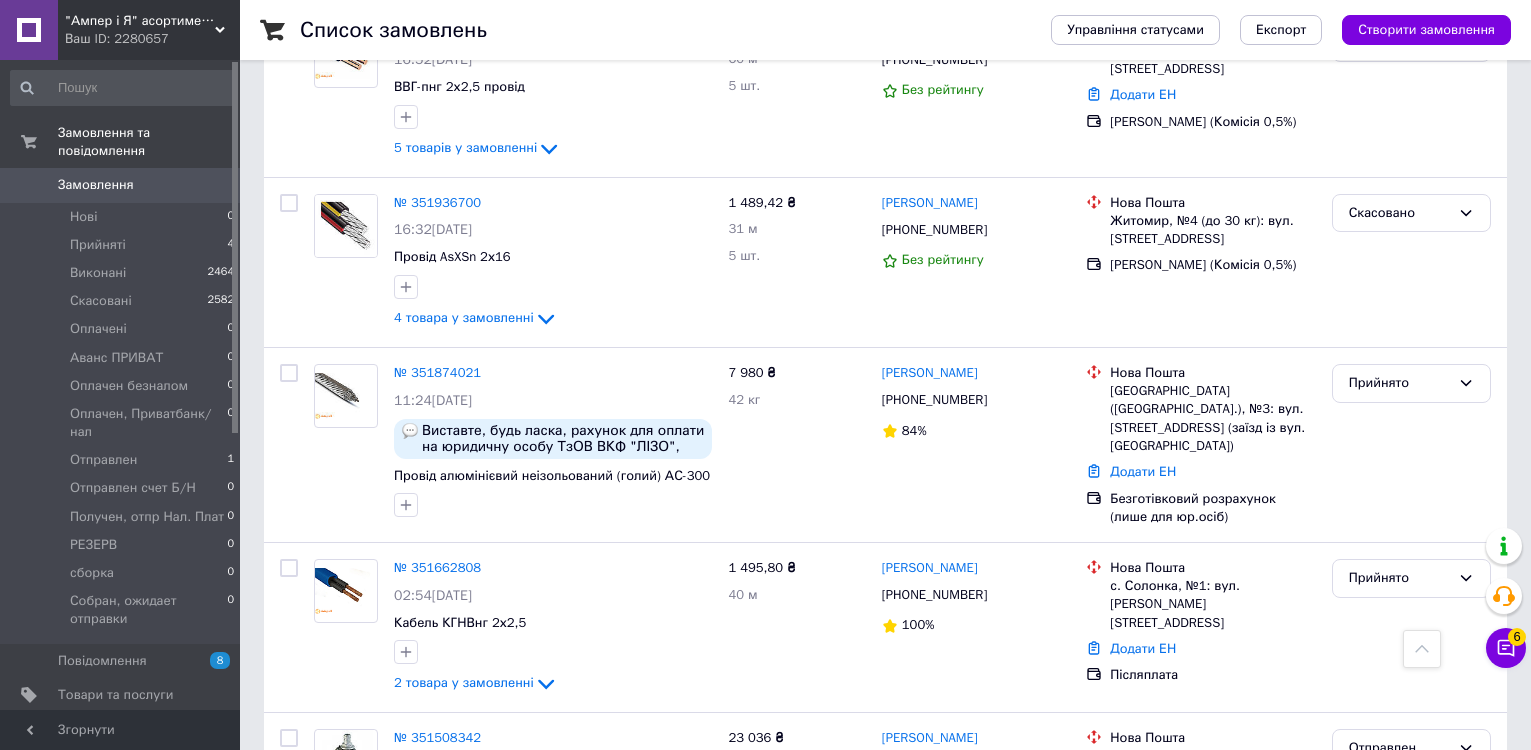 scroll, scrollTop: 300, scrollLeft: 0, axis: vertical 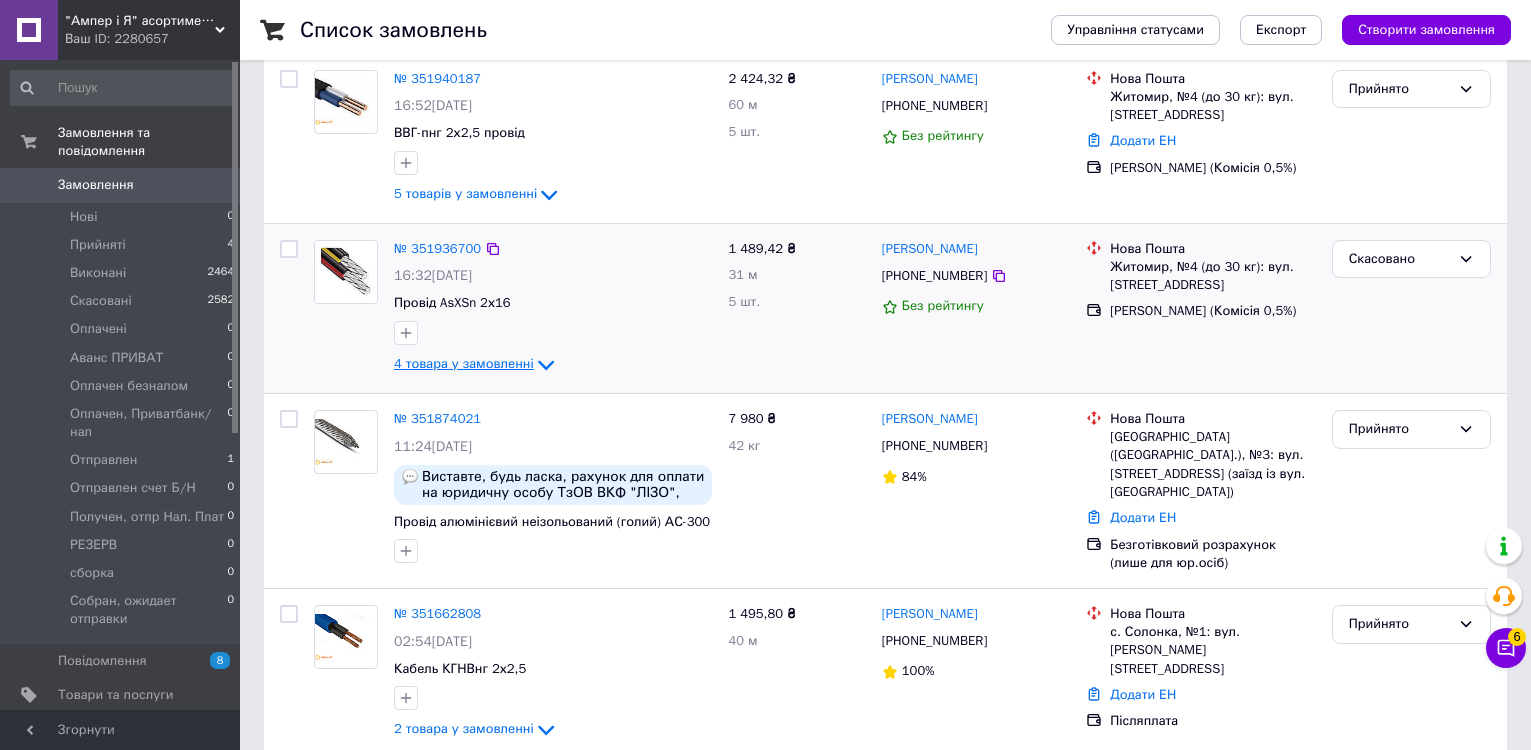 click 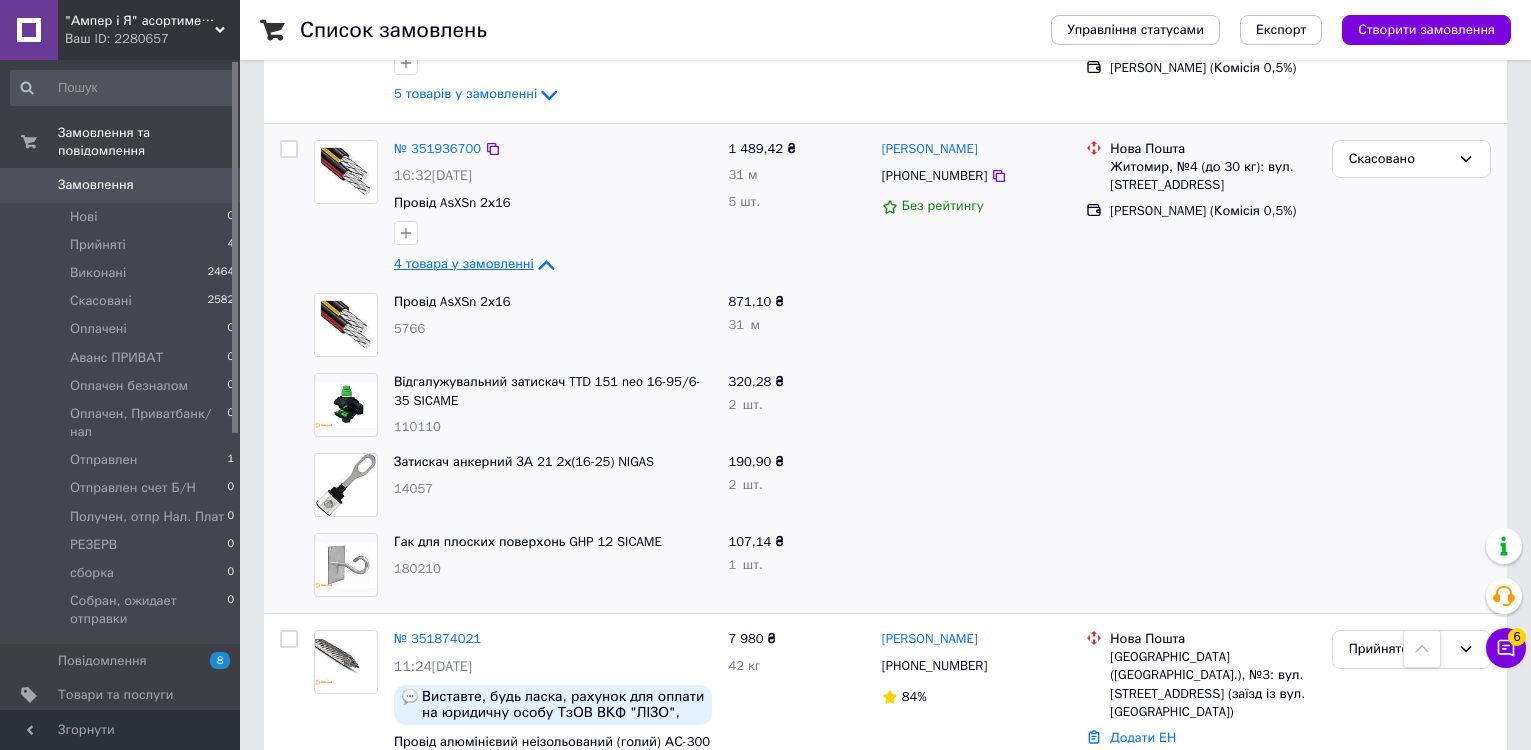 scroll, scrollTop: 300, scrollLeft: 0, axis: vertical 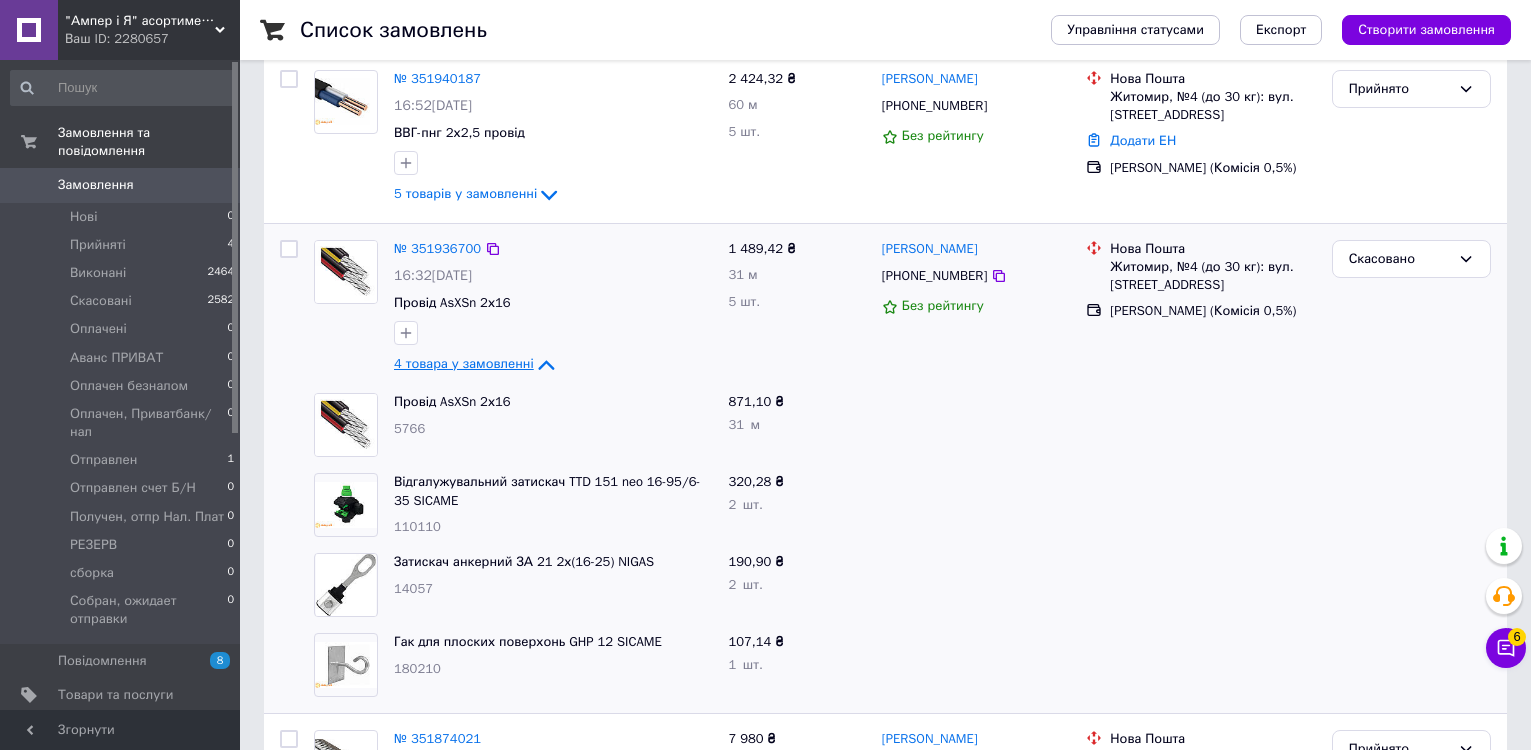 click on "4 товара у замовленні" at bounding box center (464, 364) 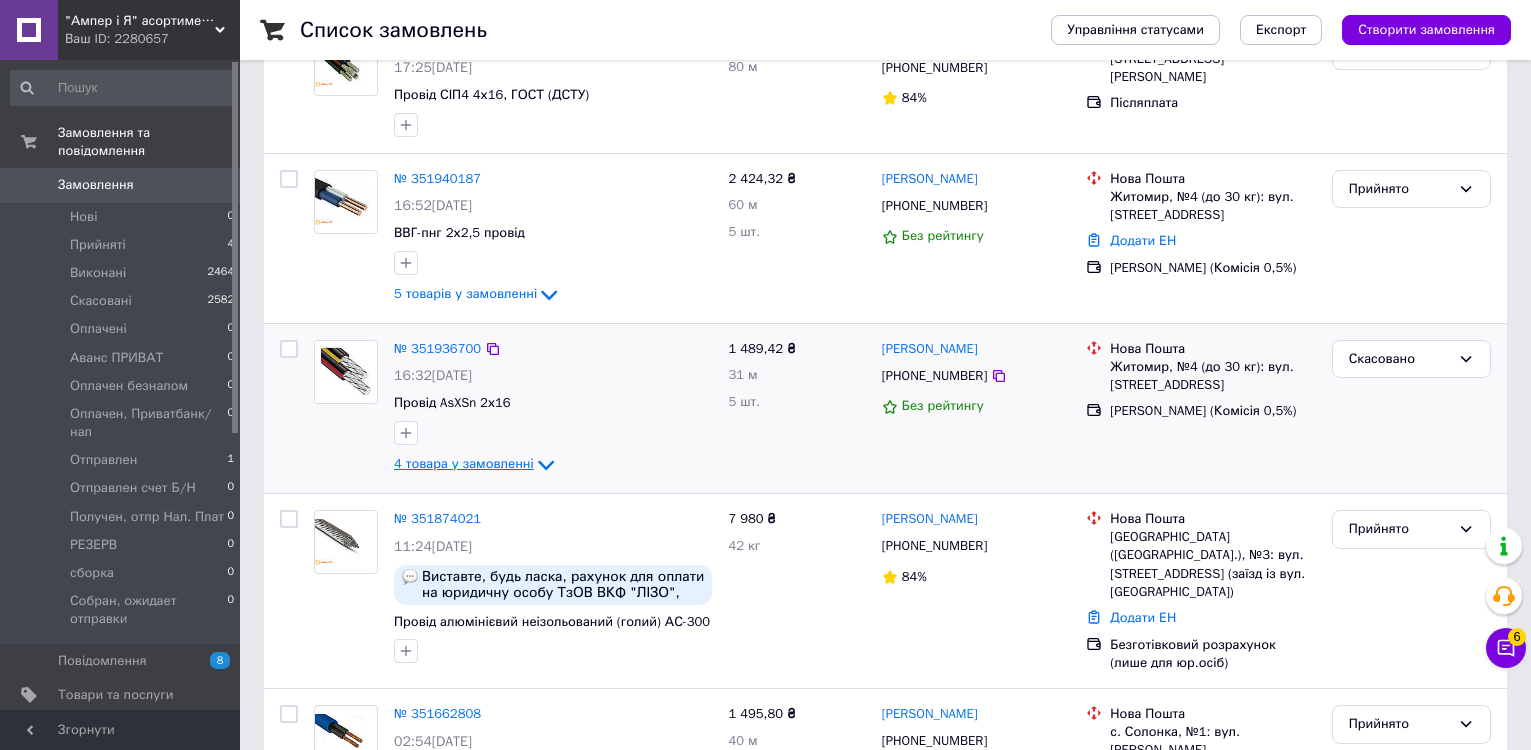 scroll, scrollTop: 100, scrollLeft: 0, axis: vertical 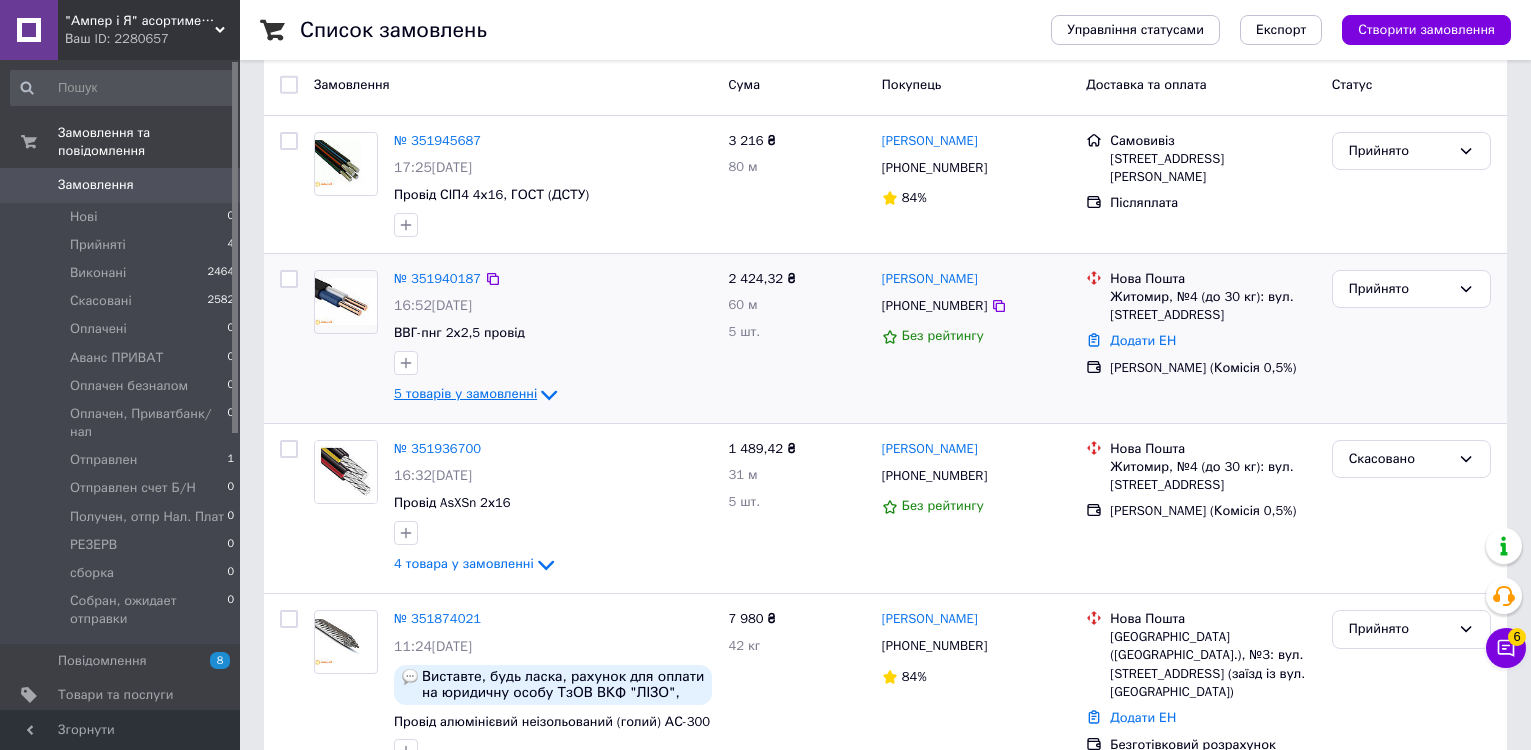 click on "5 товарів у замовленні" at bounding box center [465, 394] 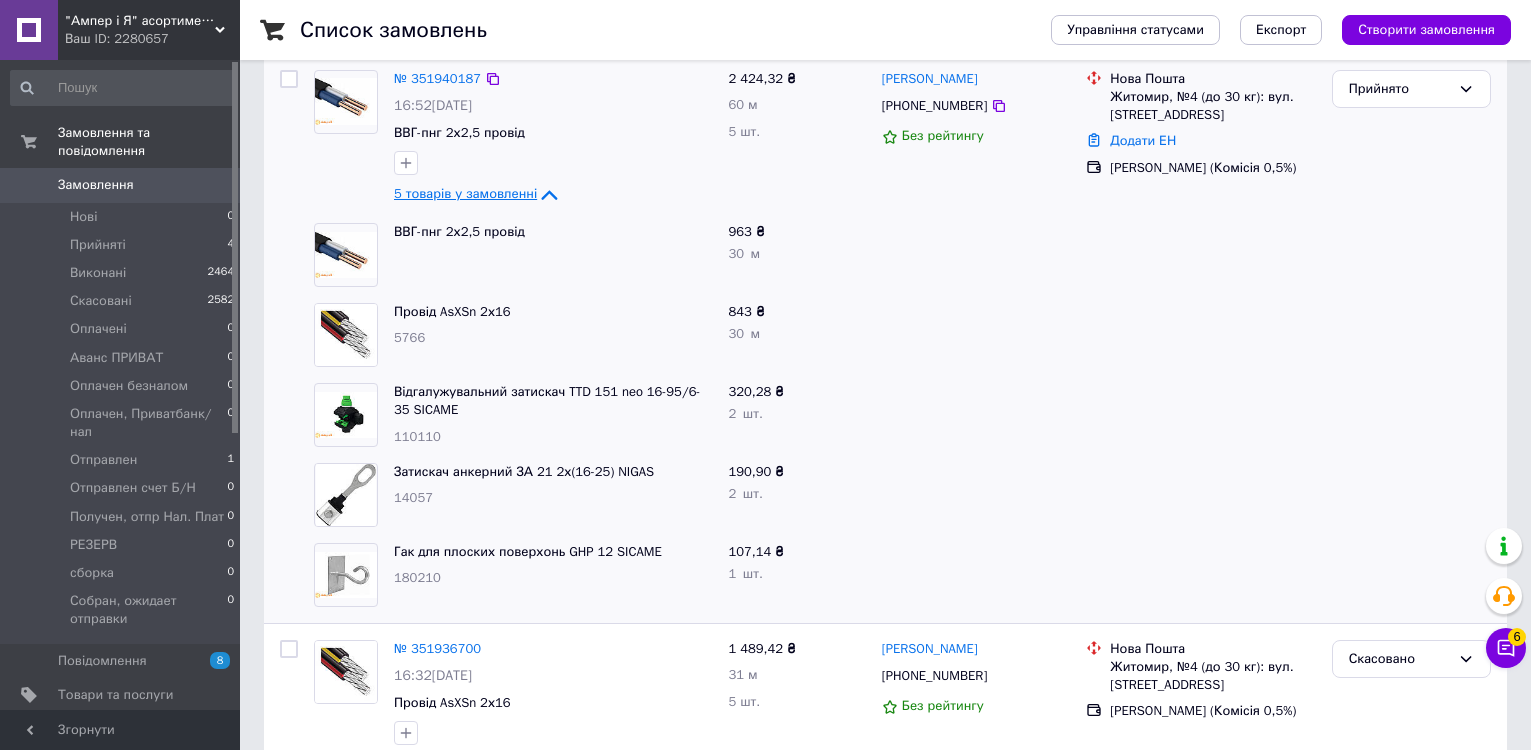 scroll, scrollTop: 200, scrollLeft: 0, axis: vertical 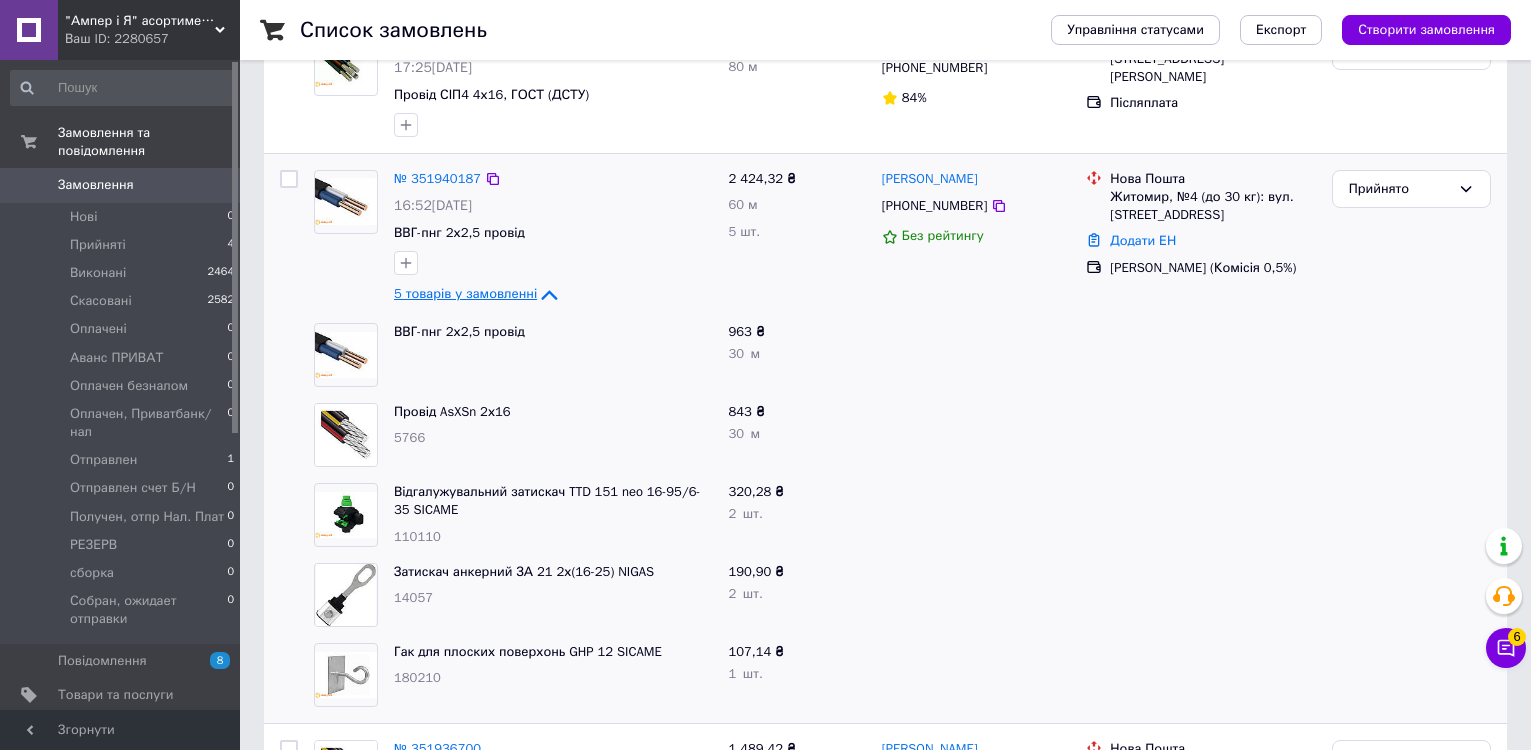 click on "5 товарів у замовленні" at bounding box center (465, 294) 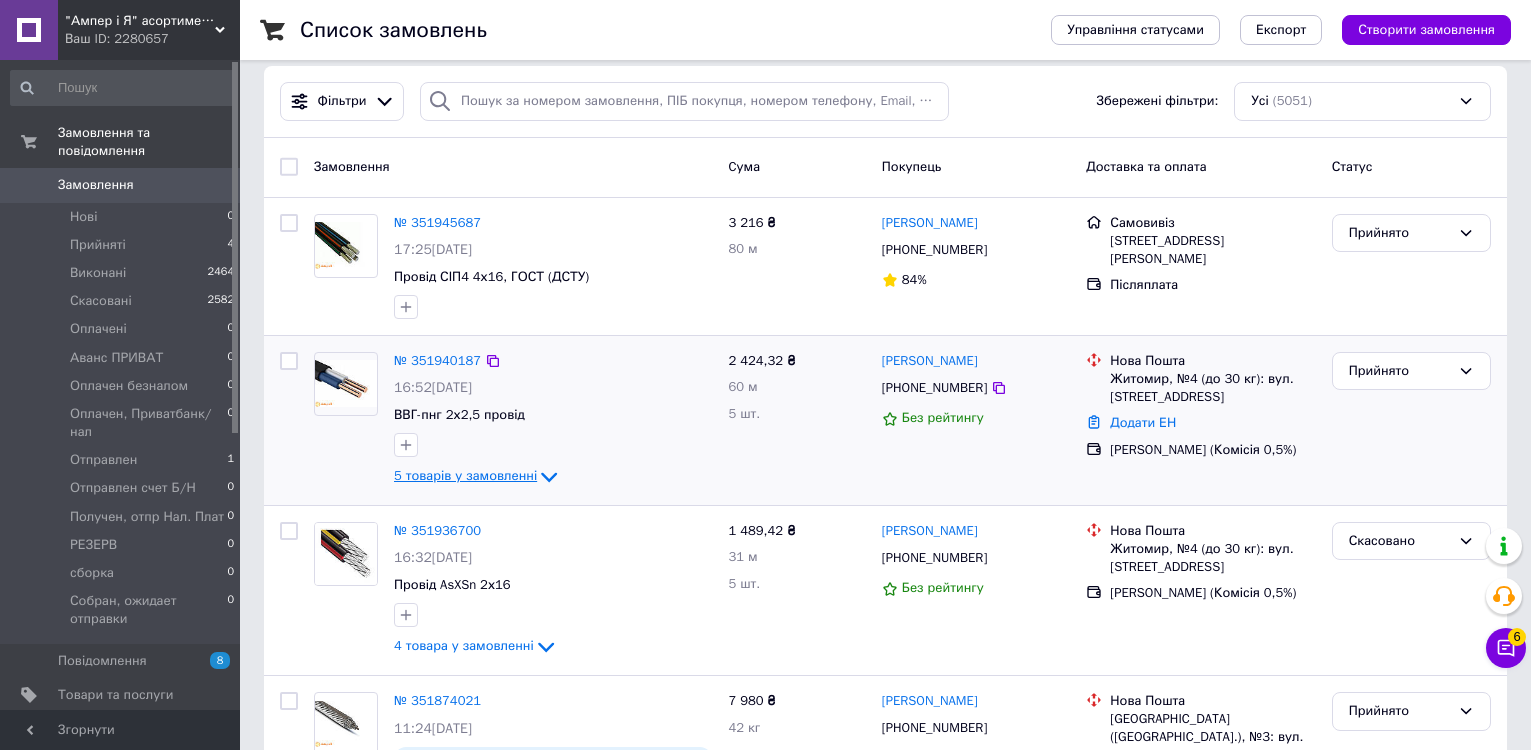 scroll, scrollTop: 0, scrollLeft: 0, axis: both 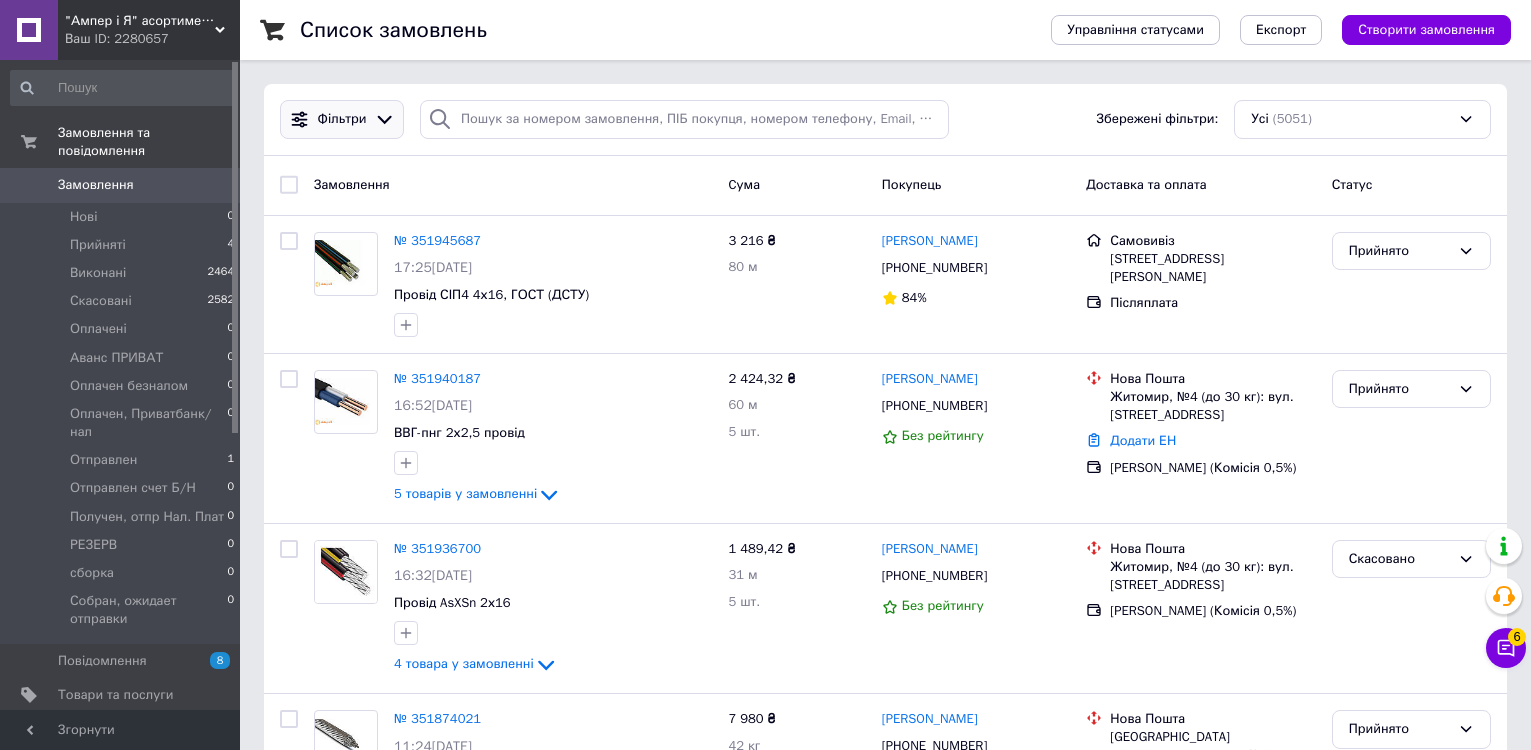 click 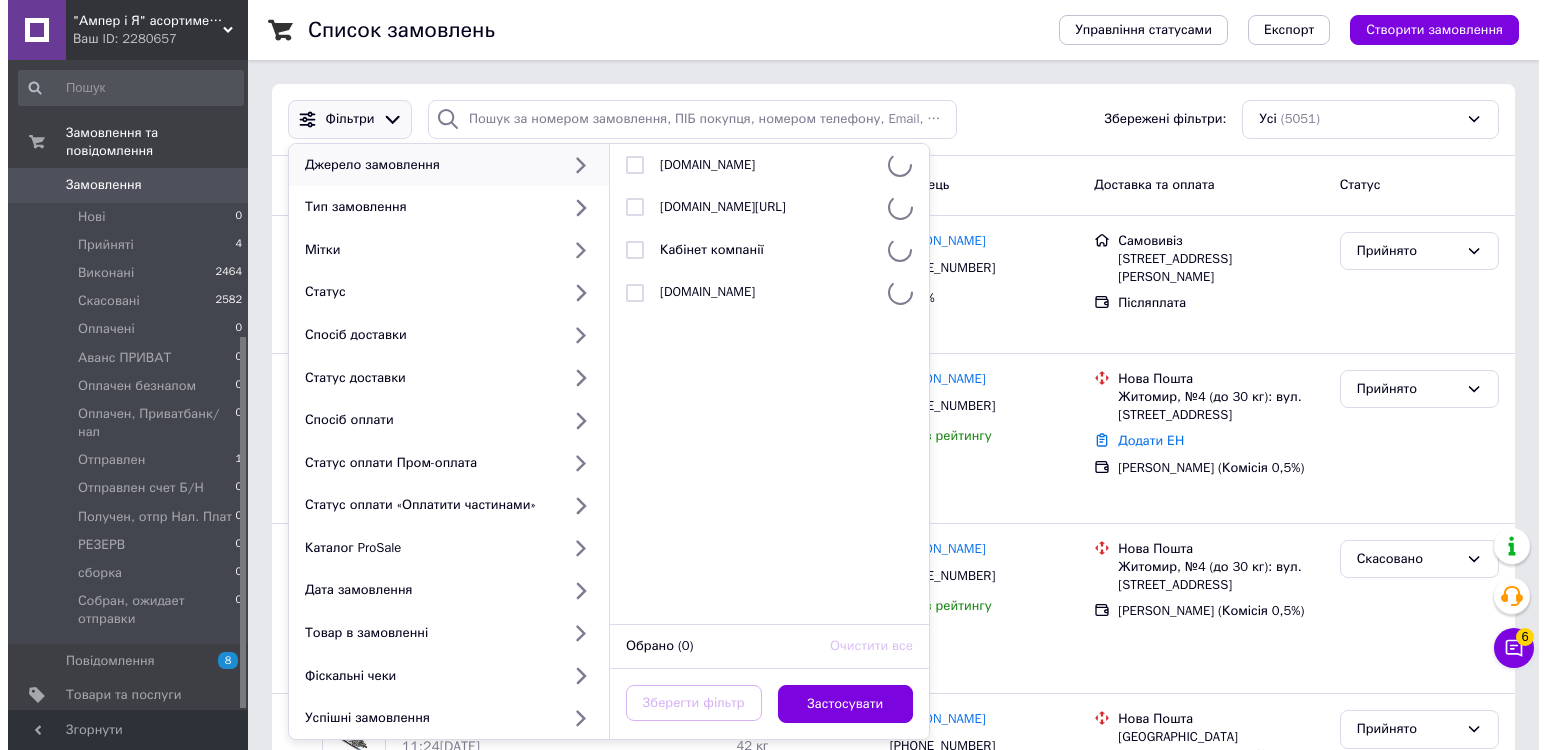 scroll, scrollTop: 483, scrollLeft: 0, axis: vertical 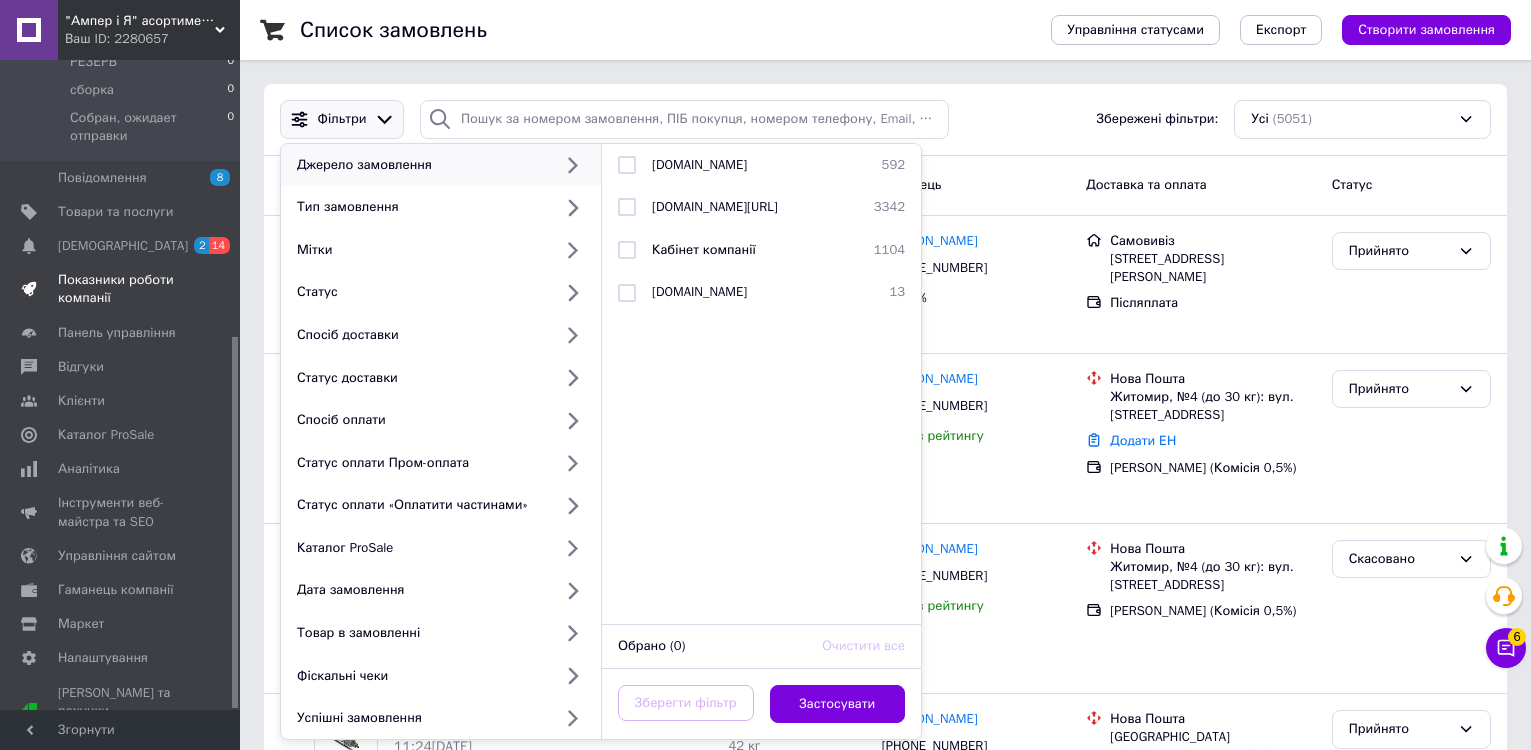click on "Товари та послуги" at bounding box center [115, 212] 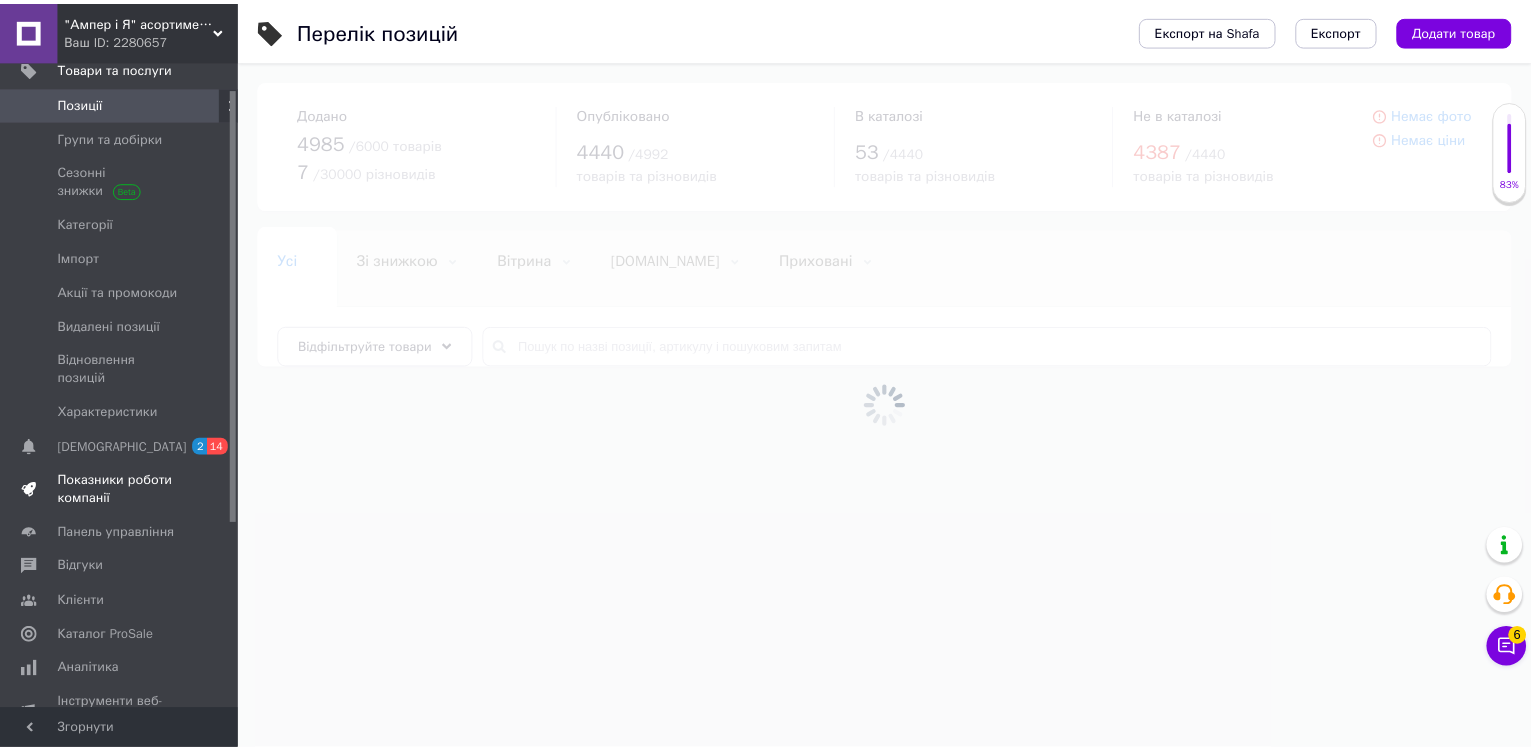 scroll, scrollTop: 0, scrollLeft: 0, axis: both 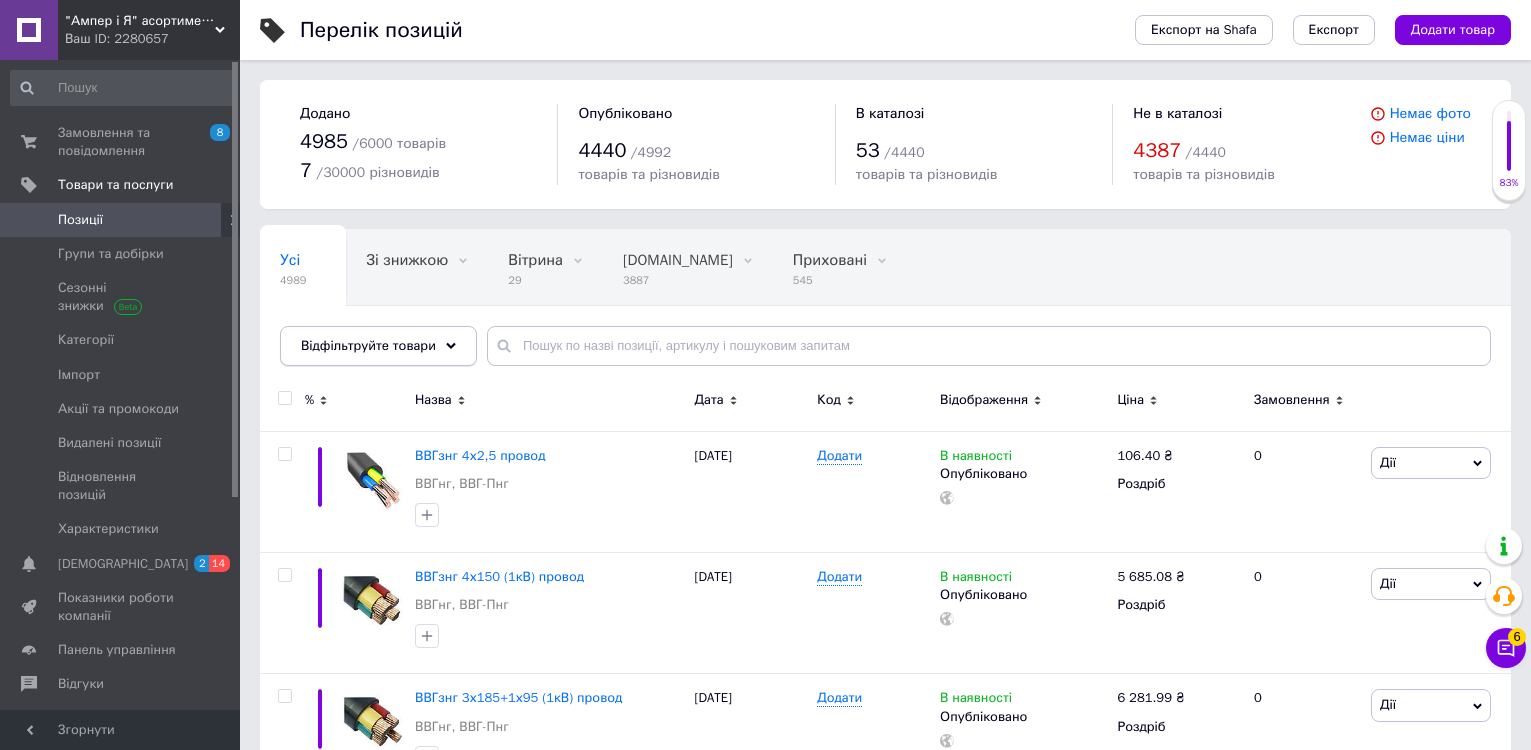 click 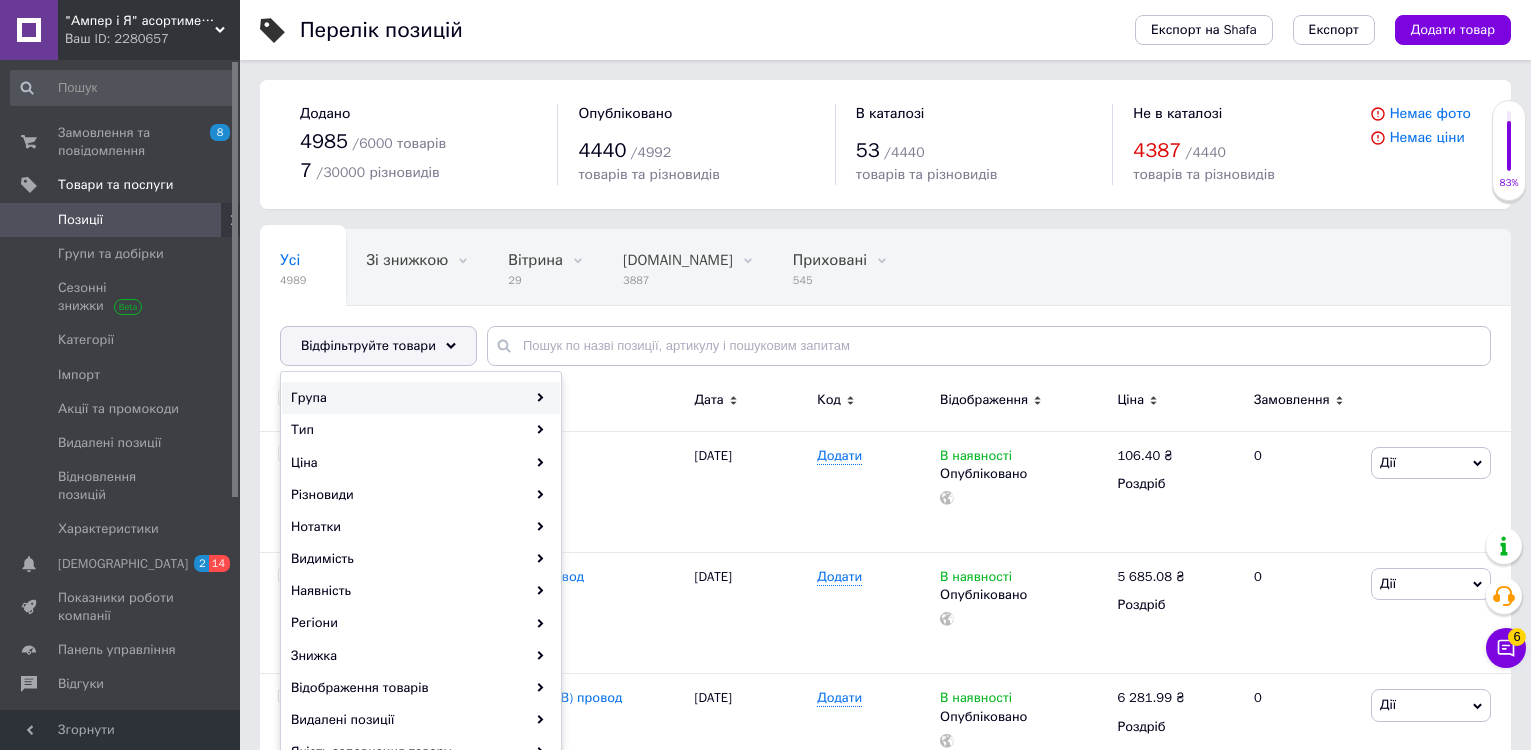 click on "Група" at bounding box center (421, 398) 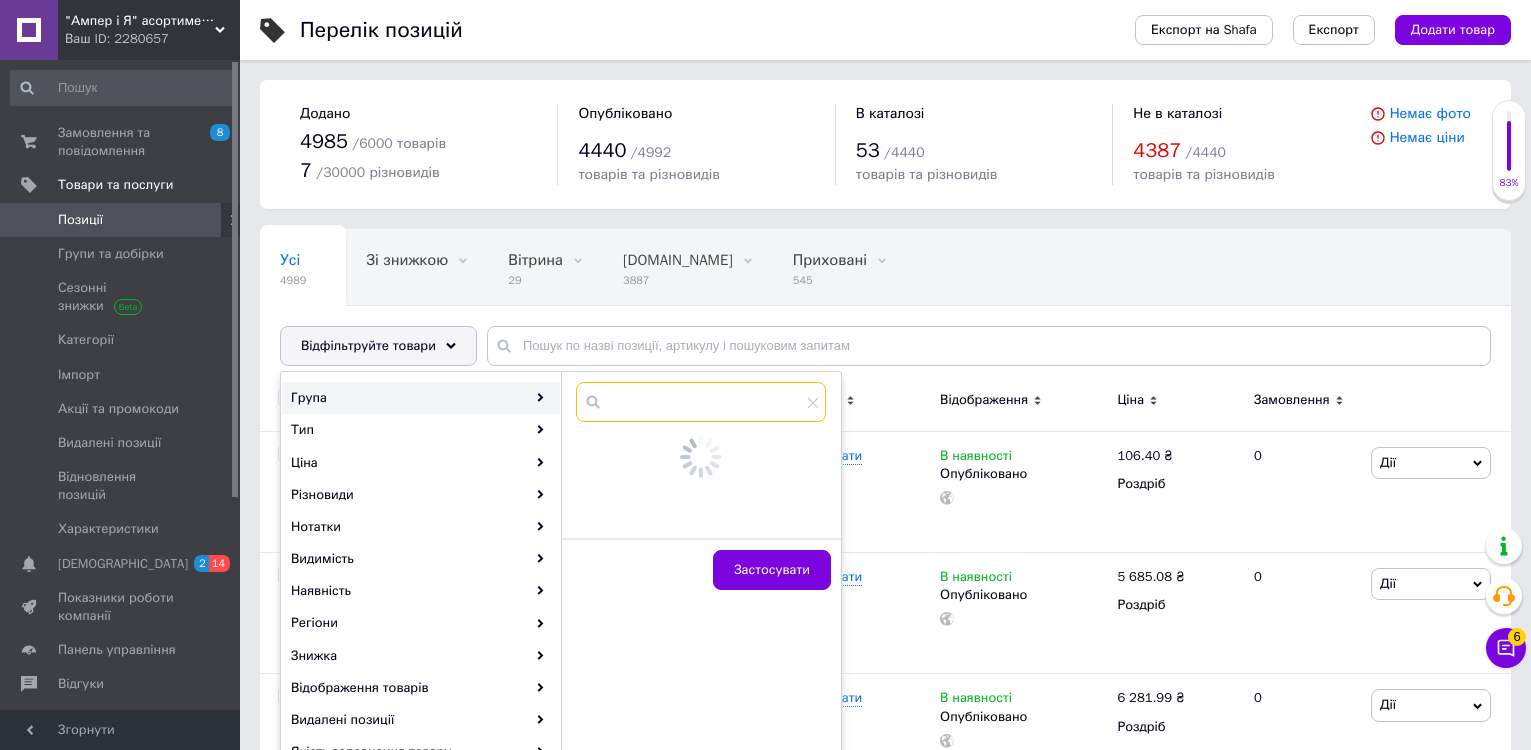 click at bounding box center (701, 402) 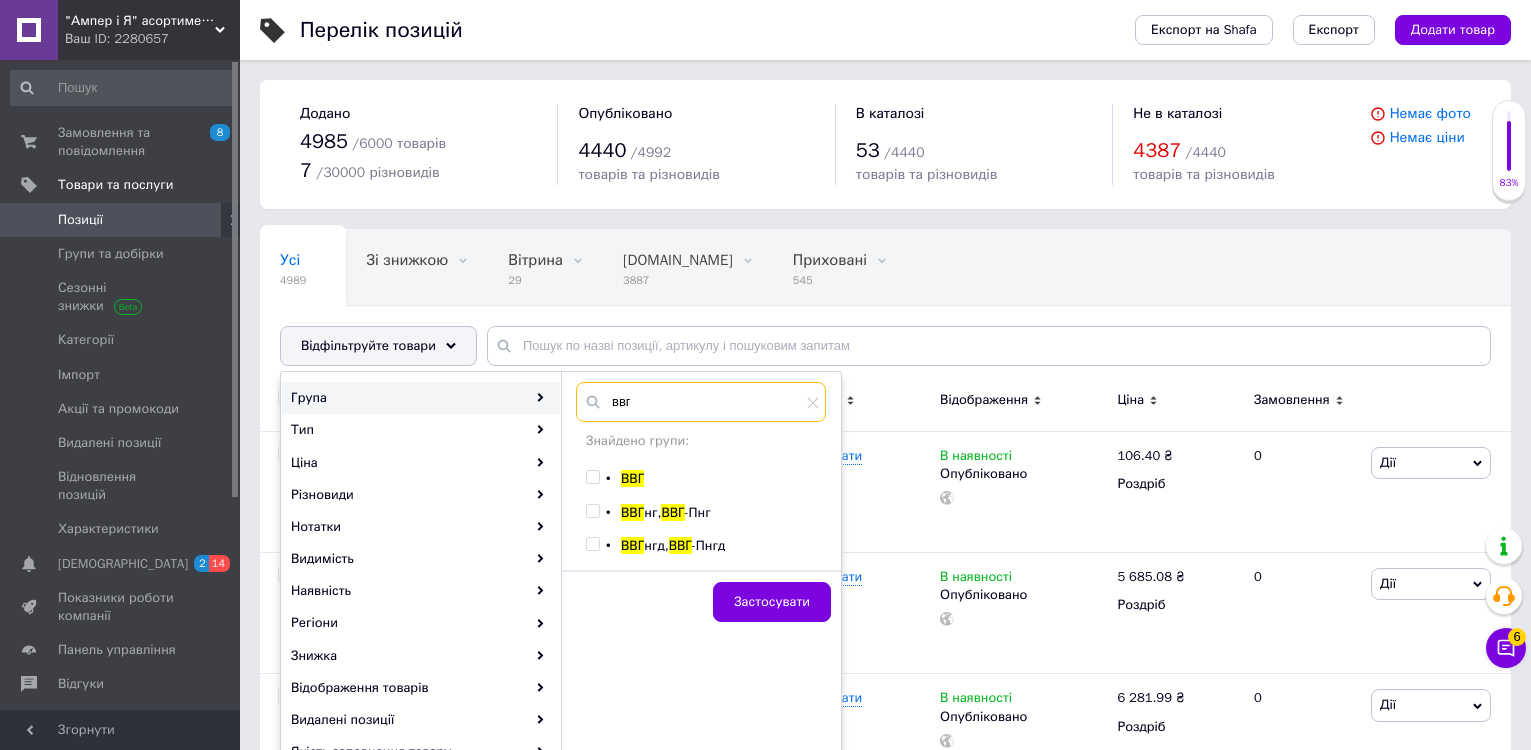 type on "ввг" 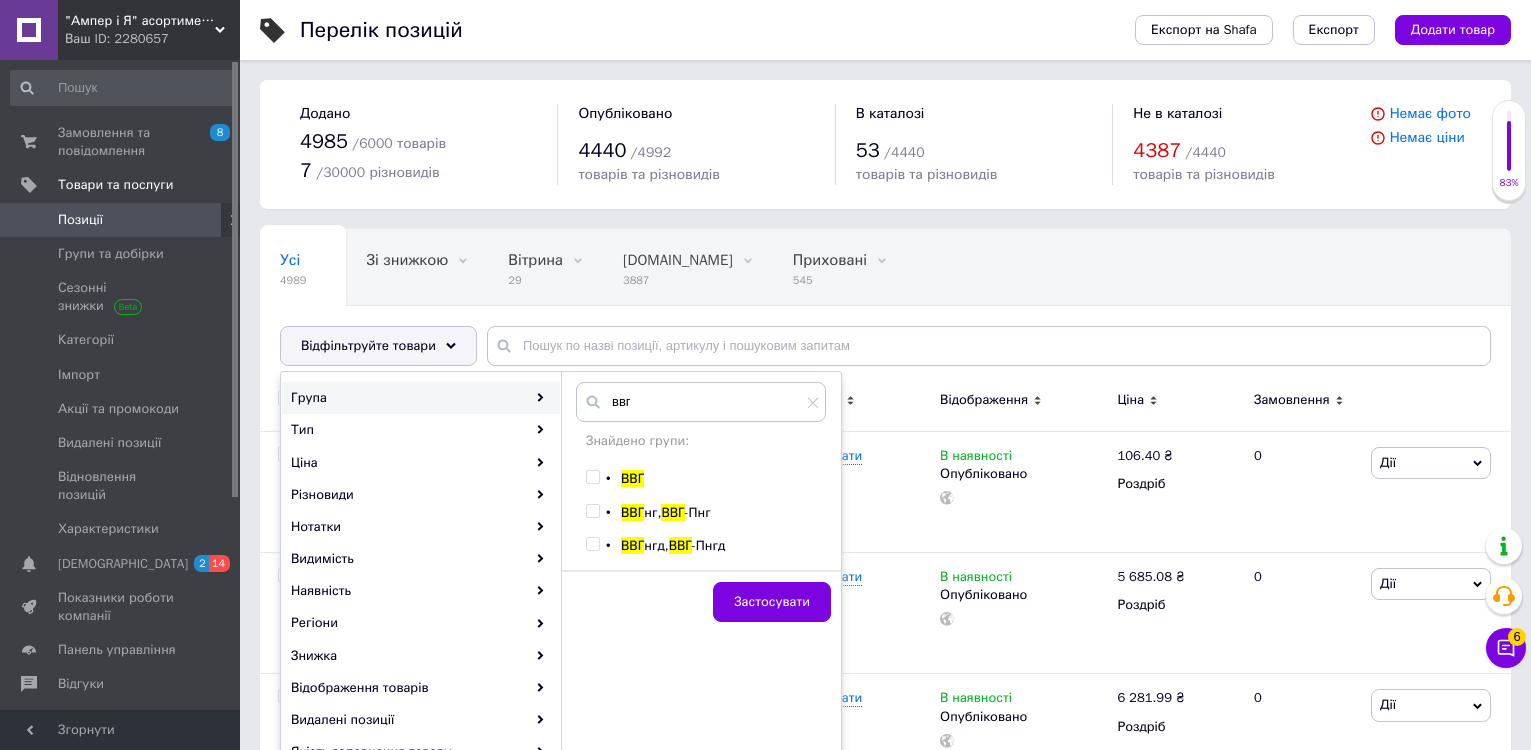 click at bounding box center [592, 511] 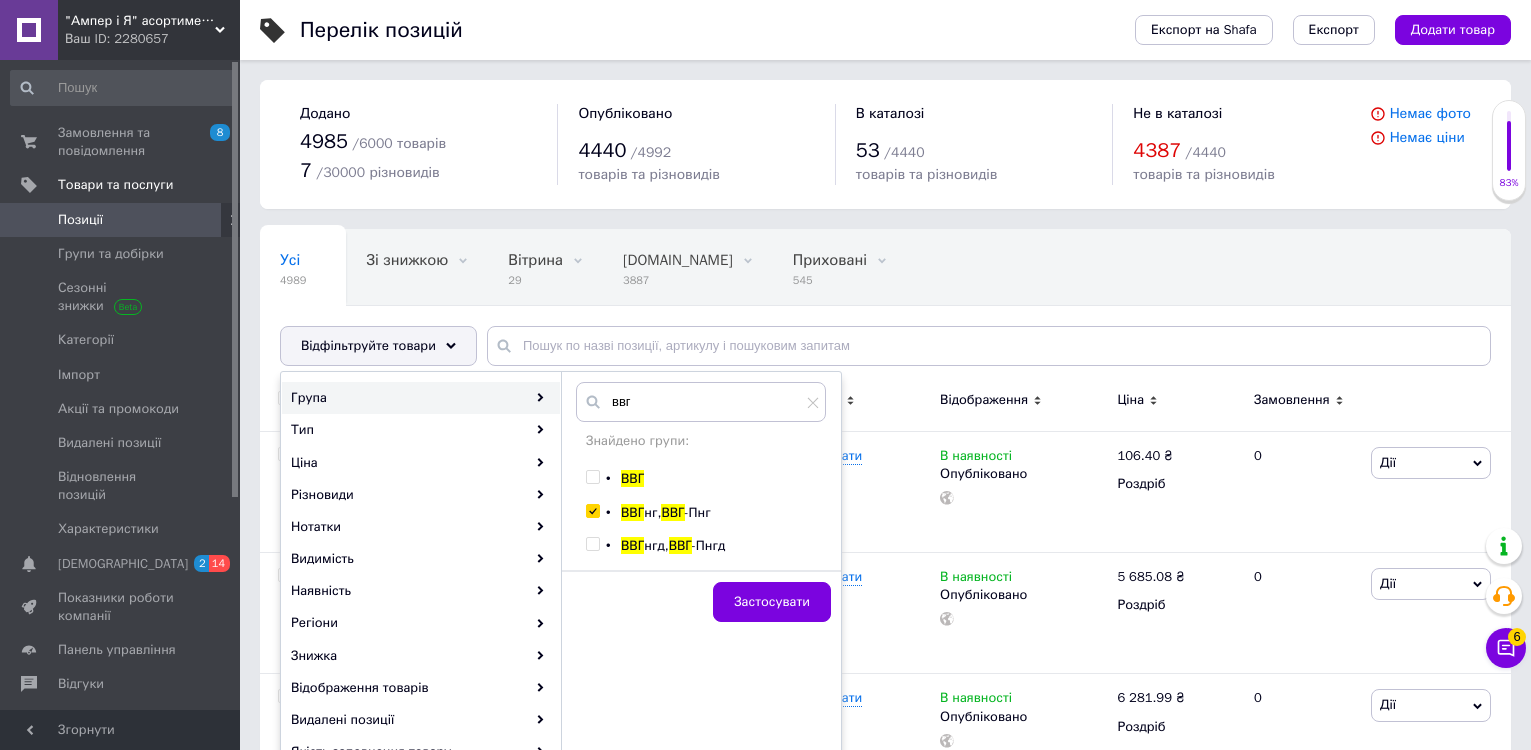 checkbox on "true" 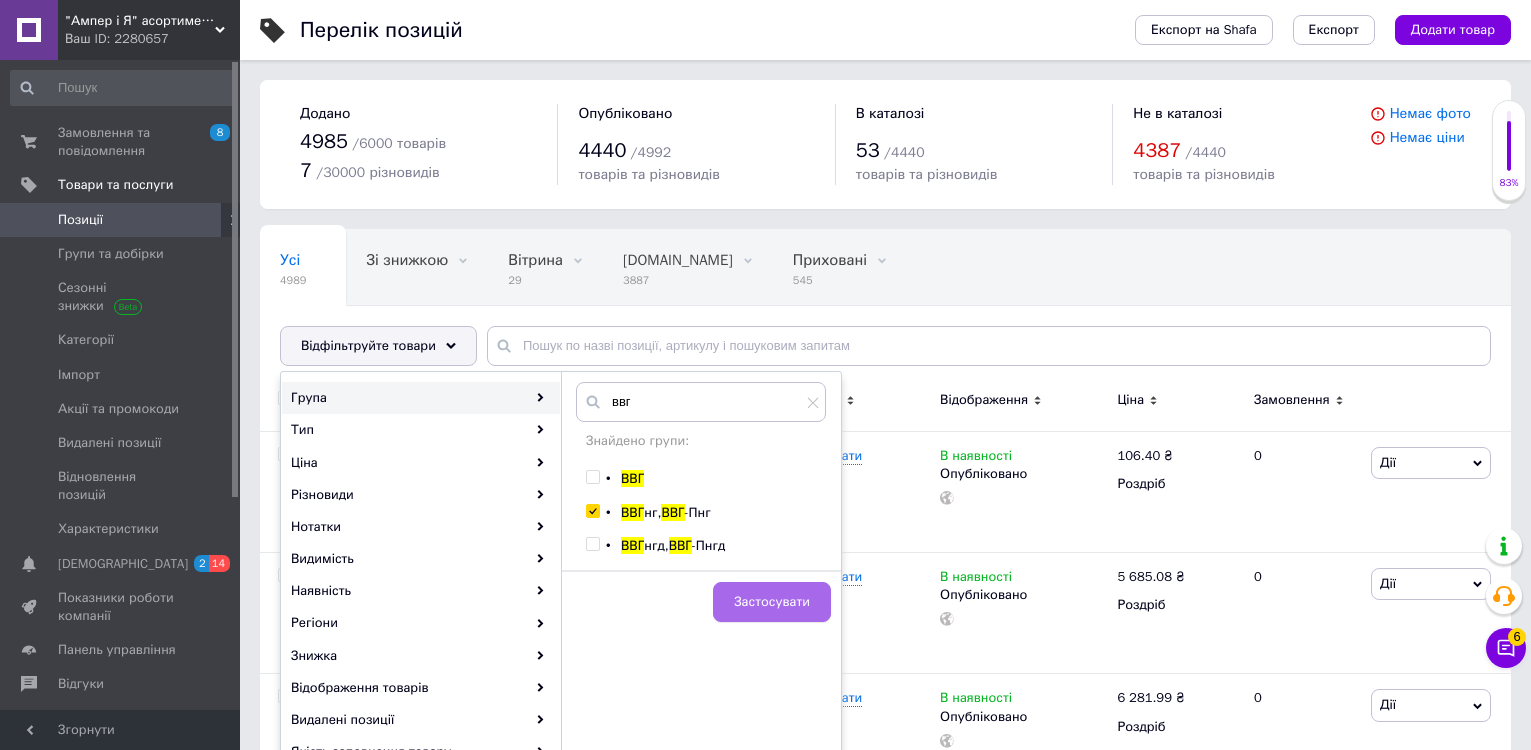 click on "Застосувати" at bounding box center (772, 602) 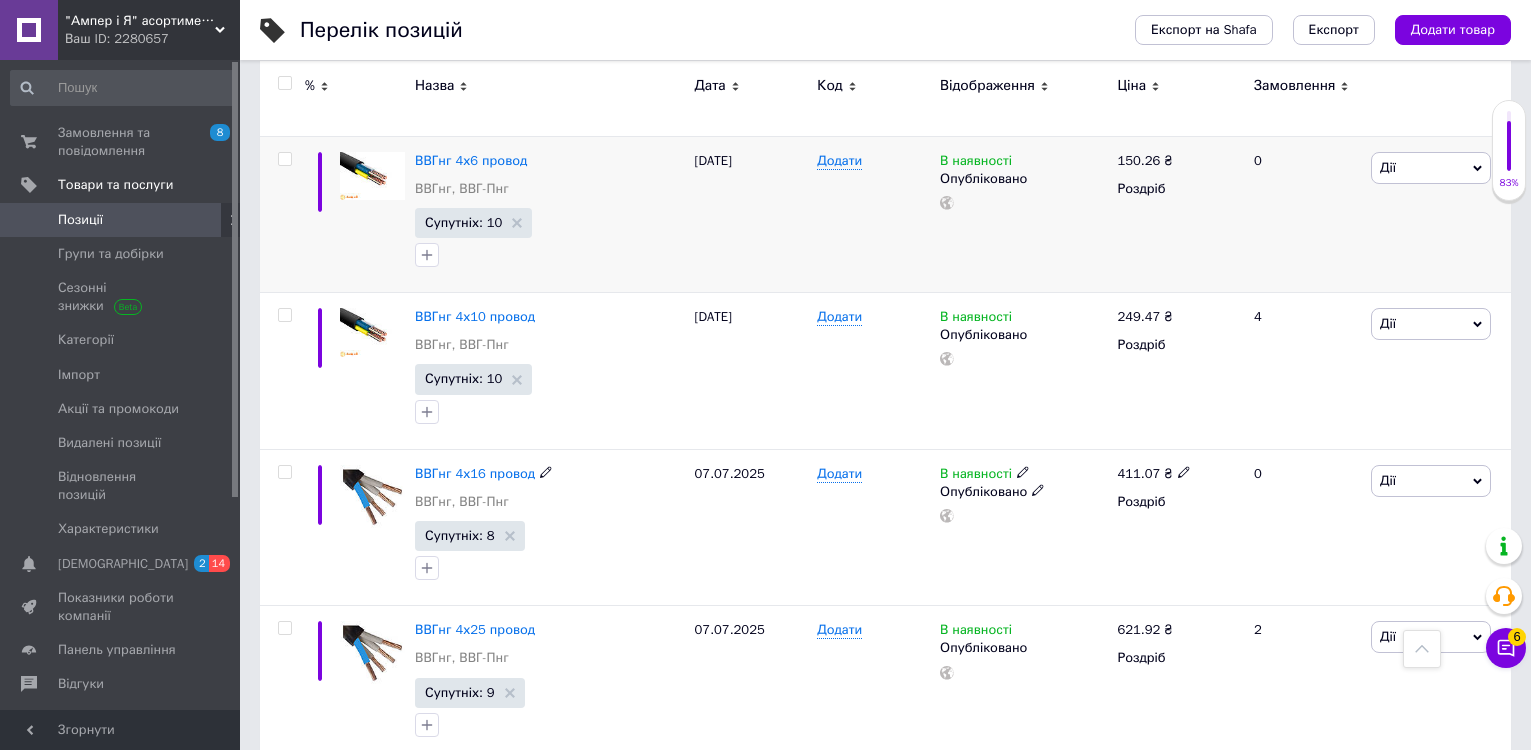 scroll, scrollTop: 1700, scrollLeft: 0, axis: vertical 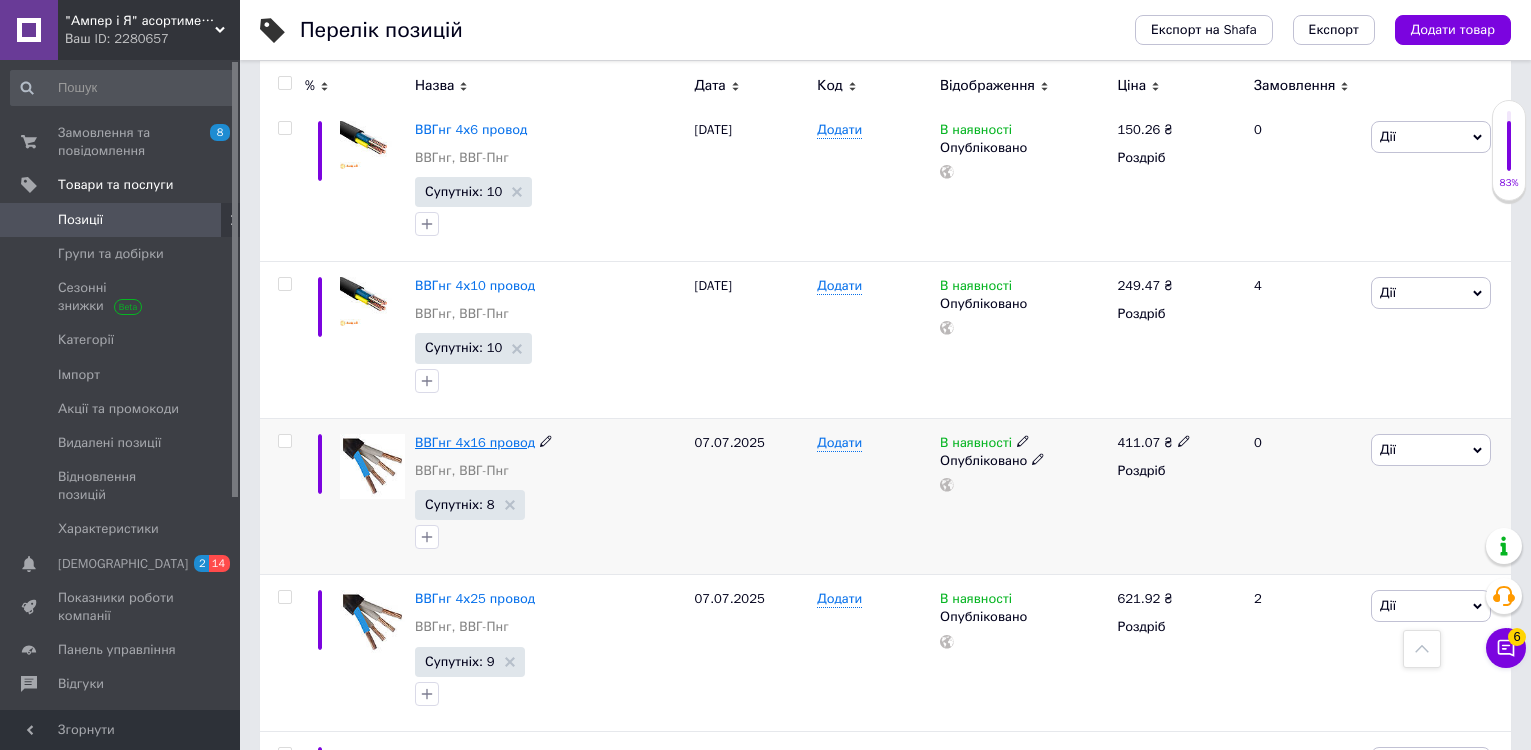 click on "ВВГнг 4х16 провод" at bounding box center (475, 442) 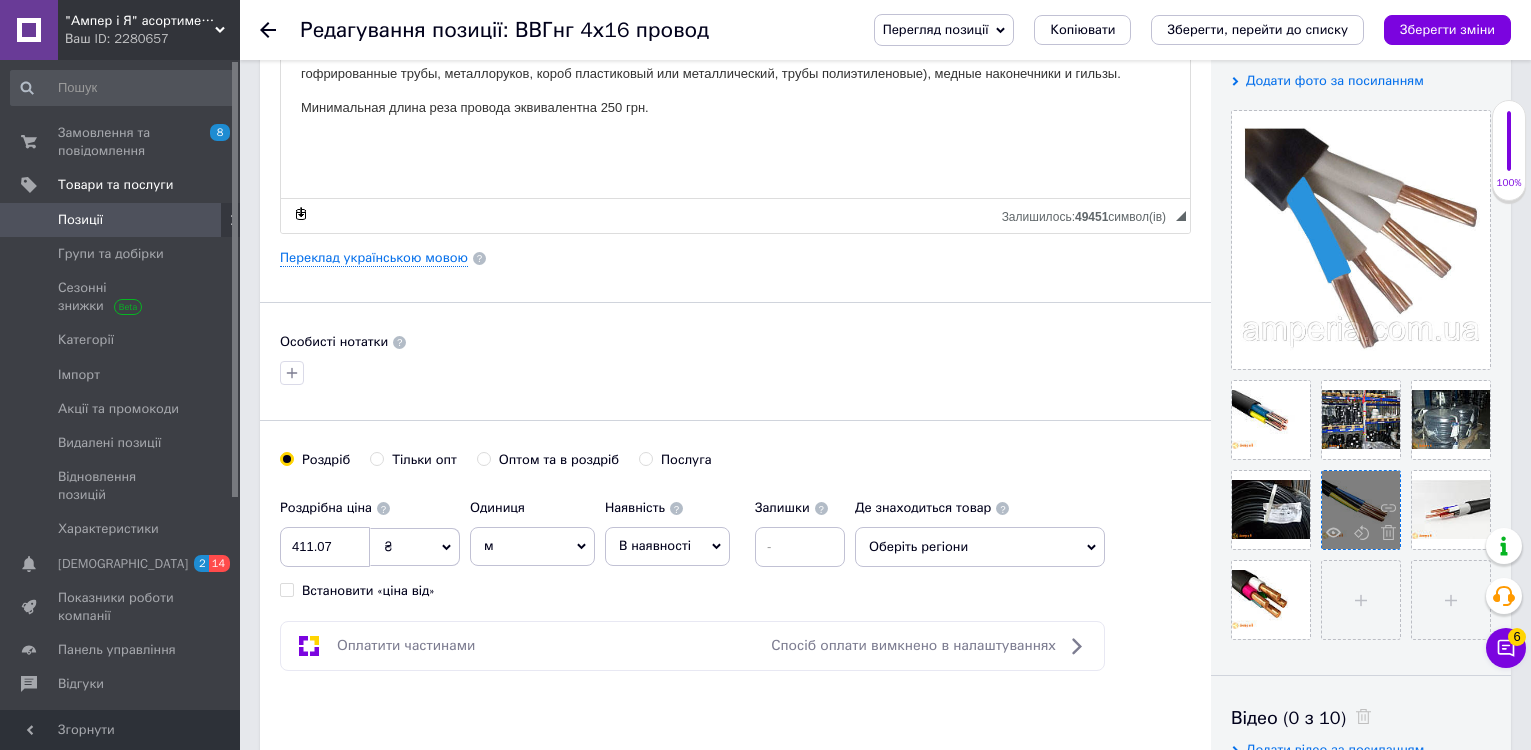 scroll, scrollTop: 400, scrollLeft: 0, axis: vertical 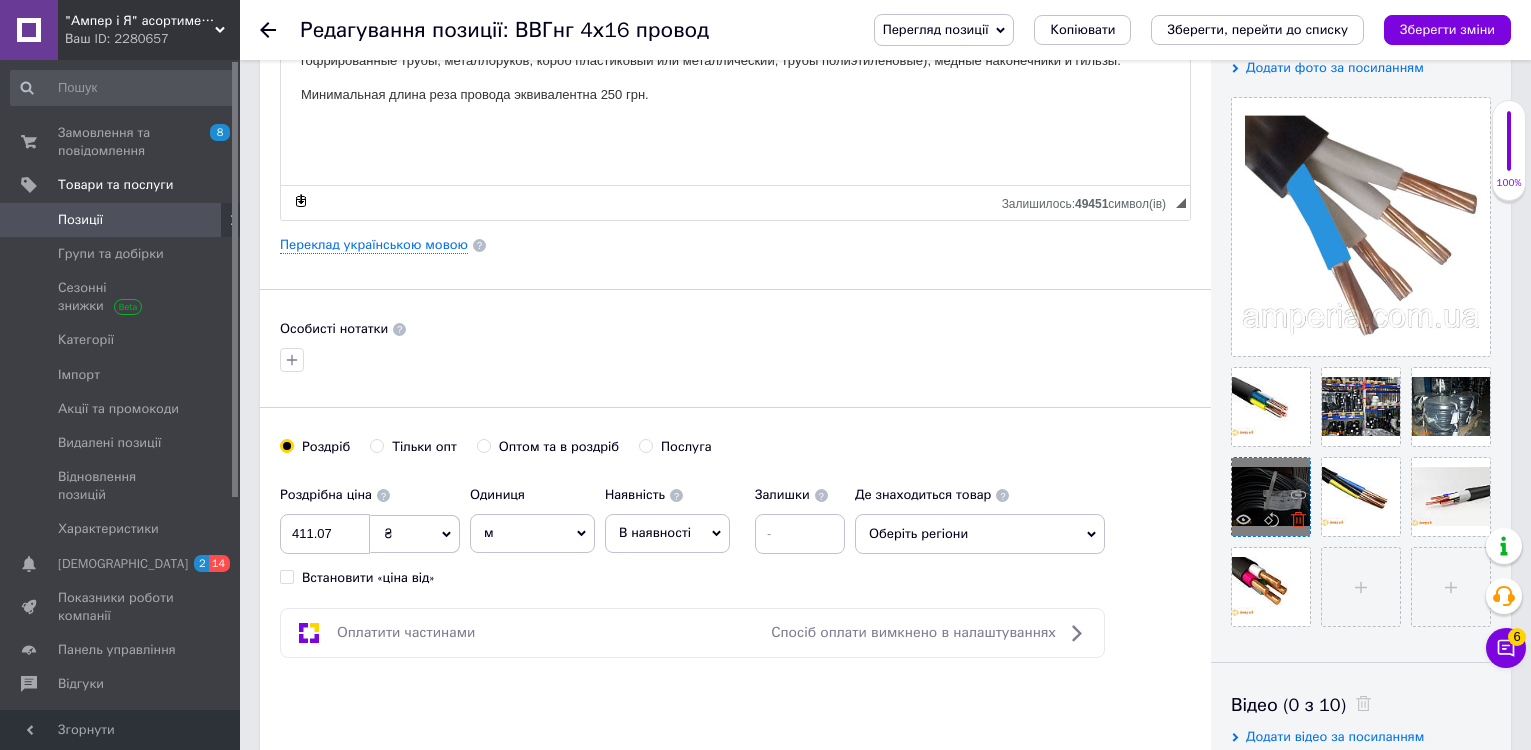 click 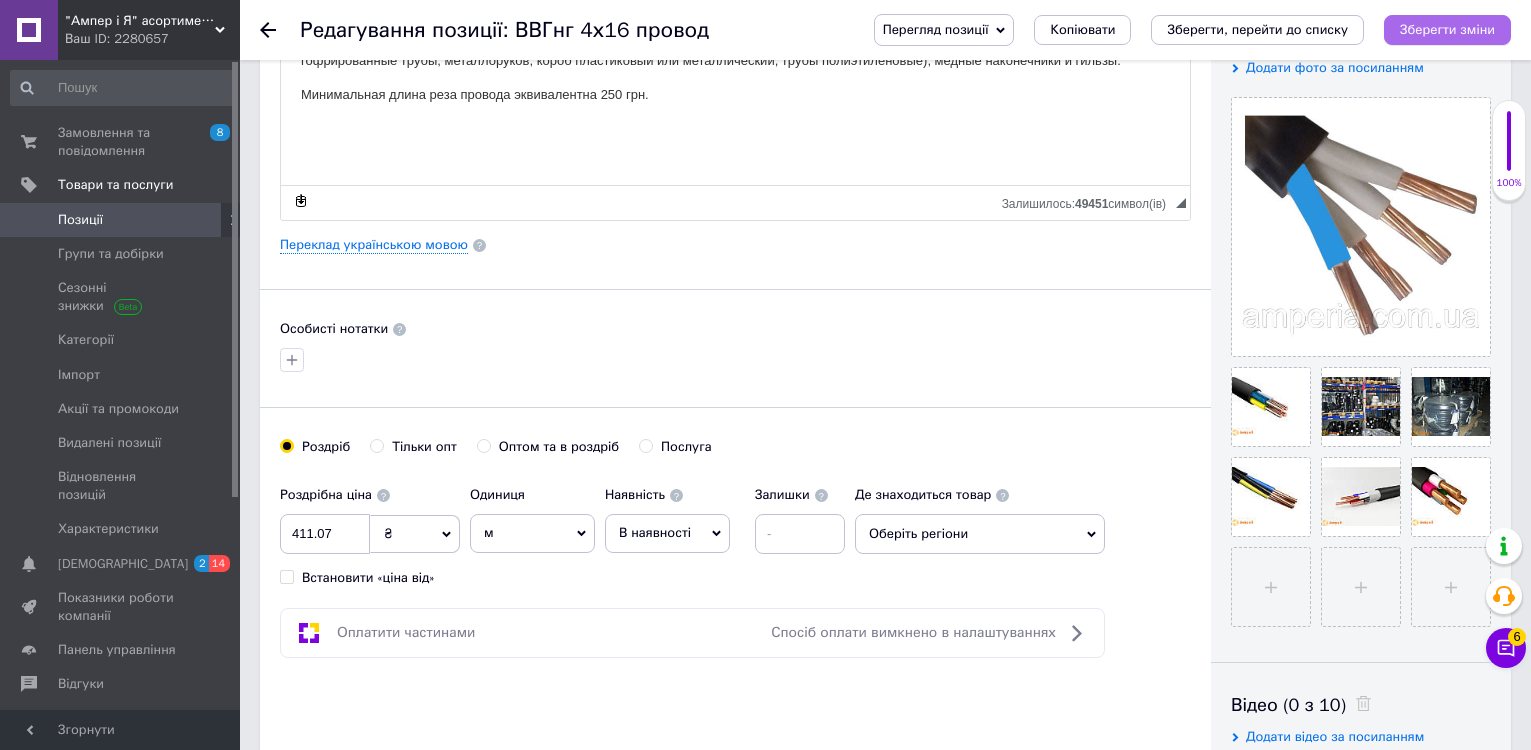 click on "Зберегти зміни" at bounding box center [1447, 29] 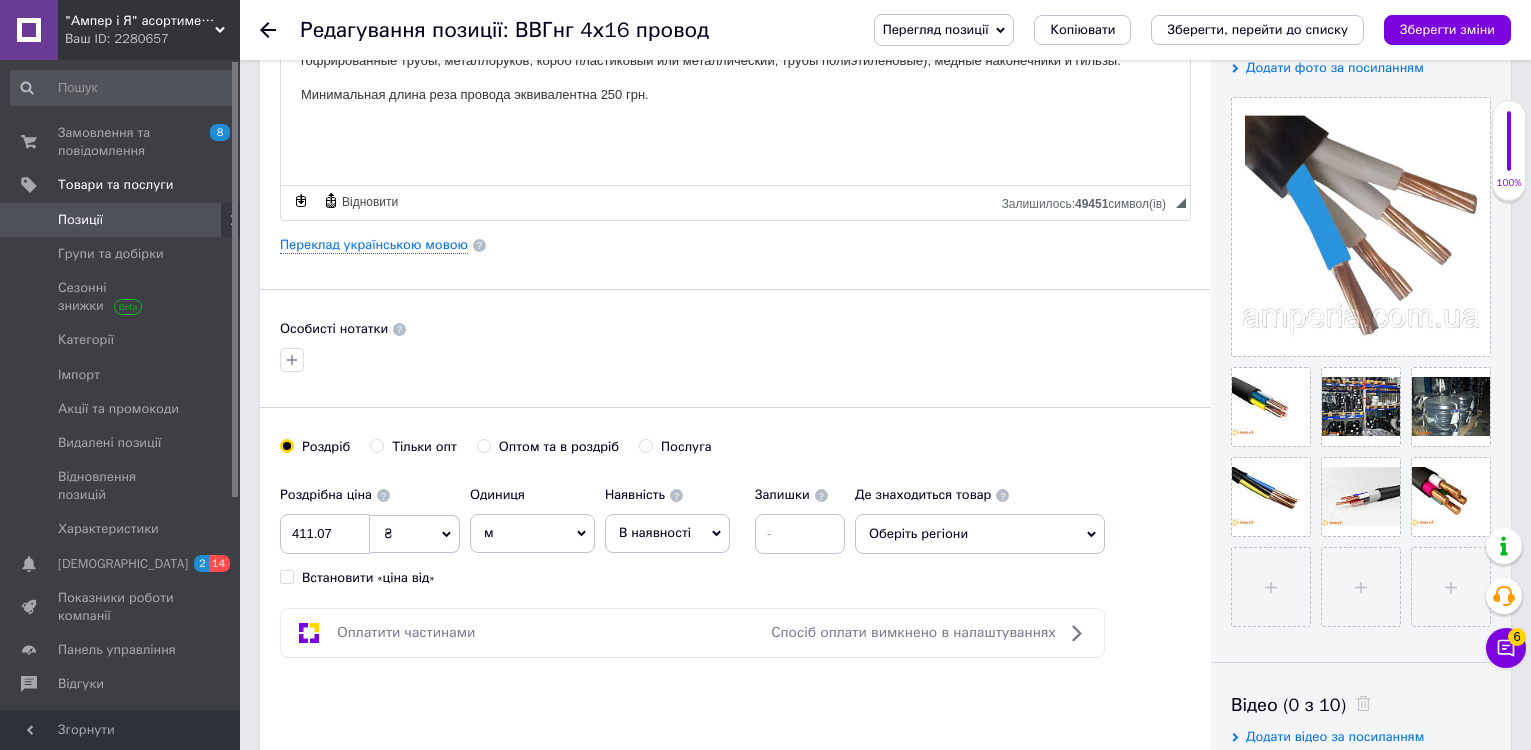 click on "Редагування позиції: ВВГнг 4х16 провод Перегляд позиції Зберегти та переглянути на сайті Зберегти та переглянути на маркетплейсі Копіювати Зберегти, перейти до списку Зберегти зміни" at bounding box center [885, 30] 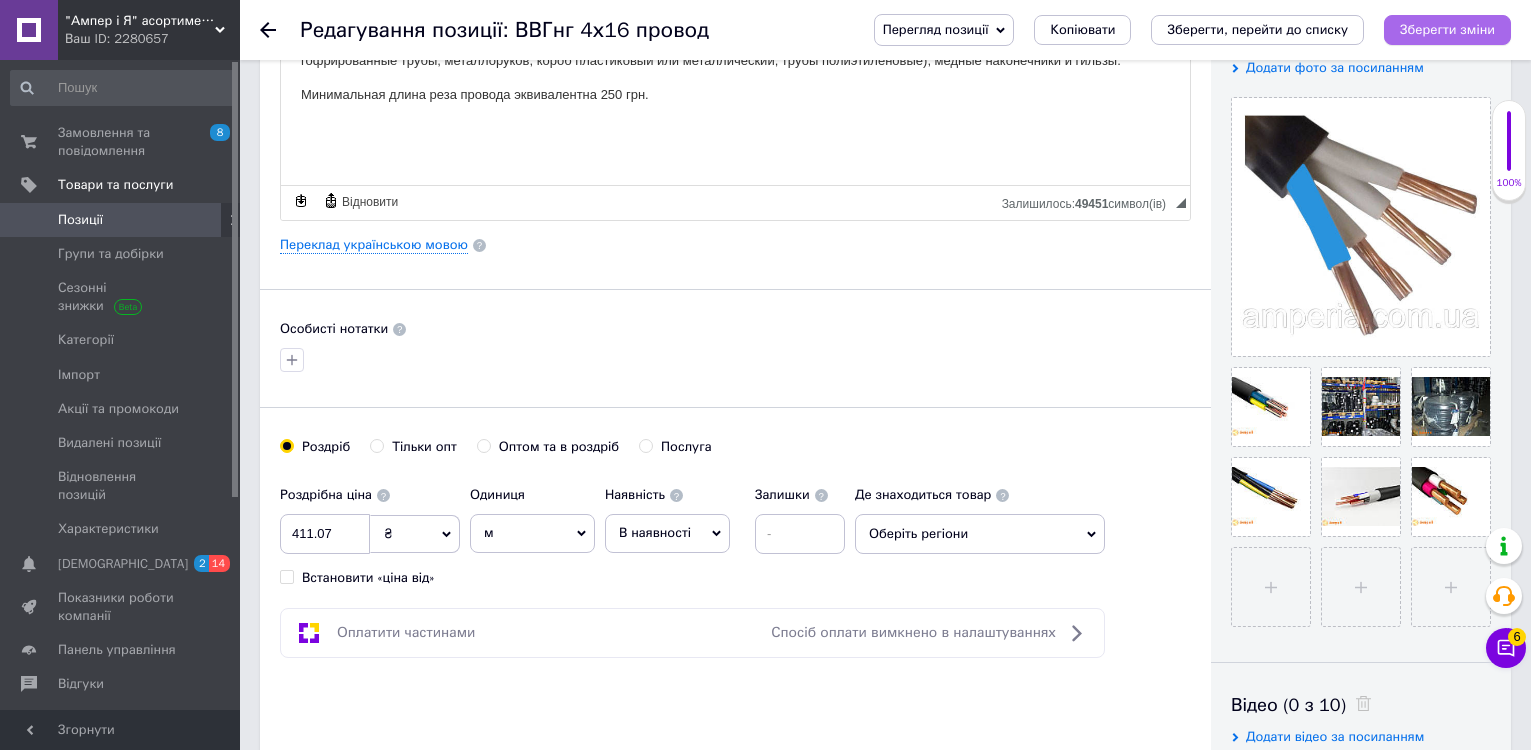 click on "Зберегти зміни" at bounding box center (1447, 29) 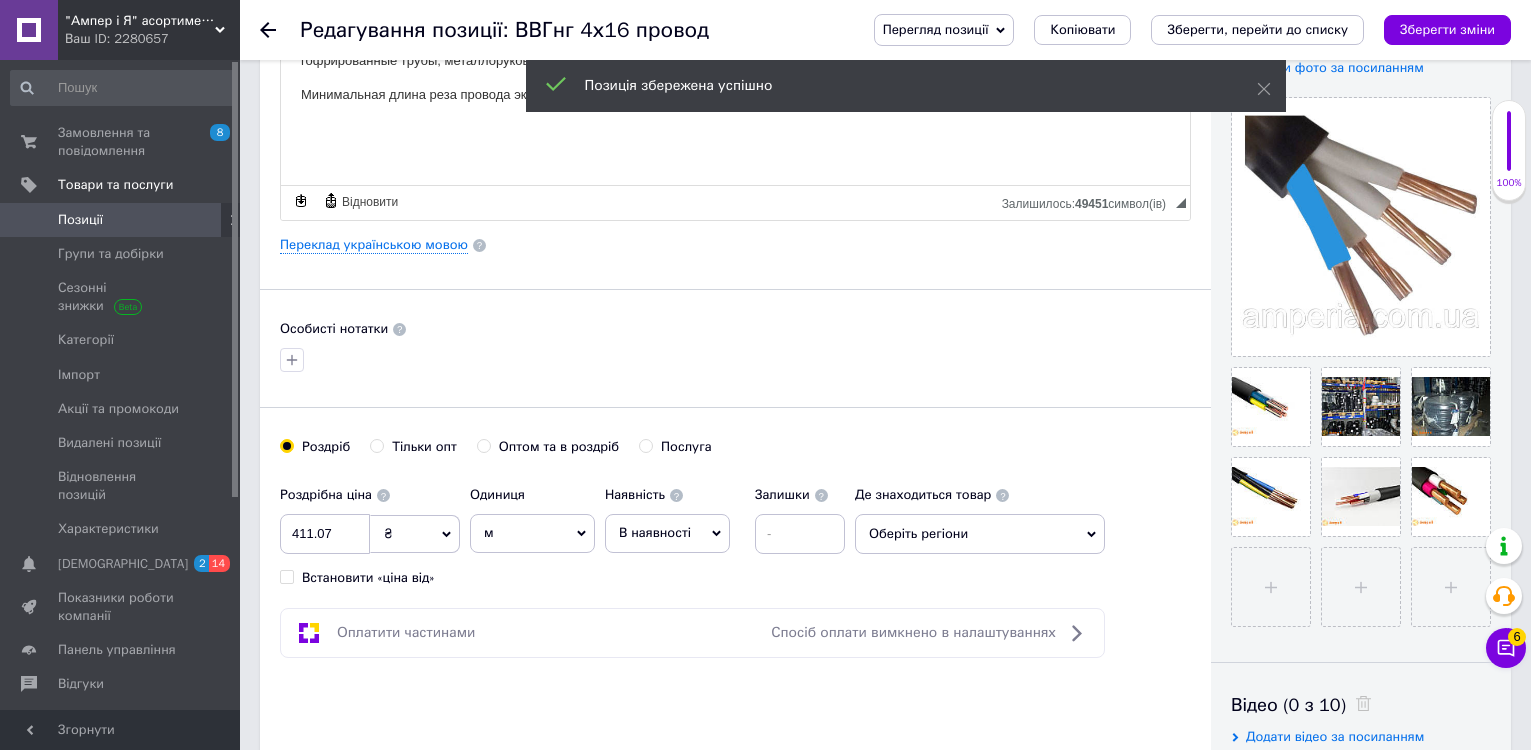 click 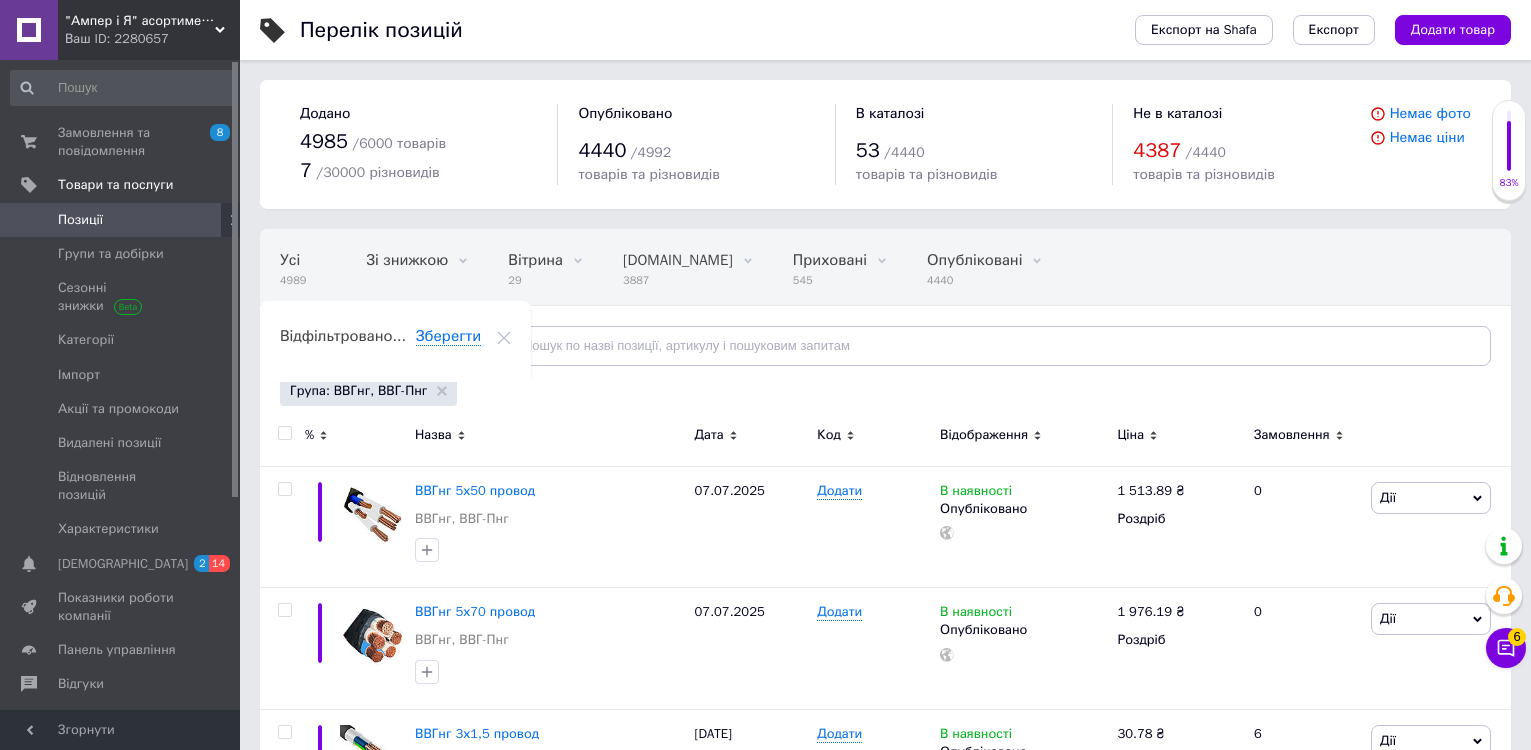 click on "Усі 4989 Зі знижкою 0 Видалити Редагувати Вітрина 29 Видалити Редагувати [DOMAIN_NAME] 3887 Видалити Редагувати Приховані 545 Видалити Редагувати Опубліковані 4440 Видалити Редагувати Ok Відфільтровано...  Зберегти" at bounding box center [843, 306] 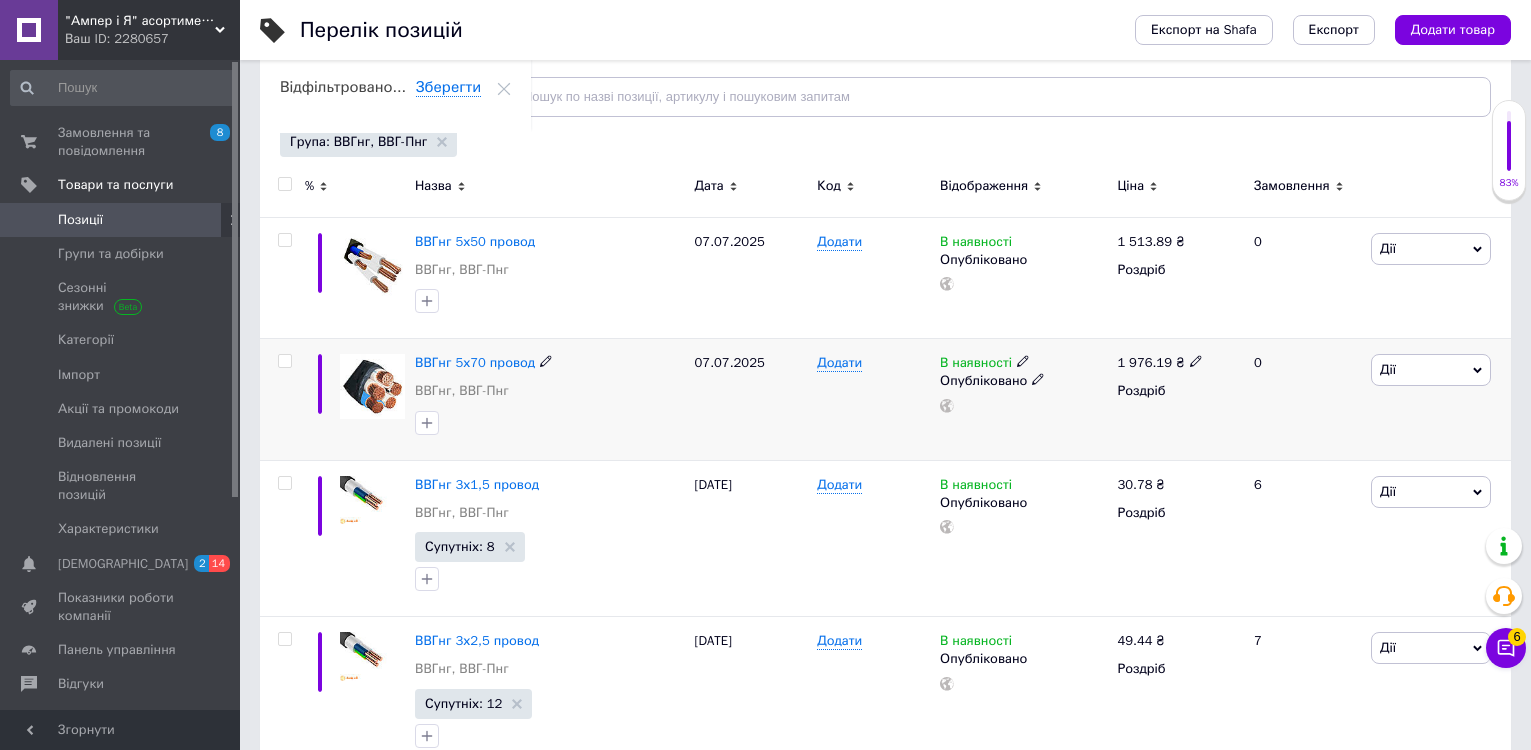 scroll, scrollTop: 300, scrollLeft: 0, axis: vertical 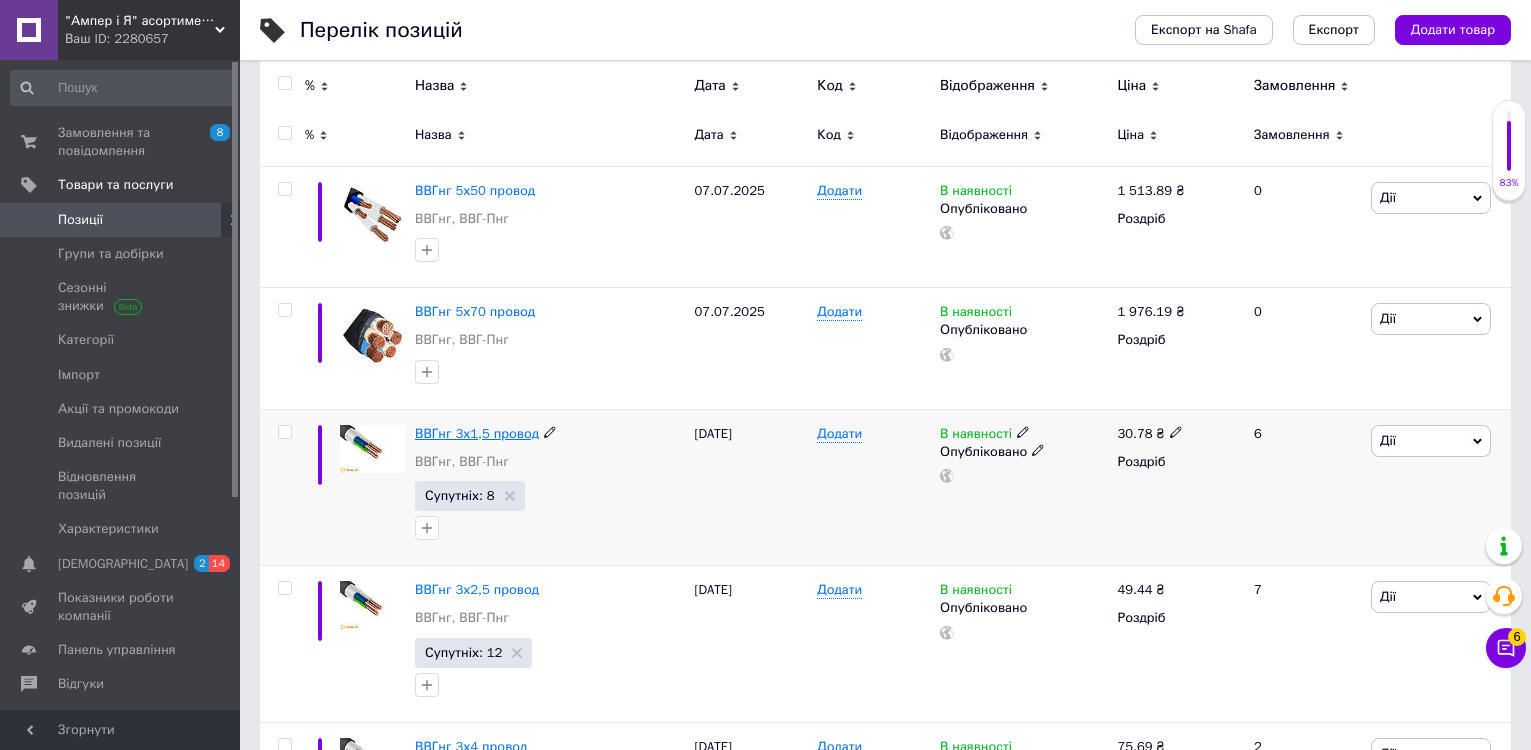 click on "ВВГнг 3х1,5 провод" at bounding box center [477, 433] 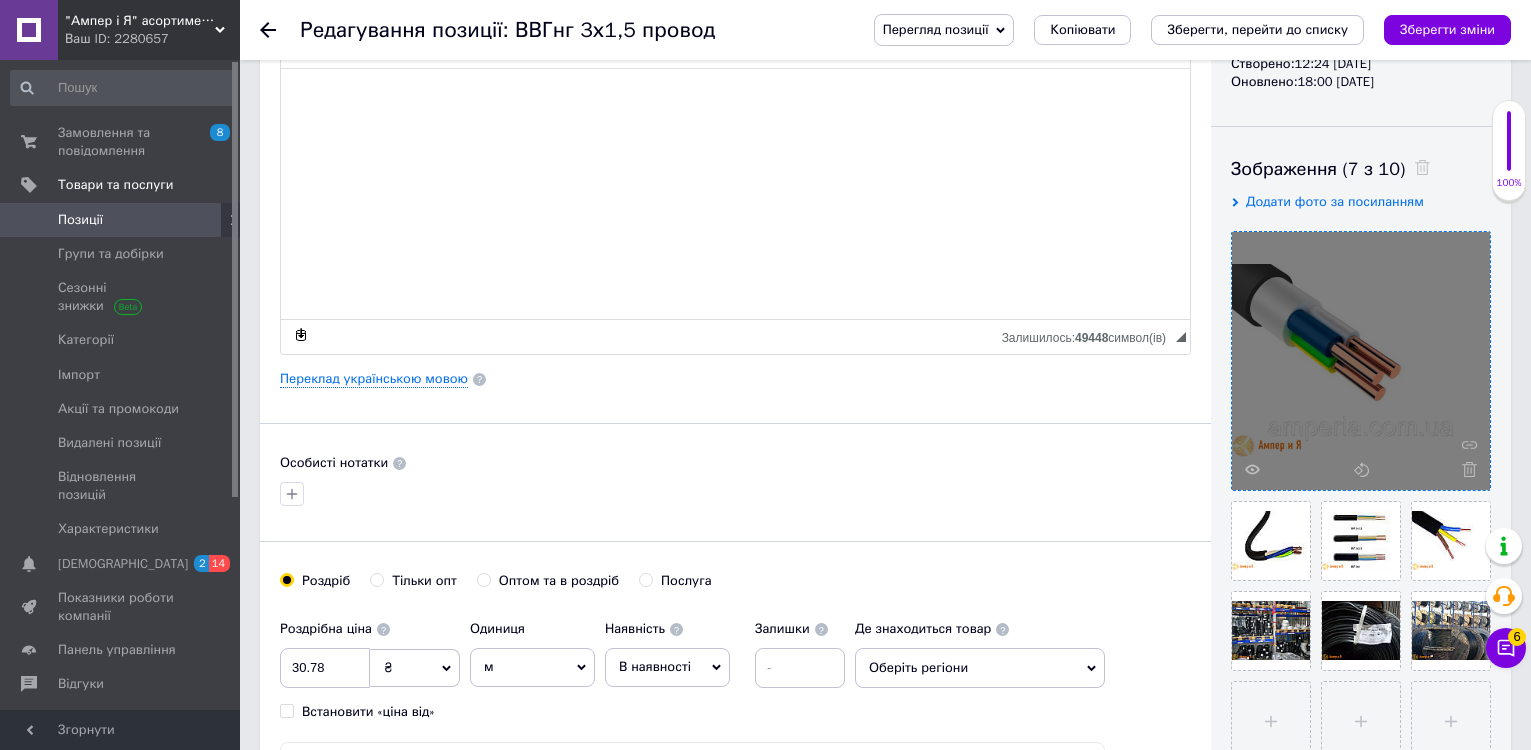 scroll, scrollTop: 300, scrollLeft: 0, axis: vertical 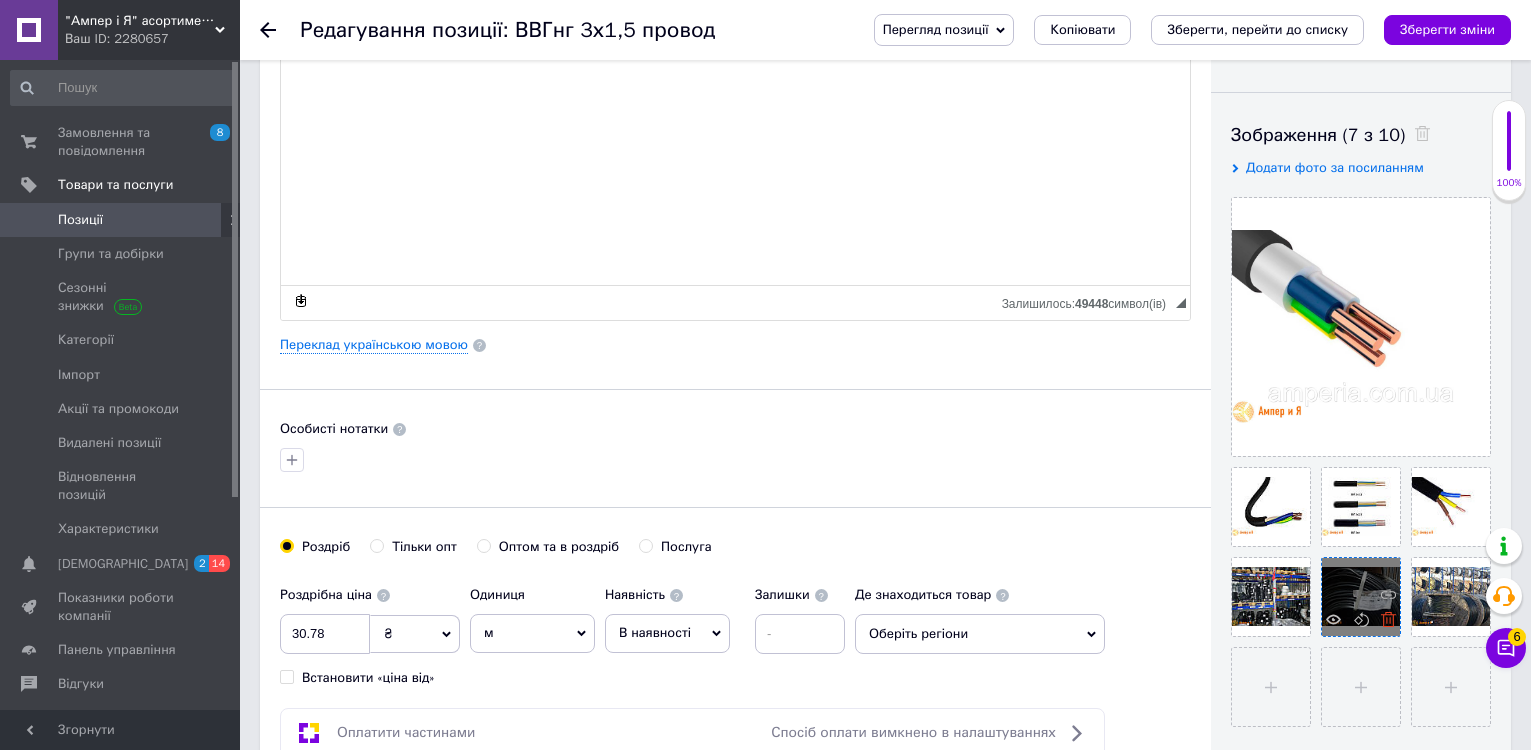 click 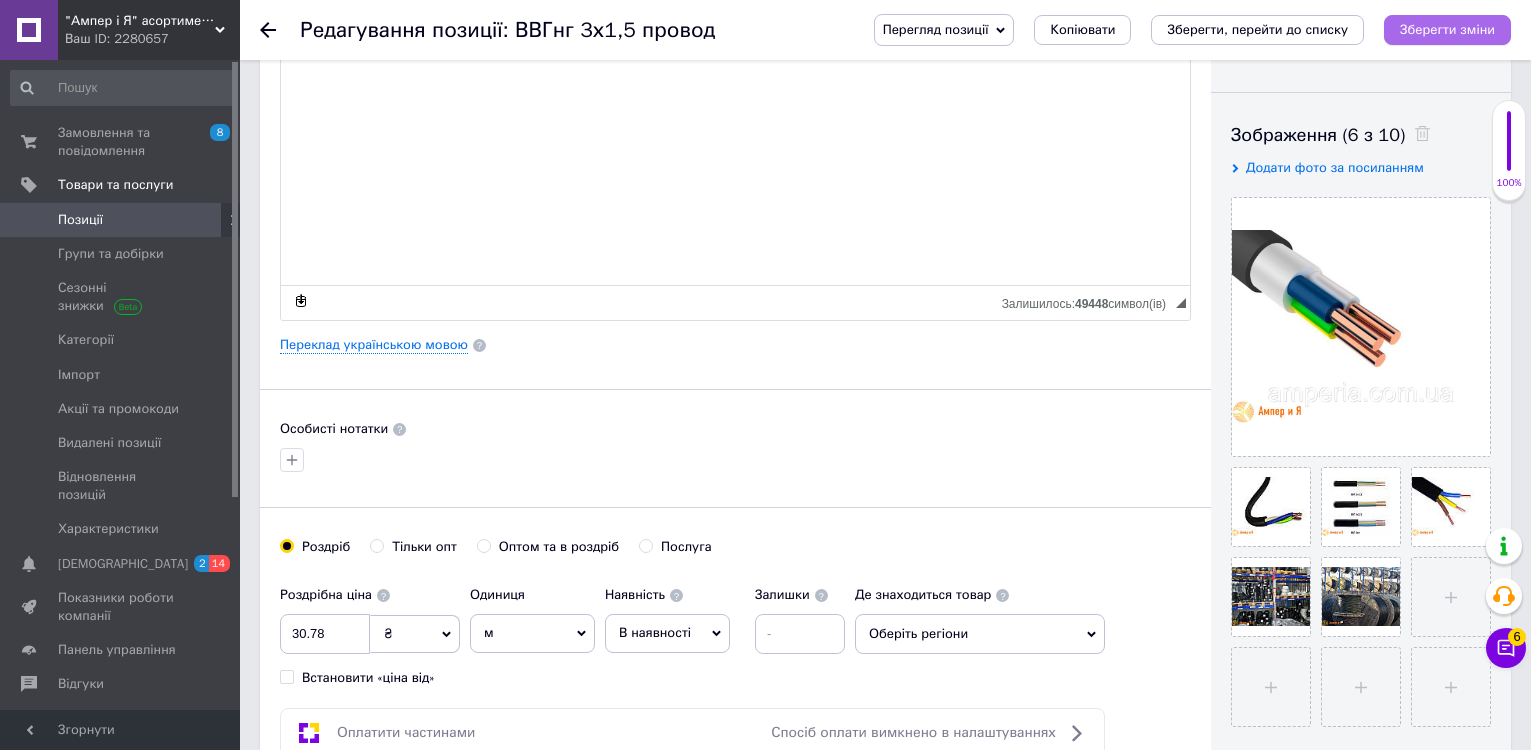 click on "Зберегти зміни" at bounding box center (1447, 29) 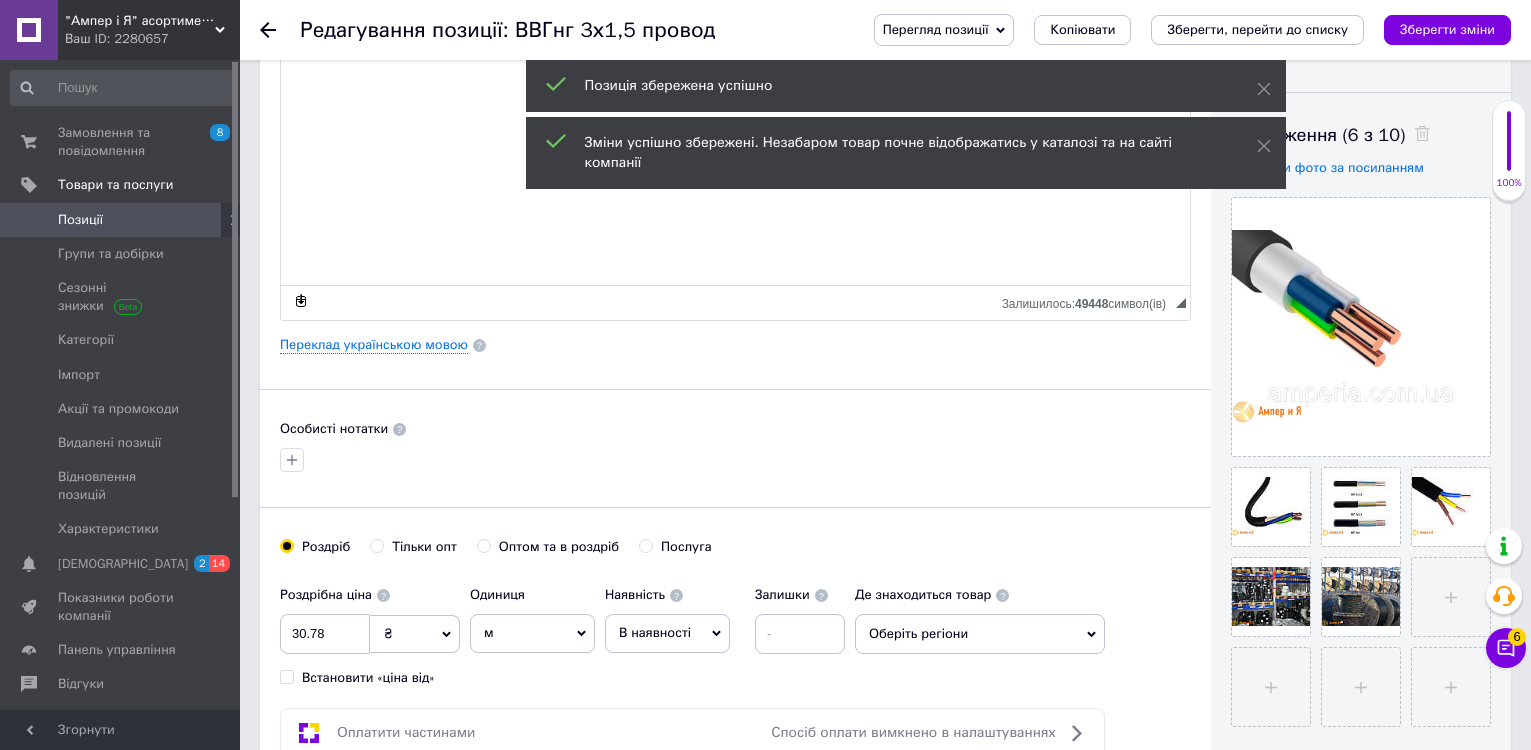 click 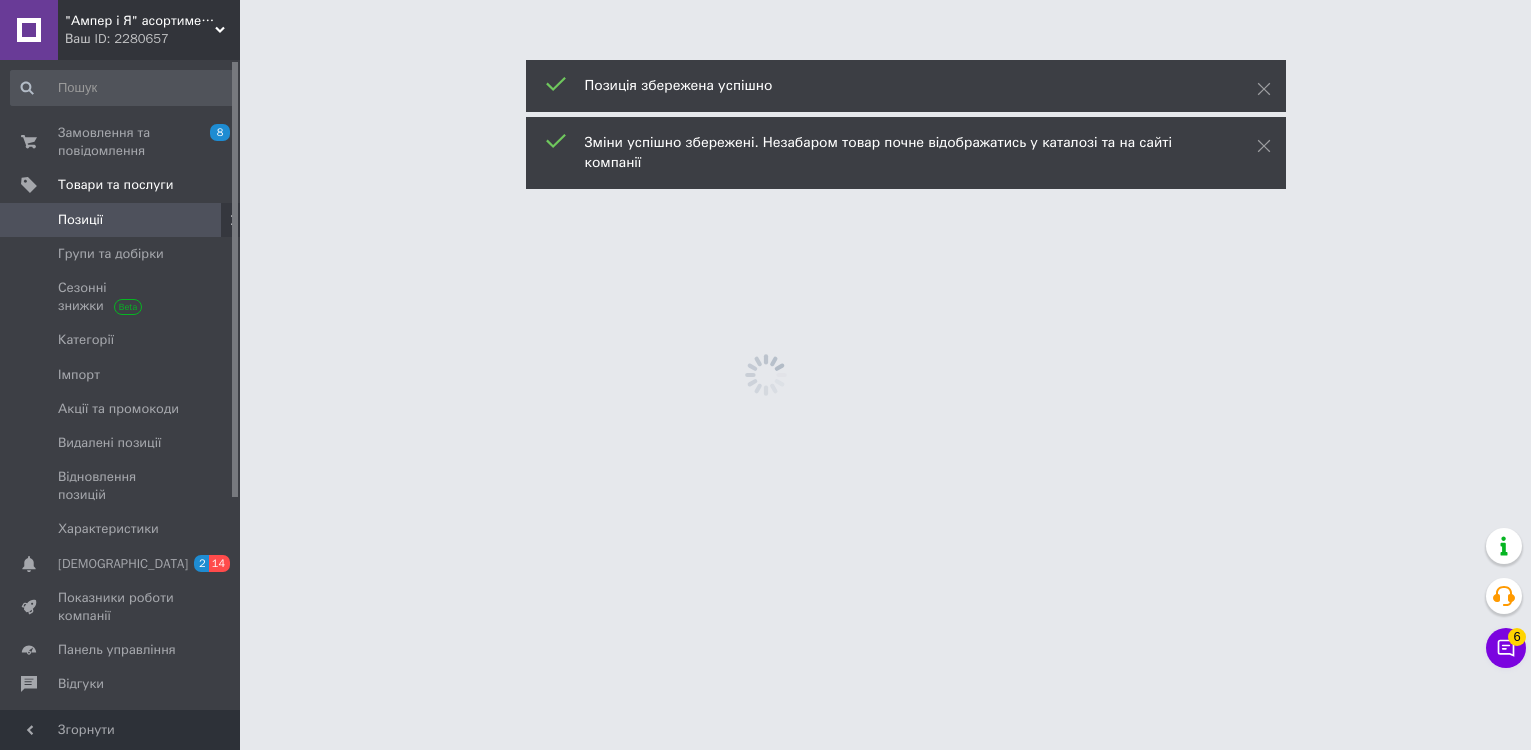 scroll, scrollTop: 0, scrollLeft: 0, axis: both 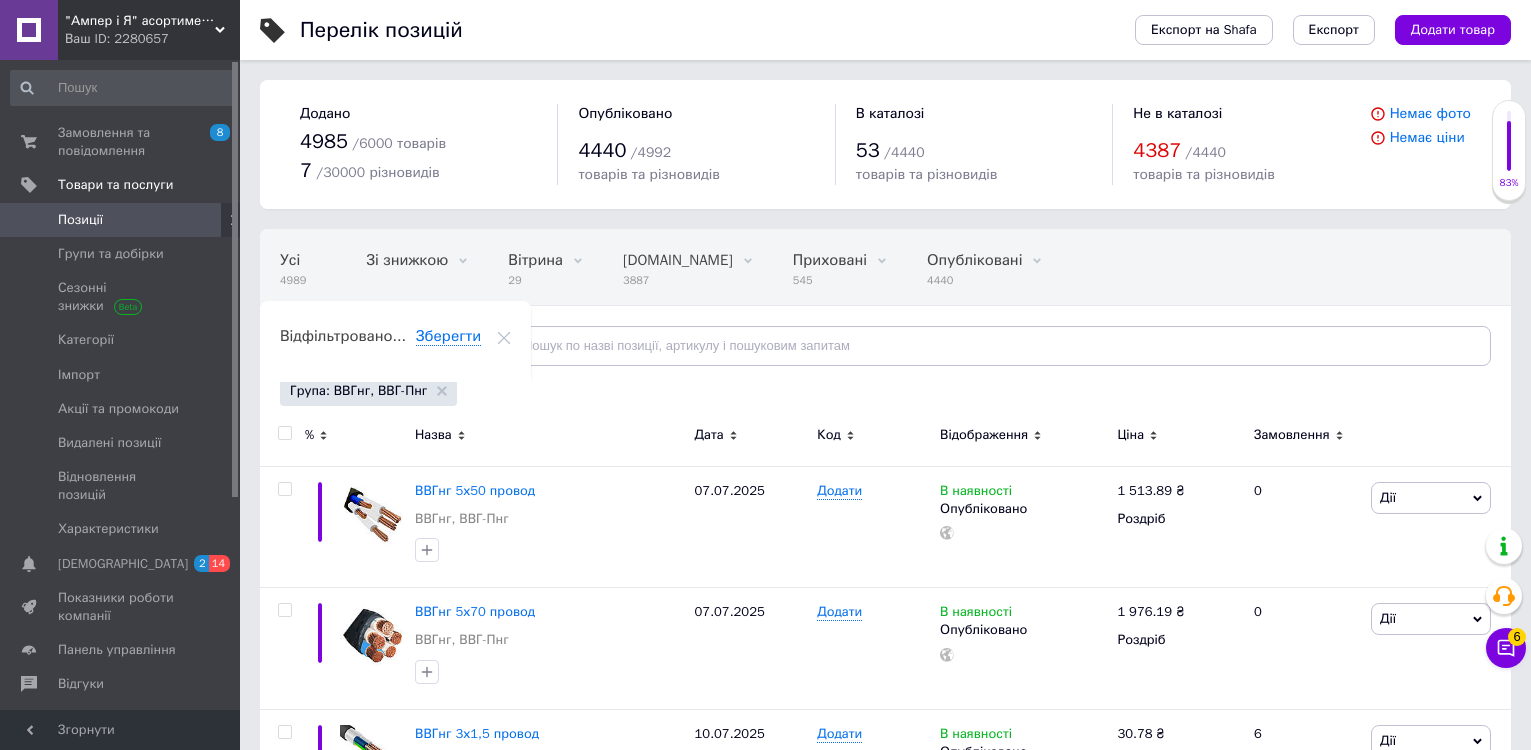click on "Перелік позицій" at bounding box center [697, 30] 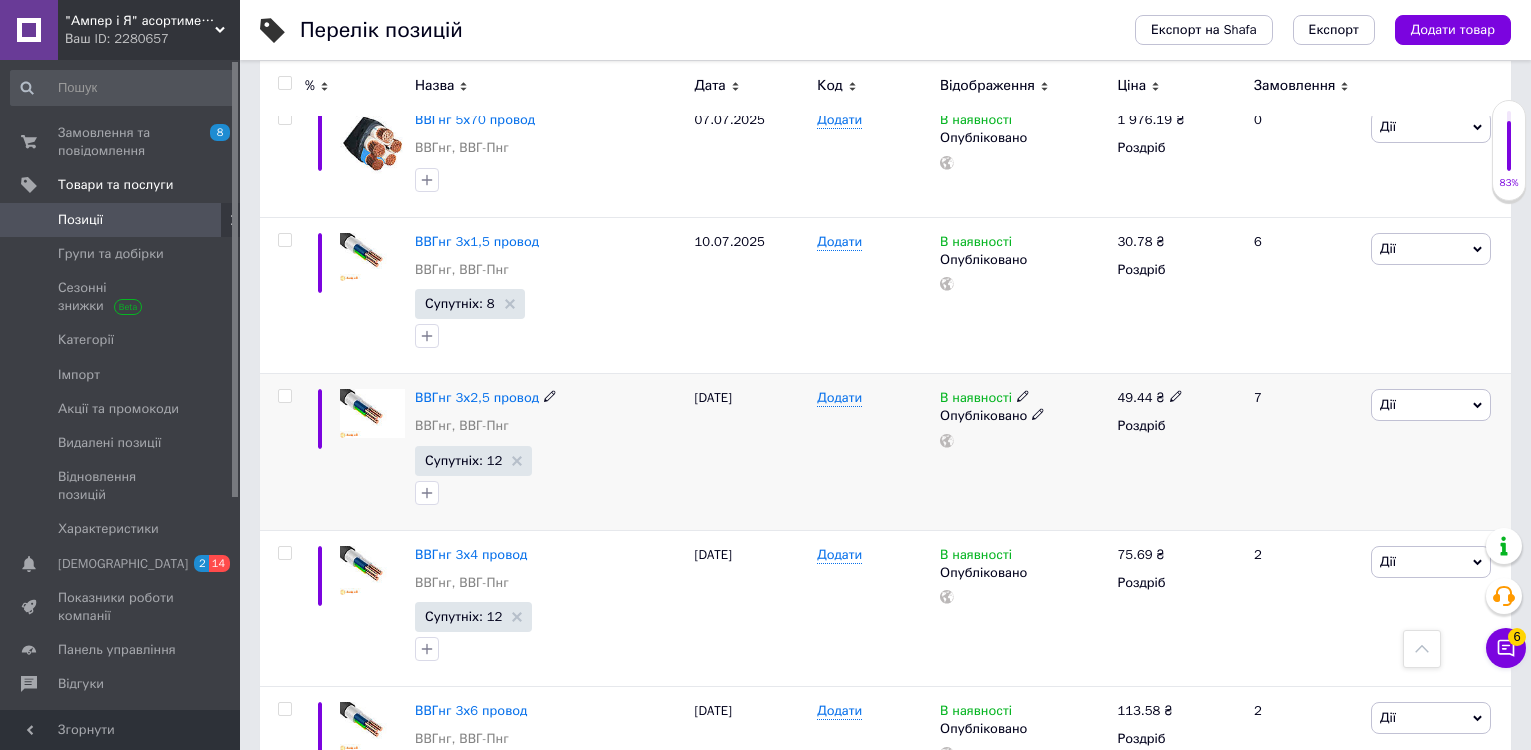 scroll, scrollTop: 500, scrollLeft: 0, axis: vertical 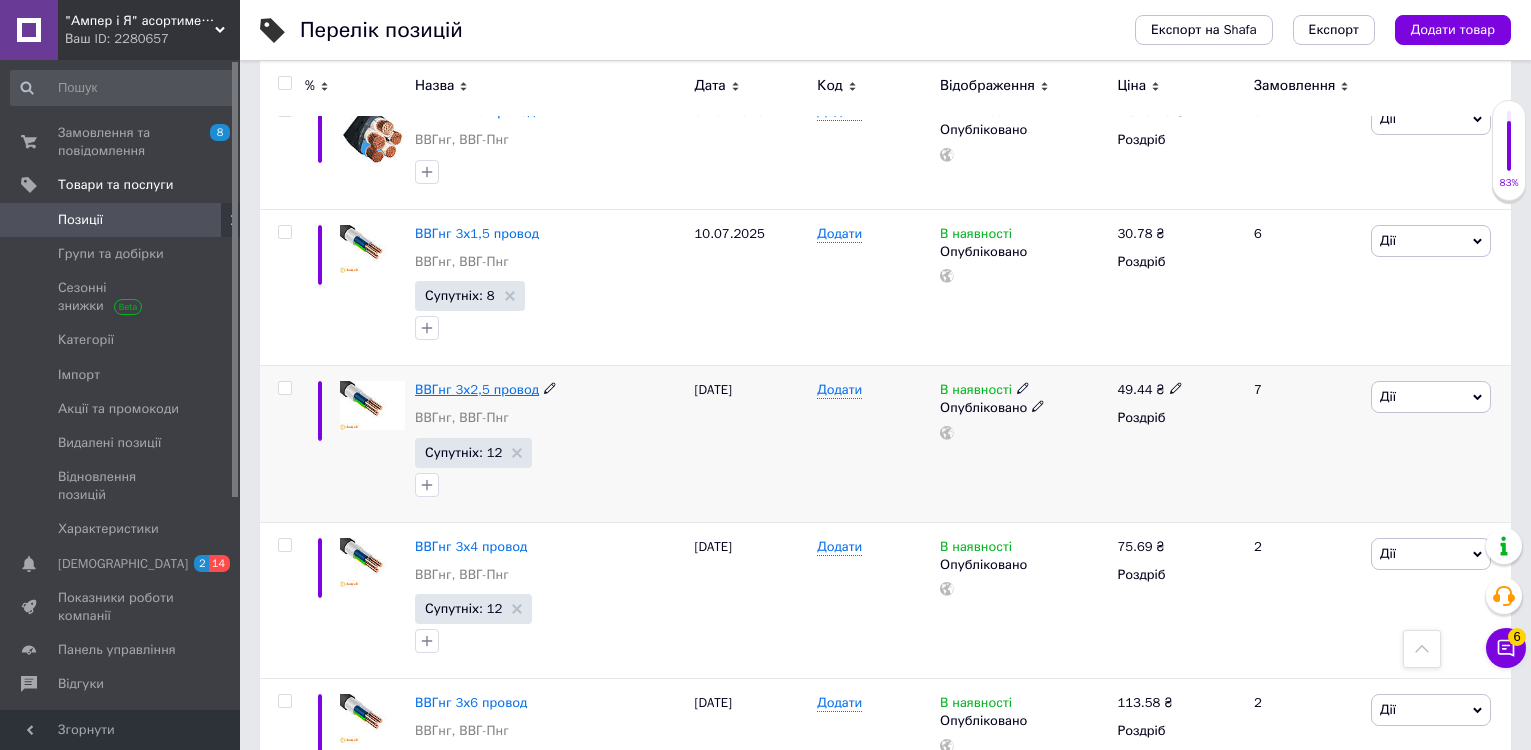 click on "ВВГнг 3х2,5 провод" at bounding box center (477, 389) 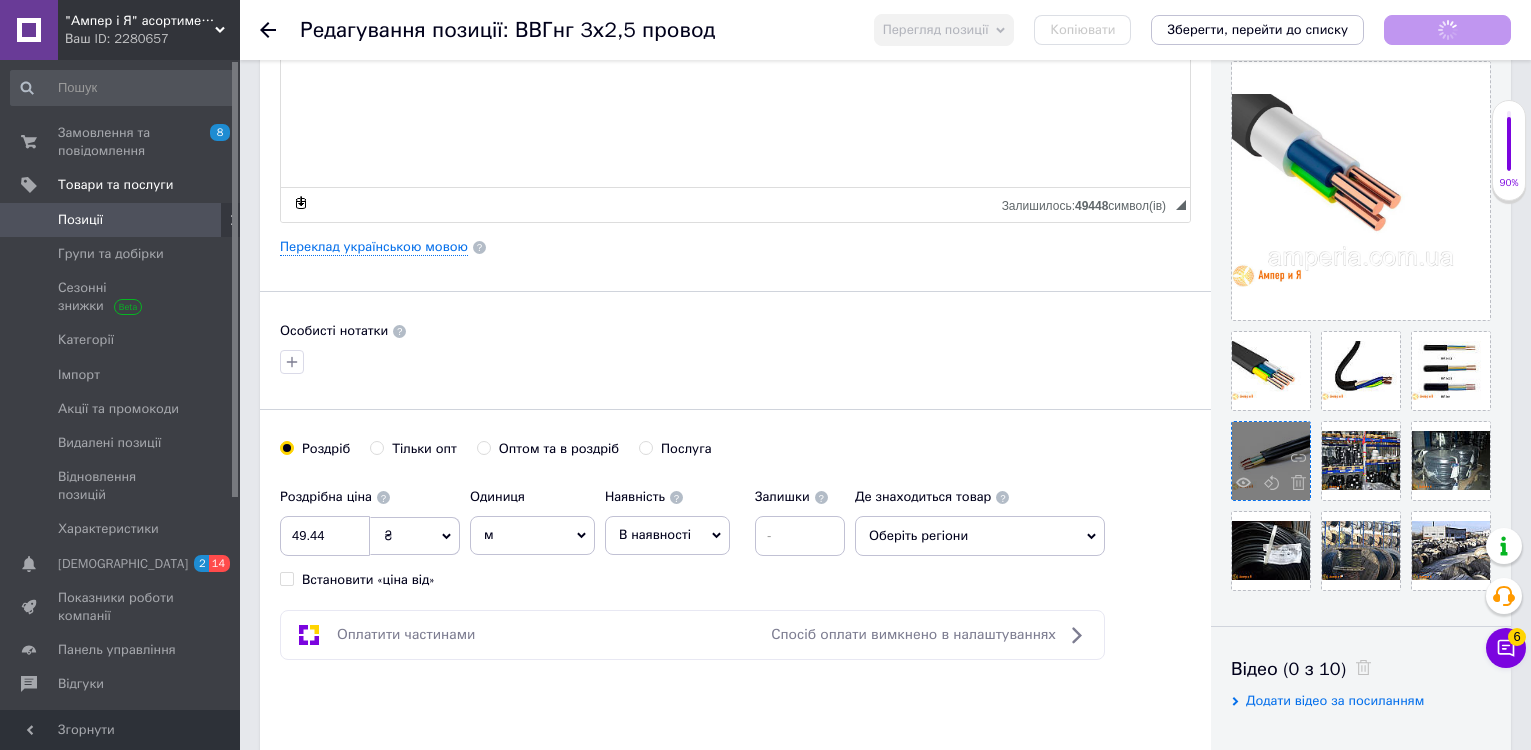 scroll, scrollTop: 400, scrollLeft: 0, axis: vertical 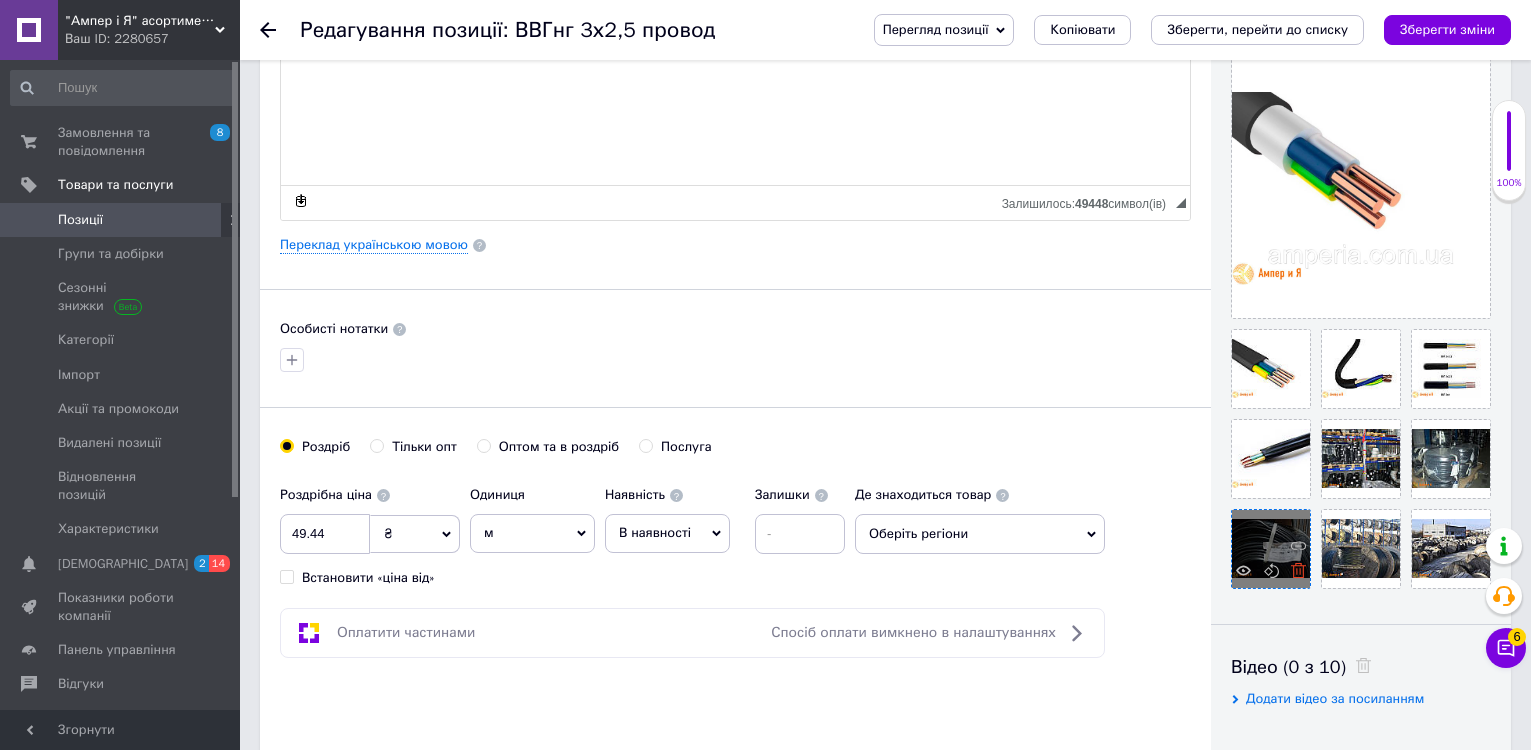 click 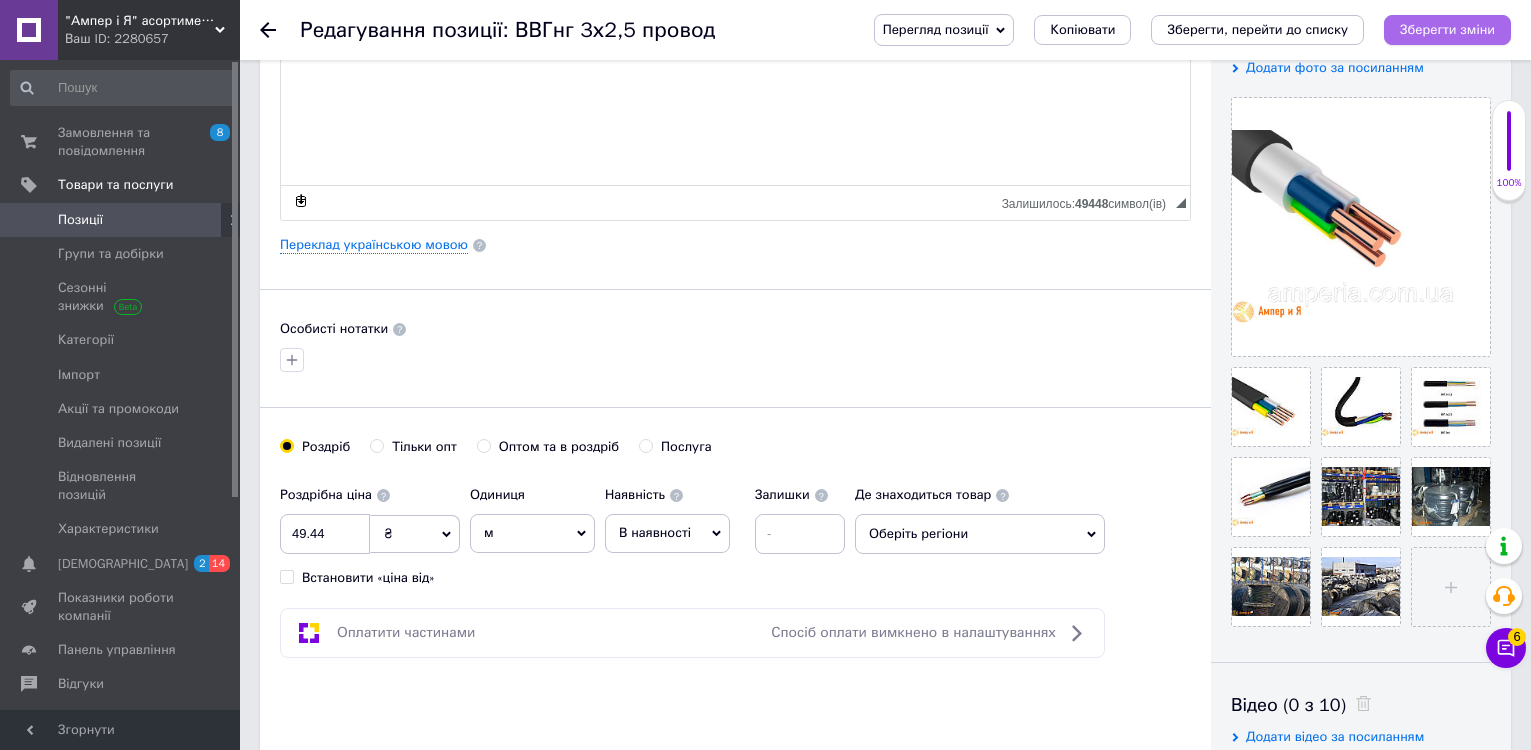 click on "Зберегти зміни" at bounding box center [1447, 30] 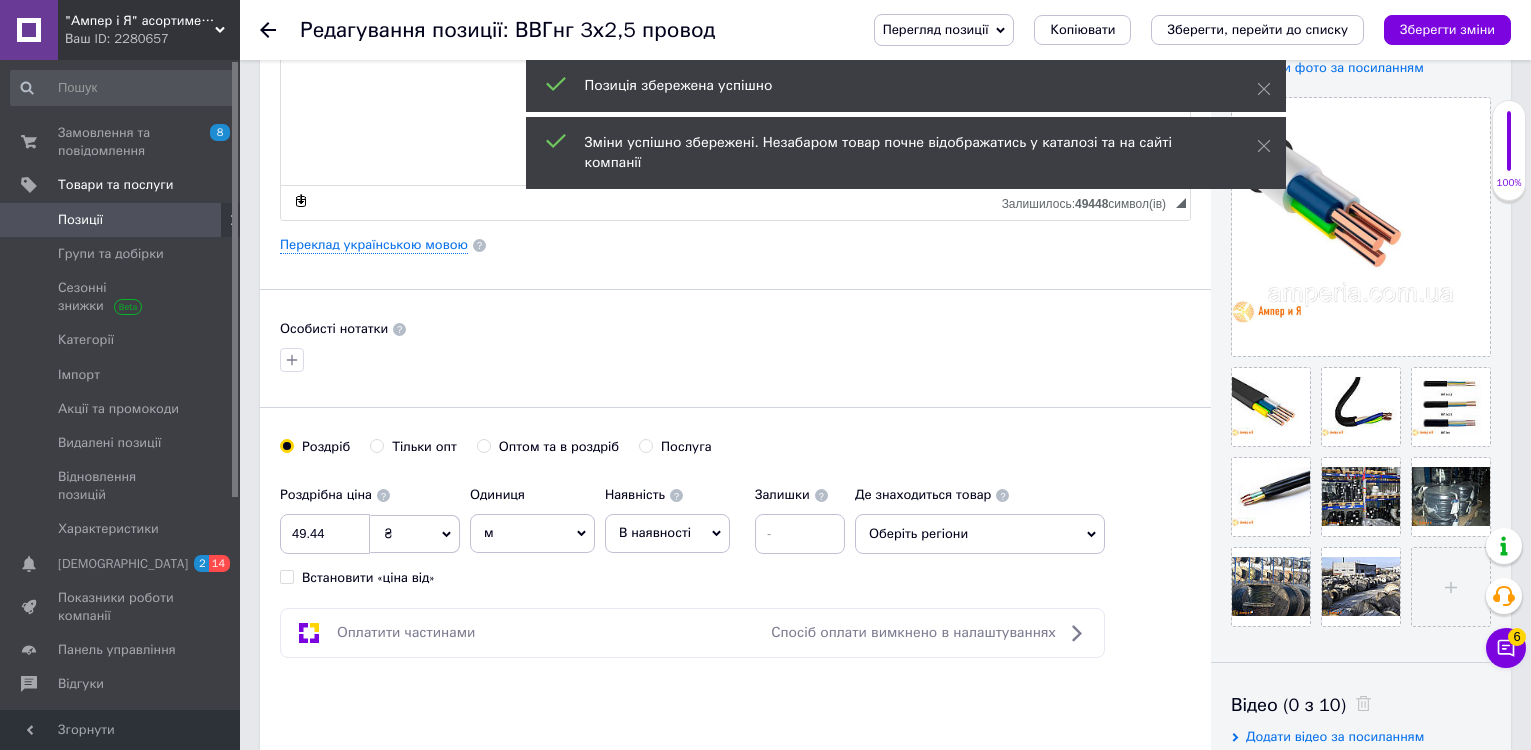 click 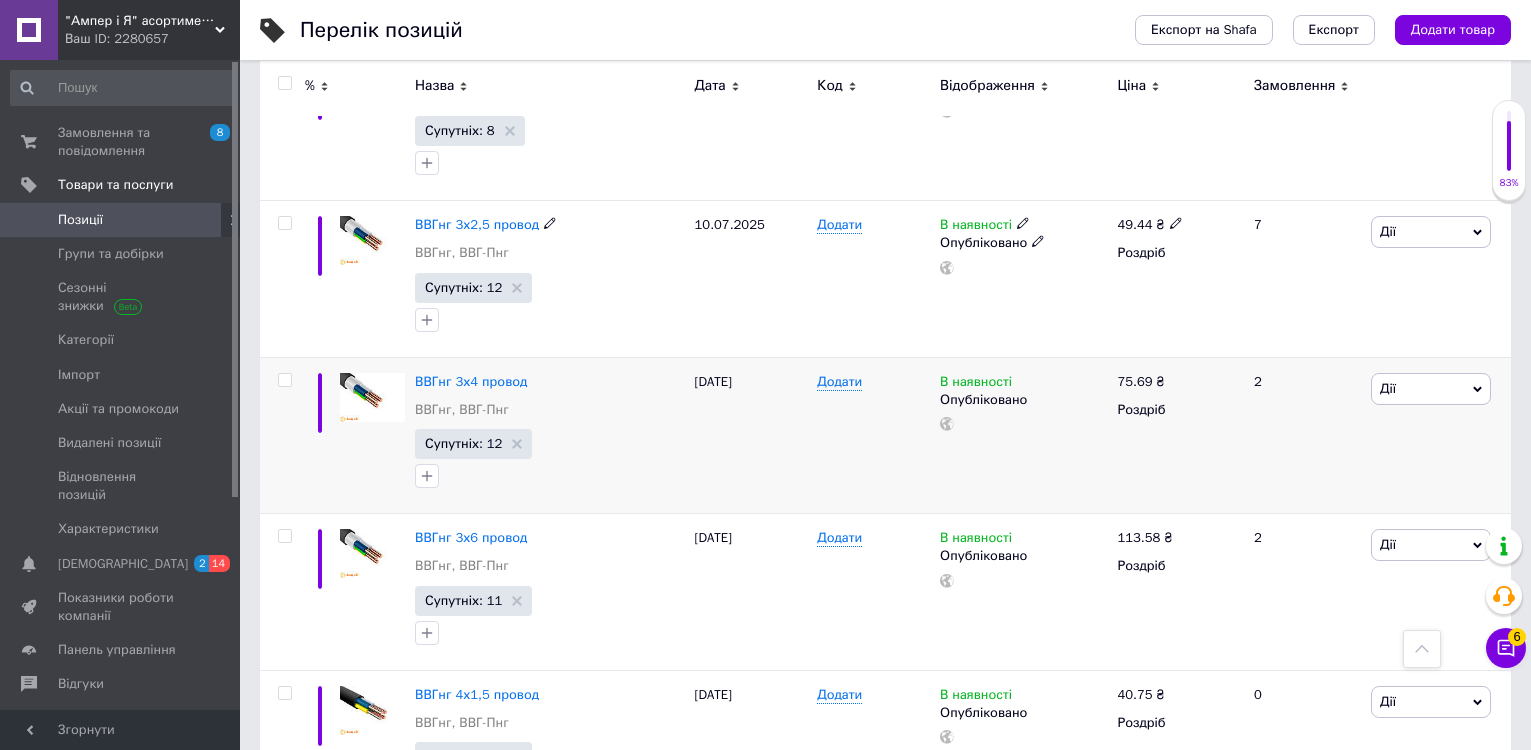 scroll, scrollTop: 700, scrollLeft: 0, axis: vertical 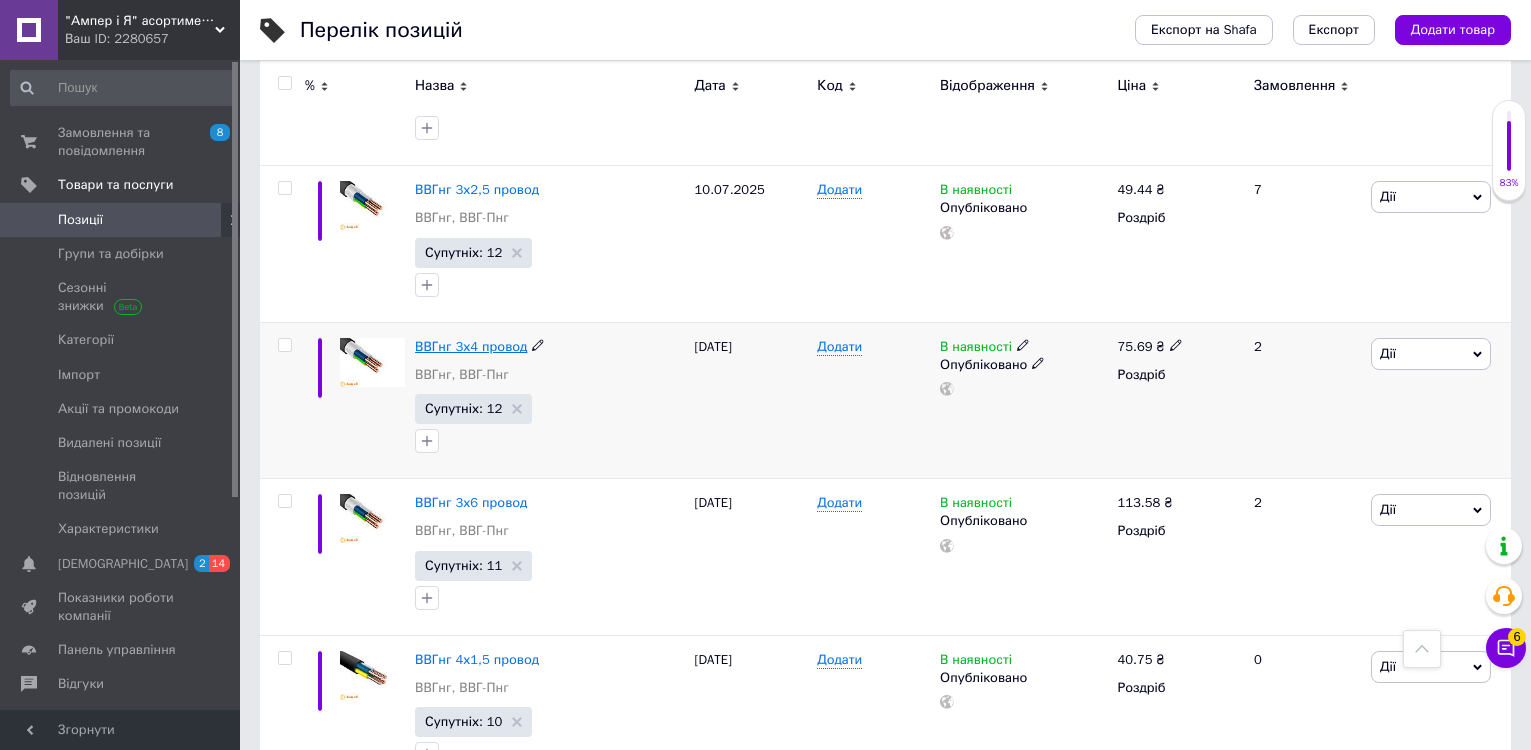 click on "ВВГнг 3х4 провод" at bounding box center [471, 346] 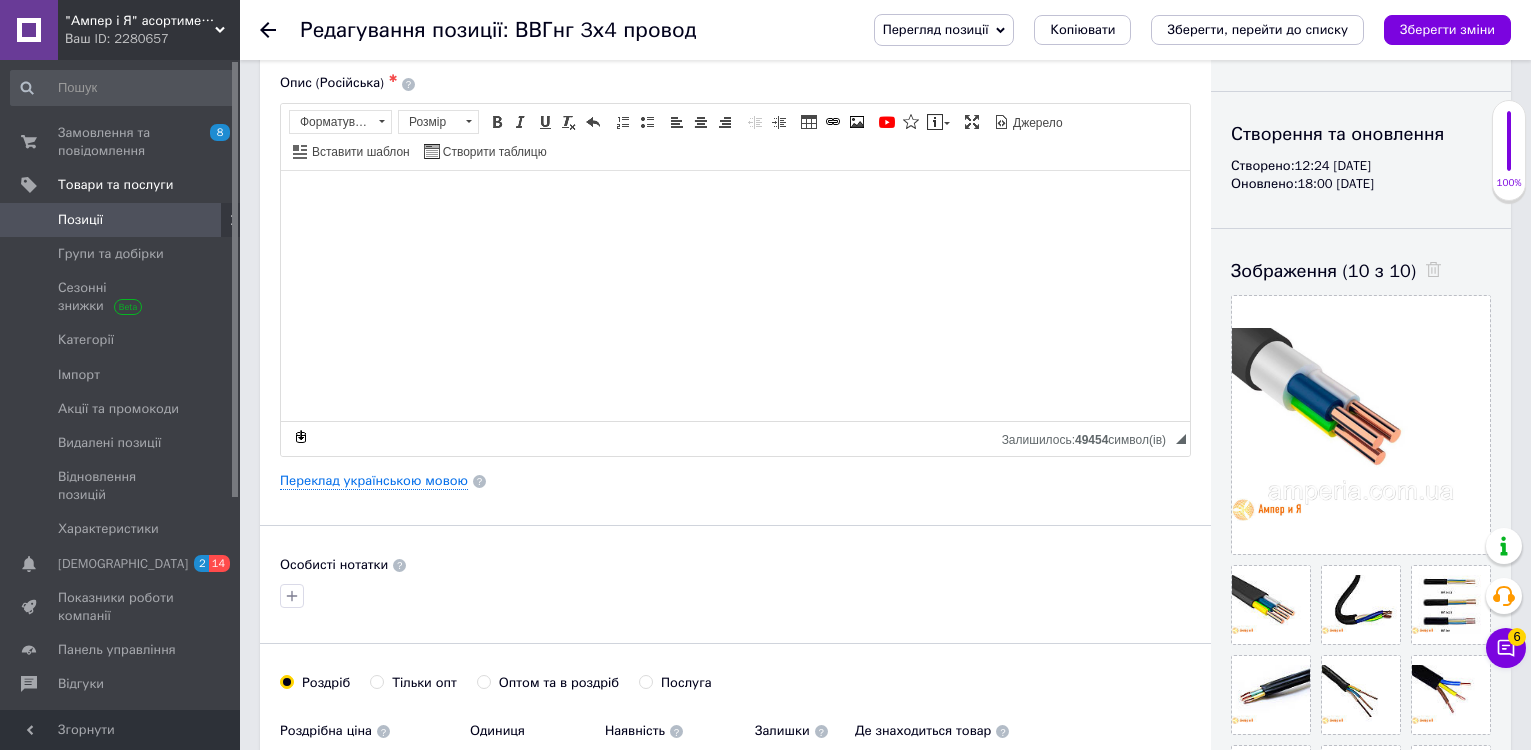 scroll, scrollTop: 300, scrollLeft: 0, axis: vertical 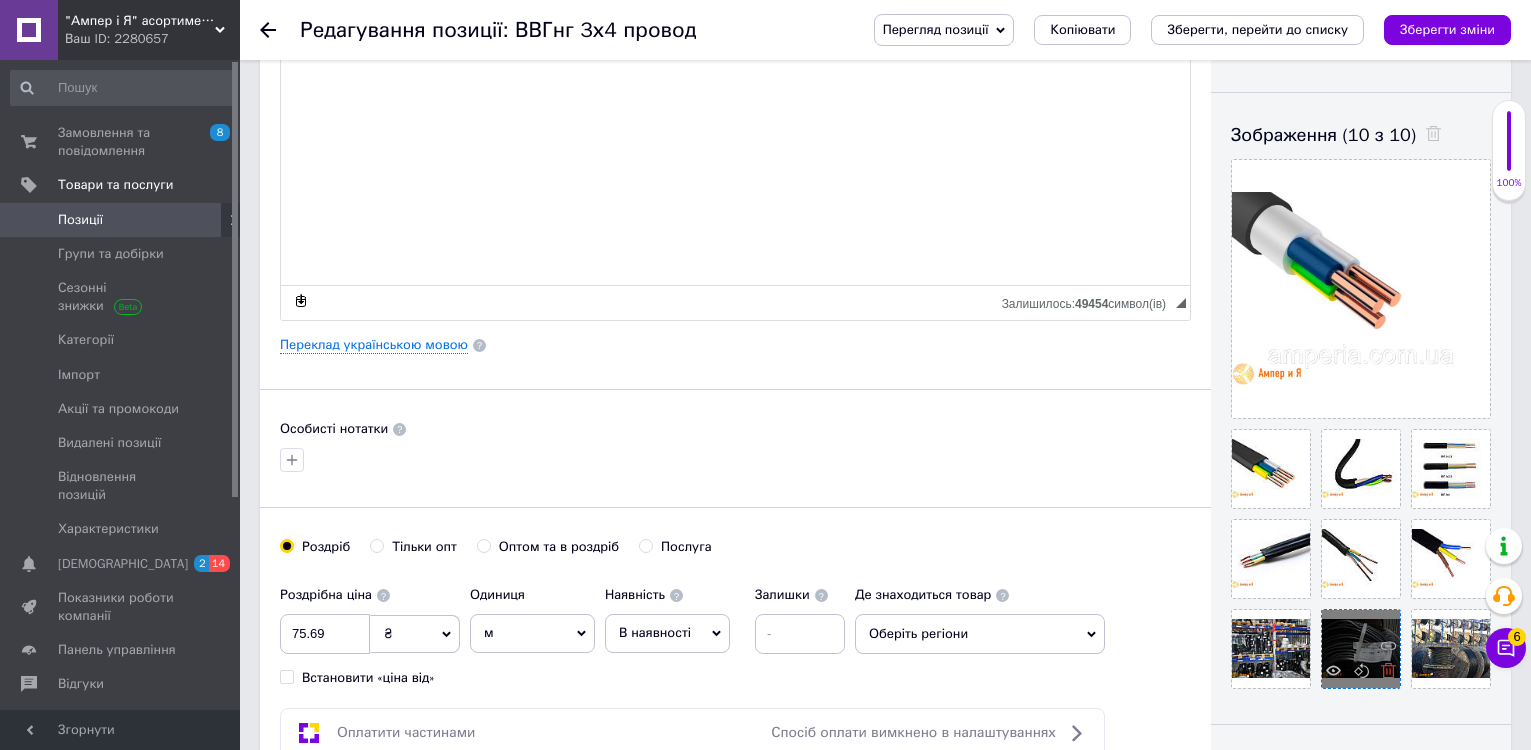 click 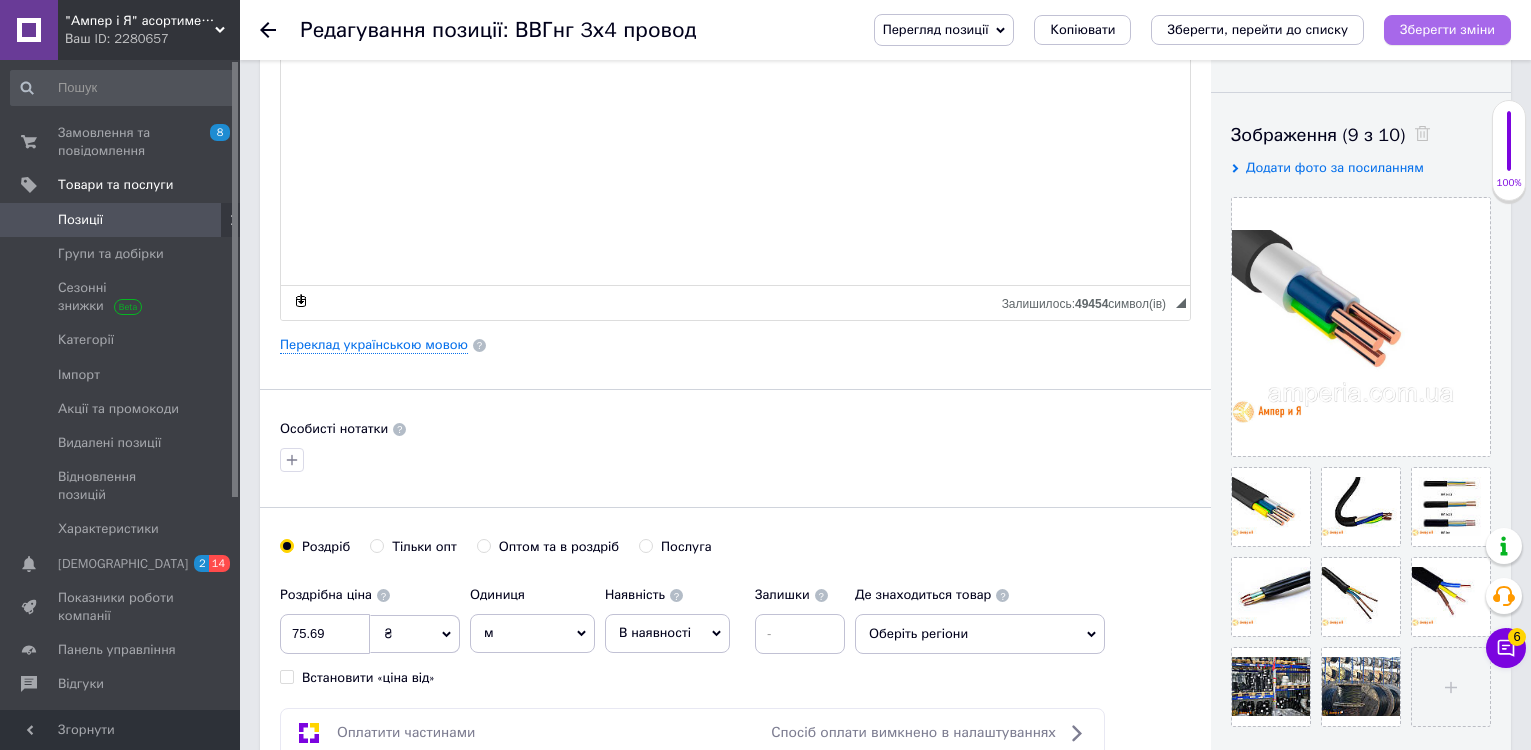 click on "Зберегти зміни" at bounding box center (1447, 30) 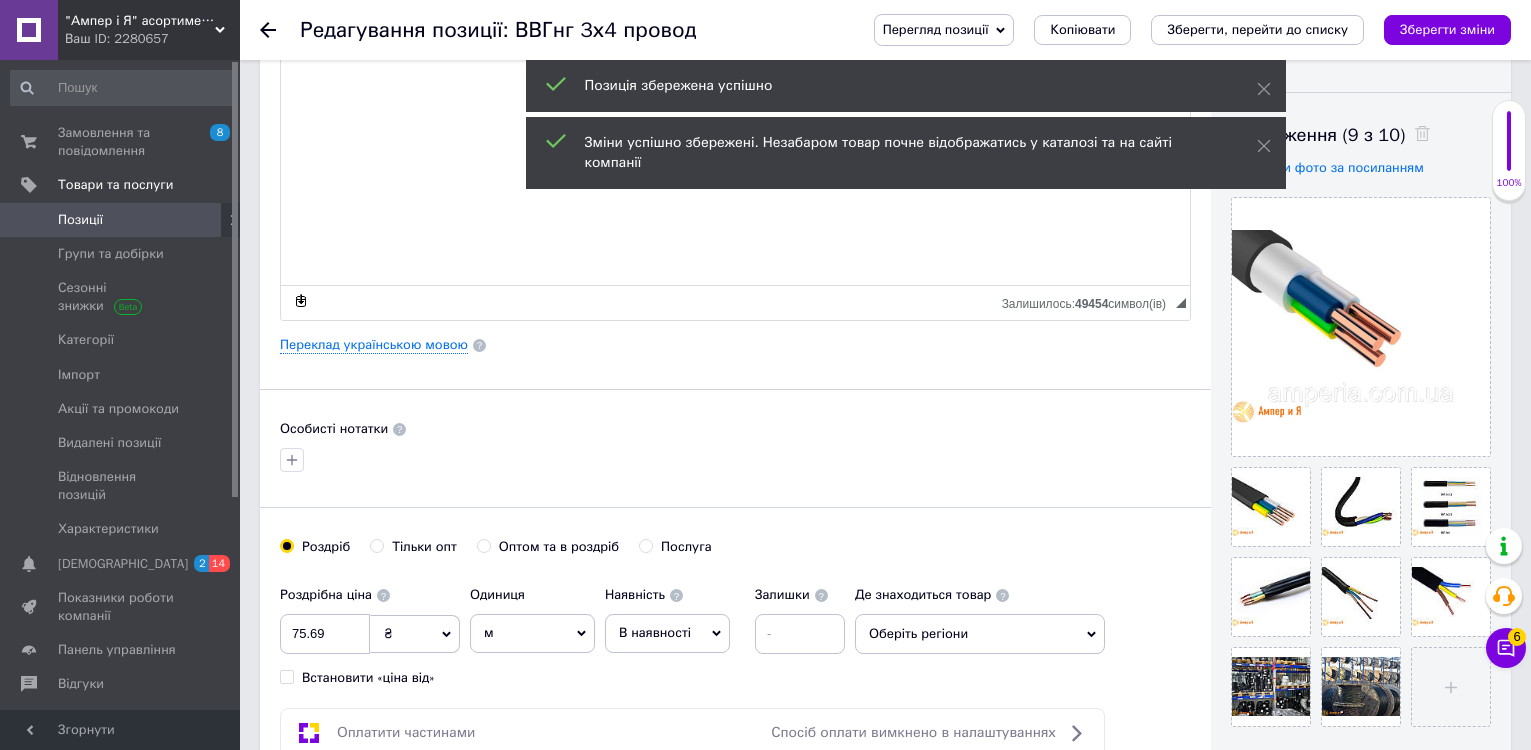 click 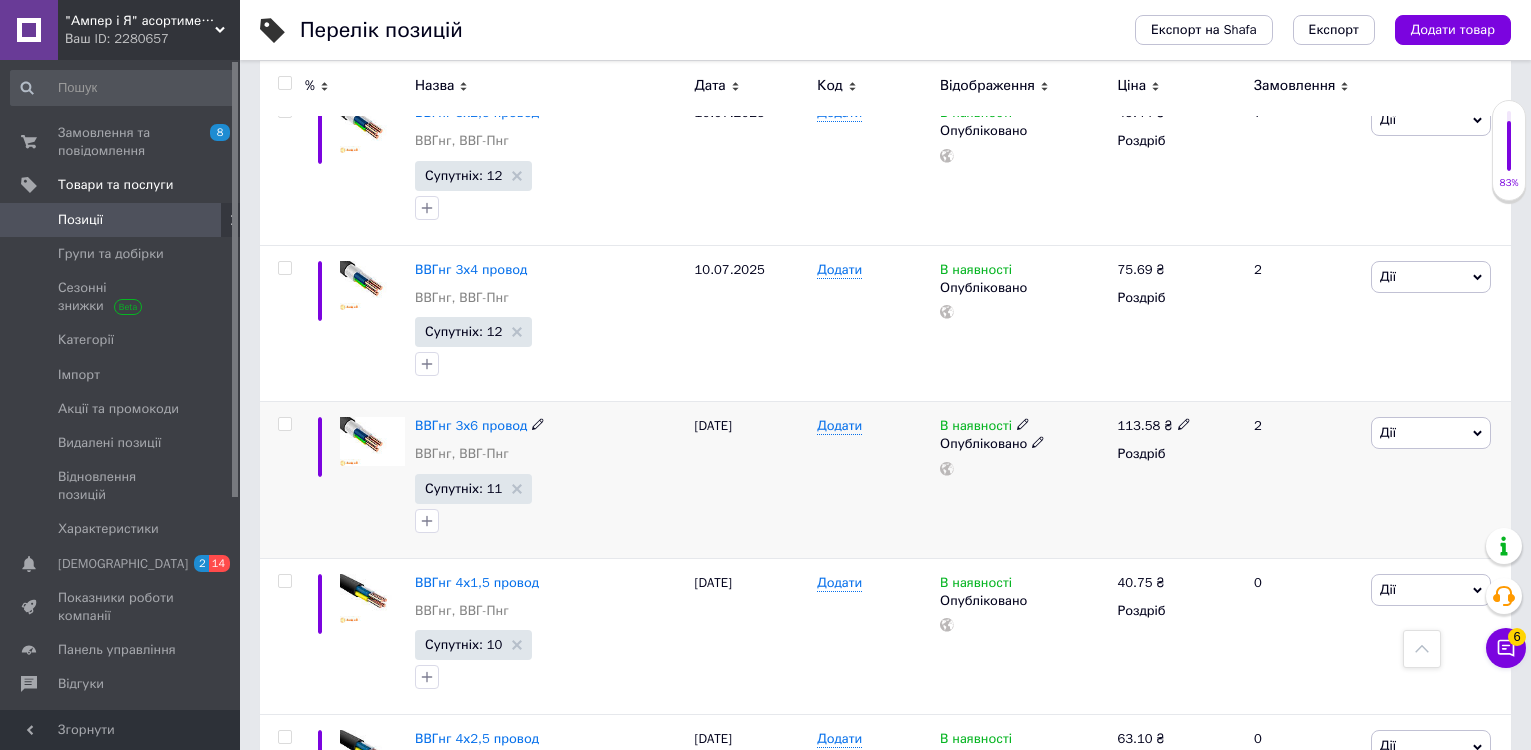 scroll, scrollTop: 800, scrollLeft: 0, axis: vertical 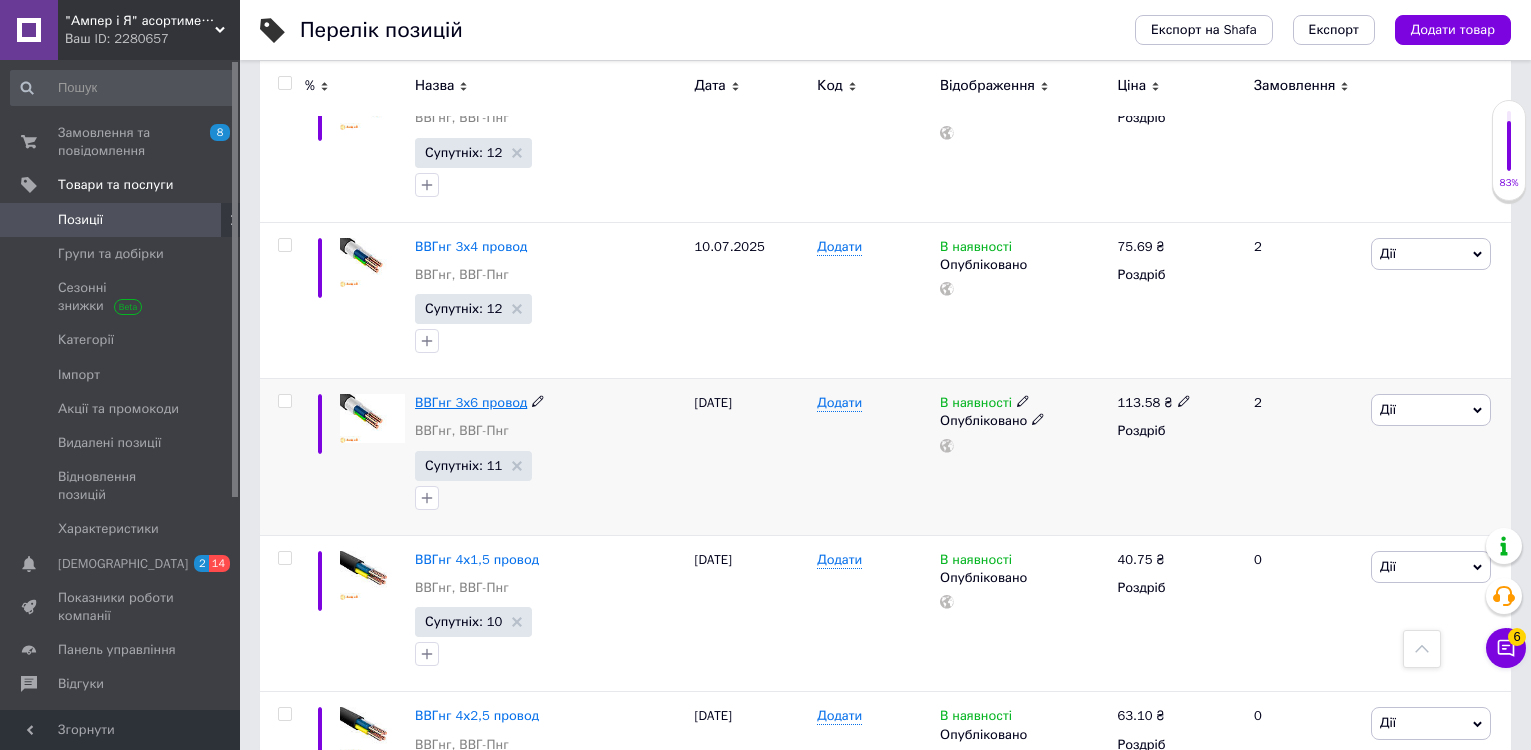 click on "ВВГнг 3х6 провод" at bounding box center (471, 402) 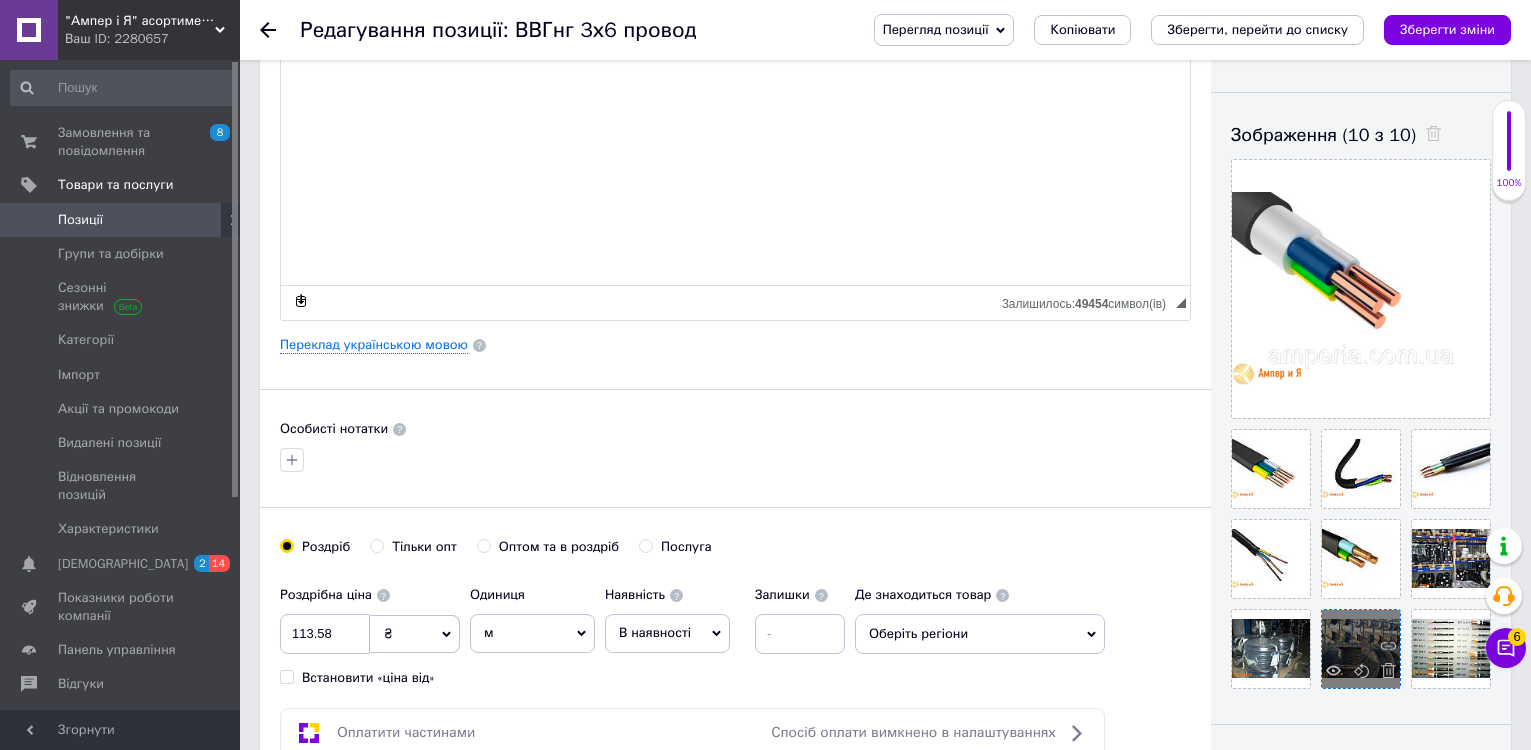scroll, scrollTop: 400, scrollLeft: 0, axis: vertical 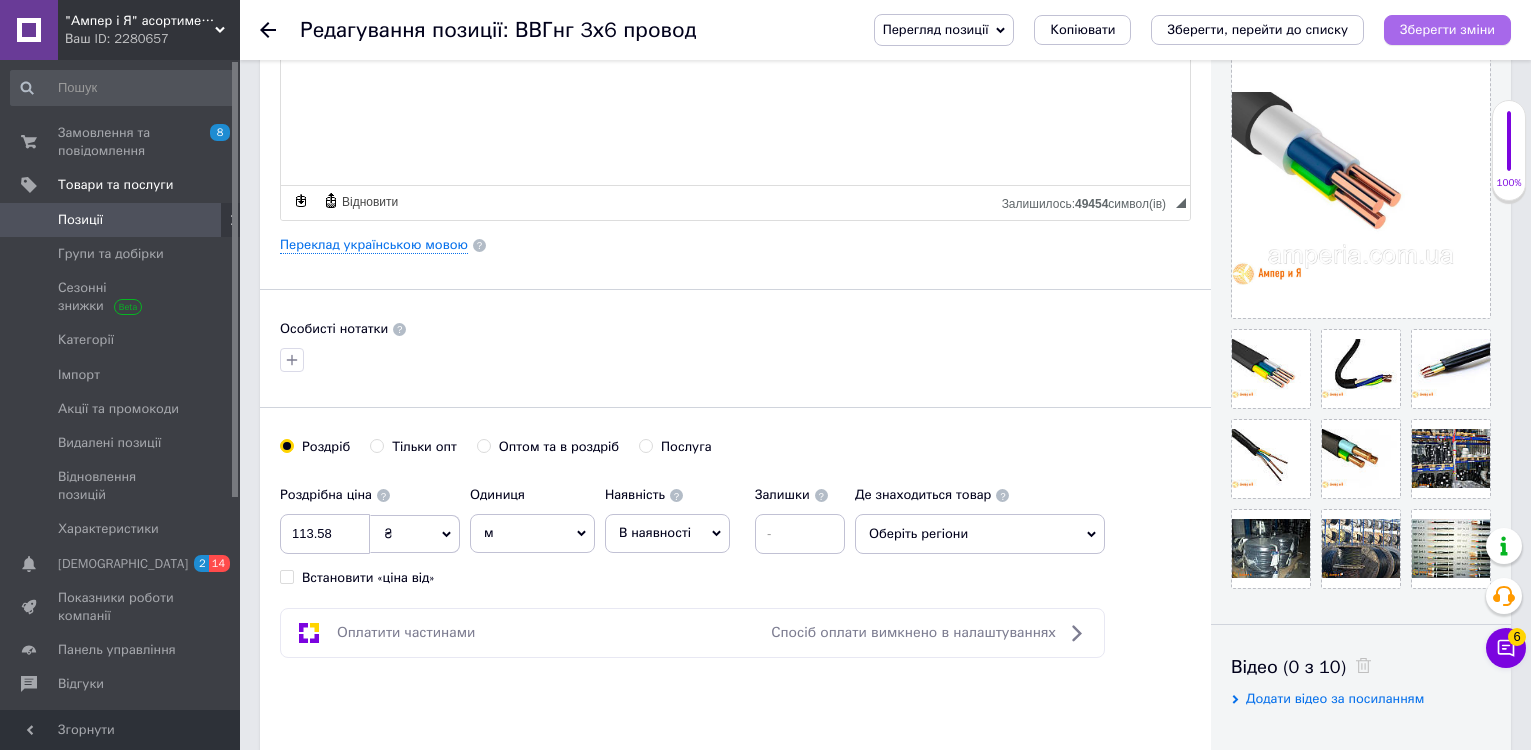 click on "Зберегти зміни" at bounding box center (1447, 29) 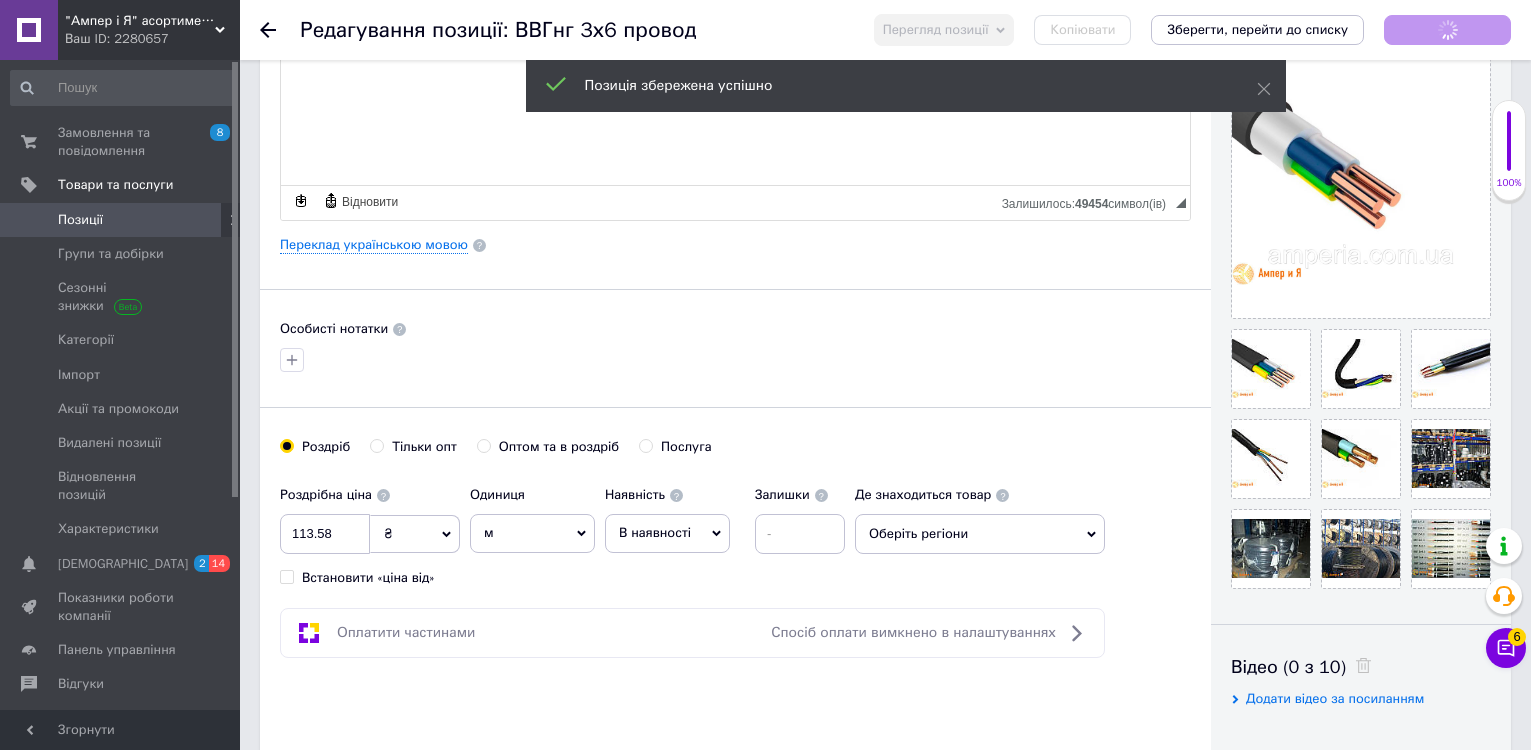 click 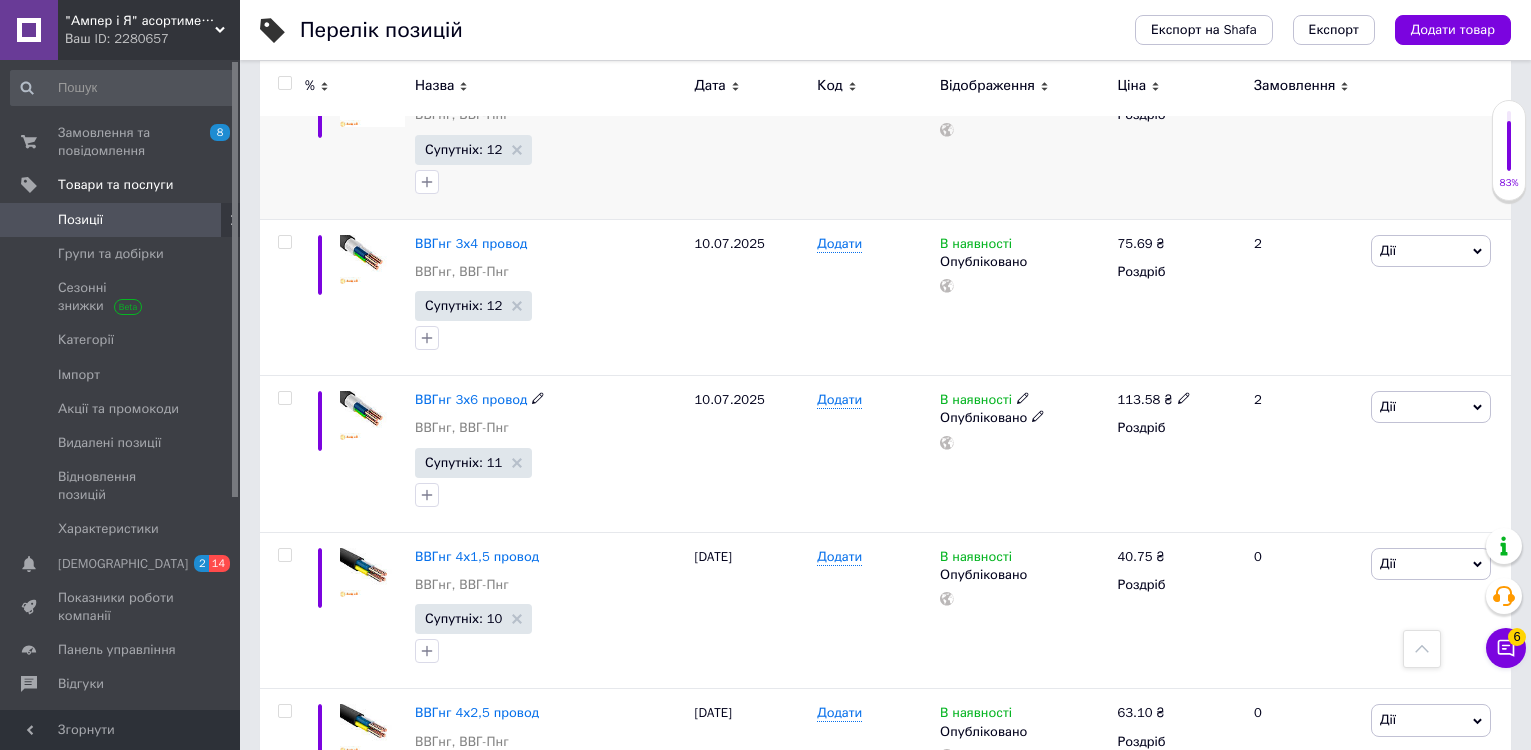 scroll, scrollTop: 900, scrollLeft: 0, axis: vertical 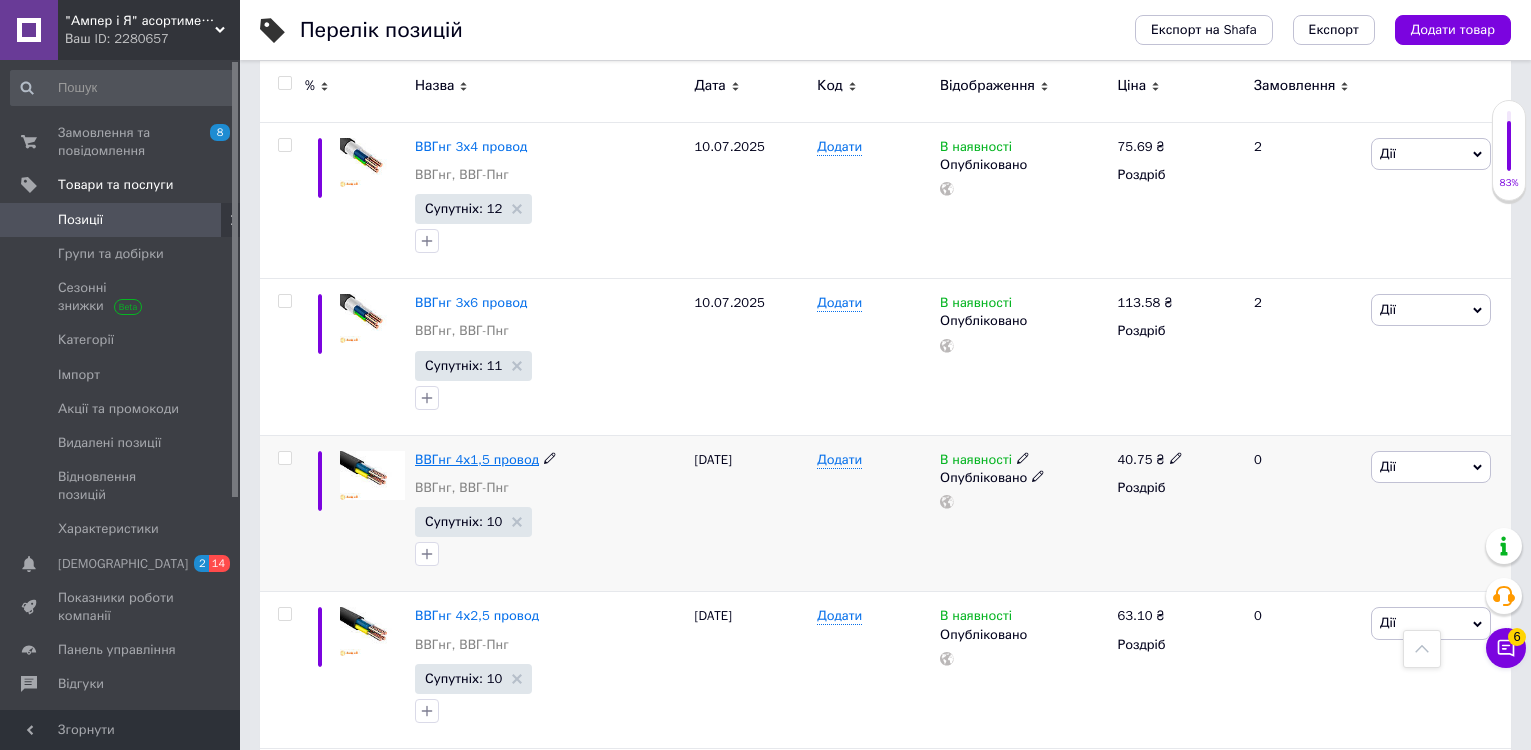 click on "ВВГнг 4х1,5 провод" at bounding box center [477, 459] 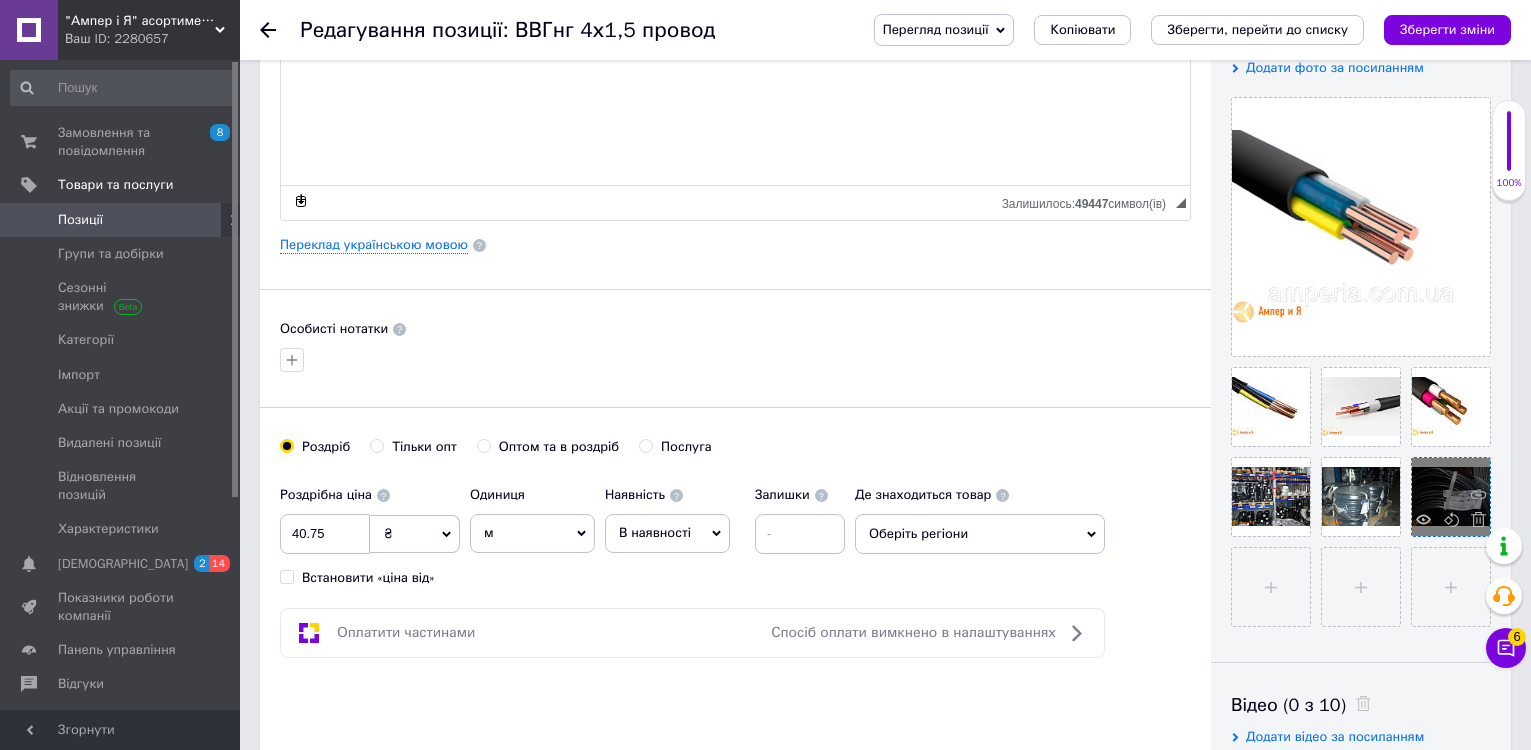 scroll, scrollTop: 500, scrollLeft: 0, axis: vertical 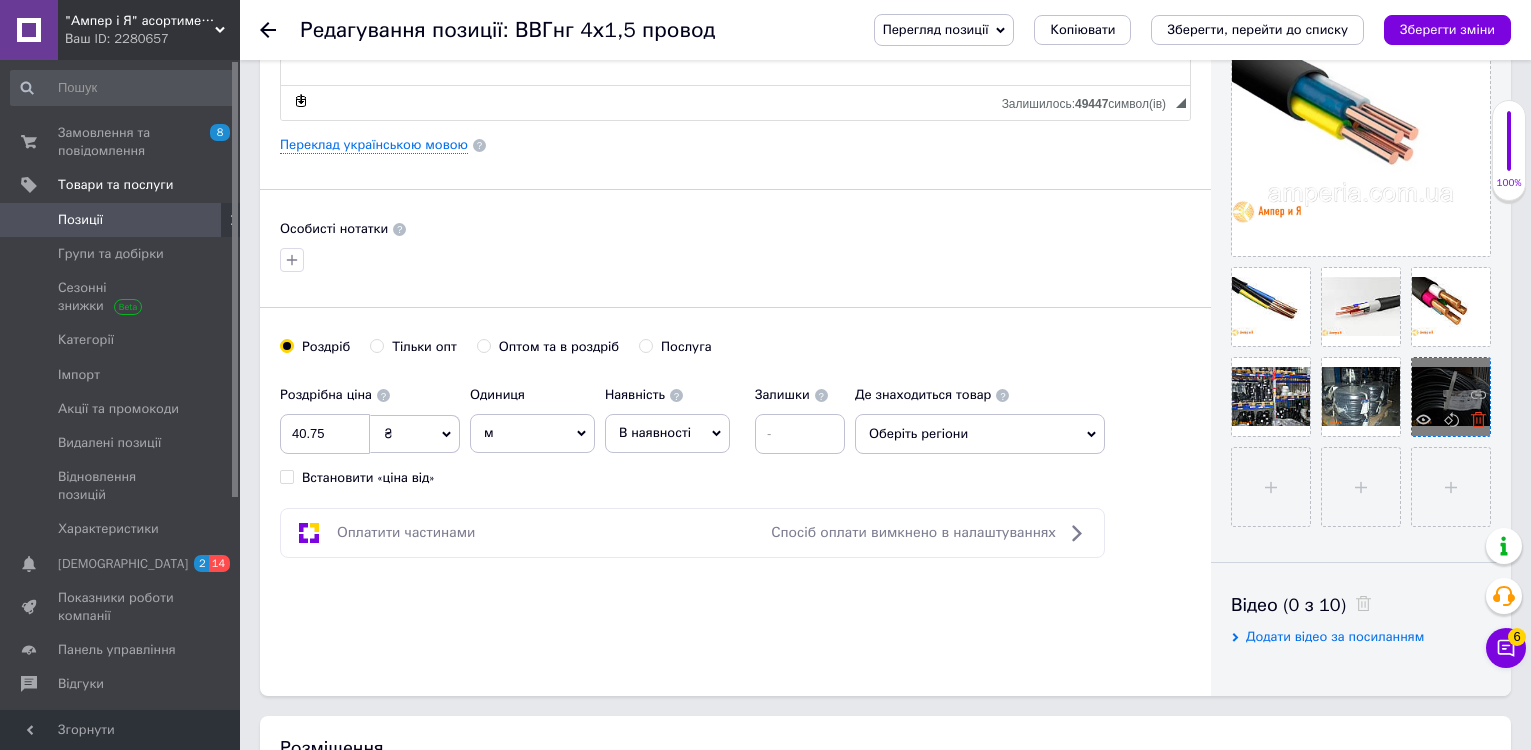 click 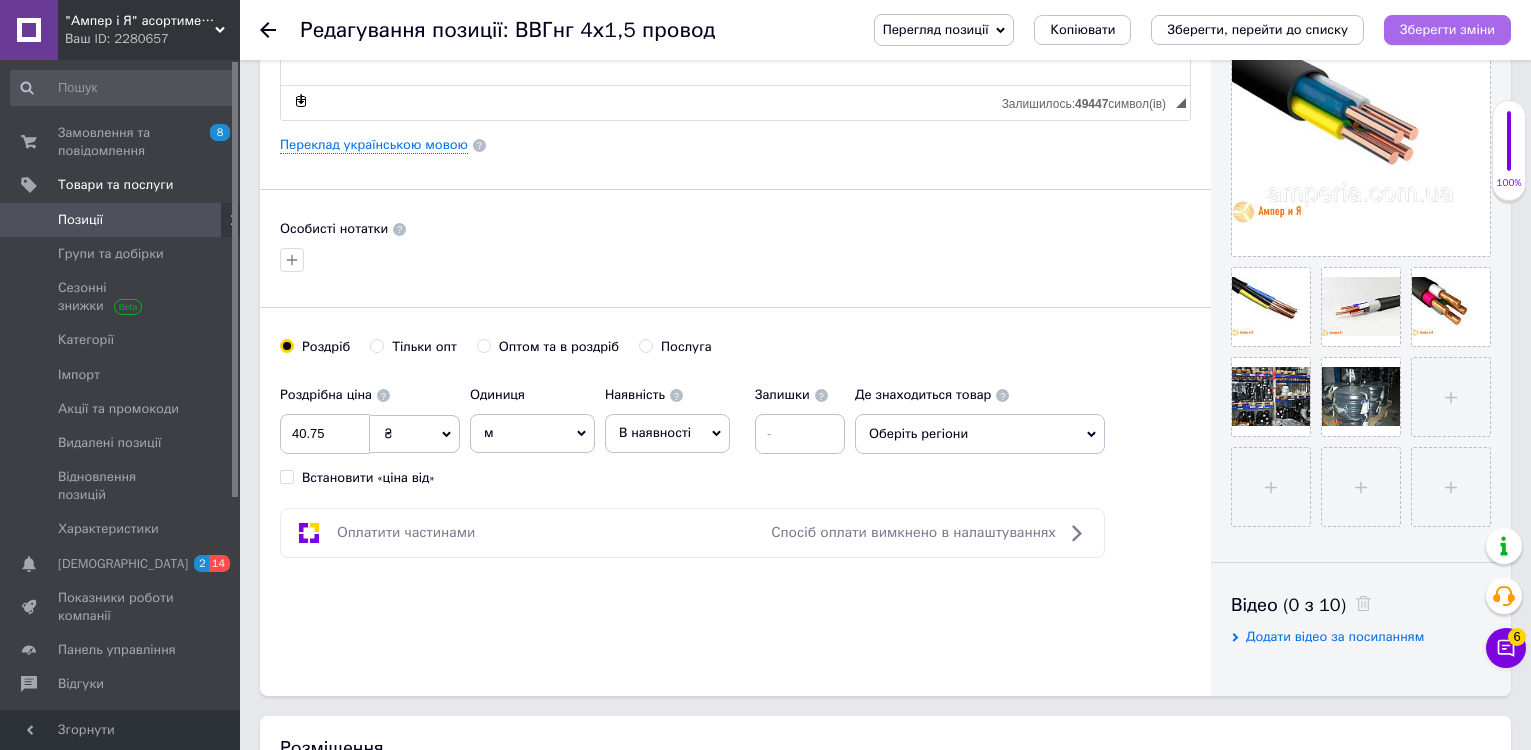 click on "Зберегти зміни" at bounding box center [1447, 29] 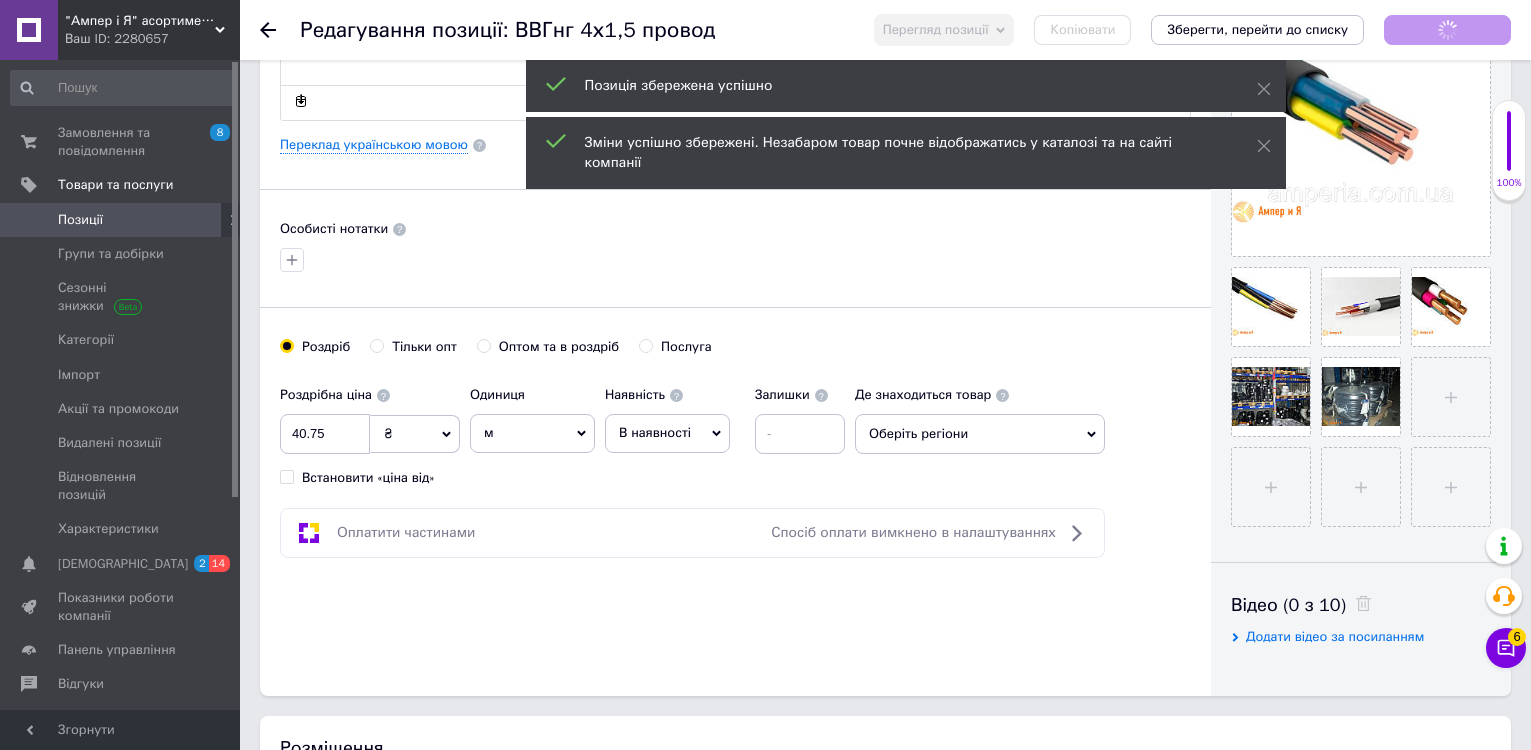 click on "Редагування позиції: ВВГнг 4х1,5 провод Перегляд позиції Зберегти та переглянути на сайті Зберегти та переглянути на маркетплейсі Копіювати Зберегти, перейти до списку Зберегти зміни" at bounding box center [885, 30] 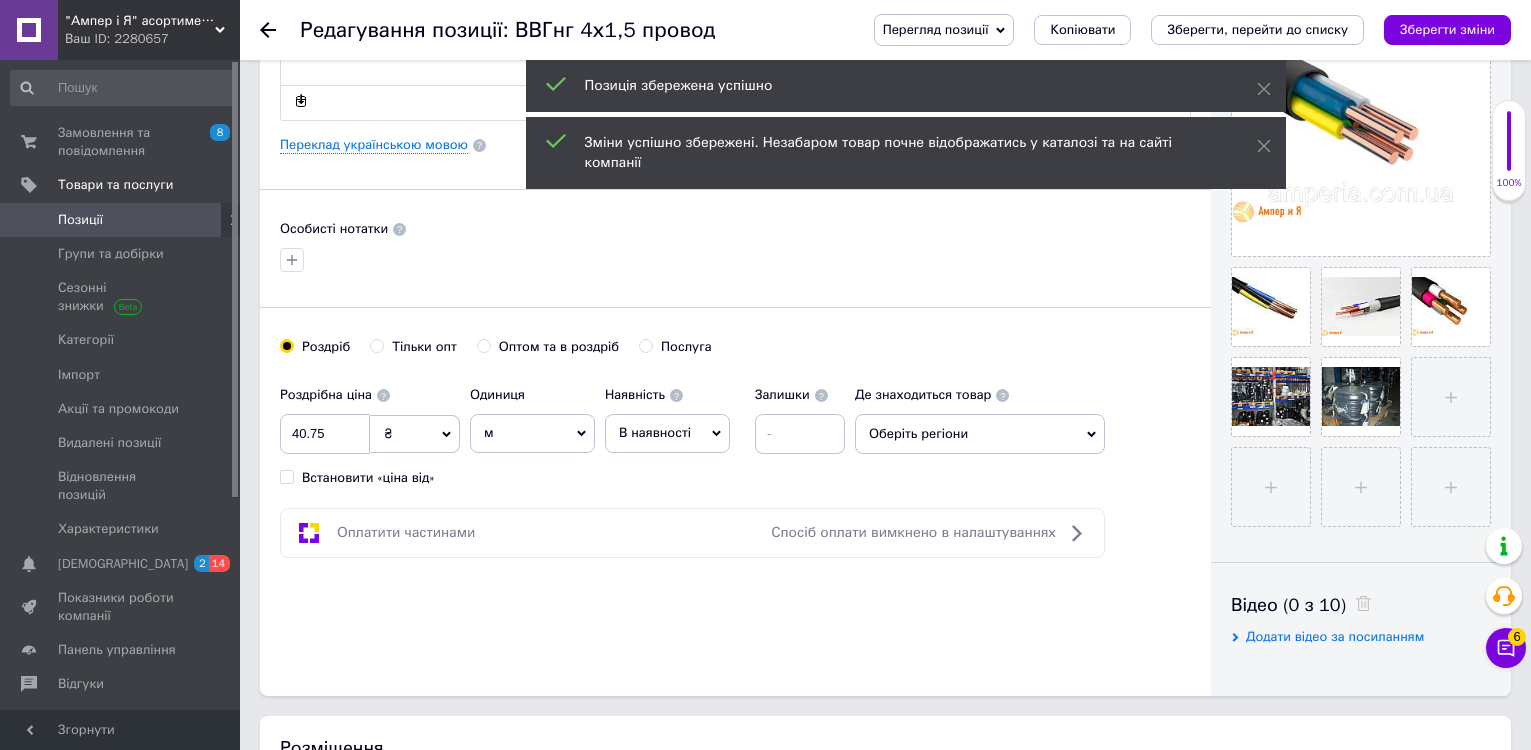 click 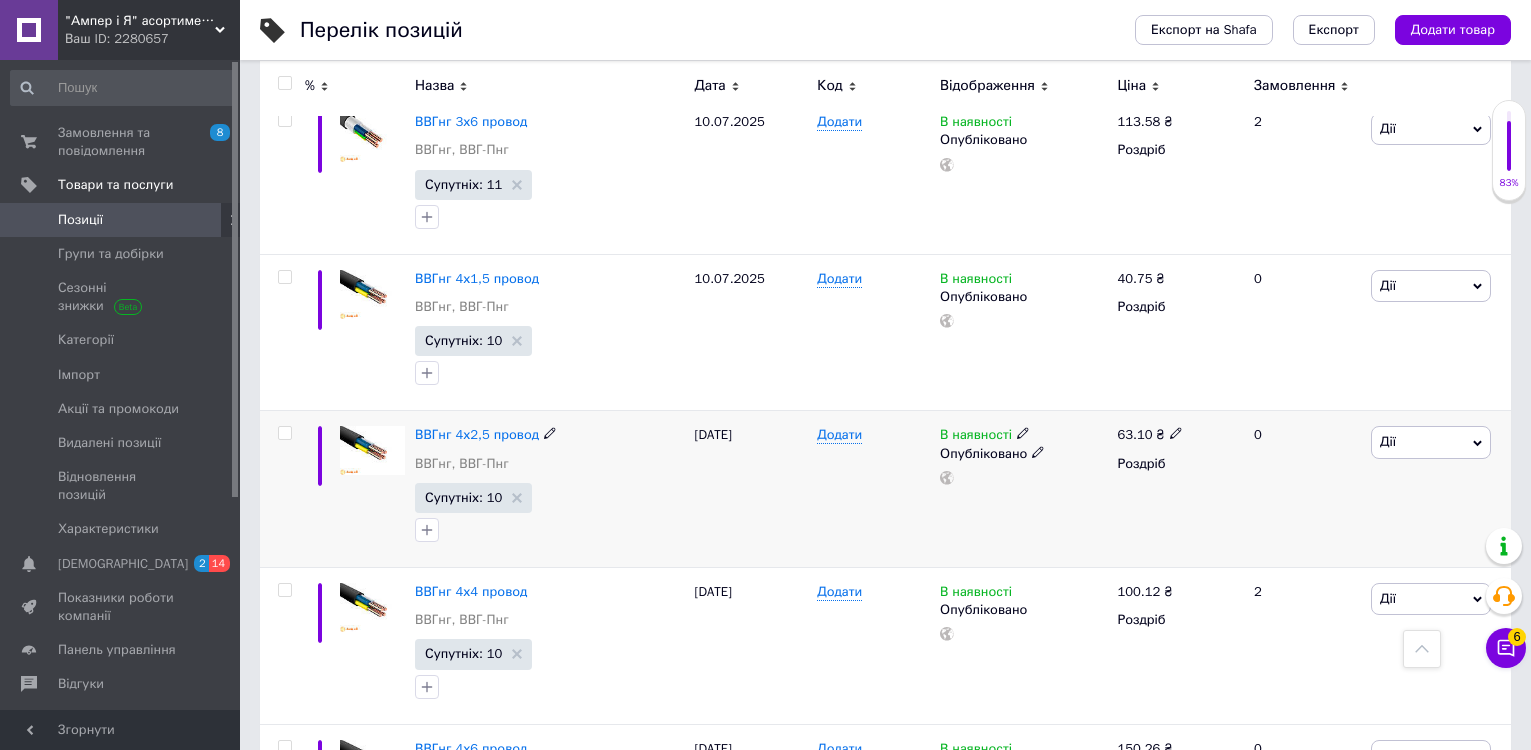 scroll, scrollTop: 1100, scrollLeft: 0, axis: vertical 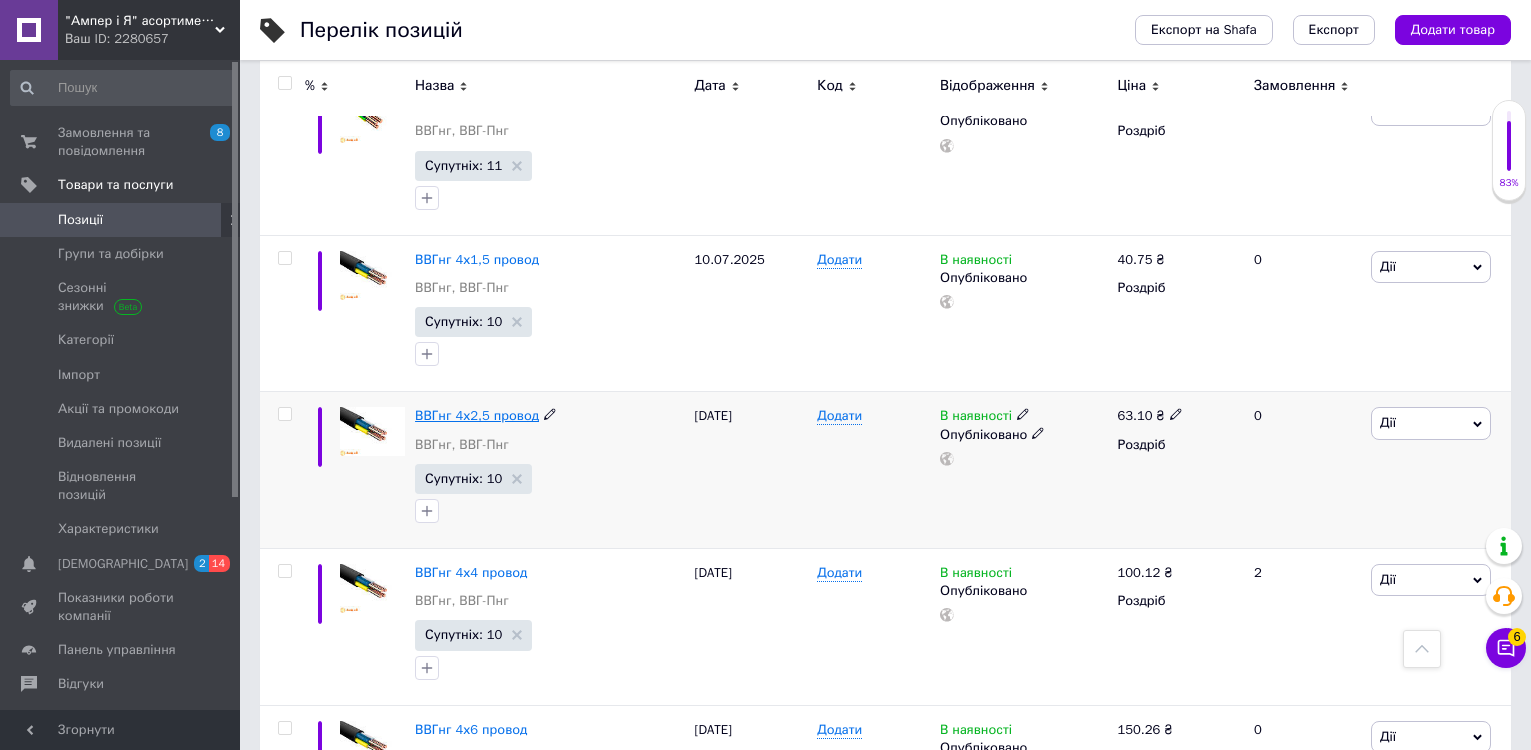 click on "ВВГнг 4х2,5 провод" at bounding box center [477, 415] 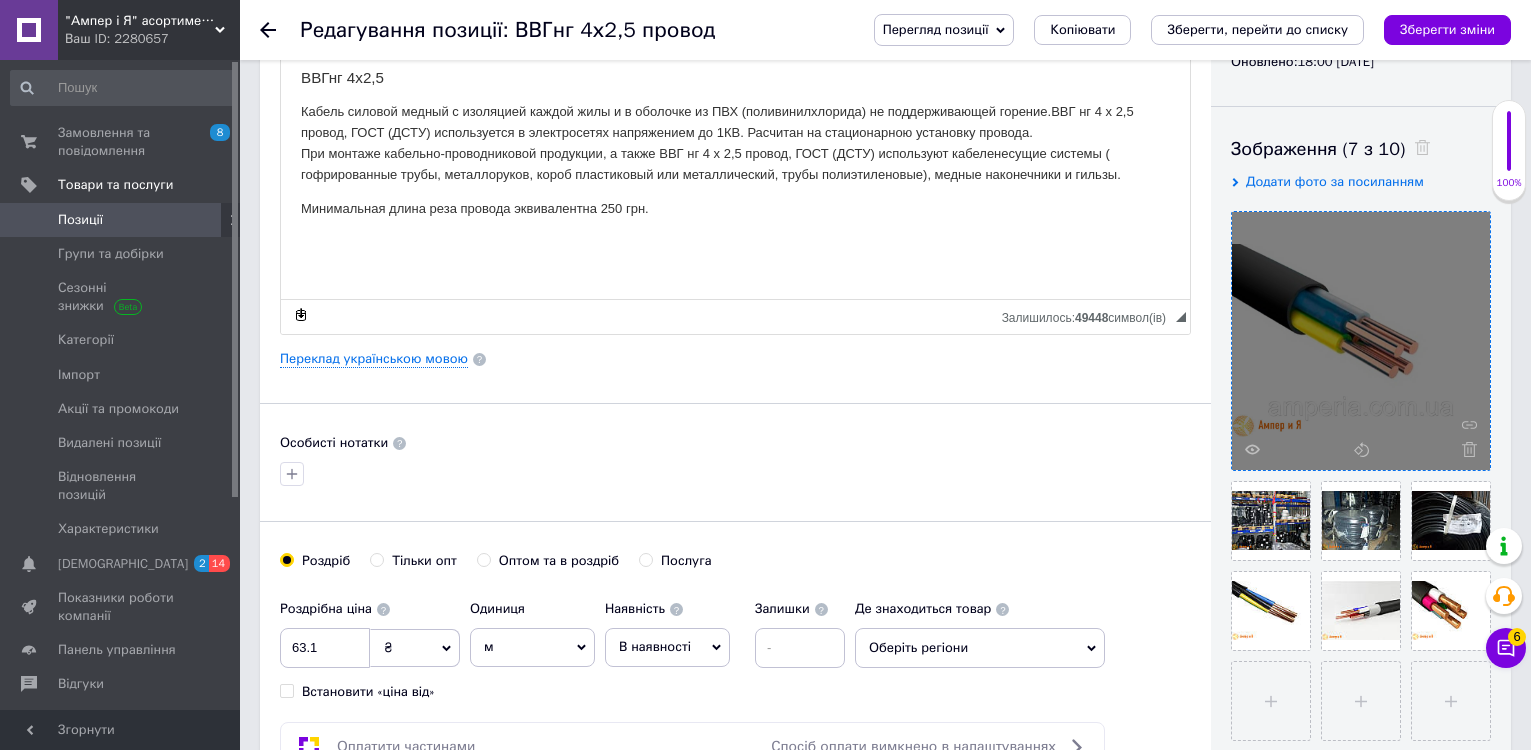scroll, scrollTop: 400, scrollLeft: 0, axis: vertical 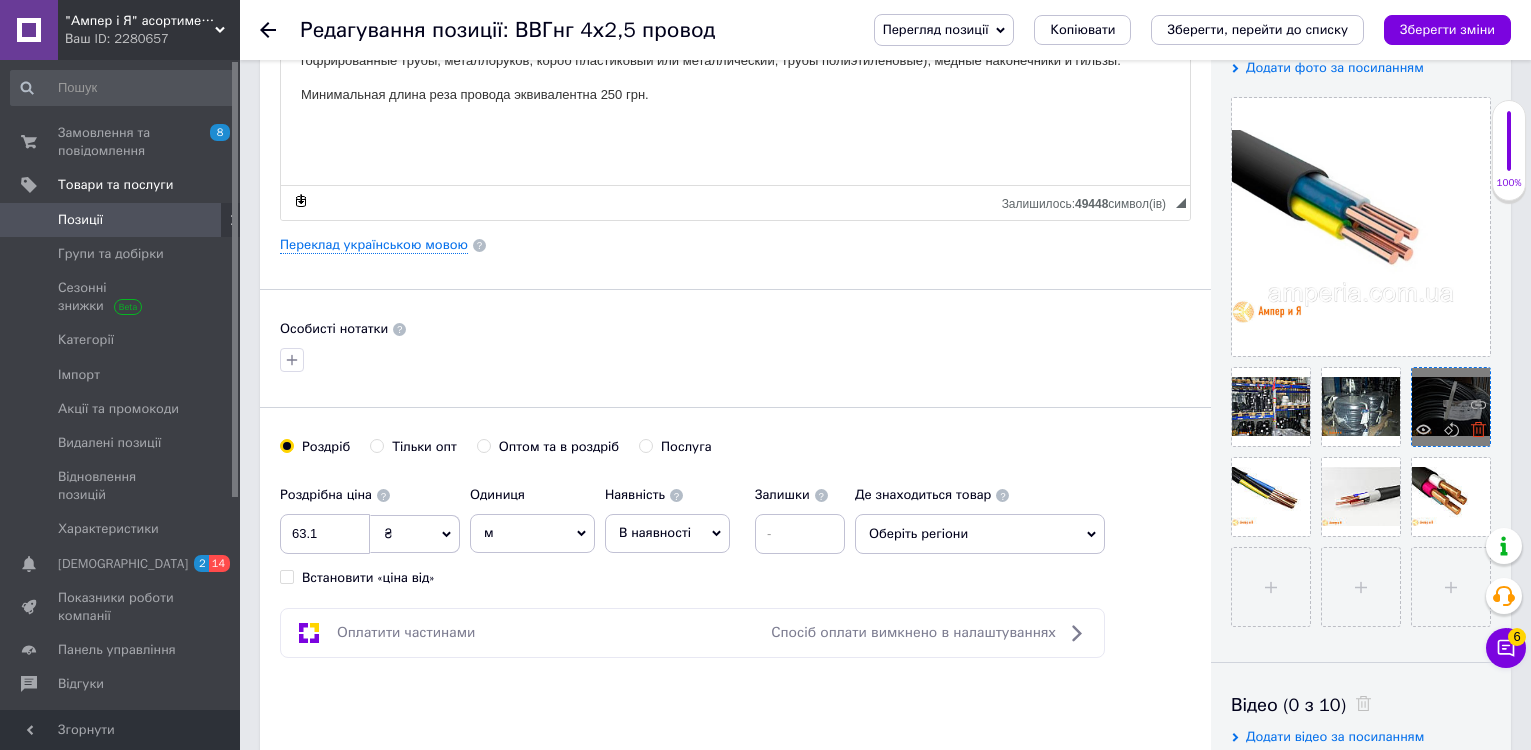 click 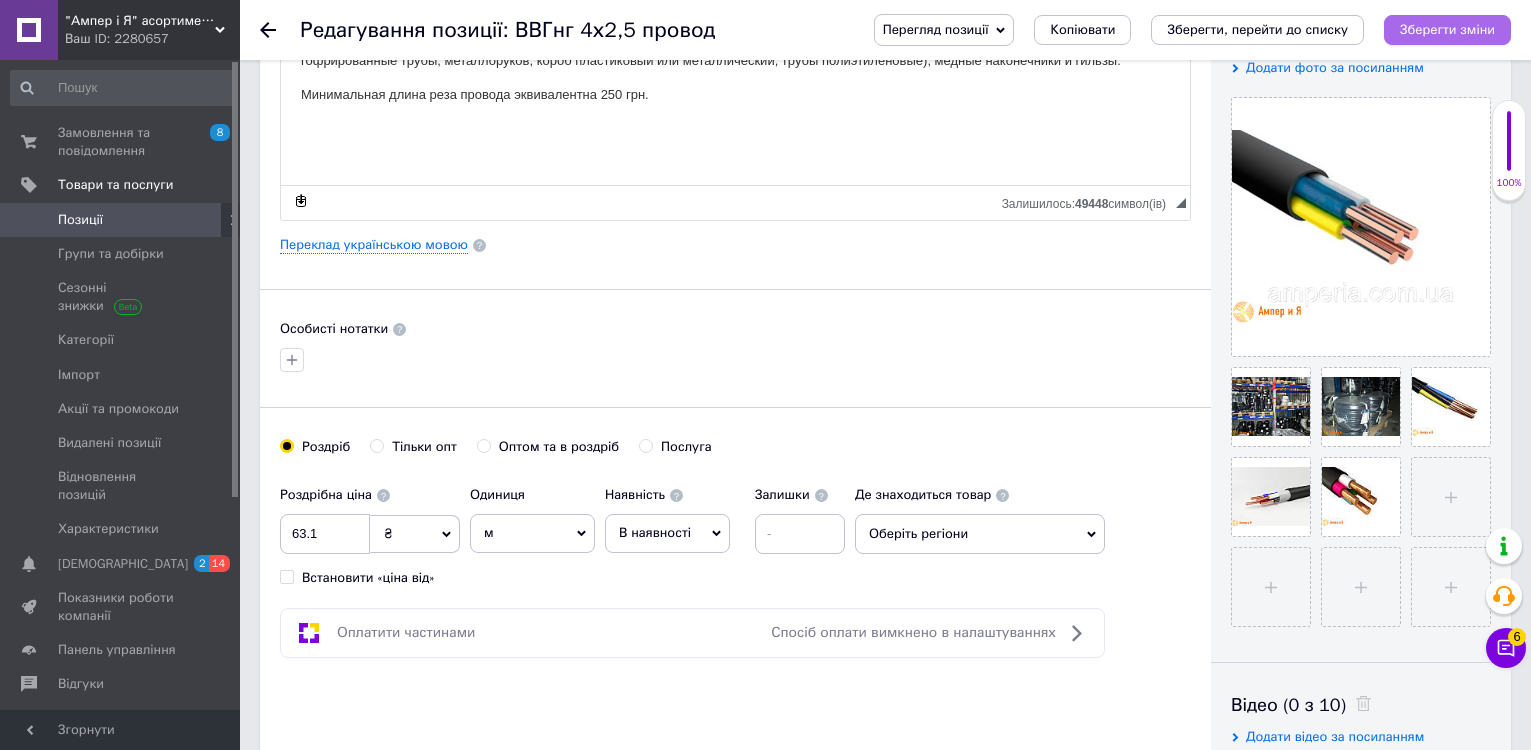 click on "Зберегти зміни" at bounding box center [1447, 29] 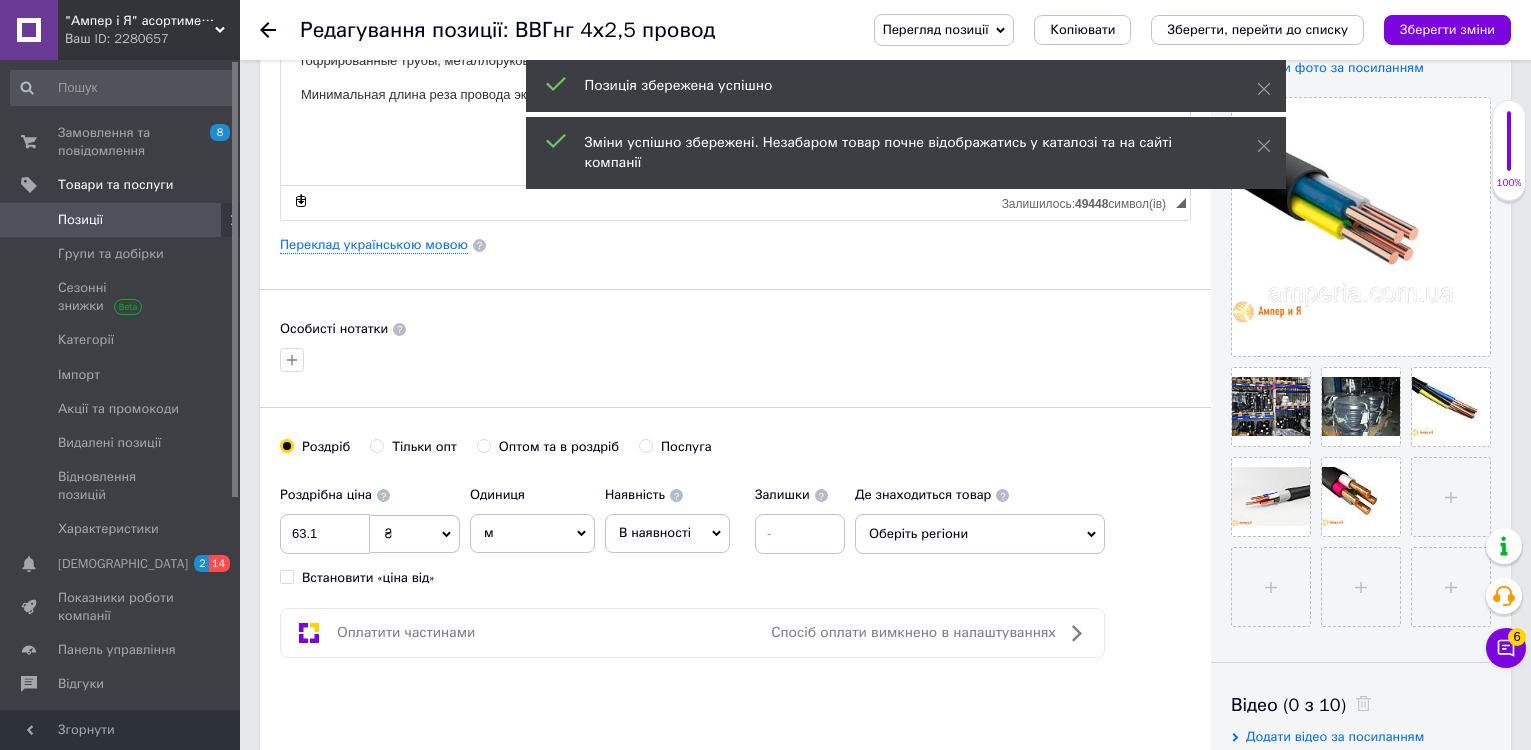 click 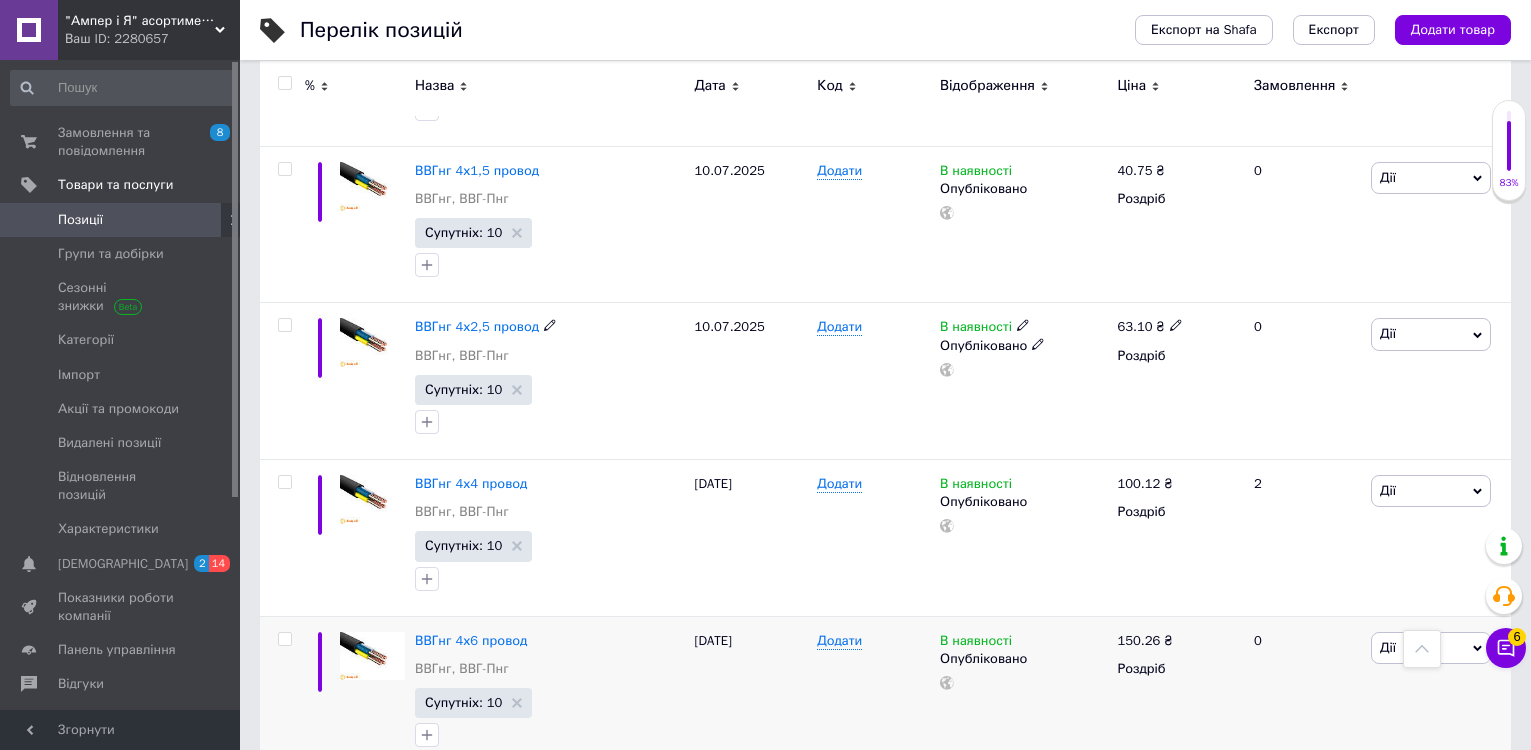 scroll, scrollTop: 1300, scrollLeft: 0, axis: vertical 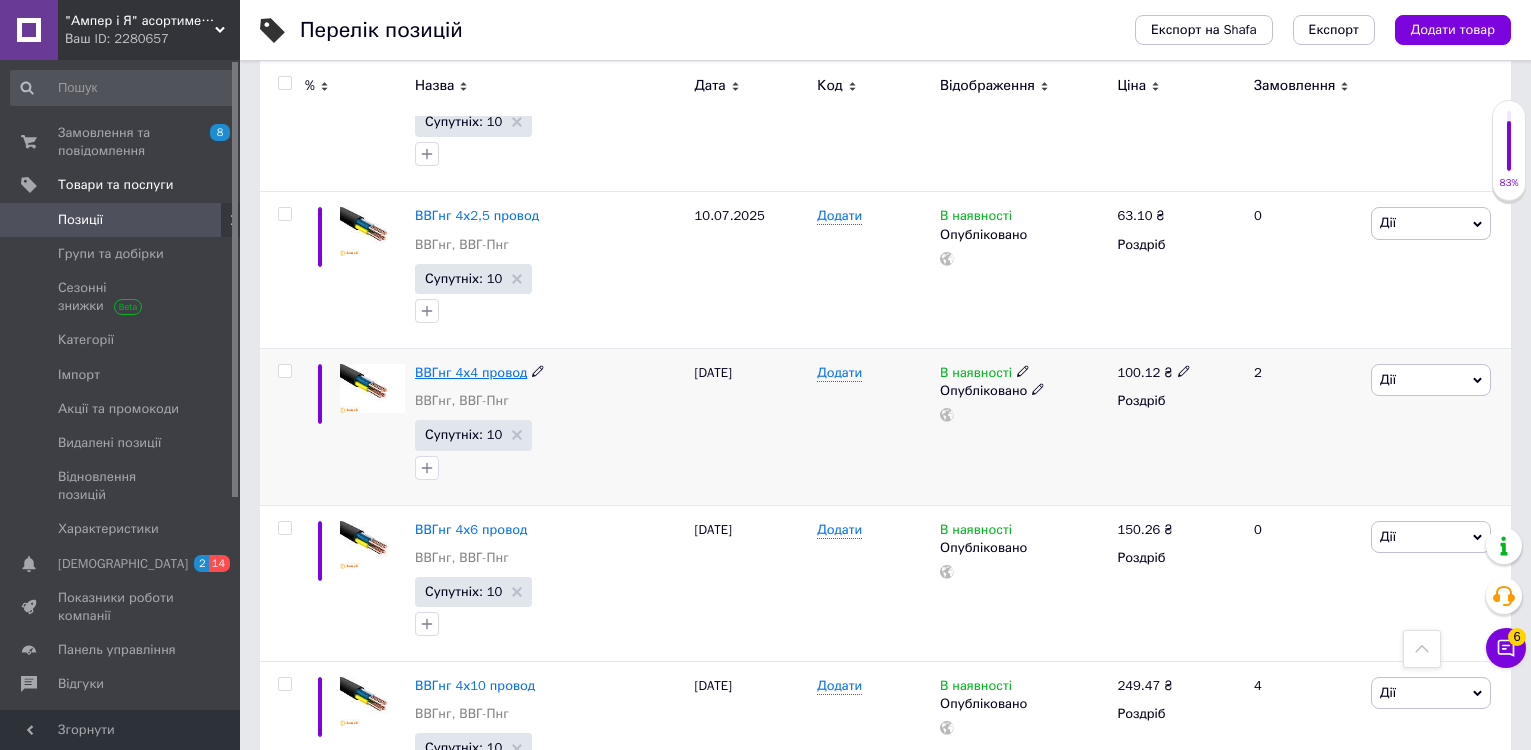 click on "ВВГнг 4х4 провод" at bounding box center (471, 372) 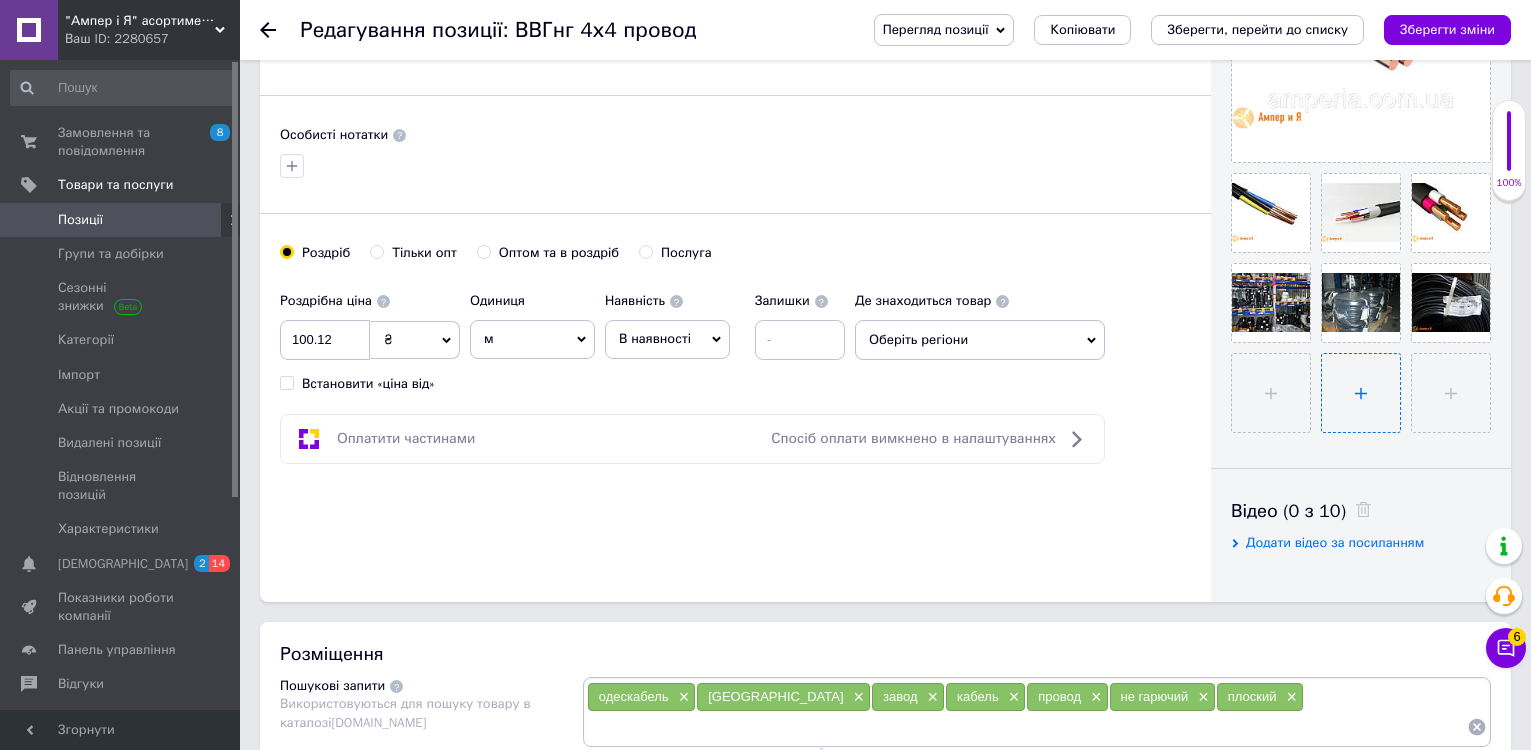 scroll, scrollTop: 600, scrollLeft: 0, axis: vertical 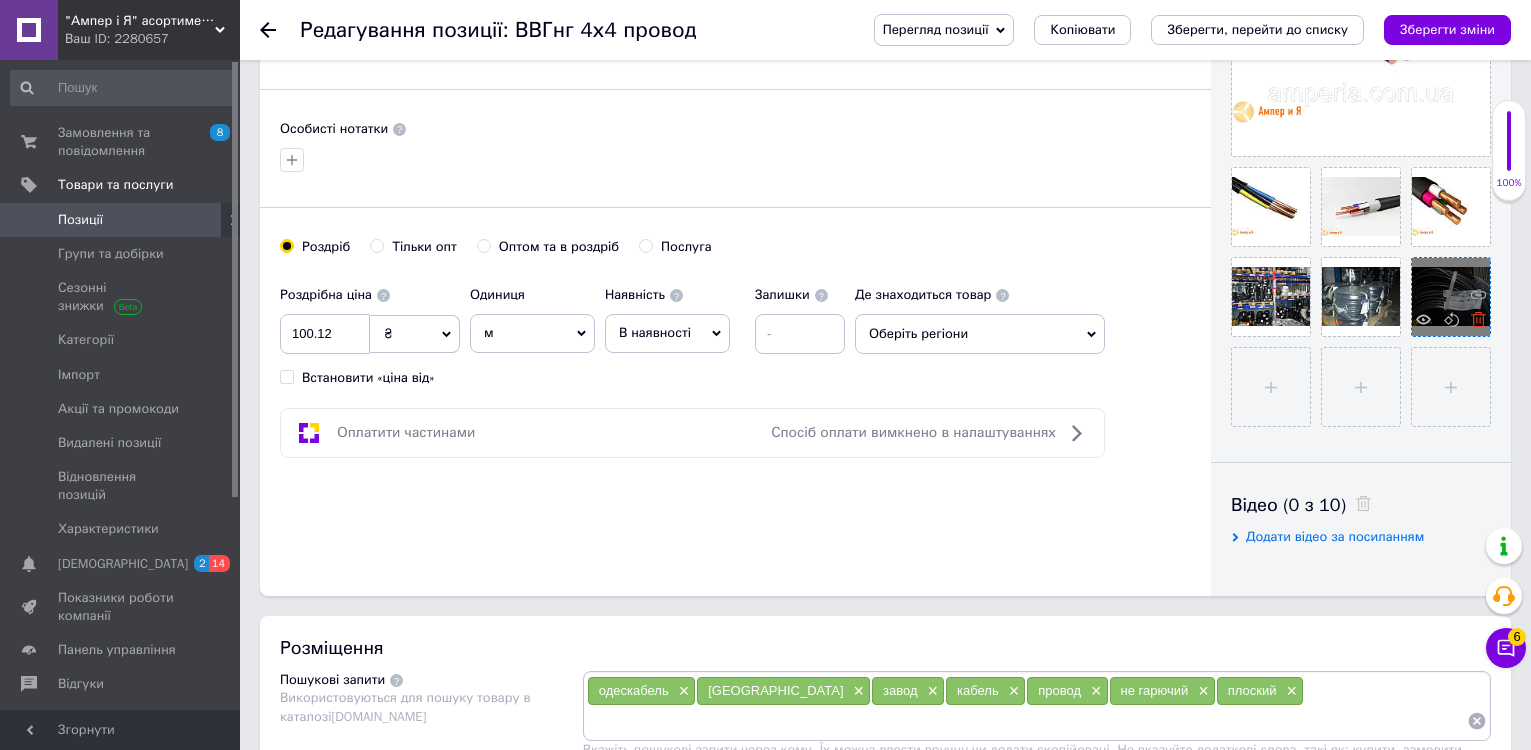 click 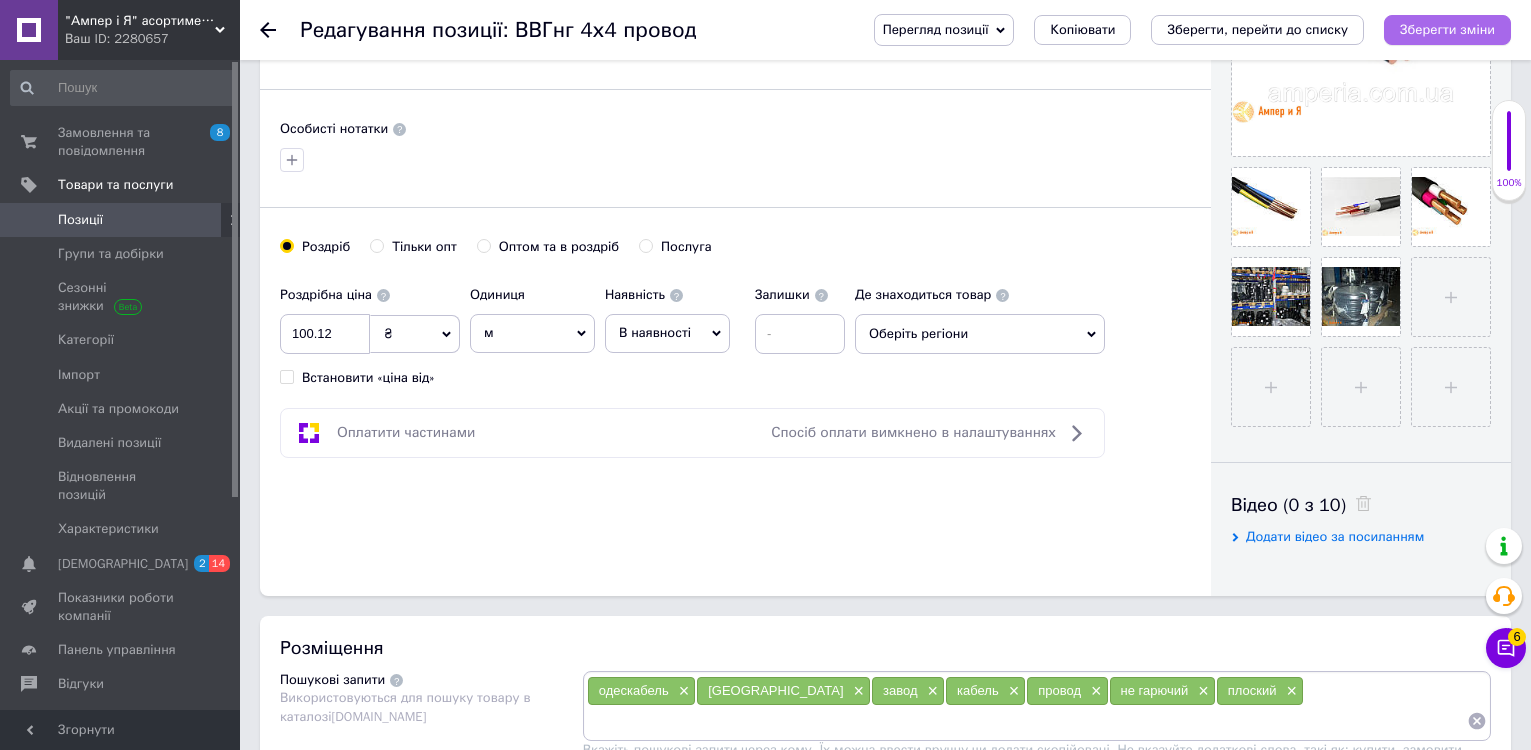 click on "Зберегти зміни" at bounding box center [1447, 29] 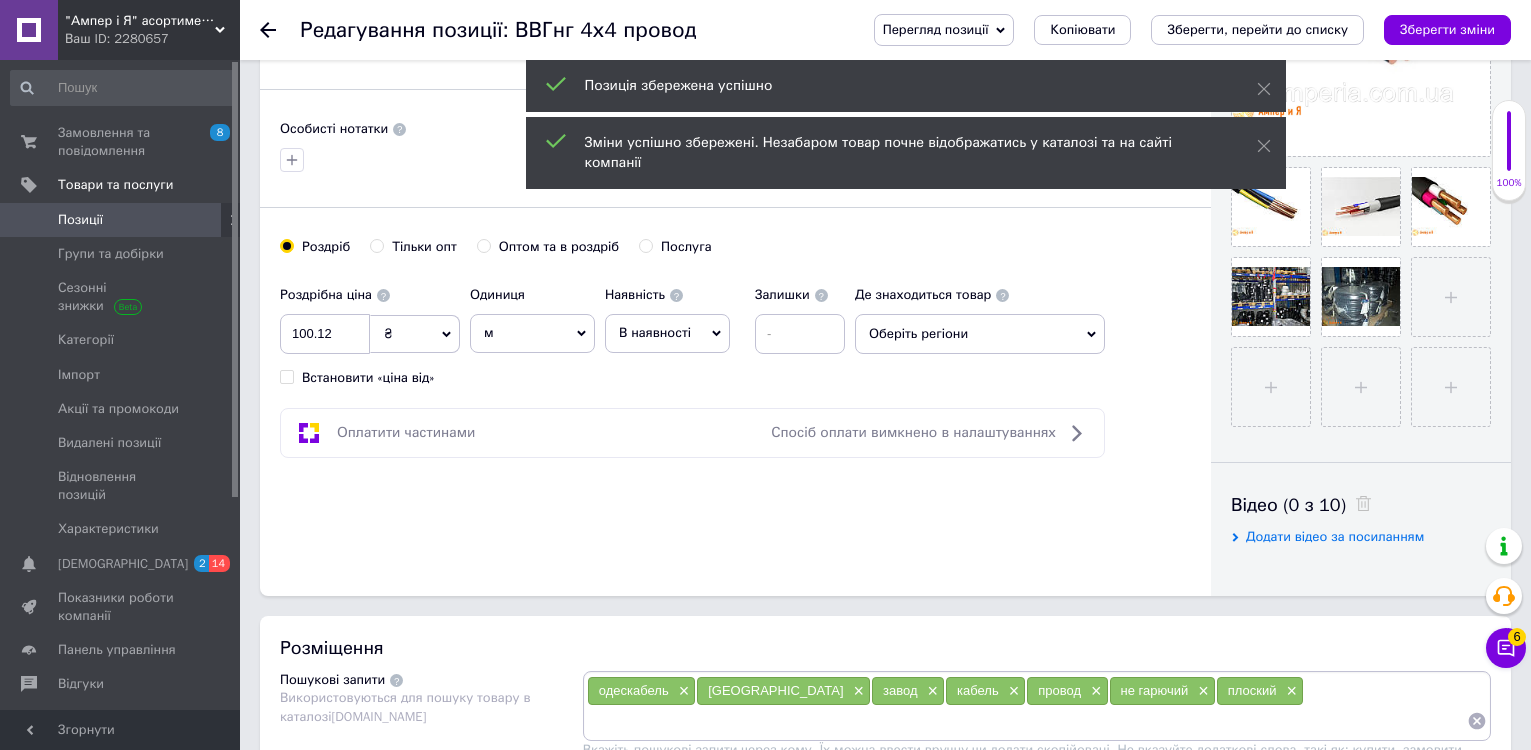 click 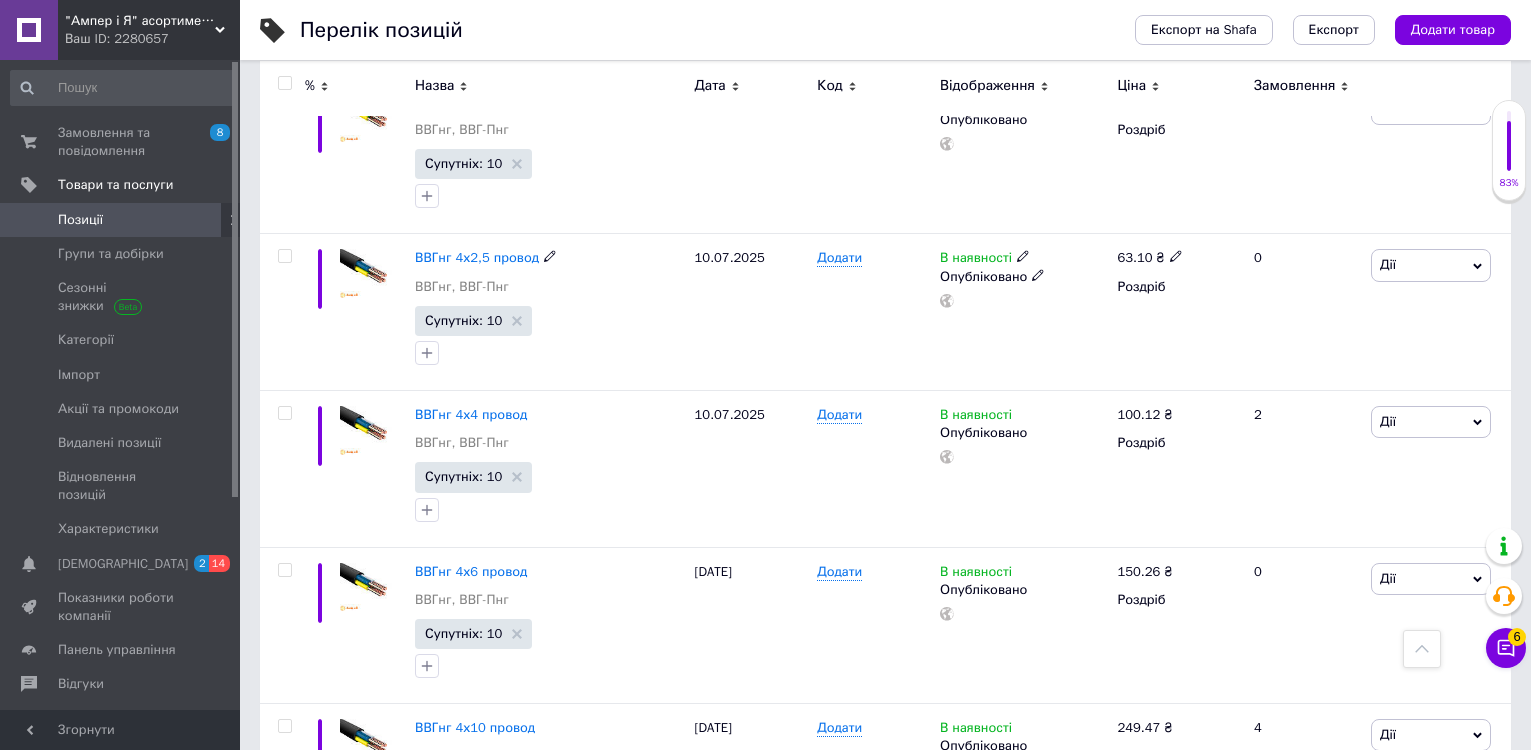 scroll, scrollTop: 1400, scrollLeft: 0, axis: vertical 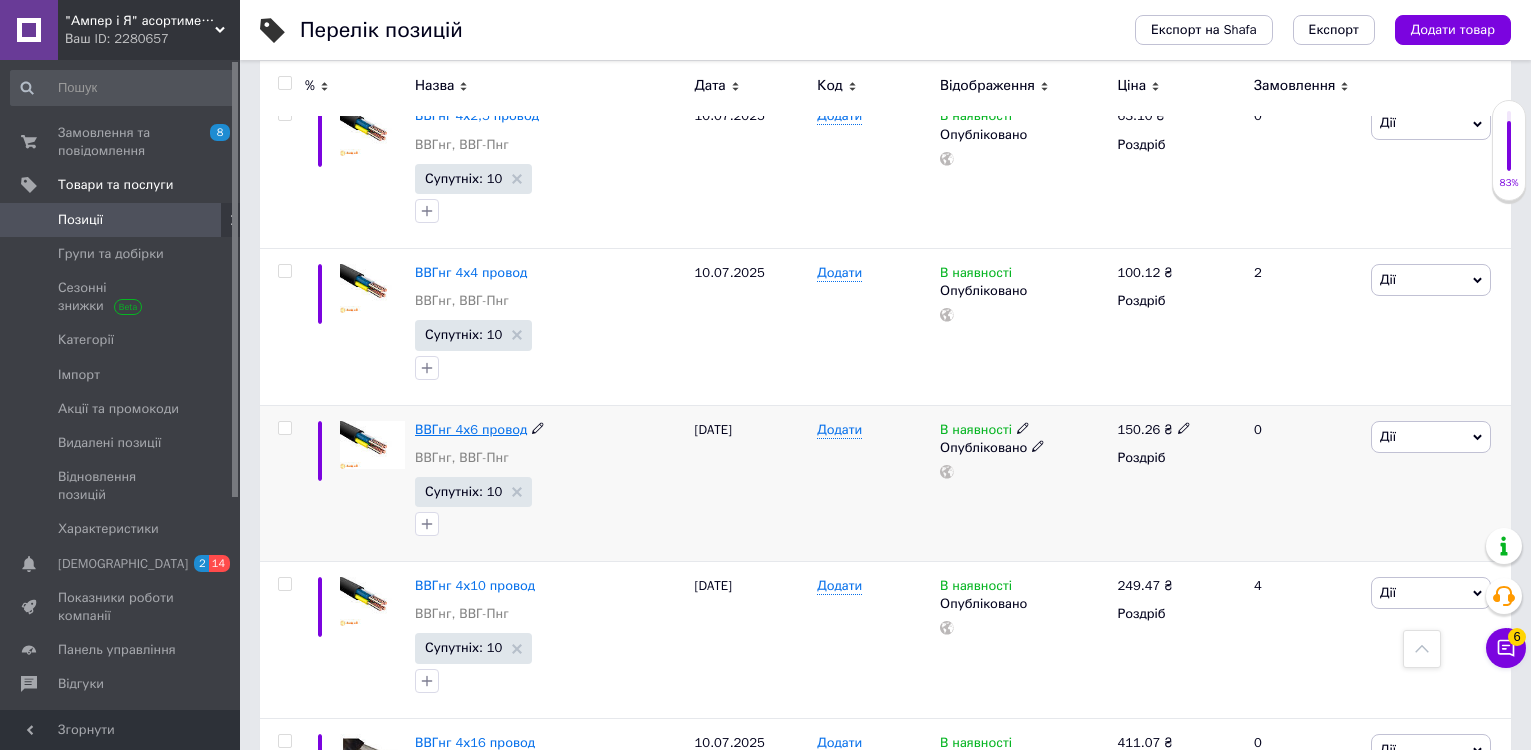 click on "ВВГнг 4х6 провод" at bounding box center [471, 429] 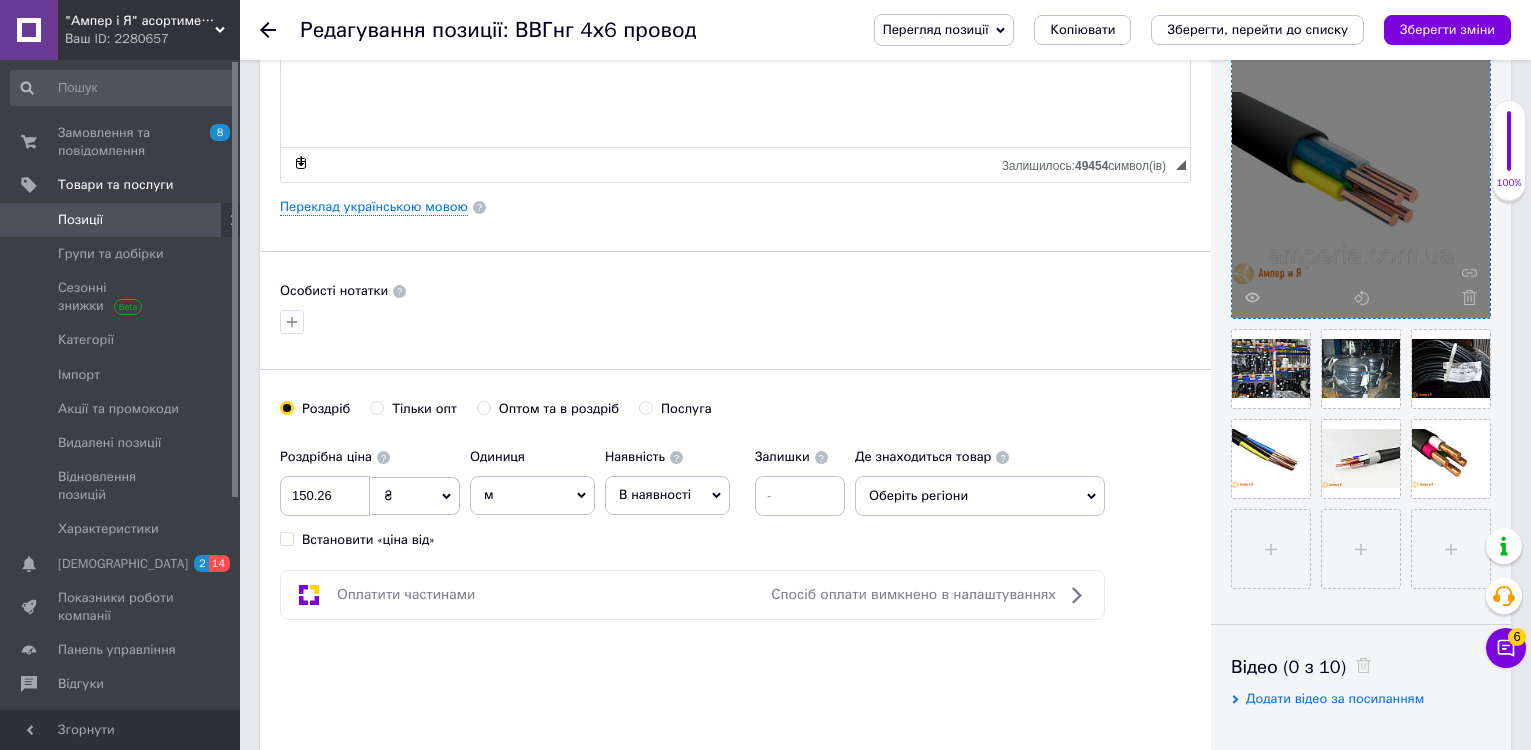 scroll, scrollTop: 500, scrollLeft: 0, axis: vertical 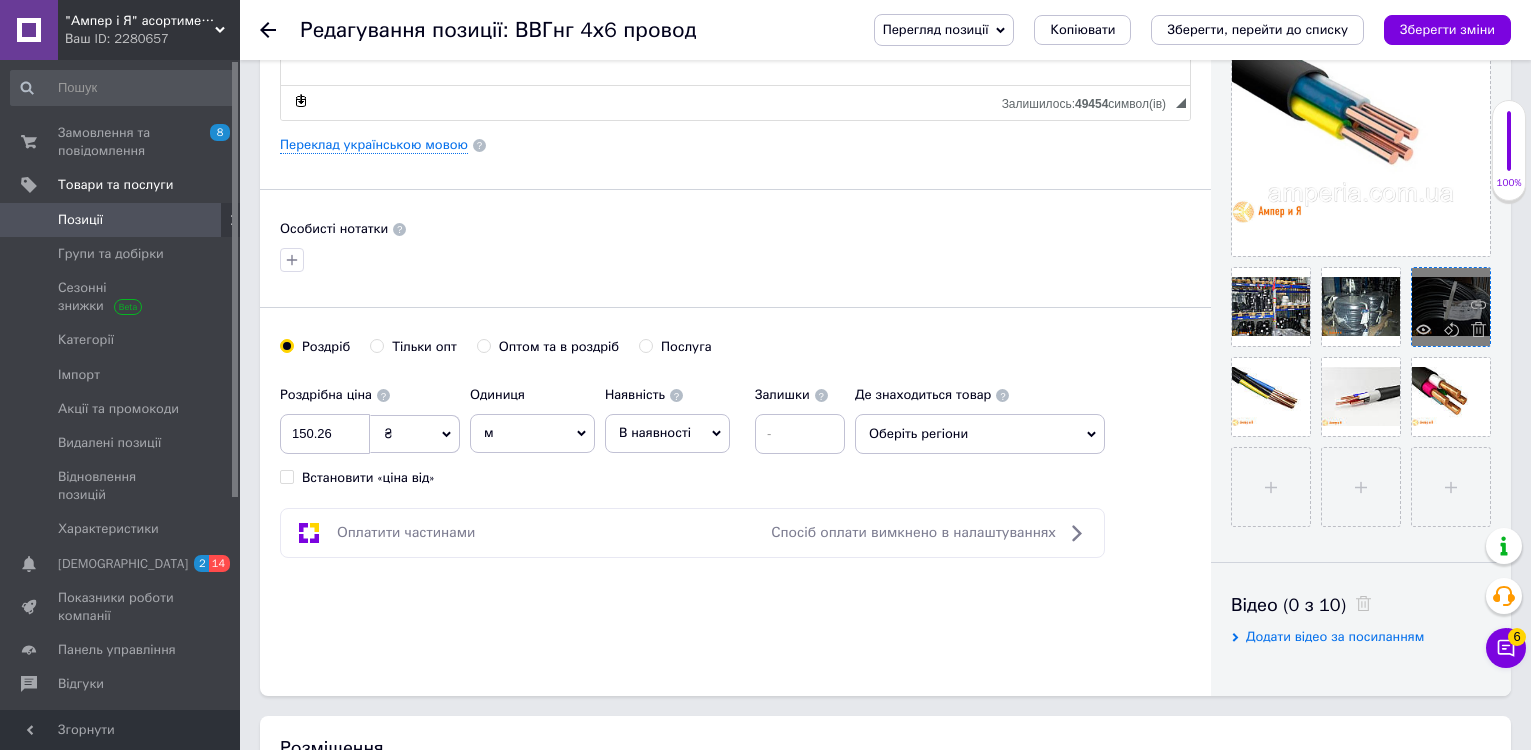 click at bounding box center [1473, 332] 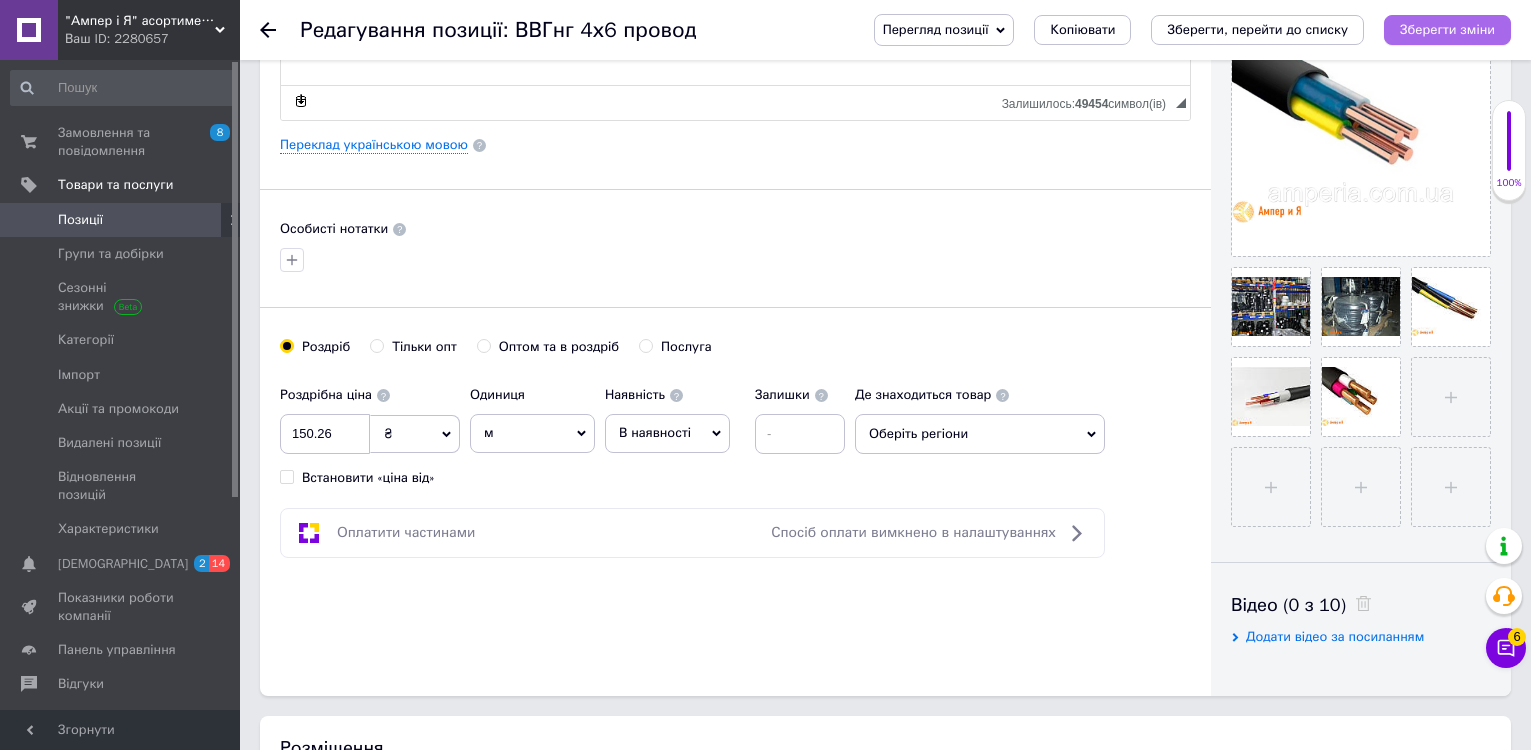 click on "Зберегти зміни" at bounding box center (1447, 29) 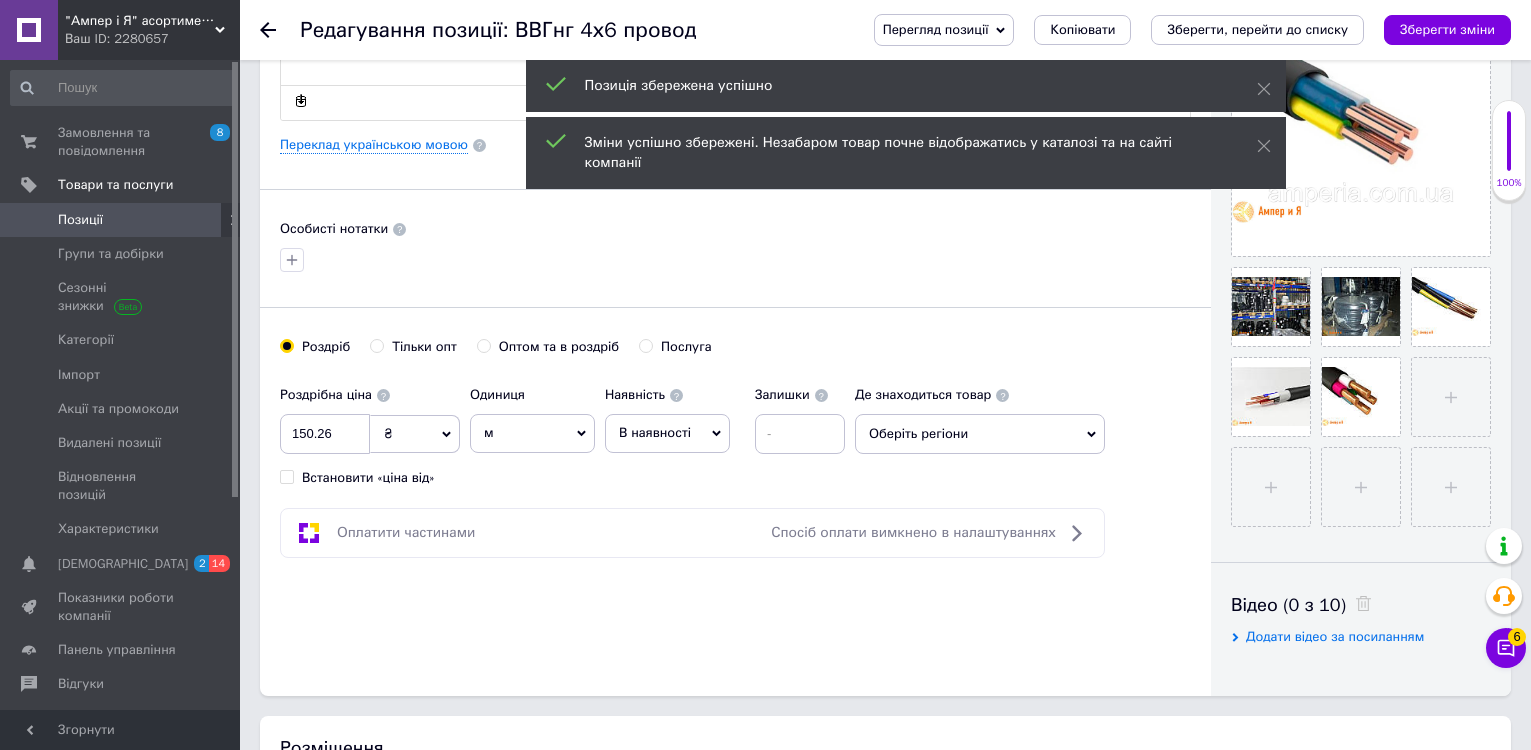 click 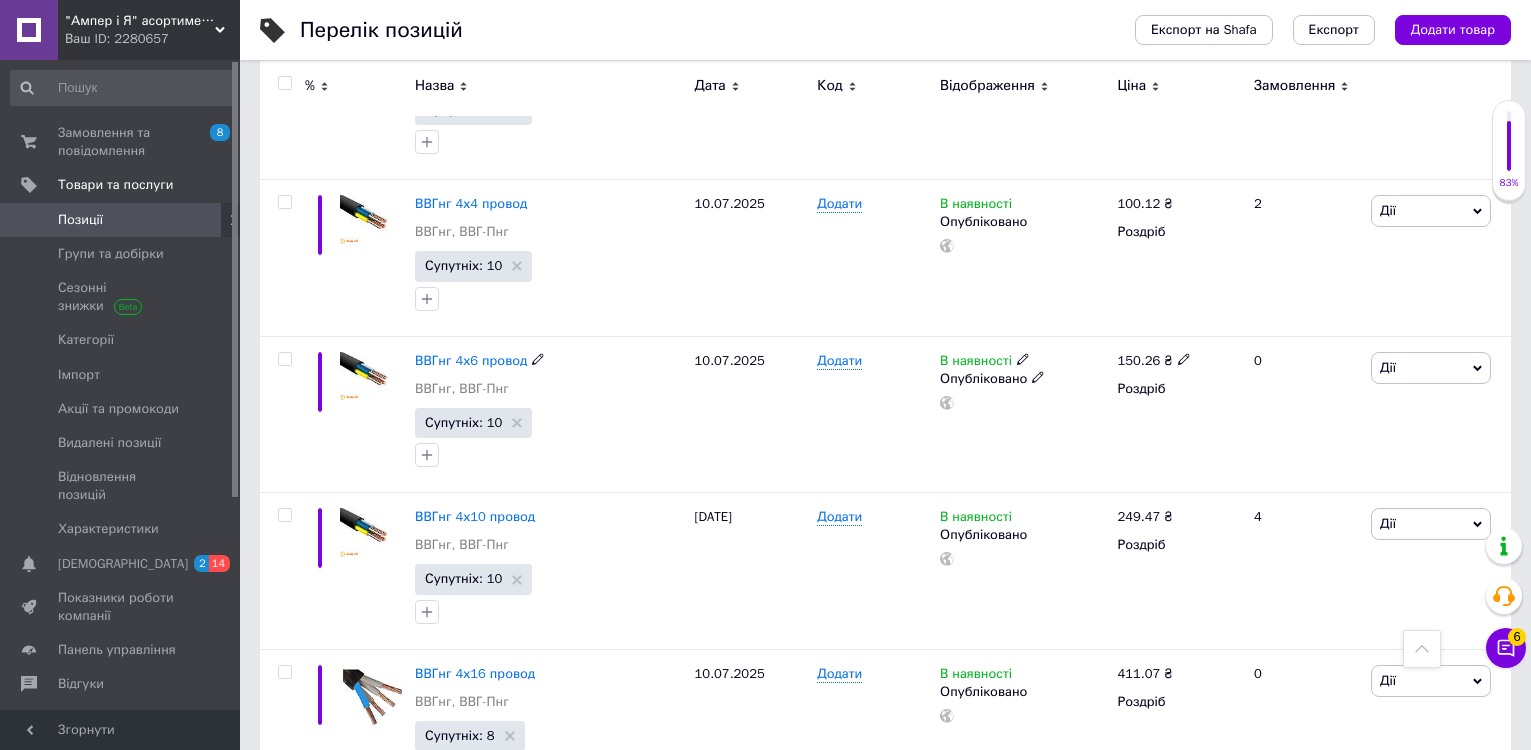 scroll, scrollTop: 1500, scrollLeft: 0, axis: vertical 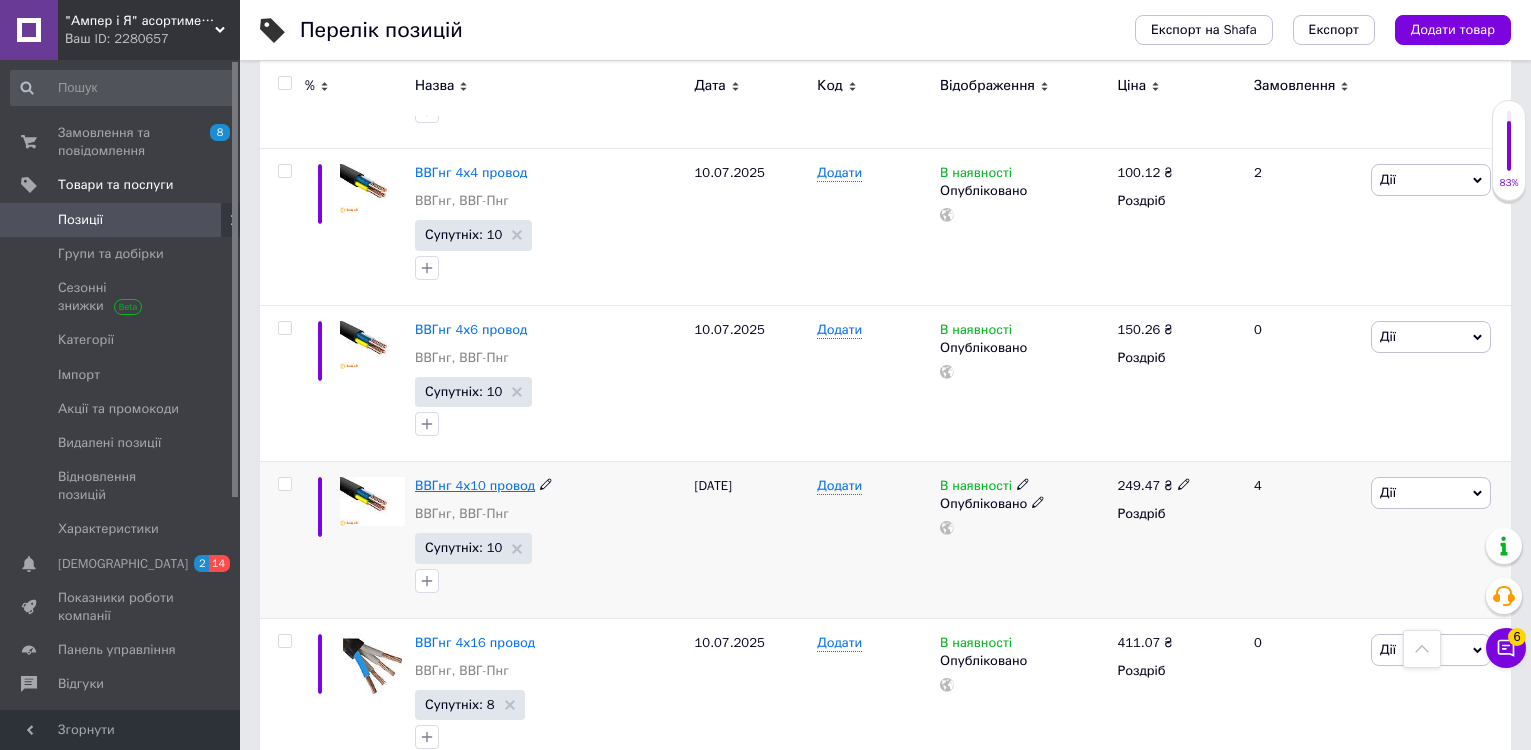 click on "ВВГнг 4х10 провод" at bounding box center [475, 485] 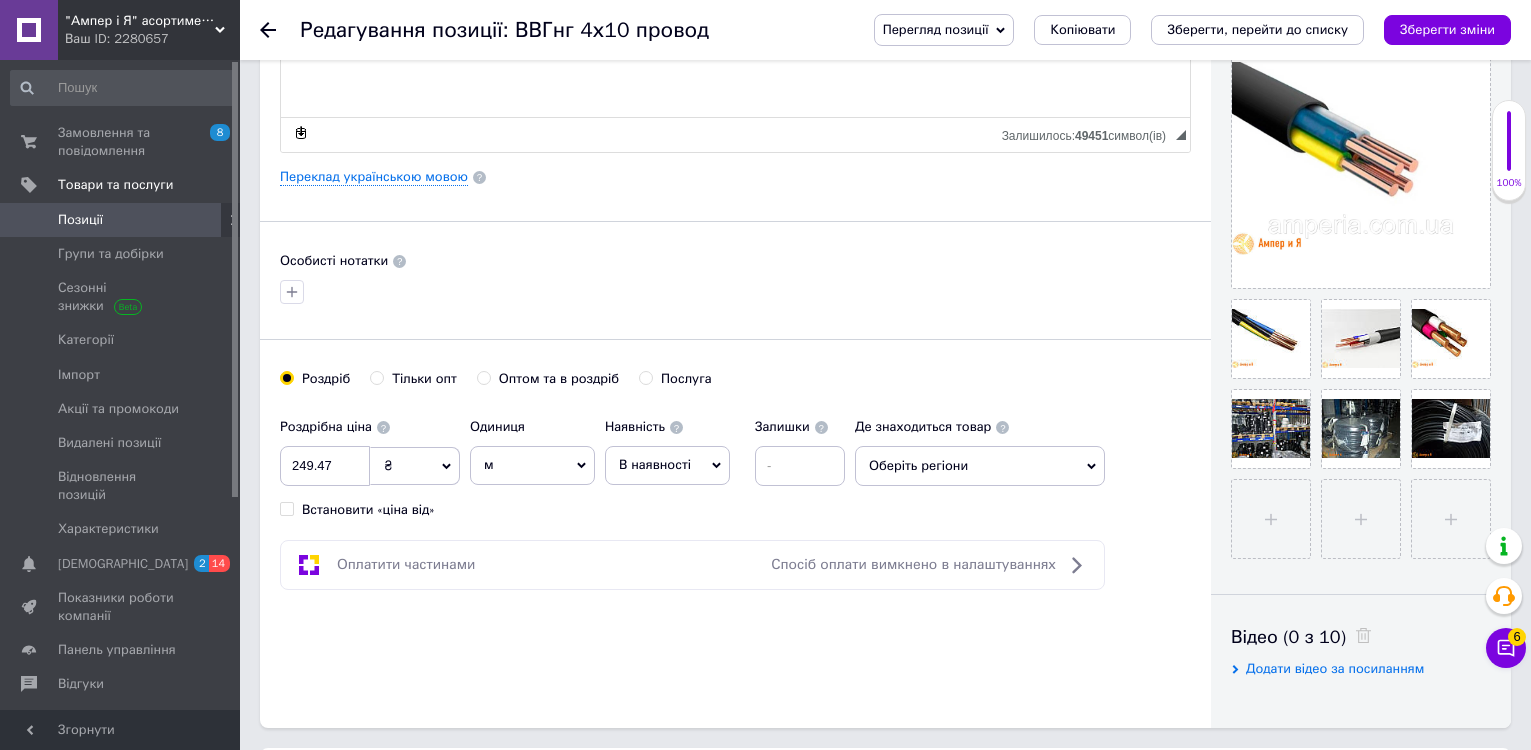 scroll, scrollTop: 500, scrollLeft: 0, axis: vertical 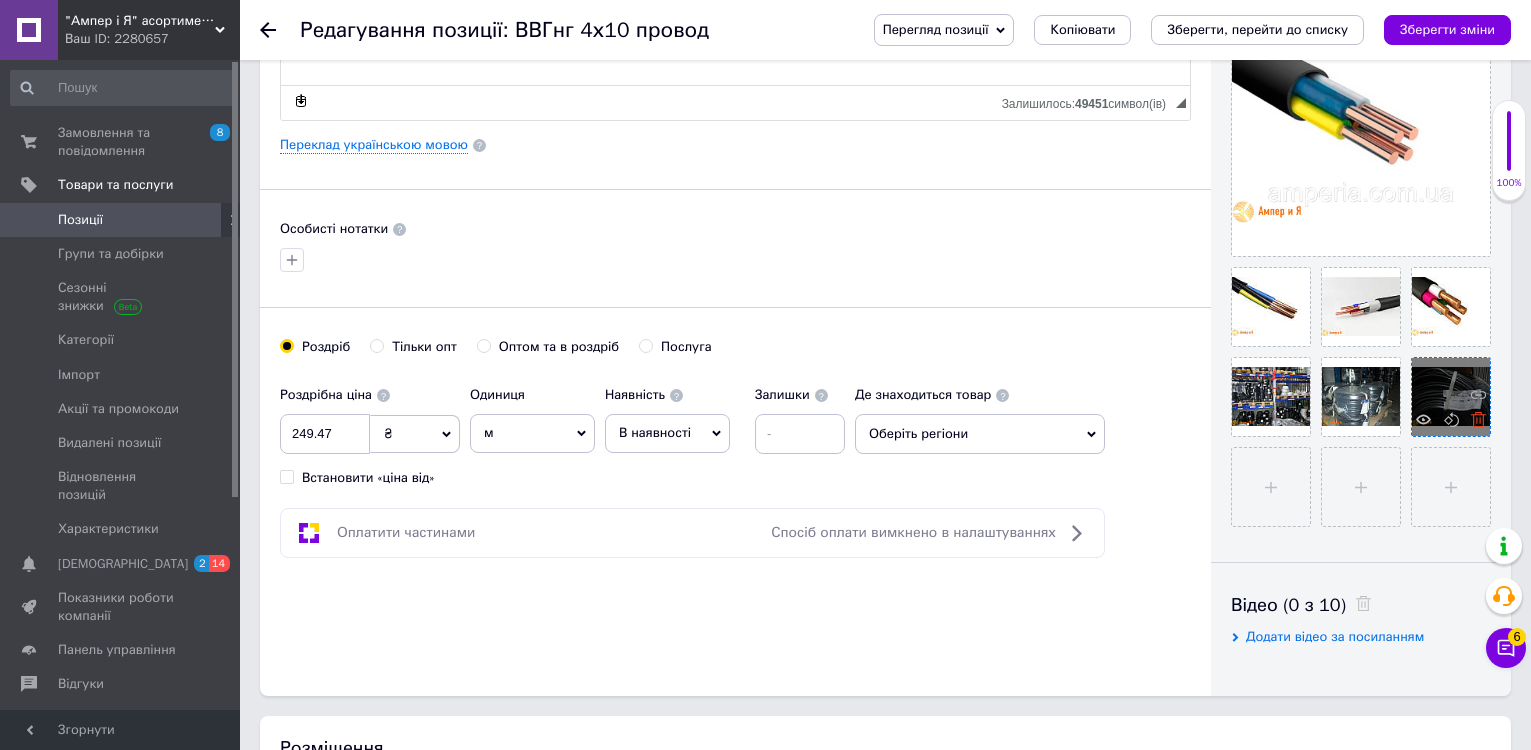 click 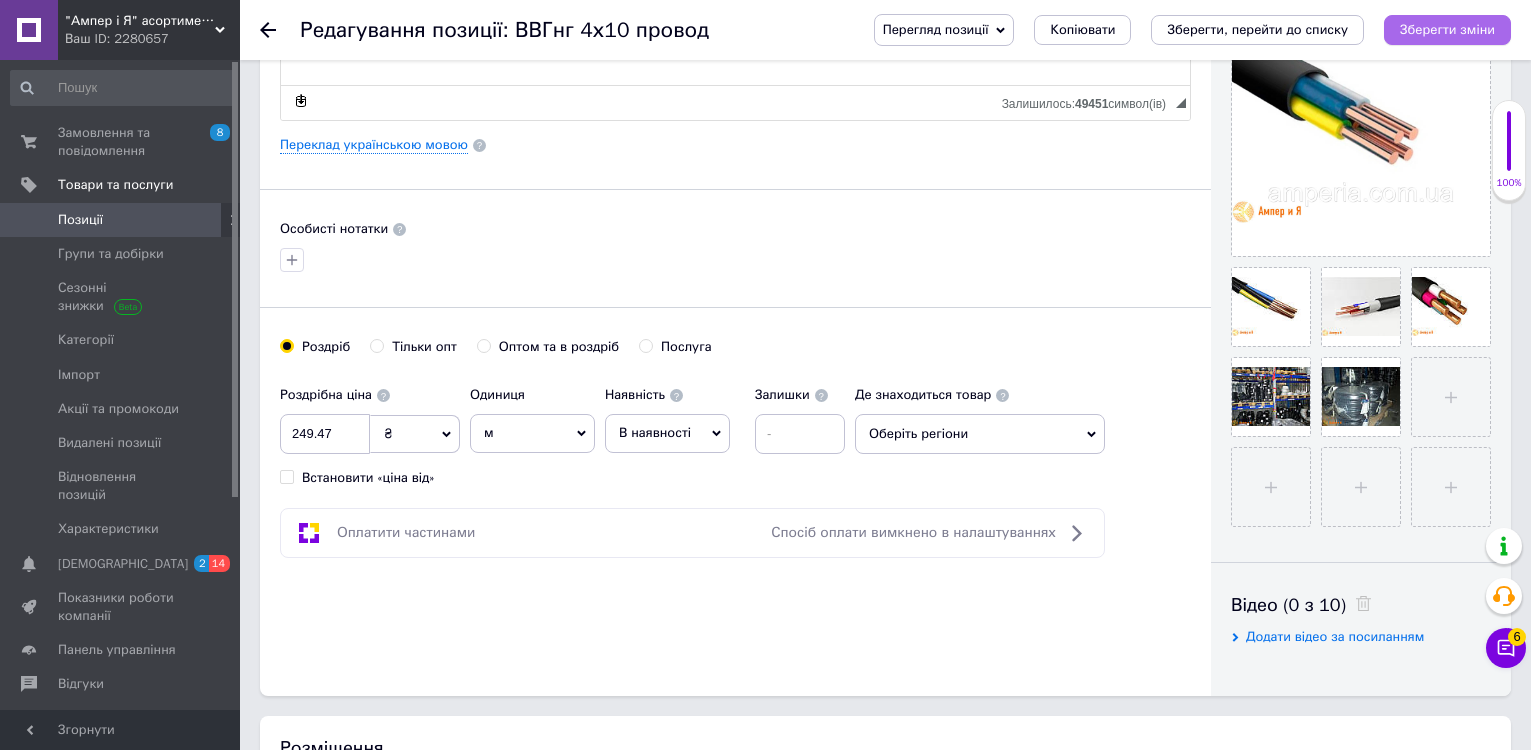 click on "Зберегти зміни" at bounding box center (1447, 29) 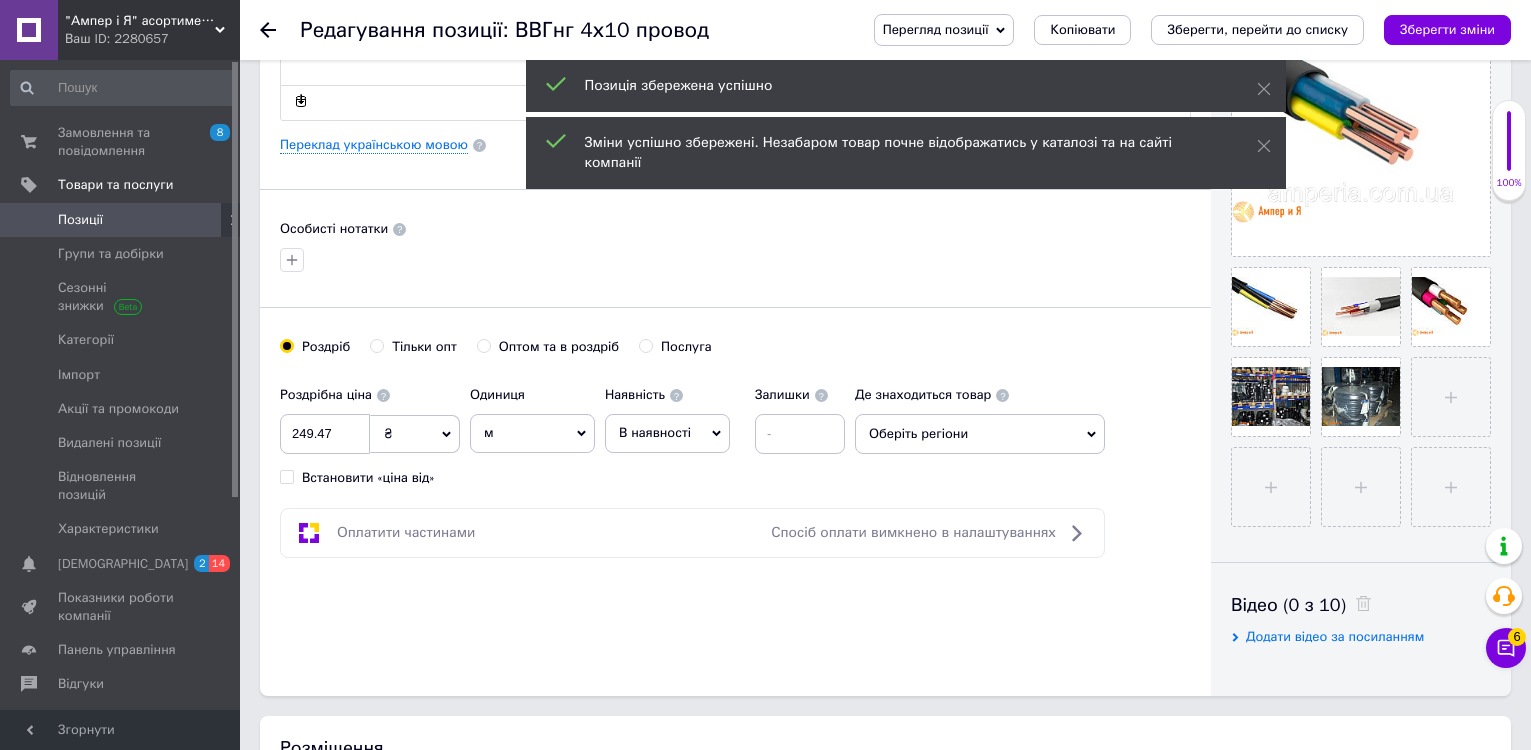 click 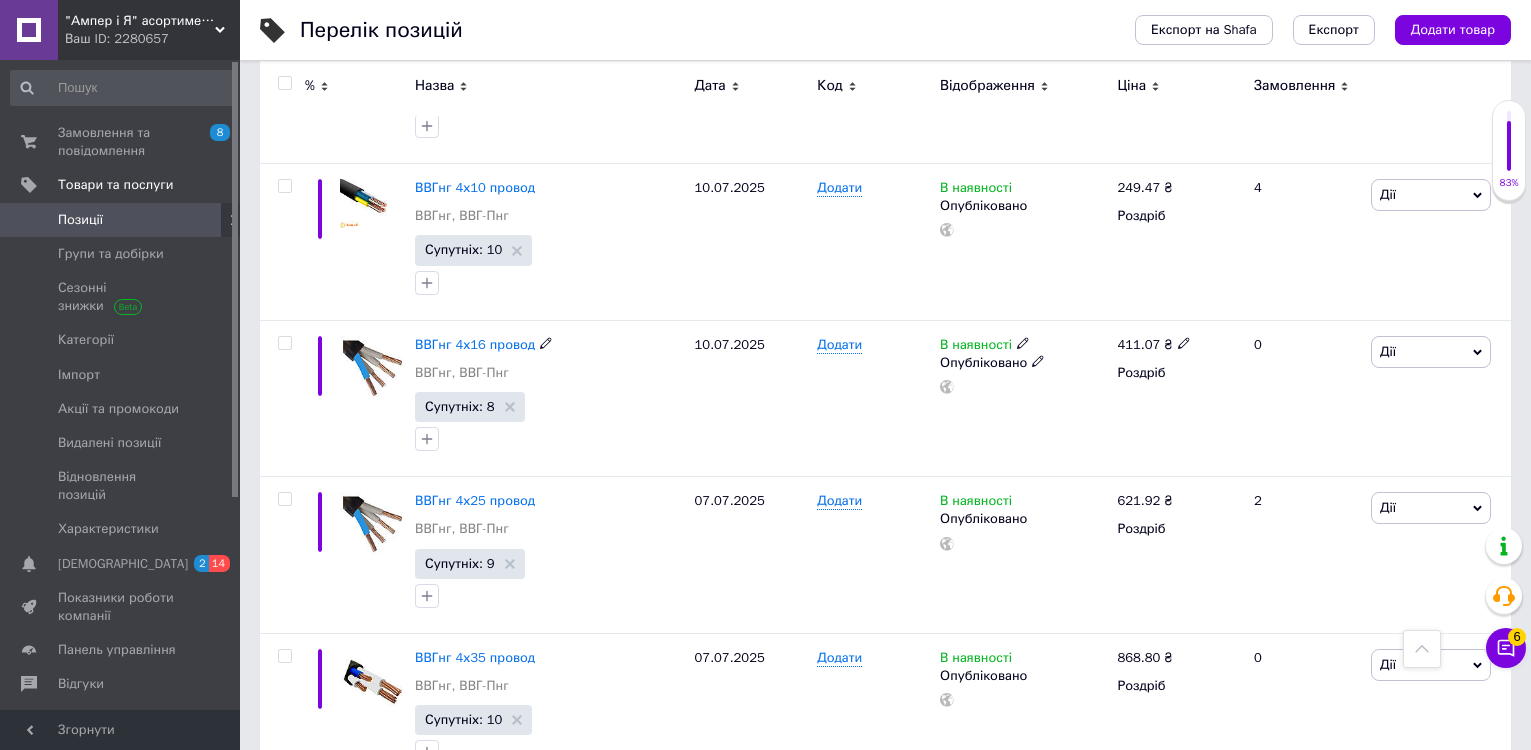 scroll, scrollTop: 1800, scrollLeft: 0, axis: vertical 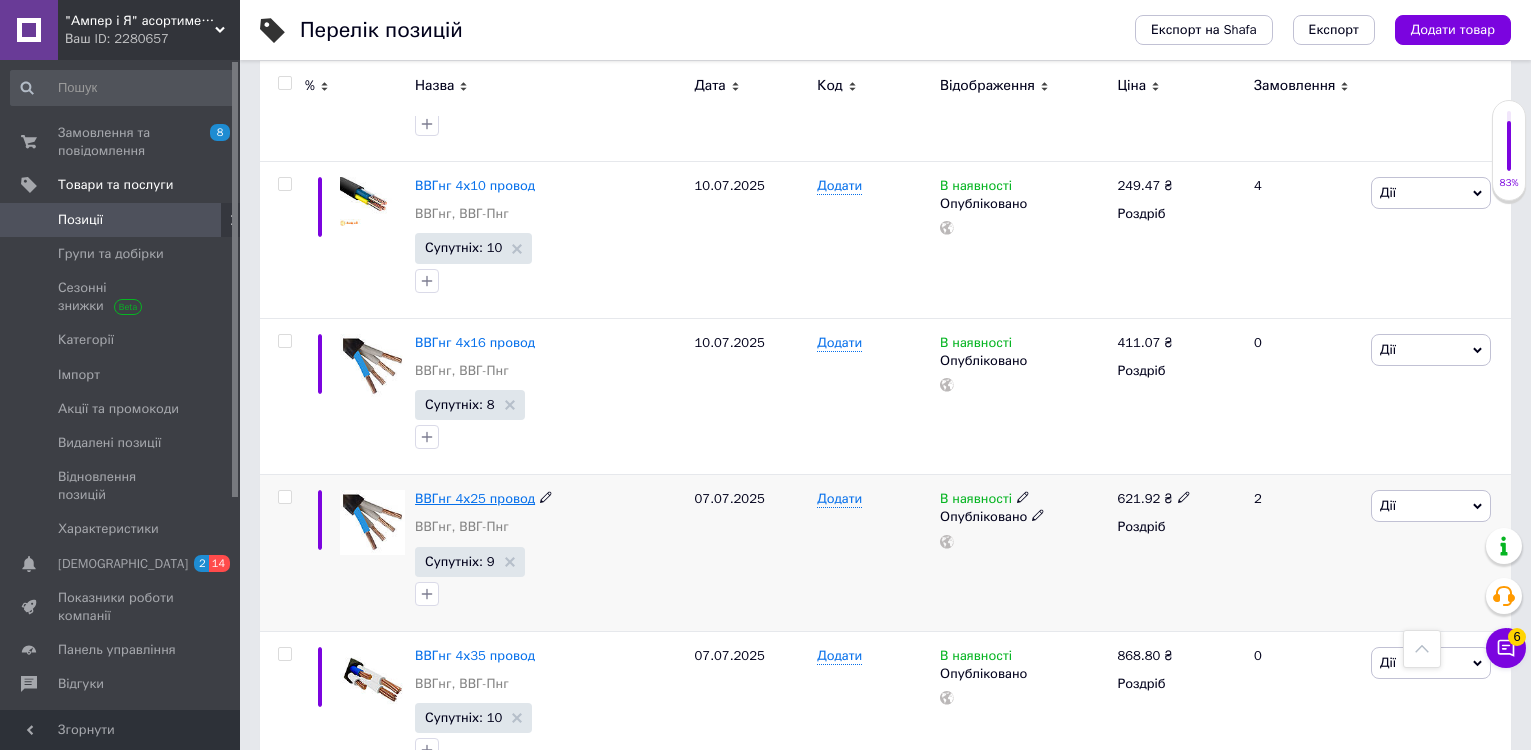 click on "ВВГнг 4х25 провод" at bounding box center (475, 498) 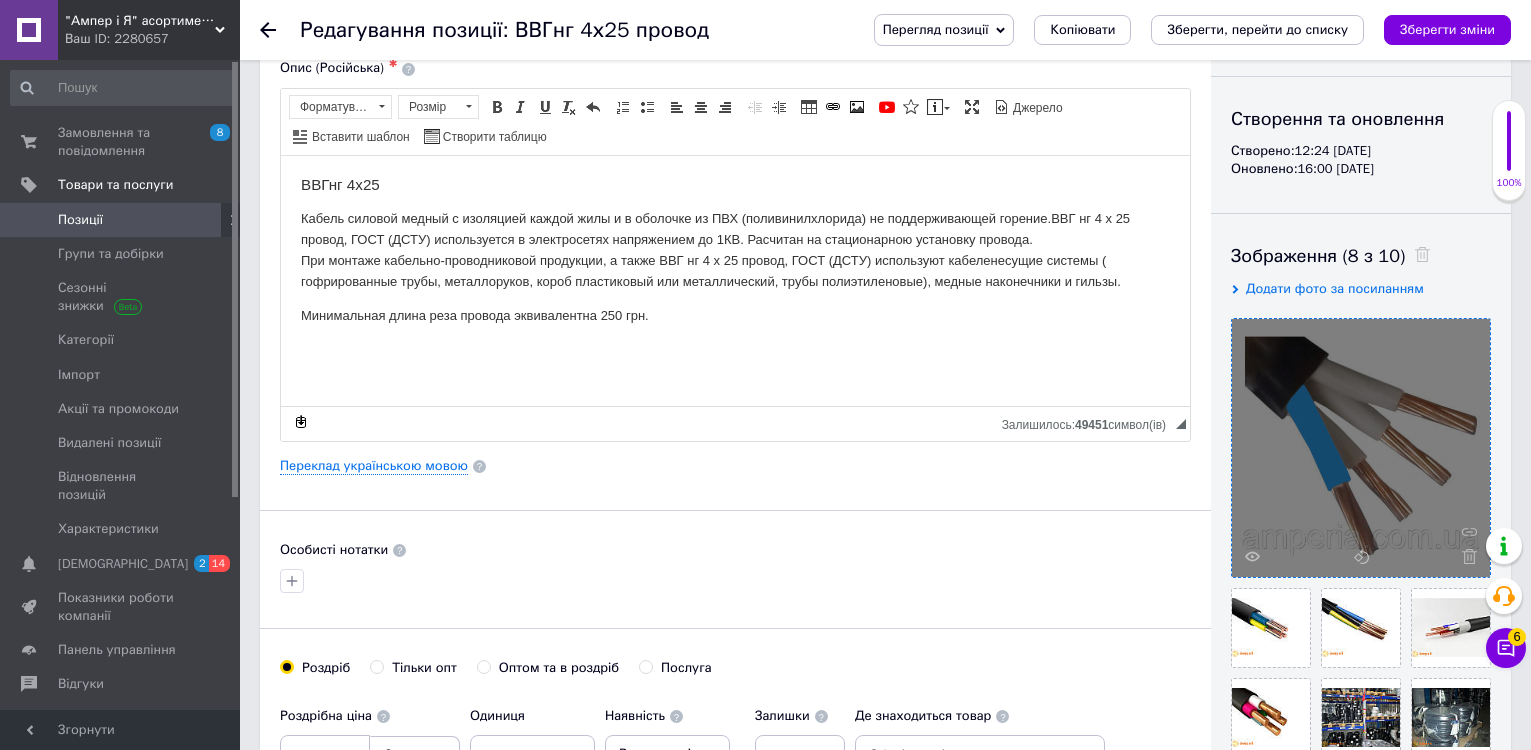 scroll, scrollTop: 400, scrollLeft: 0, axis: vertical 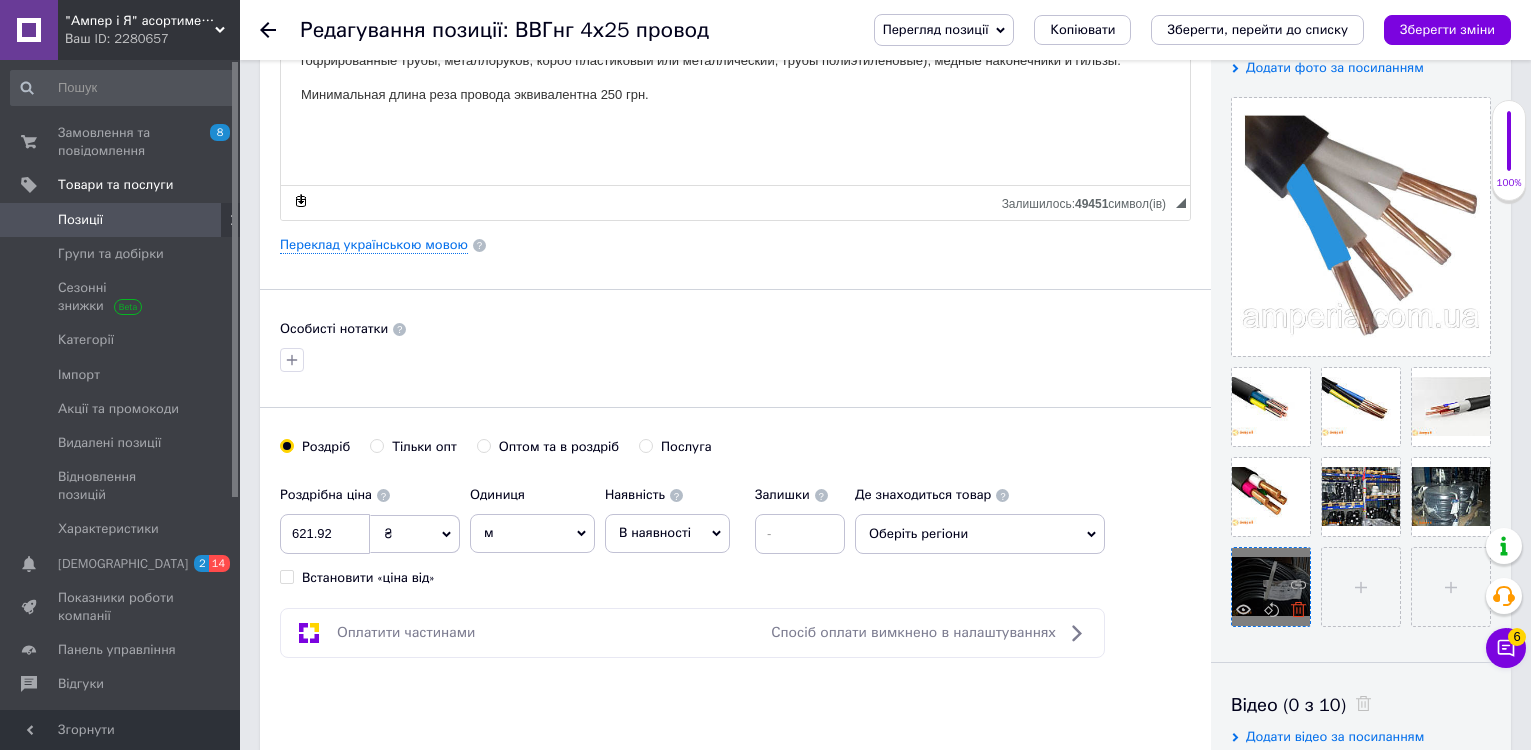 click 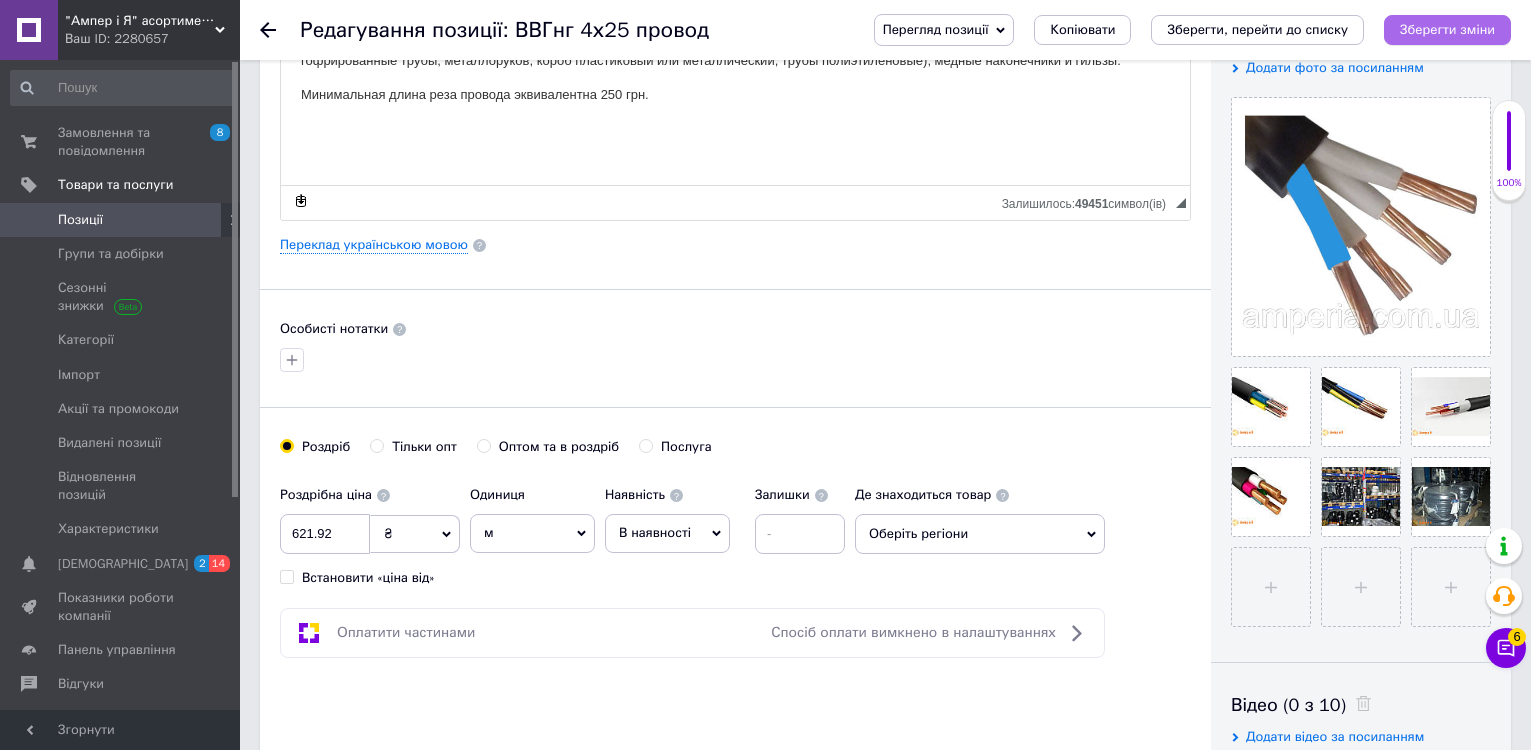 click on "Зберегти зміни" at bounding box center (1447, 29) 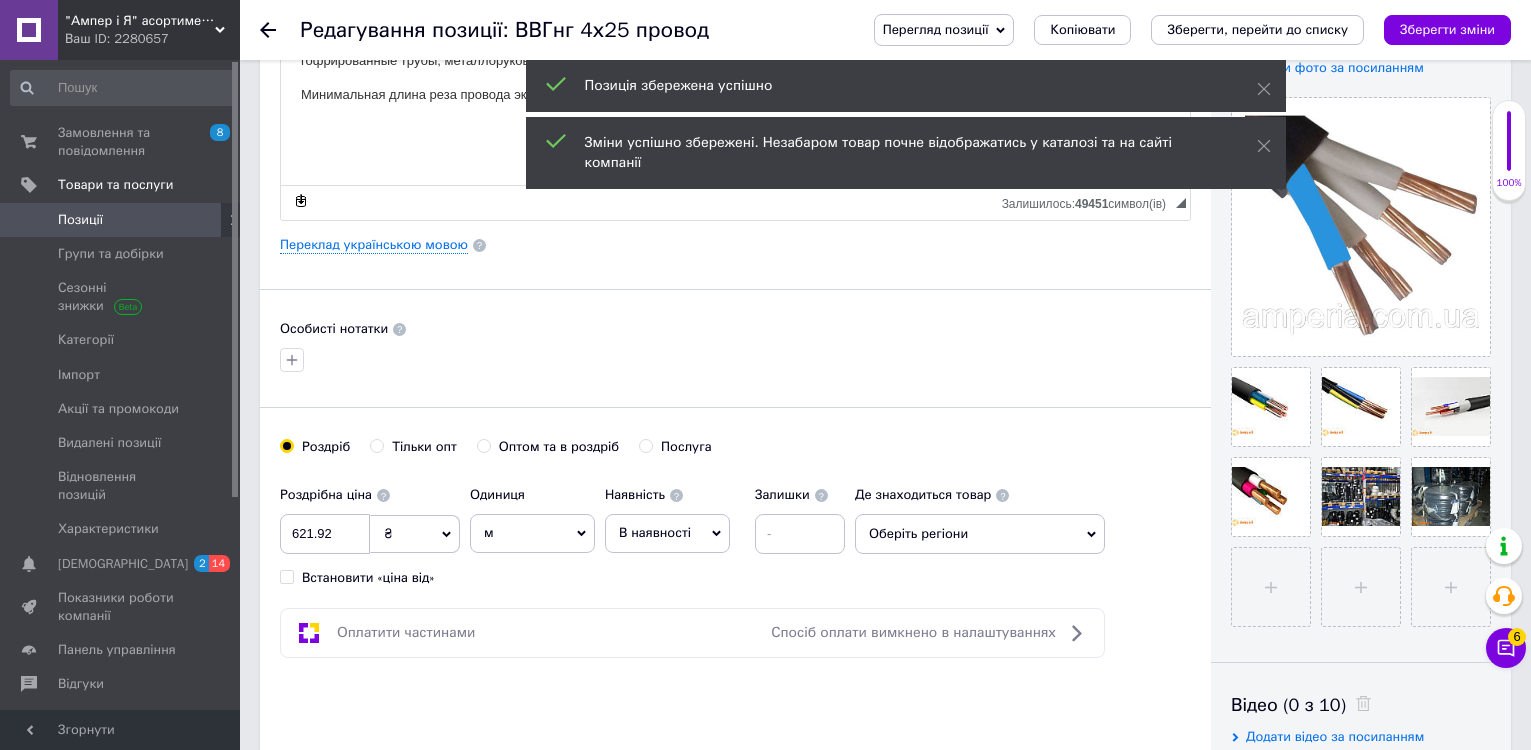 click 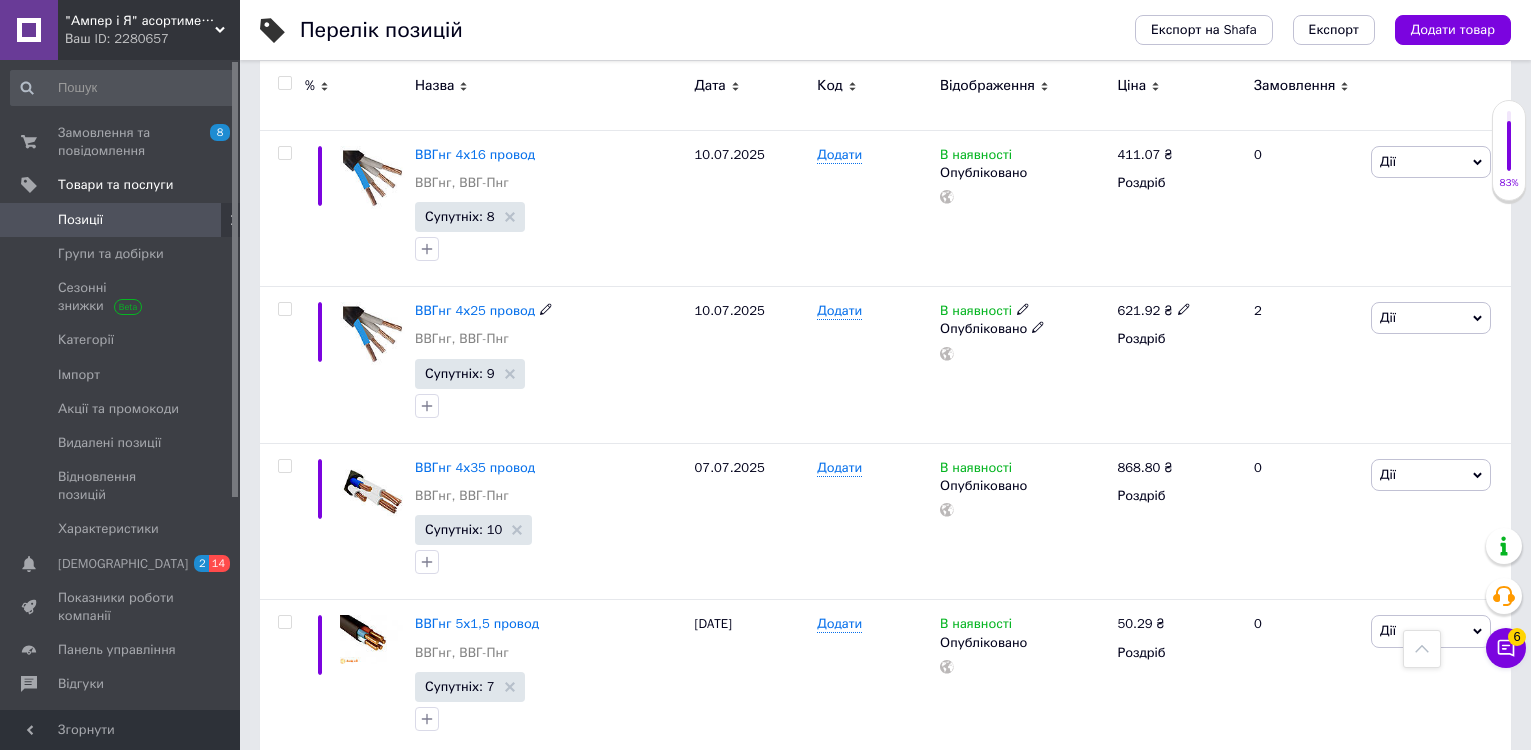 scroll, scrollTop: 2100, scrollLeft: 0, axis: vertical 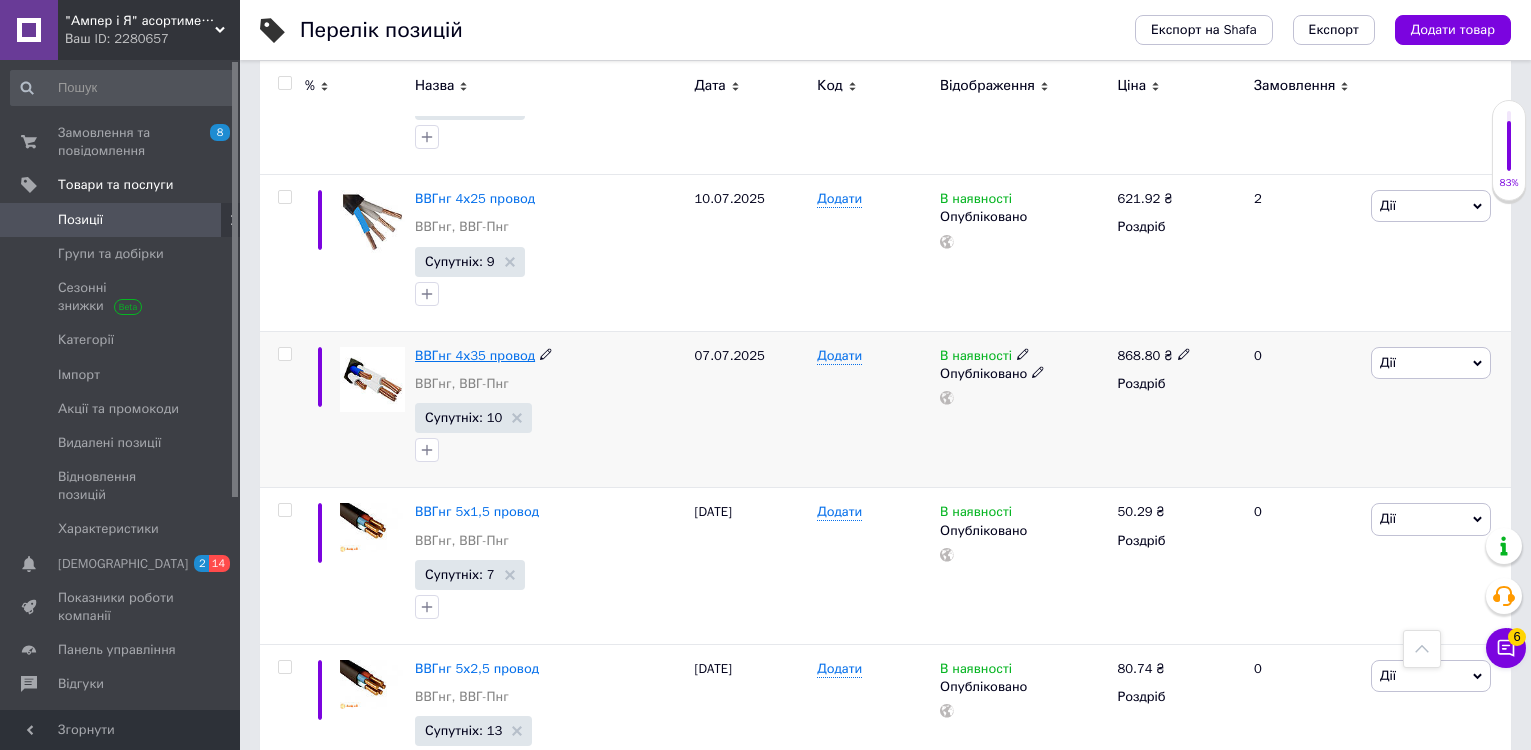 click on "ВВГнг 4х35 провод" at bounding box center [475, 355] 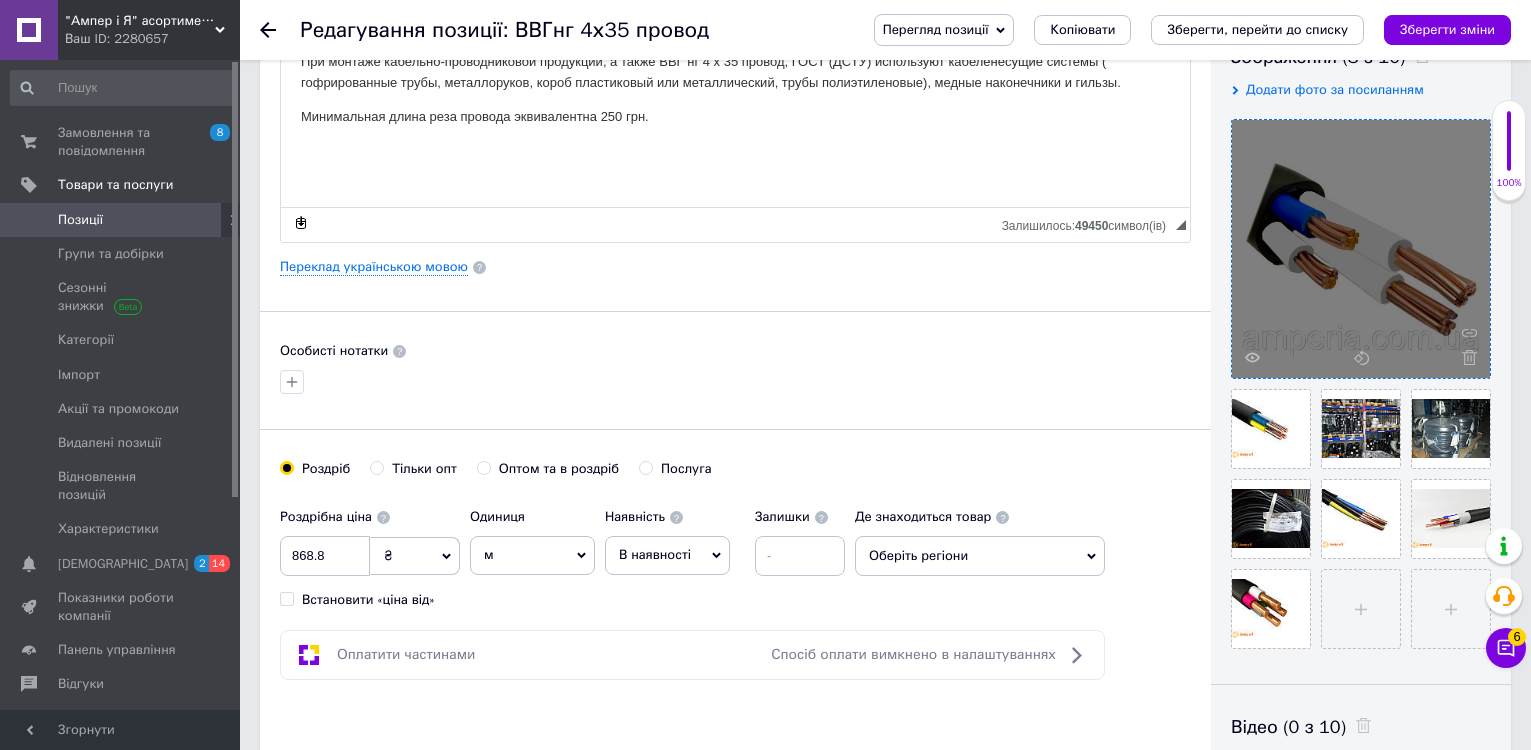 scroll, scrollTop: 500, scrollLeft: 0, axis: vertical 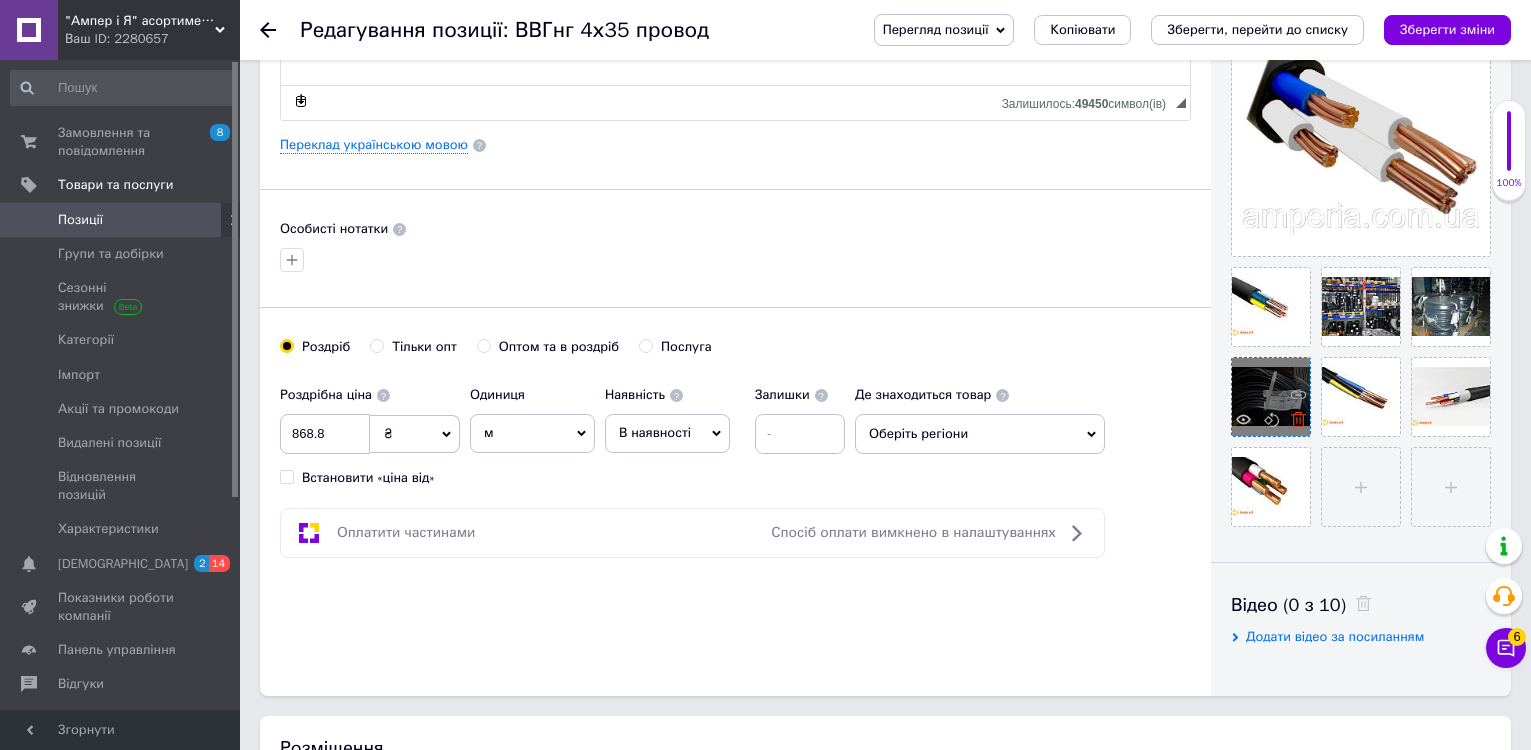 click 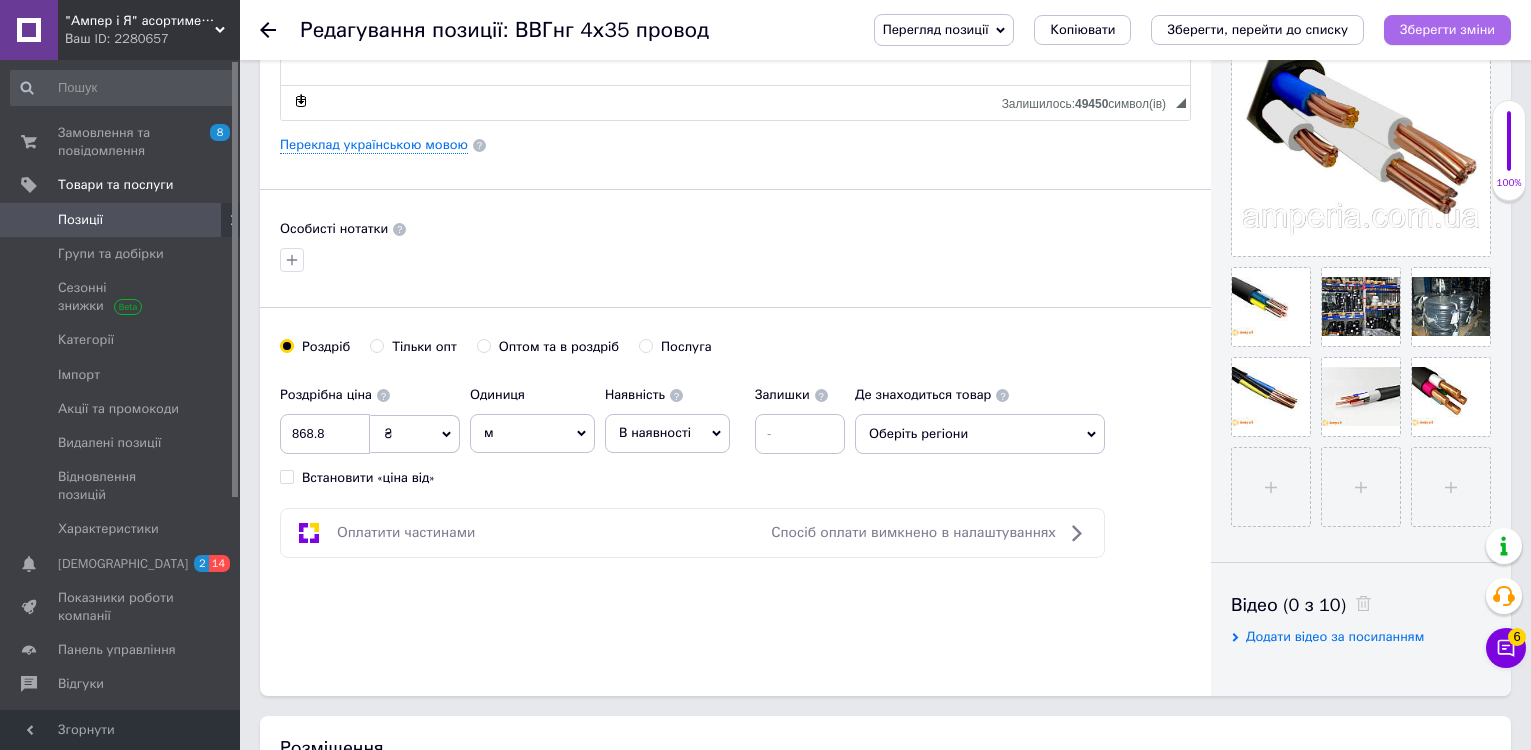click on "Зберегти зміни" at bounding box center [1447, 30] 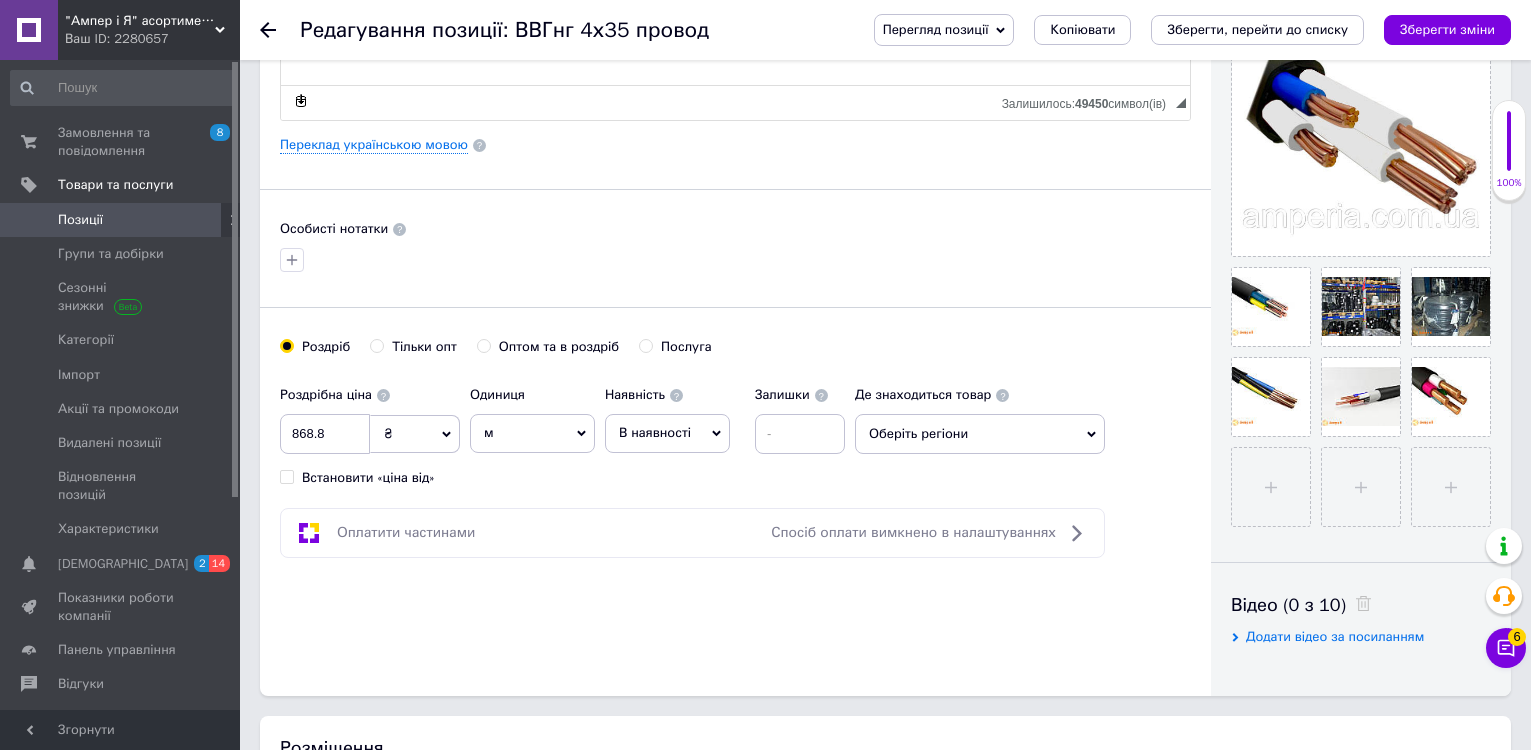 click 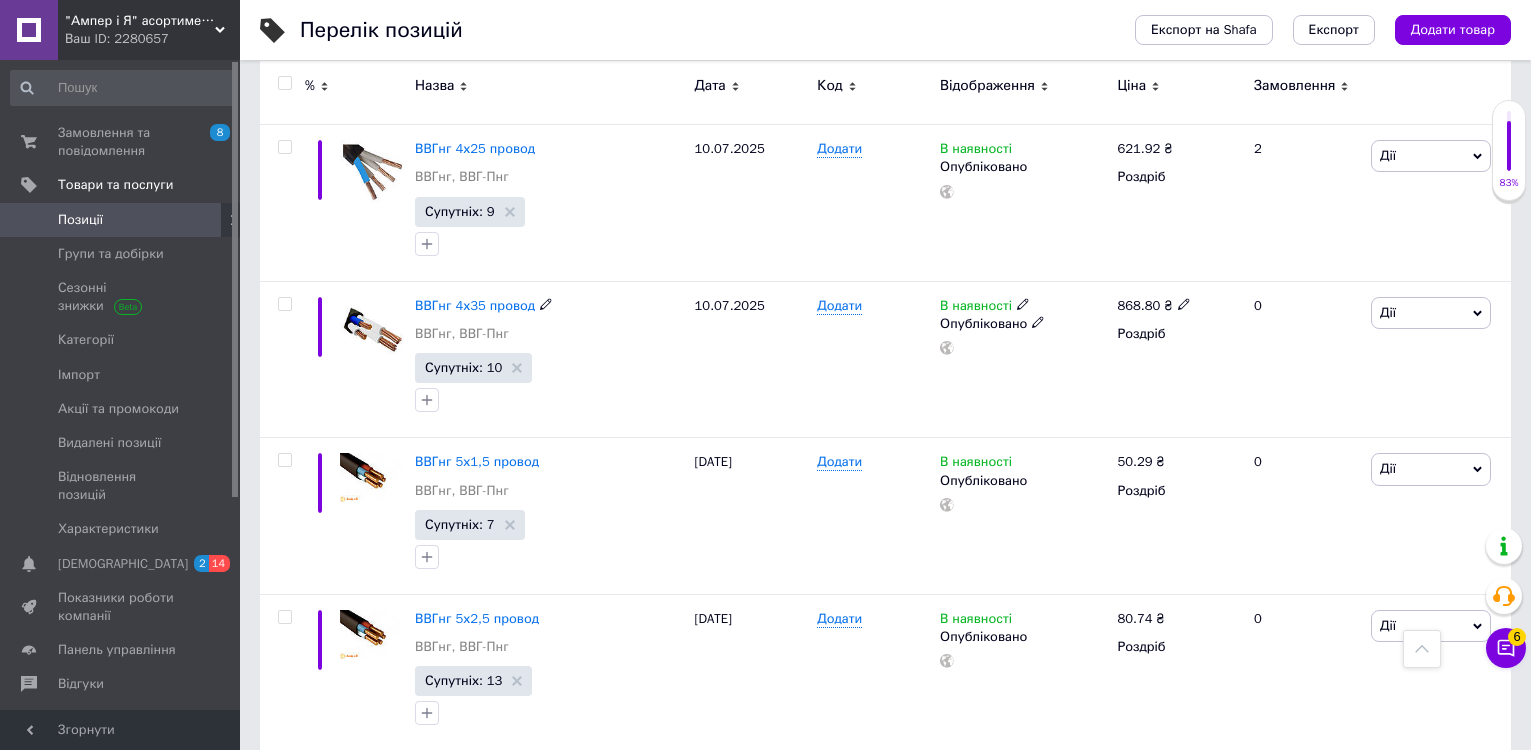 scroll, scrollTop: 2200, scrollLeft: 0, axis: vertical 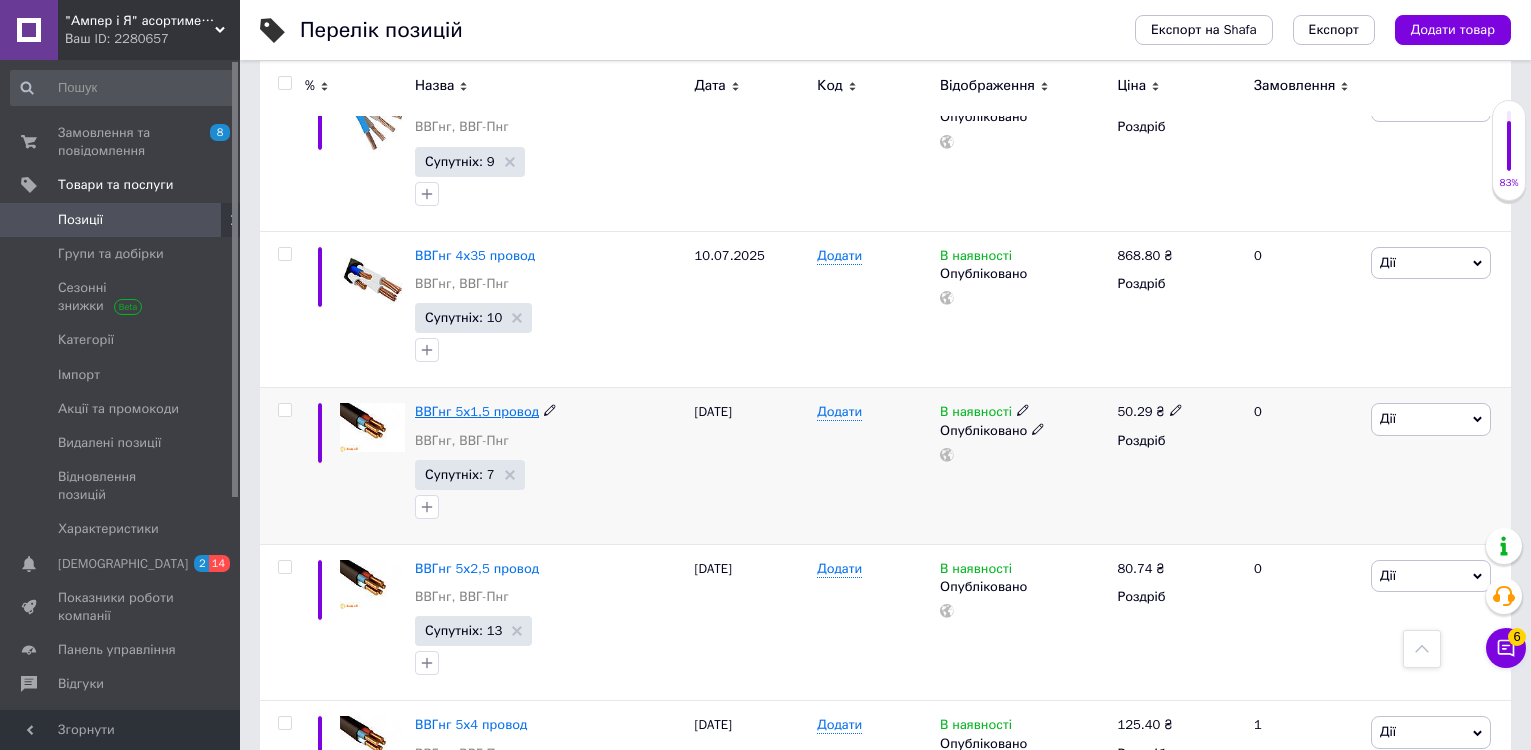 click on "ВВГнг 5х1,5 провод" at bounding box center (477, 411) 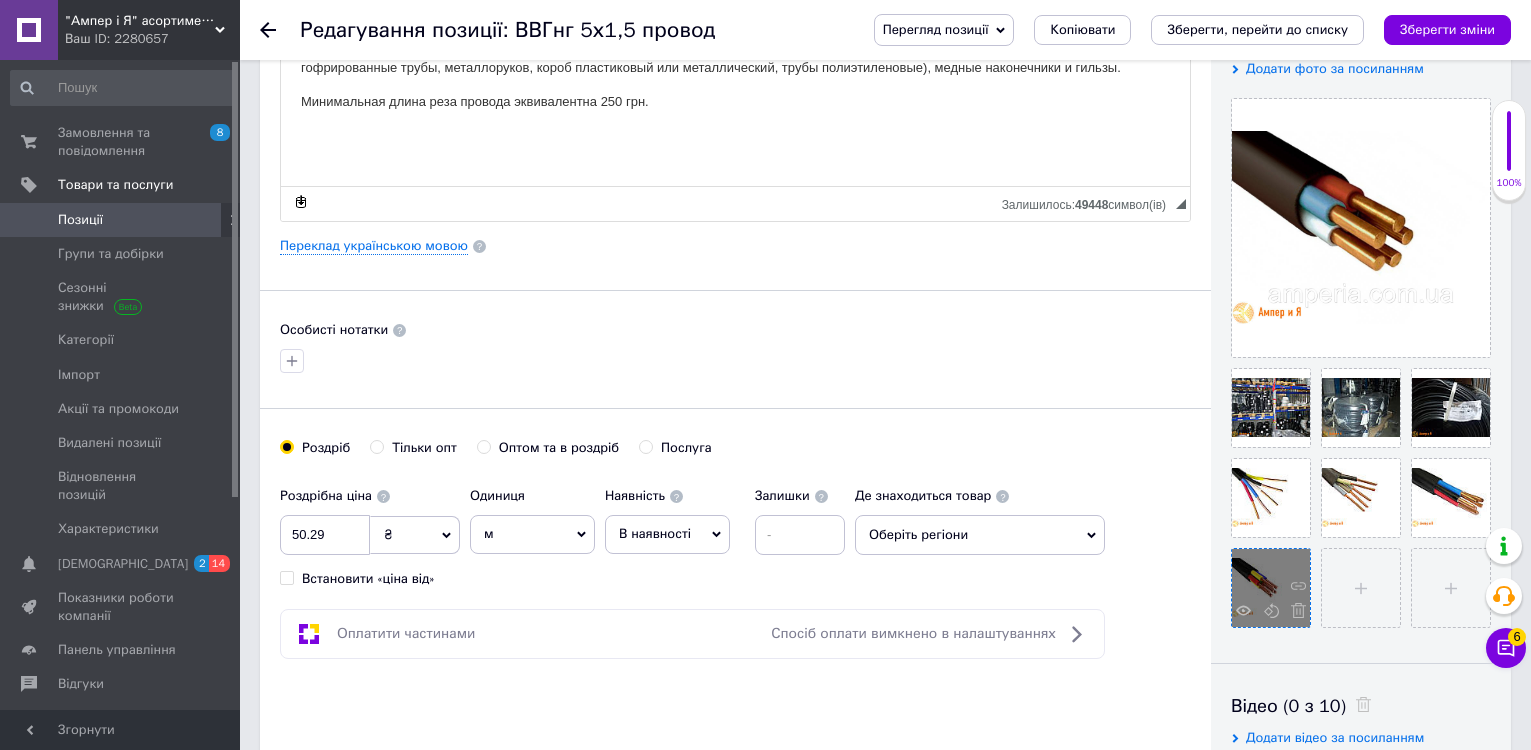 scroll, scrollTop: 400, scrollLeft: 0, axis: vertical 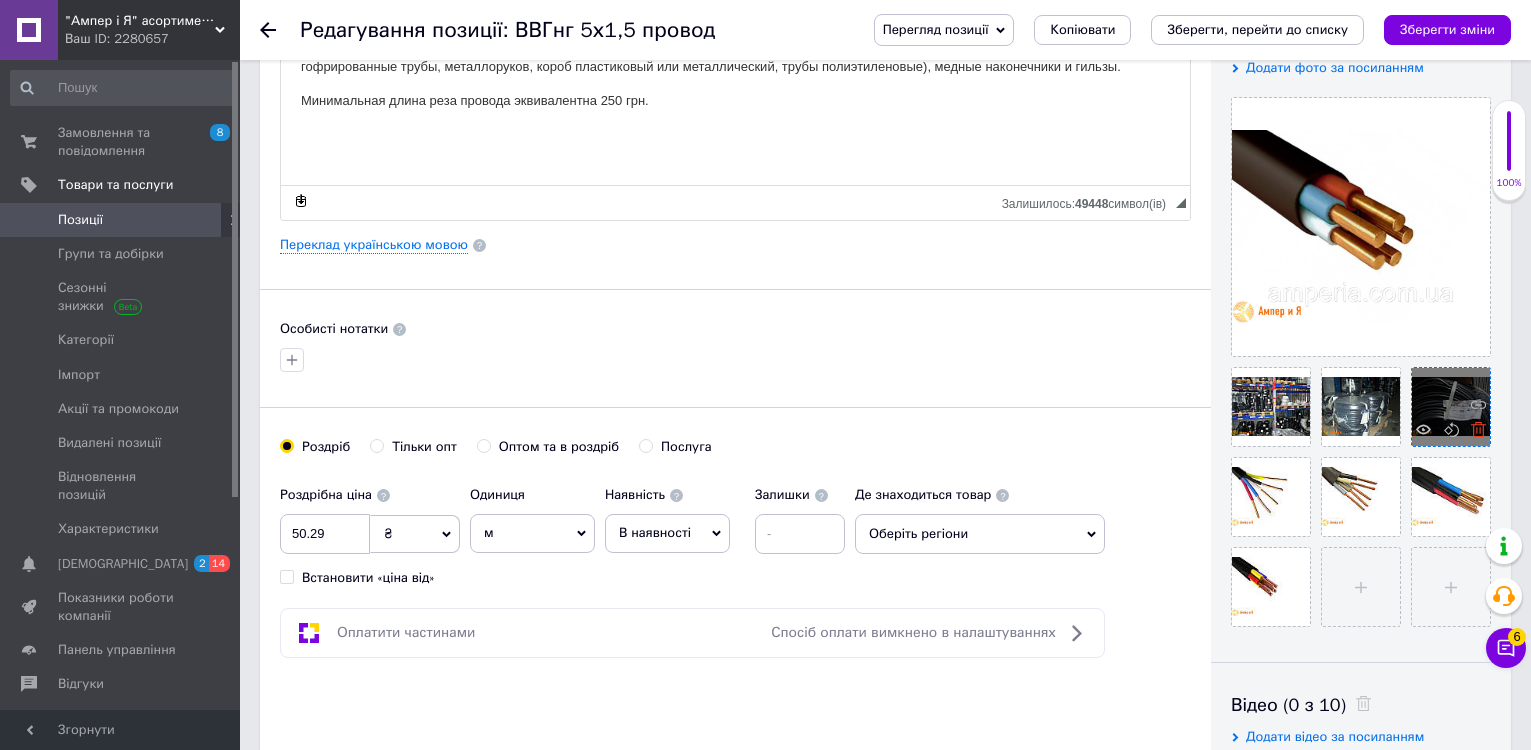 click 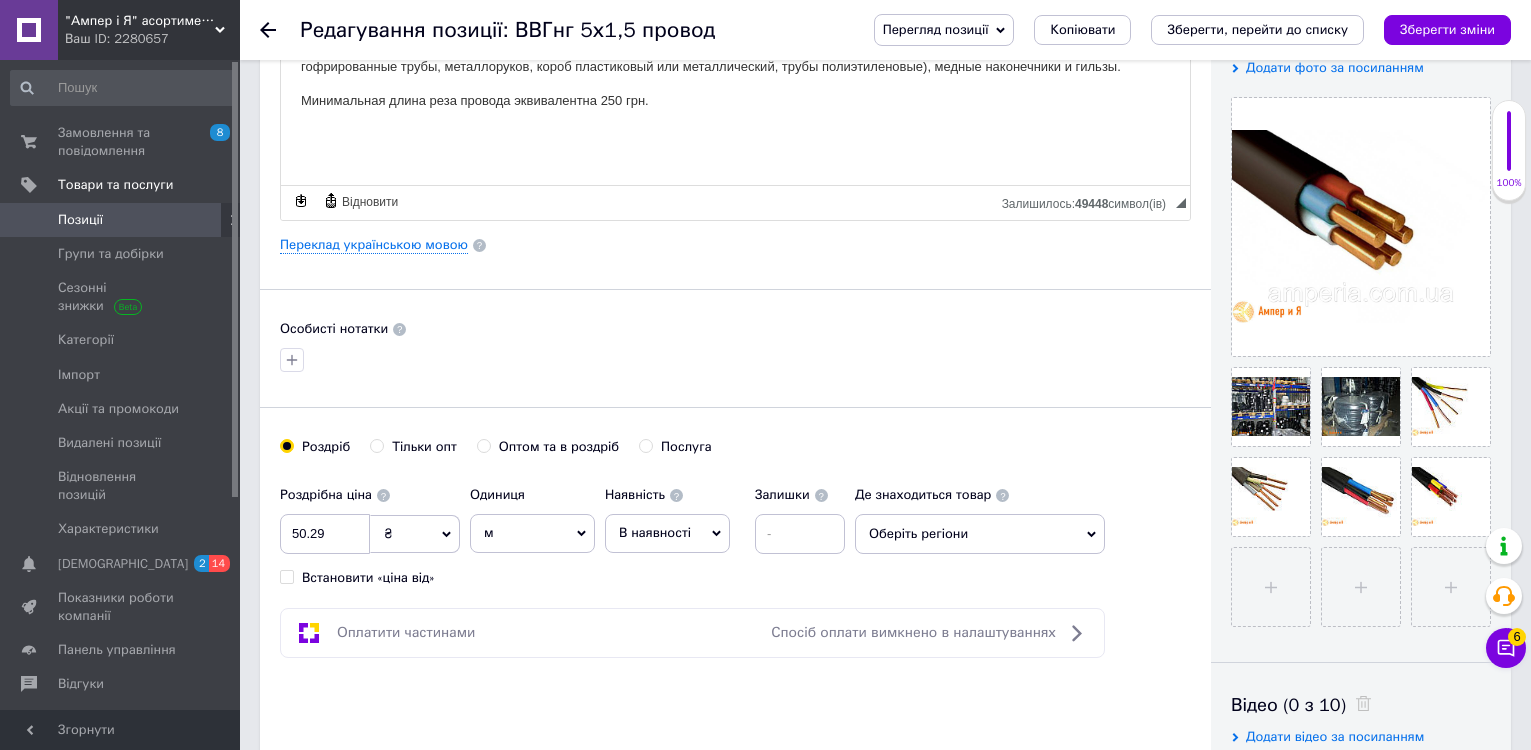 click on "Основна інформація Назва позиції (Російська) ✱ ВВГнг 5х1,5 провод Код/Артикул Опис (Російська) ✱ ВВГнг 5х1,5
Кабель силовой медный с изоляцией каждой жилы и в оболочке из ПВХ (поливинилхлорида) не поддерживающей горение.ВВГ нг 5 х 1,5 провод, ГОСТ (ДСТУ) используется в электросетях напряжением до 1КВ. Расчитан на стационарною установку провода.
Минимальная длина реза провода эквивалентна 250 грн.
Розширений текстовий редактор, CE971E6E-9D8A-4621-8C45-409E9CAFCE09 Панель інструментів редактора Форматування Форматування Розмір Розмір   Жирний  Сполучення клавіш Ctrl+B         $" at bounding box center (735, 238) 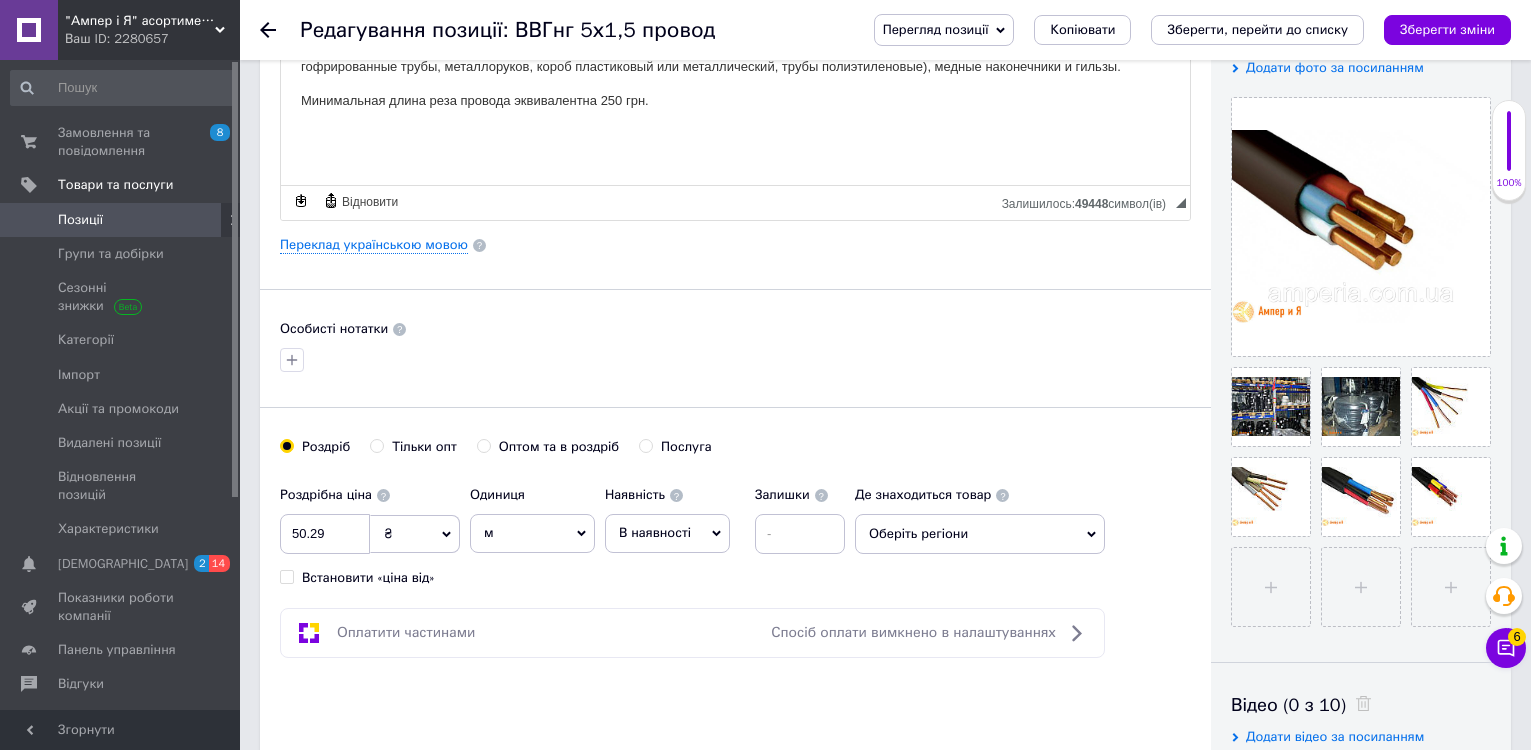 click on "Зберегти зміни" at bounding box center (1447, 29) 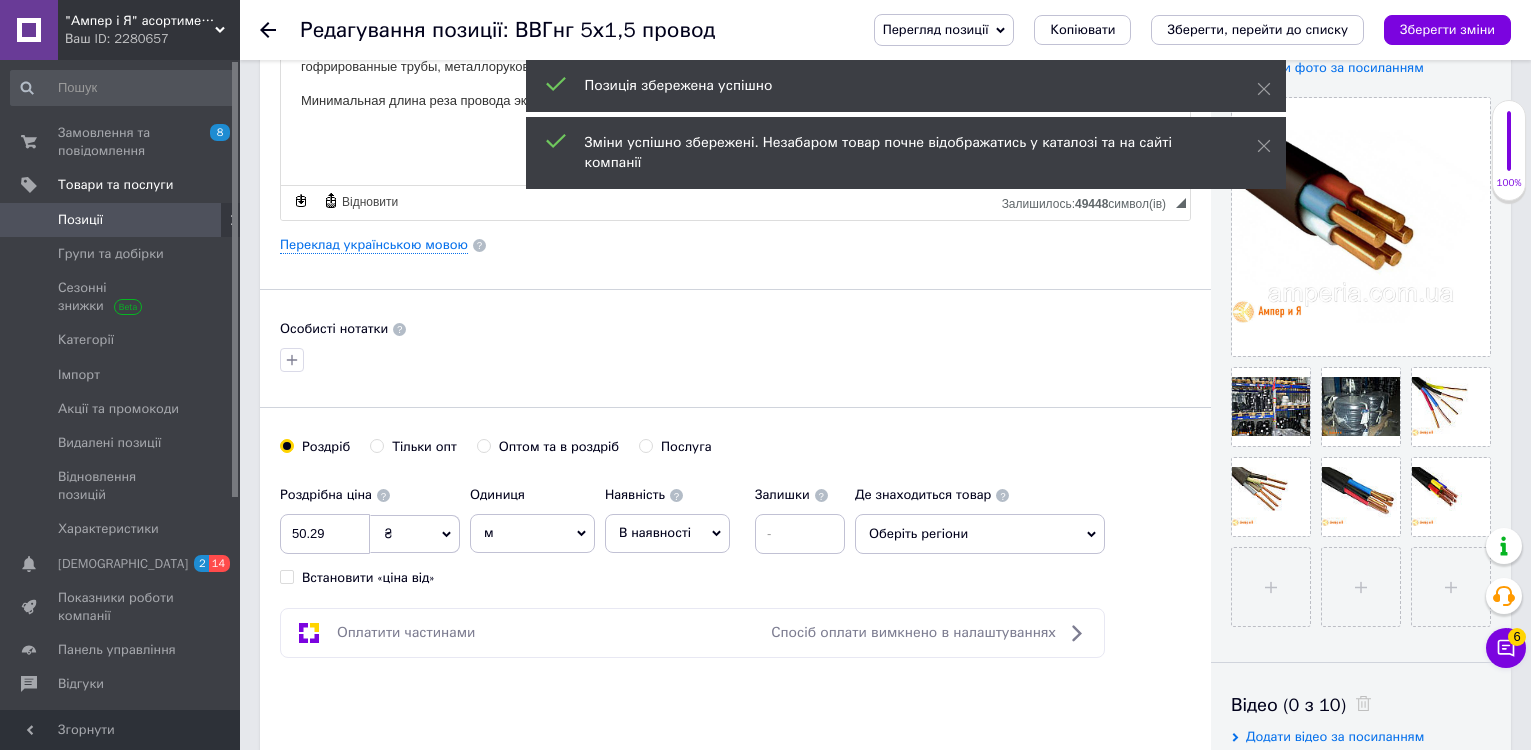 click 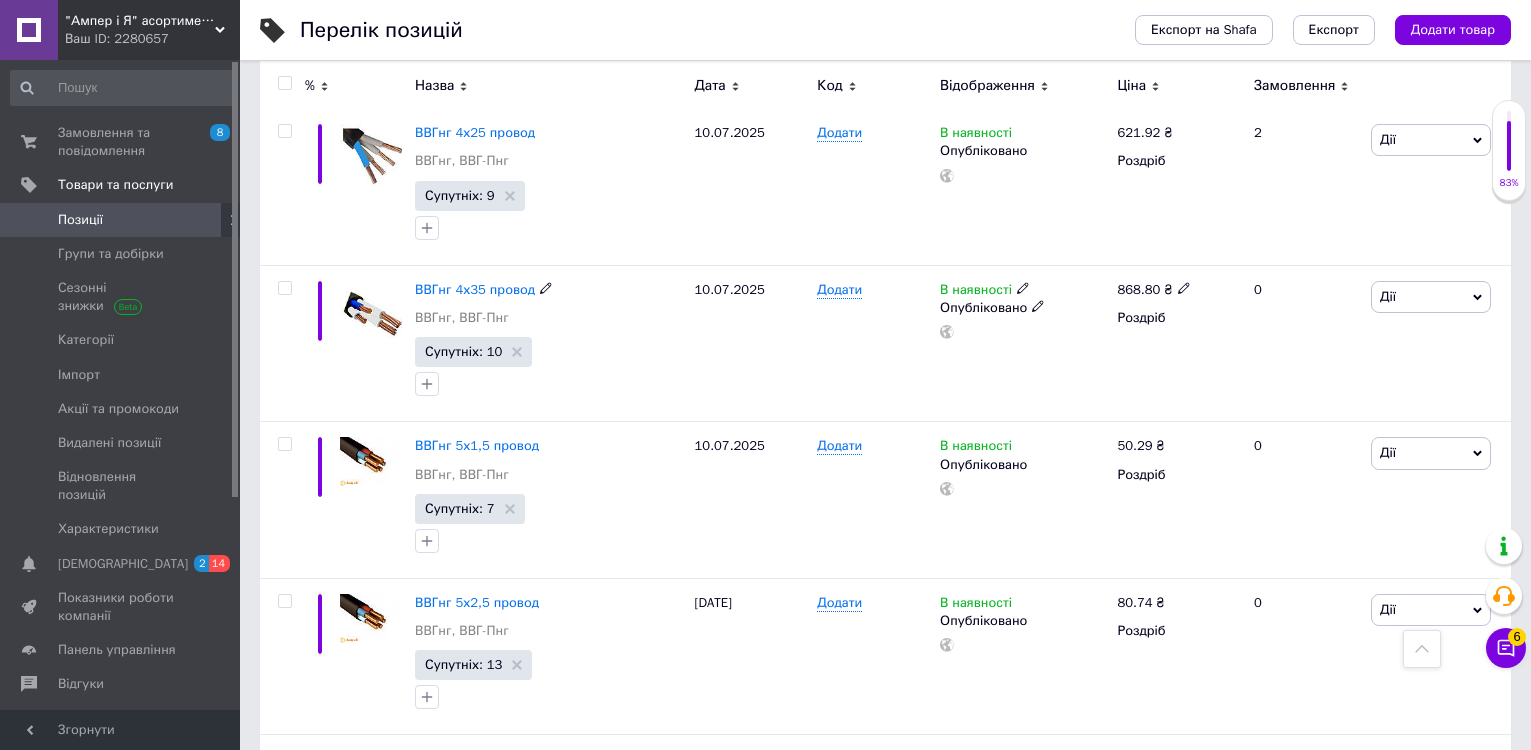 scroll, scrollTop: 2300, scrollLeft: 0, axis: vertical 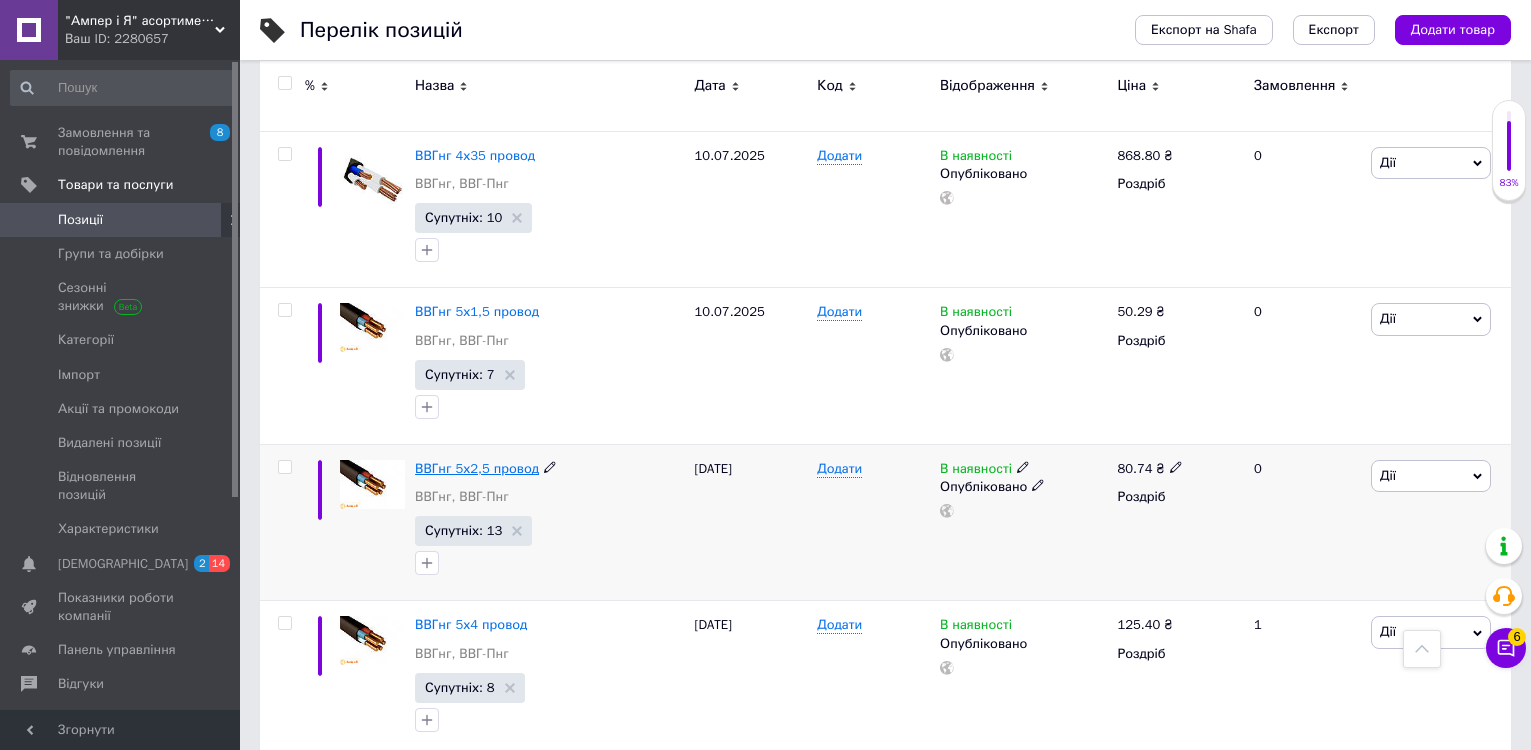 click on "ВВГнг 5х2,5 провод" at bounding box center (477, 468) 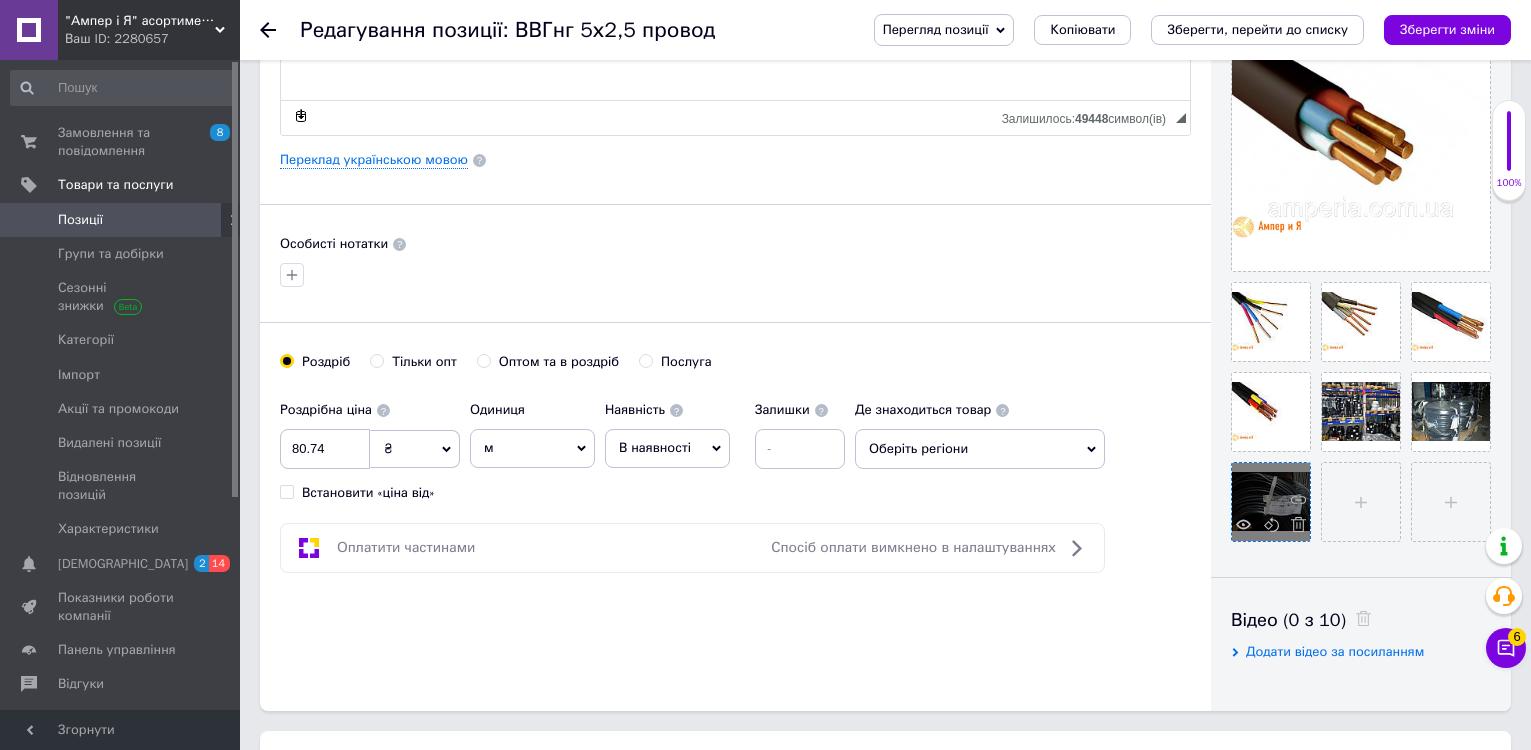 scroll, scrollTop: 500, scrollLeft: 0, axis: vertical 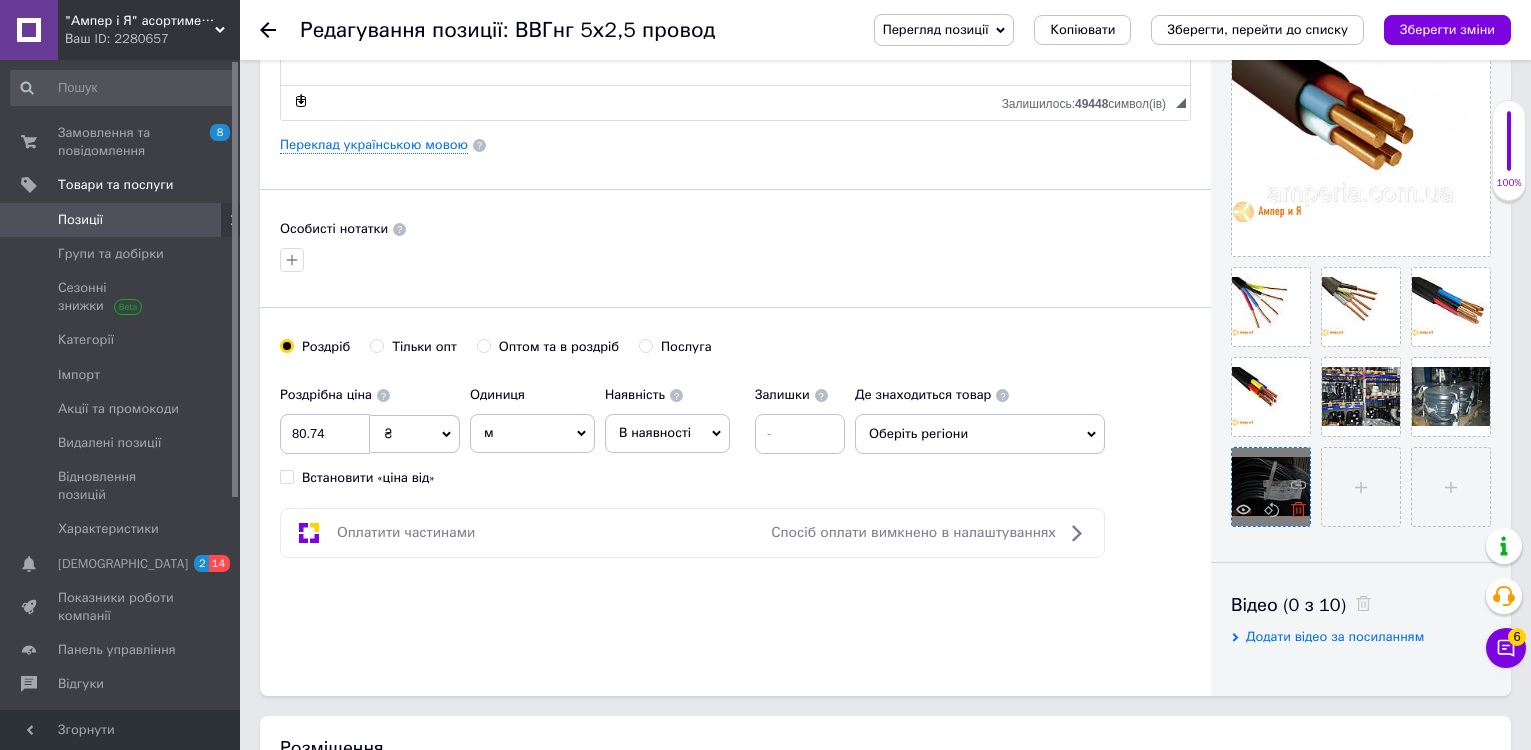 click 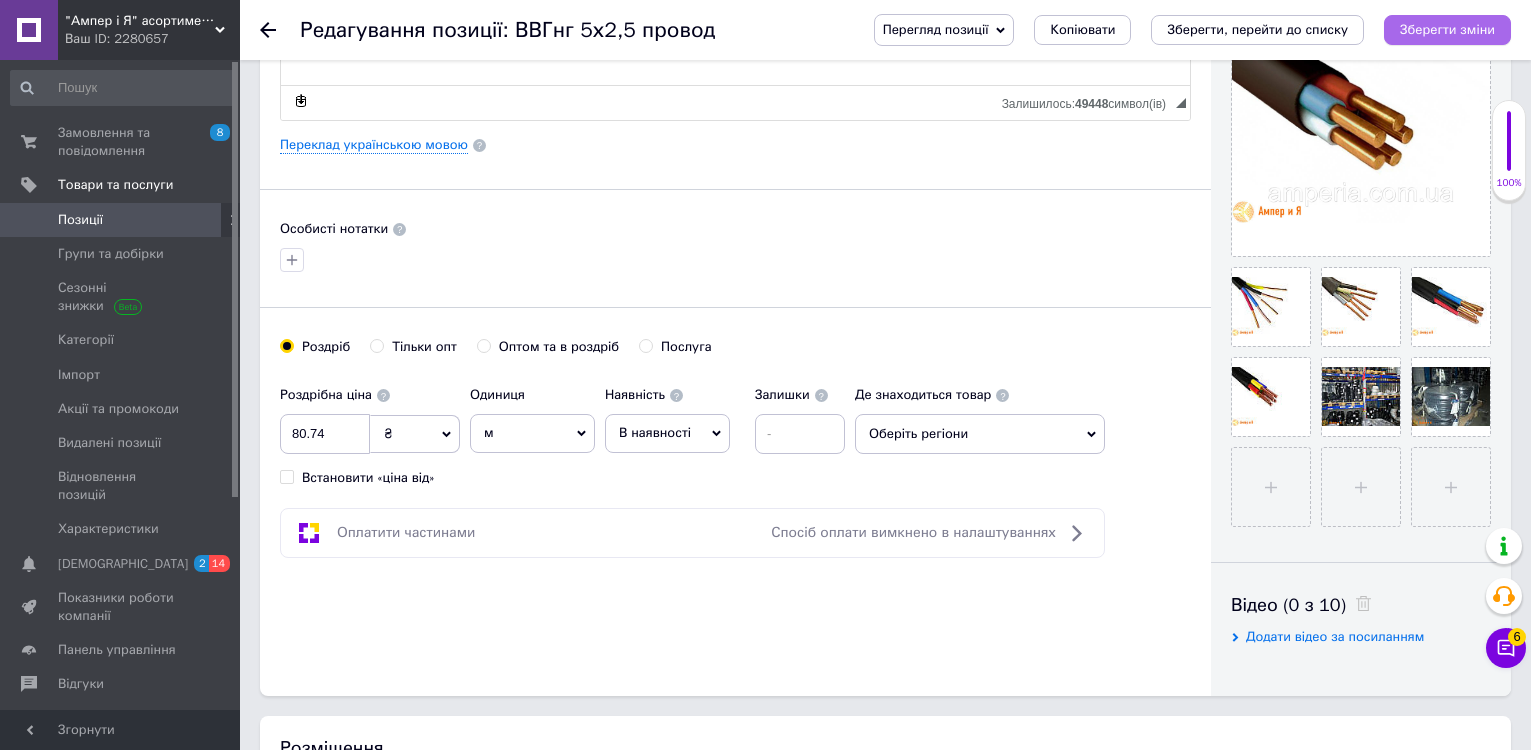 click on "Зберегти зміни" at bounding box center (1447, 29) 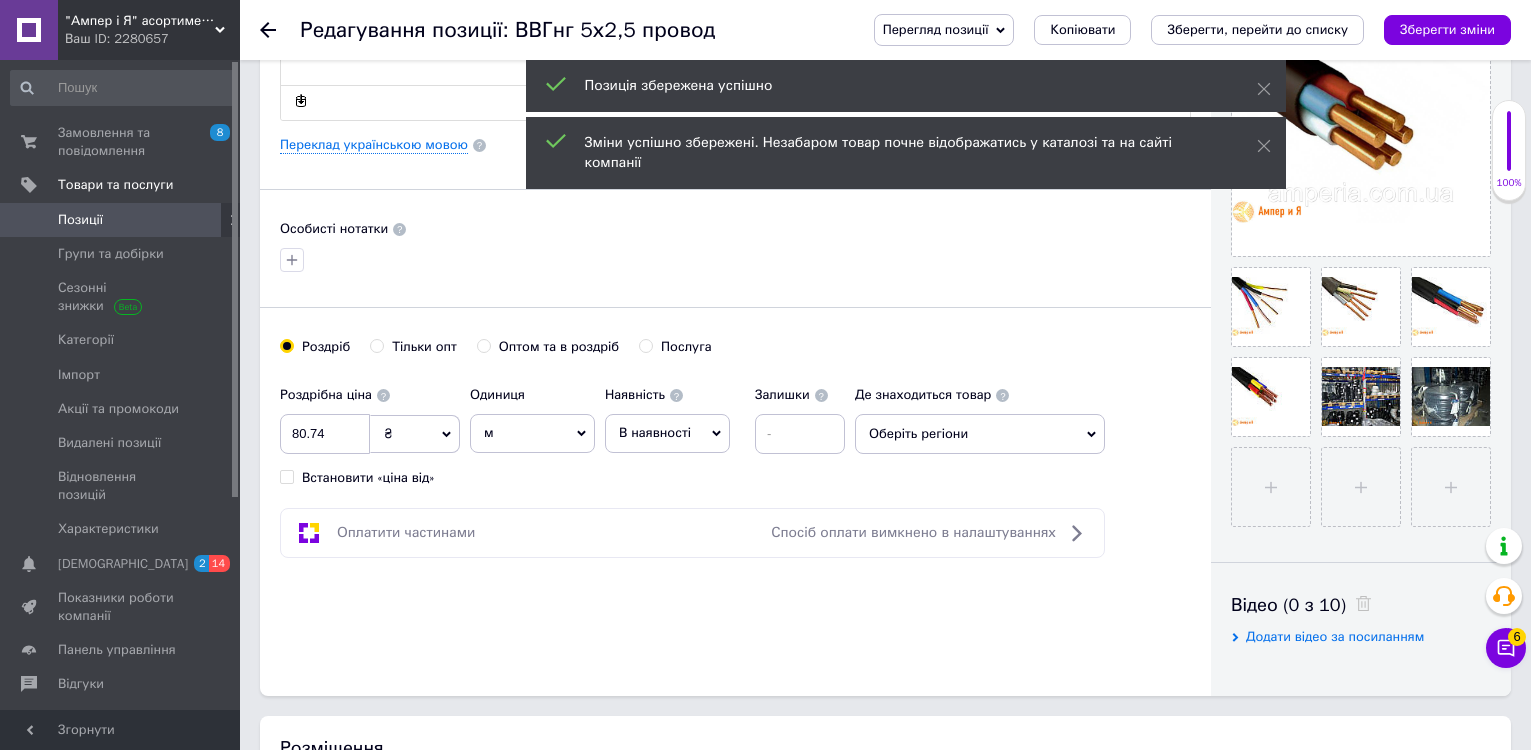 click 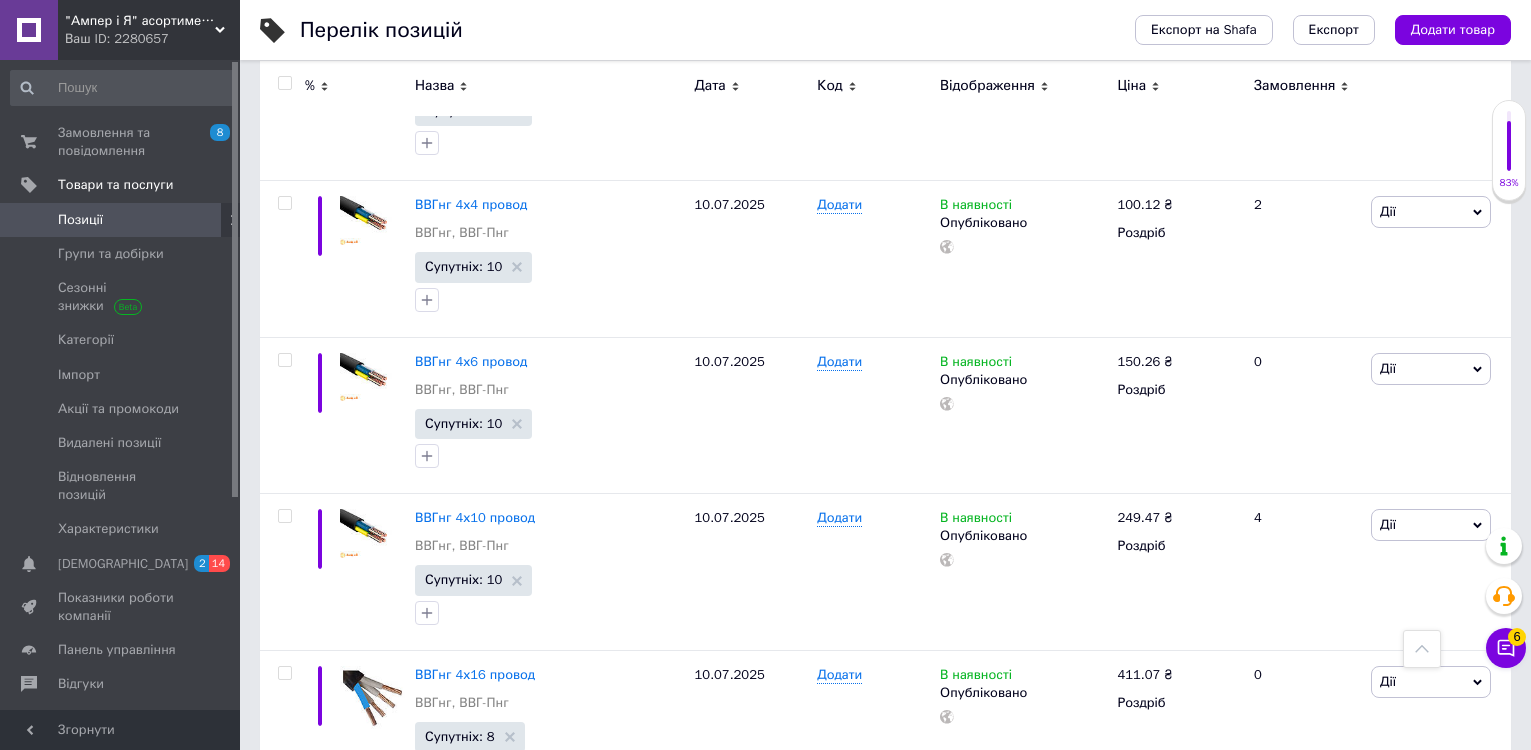 scroll, scrollTop: 1600, scrollLeft: 0, axis: vertical 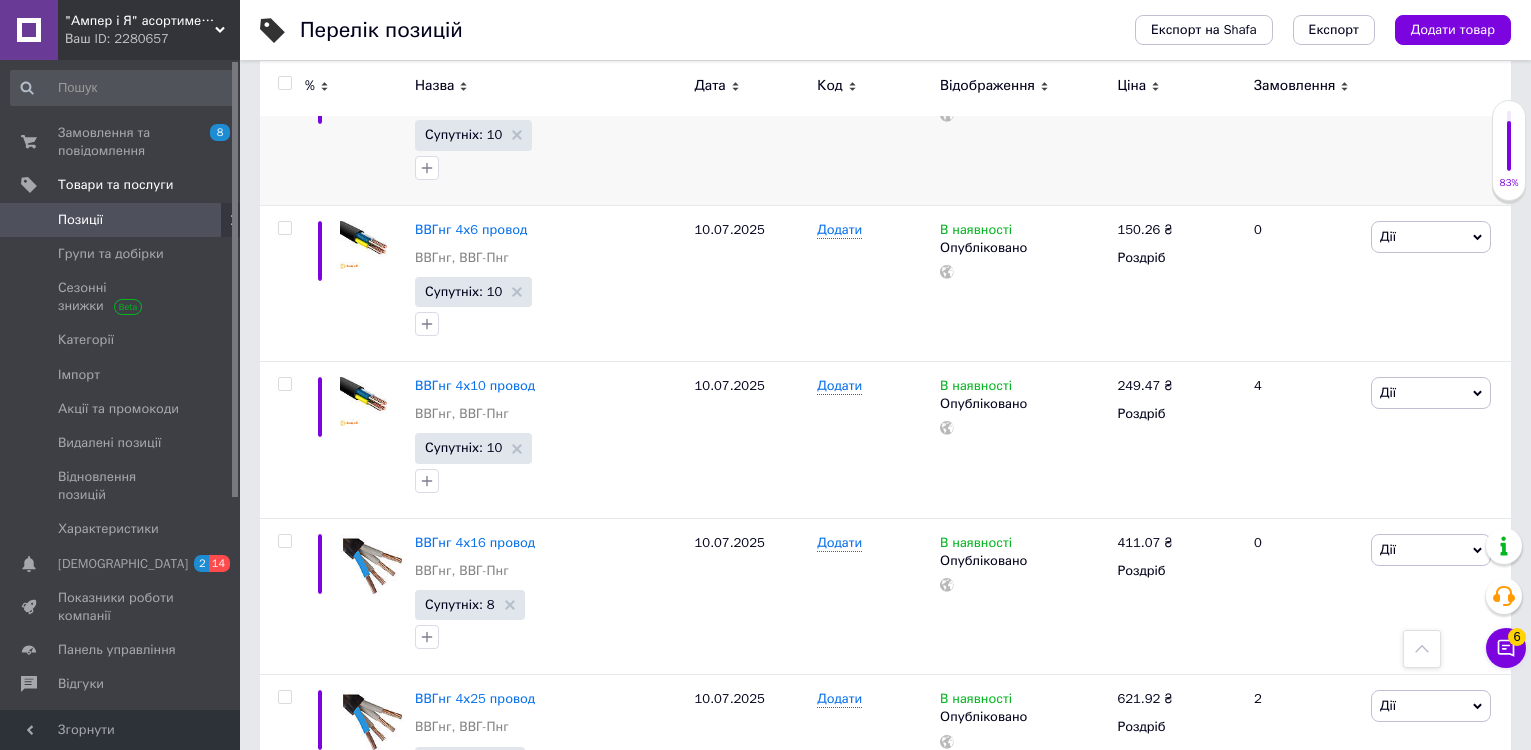 click on "В наявності Опубліковано" at bounding box center [1023, 126] 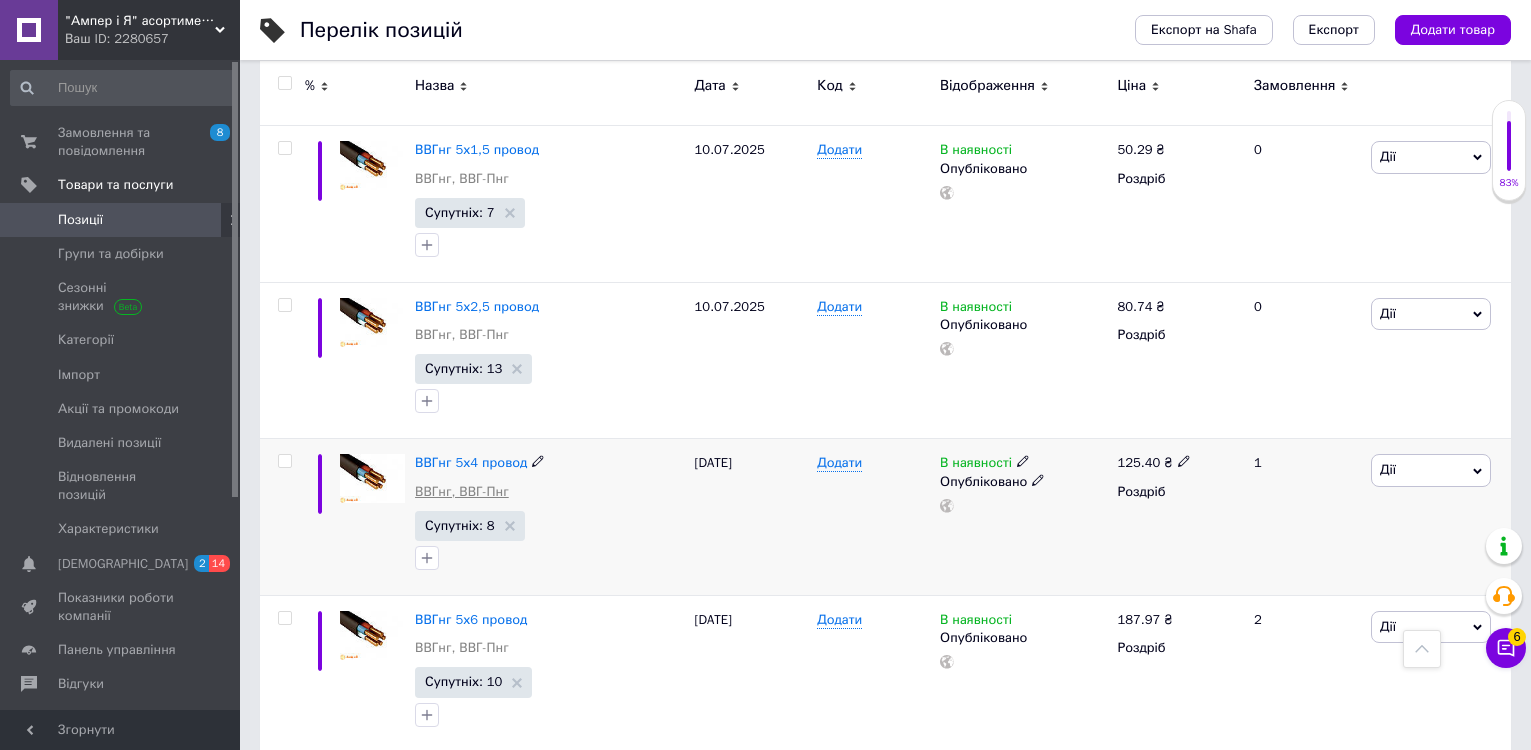 scroll, scrollTop: 2500, scrollLeft: 0, axis: vertical 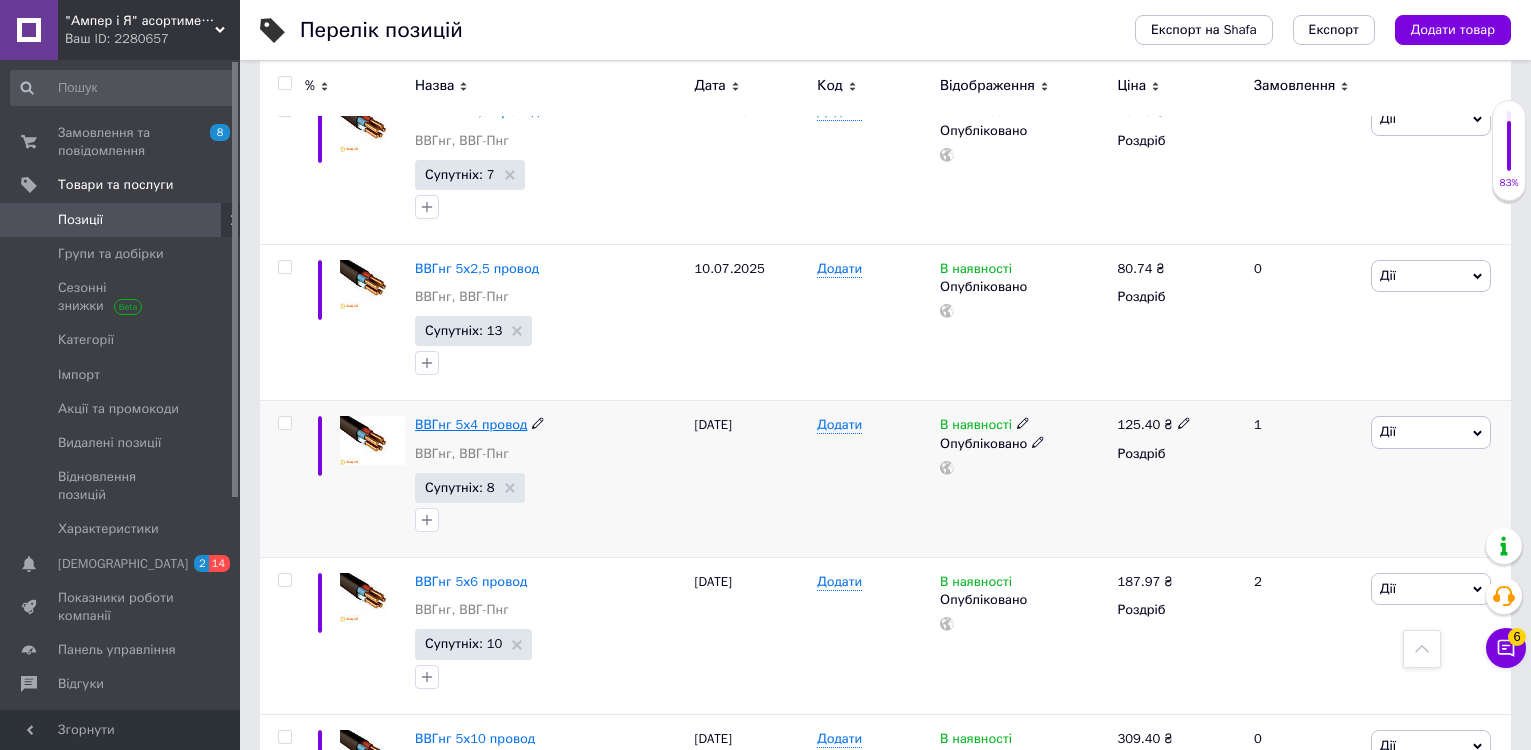 drag, startPoint x: 493, startPoint y: 448, endPoint x: 491, endPoint y: 424, distance: 24.083189 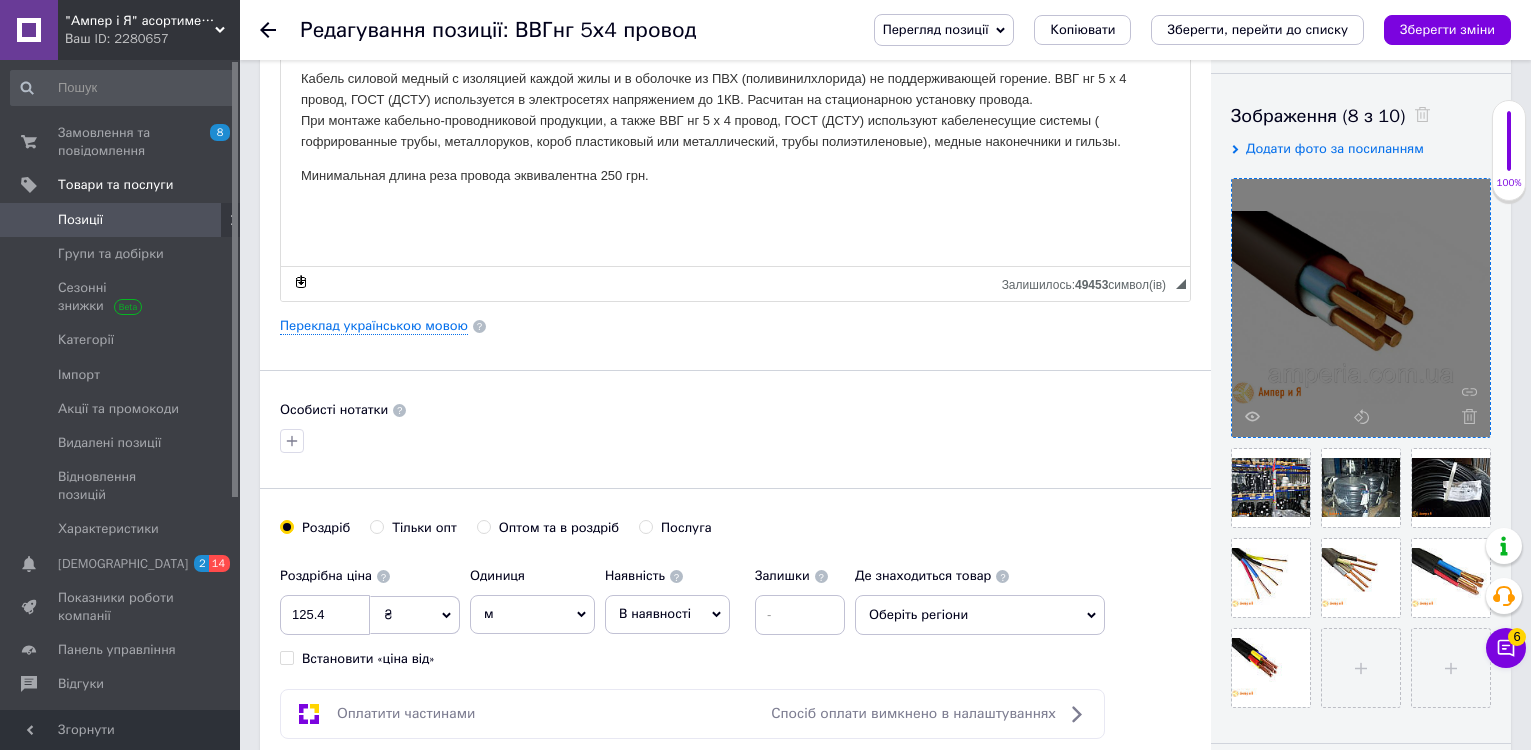 scroll, scrollTop: 400, scrollLeft: 0, axis: vertical 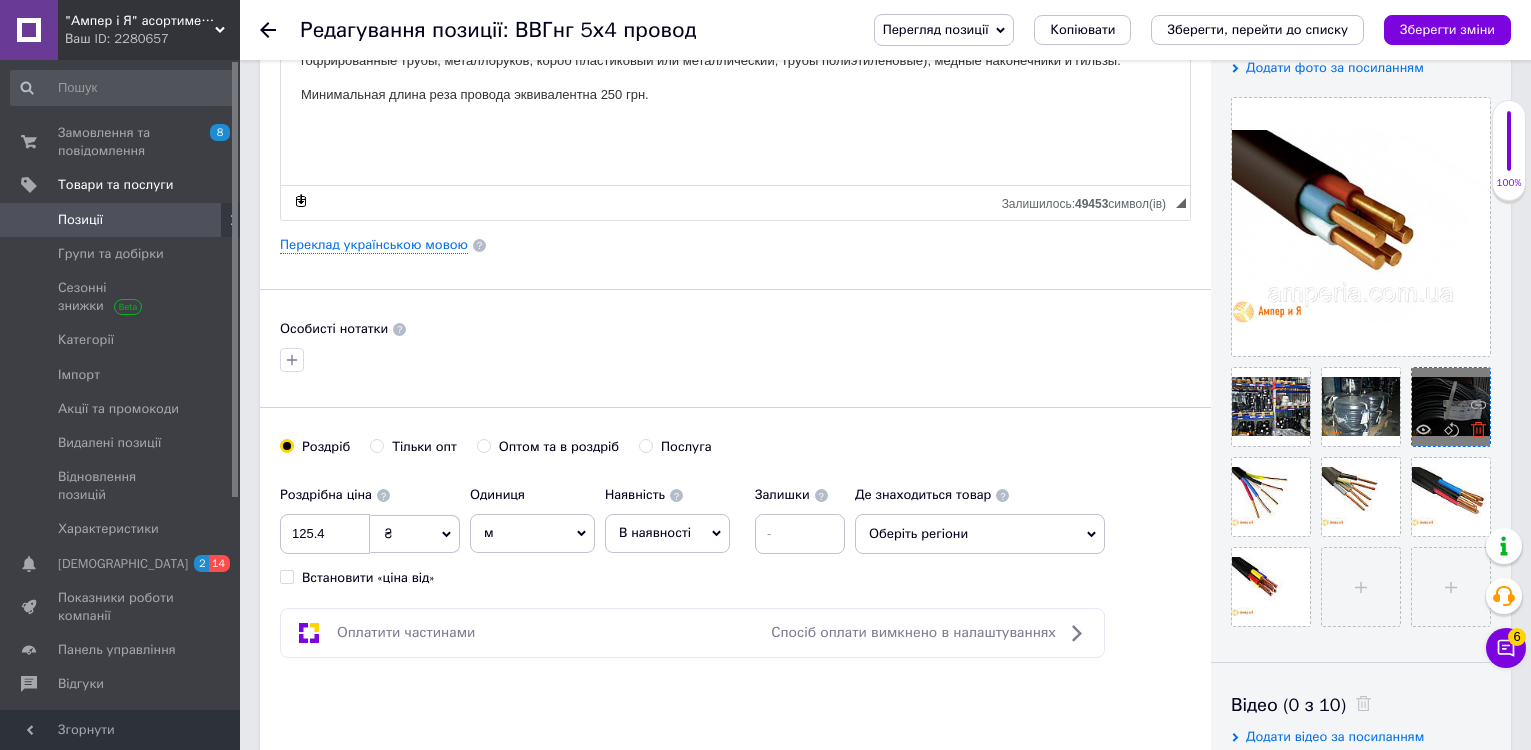 click 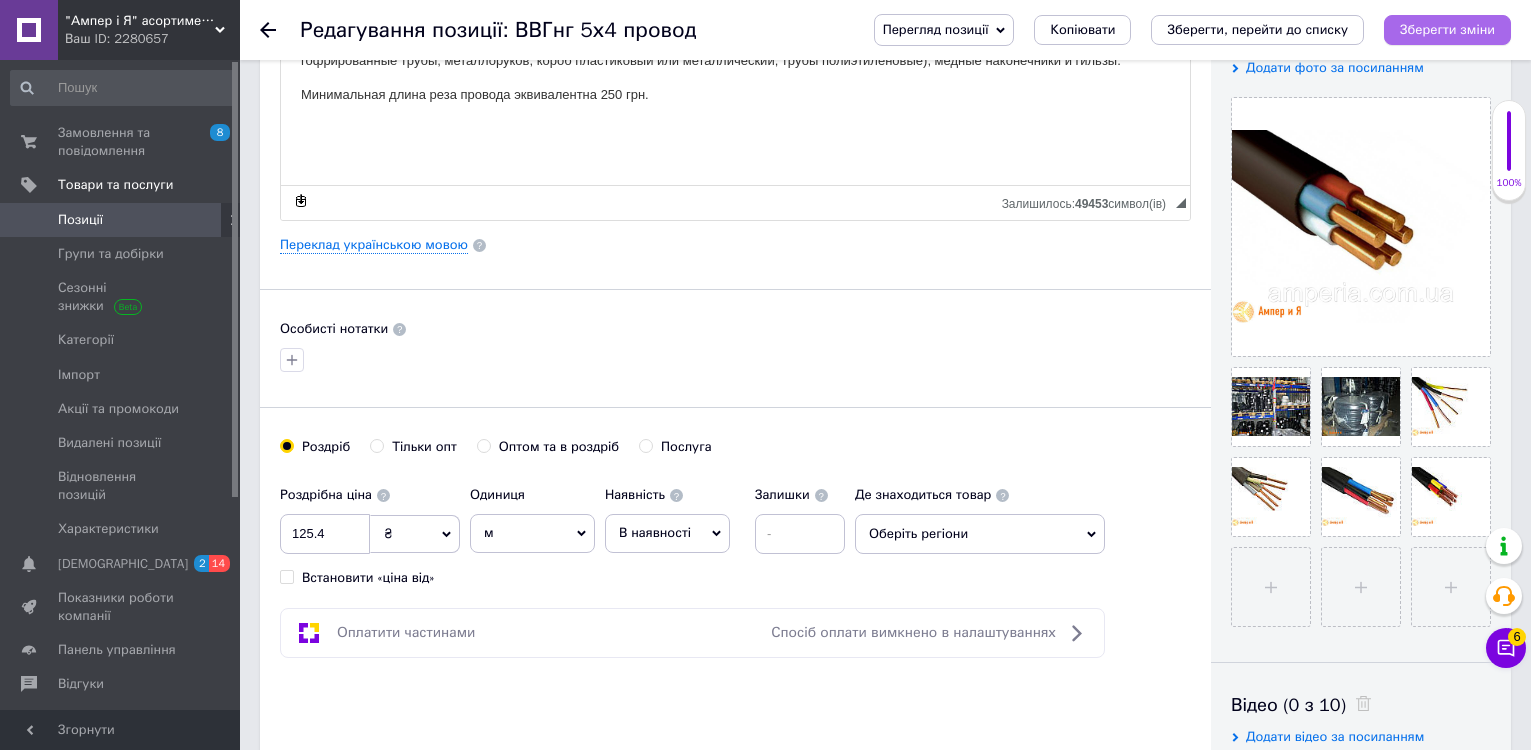click on "Зберегти зміни" at bounding box center [1447, 29] 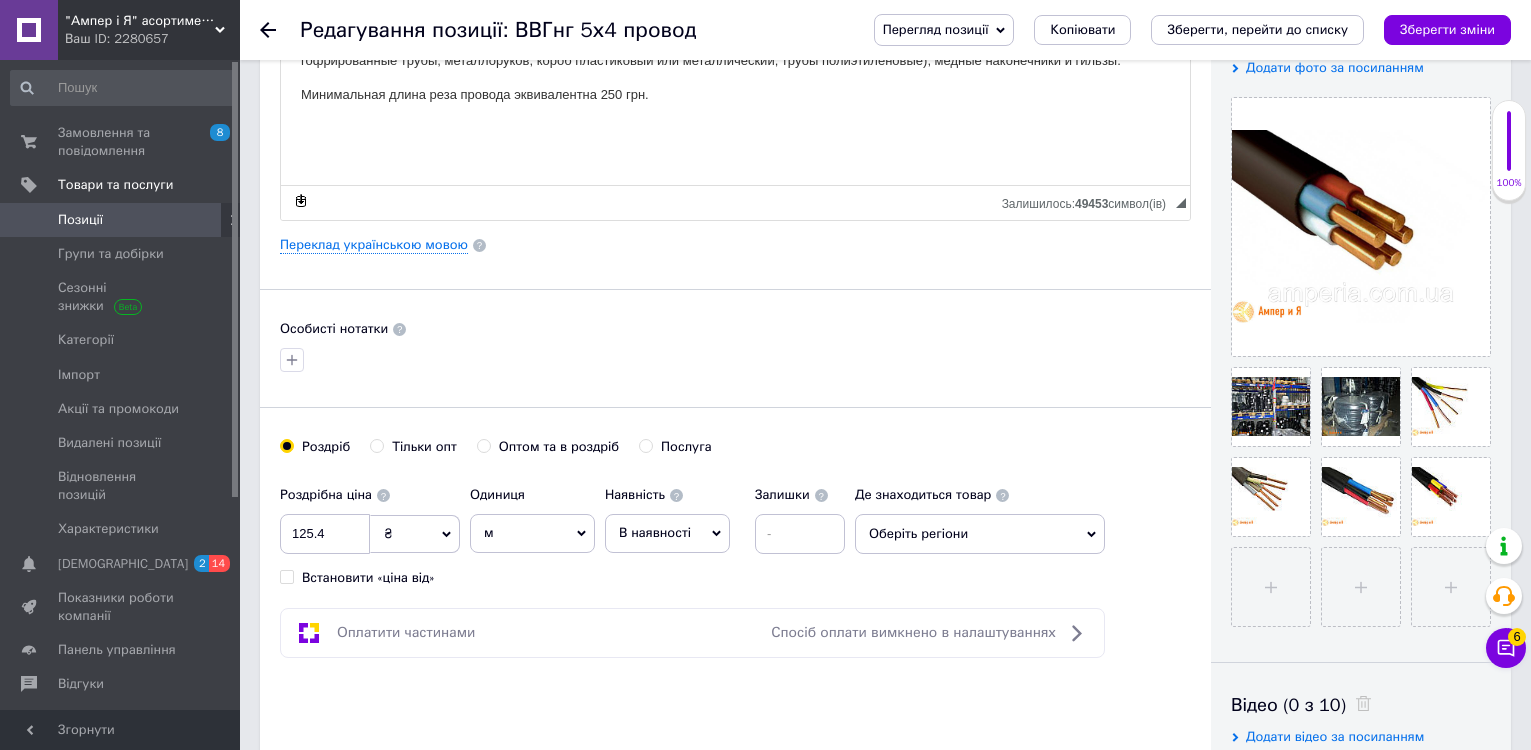 click 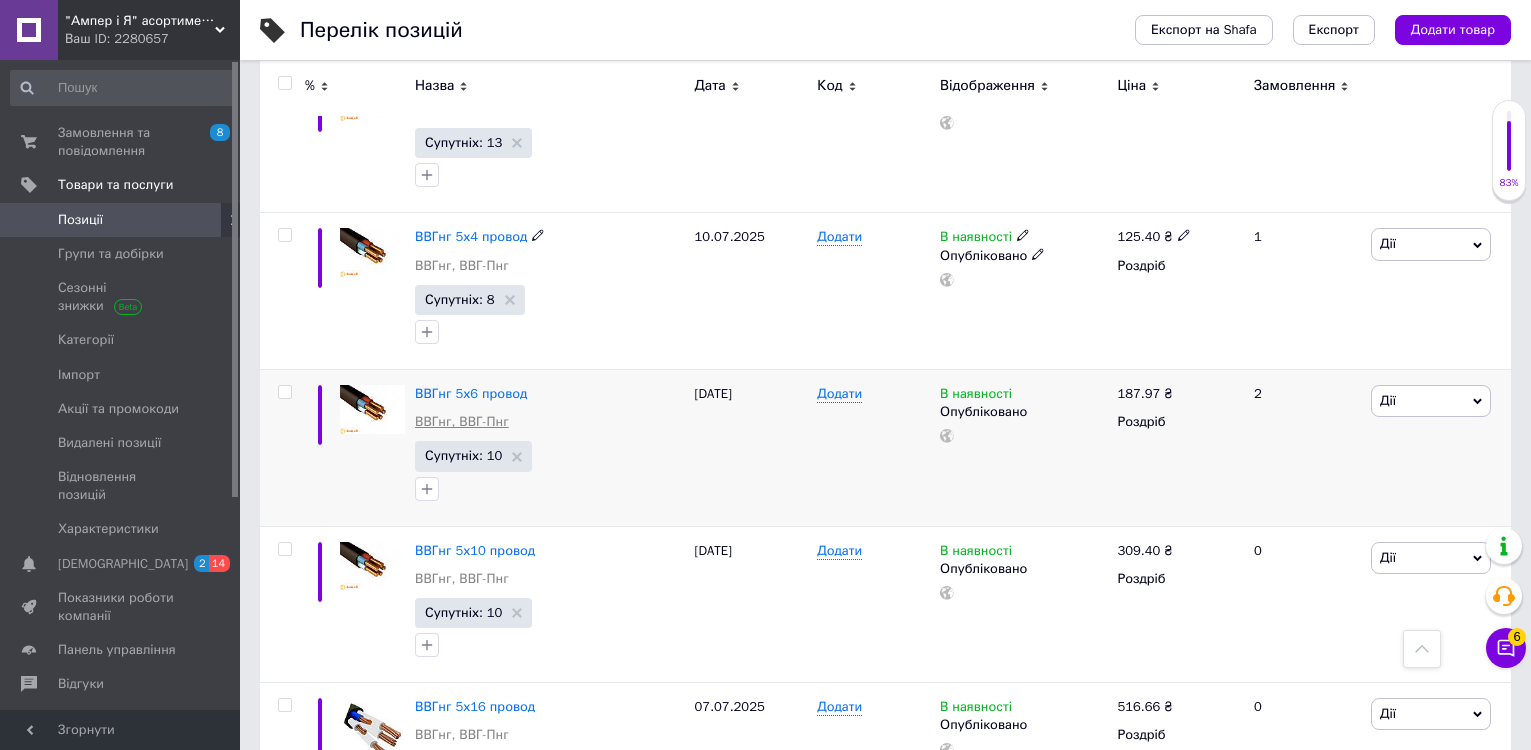 scroll, scrollTop: 2700, scrollLeft: 0, axis: vertical 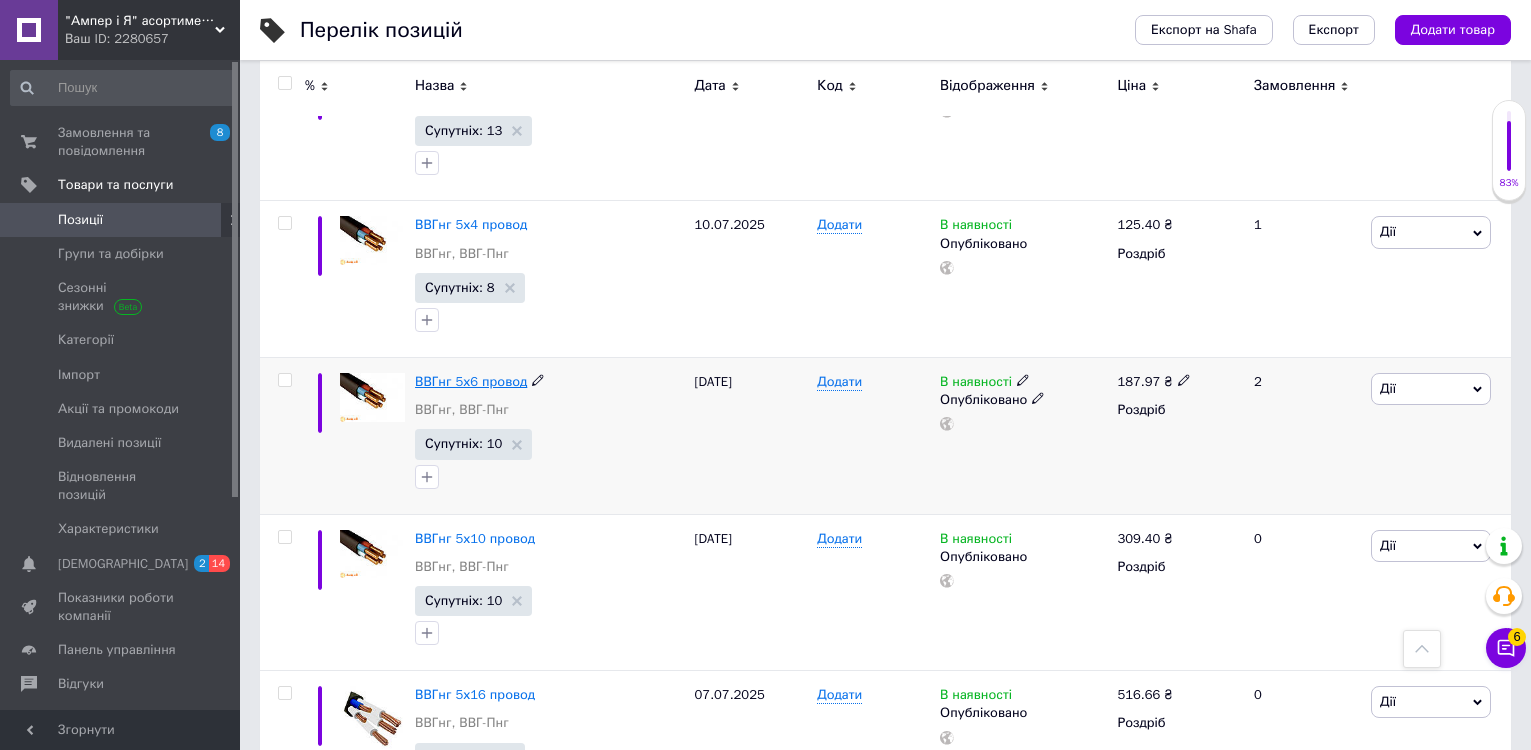click on "ВВГнг 5х6 провод" at bounding box center [471, 381] 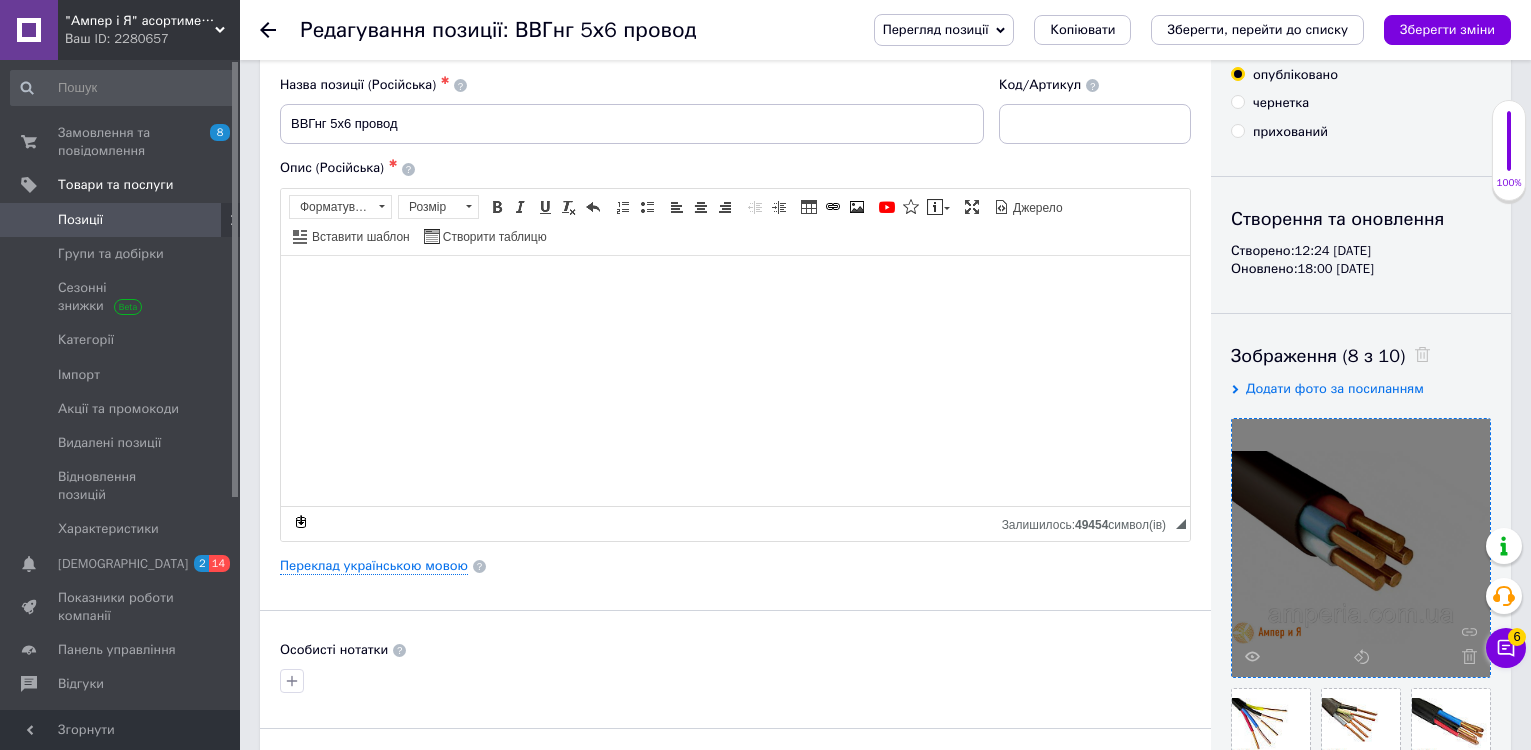scroll, scrollTop: 400, scrollLeft: 0, axis: vertical 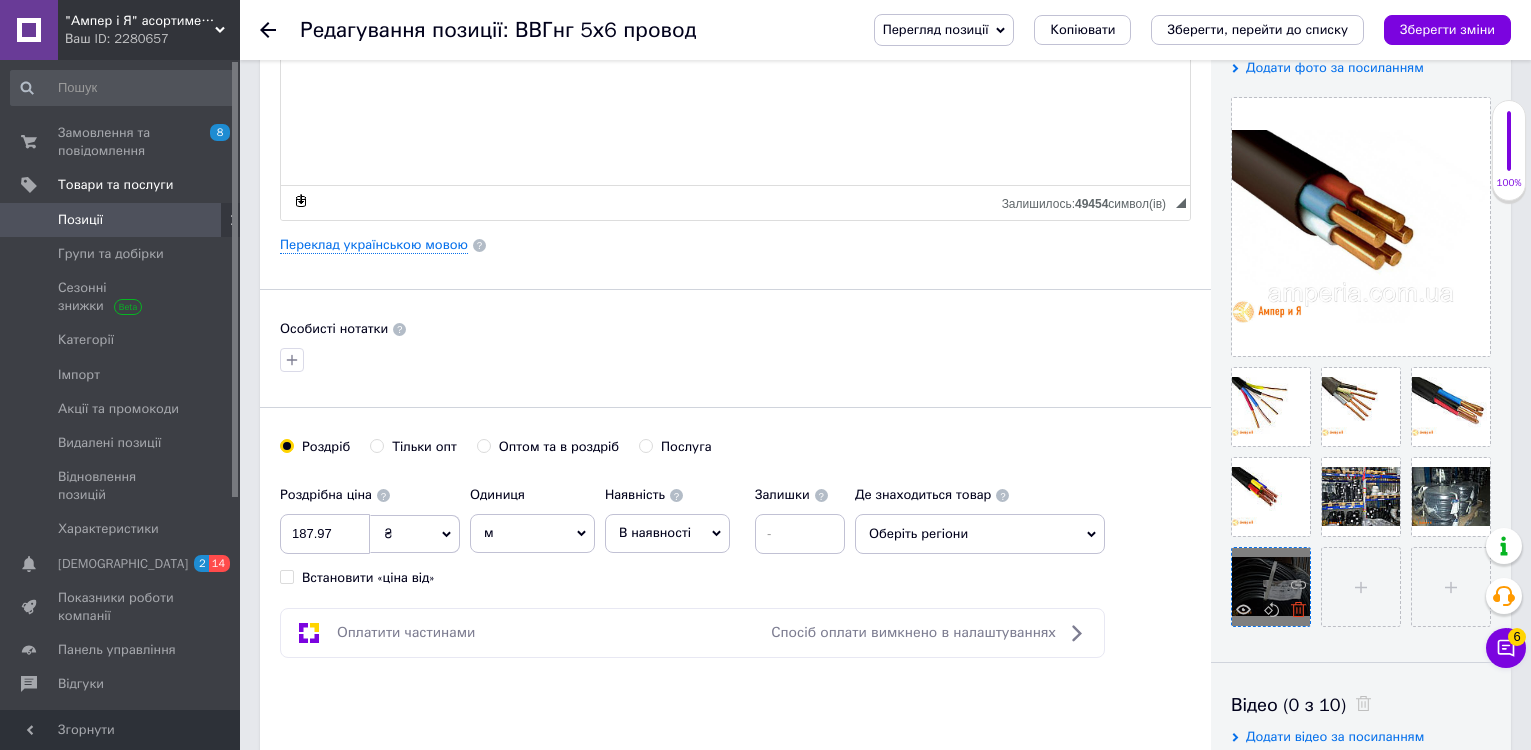 click 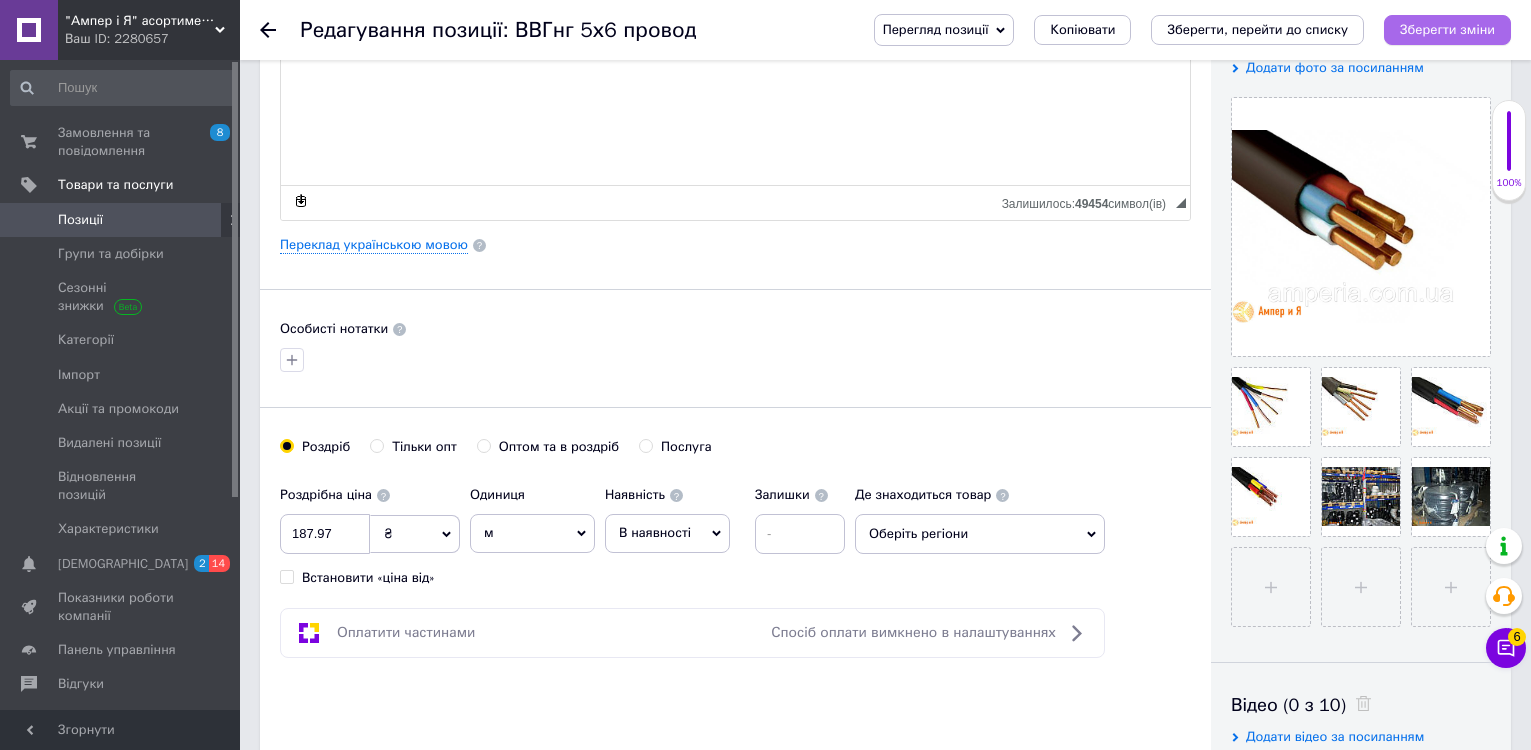 click on "Зберегти зміни" at bounding box center (1447, 29) 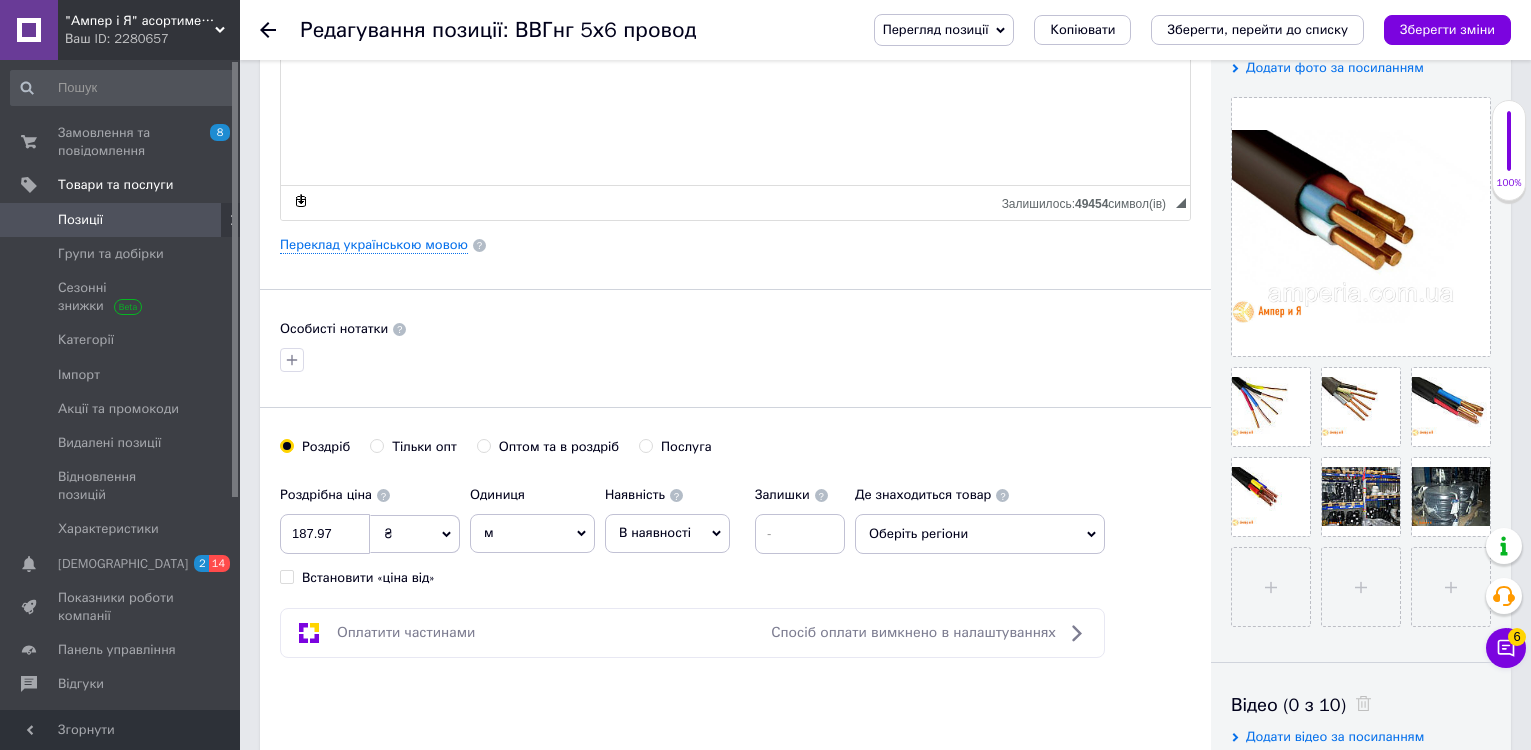 click 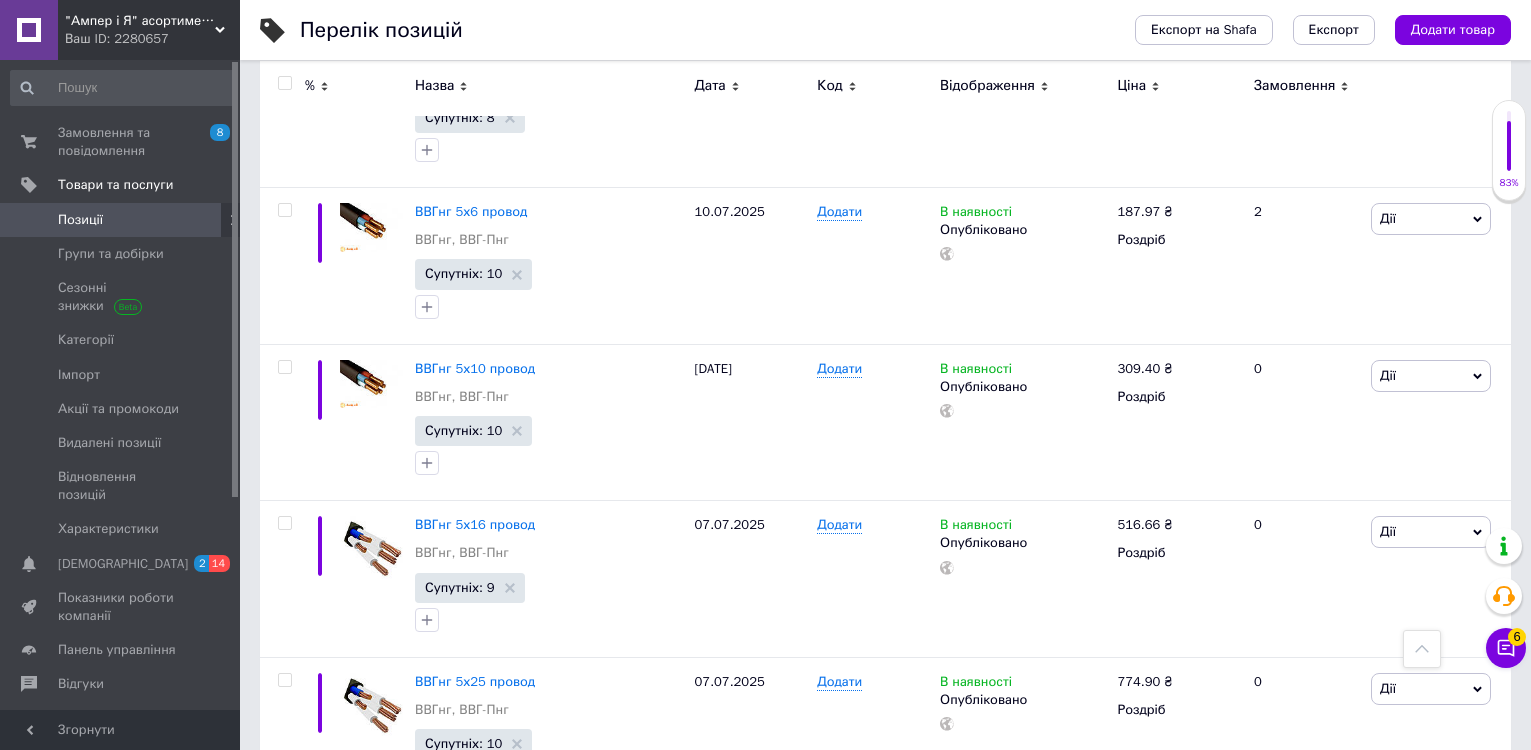 scroll, scrollTop: 2900, scrollLeft: 0, axis: vertical 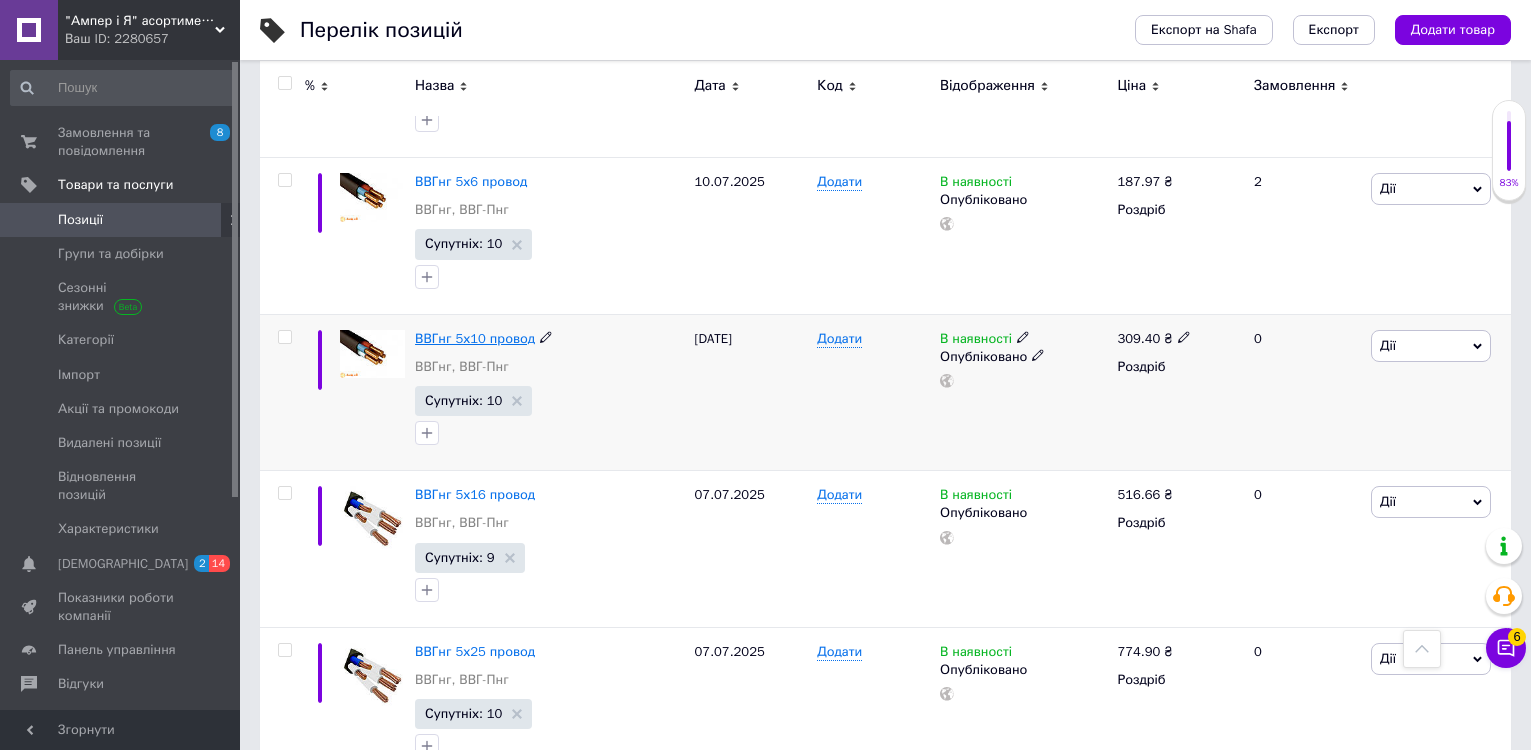 click on "ВВГнг 5х10 провод" at bounding box center (475, 338) 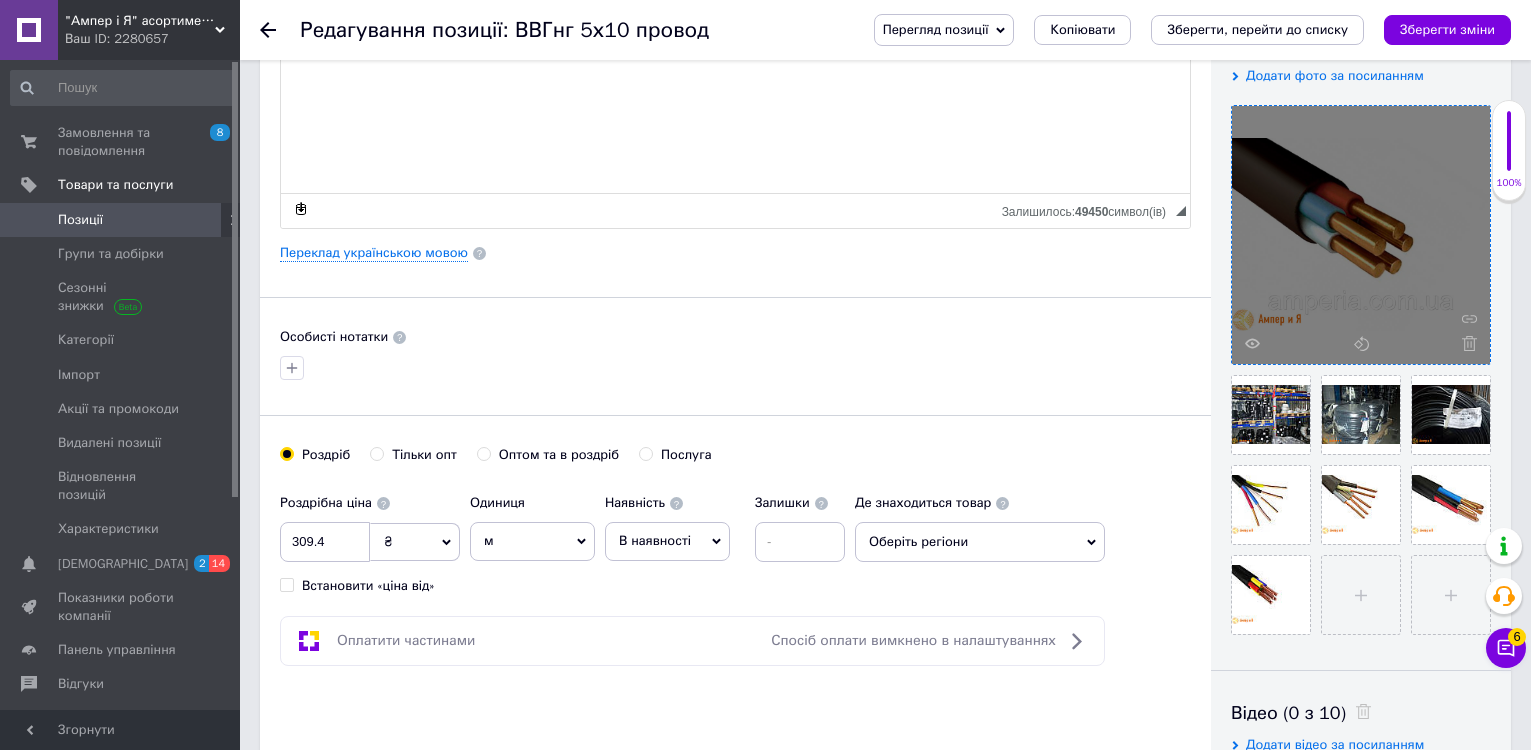 scroll, scrollTop: 400, scrollLeft: 0, axis: vertical 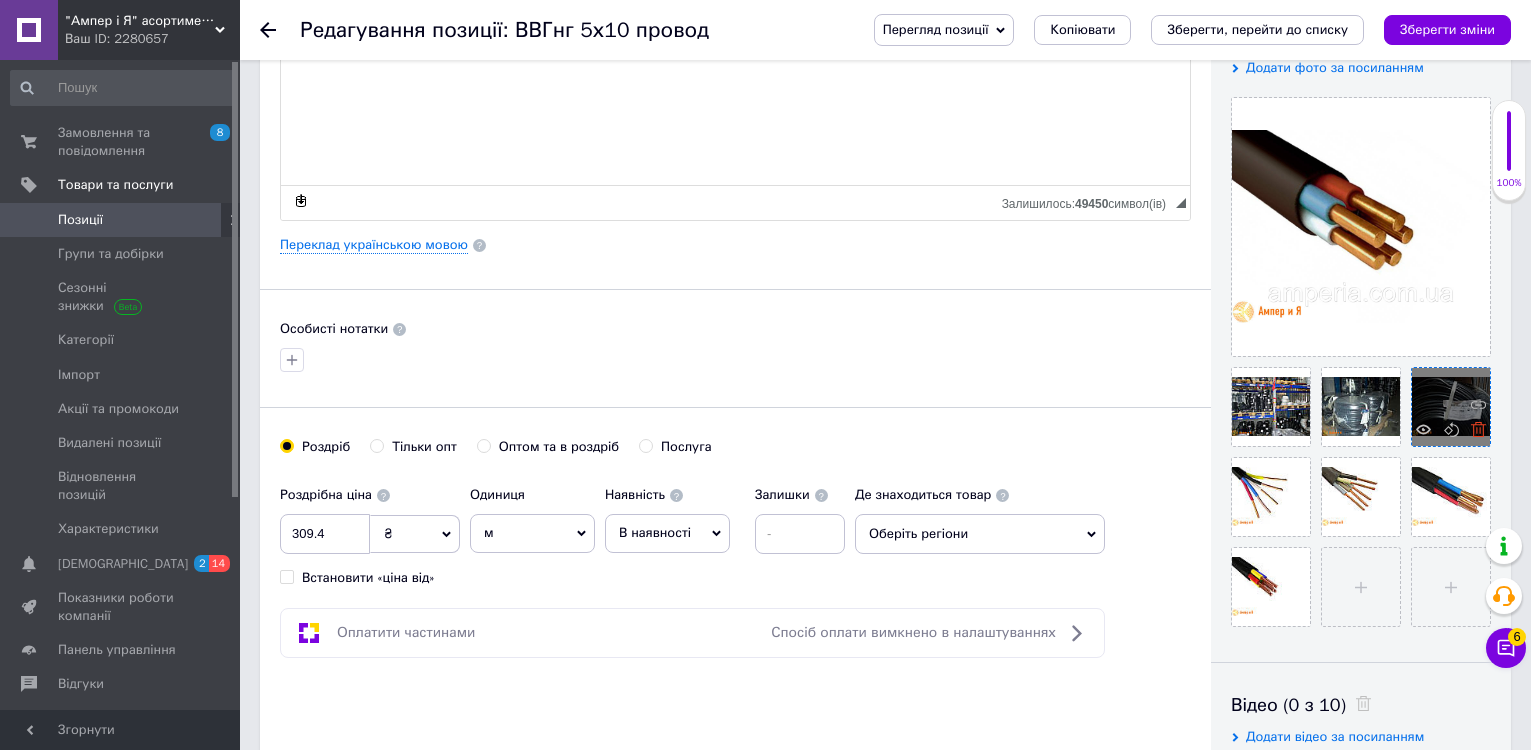 click 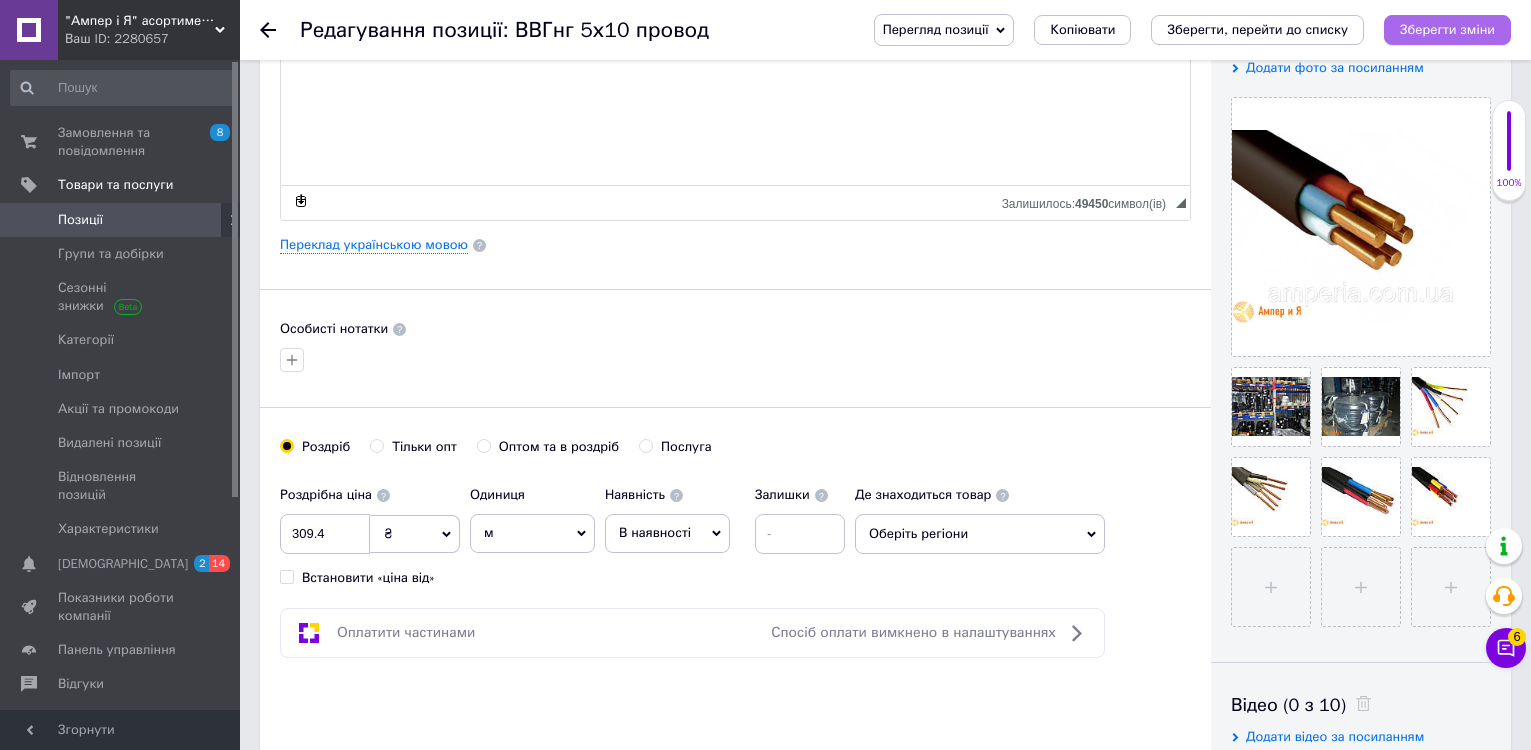click on "Зберегти зміни" at bounding box center [1447, 29] 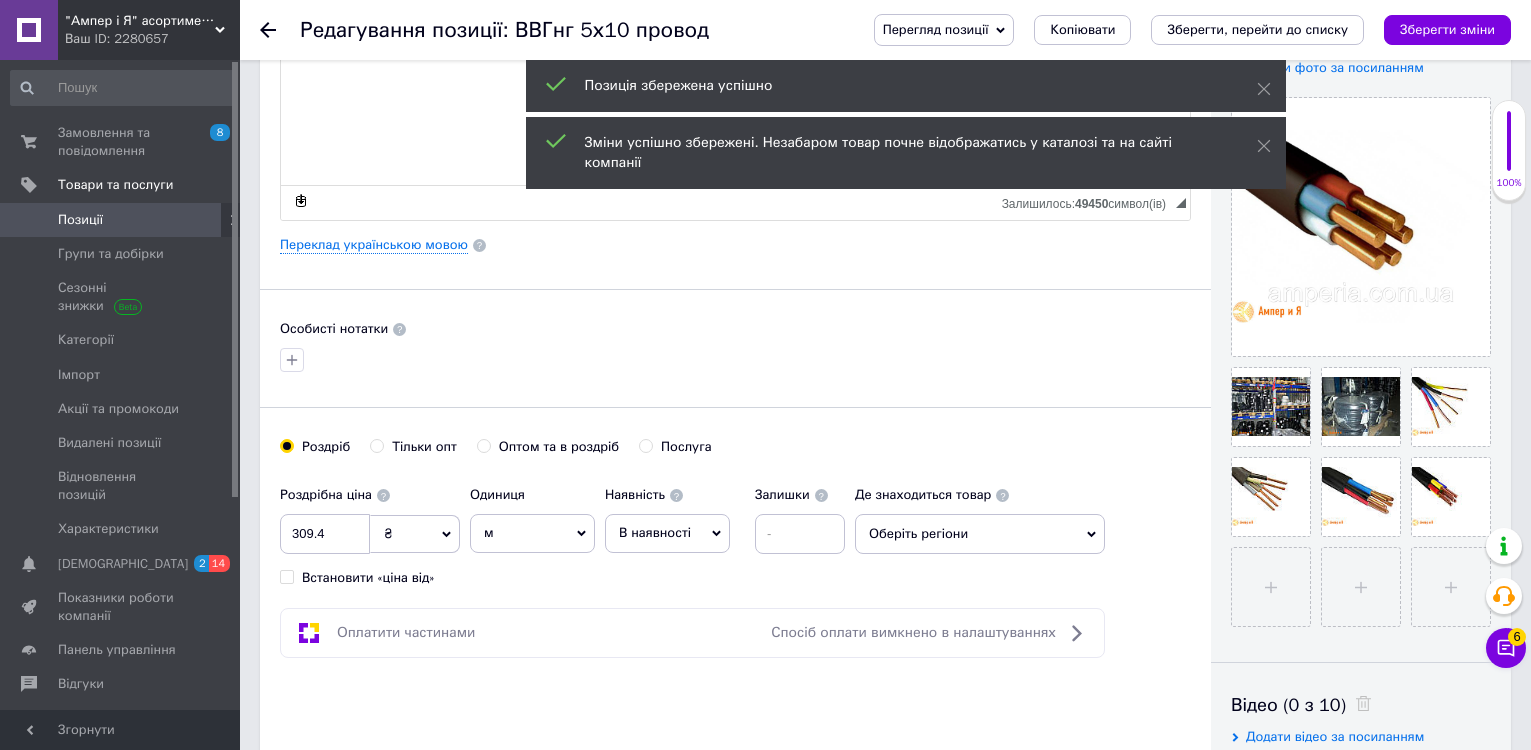 click 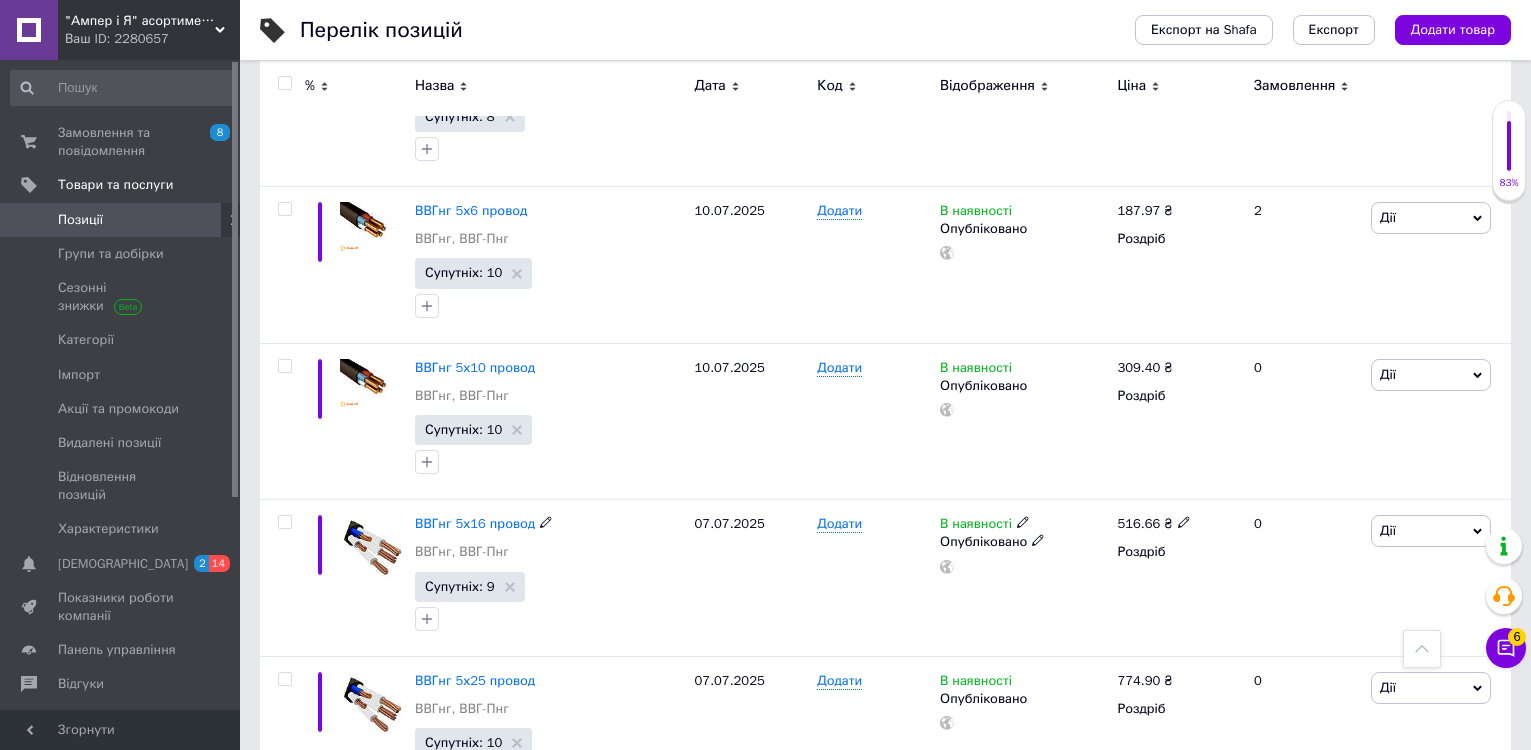 scroll, scrollTop: 2900, scrollLeft: 0, axis: vertical 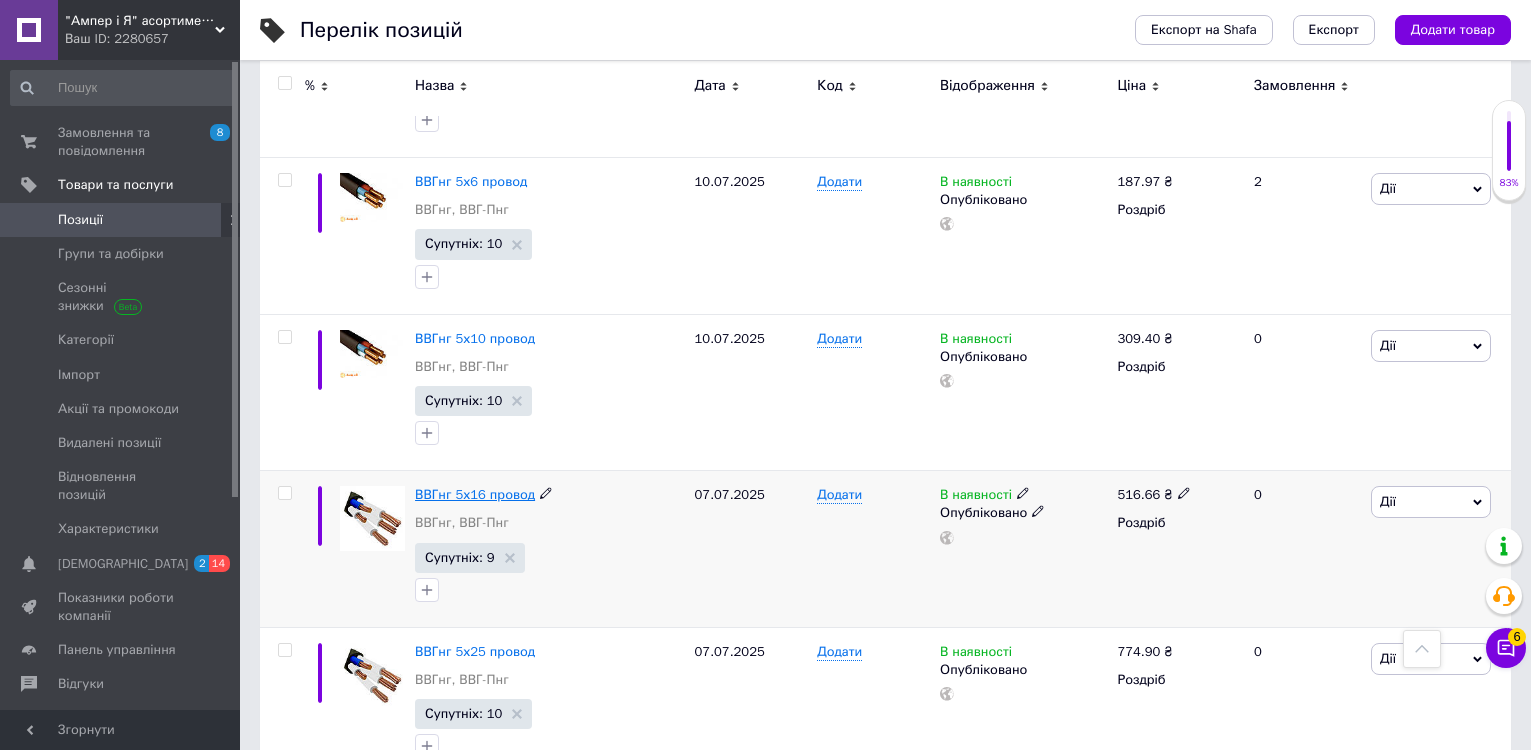 click on "ВВГнг 5х16 провод" at bounding box center [475, 494] 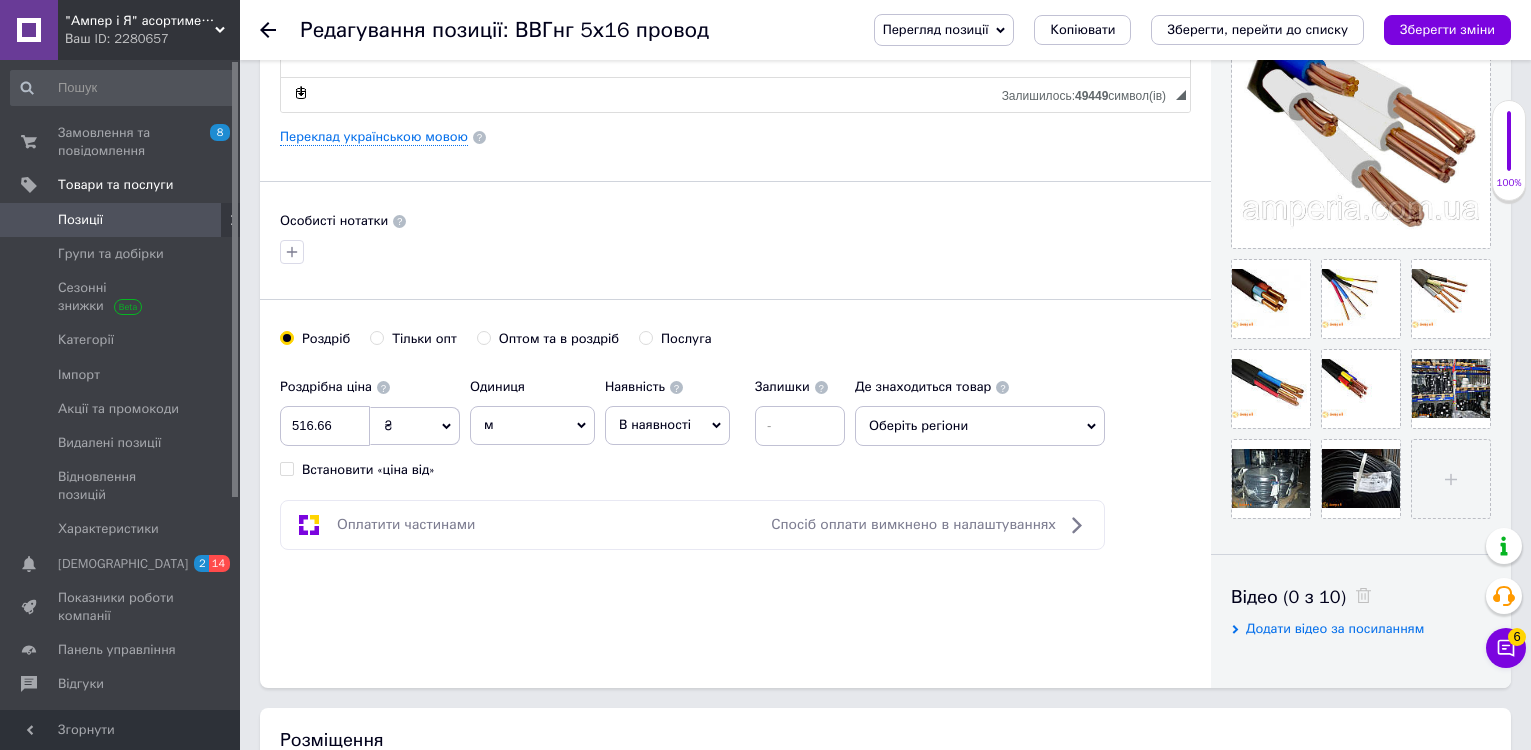 scroll, scrollTop: 700, scrollLeft: 0, axis: vertical 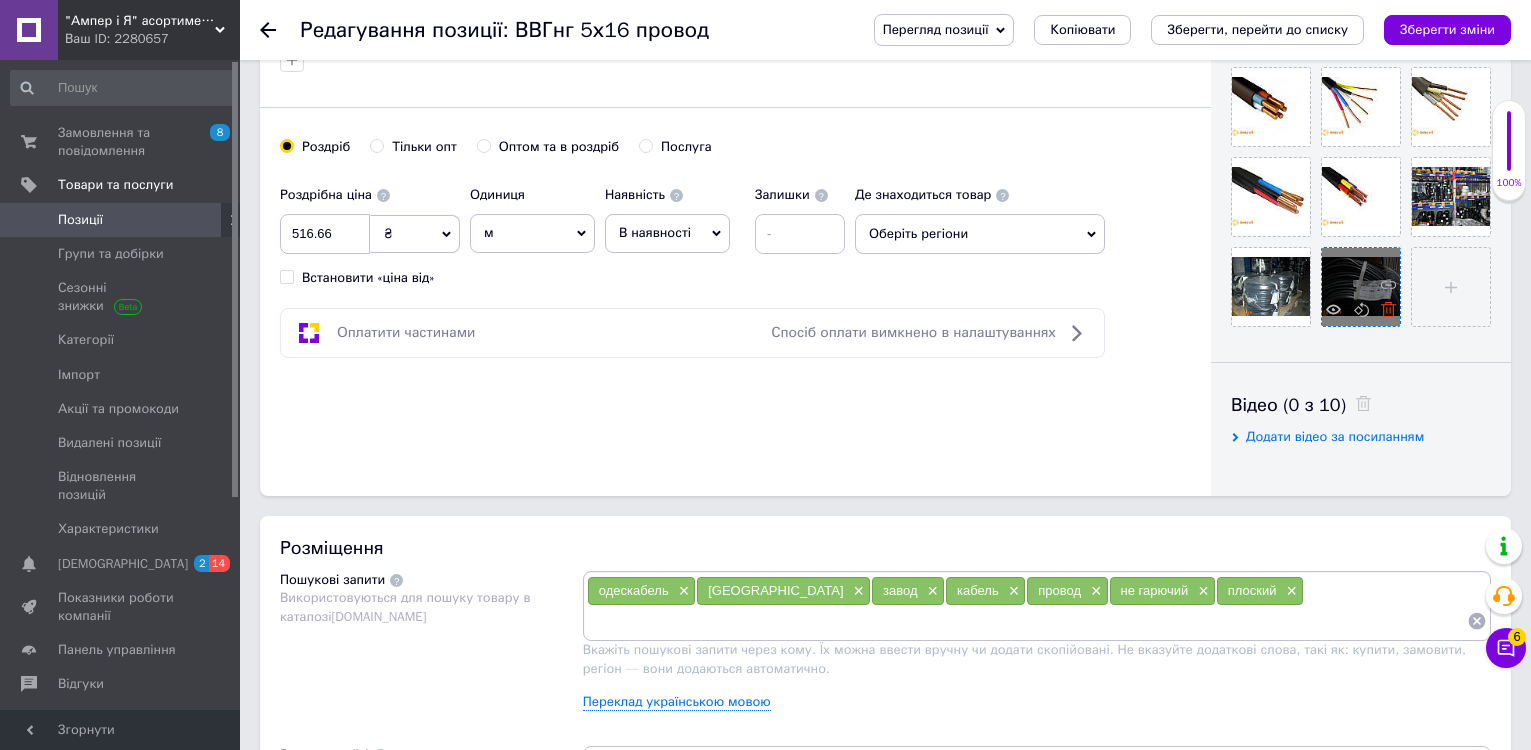 click 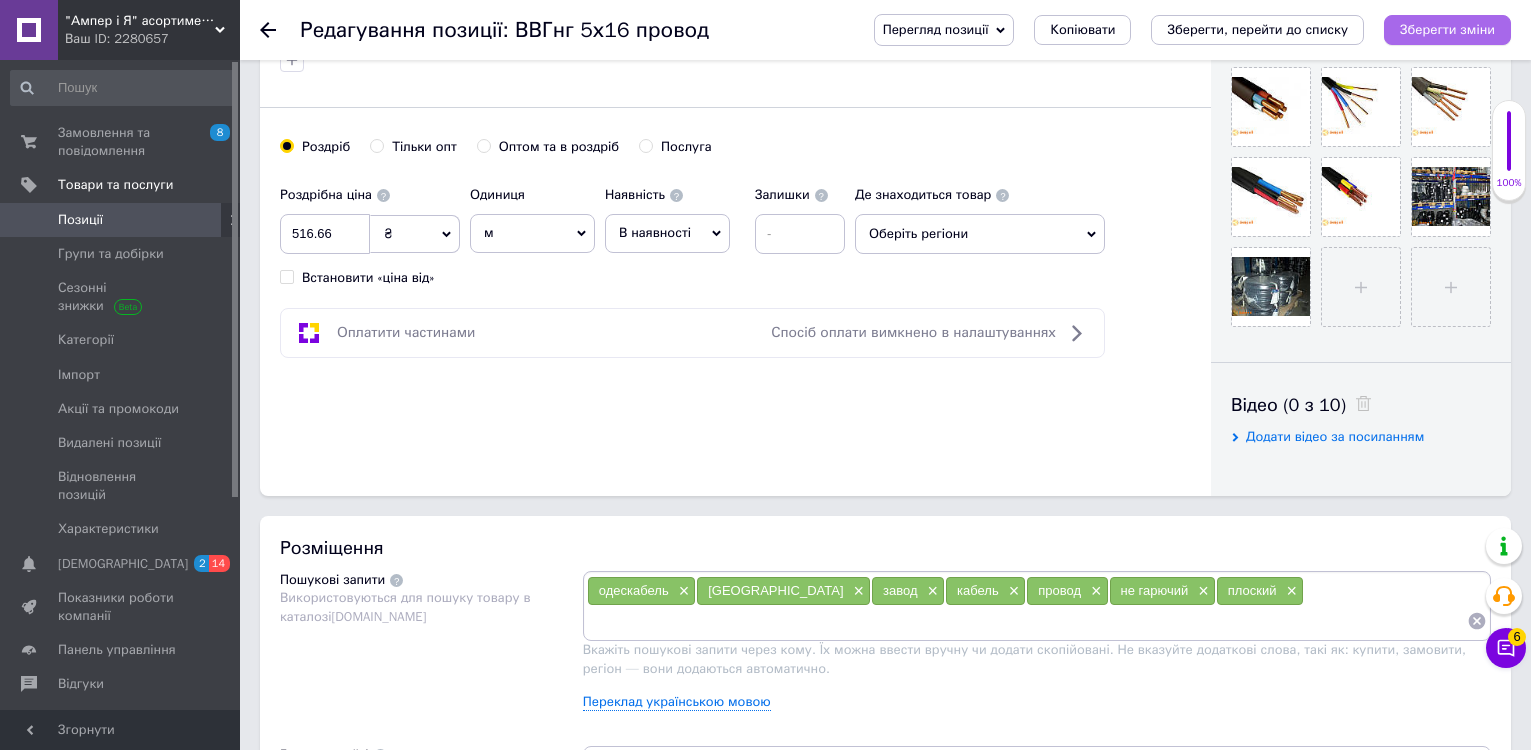 click on "Зберегти зміни" at bounding box center [1447, 29] 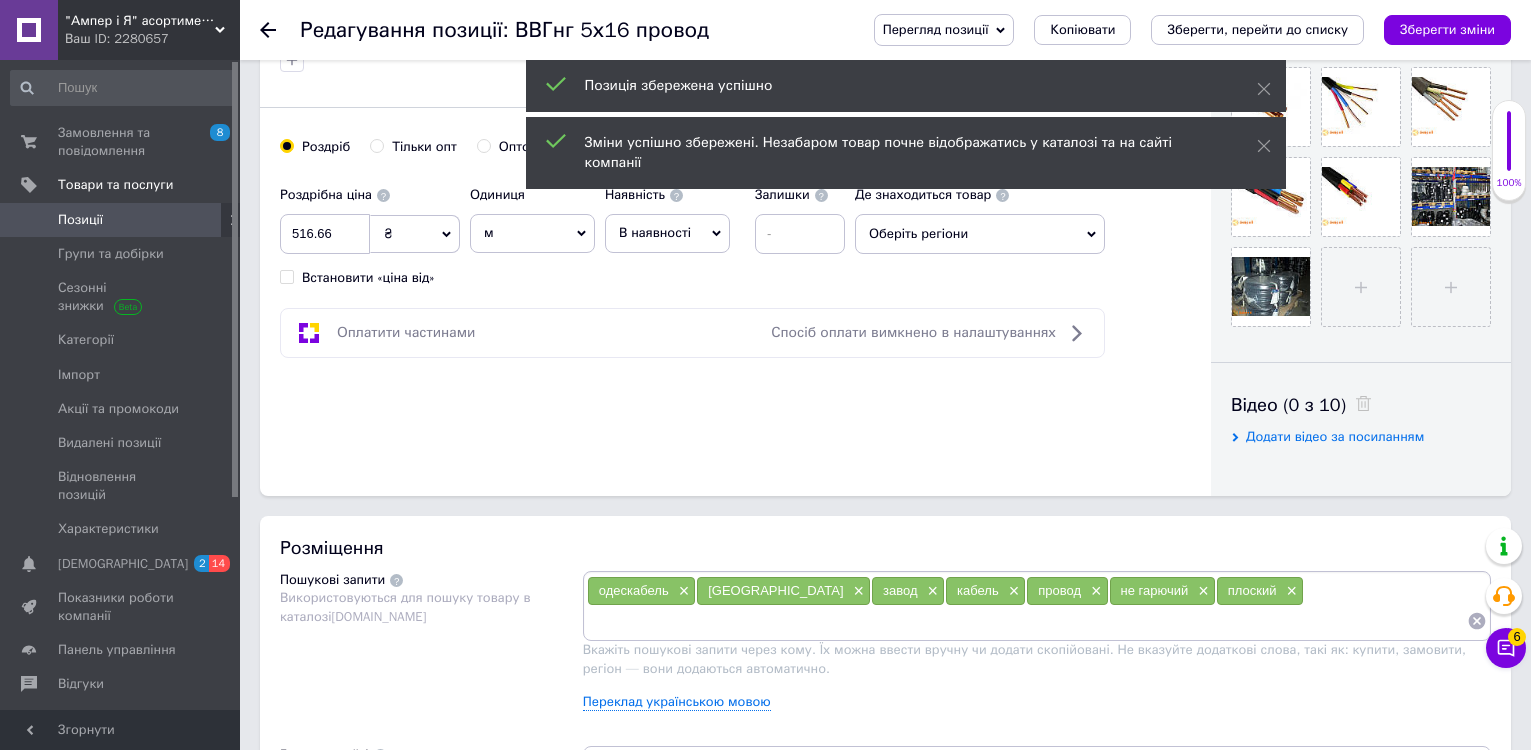 click 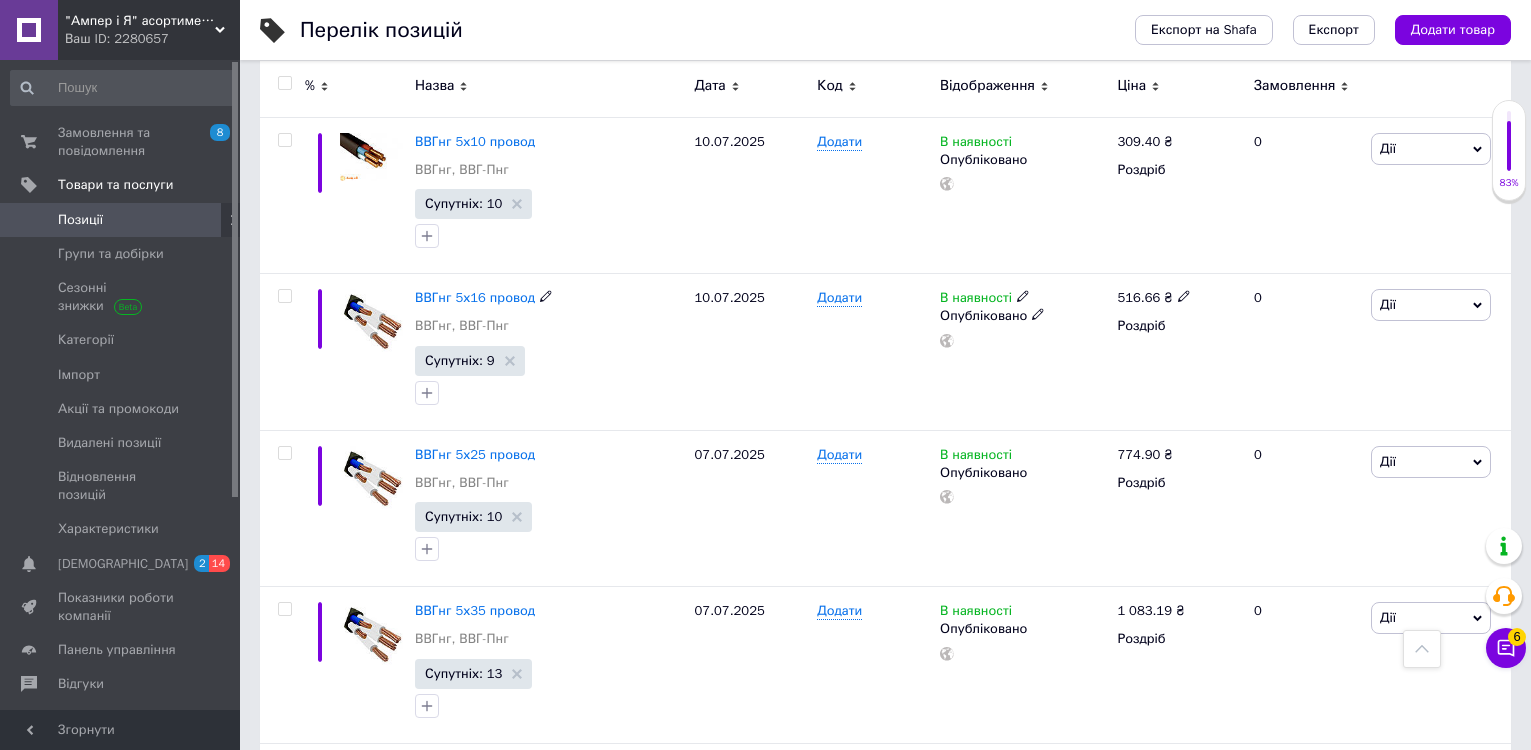 scroll, scrollTop: 3100, scrollLeft: 0, axis: vertical 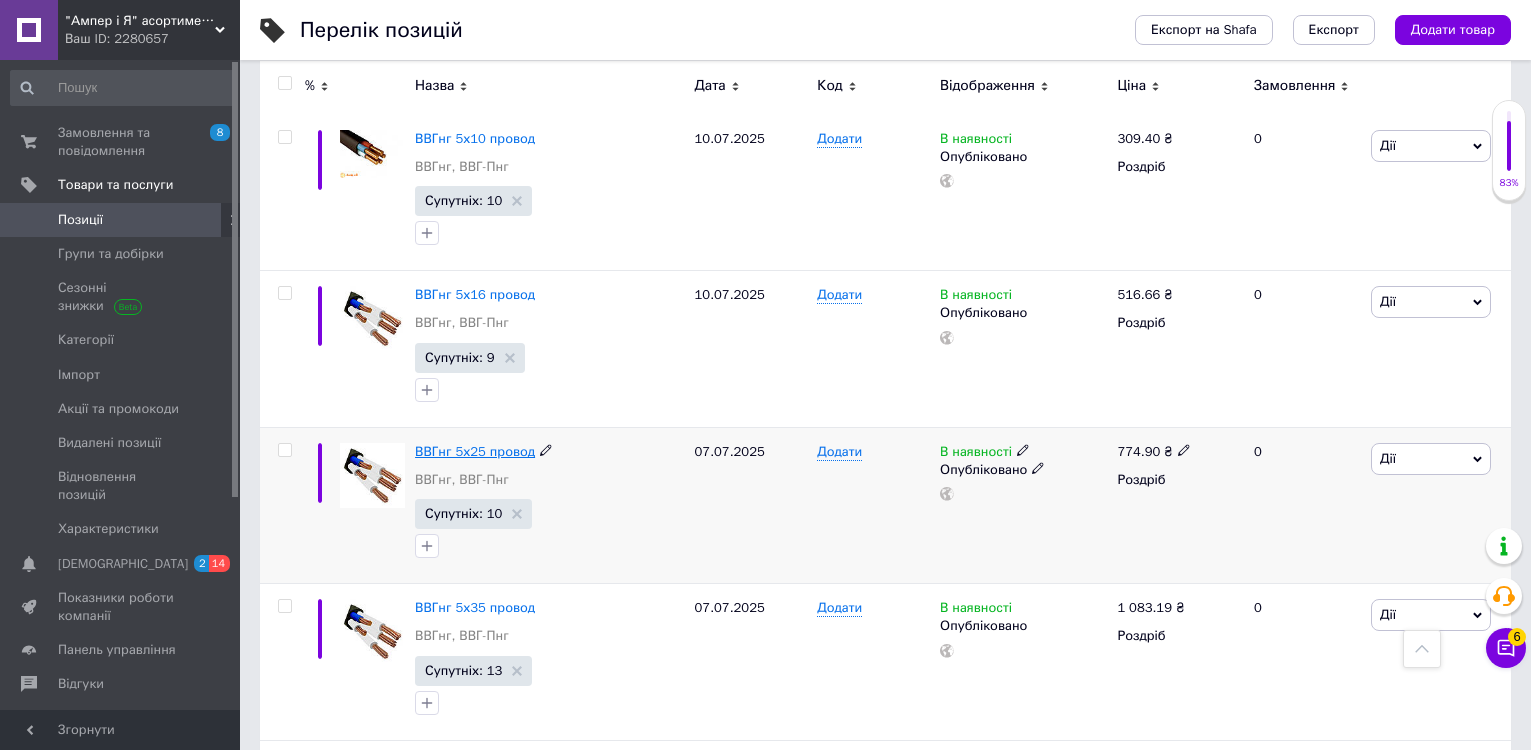 click on "ВВГнг 5х25 провод" at bounding box center (475, 451) 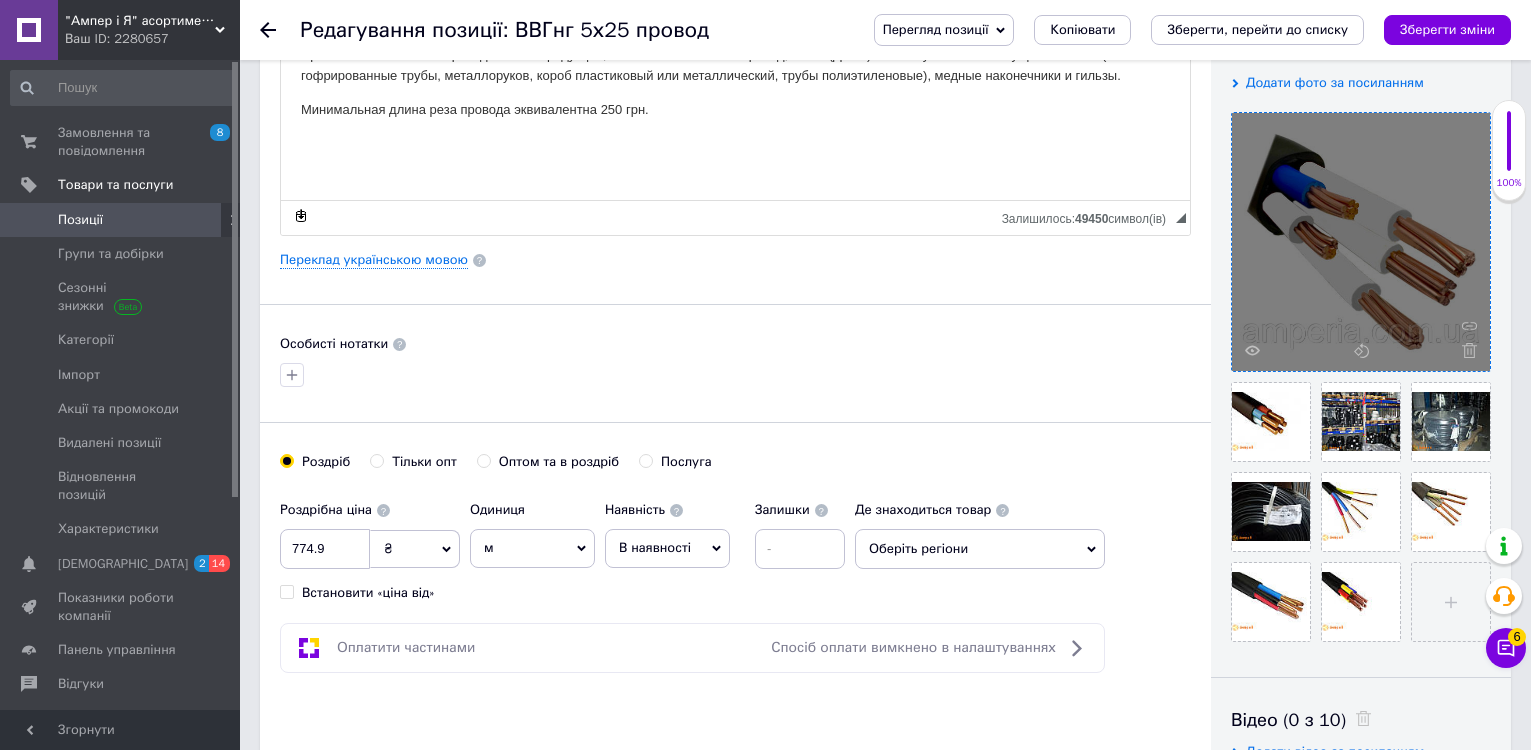 scroll, scrollTop: 400, scrollLeft: 0, axis: vertical 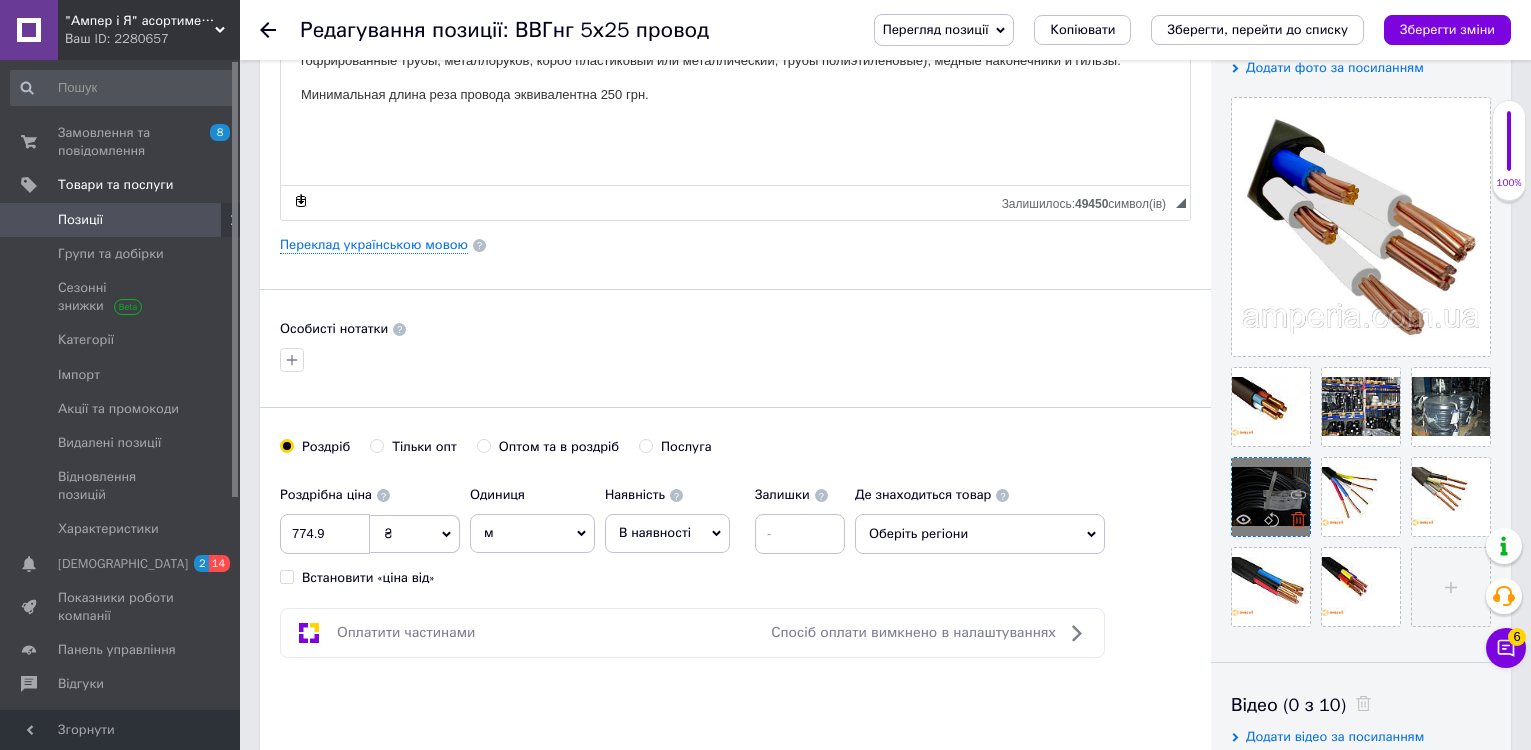 click 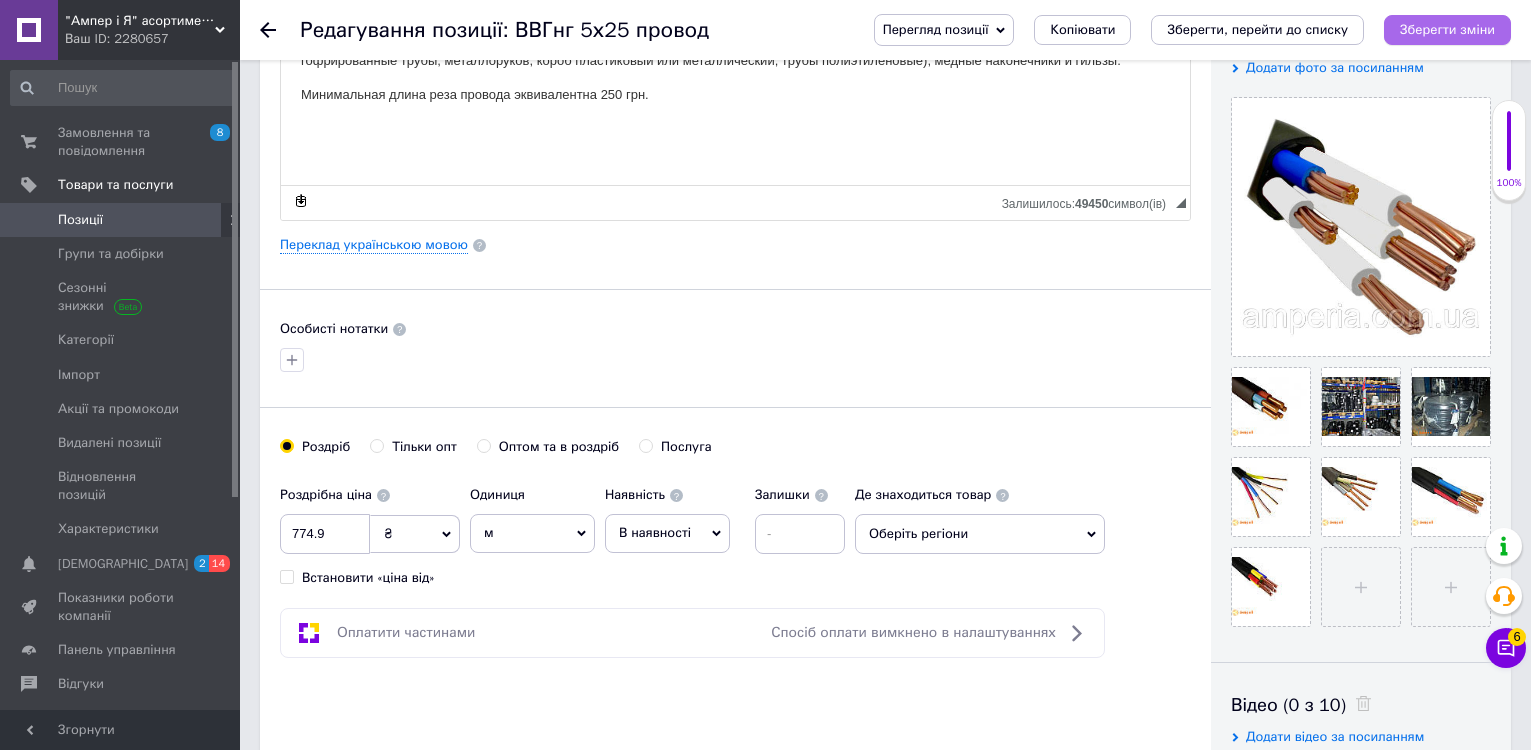 click on "Зберегти зміни" at bounding box center [1447, 29] 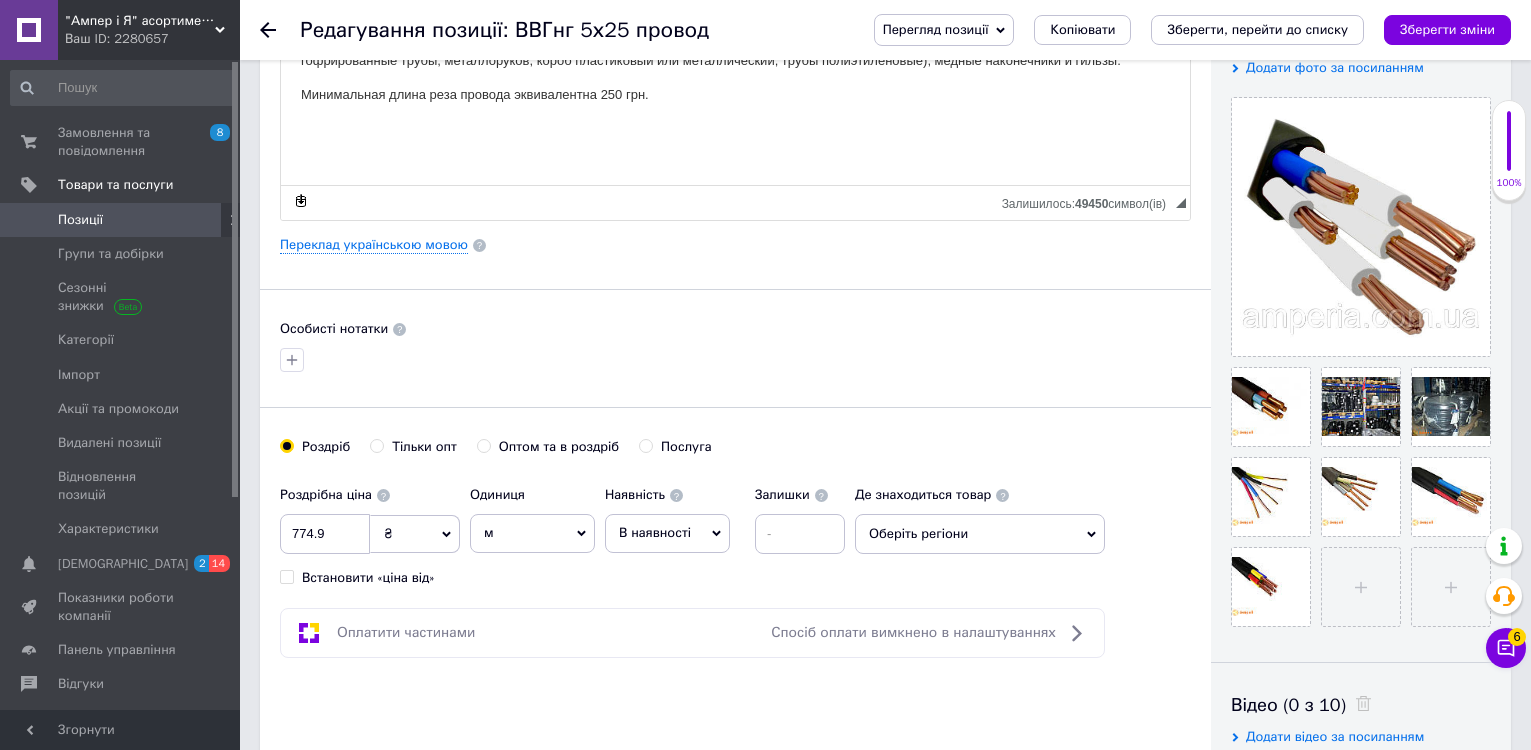 click 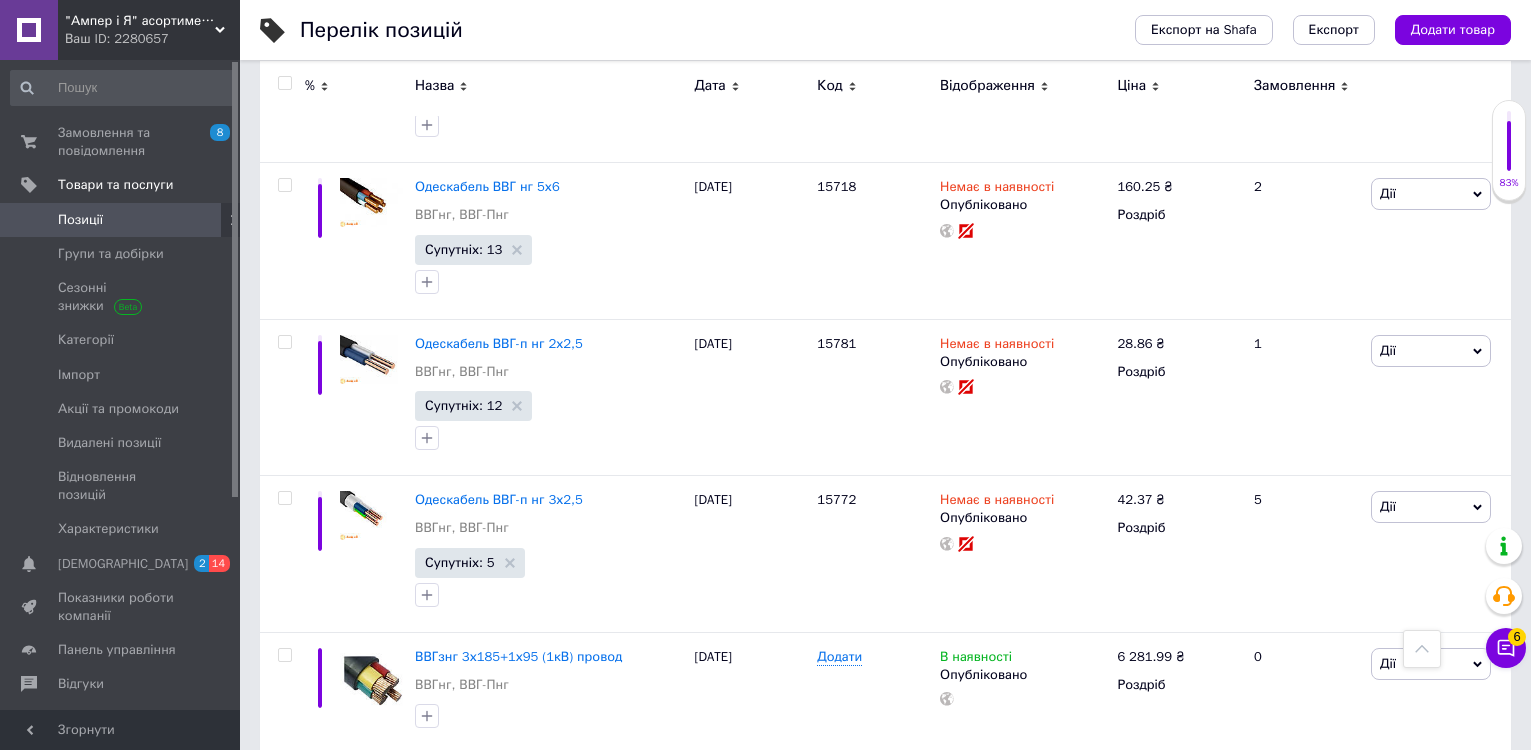 scroll, scrollTop: 7848, scrollLeft: 0, axis: vertical 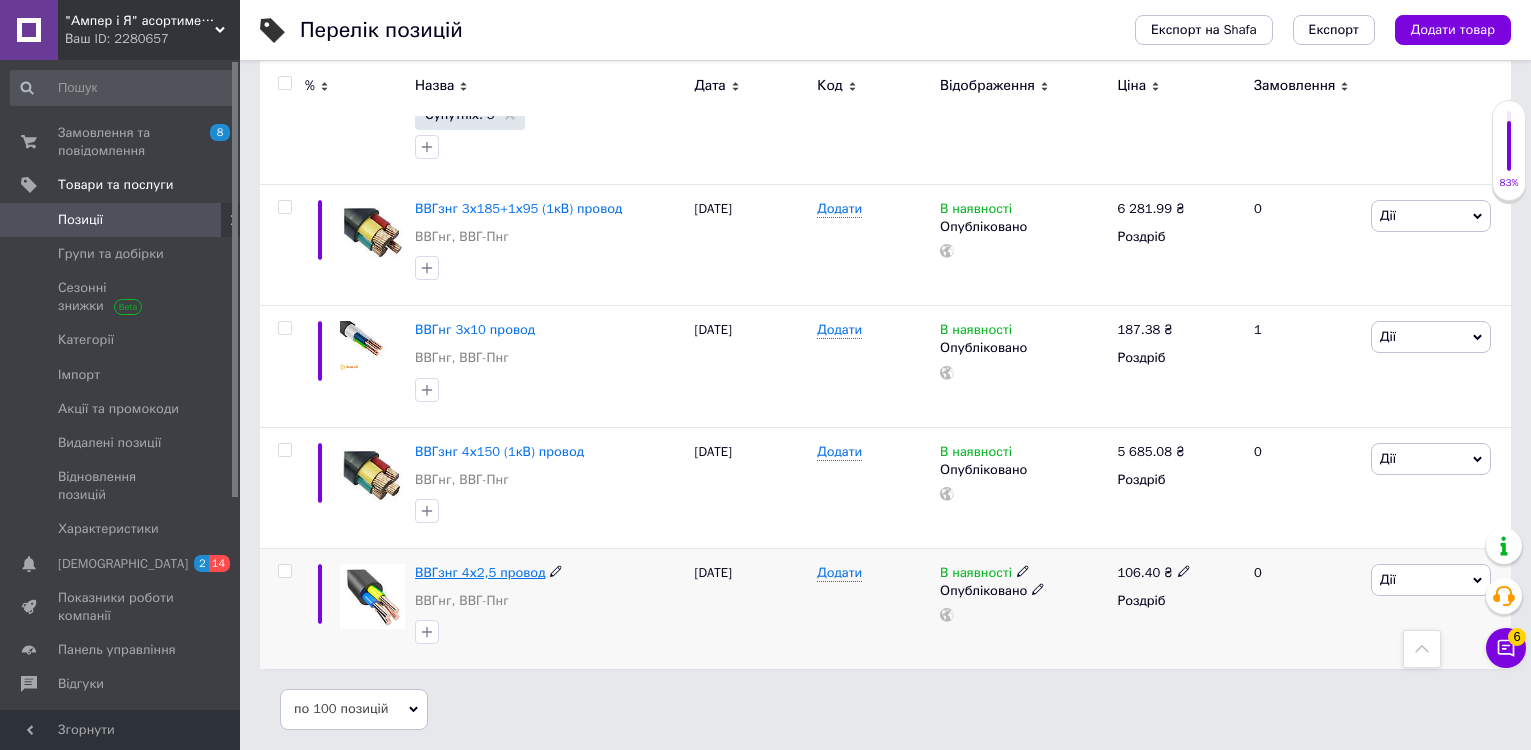 click on "ВВГзнг 4х2,5 провод" at bounding box center [480, 572] 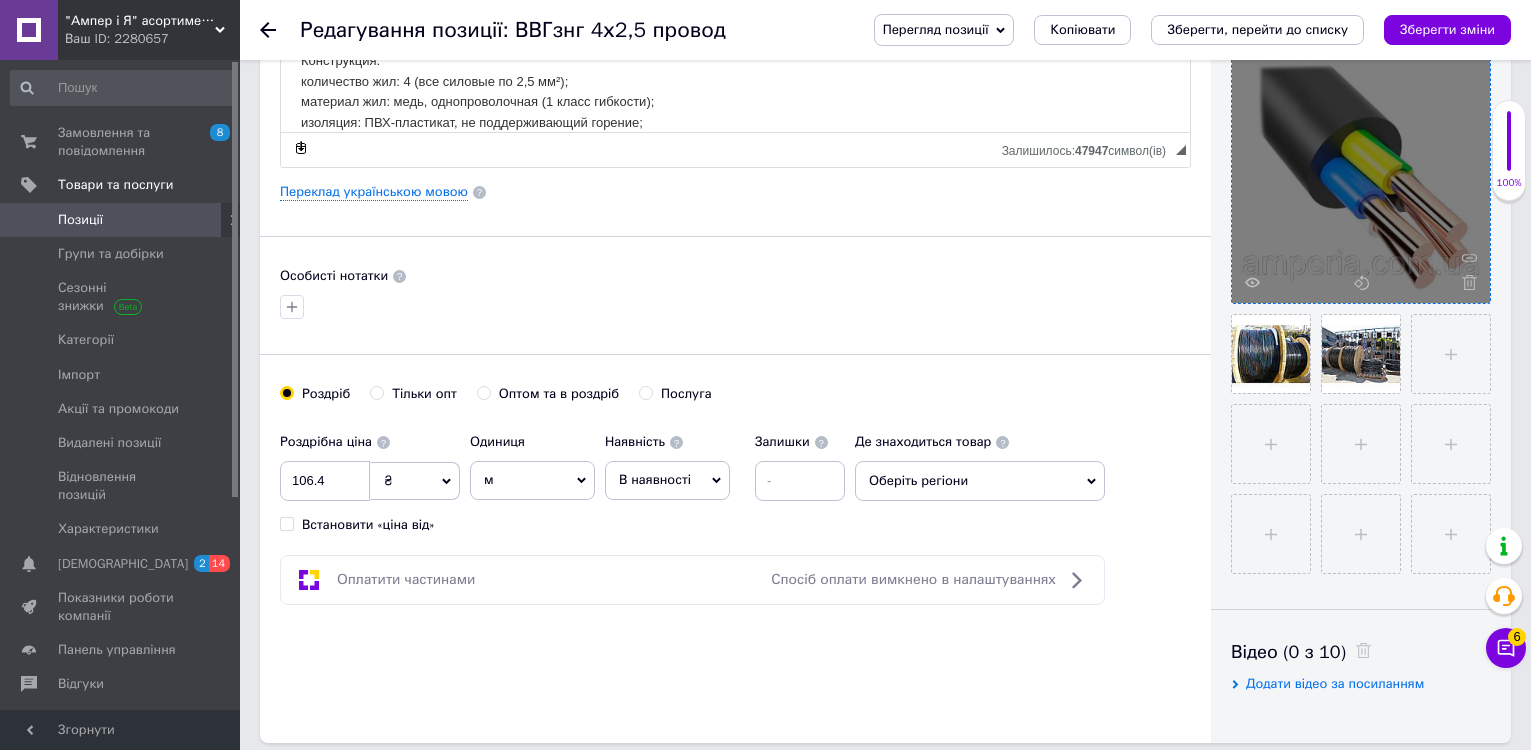scroll, scrollTop: 500, scrollLeft: 0, axis: vertical 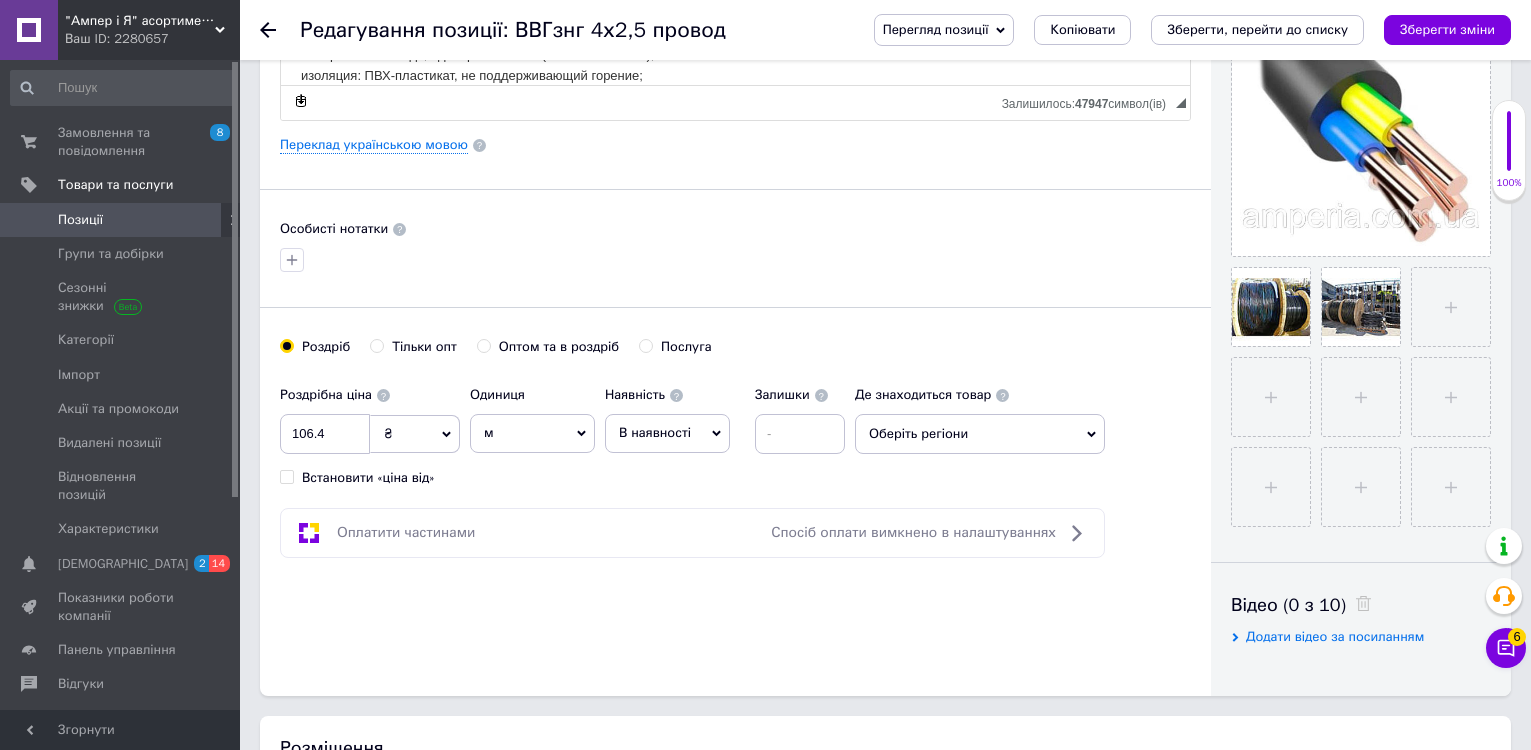 click 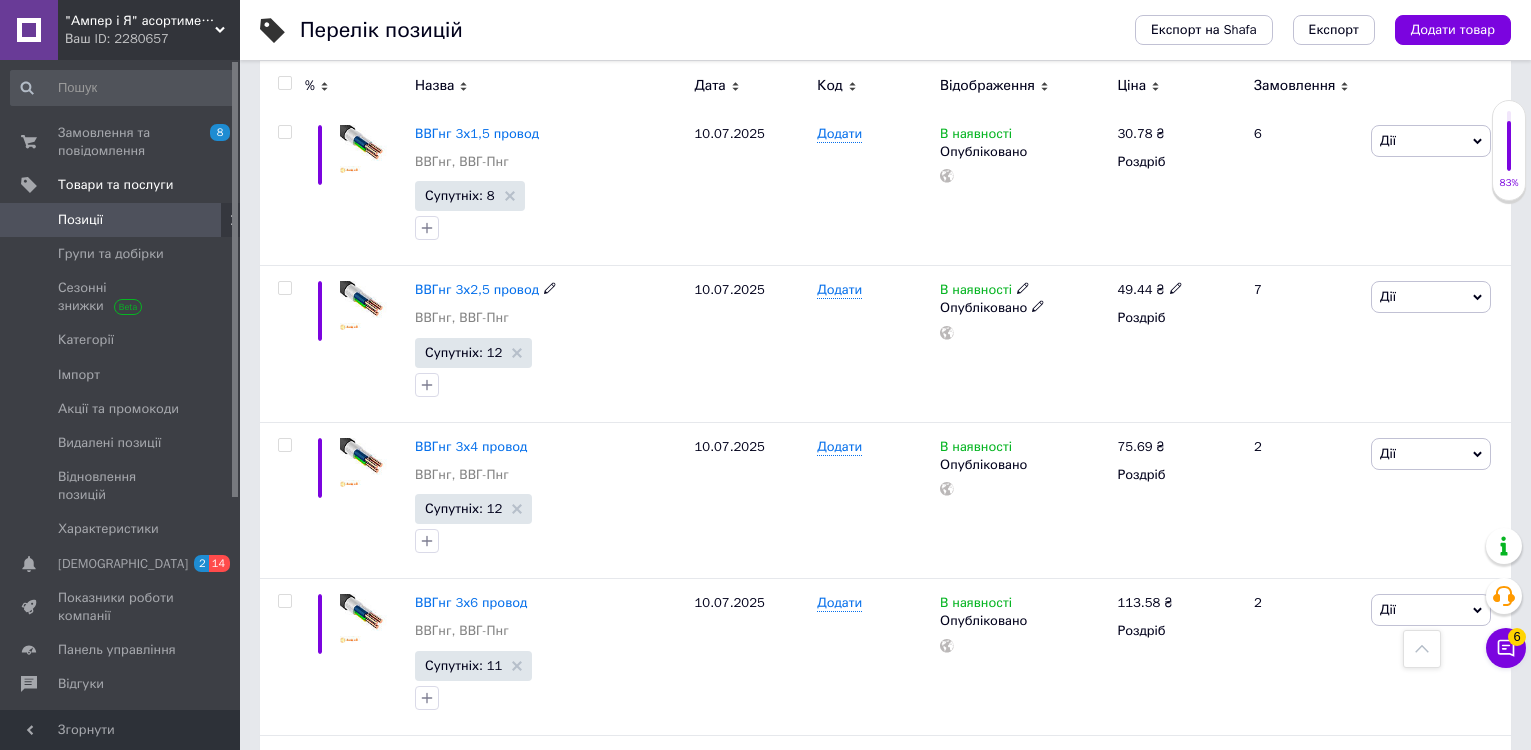scroll, scrollTop: 0, scrollLeft: 0, axis: both 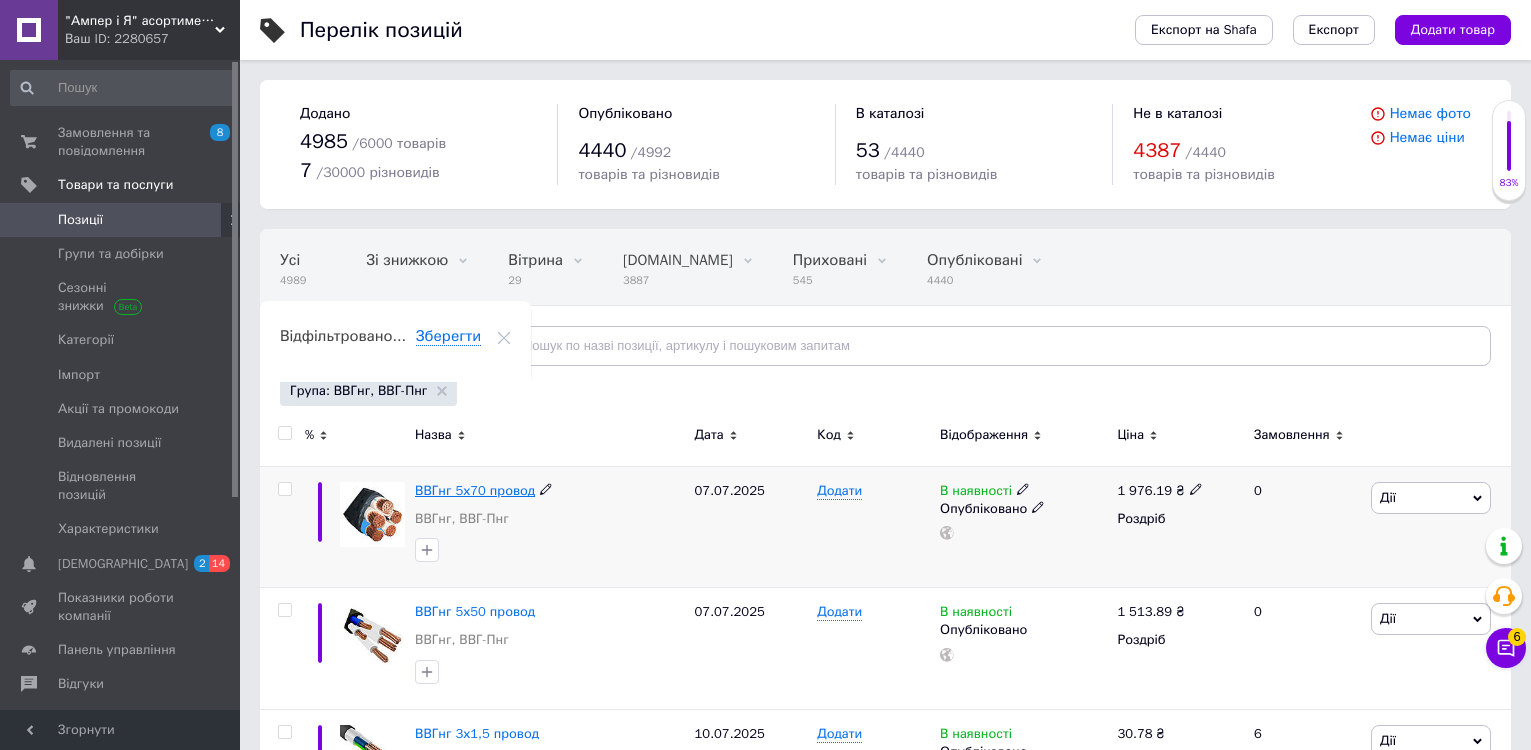 click on "ВВГнг 5х70 провод" at bounding box center (475, 490) 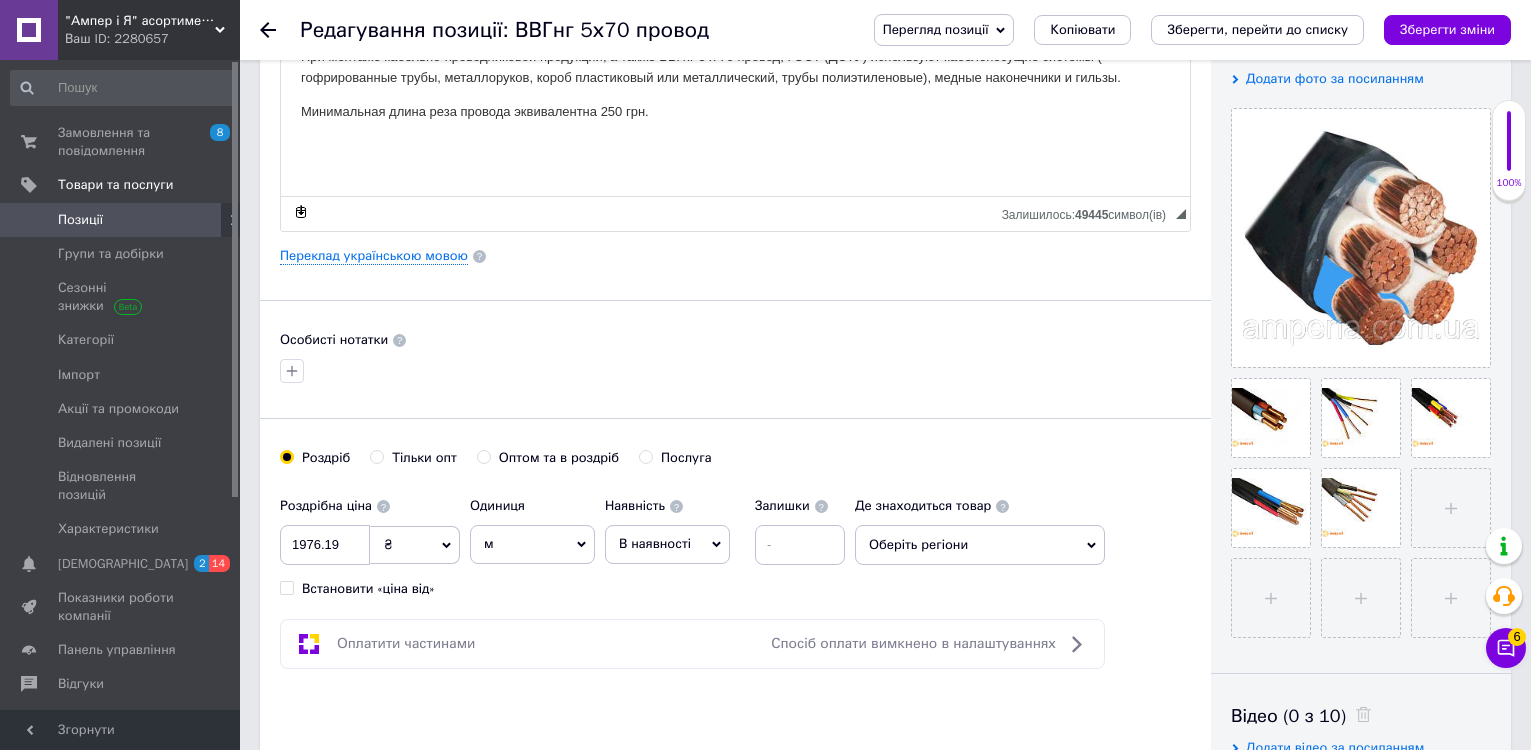 scroll, scrollTop: 100, scrollLeft: 0, axis: vertical 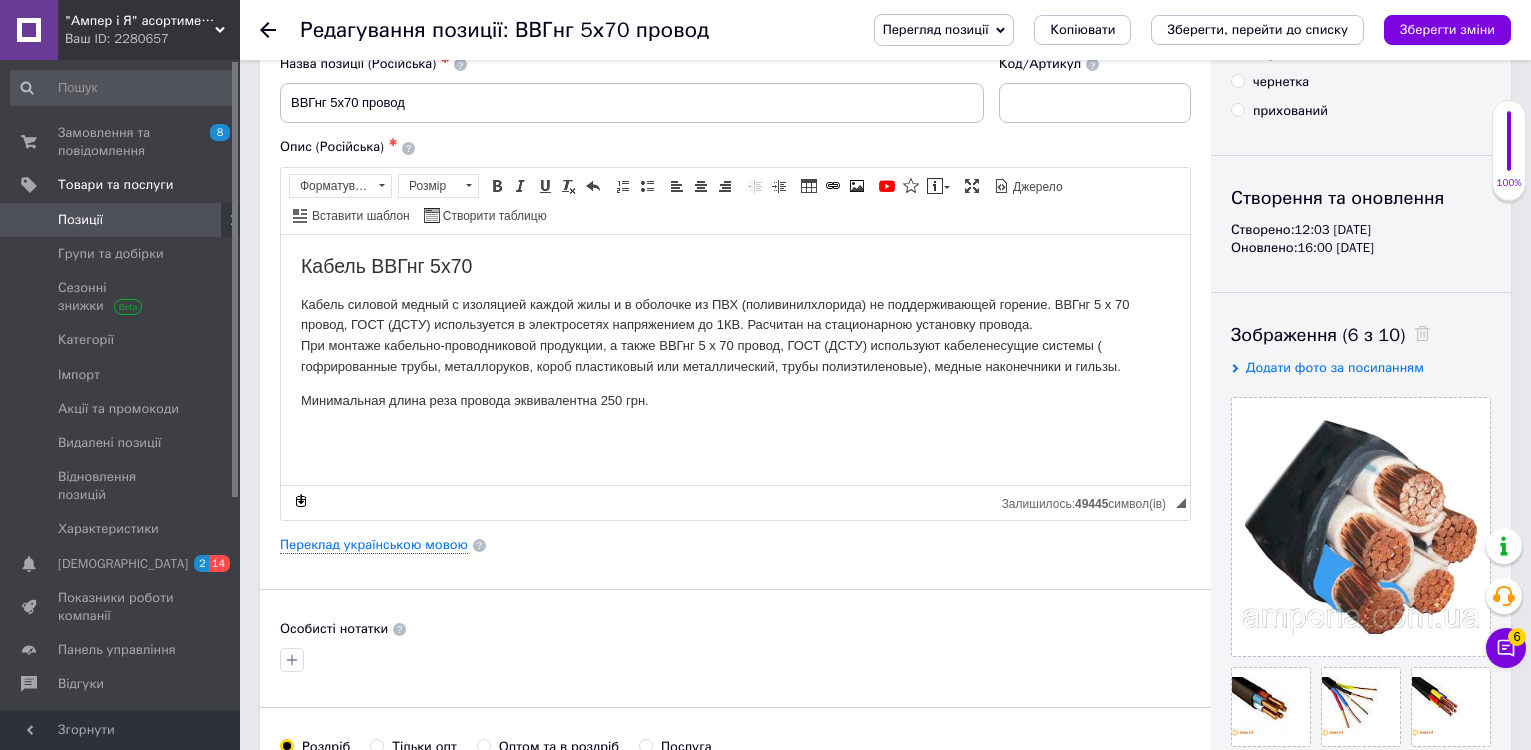 click 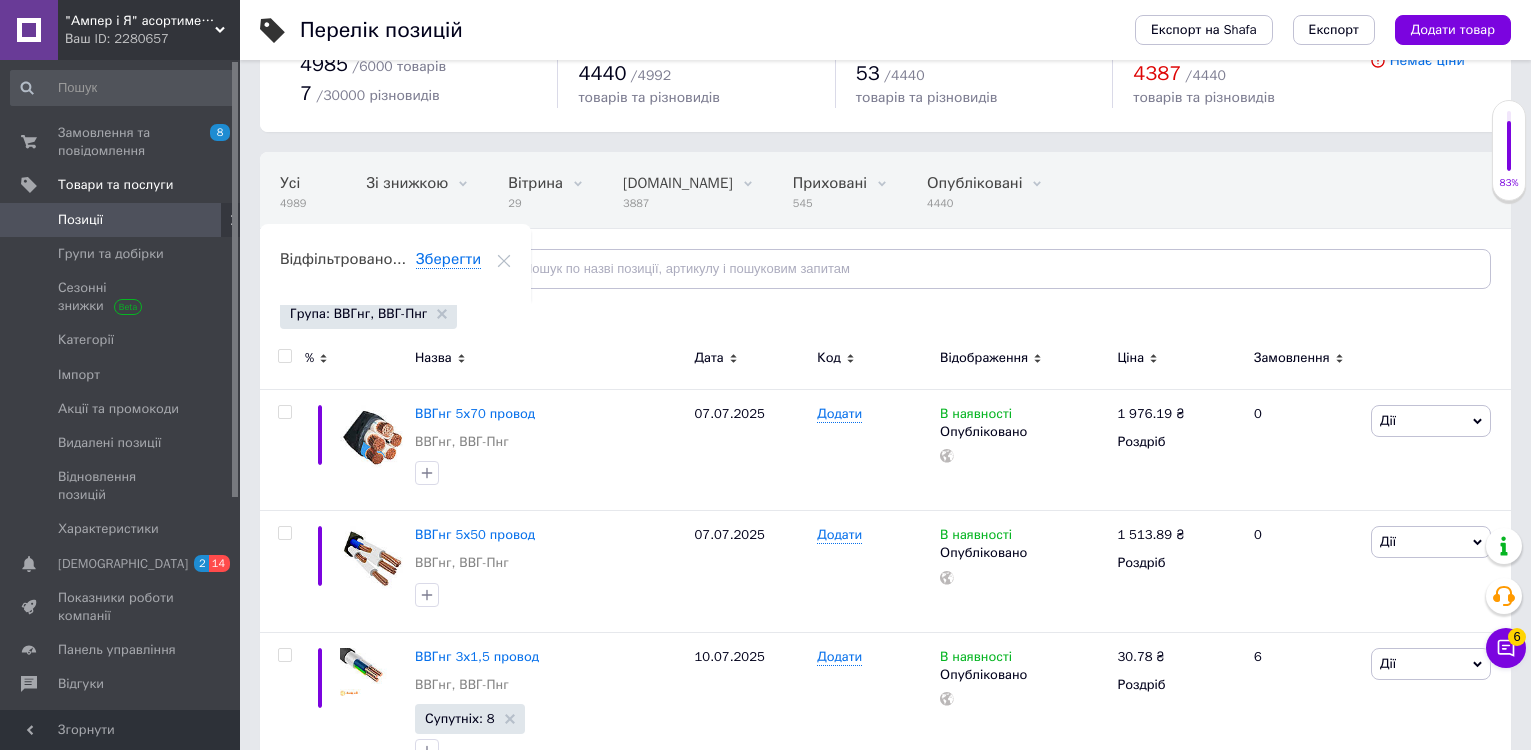 scroll, scrollTop: 300, scrollLeft: 0, axis: vertical 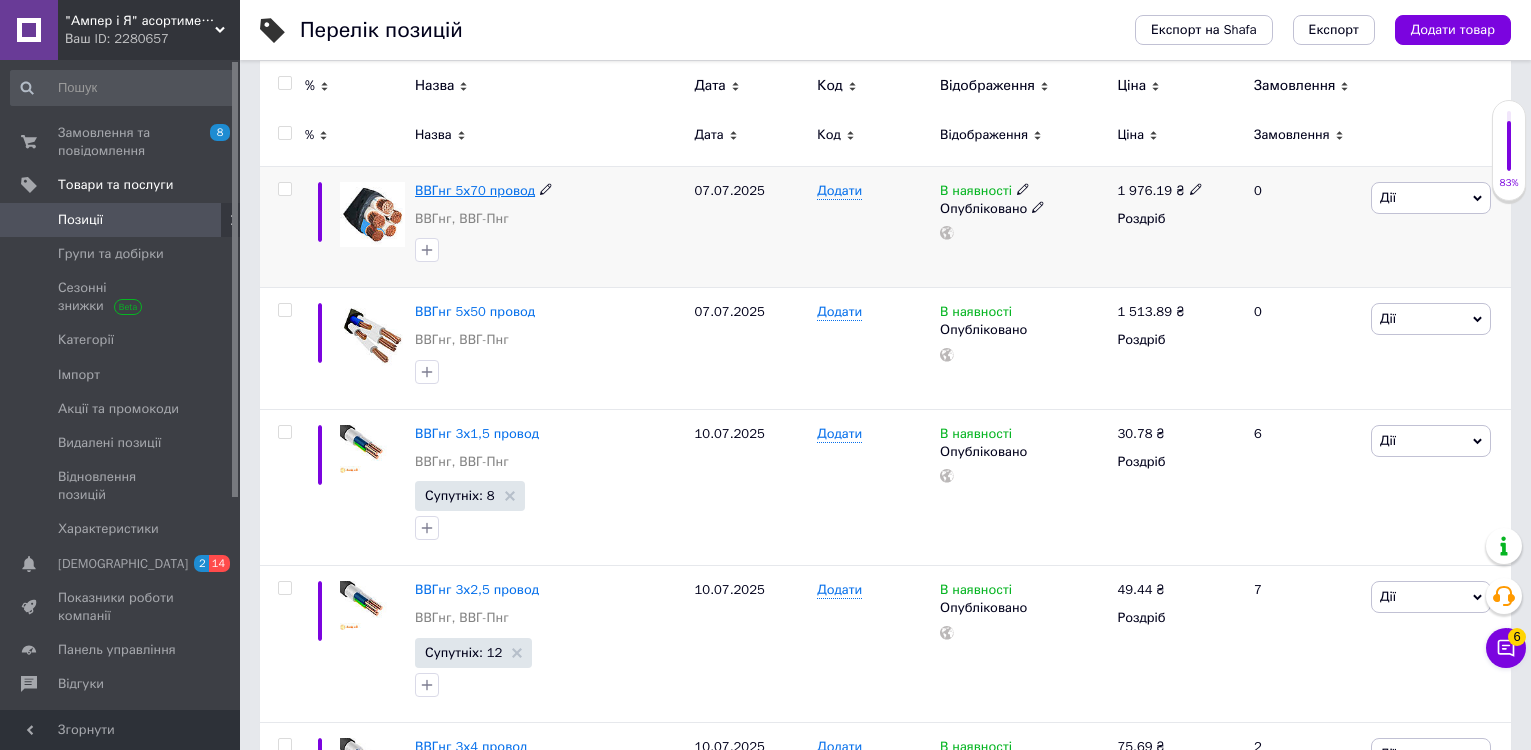 click on "ВВГнг 5х70 провод" at bounding box center (475, 190) 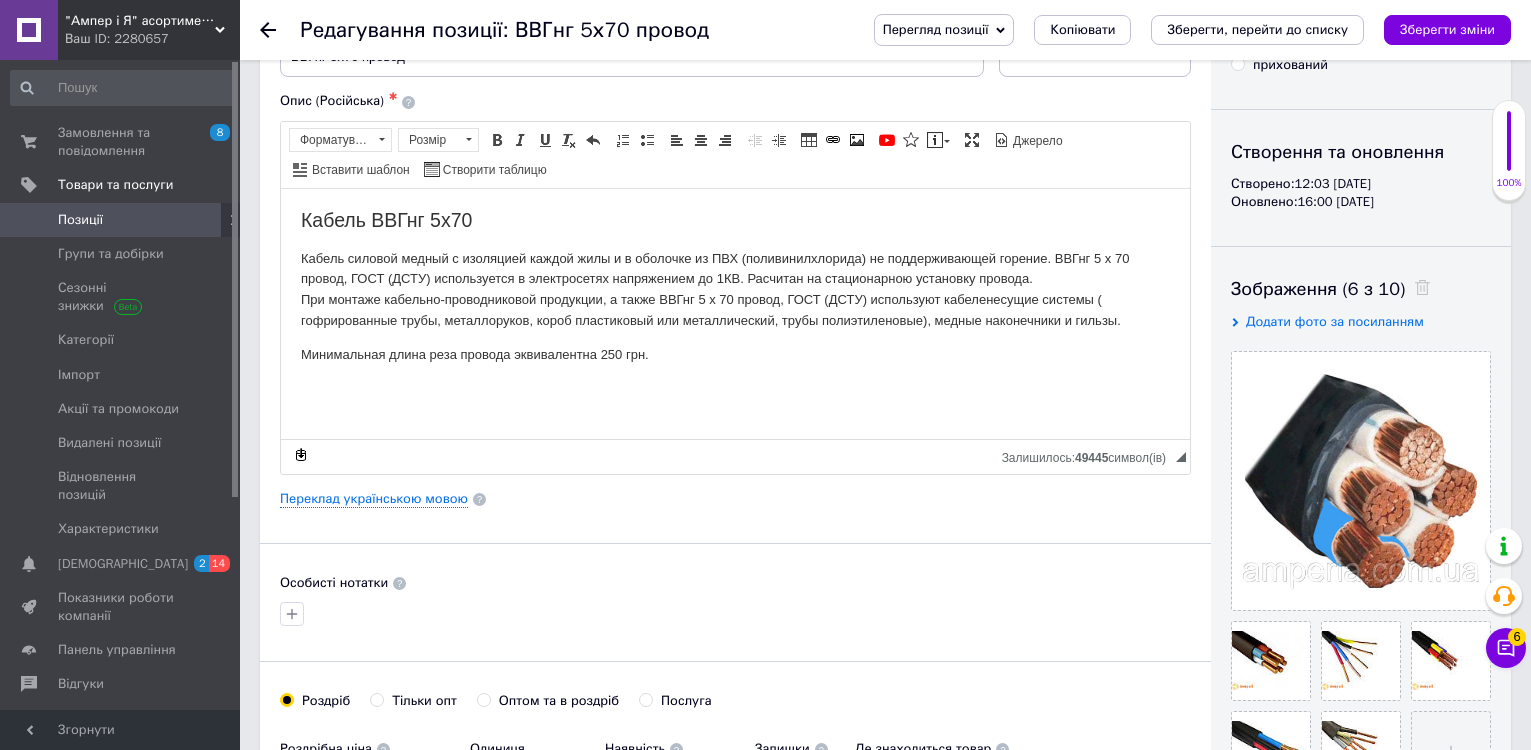 scroll, scrollTop: 400, scrollLeft: 0, axis: vertical 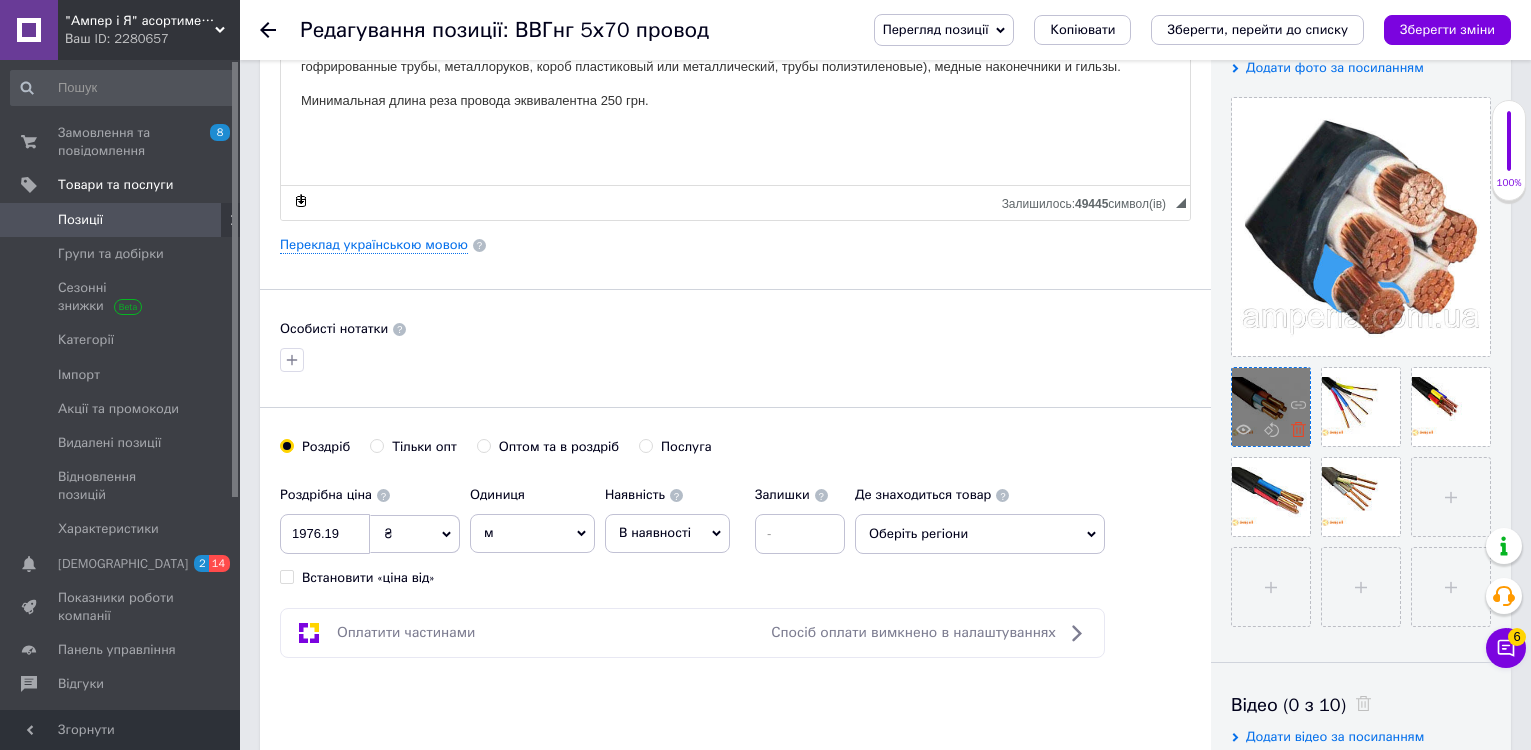 click 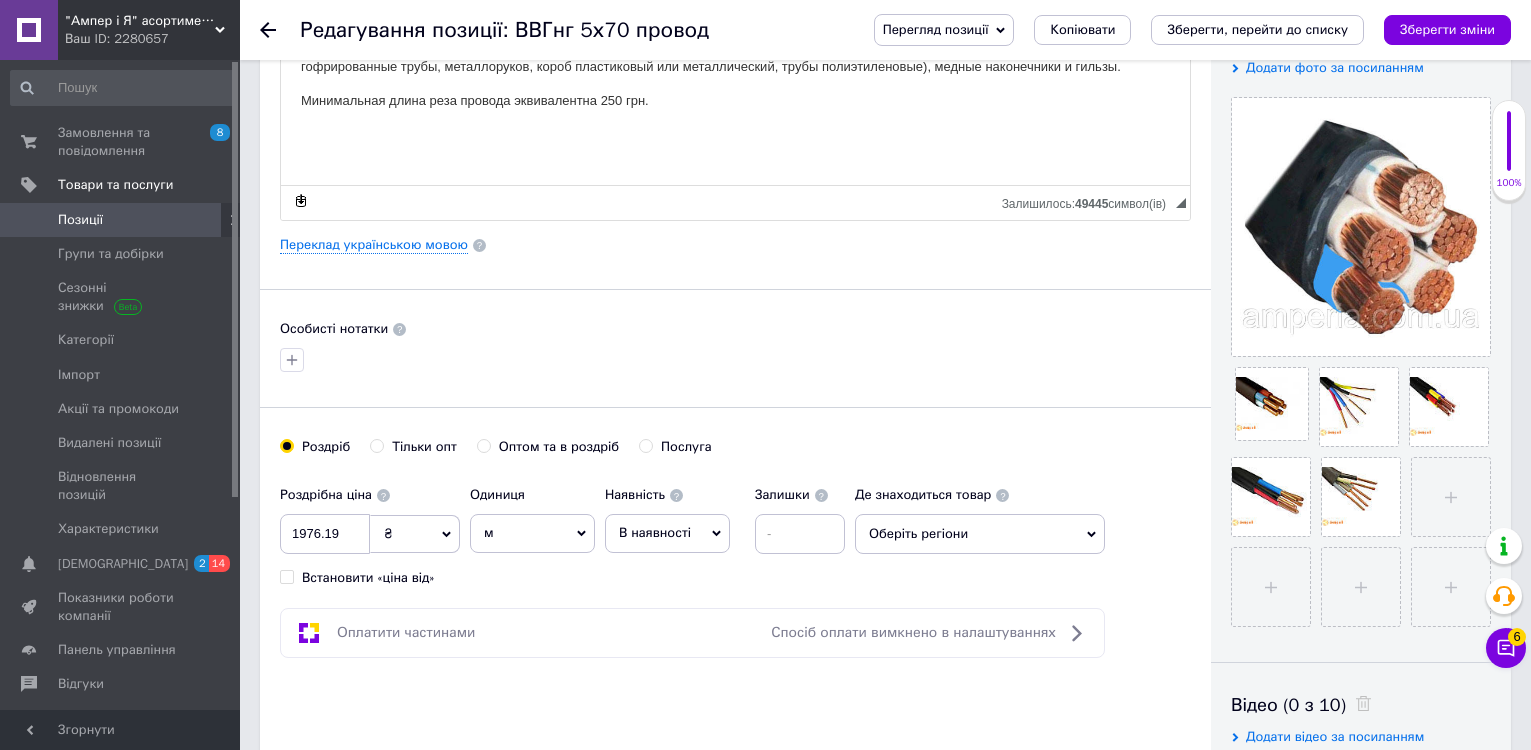 click at bounding box center (1272, 404) 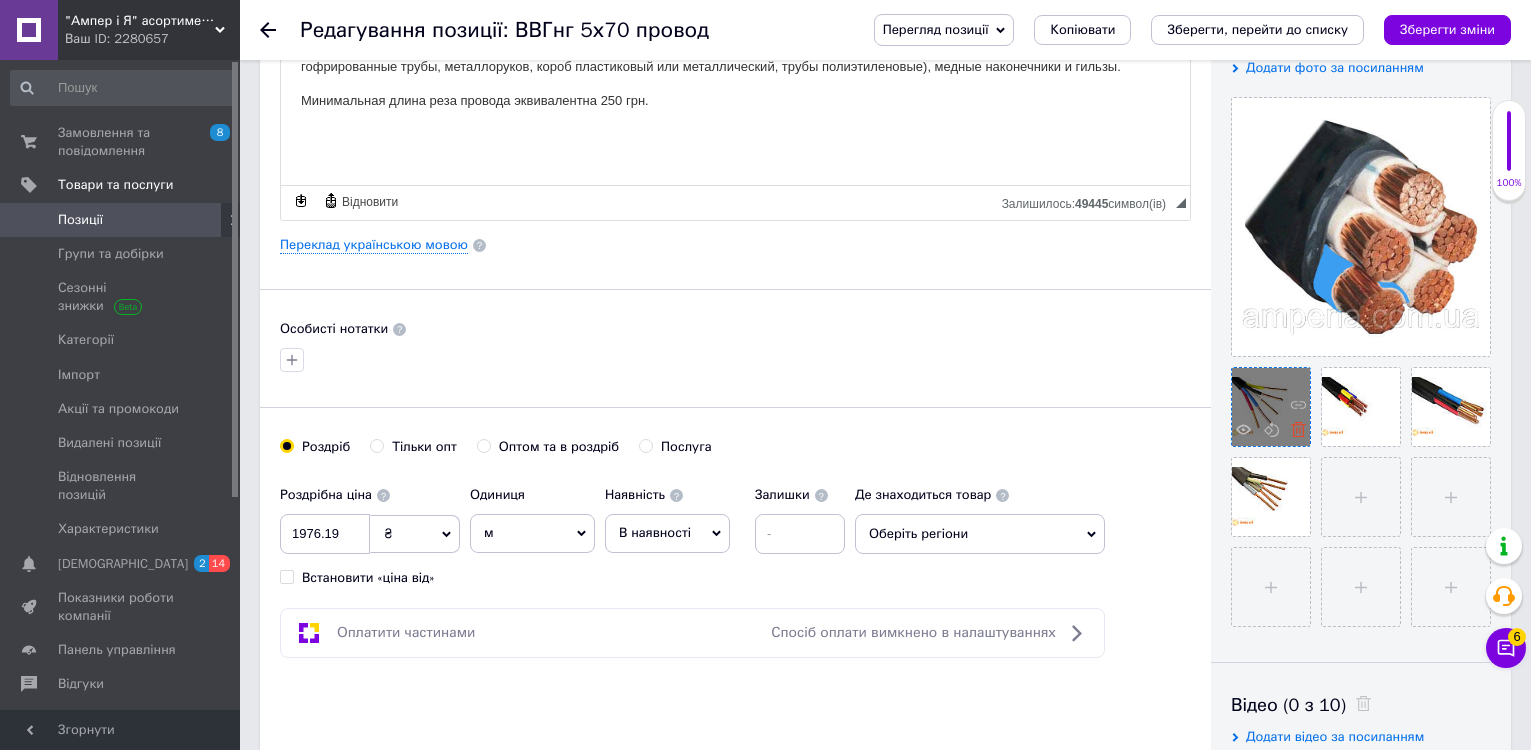 click 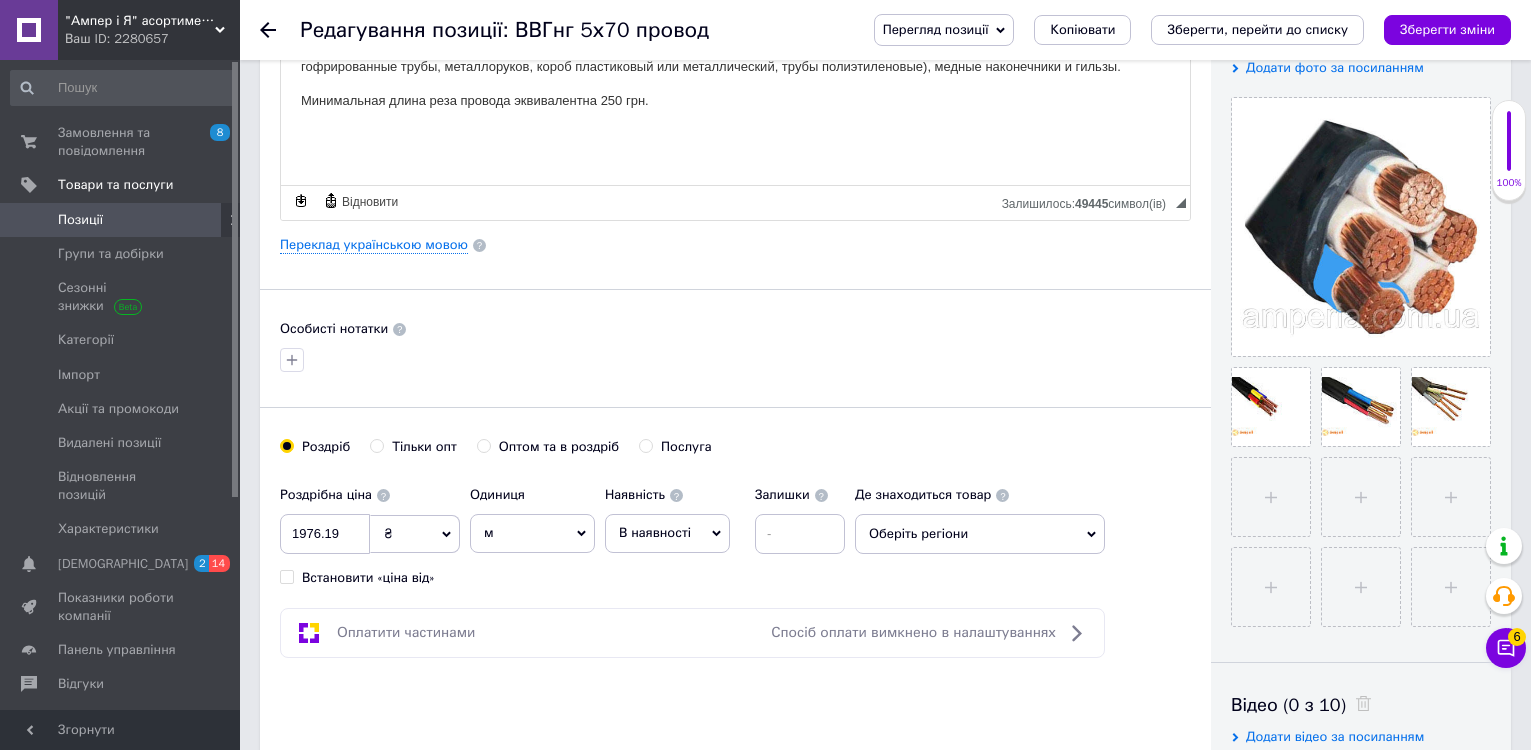 click 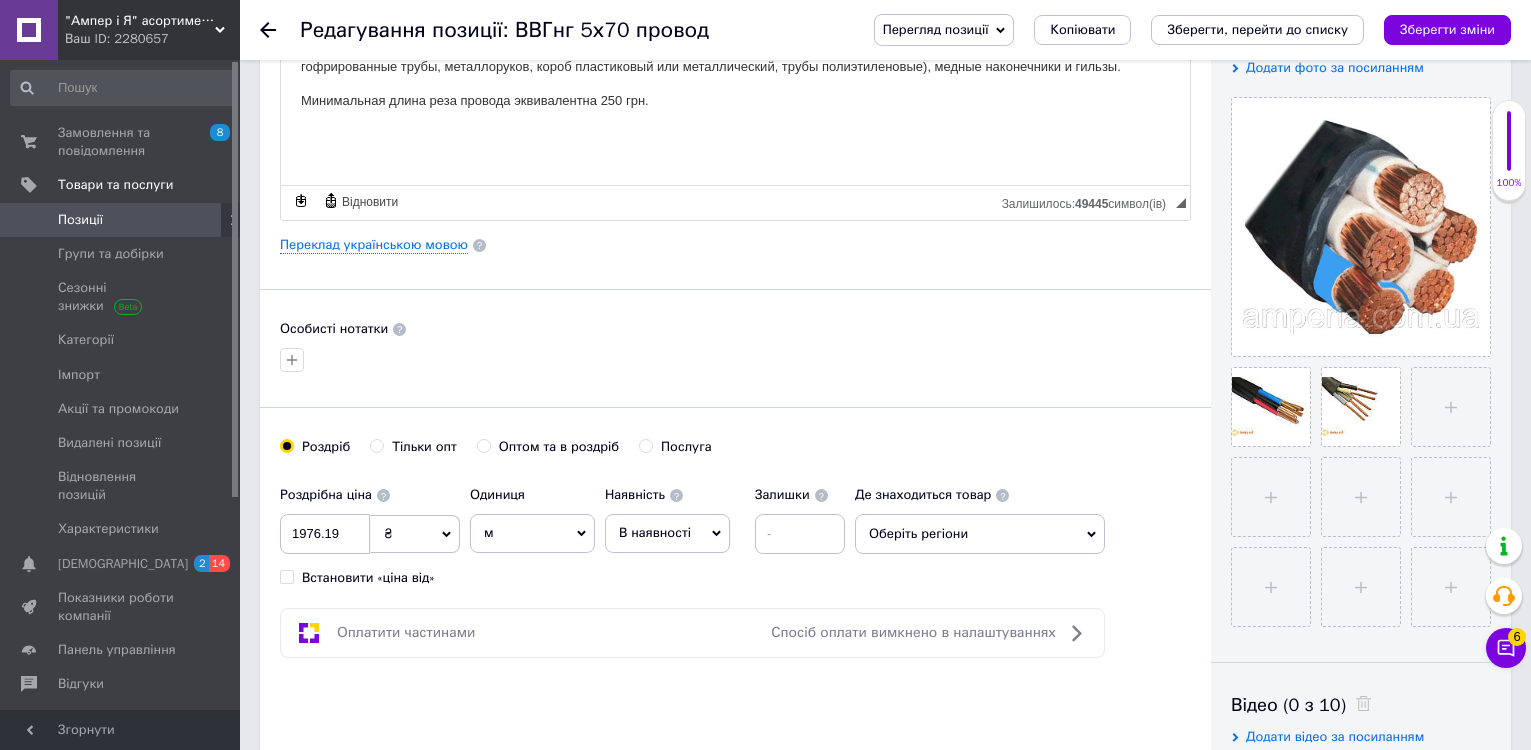click 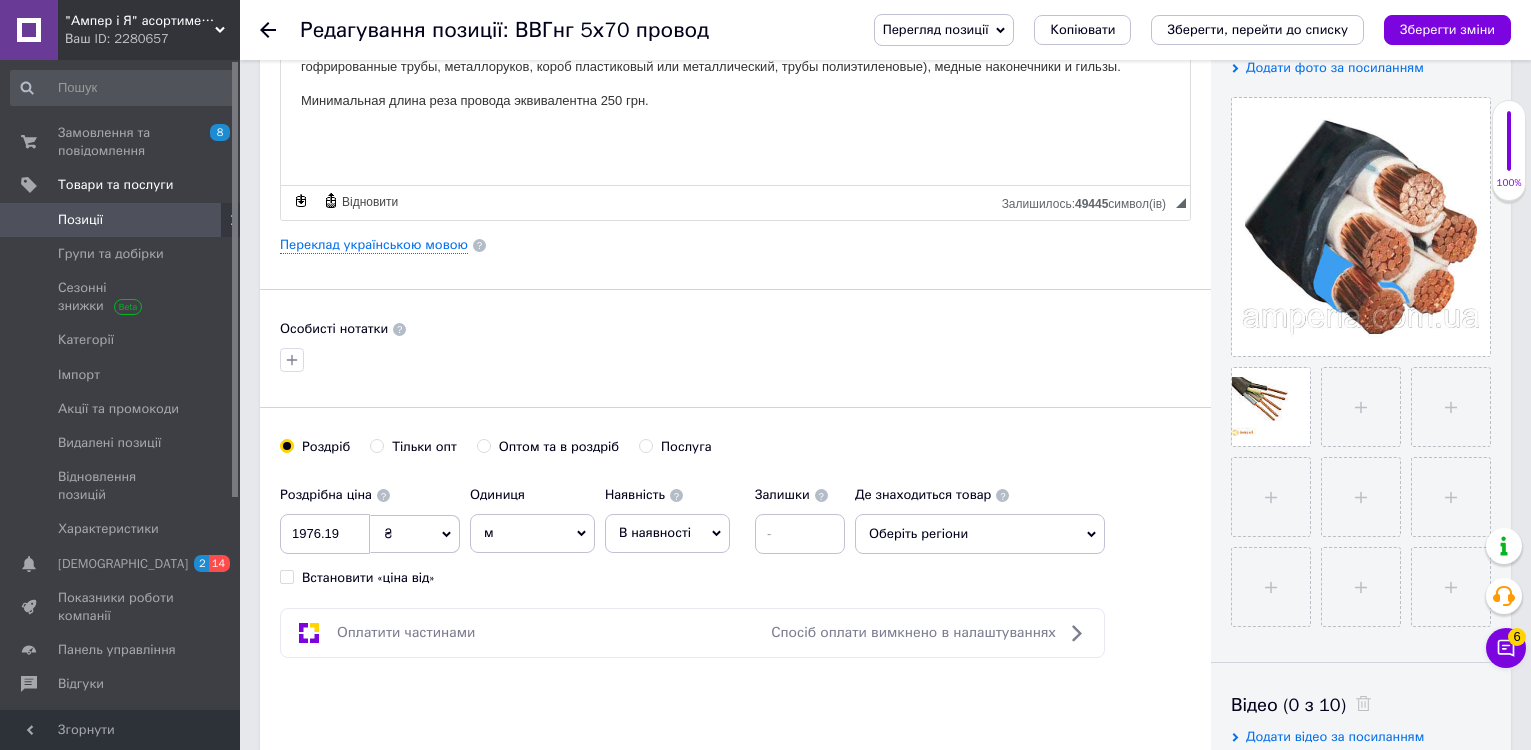 click 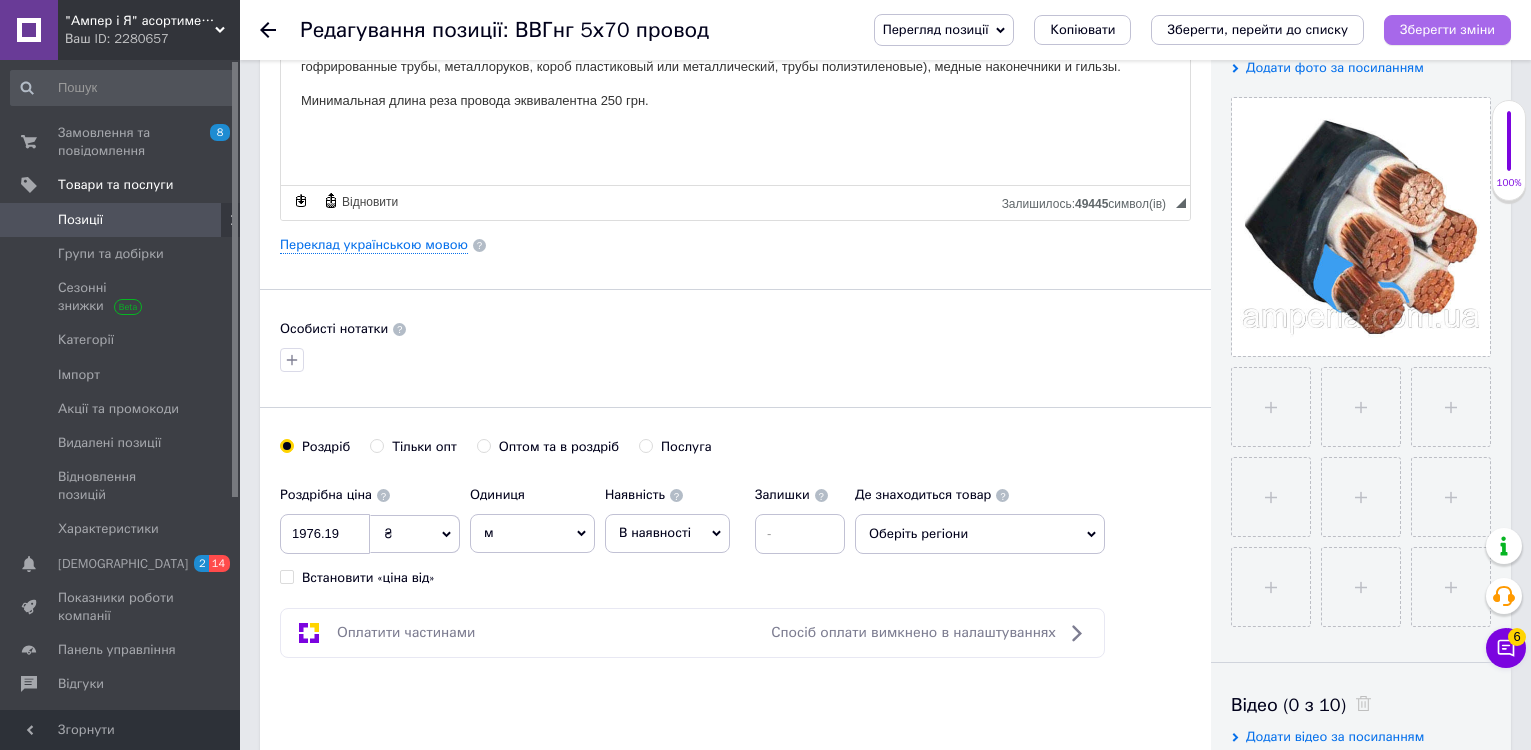 click on "Зберегти зміни" at bounding box center (1447, 29) 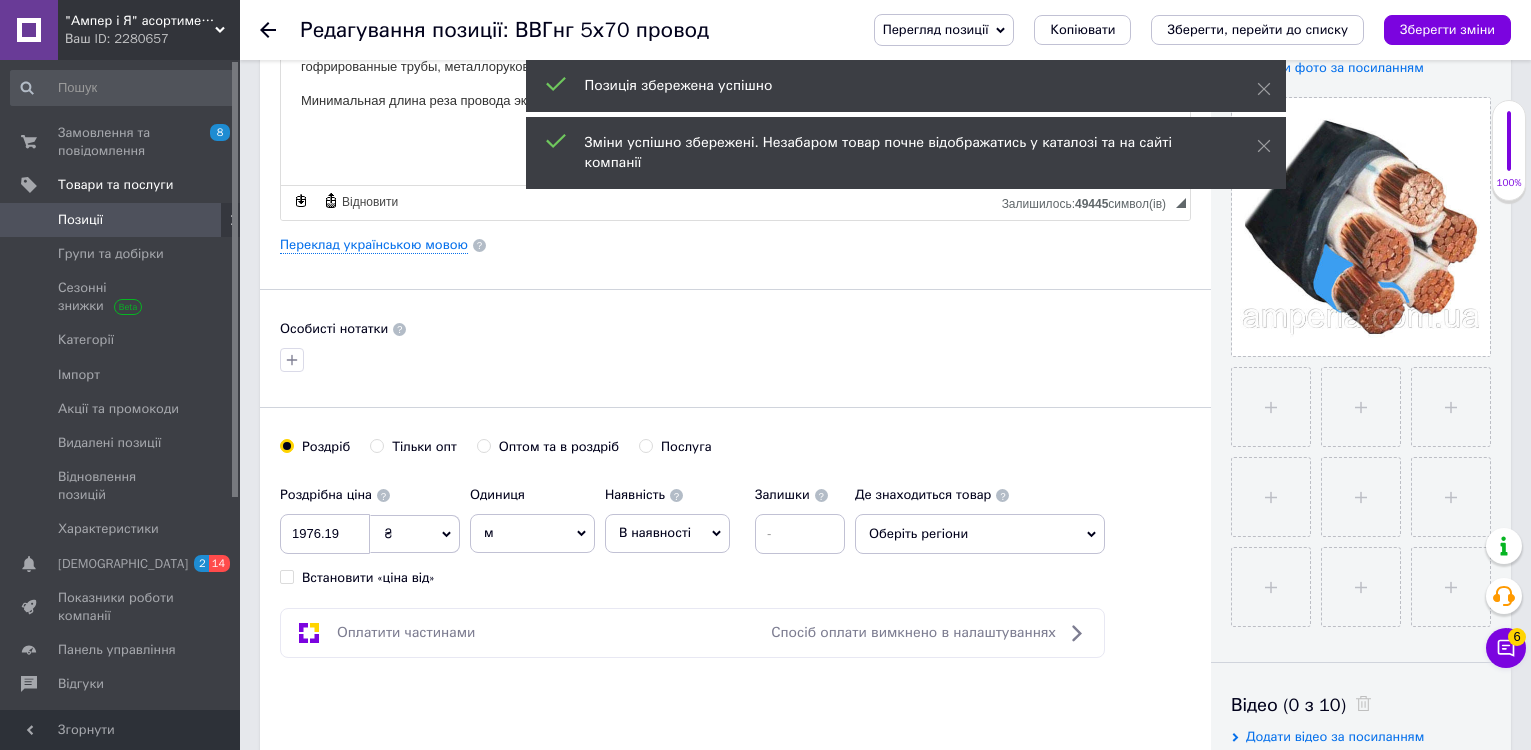 click at bounding box center [280, 30] 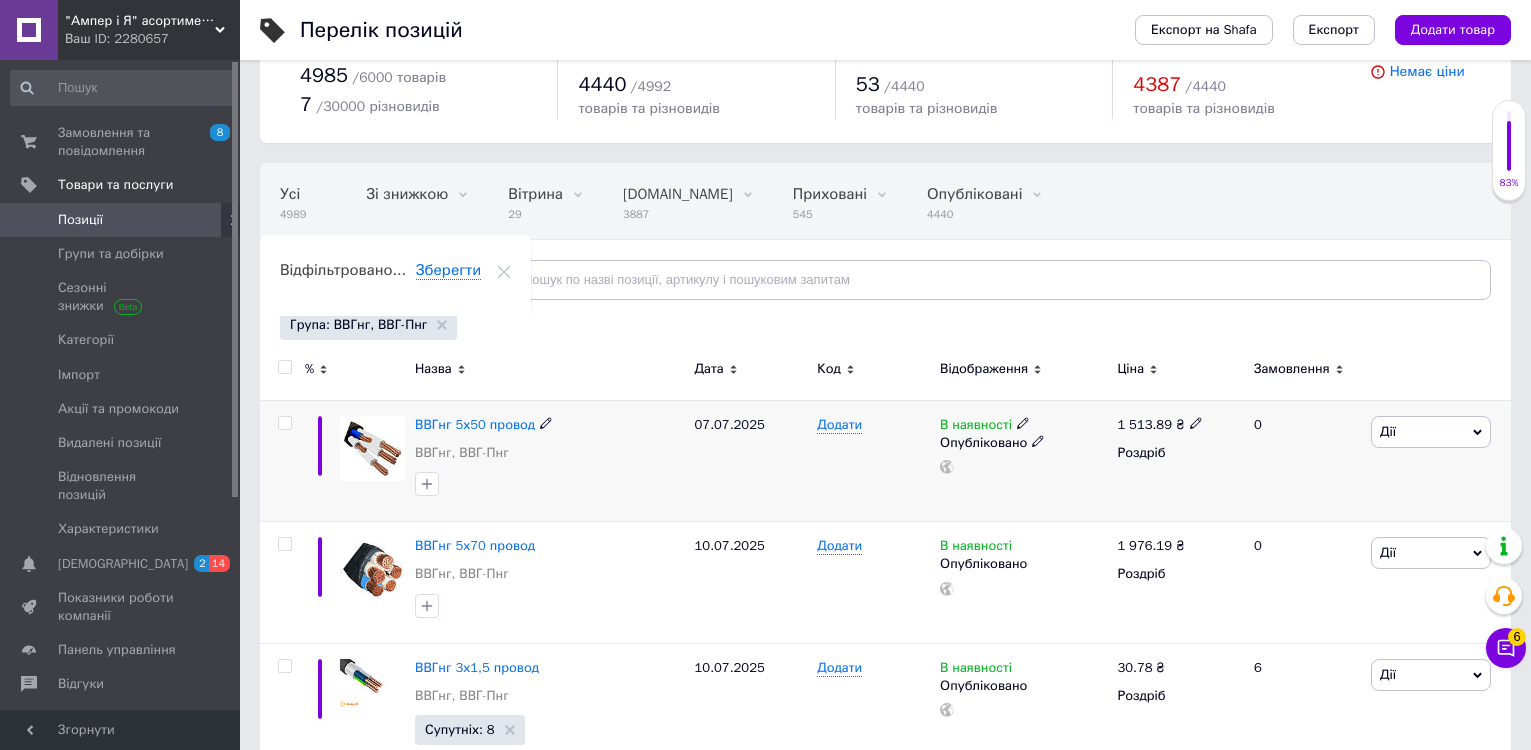 scroll, scrollTop: 100, scrollLeft: 0, axis: vertical 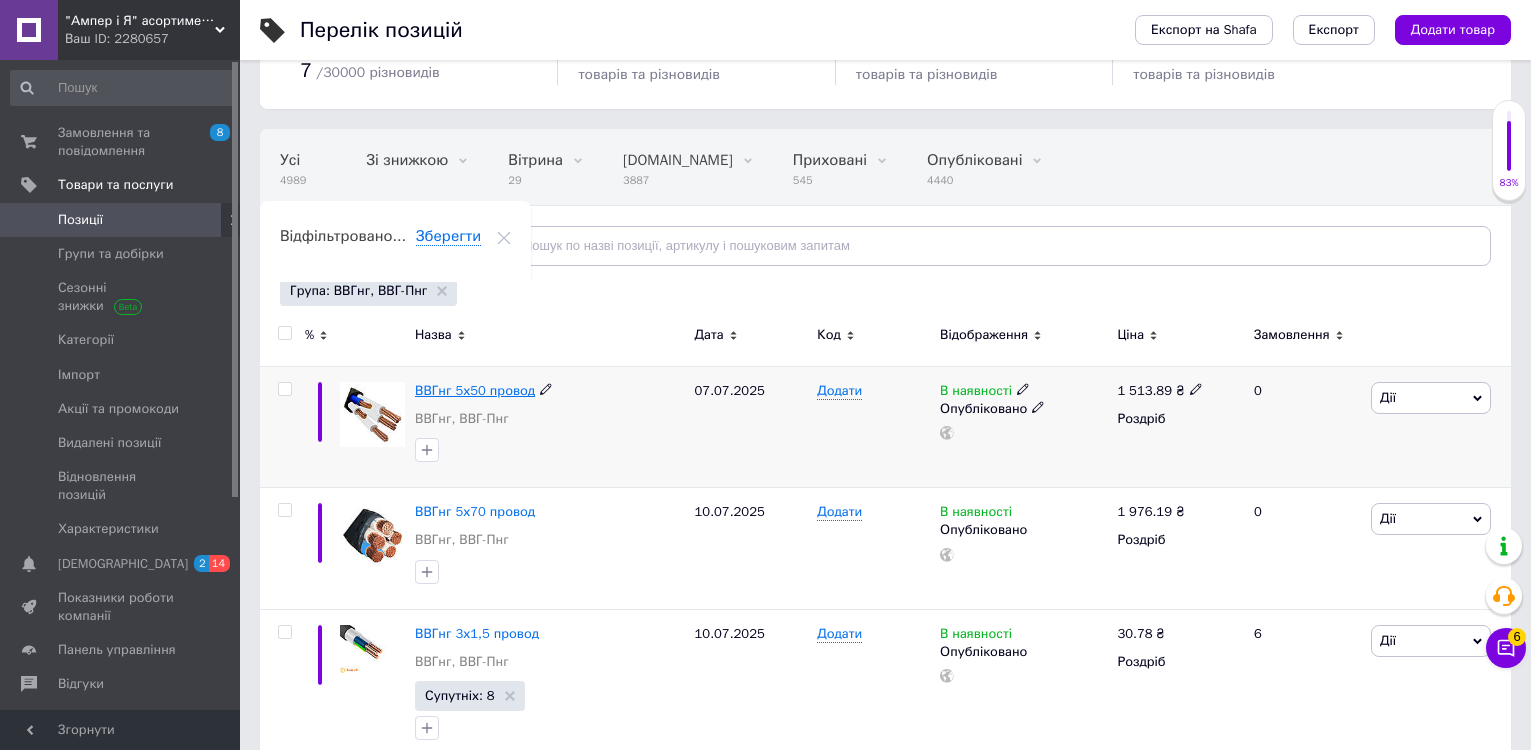 click on "ВВГнг 5х50 провод" at bounding box center [475, 390] 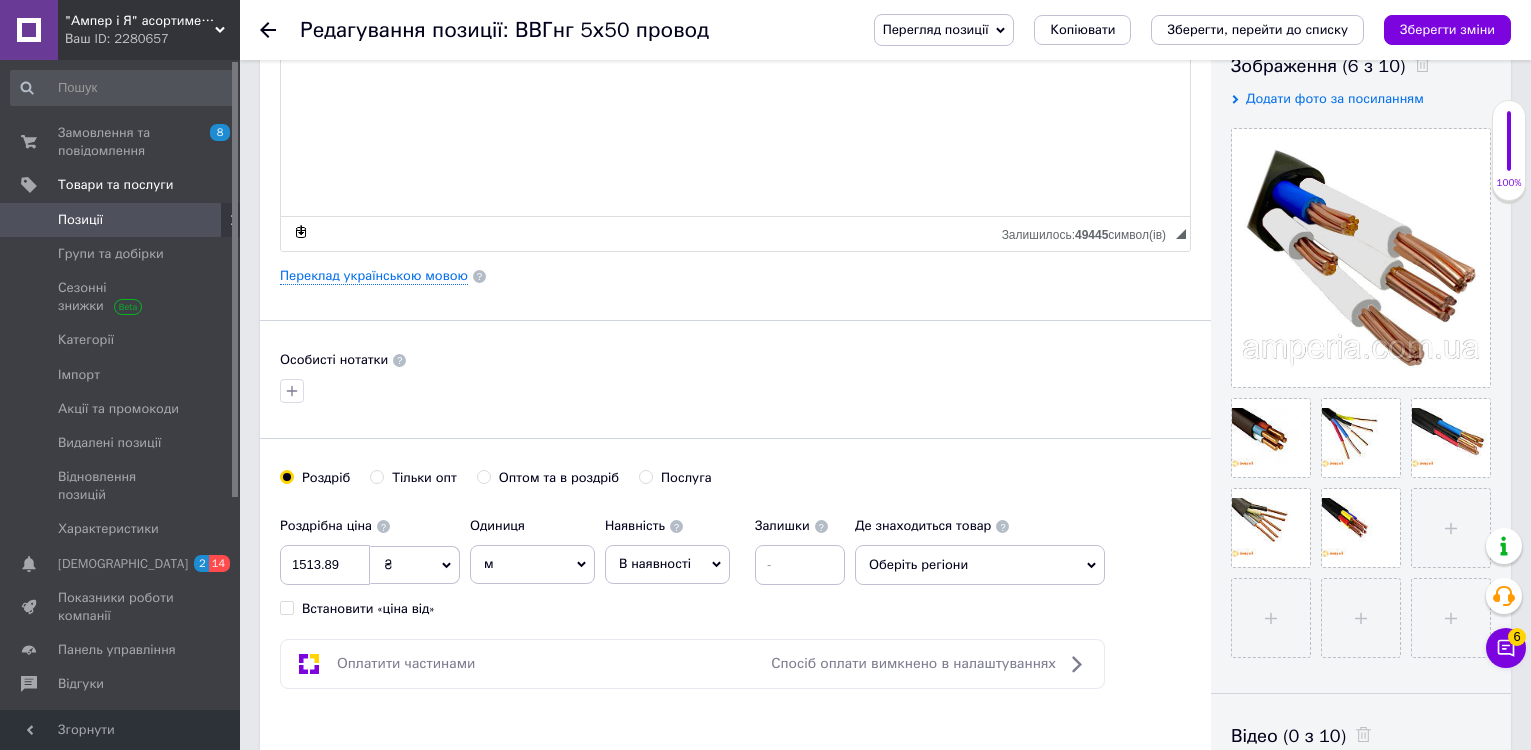scroll, scrollTop: 400, scrollLeft: 0, axis: vertical 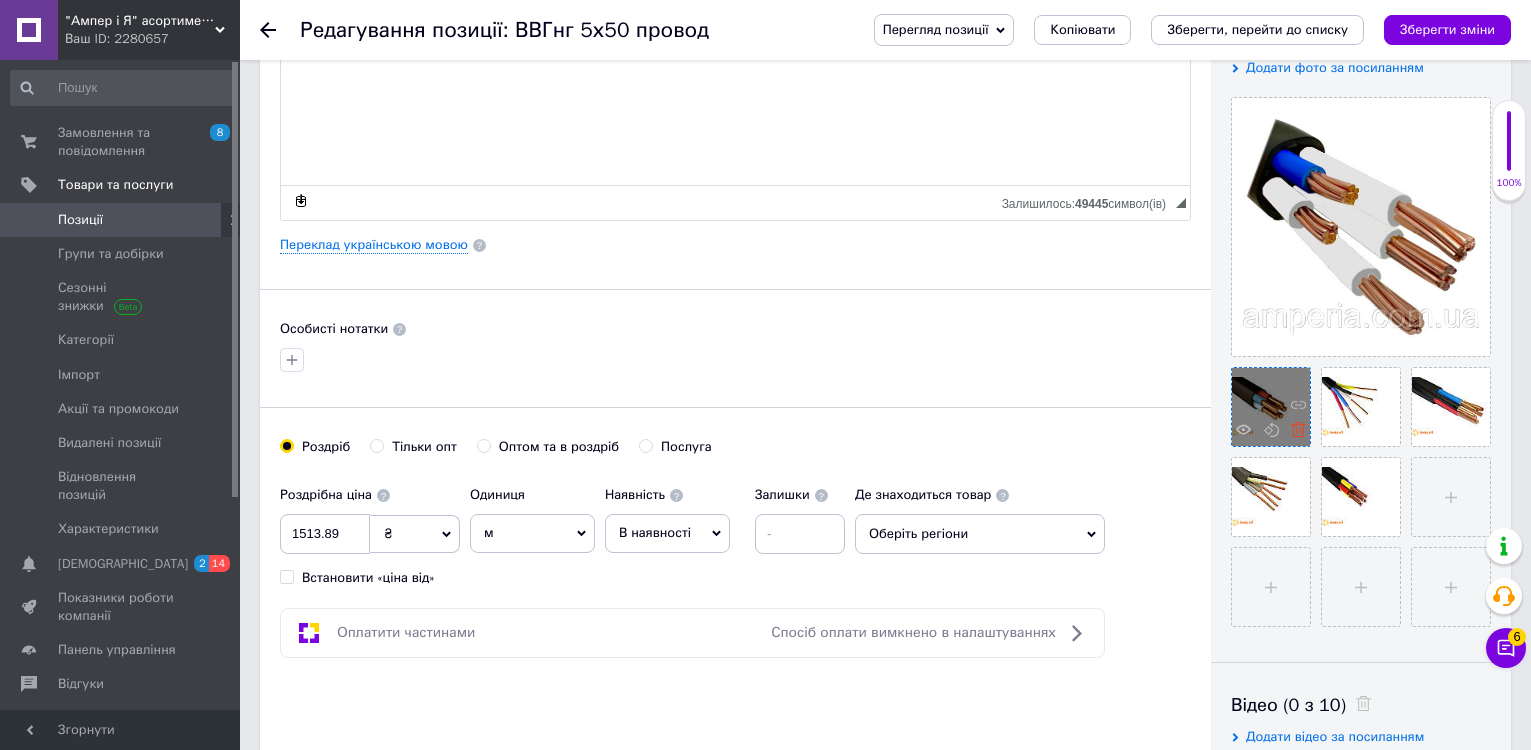 click 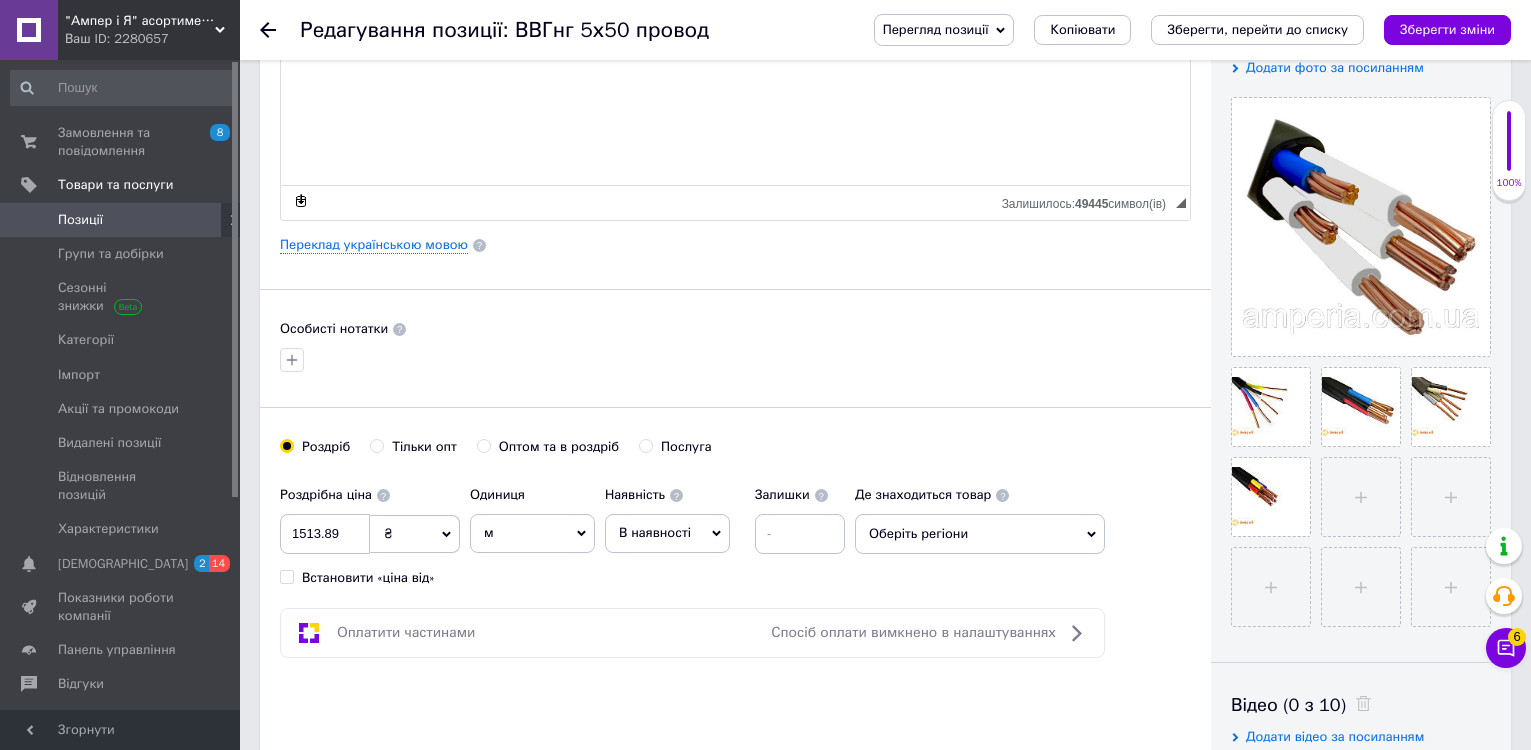 click 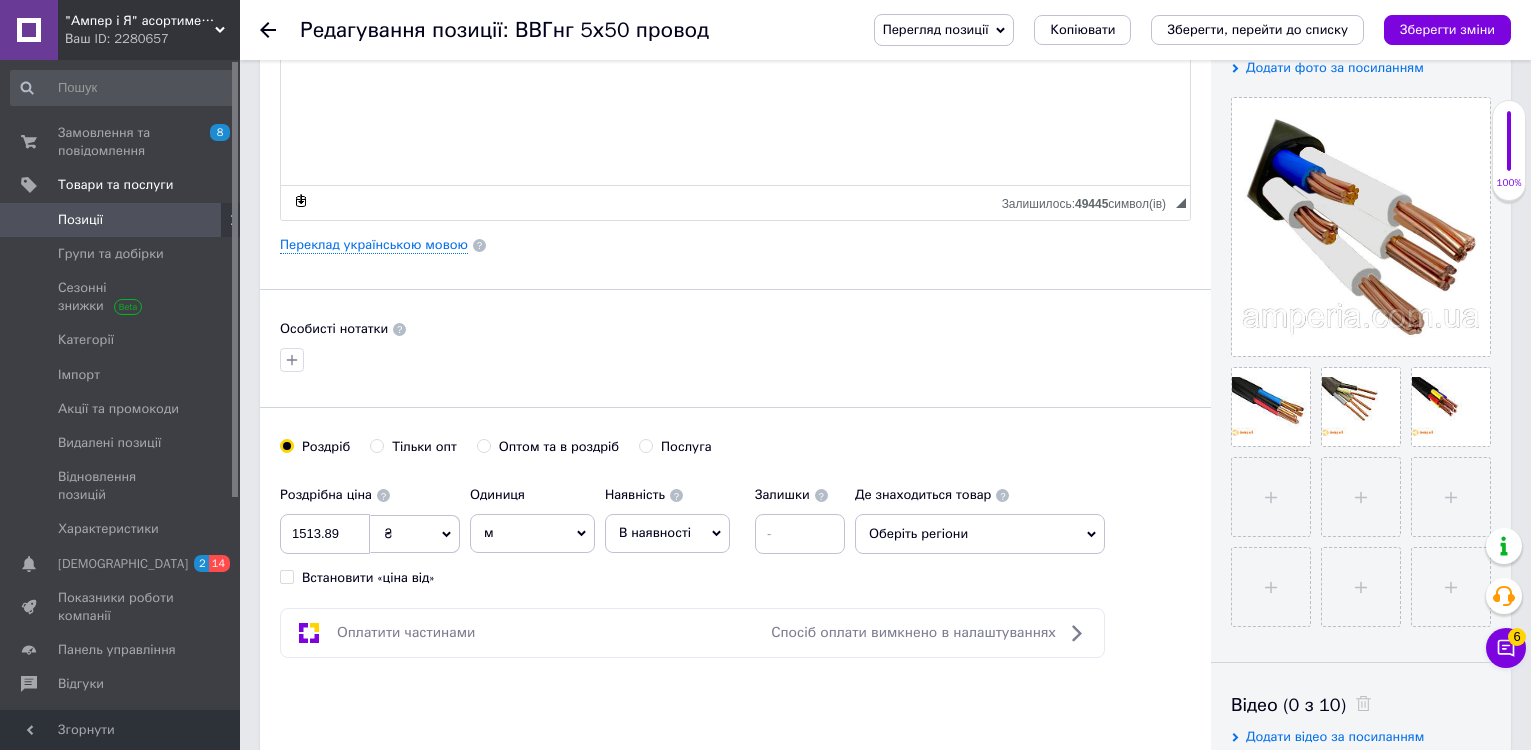 click 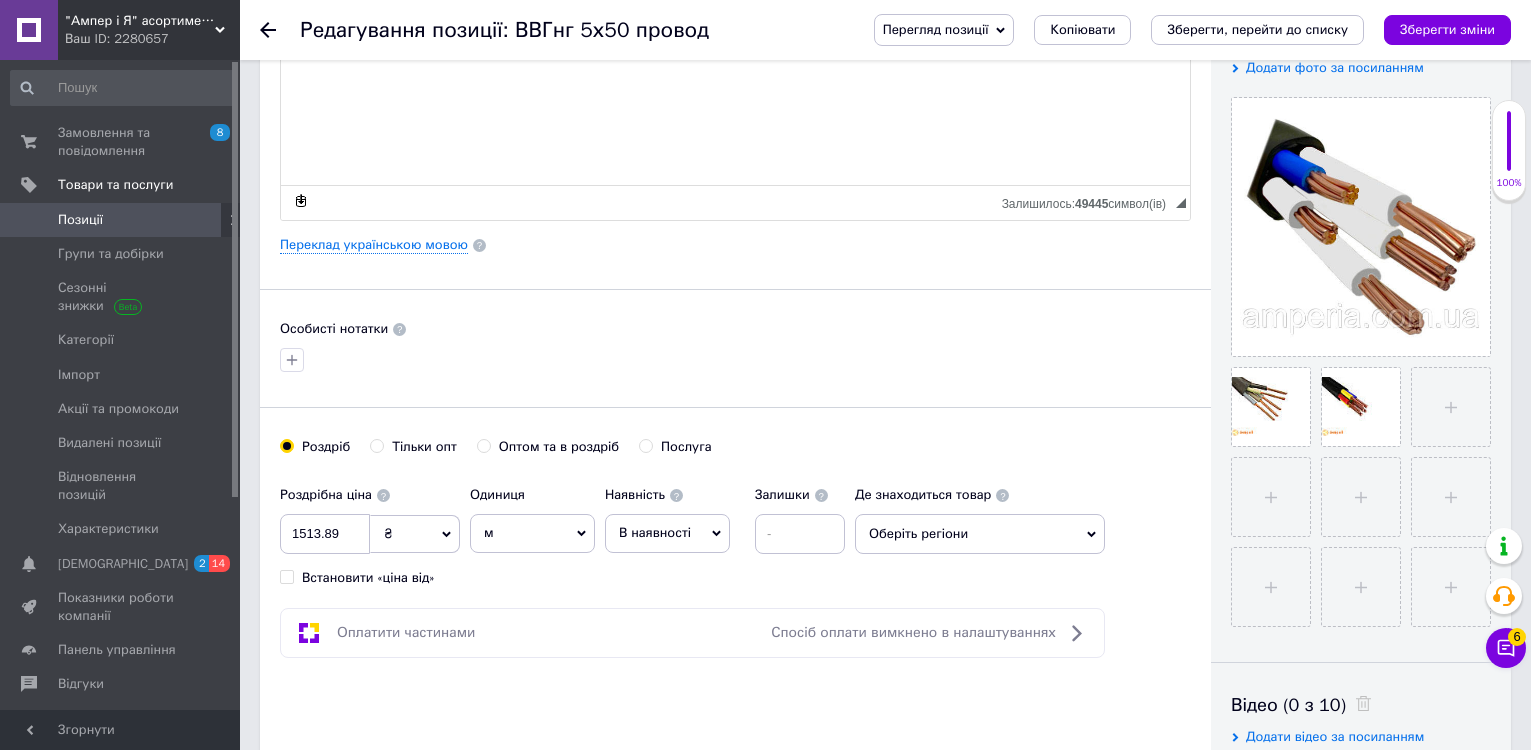 click 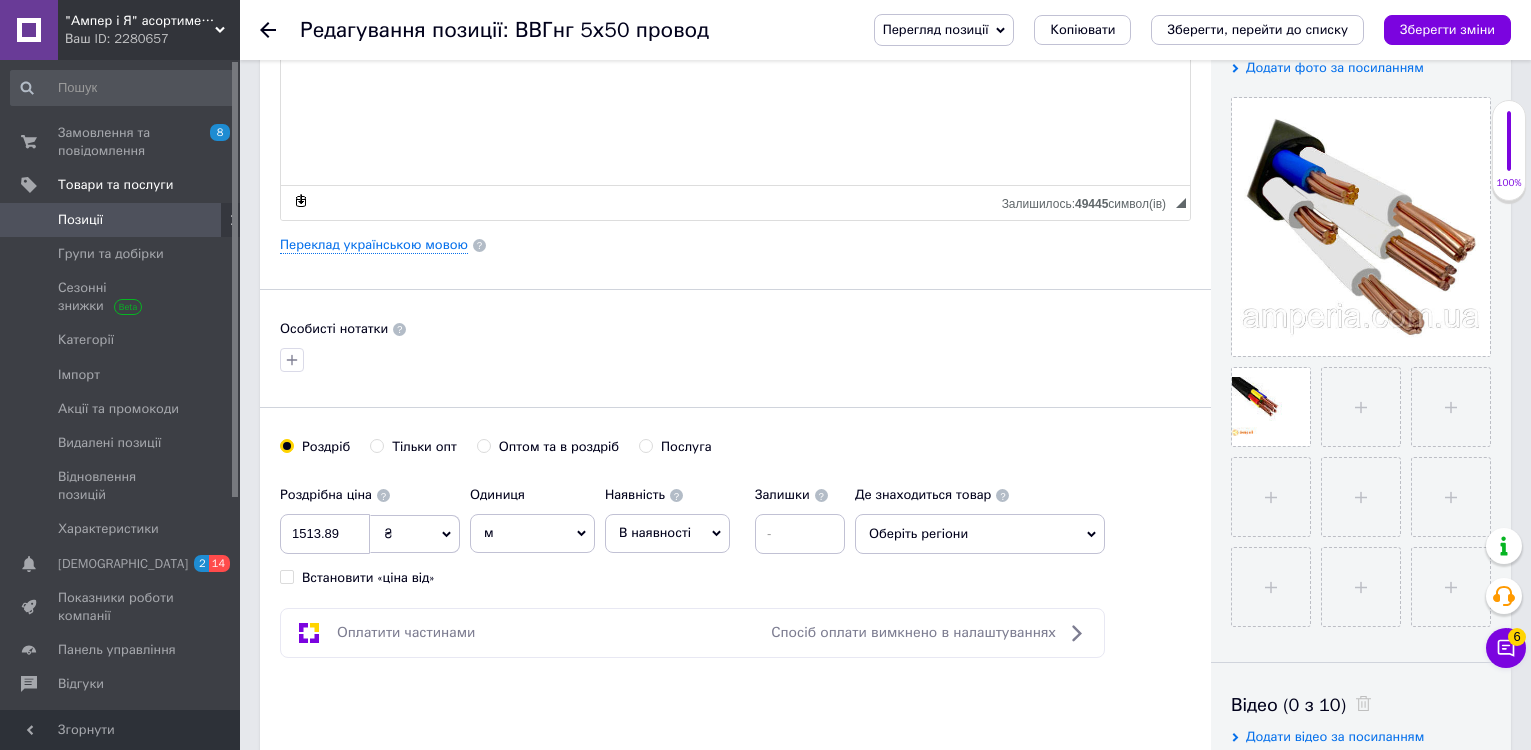 click 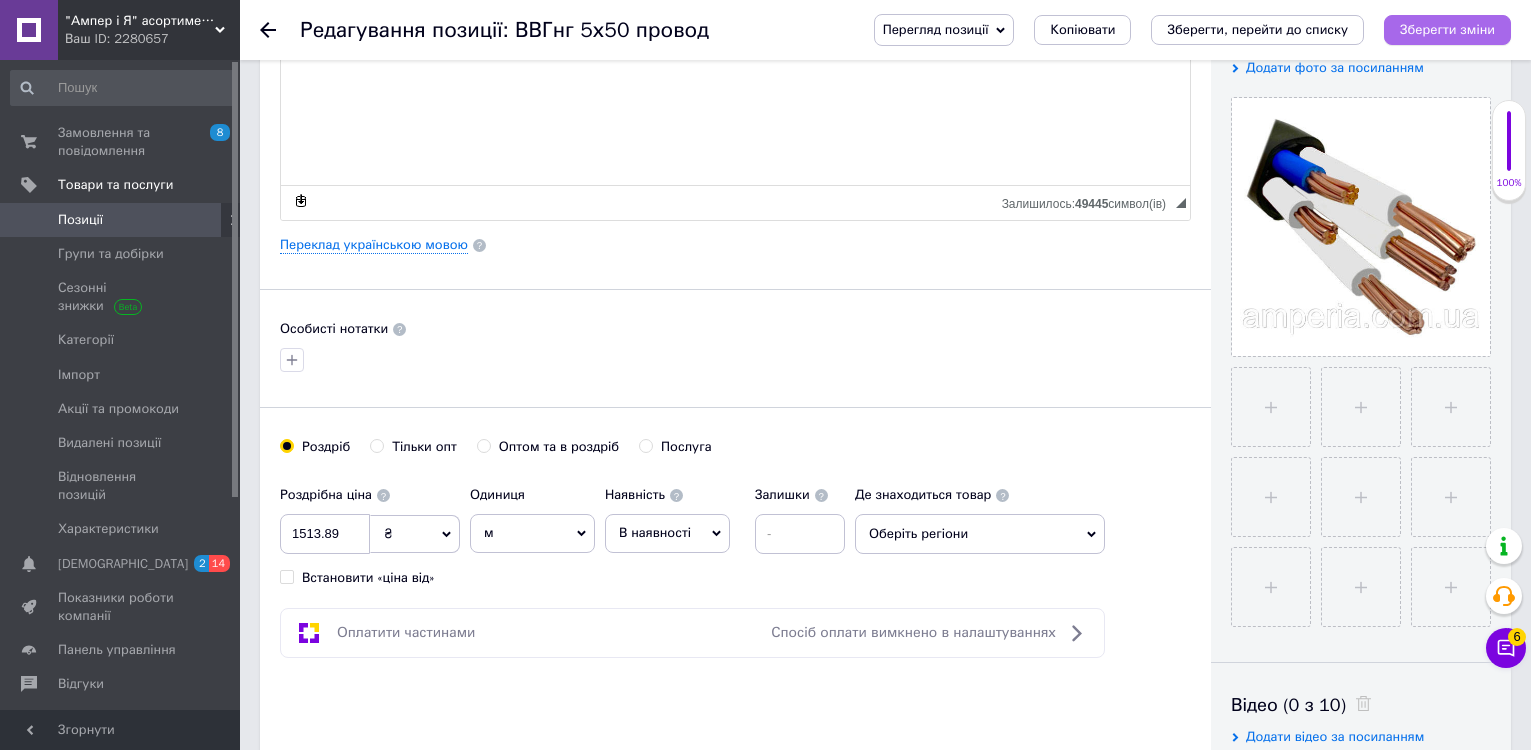click on "Зберегти зміни" at bounding box center [1447, 29] 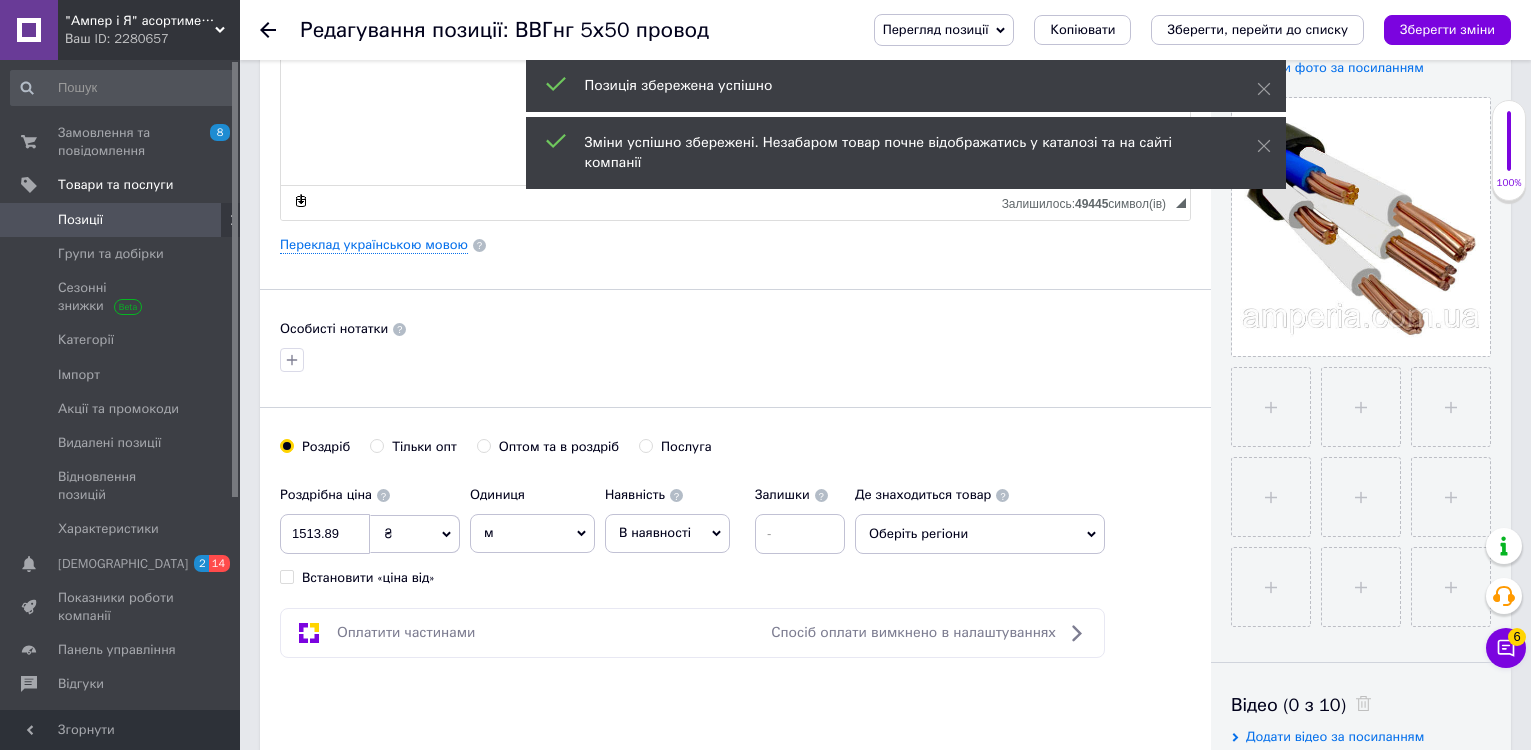 click 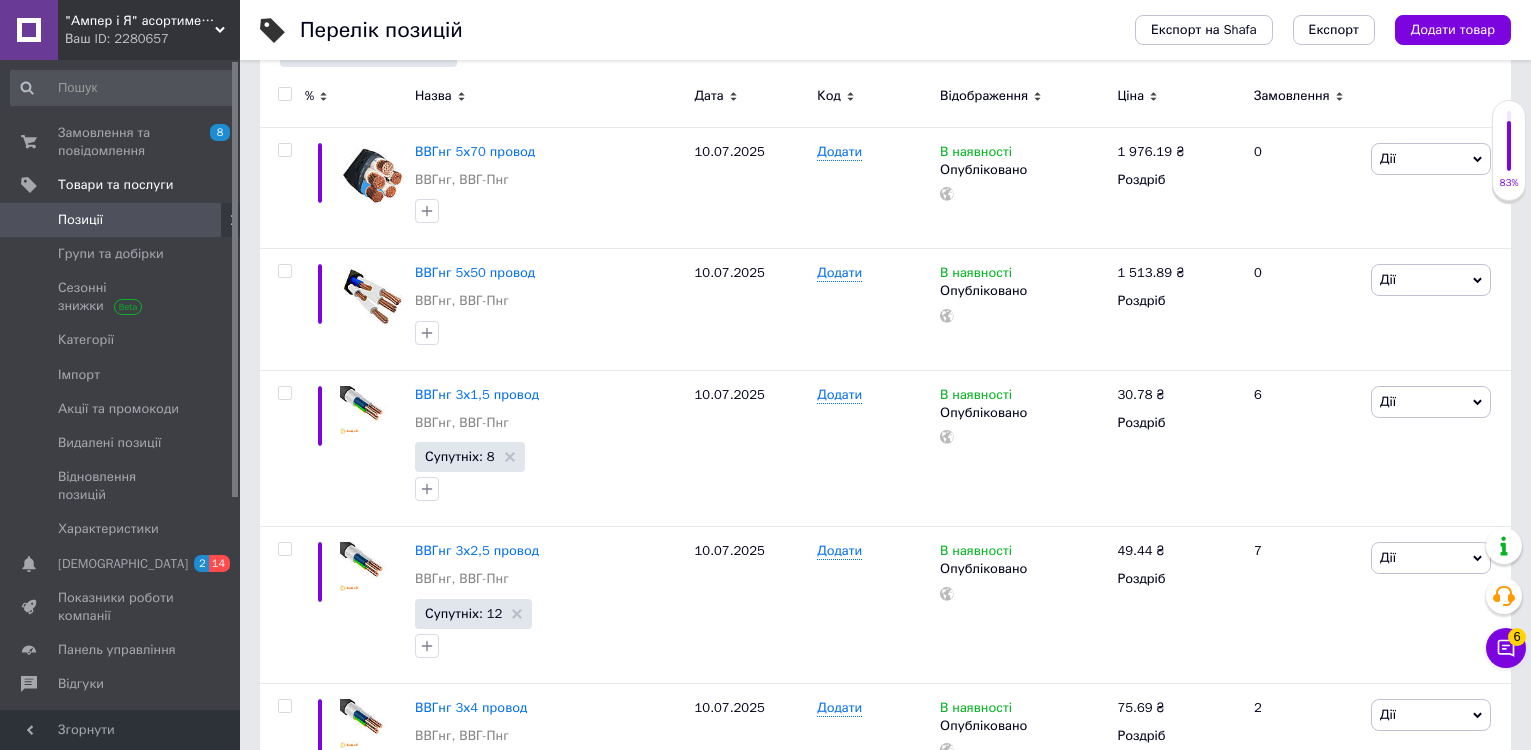 scroll, scrollTop: 400, scrollLeft: 0, axis: vertical 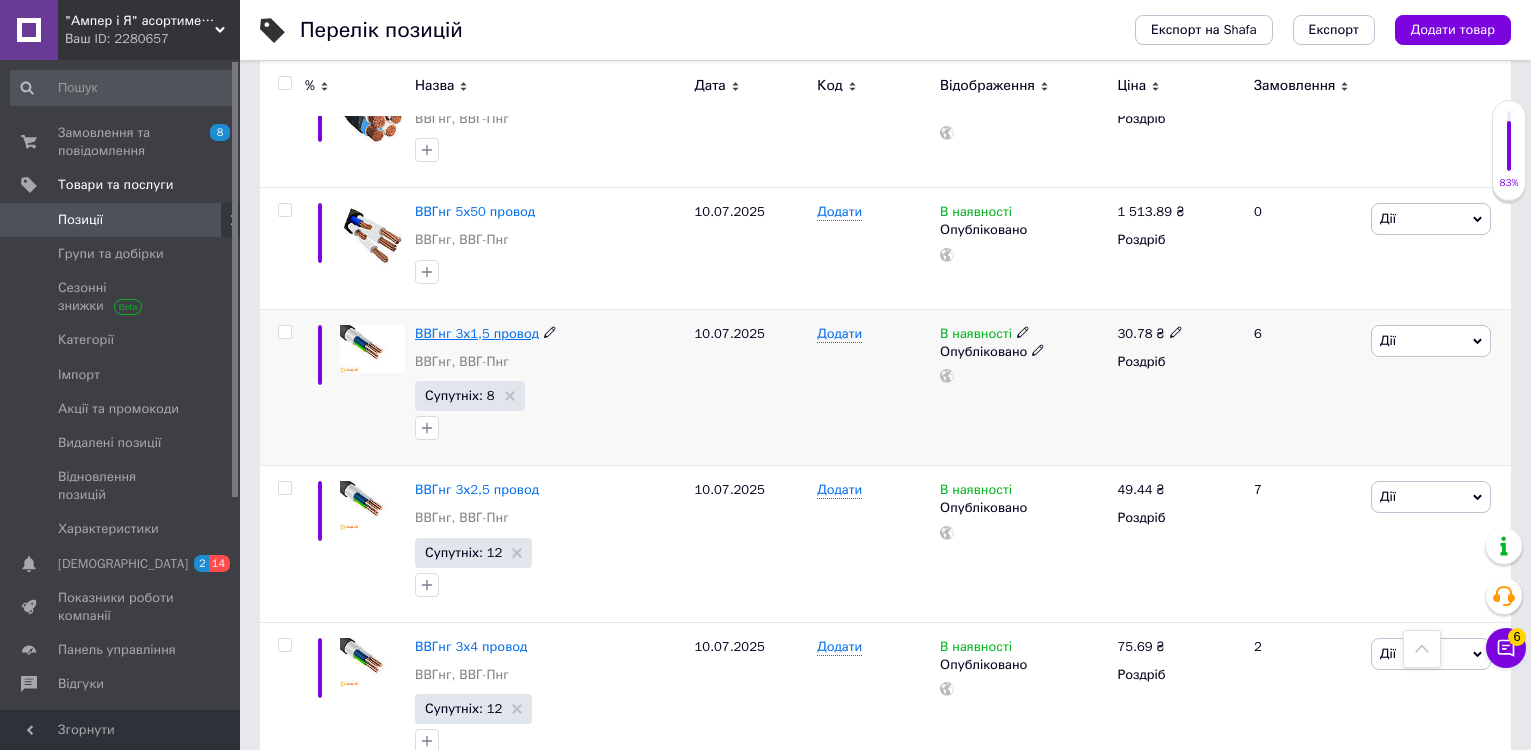 click on "ВВГнг 3х1,5 провод" at bounding box center (477, 333) 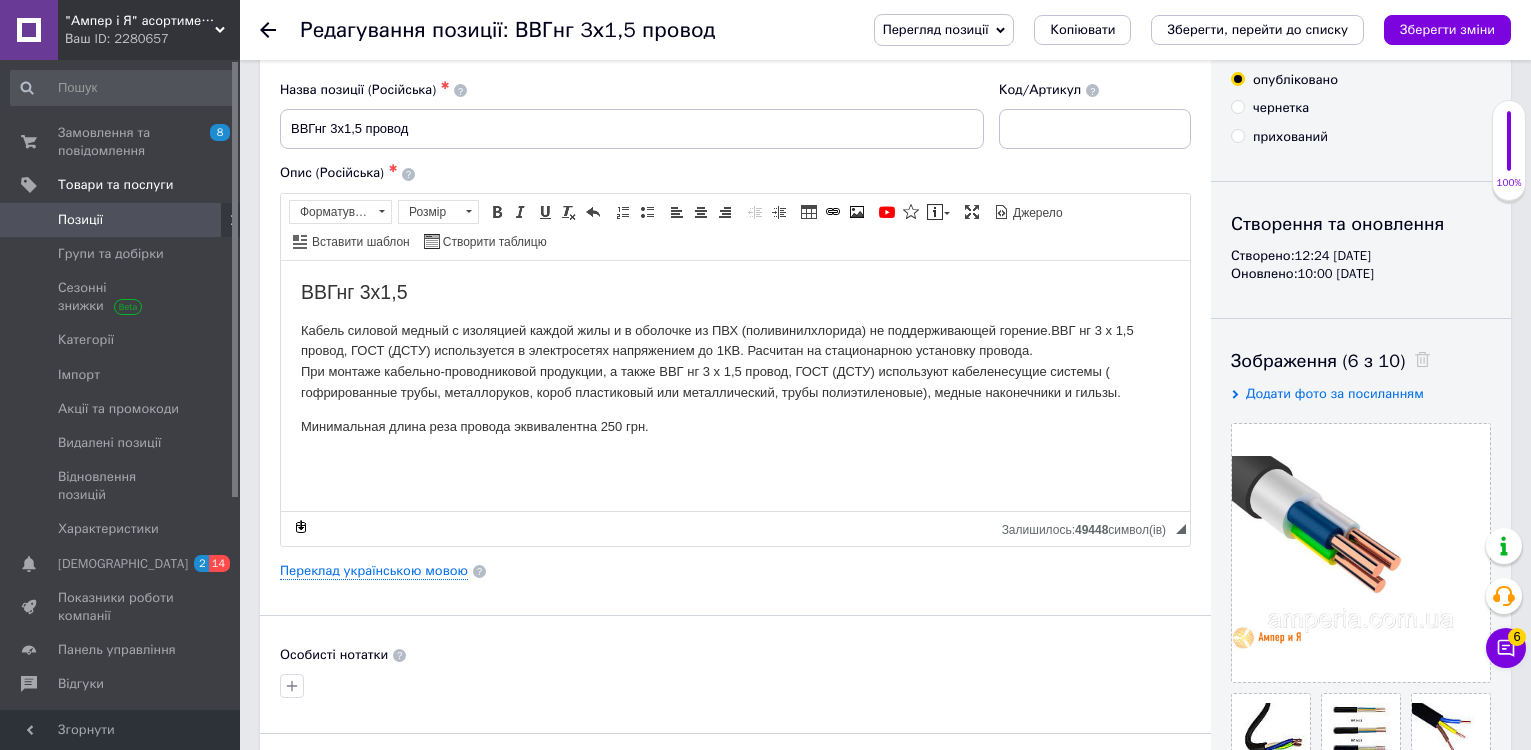 scroll, scrollTop: 300, scrollLeft: 0, axis: vertical 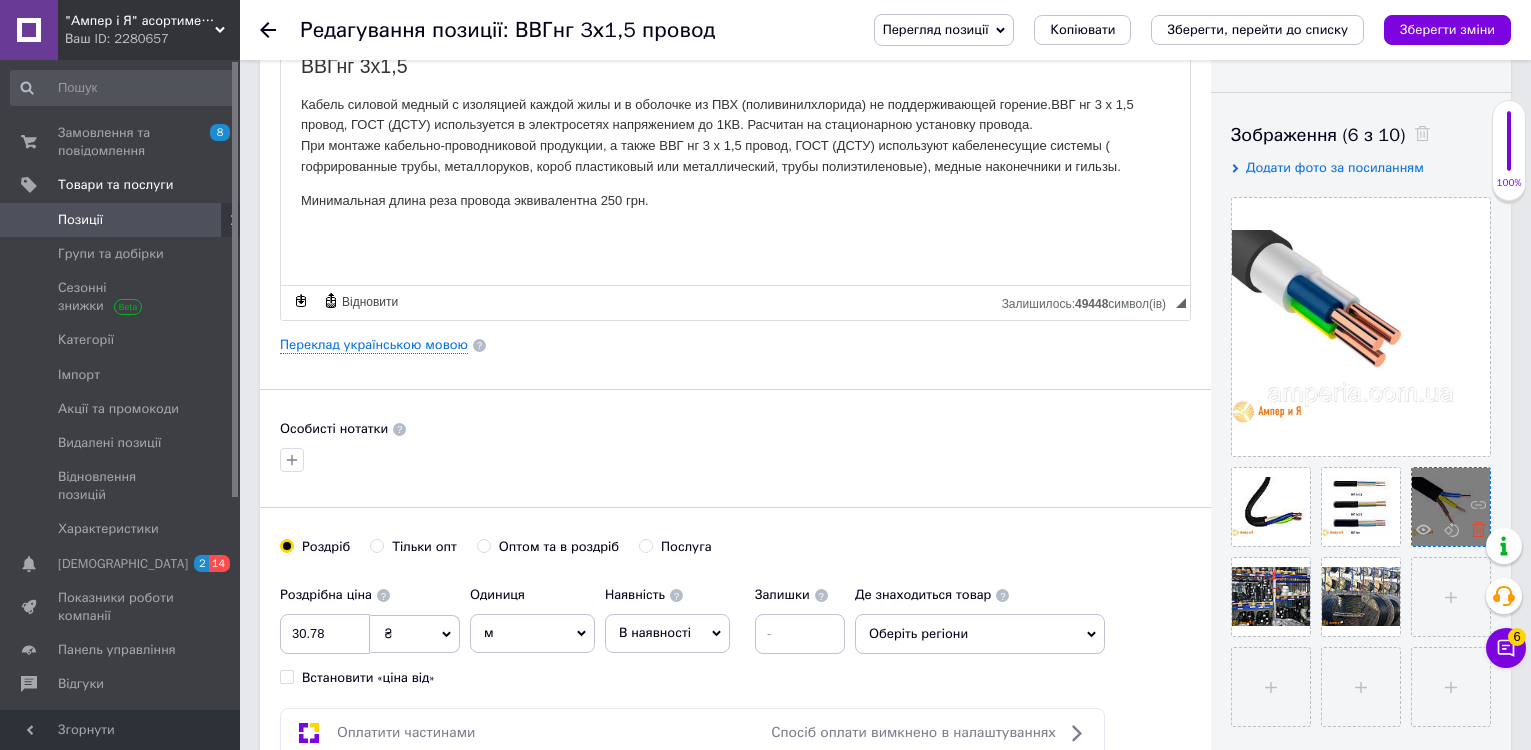 click 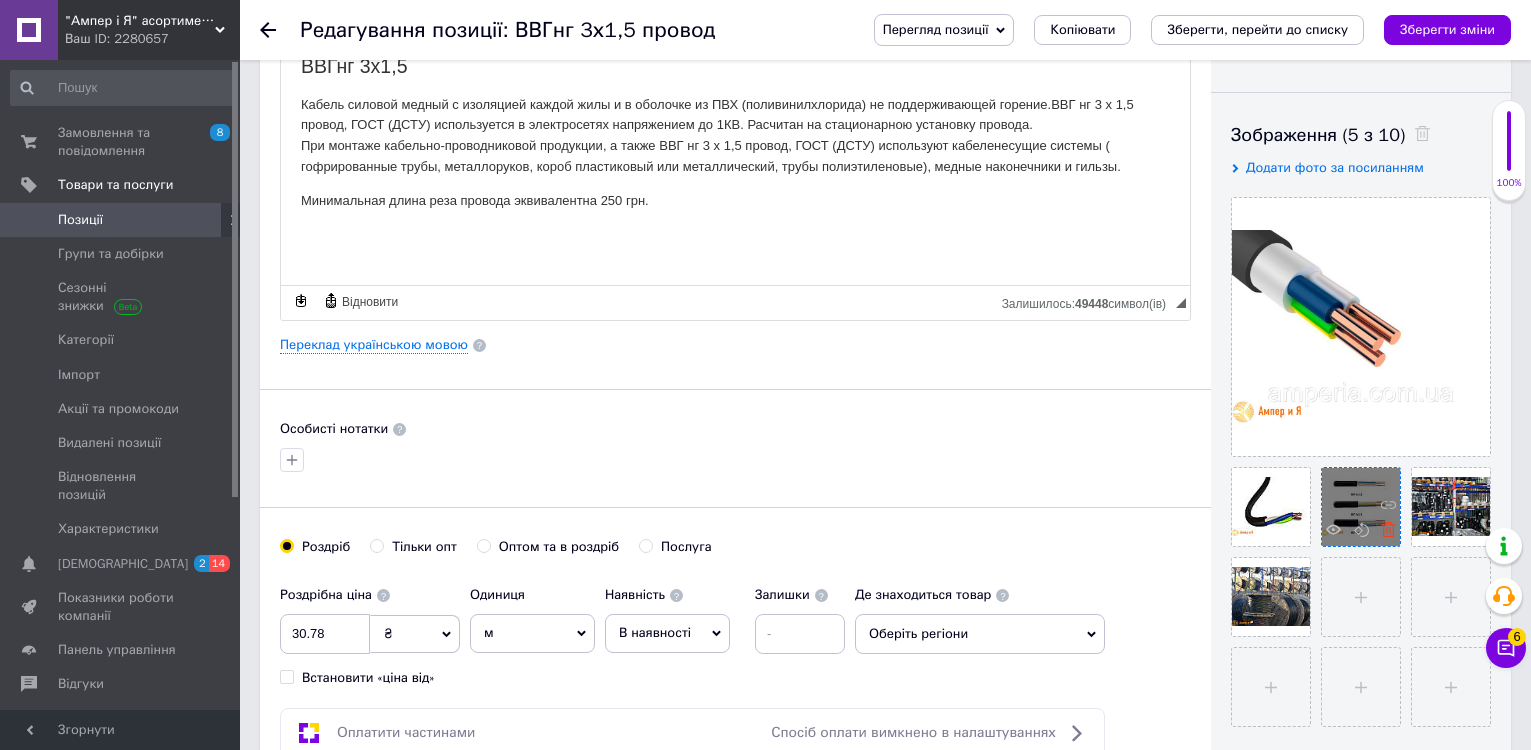 click 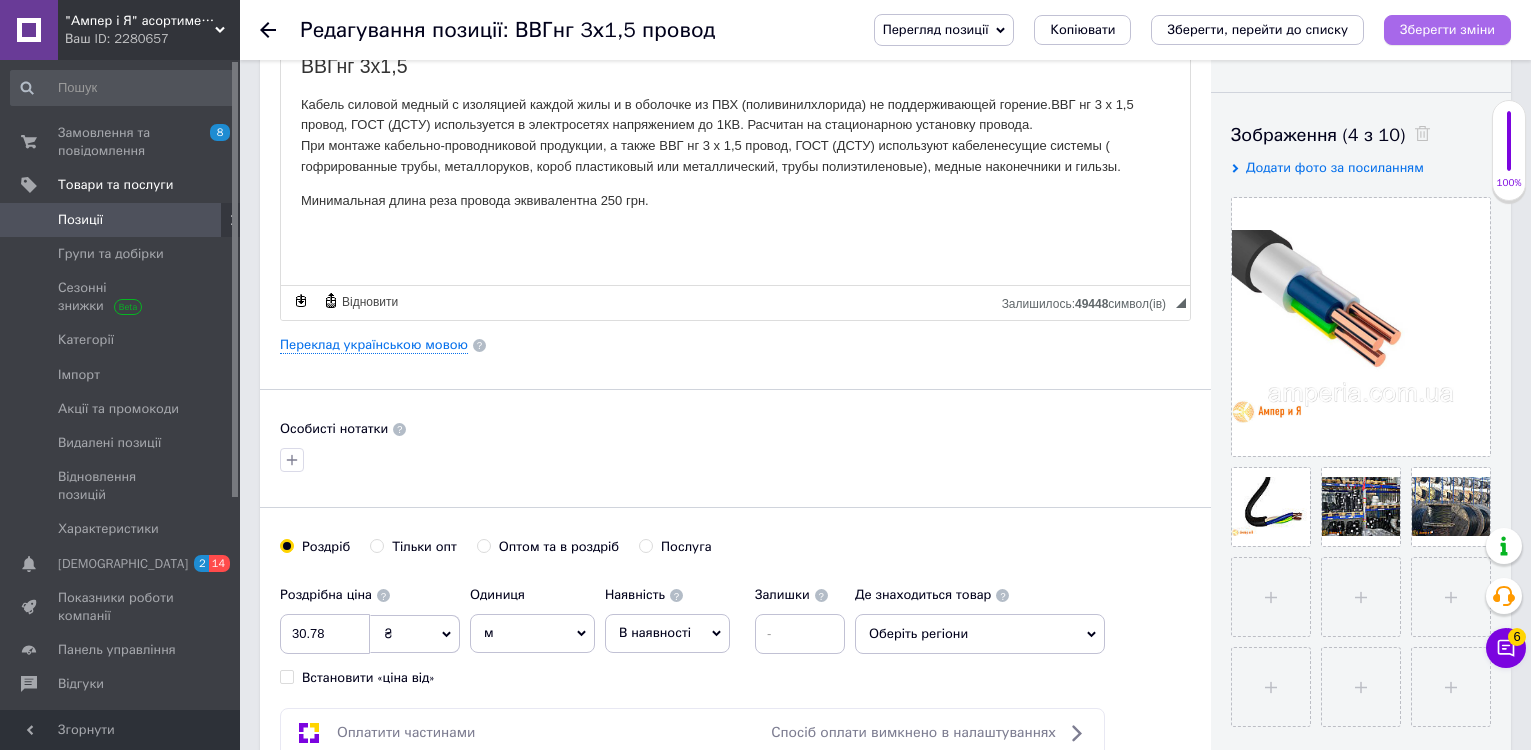 click on "Зберегти зміни" at bounding box center [1447, 30] 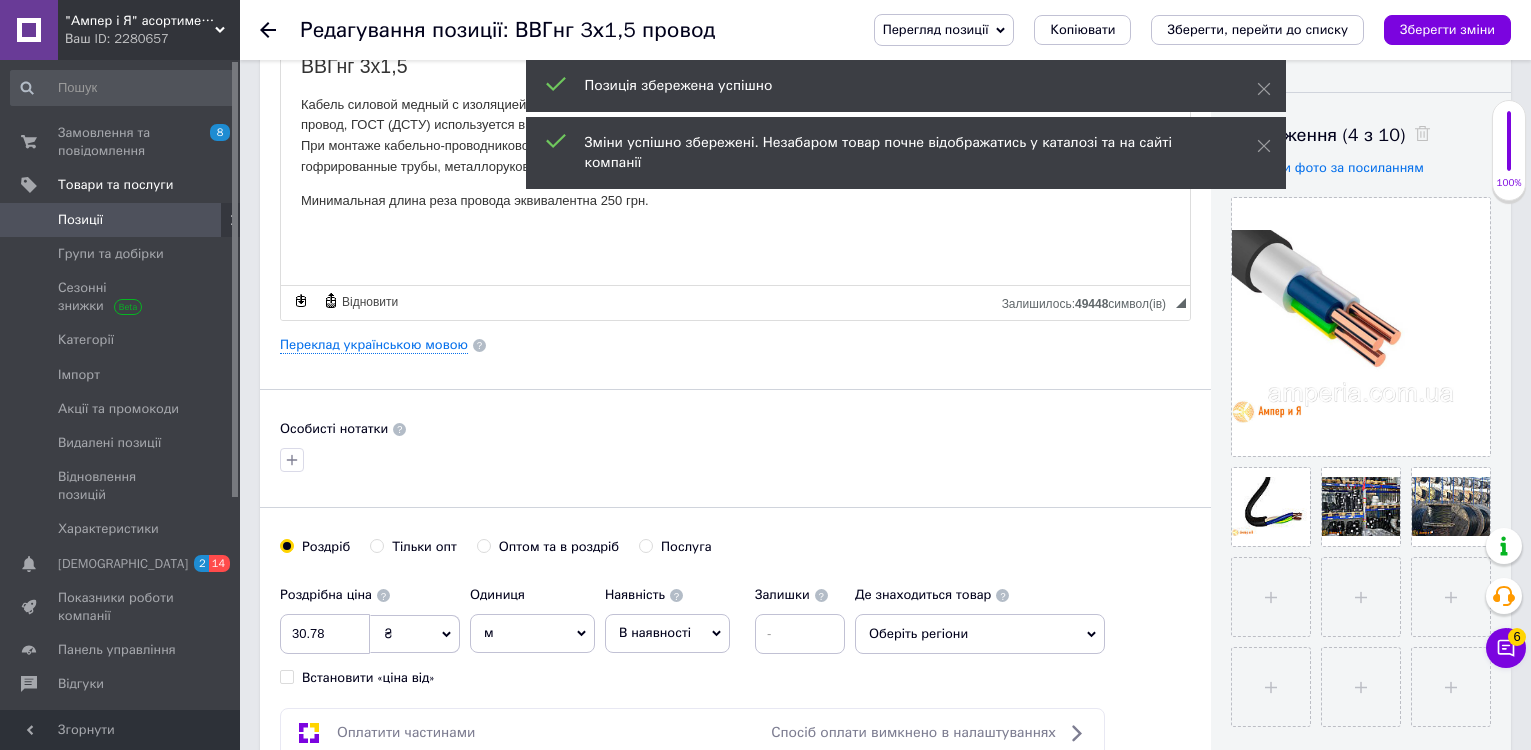 click 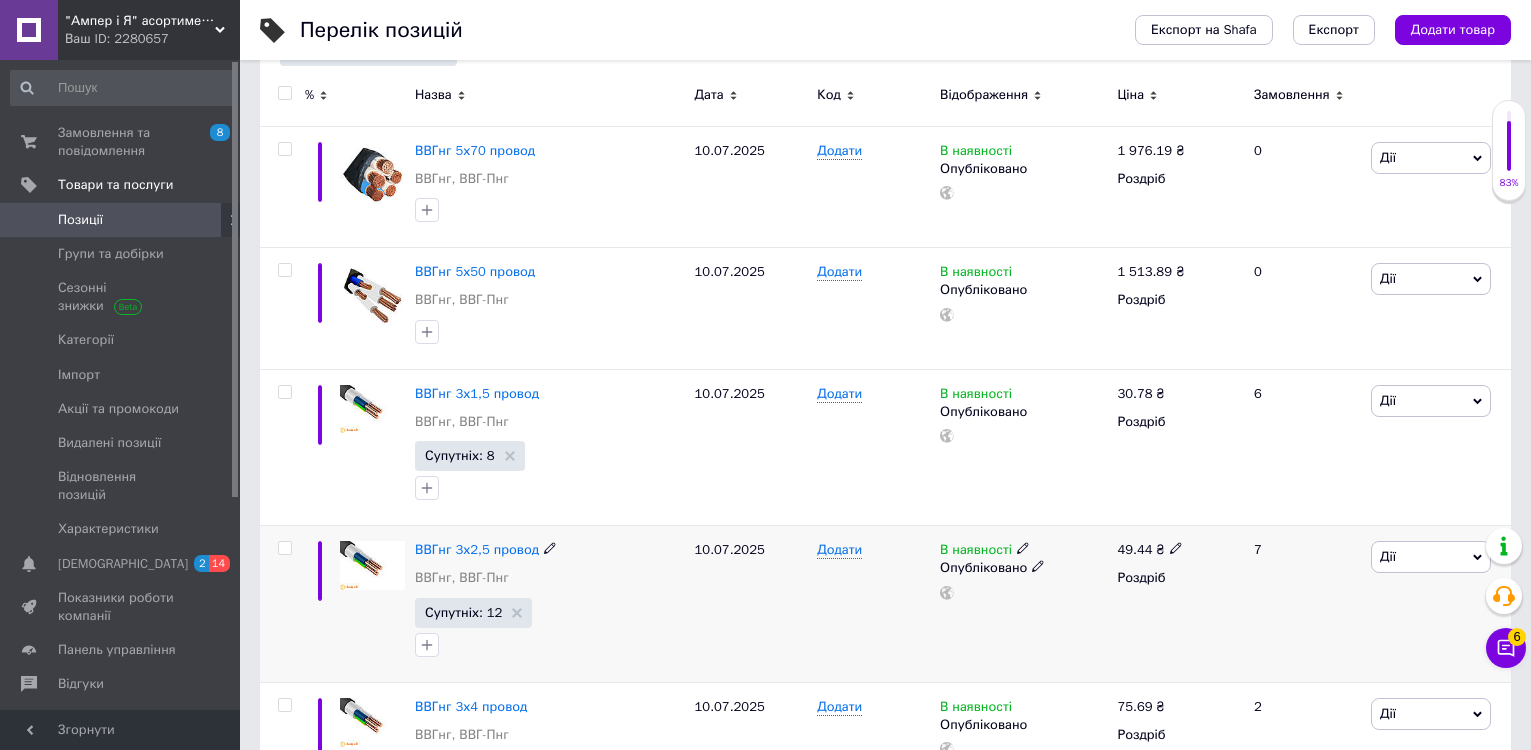 scroll, scrollTop: 400, scrollLeft: 0, axis: vertical 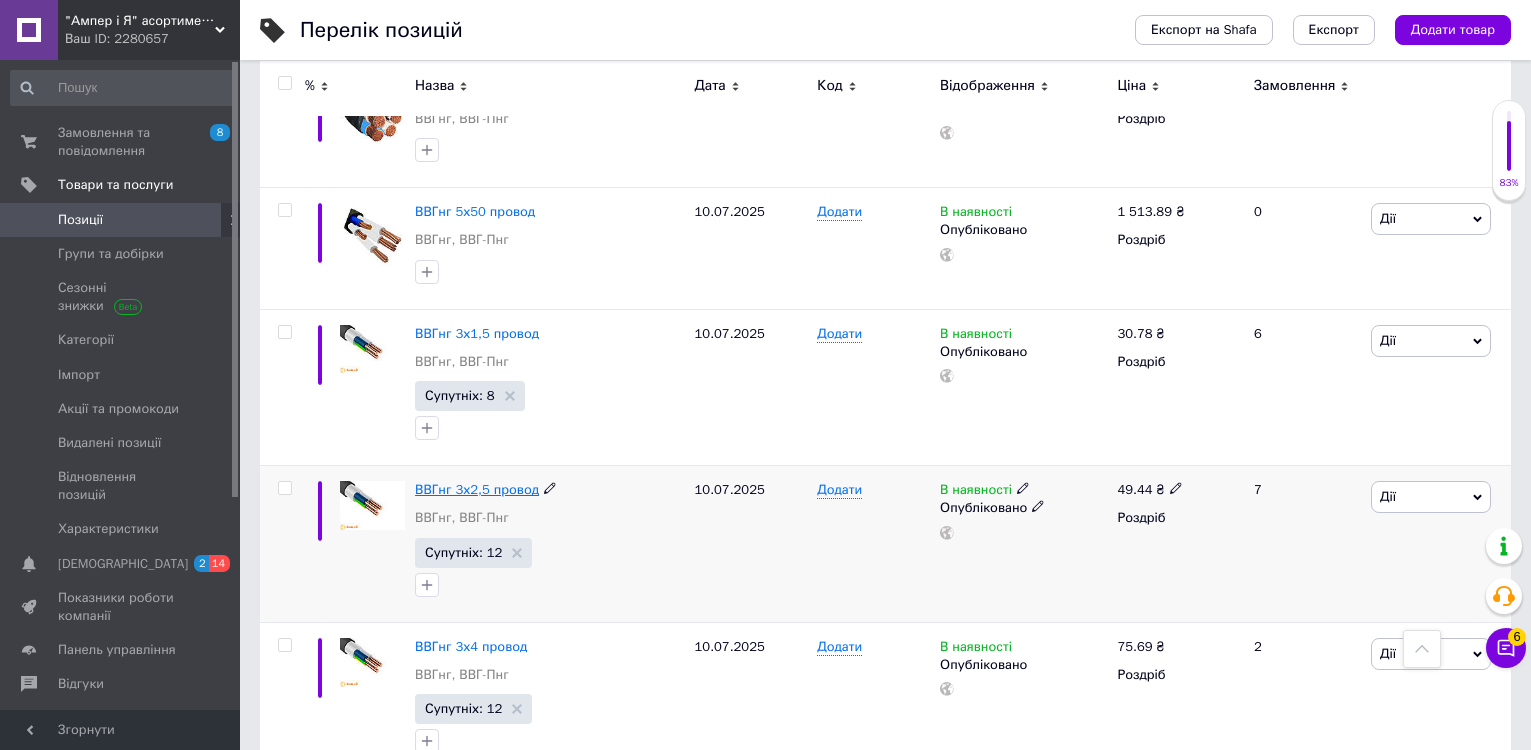 click on "ВВГнг 3х2,5 провод" at bounding box center [477, 489] 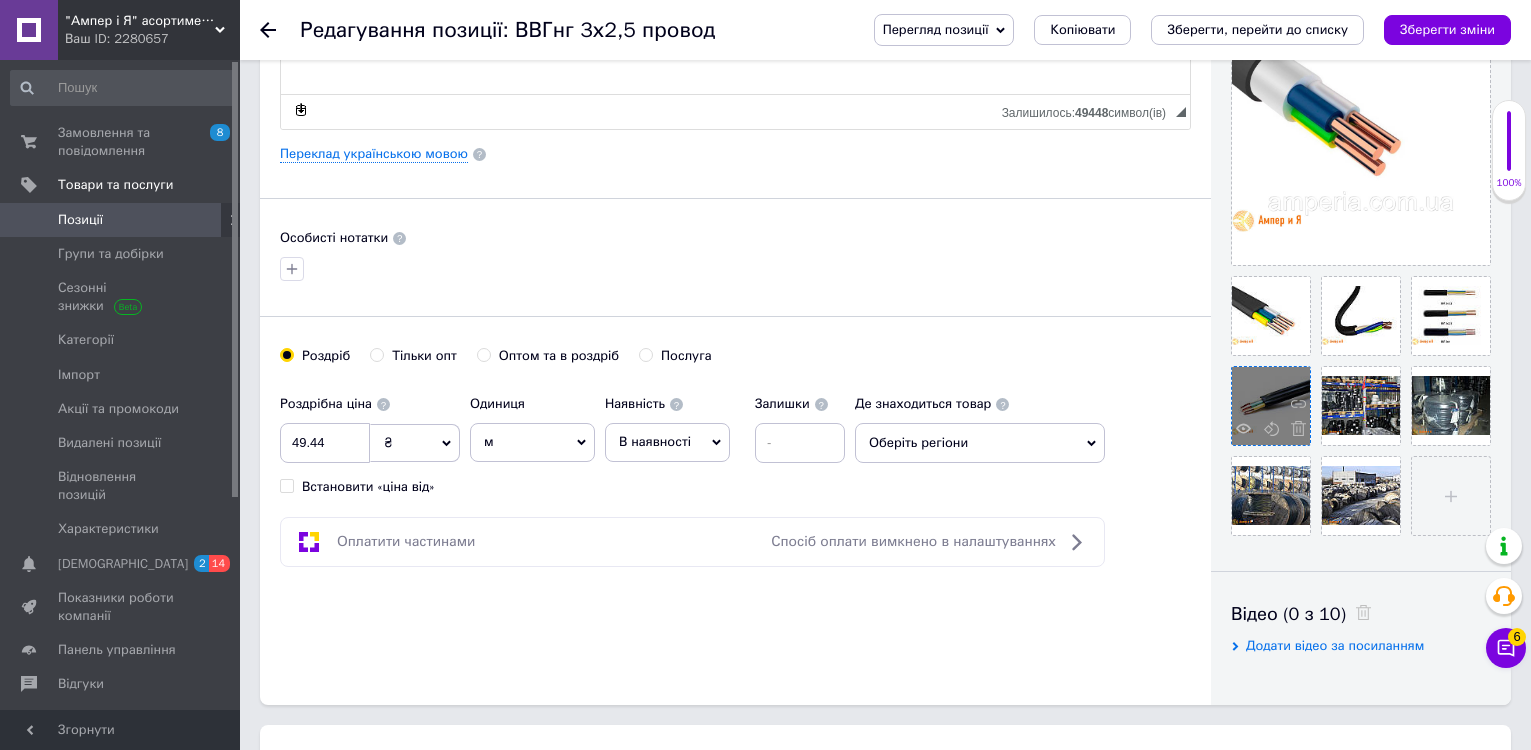 scroll, scrollTop: 500, scrollLeft: 0, axis: vertical 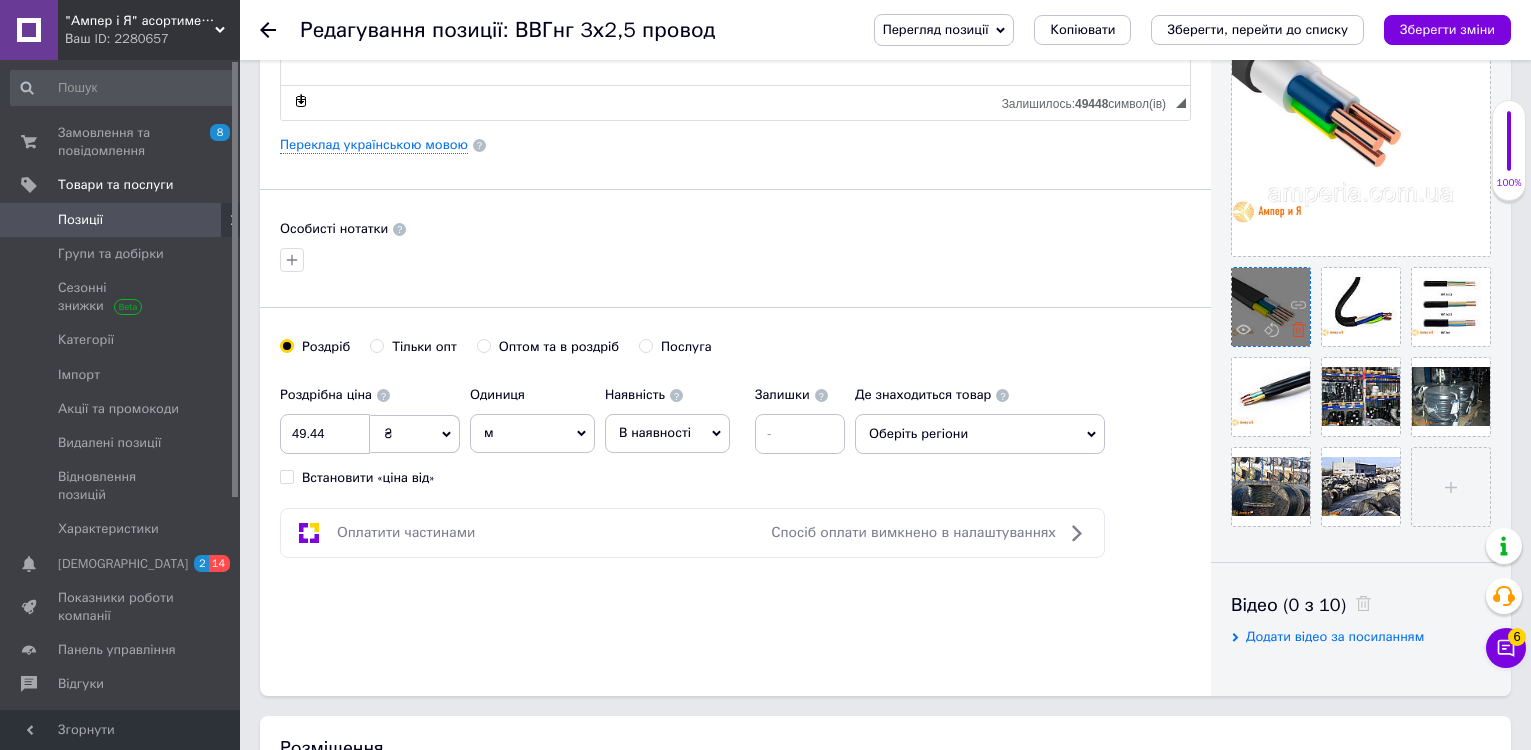 click 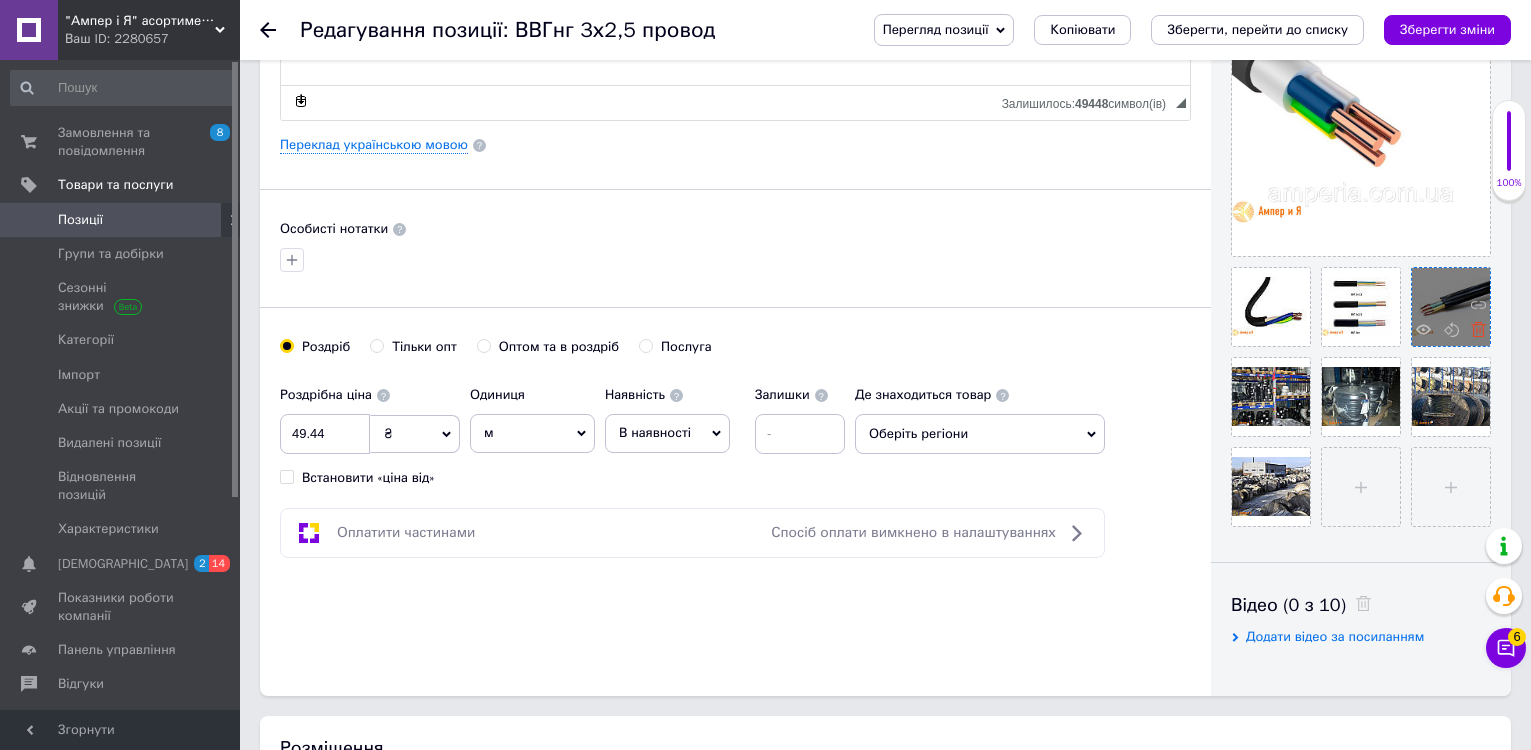 click 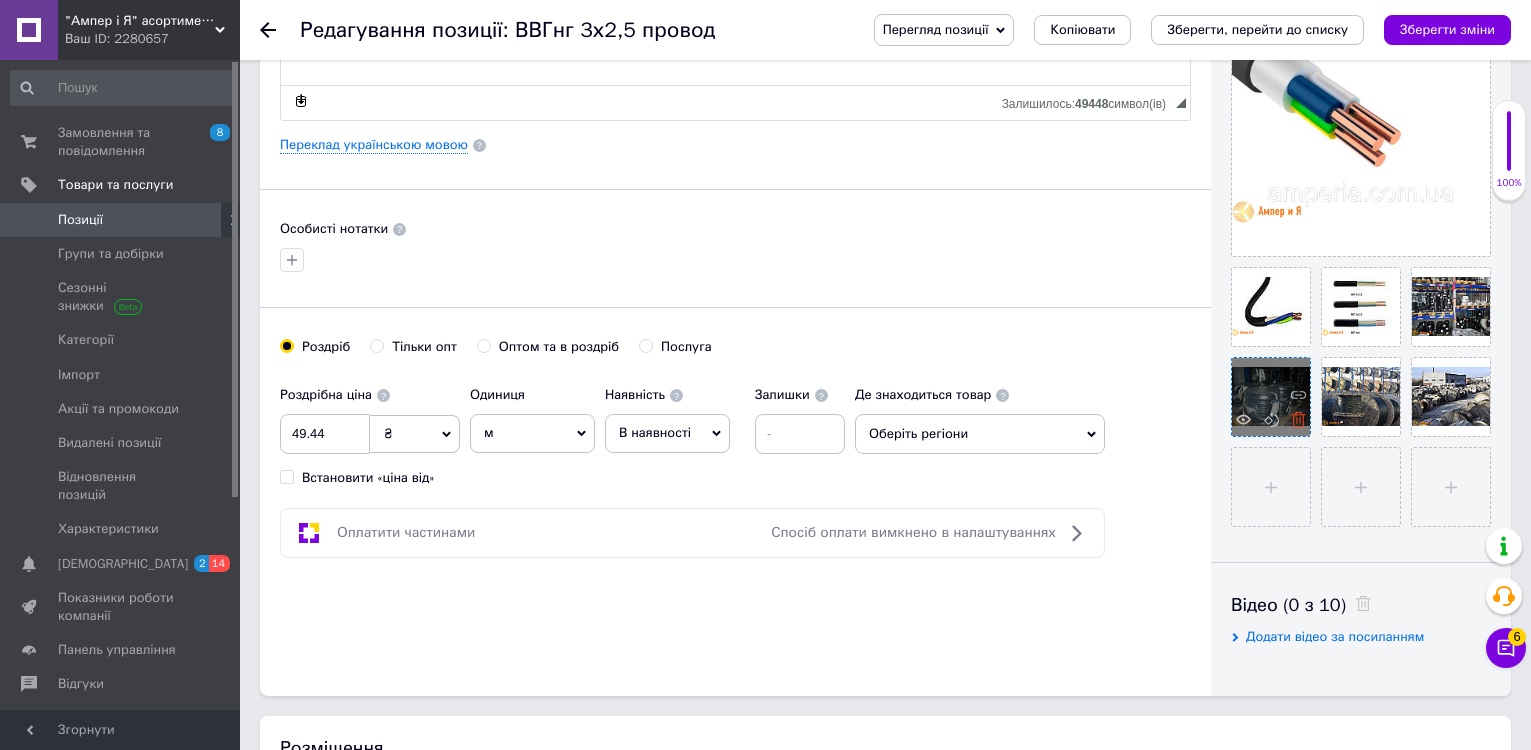 click 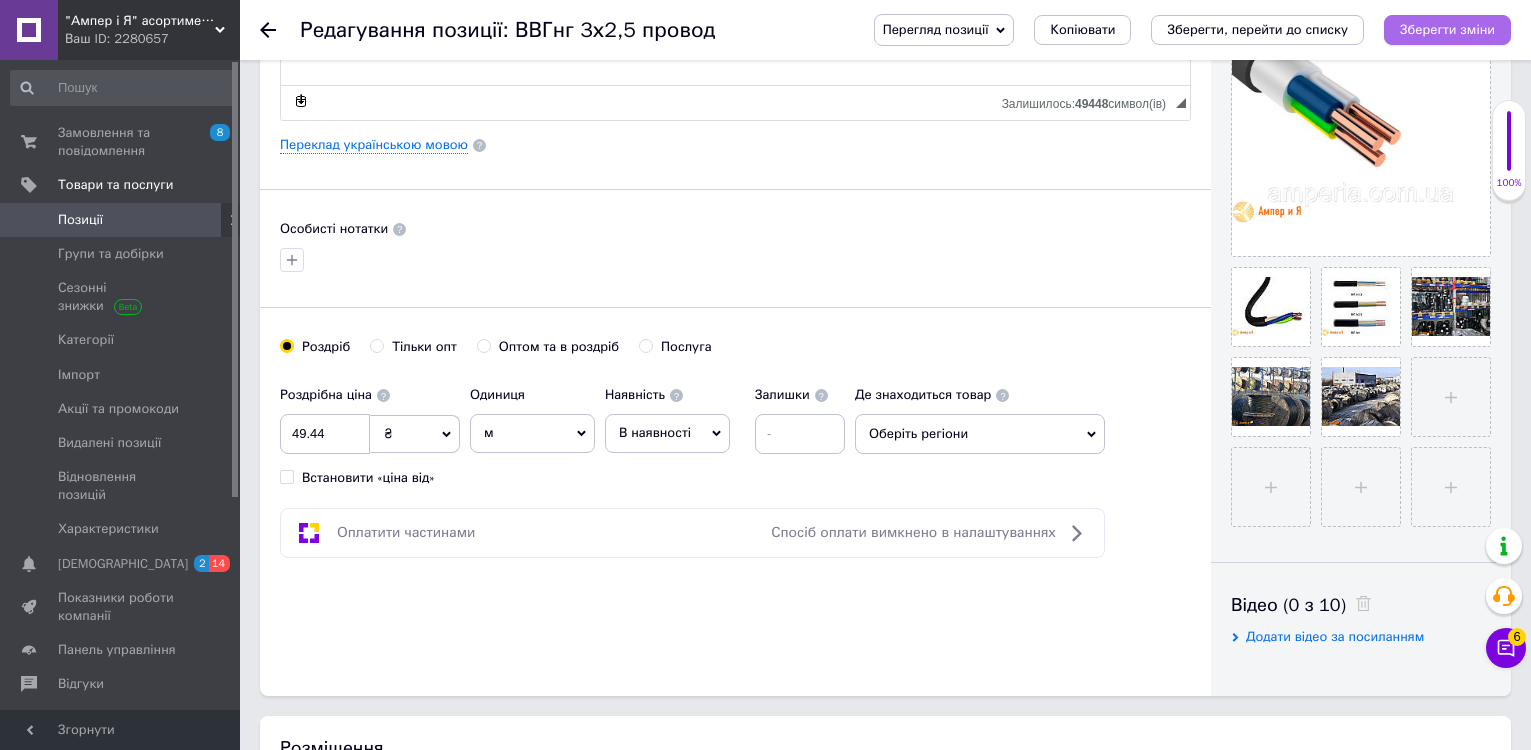 click on "Зберегти зміни" at bounding box center [1447, 29] 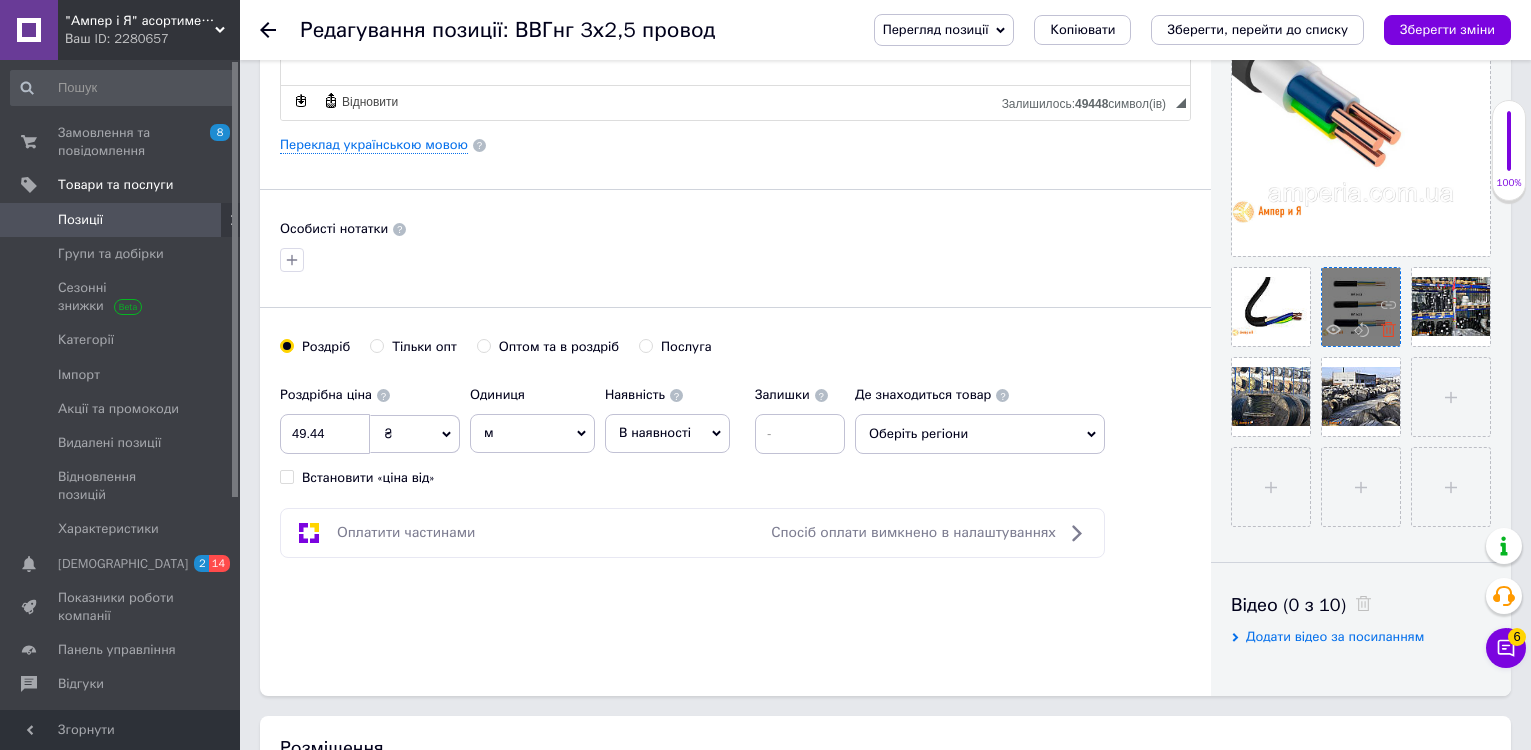 click 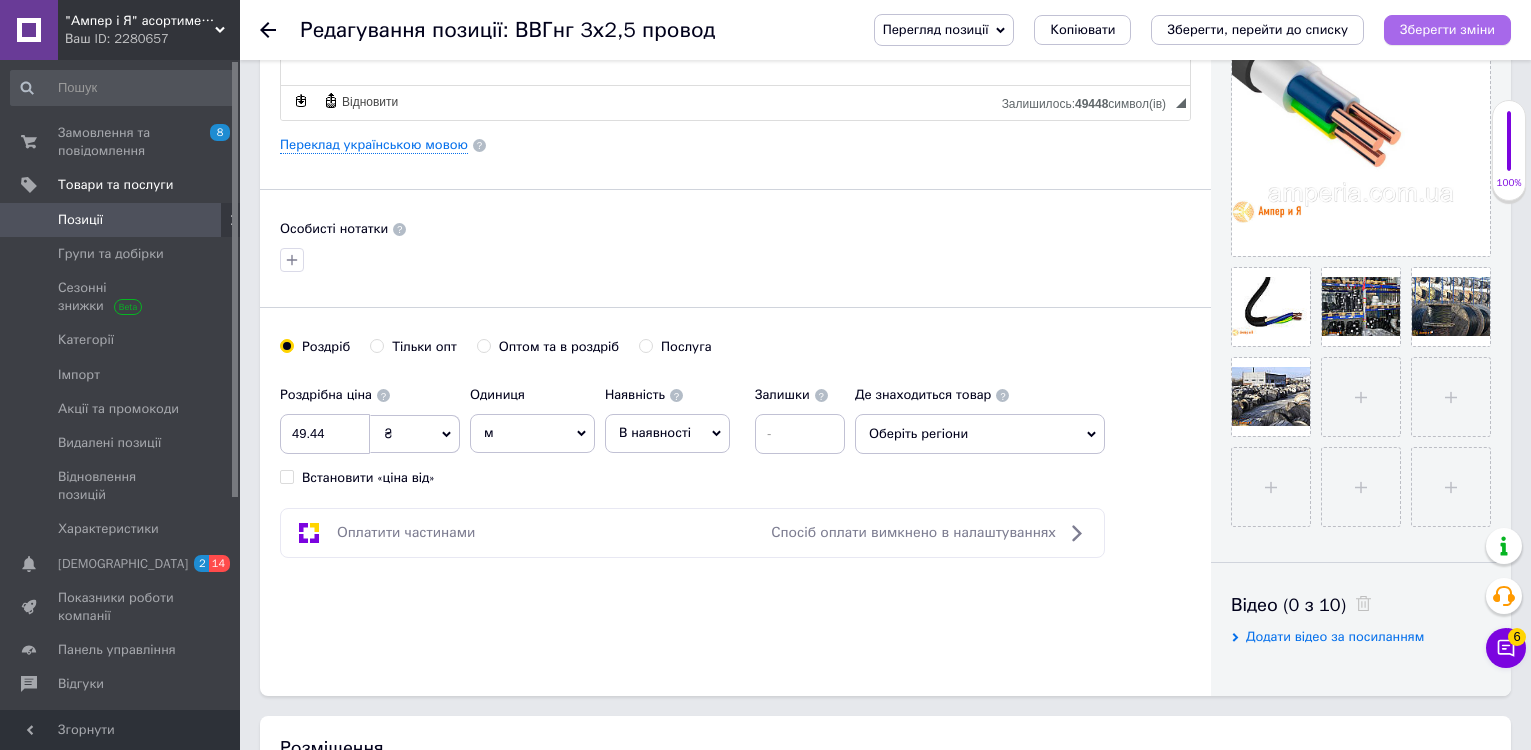 click on "Зберегти зміни" at bounding box center (1447, 29) 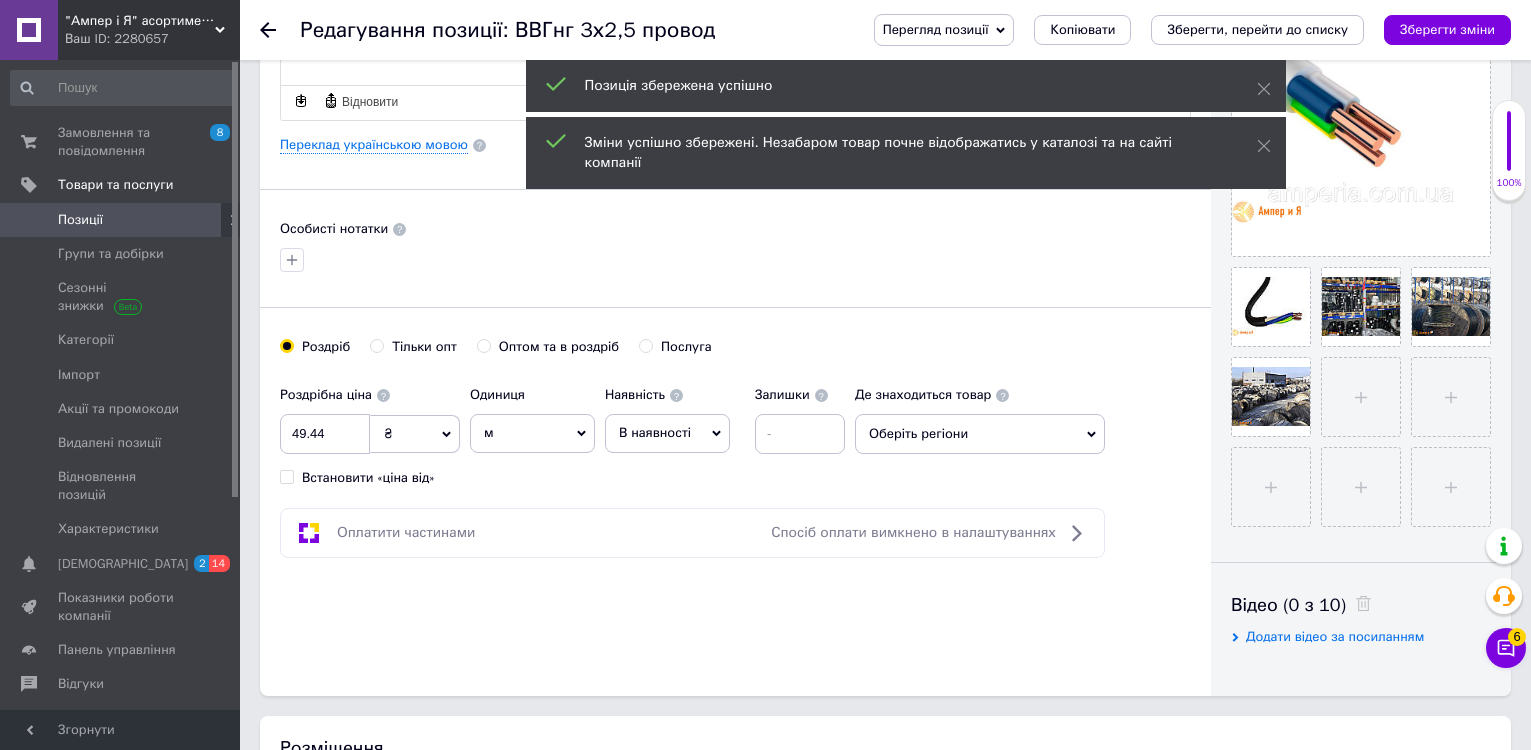 click 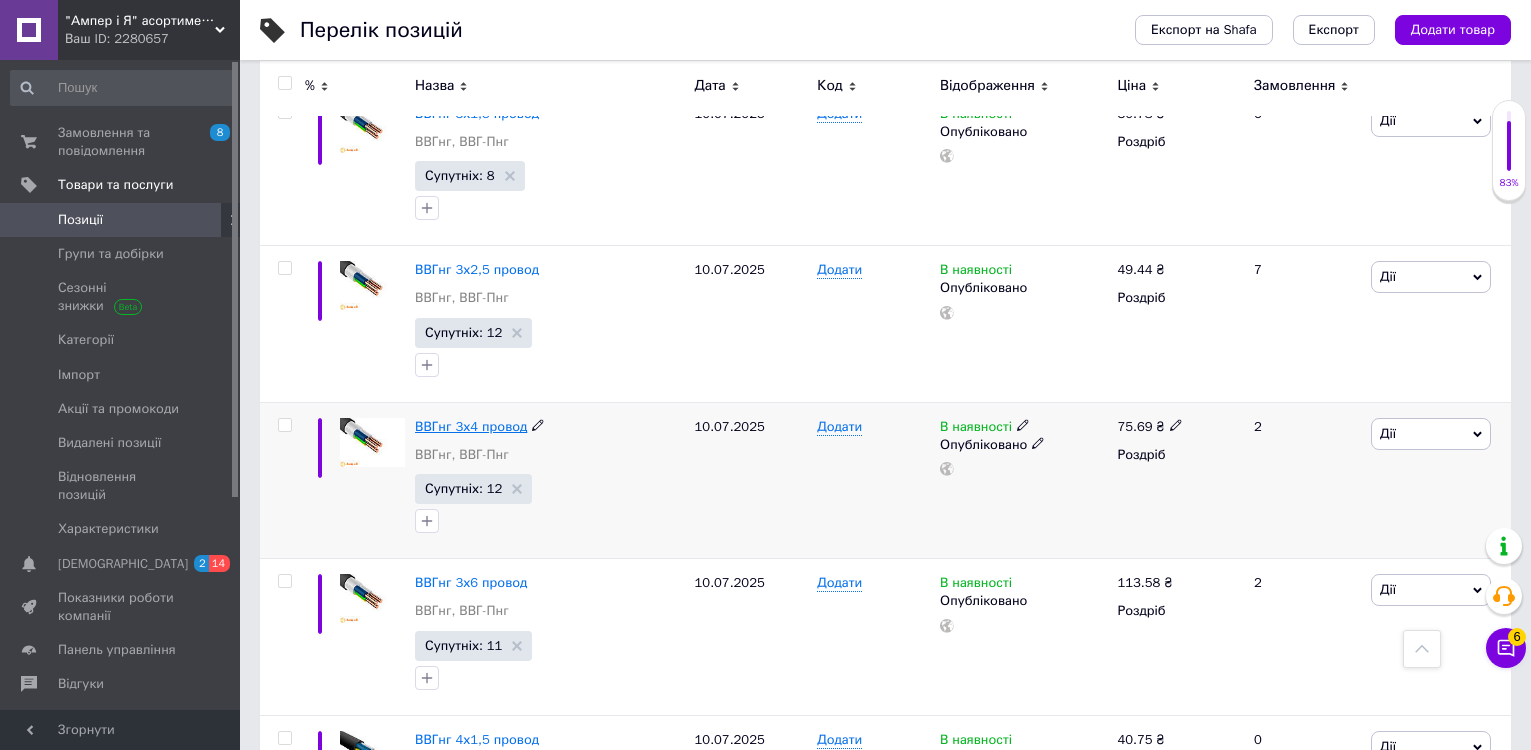 scroll, scrollTop: 700, scrollLeft: 0, axis: vertical 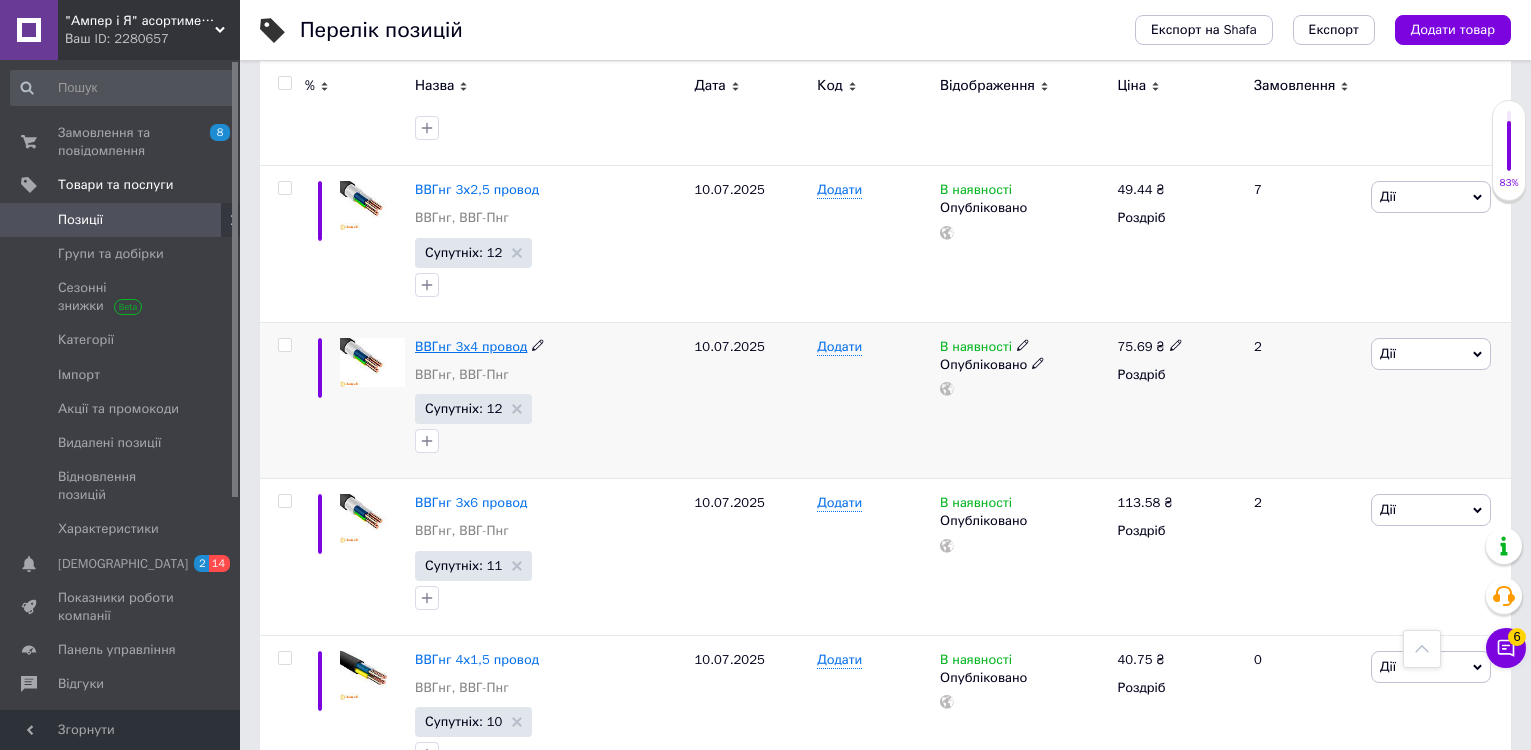 click on "ВВГнг 3х4 провод" at bounding box center [471, 346] 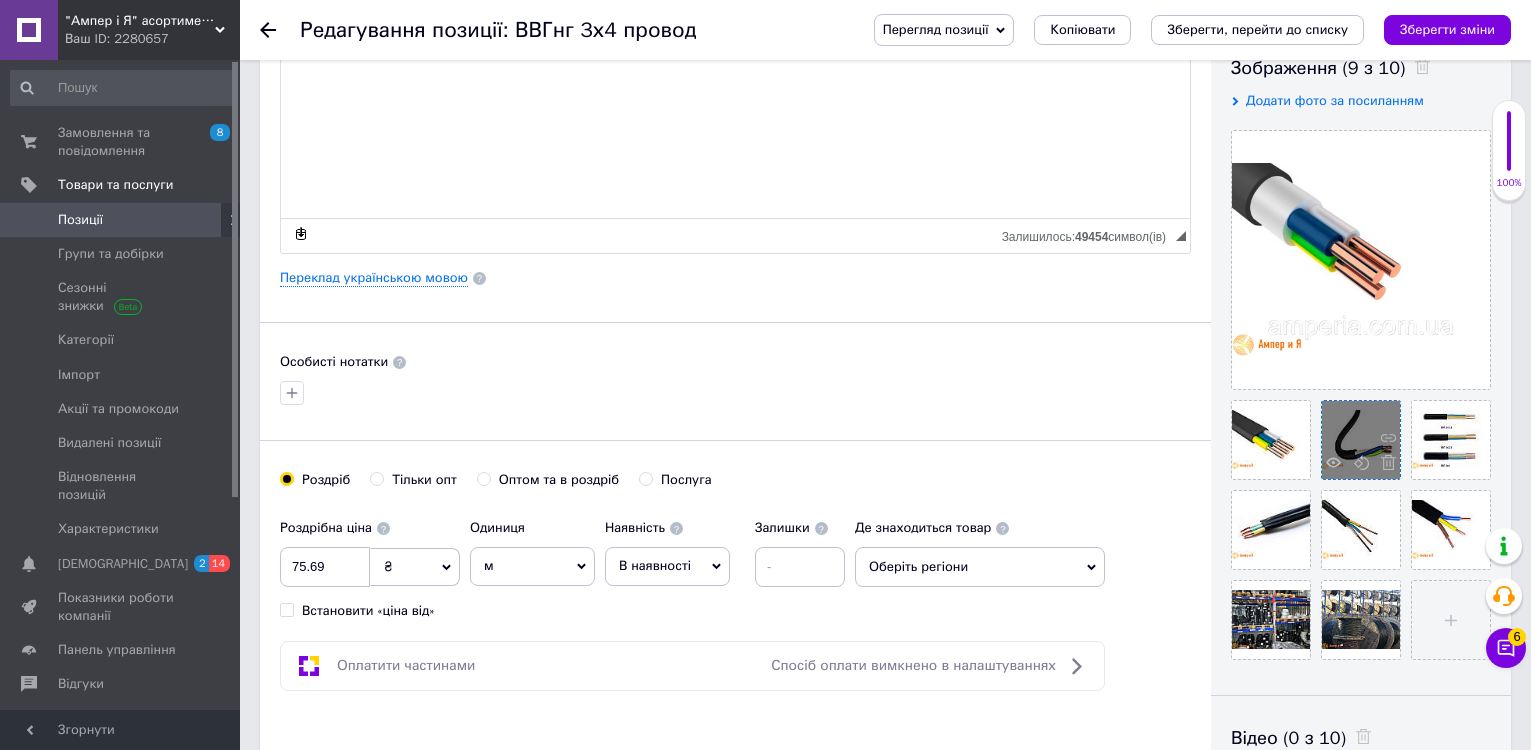 scroll, scrollTop: 400, scrollLeft: 0, axis: vertical 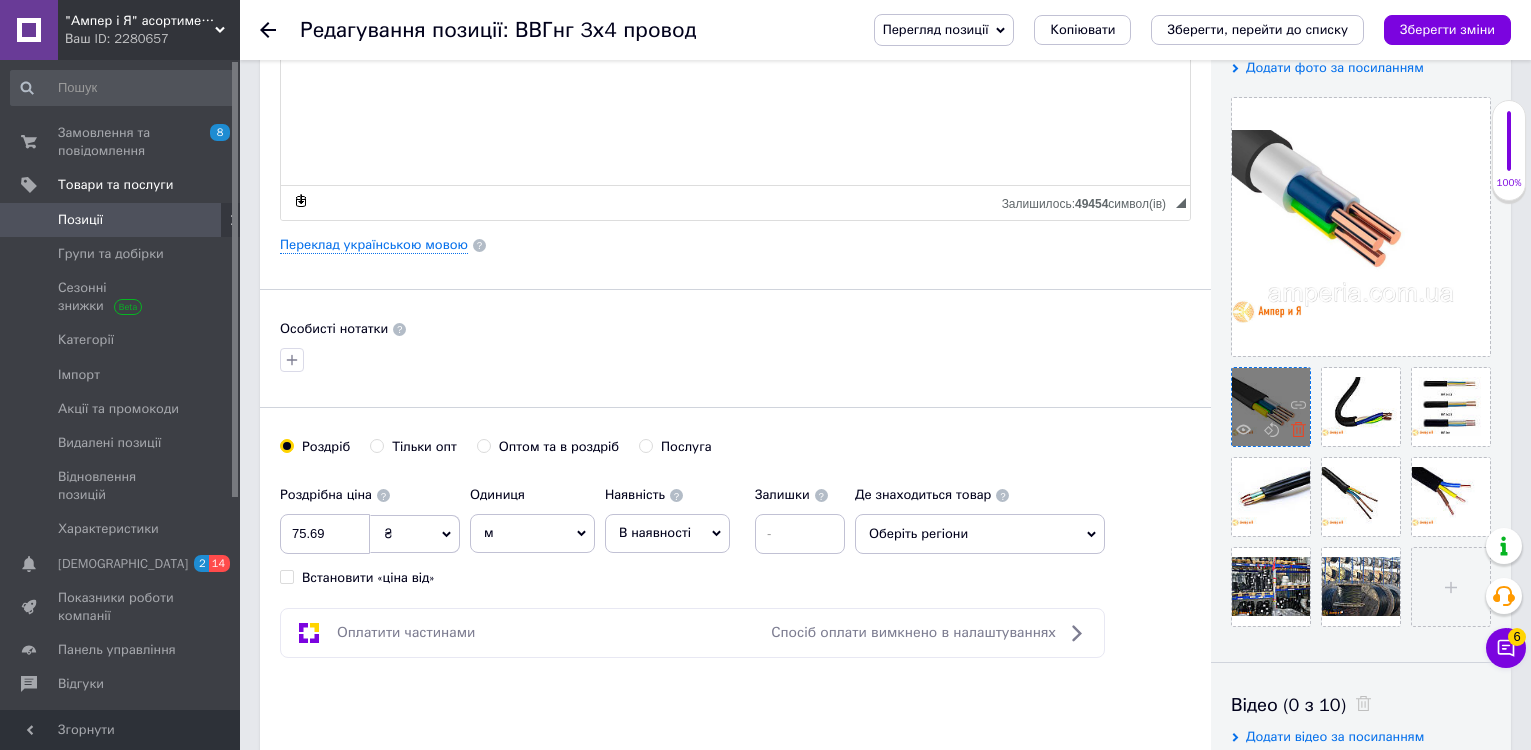 click 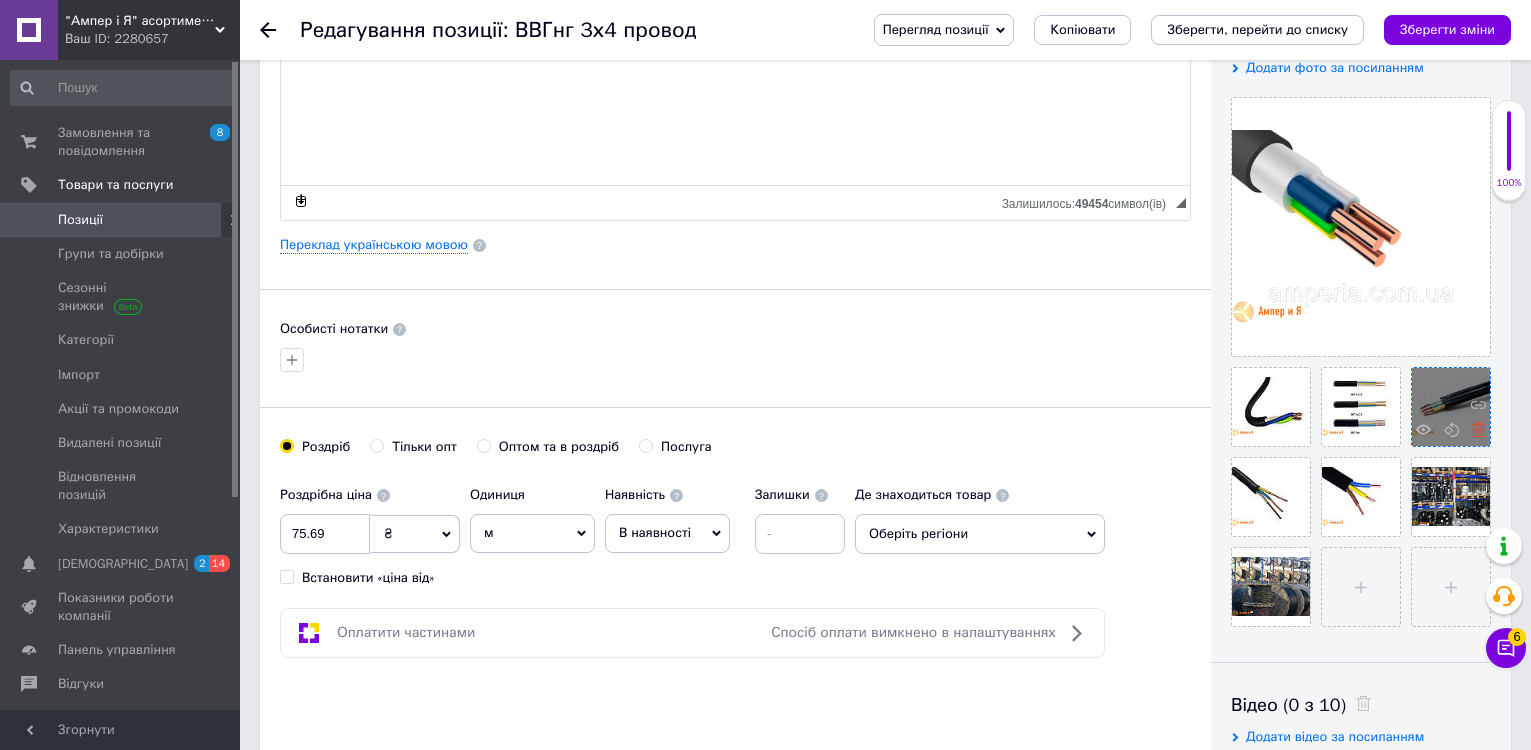 click 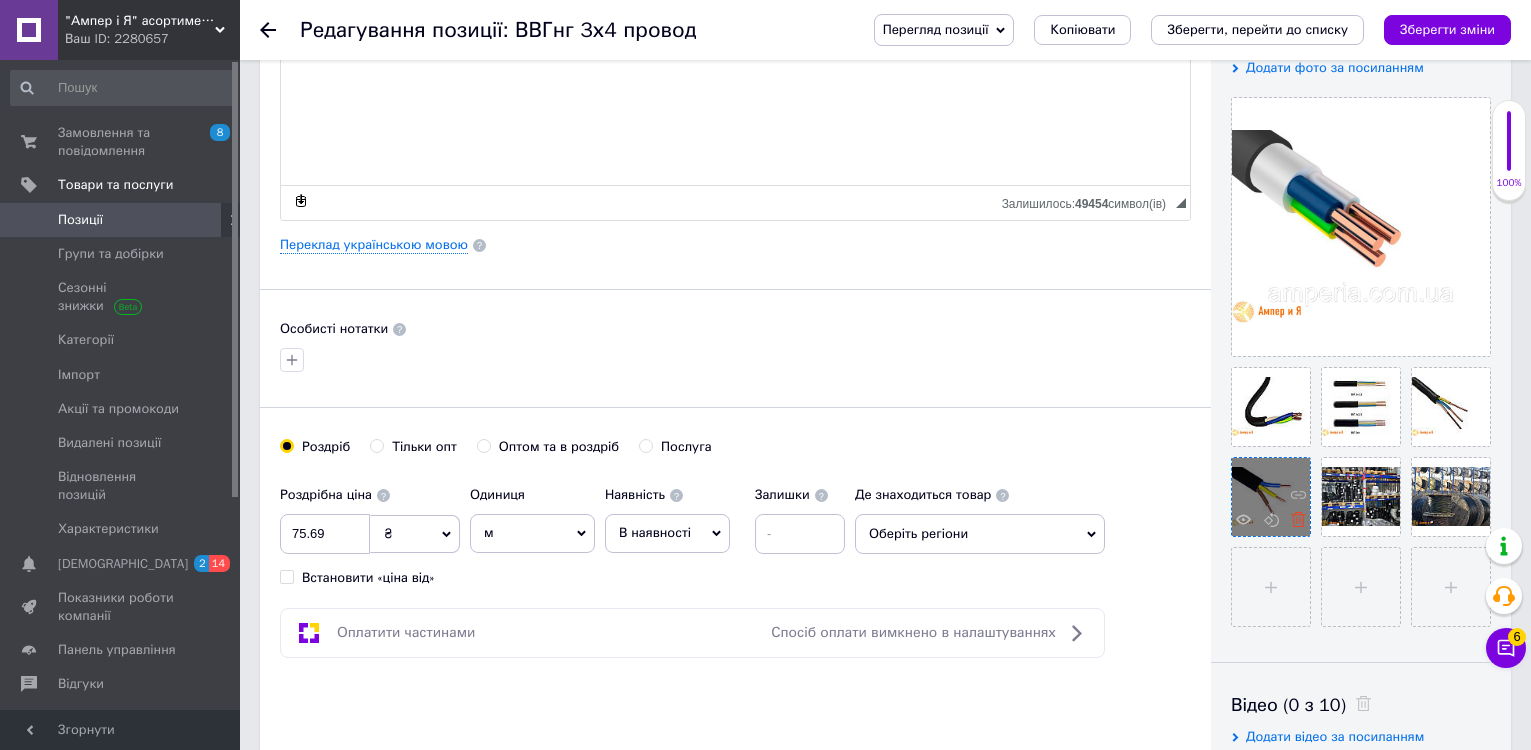 click 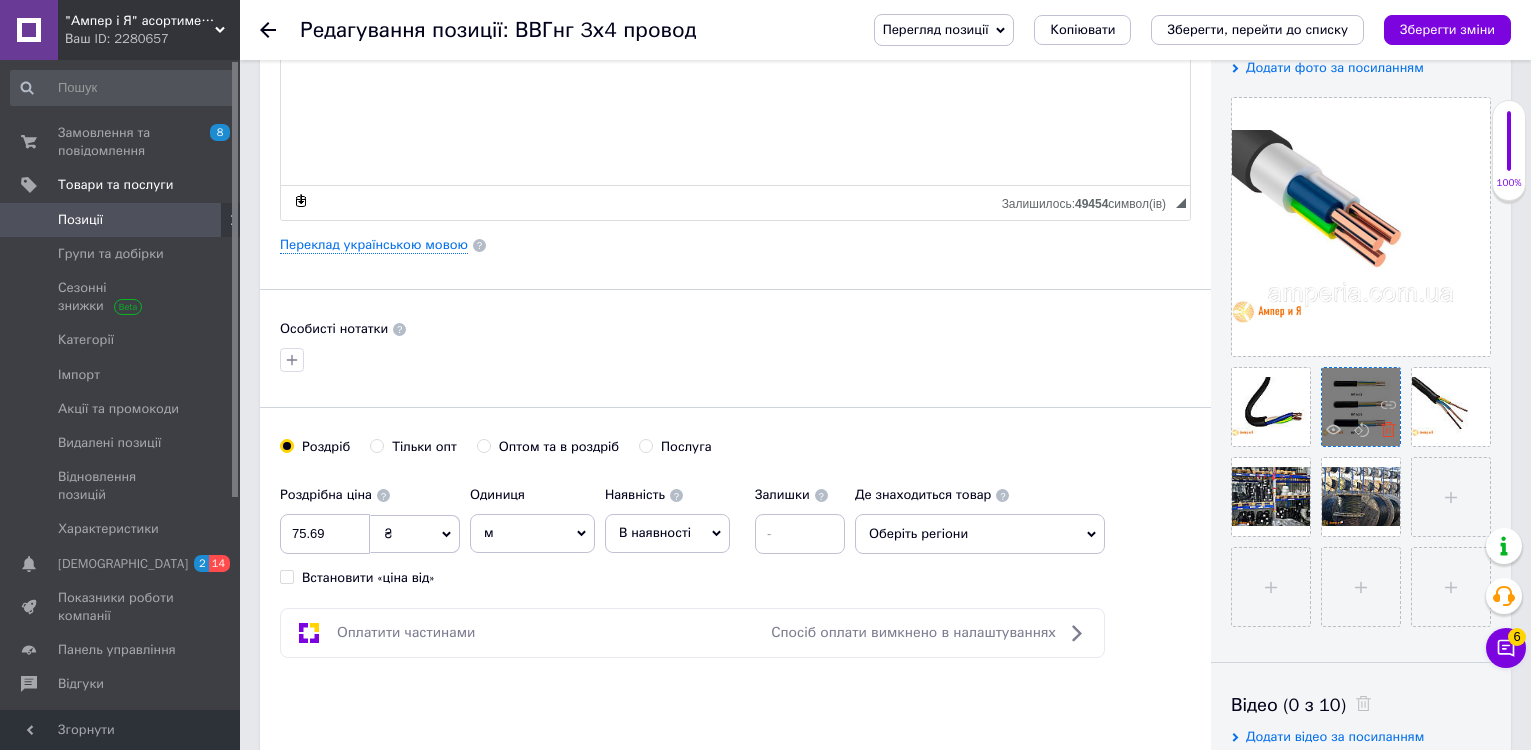 click 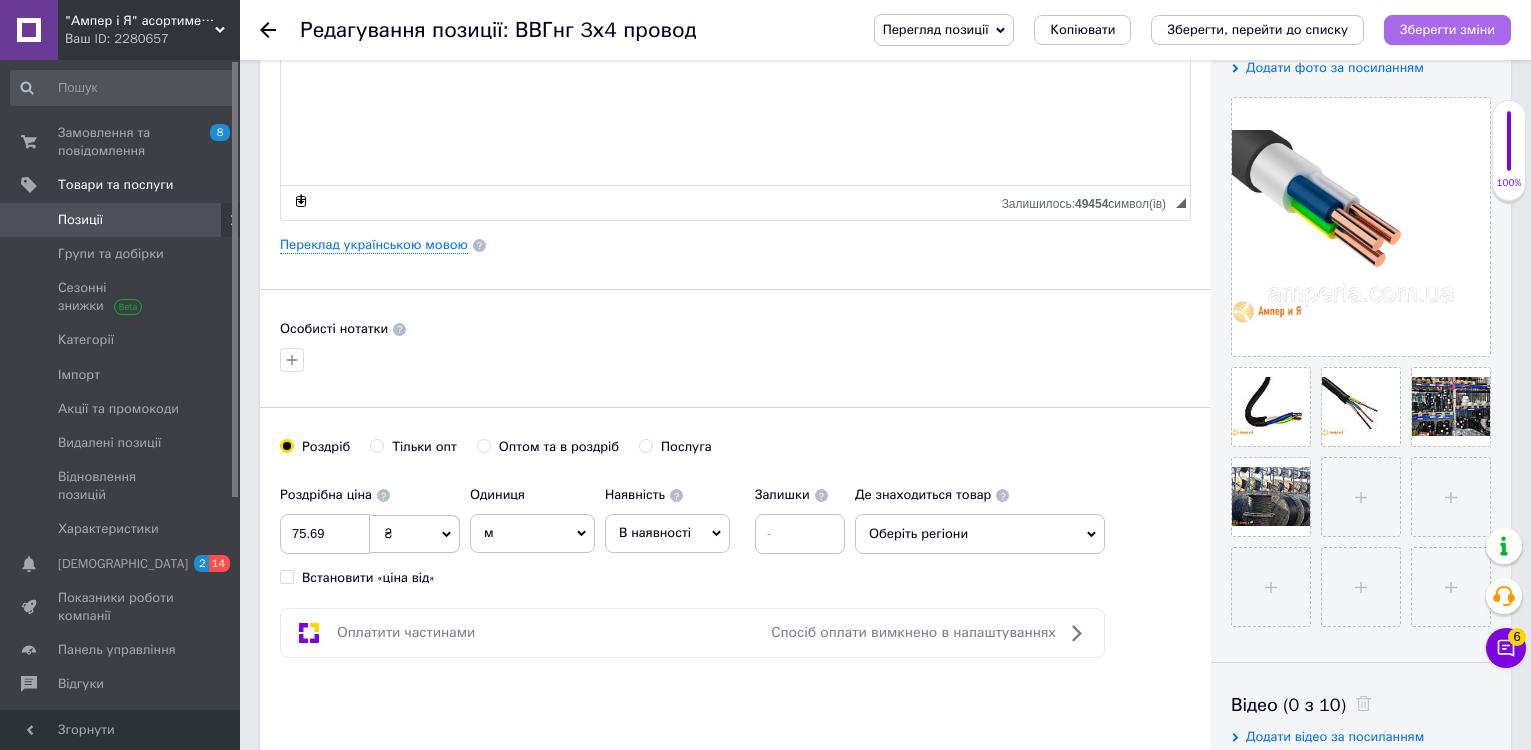 click on "Зберегти зміни" at bounding box center (1447, 29) 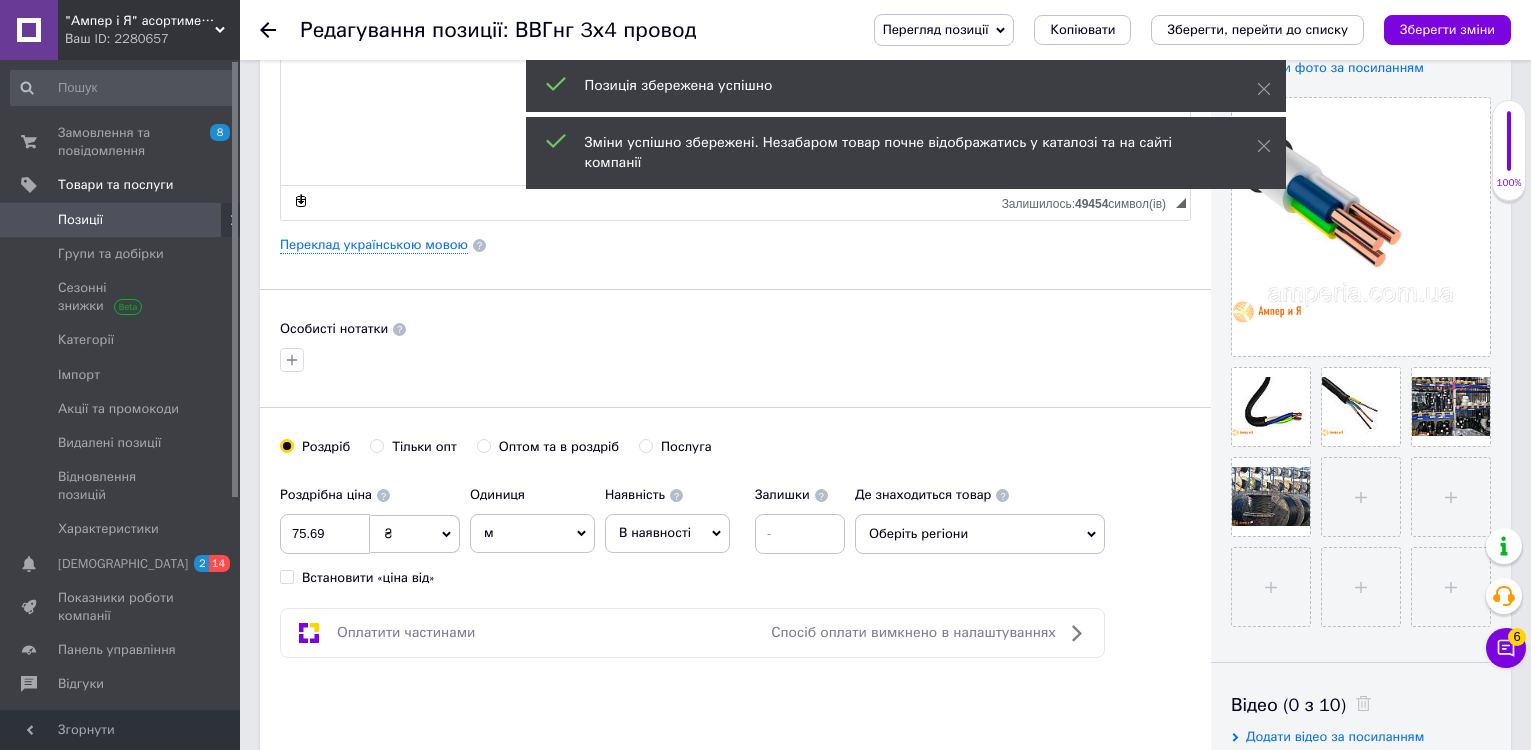click 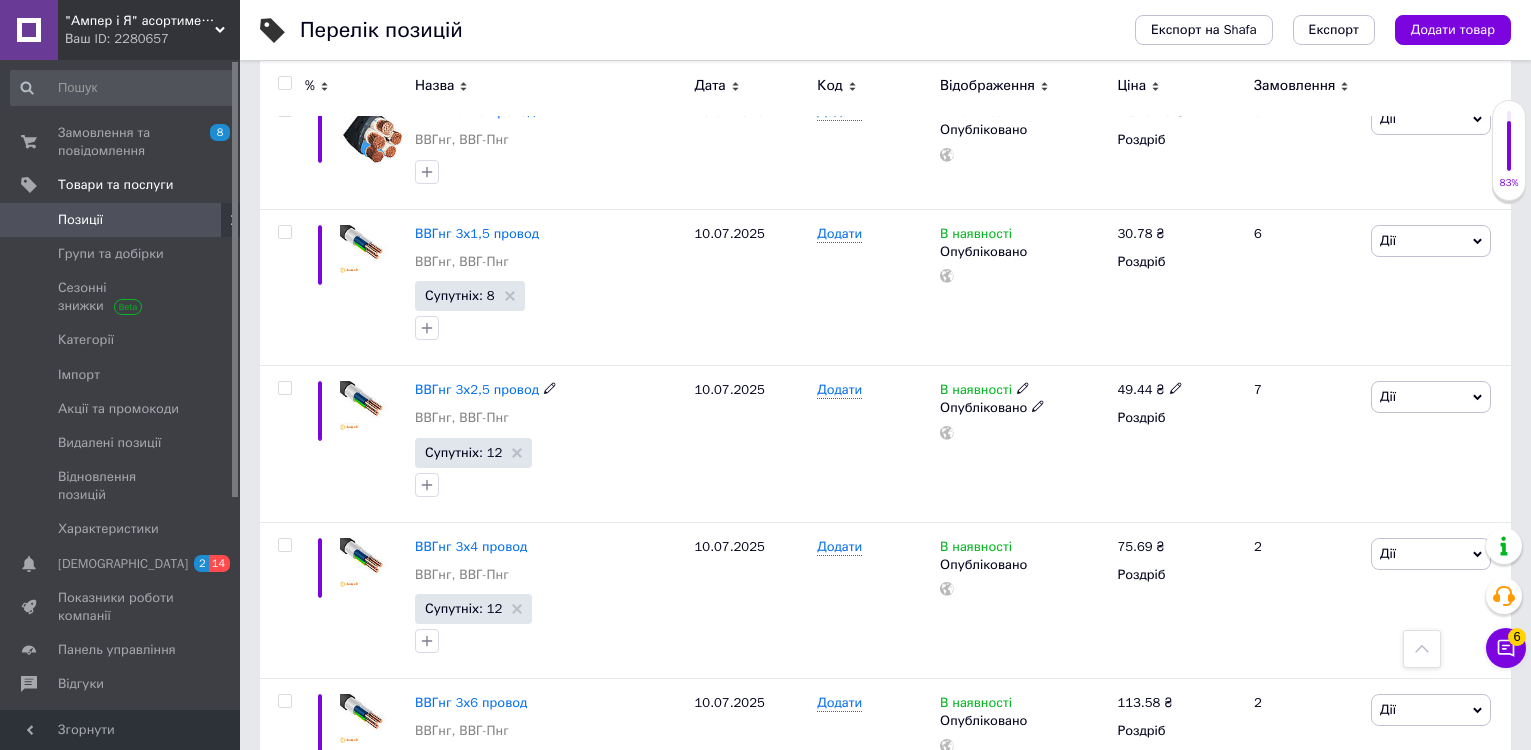 scroll, scrollTop: 700, scrollLeft: 0, axis: vertical 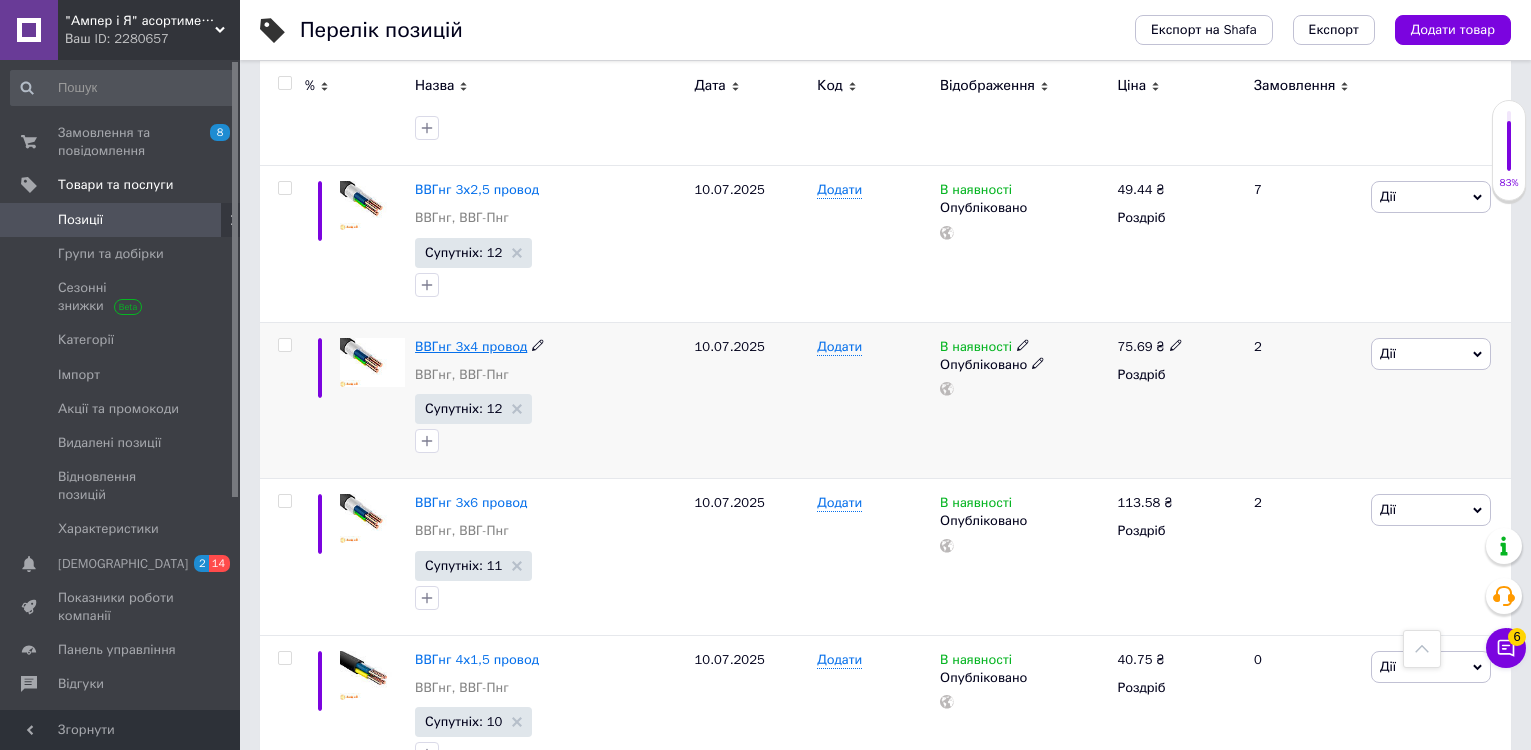click on "ВВГнг 3х4 провод" at bounding box center (471, 346) 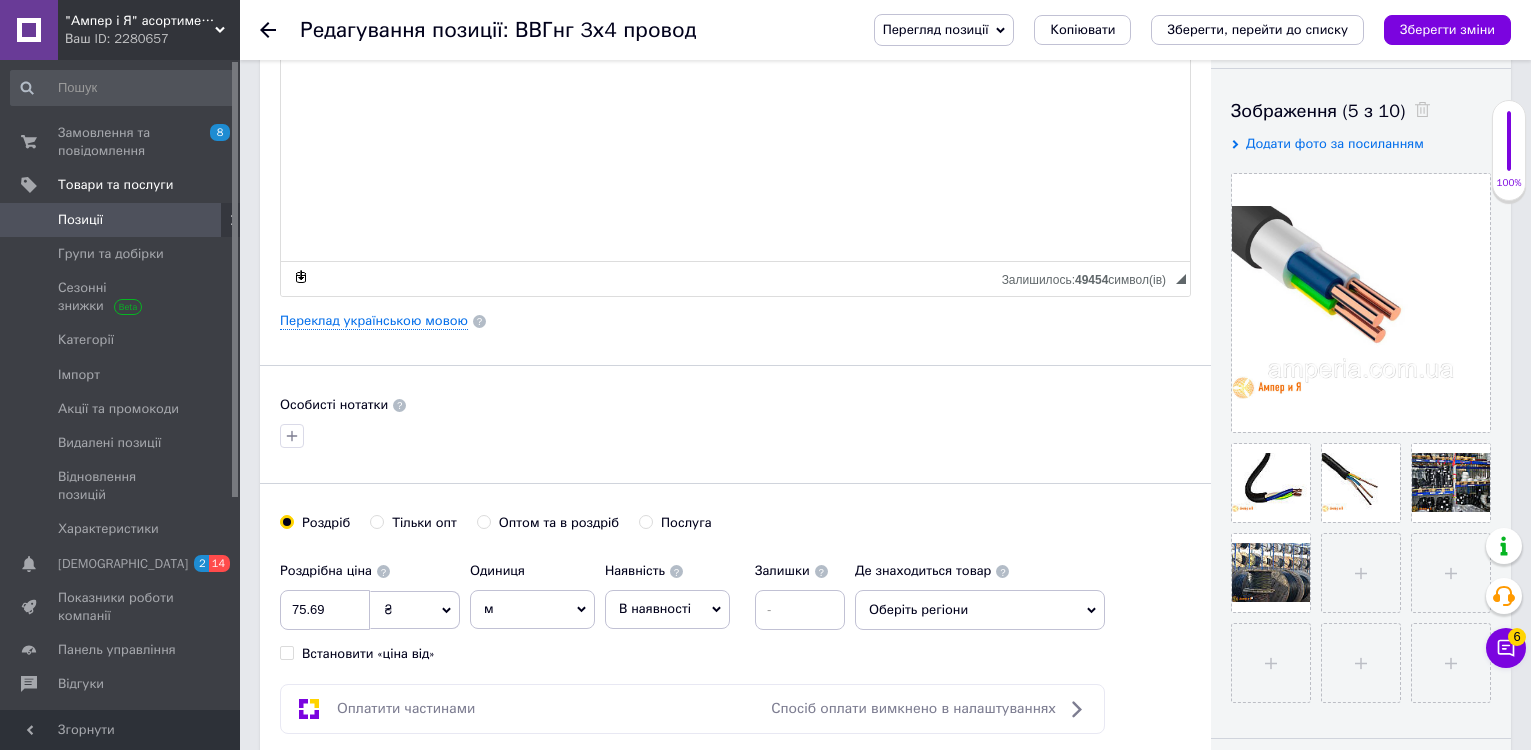 scroll, scrollTop: 400, scrollLeft: 0, axis: vertical 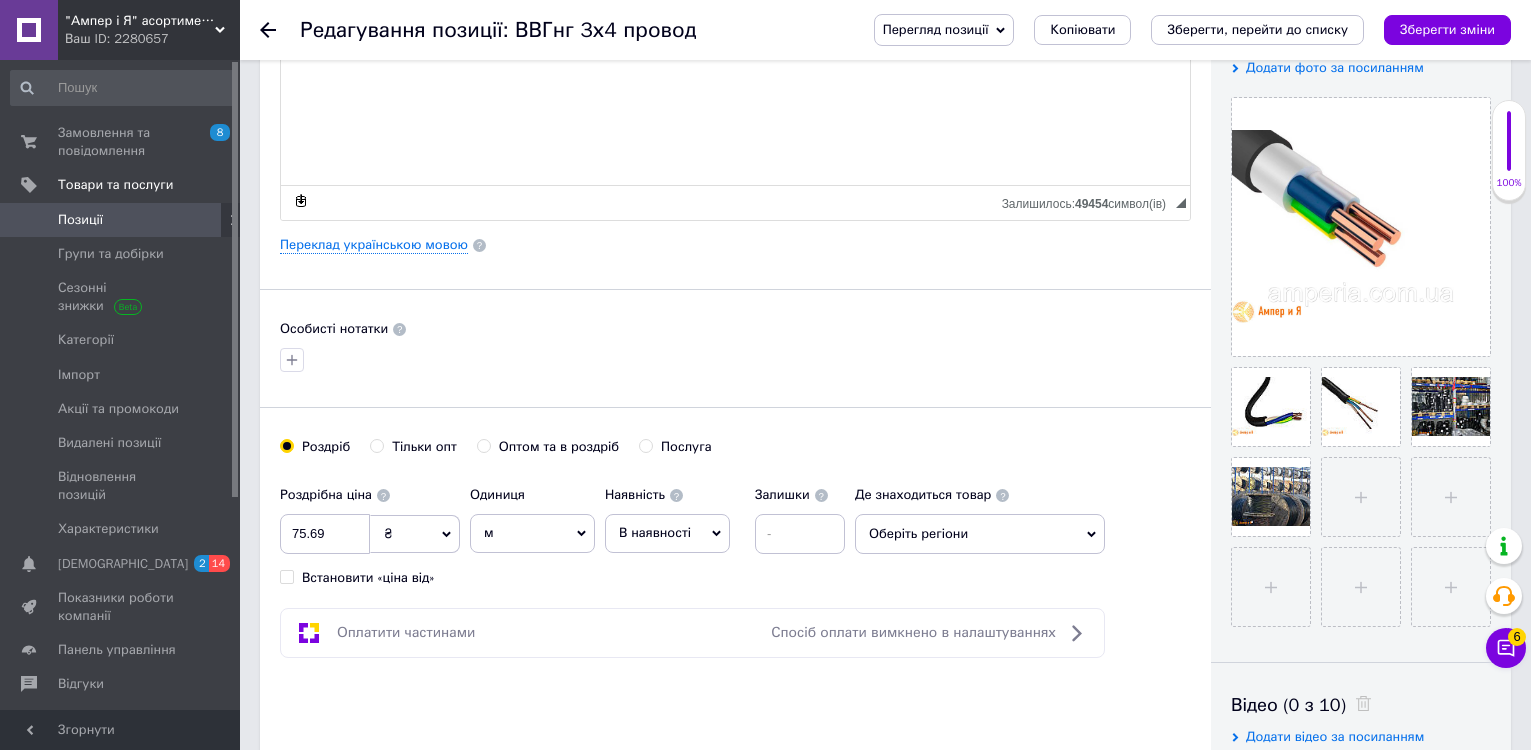 click 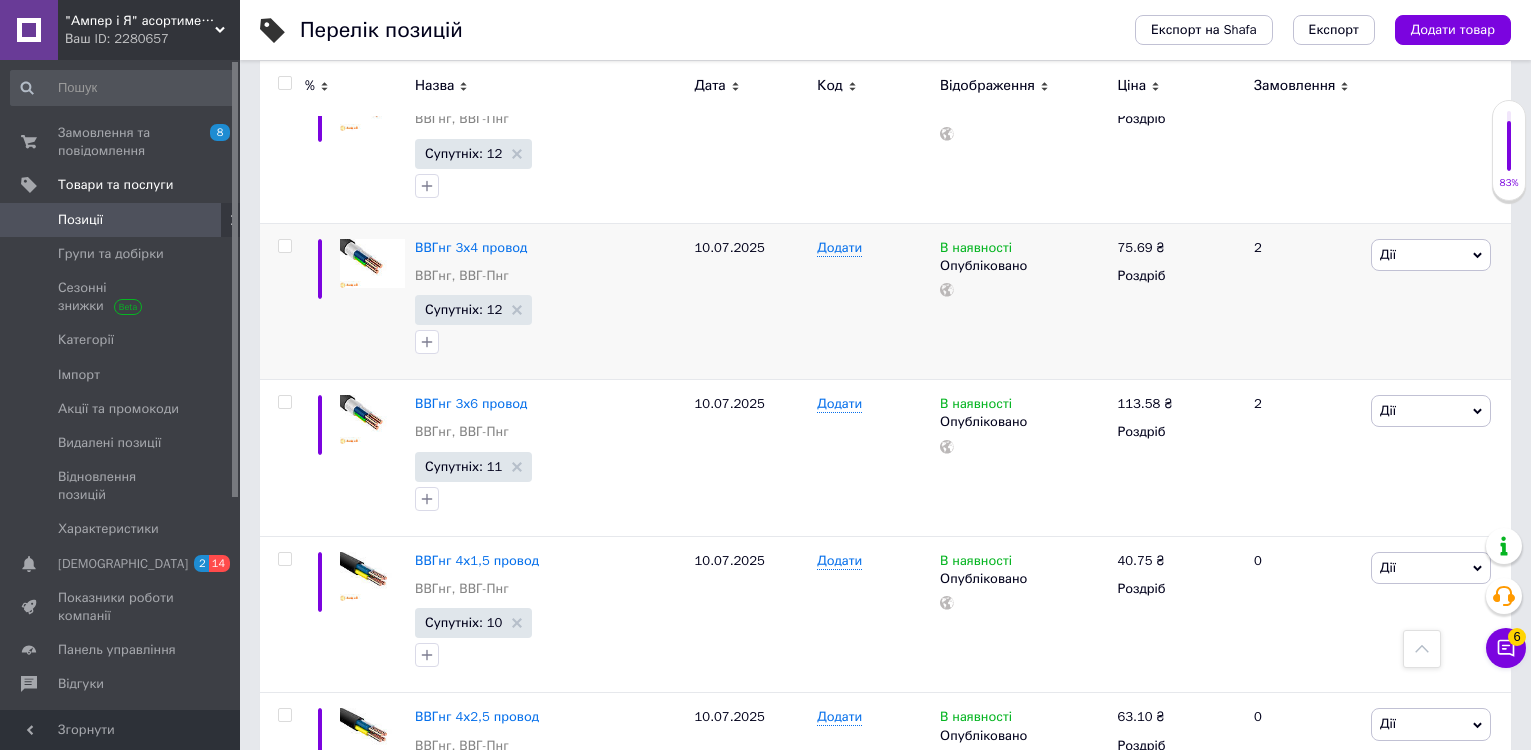 scroll, scrollTop: 800, scrollLeft: 0, axis: vertical 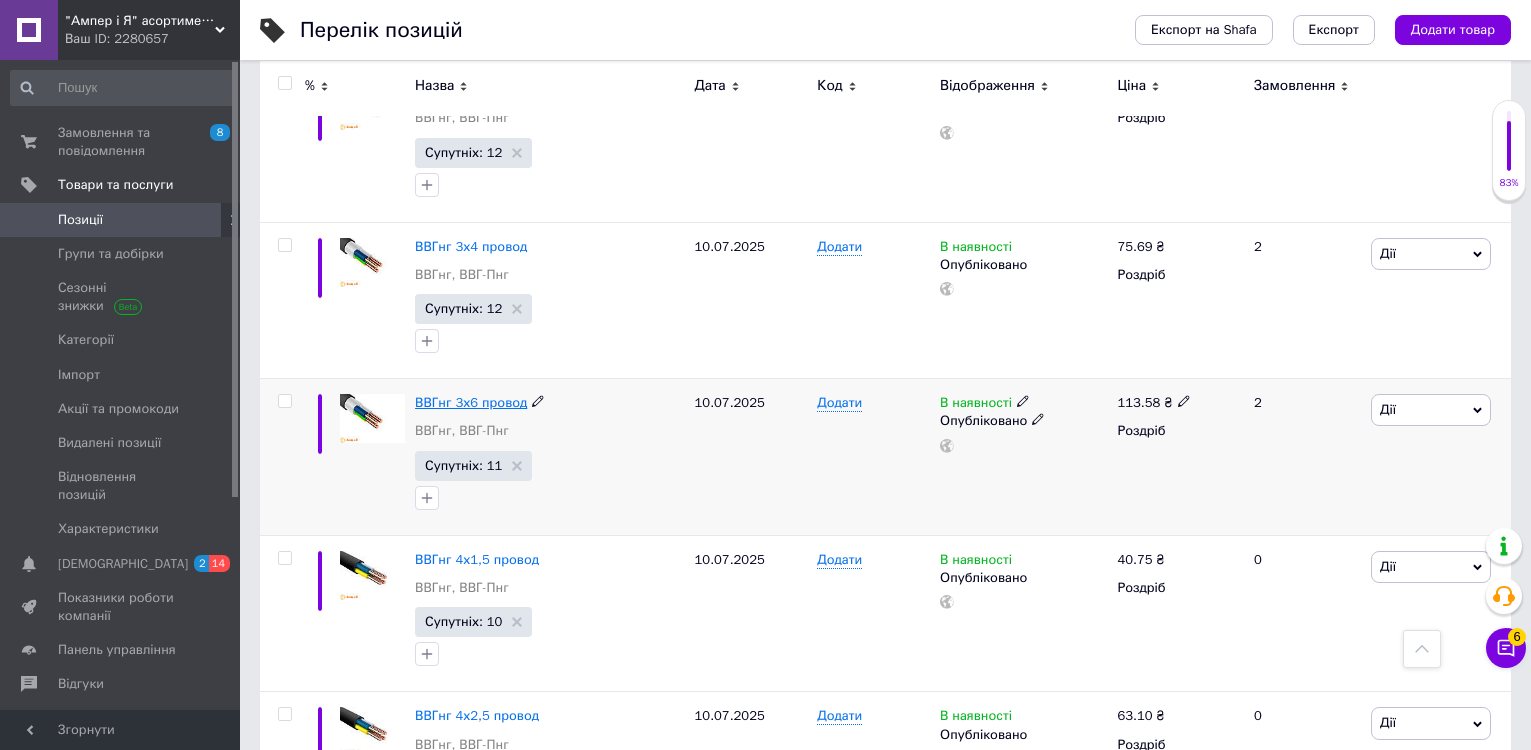 click on "ВВГнг 3х6 провод" at bounding box center (471, 402) 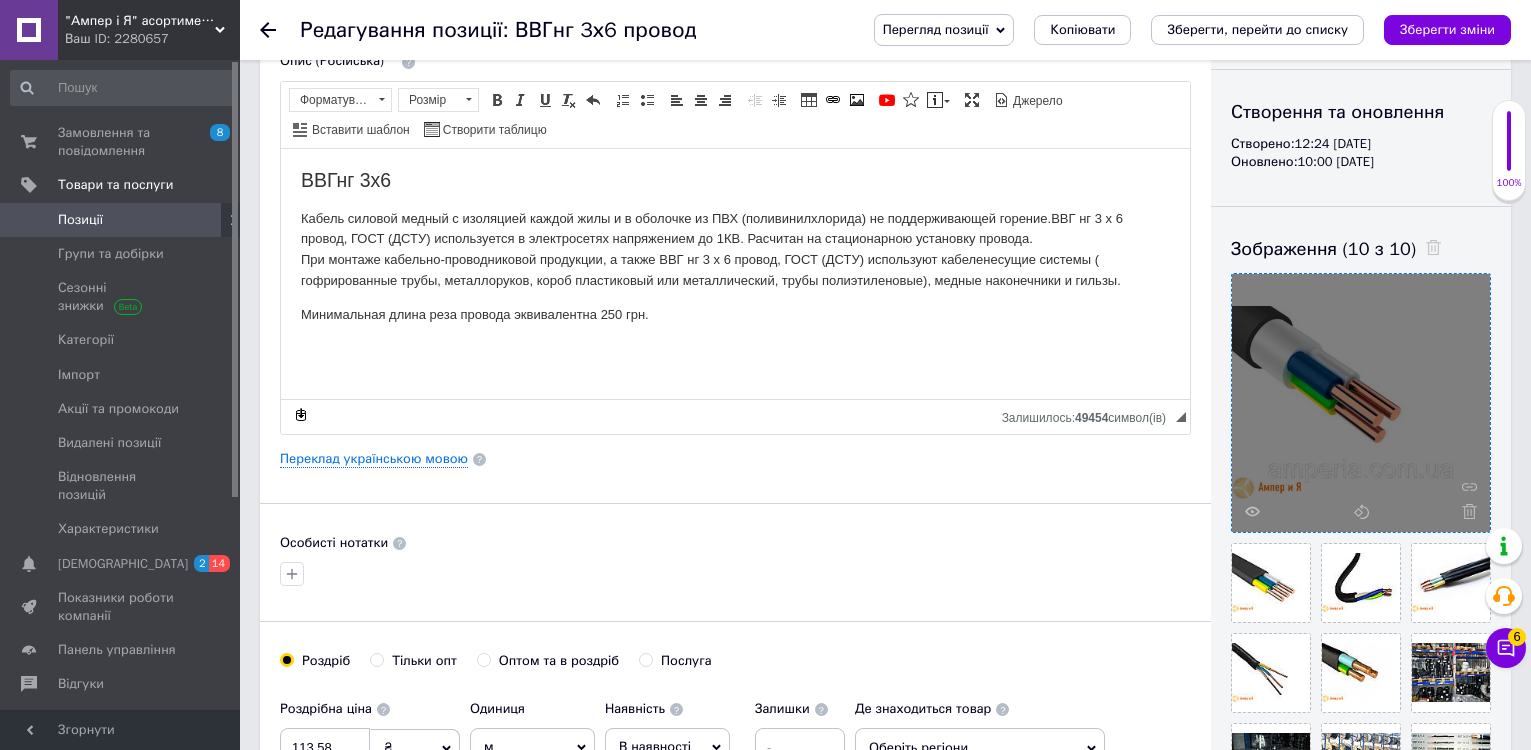 scroll, scrollTop: 300, scrollLeft: 0, axis: vertical 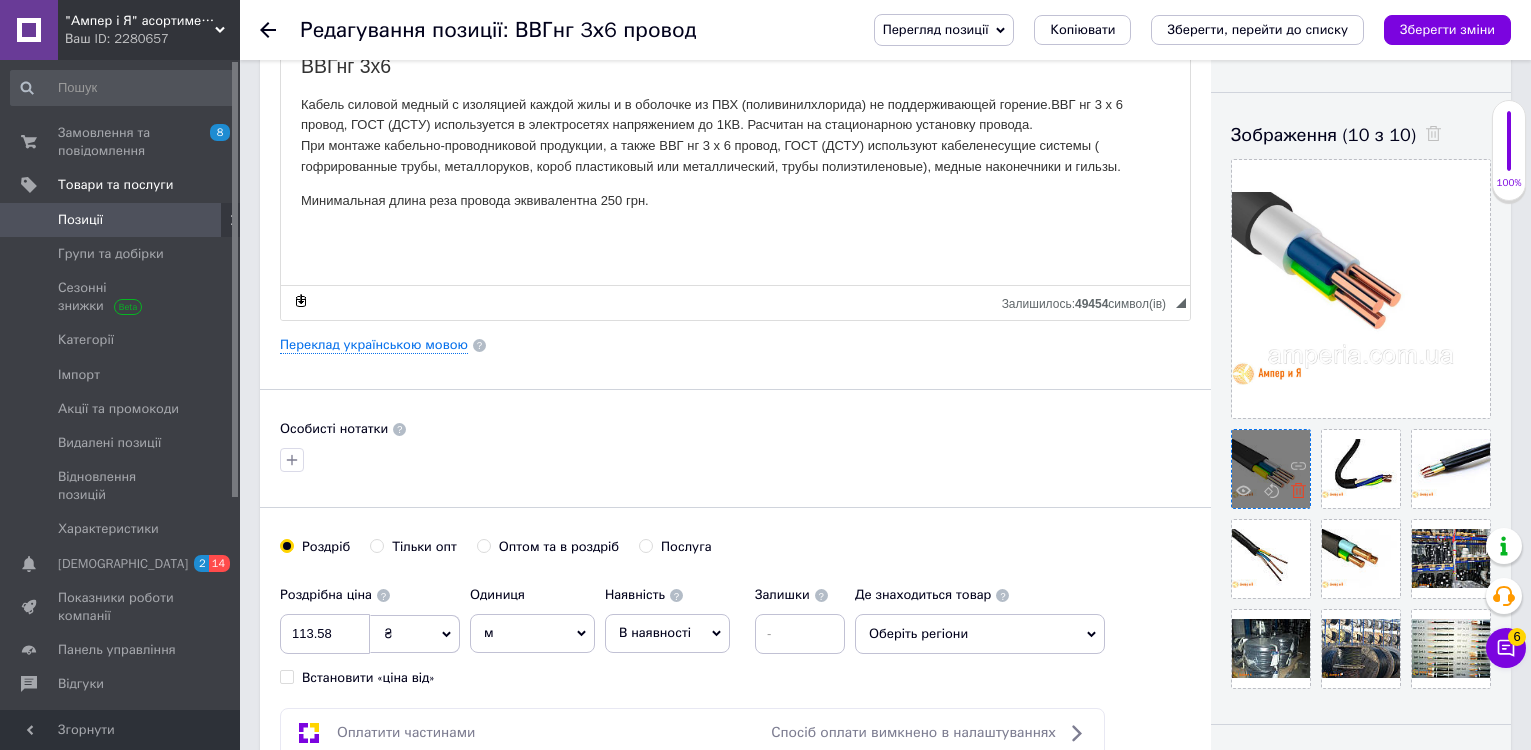 click 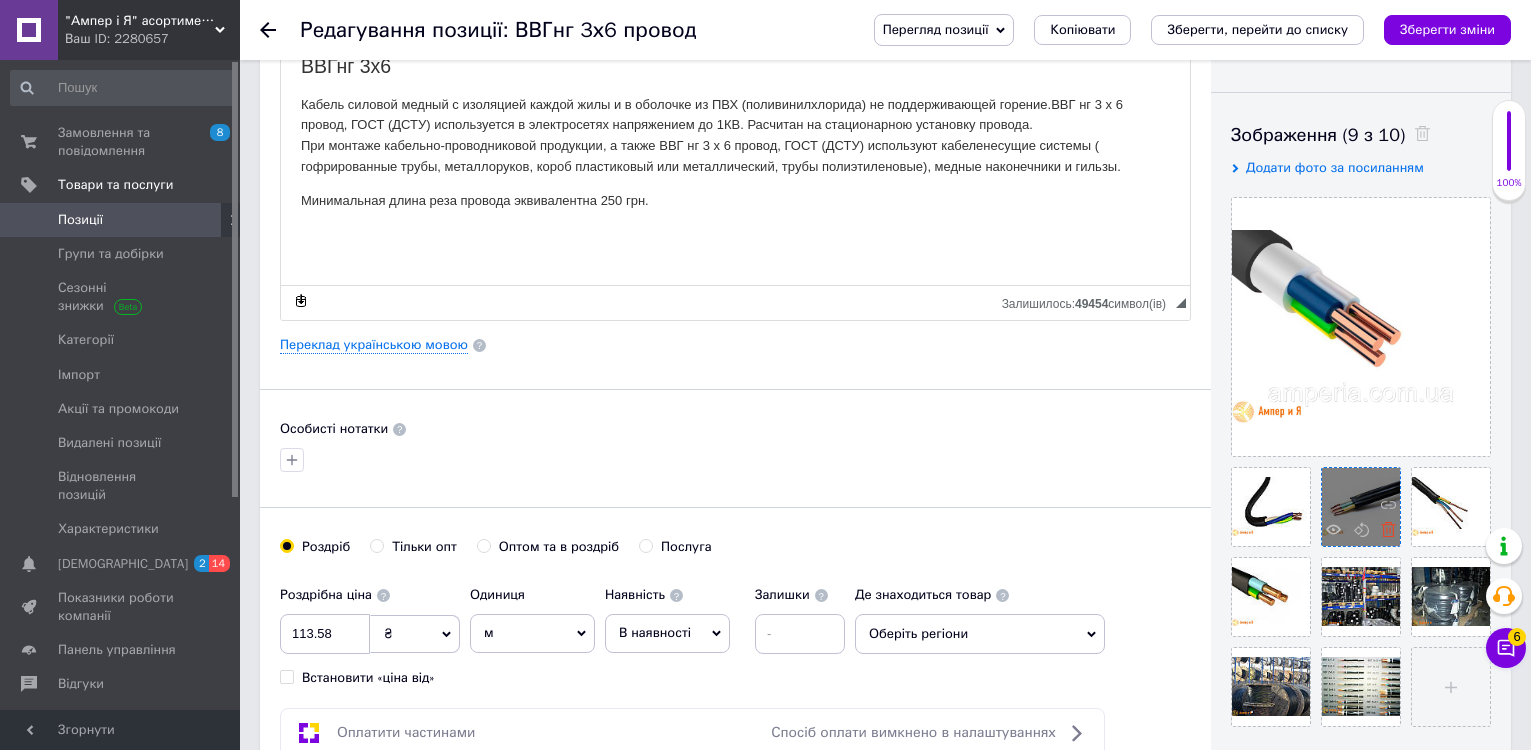 click 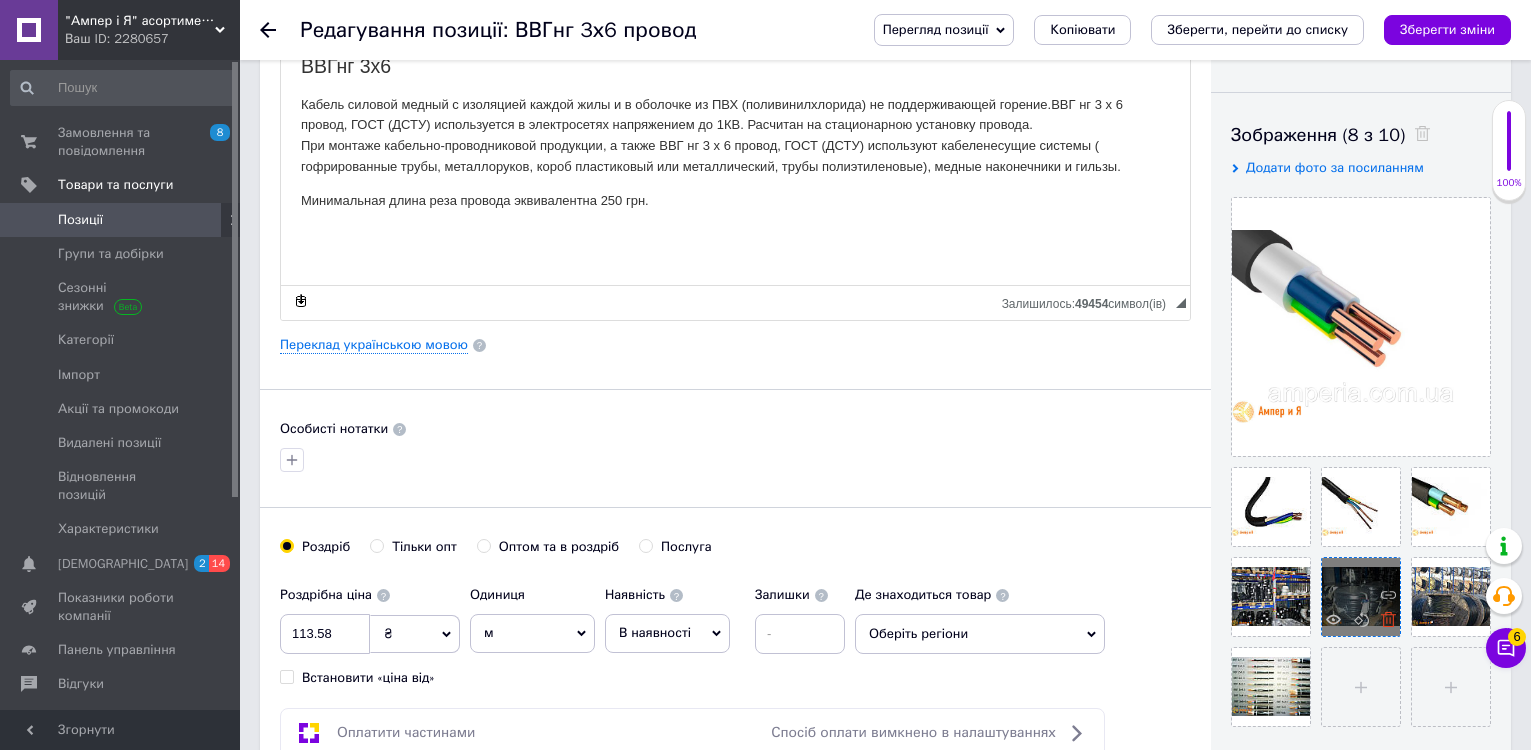 click 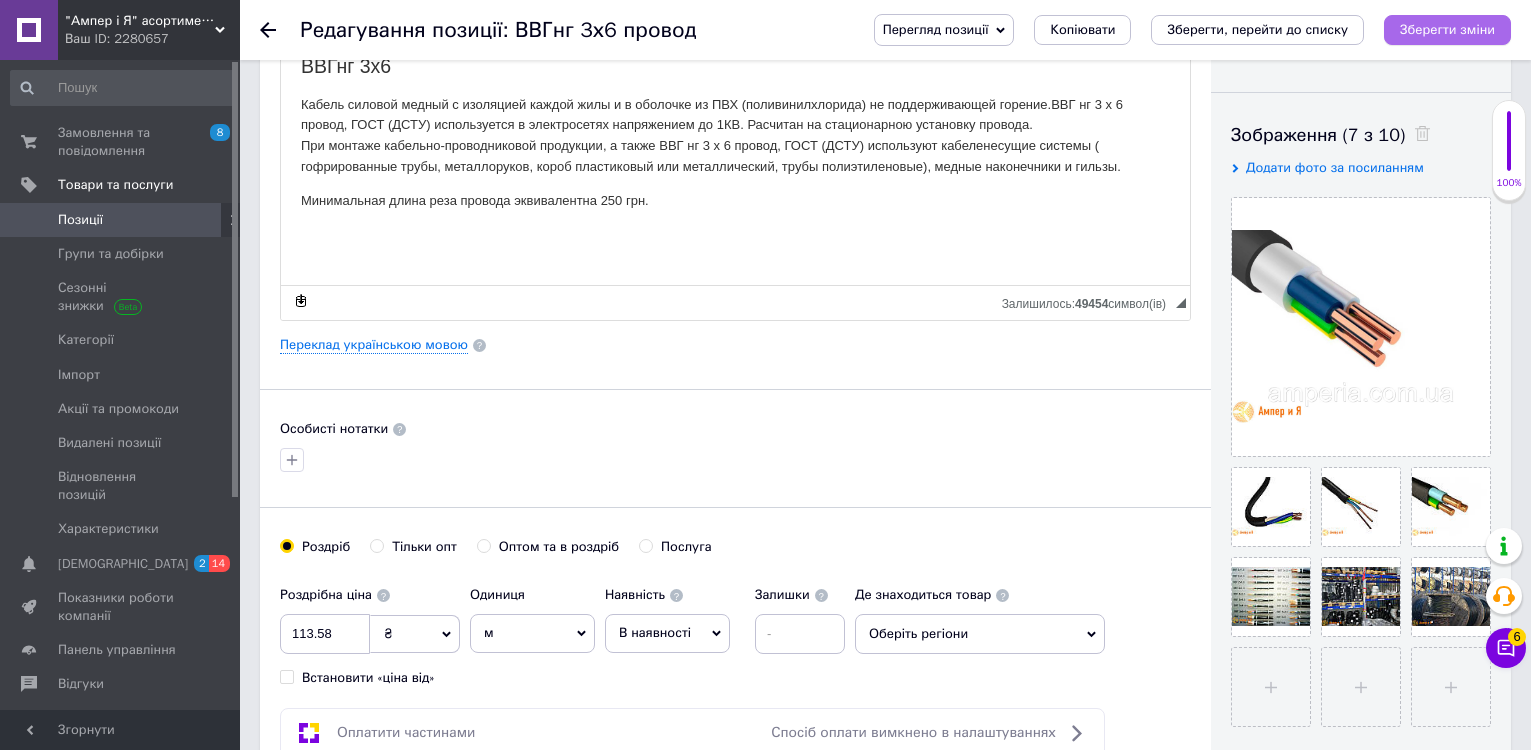 click on "Зберегти зміни" at bounding box center (1447, 29) 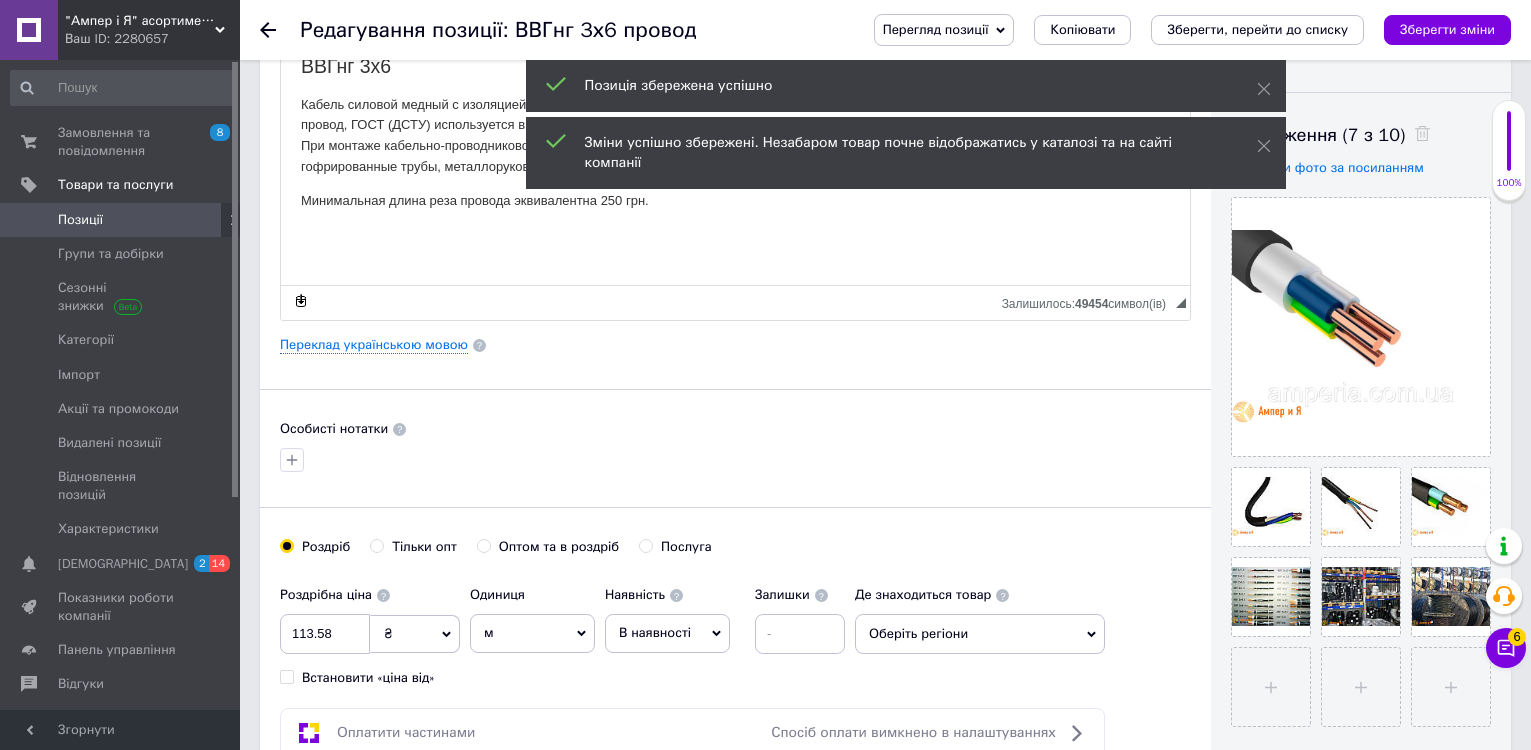 click 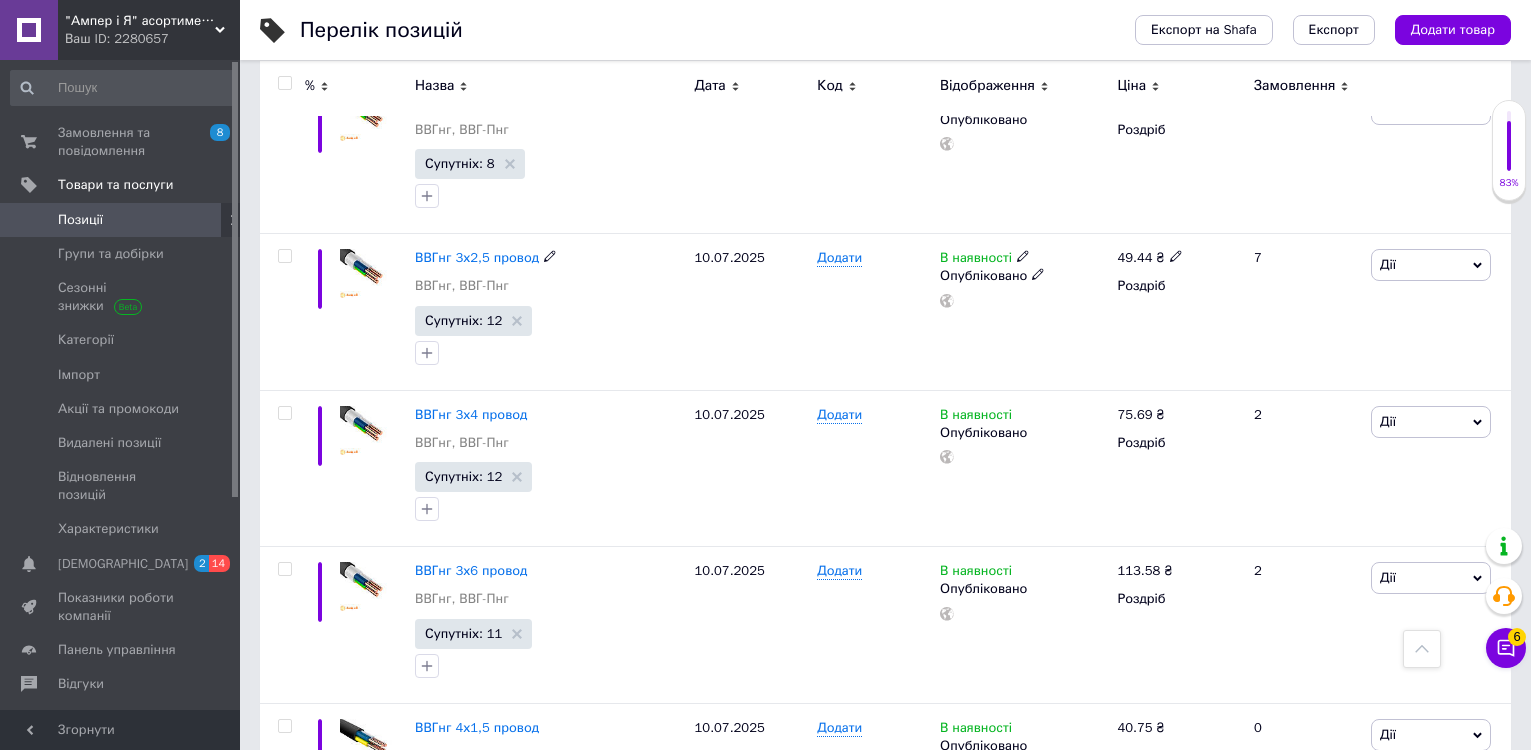 scroll, scrollTop: 800, scrollLeft: 0, axis: vertical 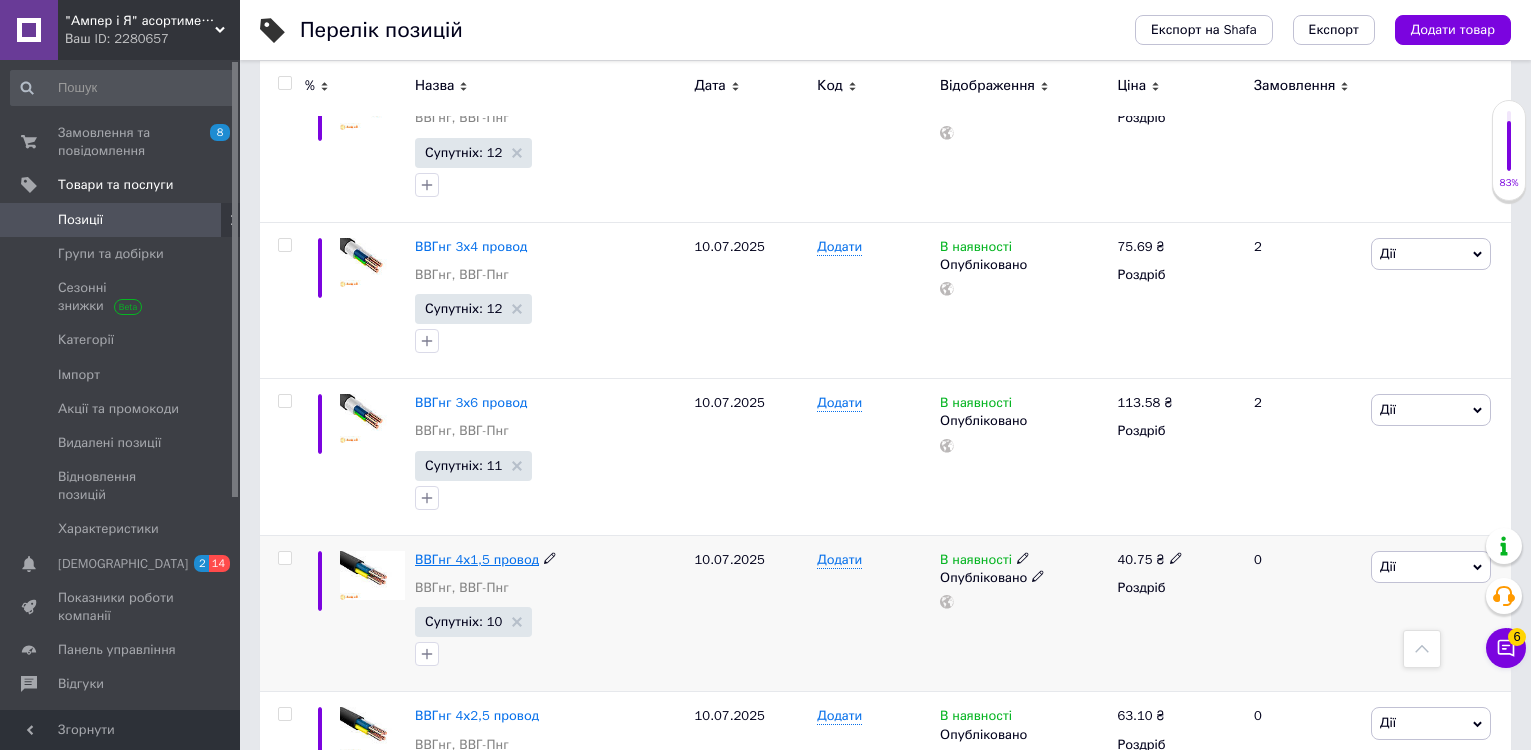 click on "ВВГнг 4х1,5 провод" at bounding box center [477, 559] 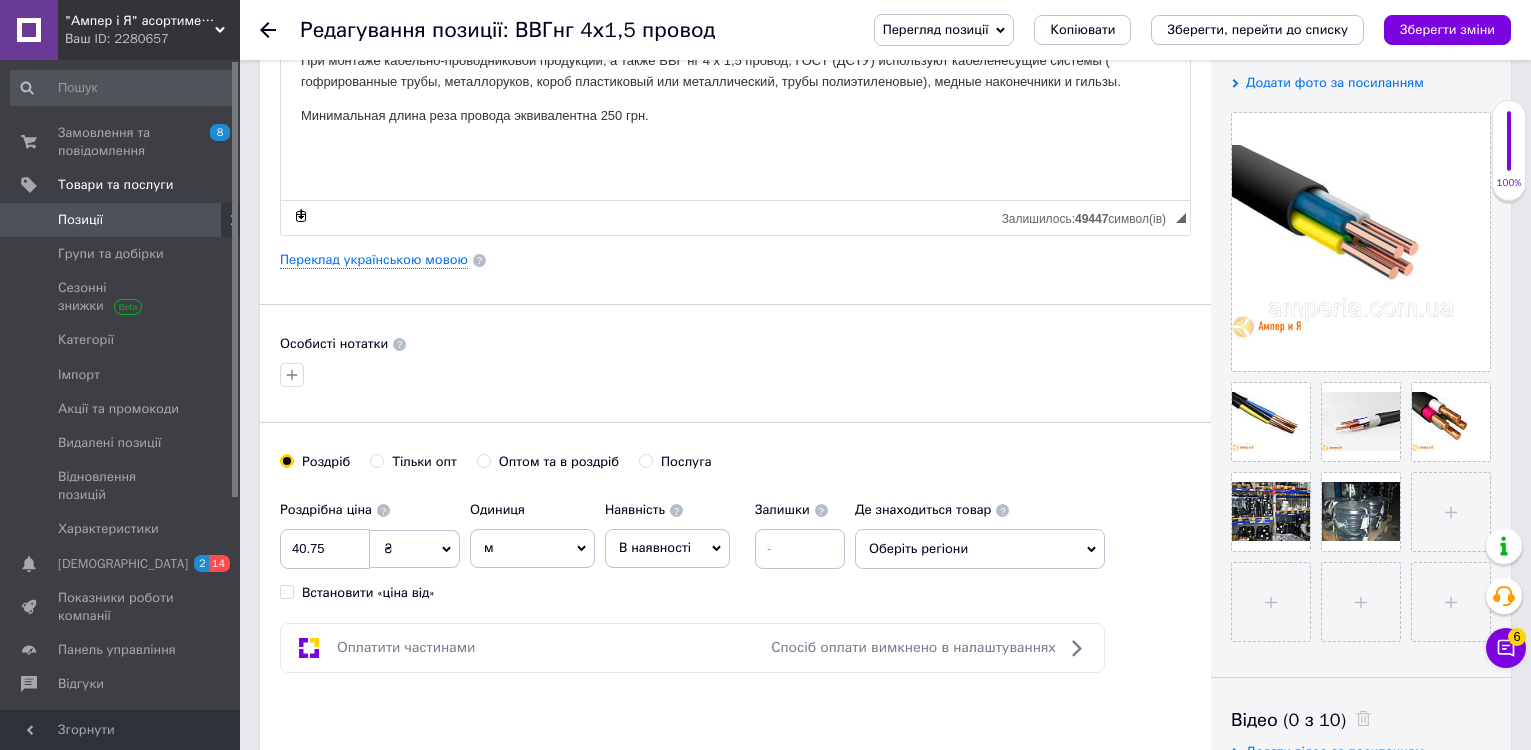 scroll, scrollTop: 400, scrollLeft: 0, axis: vertical 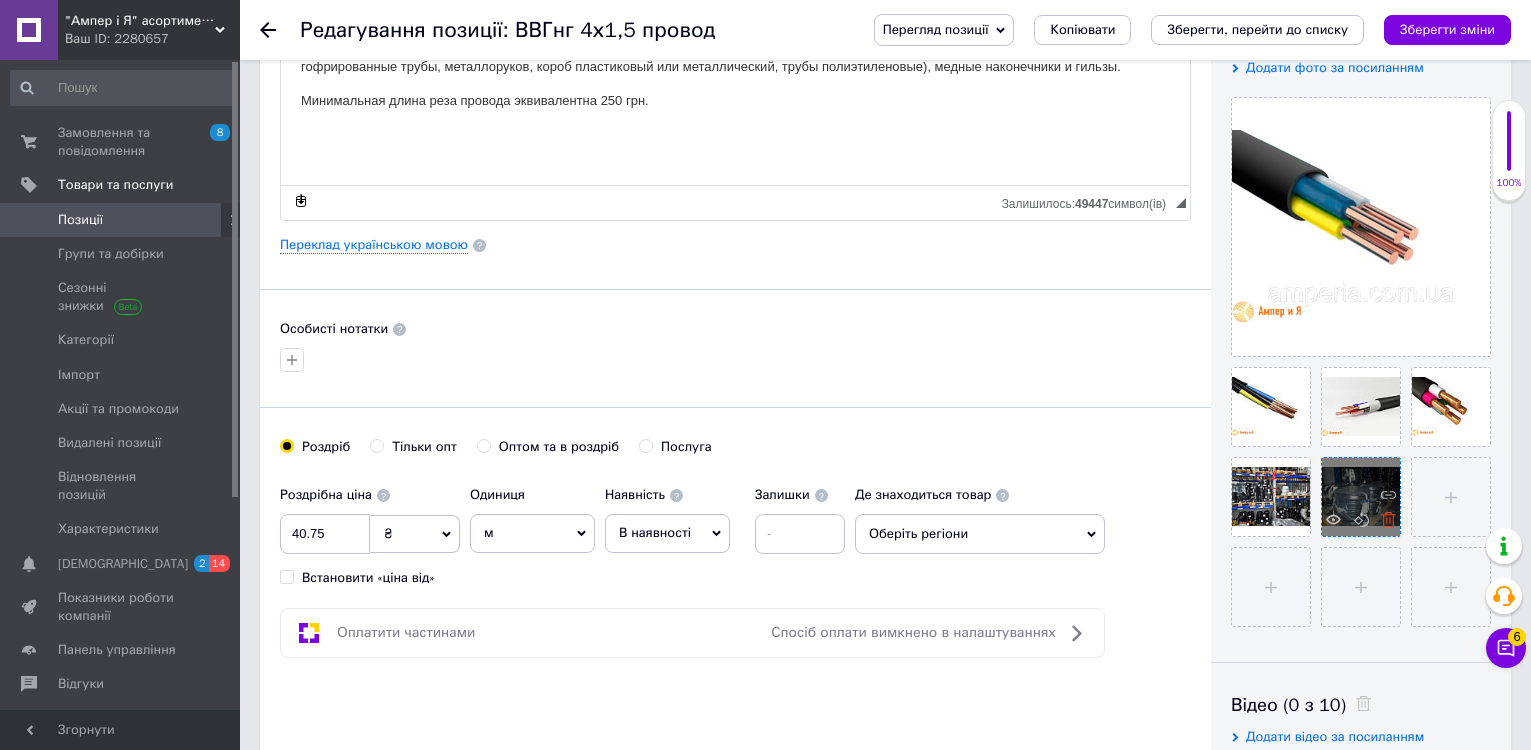 click 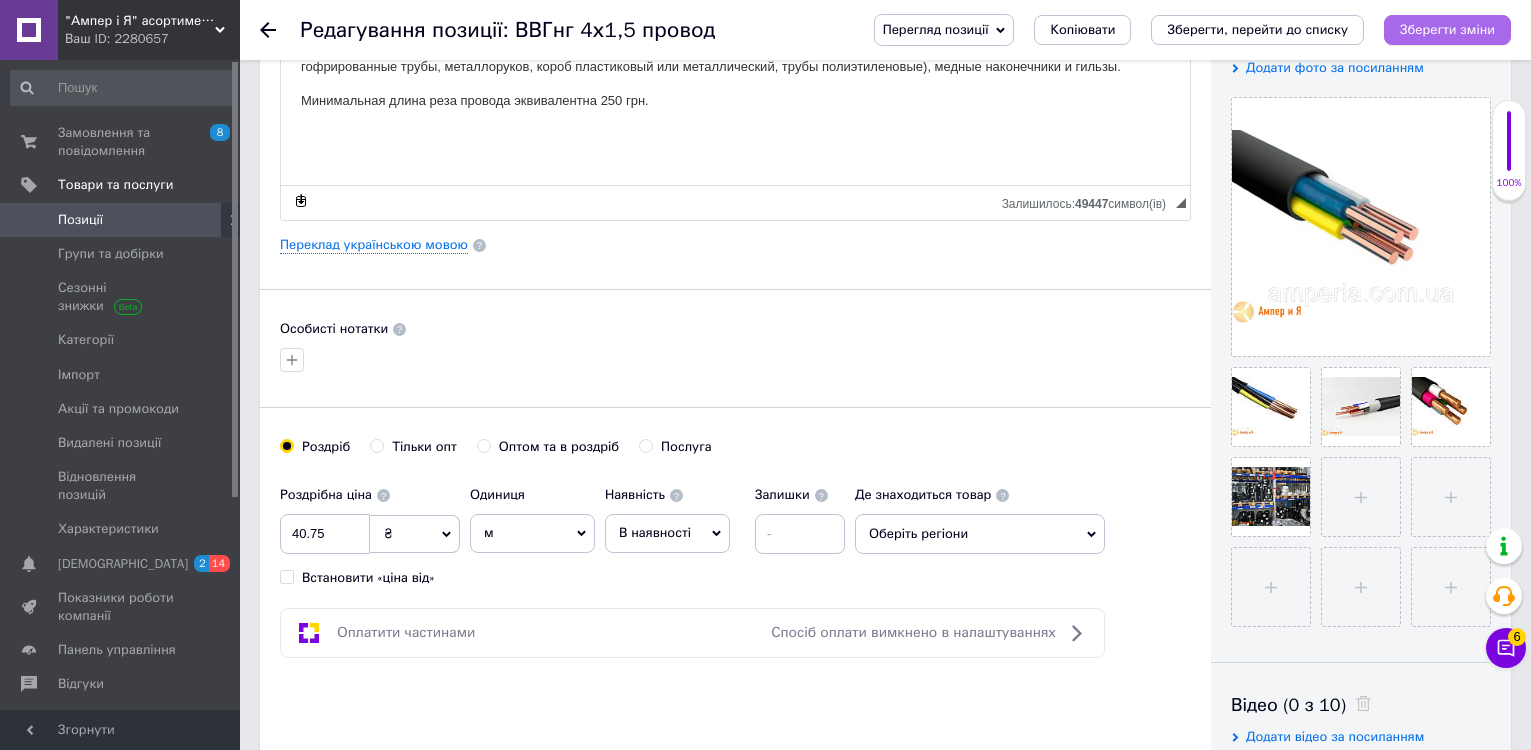 click on "Зберегти зміни" at bounding box center (1447, 29) 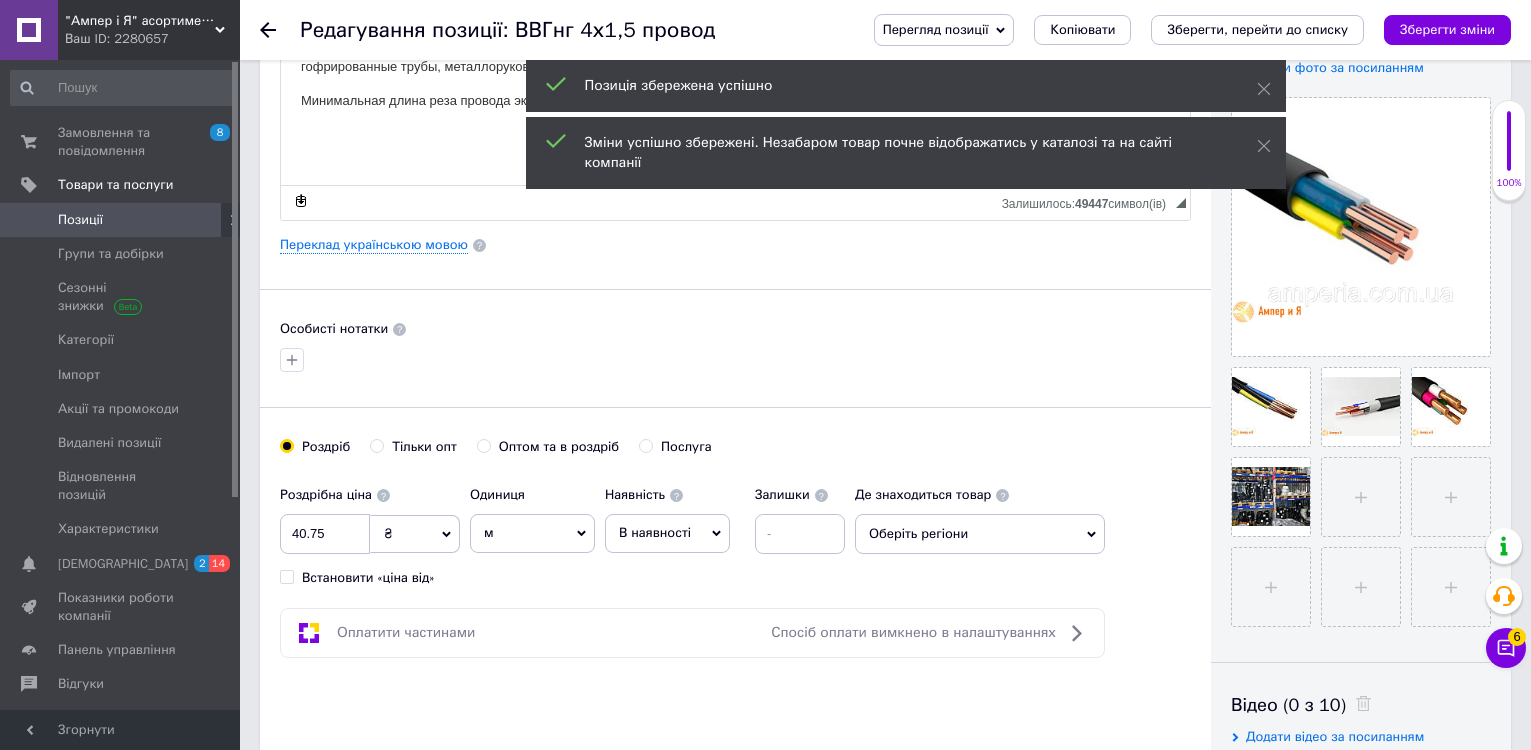 click 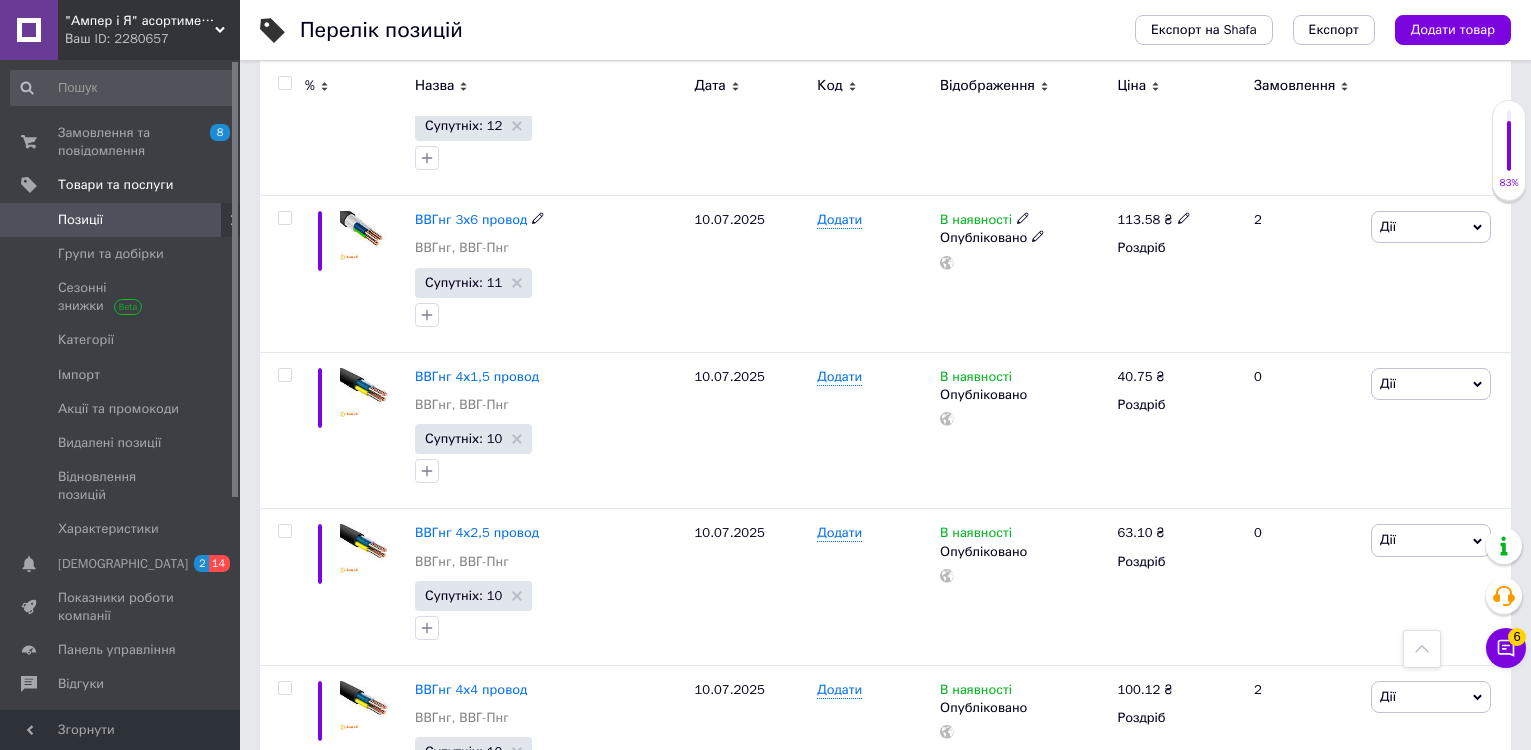 scroll, scrollTop: 1000, scrollLeft: 0, axis: vertical 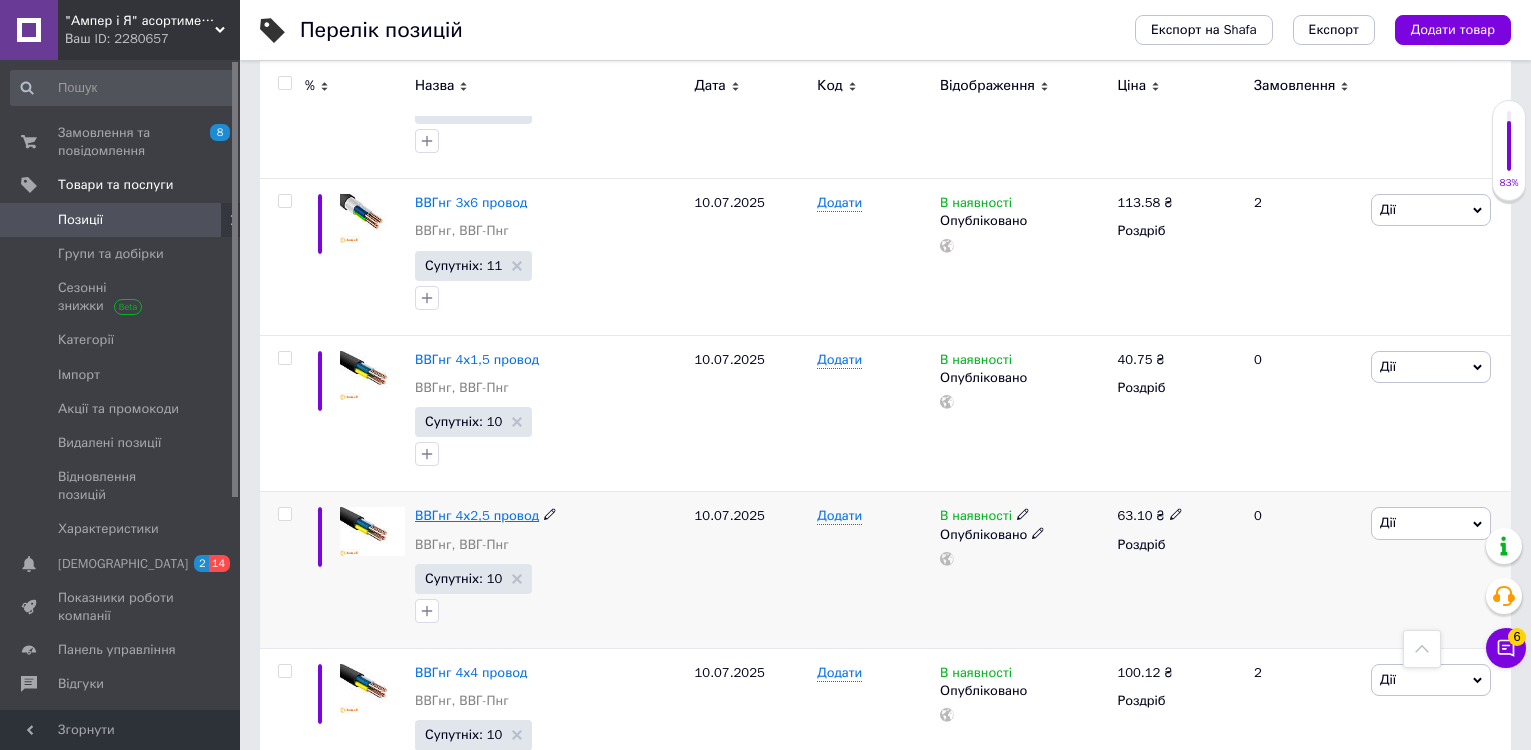 click on "ВВГнг 4х2,5 провод" at bounding box center [477, 515] 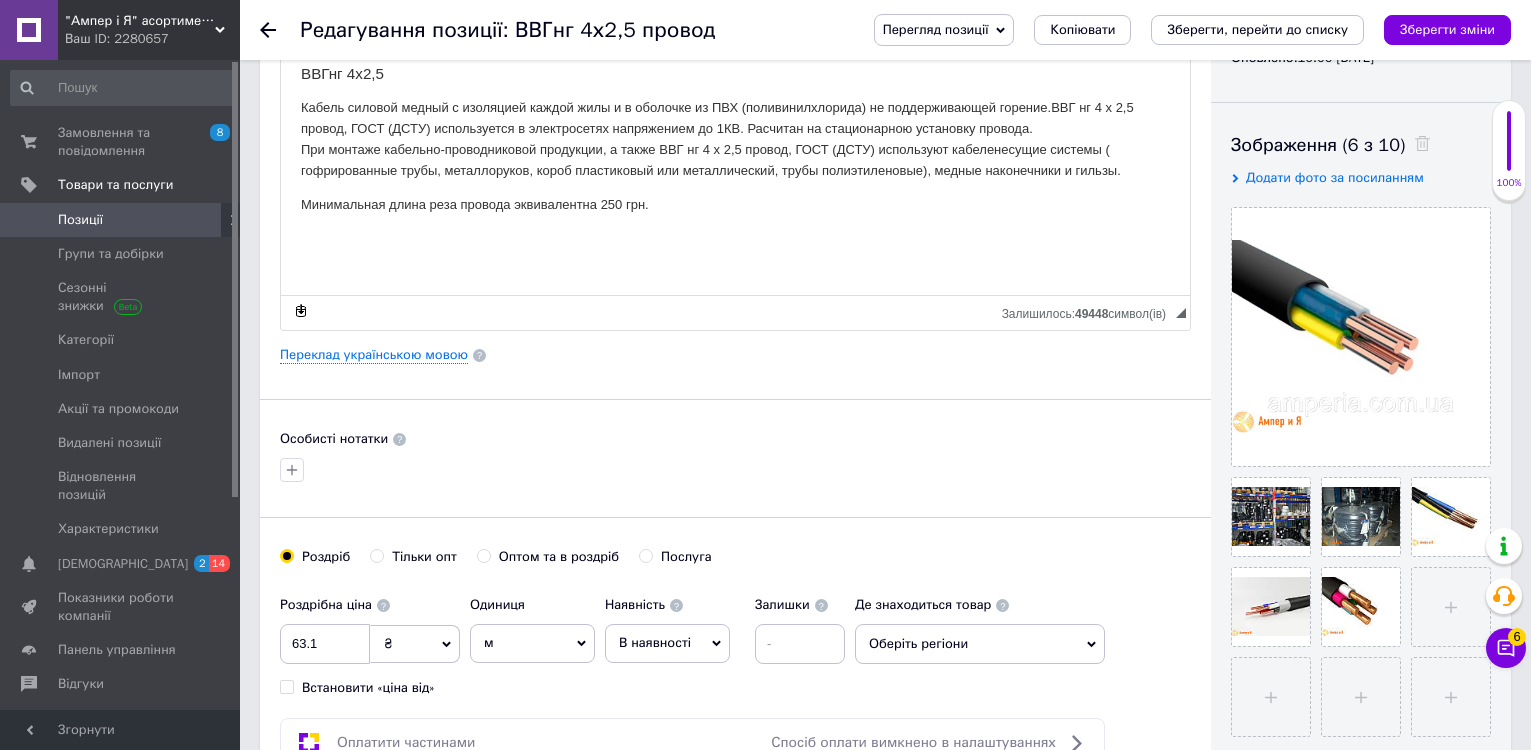 scroll, scrollTop: 300, scrollLeft: 0, axis: vertical 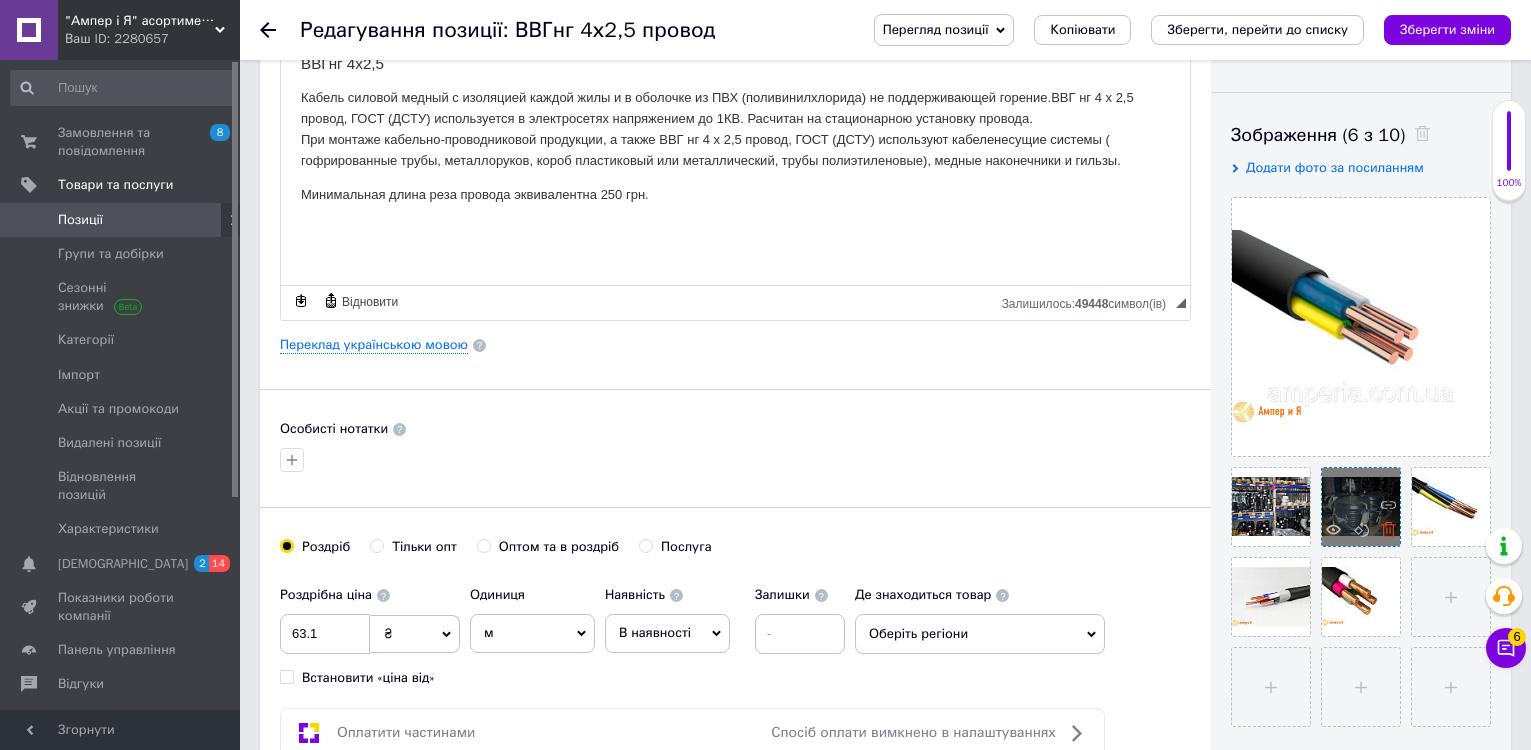 click 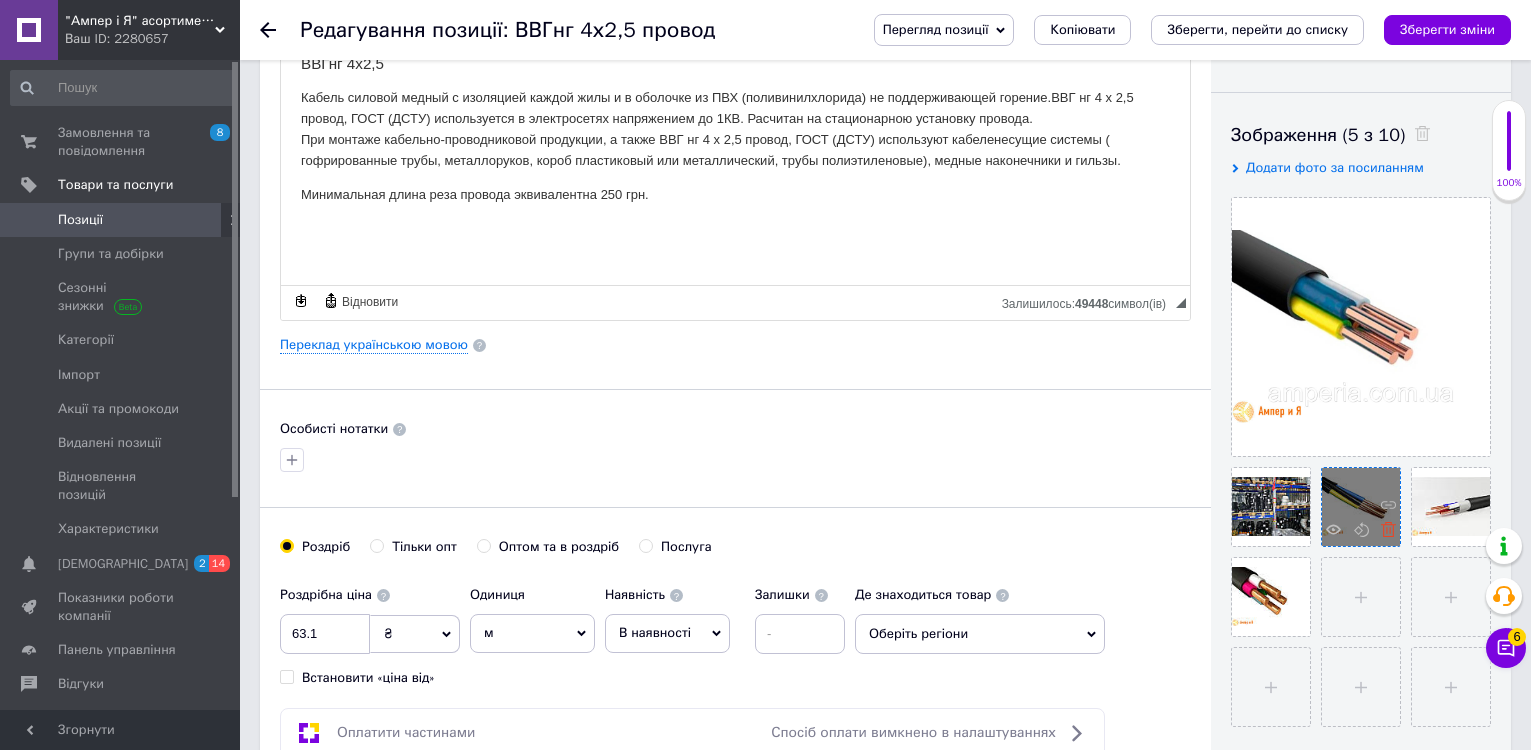 click 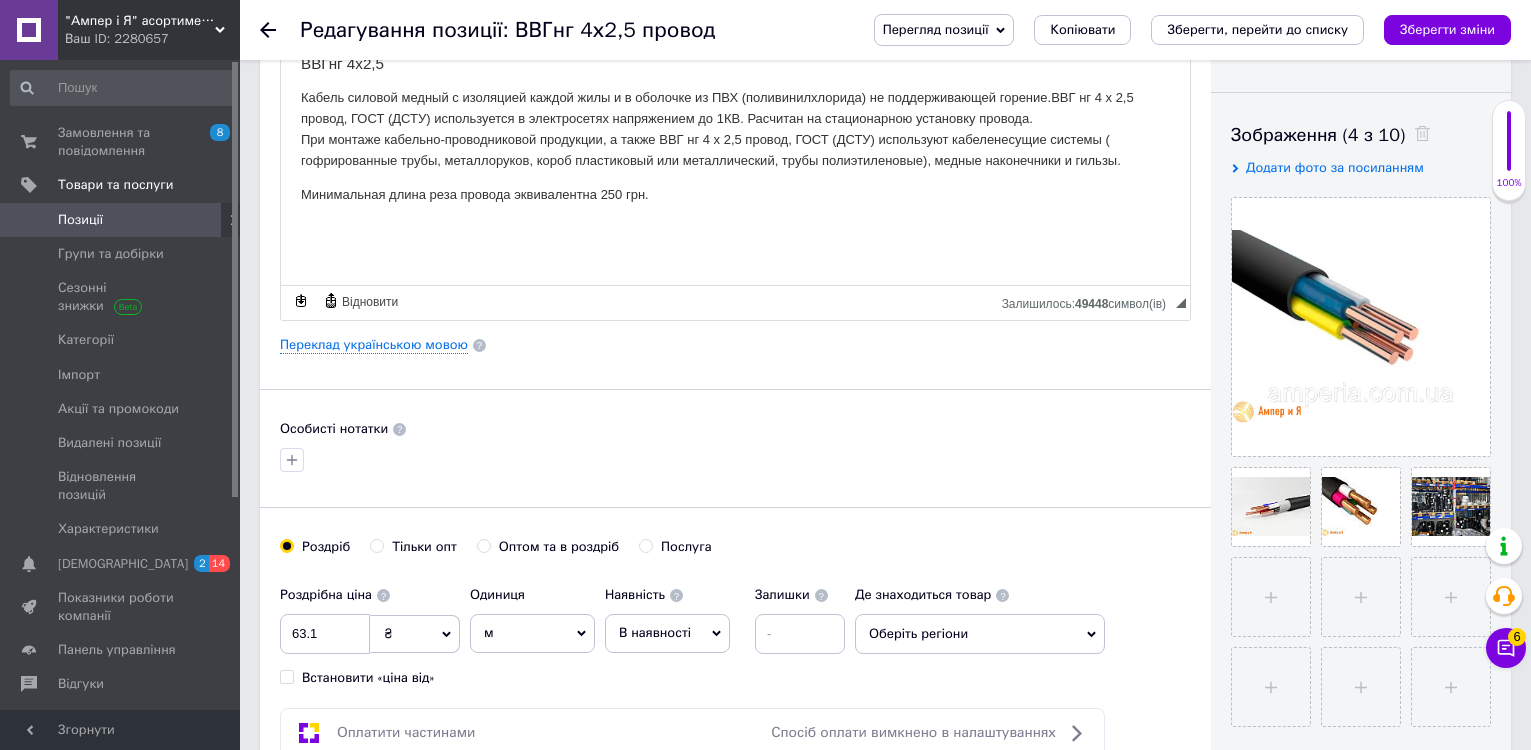 drag, startPoint x: 1432, startPoint y: 39, endPoint x: 1449, endPoint y: 31, distance: 18.788294 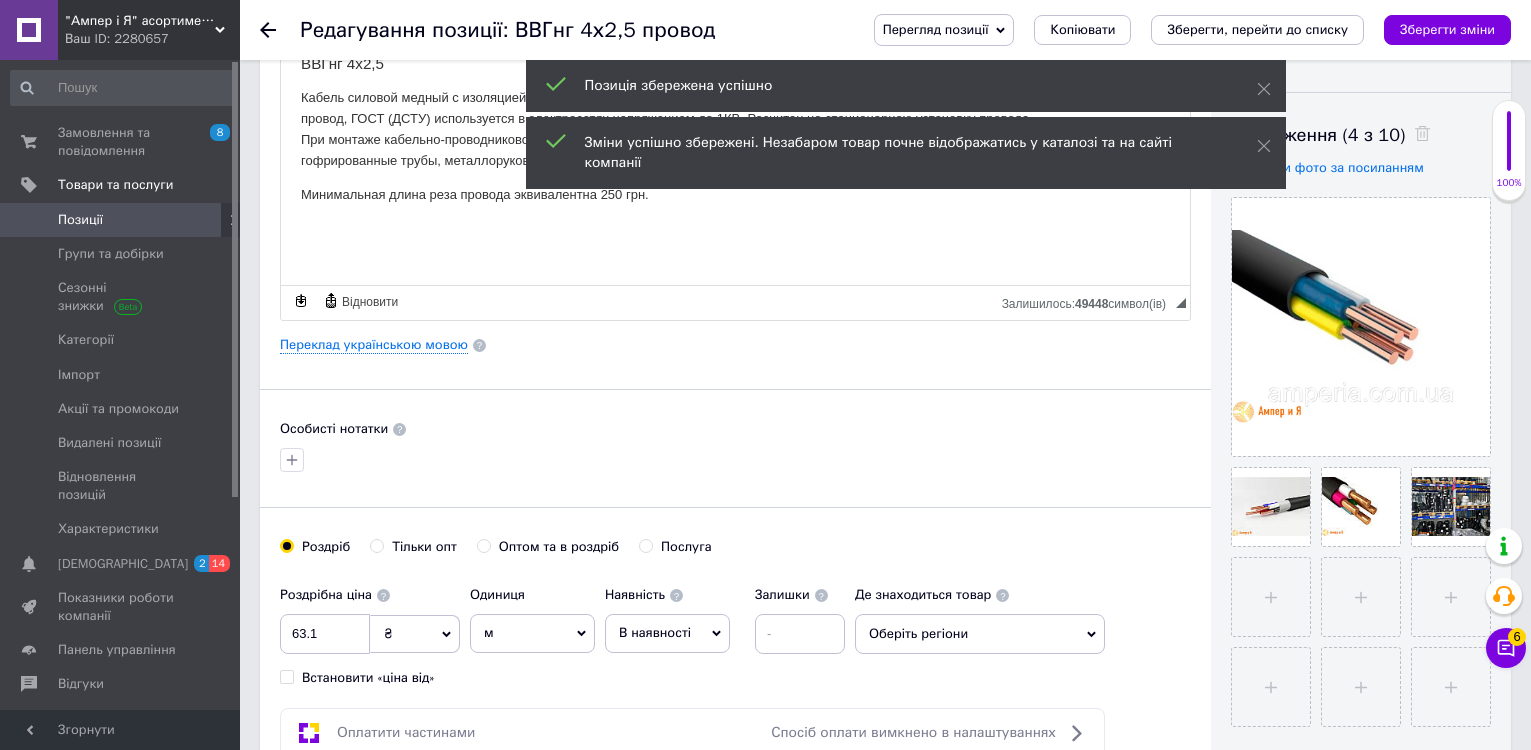 click 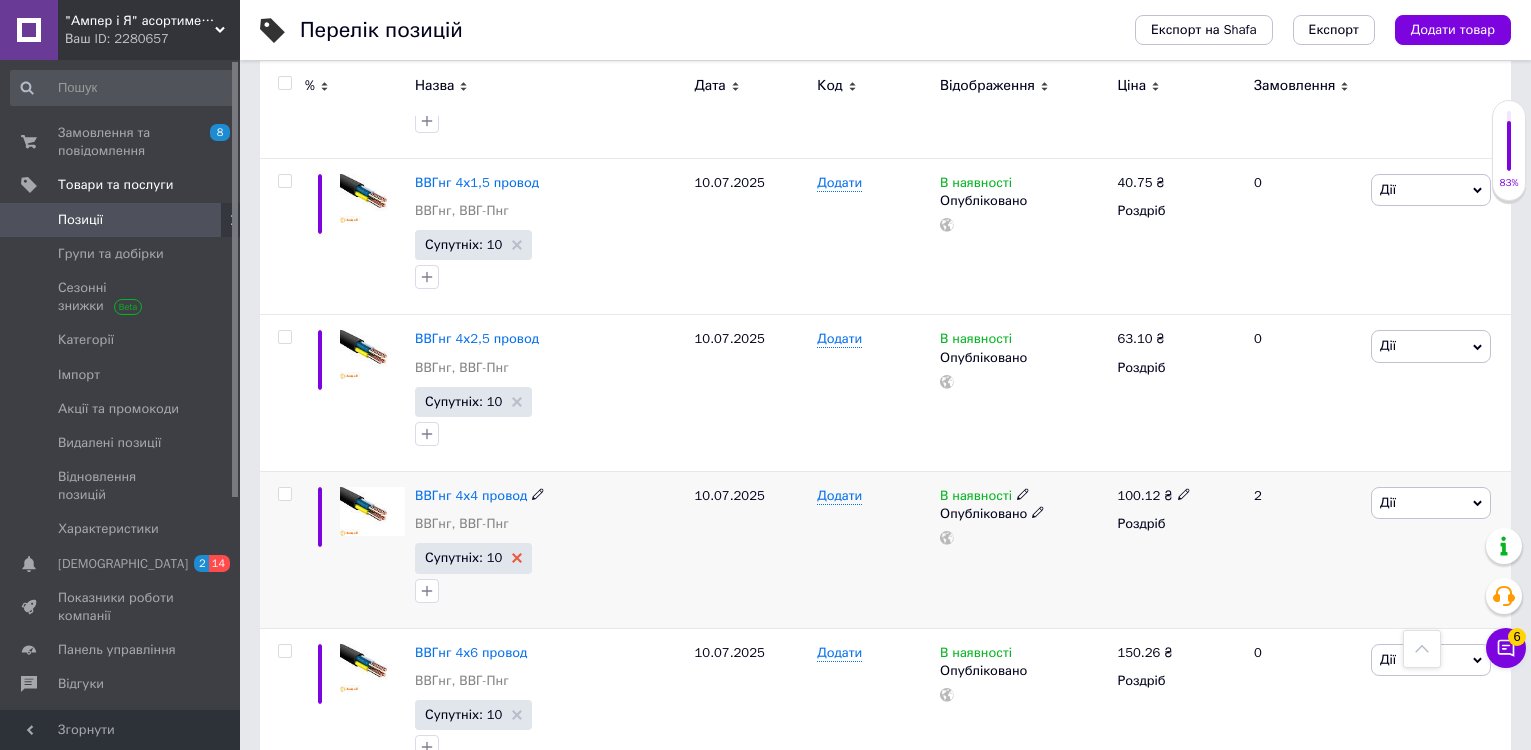 scroll, scrollTop: 1300, scrollLeft: 0, axis: vertical 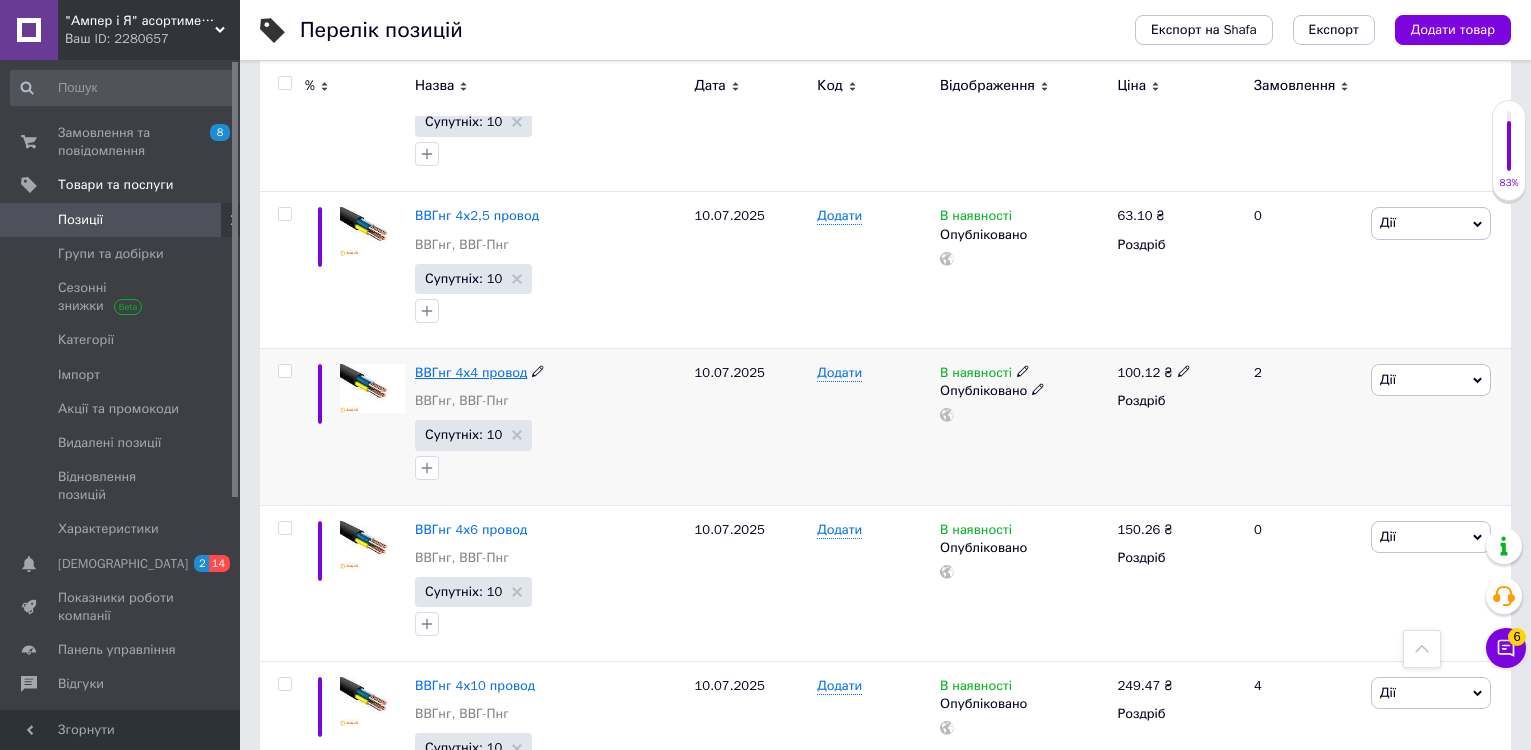 click on "ВВГнг 4х4 провод" at bounding box center [471, 372] 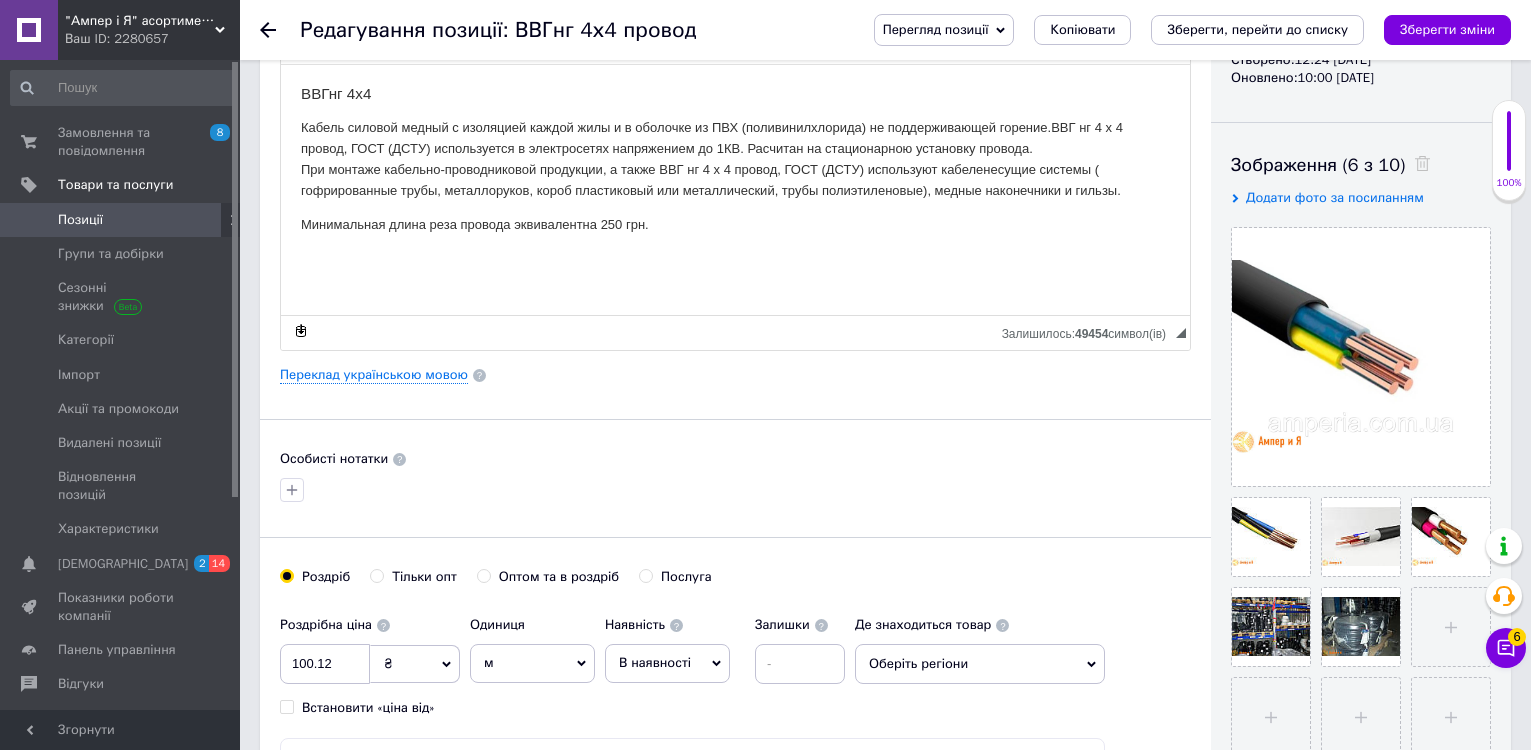 scroll, scrollTop: 300, scrollLeft: 0, axis: vertical 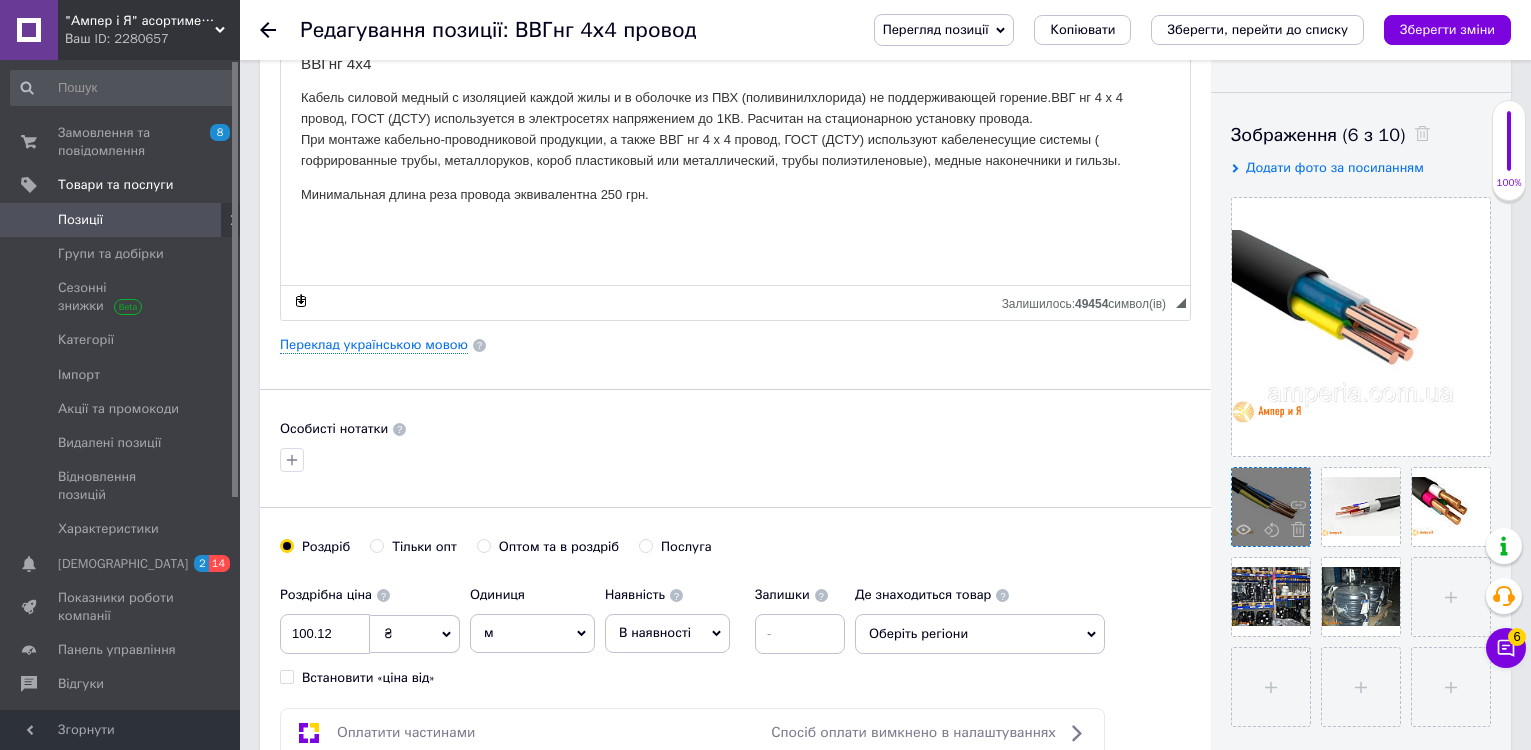 click at bounding box center [1293, 532] 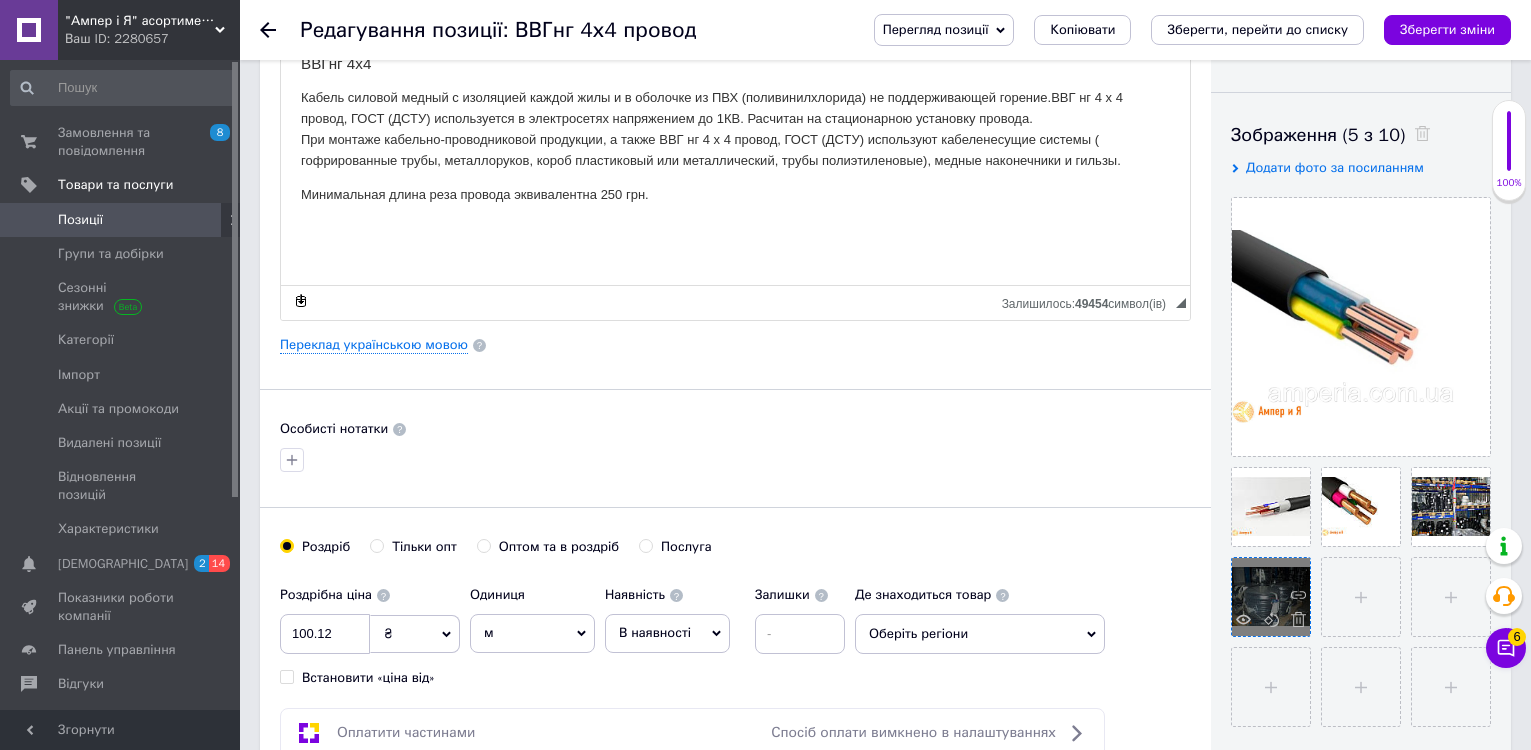 scroll, scrollTop: 0, scrollLeft: 0, axis: both 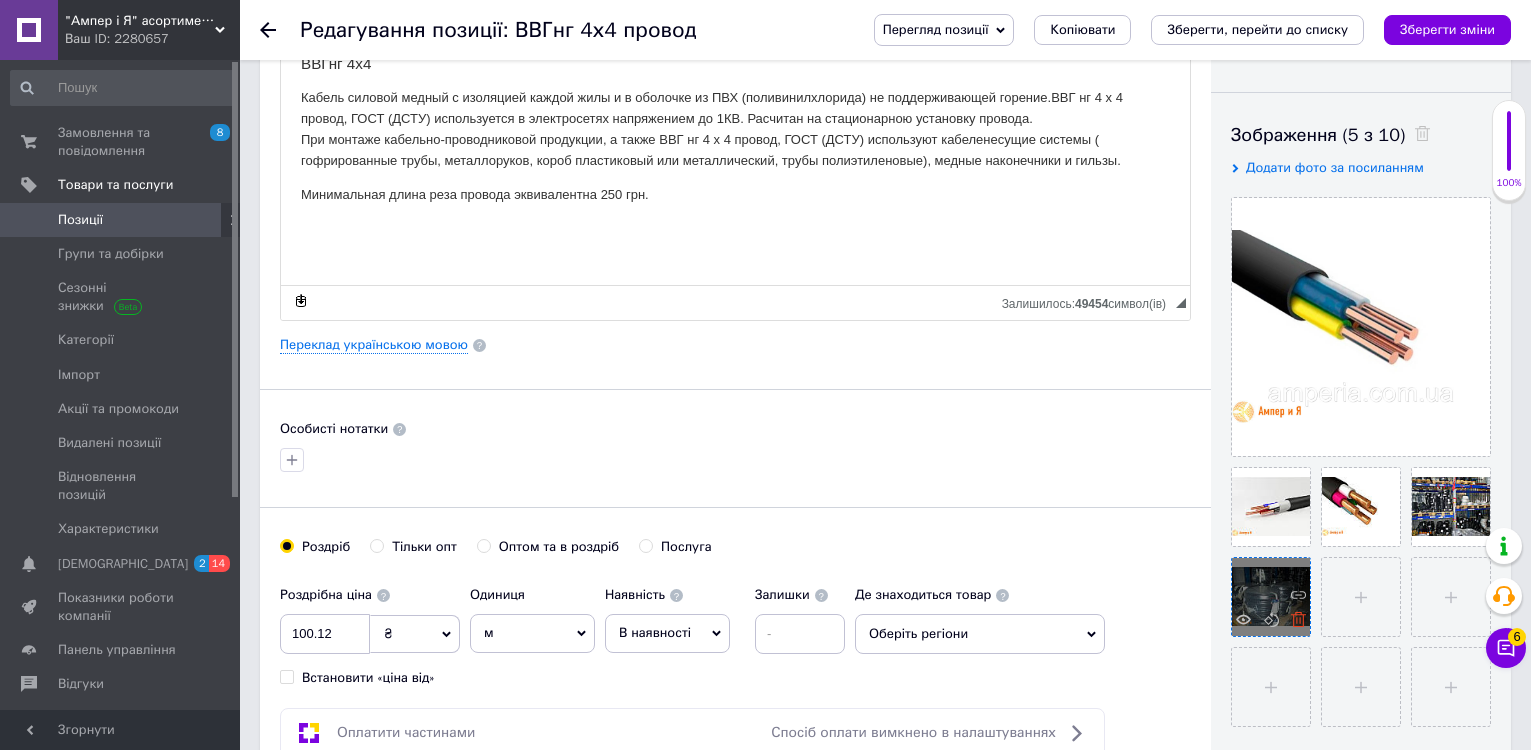 click 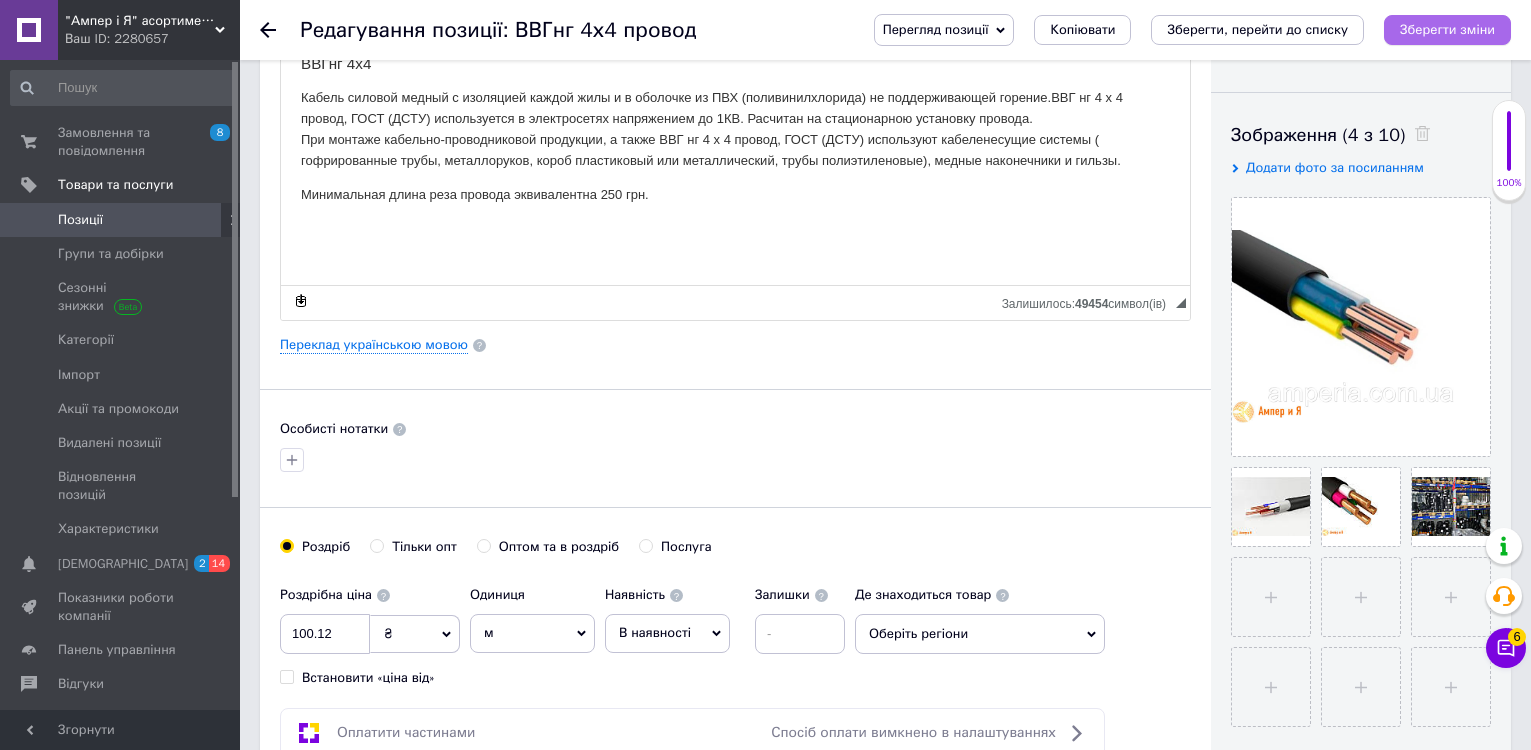 click on "Зберегти зміни" at bounding box center [1447, 29] 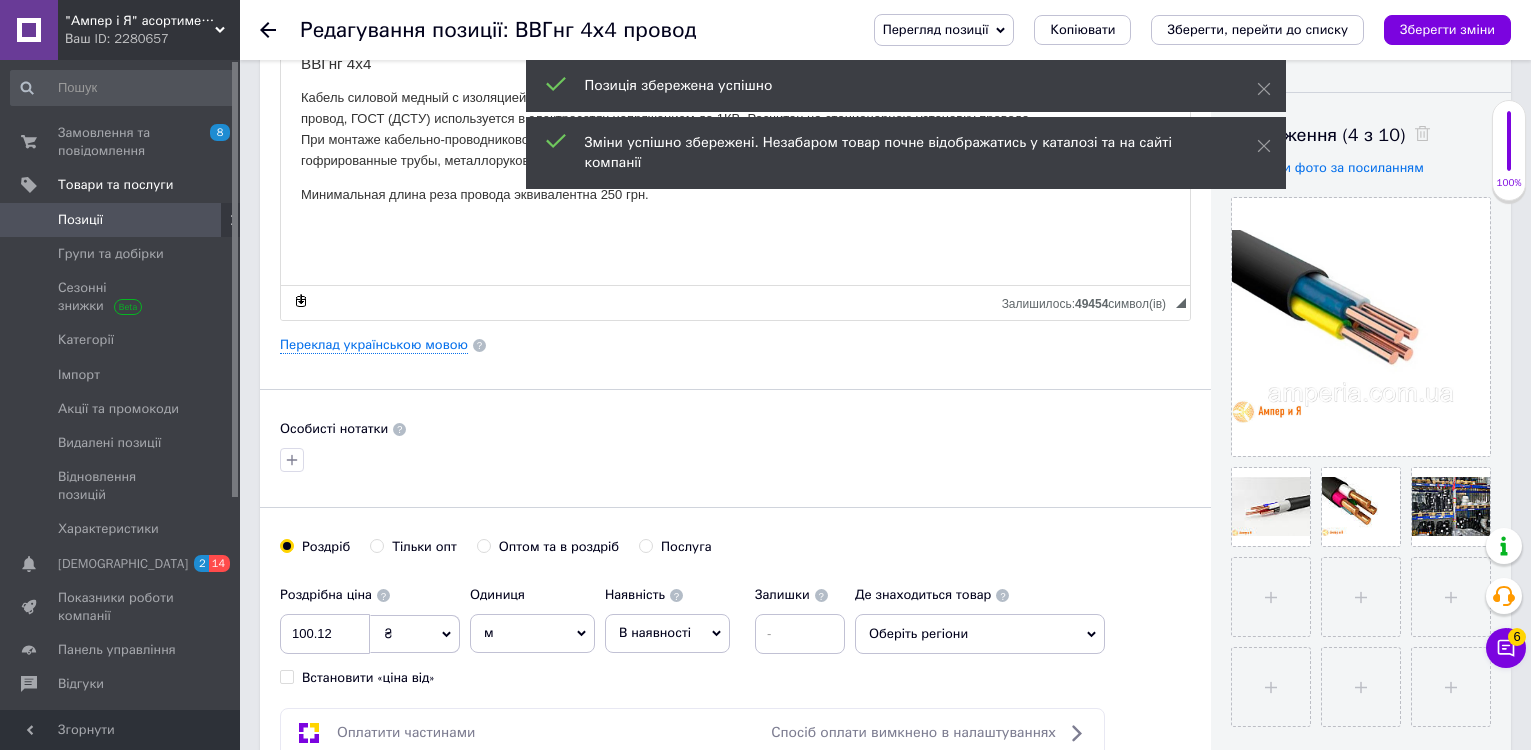 click 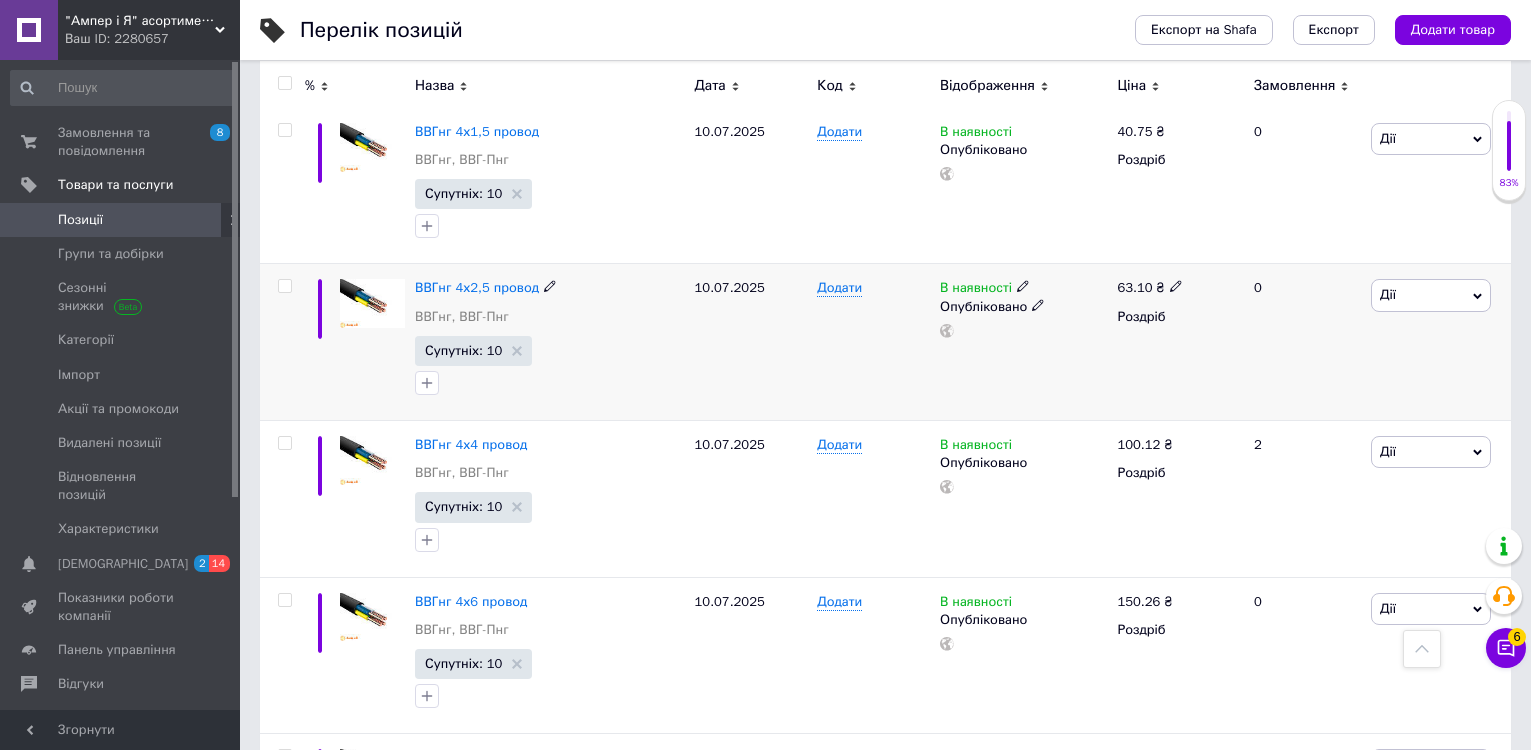 scroll, scrollTop: 1300, scrollLeft: 0, axis: vertical 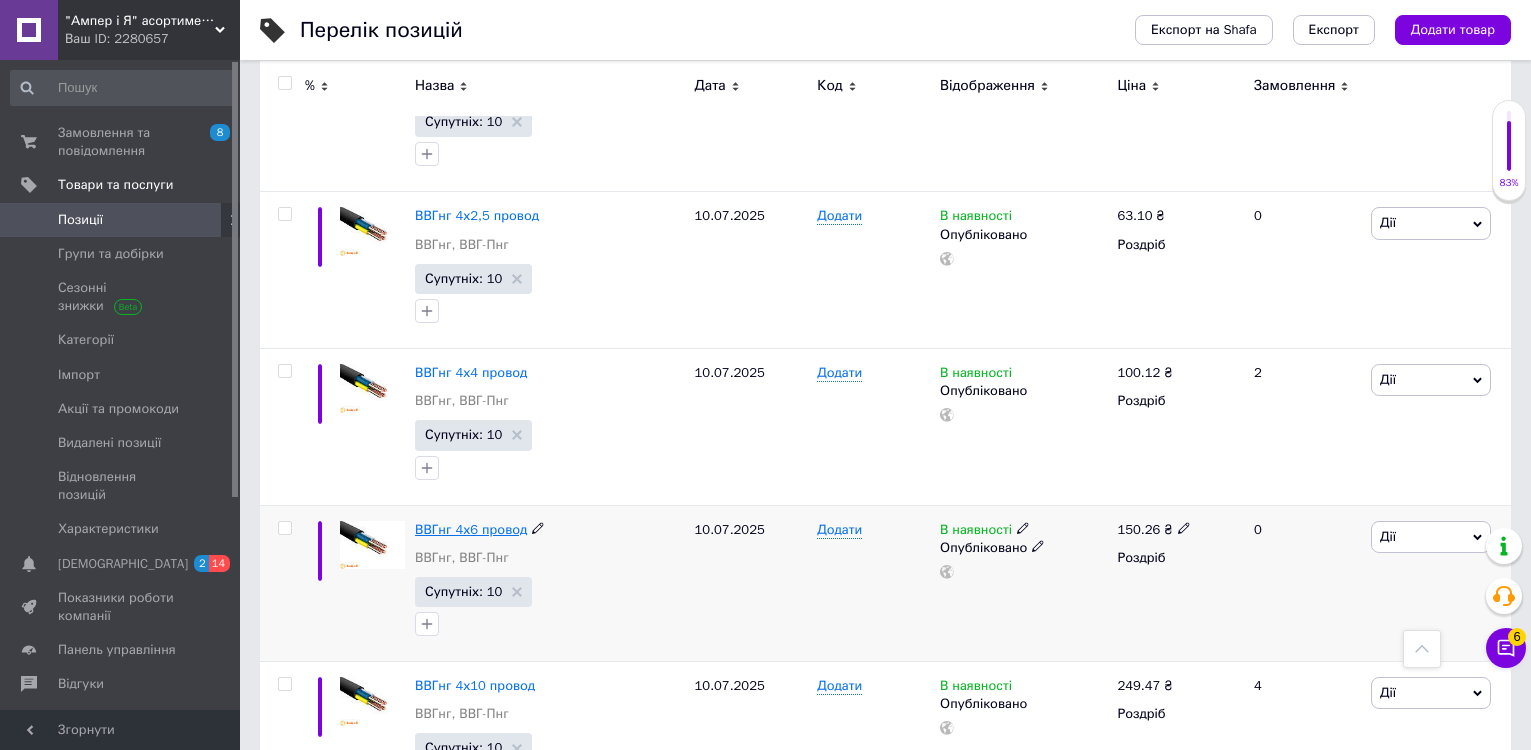 click on "ВВГнг 4х6 провод" at bounding box center (471, 529) 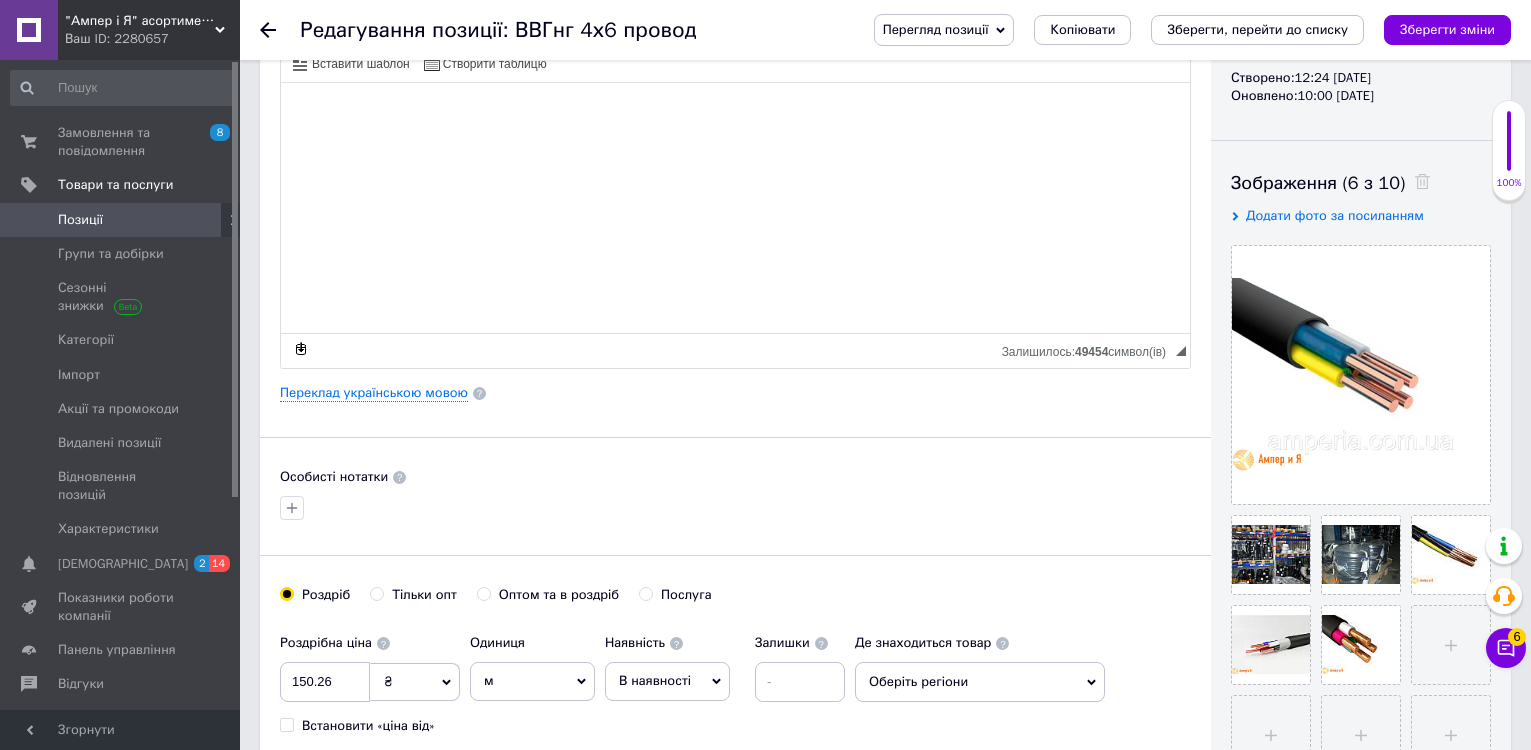 scroll, scrollTop: 400, scrollLeft: 0, axis: vertical 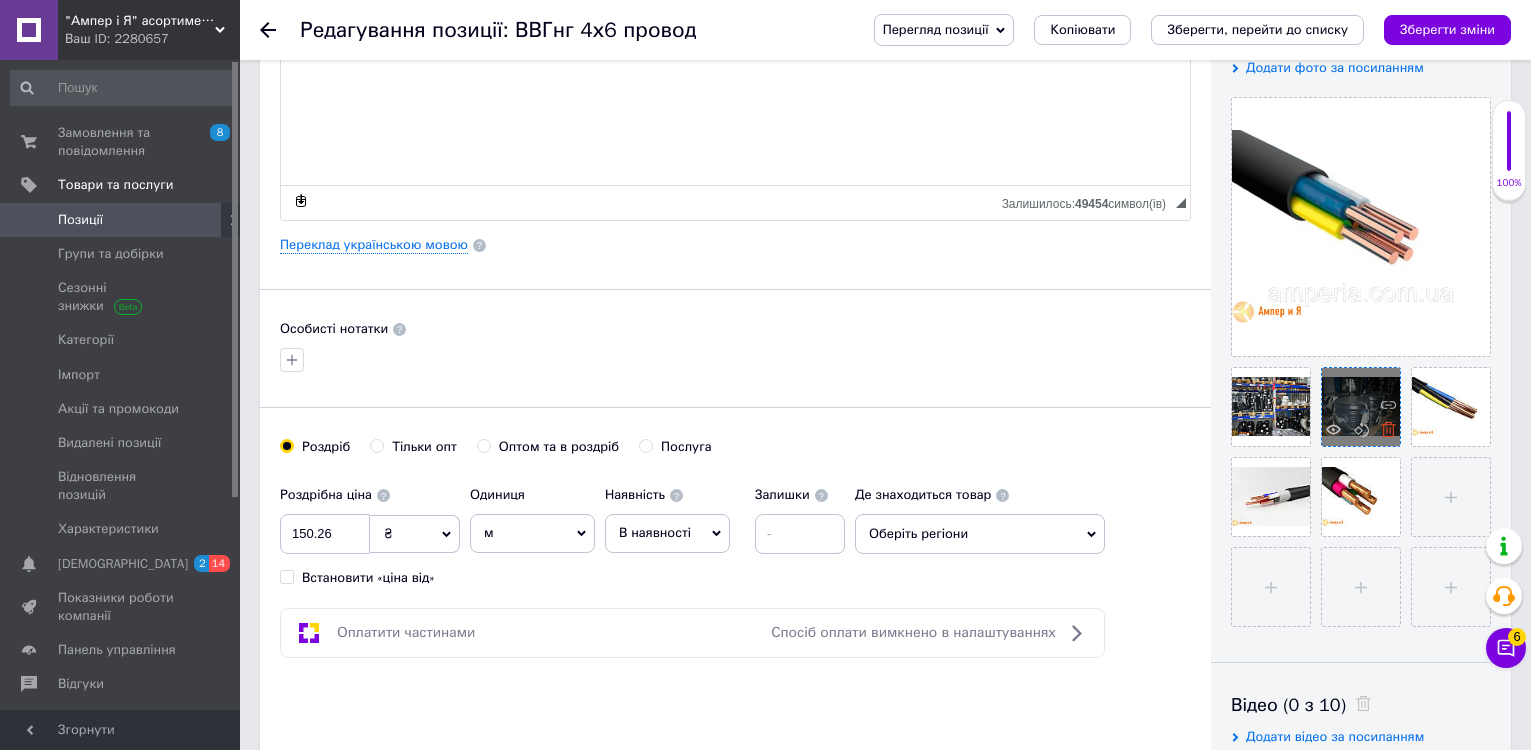 click 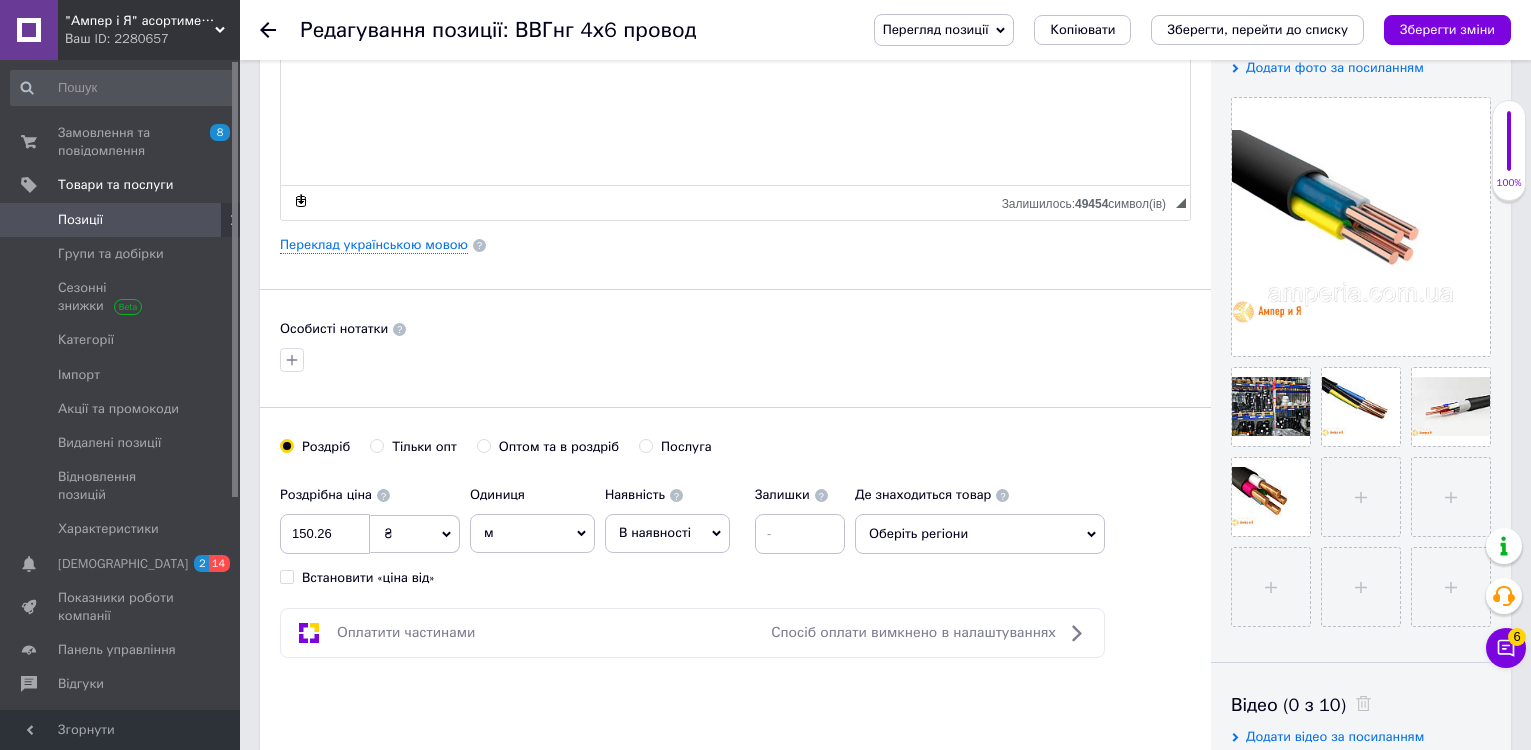 click 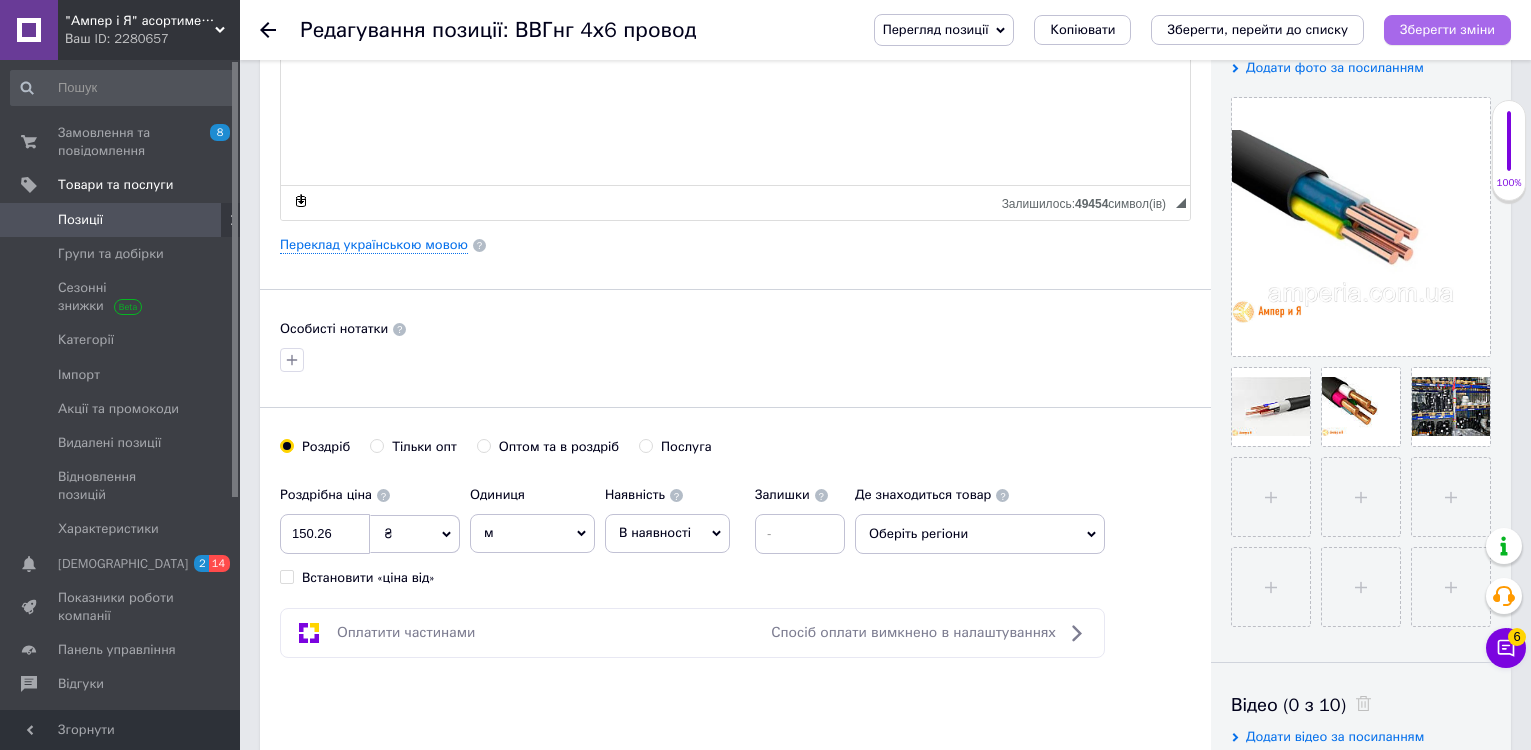 click on "Зберегти зміни" at bounding box center (1447, 29) 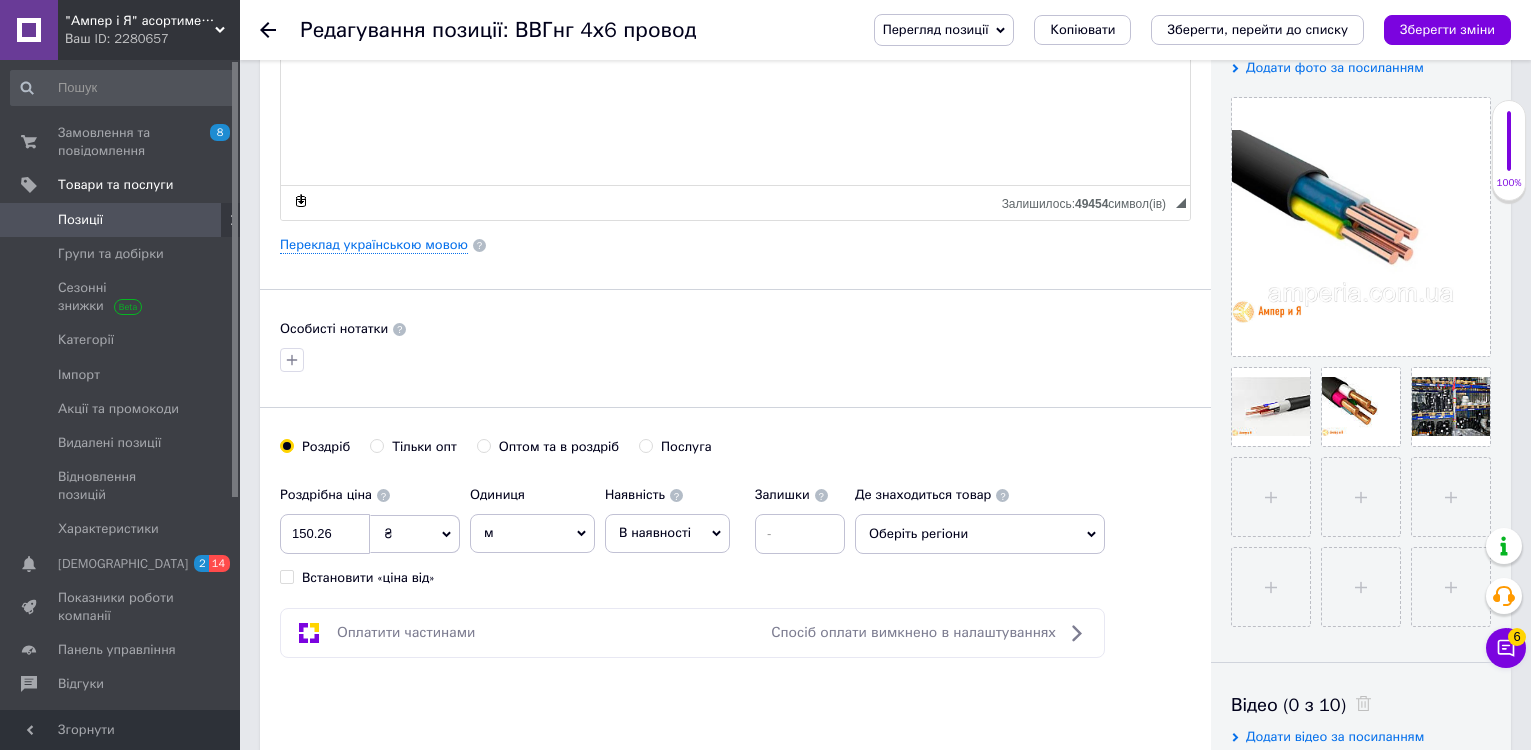 click 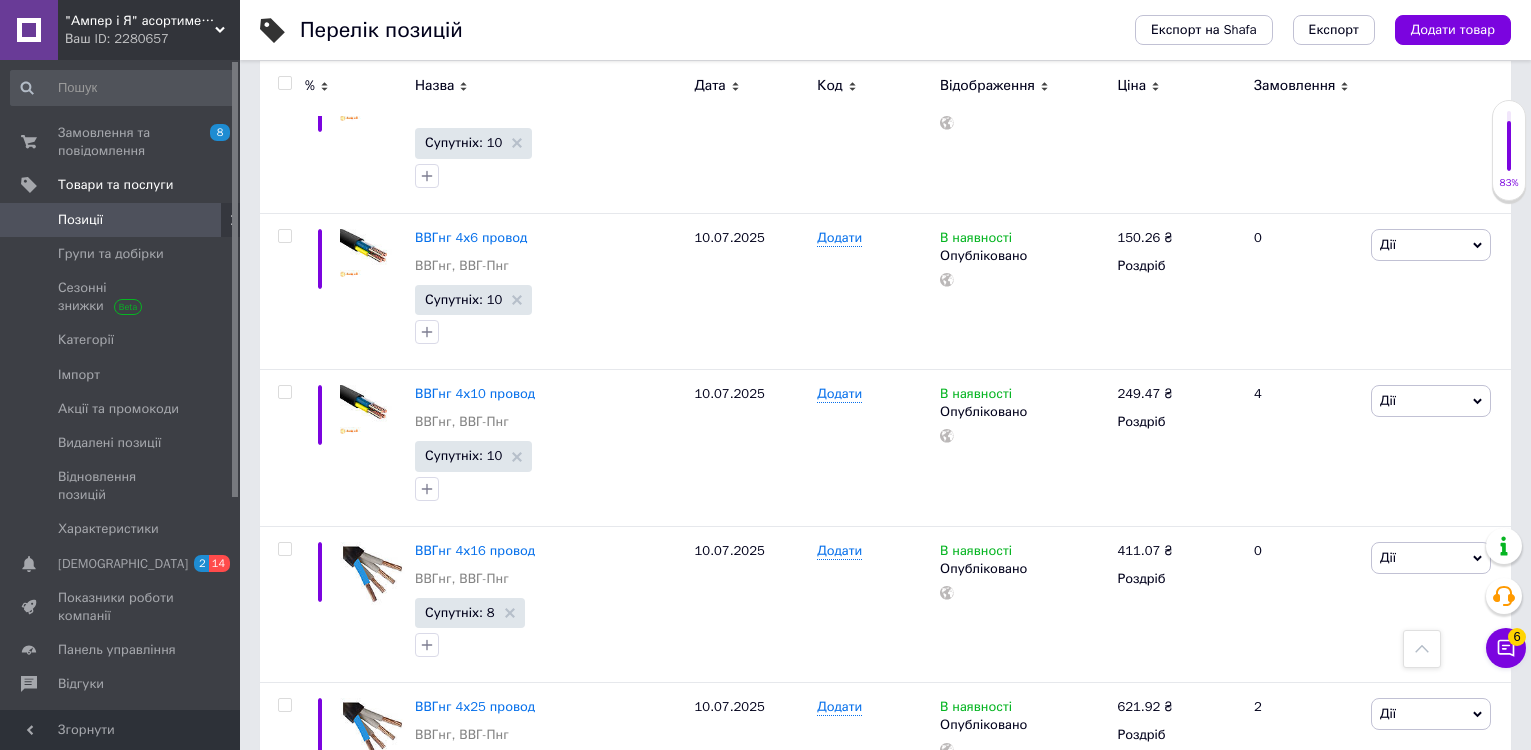scroll, scrollTop: 1600, scrollLeft: 0, axis: vertical 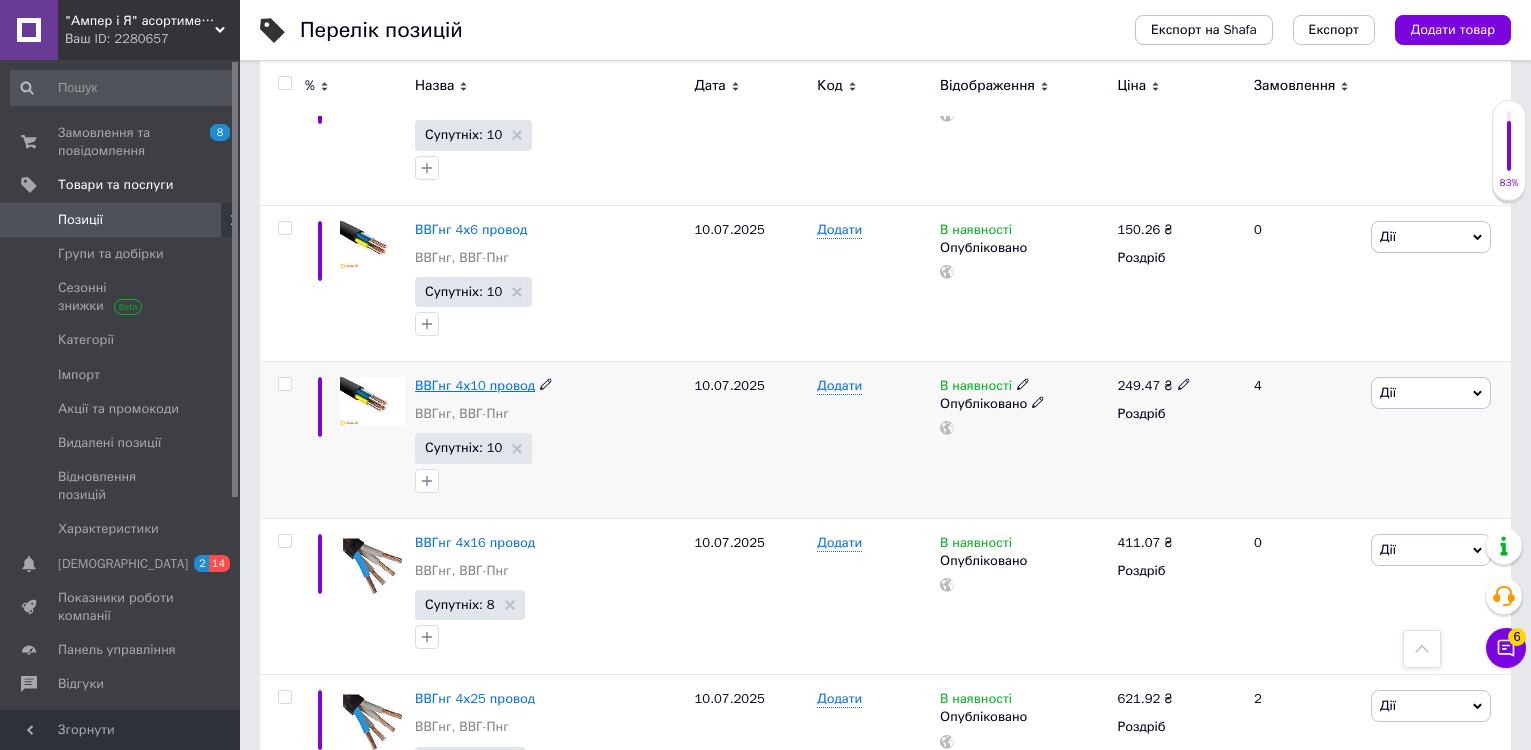 click on "ВВГнг 4х10 провод" at bounding box center (475, 385) 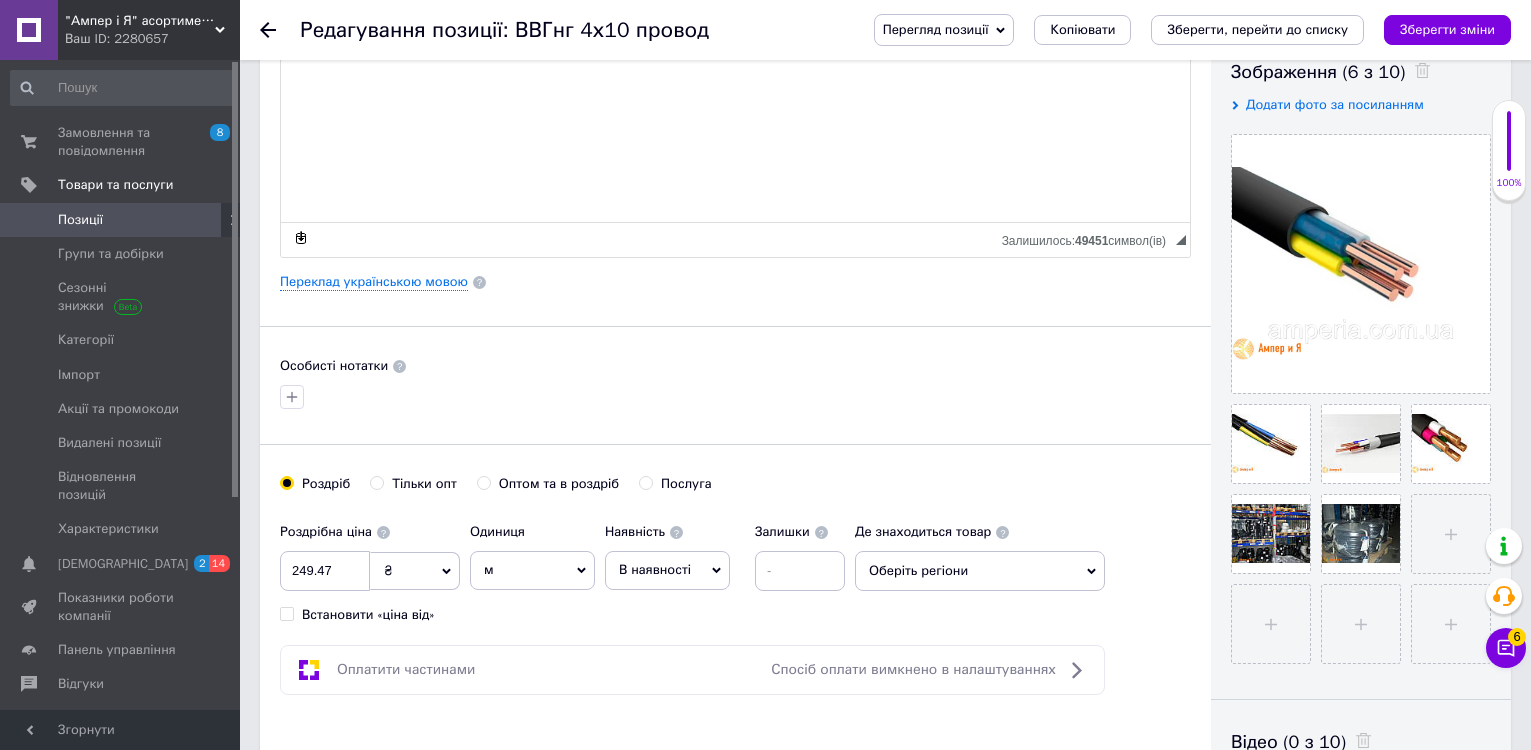 scroll, scrollTop: 400, scrollLeft: 0, axis: vertical 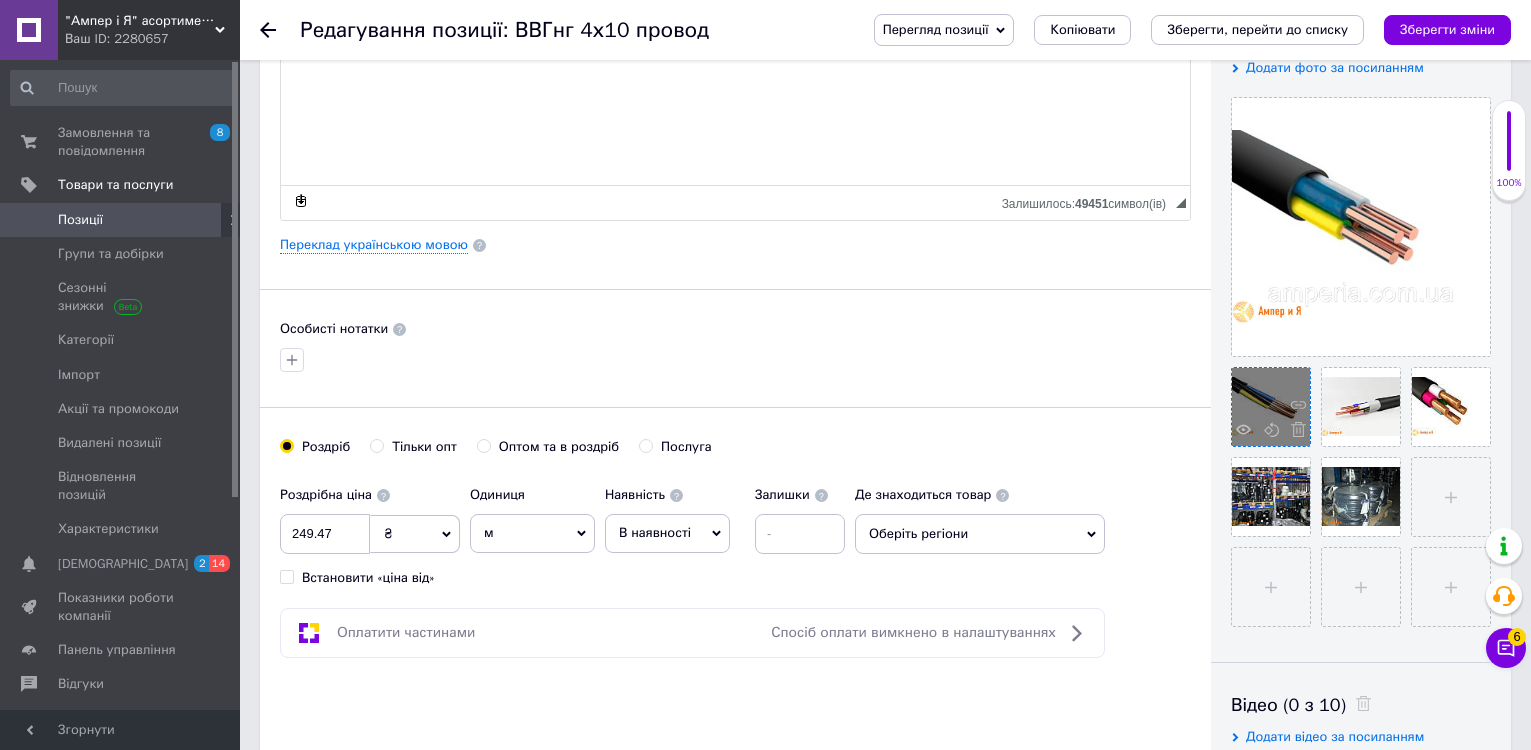 click at bounding box center (1271, 407) 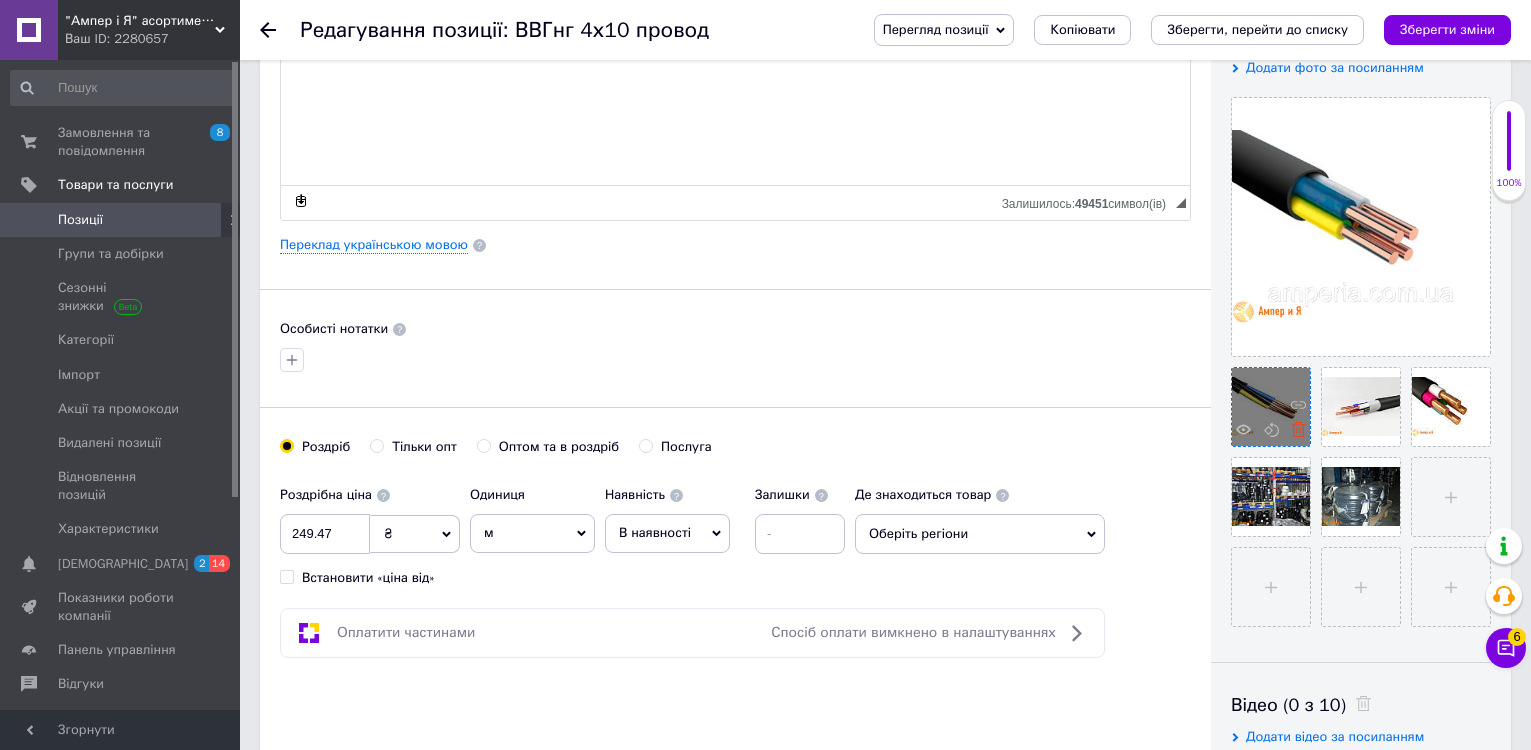 click 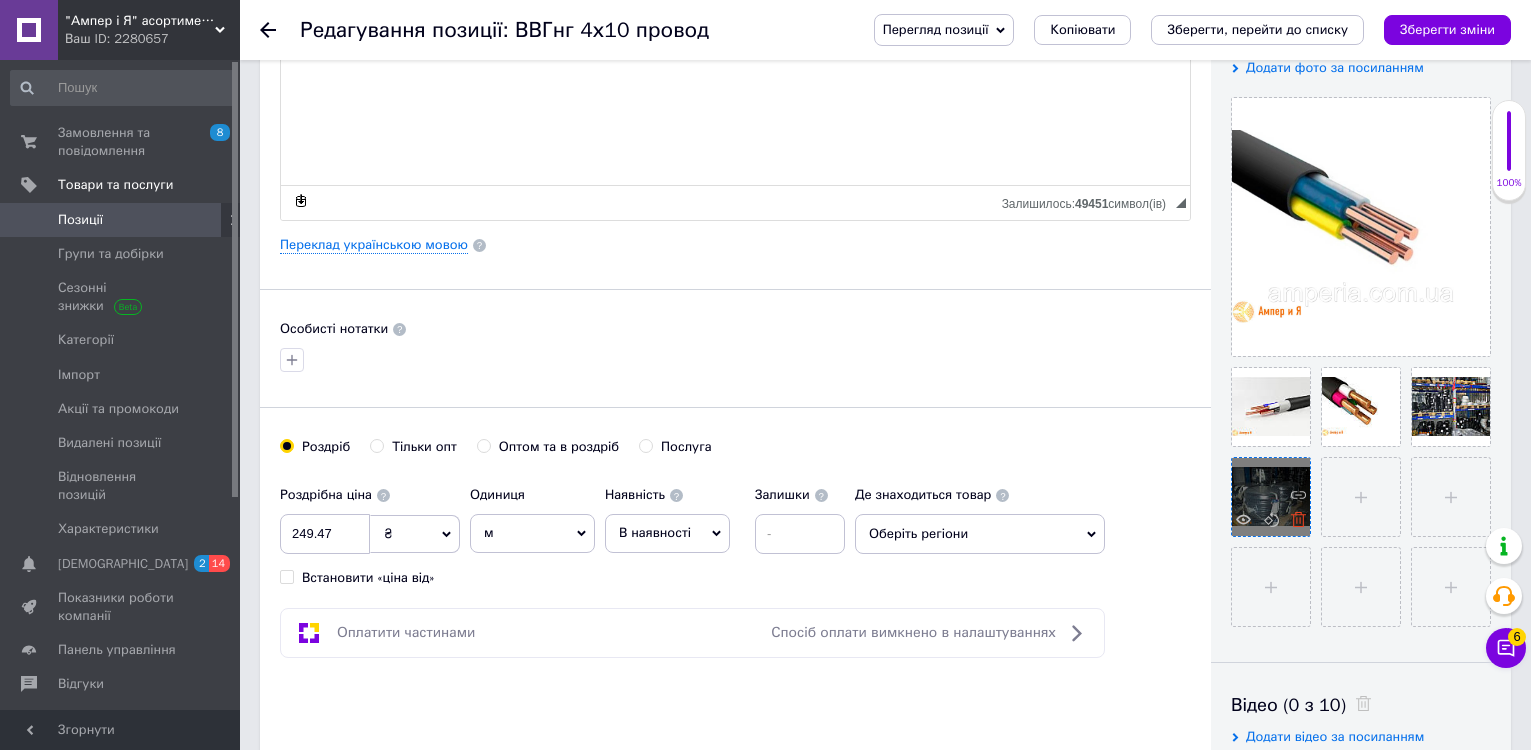 click 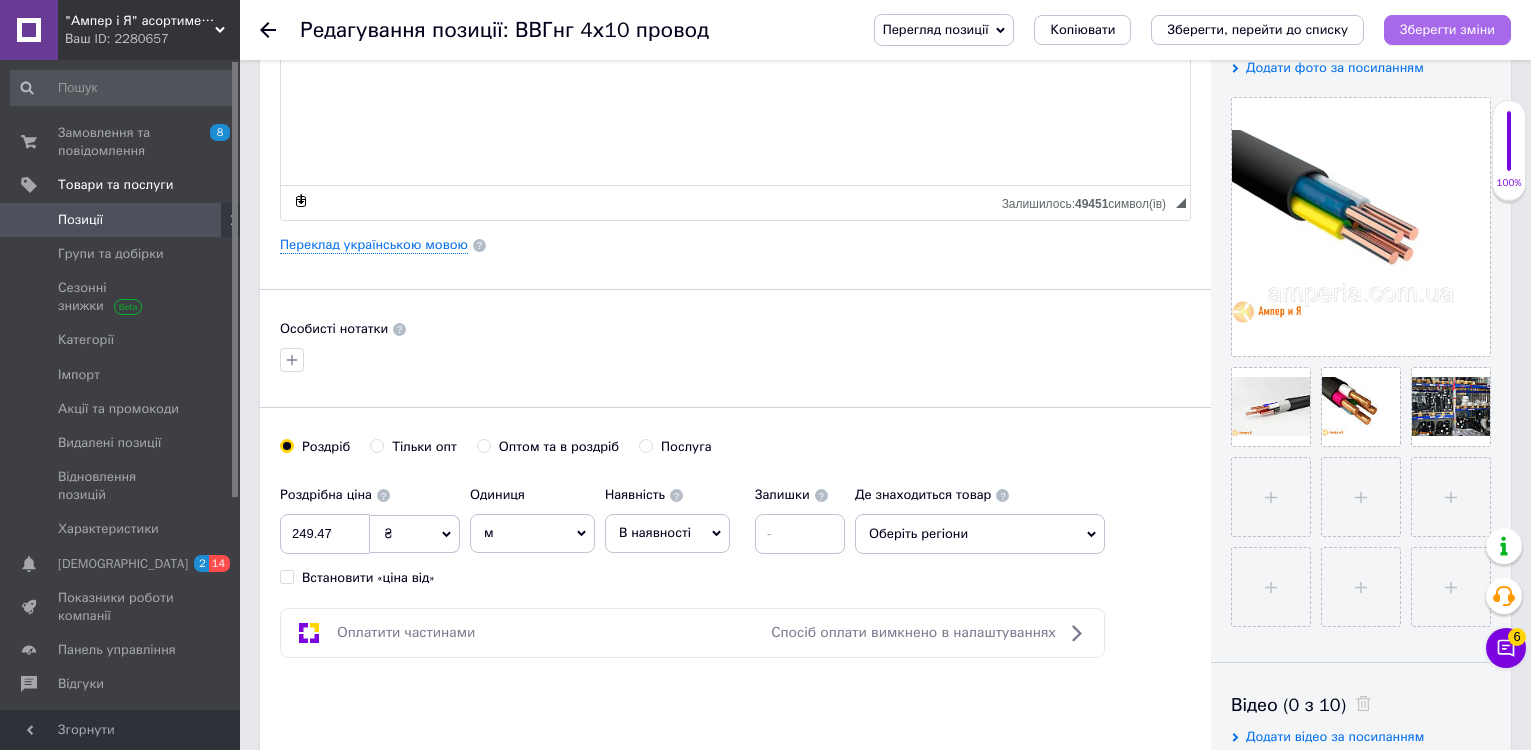 click on "Зберегти зміни" at bounding box center [1447, 30] 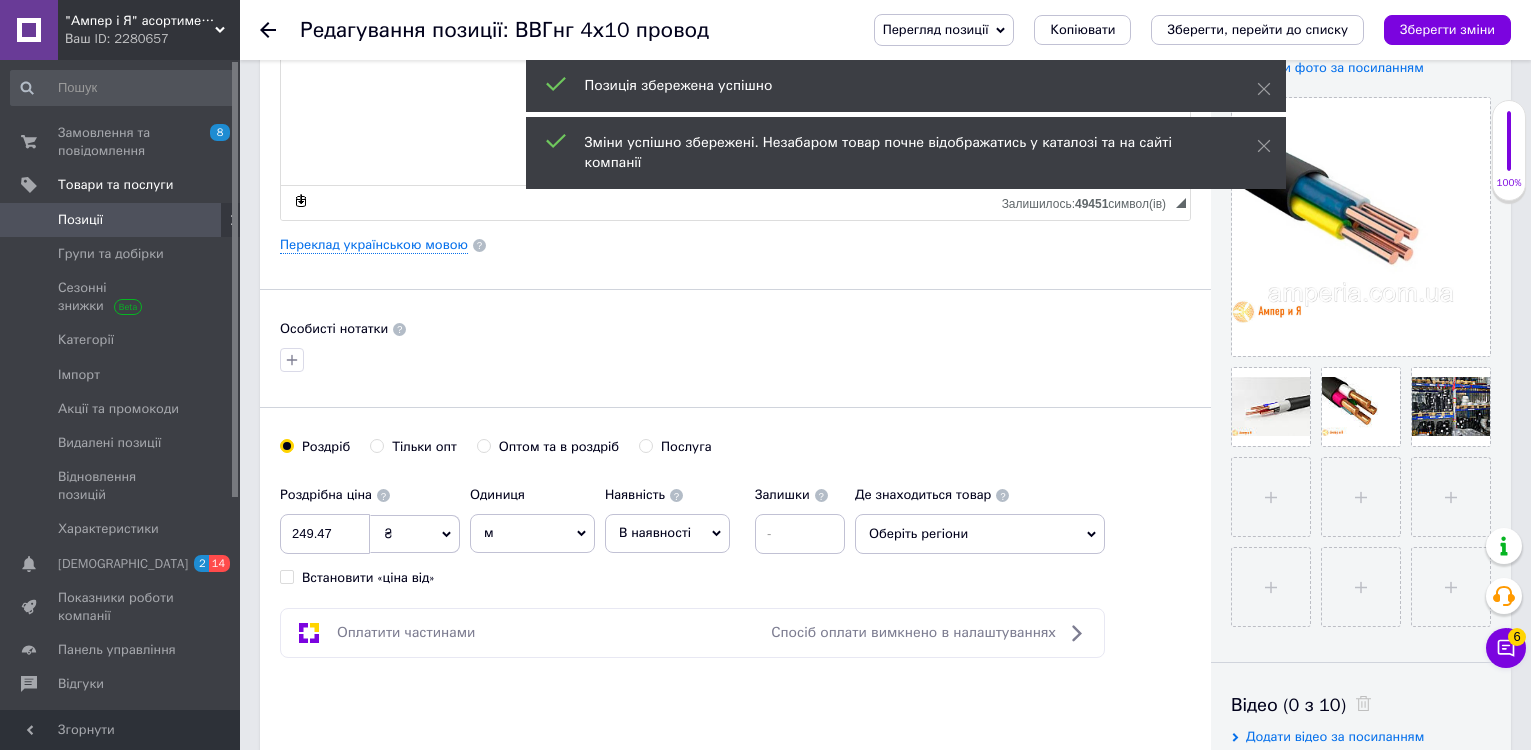 click 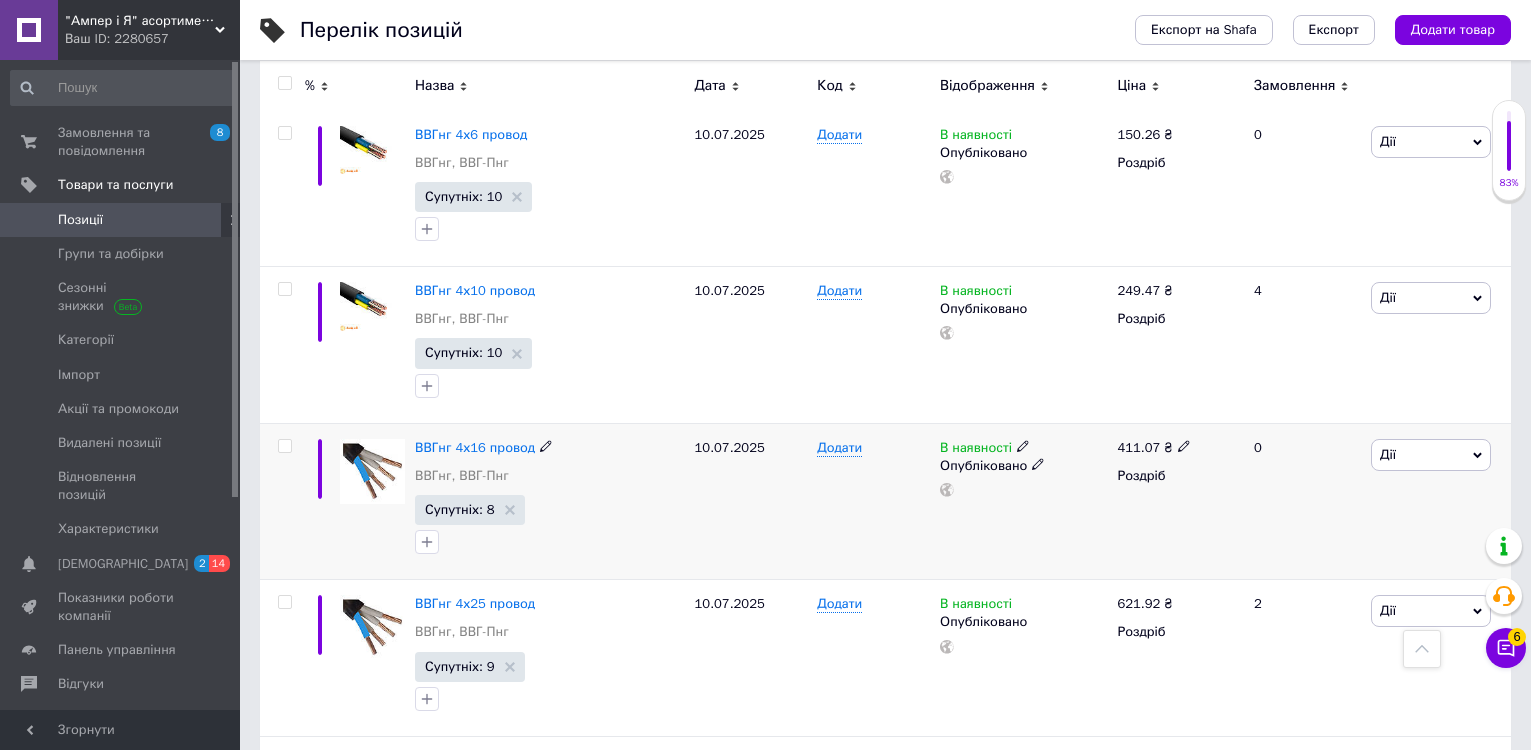 scroll, scrollTop: 1800, scrollLeft: 0, axis: vertical 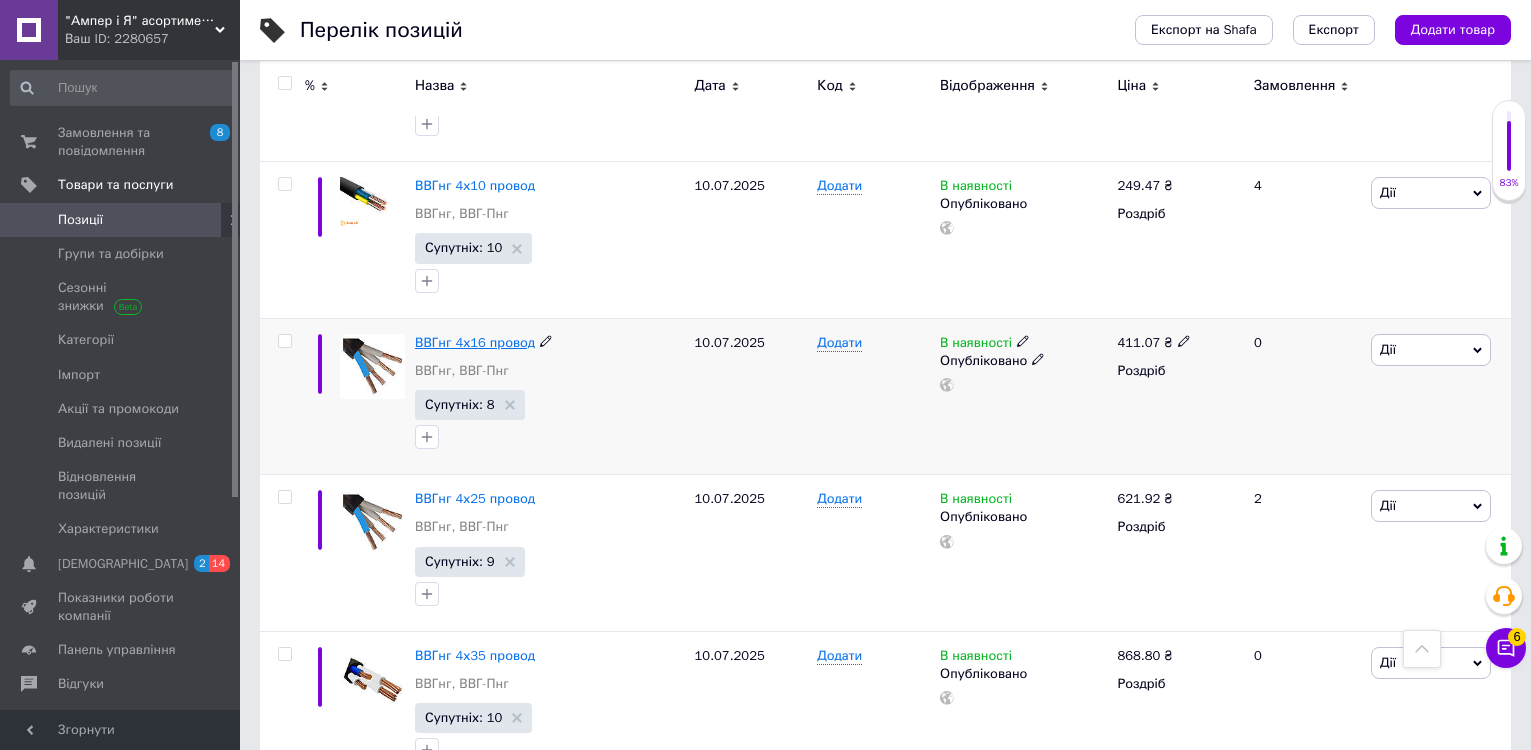 click on "ВВГнг 4х16 провод" at bounding box center [475, 342] 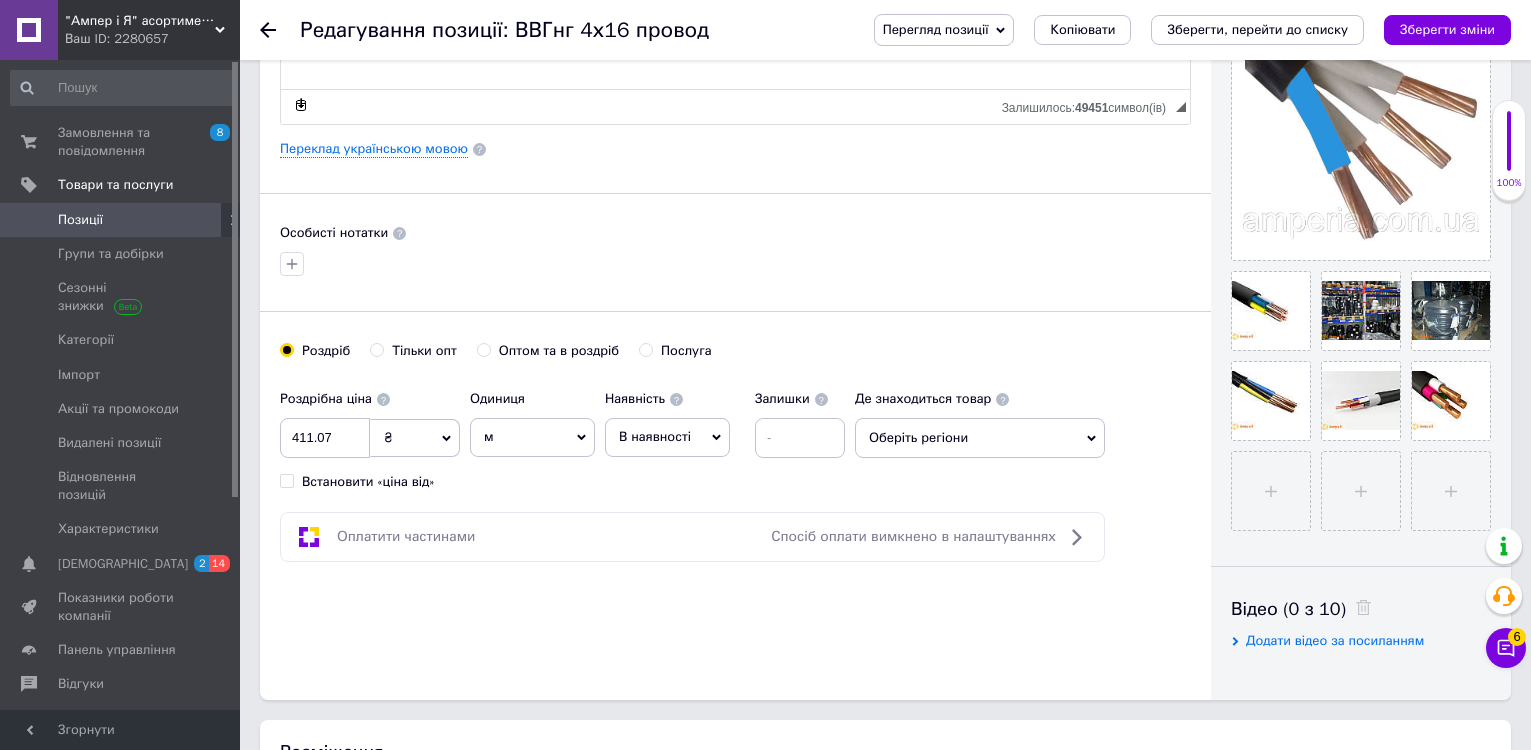 scroll, scrollTop: 500, scrollLeft: 0, axis: vertical 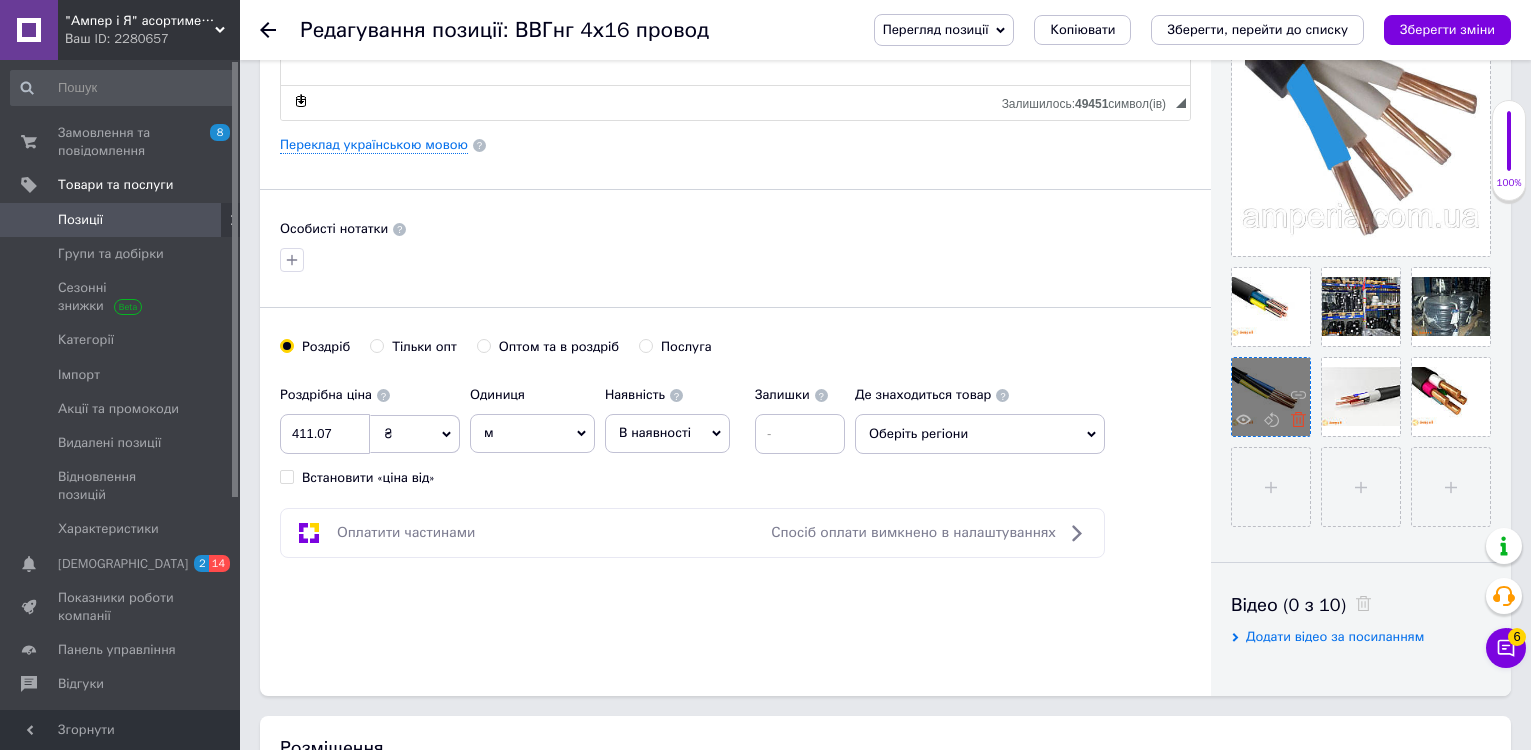 click 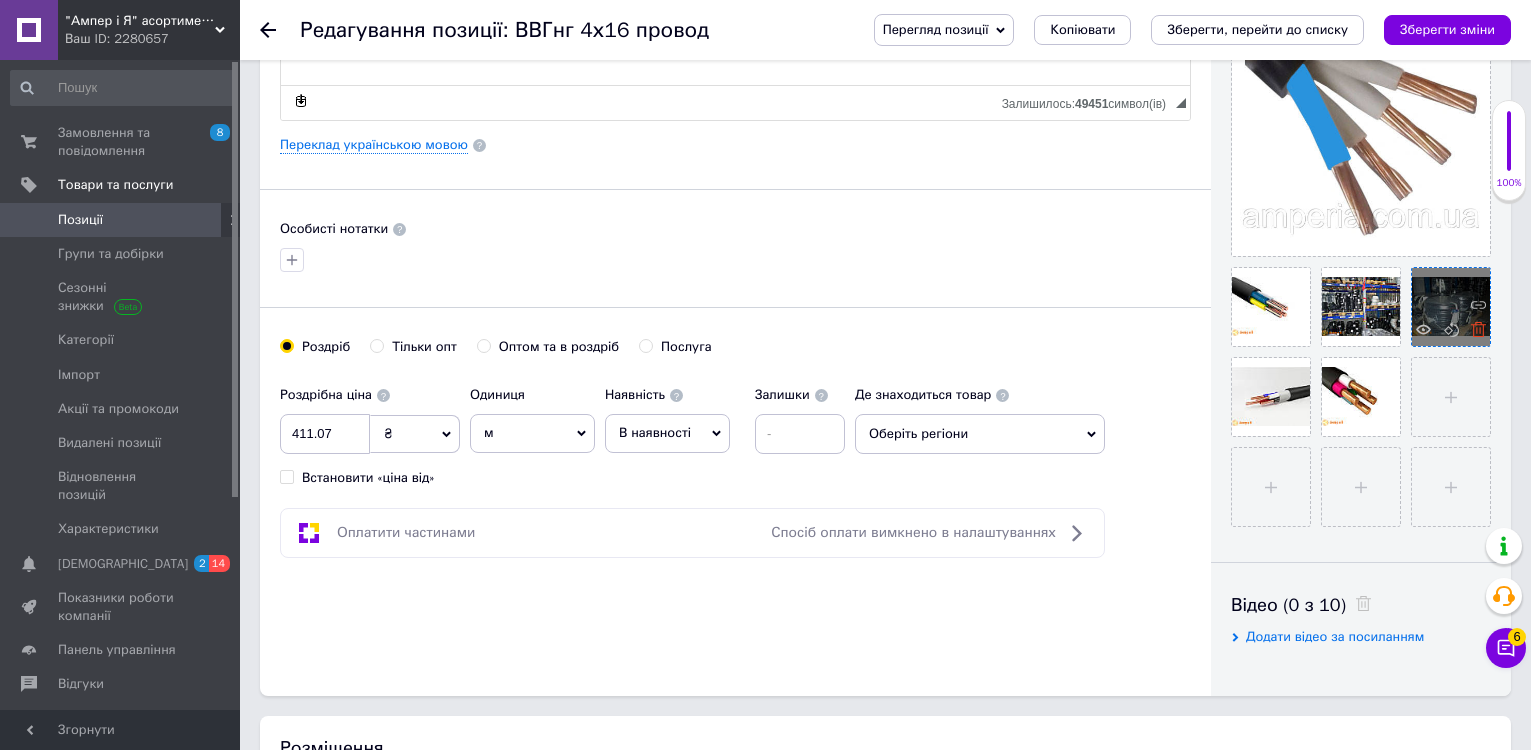 click 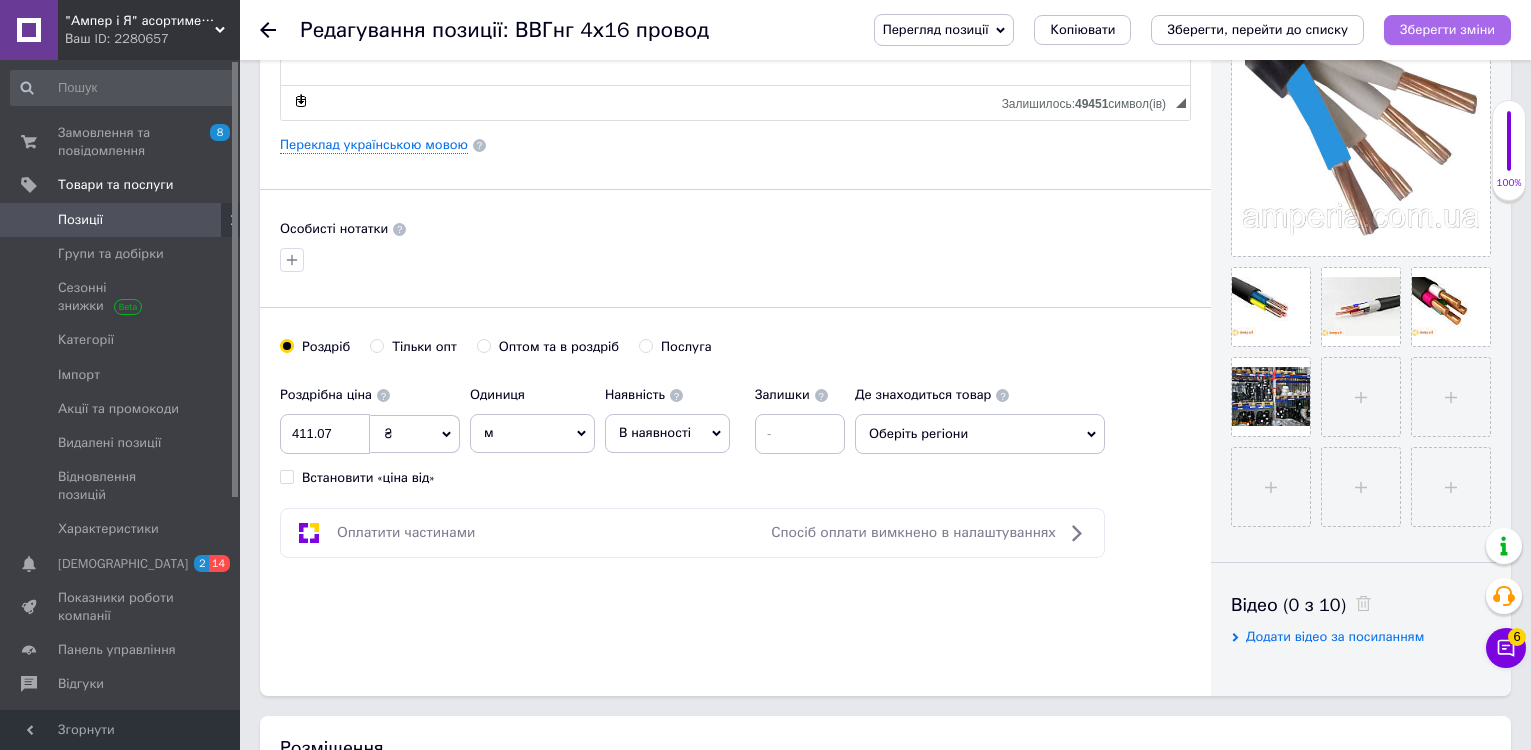 click on "Зберегти зміни" at bounding box center [1447, 29] 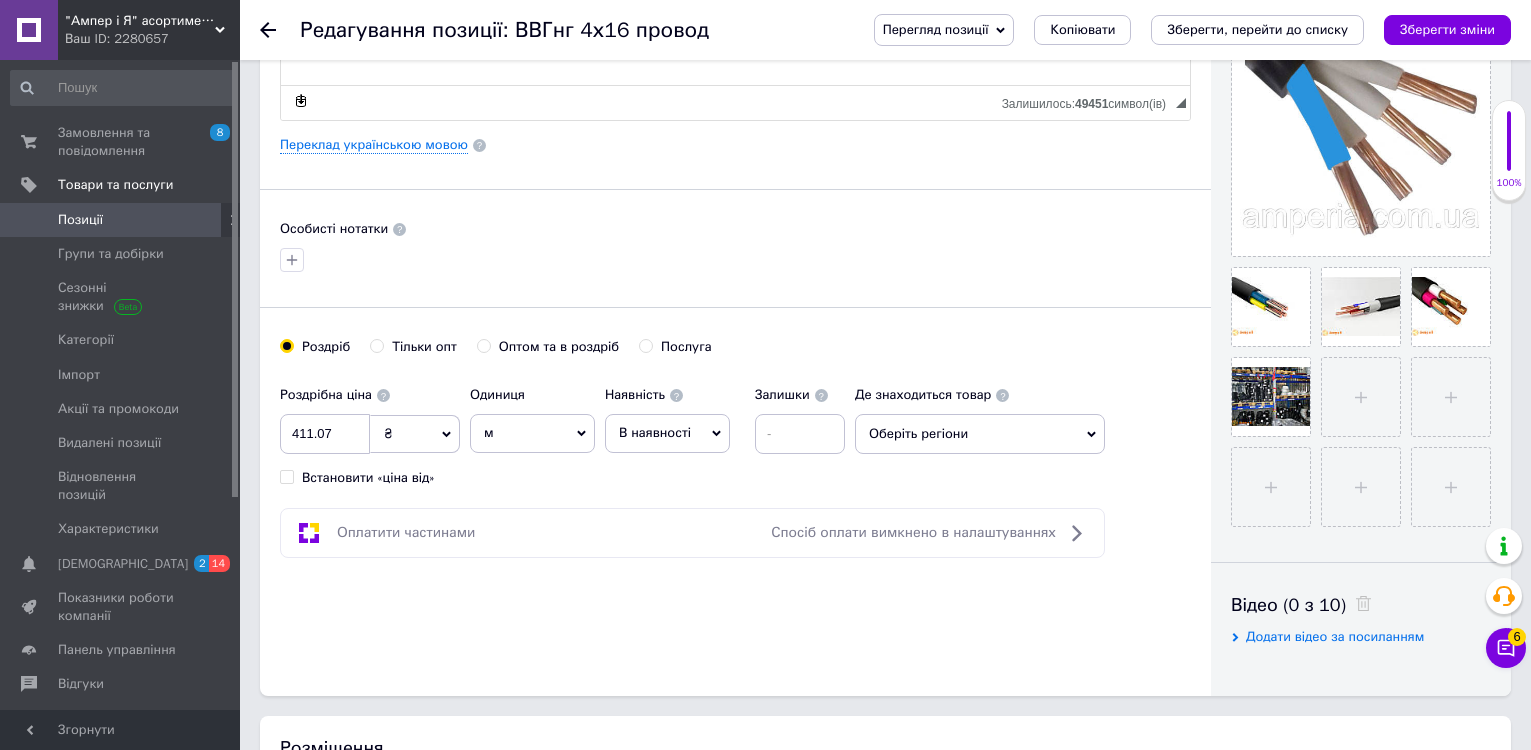 click 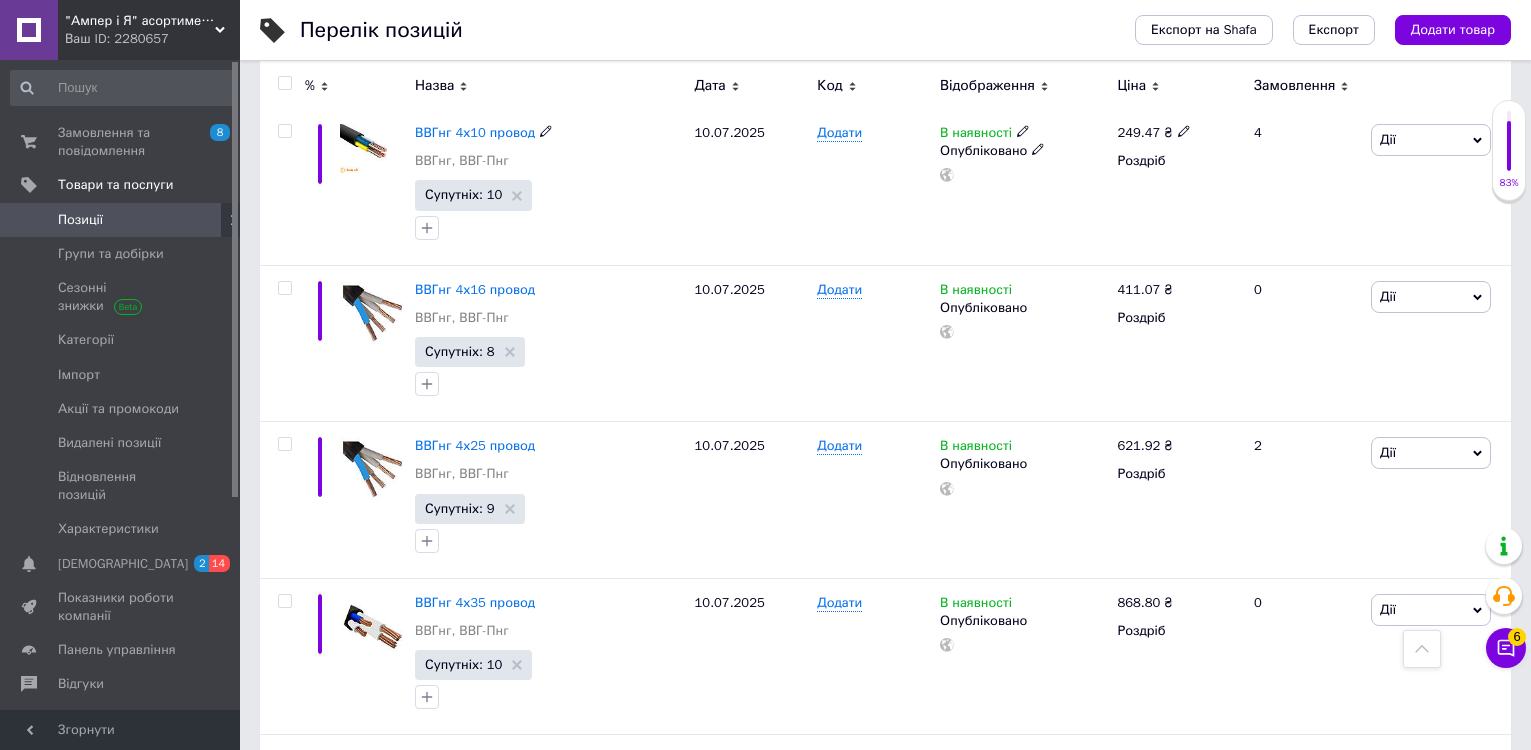 scroll, scrollTop: 1900, scrollLeft: 0, axis: vertical 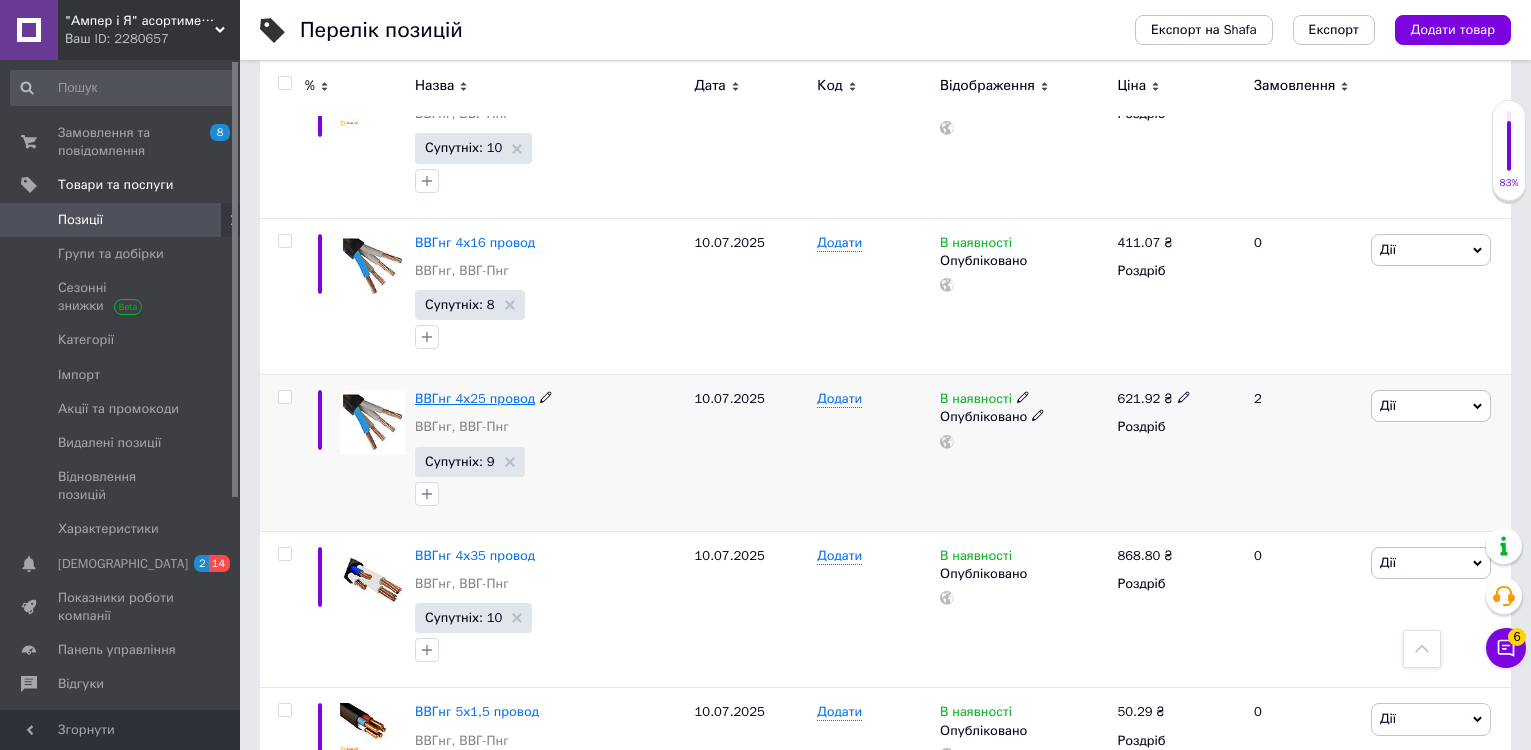 click on "ВВГнг 4х25 провод" at bounding box center (475, 398) 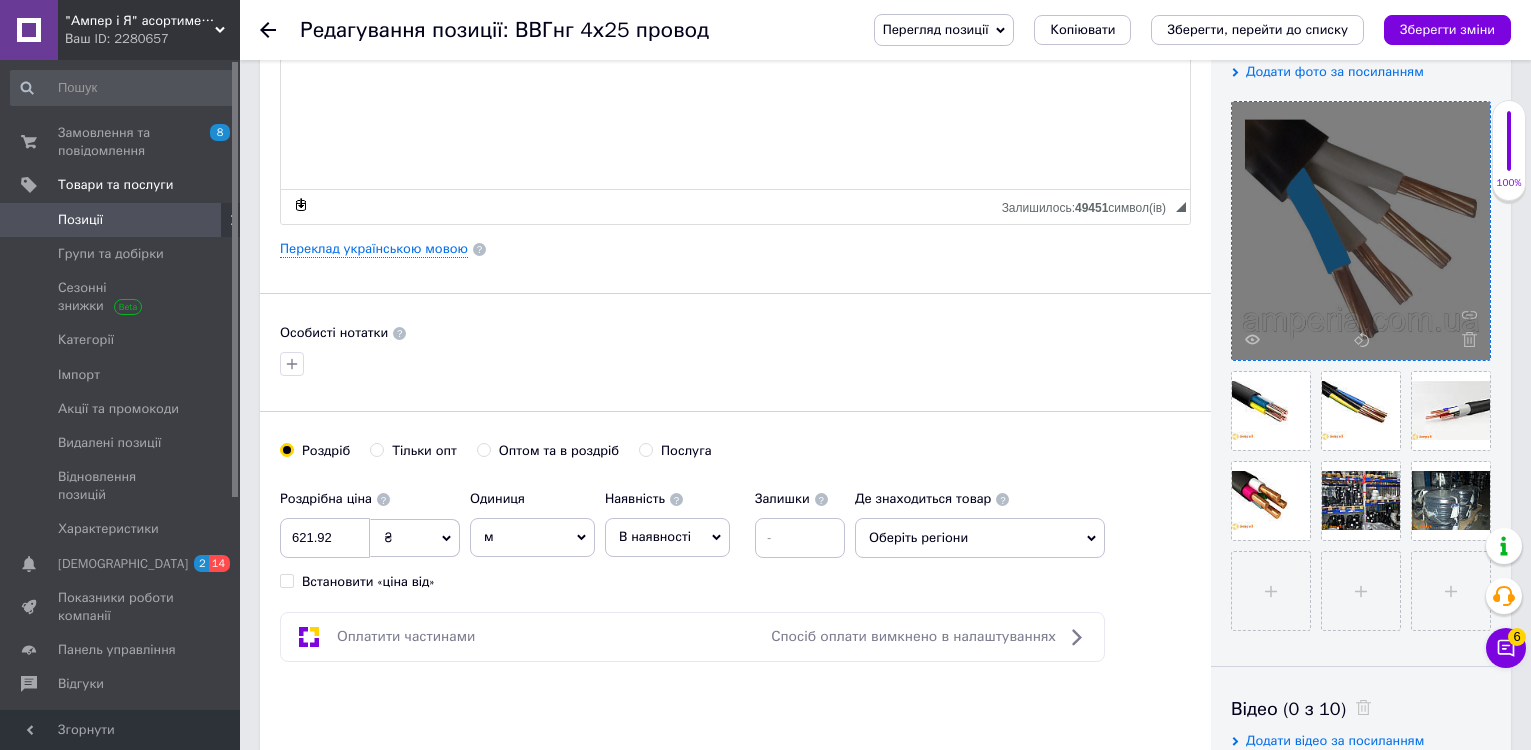scroll, scrollTop: 400, scrollLeft: 0, axis: vertical 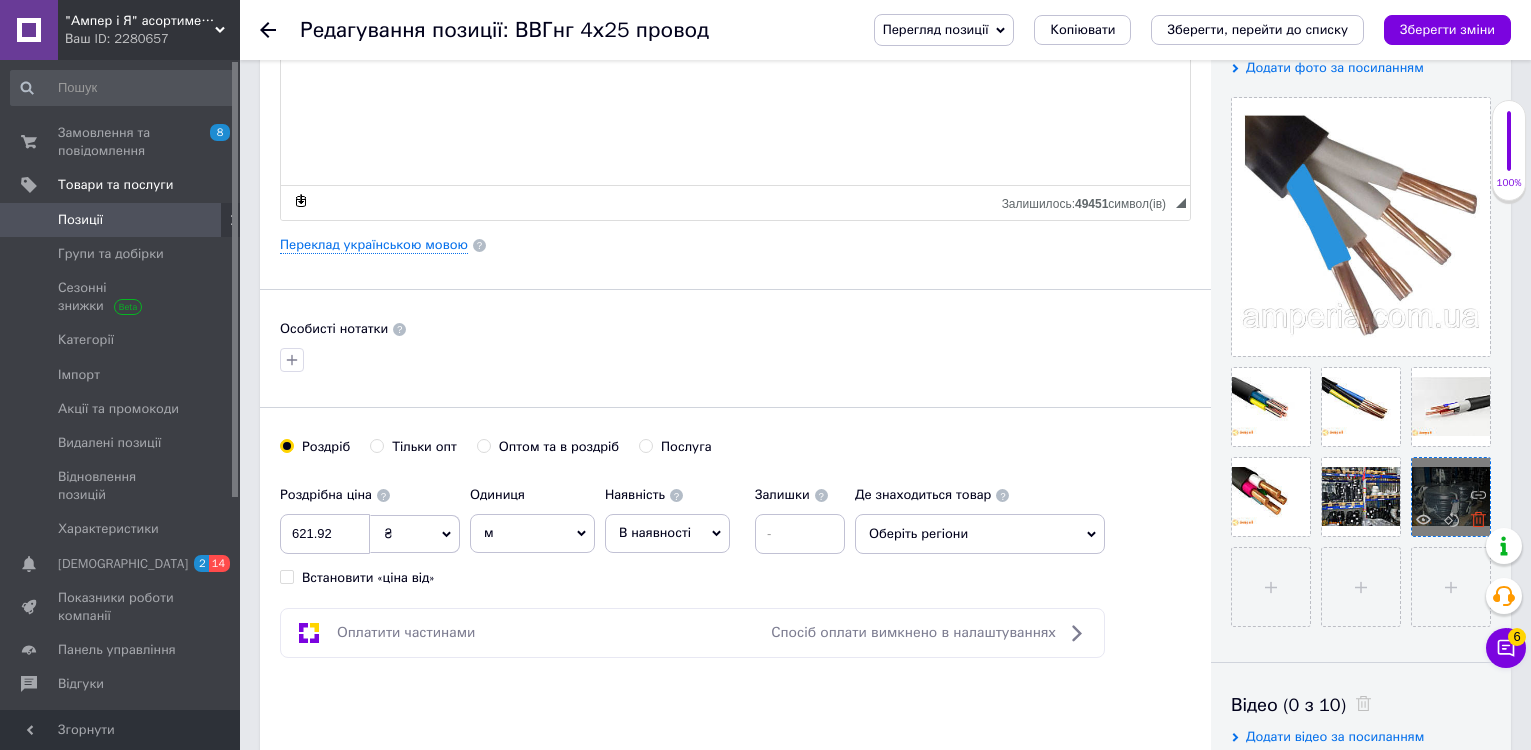 click 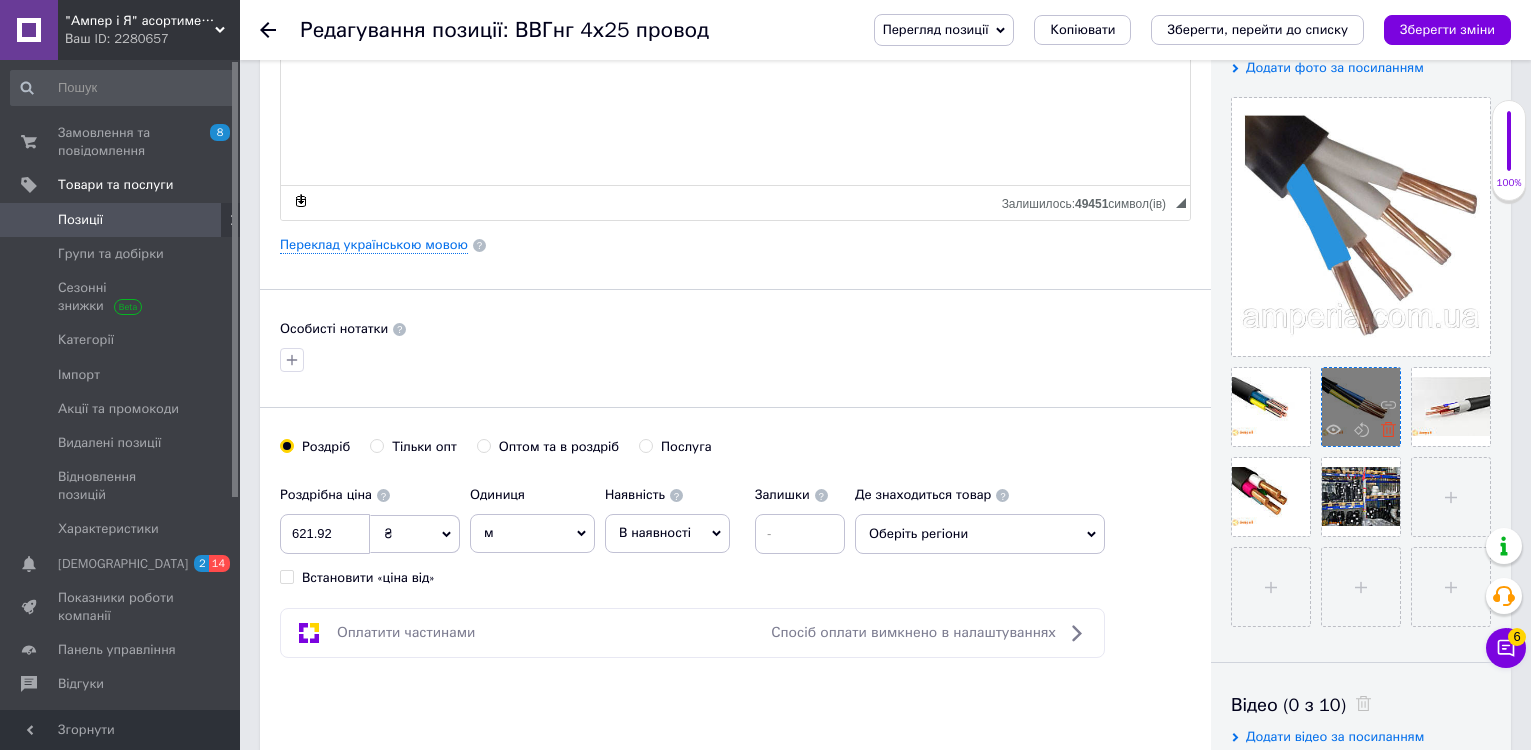 click 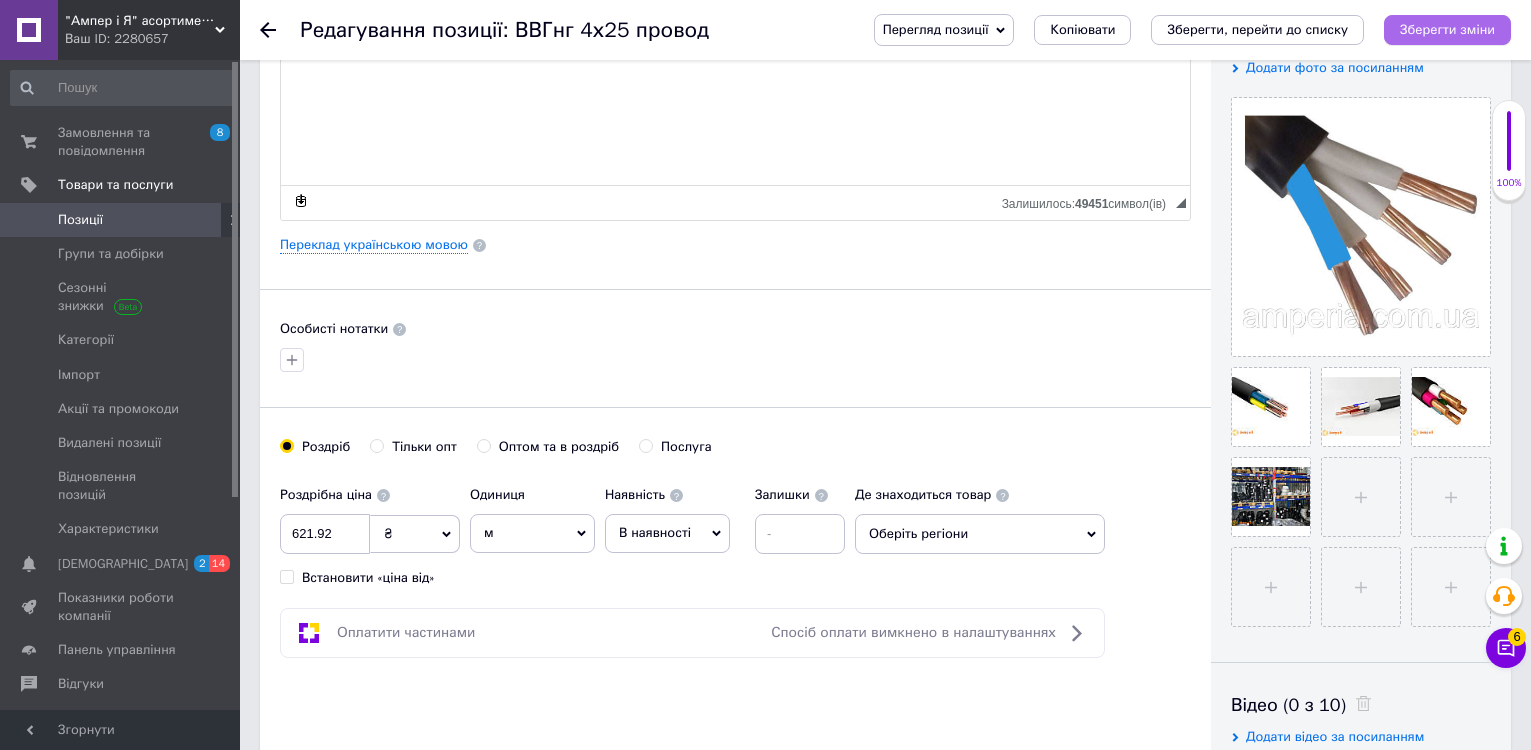 click on "Зберегти зміни" at bounding box center (1447, 29) 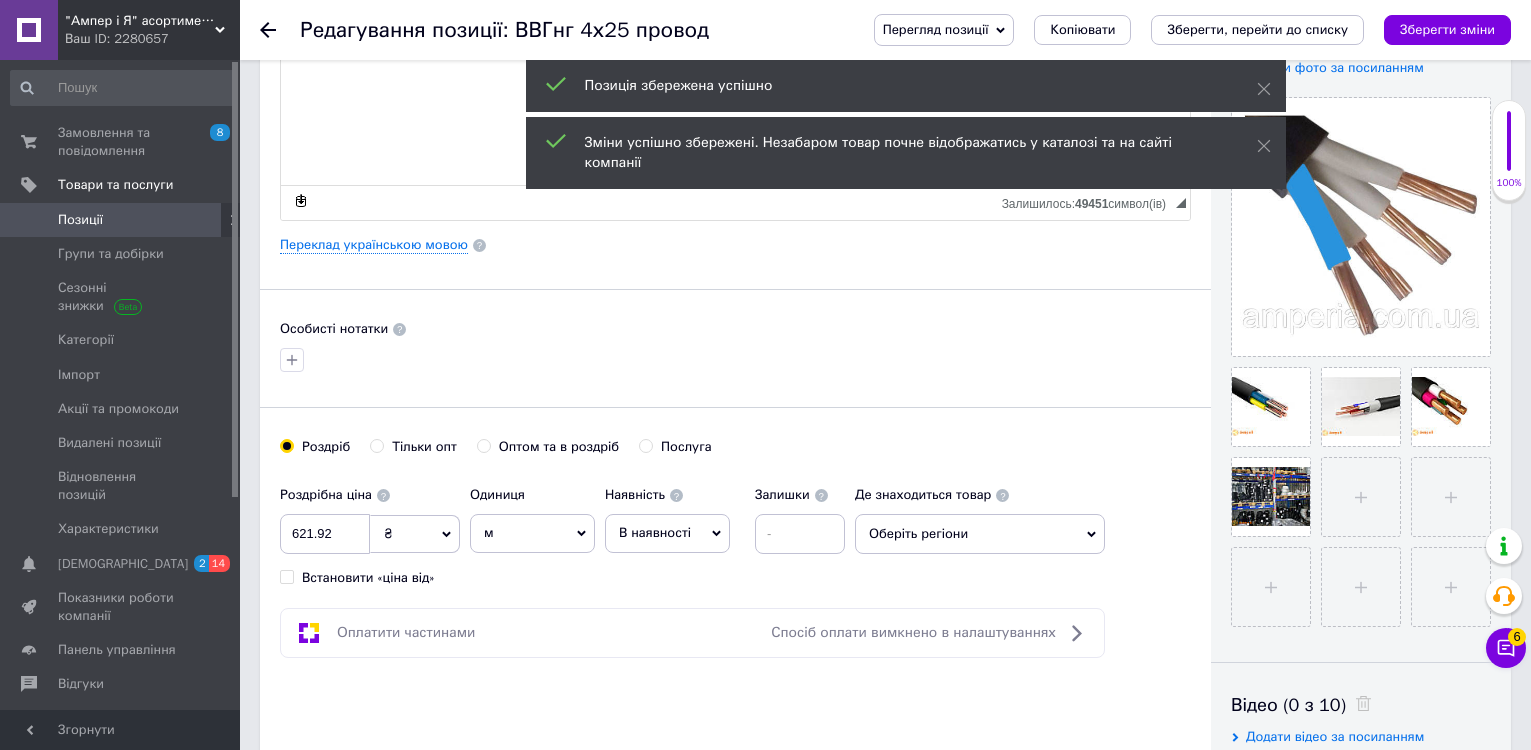 click 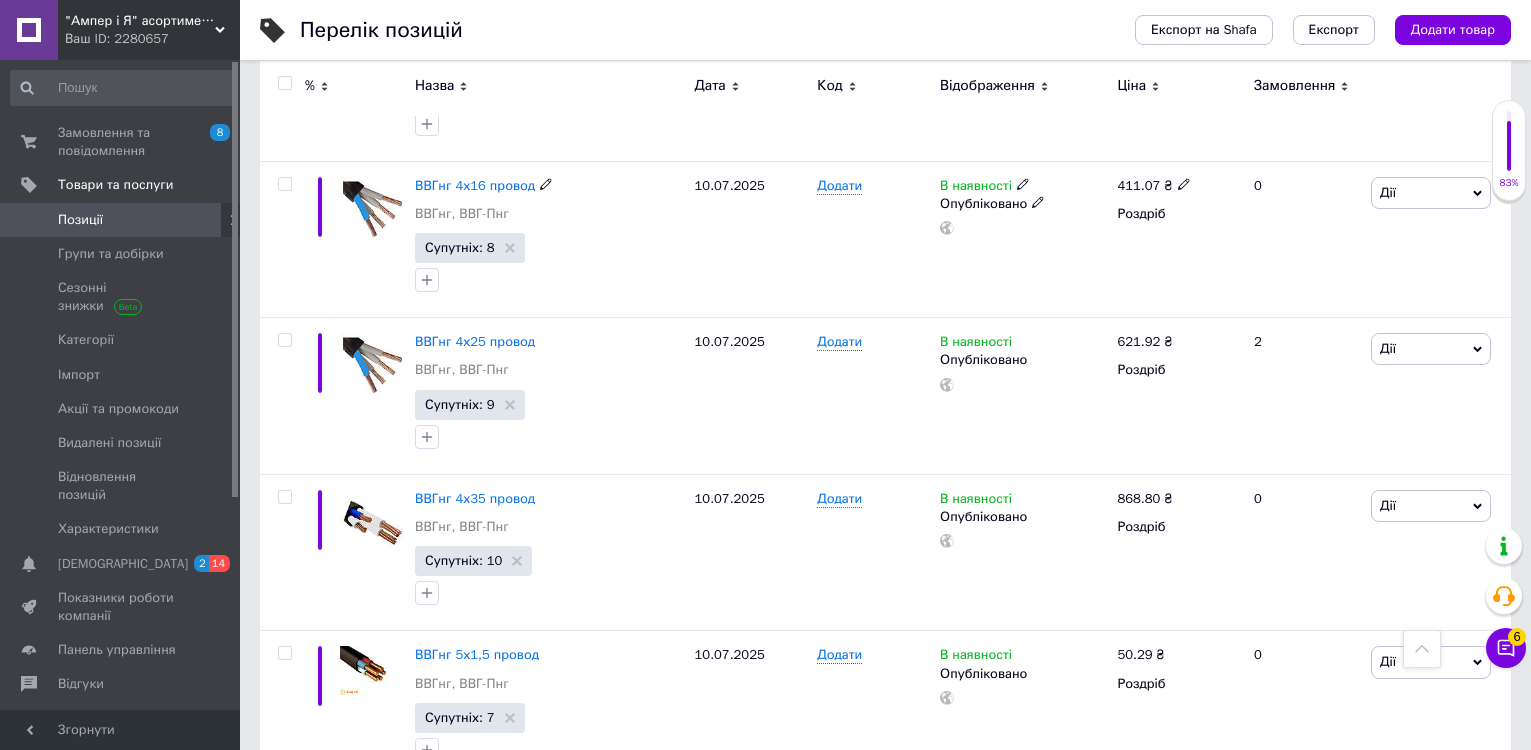 scroll, scrollTop: 2000, scrollLeft: 0, axis: vertical 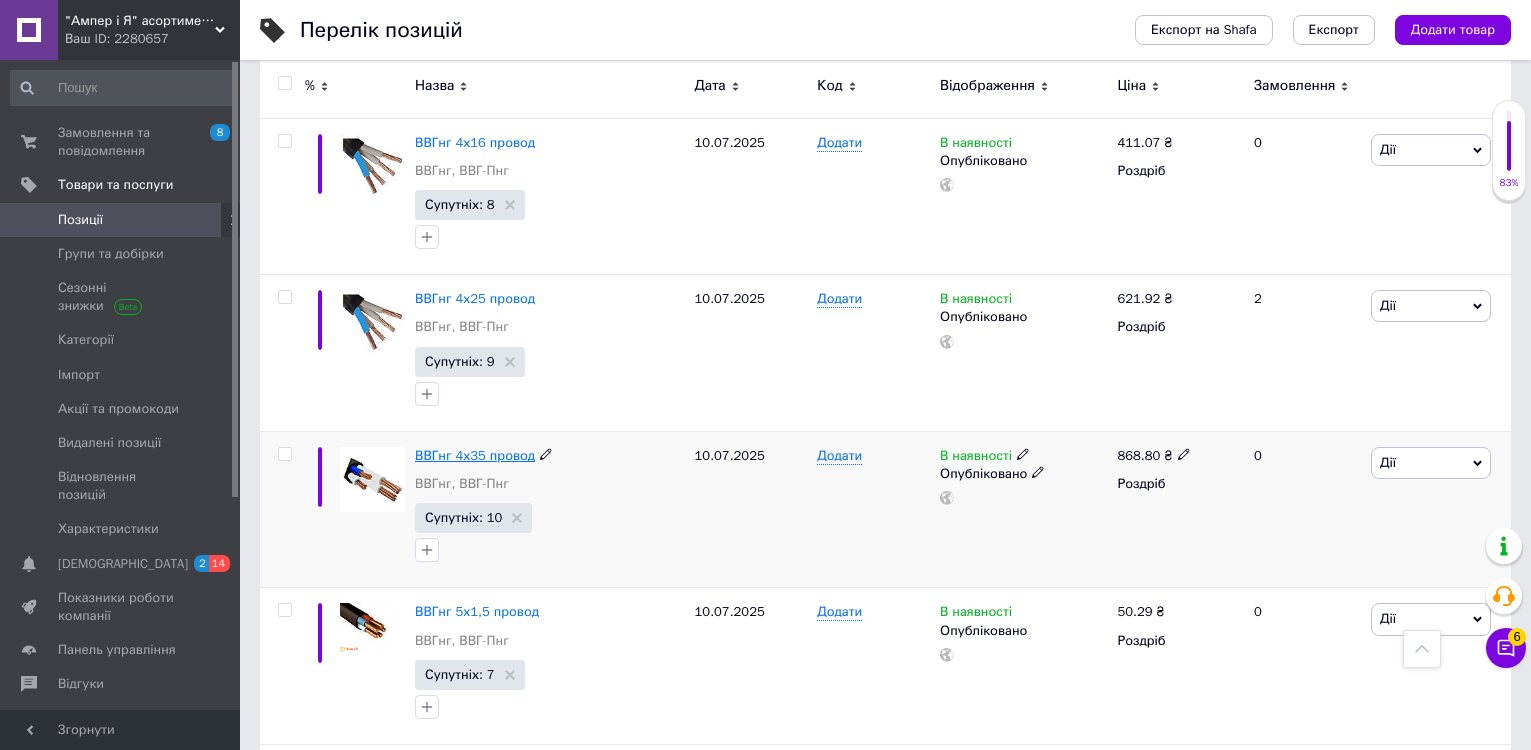 click on "ВВГнг 4х35 провод" at bounding box center (475, 455) 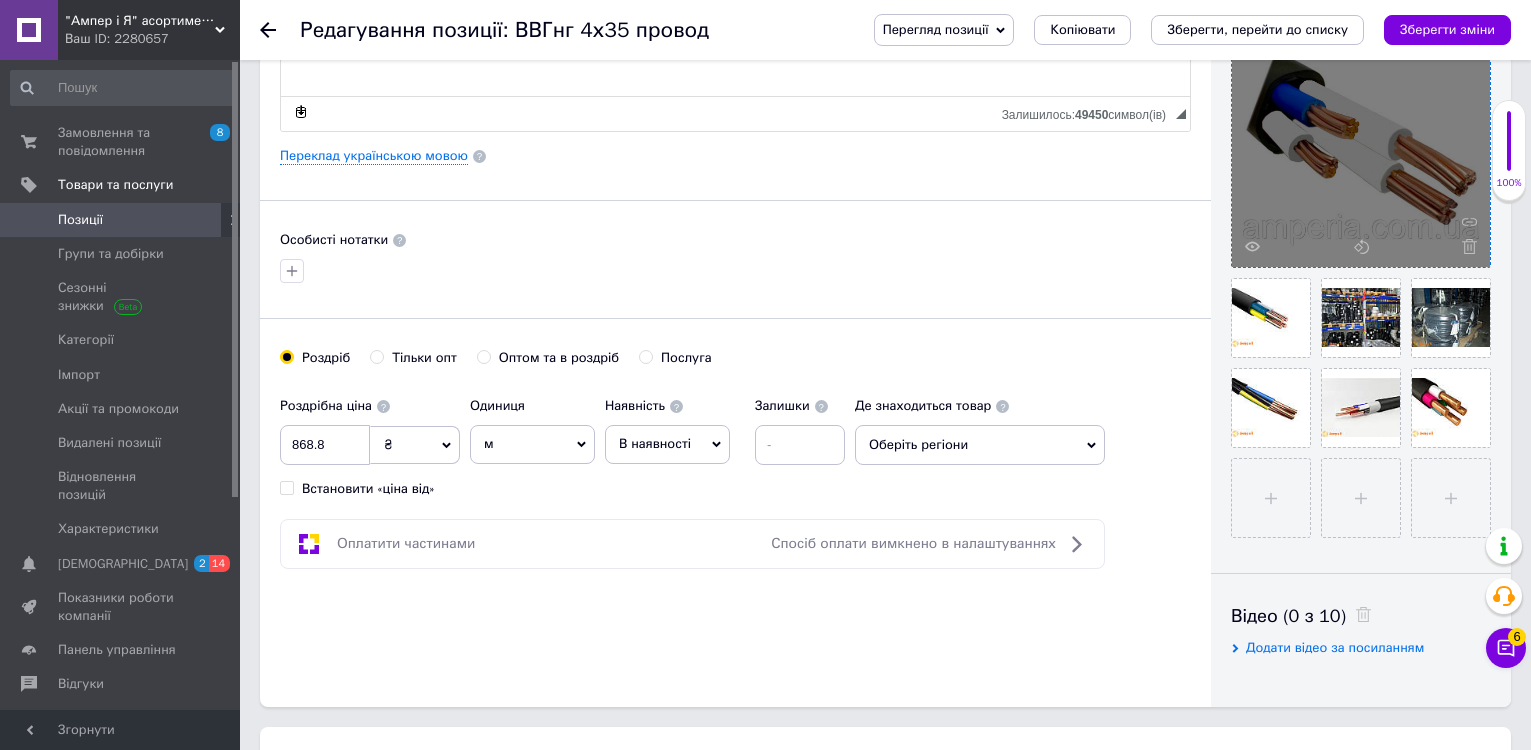 scroll, scrollTop: 500, scrollLeft: 0, axis: vertical 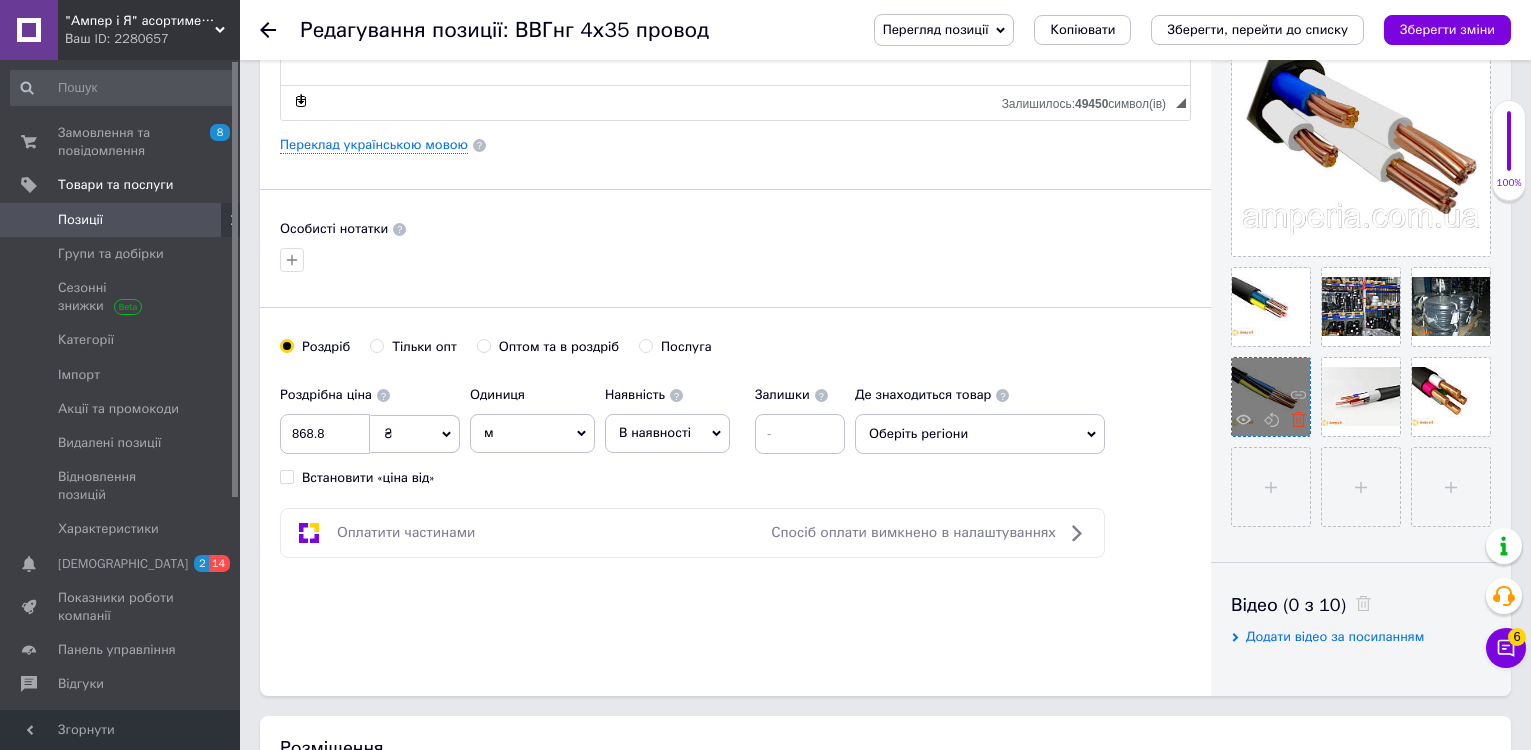 click 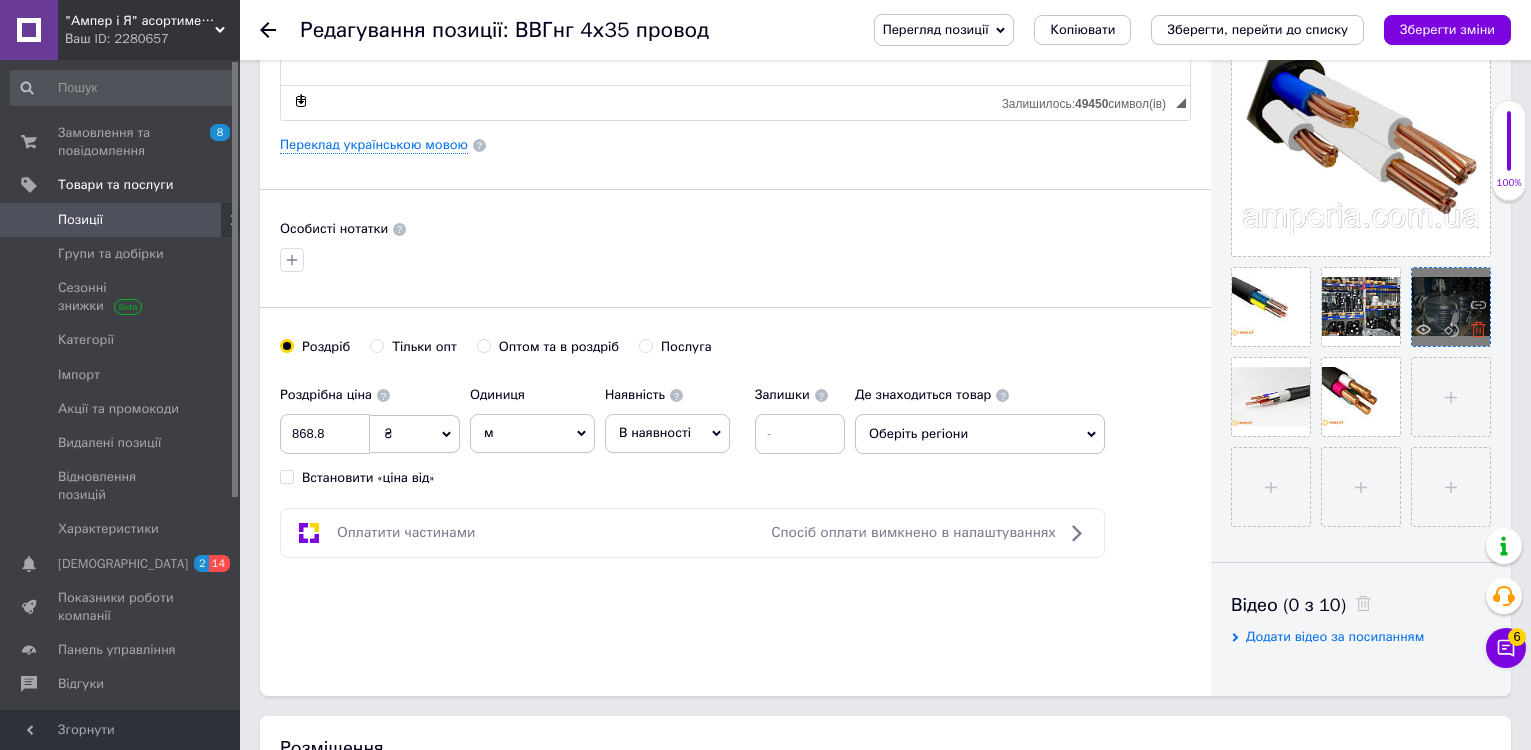 click 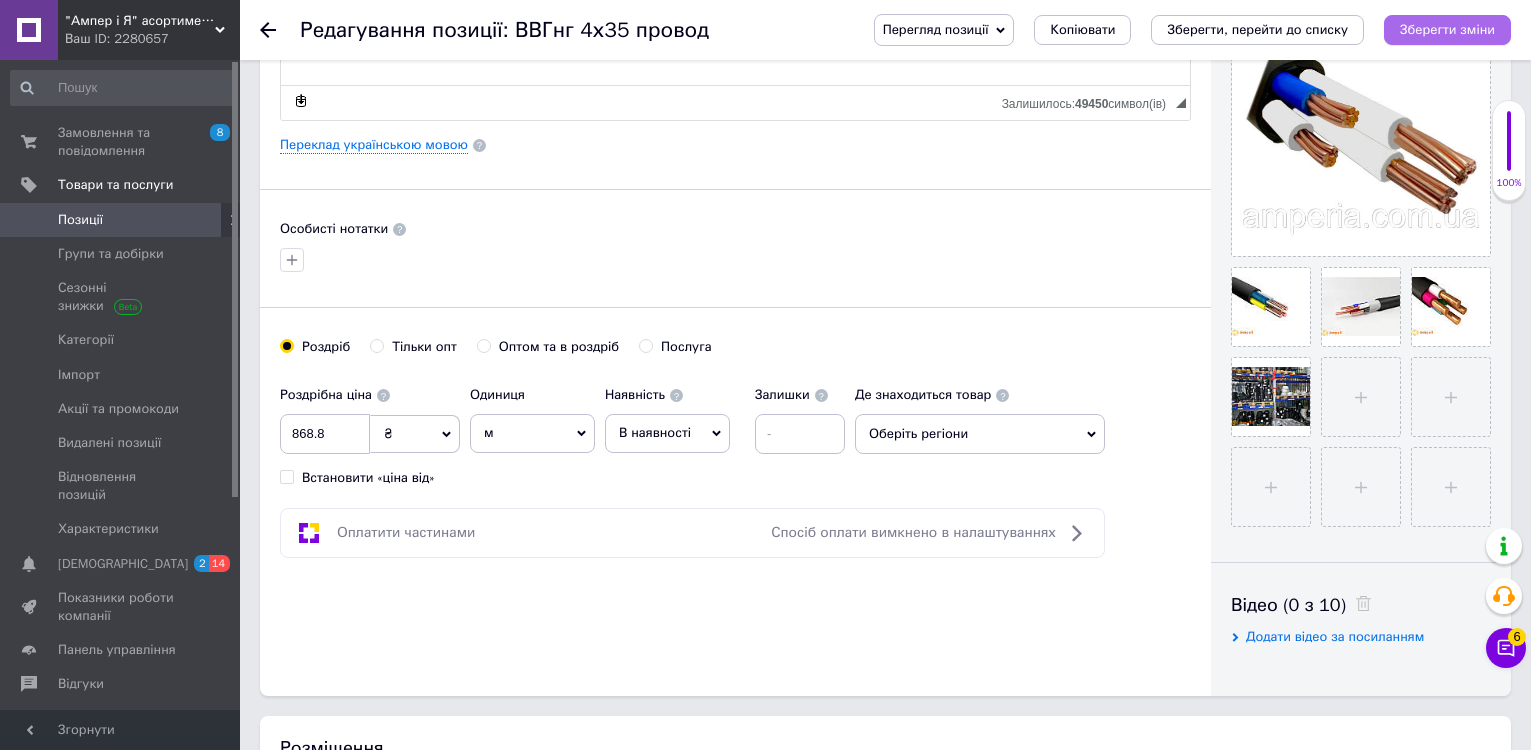 click on "Зберегти зміни" at bounding box center (1447, 29) 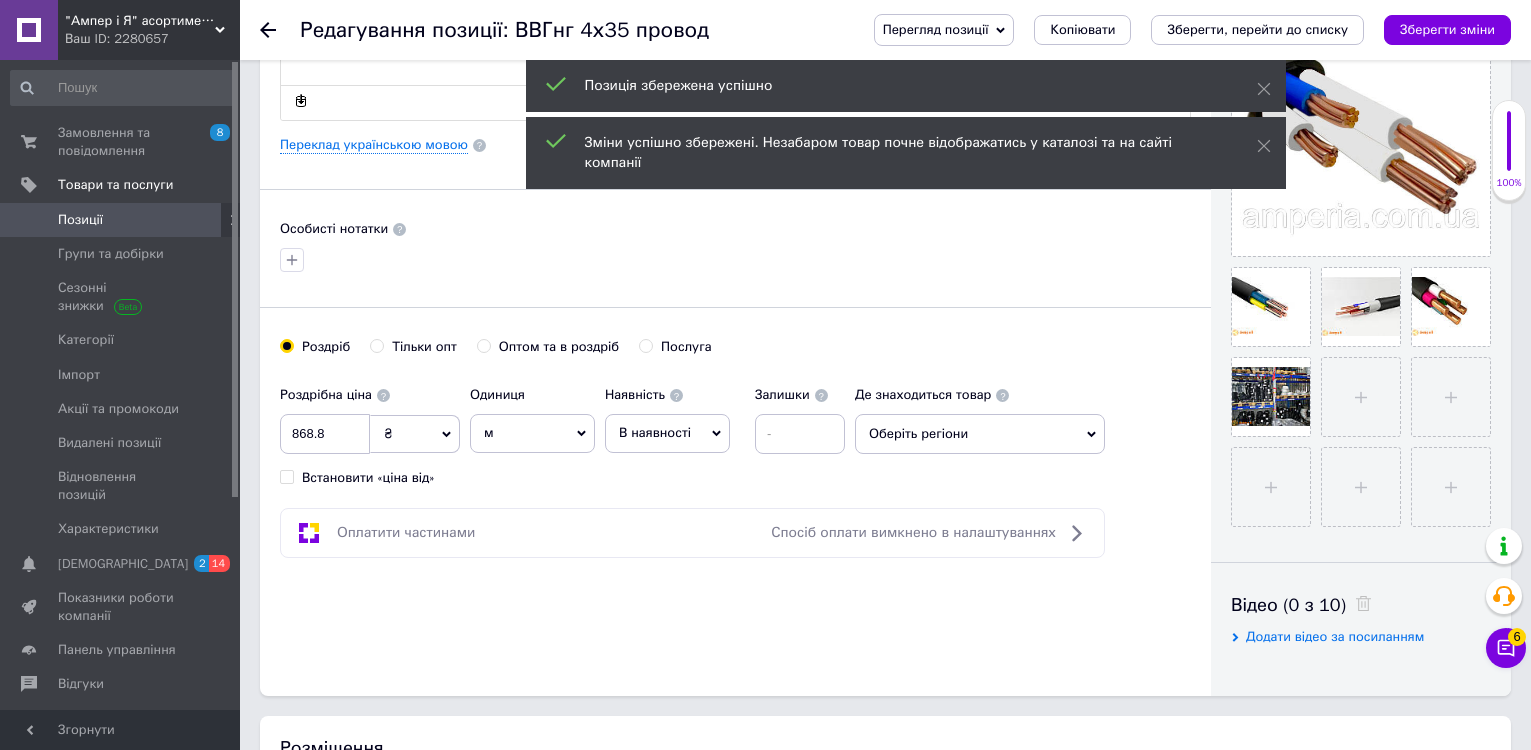 click 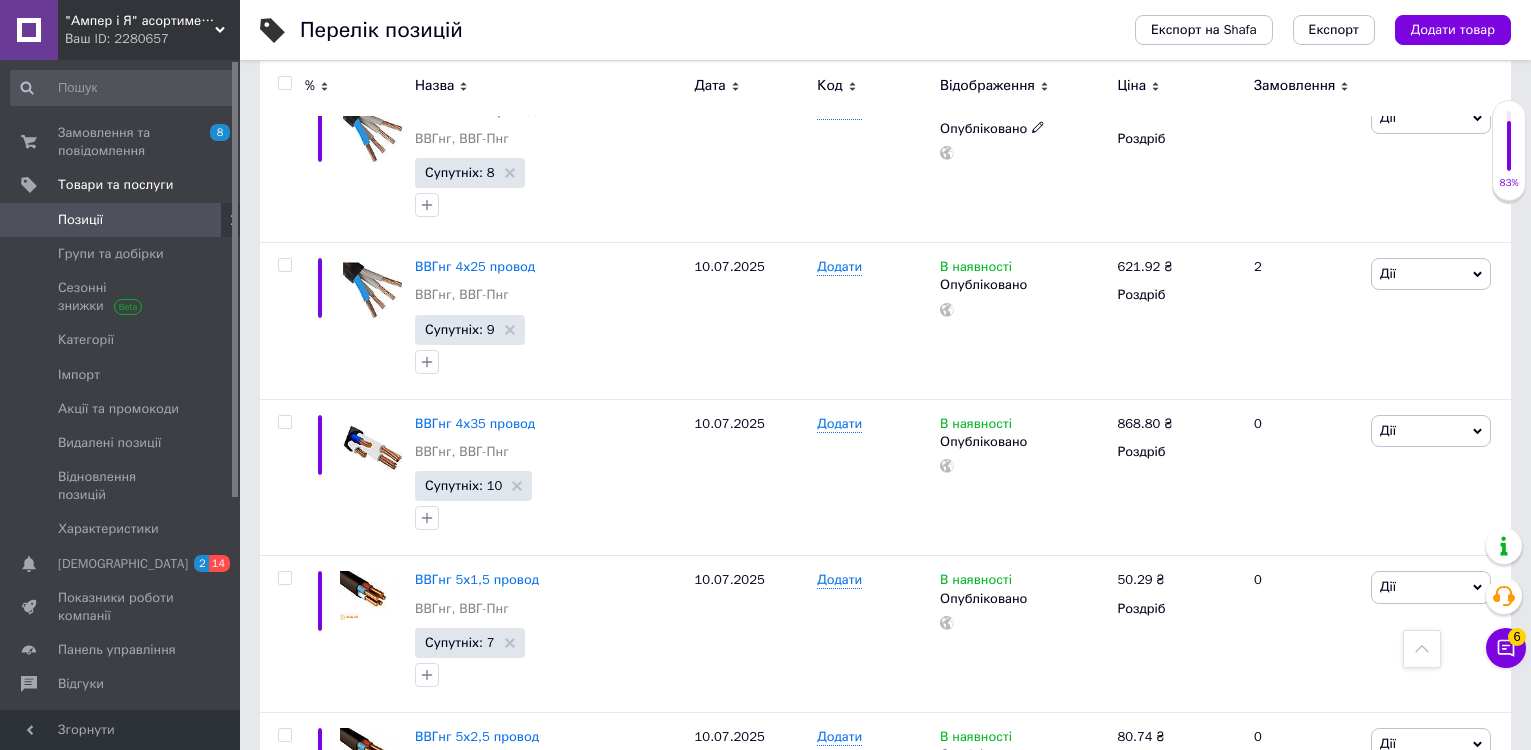 scroll, scrollTop: 2100, scrollLeft: 0, axis: vertical 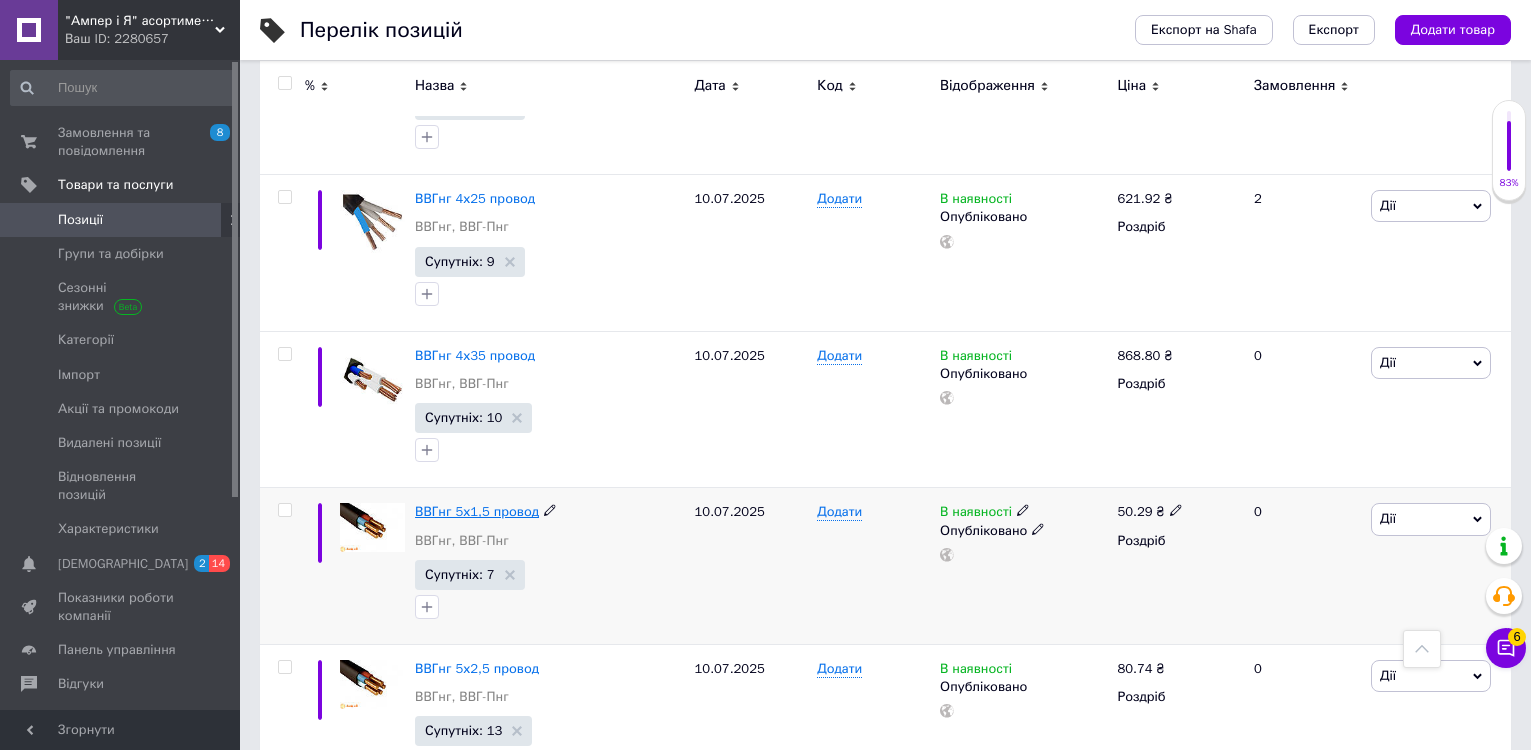 click on "ВВГнг 5х1,5 провод" at bounding box center (477, 511) 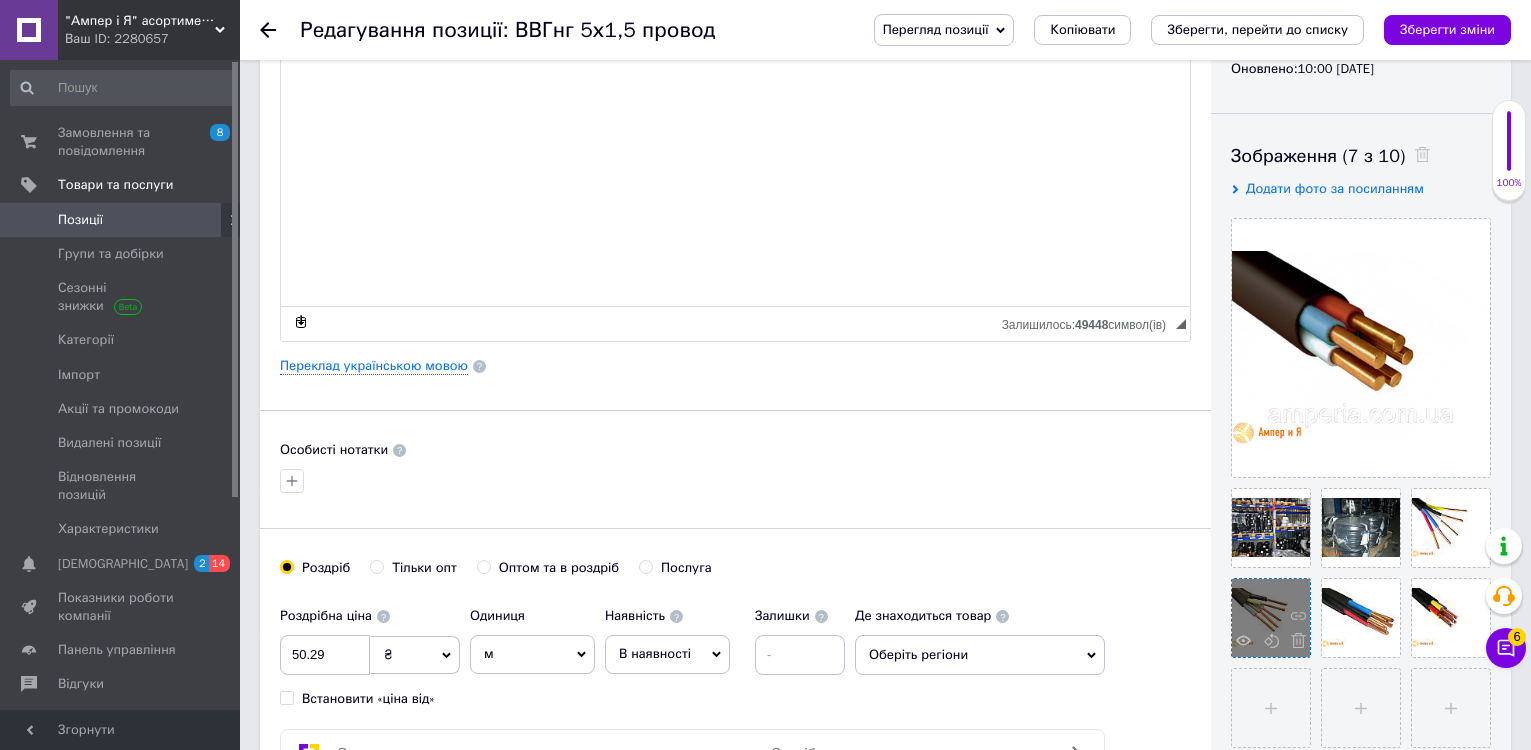 scroll, scrollTop: 300, scrollLeft: 0, axis: vertical 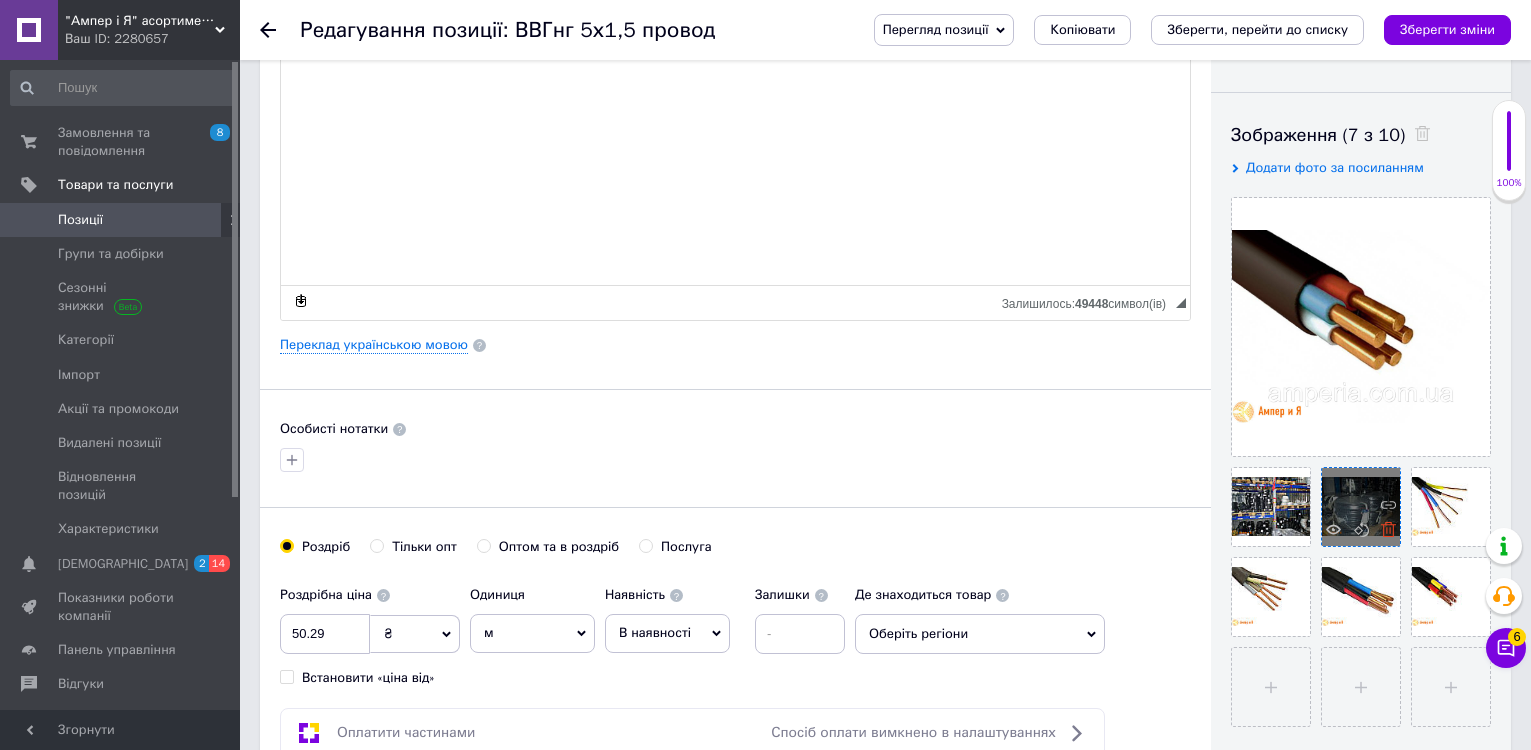 click 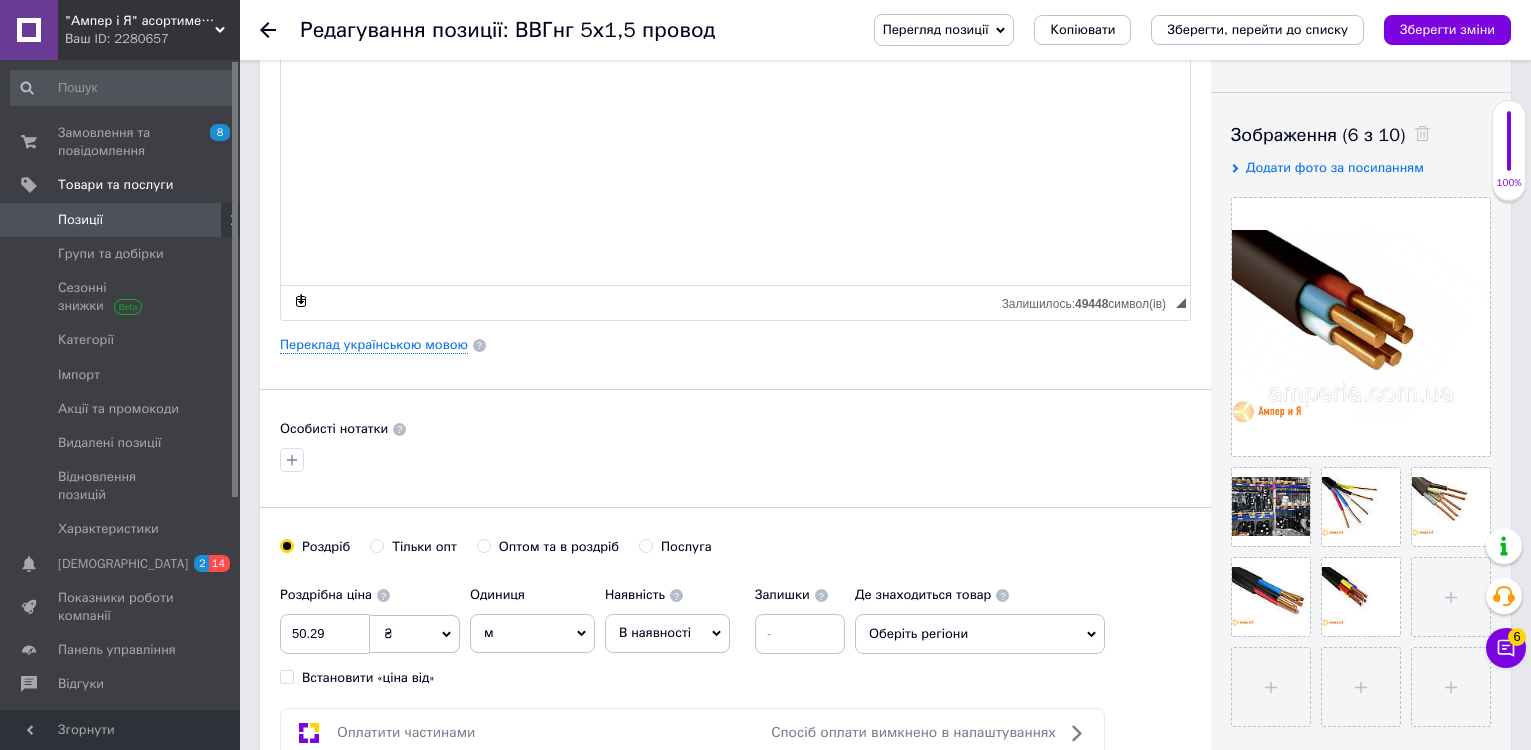 click on "Зберегти зміни" at bounding box center [1447, 29] 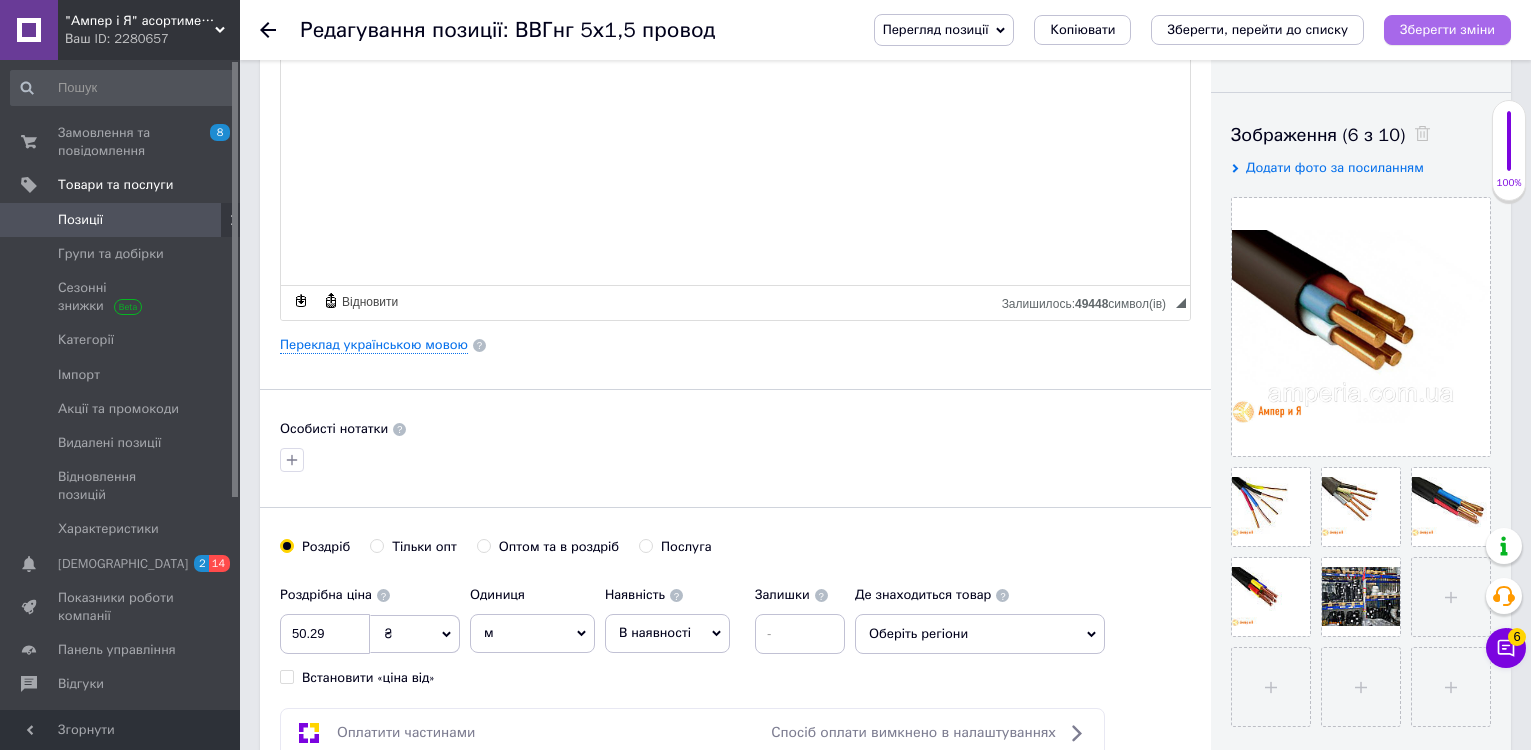 click on "Зберегти зміни" at bounding box center [1447, 29] 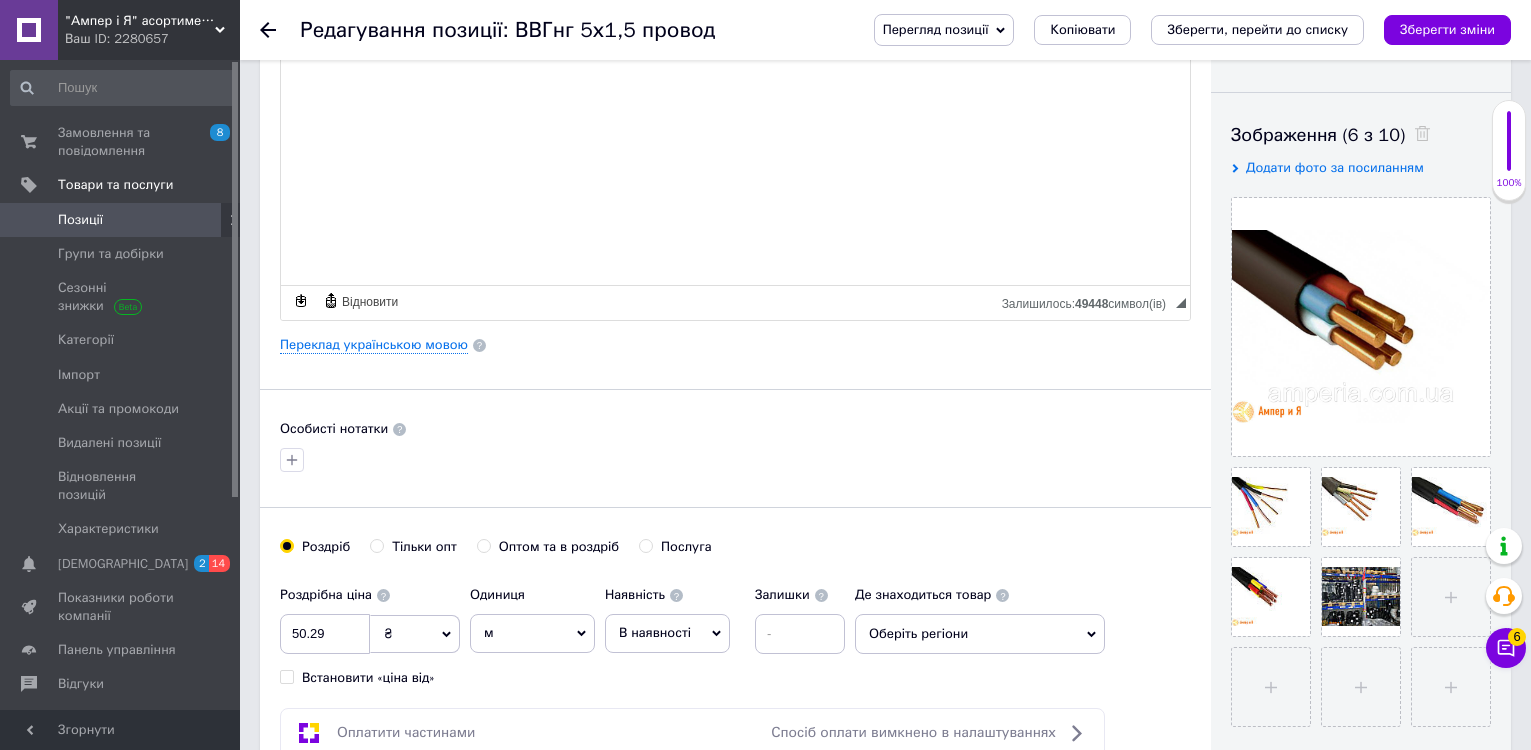 click at bounding box center (280, 30) 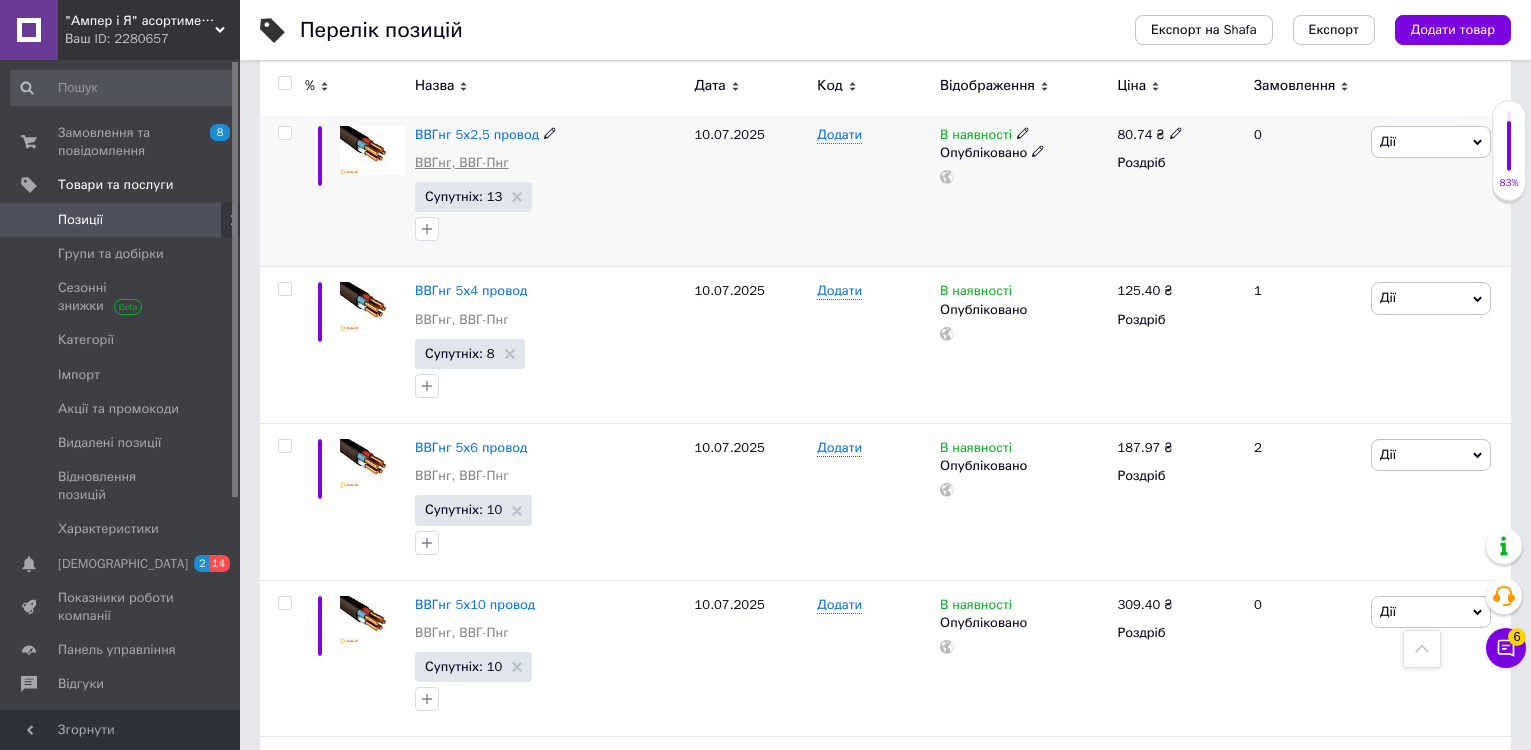 scroll, scrollTop: 2600, scrollLeft: 0, axis: vertical 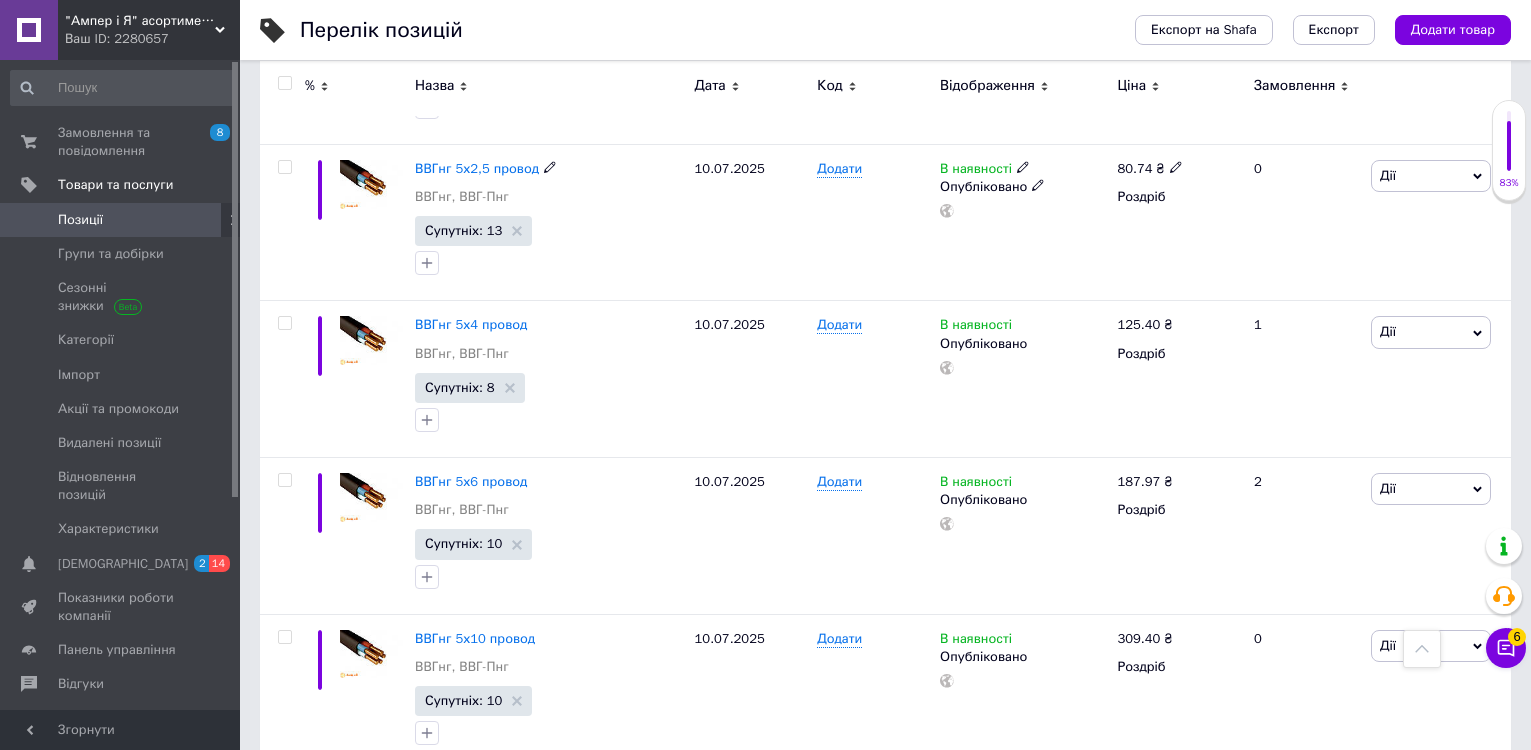 click on "ВВГнг 5х2,5 провод" at bounding box center [477, 168] 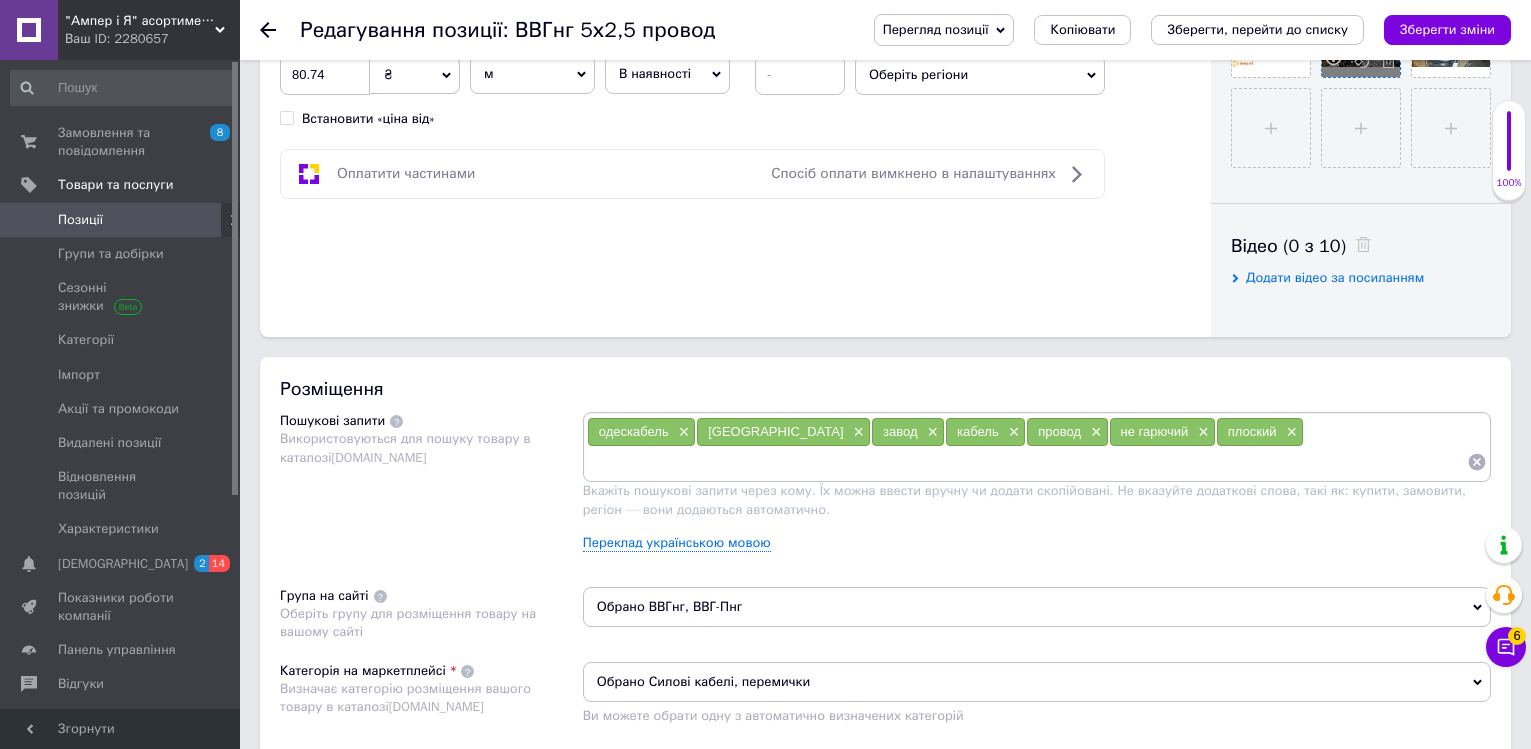 scroll, scrollTop: 924, scrollLeft: 0, axis: vertical 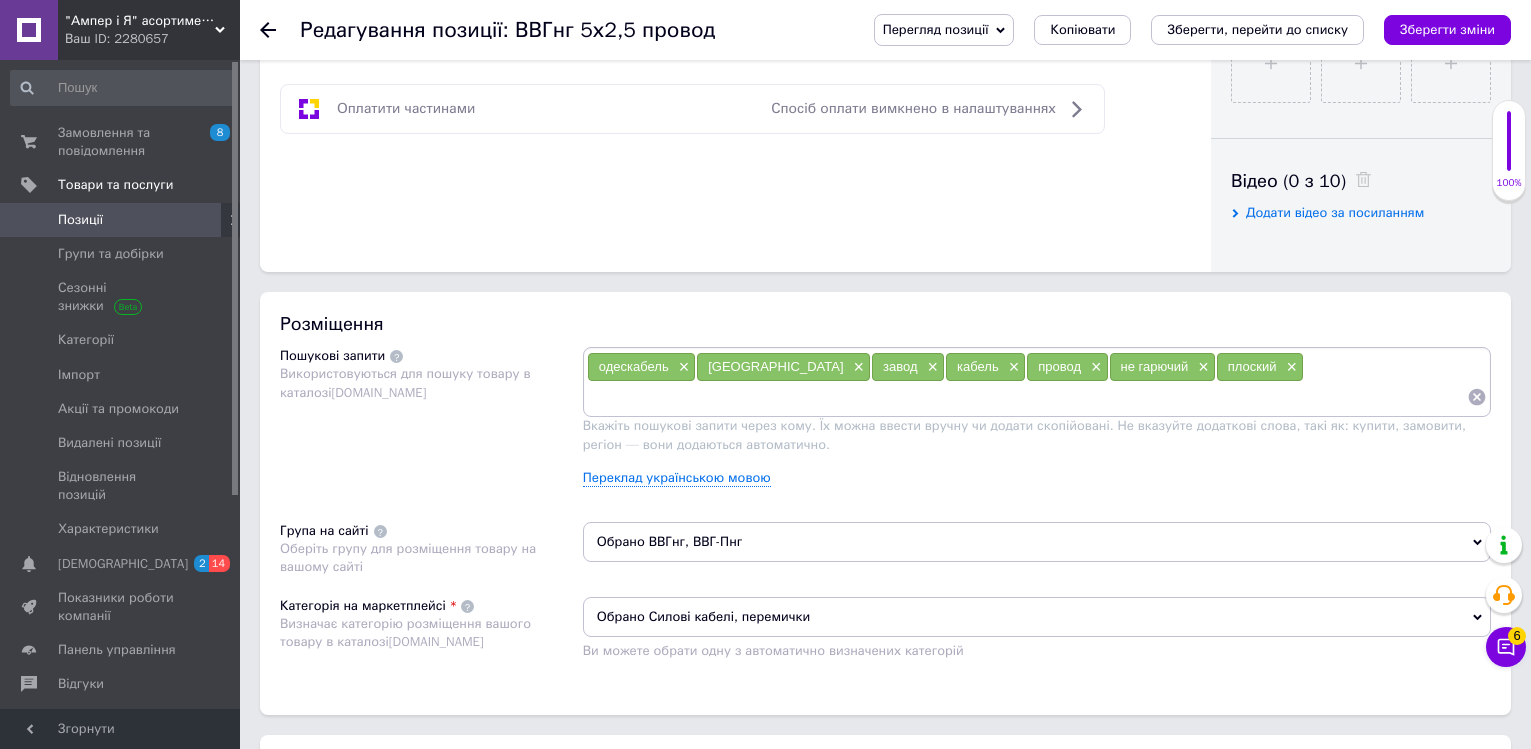 drag, startPoint x: 1096, startPoint y: 228, endPoint x: 1174, endPoint y: 326, distance: 125.25175 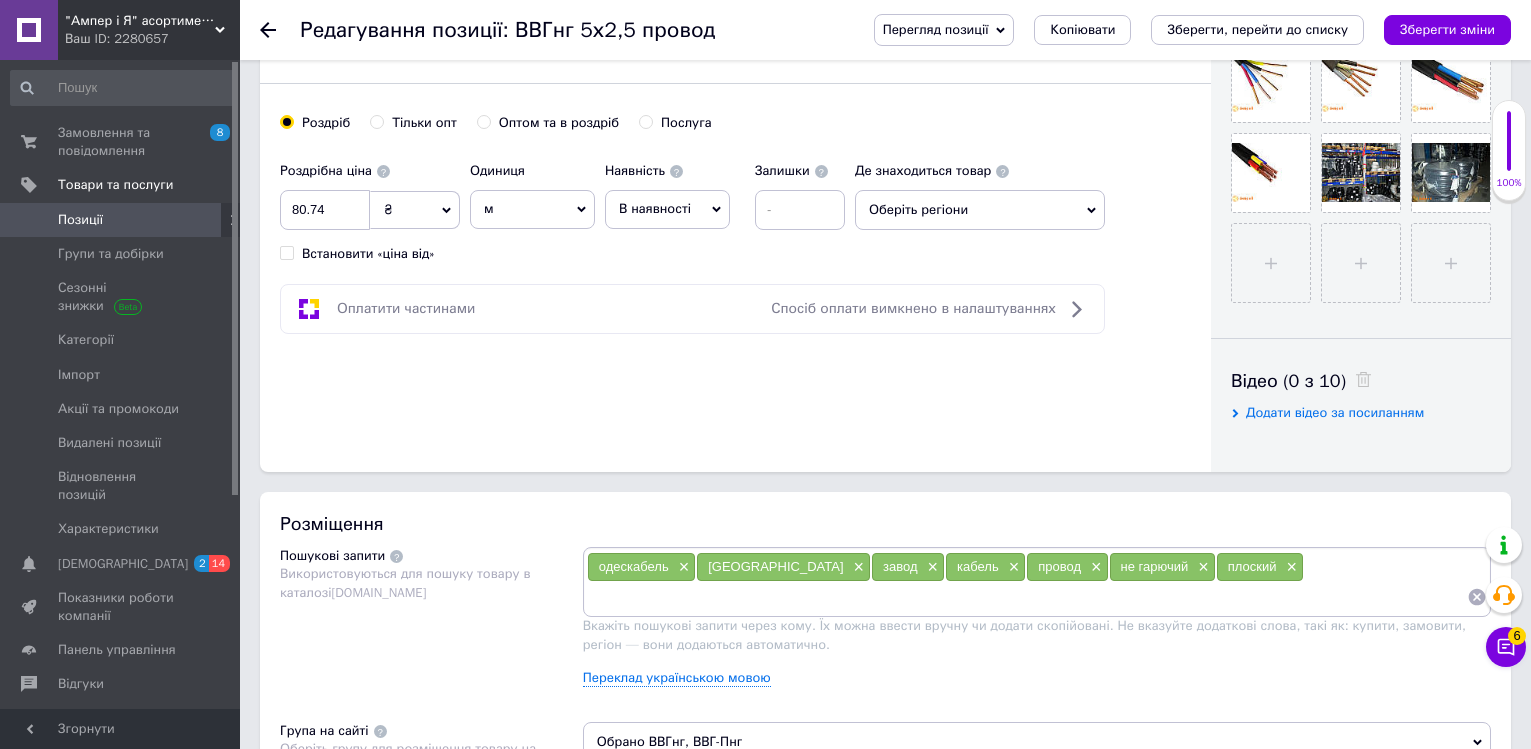 scroll, scrollTop: 624, scrollLeft: 0, axis: vertical 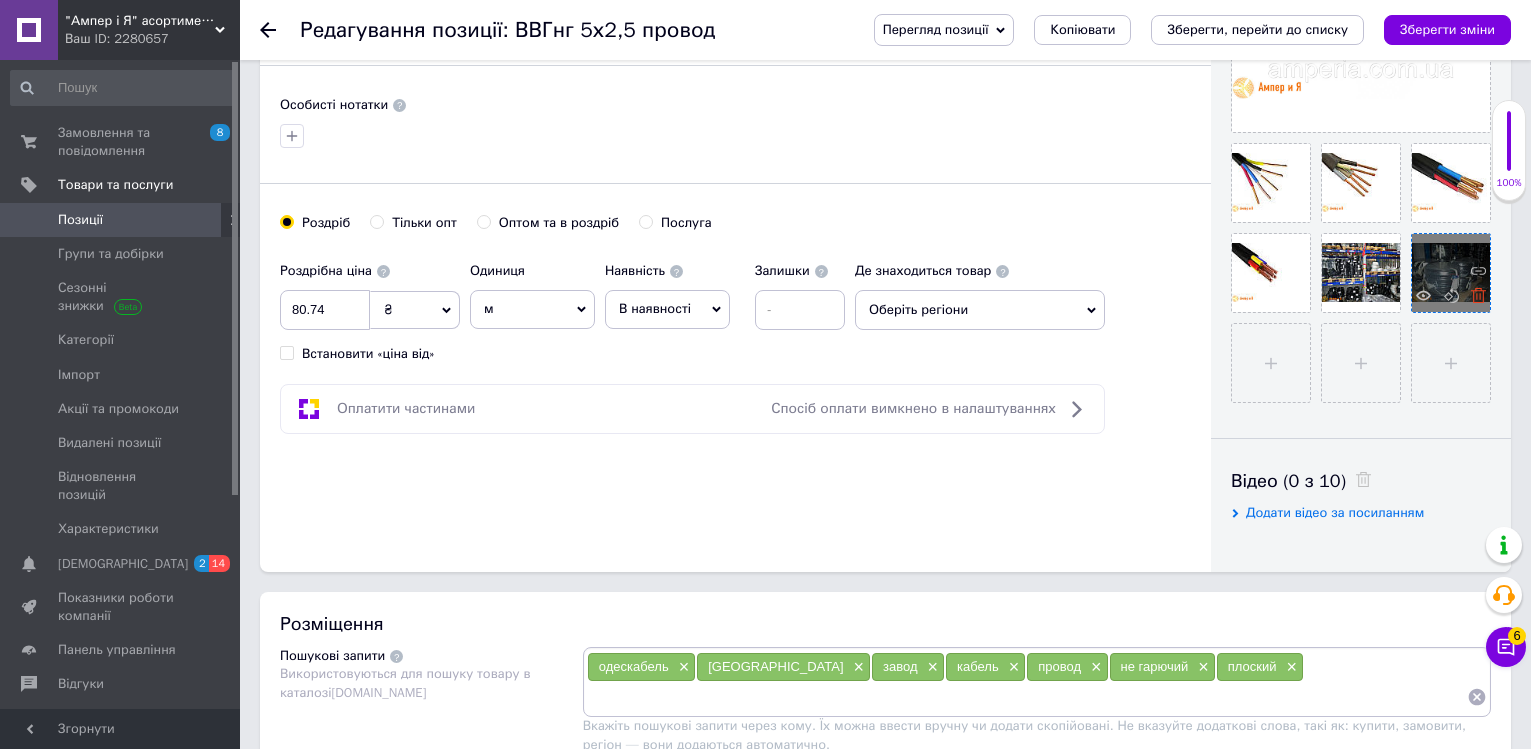 click 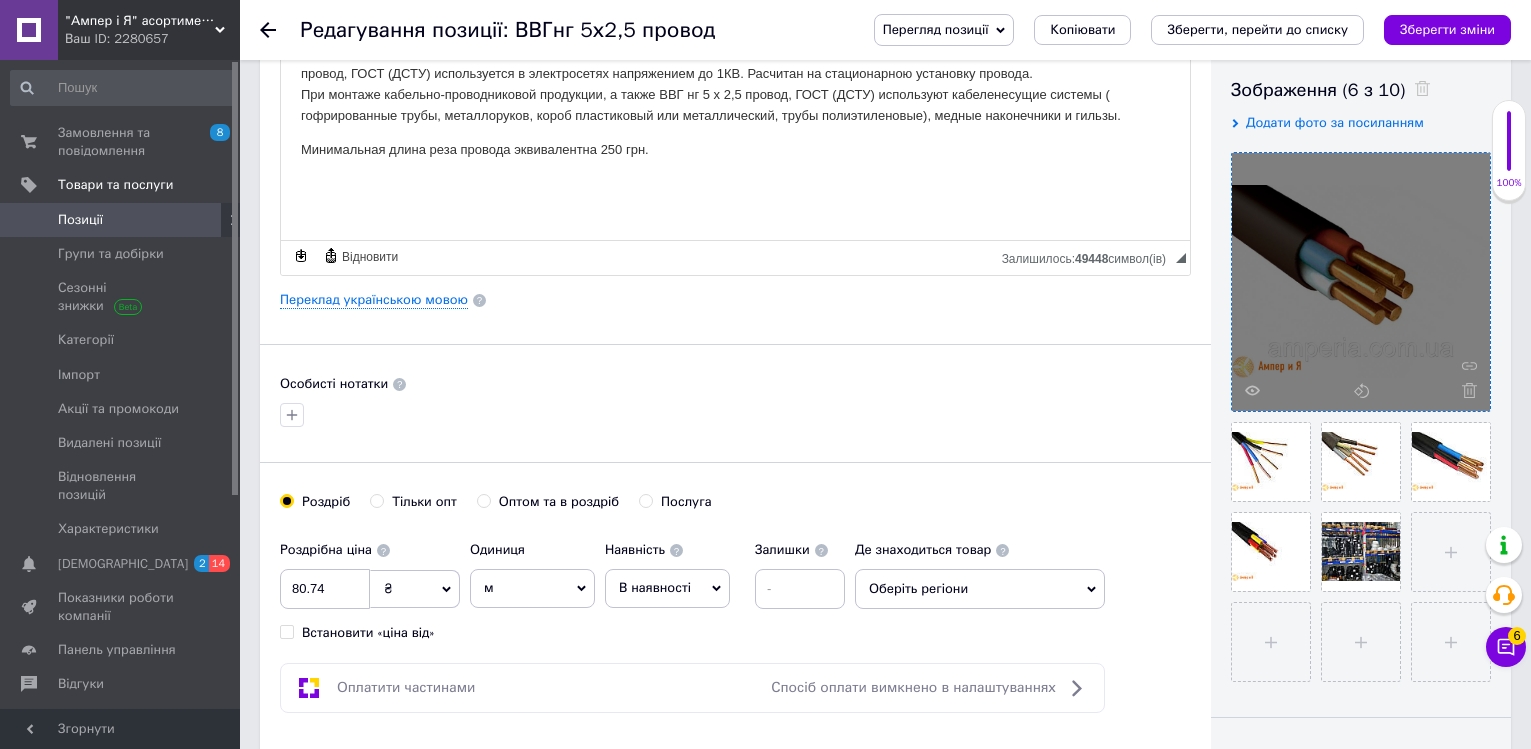 scroll, scrollTop: 324, scrollLeft: 0, axis: vertical 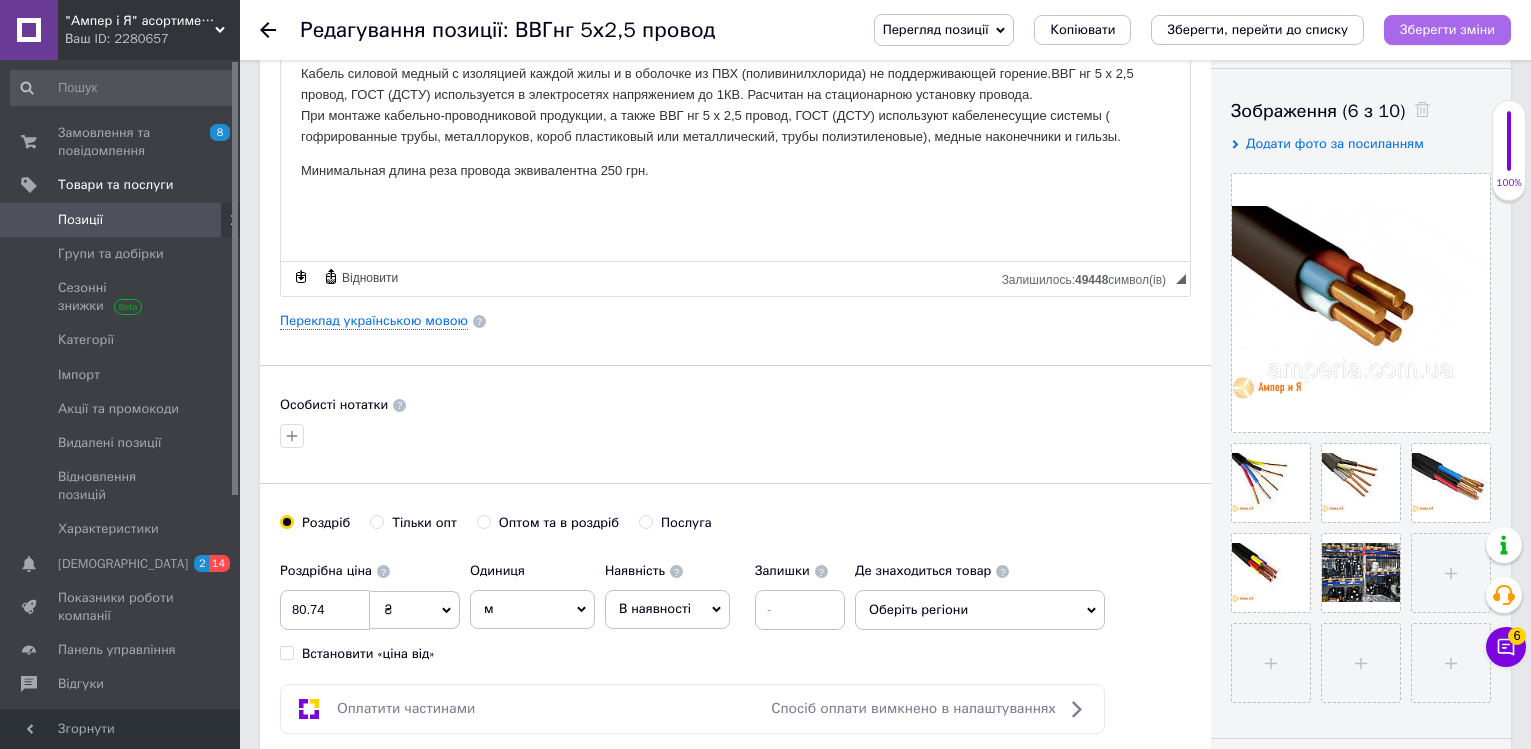 click on "Зберегти зміни" at bounding box center (1447, 29) 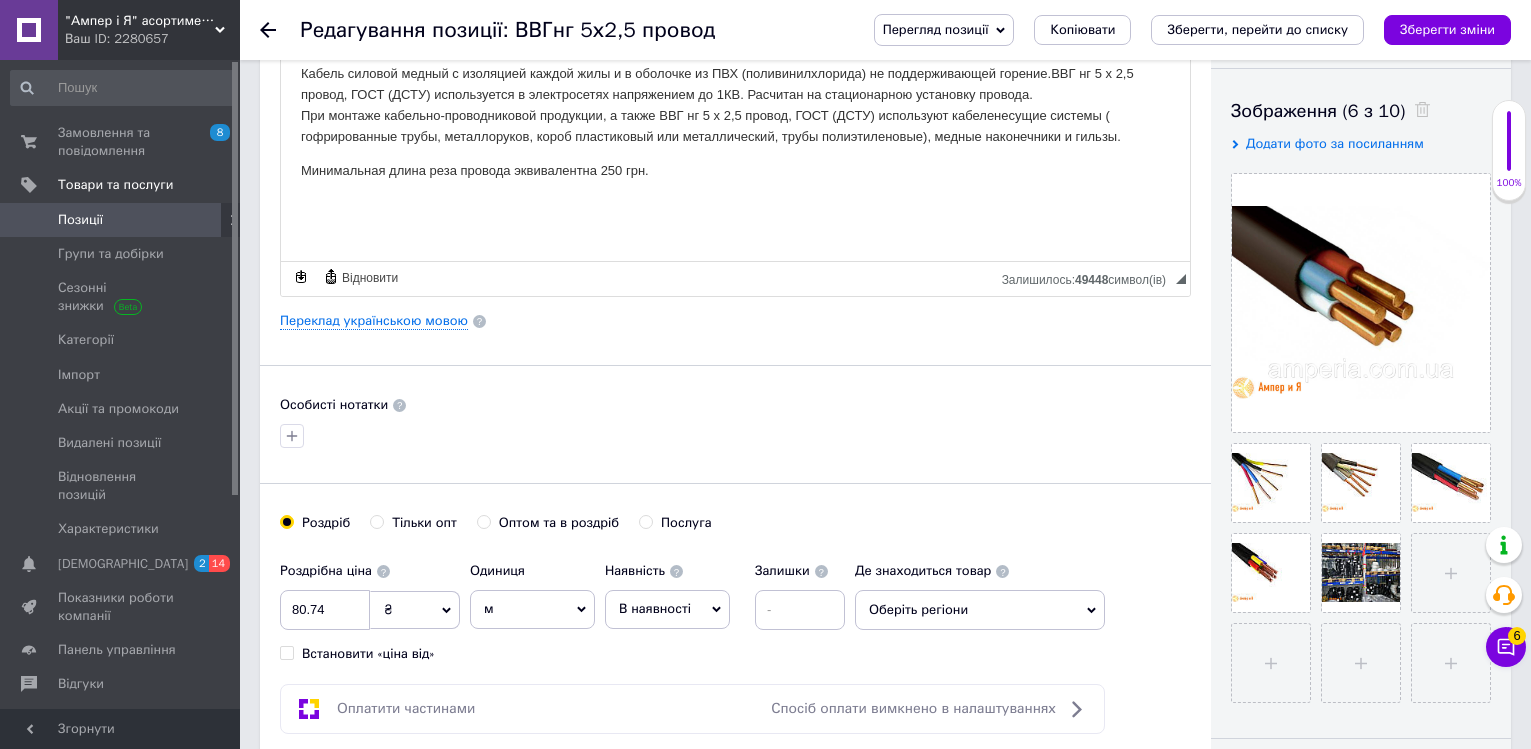 click 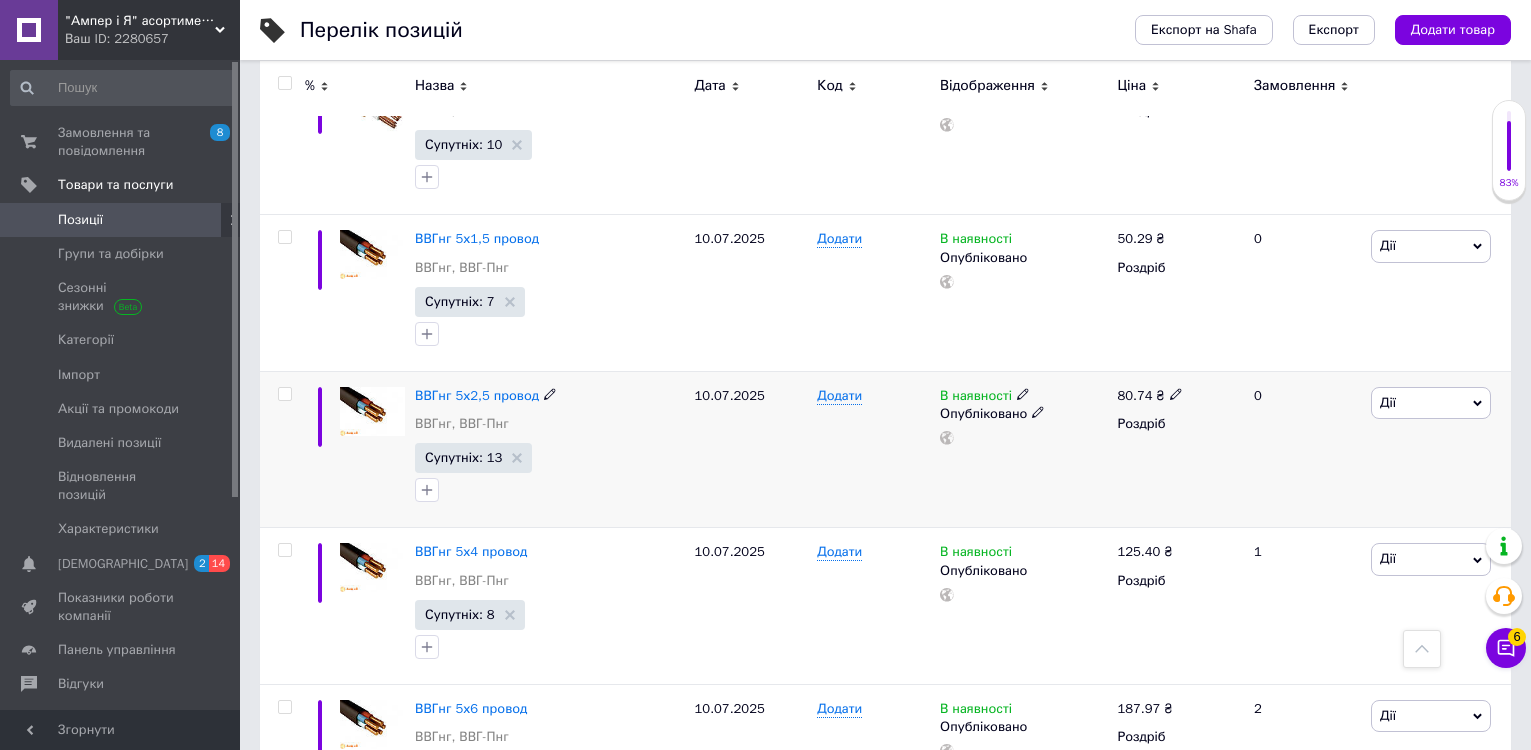 scroll, scrollTop: 2500, scrollLeft: 0, axis: vertical 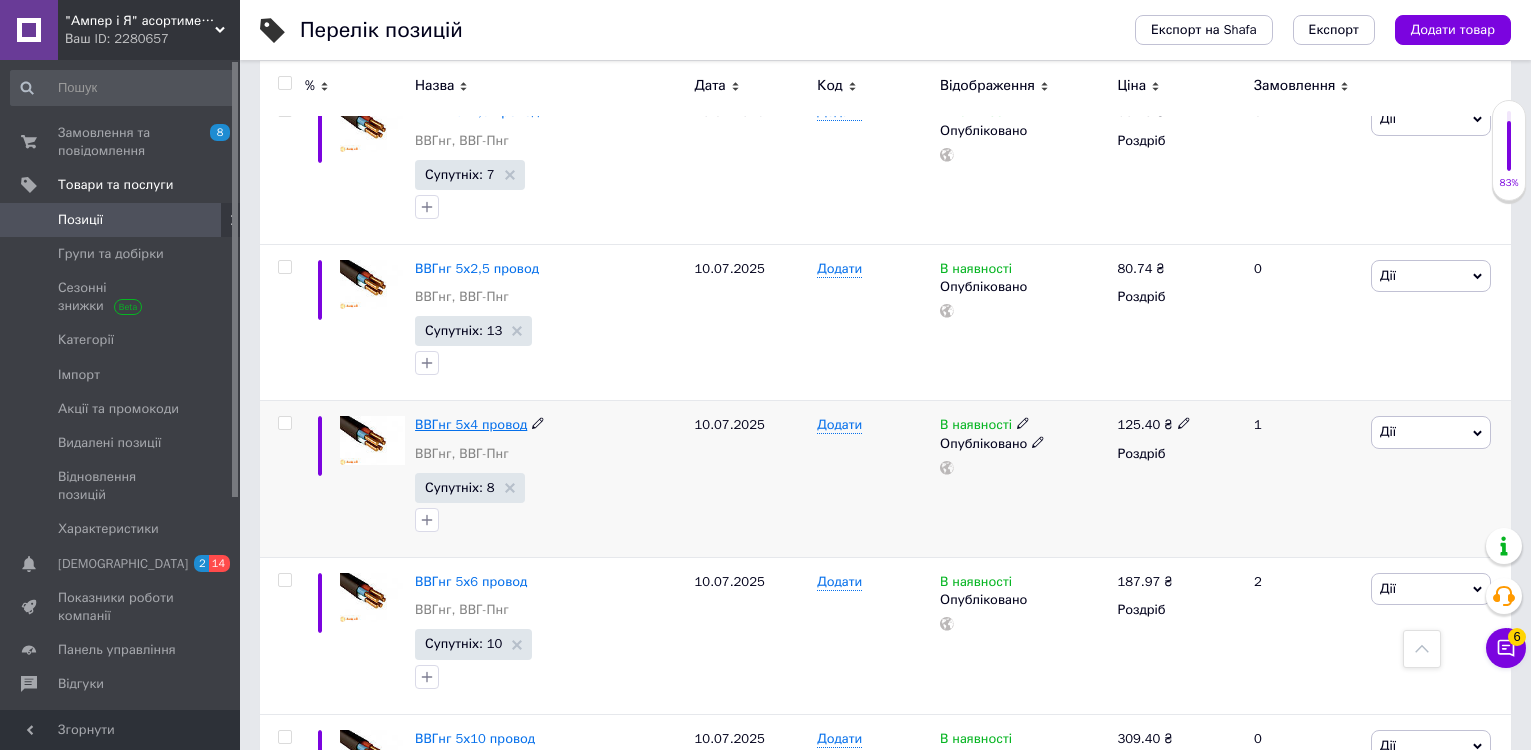 click on "ВВГнг 5х4 провод" at bounding box center [471, 424] 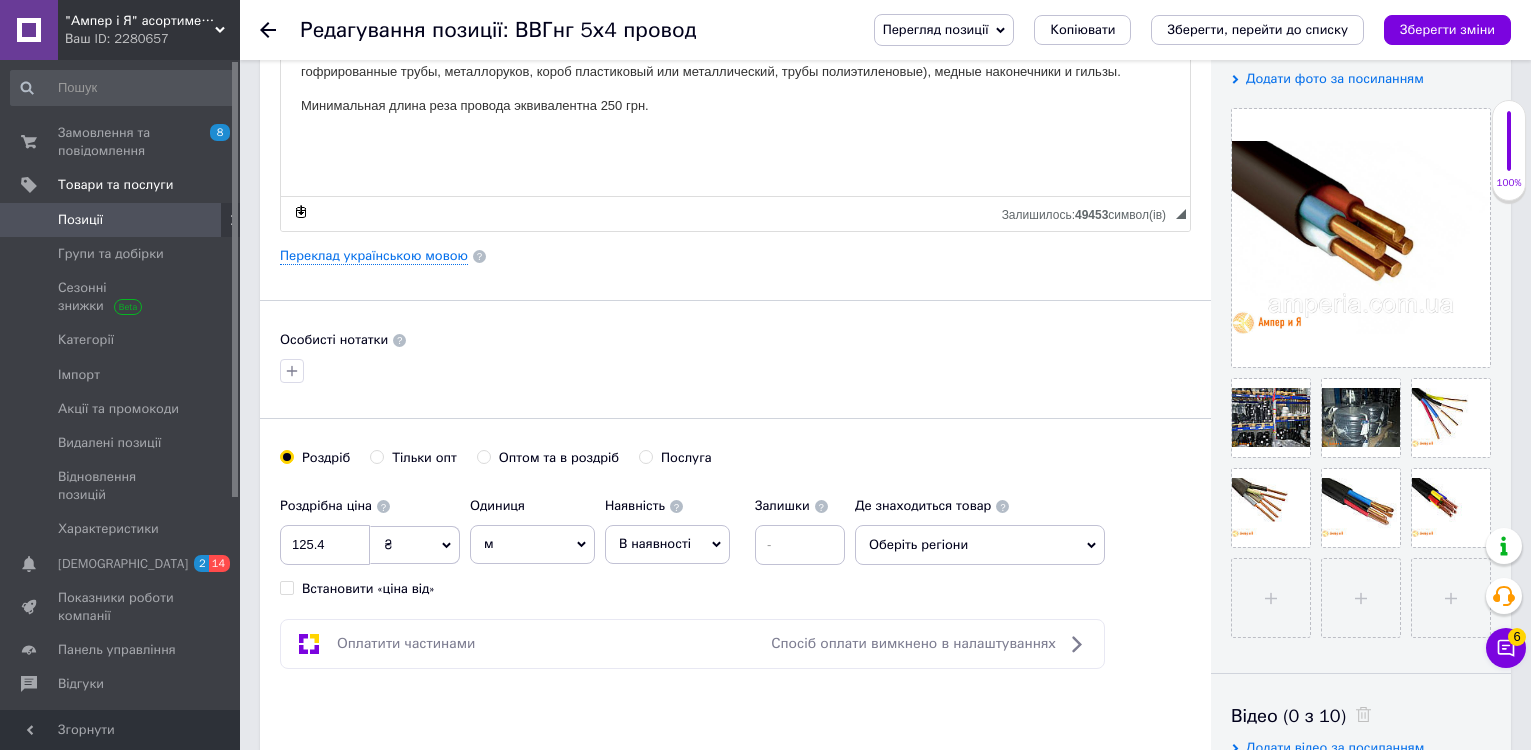 scroll, scrollTop: 400, scrollLeft: 0, axis: vertical 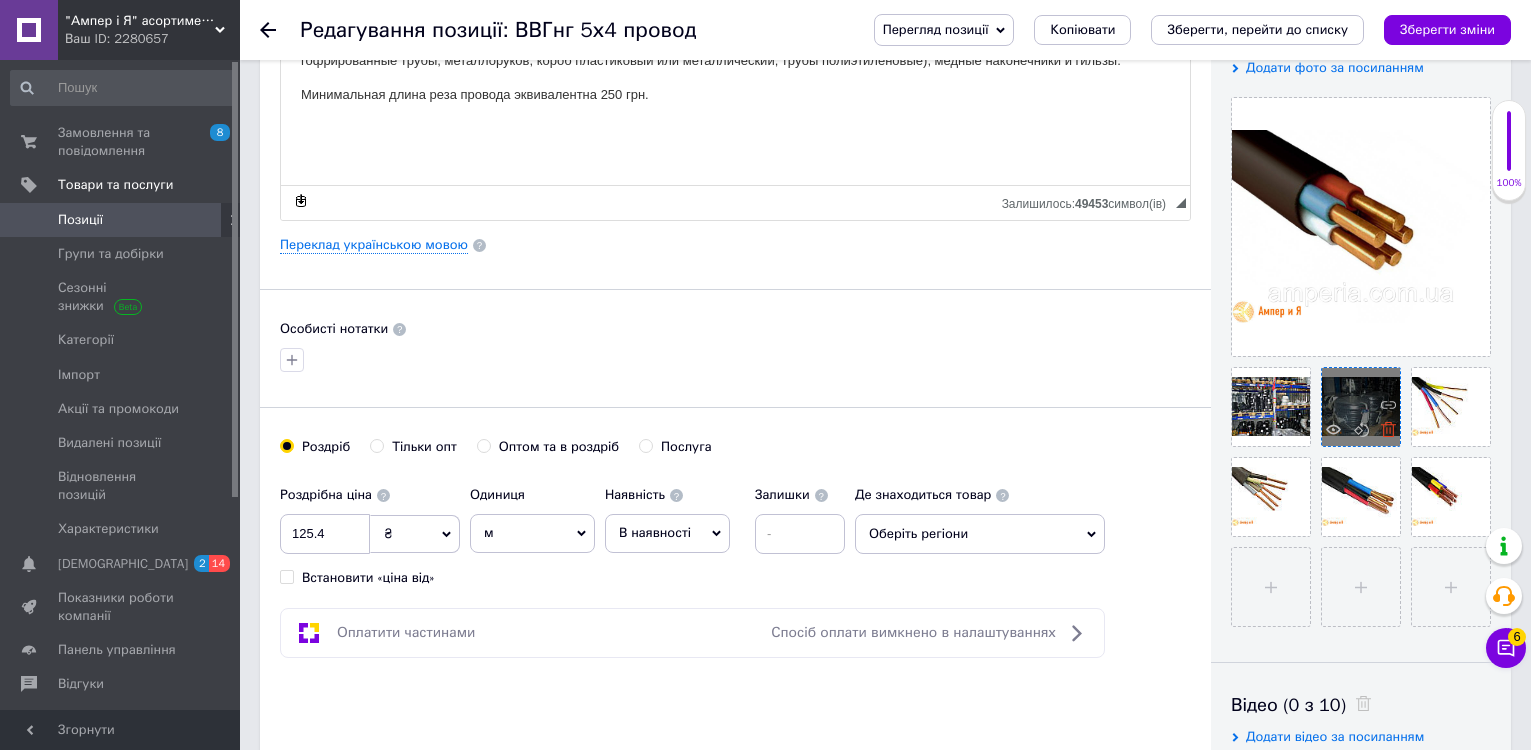 click 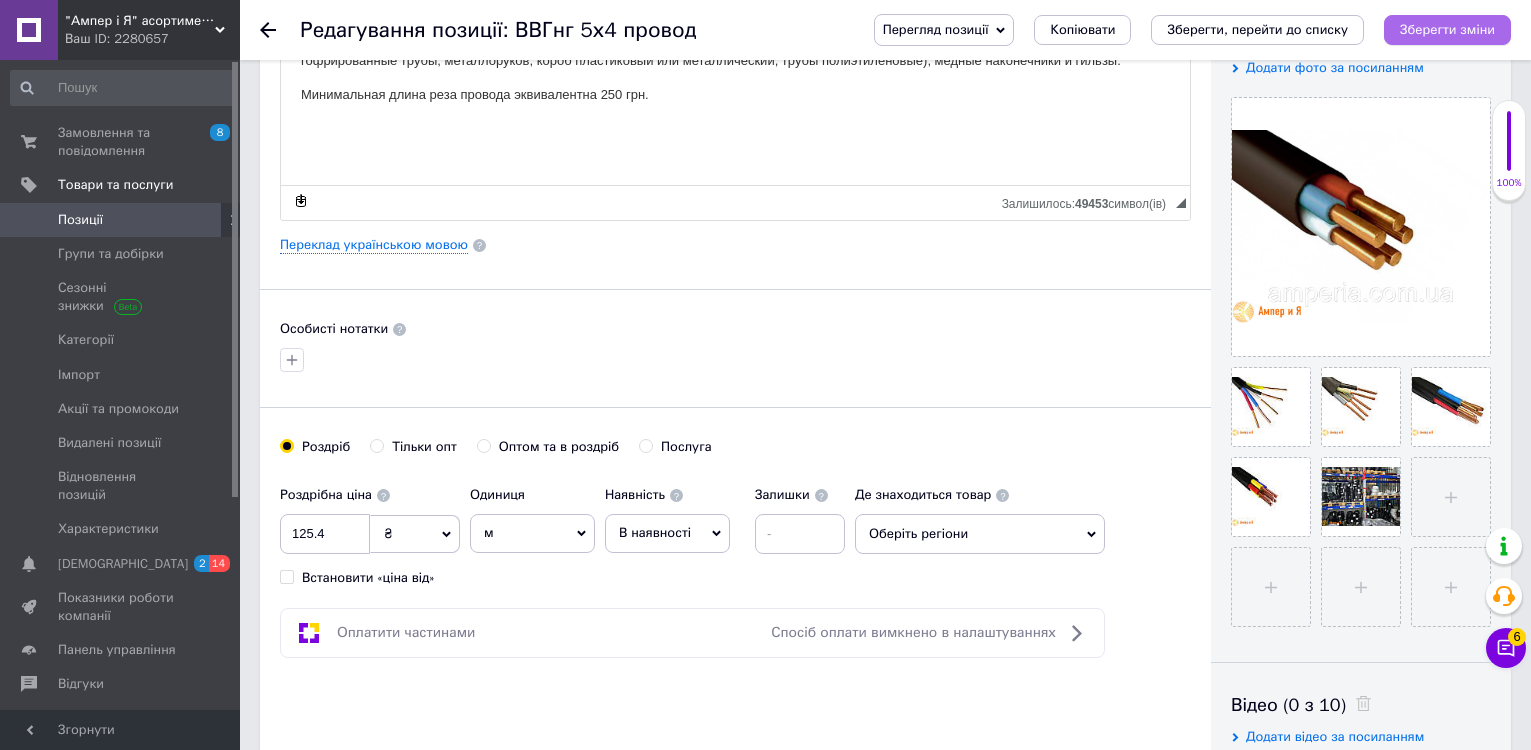 click on "Зберегти зміни" at bounding box center [1447, 29] 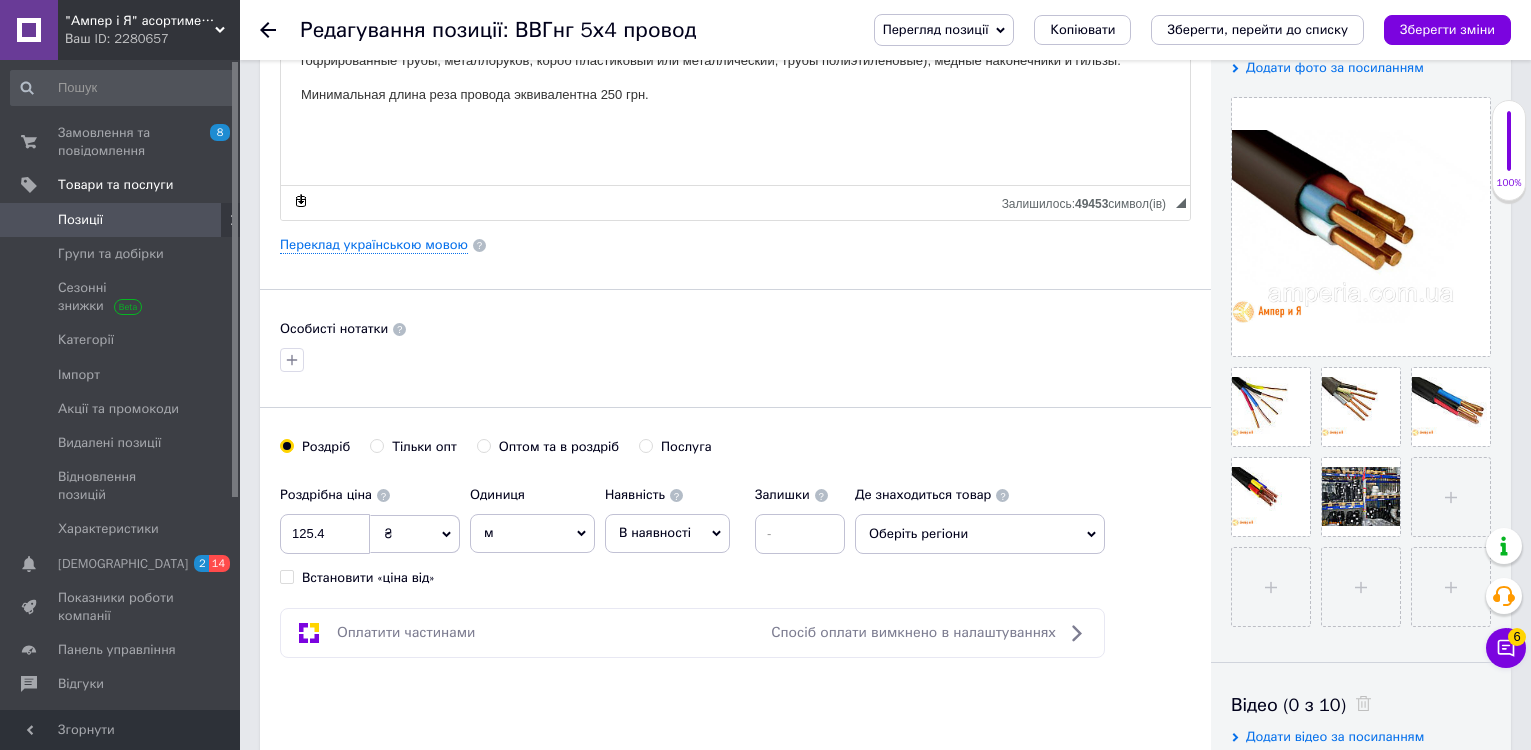 click 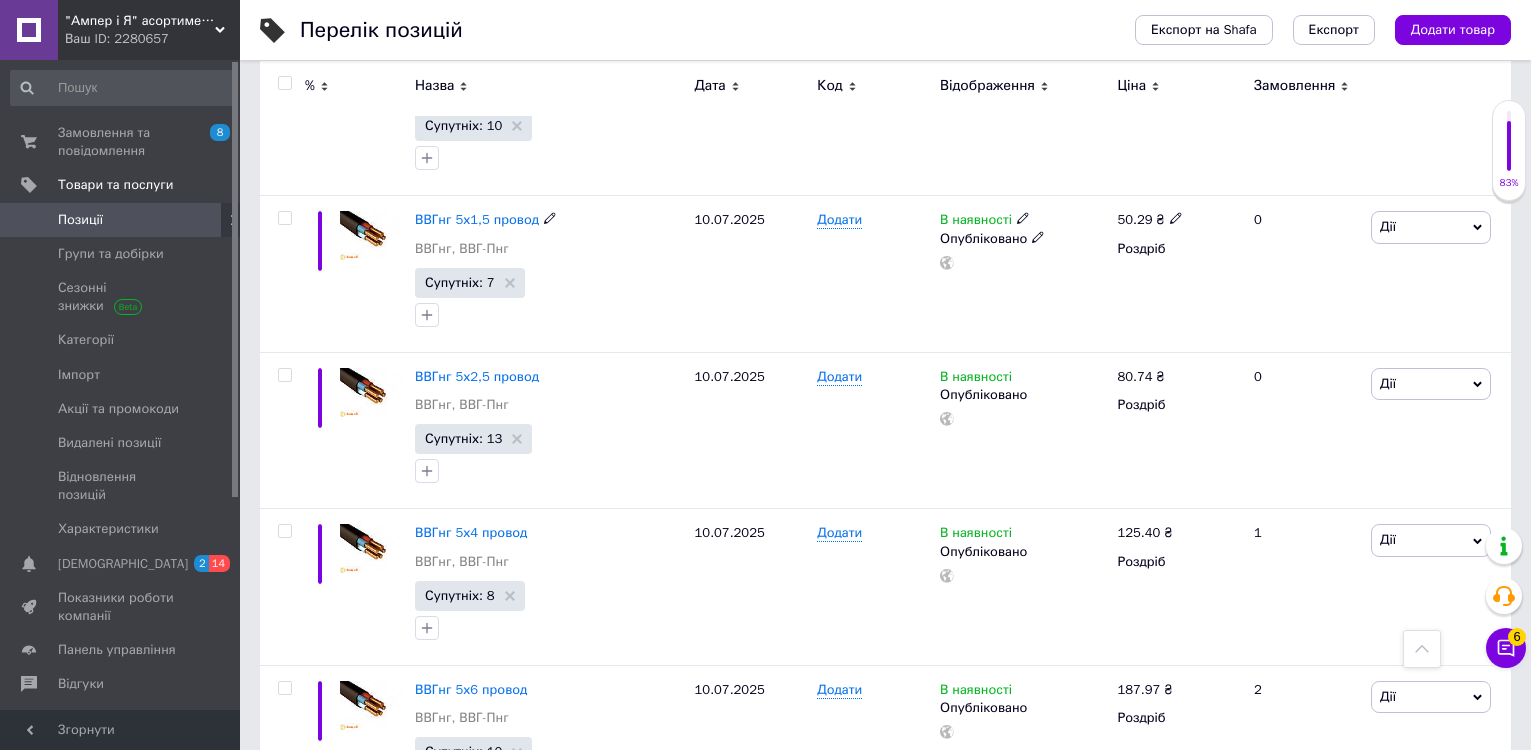 scroll, scrollTop: 2500, scrollLeft: 0, axis: vertical 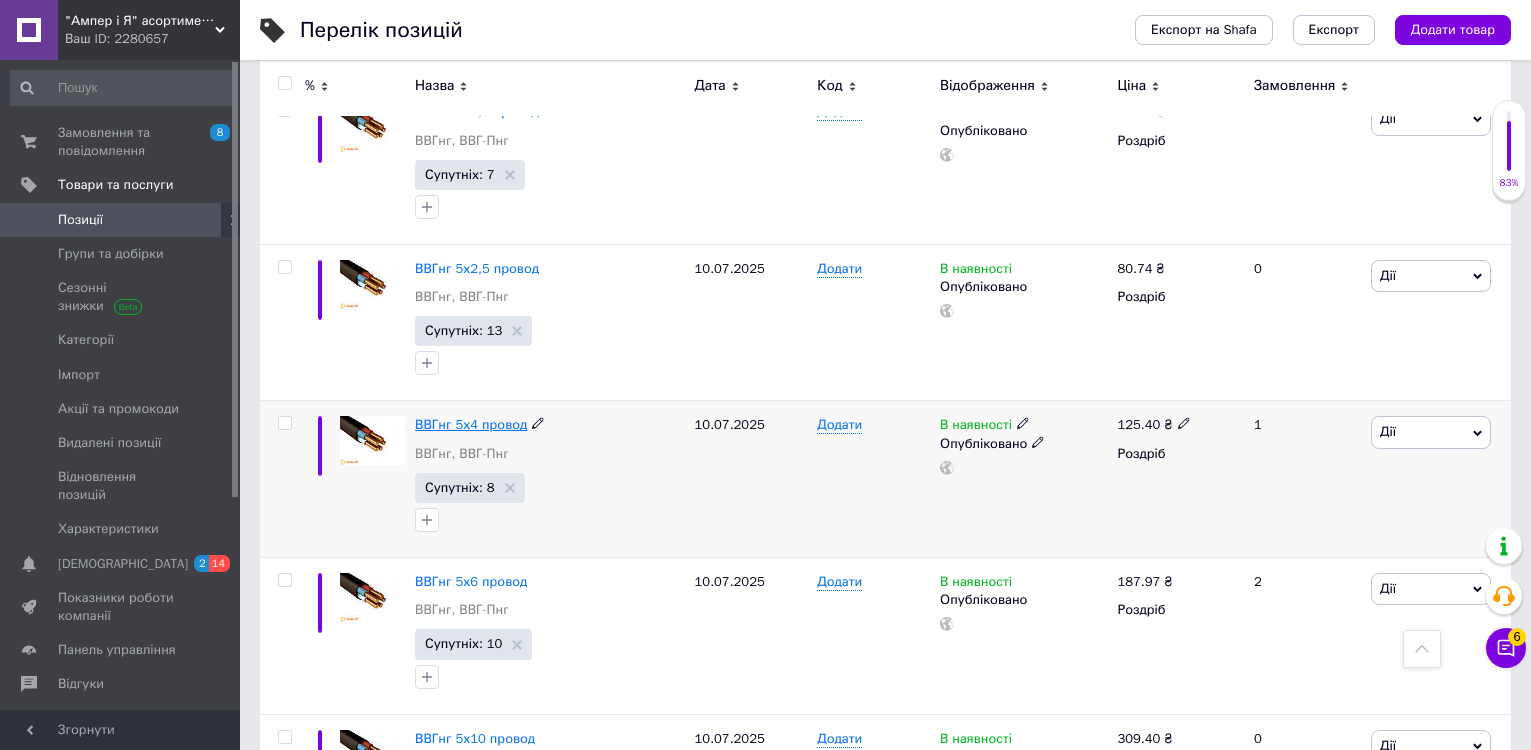 click on "ВВГнг 5х4 провод" at bounding box center (471, 424) 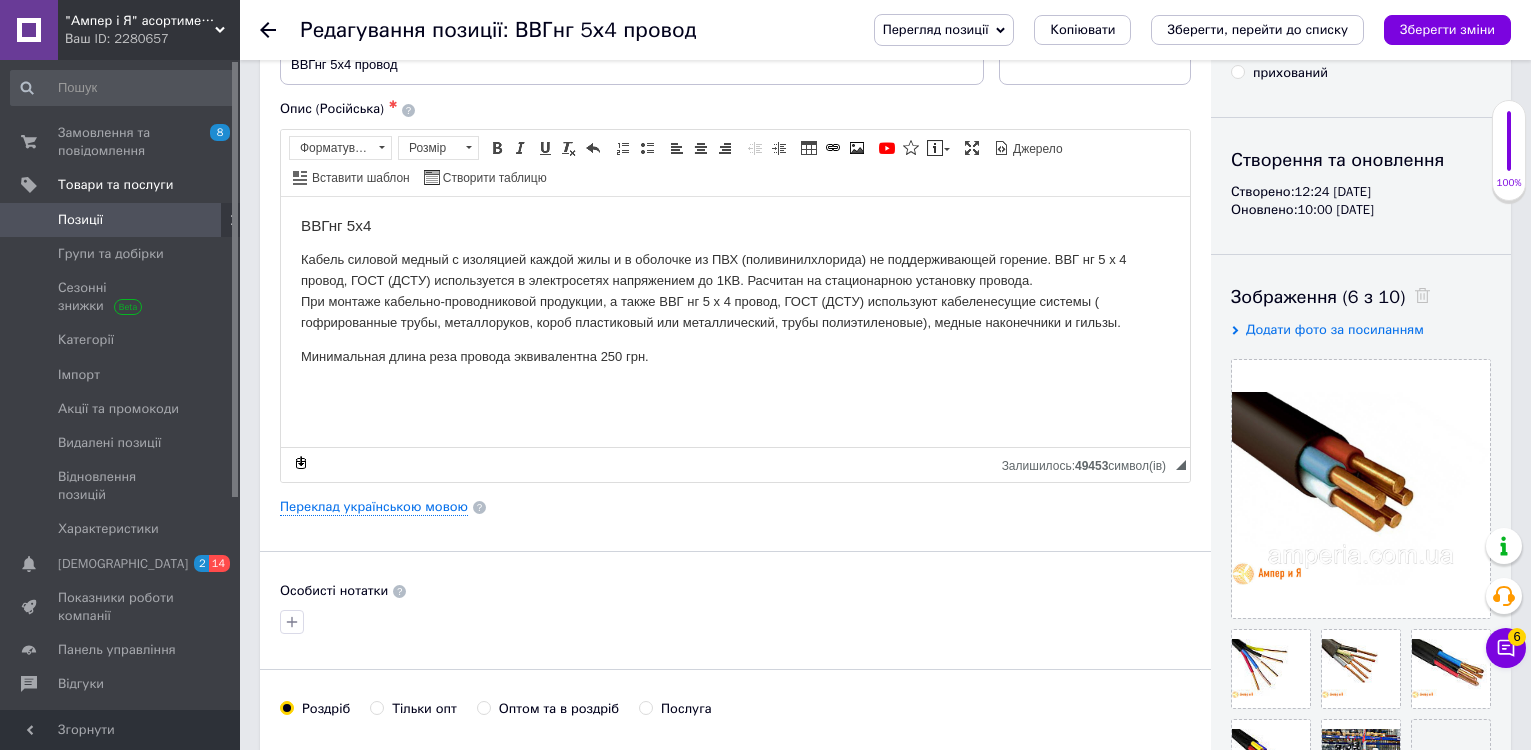scroll, scrollTop: 300, scrollLeft: 0, axis: vertical 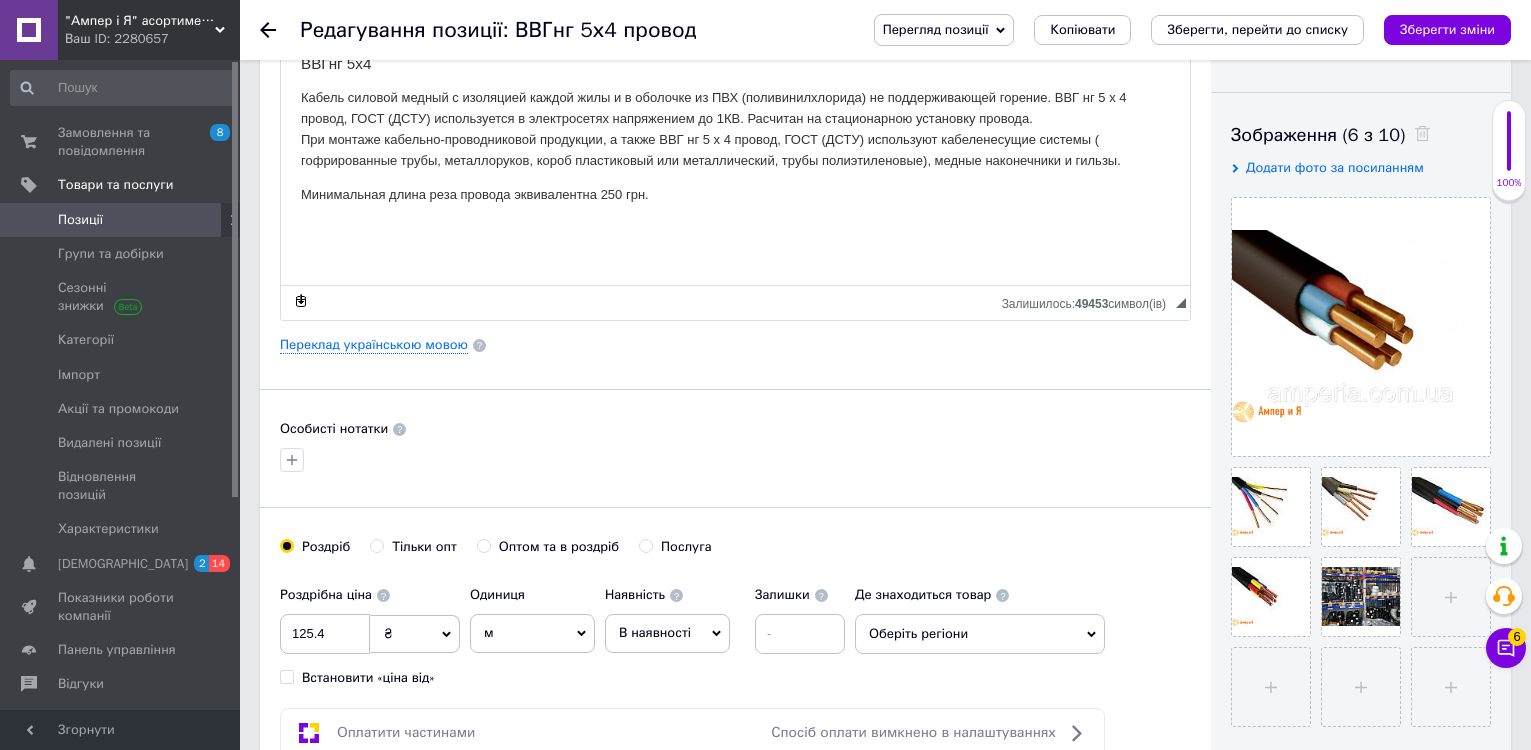 click 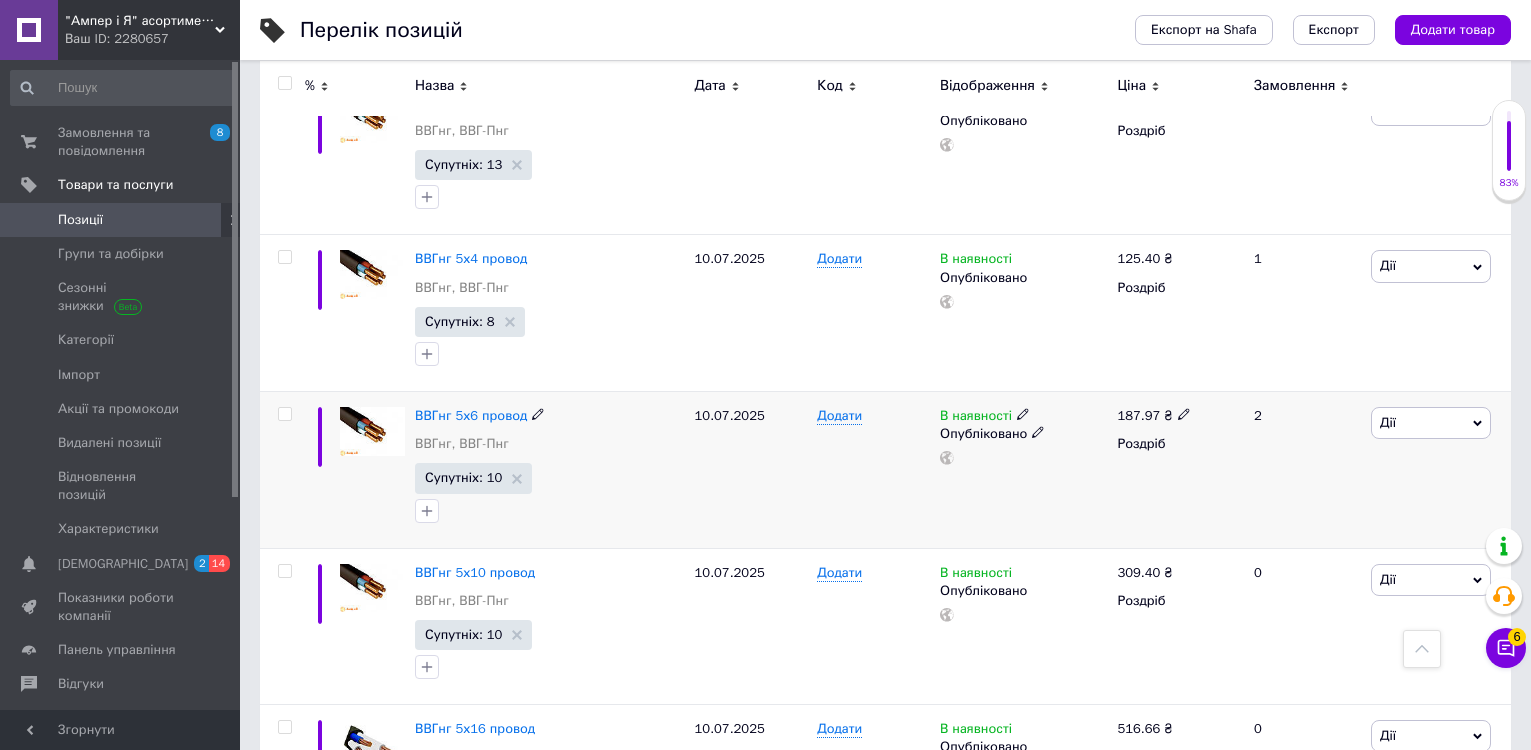 scroll, scrollTop: 2800, scrollLeft: 0, axis: vertical 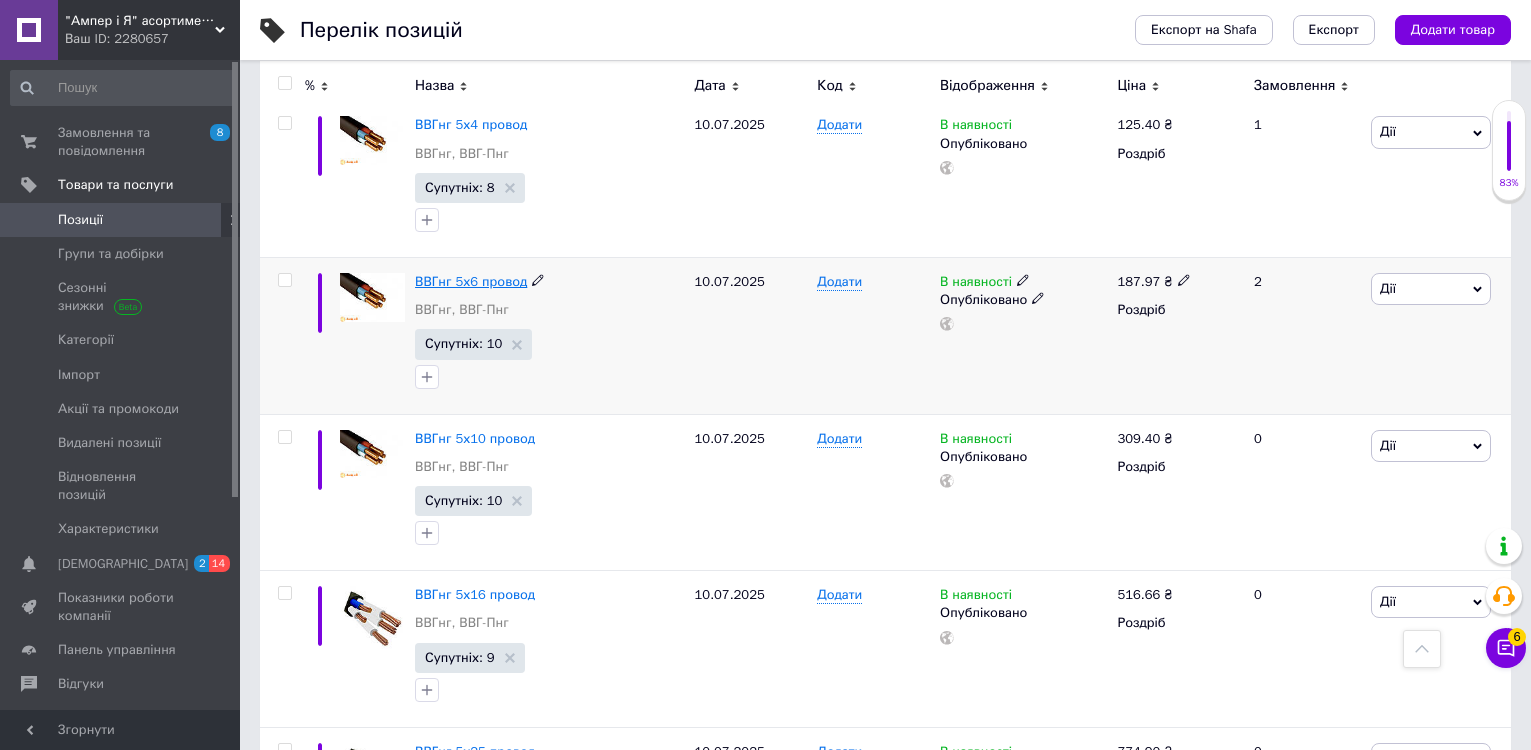 click on "ВВГнг 5х6 провод" at bounding box center (471, 281) 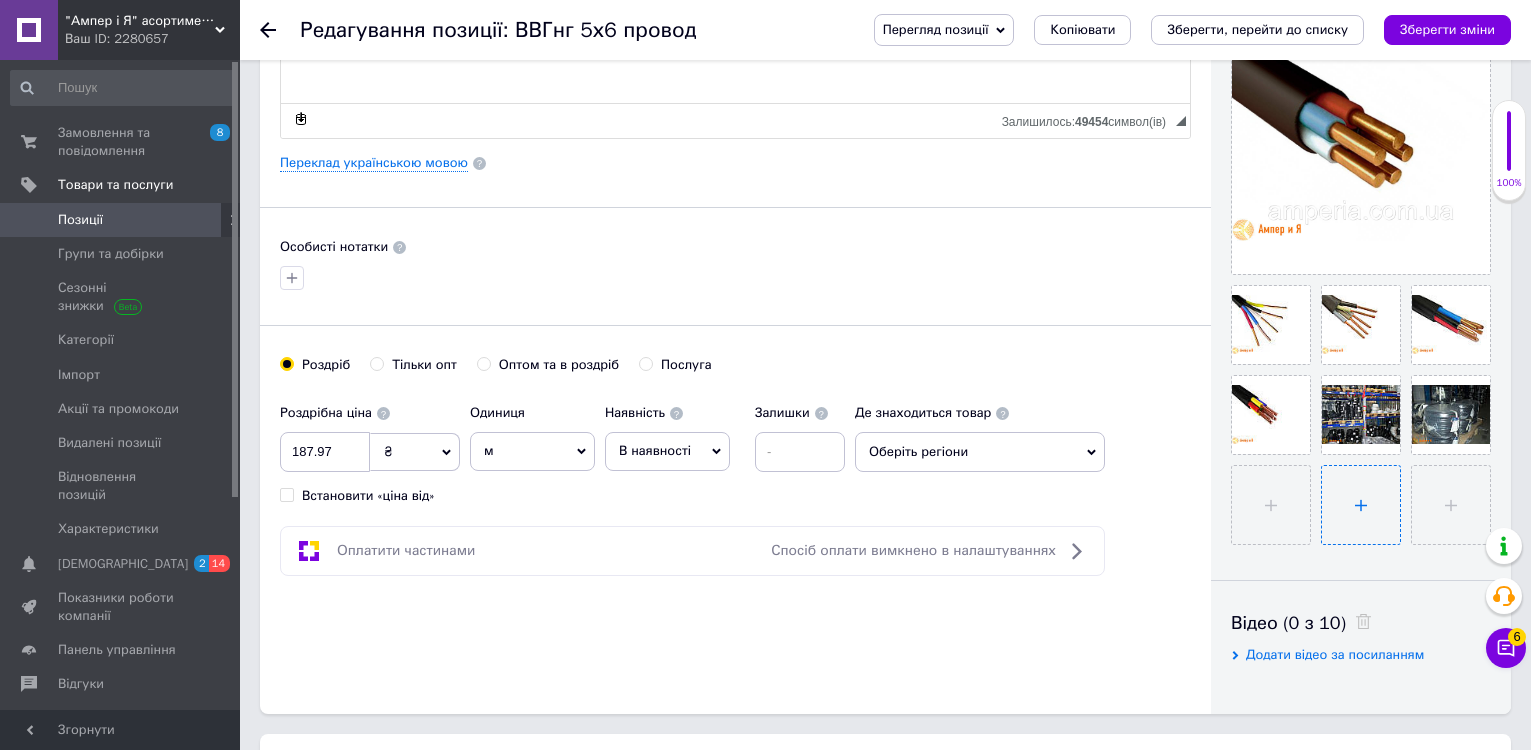 scroll, scrollTop: 500, scrollLeft: 0, axis: vertical 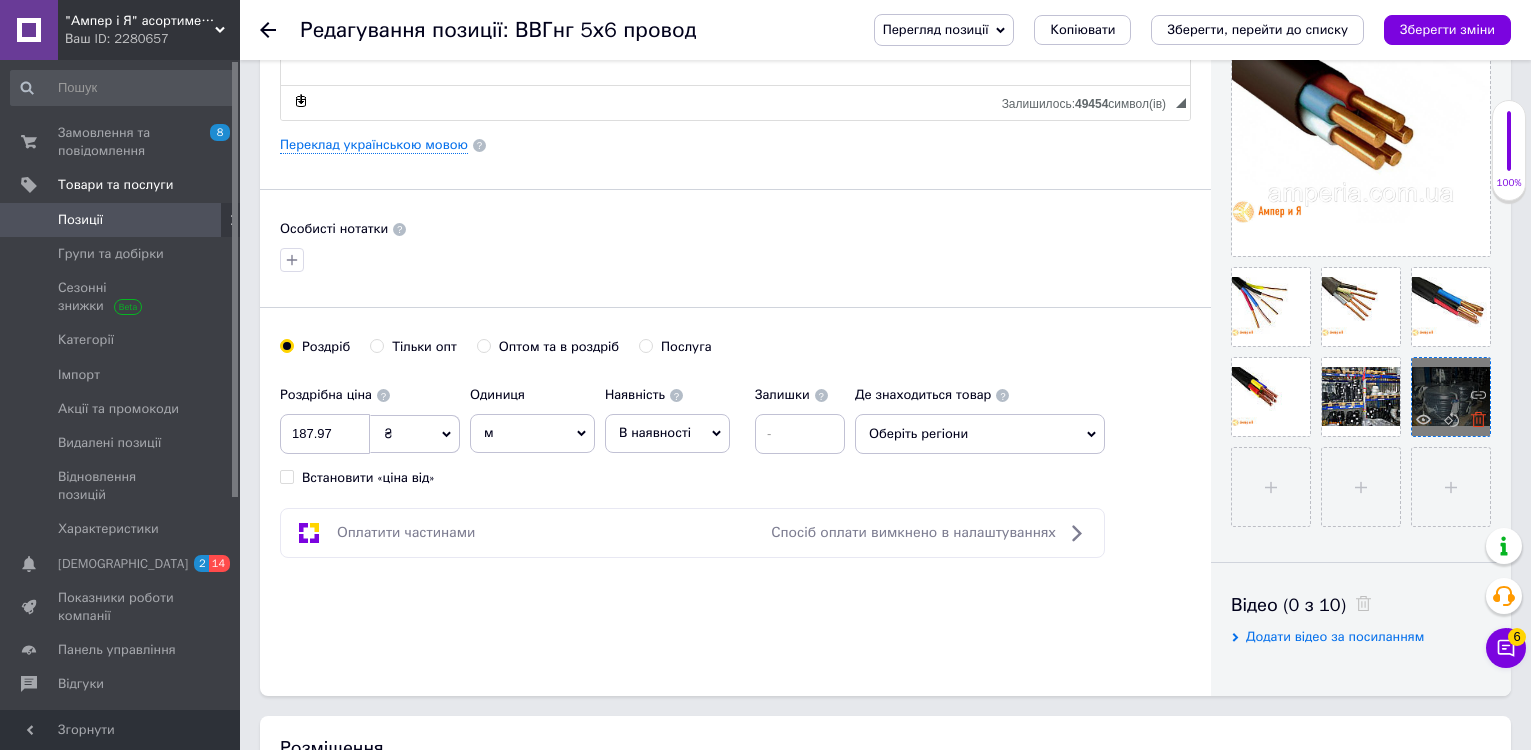 click 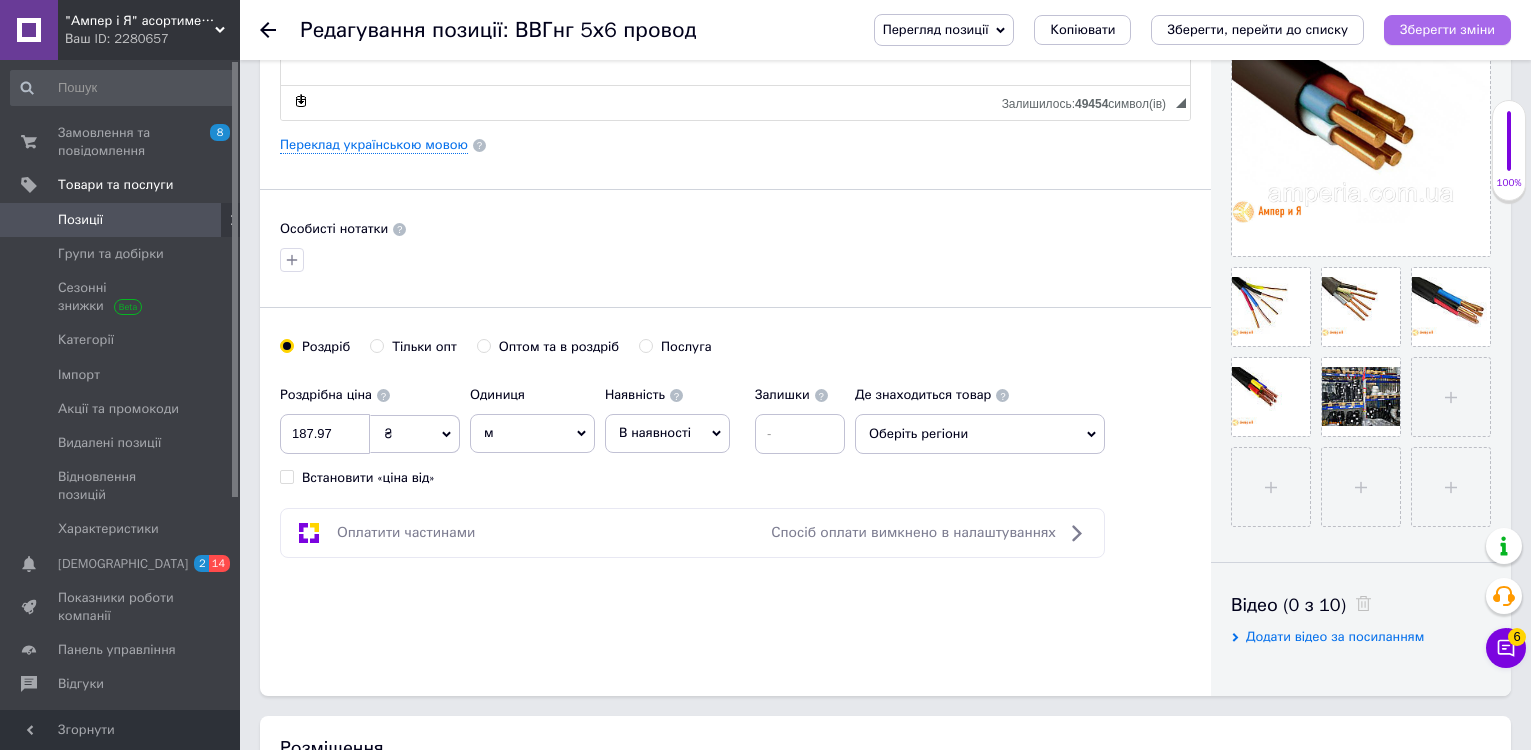 click on "Зберегти зміни" at bounding box center [1447, 29] 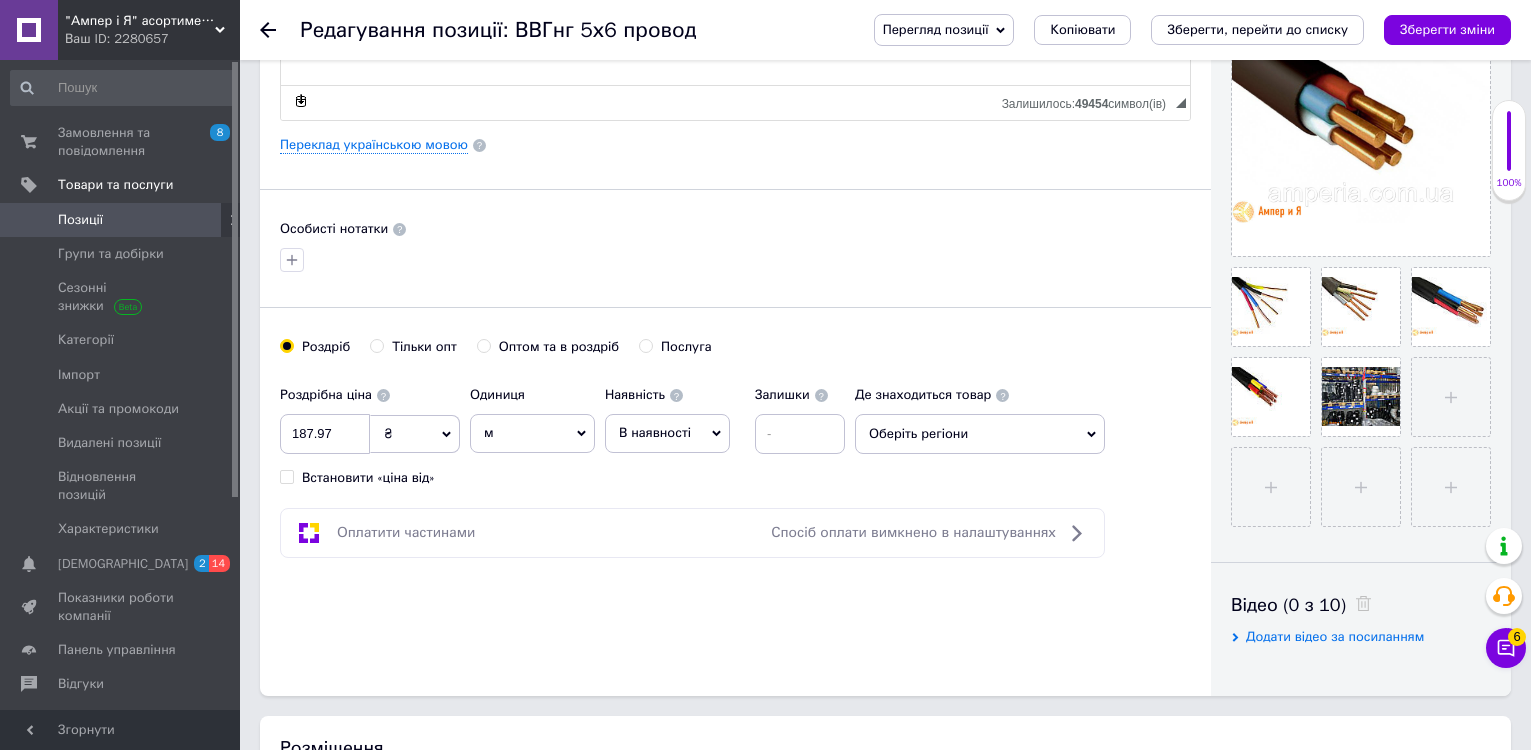 click 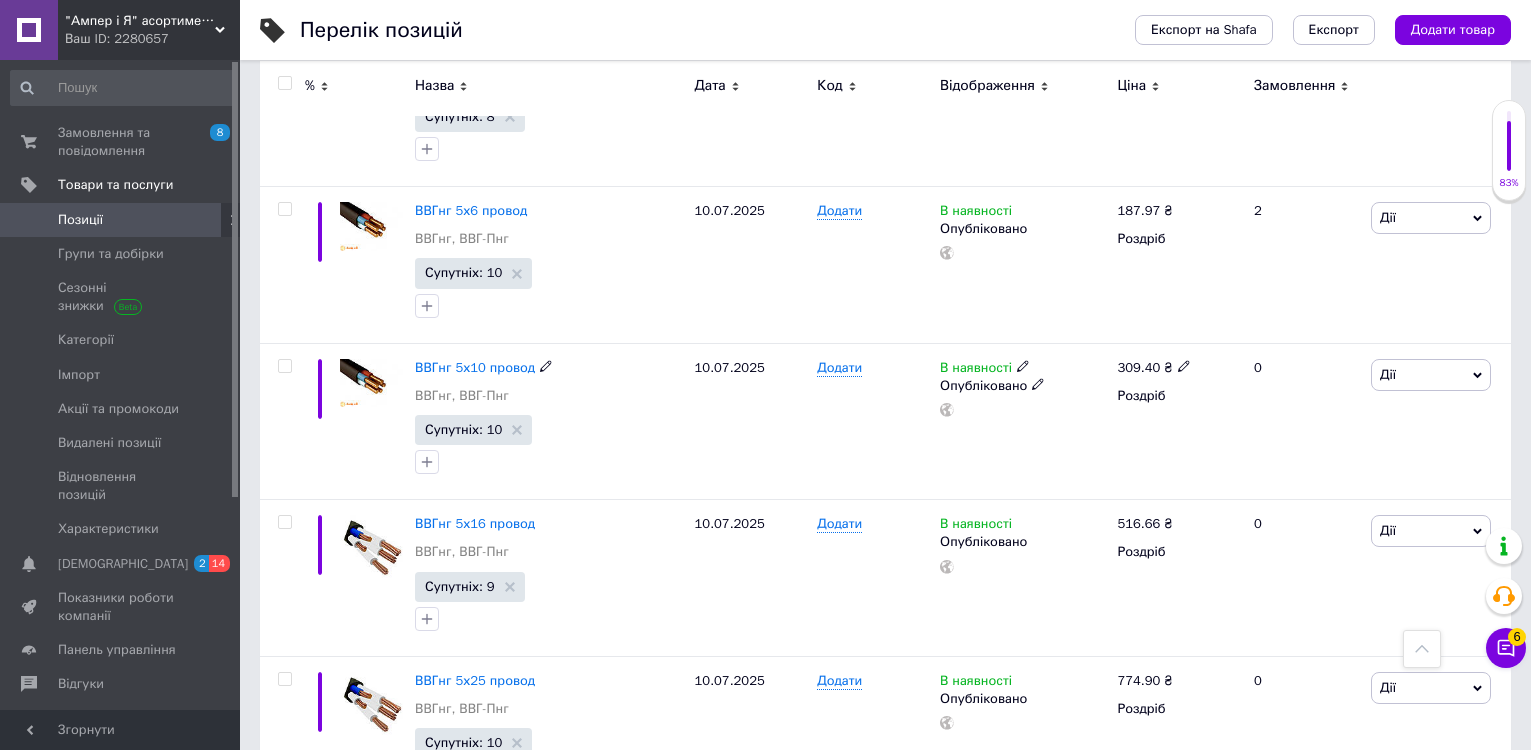 scroll, scrollTop: 2900, scrollLeft: 0, axis: vertical 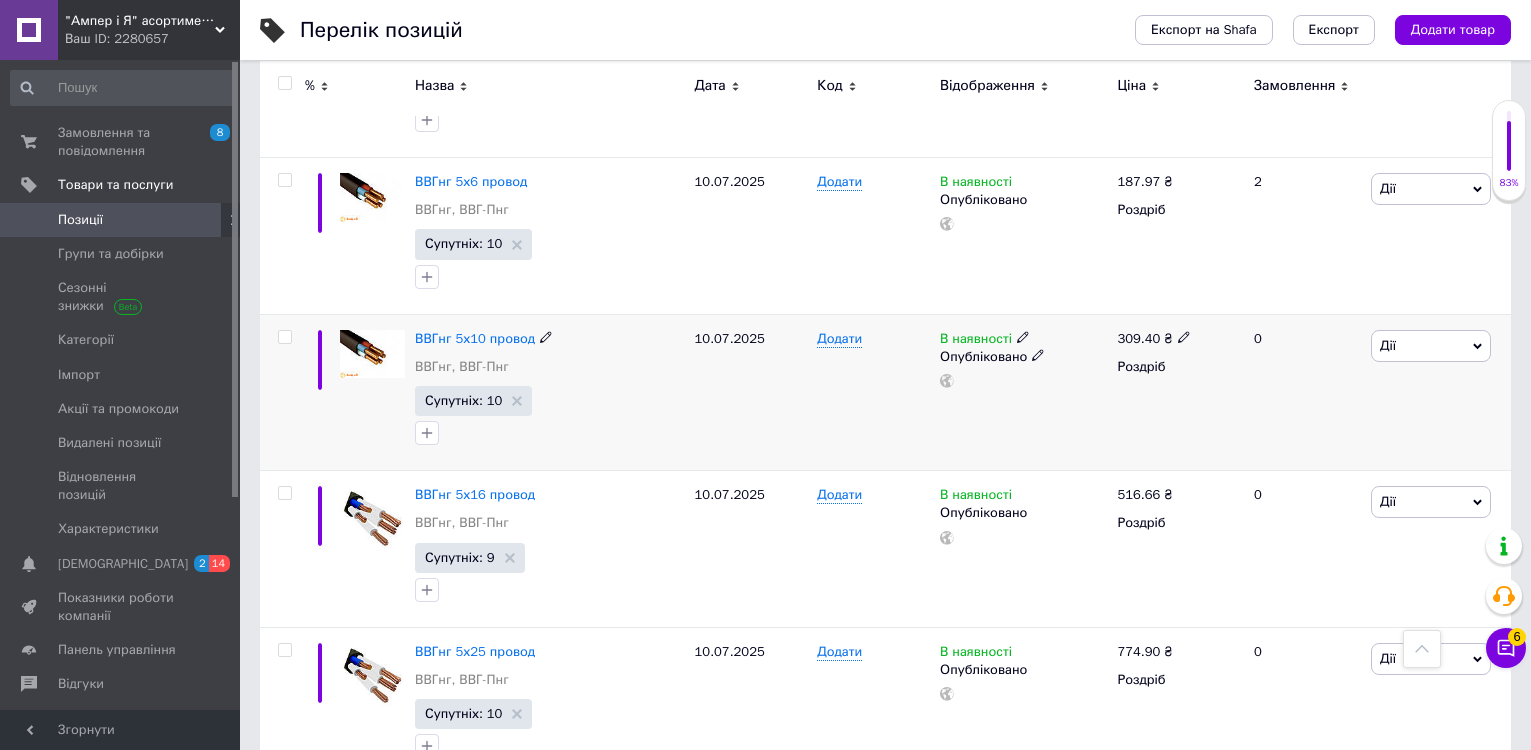 click on "ВВГнг 5х10 провод ВВГнг, ВВГ-Пнг" at bounding box center [550, 358] 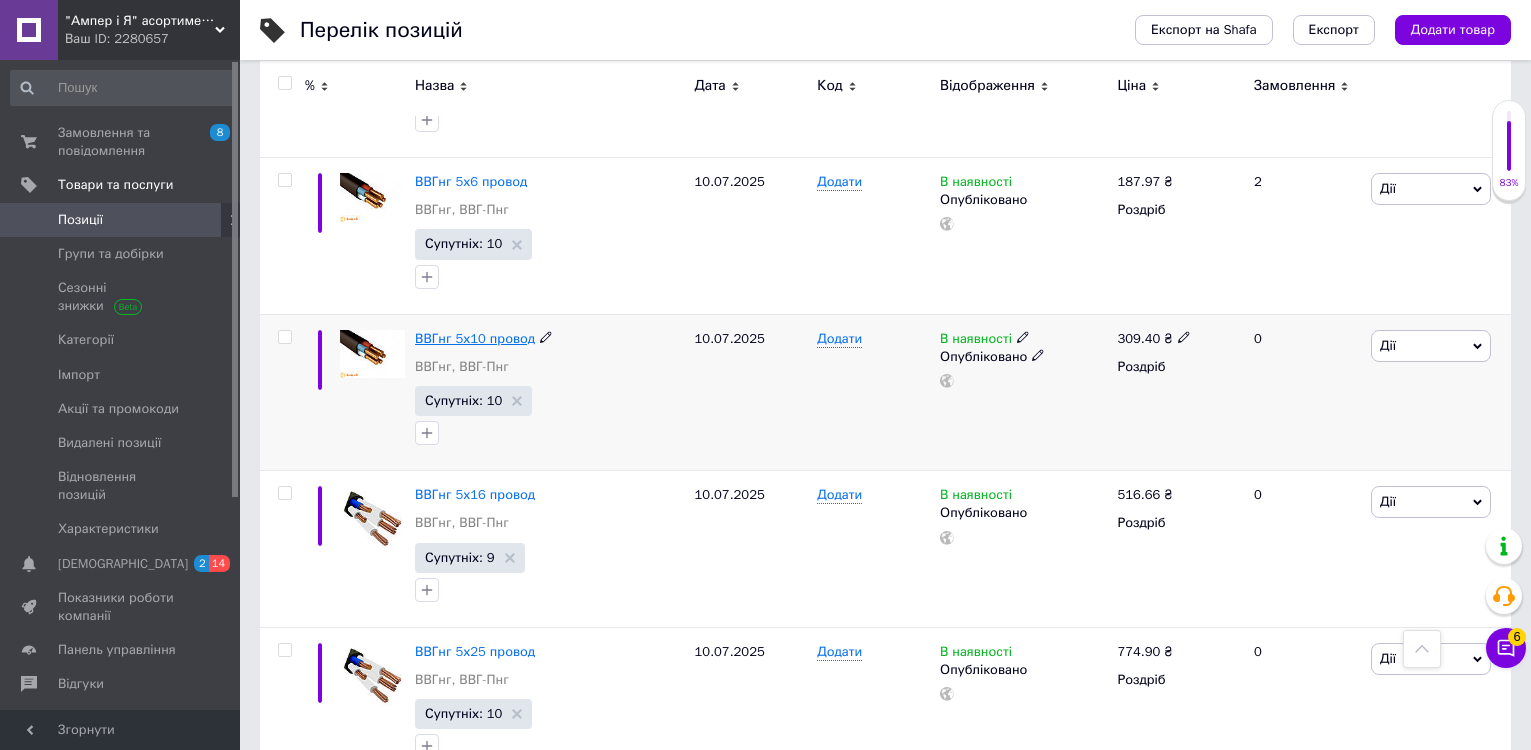 click on "ВВГнг 5х10 провод" at bounding box center [475, 338] 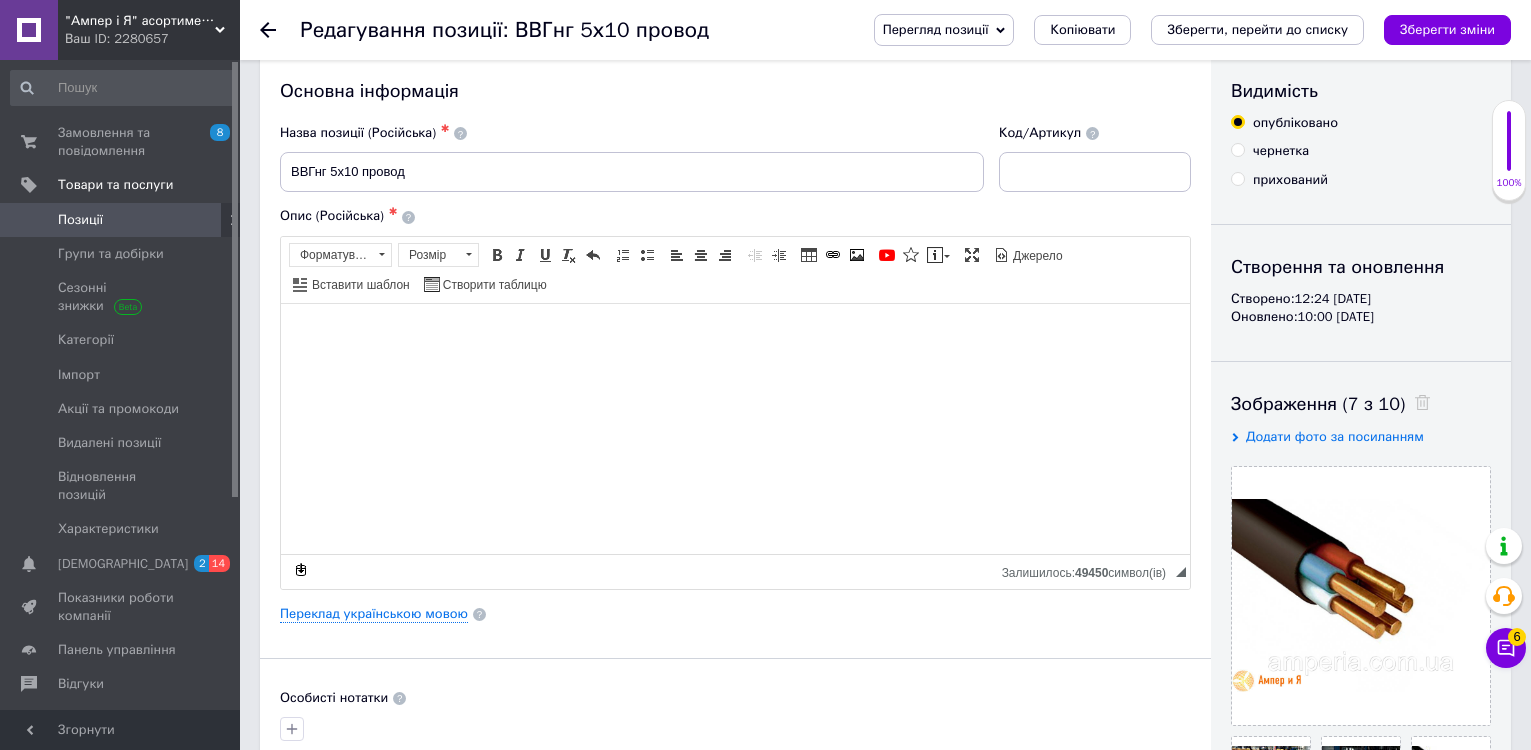 scroll, scrollTop: 400, scrollLeft: 0, axis: vertical 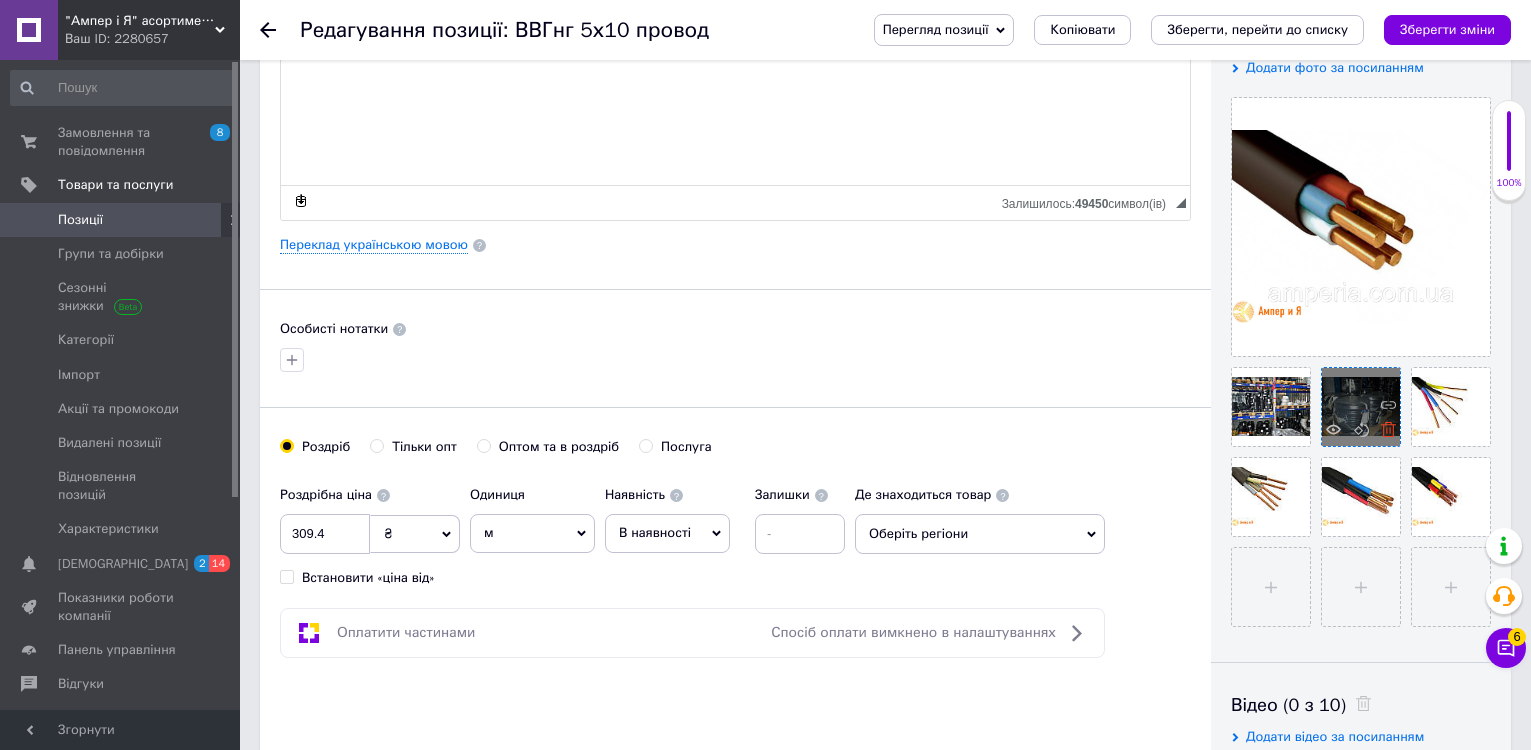 click 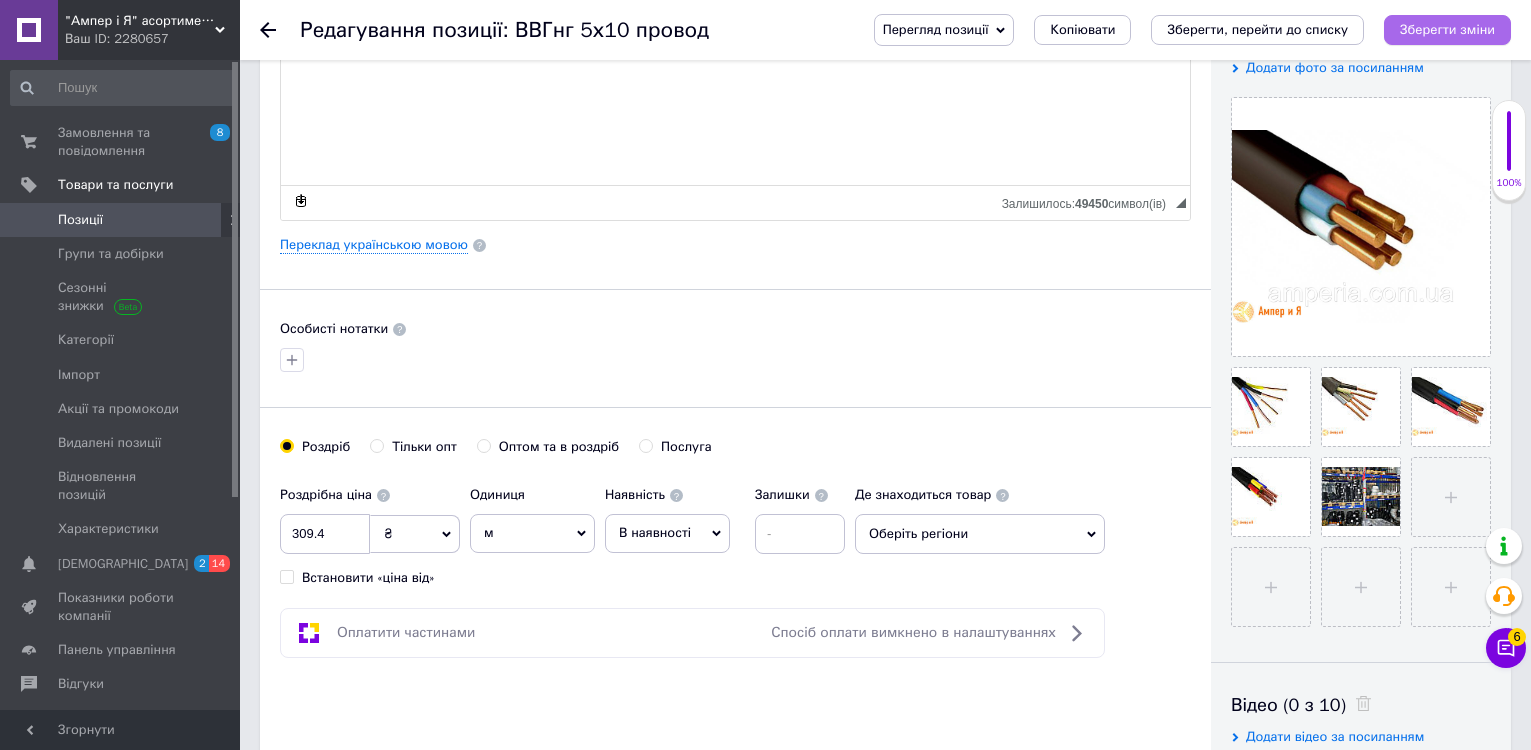 click on "Зберегти зміни" at bounding box center [1447, 30] 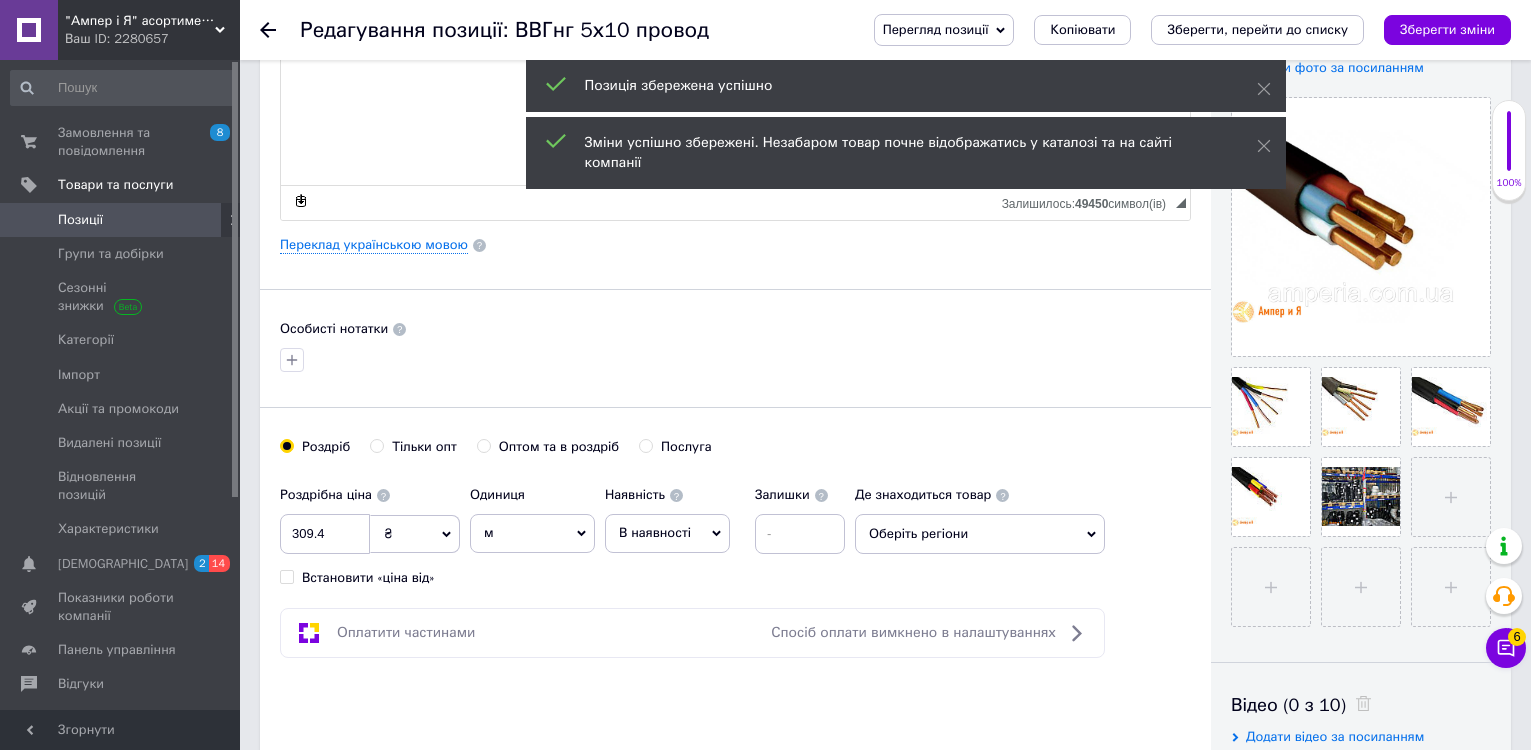 click 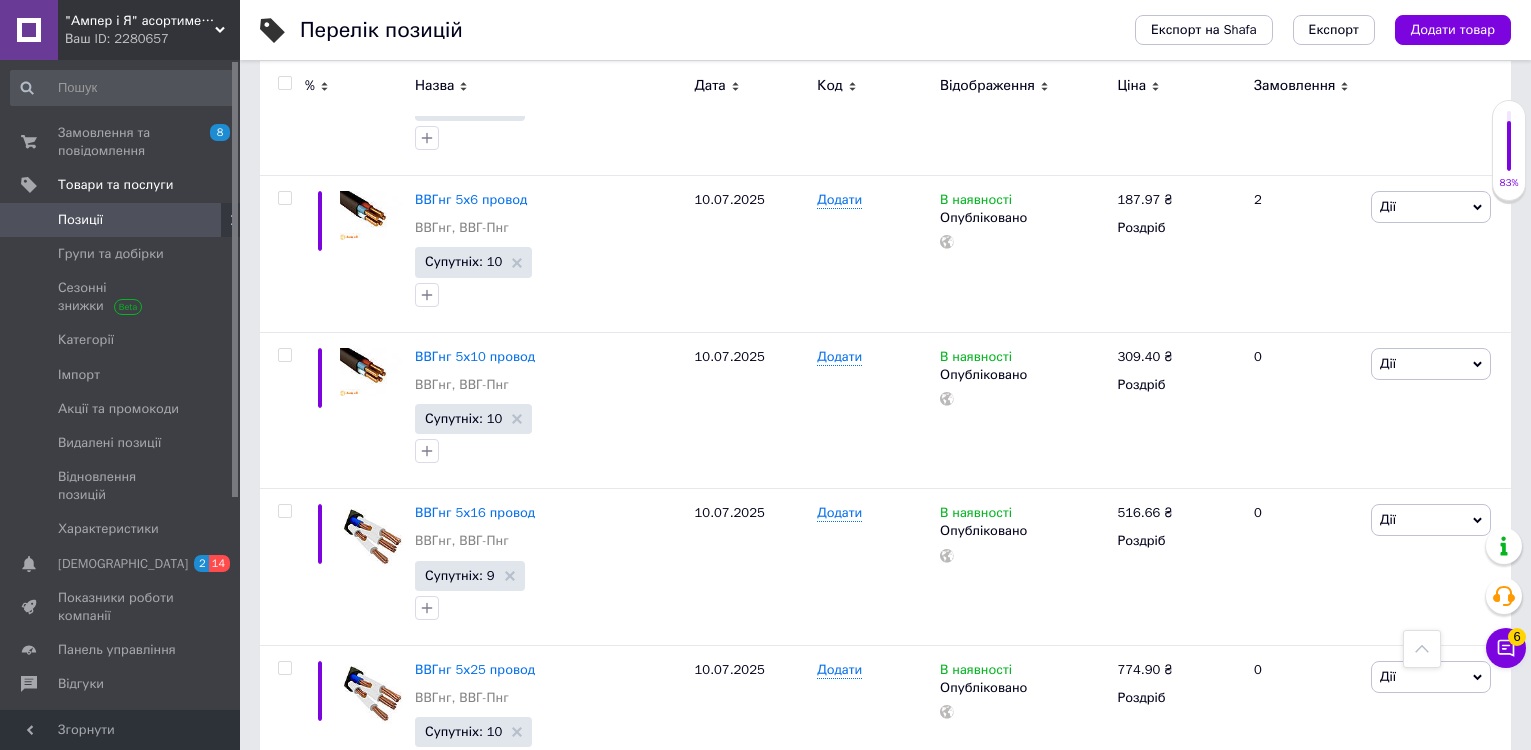 scroll, scrollTop: 2900, scrollLeft: 0, axis: vertical 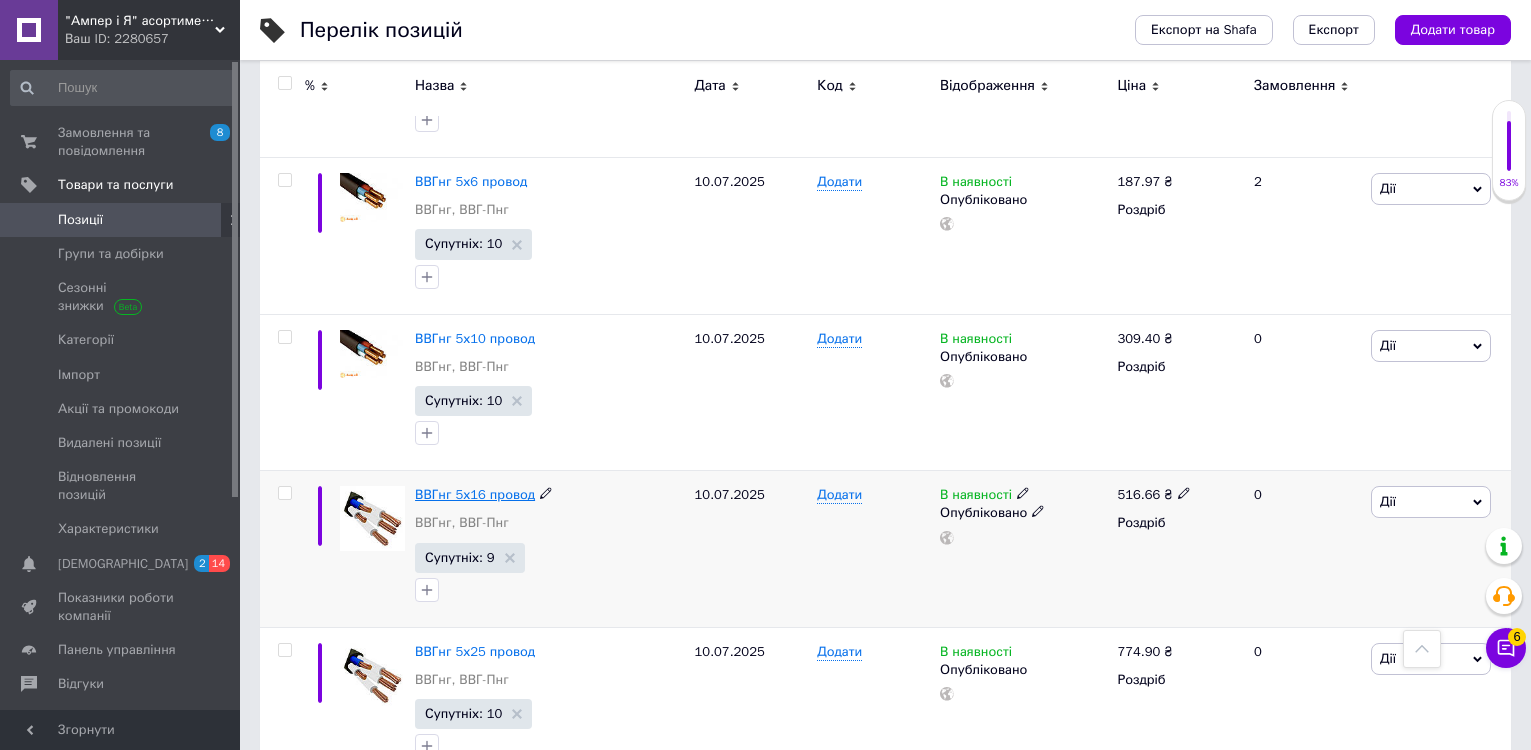 click on "ВВГнг 5х16 провод" at bounding box center [475, 494] 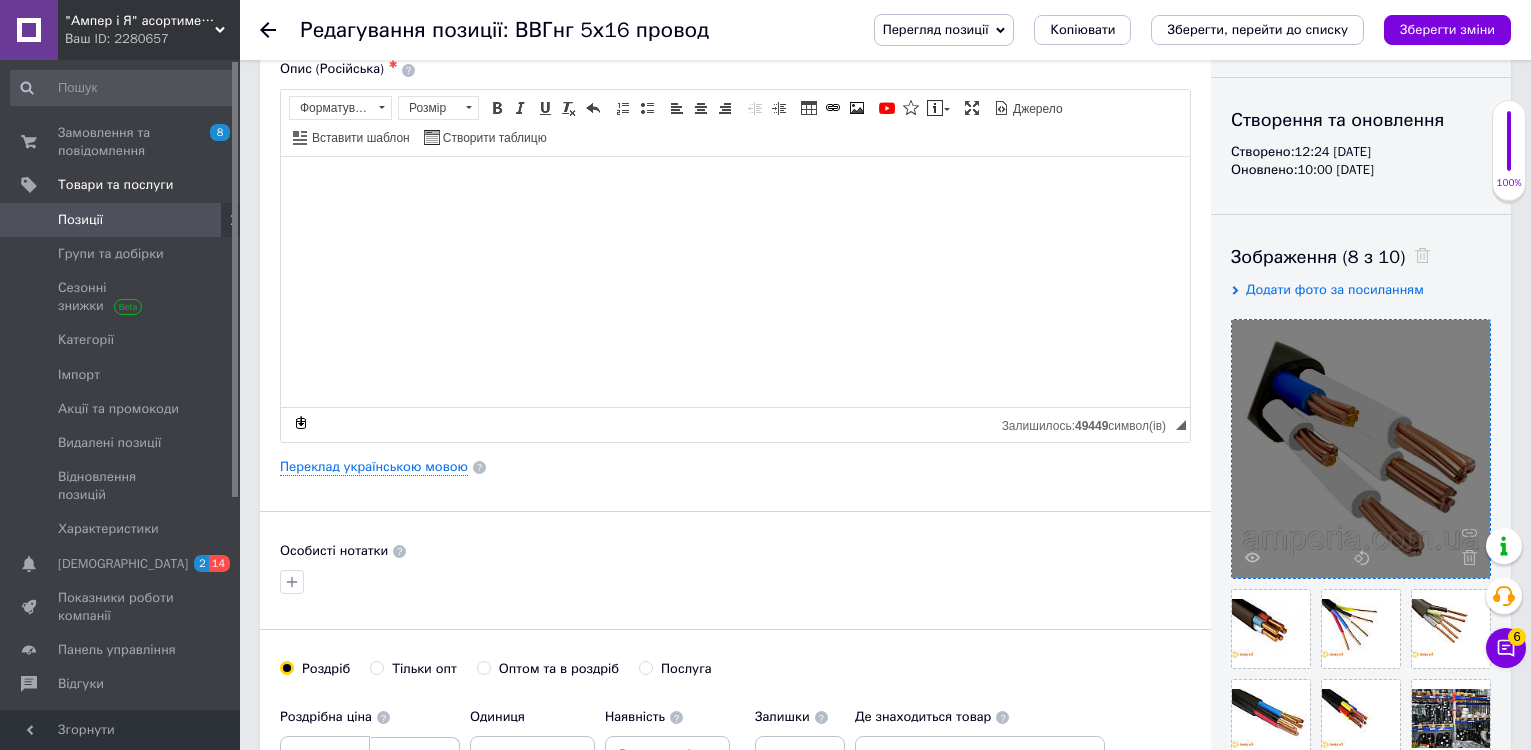 scroll, scrollTop: 400, scrollLeft: 0, axis: vertical 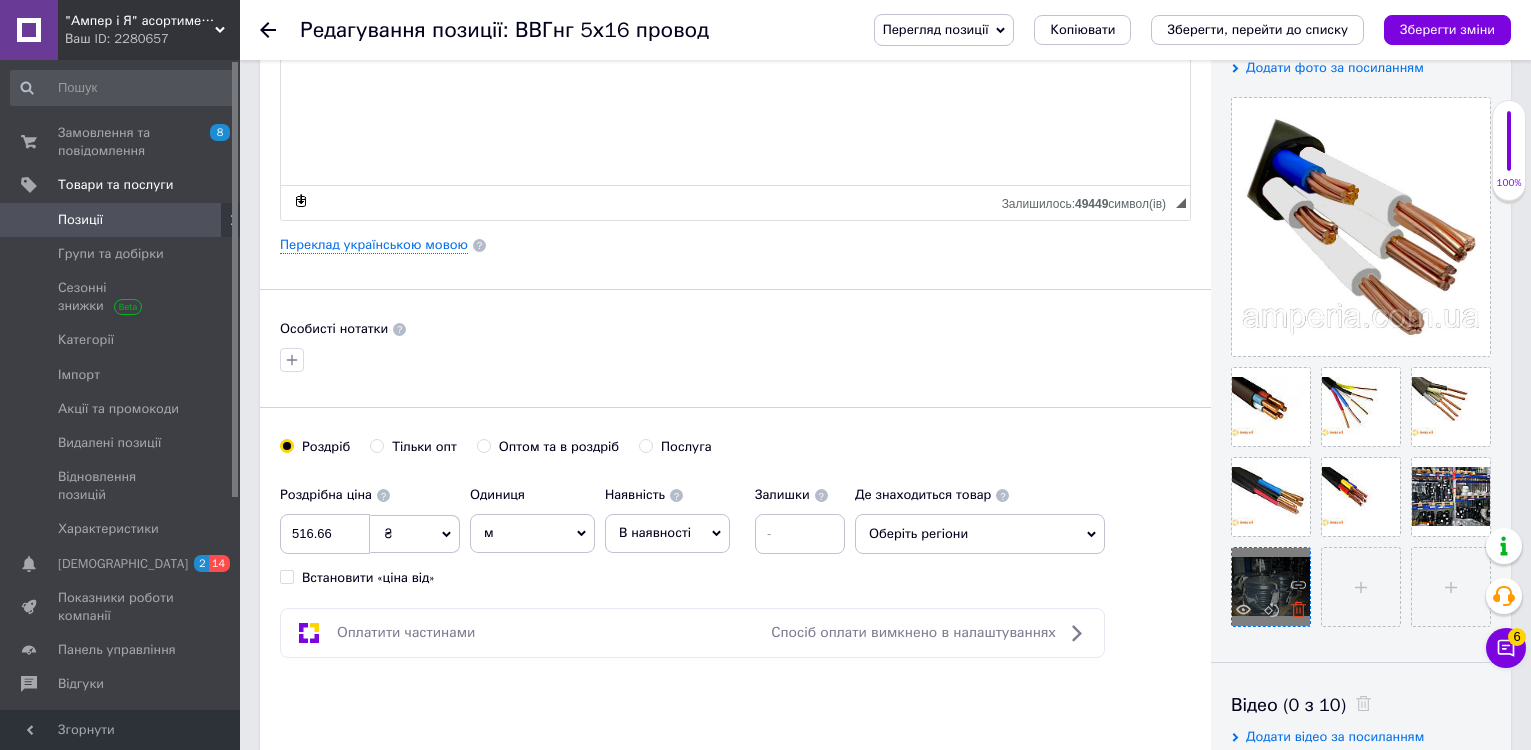 click 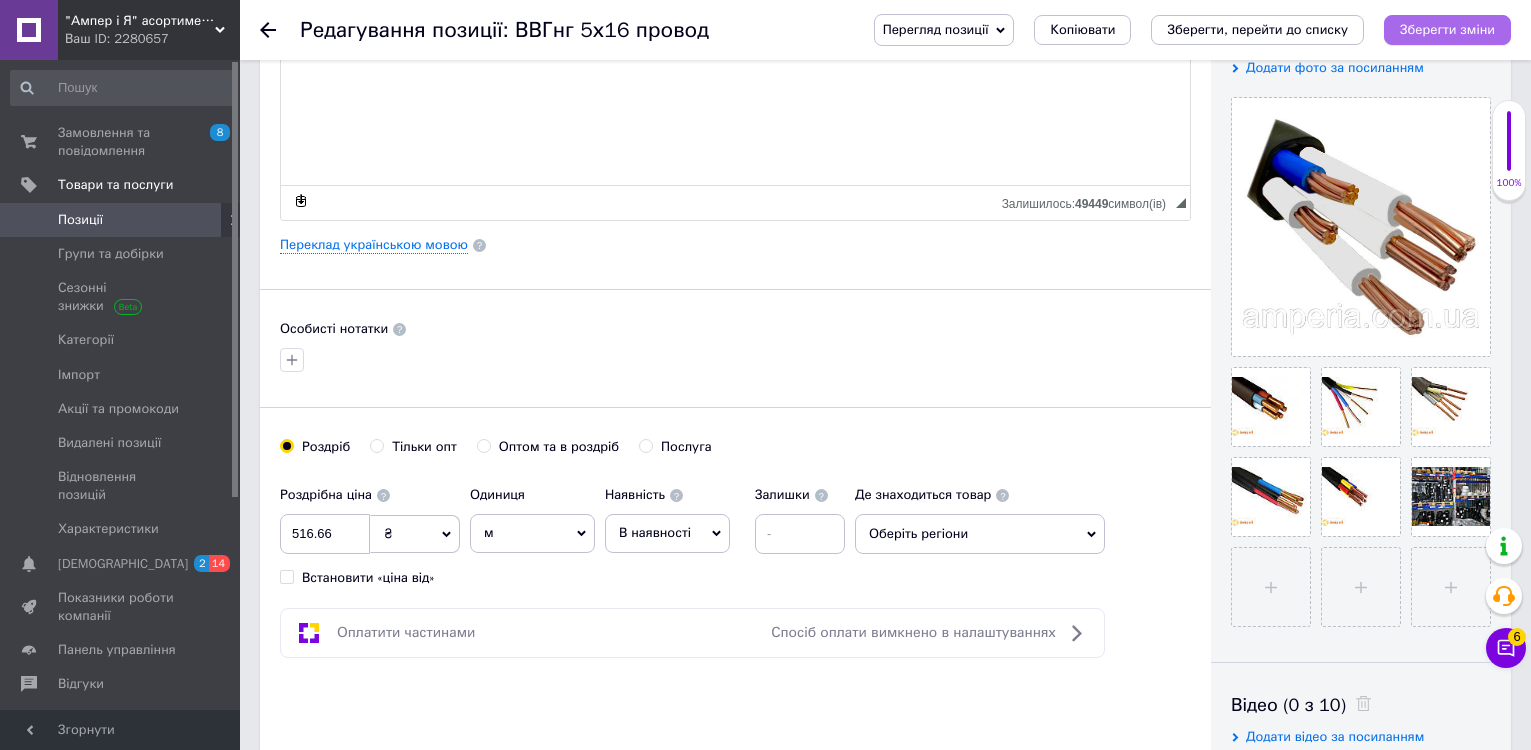 click on "Зберегти зміни" at bounding box center [1447, 29] 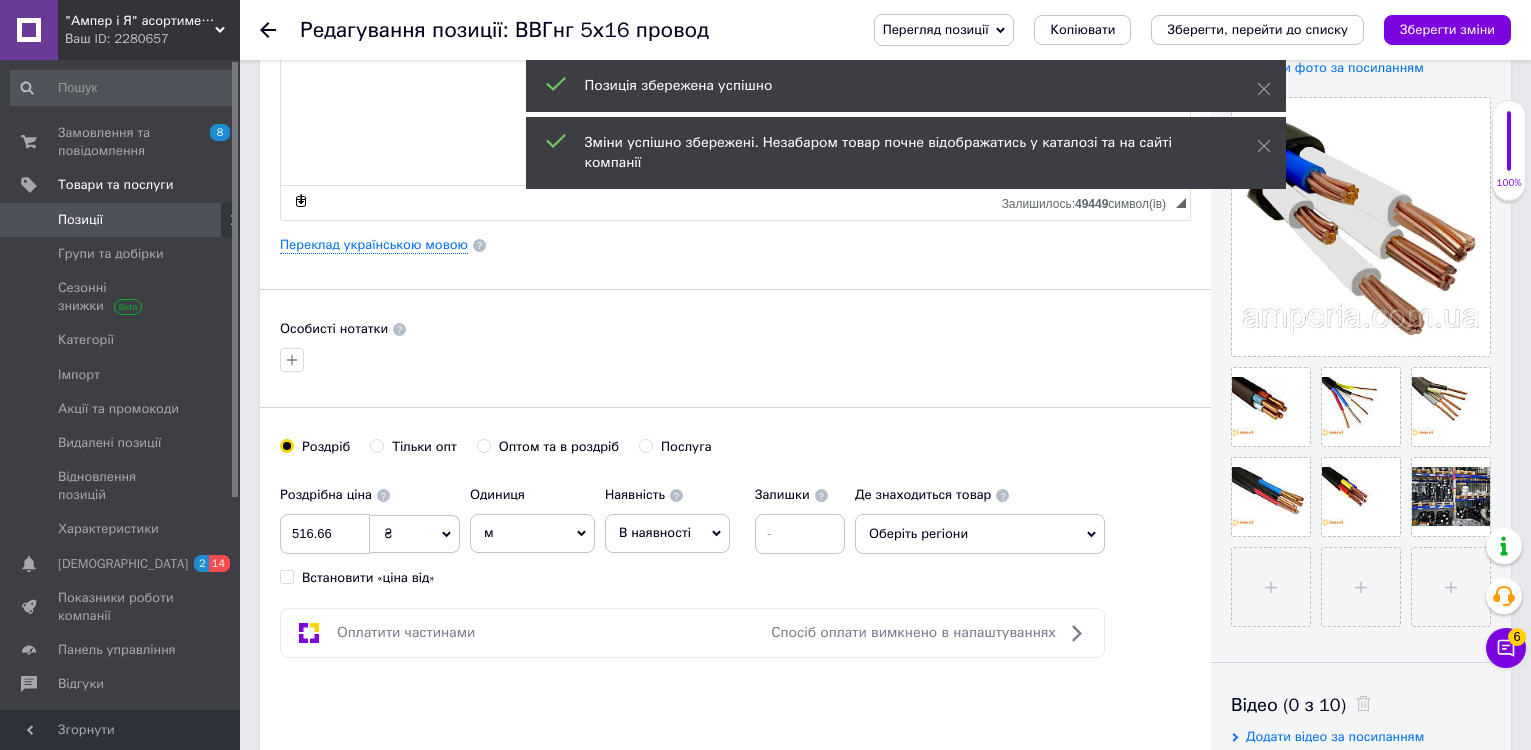 click 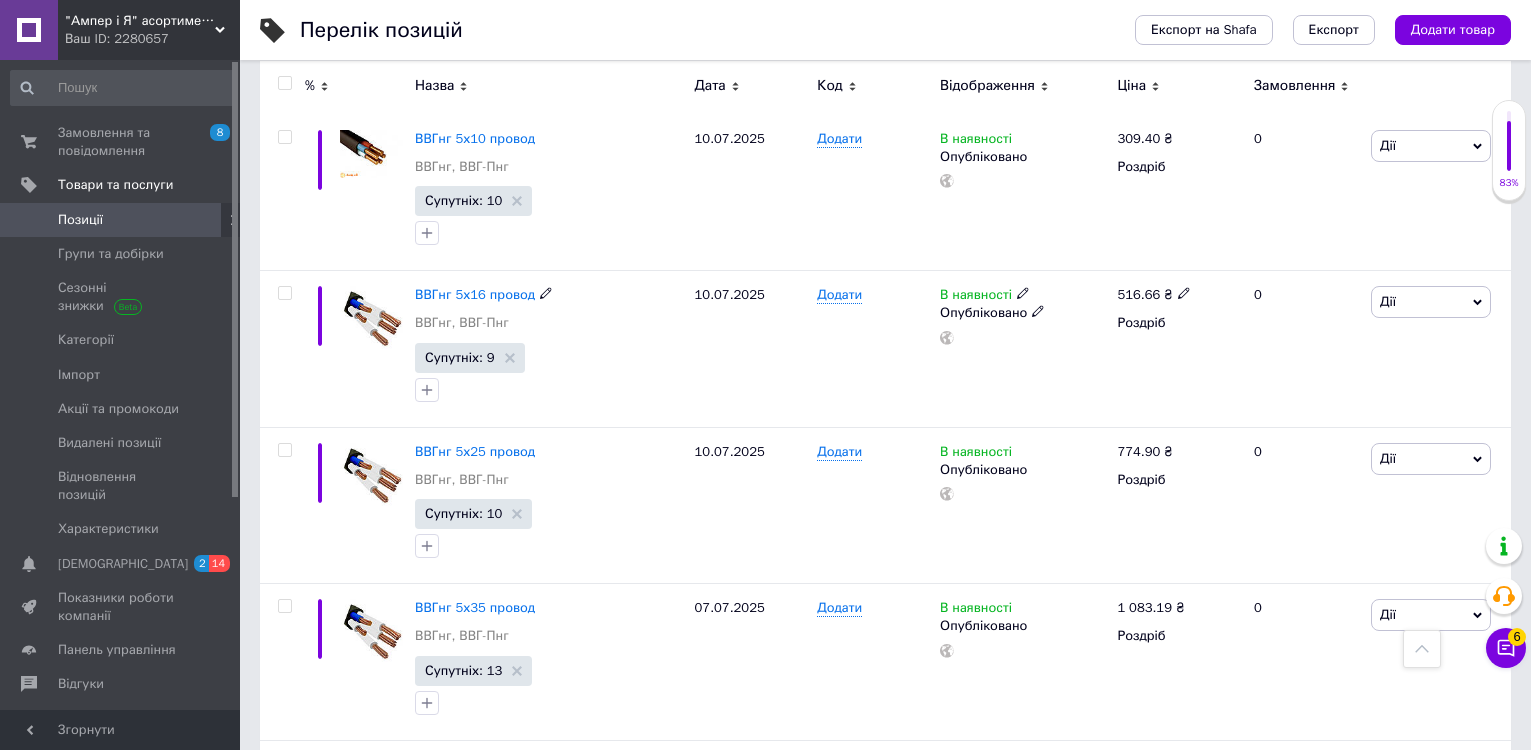 scroll, scrollTop: 3200, scrollLeft: 0, axis: vertical 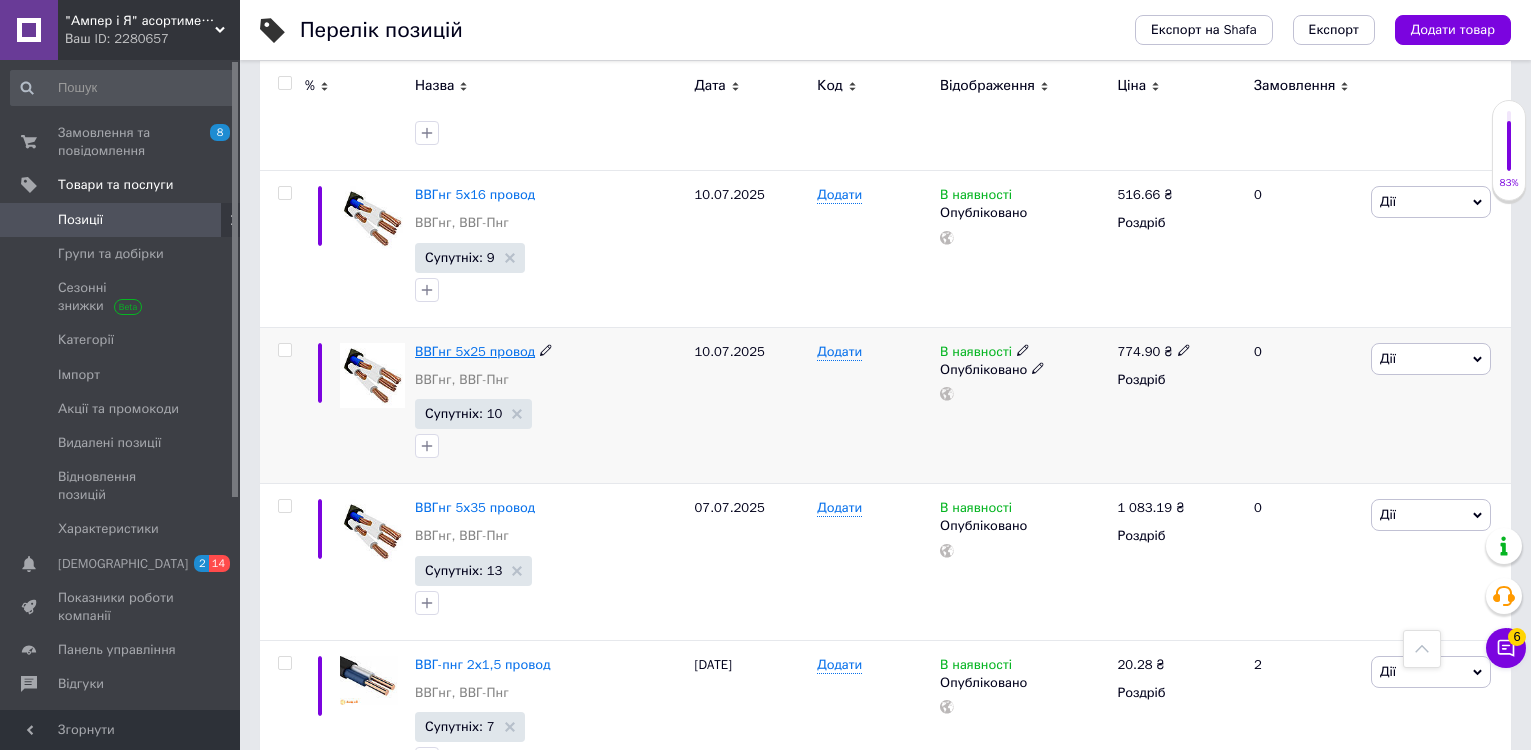 click on "ВВГнг 5х25 провод" at bounding box center [475, 351] 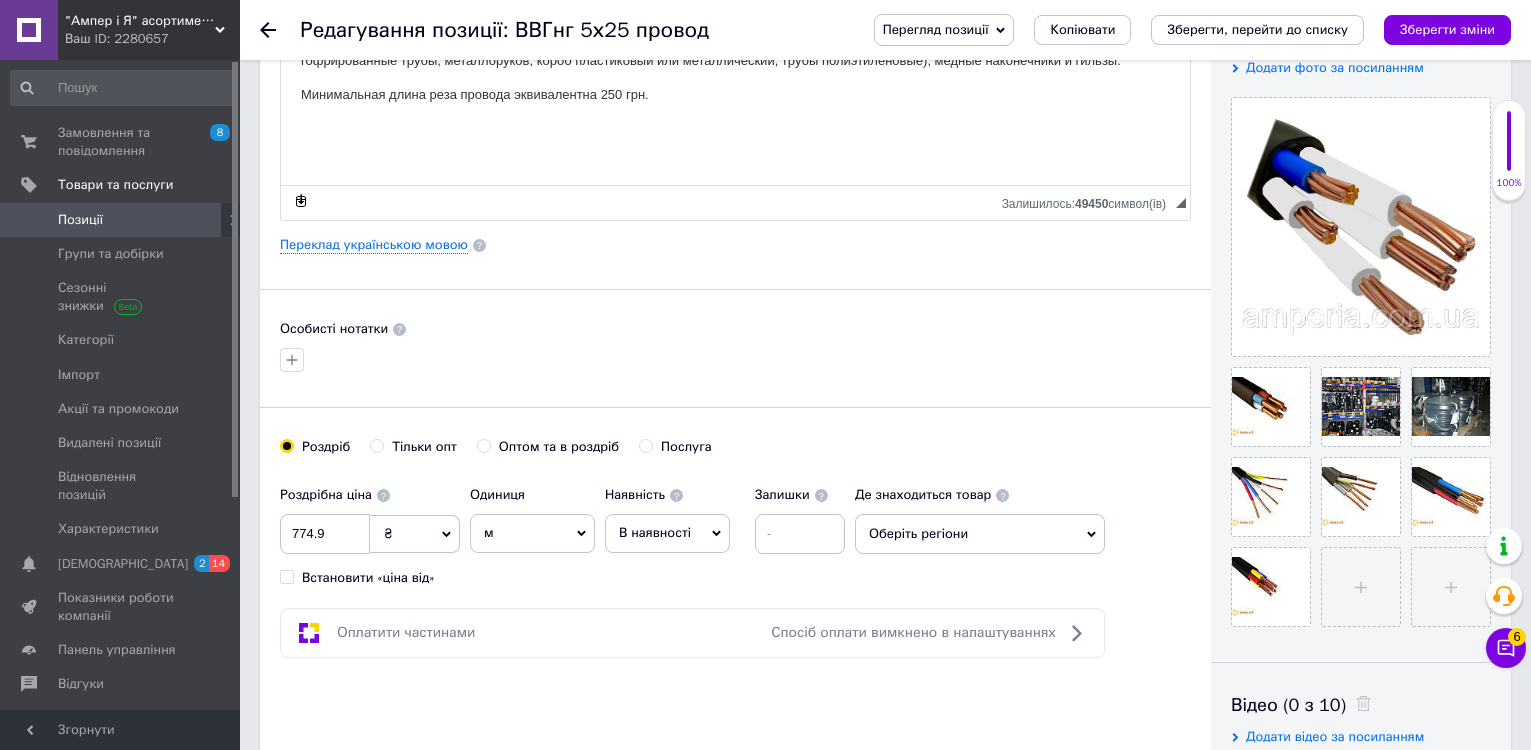 scroll, scrollTop: 500, scrollLeft: 0, axis: vertical 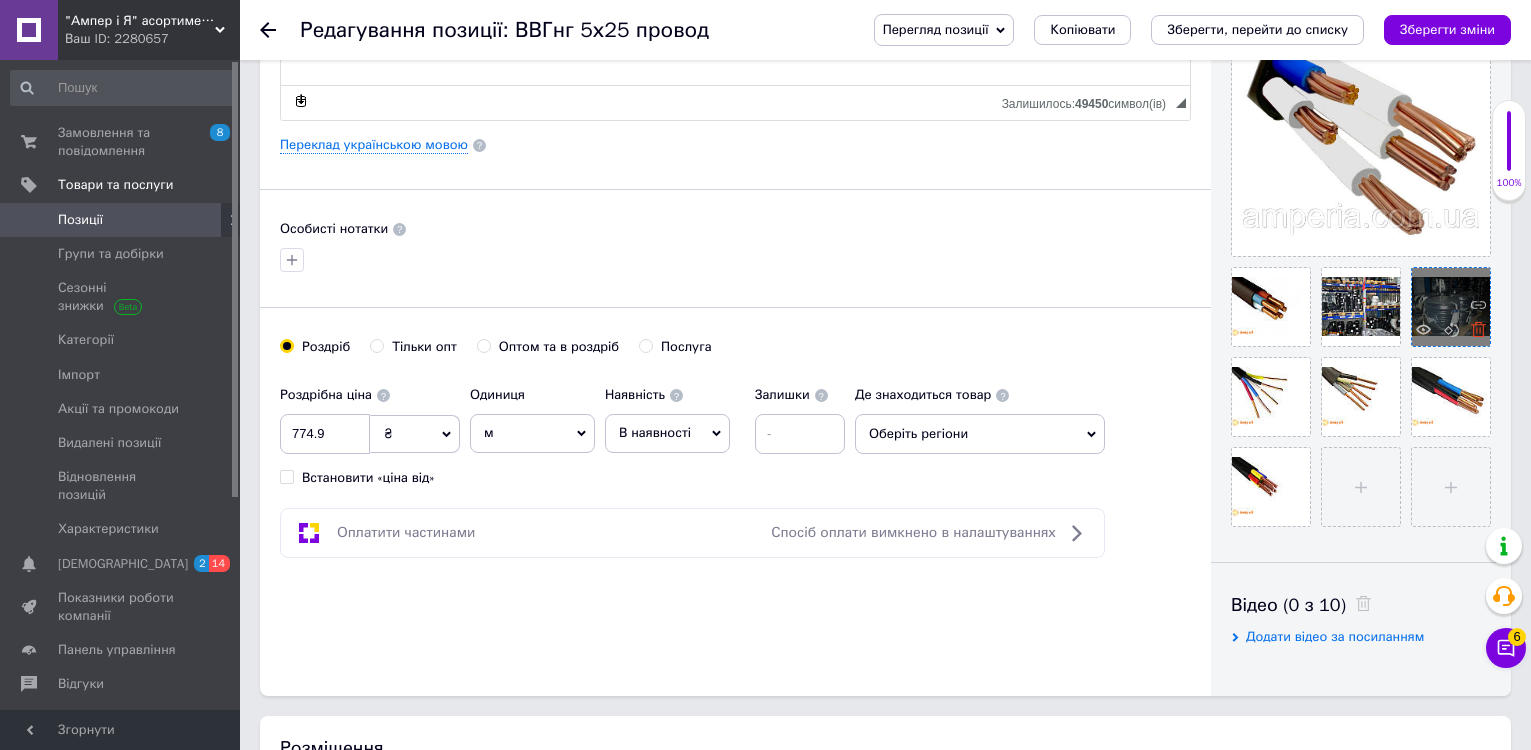 click 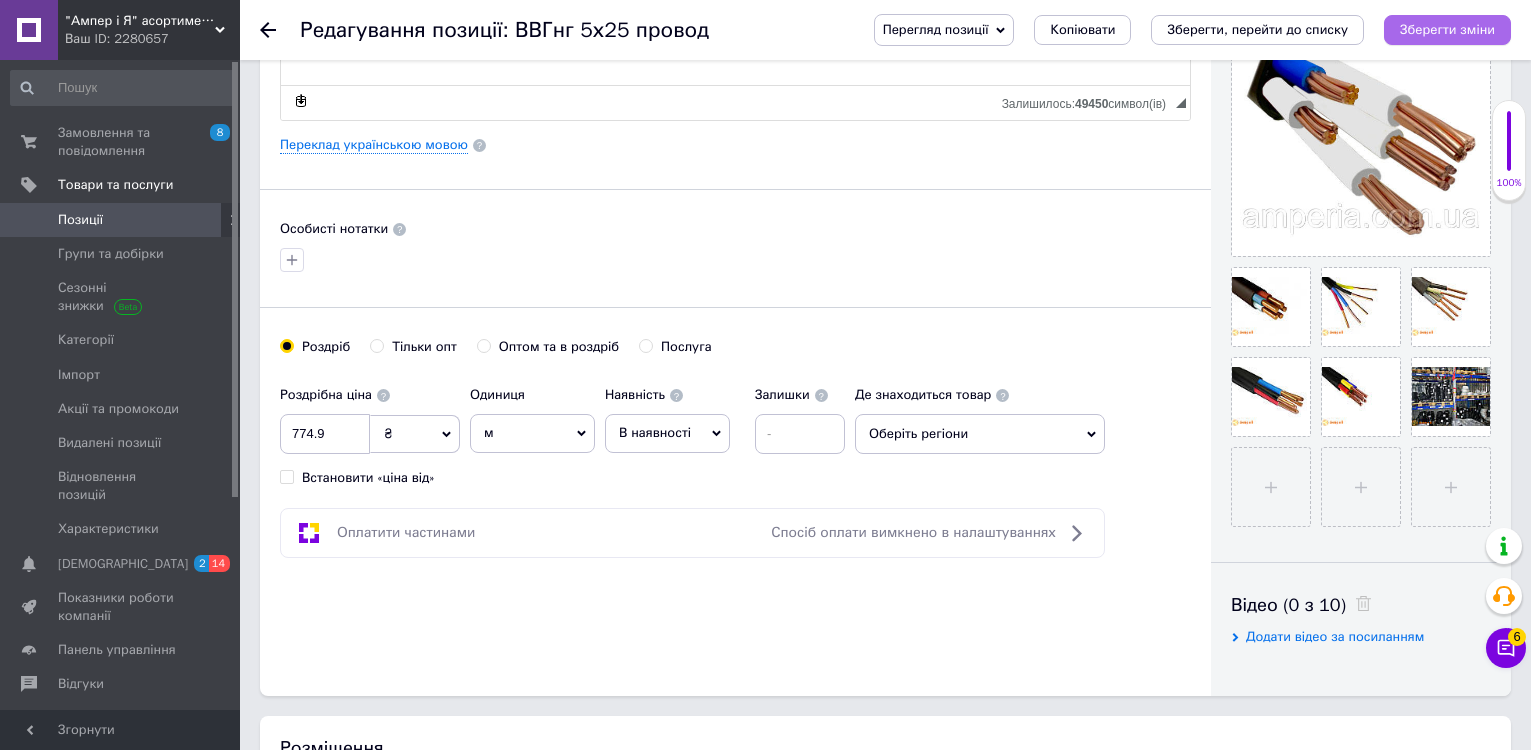 click on "Зберегти зміни" at bounding box center [1447, 29] 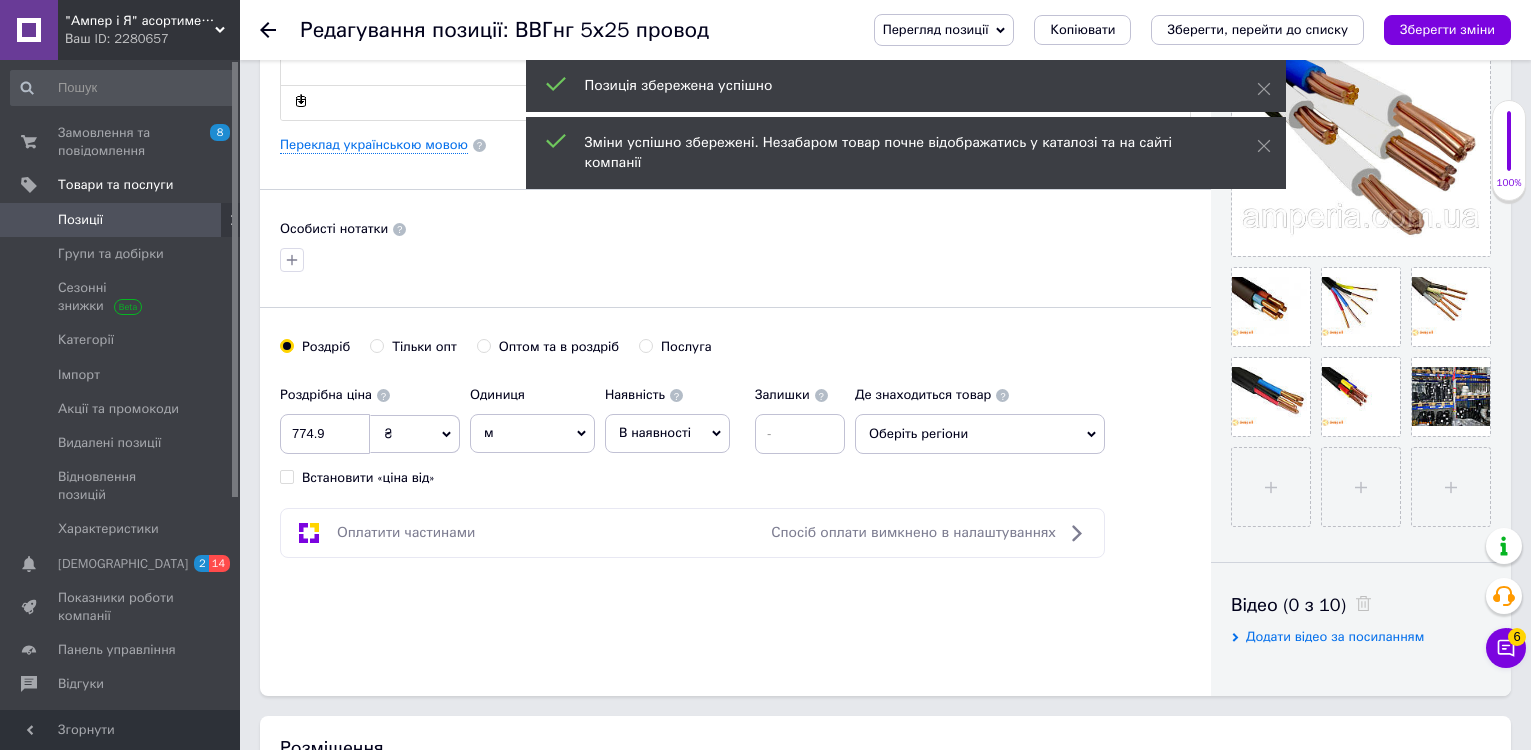 click 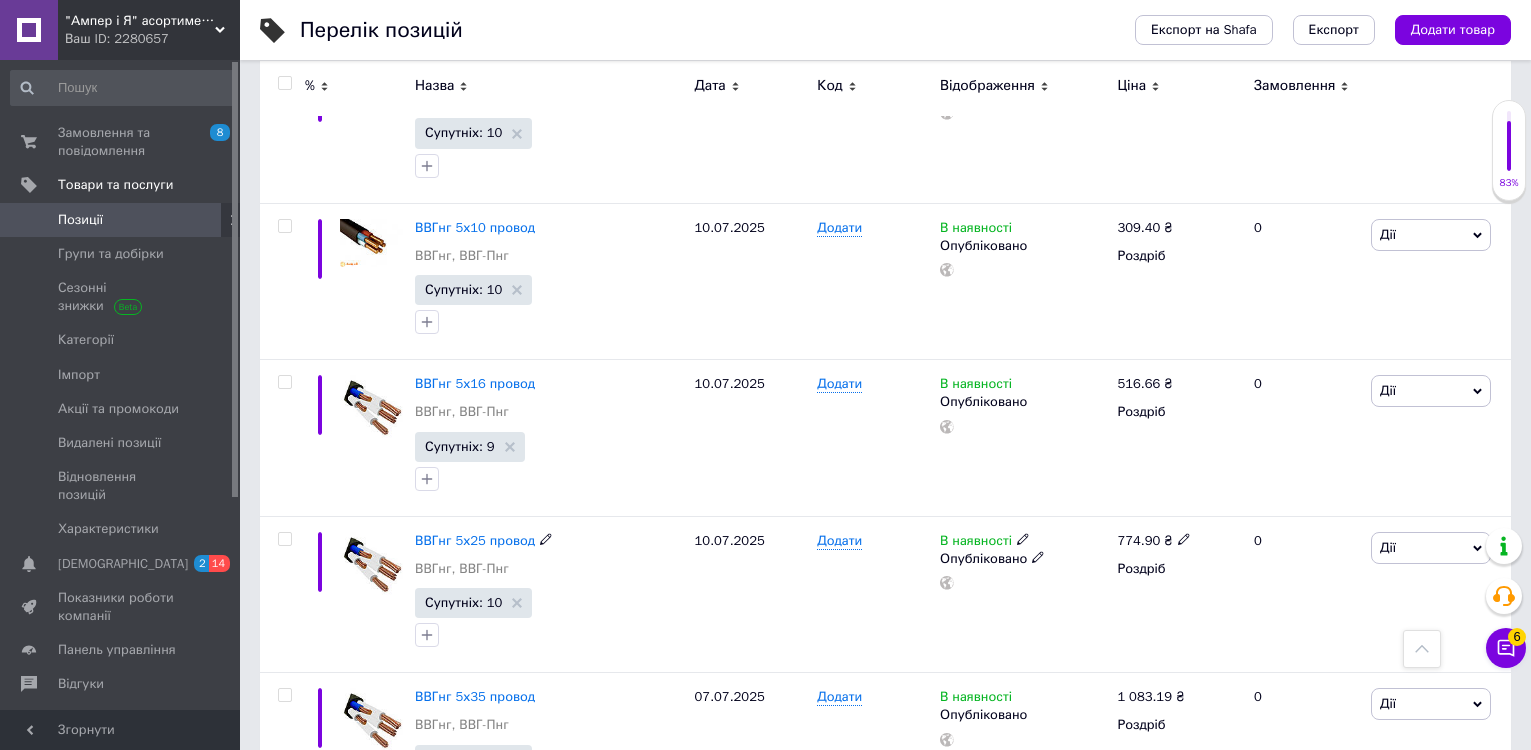 scroll, scrollTop: 3200, scrollLeft: 0, axis: vertical 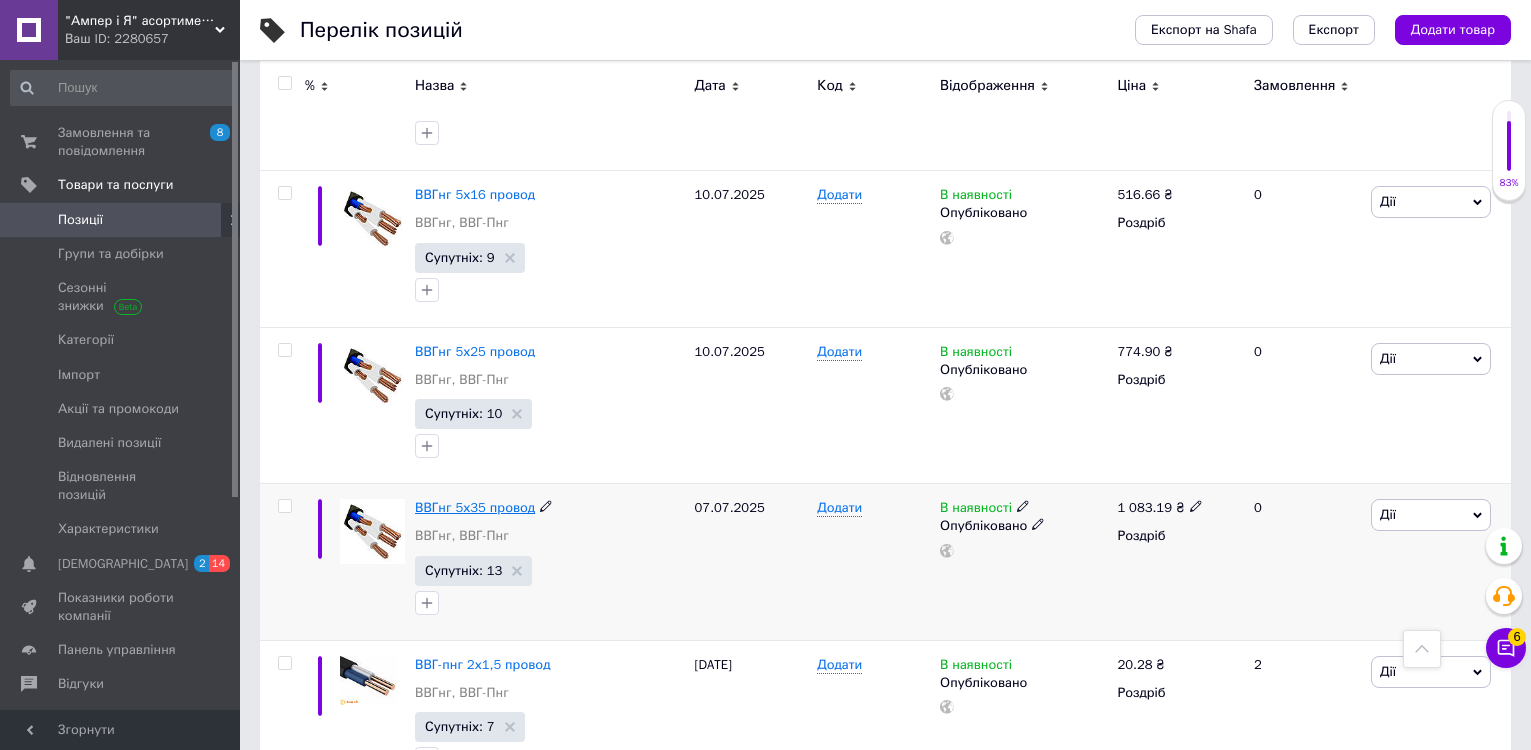 click on "ВВГнг 5х35 провод" at bounding box center [475, 507] 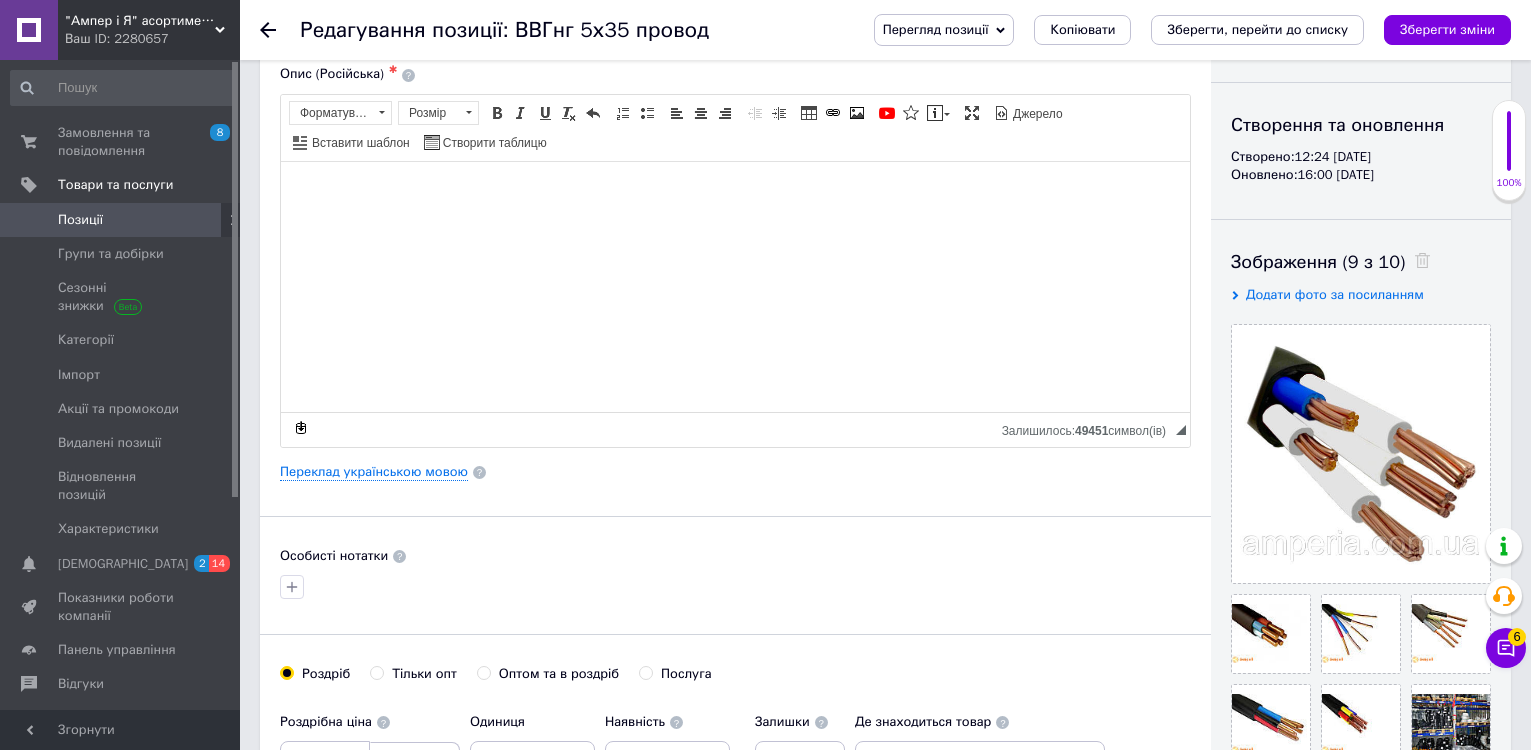 scroll, scrollTop: 400, scrollLeft: 0, axis: vertical 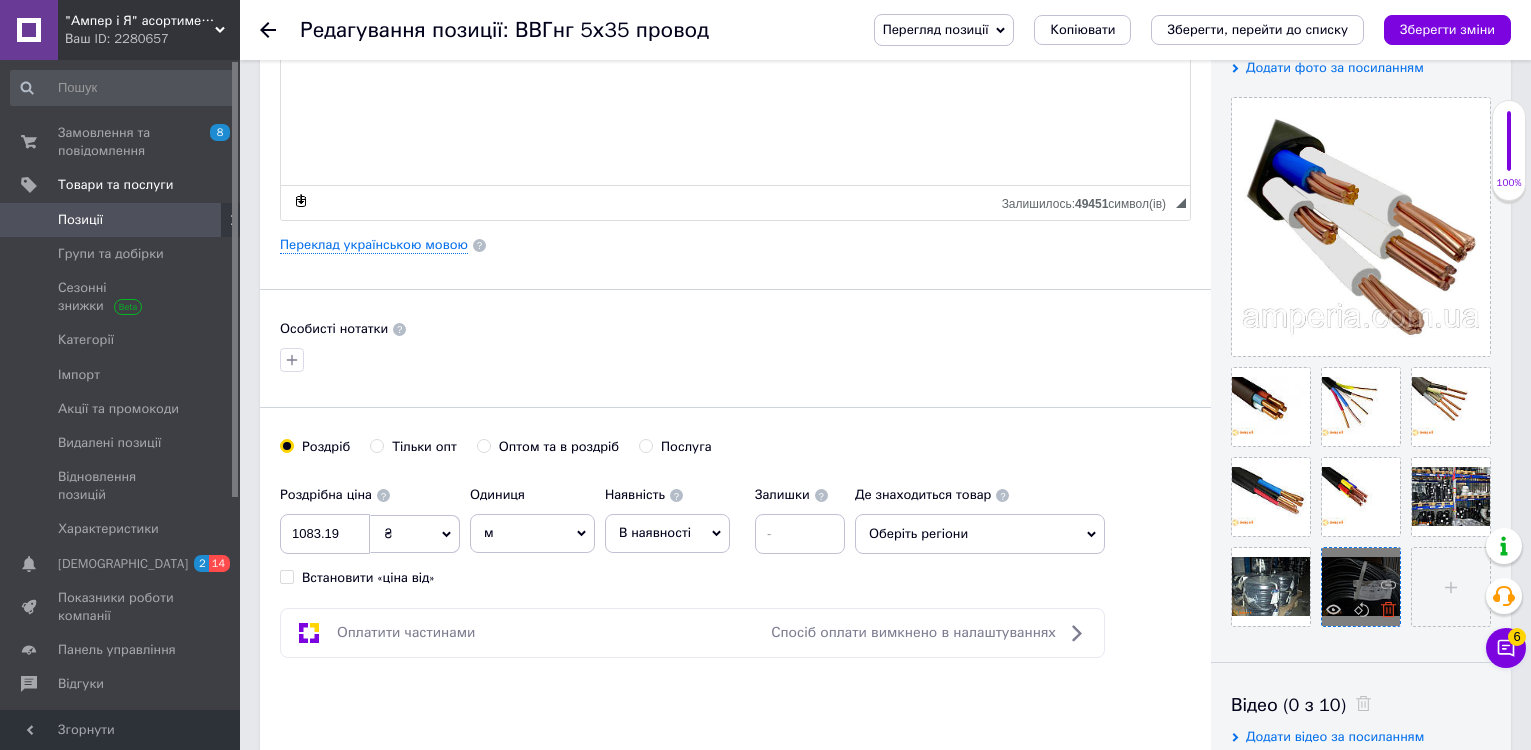 click 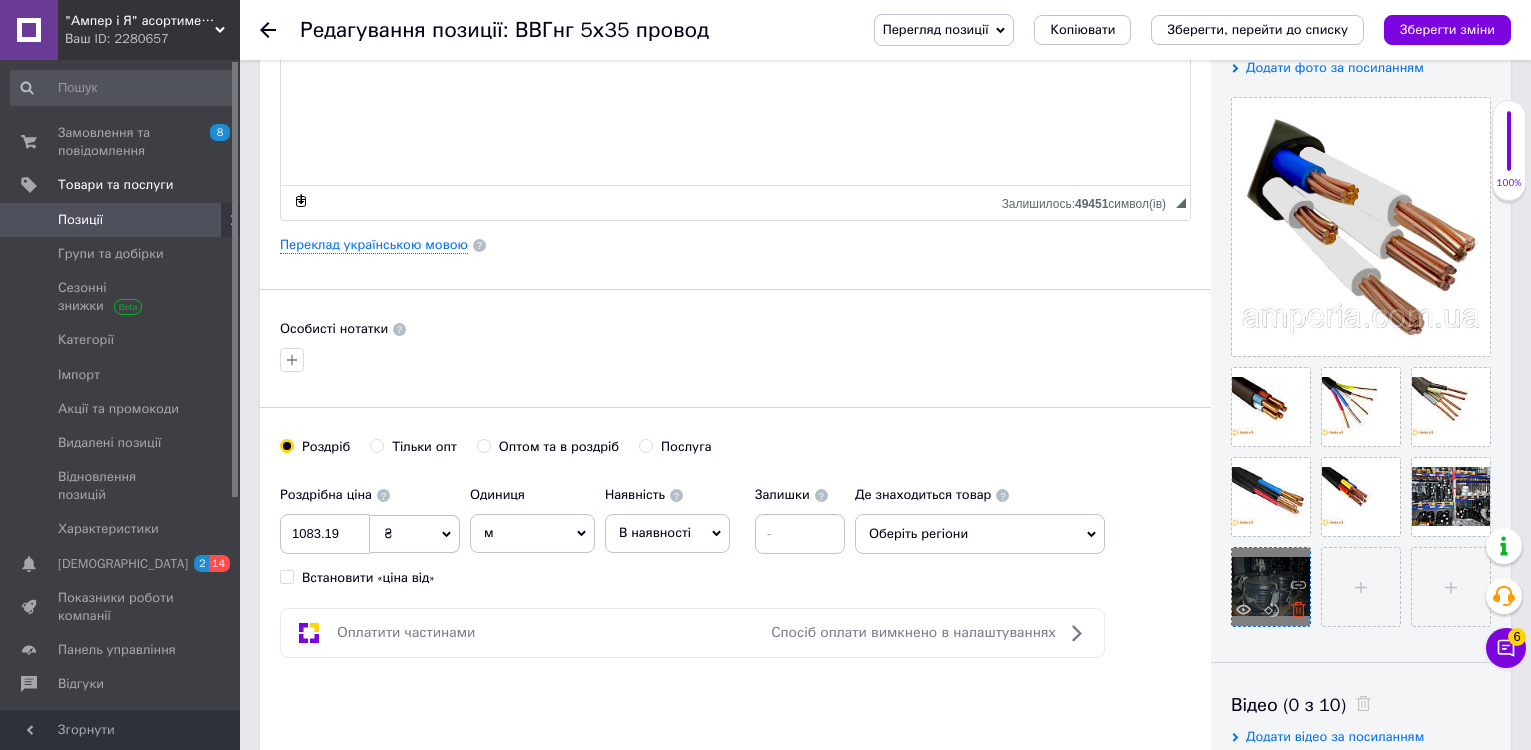 click 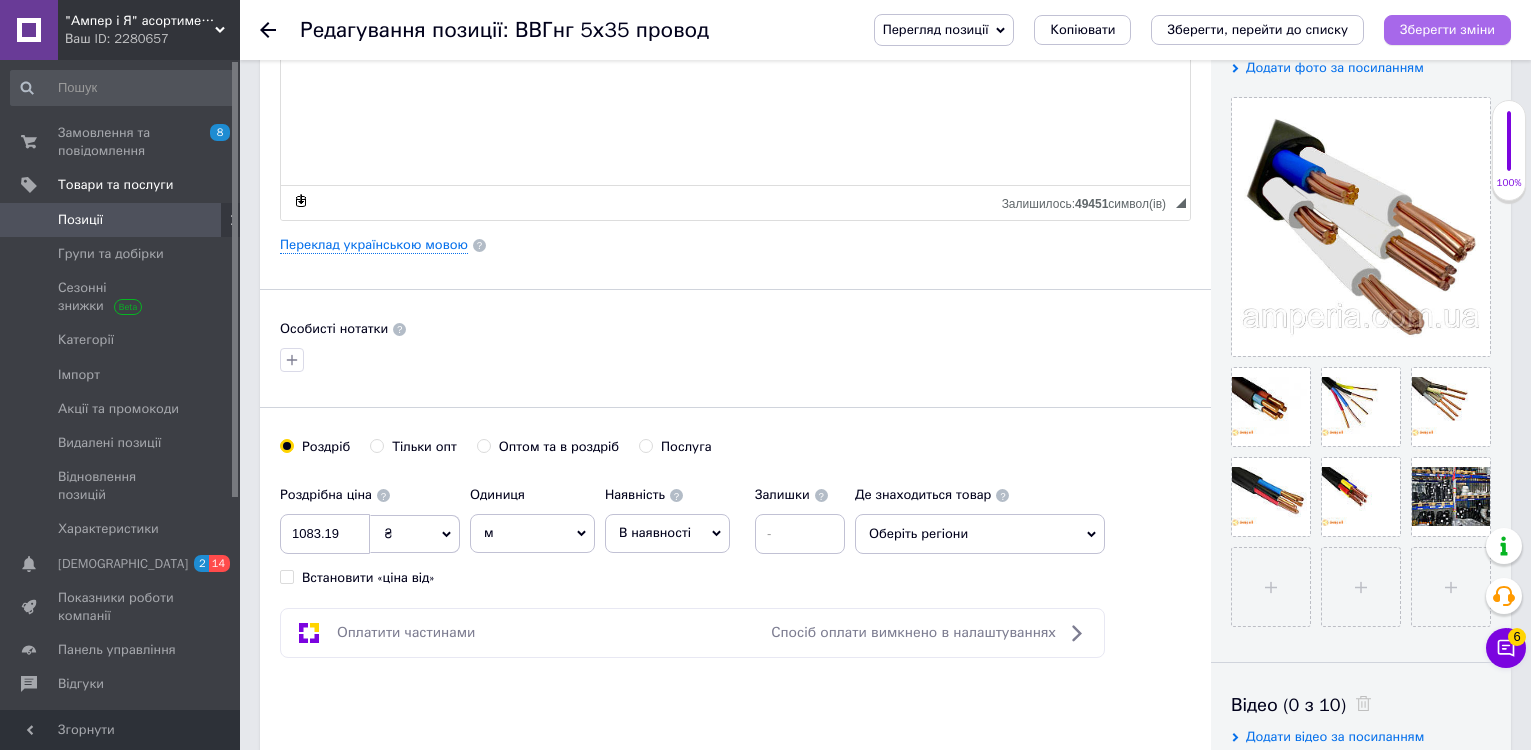 click on "Зберегти зміни" at bounding box center [1447, 29] 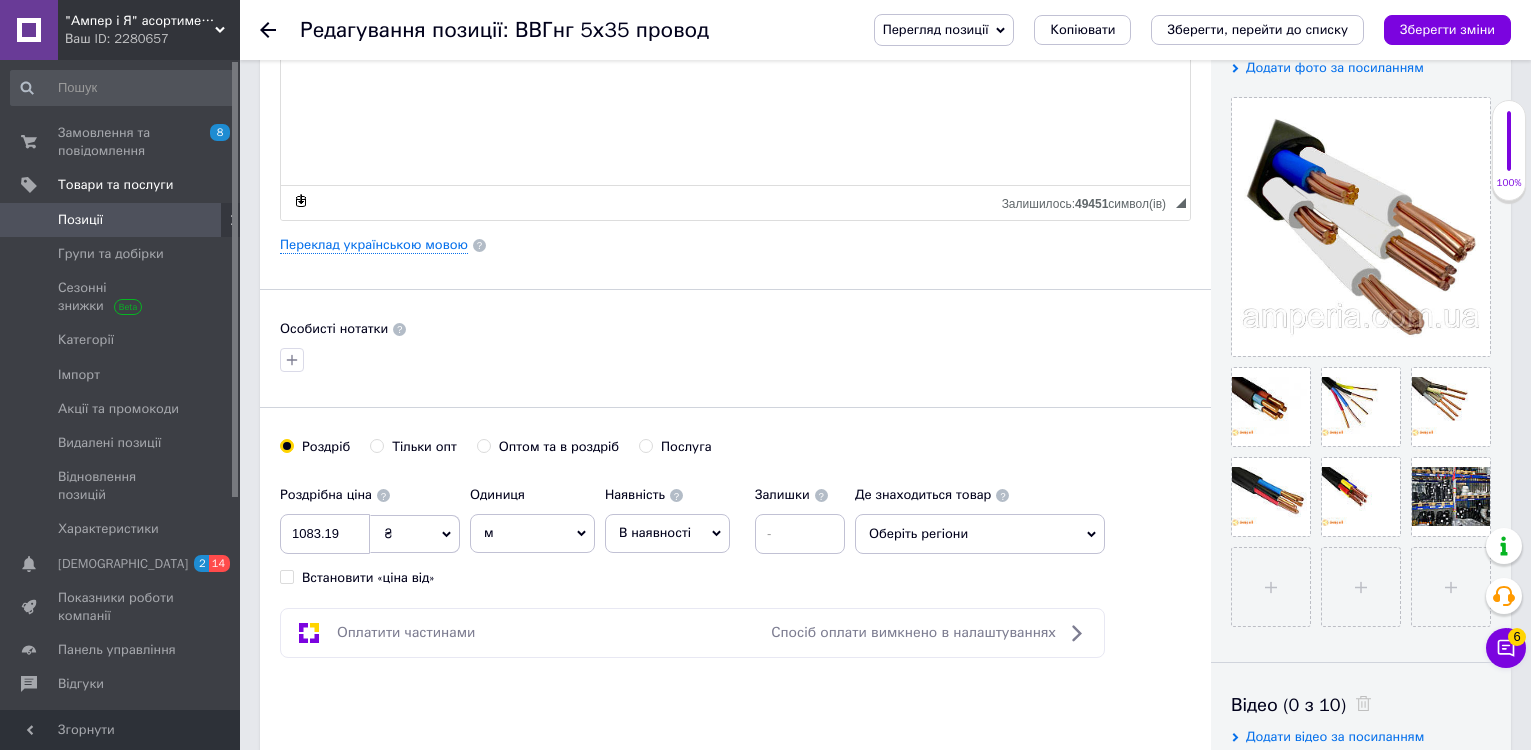 click 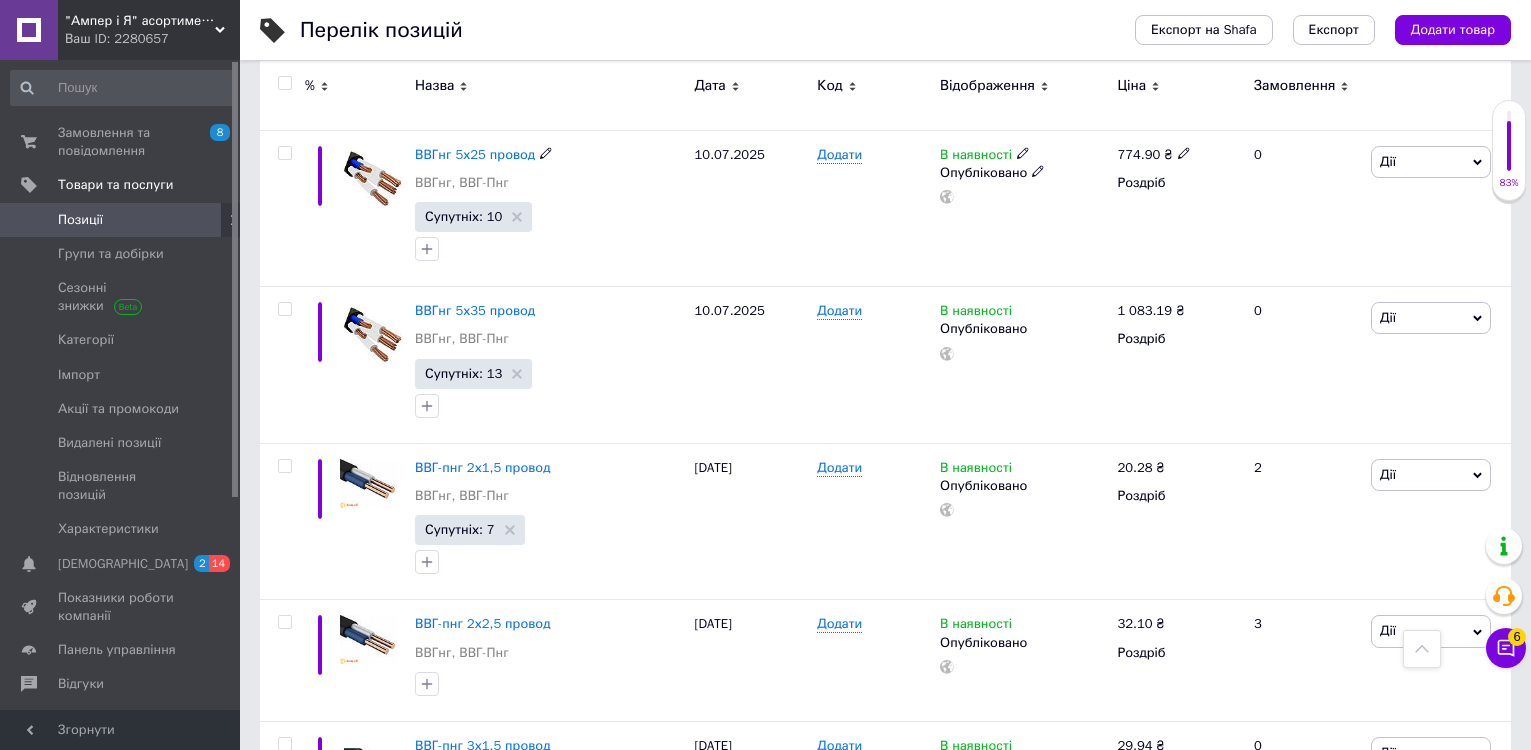 scroll, scrollTop: 3500, scrollLeft: 0, axis: vertical 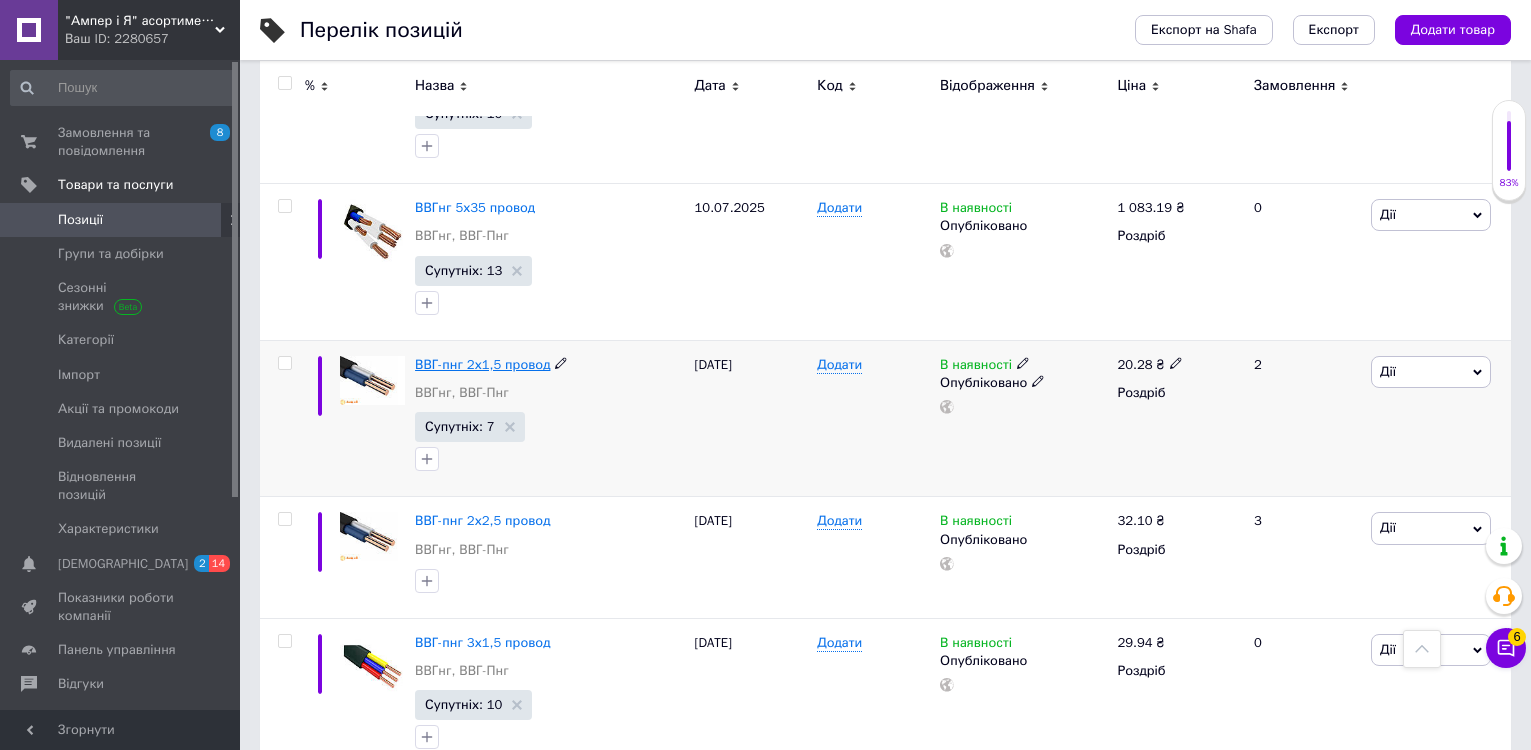 click on "ВВГ-пнг 2х1,5 провод" at bounding box center [482, 364] 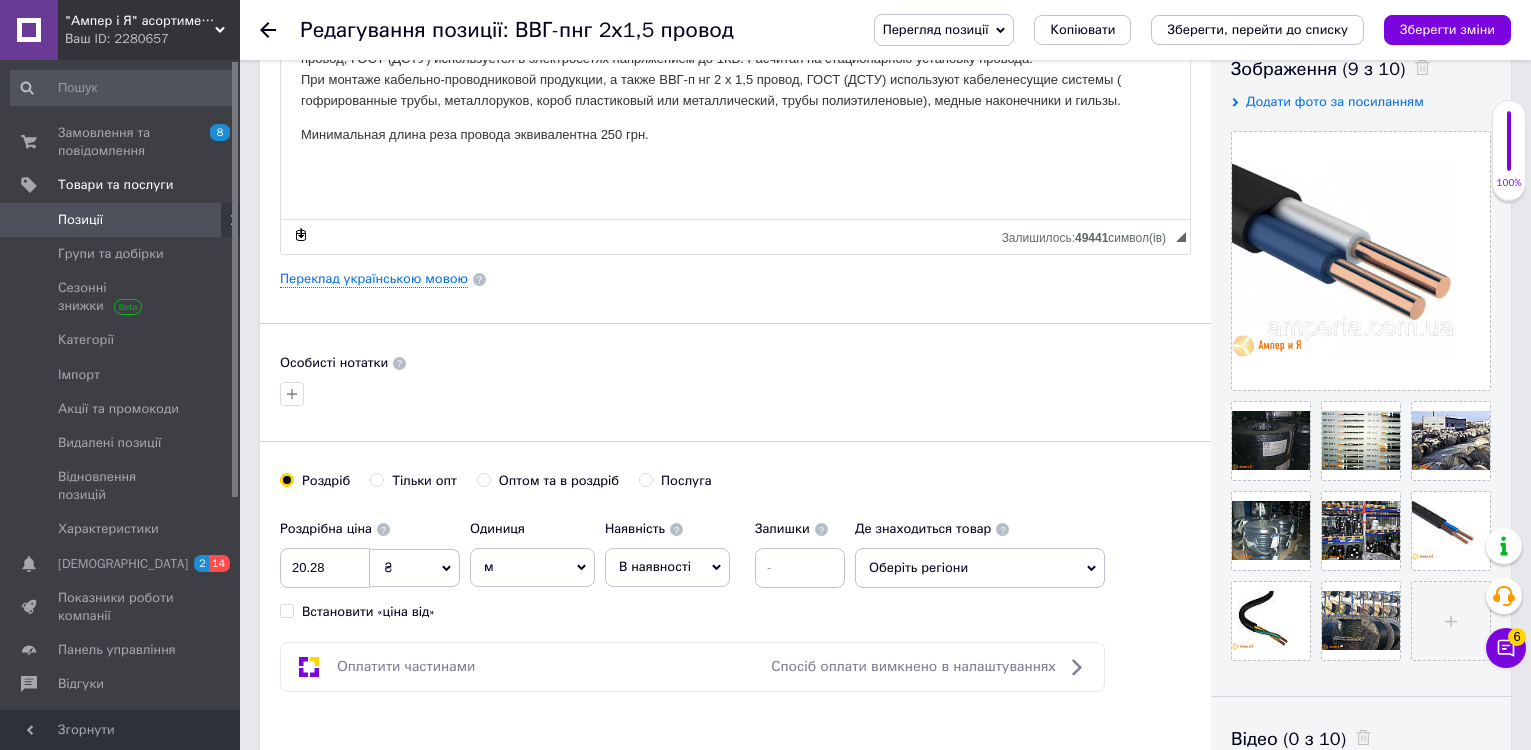 scroll, scrollTop: 400, scrollLeft: 0, axis: vertical 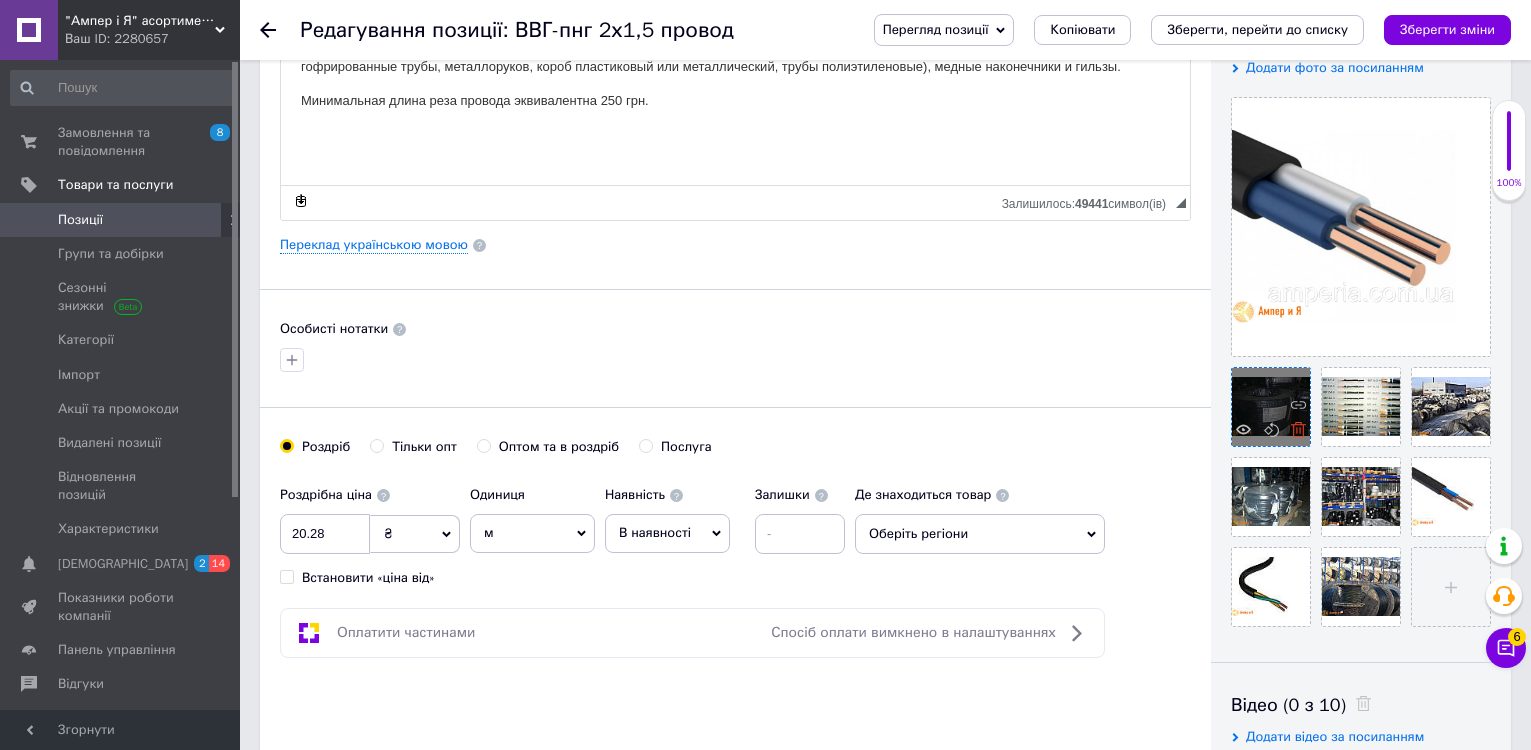 click 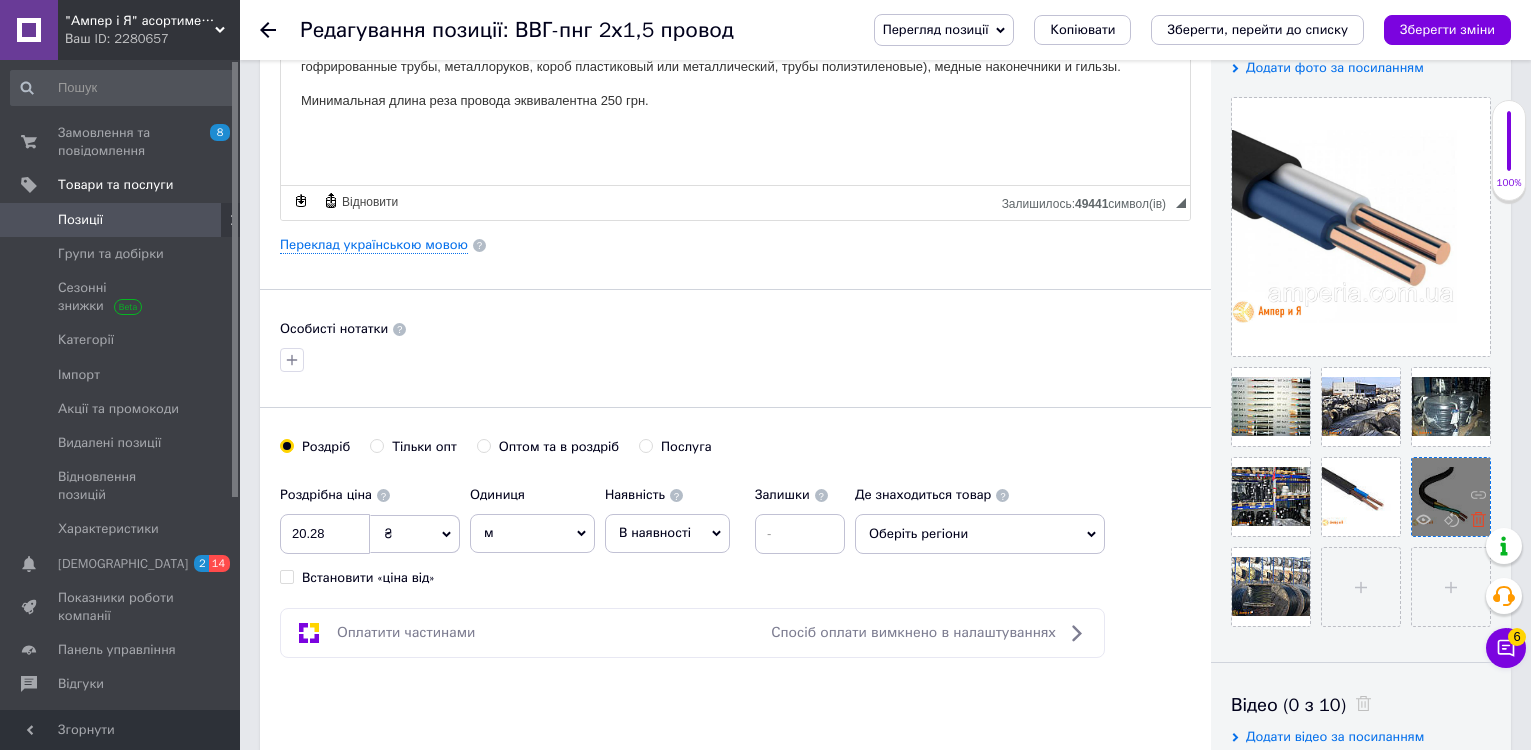 click 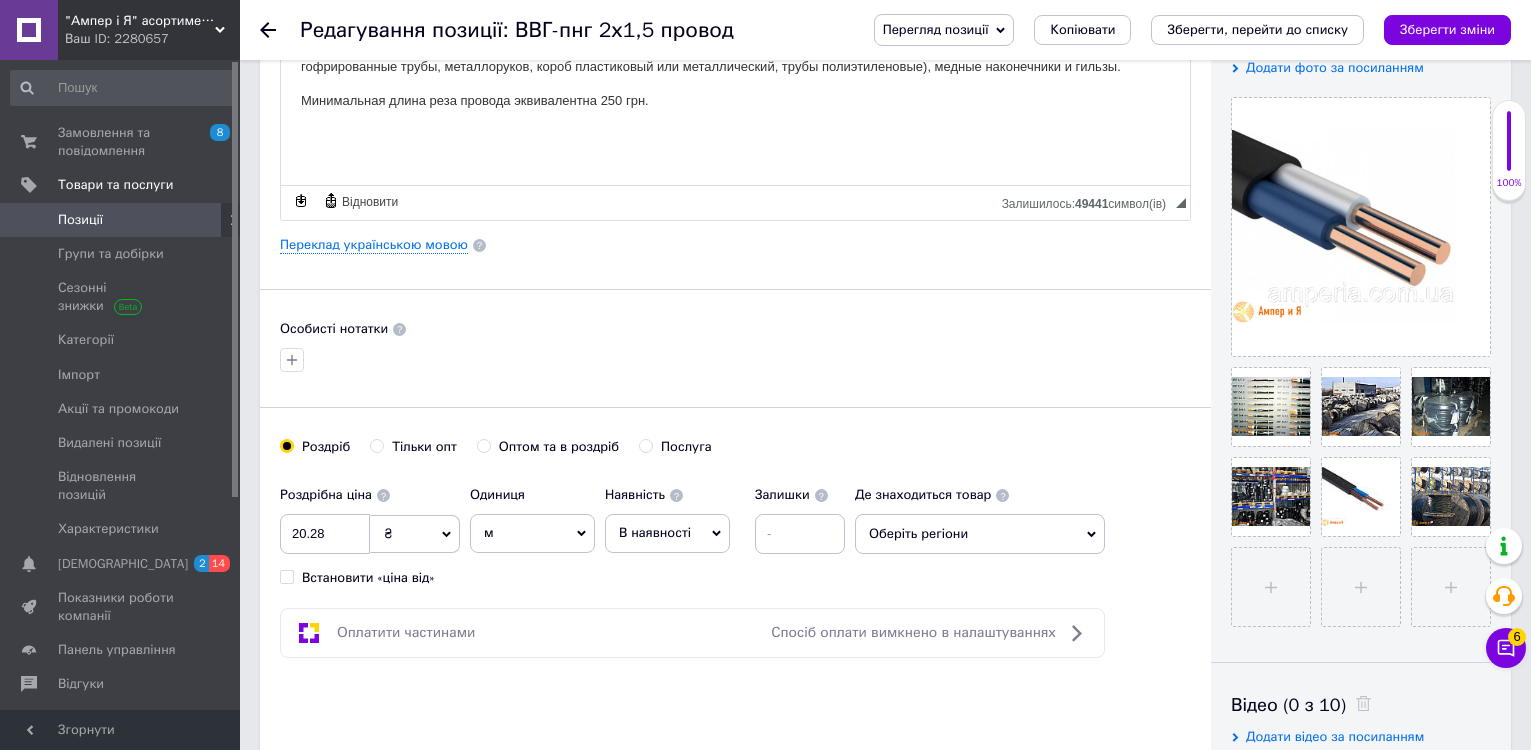 click on "Основна інформація Назва позиції (Російська) ✱ ВВГ-пнг 2х1,5 провод Код/Артикул Опис (Російська) ✱ ВВГ-пнг 2х1,5
Кабель силовой медный с изоляцией каждой жилы и в оболочке из ПВХ (поливинилхлорида) не поддерживающей горение. ВВГ-п нг 2 х 1,5 провод, ГОСТ (ДСТУ) используется в электросетях напряжением до 1КВ. Расчитан на стационарною установку провода.
Минимальная длина реза провода эквивалентна 250 грн.
Розширений текстовий редактор, F68AA756-ACD6-48D3-BBA3-70DB2CEE11E4 Панель інструментів редактора Форматування Форматування Розмір Розмір   Жирний  Сполучення клавіш Ctrl+B" at bounding box center [735, 238] 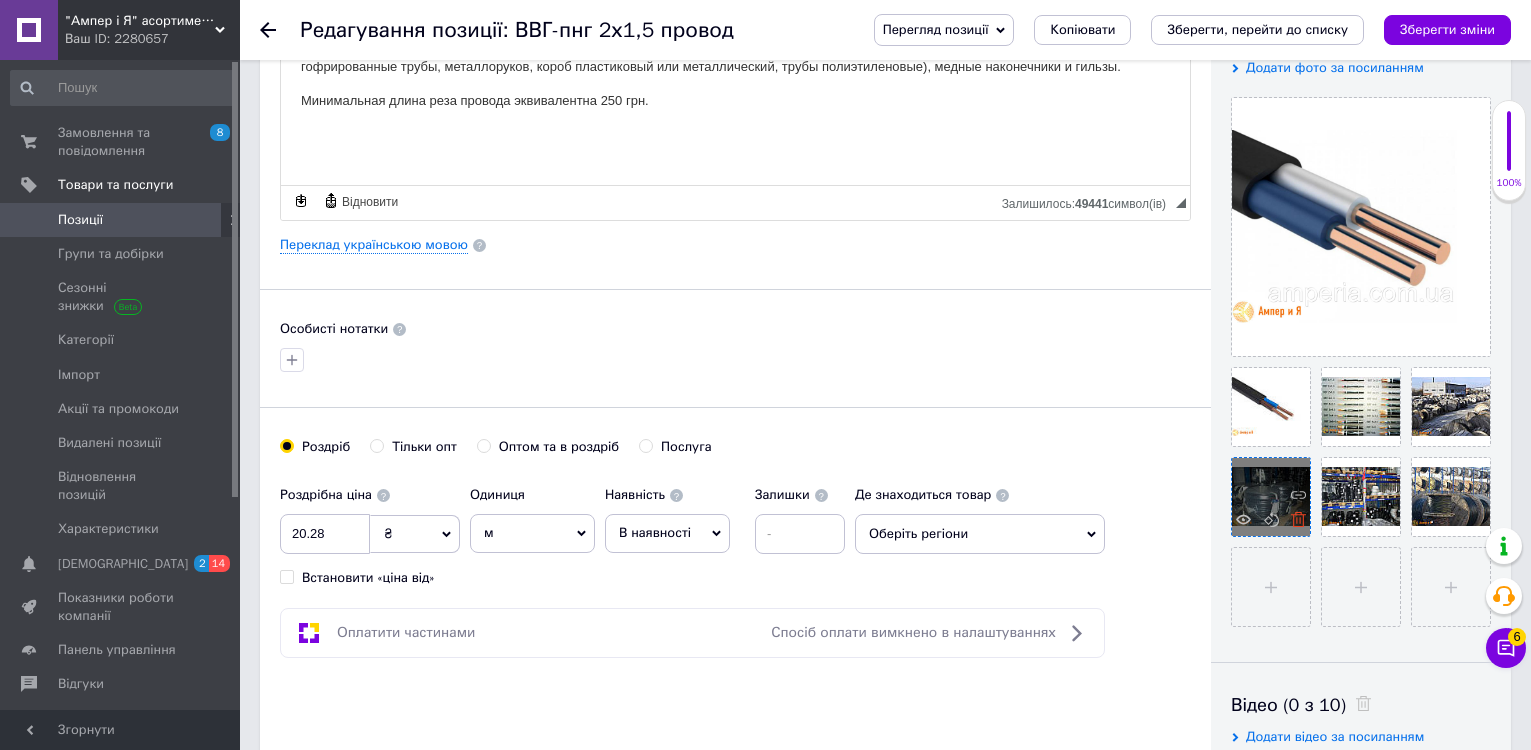 click 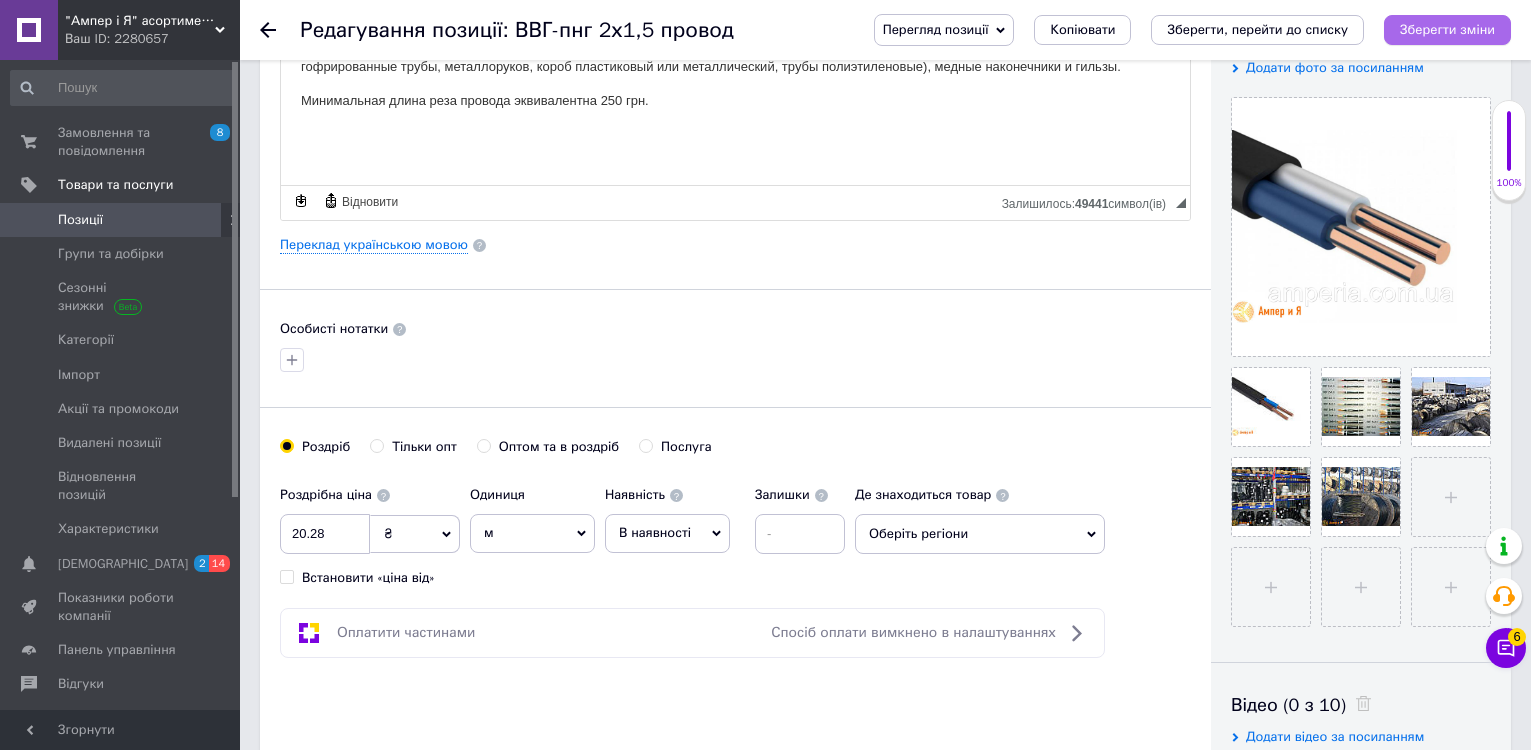 click on "Зберегти зміни" at bounding box center (1447, 29) 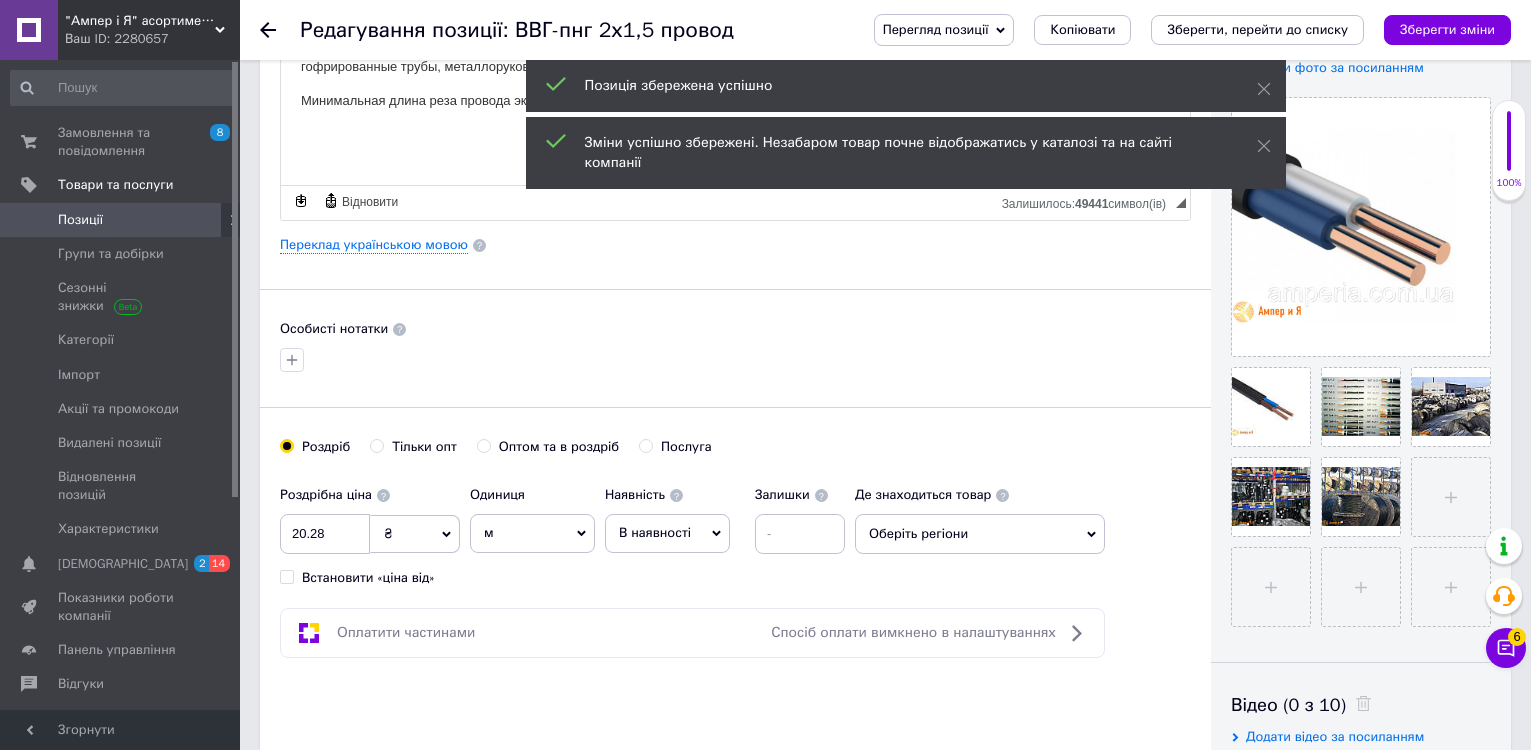 click on "Редагування позиції: ВВГ-пнг 2х1,5 провод Перегляд позиції Зберегти та переглянути на сайті Зберегти та переглянути на маркетплейсі Копіювати Зберегти, перейти до списку Зберегти зміни" at bounding box center (885, 30) 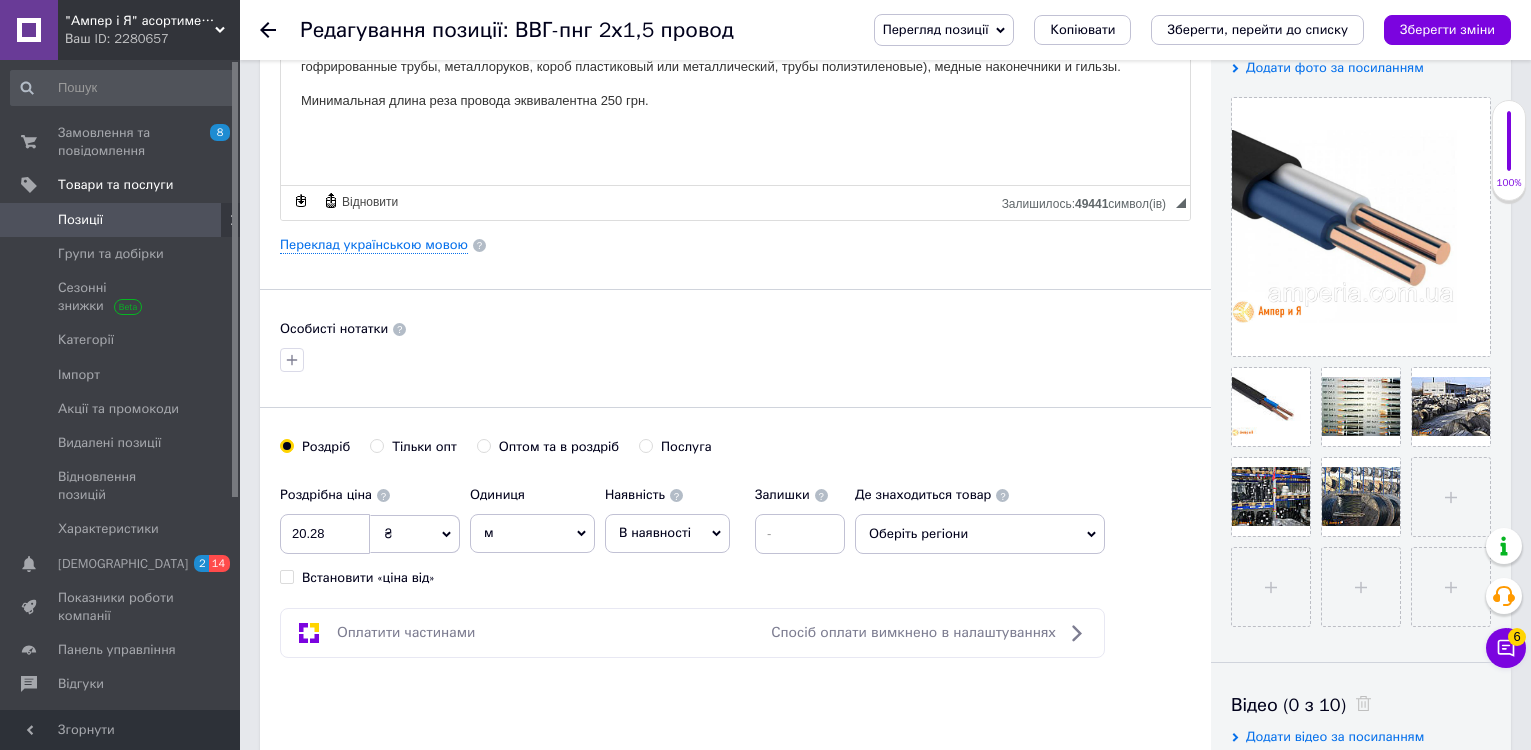 click 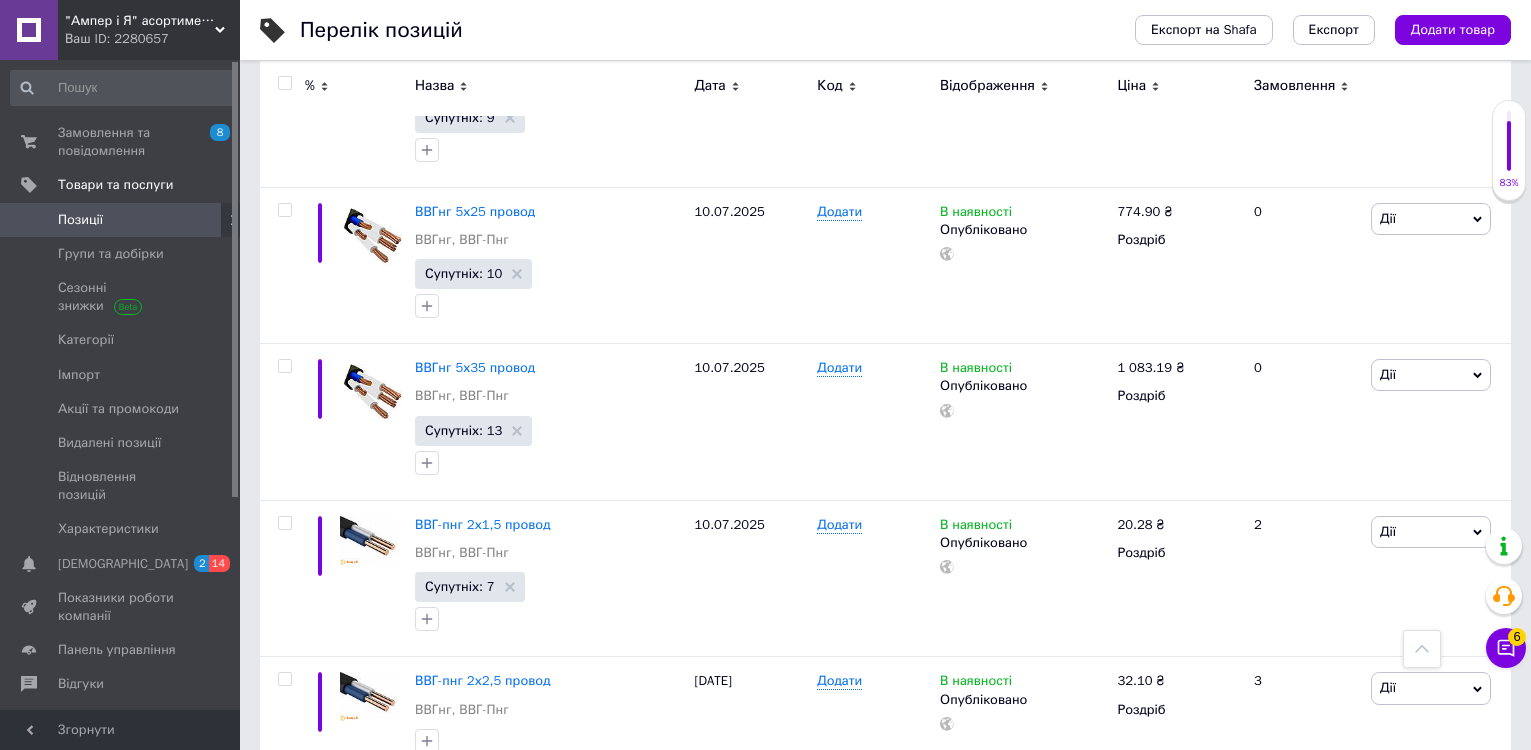 scroll, scrollTop: 3500, scrollLeft: 0, axis: vertical 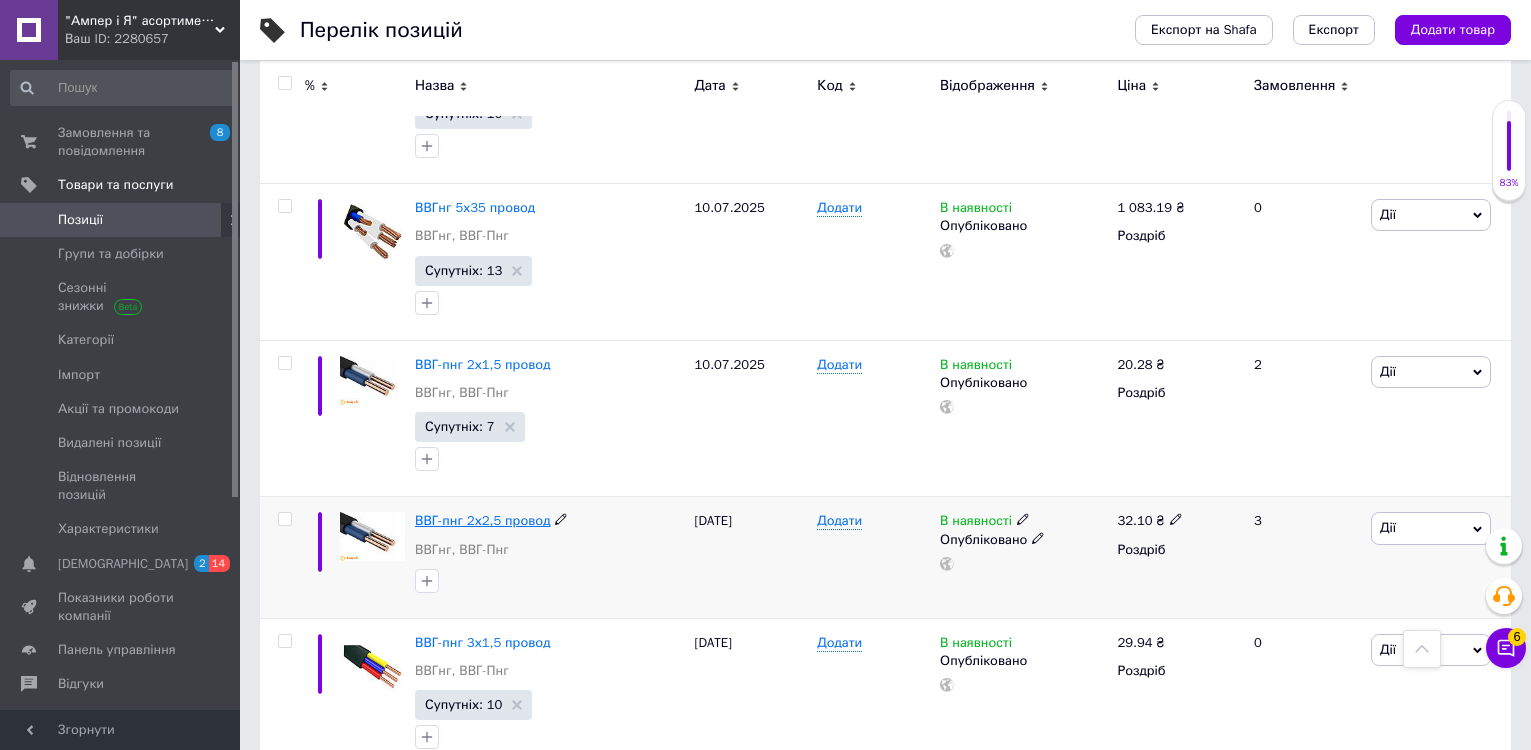 click on "ВВГ-пнг 2х2,5 провод" at bounding box center [482, 520] 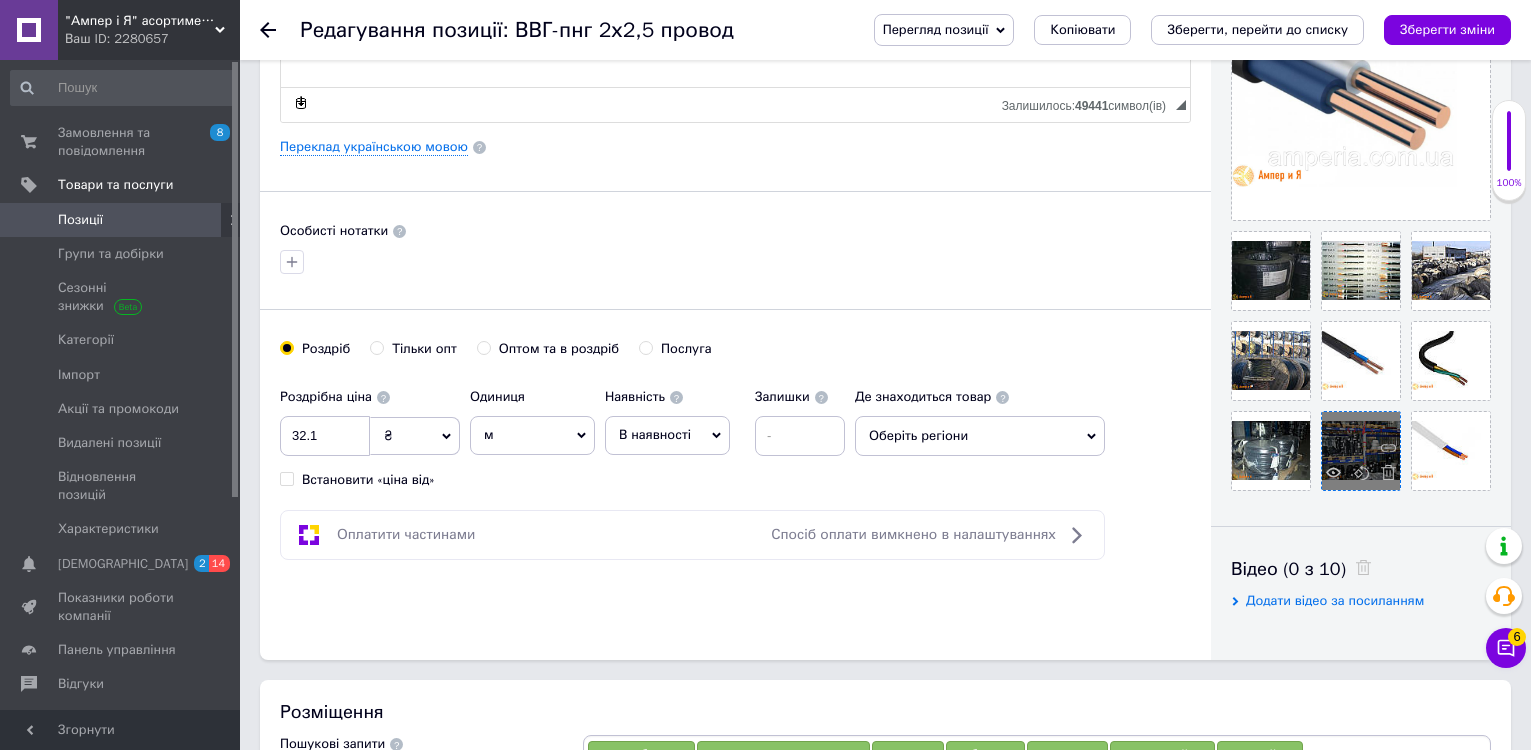 scroll, scrollTop: 500, scrollLeft: 0, axis: vertical 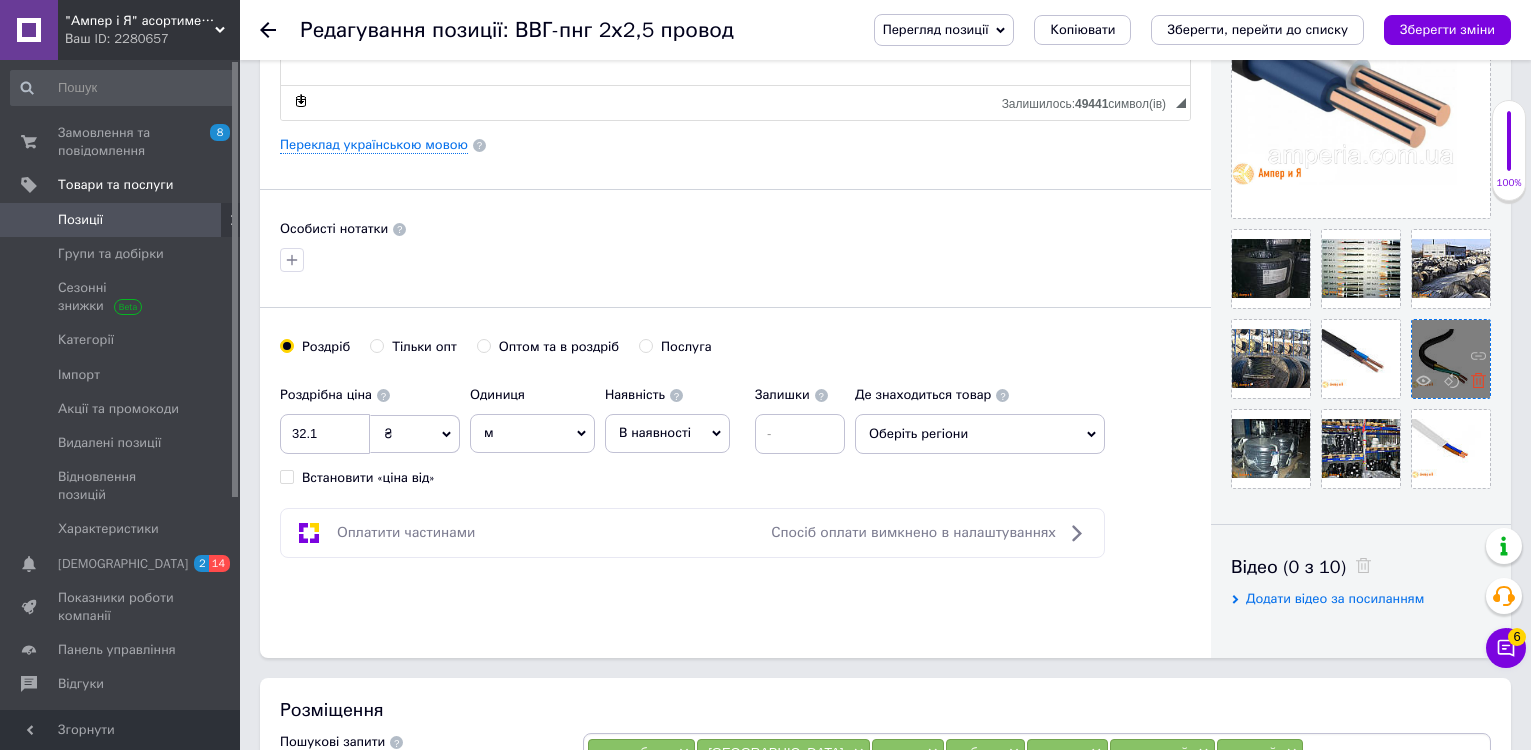click 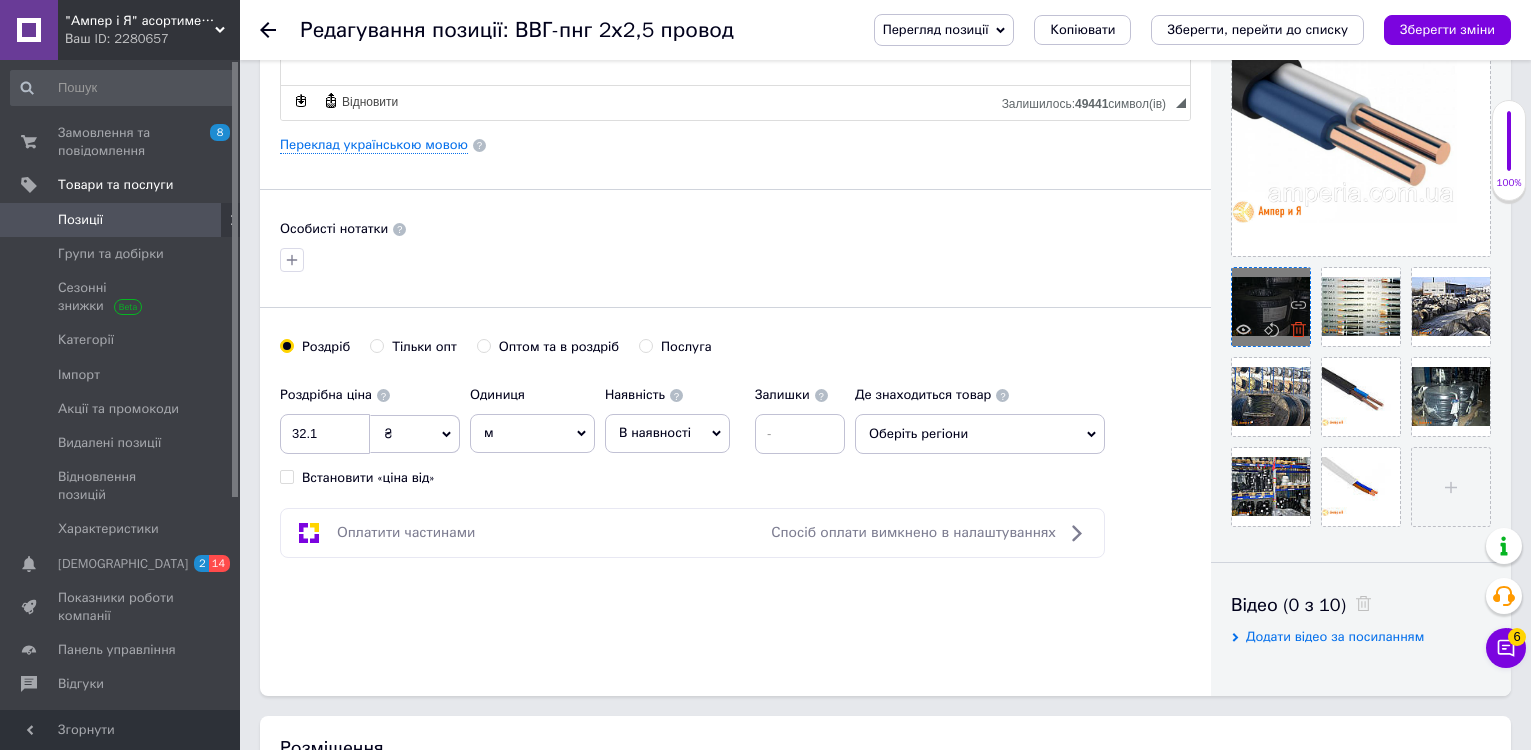 click 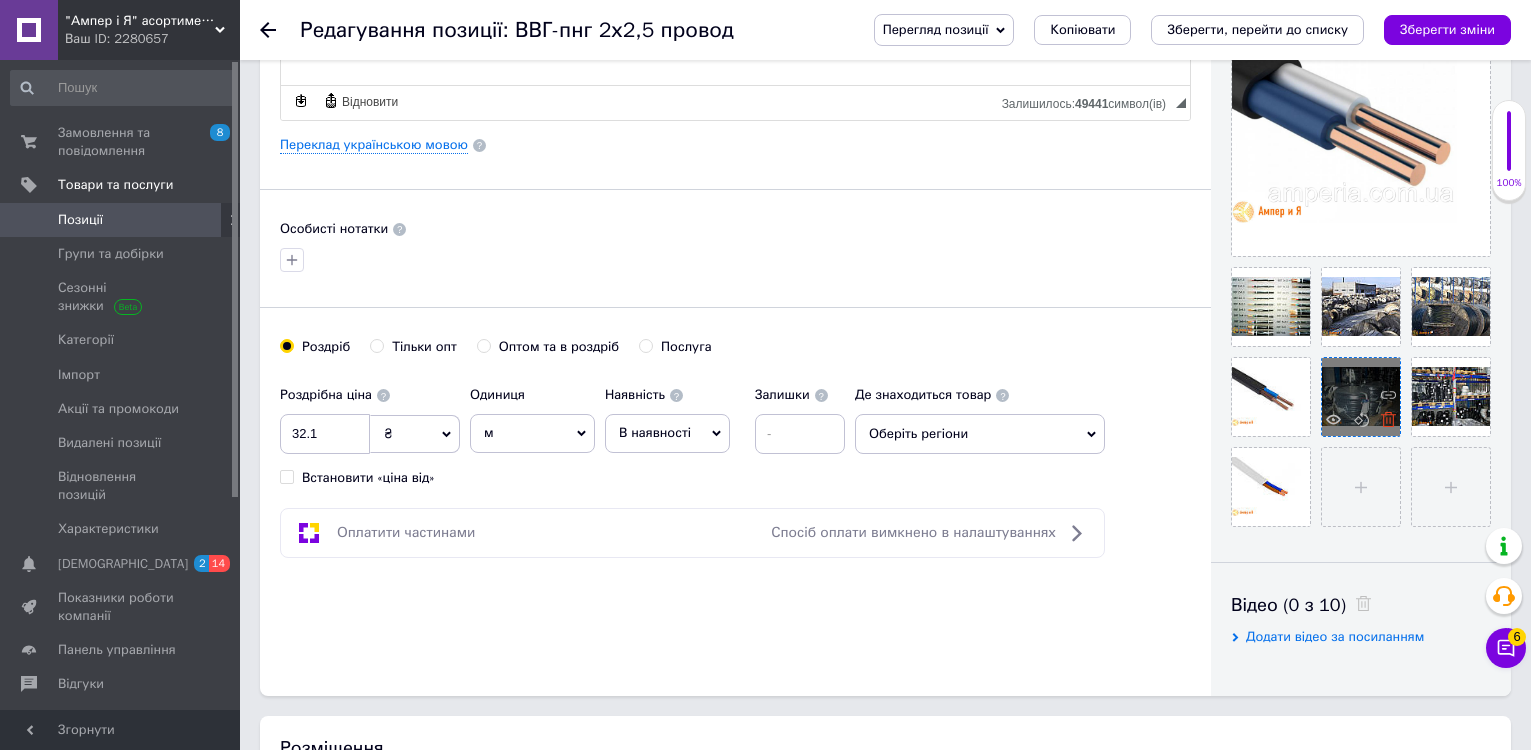 click 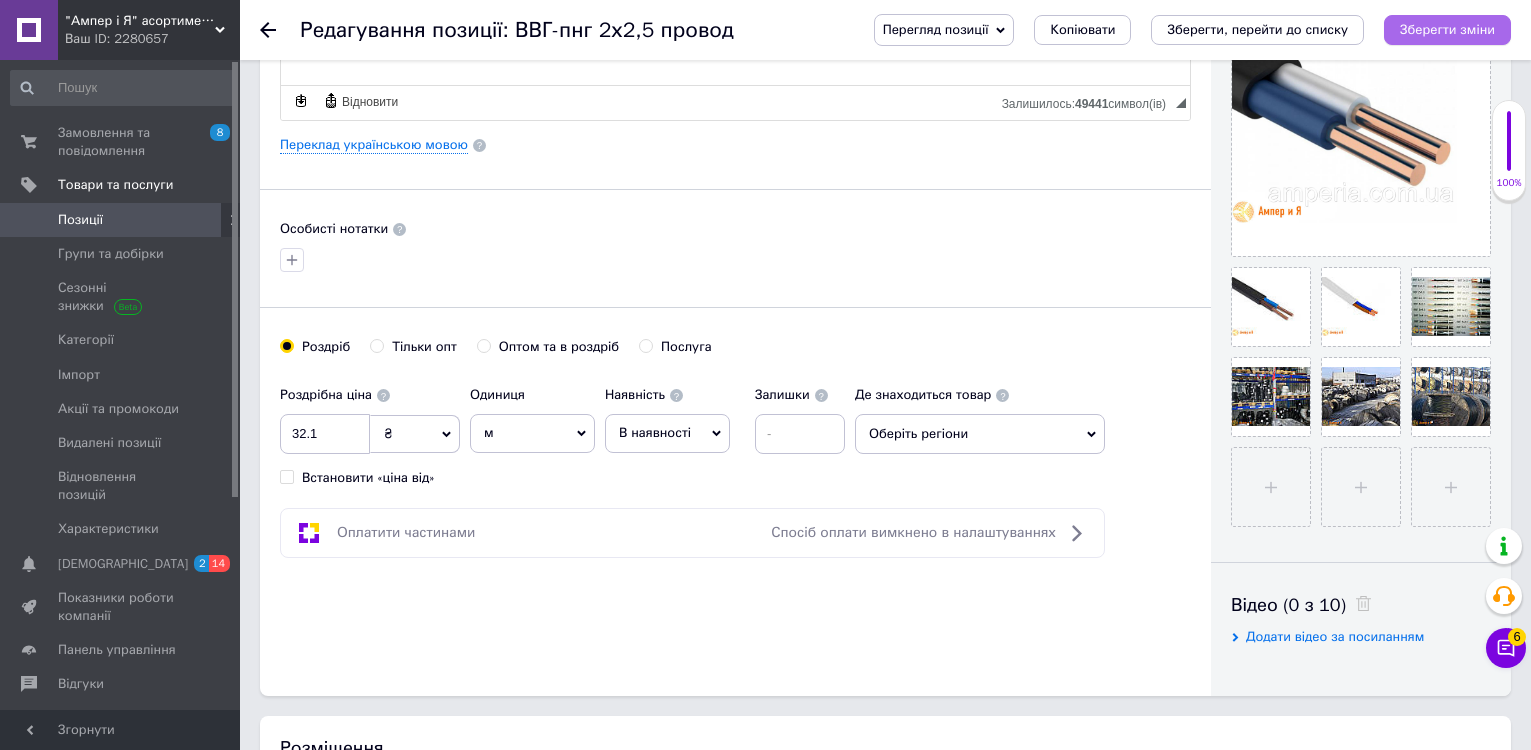 click on "Зберегти зміни" at bounding box center [1447, 29] 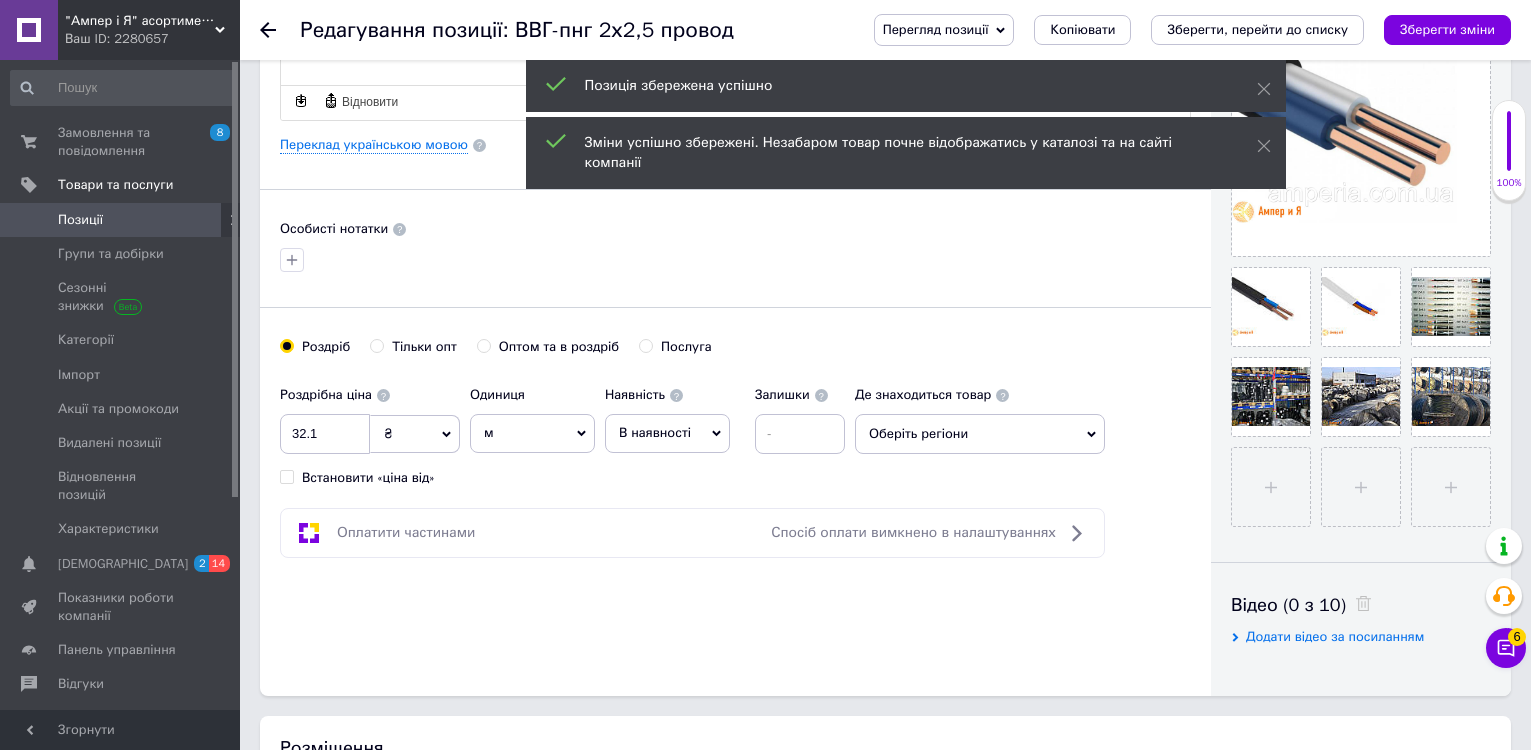 click 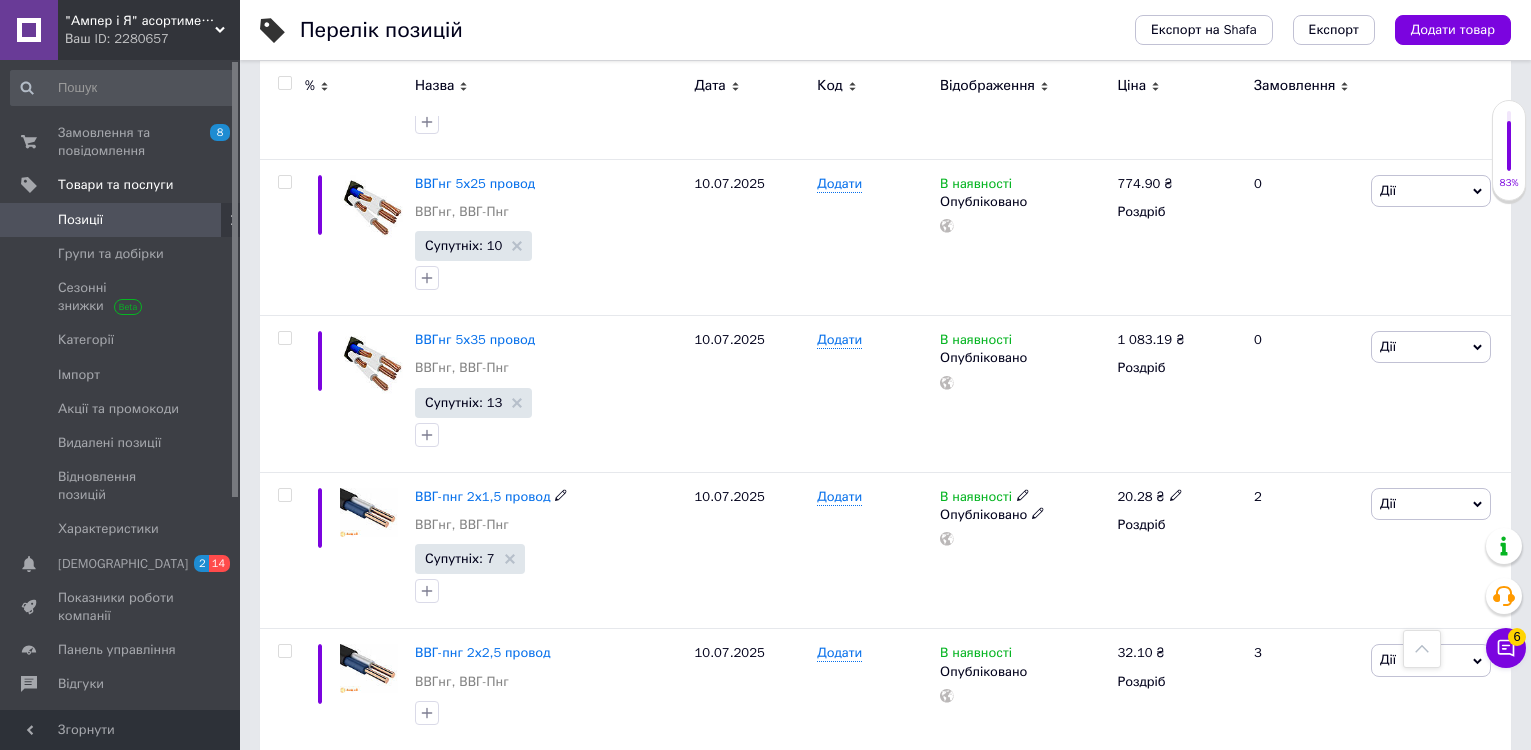scroll, scrollTop: 3400, scrollLeft: 0, axis: vertical 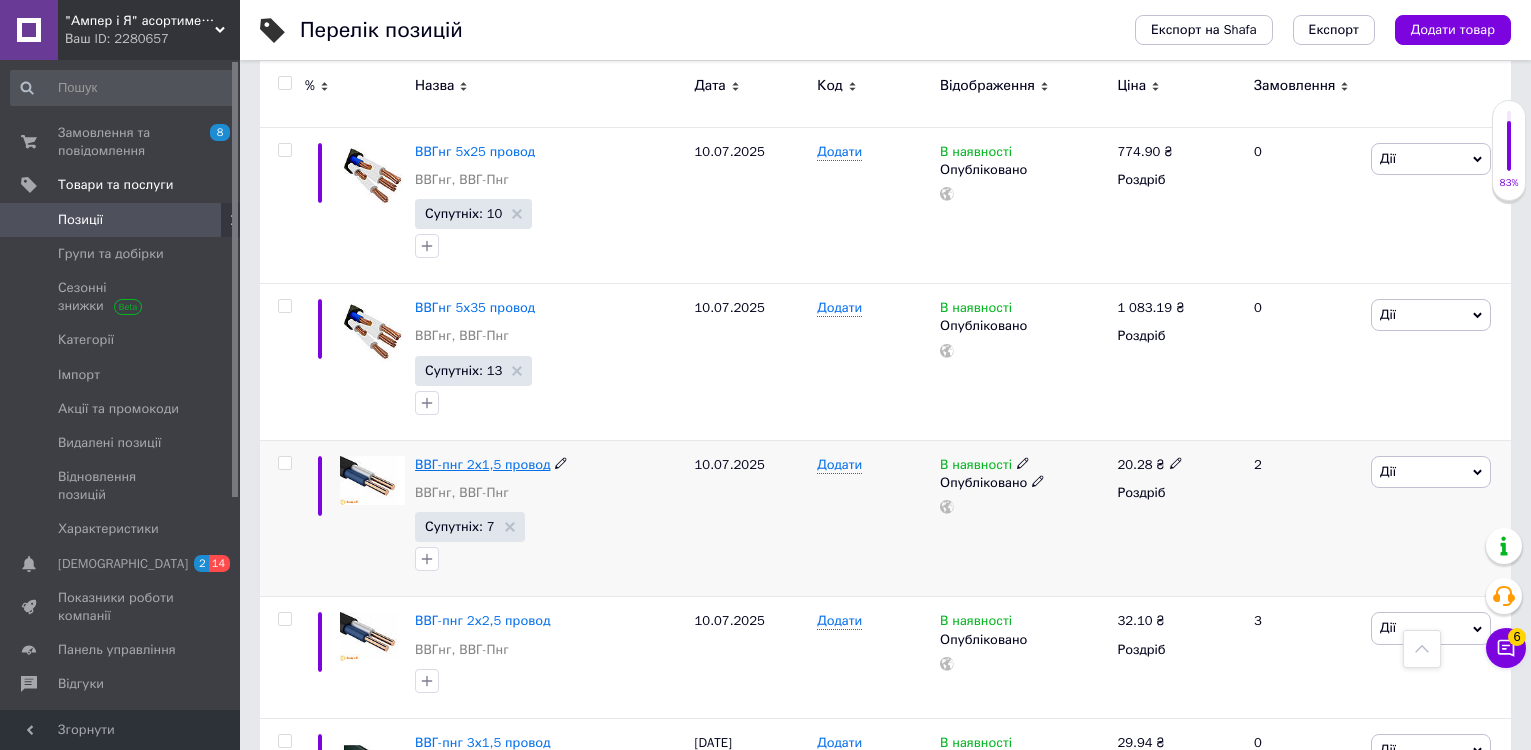 click on "ВВГ-пнг 2х1,5 провод" at bounding box center (482, 464) 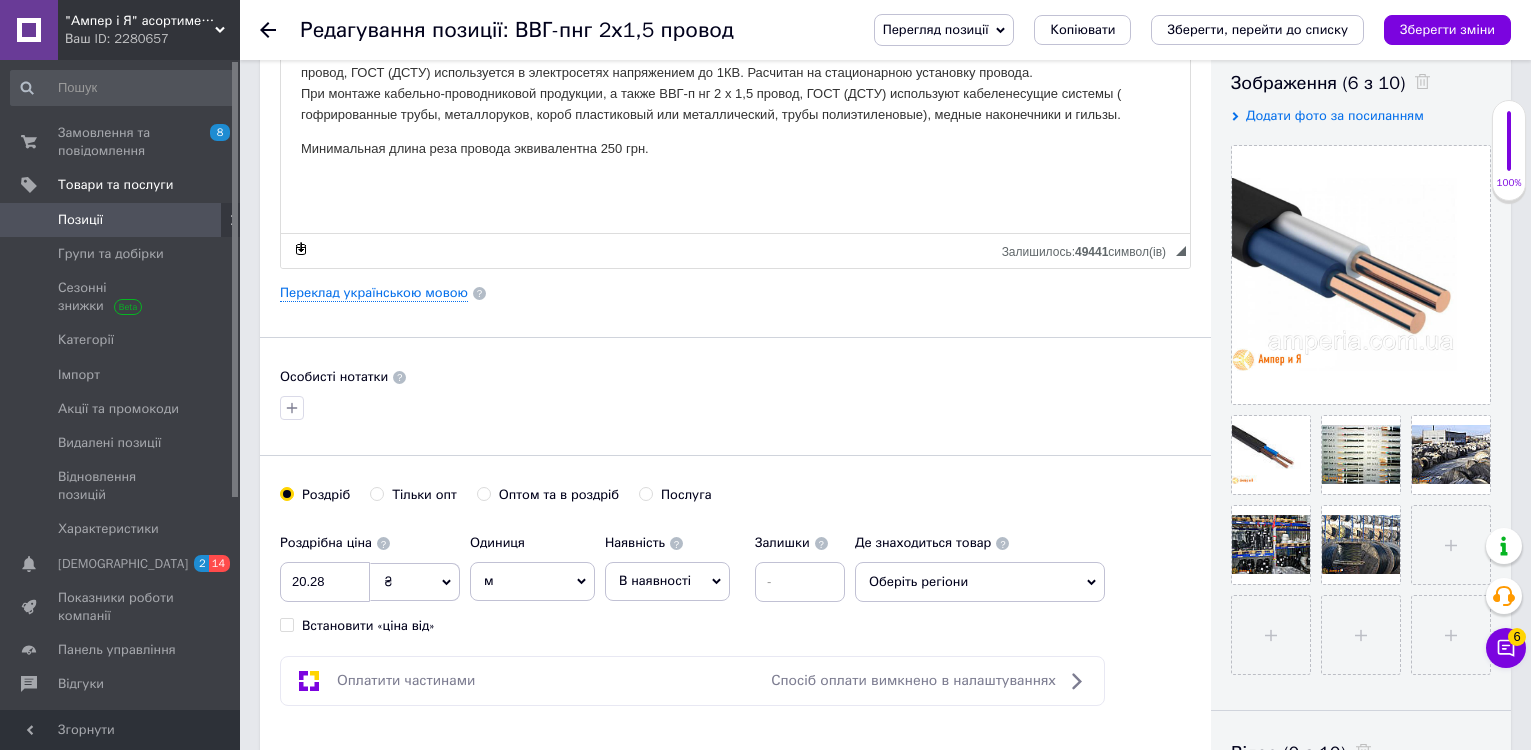 scroll, scrollTop: 400, scrollLeft: 0, axis: vertical 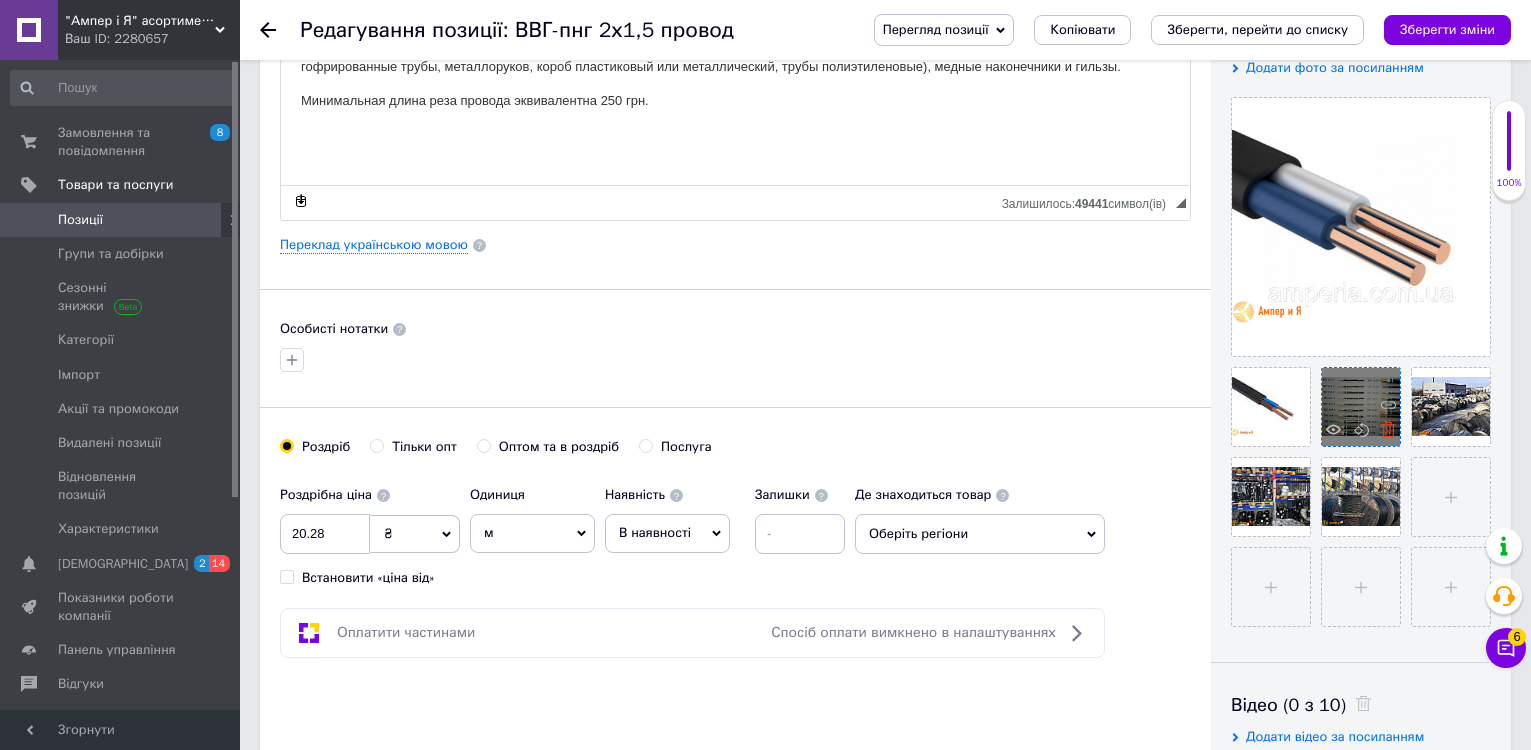 click 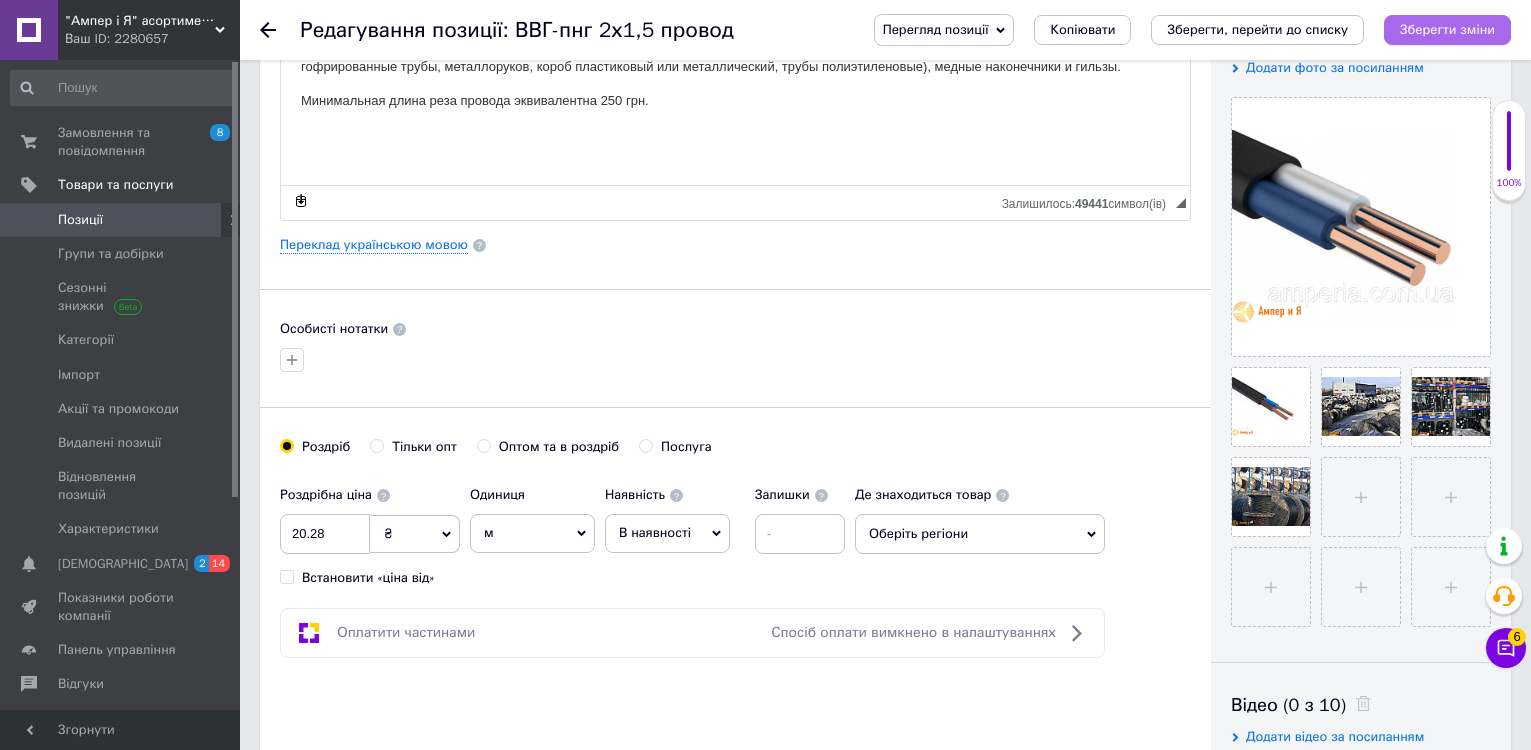 click on "Зберегти зміни" at bounding box center (1447, 29) 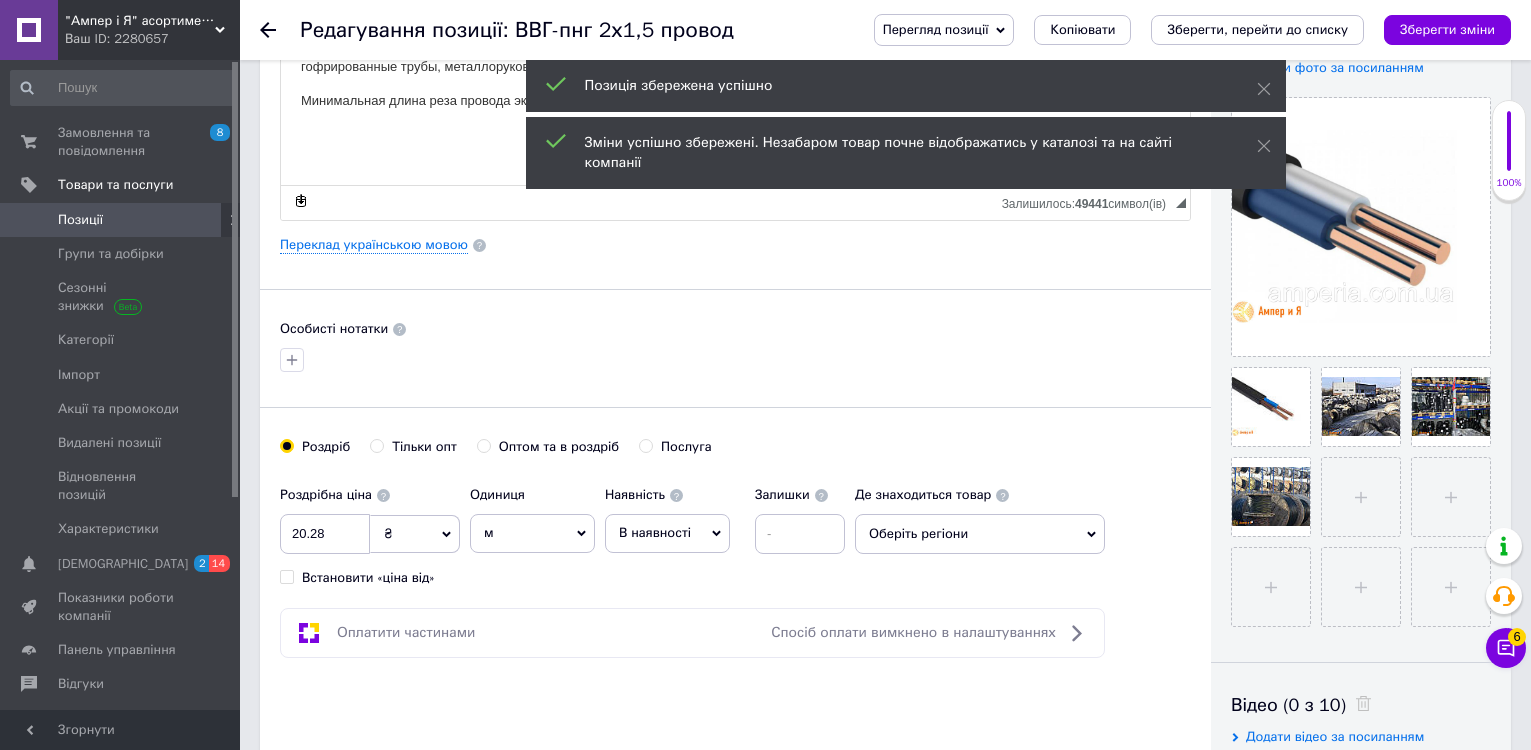 click 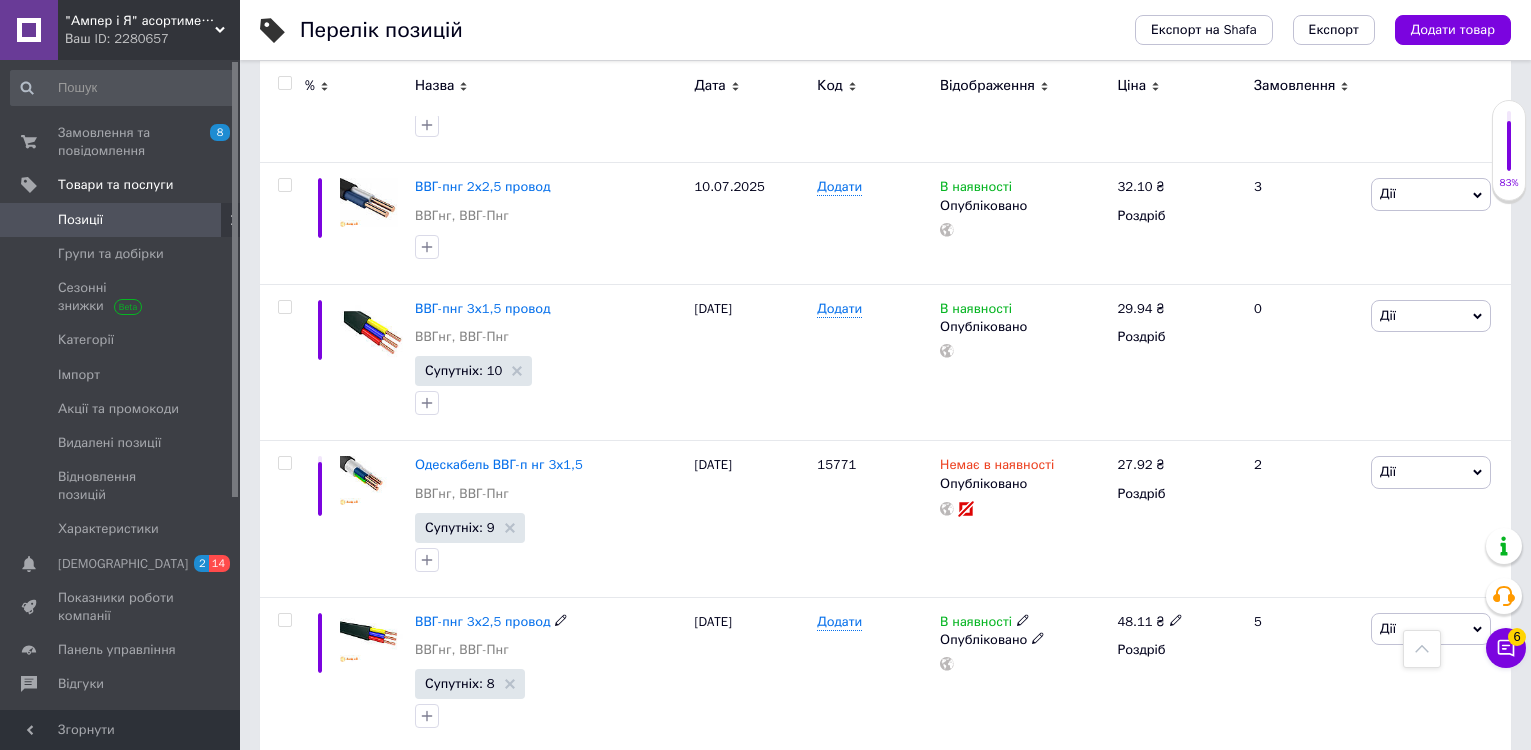 scroll, scrollTop: 3800, scrollLeft: 0, axis: vertical 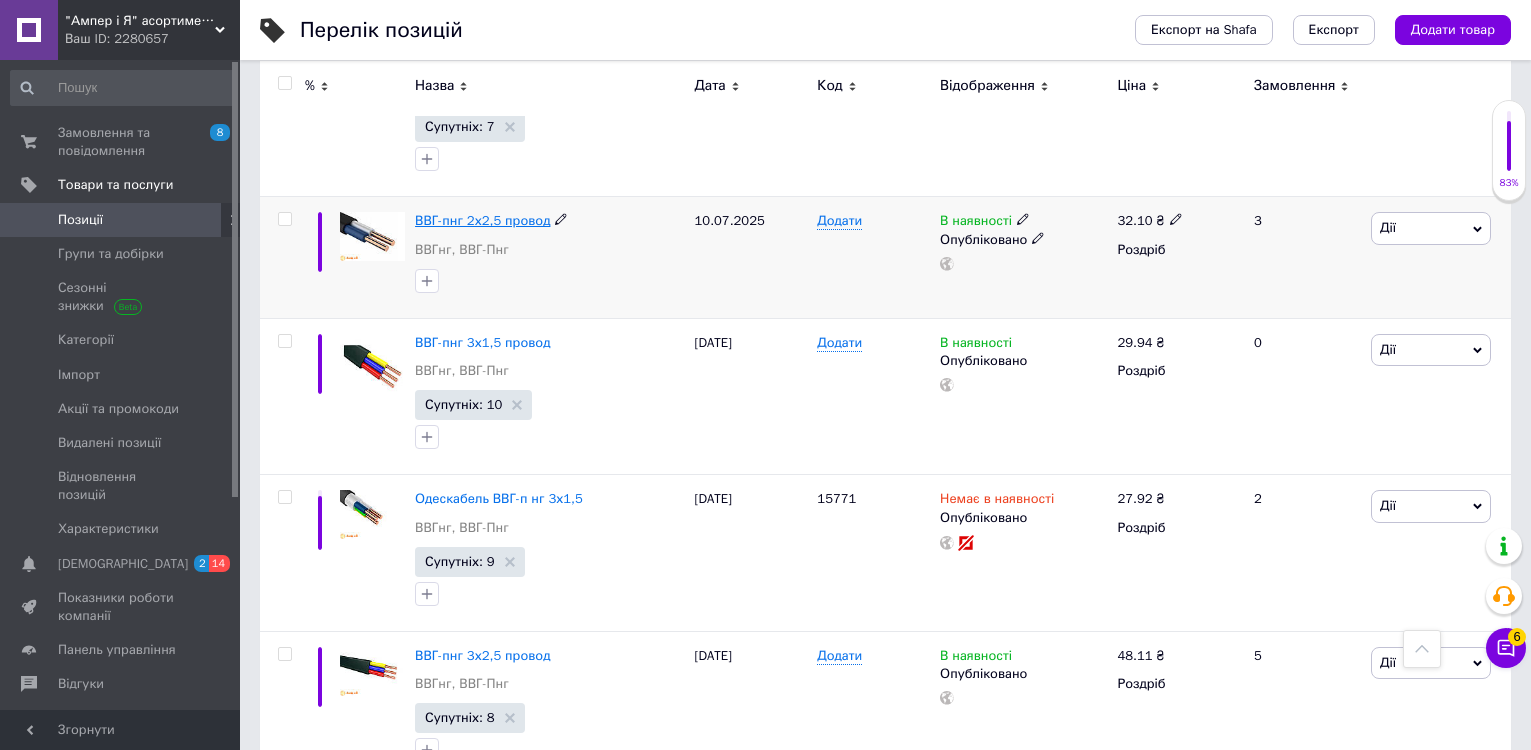 click on "ВВГ-пнг 2х2,5 провод" at bounding box center (482, 220) 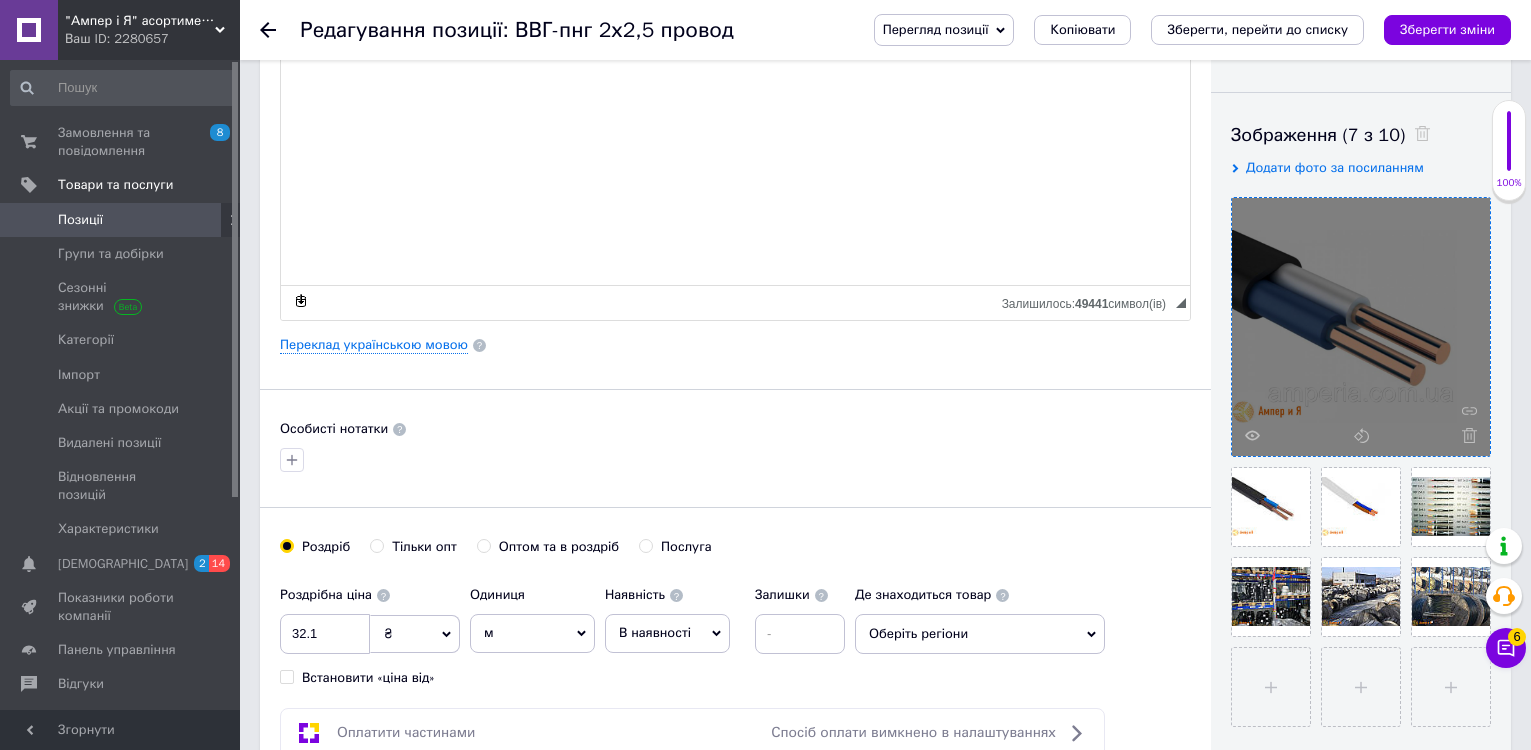 scroll, scrollTop: 500, scrollLeft: 0, axis: vertical 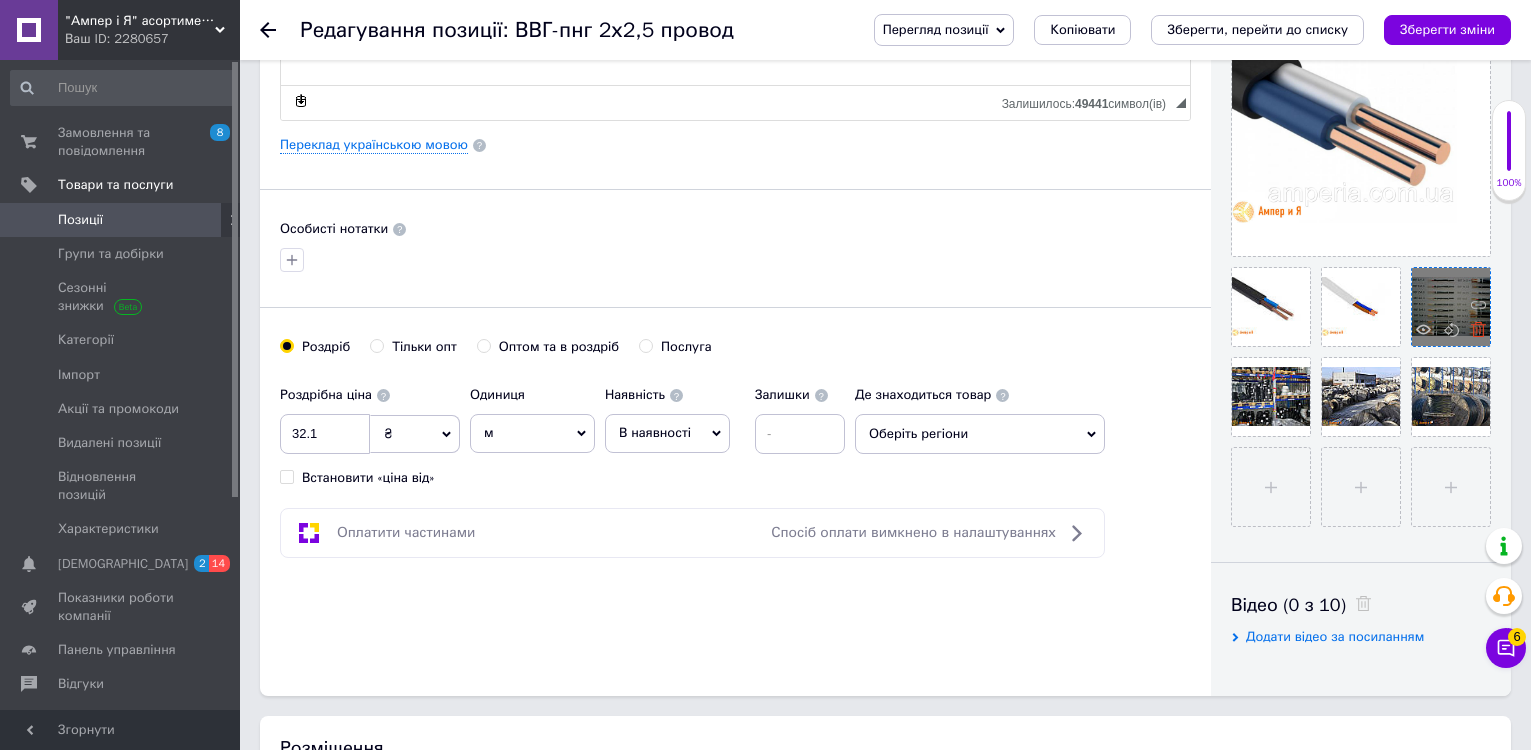 click 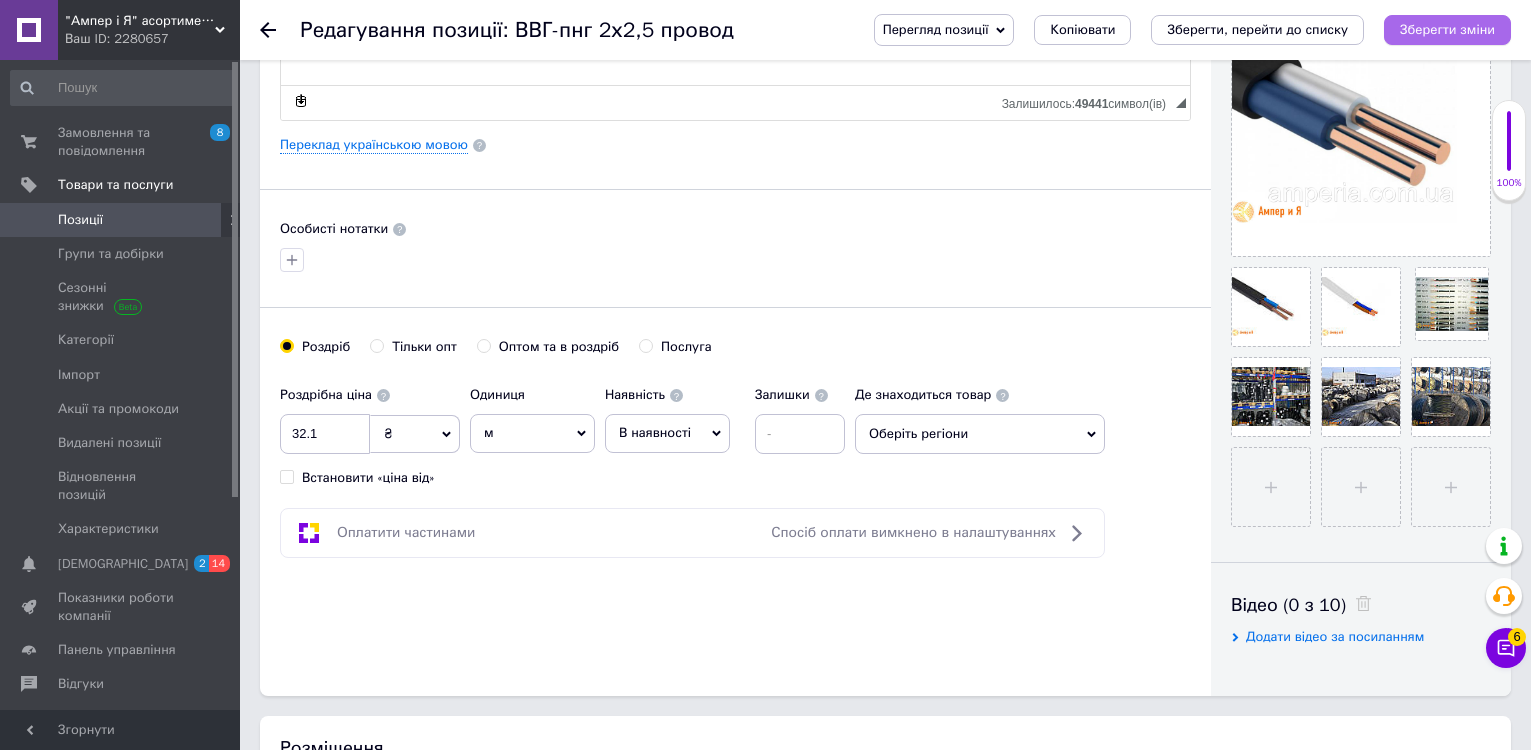 click on "Зберегти зміни" at bounding box center [1447, 29] 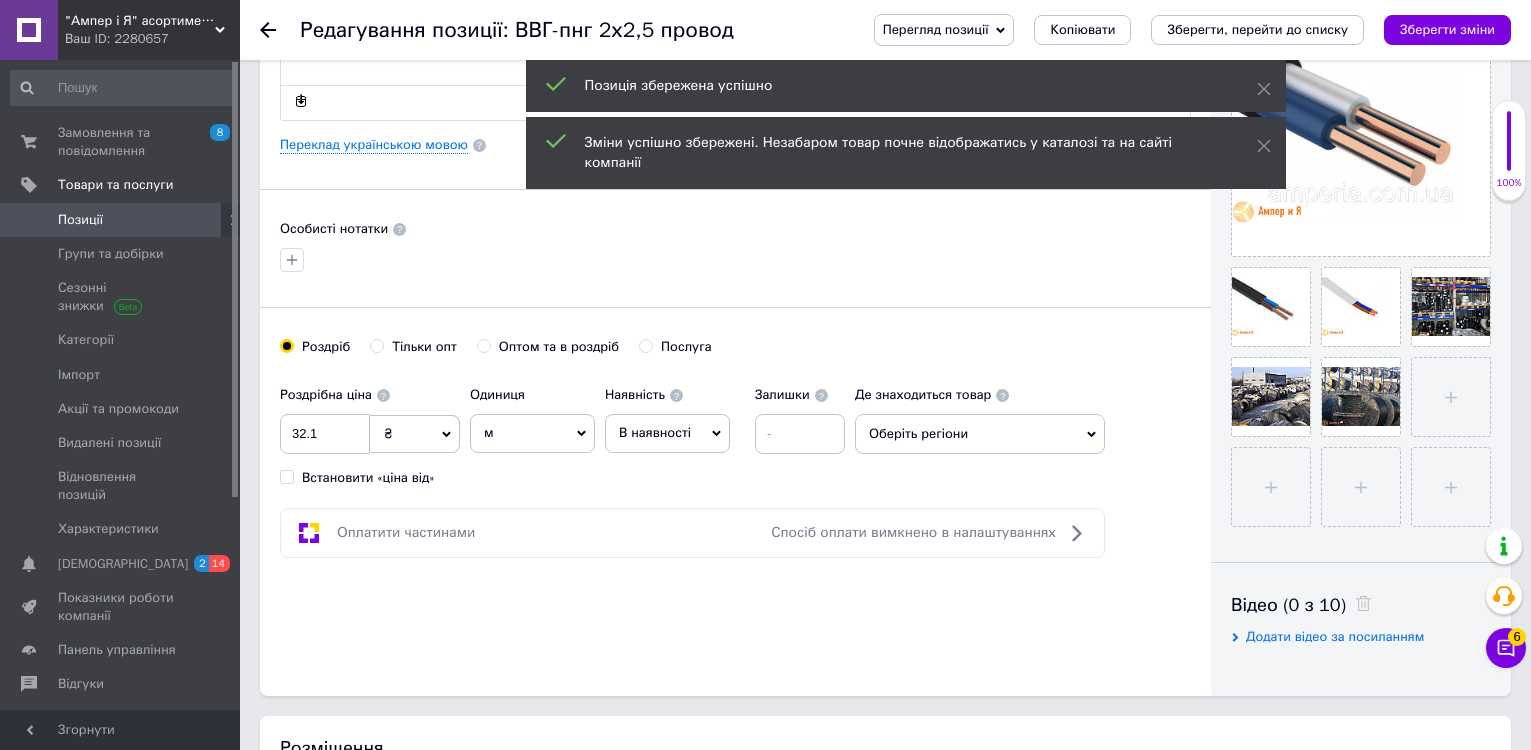 click 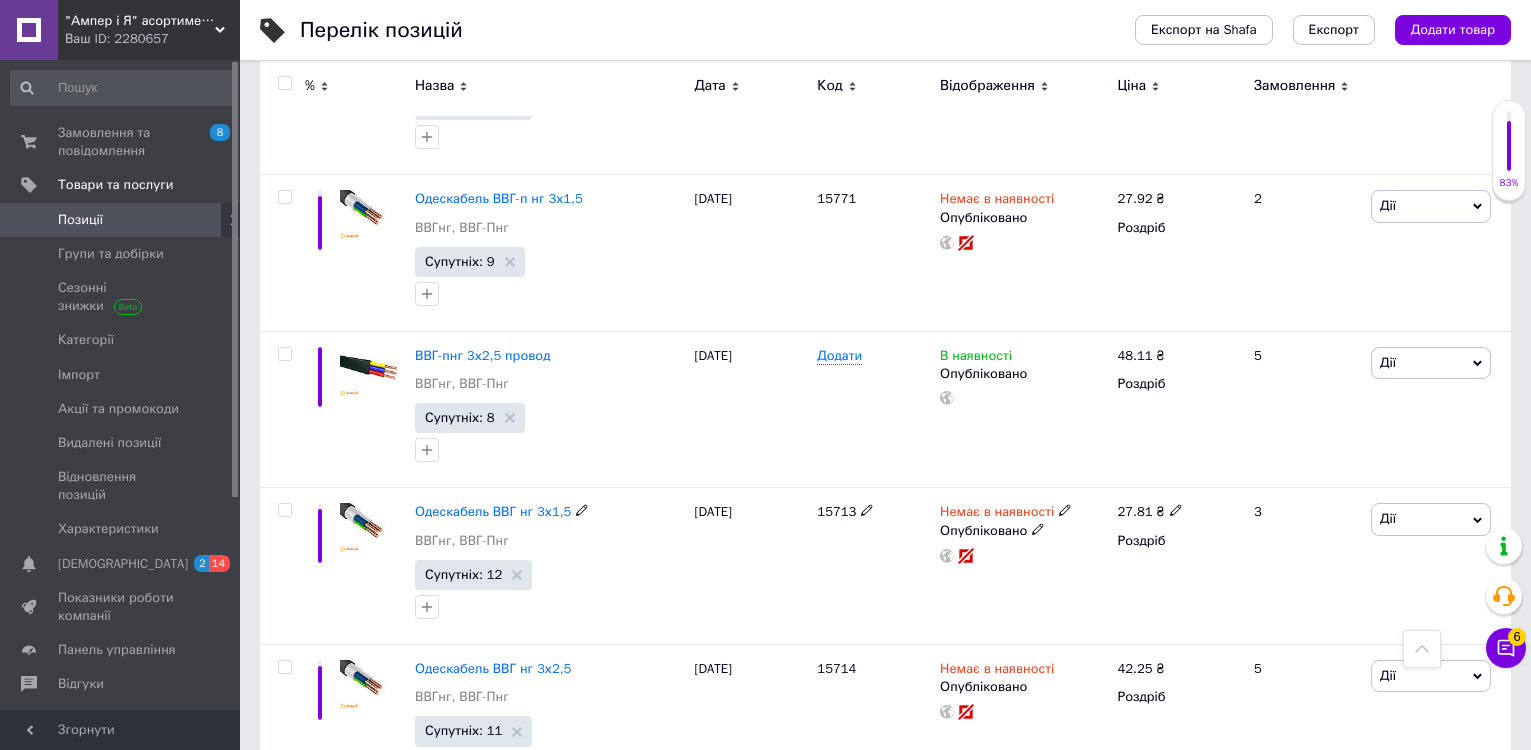 scroll, scrollTop: 4000, scrollLeft: 0, axis: vertical 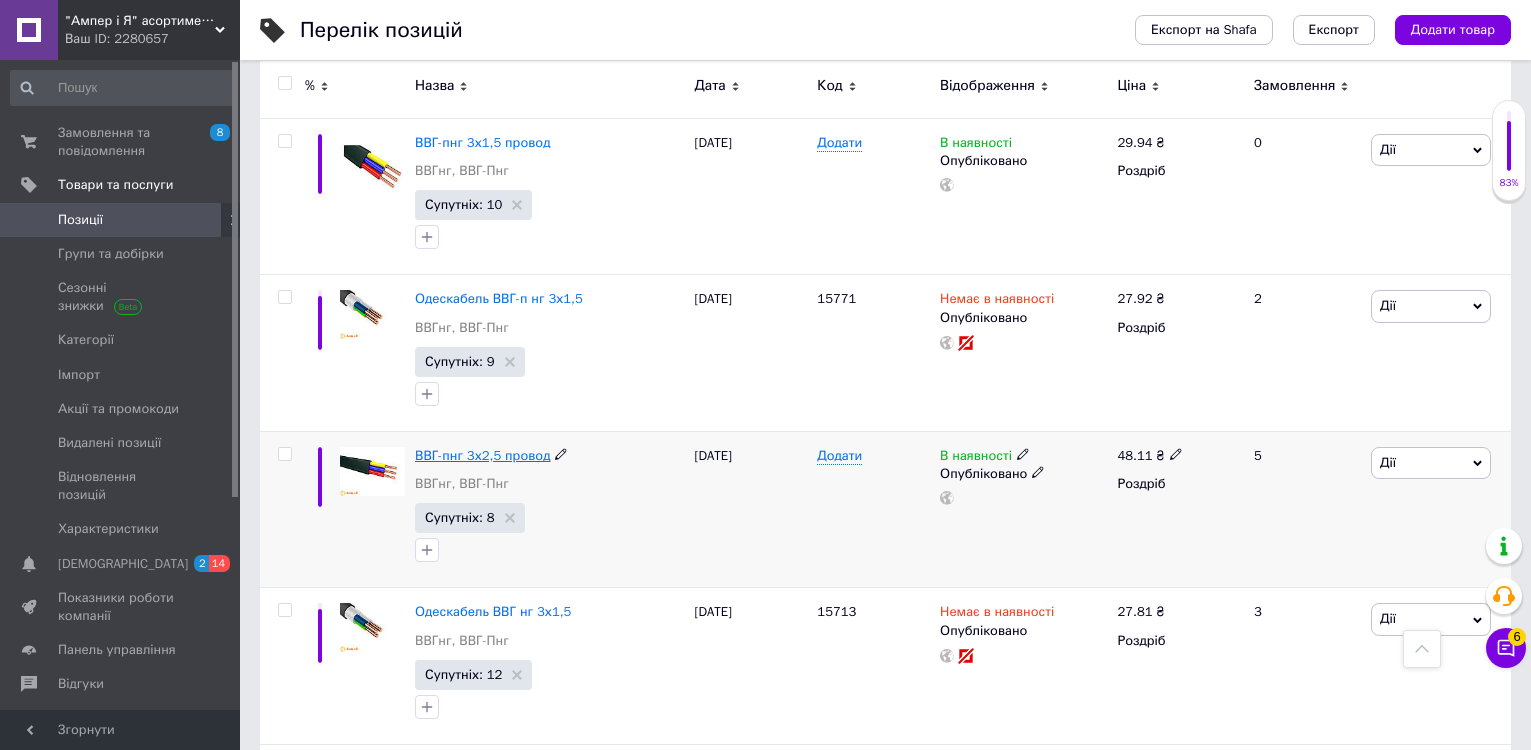 click on "ВВГ-пнг 3х2,5 провод" at bounding box center [482, 455] 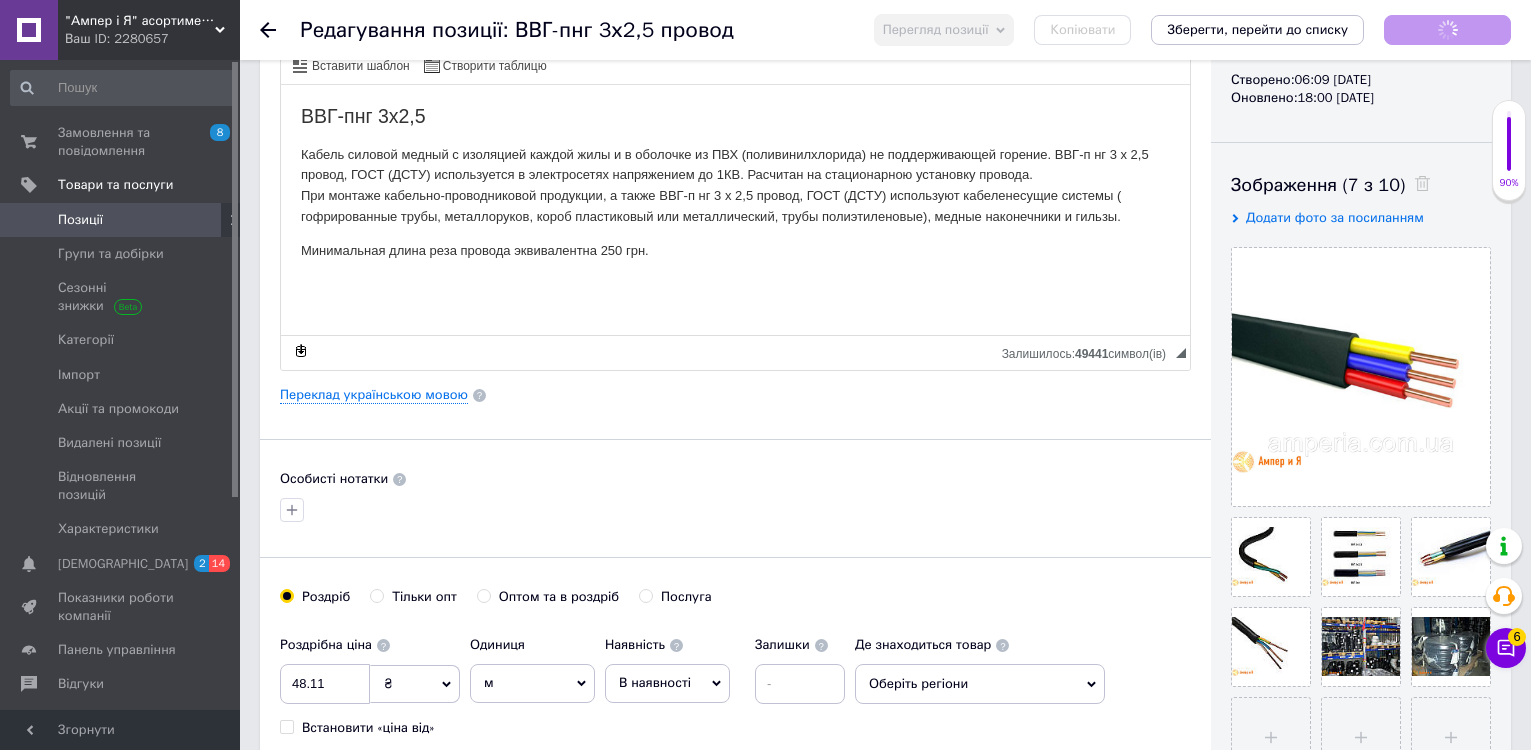 scroll, scrollTop: 300, scrollLeft: 0, axis: vertical 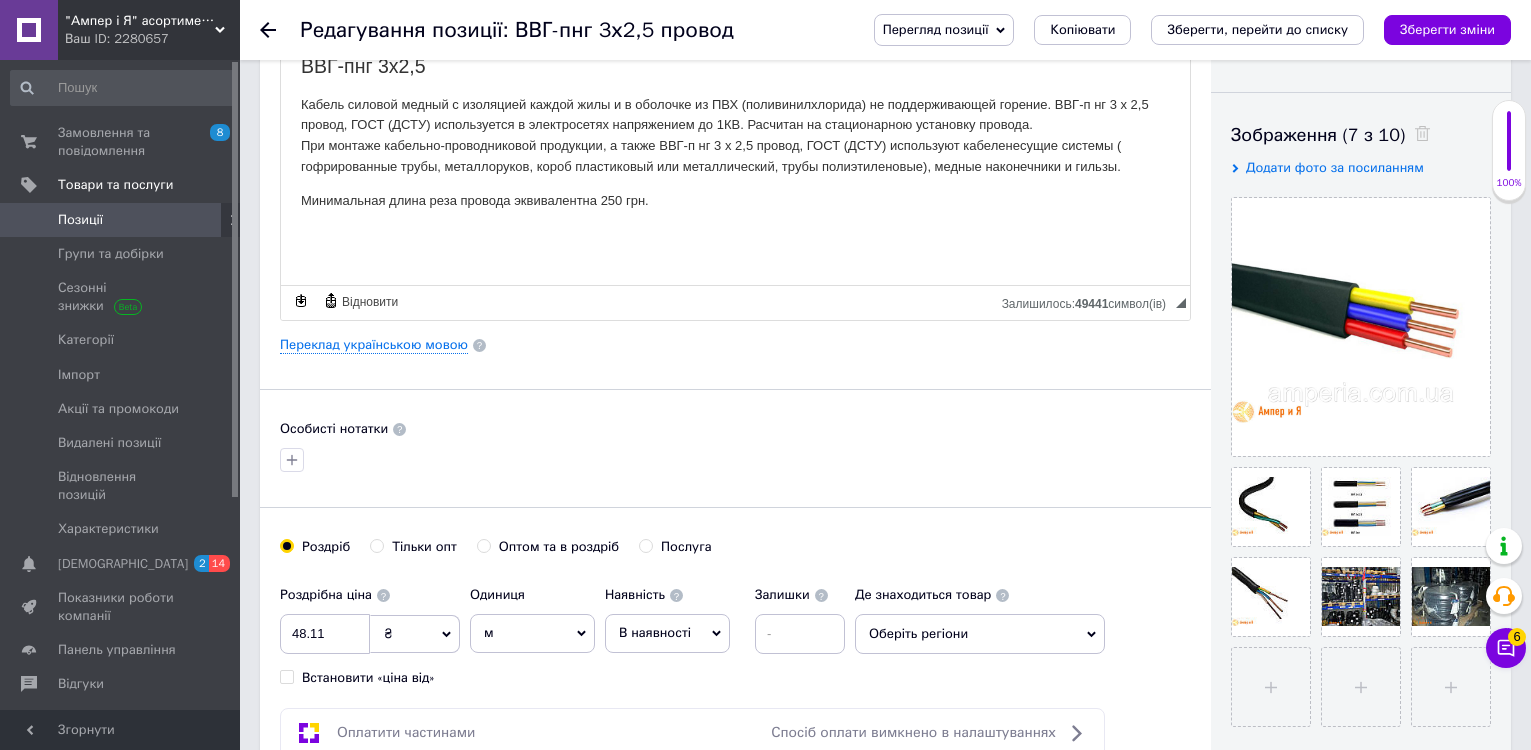 click 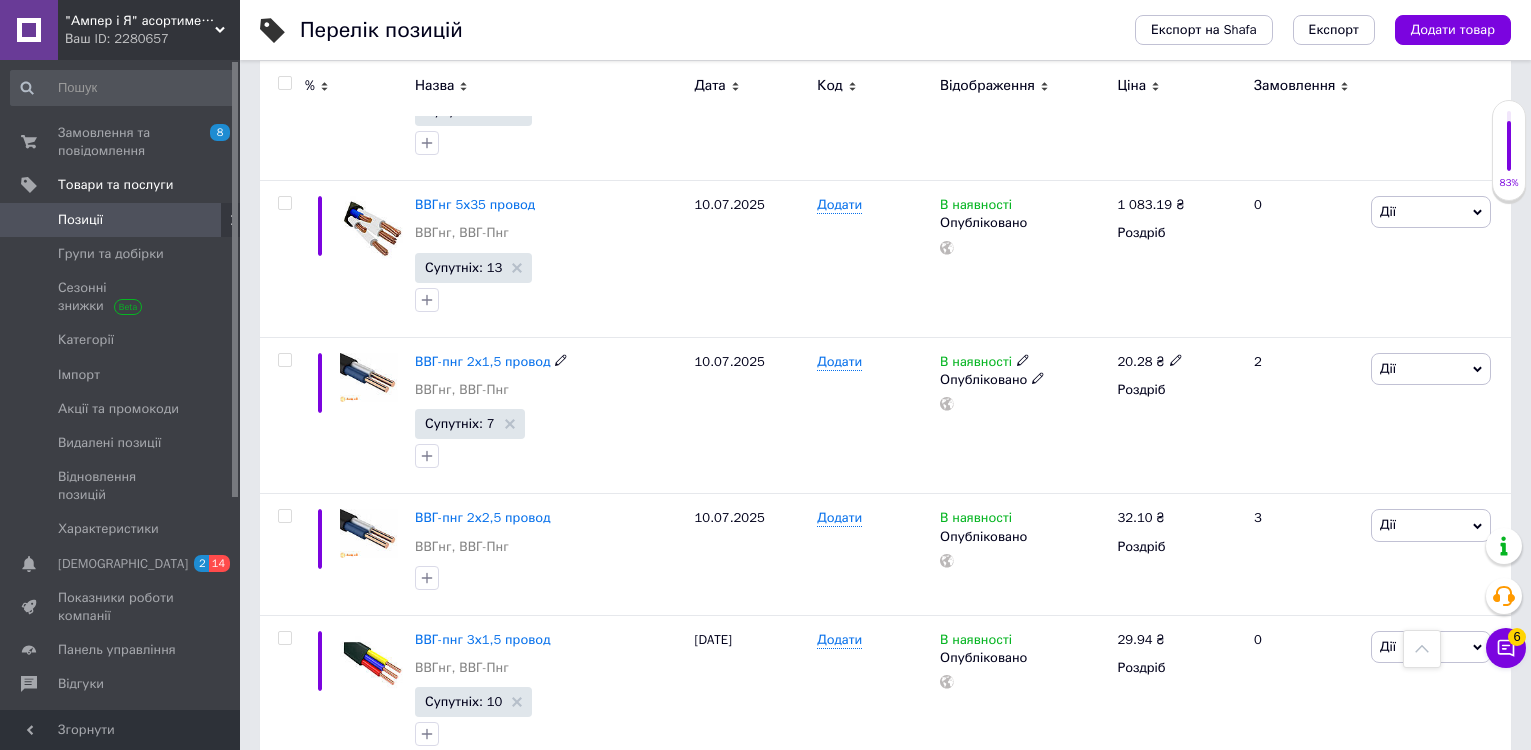 scroll, scrollTop: 3600, scrollLeft: 0, axis: vertical 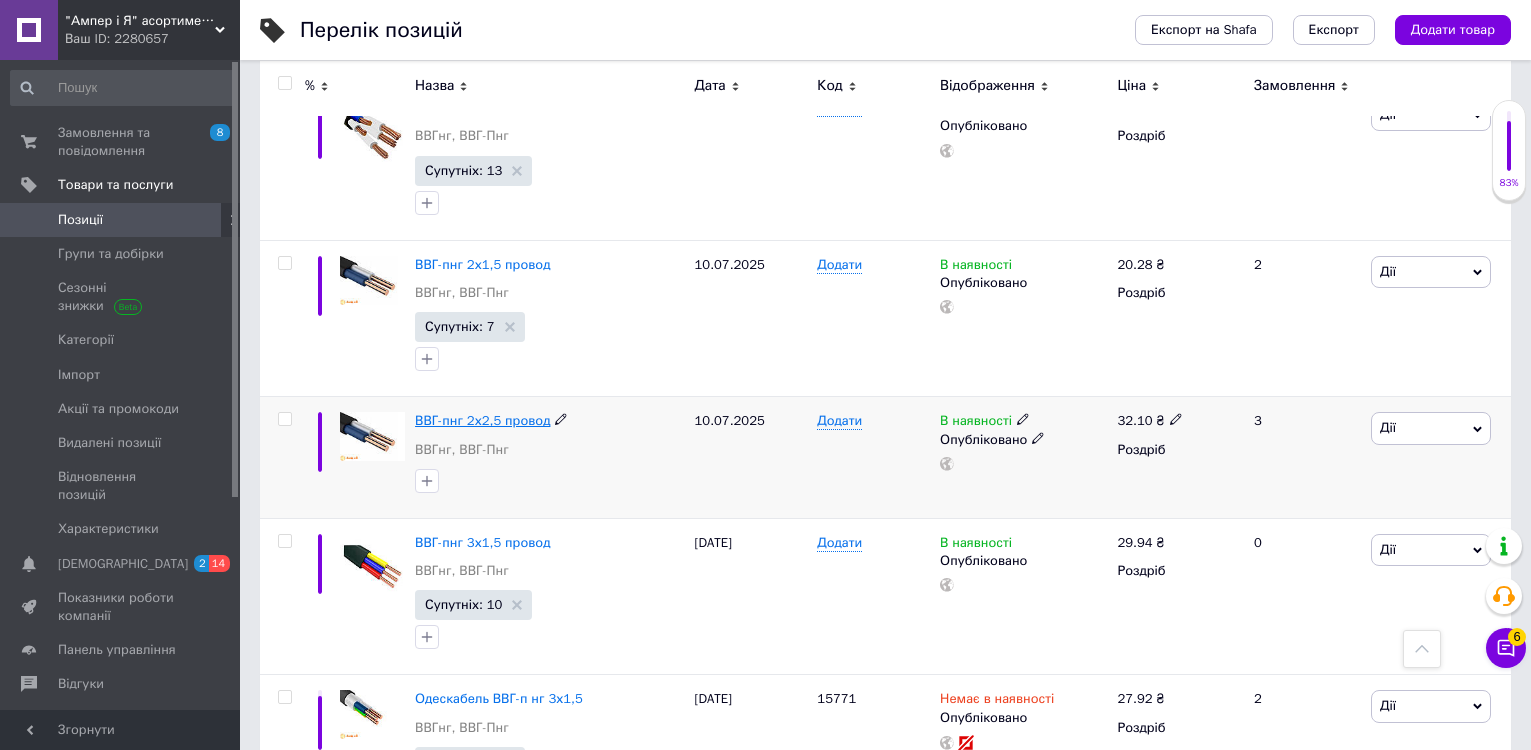 click on "ВВГ-пнг 2х2,5 провод" at bounding box center [482, 420] 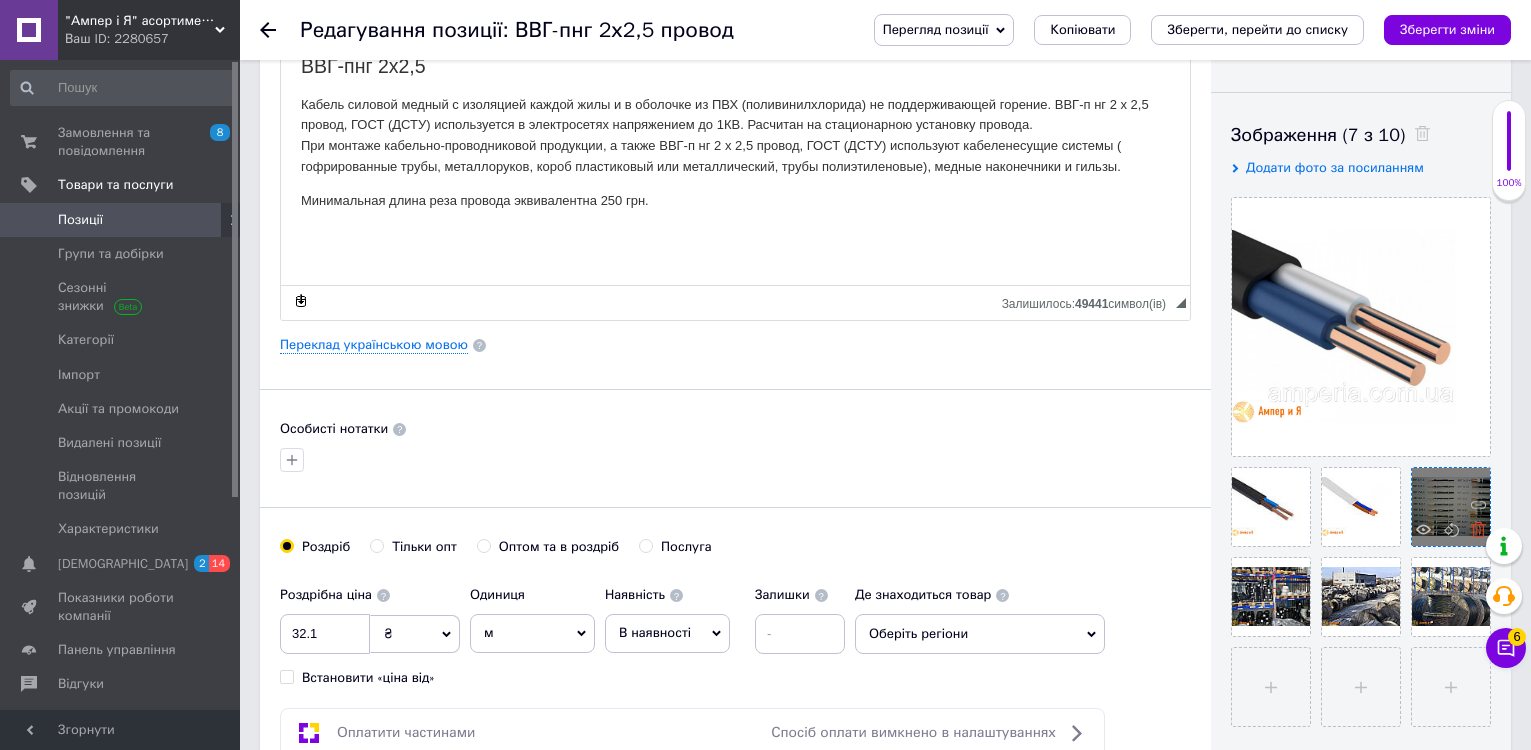 scroll, scrollTop: 400, scrollLeft: 0, axis: vertical 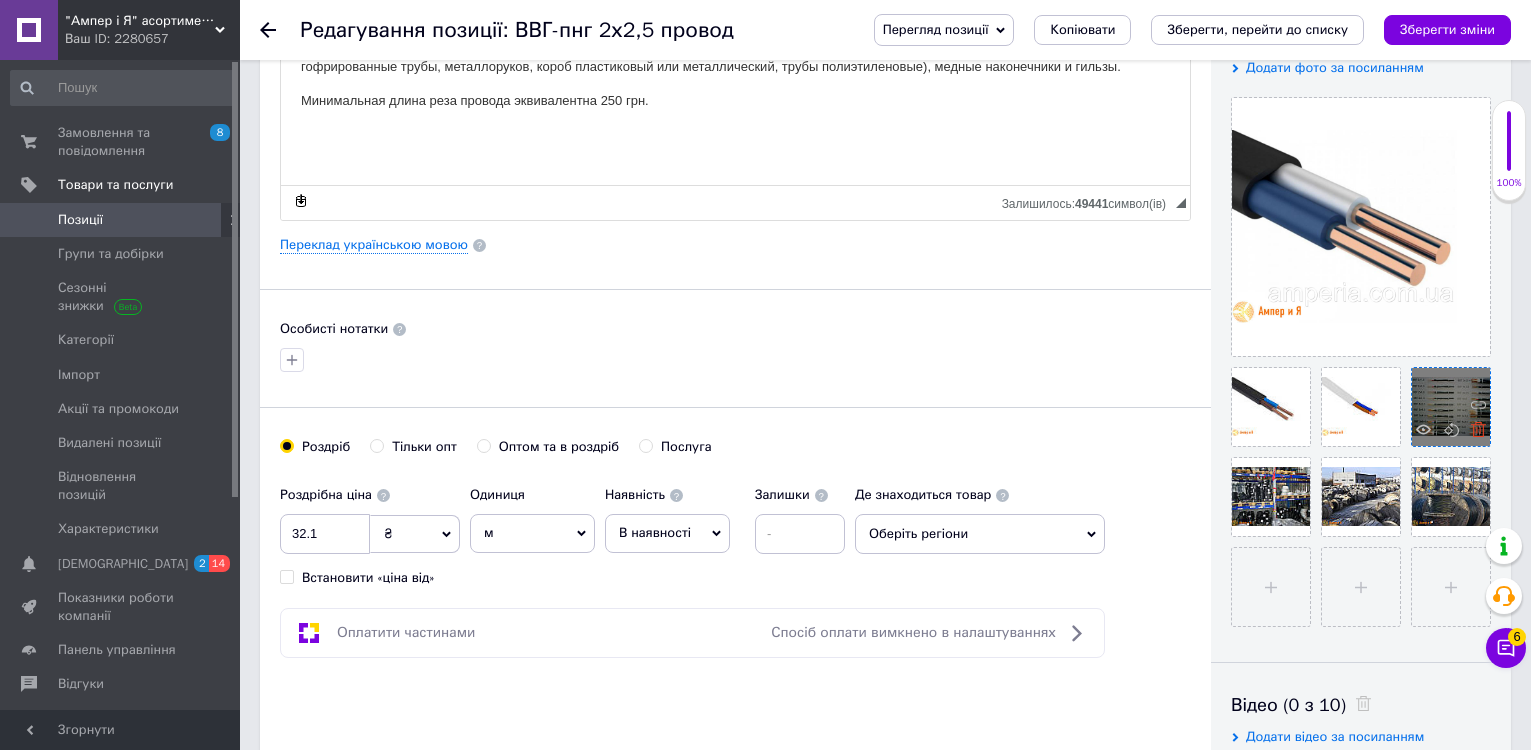 click 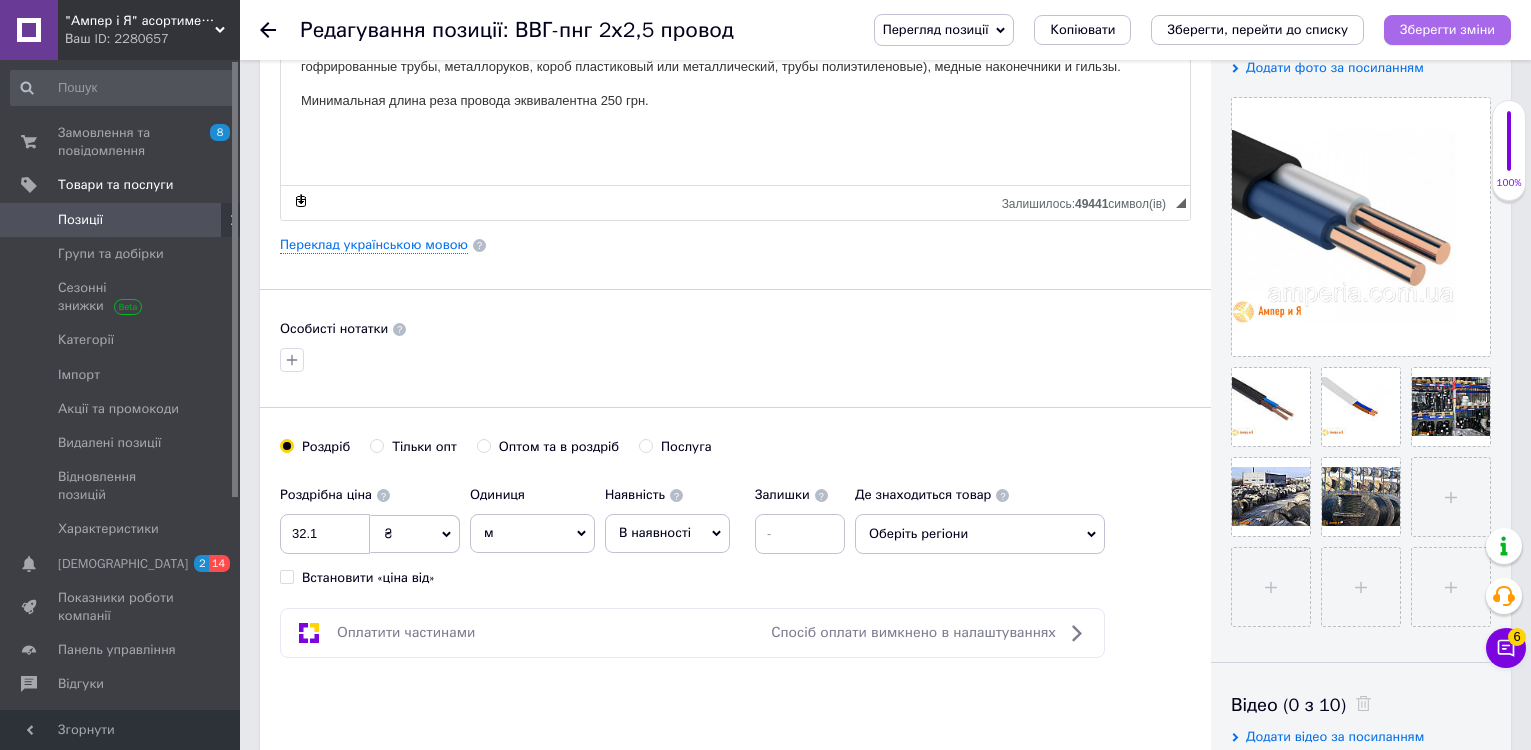 click on "Зберегти зміни" at bounding box center [1447, 29] 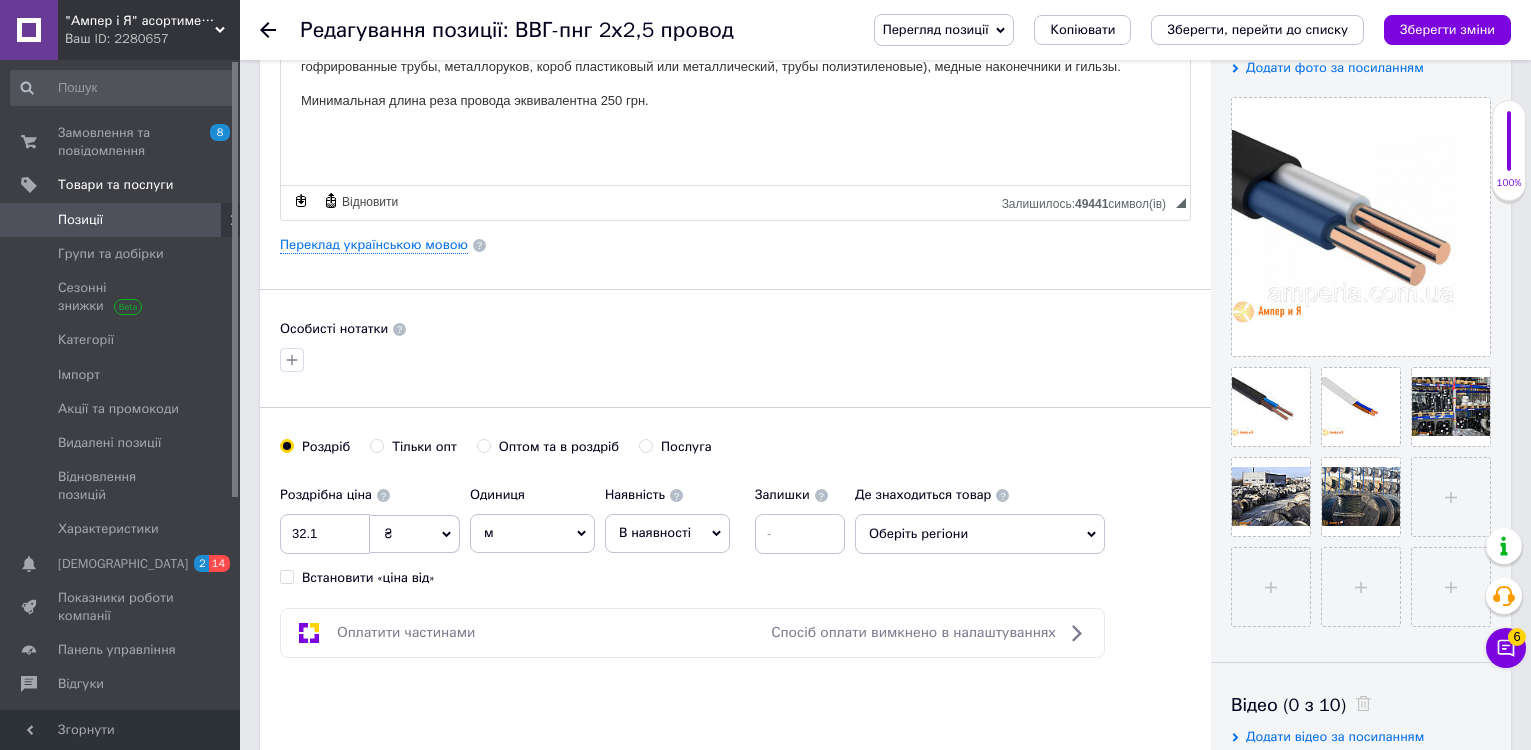 click 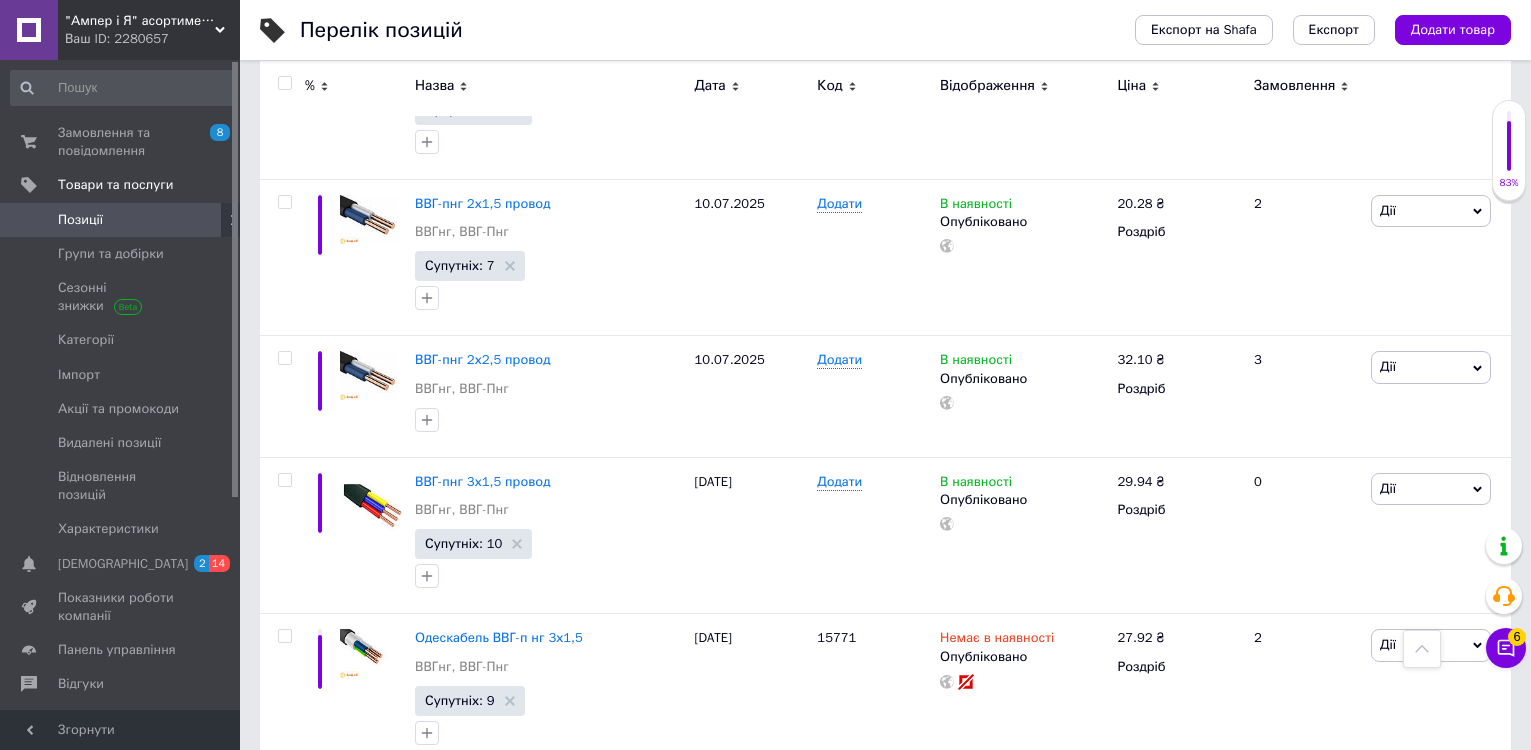 scroll, scrollTop: 3700, scrollLeft: 0, axis: vertical 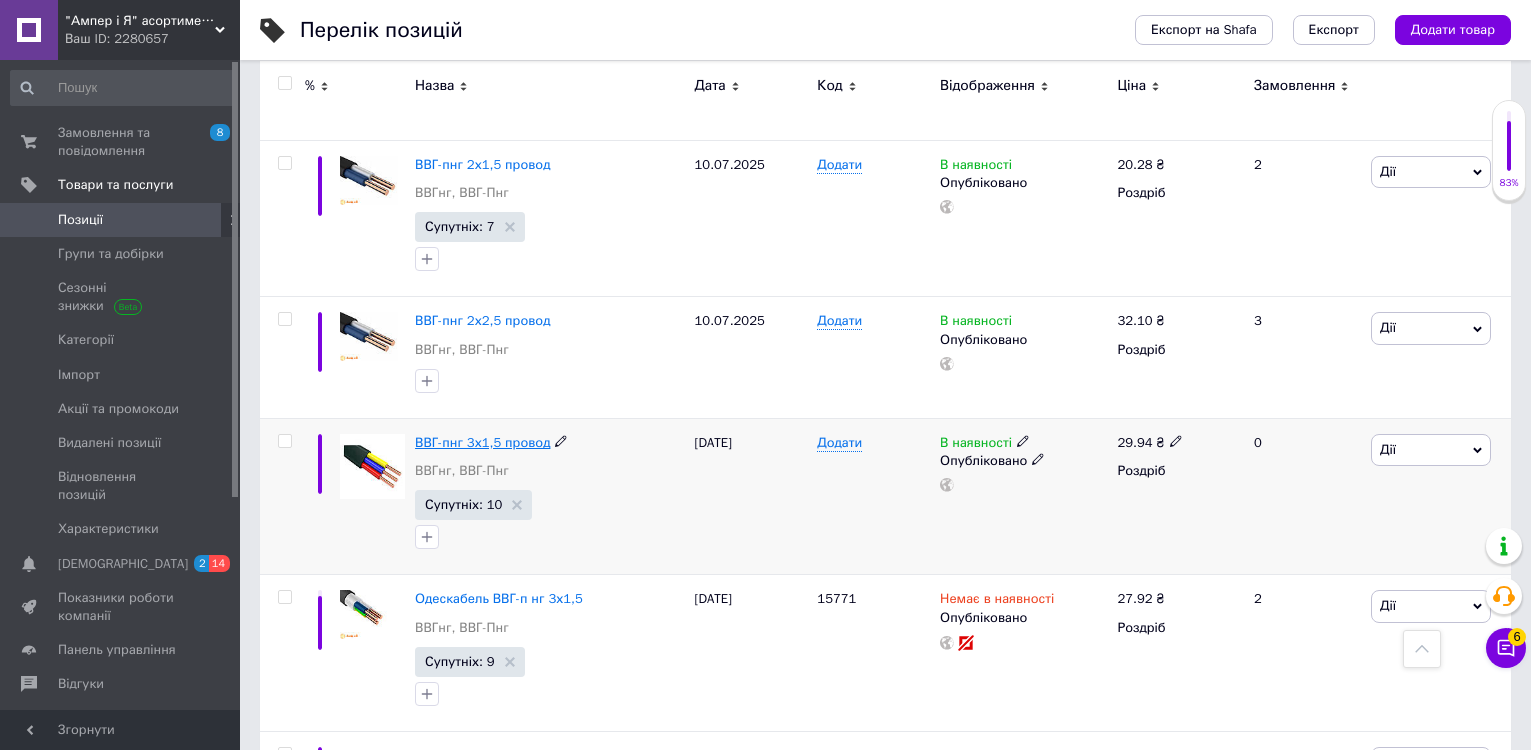 click on "ВВГ-пнг 3х1,5 провод" at bounding box center [482, 442] 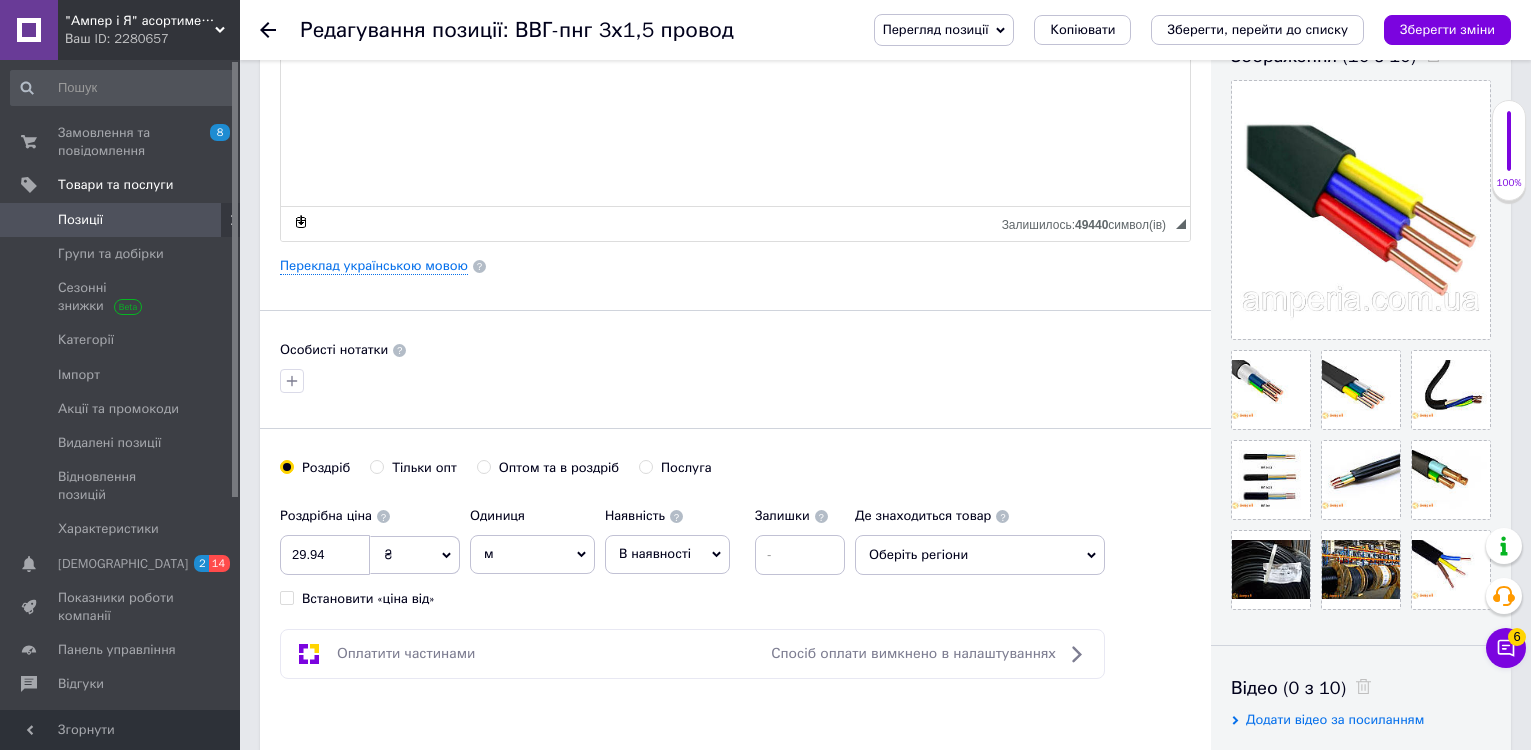 scroll, scrollTop: 400, scrollLeft: 0, axis: vertical 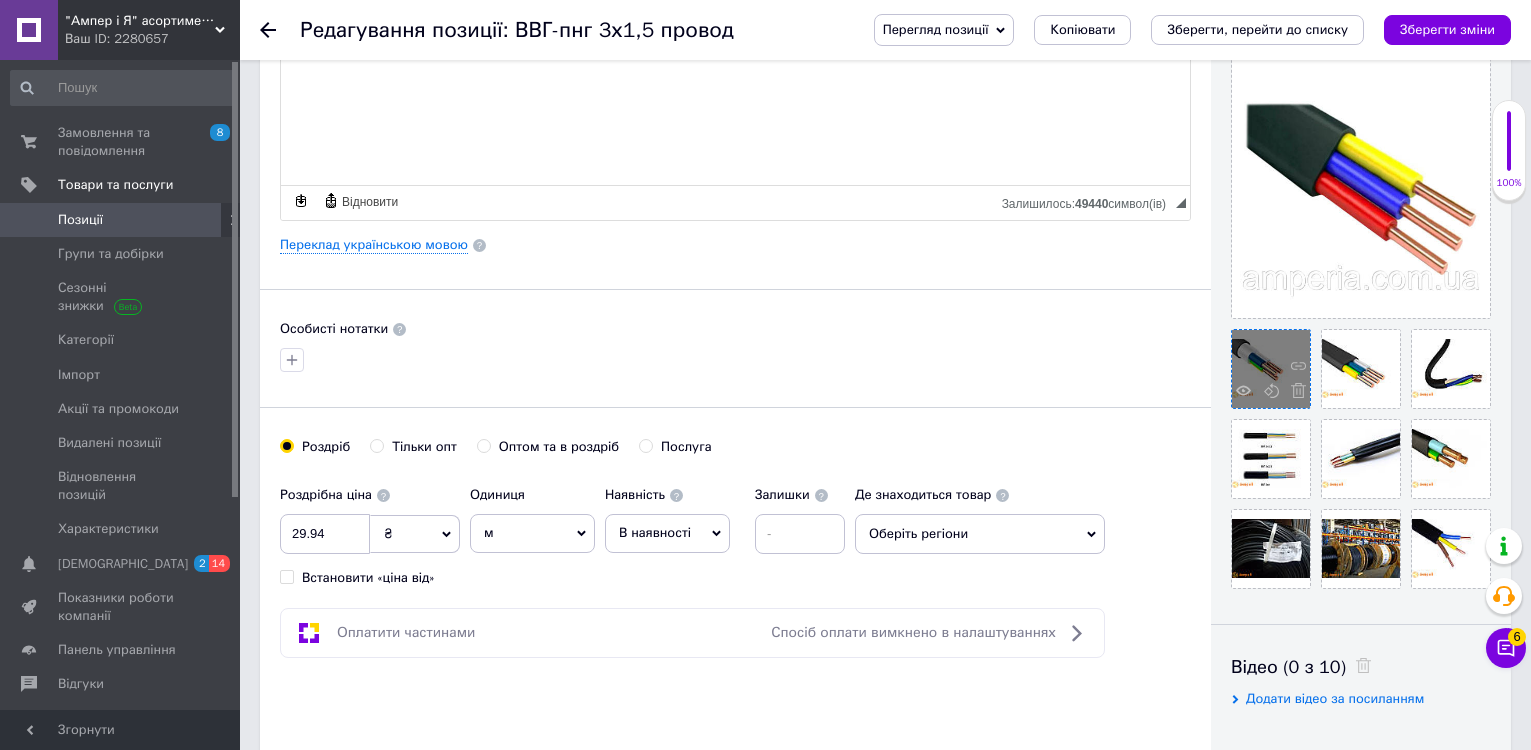 click at bounding box center [1293, 393] 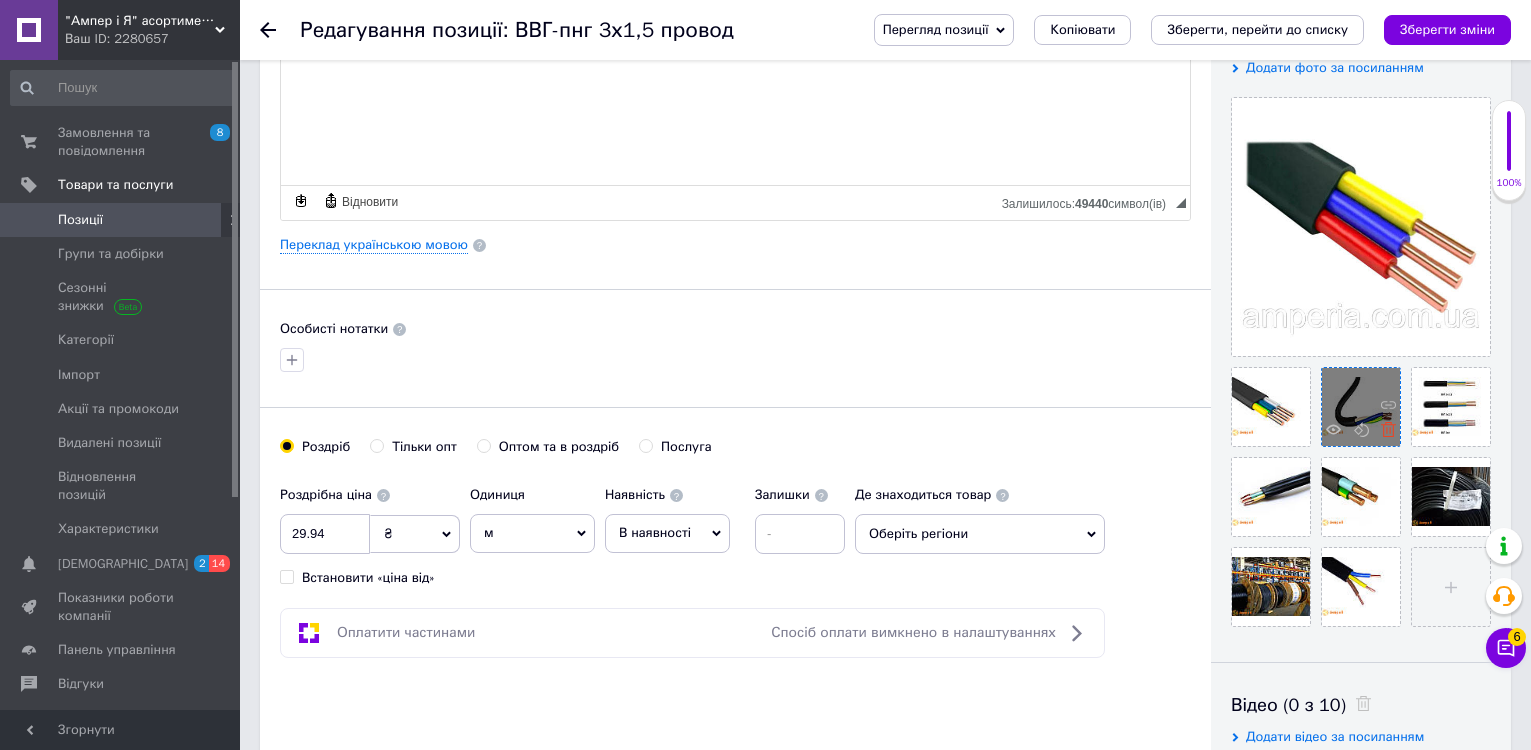 click 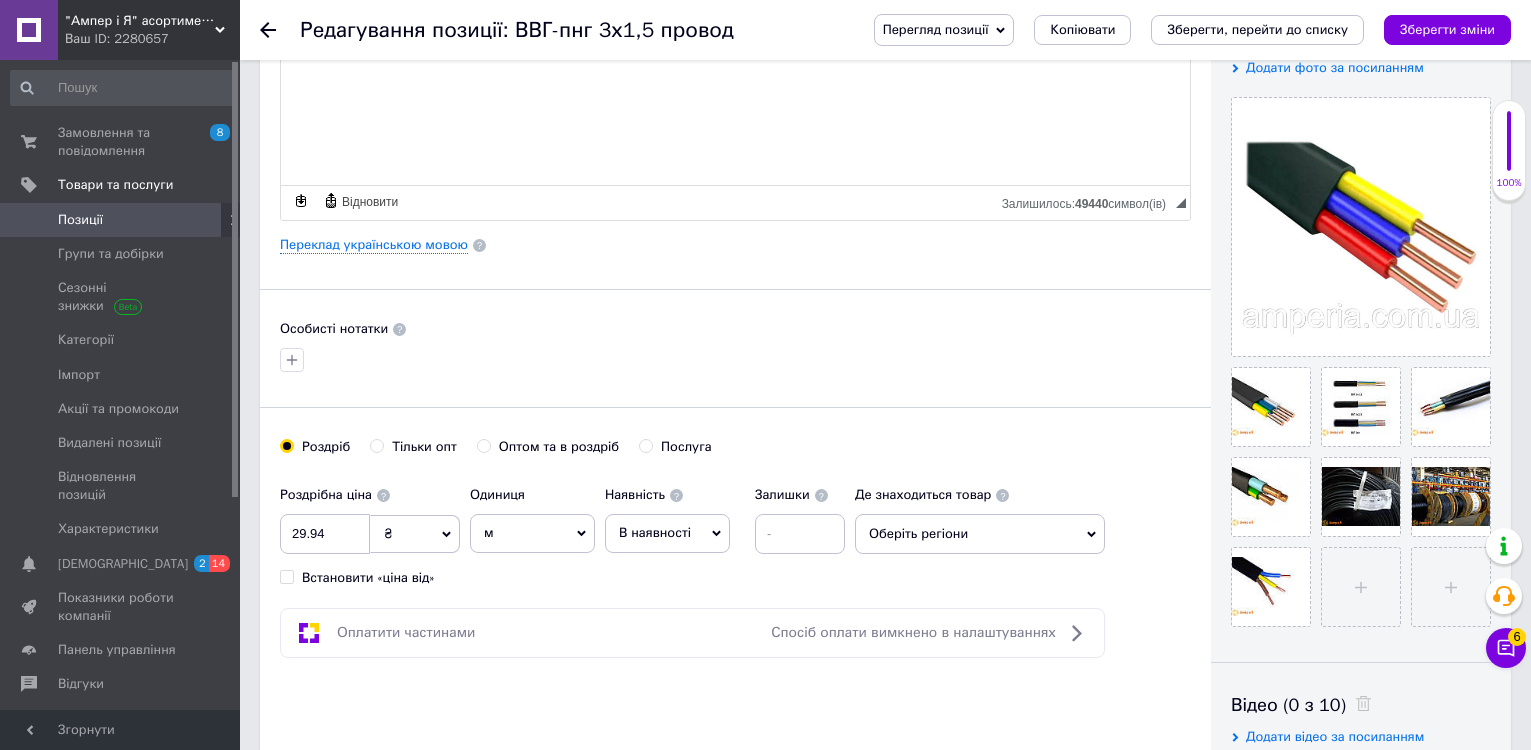 click 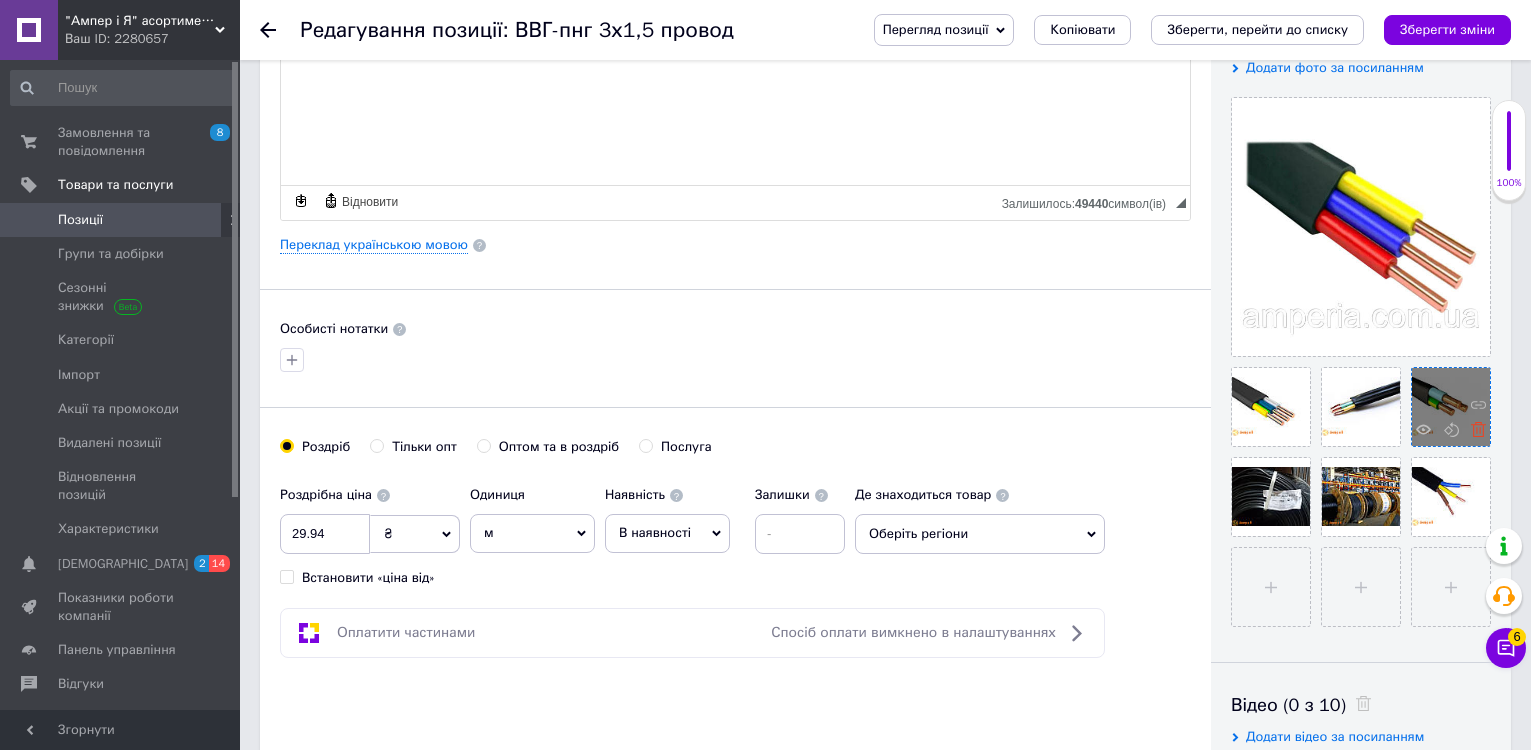 click 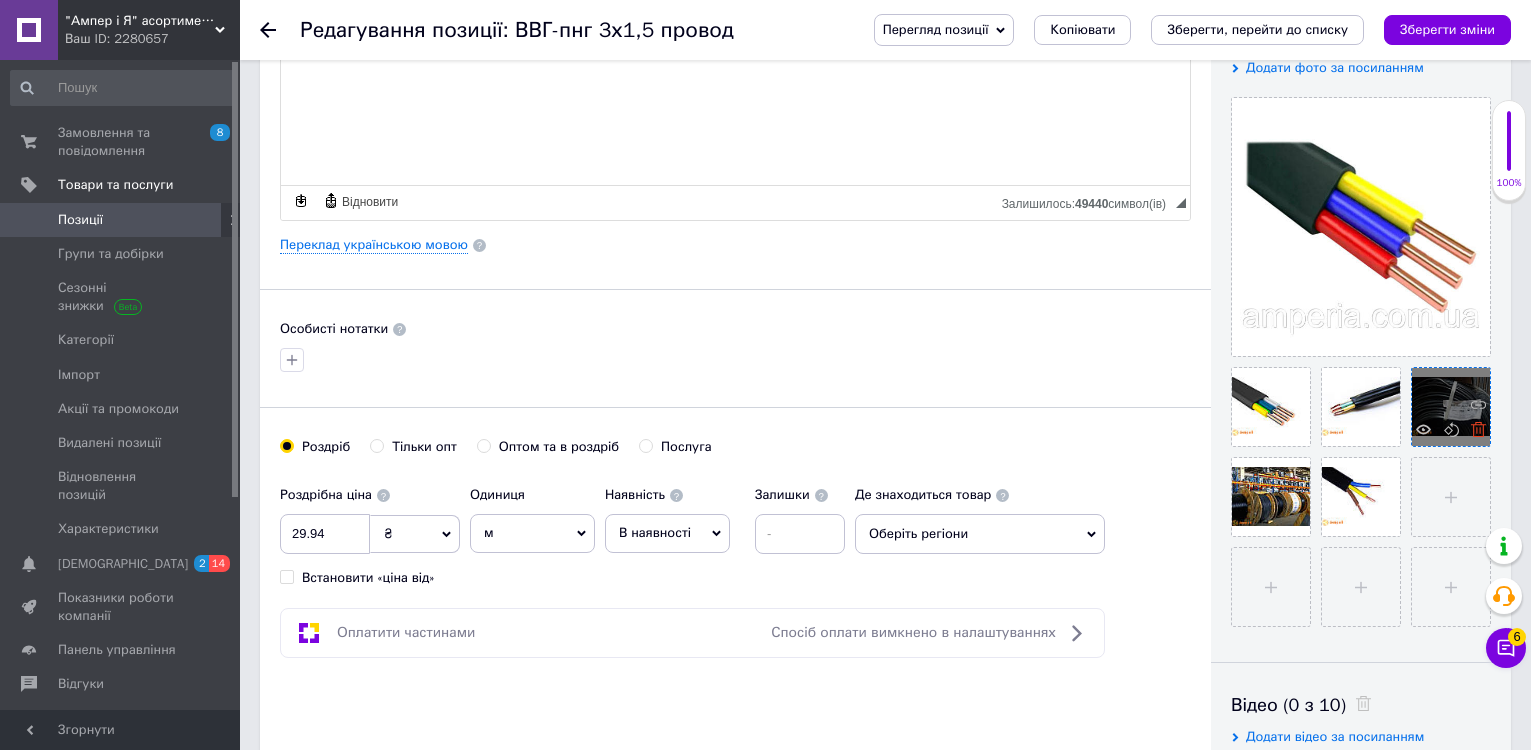 click 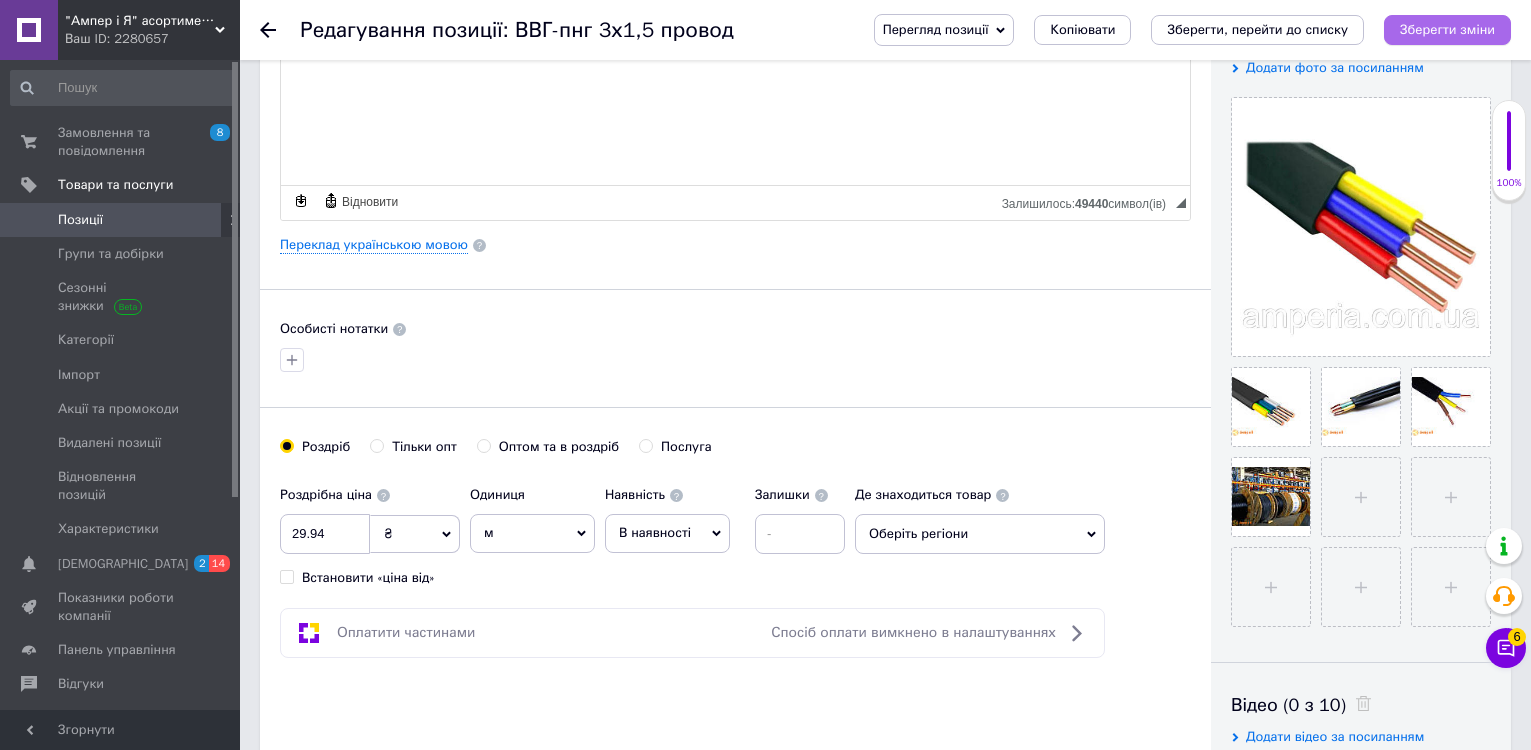 click on "Зберегти зміни" at bounding box center (1447, 29) 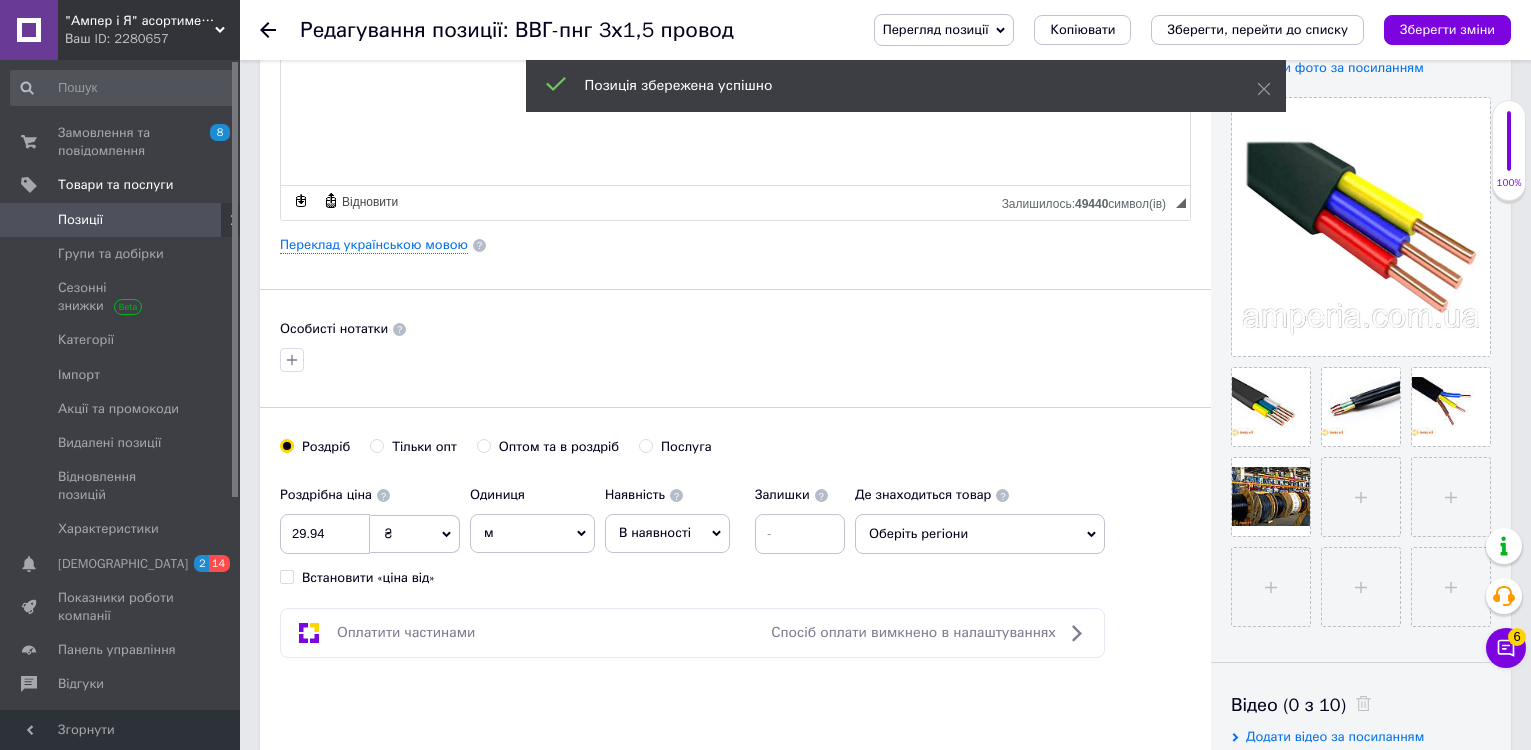 click 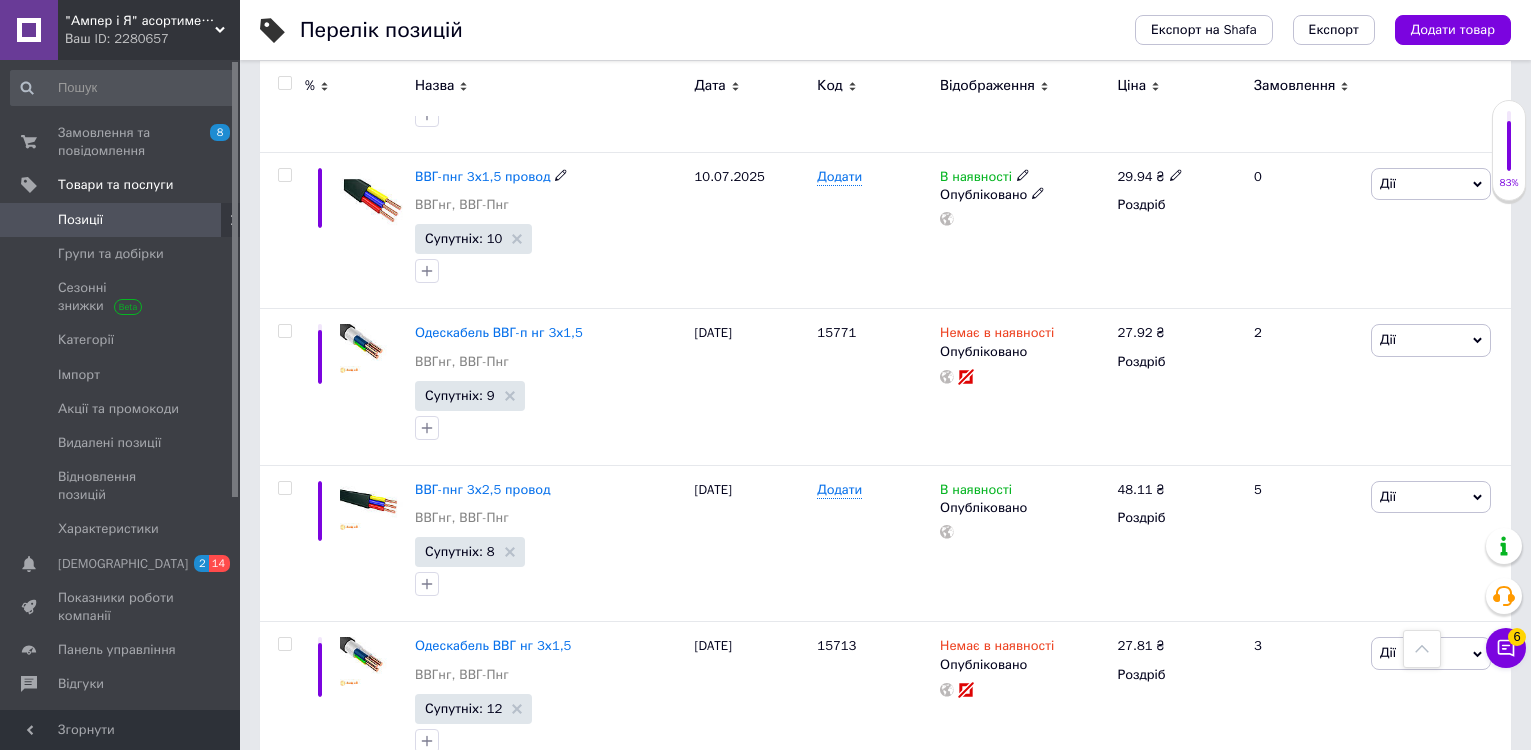 scroll, scrollTop: 4000, scrollLeft: 0, axis: vertical 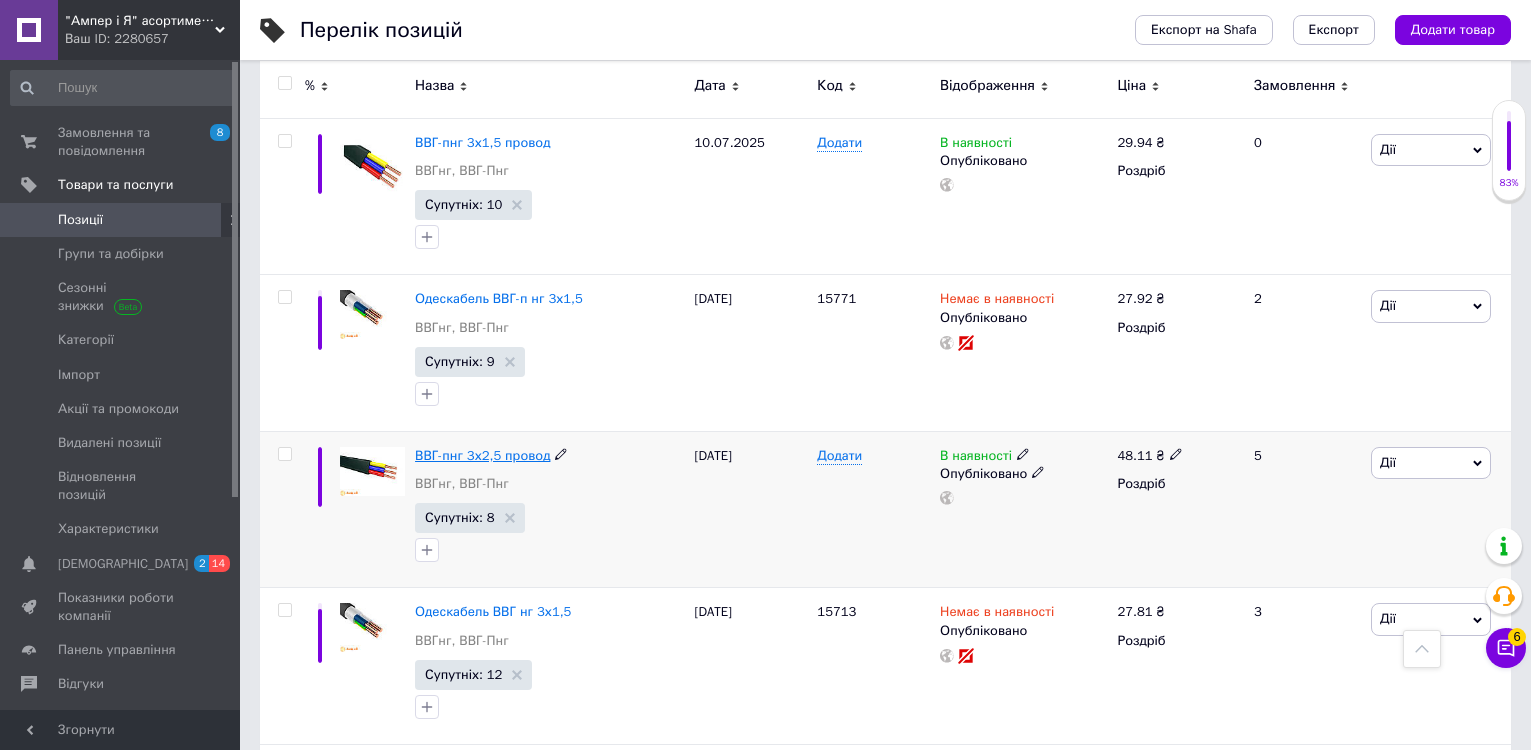 click on "ВВГ-пнг 3х2,5 провод" at bounding box center (482, 455) 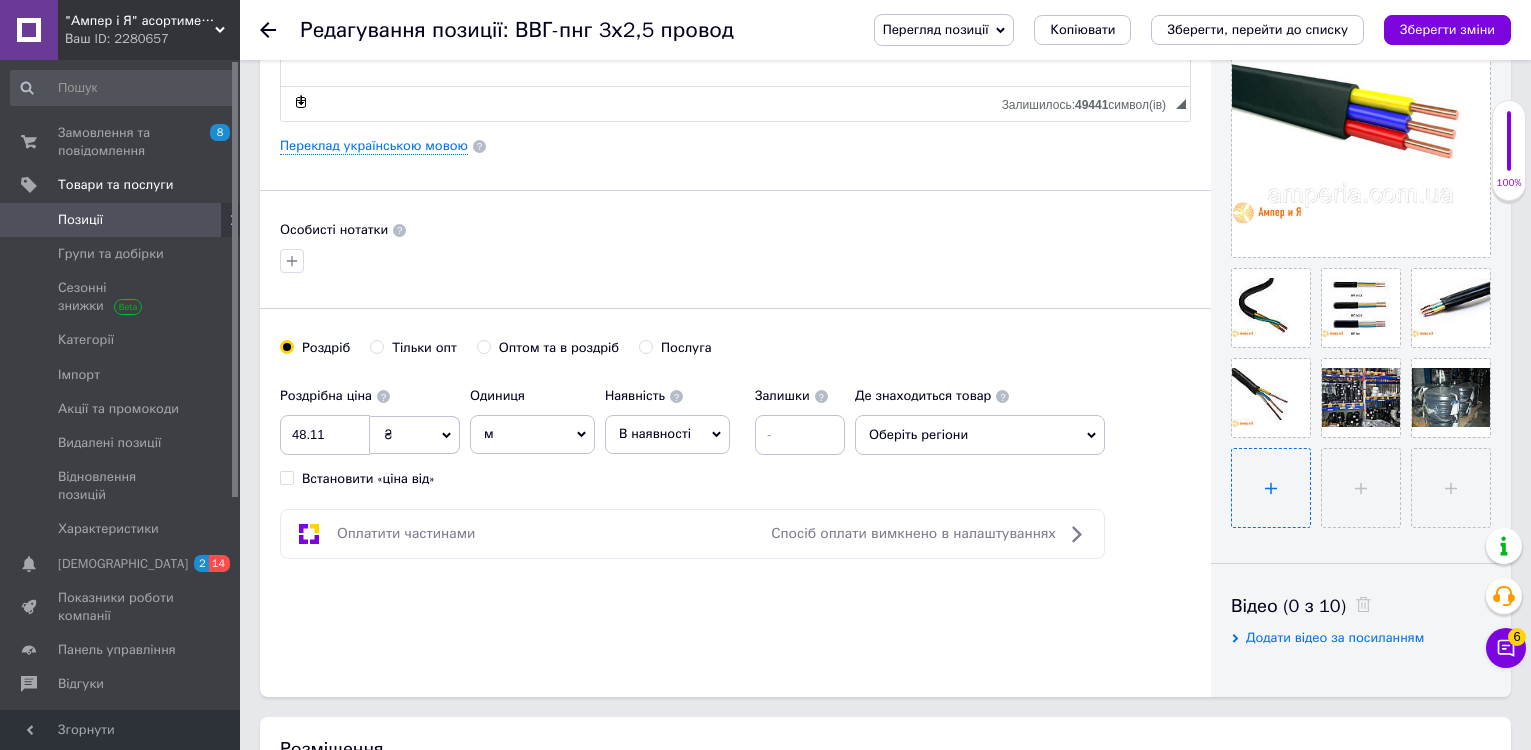 scroll, scrollTop: 500, scrollLeft: 0, axis: vertical 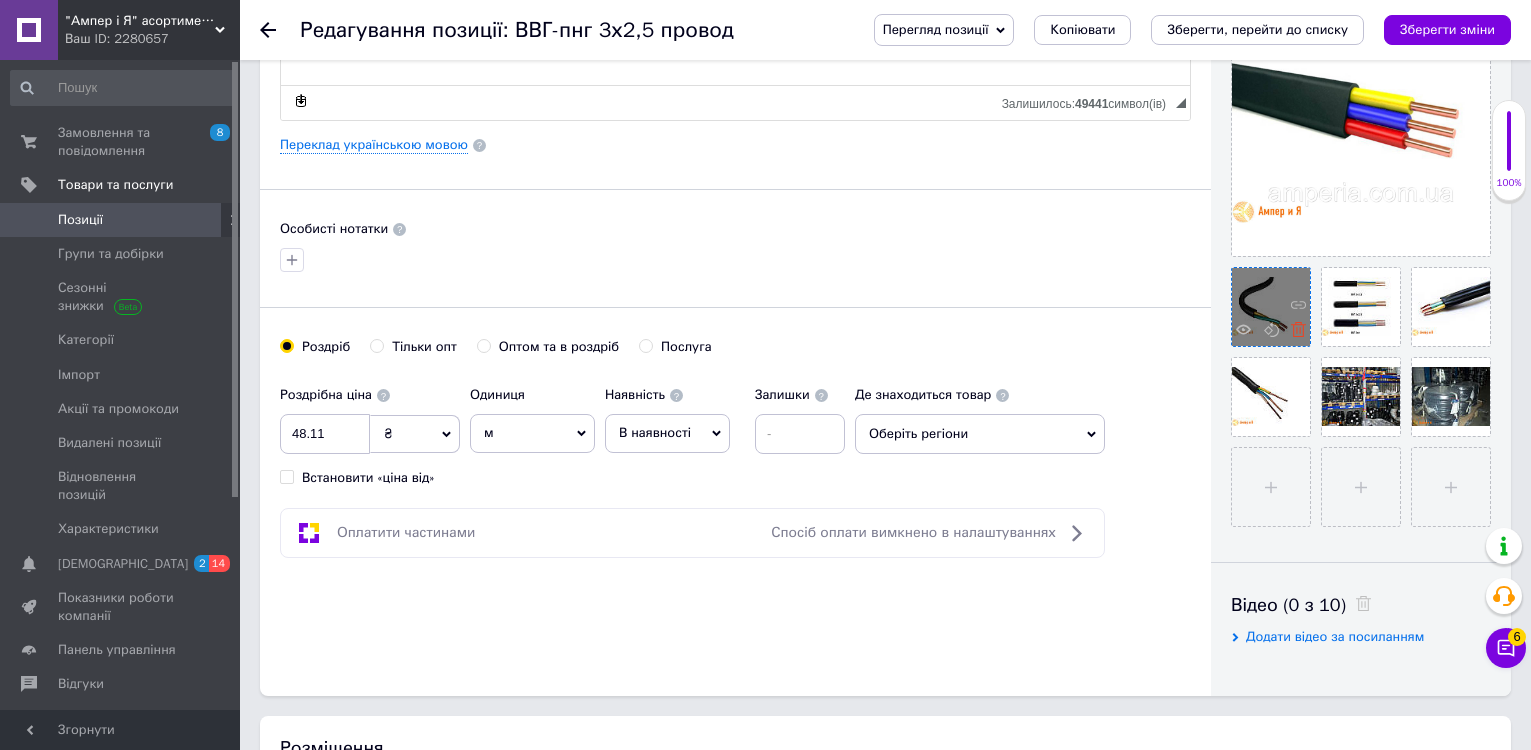 click 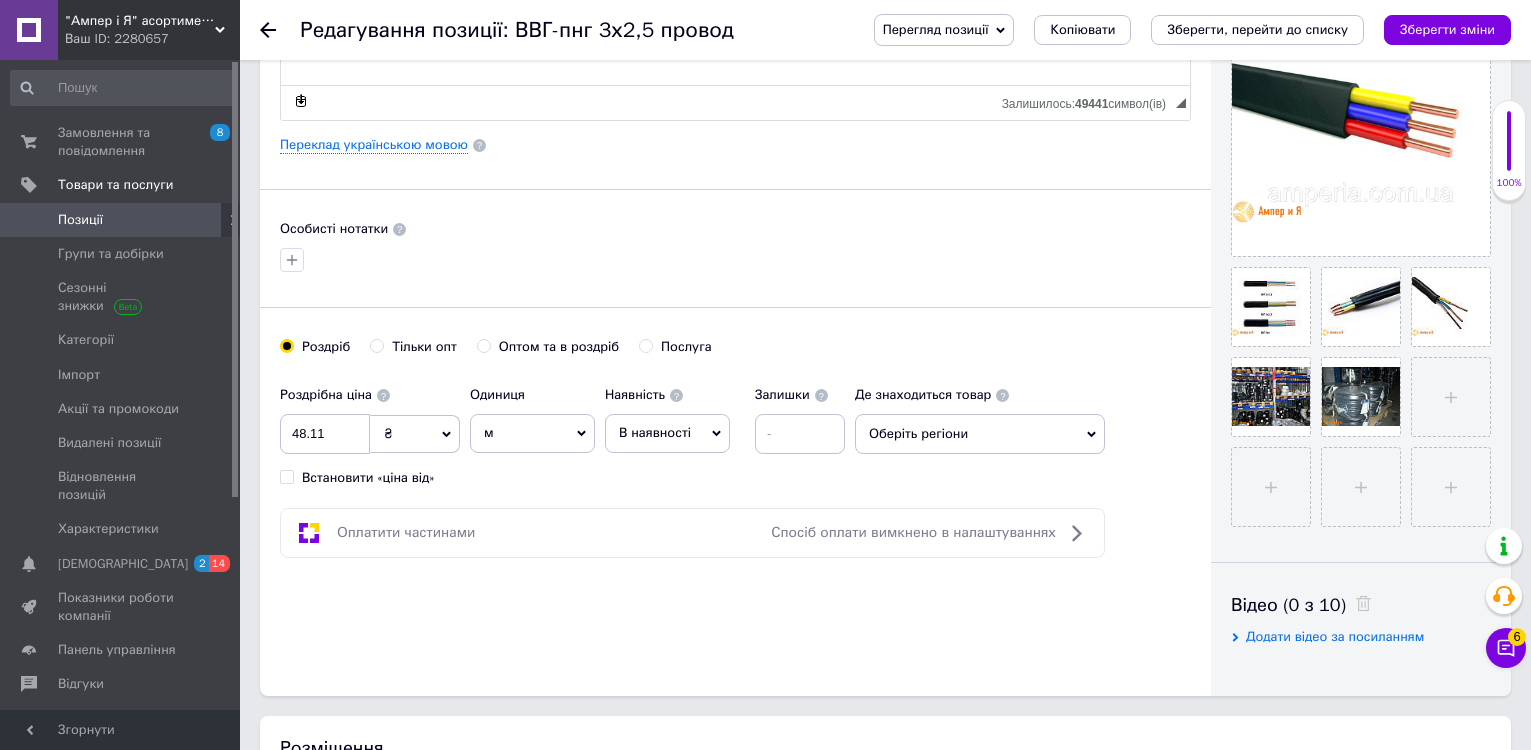 click 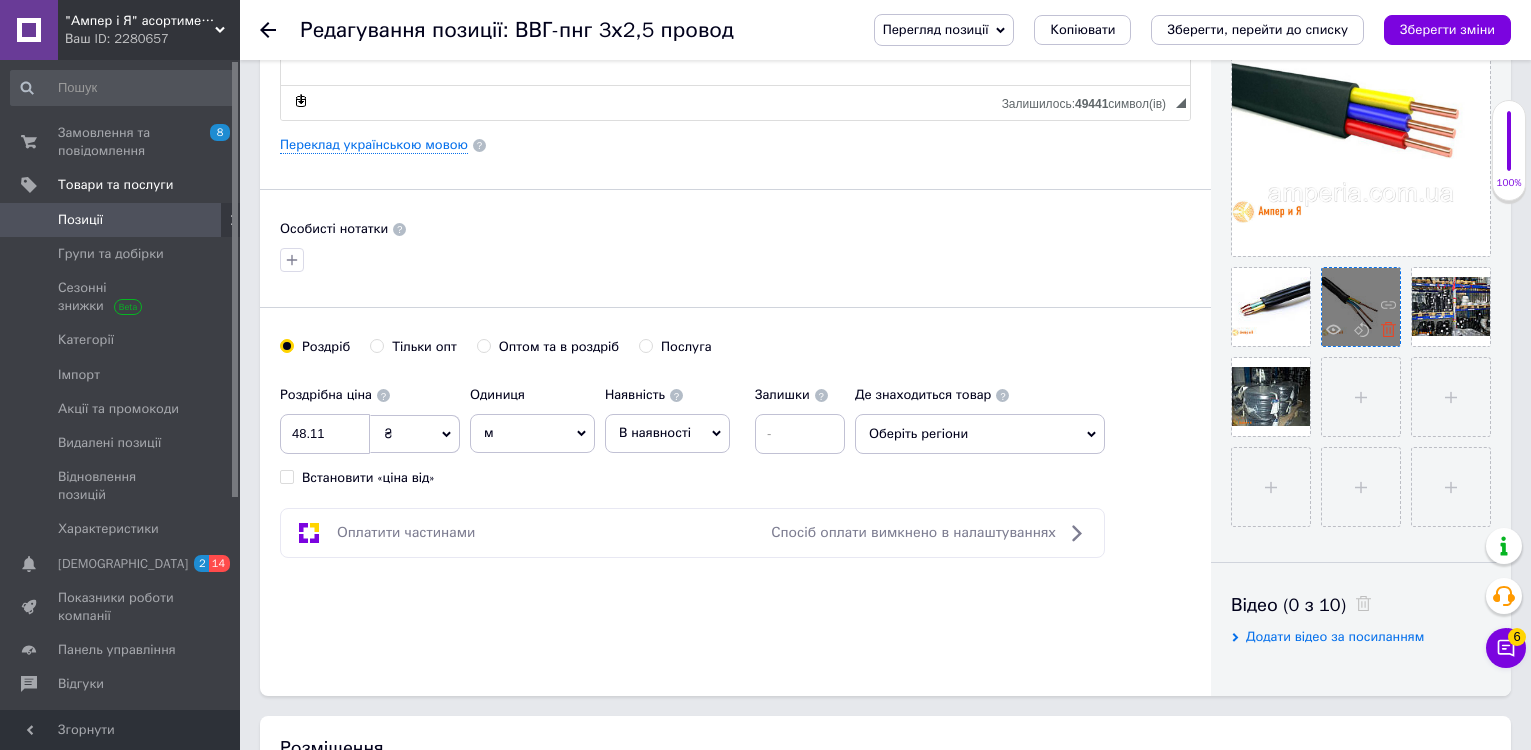 click 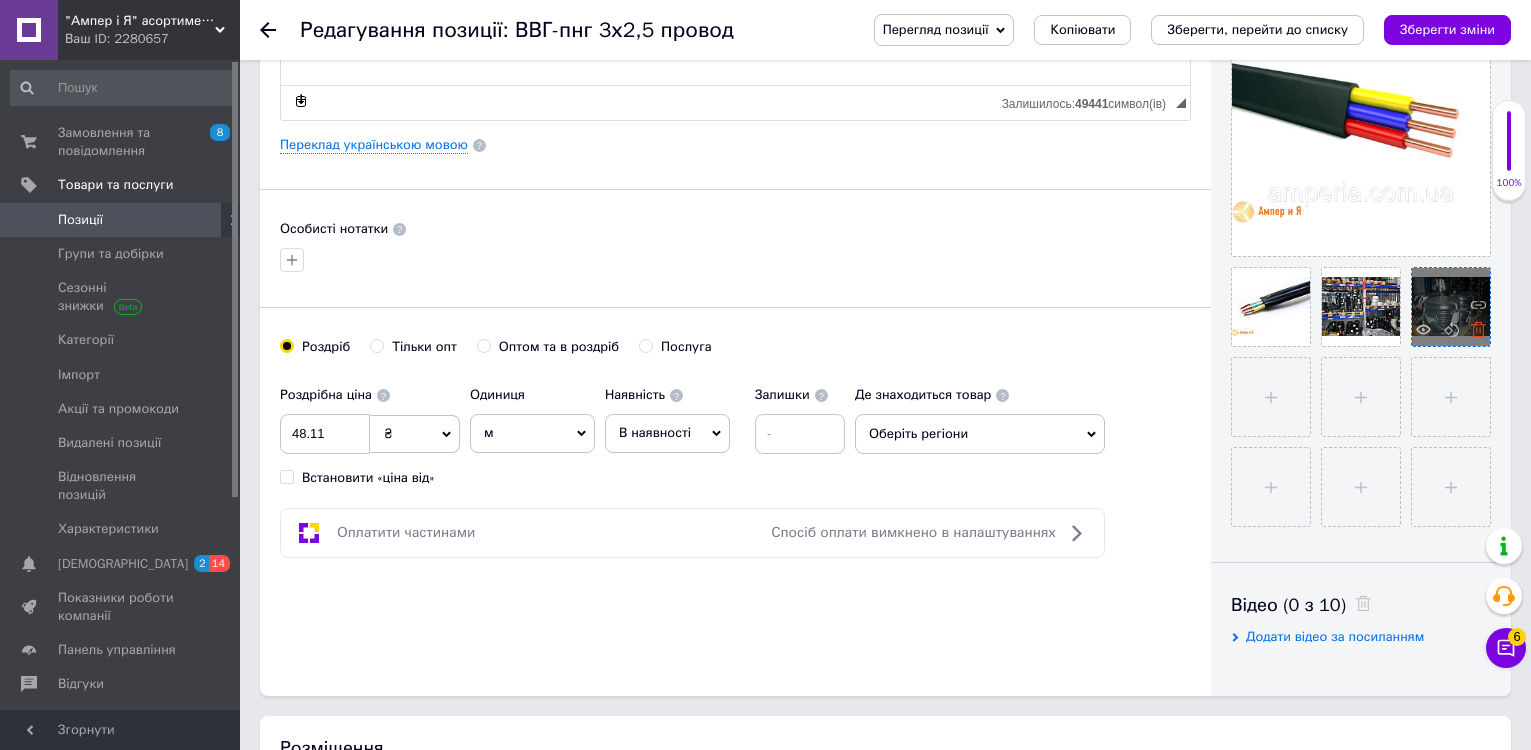 click 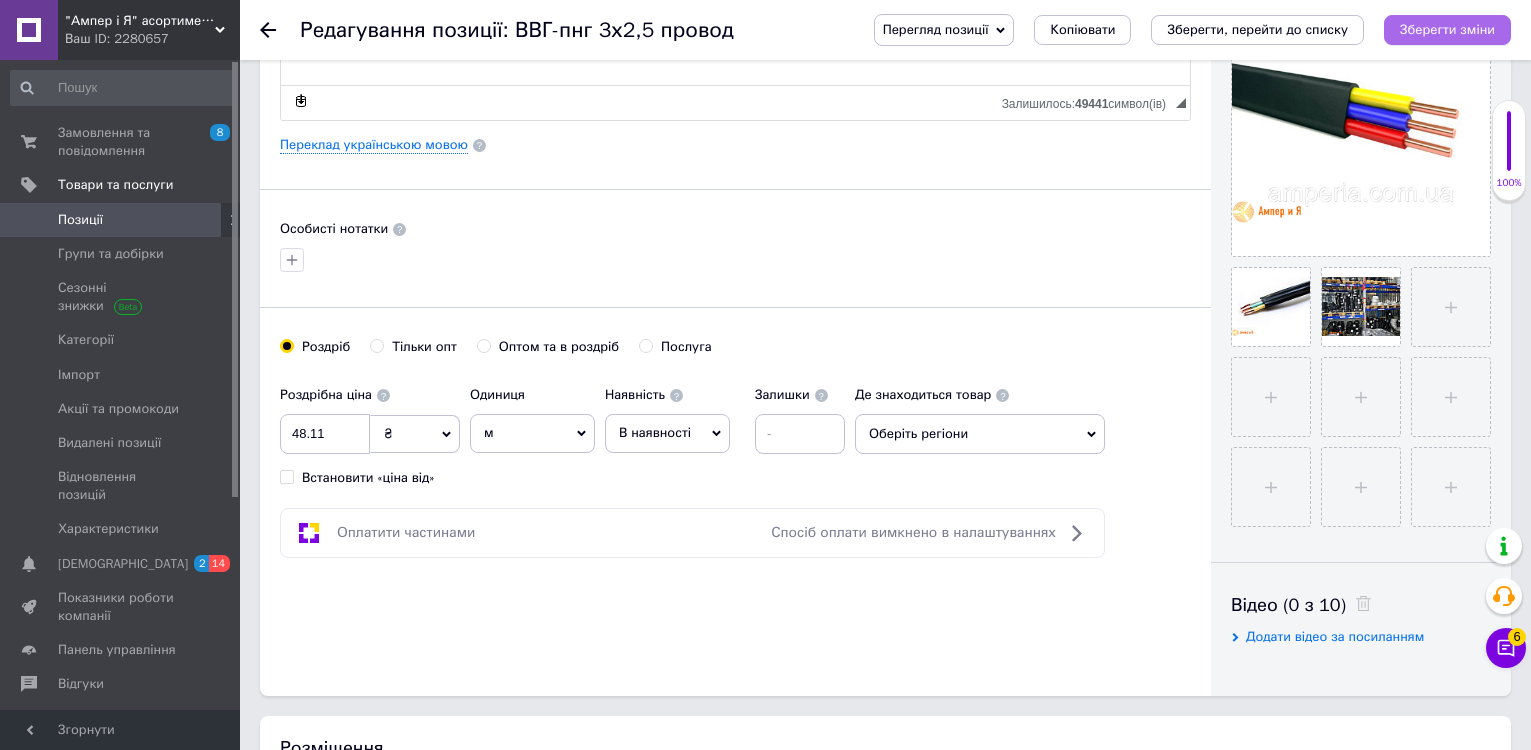 click on "Зберегти зміни" at bounding box center [1447, 29] 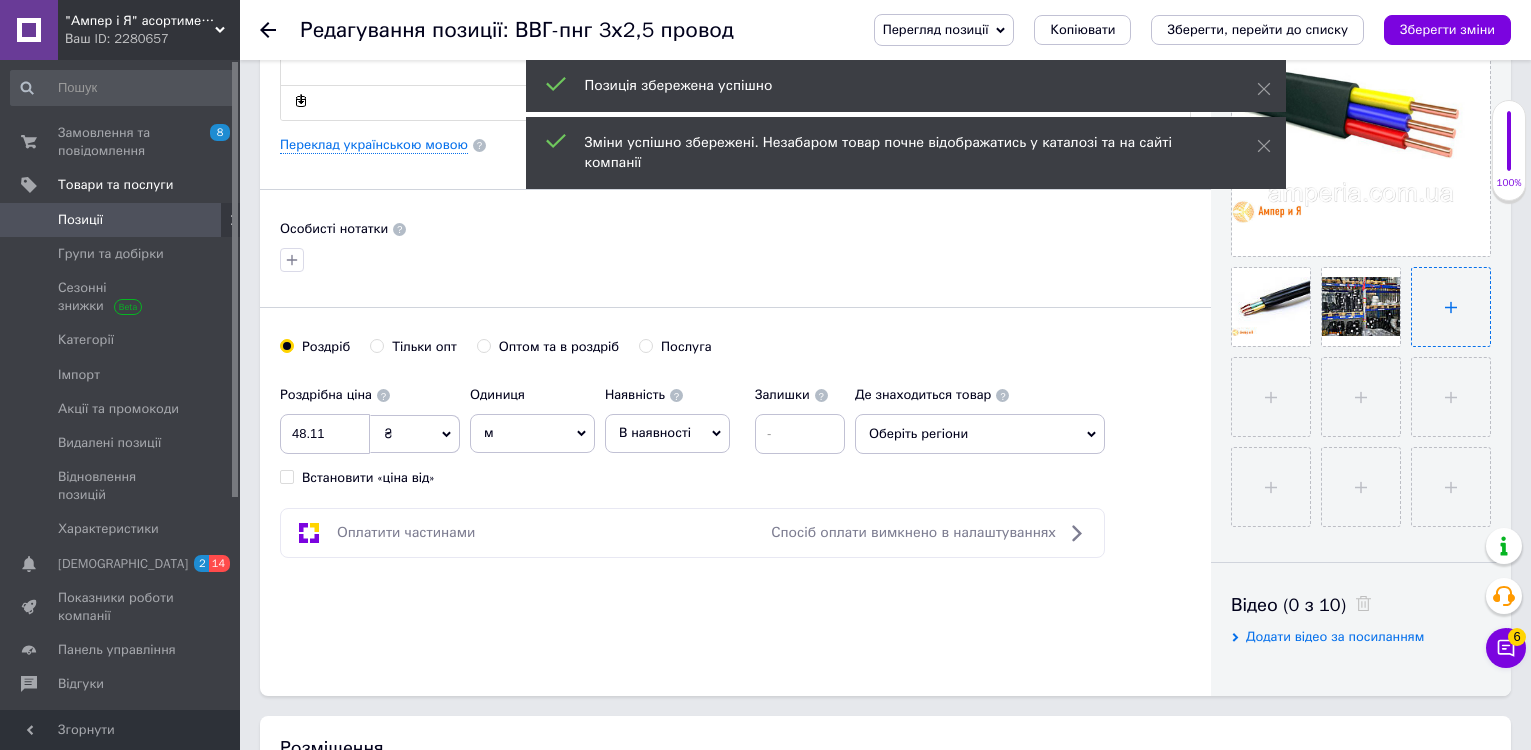 click at bounding box center [1451, 307] 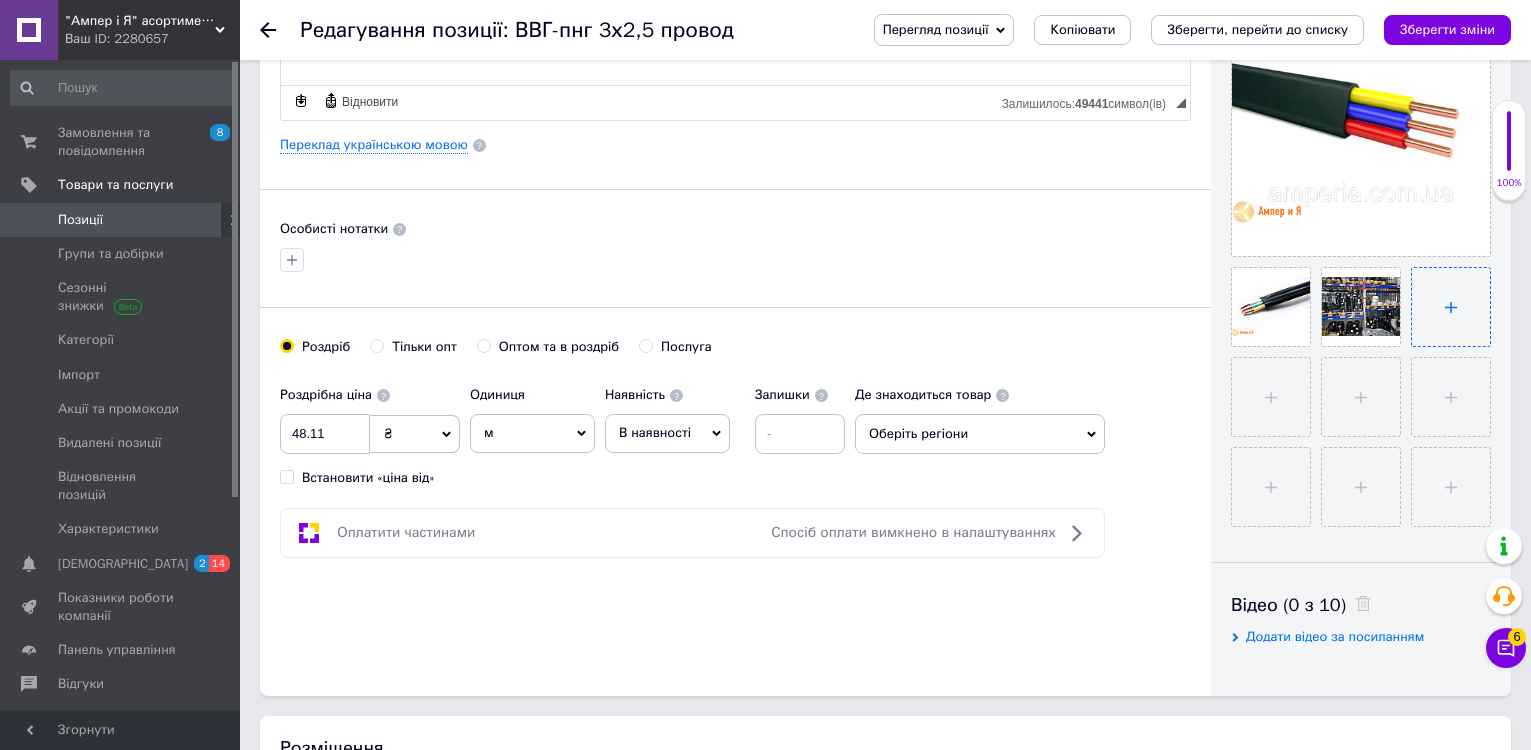 type on "C:\fakepath\ВВГ-пнг 3х2,5.jpg" 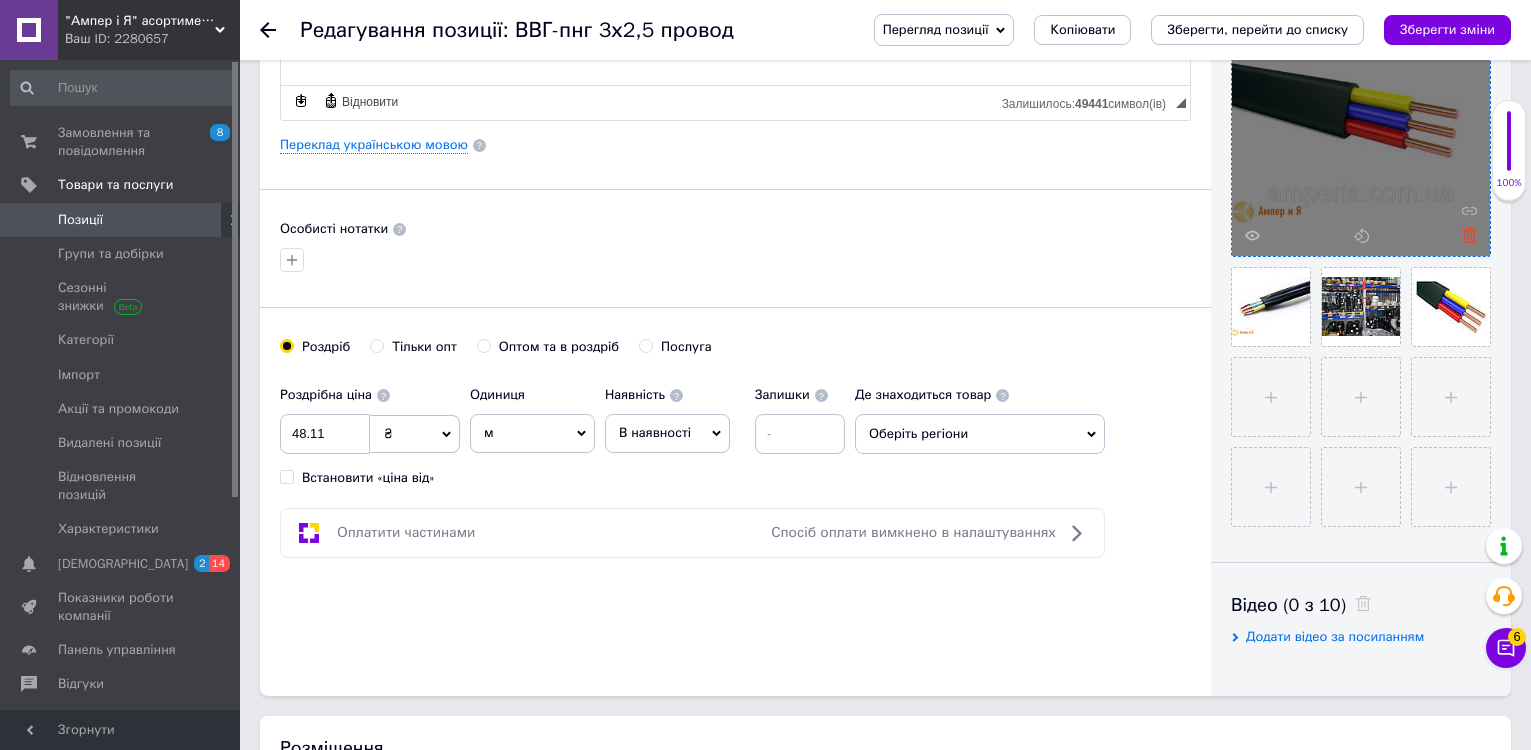click 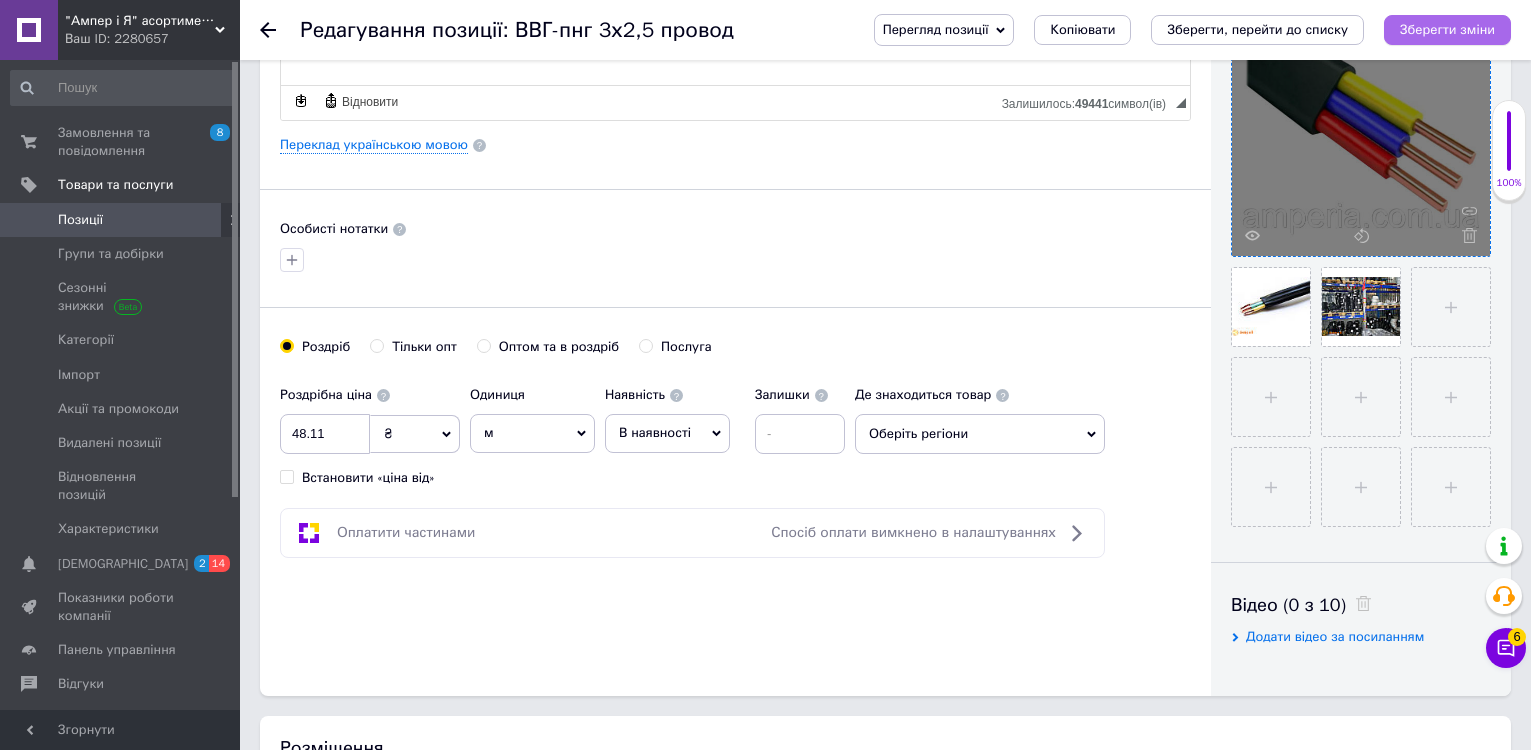 click on "Зберегти зміни" at bounding box center [1447, 29] 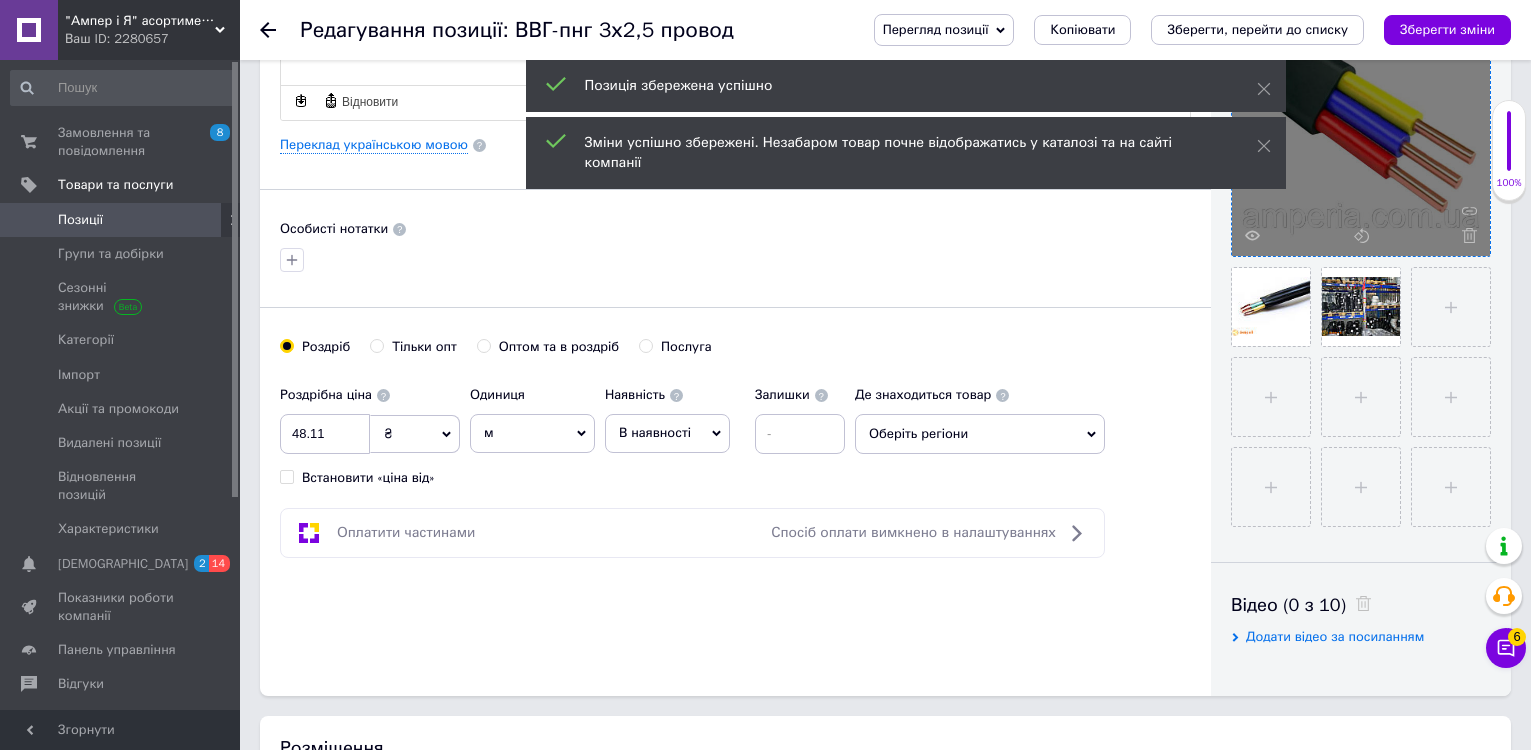 click 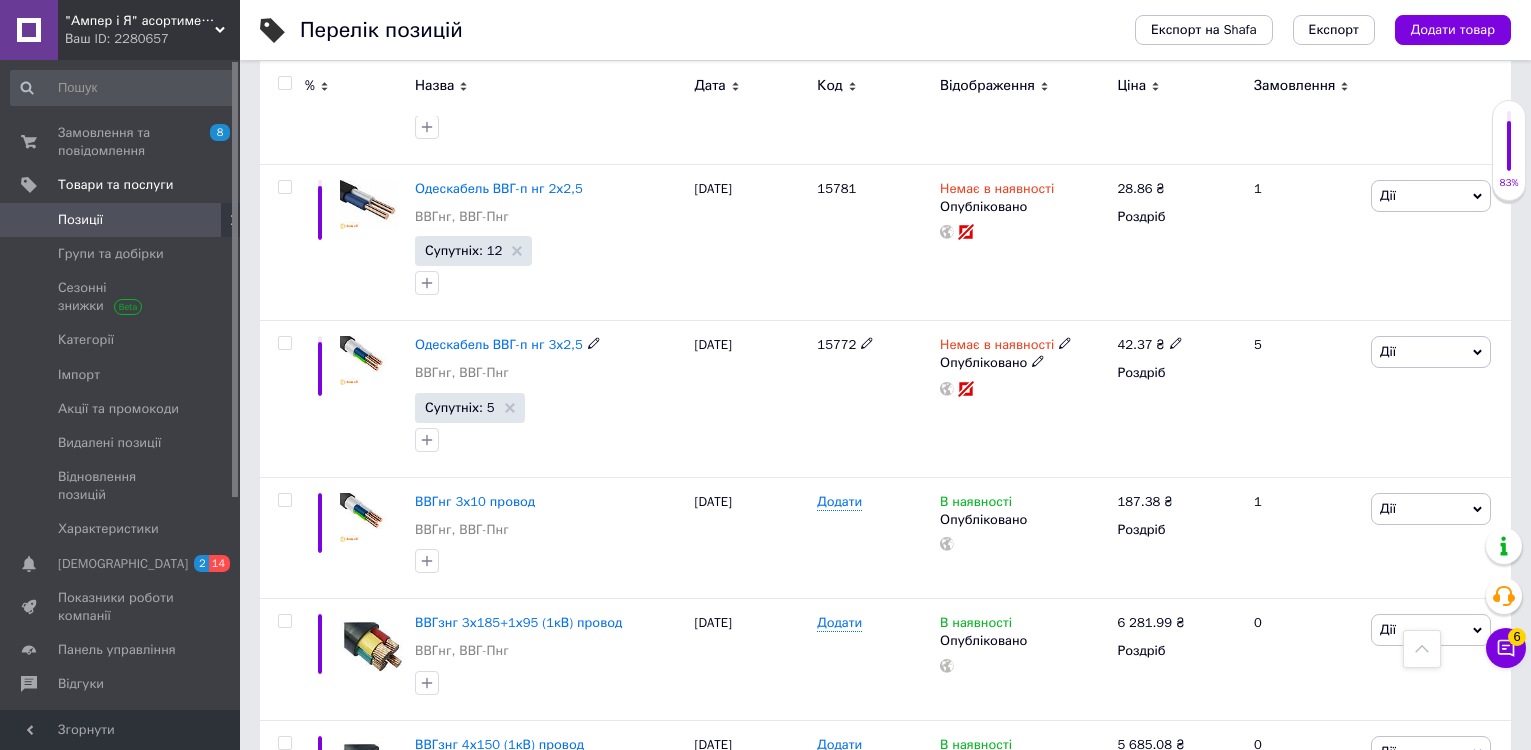 scroll, scrollTop: 7600, scrollLeft: 0, axis: vertical 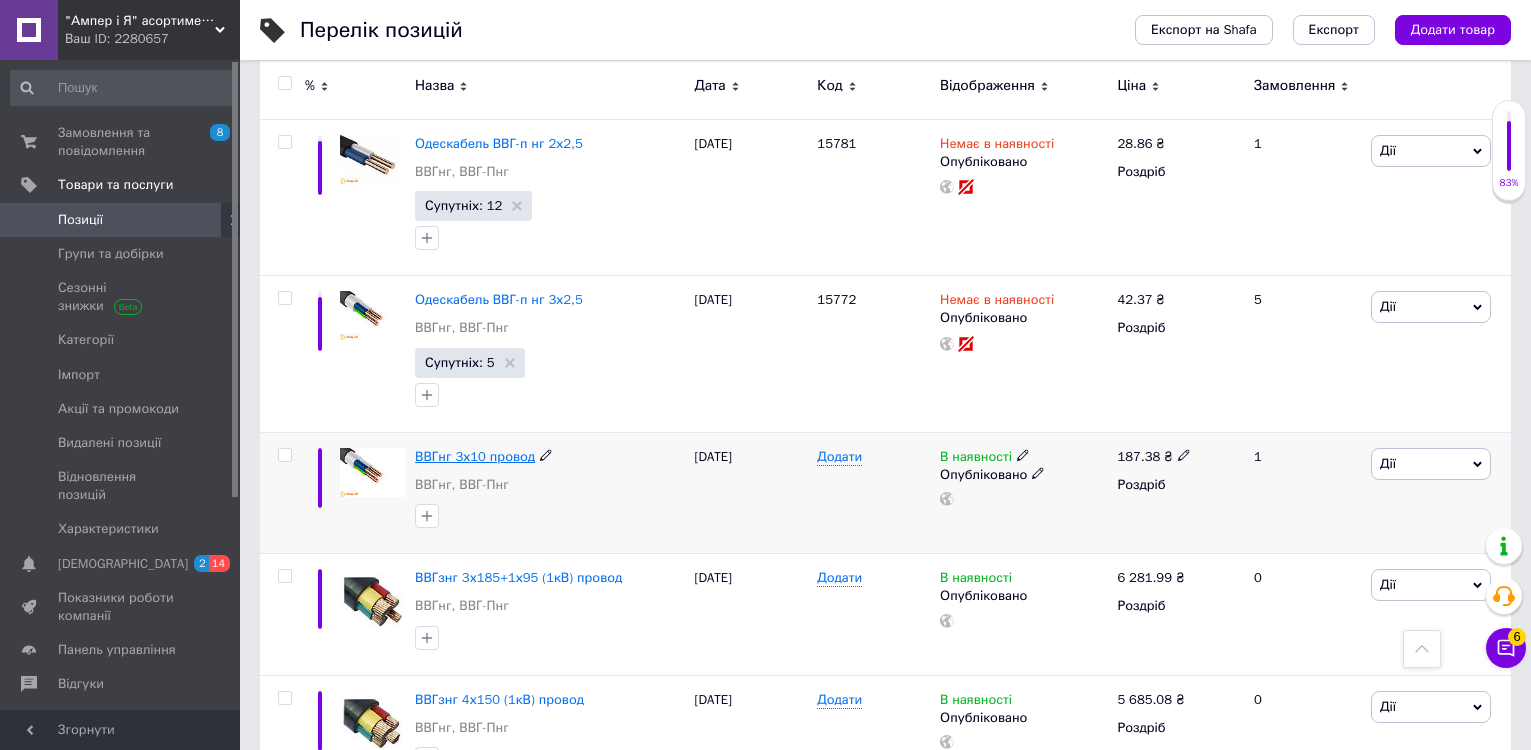 click on "ВВГнг 3х10 провод" at bounding box center [475, 456] 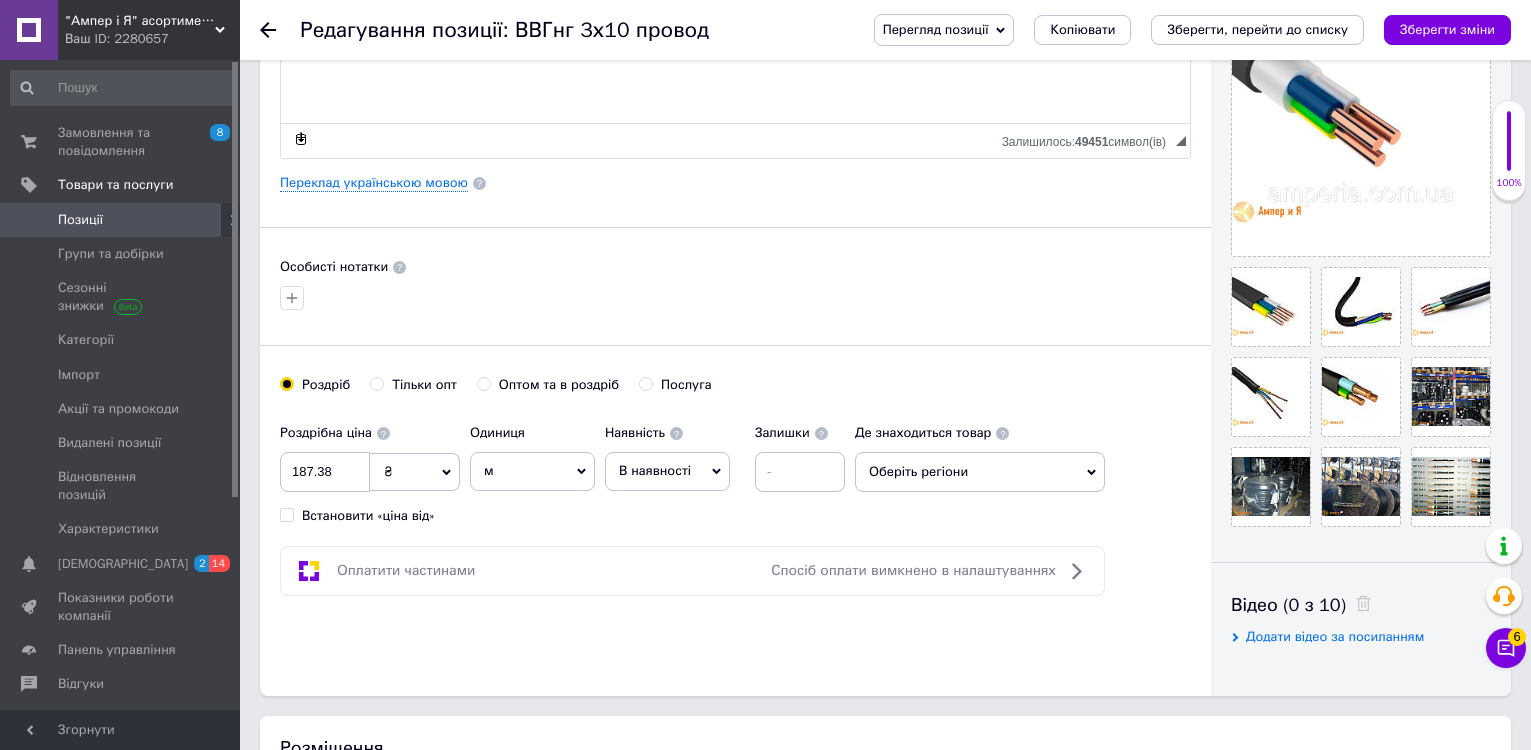 scroll, scrollTop: 500, scrollLeft: 0, axis: vertical 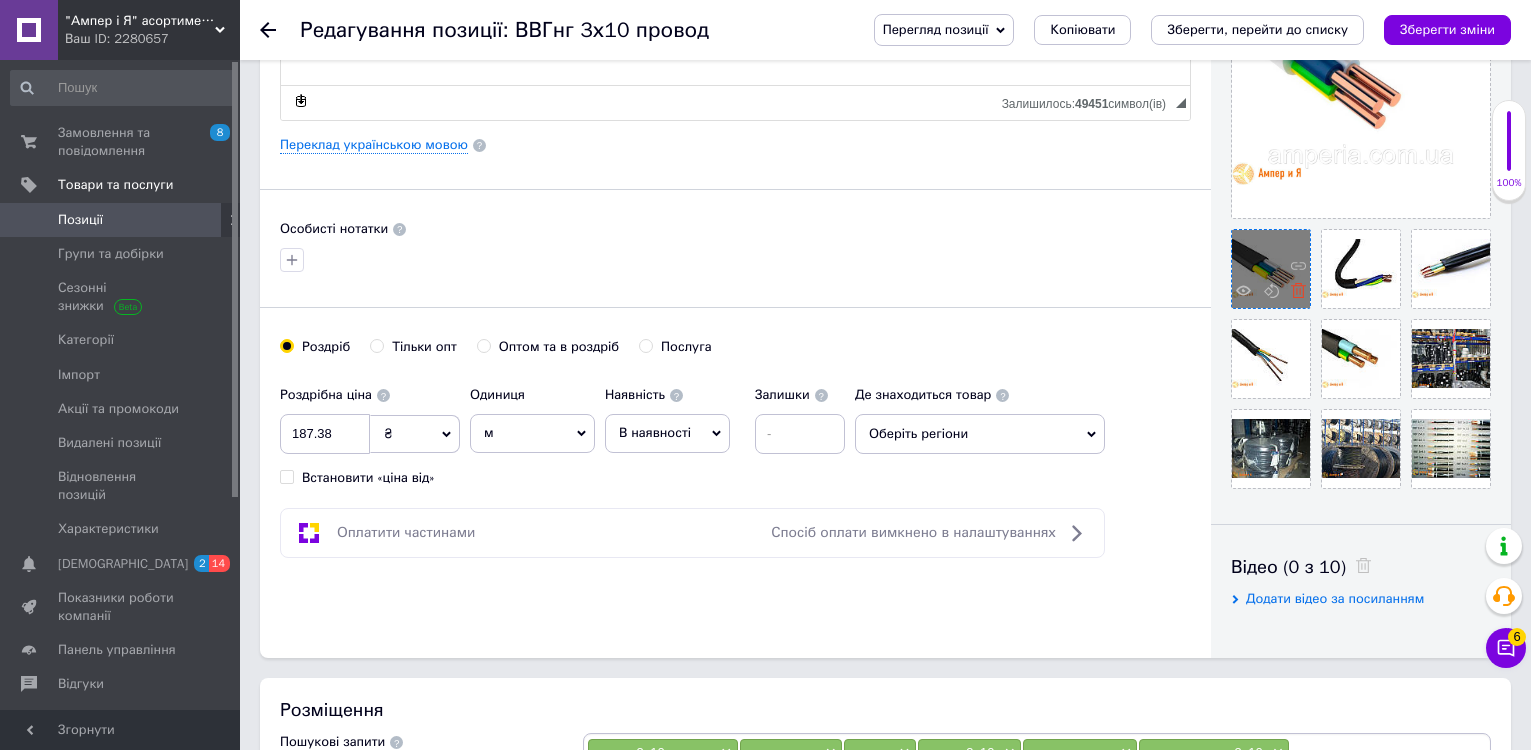 click 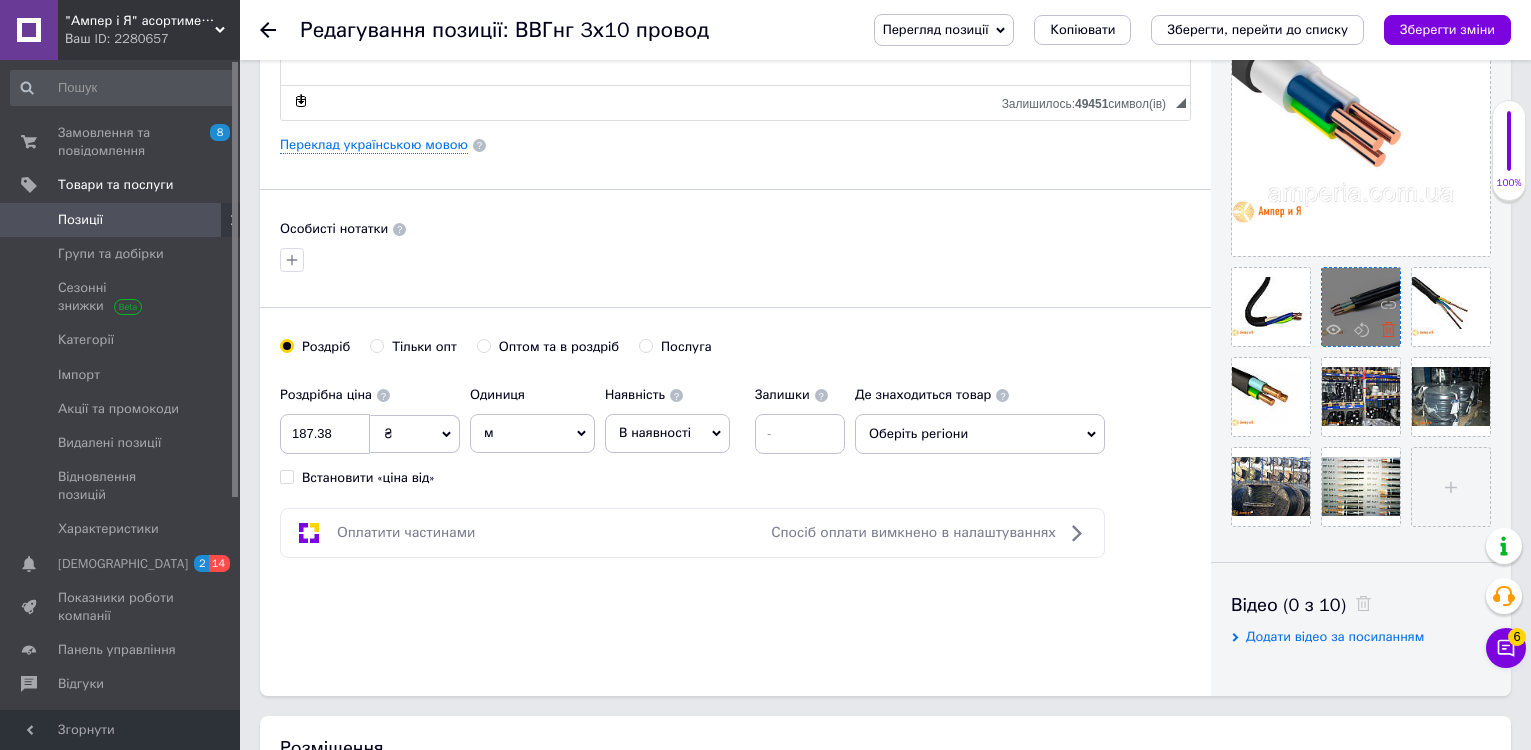 click 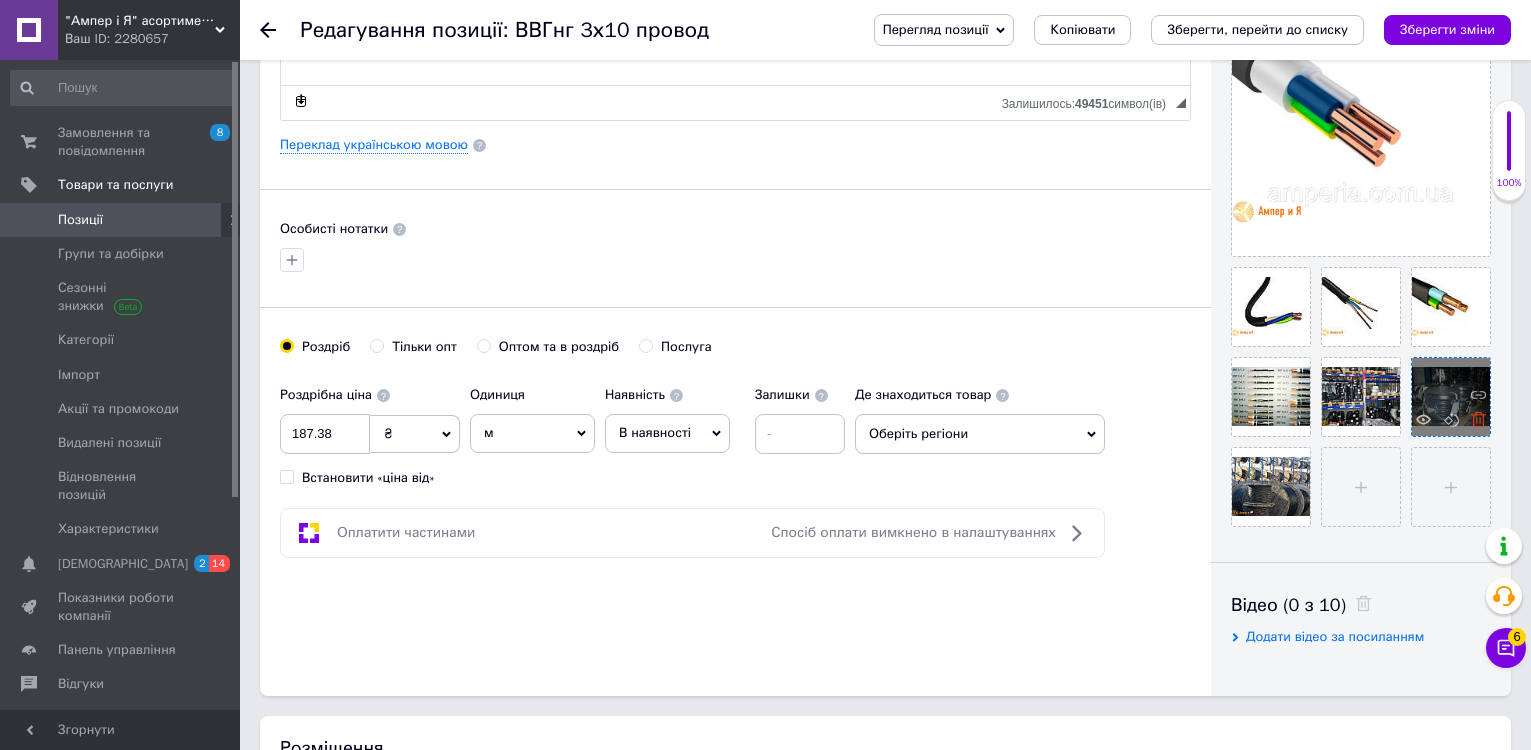 click 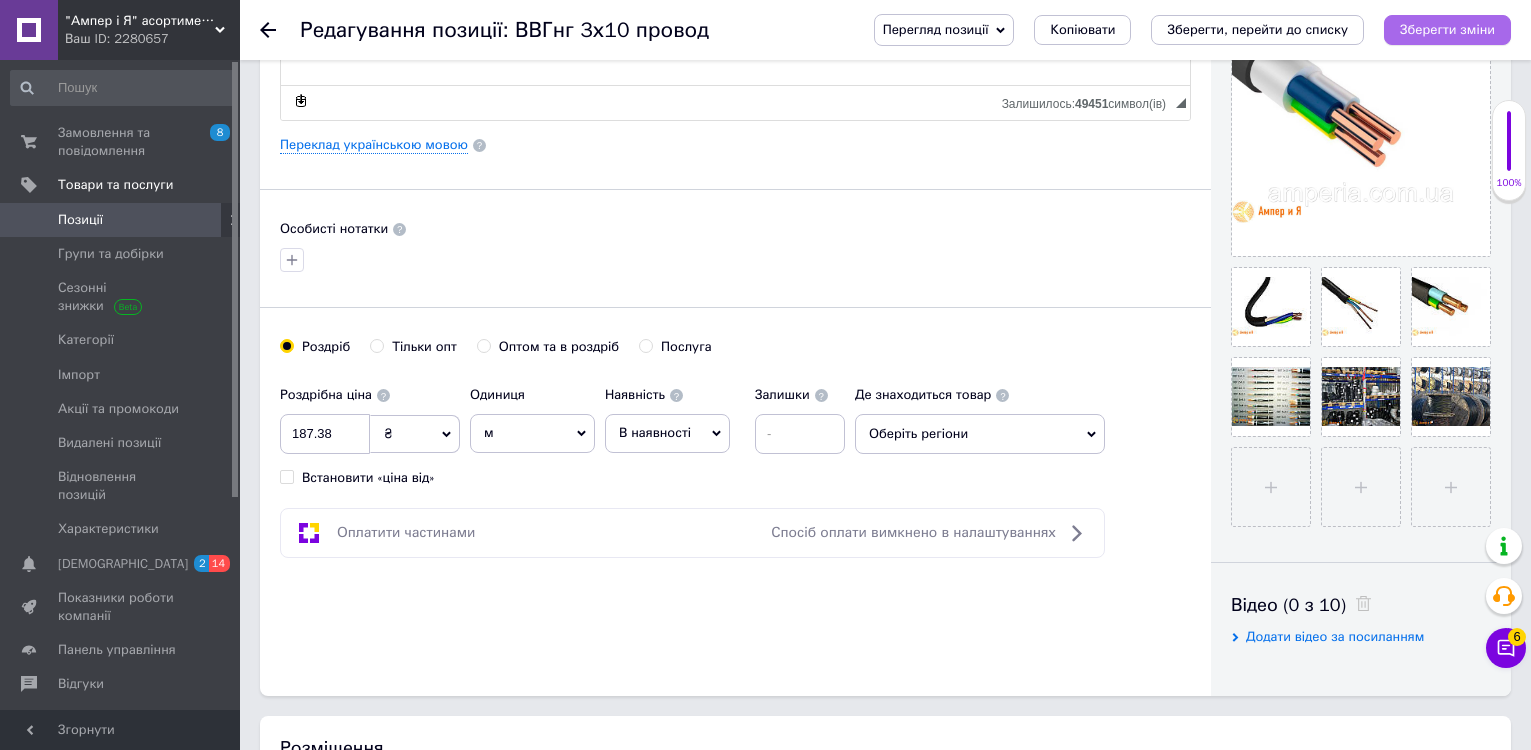 click on "Зберегти зміни" at bounding box center (1447, 29) 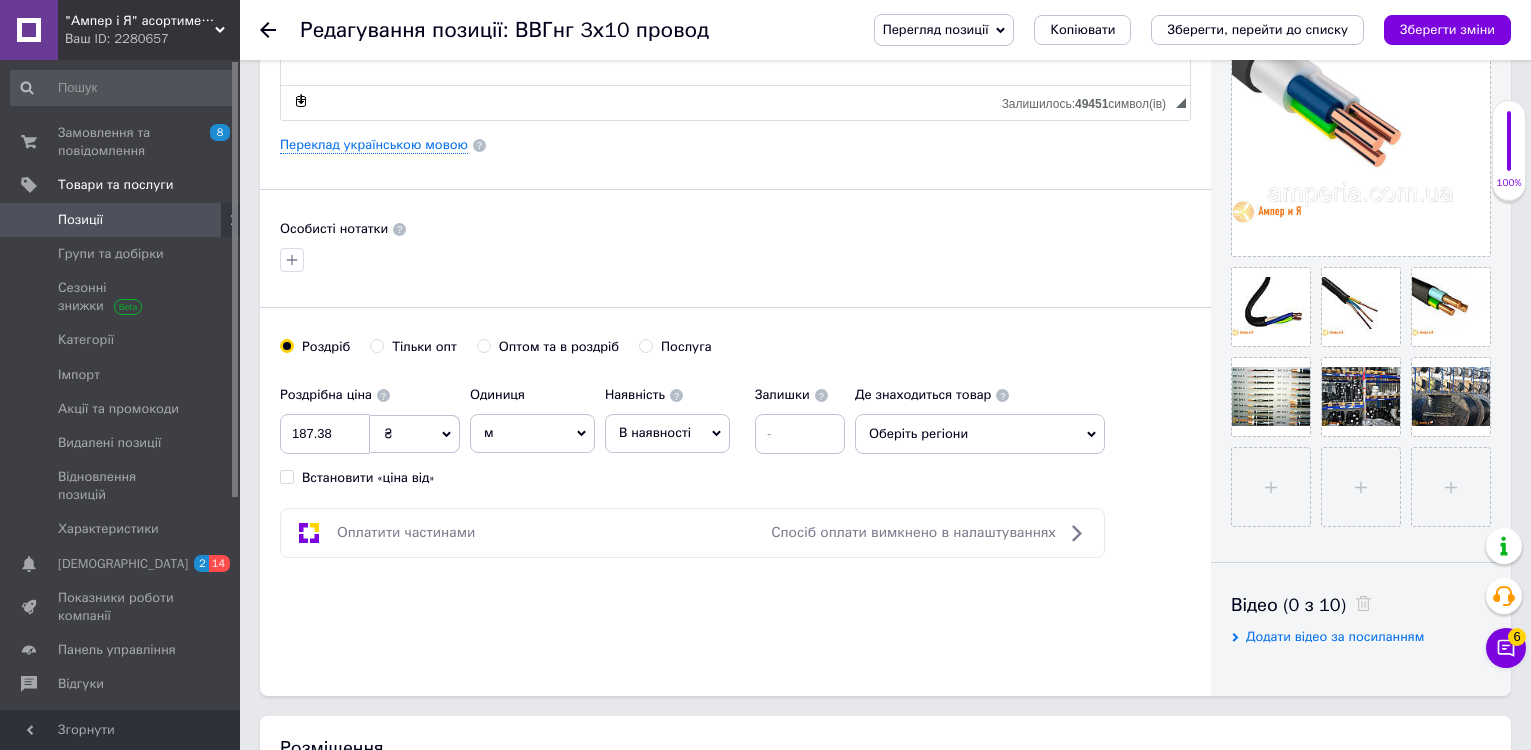click on "Редагування позиції: ВВГнг 3х10 провод Перегляд позиції Зберегти та переглянути на сайті Зберегти та переглянути на маркетплейсі Копіювати Зберегти, перейти до списку Зберегти зміни" at bounding box center [885, 30] 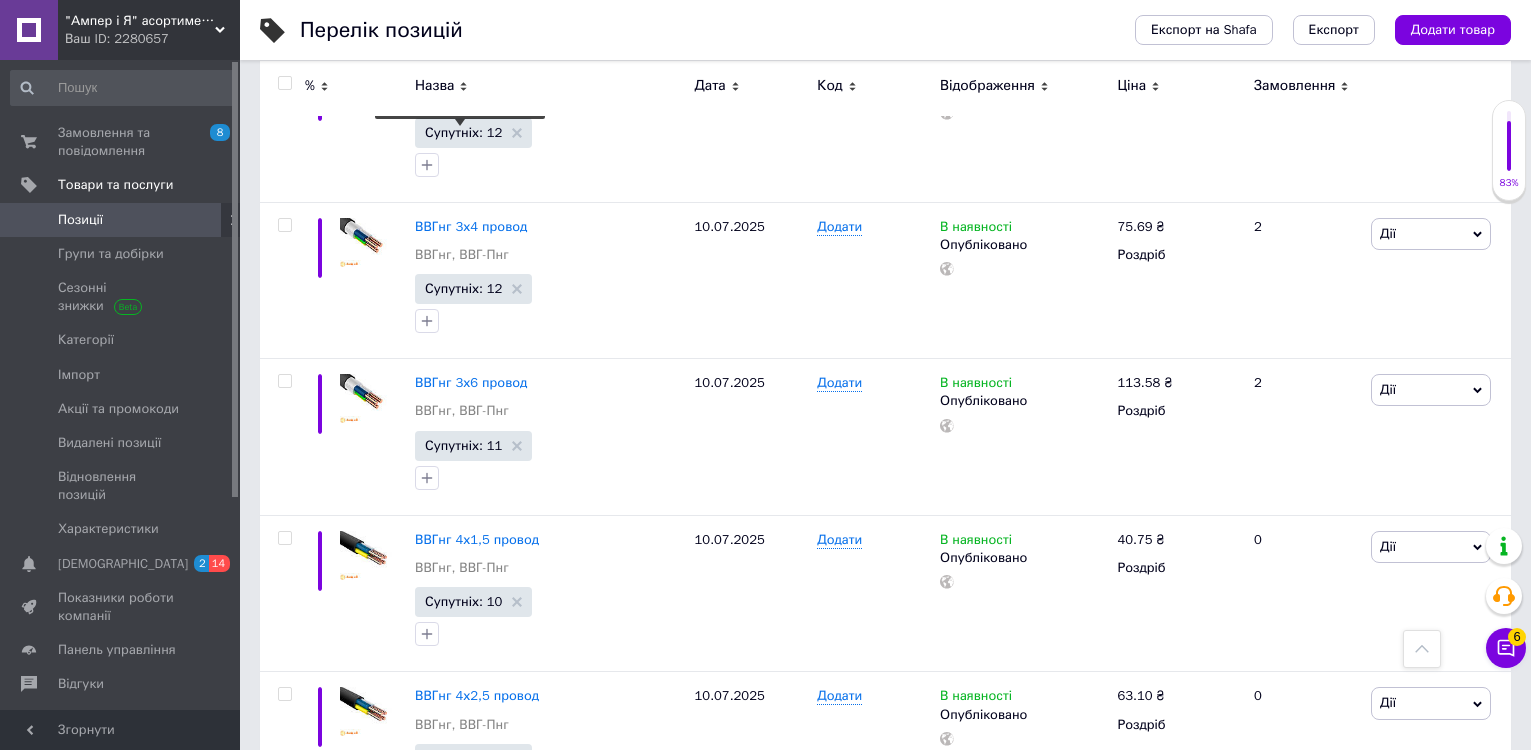 scroll, scrollTop: 900, scrollLeft: 0, axis: vertical 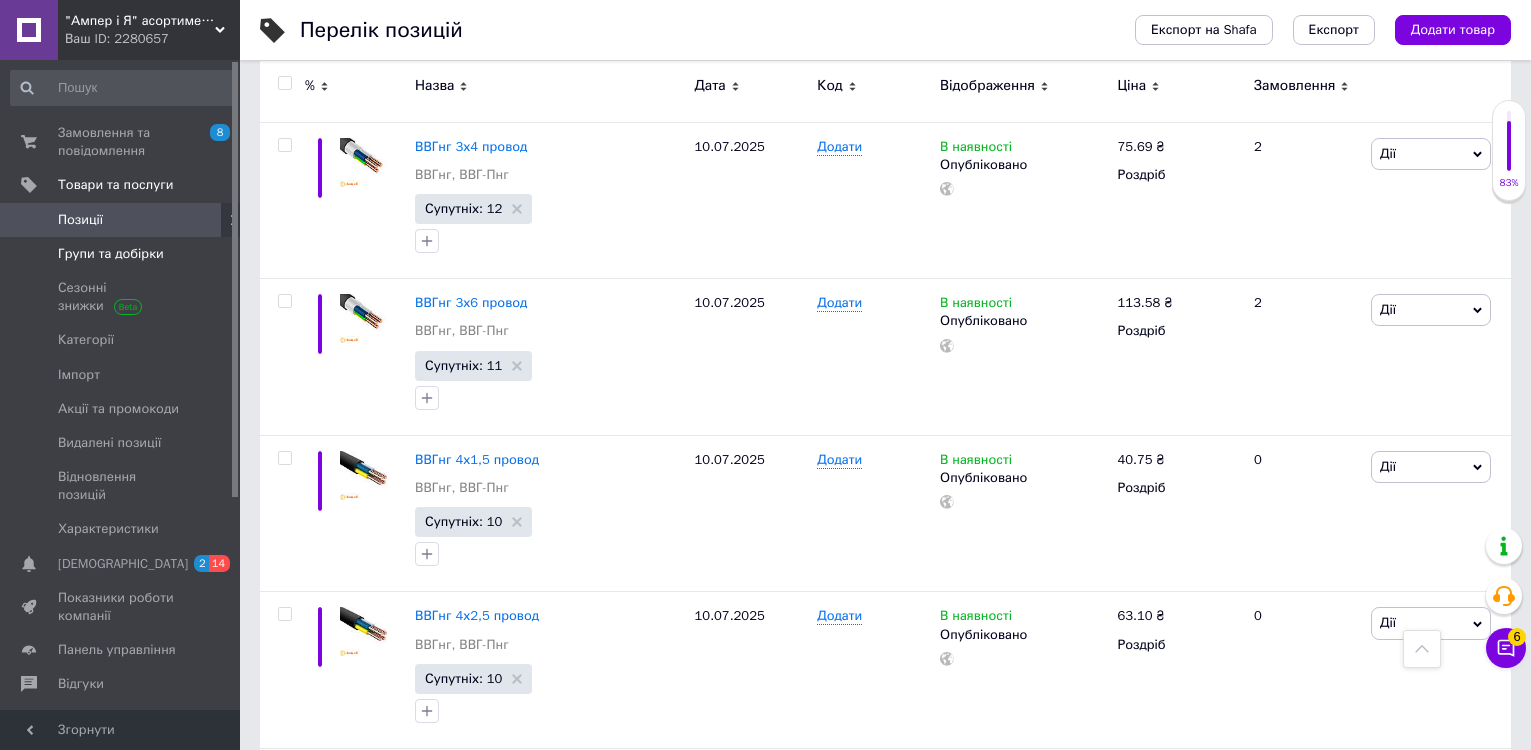 click on "Групи та добірки" at bounding box center (111, 254) 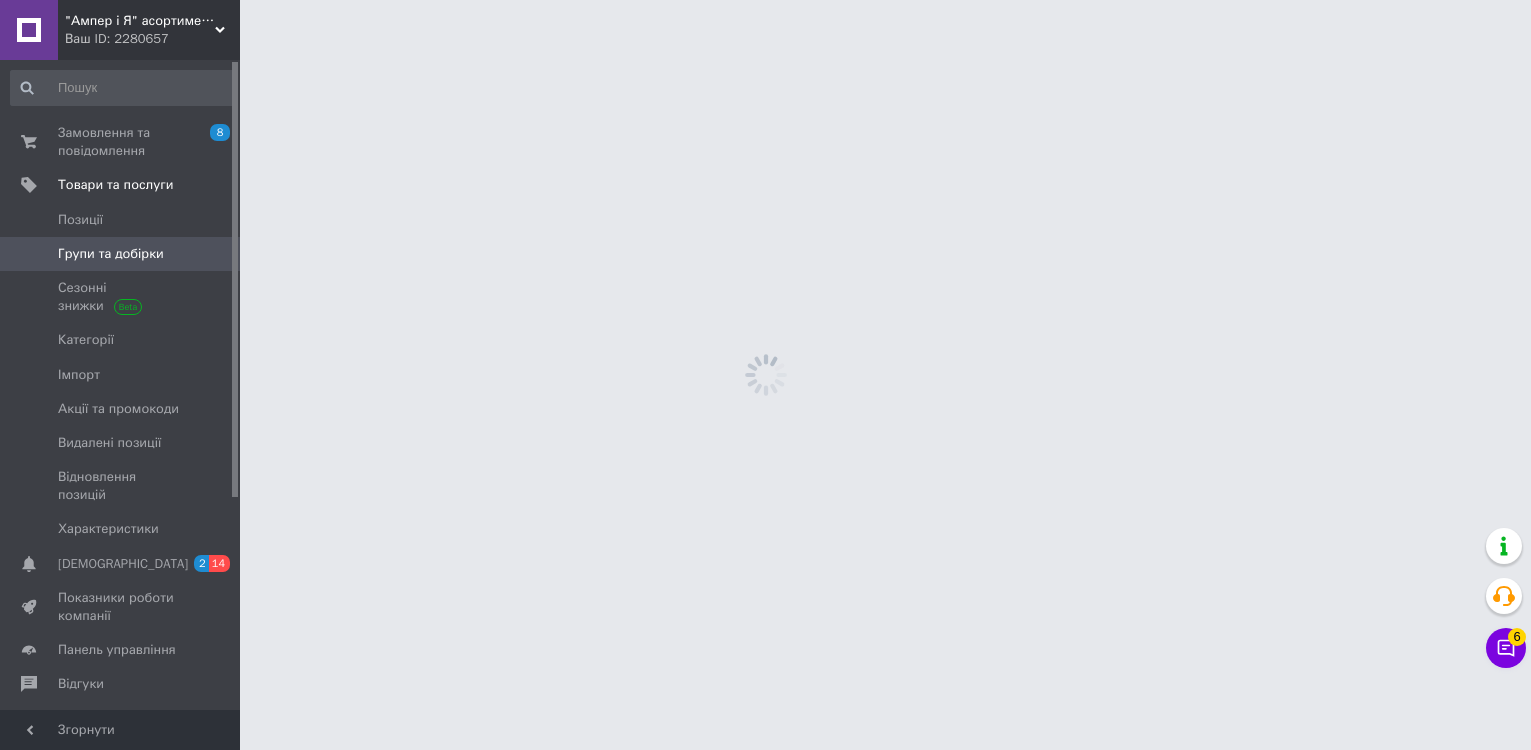 scroll, scrollTop: 0, scrollLeft: 0, axis: both 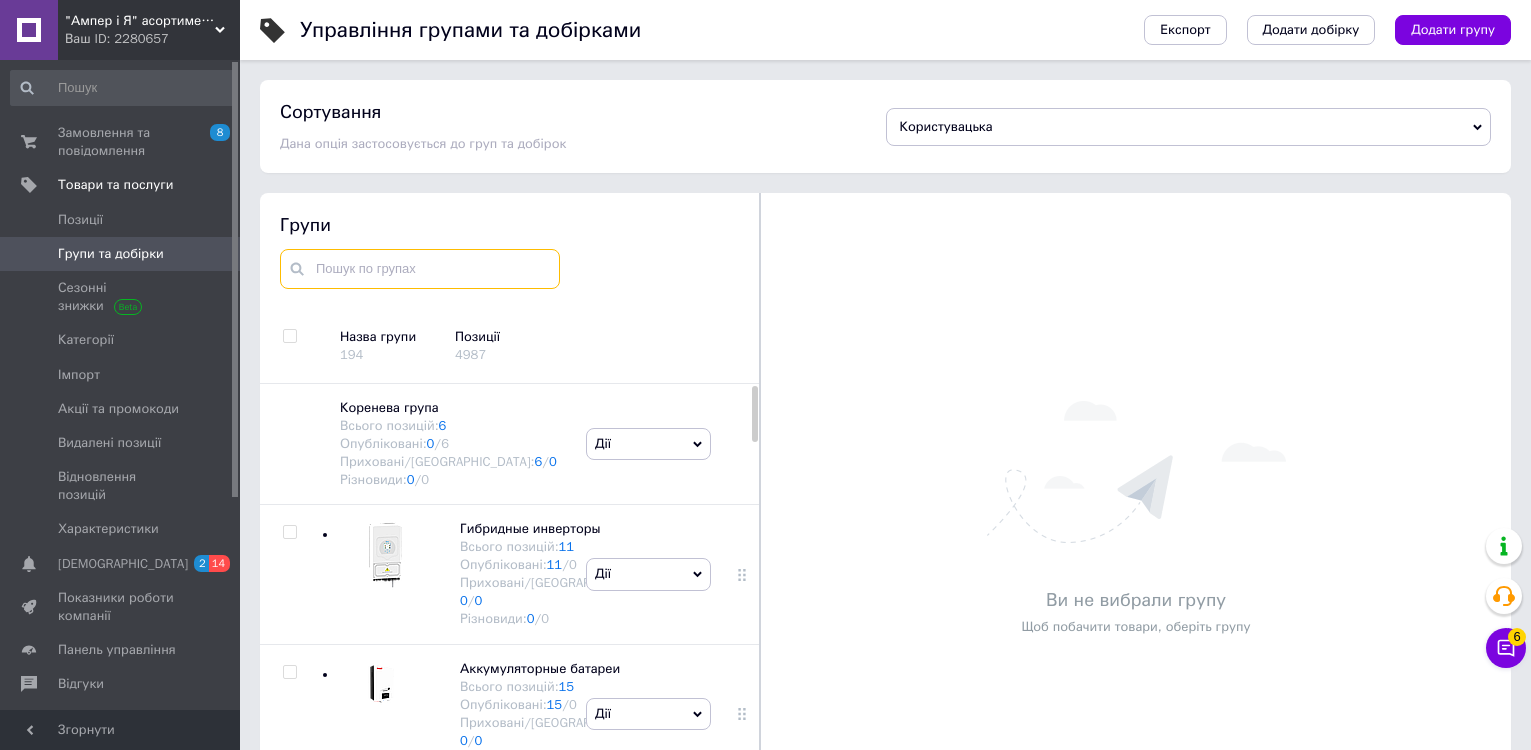 click at bounding box center [420, 269] 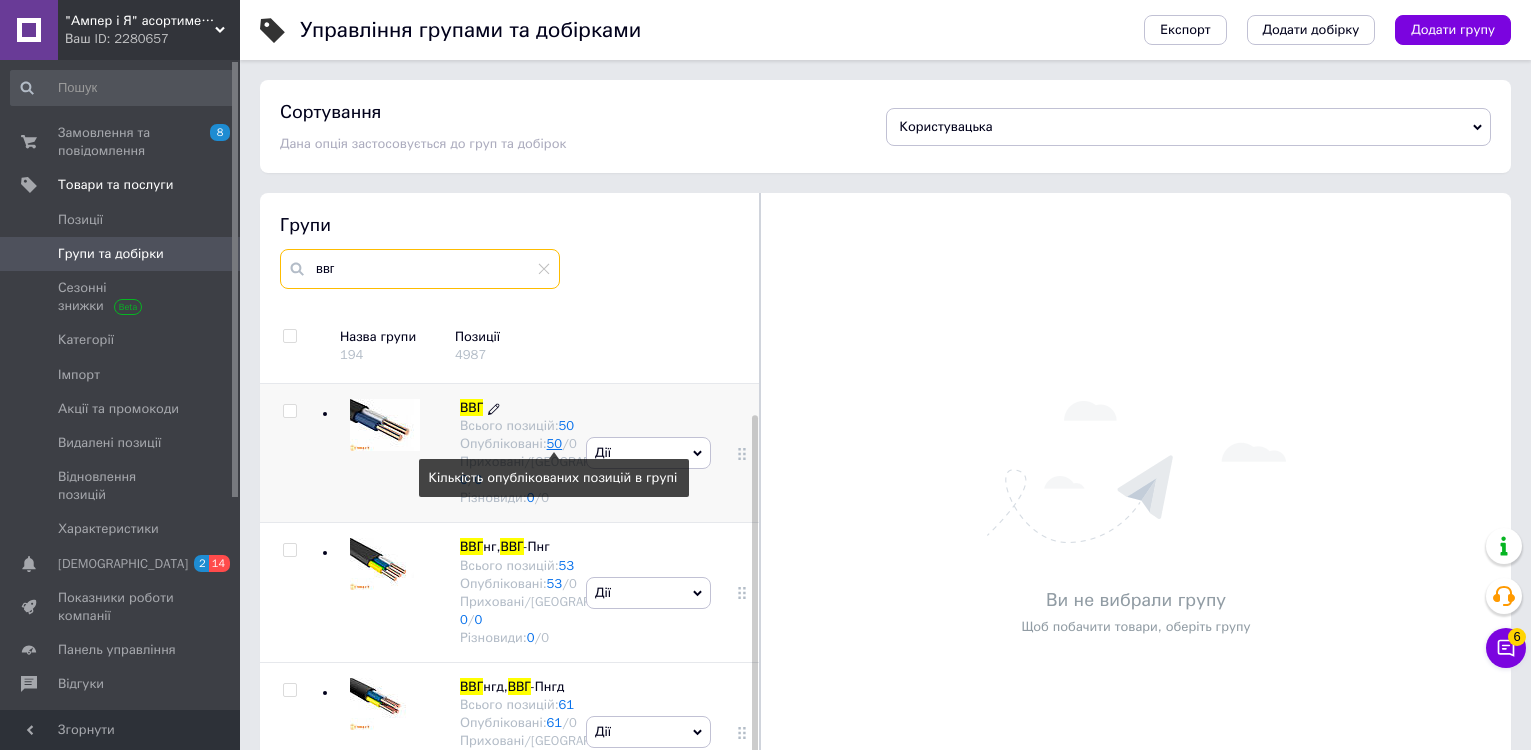 scroll, scrollTop: 66, scrollLeft: 0, axis: vertical 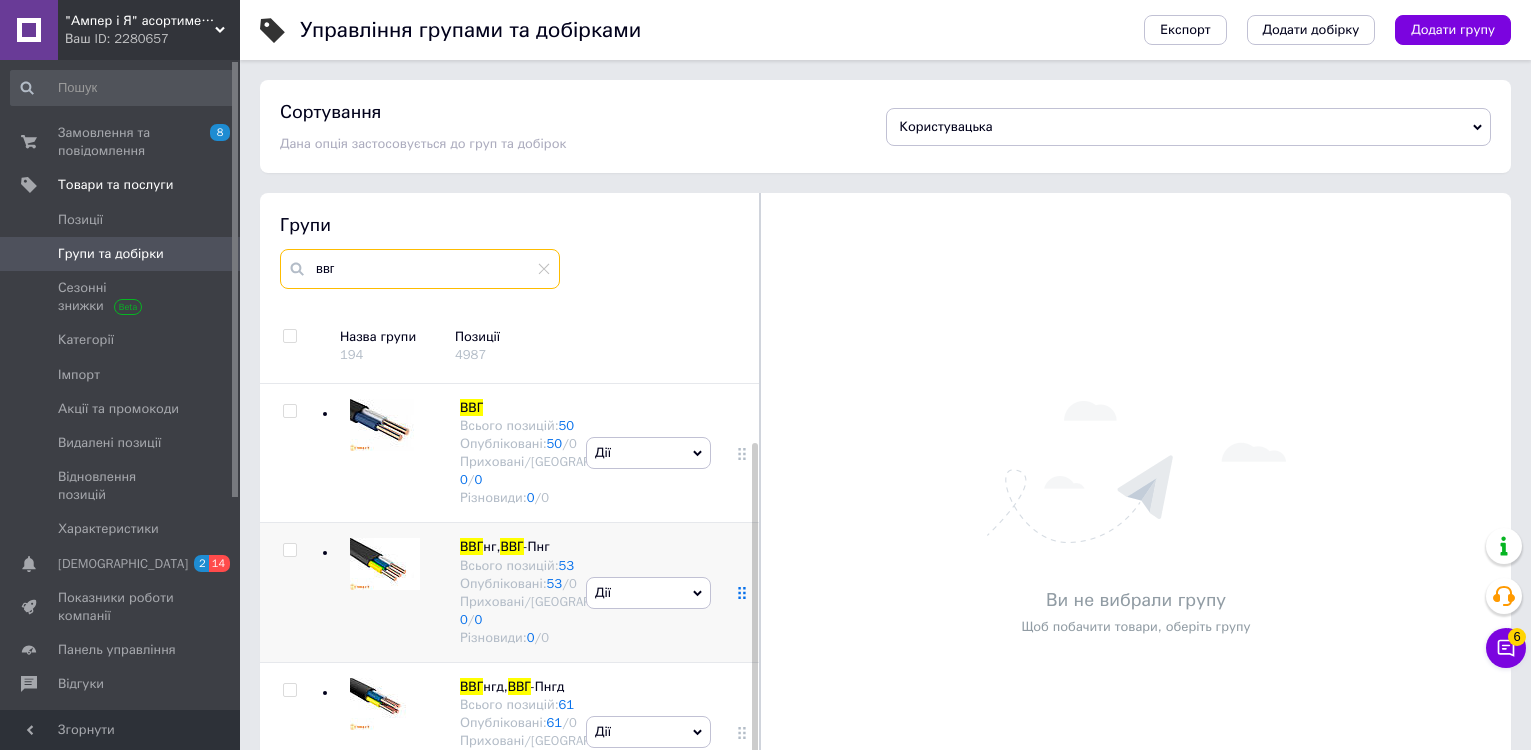type on "ввг" 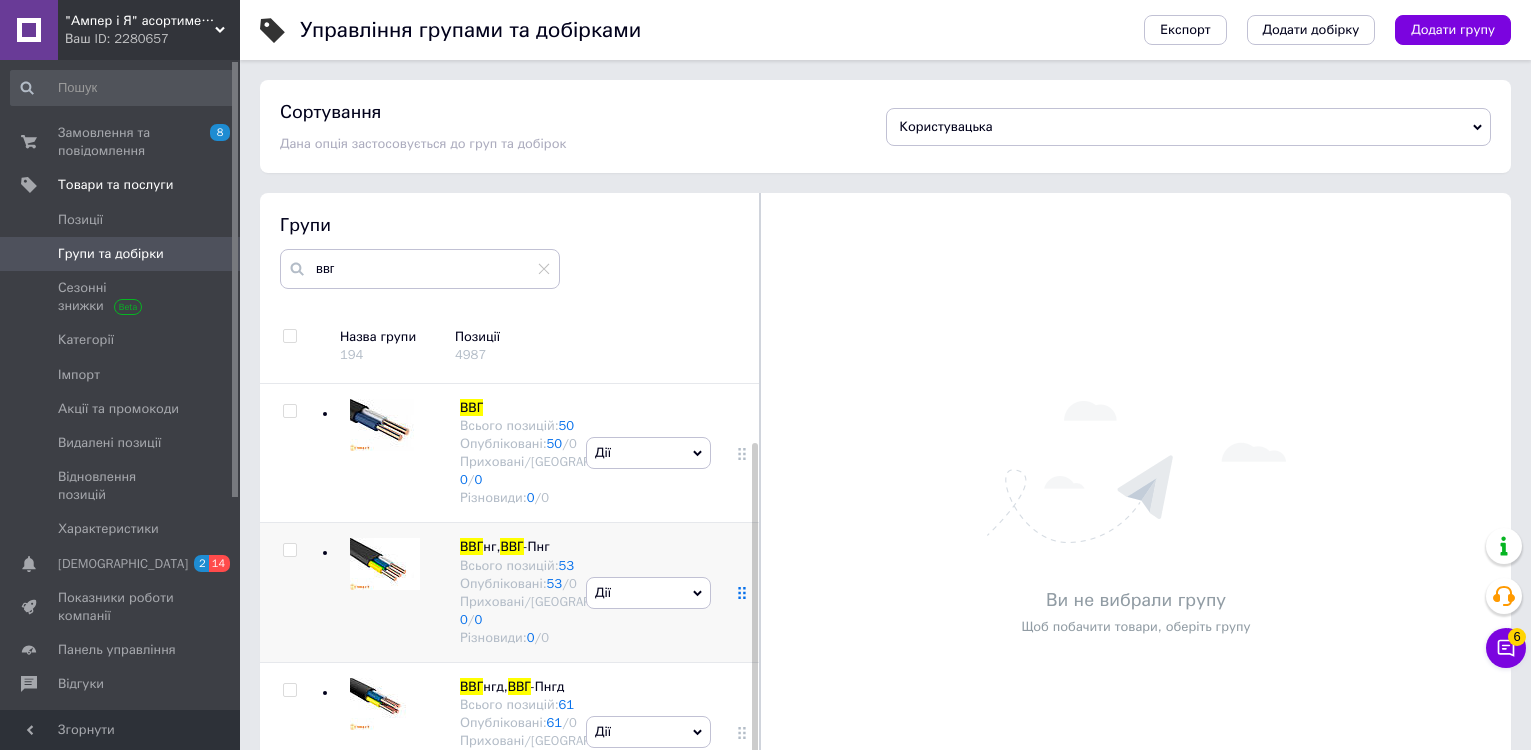 click 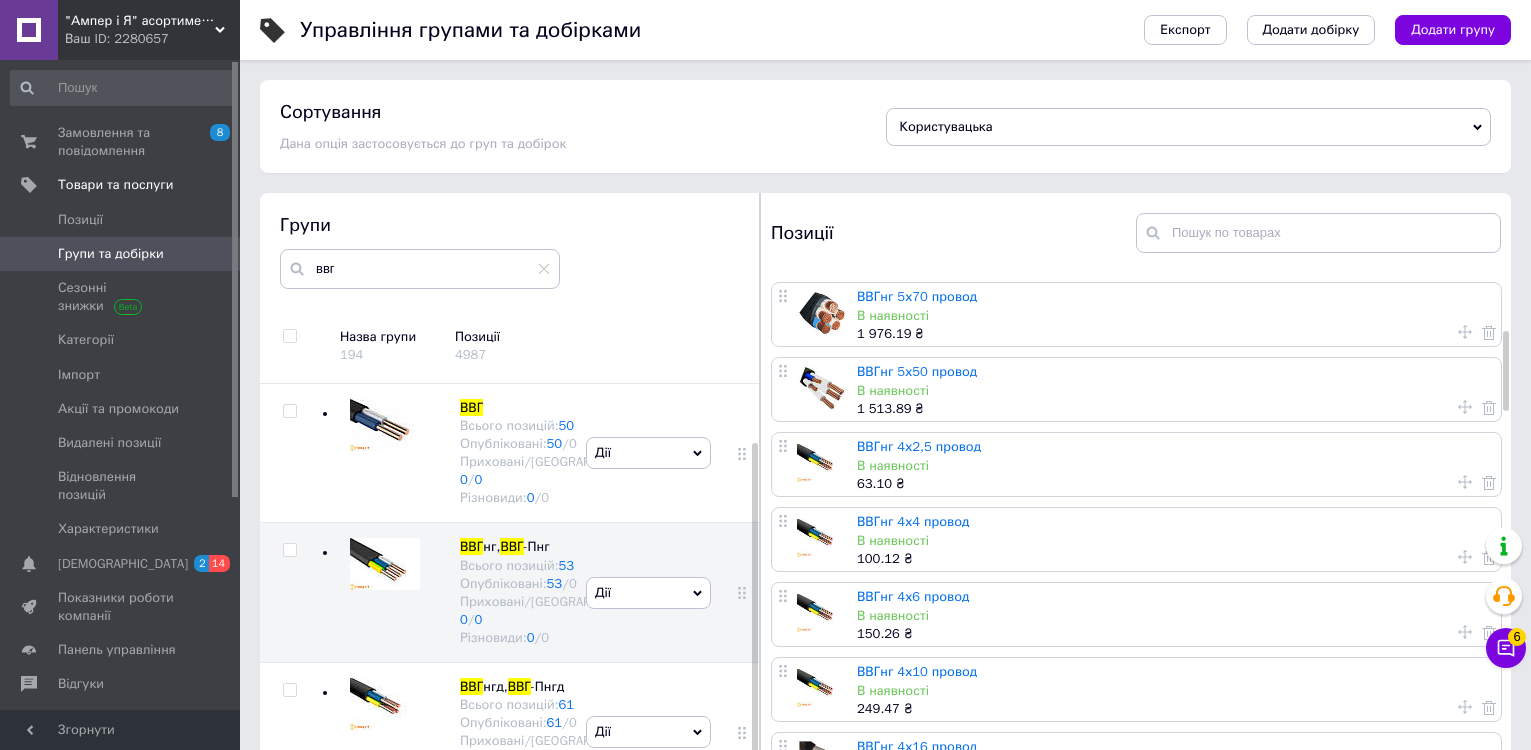 scroll, scrollTop: 400, scrollLeft: 0, axis: vertical 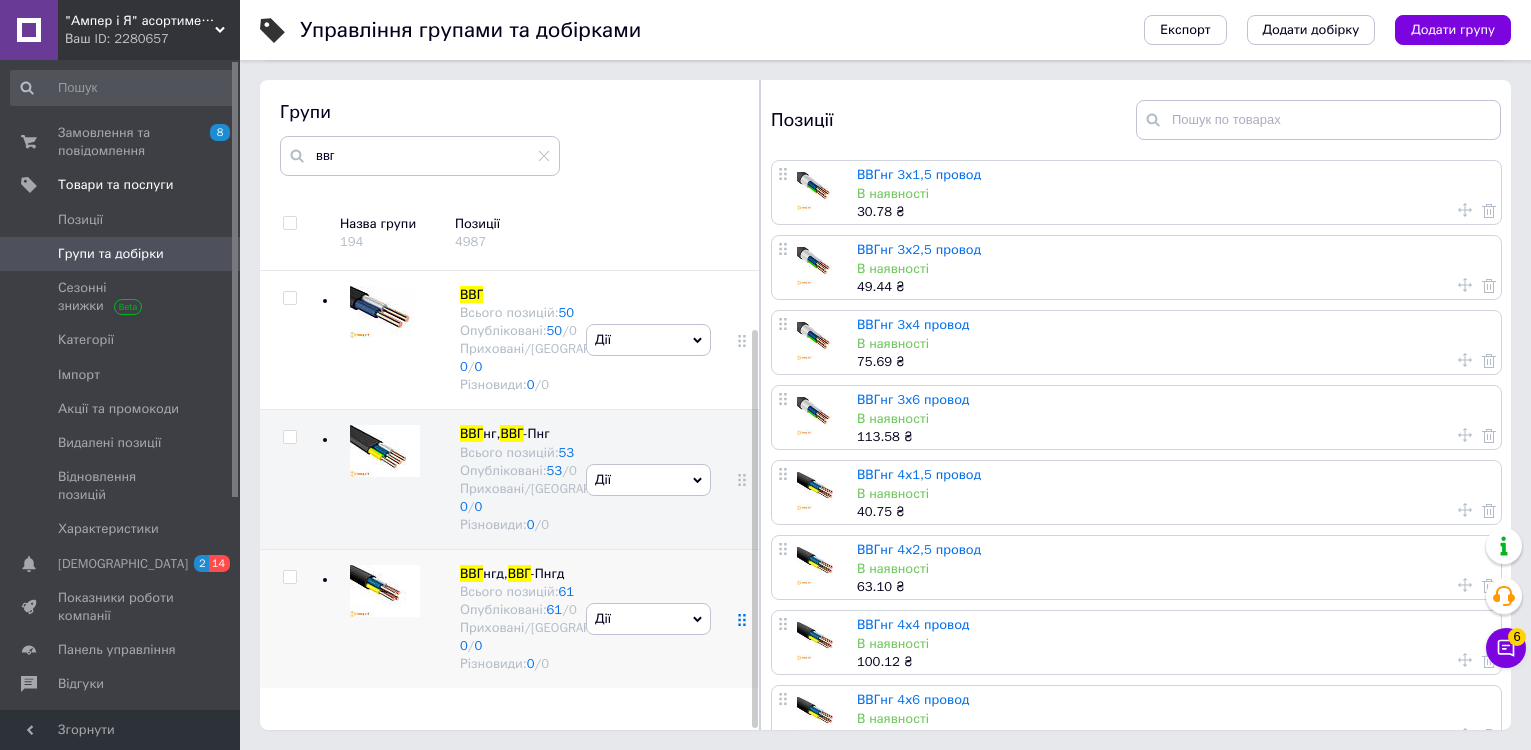click 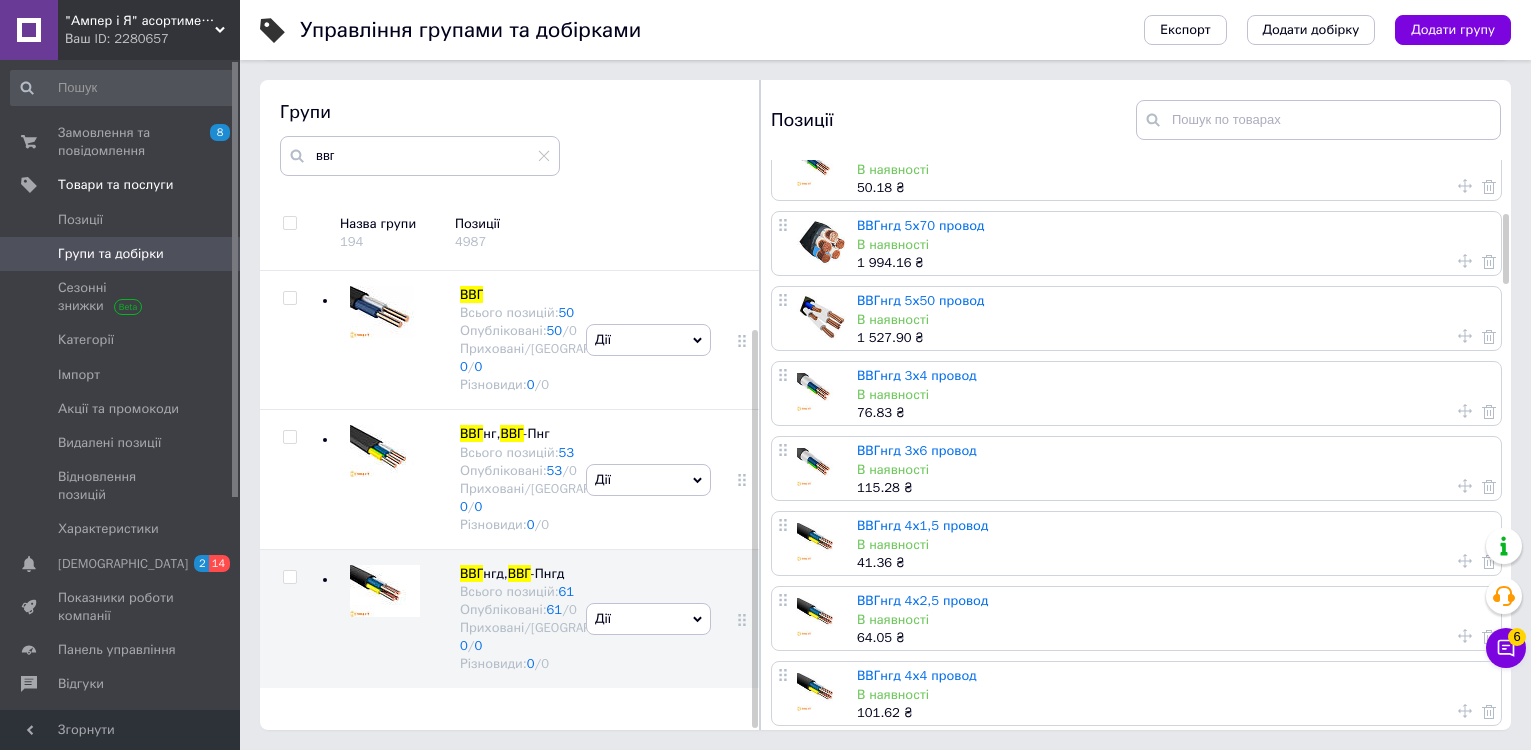 scroll, scrollTop: 500, scrollLeft: 0, axis: vertical 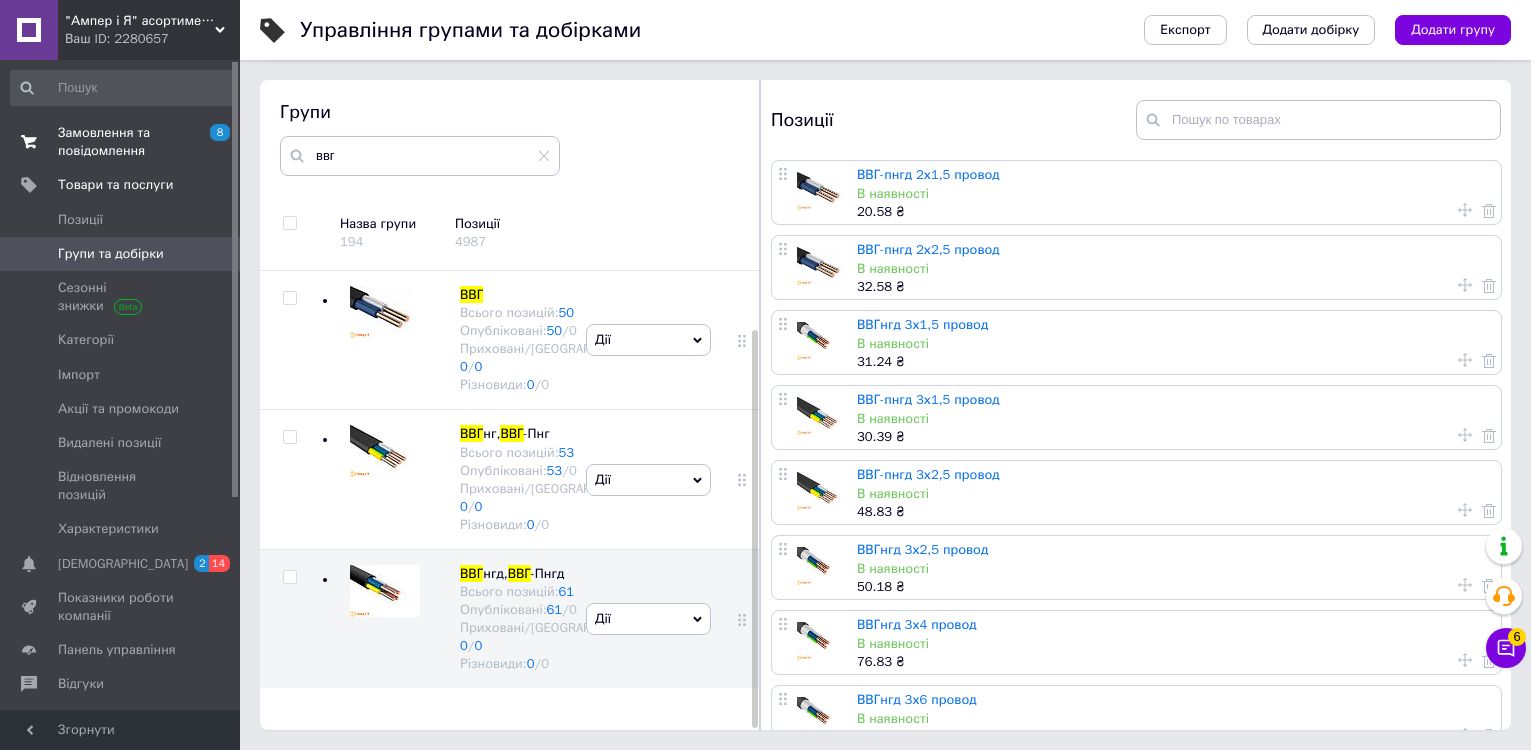 click on "Замовлення та повідомлення" at bounding box center [121, 142] 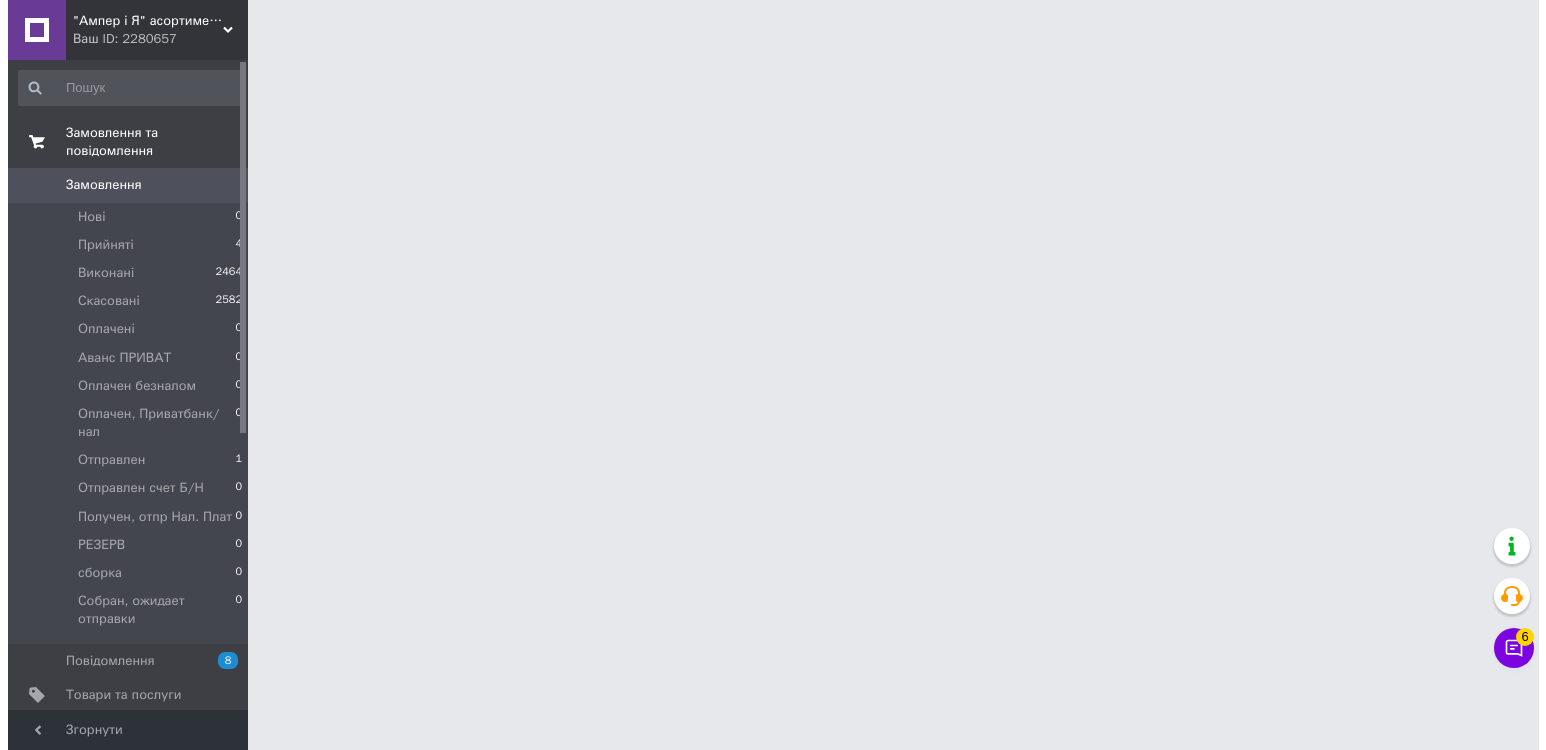 scroll, scrollTop: 0, scrollLeft: 0, axis: both 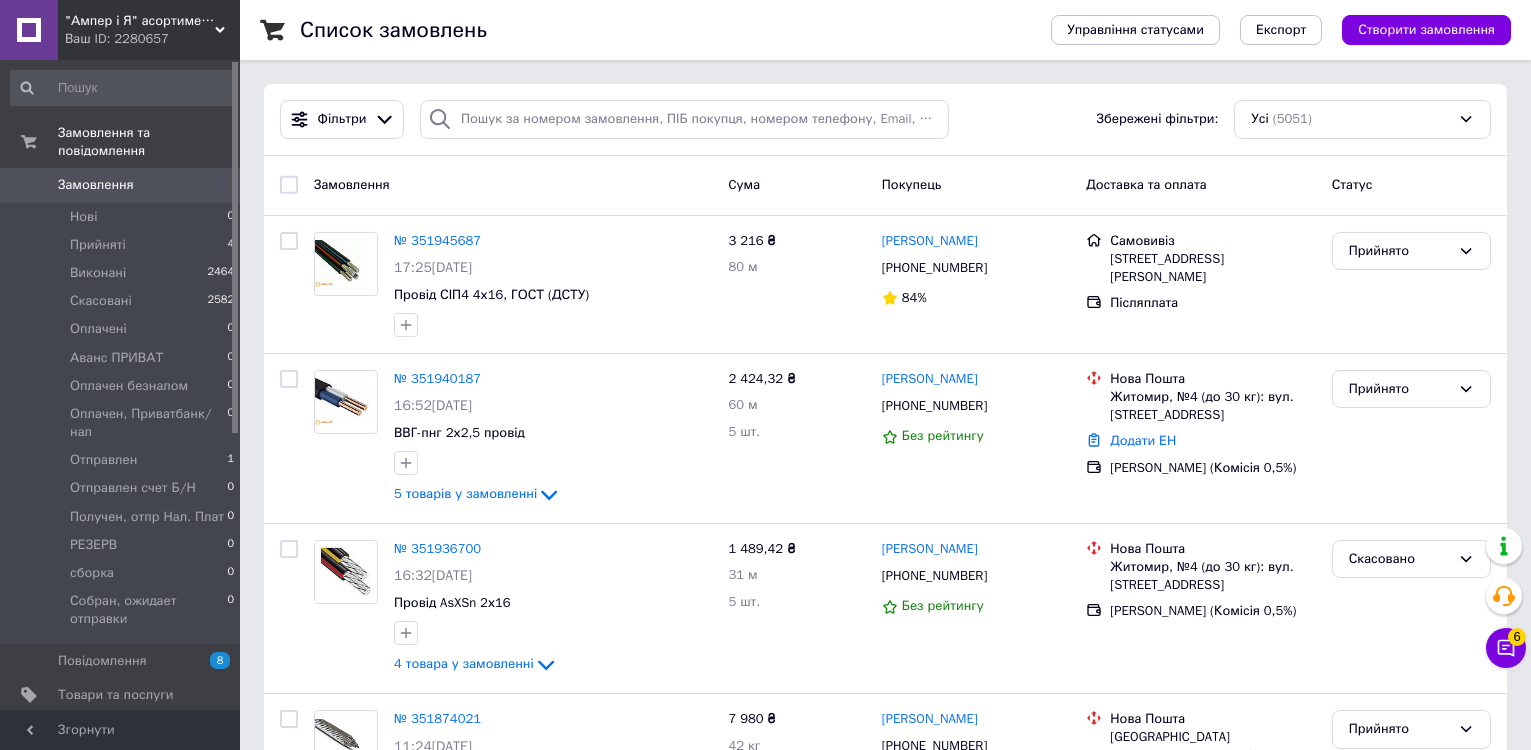 click on "Фільтри" at bounding box center [342, 119] 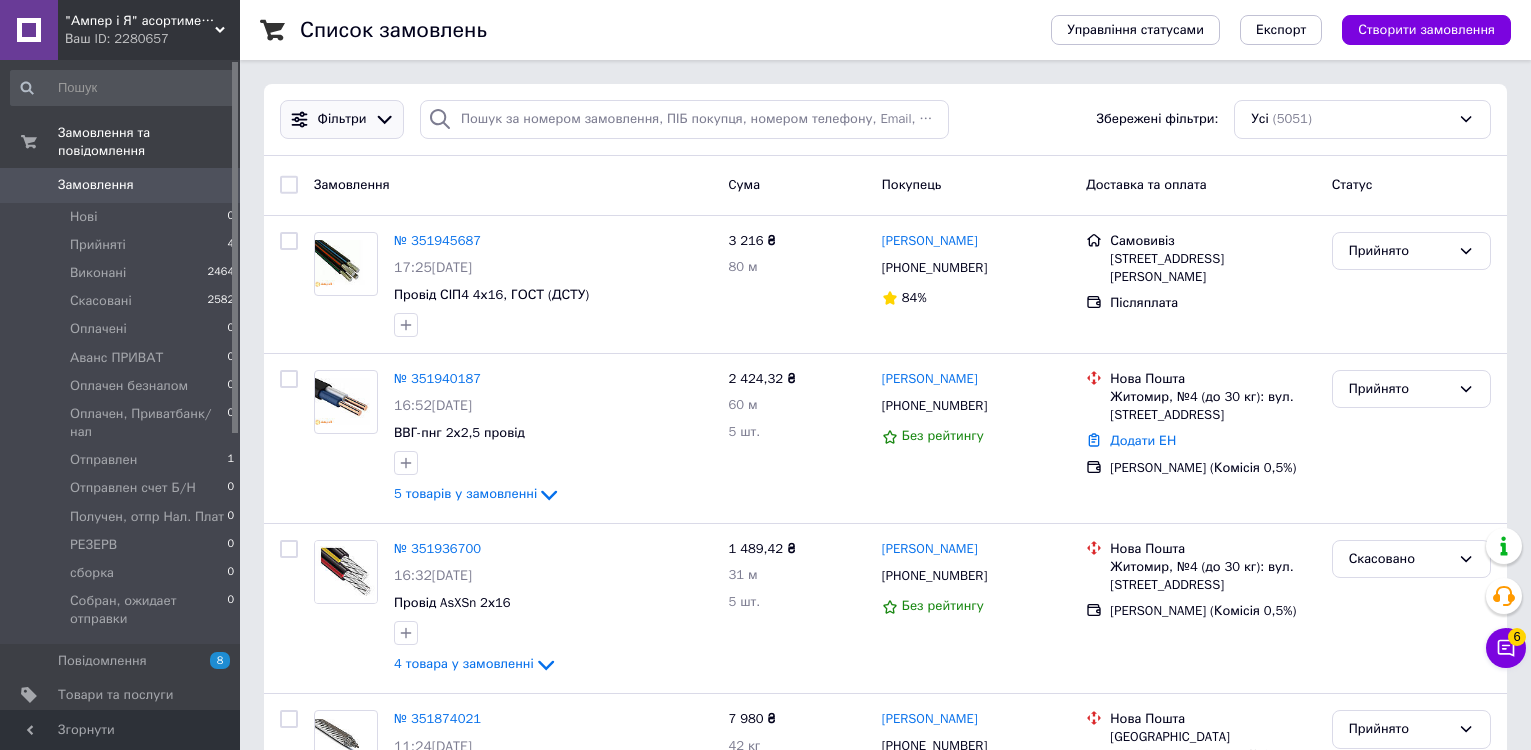 click 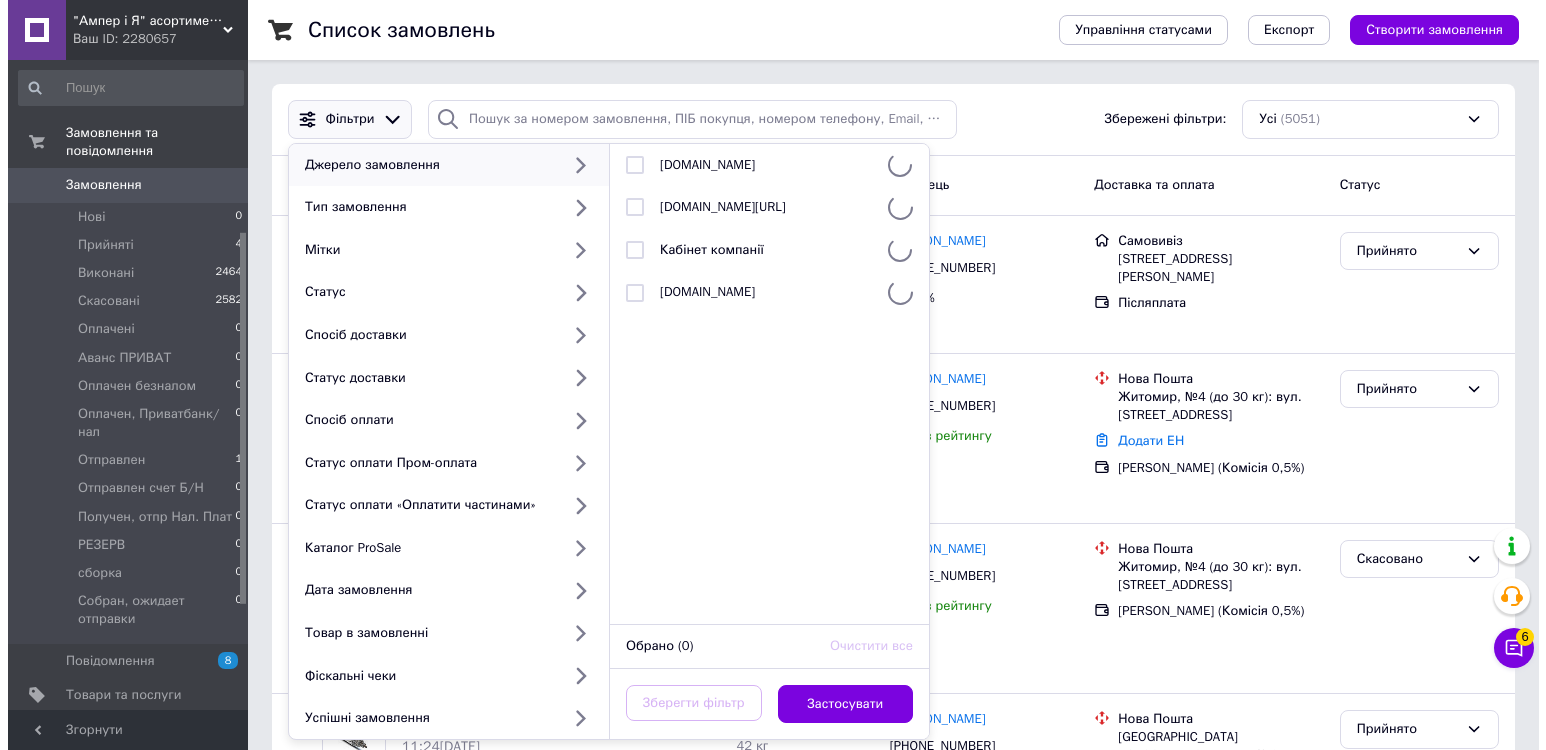 scroll, scrollTop: 300, scrollLeft: 0, axis: vertical 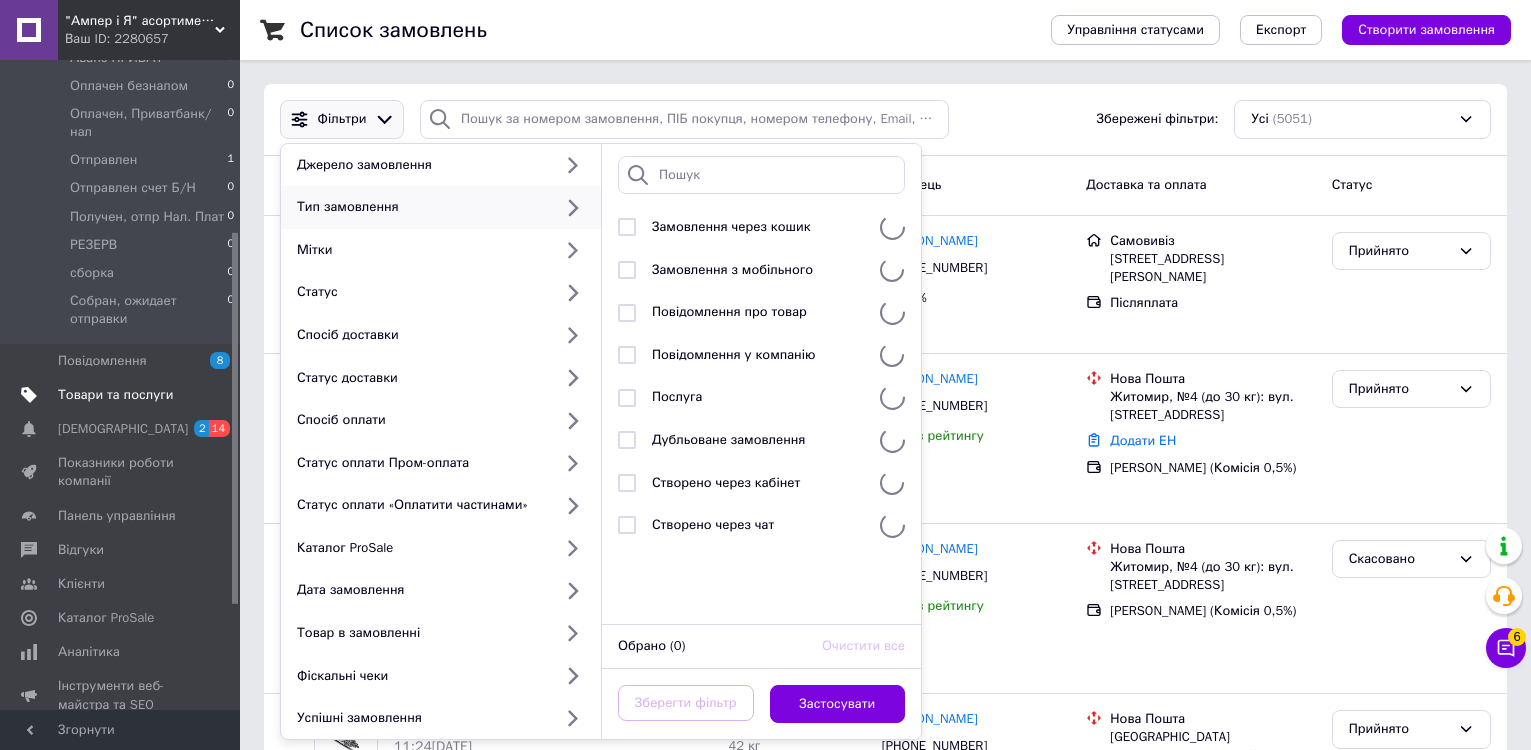 click on "Товари та послуги" at bounding box center (115, 395) 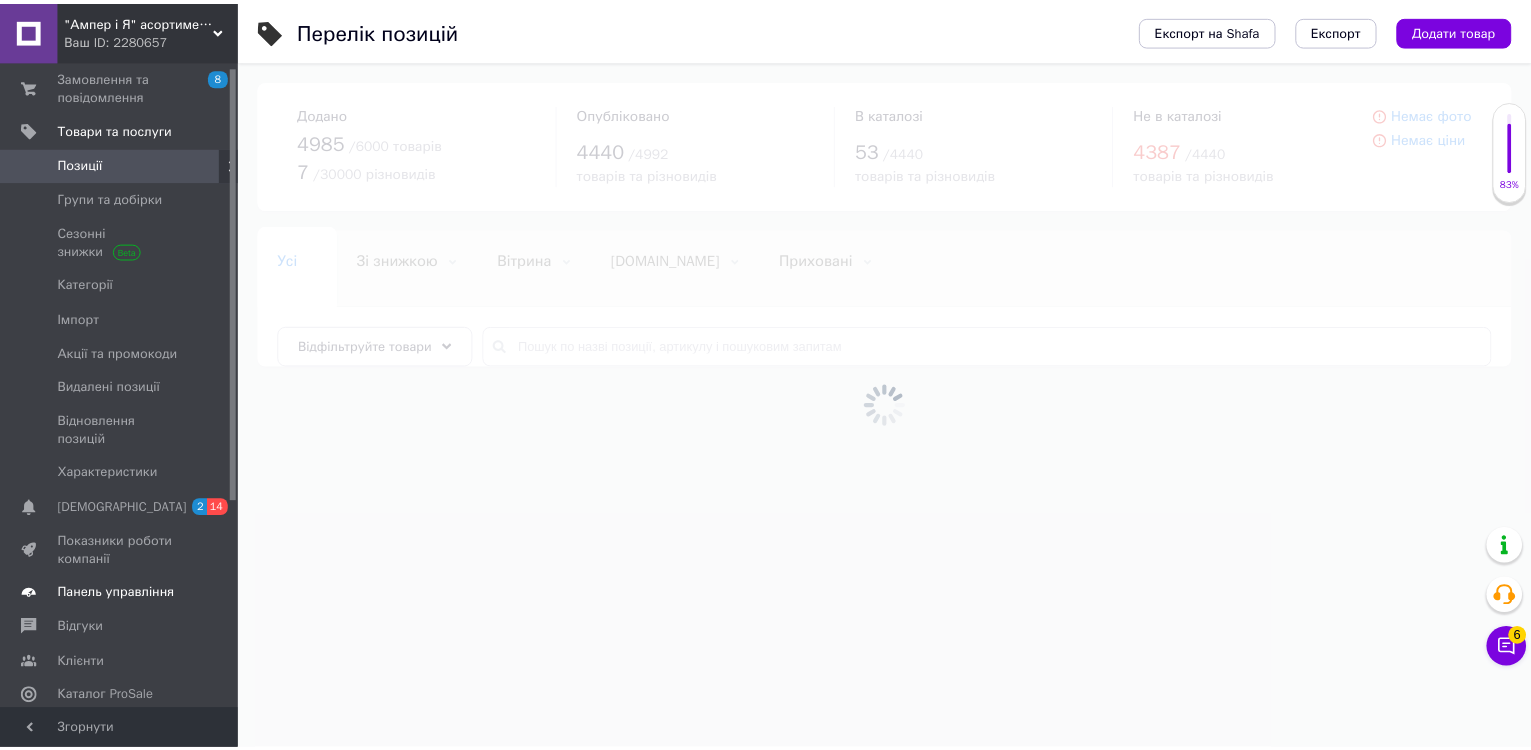 scroll, scrollTop: 0, scrollLeft: 0, axis: both 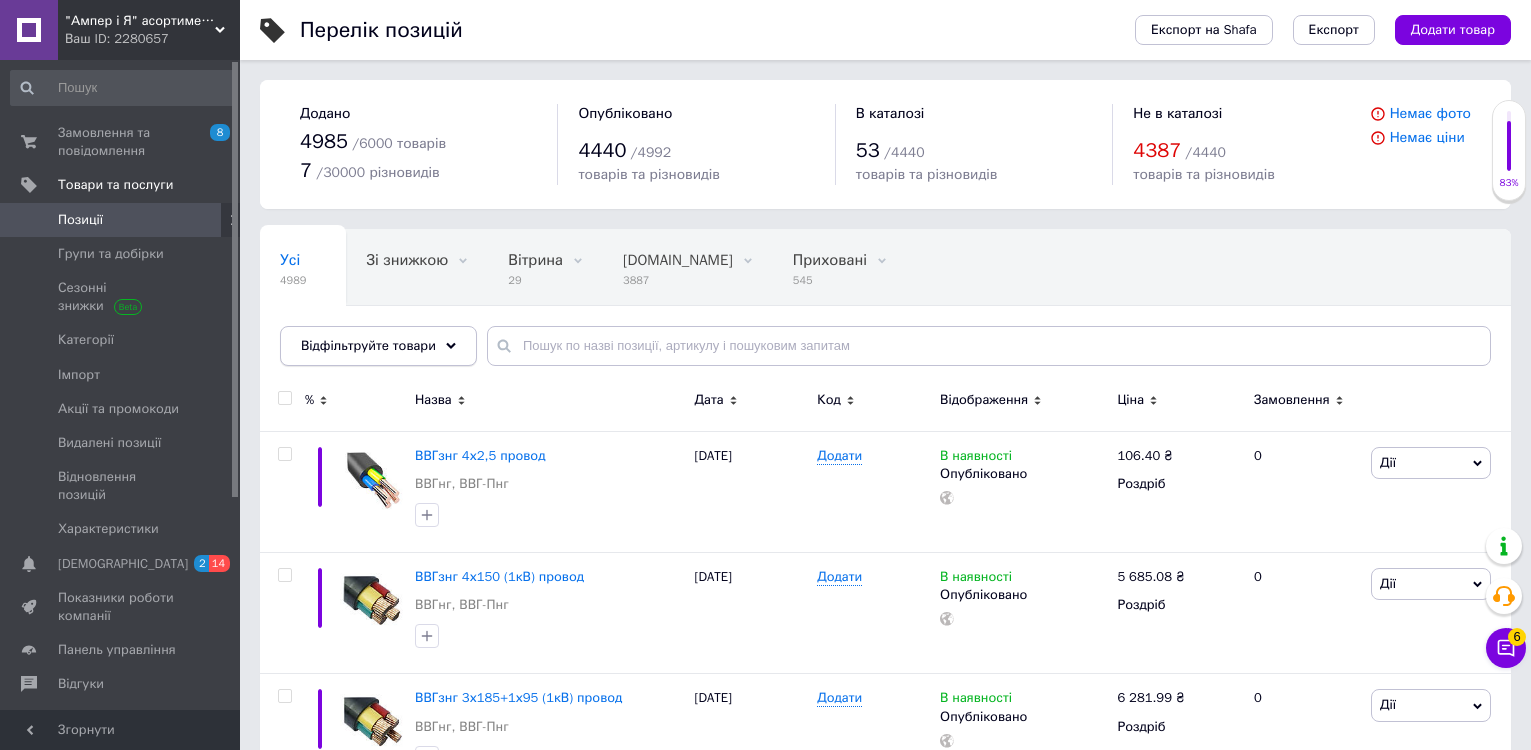 click on "Відфільтруйте товари" at bounding box center [378, 346] 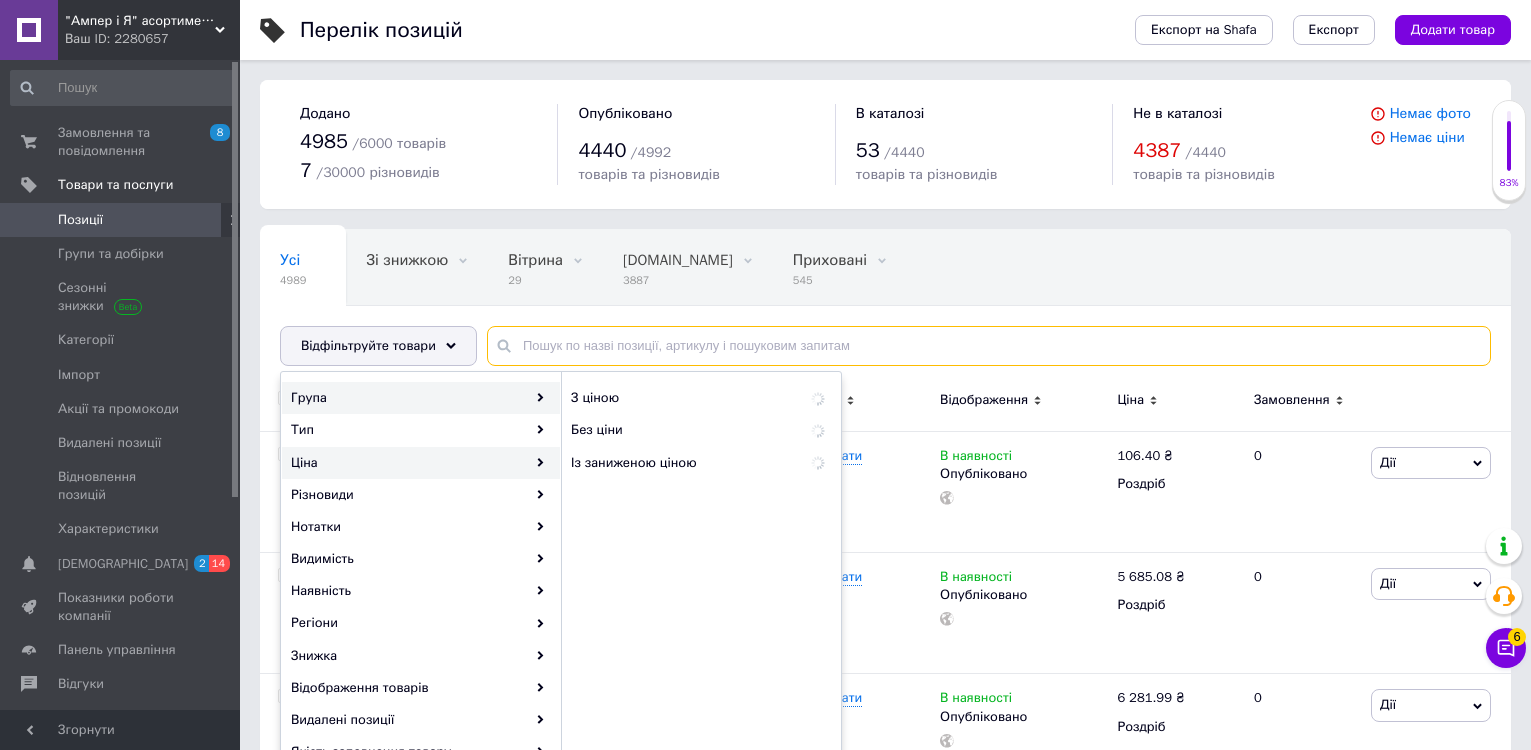 click at bounding box center [989, 346] 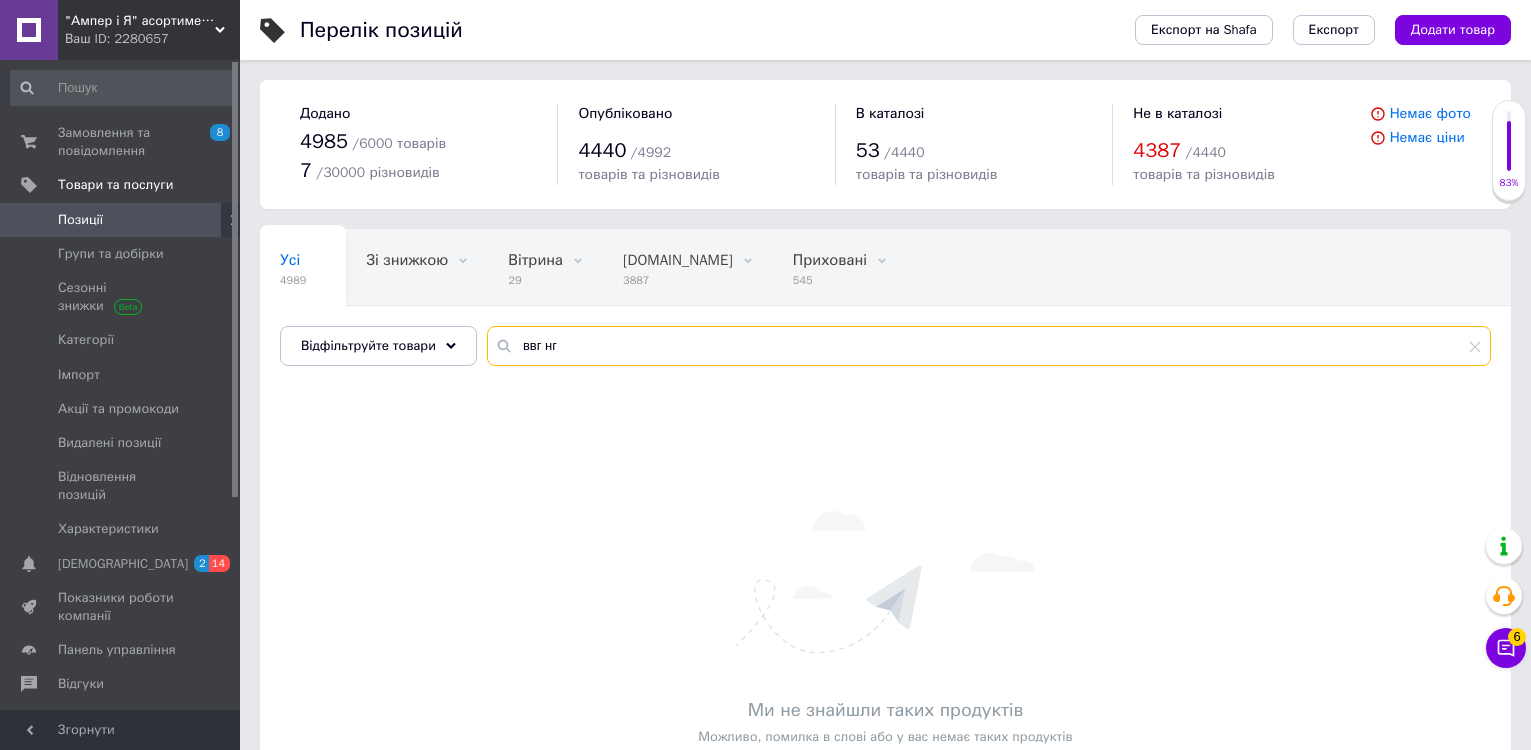 type on "ввг нг" 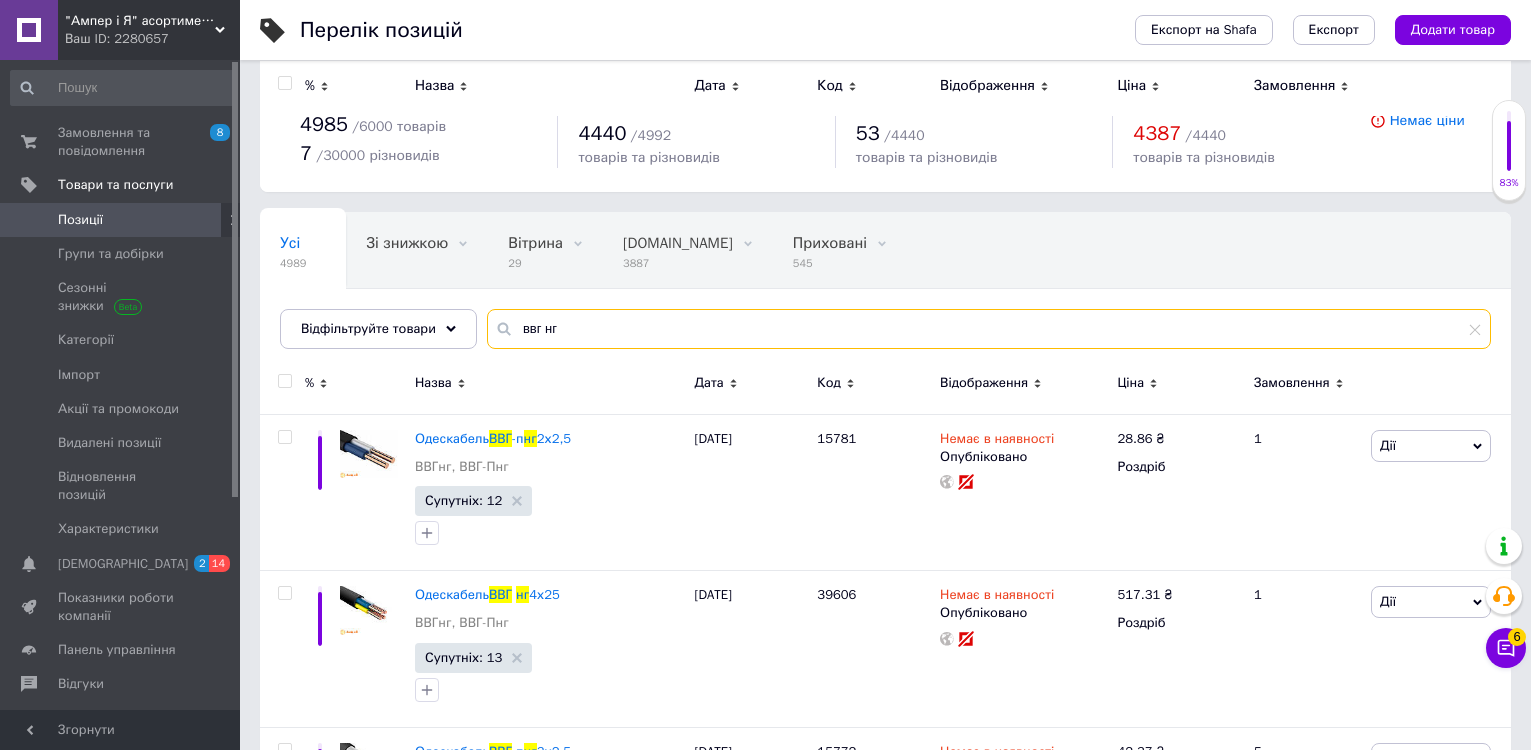 scroll, scrollTop: 0, scrollLeft: 0, axis: both 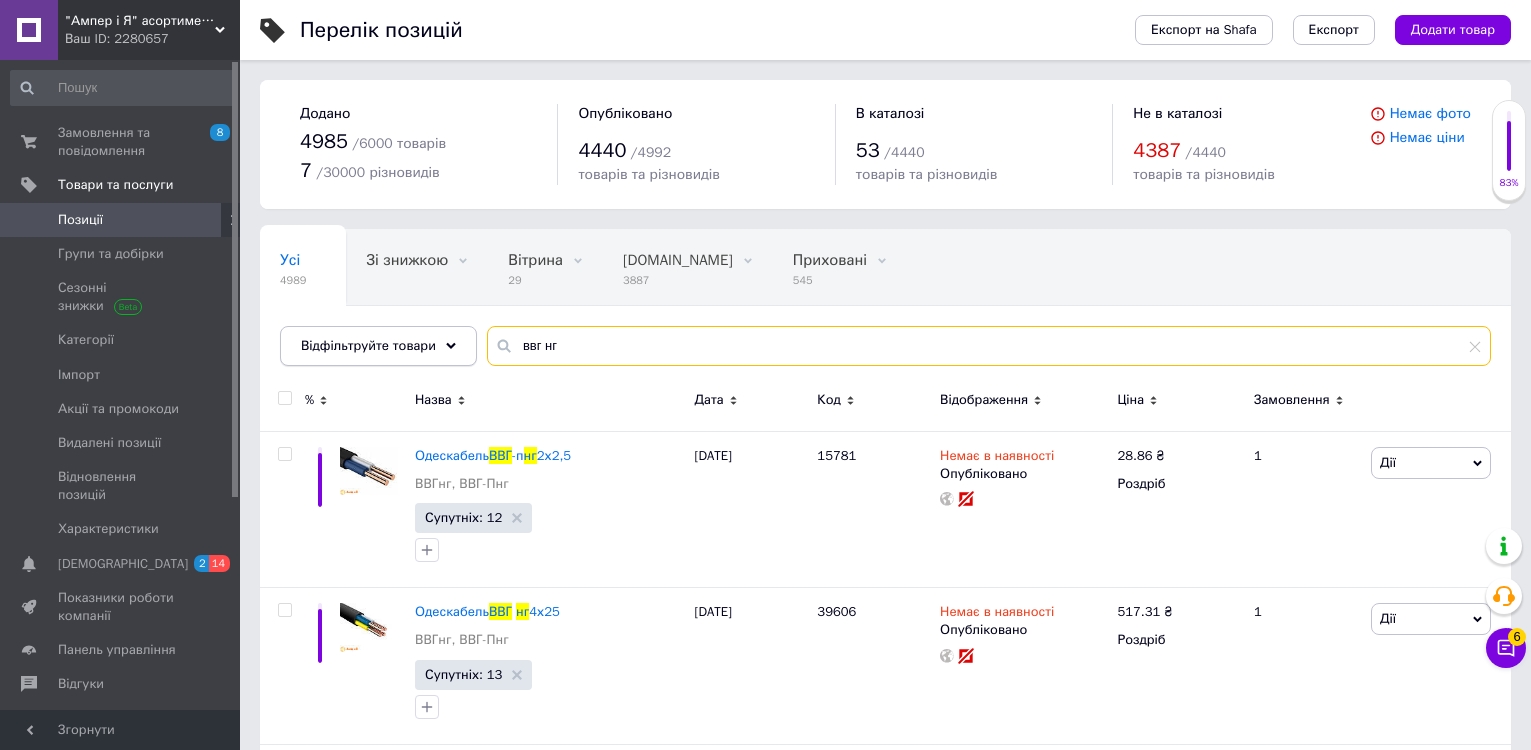 drag, startPoint x: 569, startPoint y: 344, endPoint x: 448, endPoint y: 343, distance: 121.004135 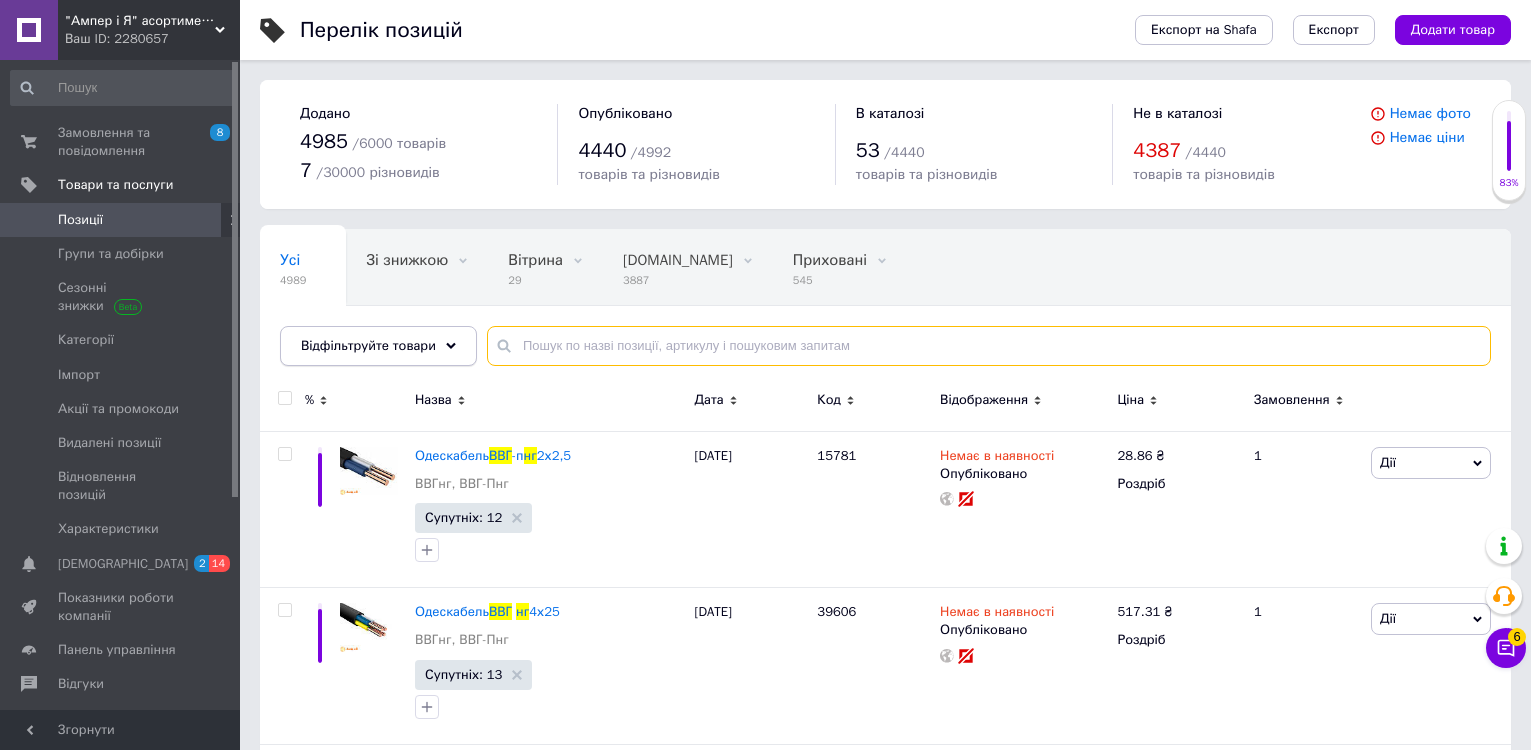 type 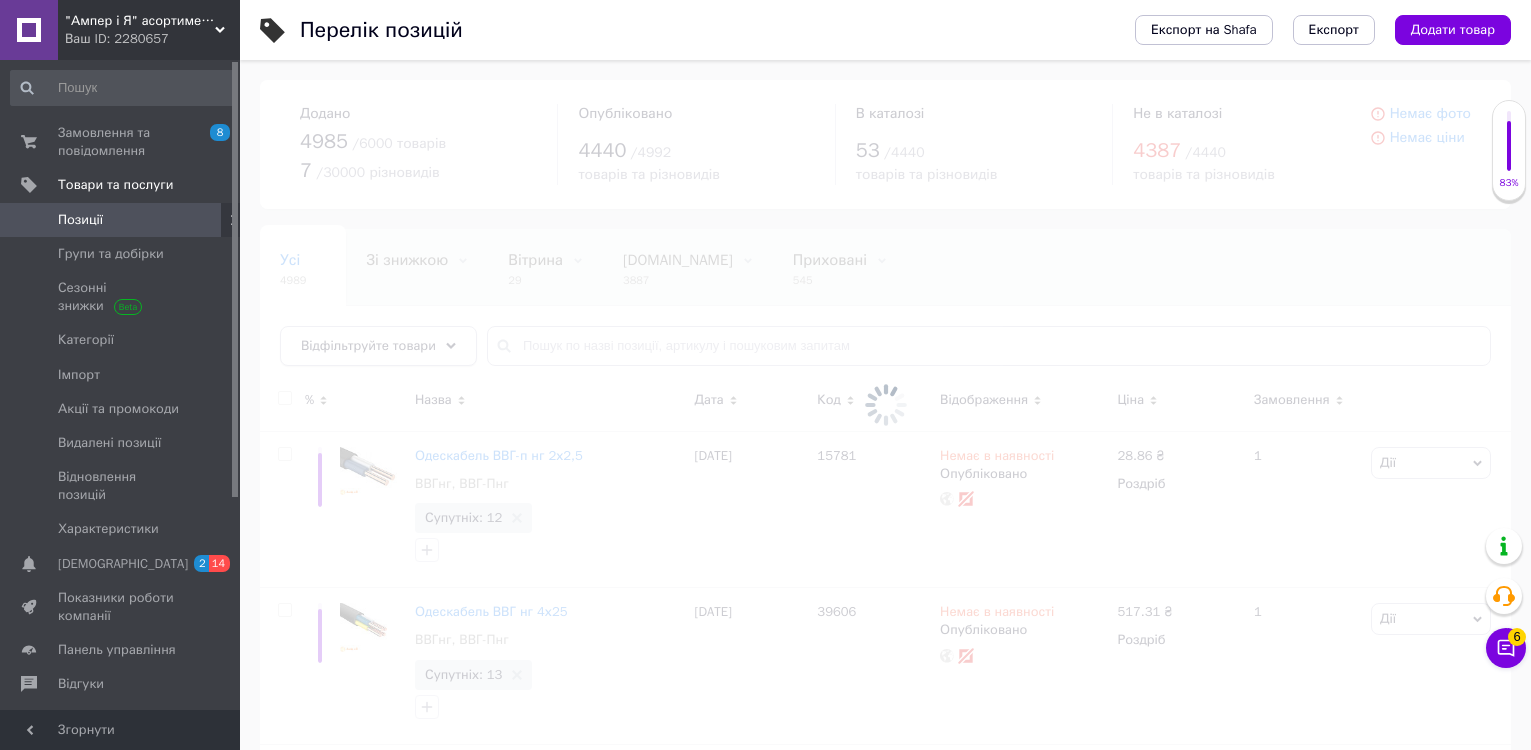 click at bounding box center (885, 405) 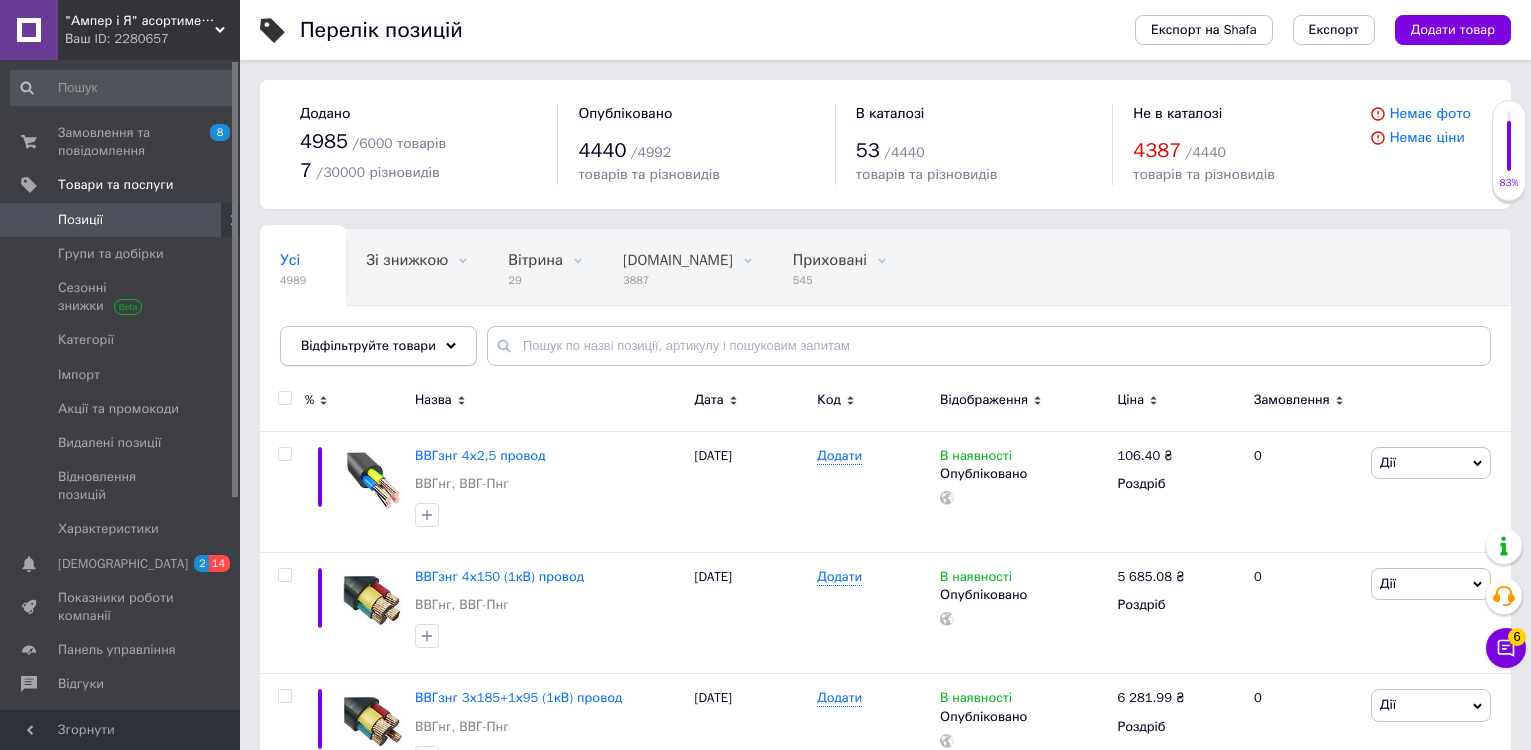 click 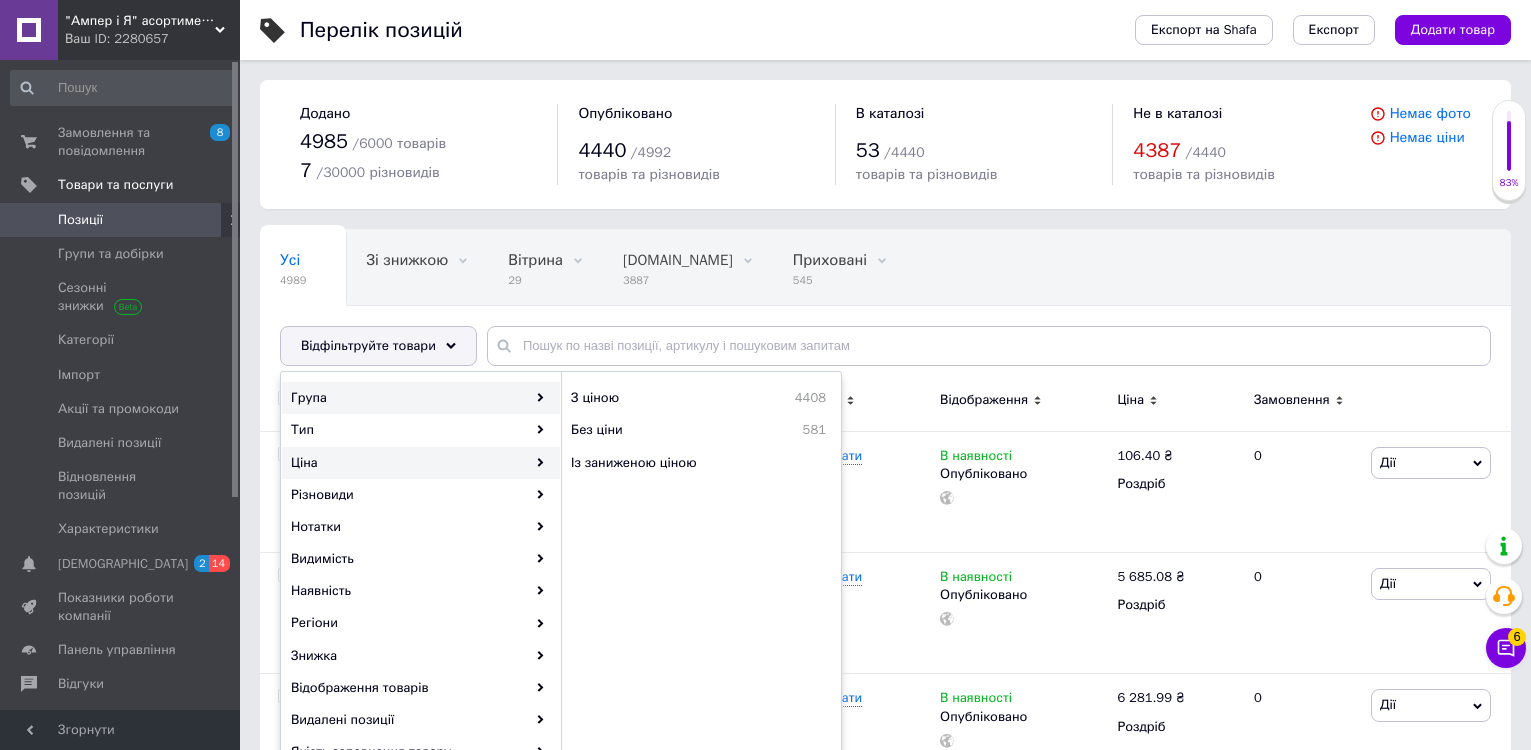 click on "Група" at bounding box center (421, 398) 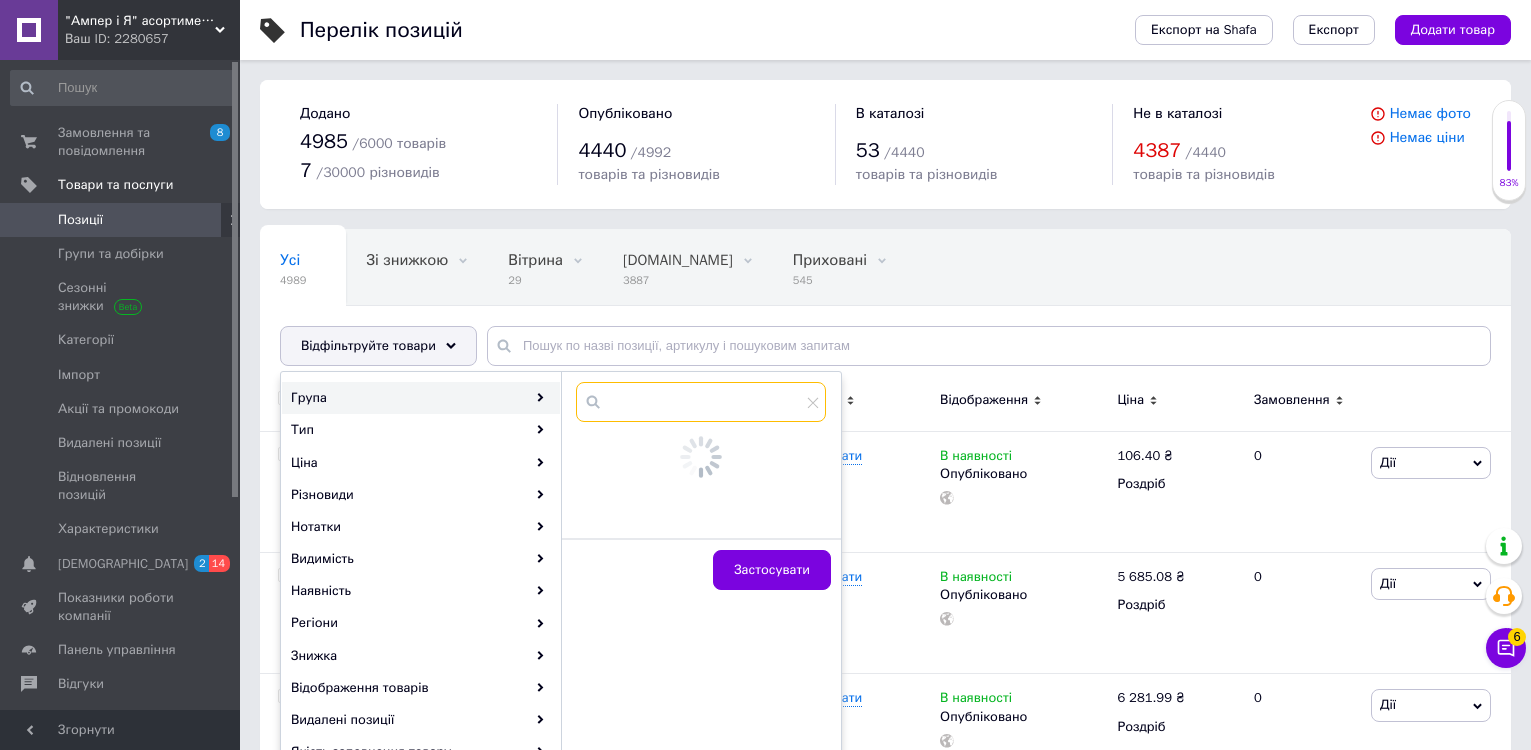 click at bounding box center [701, 402] 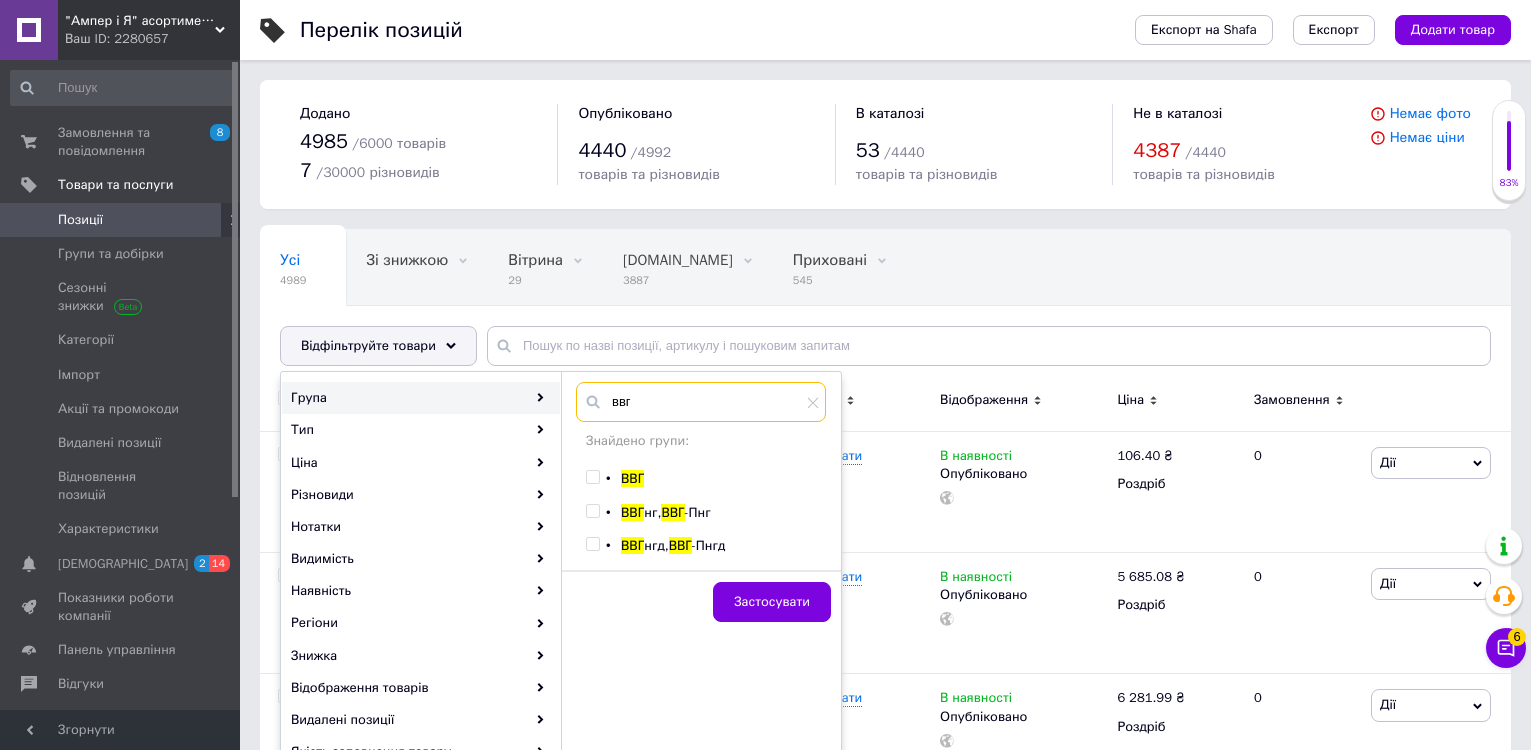 type on "ввг" 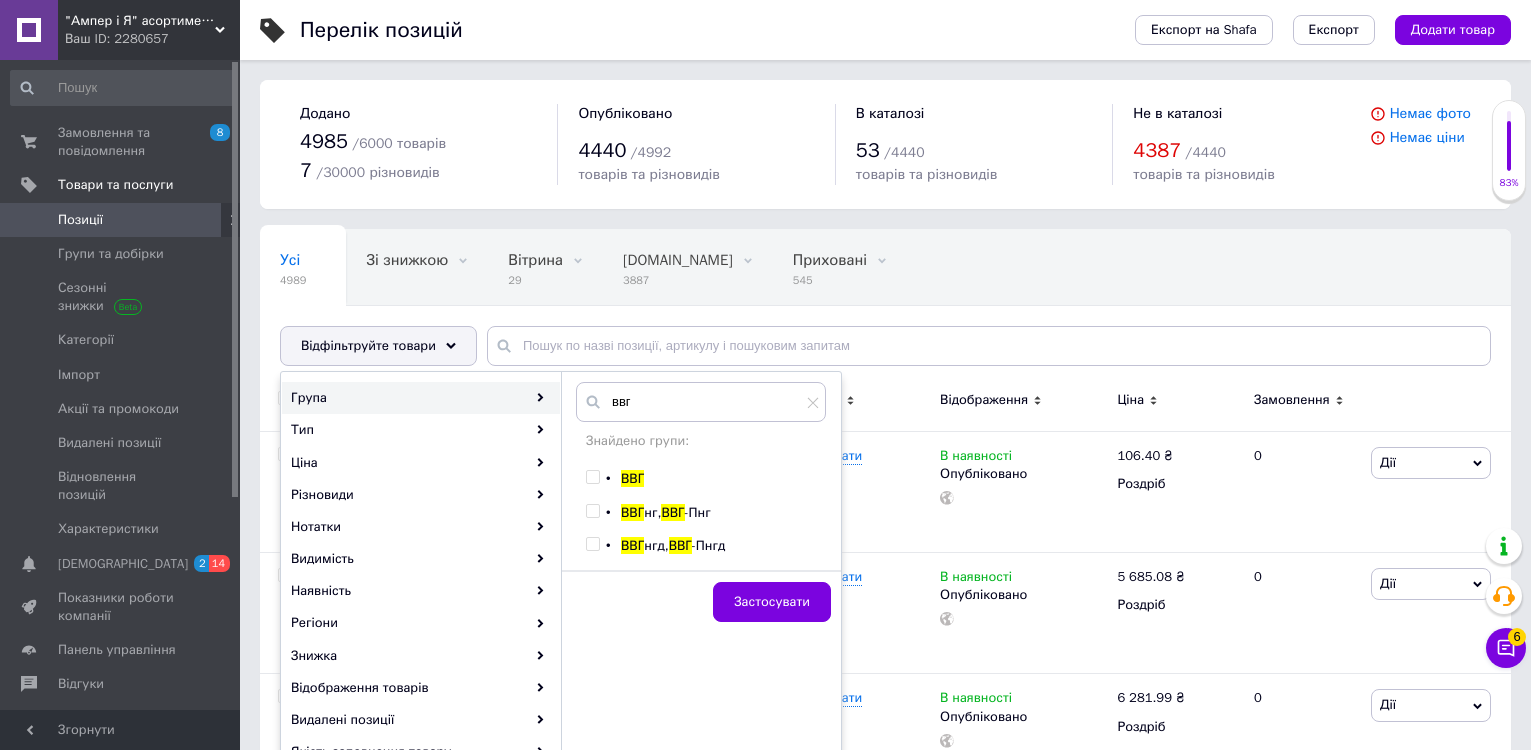 click at bounding box center [592, 511] 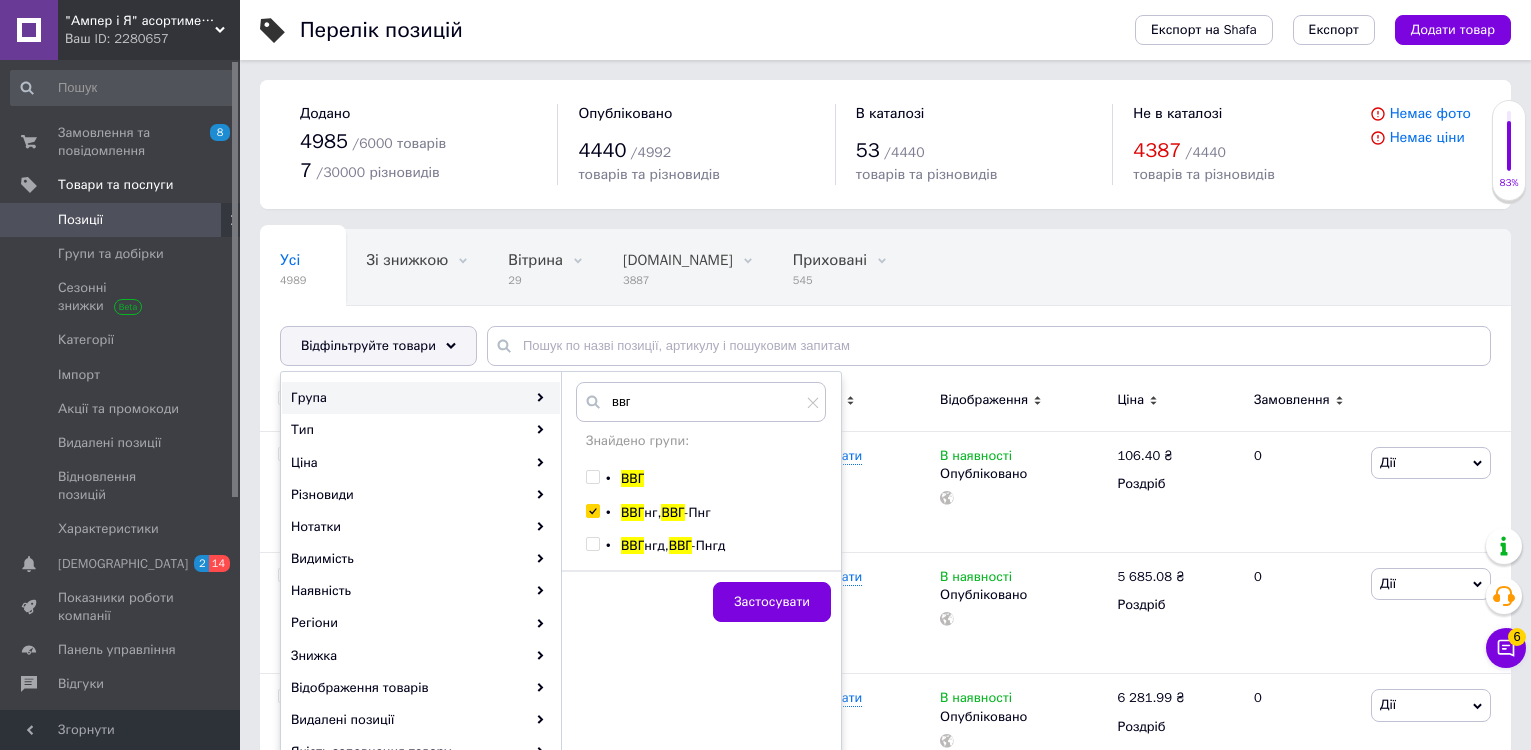 checkbox on "true" 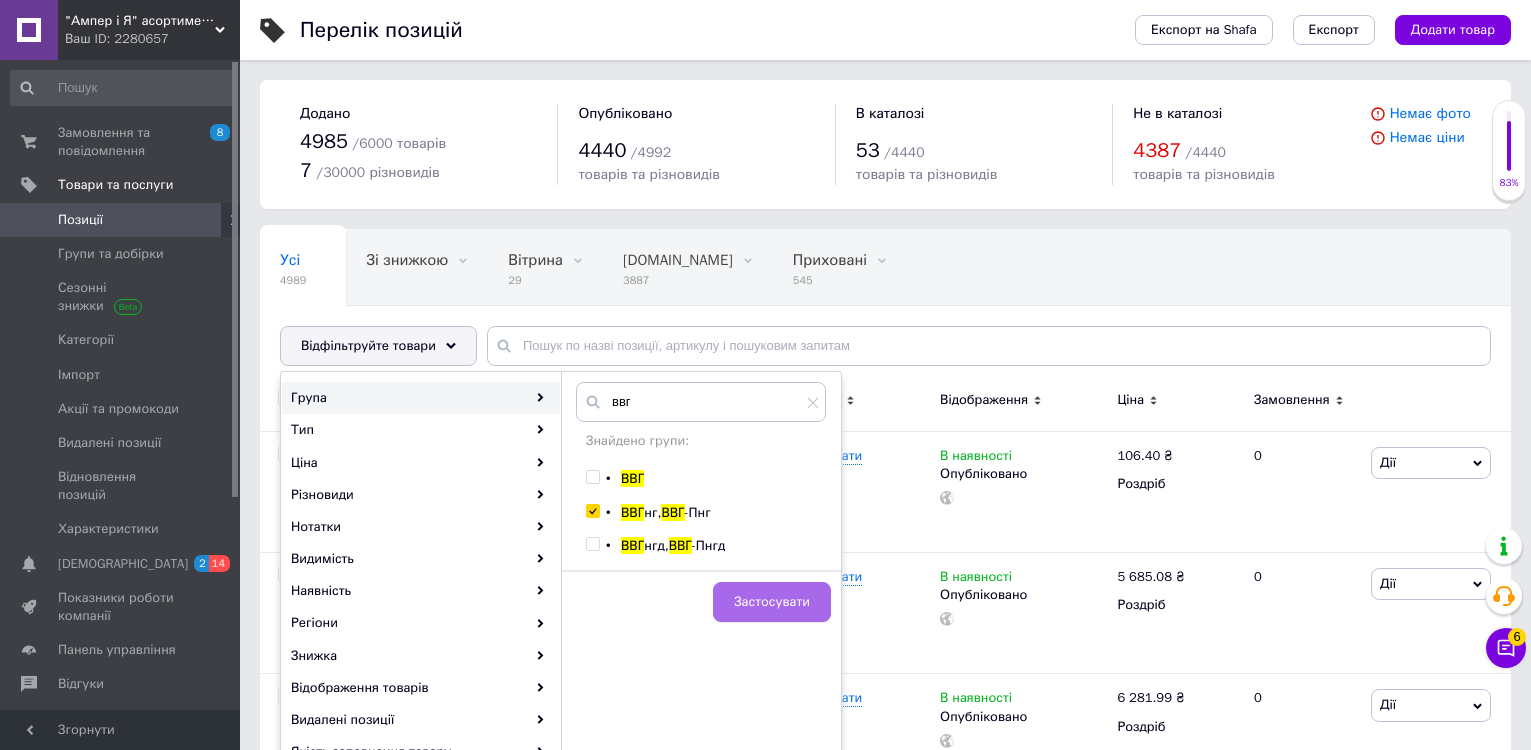 click on "Застосувати" at bounding box center (772, 602) 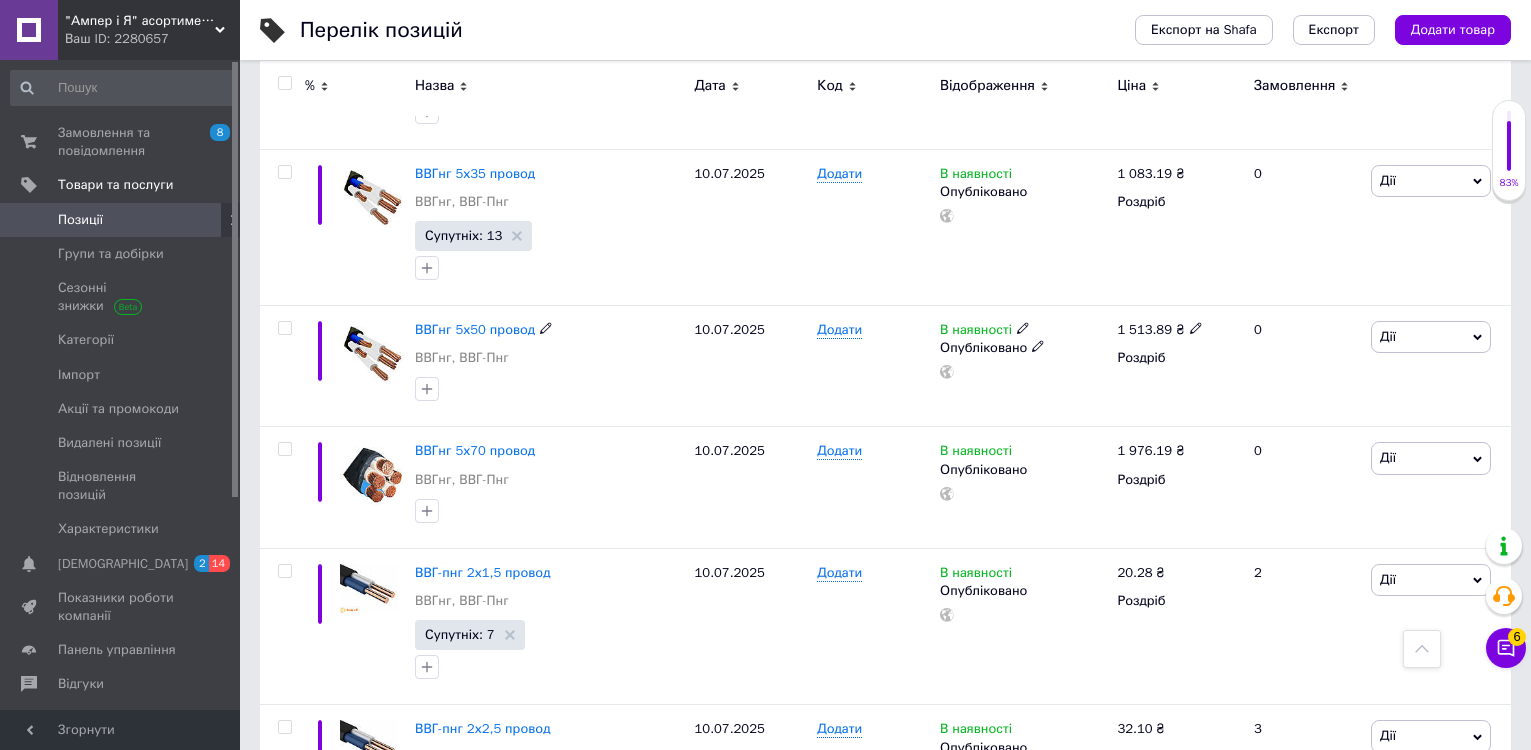 scroll, scrollTop: 3300, scrollLeft: 0, axis: vertical 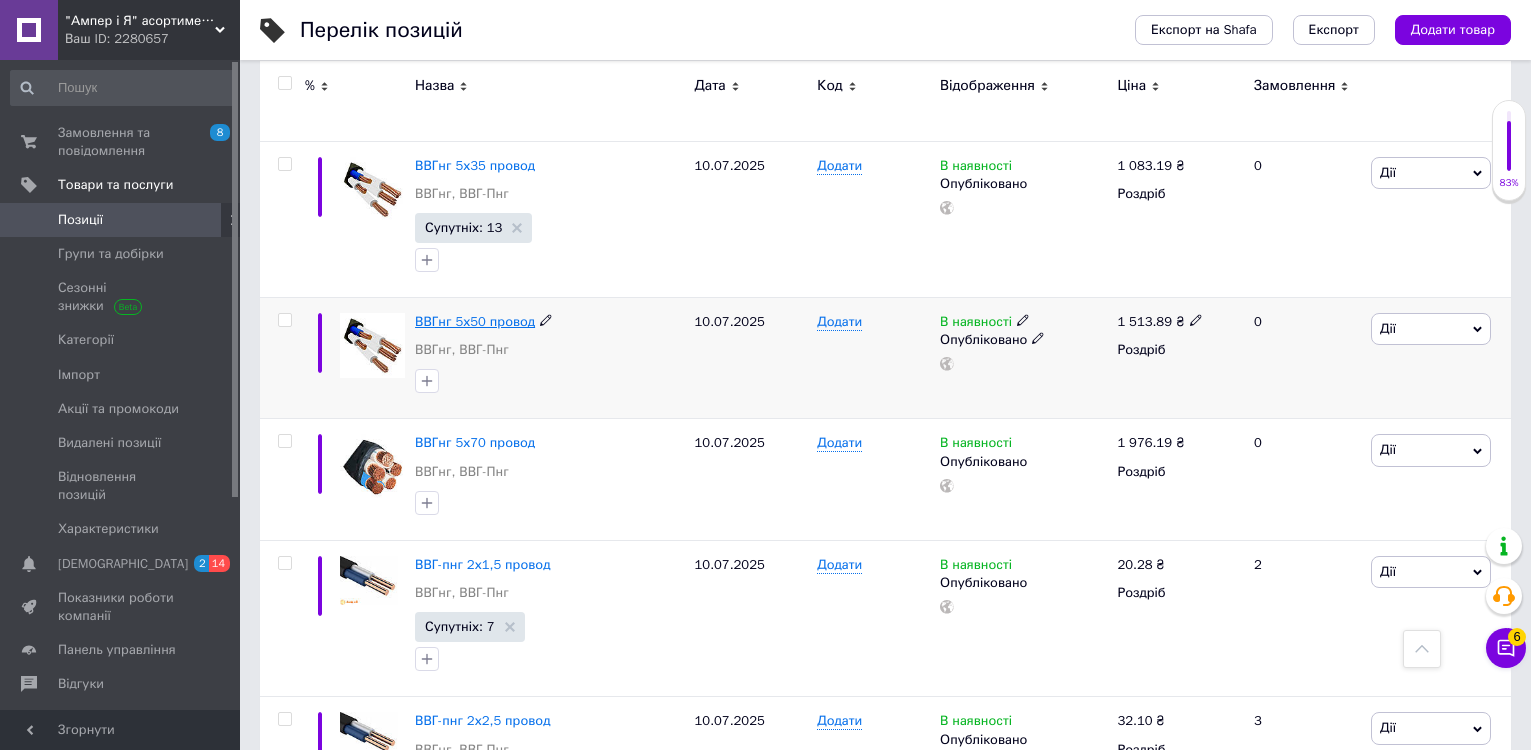 click on "ВВГнг 5х50 провод" at bounding box center [475, 321] 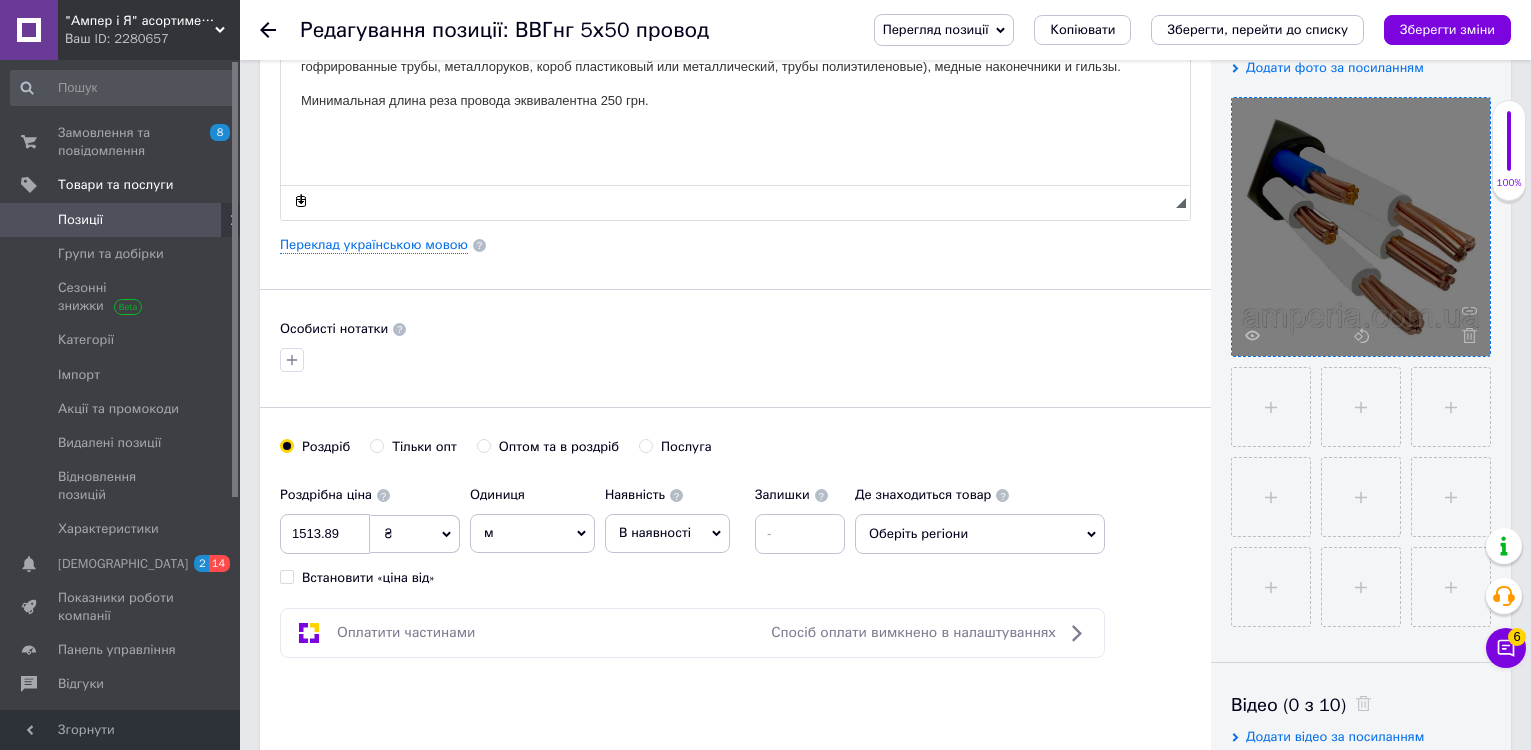 scroll, scrollTop: 0, scrollLeft: 0, axis: both 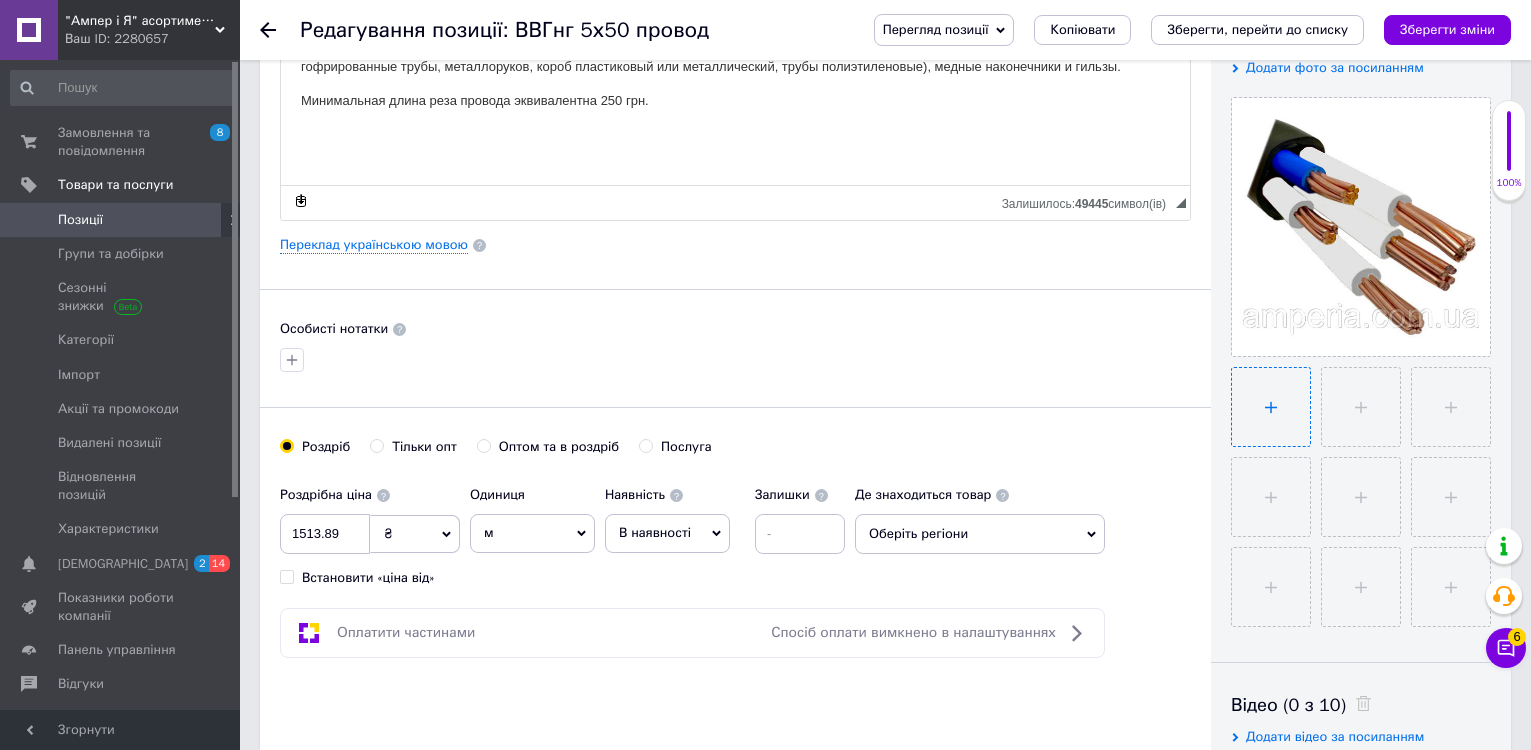click at bounding box center [1271, 407] 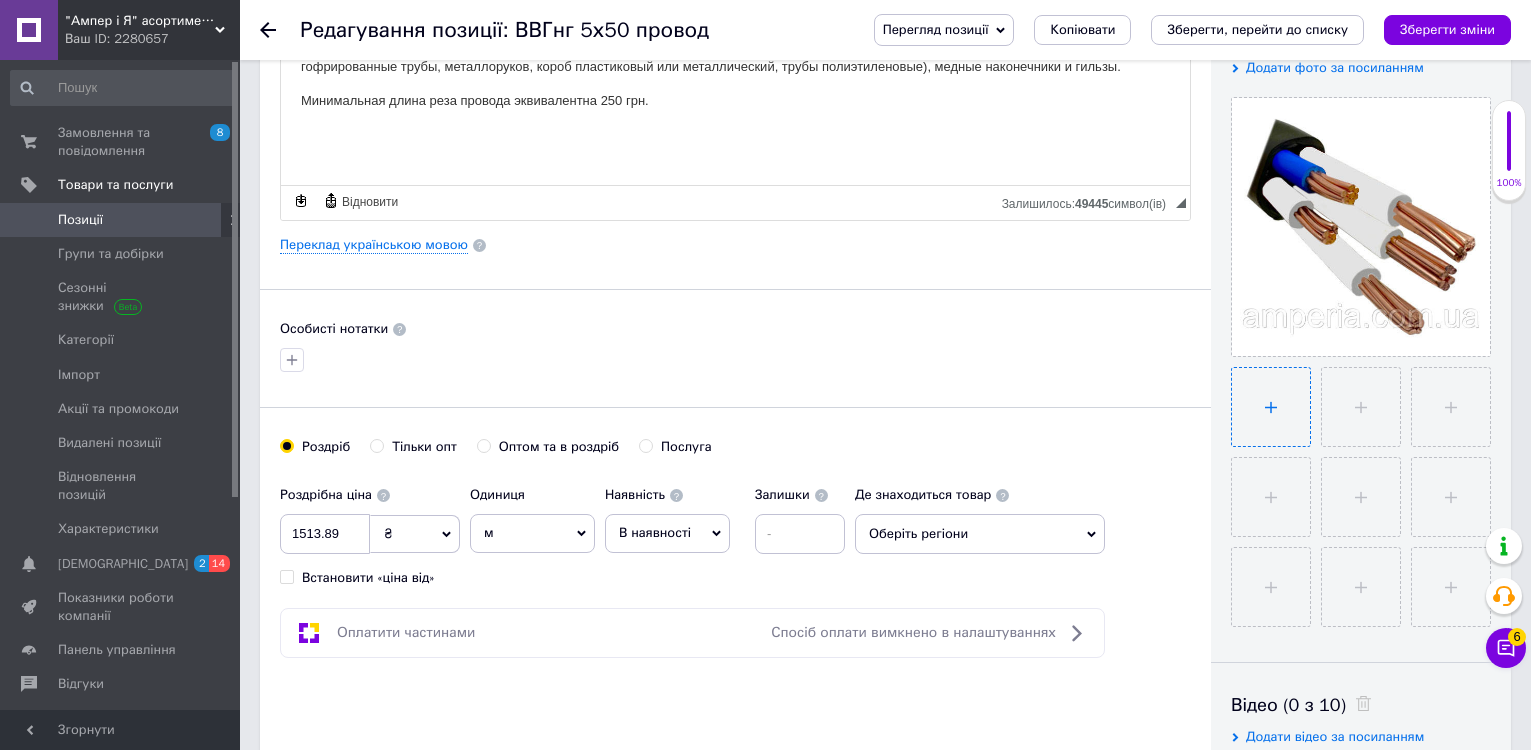 type on "C:\fakepath\4х16-3.jpg" 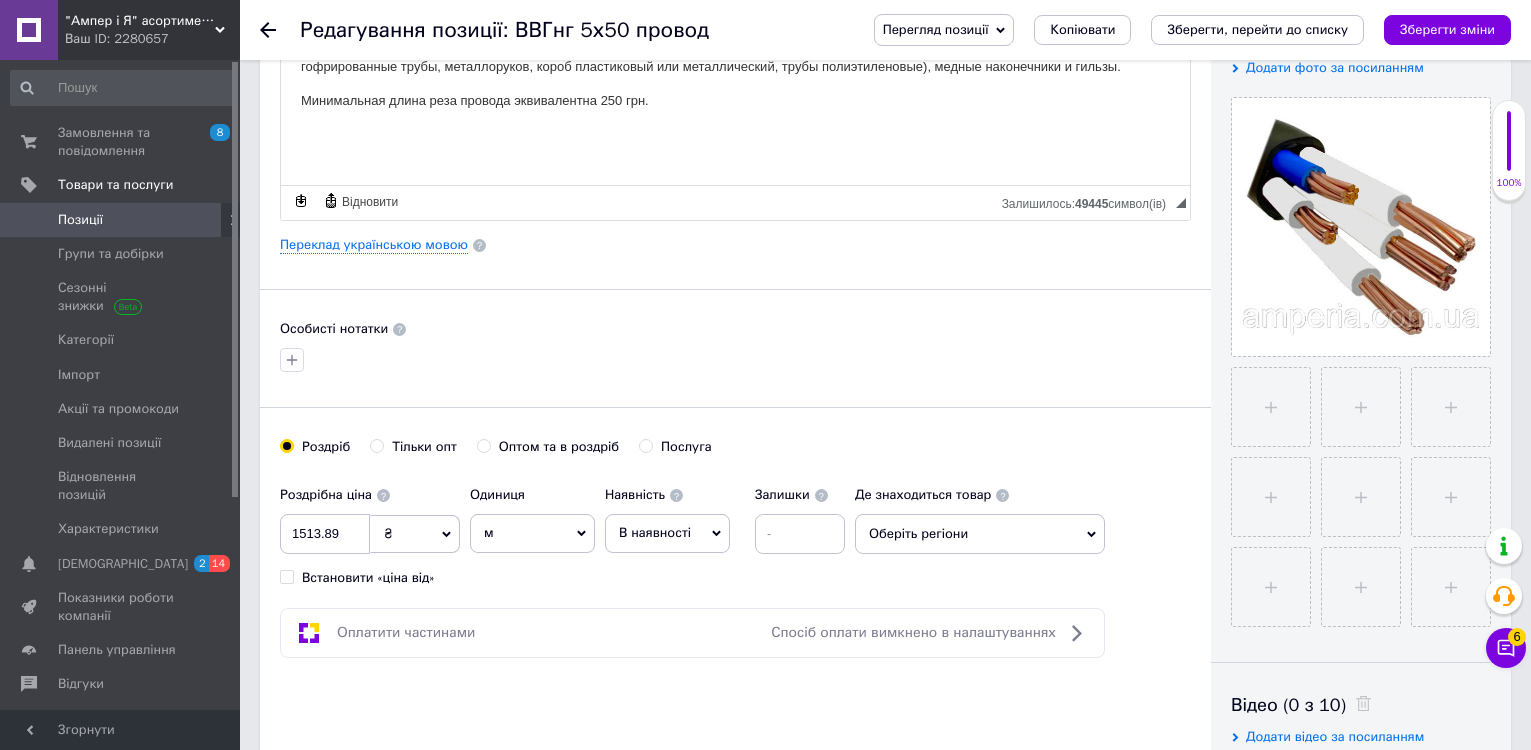 type 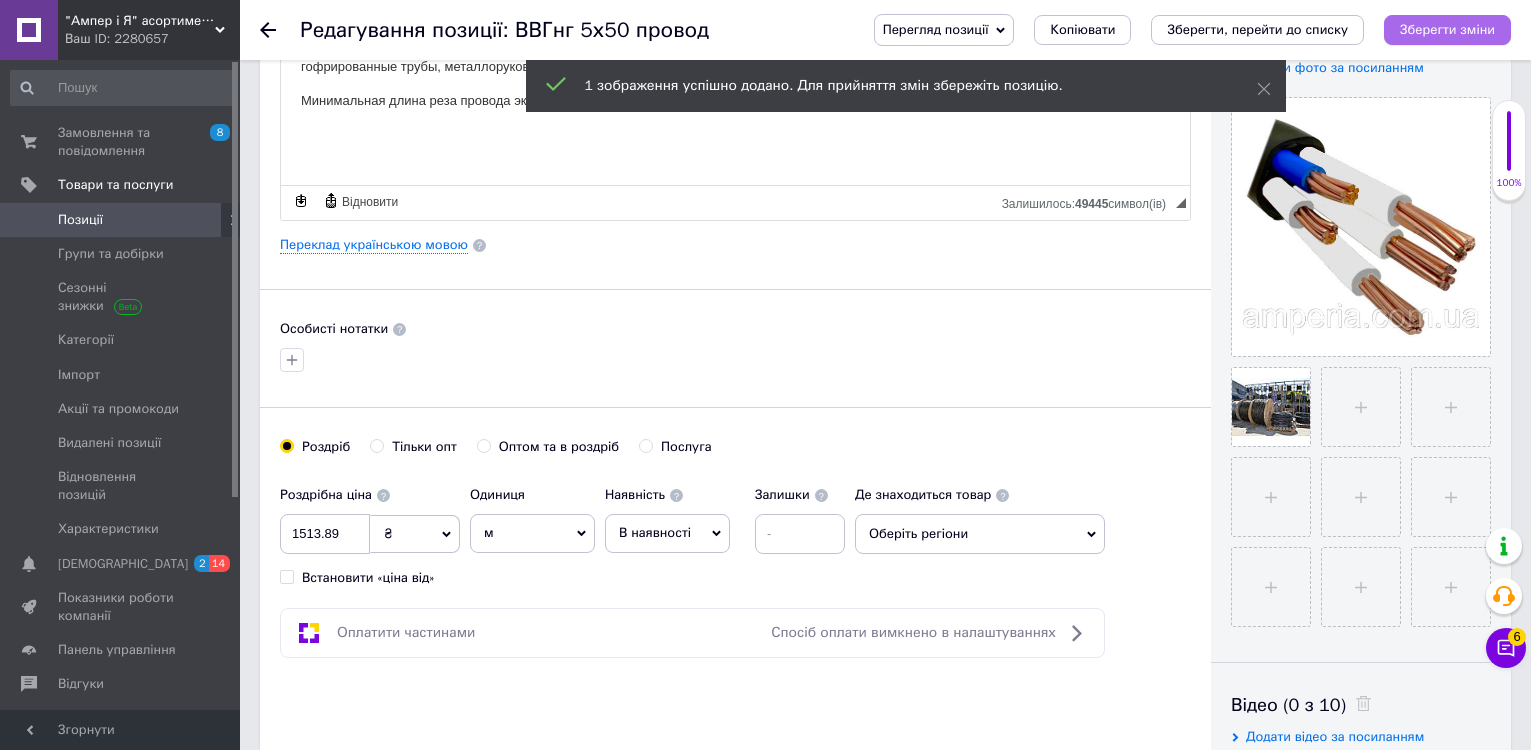 click on "Зберегти зміни" at bounding box center [1447, 29] 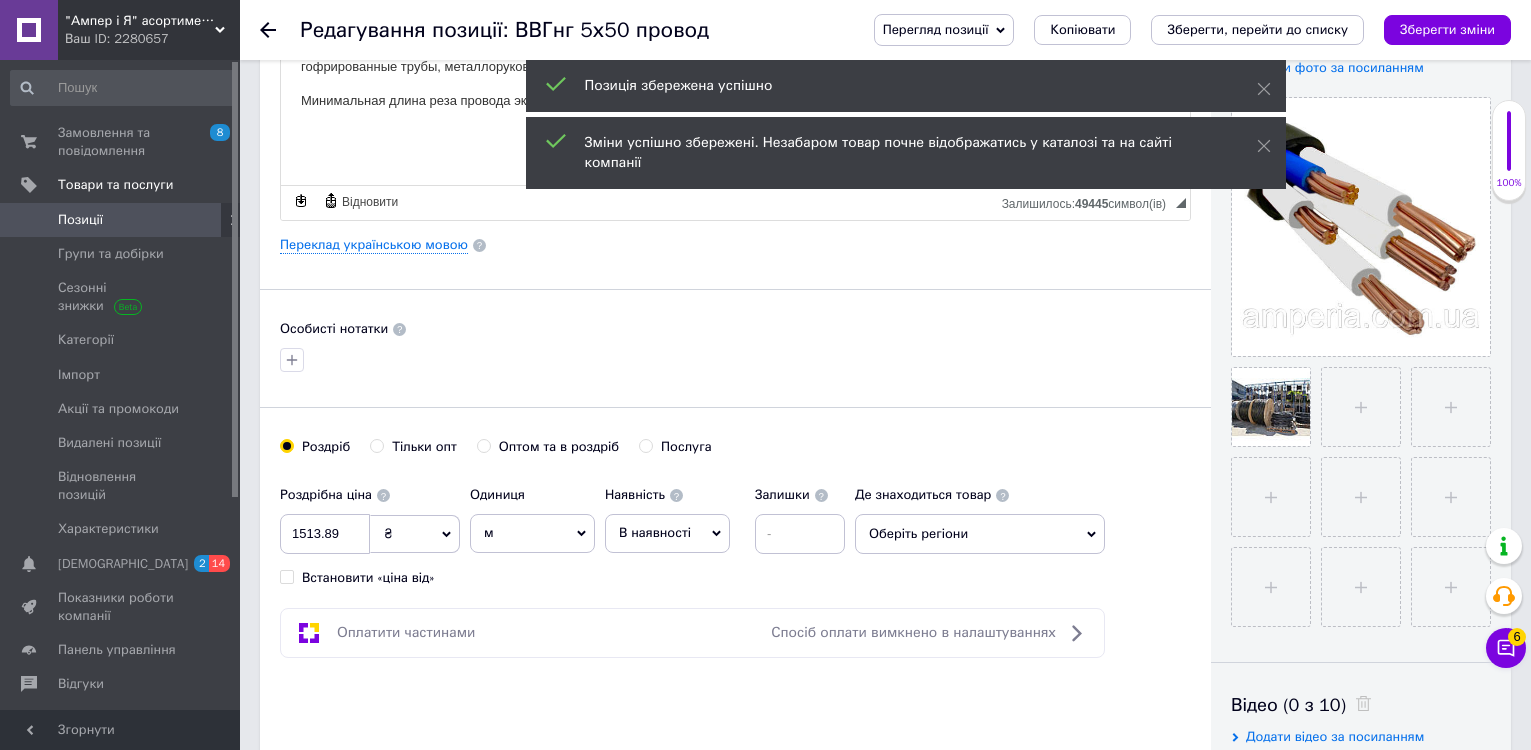 click 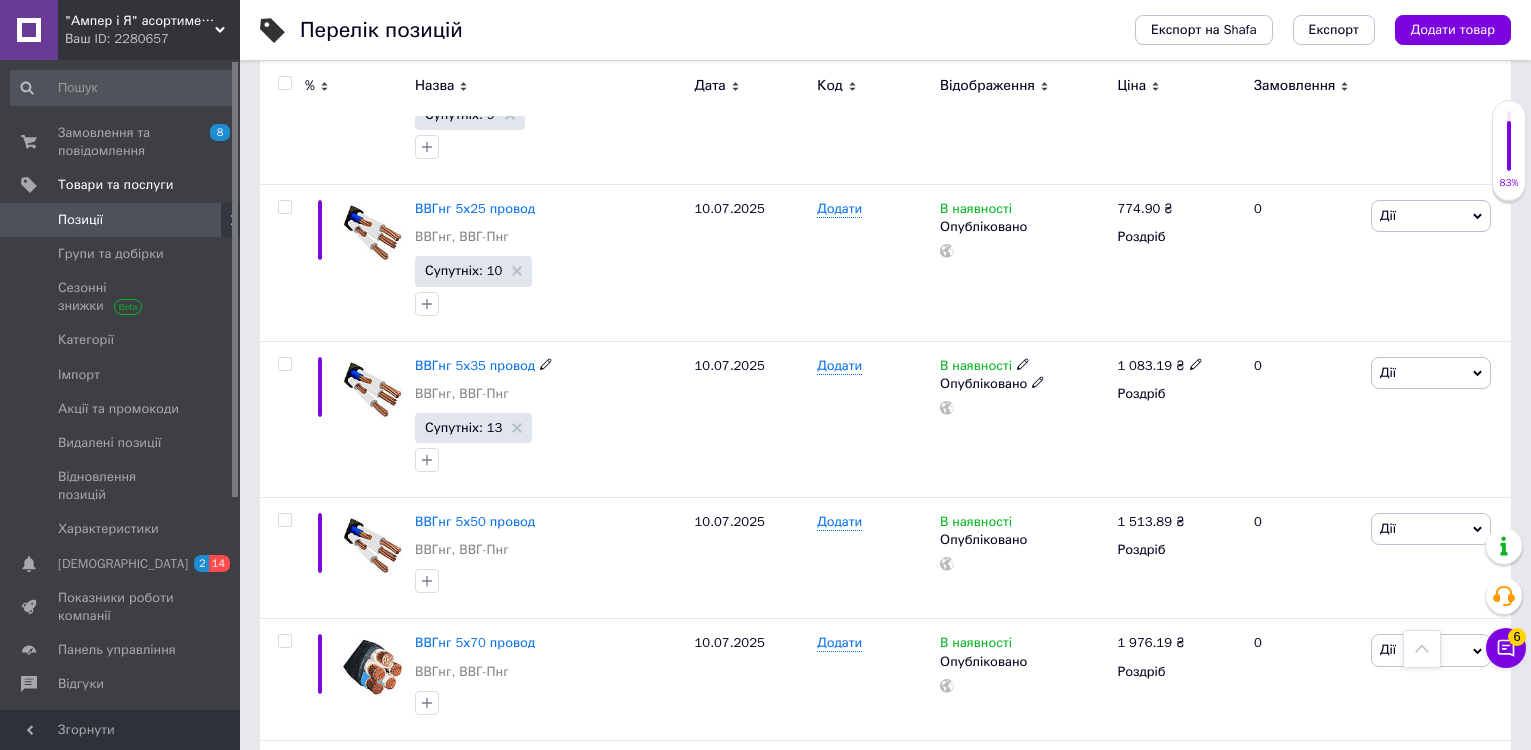 scroll, scrollTop: 3500, scrollLeft: 0, axis: vertical 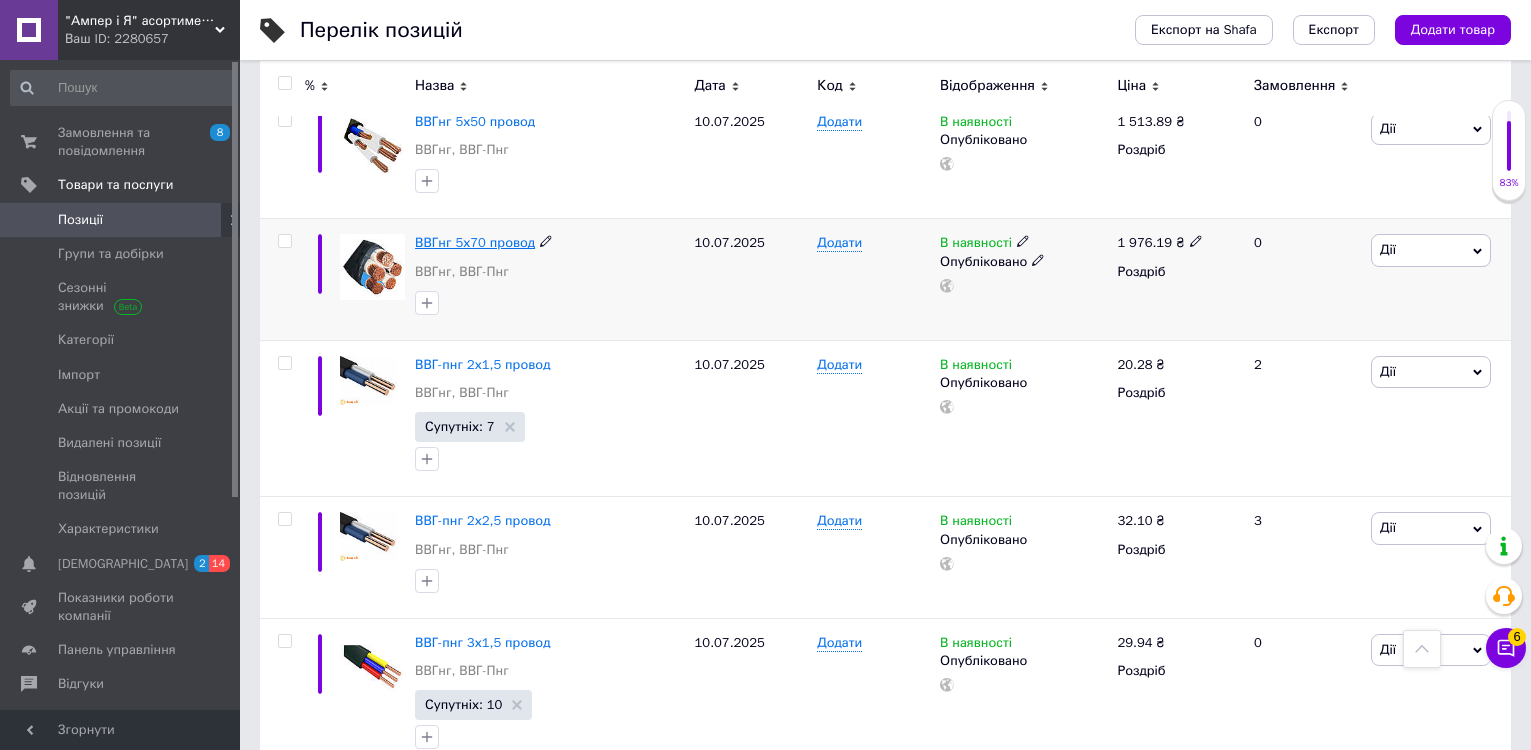 click on "ВВГнг 5х70 провод" at bounding box center [475, 242] 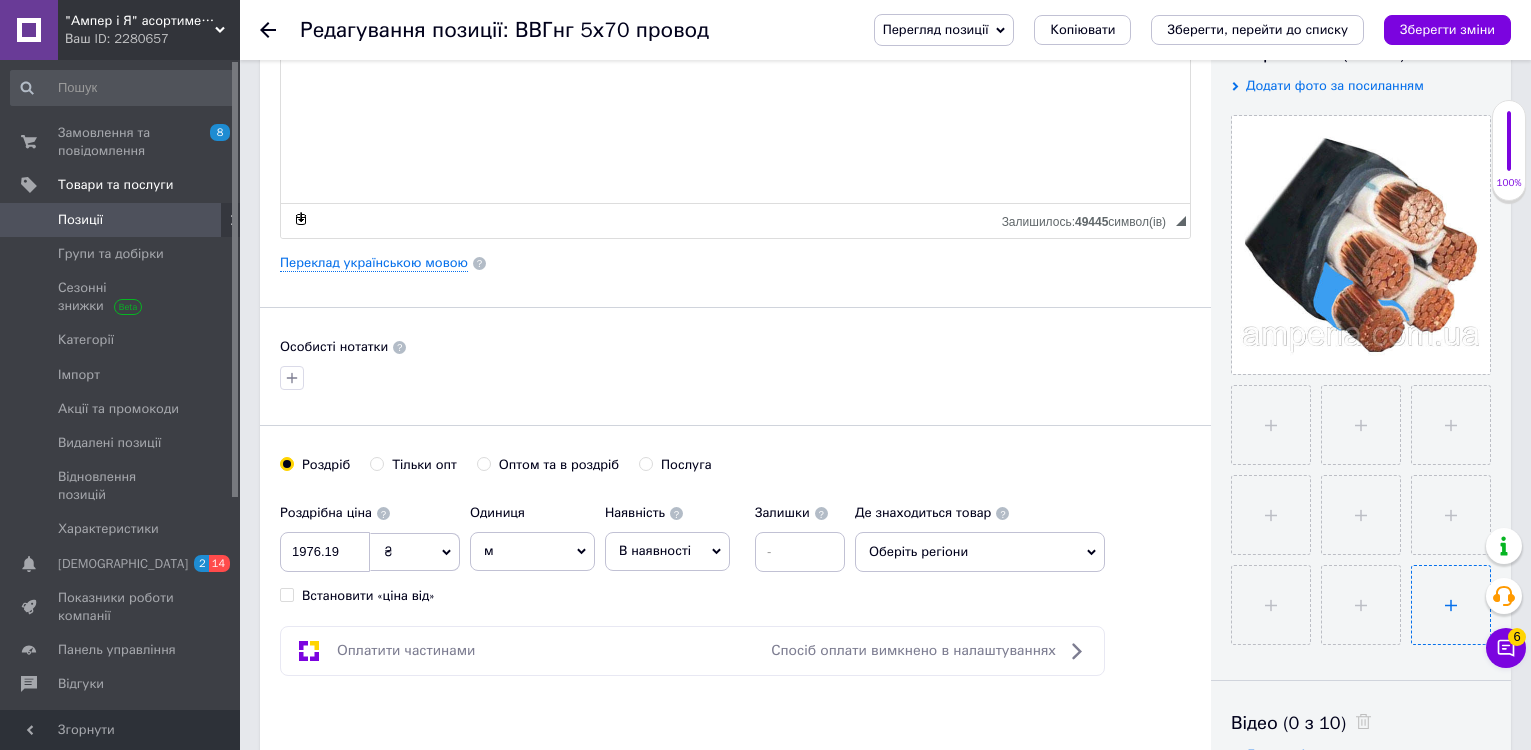scroll, scrollTop: 500, scrollLeft: 0, axis: vertical 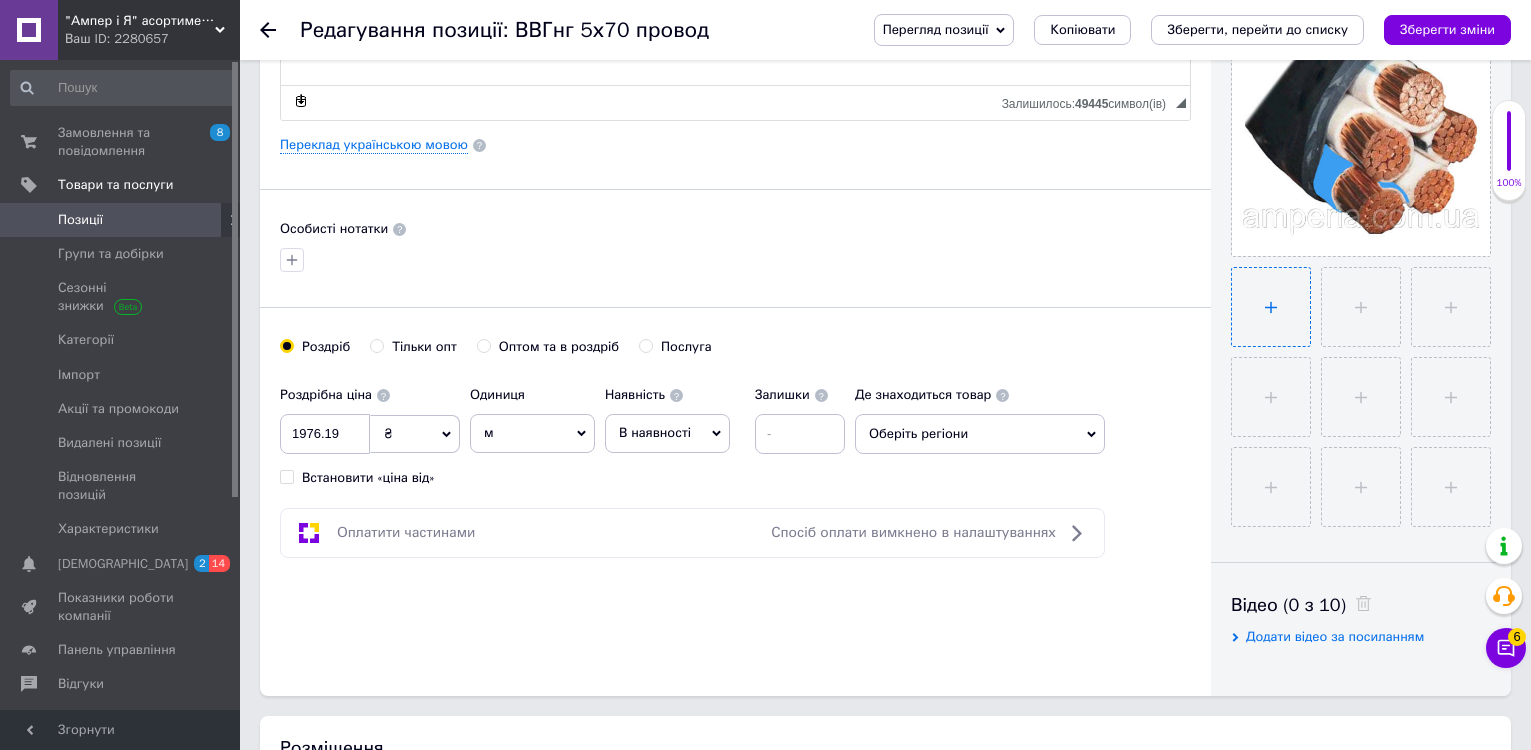 click at bounding box center [1271, 307] 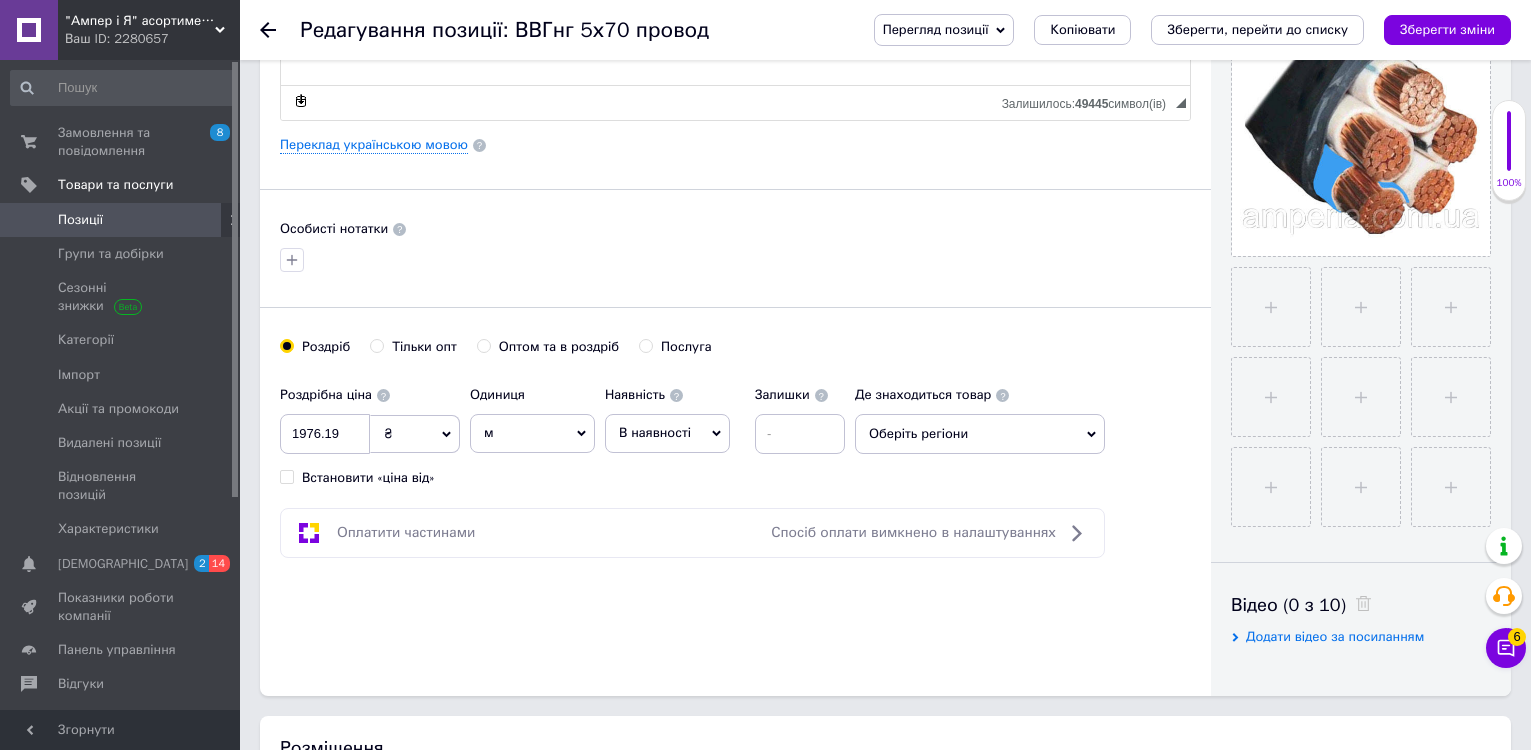 type 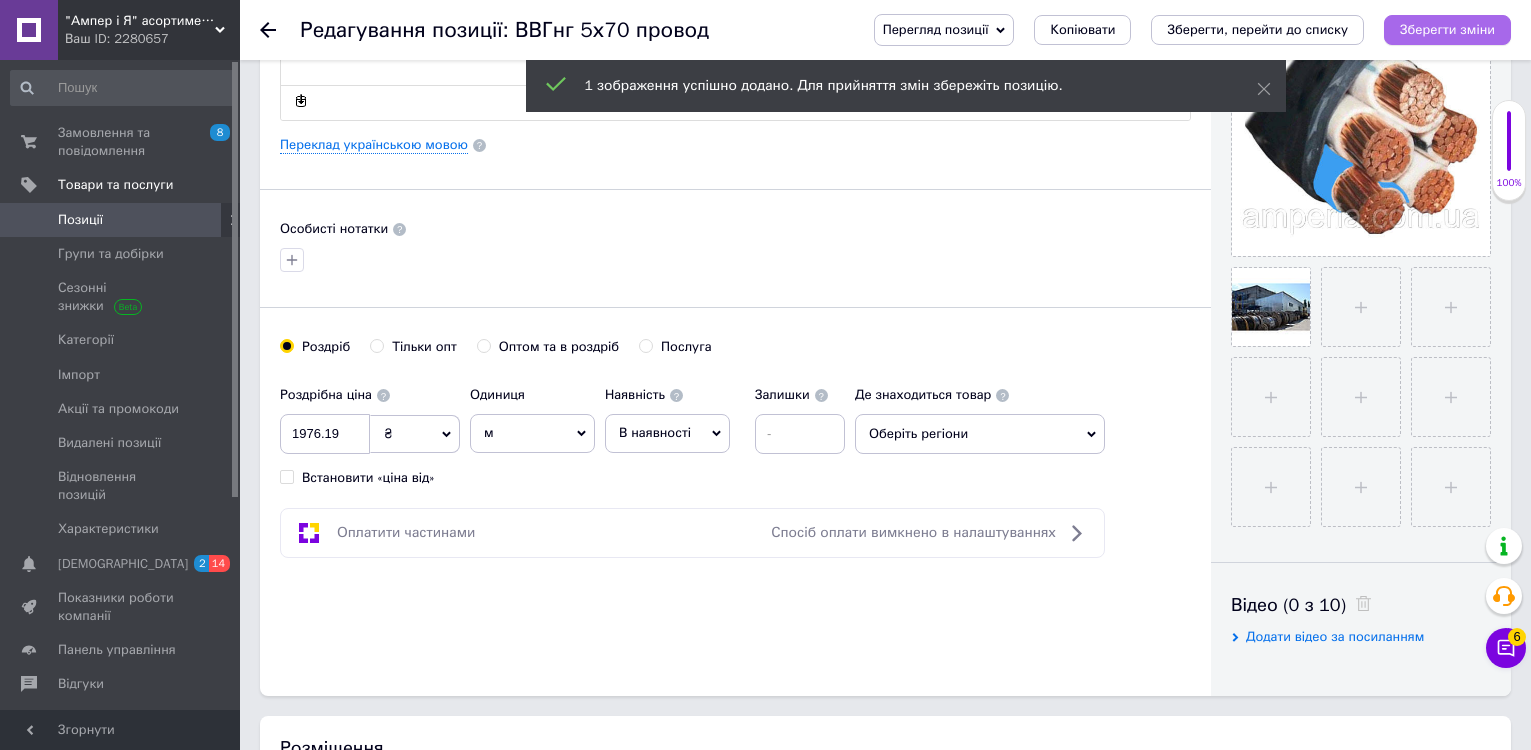 click on "Зберегти зміни" at bounding box center (1447, 29) 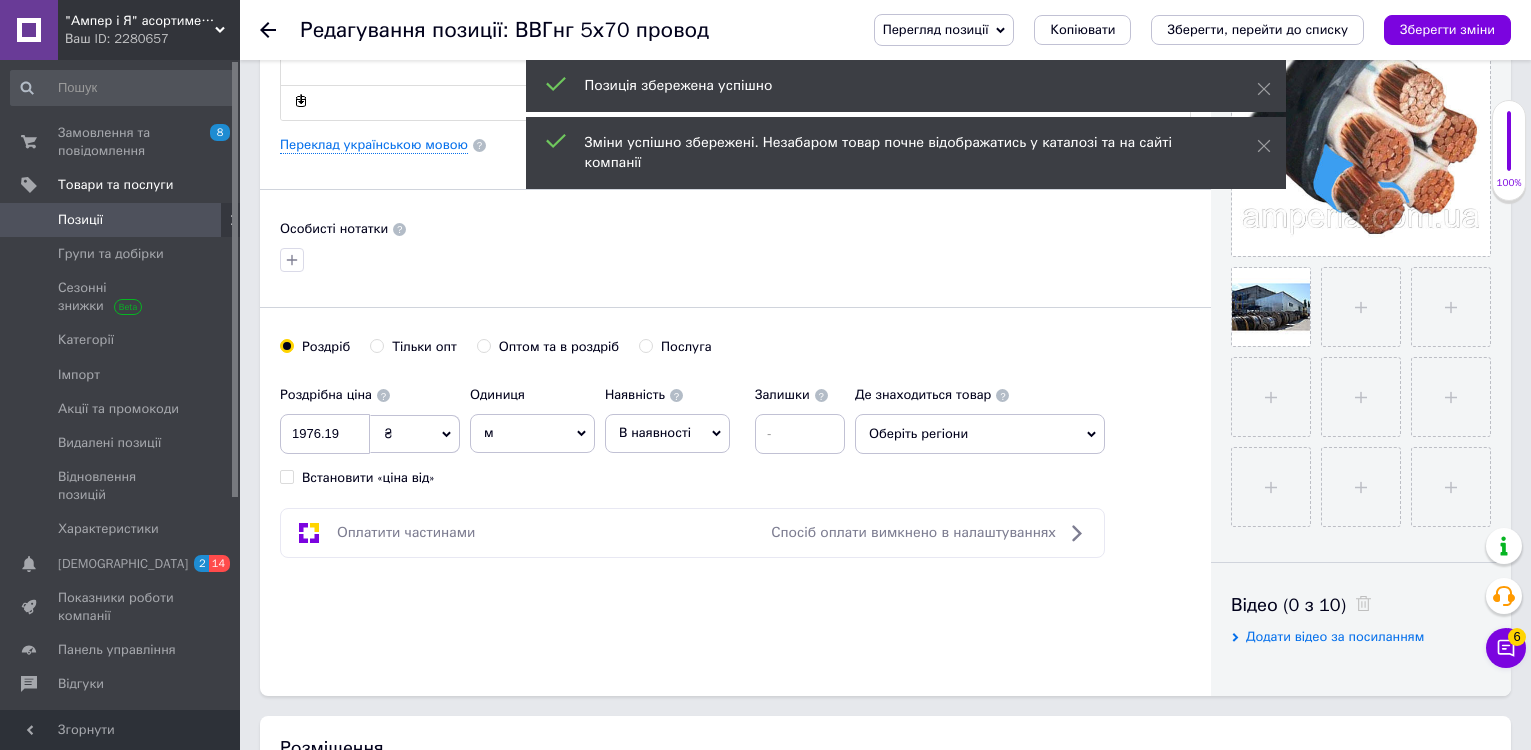click 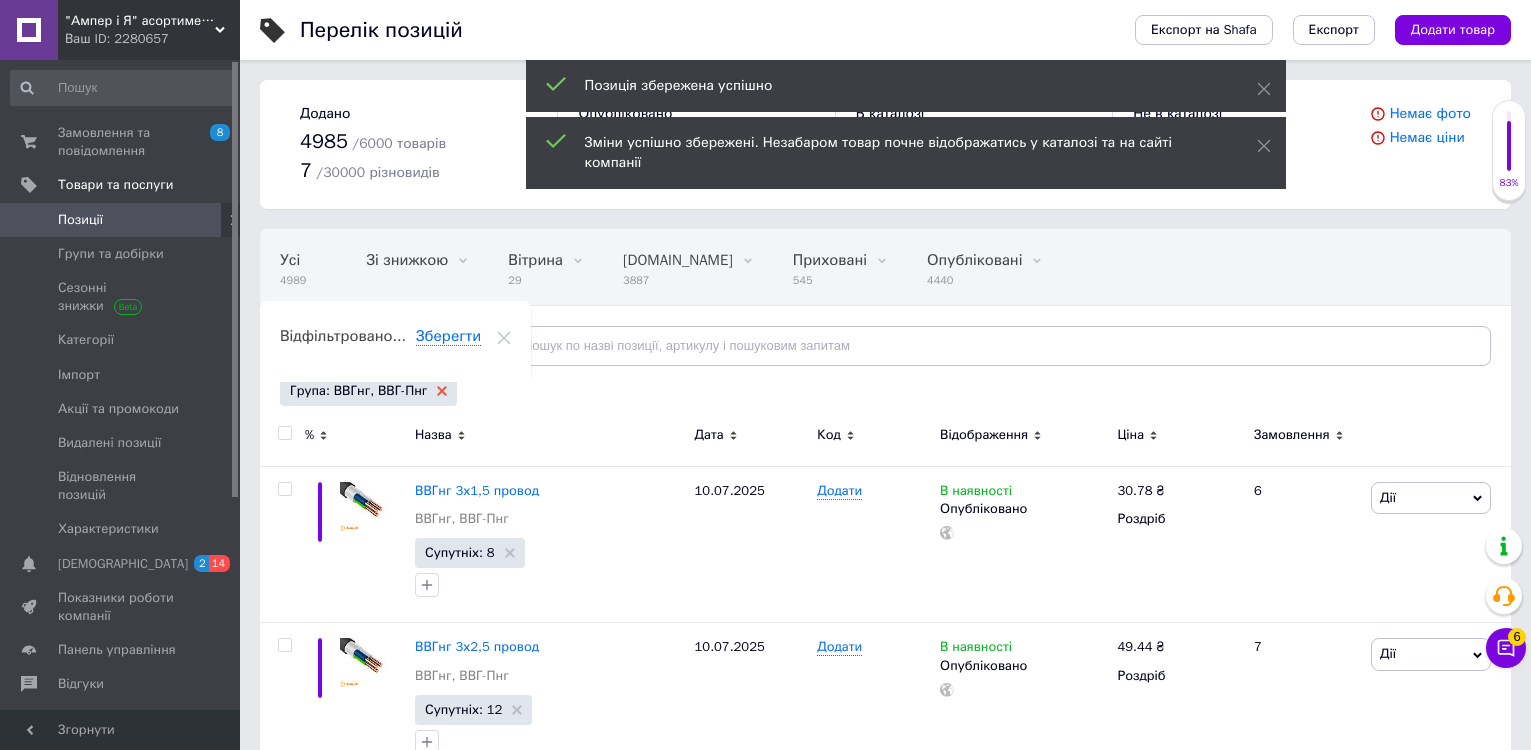 click 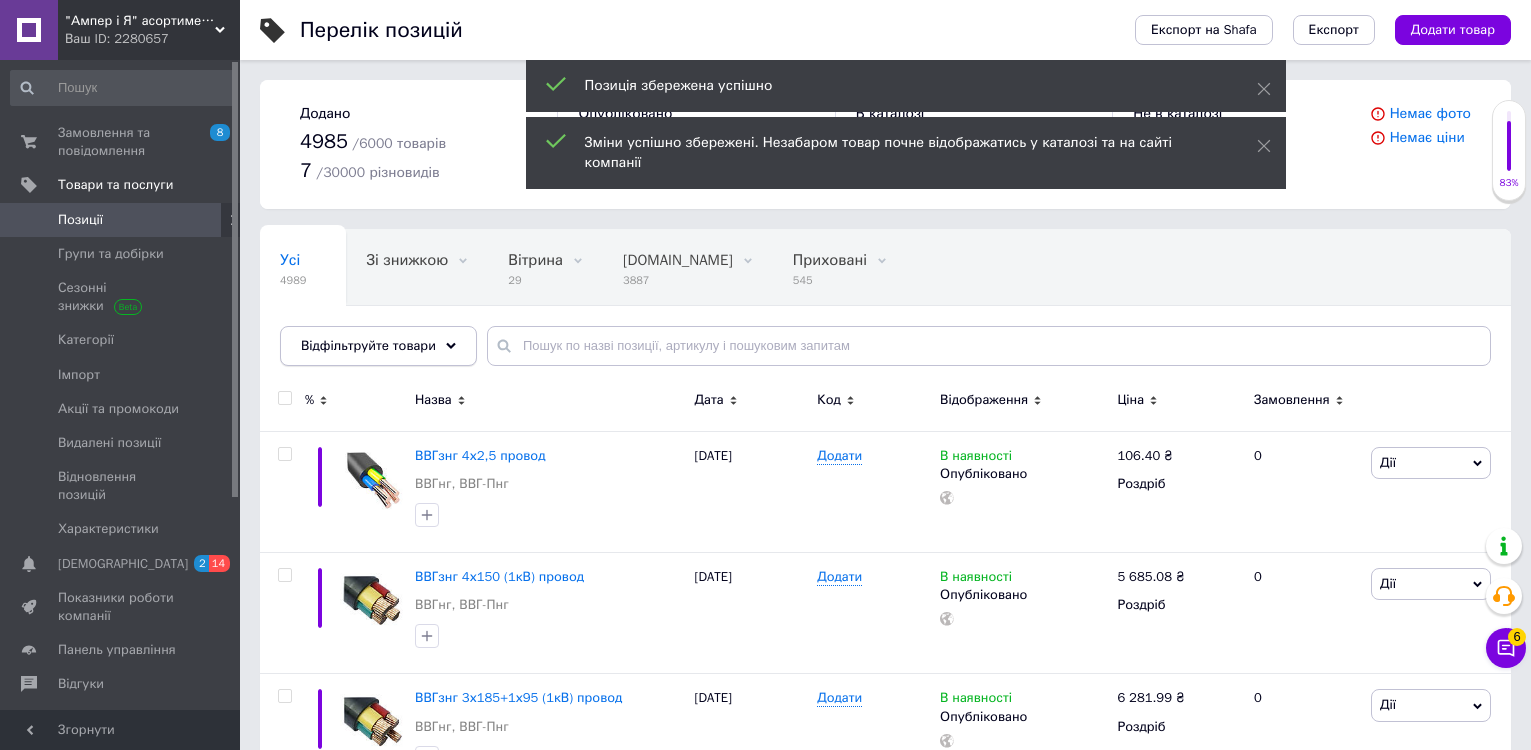 click 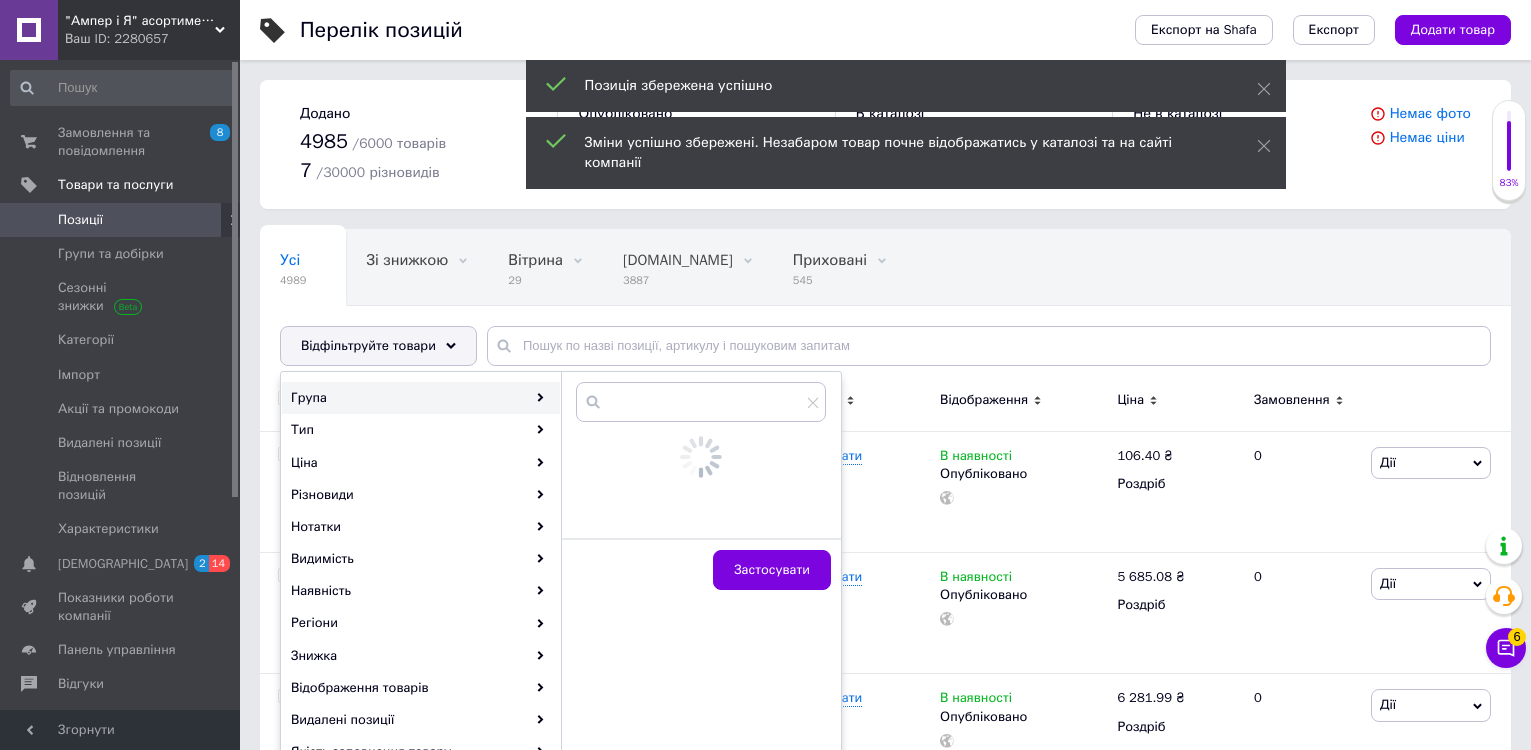 click on "Група" at bounding box center (421, 398) 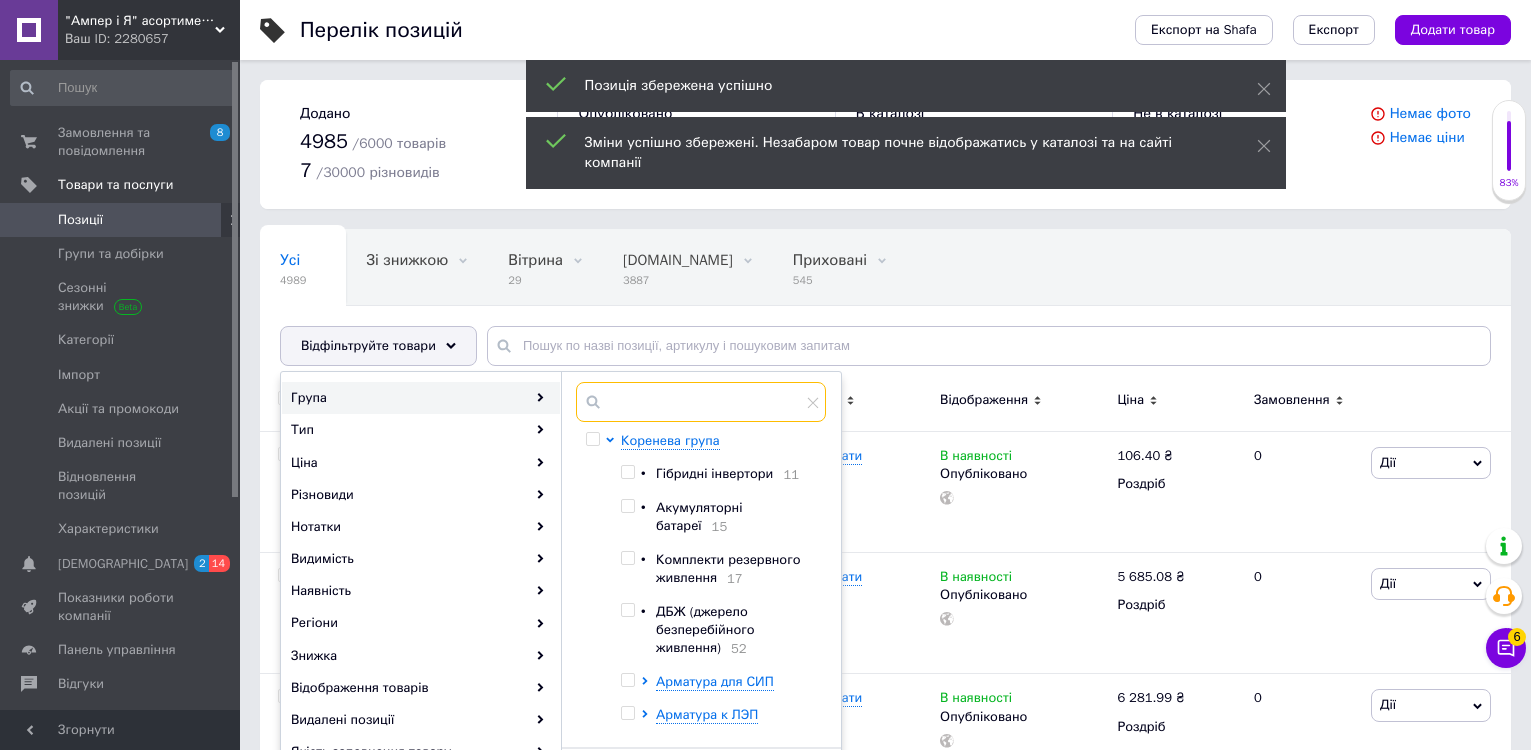 click at bounding box center [701, 402] 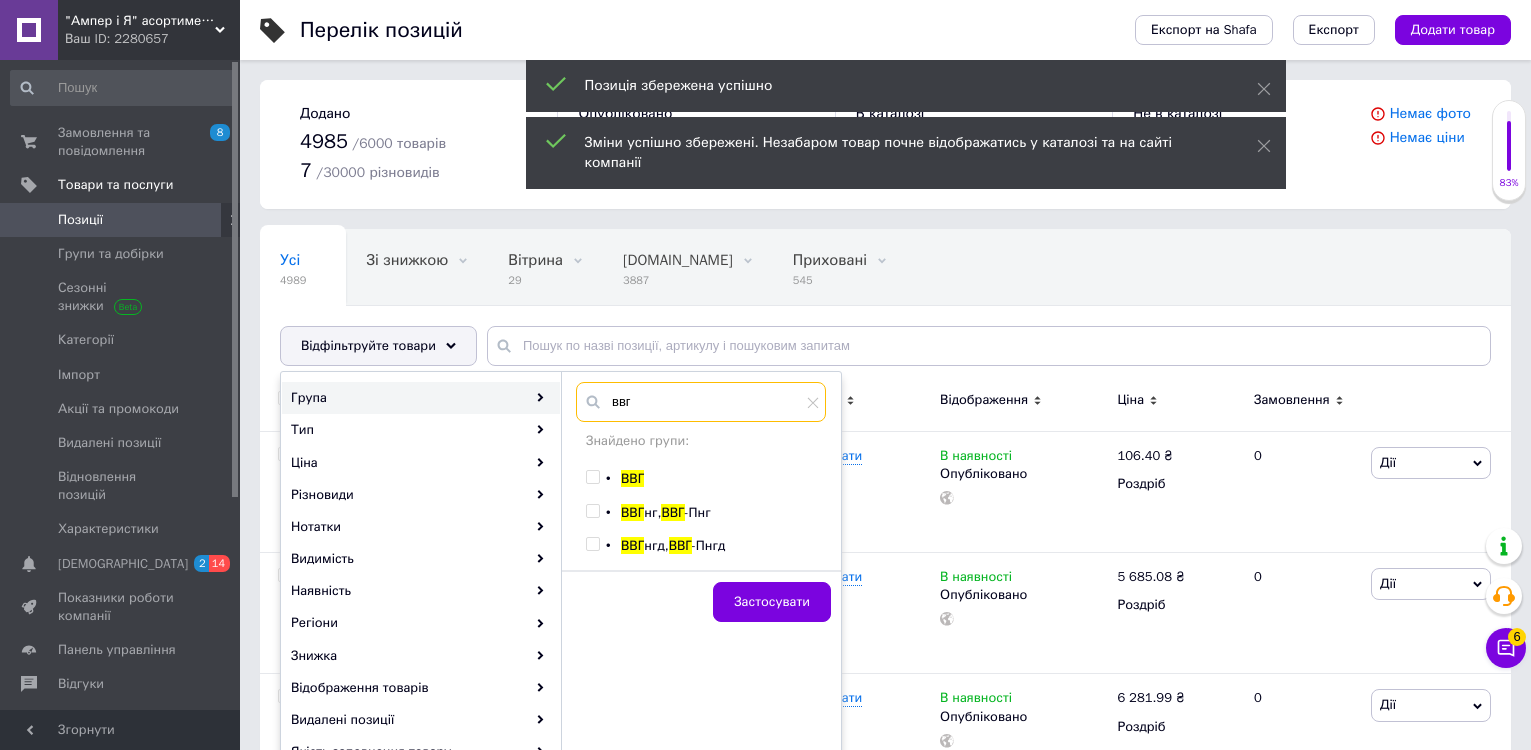 type on "ввг" 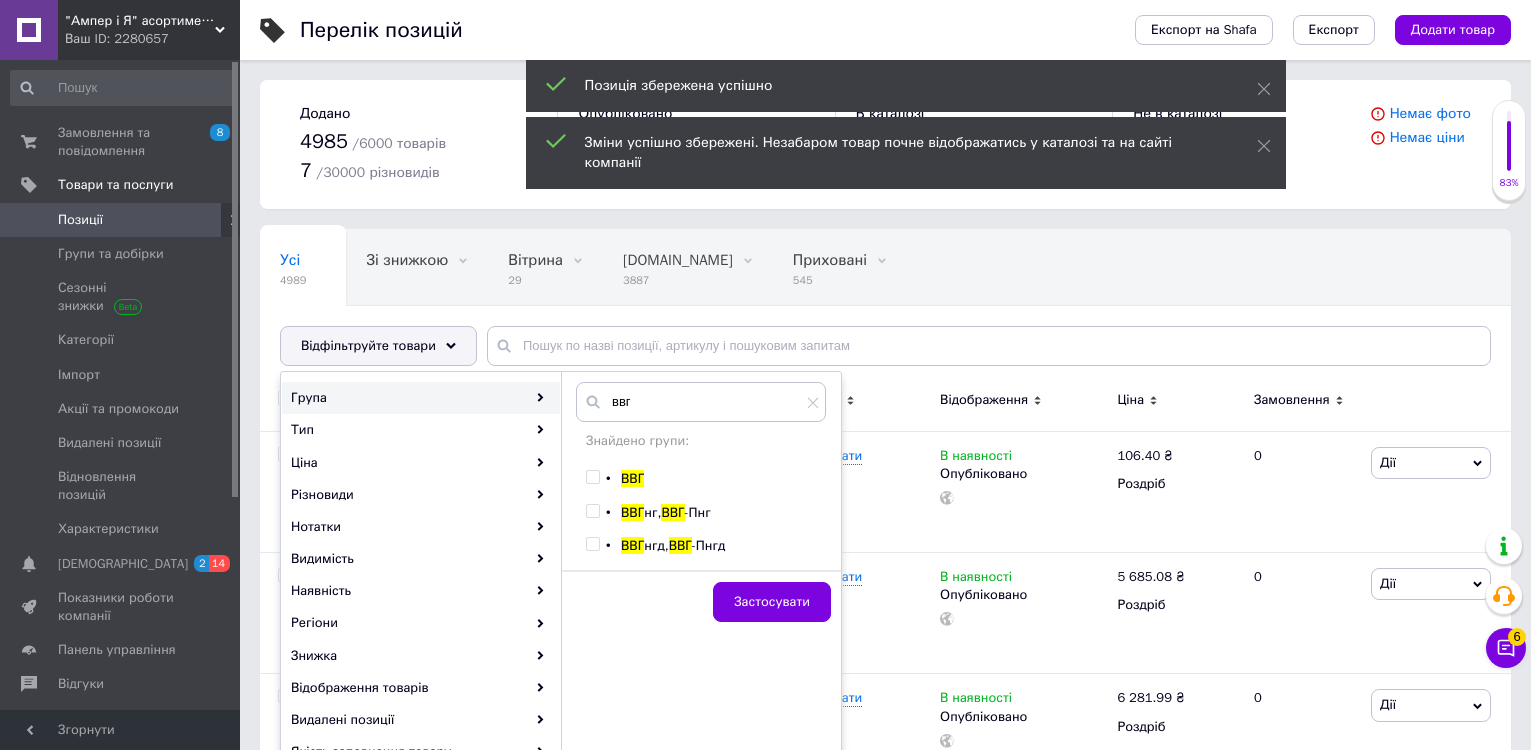 click at bounding box center (592, 477) 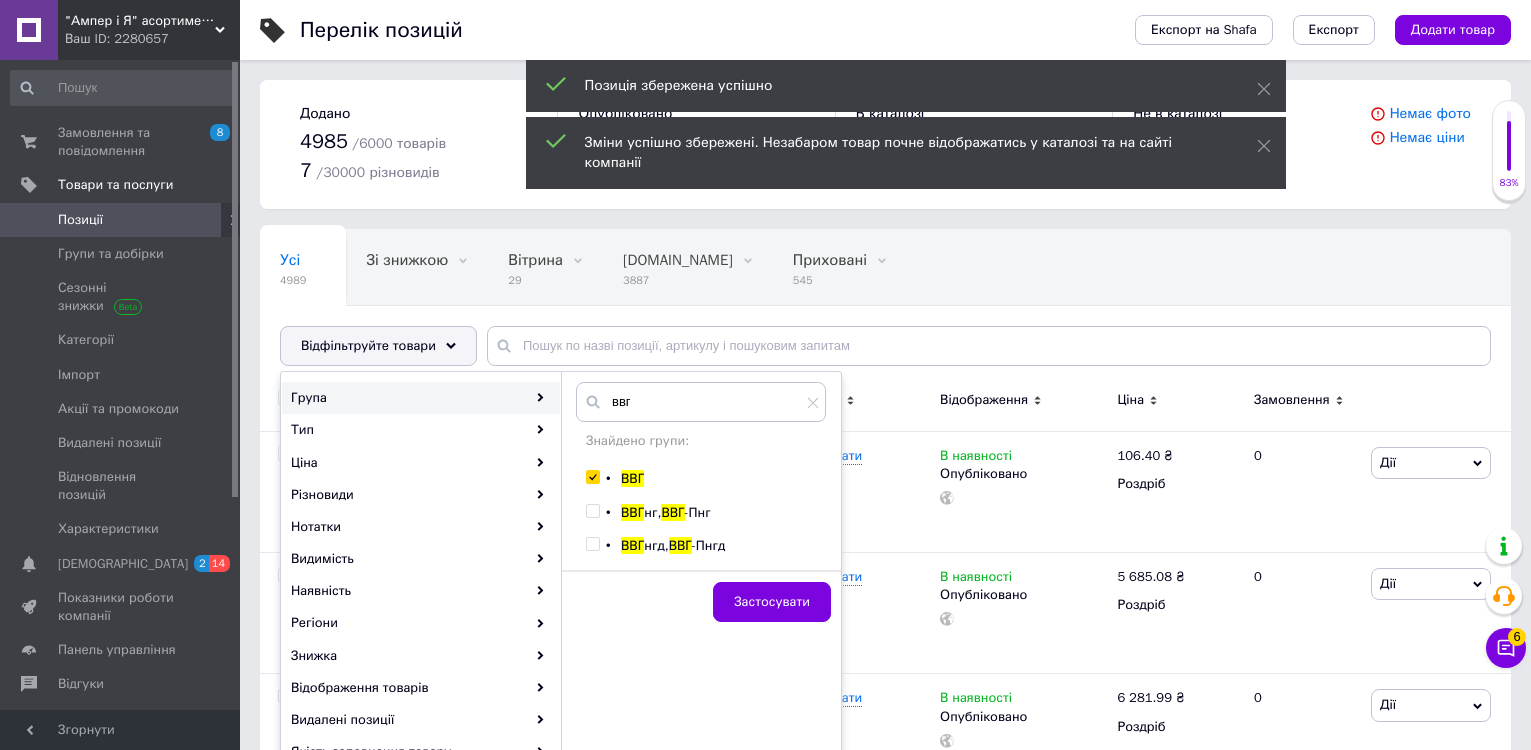 checkbox on "true" 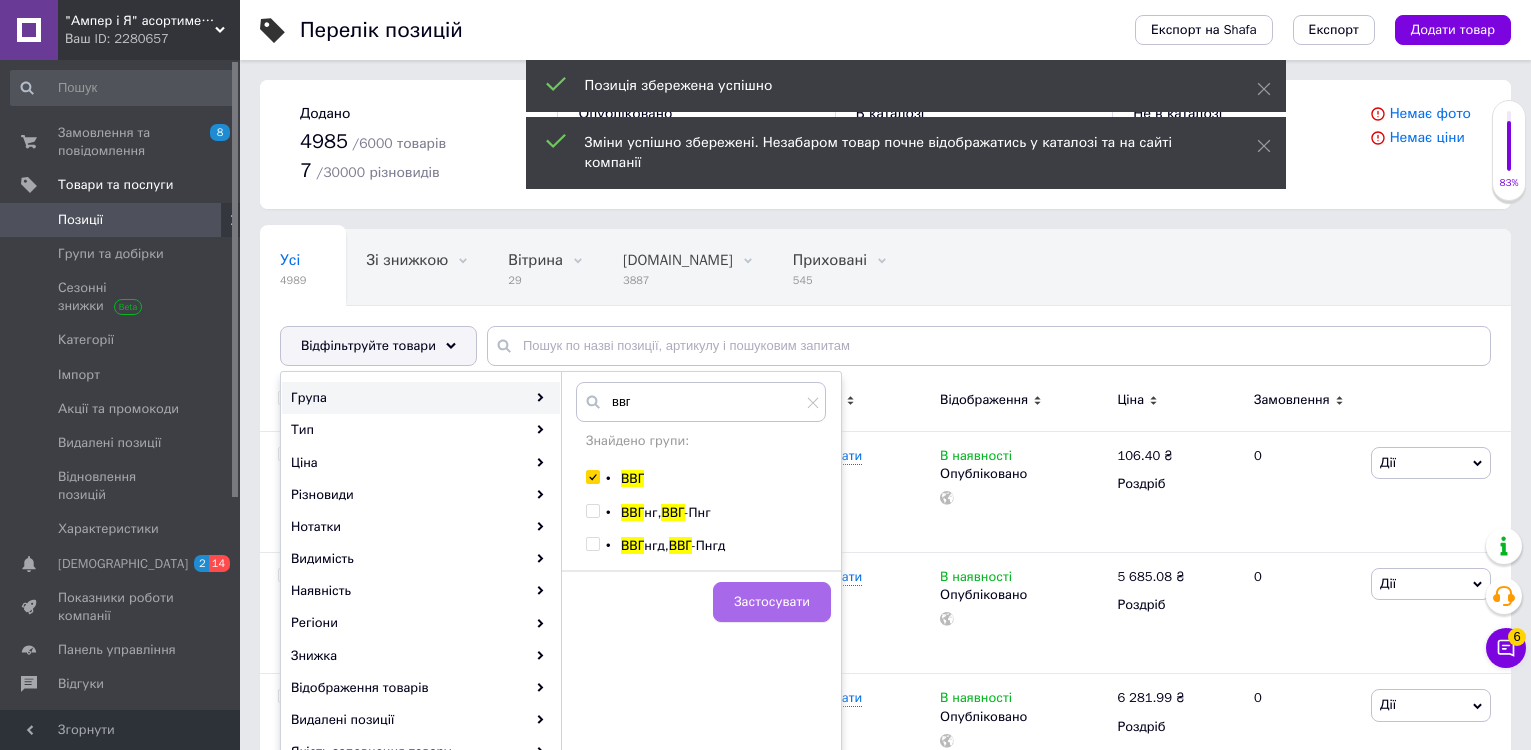 click on "Застосувати" at bounding box center [772, 602] 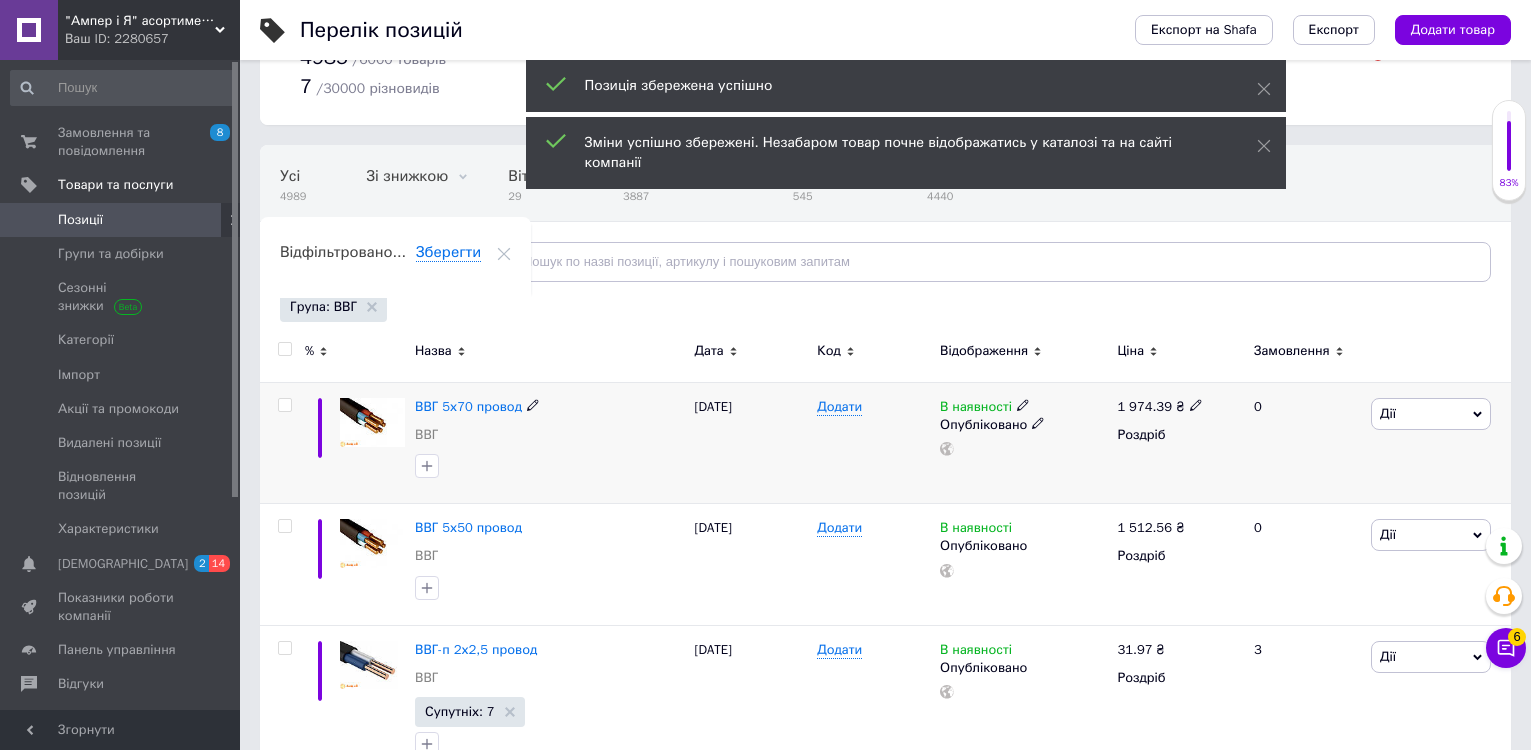 scroll, scrollTop: 200, scrollLeft: 0, axis: vertical 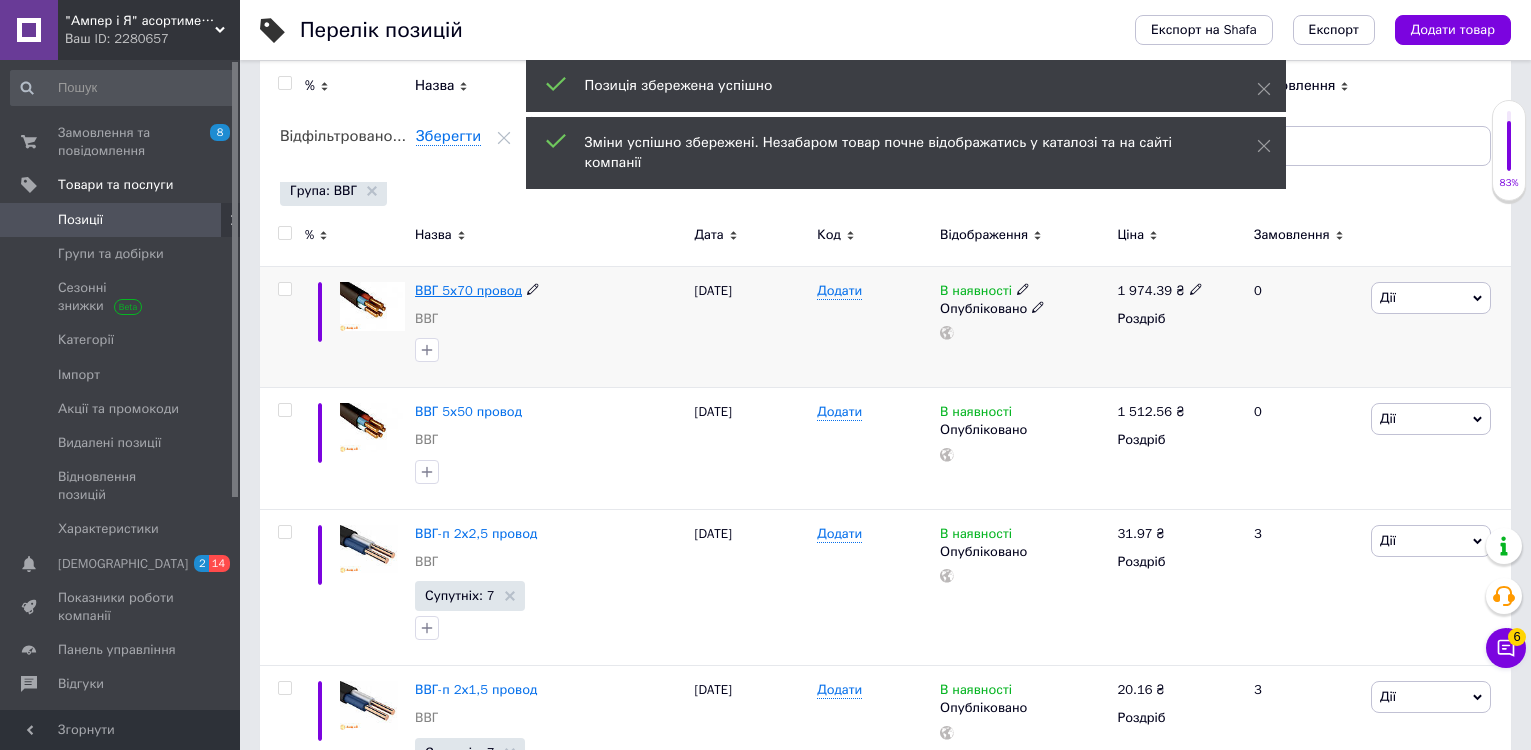 click on "ВВГ 5х70 провод" at bounding box center (468, 290) 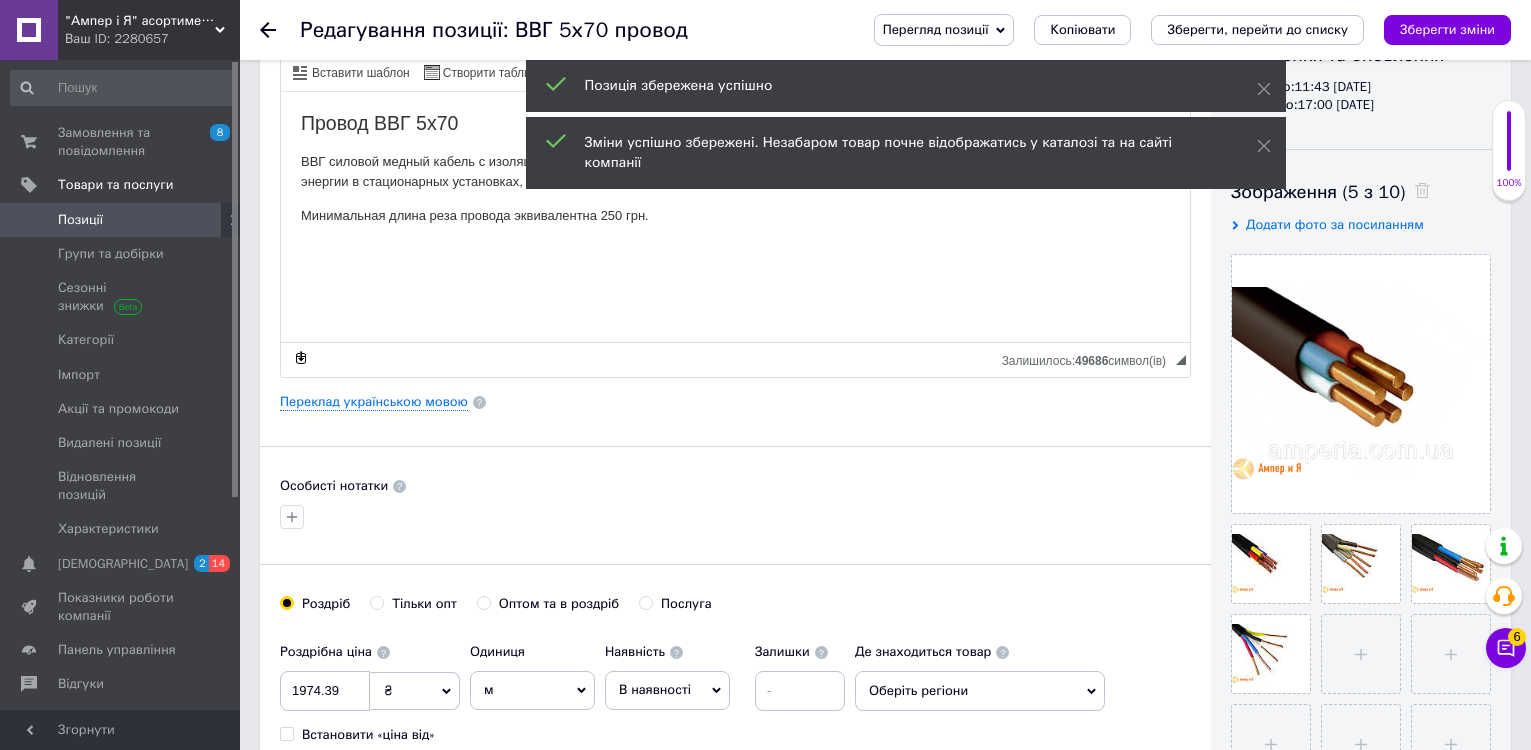scroll, scrollTop: 300, scrollLeft: 0, axis: vertical 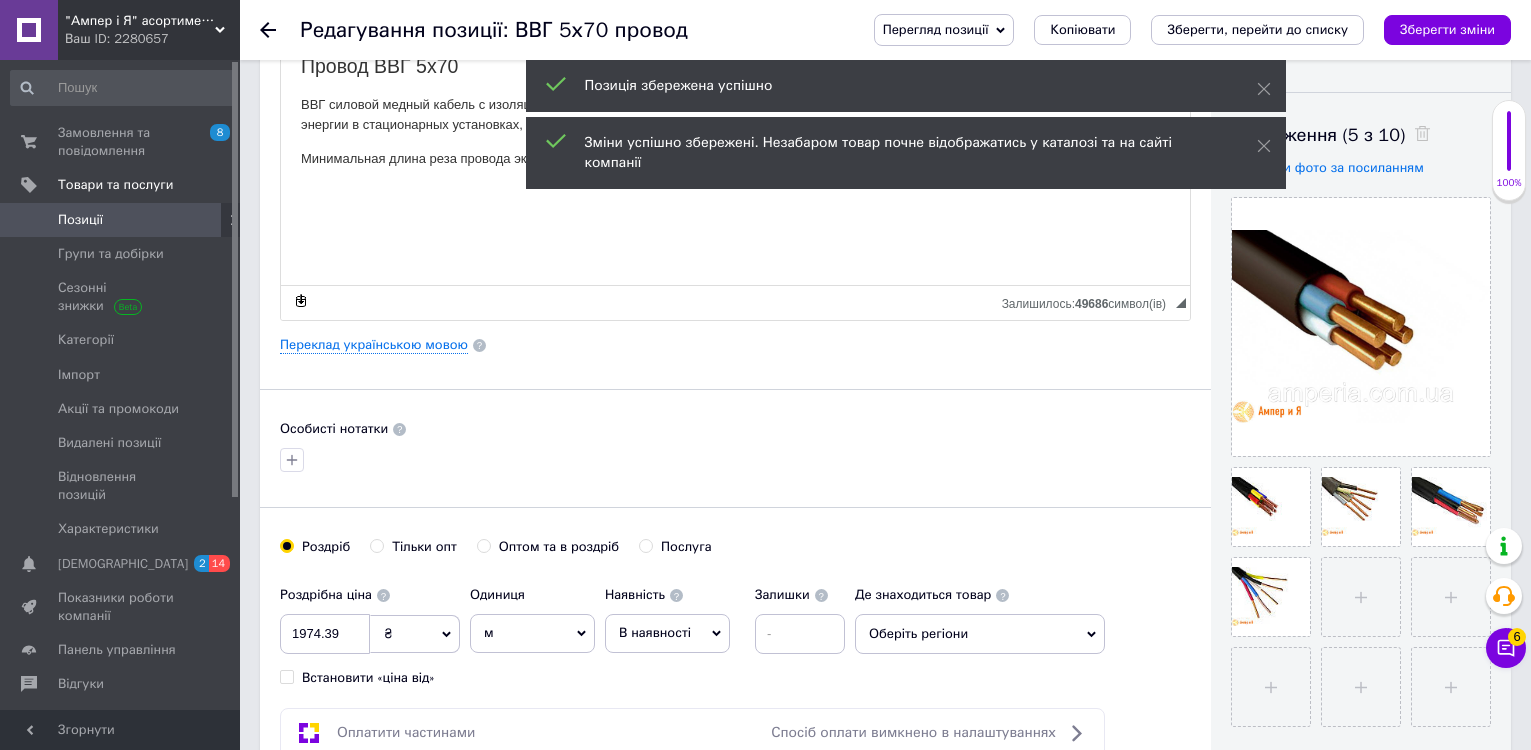 click 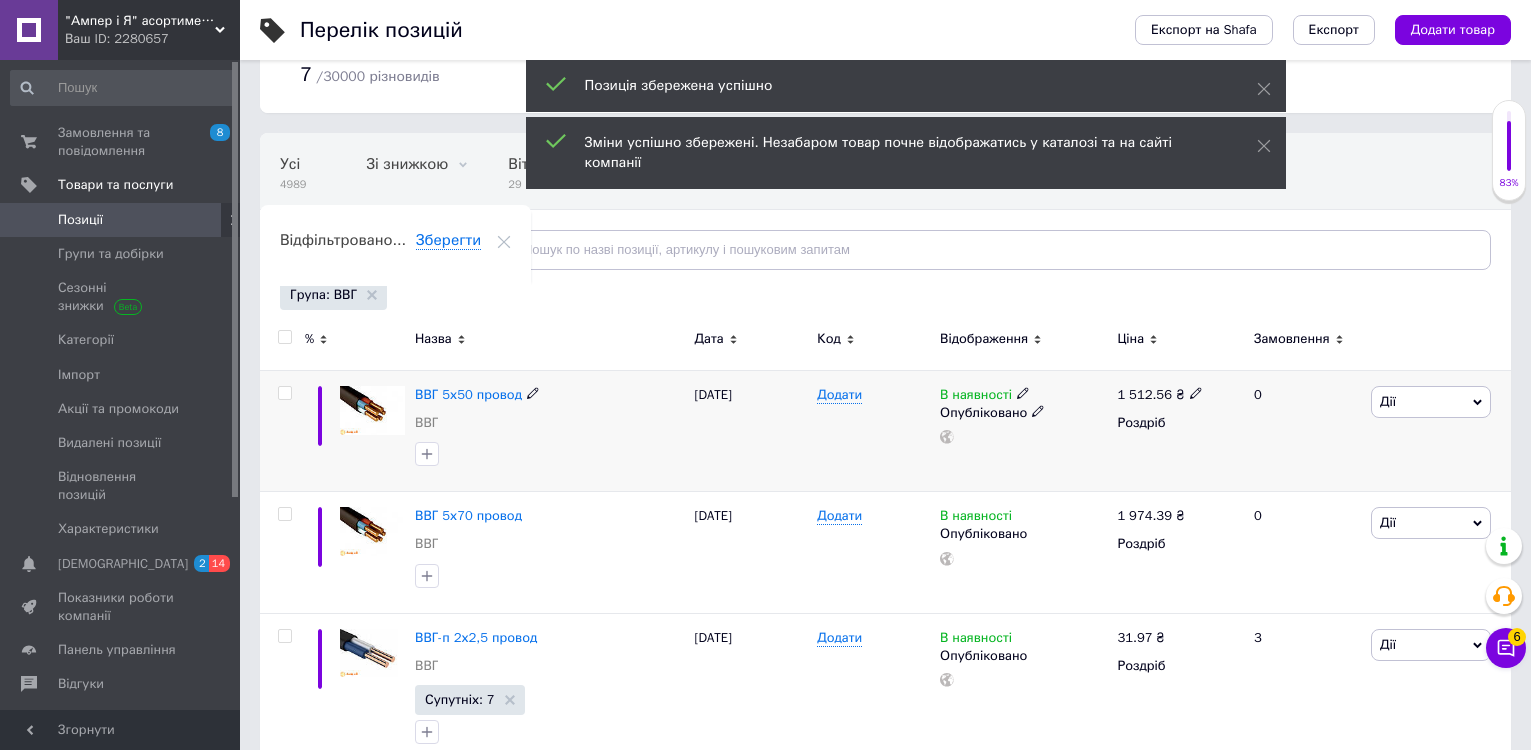 scroll, scrollTop: 200, scrollLeft: 0, axis: vertical 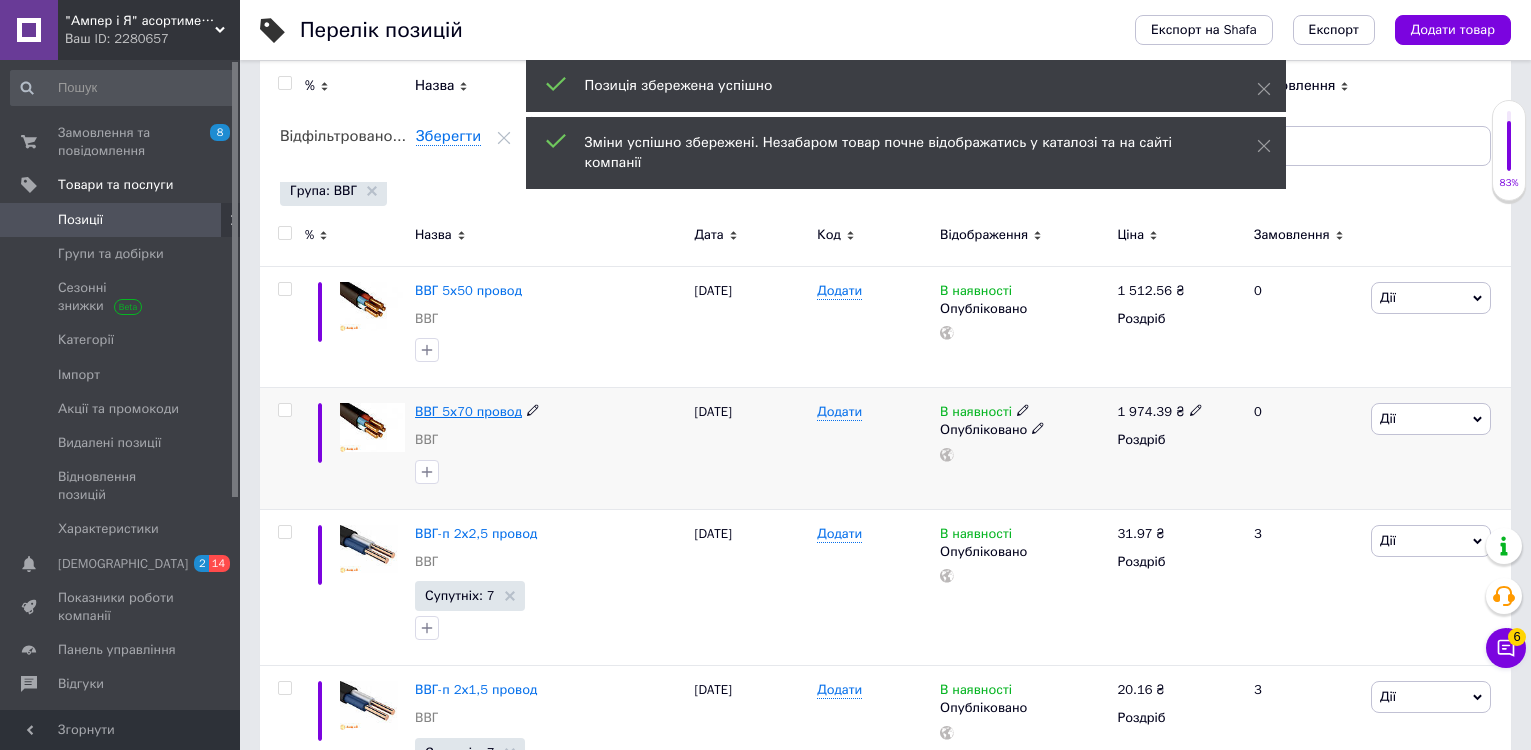 click on "ВВГ 5х70 провод" at bounding box center [468, 411] 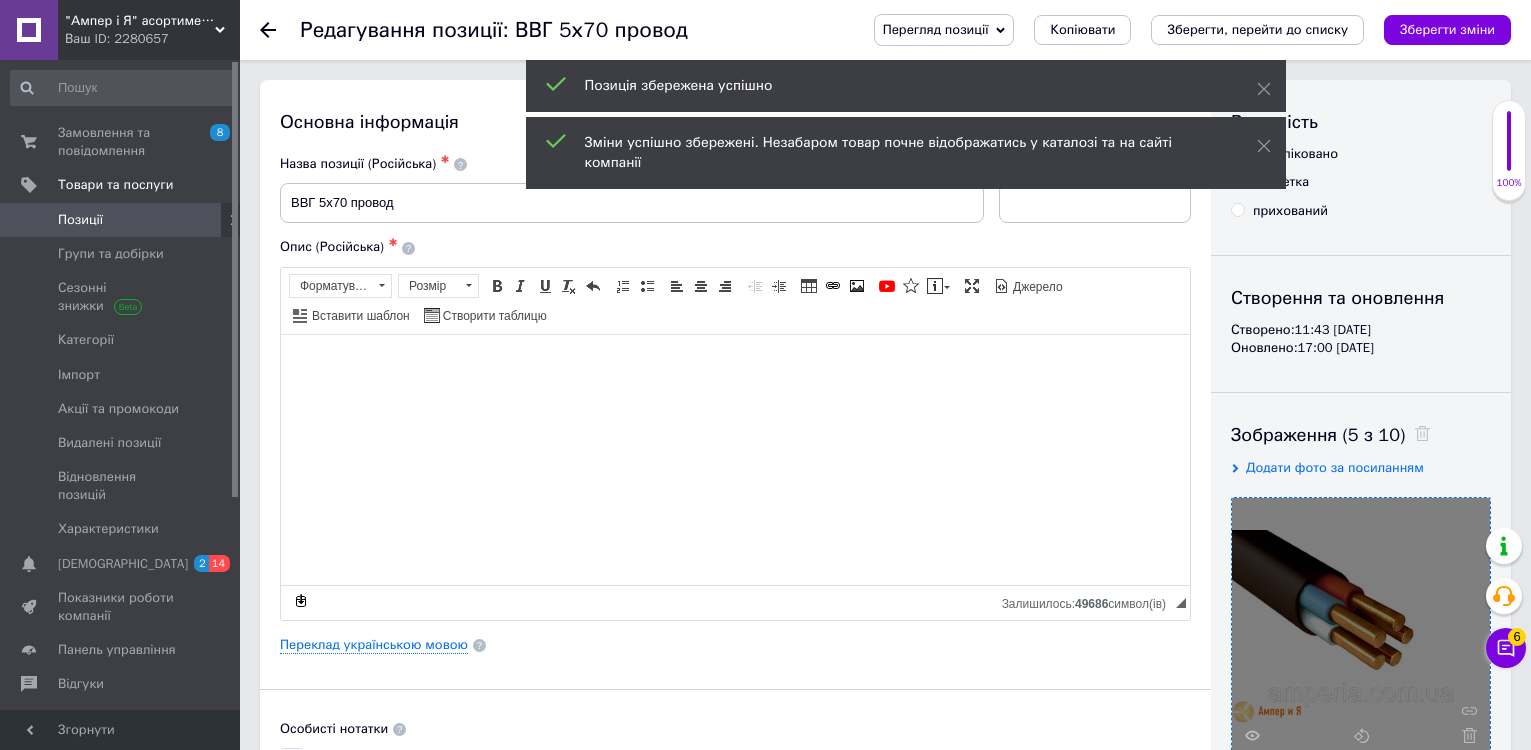 scroll, scrollTop: 200, scrollLeft: 0, axis: vertical 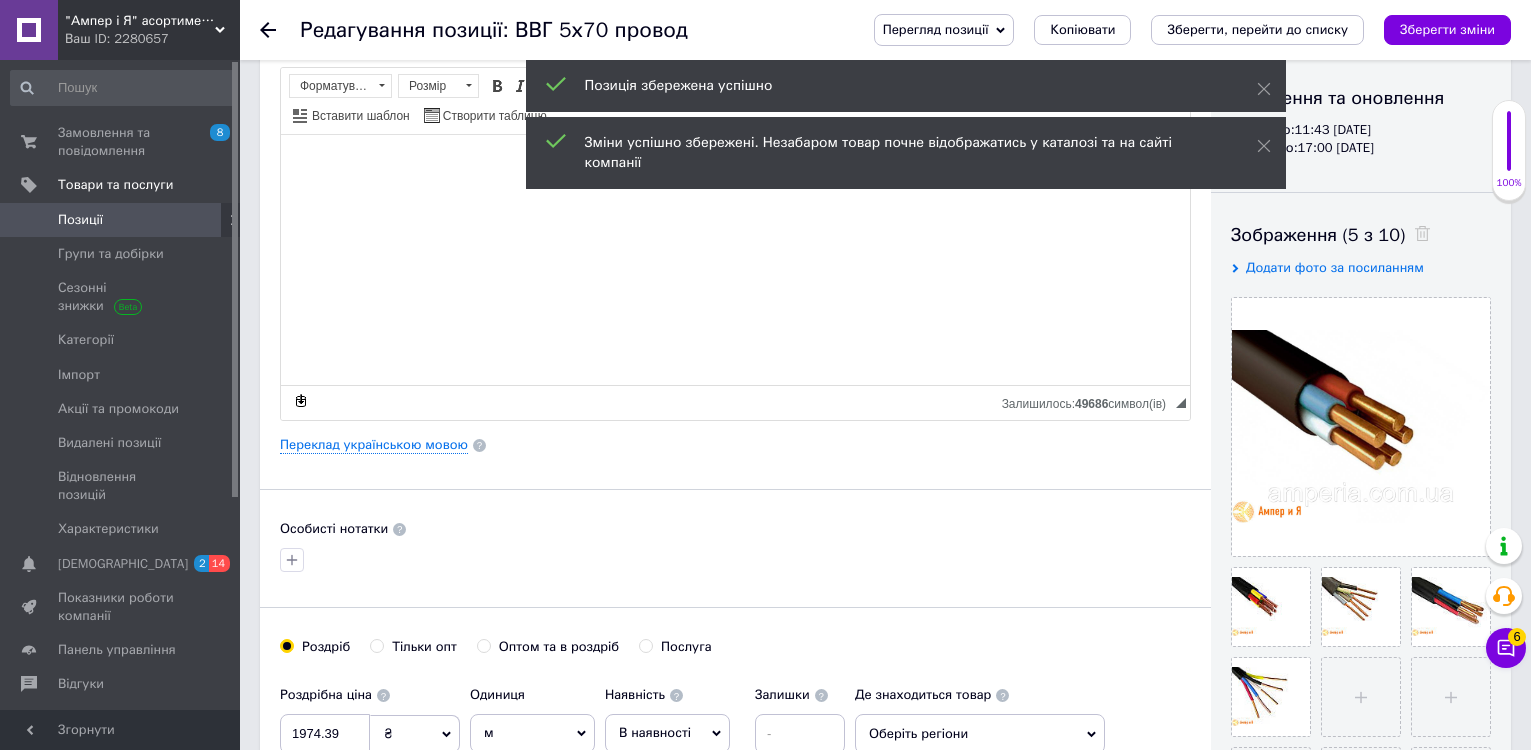 click 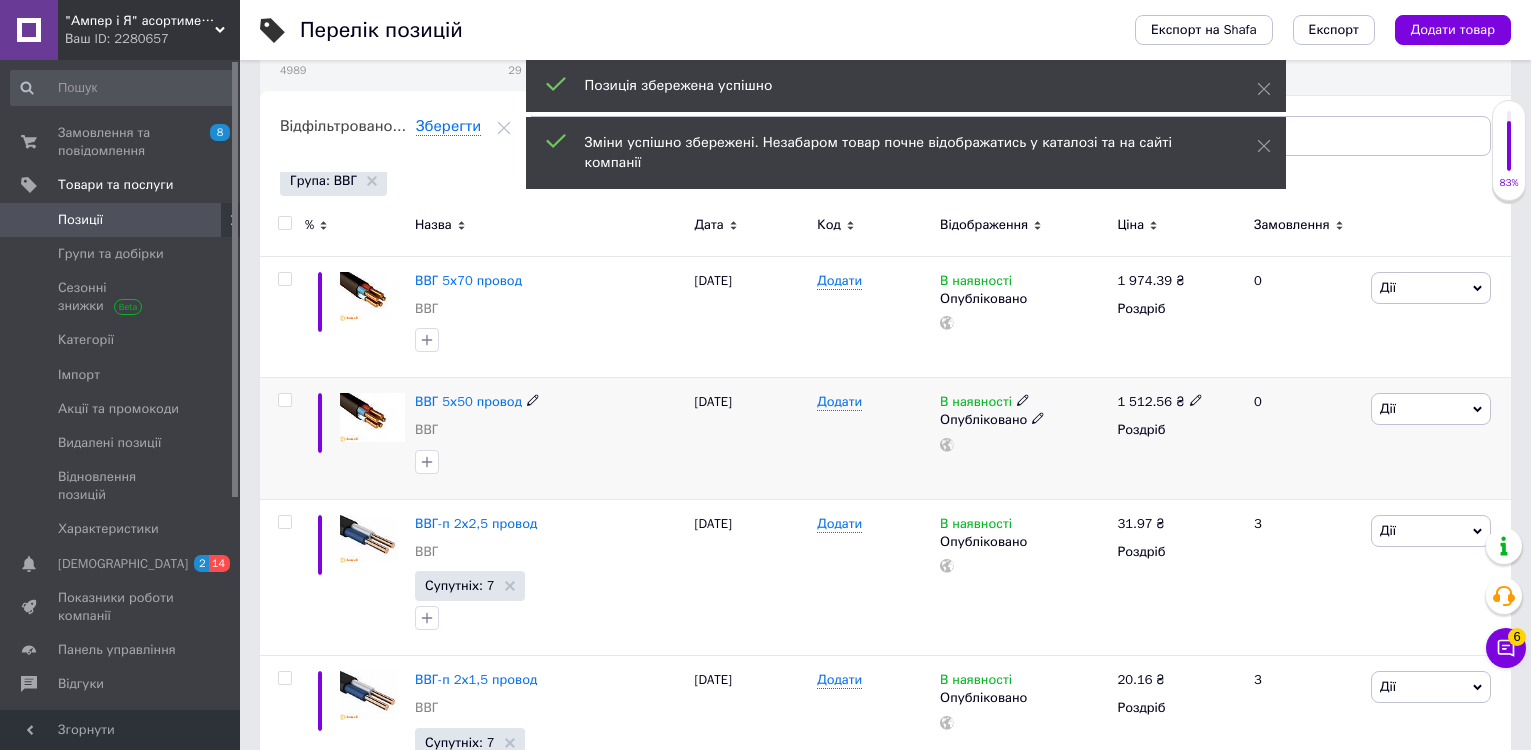 scroll, scrollTop: 300, scrollLeft: 0, axis: vertical 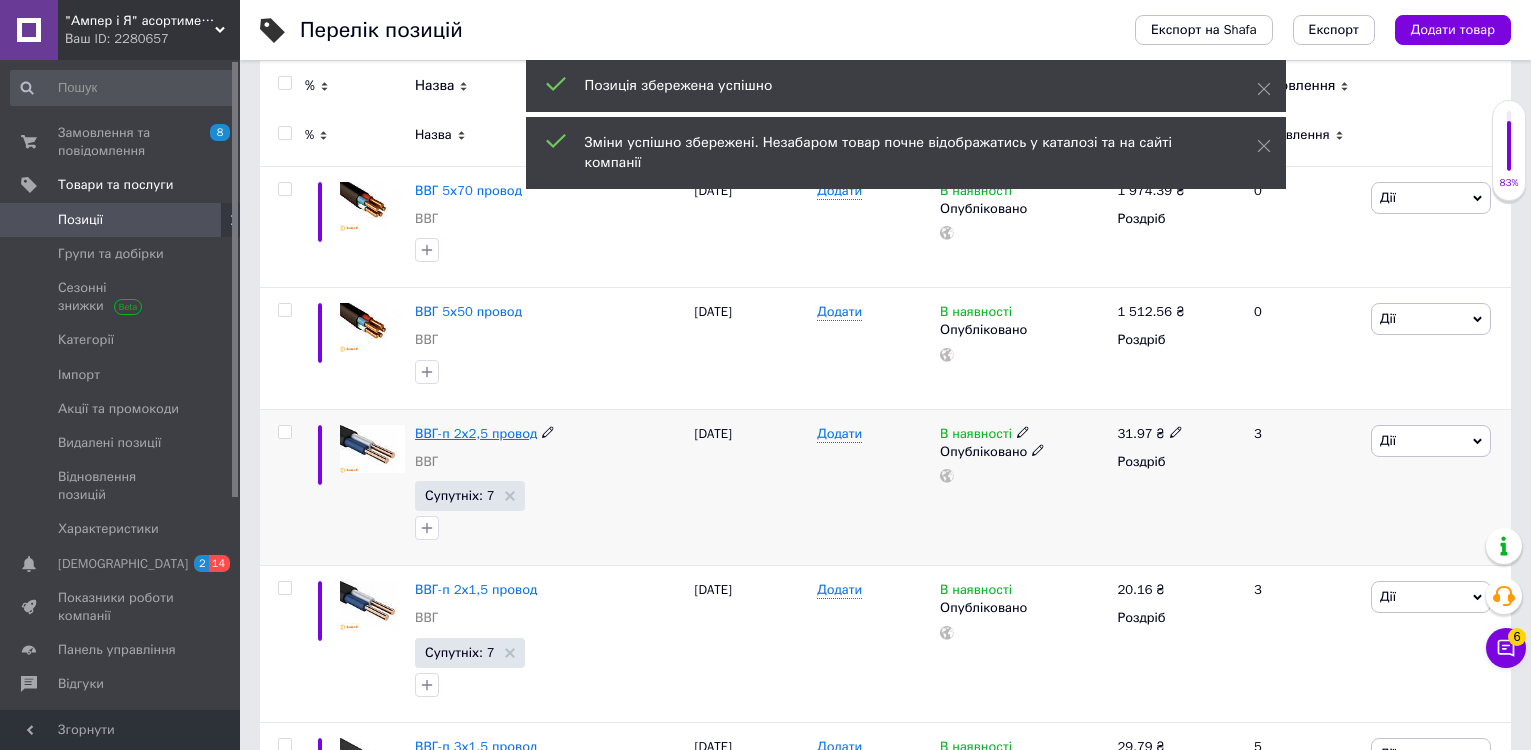 click on "ВВГ-п 2х2,5 провод" at bounding box center (476, 433) 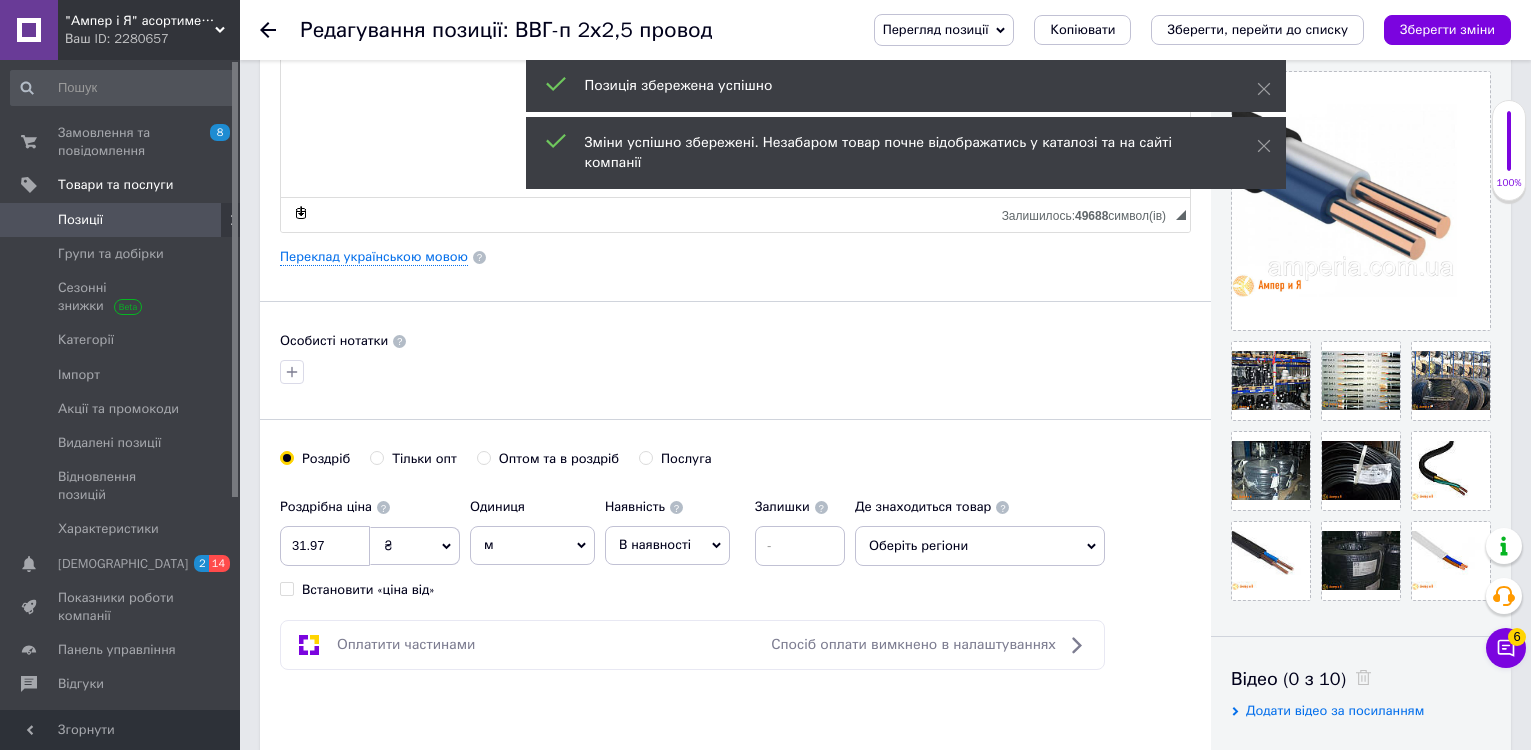 scroll, scrollTop: 400, scrollLeft: 0, axis: vertical 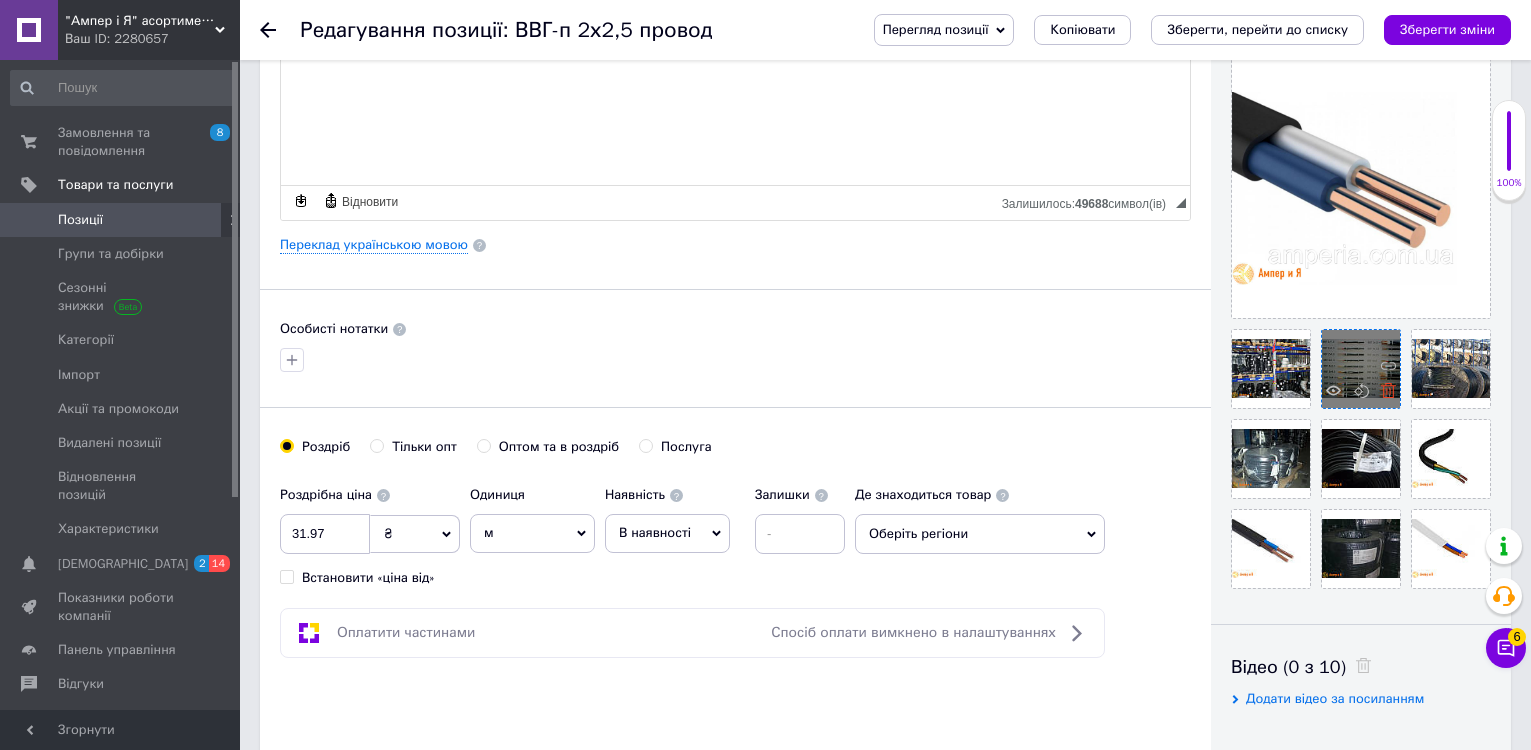 click 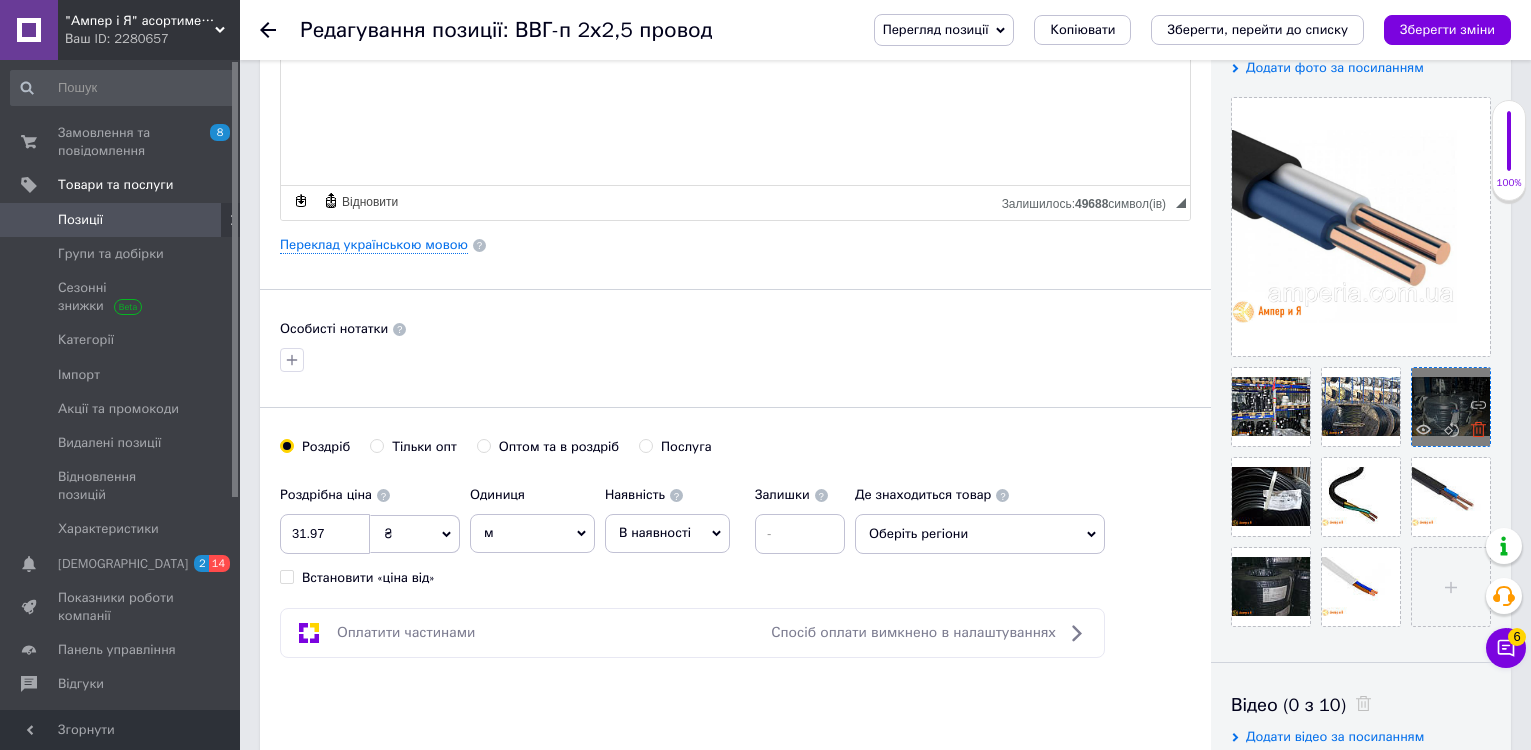 click 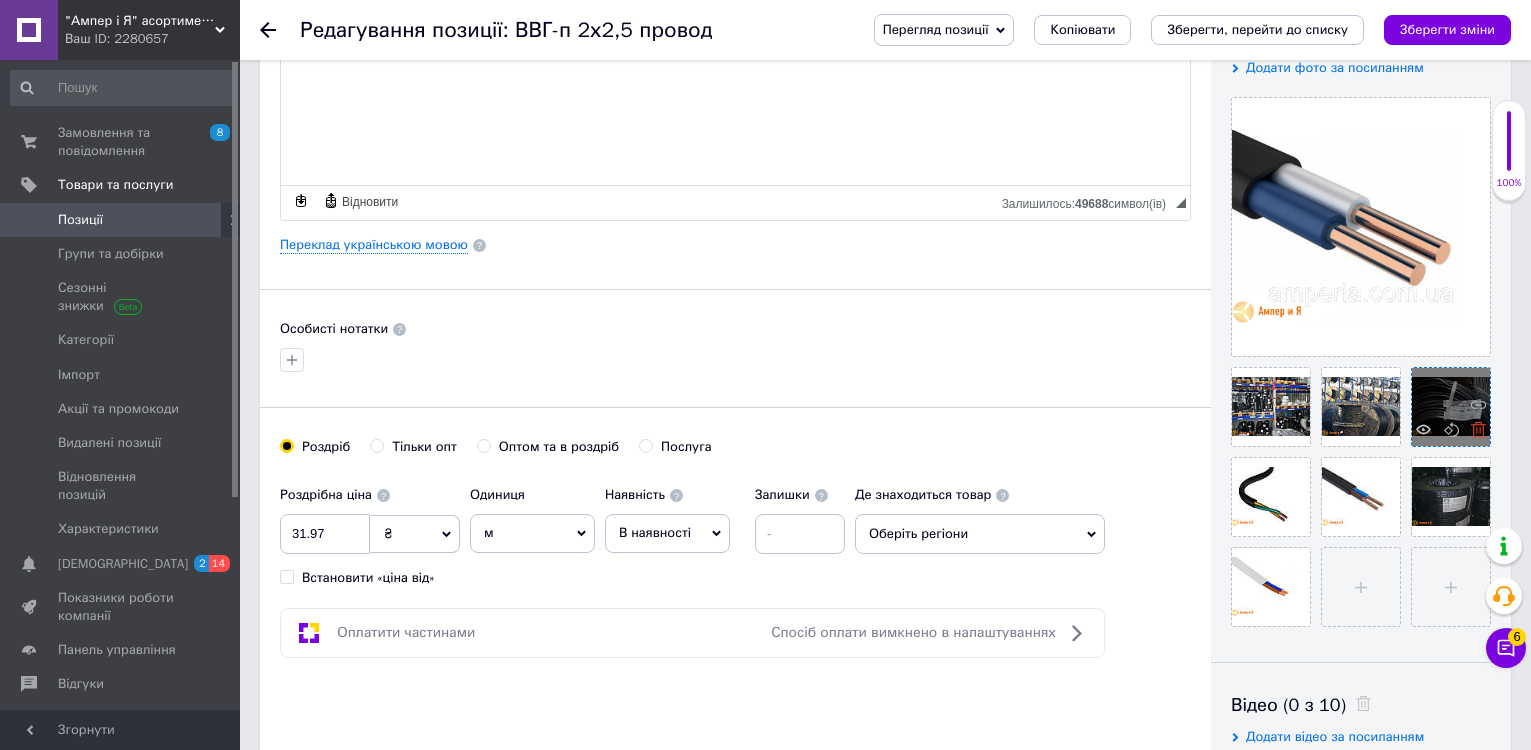 click 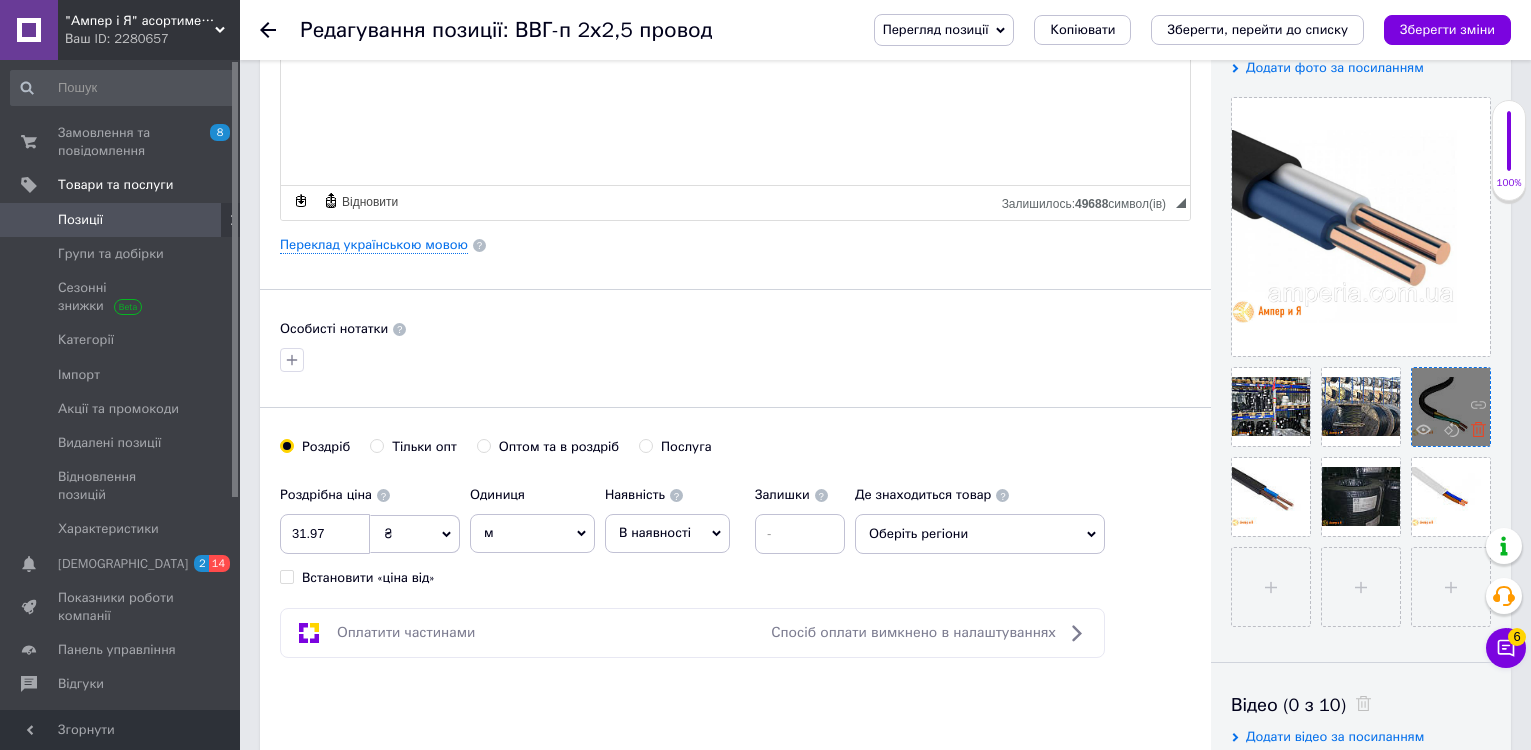 click 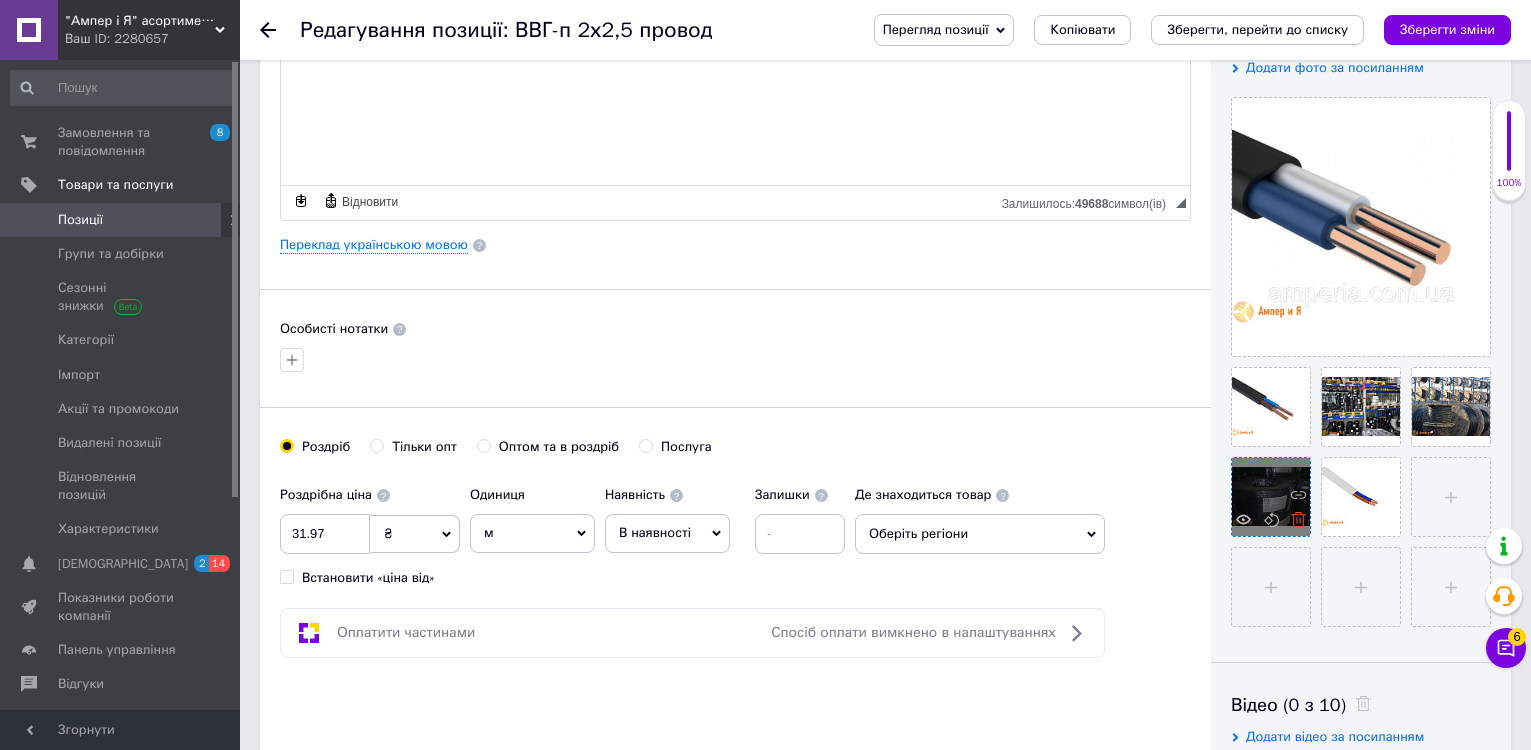 click 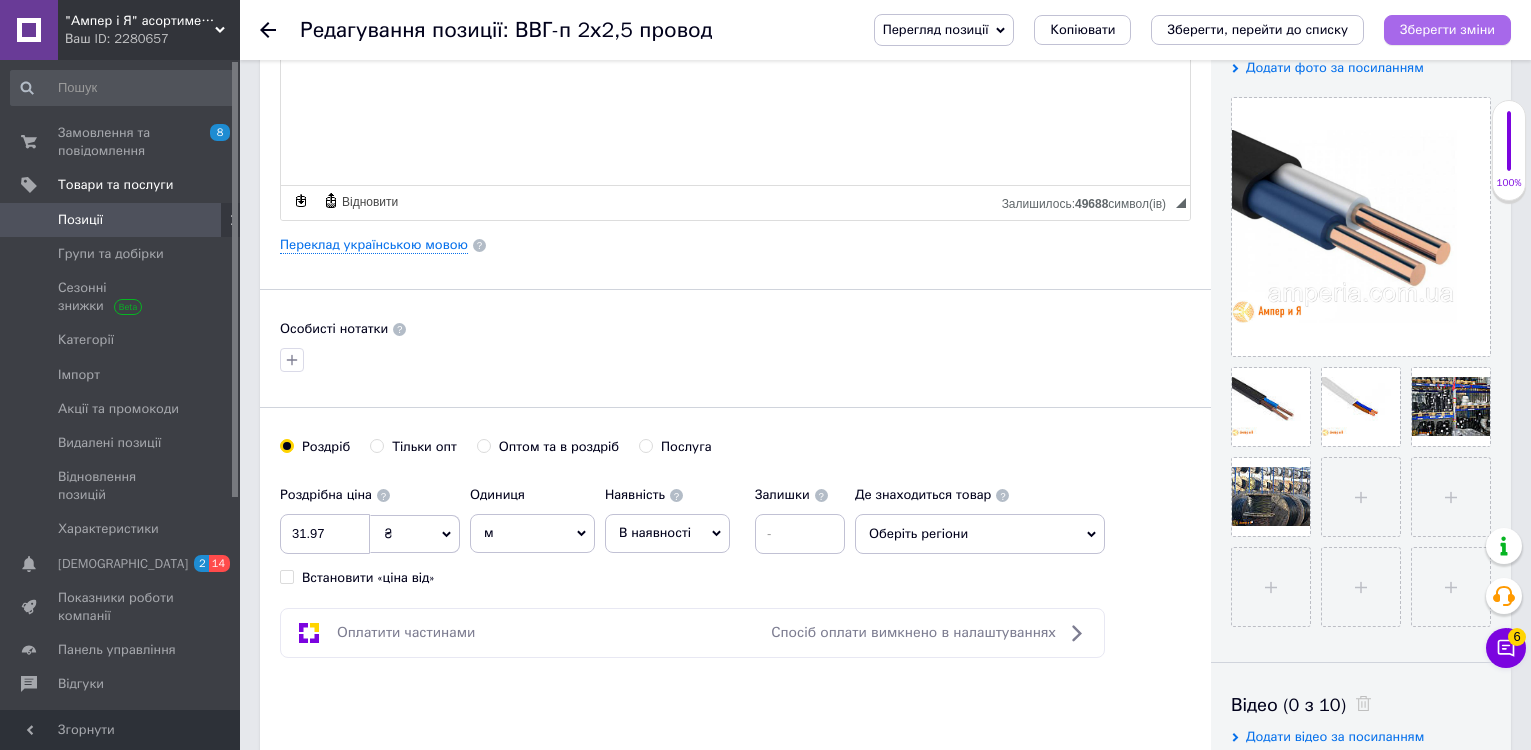 click on "Зберегти зміни" at bounding box center [1447, 30] 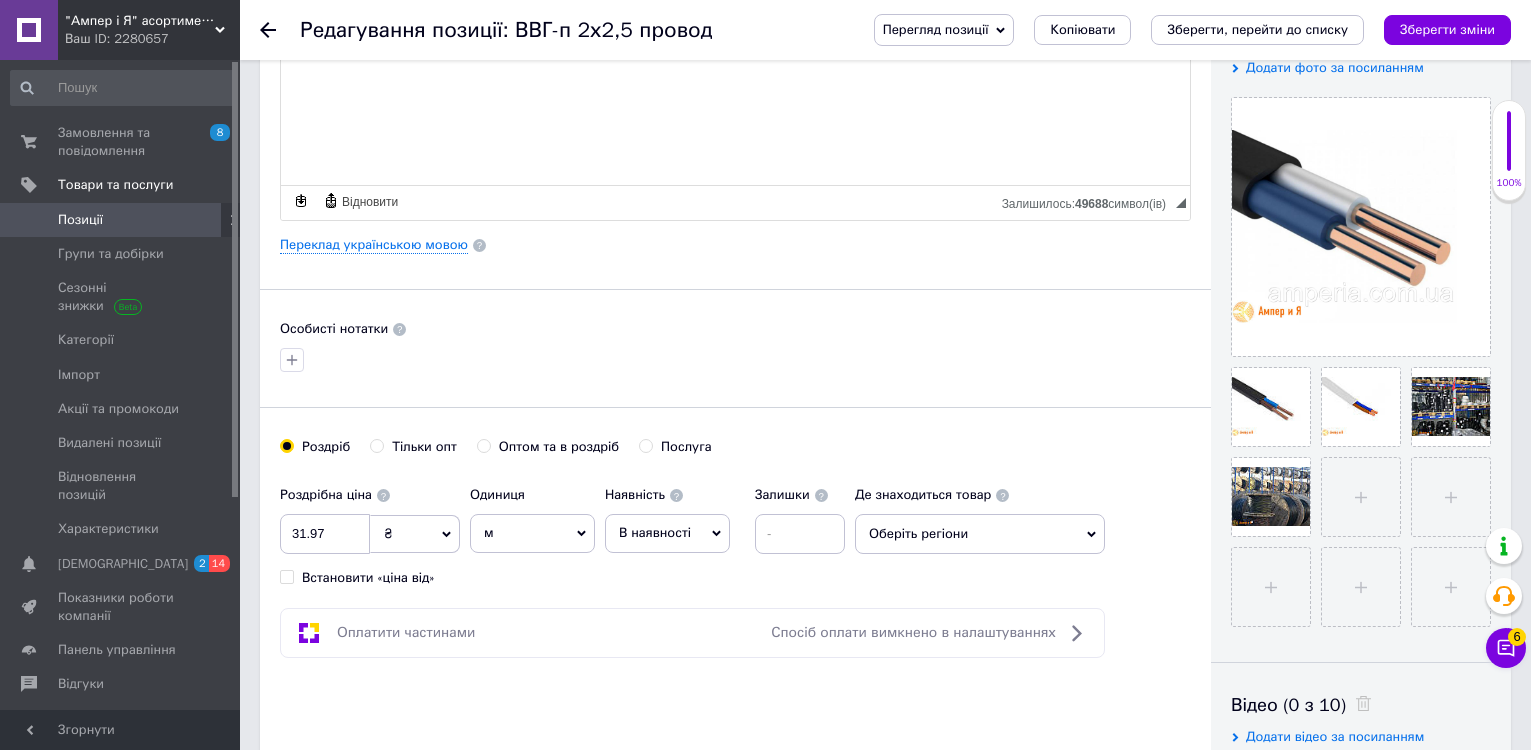 click 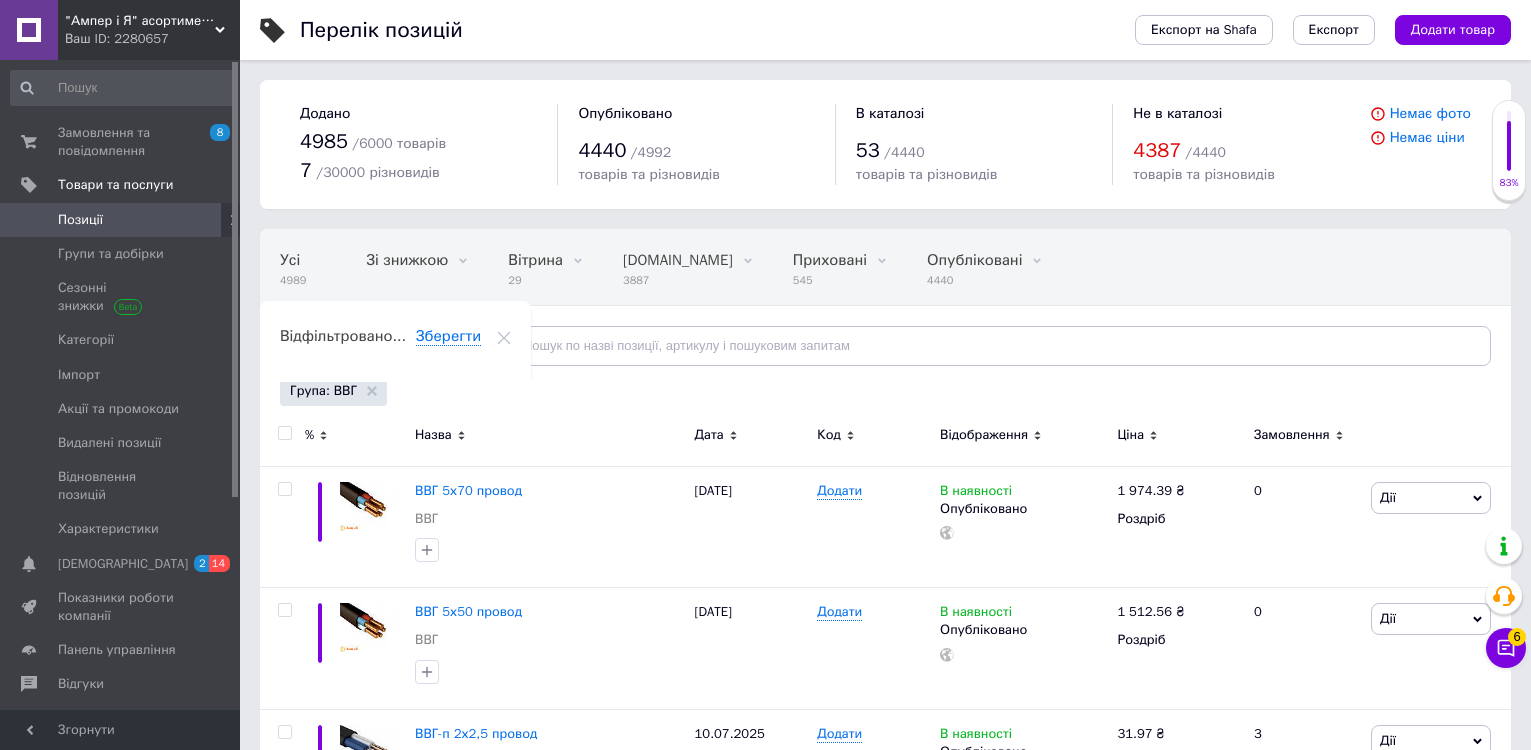 drag, startPoint x: 1418, startPoint y: 251, endPoint x: 1154, endPoint y: 5, distance: 360.849 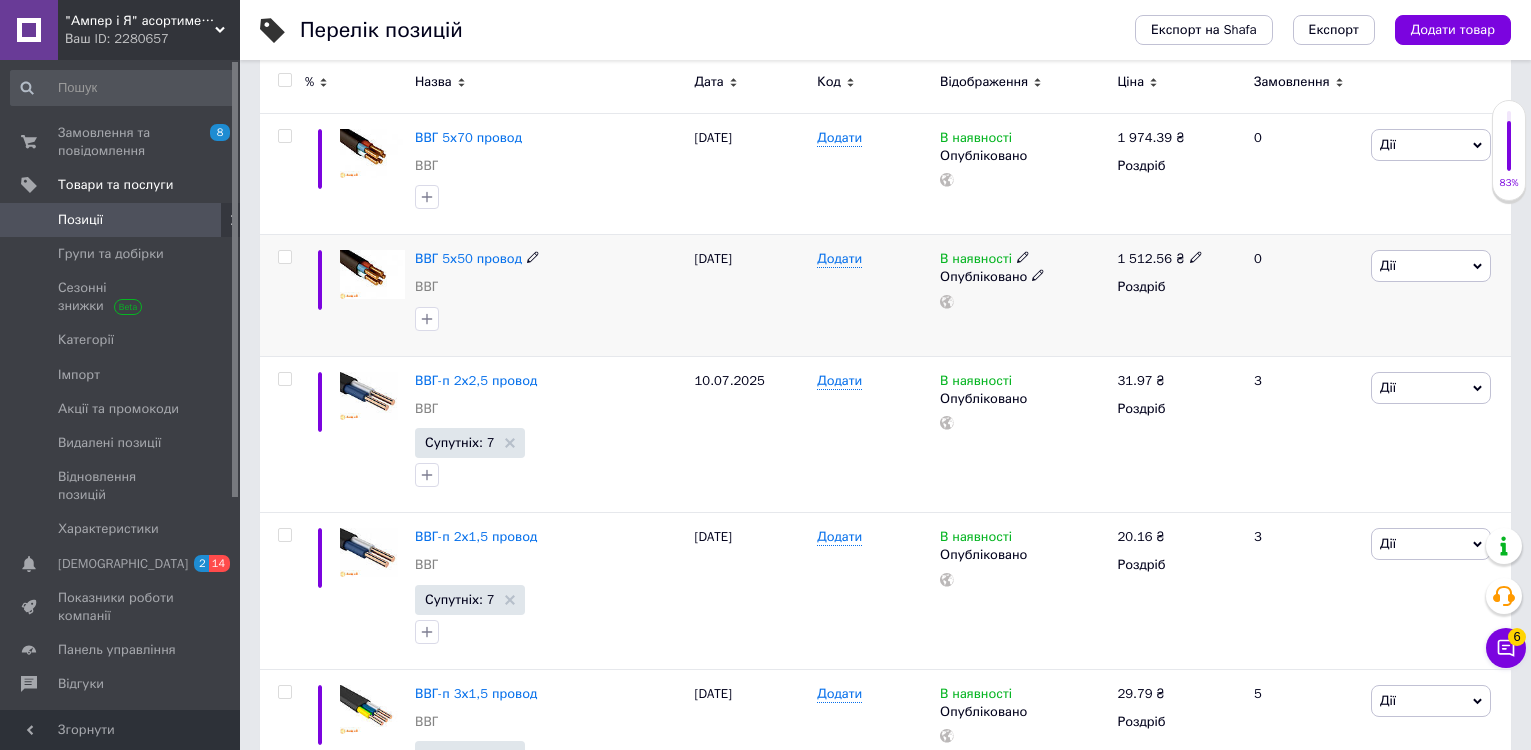 scroll, scrollTop: 400, scrollLeft: 0, axis: vertical 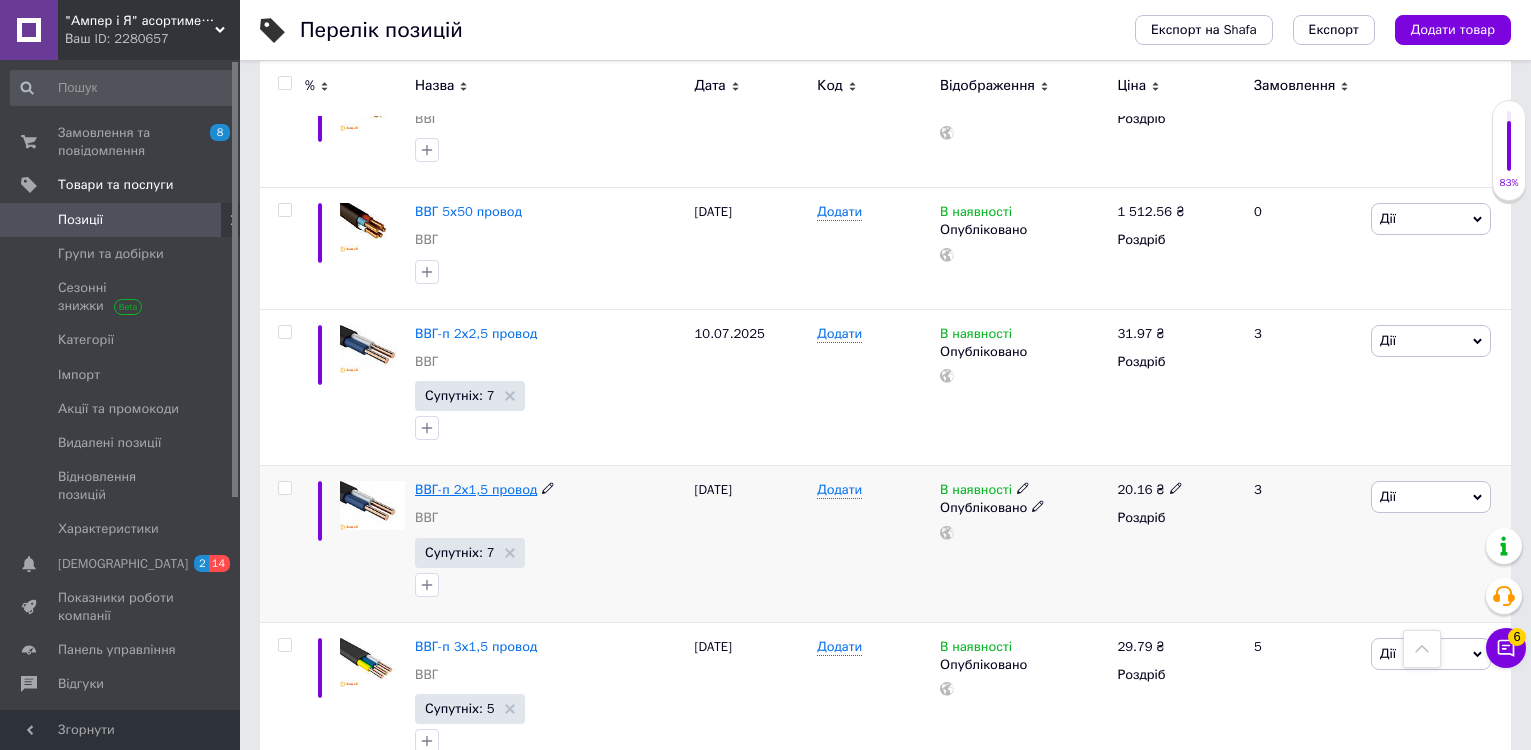 click on "ВВГ-п 2х1,5 провод" at bounding box center (476, 489) 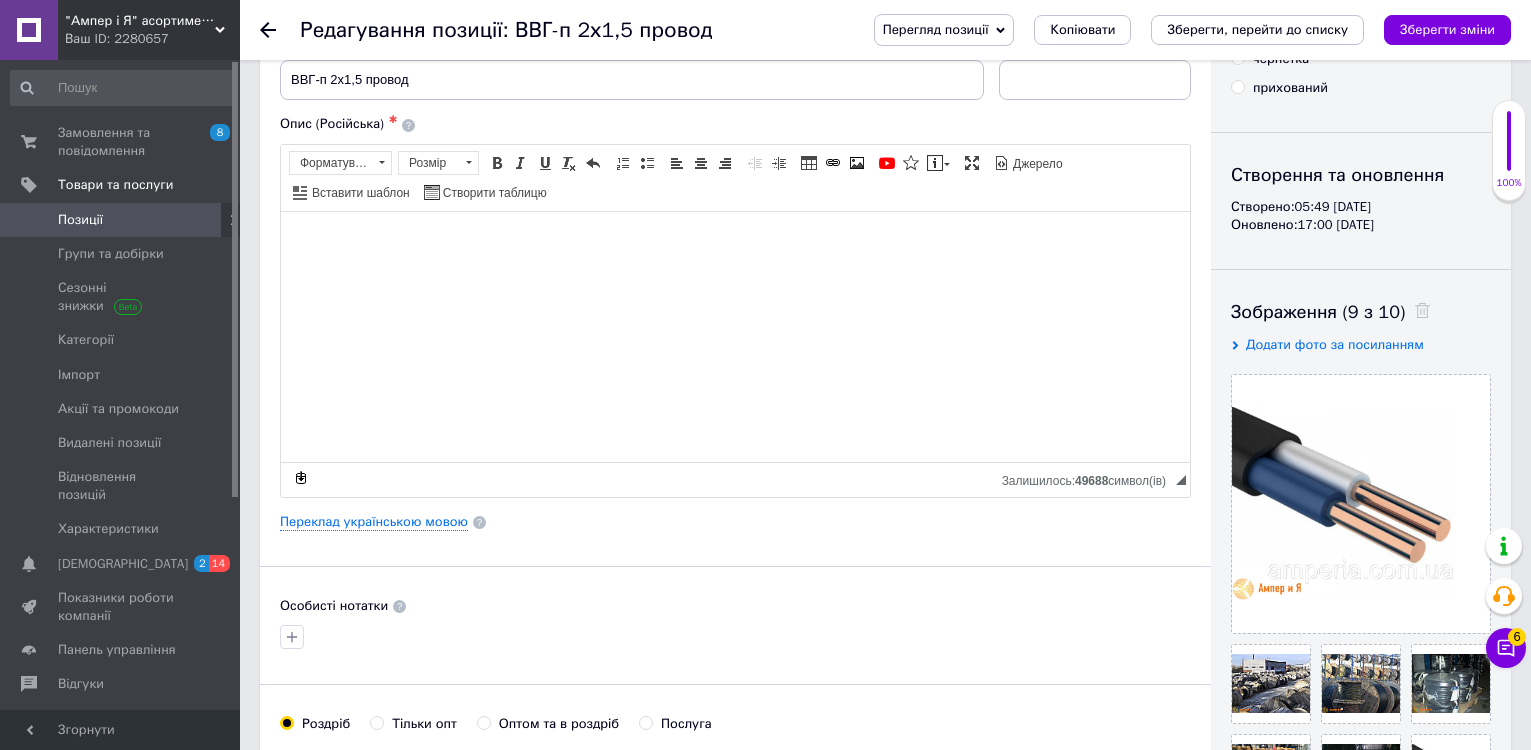 scroll, scrollTop: 400, scrollLeft: 0, axis: vertical 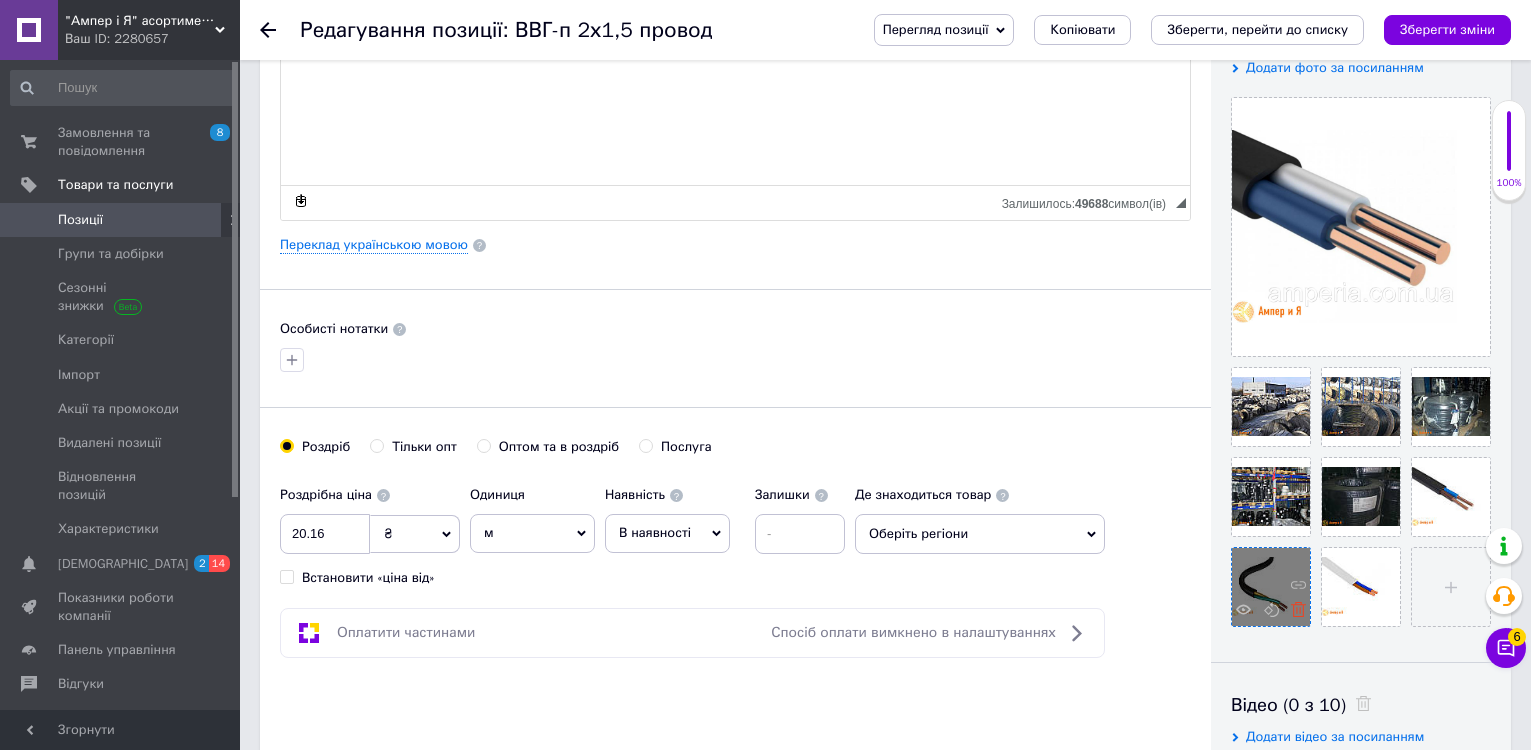 click 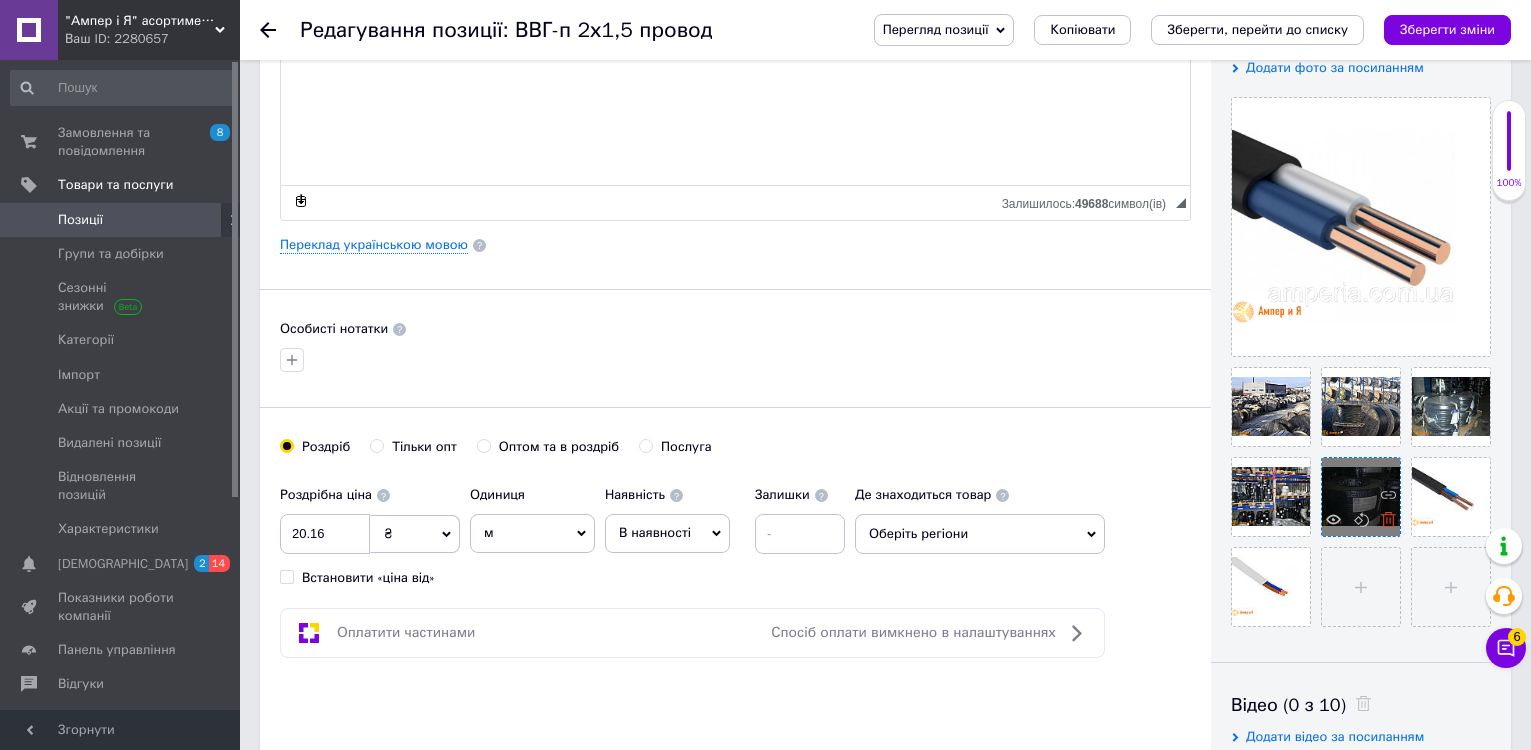 click 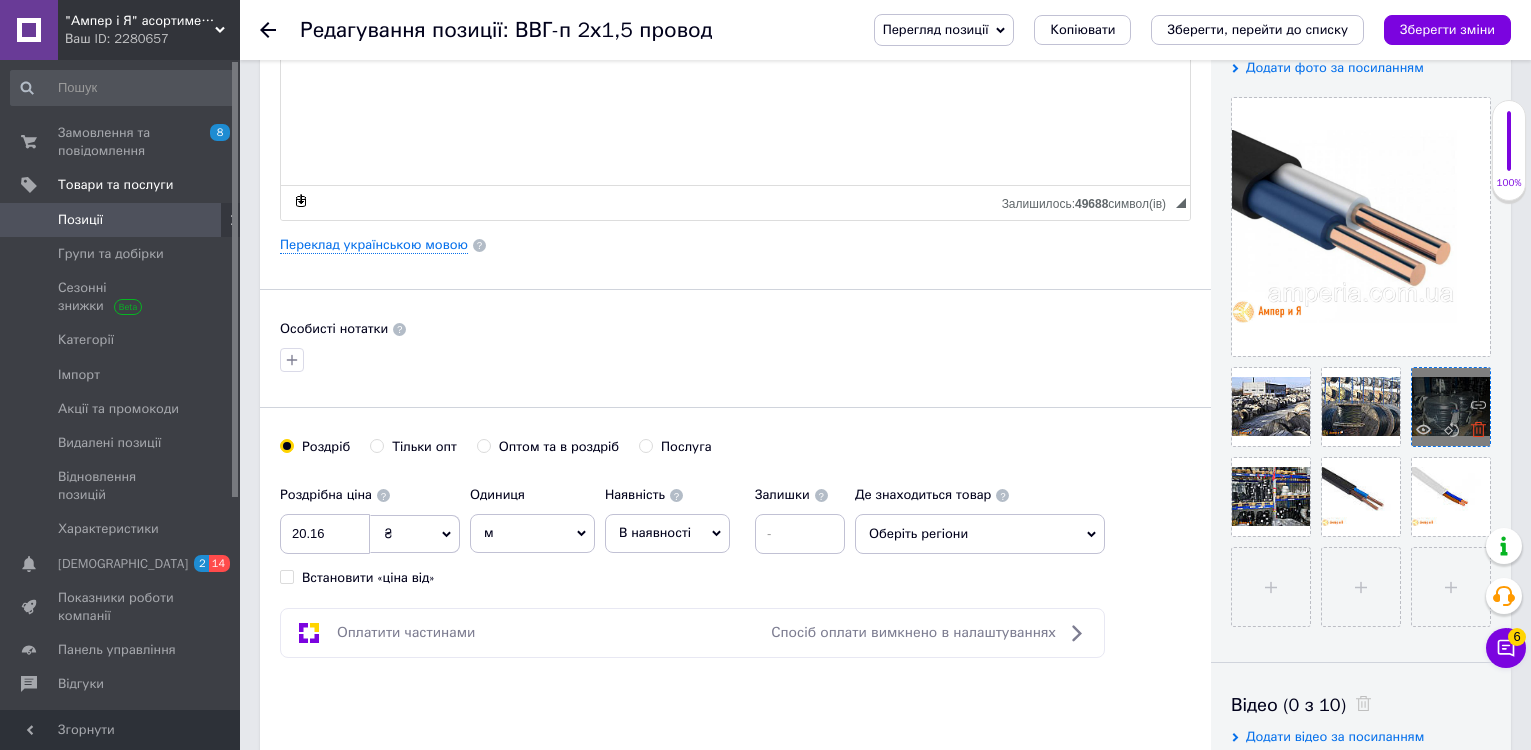 click 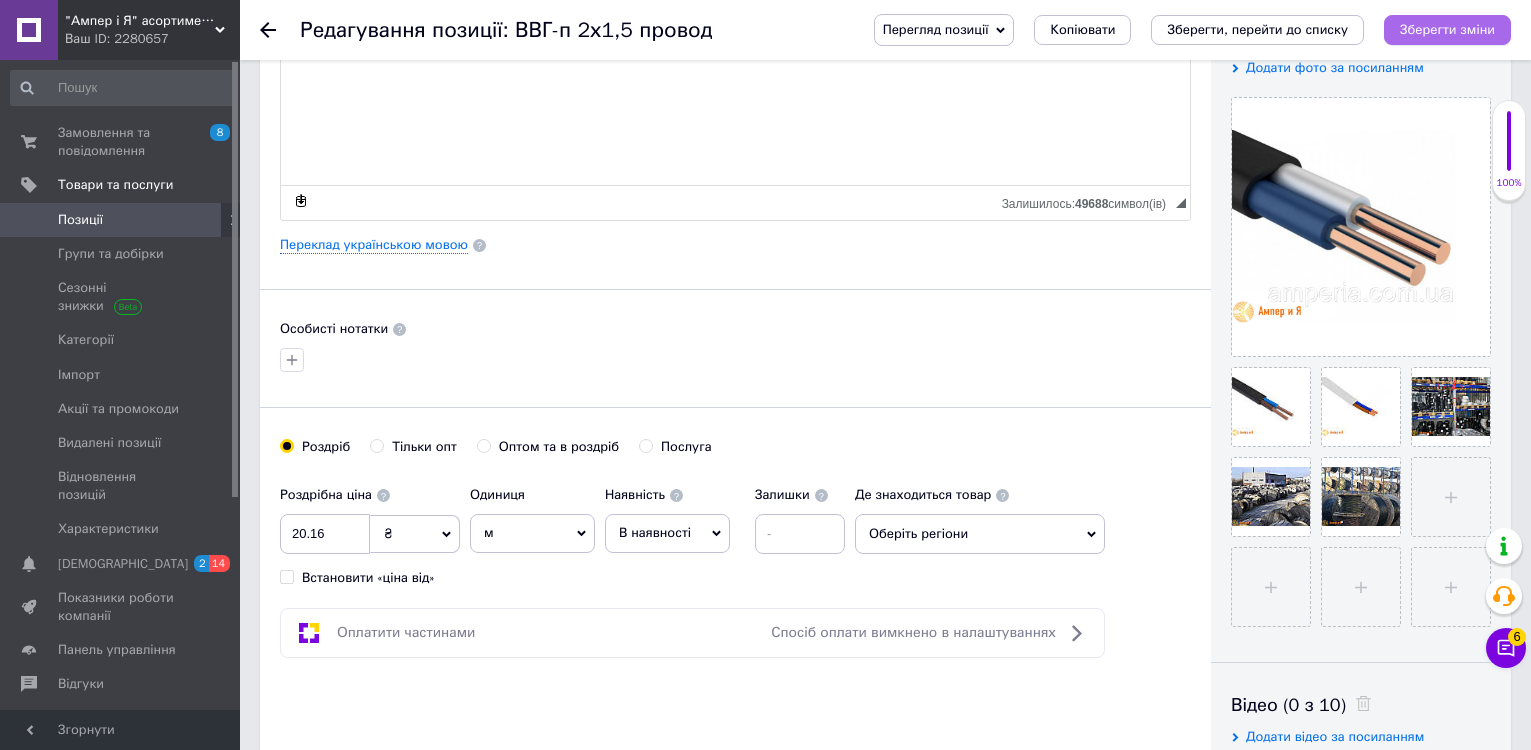 click on "Зберегти зміни" at bounding box center [1447, 29] 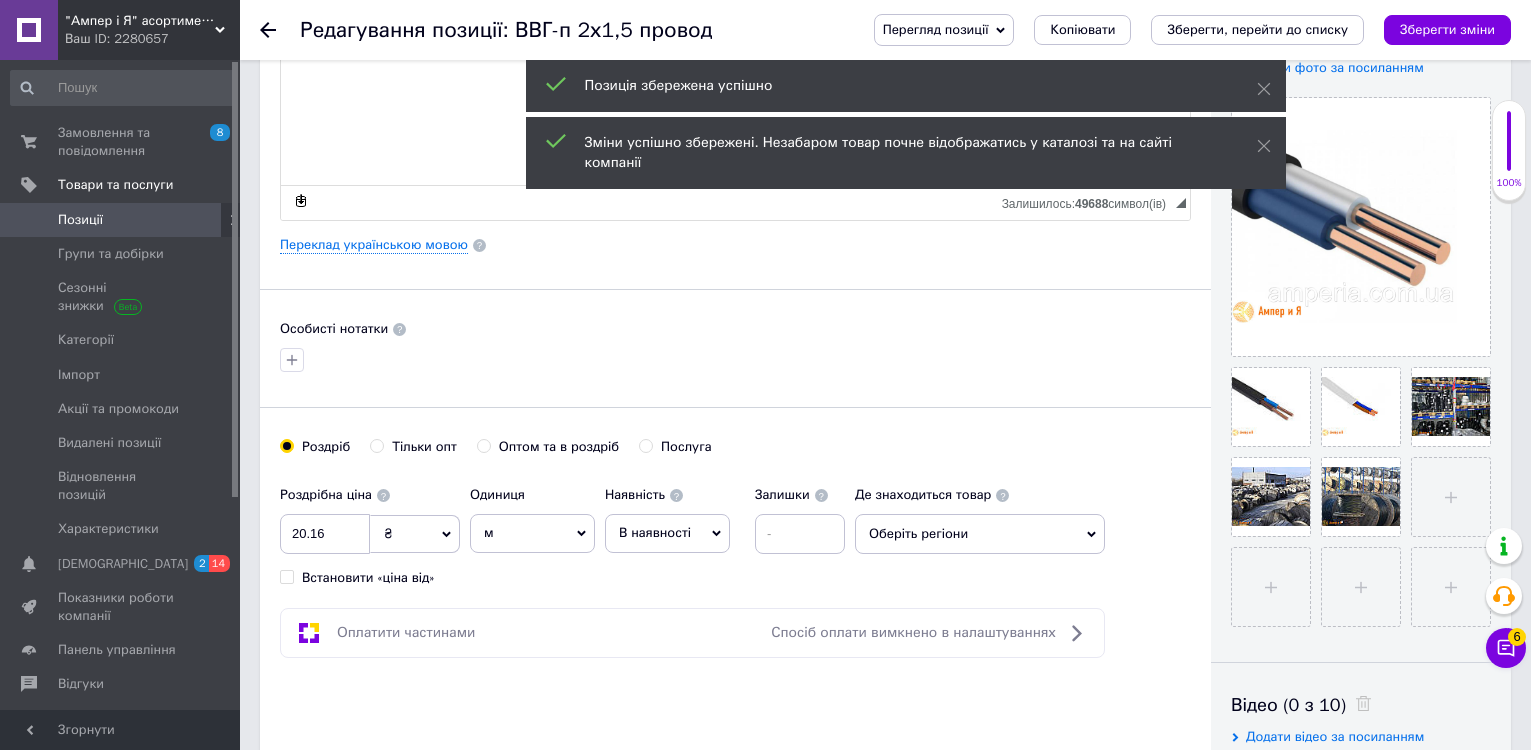click 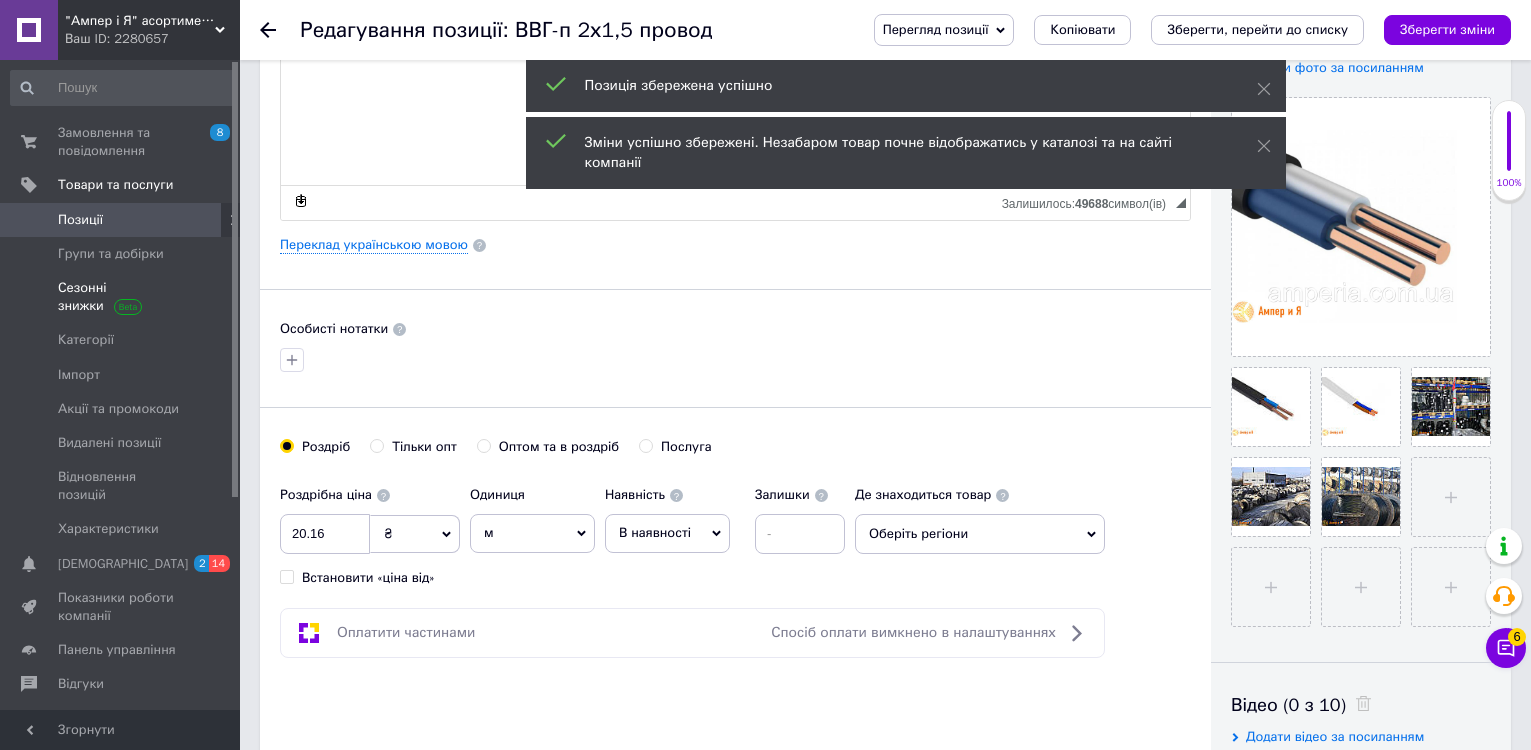 scroll, scrollTop: 0, scrollLeft: 0, axis: both 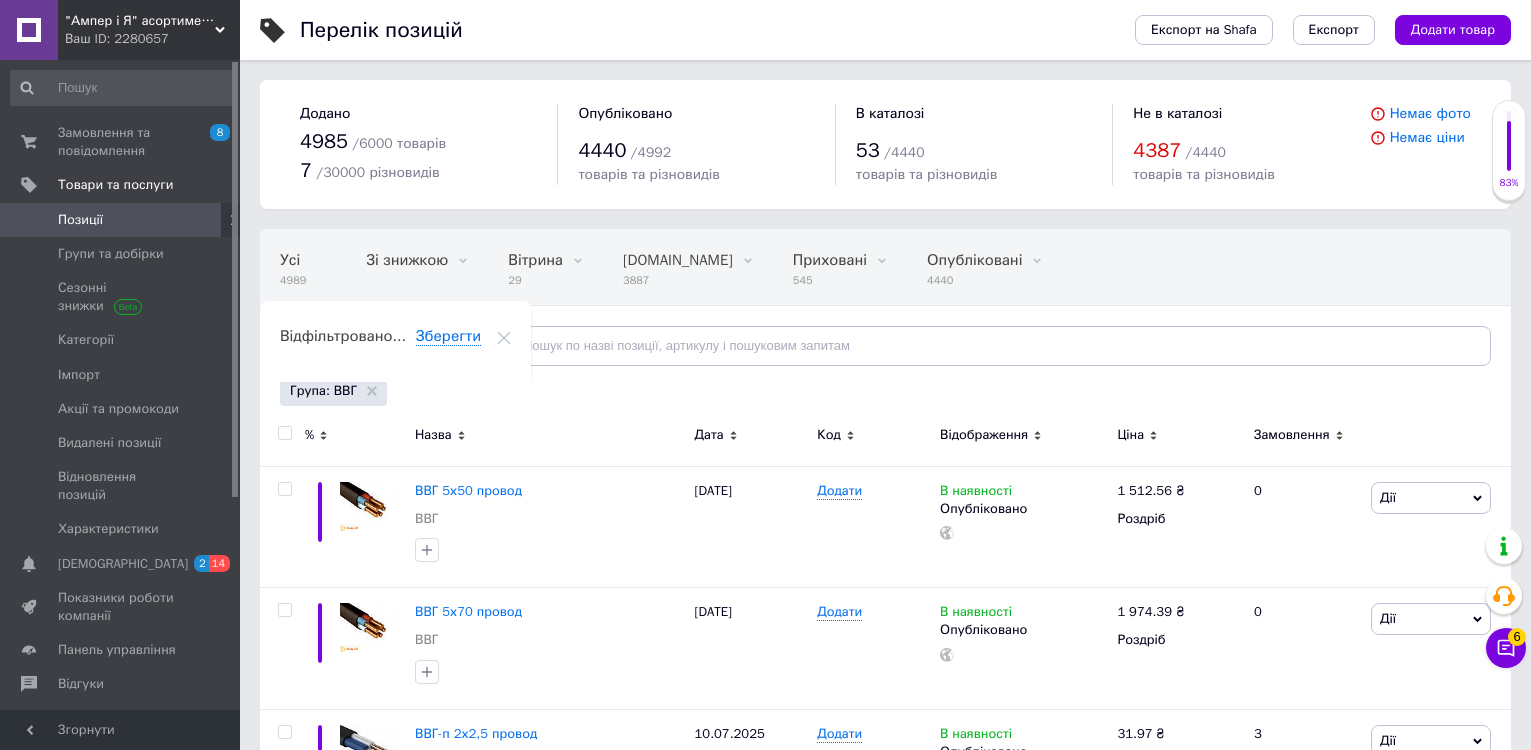 click on "Усі 4989 Зі знижкою 0 Видалити Редагувати Вітрина 29 Видалити Редагувати [DOMAIN_NAME] 3887 Видалити Редагувати Приховані 545 Видалити Редагувати Опубліковані 4440 Видалити Редагувати Ok Відфільтровано...  Зберегти" at bounding box center [843, 306] 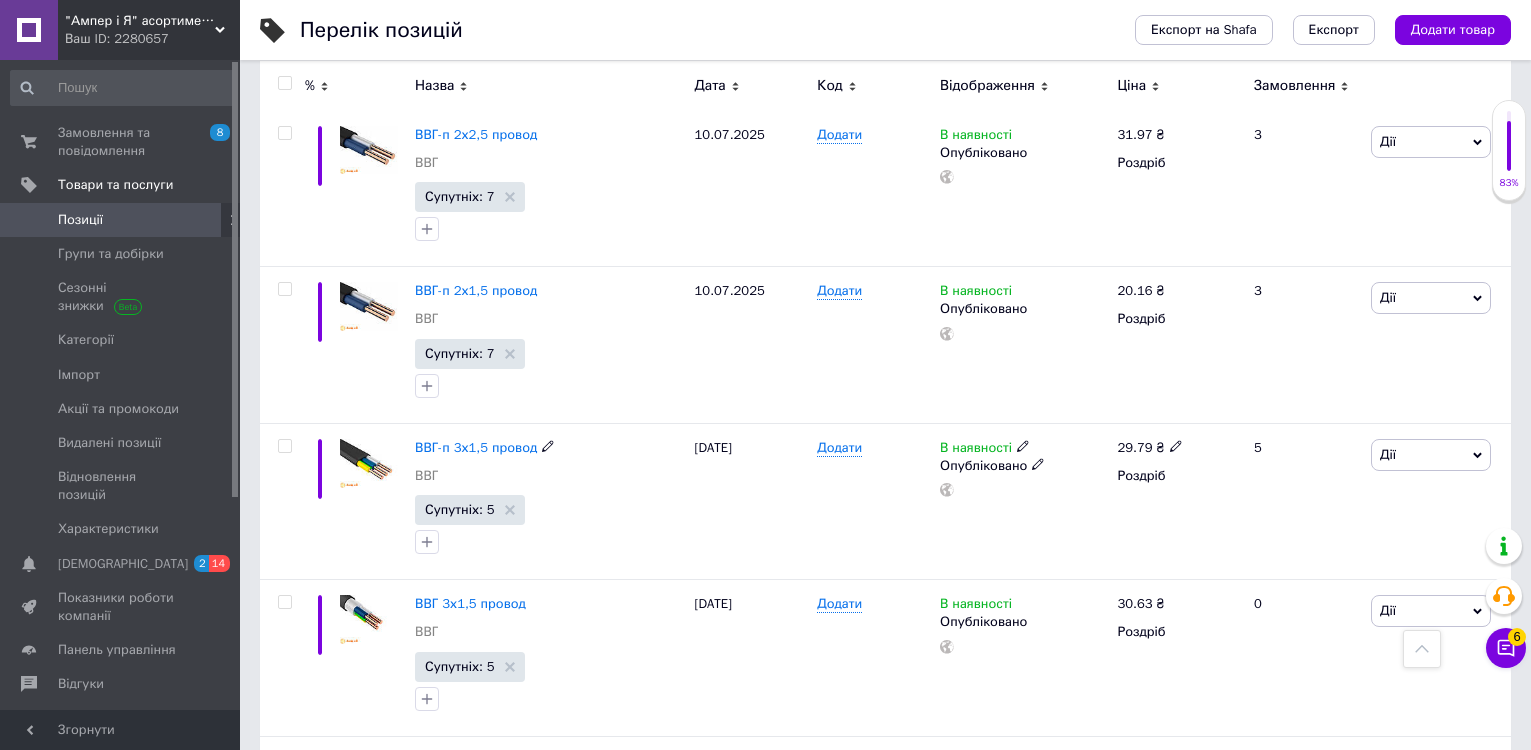 scroll, scrollTop: 600, scrollLeft: 0, axis: vertical 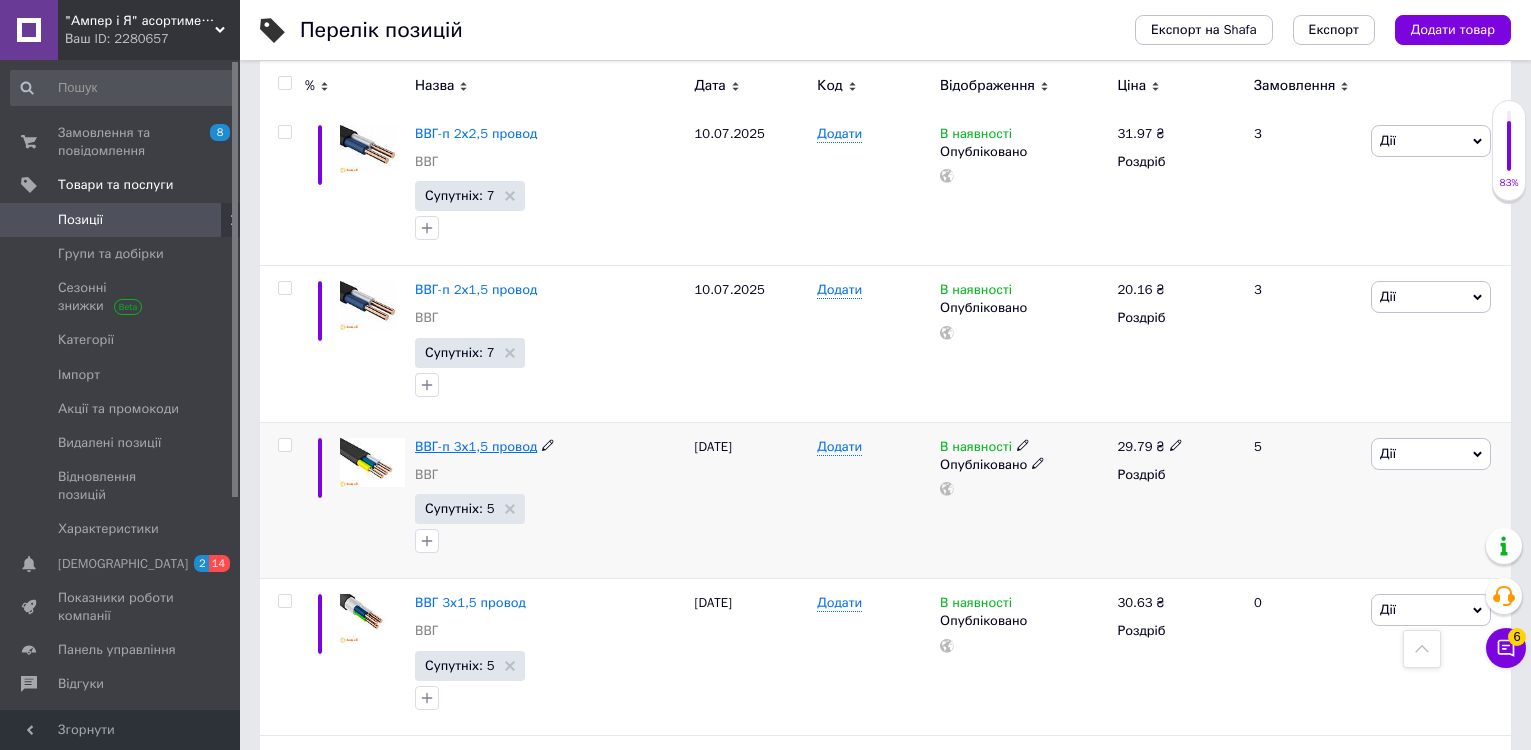 click on "ВВГ-п 3х1,5 провод" at bounding box center (476, 446) 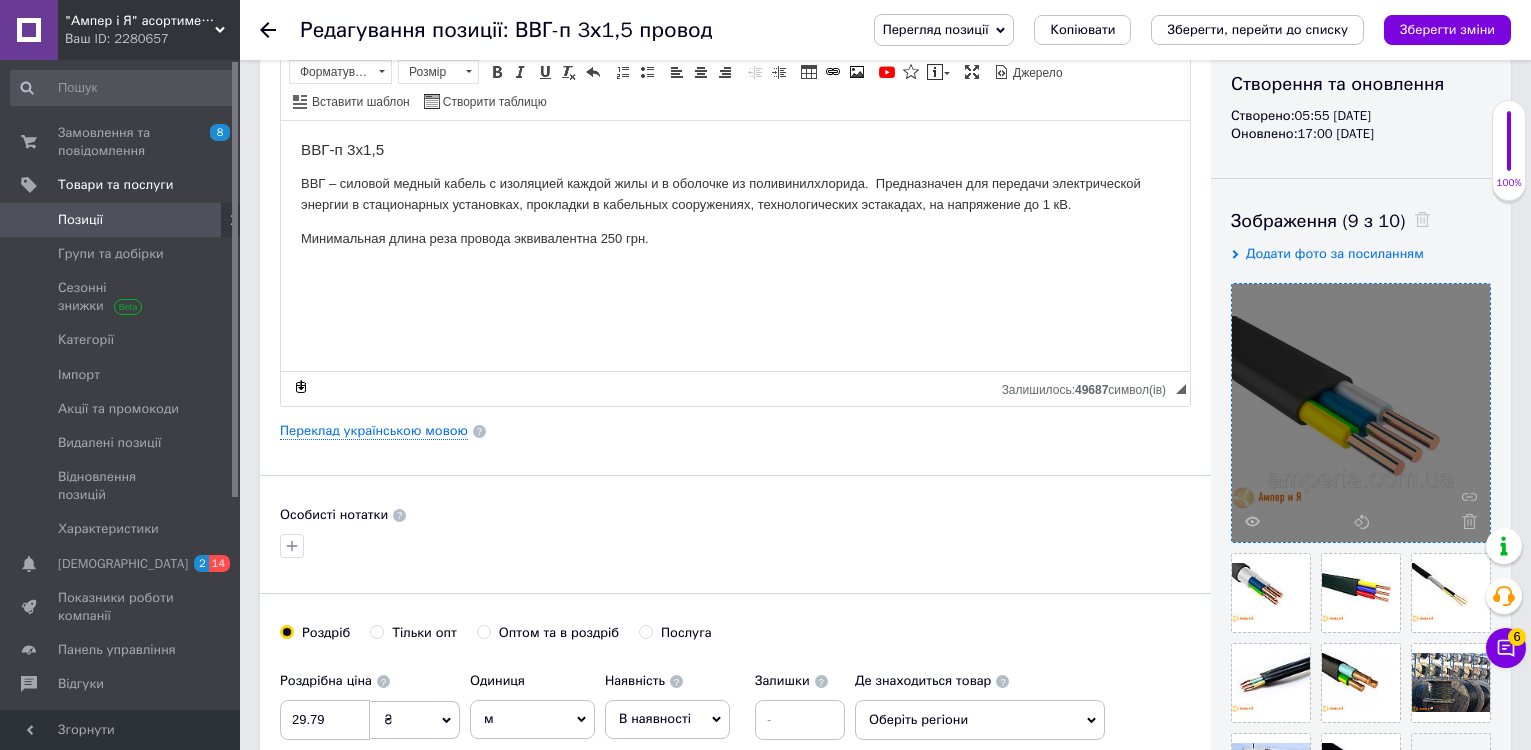 scroll, scrollTop: 300, scrollLeft: 0, axis: vertical 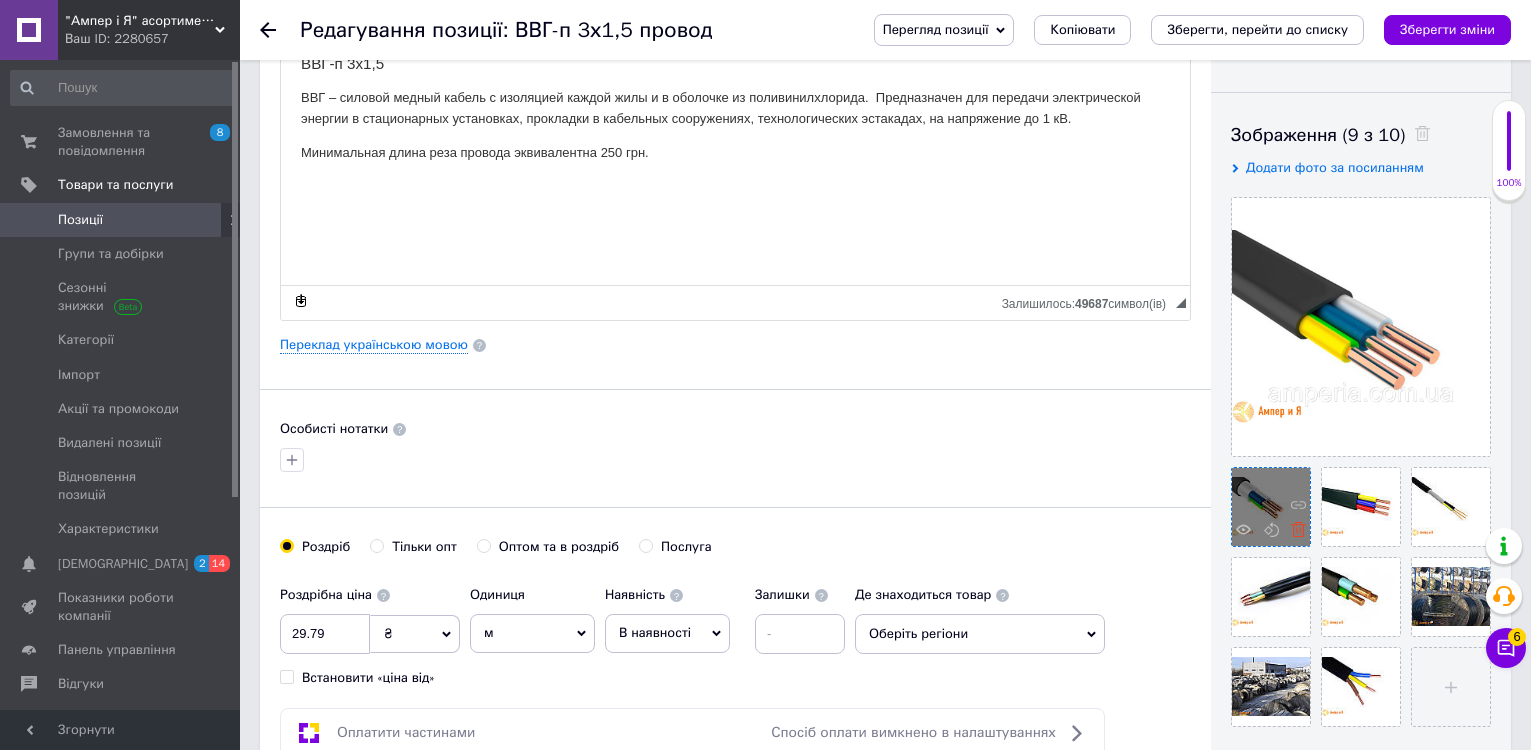 click 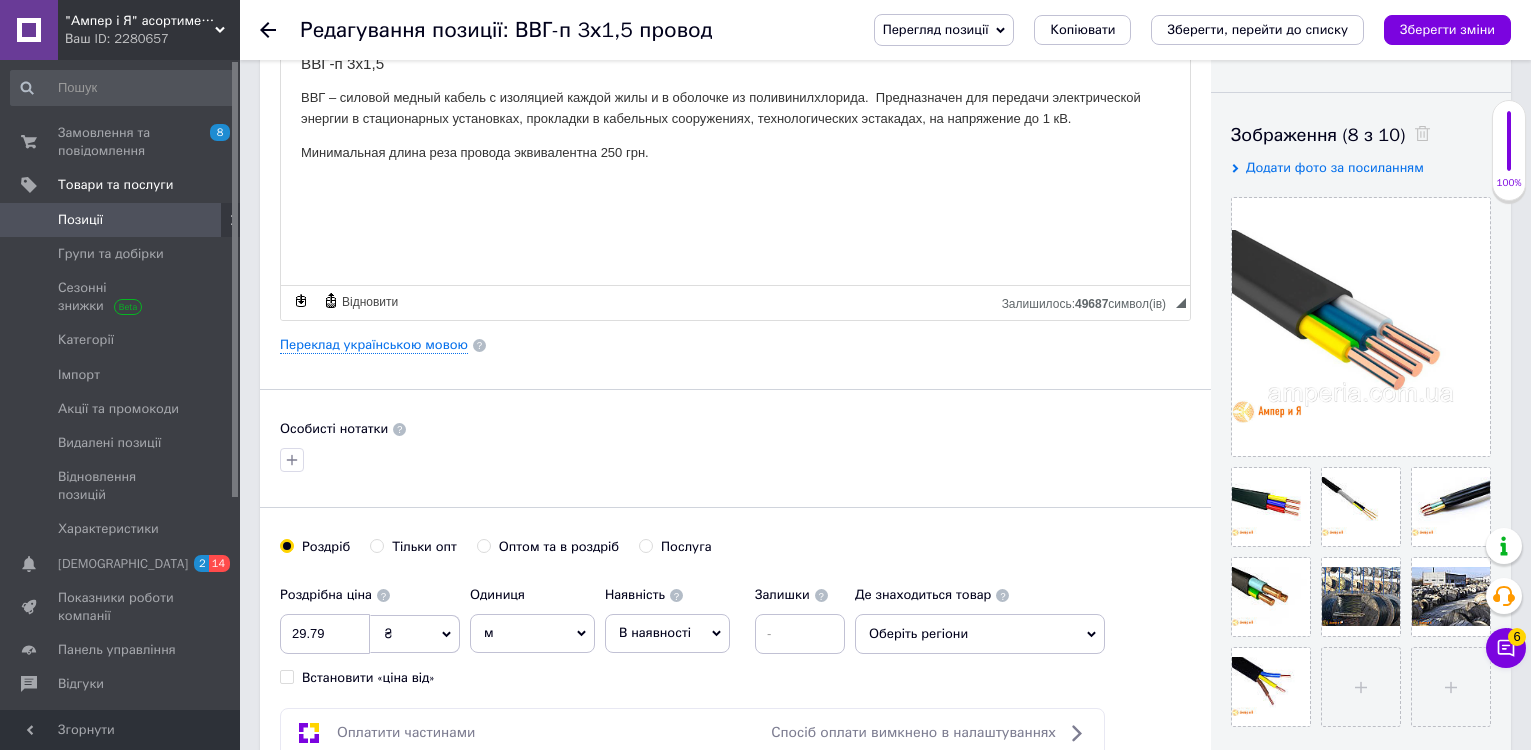 click on "Роздріб Тільки опт Оптом та в роздріб Послуга" at bounding box center (735, 557) 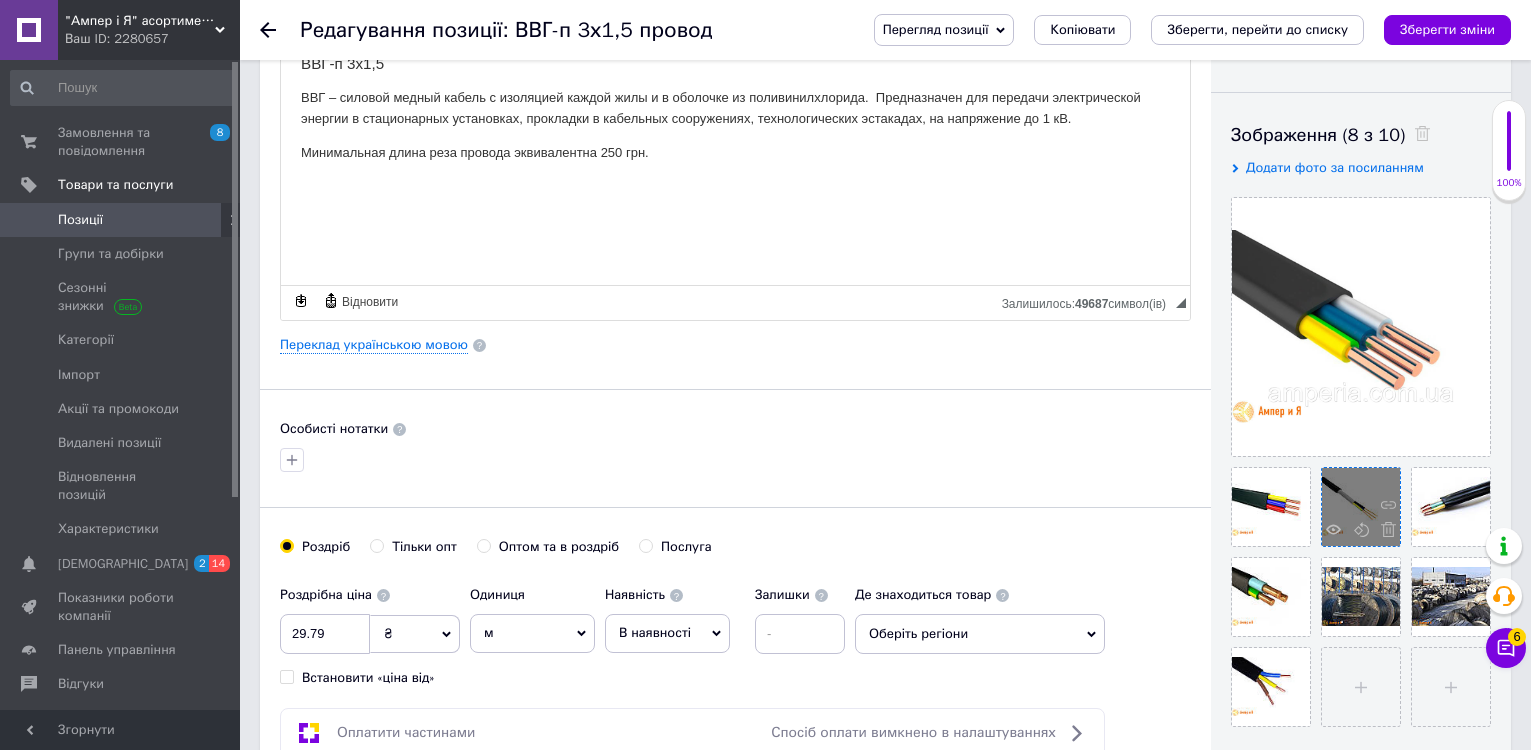 click at bounding box center [1361, 507] 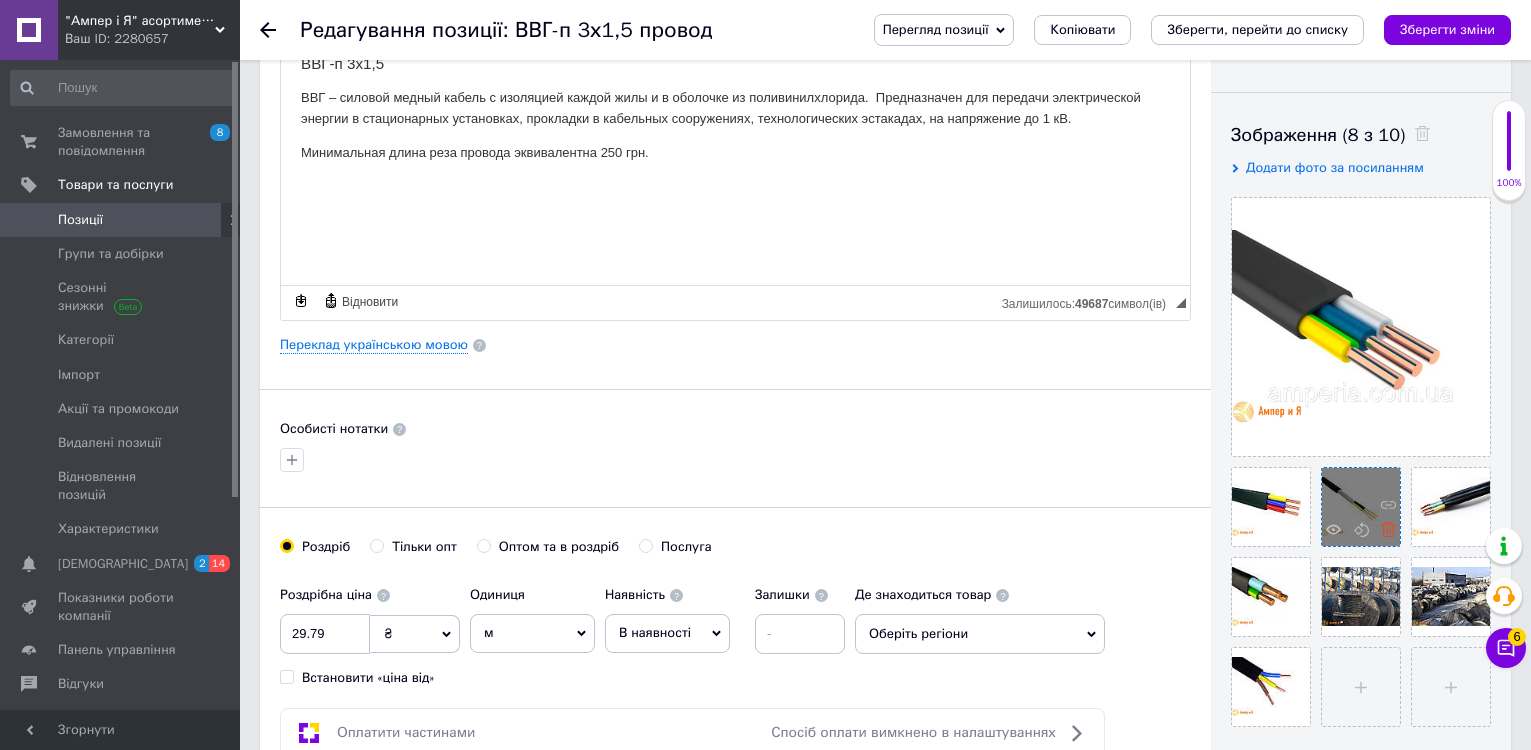 click 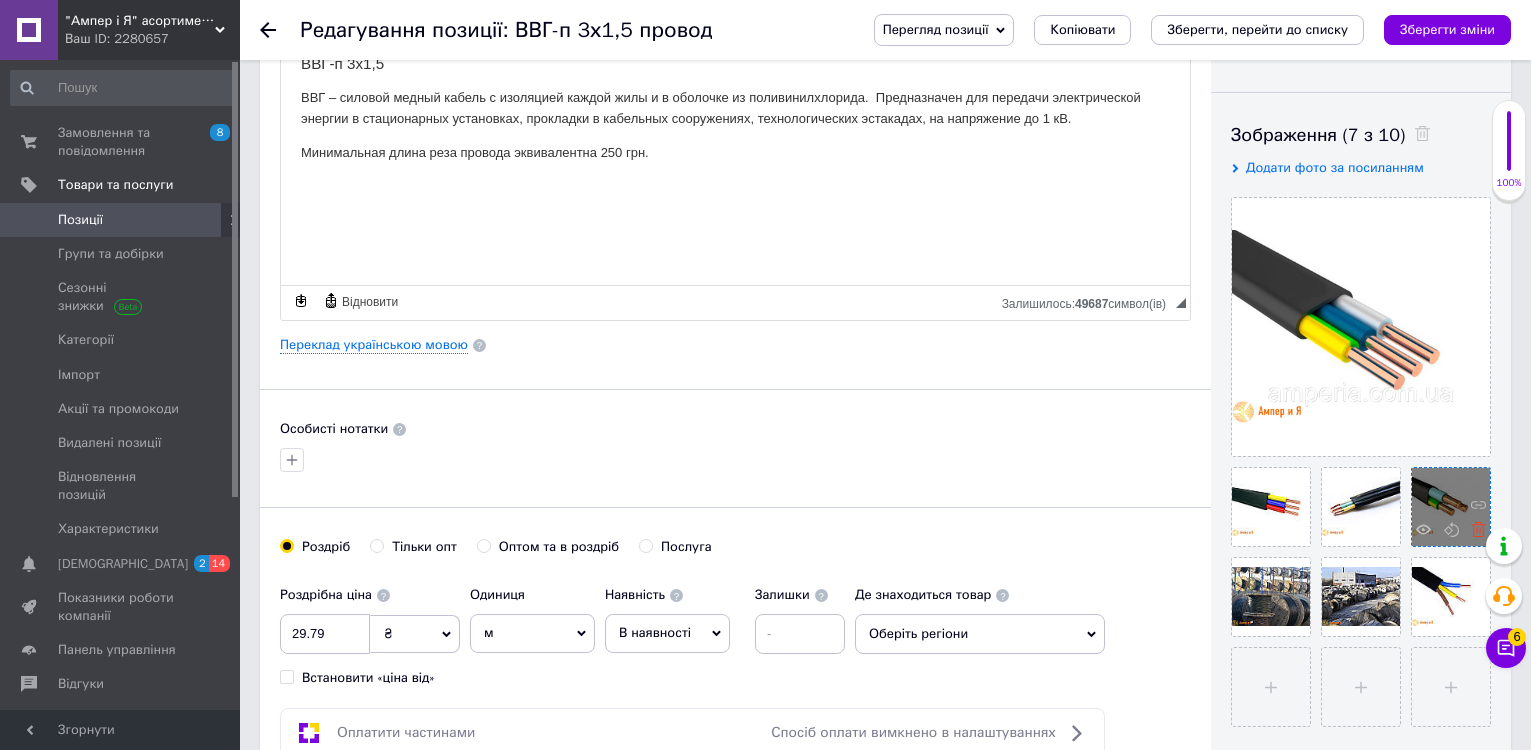 click 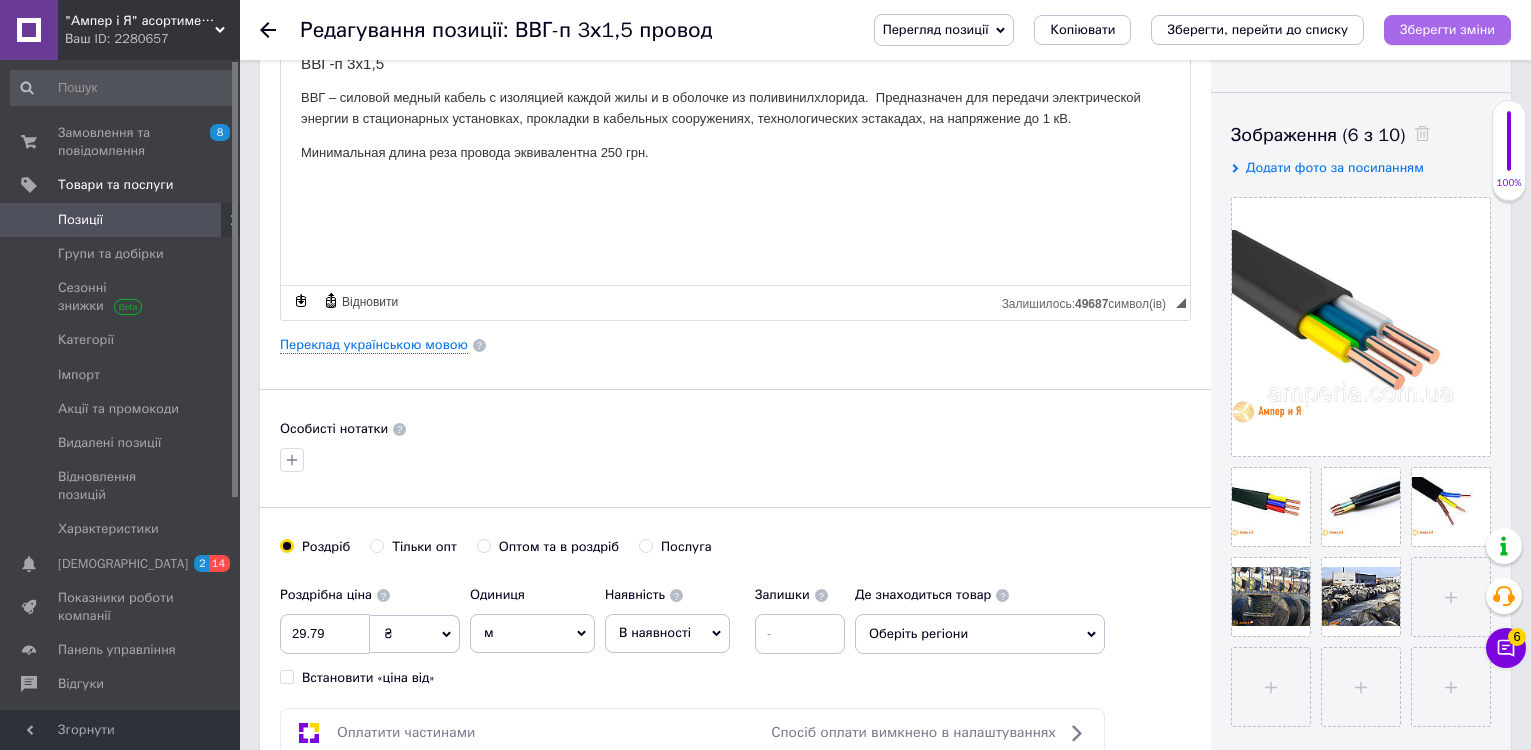 click on "Зберегти зміни" at bounding box center (1447, 30) 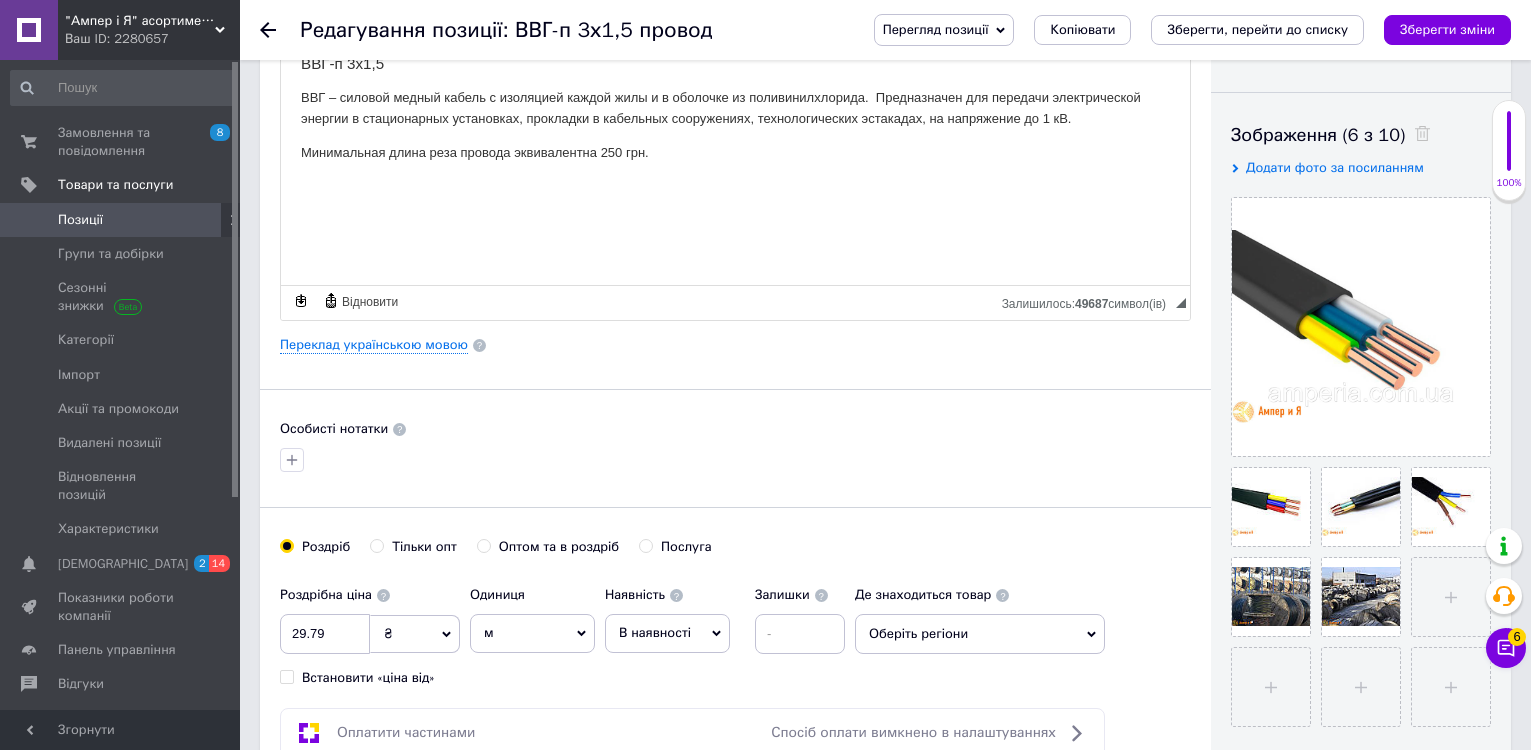 click 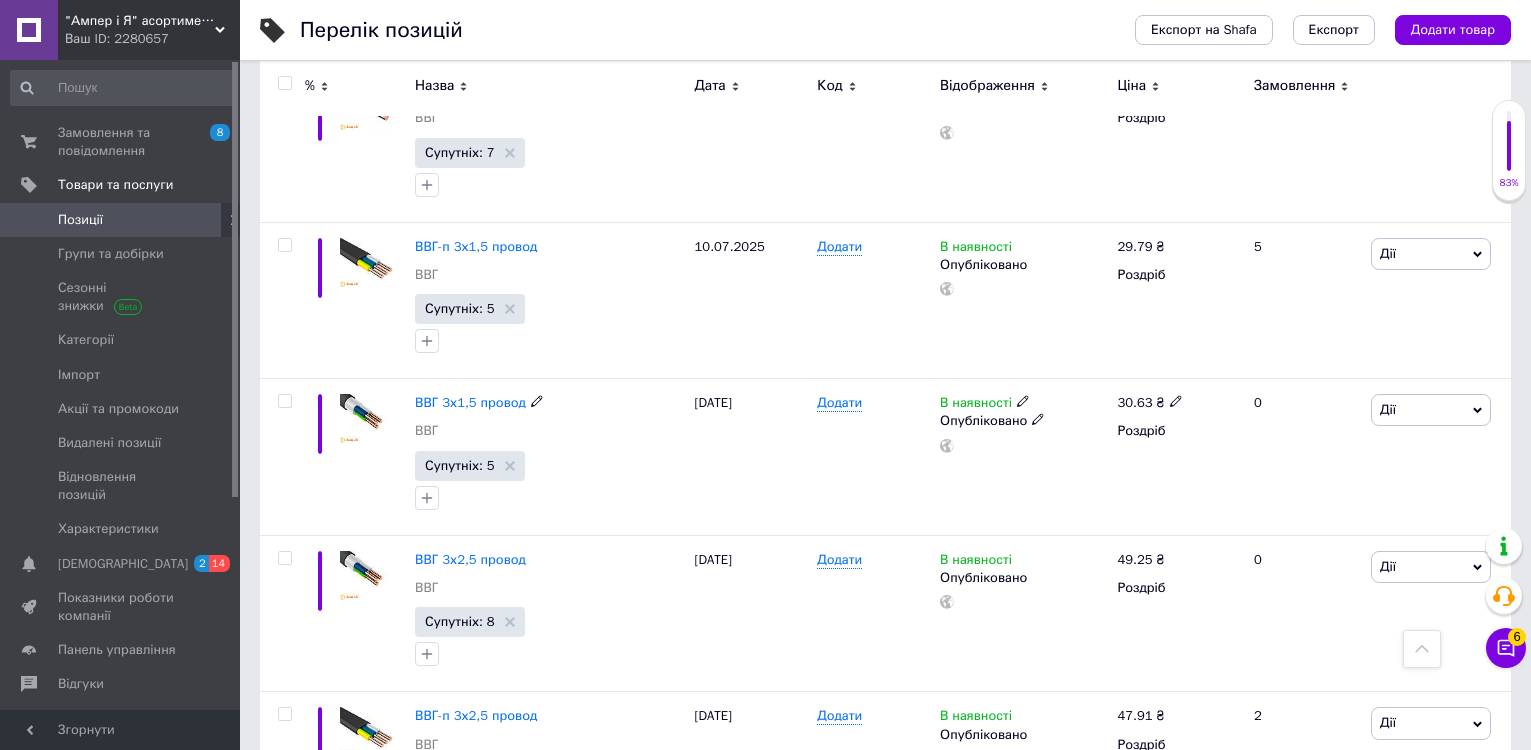 scroll, scrollTop: 900, scrollLeft: 0, axis: vertical 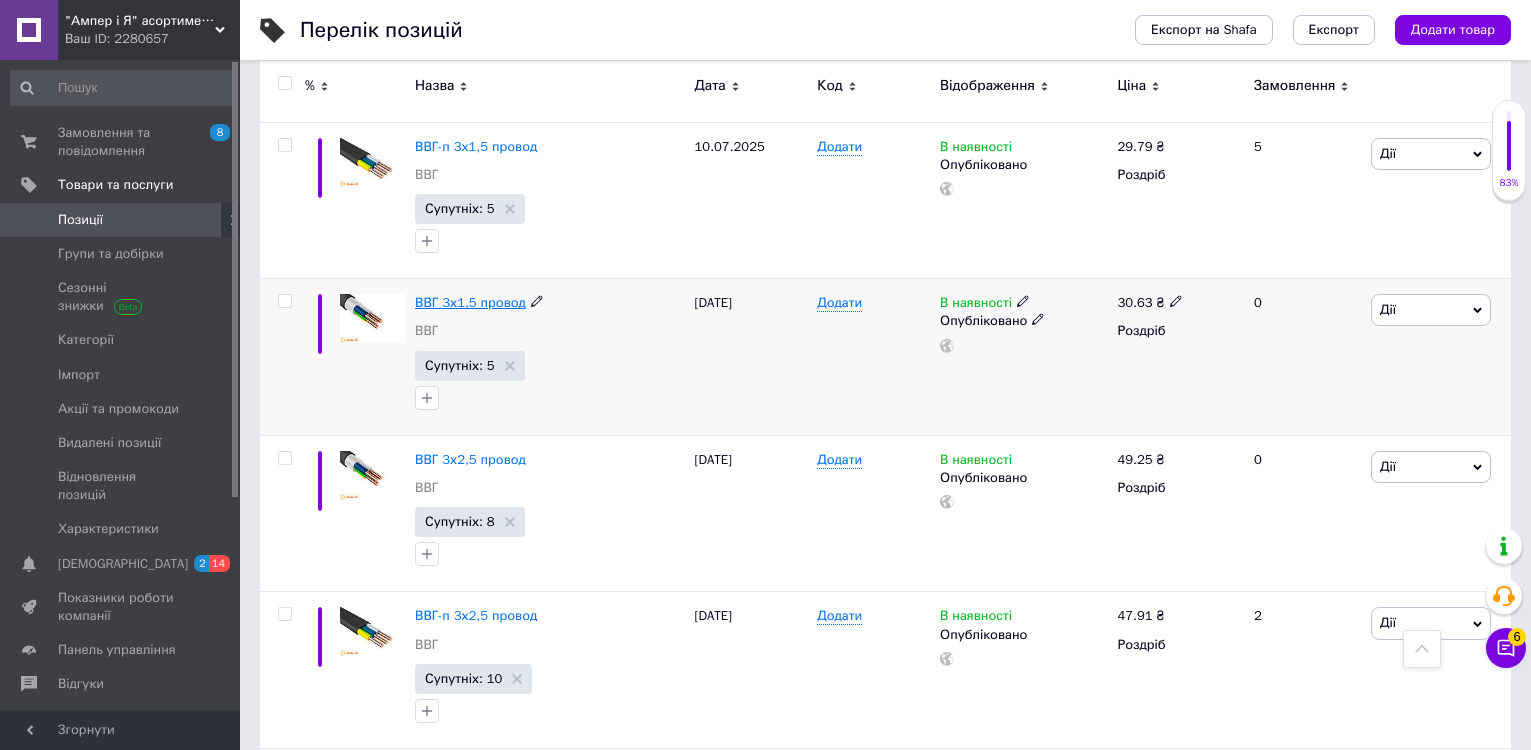click on "ВВГ 3х1,5 провод" at bounding box center [470, 302] 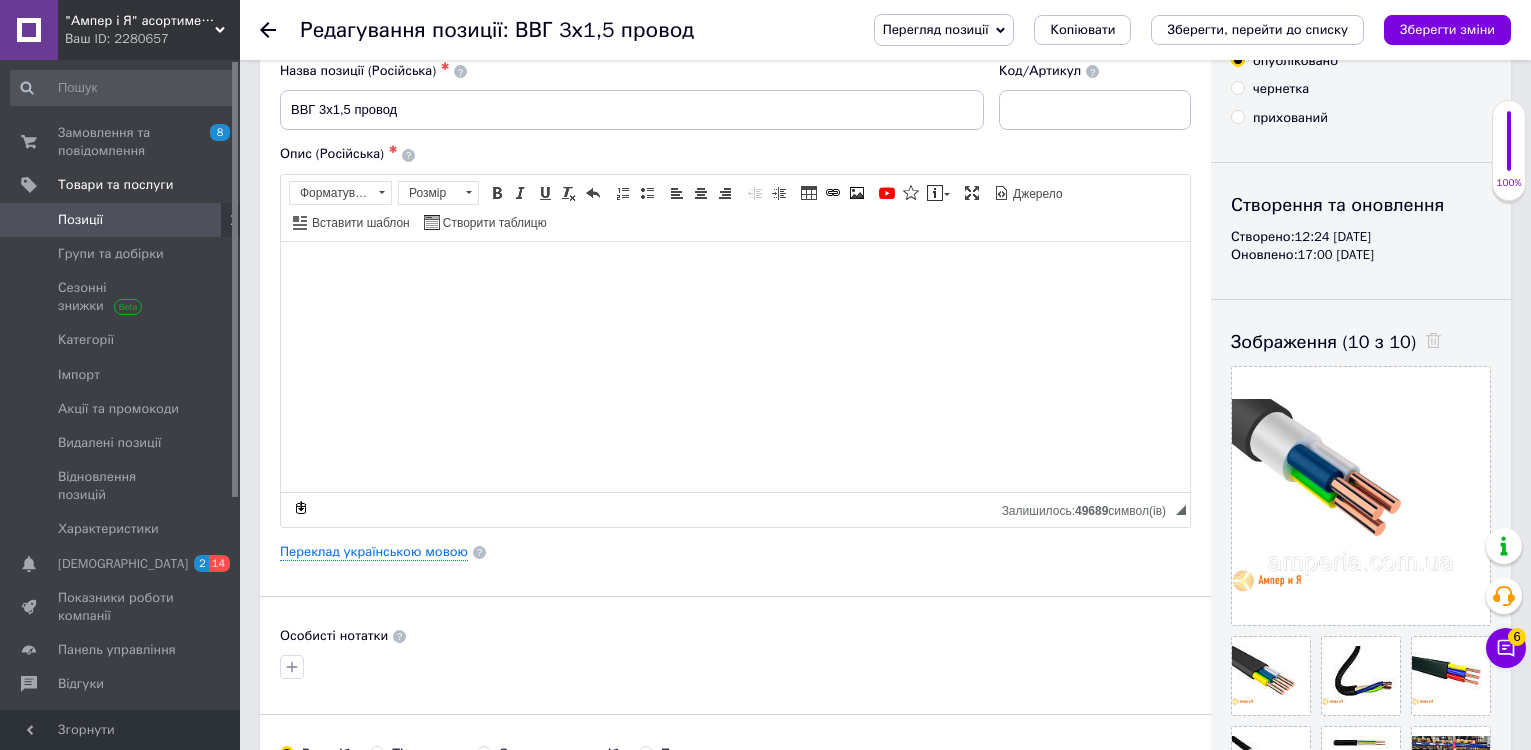 scroll, scrollTop: 300, scrollLeft: 0, axis: vertical 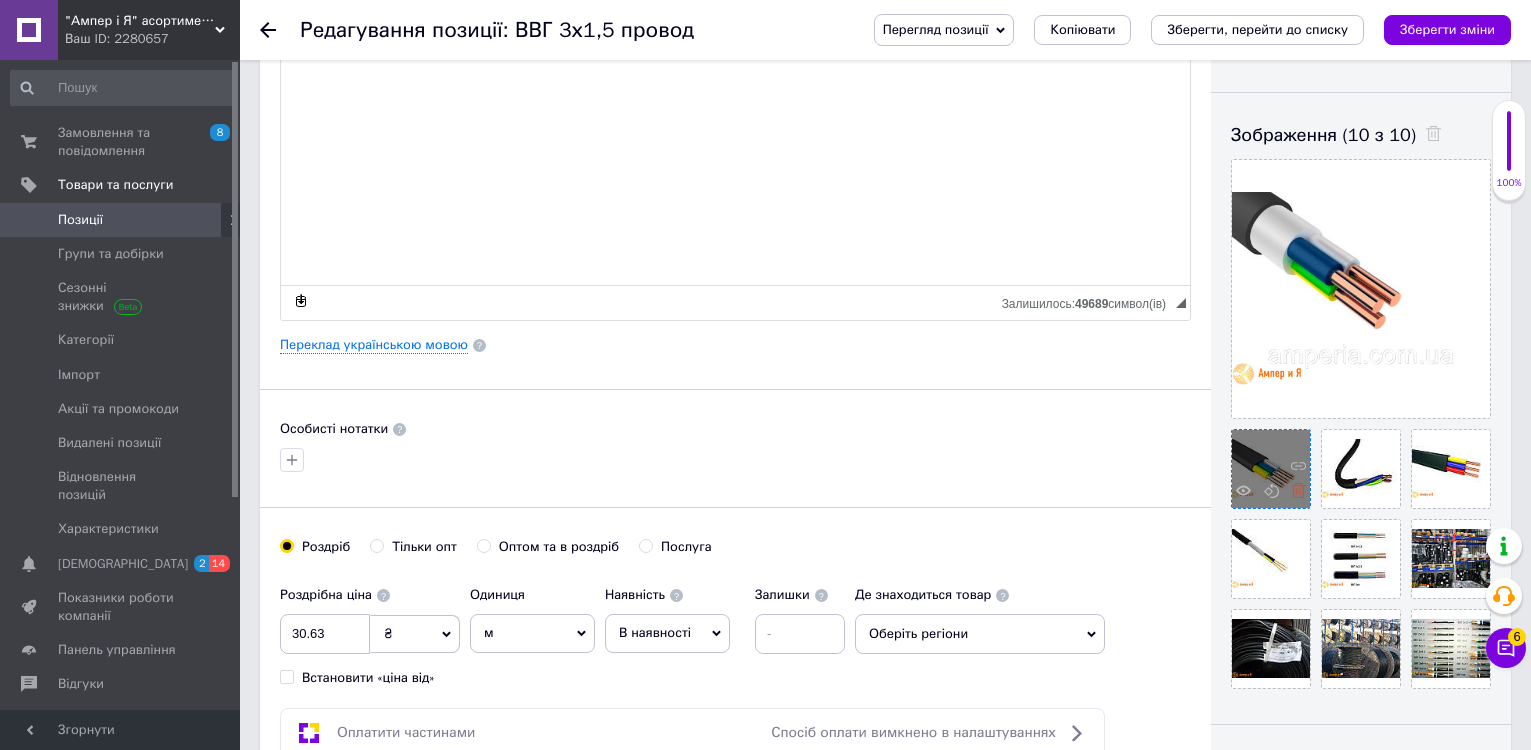 click 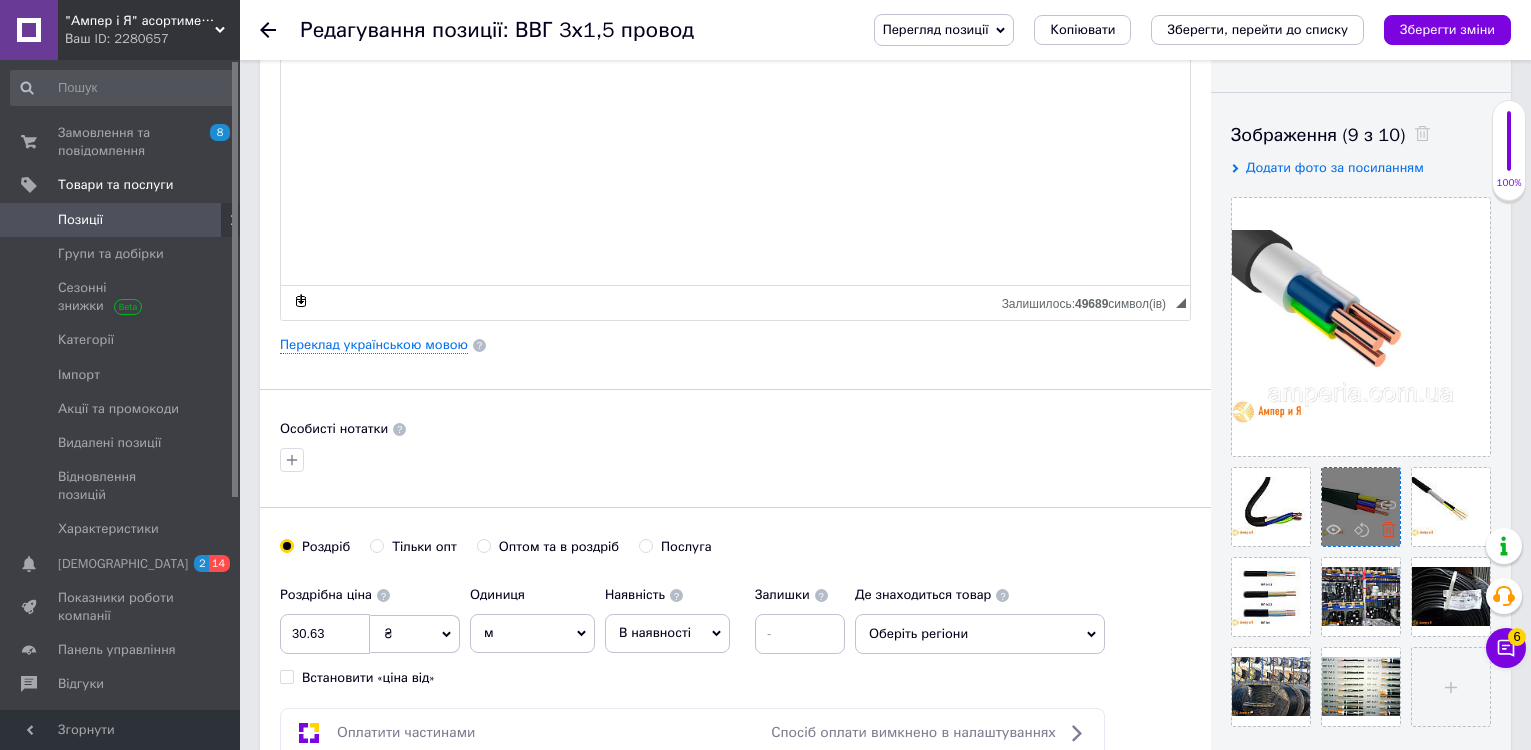 click 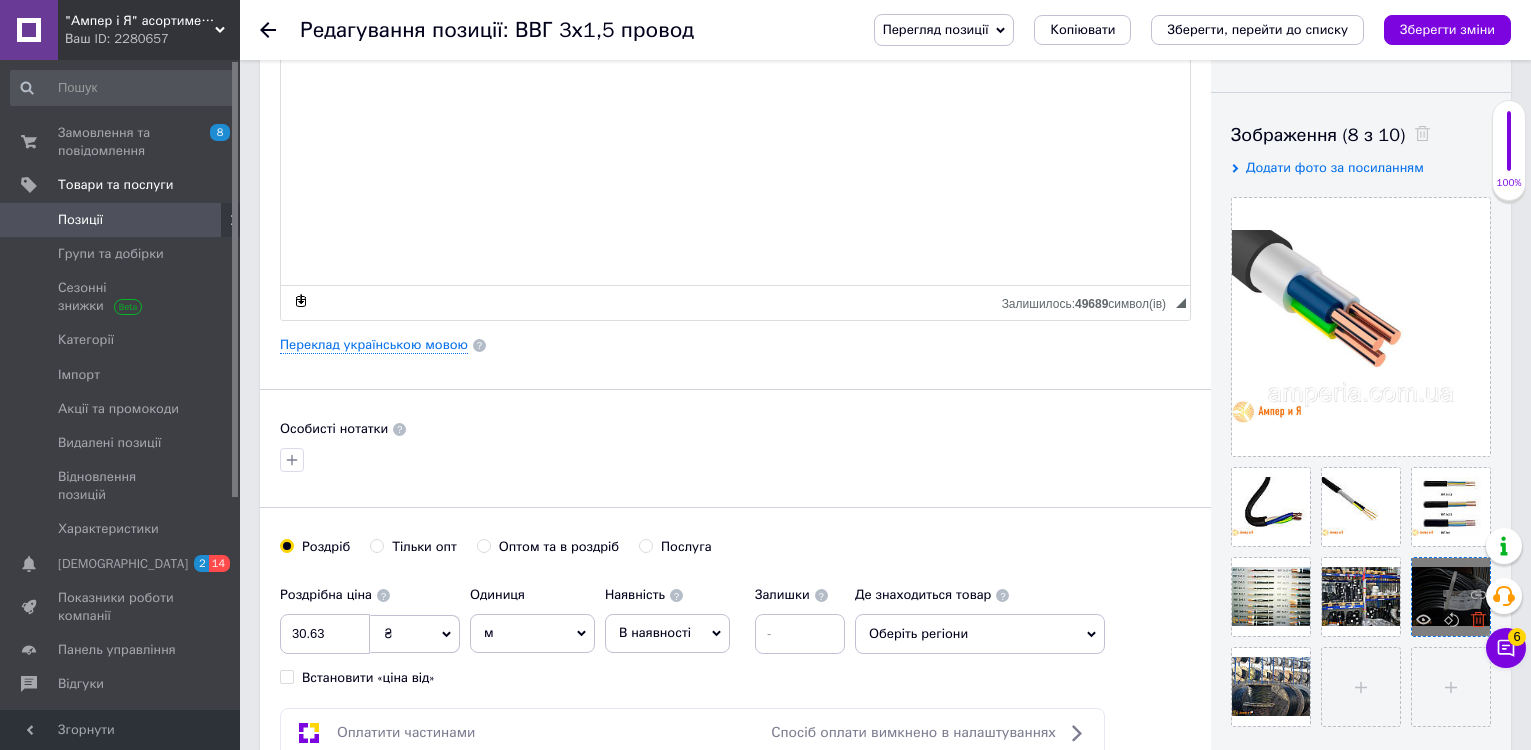 click 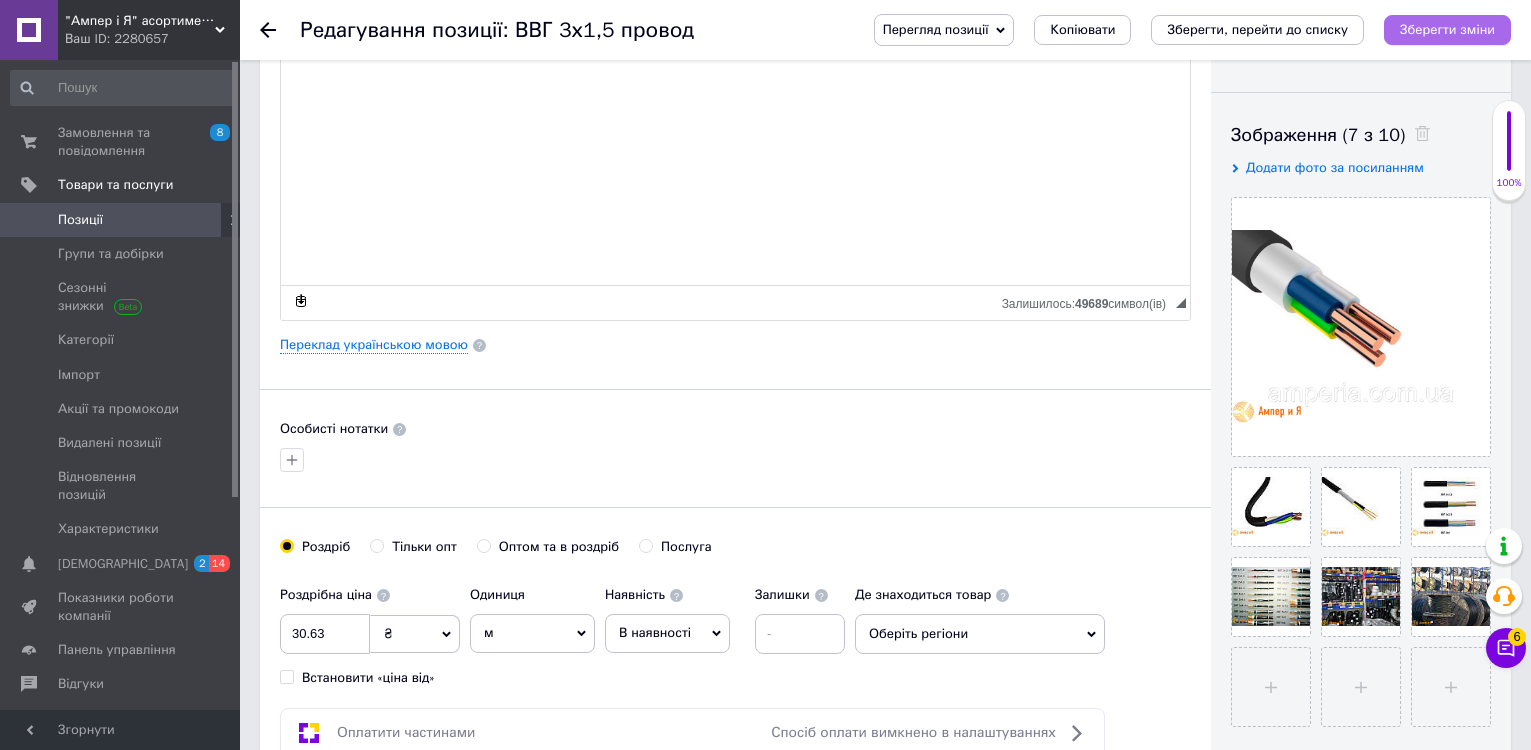 click on "Зберегти зміни" at bounding box center [1447, 29] 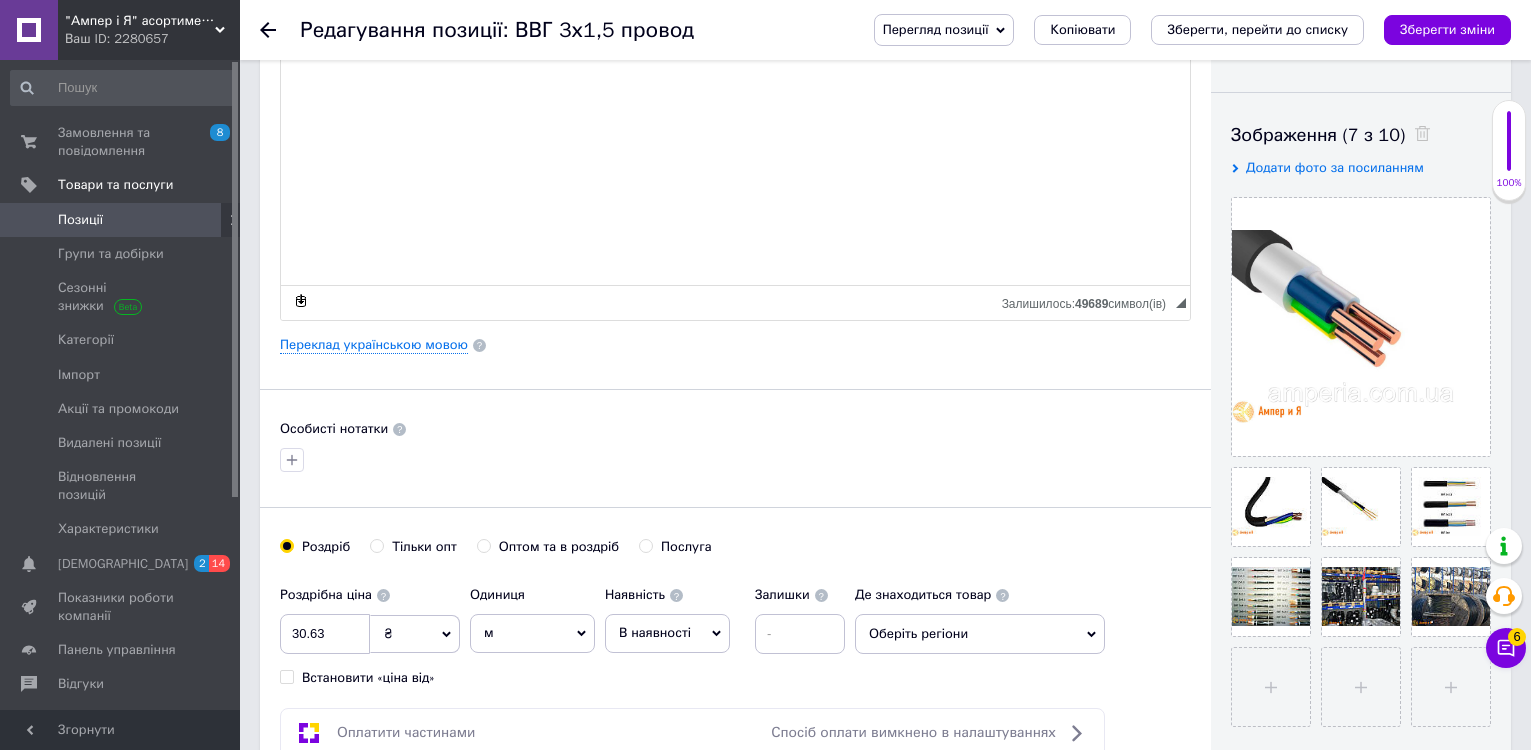 click 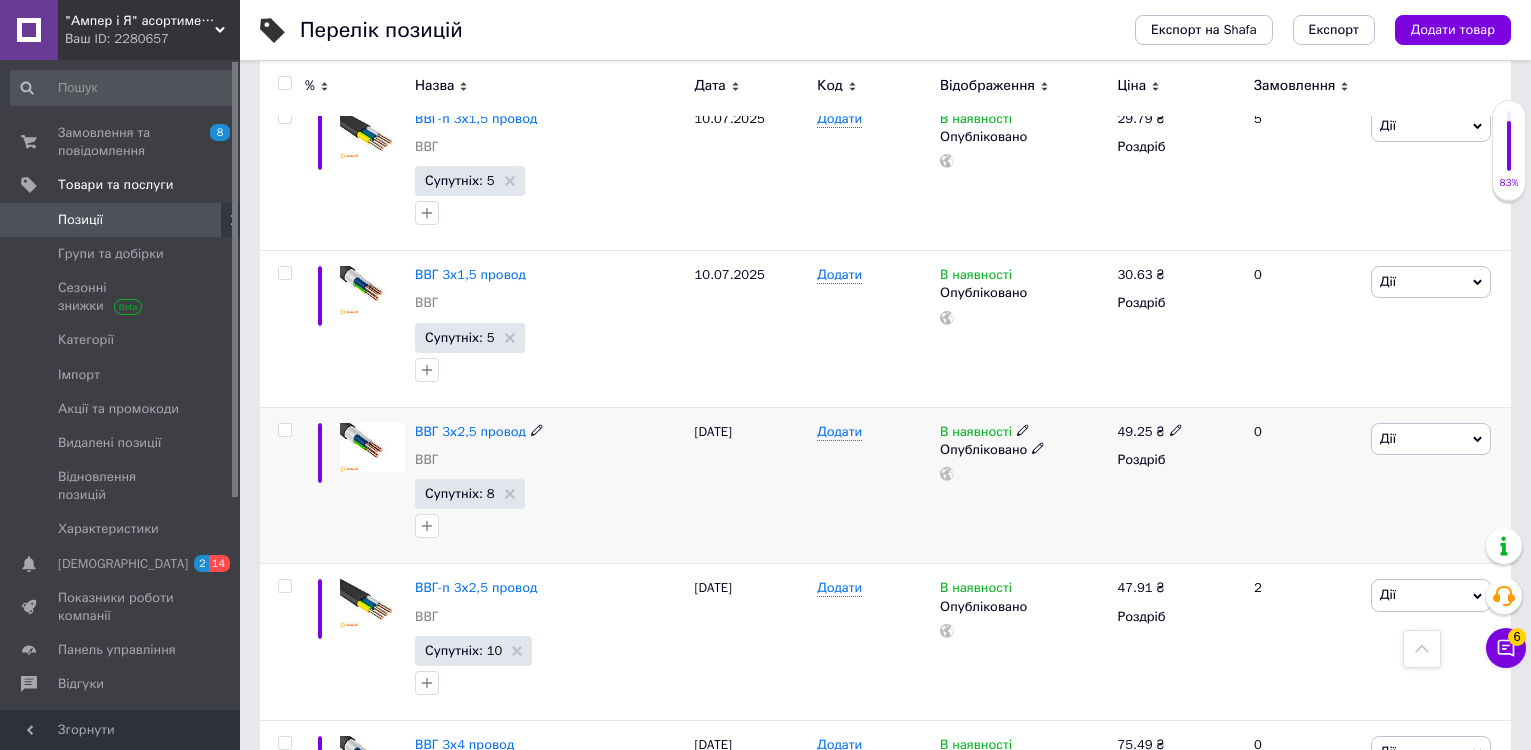 scroll, scrollTop: 1000, scrollLeft: 0, axis: vertical 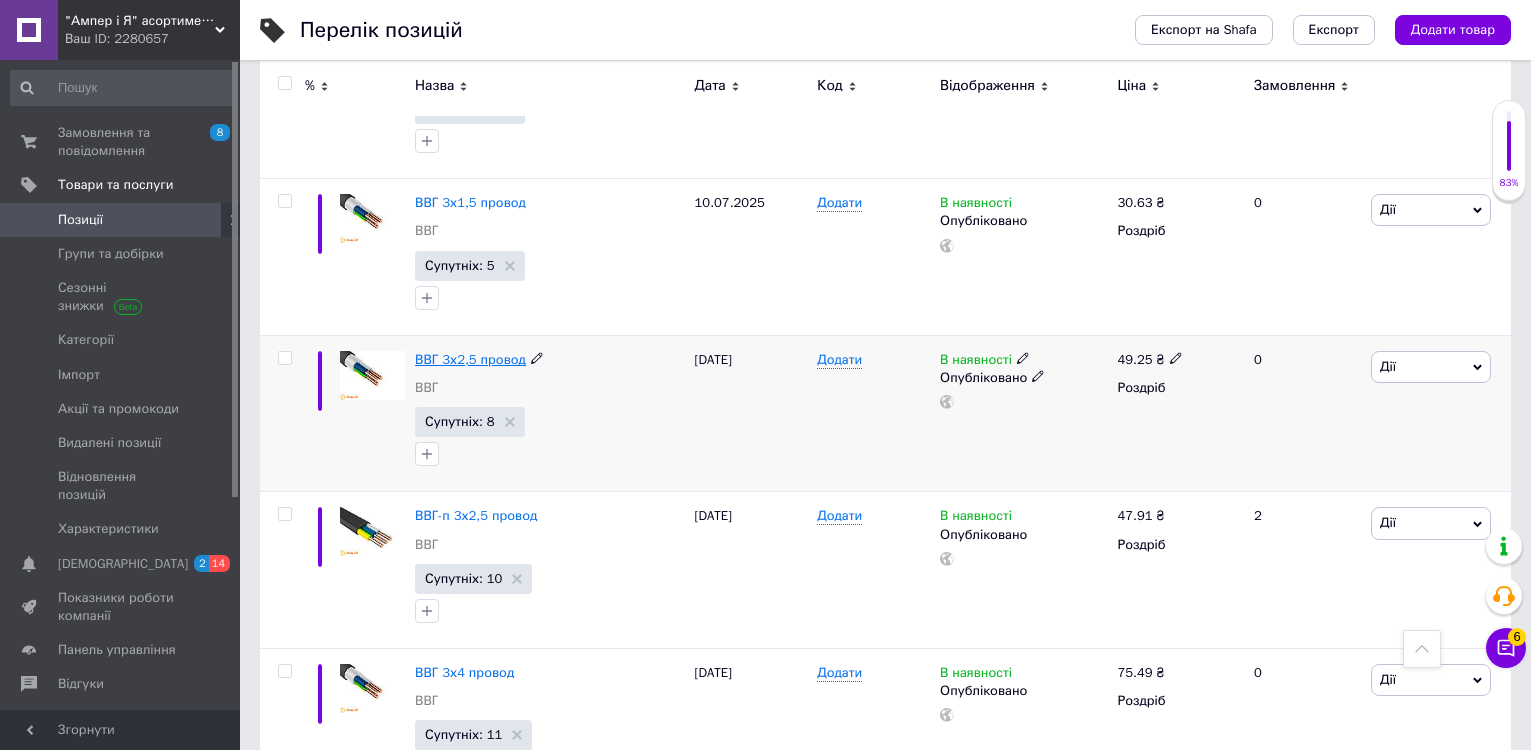 click on "ВВГ 3х2,5 провод" at bounding box center (470, 359) 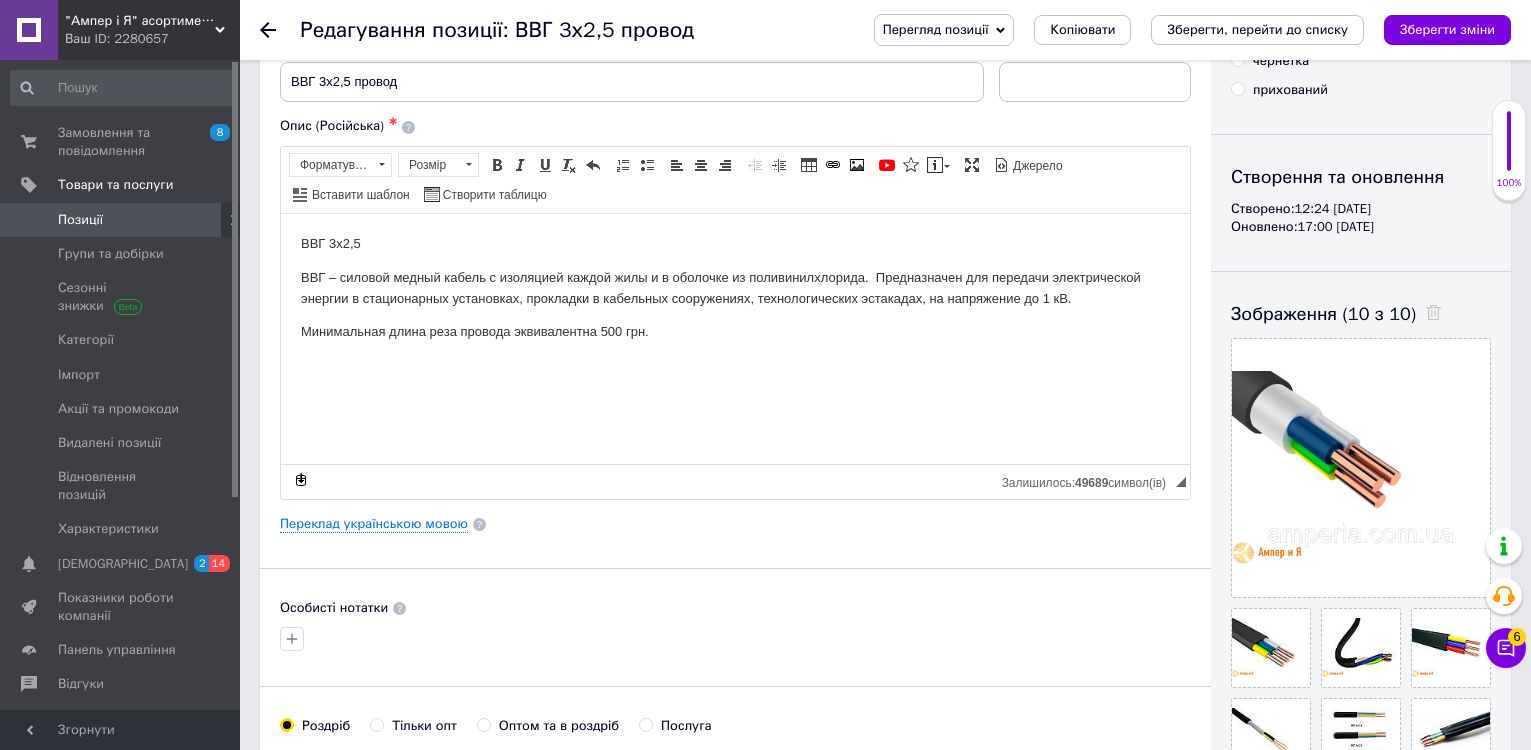 scroll, scrollTop: 300, scrollLeft: 0, axis: vertical 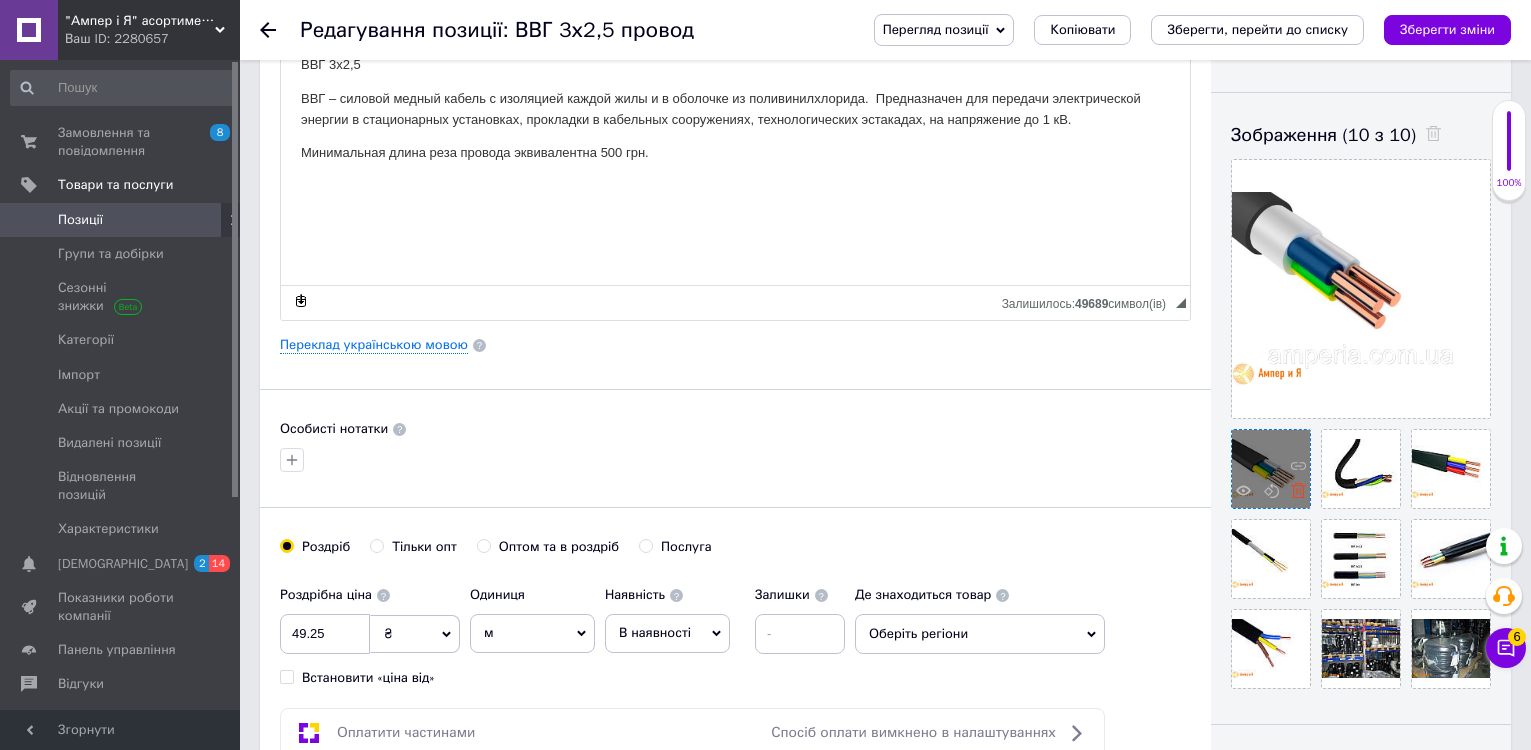 click 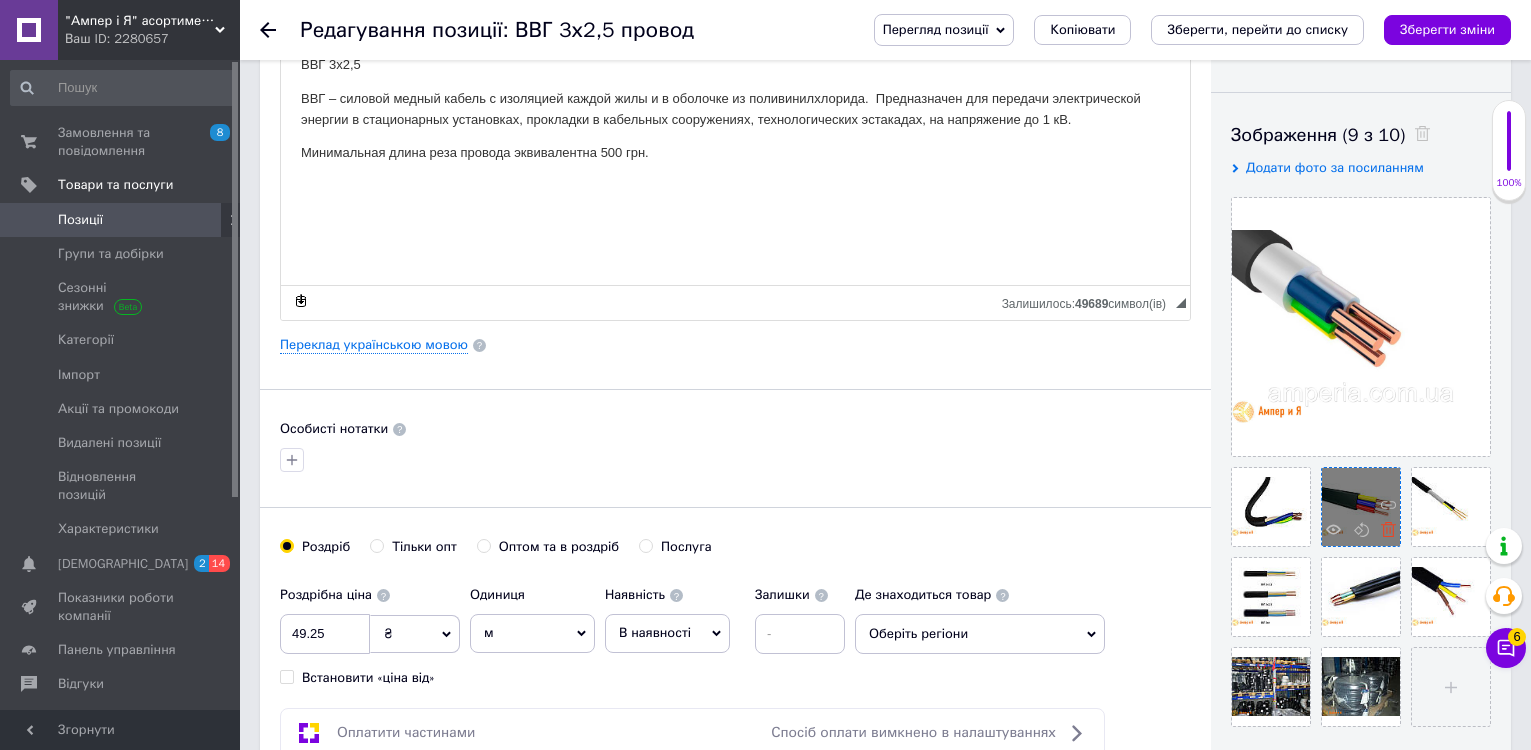 click 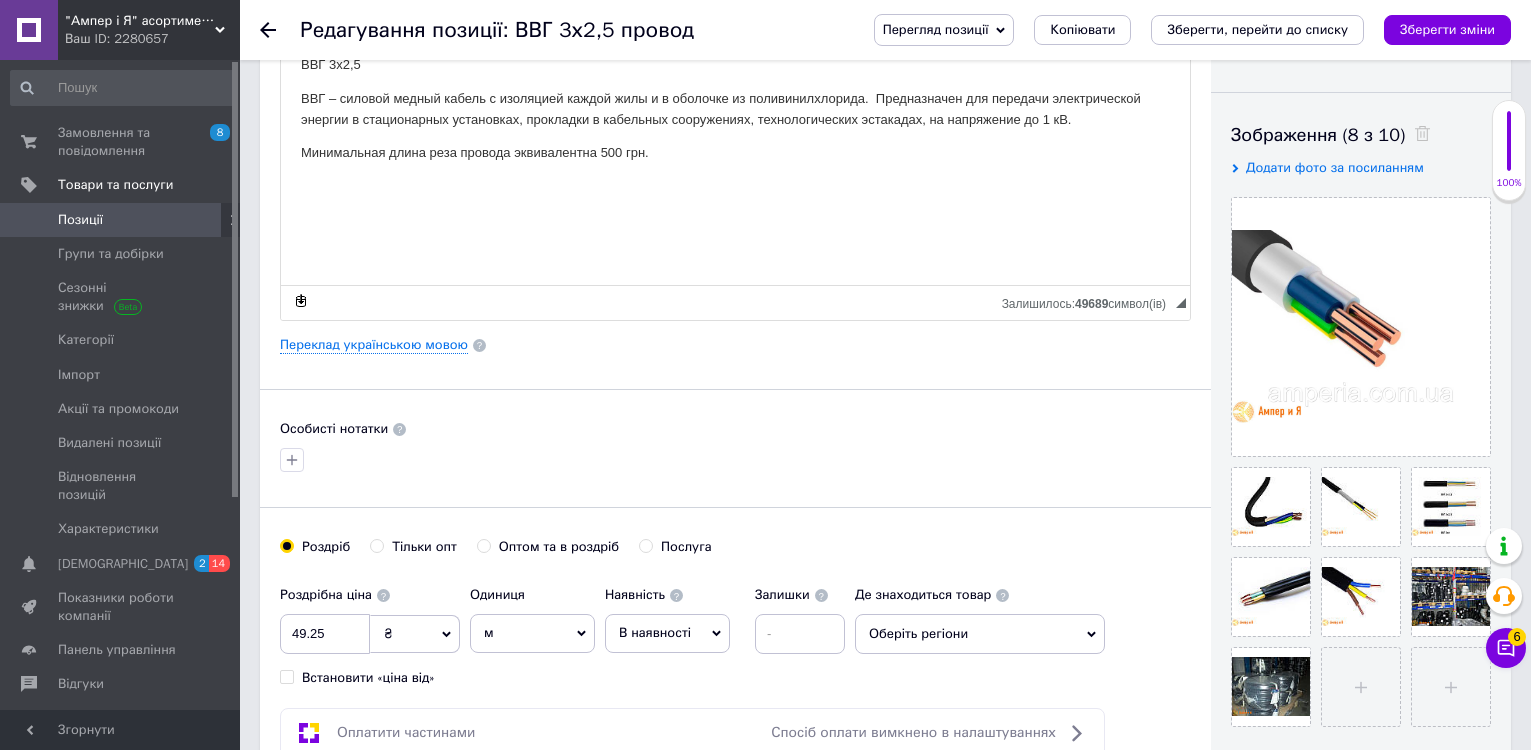 click 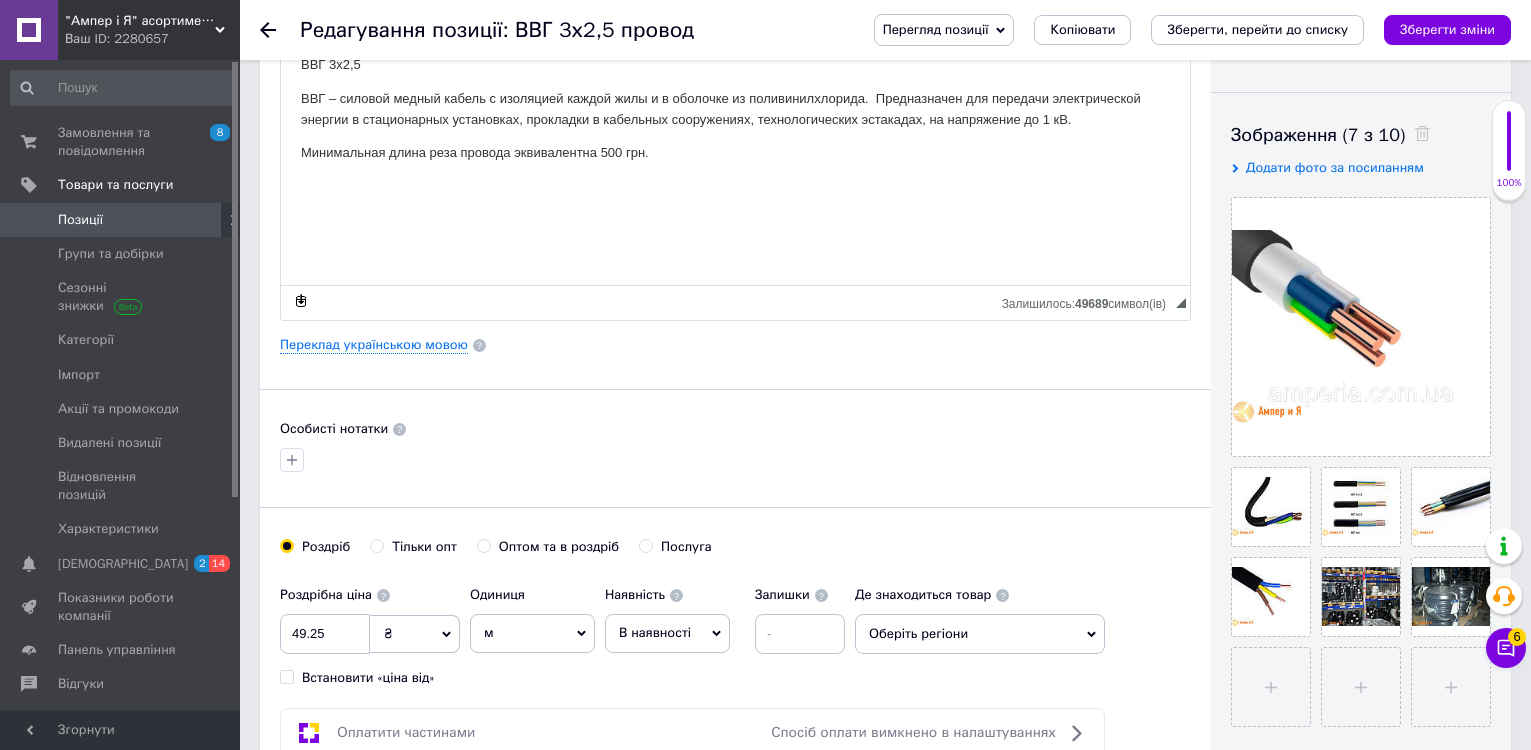 click 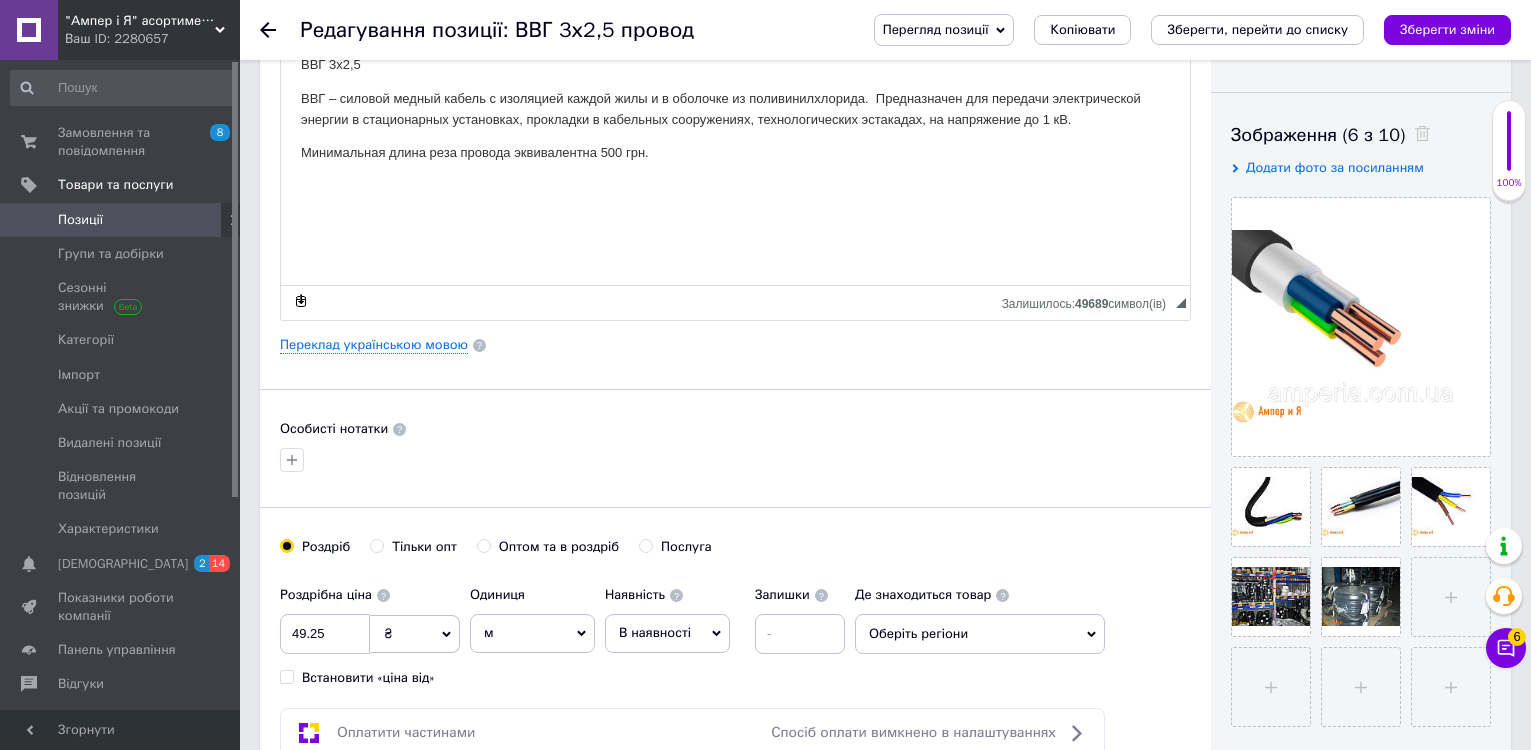 click 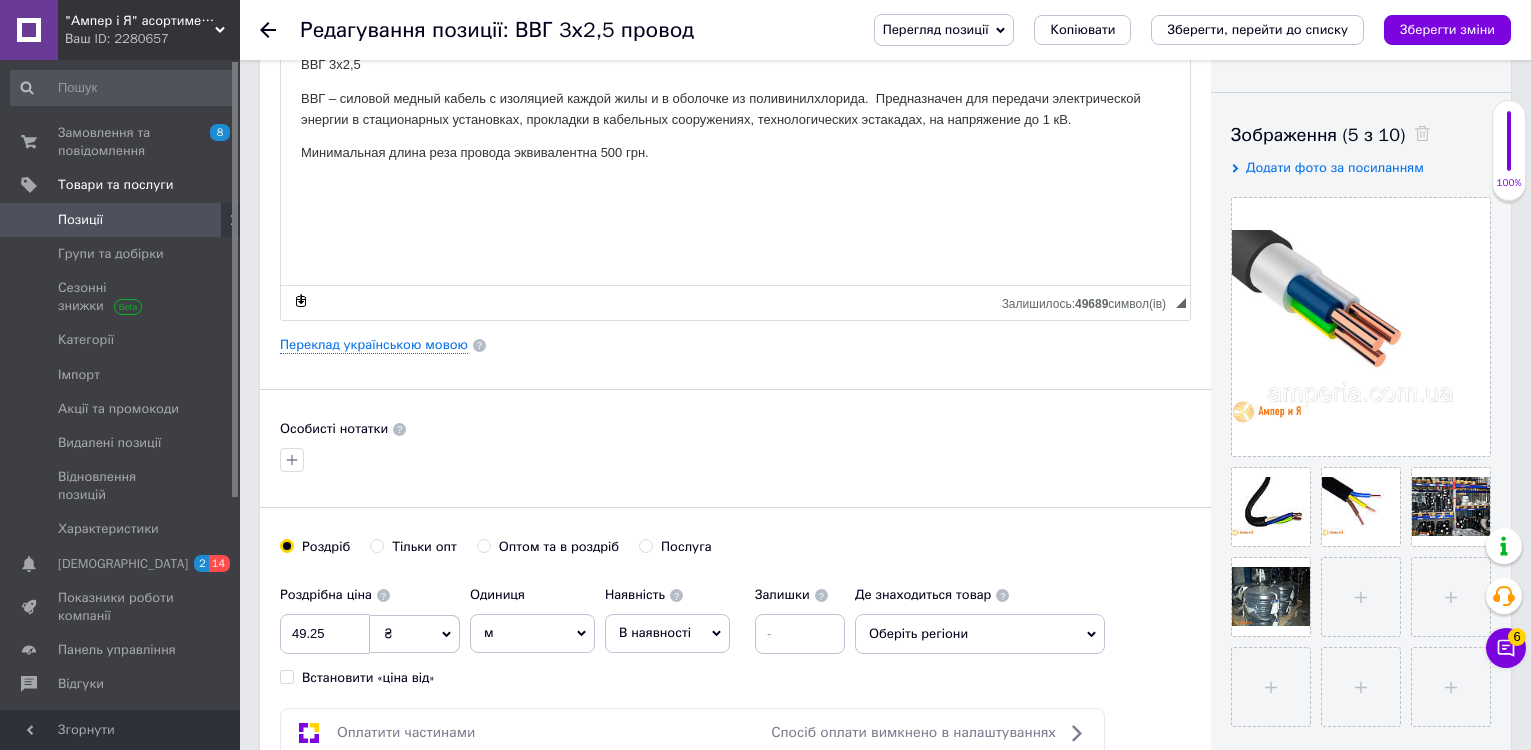 click 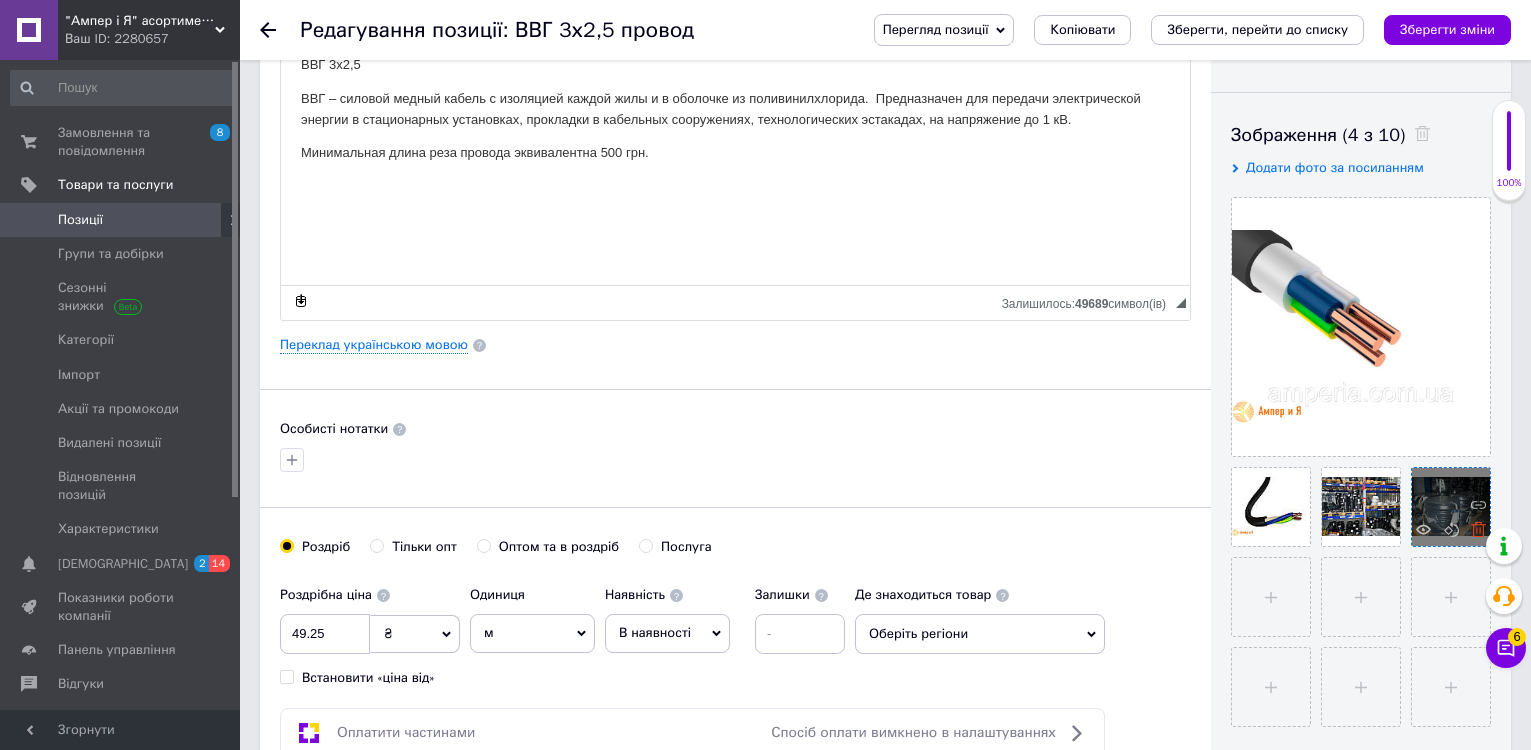 click 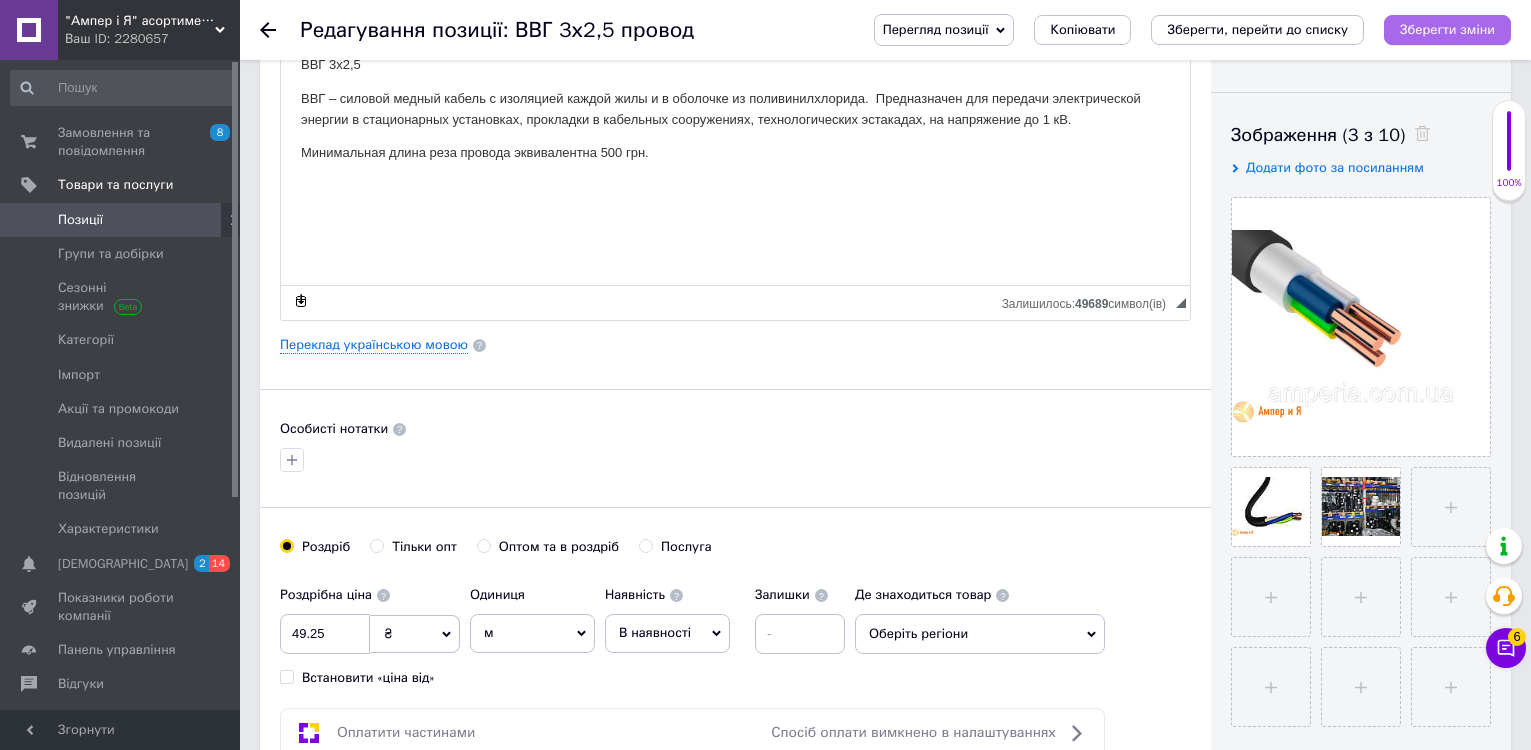 click on "Зберегти зміни" at bounding box center (1447, 29) 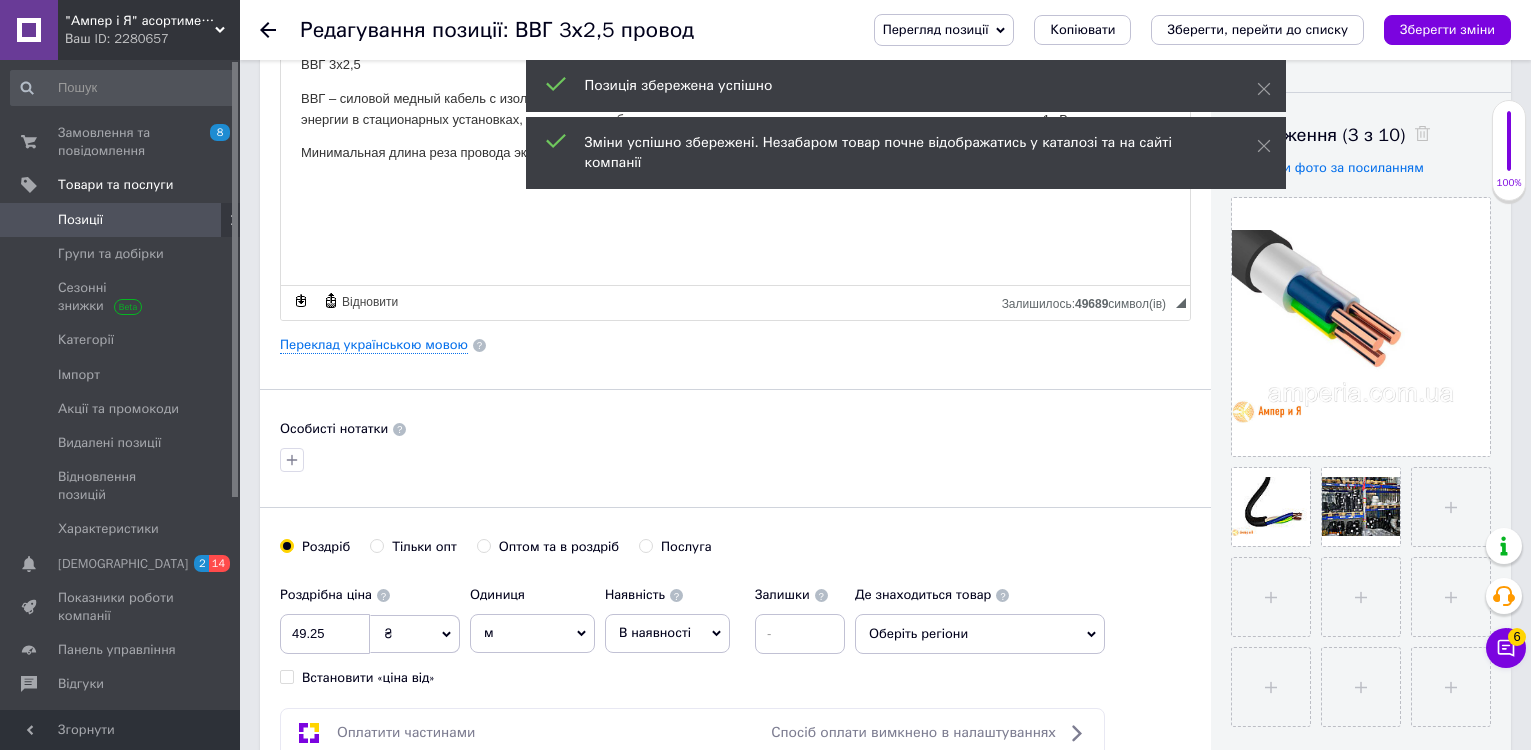 click 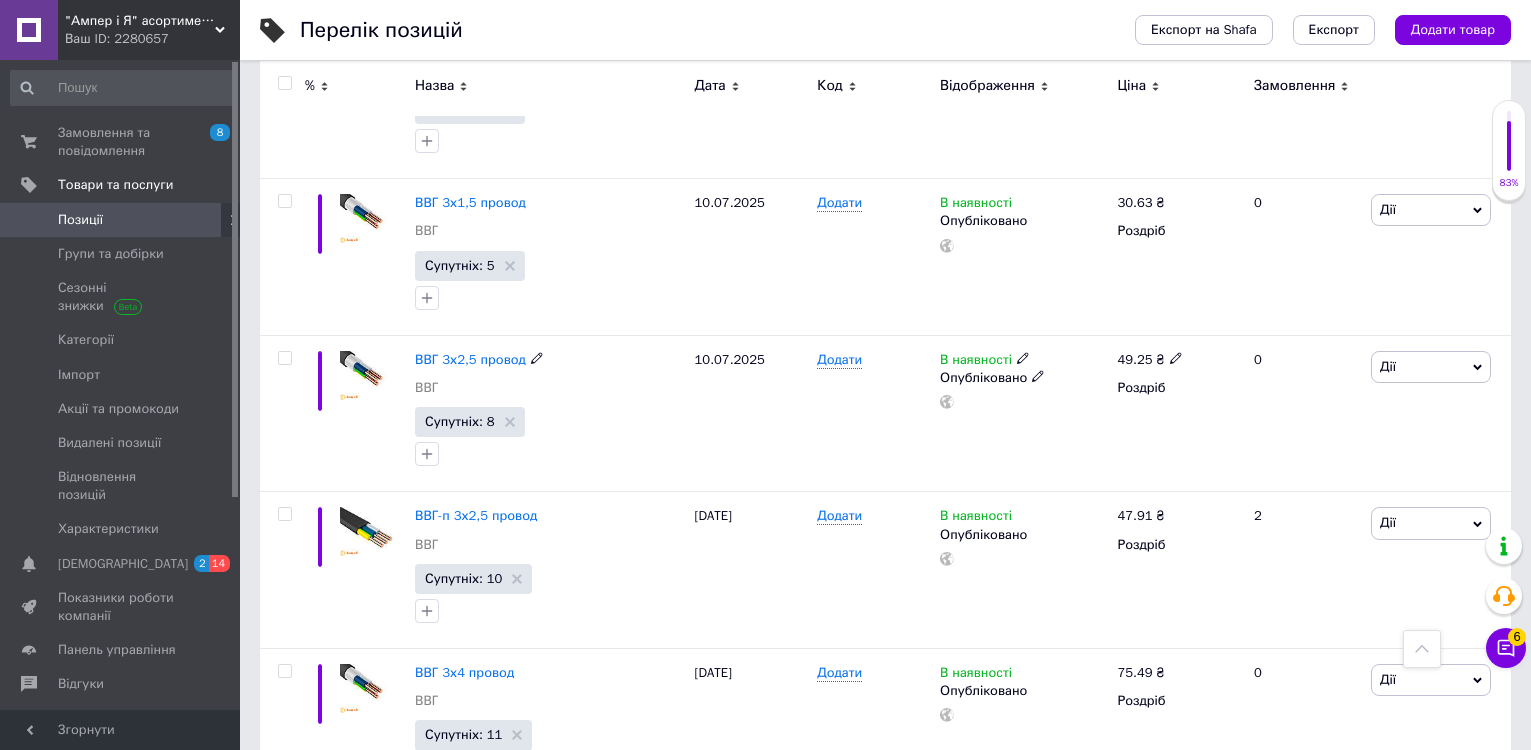 scroll, scrollTop: 1100, scrollLeft: 0, axis: vertical 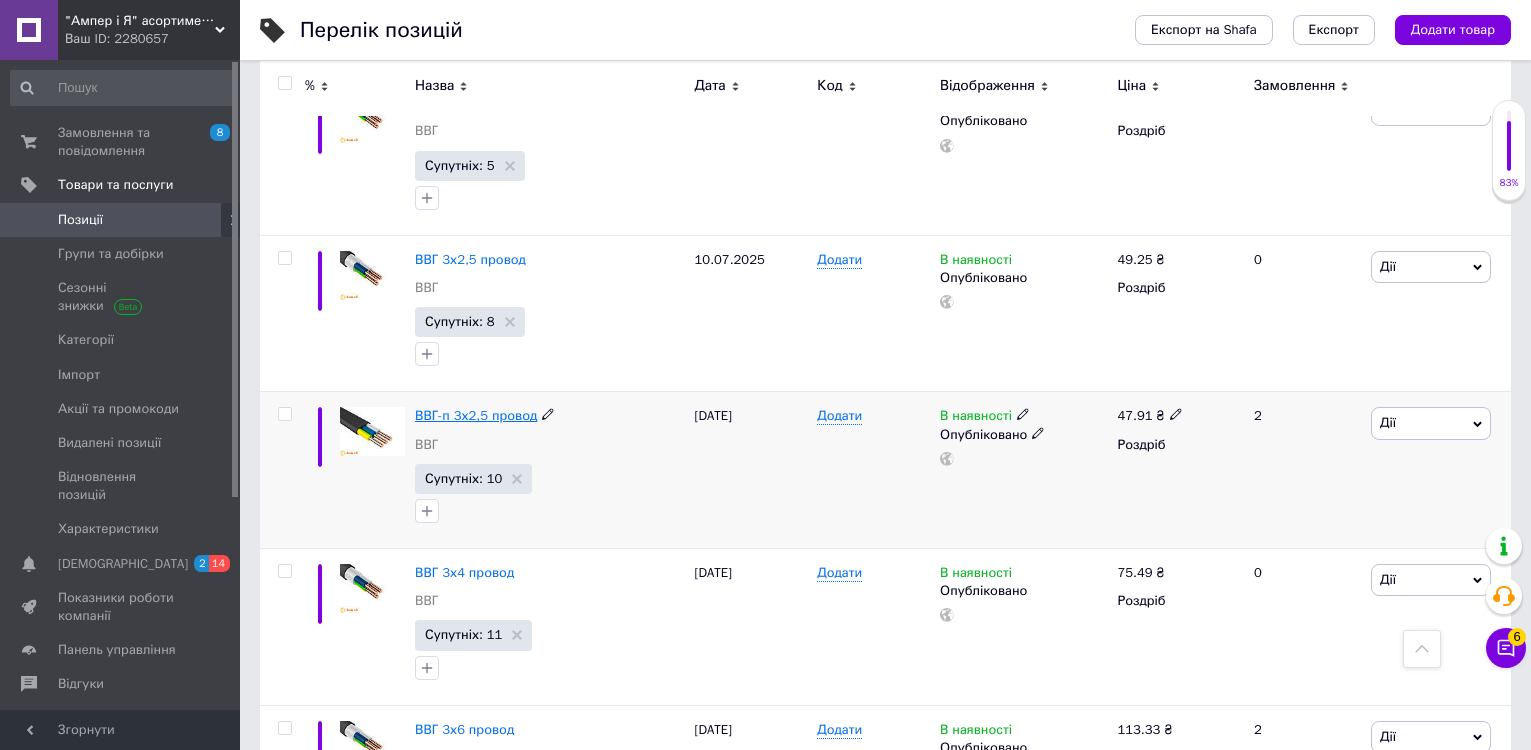 click on "ВВГ-п 3х2,5 провод" at bounding box center [476, 415] 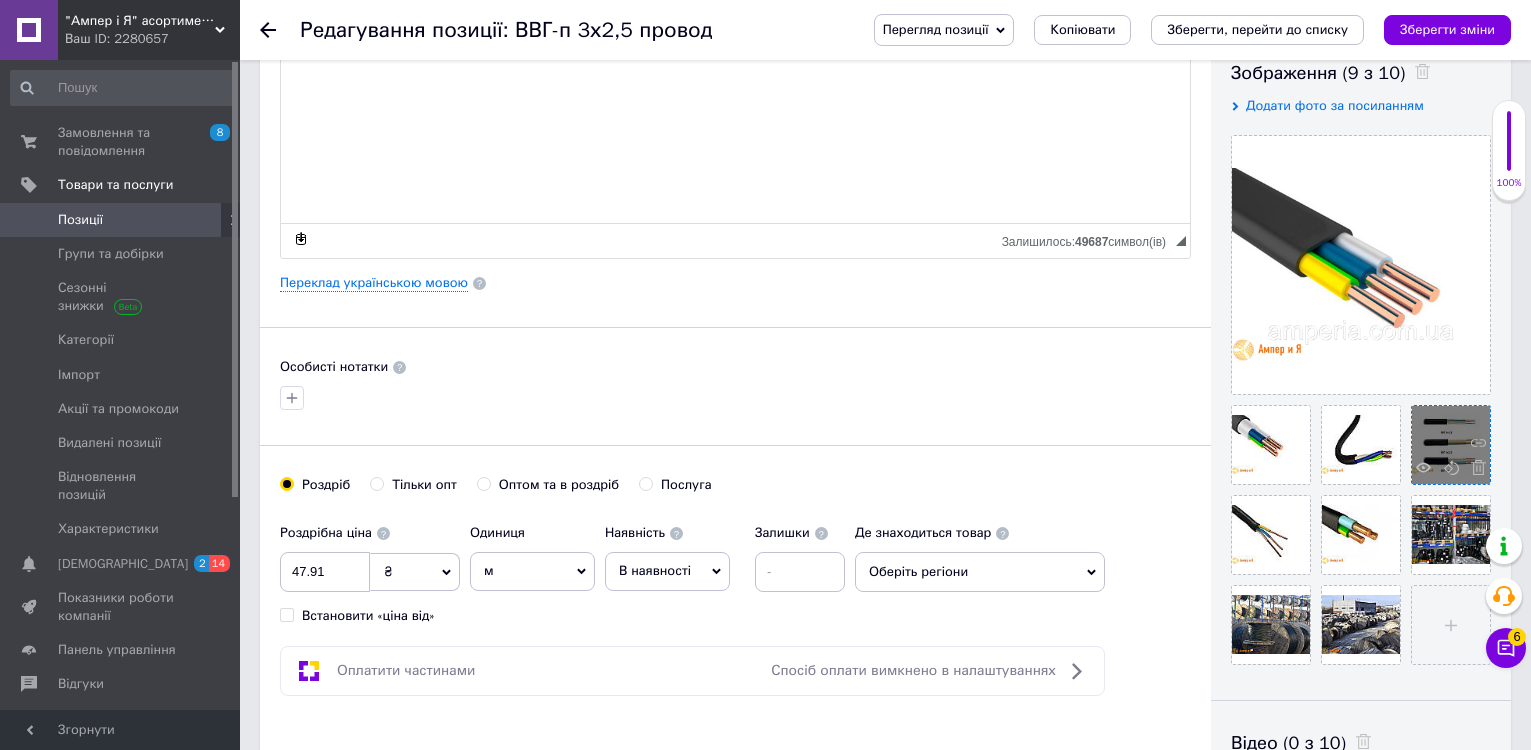 scroll, scrollTop: 400, scrollLeft: 0, axis: vertical 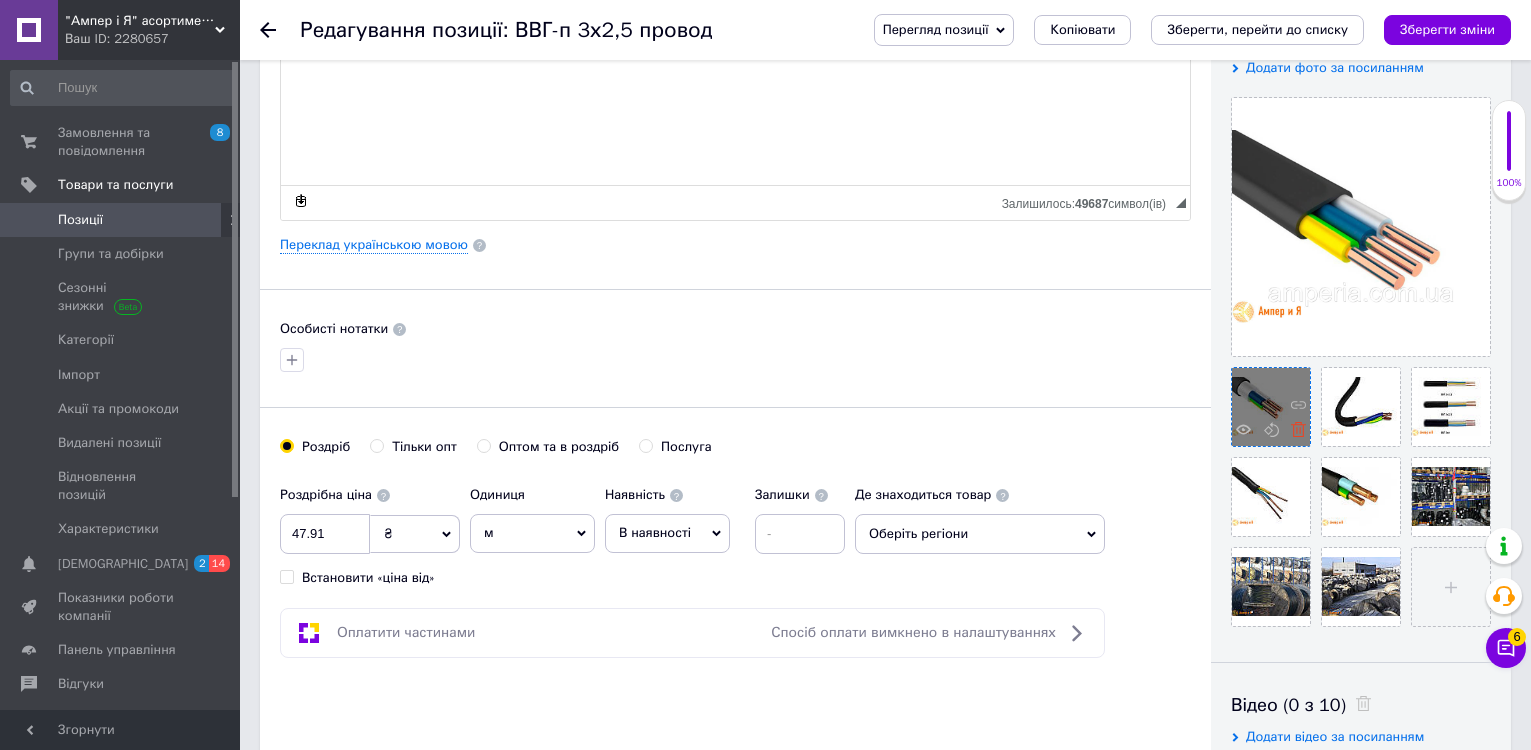 click 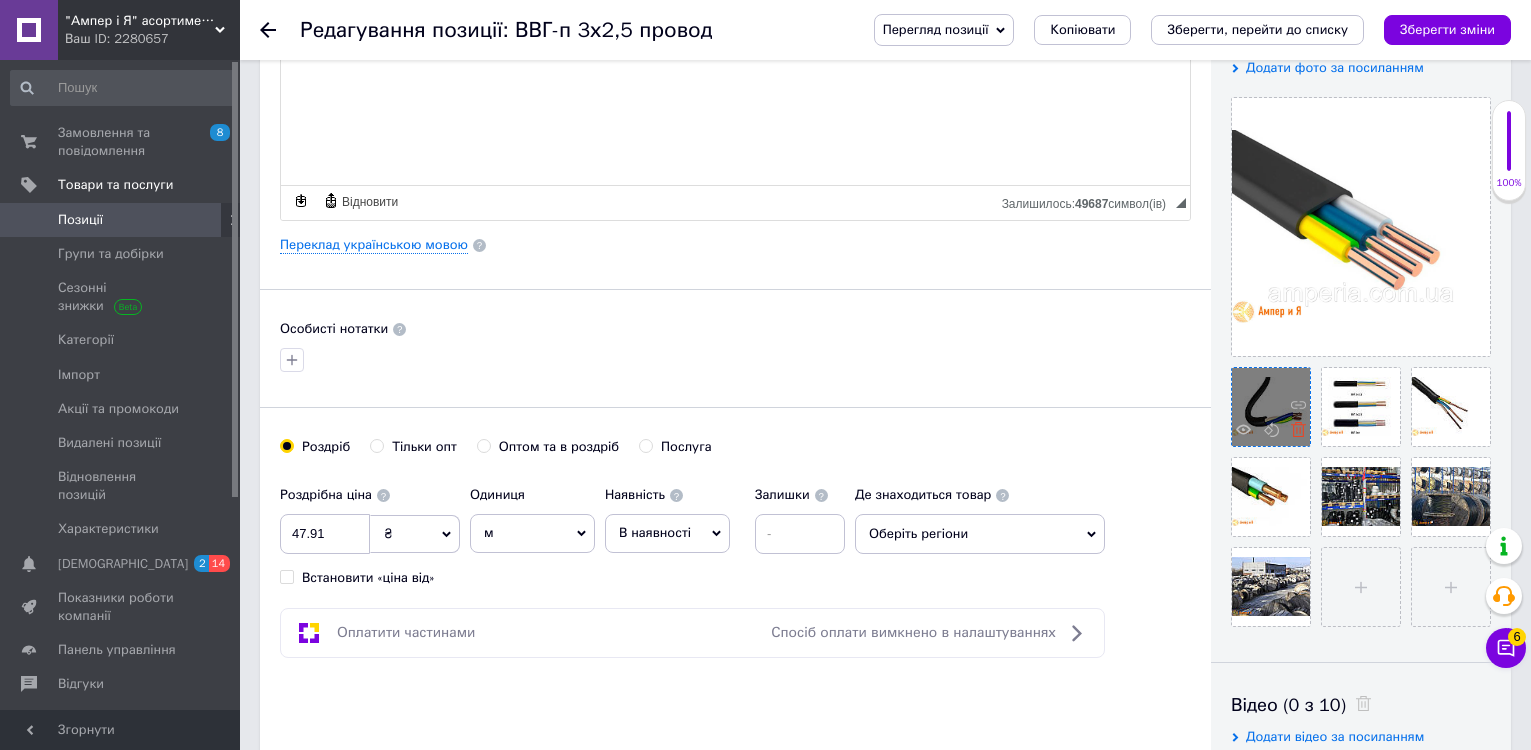 click 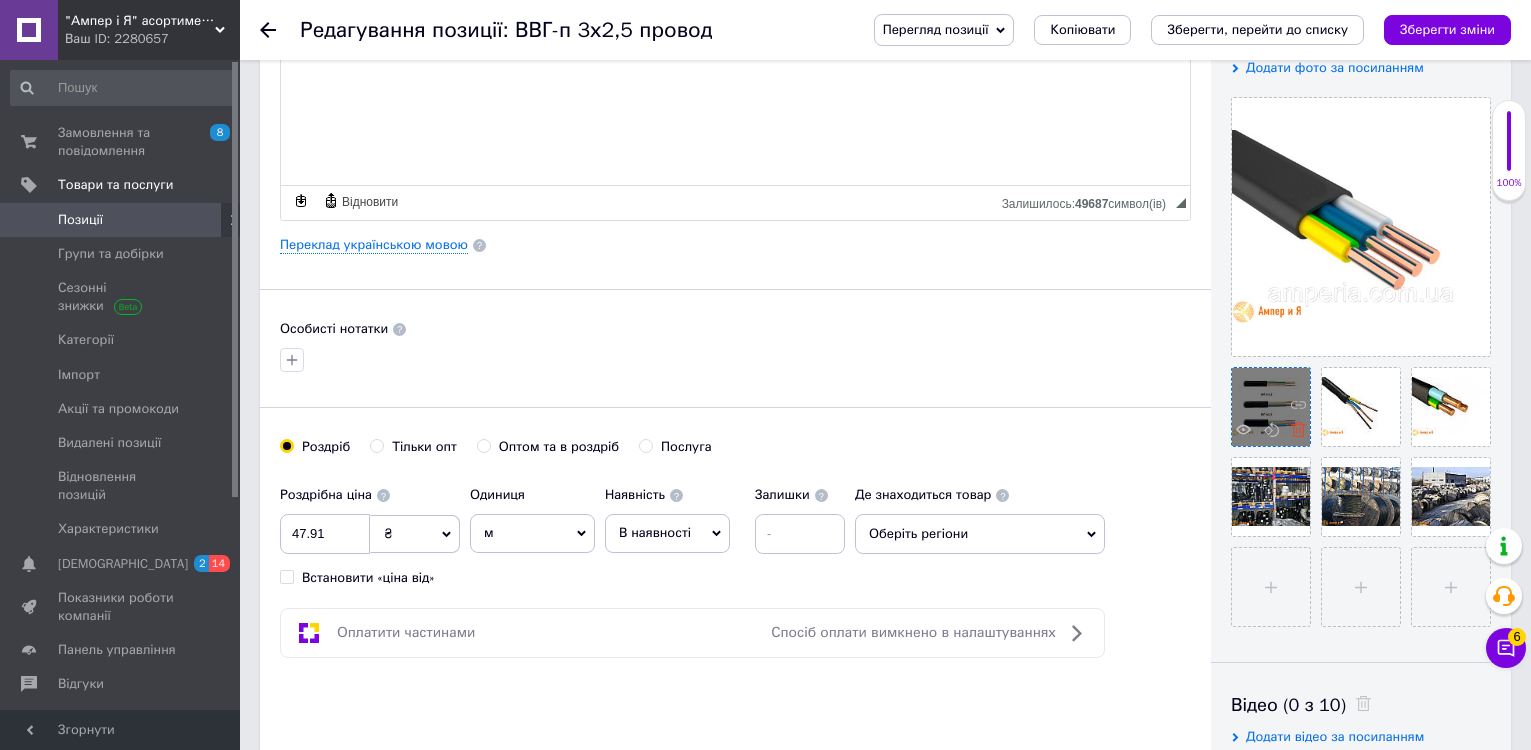 click 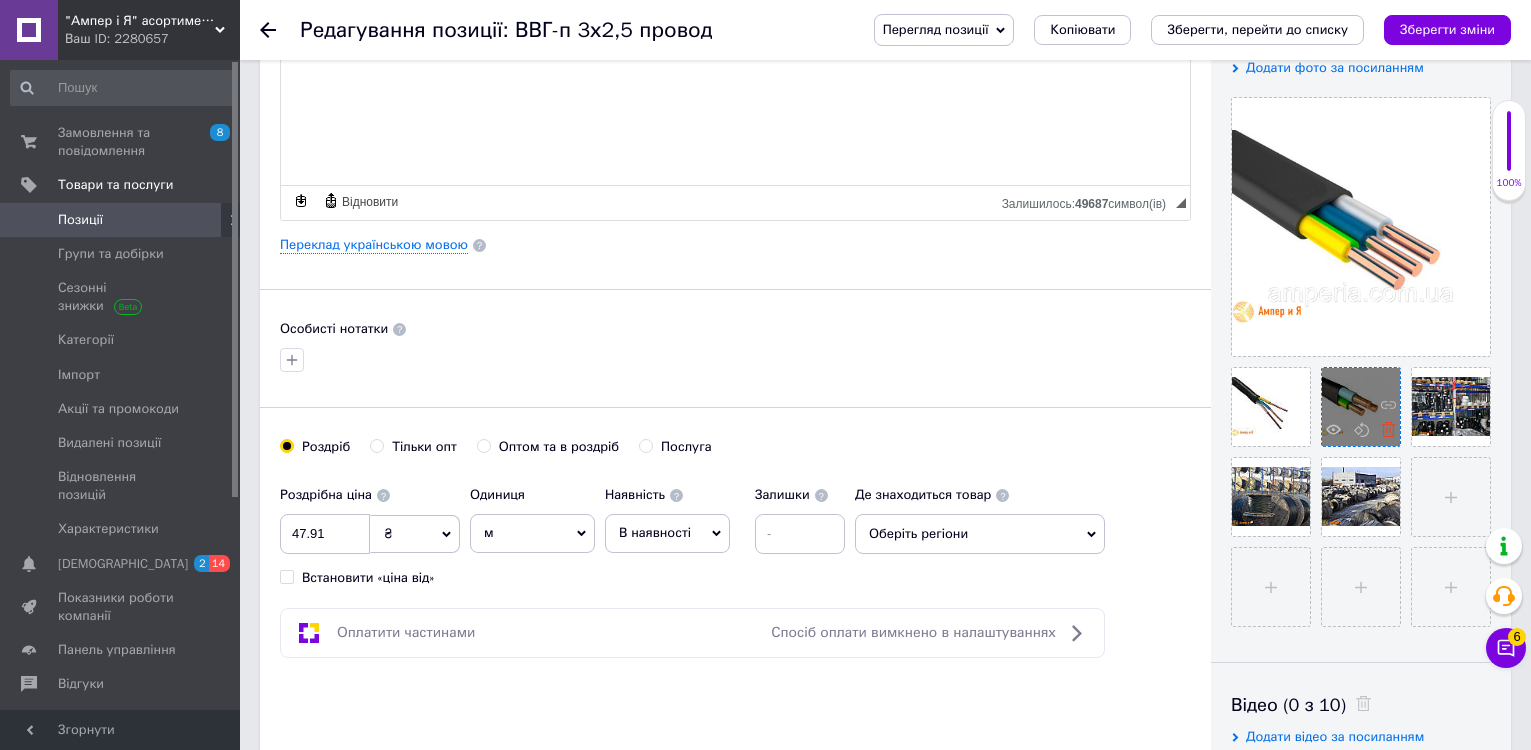 click 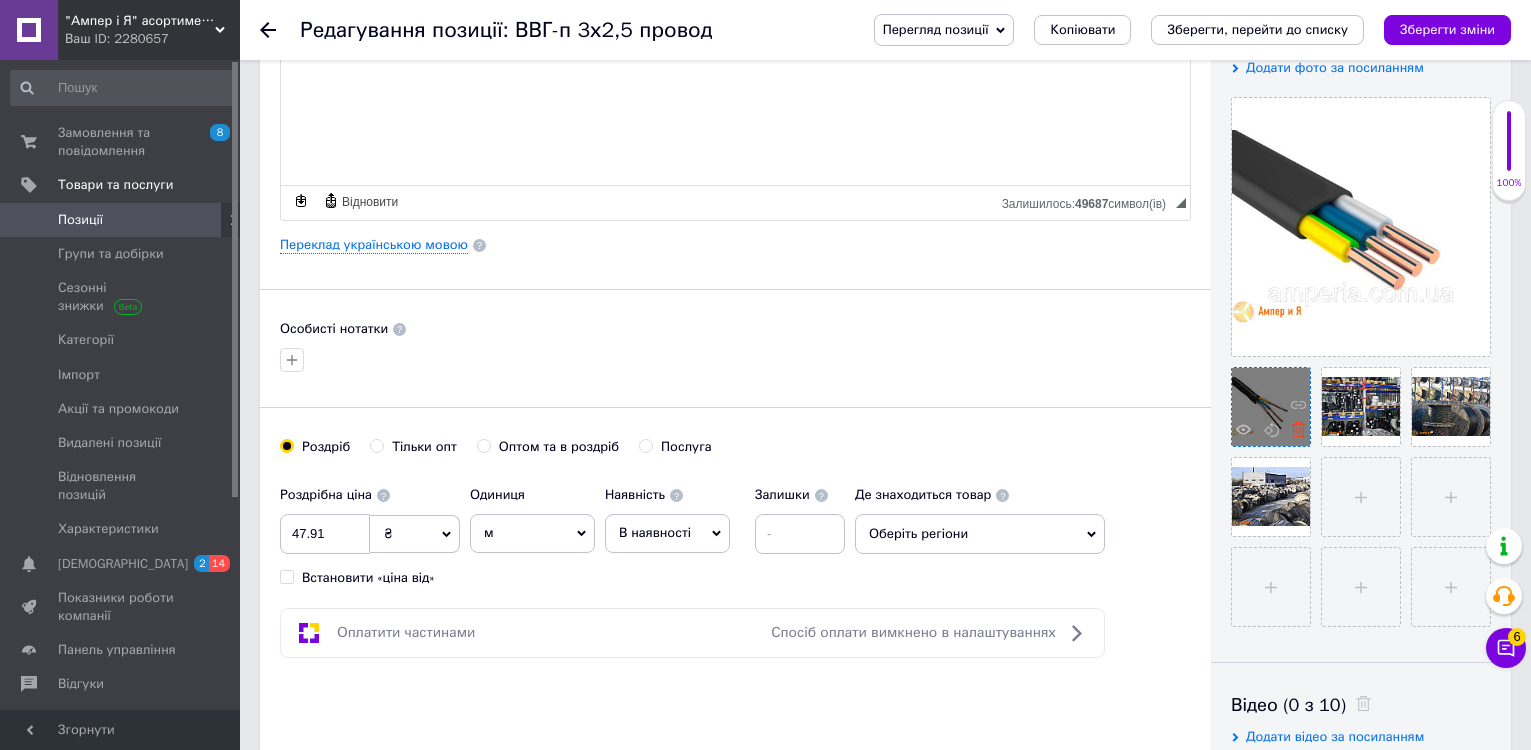 click 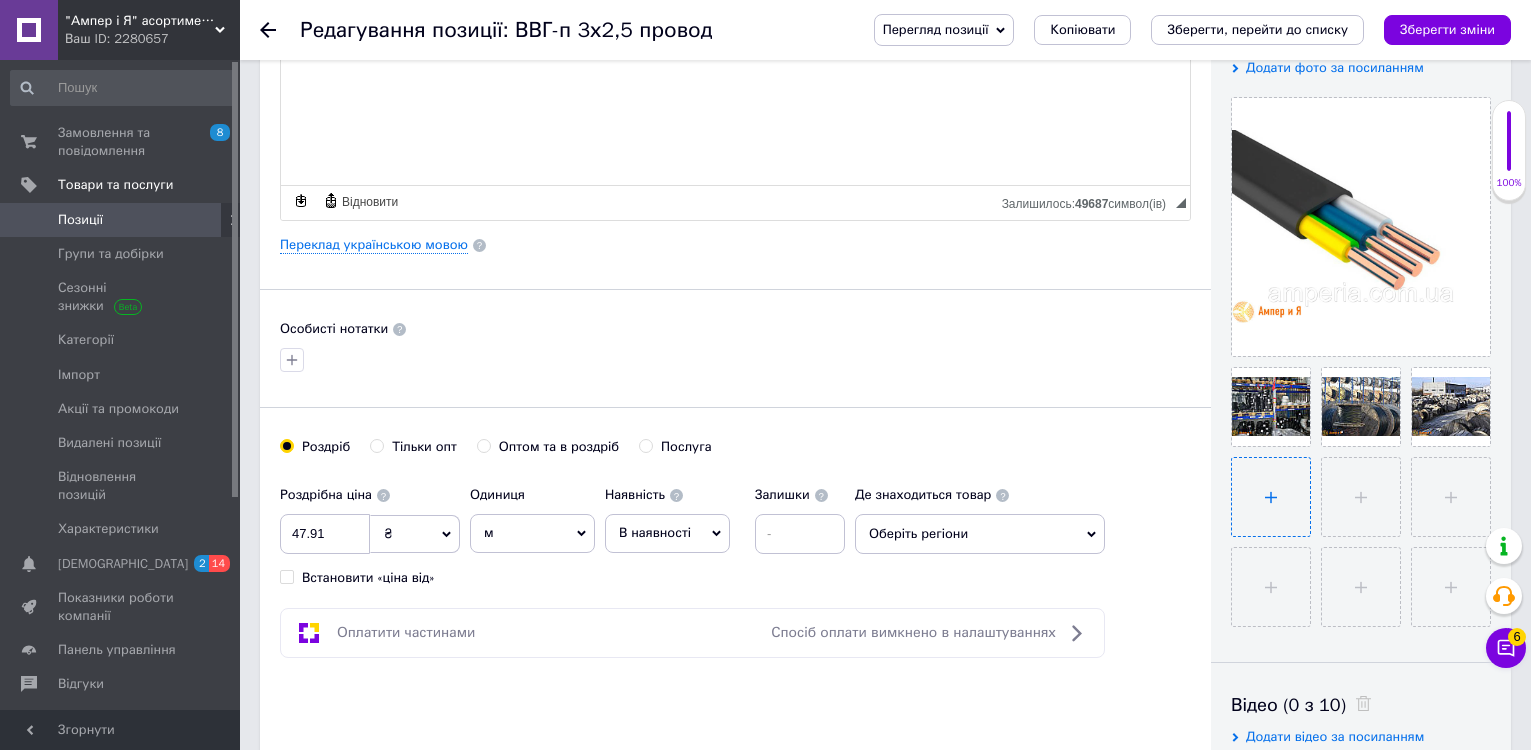 click at bounding box center (1271, 497) 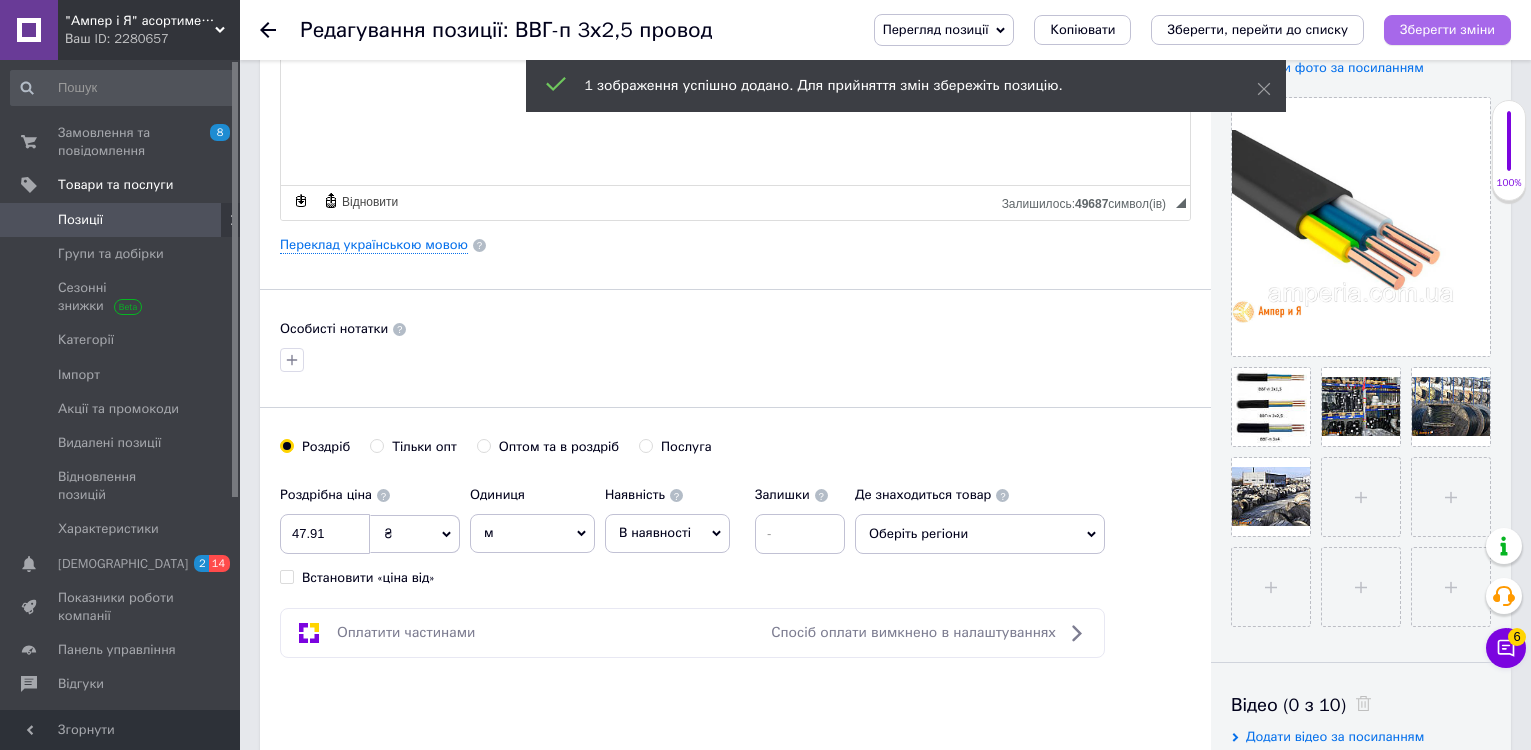 click on "Зберегти зміни" at bounding box center [1447, 30] 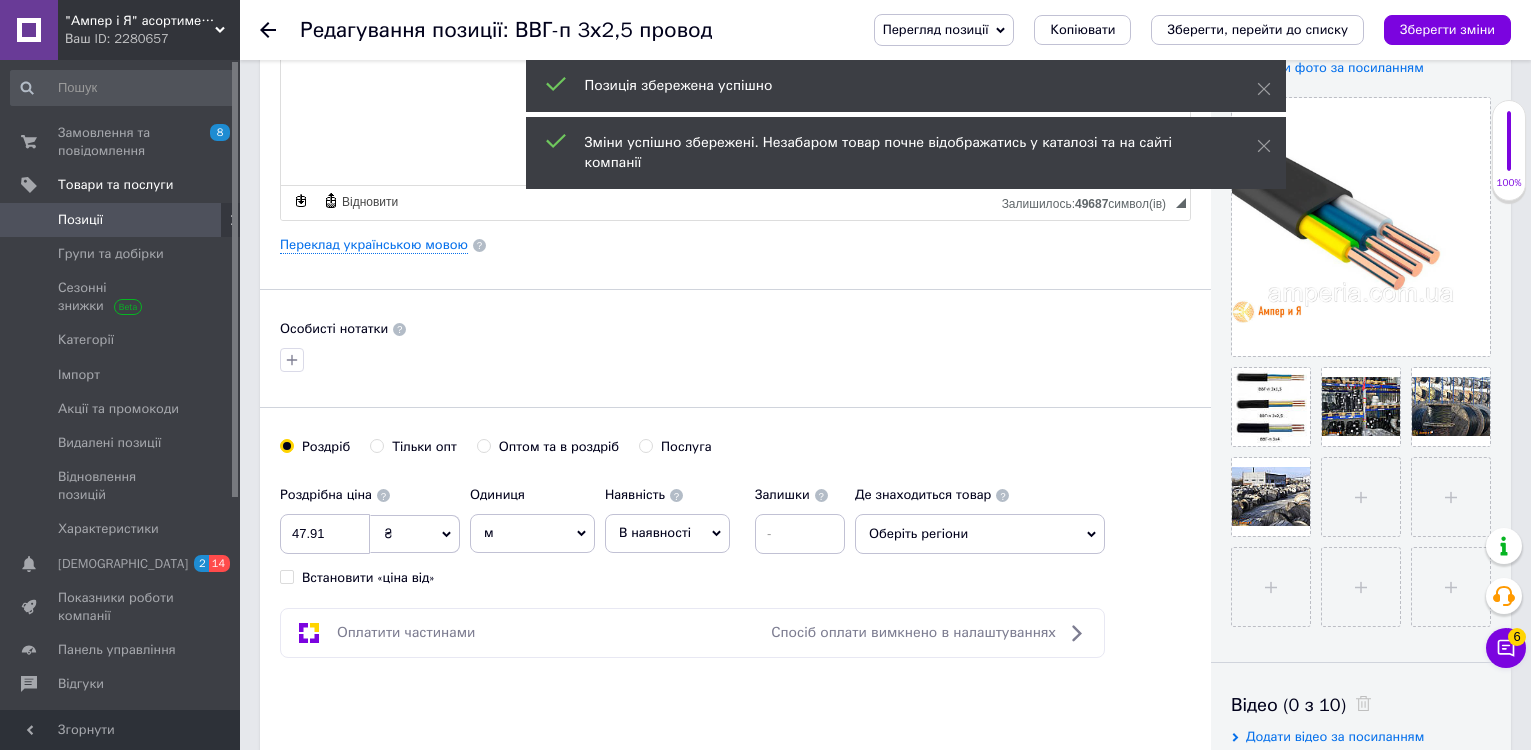 click at bounding box center [735, 360] 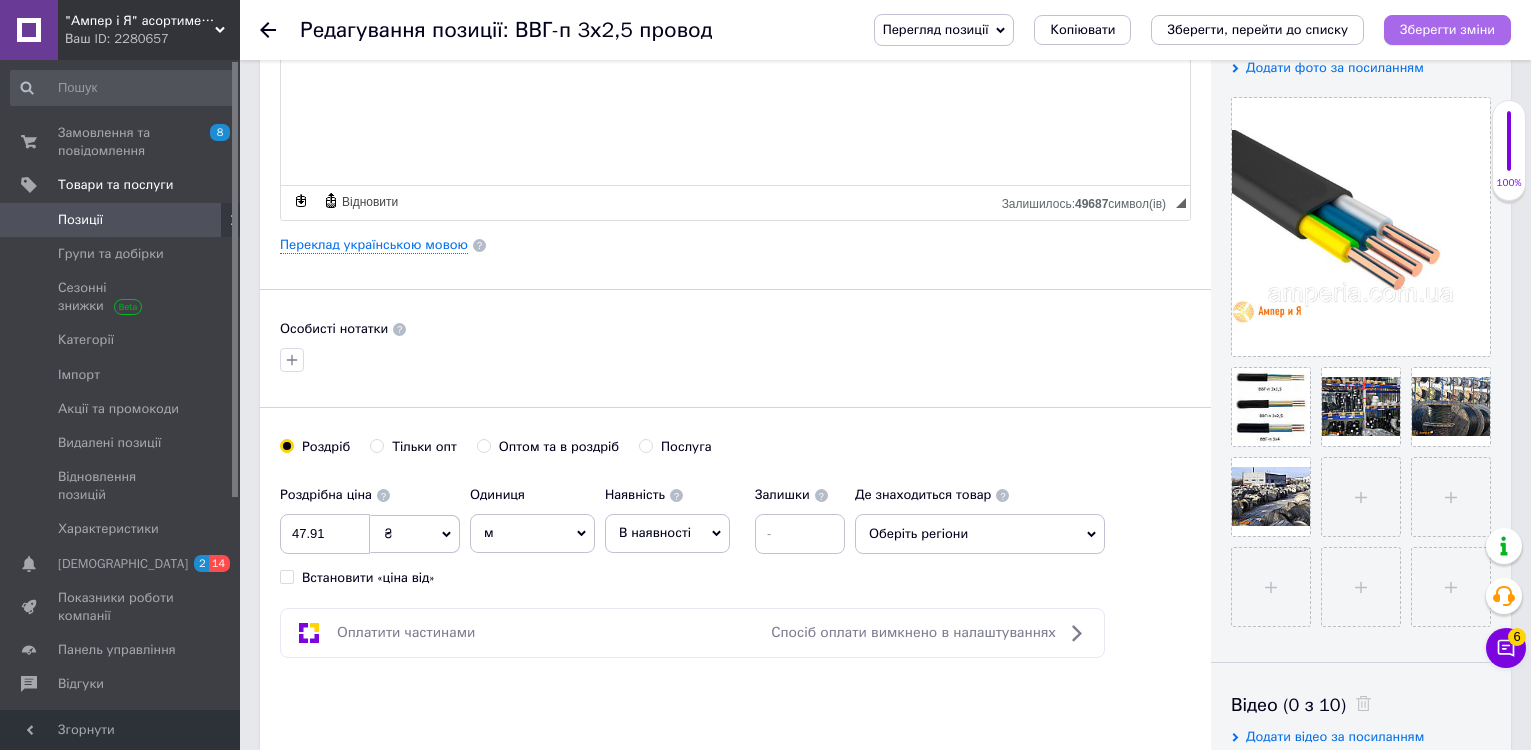 click on "Зберегти зміни" at bounding box center [1447, 29] 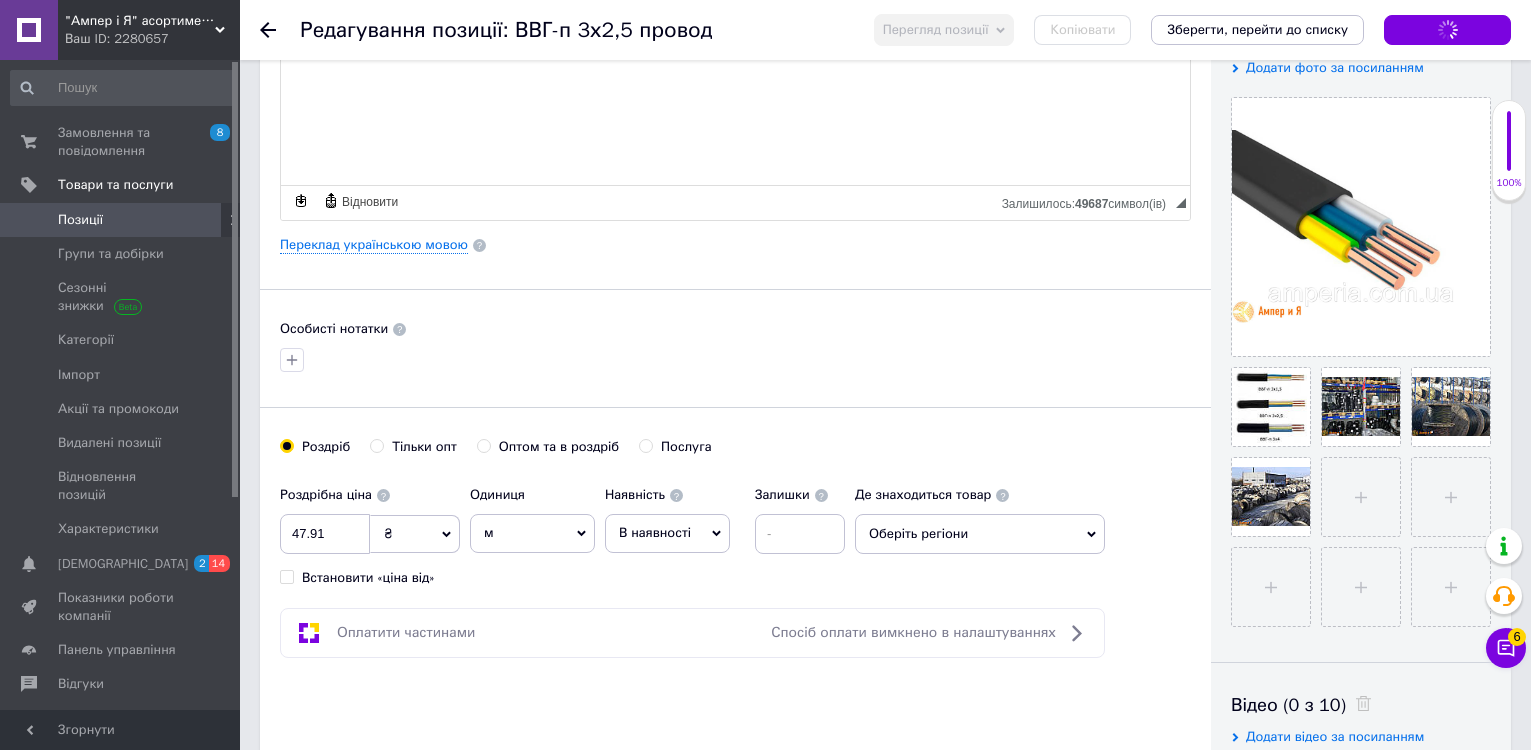 click 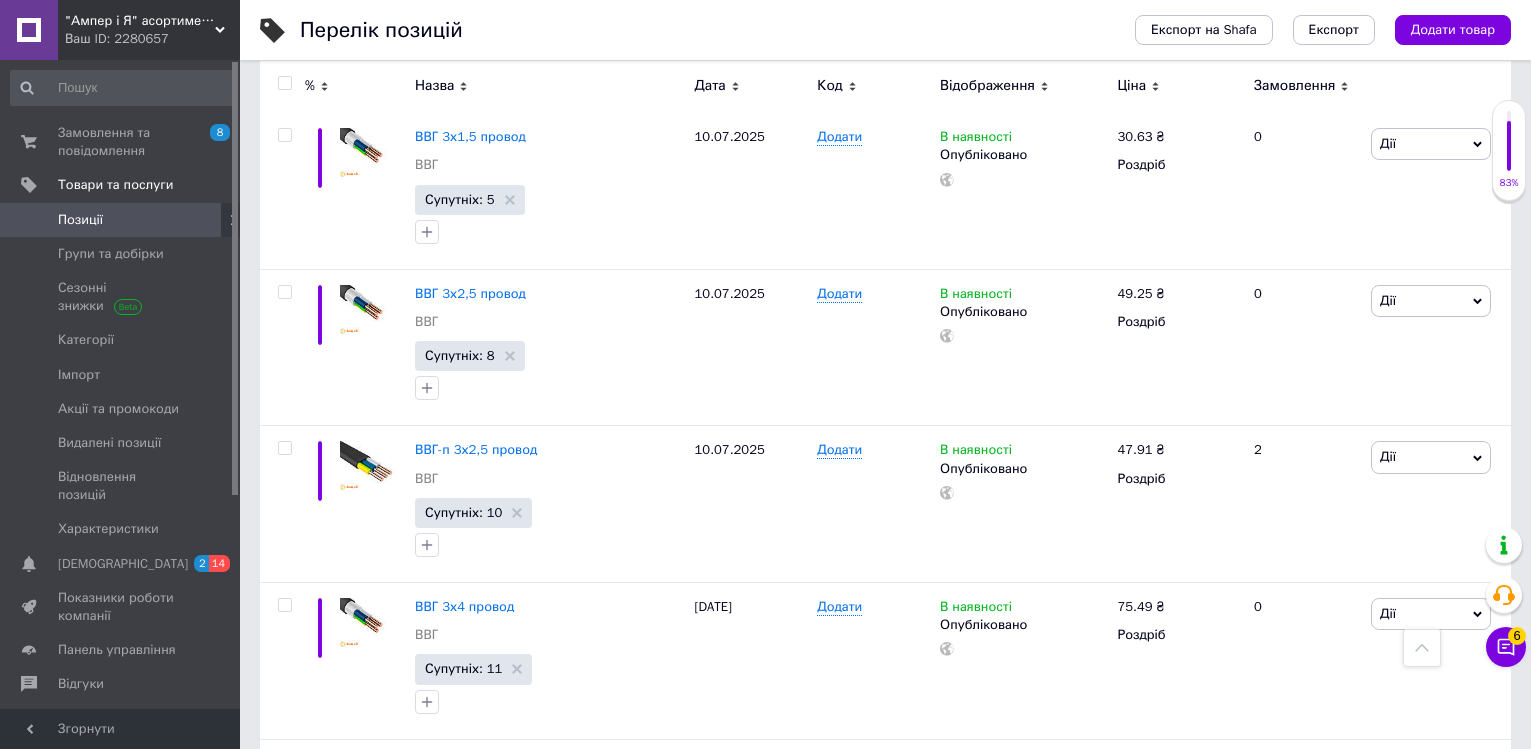 scroll, scrollTop: 1100, scrollLeft: 0, axis: vertical 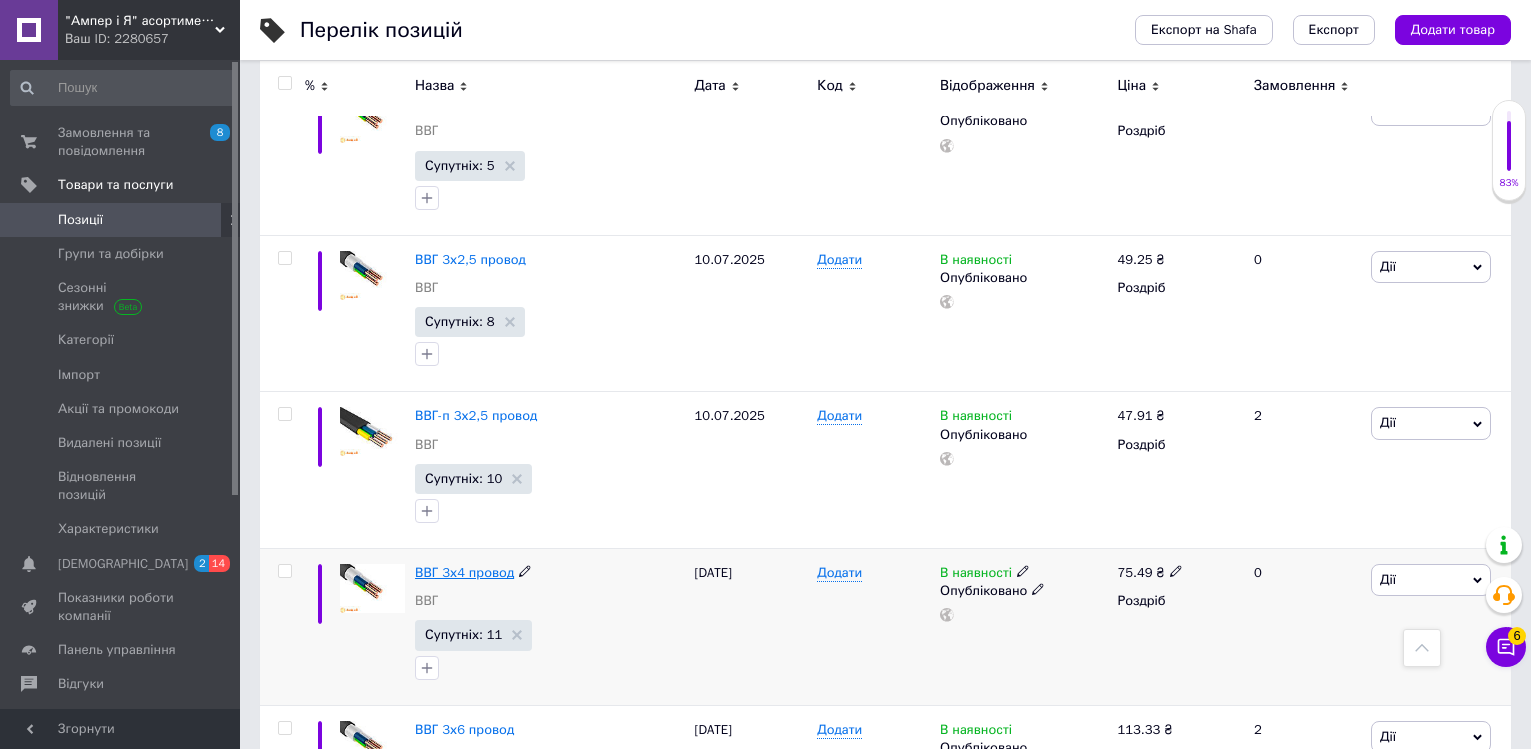 click on "ВВГ 3х4 провод" at bounding box center [464, 572] 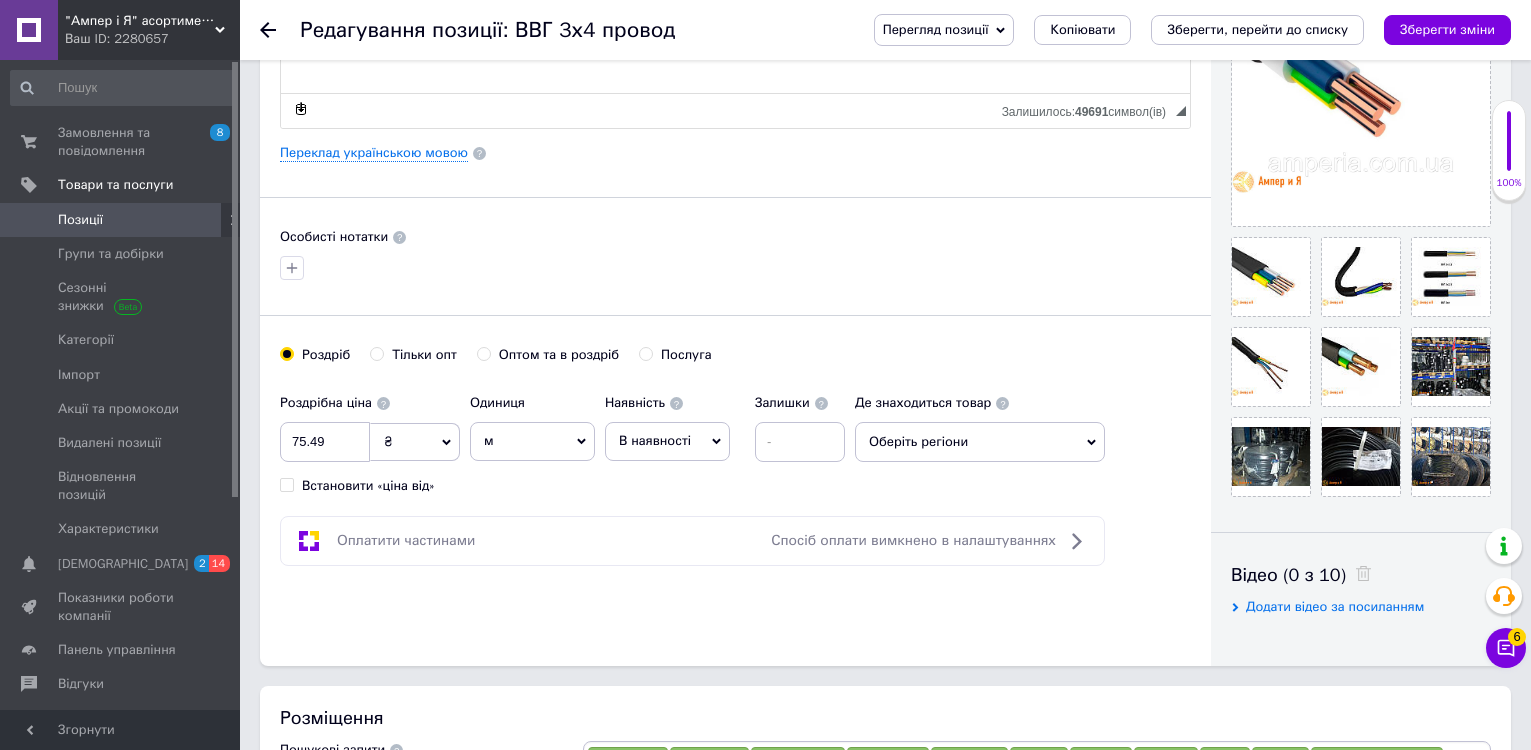 scroll, scrollTop: 500, scrollLeft: 0, axis: vertical 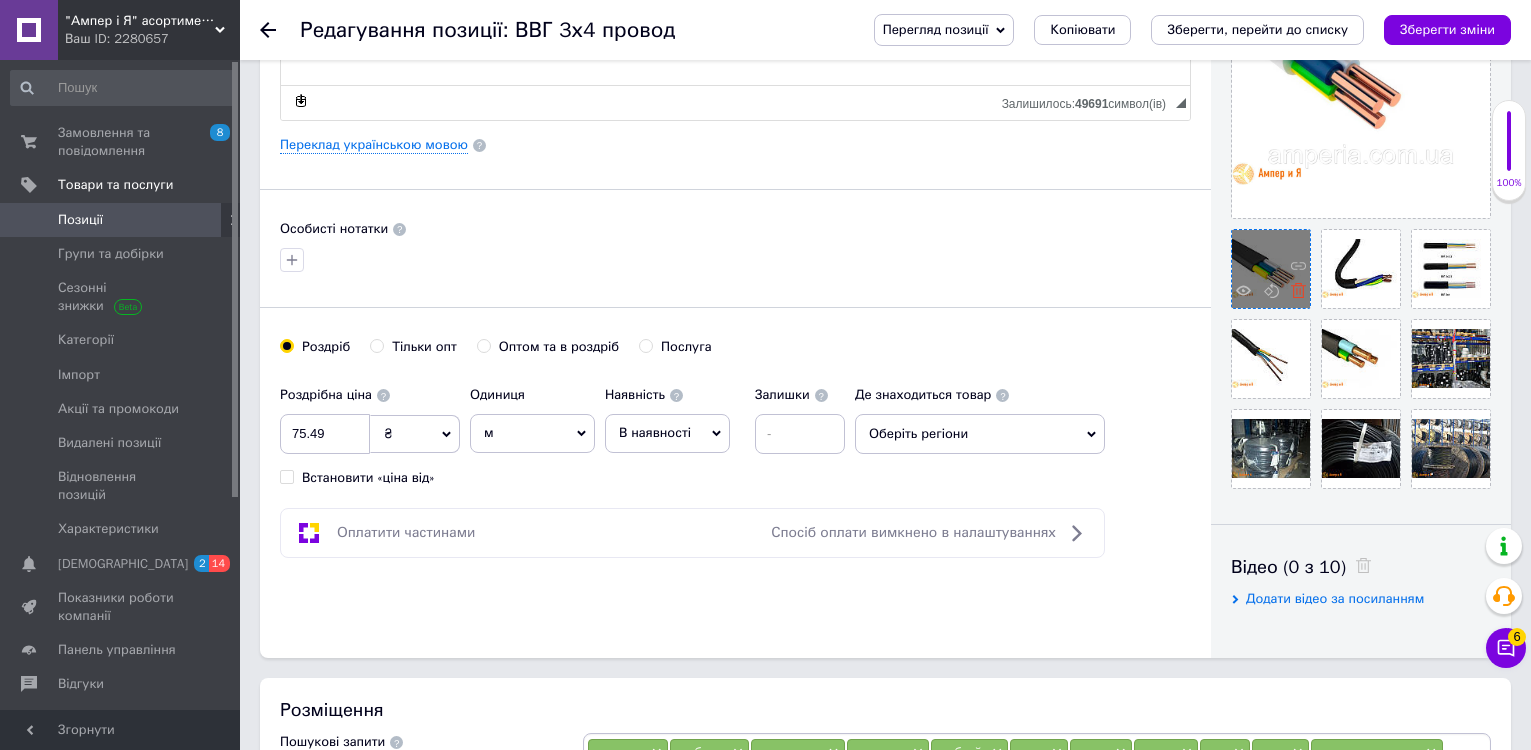 click 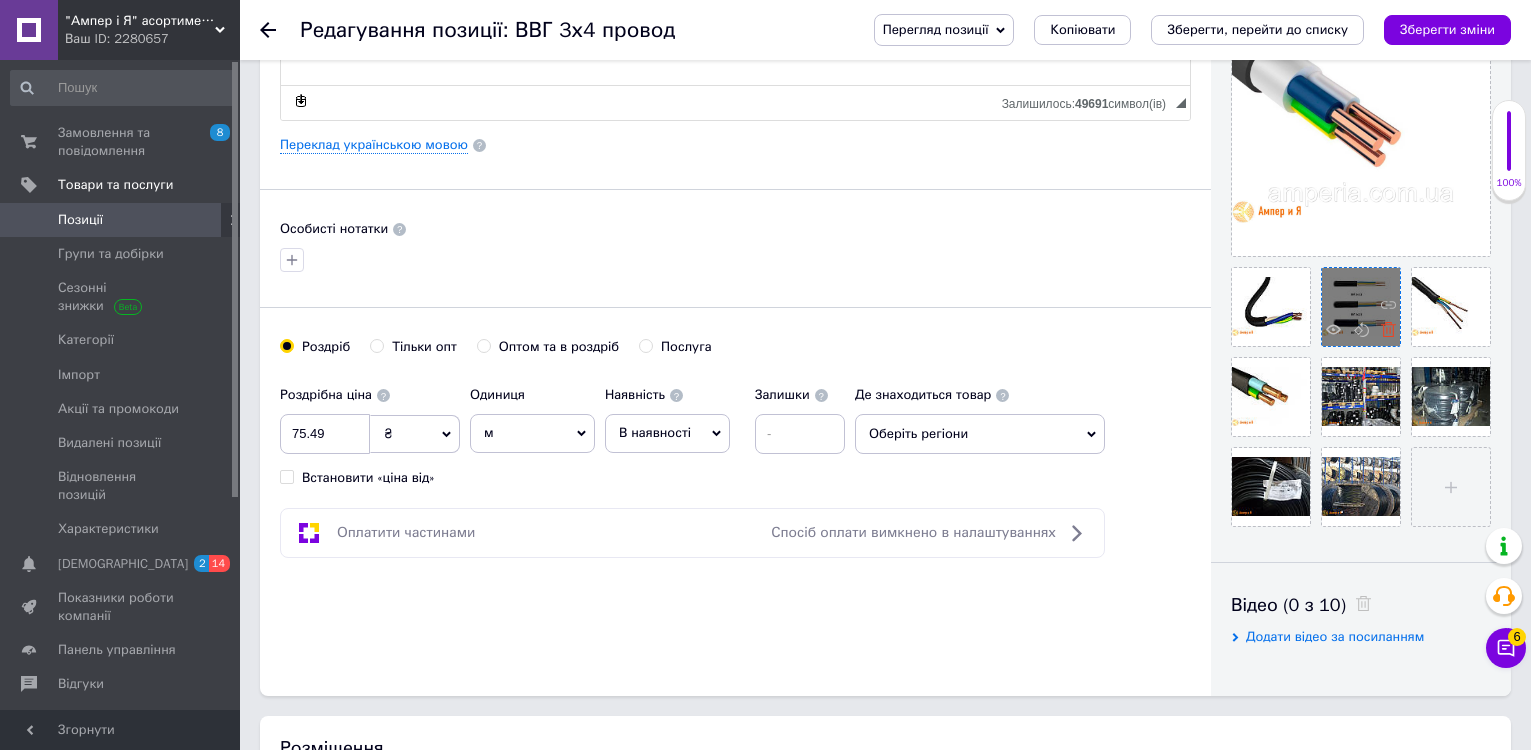 click 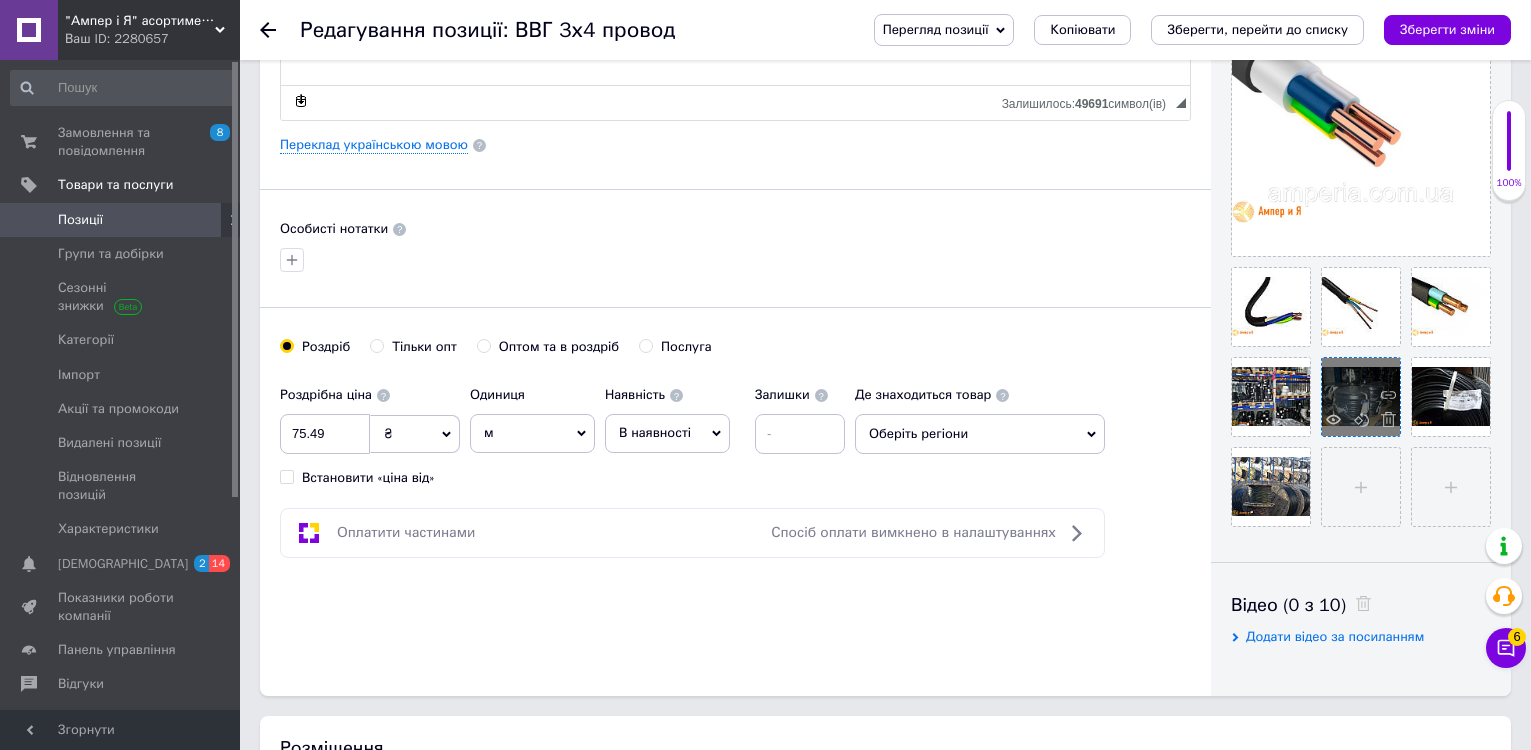 click at bounding box center [1383, 422] 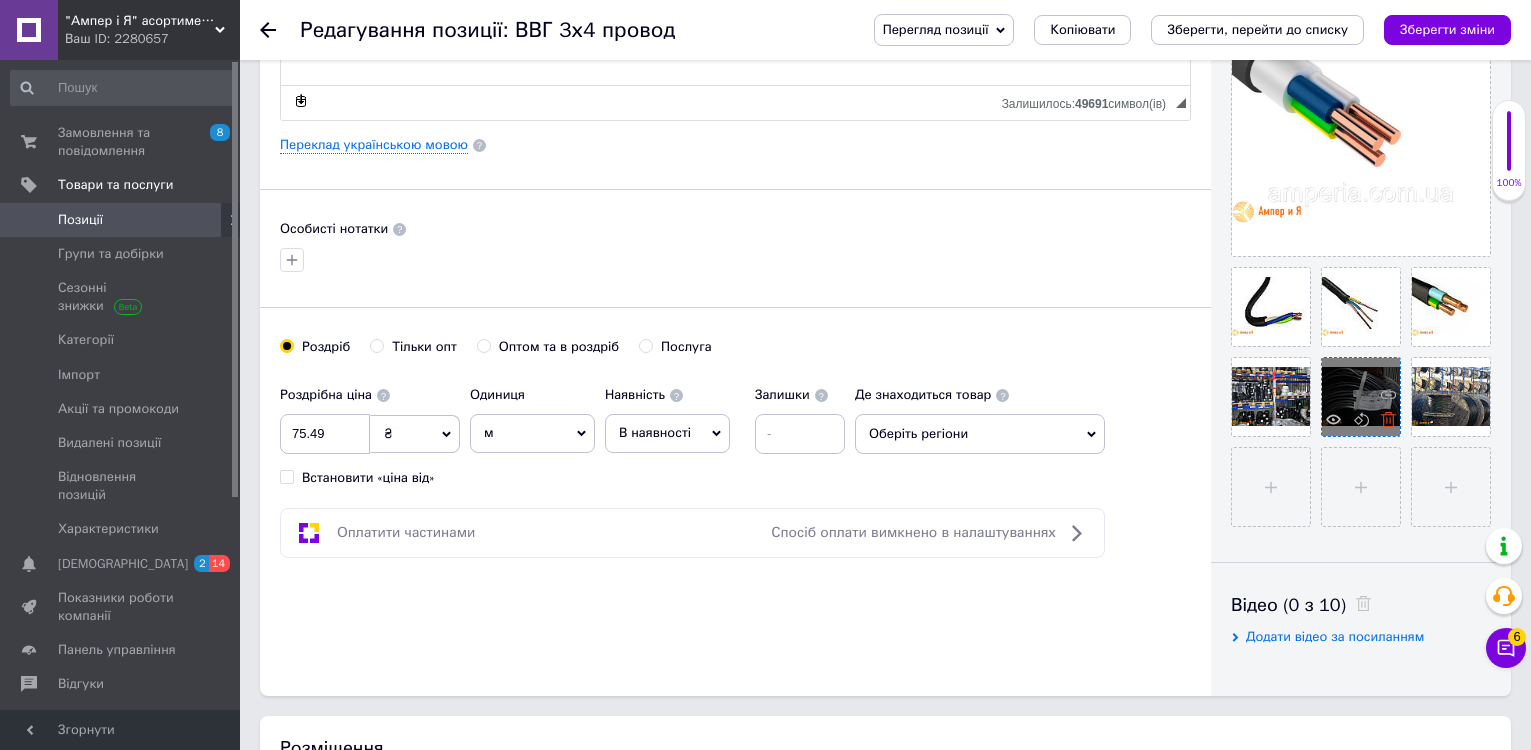 click 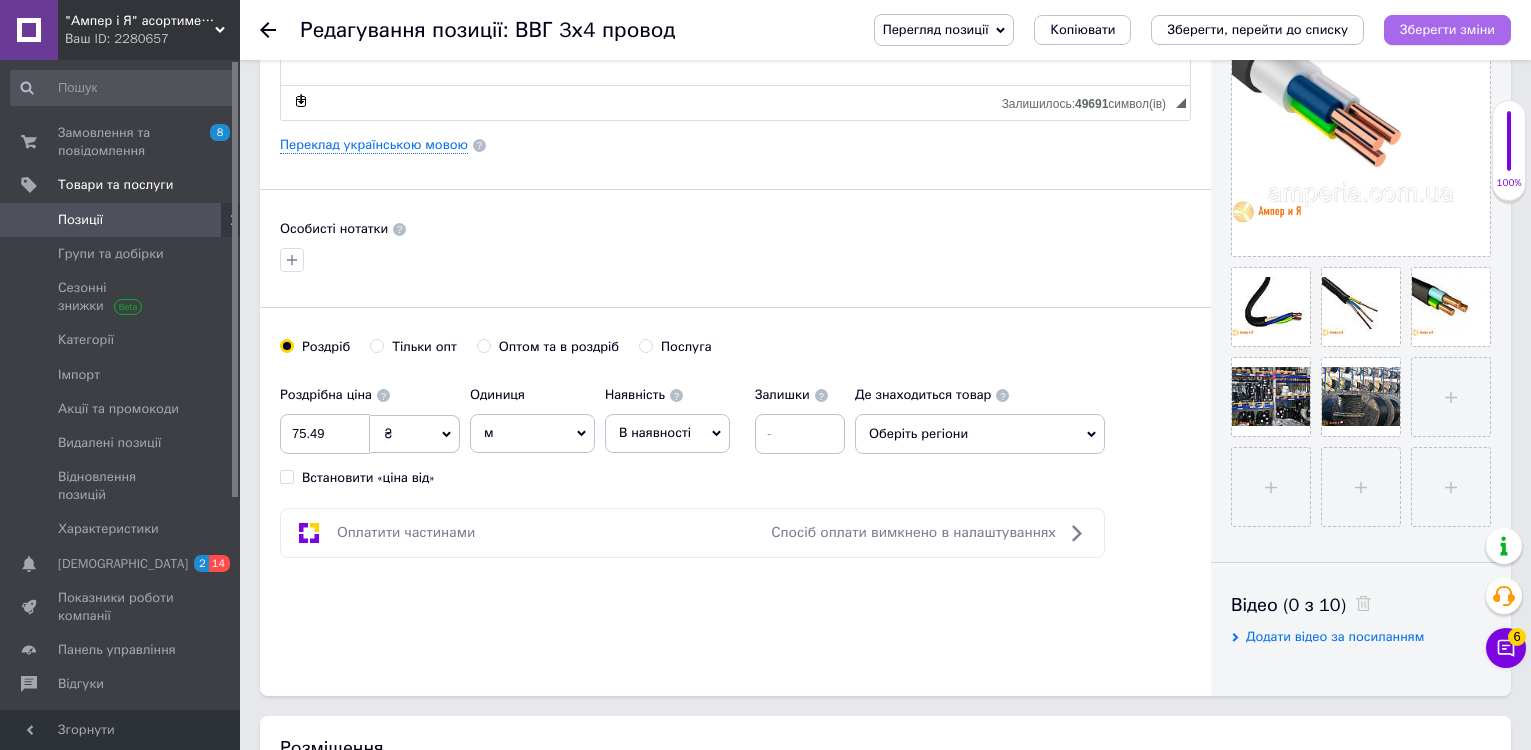 click on "Зберегти зміни" at bounding box center (1447, 29) 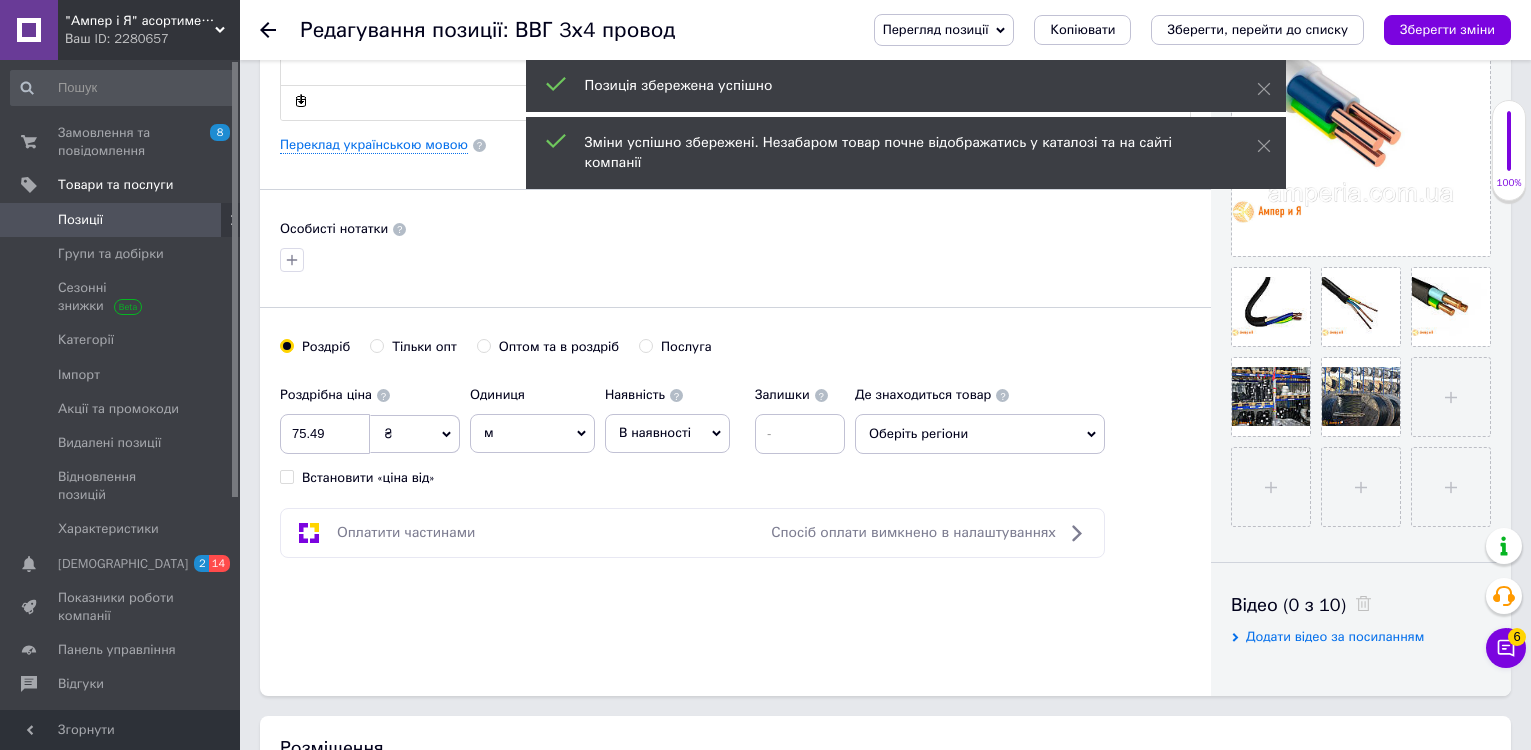 click 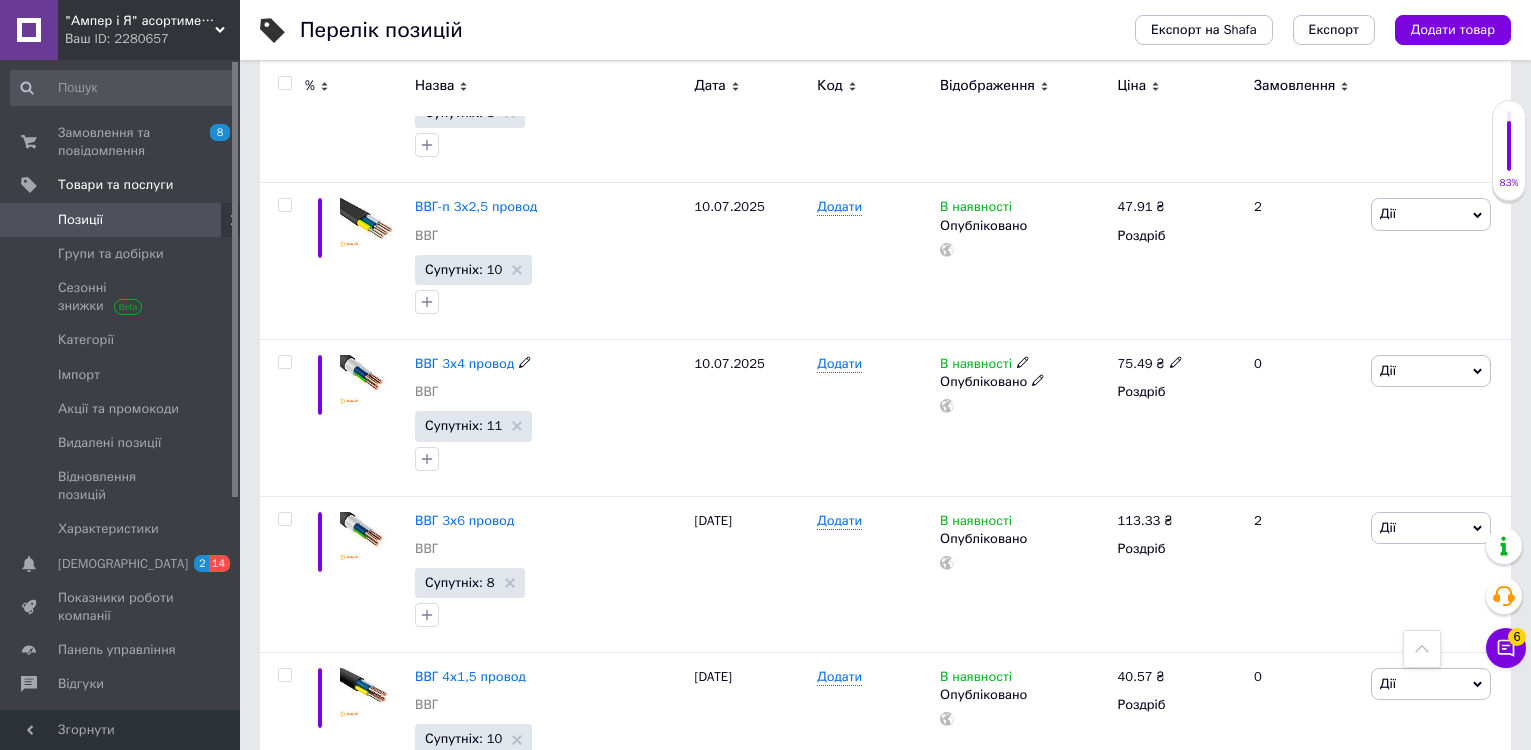 scroll, scrollTop: 1400, scrollLeft: 0, axis: vertical 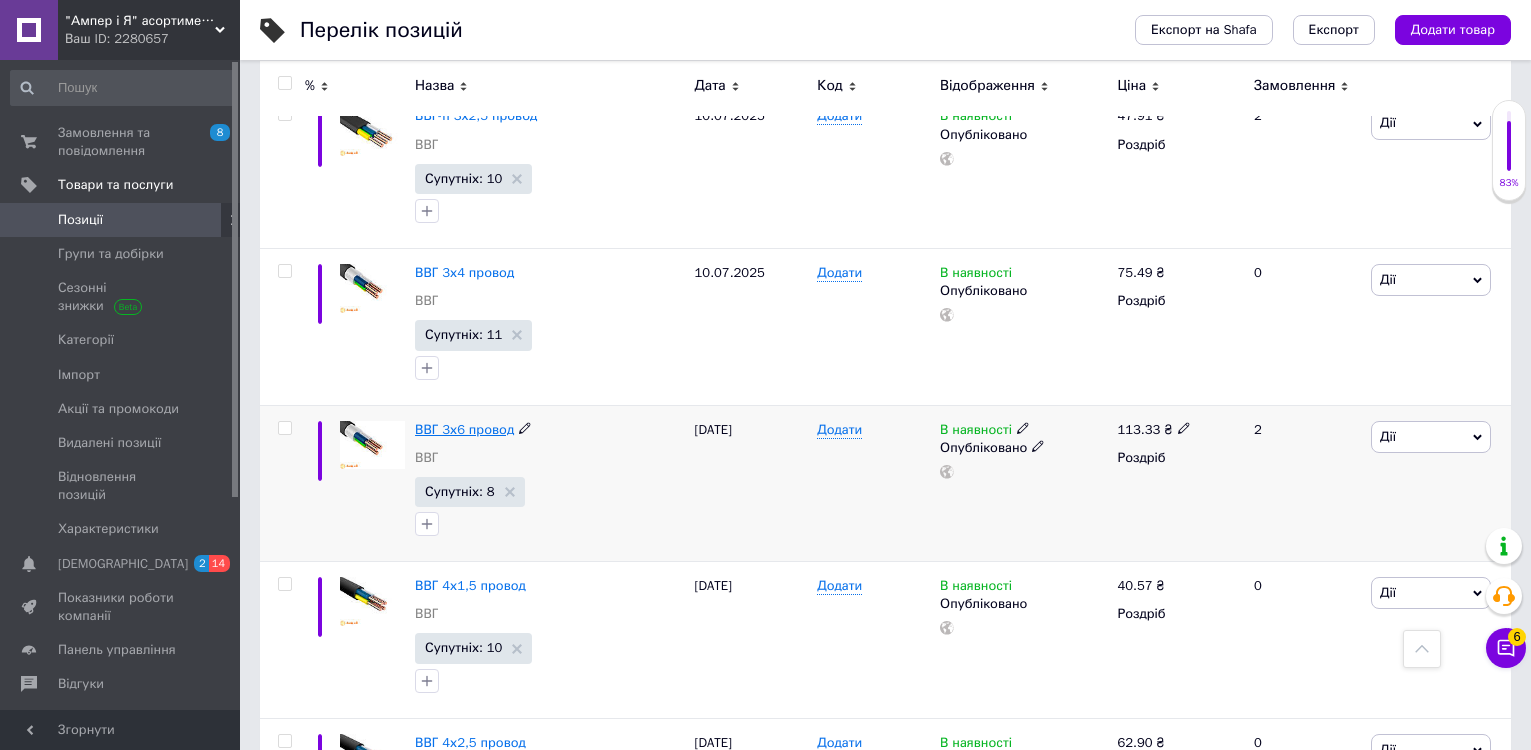 click on "ВВГ 3х6 провод" at bounding box center (464, 429) 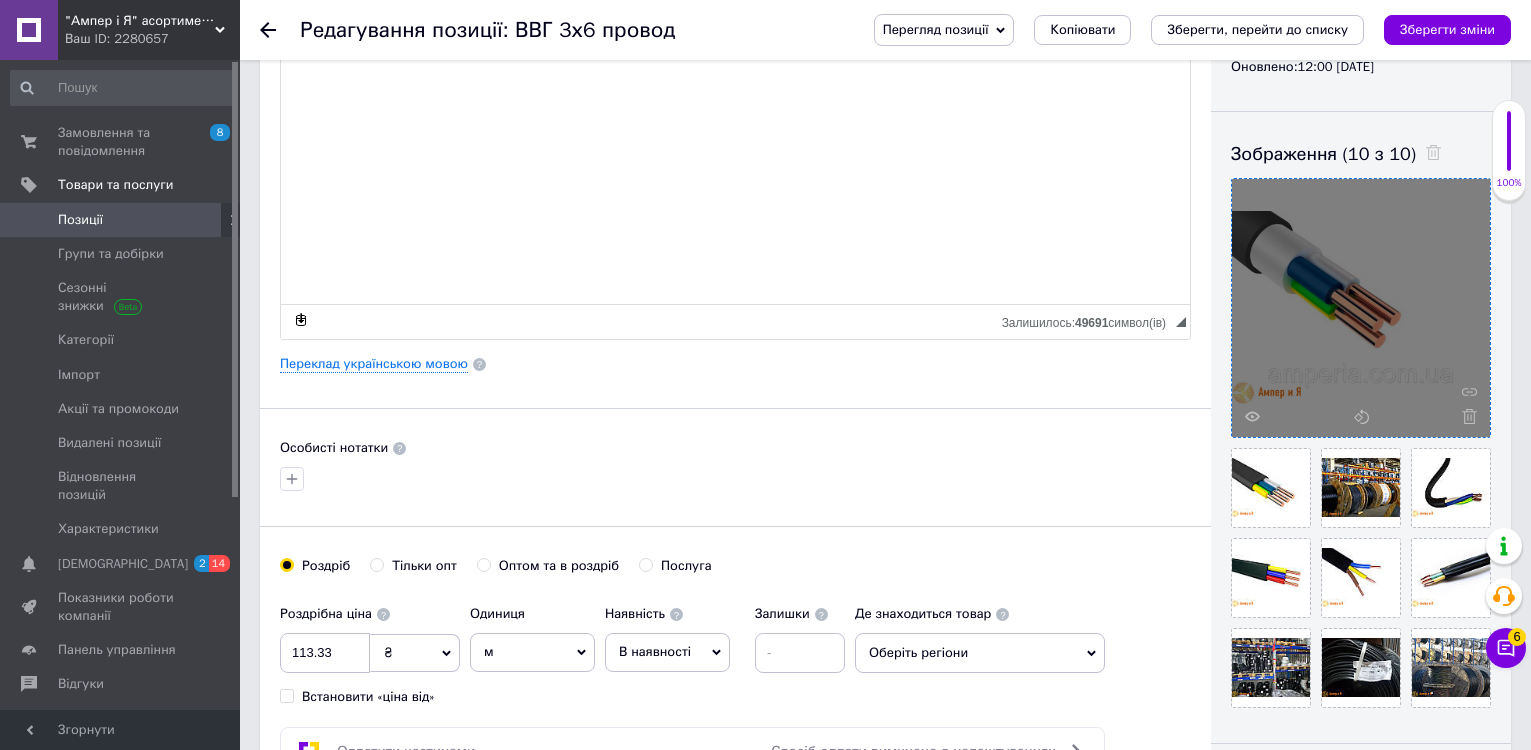 scroll, scrollTop: 300, scrollLeft: 0, axis: vertical 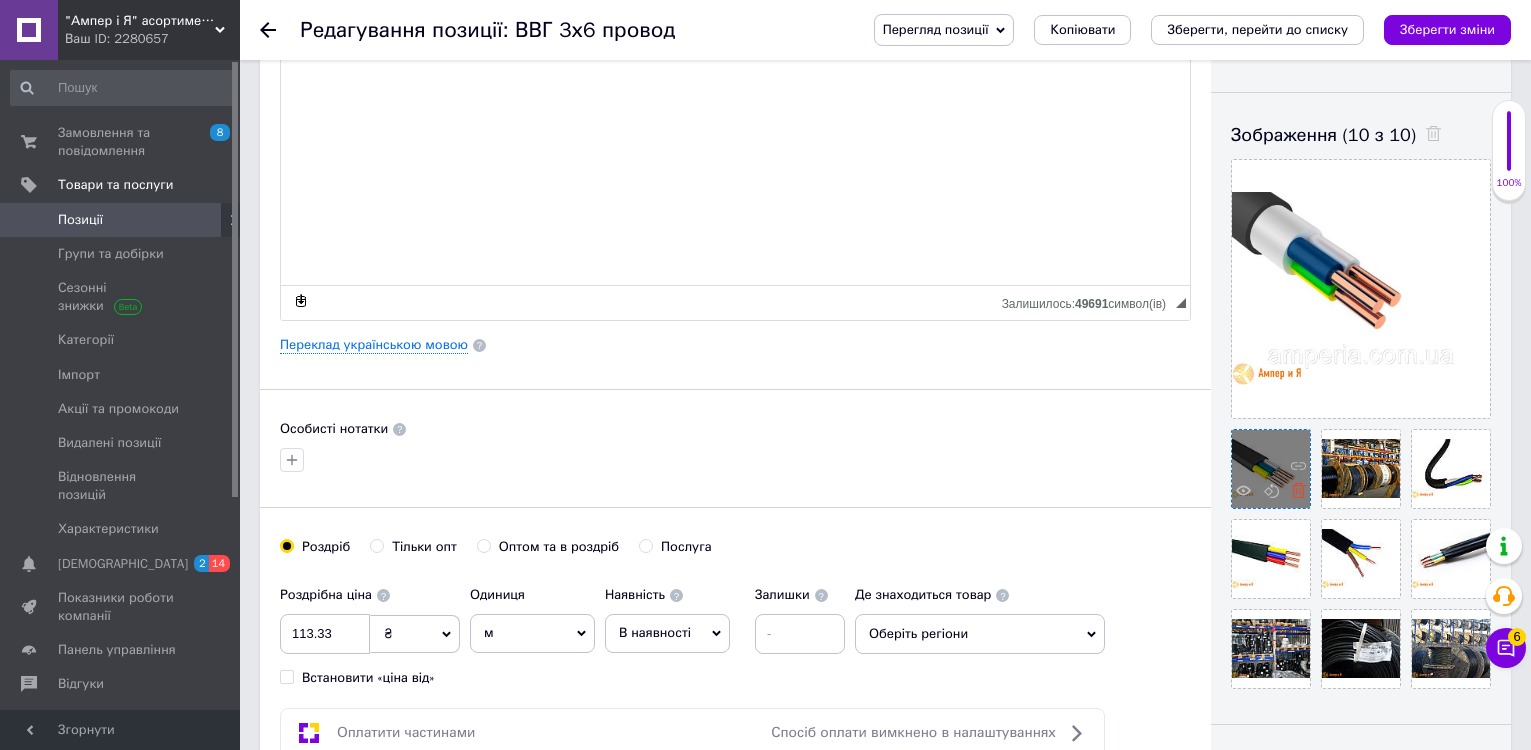 click 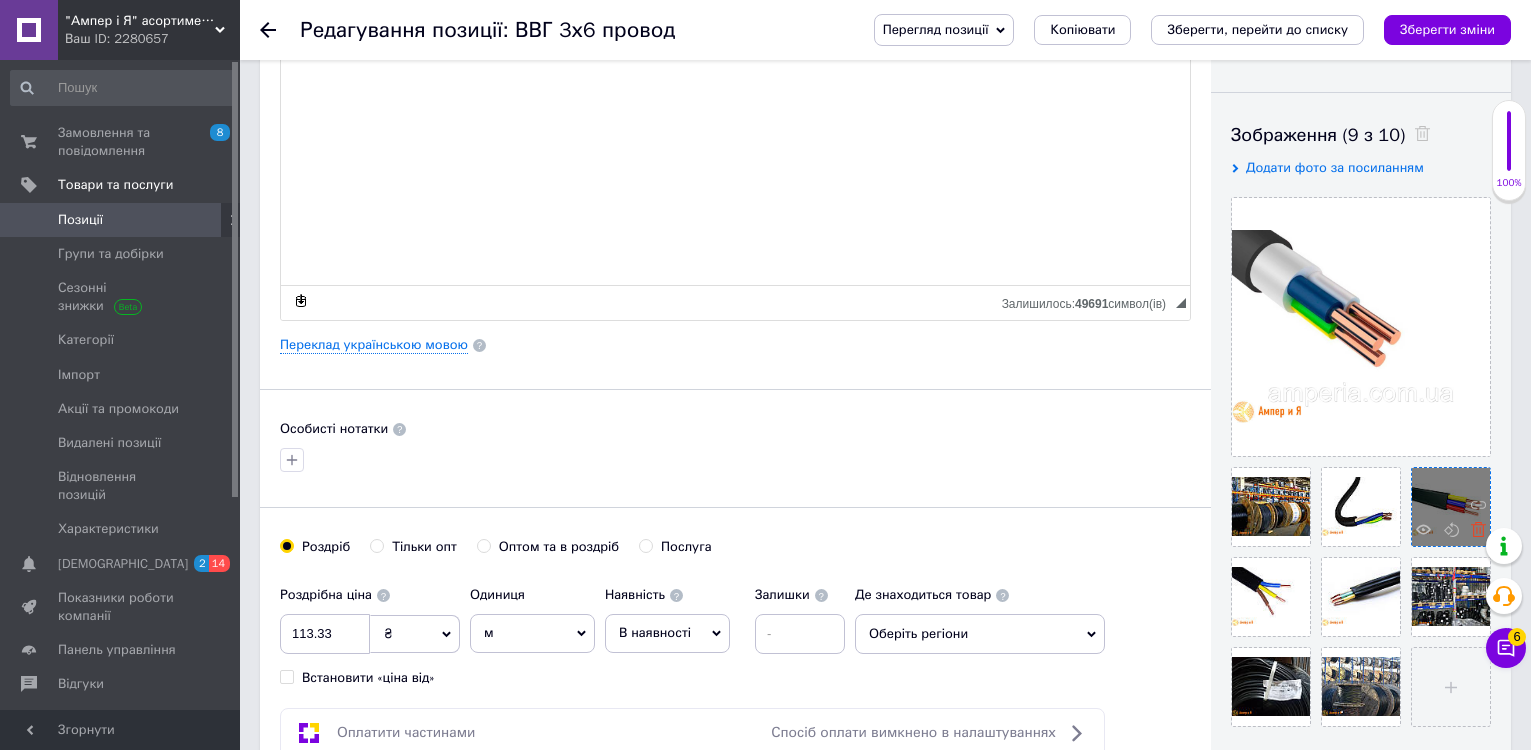 click 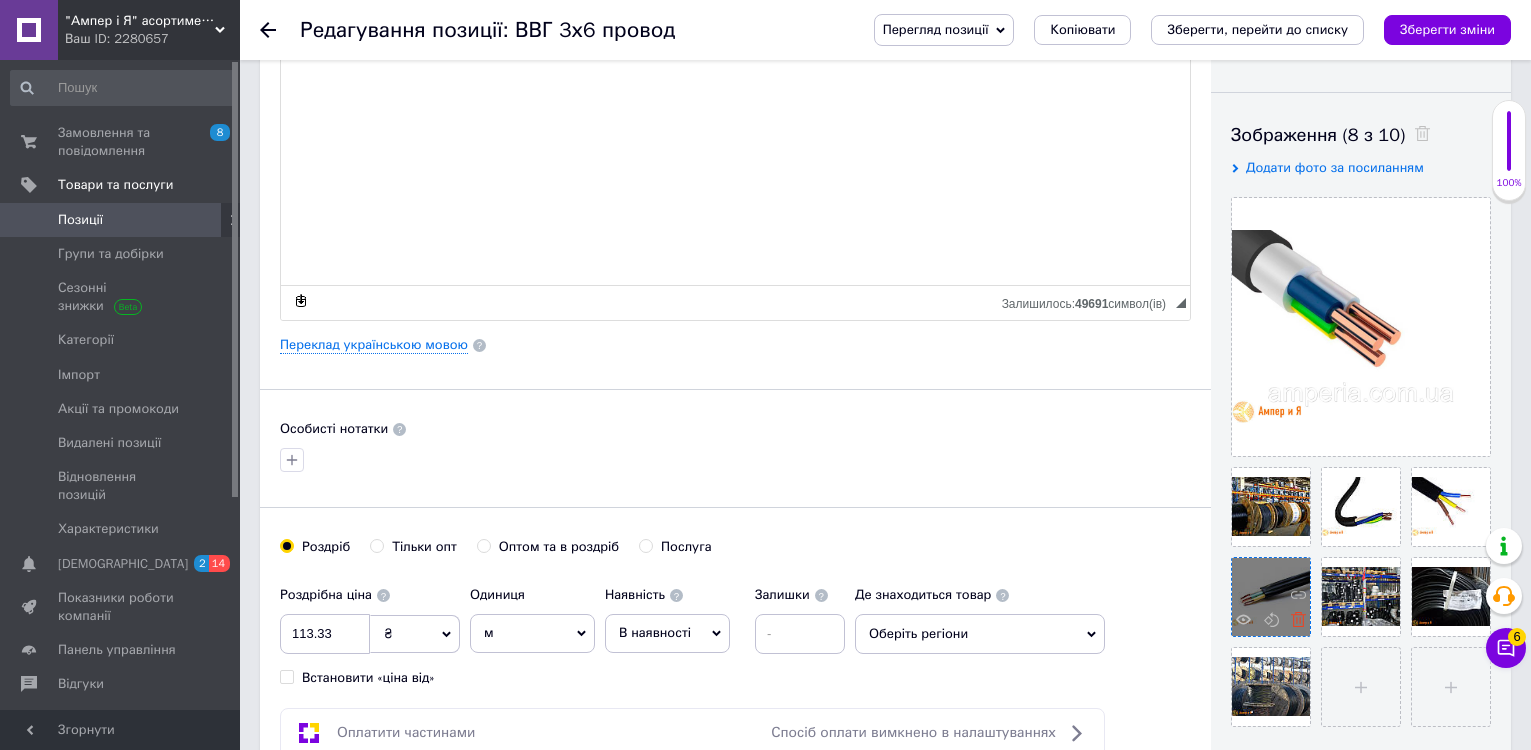 click 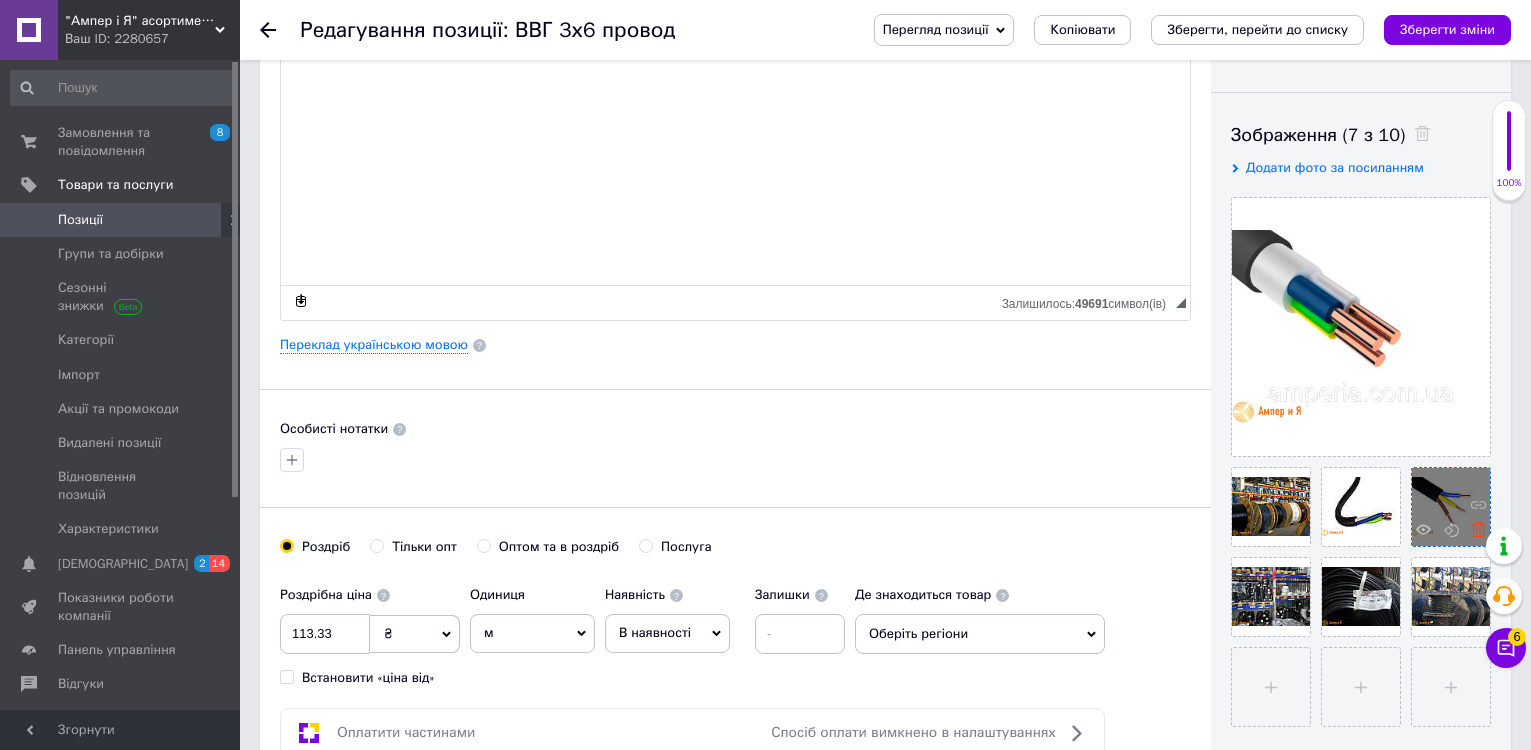 click 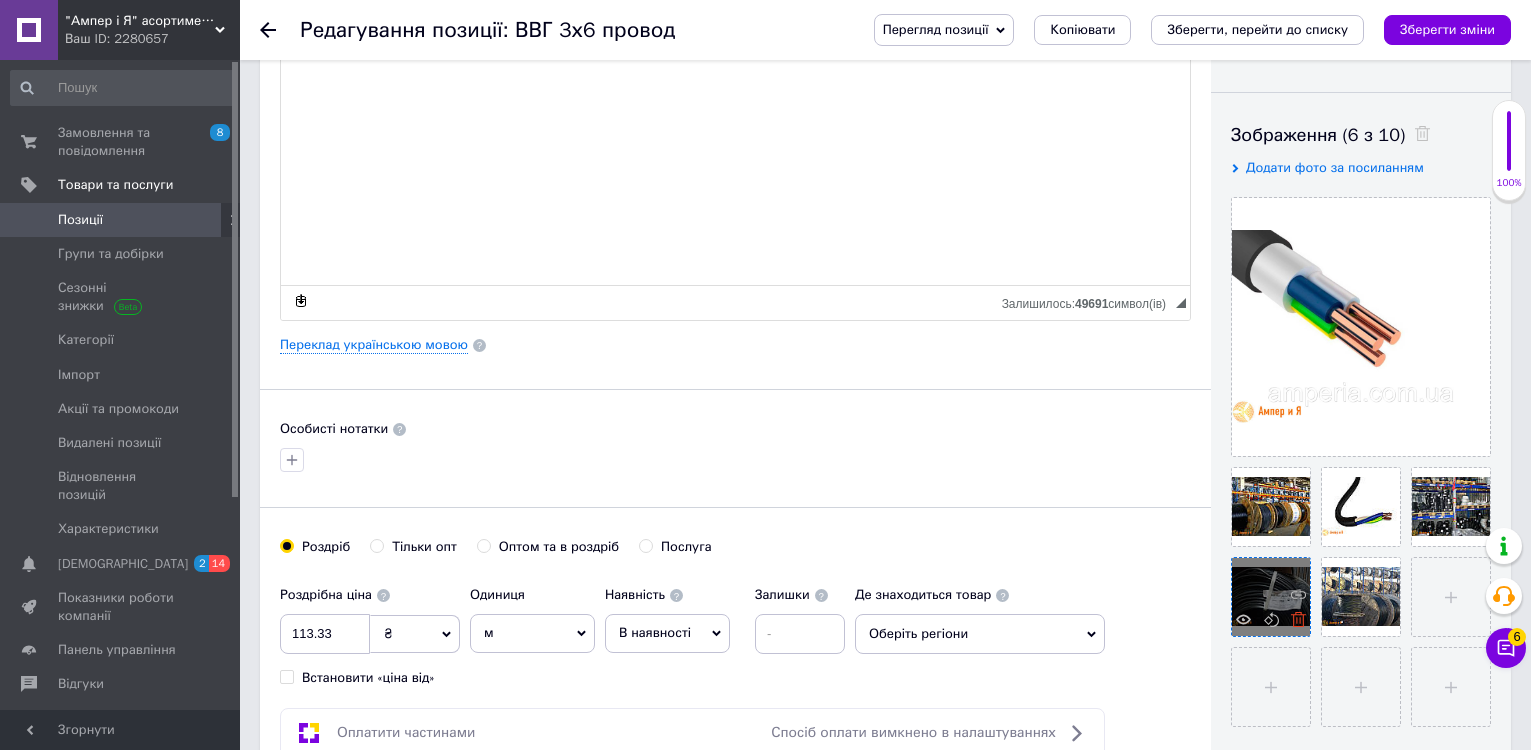 click 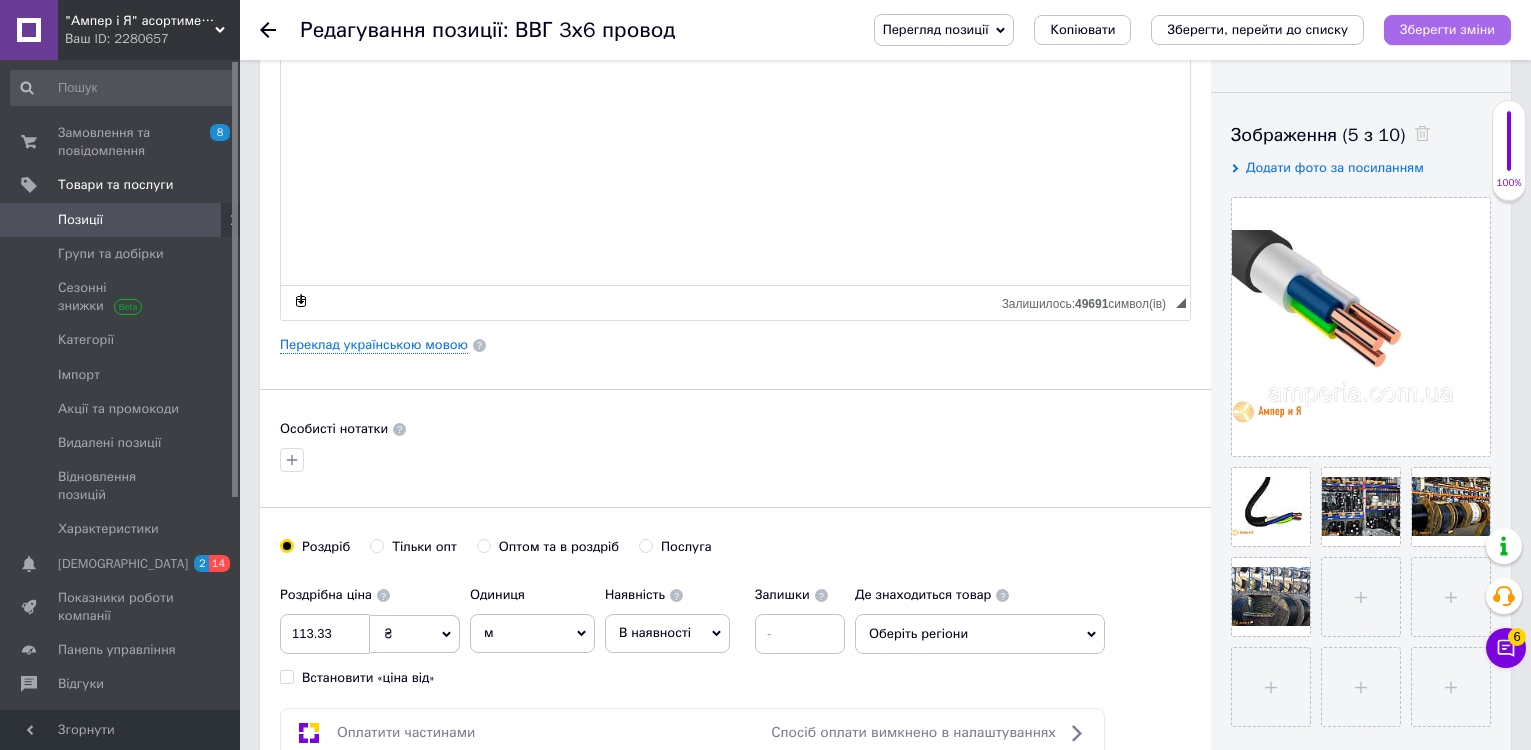 click on "Зберегти зміни" at bounding box center (1447, 29) 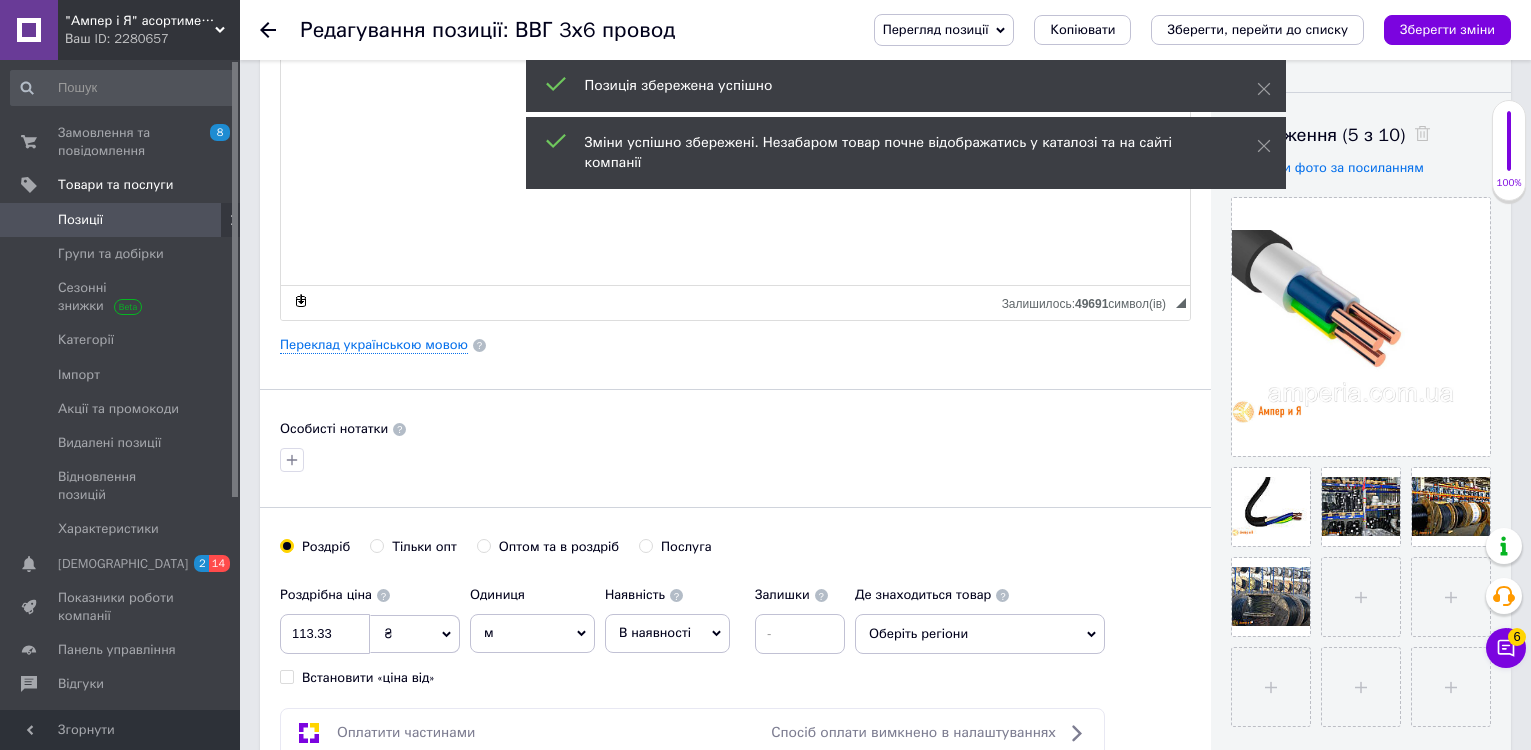 click 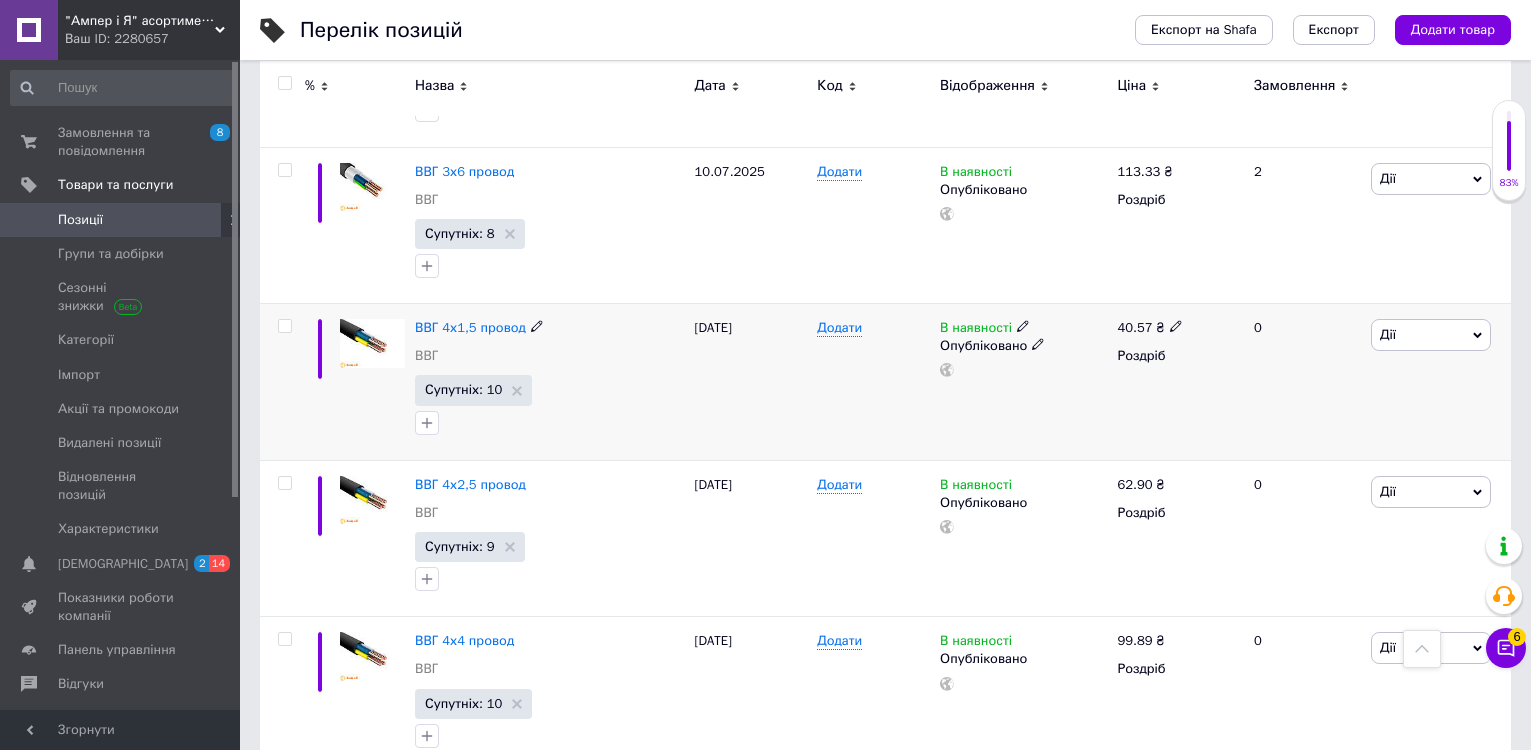 scroll, scrollTop: 1700, scrollLeft: 0, axis: vertical 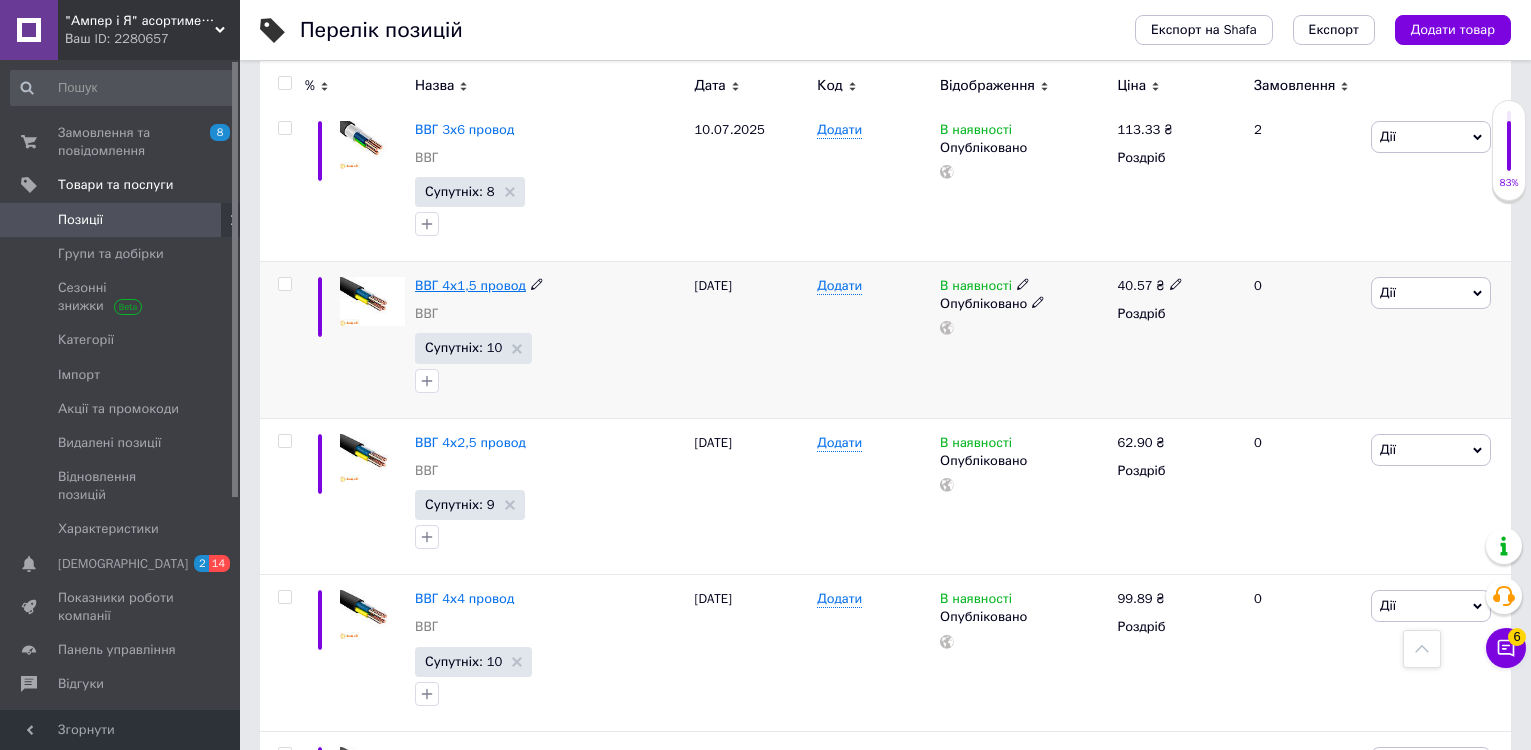 click on "ВВГ 4х1,5 провод" at bounding box center [470, 285] 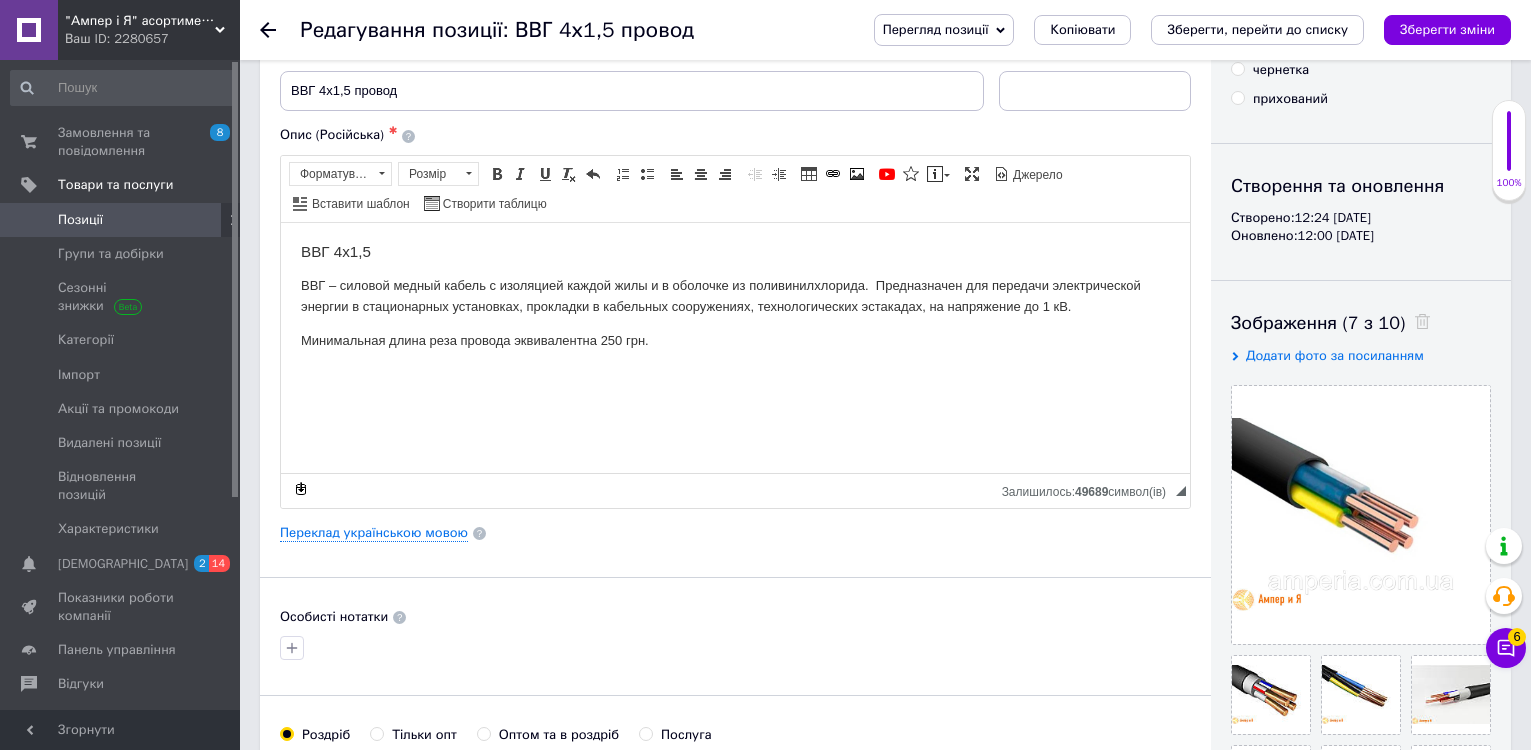scroll, scrollTop: 300, scrollLeft: 0, axis: vertical 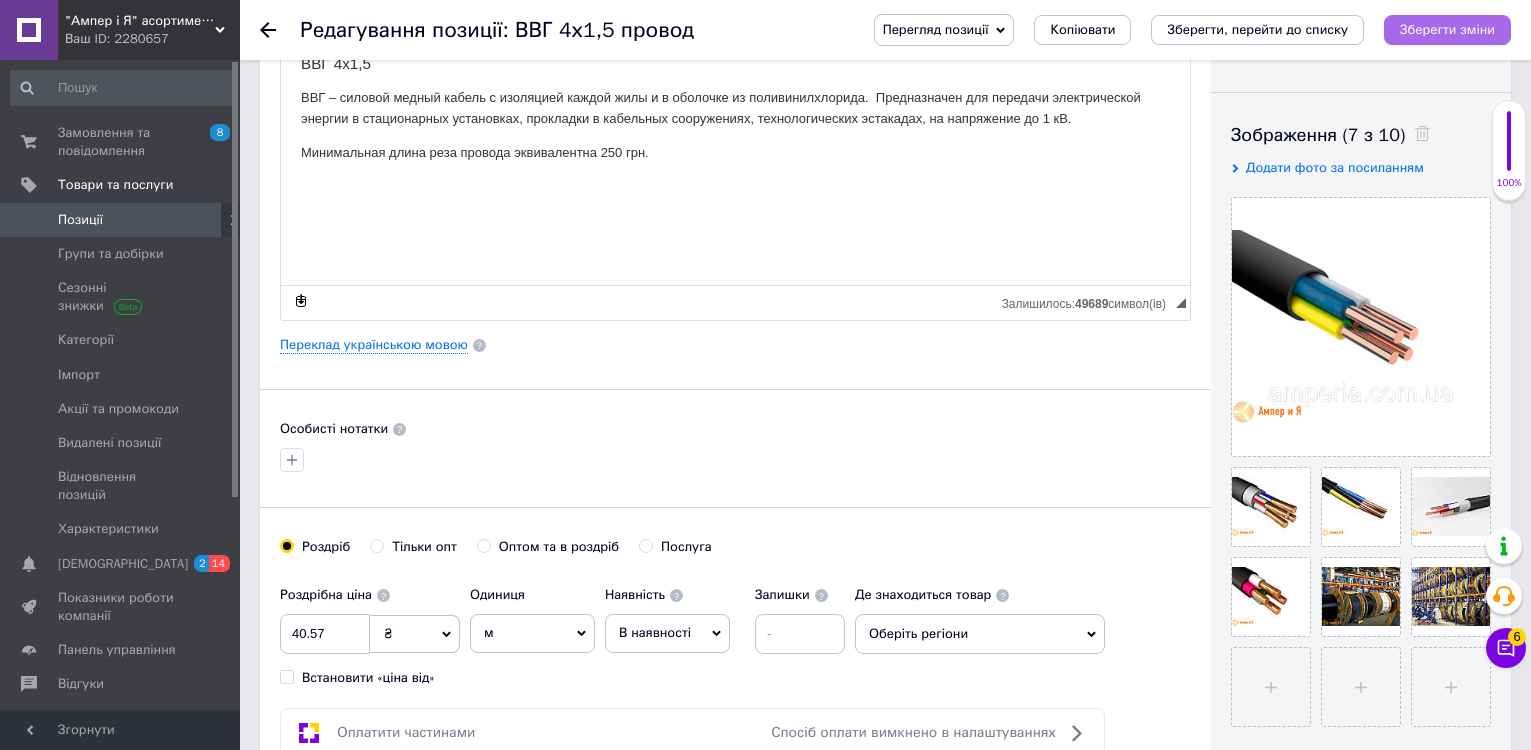 click on "Зберегти зміни" at bounding box center (1447, 29) 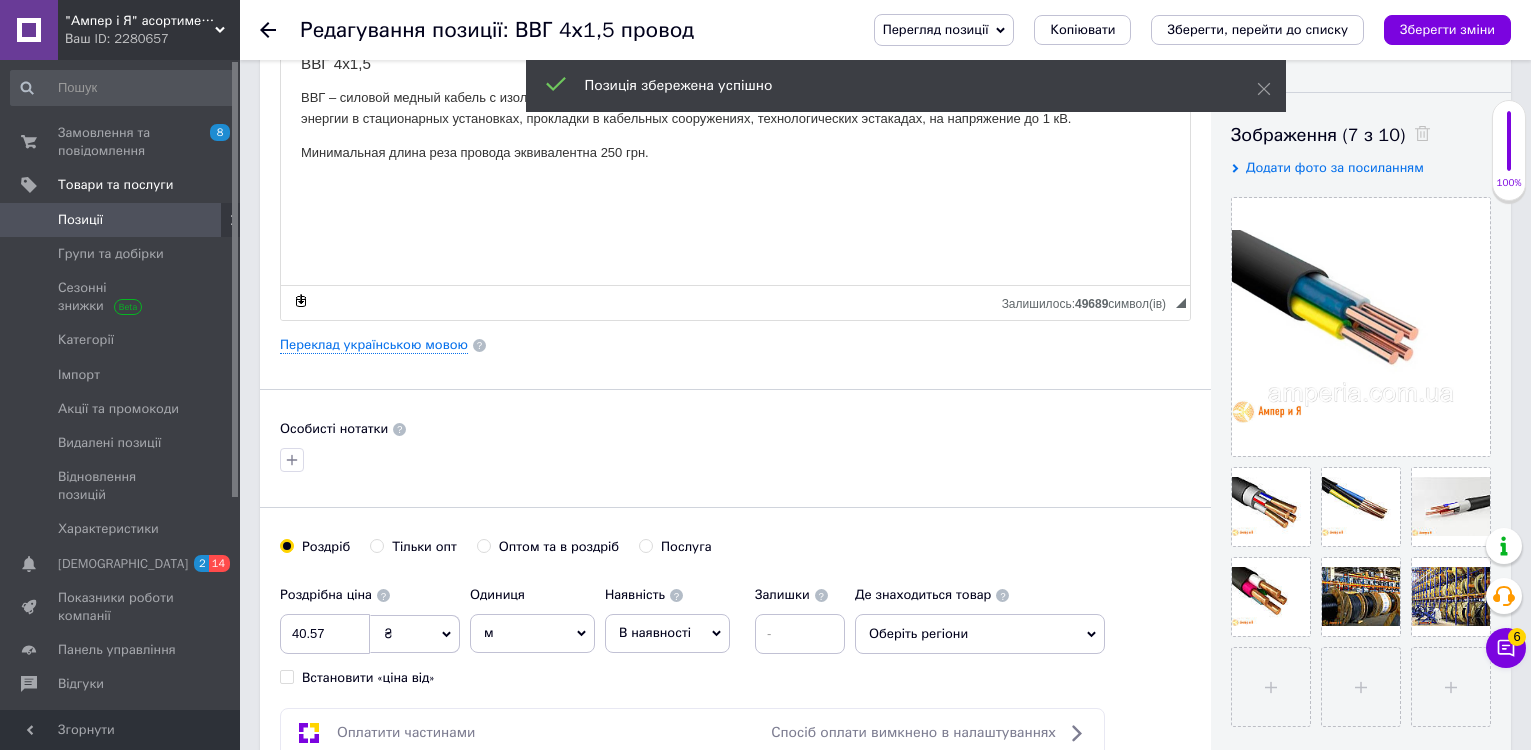click 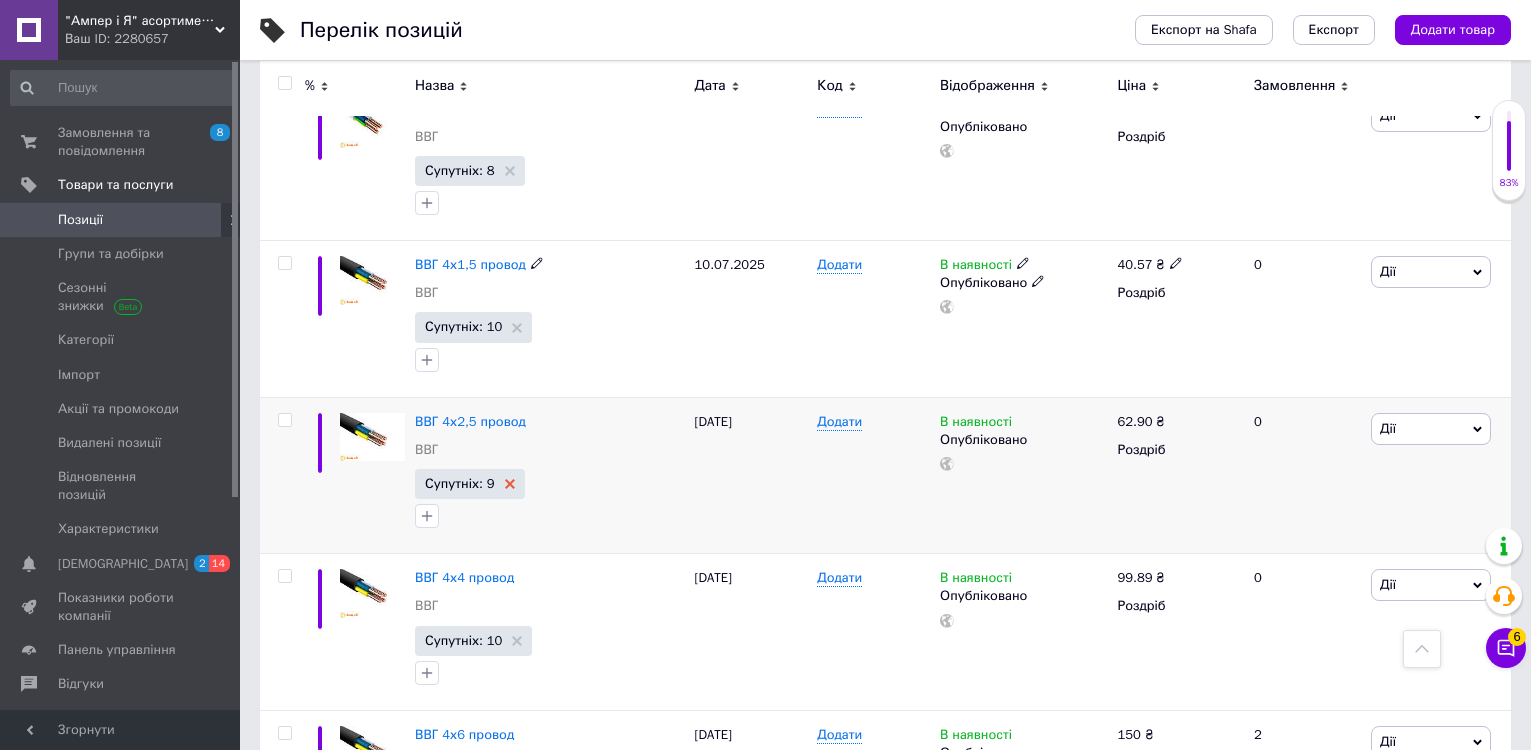 scroll, scrollTop: 1800, scrollLeft: 0, axis: vertical 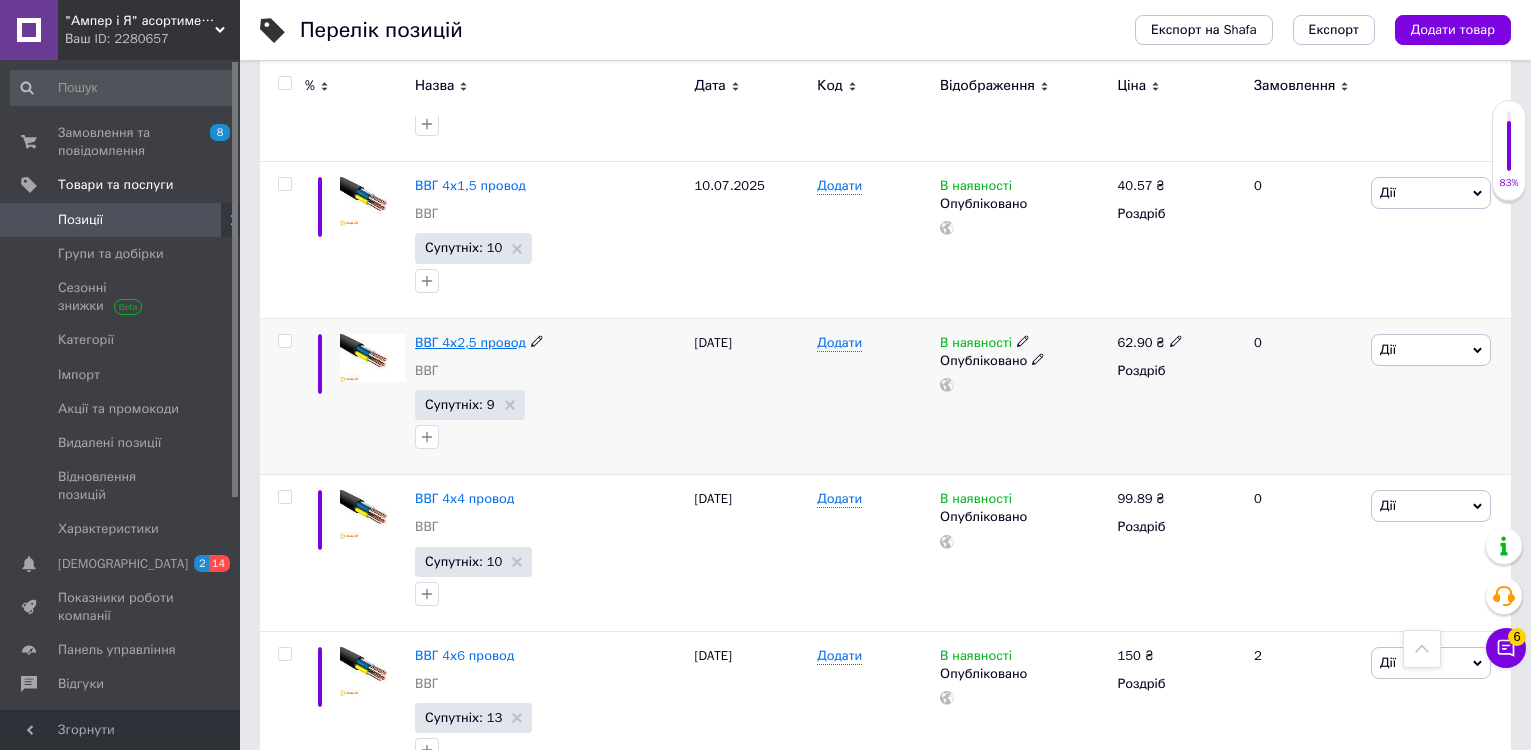 click on "ВВГ 4х2,5 провод" at bounding box center [470, 342] 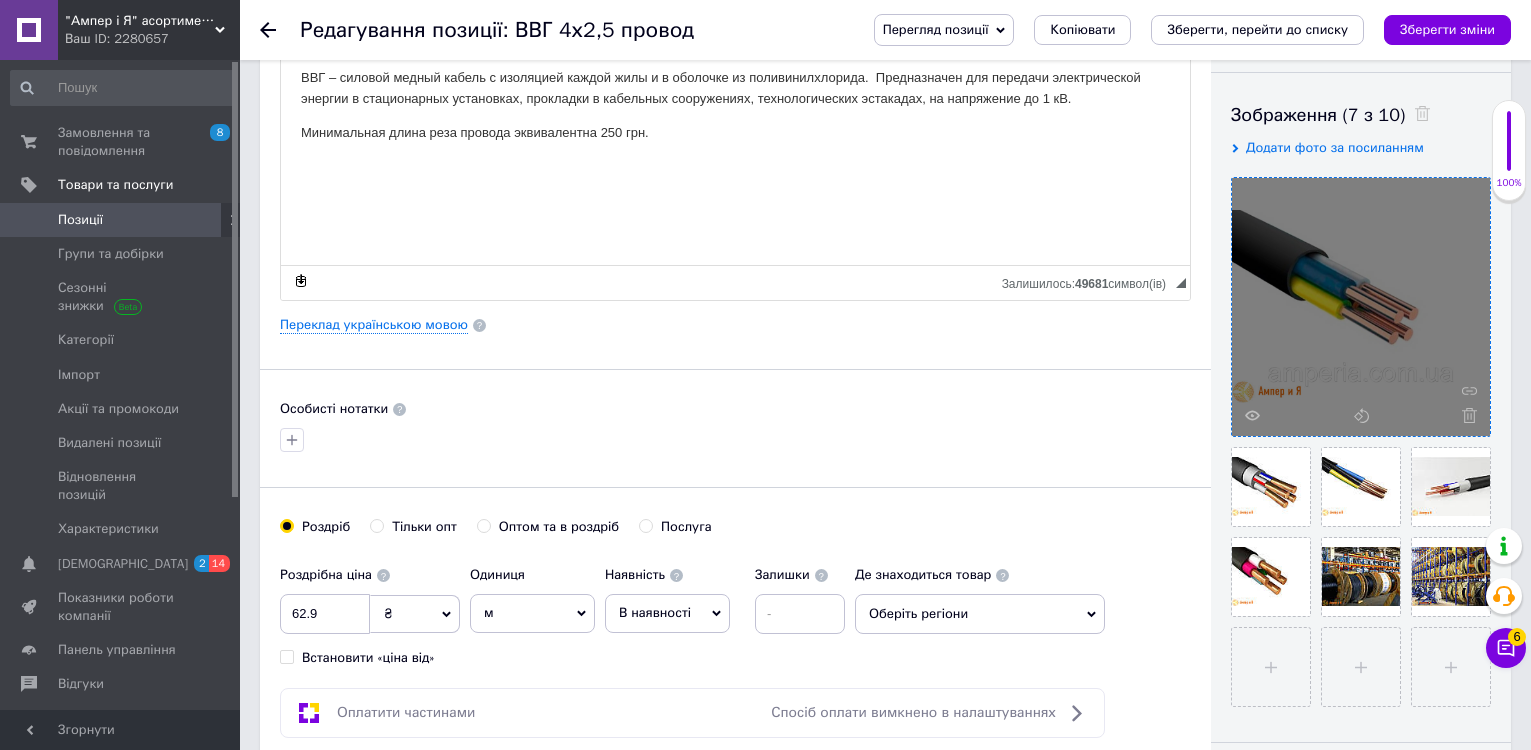 scroll, scrollTop: 400, scrollLeft: 0, axis: vertical 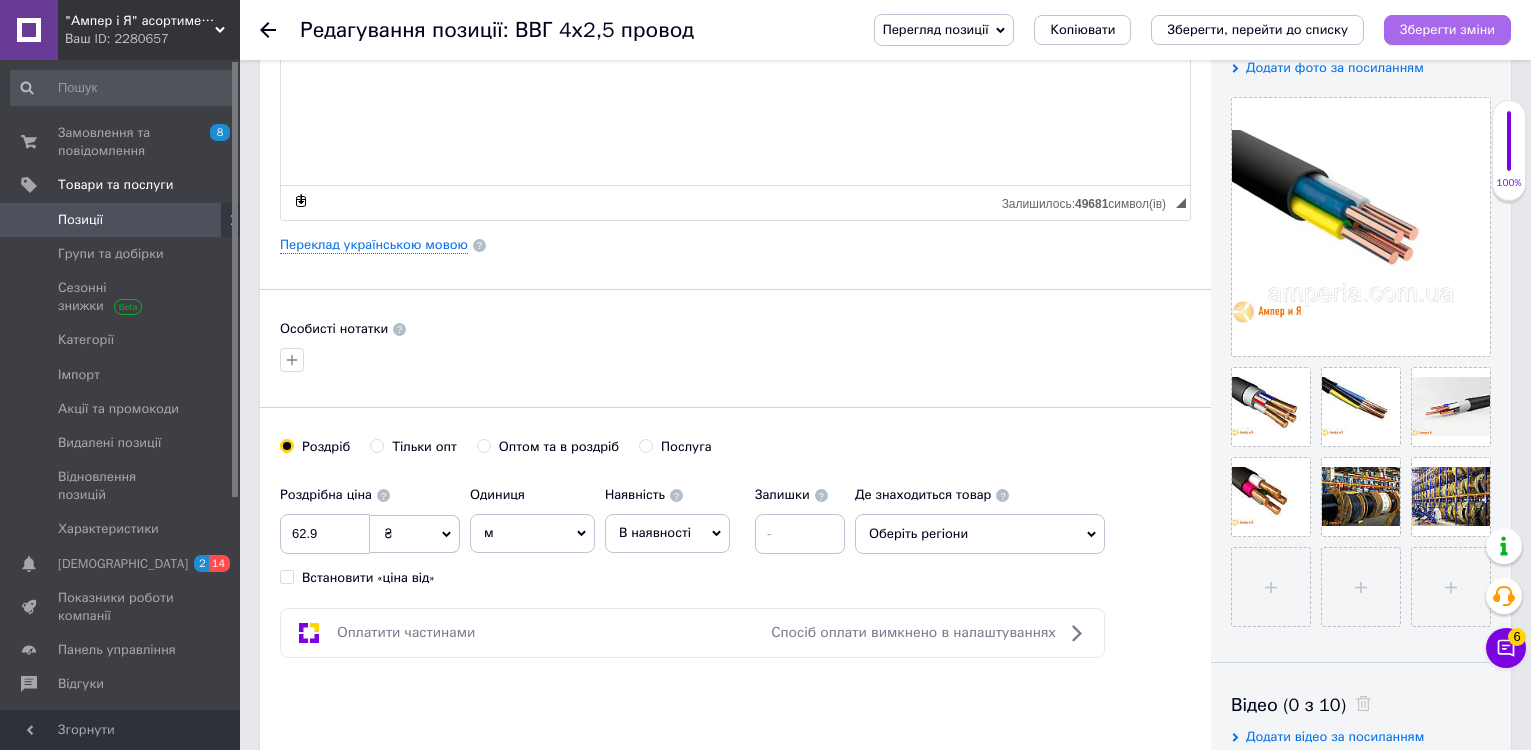click on "Зберегти зміни" at bounding box center (1447, 29) 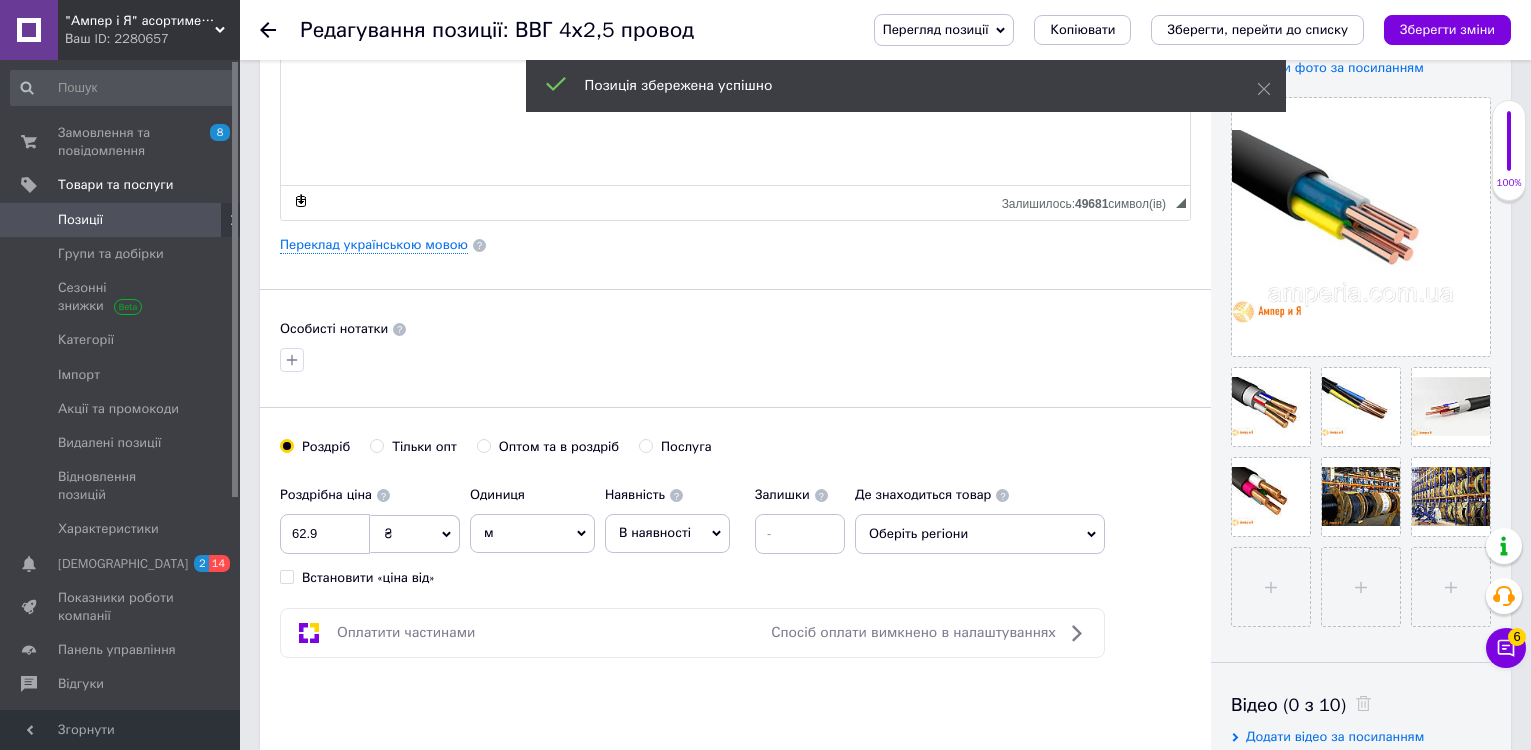 click 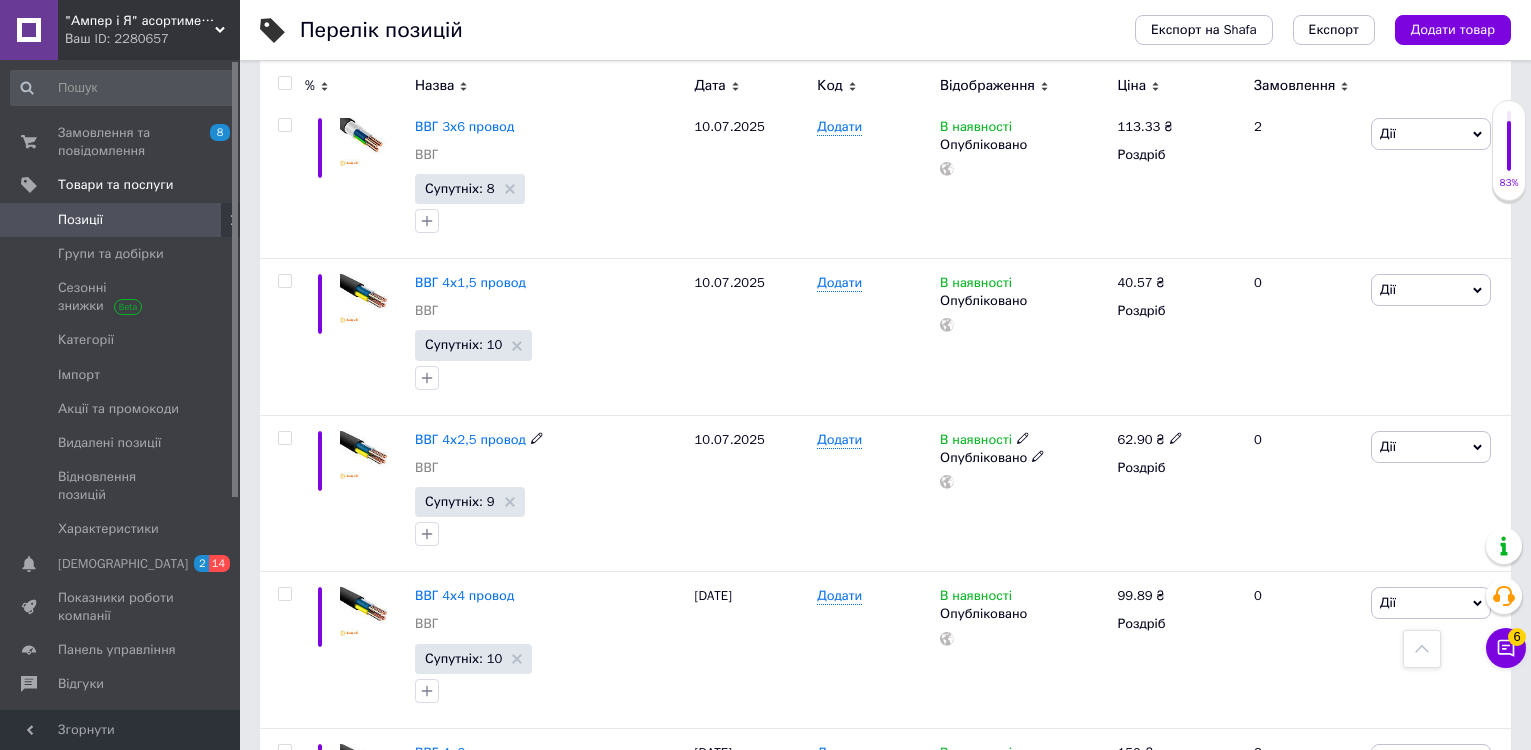 scroll, scrollTop: 1800, scrollLeft: 0, axis: vertical 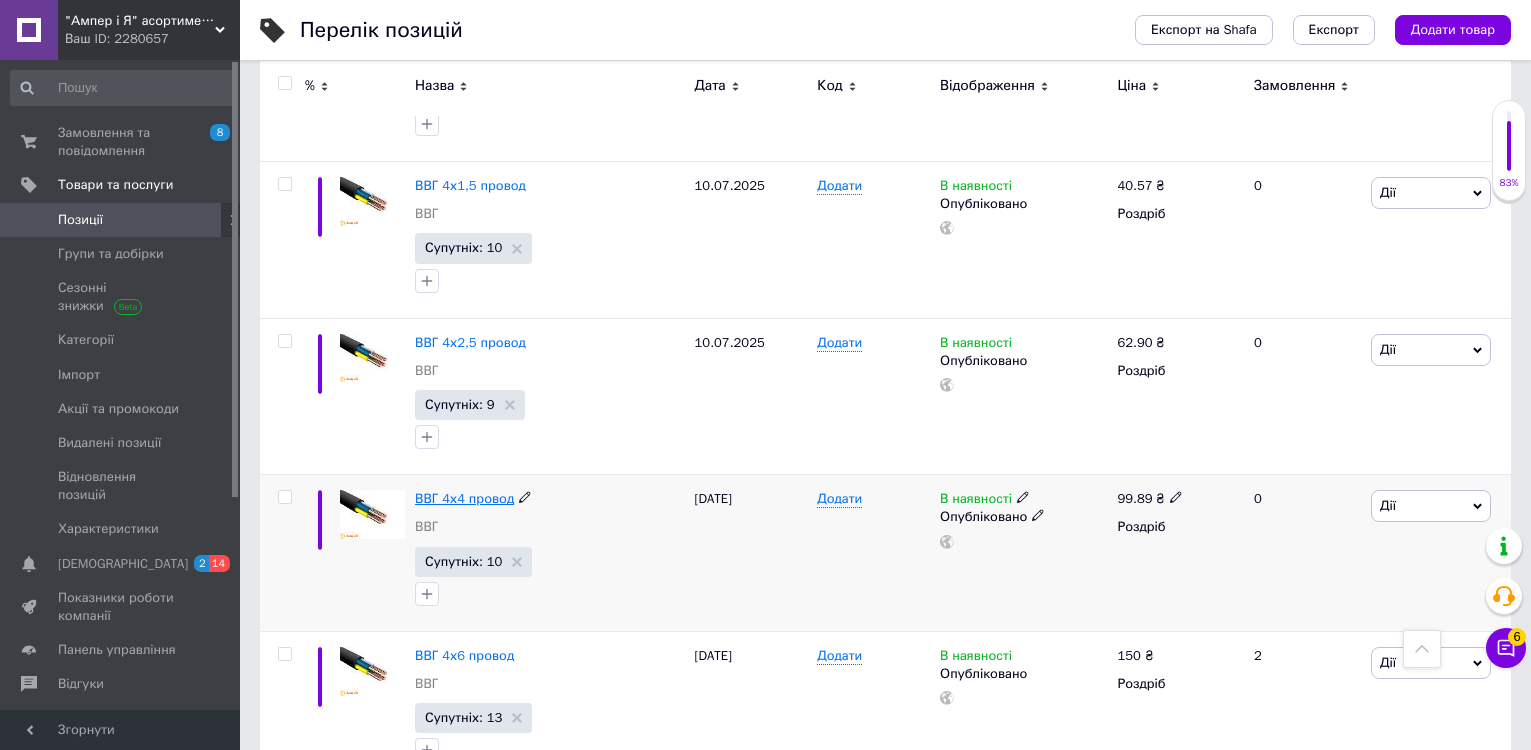 click on "ВВГ 4х4 провод" at bounding box center [464, 498] 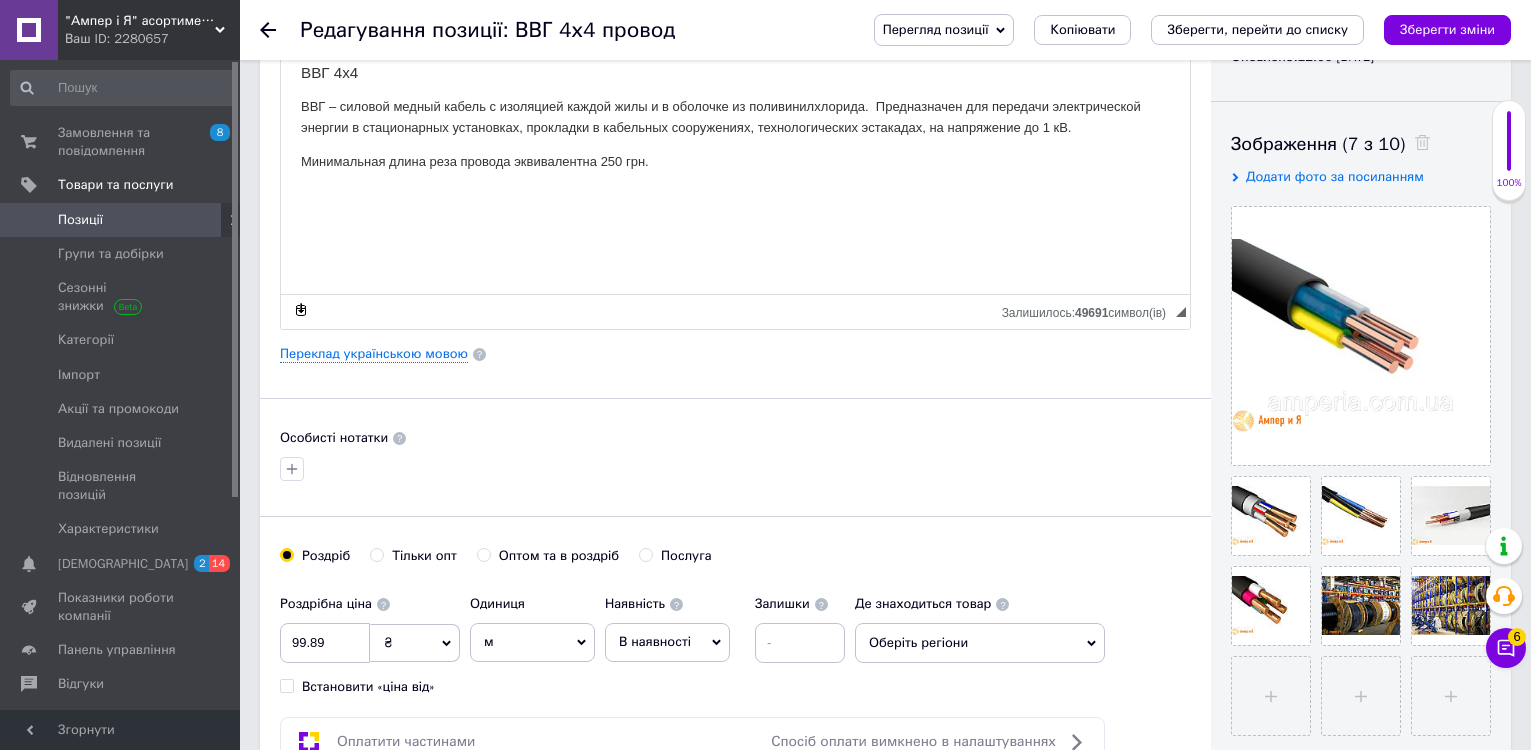 scroll, scrollTop: 300, scrollLeft: 0, axis: vertical 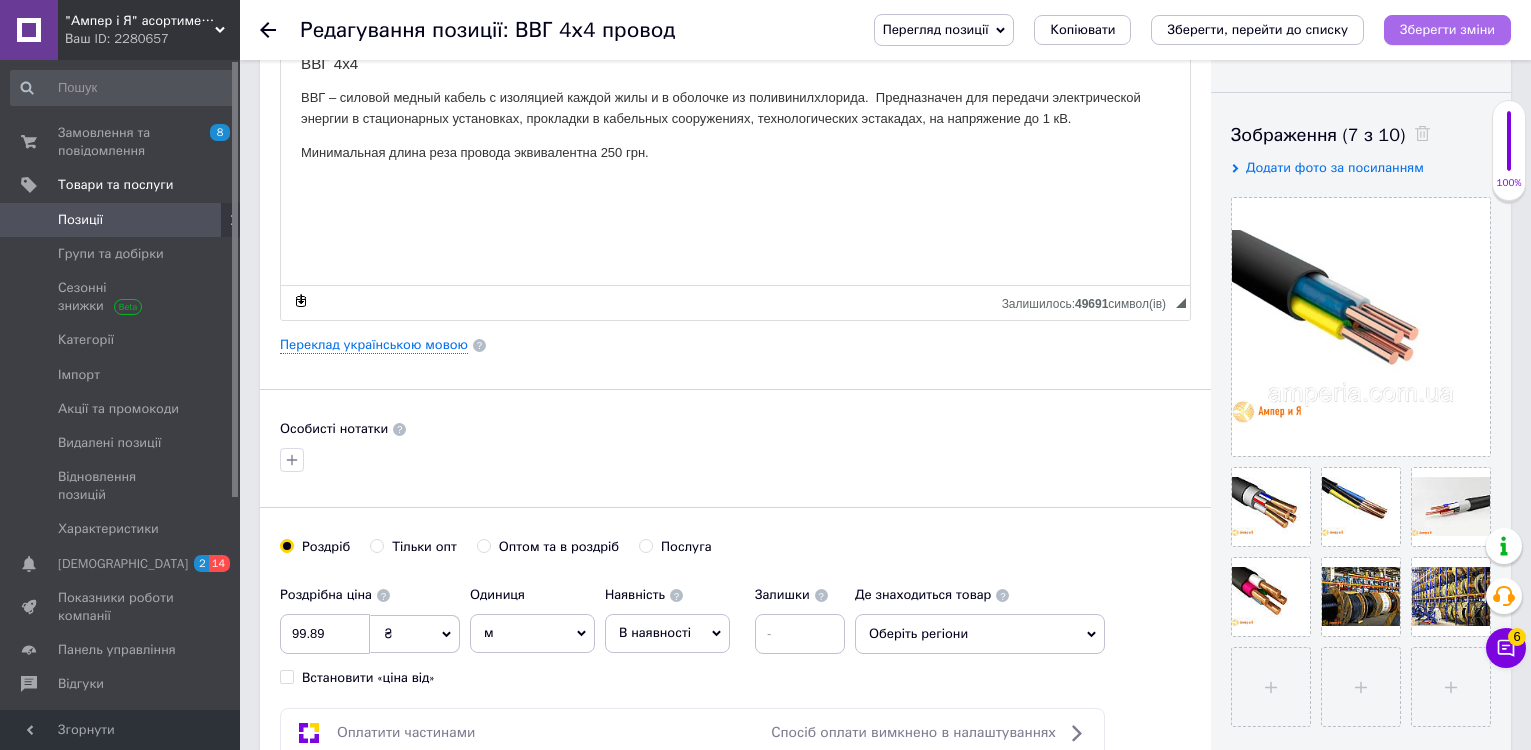 click on "Зберегти зміни" at bounding box center [1447, 29] 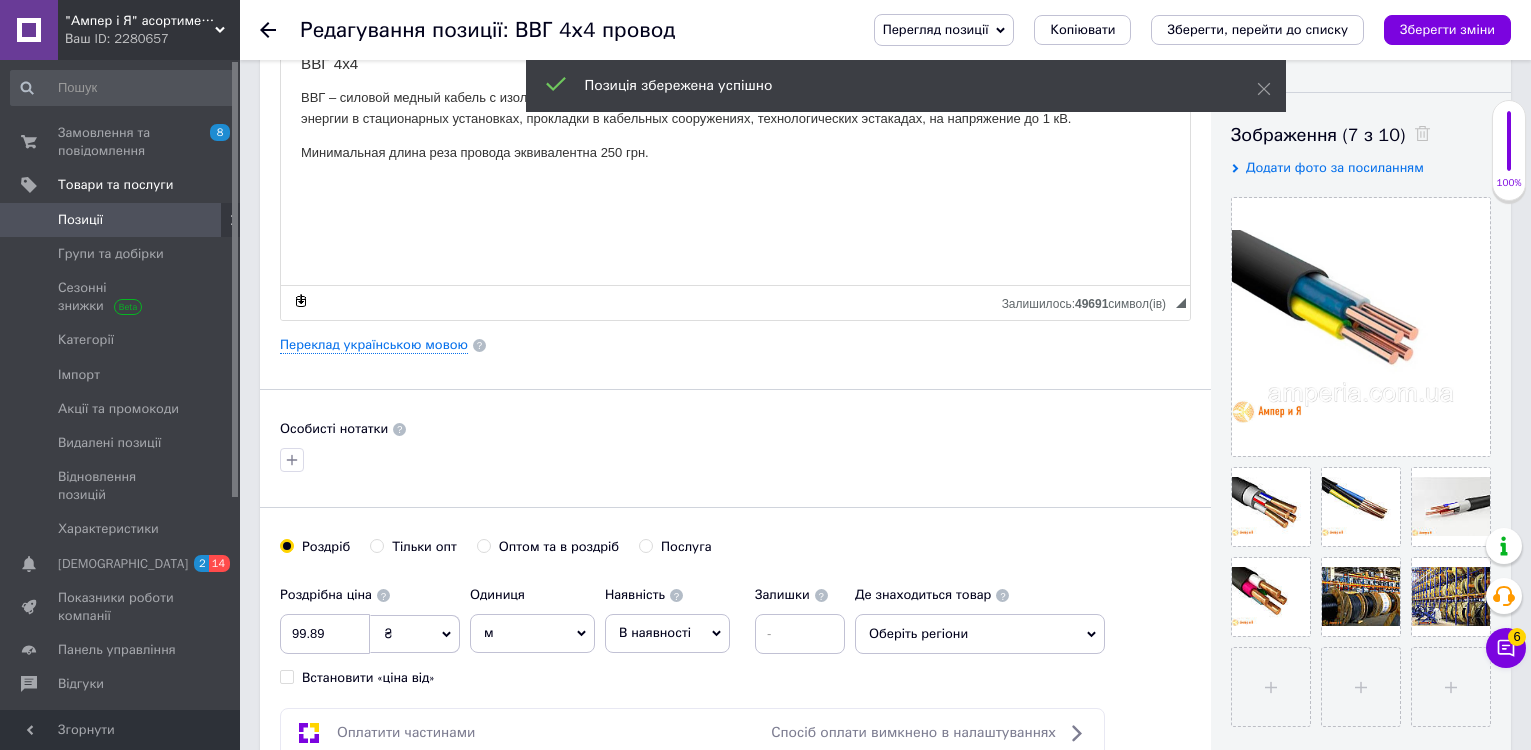click 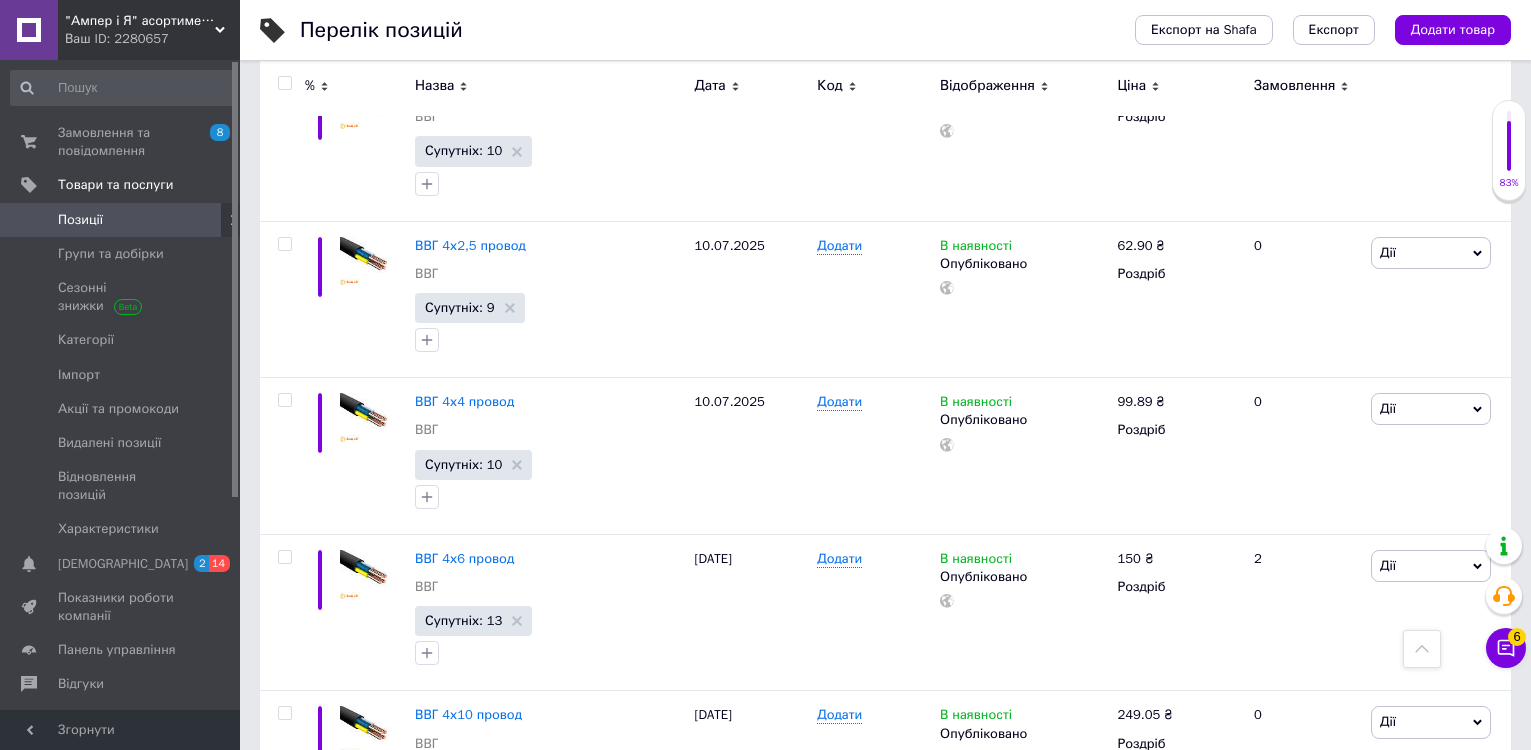 scroll, scrollTop: 1900, scrollLeft: 0, axis: vertical 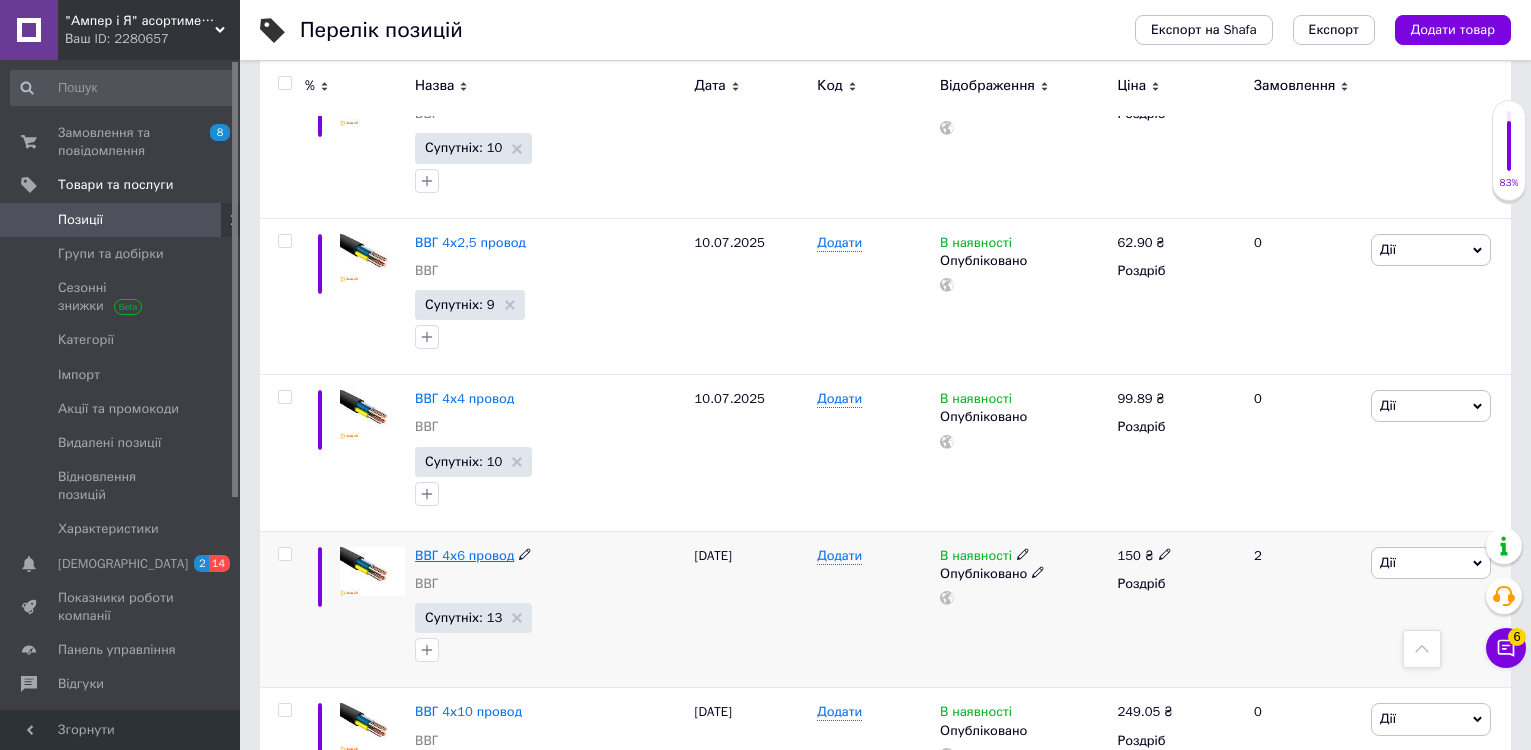 click on "ВВГ 4х6 провод" at bounding box center [464, 555] 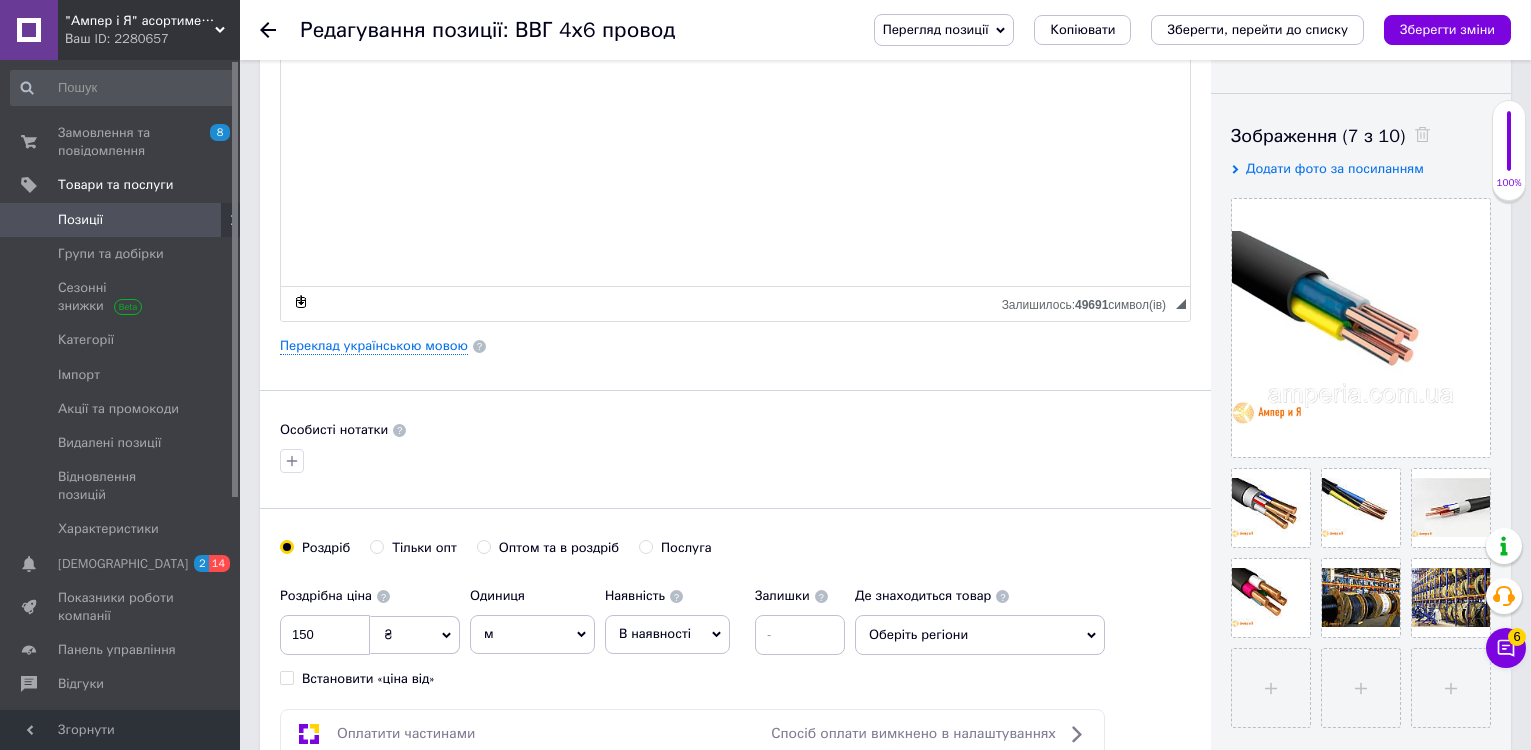 scroll, scrollTop: 300, scrollLeft: 0, axis: vertical 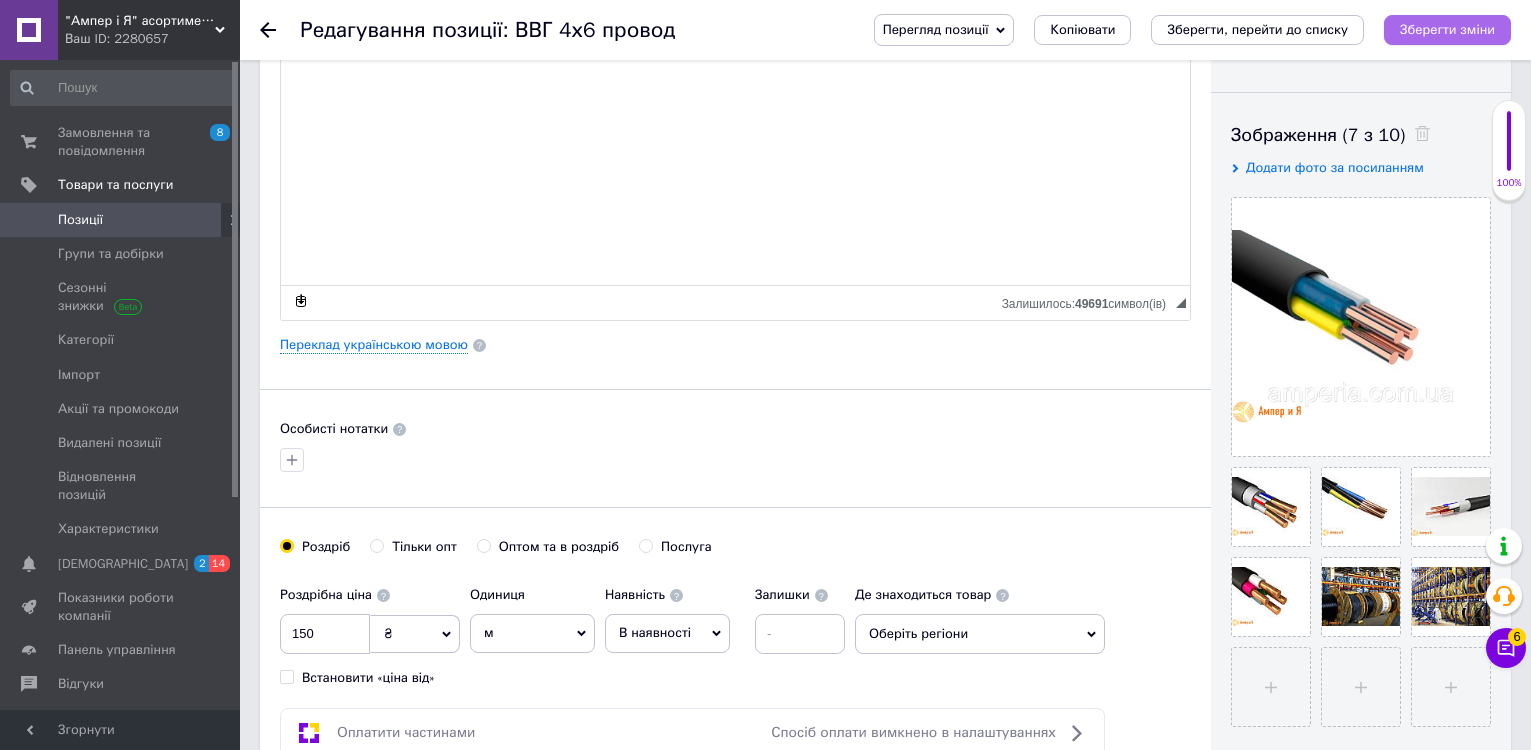 click on "Зберегти зміни" at bounding box center [1447, 29] 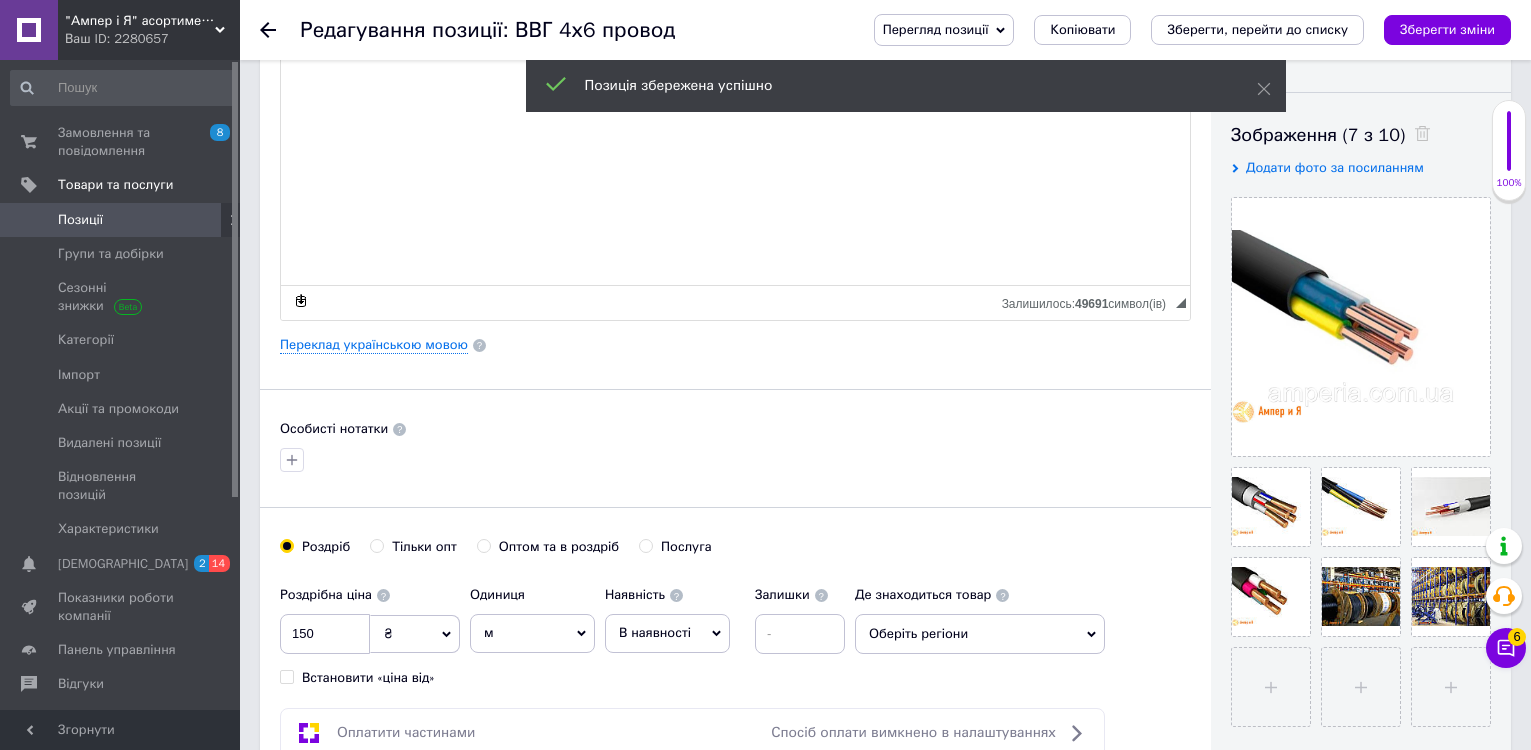 click 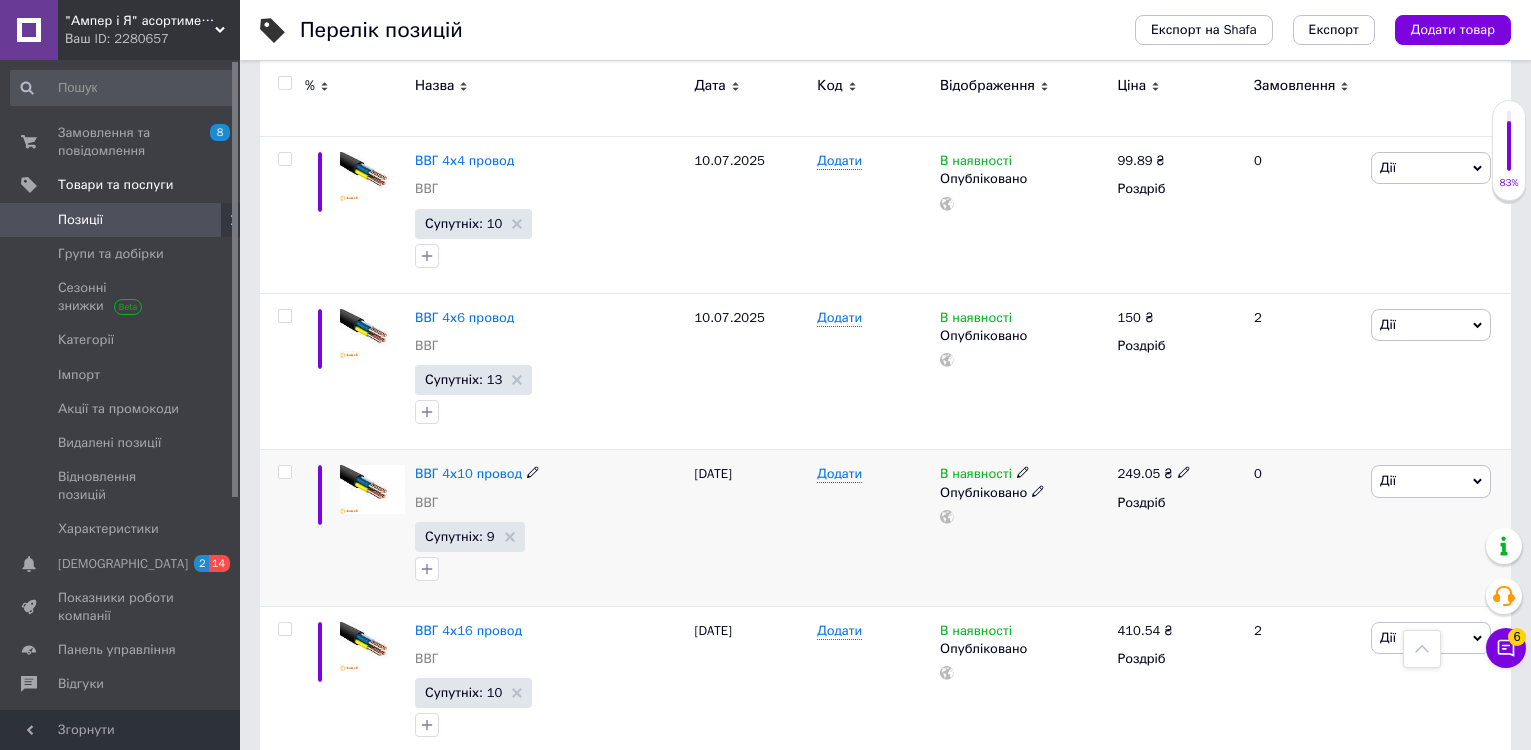 scroll, scrollTop: 2200, scrollLeft: 0, axis: vertical 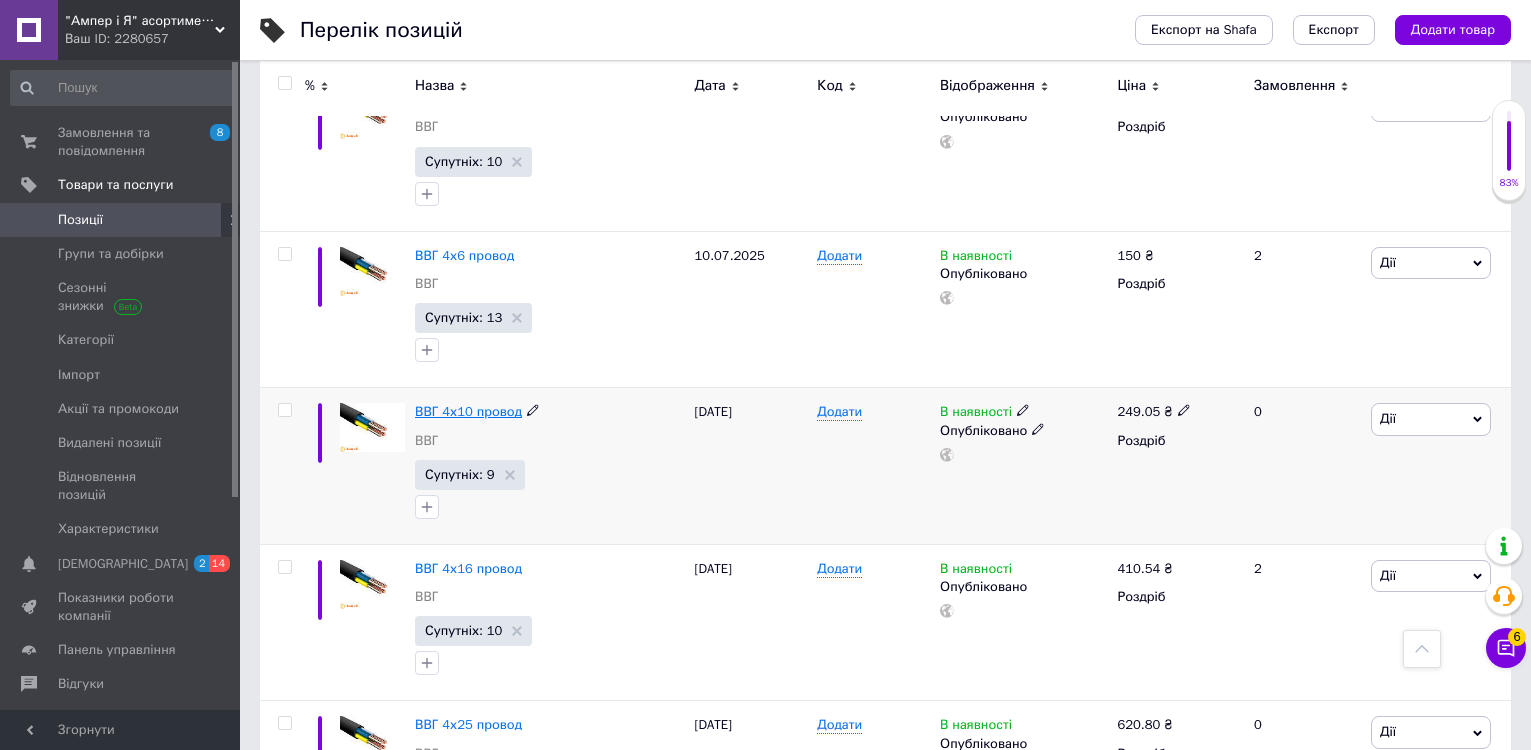 click on "ВВГ 4х10 провод" at bounding box center (468, 411) 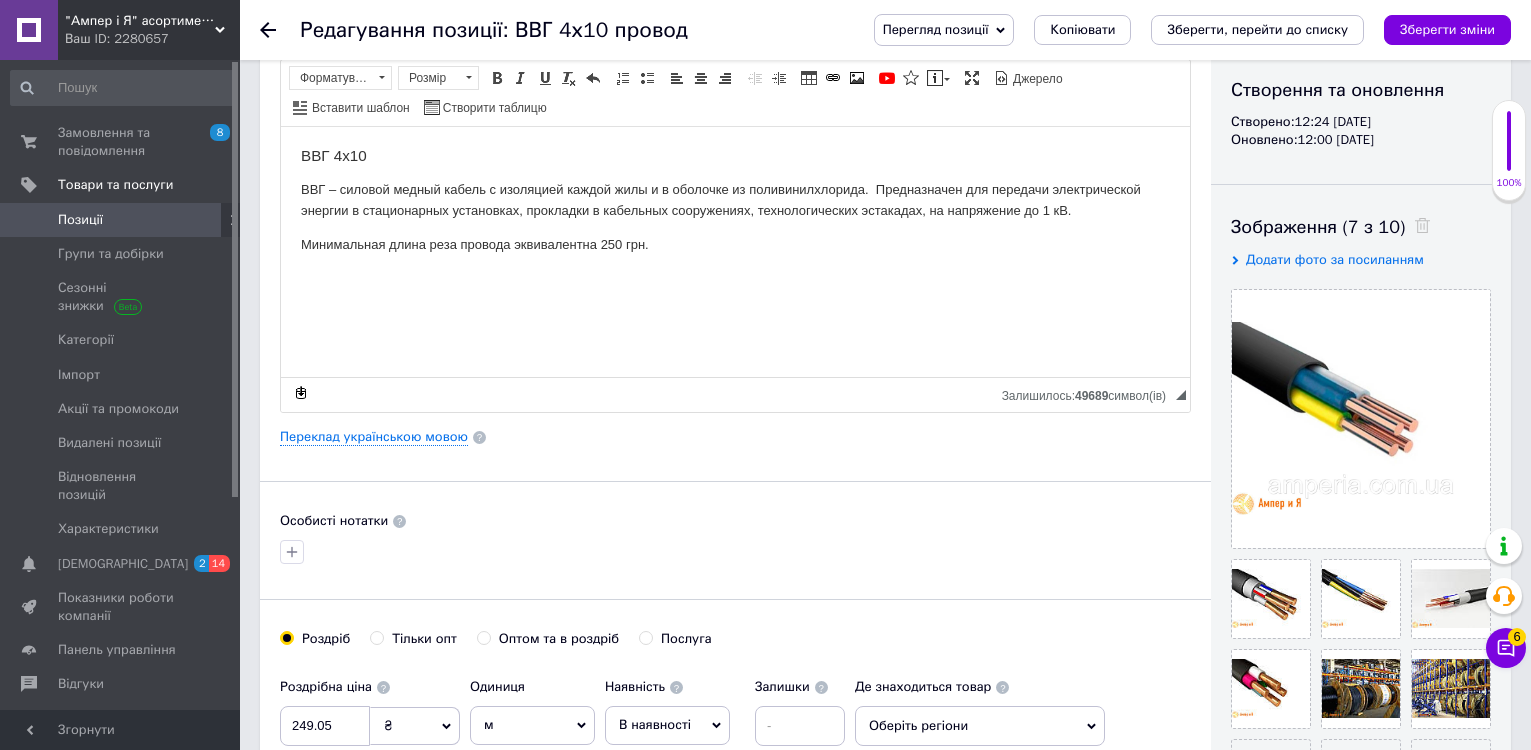 scroll, scrollTop: 400, scrollLeft: 0, axis: vertical 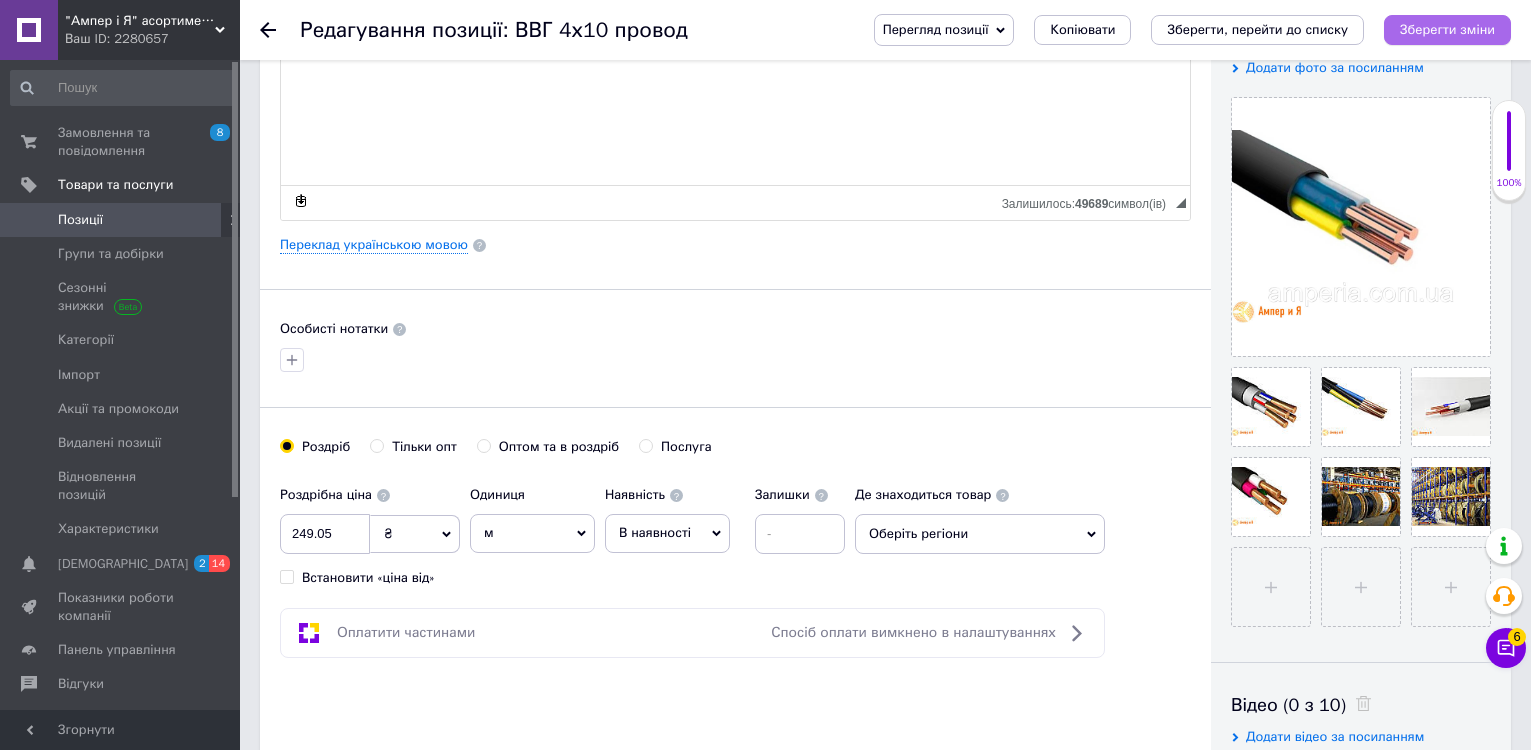 click on "Зберегти зміни" at bounding box center (1447, 30) 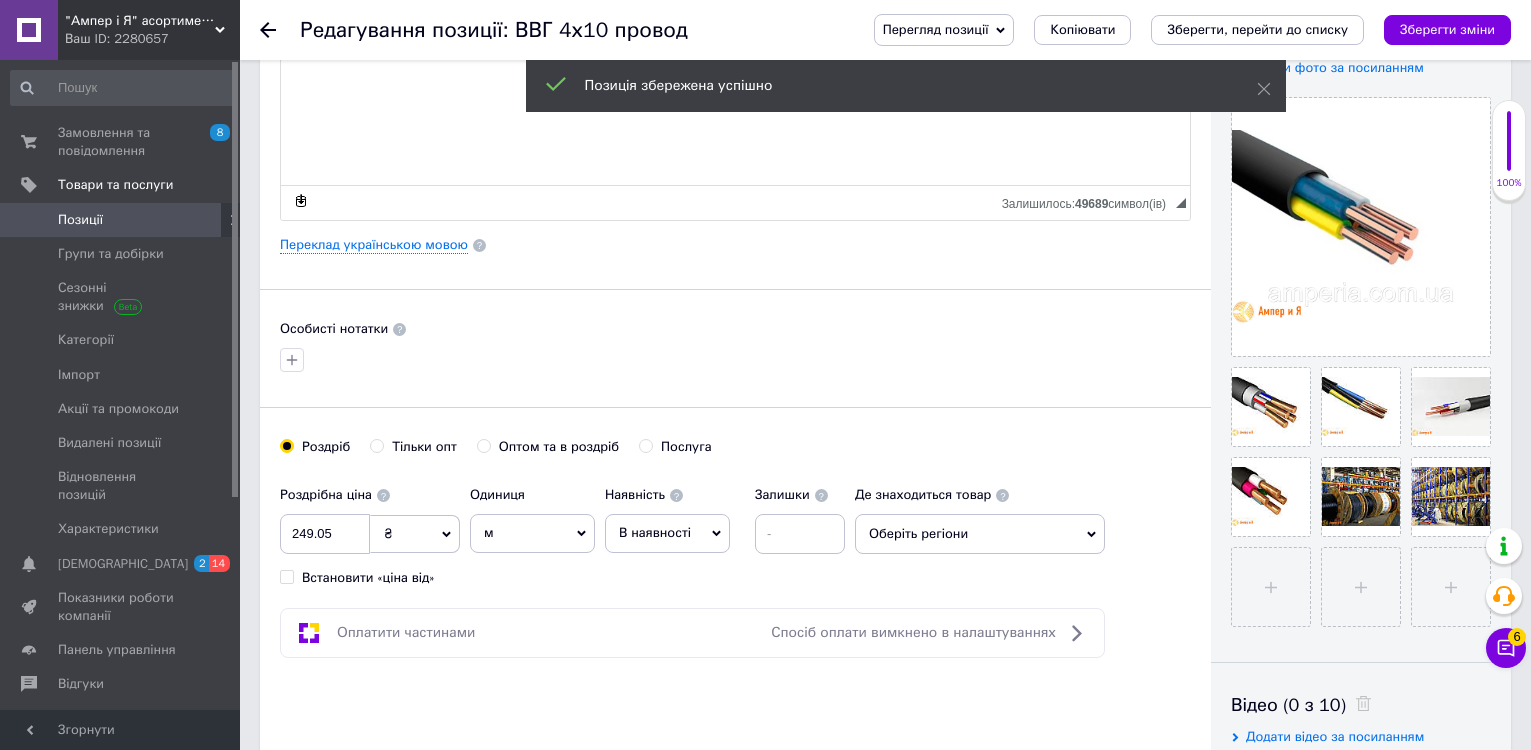 click 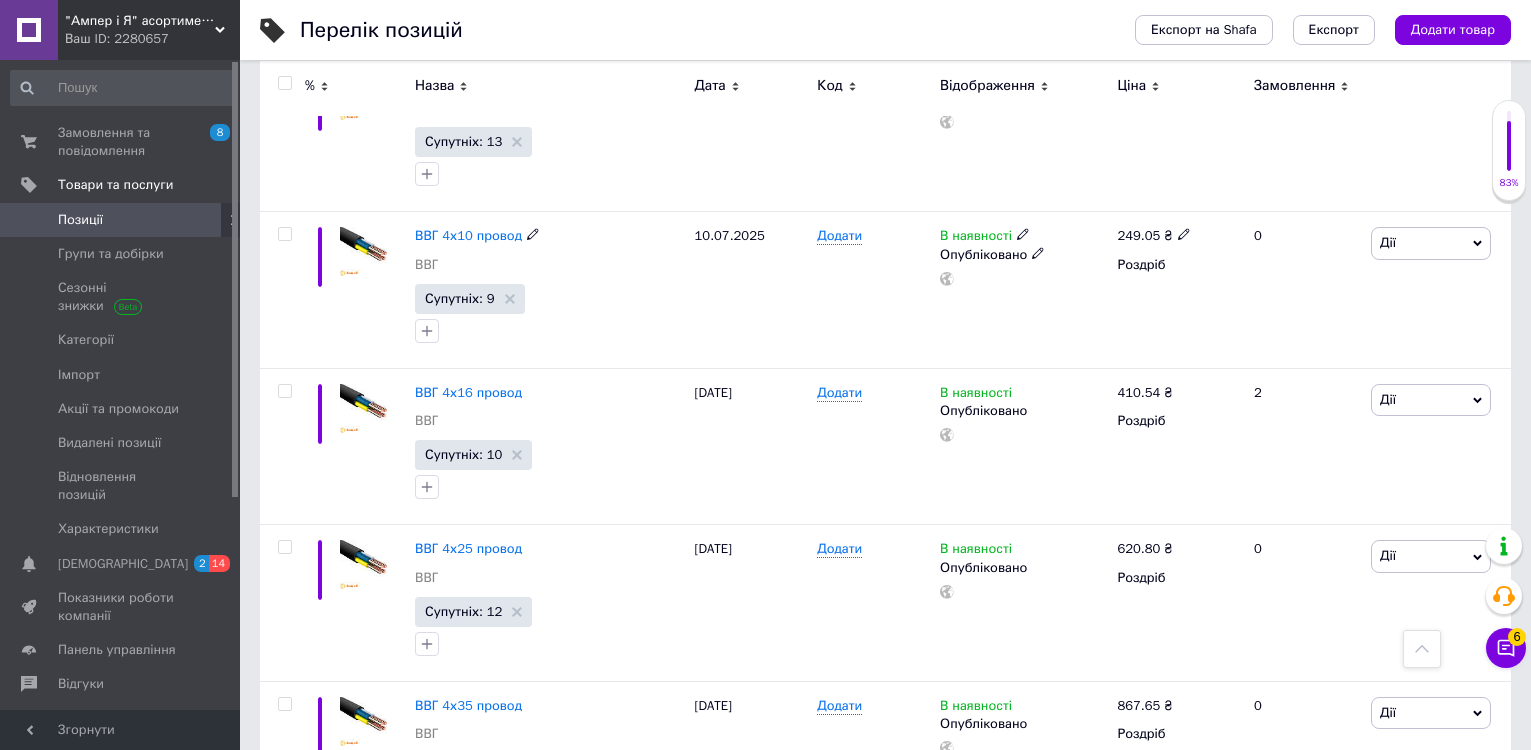 scroll, scrollTop: 2400, scrollLeft: 0, axis: vertical 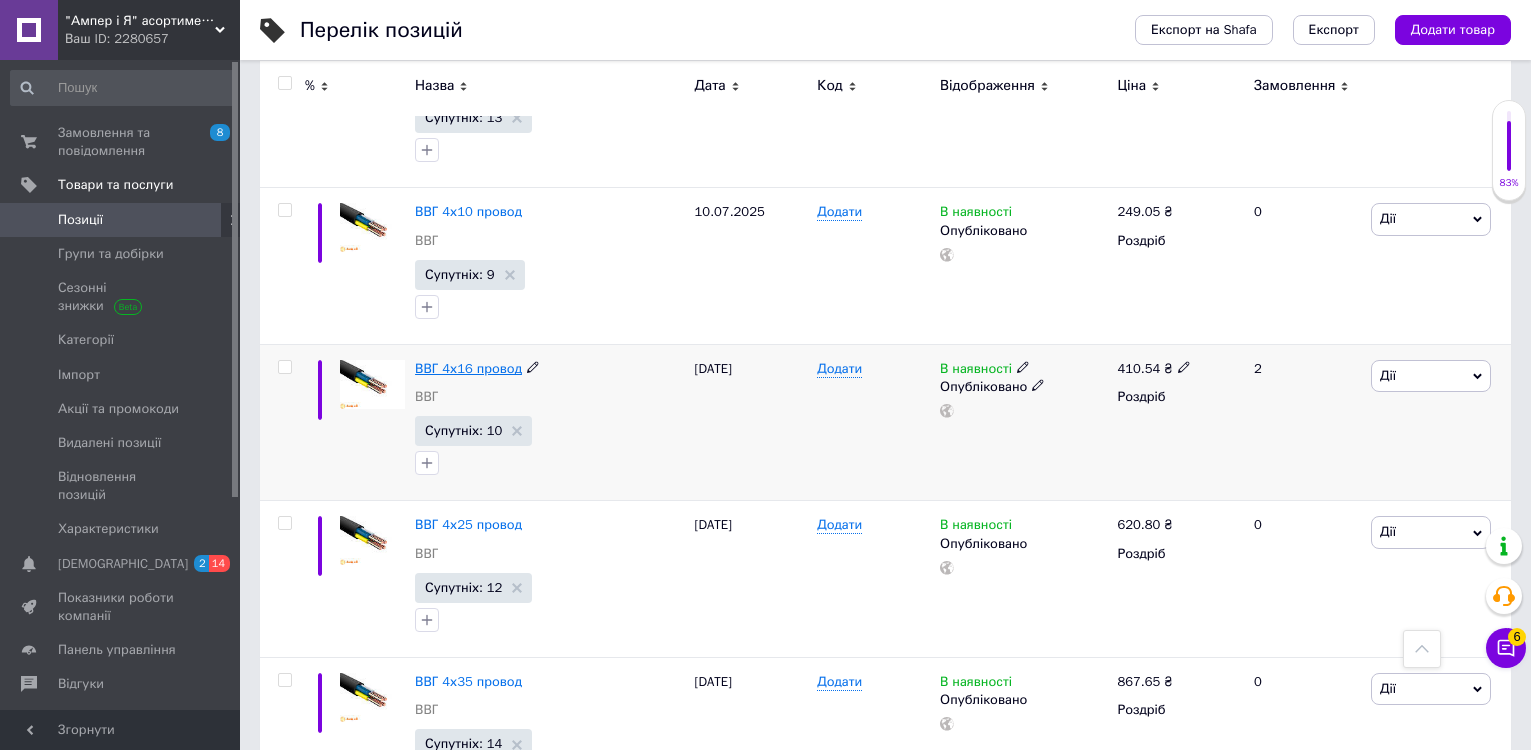click on "ВВГ 4х16 провод" at bounding box center (468, 368) 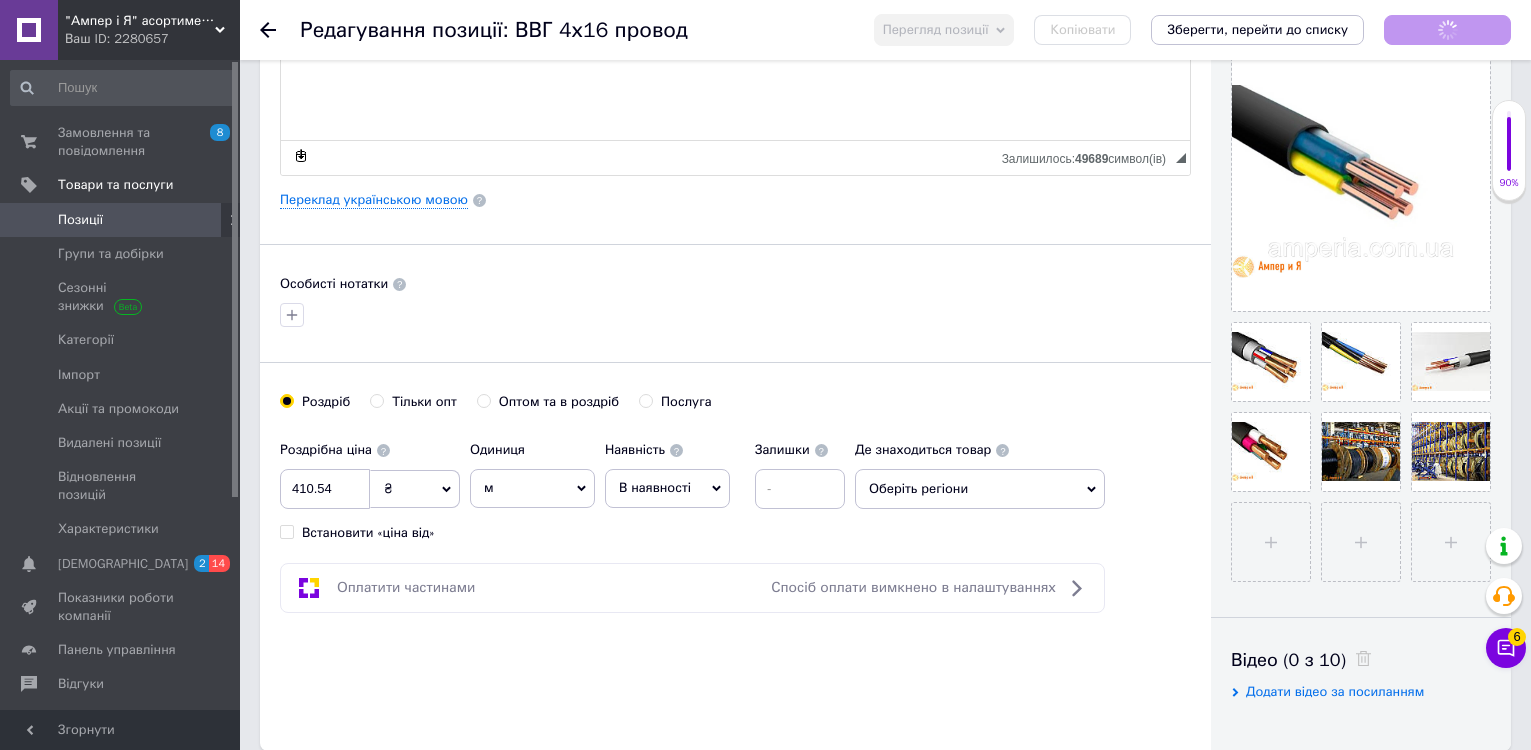 scroll, scrollTop: 500, scrollLeft: 0, axis: vertical 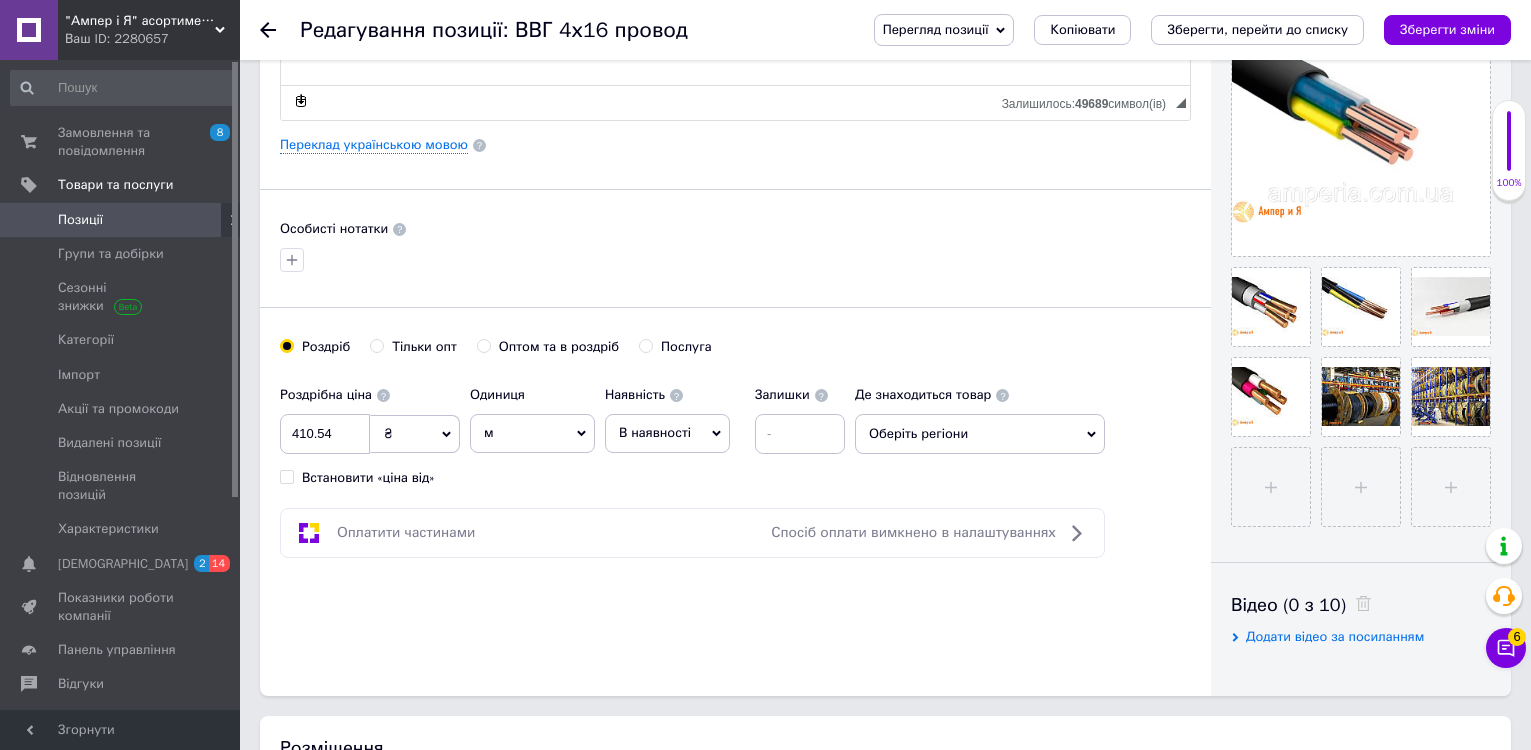 click 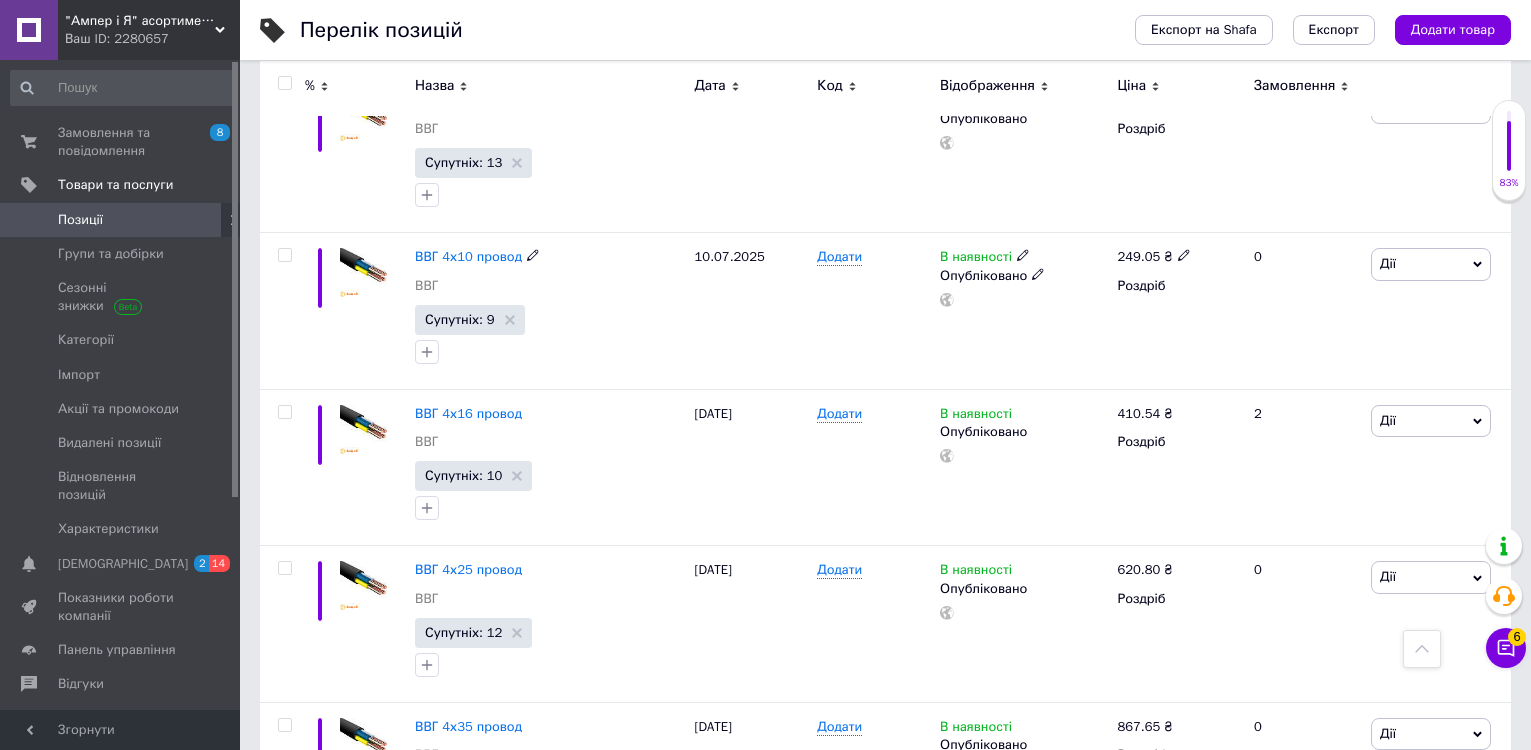 scroll, scrollTop: 2400, scrollLeft: 0, axis: vertical 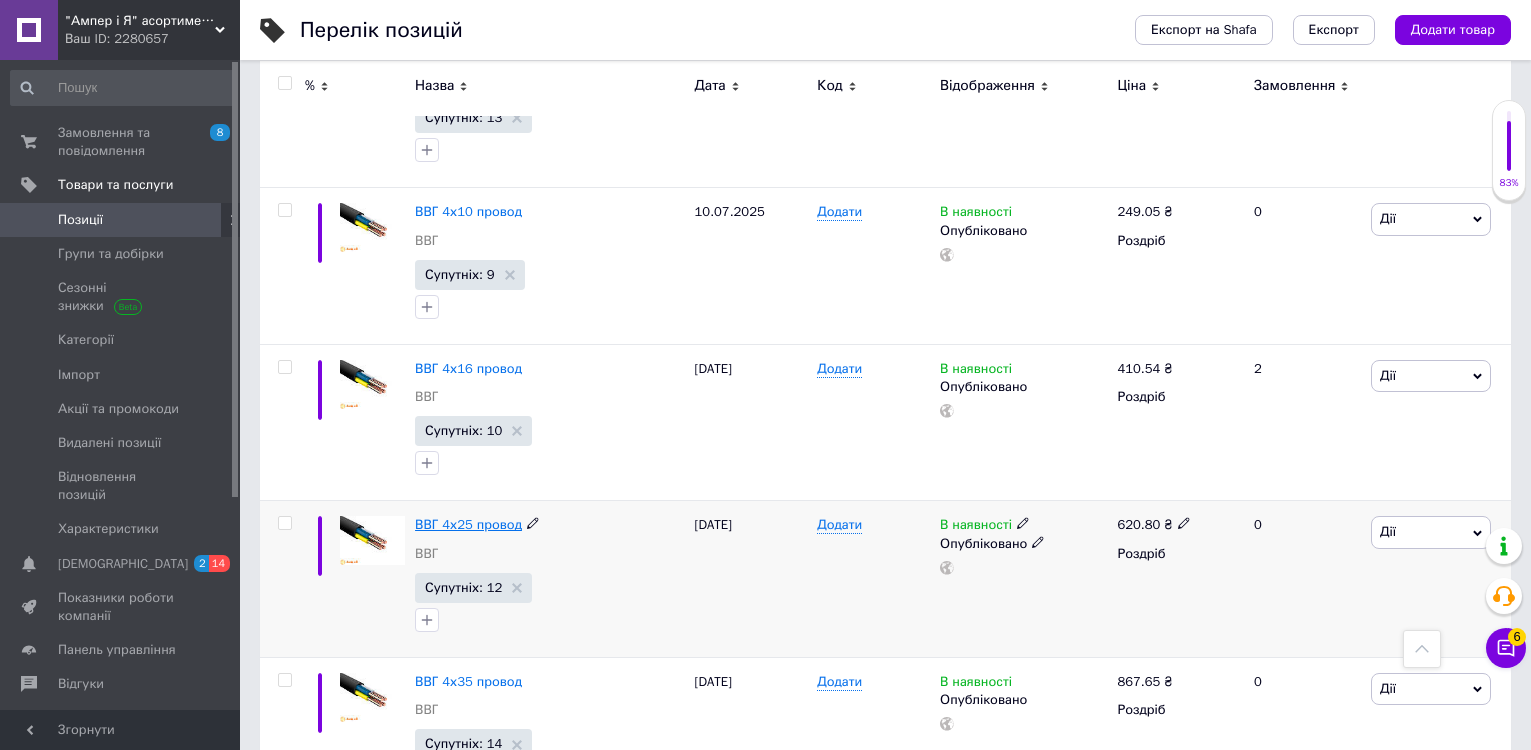 click on "ВВГ 4х25 провод" at bounding box center [468, 524] 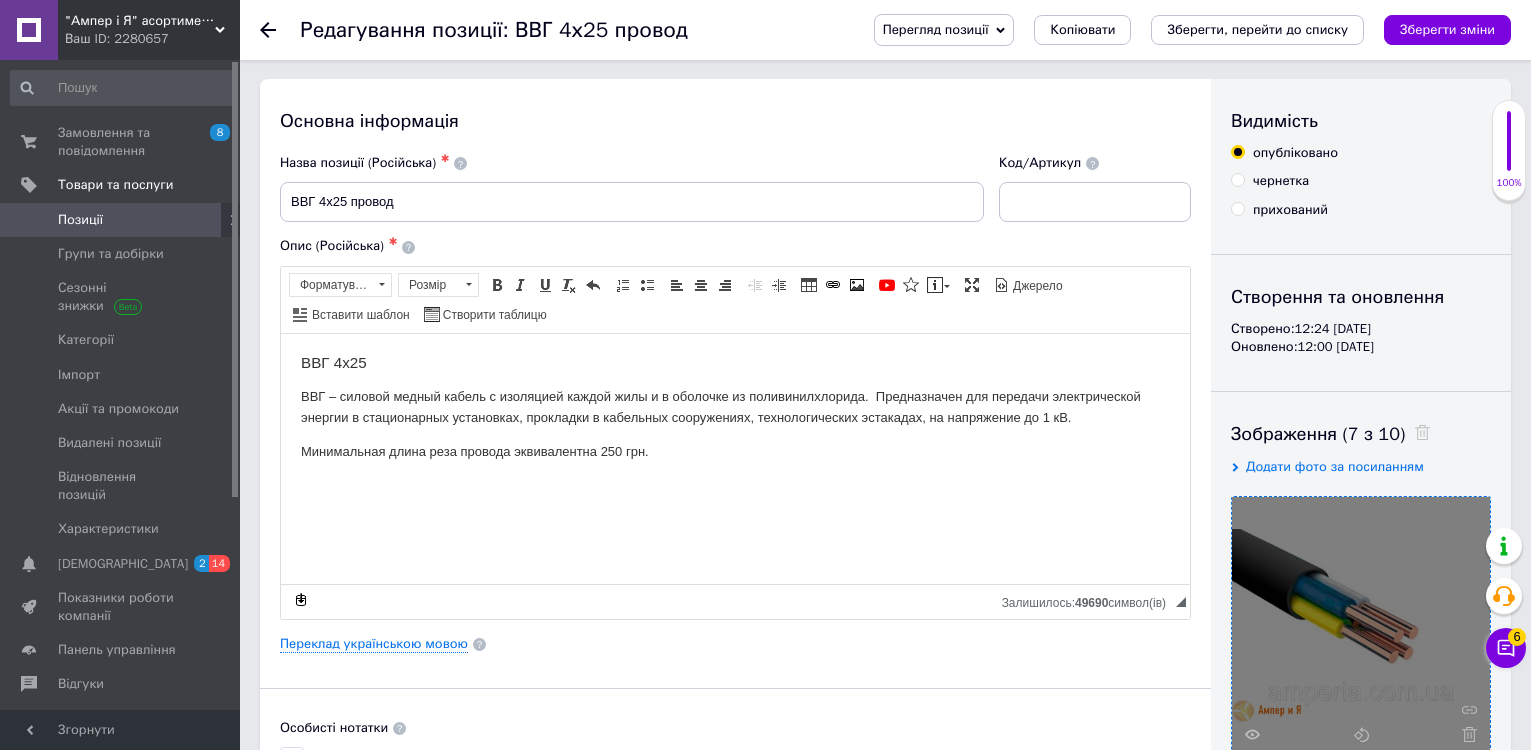 scroll, scrollTop: 600, scrollLeft: 0, axis: vertical 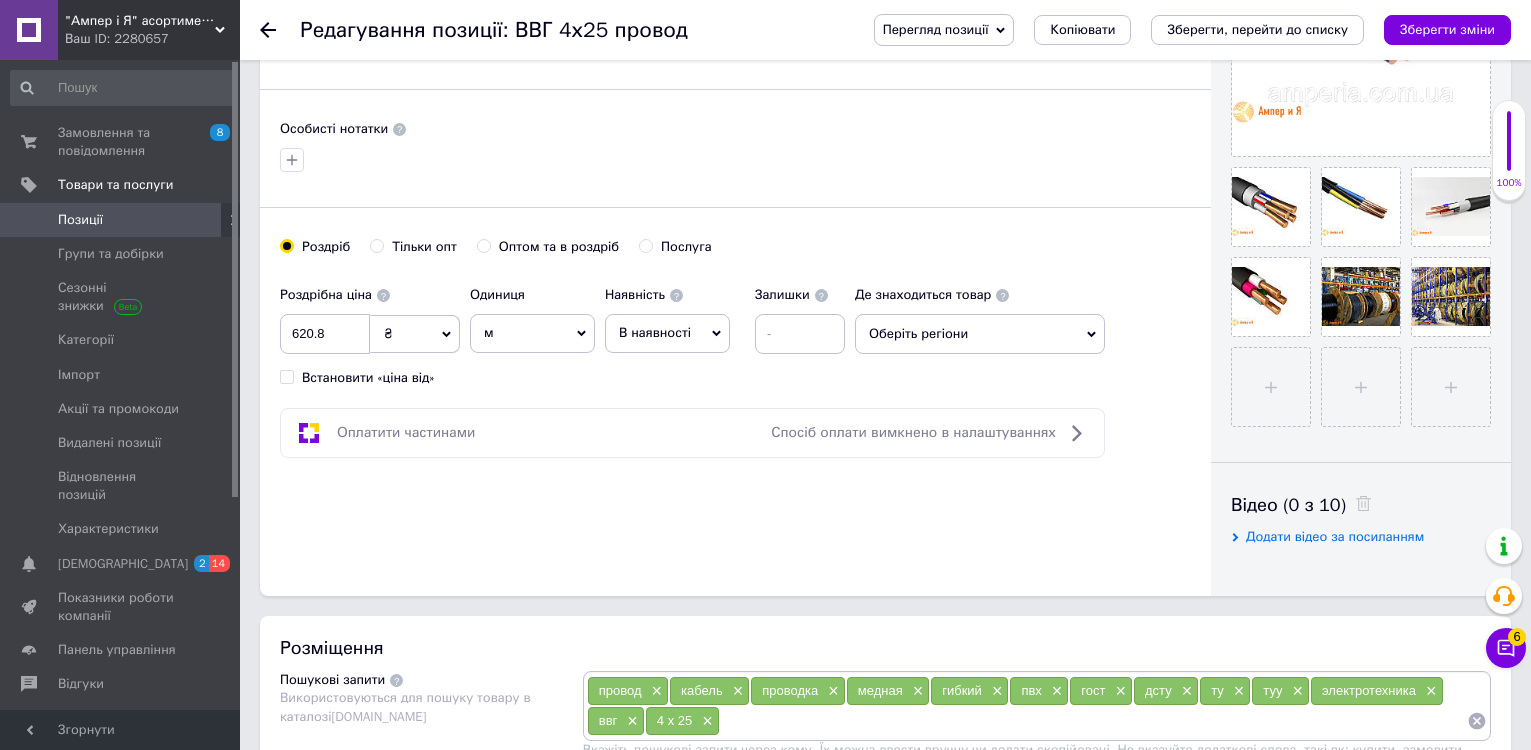 click on "Редагування позиції: ВВГ 4х25 провод Перегляд позиції Зберегти та переглянути на сайті Зберегти та переглянути на маркетплейсі Копіювати Зберегти, перейти до списку Зберегти зміни" at bounding box center (885, 30) 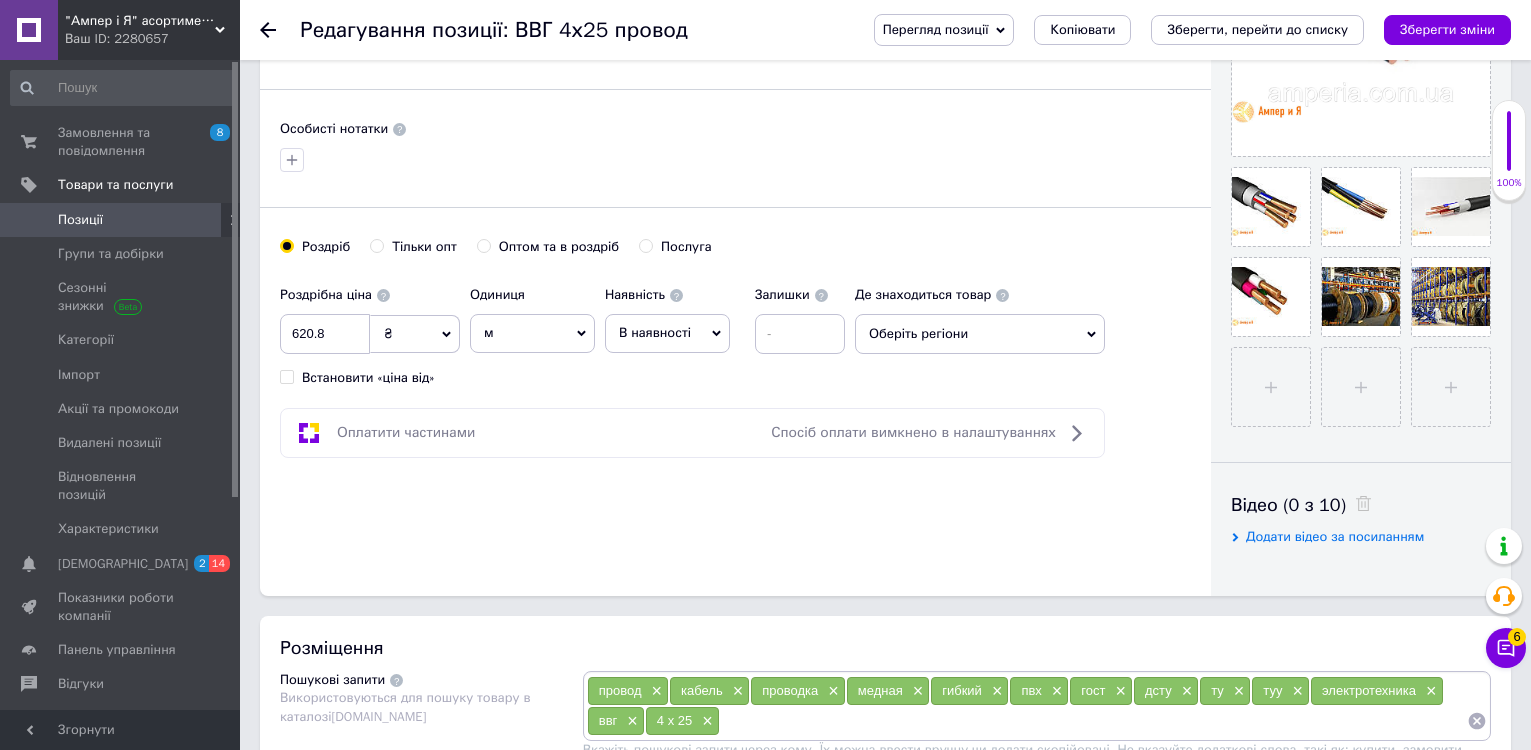 click 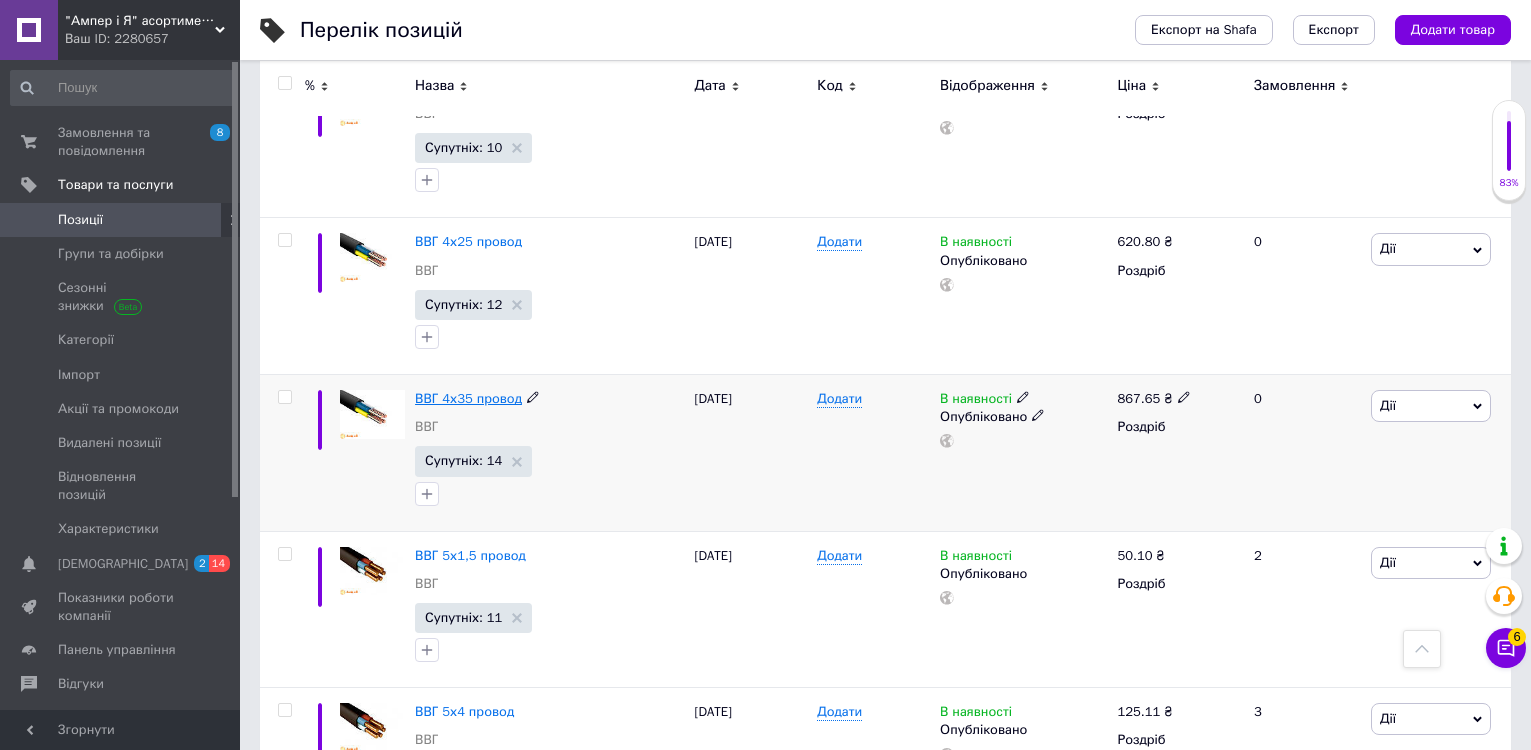 scroll, scrollTop: 2700, scrollLeft: 0, axis: vertical 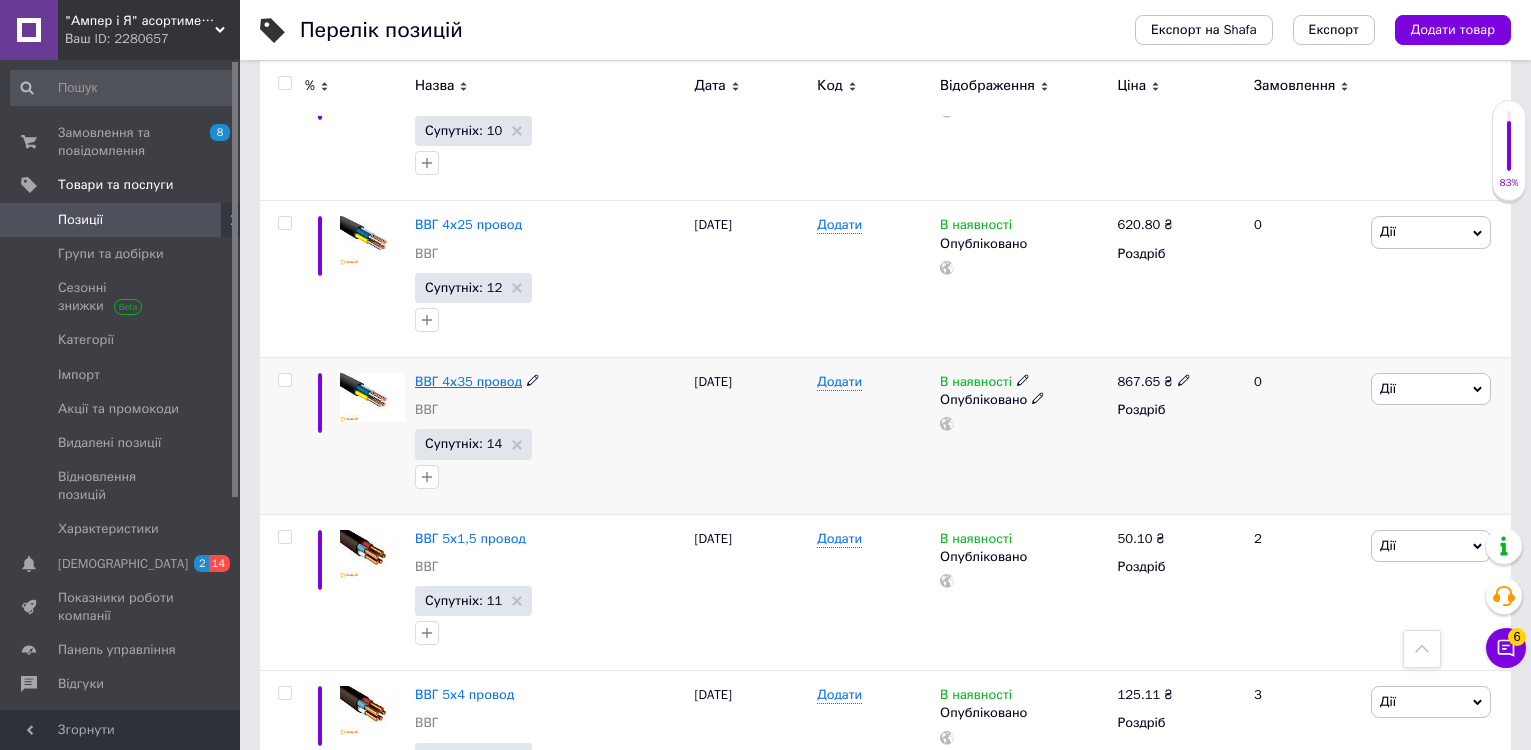 click on "ВВГ 4х35 провод" at bounding box center (468, 381) 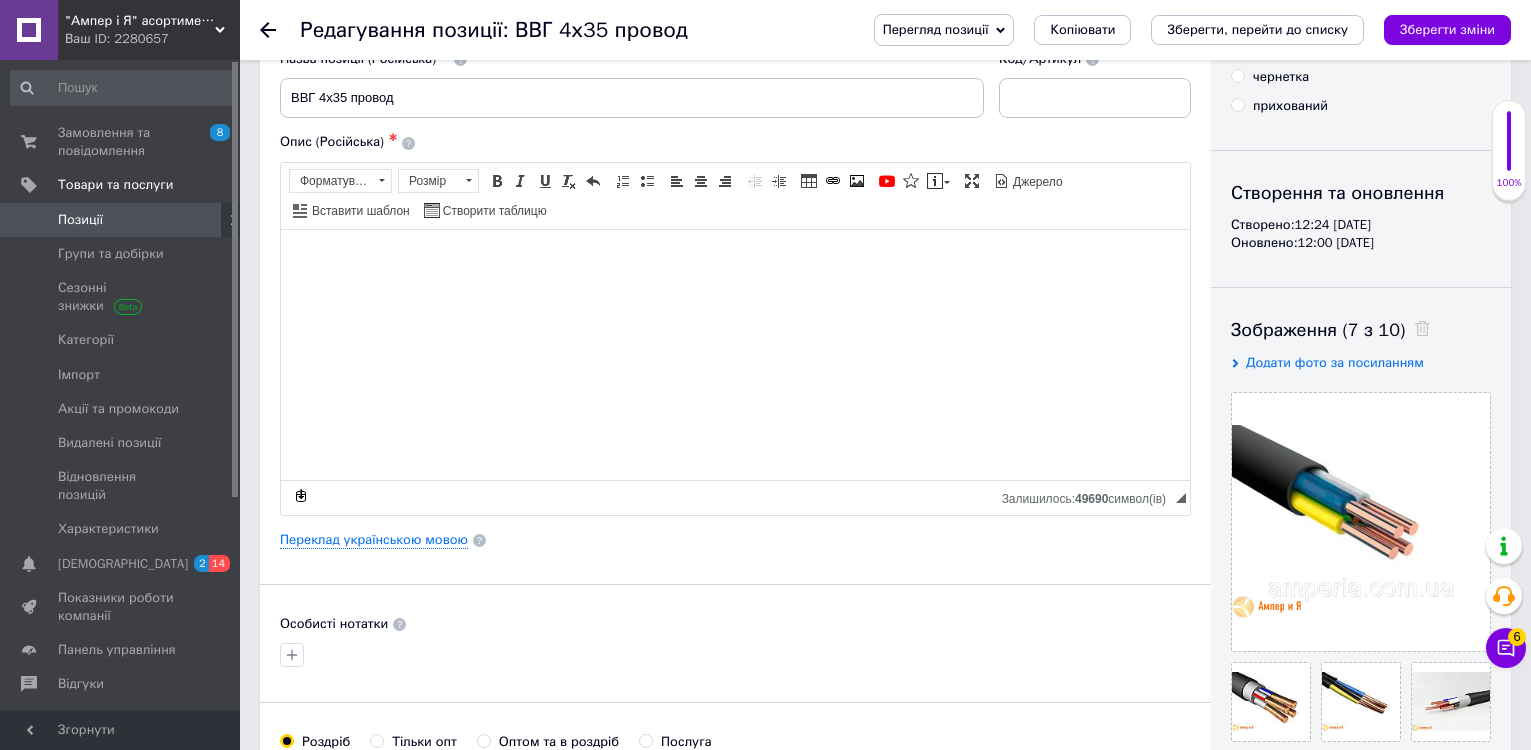scroll, scrollTop: 400, scrollLeft: 0, axis: vertical 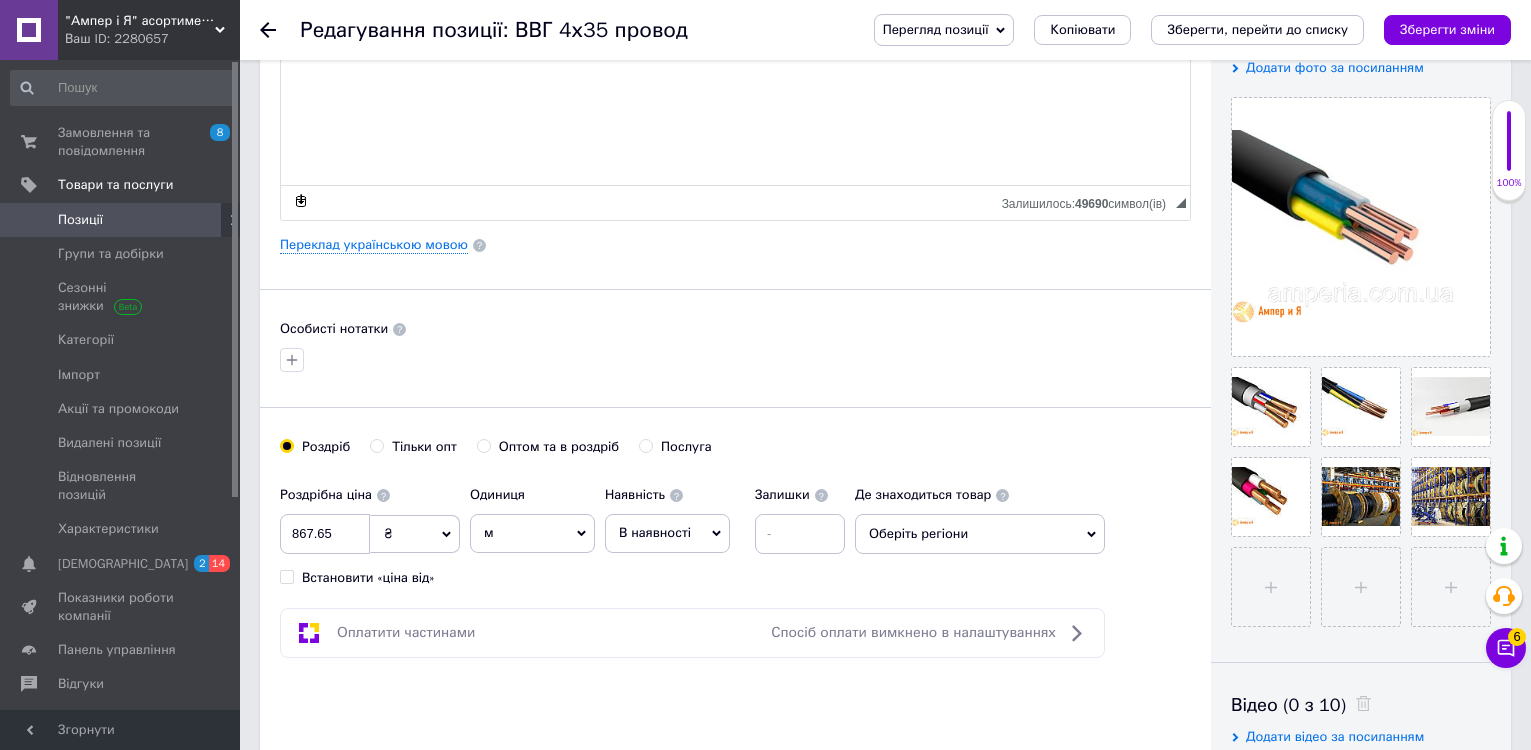 click 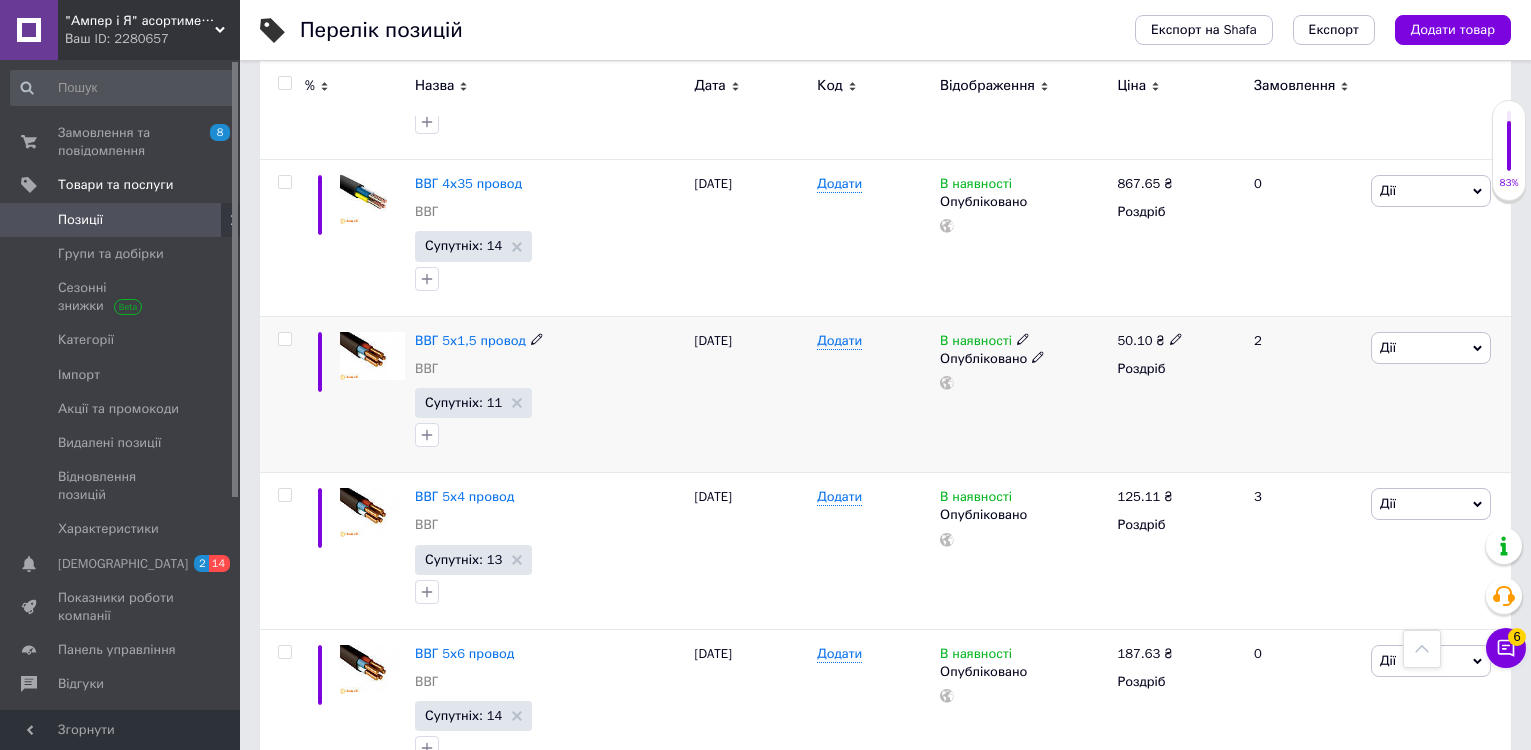scroll, scrollTop: 2900, scrollLeft: 0, axis: vertical 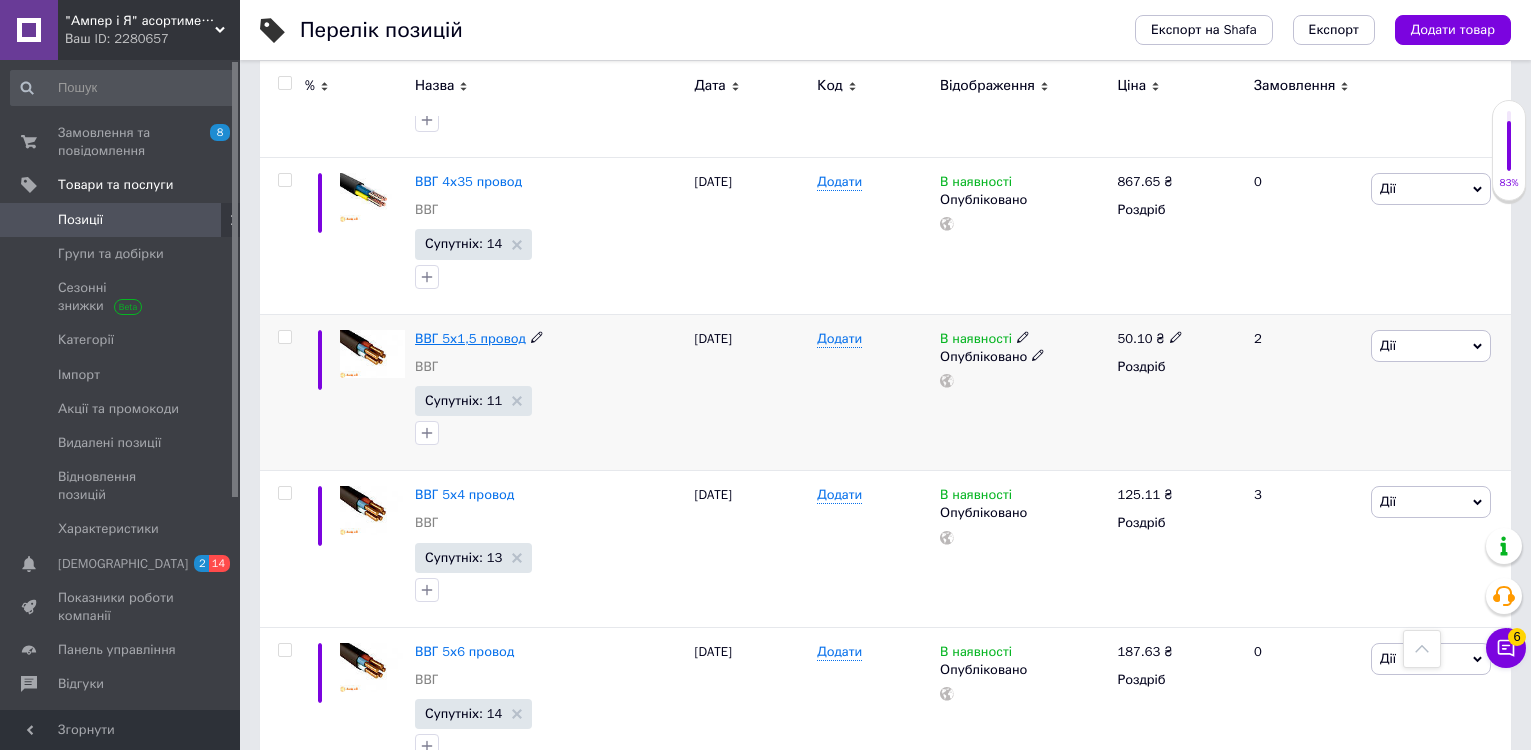 click on "ВВГ 5х1,5 провод" at bounding box center [470, 338] 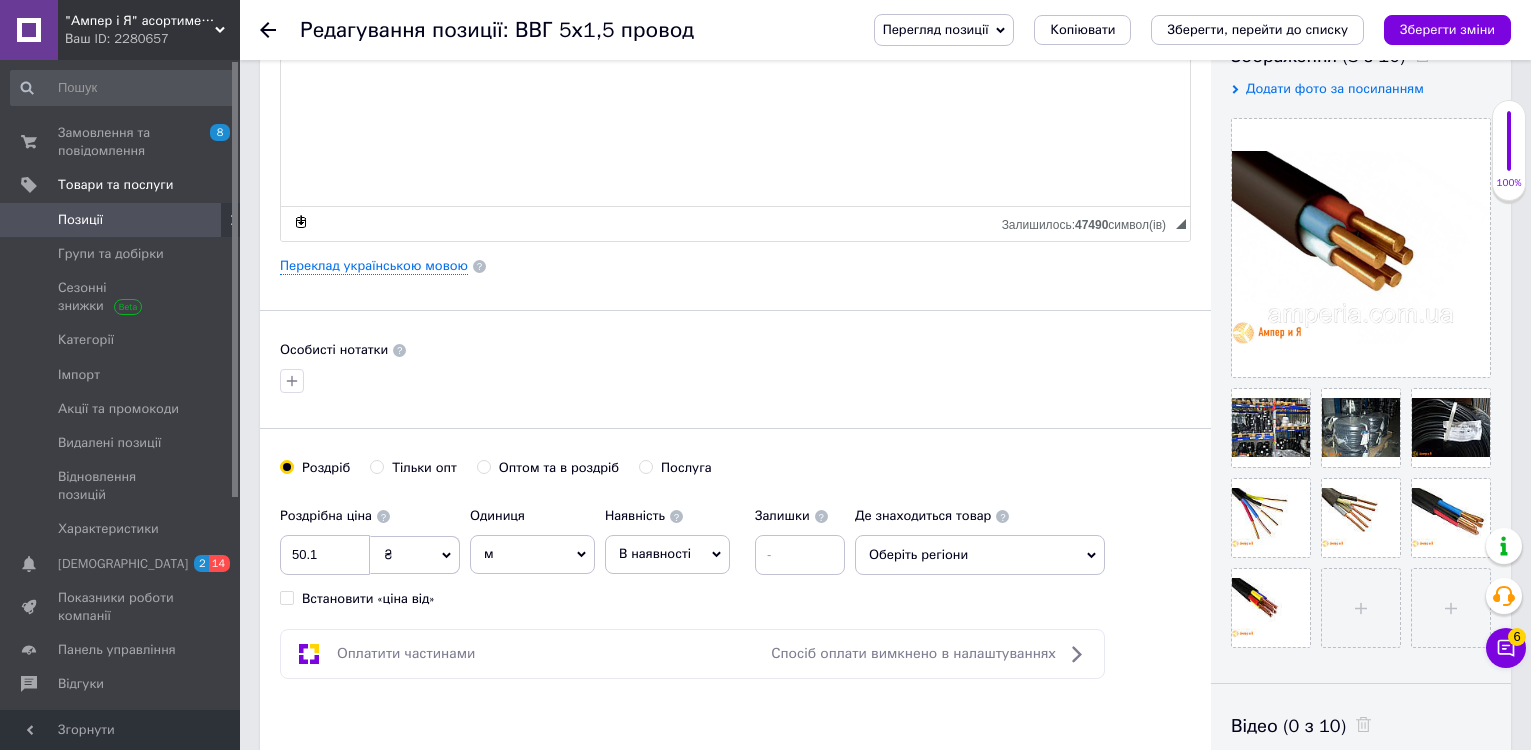scroll, scrollTop: 500, scrollLeft: 0, axis: vertical 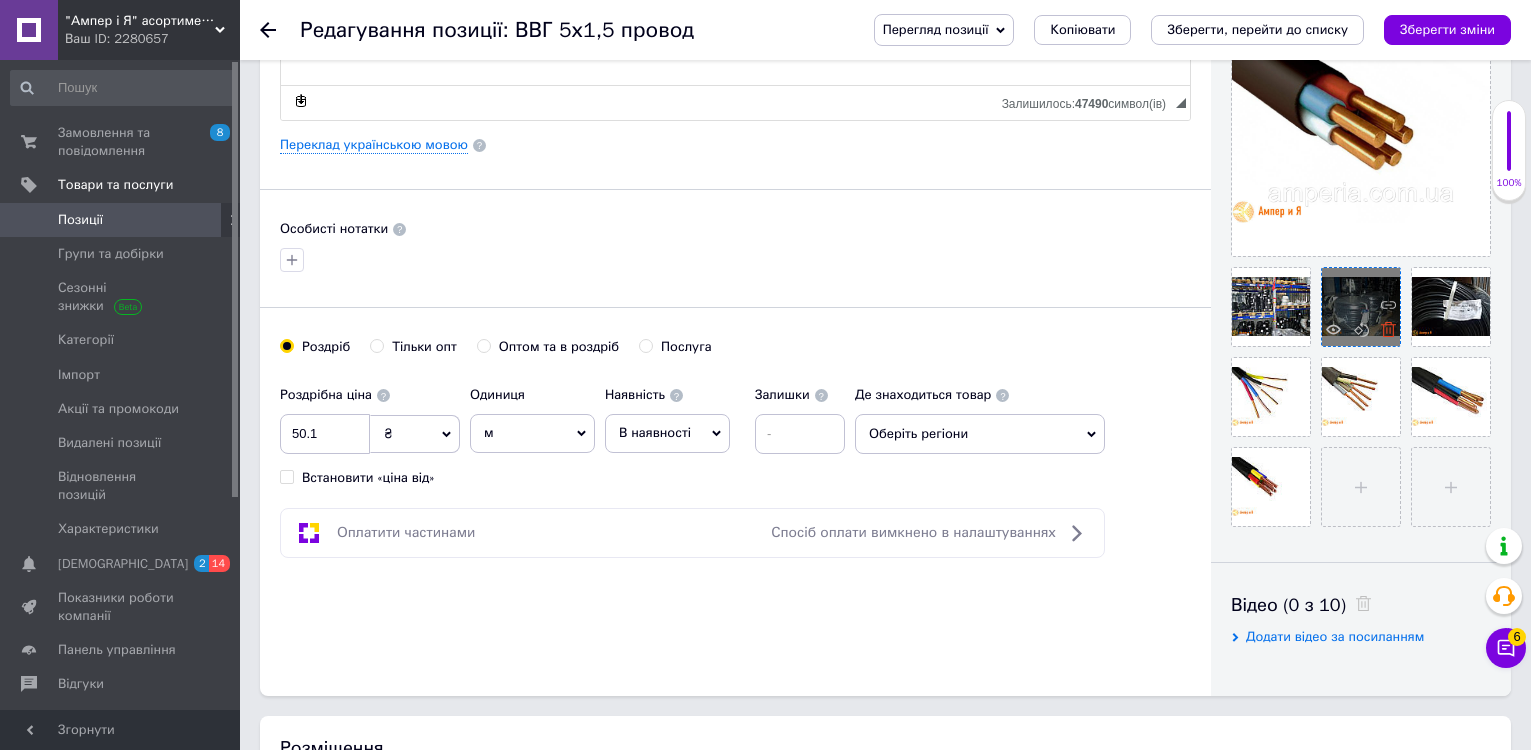 click 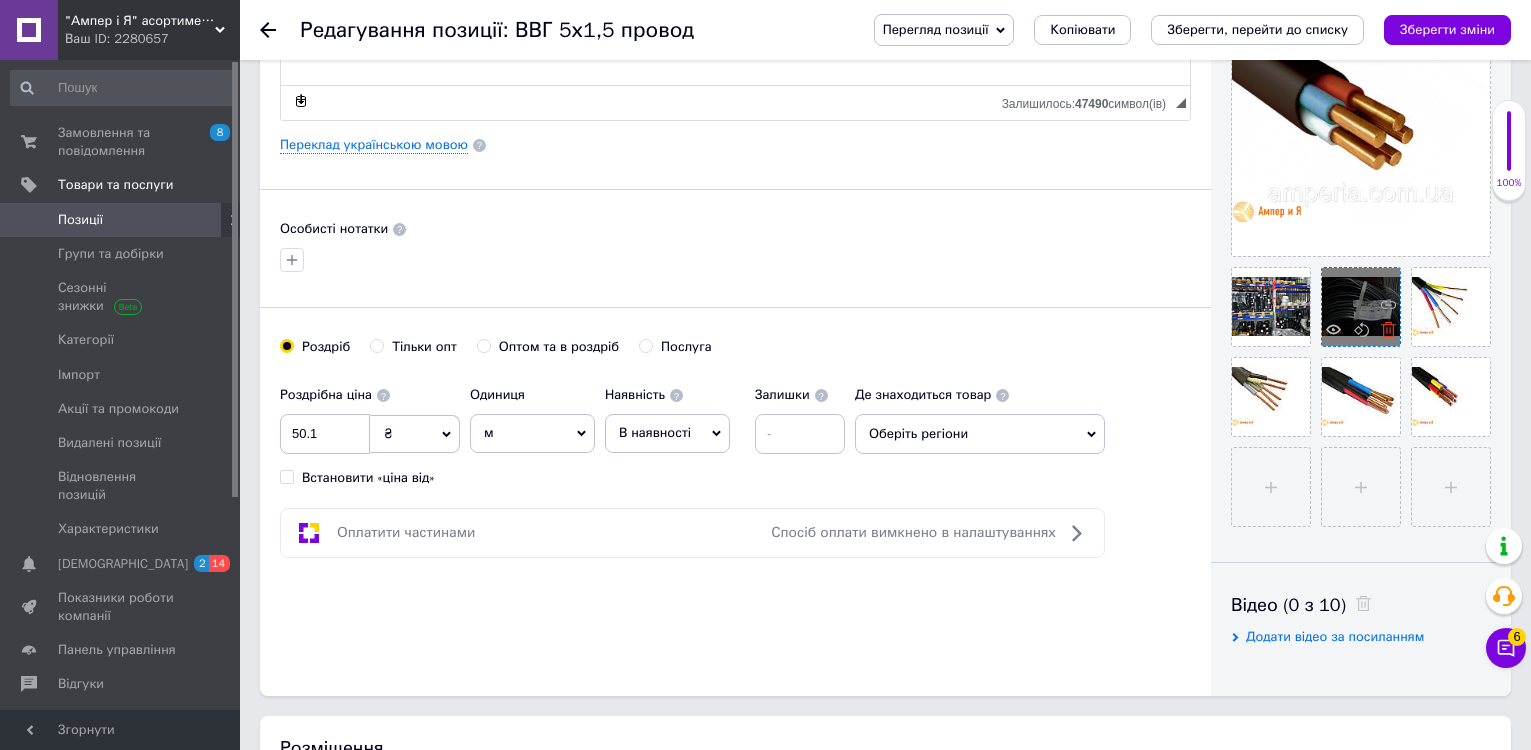 click 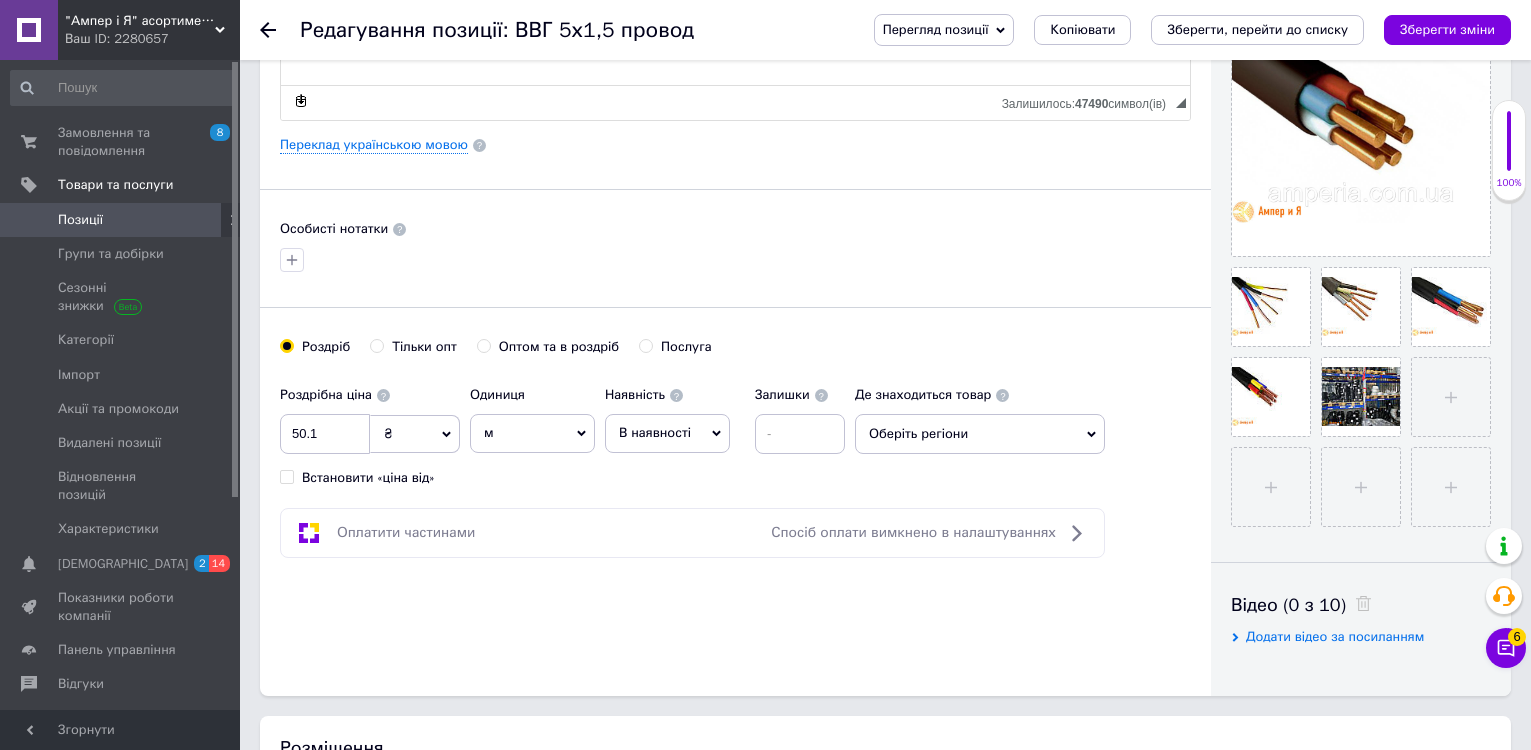 click on "Зберегти зміни" at bounding box center [1447, 29] 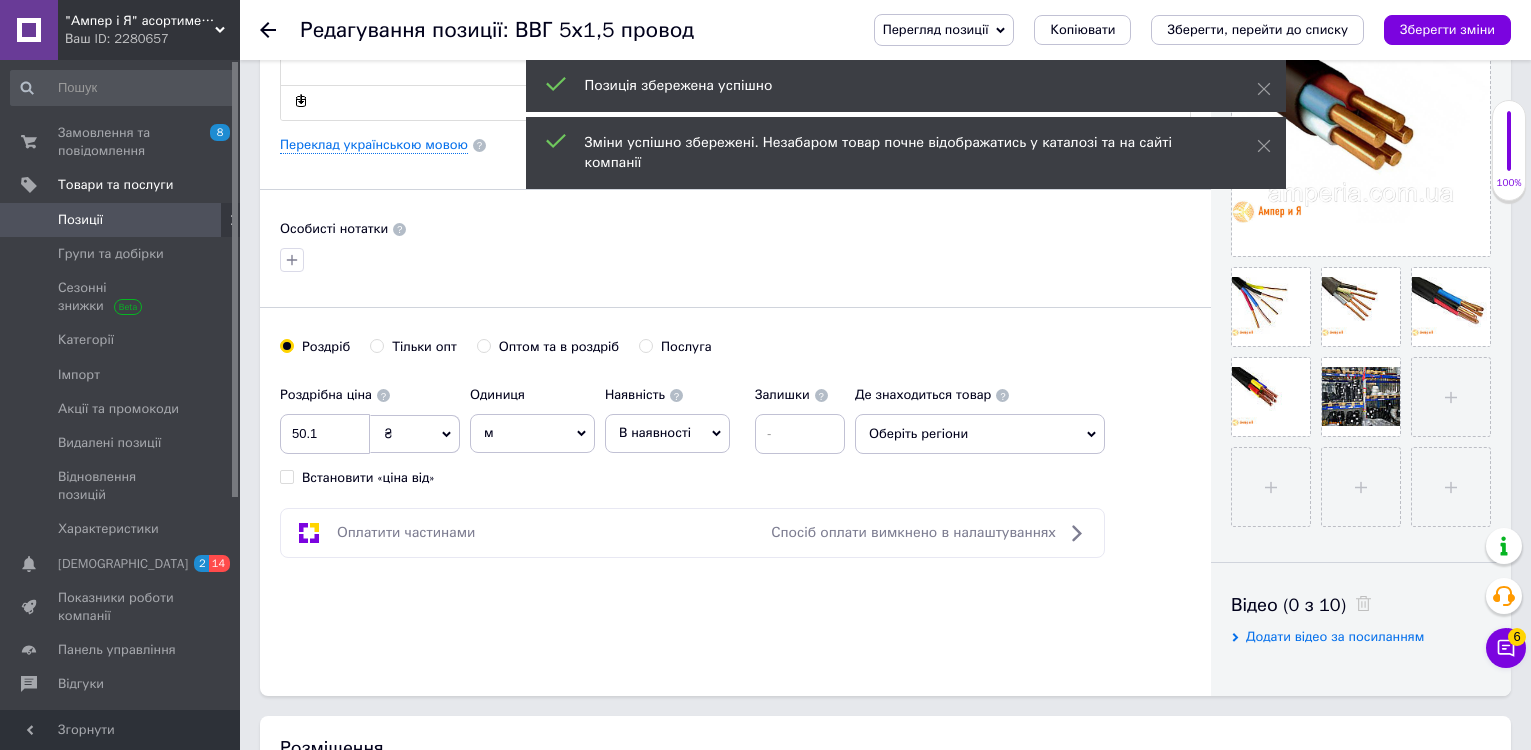 click 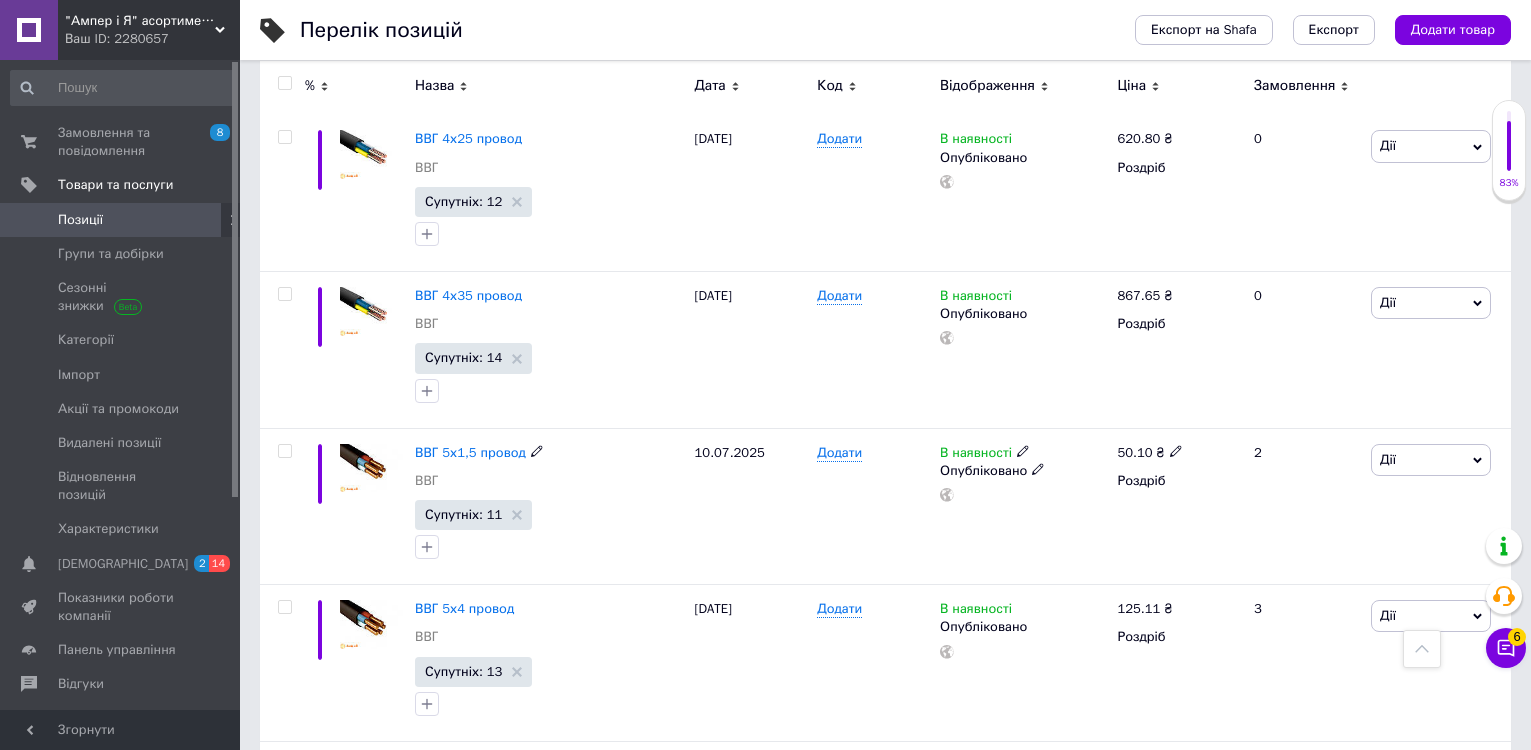 scroll, scrollTop: 2900, scrollLeft: 0, axis: vertical 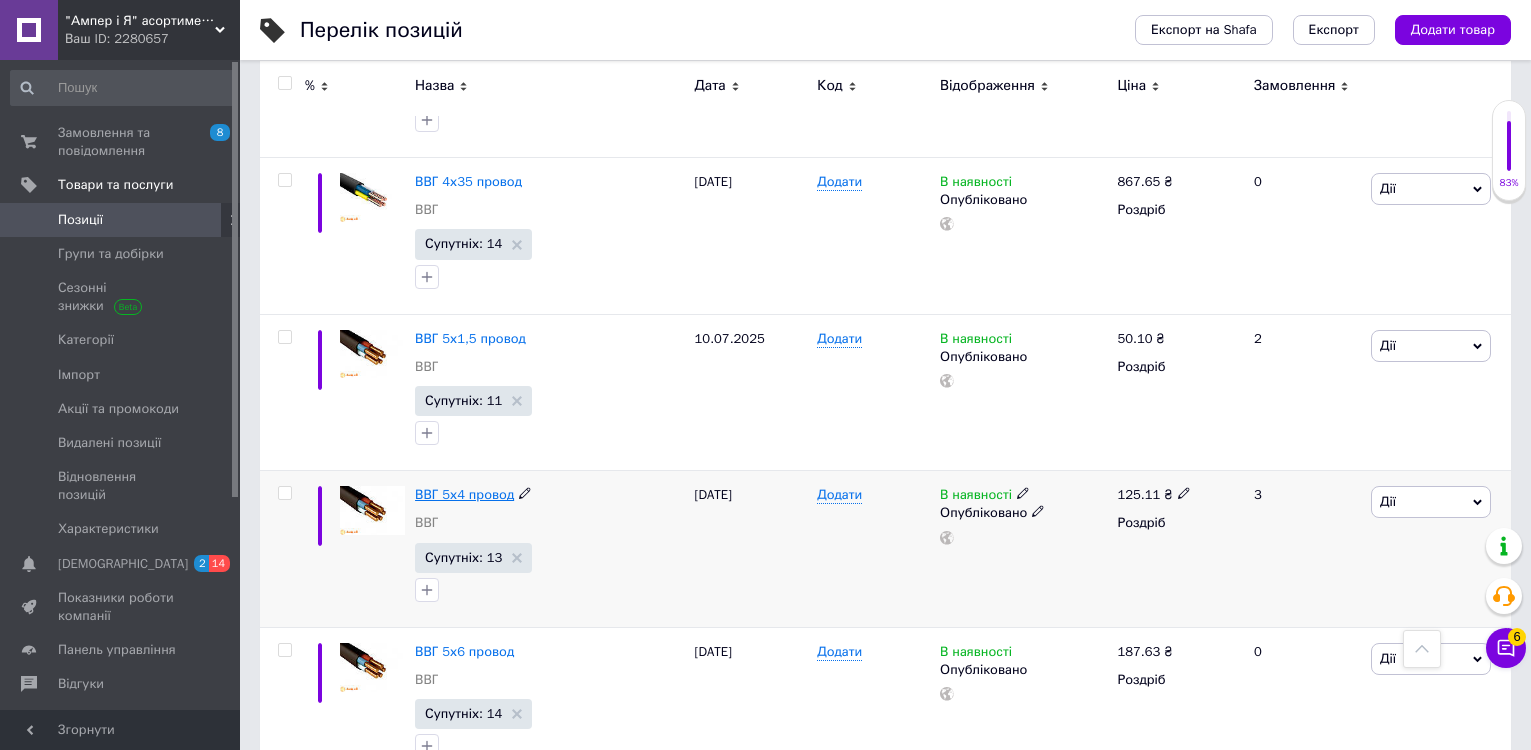 click on "ВВГ 5х4 провод" at bounding box center [464, 494] 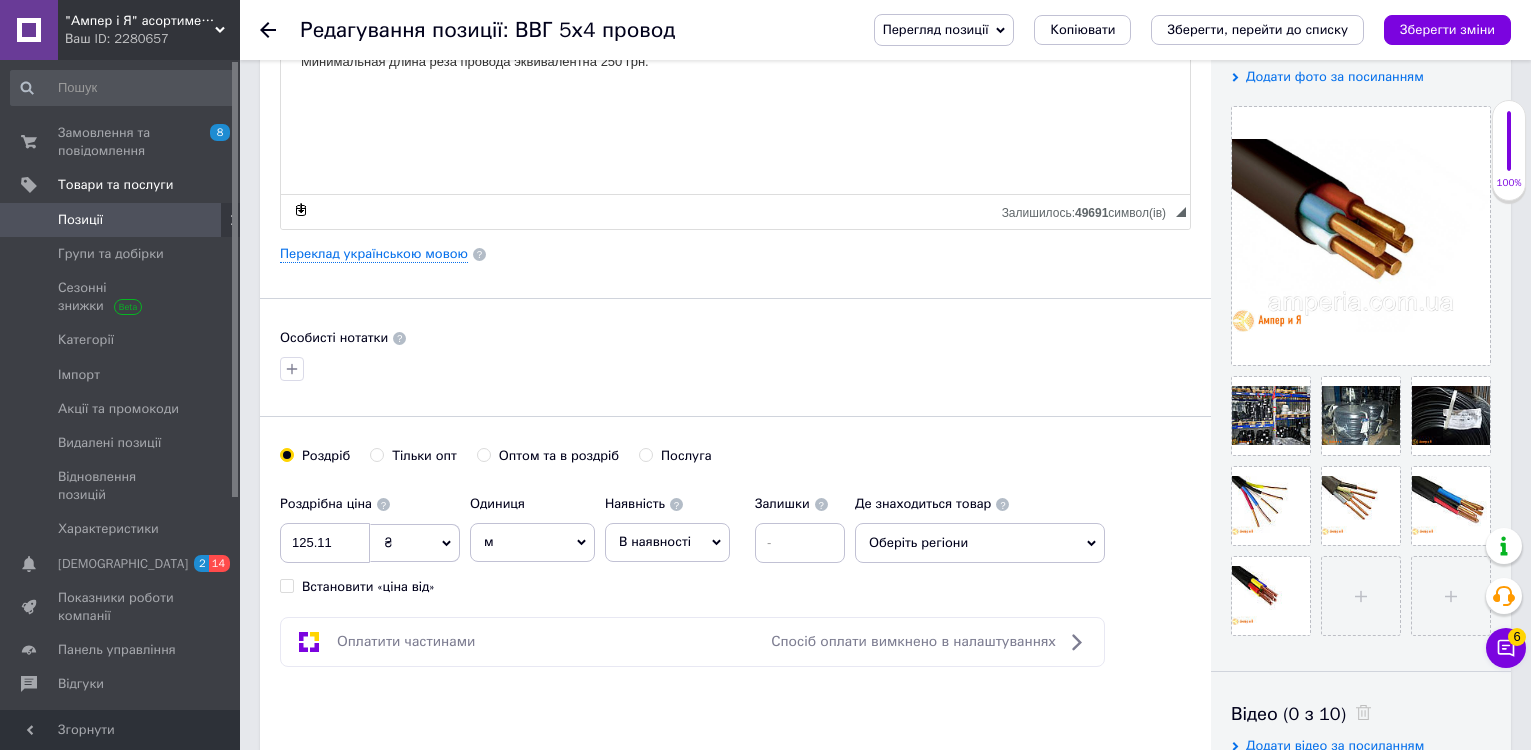 scroll, scrollTop: 400, scrollLeft: 0, axis: vertical 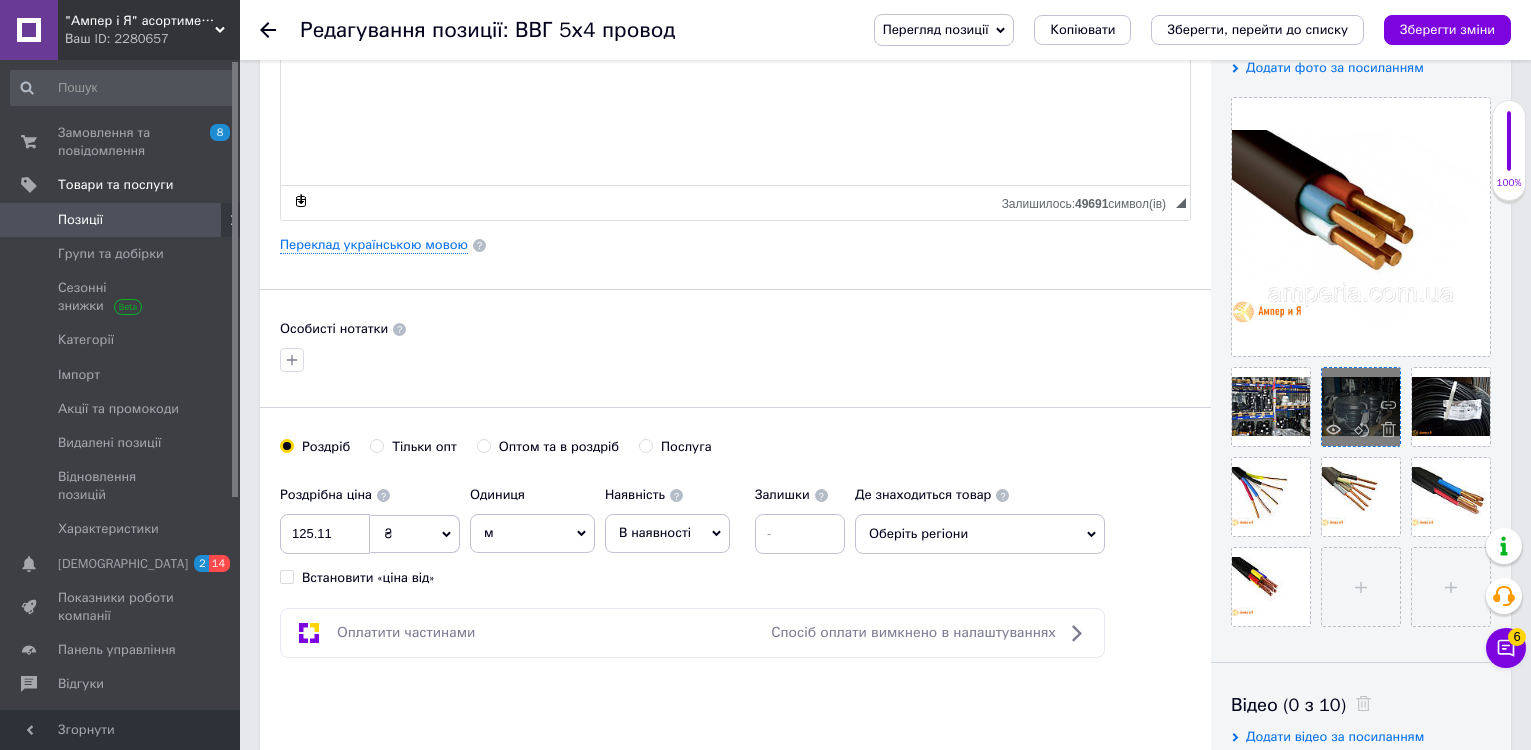 click at bounding box center (1383, 432) 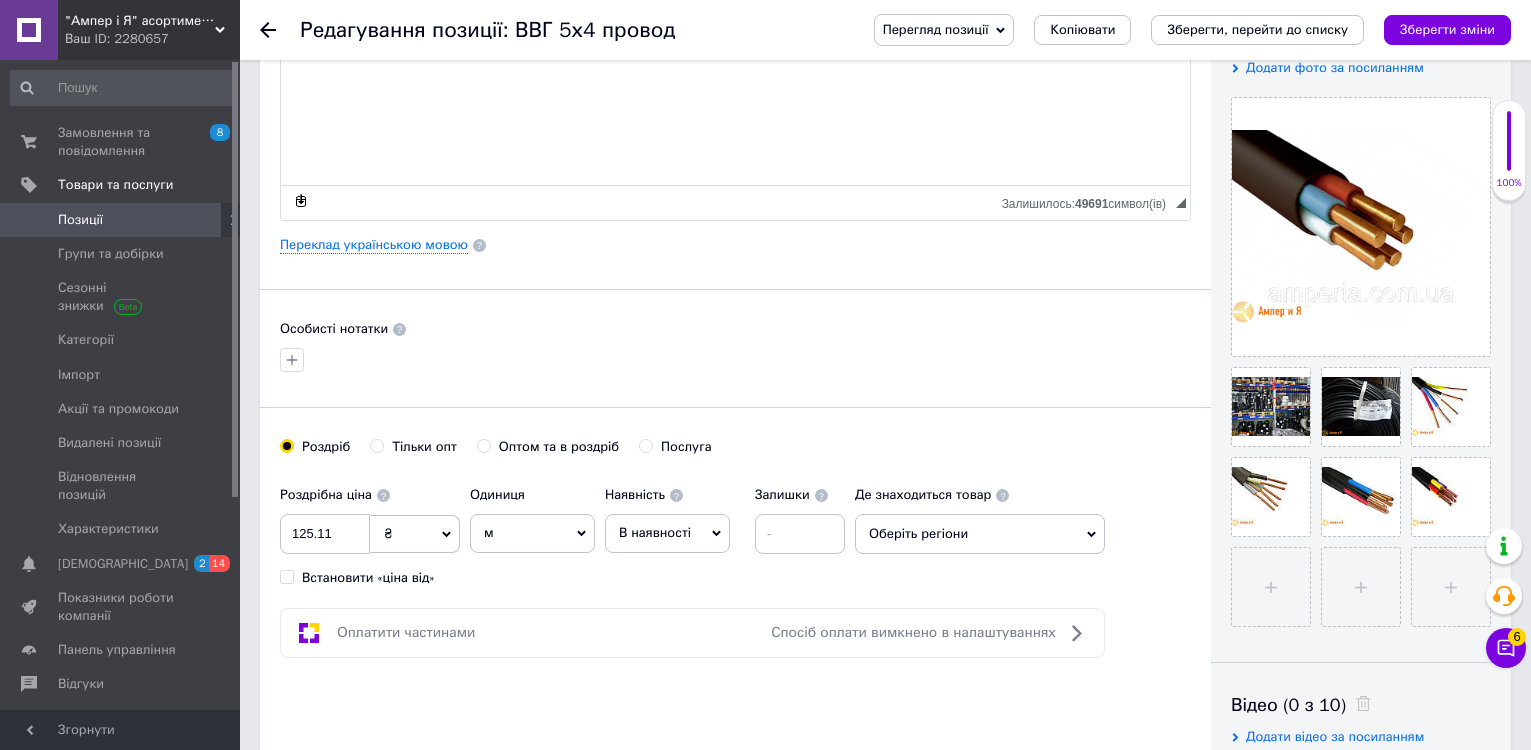 click at bounding box center (0, 0) 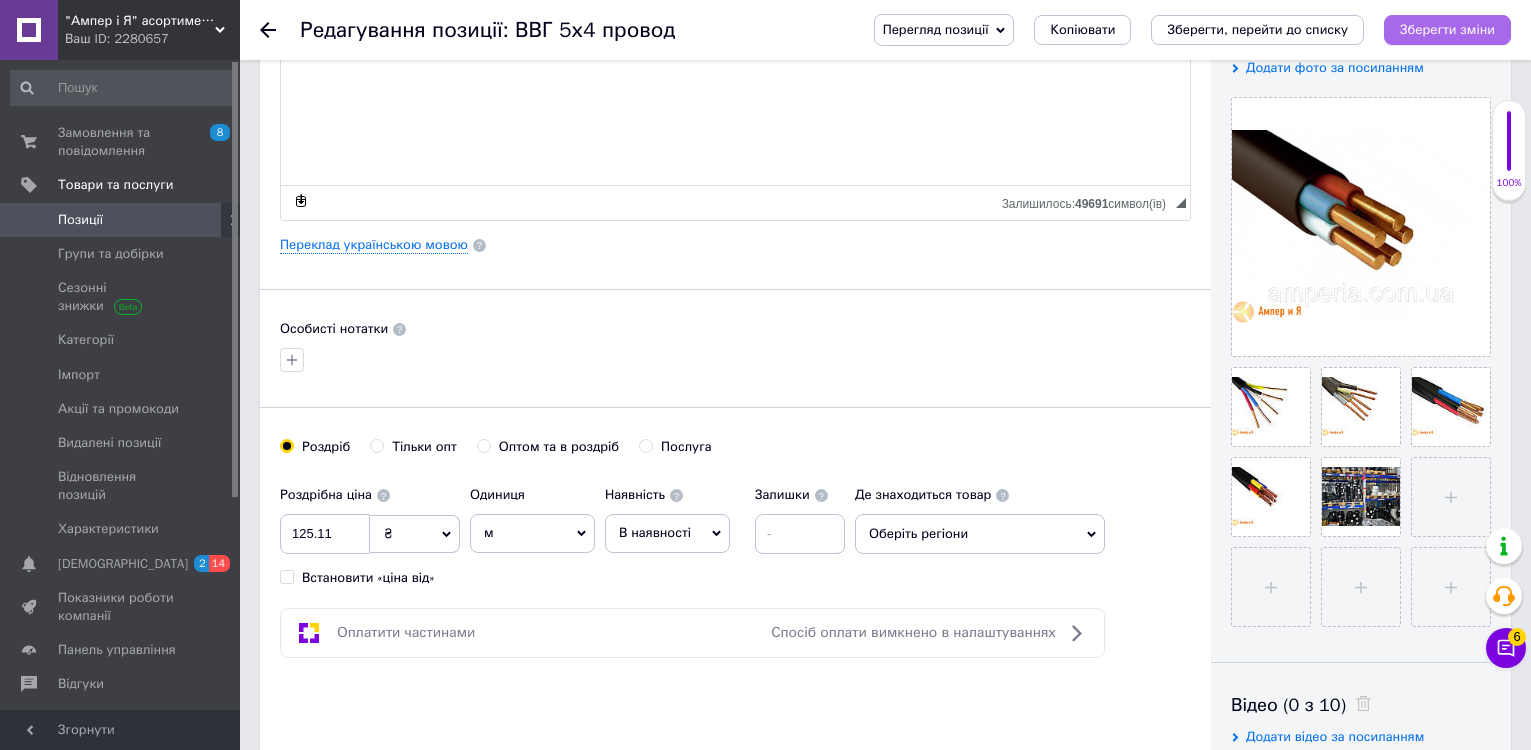 click on "Зберегти зміни" at bounding box center [1447, 29] 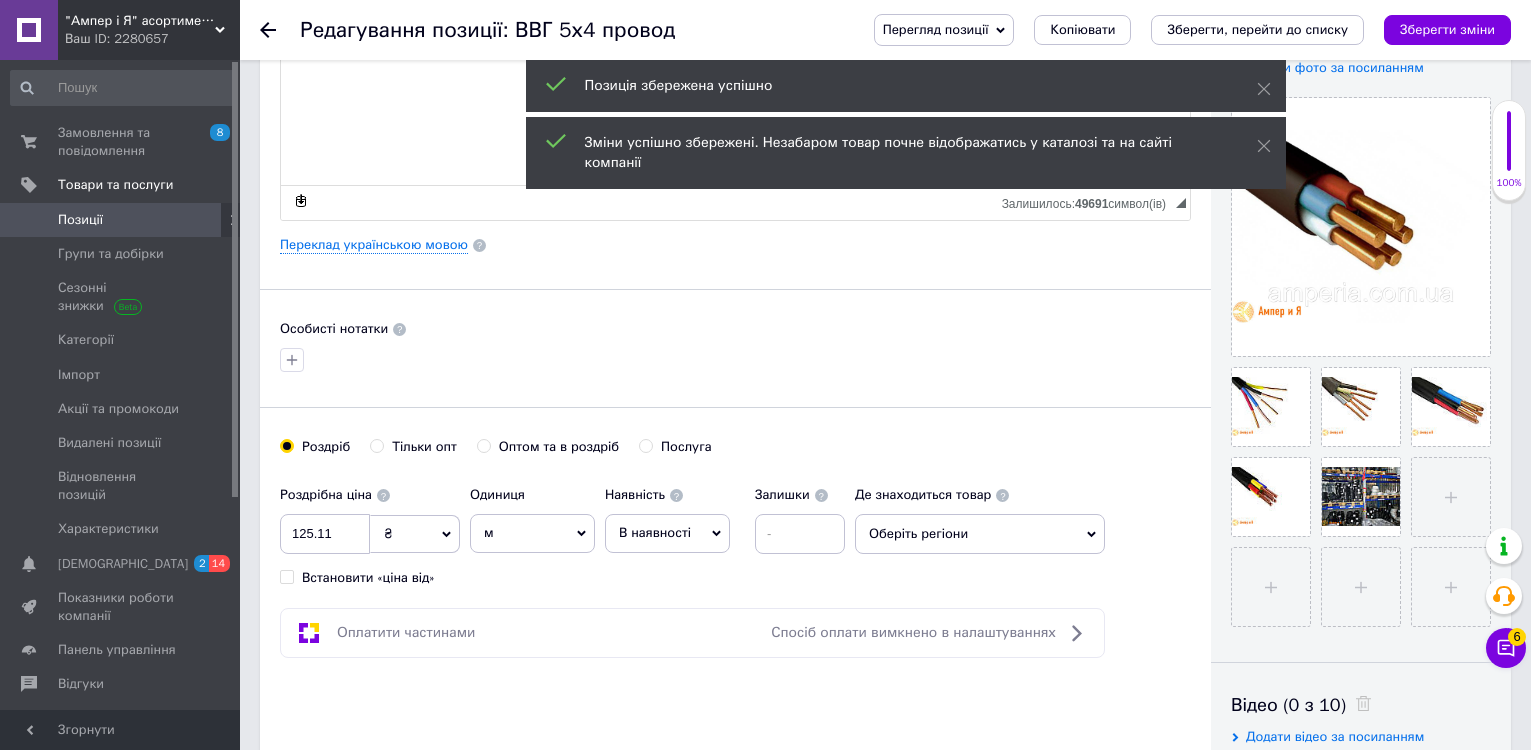 click 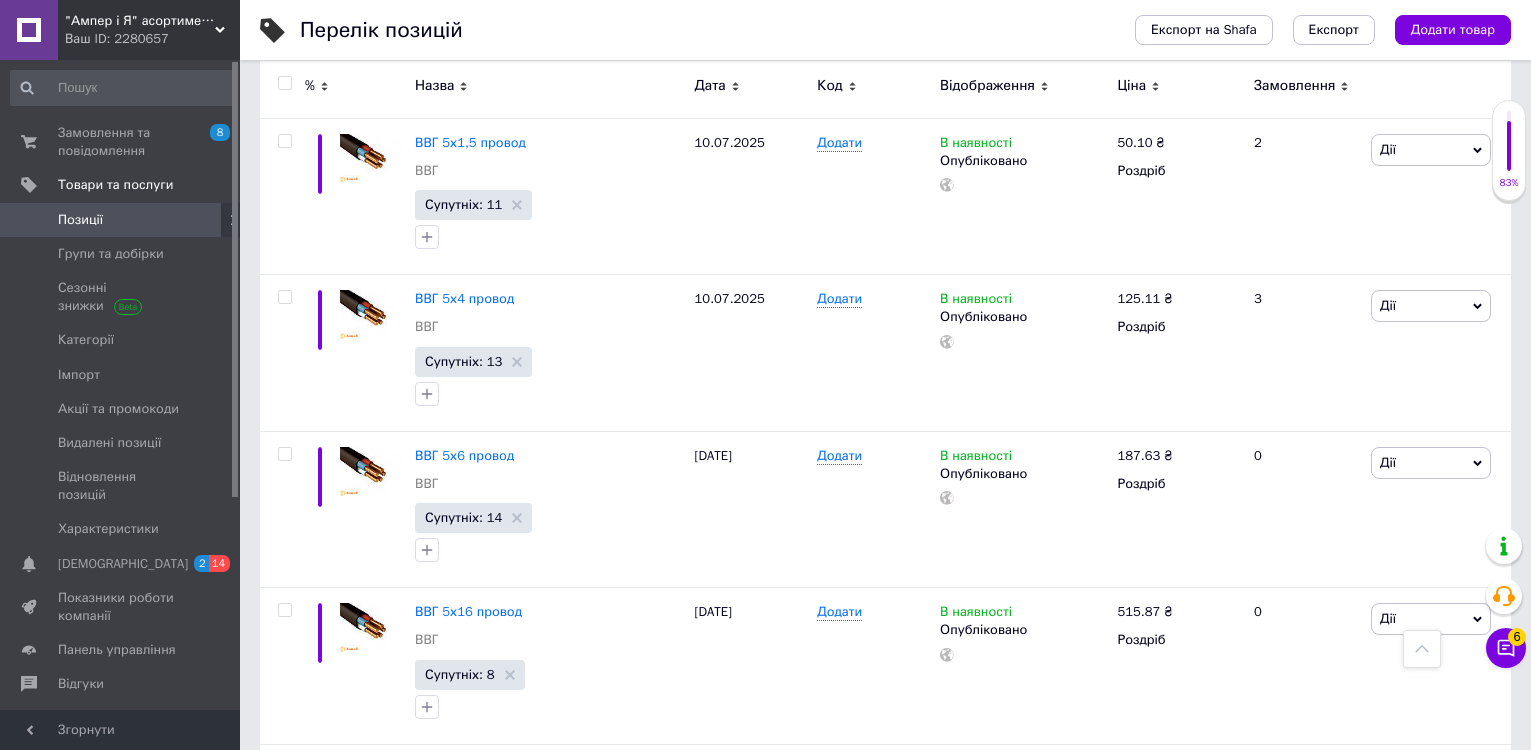 scroll, scrollTop: 3100, scrollLeft: 0, axis: vertical 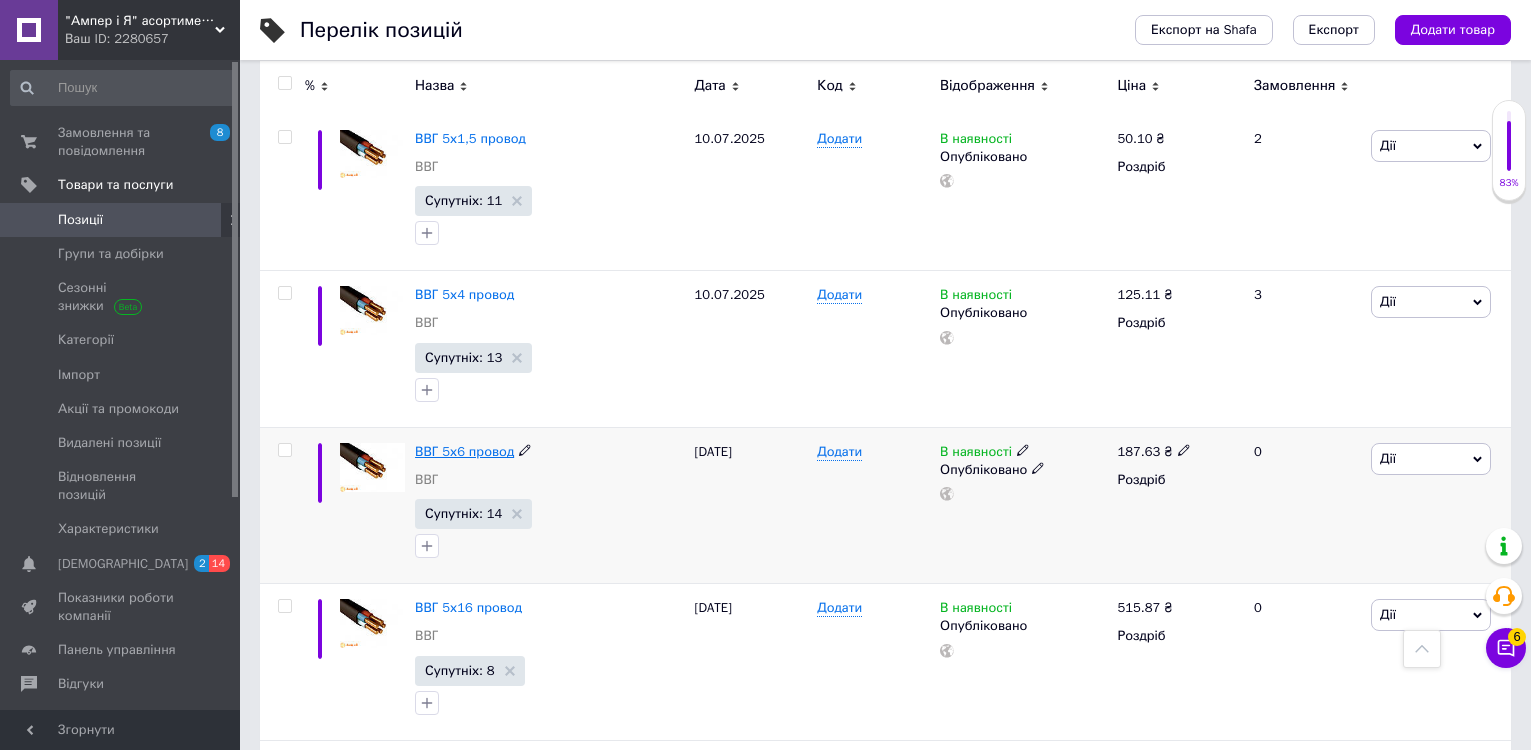 click on "ВВГ 5х6 провод" at bounding box center (464, 451) 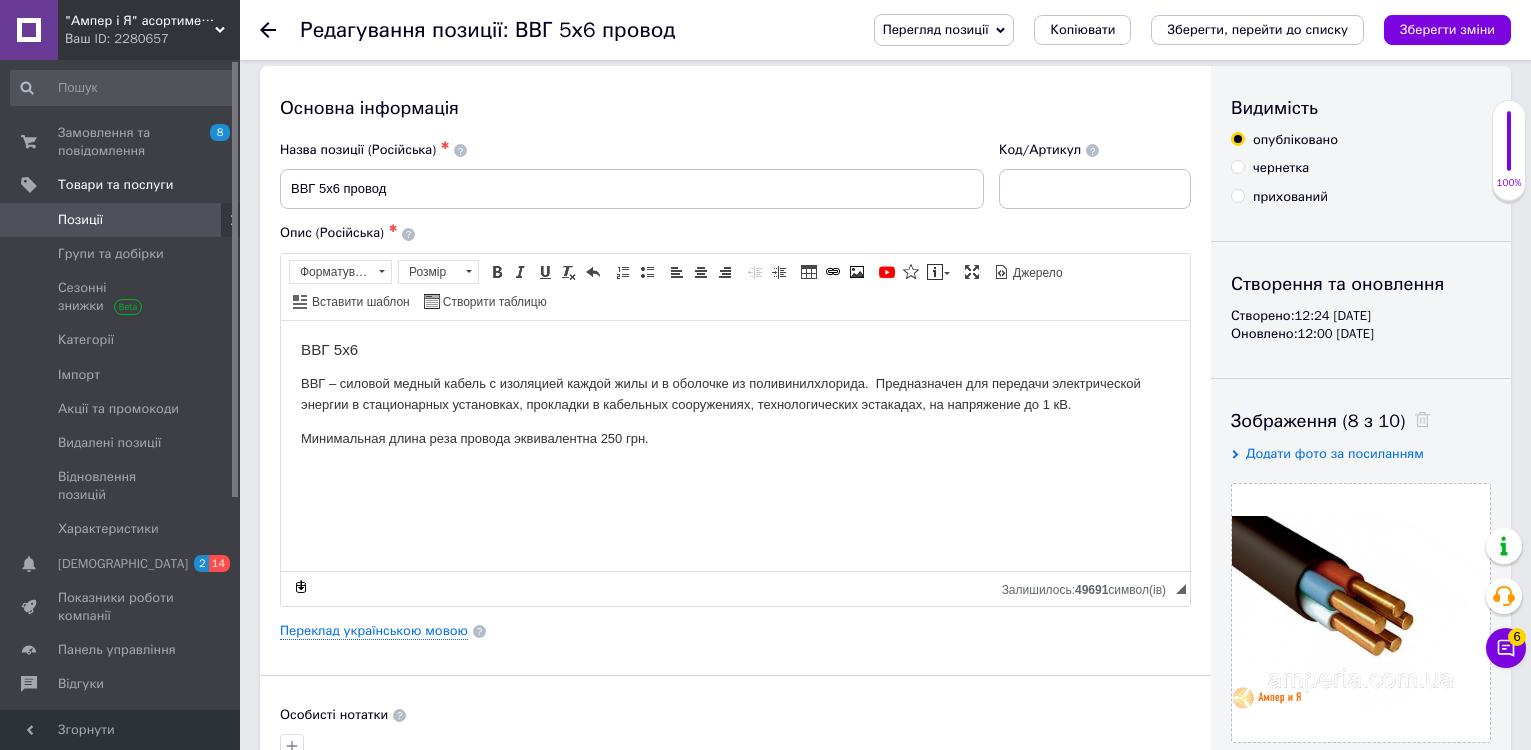 scroll, scrollTop: 400, scrollLeft: 0, axis: vertical 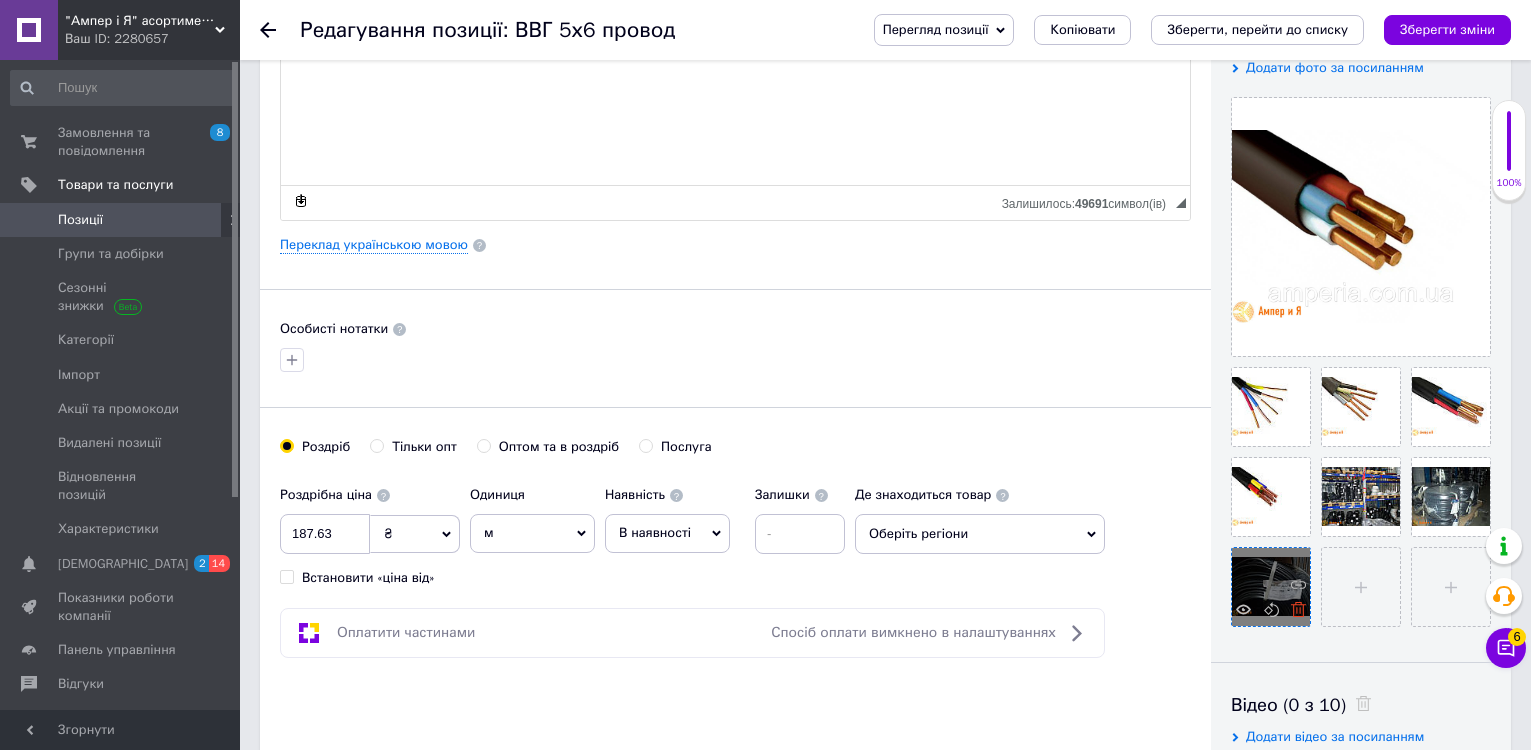 click 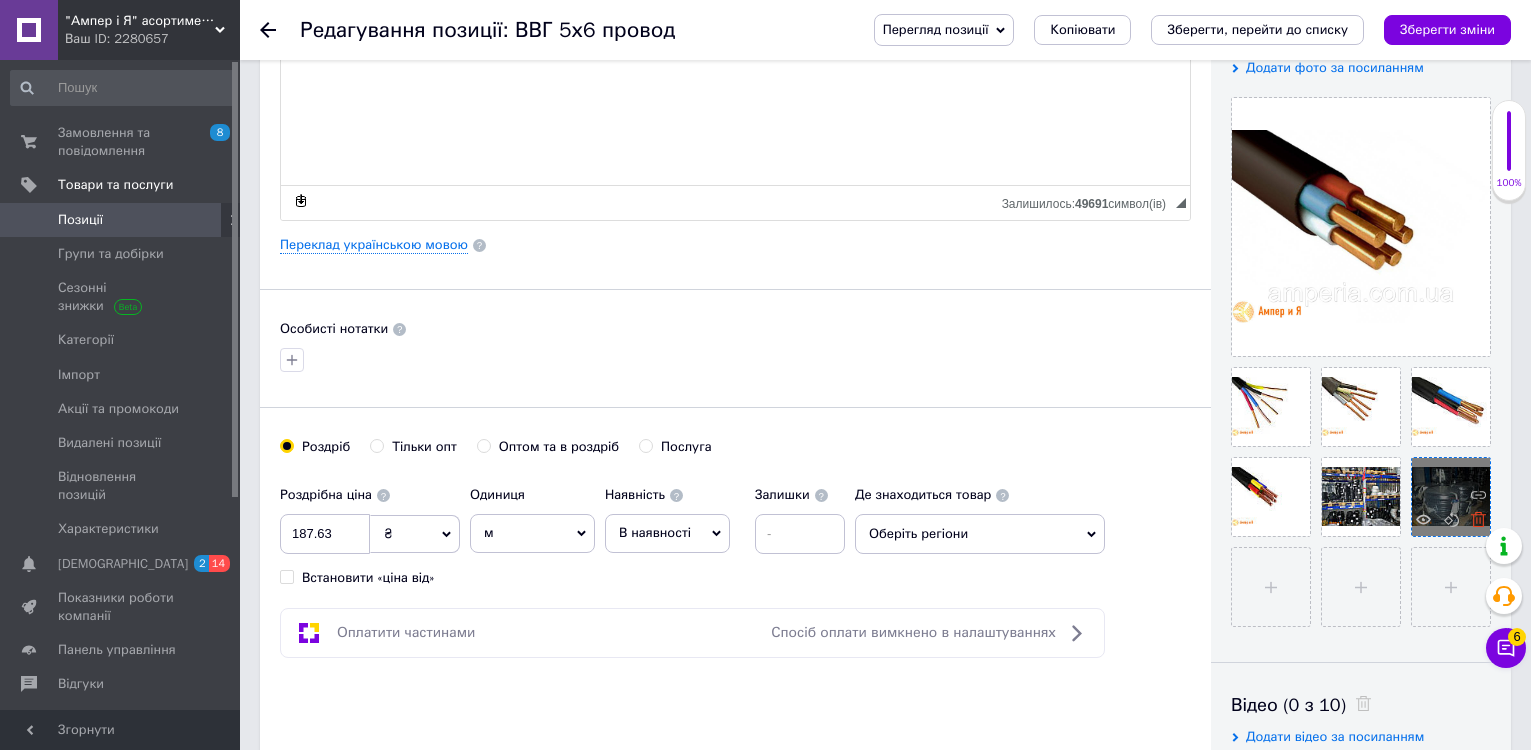 click 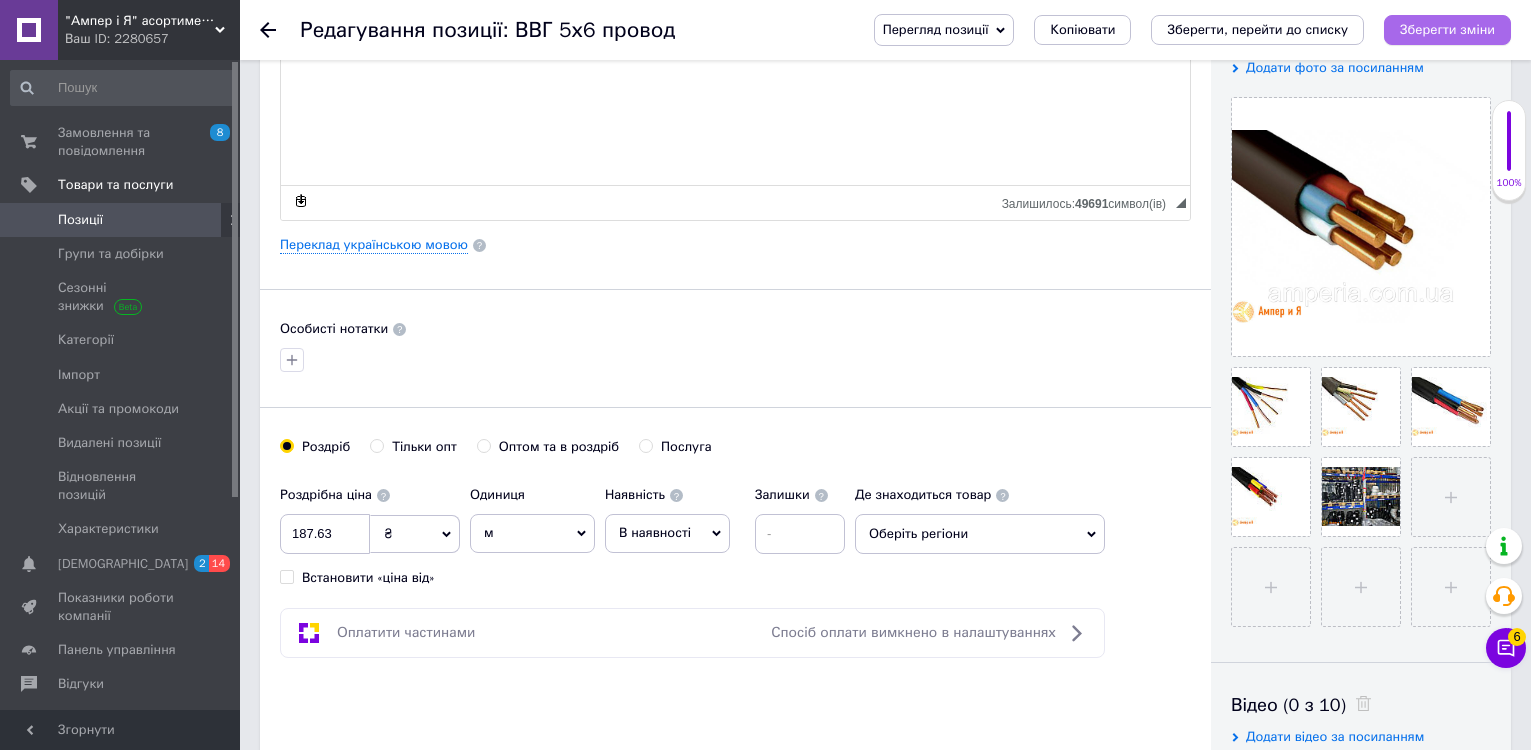 click on "Зберегти зміни" at bounding box center (1447, 29) 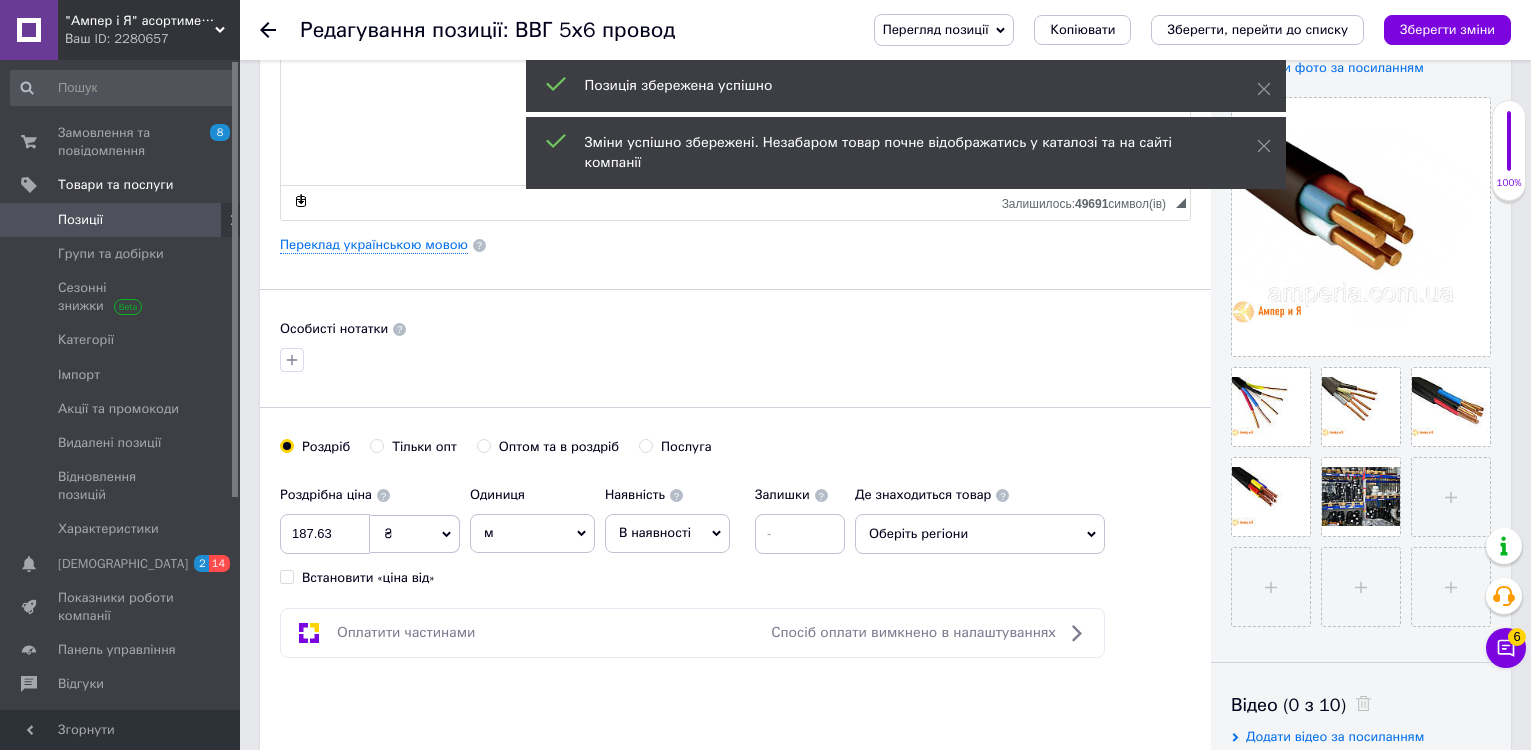 click 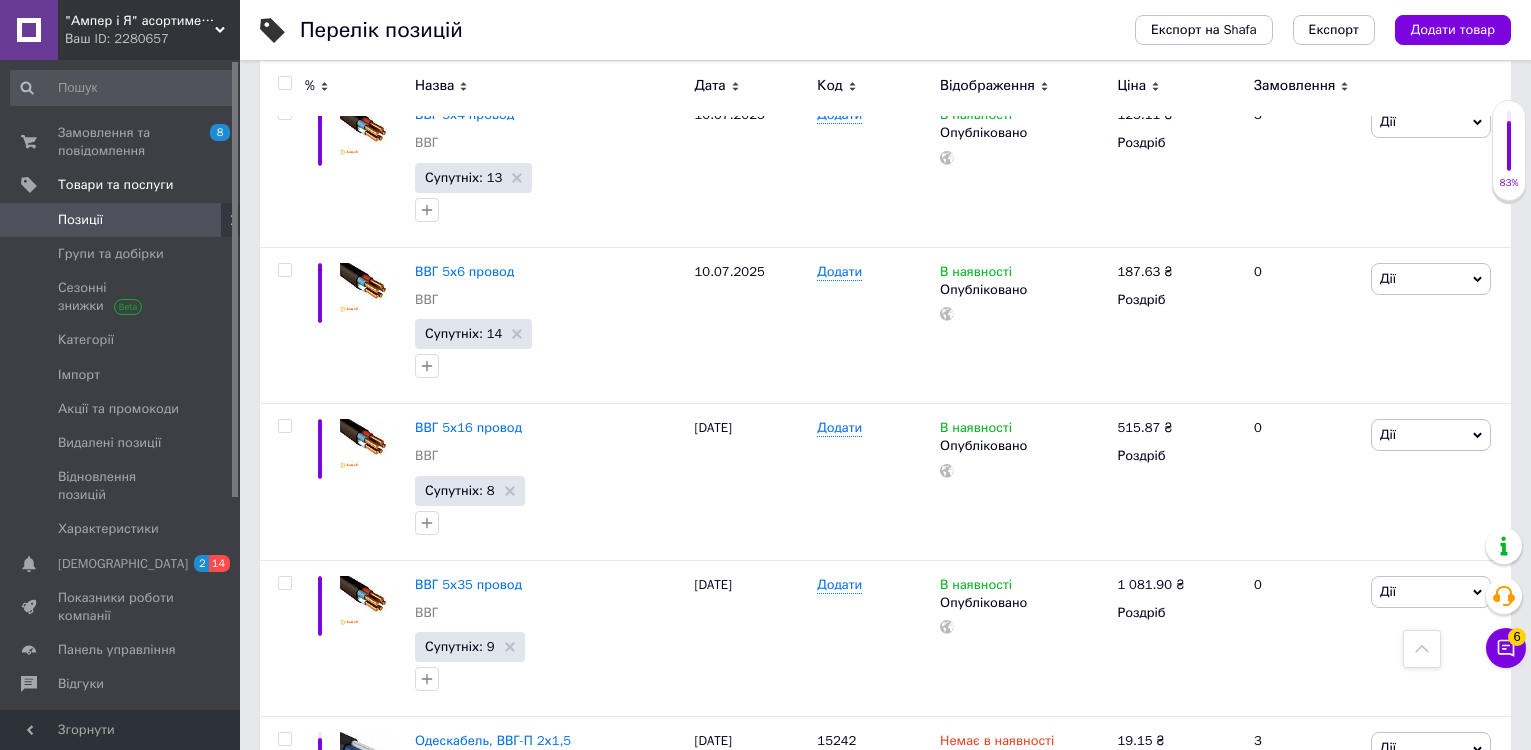 scroll, scrollTop: 3300, scrollLeft: 0, axis: vertical 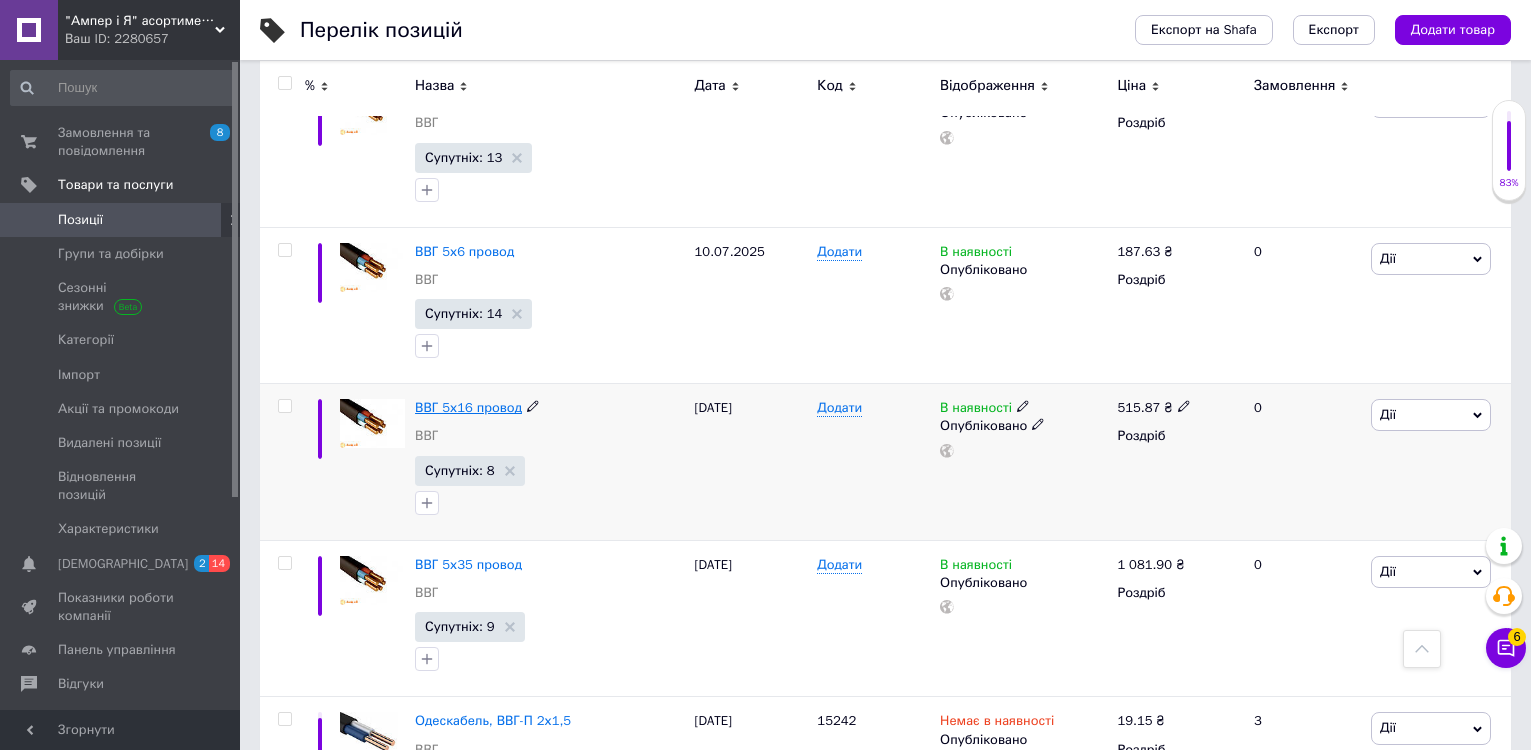 click on "ВВГ 5х16 провод" at bounding box center (468, 407) 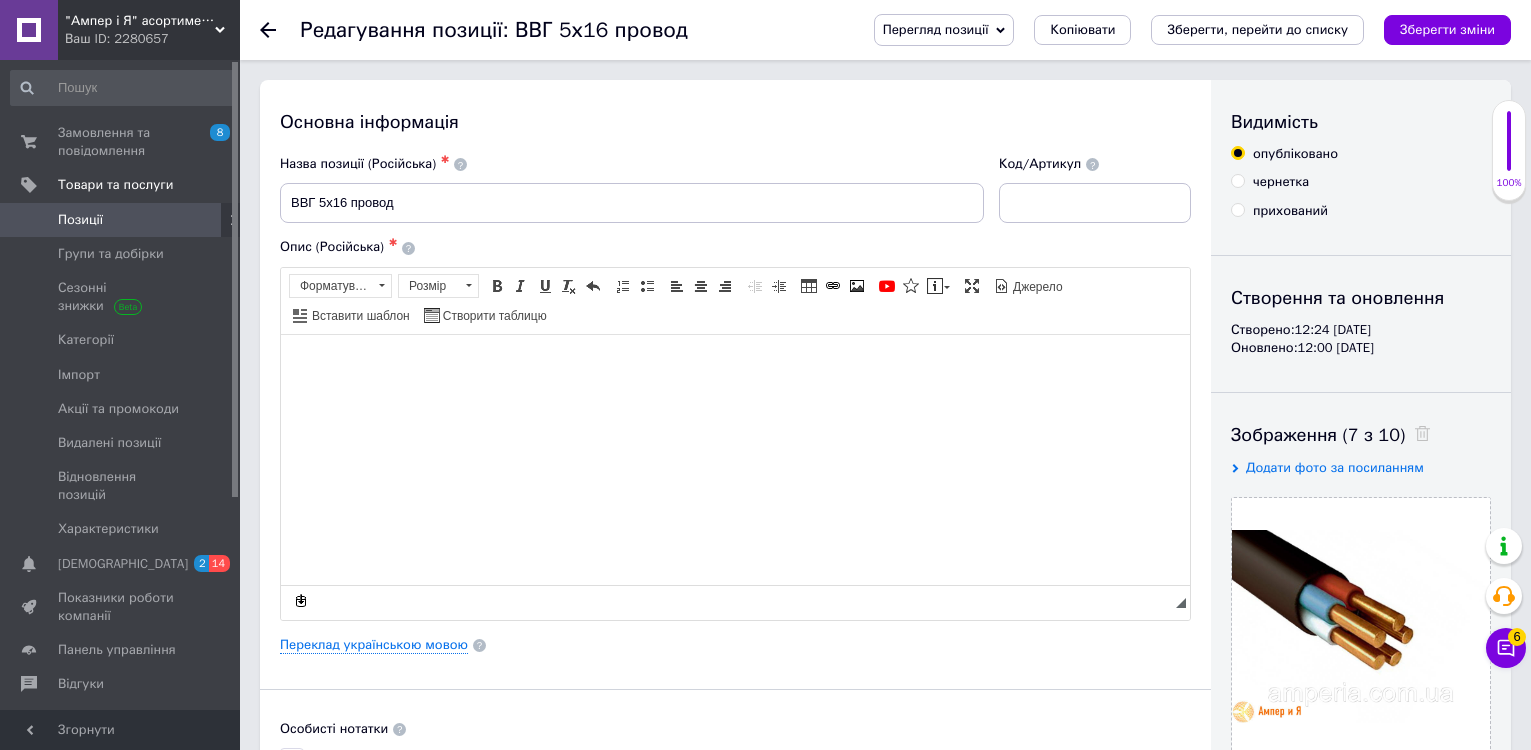 scroll, scrollTop: 400, scrollLeft: 0, axis: vertical 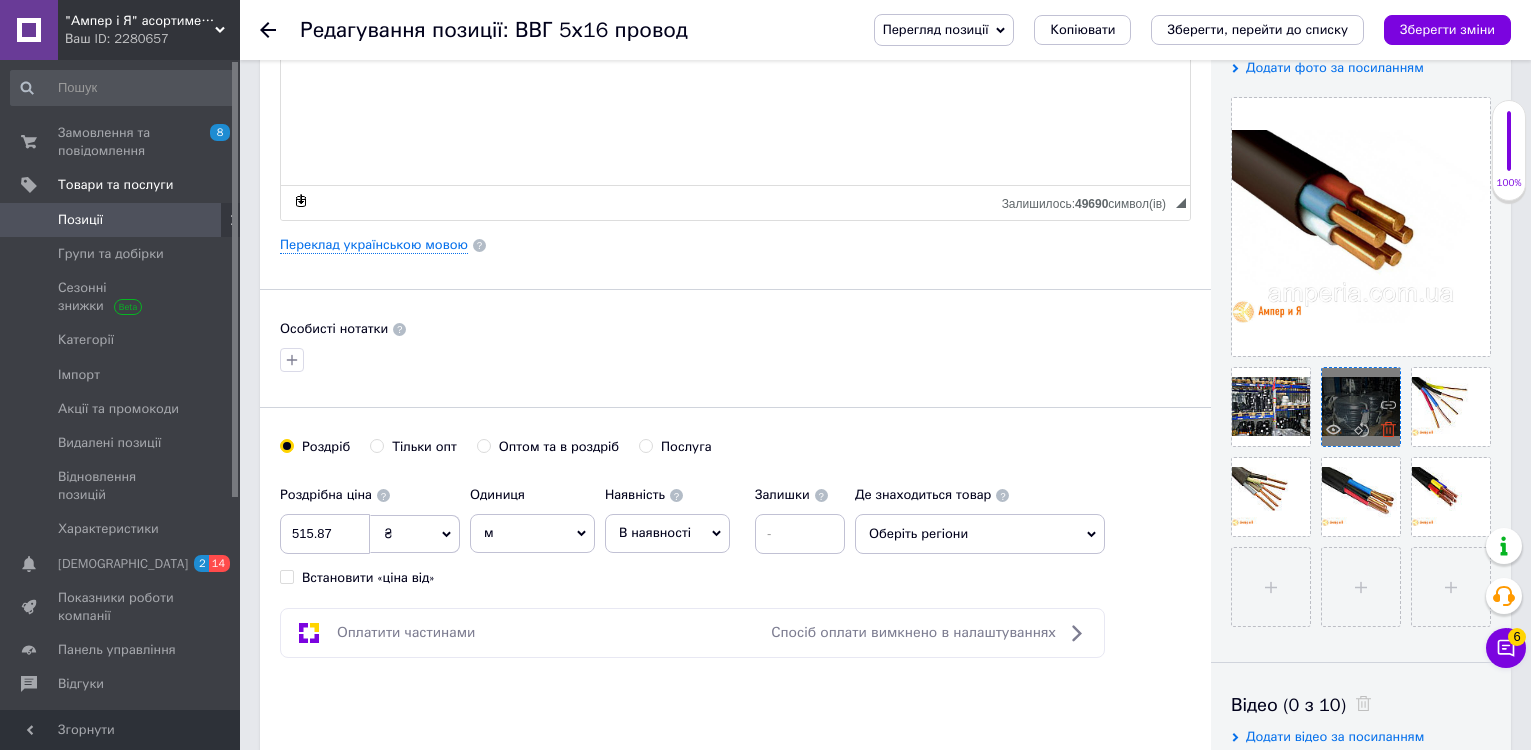 click 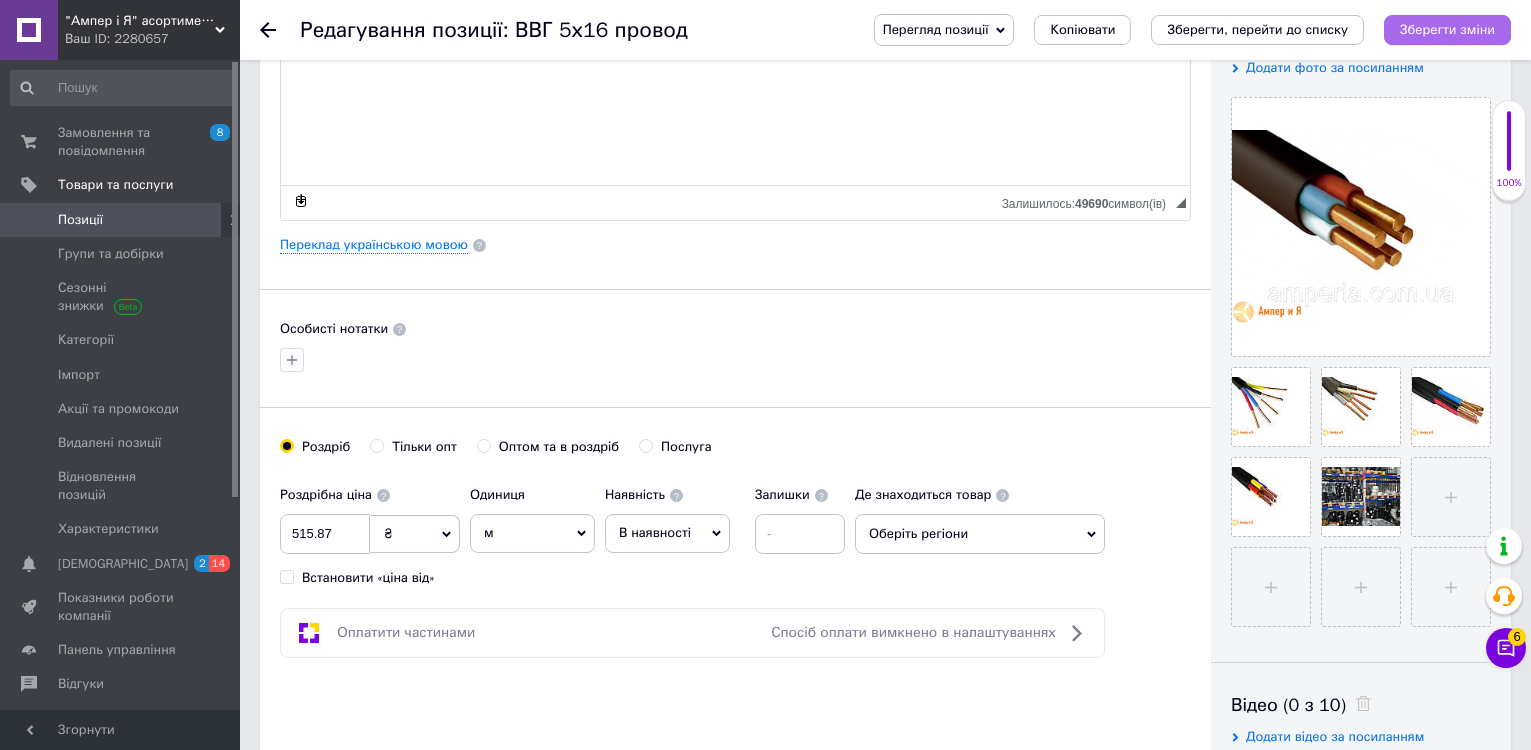 click on "Зберегти зміни" at bounding box center (1447, 29) 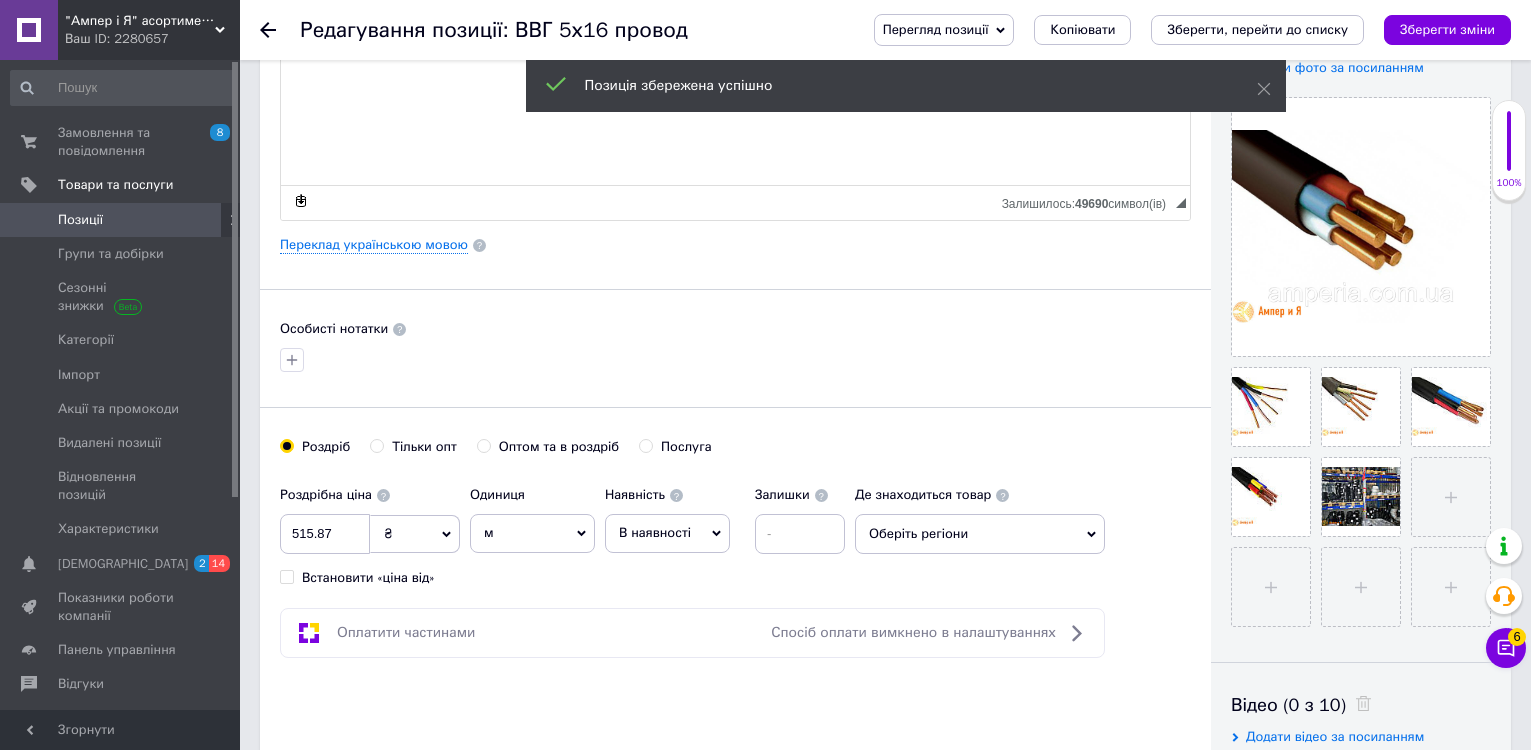 click 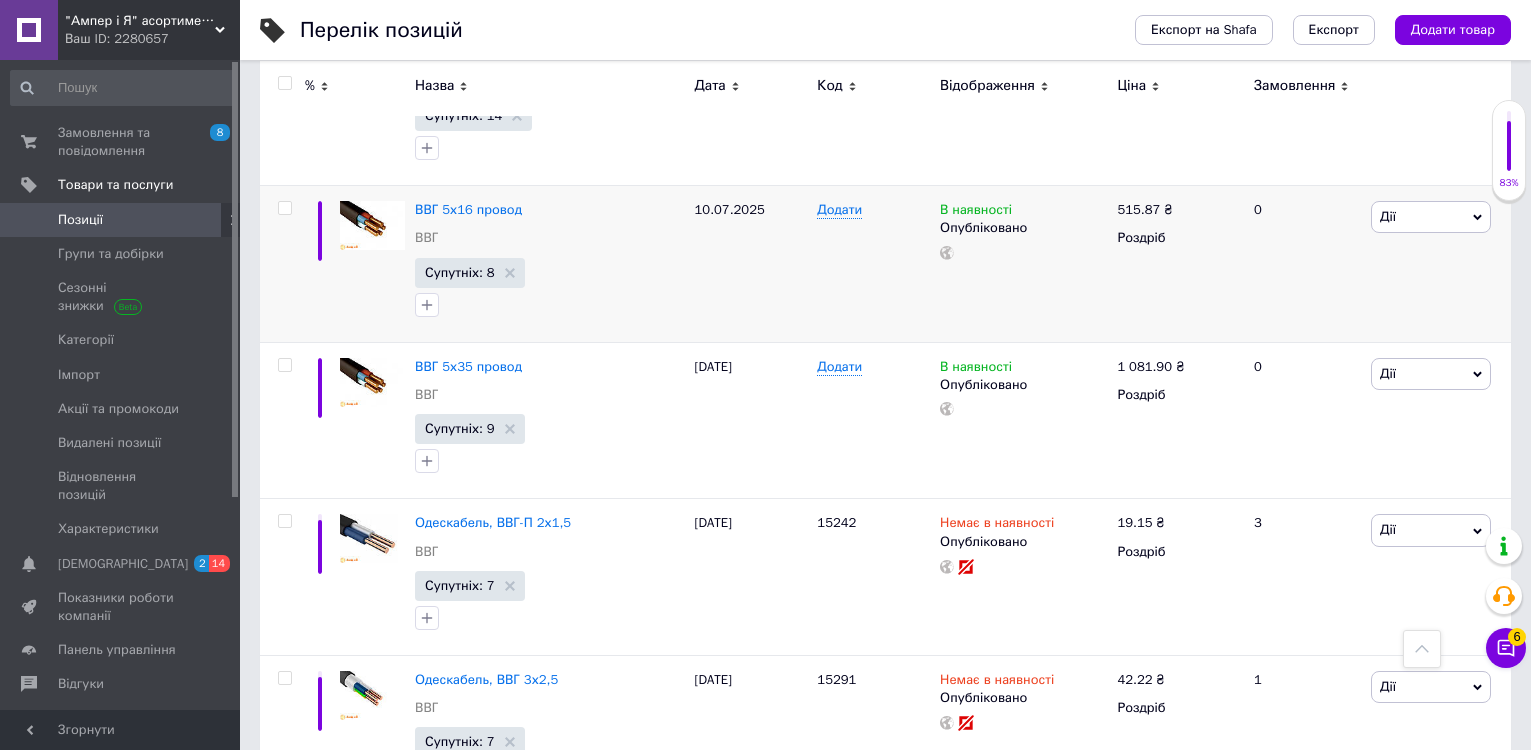 scroll, scrollTop: 3500, scrollLeft: 0, axis: vertical 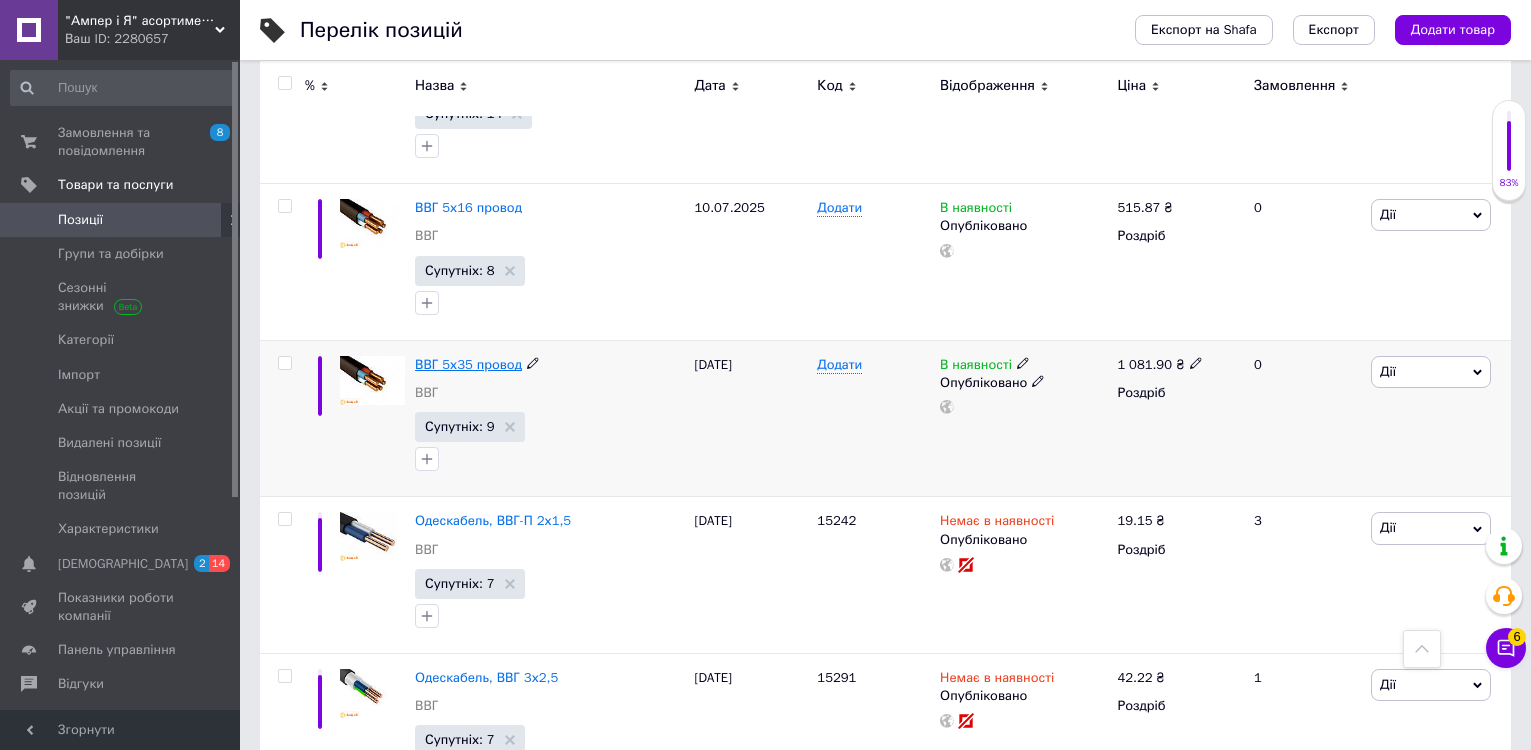 click on "ВВГ 5х35 провод" at bounding box center [468, 364] 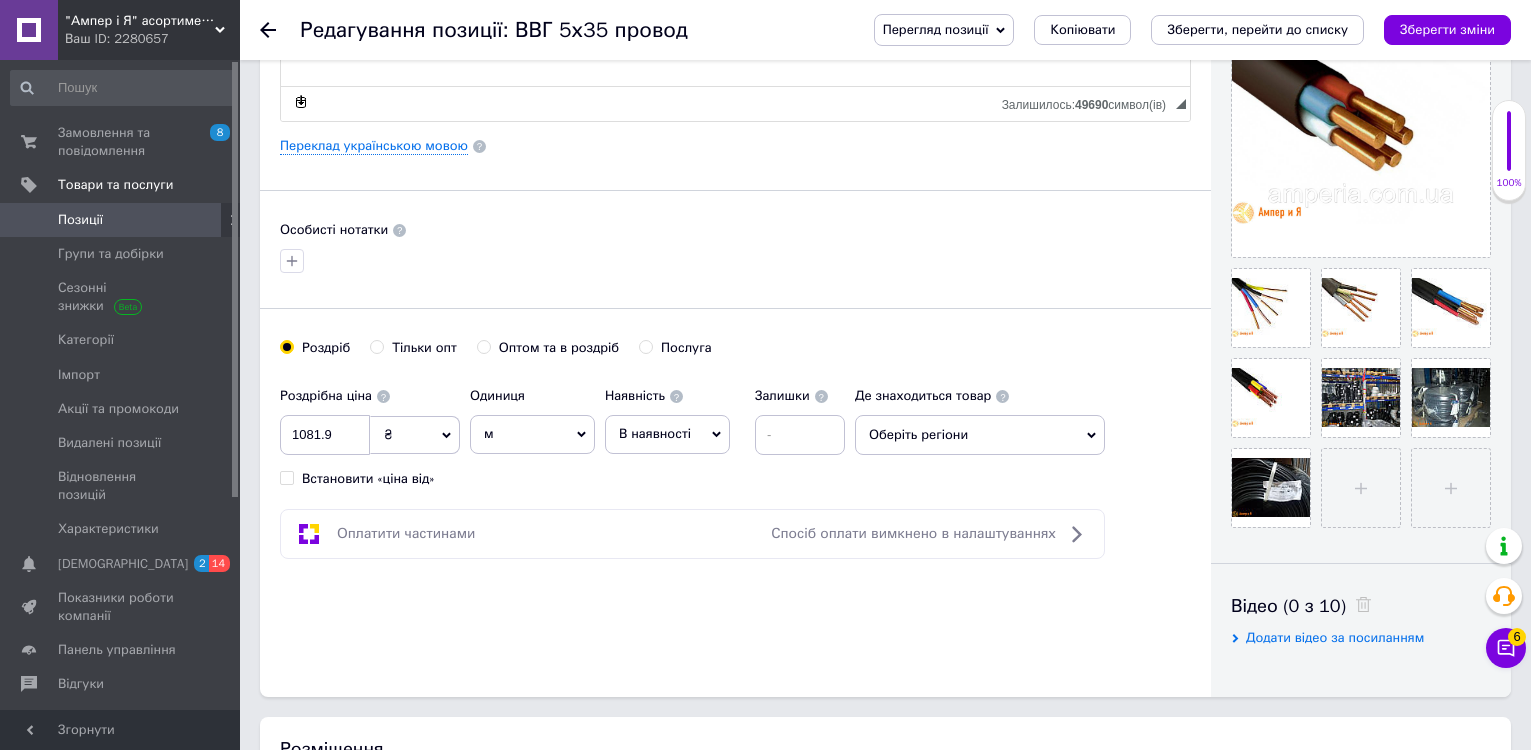 scroll, scrollTop: 500, scrollLeft: 0, axis: vertical 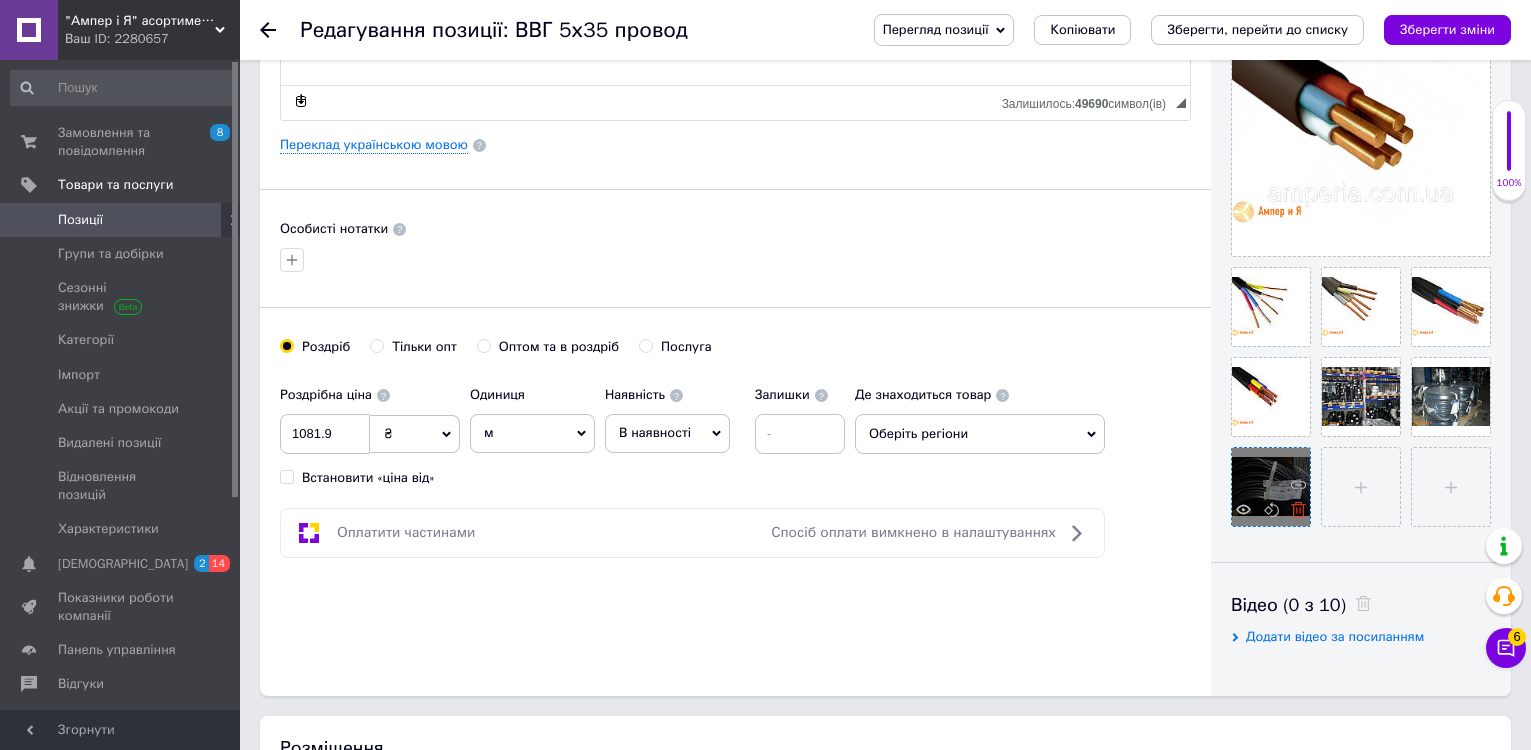 click 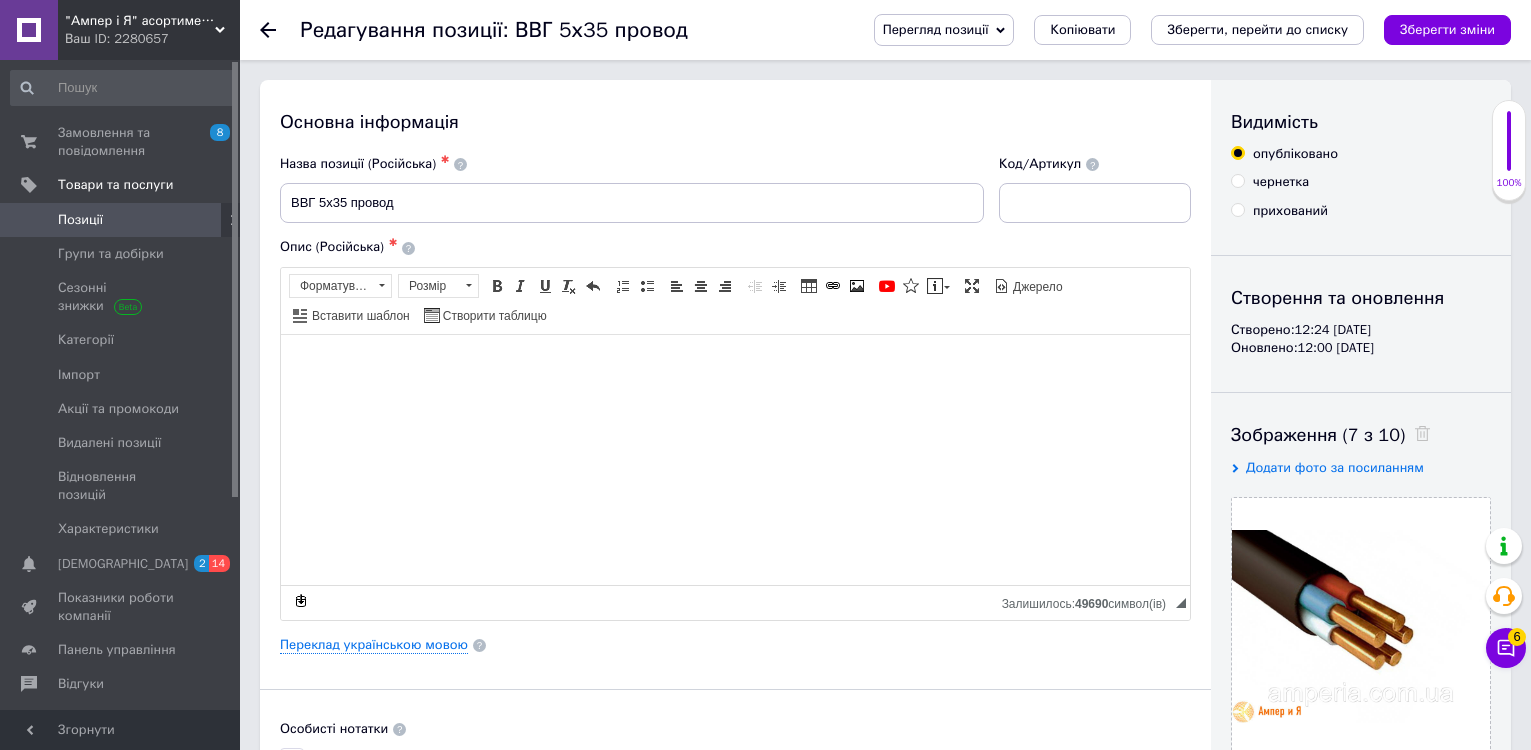 scroll, scrollTop: 500, scrollLeft: 0, axis: vertical 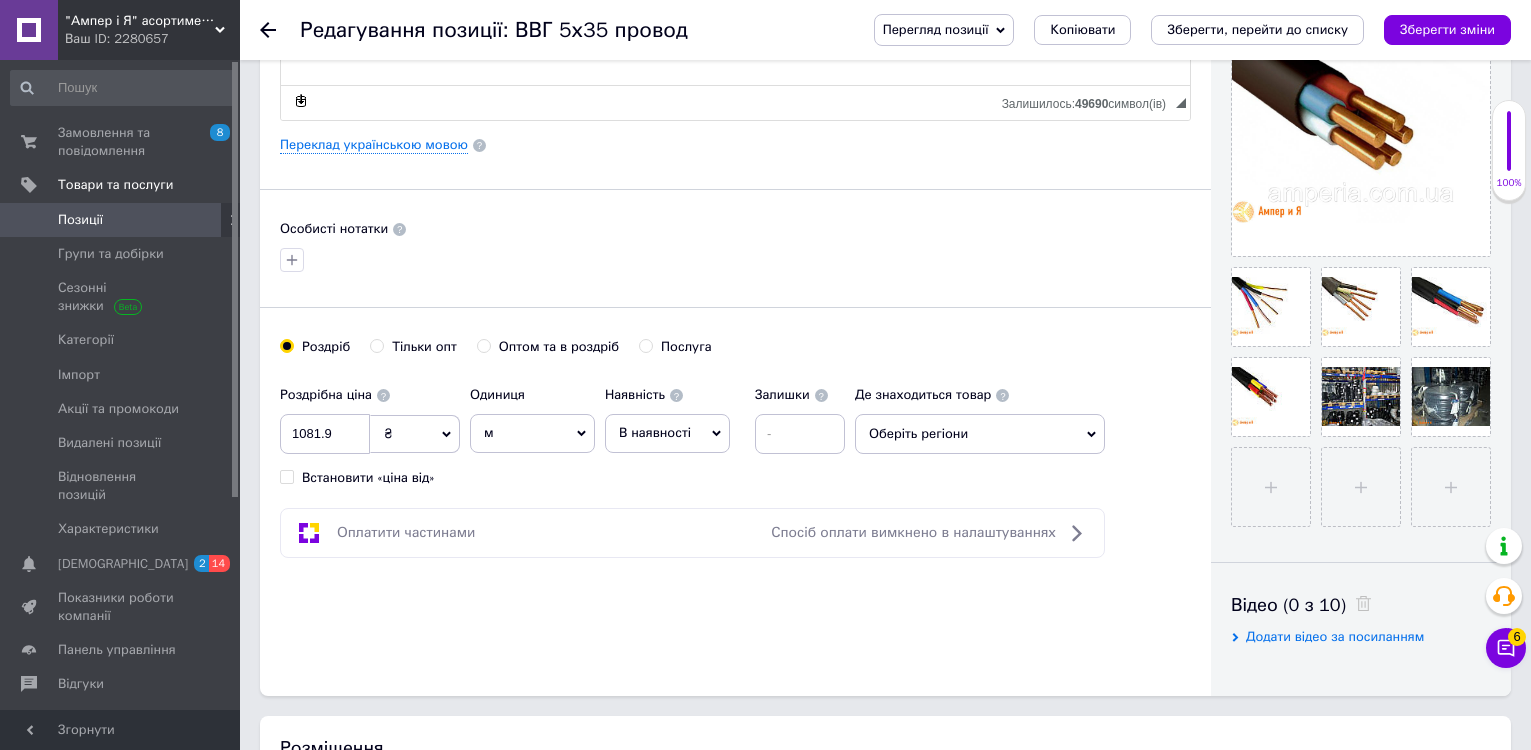 click 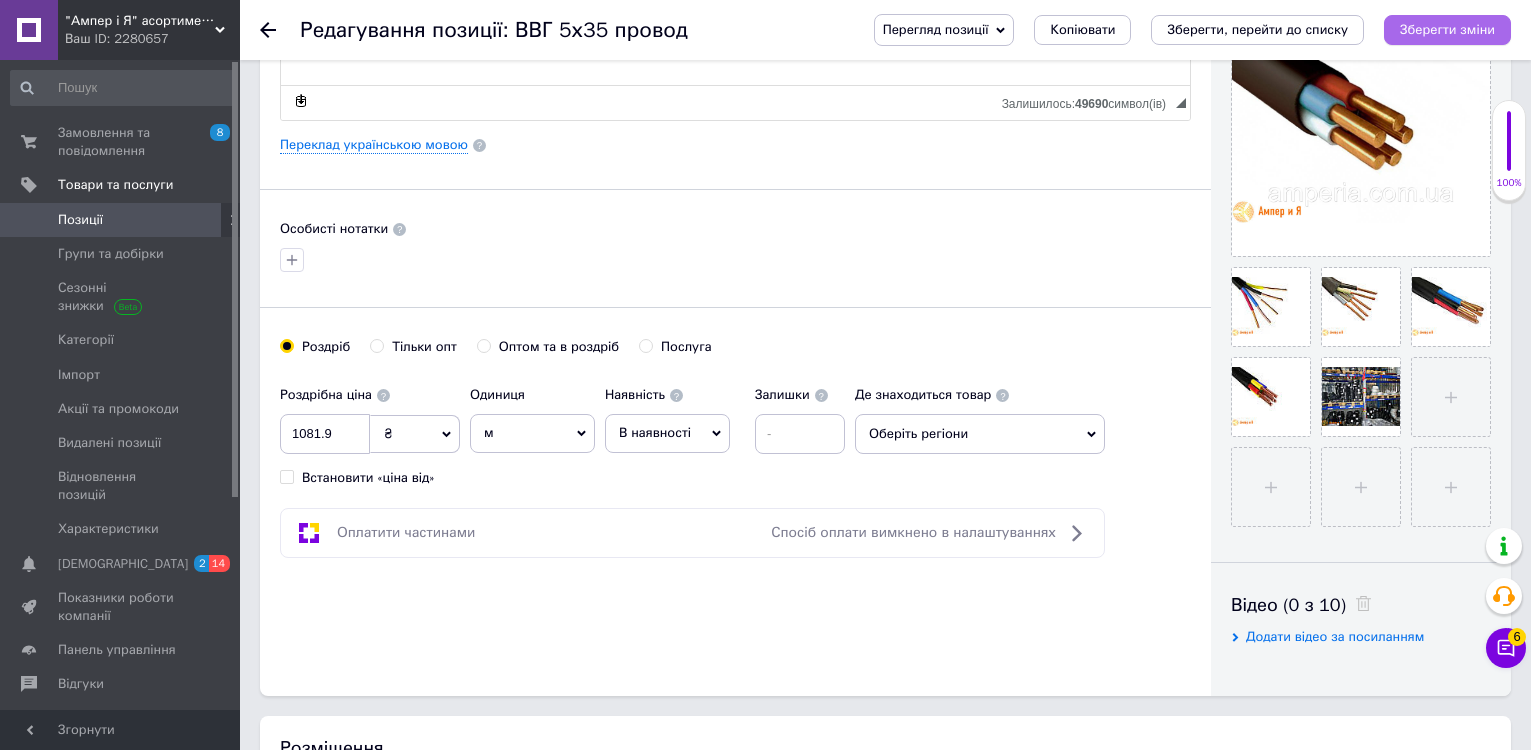 click on "Зберегти зміни" at bounding box center [1447, 29] 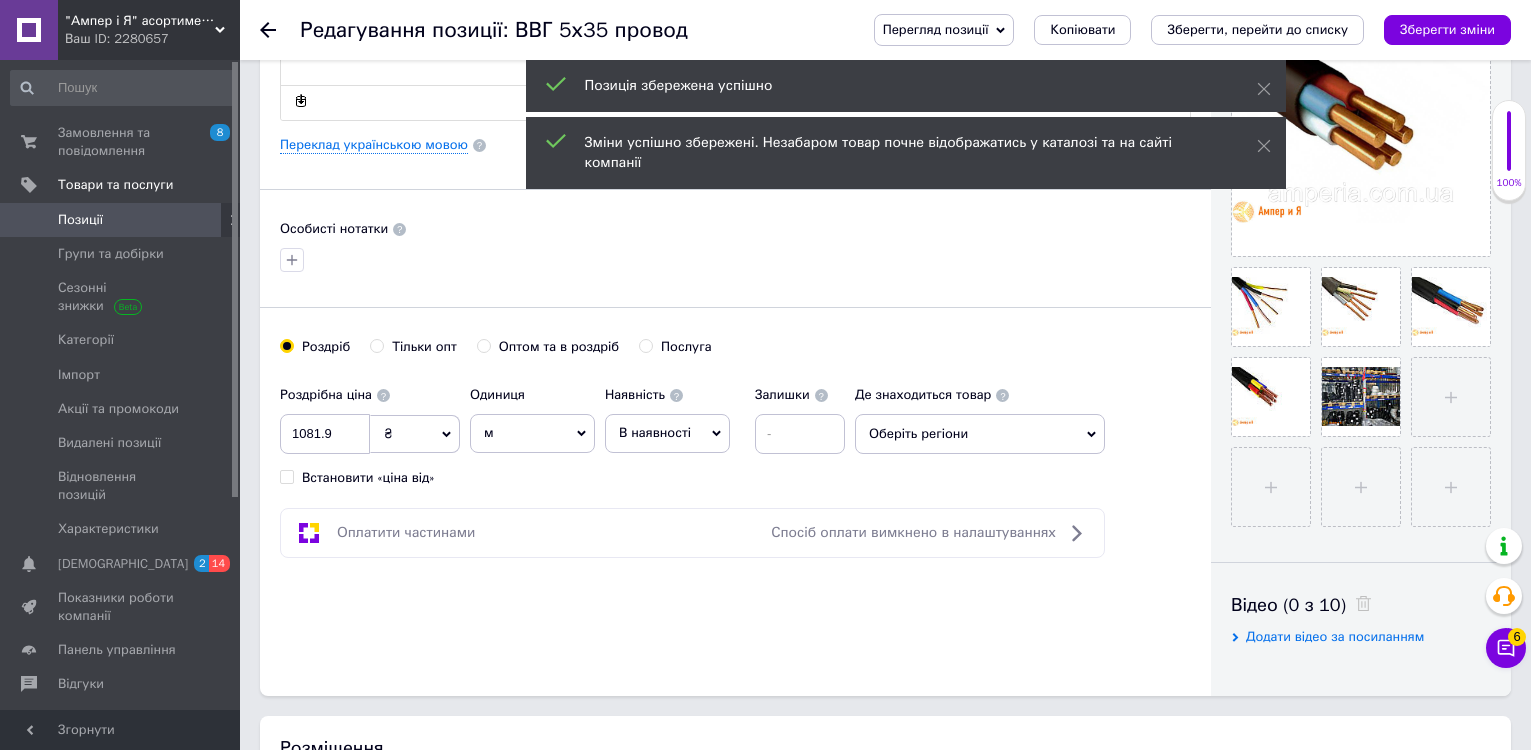 click 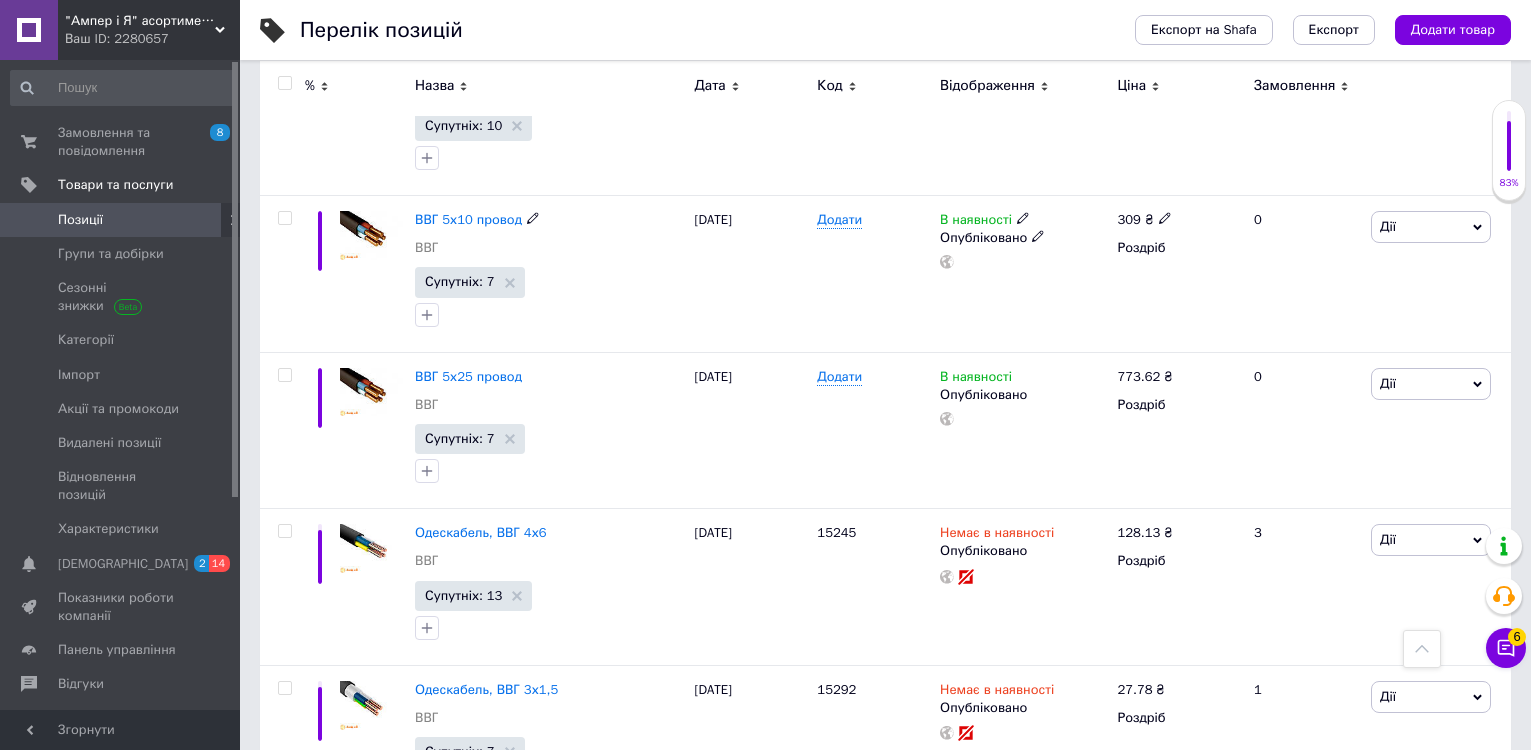 scroll, scrollTop: 5400, scrollLeft: 0, axis: vertical 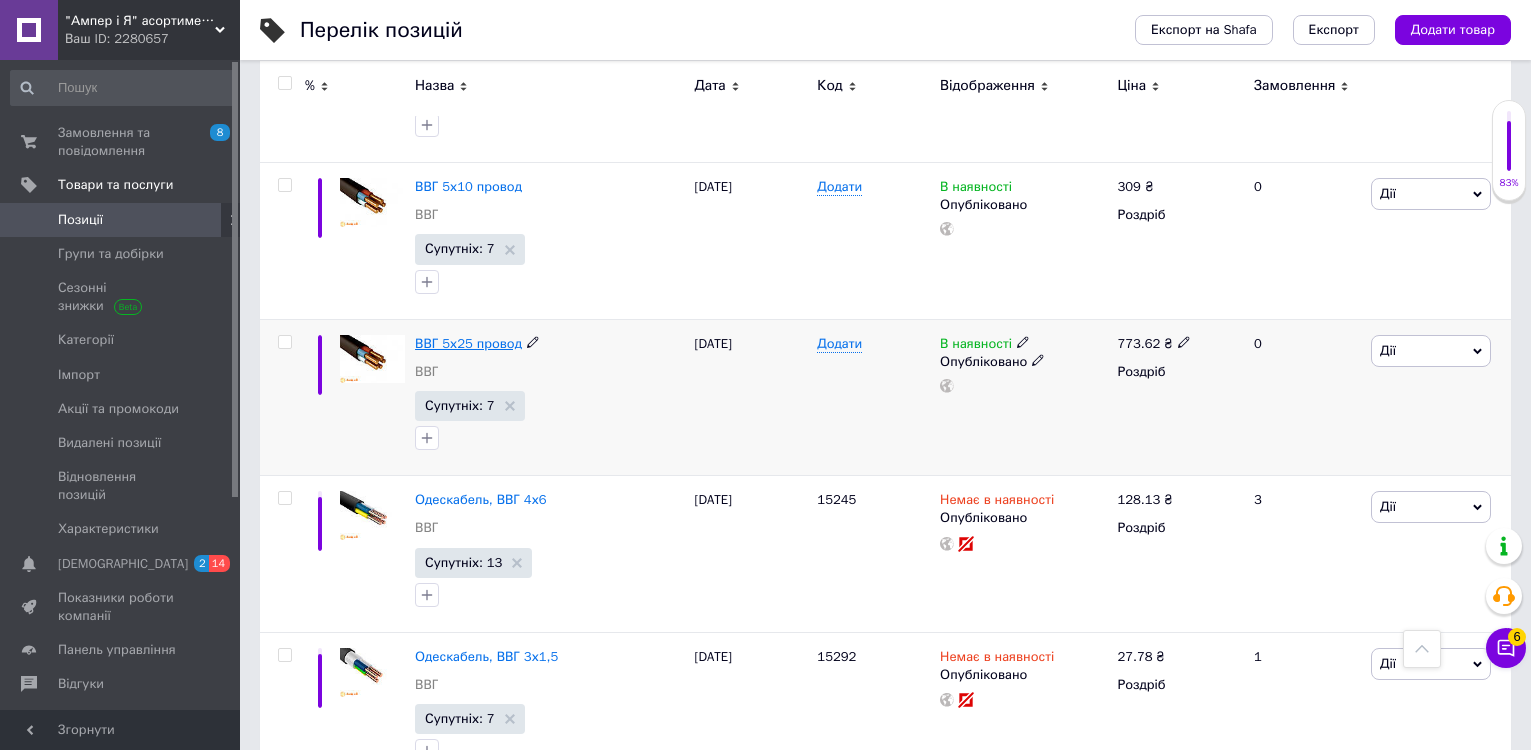 click on "ВВГ 5х25 провод" at bounding box center (468, 343) 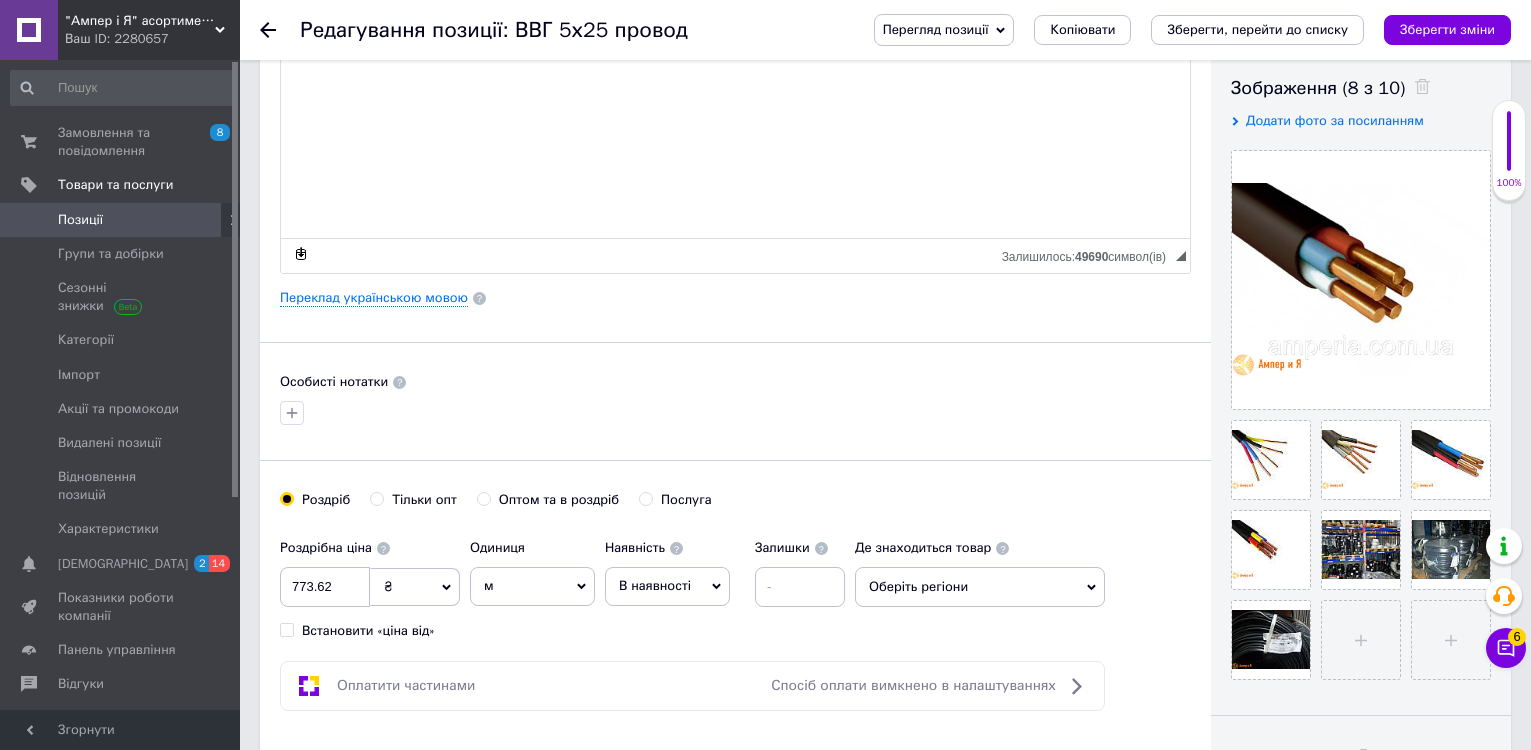 scroll, scrollTop: 400, scrollLeft: 0, axis: vertical 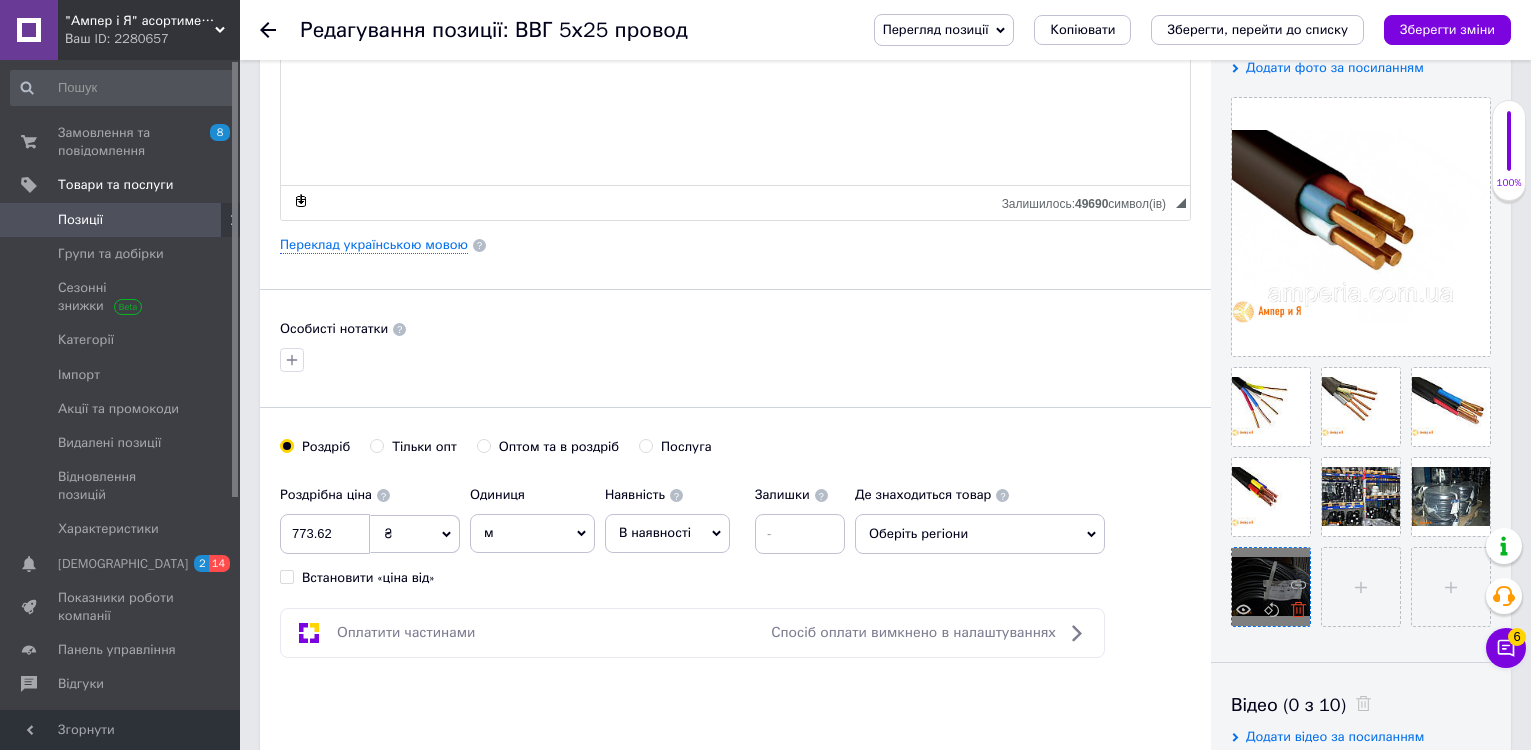 click 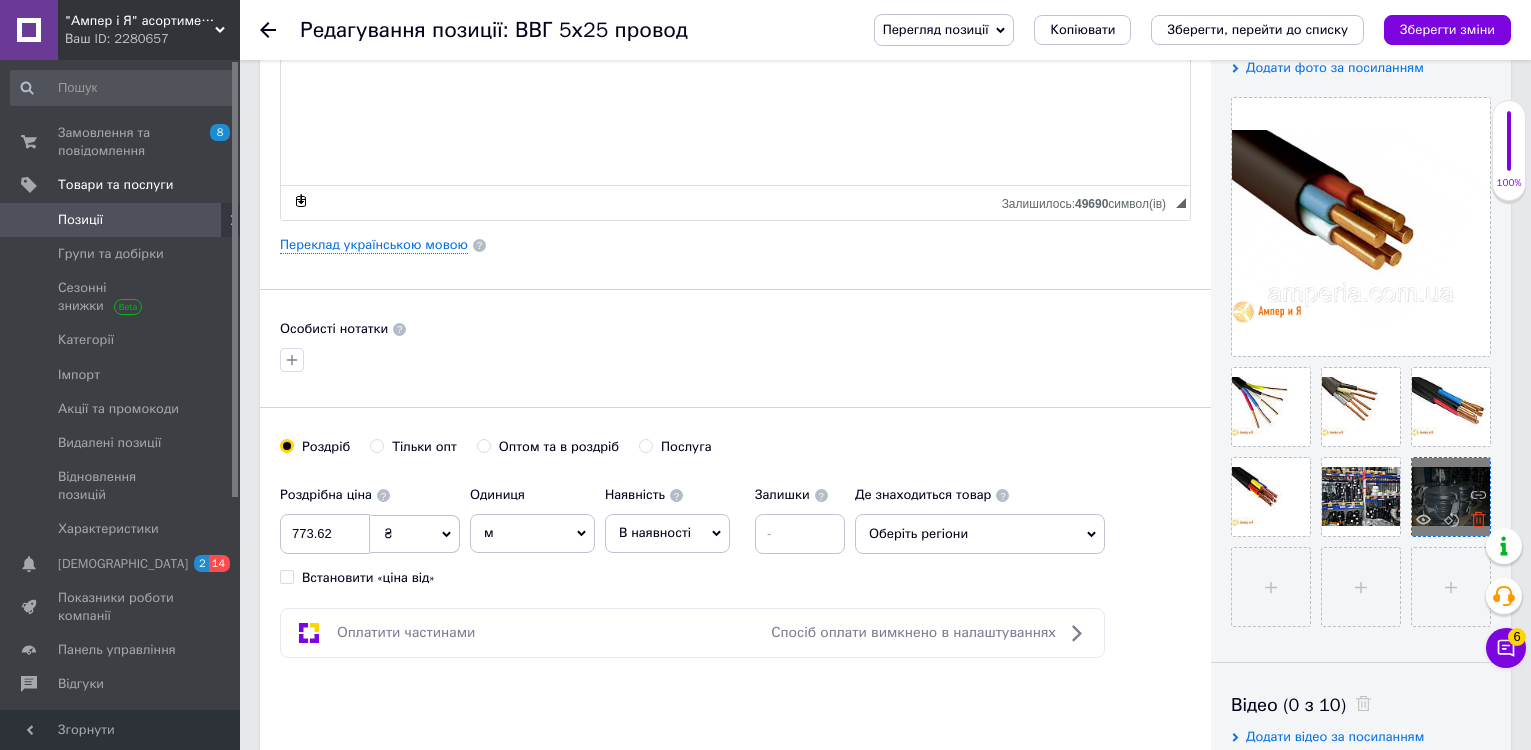 click 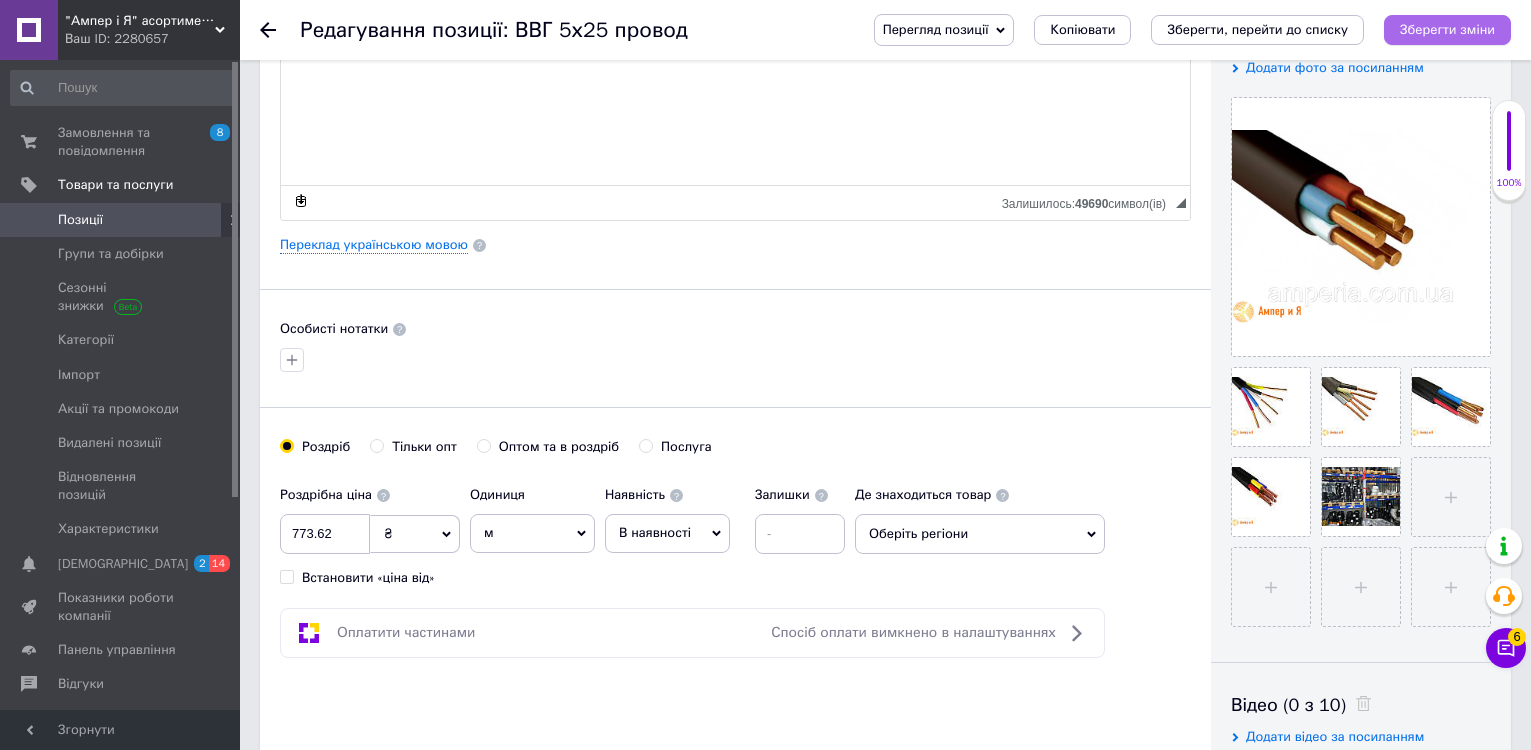 click on "Зберегти зміни" at bounding box center (1447, 29) 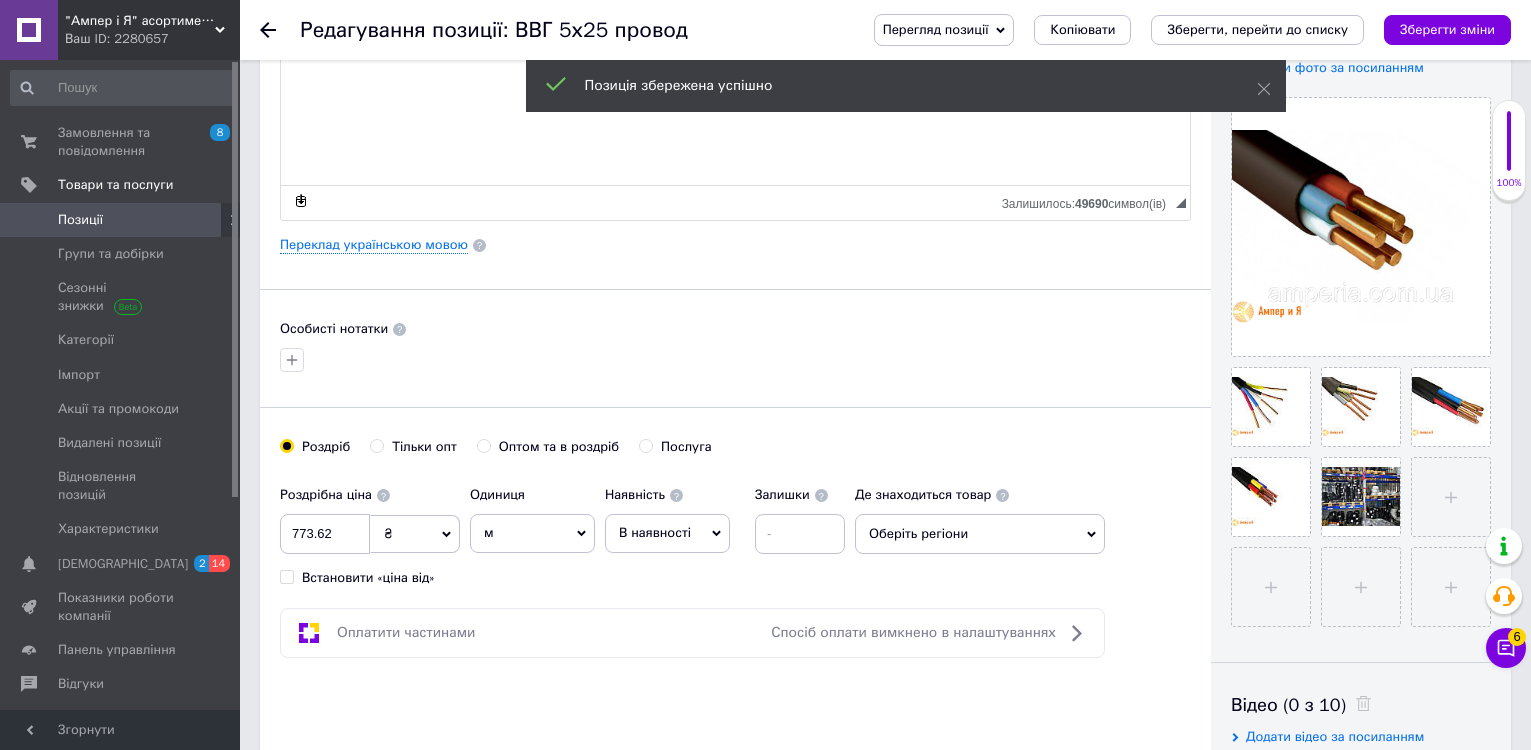 click 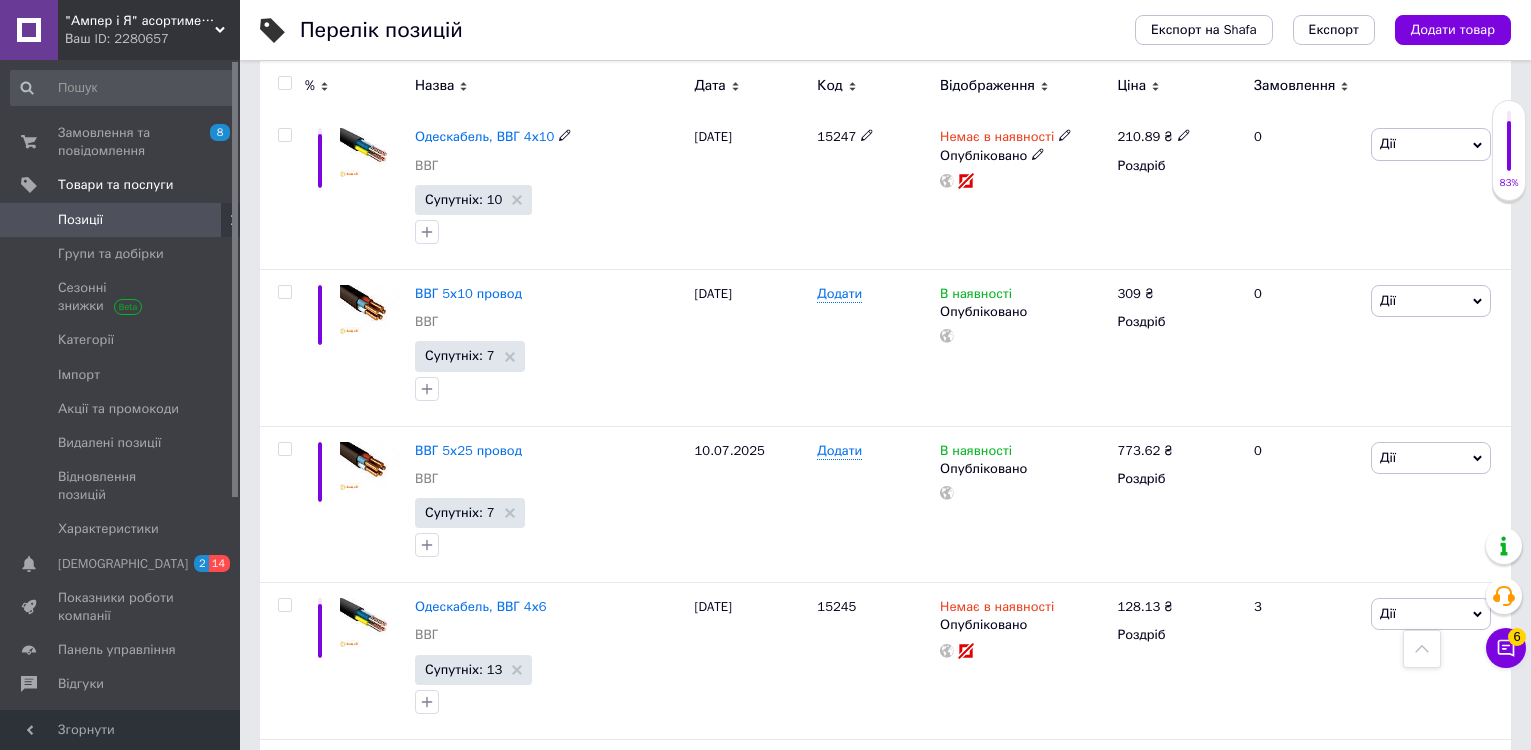 scroll, scrollTop: 5300, scrollLeft: 0, axis: vertical 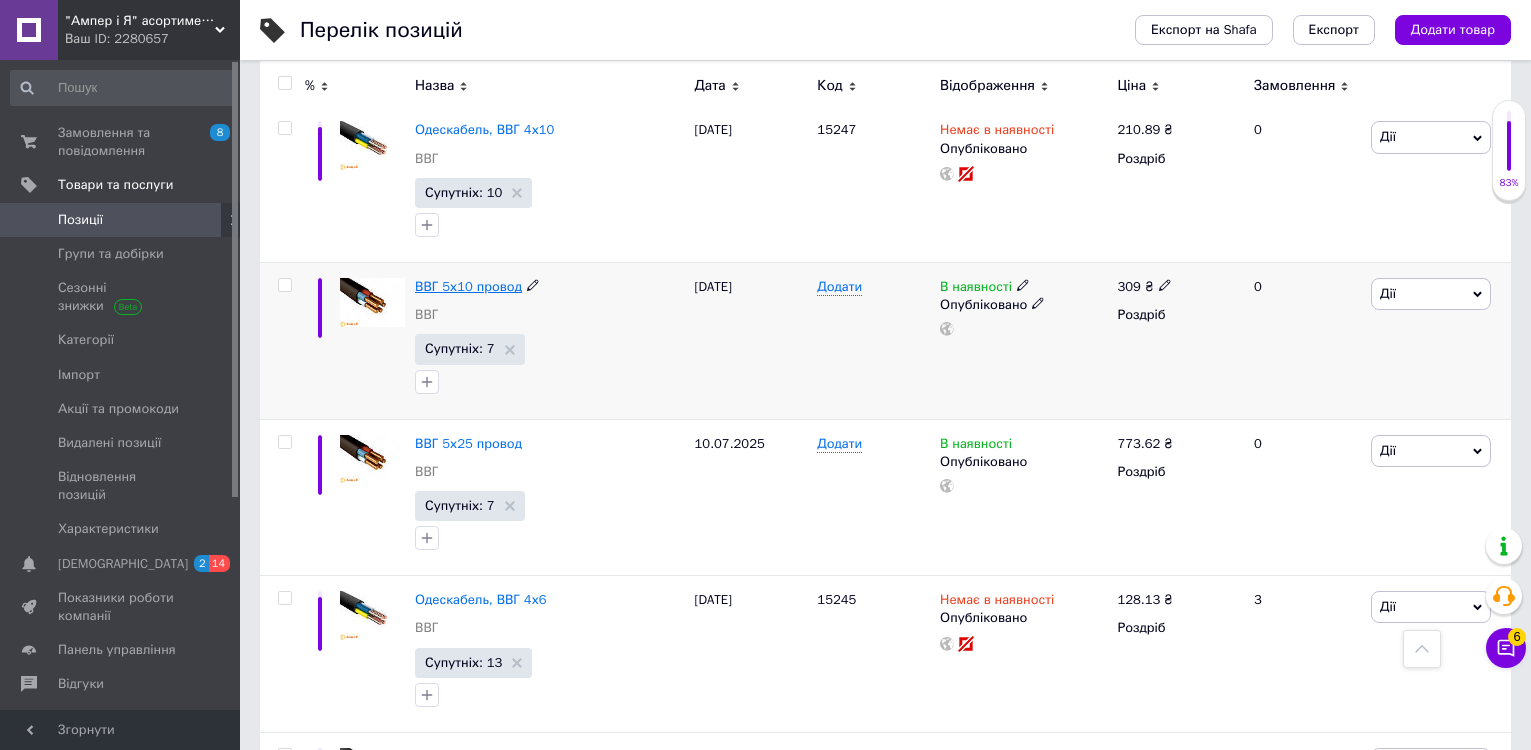 click on "ВВГ 5х10 провод" at bounding box center [468, 286] 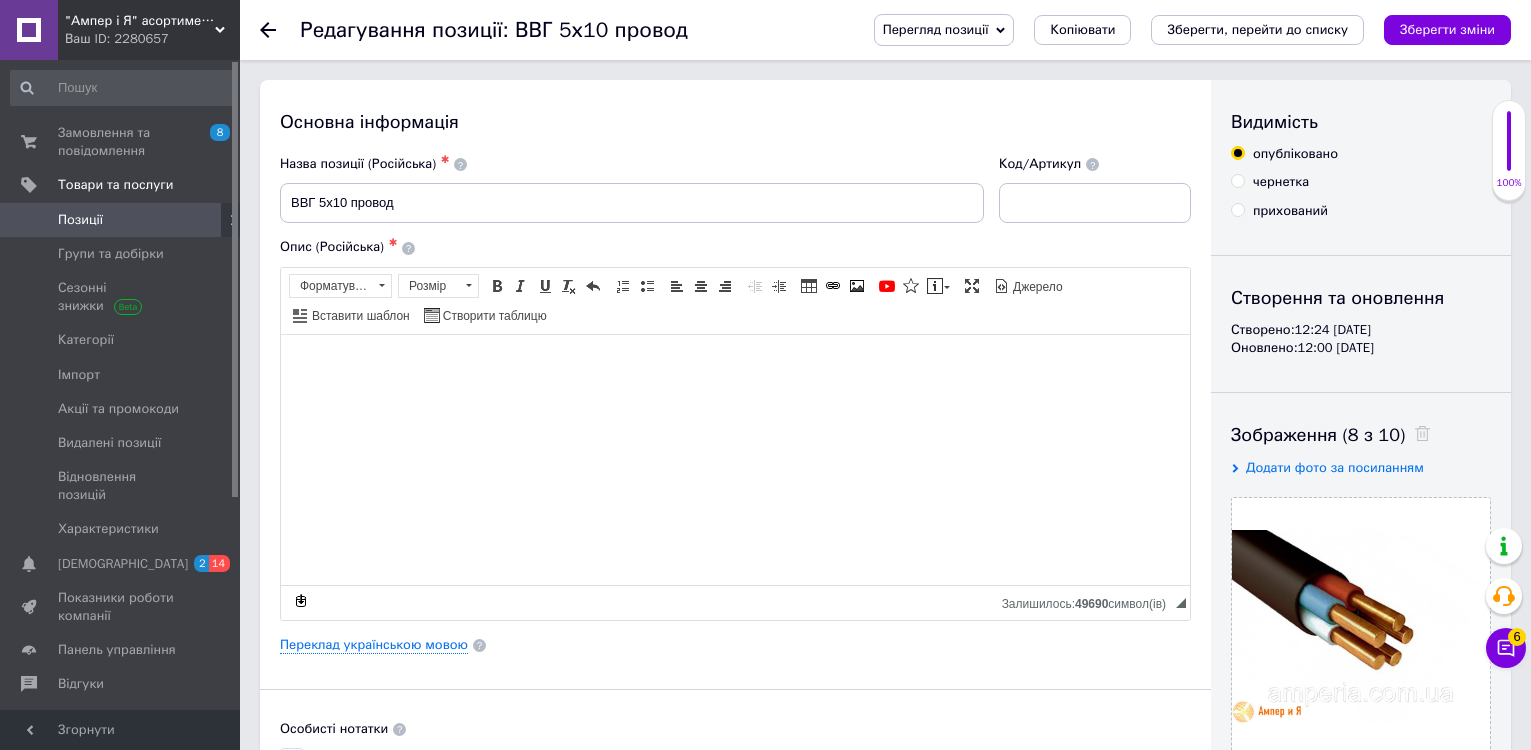 scroll, scrollTop: 600, scrollLeft: 0, axis: vertical 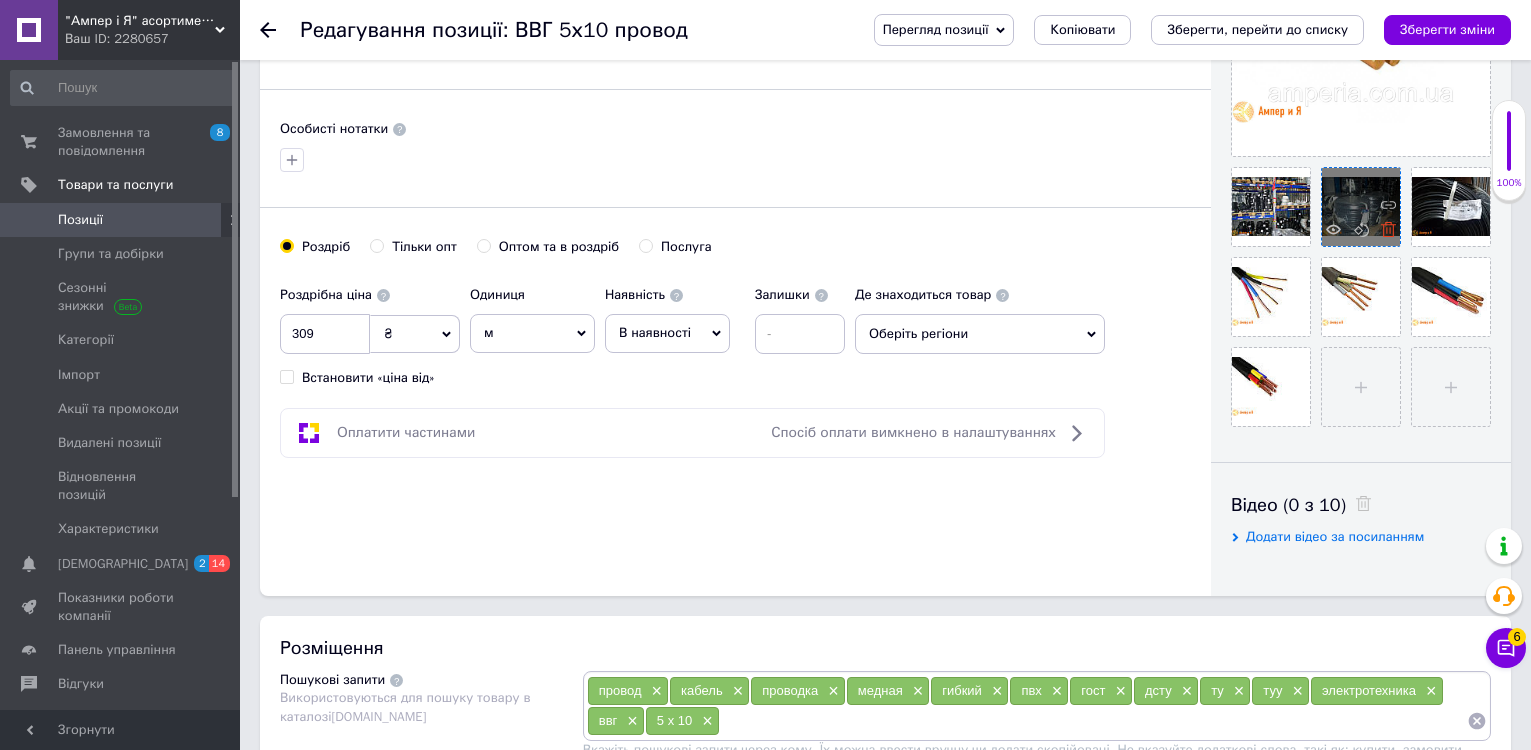 click 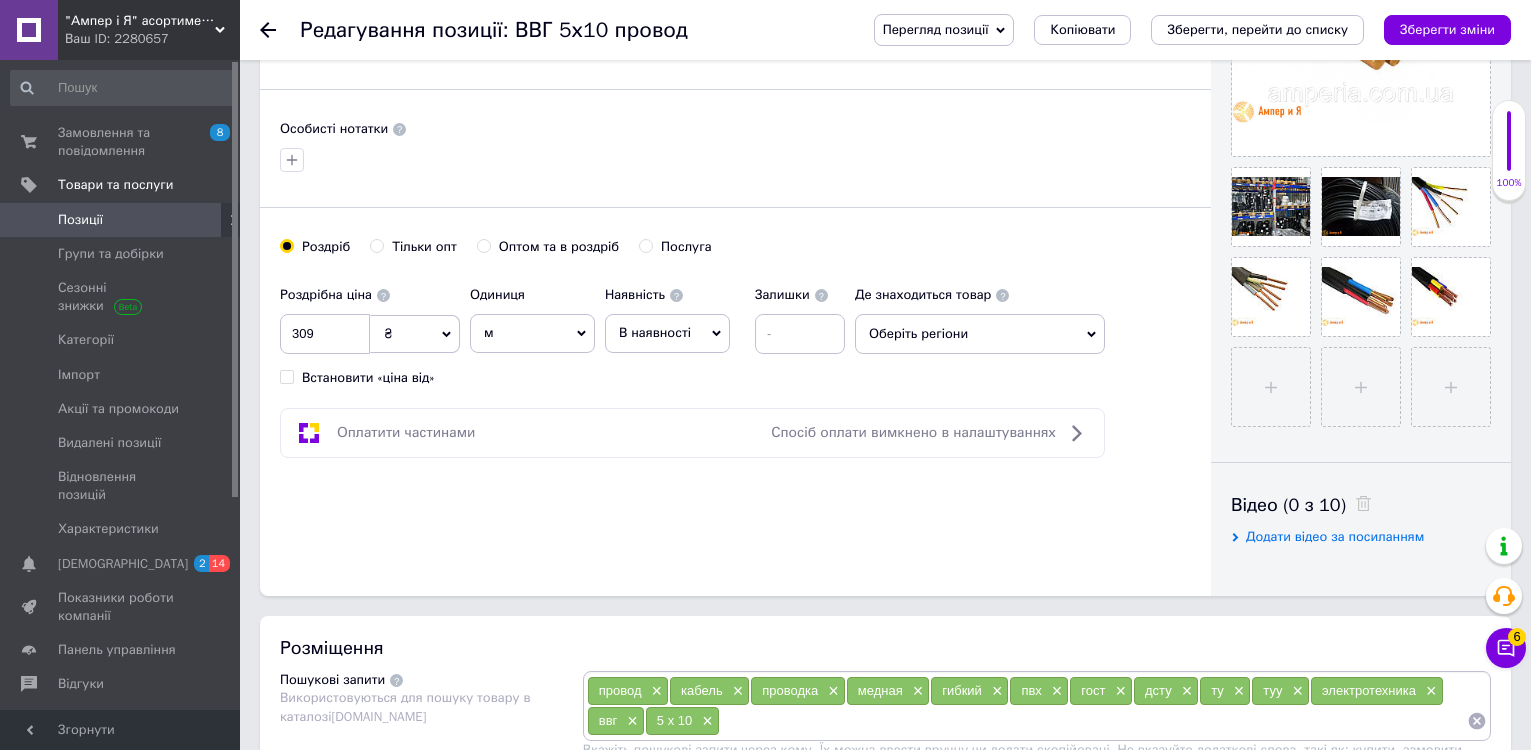 click 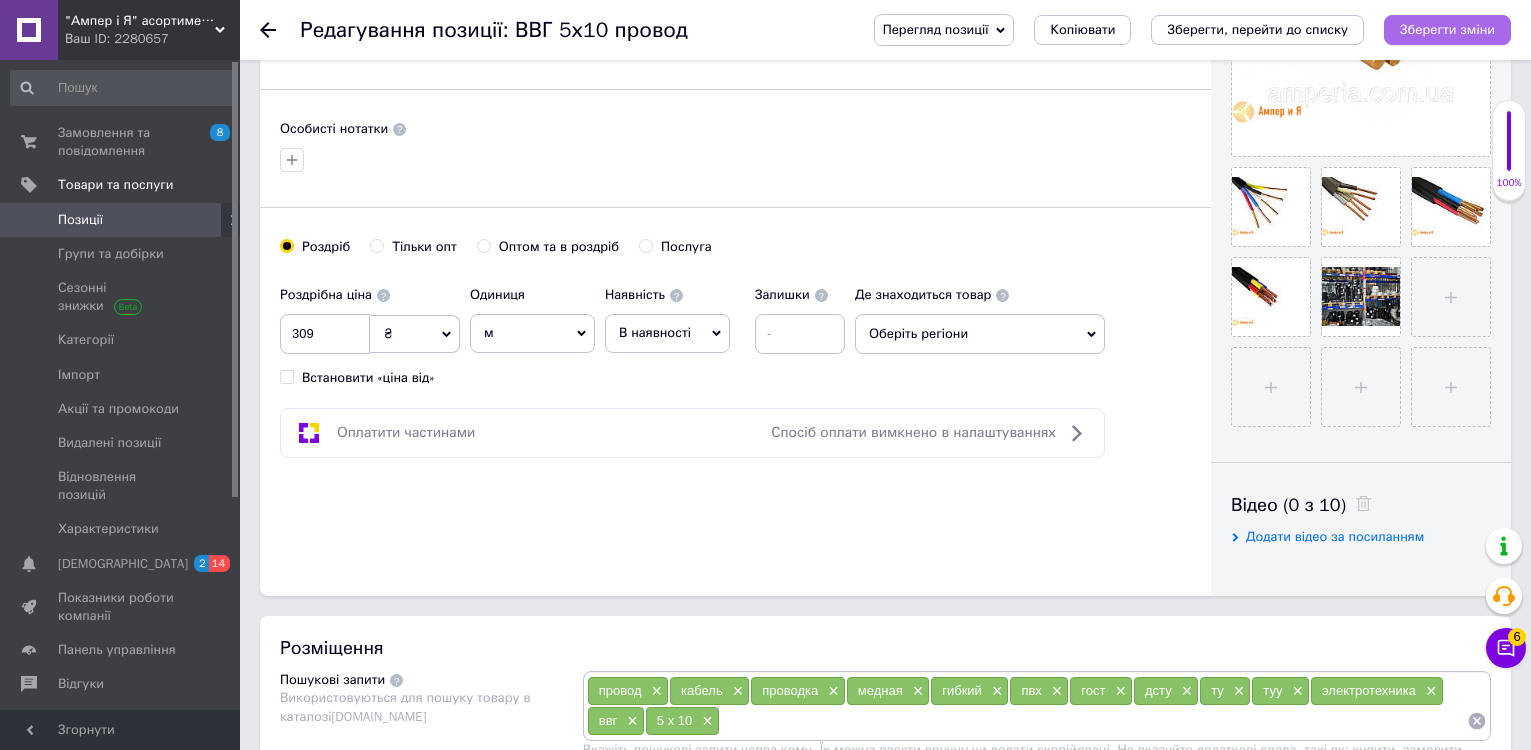 click on "Зберегти зміни" at bounding box center (1447, 29) 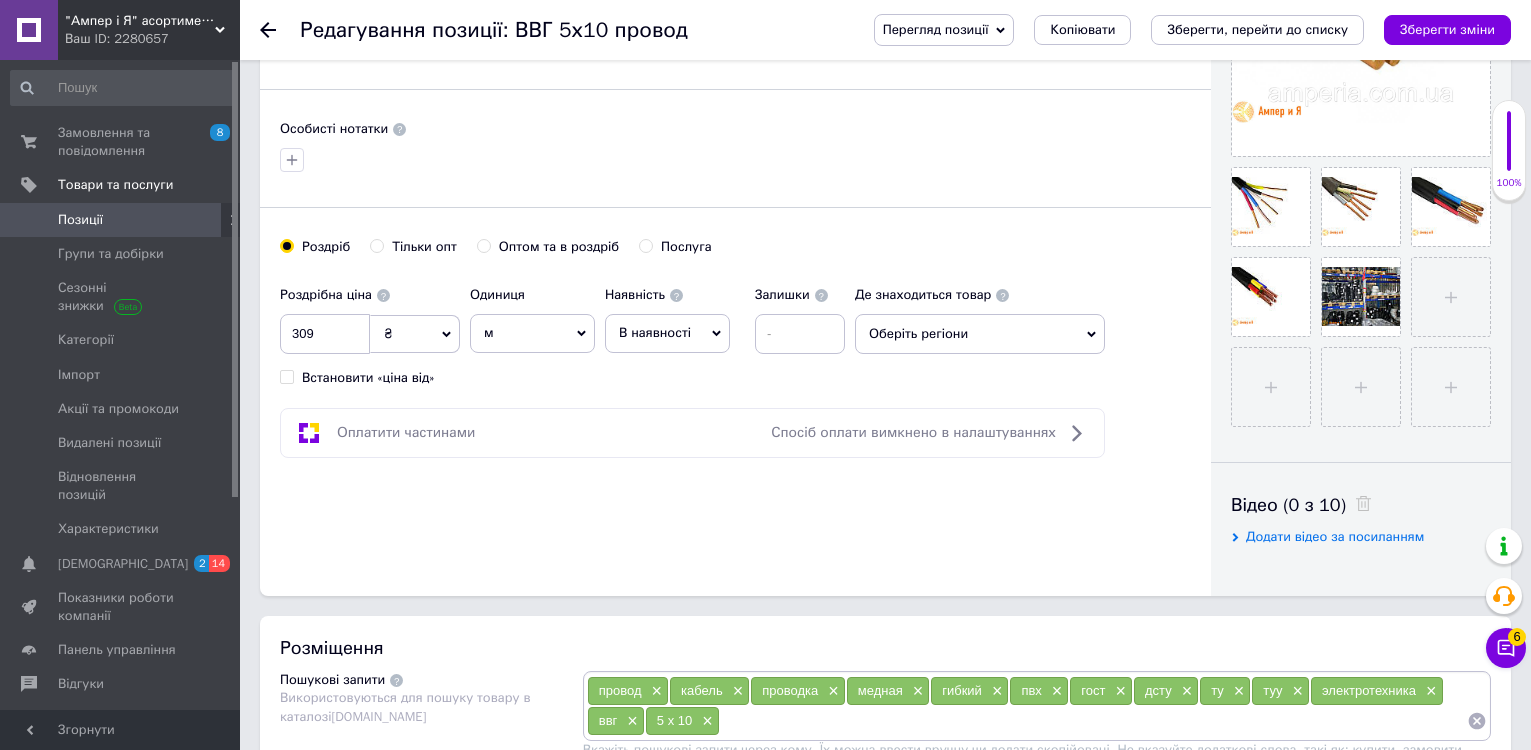 click 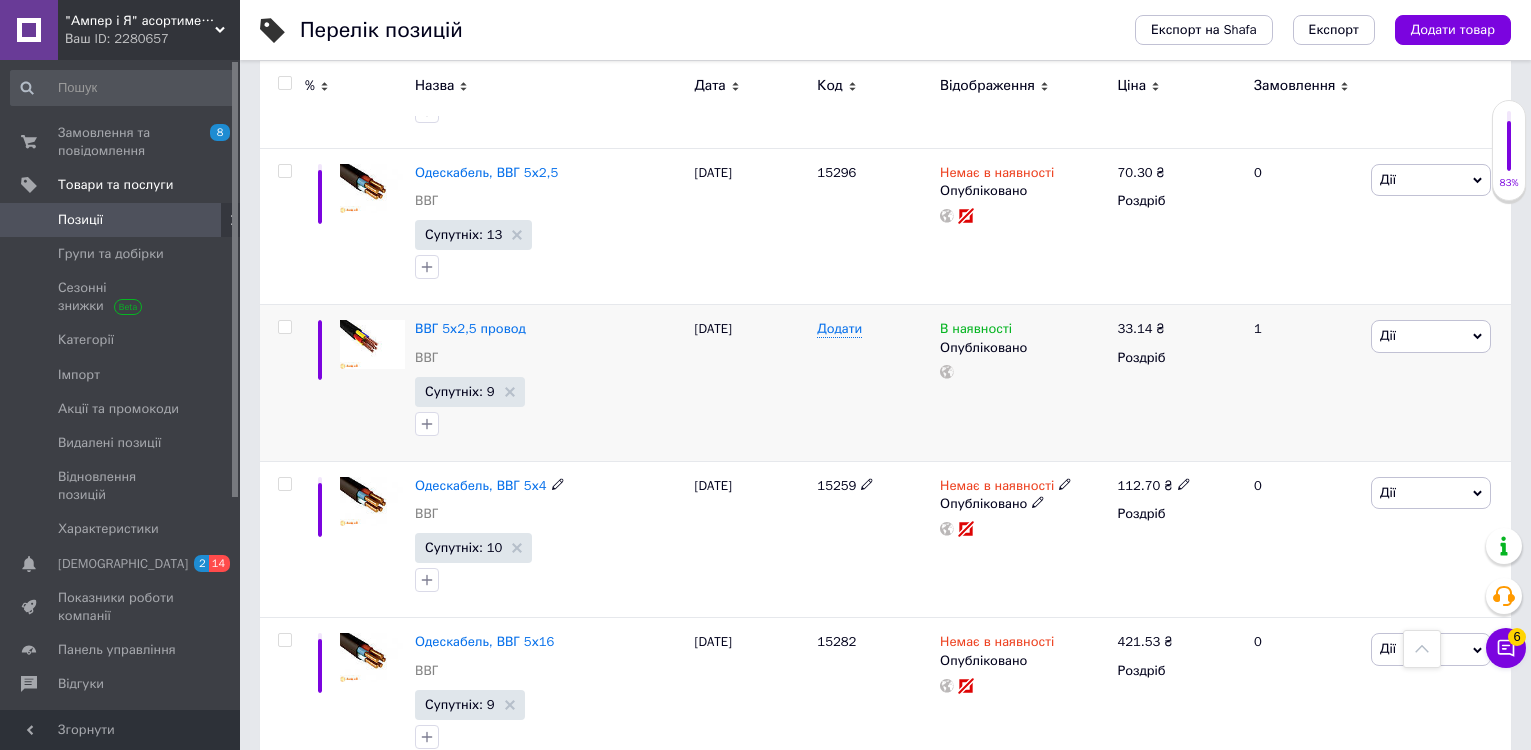 scroll, scrollTop: 7300, scrollLeft: 0, axis: vertical 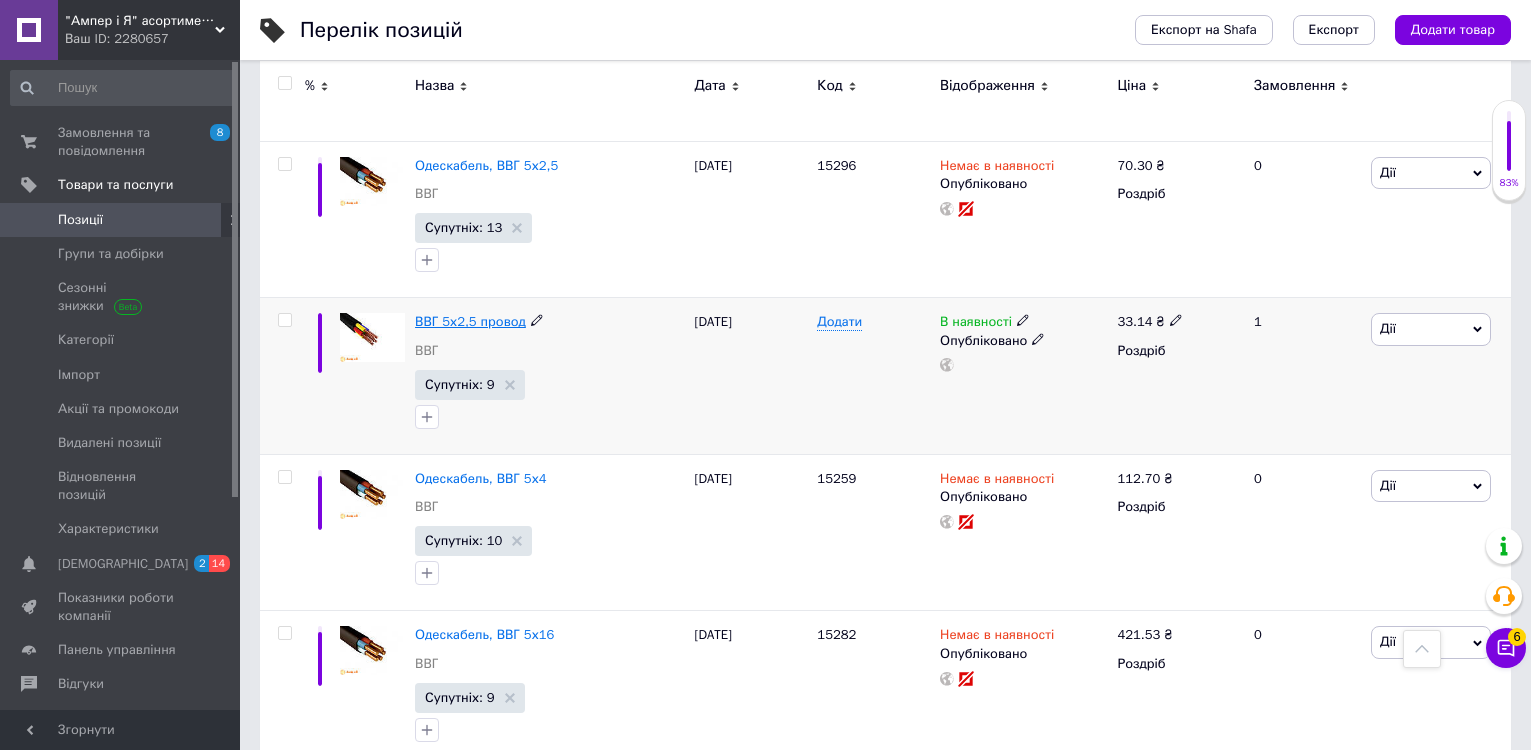 click on "ВВГ 5х2,5 провод" at bounding box center [470, 321] 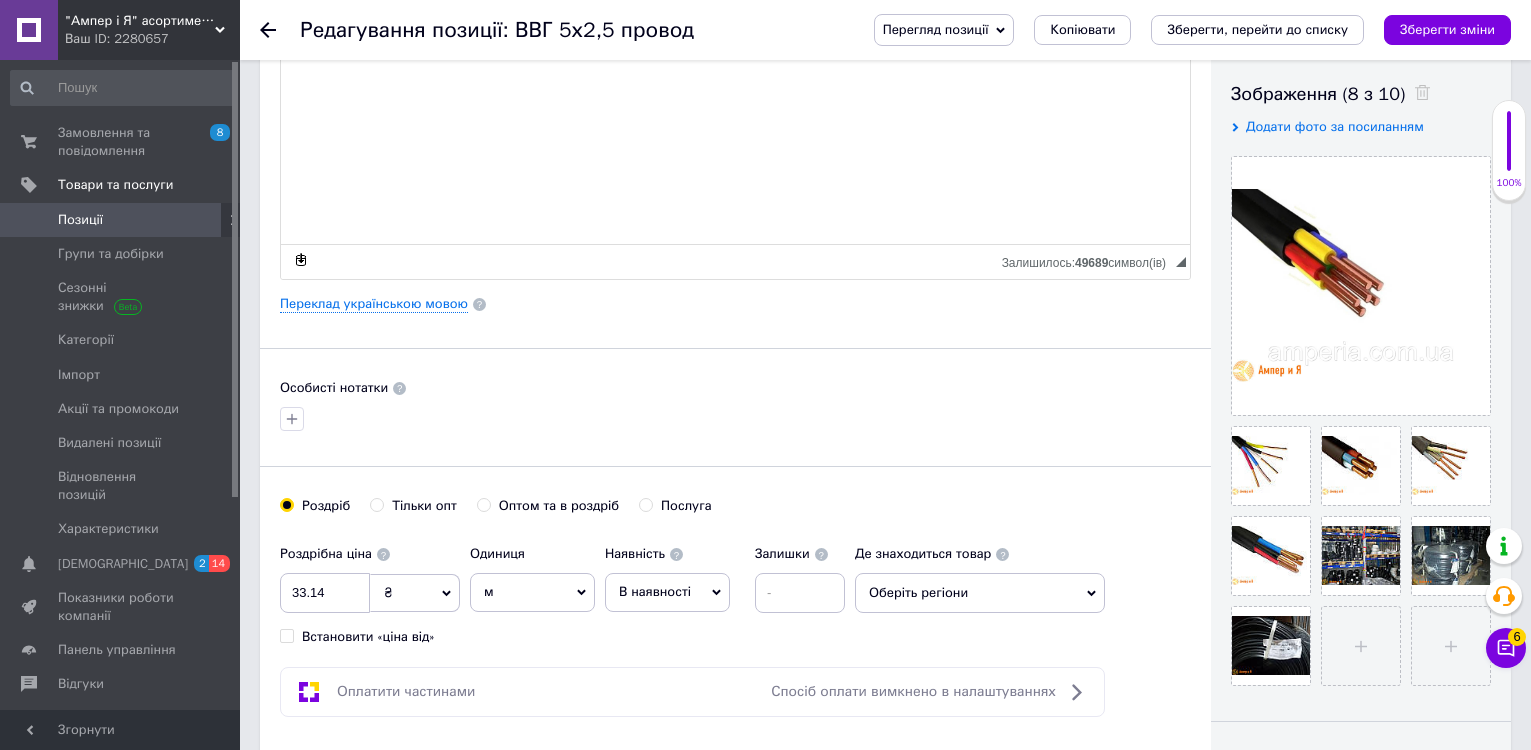 scroll, scrollTop: 400, scrollLeft: 0, axis: vertical 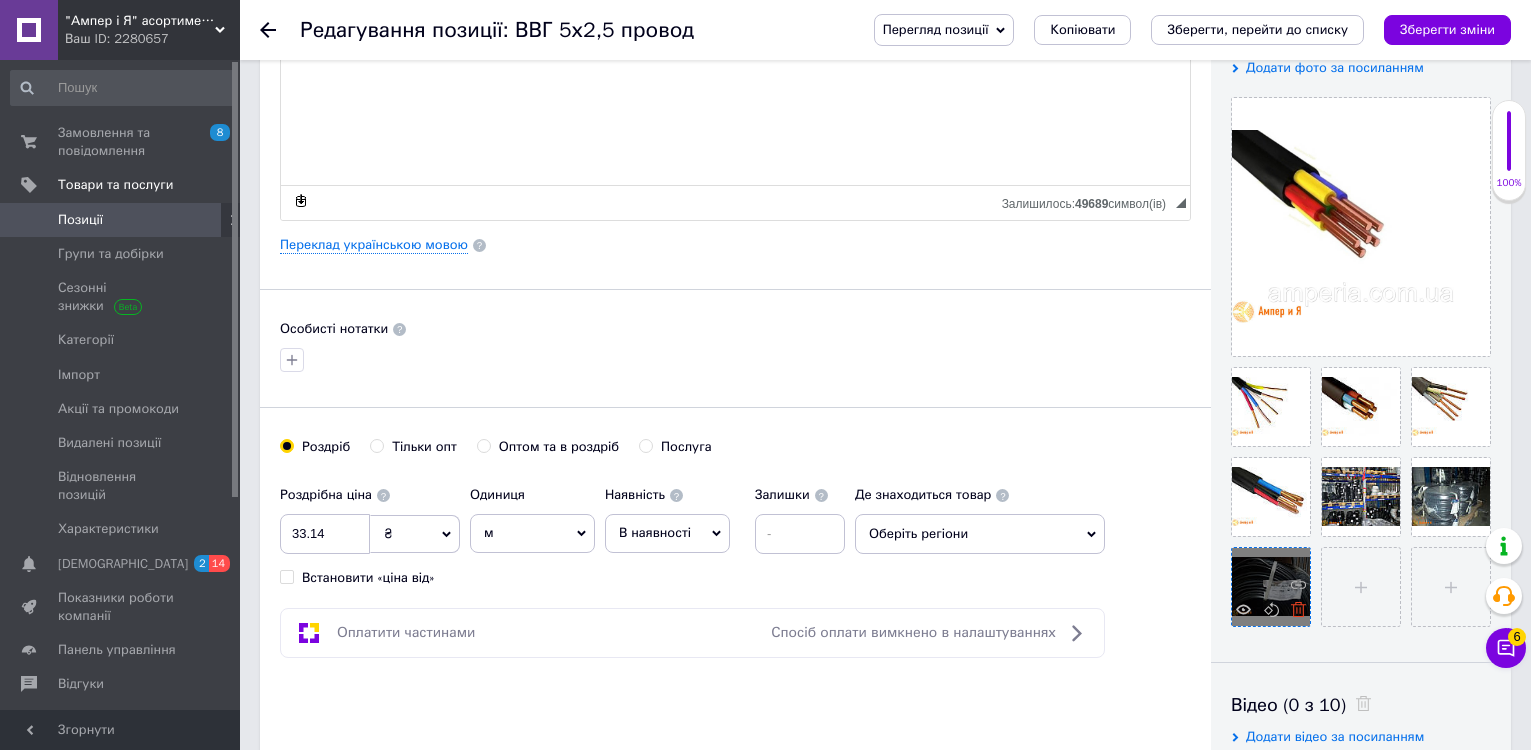 click 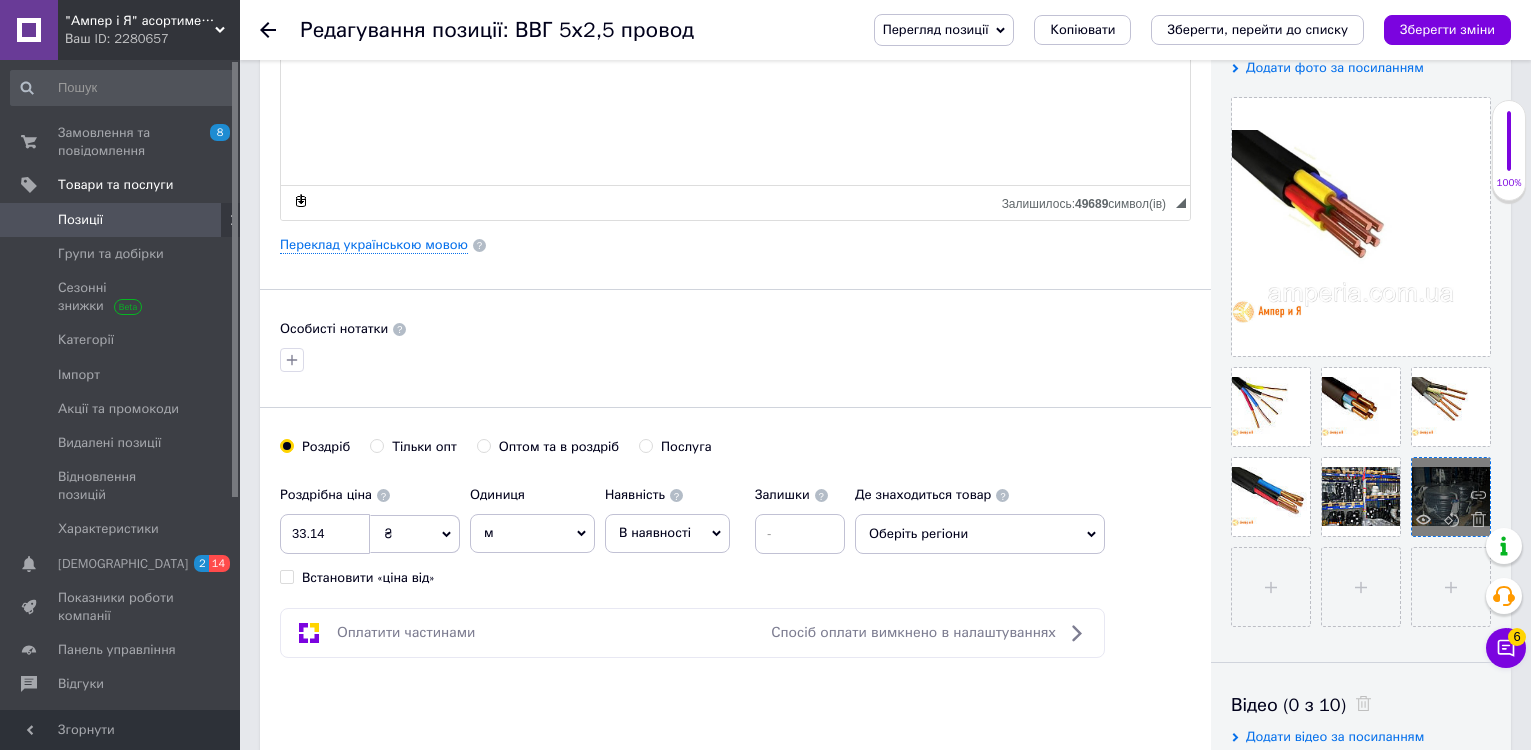 click at bounding box center (1473, 522) 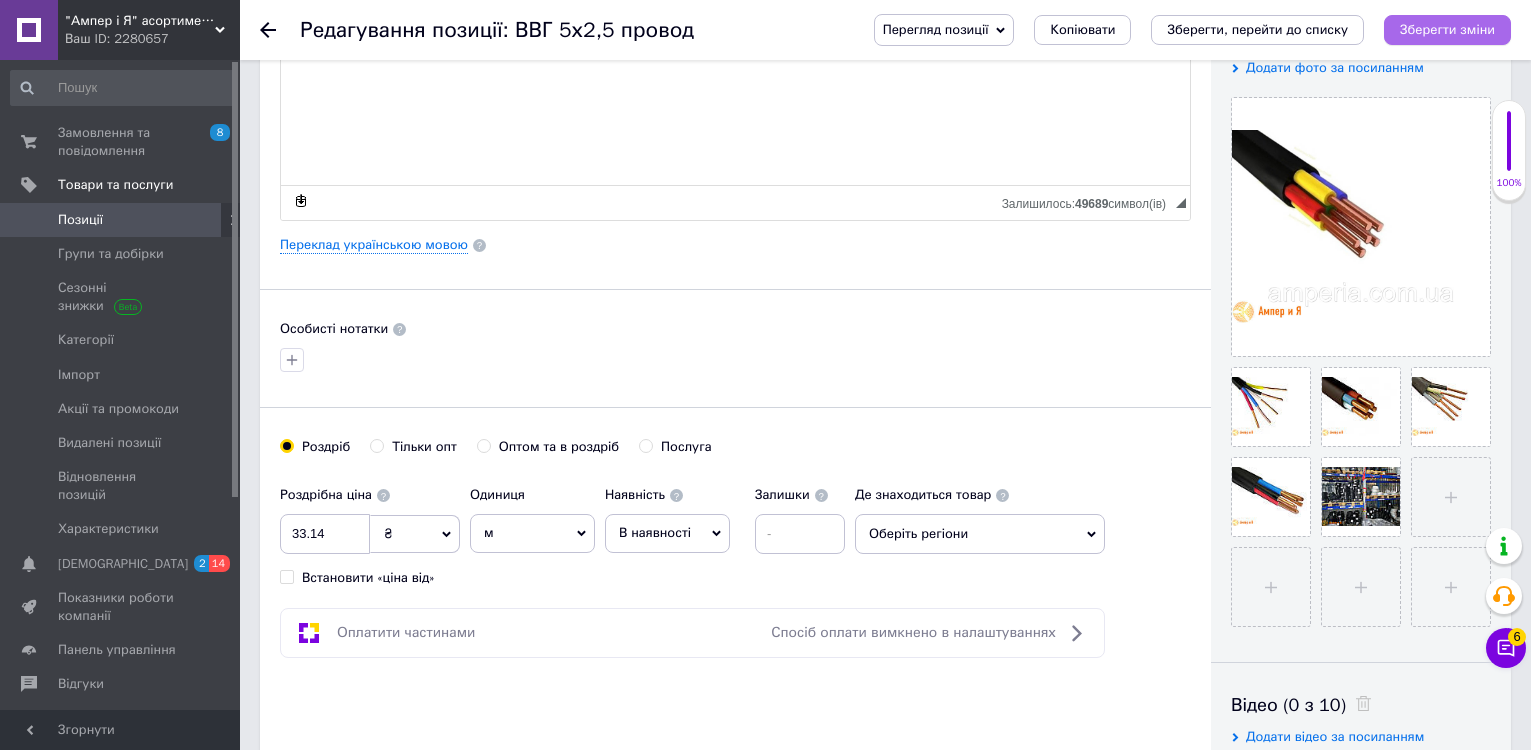 click on "Зберегти зміни" at bounding box center [1447, 29] 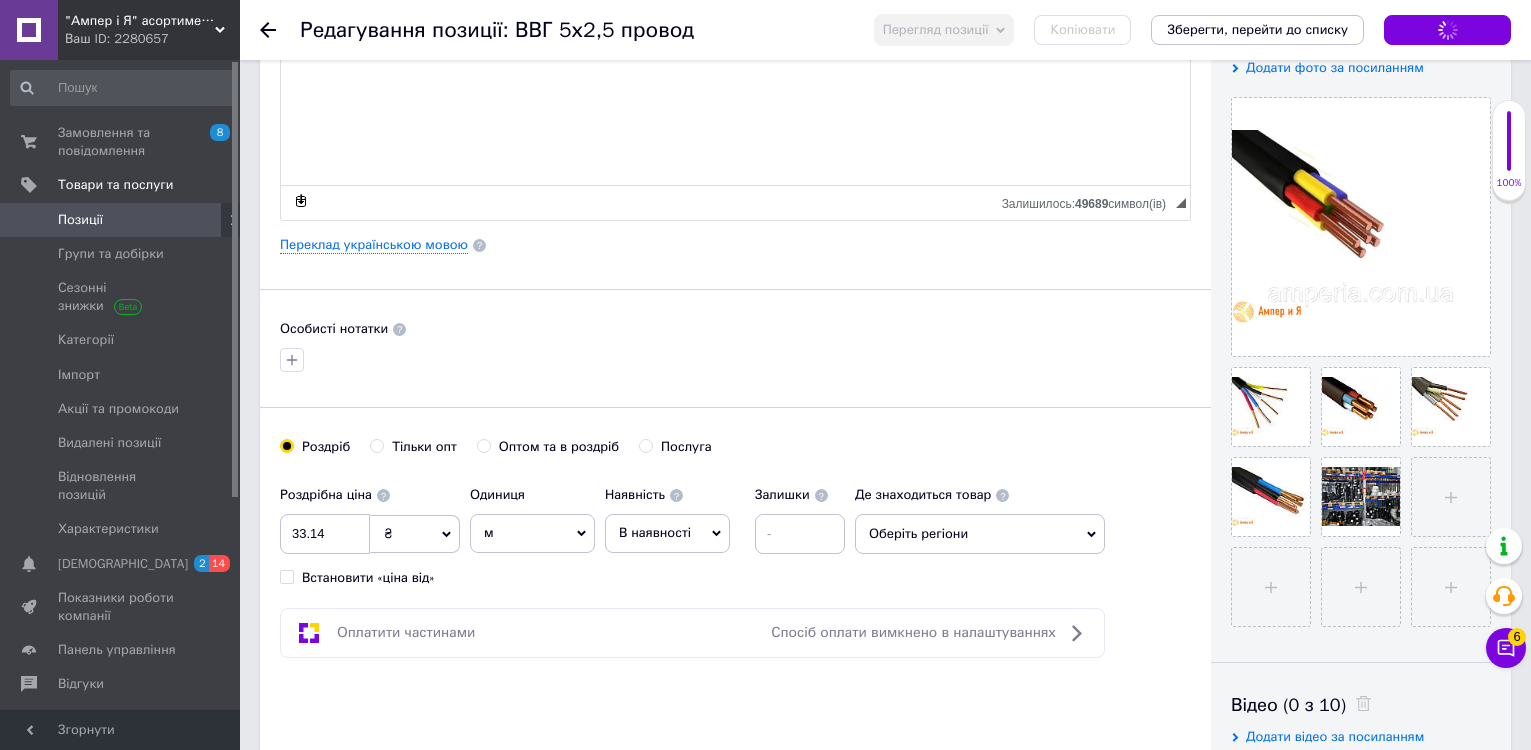 click 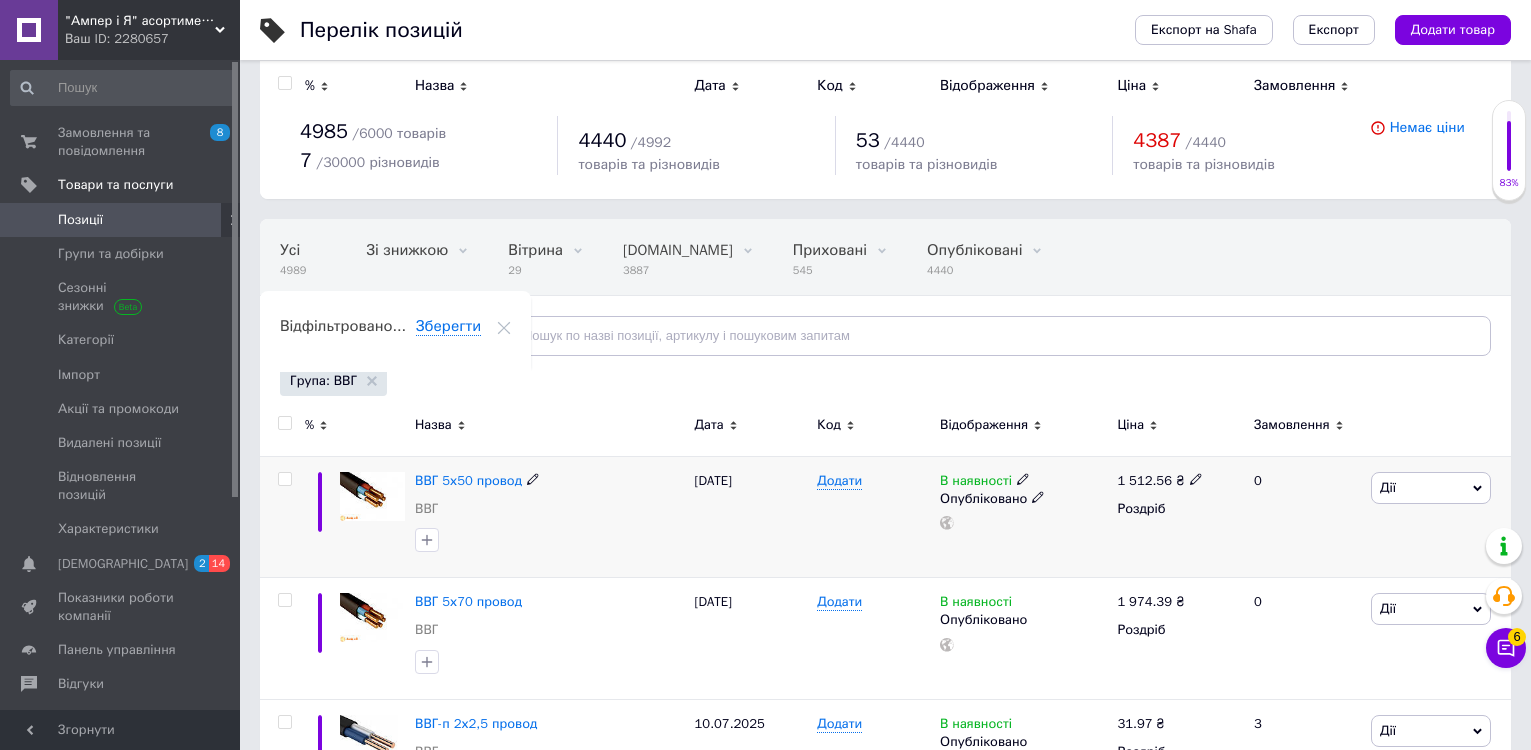 scroll, scrollTop: 0, scrollLeft: 0, axis: both 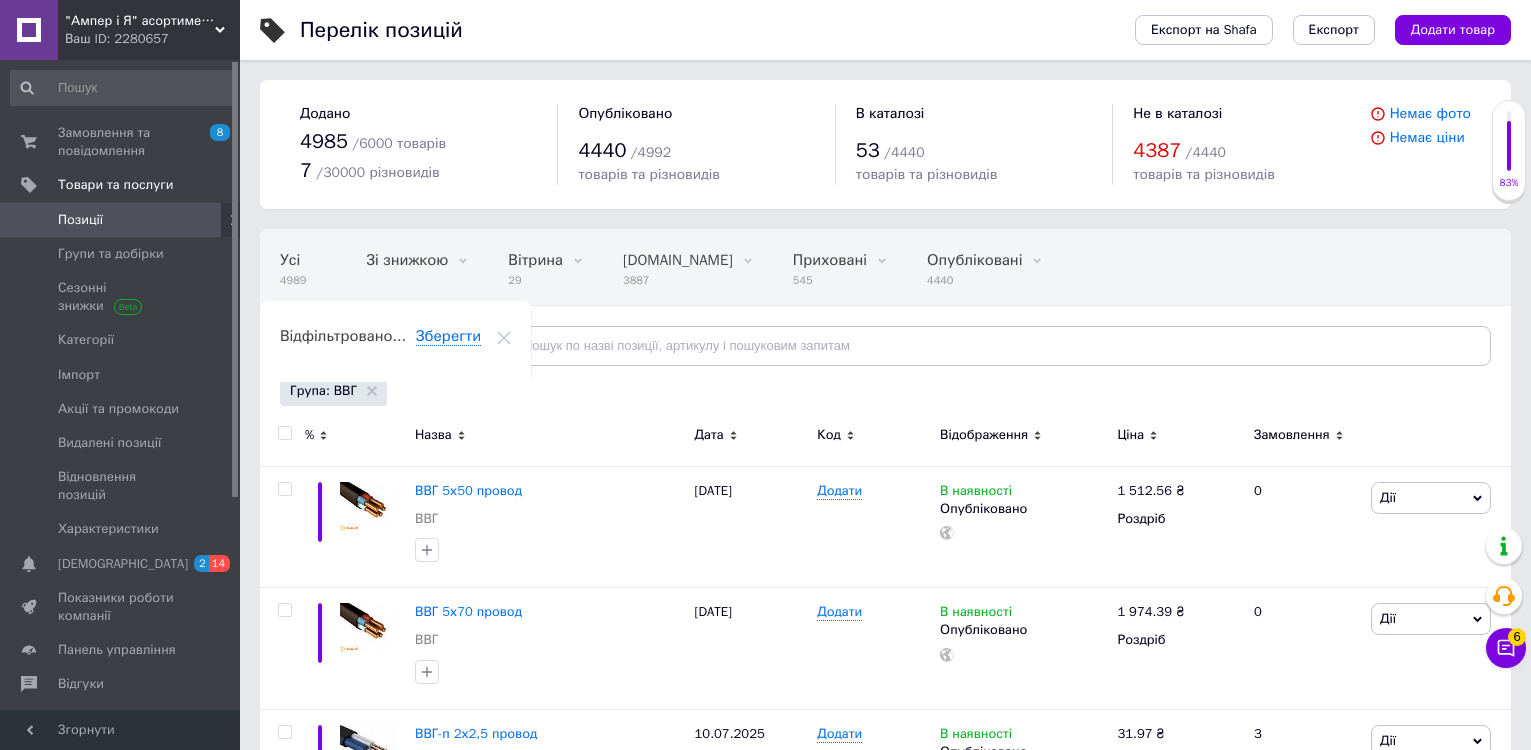 click on "Група: ВВГ" at bounding box center (333, 391) 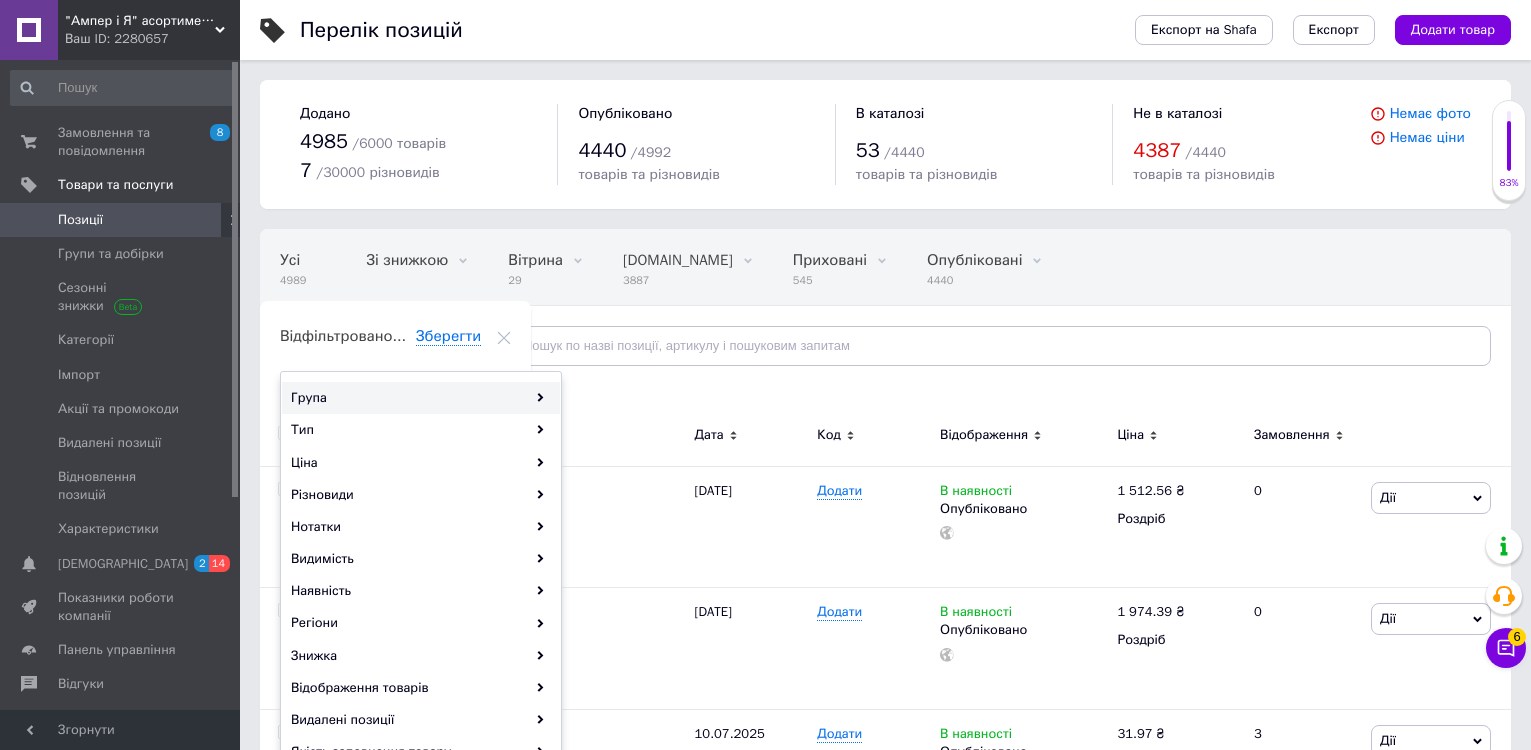 click on "Група" at bounding box center [421, 398] 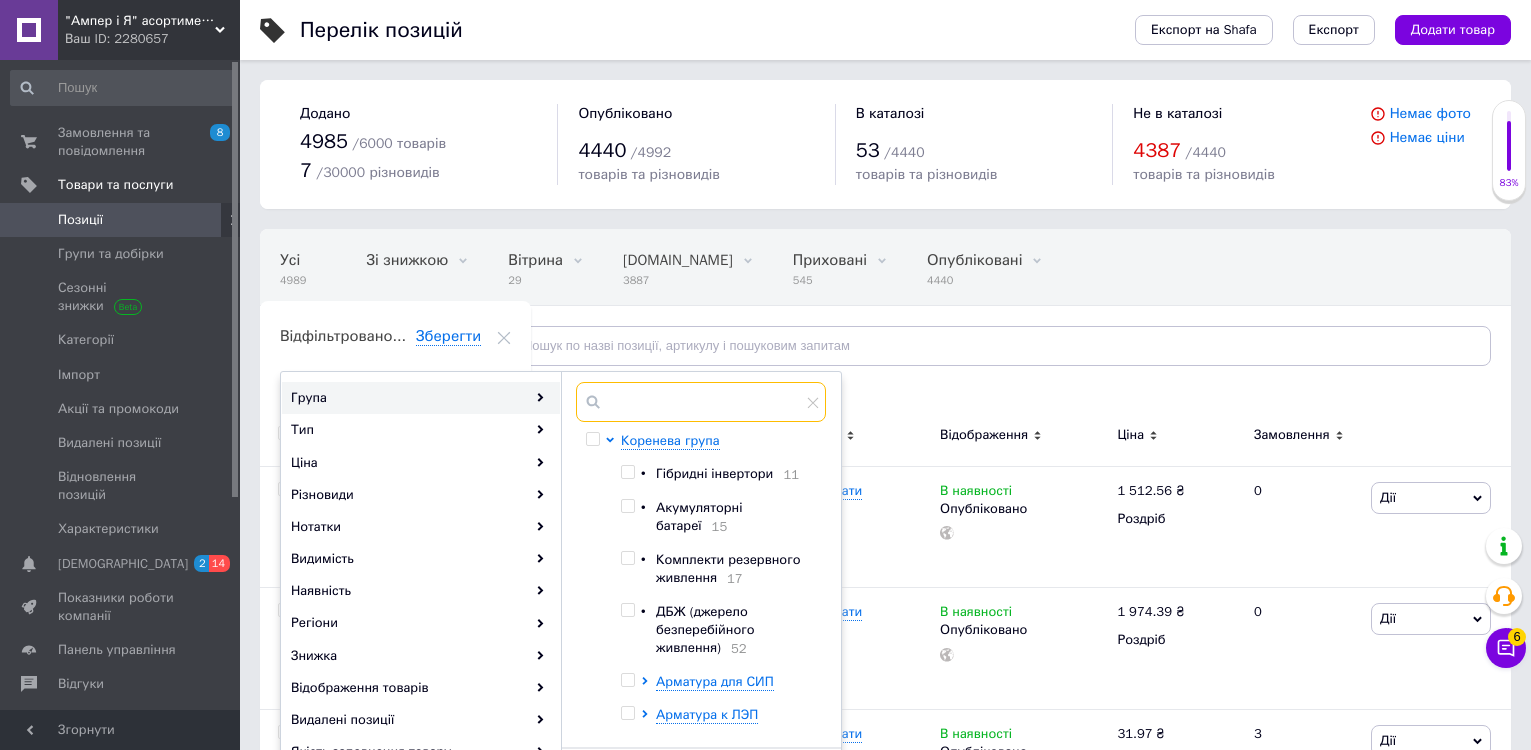 click at bounding box center (701, 402) 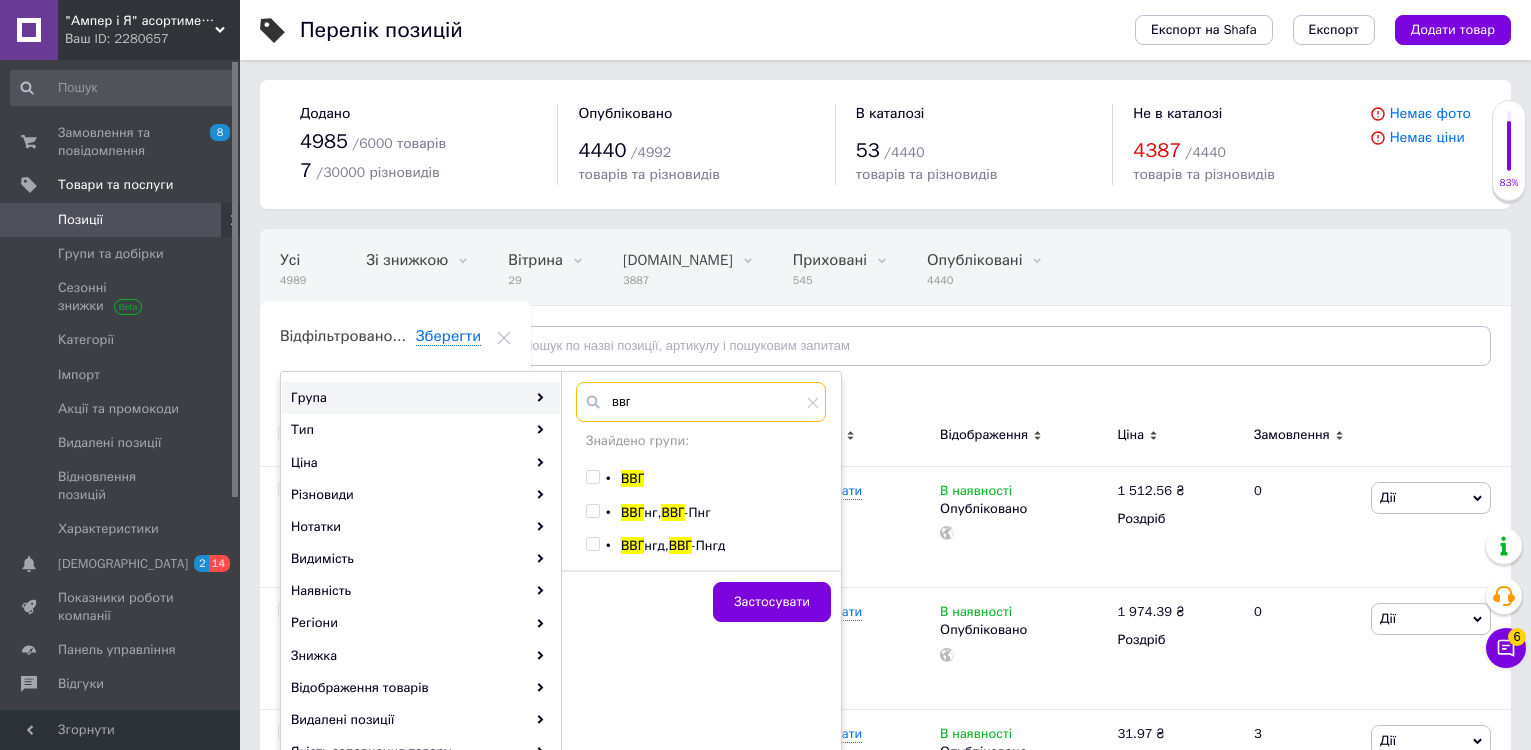 type on "ввг" 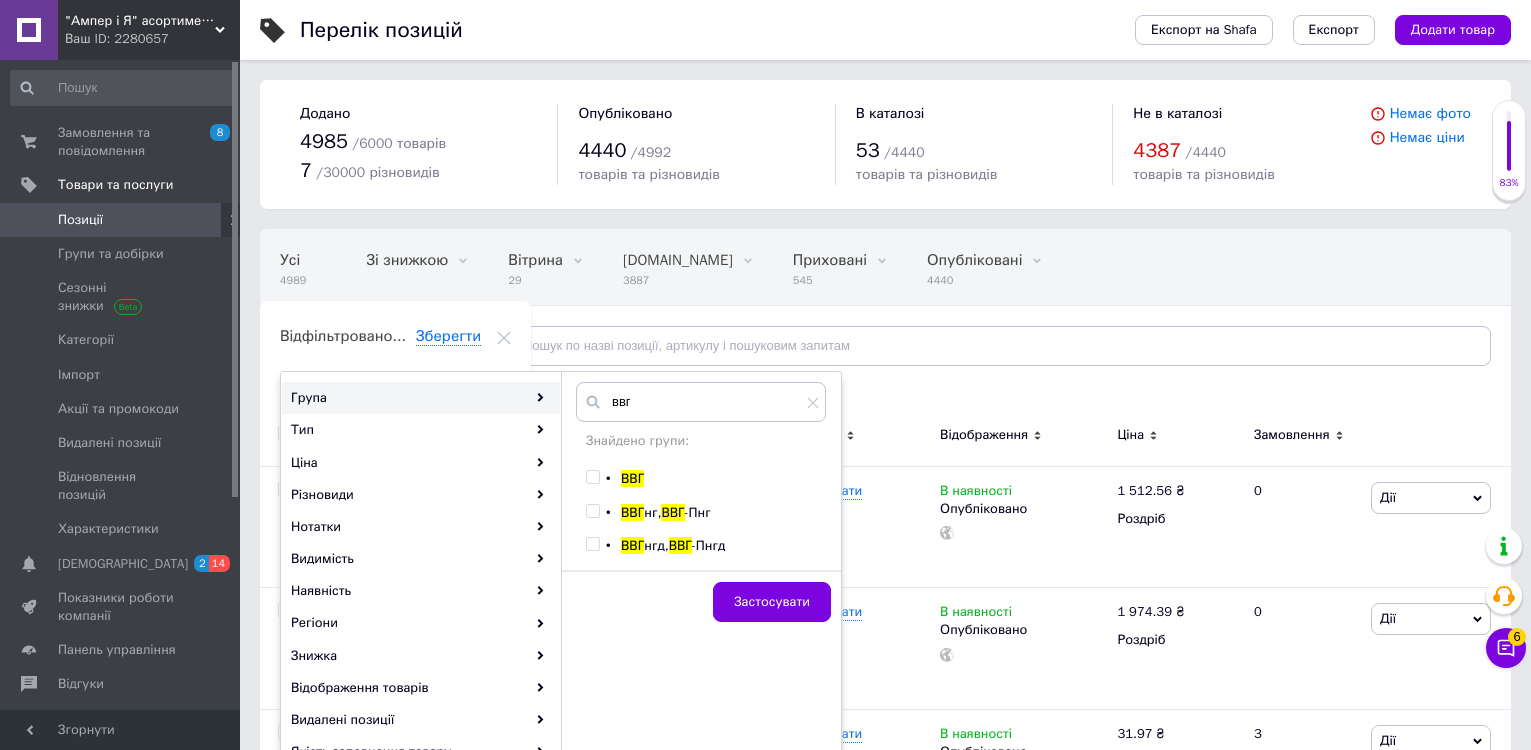 click at bounding box center (592, 544) 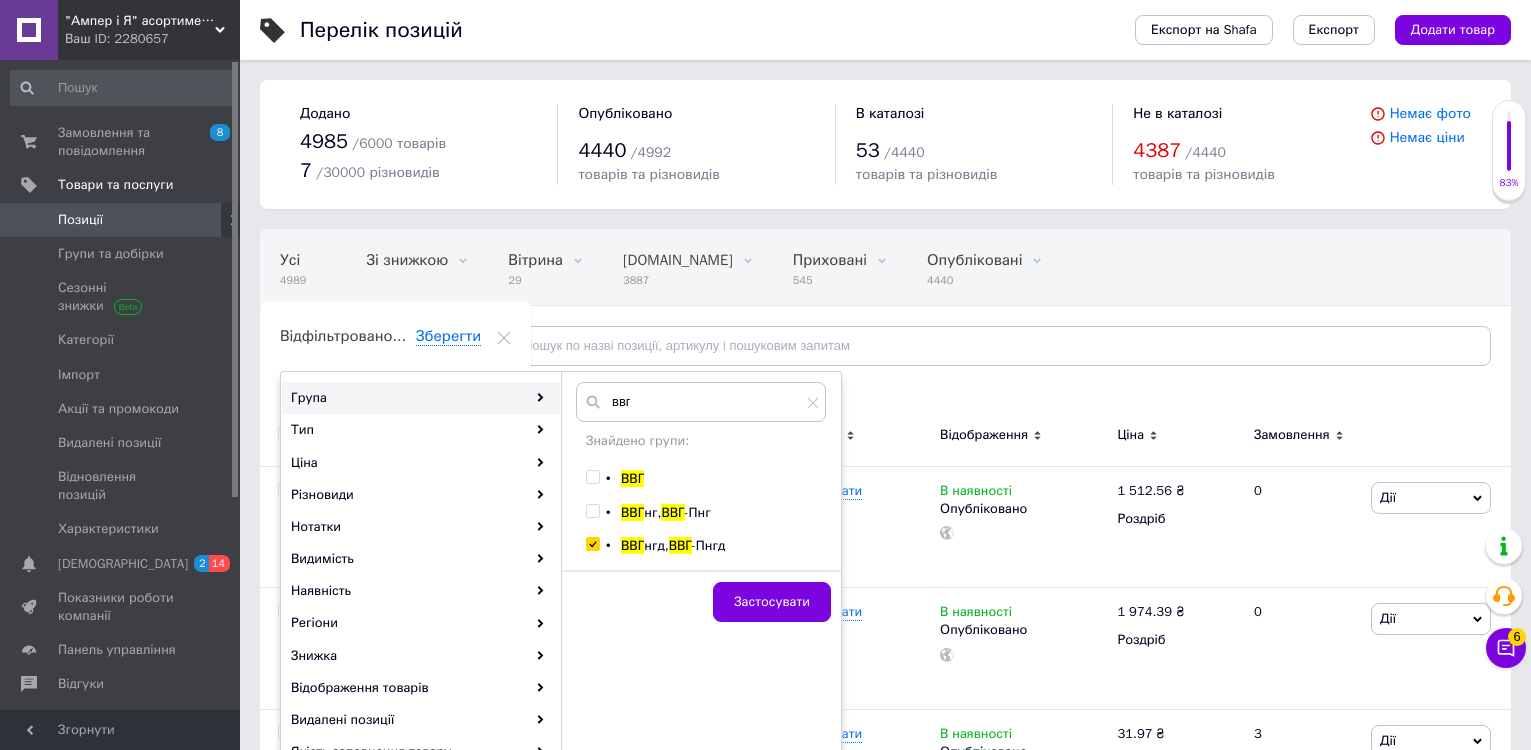 checkbox on "true" 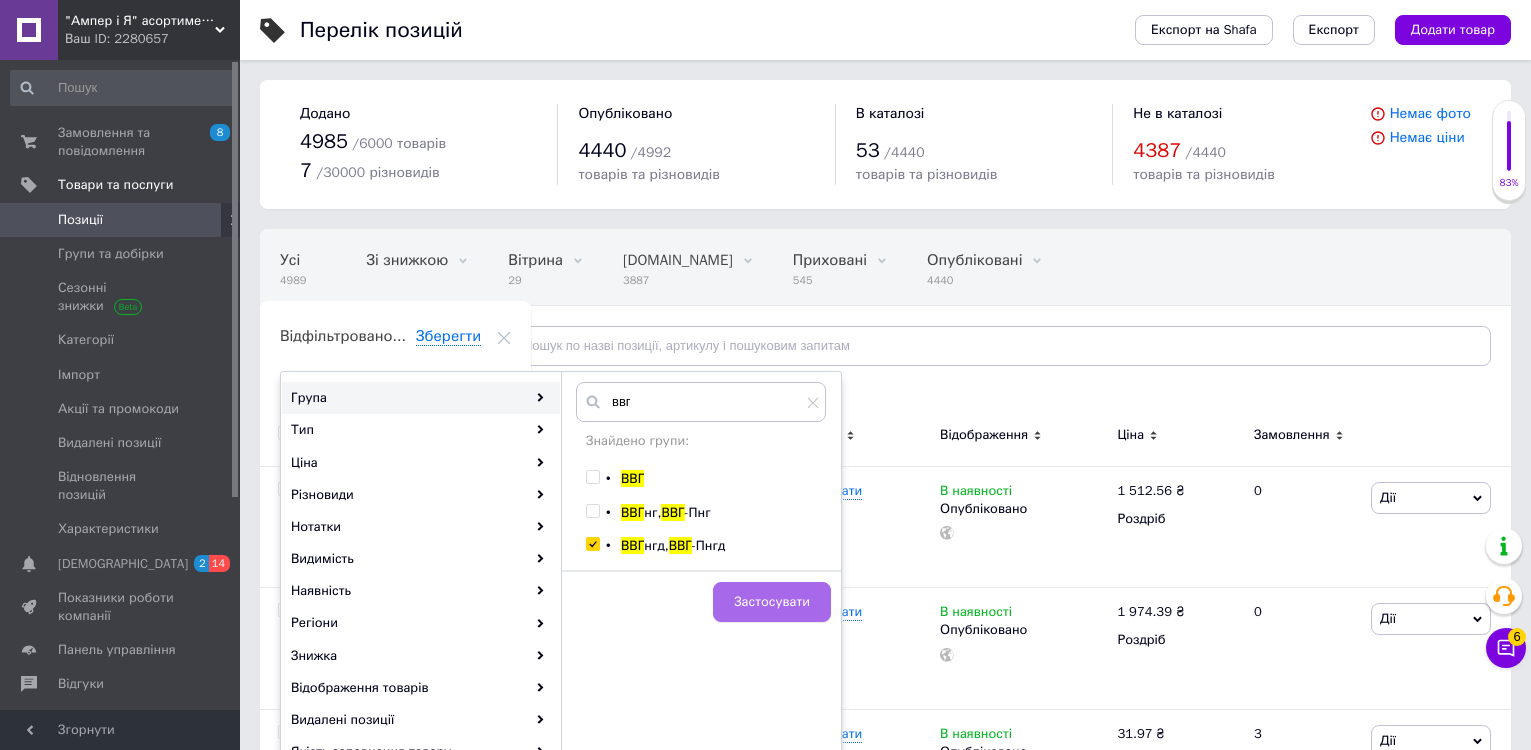 click on "Застосувати" at bounding box center [772, 602] 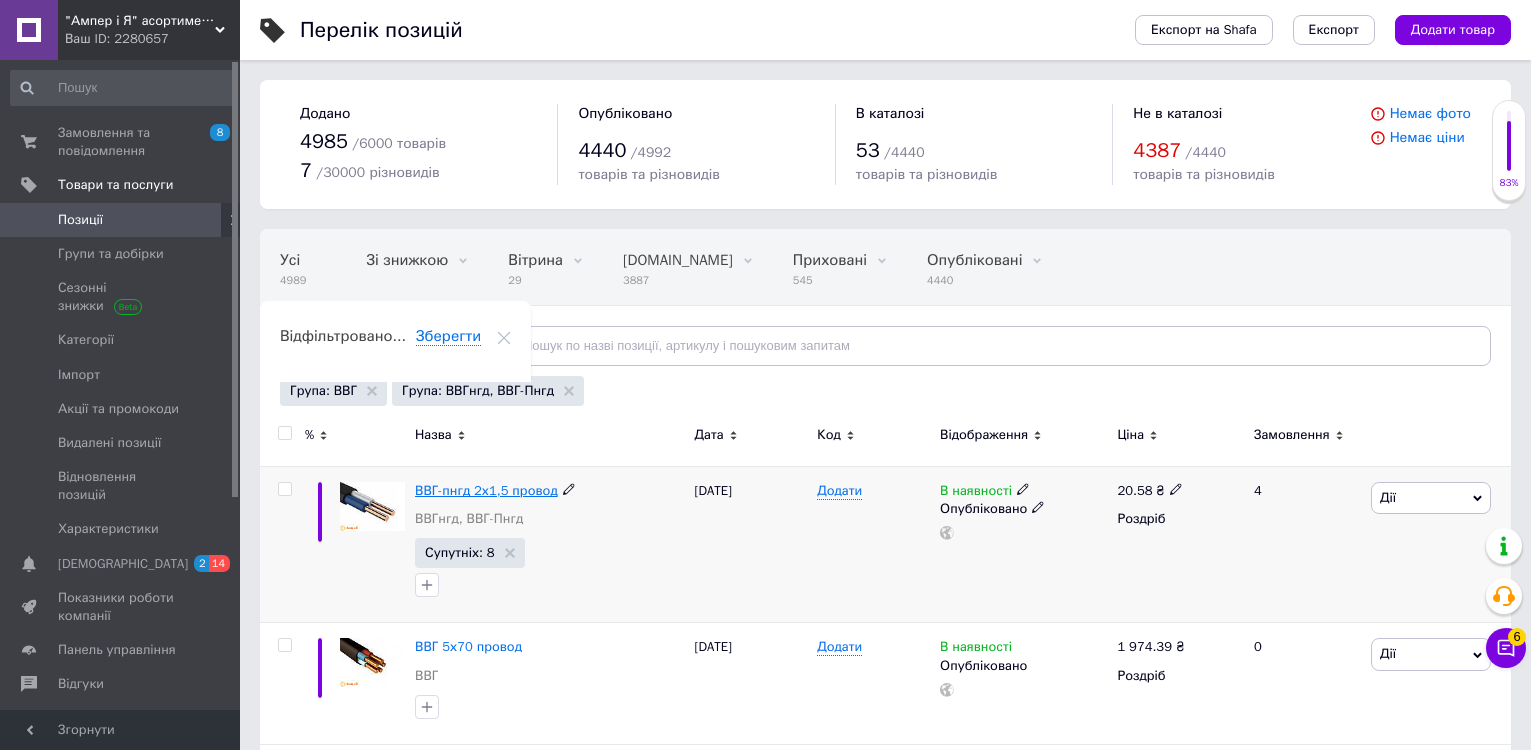 click on "ВВГ-пнгд 2х1,5 провод" at bounding box center [486, 490] 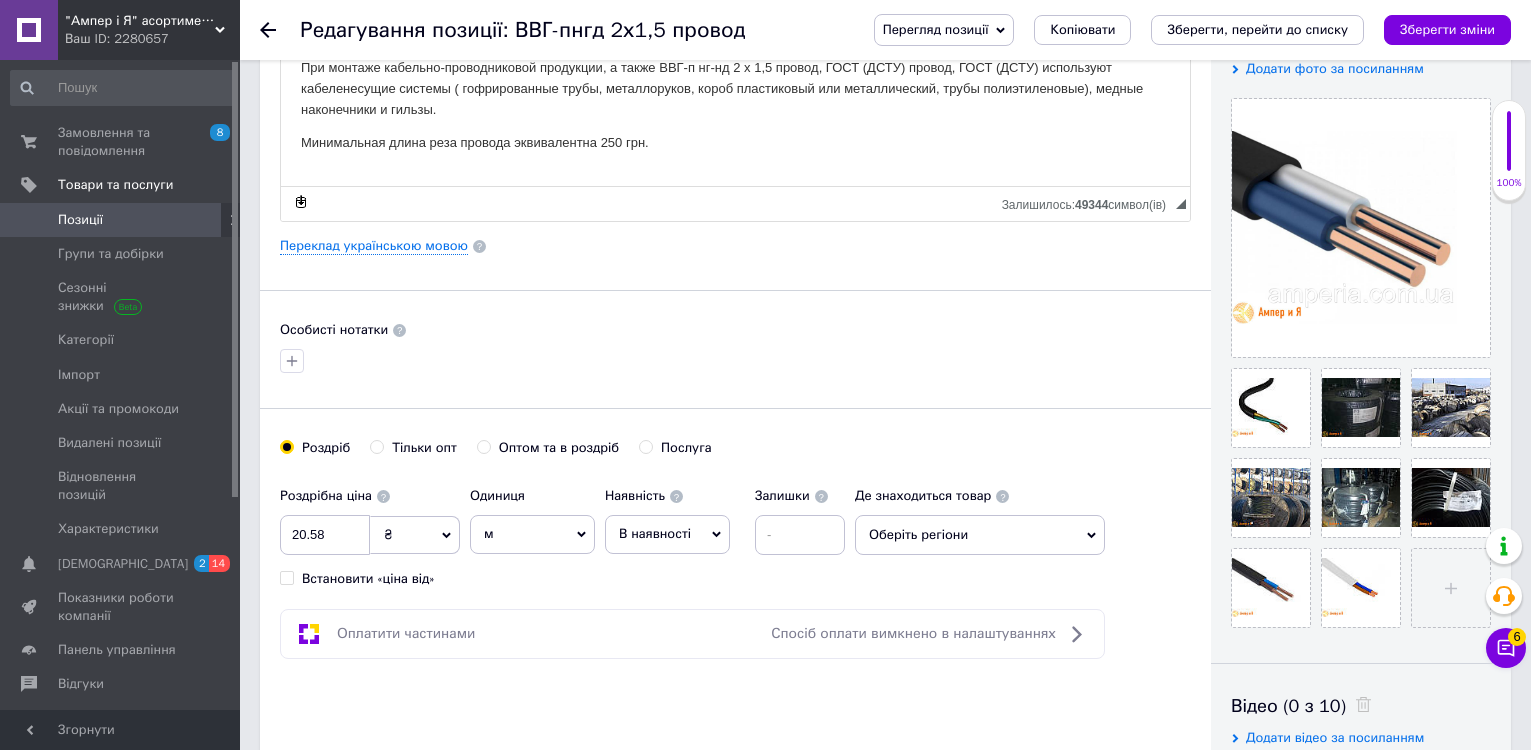 scroll, scrollTop: 400, scrollLeft: 0, axis: vertical 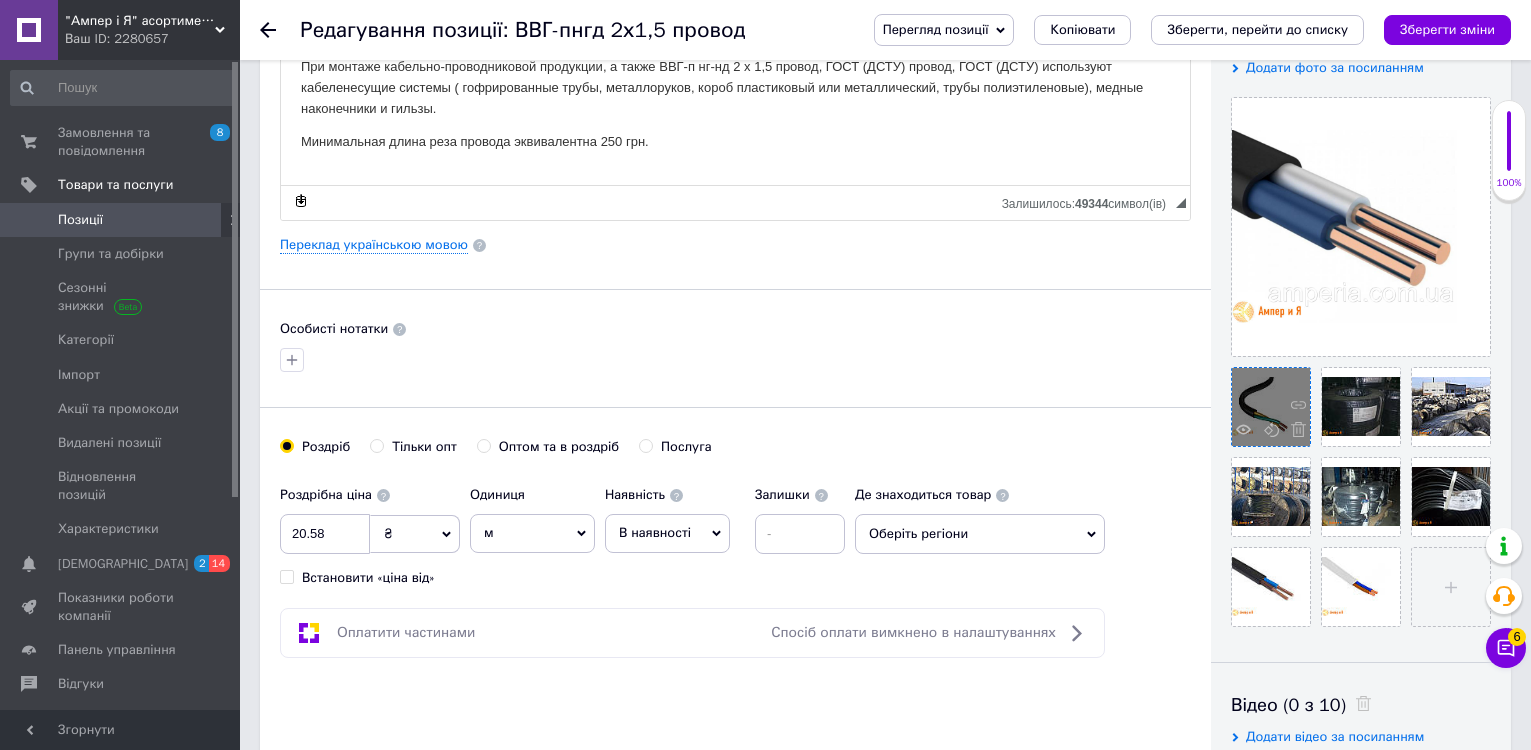 click at bounding box center (1293, 432) 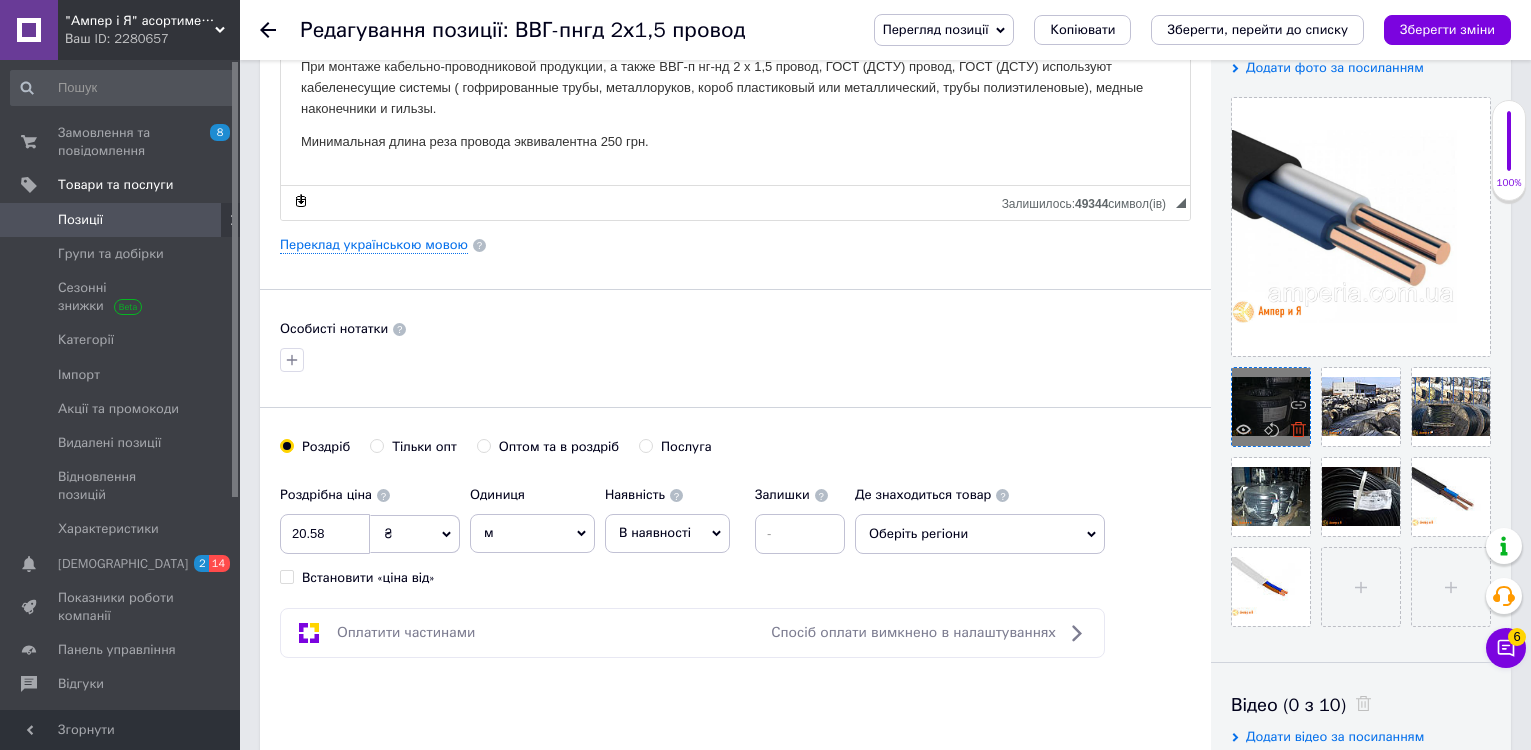 click 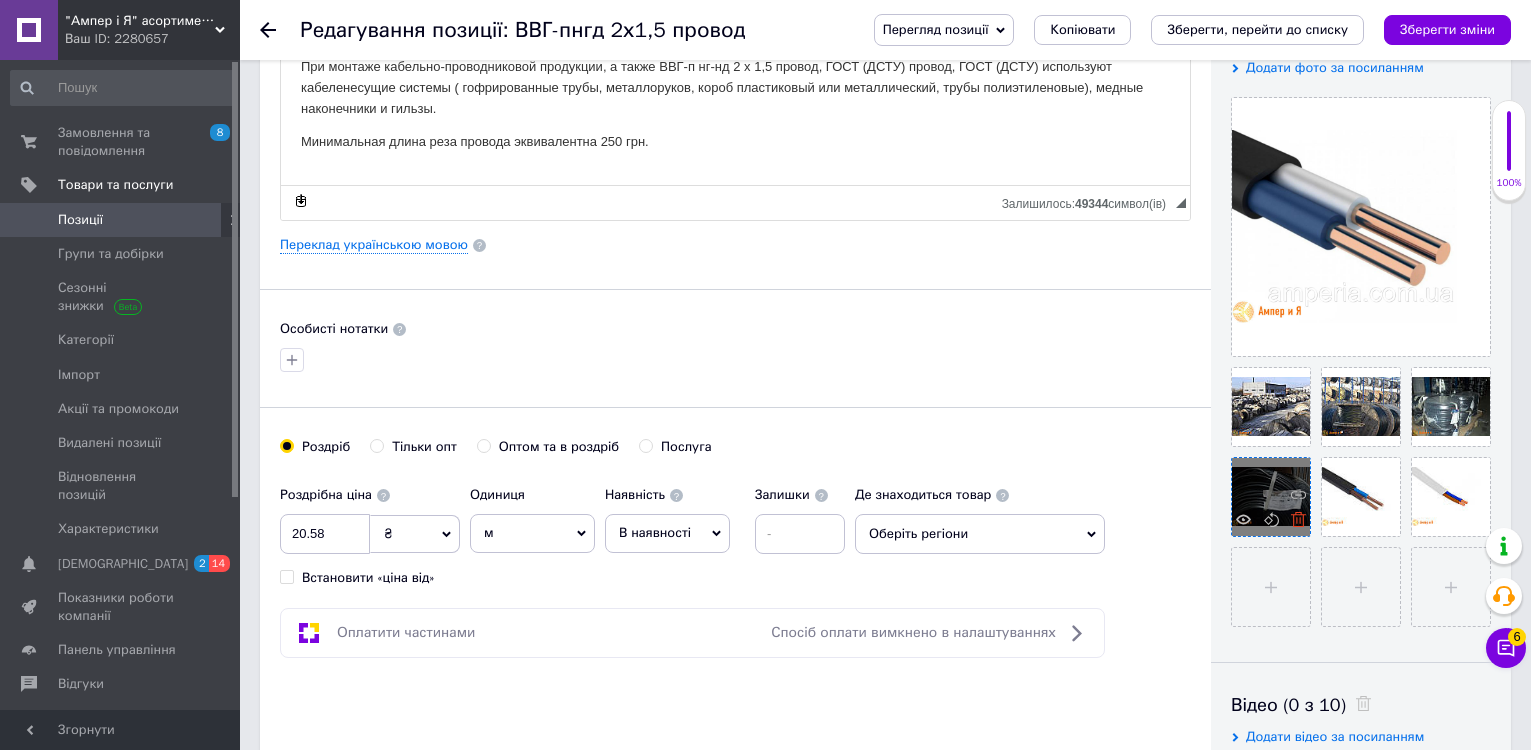 click 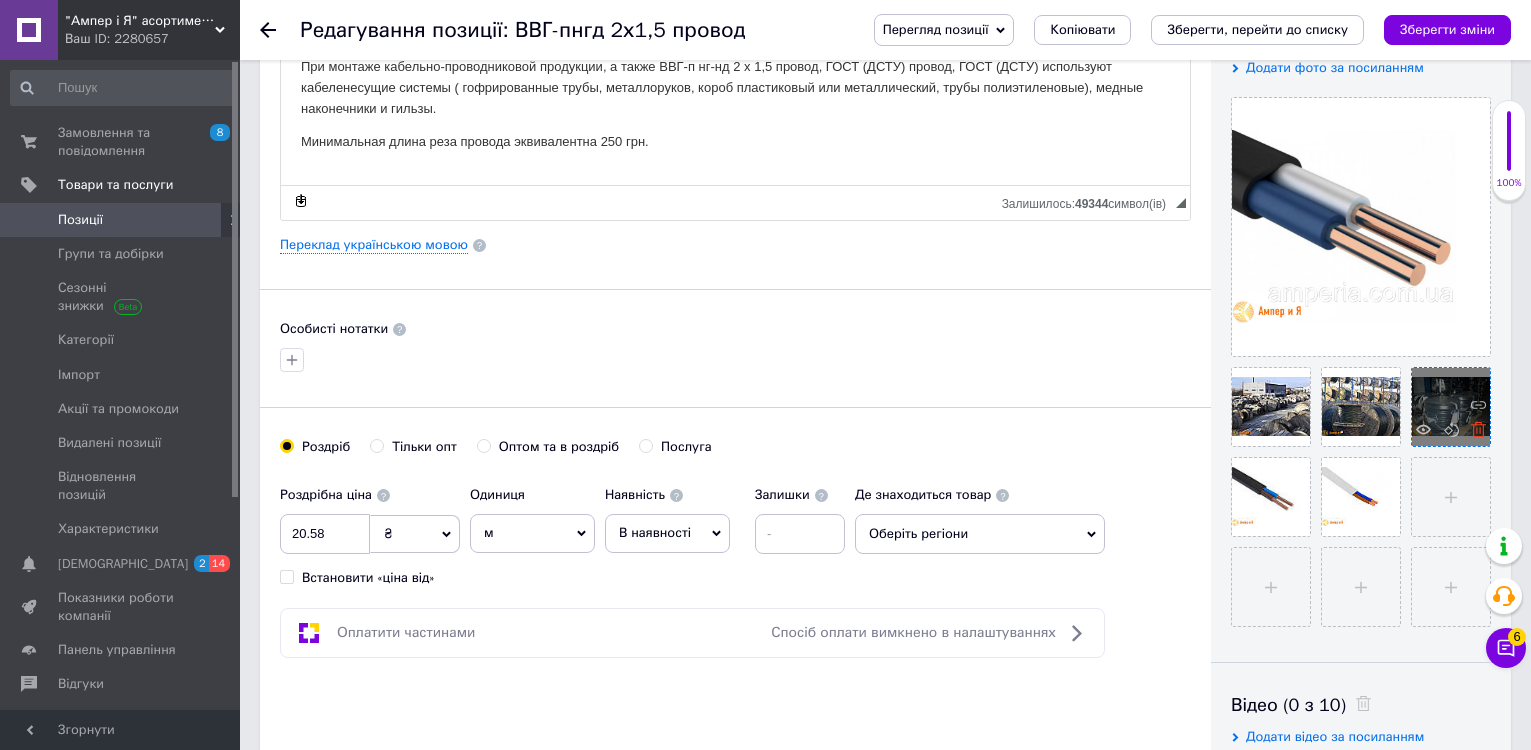click 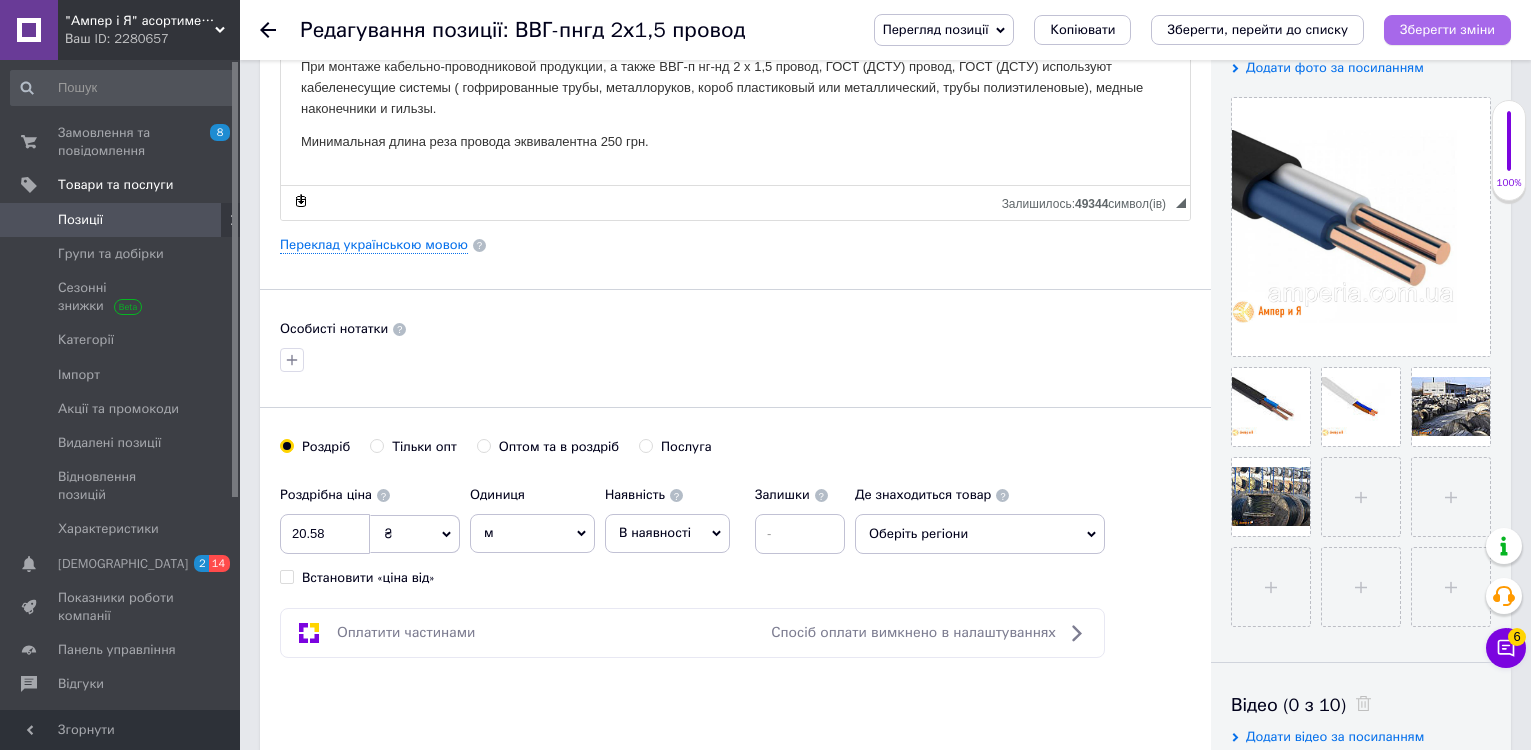 click on "Зберегти зміни" at bounding box center [1447, 29] 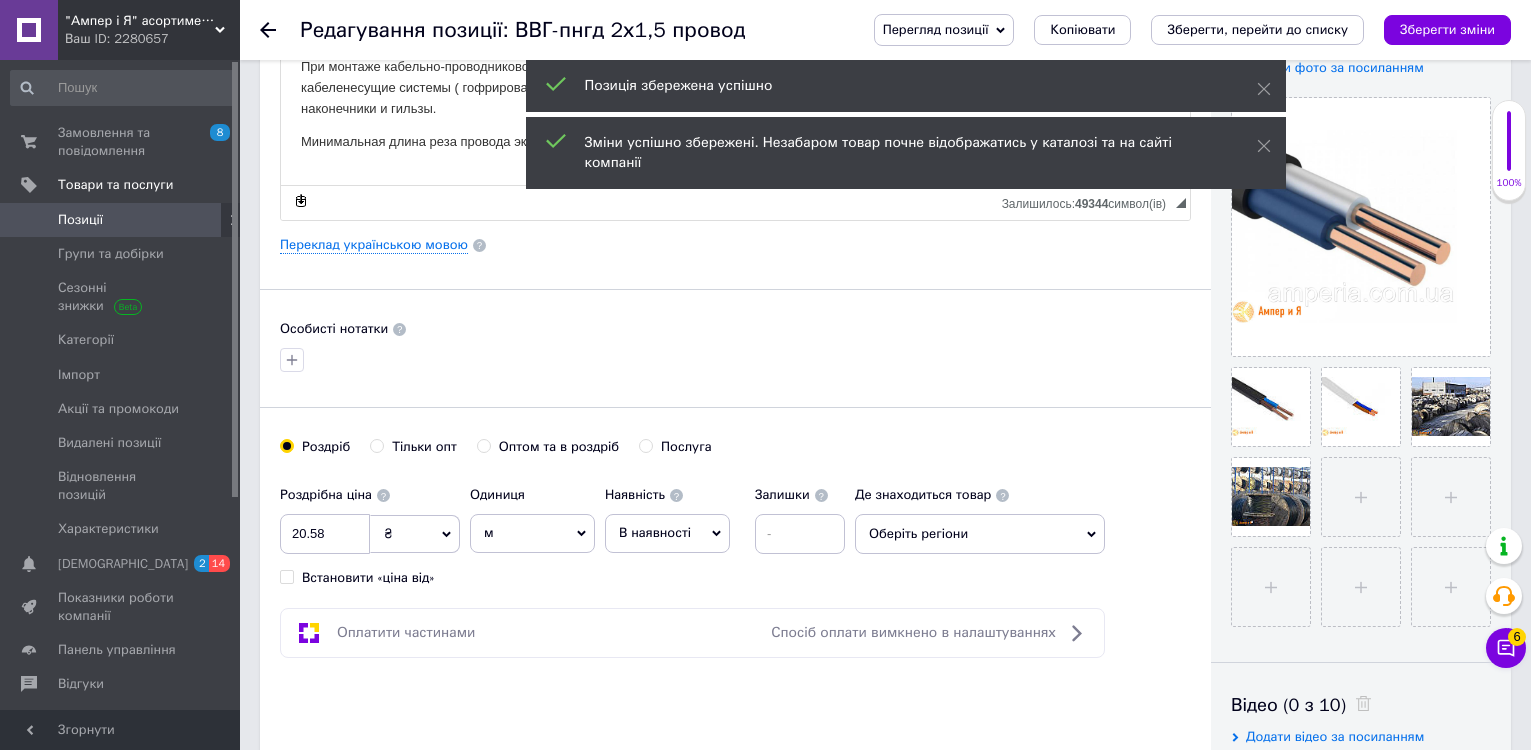 click 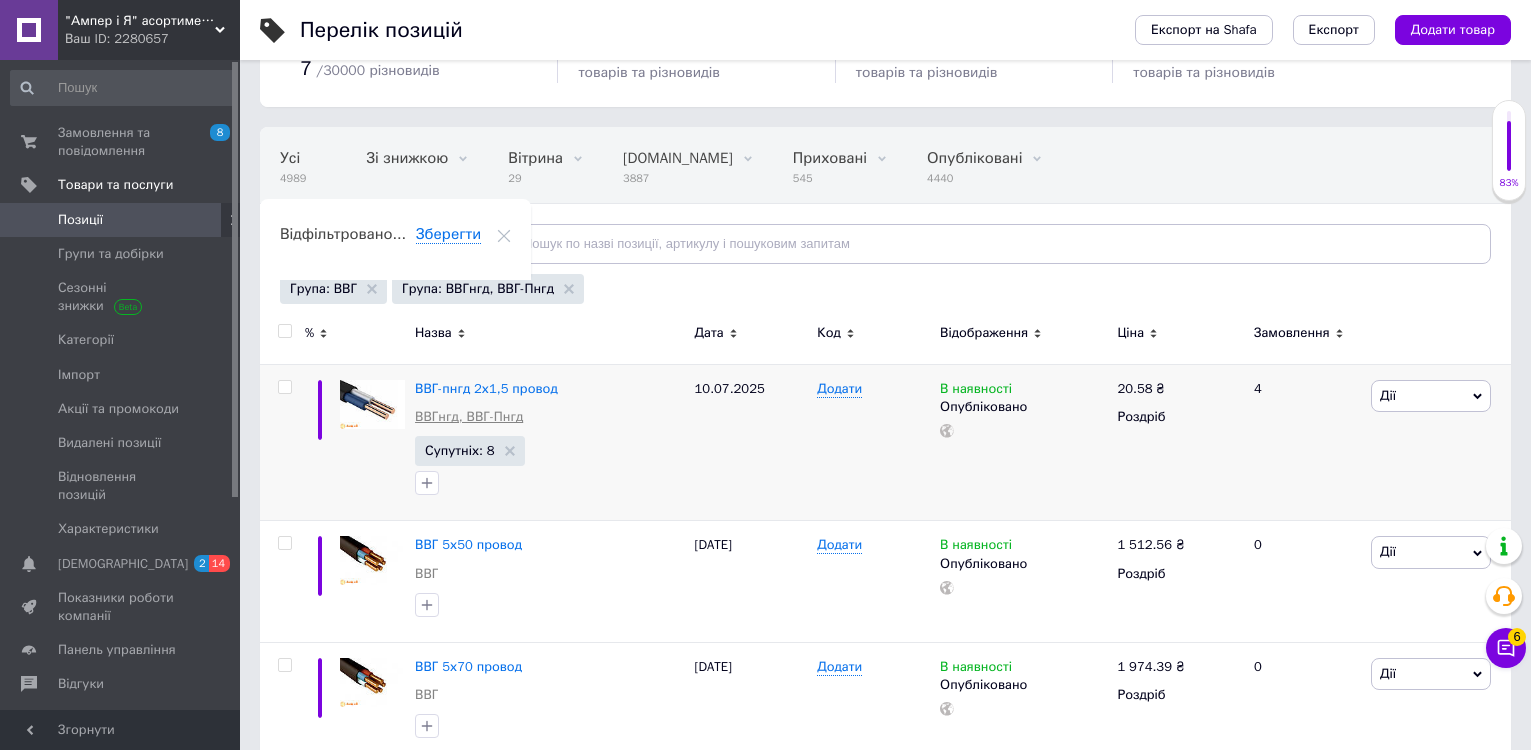 scroll, scrollTop: 300, scrollLeft: 0, axis: vertical 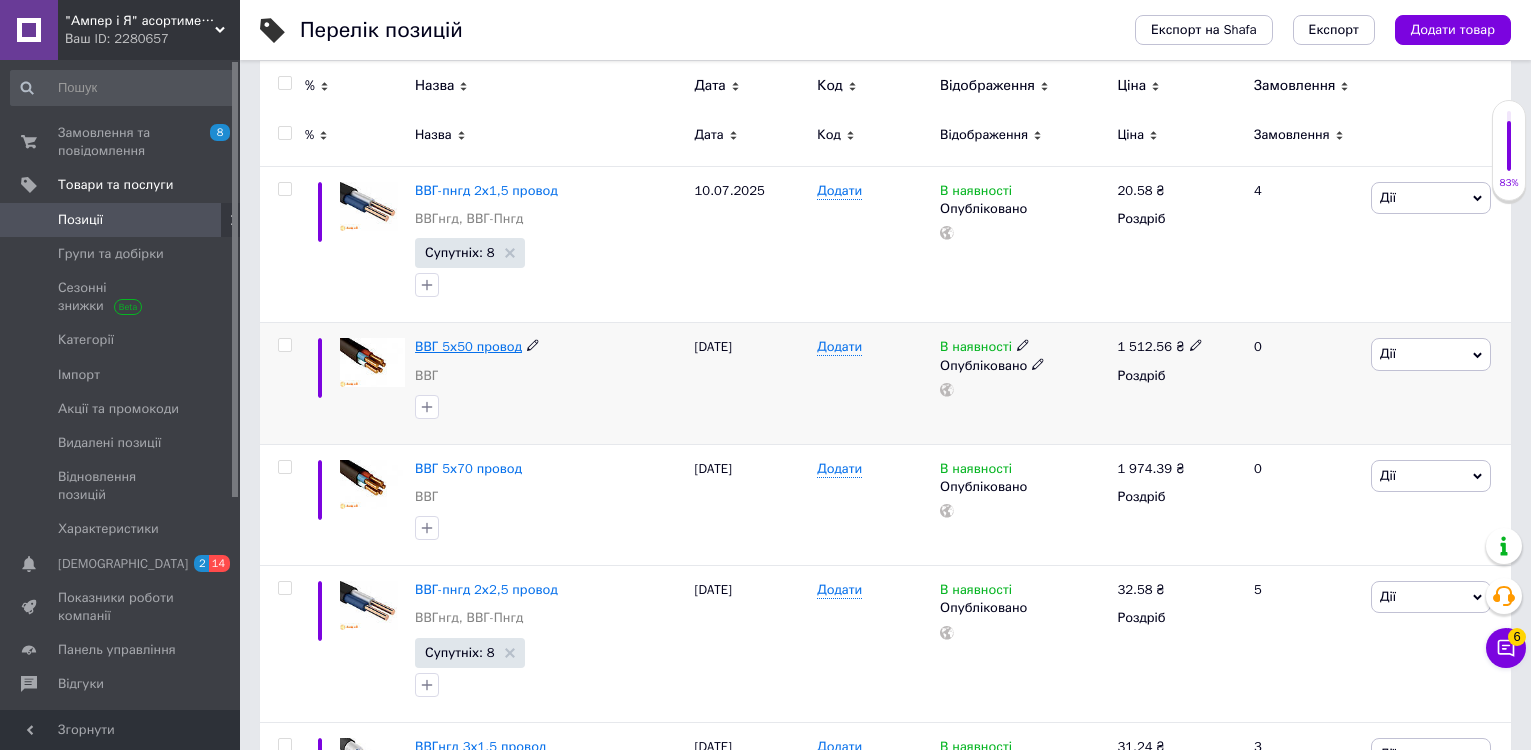click on "ВВГ 5х50 провод" at bounding box center [468, 346] 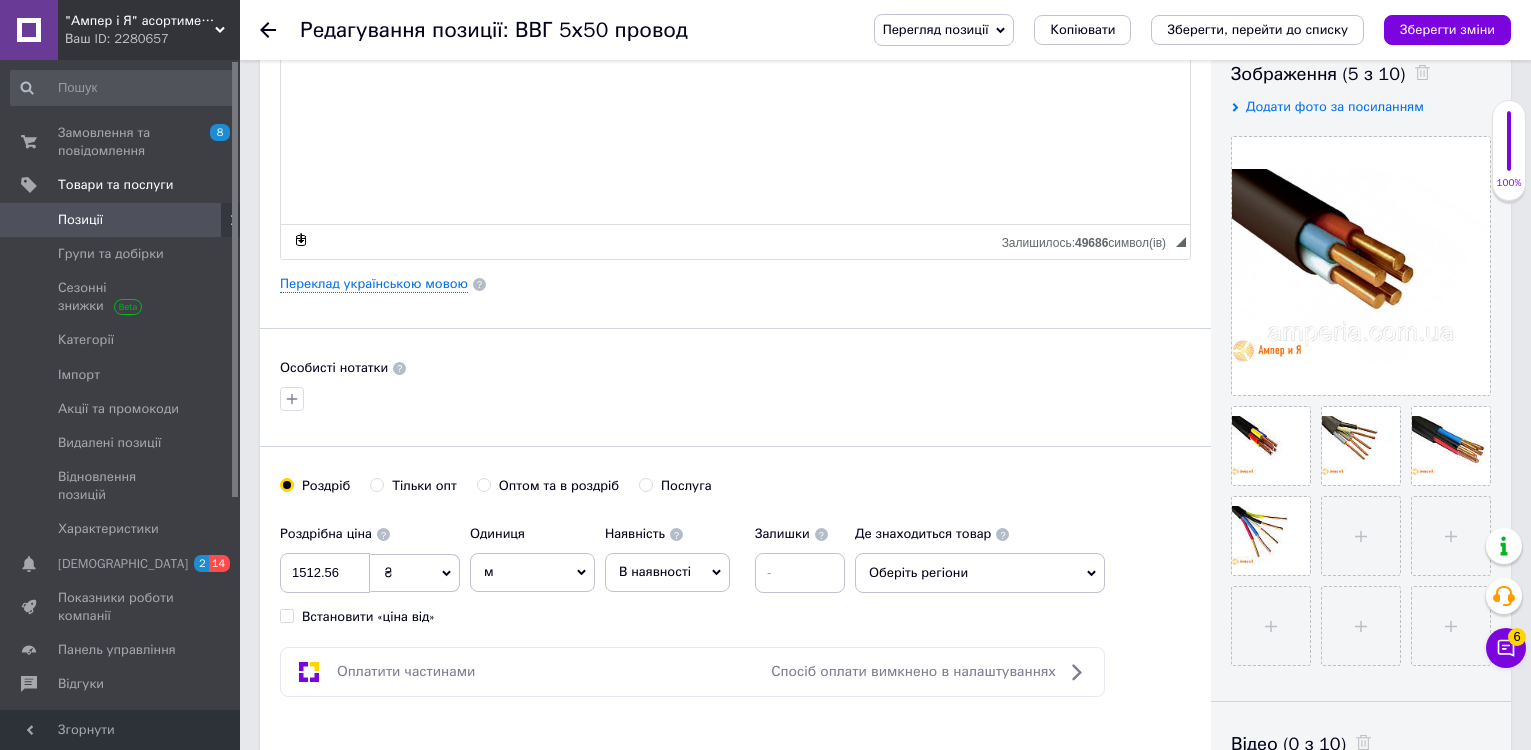 scroll, scrollTop: 500, scrollLeft: 0, axis: vertical 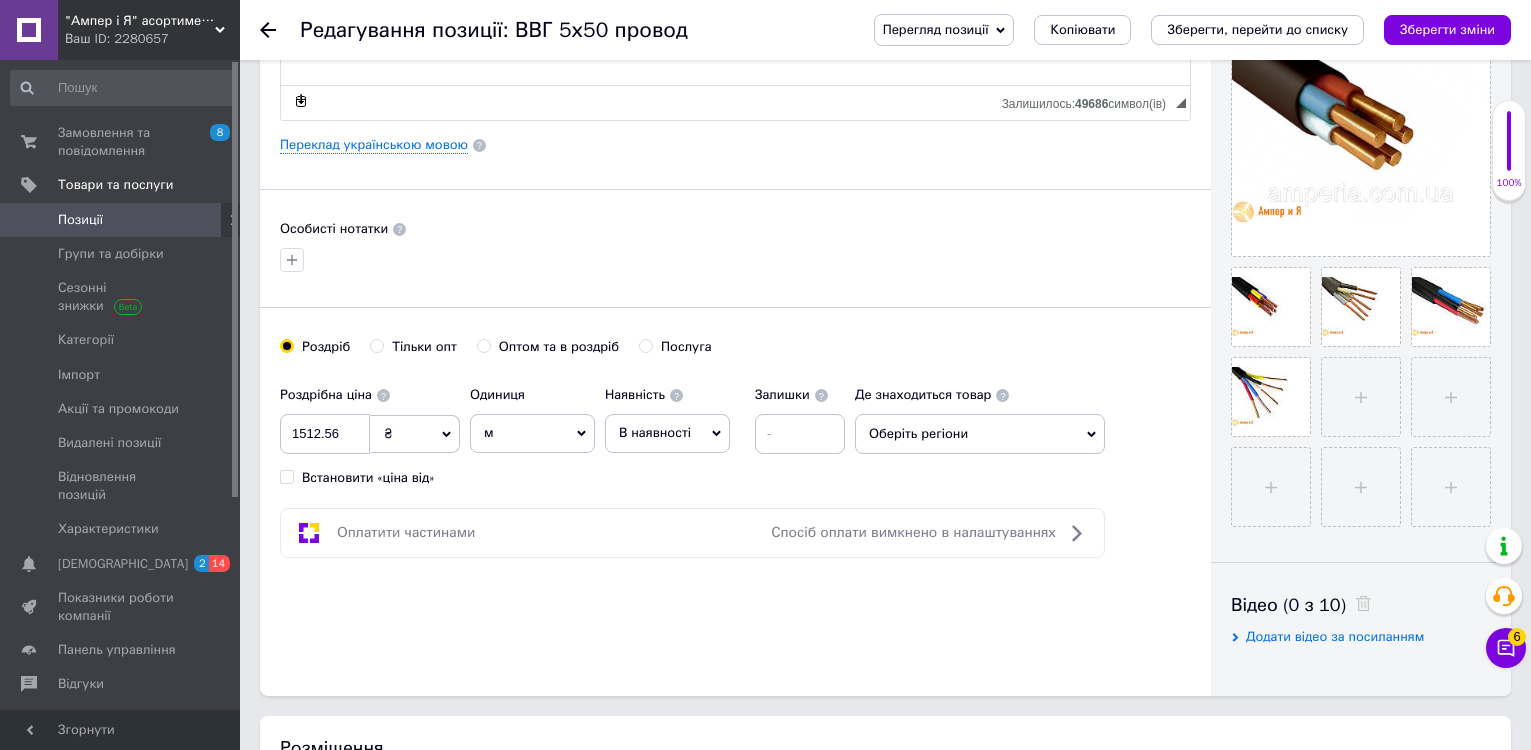 click 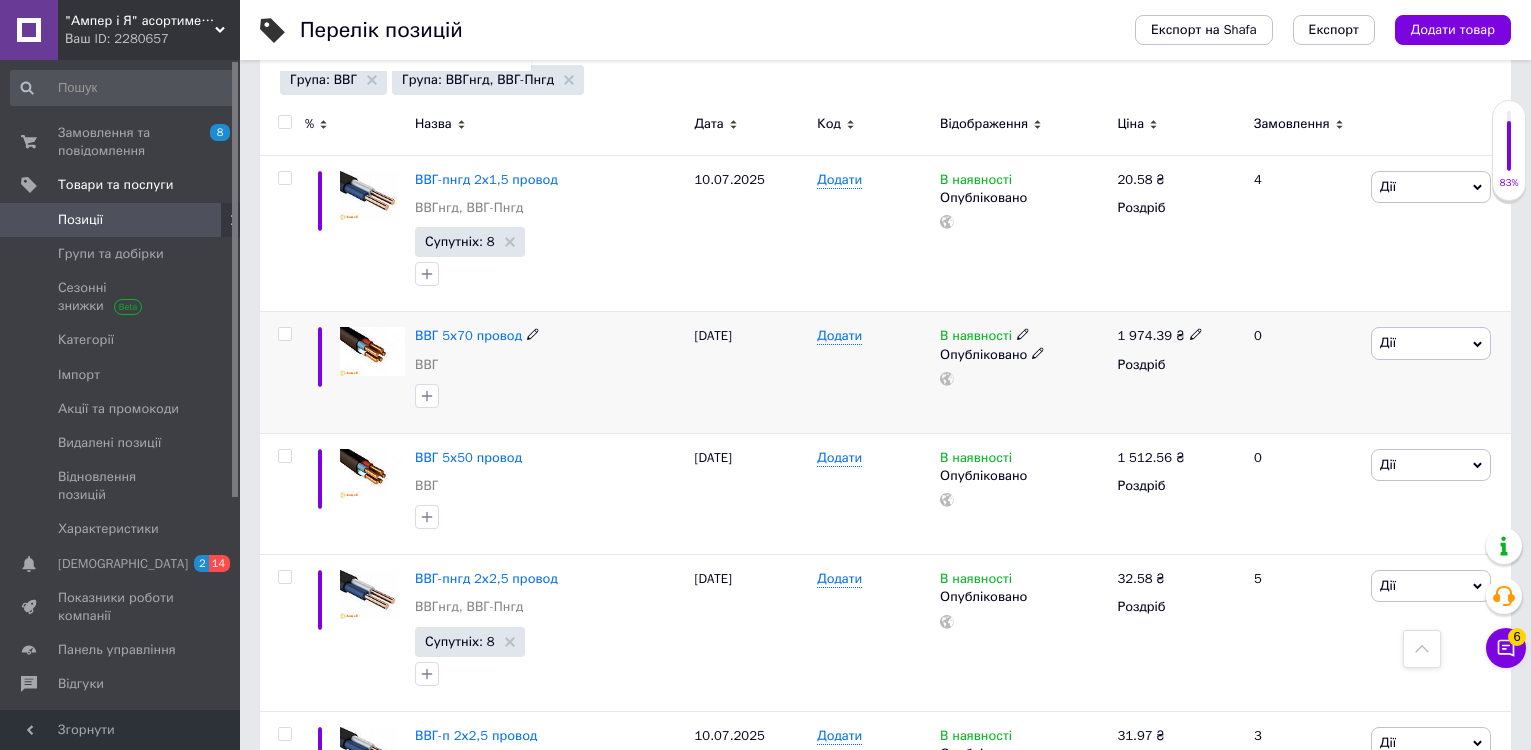scroll, scrollTop: 400, scrollLeft: 0, axis: vertical 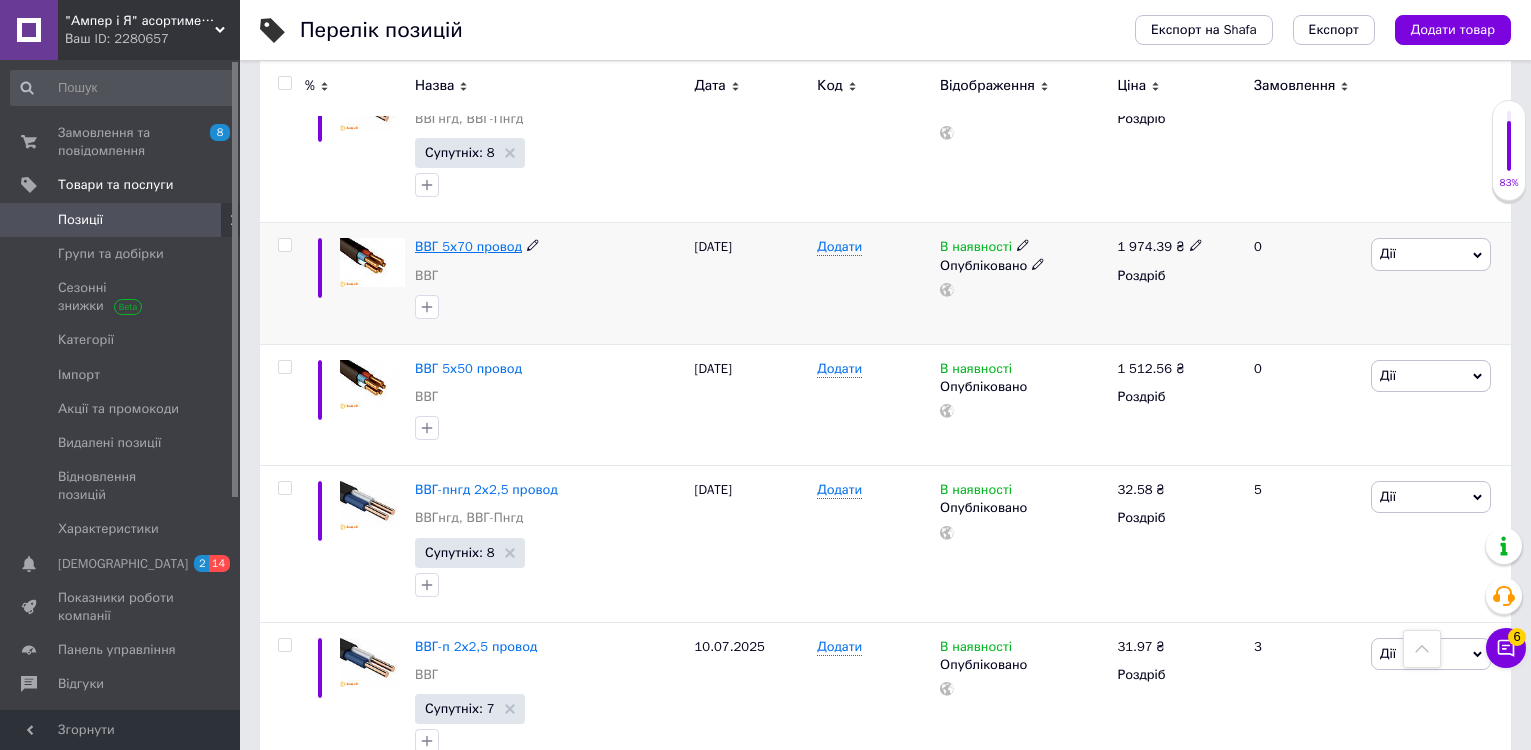 click on "ВВГ 5х70 провод" at bounding box center (468, 246) 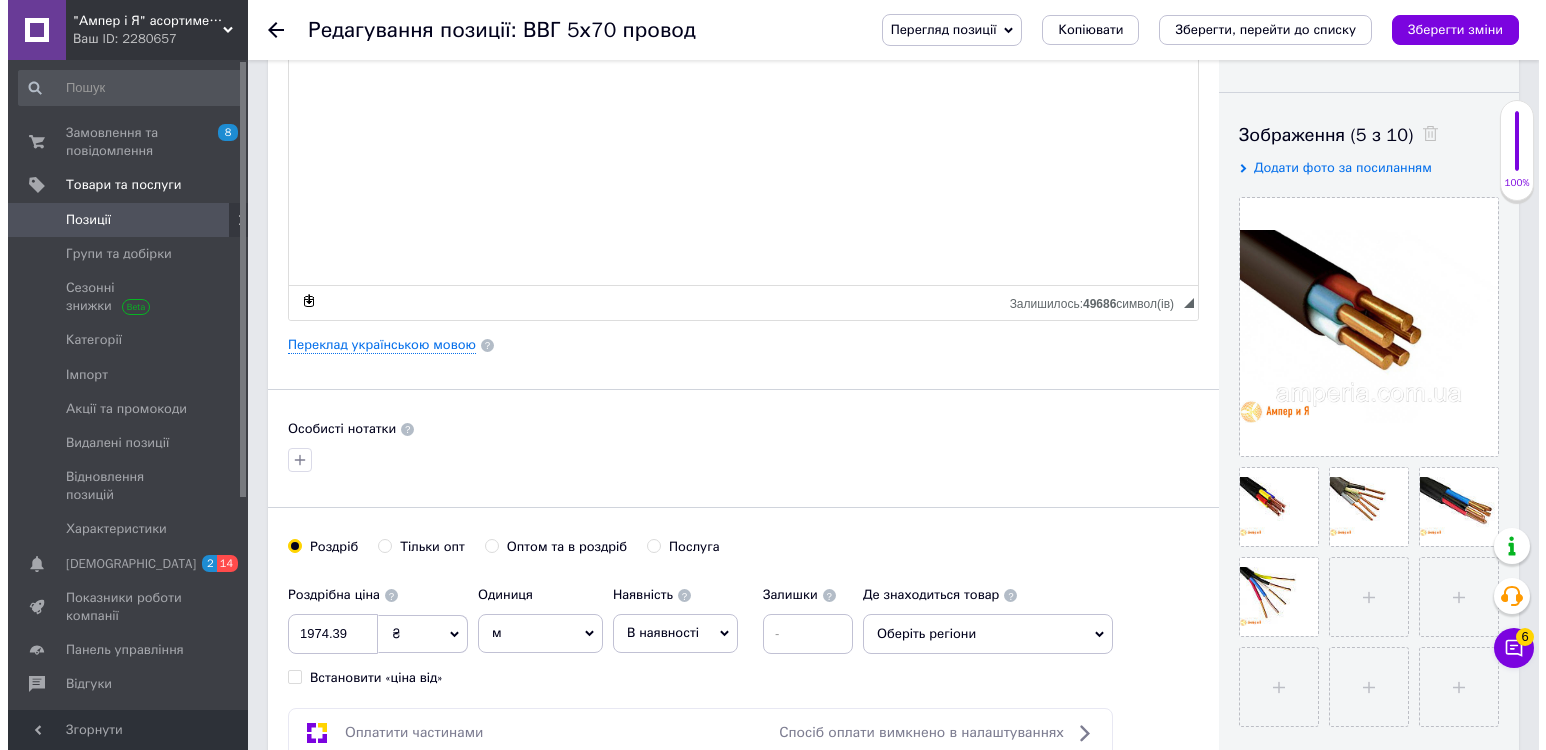 scroll, scrollTop: 0, scrollLeft: 0, axis: both 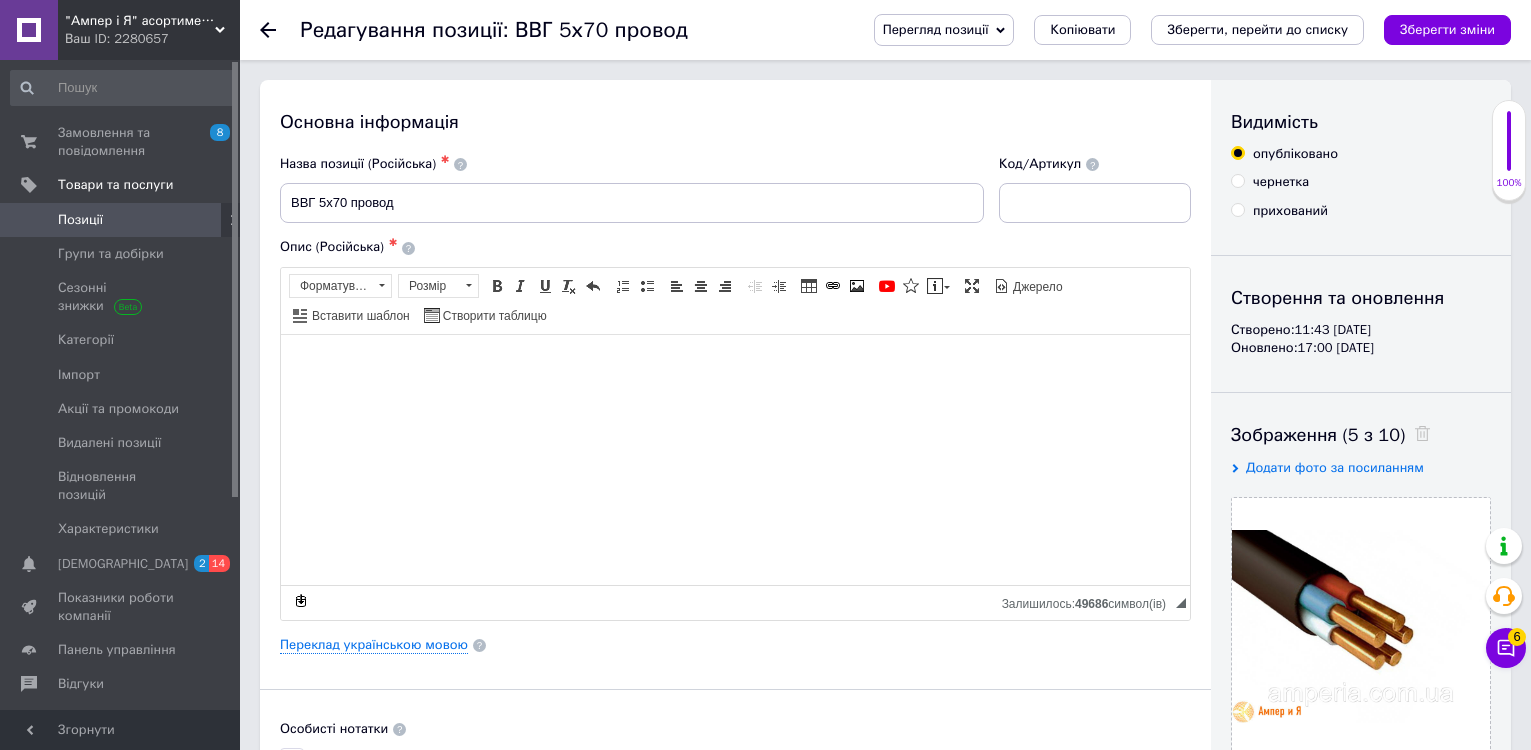 click 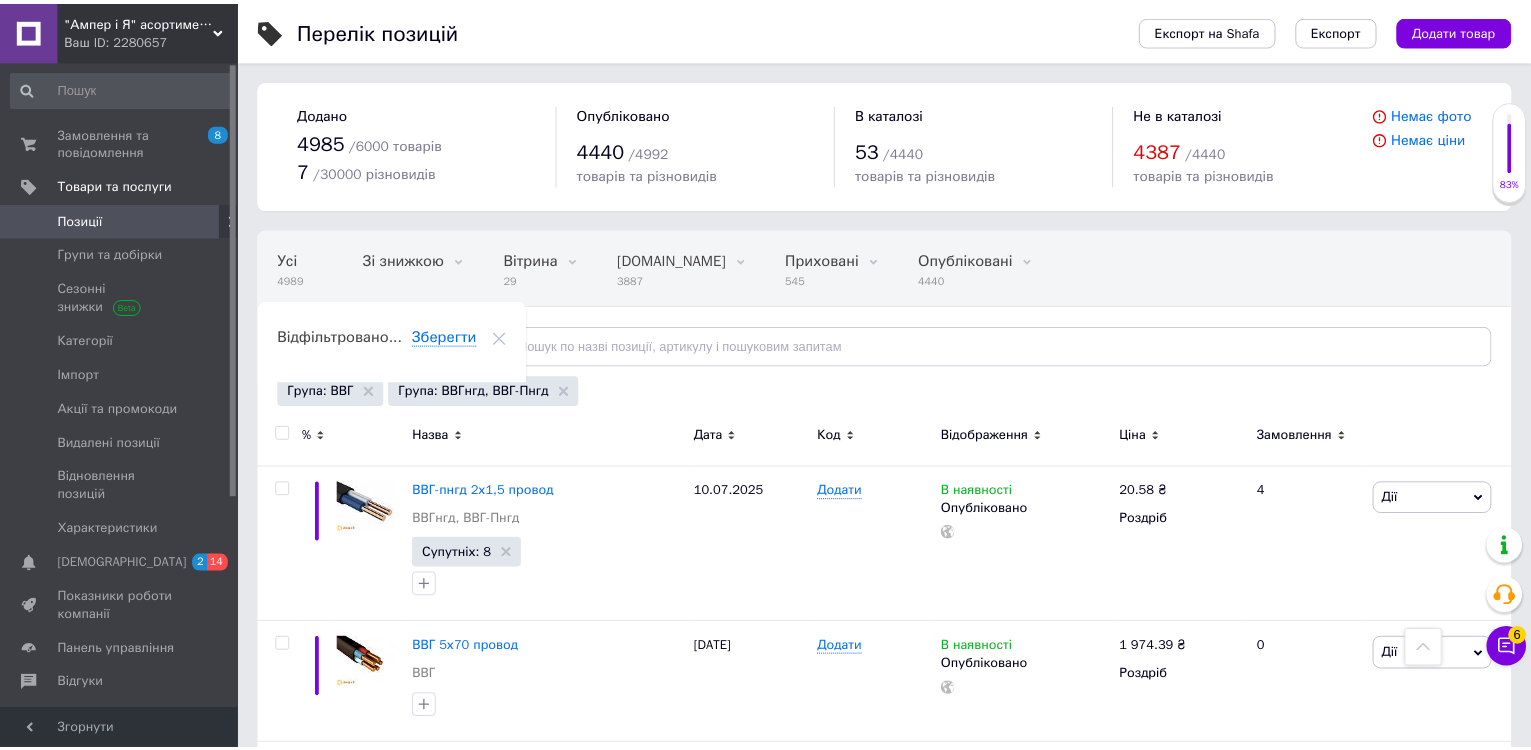 scroll, scrollTop: 400, scrollLeft: 0, axis: vertical 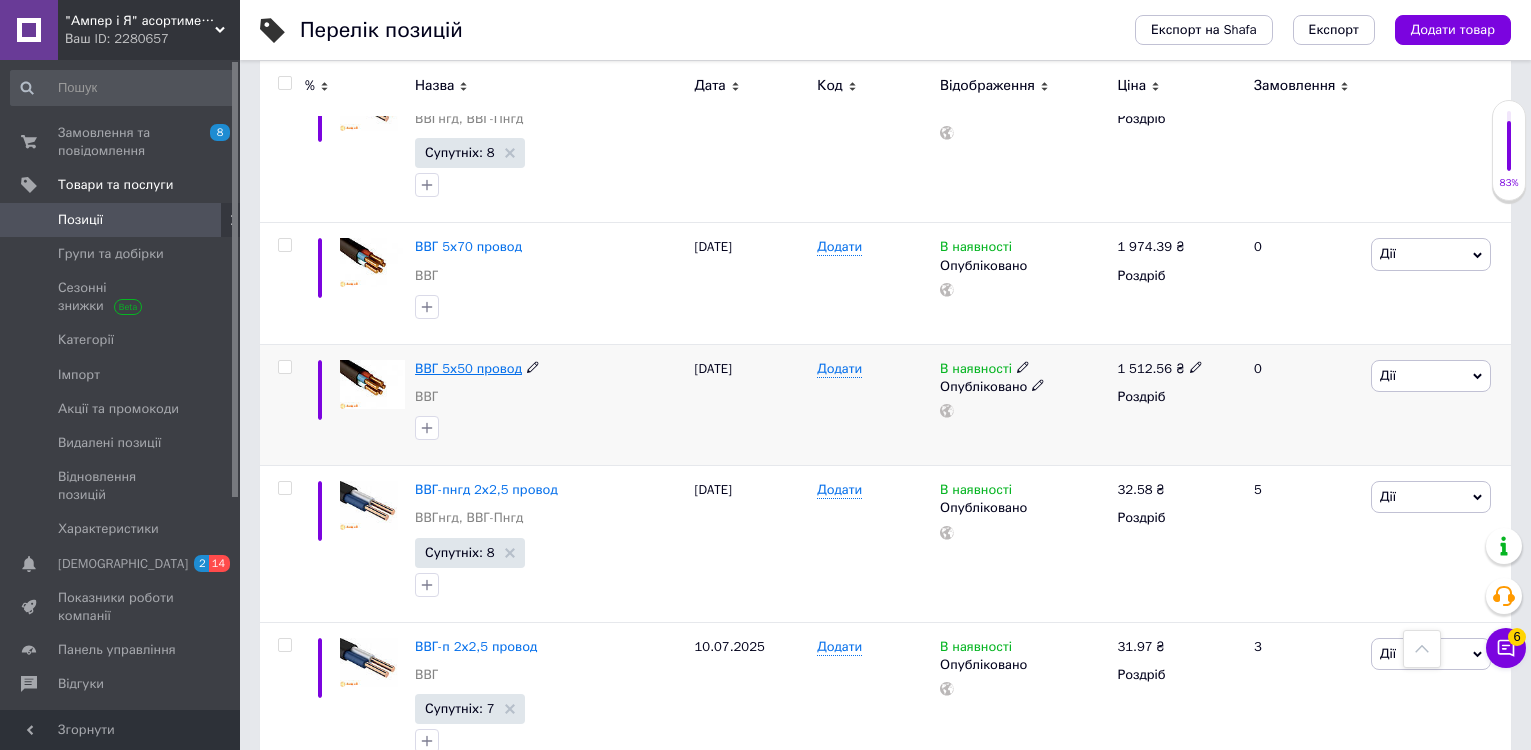 click on "ВВГ 5х50 провод" at bounding box center (468, 368) 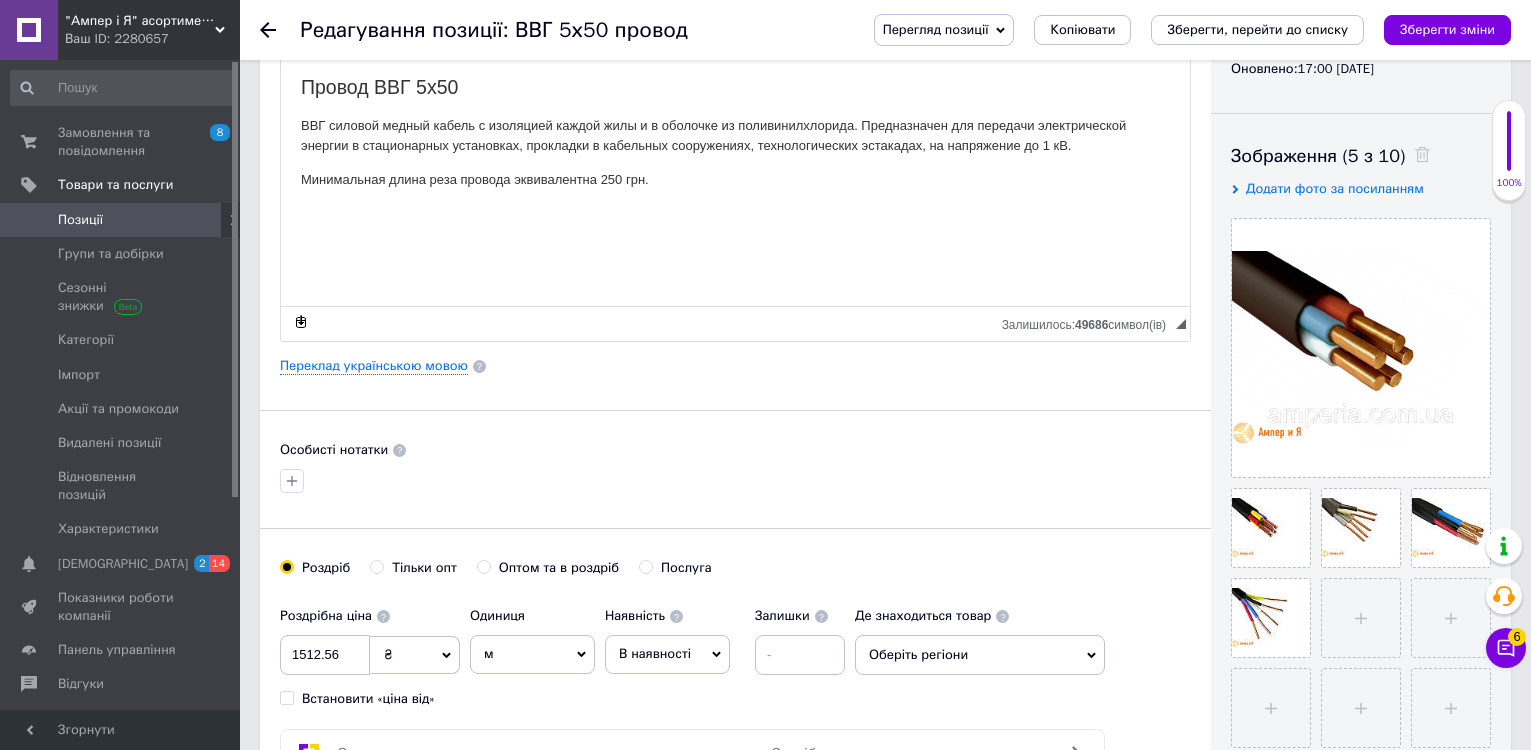 scroll, scrollTop: 300, scrollLeft: 0, axis: vertical 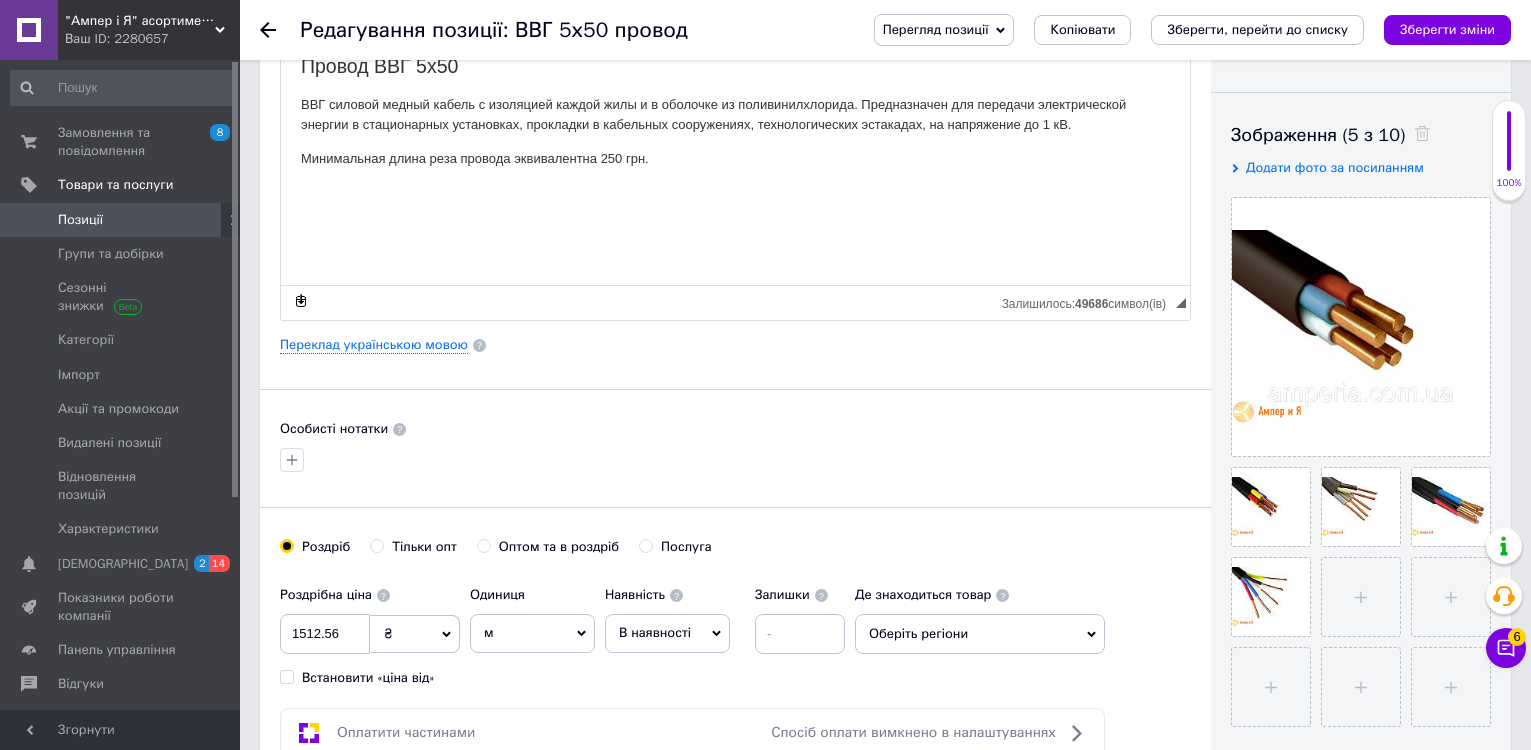 click 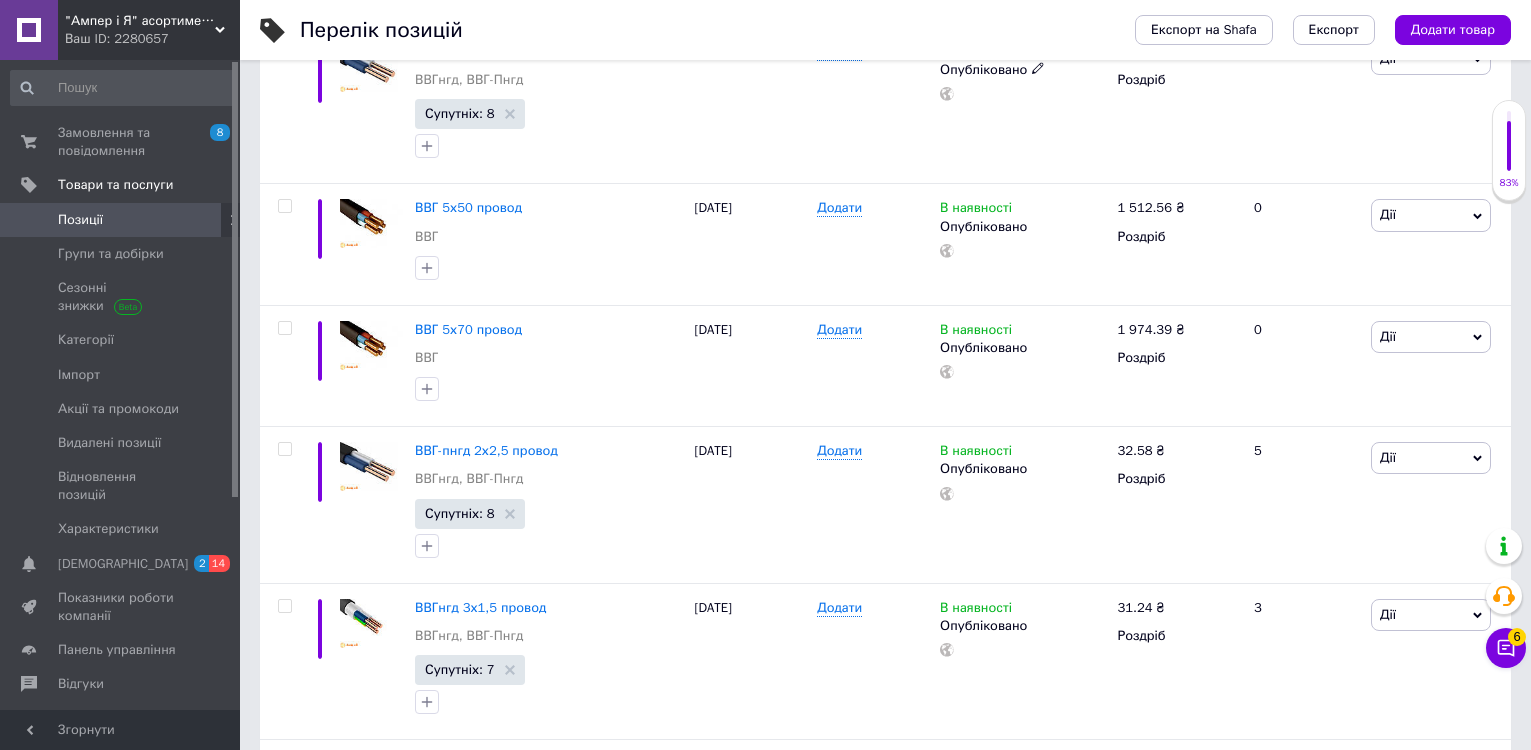 scroll, scrollTop: 500, scrollLeft: 0, axis: vertical 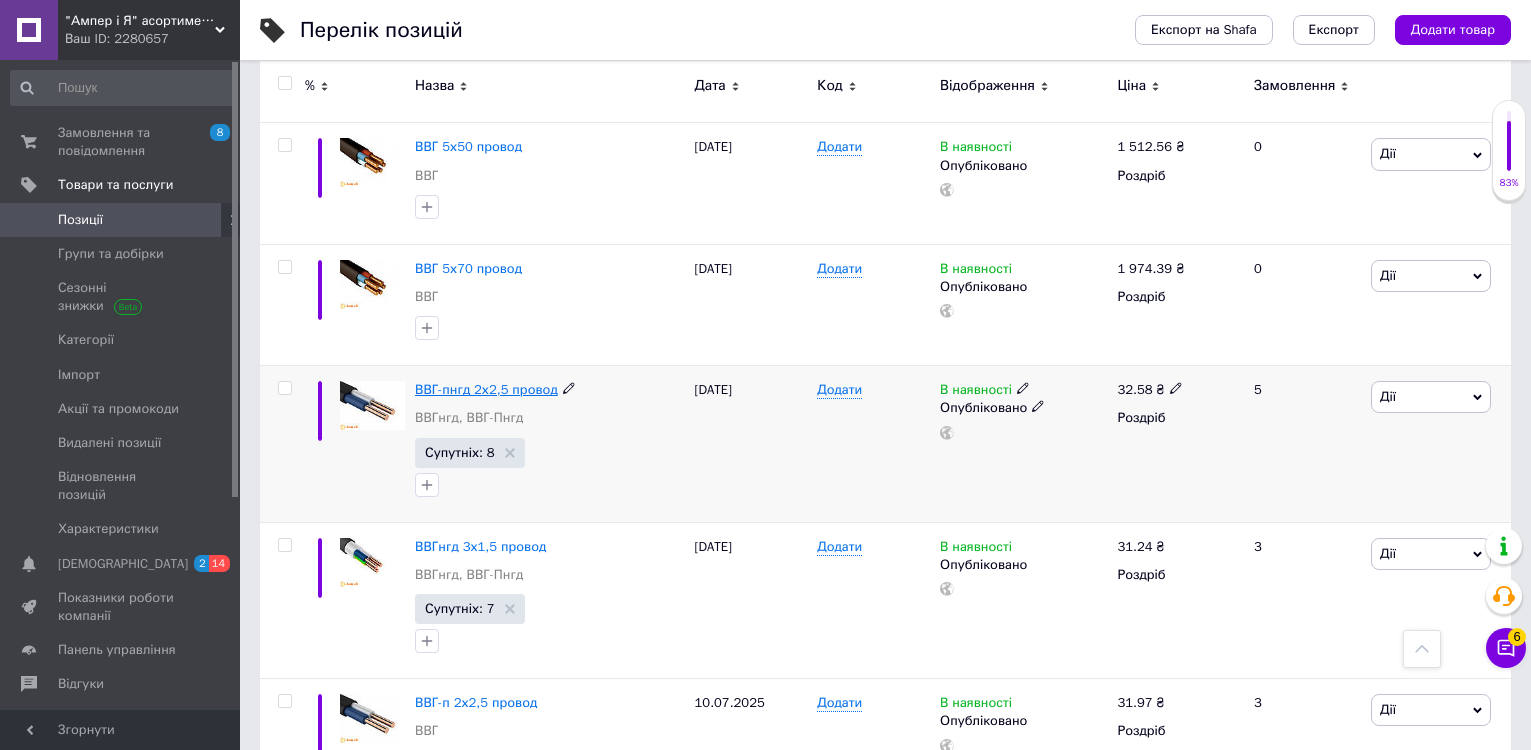 click on "ВВГ-пнгд 2х2,5 провод" at bounding box center (486, 389) 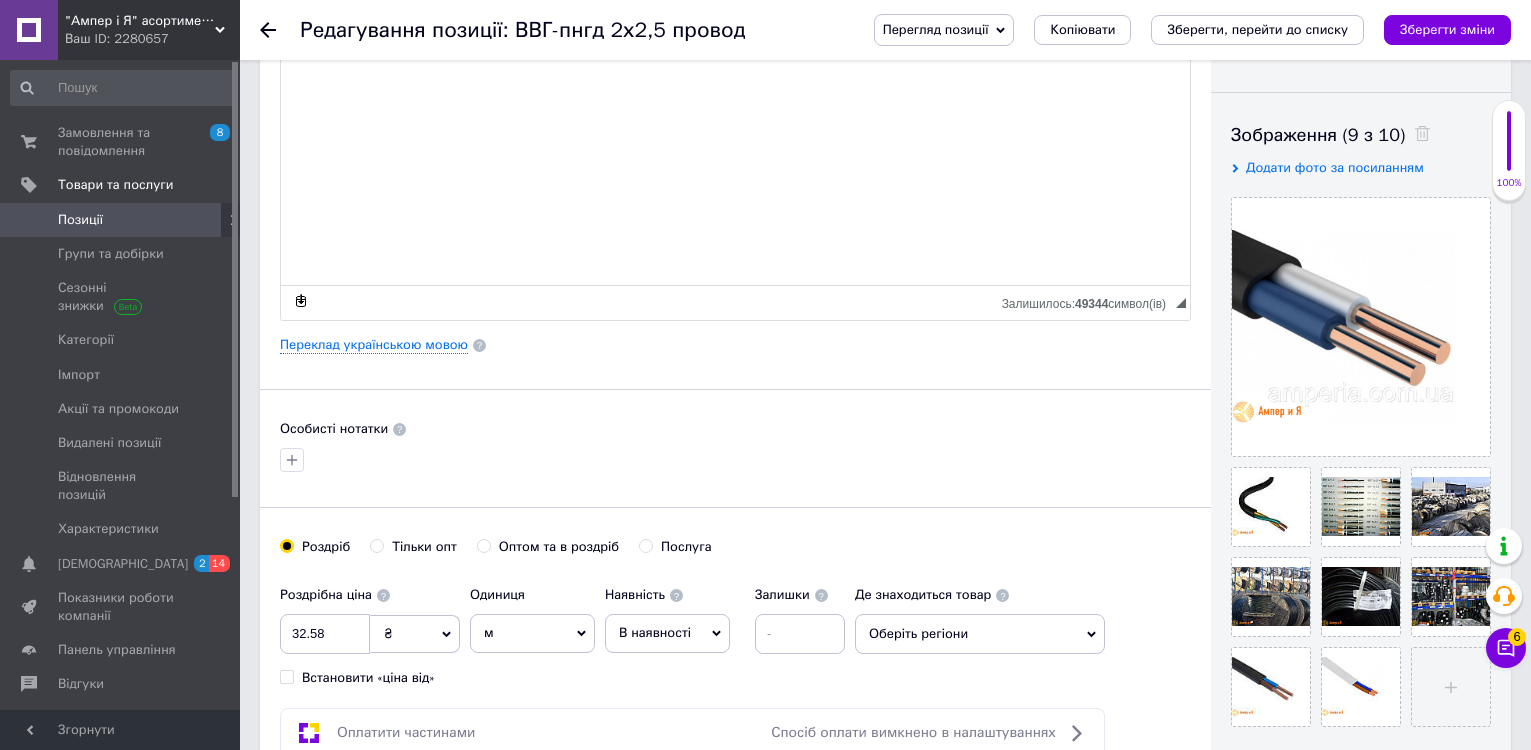scroll, scrollTop: 400, scrollLeft: 0, axis: vertical 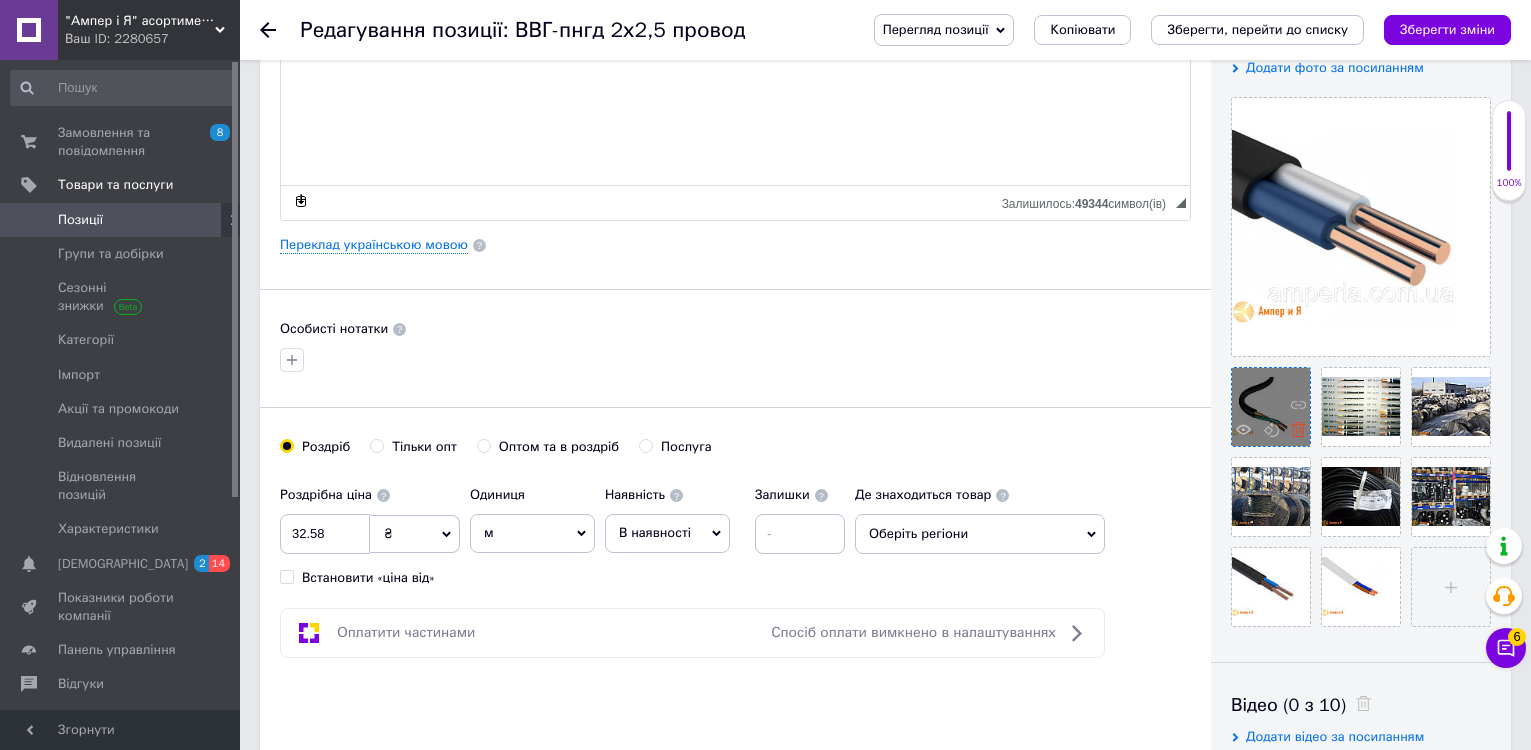 click 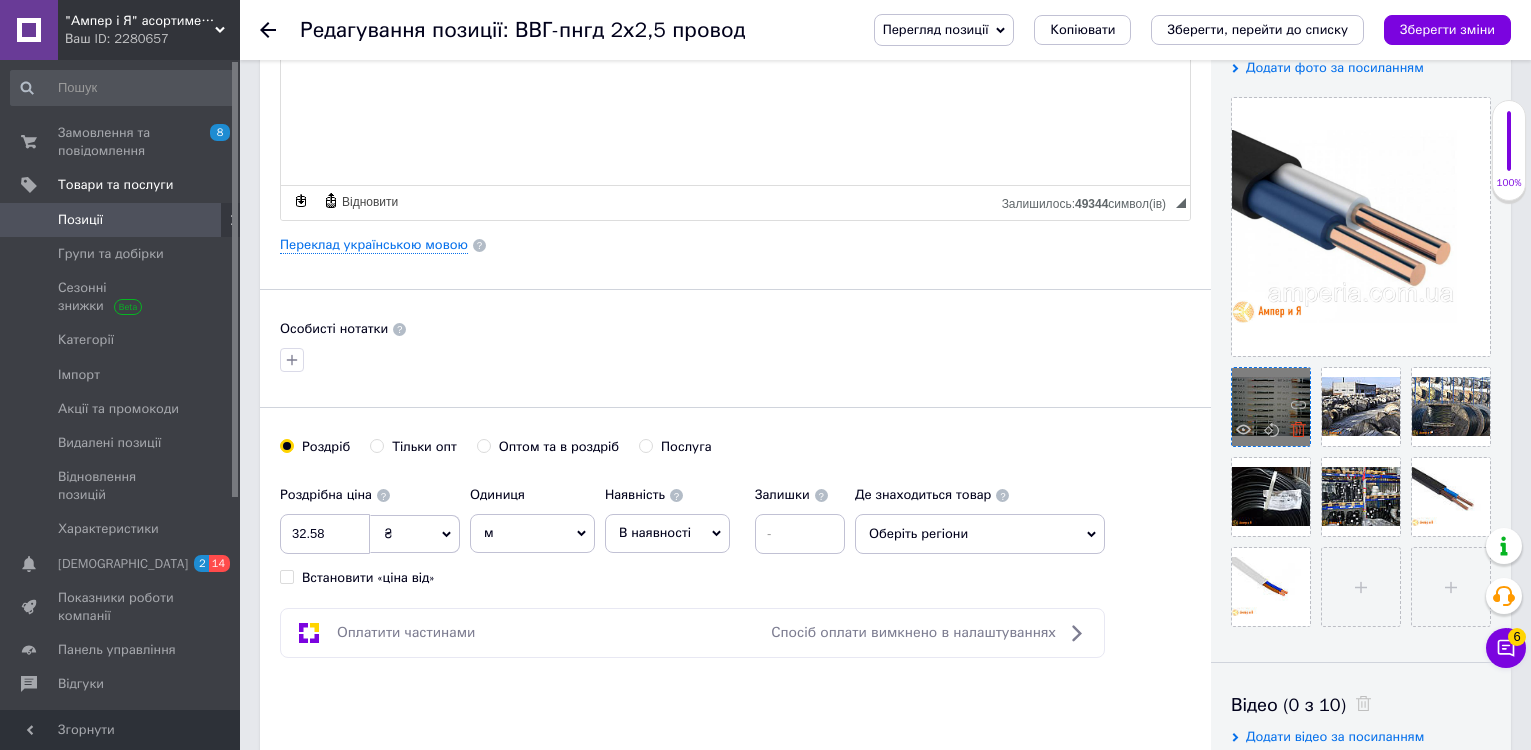 click 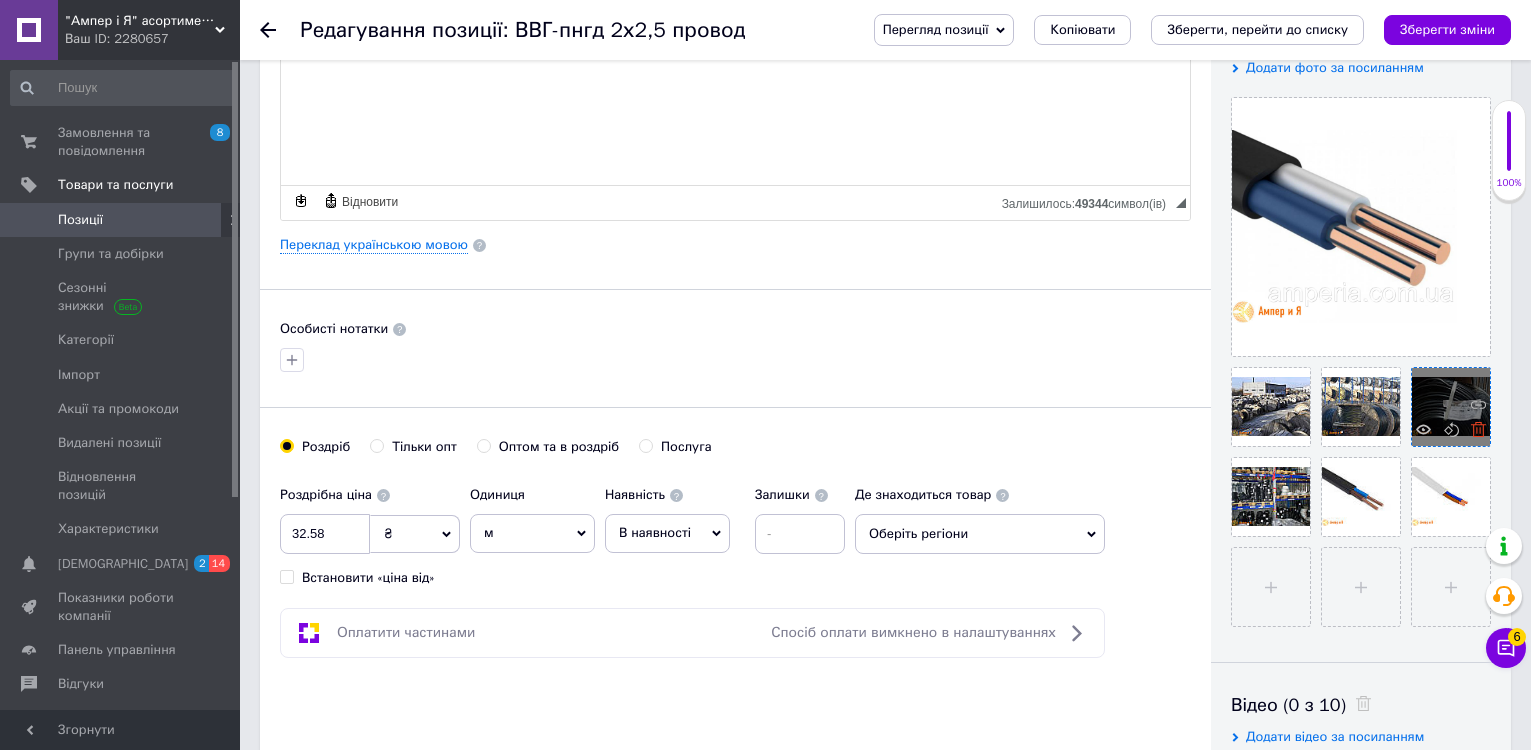 click 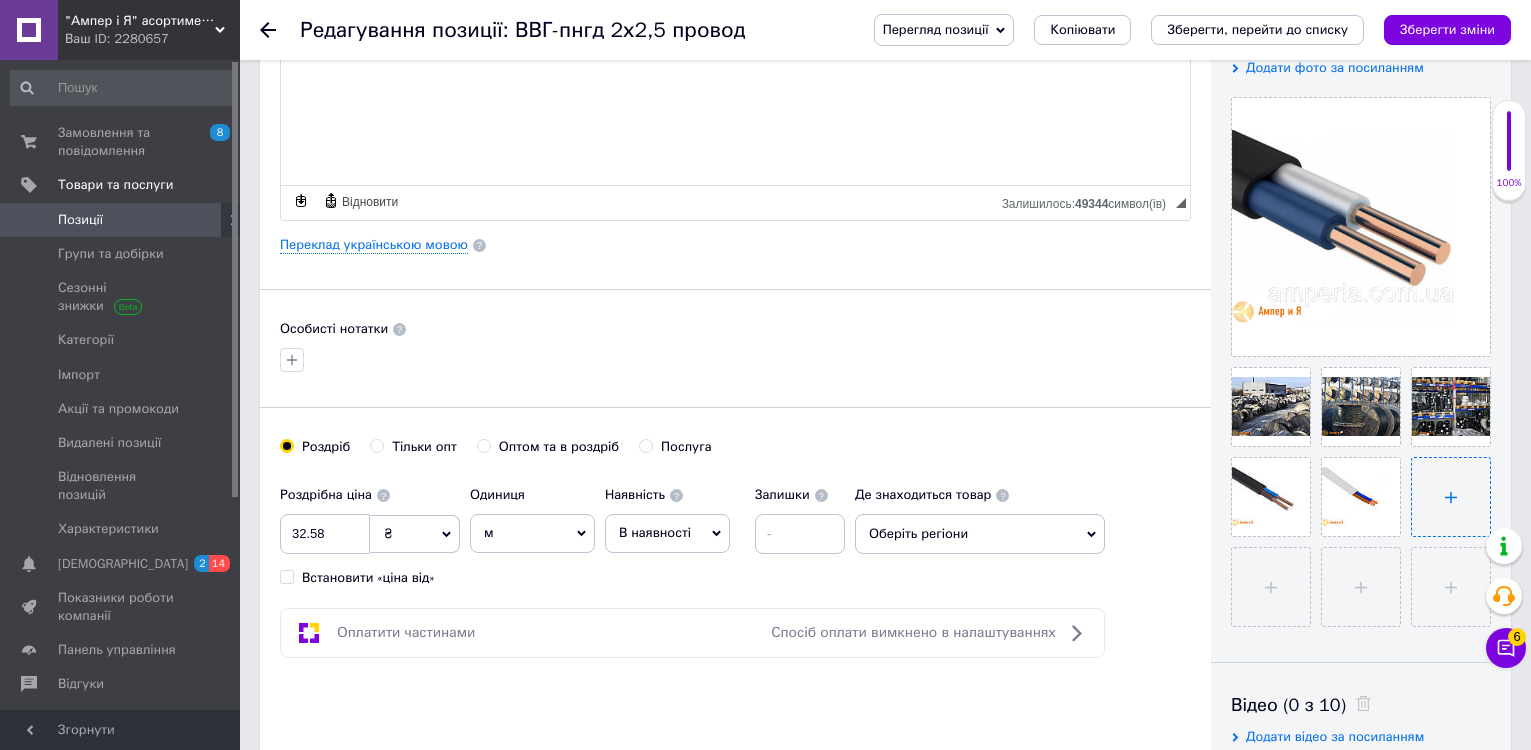 click at bounding box center [1451, 497] 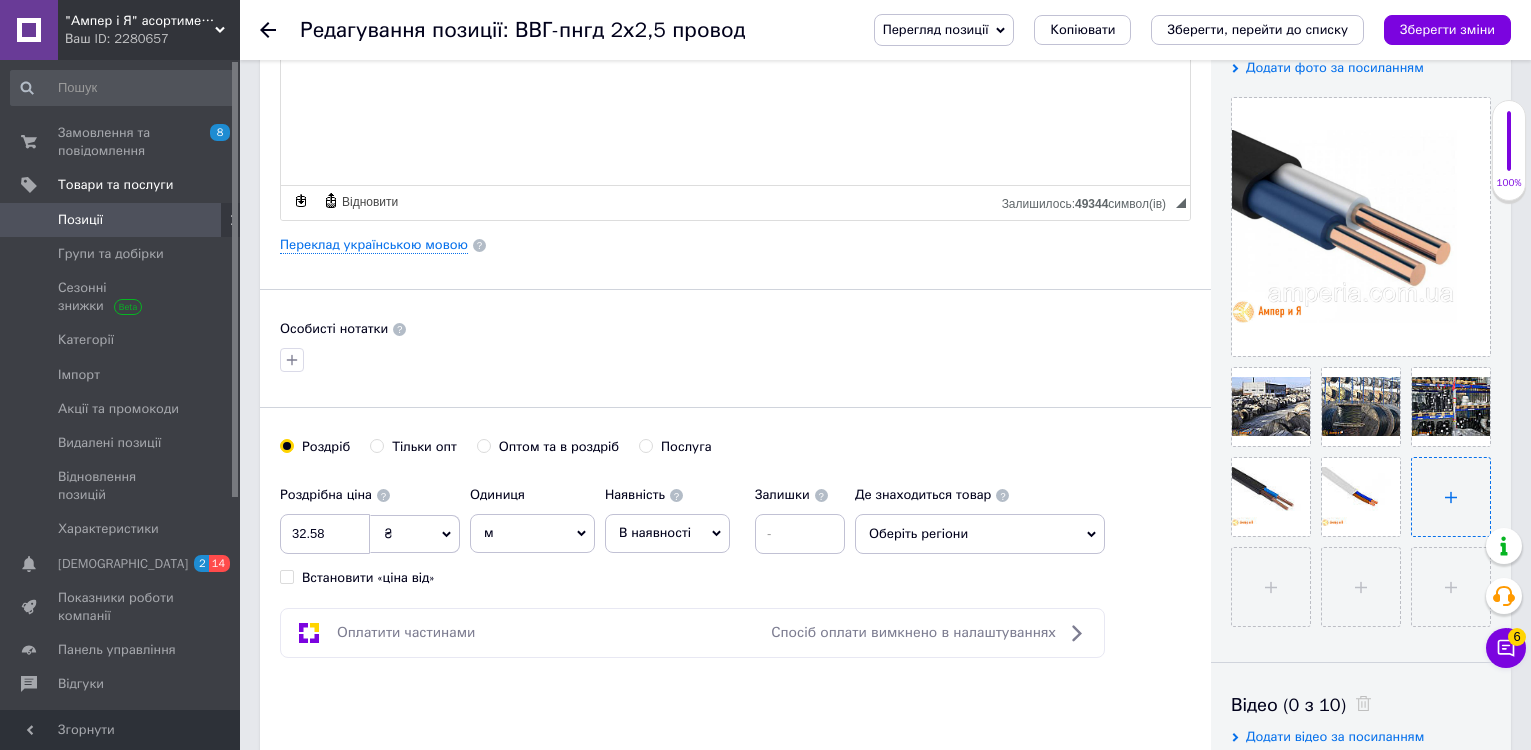 type on "C:\fakepath\2х16 стало 1.jpg" 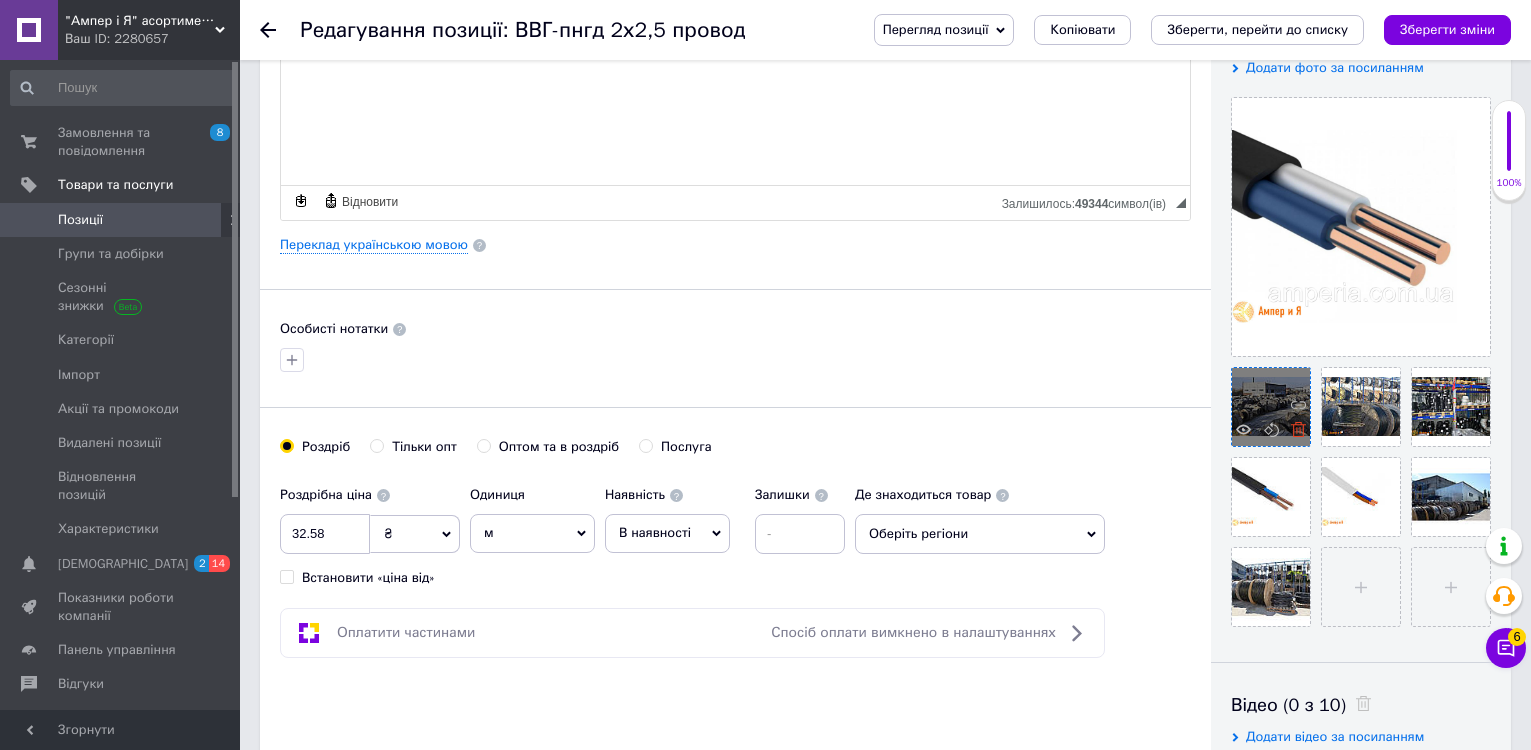 click 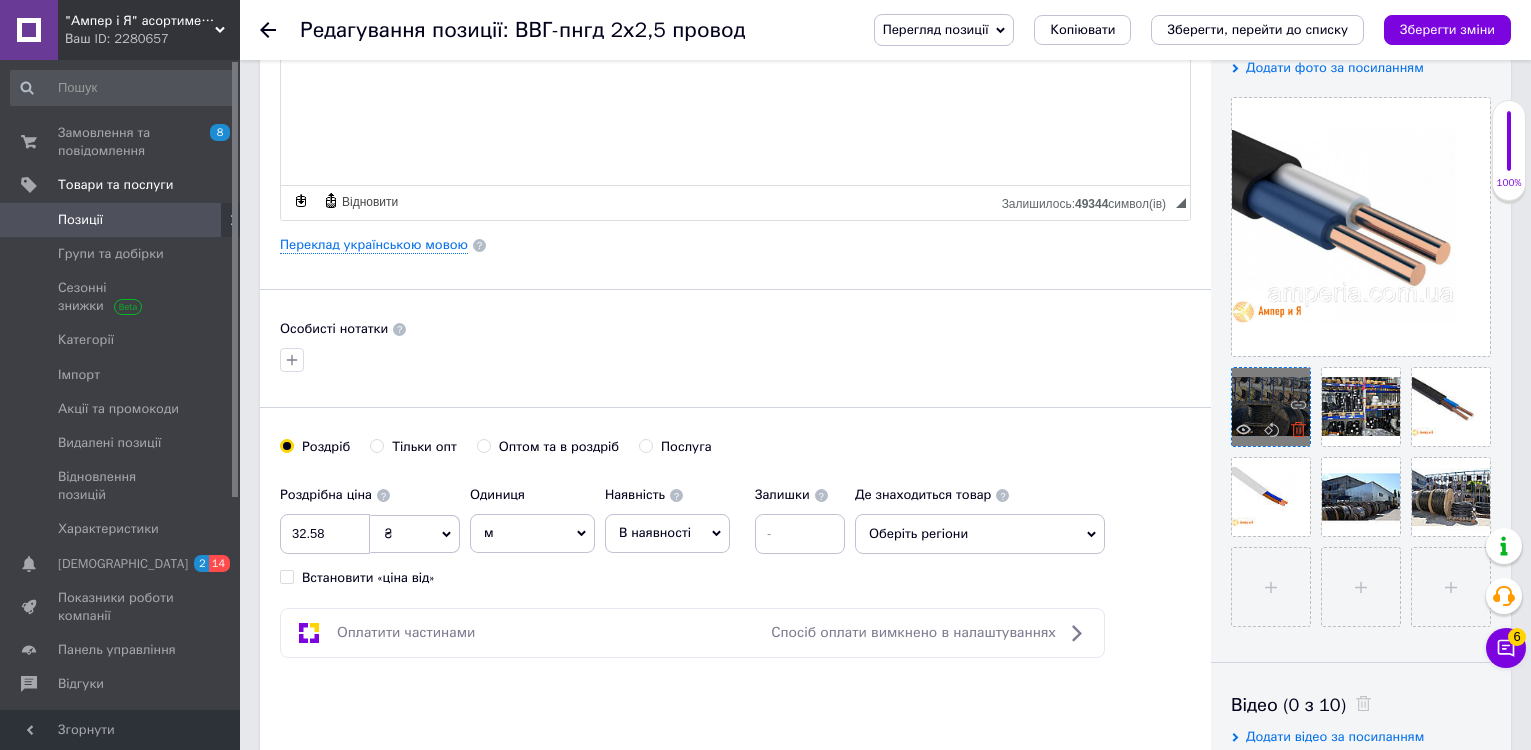 click 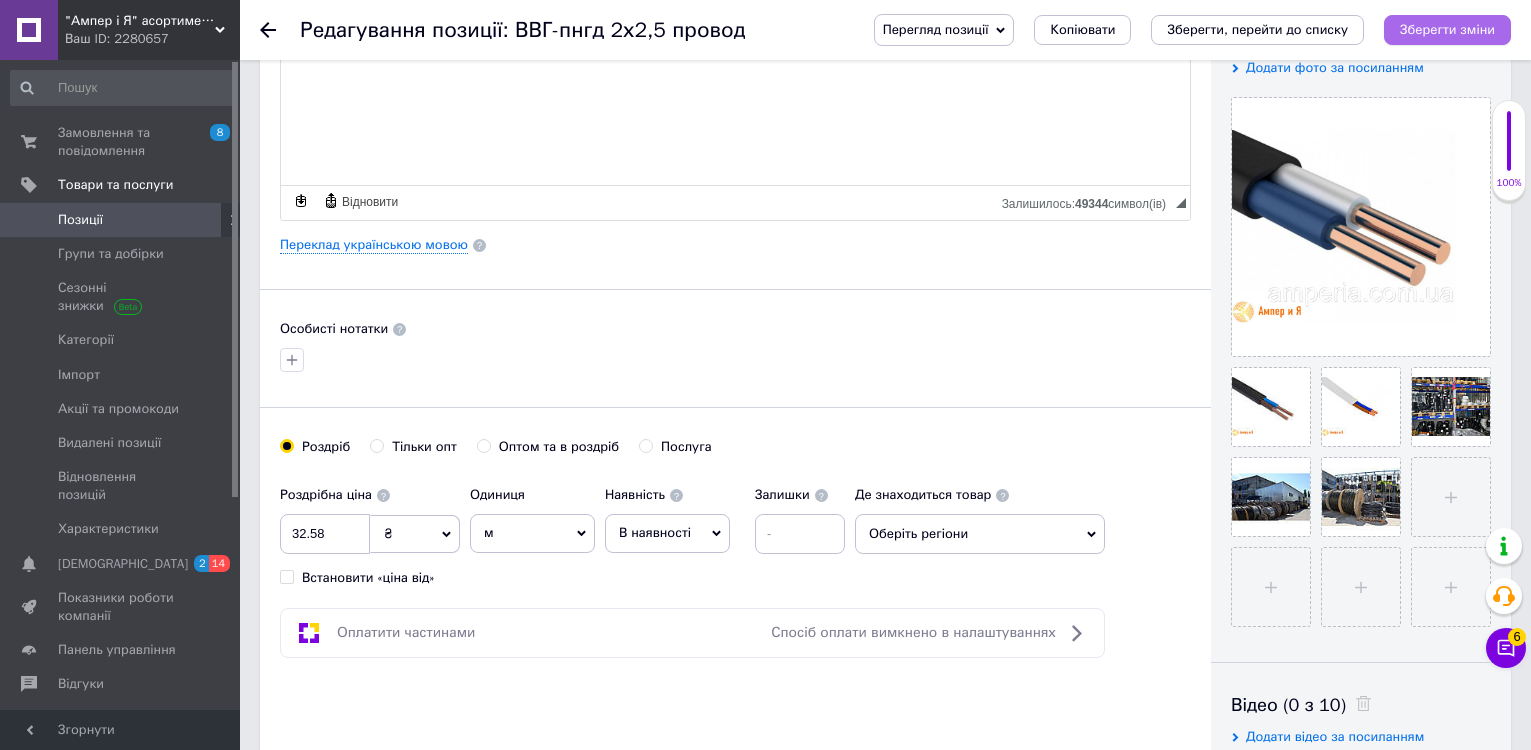 click on "Зберегти зміни" at bounding box center (1447, 29) 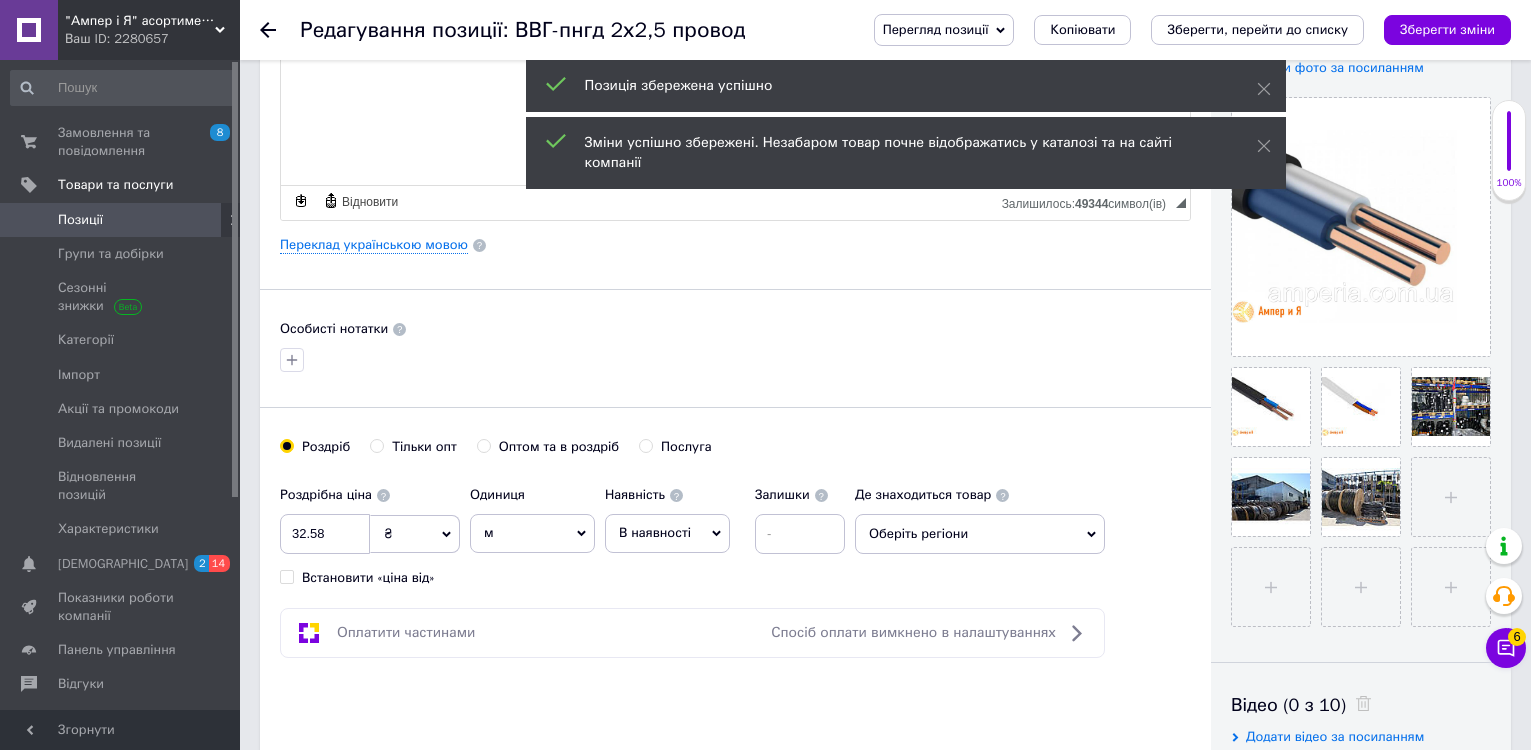 click 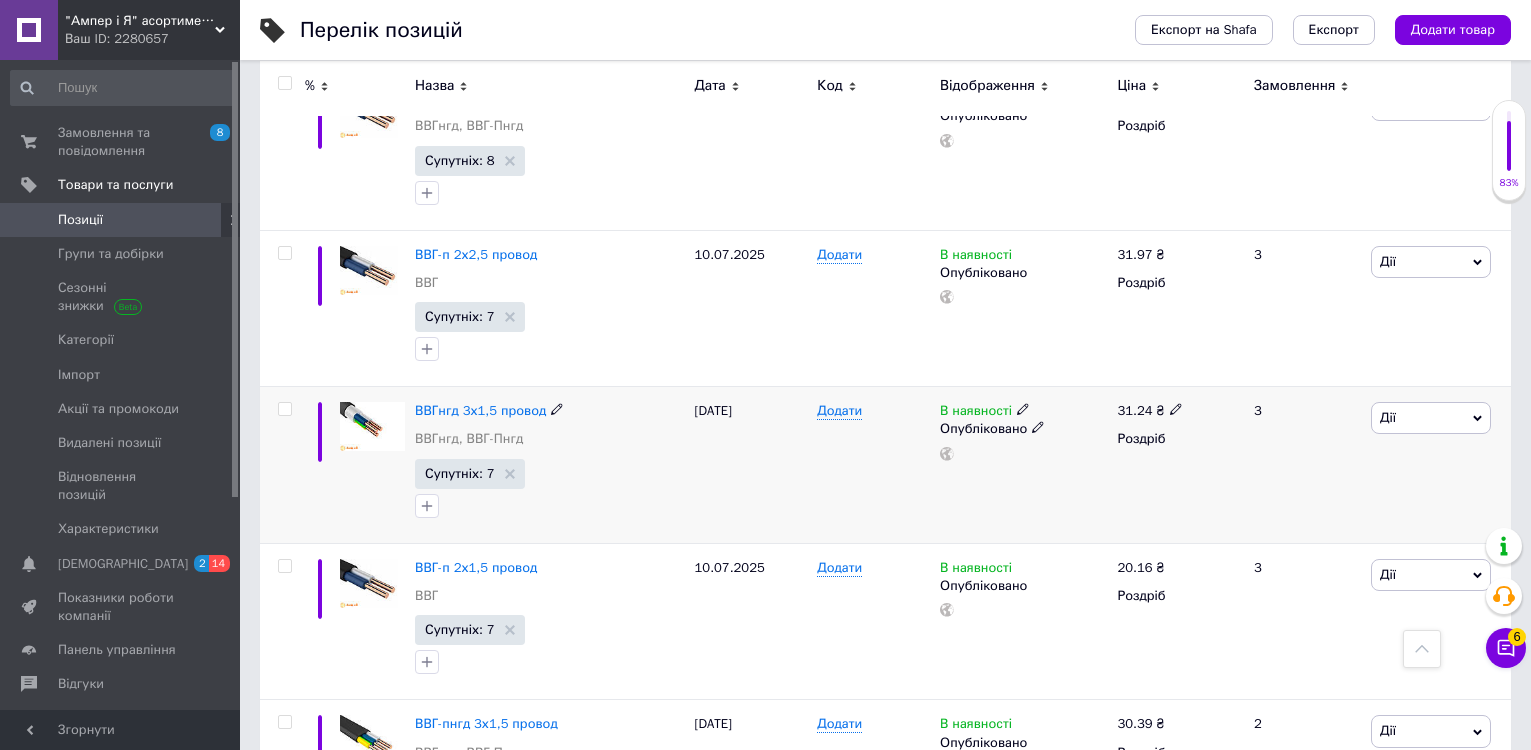 scroll, scrollTop: 800, scrollLeft: 0, axis: vertical 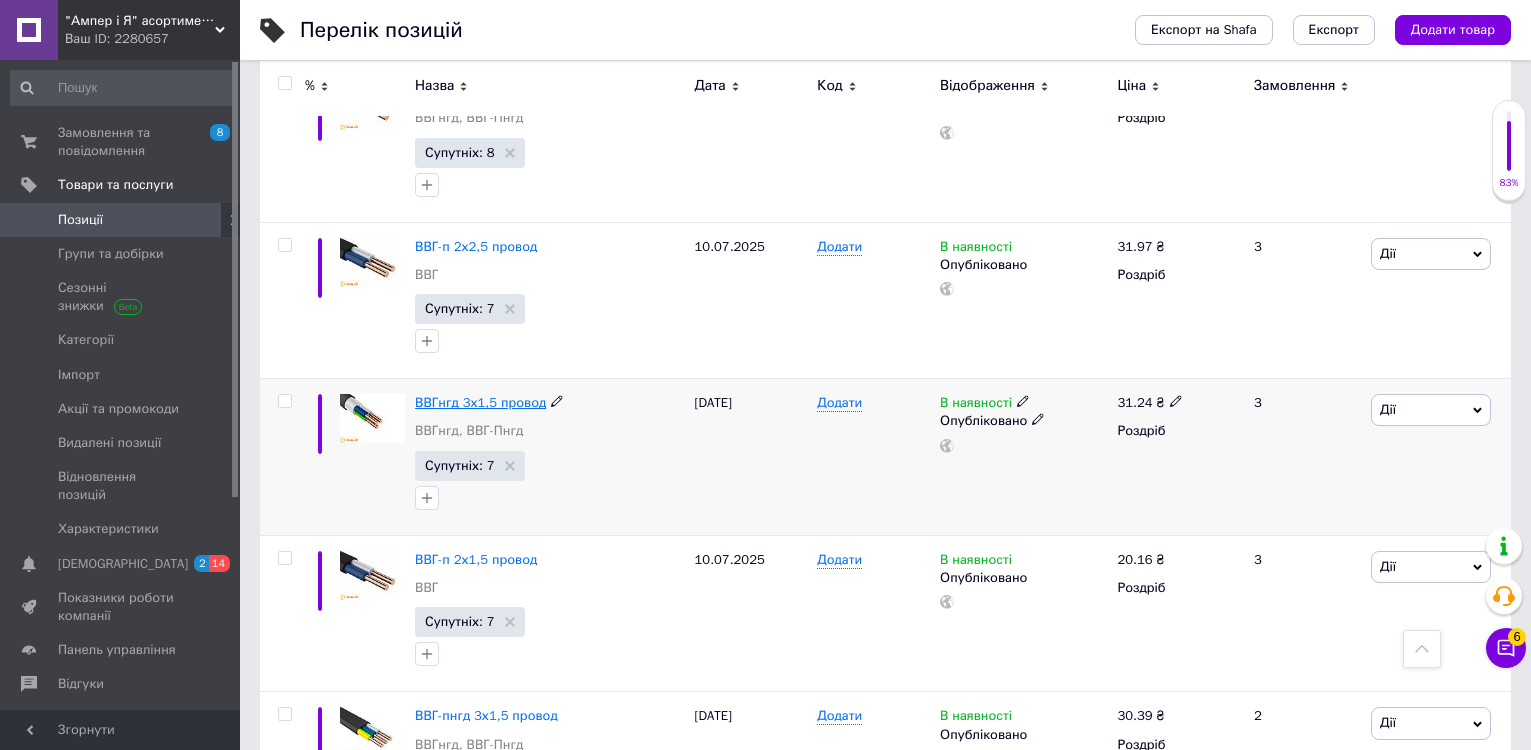 click on "ВВГнгд 3х1,5 провод" at bounding box center [480, 402] 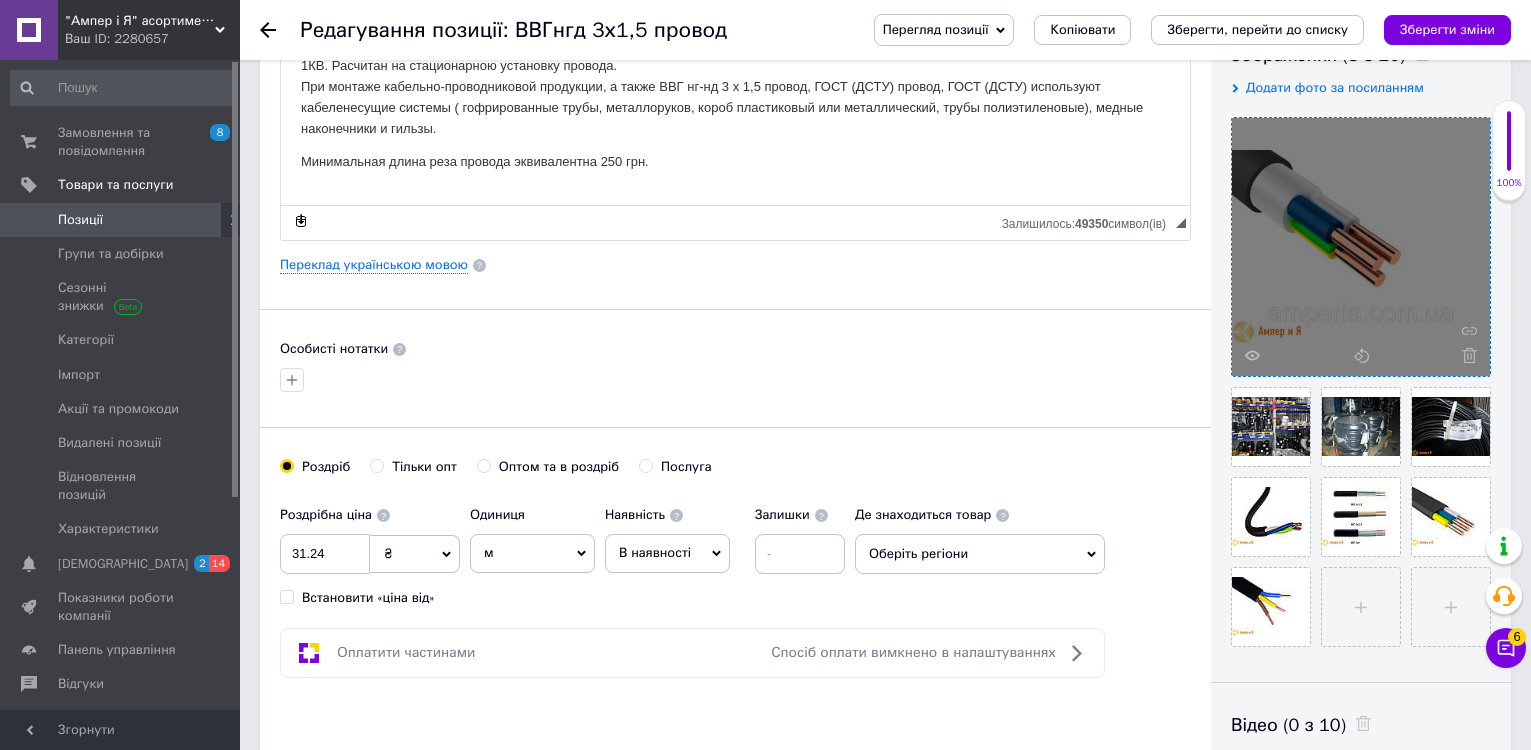 scroll, scrollTop: 400, scrollLeft: 0, axis: vertical 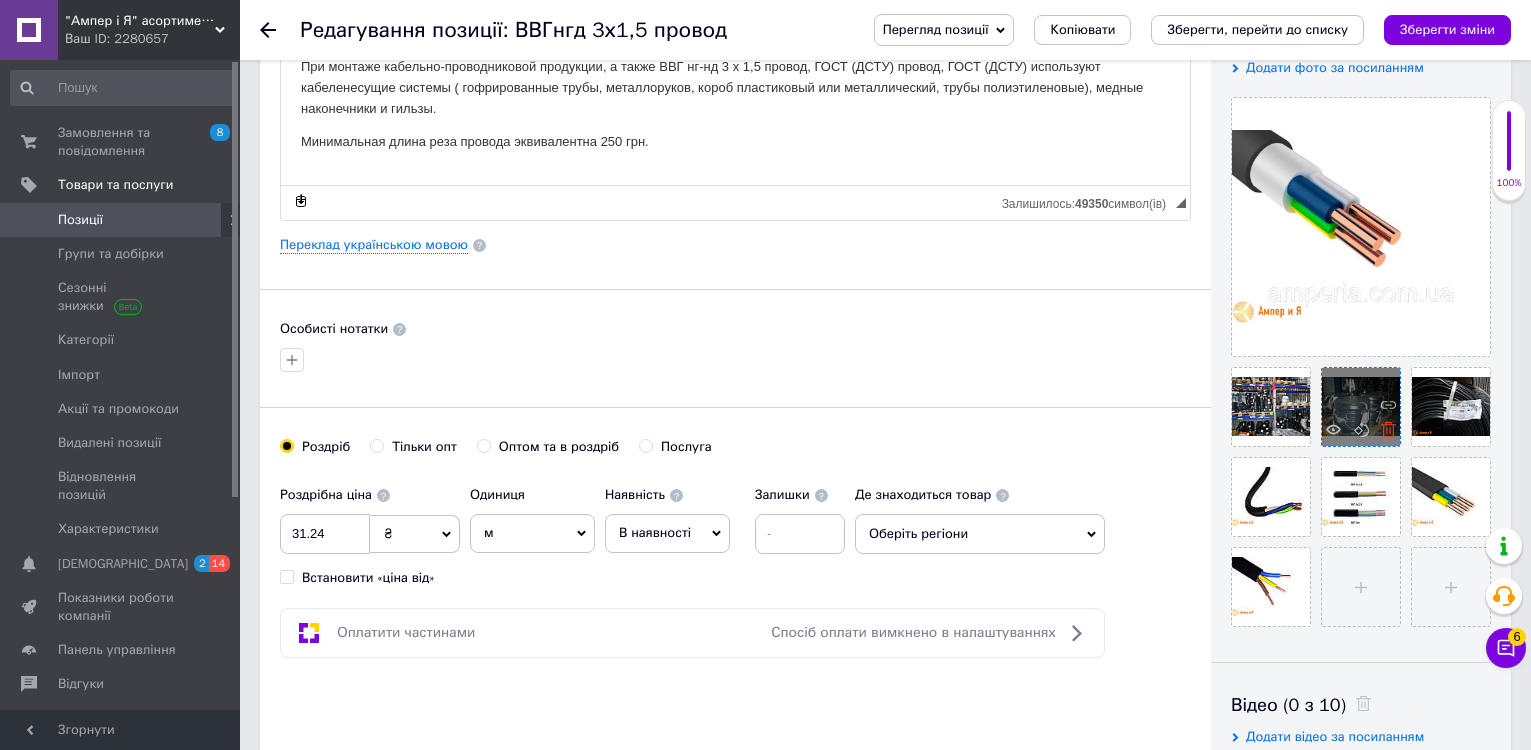 click 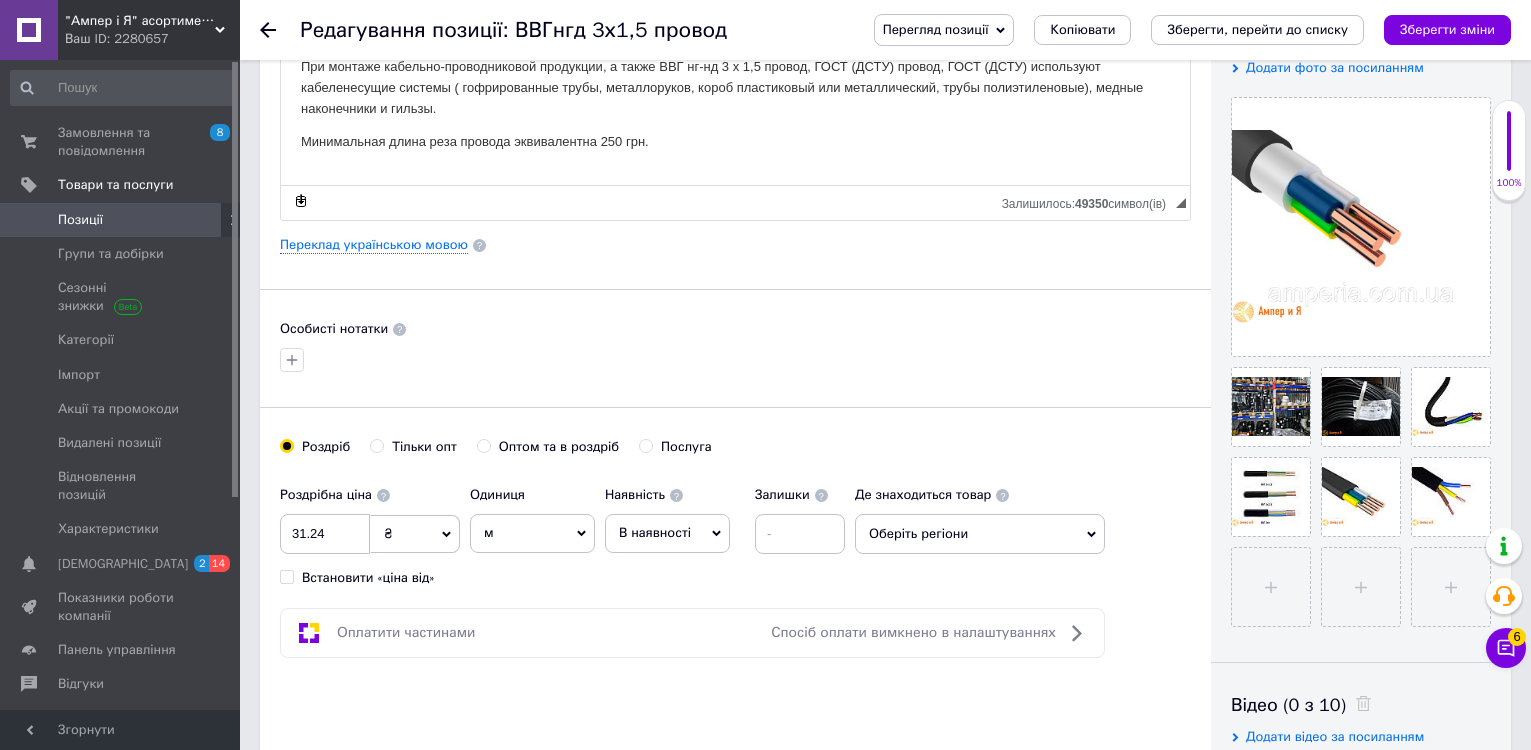 click 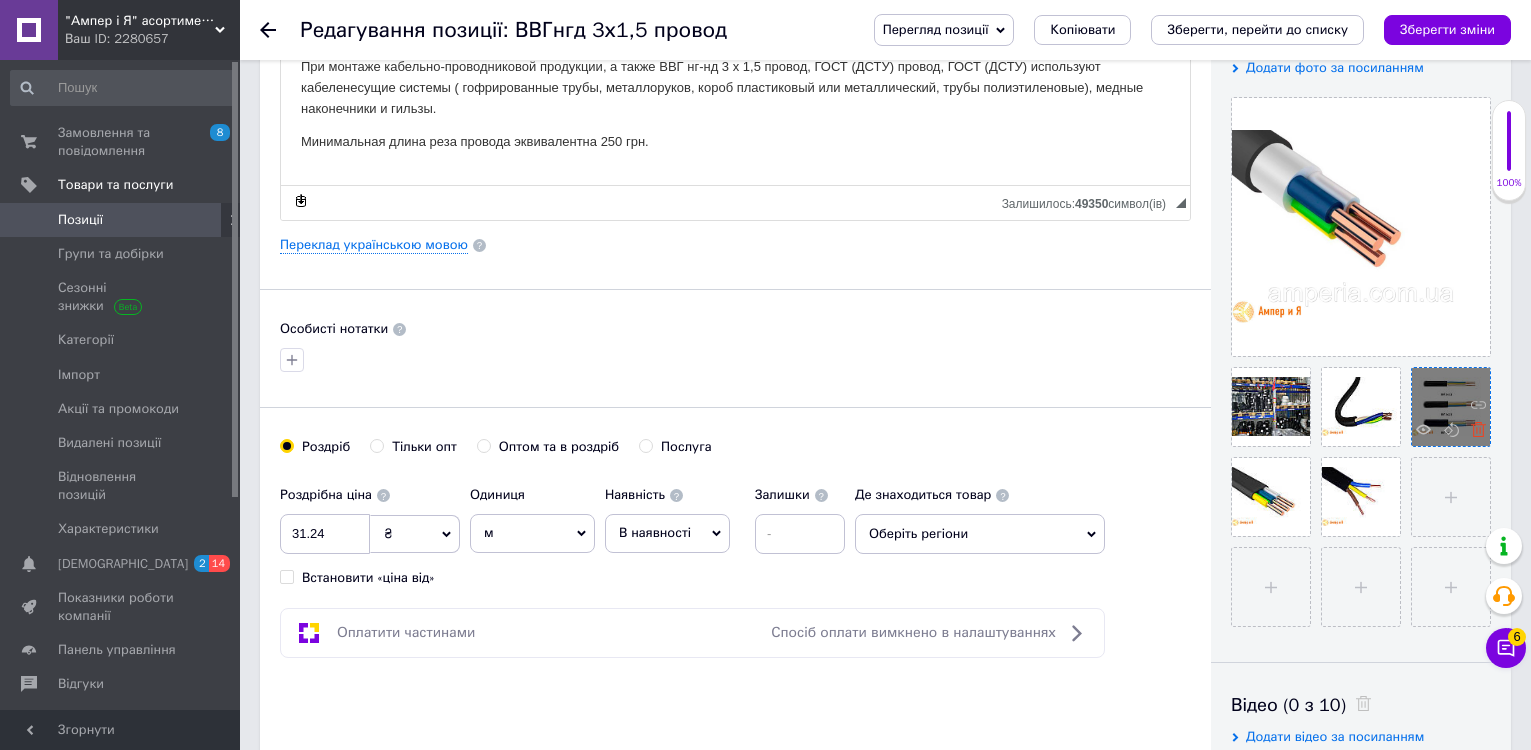 click 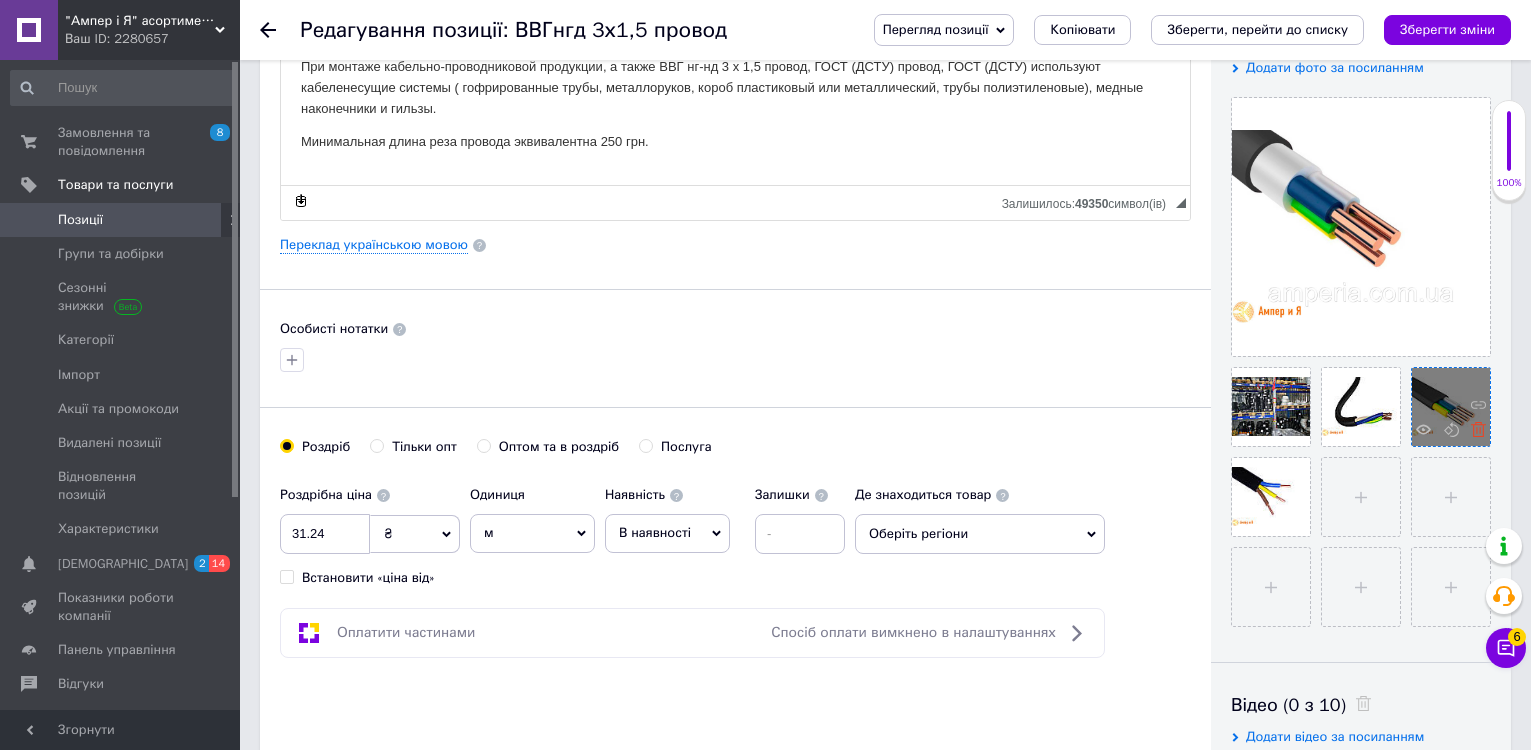 click 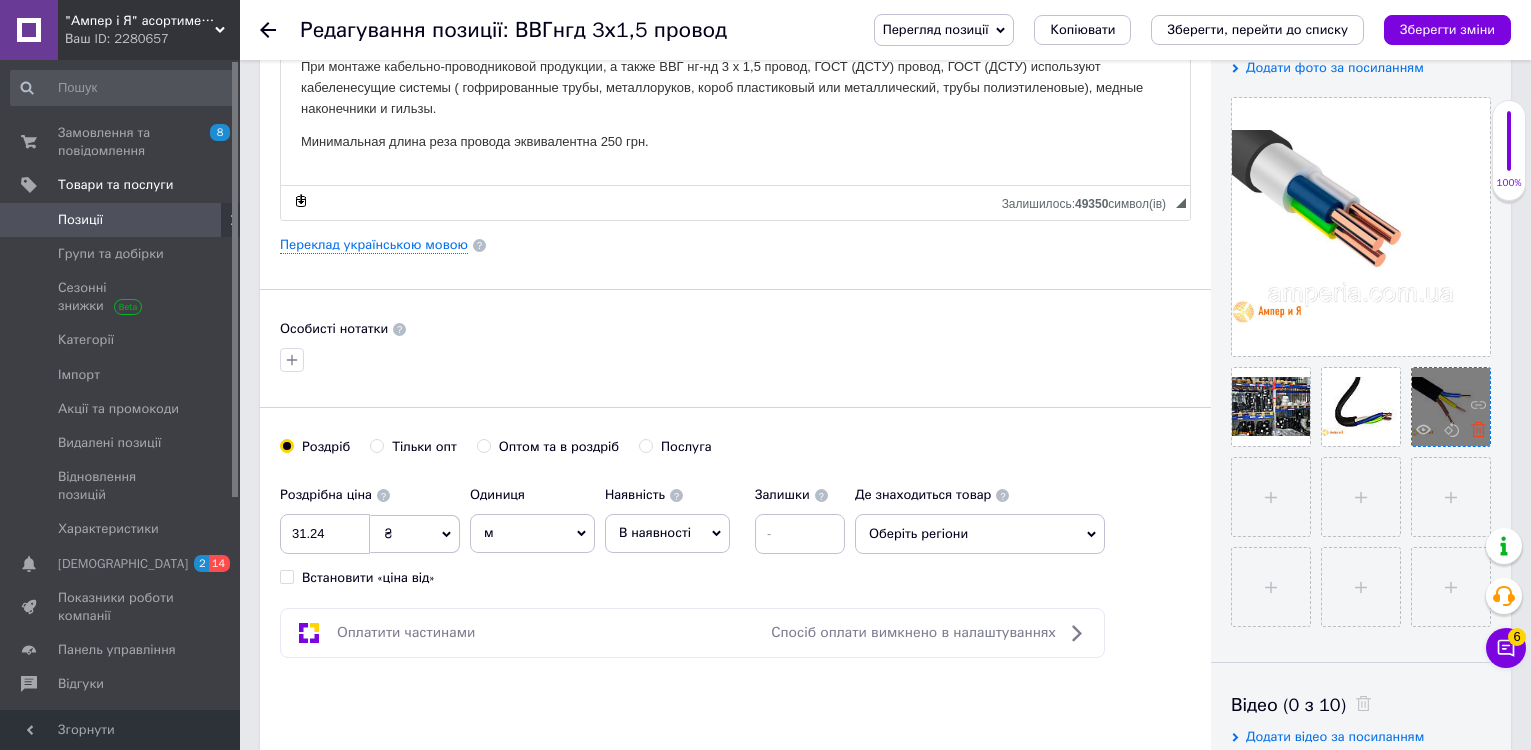 click 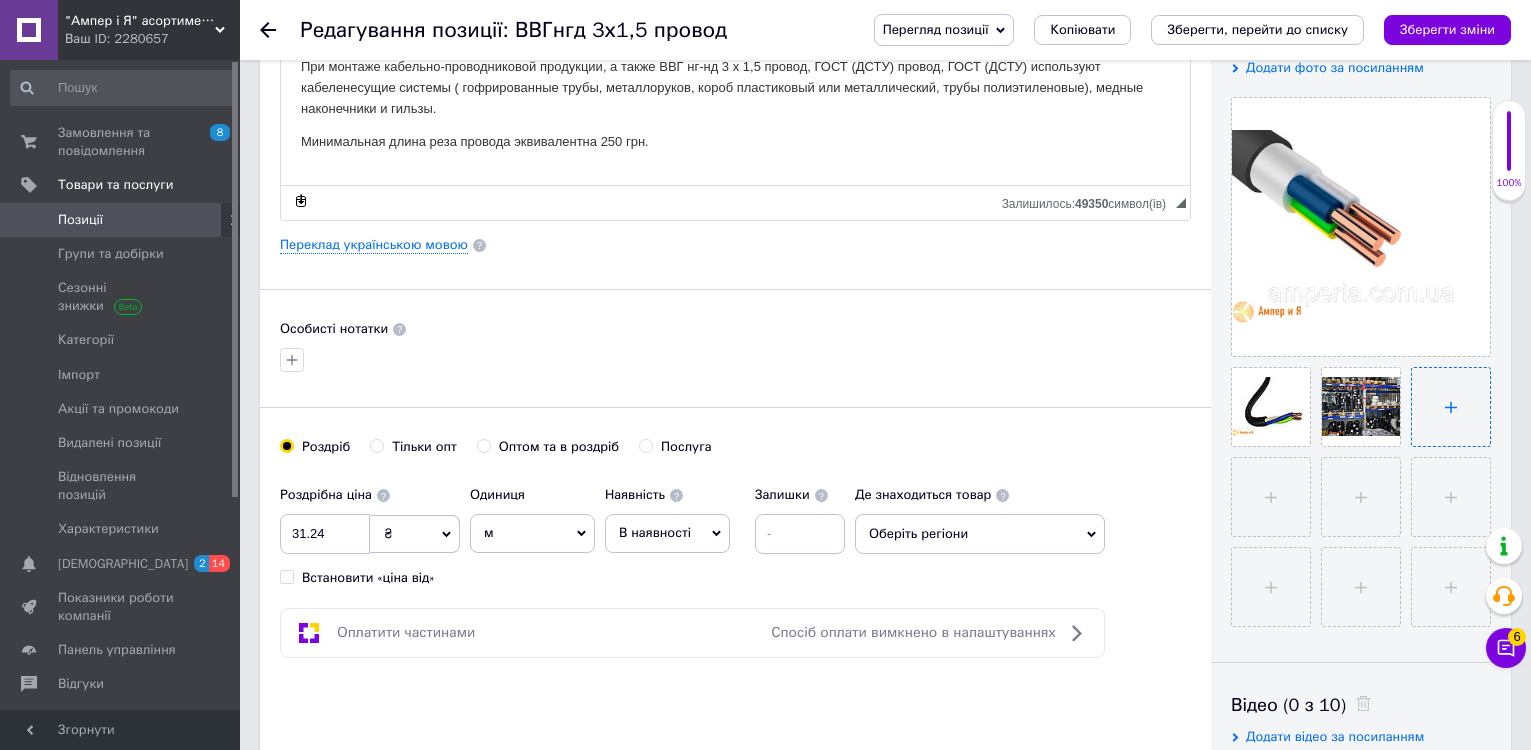 click at bounding box center (1451, 407) 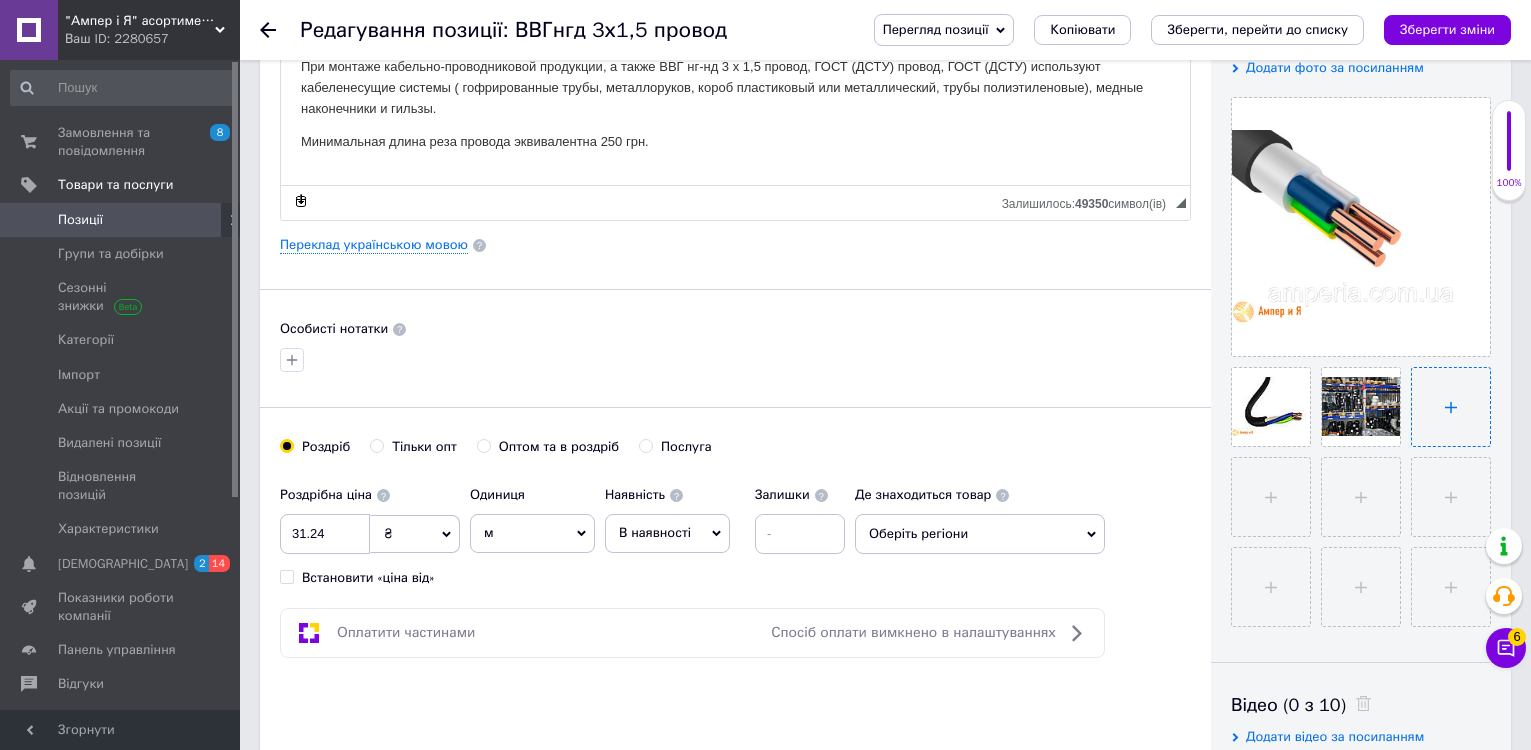 type on "C:\fakepath\4х16-3.jpg" 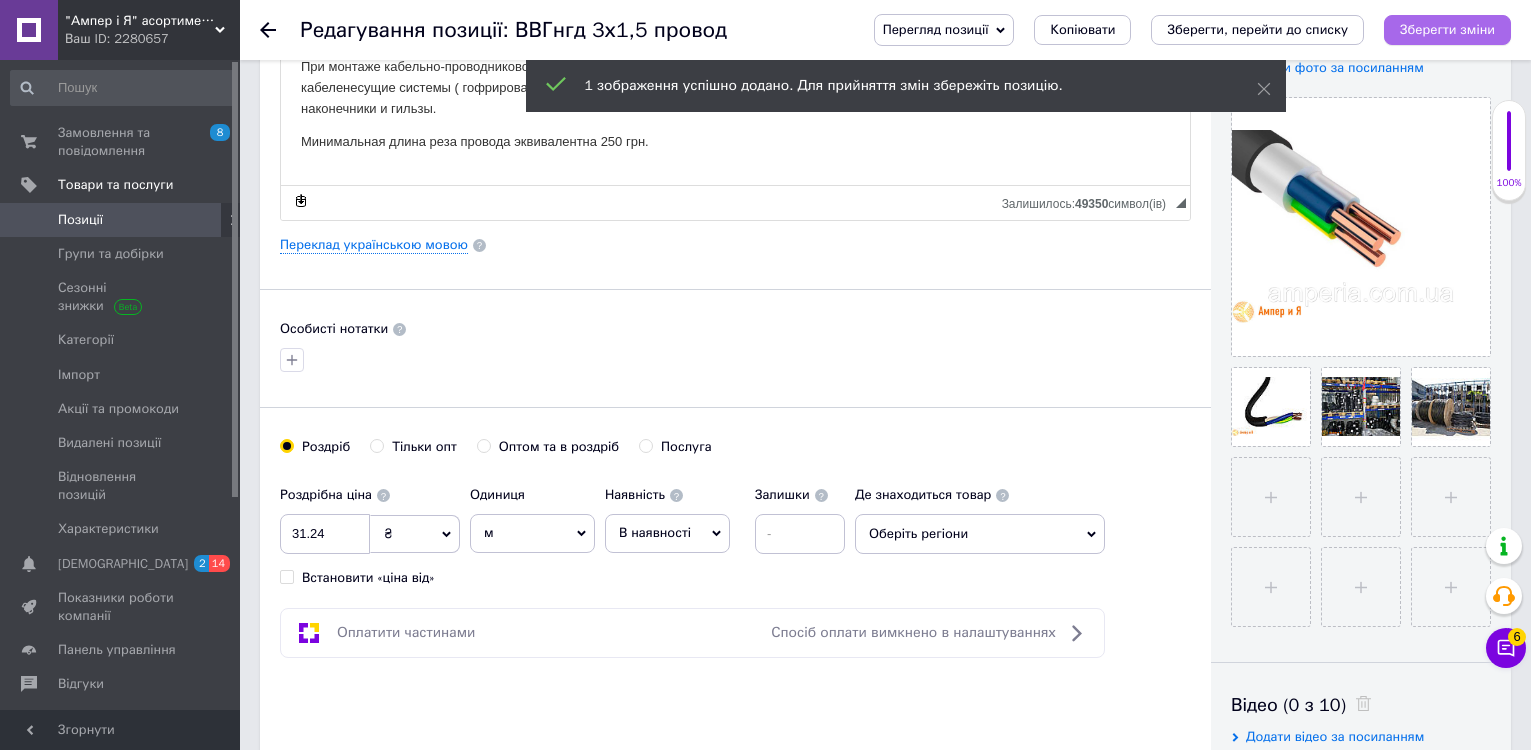 click on "Зберегти зміни" at bounding box center [1447, 29] 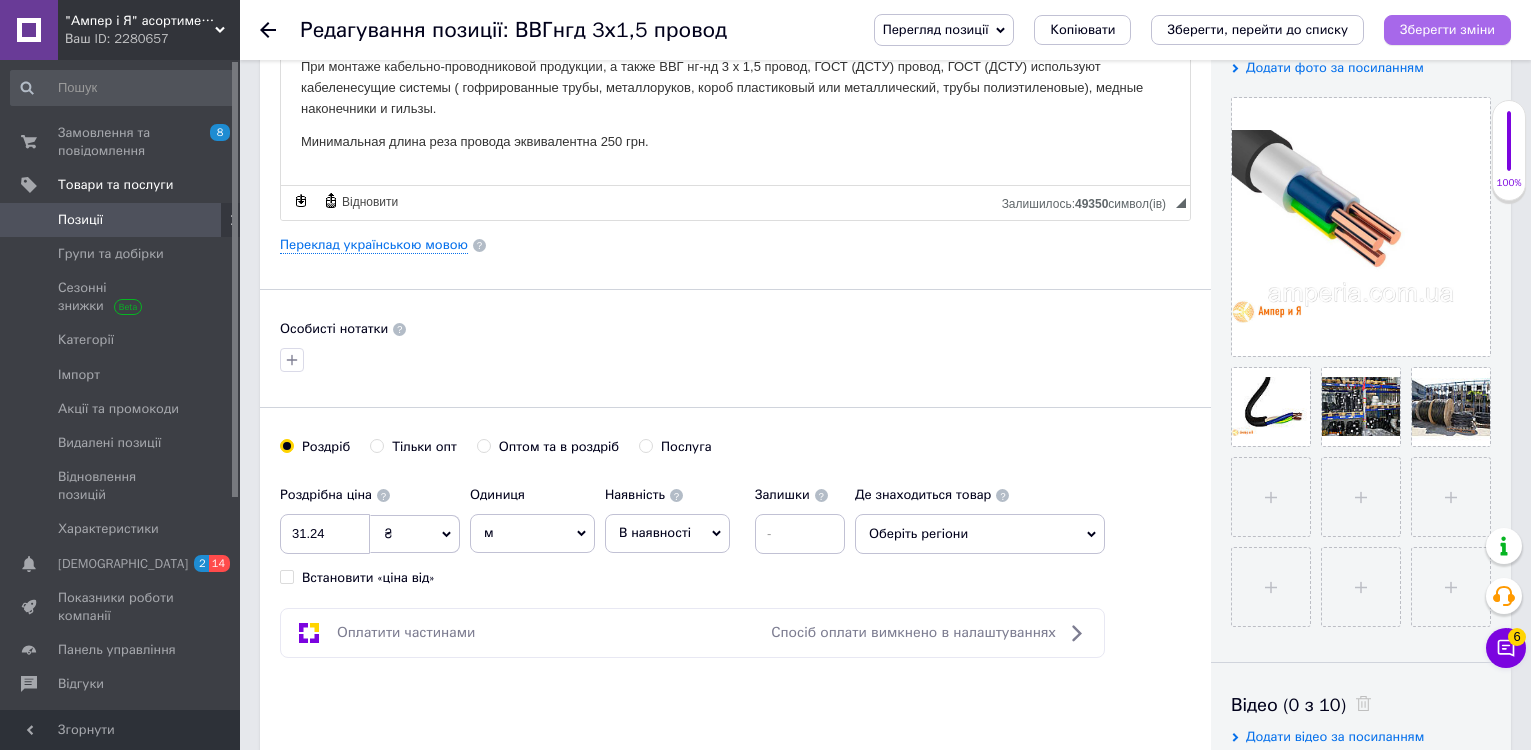 click on "Зберегти зміни" at bounding box center (1447, 29) 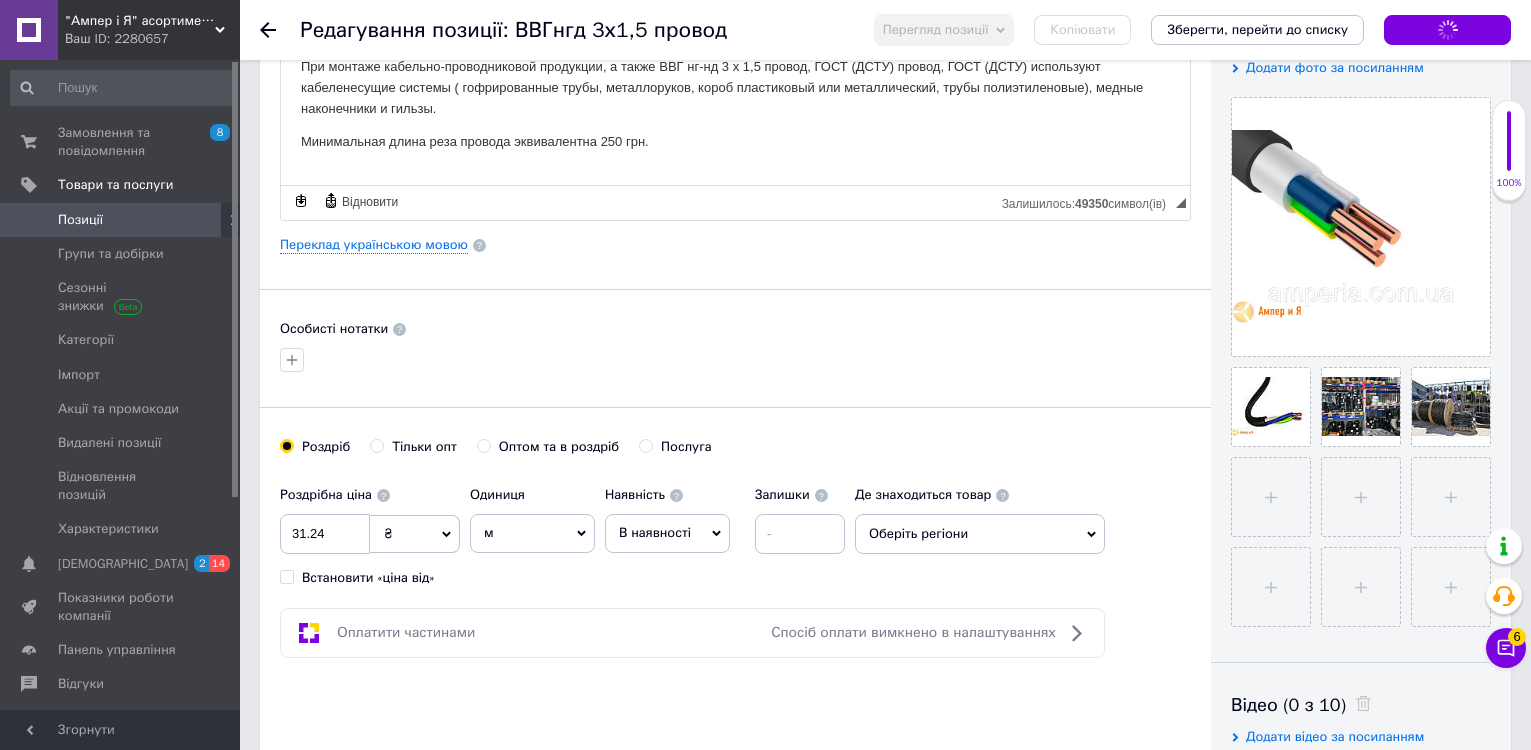 click 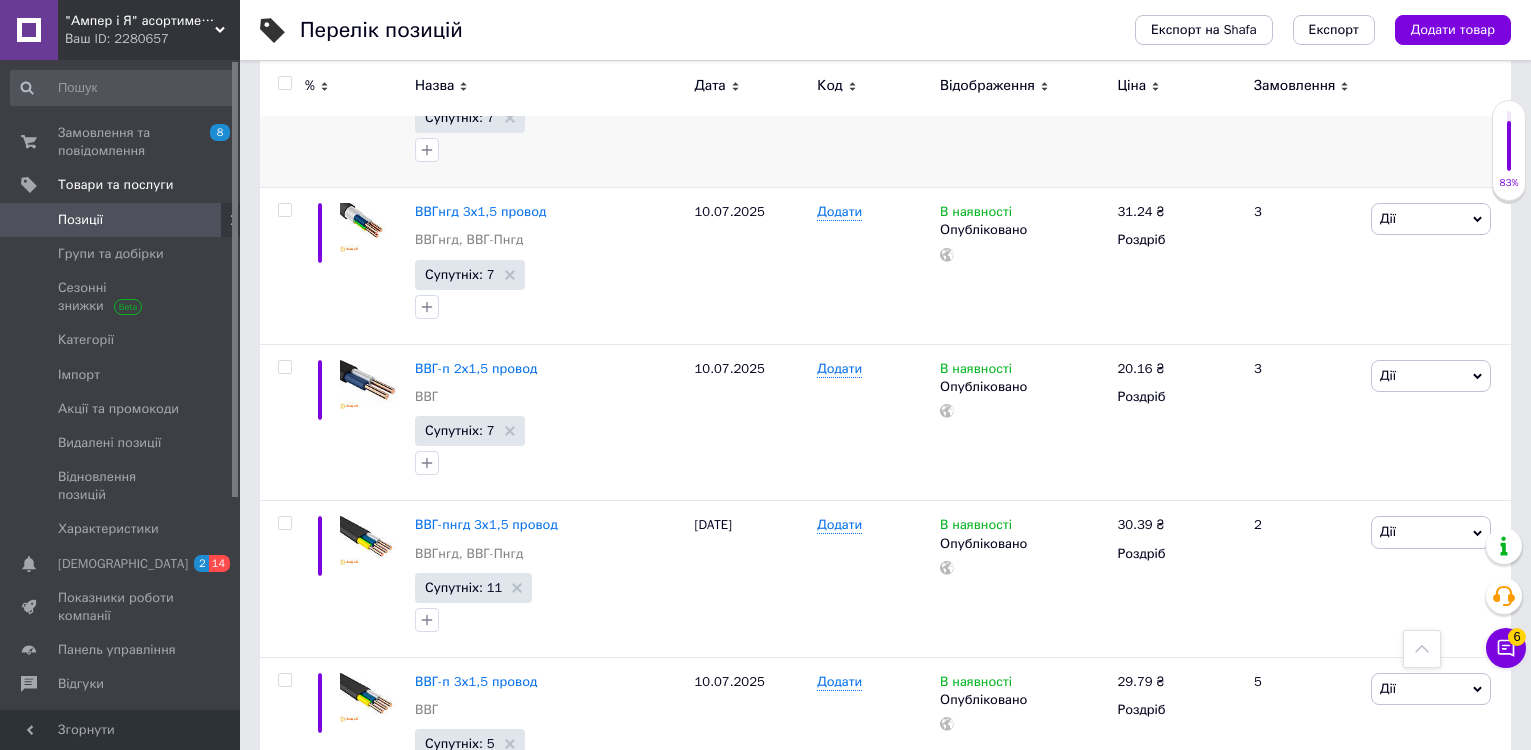 scroll, scrollTop: 1000, scrollLeft: 0, axis: vertical 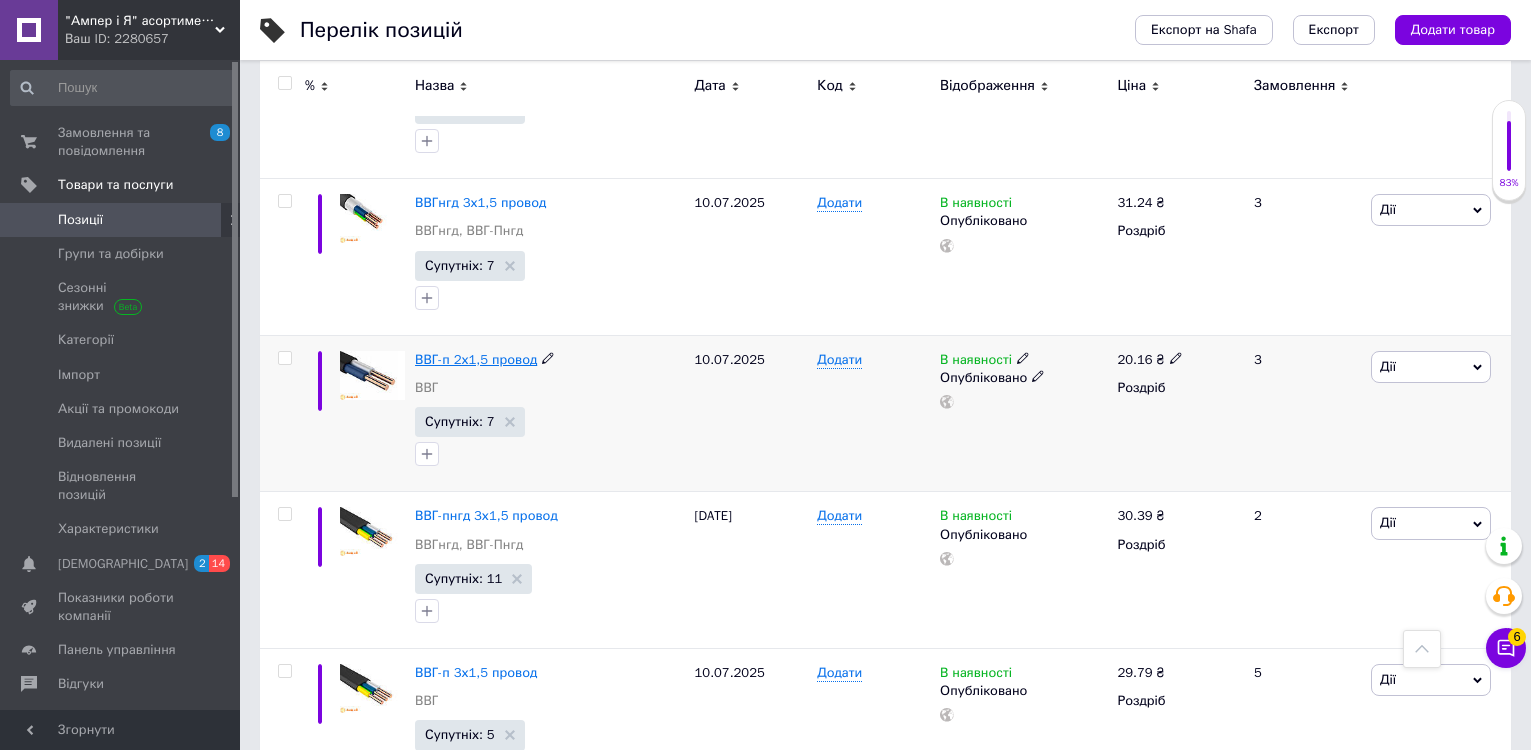 click on "ВВГ-п 2х1,5 провод" at bounding box center [476, 359] 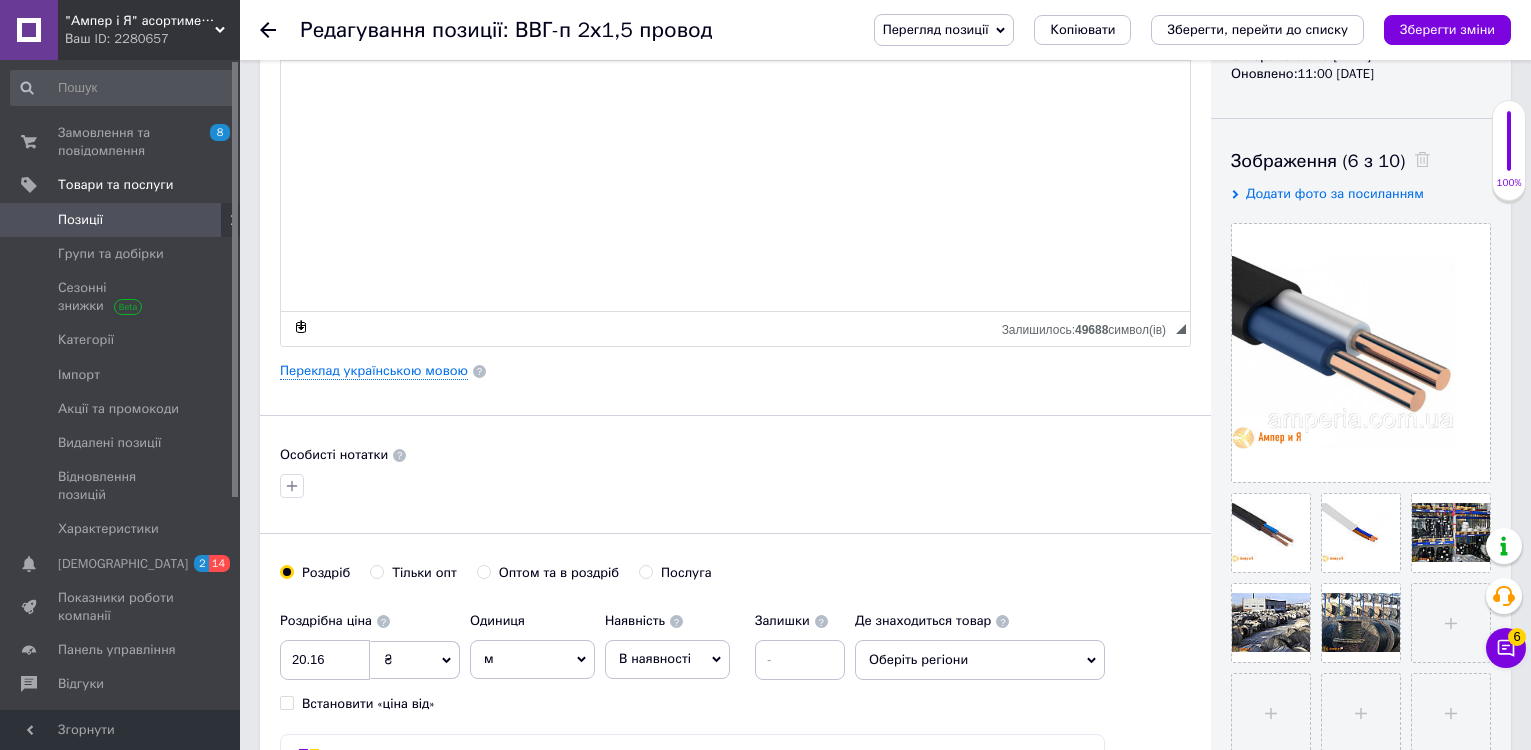 scroll, scrollTop: 400, scrollLeft: 0, axis: vertical 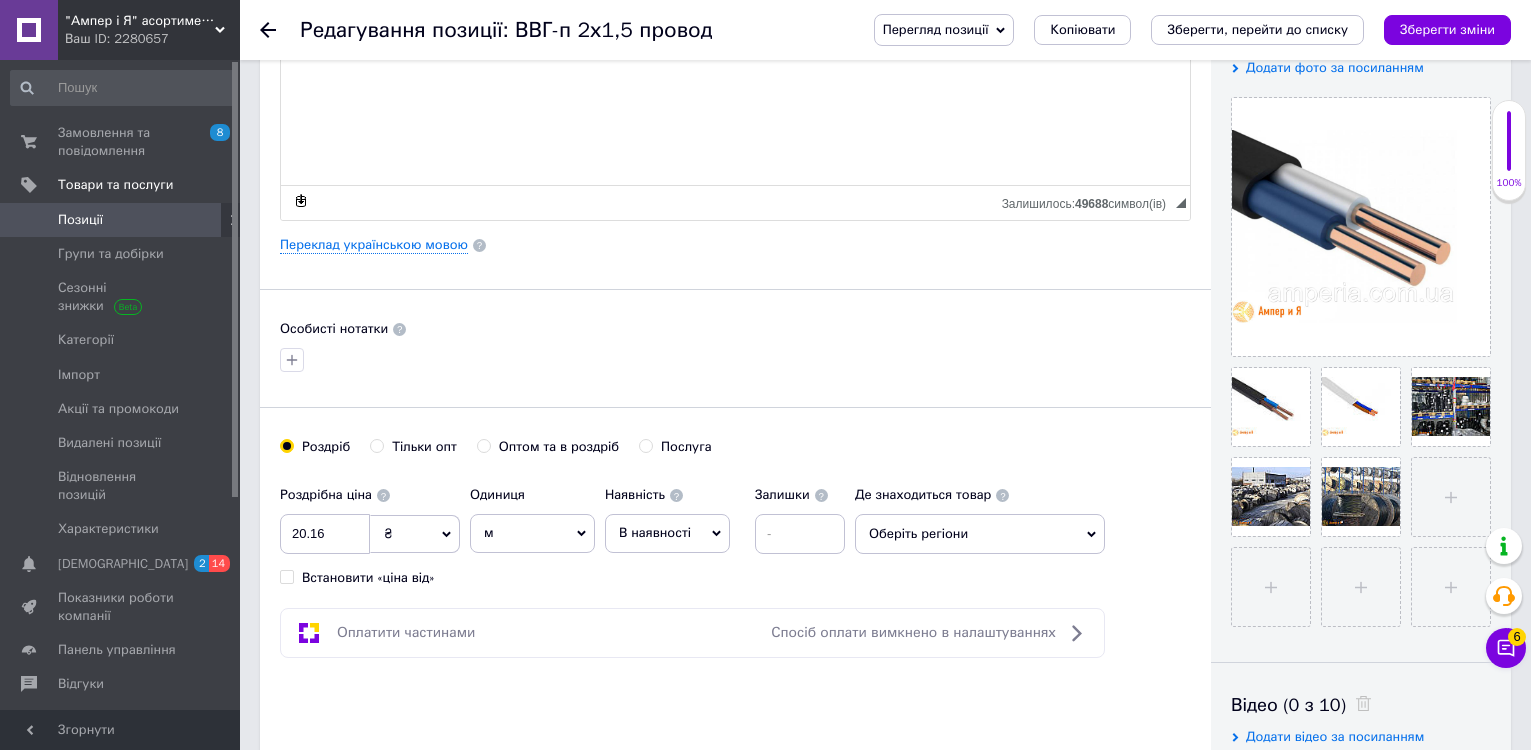 click 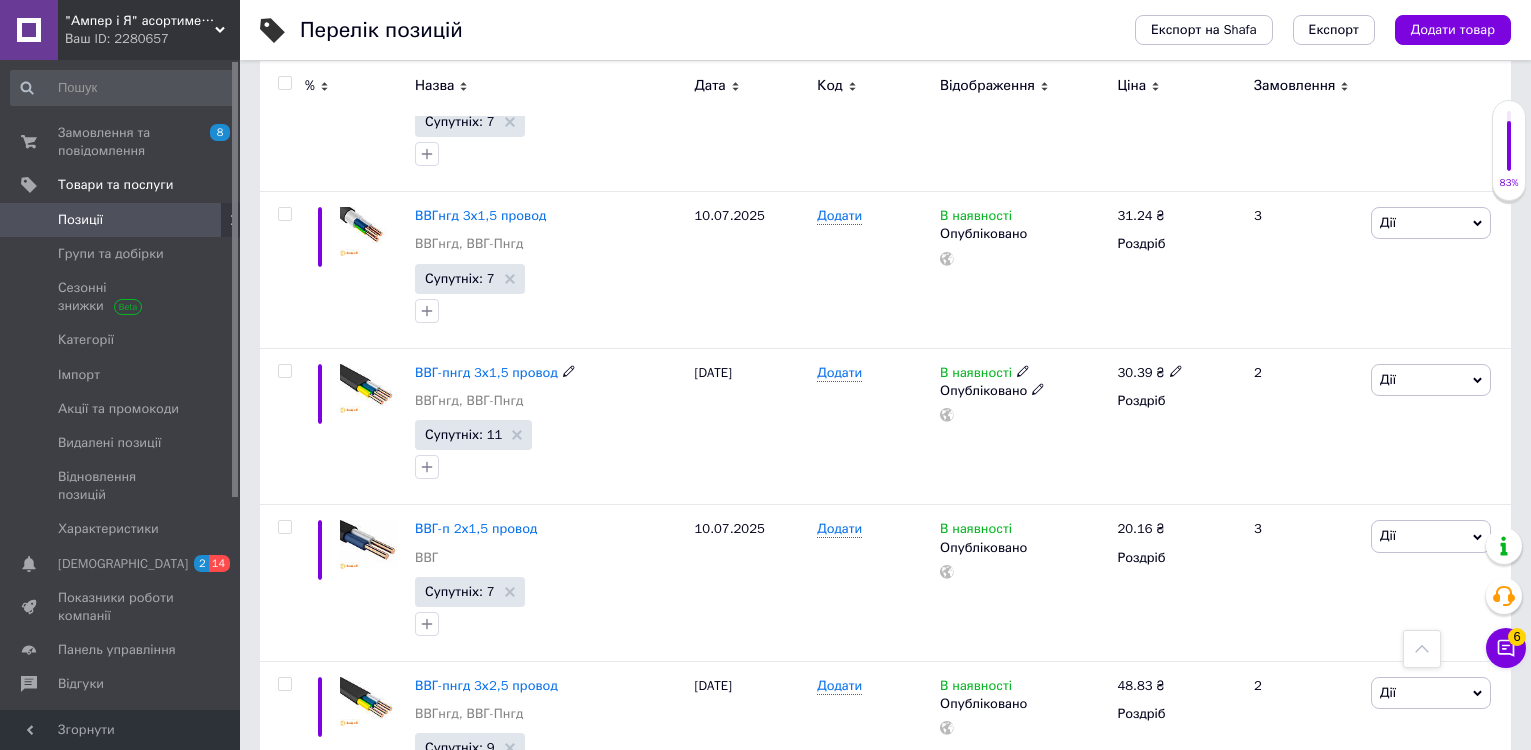 scroll, scrollTop: 1000, scrollLeft: 0, axis: vertical 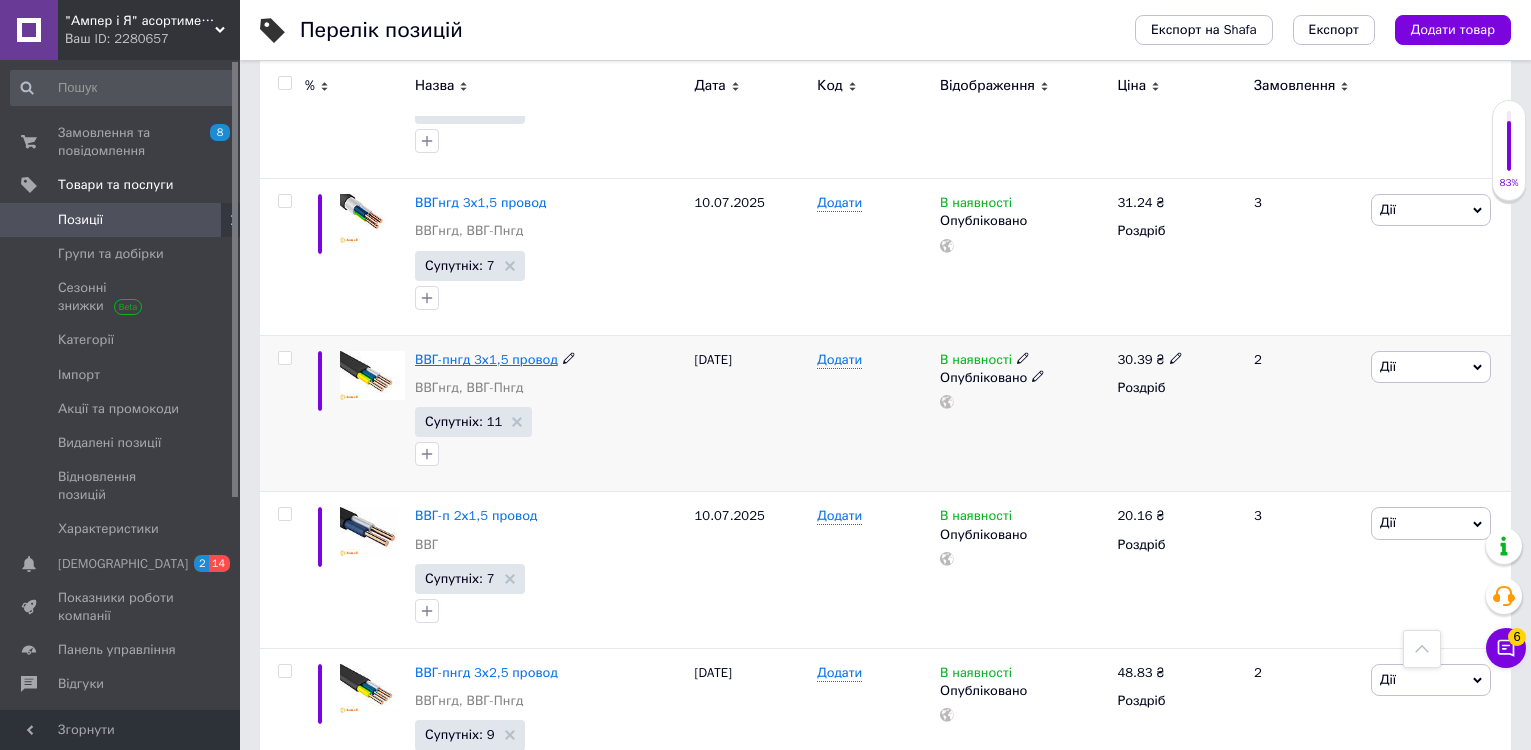 click on "ВВГ-пнгд 3х1,5 провод" at bounding box center (486, 359) 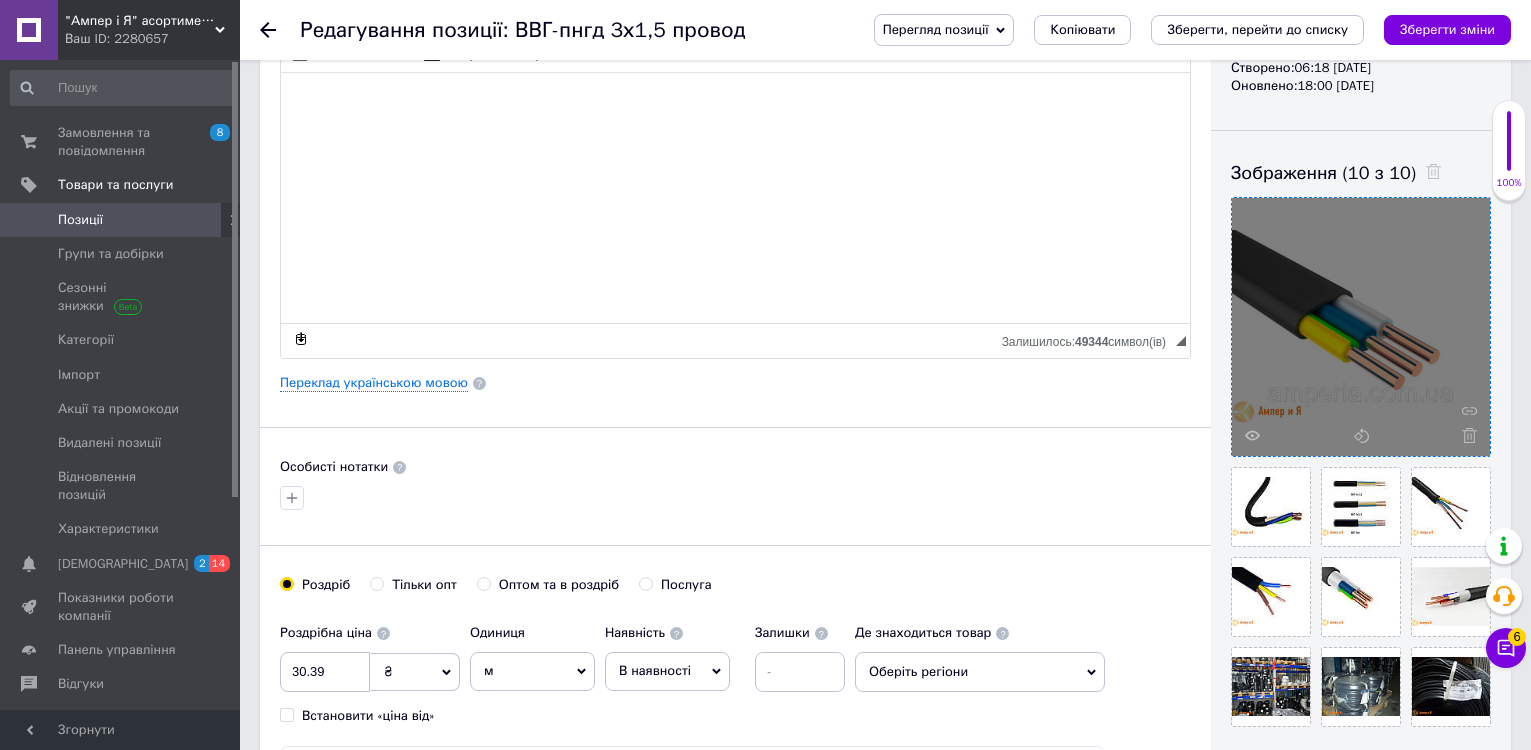 scroll, scrollTop: 400, scrollLeft: 0, axis: vertical 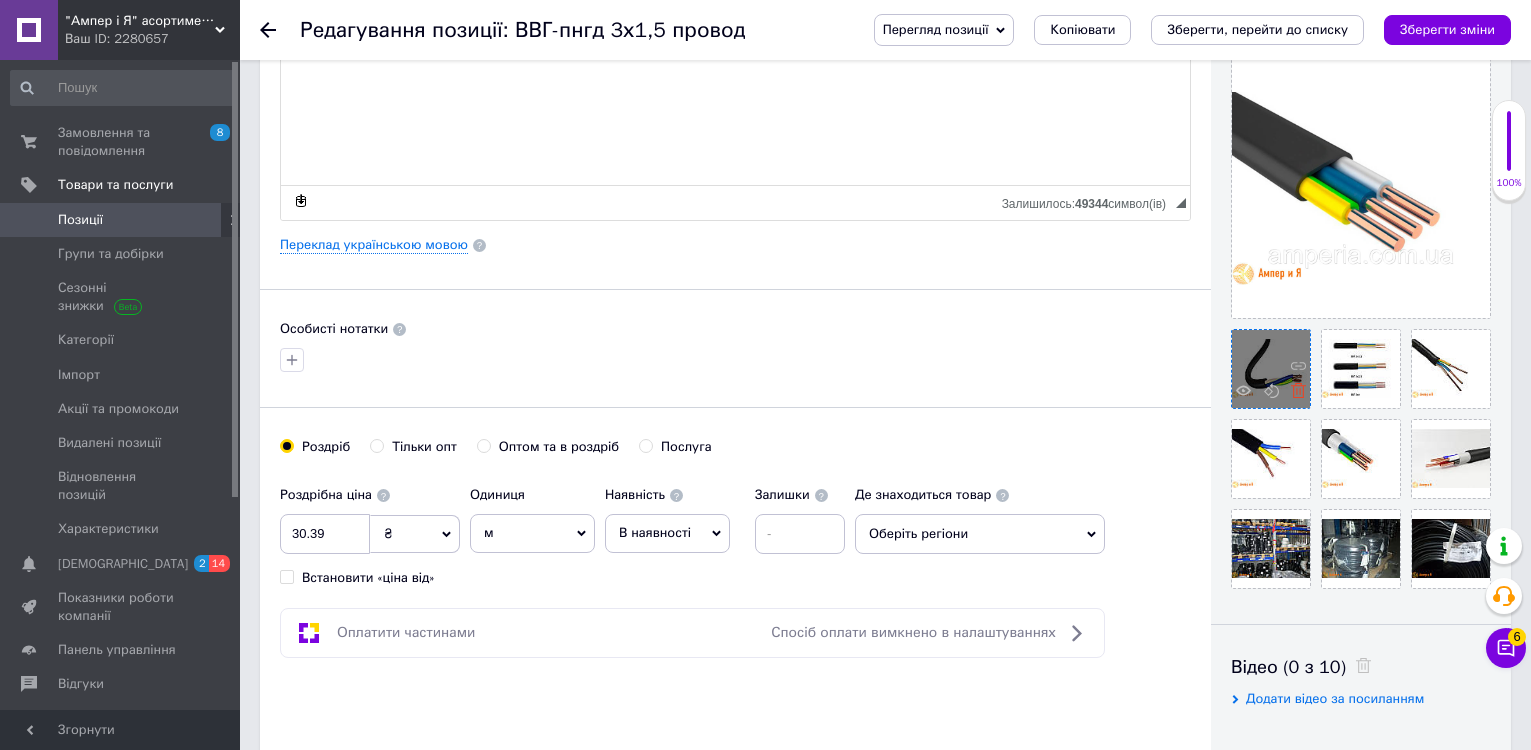 click 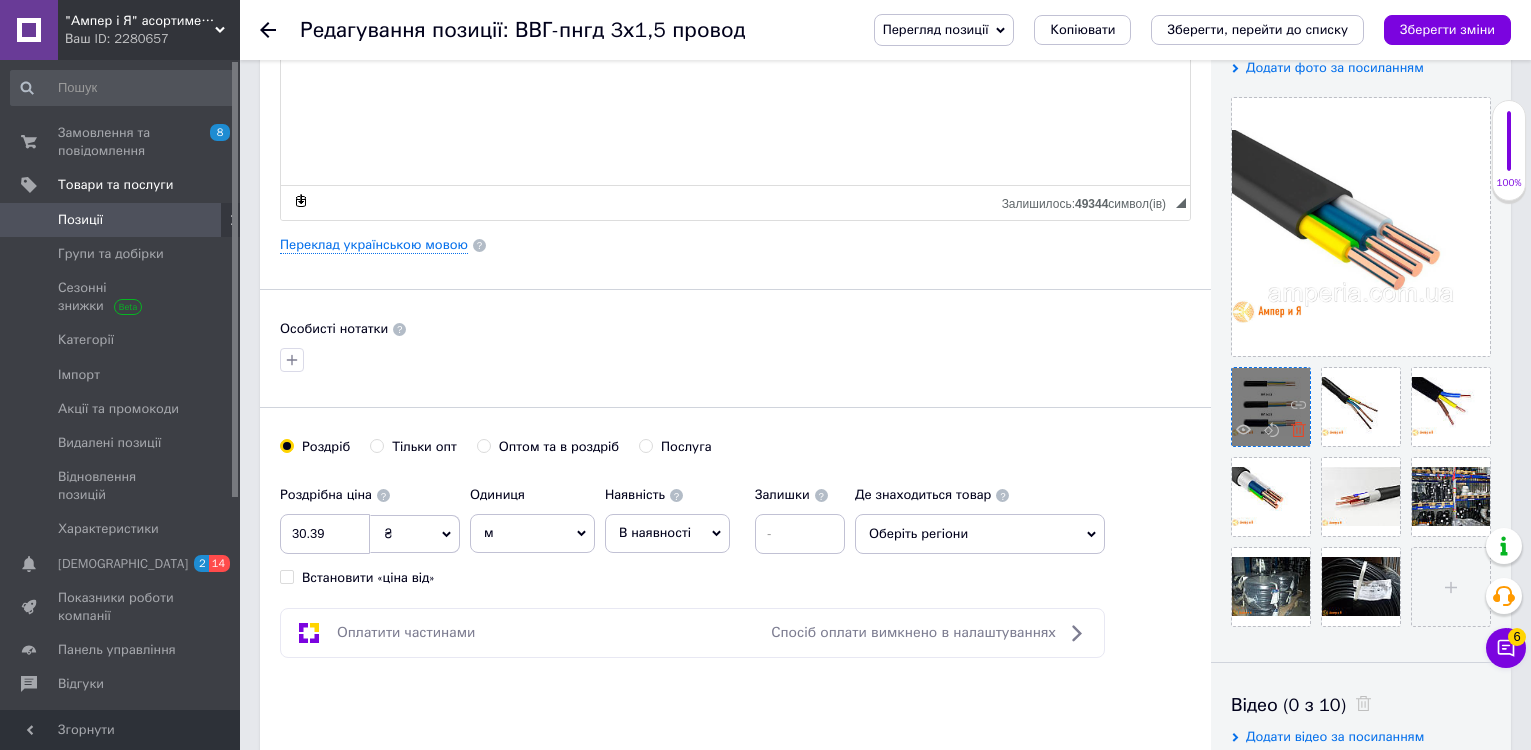 click 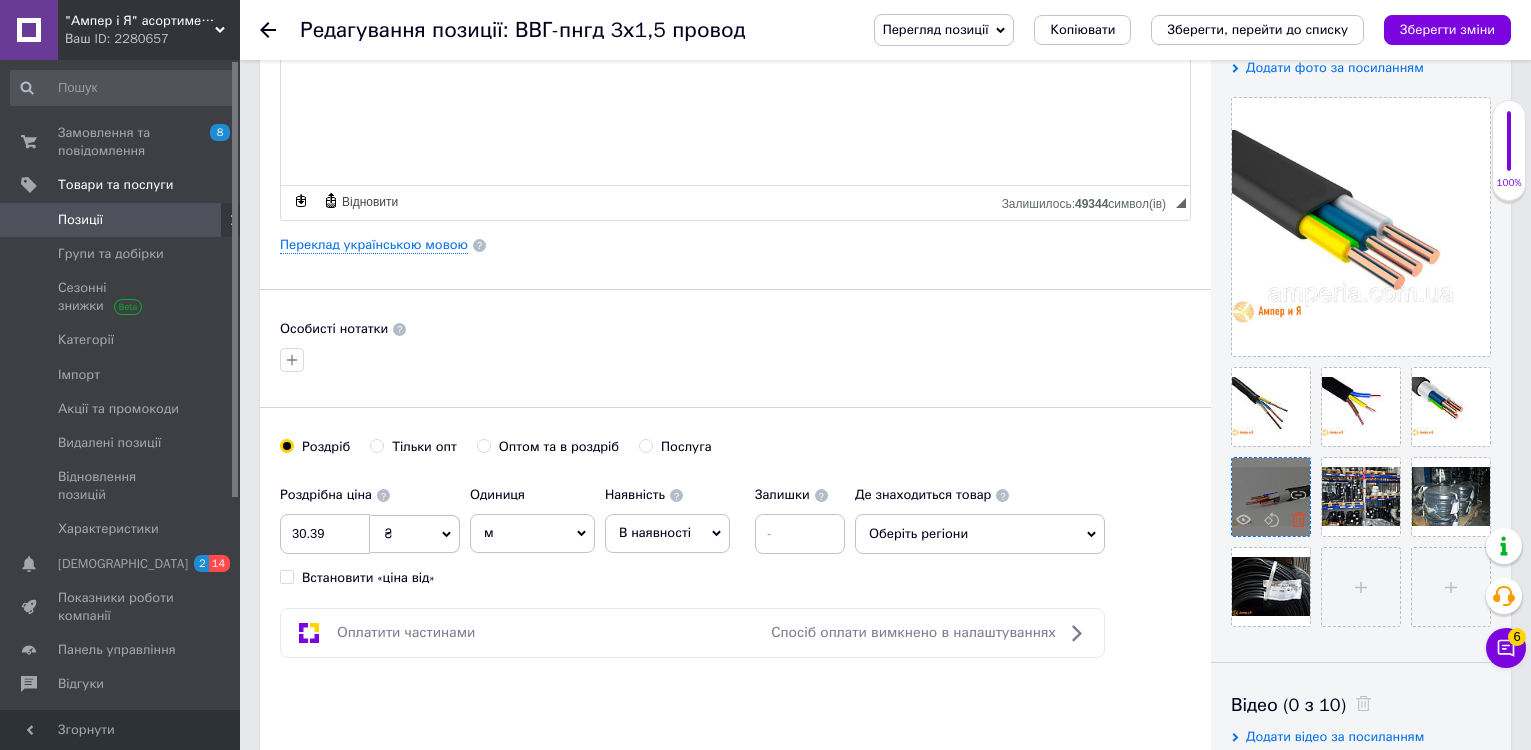 click 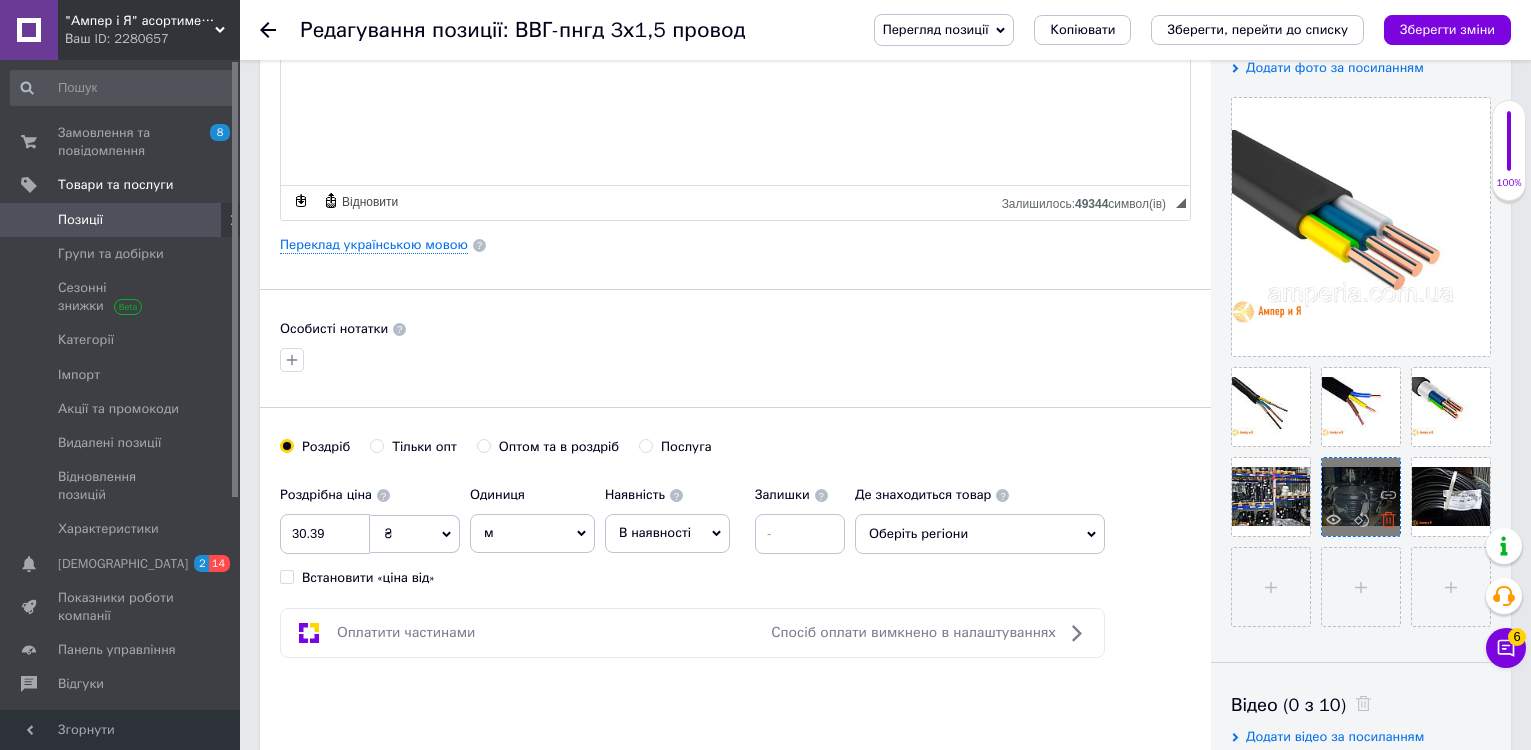 click 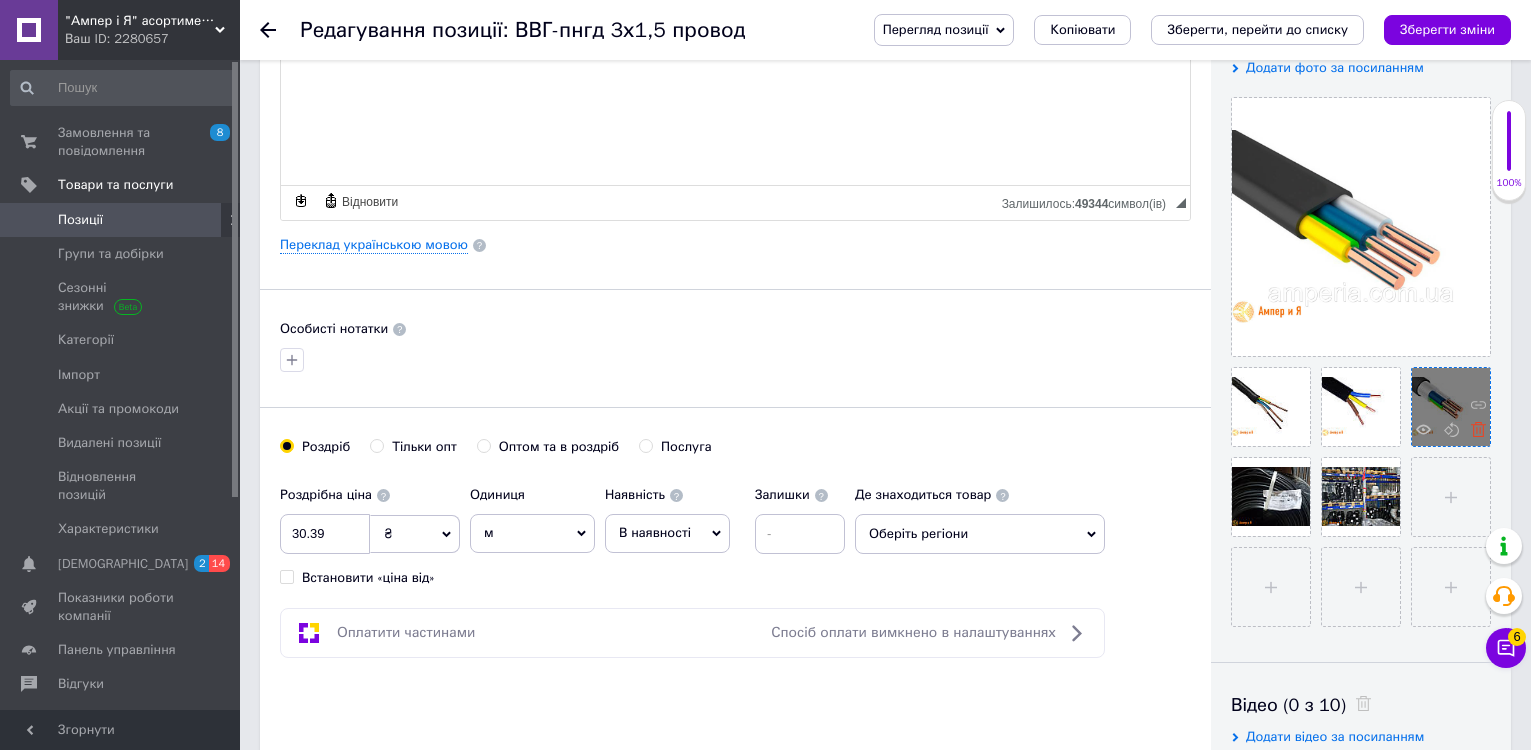 click 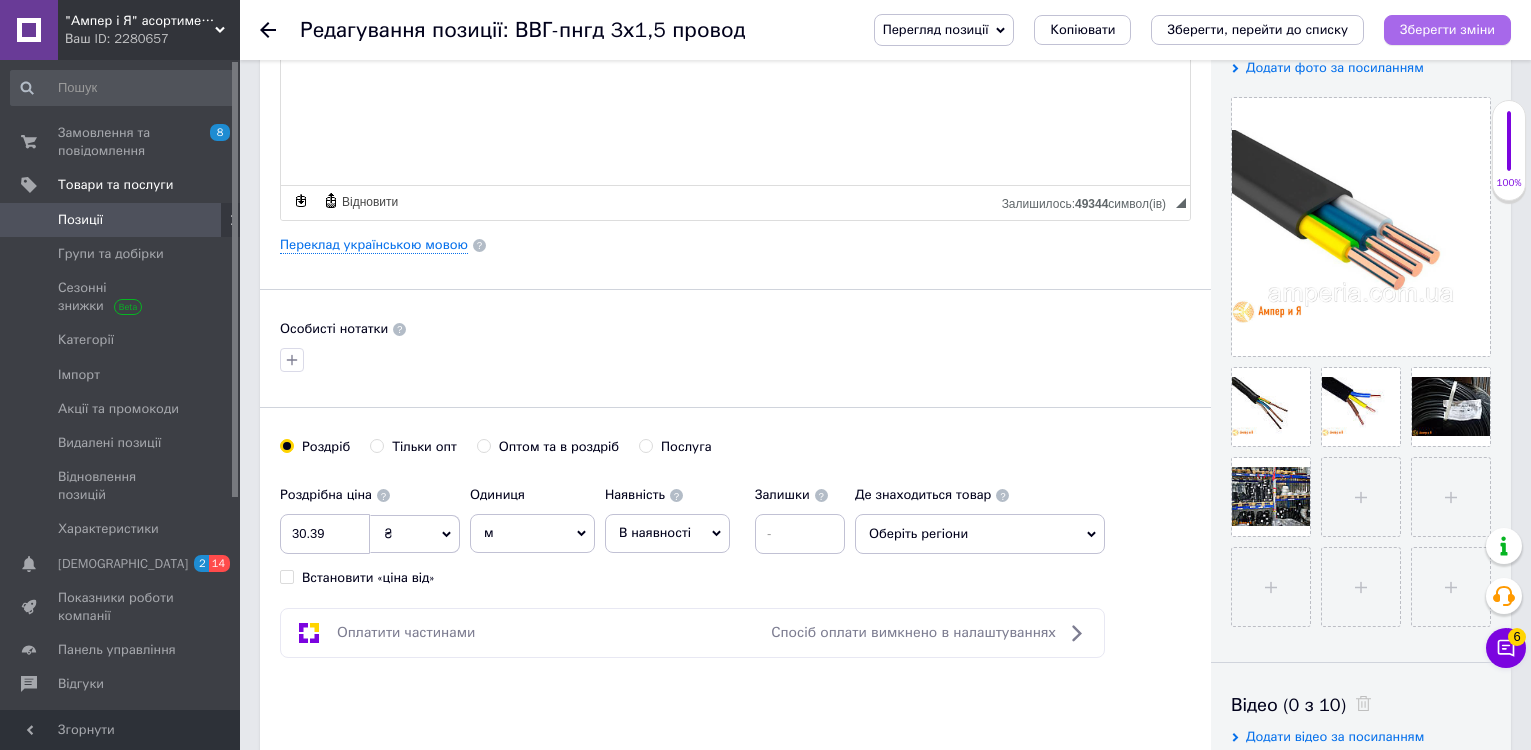 click on "Зберегти зміни" at bounding box center (1447, 29) 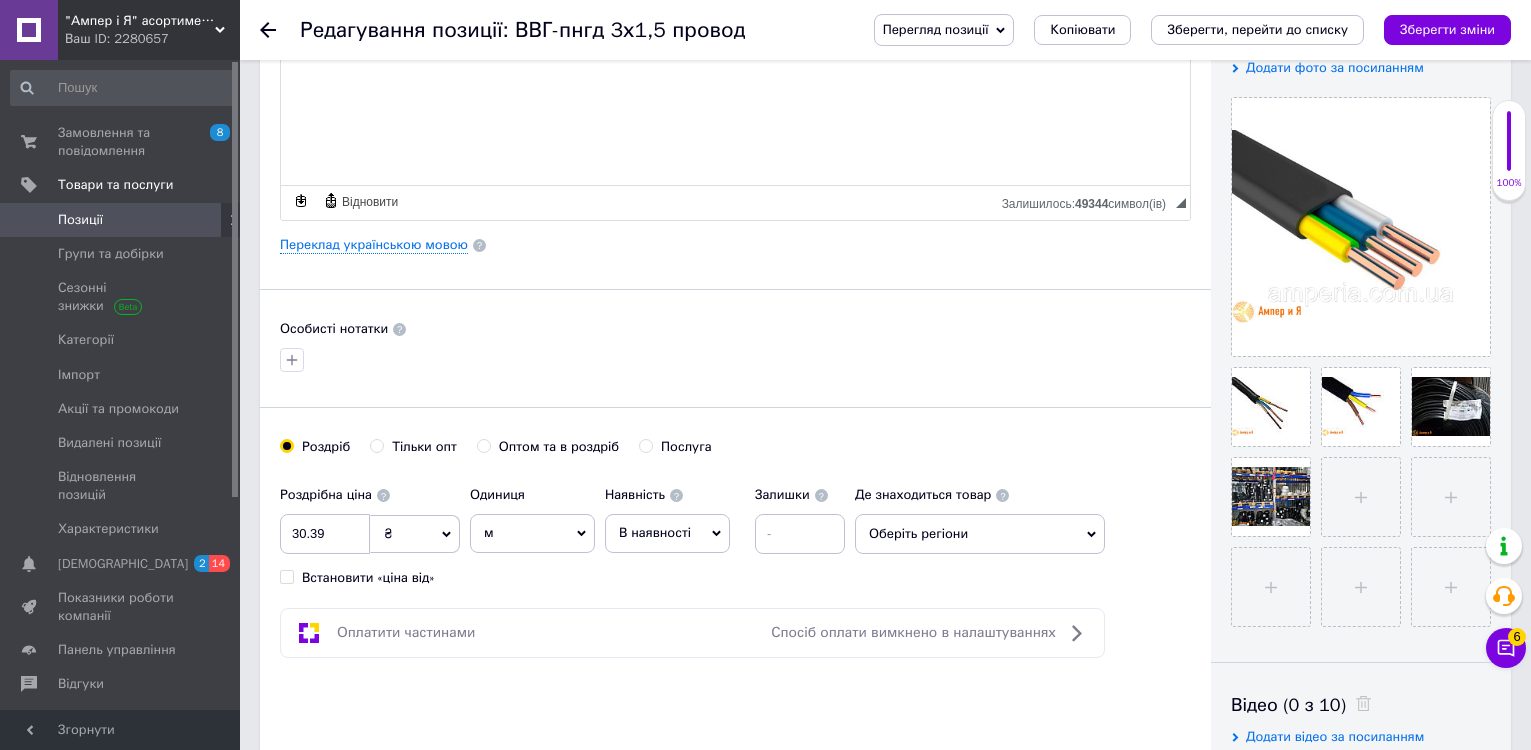 click at bounding box center (735, 360) 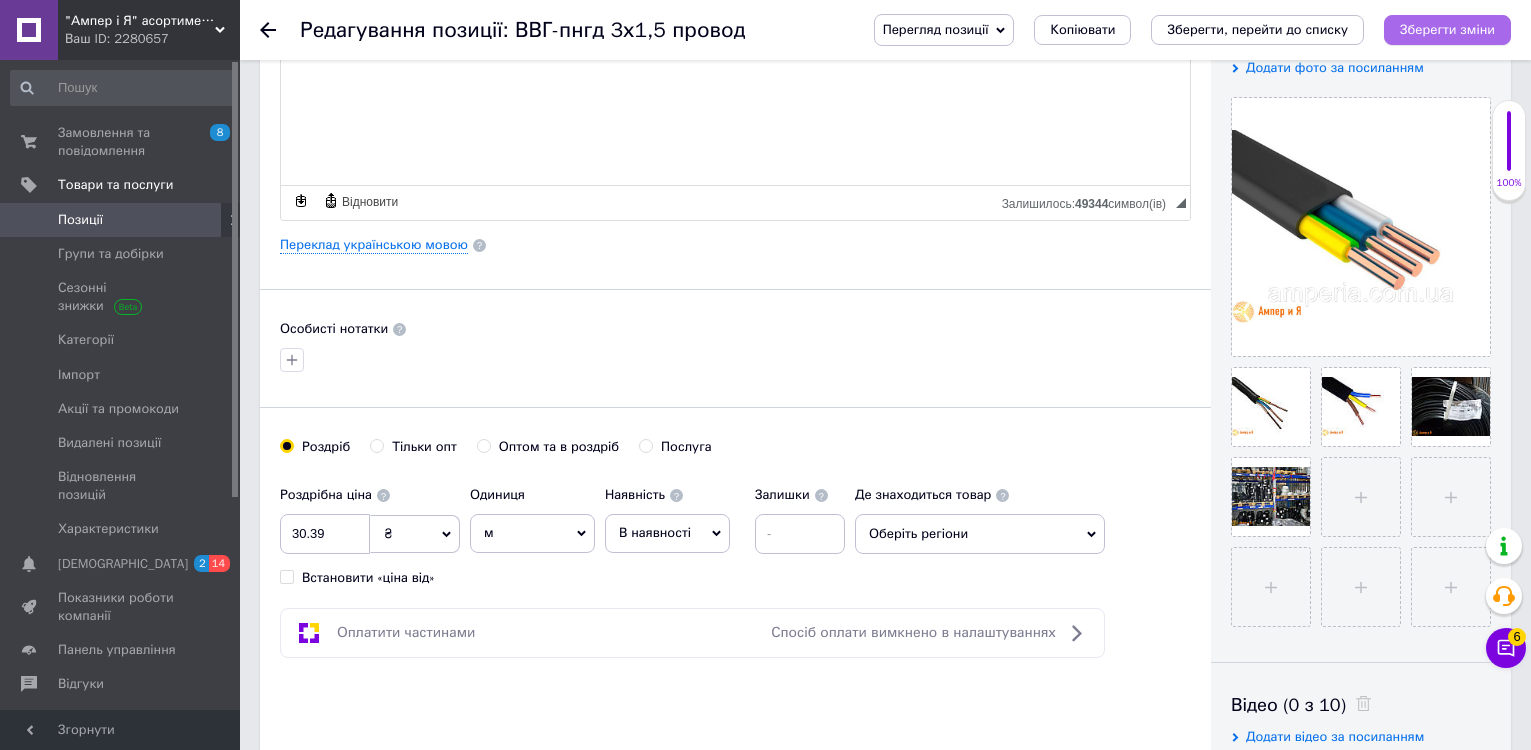 click on "Зберегти зміни" at bounding box center [1447, 30] 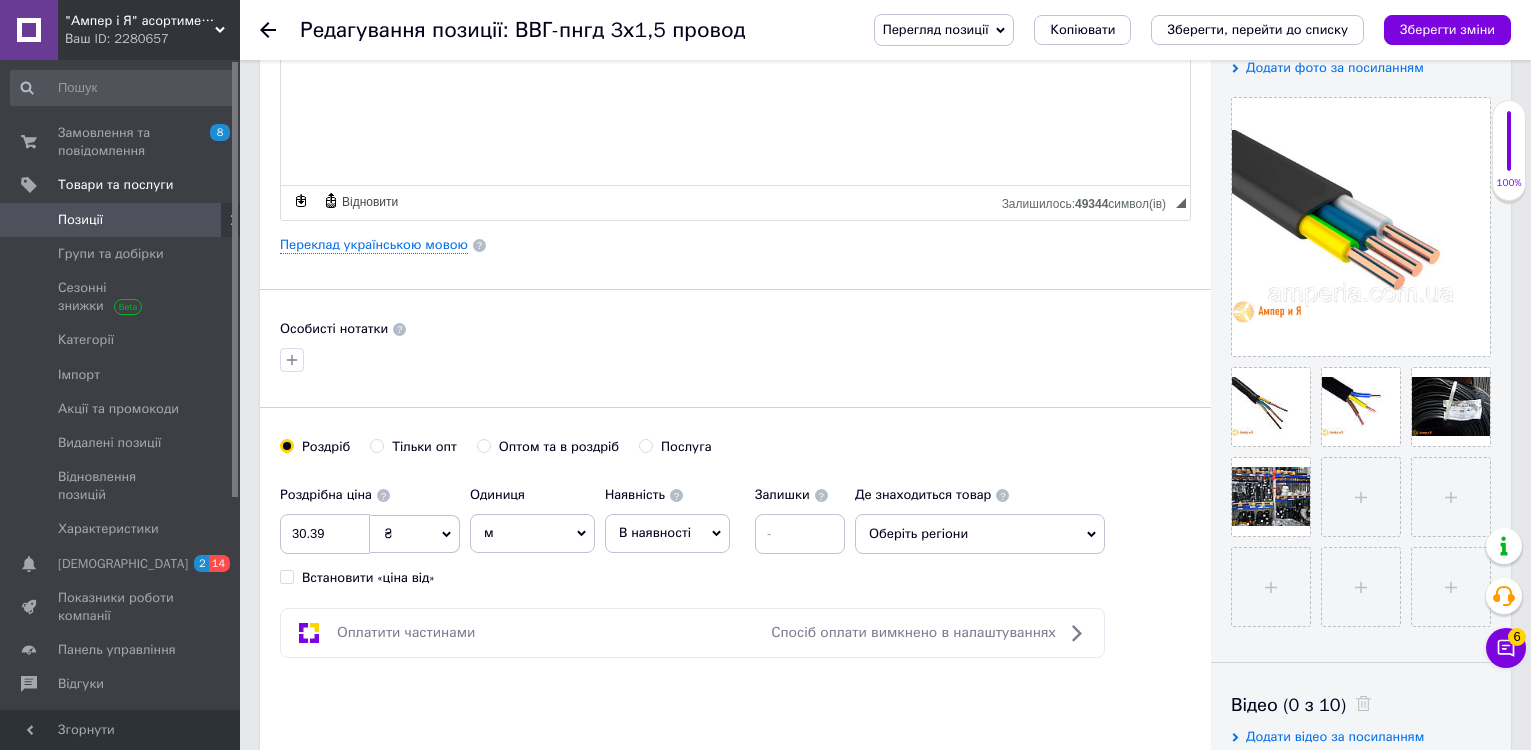 click 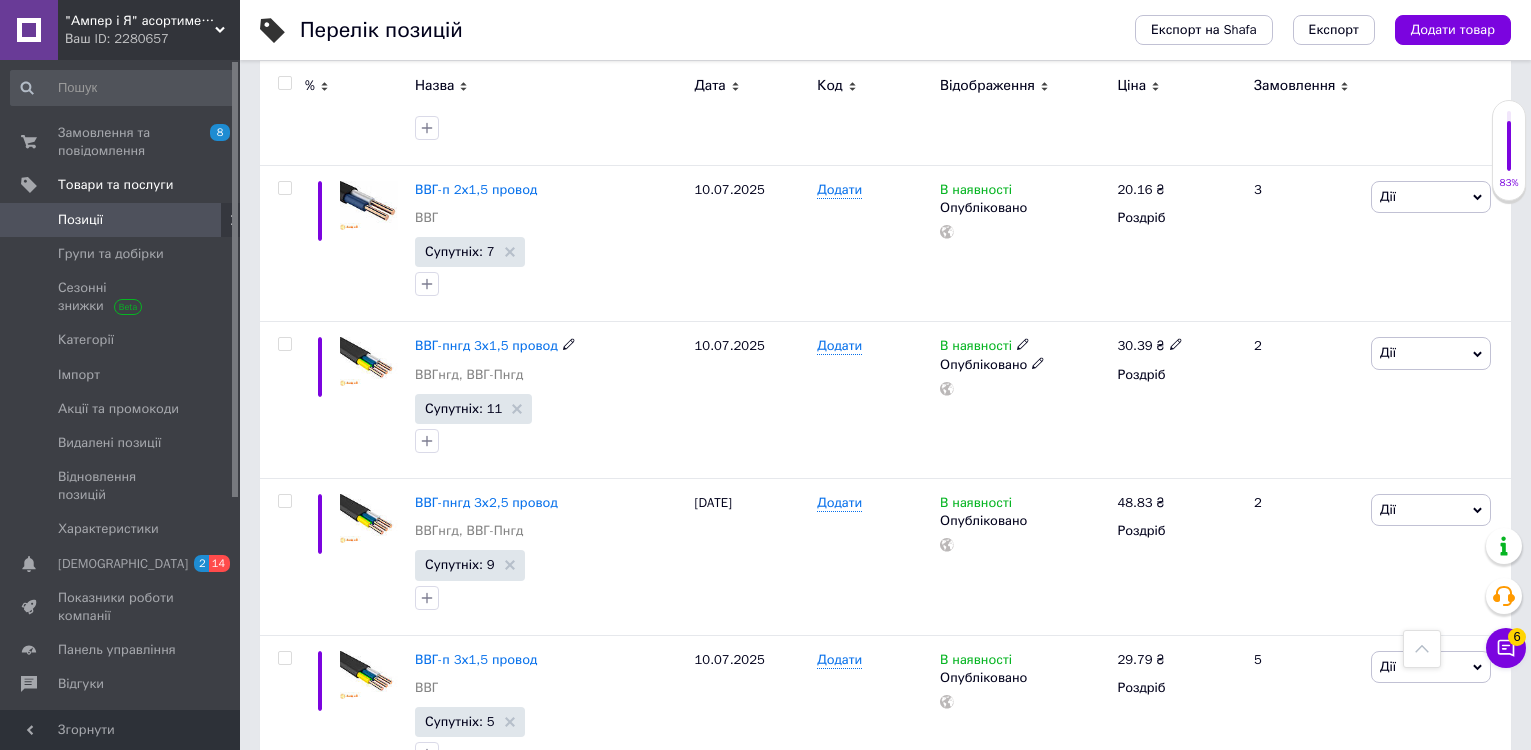 scroll, scrollTop: 1300, scrollLeft: 0, axis: vertical 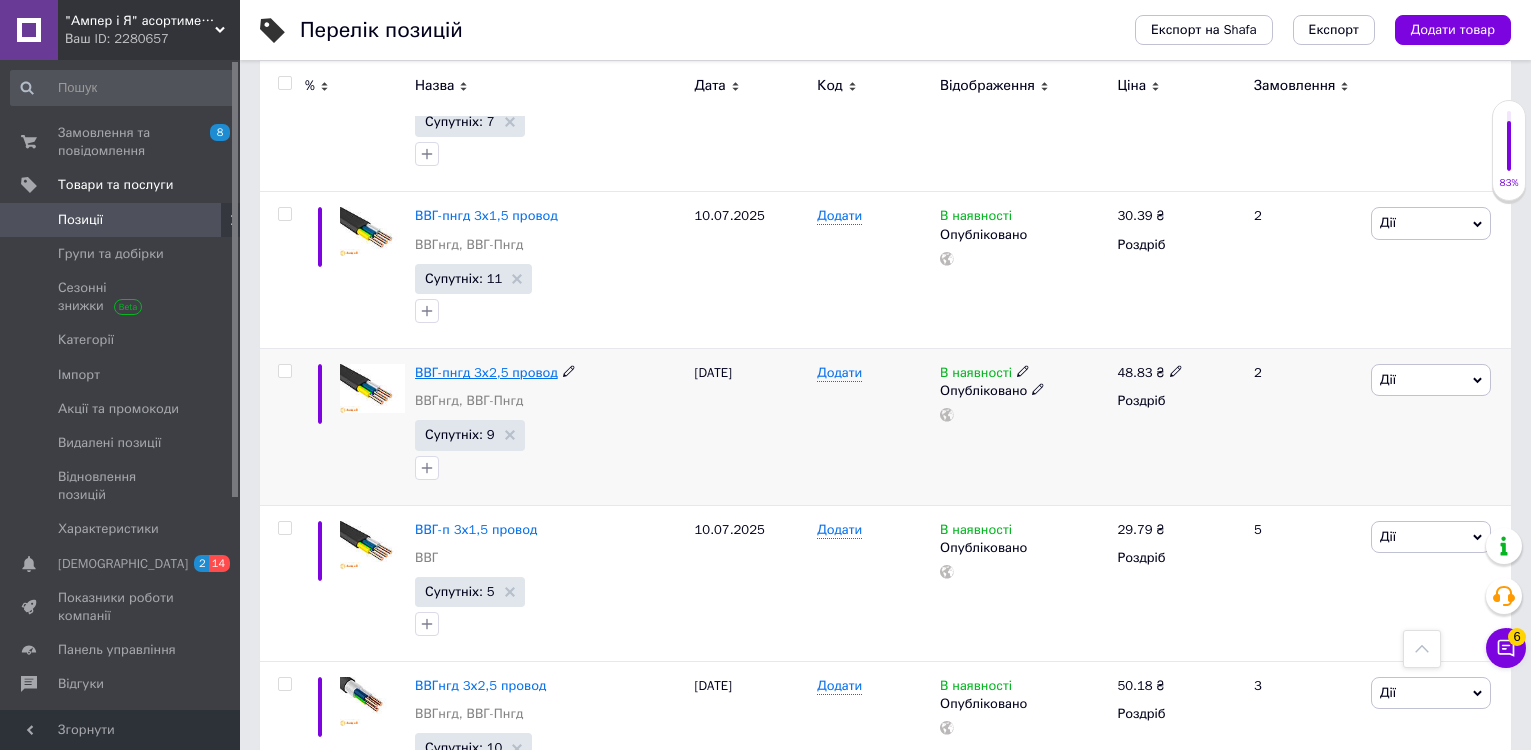 click on "ВВГ-пнгд 3х2,5 провод" at bounding box center [486, 372] 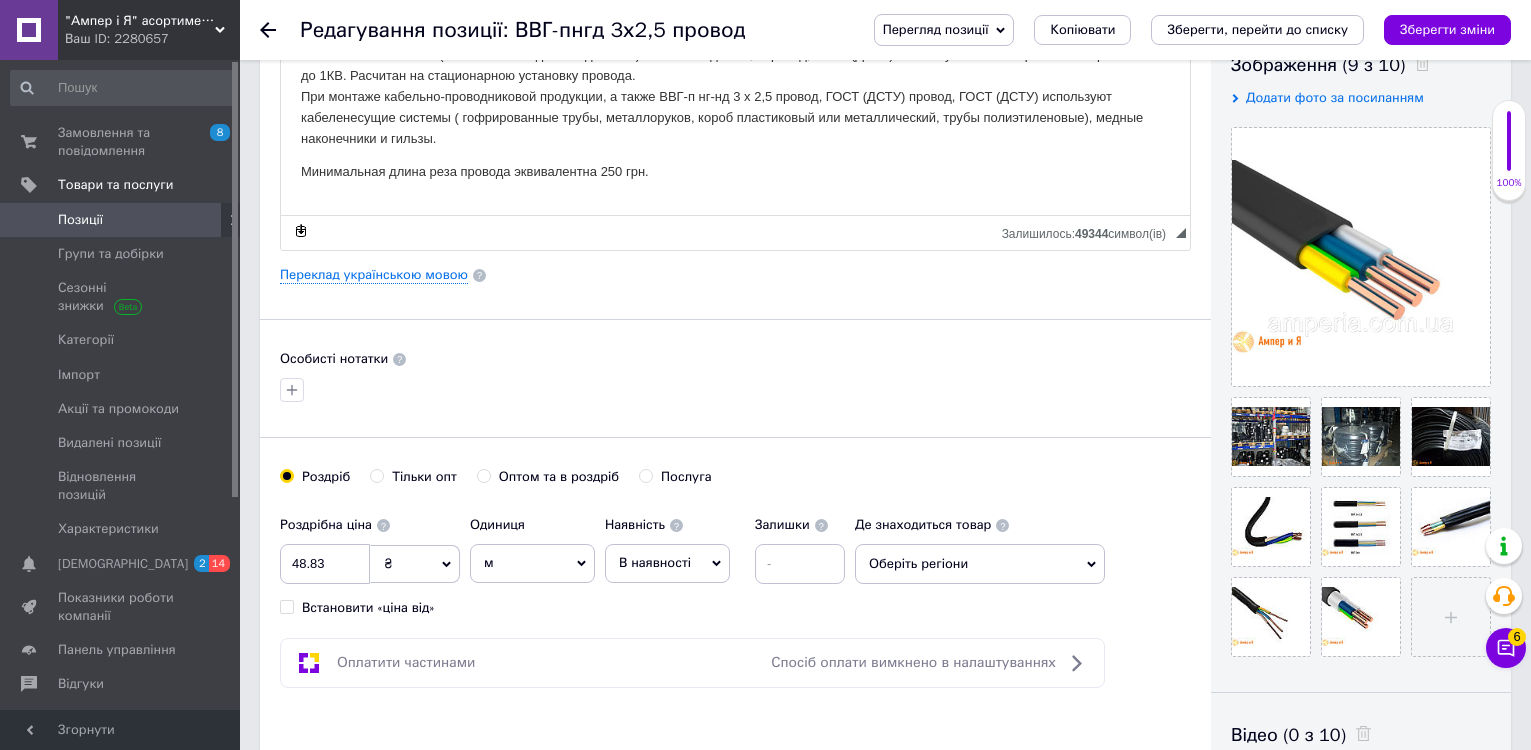 scroll, scrollTop: 400, scrollLeft: 0, axis: vertical 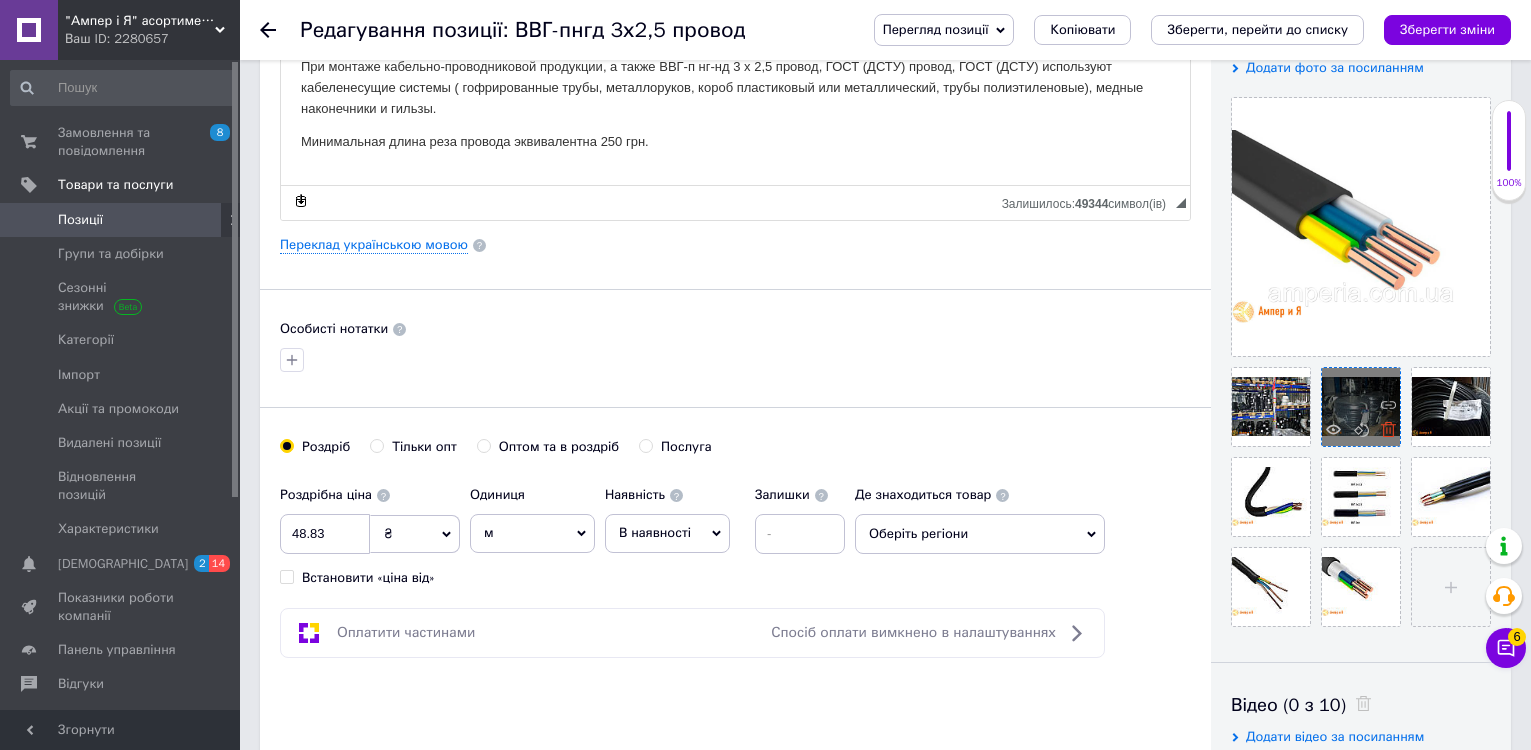 click 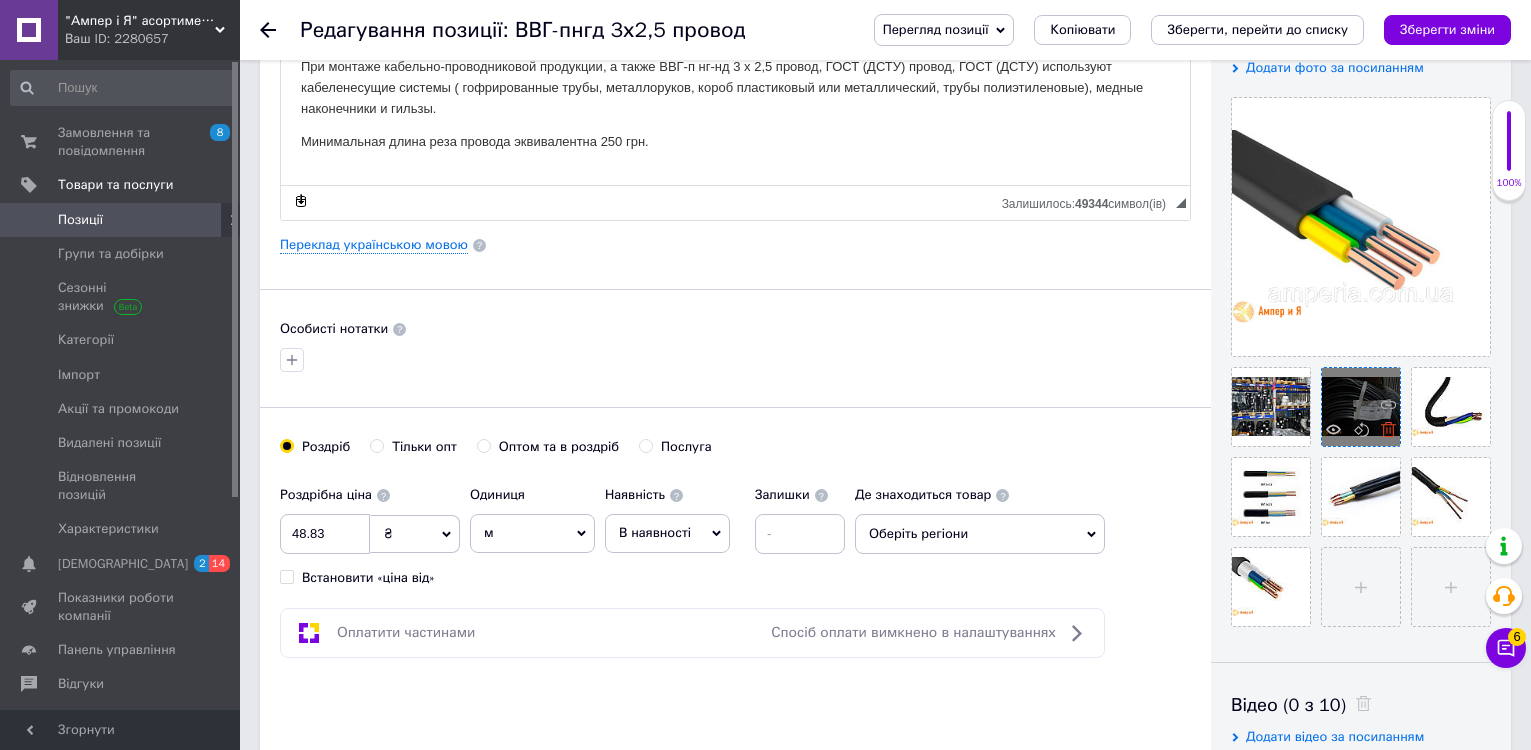 click 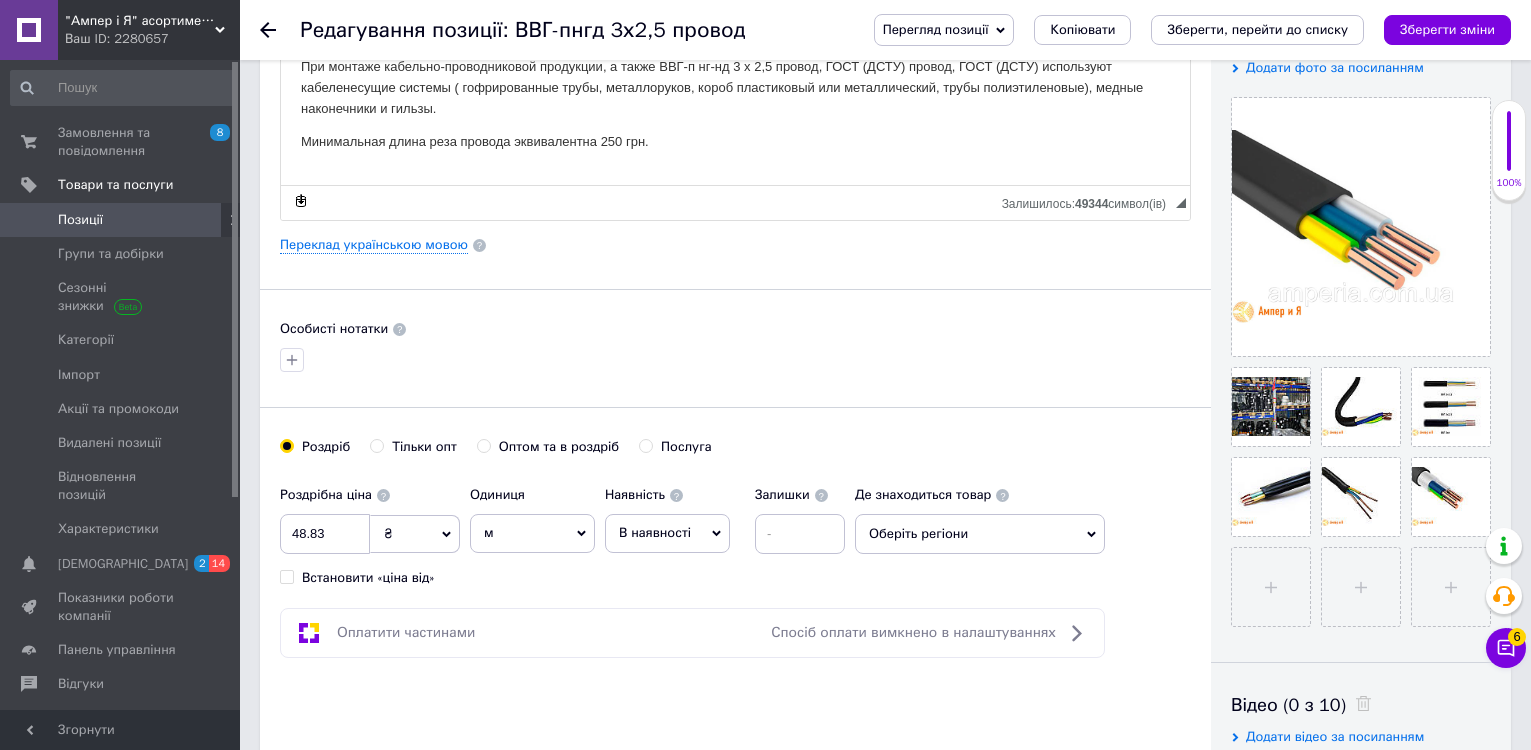 click 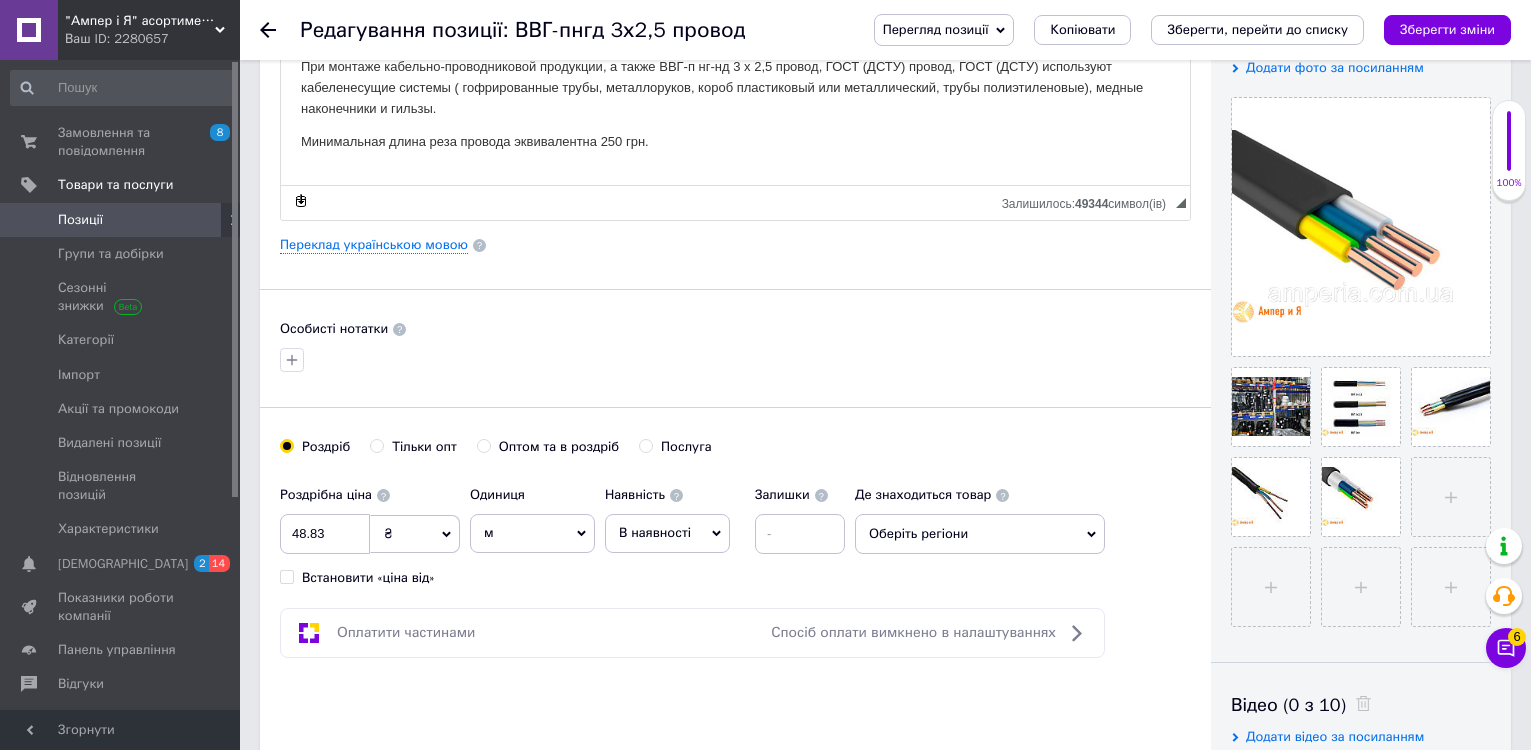 click 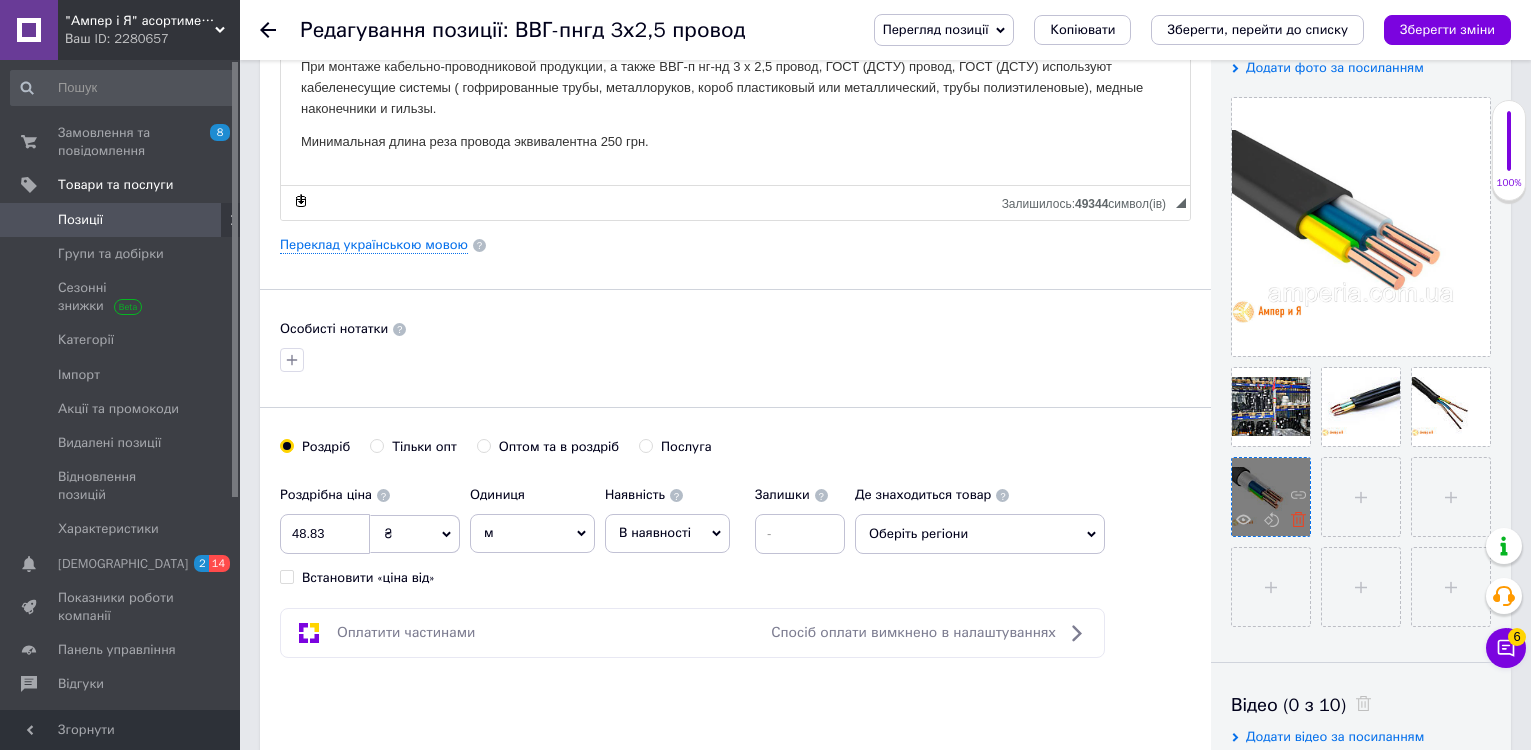click 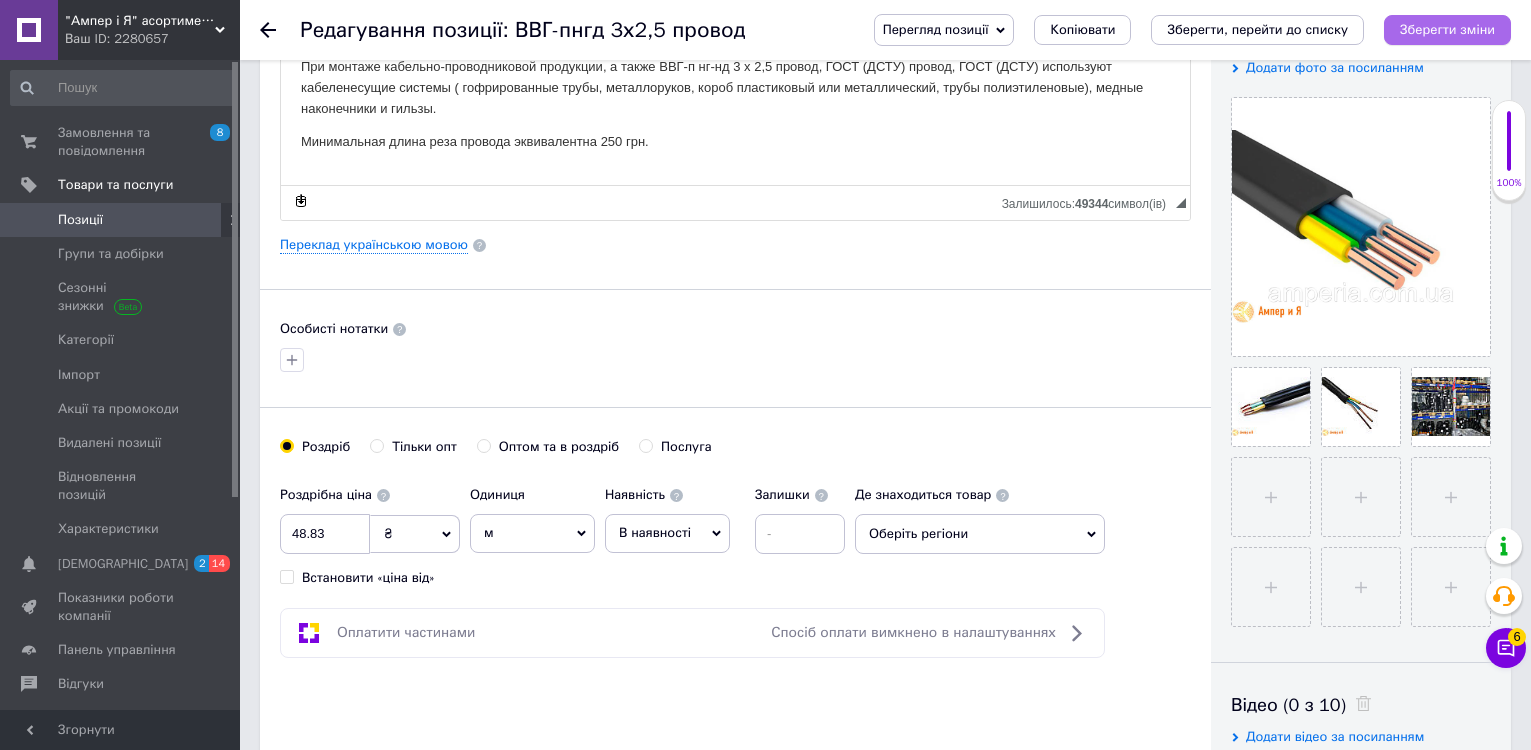 click on "Зберегти зміни" at bounding box center (1447, 29) 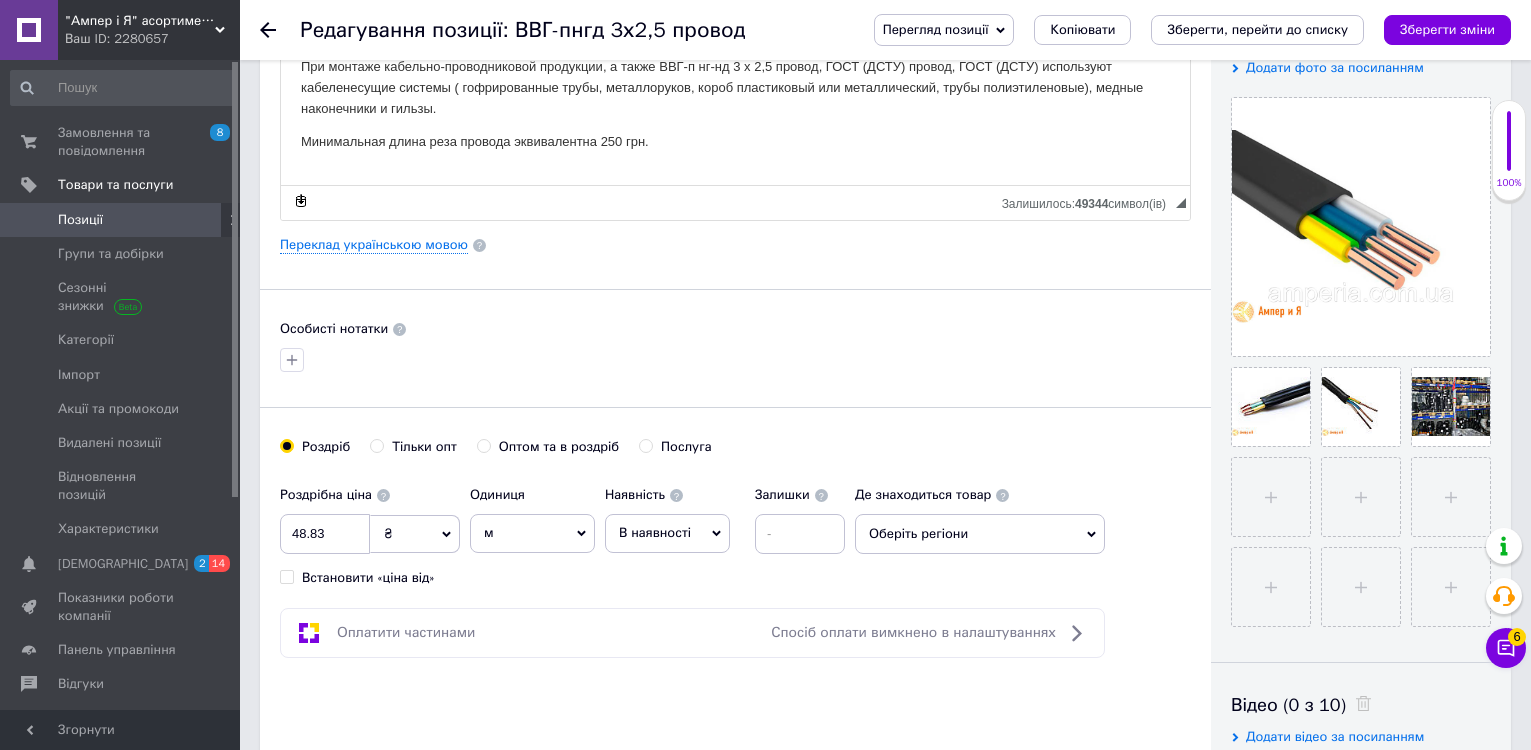 click 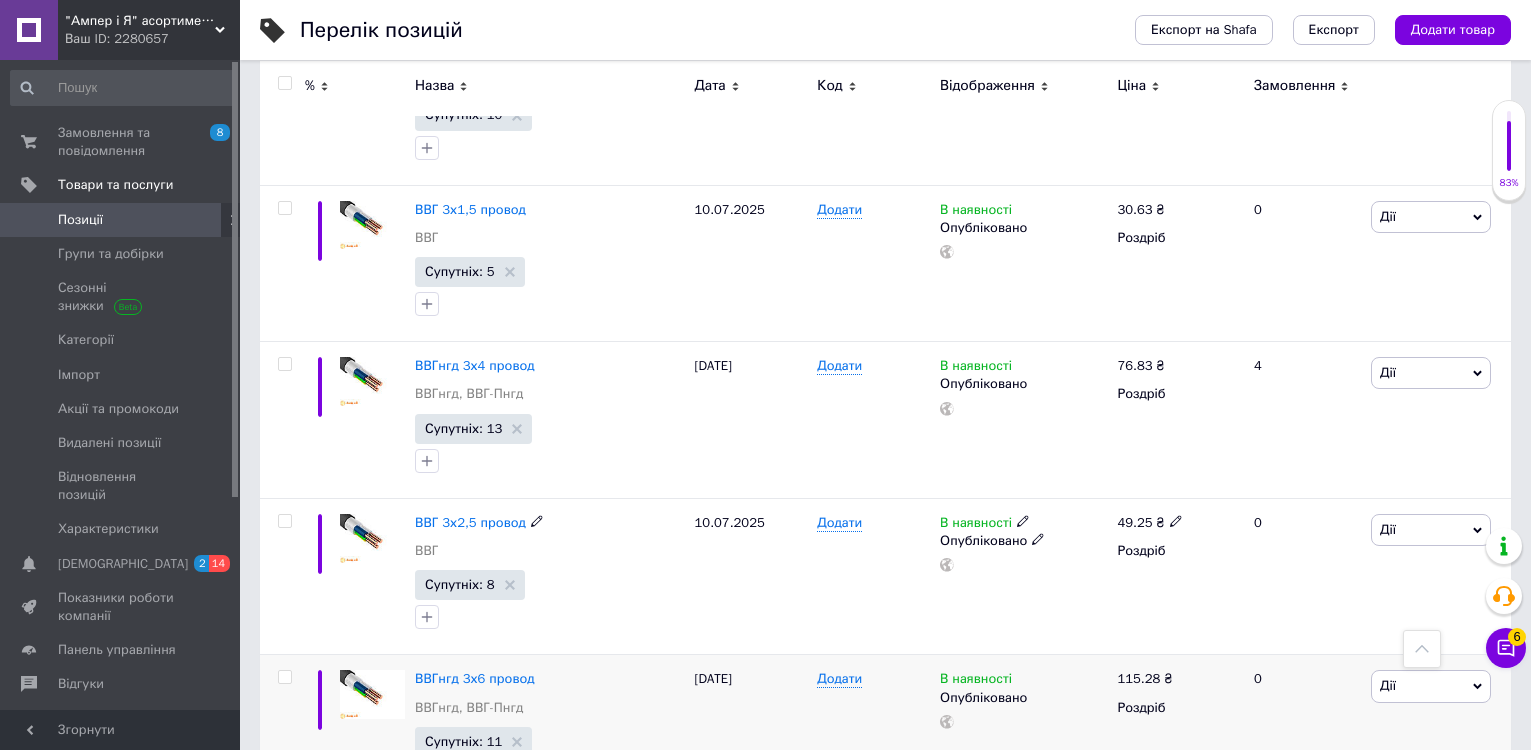 scroll, scrollTop: 1900, scrollLeft: 0, axis: vertical 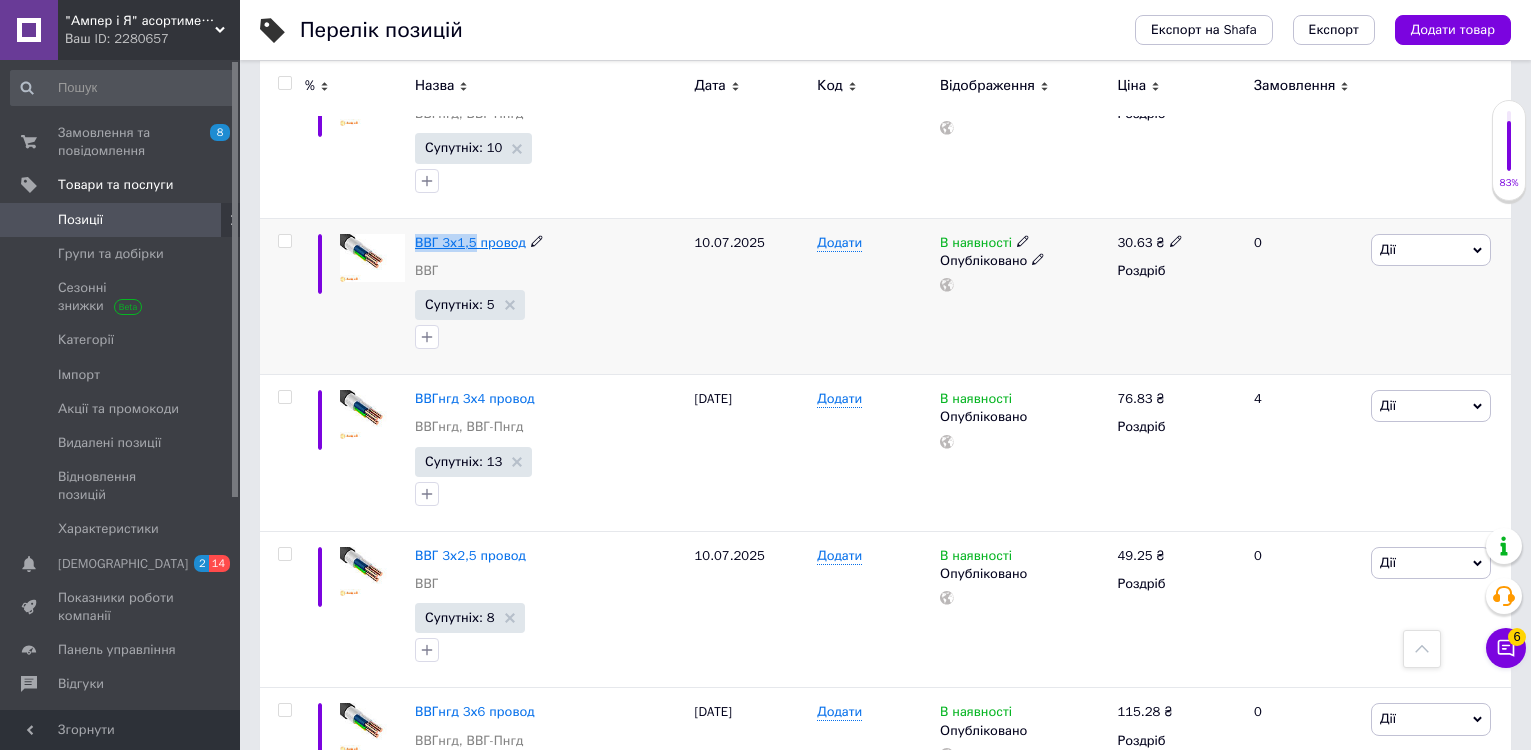 drag, startPoint x: 418, startPoint y: 240, endPoint x: 470, endPoint y: 248, distance: 52.611786 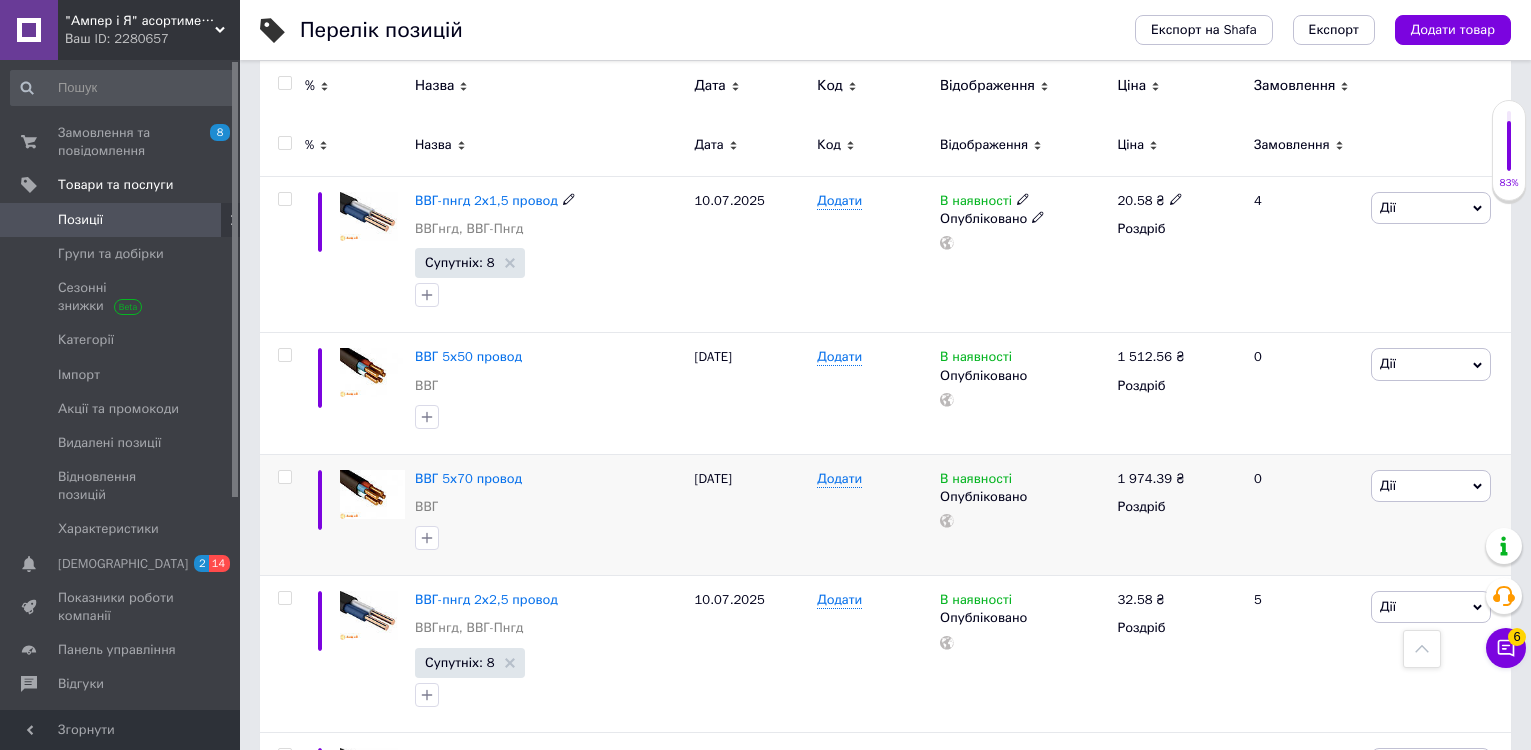scroll, scrollTop: 0, scrollLeft: 0, axis: both 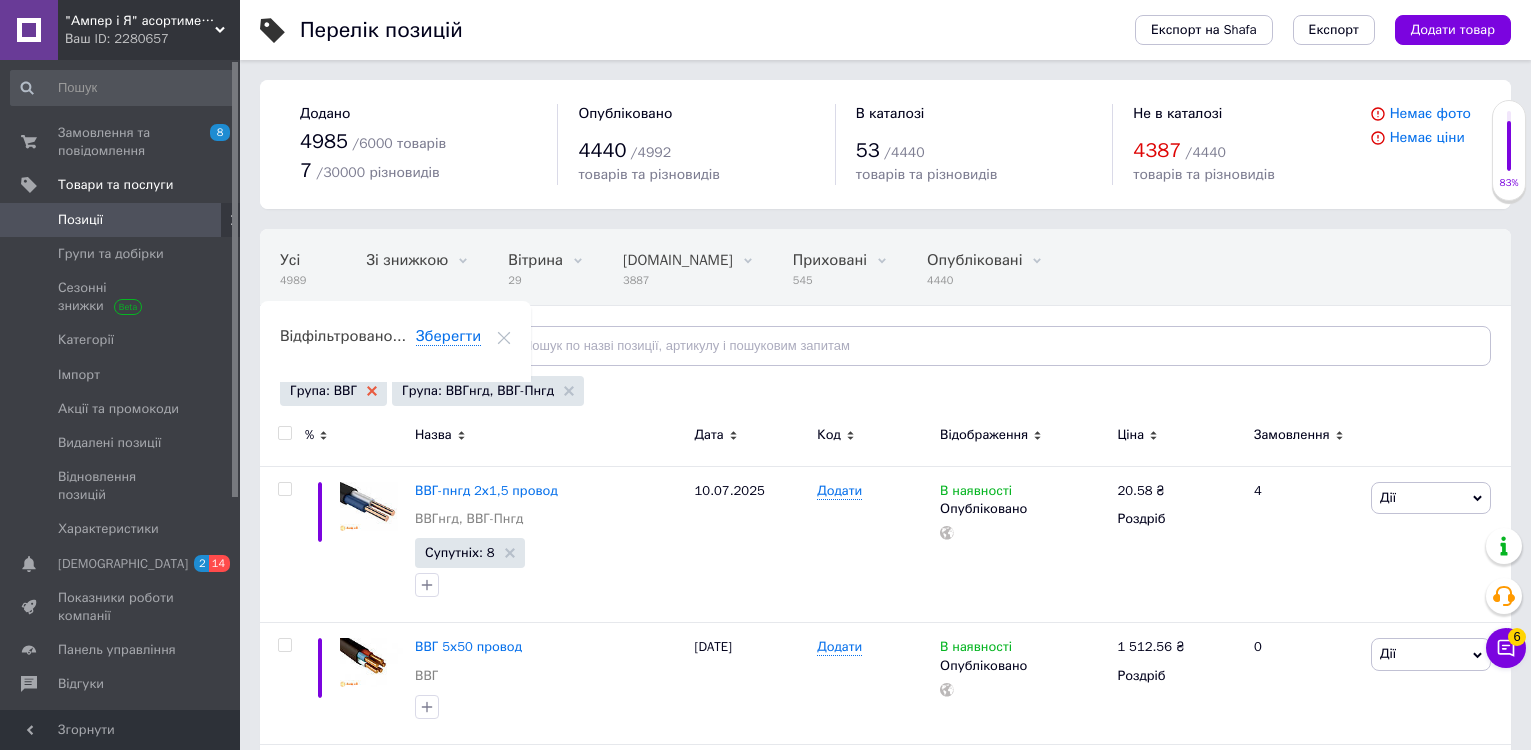 click 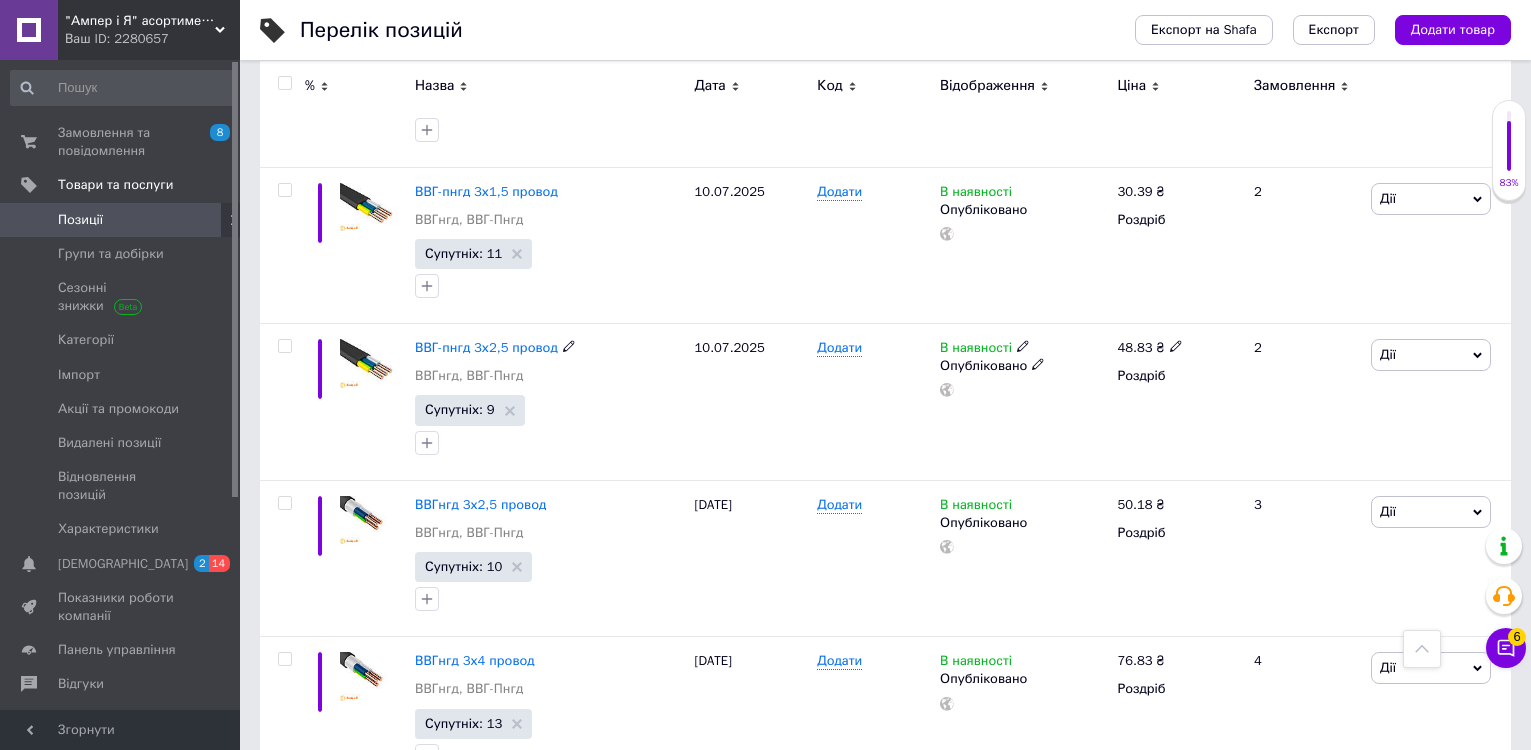scroll, scrollTop: 800, scrollLeft: 0, axis: vertical 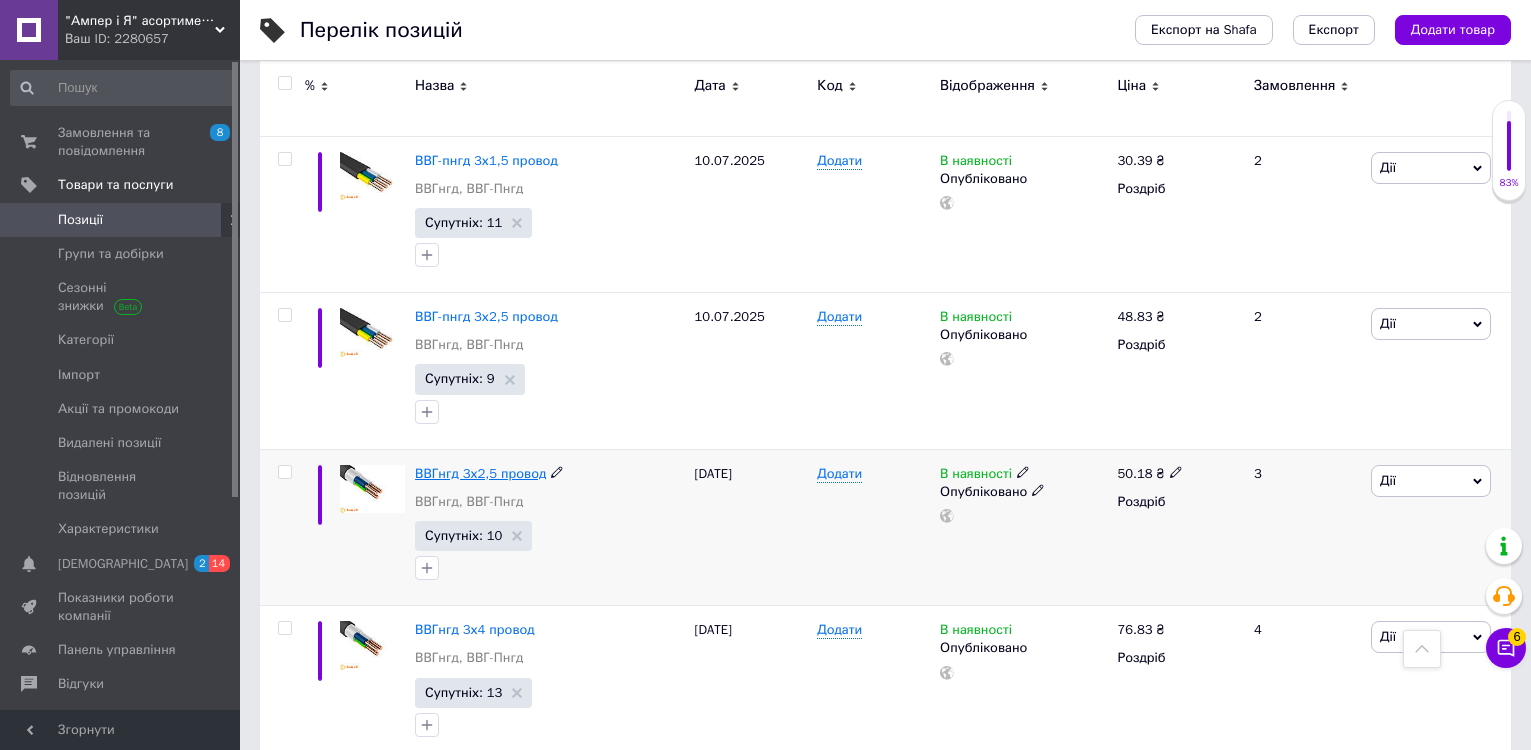click on "ВВГнгд 3х2,5 провод" at bounding box center [480, 473] 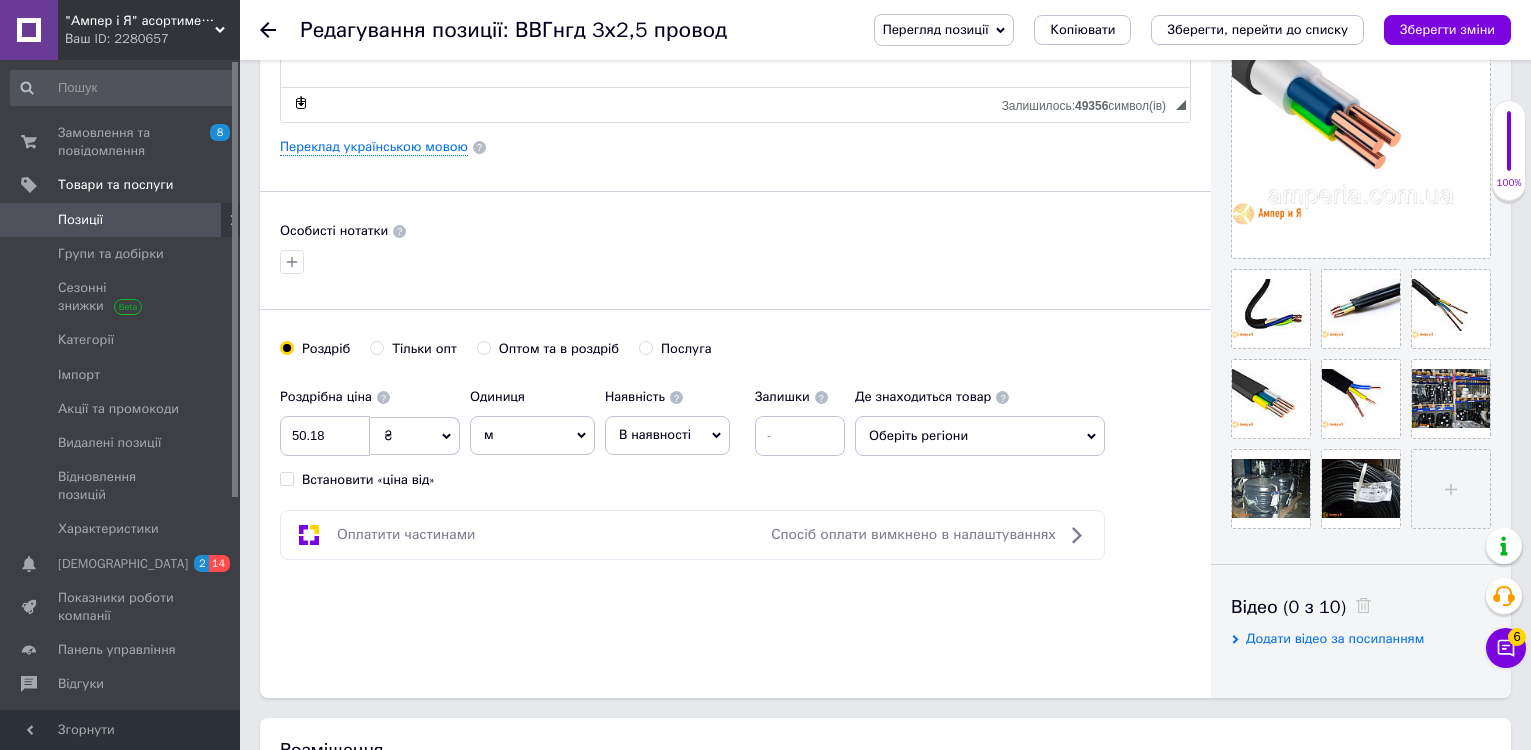 scroll, scrollTop: 500, scrollLeft: 0, axis: vertical 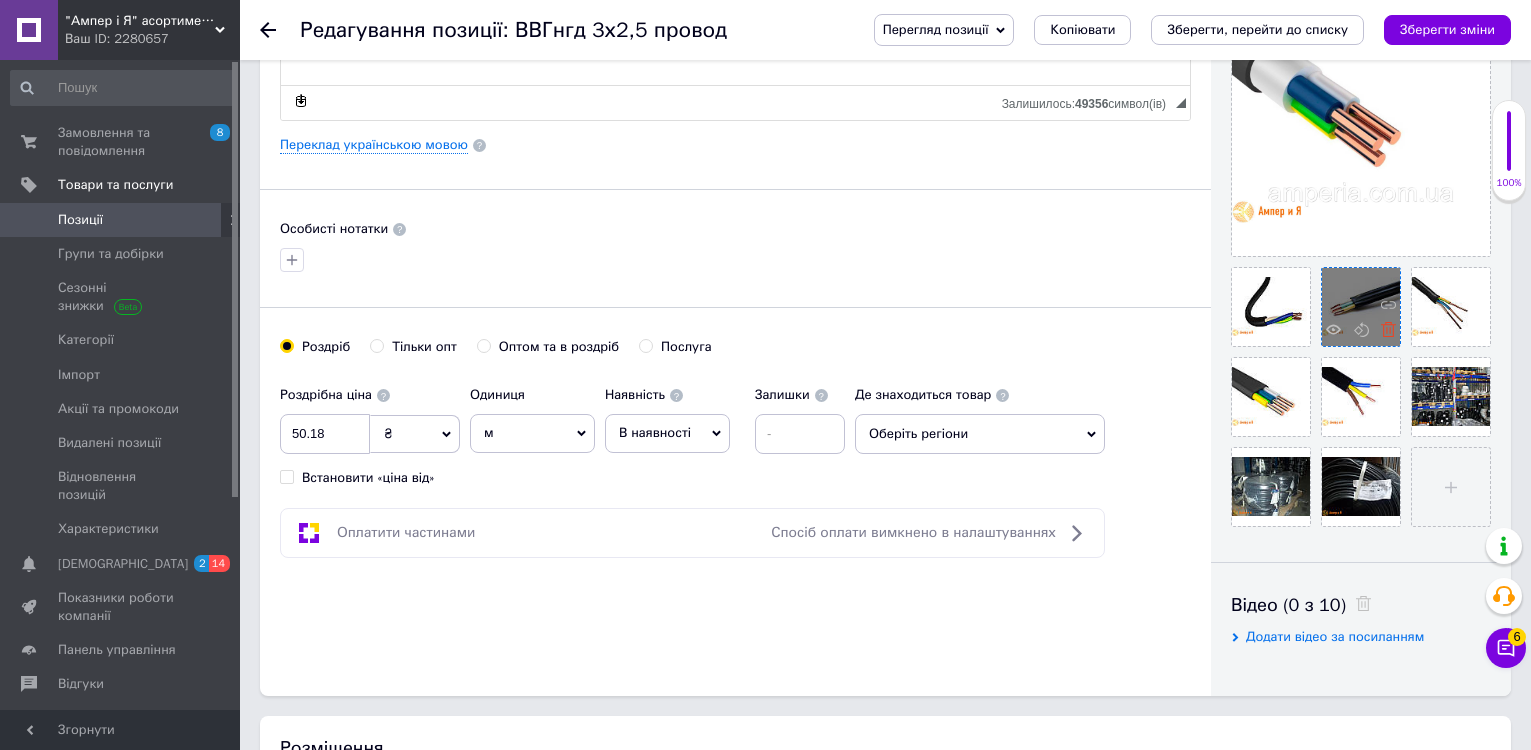 click 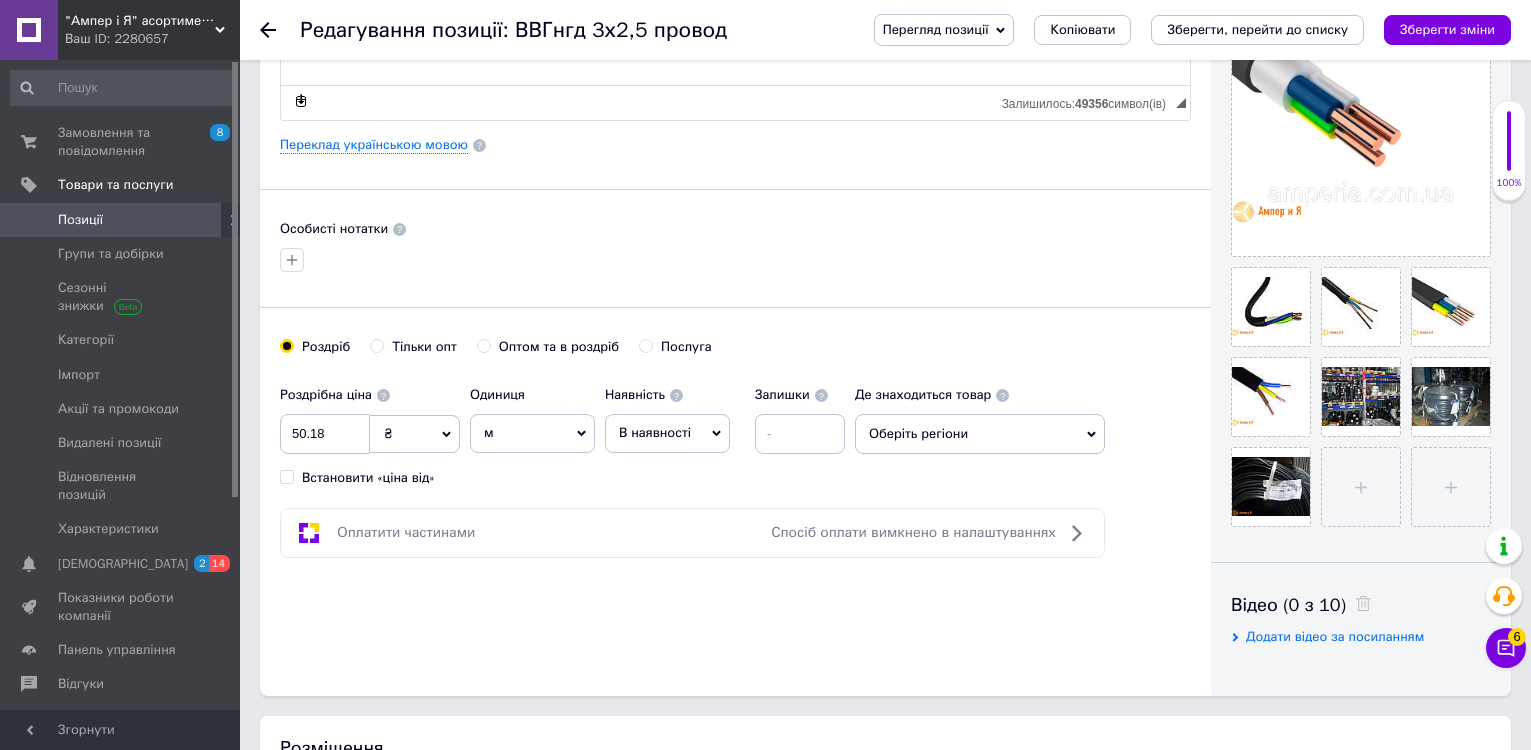 click 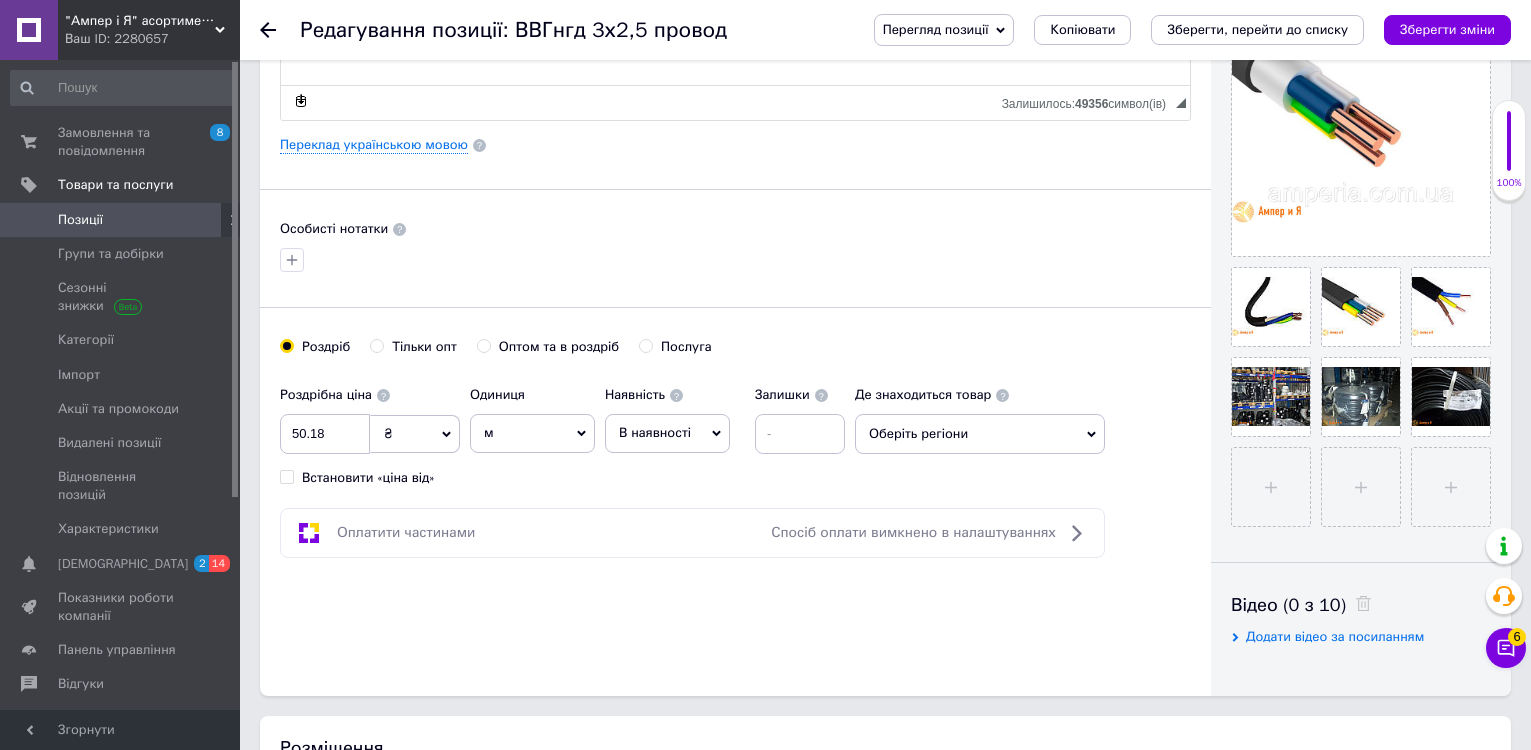 click 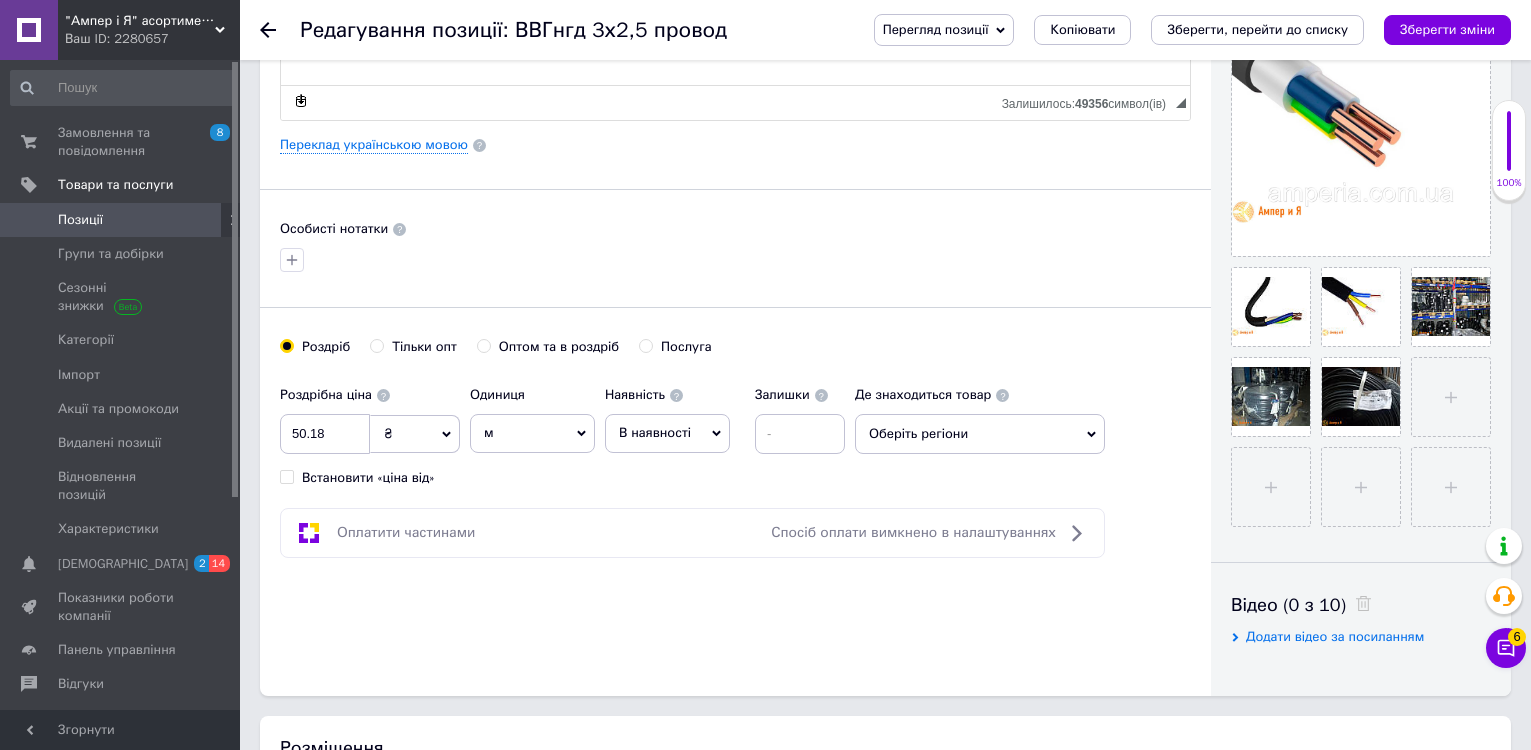 click 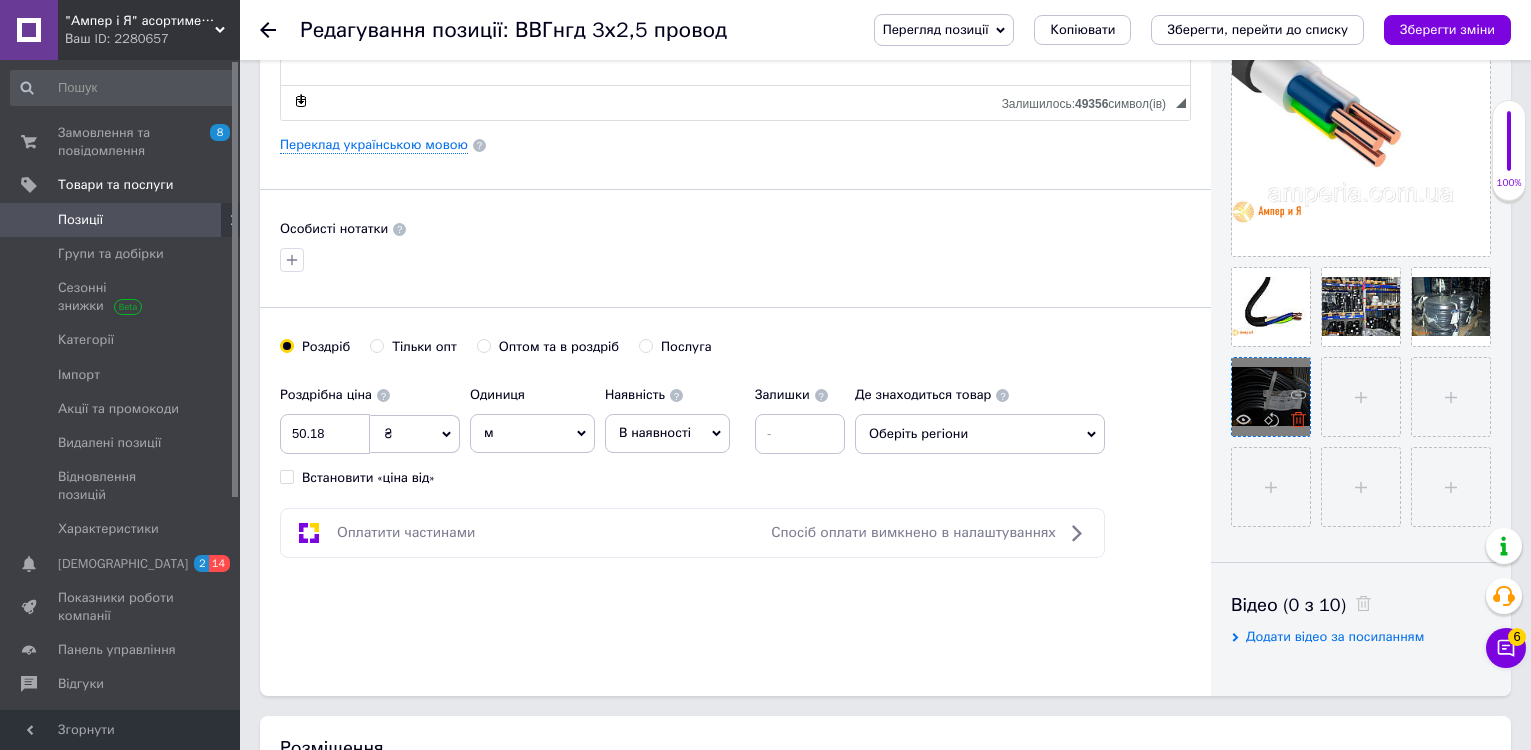 click 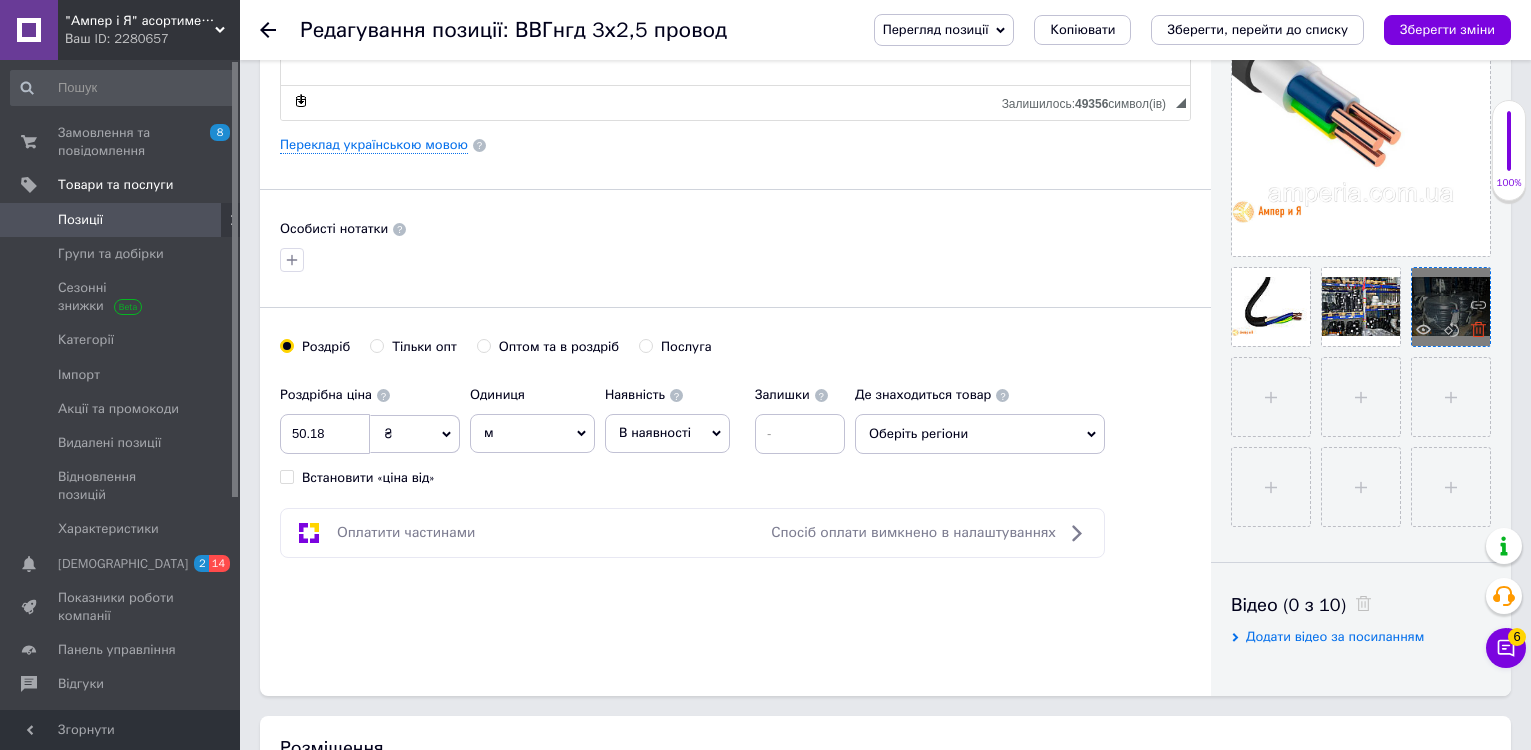 click 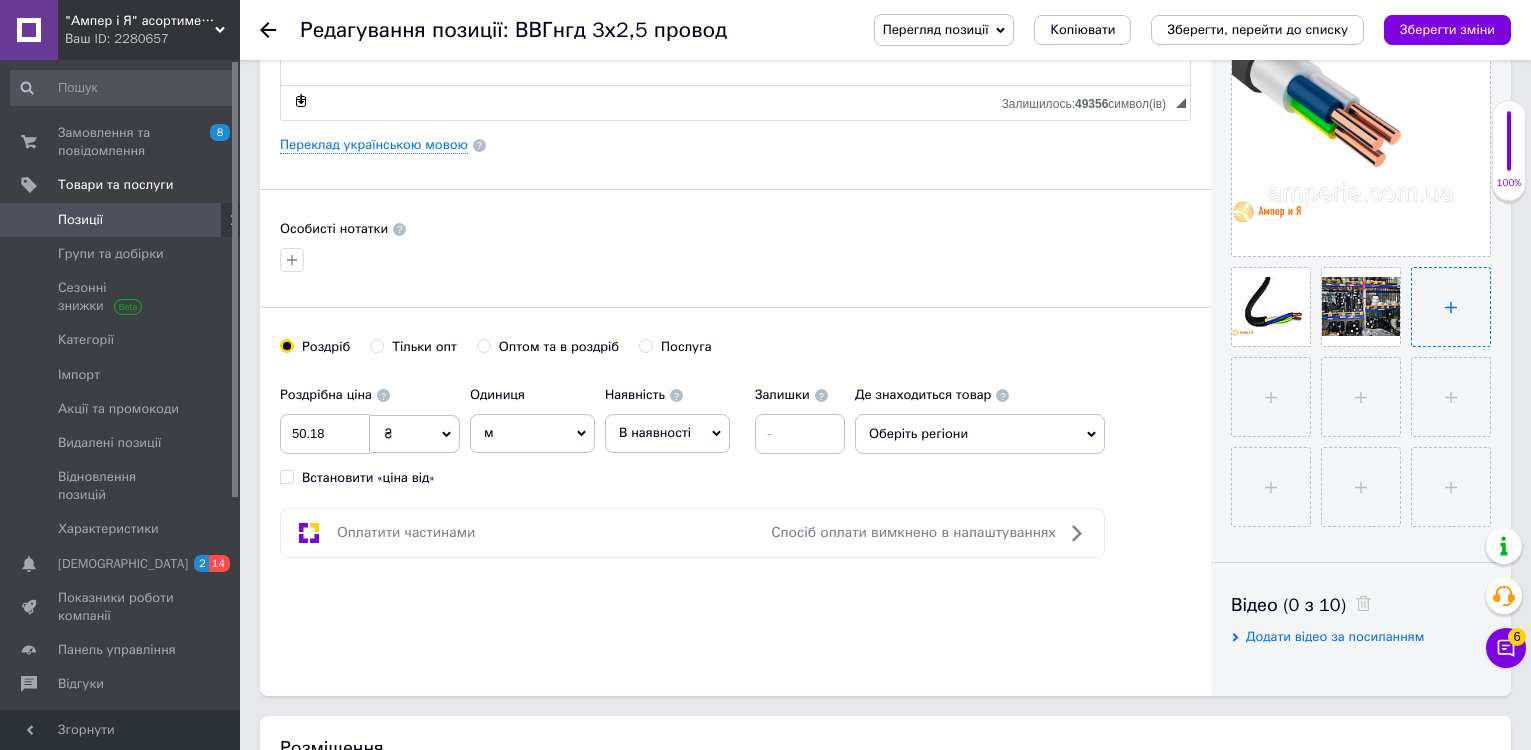 click at bounding box center (1451, 307) 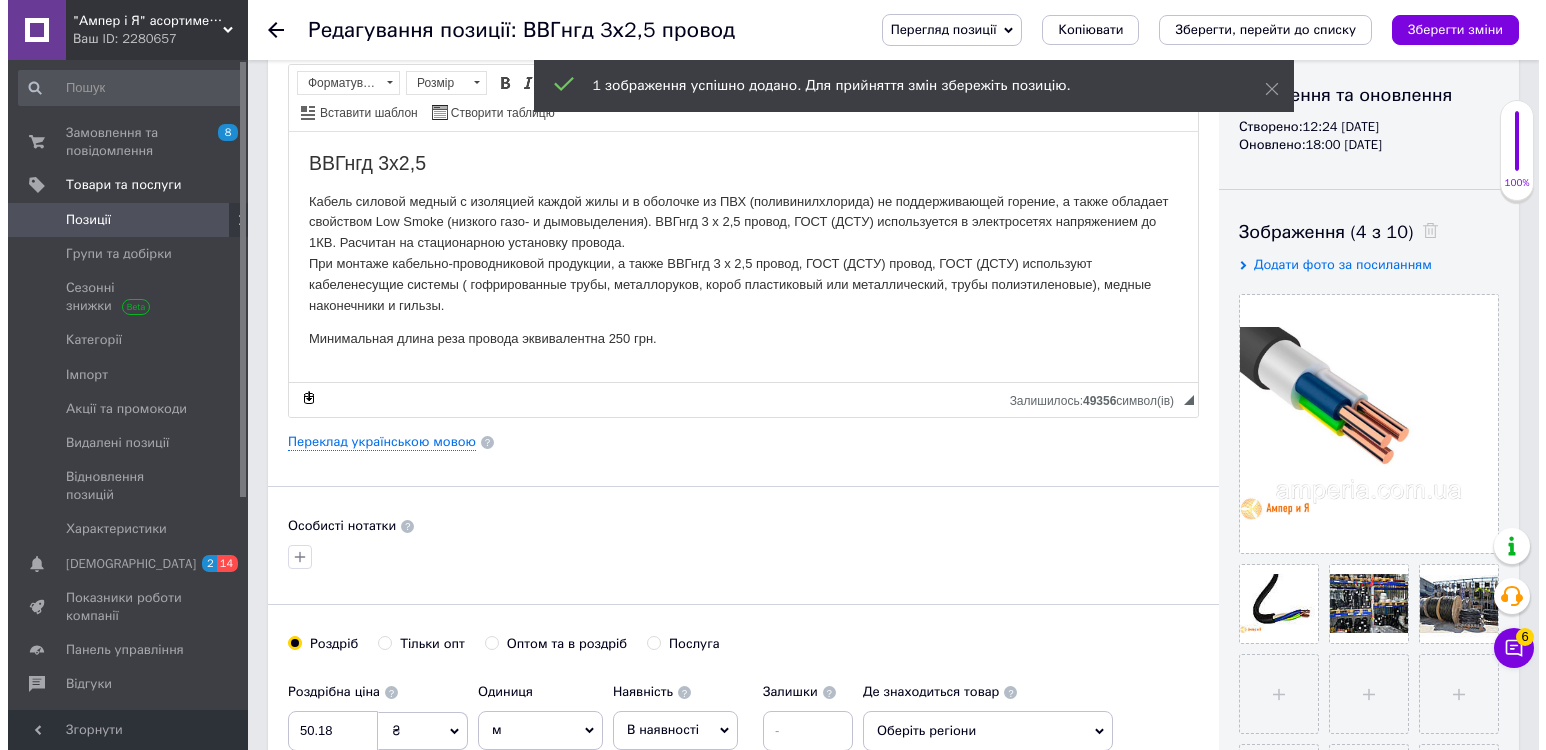 scroll, scrollTop: 0, scrollLeft: 0, axis: both 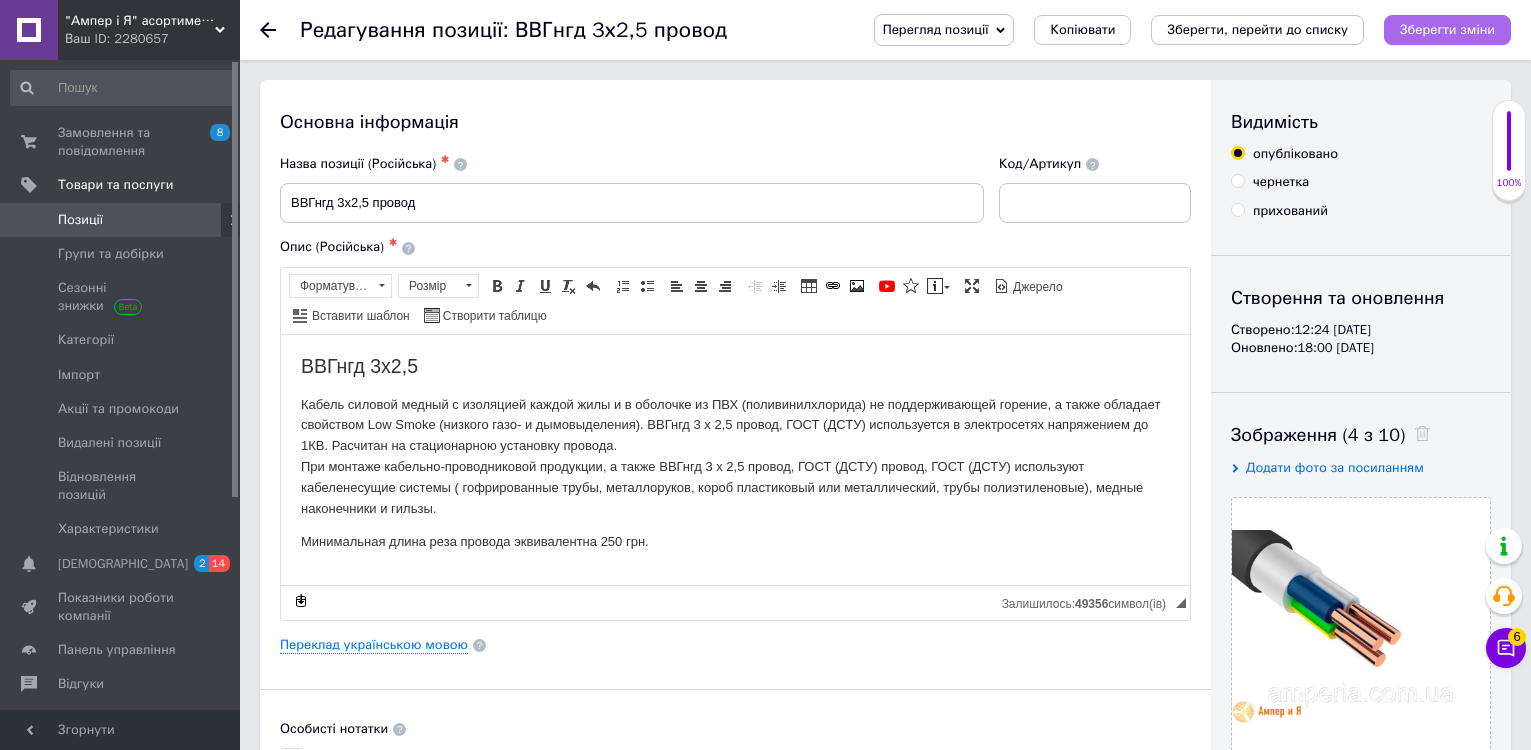 click on "Зберегти зміни" at bounding box center (1447, 29) 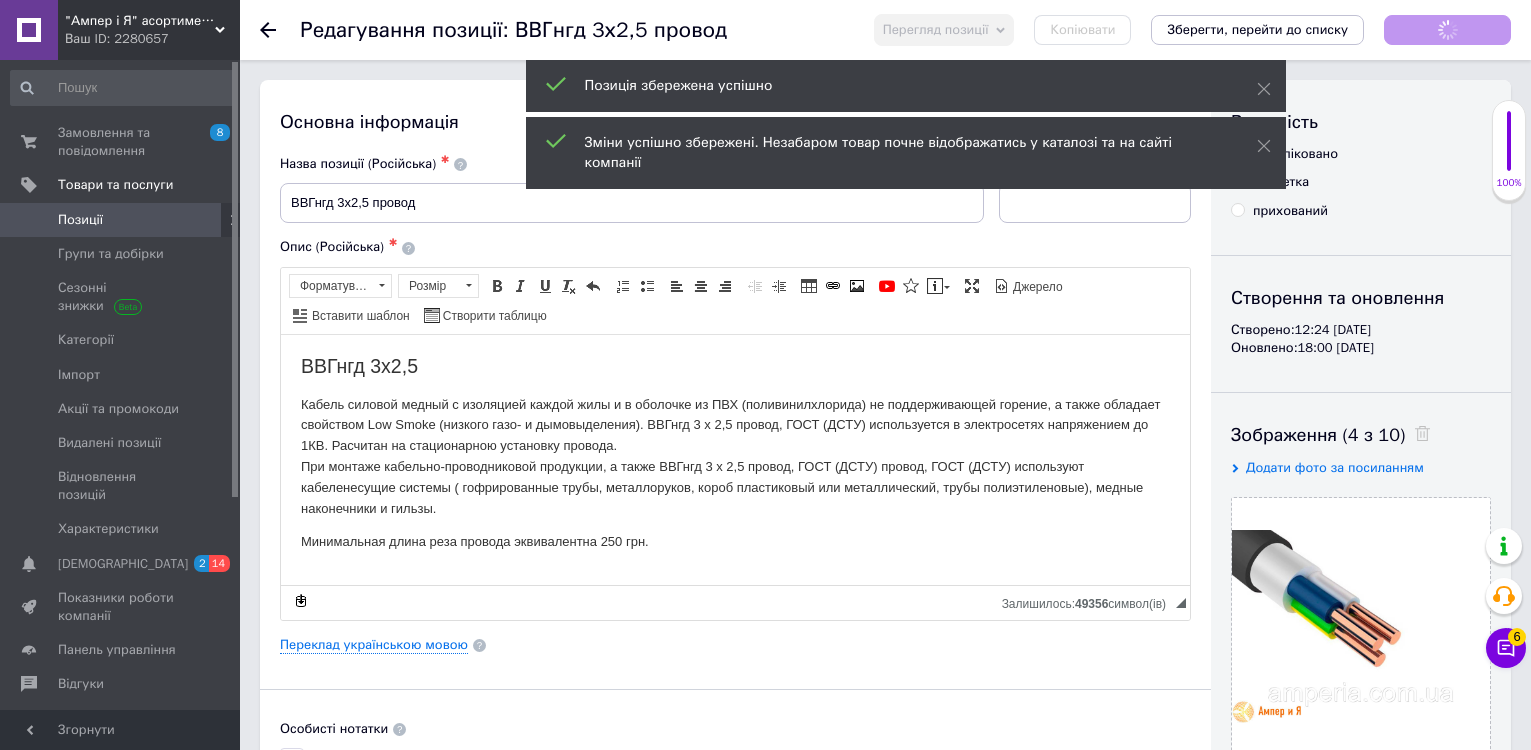 click 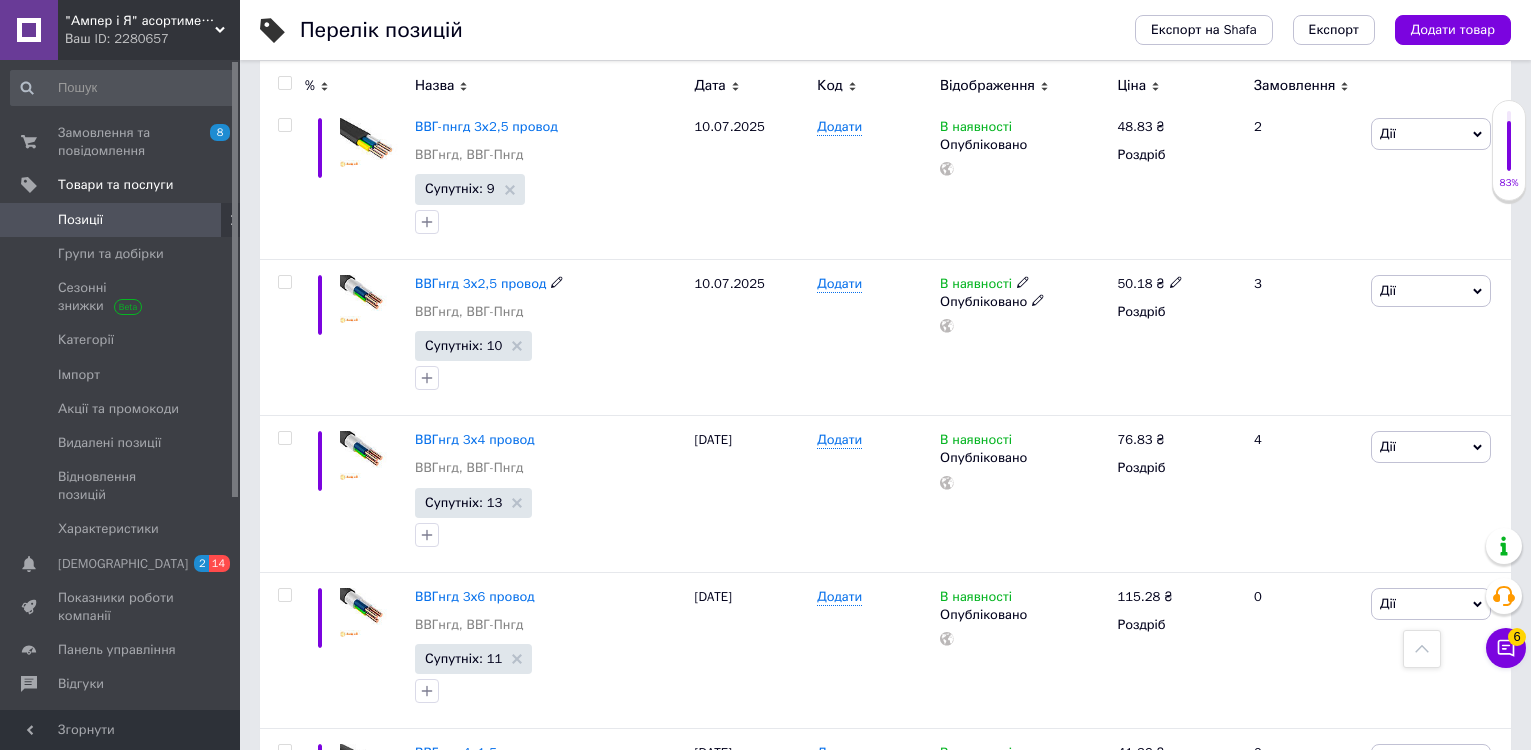 scroll, scrollTop: 1000, scrollLeft: 0, axis: vertical 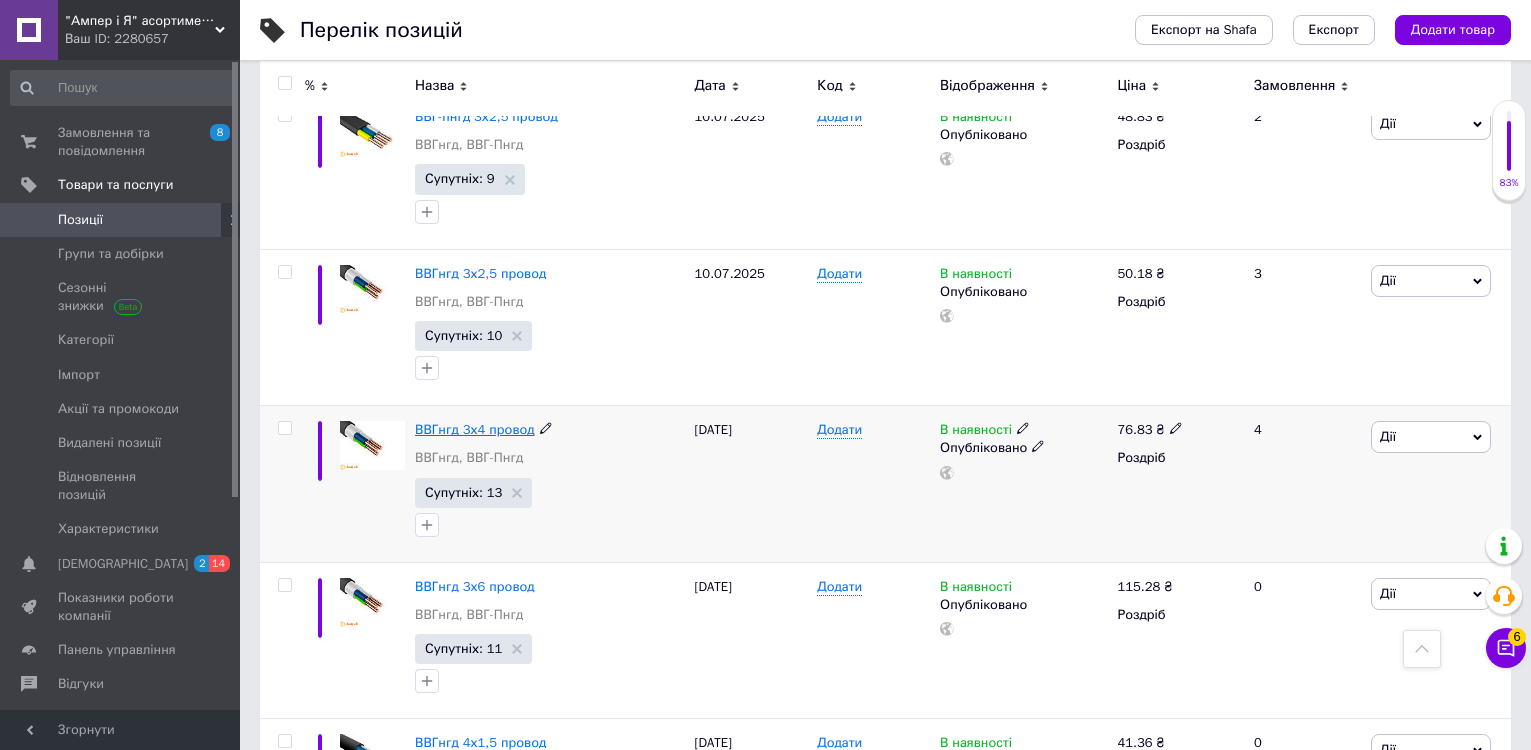 click on "ВВГнгд 3х4 провод" at bounding box center (474, 429) 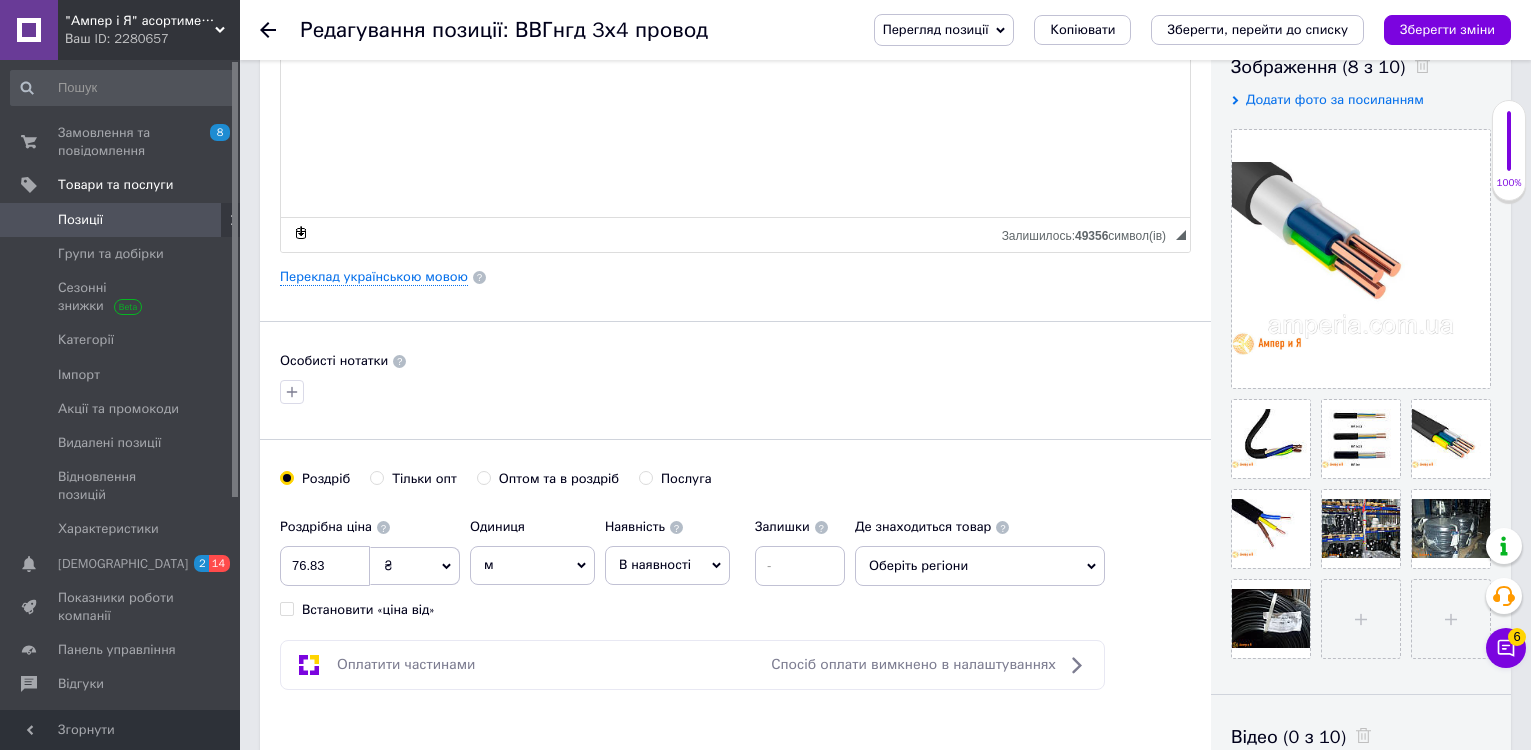 scroll, scrollTop: 400, scrollLeft: 0, axis: vertical 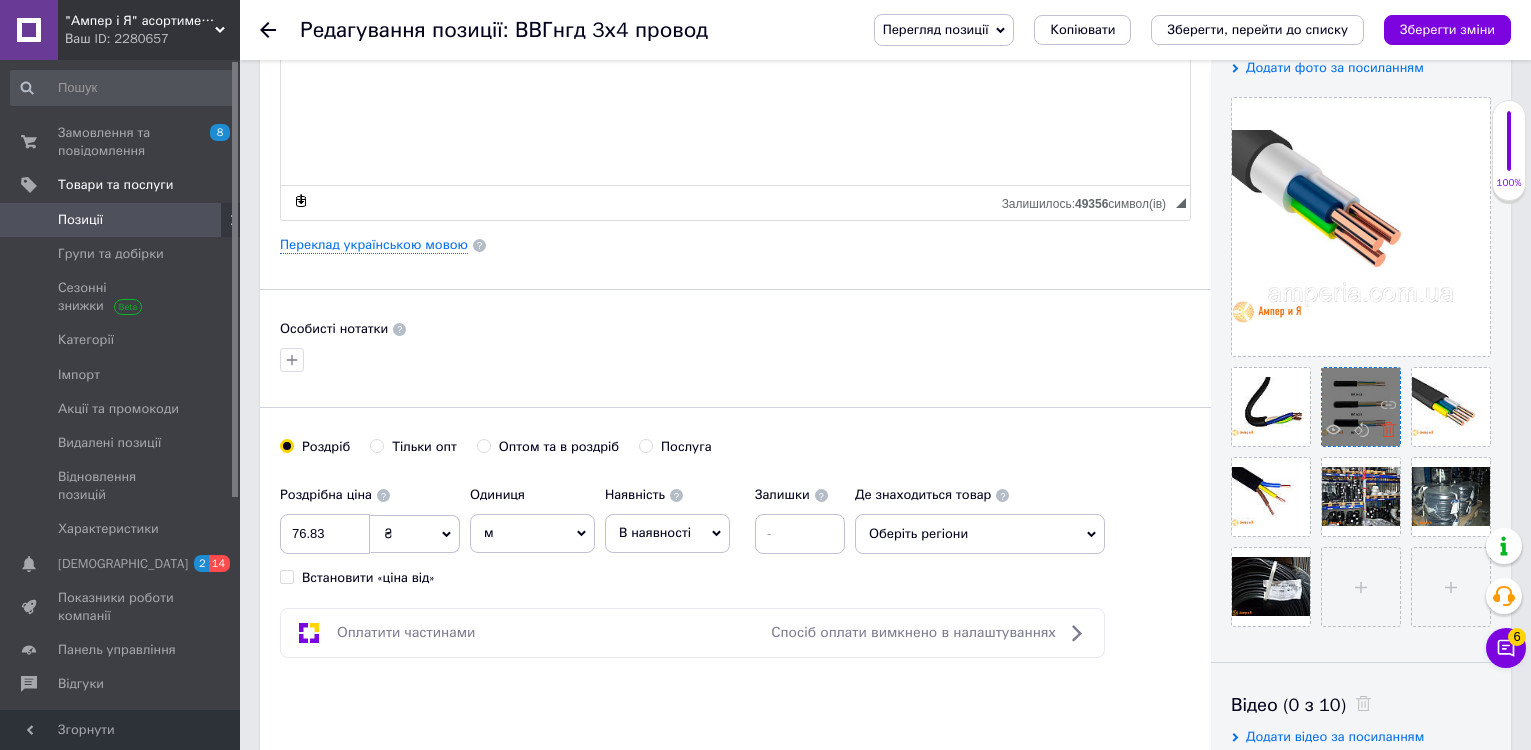 click 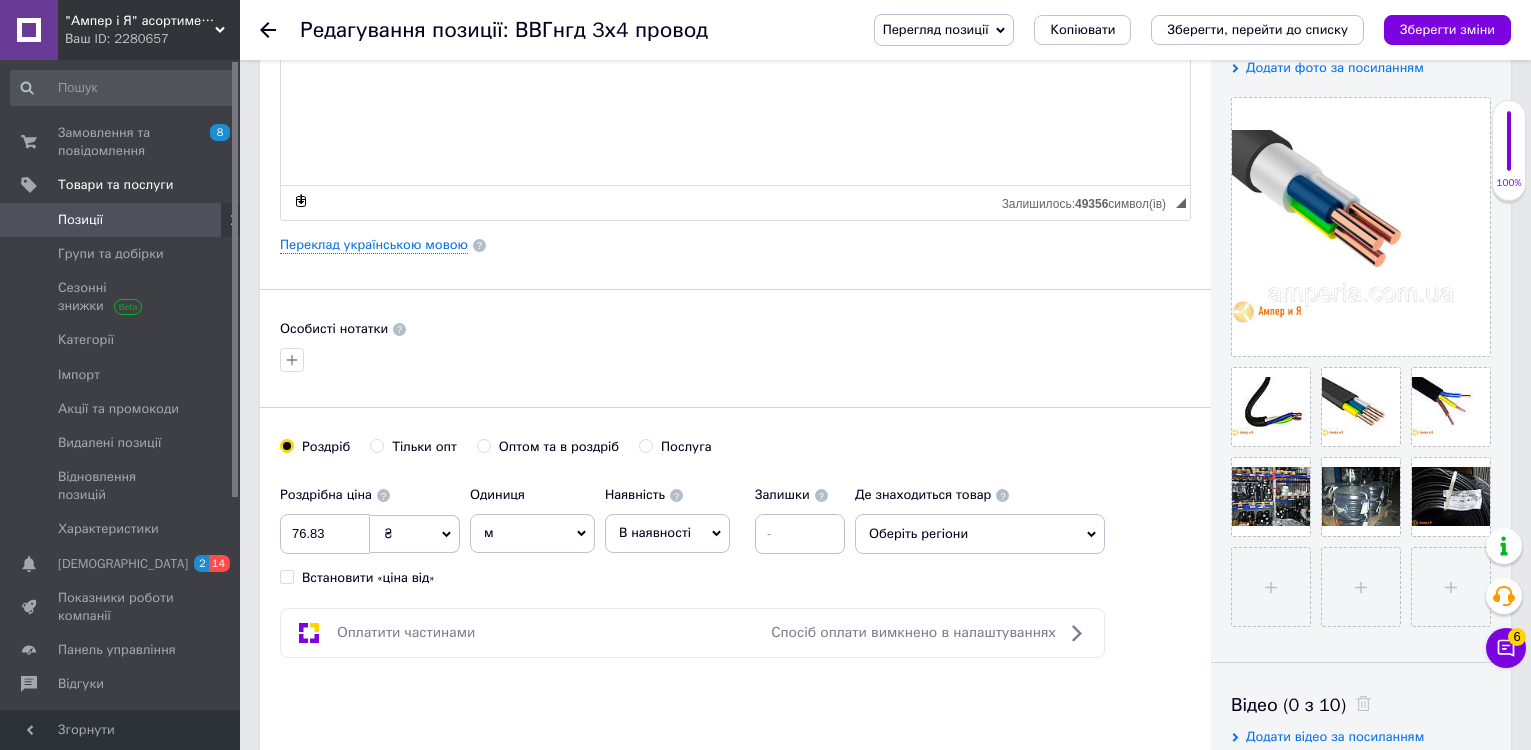 click 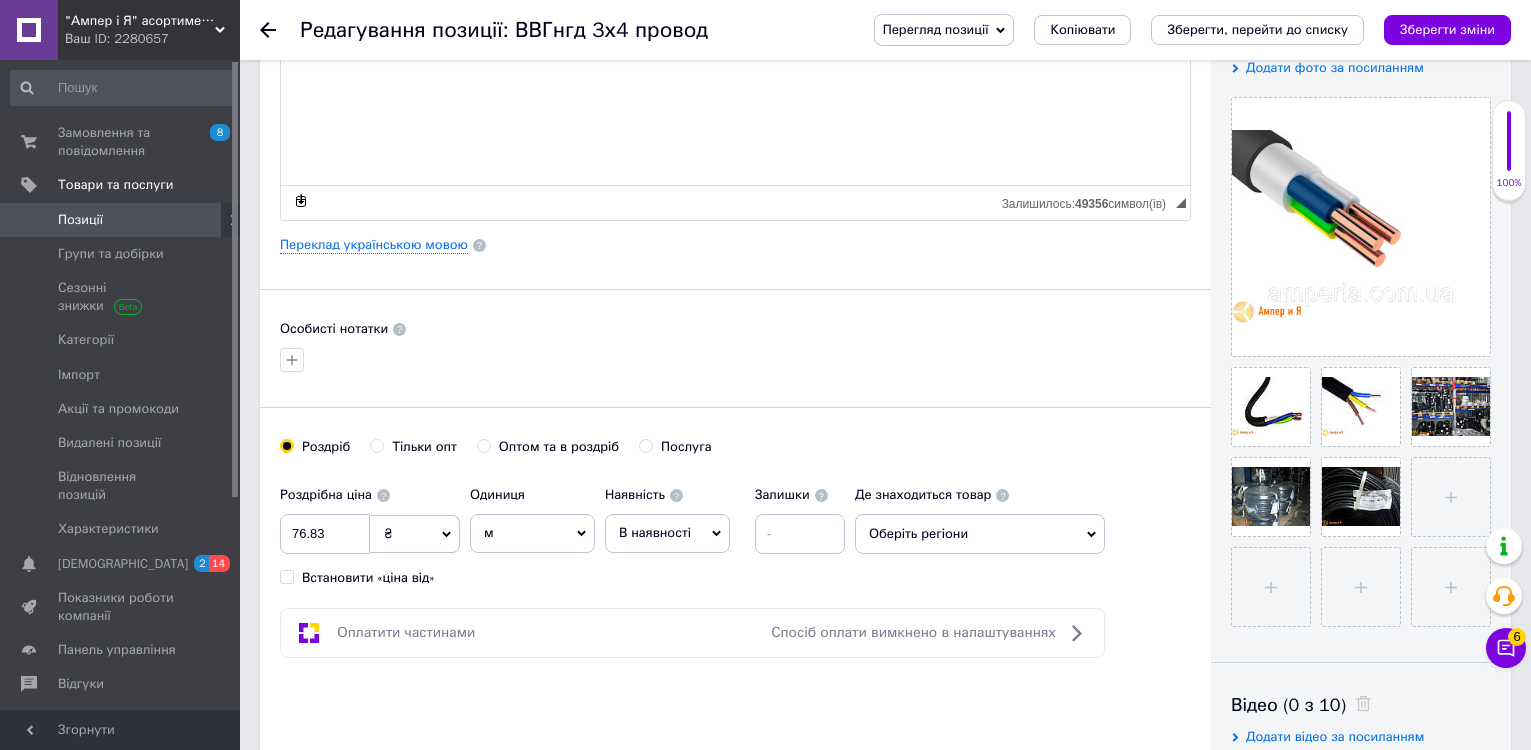 click 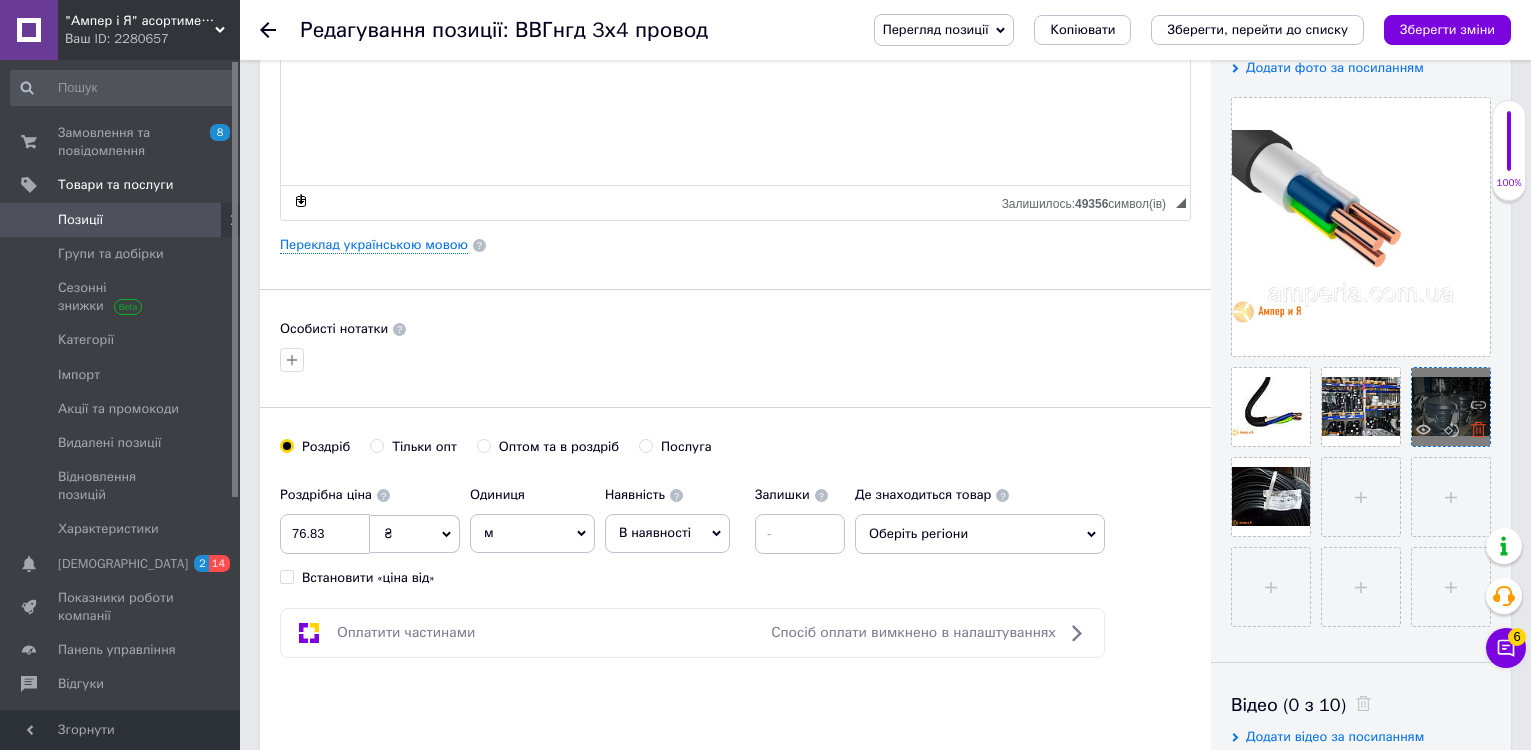 click 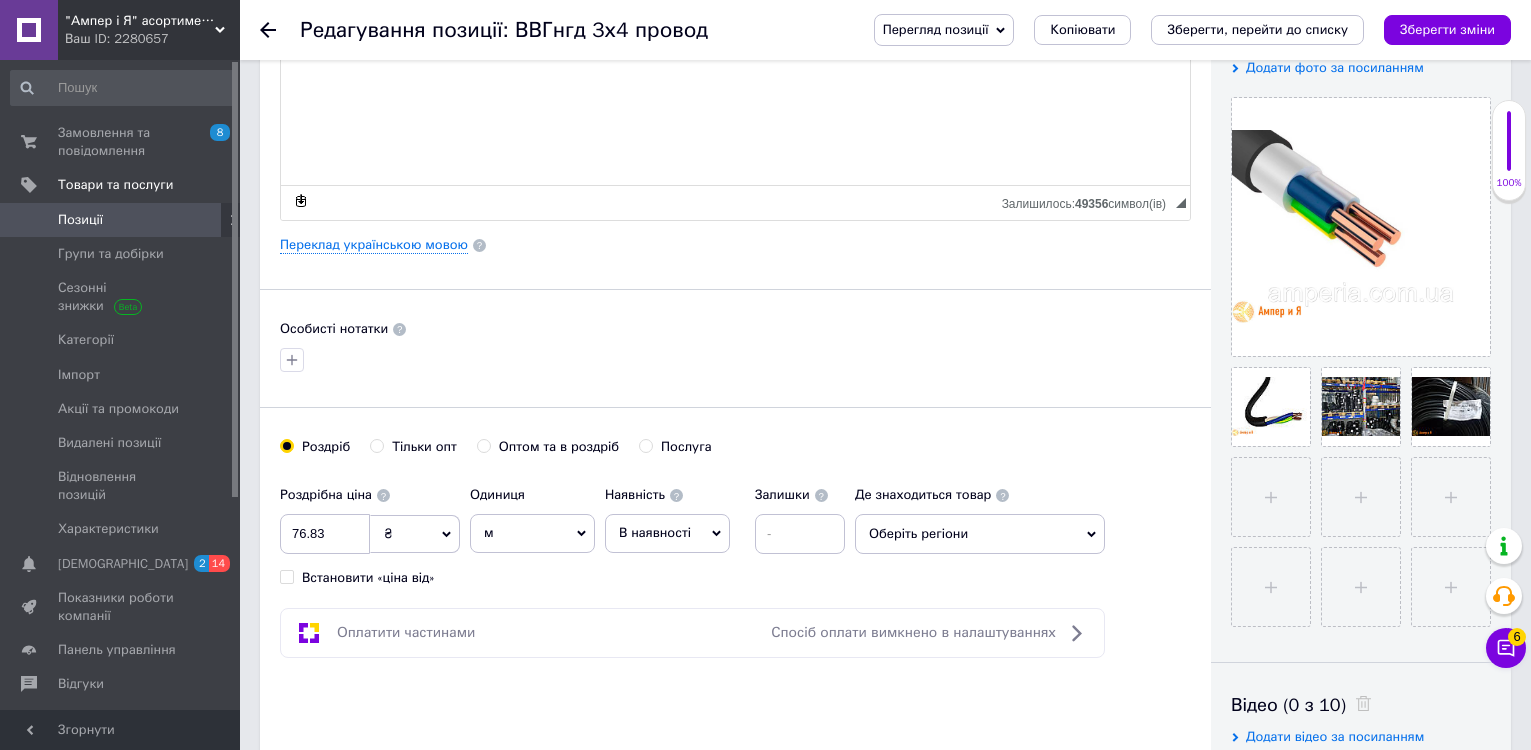 click 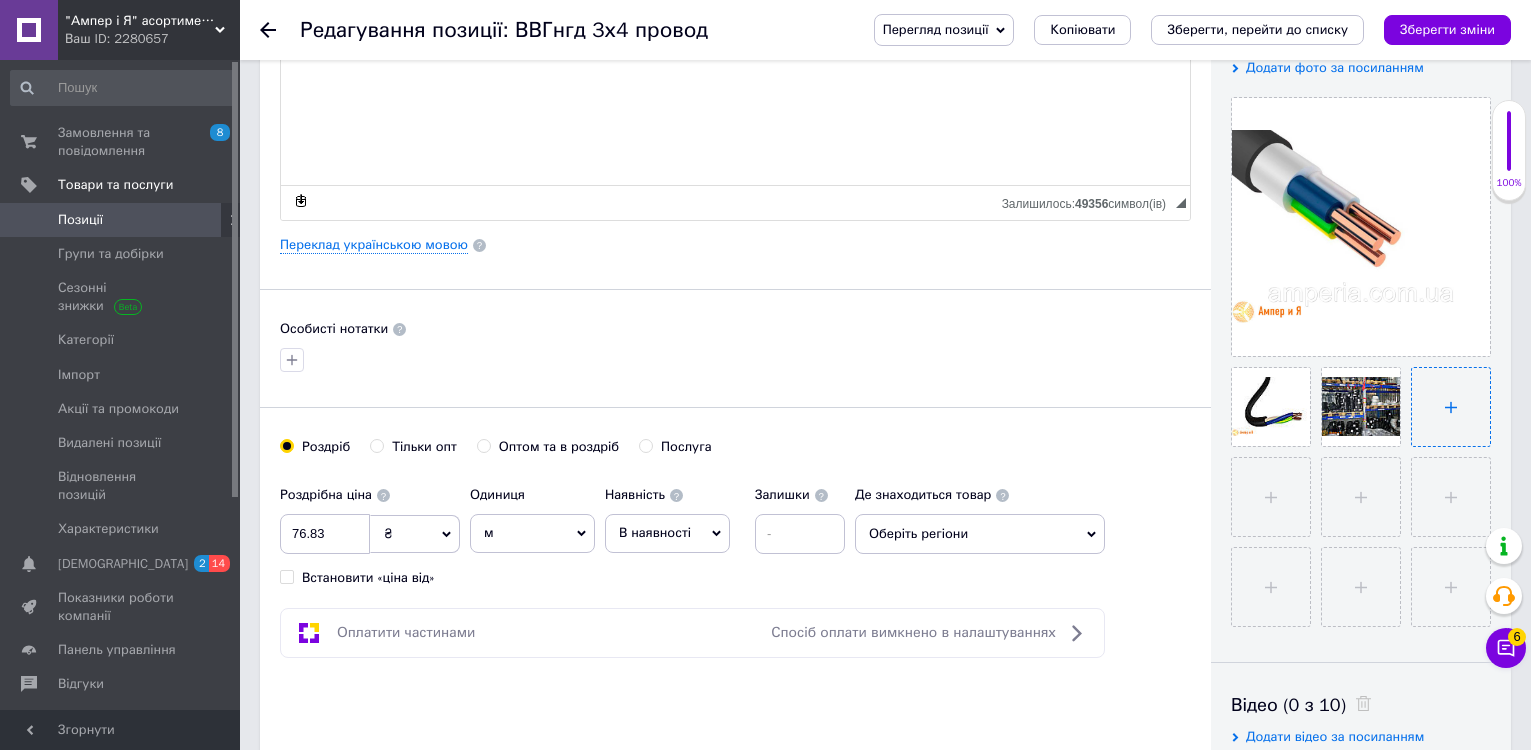 click at bounding box center [1451, 407] 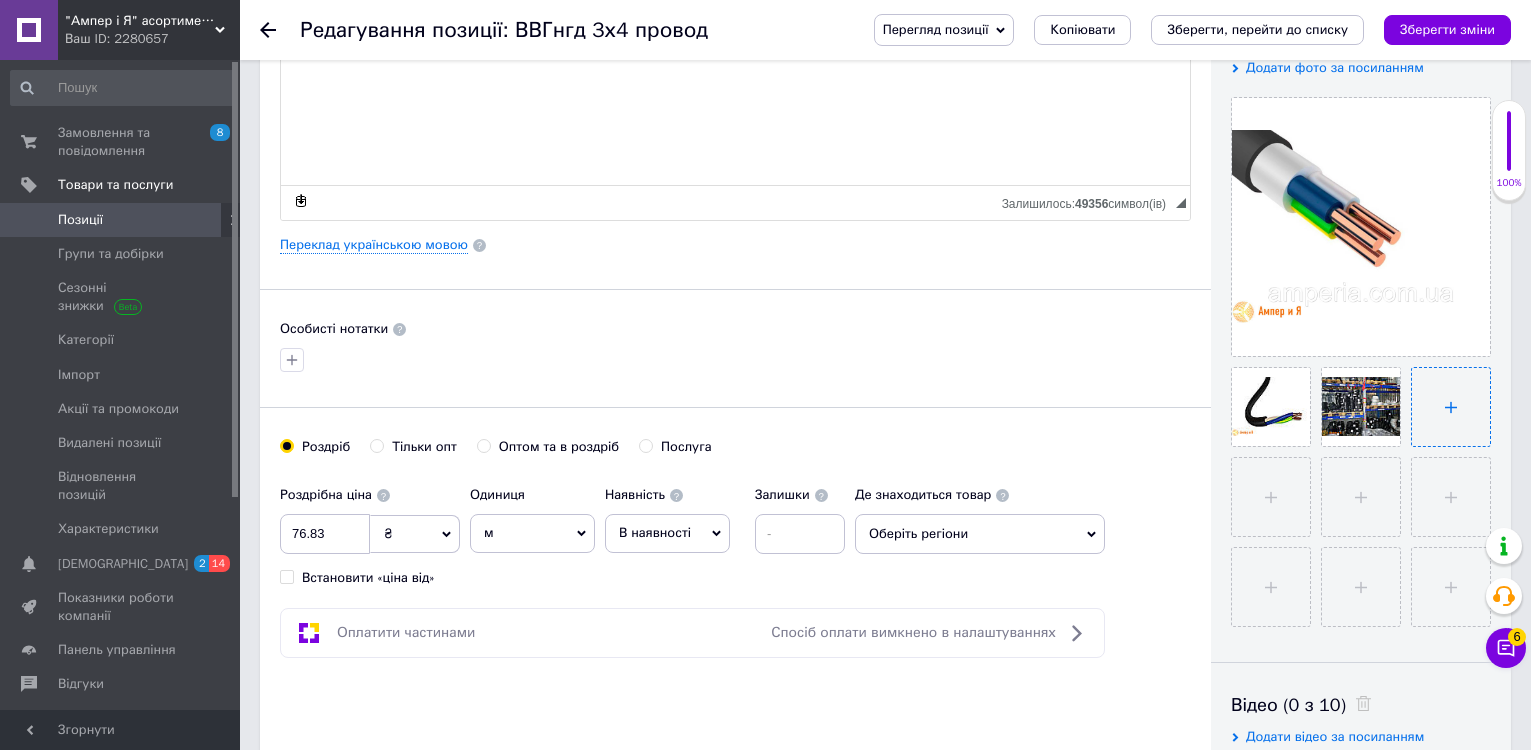 type on "C:\fakepath\4х16-3.jpg" 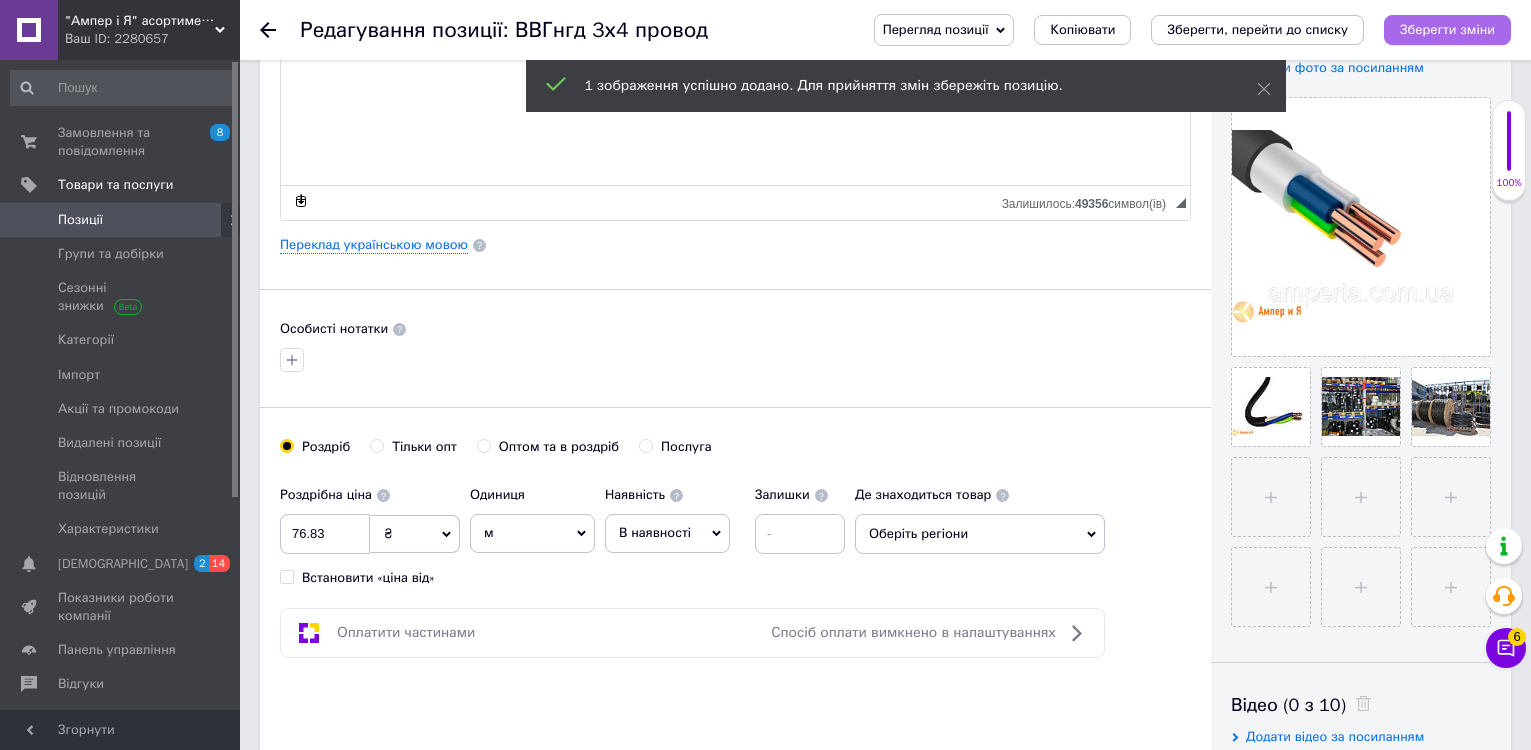 click on "Зберегти зміни" at bounding box center (1447, 29) 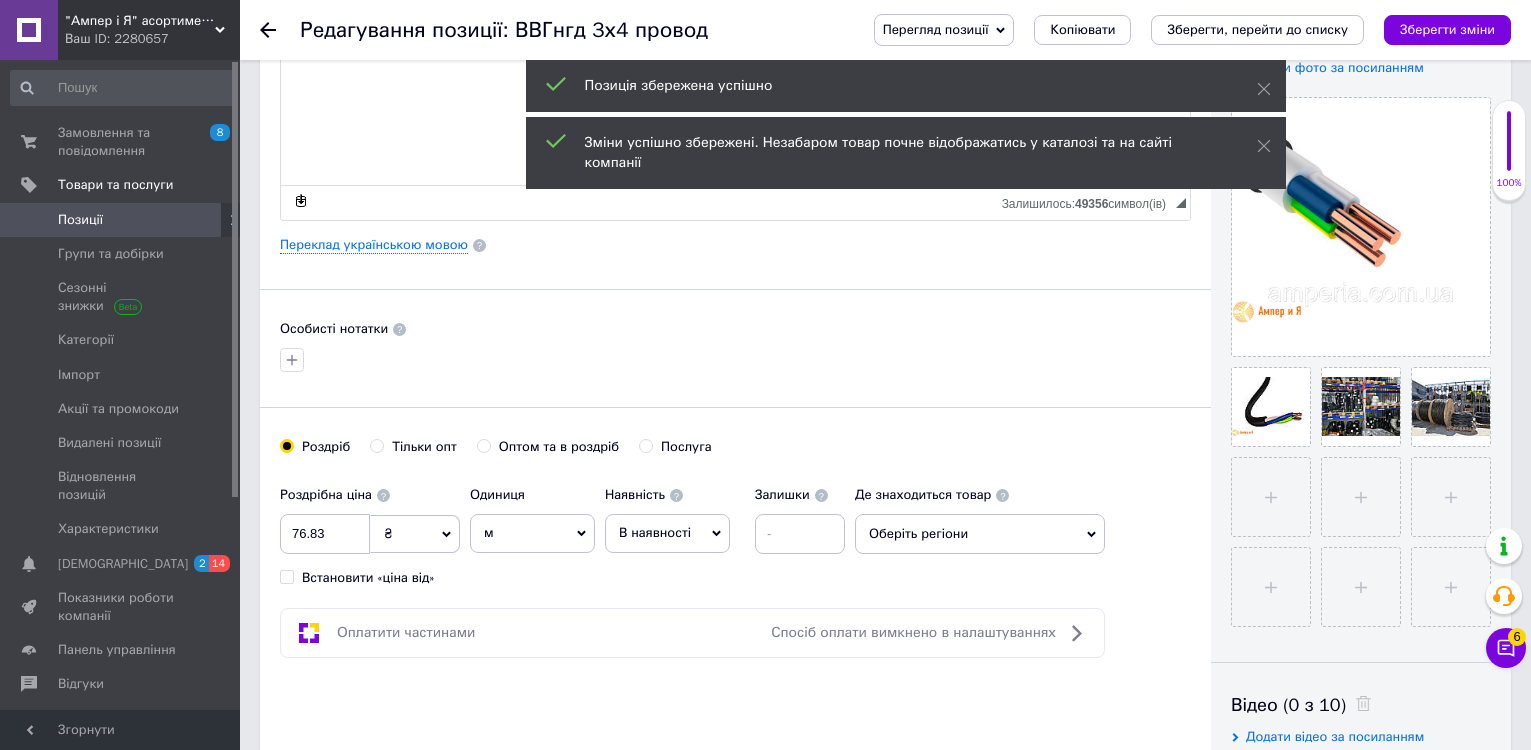 click 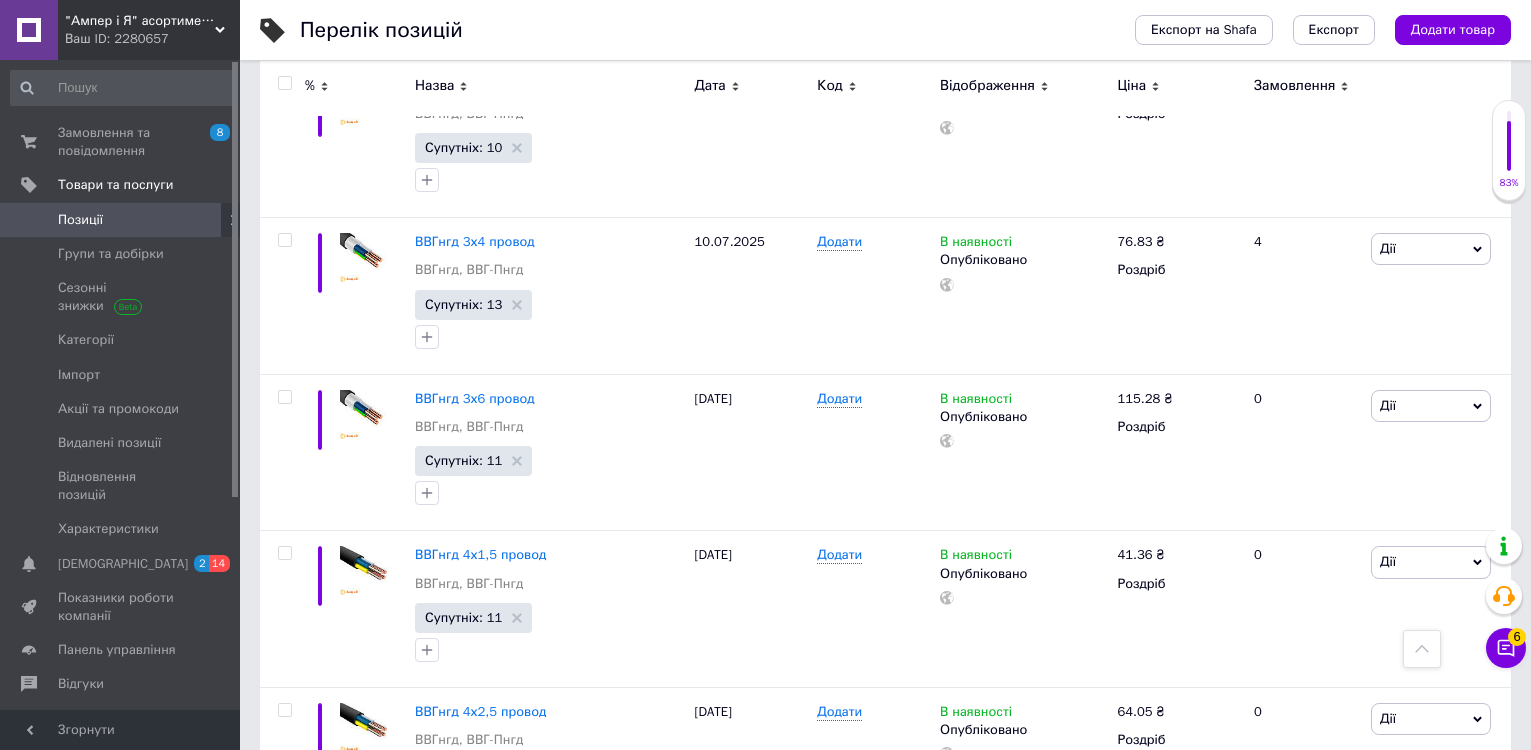 scroll, scrollTop: 1200, scrollLeft: 0, axis: vertical 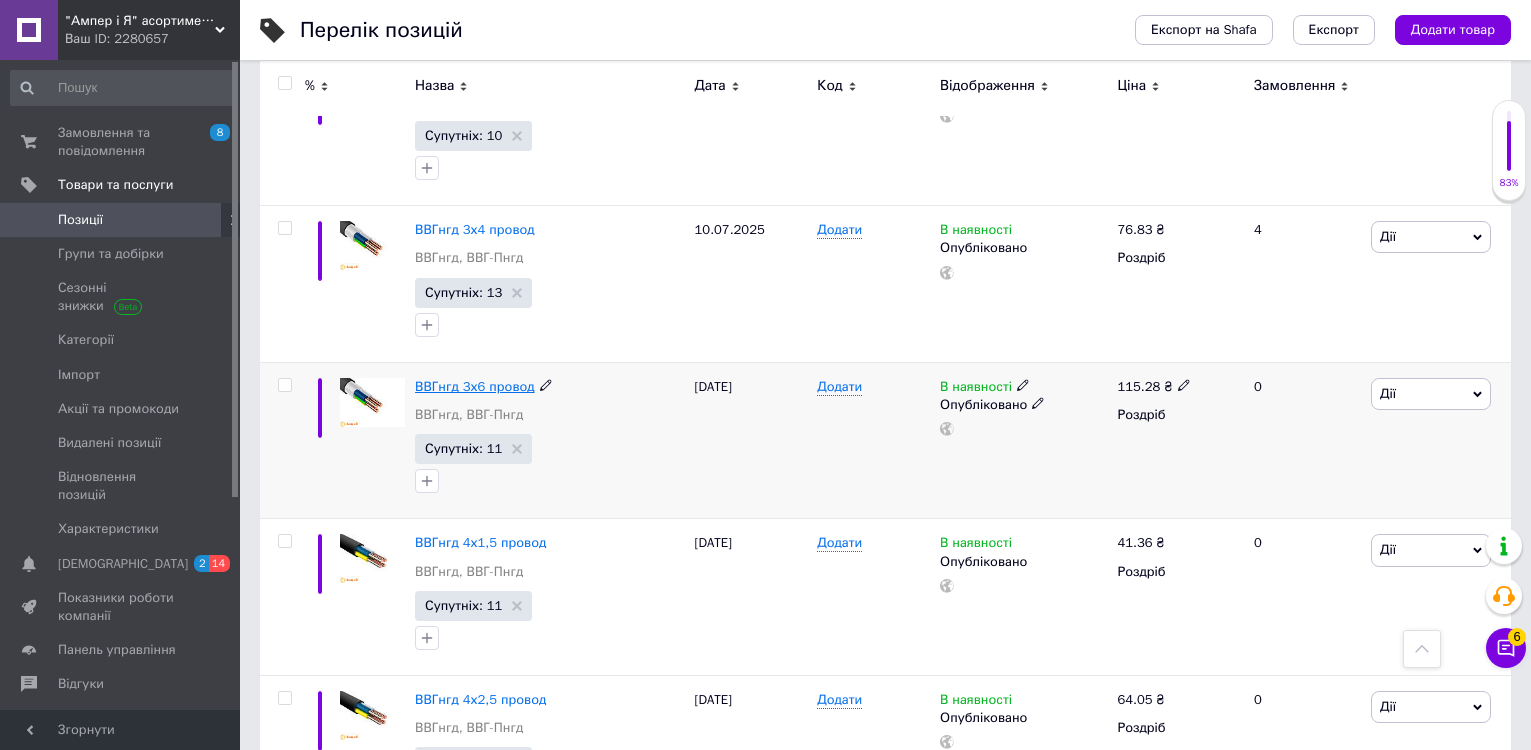 click on "ВВГнгд 3х6 провод" at bounding box center [474, 386] 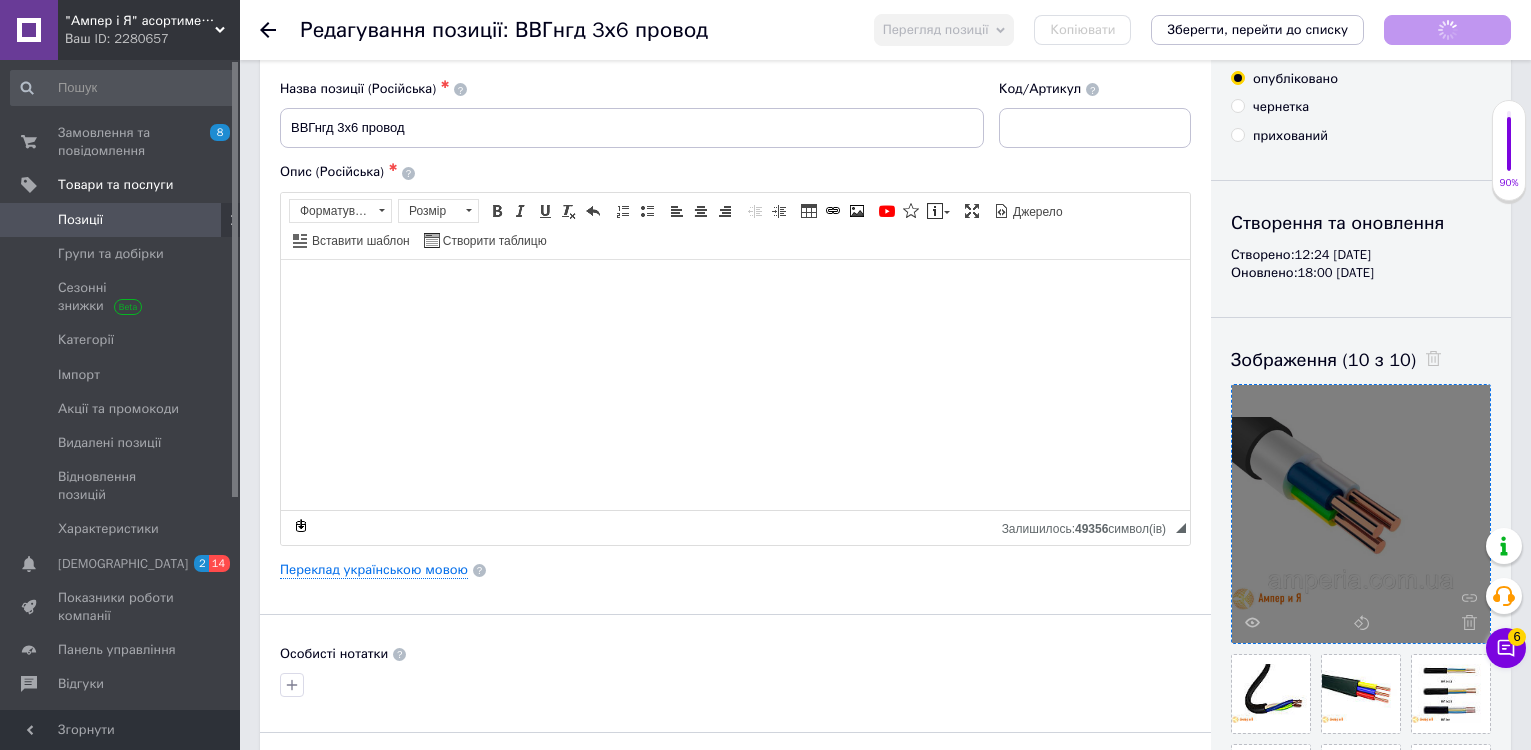 scroll, scrollTop: 300, scrollLeft: 0, axis: vertical 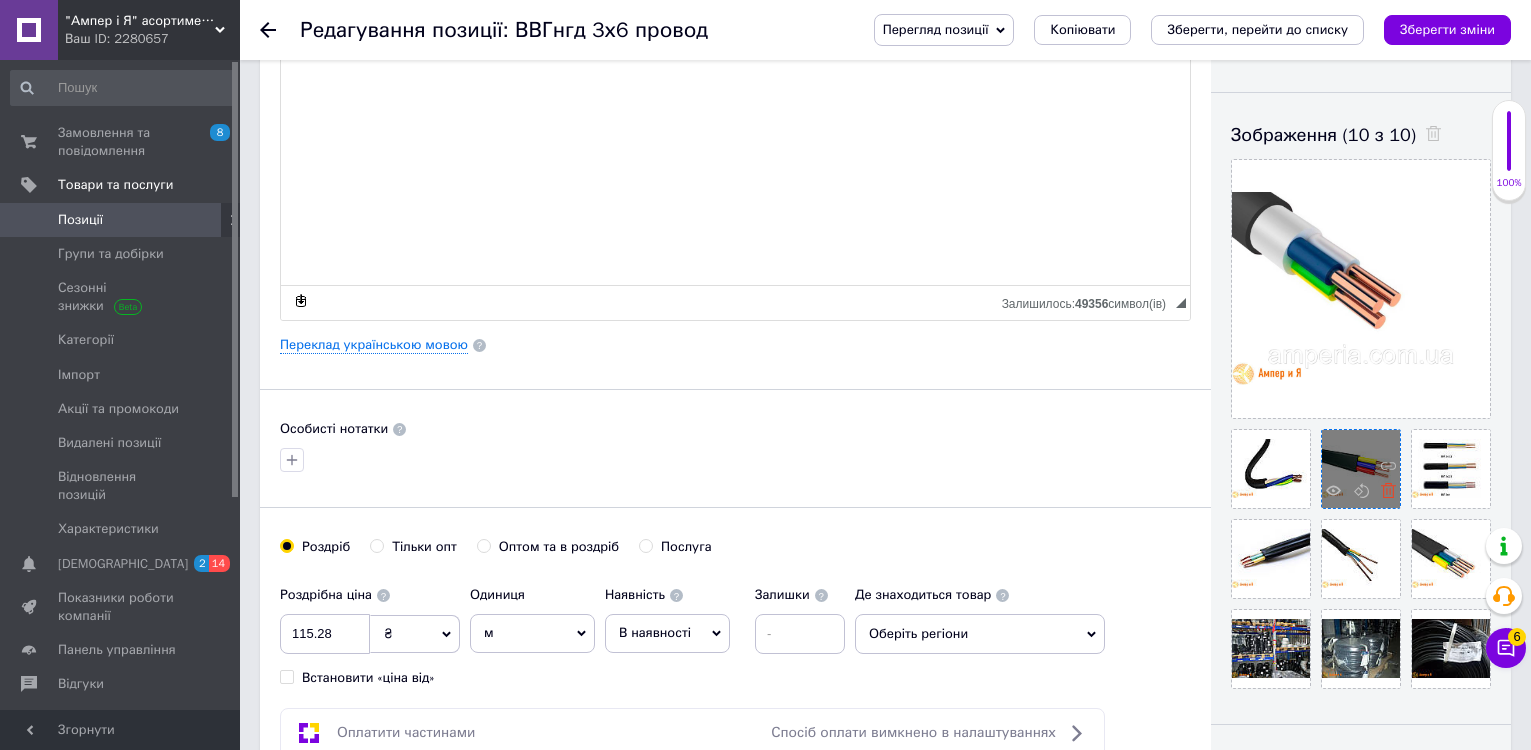 click 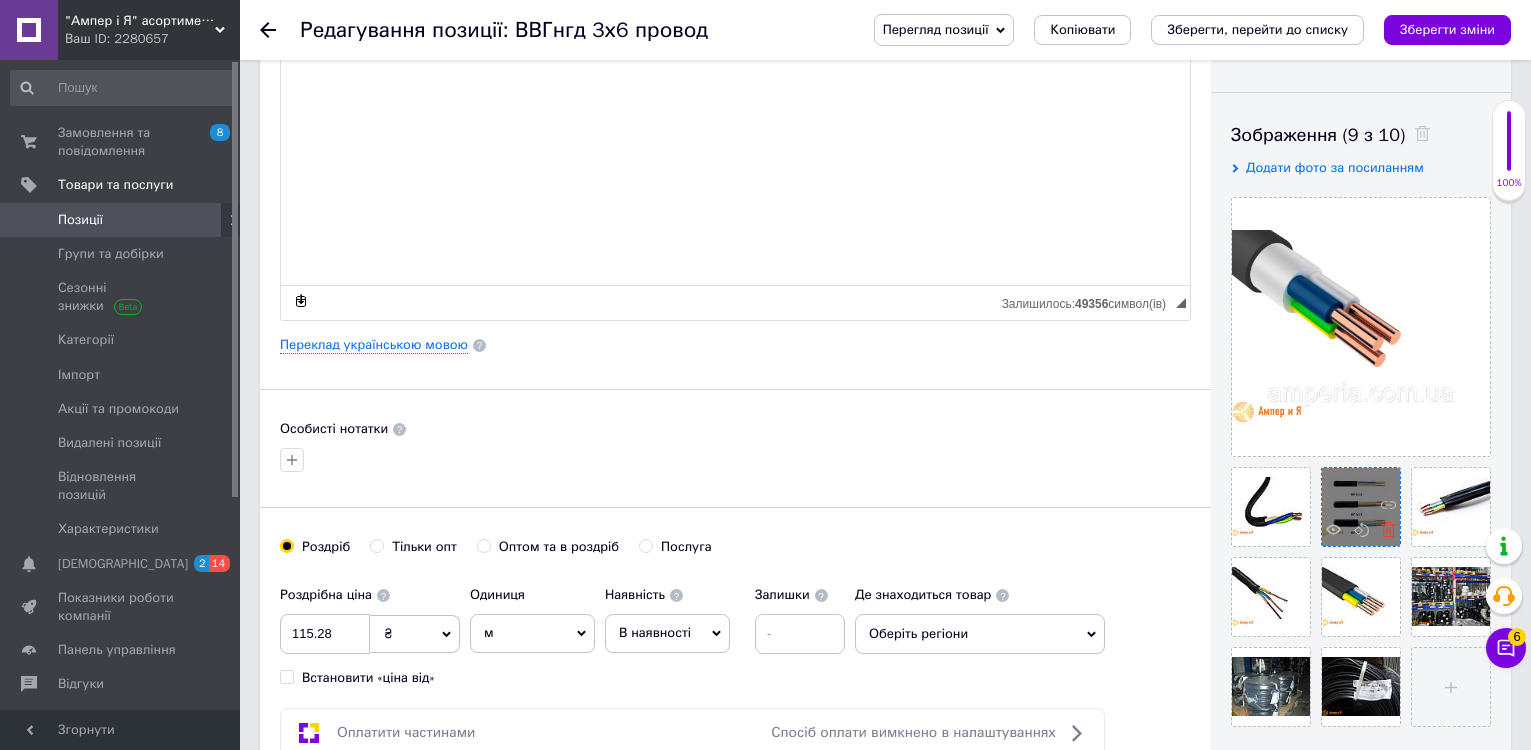 click 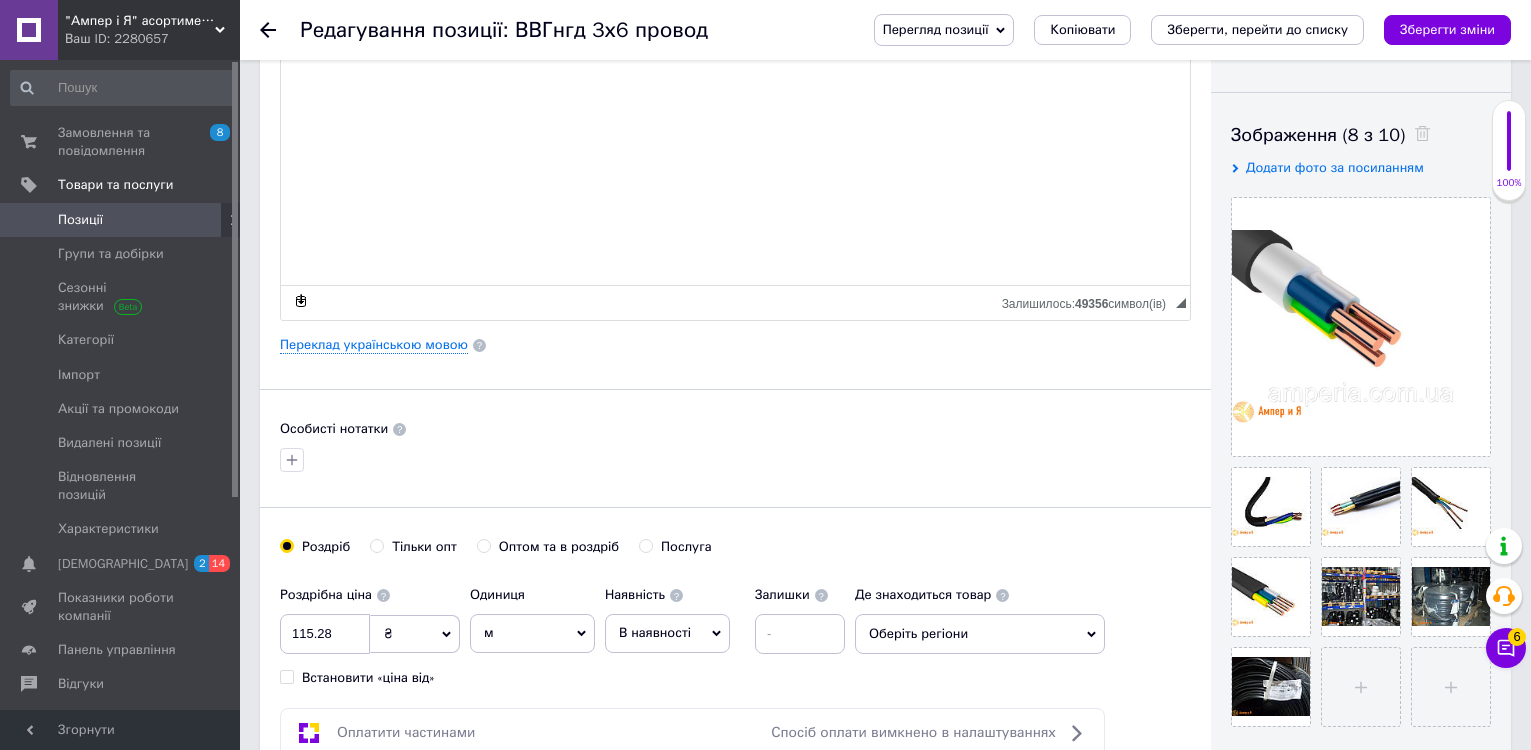 click 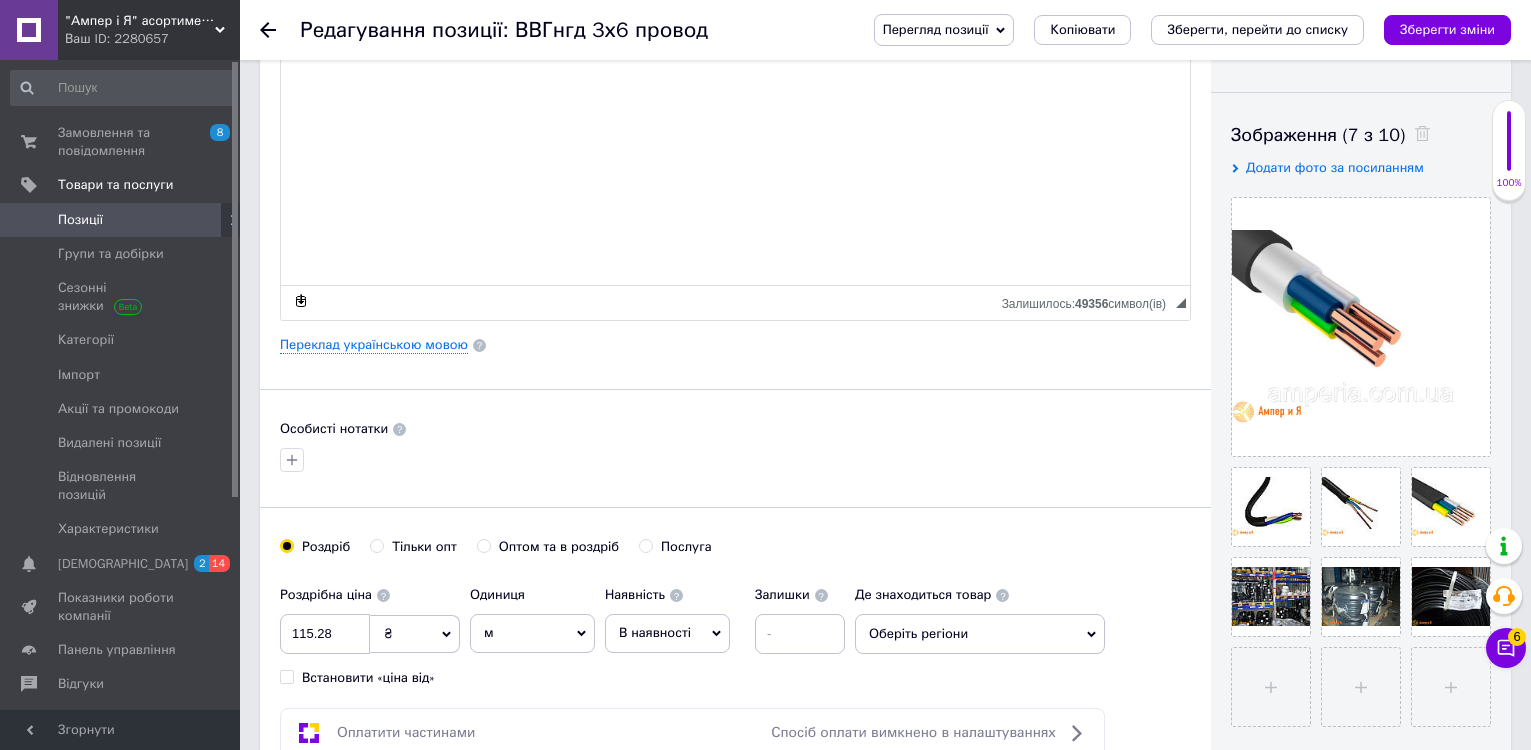 click 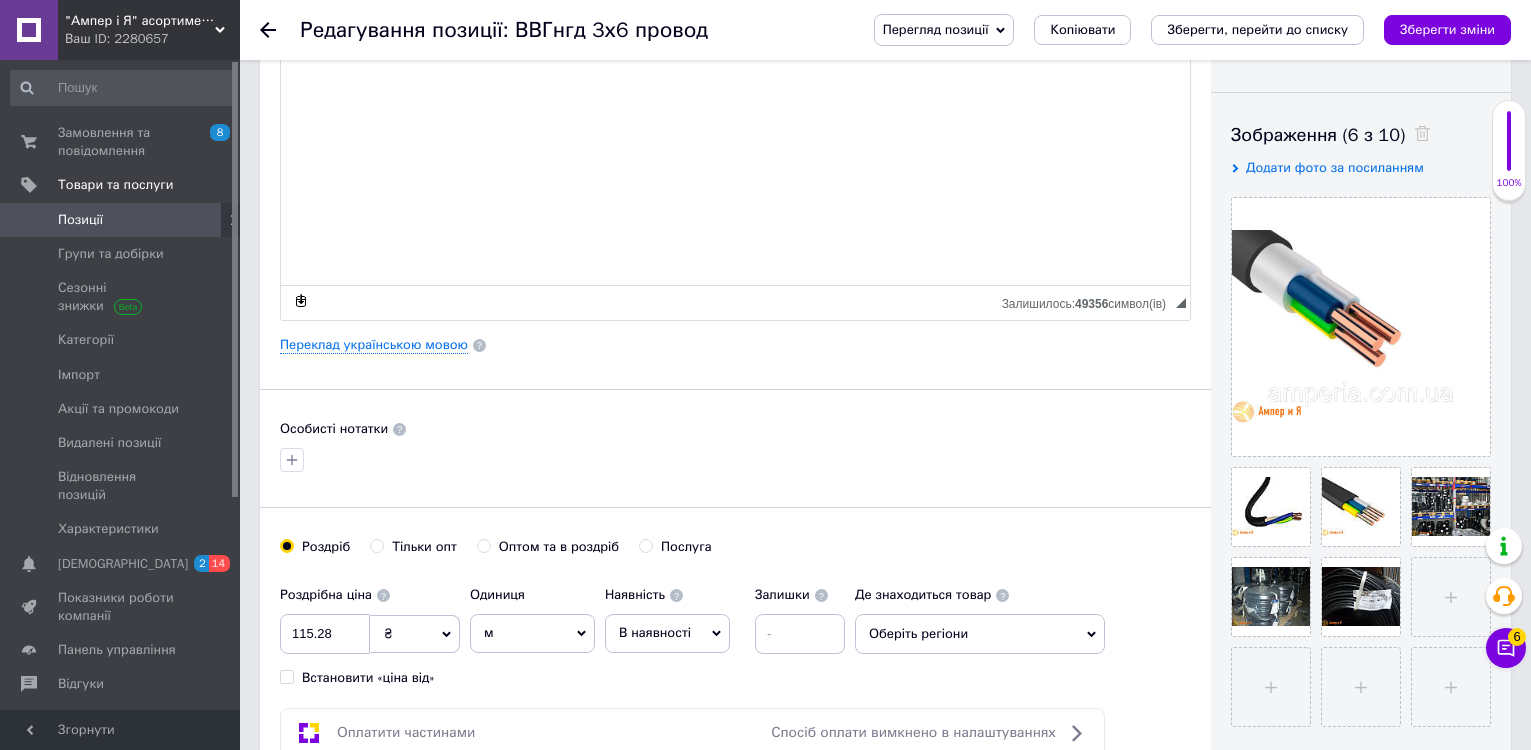 click 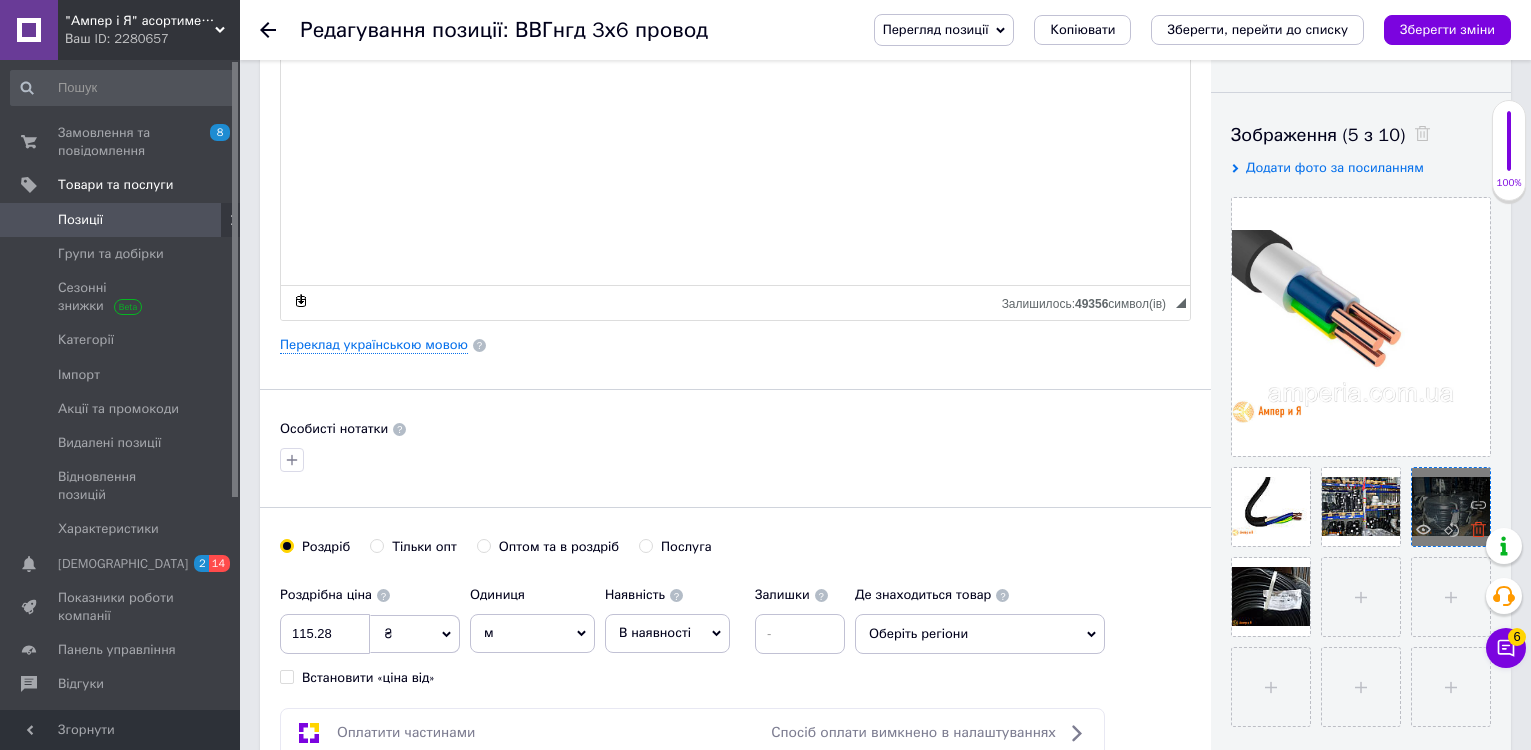 click 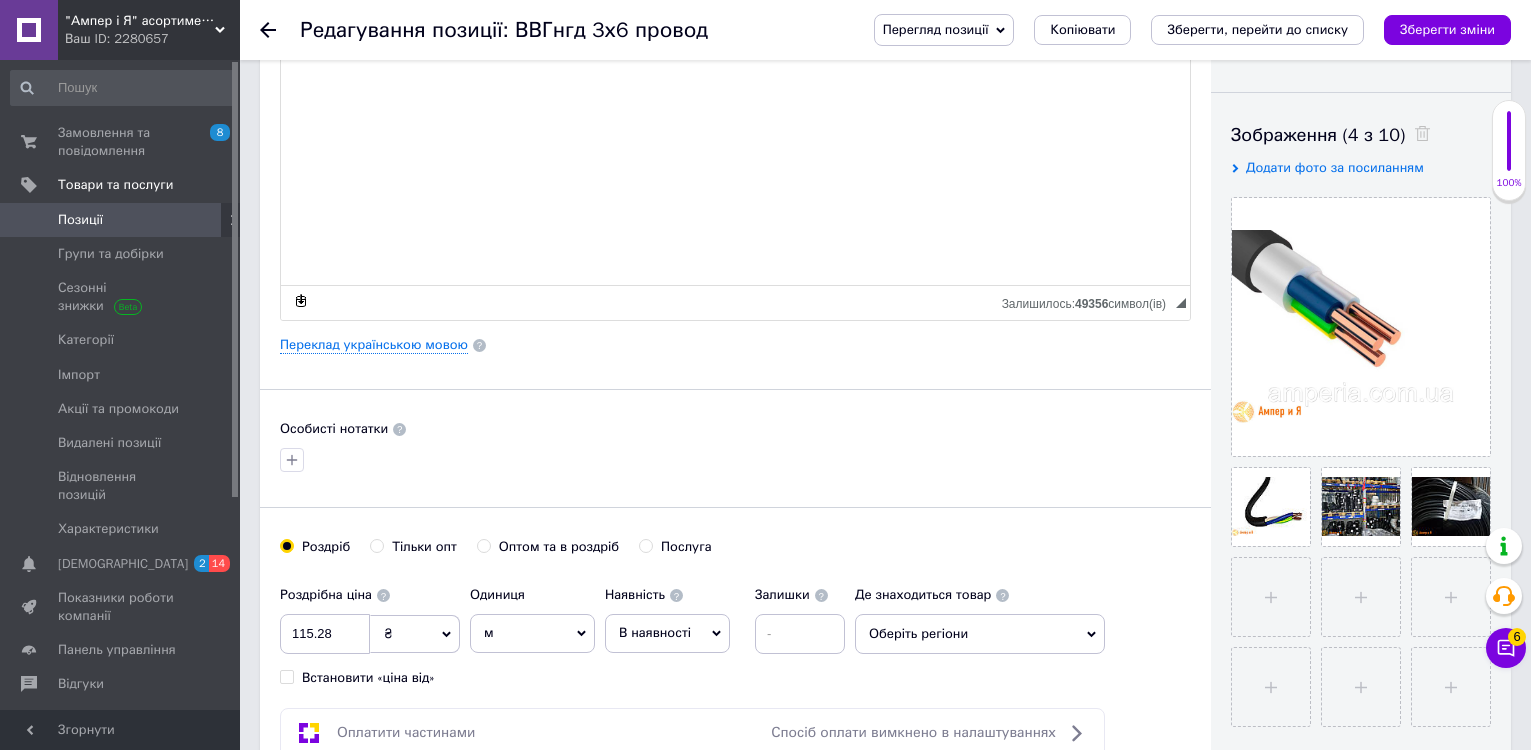 click 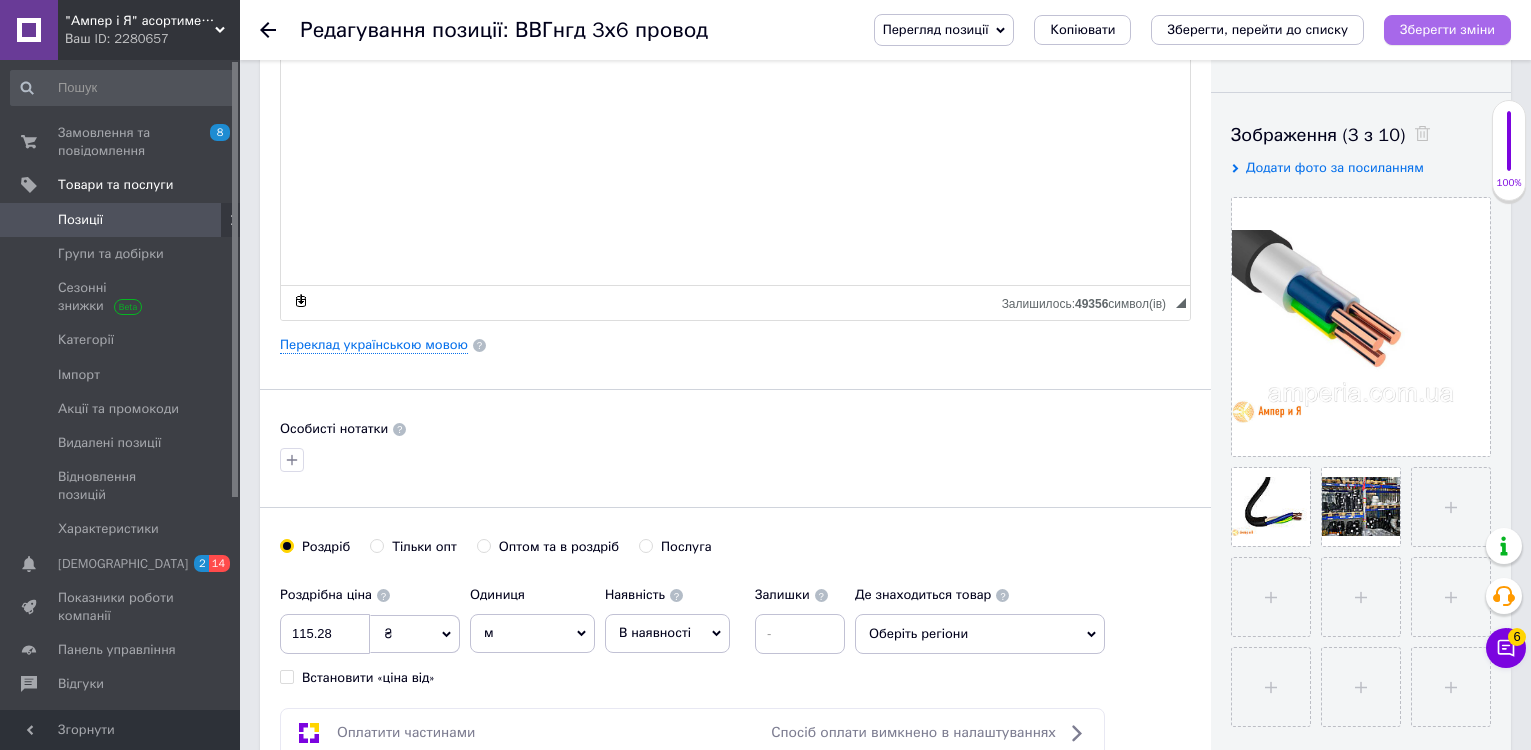 click on "Зберегти зміни" at bounding box center [1447, 29] 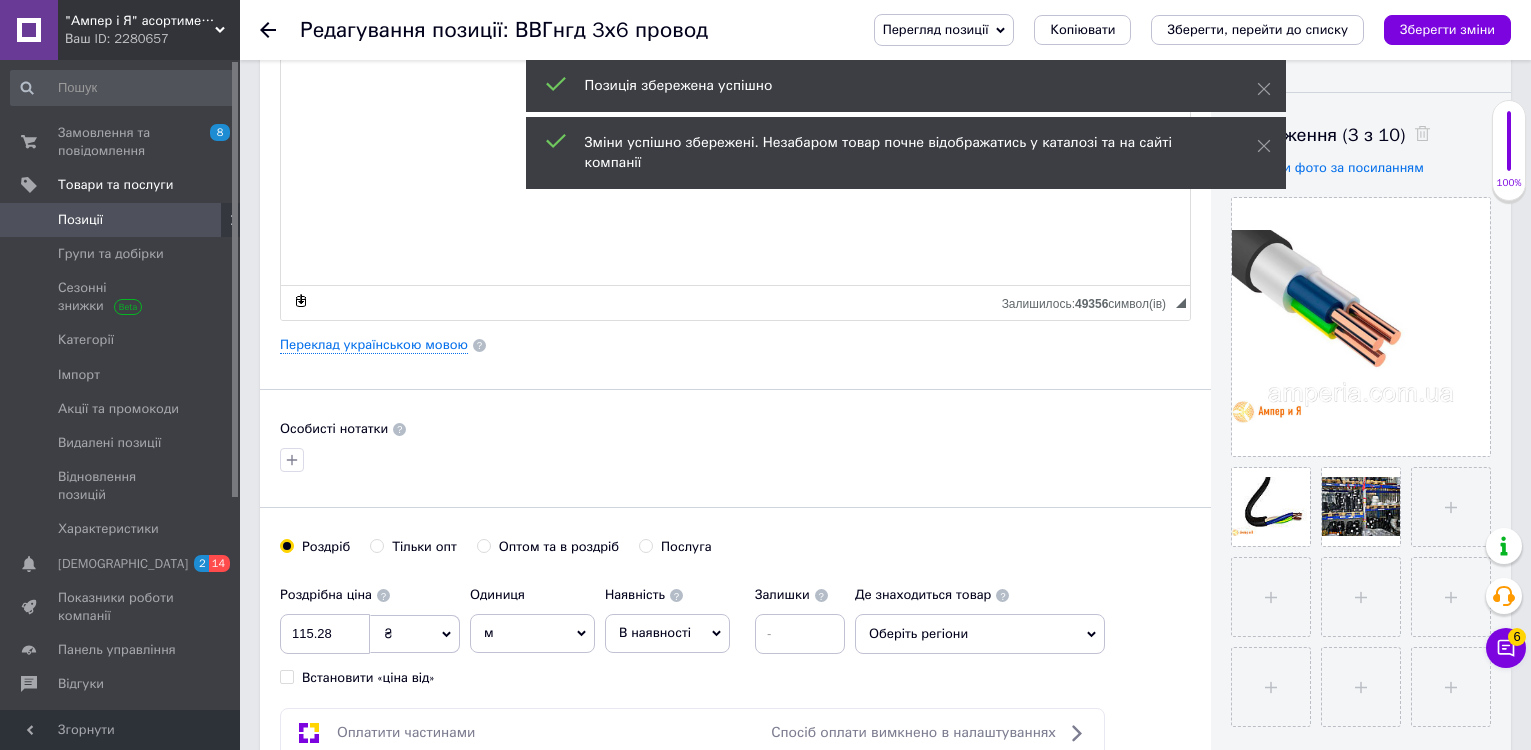 click 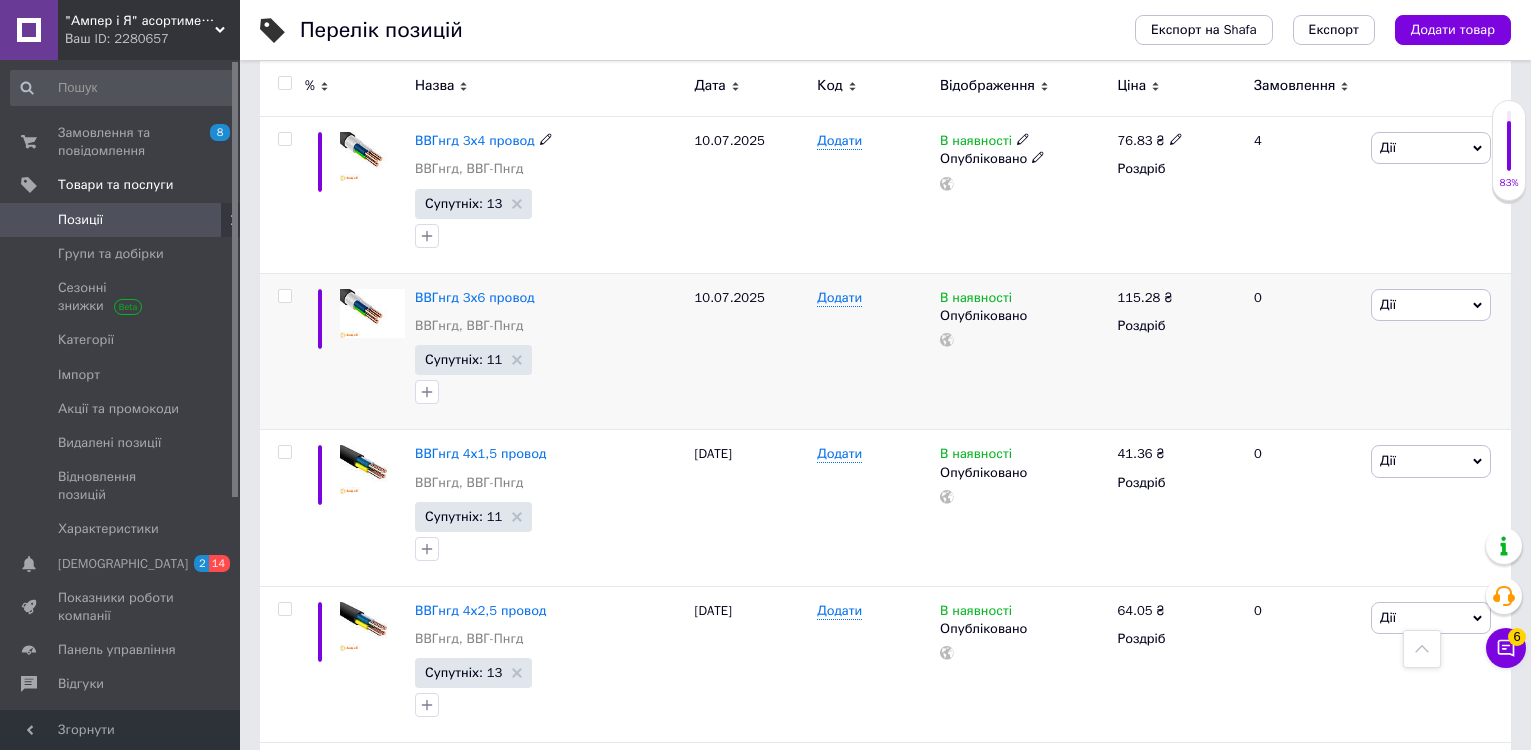scroll, scrollTop: 1300, scrollLeft: 0, axis: vertical 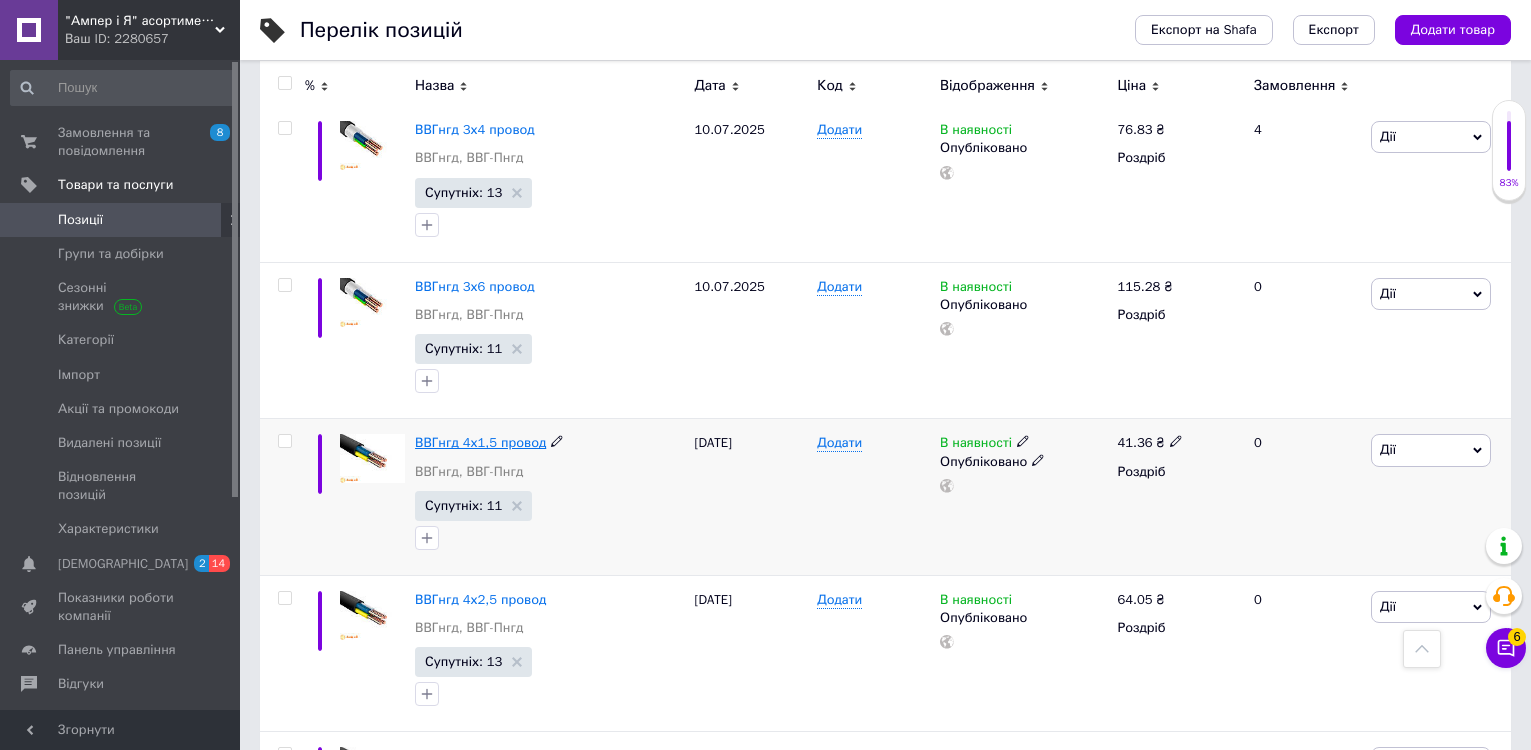 click on "ВВГнгд 4х1,5 провод" at bounding box center [480, 442] 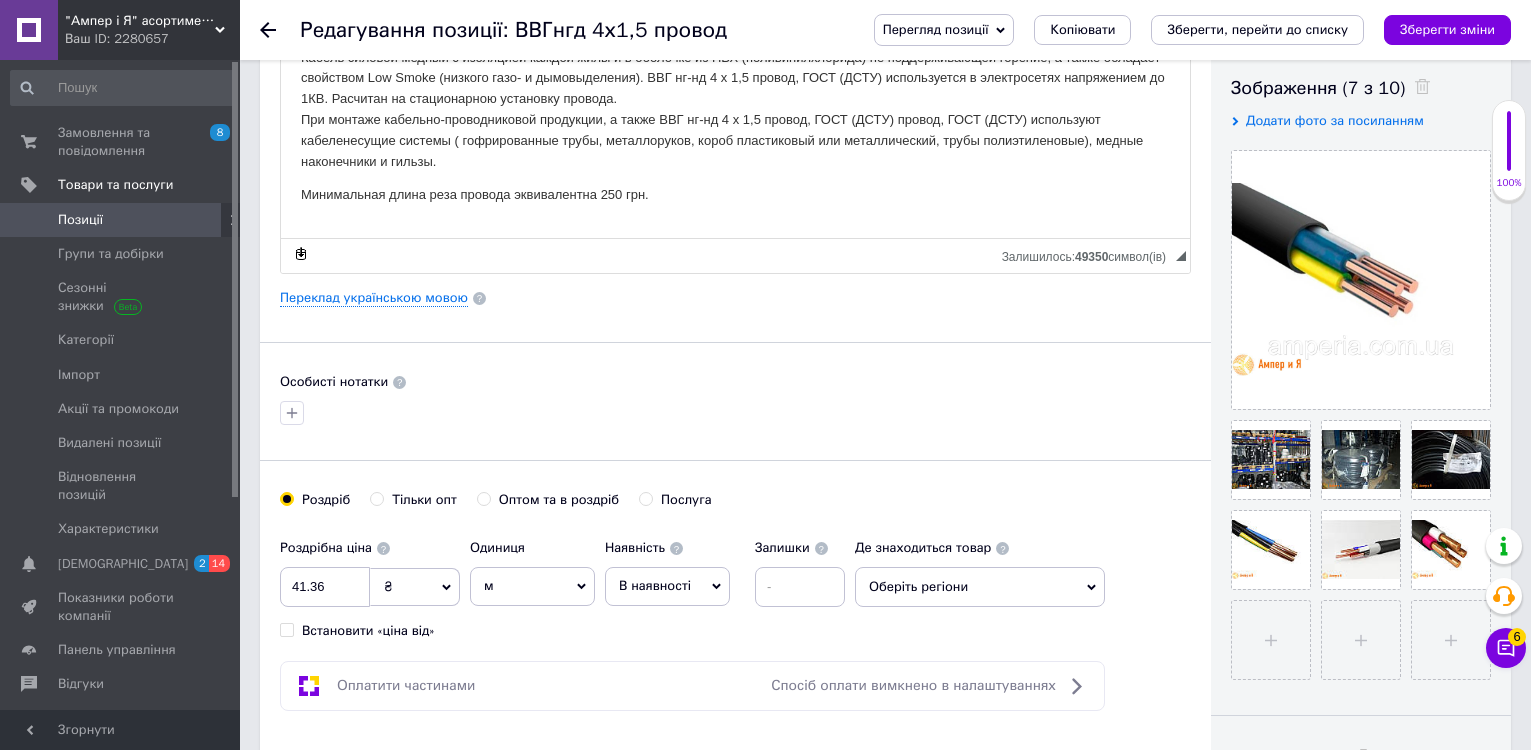 scroll, scrollTop: 500, scrollLeft: 0, axis: vertical 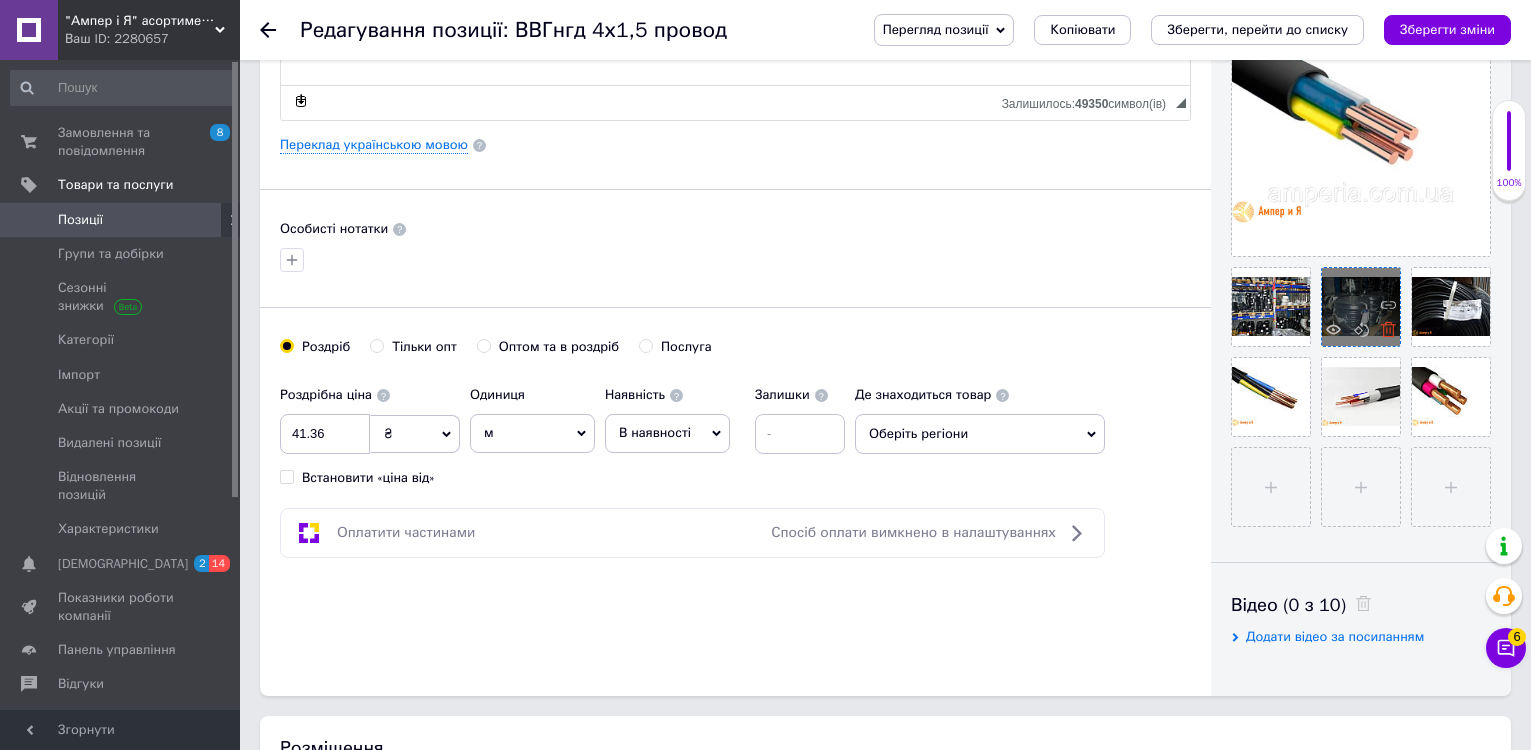 click 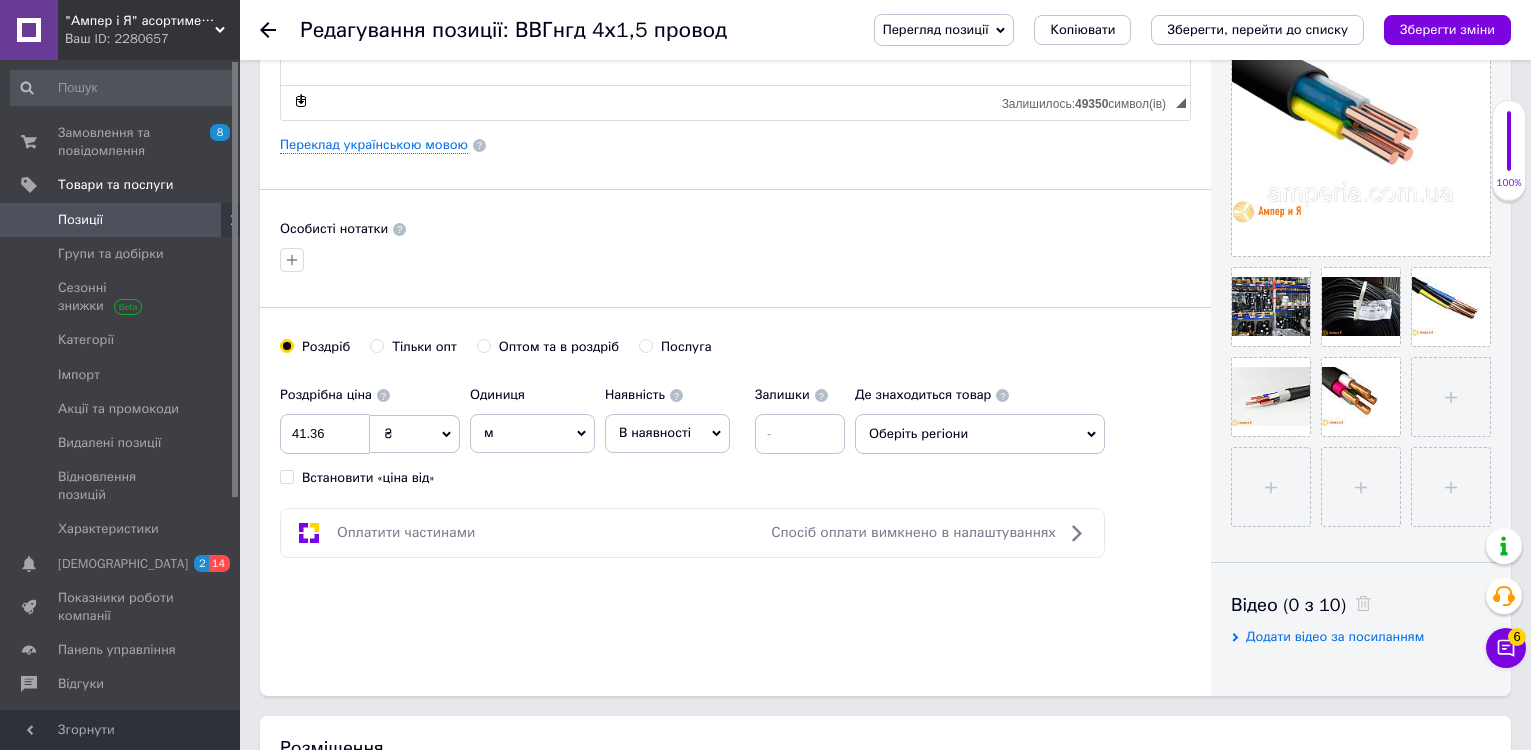 click 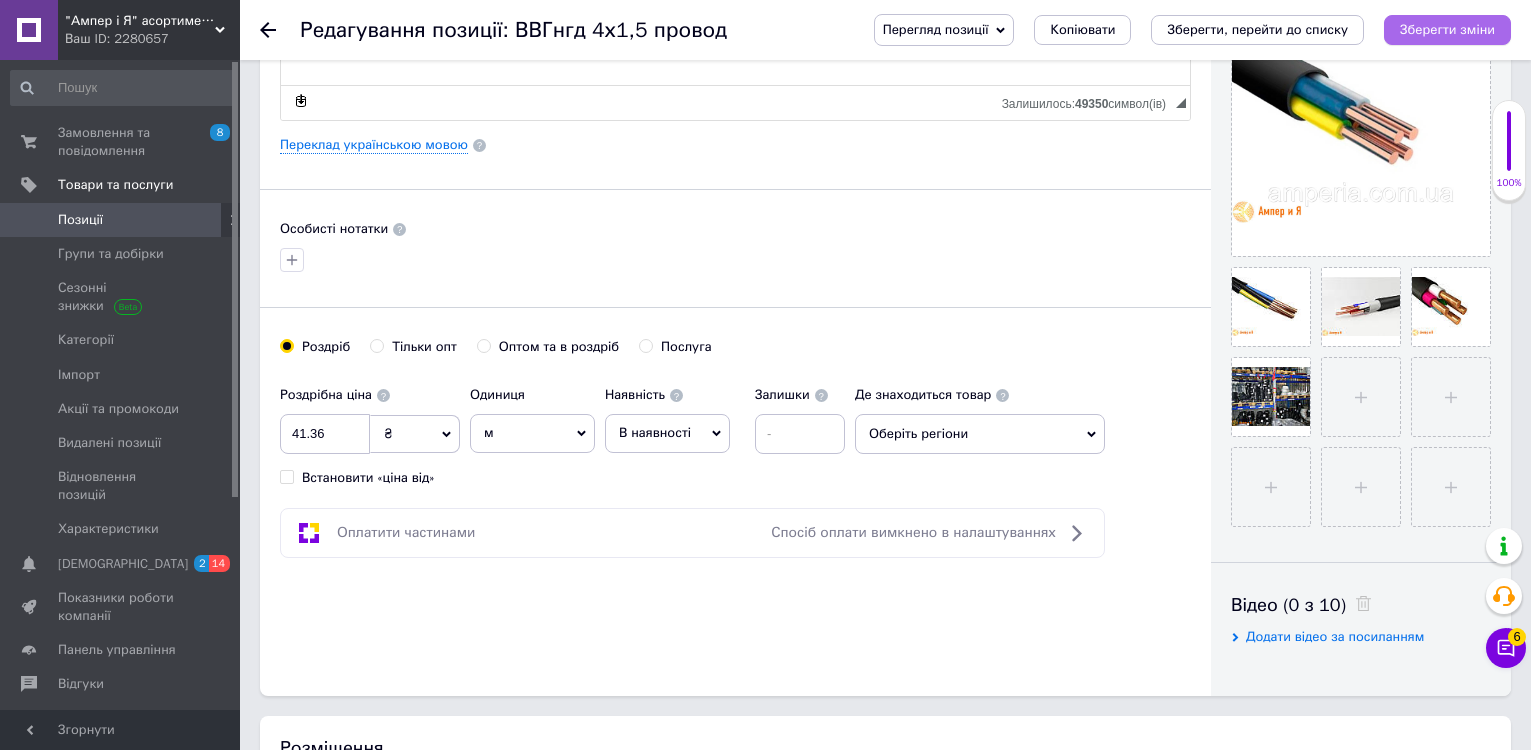 click on "Зберегти зміни" at bounding box center [1447, 29] 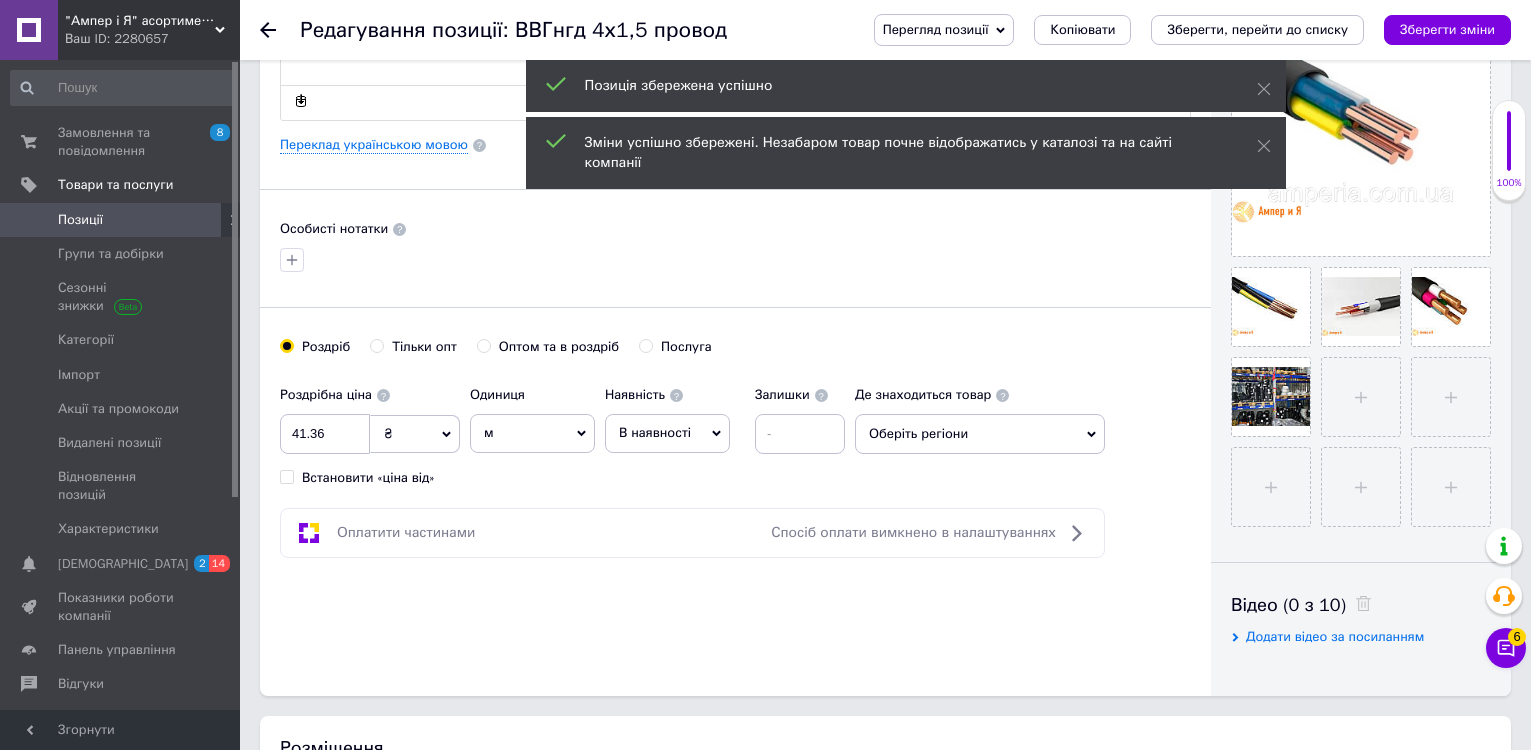 click 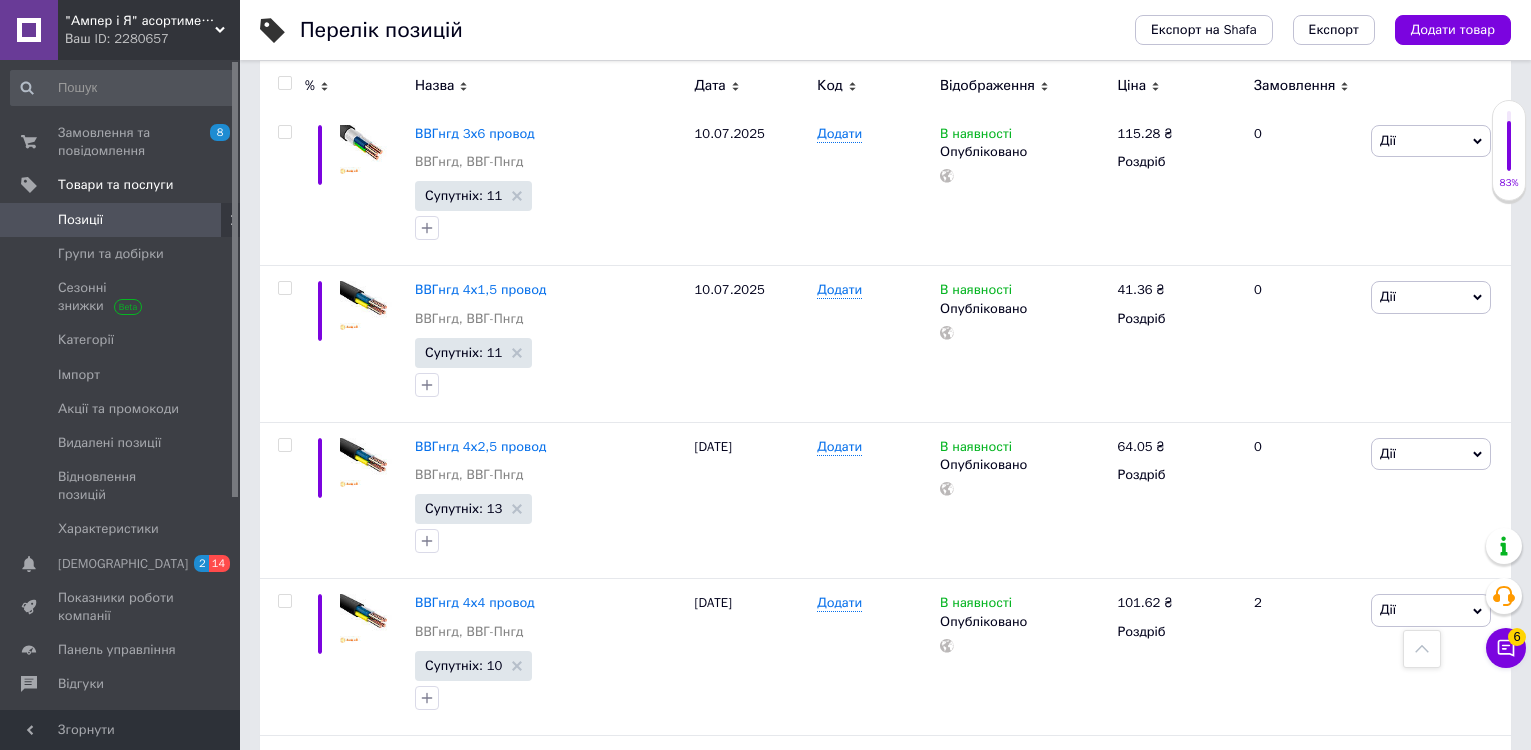 scroll, scrollTop: 1500, scrollLeft: 0, axis: vertical 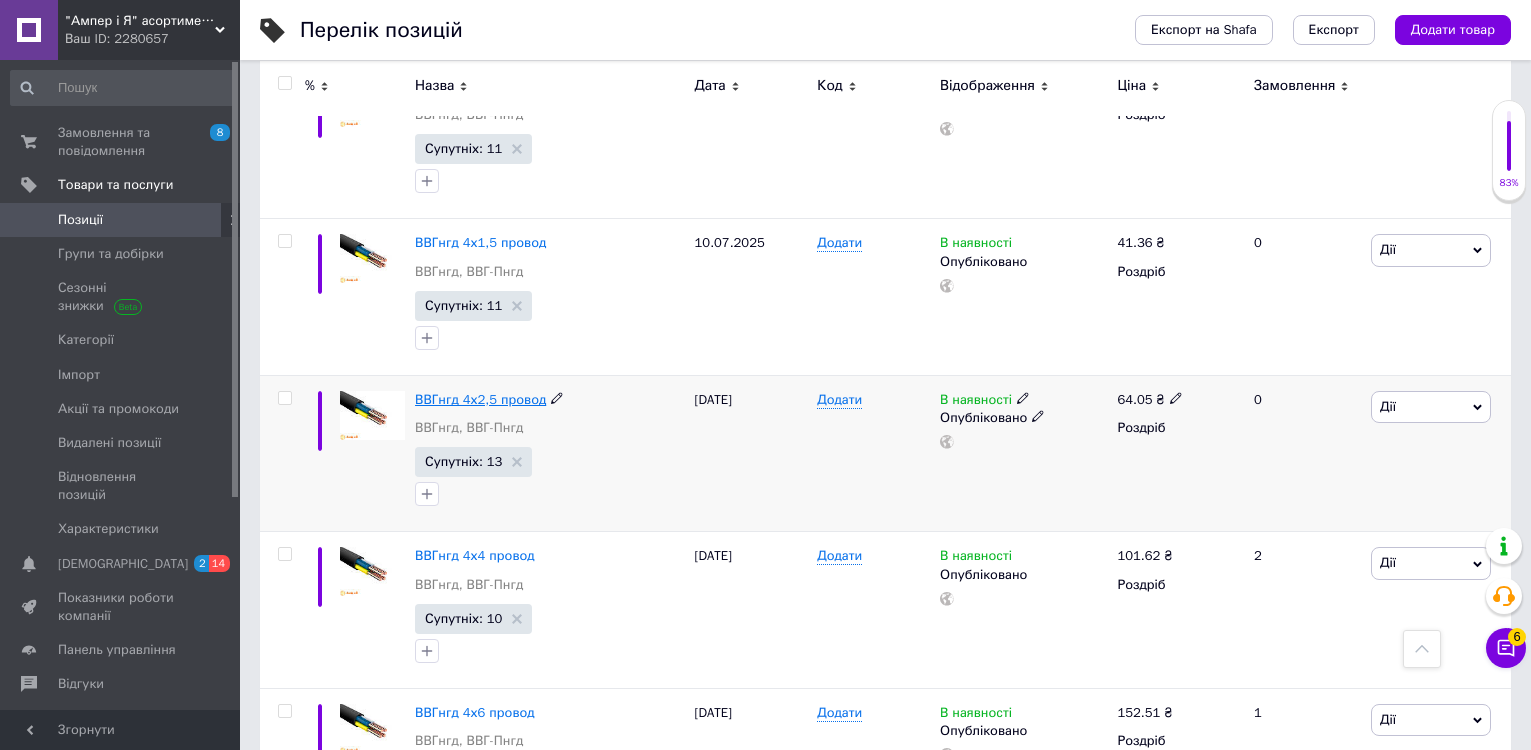 click on "ВВГнгд 4х2,5 провод" at bounding box center (480, 399) 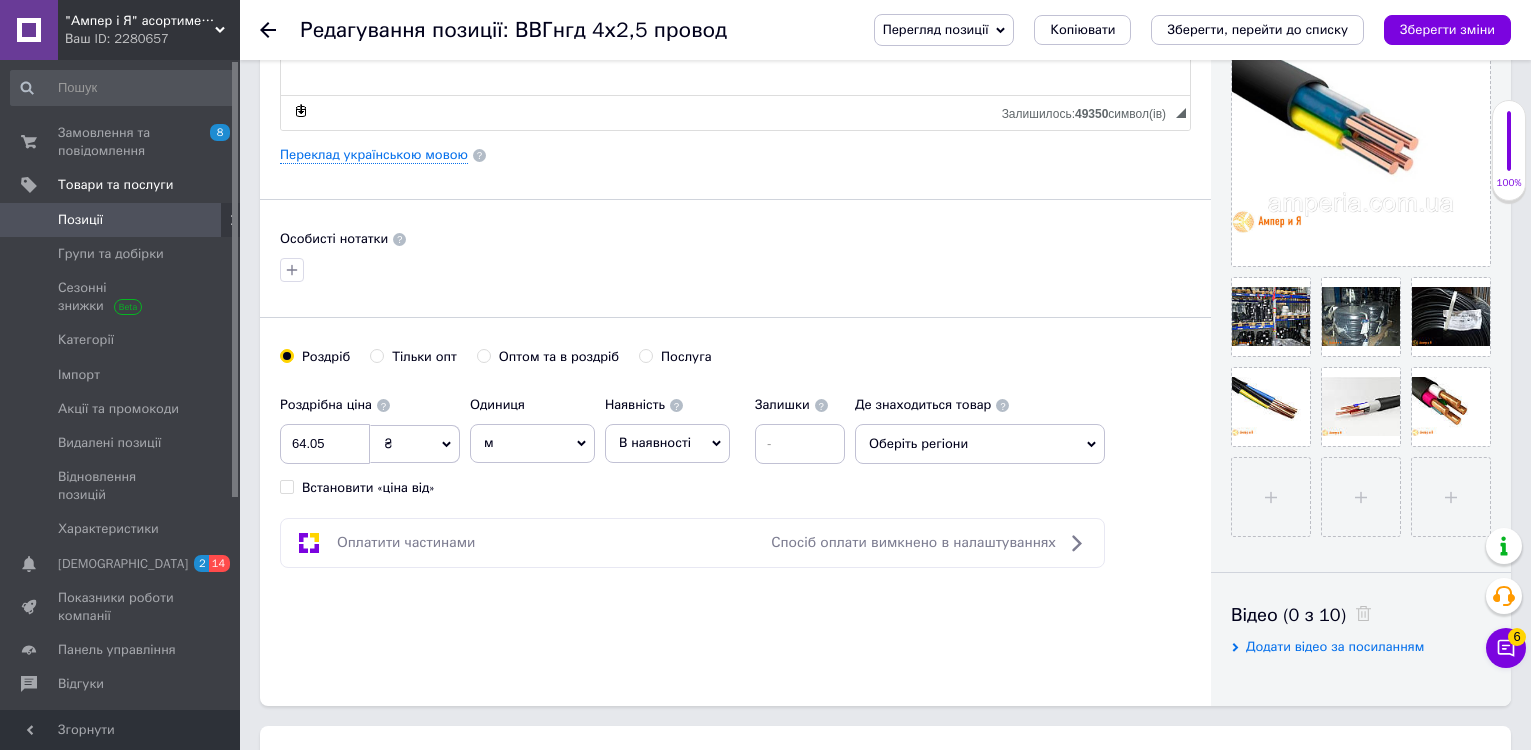 scroll, scrollTop: 500, scrollLeft: 0, axis: vertical 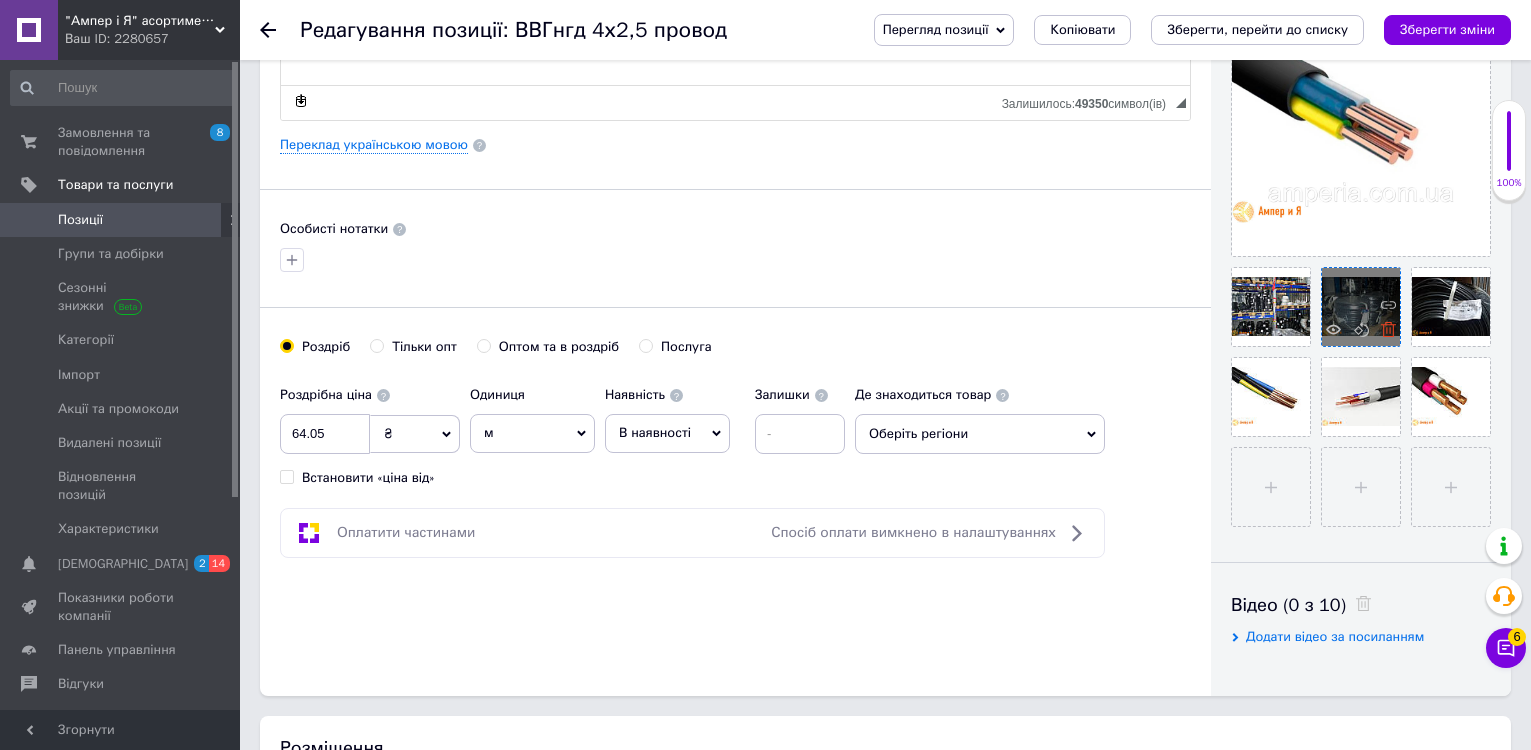click 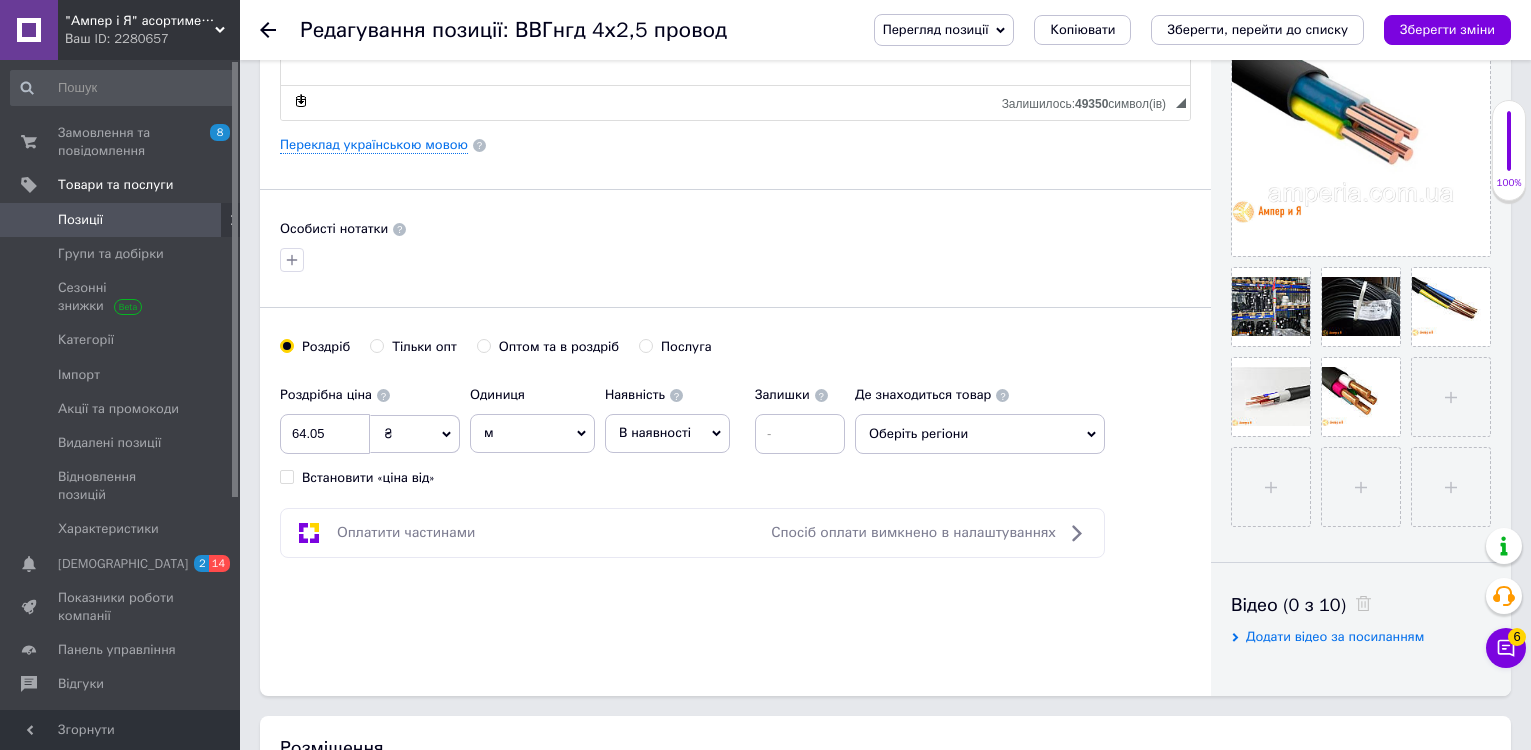 click 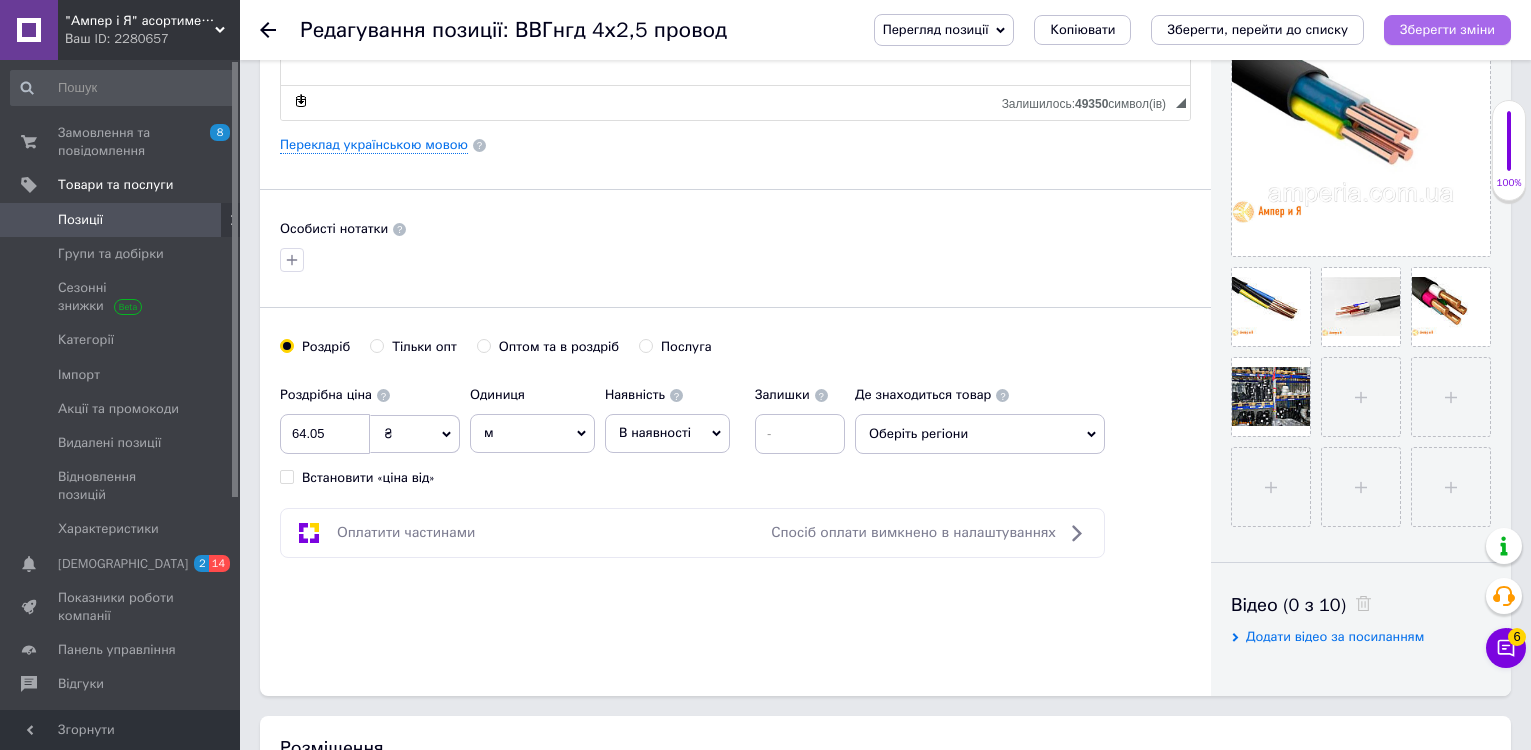 click on "Зберегти зміни" at bounding box center (1447, 29) 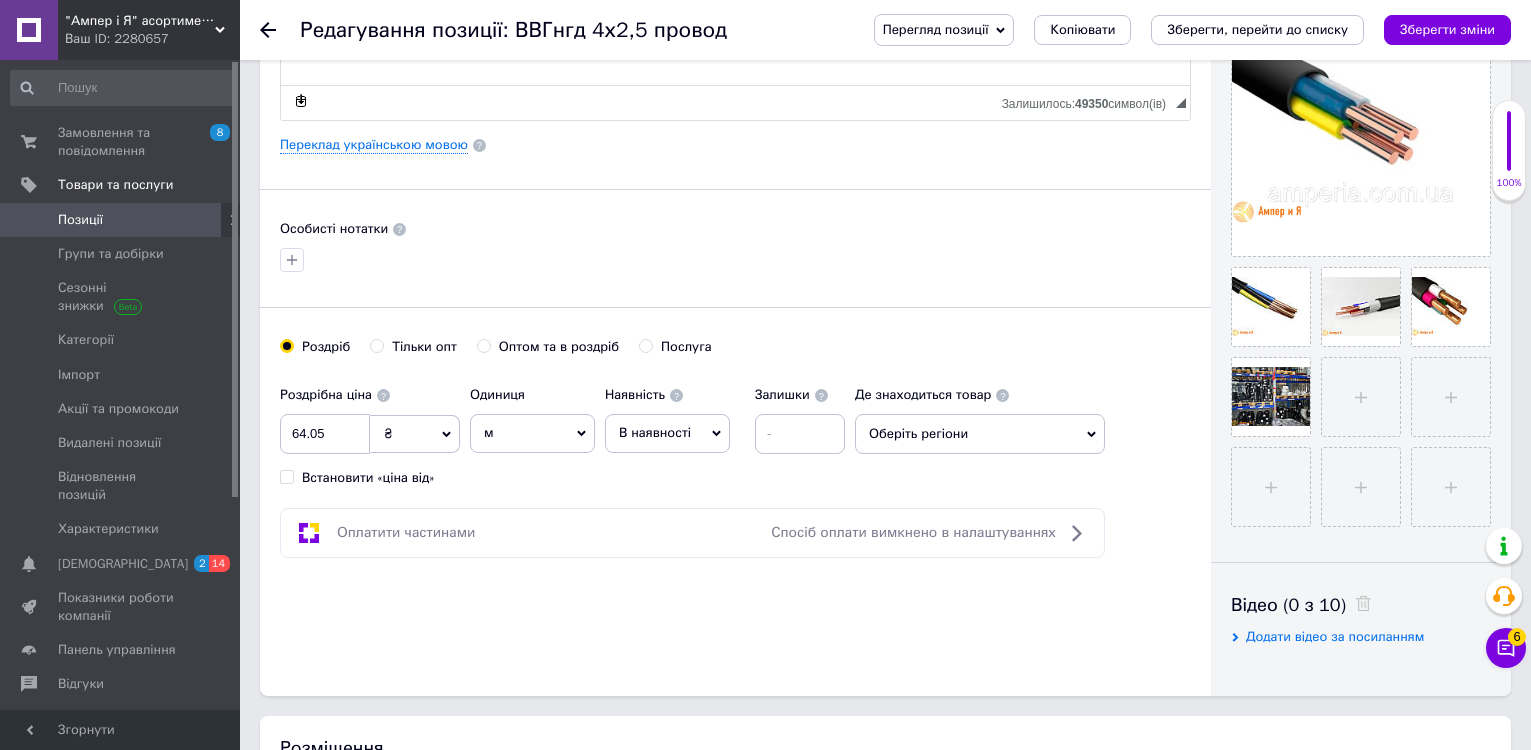 click 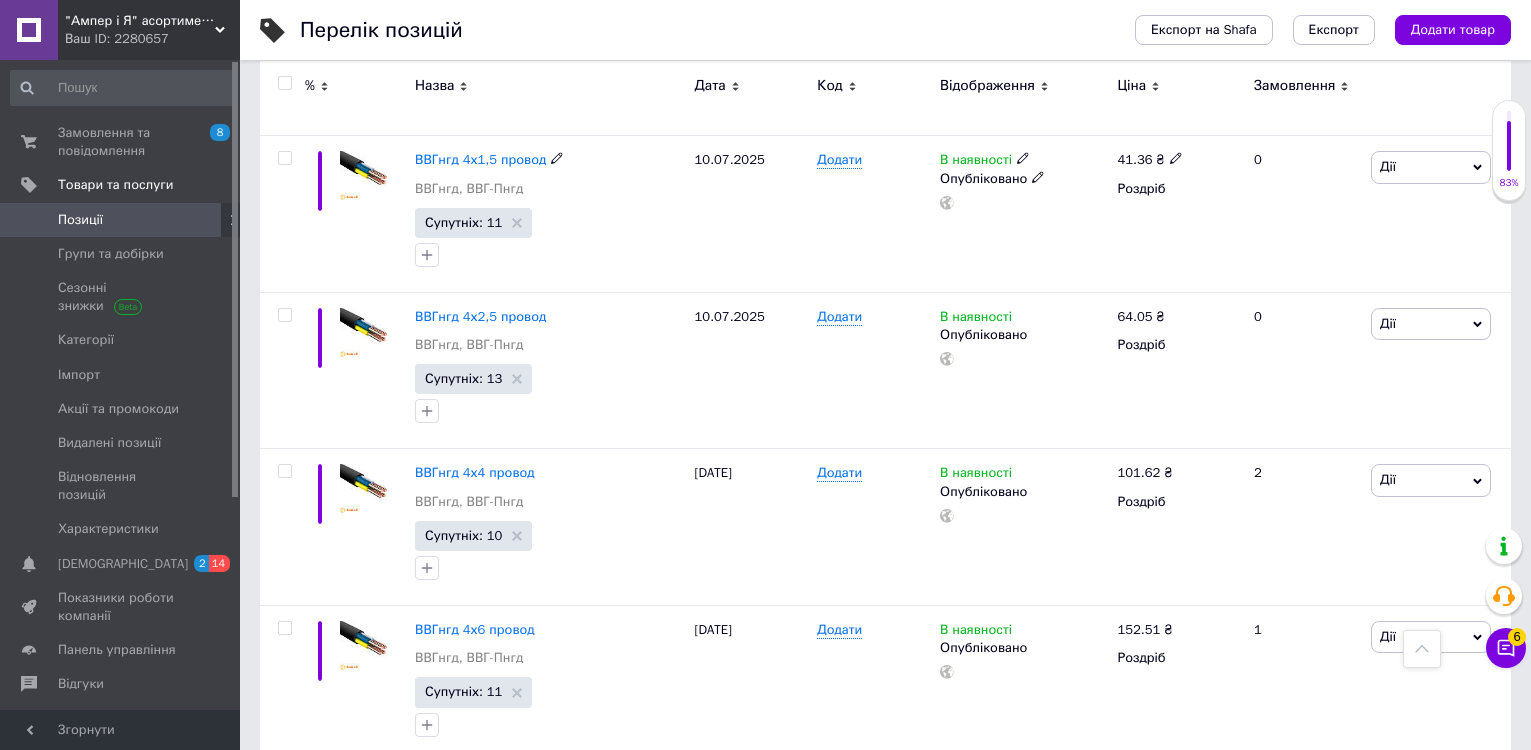 scroll, scrollTop: 1700, scrollLeft: 0, axis: vertical 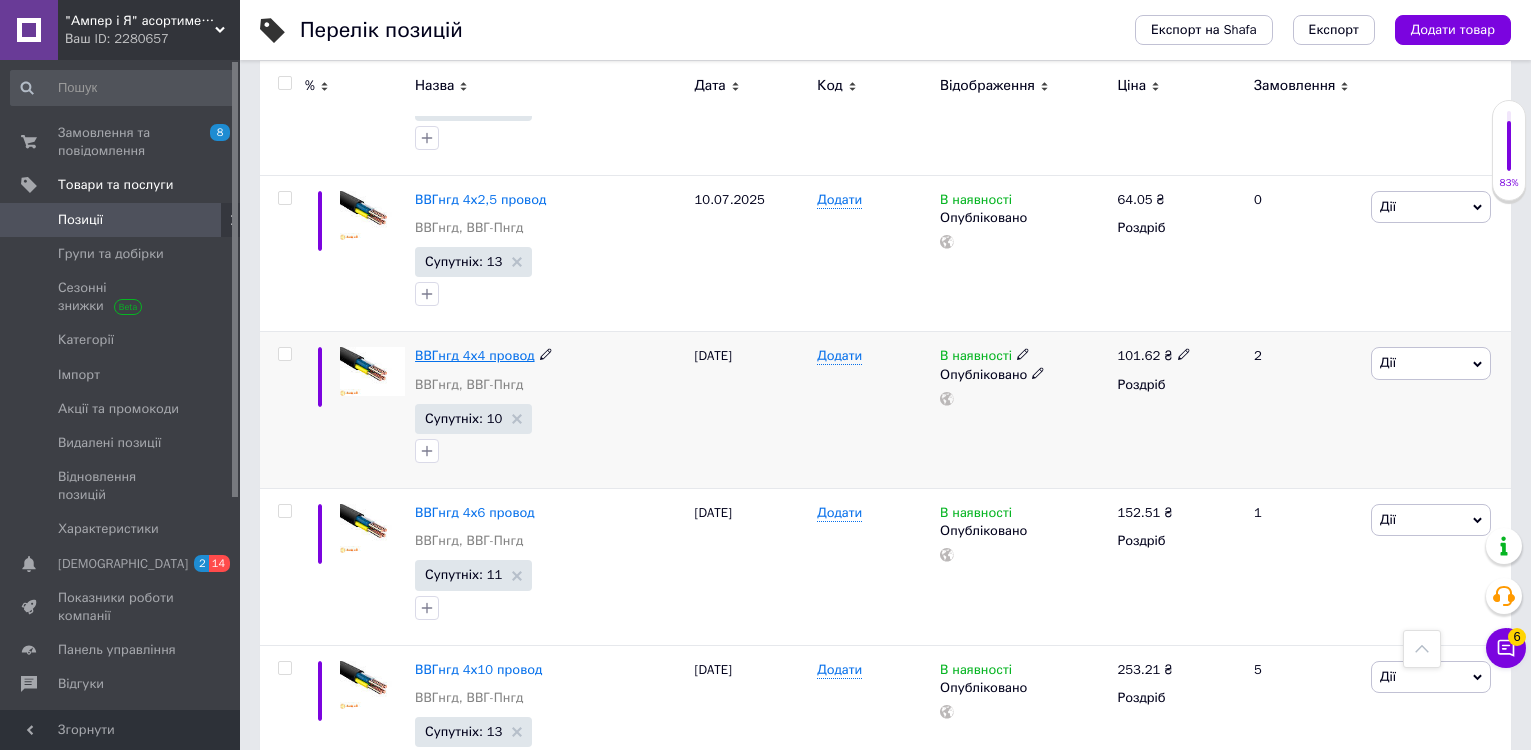 click on "ВВГнгд 4х4 провод" at bounding box center (474, 355) 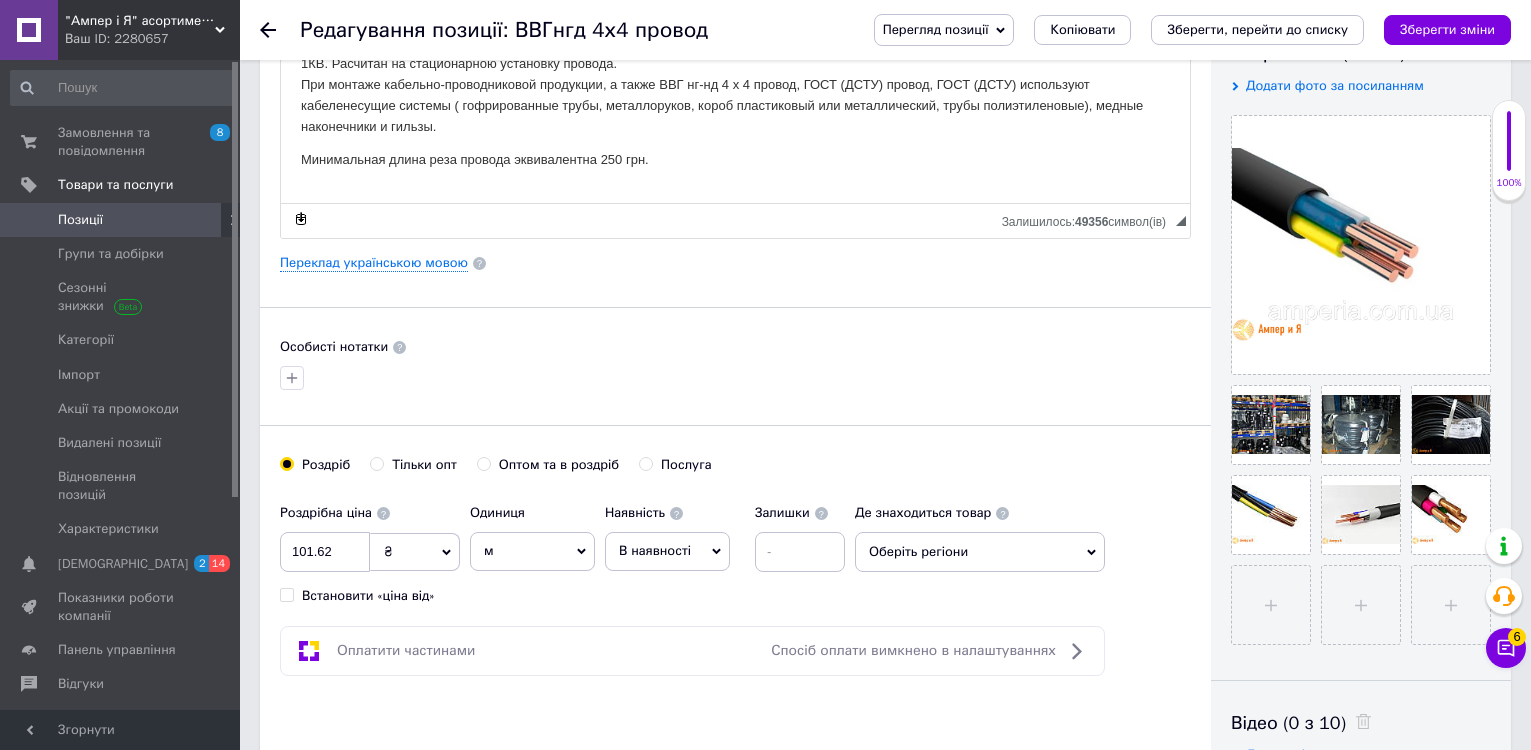scroll, scrollTop: 400, scrollLeft: 0, axis: vertical 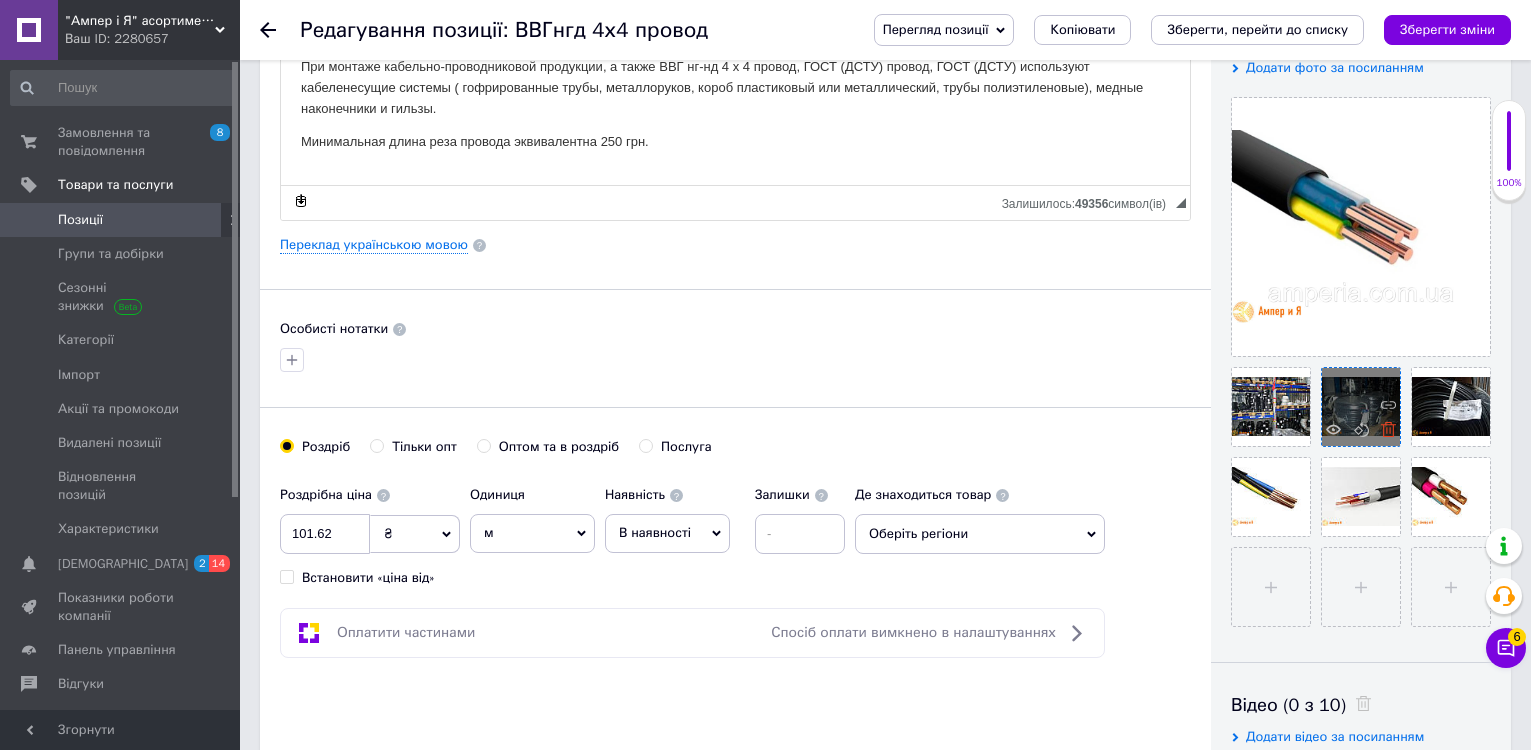 click 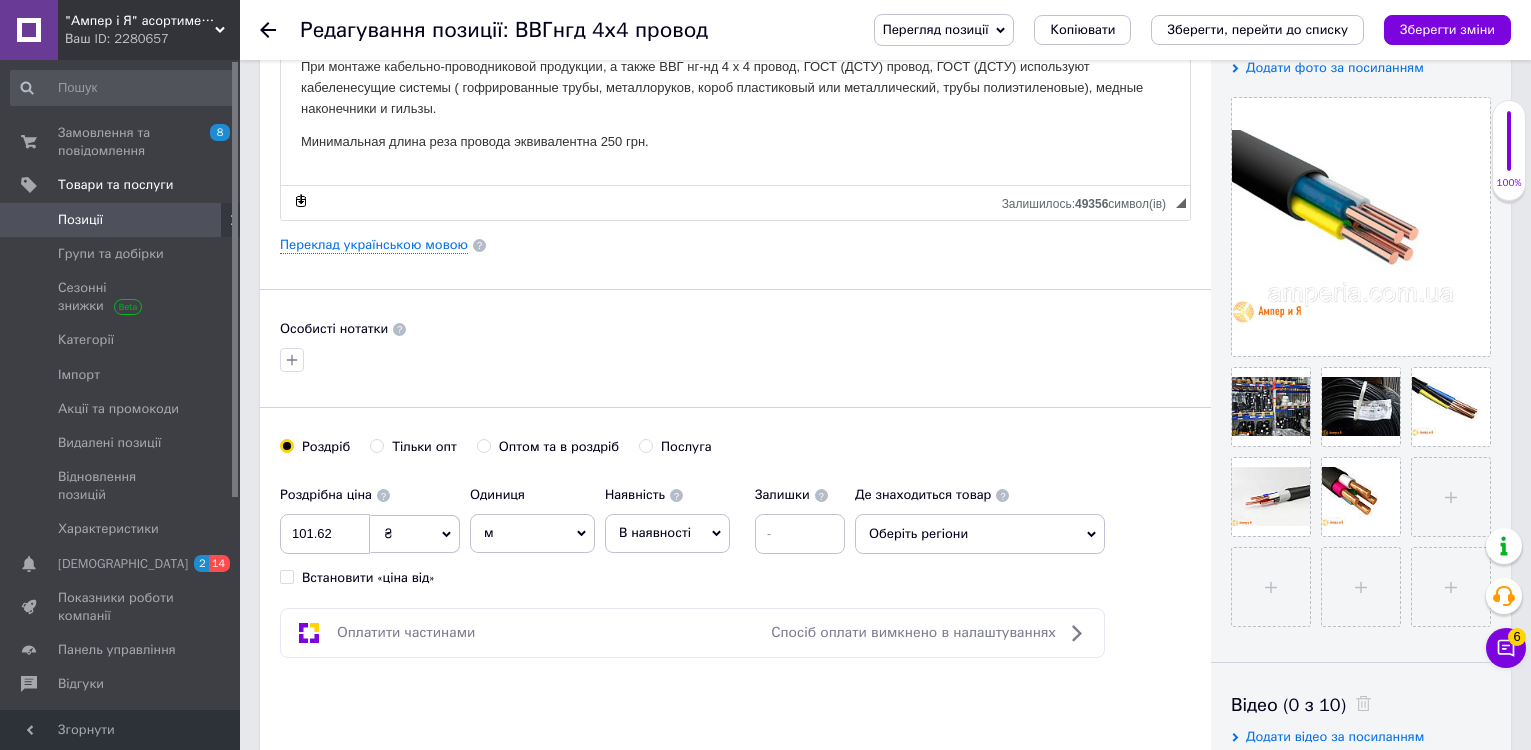 click 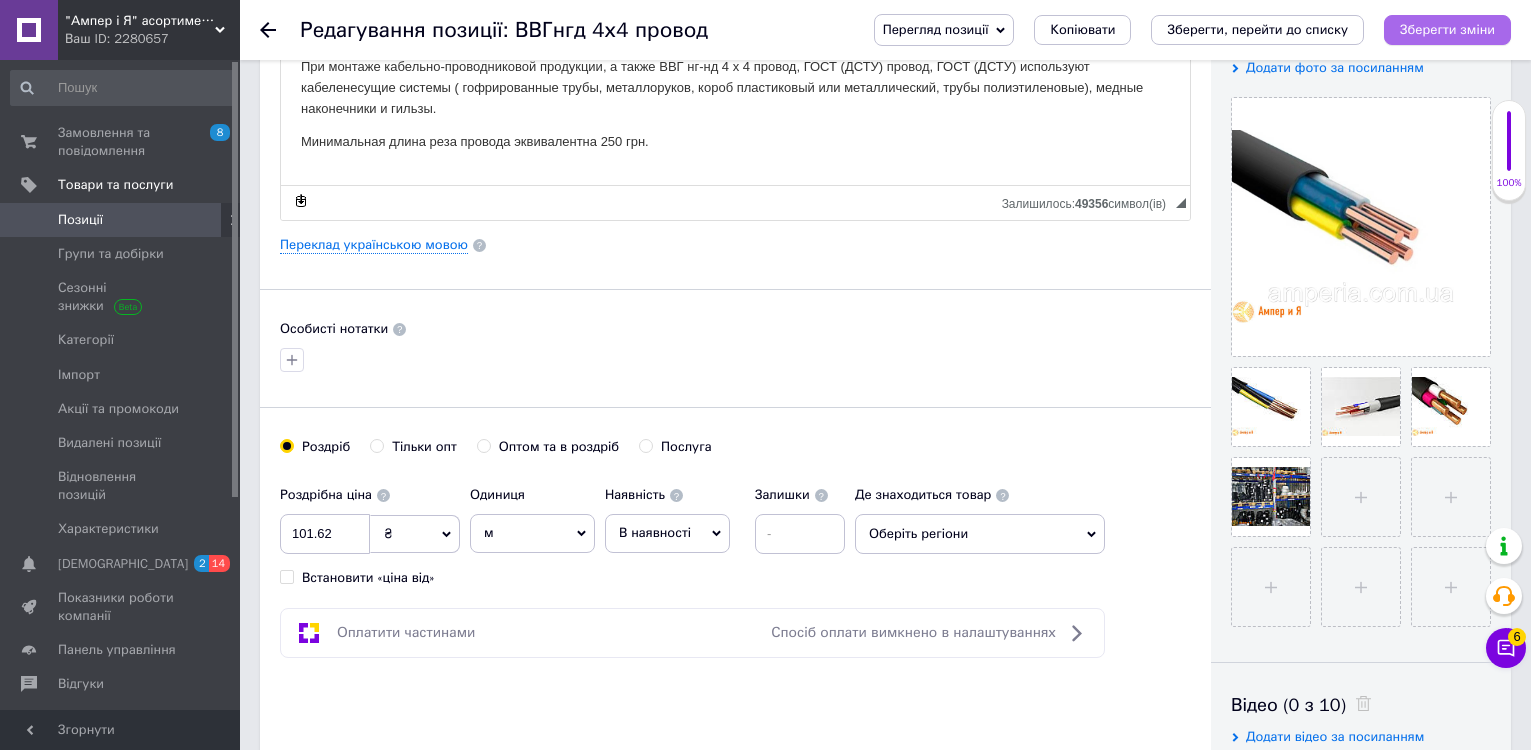 click on "Зберегти зміни" at bounding box center [1447, 29] 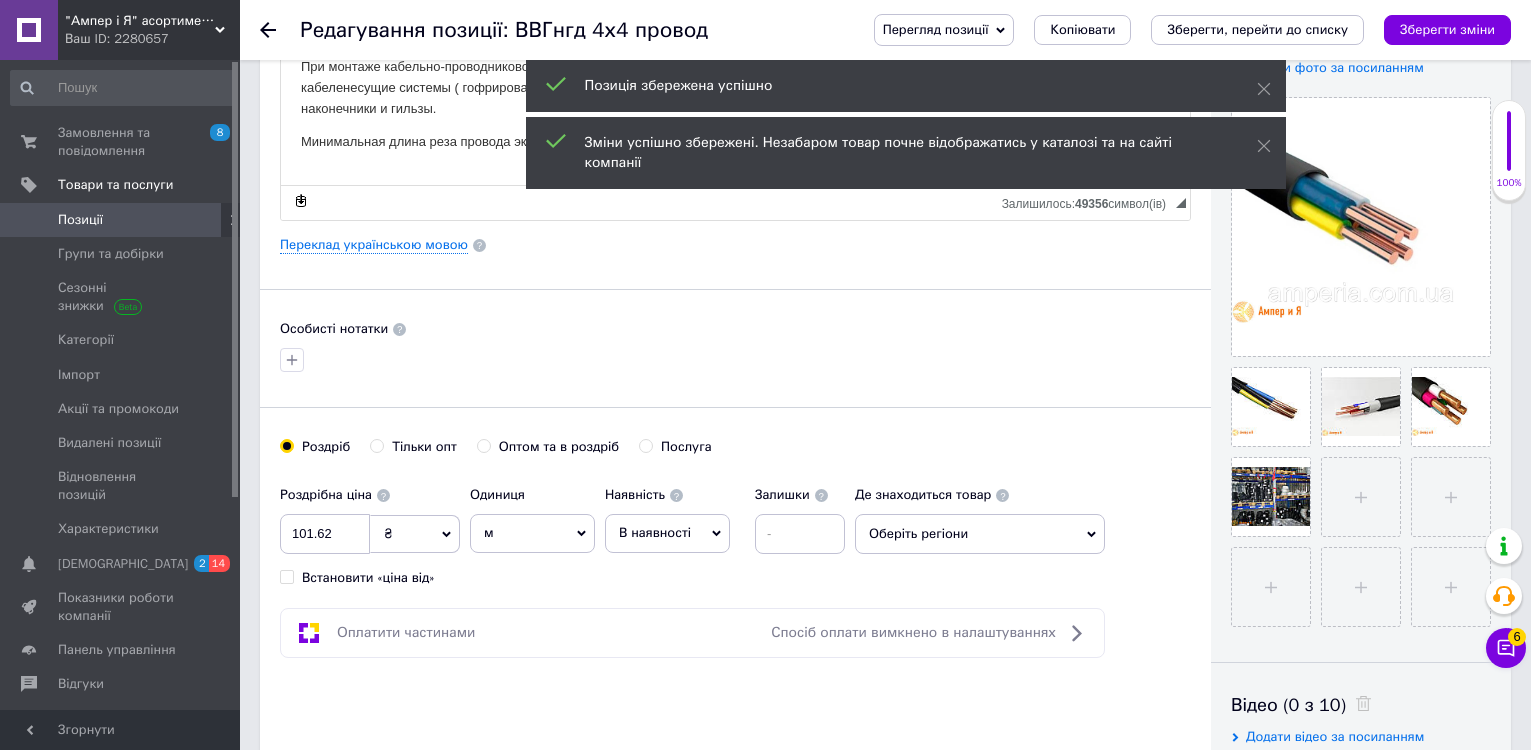 click 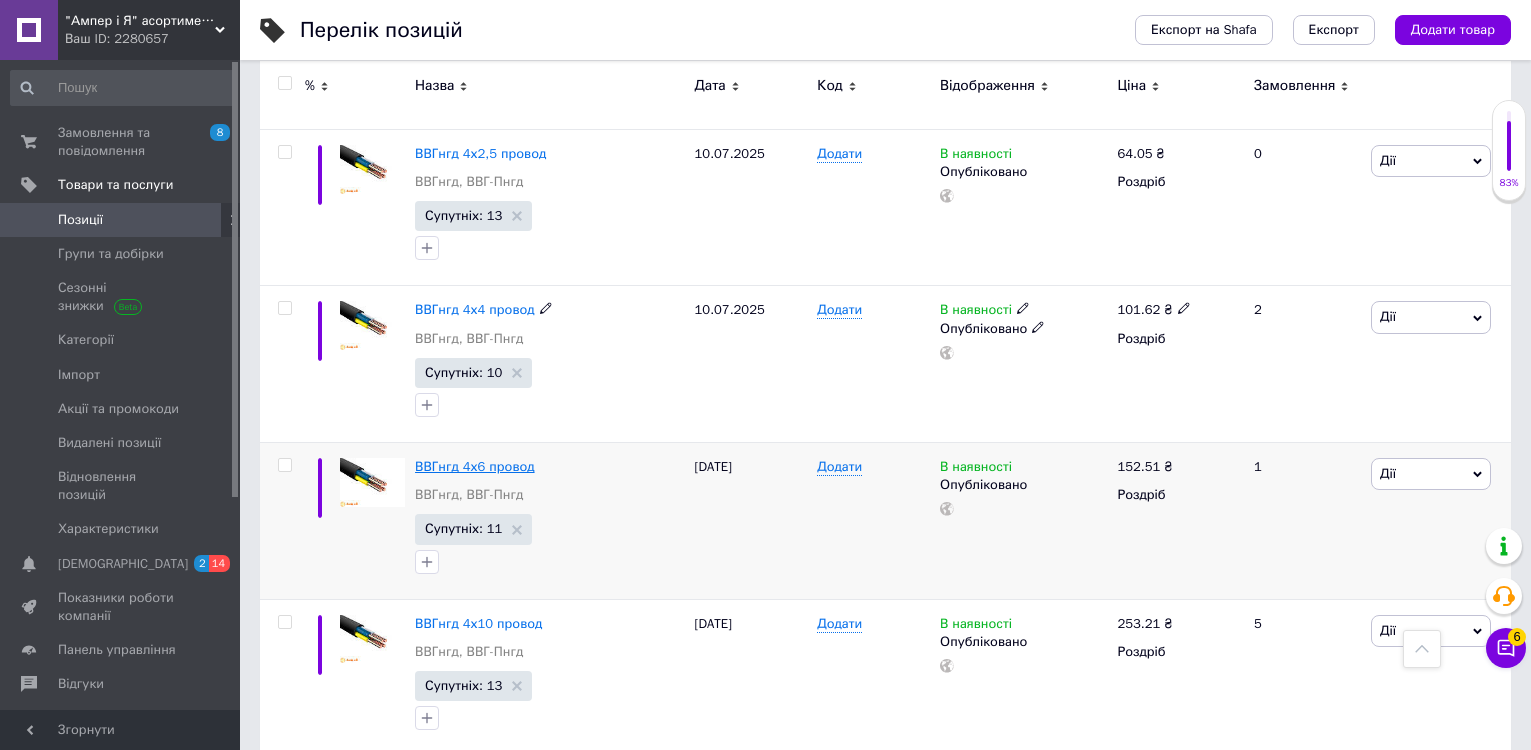 scroll, scrollTop: 1800, scrollLeft: 0, axis: vertical 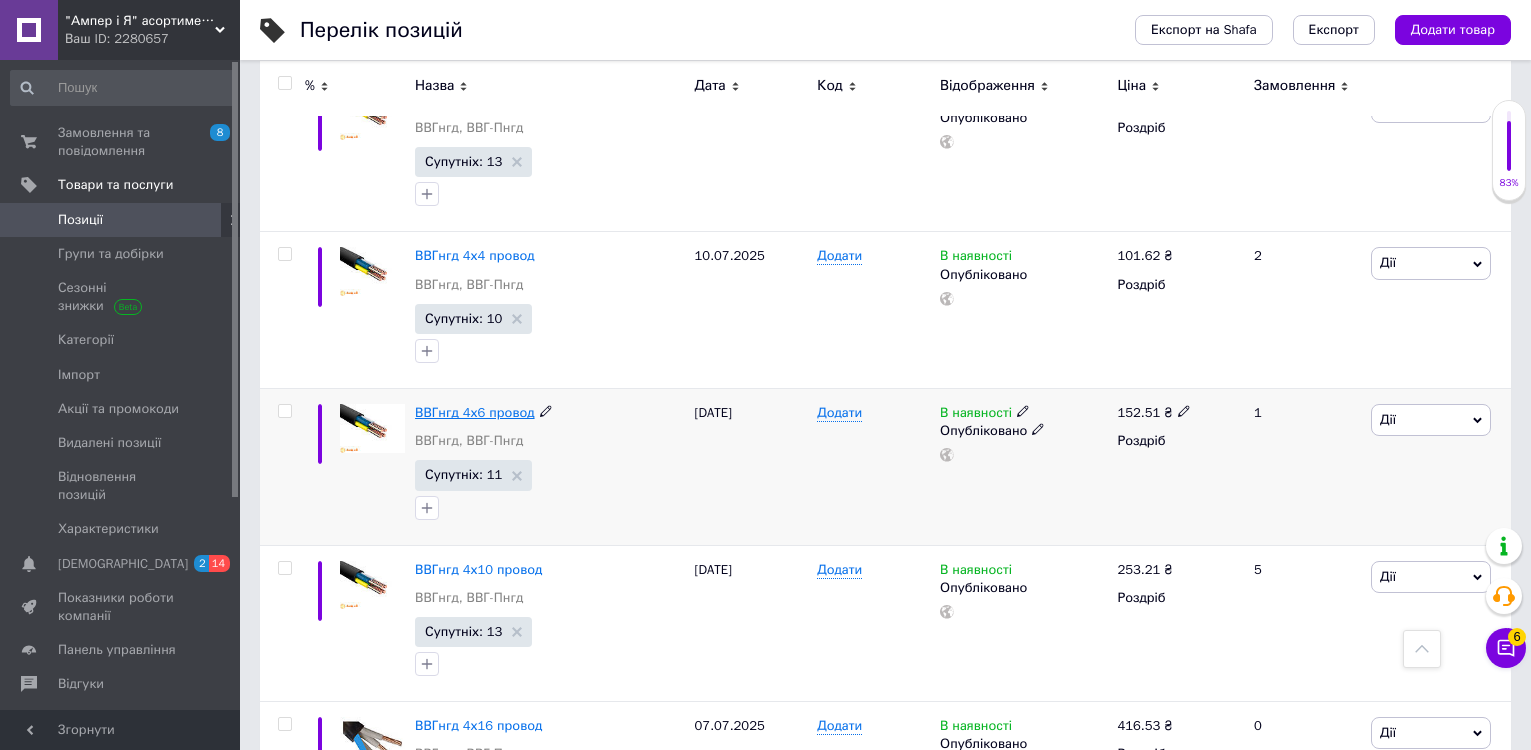 click on "ВВГнгд 4х6 провод" at bounding box center [474, 412] 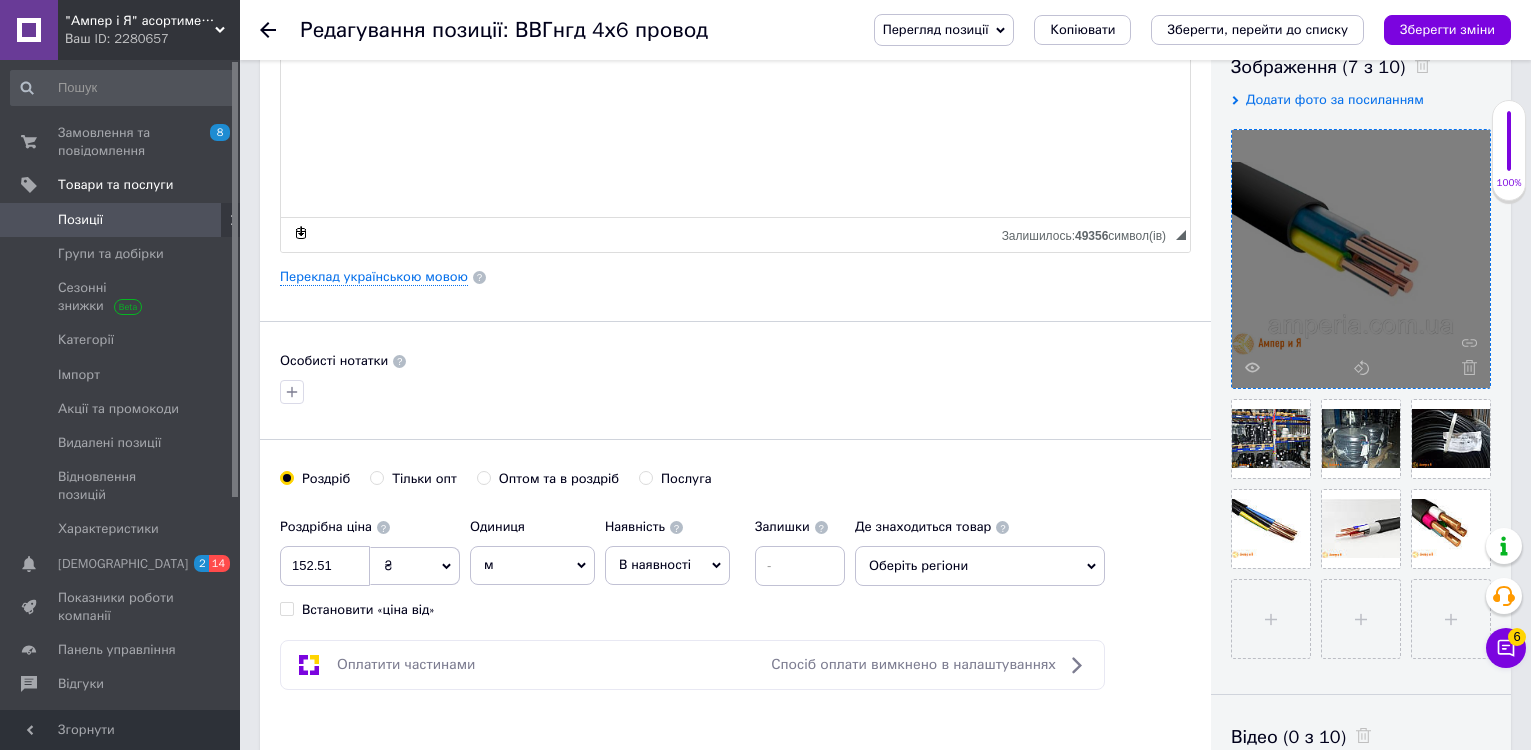 scroll, scrollTop: 400, scrollLeft: 0, axis: vertical 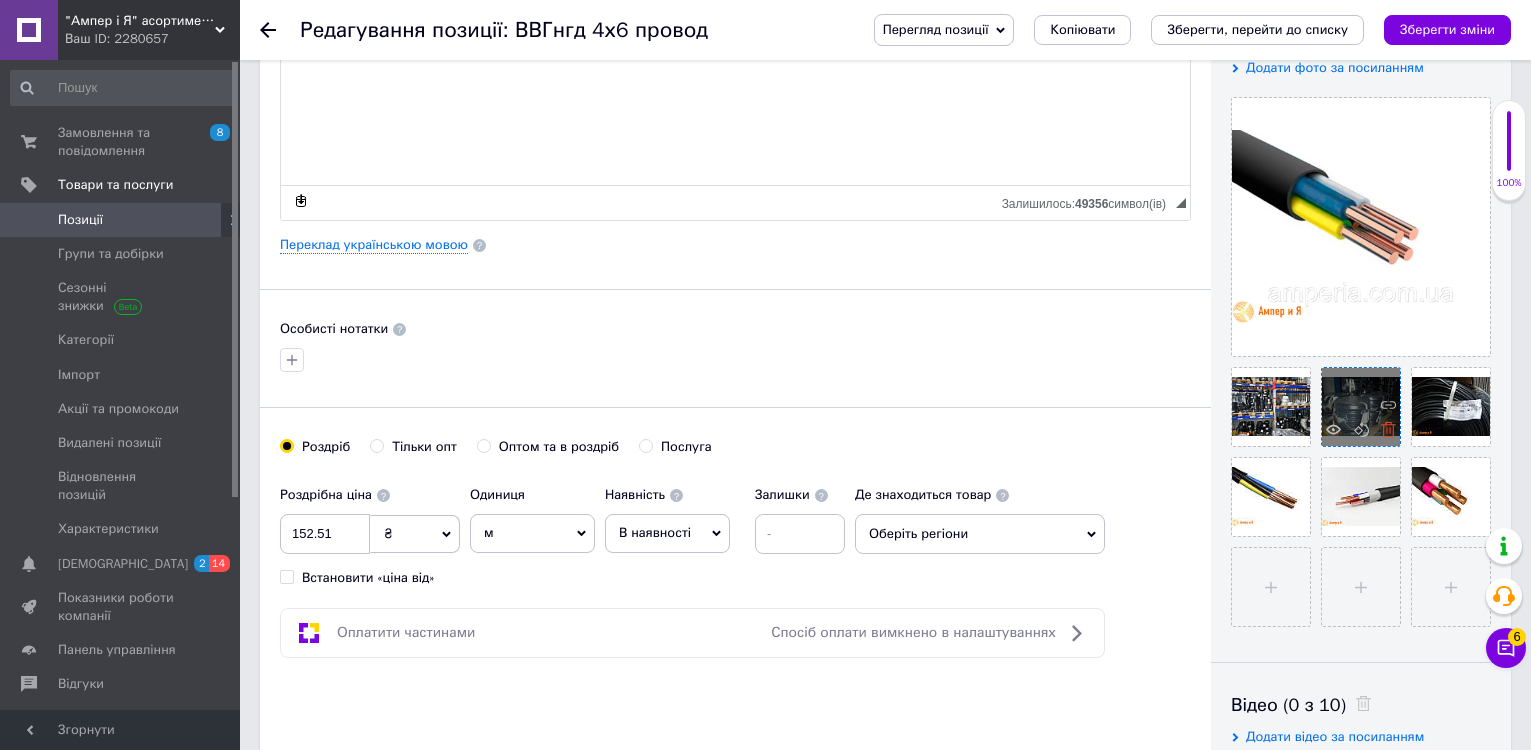 click 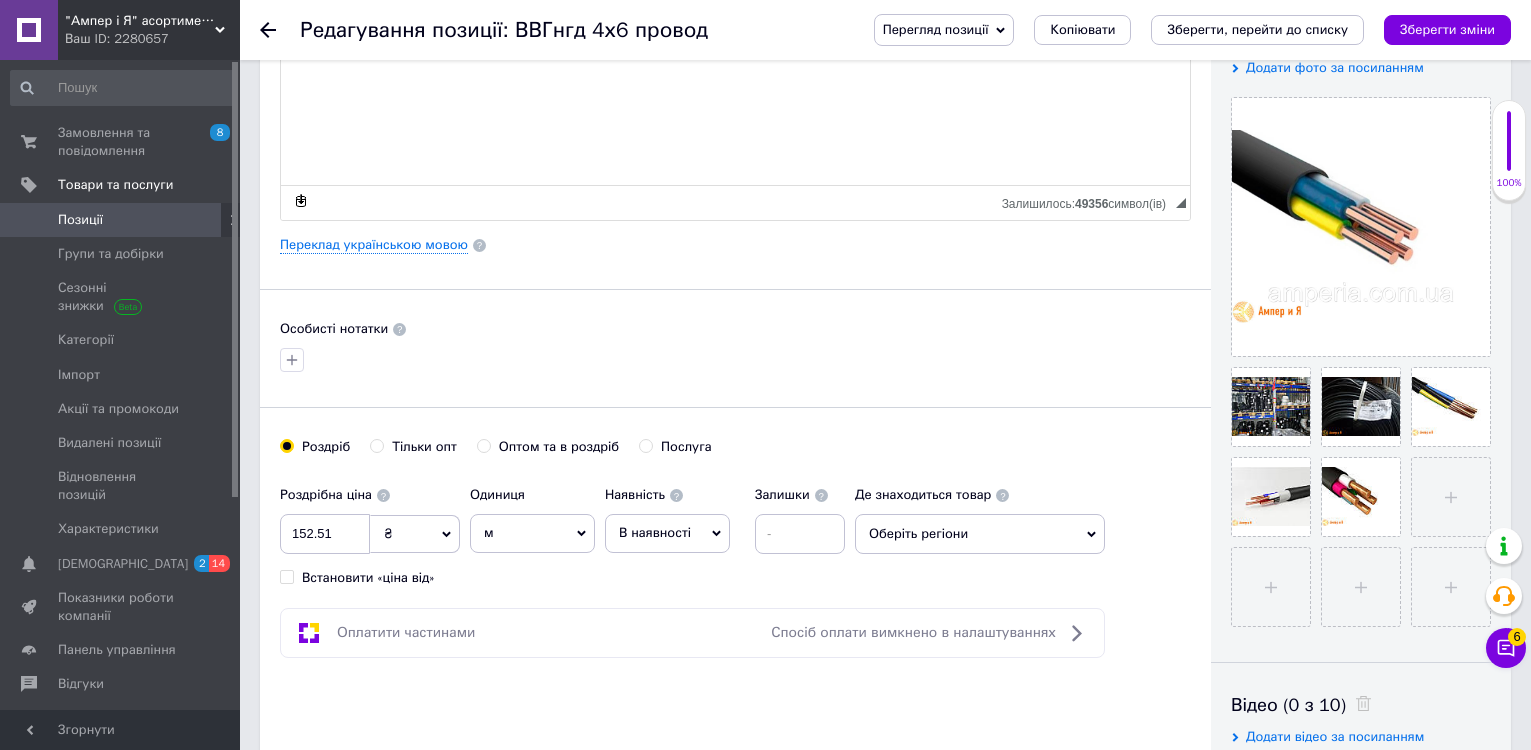 click 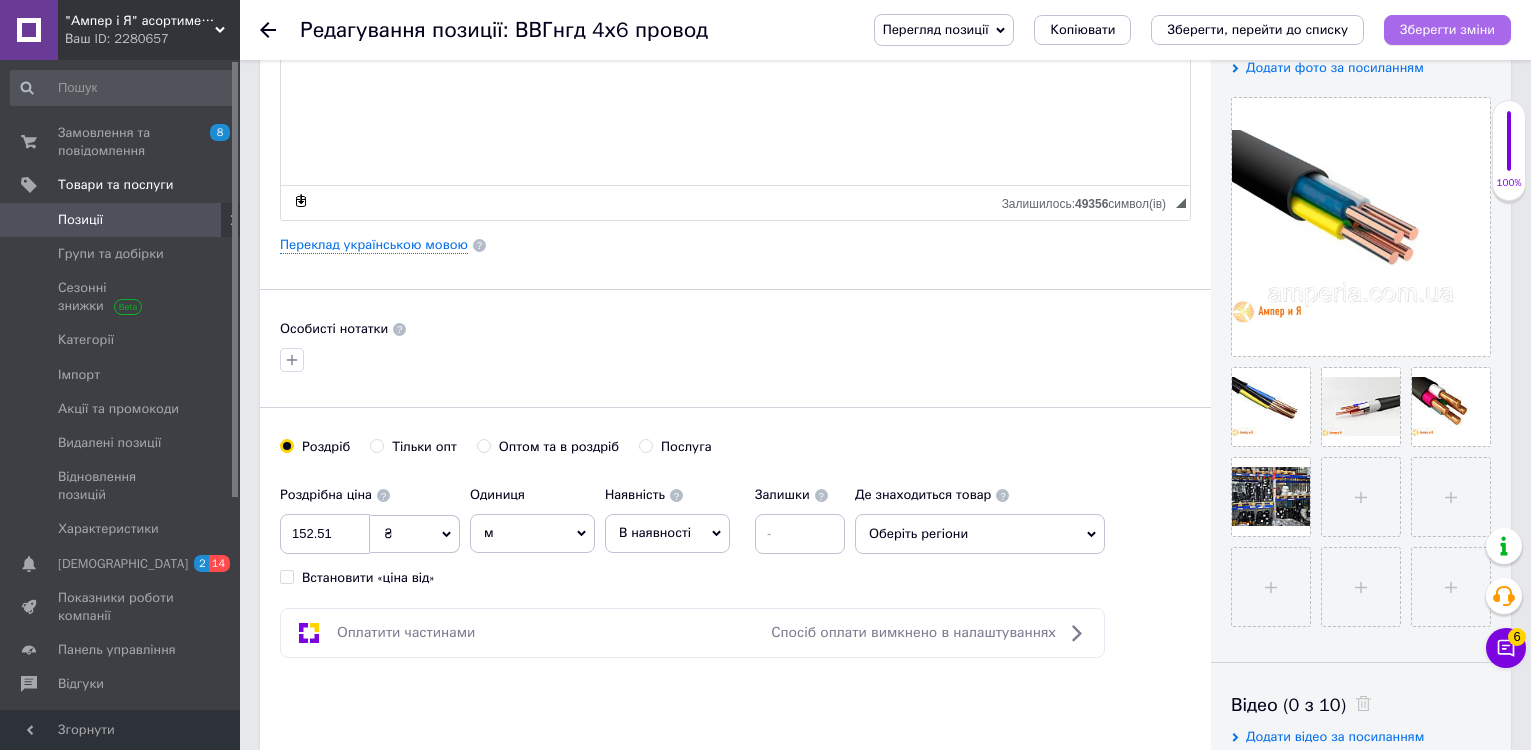 click on "Зберегти зміни" at bounding box center [1447, 29] 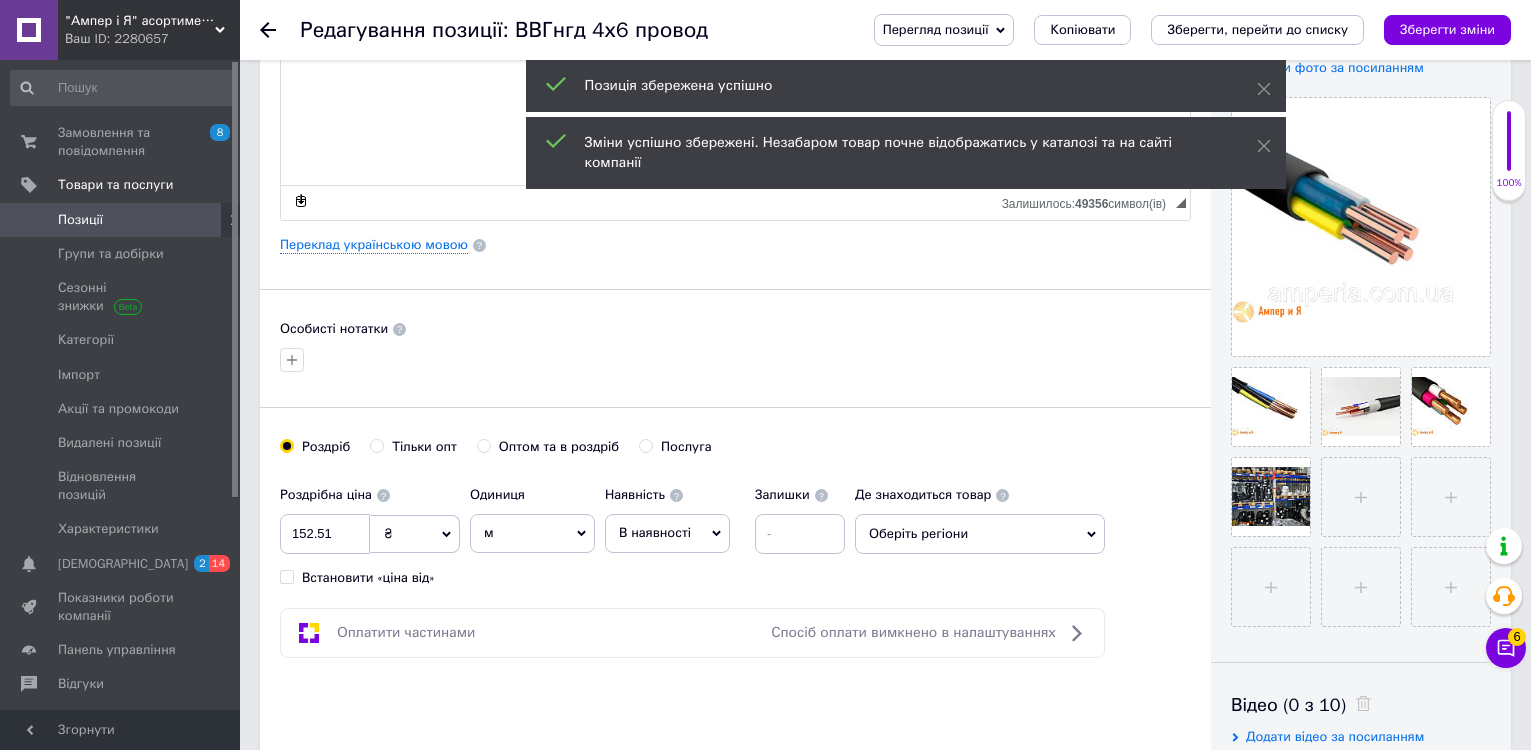 click 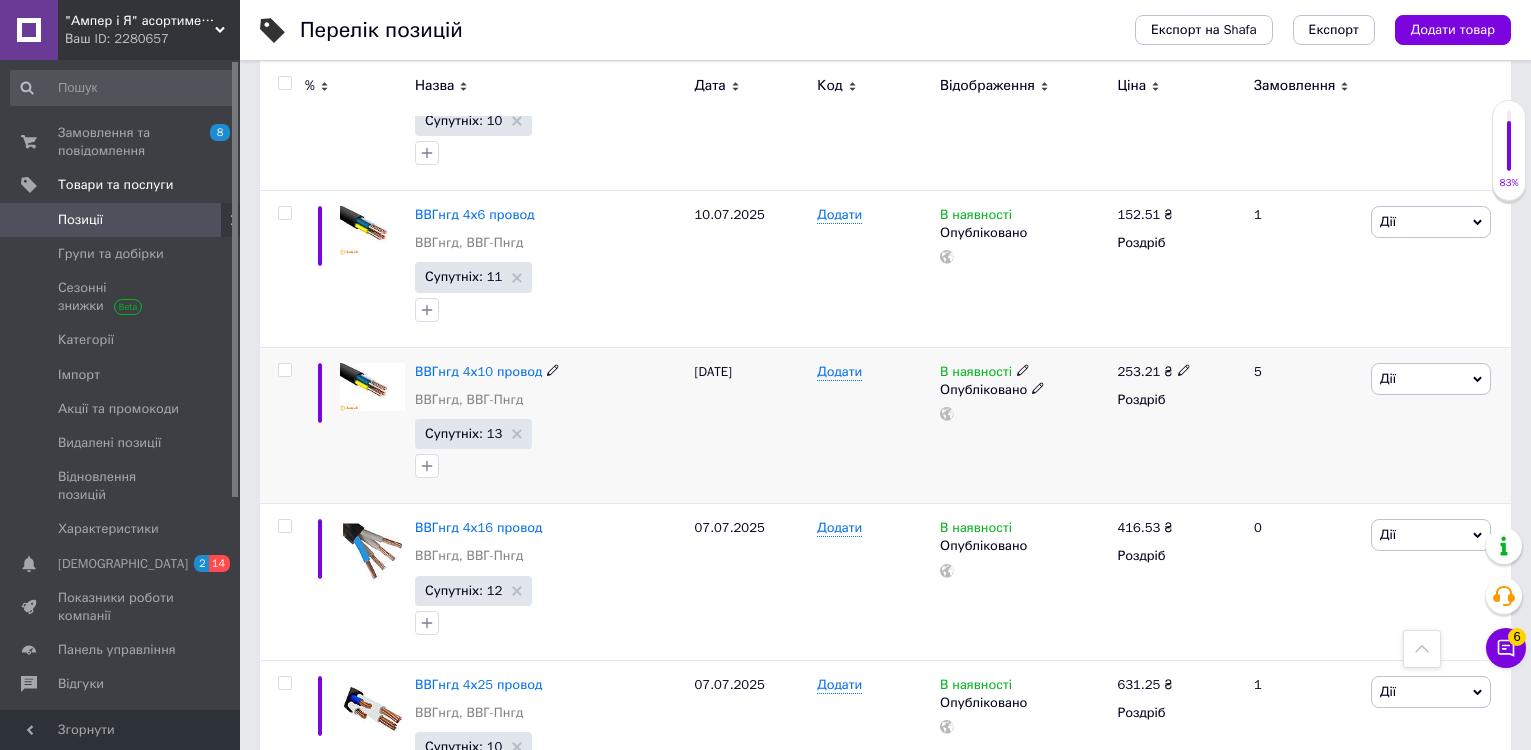 scroll, scrollTop: 2000, scrollLeft: 0, axis: vertical 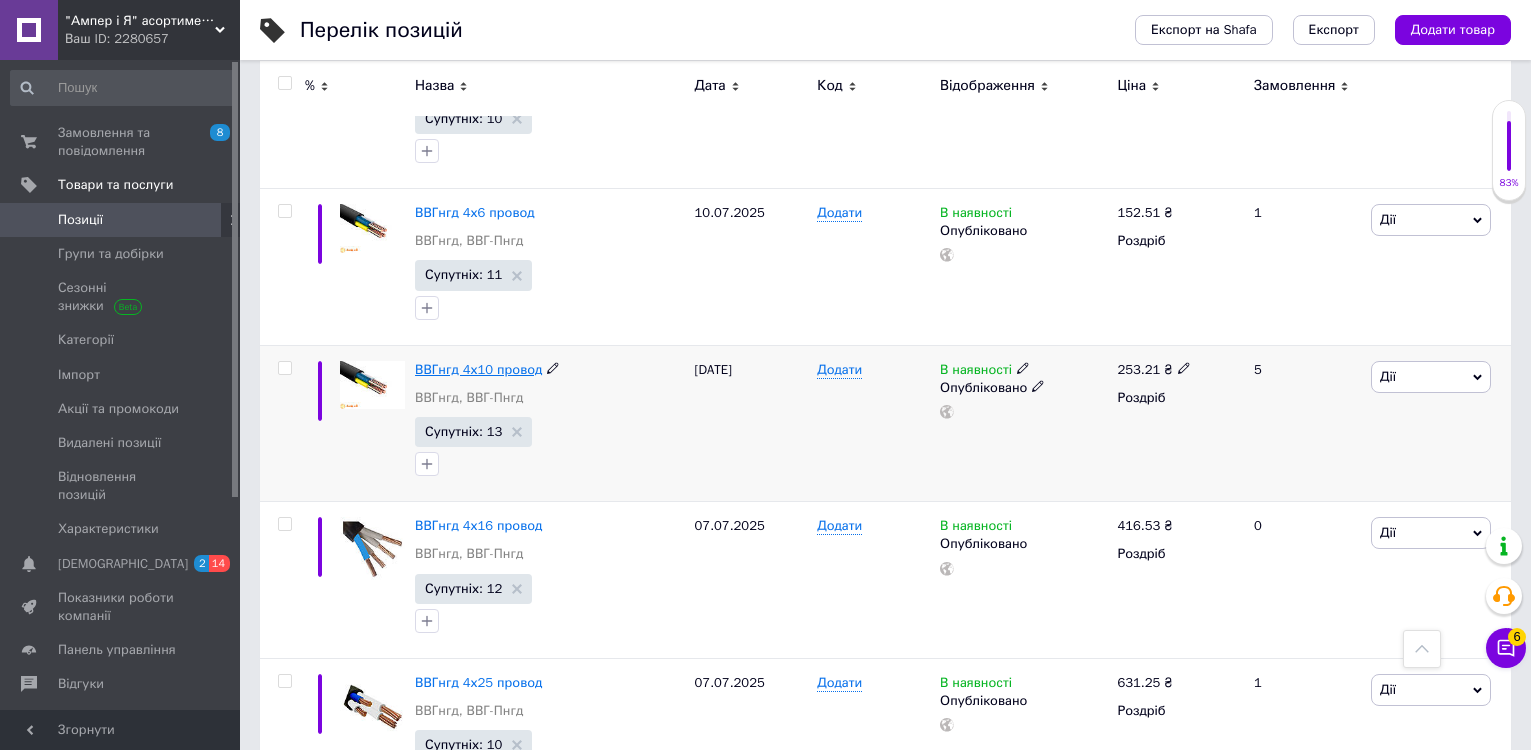 click on "ВВГнгд 4х10 провод" at bounding box center (478, 369) 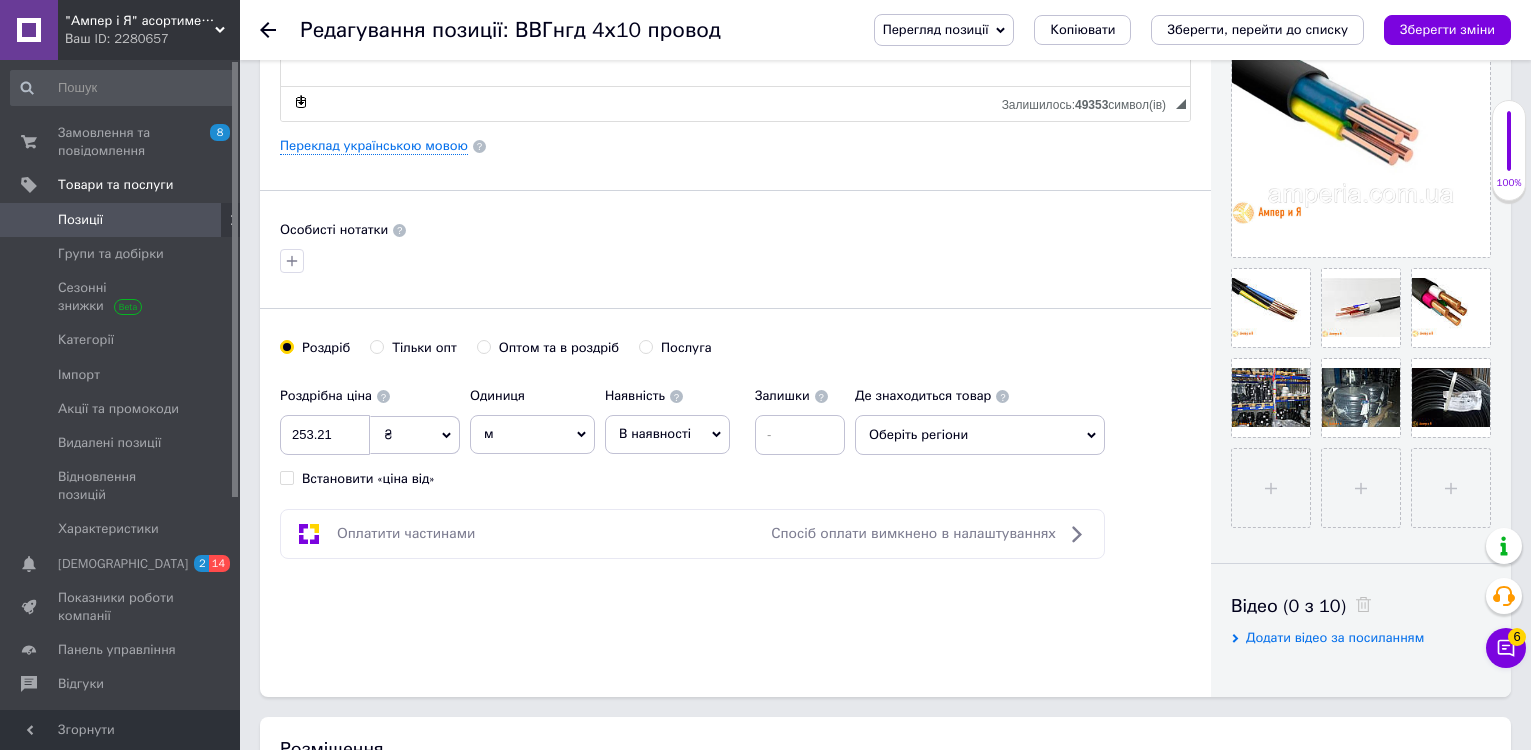 scroll, scrollTop: 500, scrollLeft: 0, axis: vertical 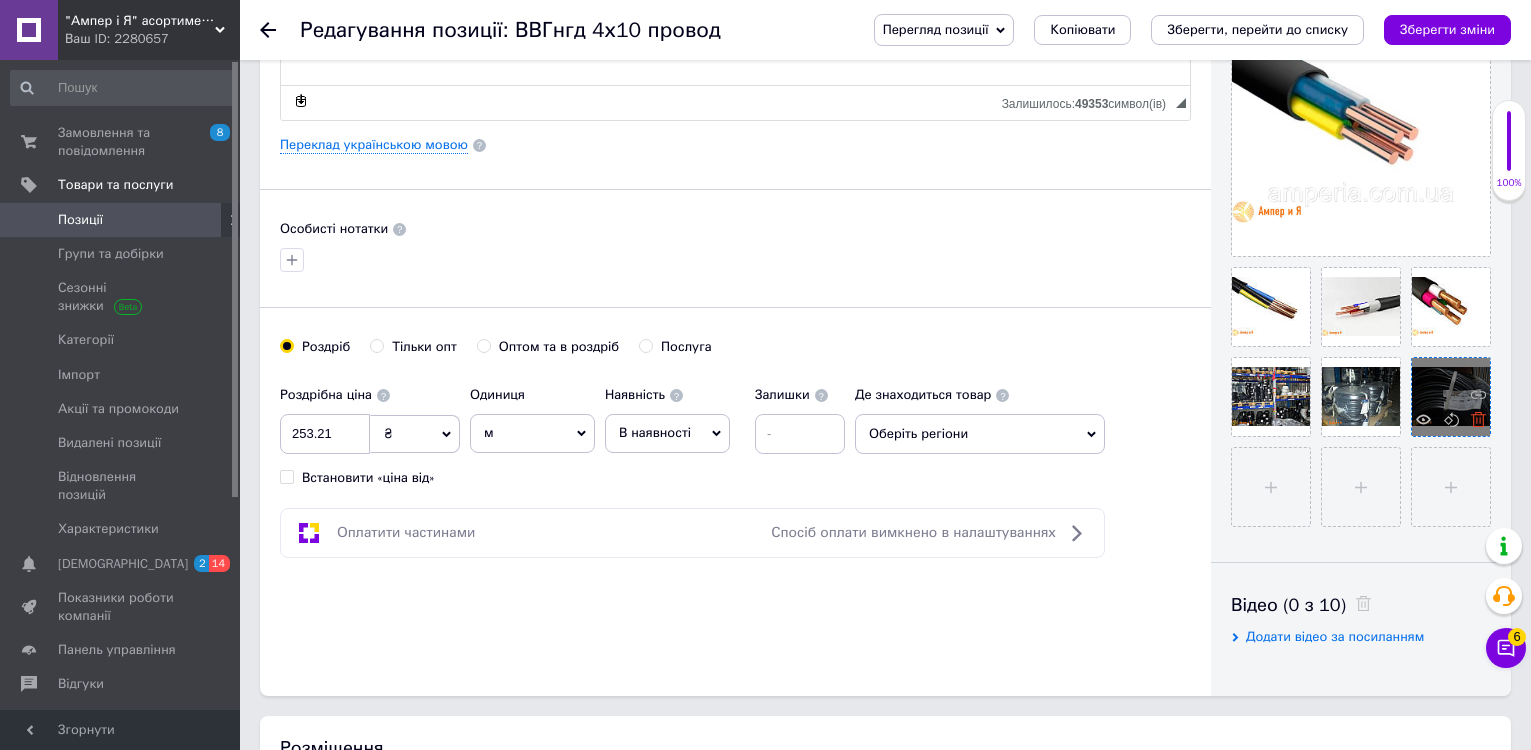 click 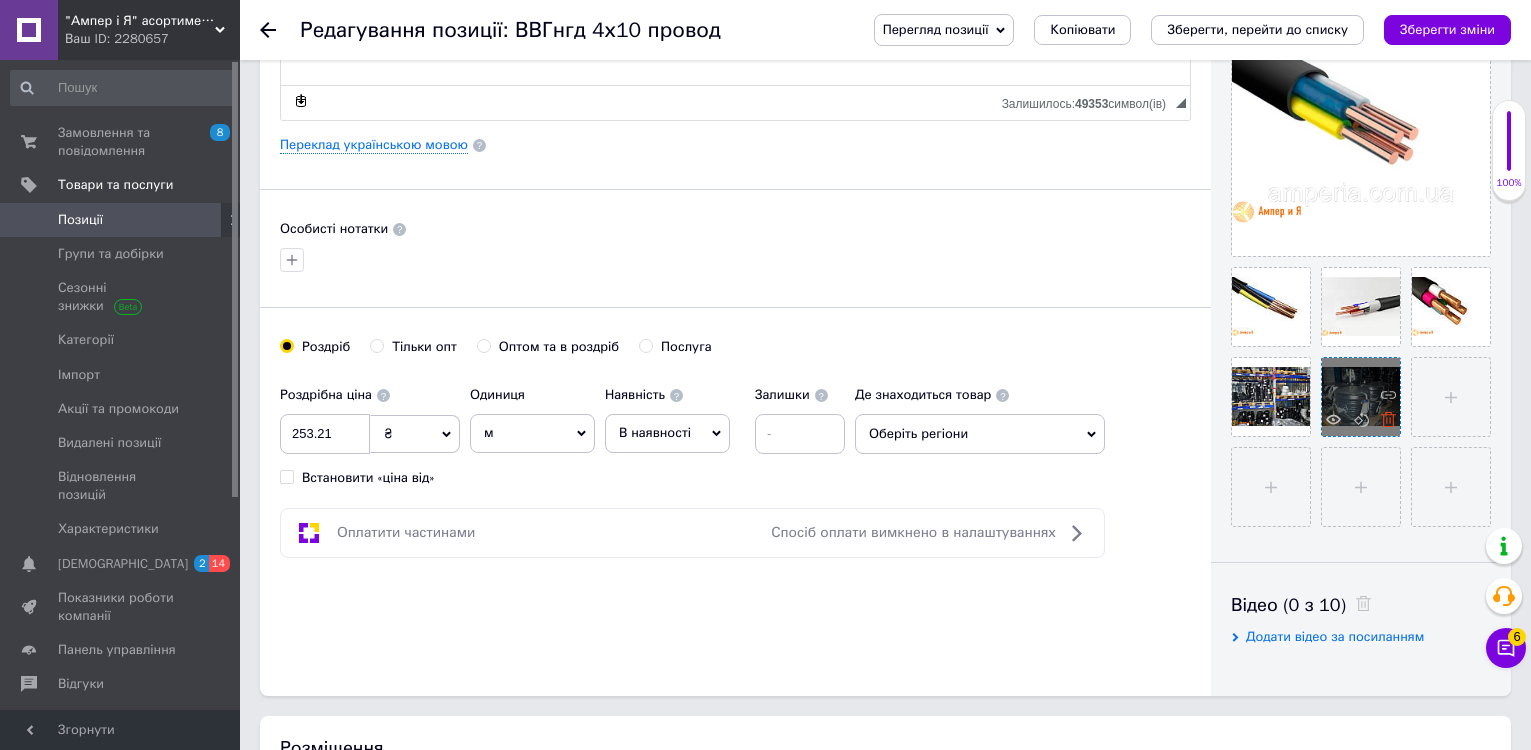 click 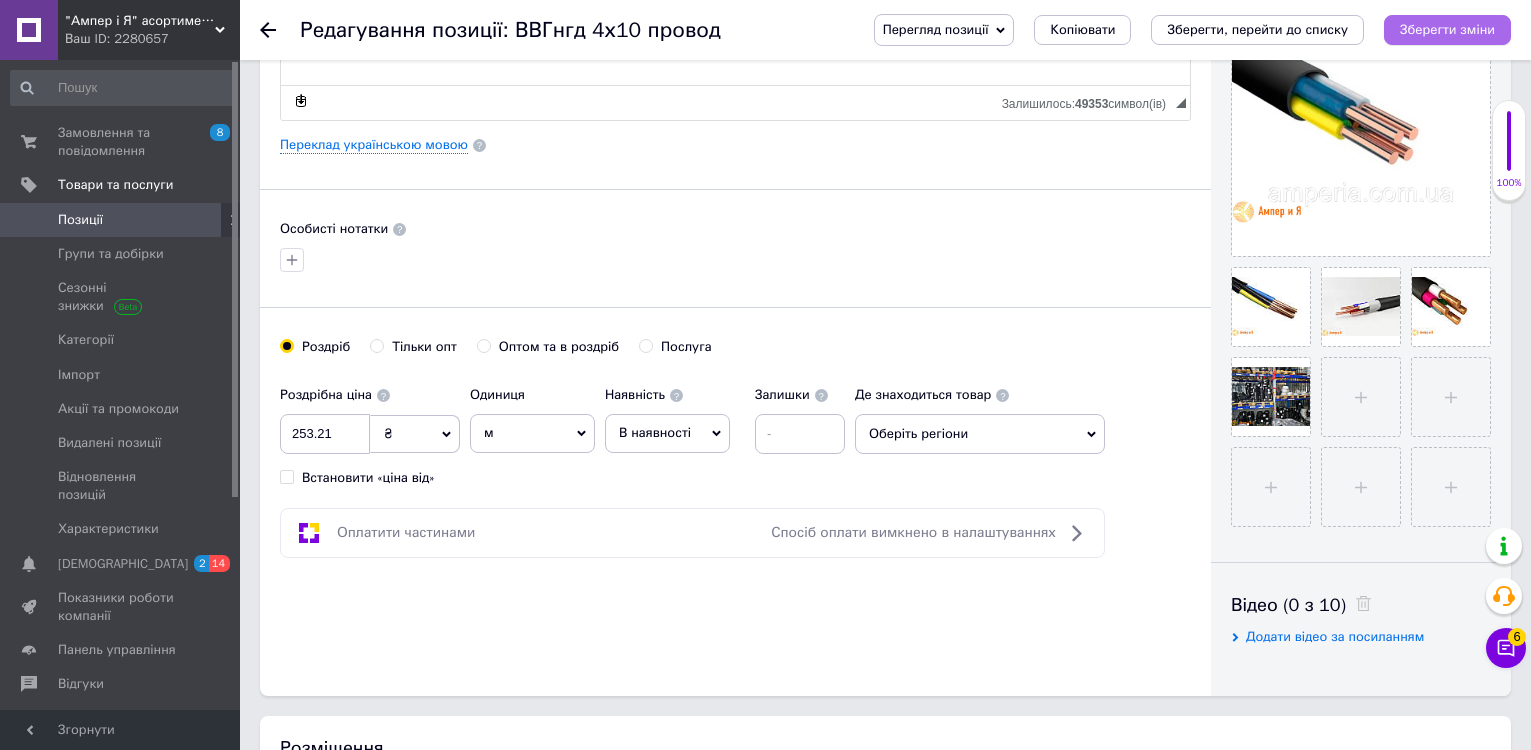 click on "Зберегти зміни" at bounding box center [1447, 29] 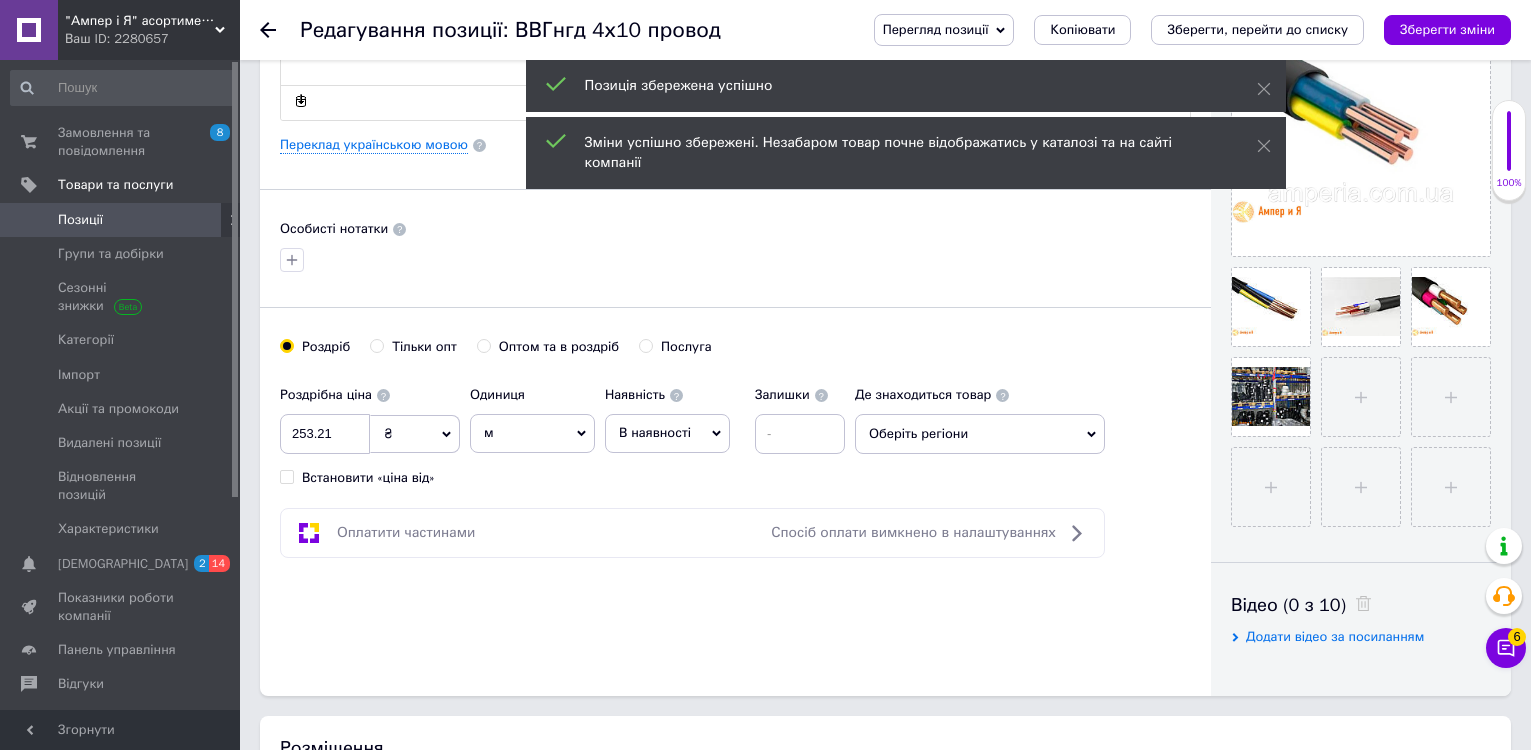click 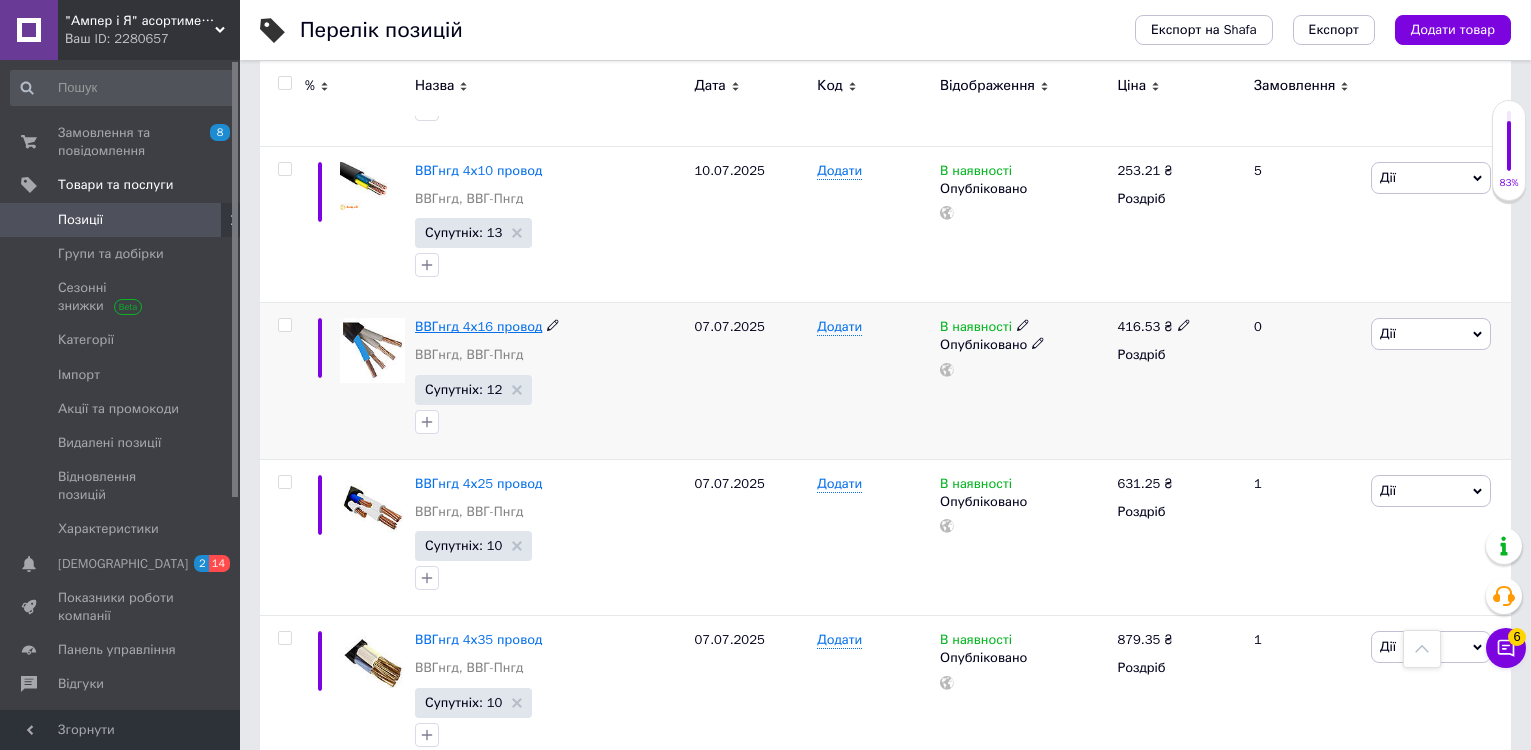 scroll, scrollTop: 2200, scrollLeft: 0, axis: vertical 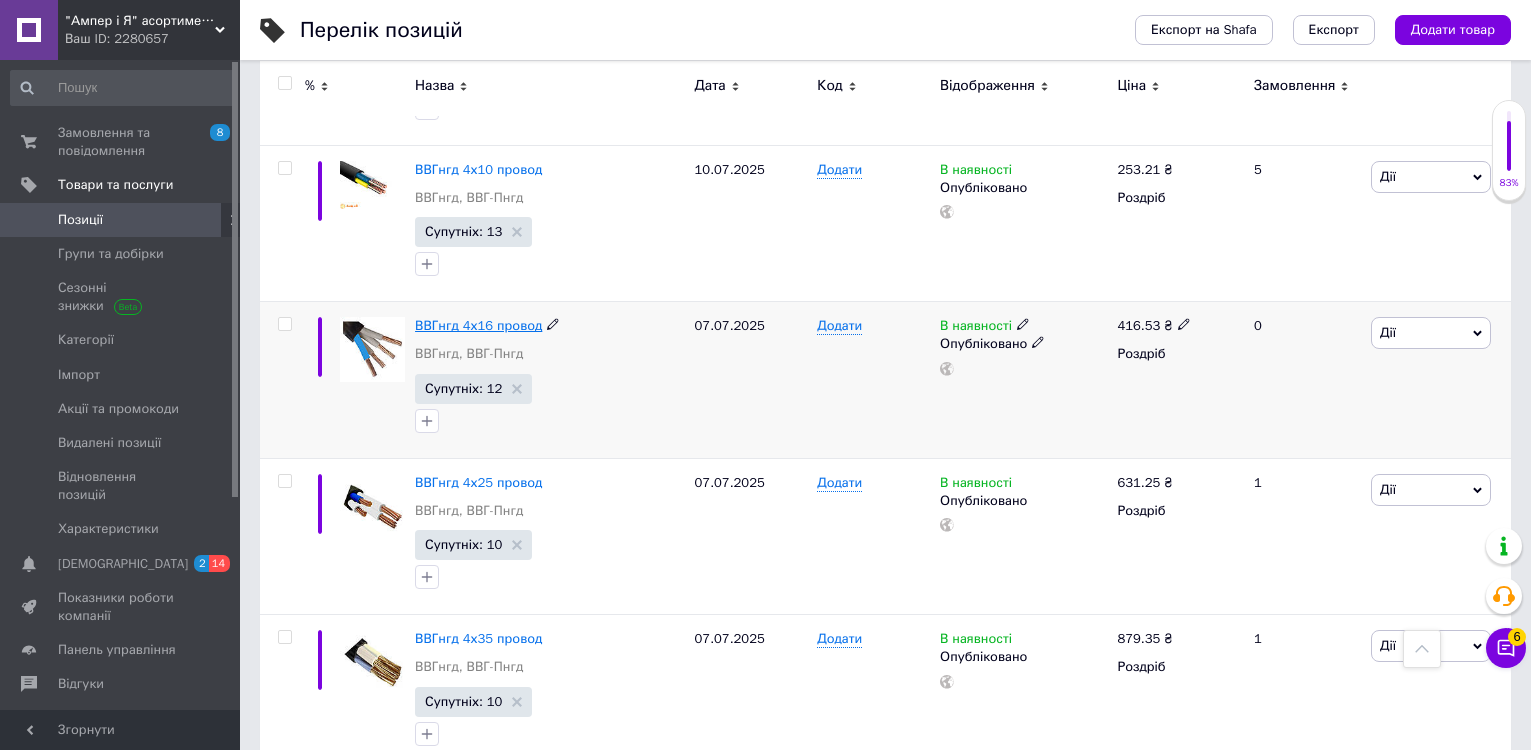 click on "ВВГнгд 4х16 провод" at bounding box center [478, 325] 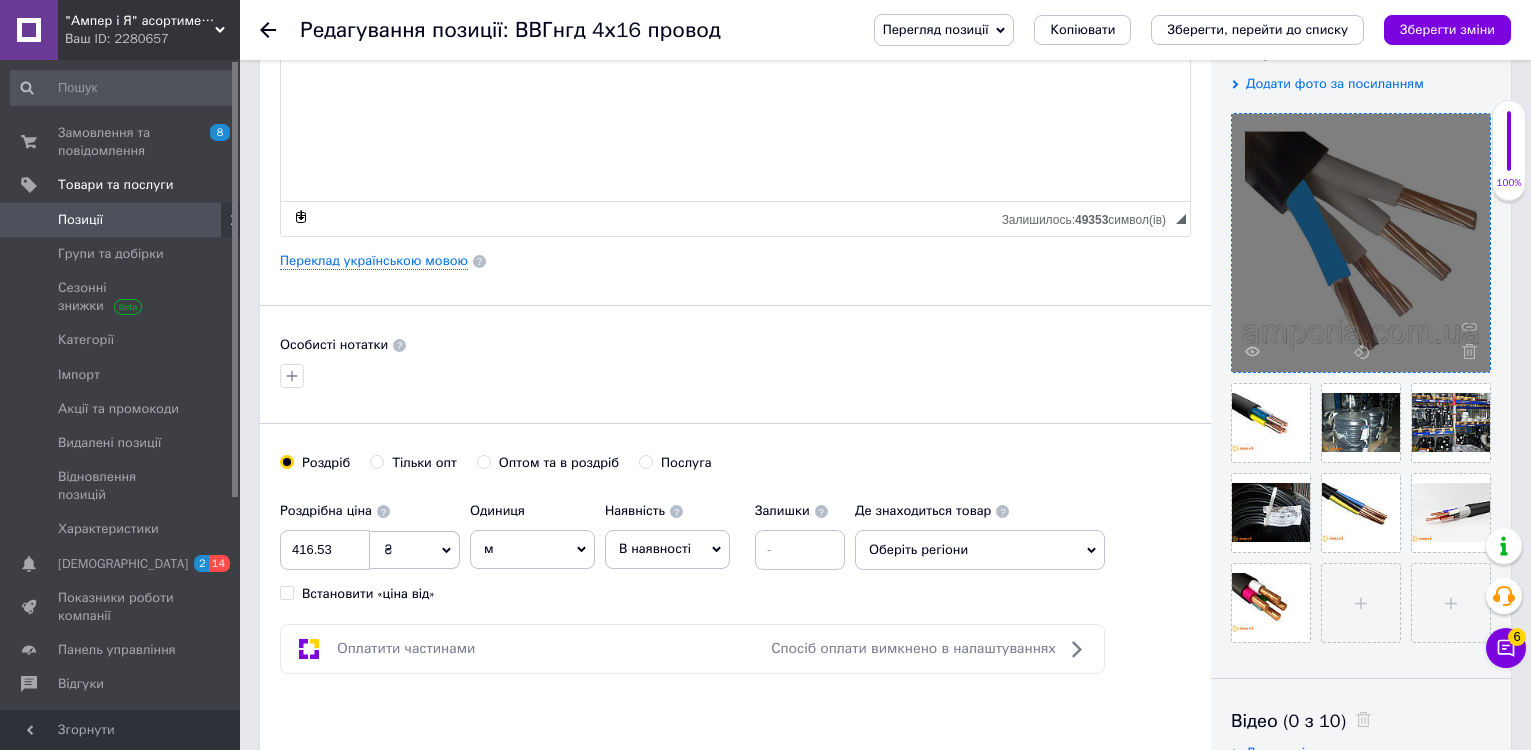 scroll, scrollTop: 400, scrollLeft: 0, axis: vertical 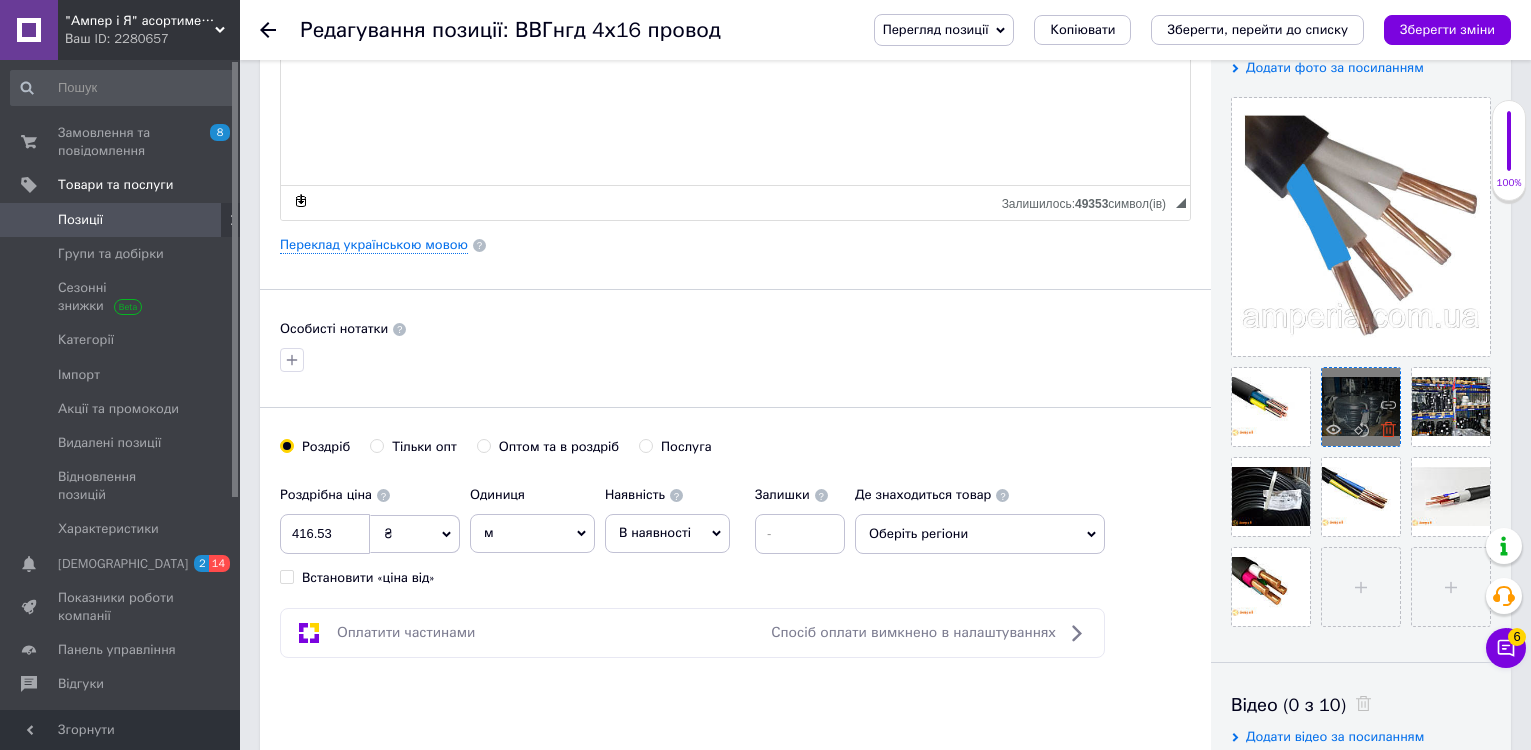 click 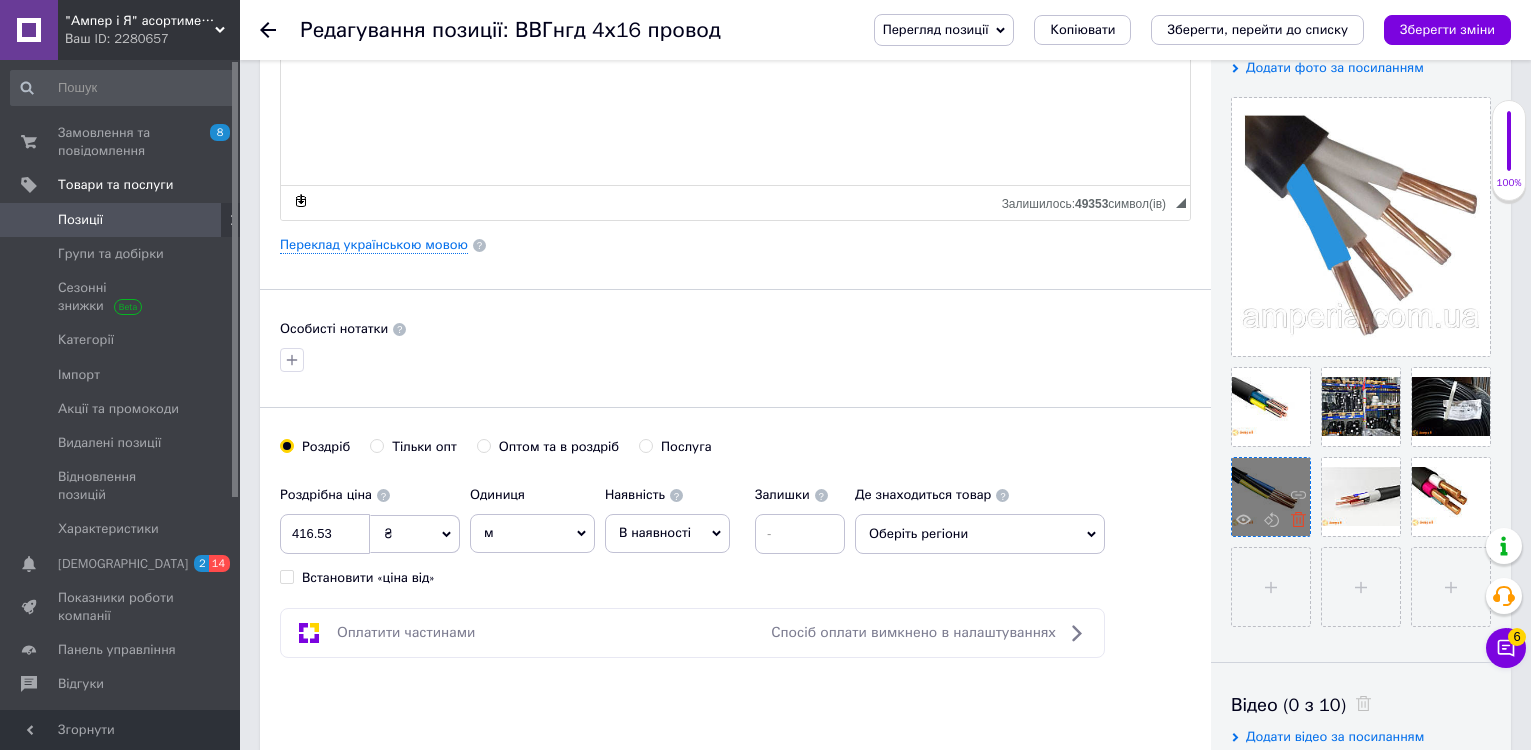 click 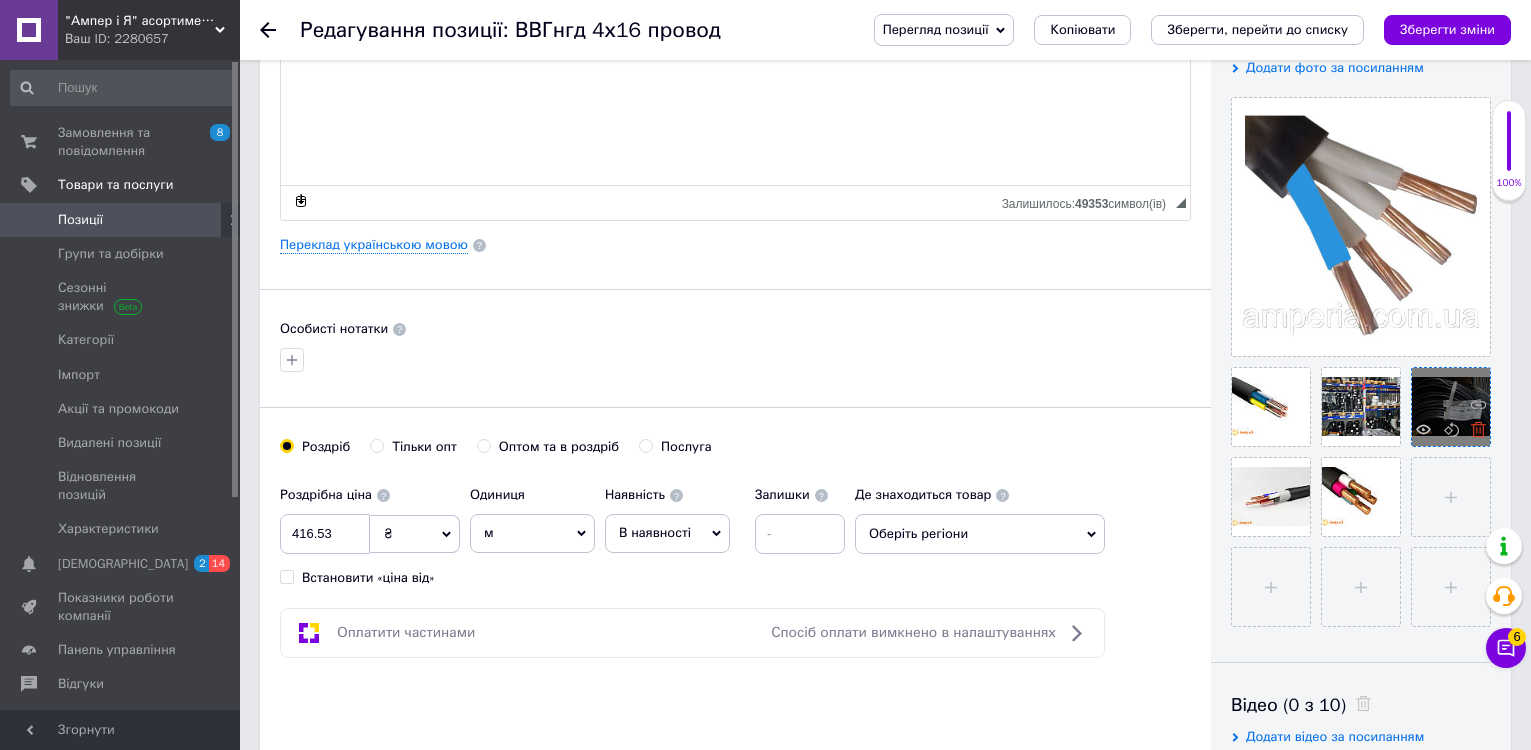 click 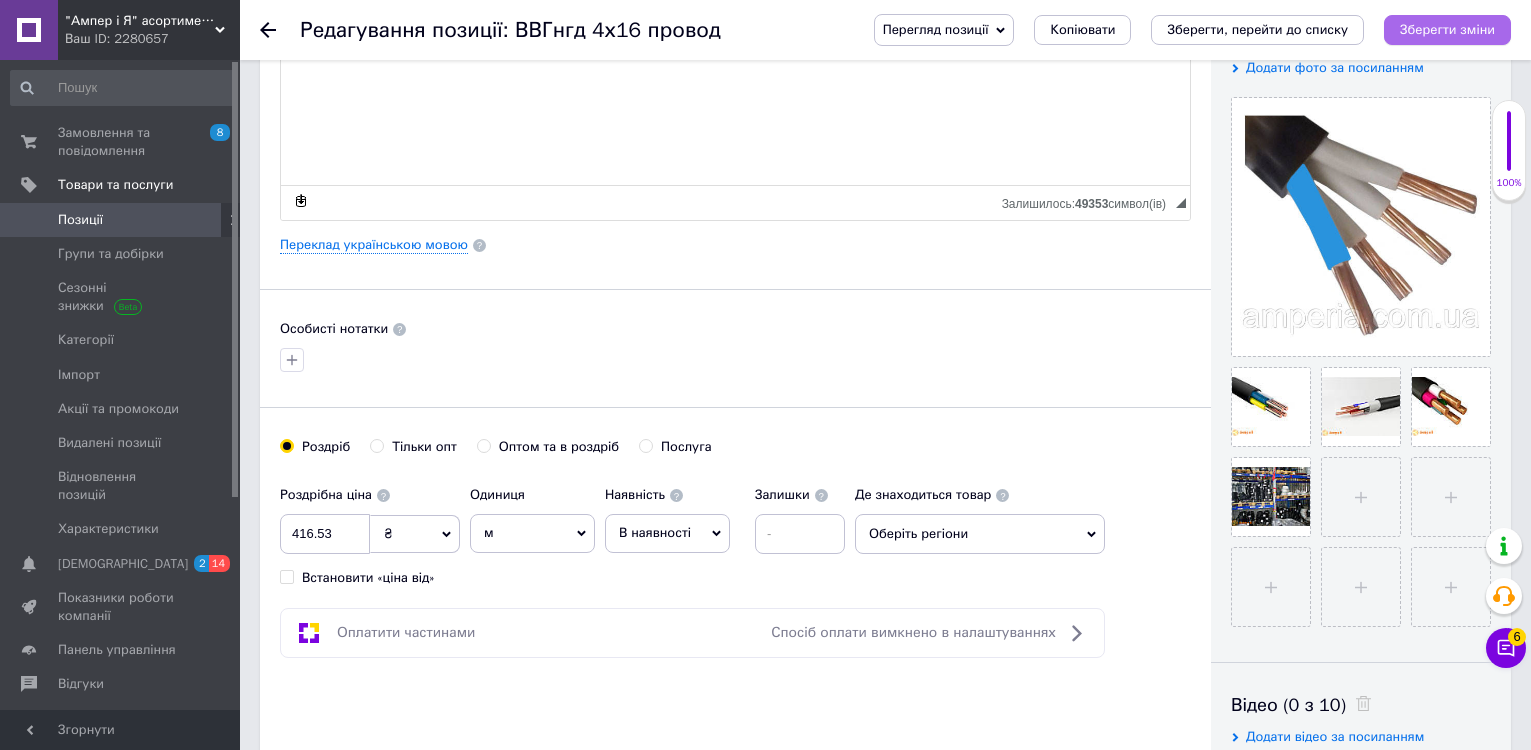 click on "Зберегти зміни" at bounding box center (1447, 29) 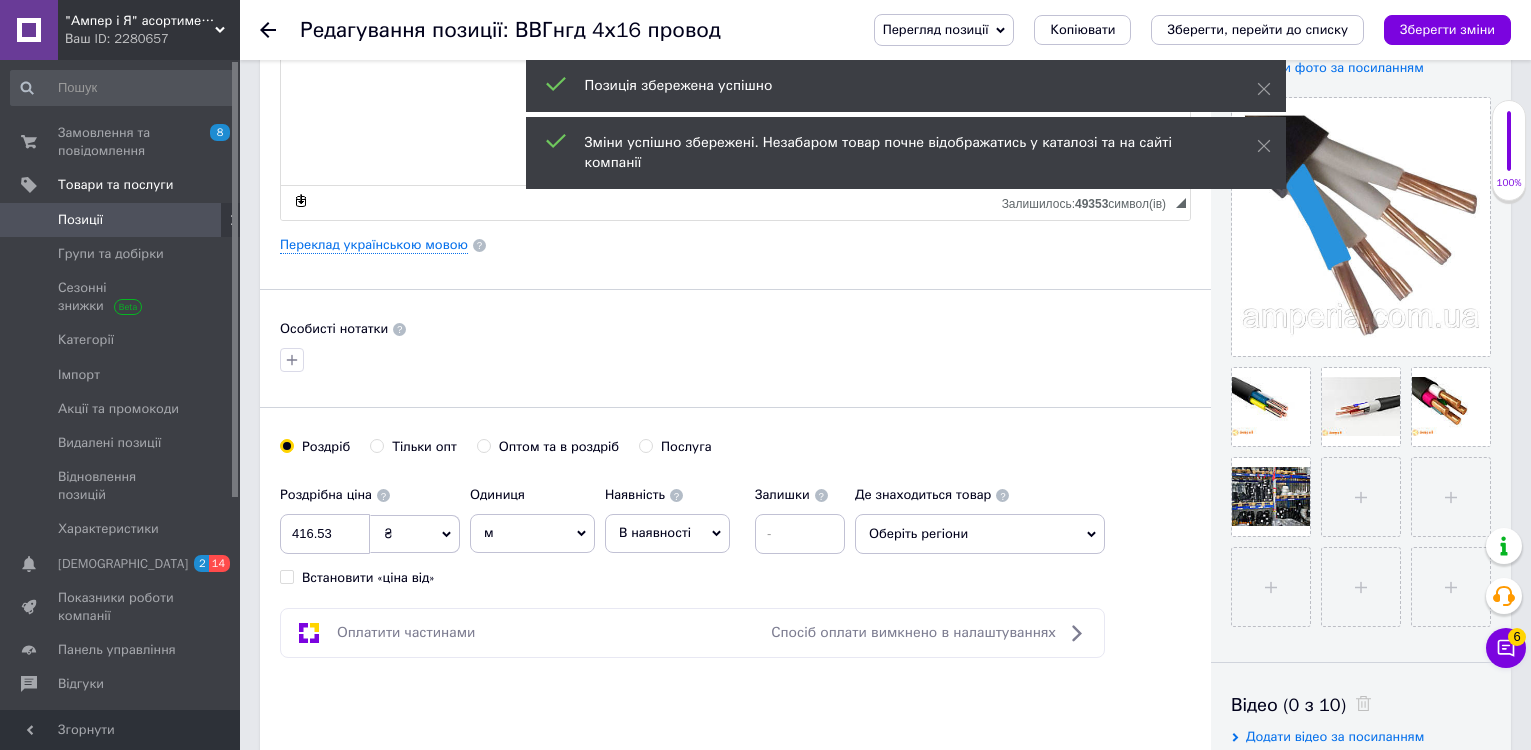click 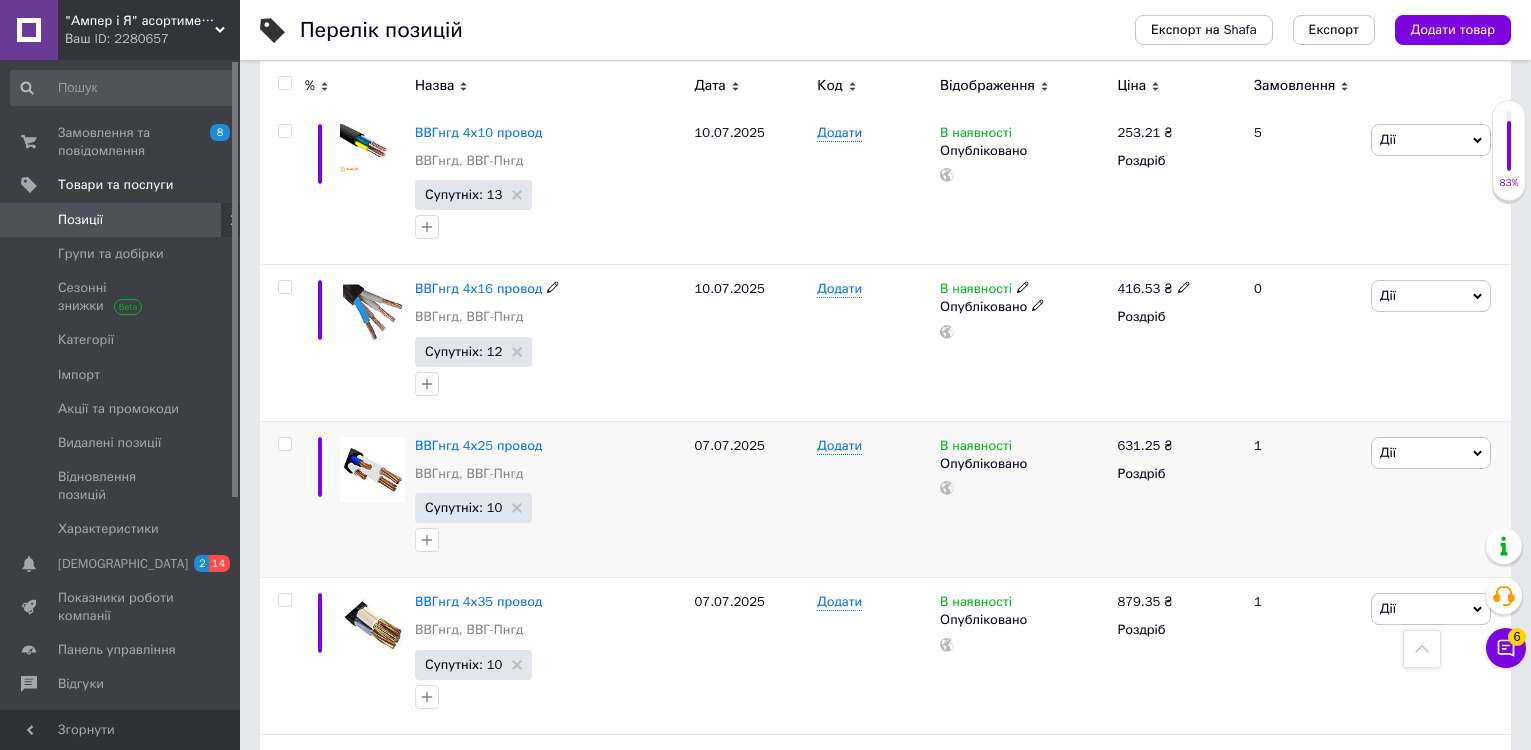 scroll, scrollTop: 2300, scrollLeft: 0, axis: vertical 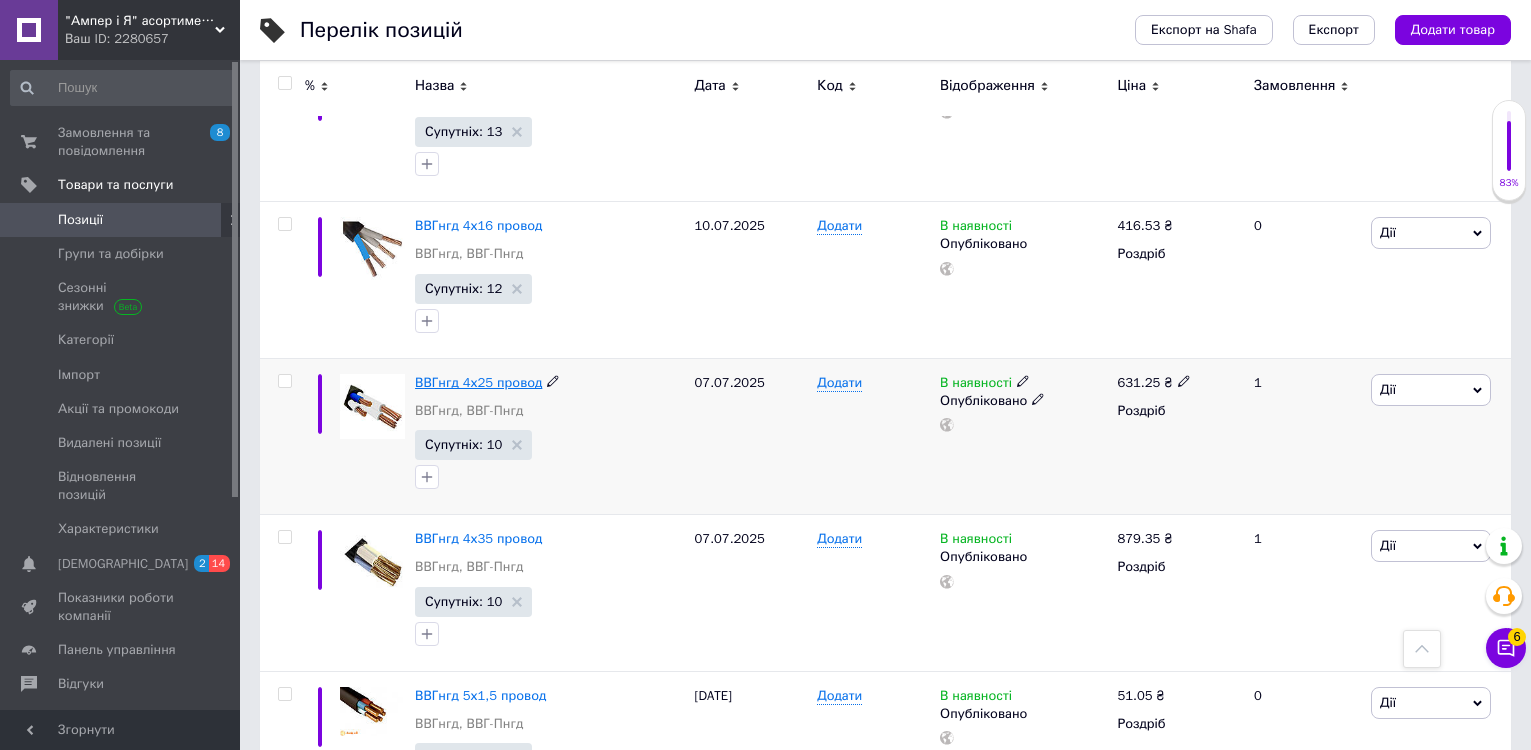 click on "ВВГнгд 4х25 провод" at bounding box center (478, 382) 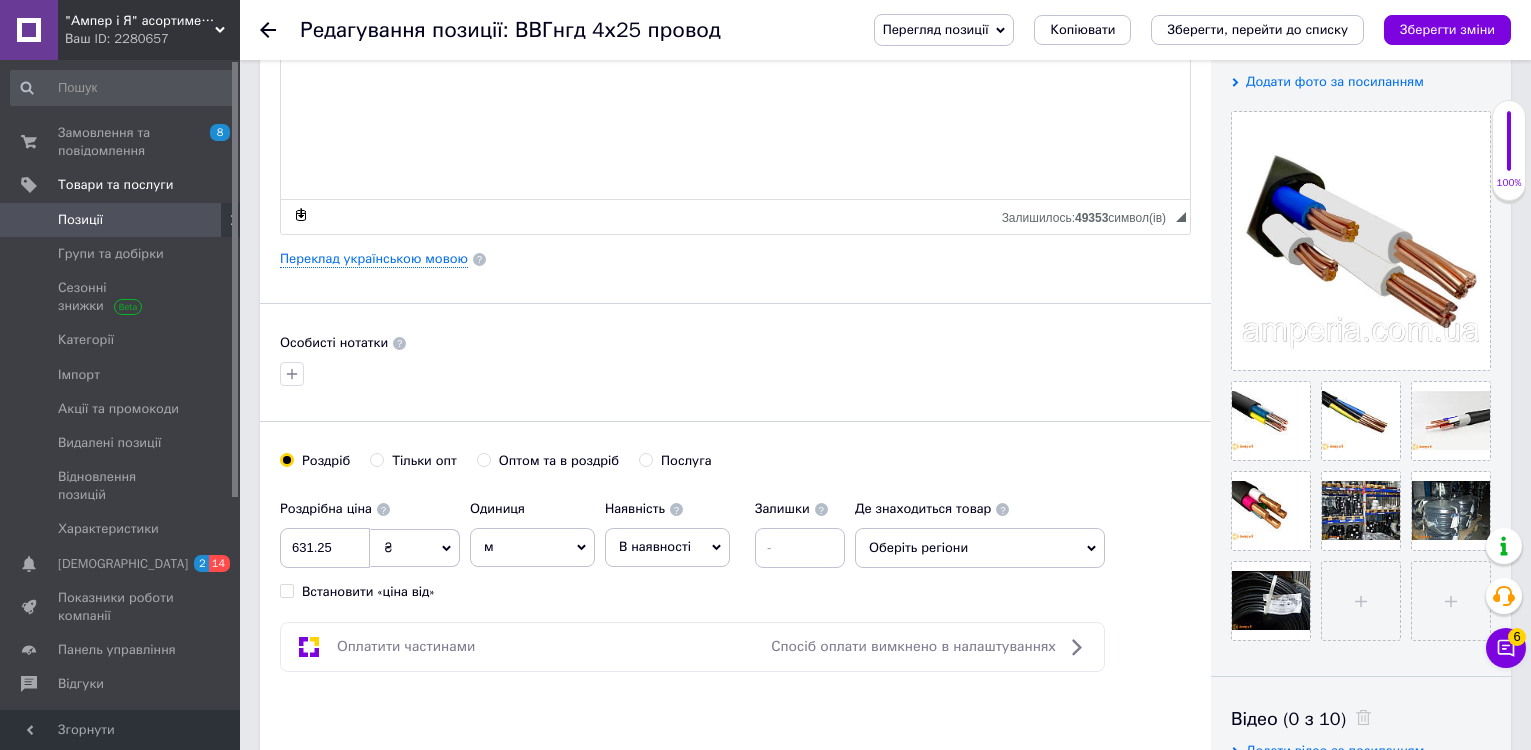 scroll, scrollTop: 400, scrollLeft: 0, axis: vertical 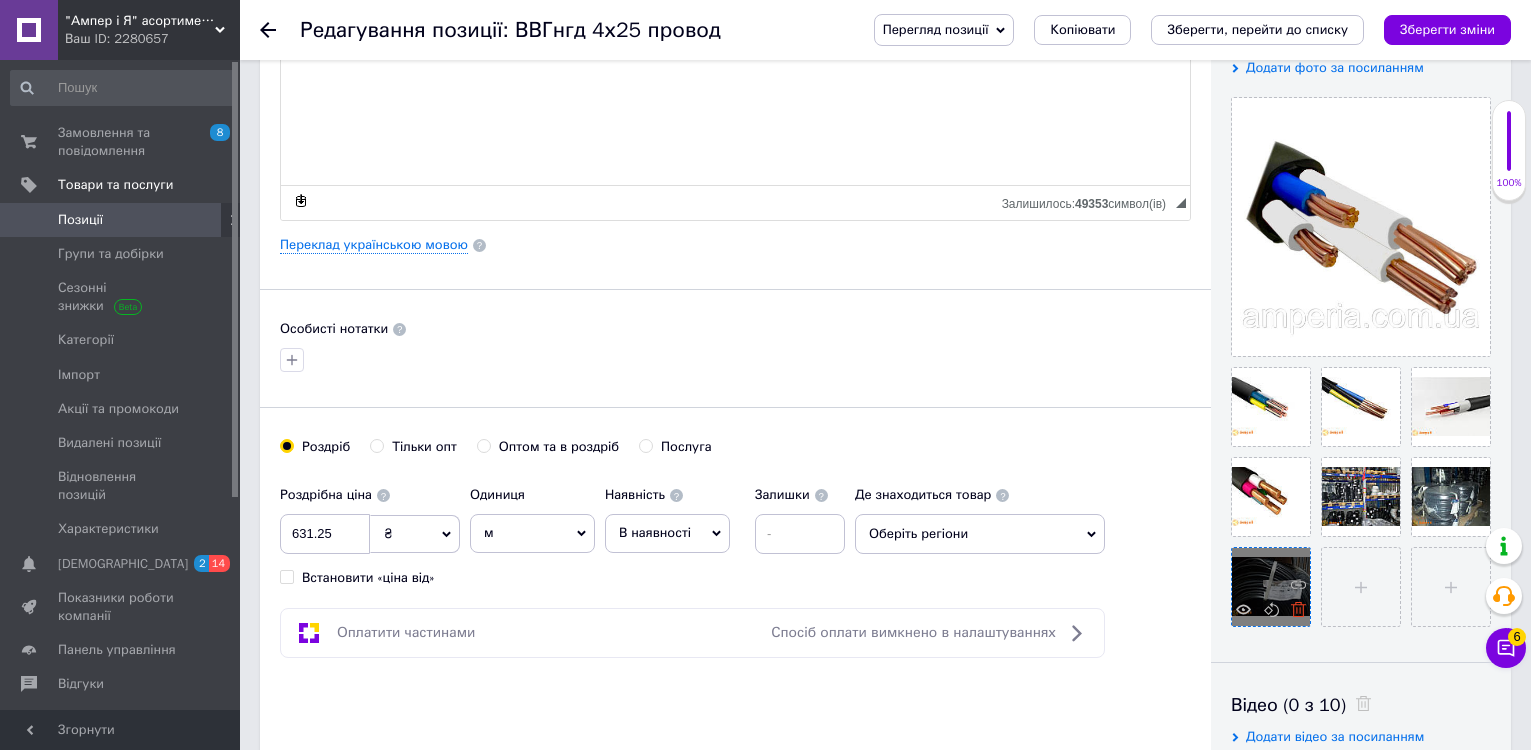 click 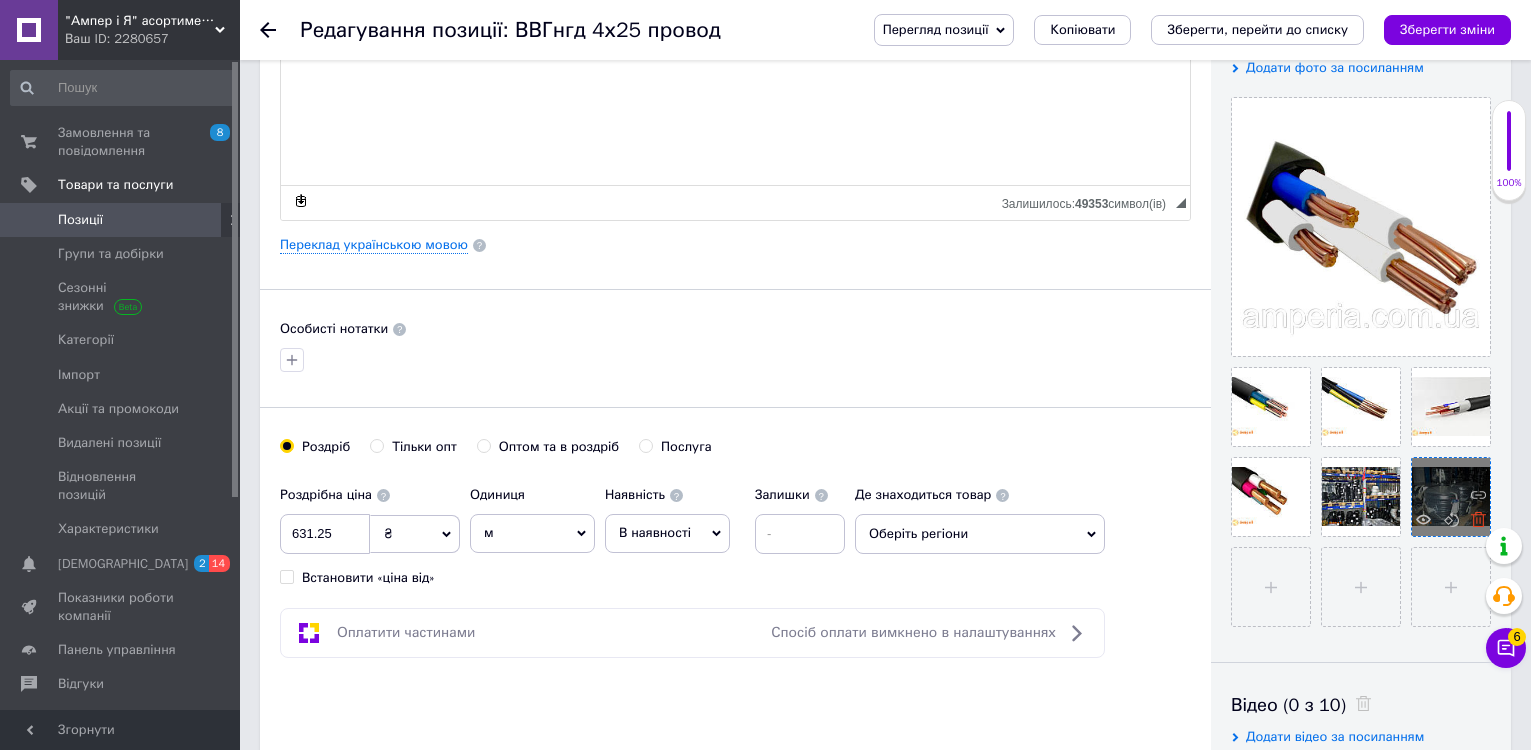 click 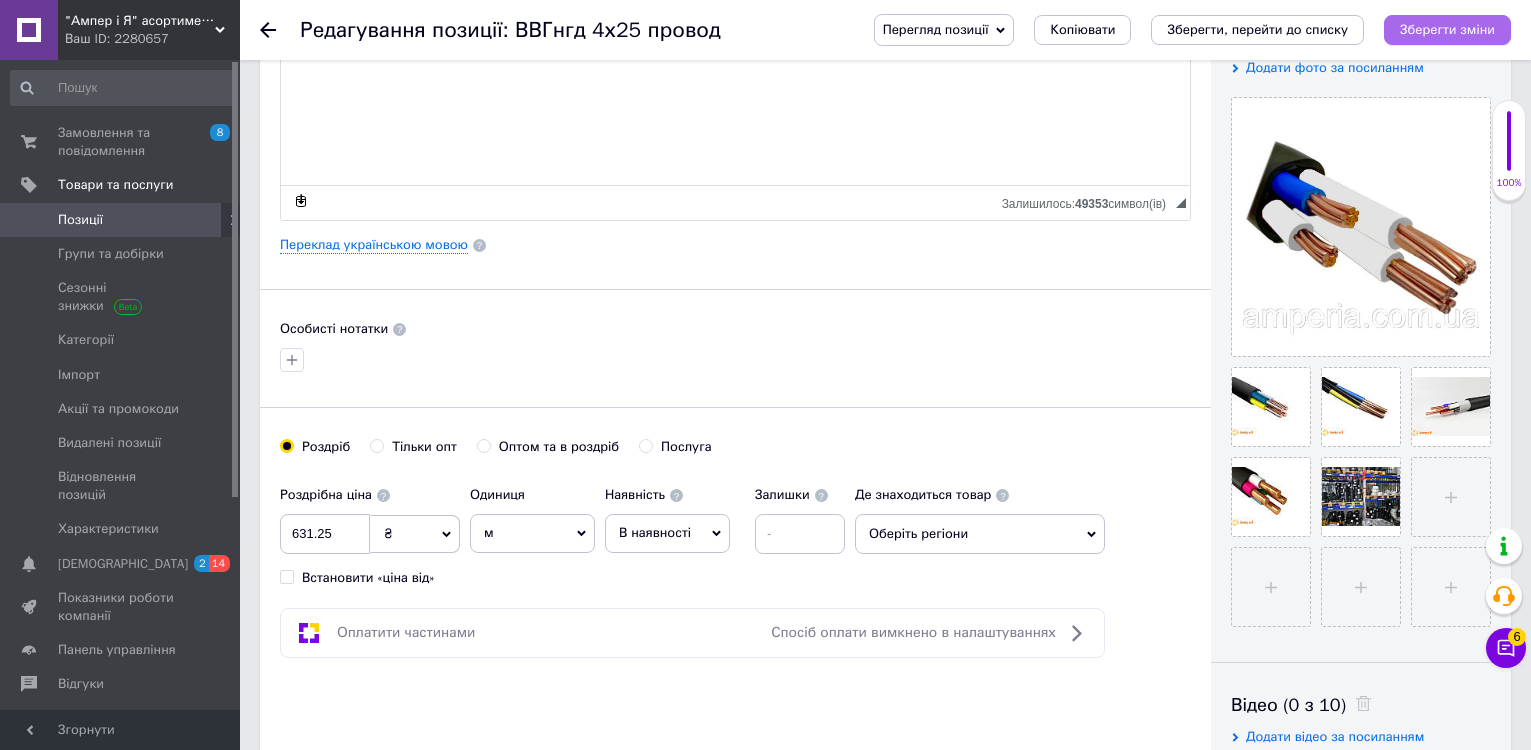 click on "Зберегти зміни" at bounding box center (1447, 29) 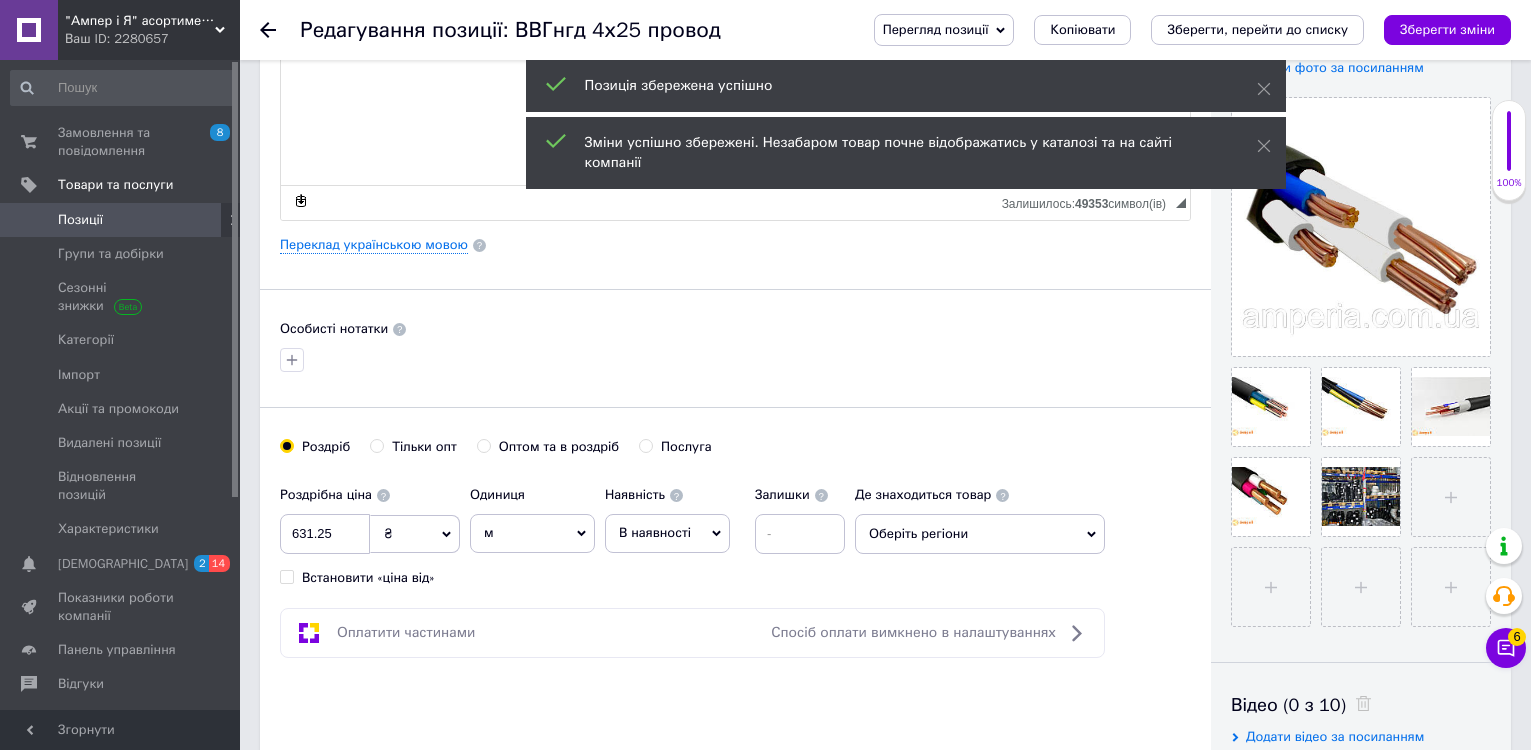 click 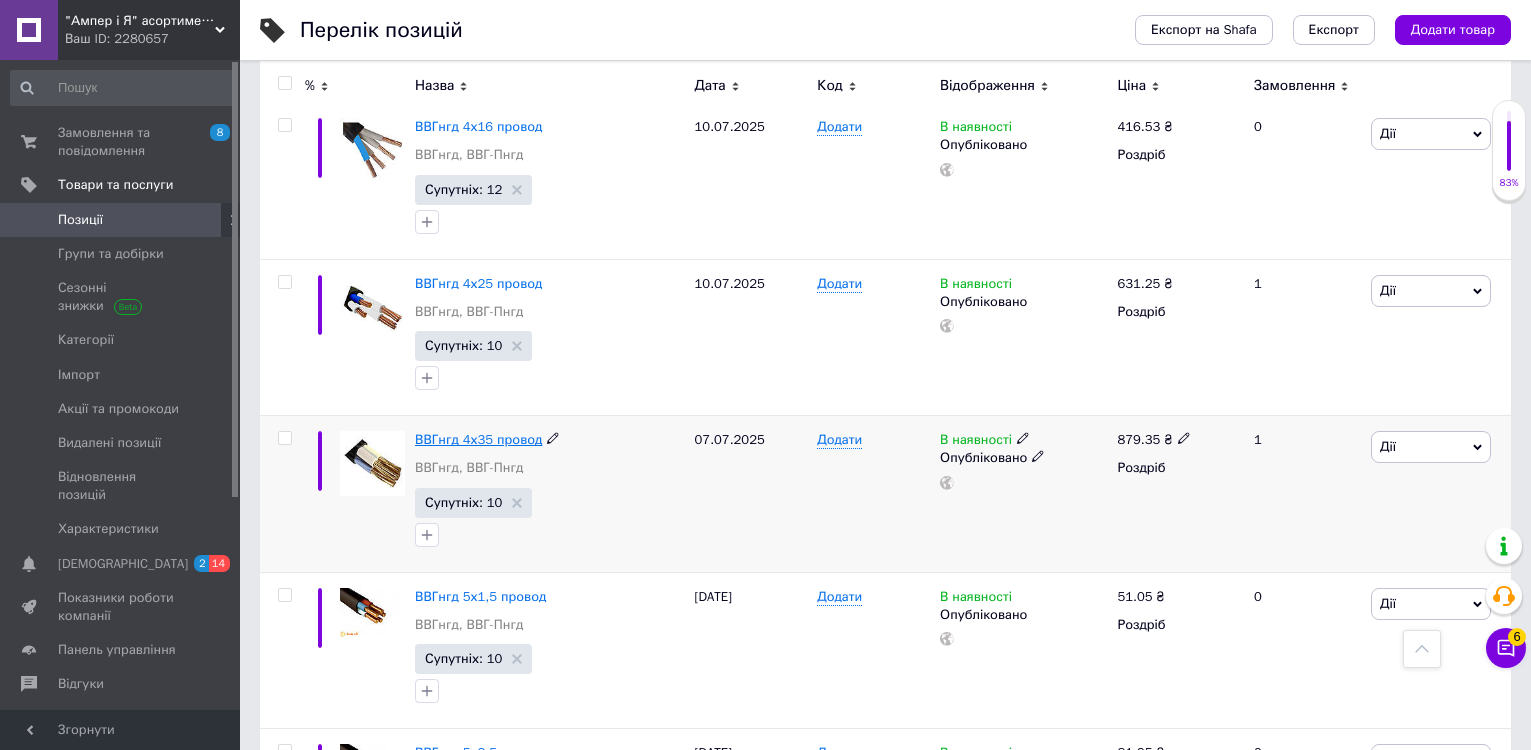 scroll, scrollTop: 2400, scrollLeft: 0, axis: vertical 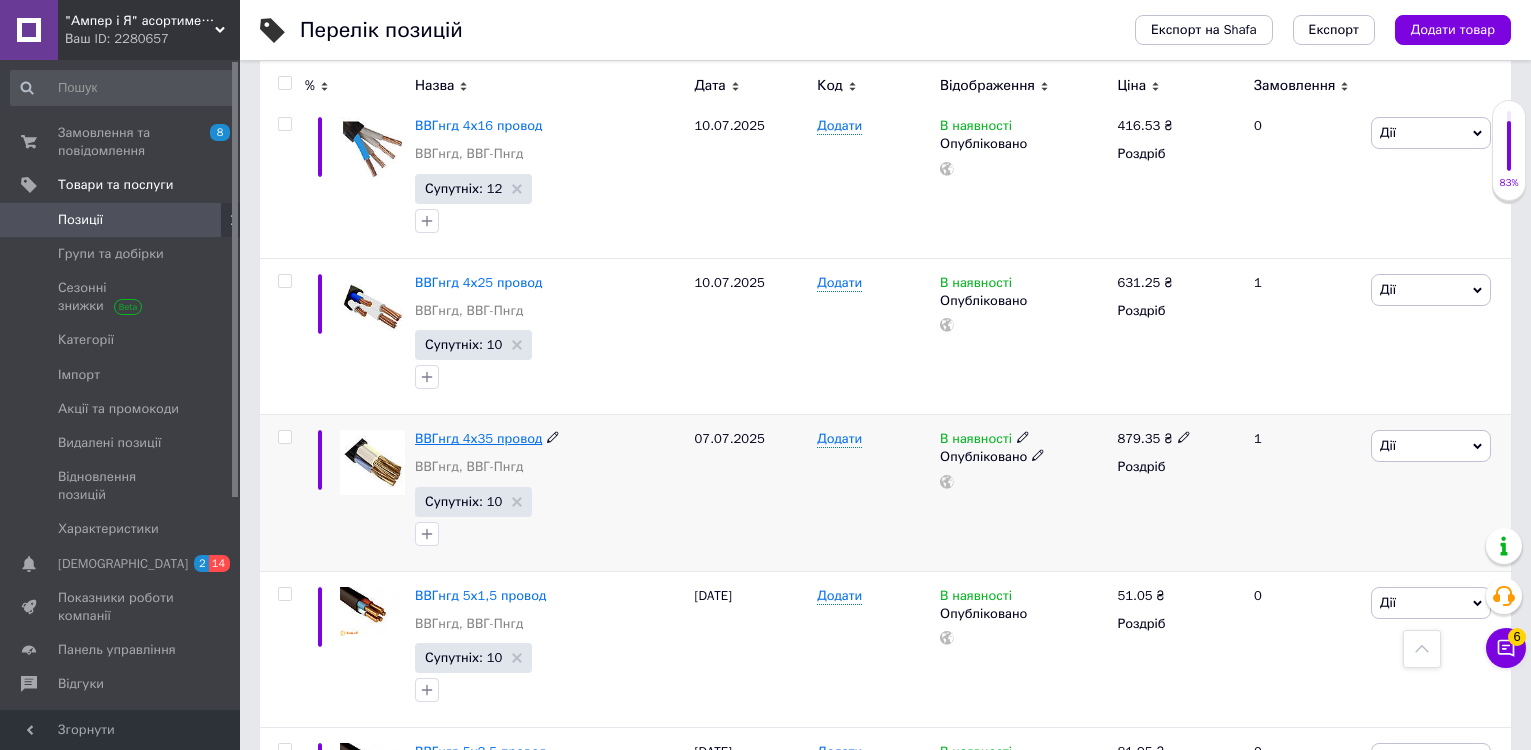 click on "ВВГнгд 4х35 провод" at bounding box center [478, 438] 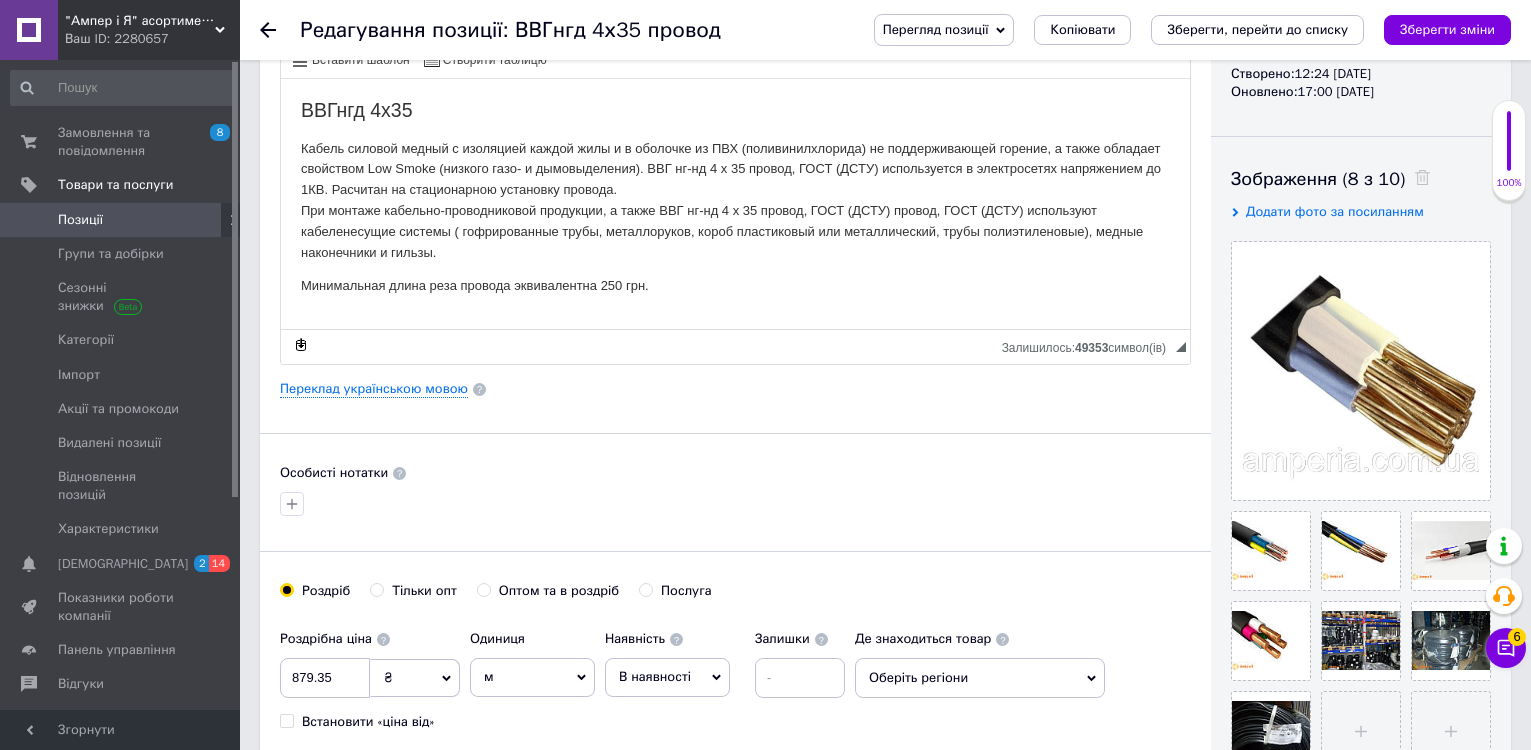 scroll, scrollTop: 400, scrollLeft: 0, axis: vertical 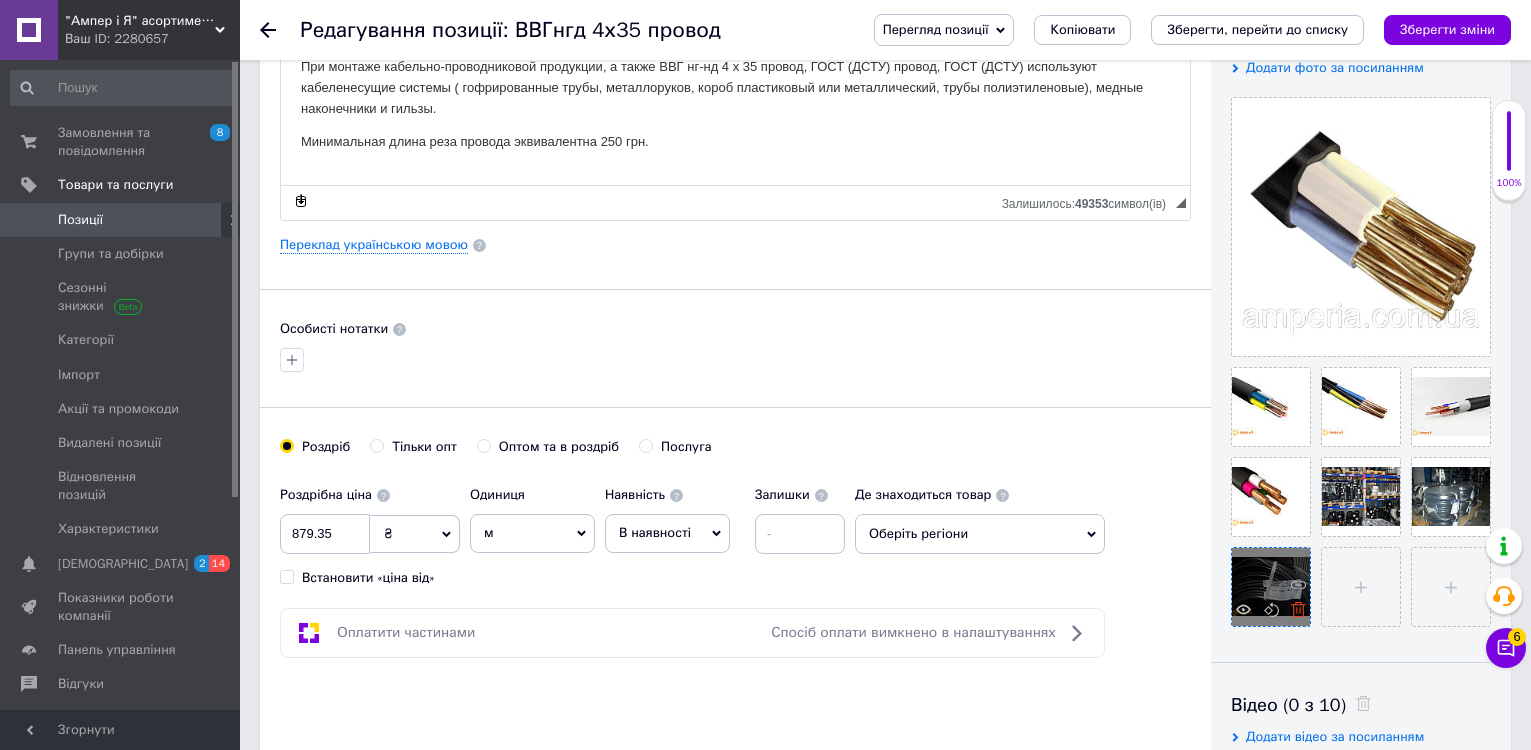 click 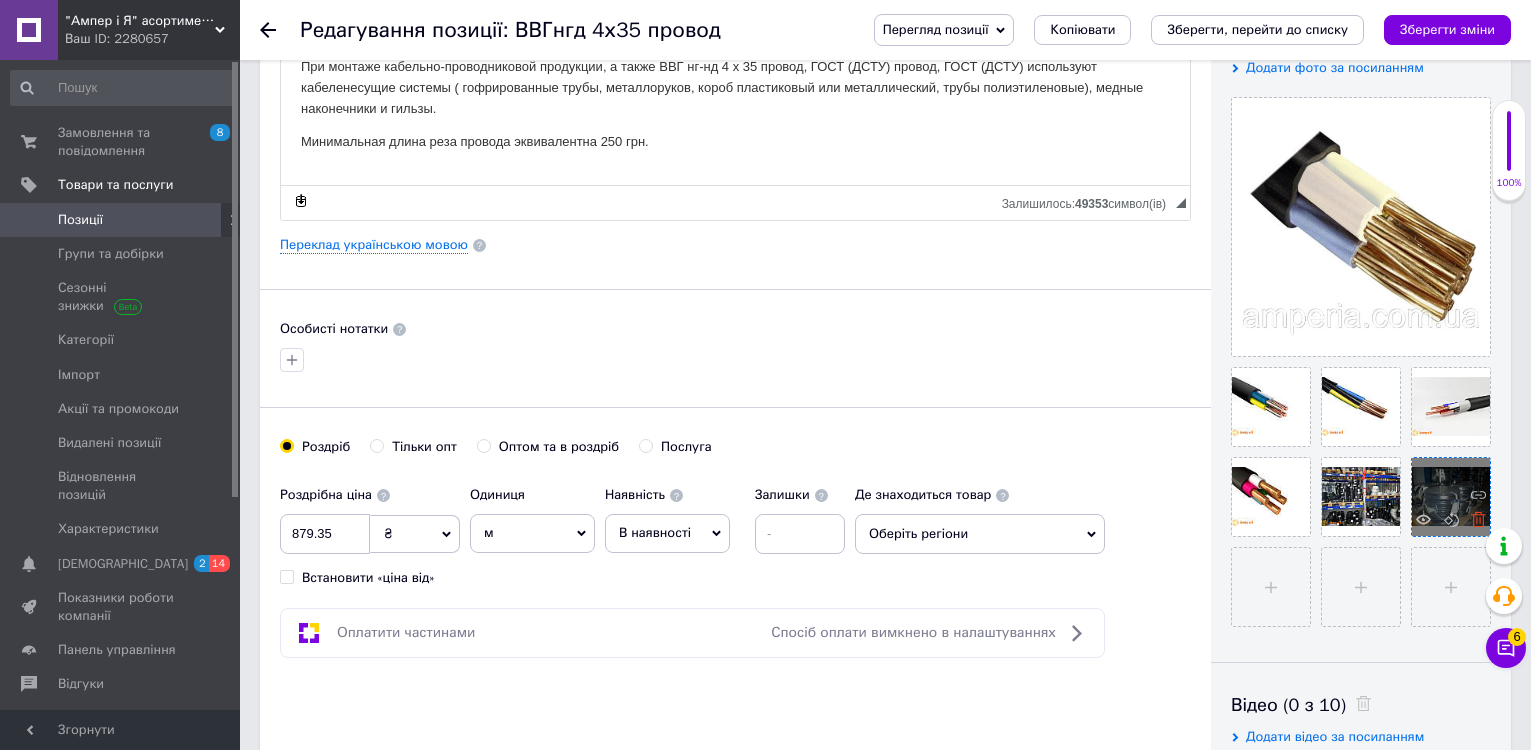 click 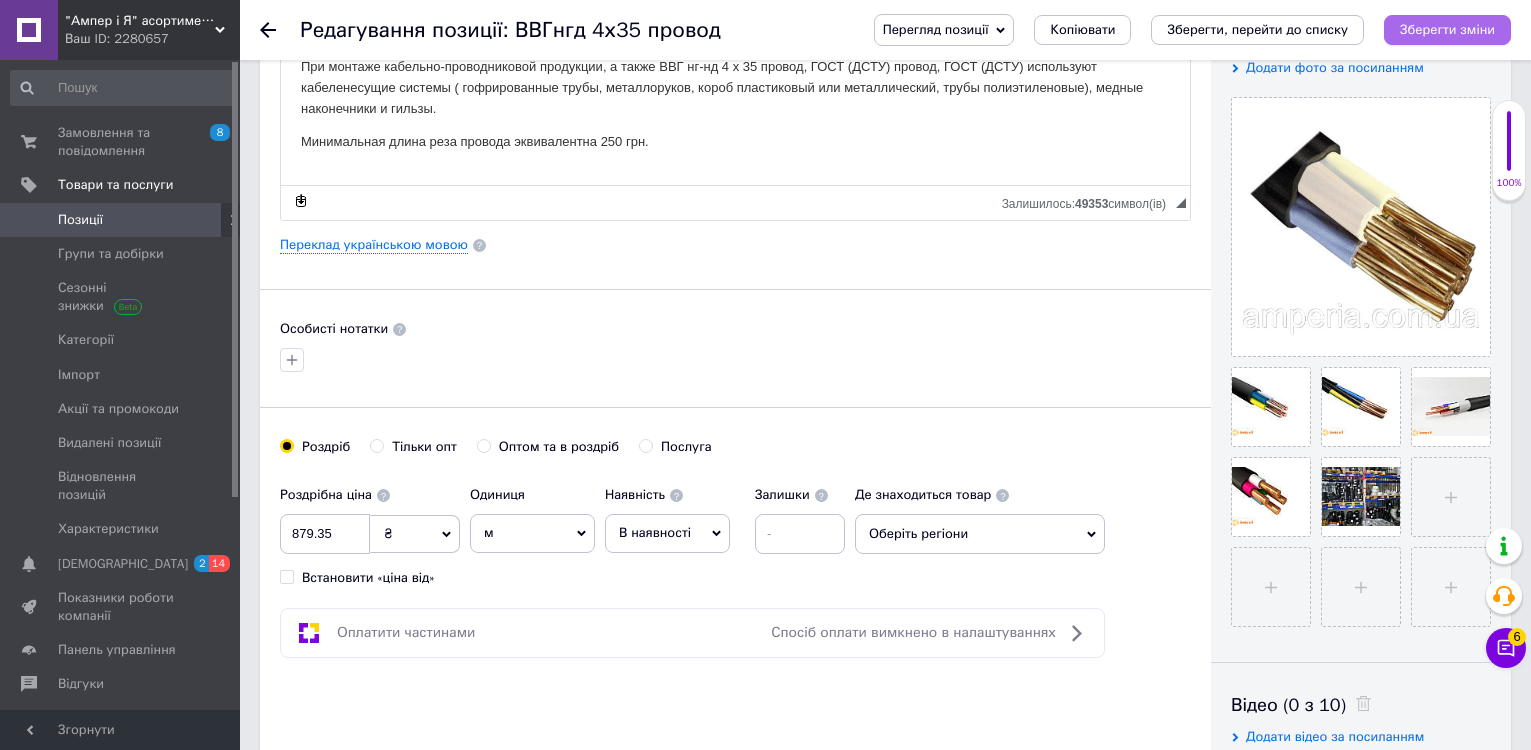 drag, startPoint x: 1443, startPoint y: 31, endPoint x: 736, endPoint y: 155, distance: 717.79175 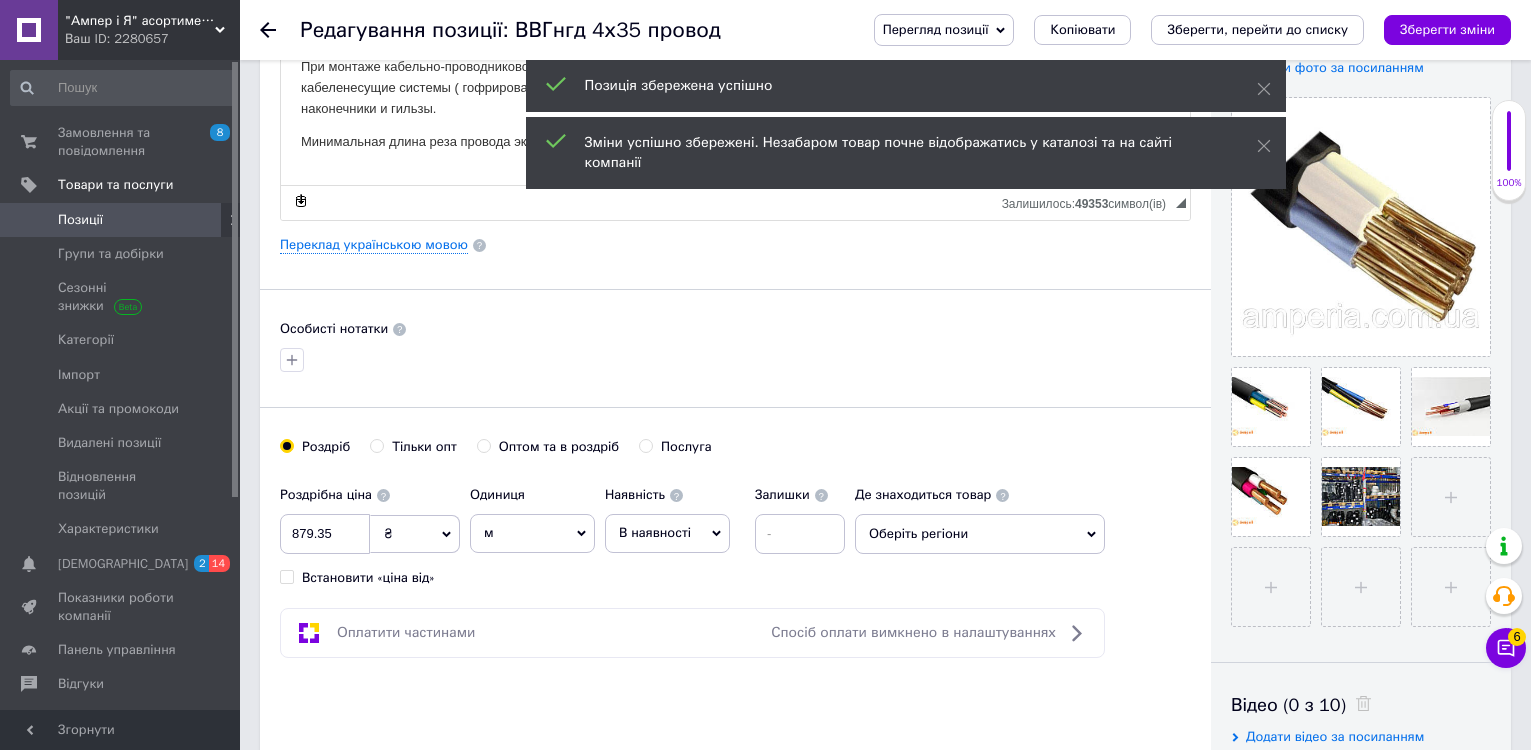 click 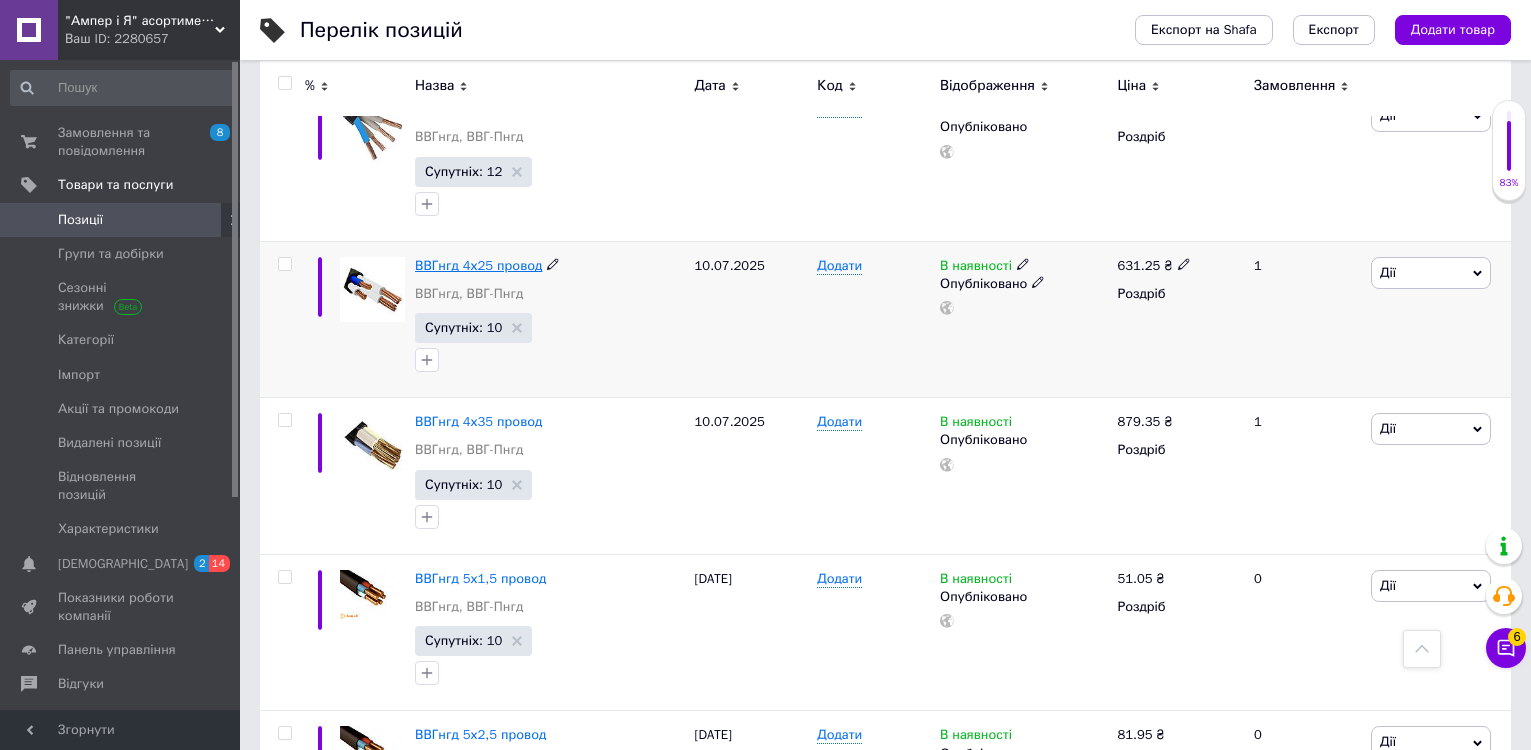 scroll, scrollTop: 2500, scrollLeft: 0, axis: vertical 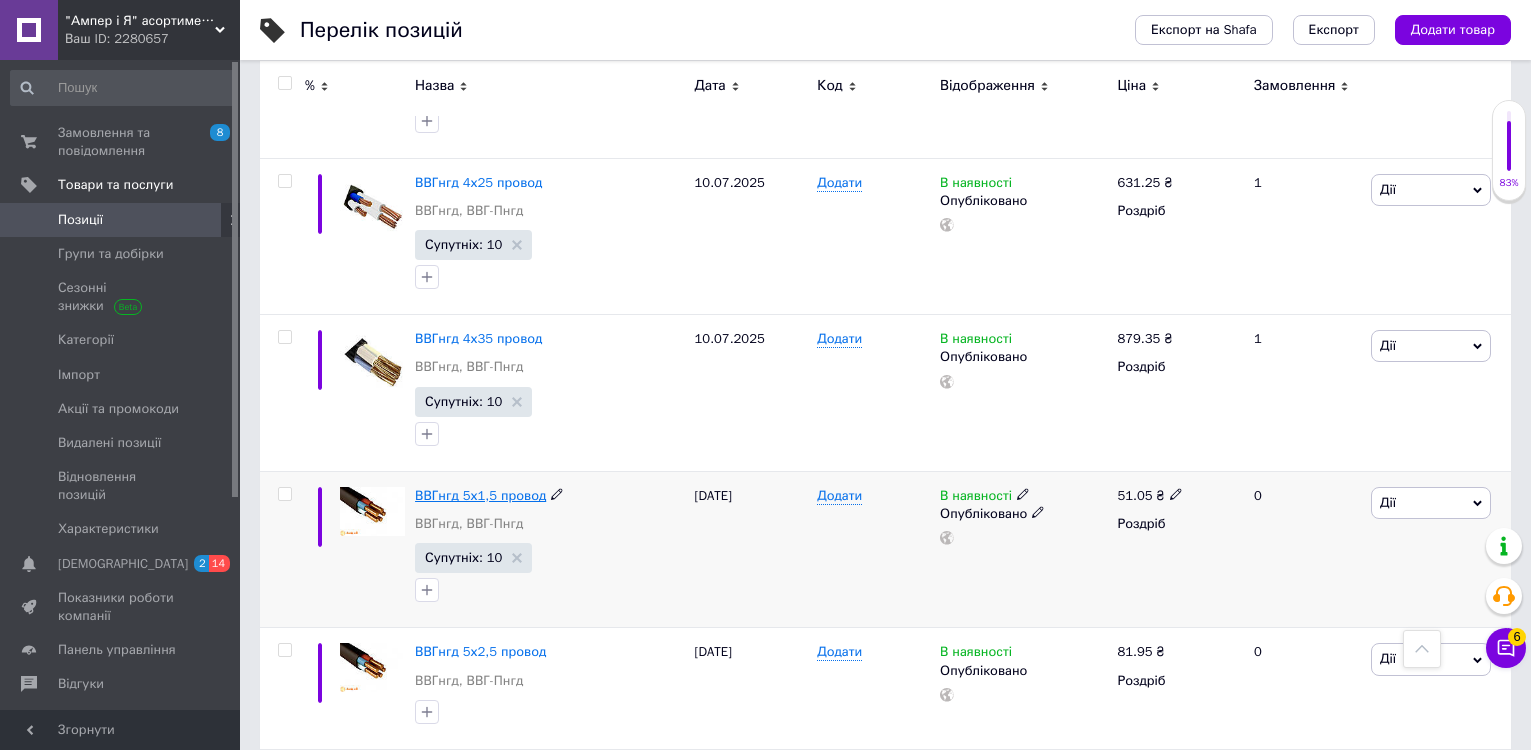 click on "ВВГнгд 5х1,5 провод" at bounding box center [480, 495] 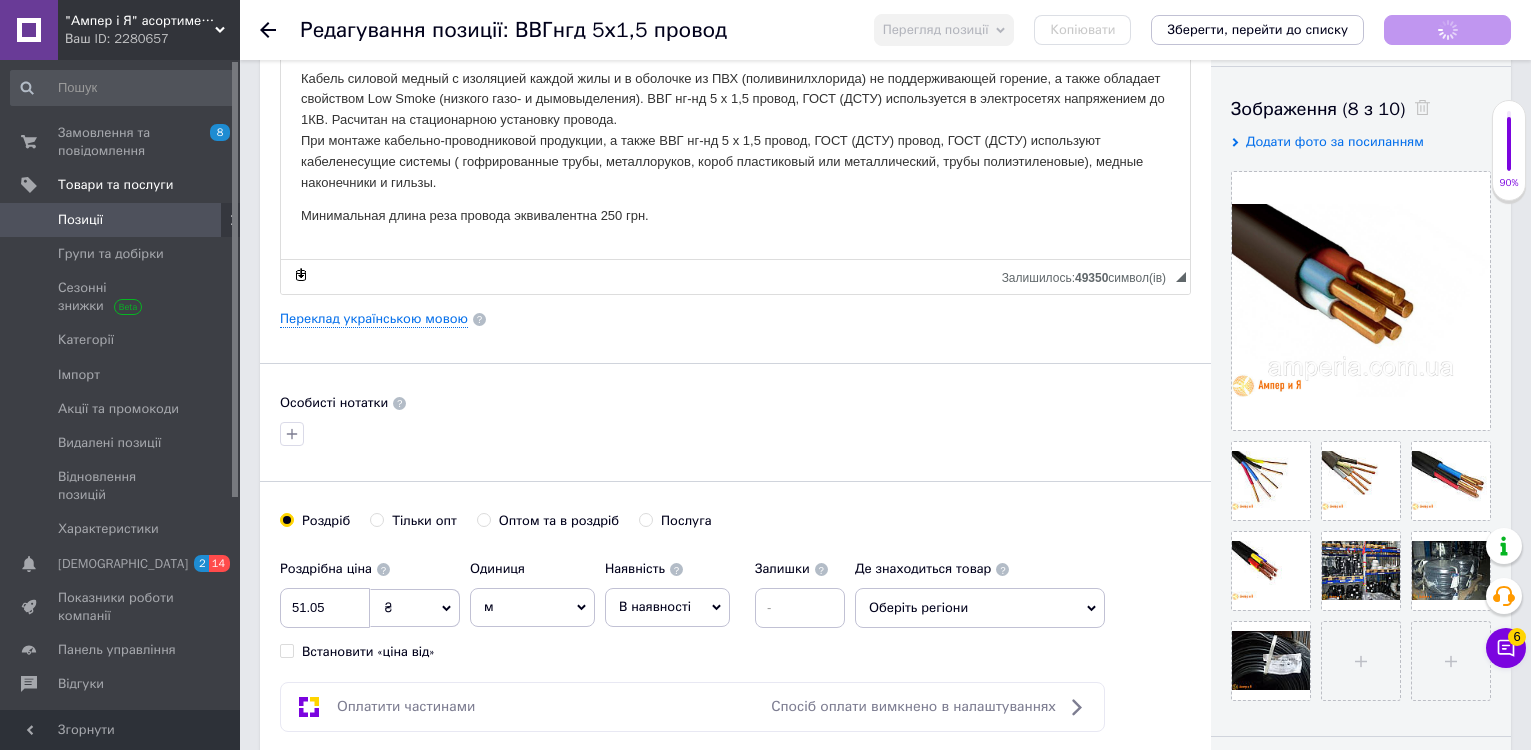 scroll, scrollTop: 400, scrollLeft: 0, axis: vertical 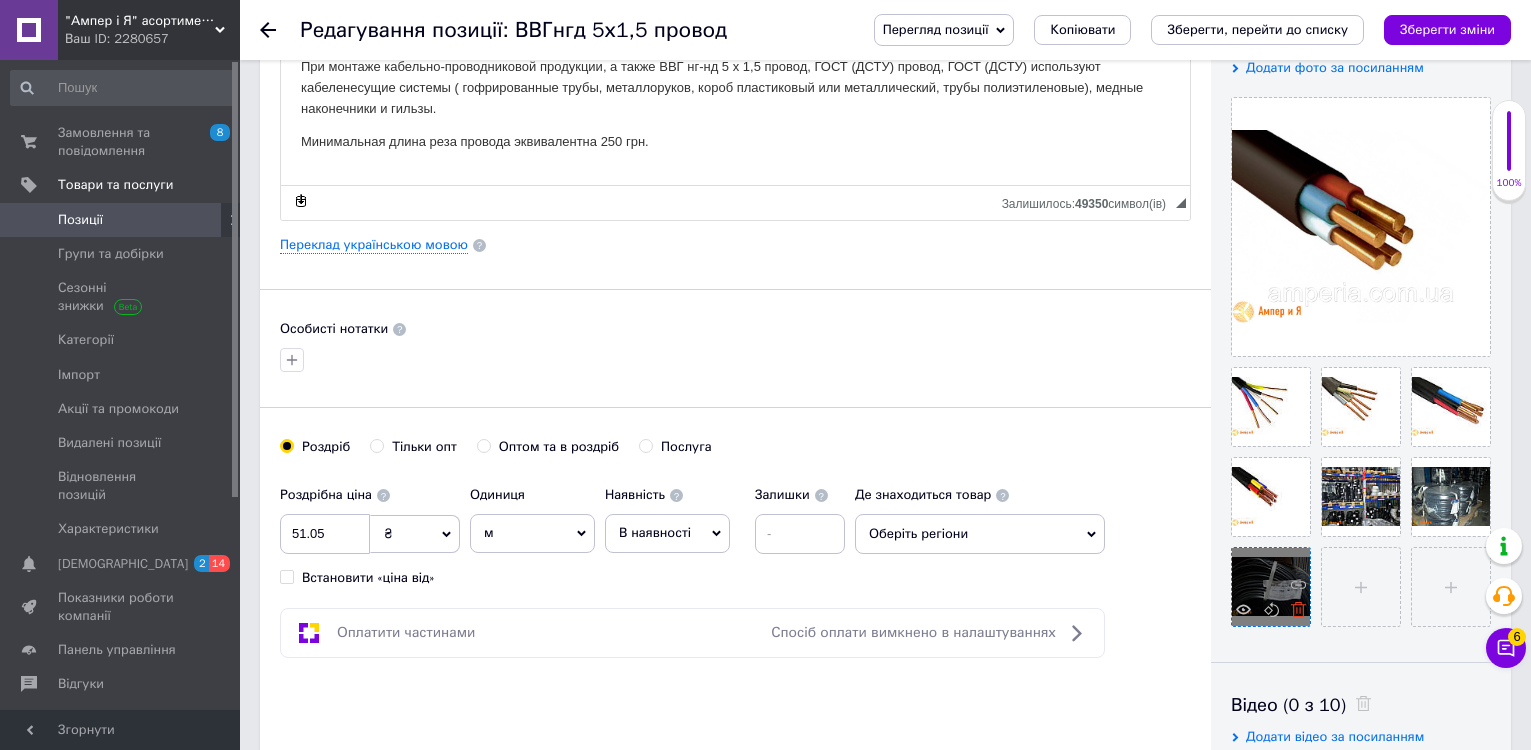 click 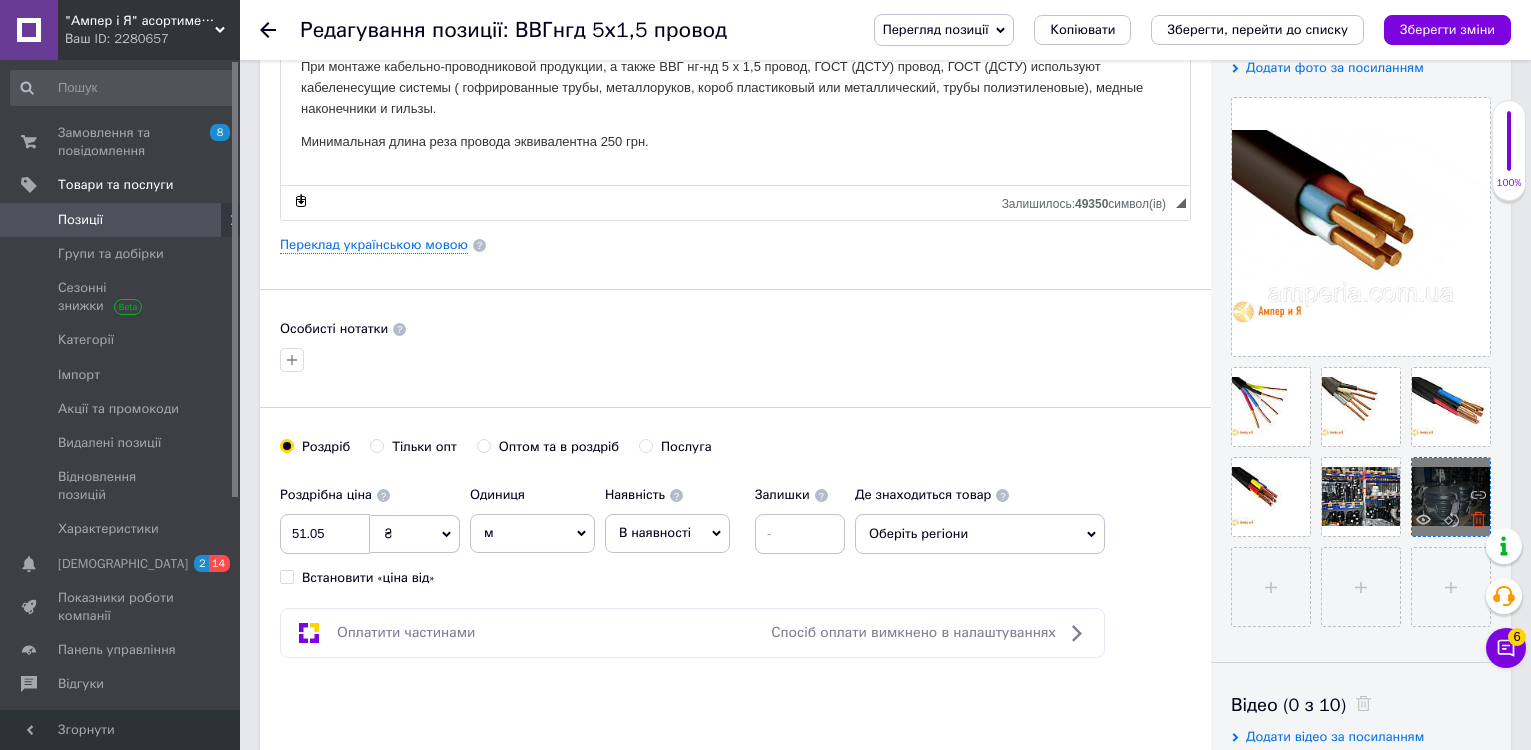 click 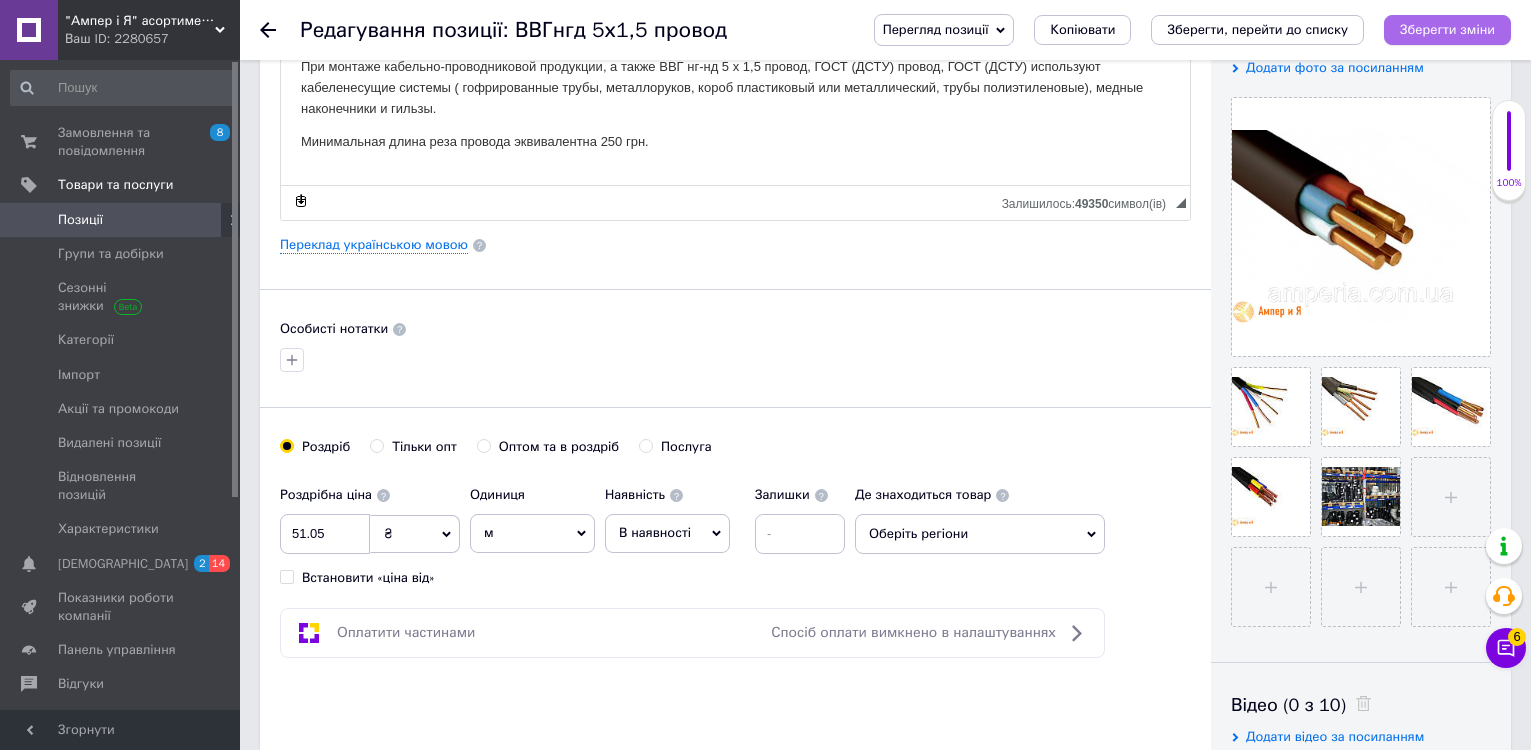 click on "Зберегти зміни" at bounding box center [1447, 29] 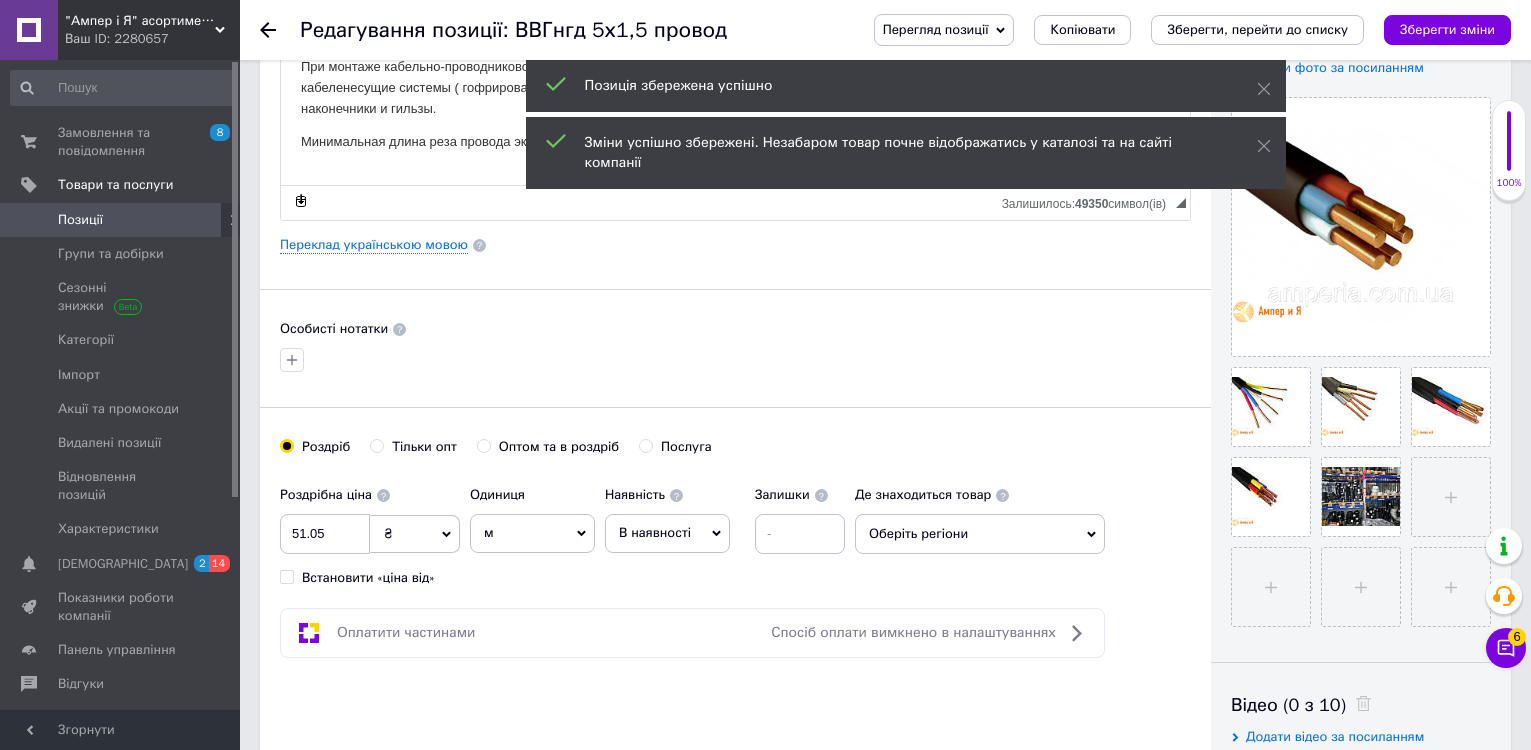 click 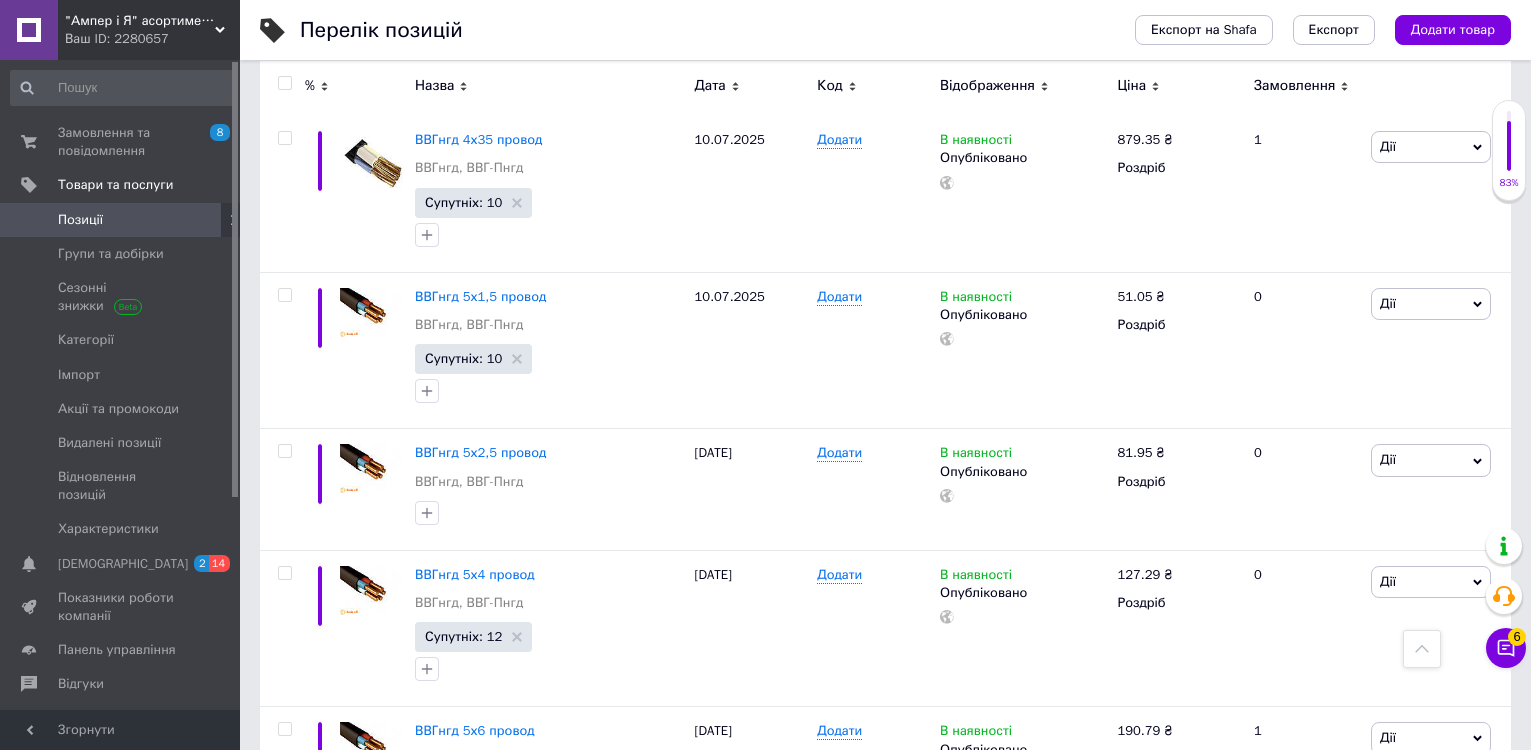 scroll, scrollTop: 2700, scrollLeft: 0, axis: vertical 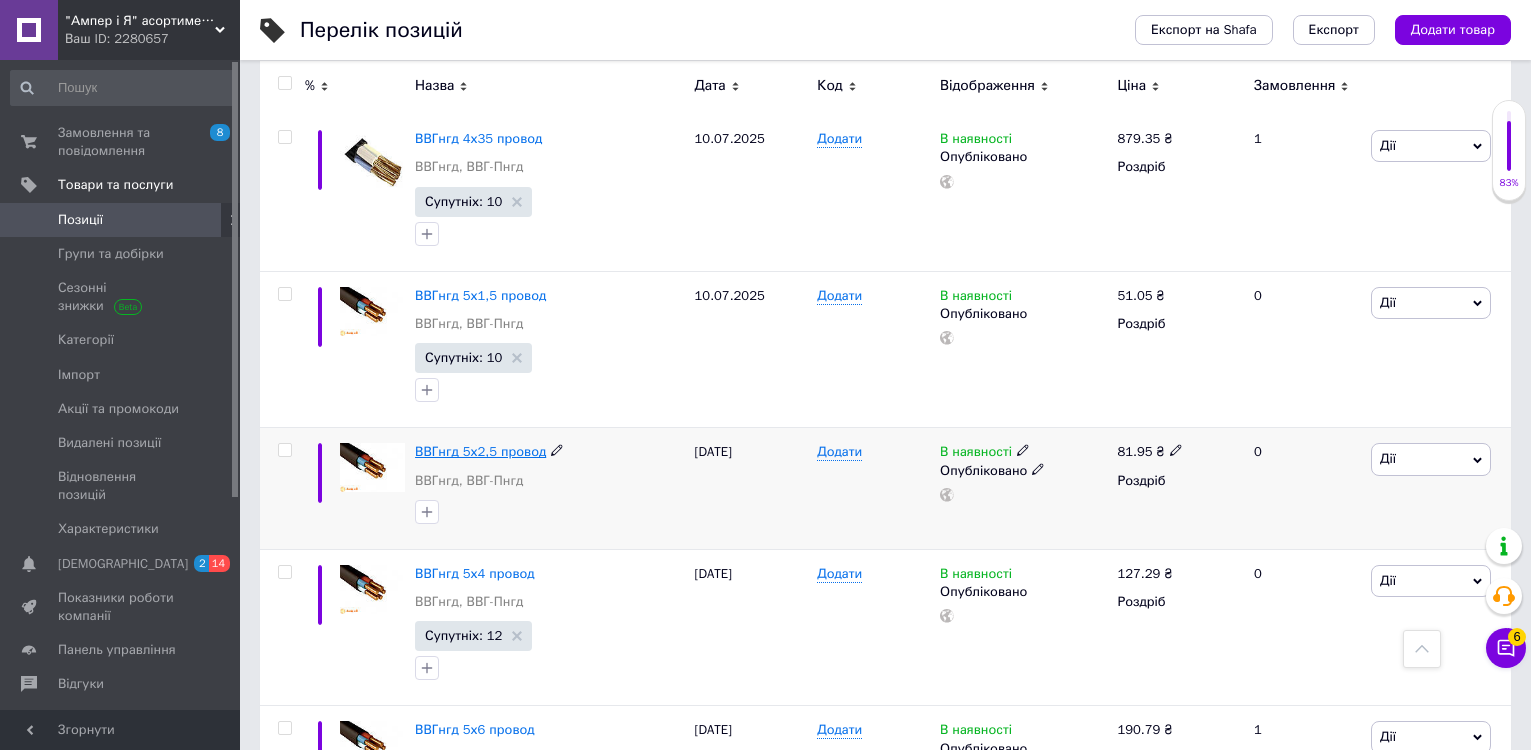 click on "ВВГнгд 5х2,5 провод" at bounding box center [480, 451] 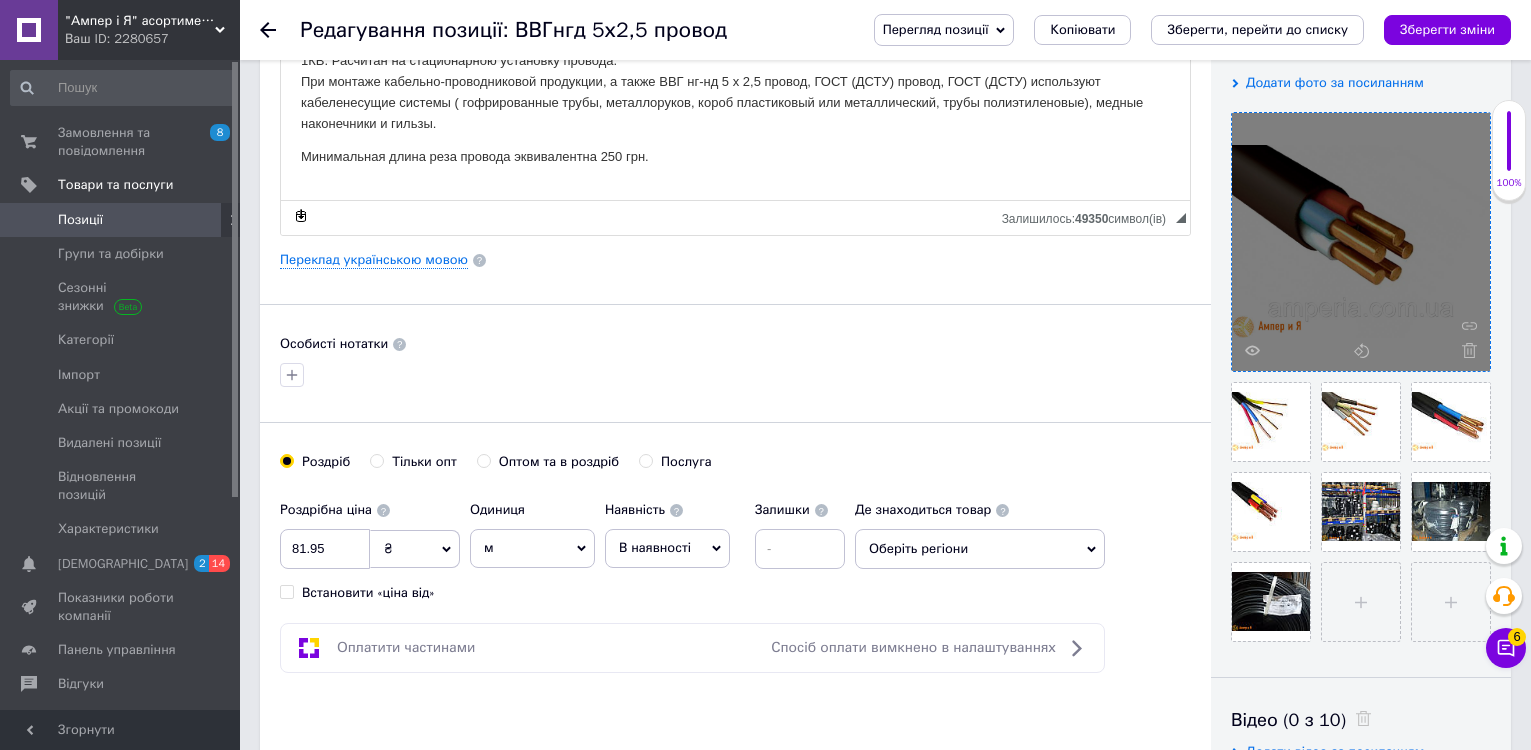 scroll, scrollTop: 400, scrollLeft: 0, axis: vertical 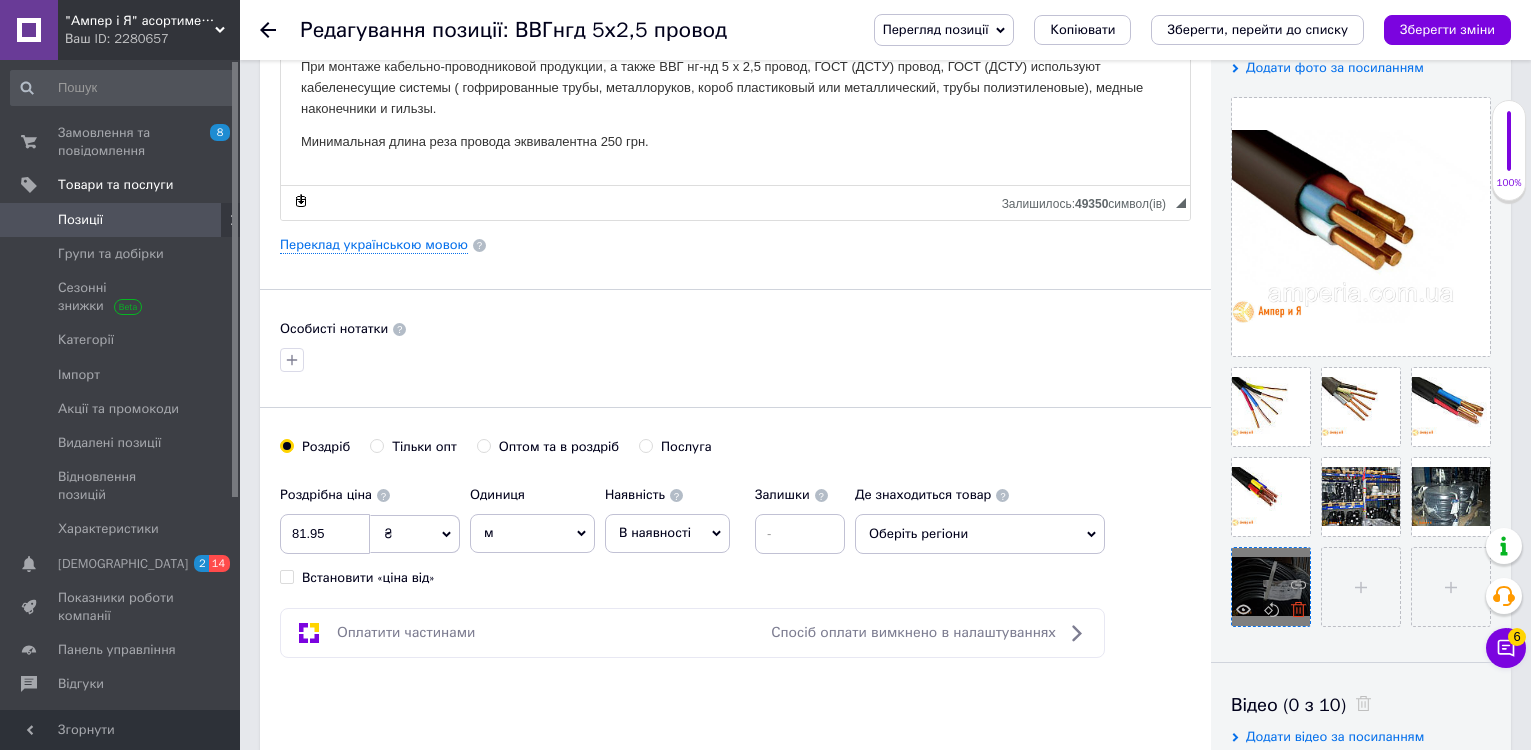 click 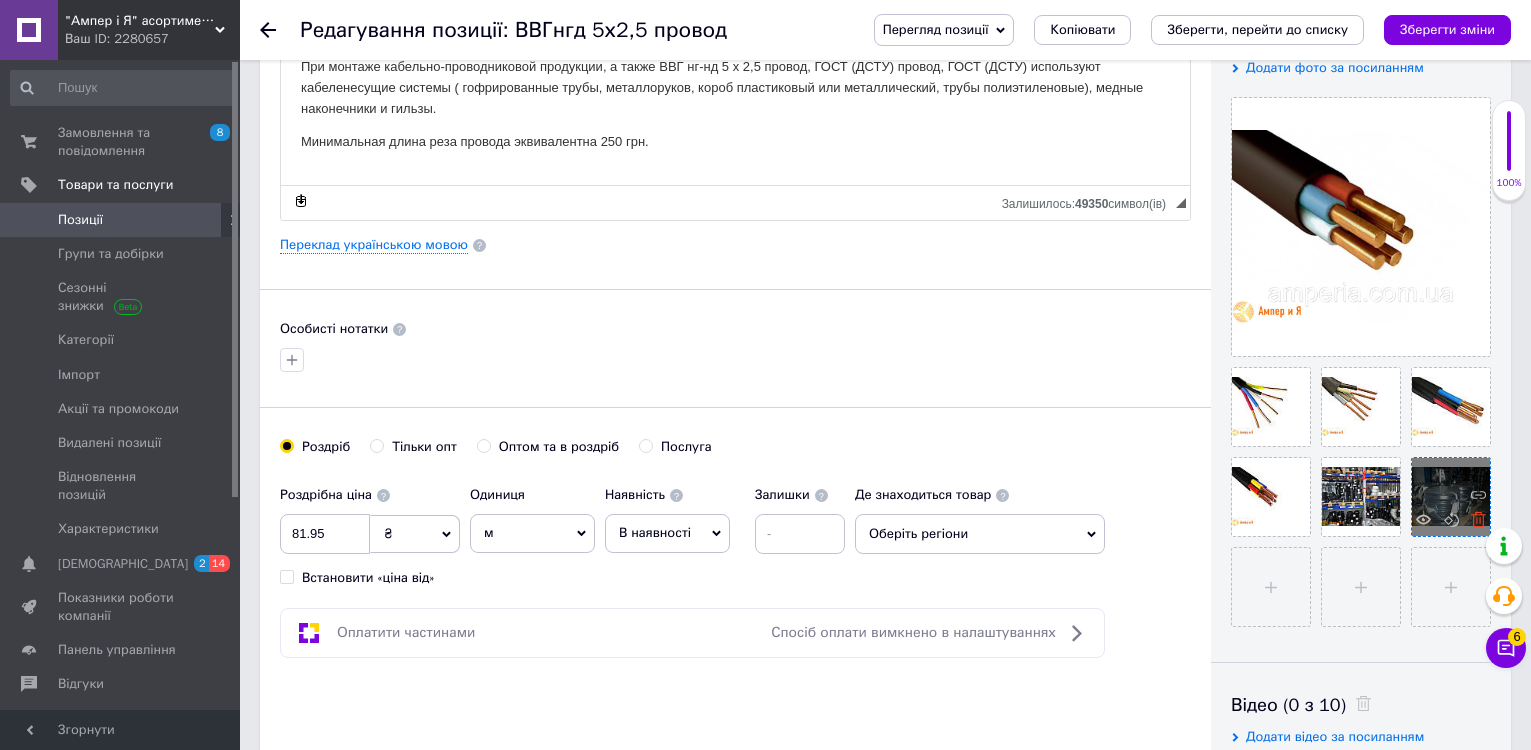 click 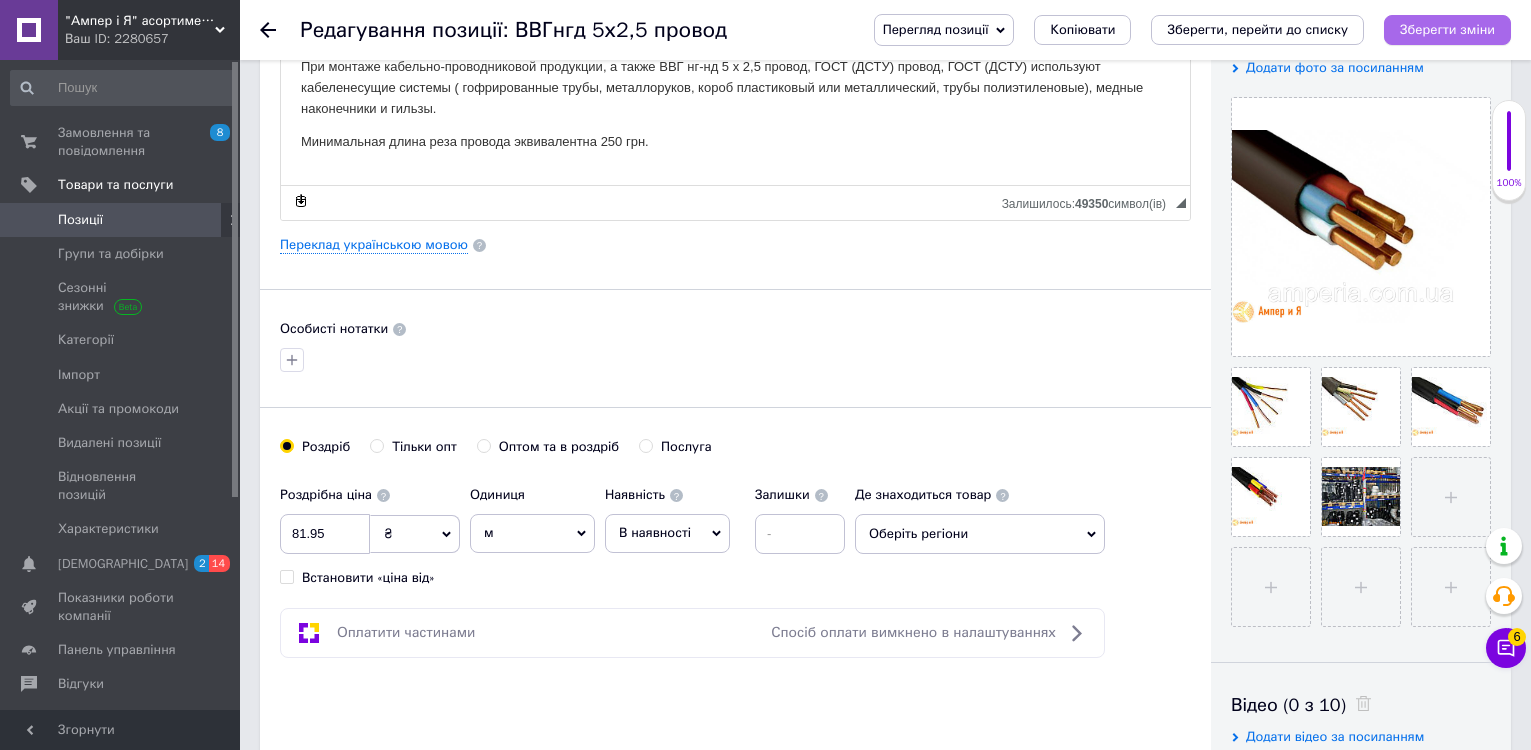 click on "Зберегти зміни" at bounding box center (1447, 30) 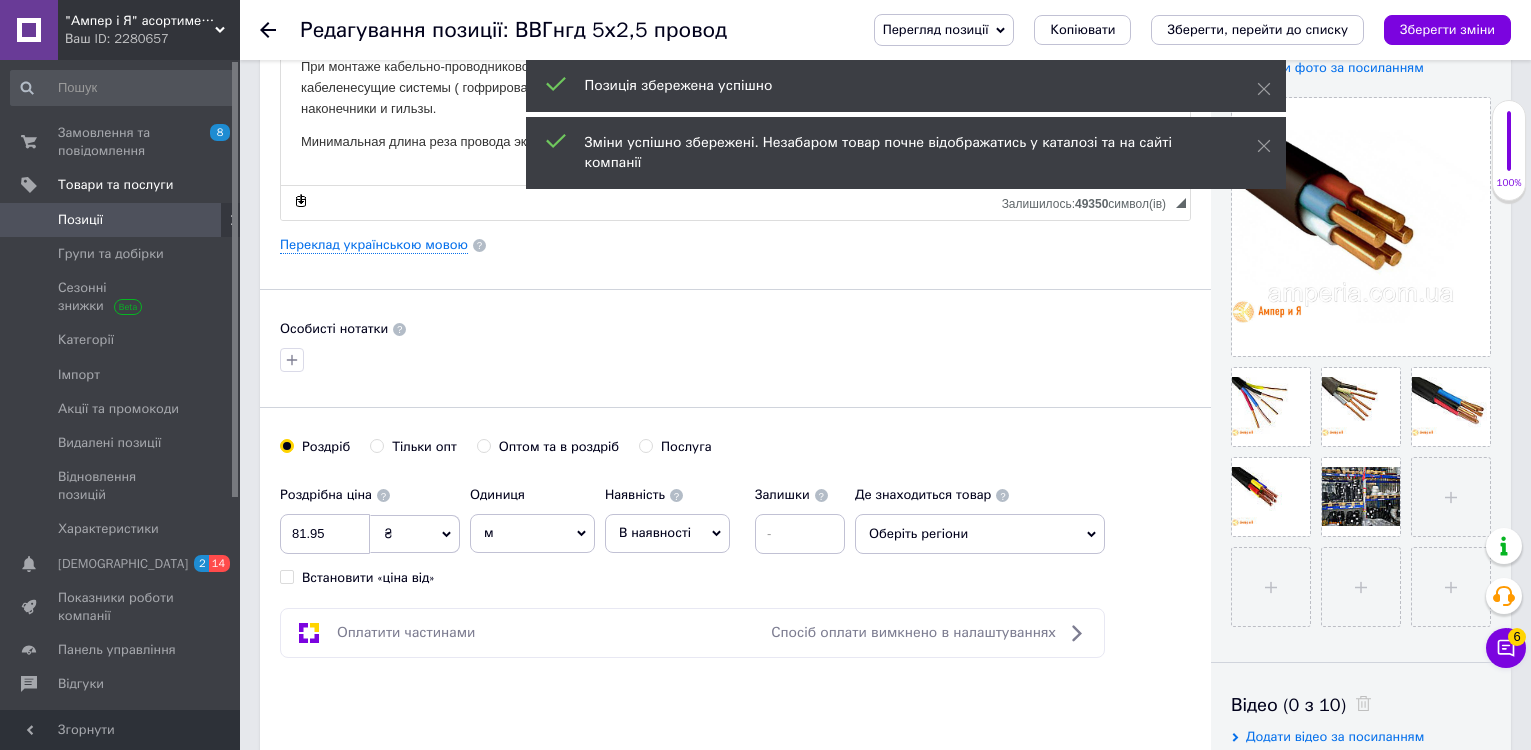 click 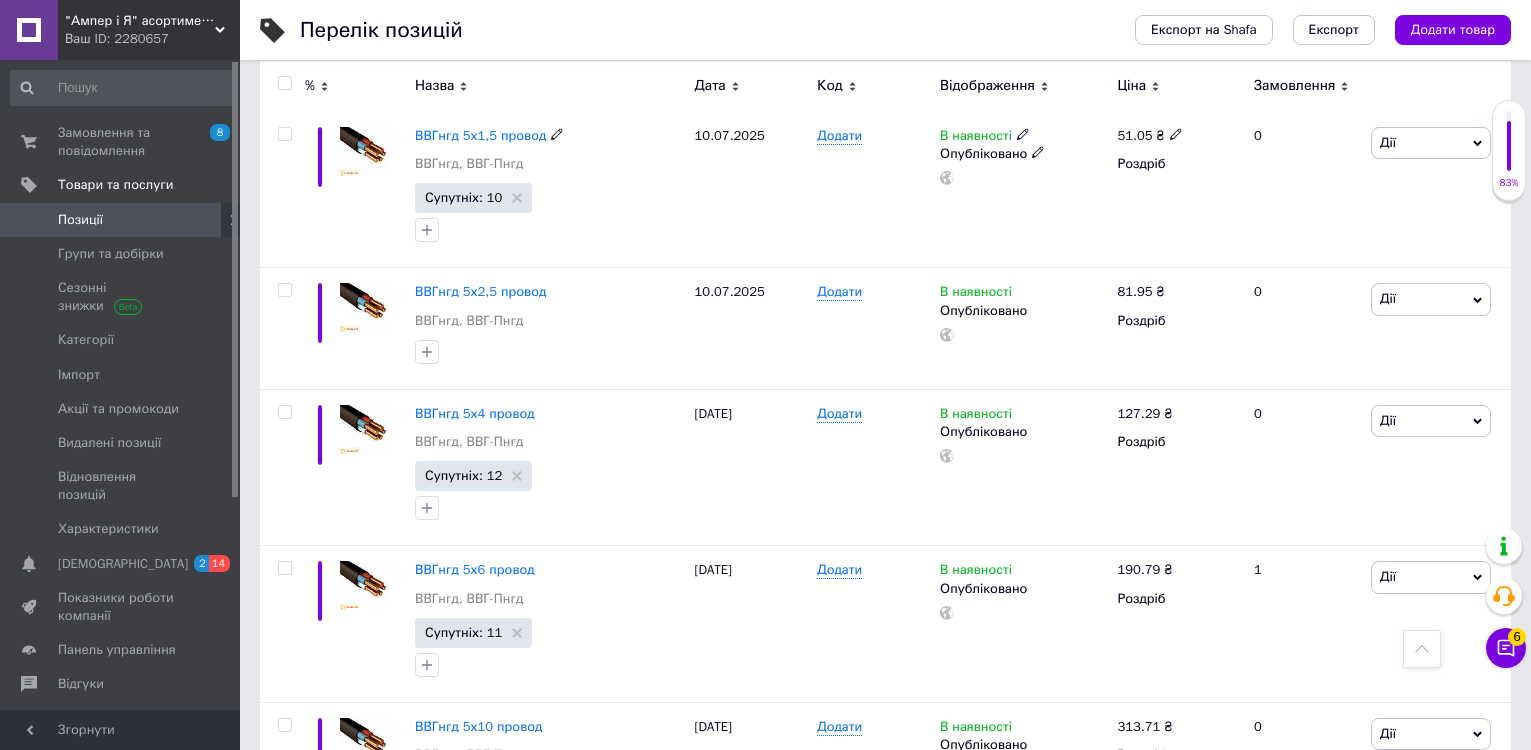 scroll, scrollTop: 2900, scrollLeft: 0, axis: vertical 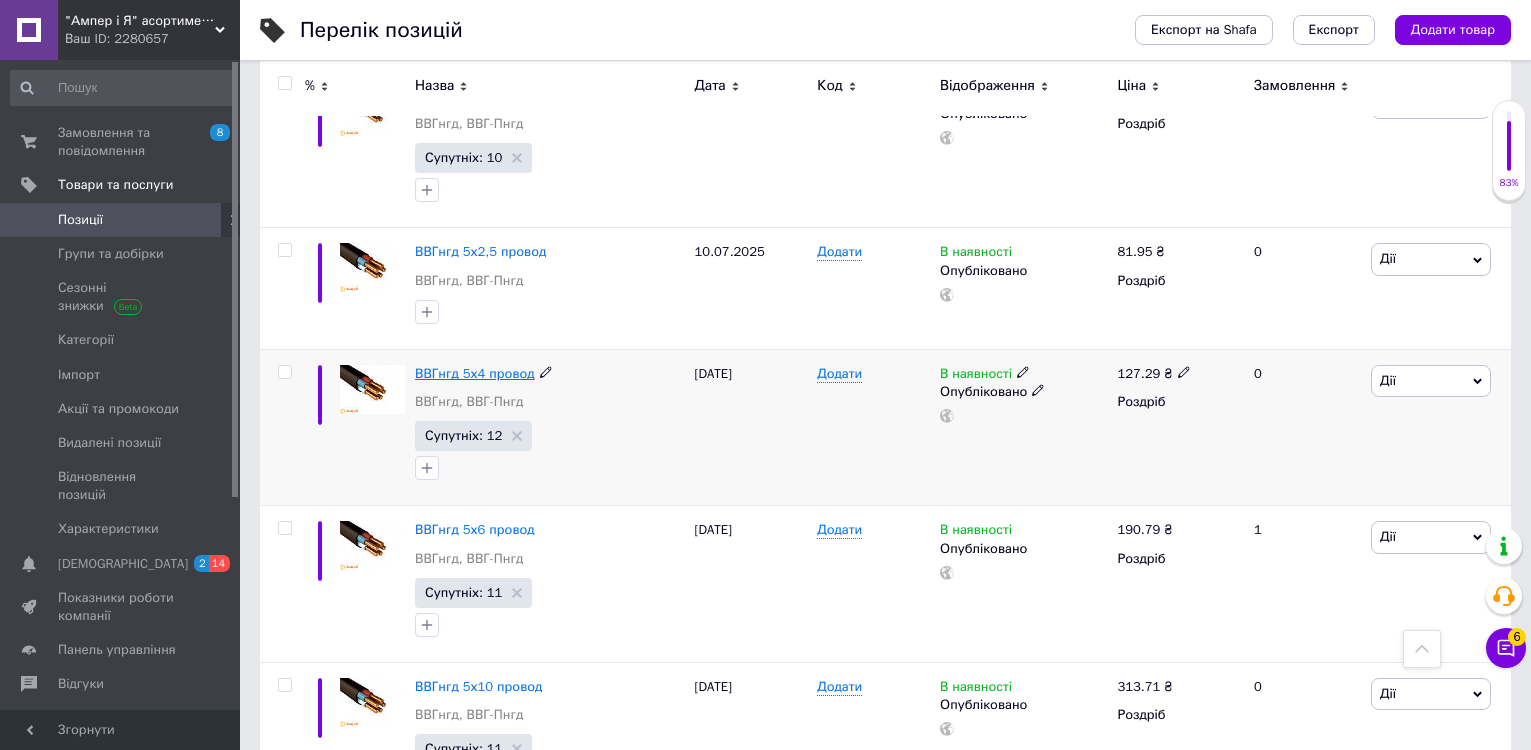 click on "ВВГнгд 5х4 провод" at bounding box center [474, 373] 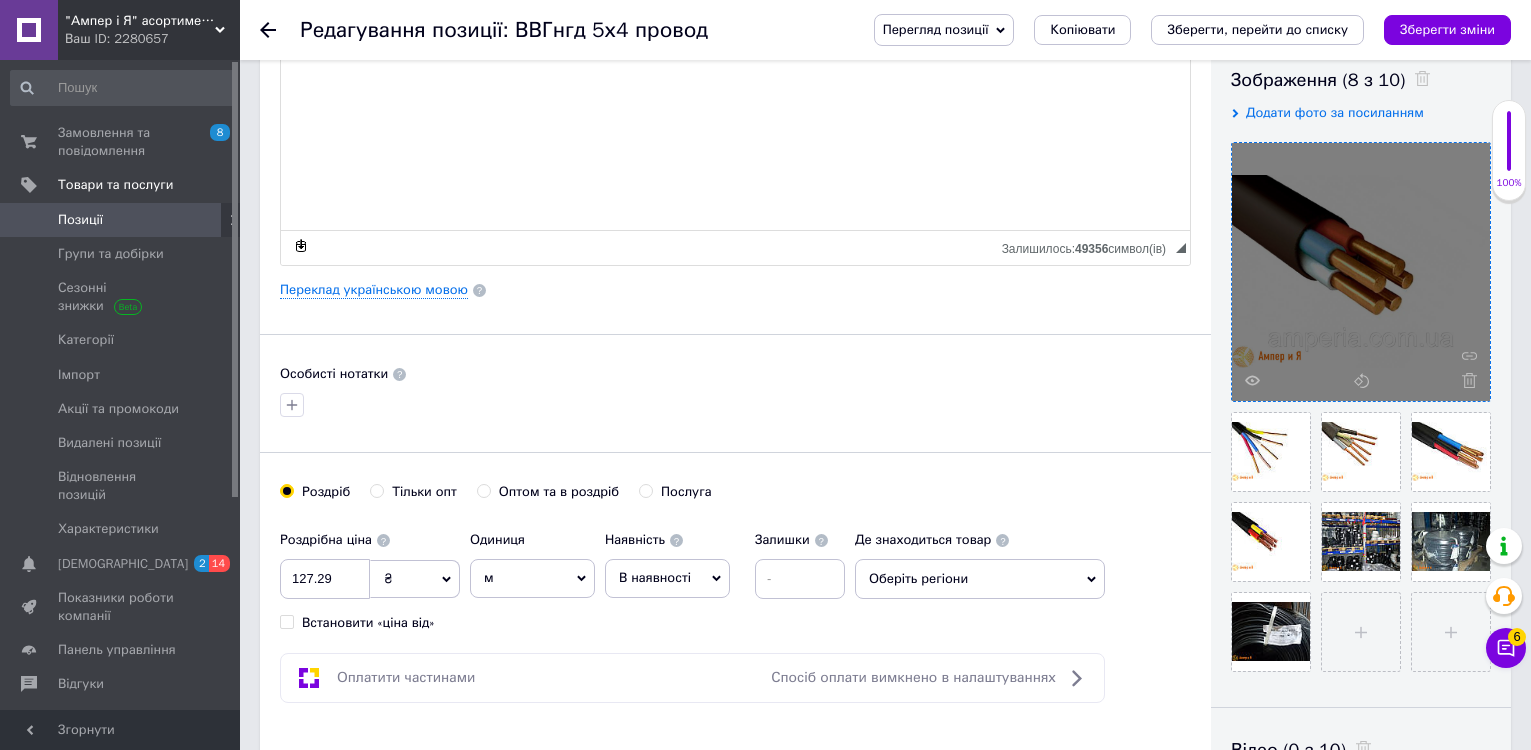 scroll, scrollTop: 400, scrollLeft: 0, axis: vertical 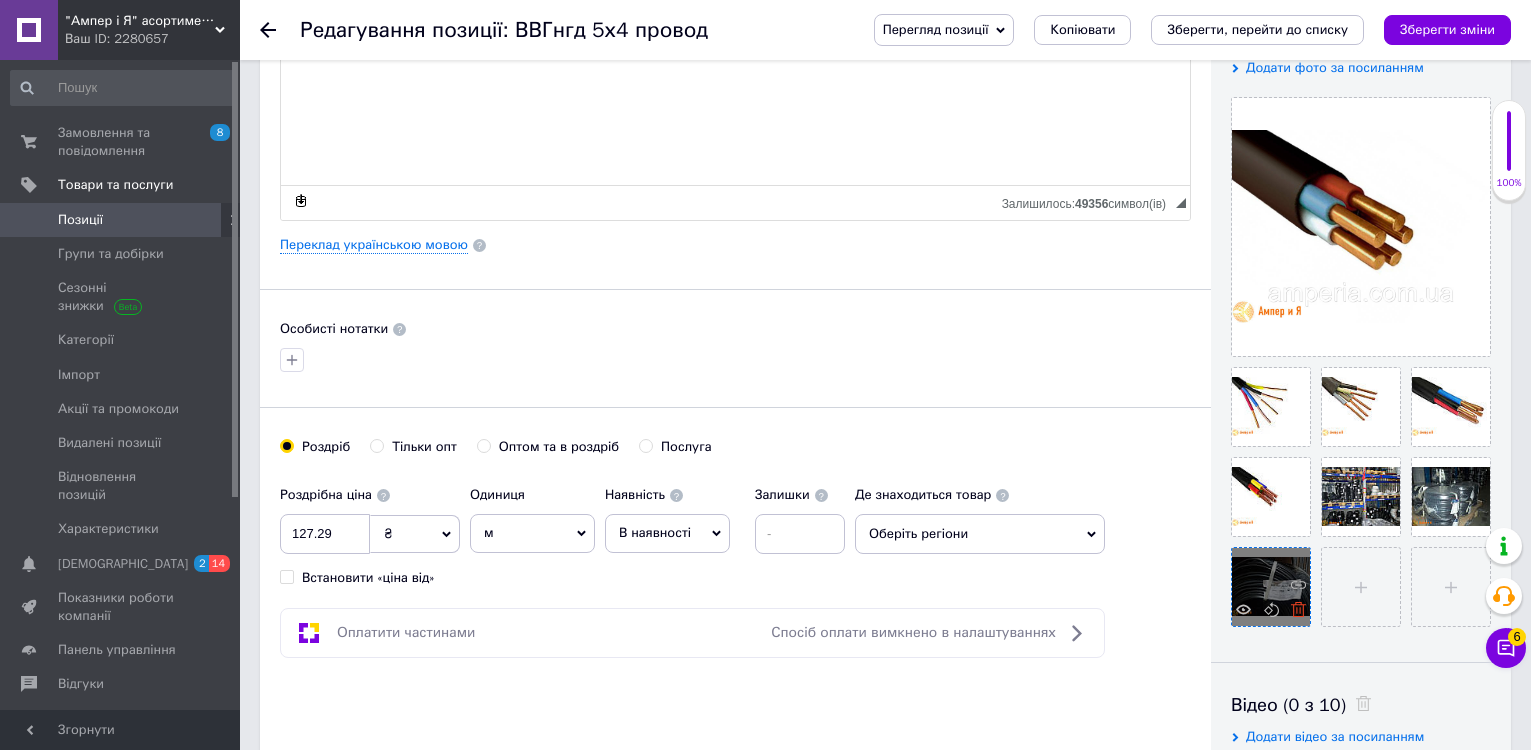 click 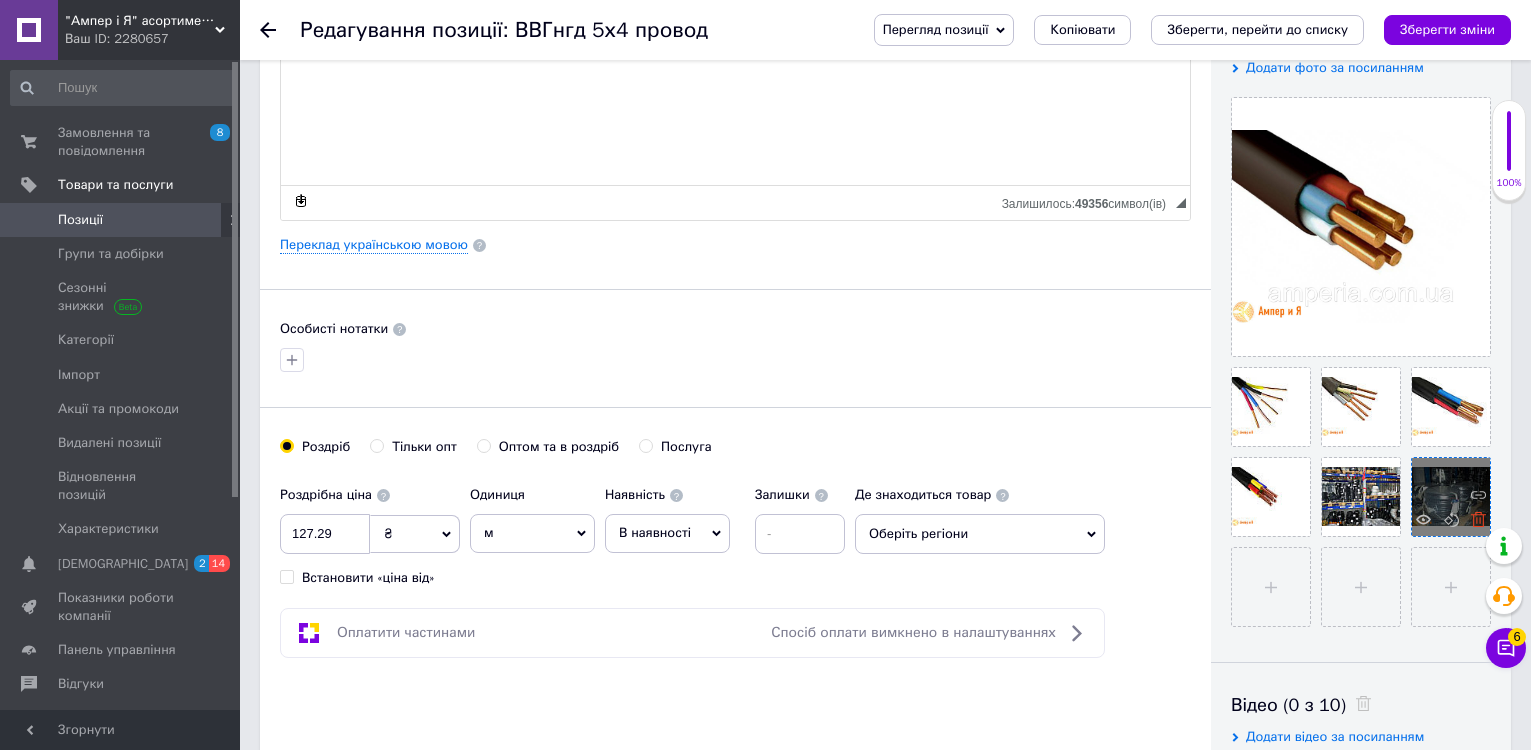 click 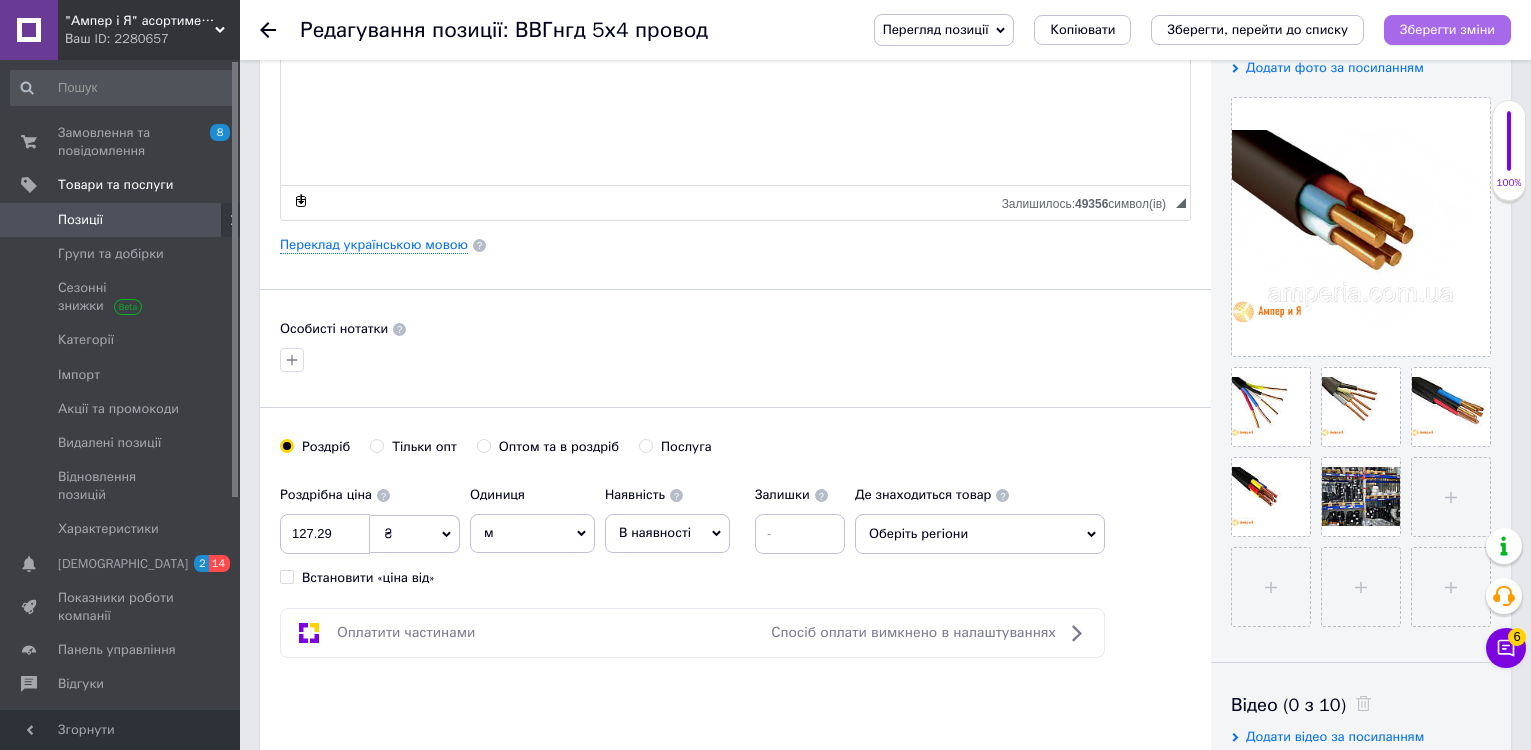 click on "Зберегти зміни" at bounding box center (1447, 29) 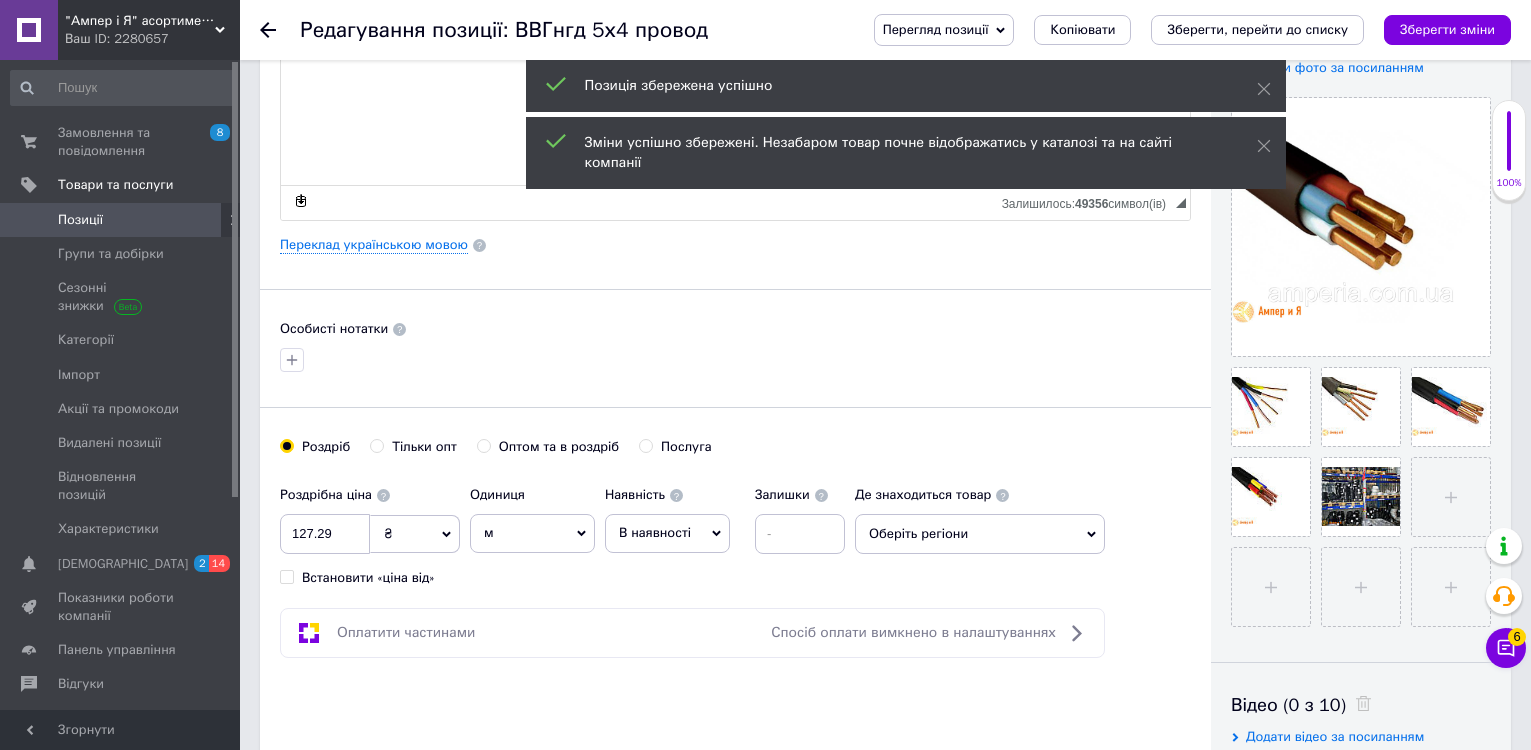 click 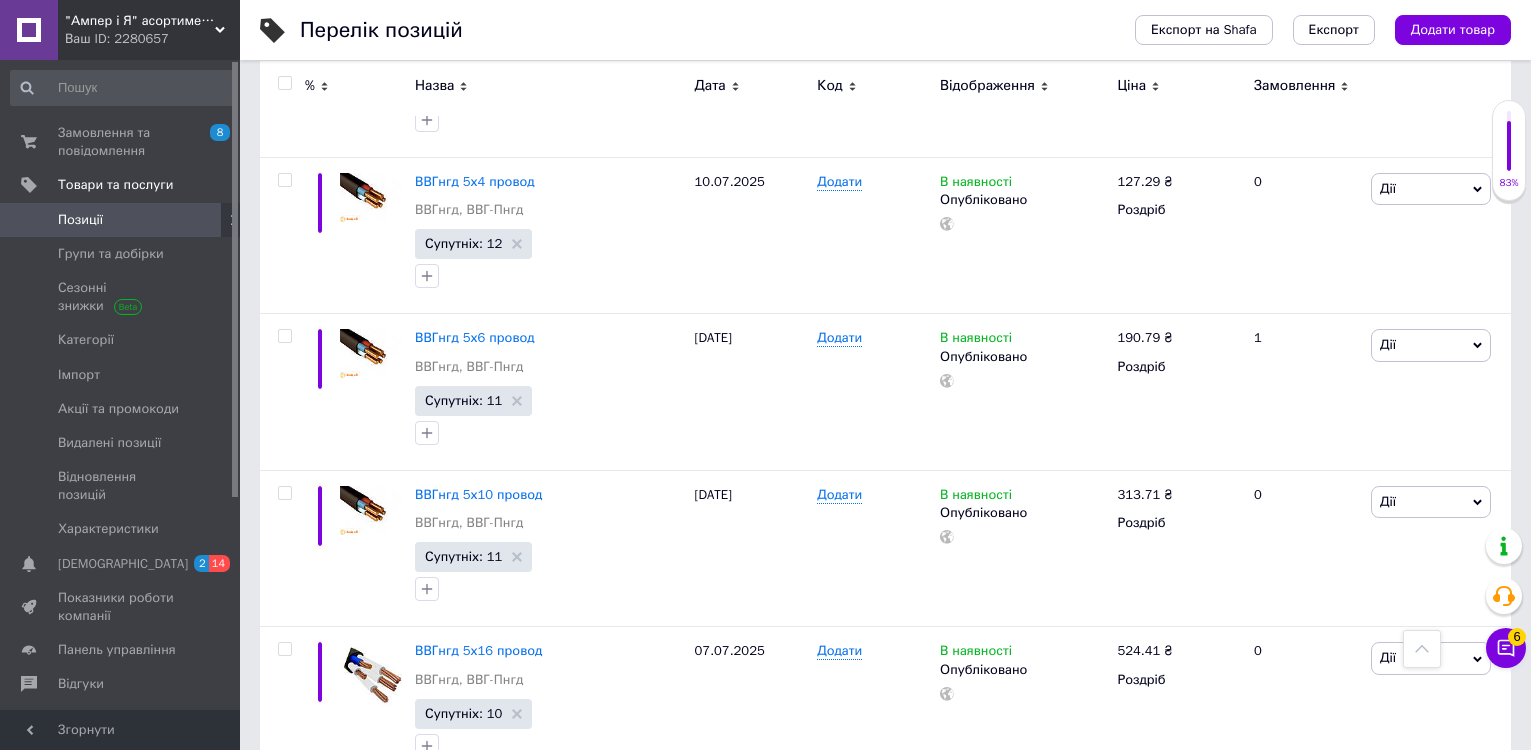 scroll, scrollTop: 3100, scrollLeft: 0, axis: vertical 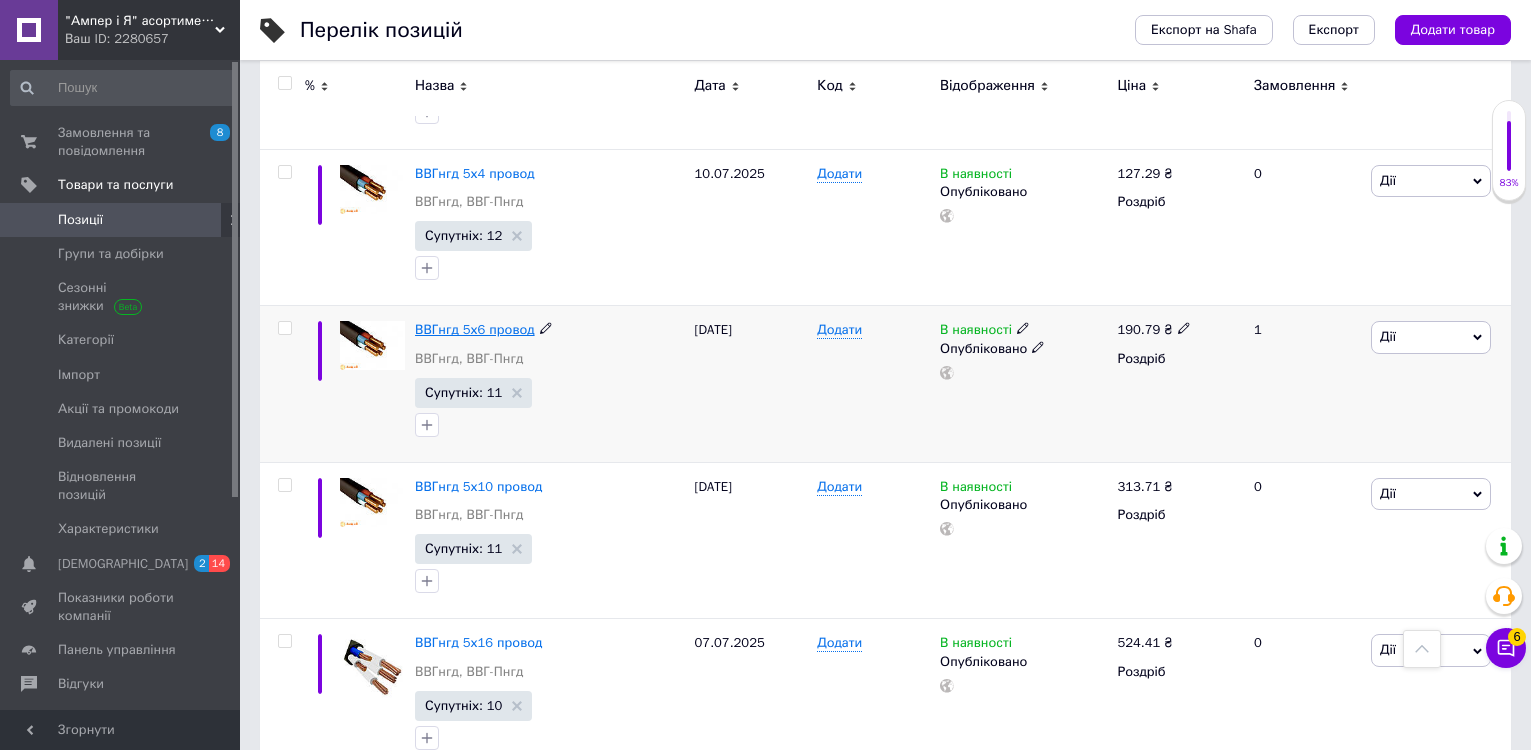 click on "ВВГнгд 5х6 провод" at bounding box center (474, 329) 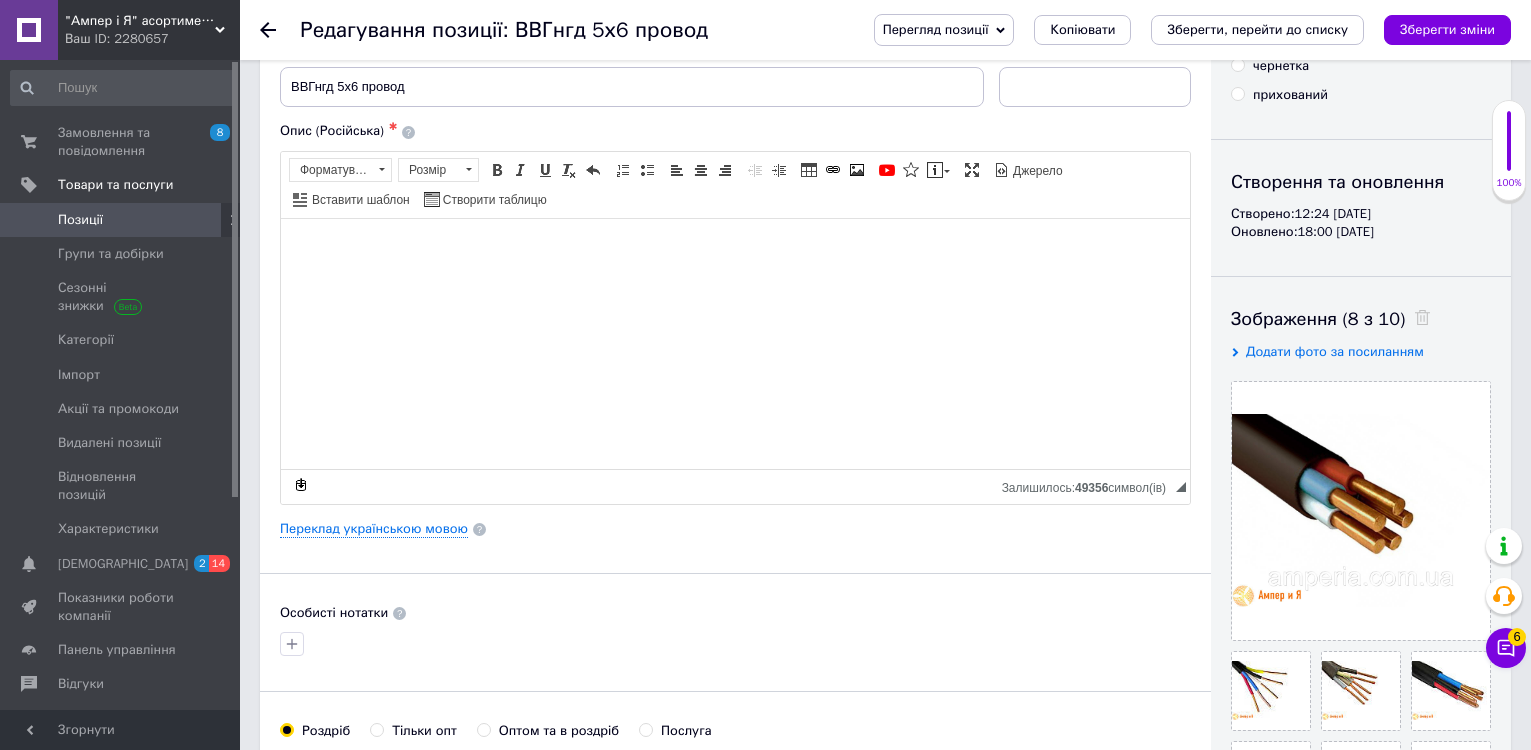 scroll, scrollTop: 500, scrollLeft: 0, axis: vertical 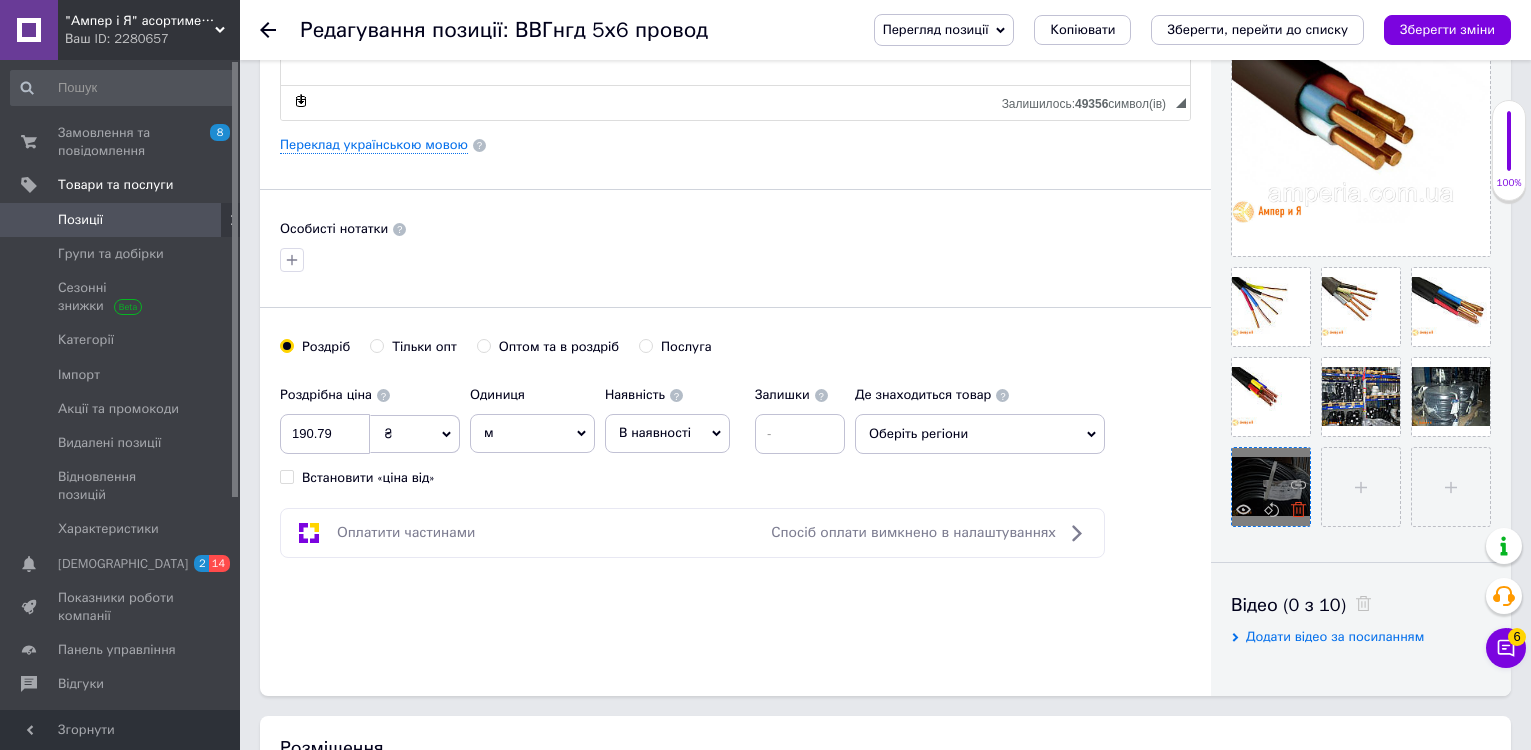 click 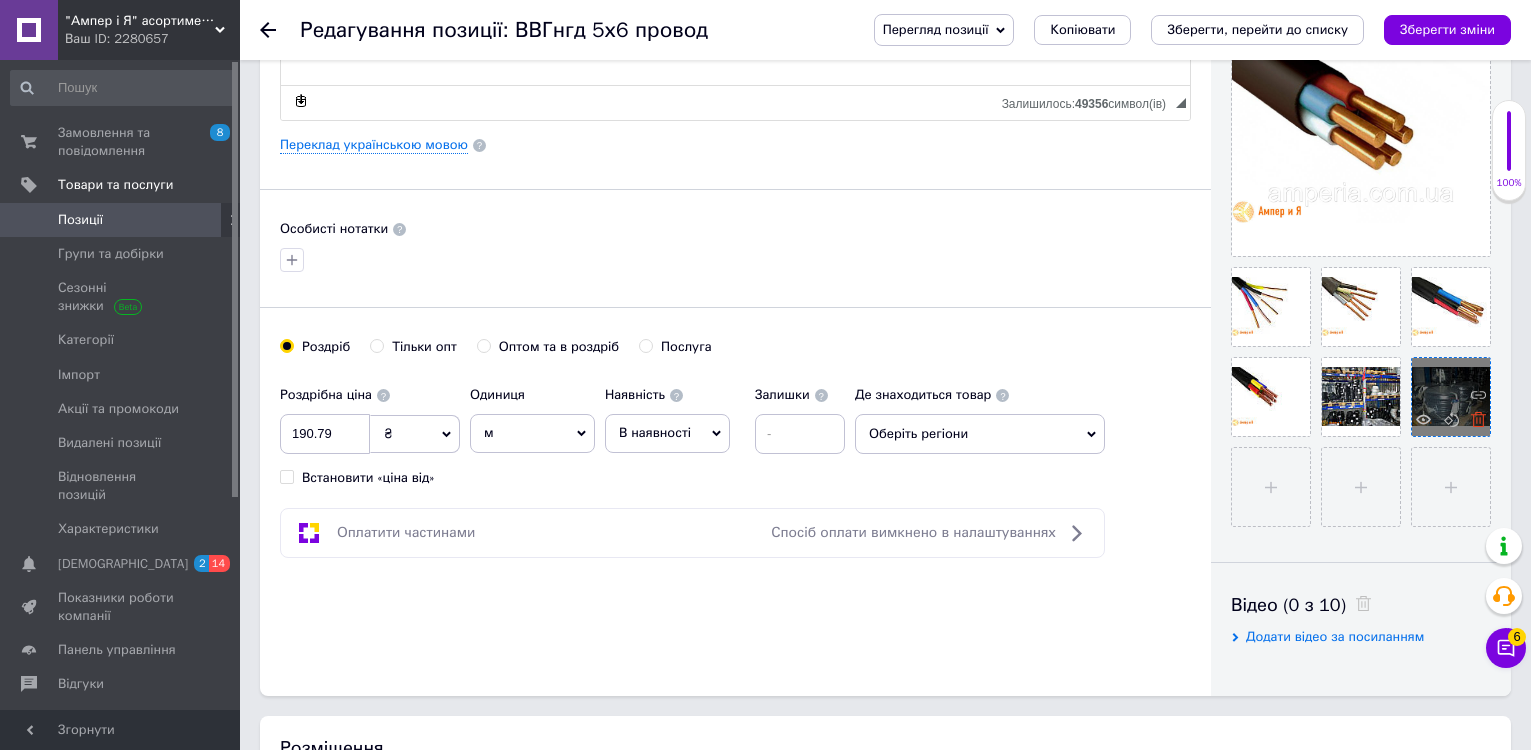 click 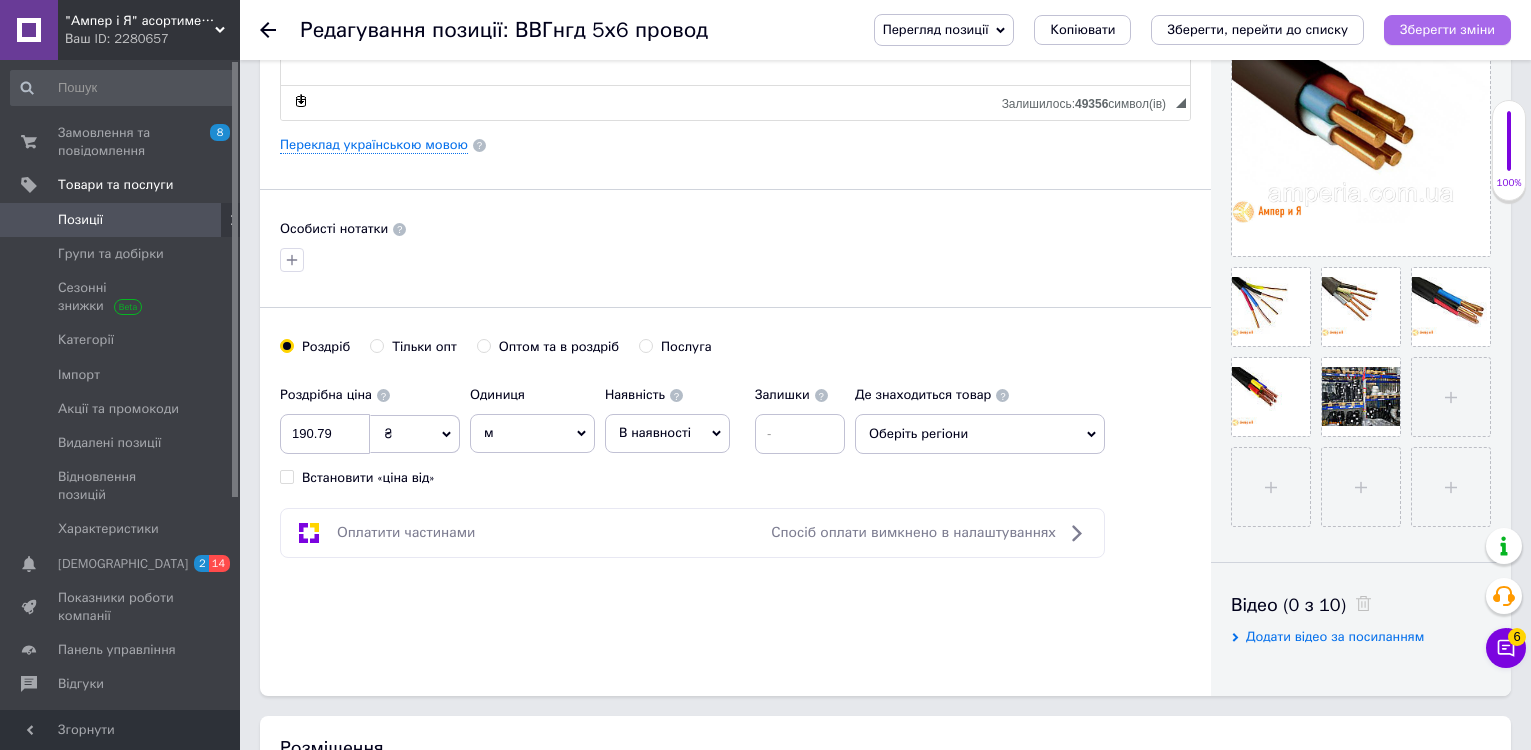 click on "Зберегти зміни" at bounding box center (1447, 29) 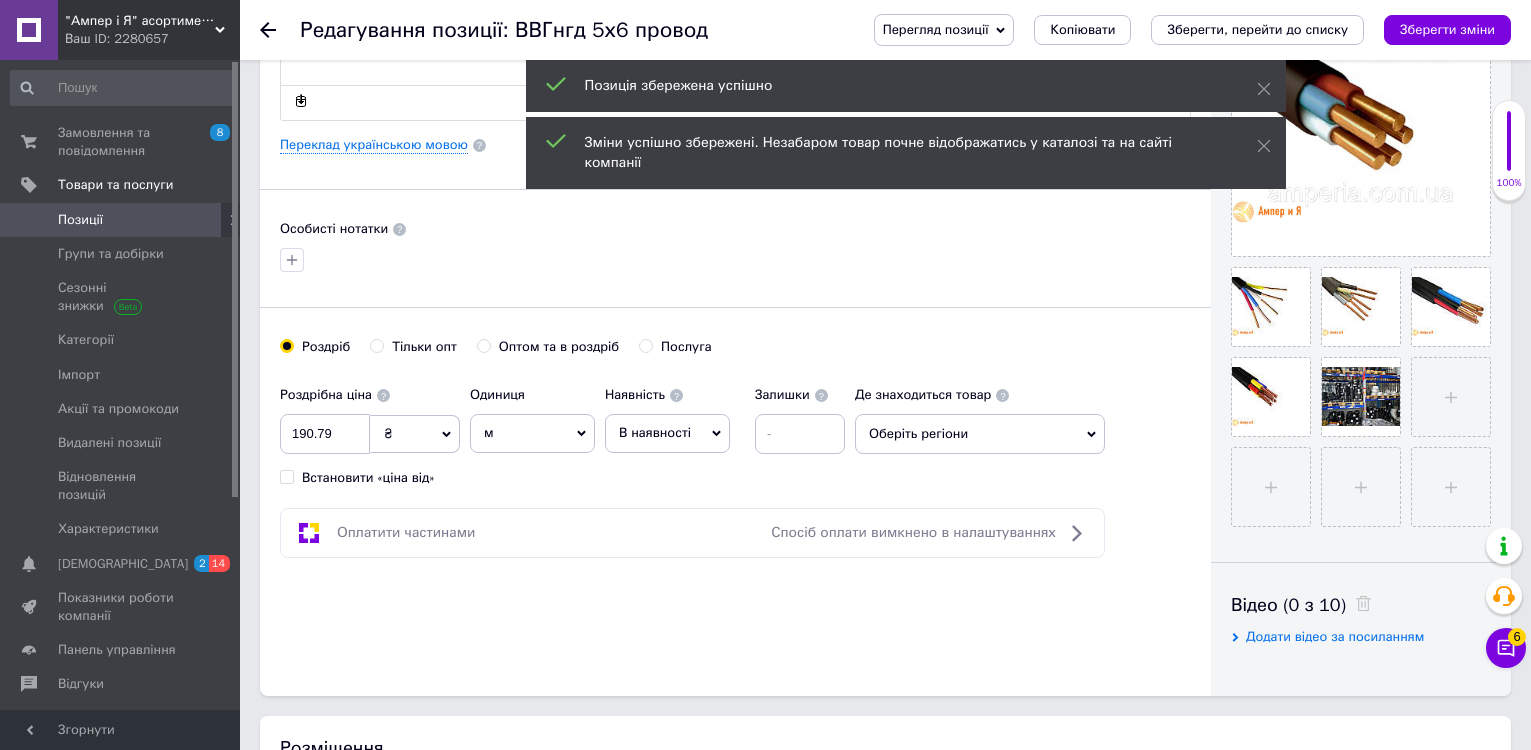 click on "Редагування позиції: ВВГнгд 5х6 провод Перегляд позиції Зберегти та переглянути на сайті Зберегти та переглянути на маркетплейсі Копіювати Зберегти, перейти до списку Зберегти зміни" at bounding box center (885, 30) 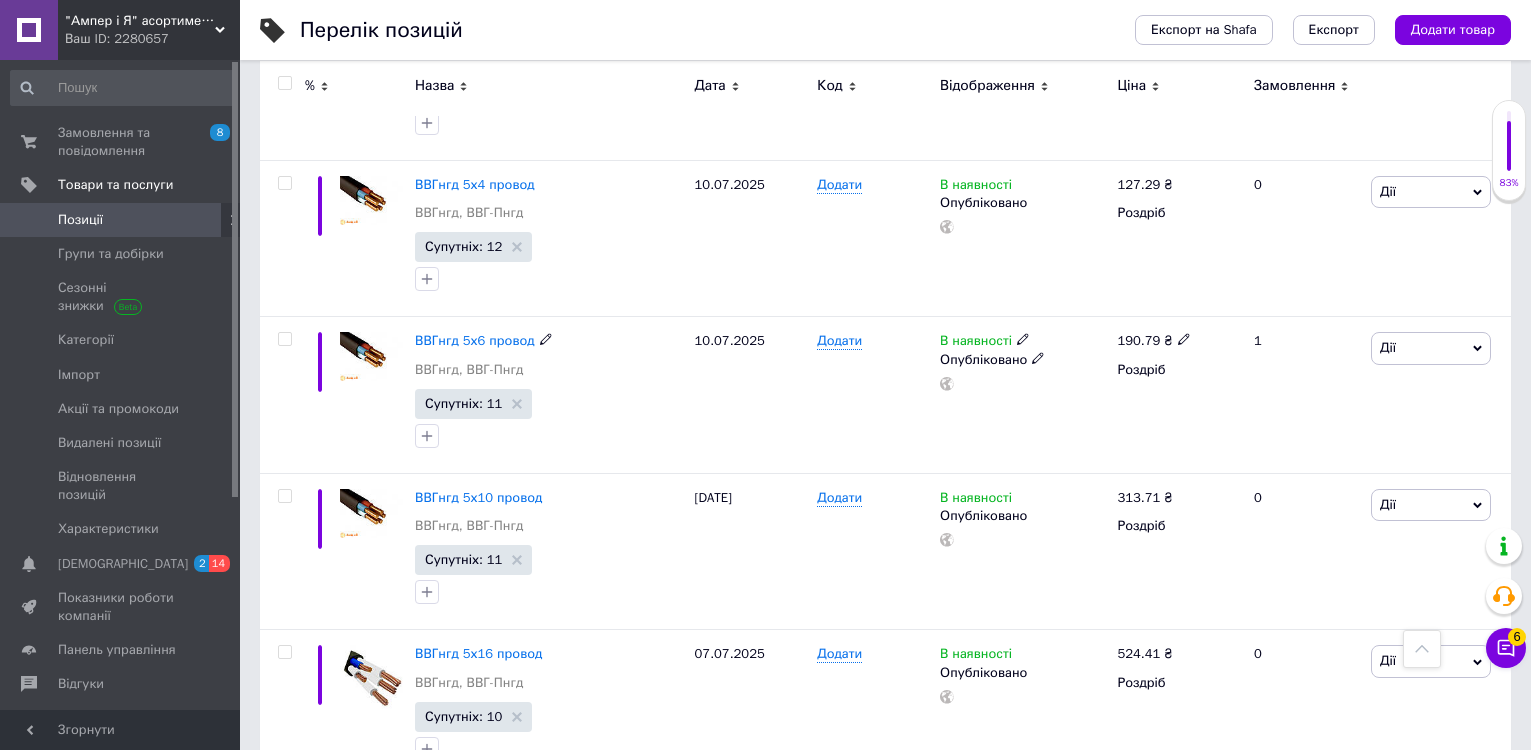 scroll, scrollTop: 3200, scrollLeft: 0, axis: vertical 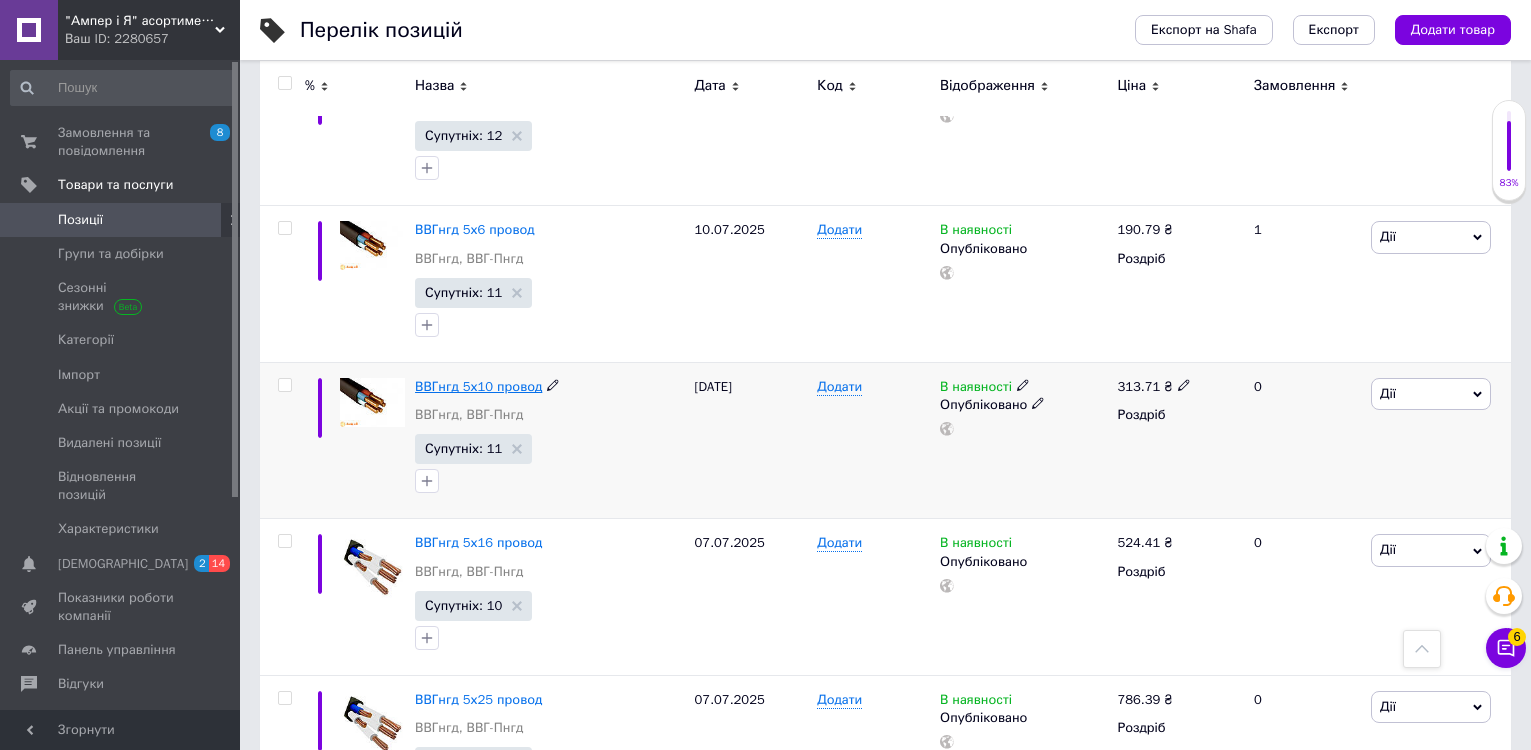 click on "ВВГнгд 5х10 провод" at bounding box center (478, 386) 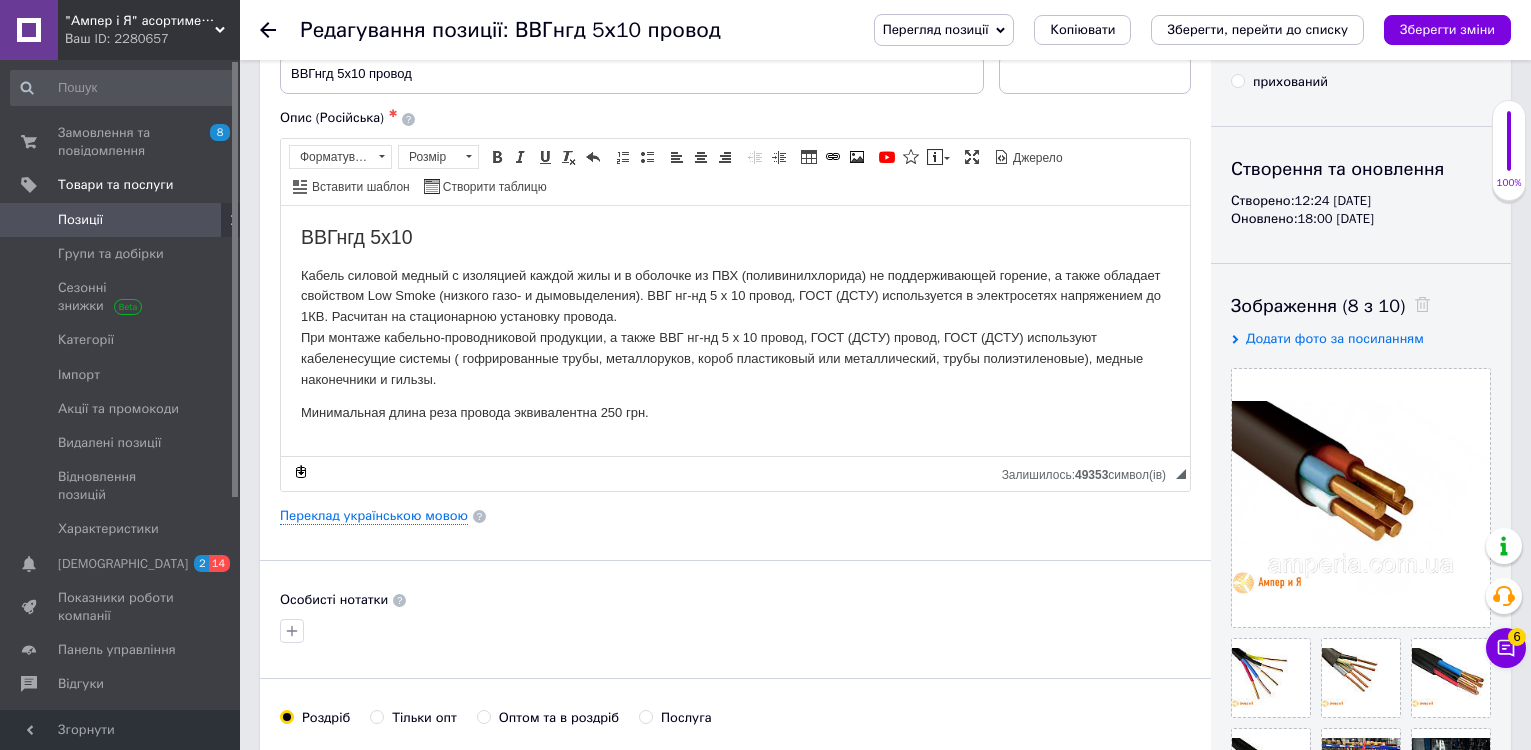 scroll, scrollTop: 500, scrollLeft: 0, axis: vertical 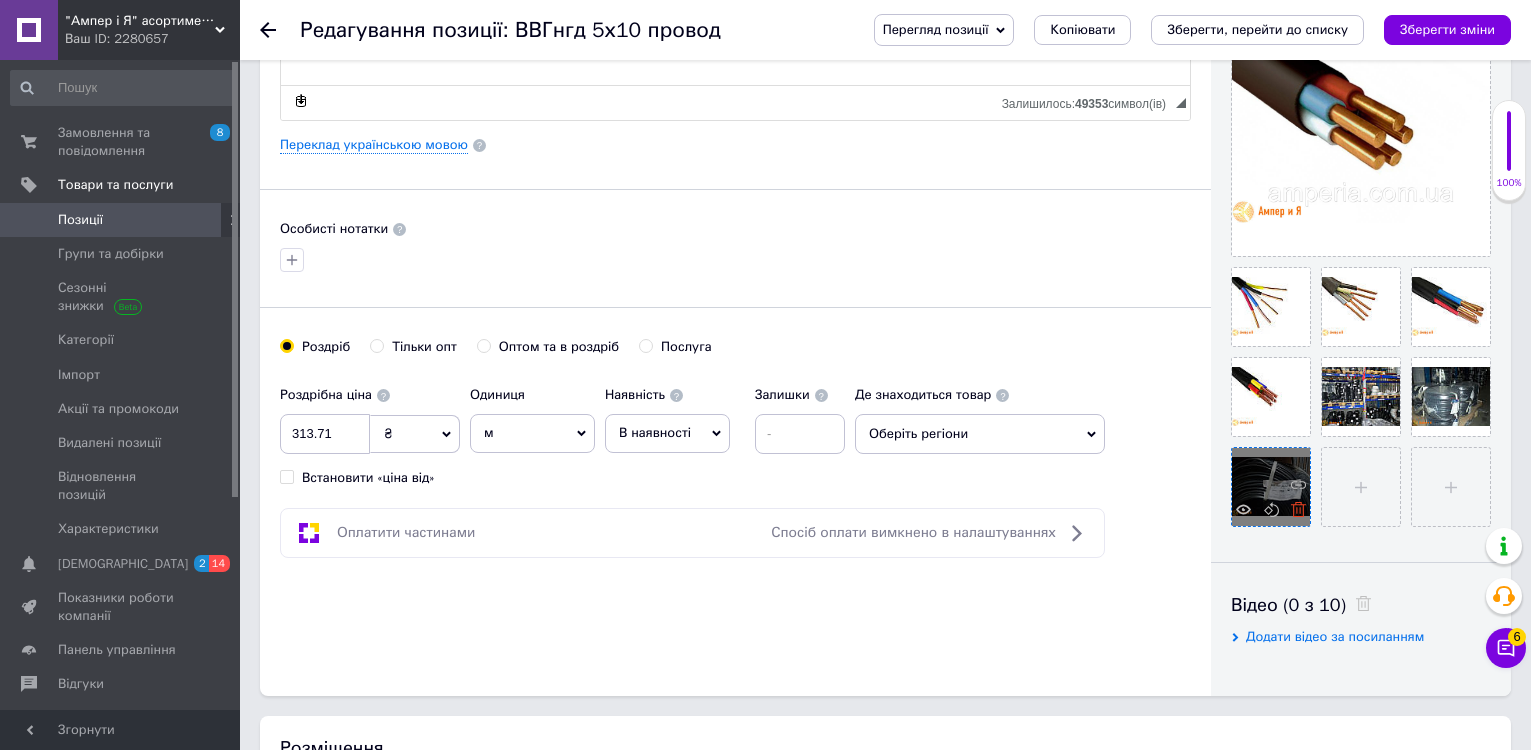 click 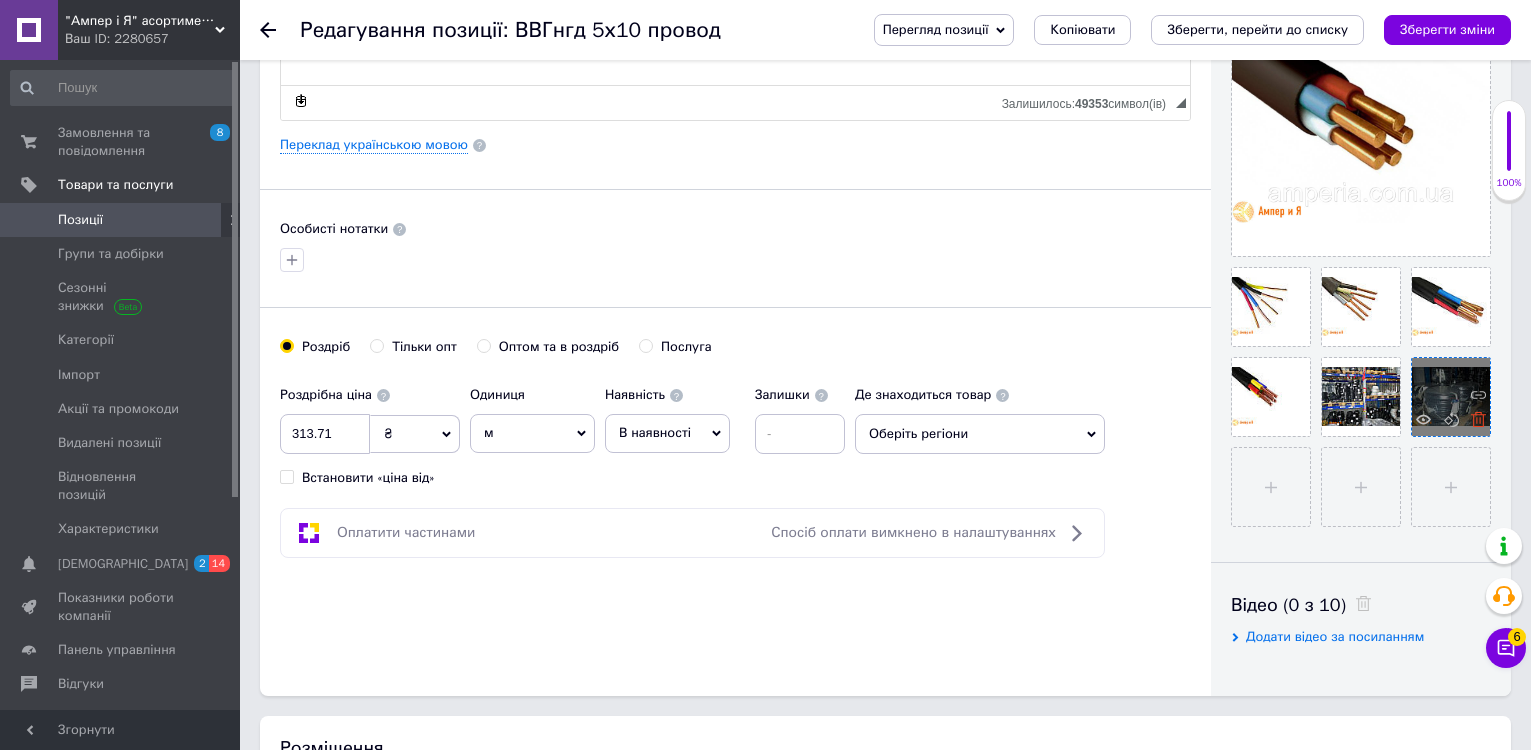 click 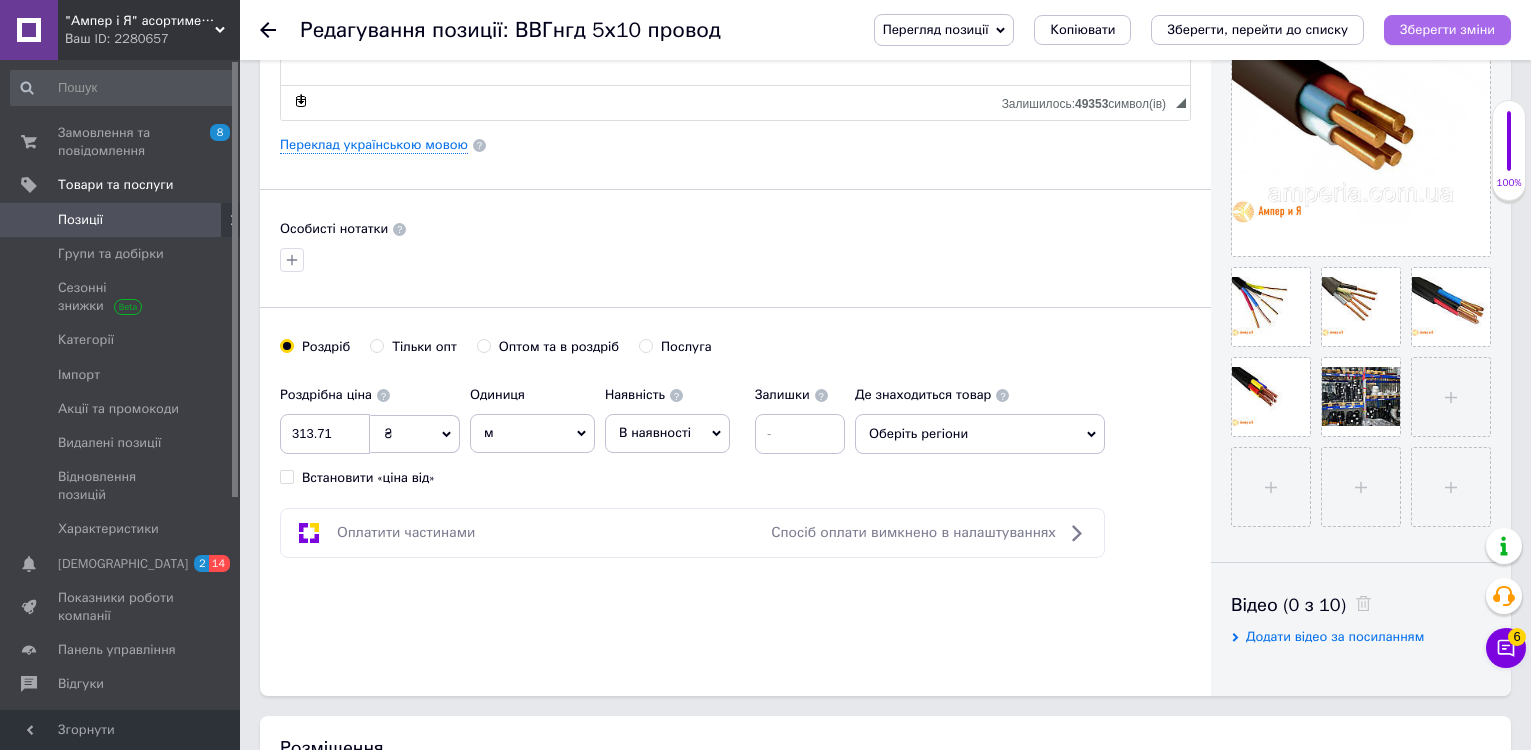click on "Зберегти зміни" at bounding box center [1447, 29] 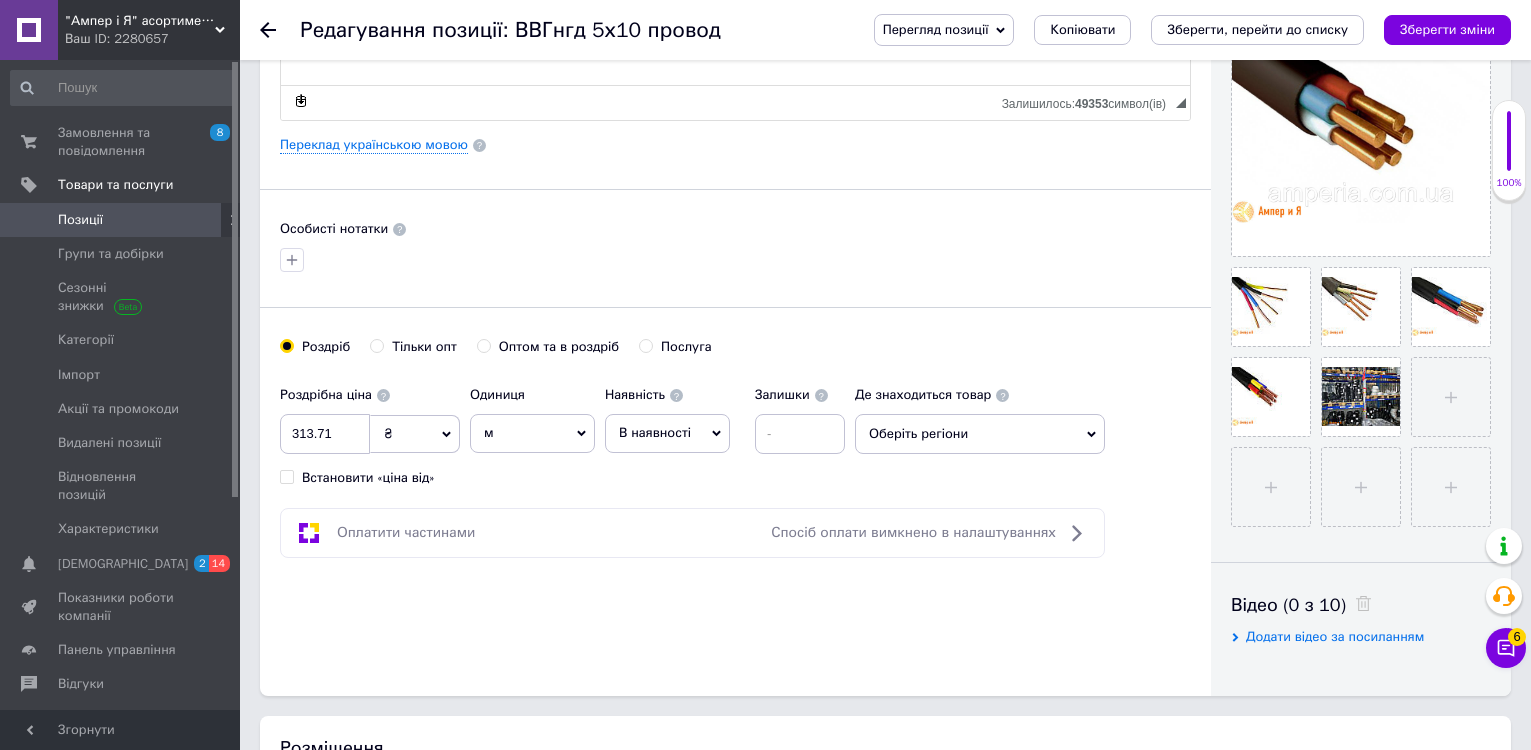 click 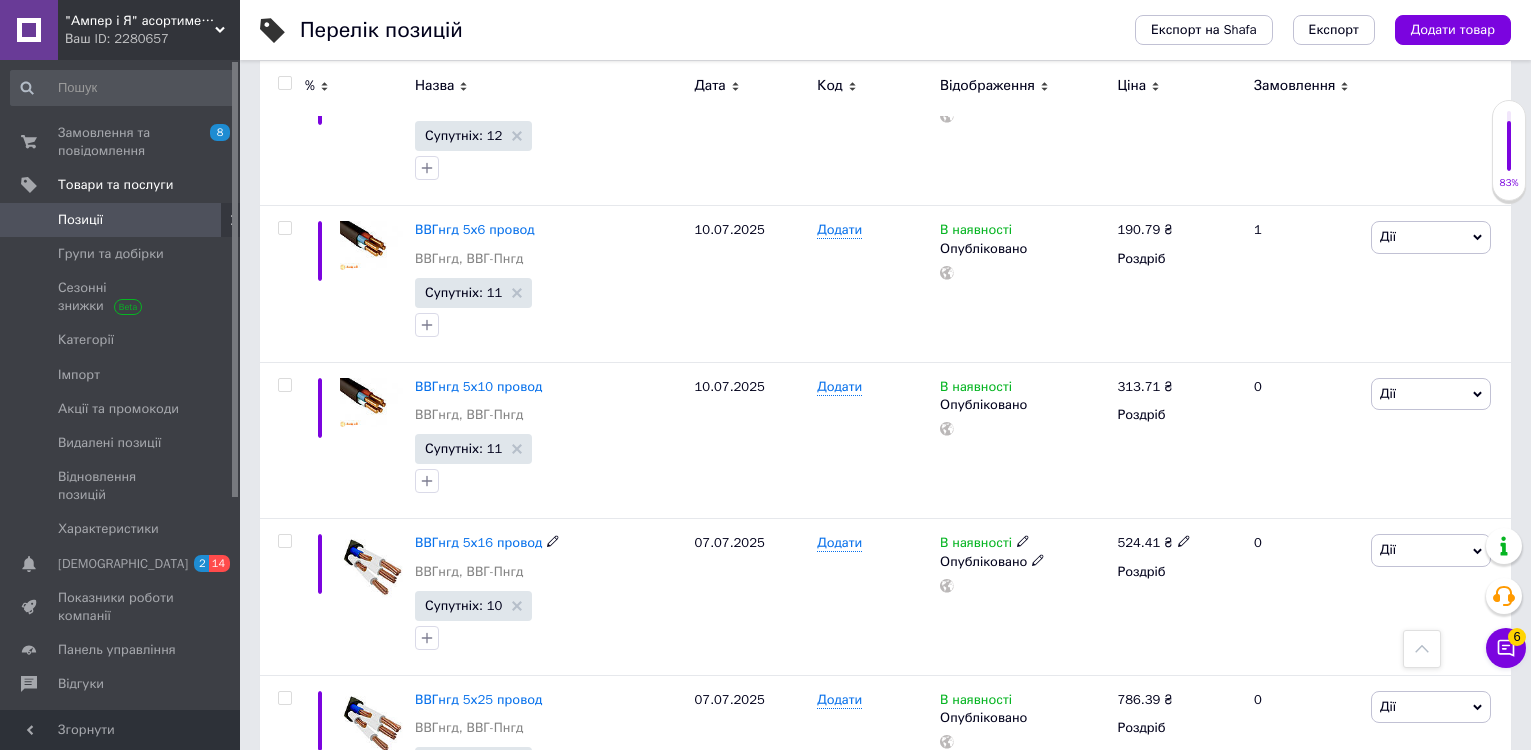 scroll, scrollTop: 3300, scrollLeft: 0, axis: vertical 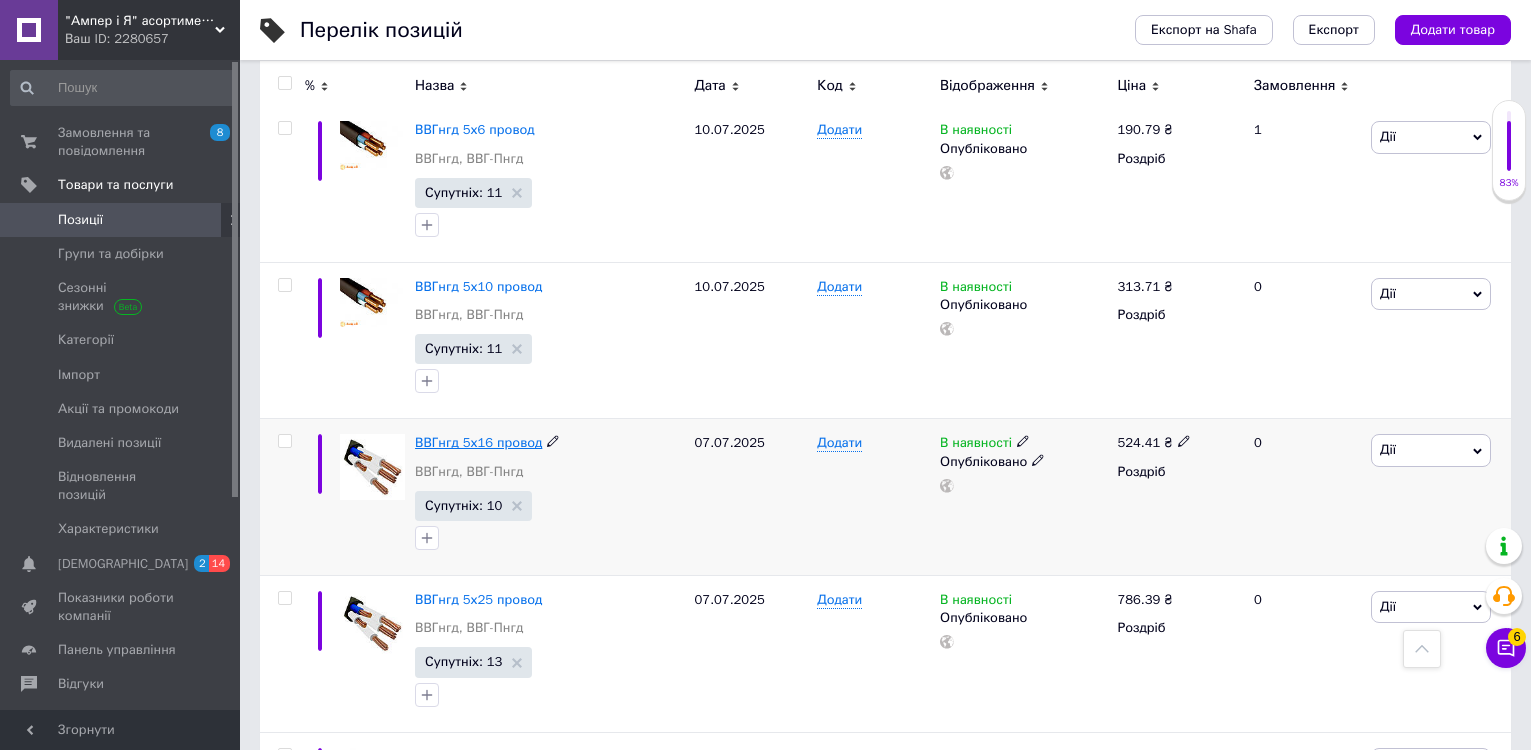 click on "ВВГнгд 5х16 провод" at bounding box center [478, 442] 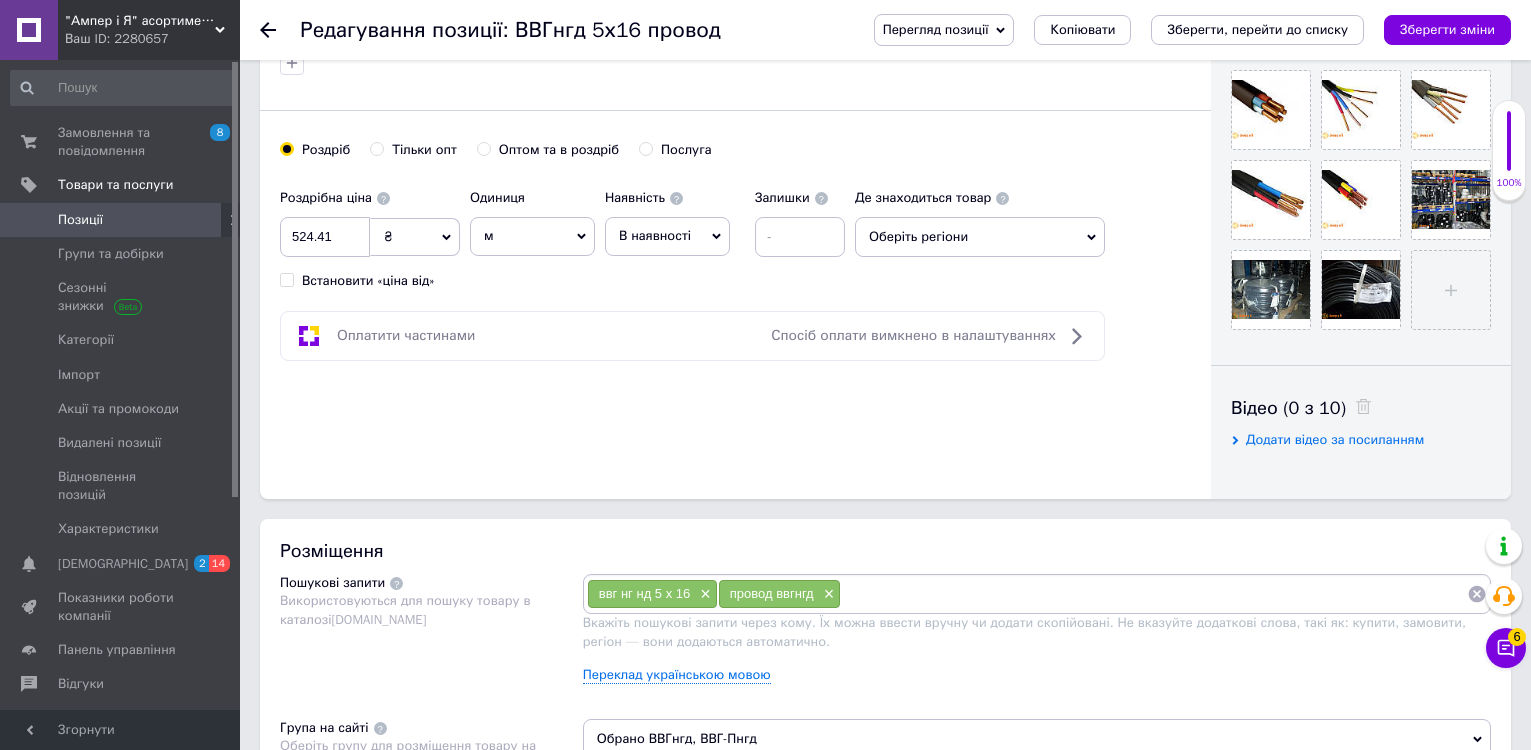 scroll, scrollTop: 700, scrollLeft: 0, axis: vertical 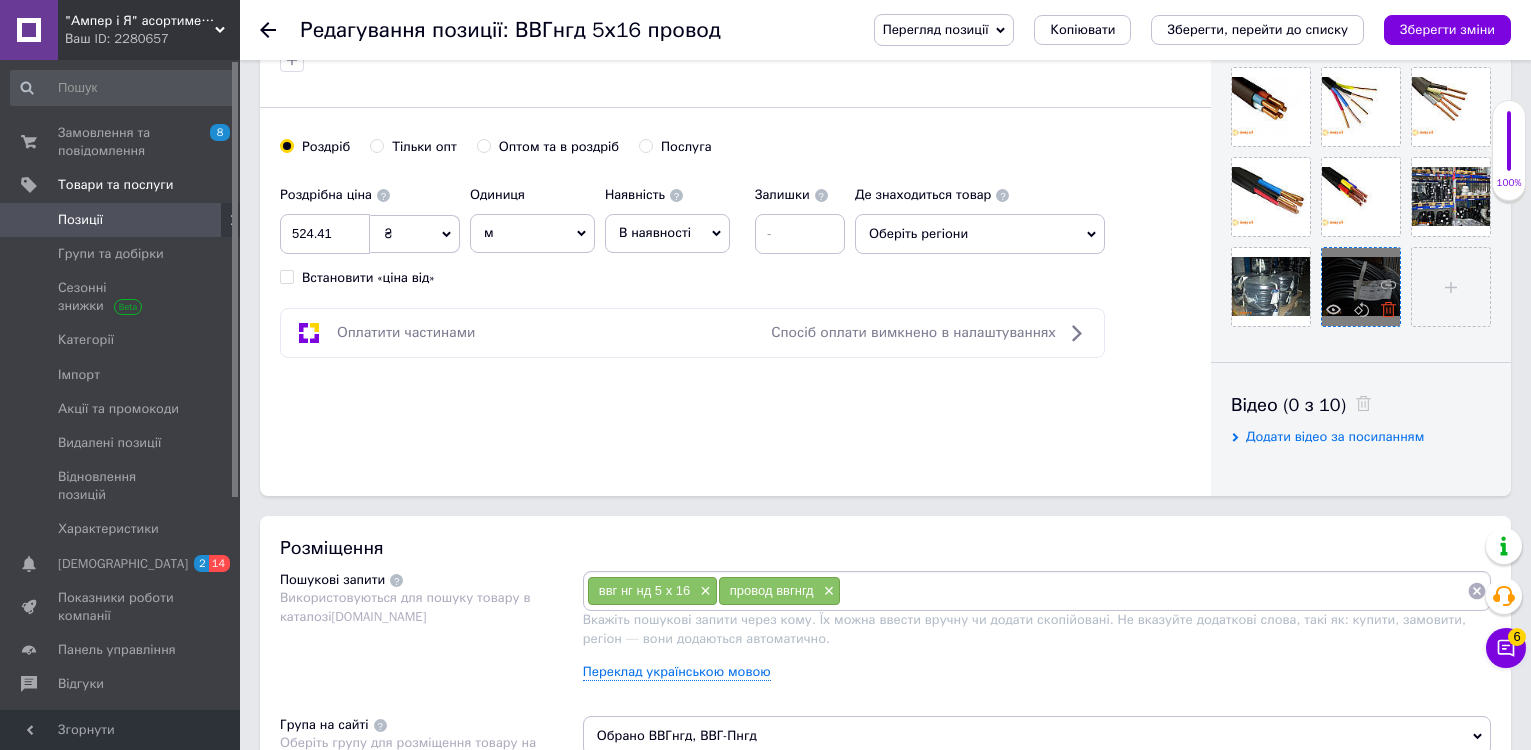 click 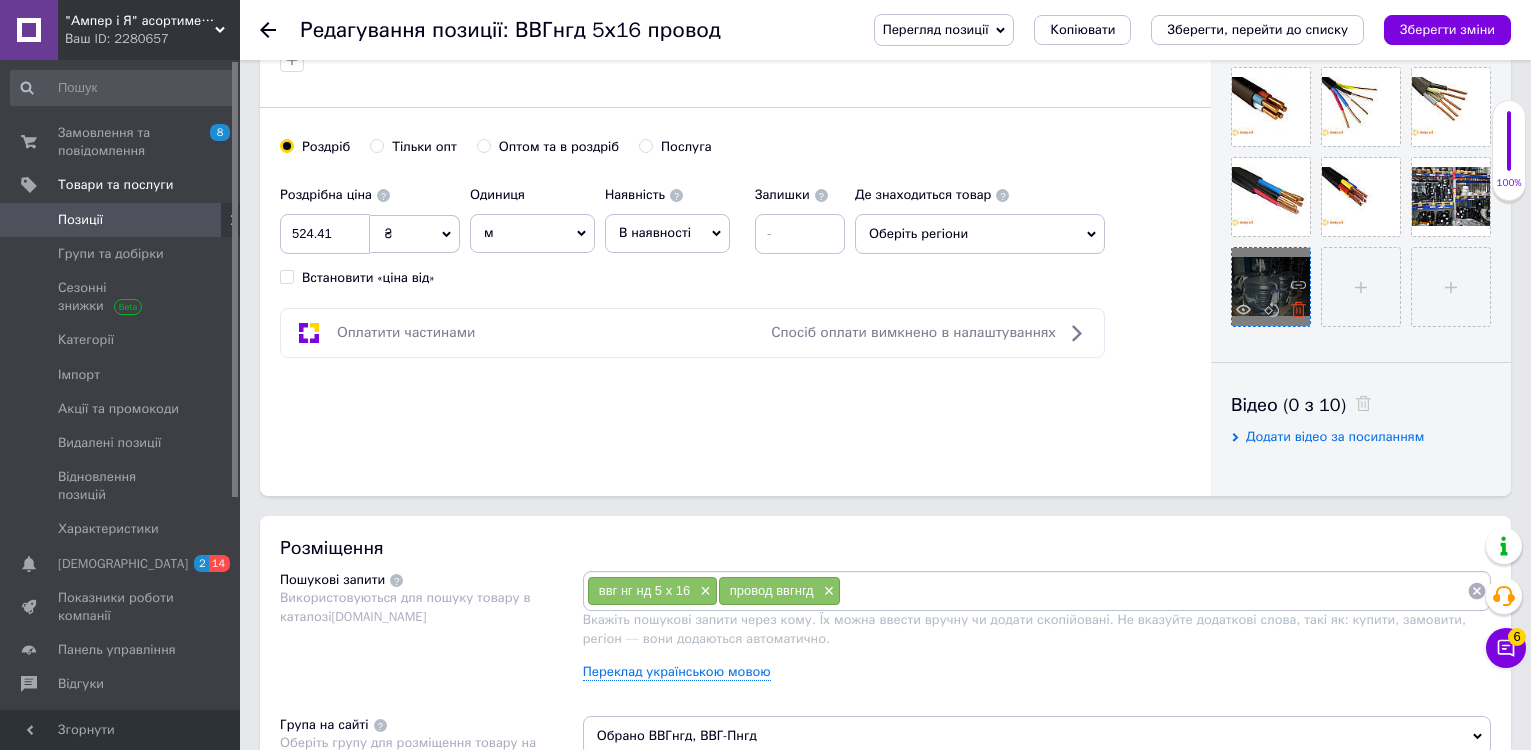 click 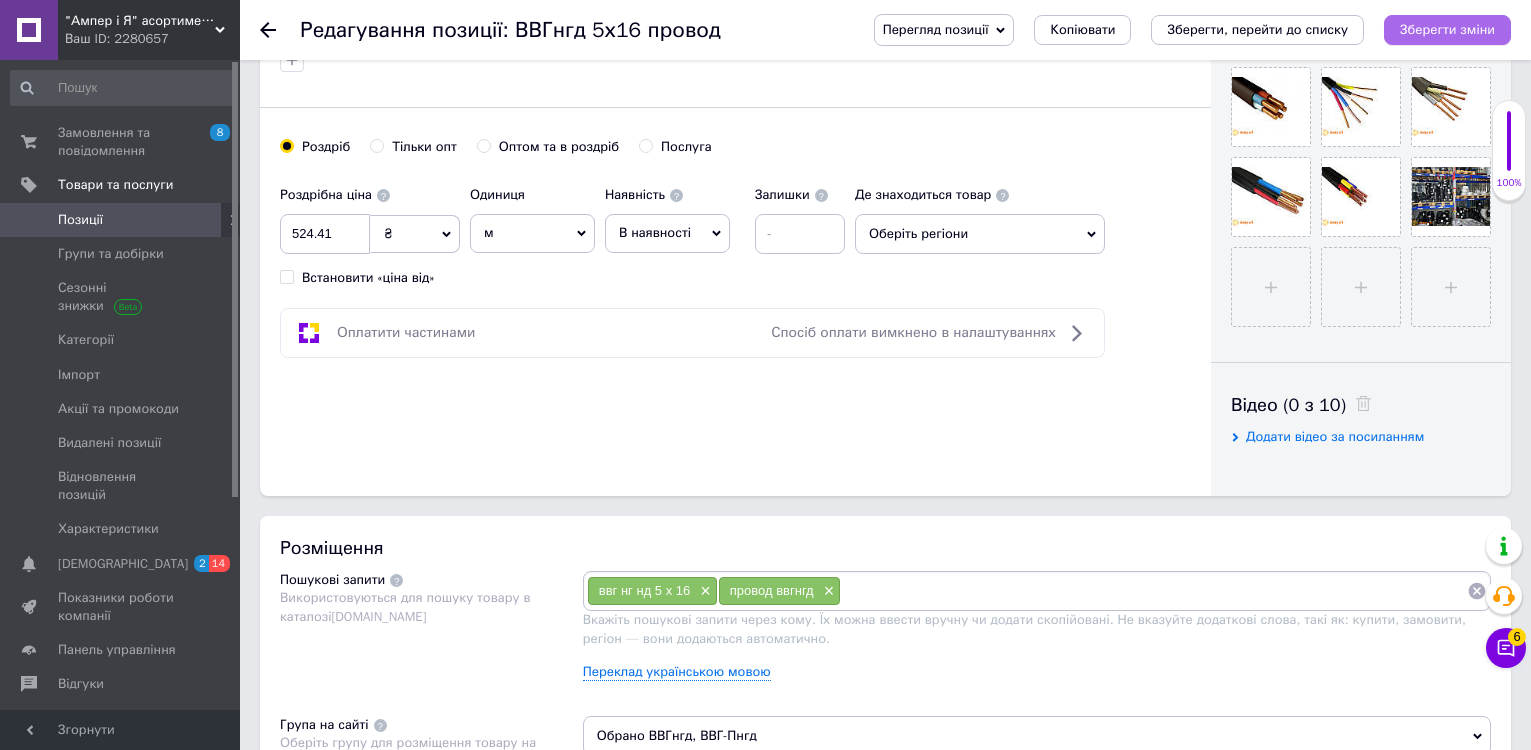 click on "Зберегти зміни" at bounding box center (1447, 29) 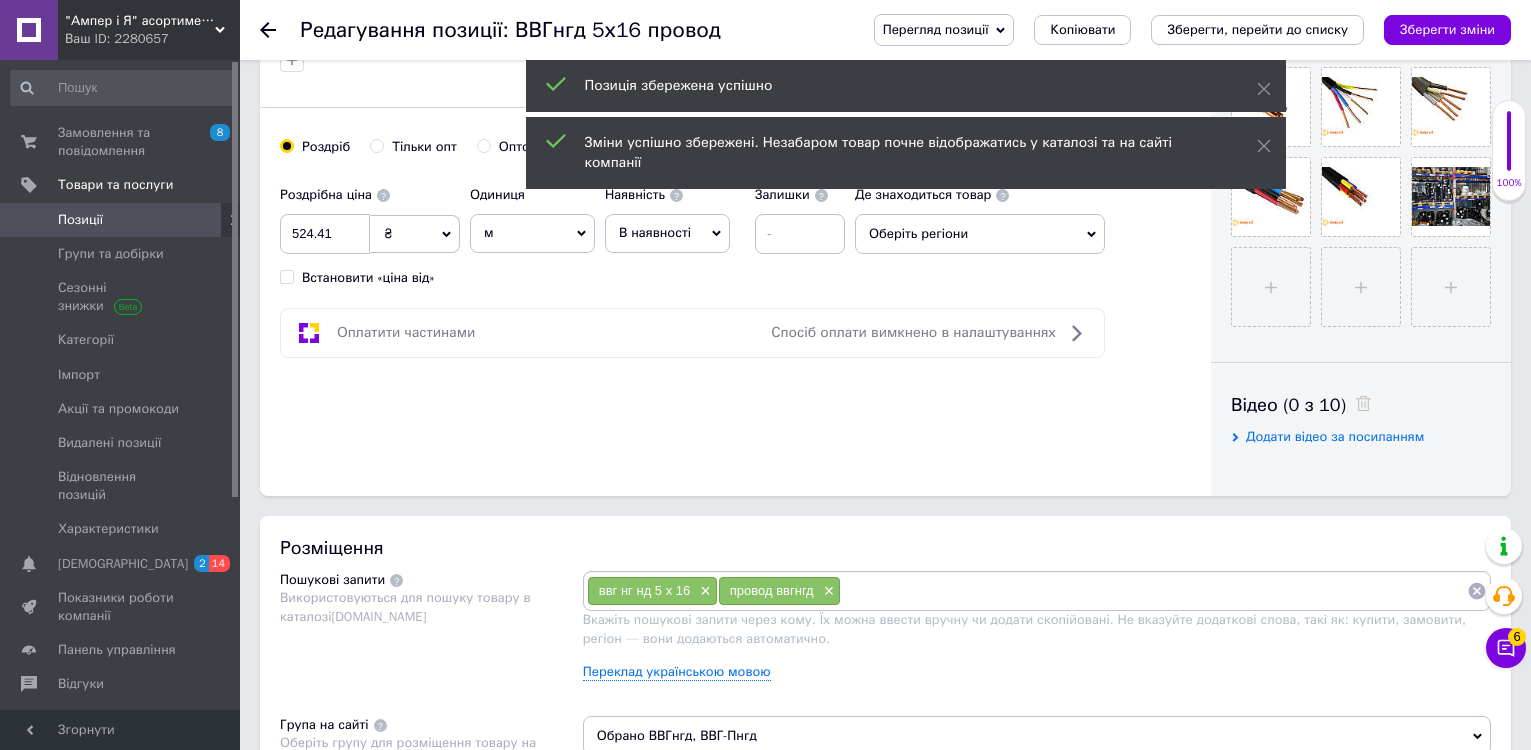 click 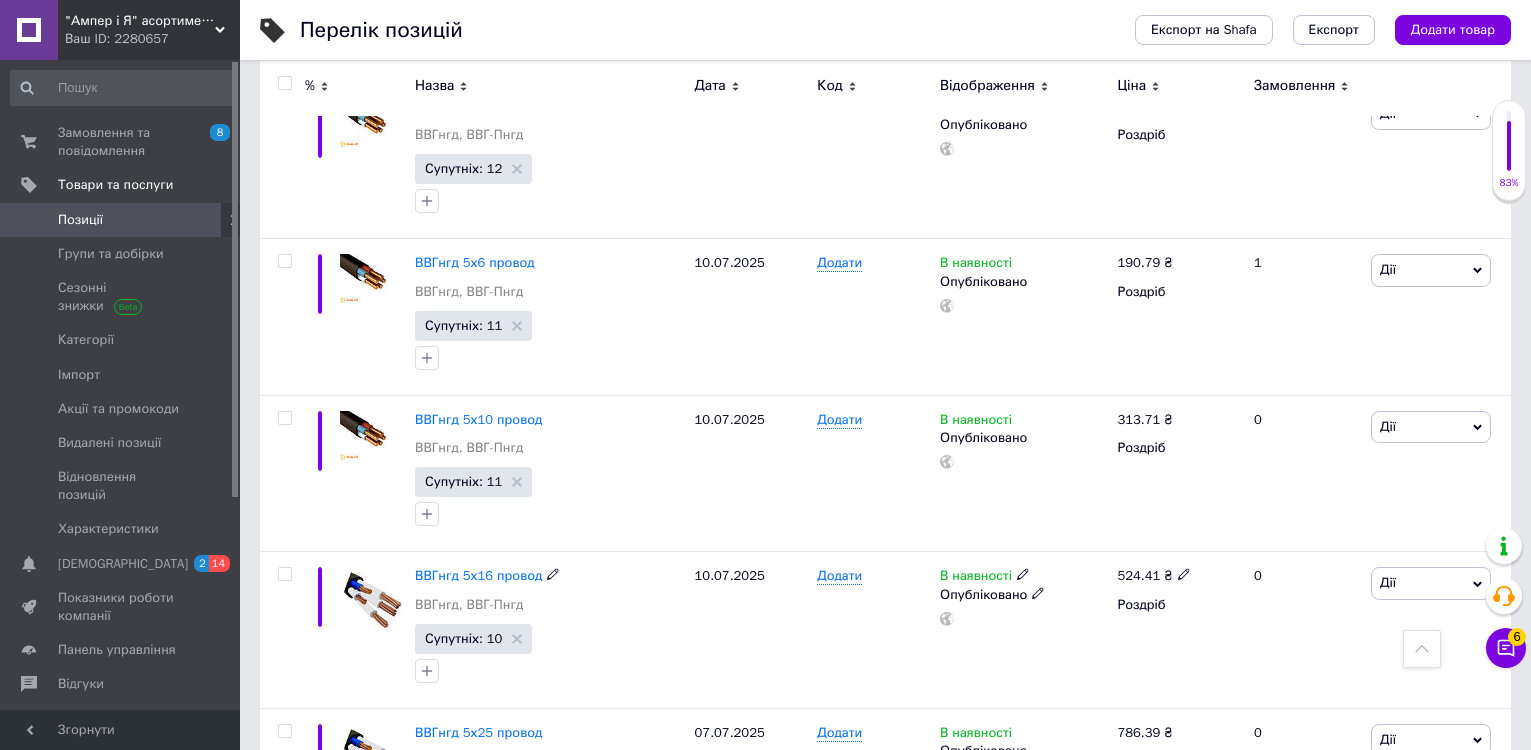 scroll, scrollTop: 3300, scrollLeft: 0, axis: vertical 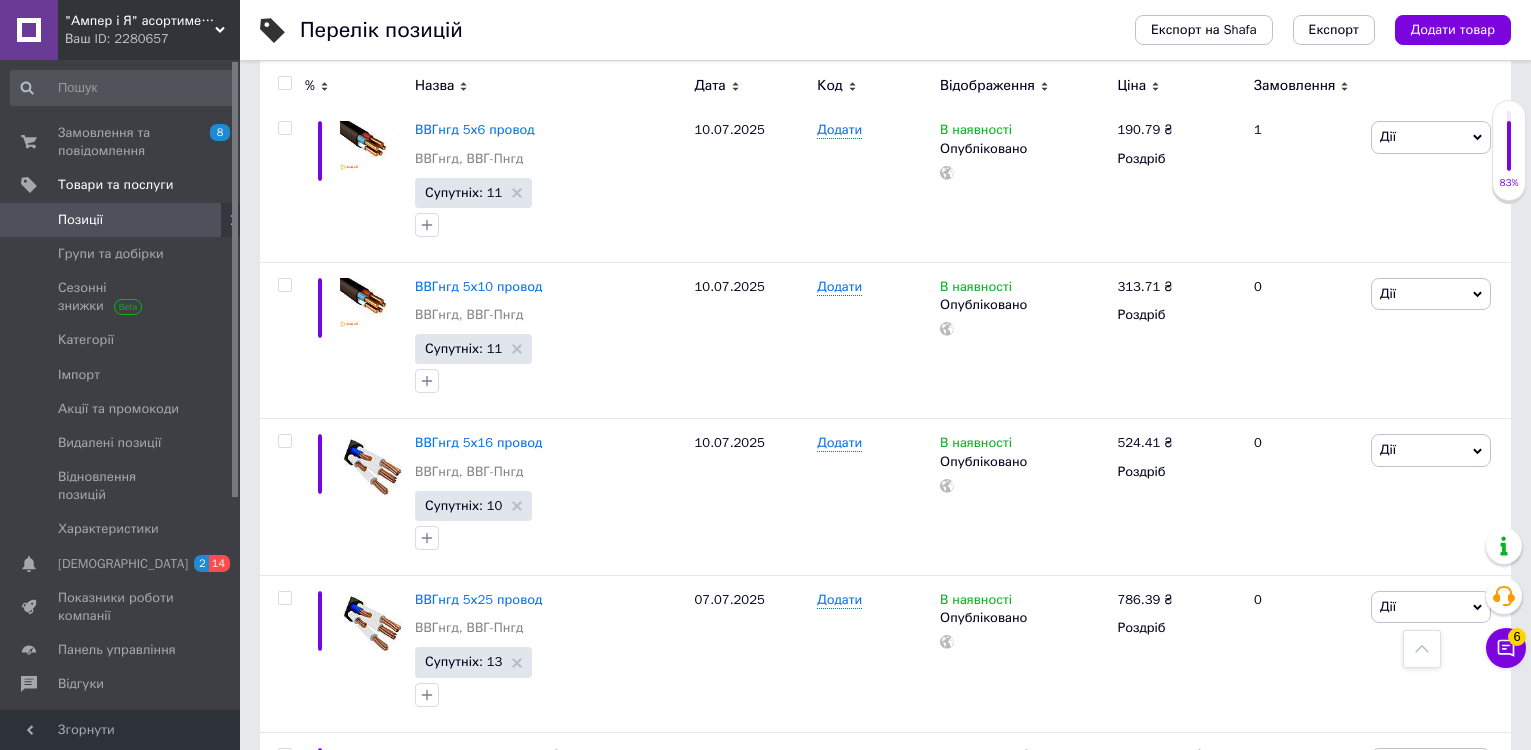 click on "ВВГнгд 5х25 провод" at bounding box center (478, 599) 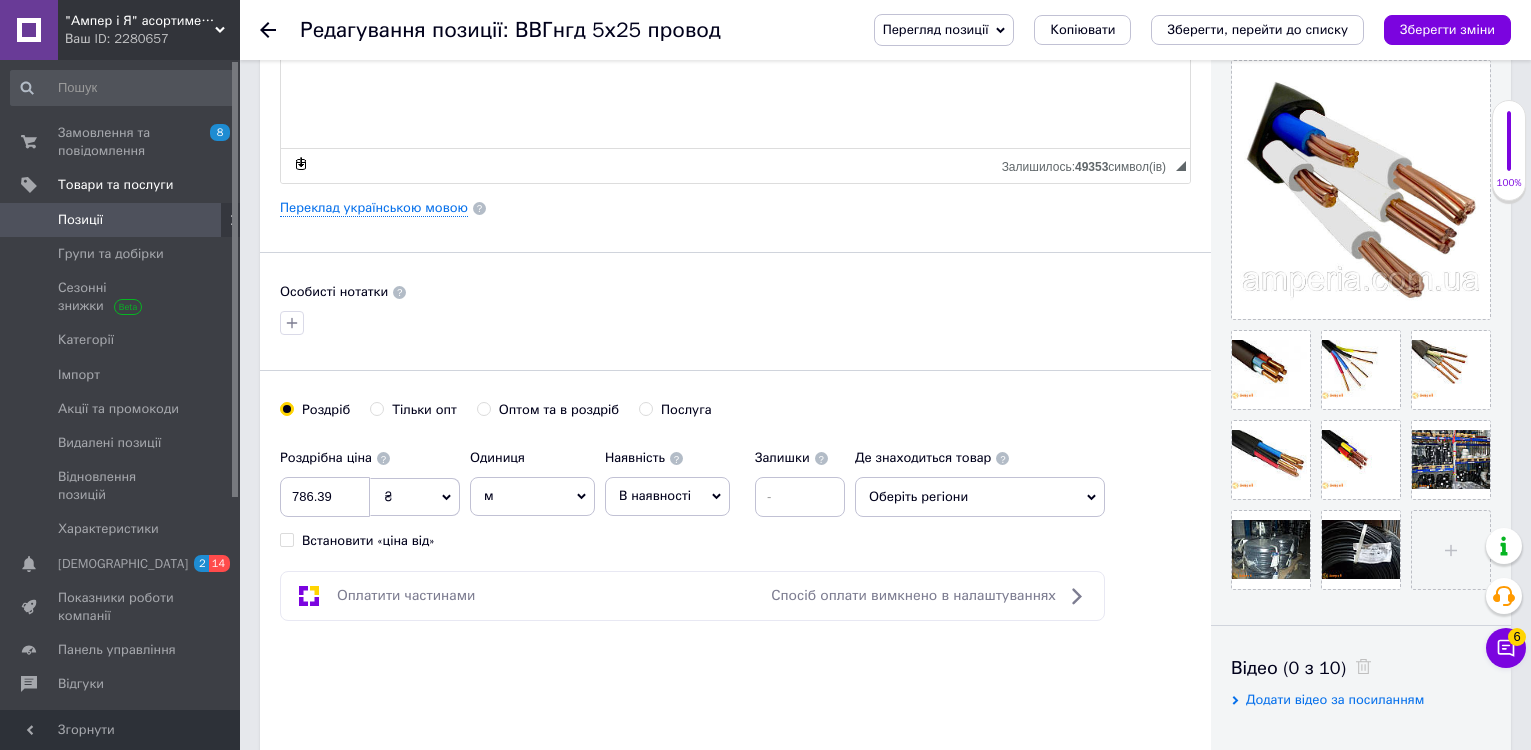 scroll, scrollTop: 600, scrollLeft: 0, axis: vertical 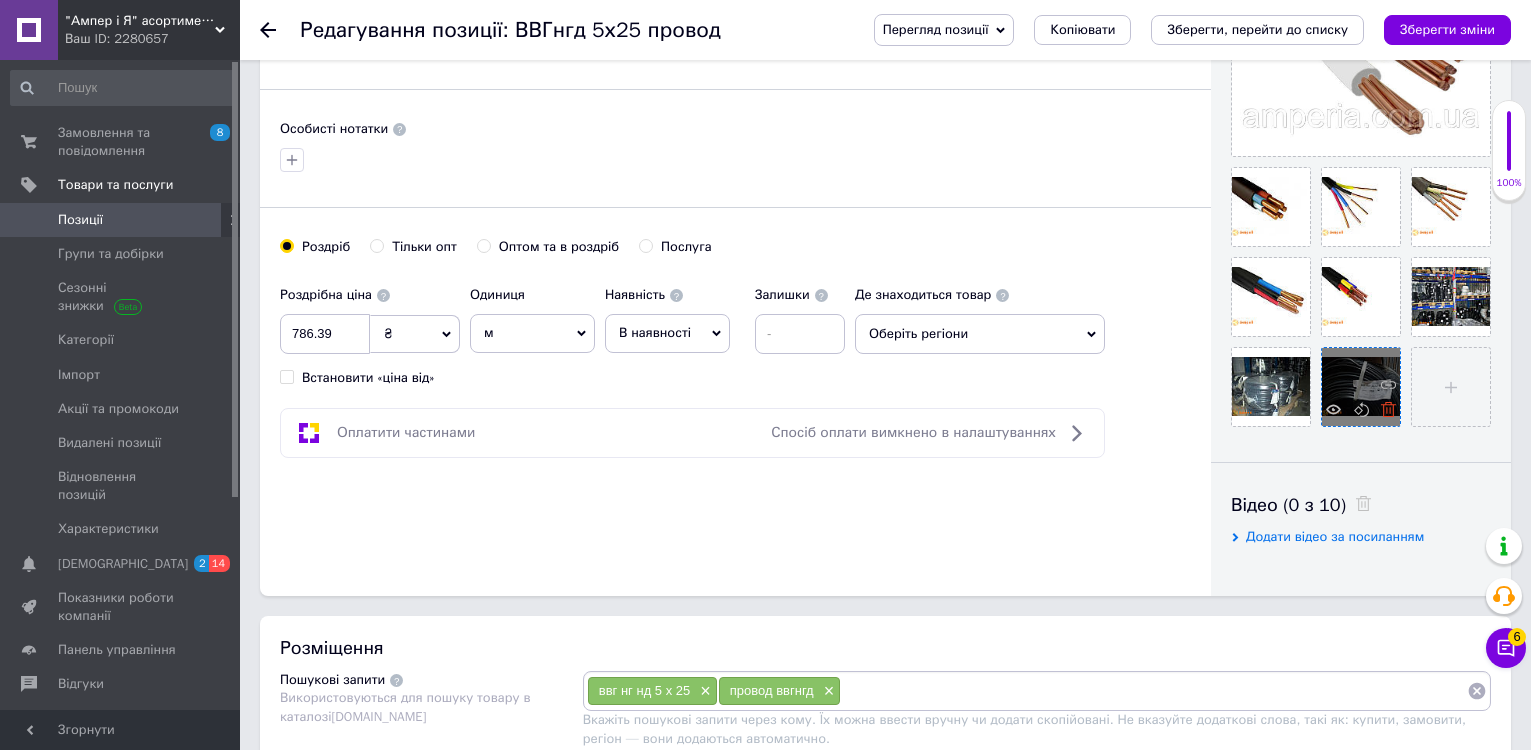 click 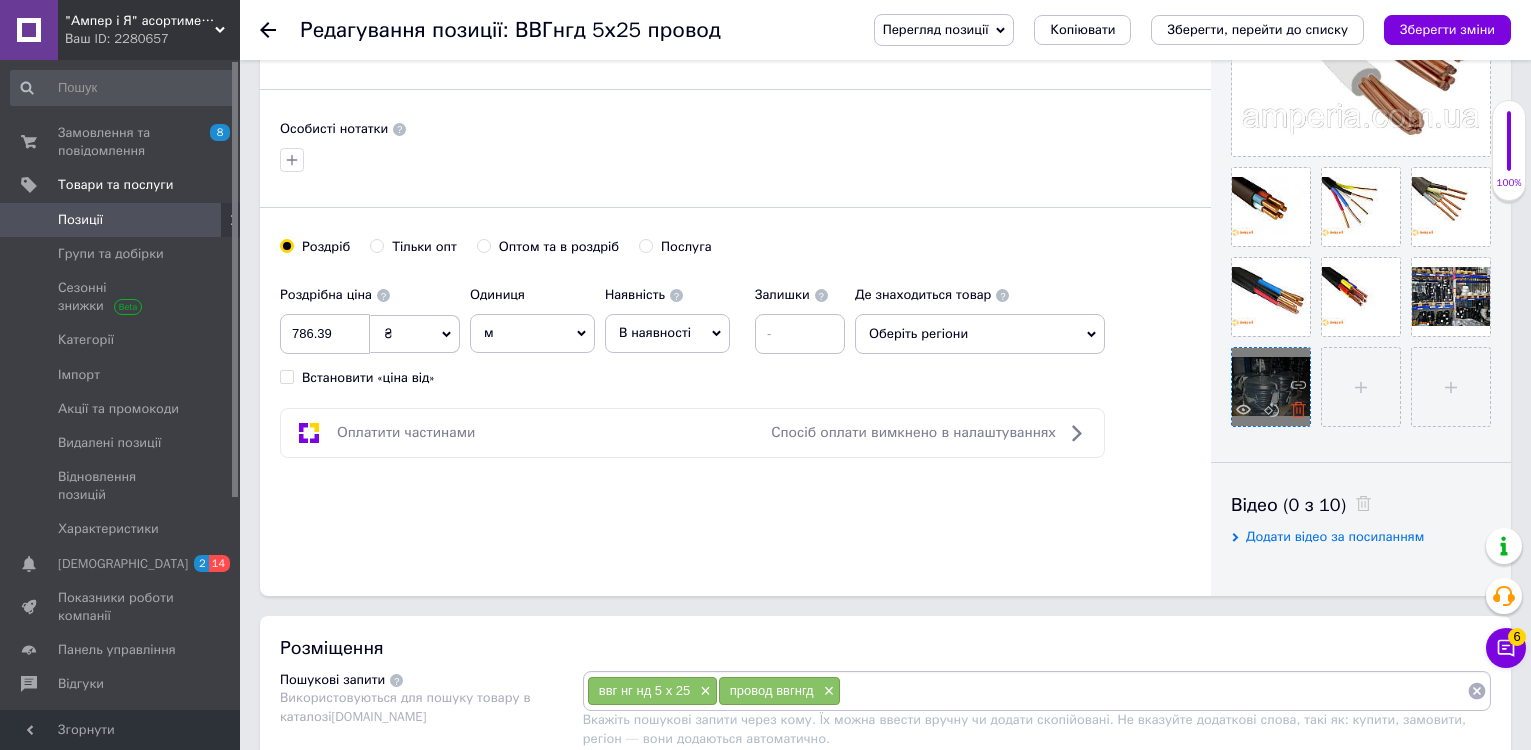 click 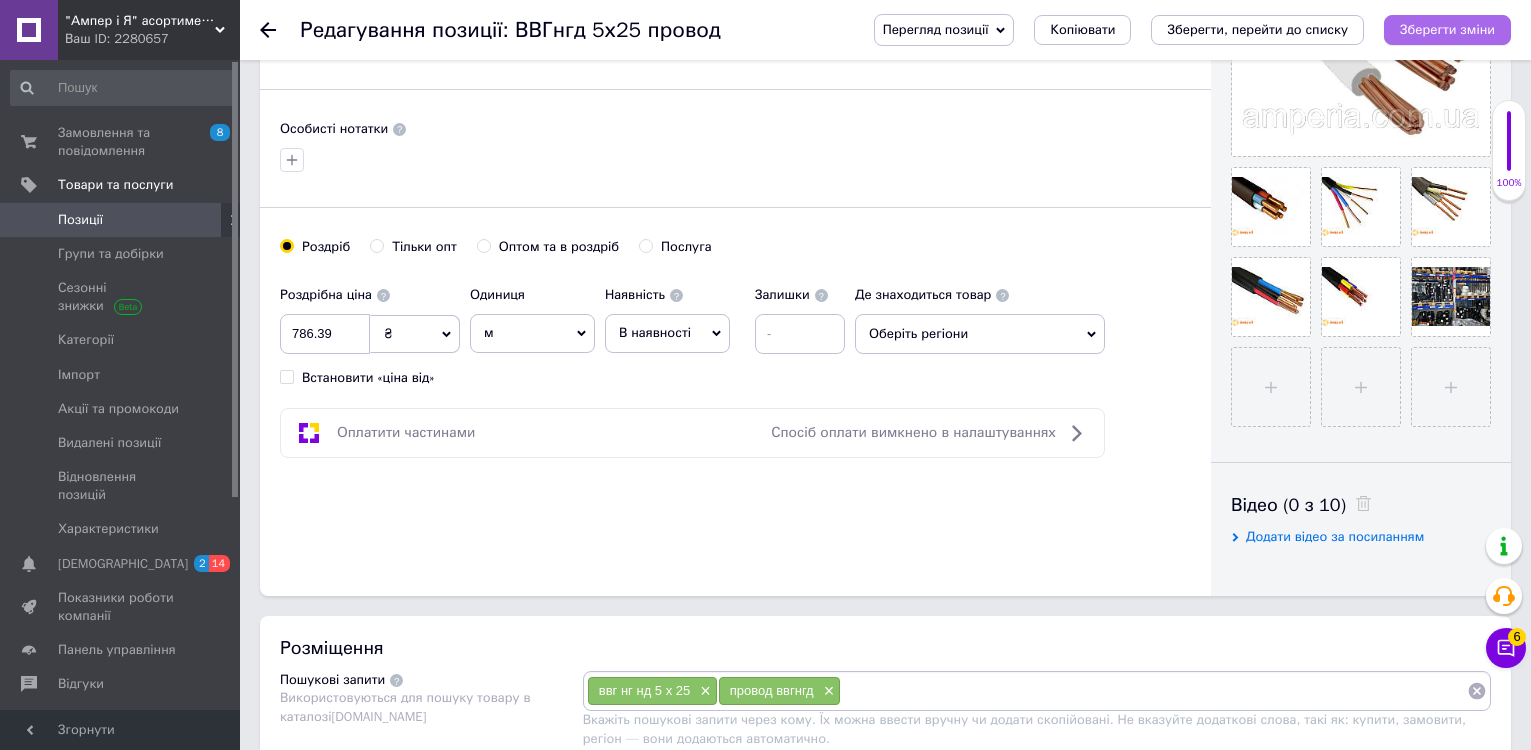 click on "Зберегти зміни" at bounding box center (1447, 29) 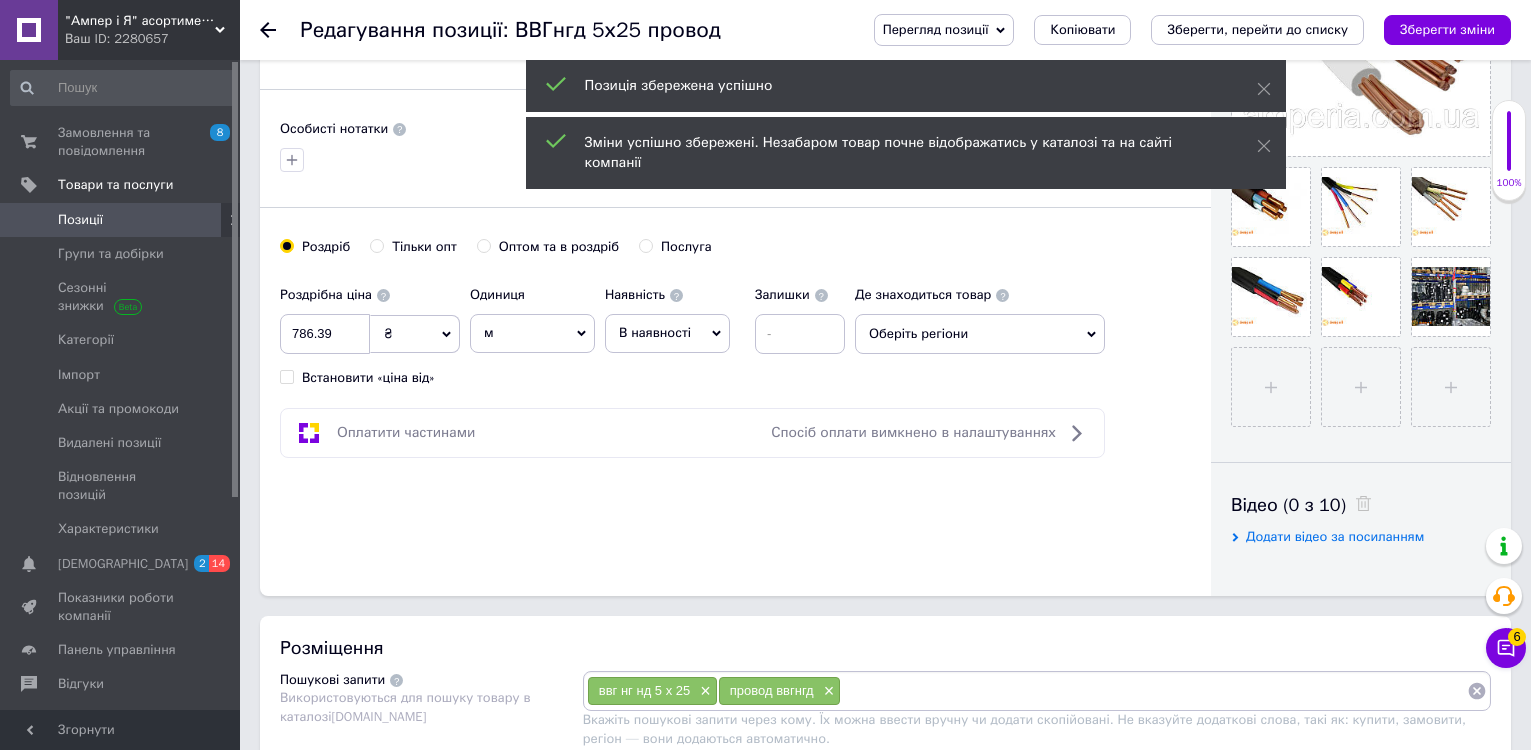 click 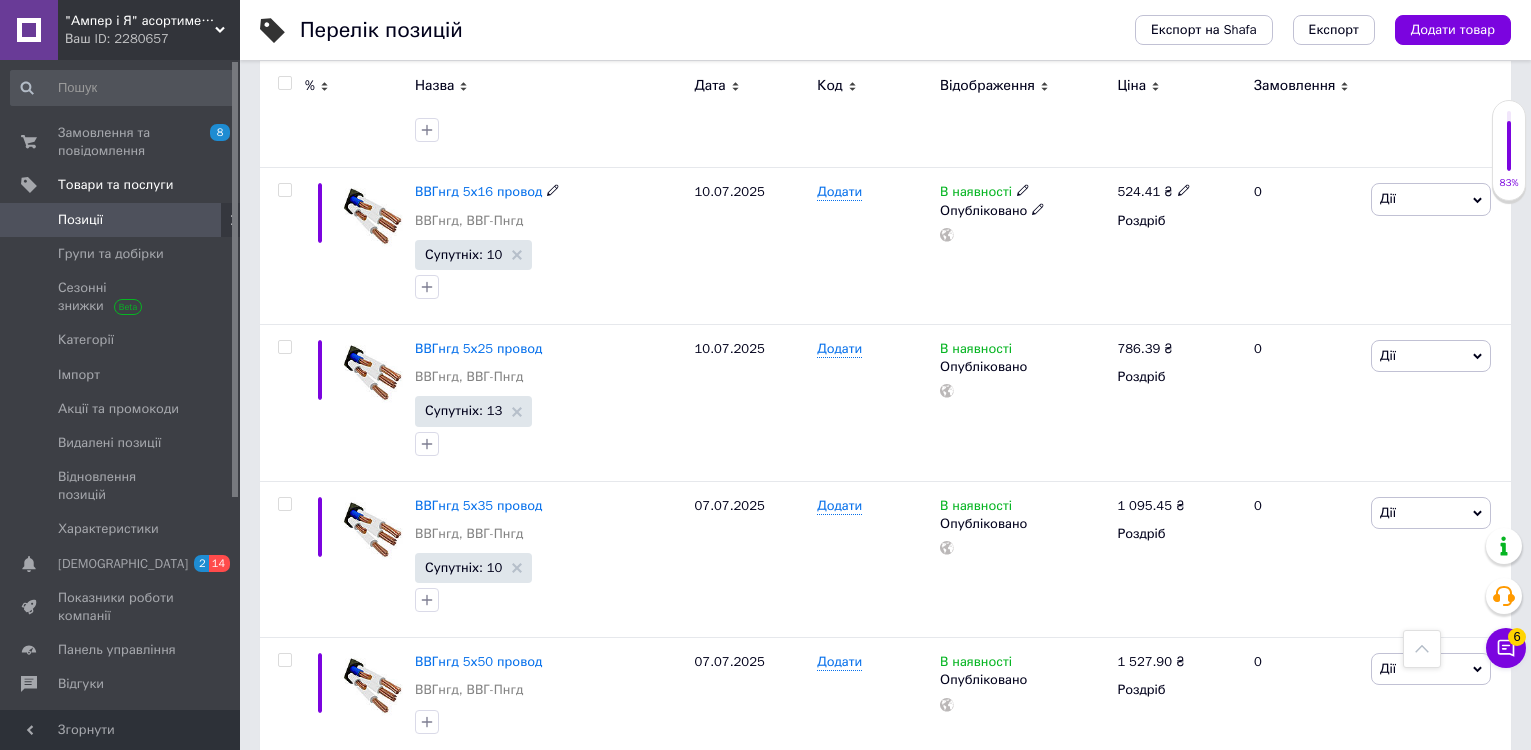 scroll, scrollTop: 3700, scrollLeft: 0, axis: vertical 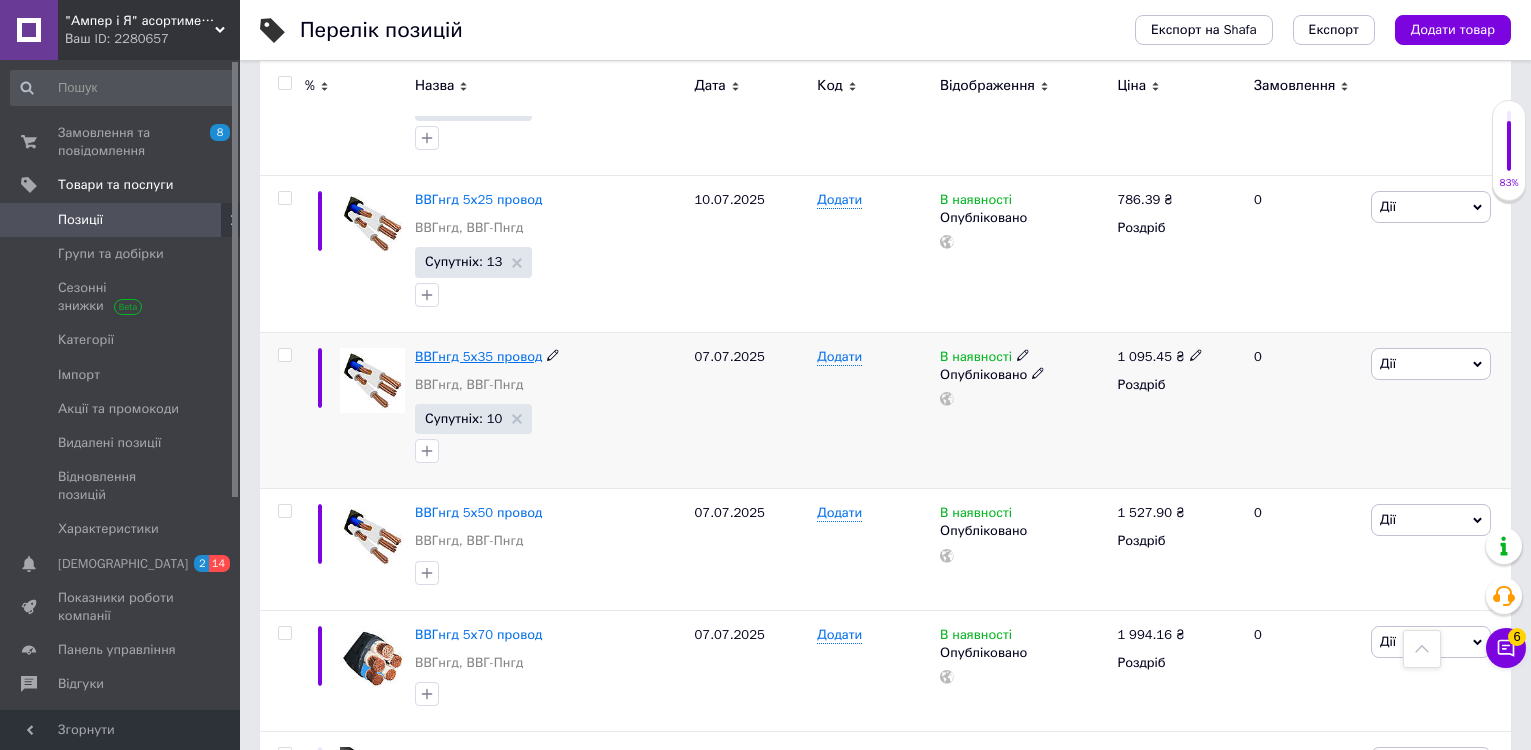 click on "ВВГнгд 5х35 провод" at bounding box center (478, 356) 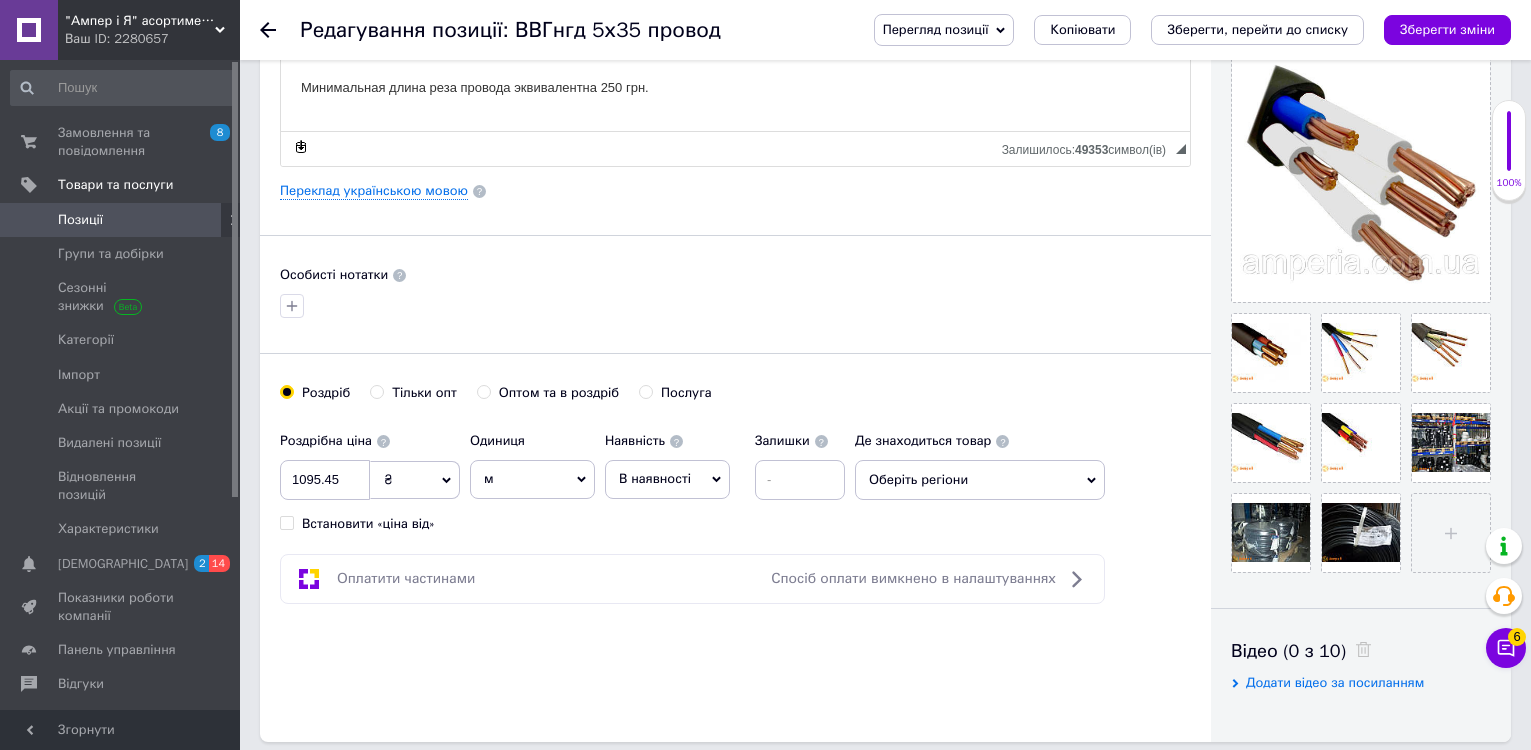 scroll, scrollTop: 500, scrollLeft: 0, axis: vertical 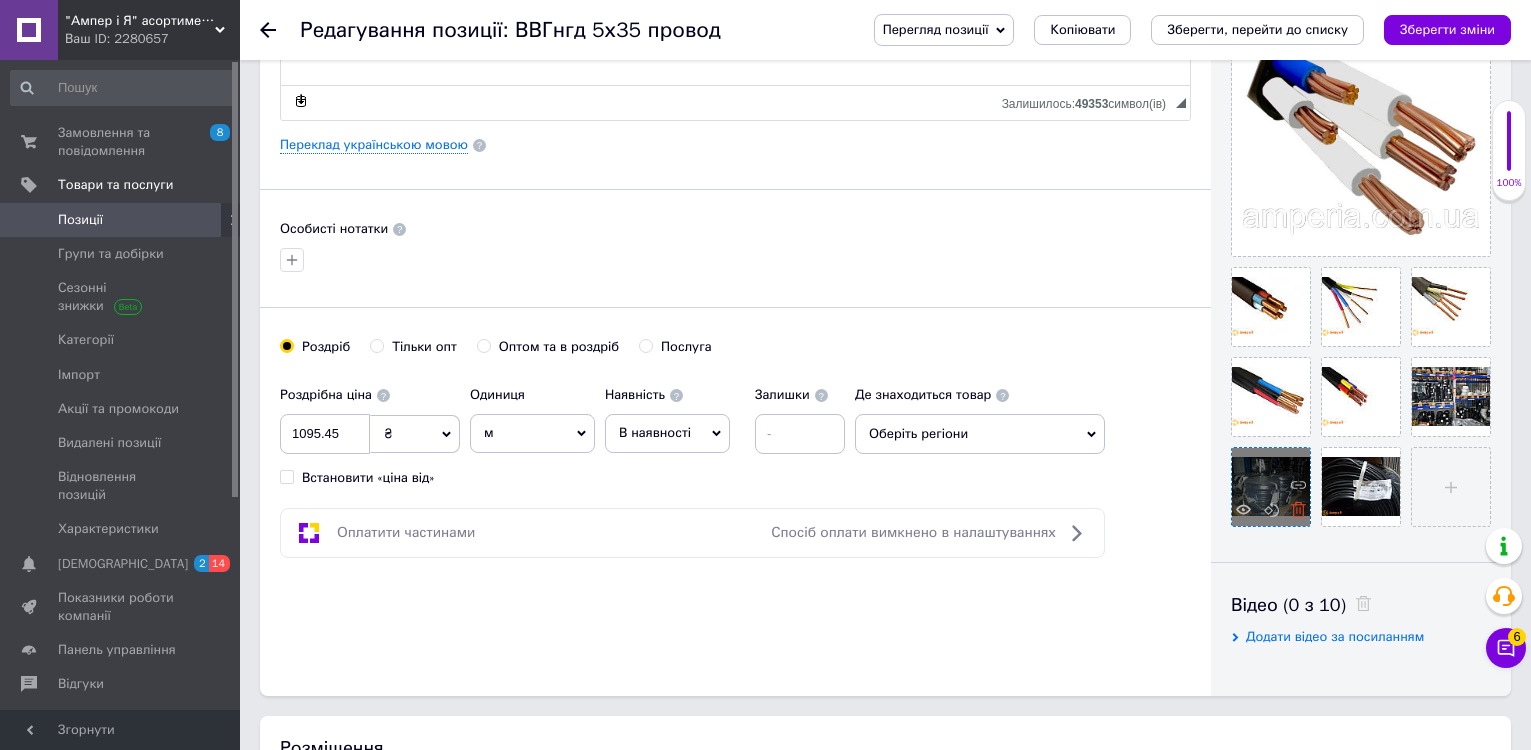 click 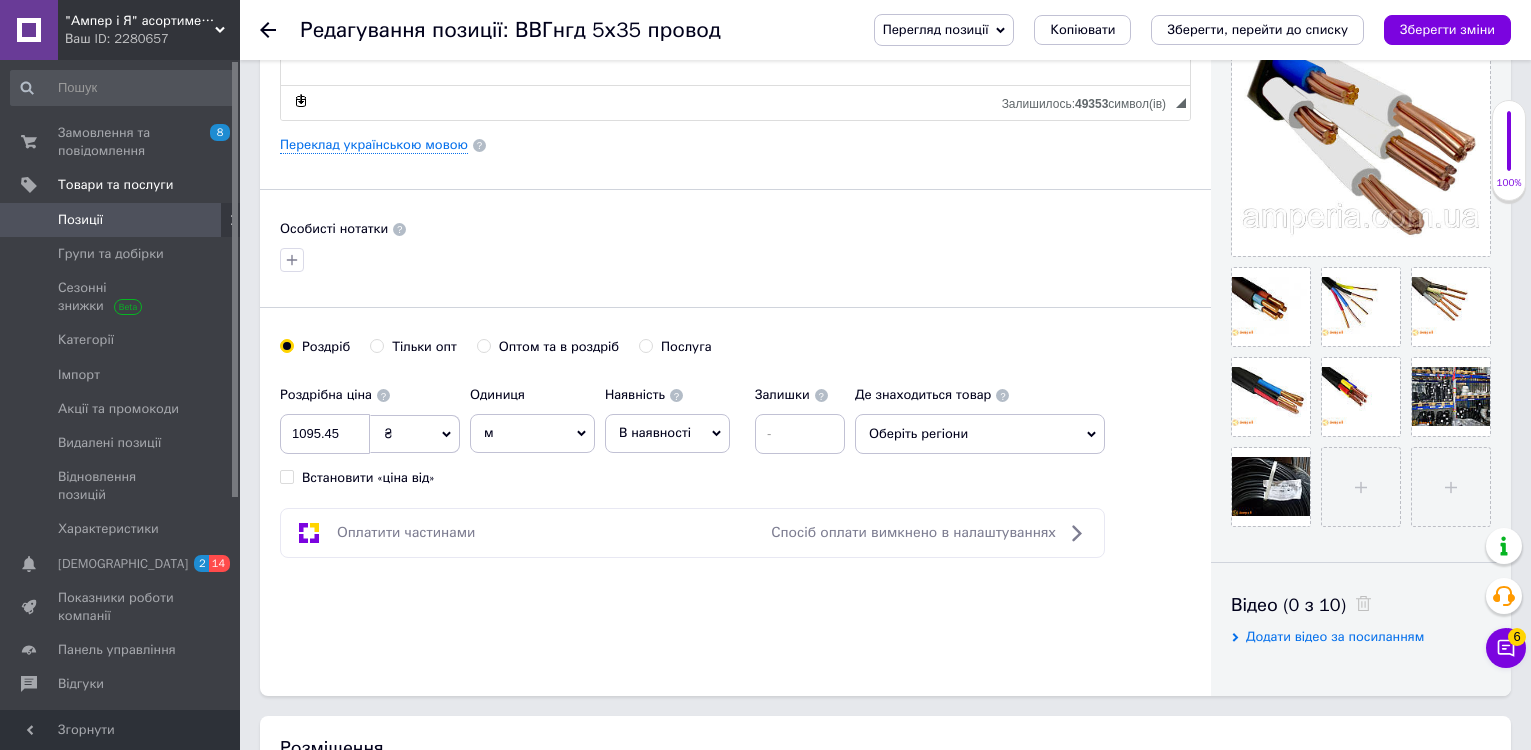 click 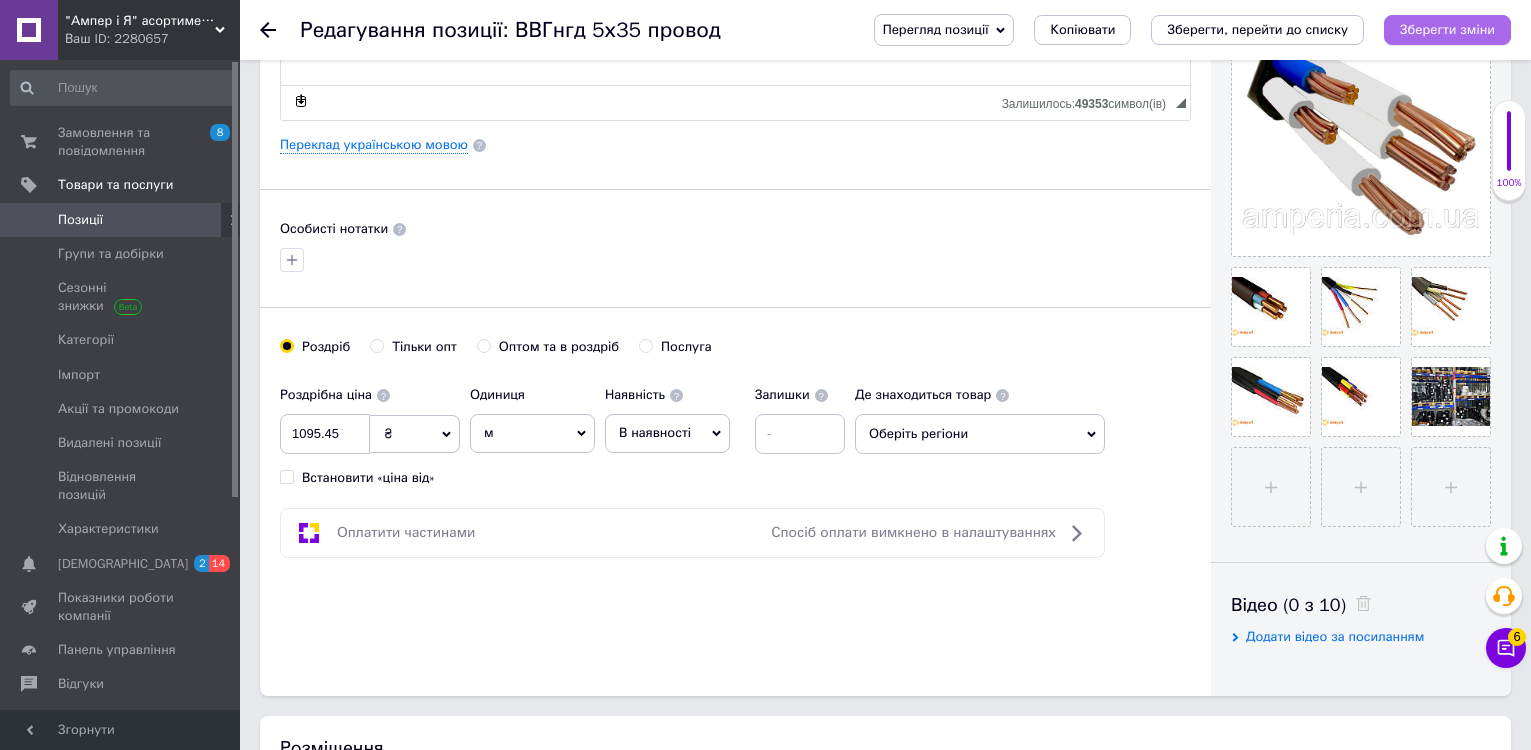 click on "Зберегти зміни" at bounding box center [1447, 29] 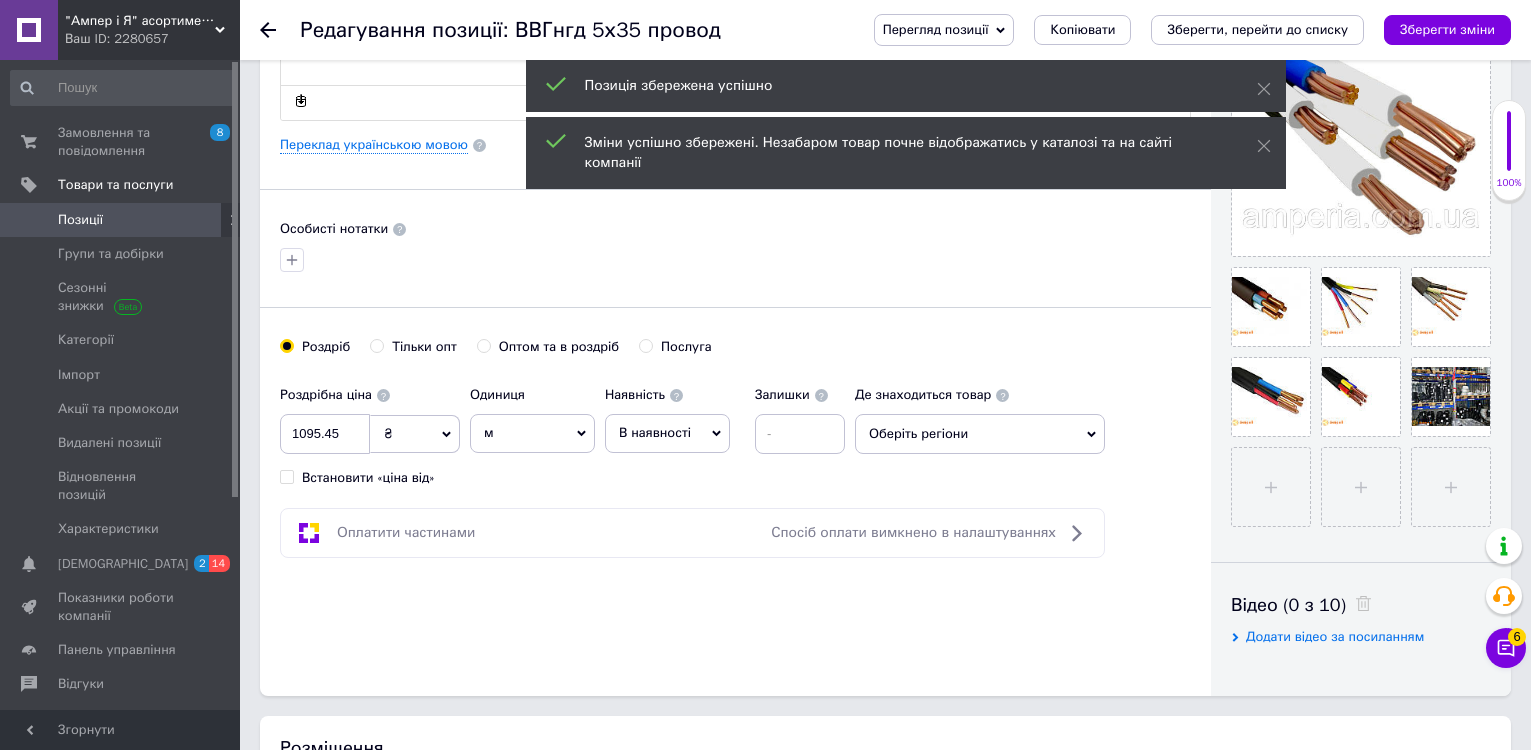 click at bounding box center [280, 30] 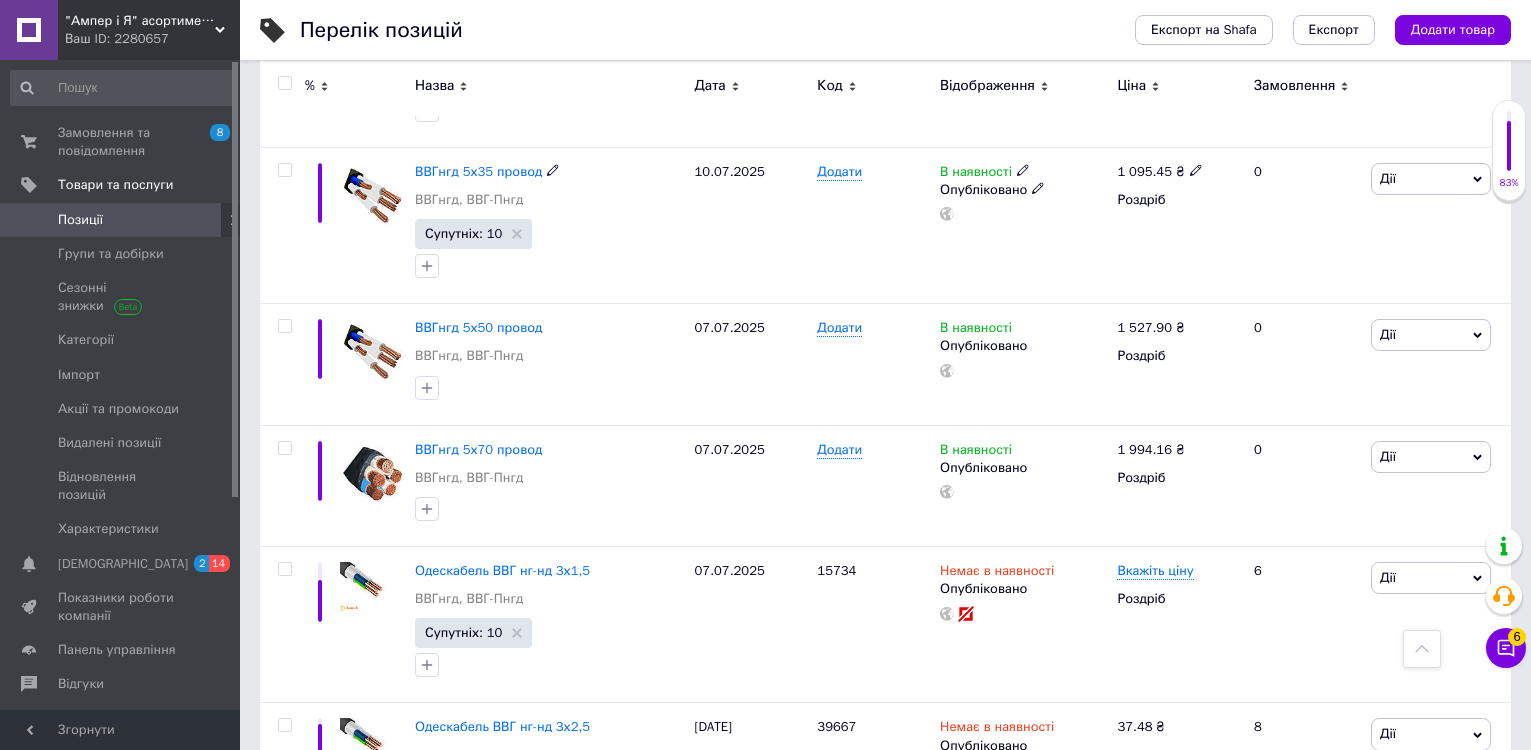 scroll, scrollTop: 3900, scrollLeft: 0, axis: vertical 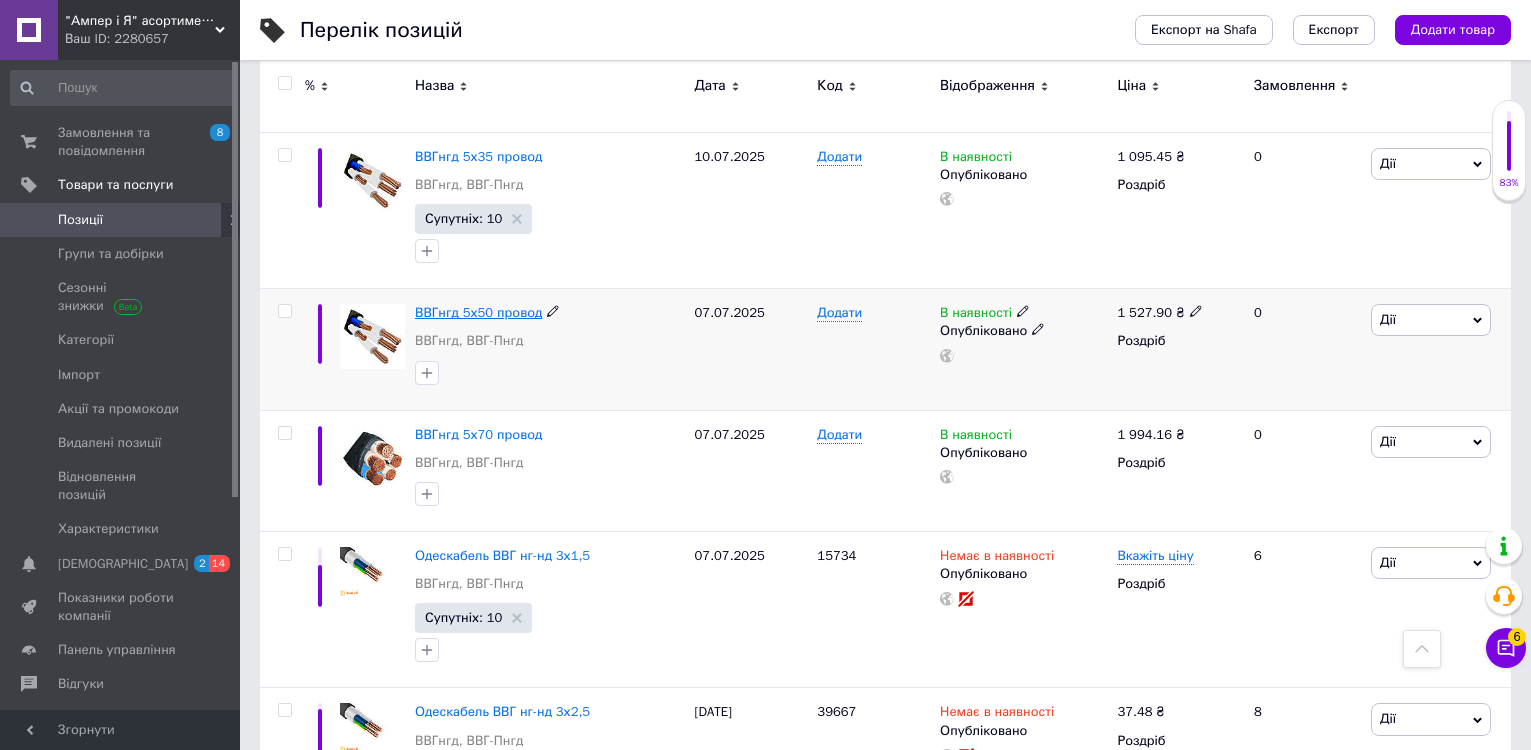 click on "ВВГнгд 5х50 провод" at bounding box center [478, 312] 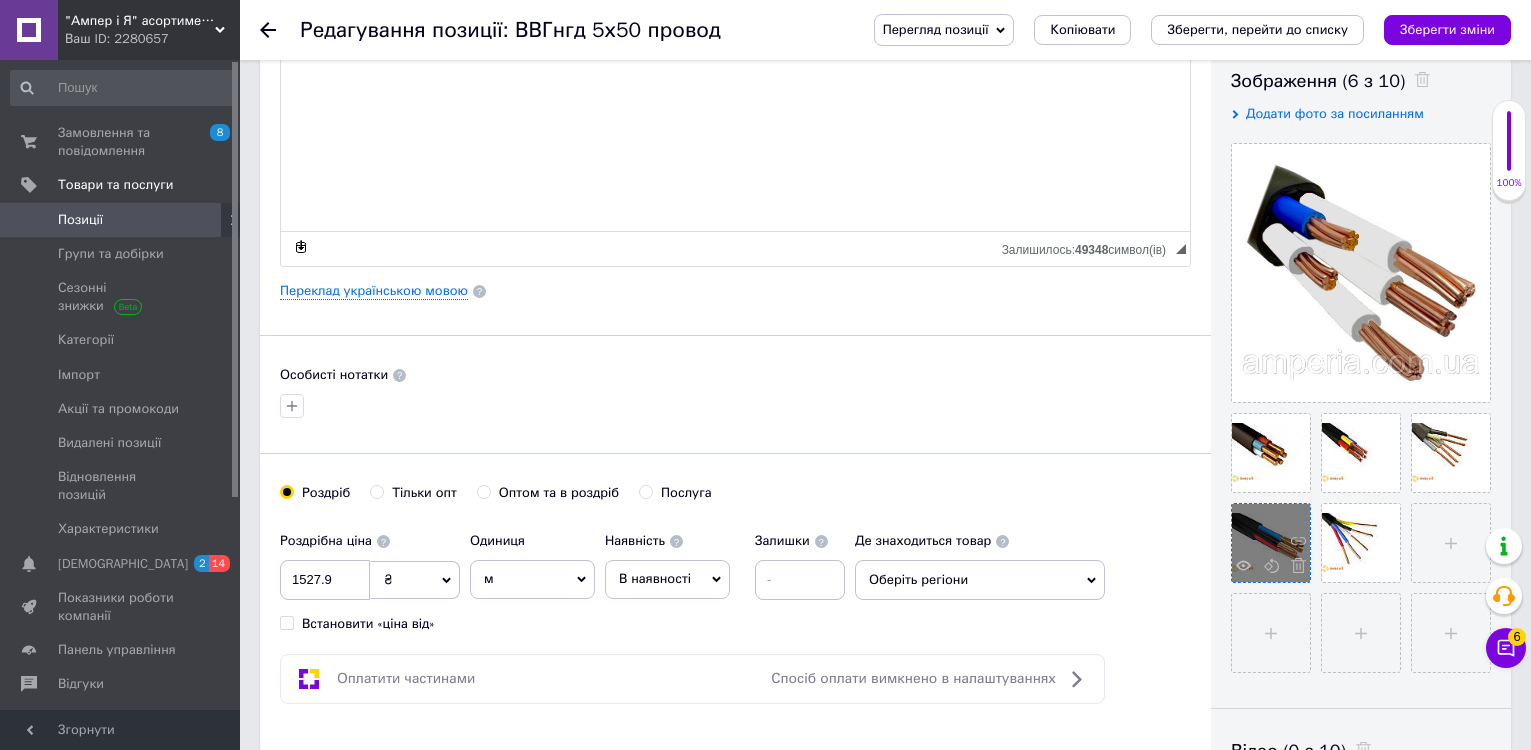scroll, scrollTop: 500, scrollLeft: 0, axis: vertical 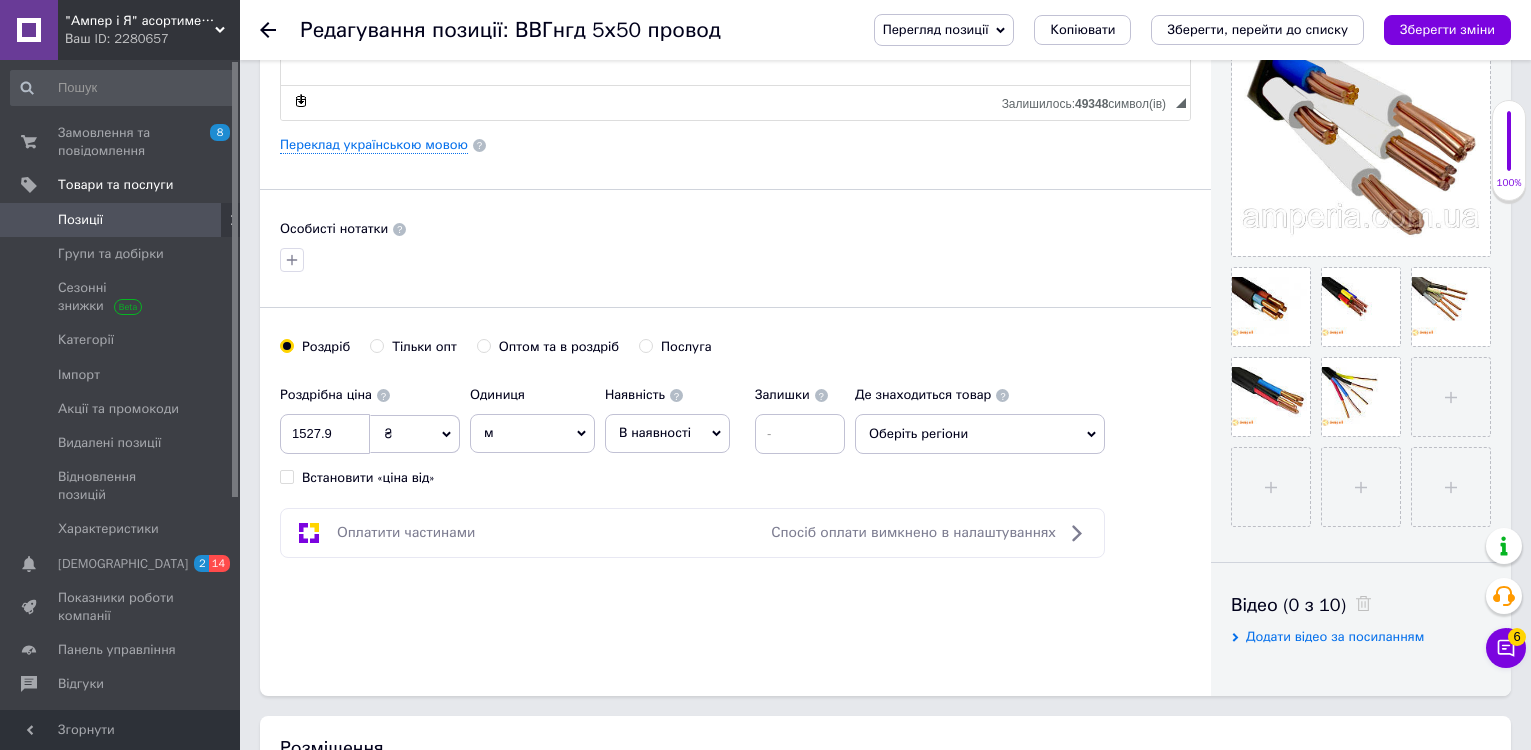 click 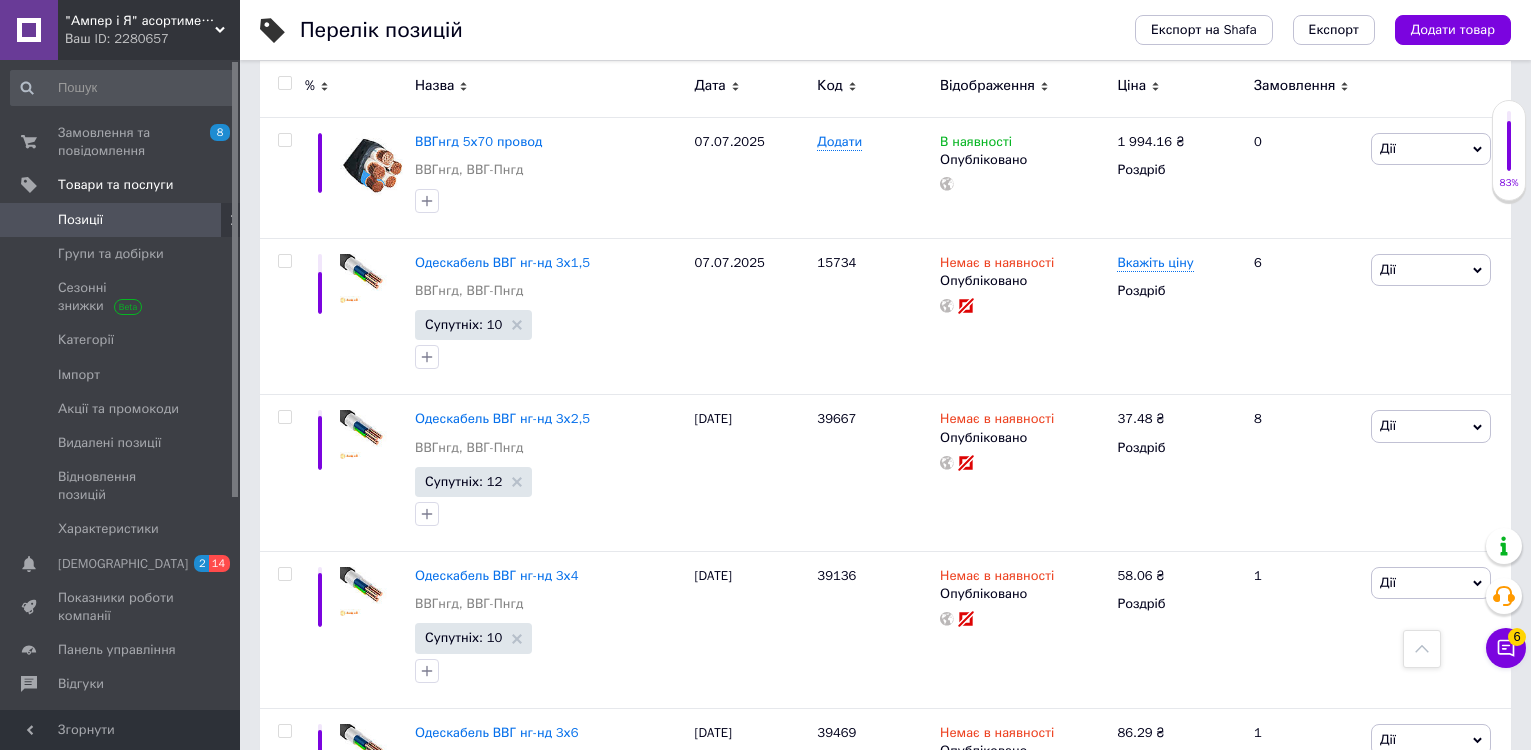 scroll, scrollTop: 4200, scrollLeft: 0, axis: vertical 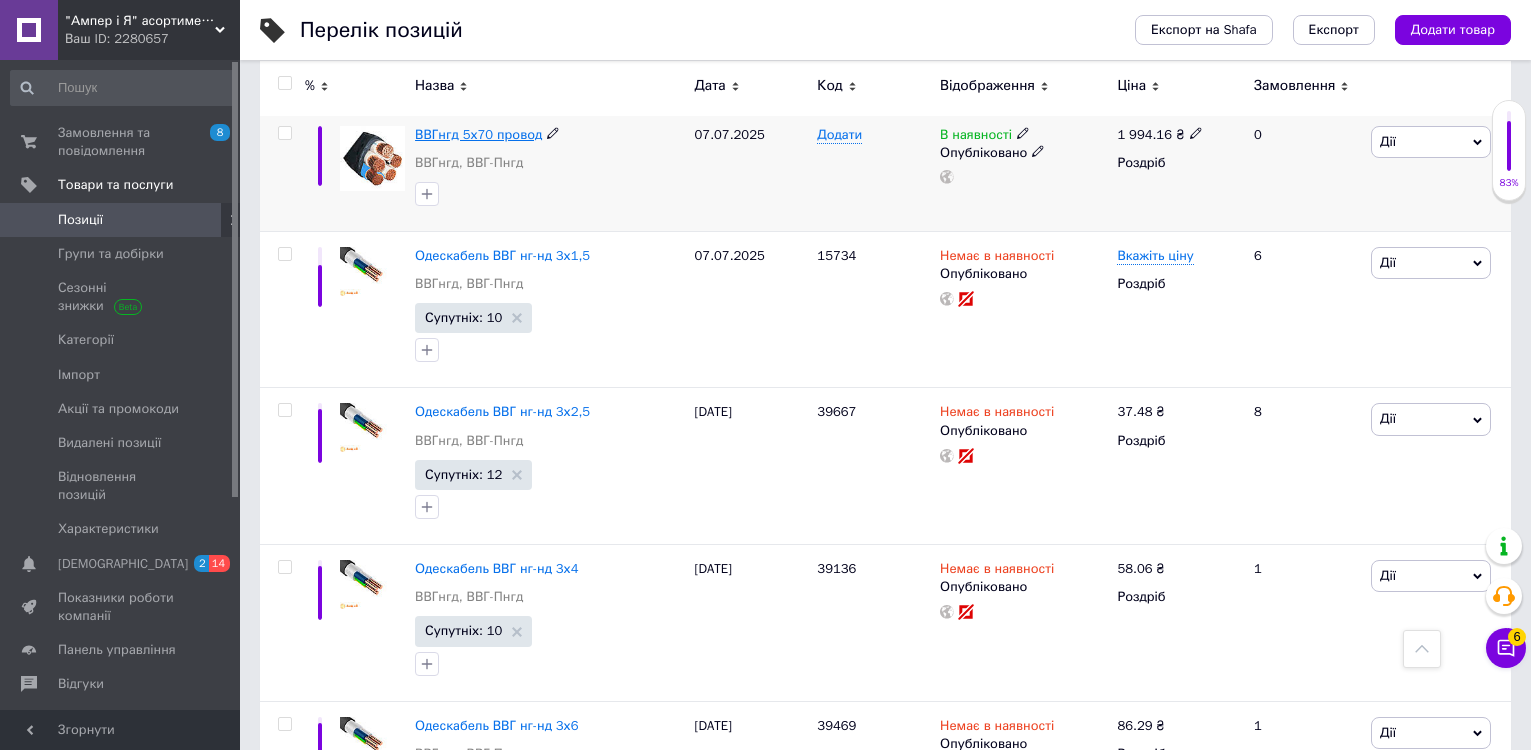 click on "ВВГнгд 5х70 провод" at bounding box center [478, 134] 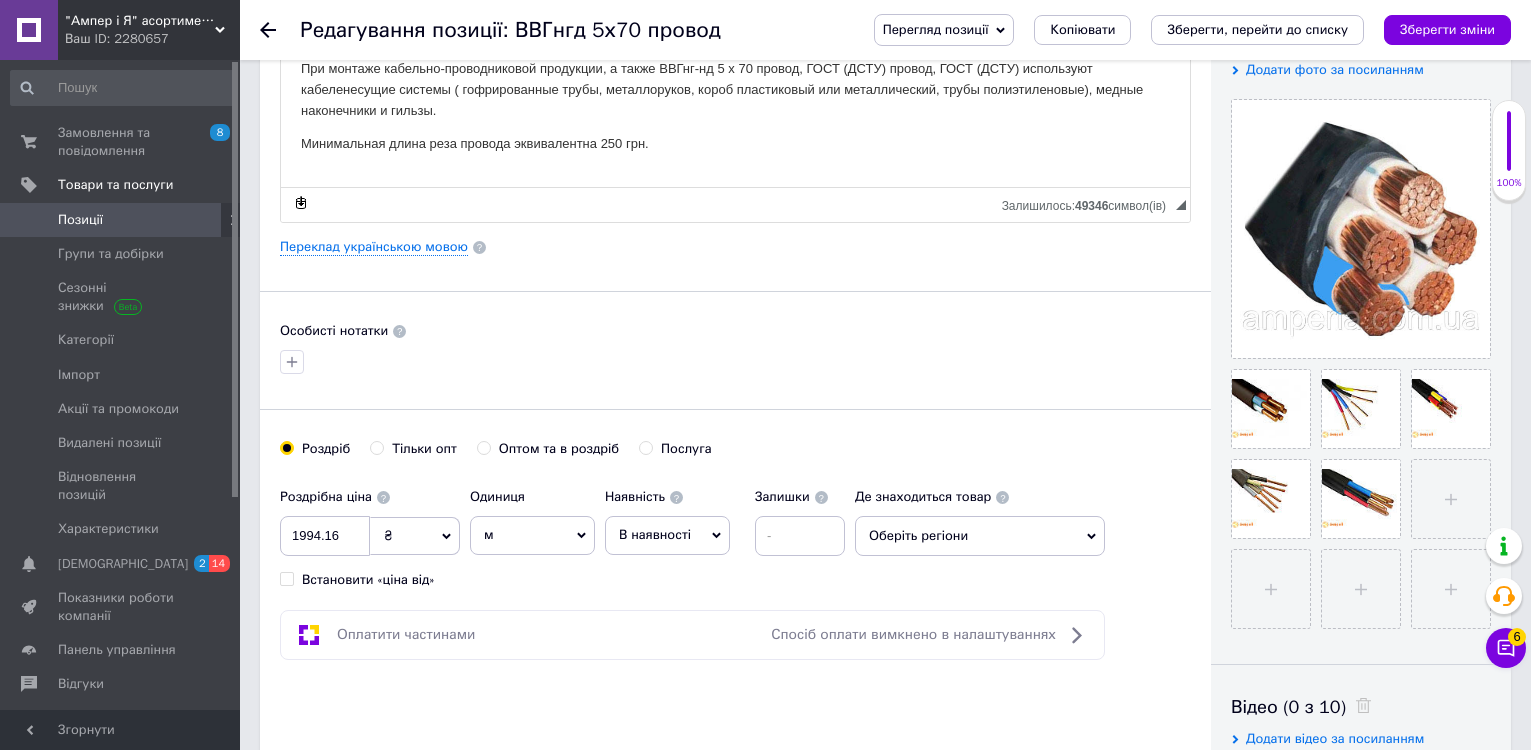 scroll, scrollTop: 400, scrollLeft: 0, axis: vertical 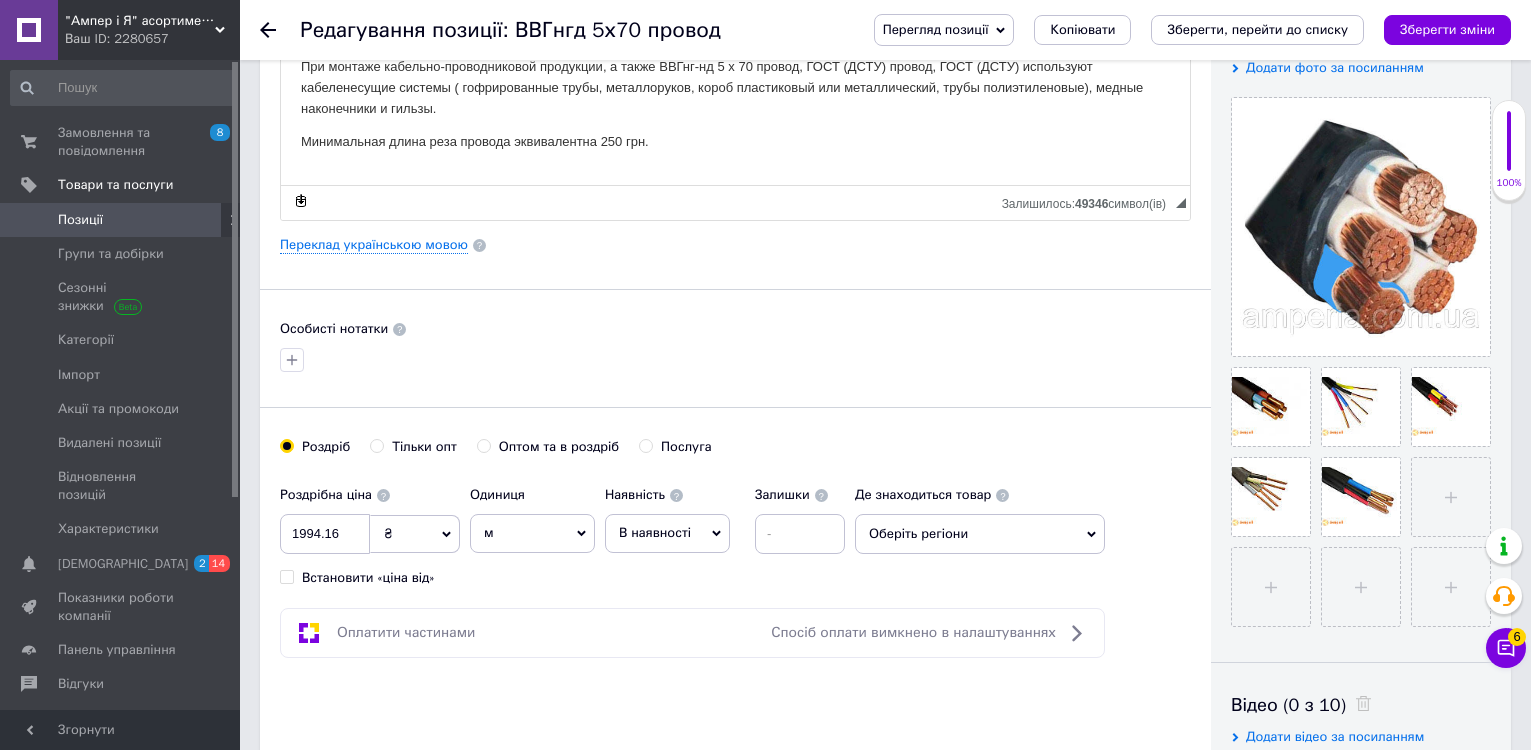 click 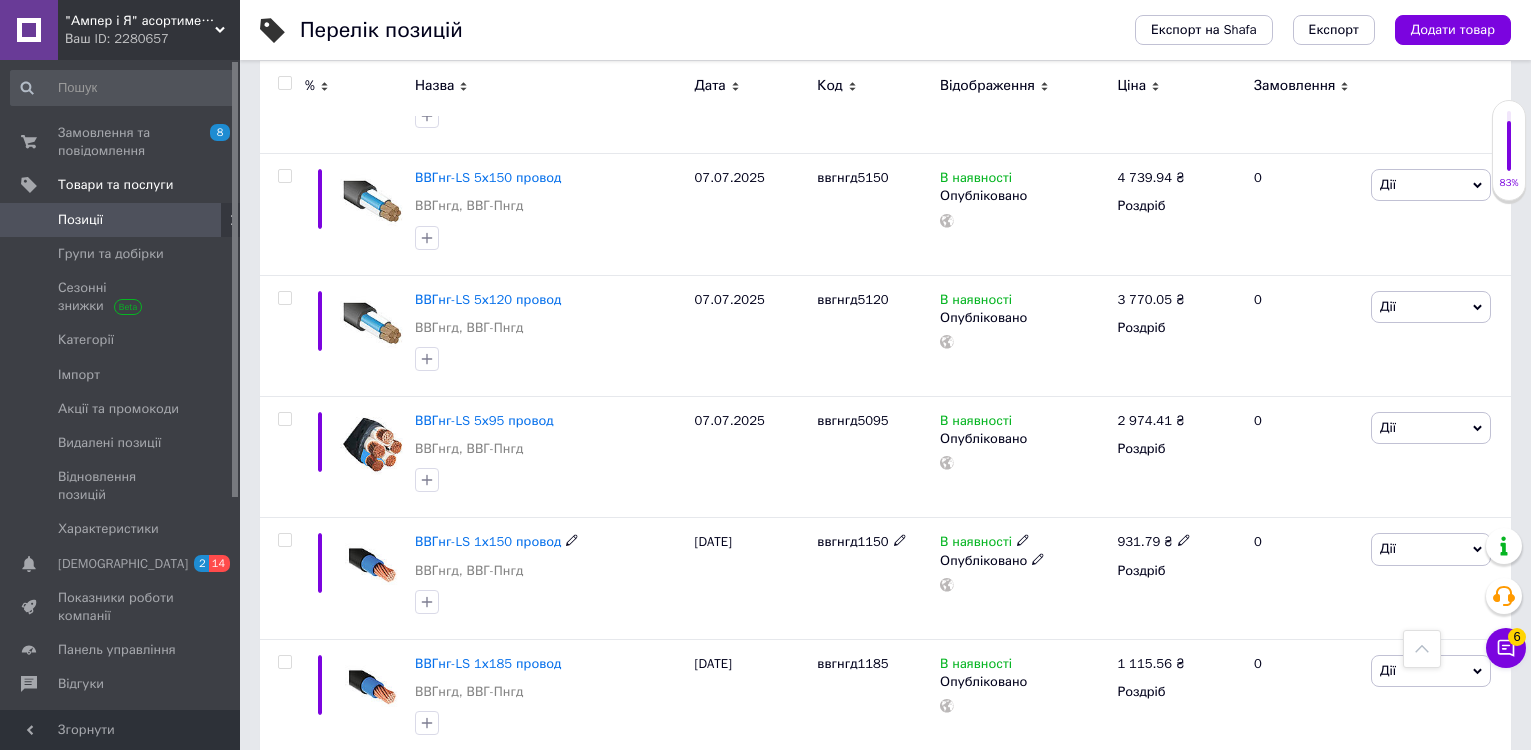 scroll, scrollTop: 7900, scrollLeft: 0, axis: vertical 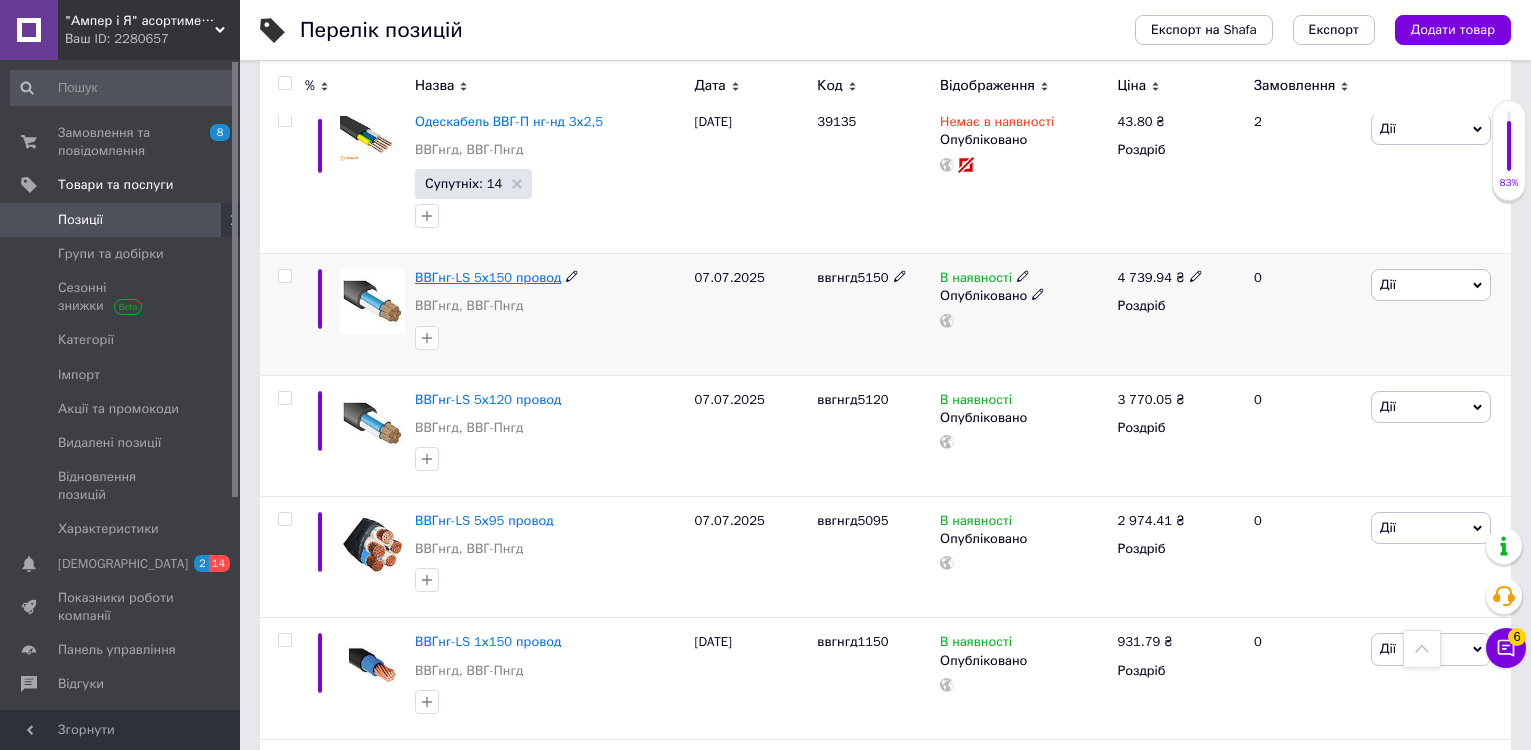 click on "ВВГнг-LS 5х150 провод" at bounding box center (488, 277) 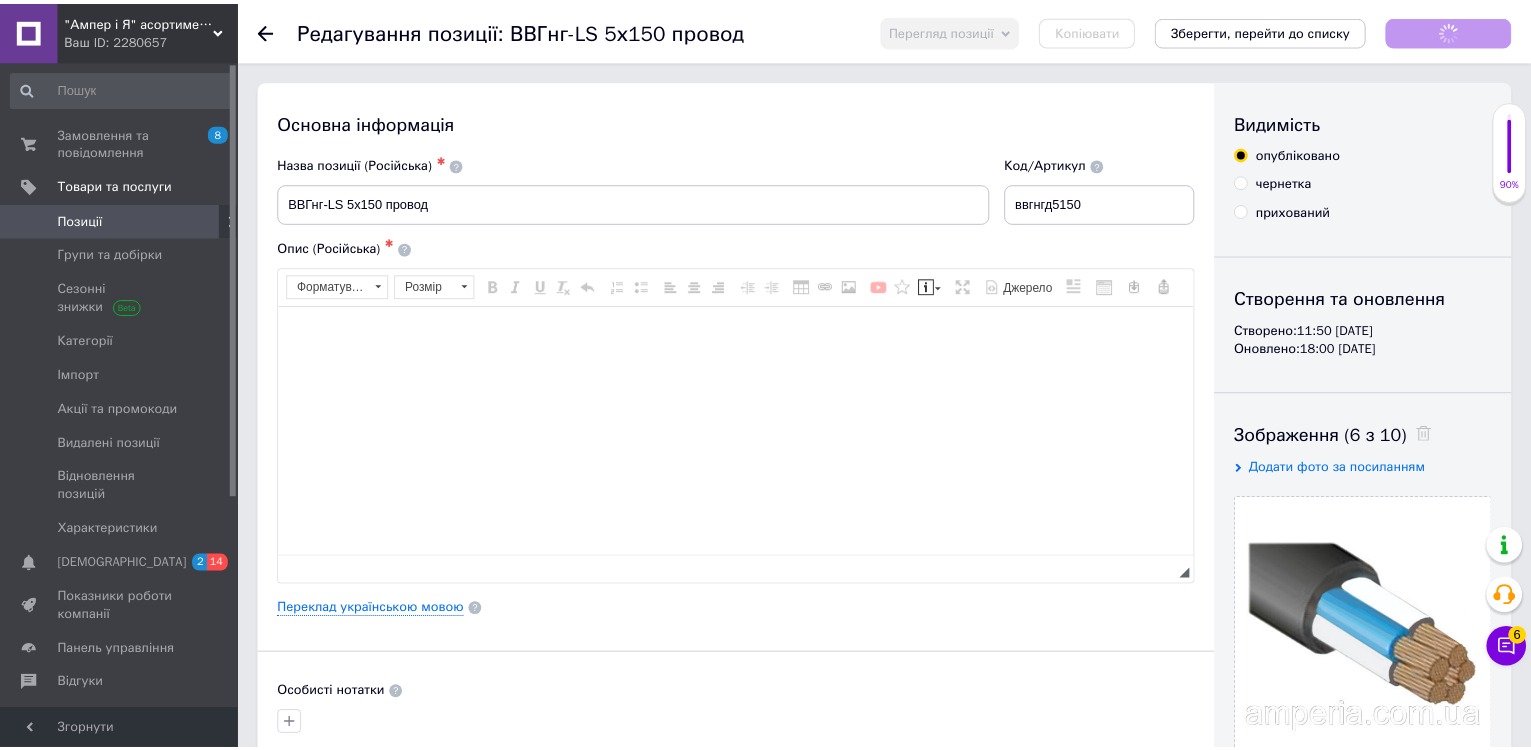 scroll, scrollTop: 400, scrollLeft: 0, axis: vertical 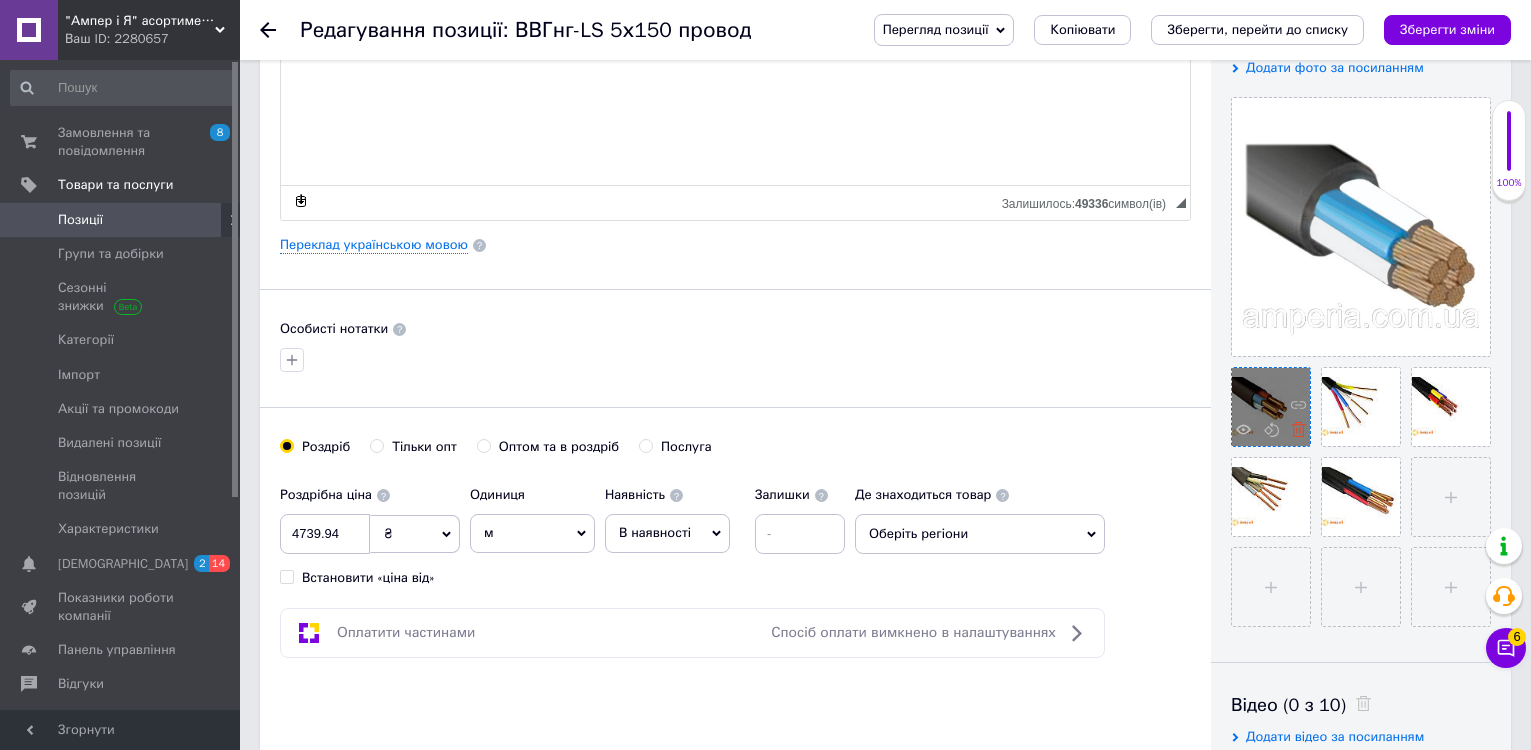click 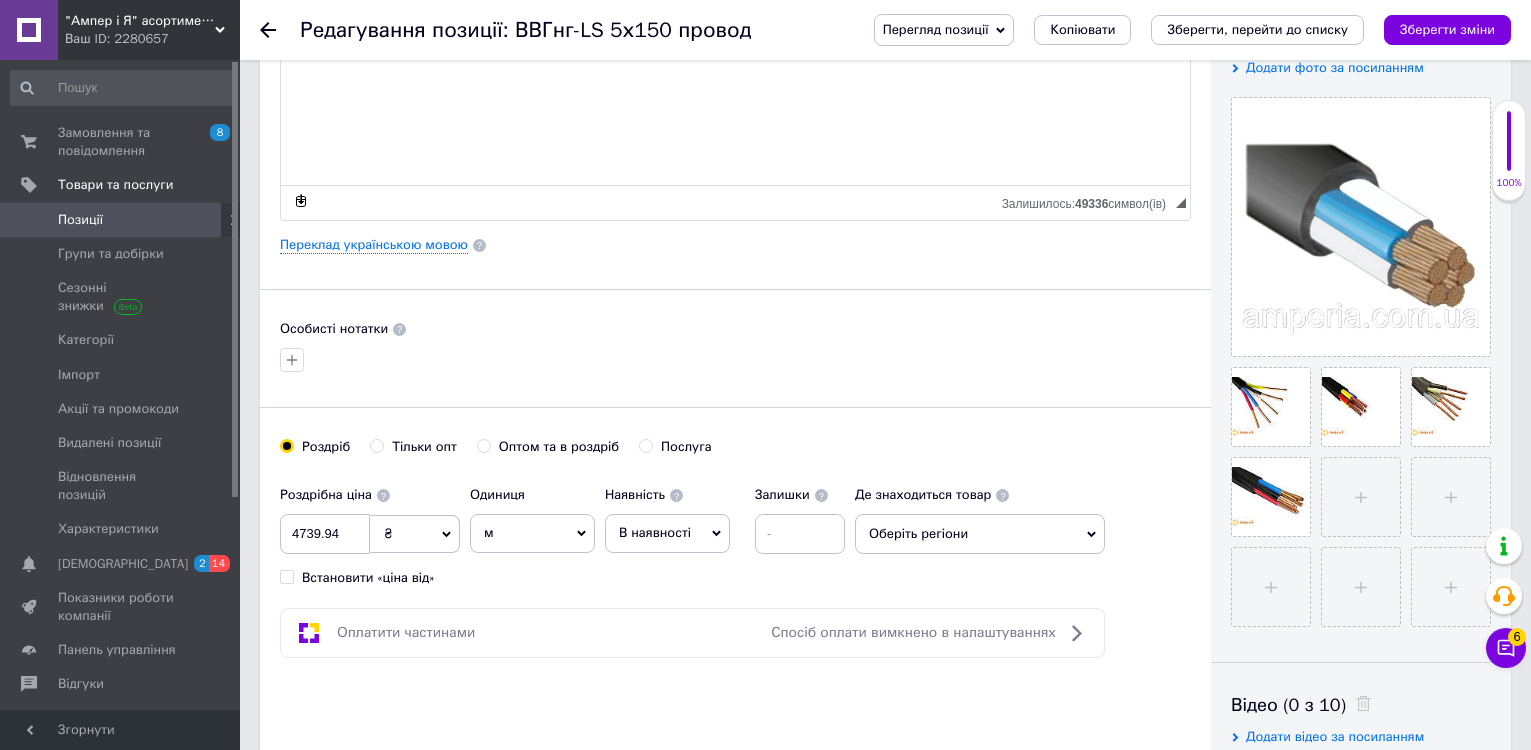 click 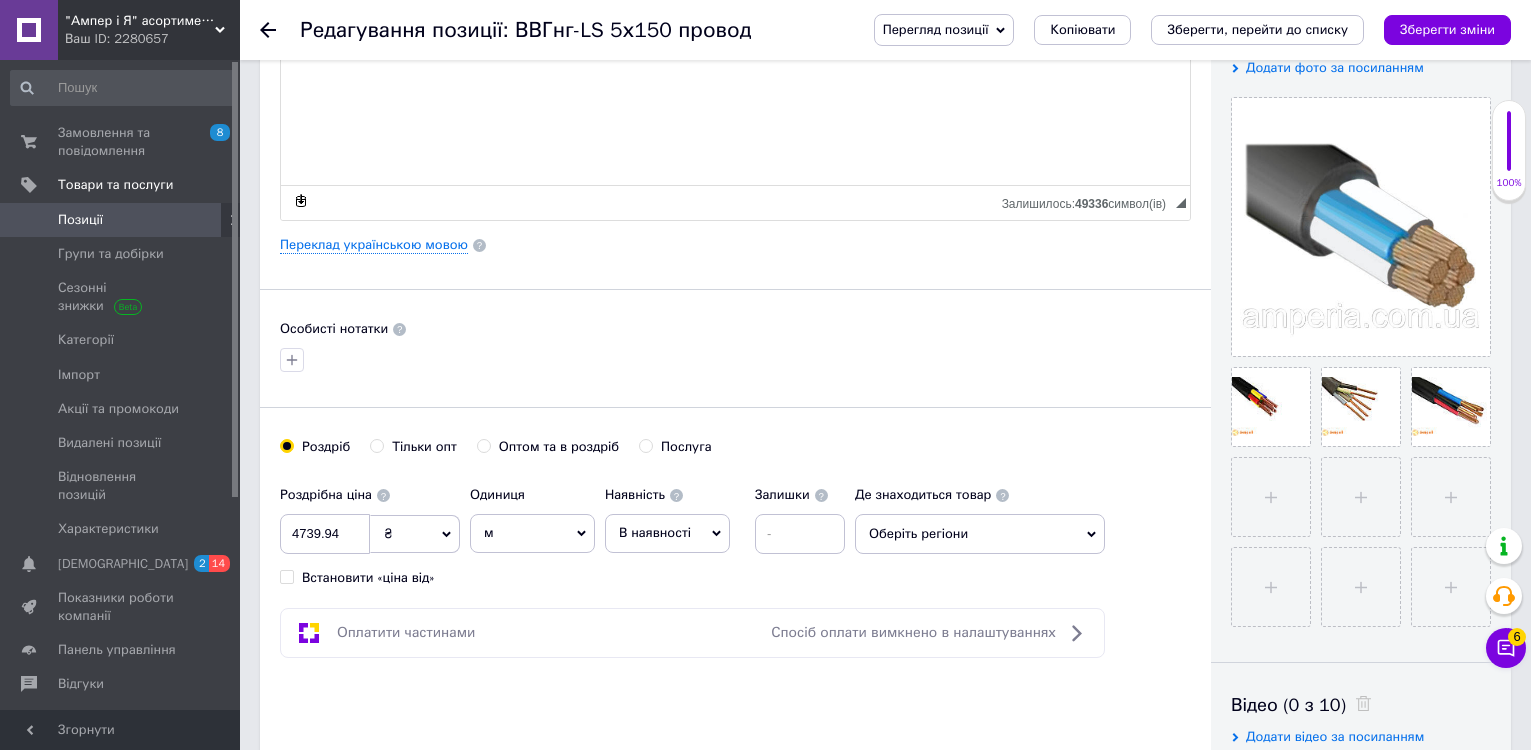 click 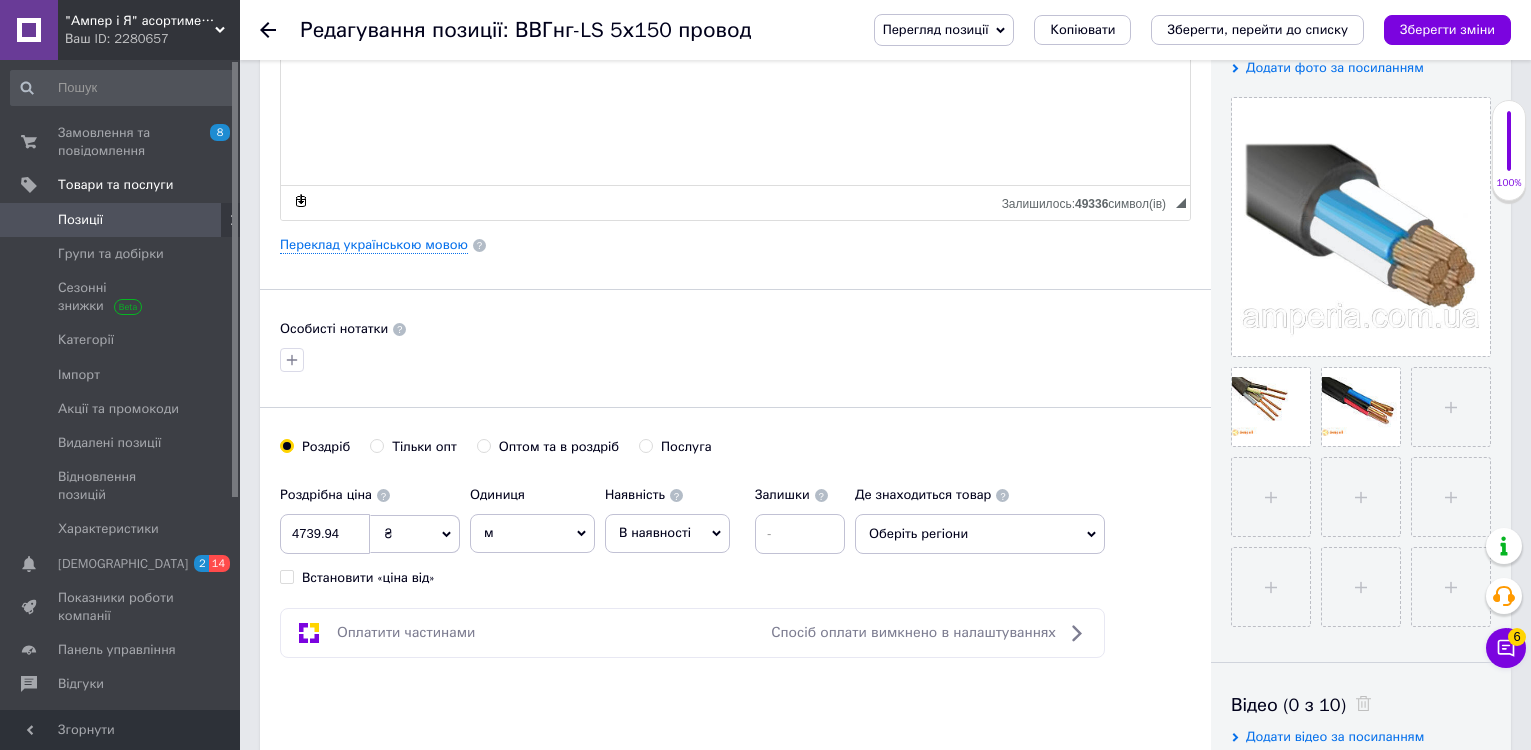 click 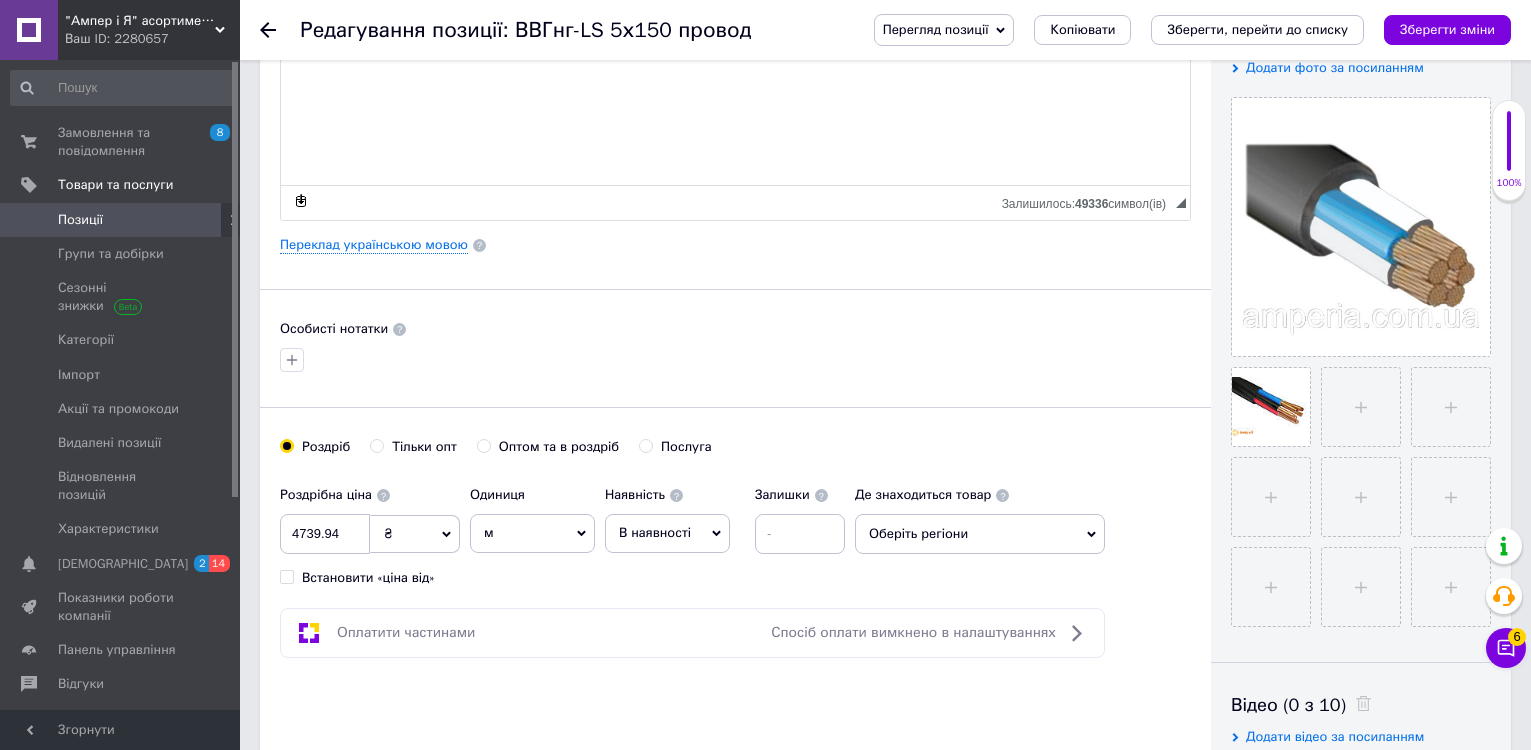 click 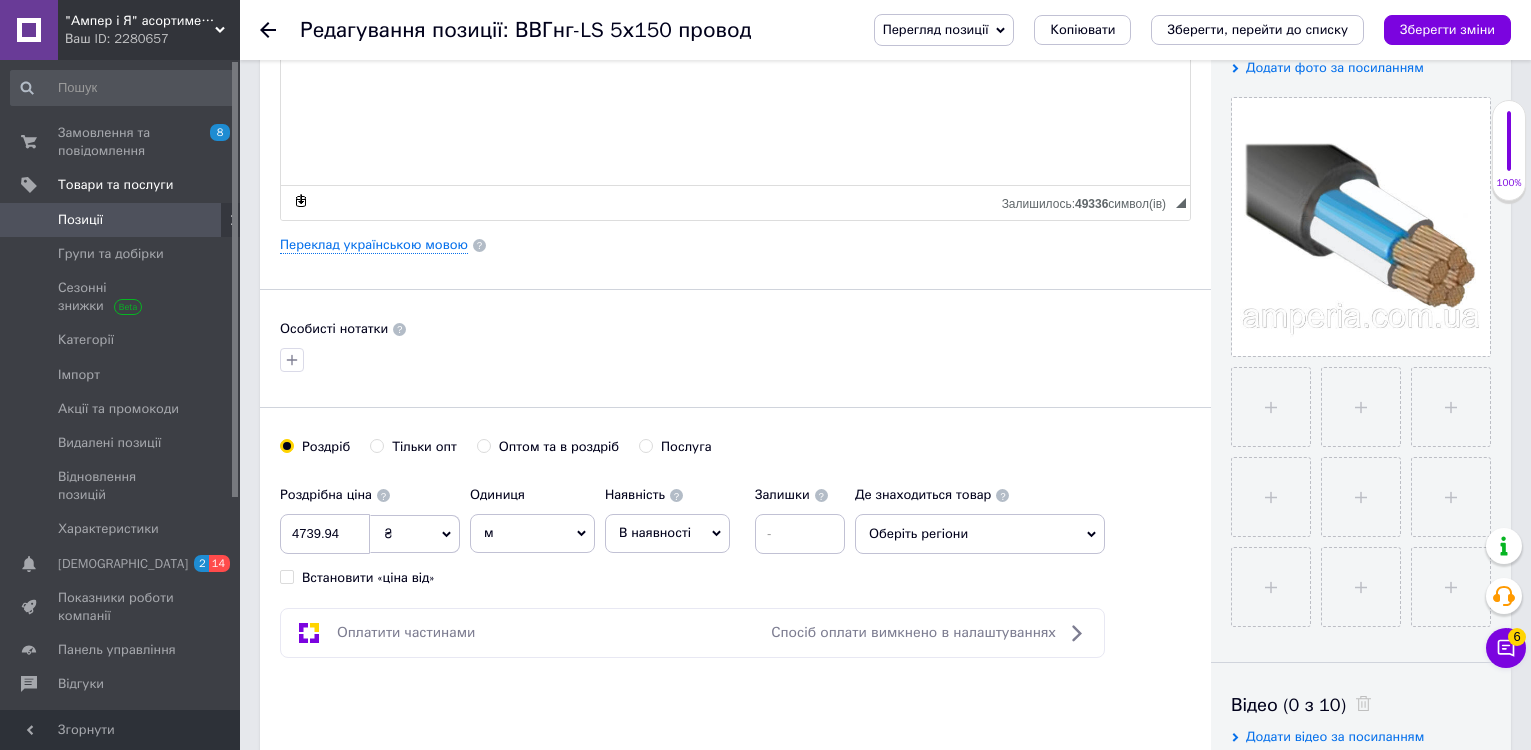 click at bounding box center (1271, 407) 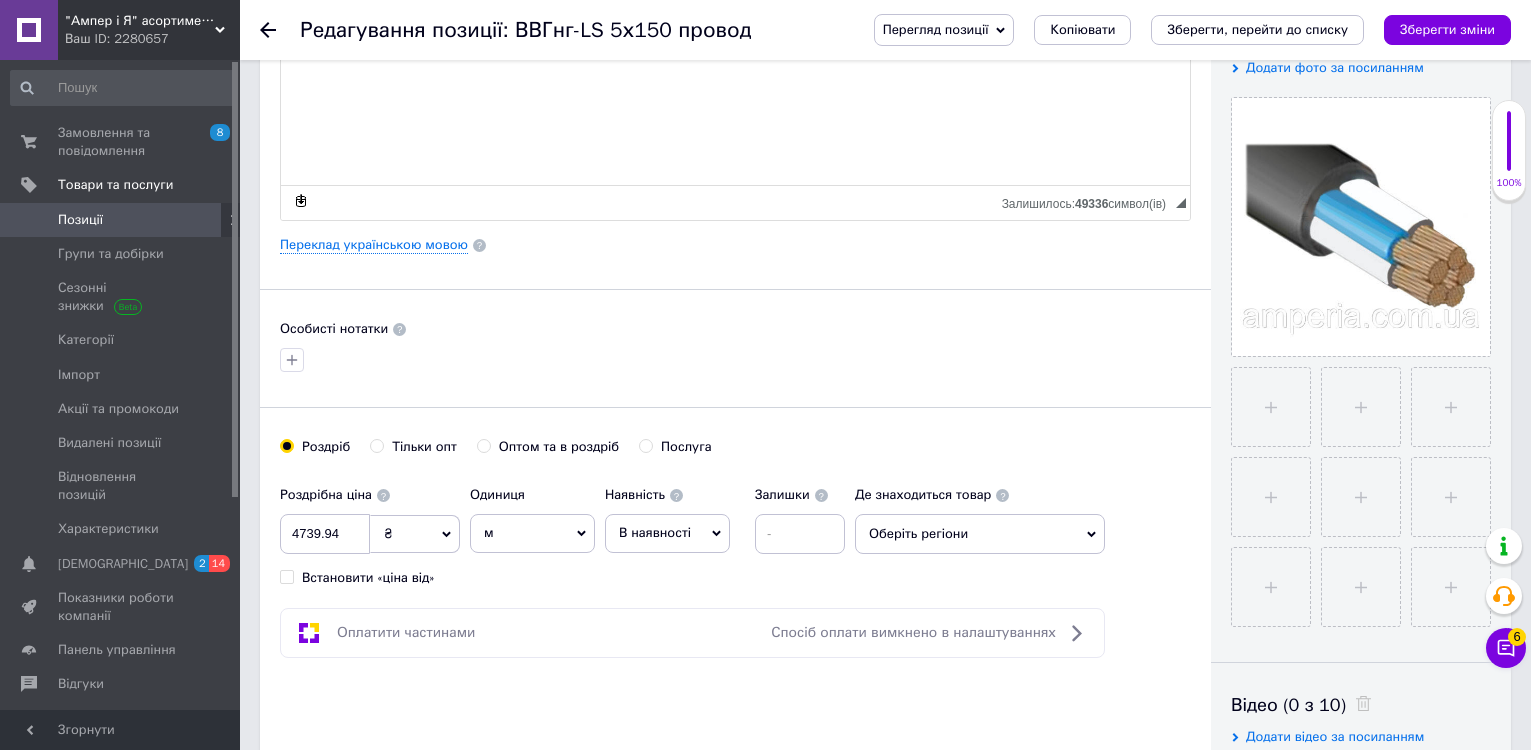 type on "C:\fakepath\2х16 стало 1.jpg" 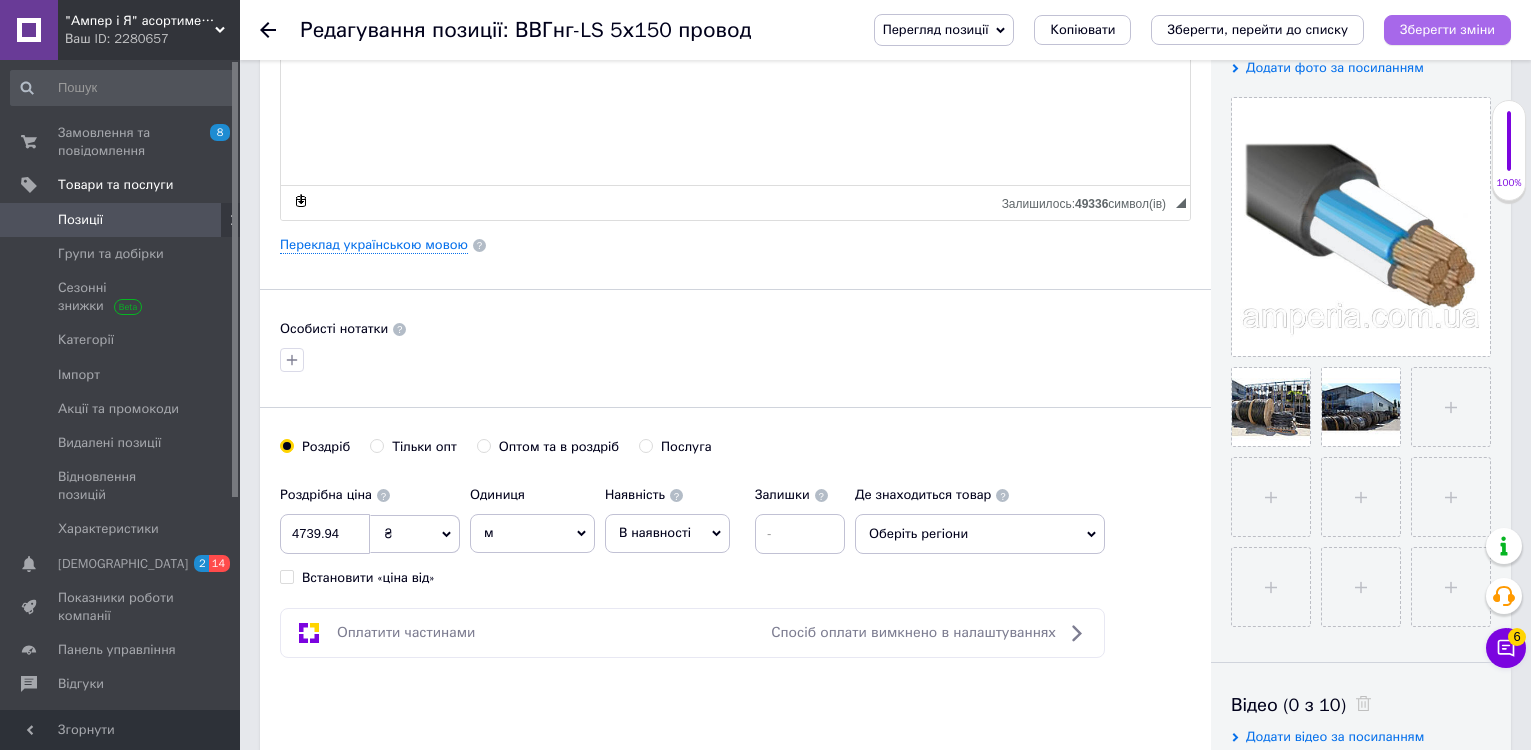 click on "Зберегти зміни" at bounding box center [1447, 29] 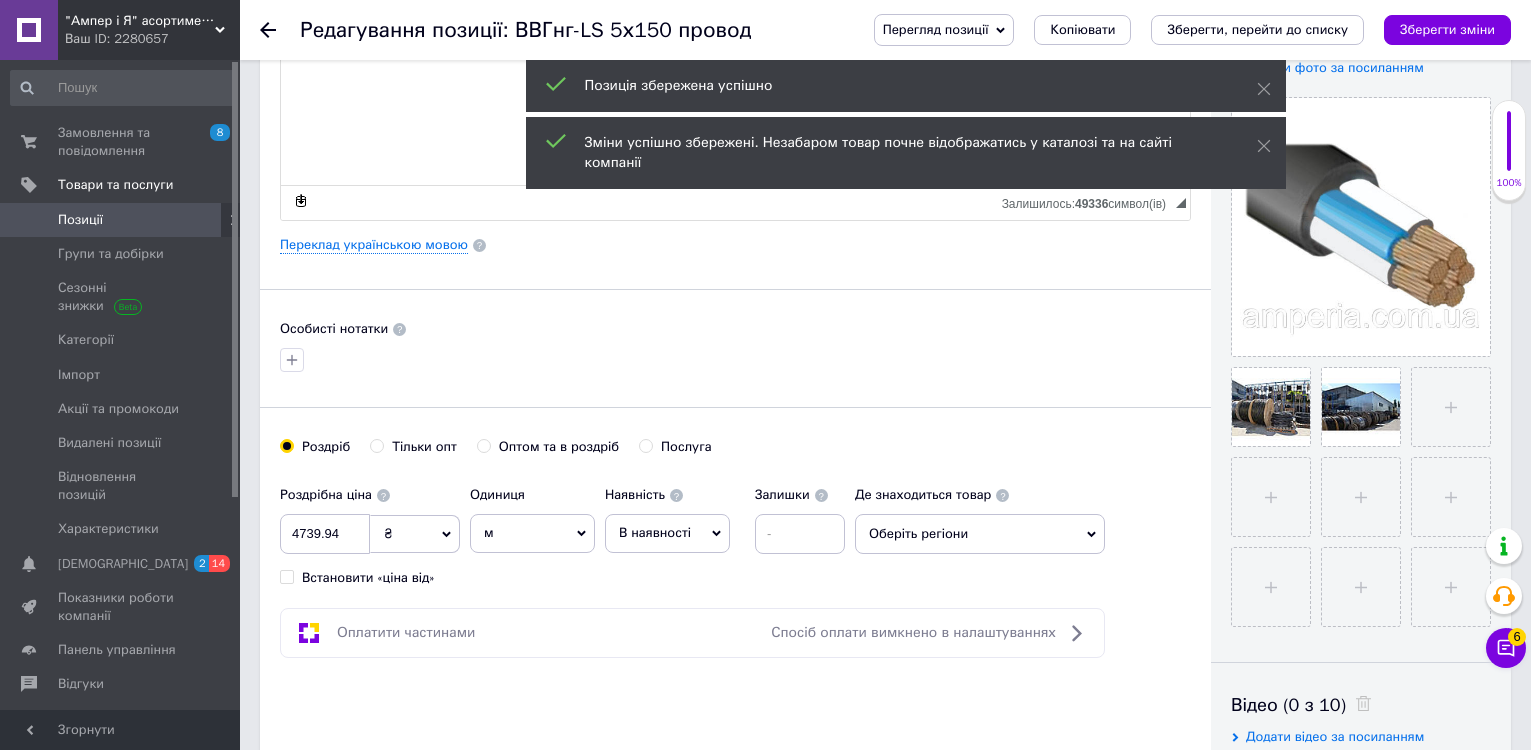 click 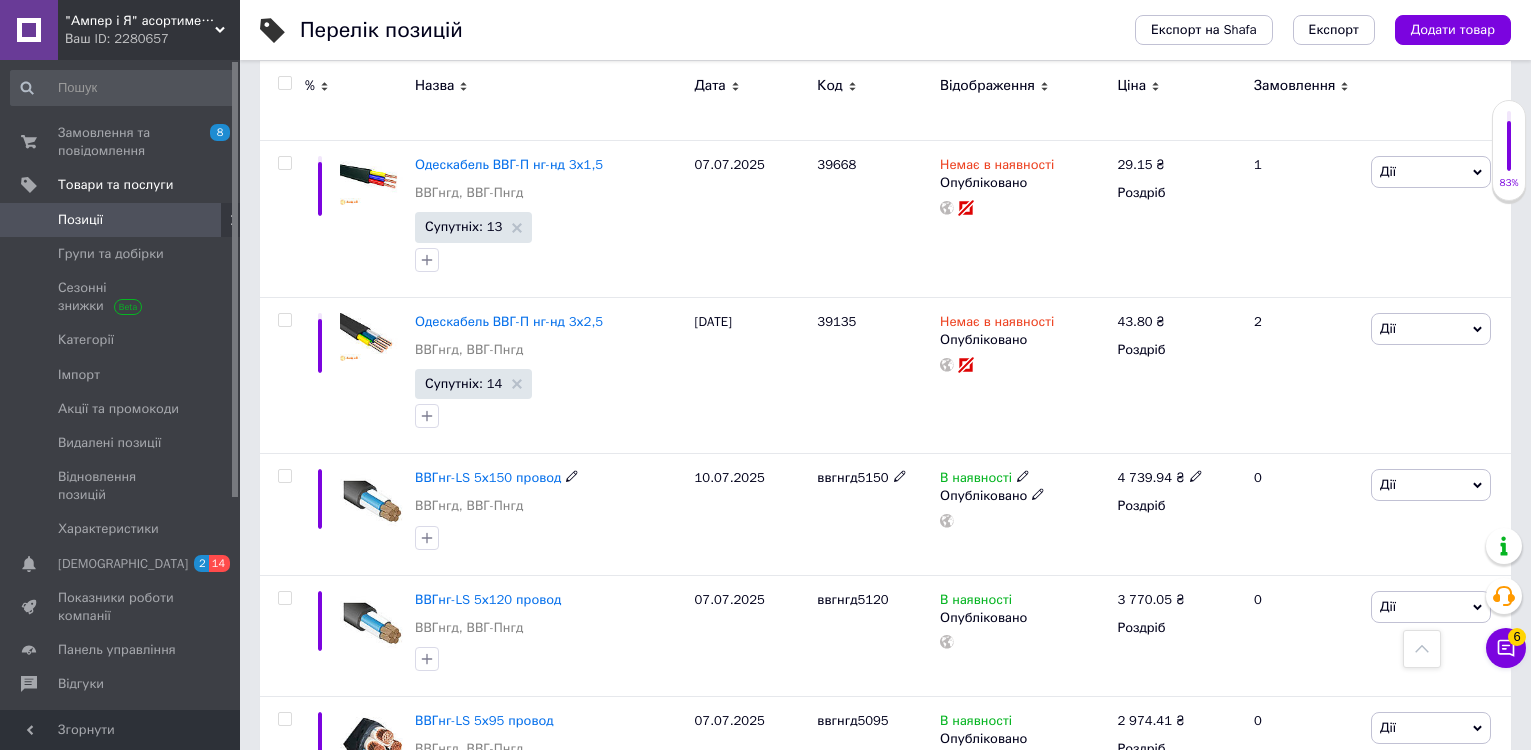 scroll, scrollTop: 7800, scrollLeft: 0, axis: vertical 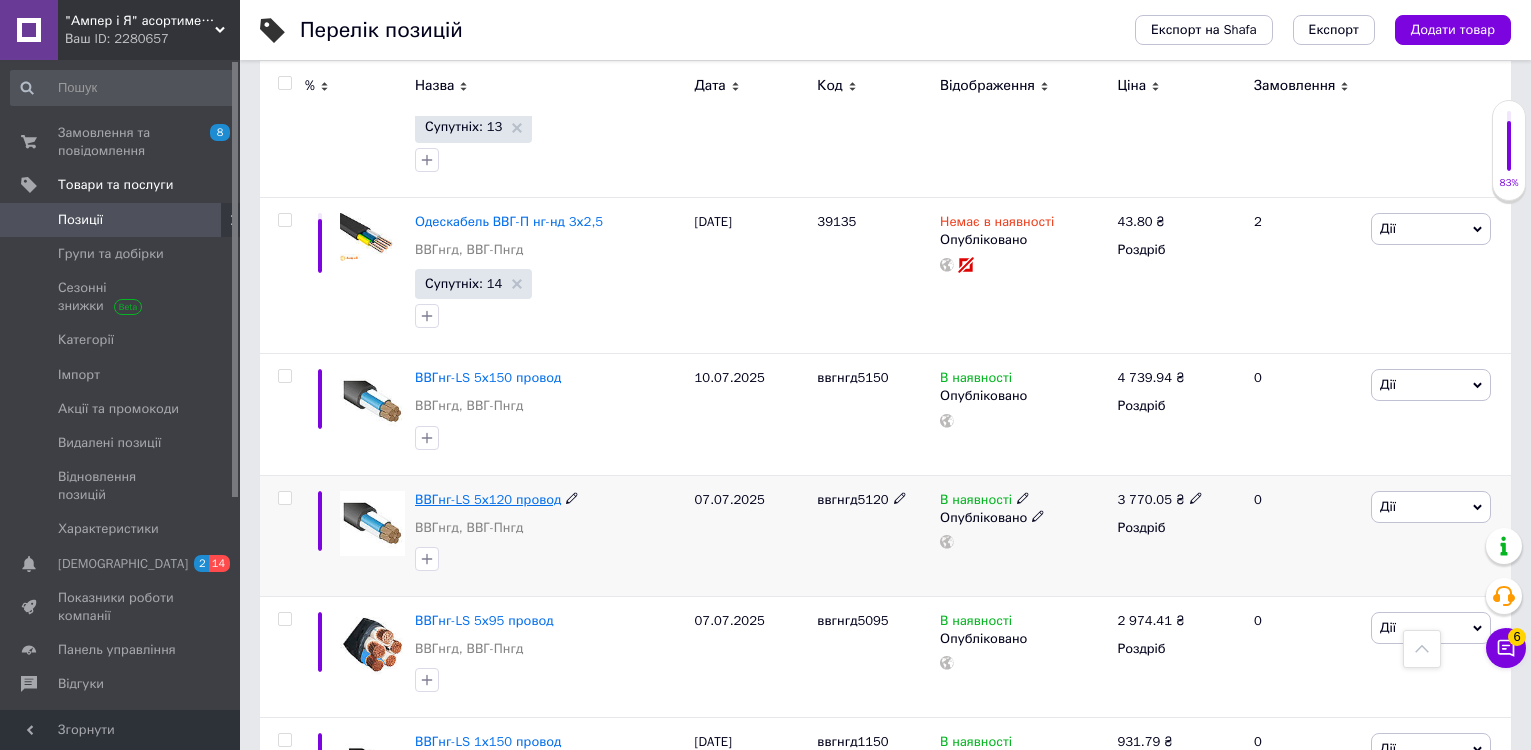click on "ВВГнг-LS 5х120 провод" at bounding box center [488, 499] 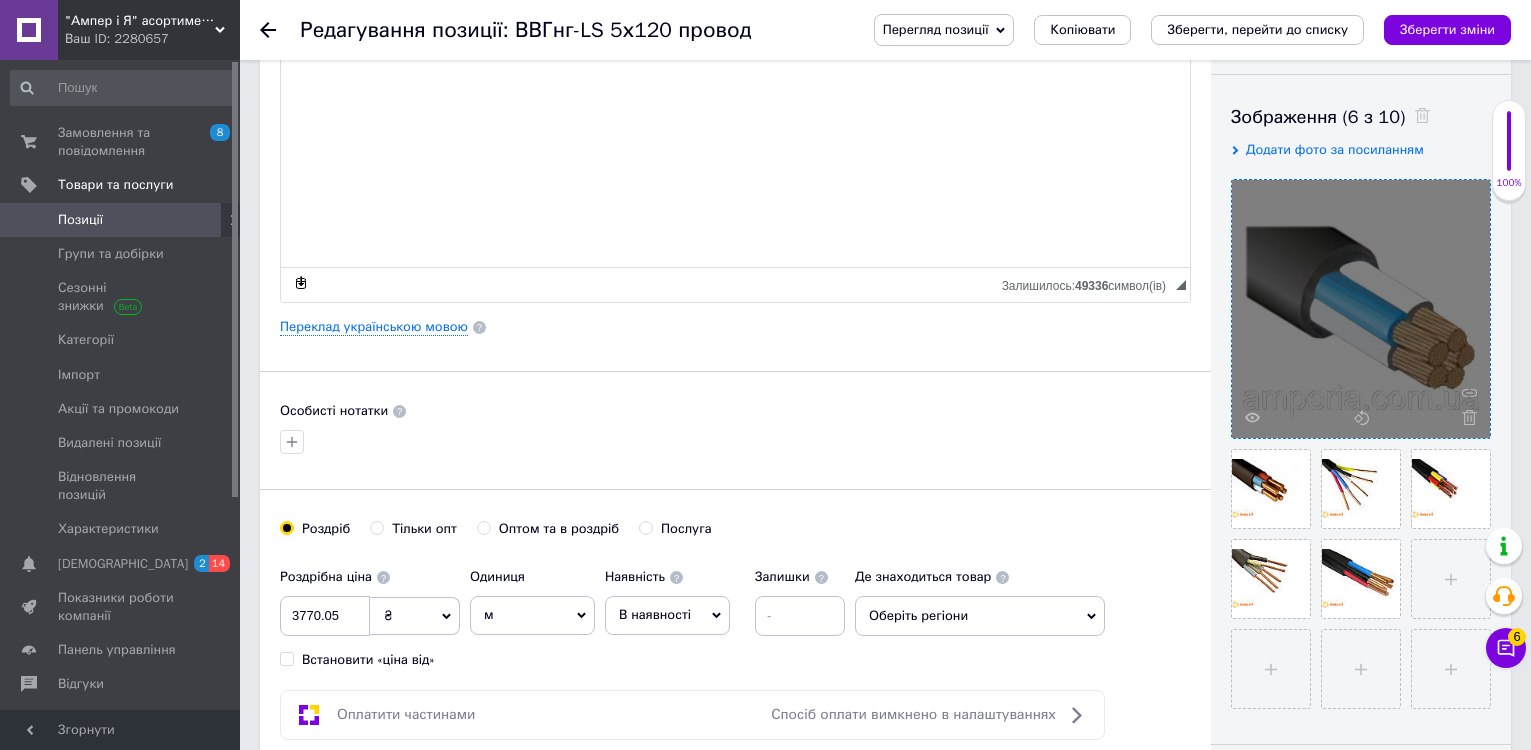scroll, scrollTop: 500, scrollLeft: 0, axis: vertical 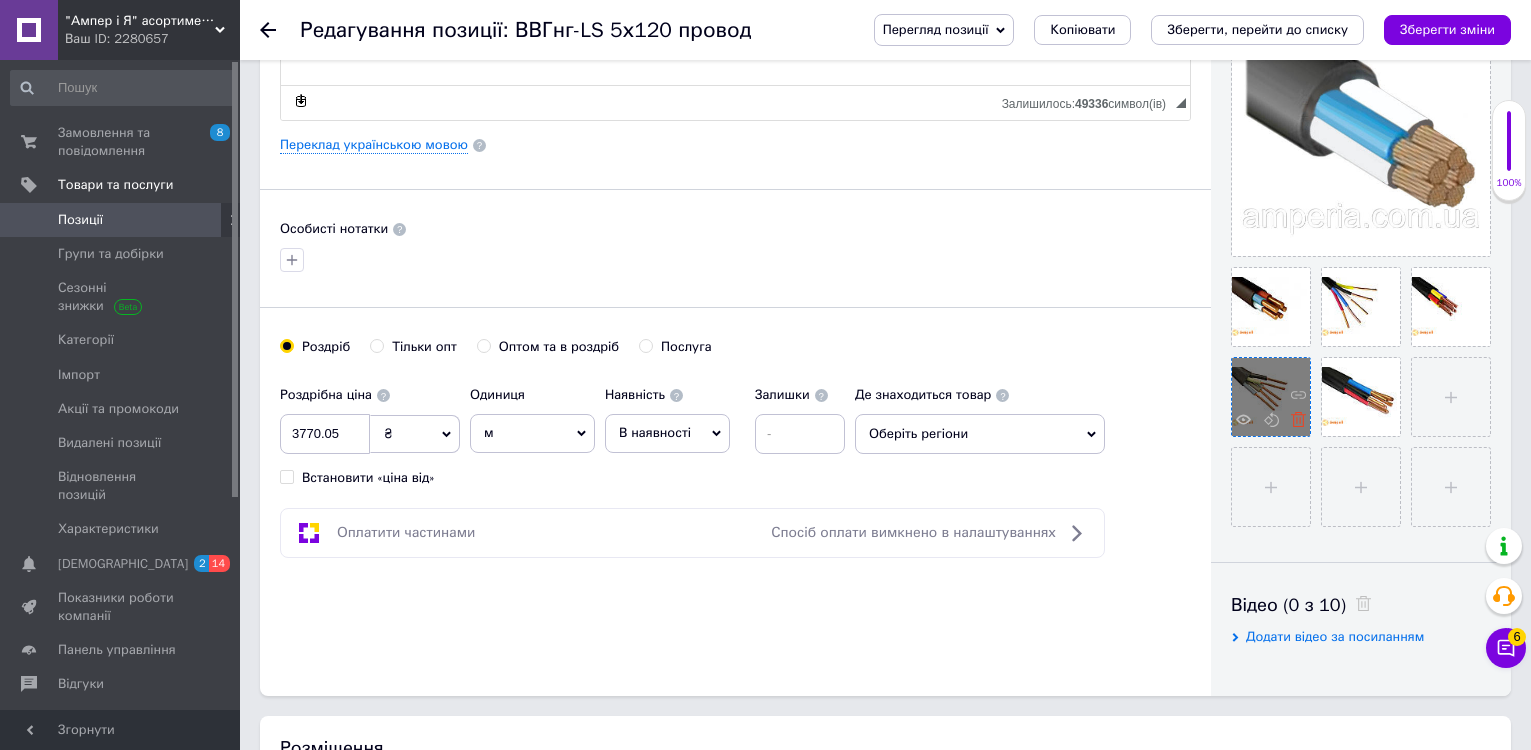 click 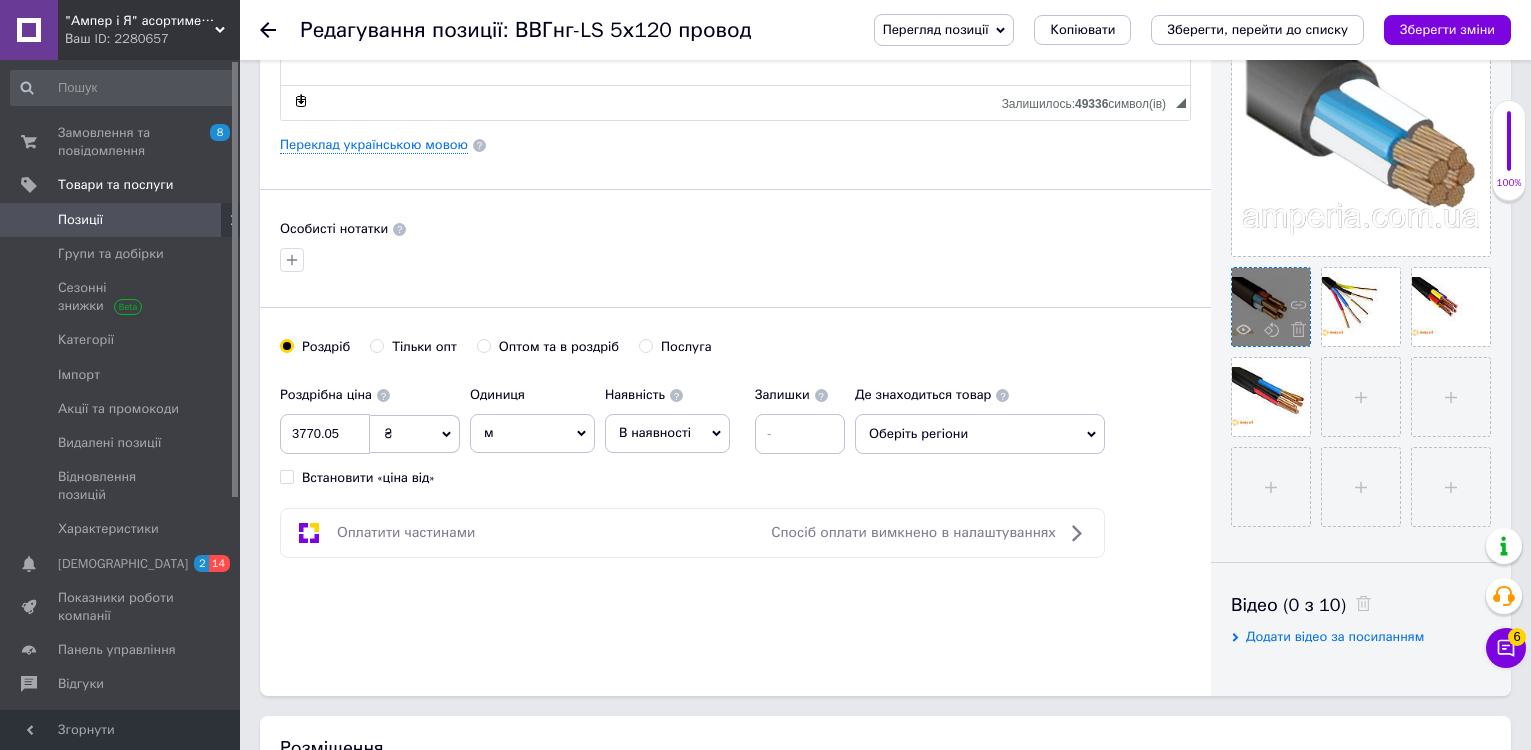 click 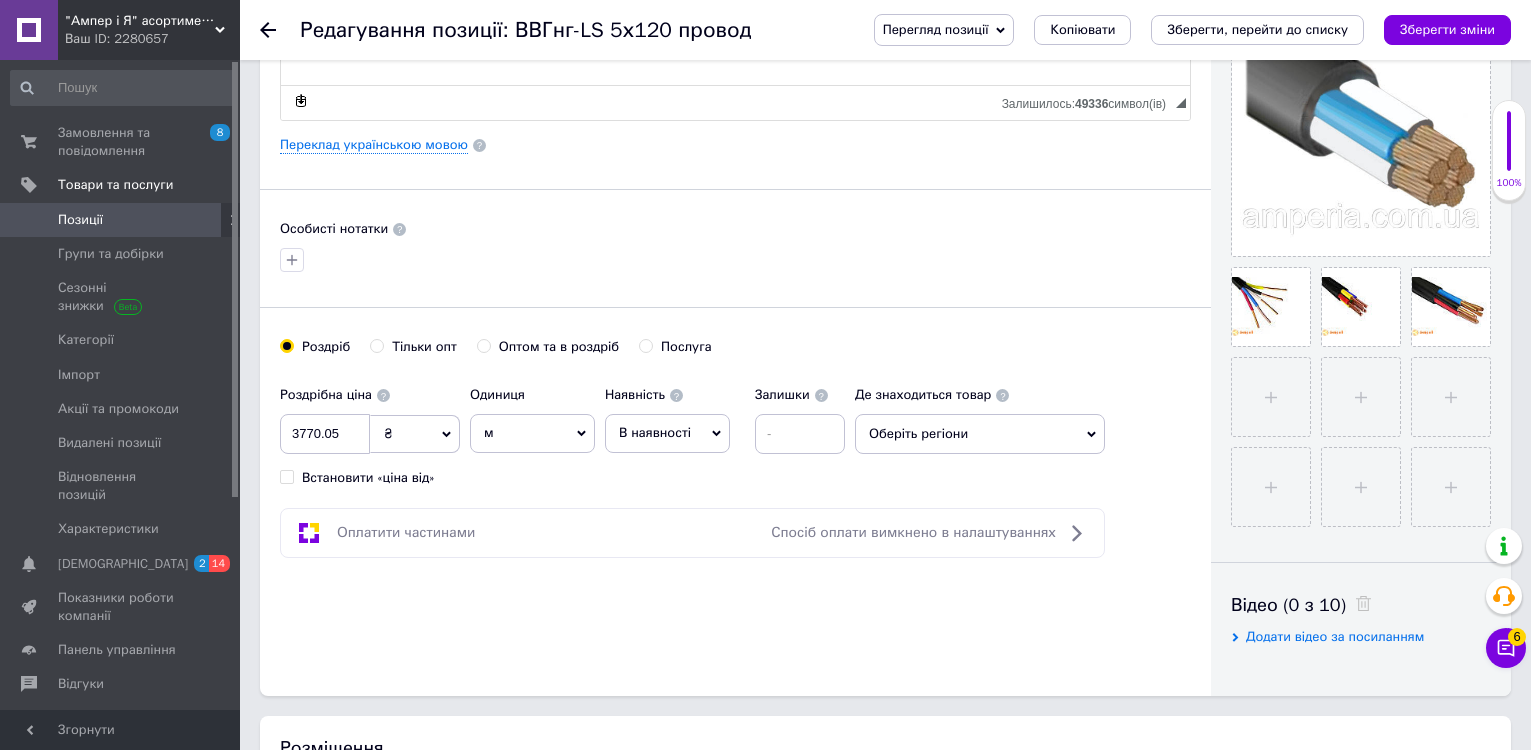 click 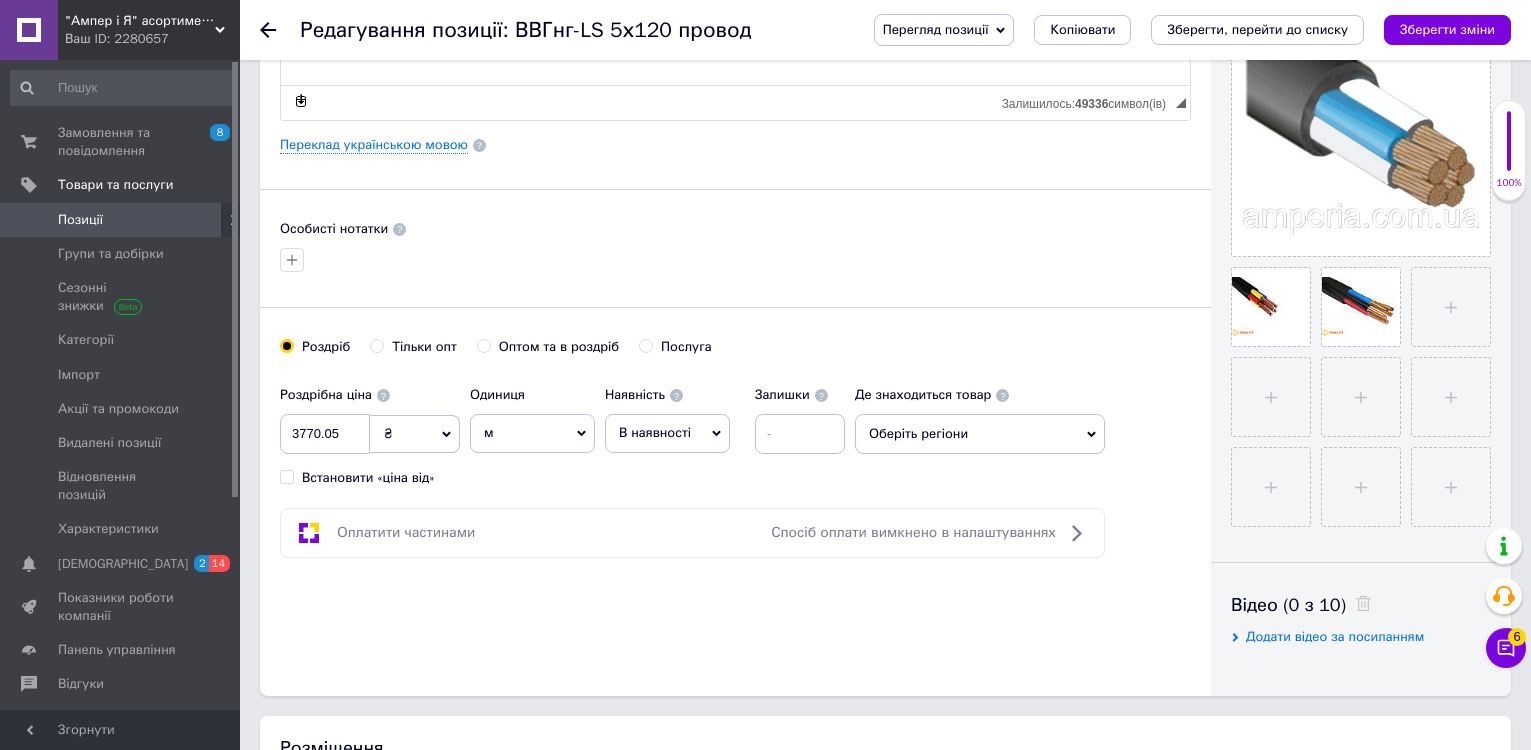click 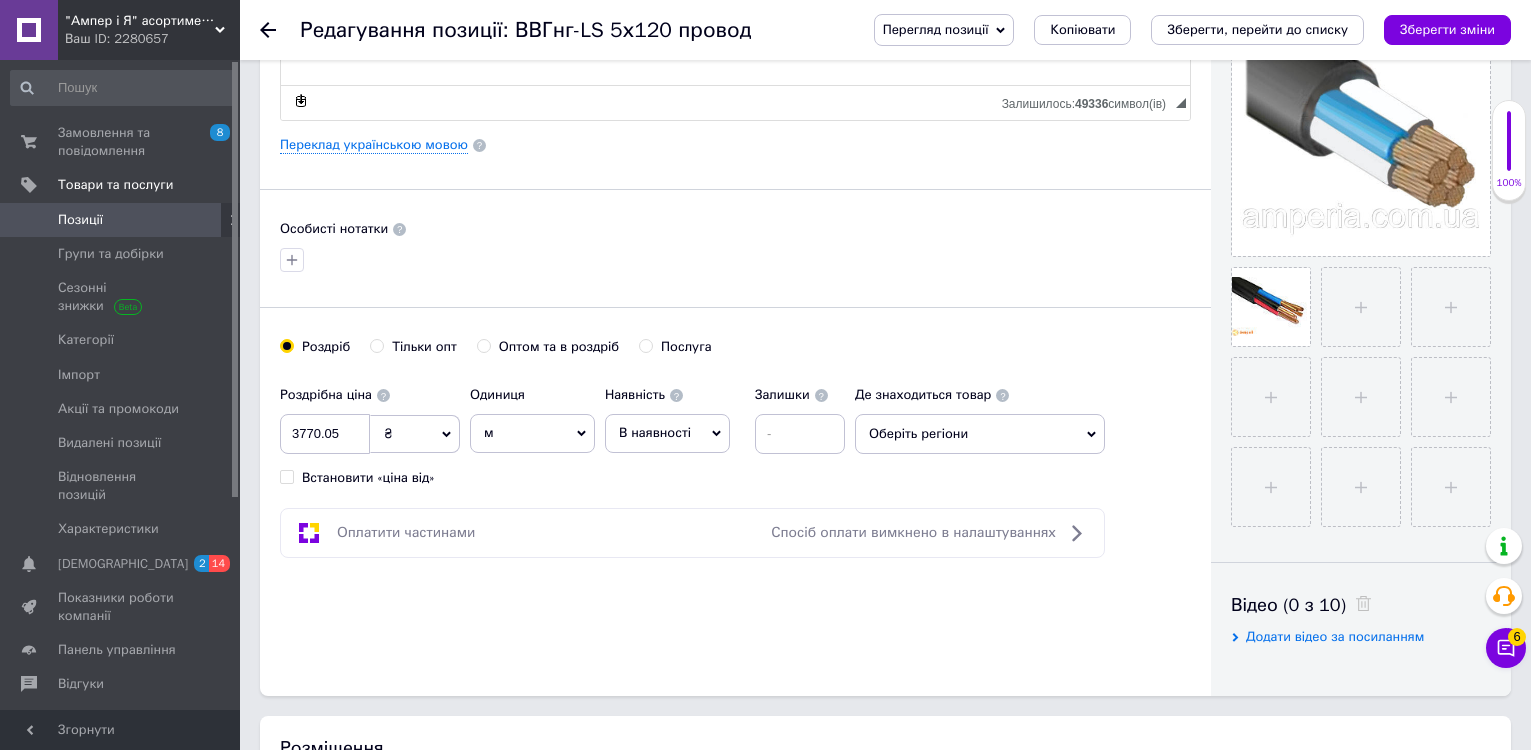 click 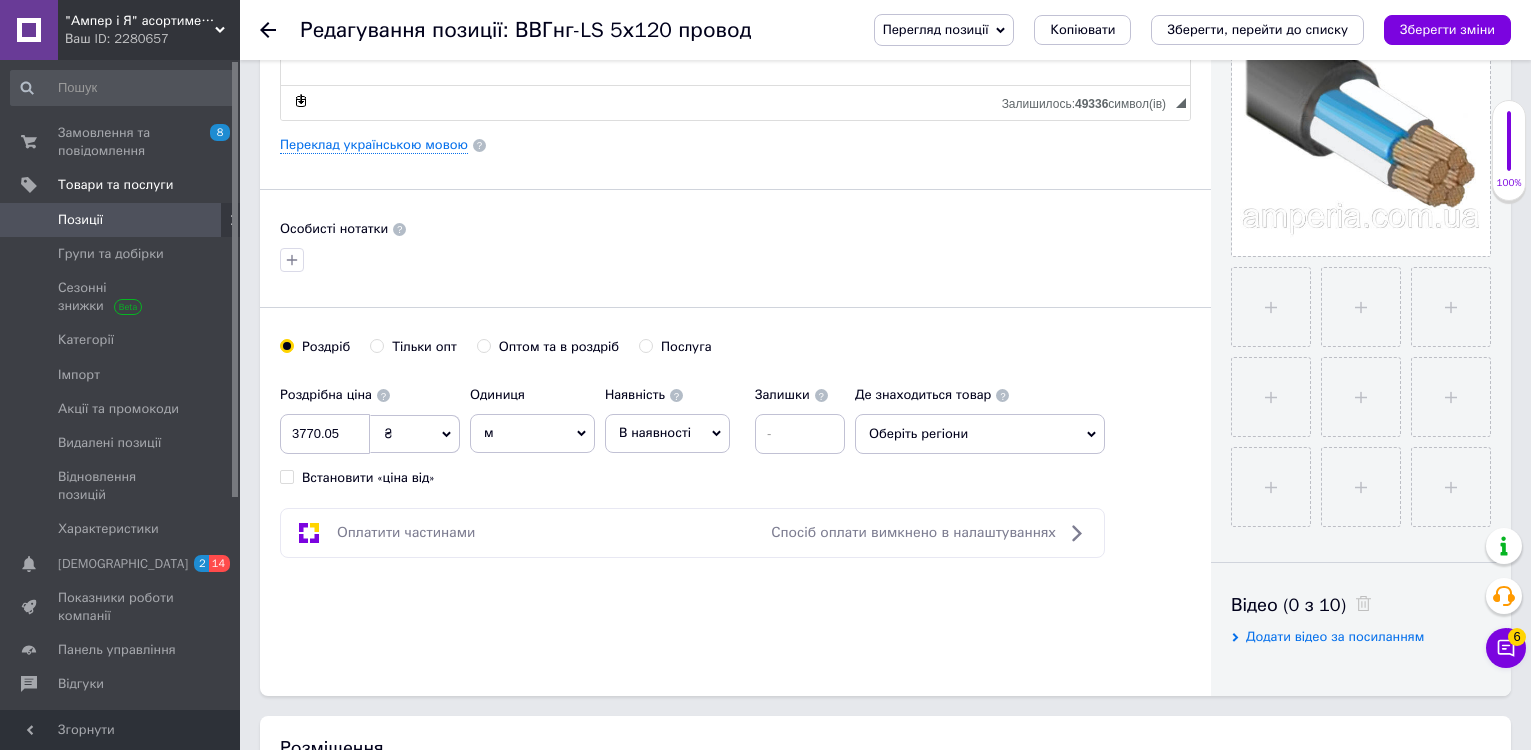 click at bounding box center [1271, 307] 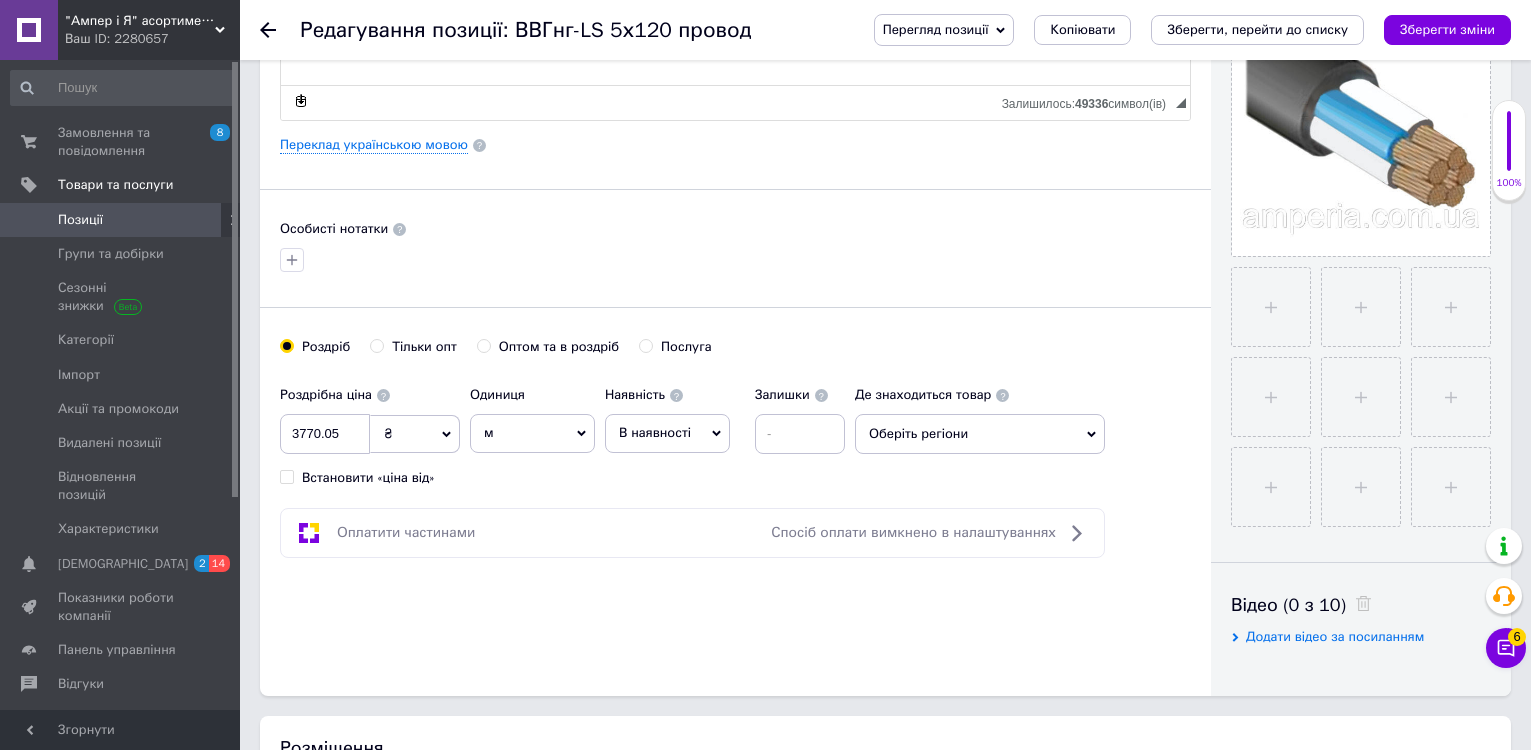type on "C:\fakepath\2х16 стало 1.jpg" 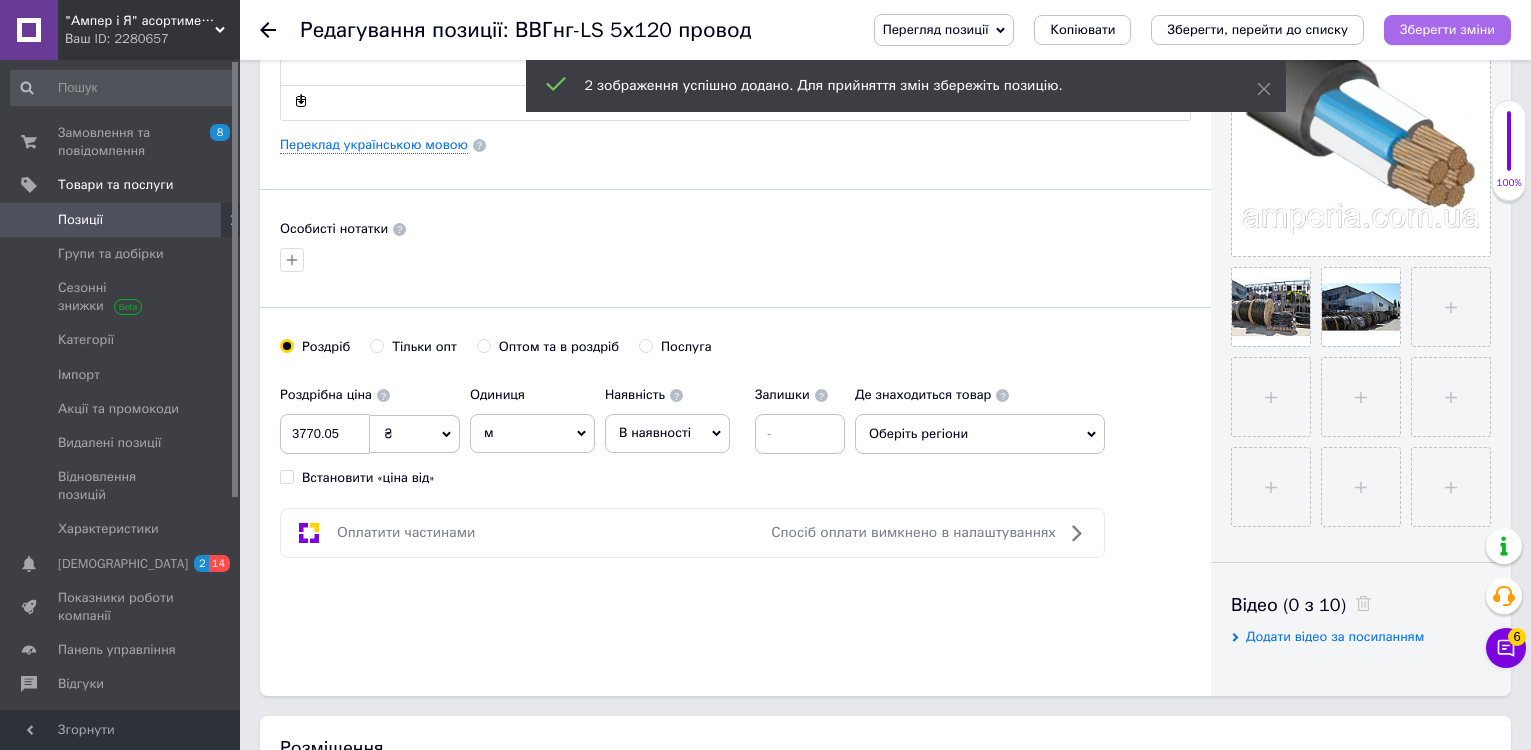 click on "Зберегти зміни" at bounding box center [1447, 29] 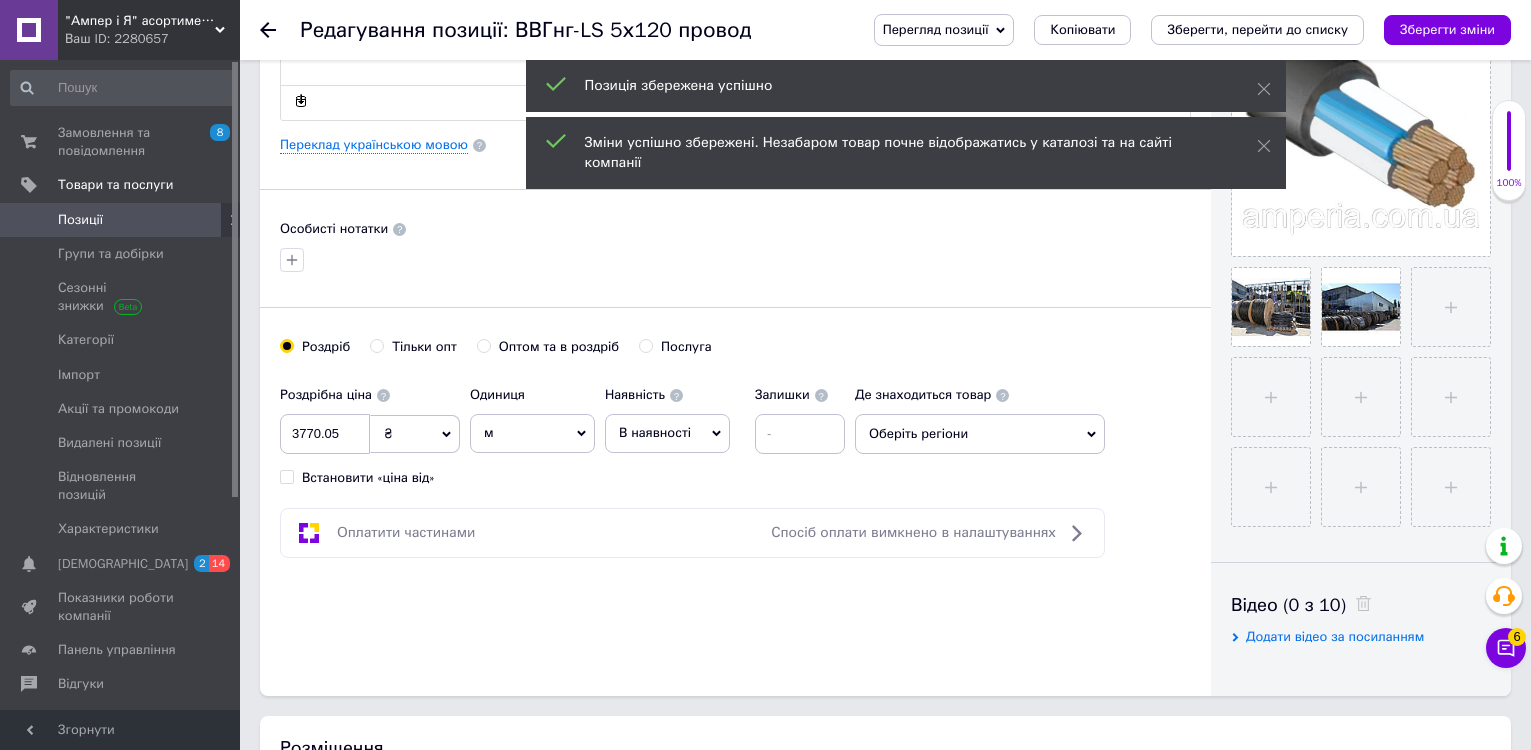 click 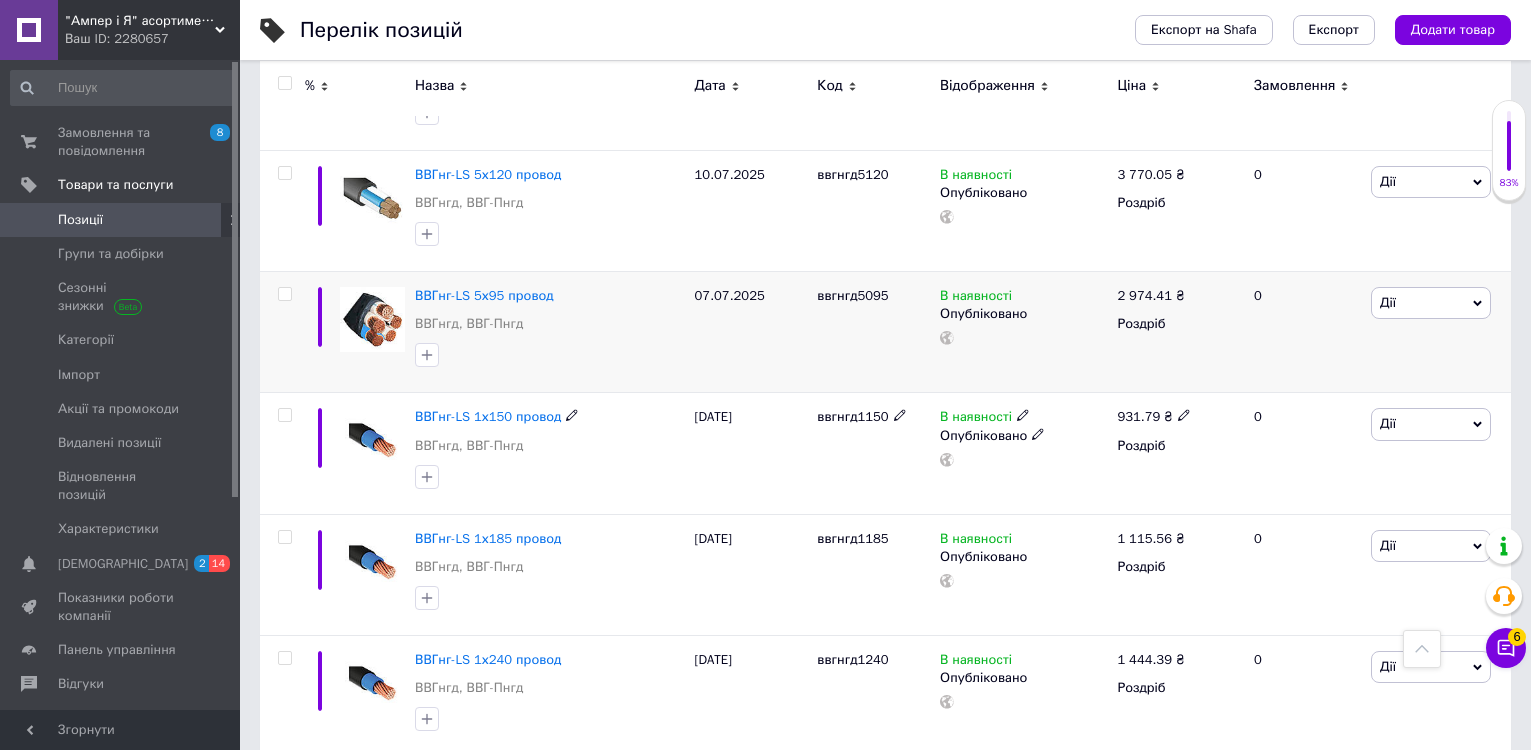 scroll, scrollTop: 8200, scrollLeft: 0, axis: vertical 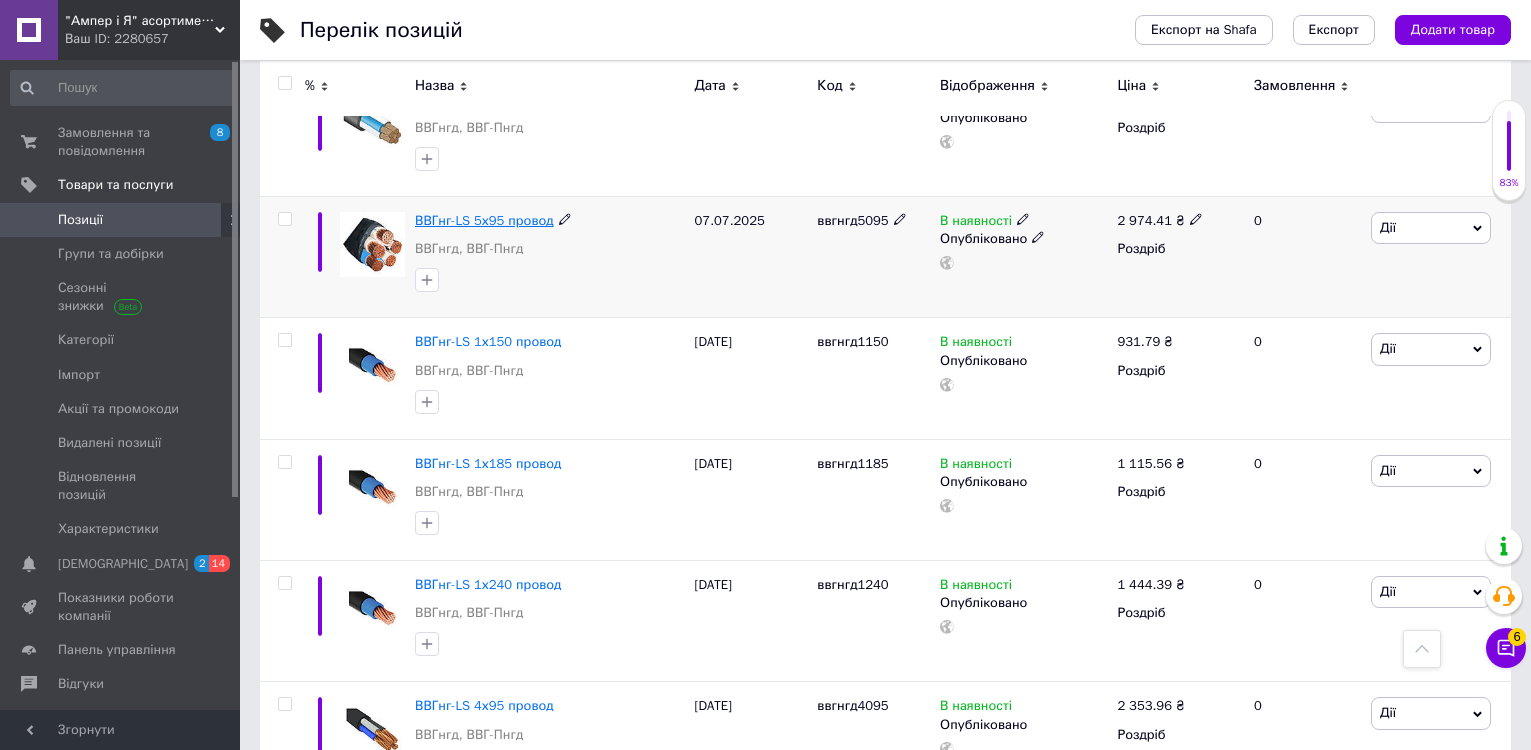 click on "ВВГнг-LS 5х95 провод" at bounding box center (484, 220) 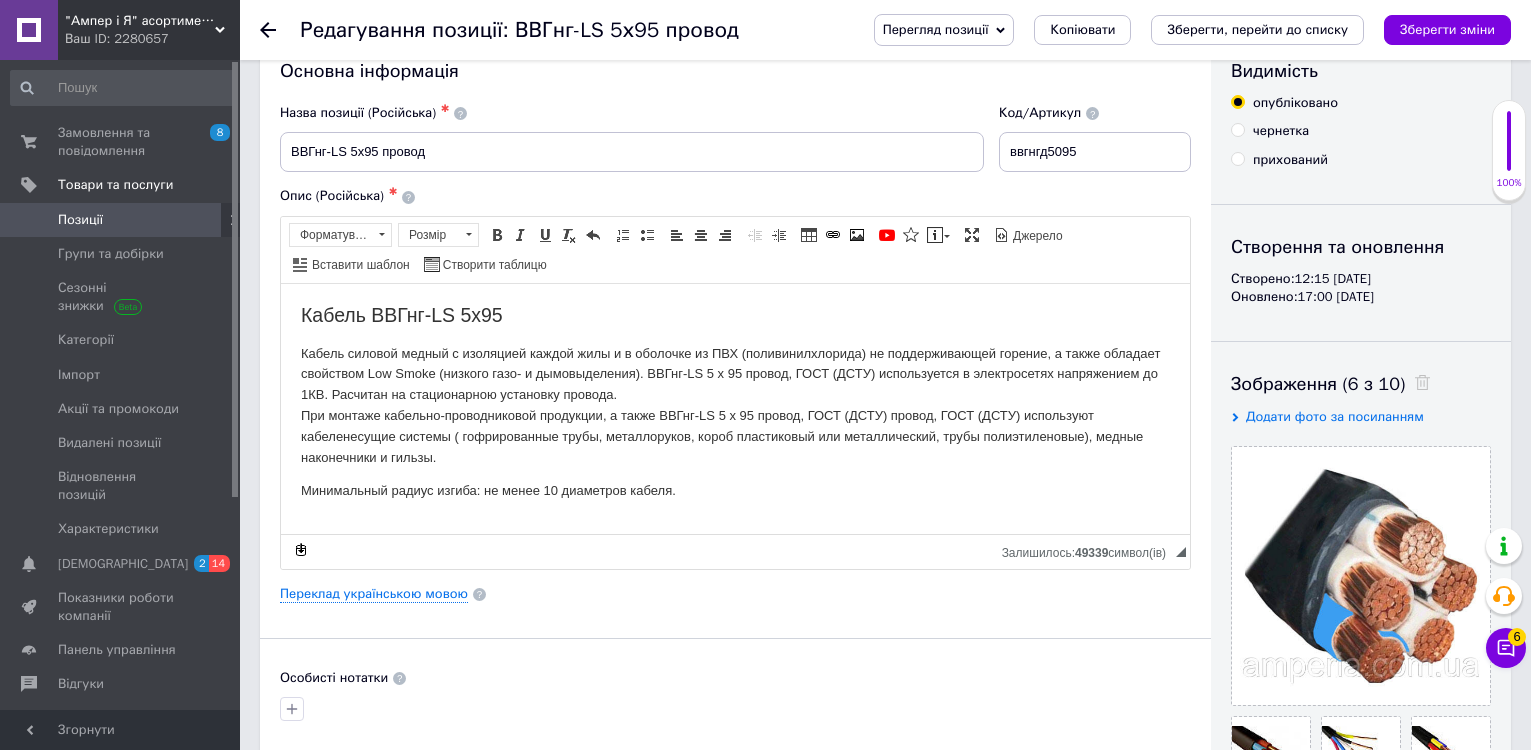 scroll, scrollTop: 400, scrollLeft: 0, axis: vertical 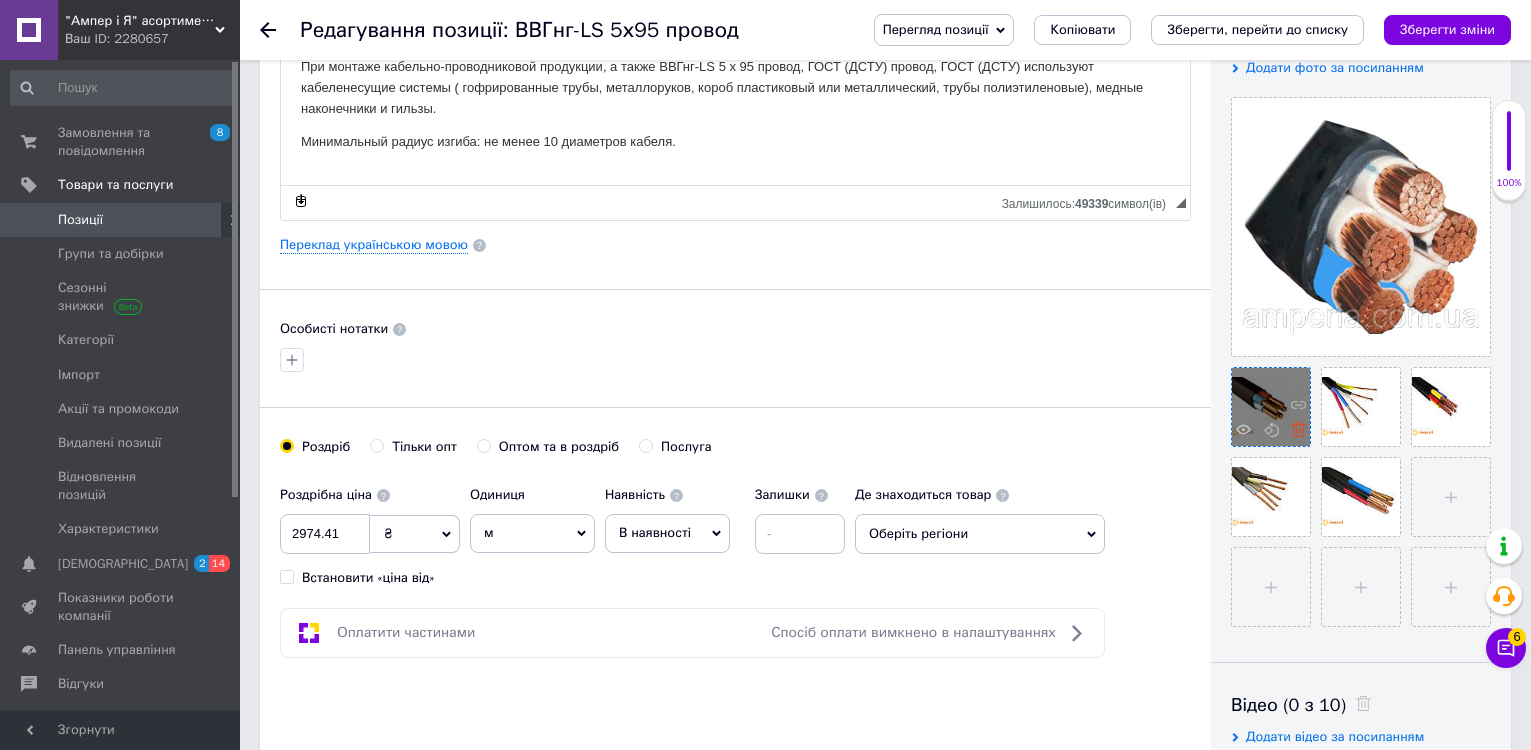 click 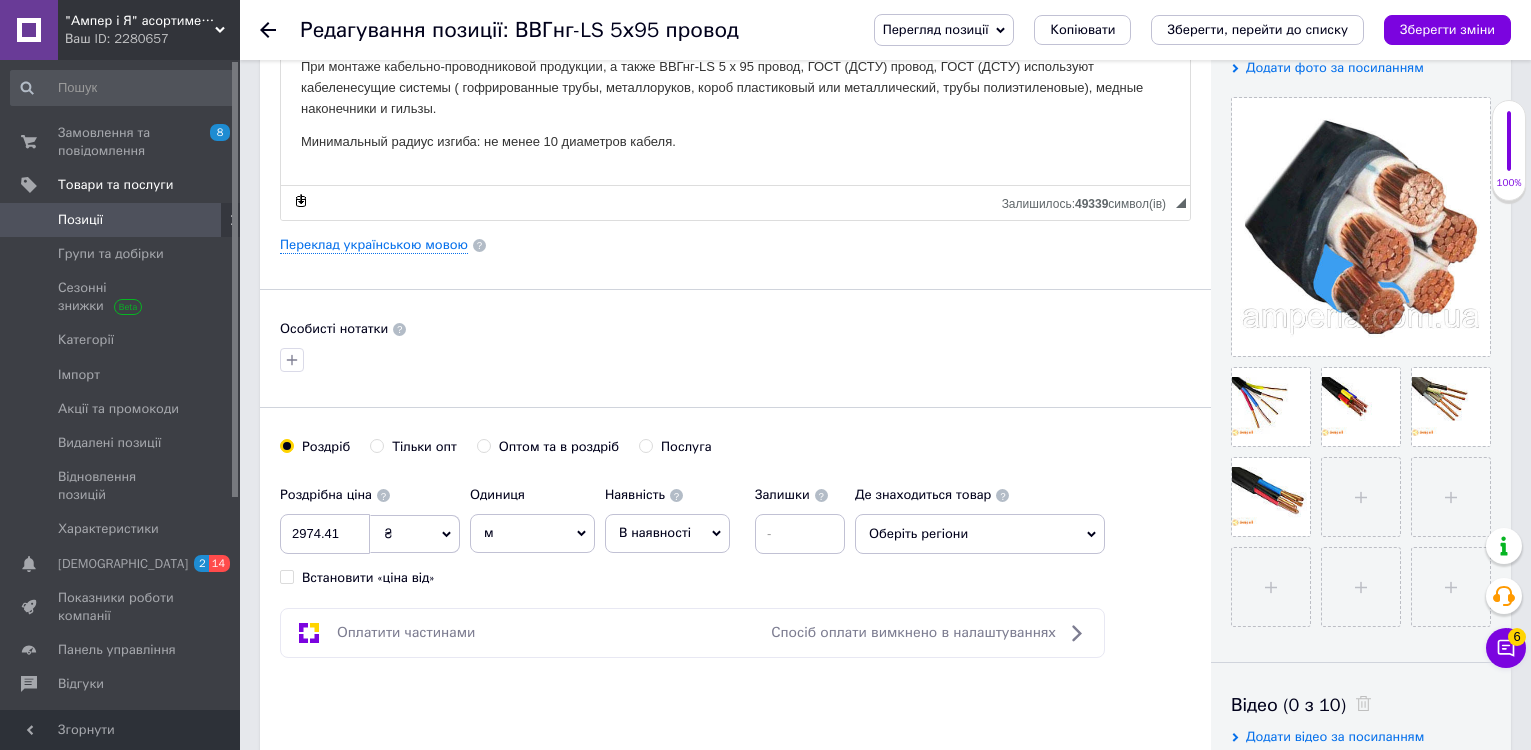 click 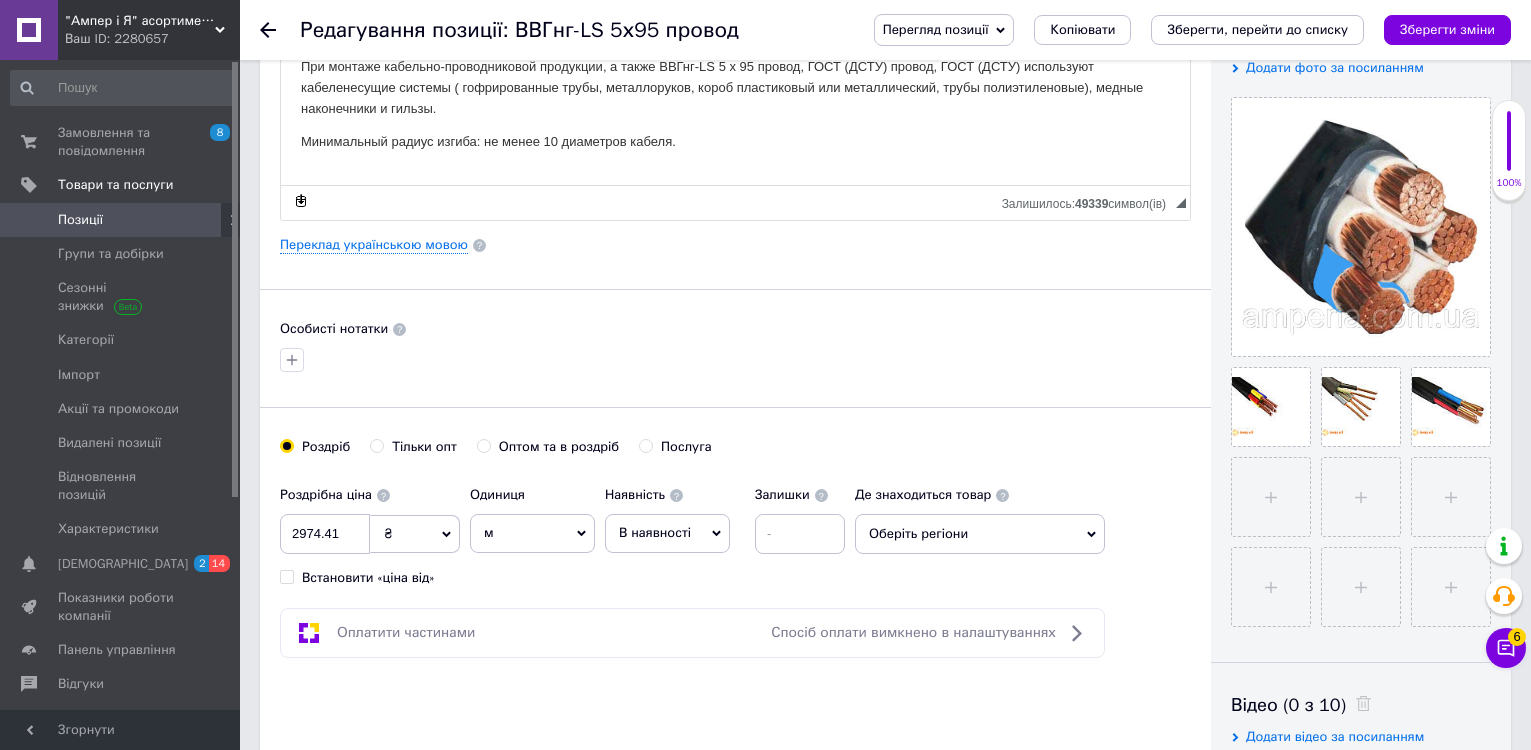 click 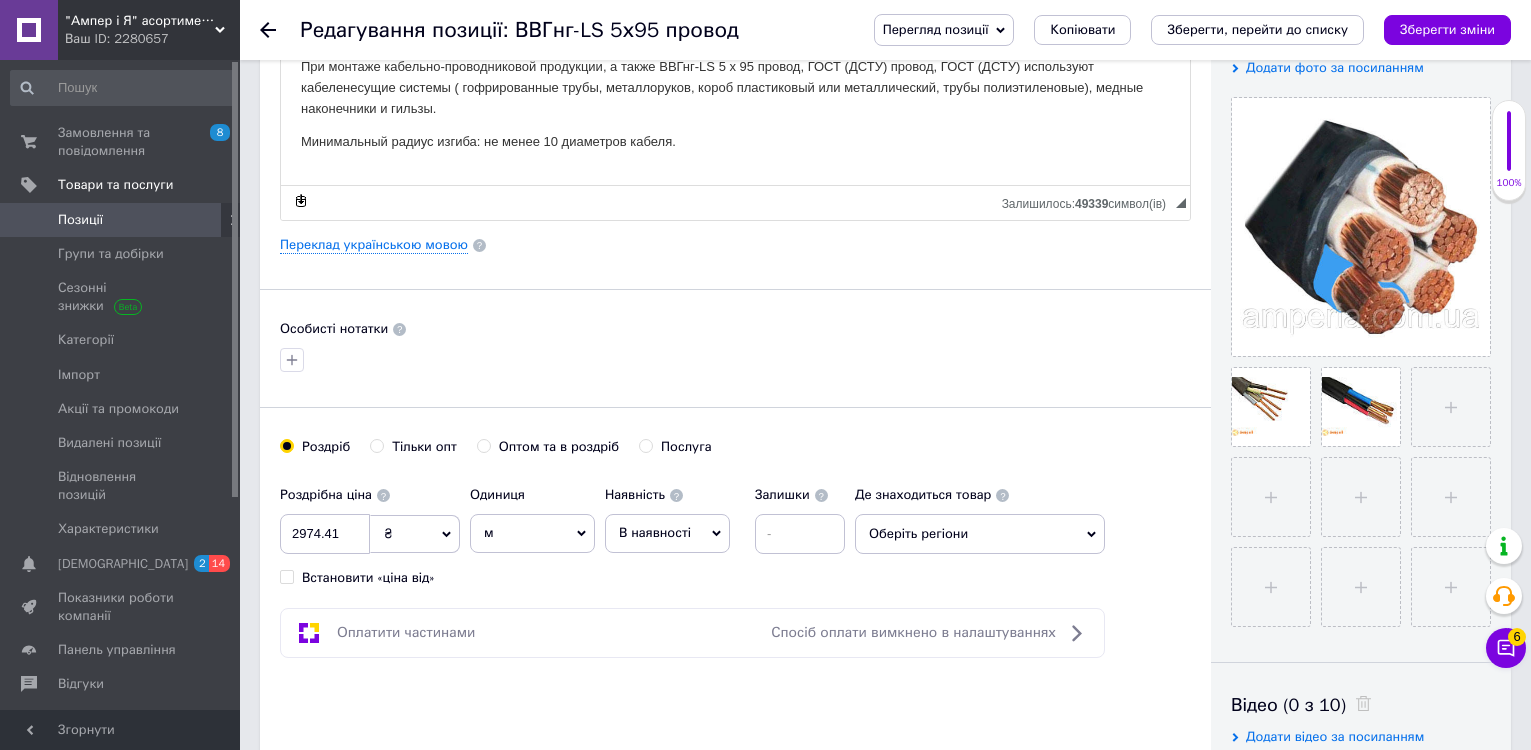 click 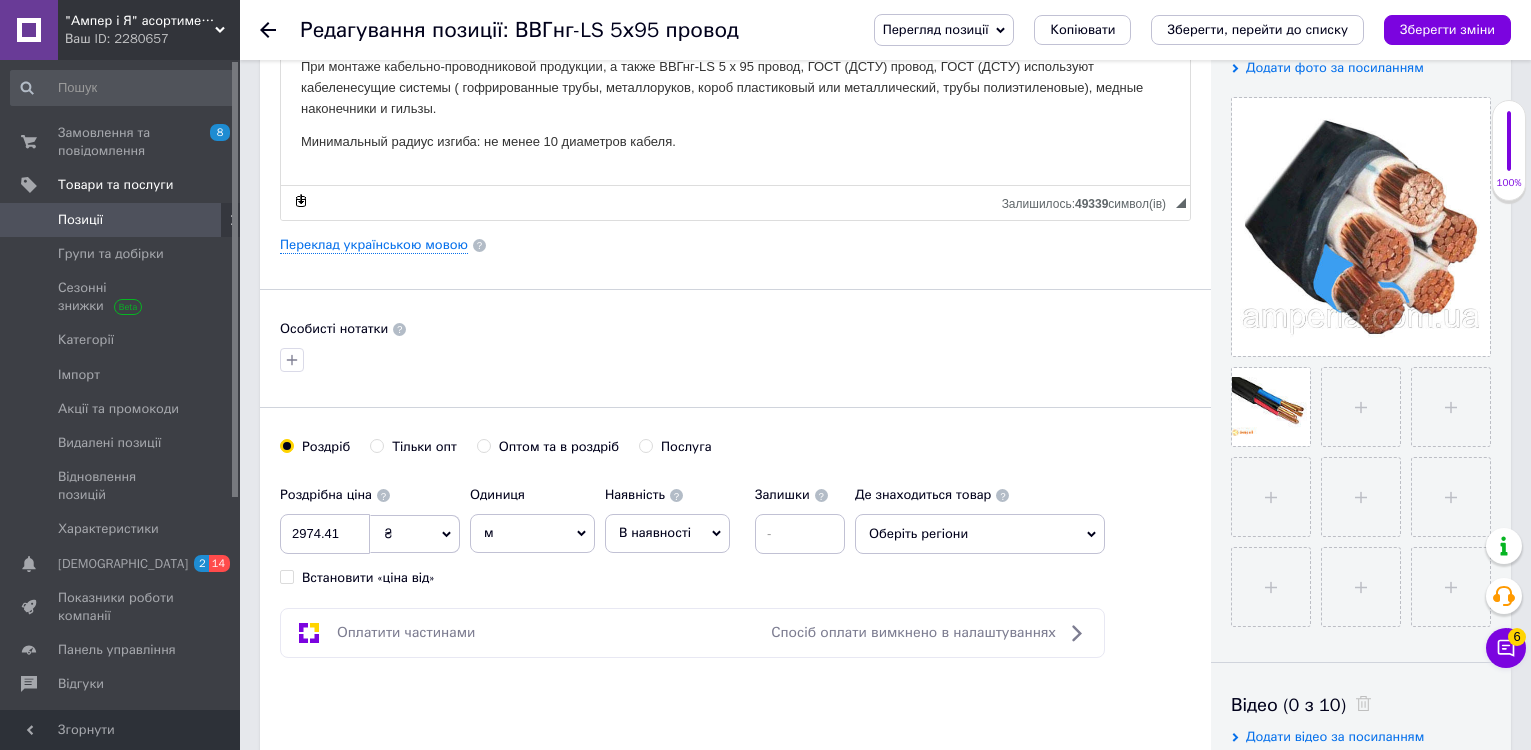 click 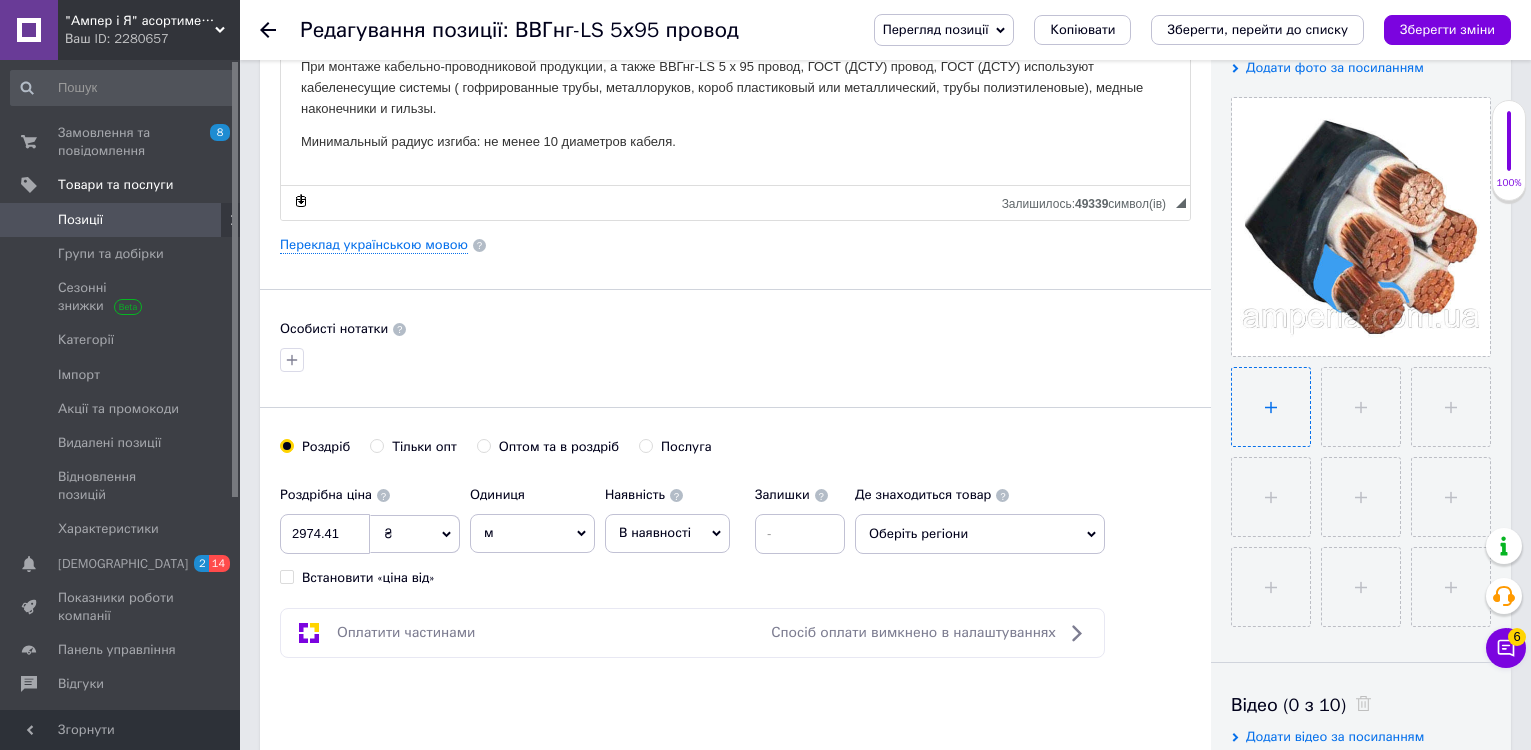 click at bounding box center (1271, 407) 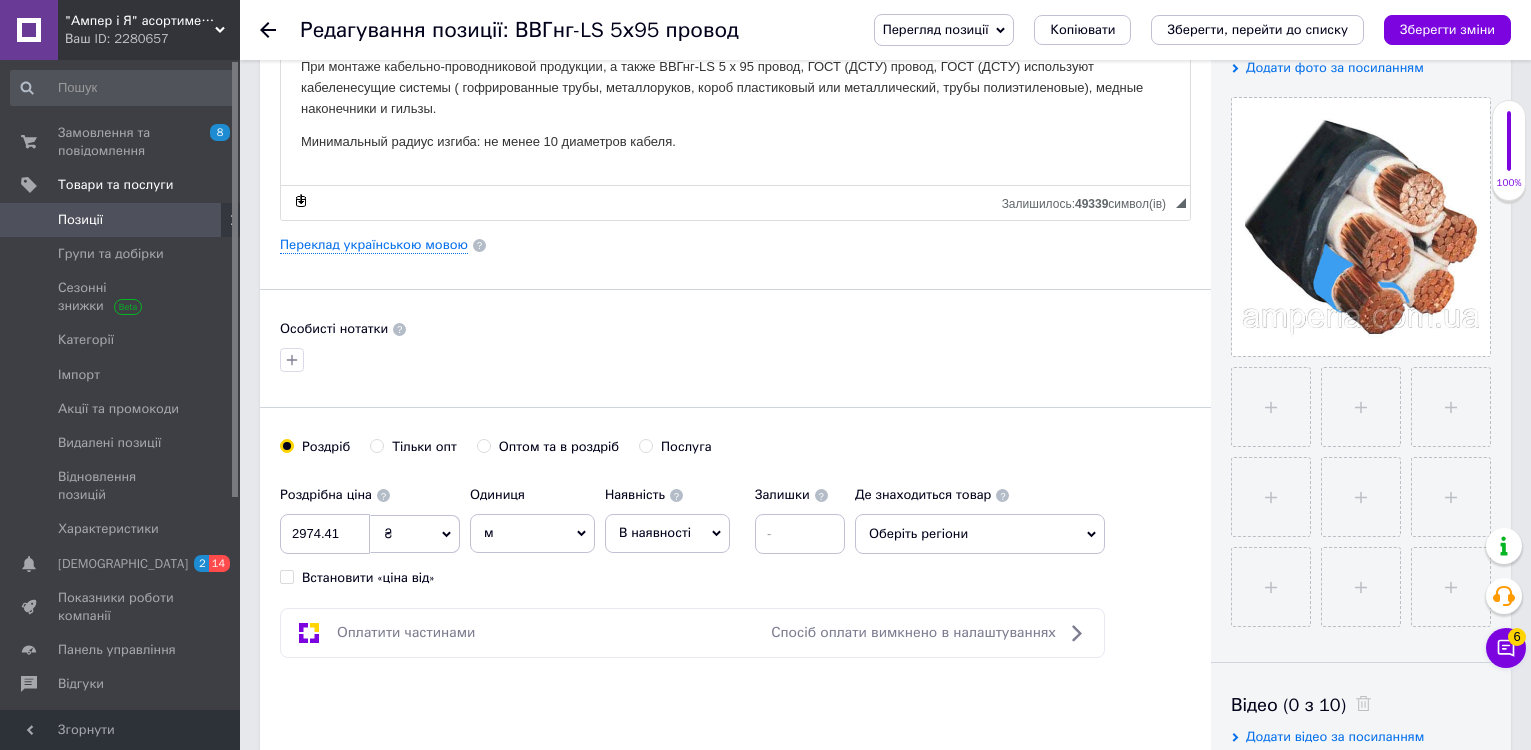 type 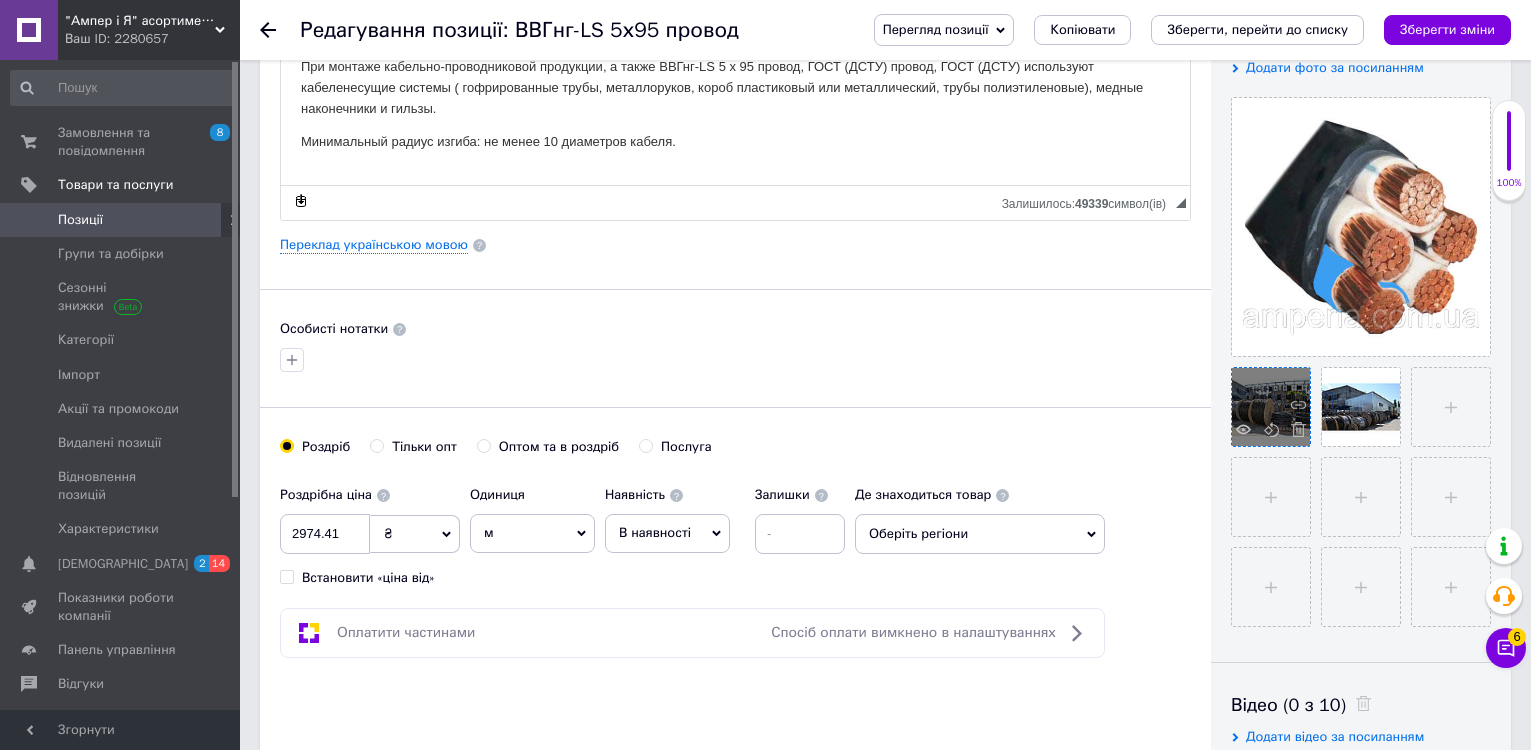 drag, startPoint x: 1358, startPoint y: 413, endPoint x: 1349, endPoint y: 407, distance: 10.816654 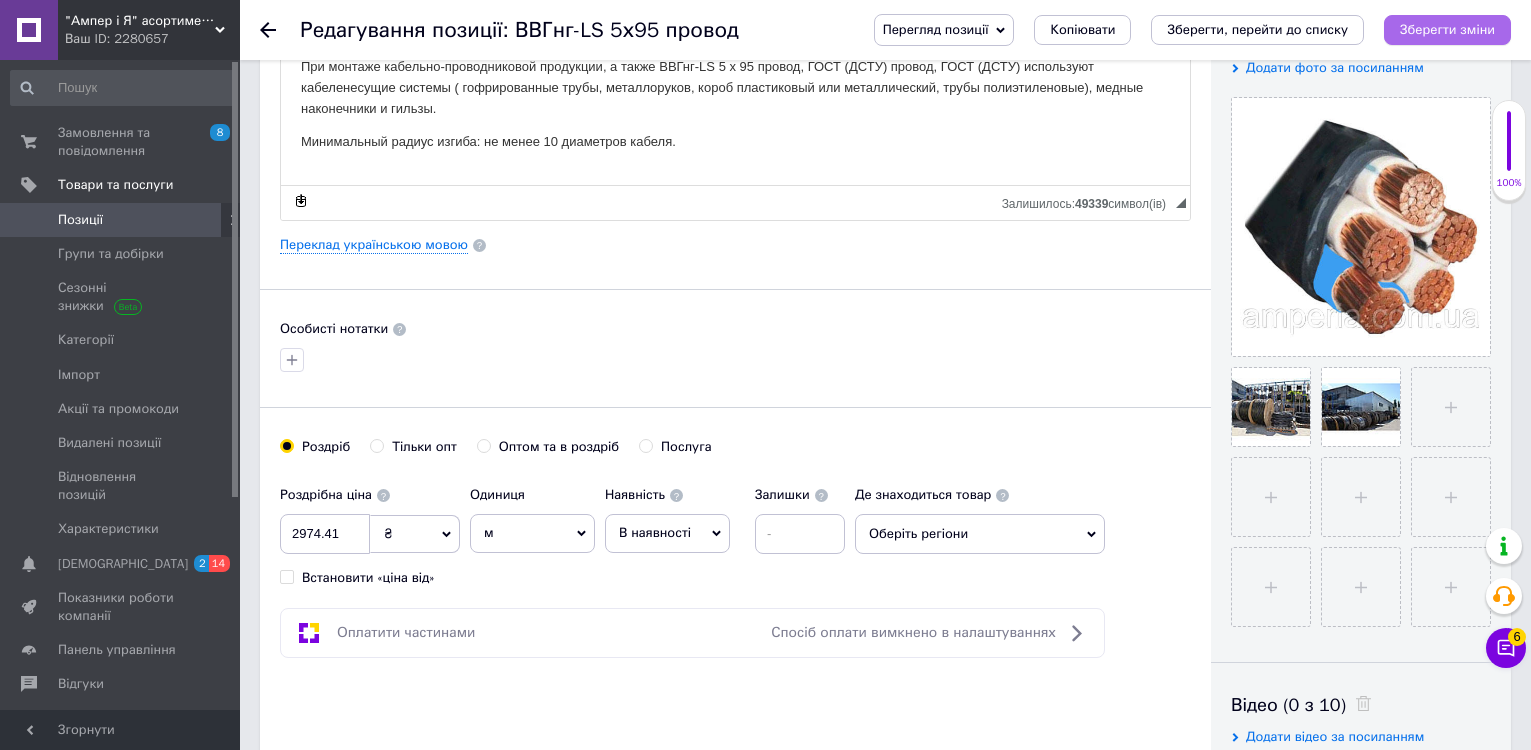 click on "Зберегти зміни" at bounding box center [1447, 29] 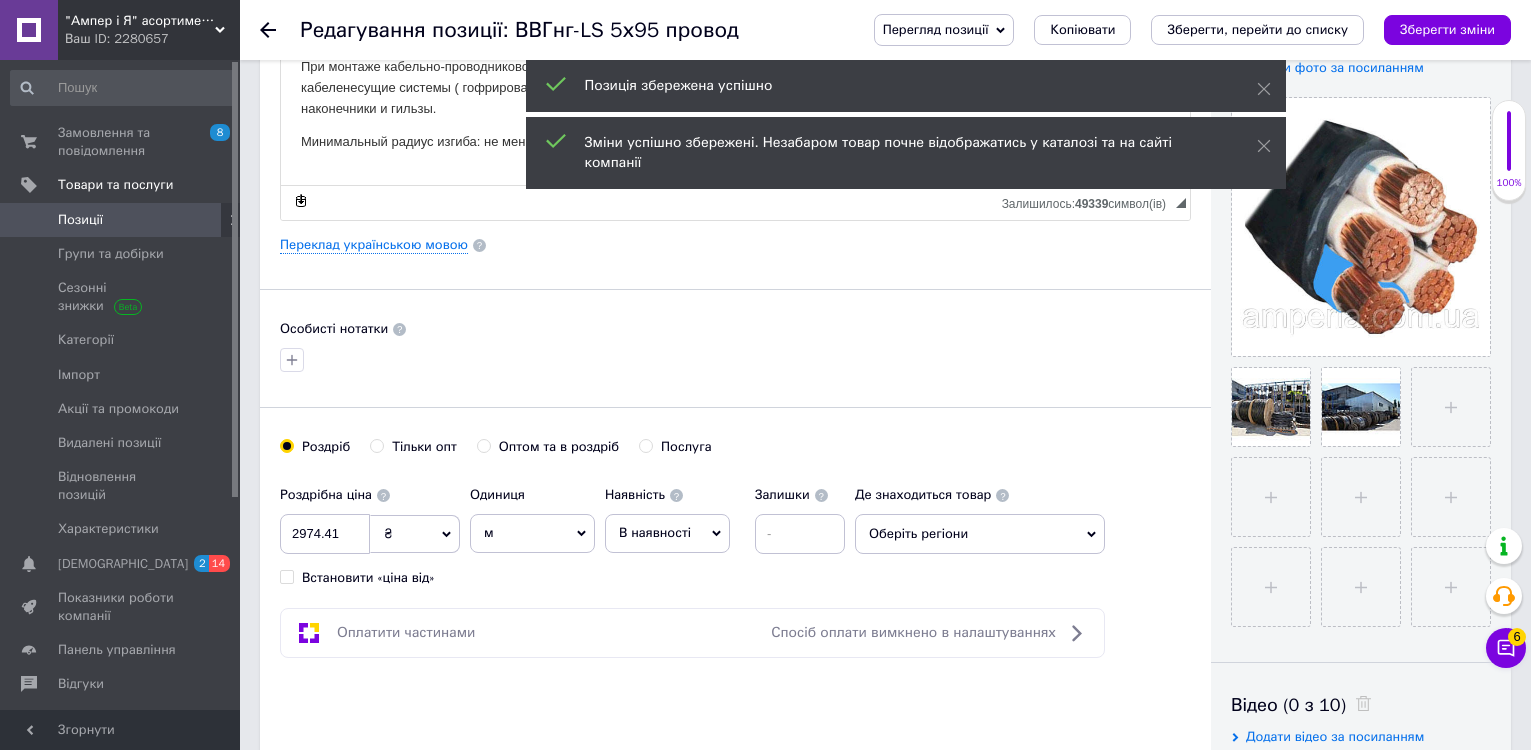 click 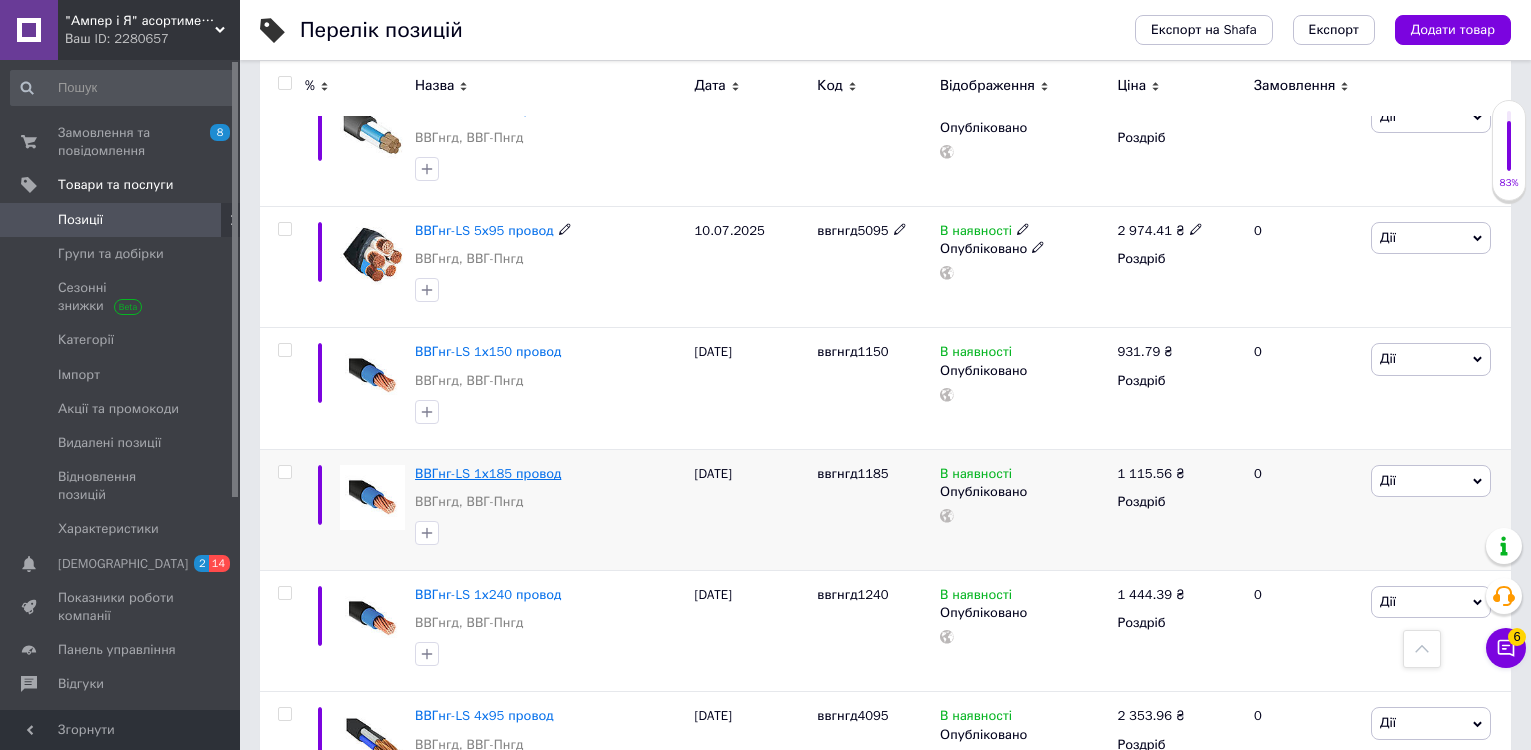 scroll, scrollTop: 8300, scrollLeft: 0, axis: vertical 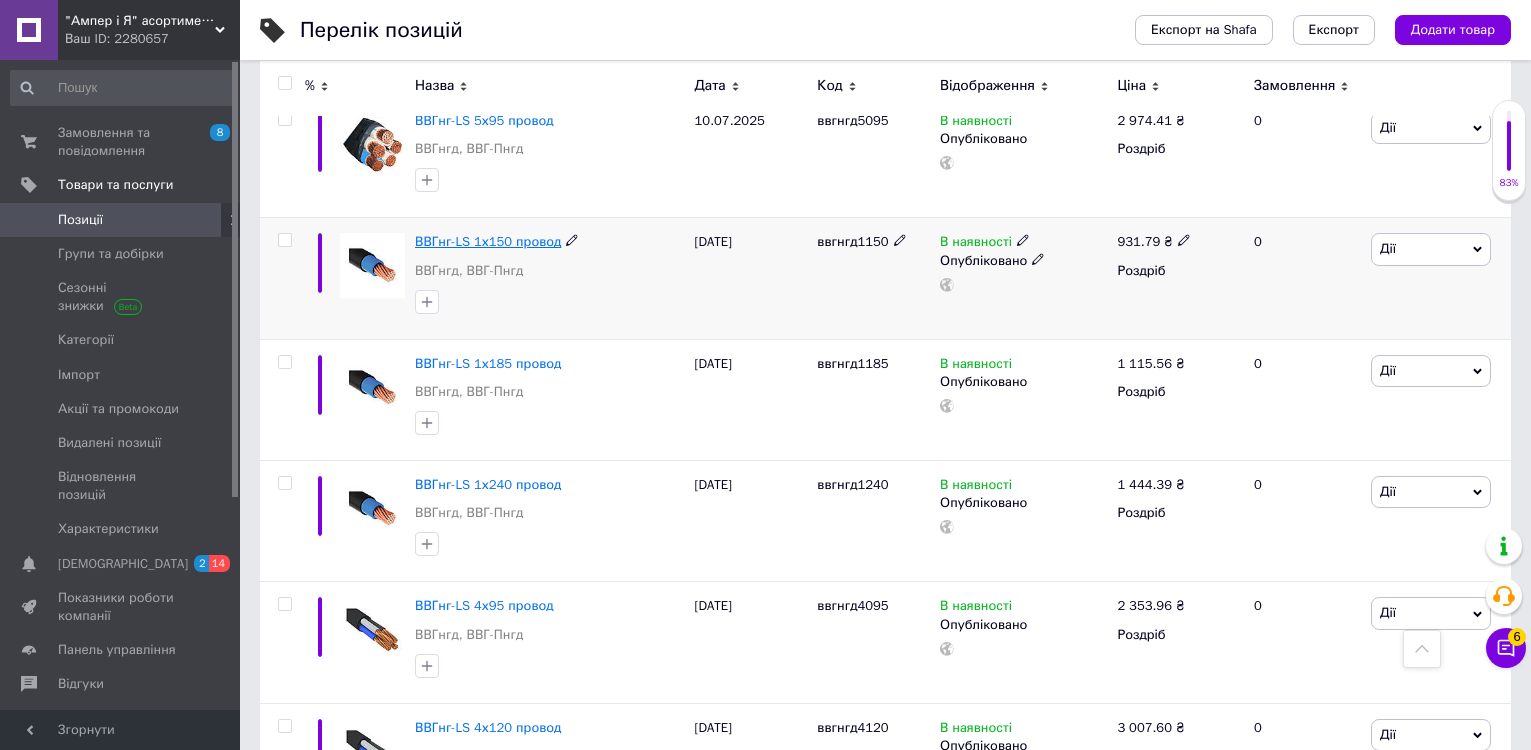 click on "ВВГнг-LS 1х150 провод" at bounding box center [488, 241] 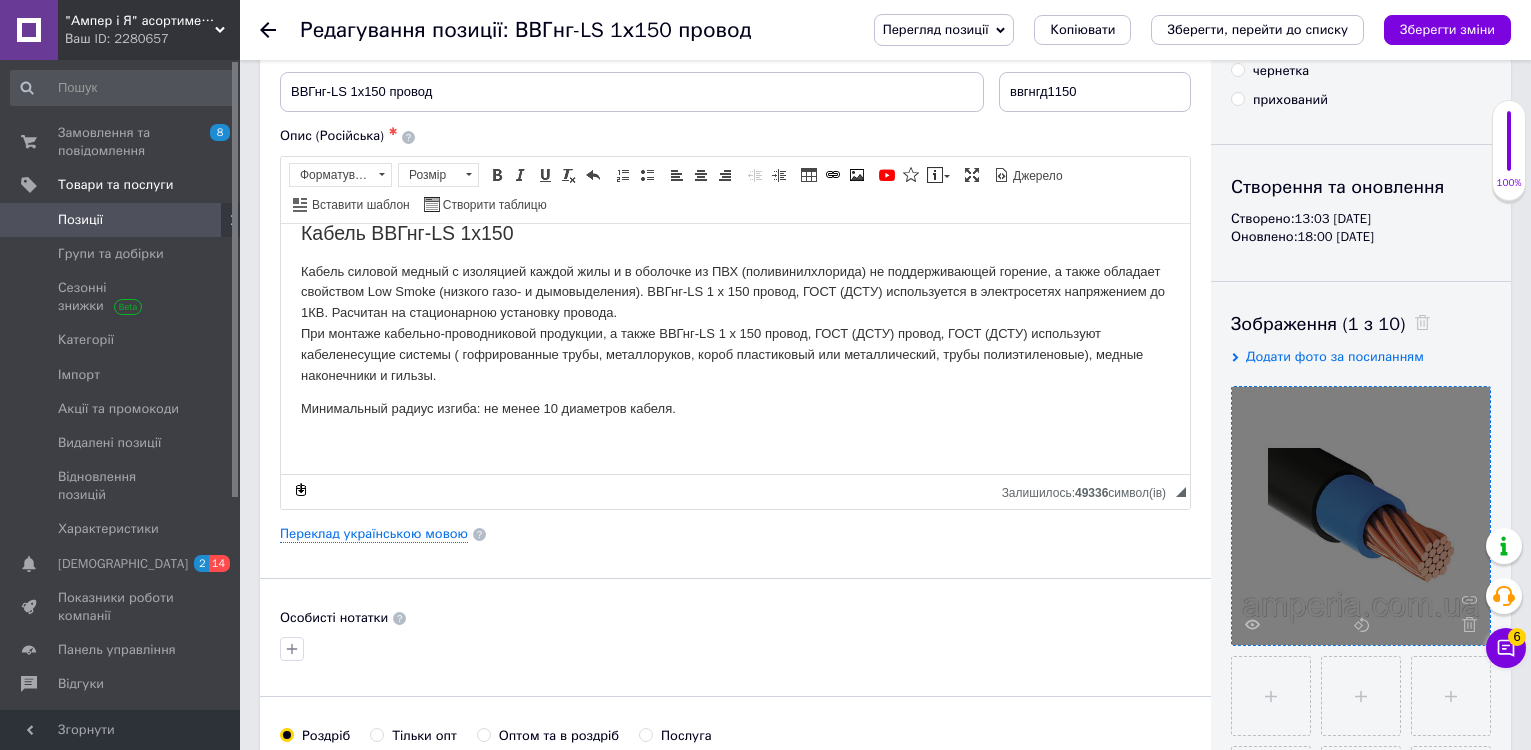 scroll, scrollTop: 300, scrollLeft: 0, axis: vertical 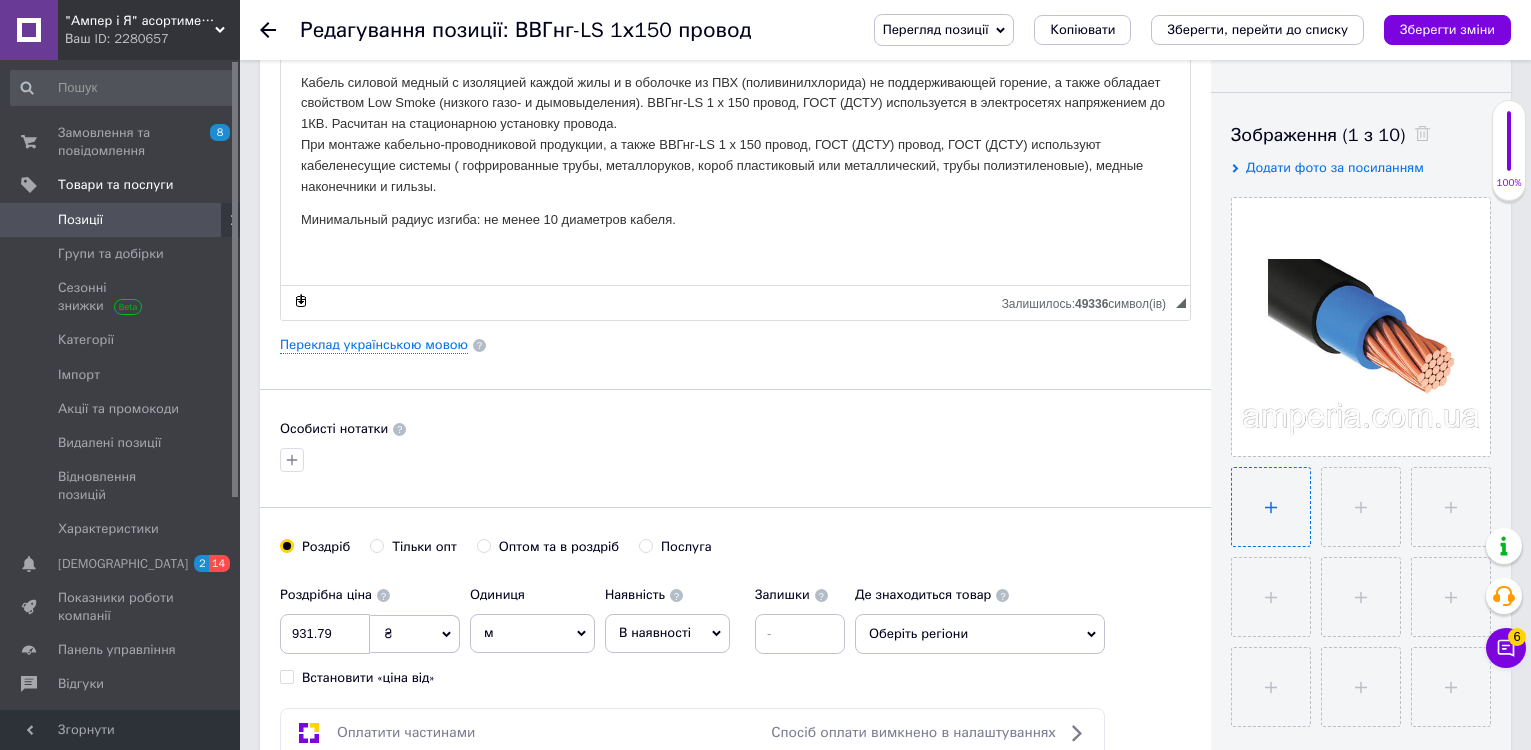 click at bounding box center (1271, 507) 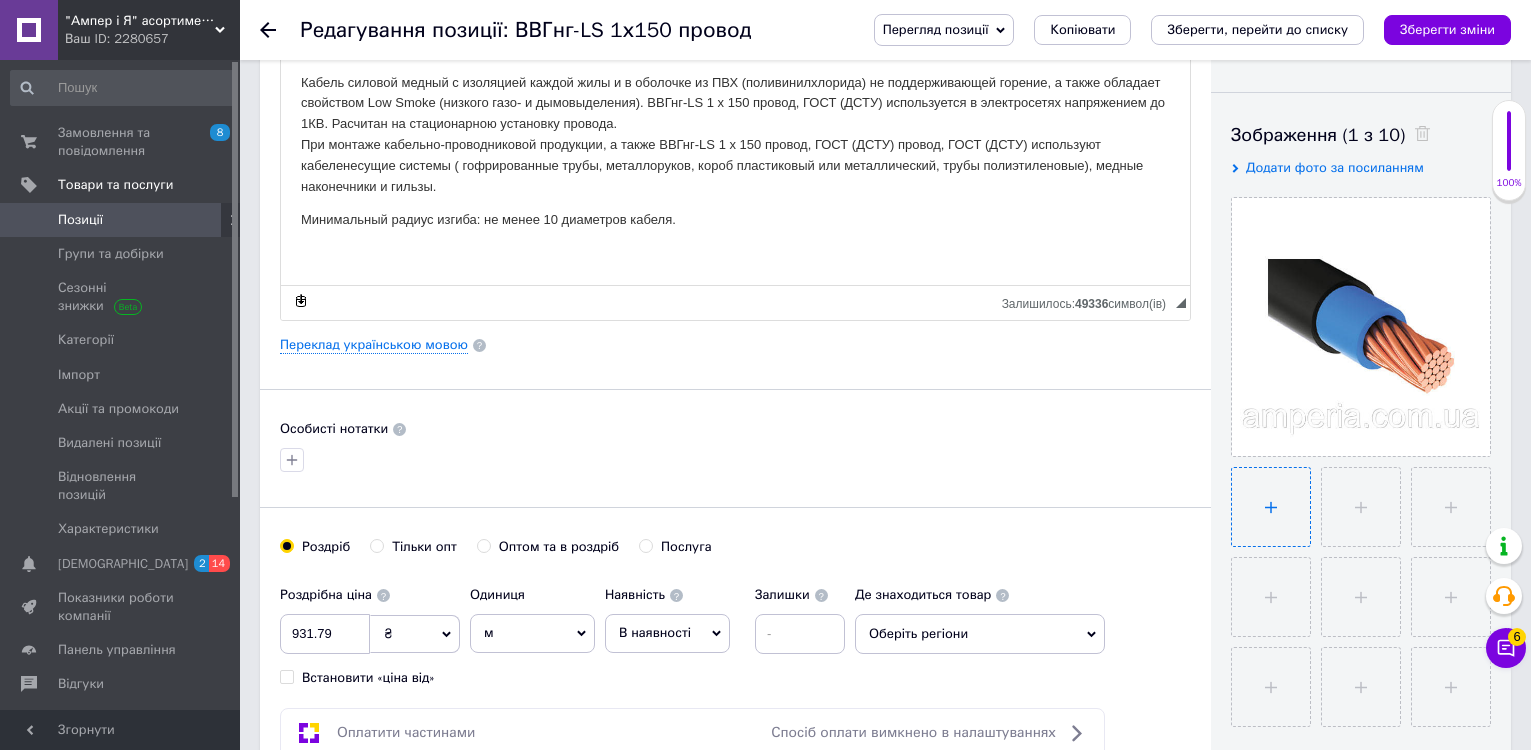 type on "C:\fakepath\4х16-3.jpg" 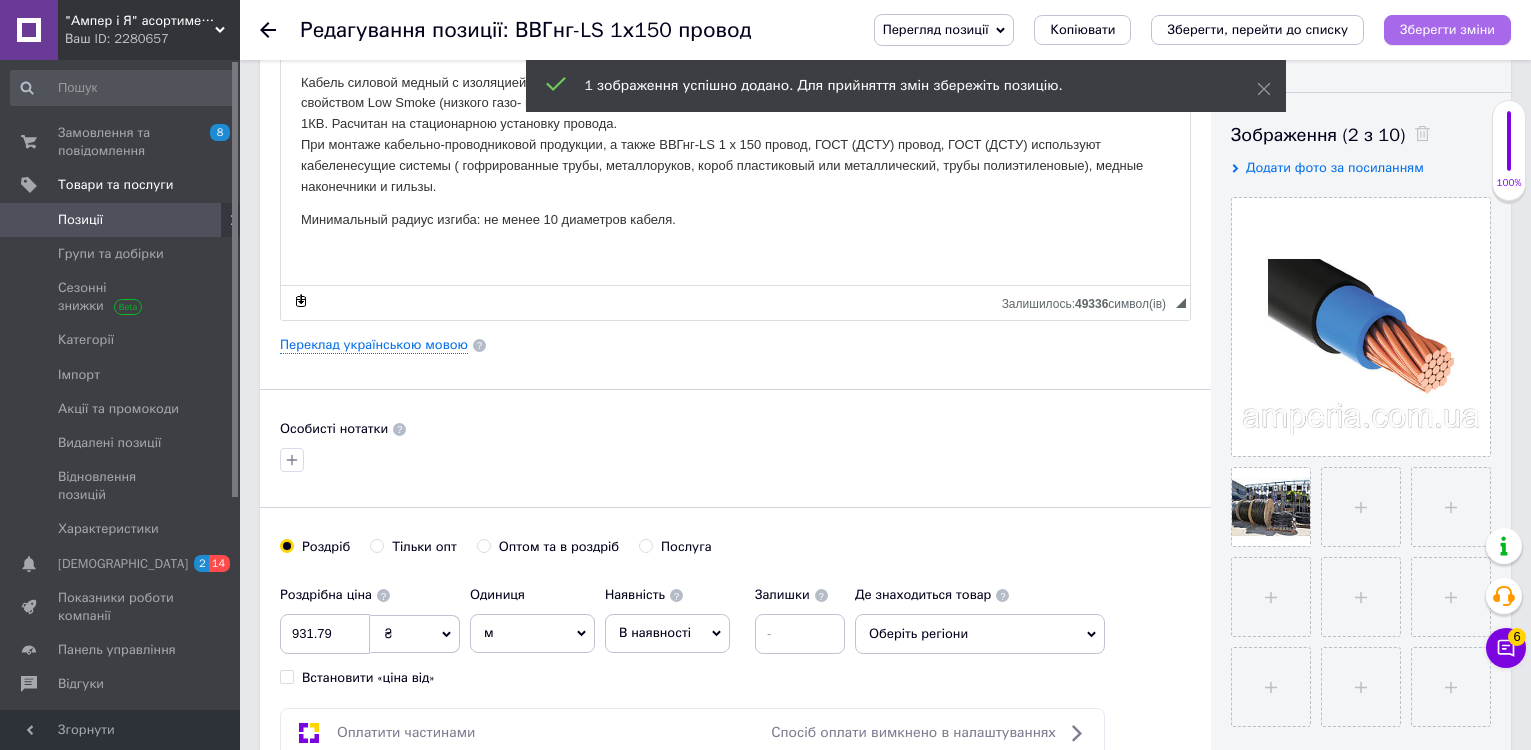 click on "Зберегти зміни" at bounding box center [1447, 29] 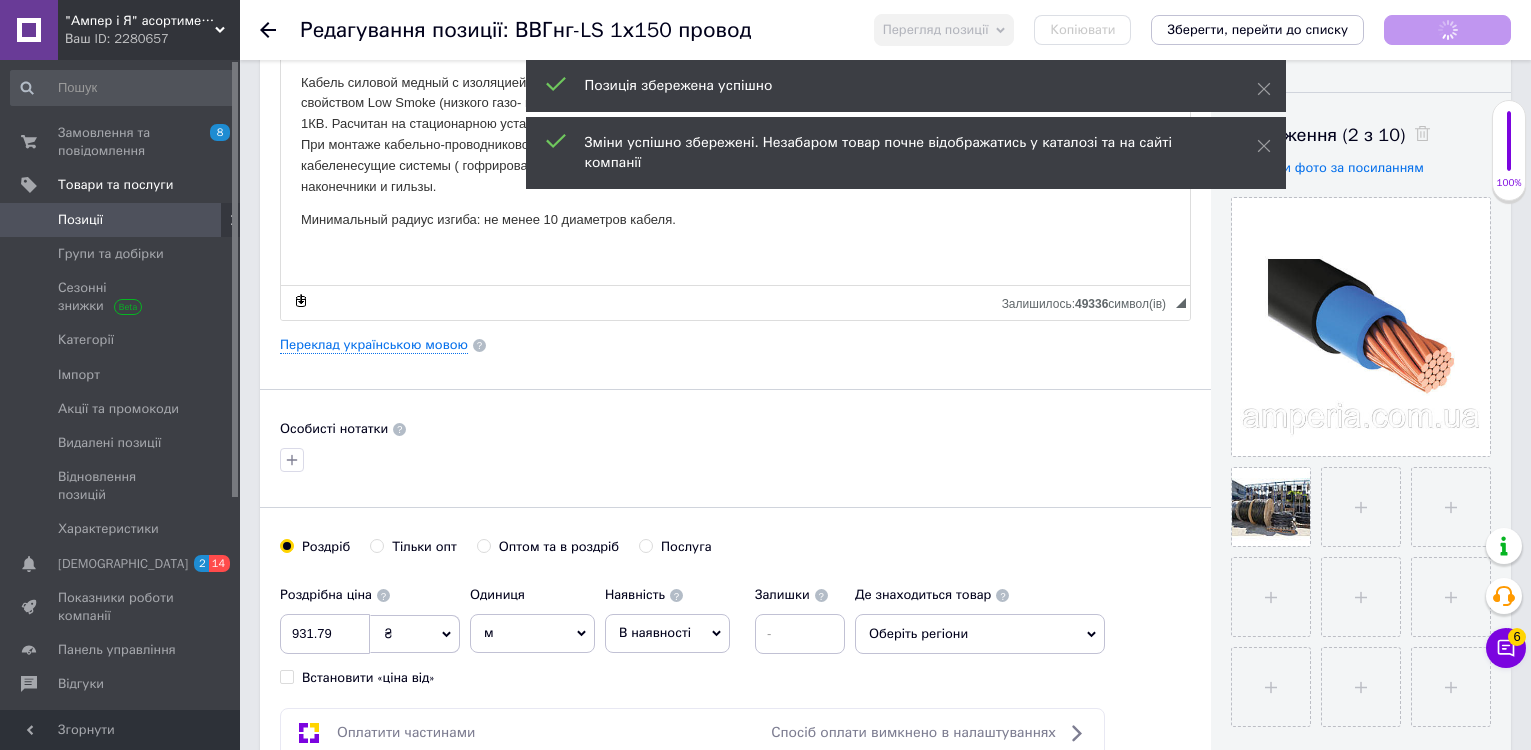 click 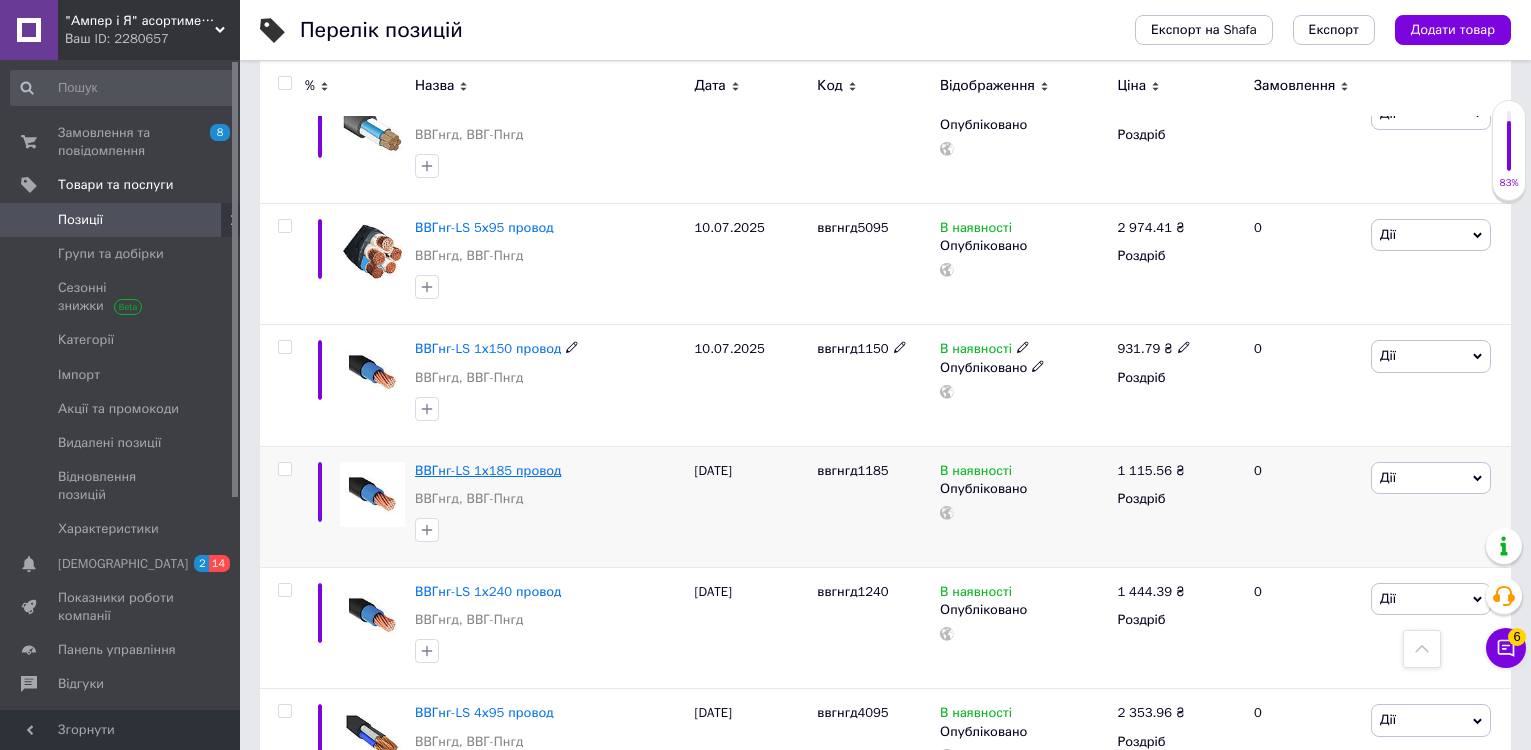 scroll, scrollTop: 8200, scrollLeft: 0, axis: vertical 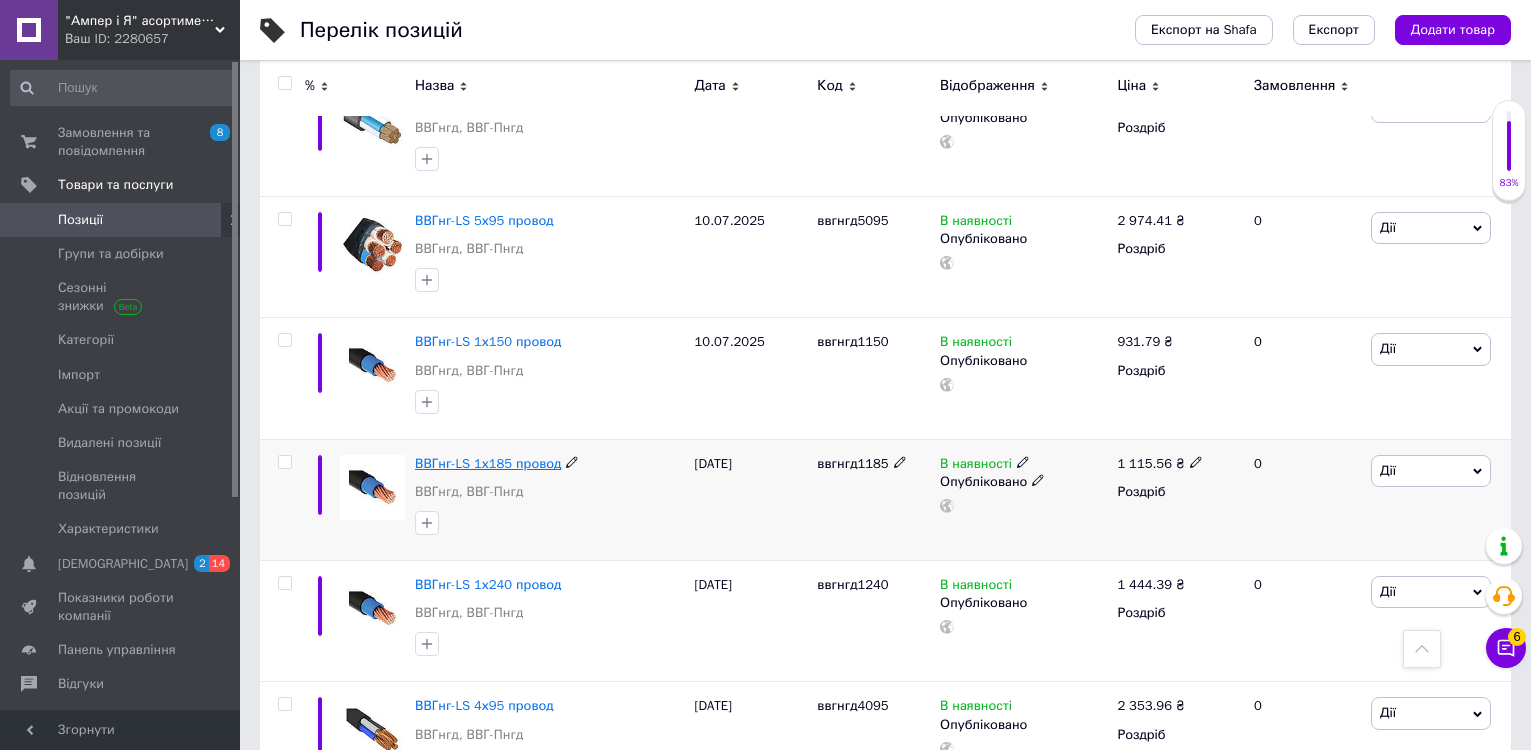 click on "ВВГнг-LS 1х185 провод" at bounding box center [488, 463] 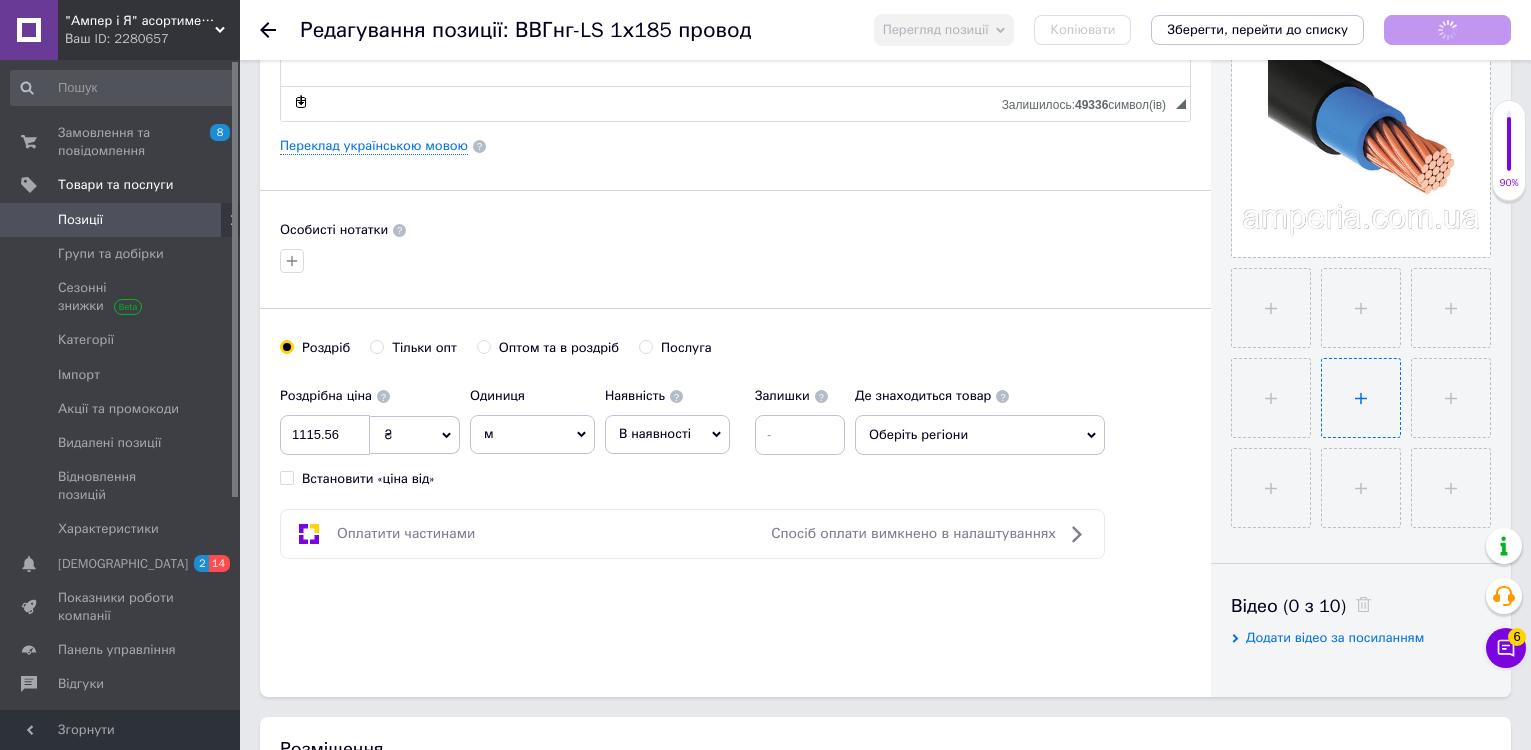 scroll, scrollTop: 500, scrollLeft: 0, axis: vertical 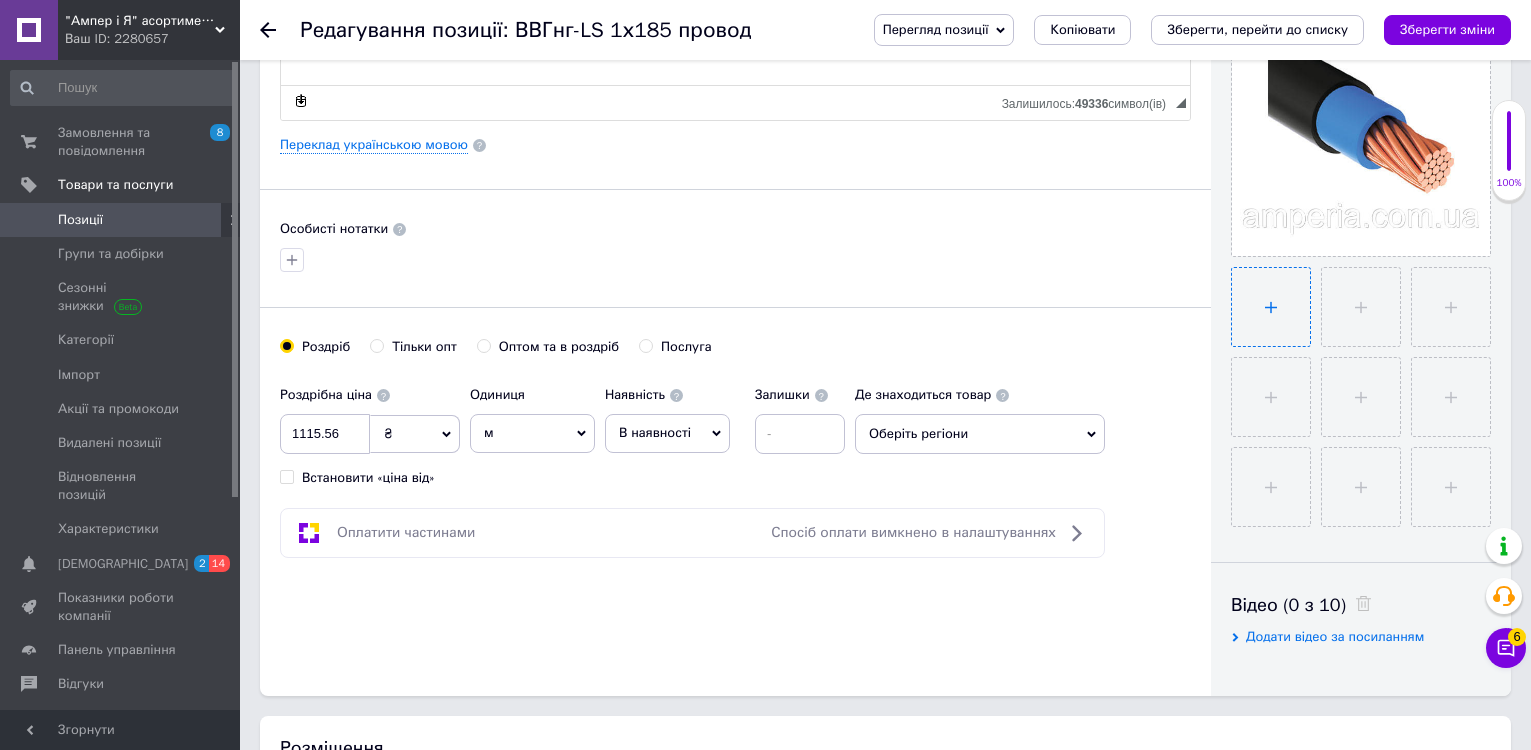 click at bounding box center [1271, 307] 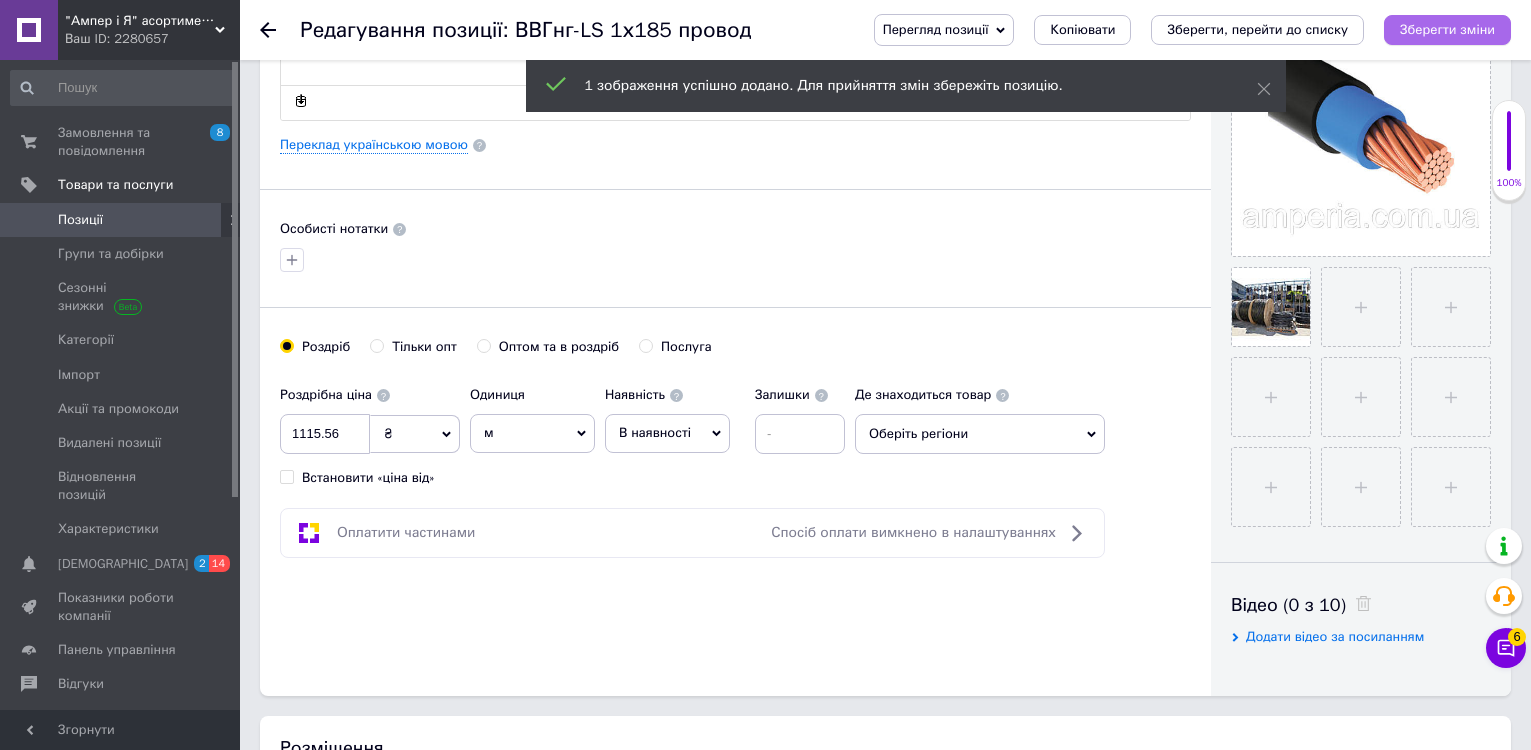 click on "Зберегти зміни" at bounding box center [1447, 29] 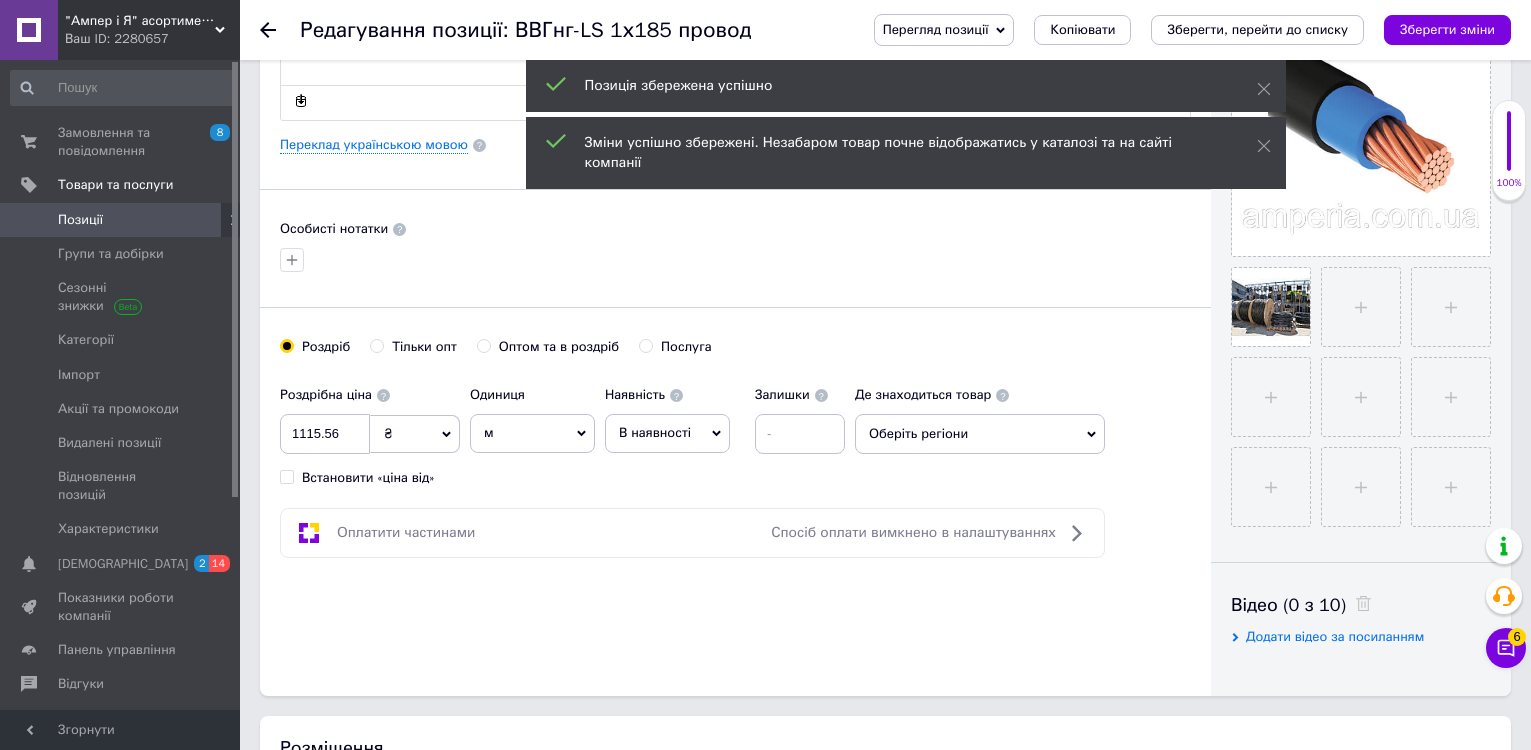 click 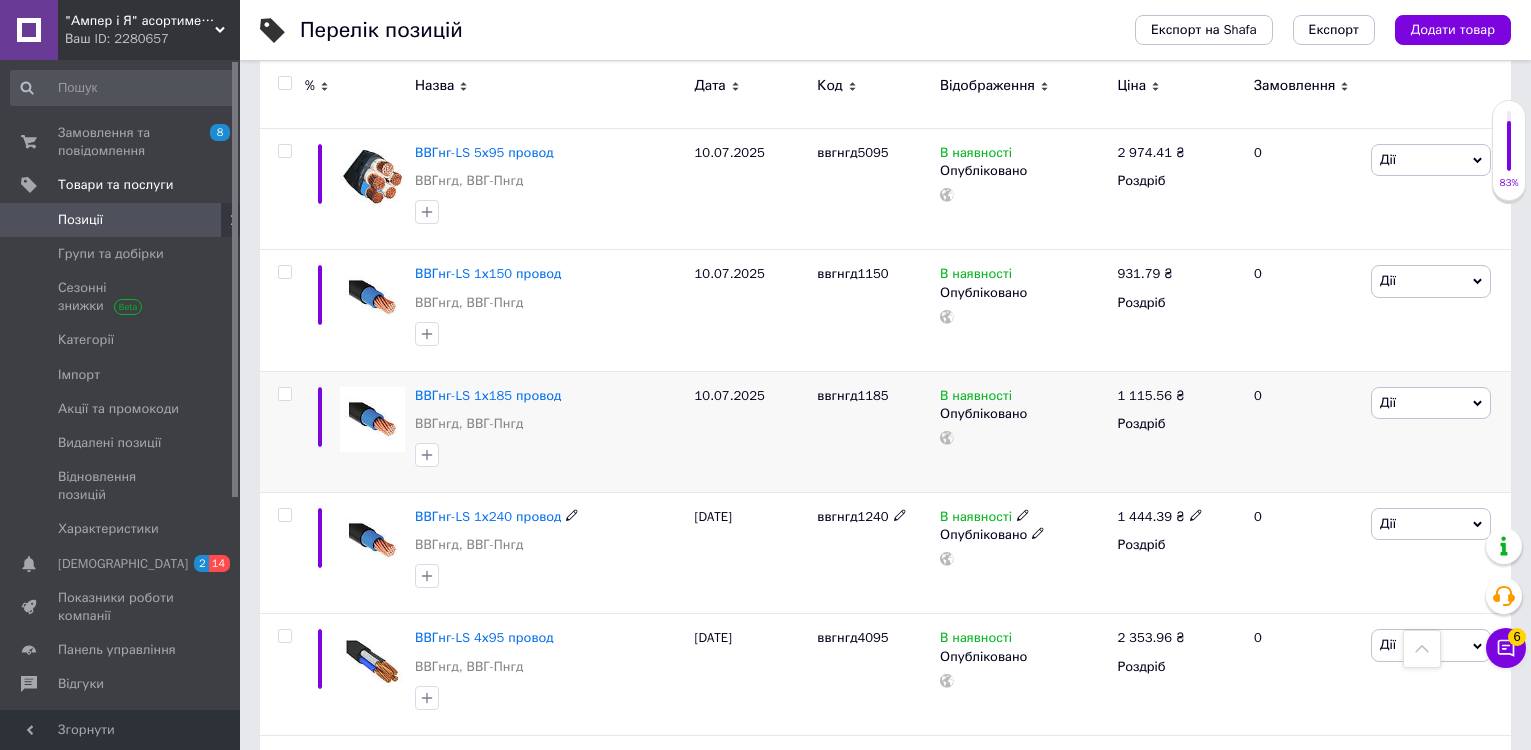 scroll, scrollTop: 8300, scrollLeft: 0, axis: vertical 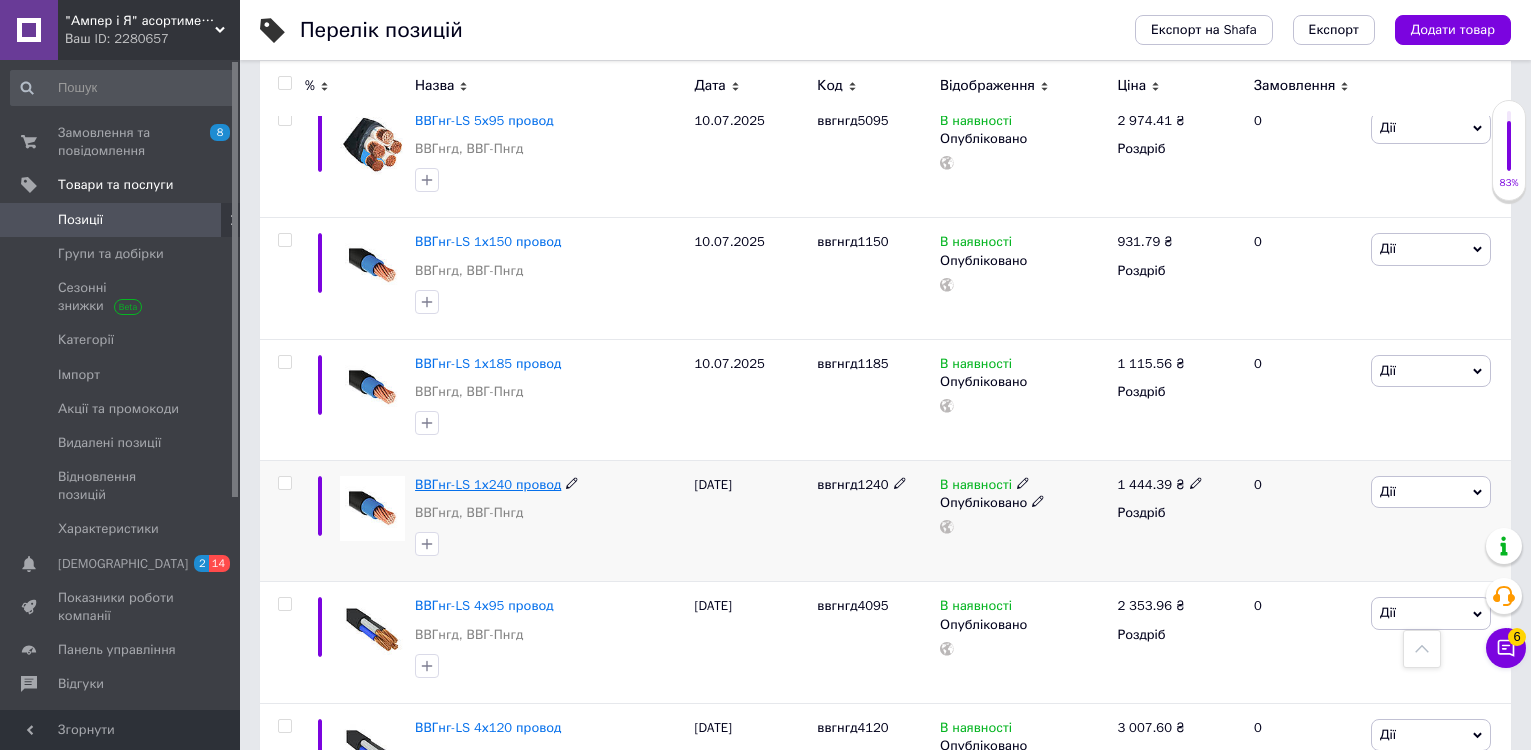 click on "ВВГнг-LS 1х240 провод" at bounding box center (488, 484) 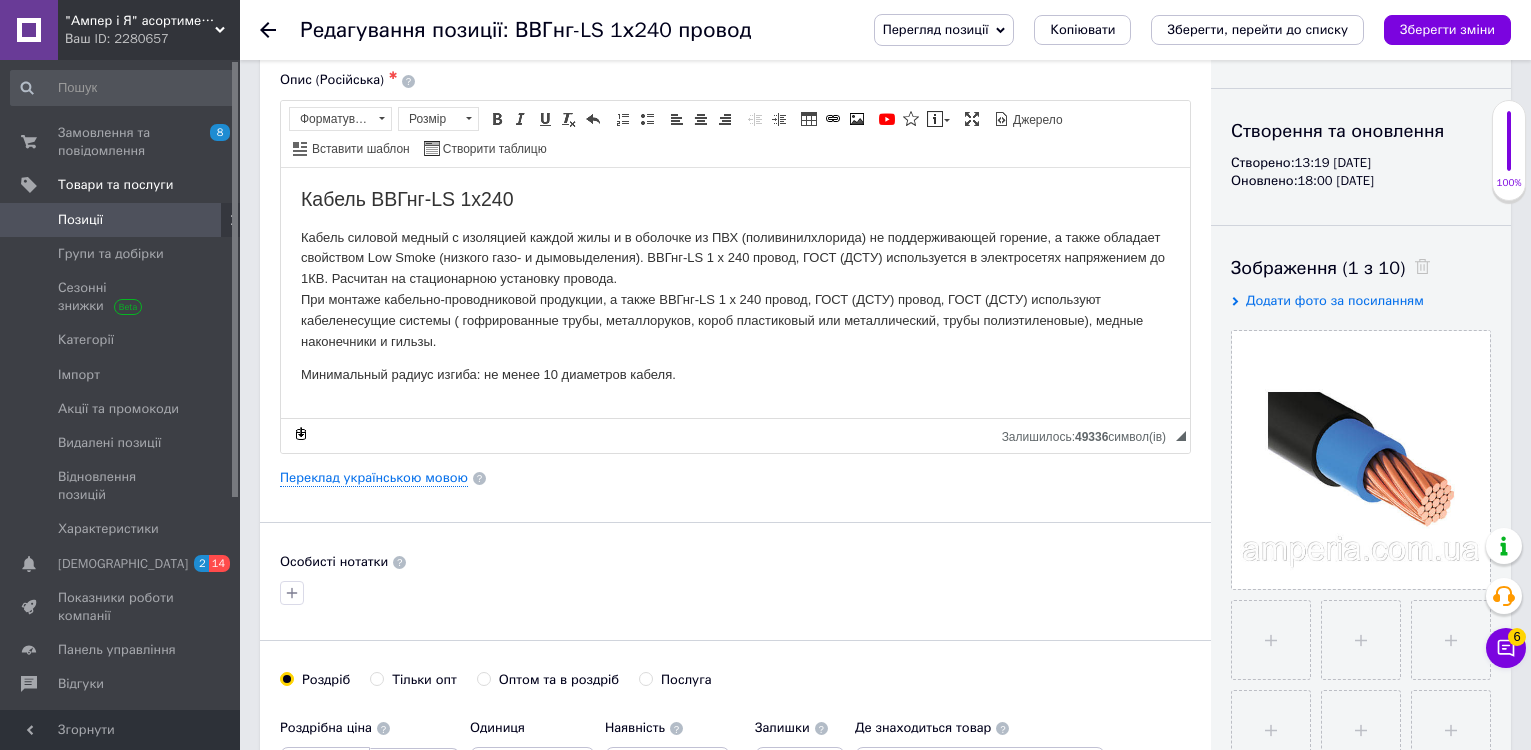 scroll, scrollTop: 500, scrollLeft: 0, axis: vertical 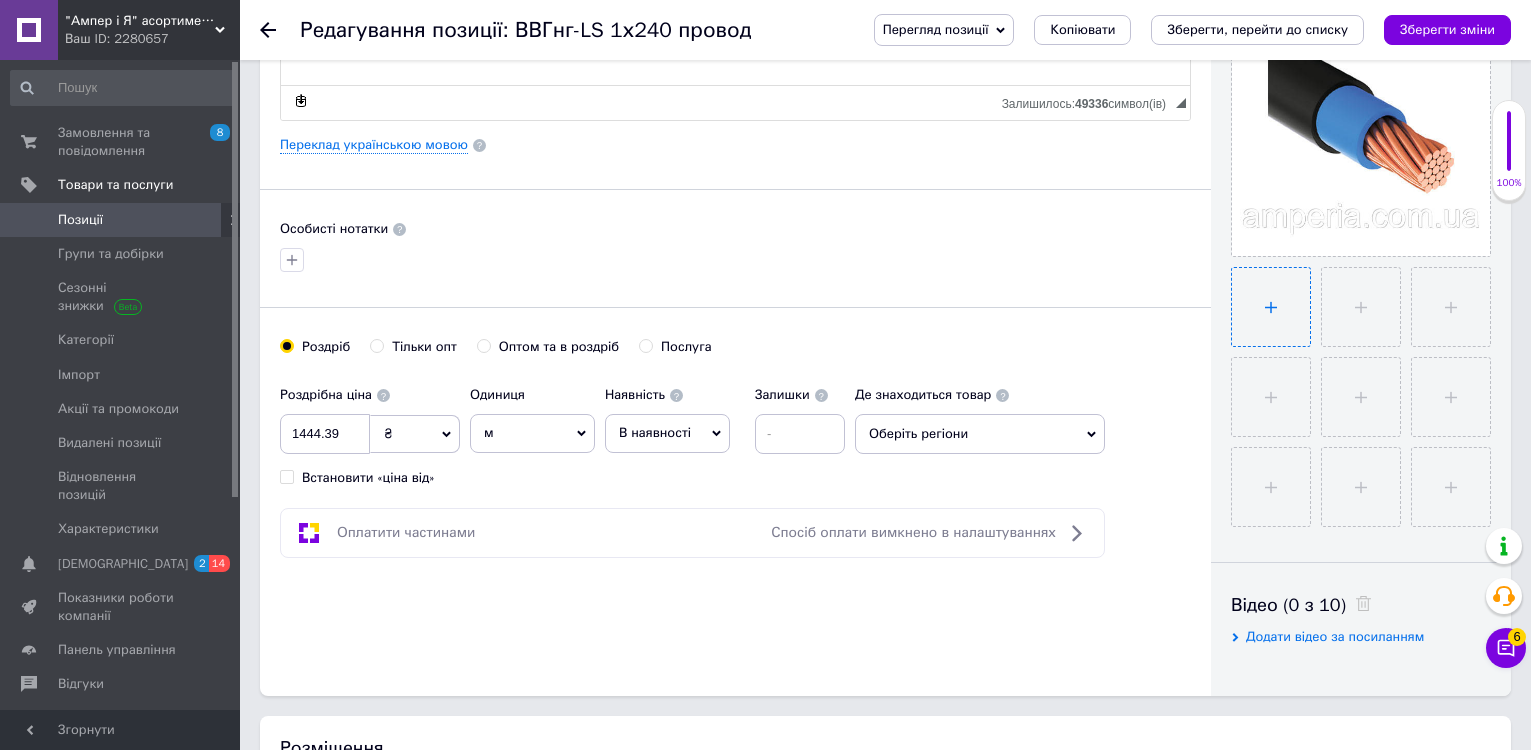 click at bounding box center [1271, 307] 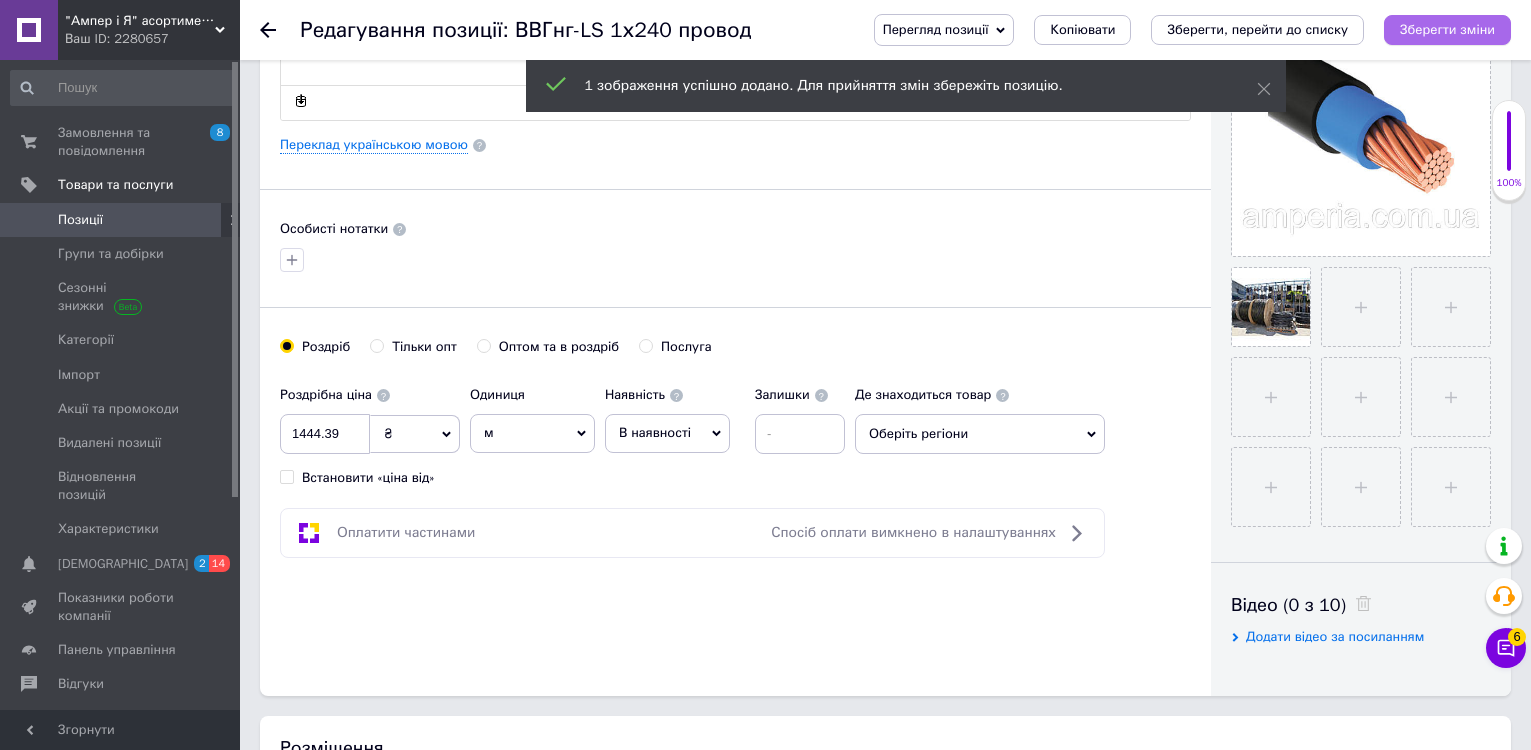 click on "Зберегти зміни" at bounding box center (1447, 29) 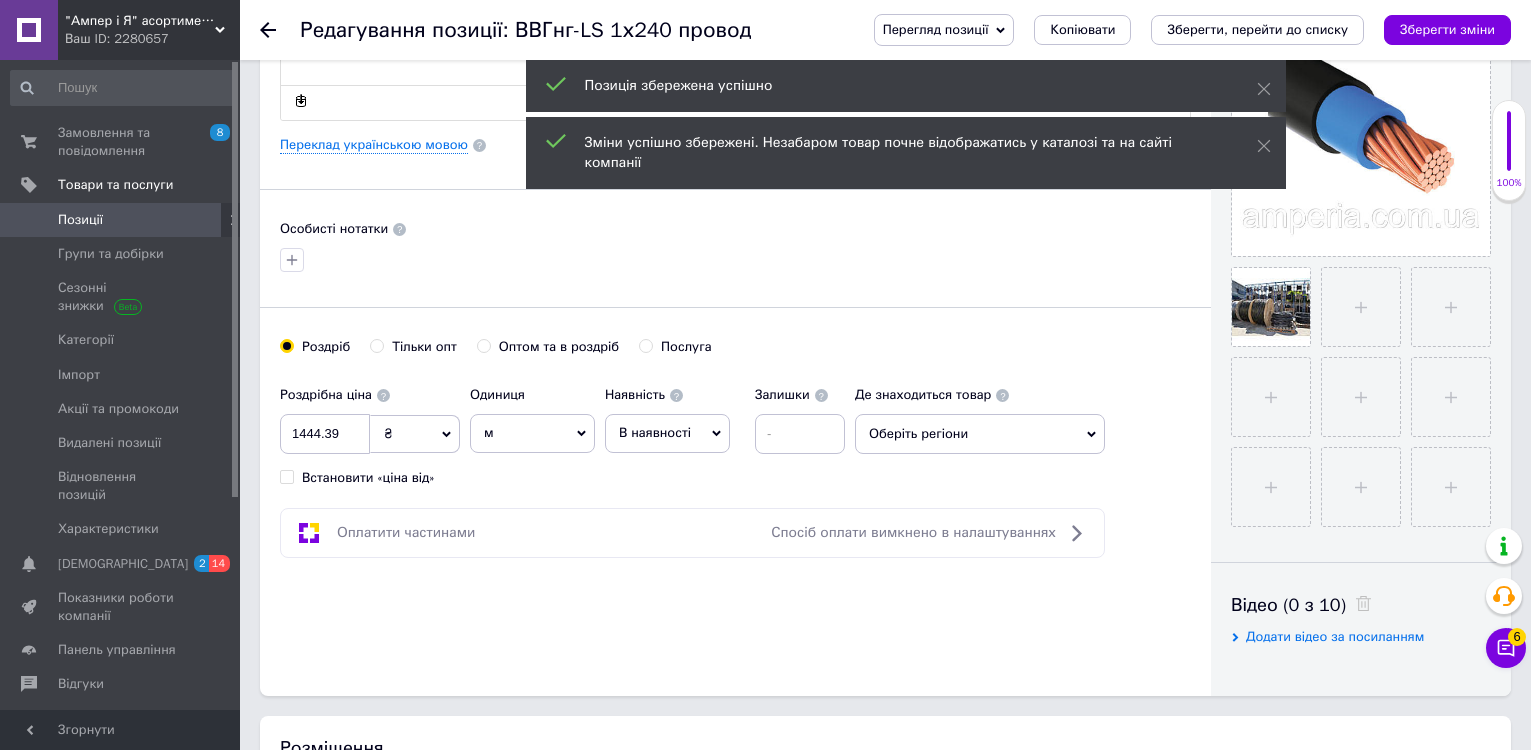 click 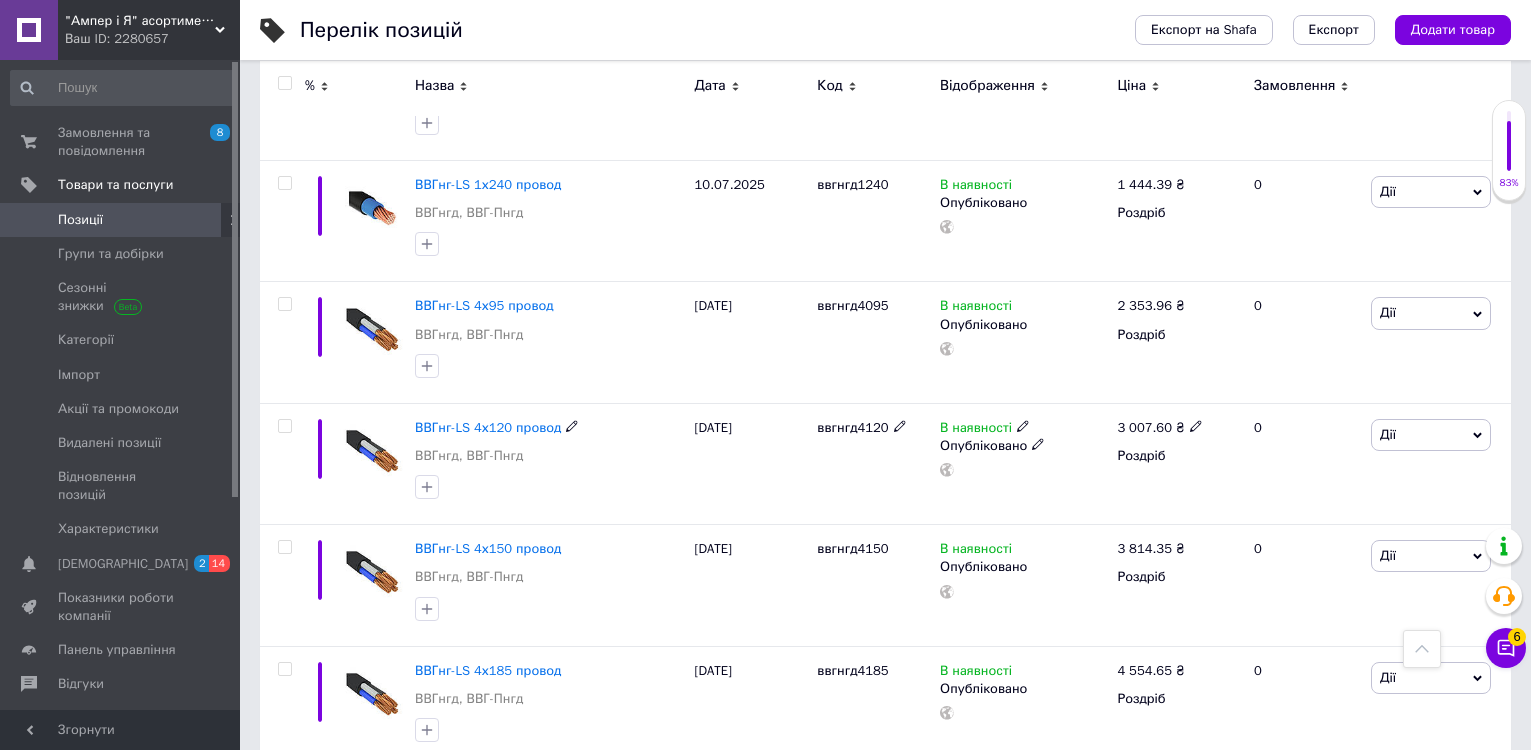 scroll, scrollTop: 8400, scrollLeft: 0, axis: vertical 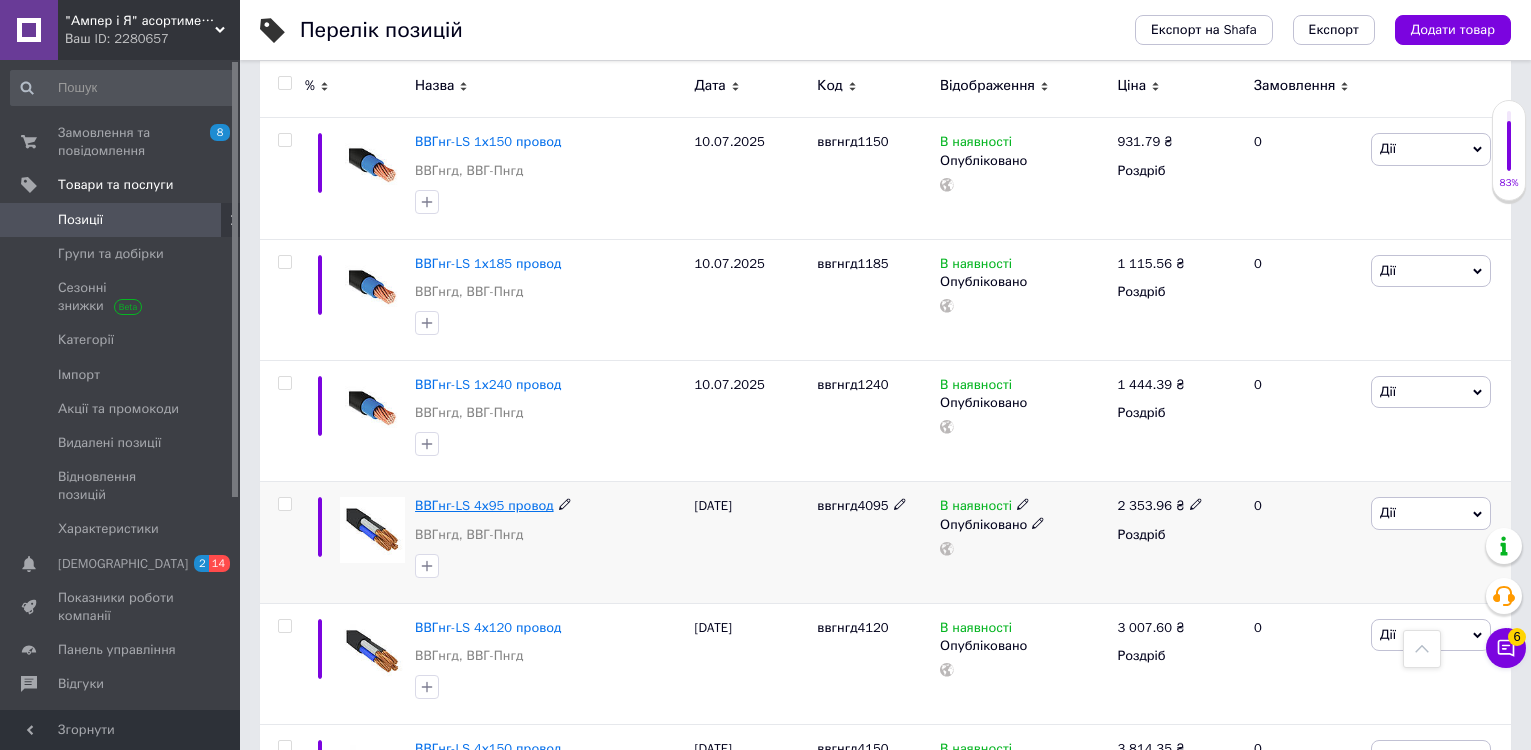 click on "ВВГнг-LS 4х95 провод" at bounding box center [484, 505] 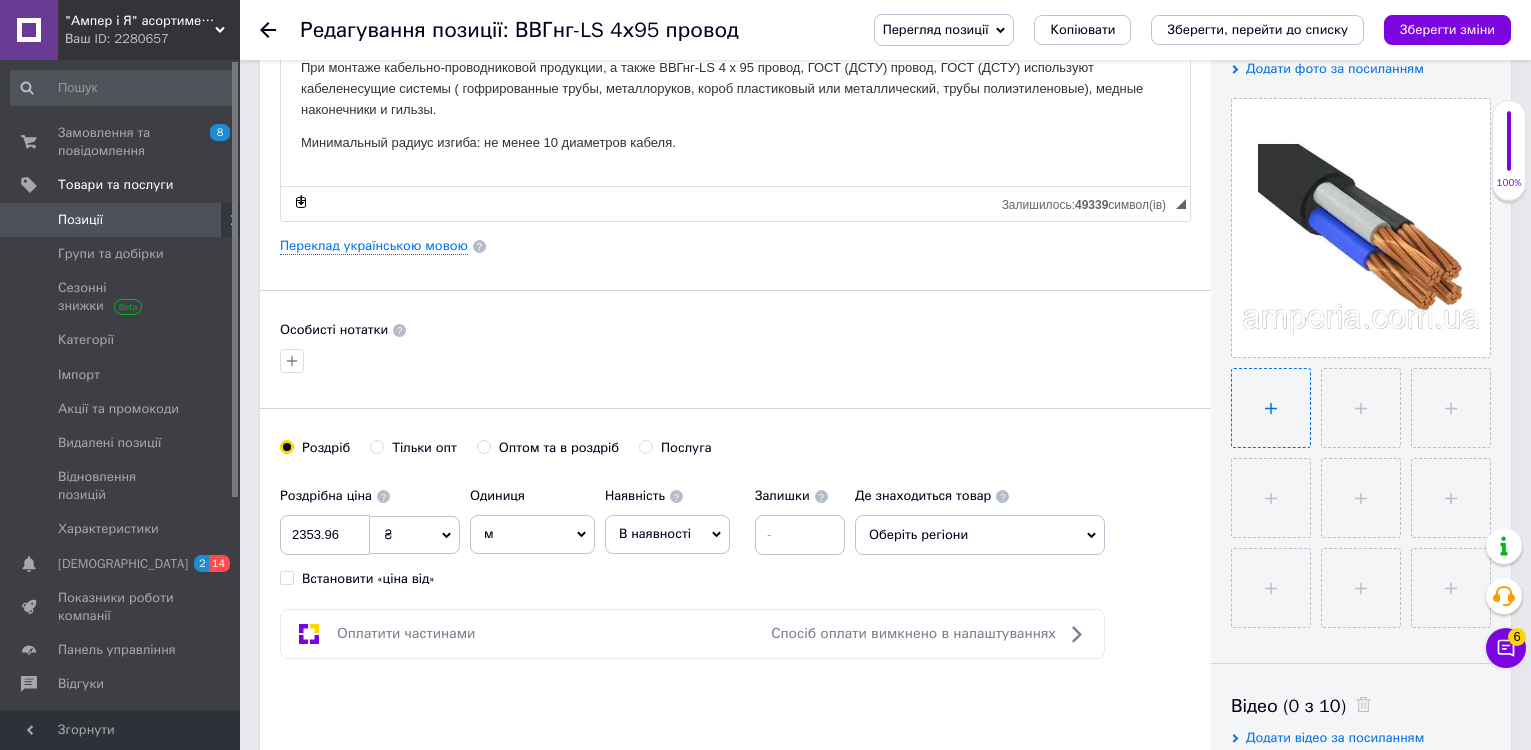 scroll, scrollTop: 400, scrollLeft: 0, axis: vertical 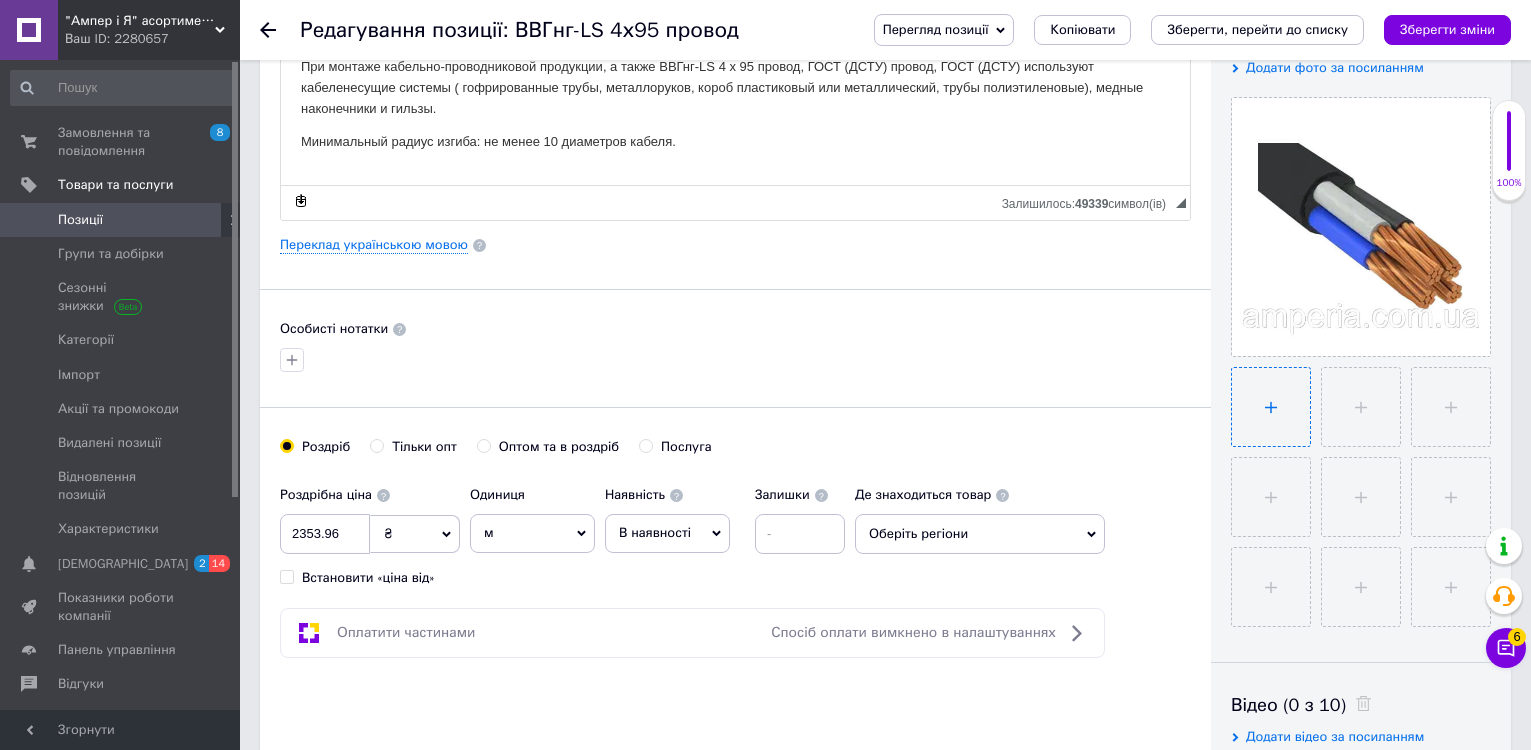 click at bounding box center [1271, 407] 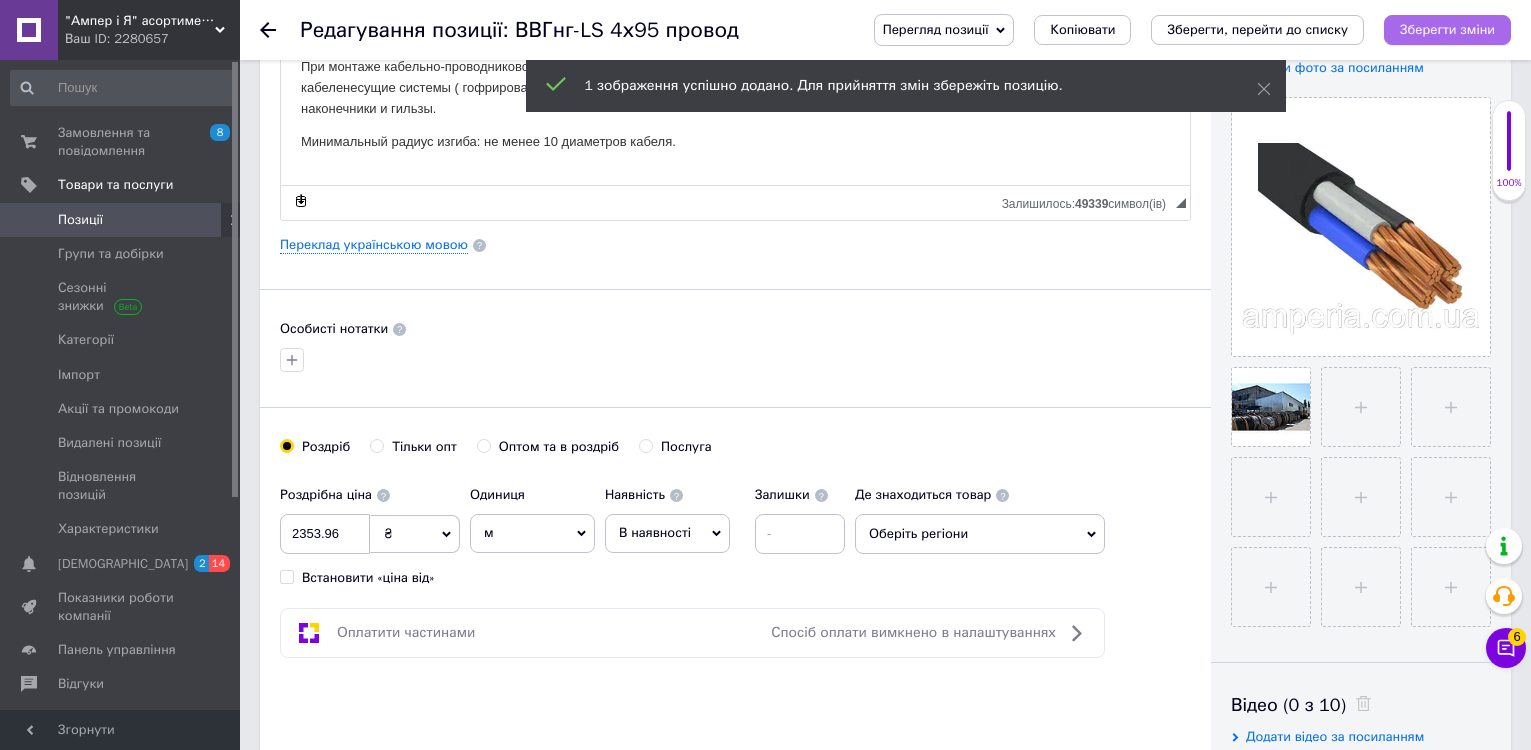 click on "Зберегти зміни" at bounding box center [1447, 29] 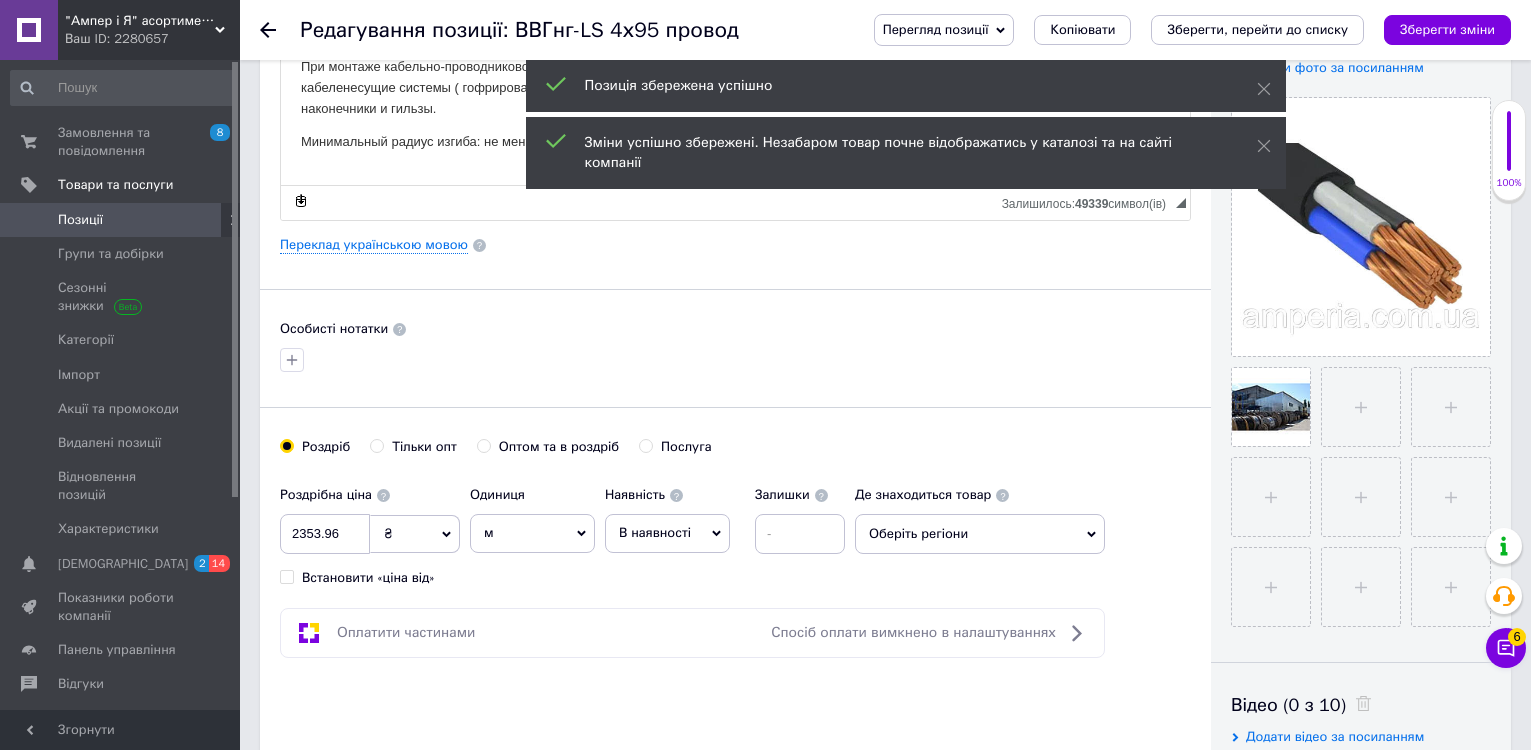 click 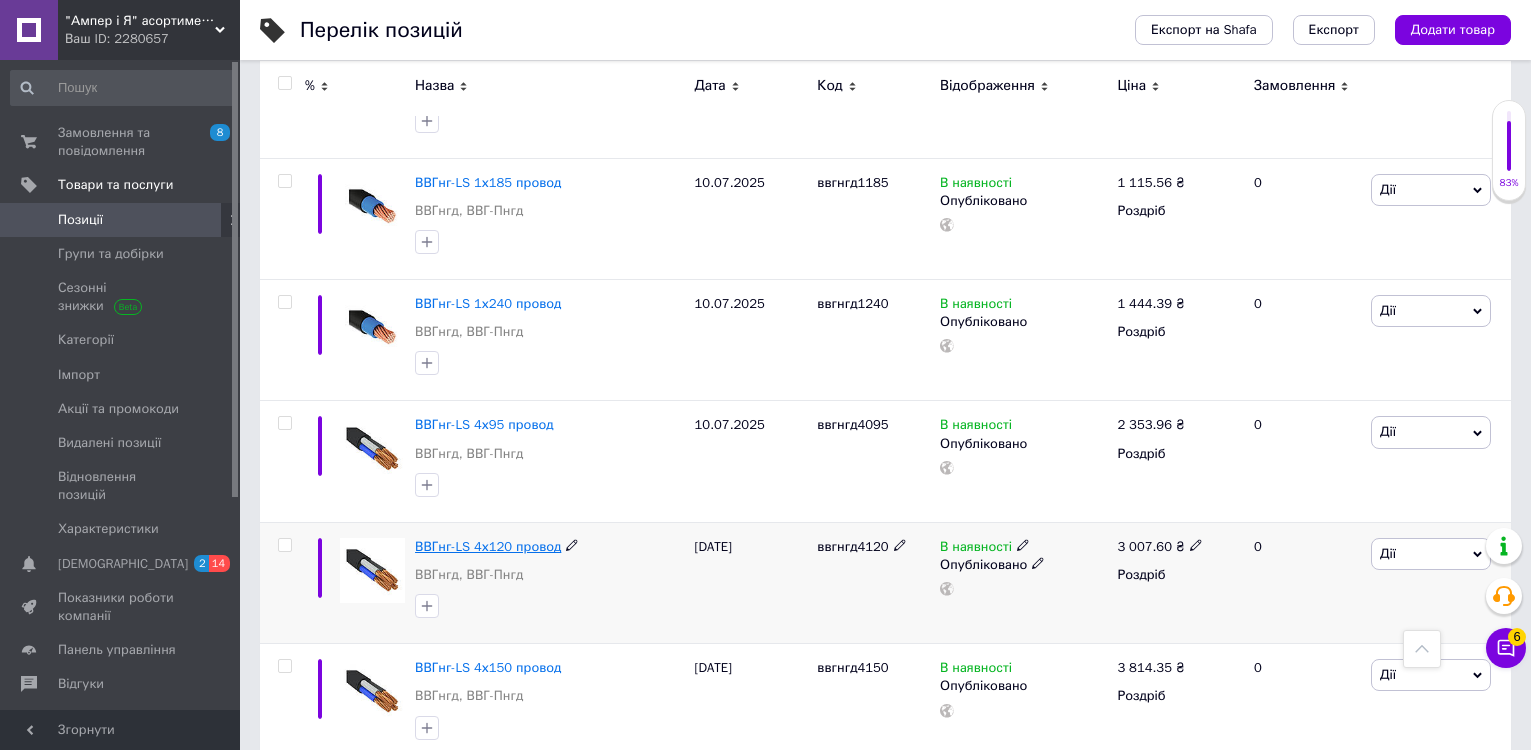 scroll, scrollTop: 8500, scrollLeft: 0, axis: vertical 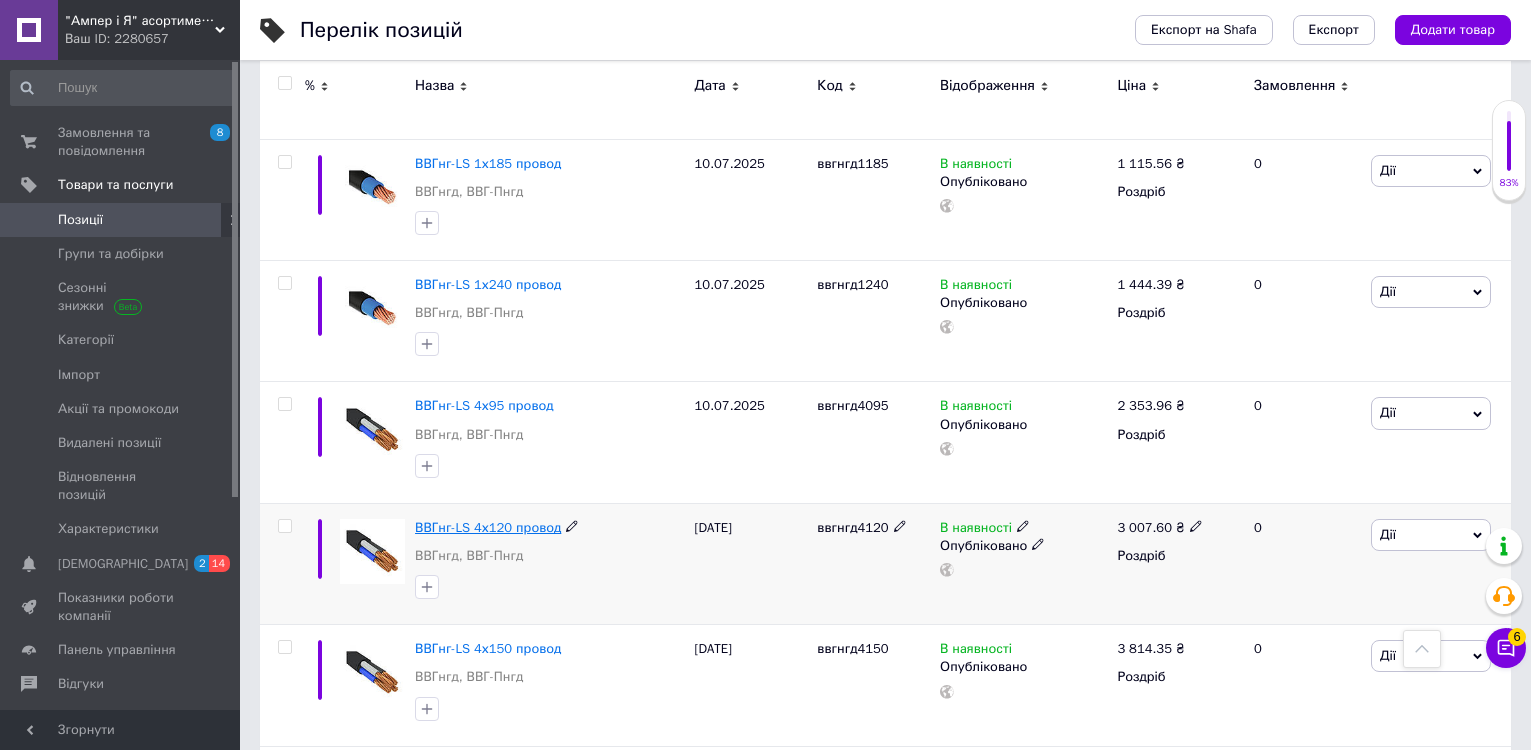 click on "ВВГнг-LS 4х120 провод" at bounding box center [488, 527] 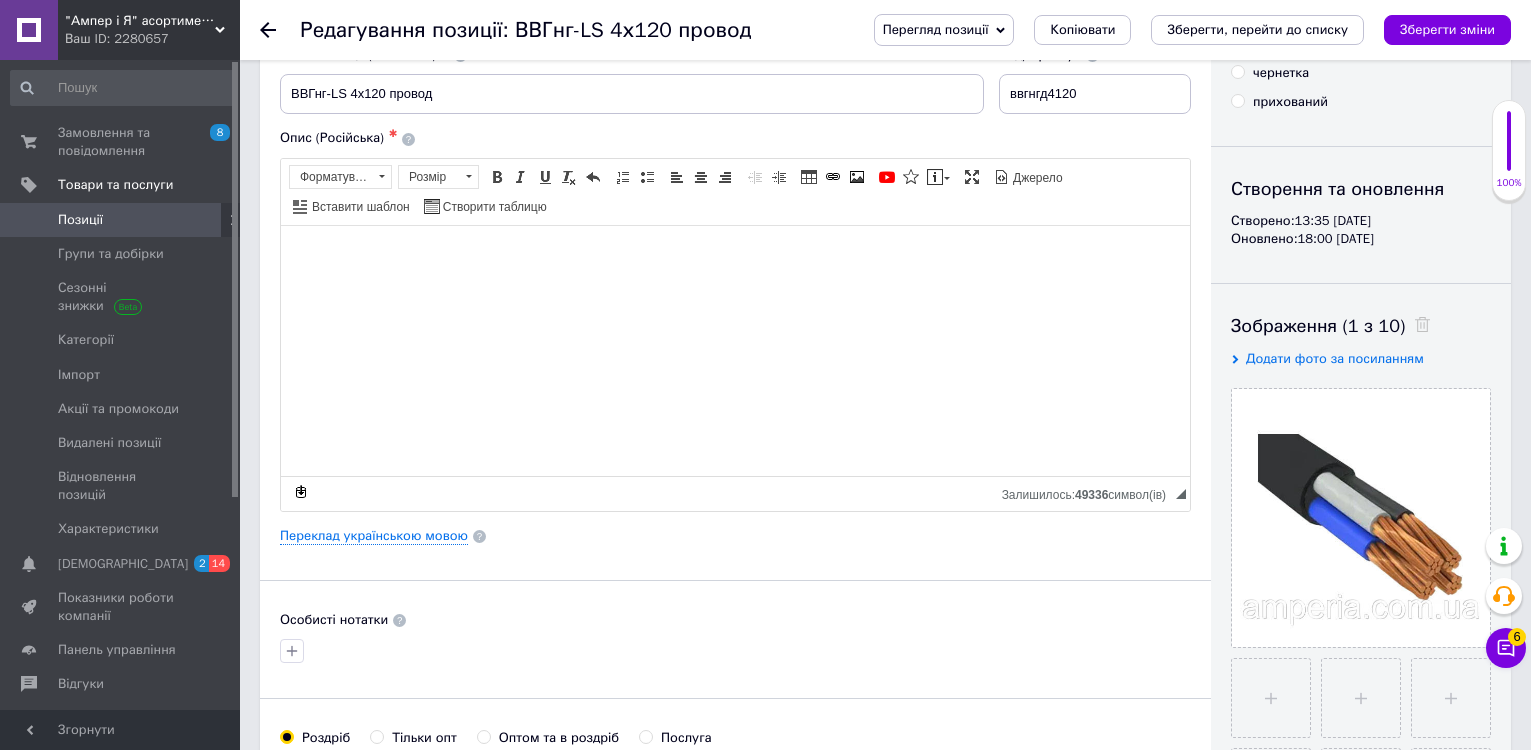 scroll, scrollTop: 400, scrollLeft: 0, axis: vertical 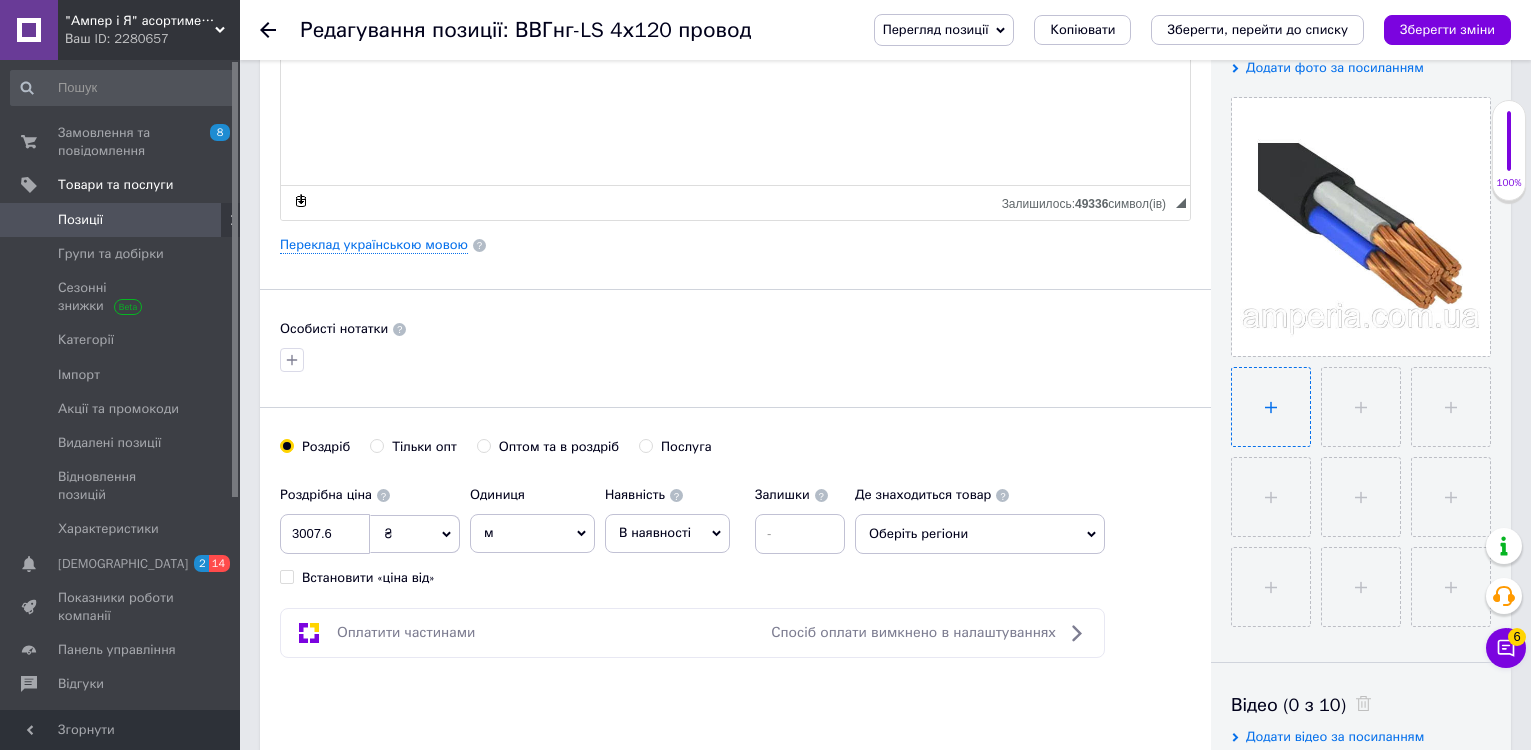 click at bounding box center [1271, 407] 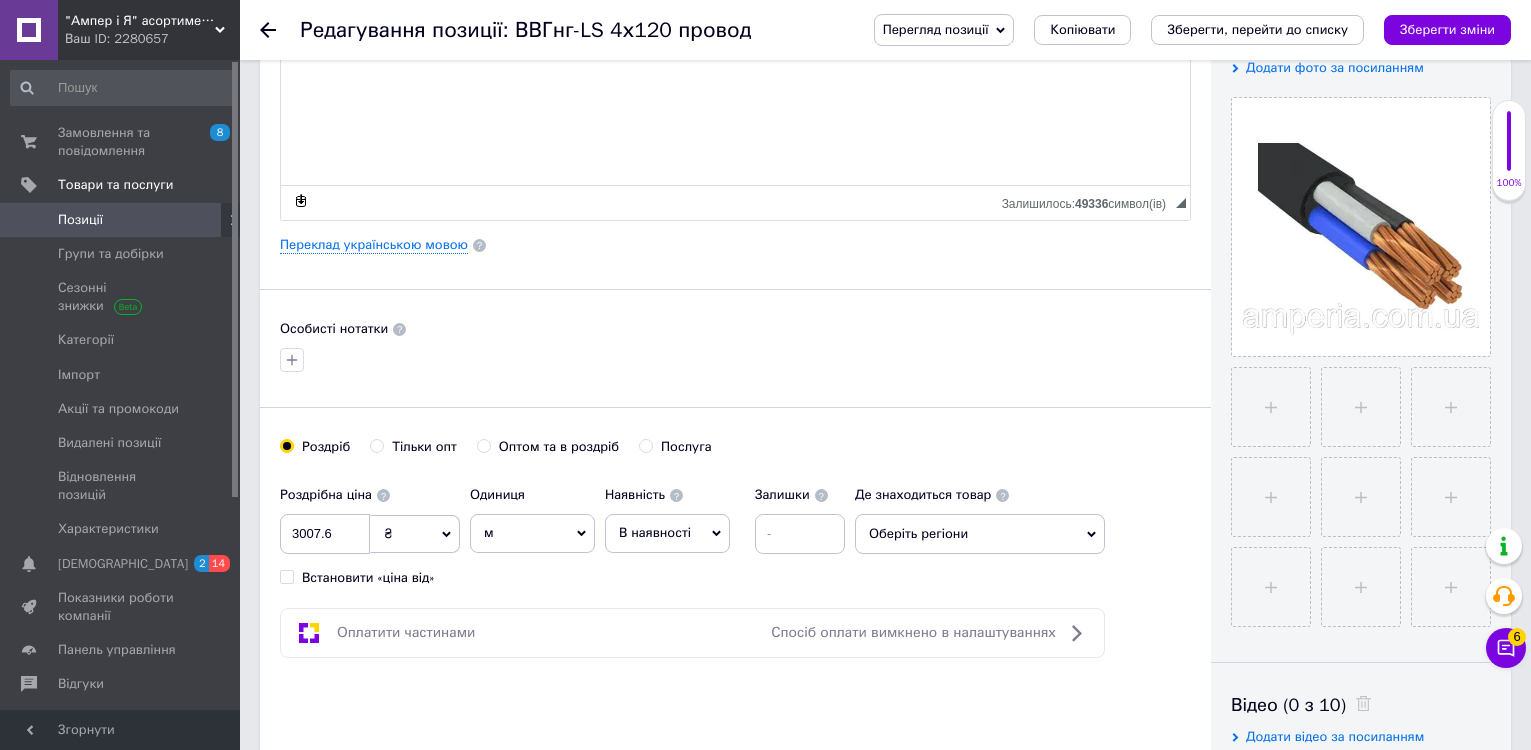 type 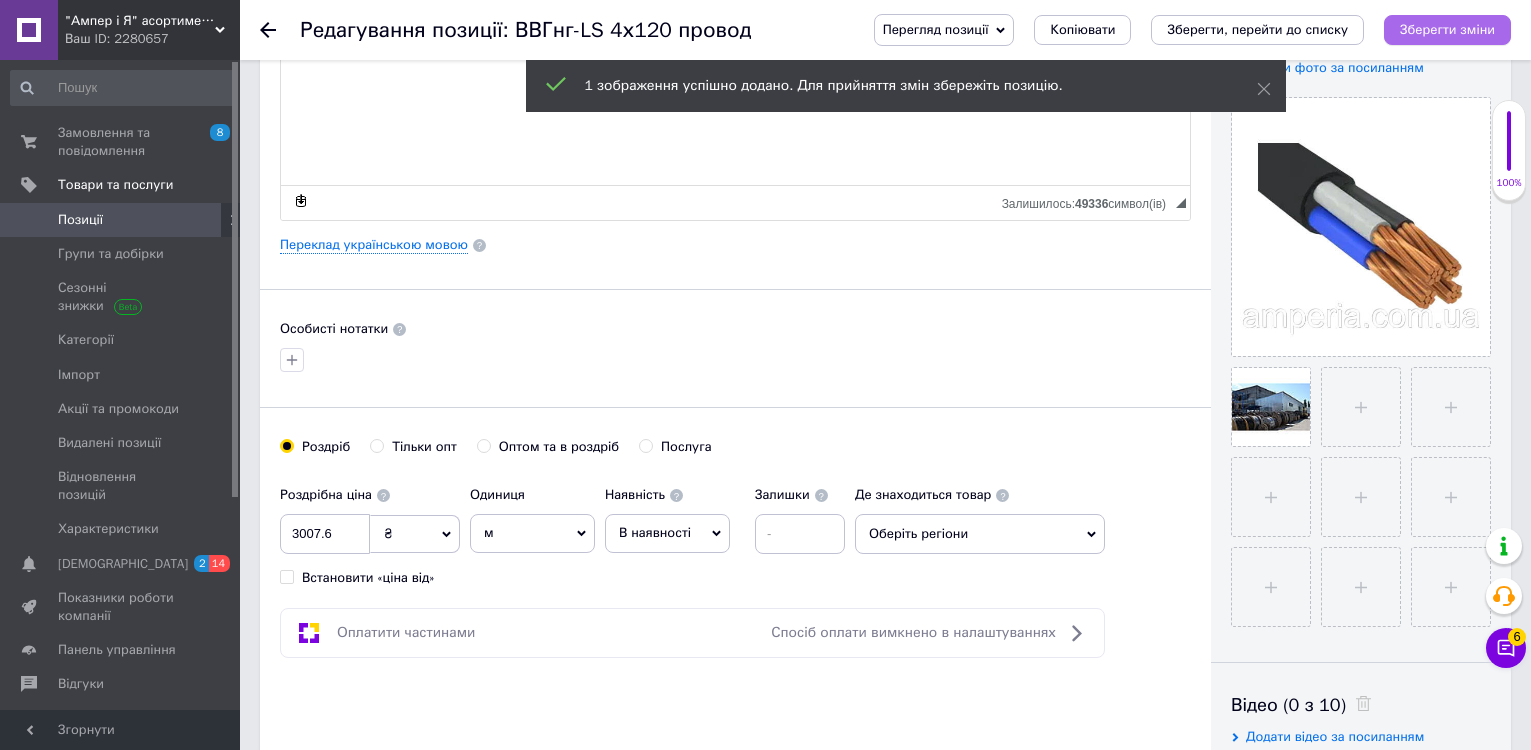 click on "Зберегти зміни" at bounding box center (1447, 29) 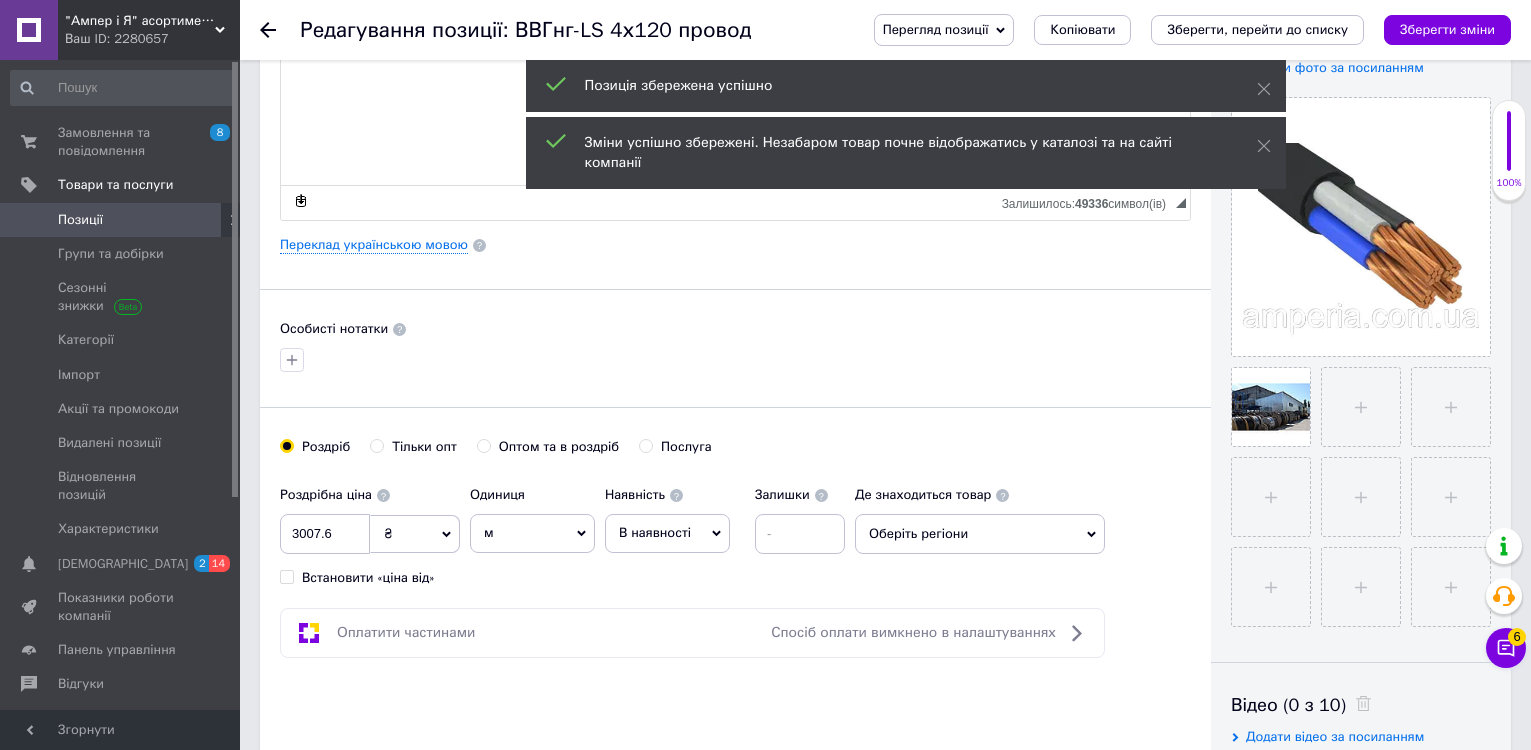 click 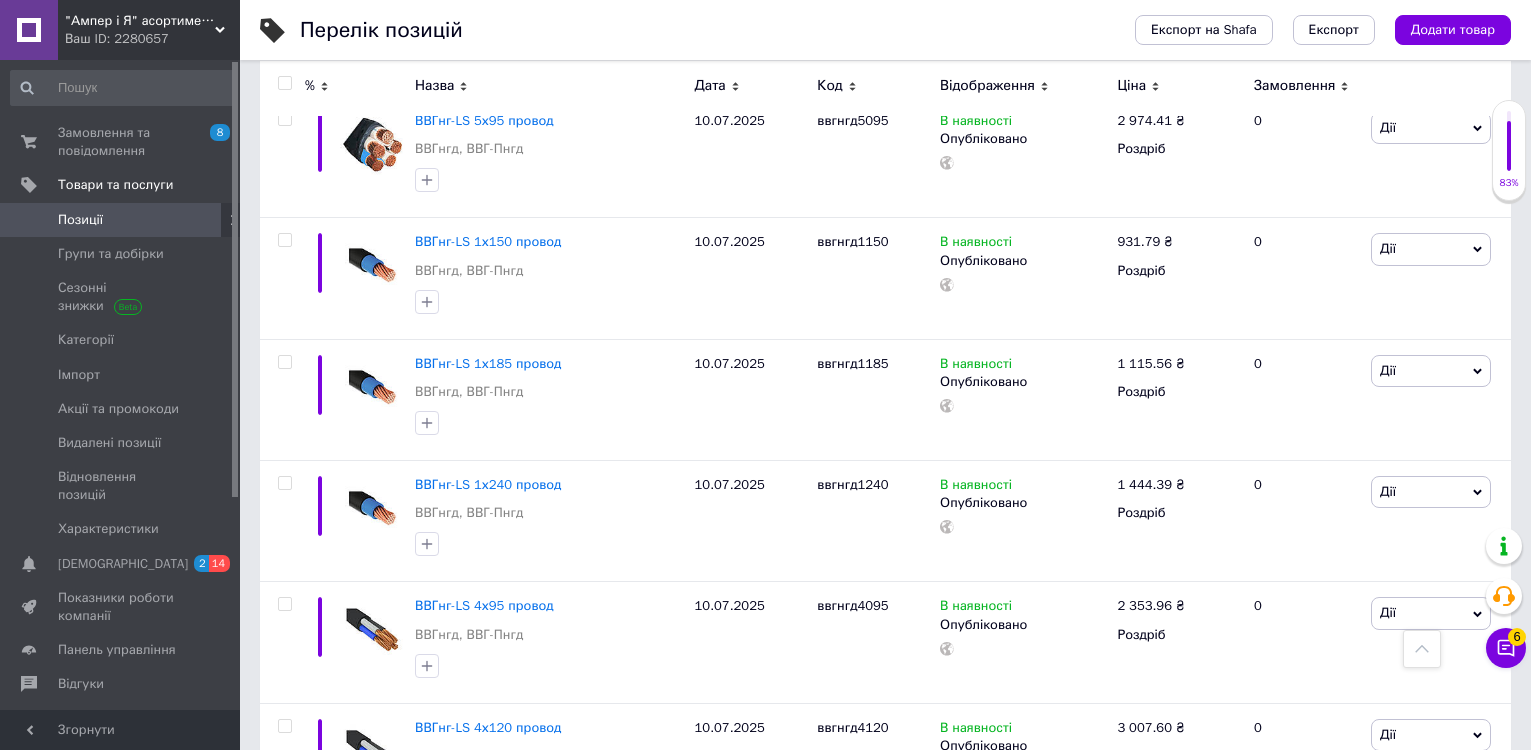 scroll, scrollTop: 8819, scrollLeft: 0, axis: vertical 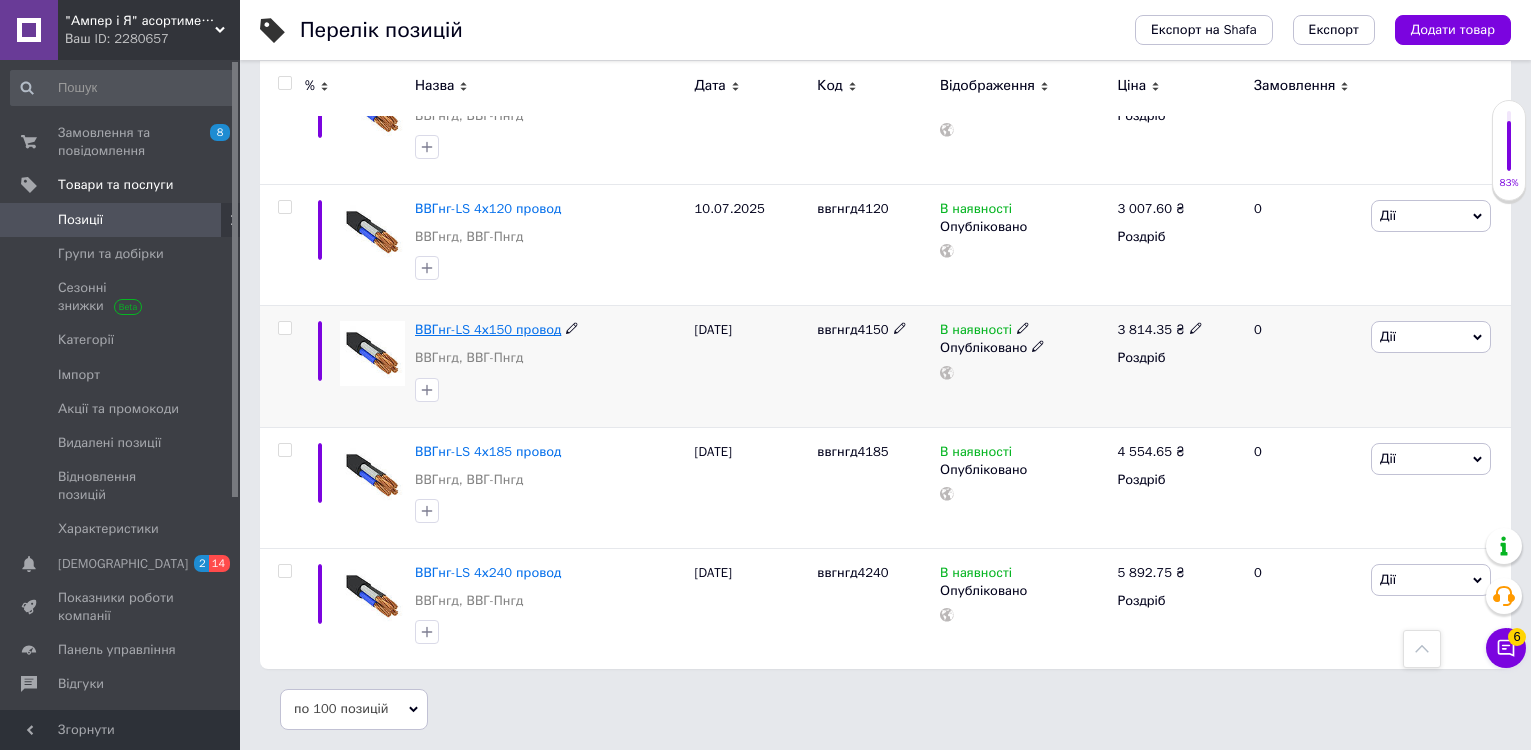 click on "ВВГнг-LS 4х150 провод" at bounding box center [488, 329] 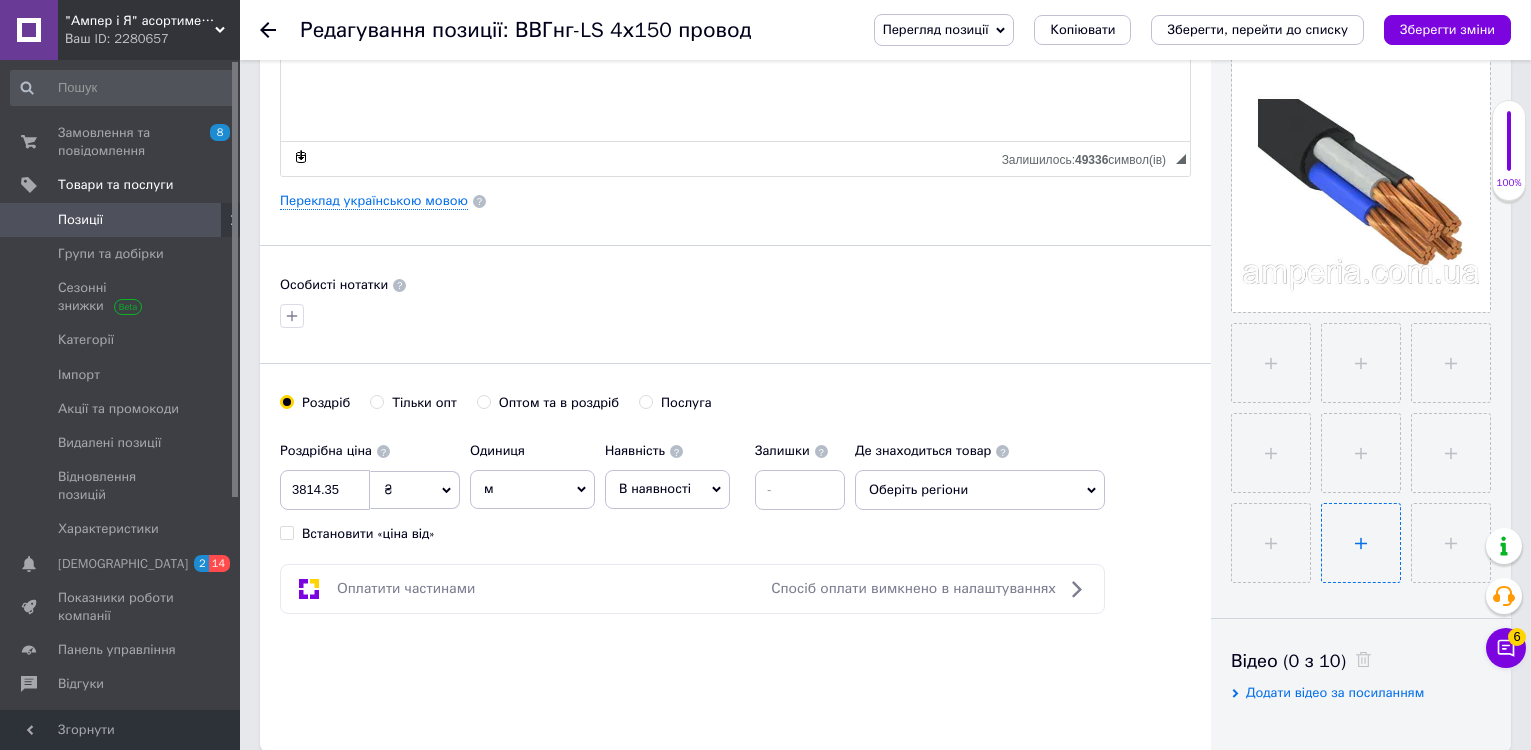 scroll, scrollTop: 500, scrollLeft: 0, axis: vertical 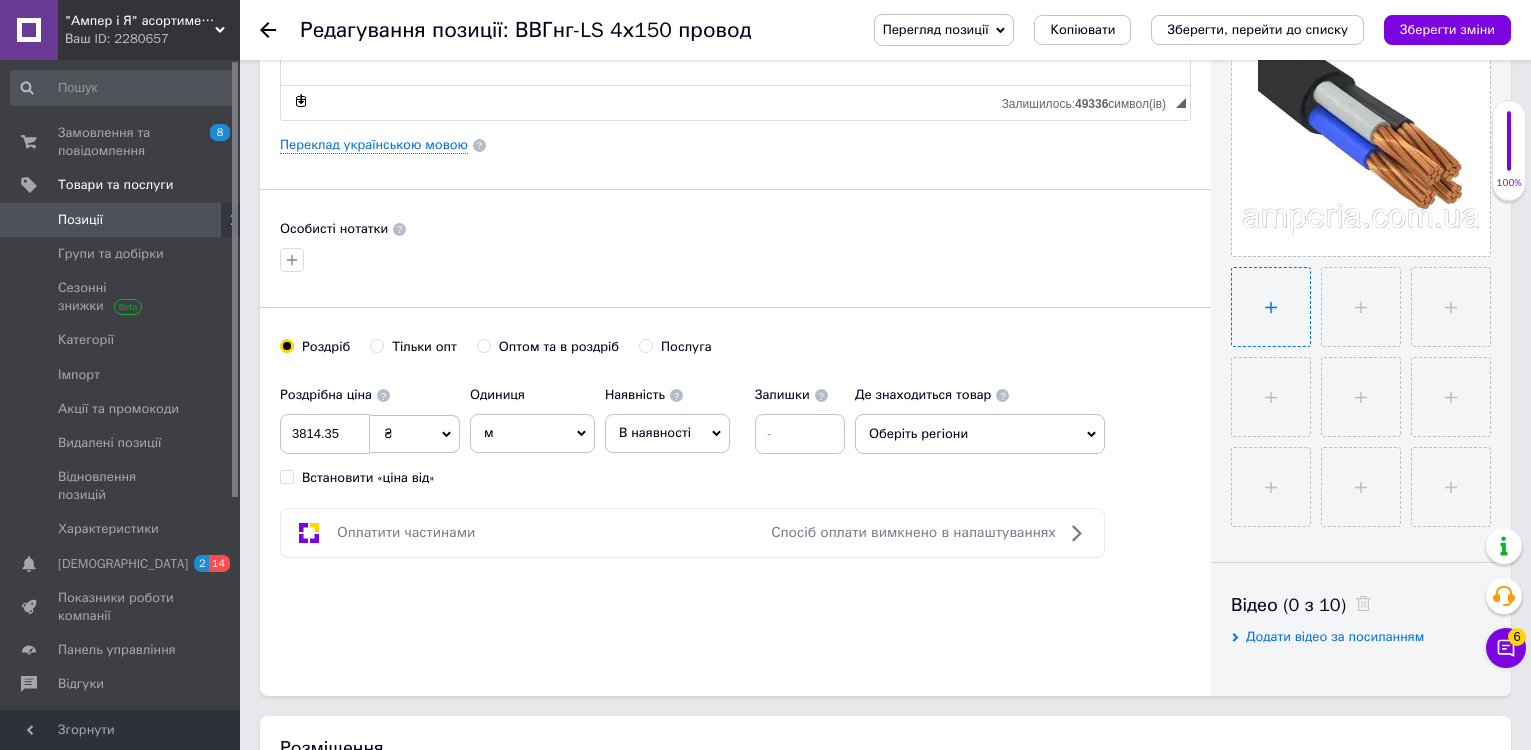 click at bounding box center (1271, 307) 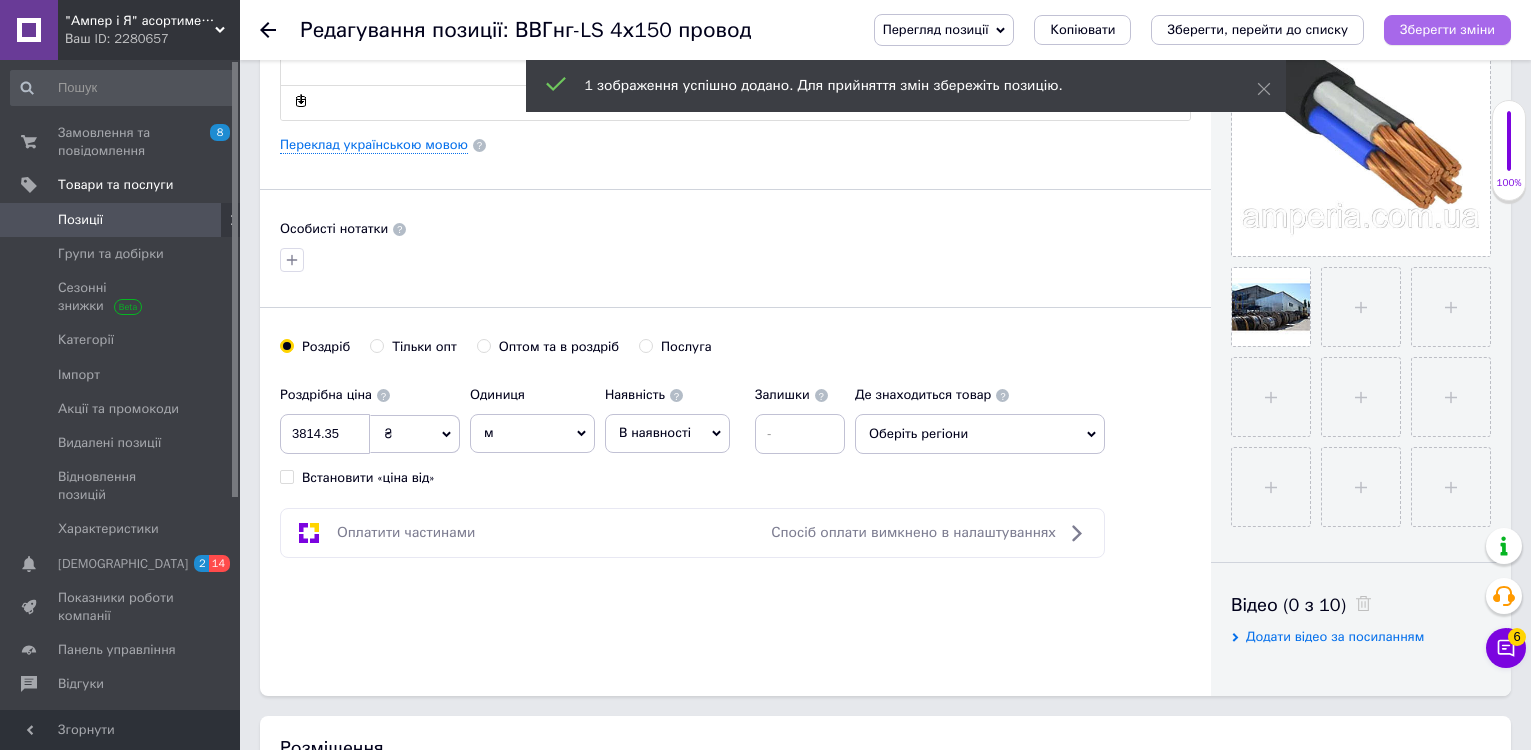 click on "Зберегти зміни" at bounding box center [1447, 29] 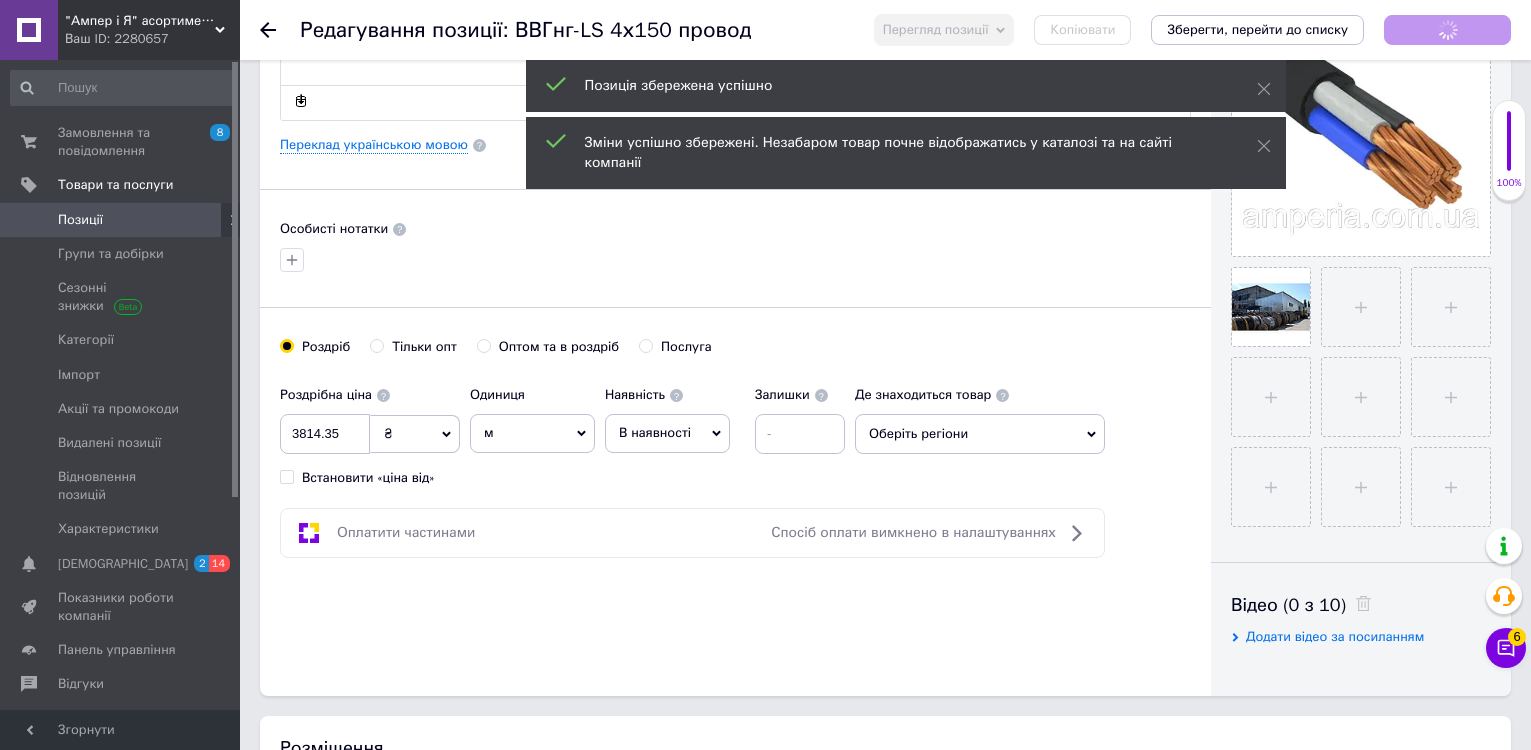 click 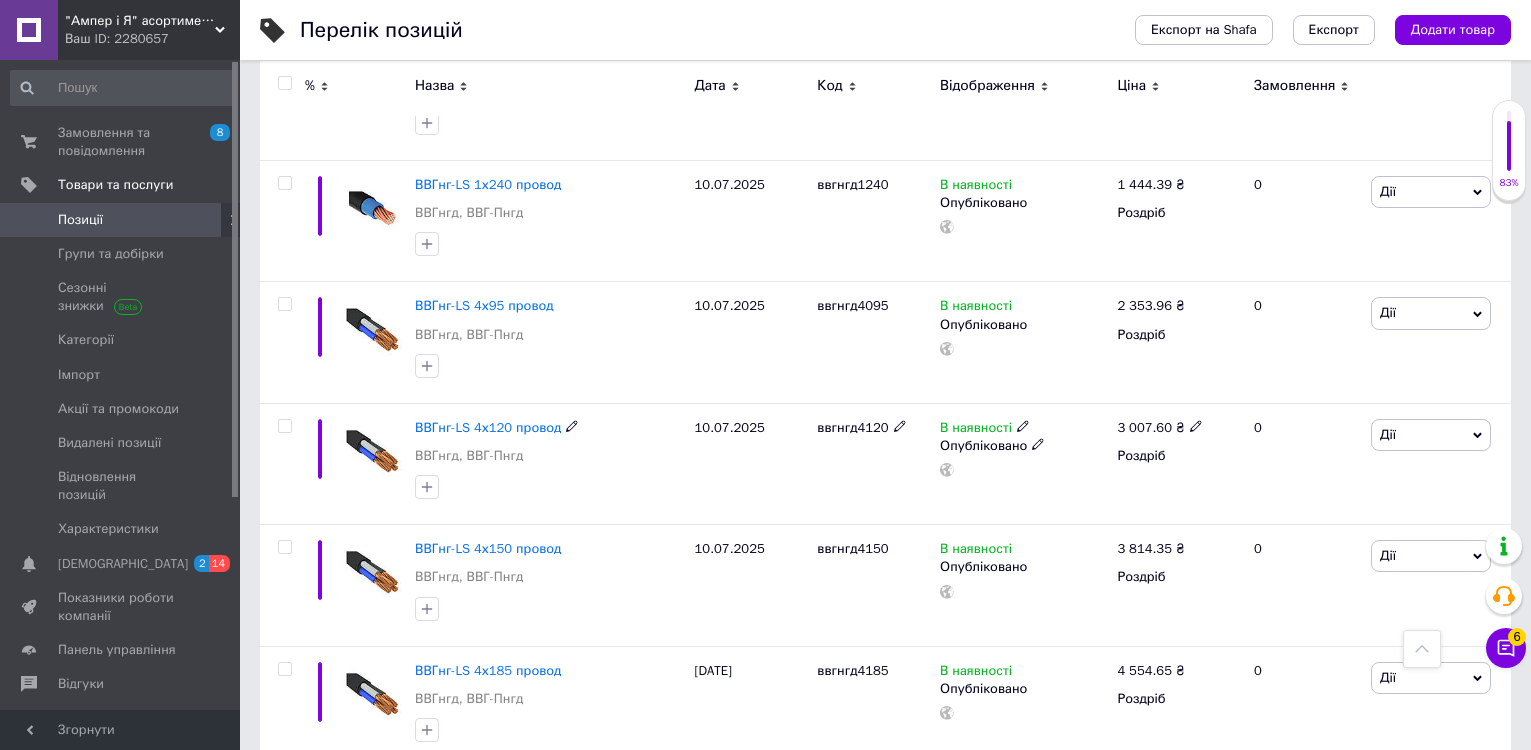 scroll, scrollTop: 8819, scrollLeft: 0, axis: vertical 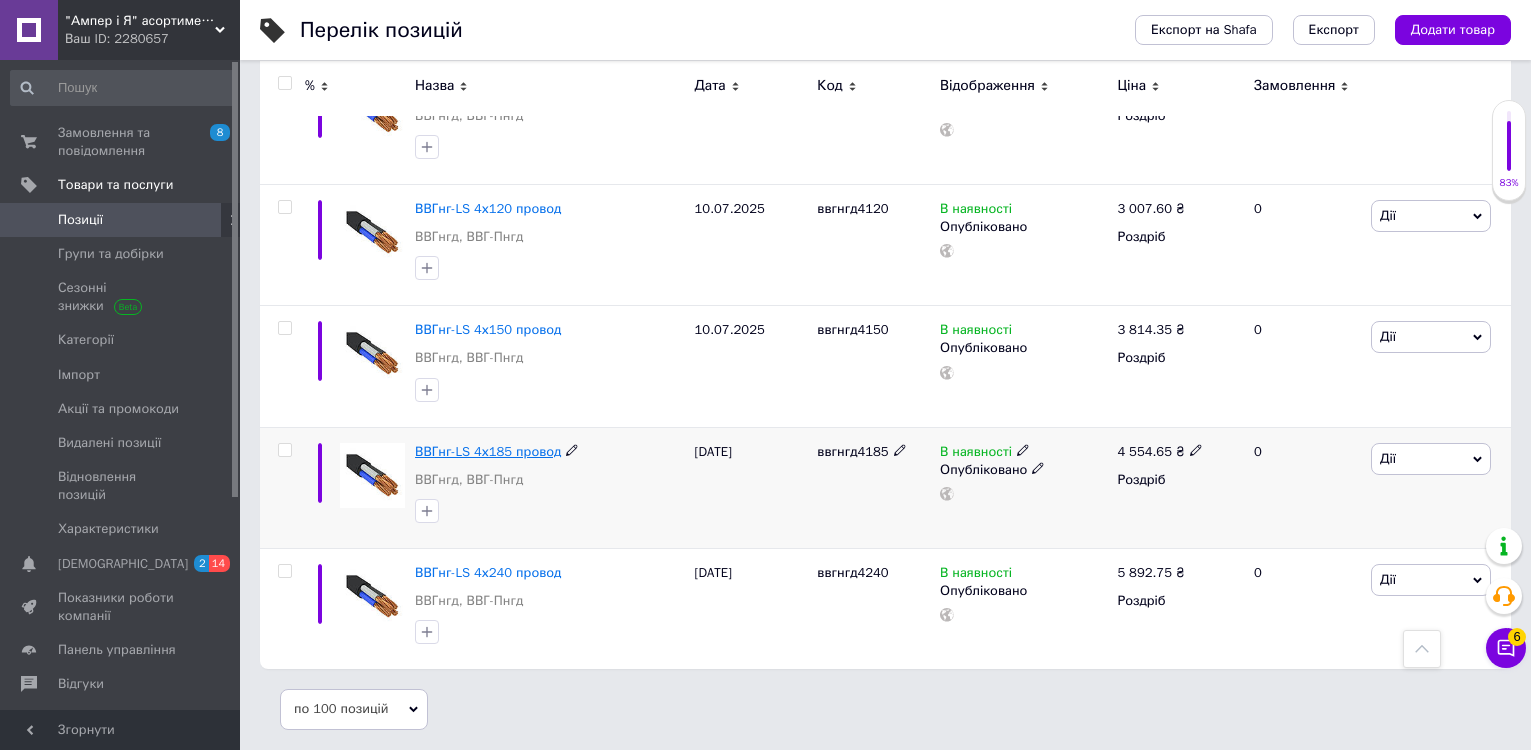 click on "ВВГнг-LS 4х185 провод" at bounding box center [488, 451] 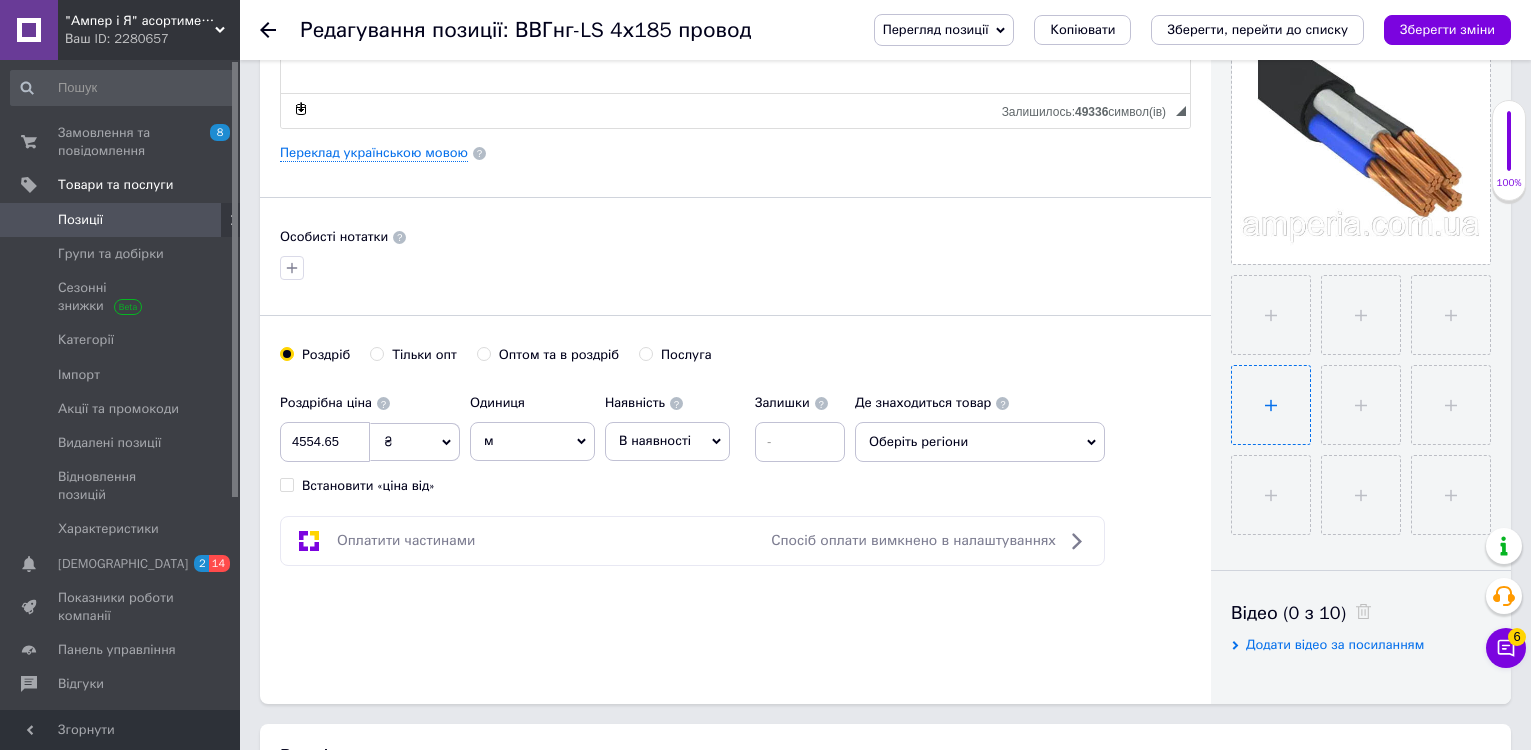 scroll, scrollTop: 500, scrollLeft: 0, axis: vertical 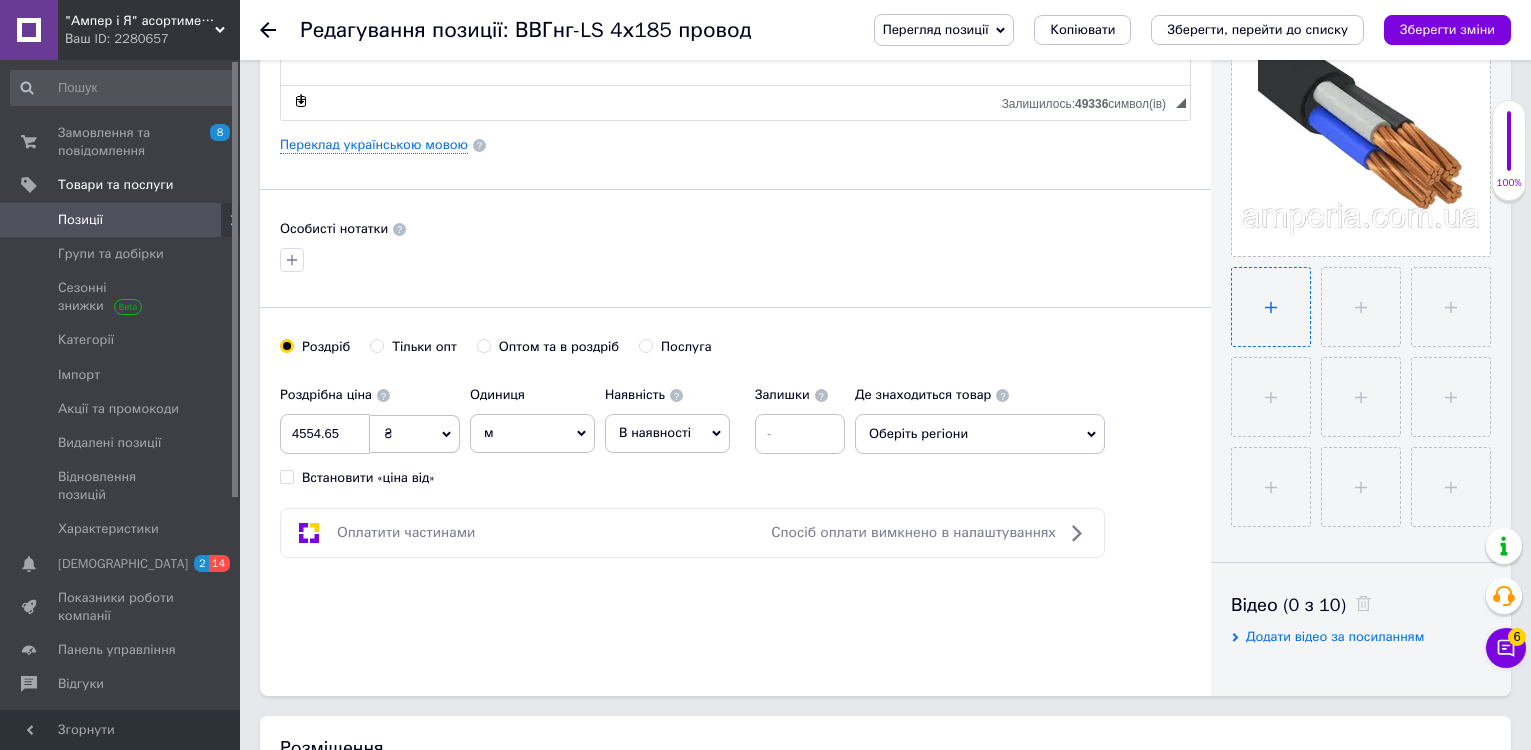 click at bounding box center (1271, 307) 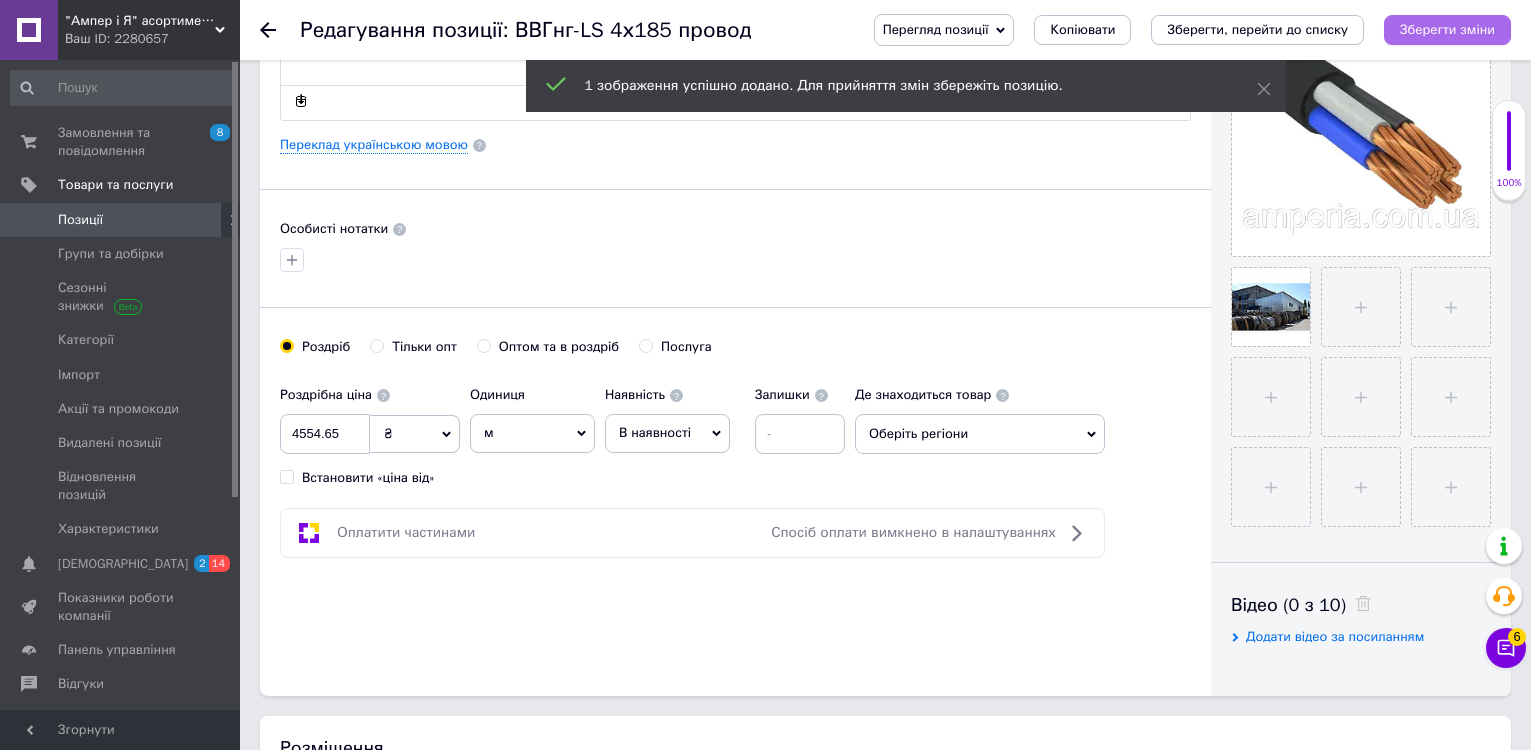 click on "Зберегти зміни" at bounding box center (1447, 29) 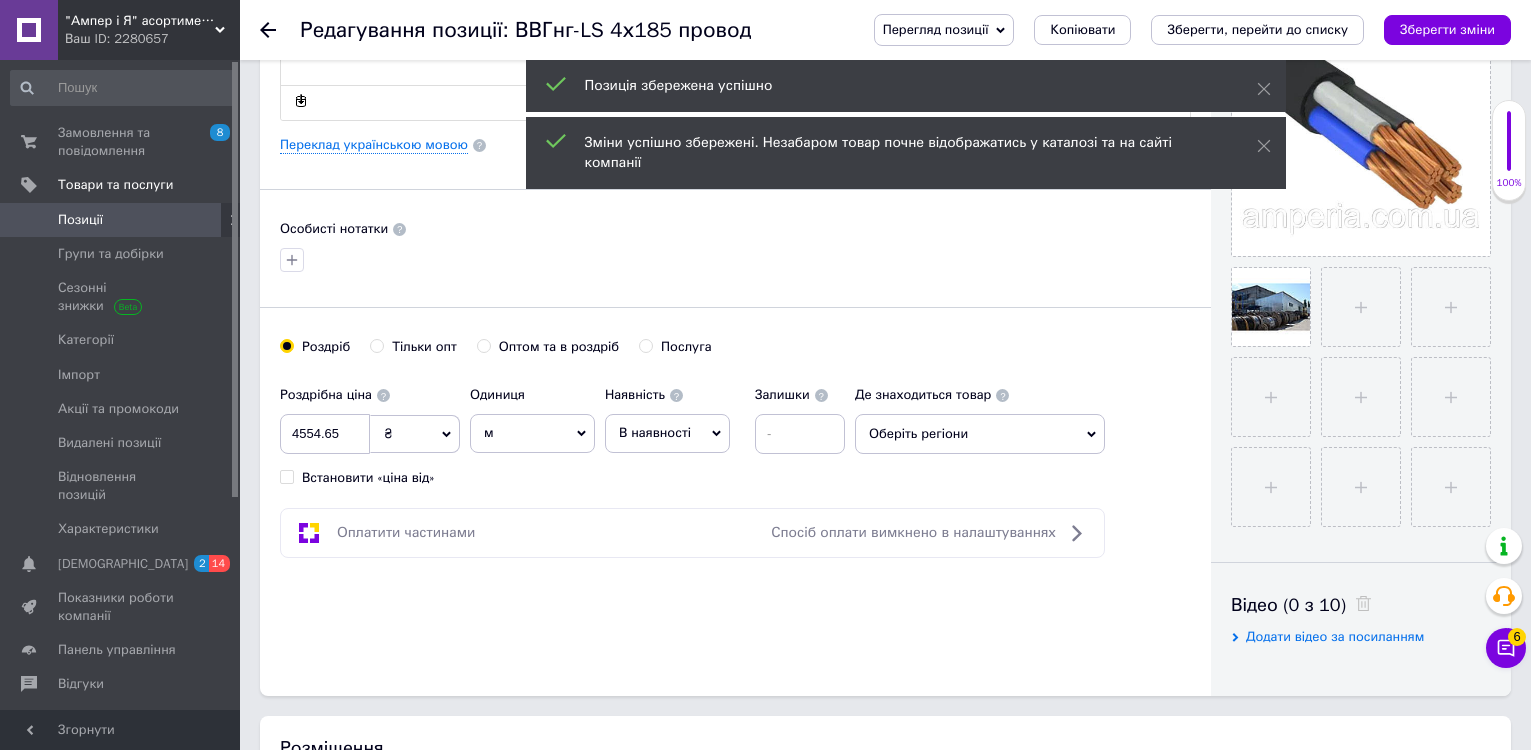 click 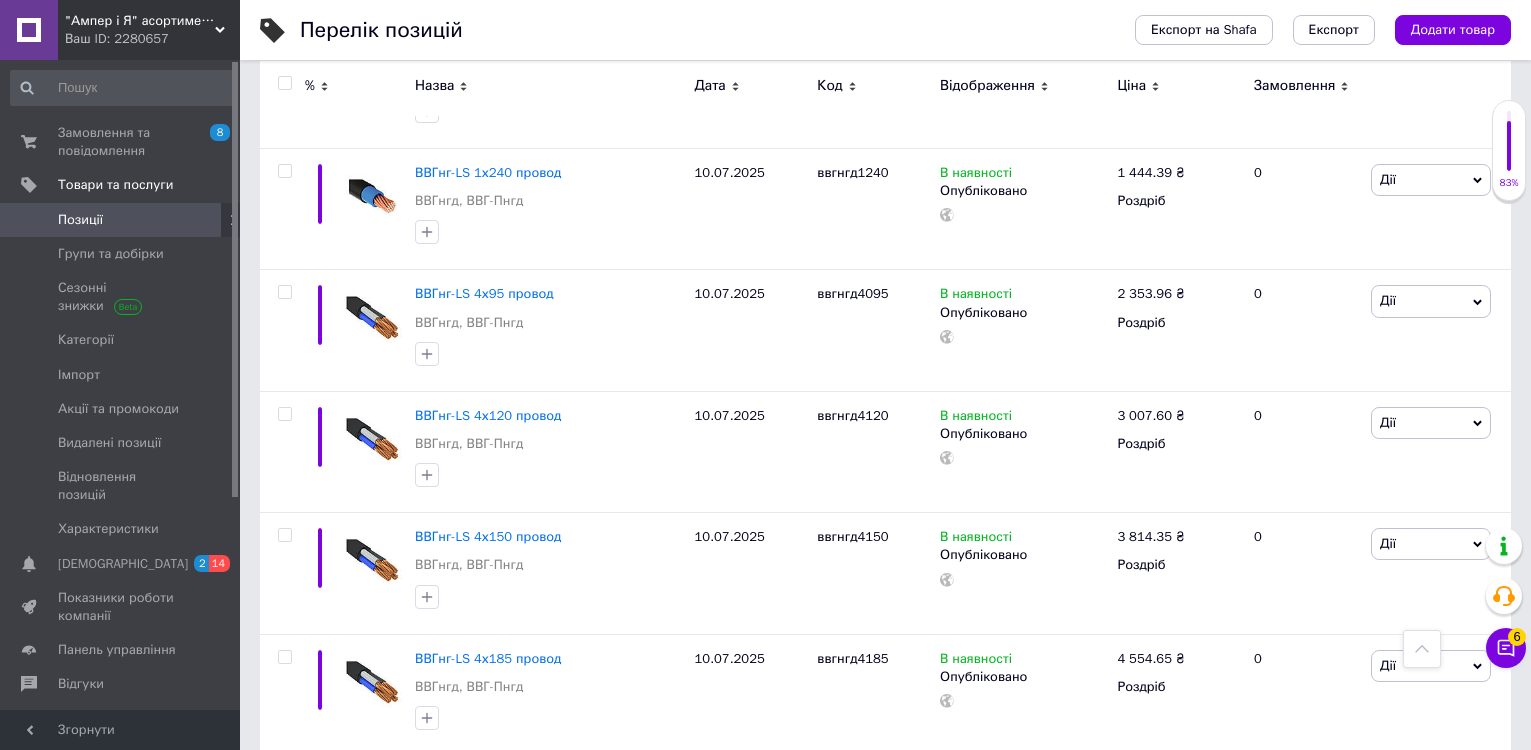 scroll, scrollTop: 8819, scrollLeft: 0, axis: vertical 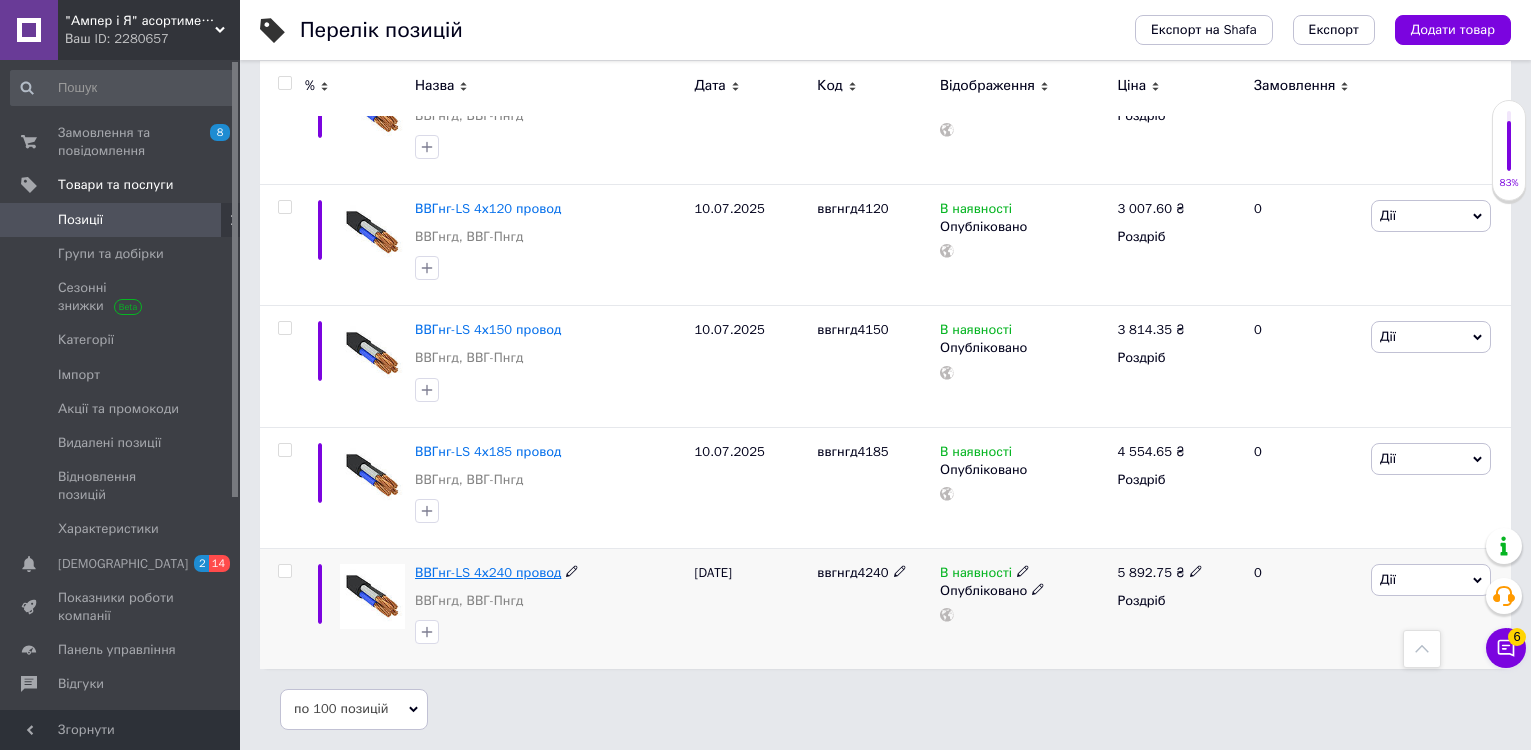 click on "ВВГнг-LS 4х240 провод" at bounding box center (488, 572) 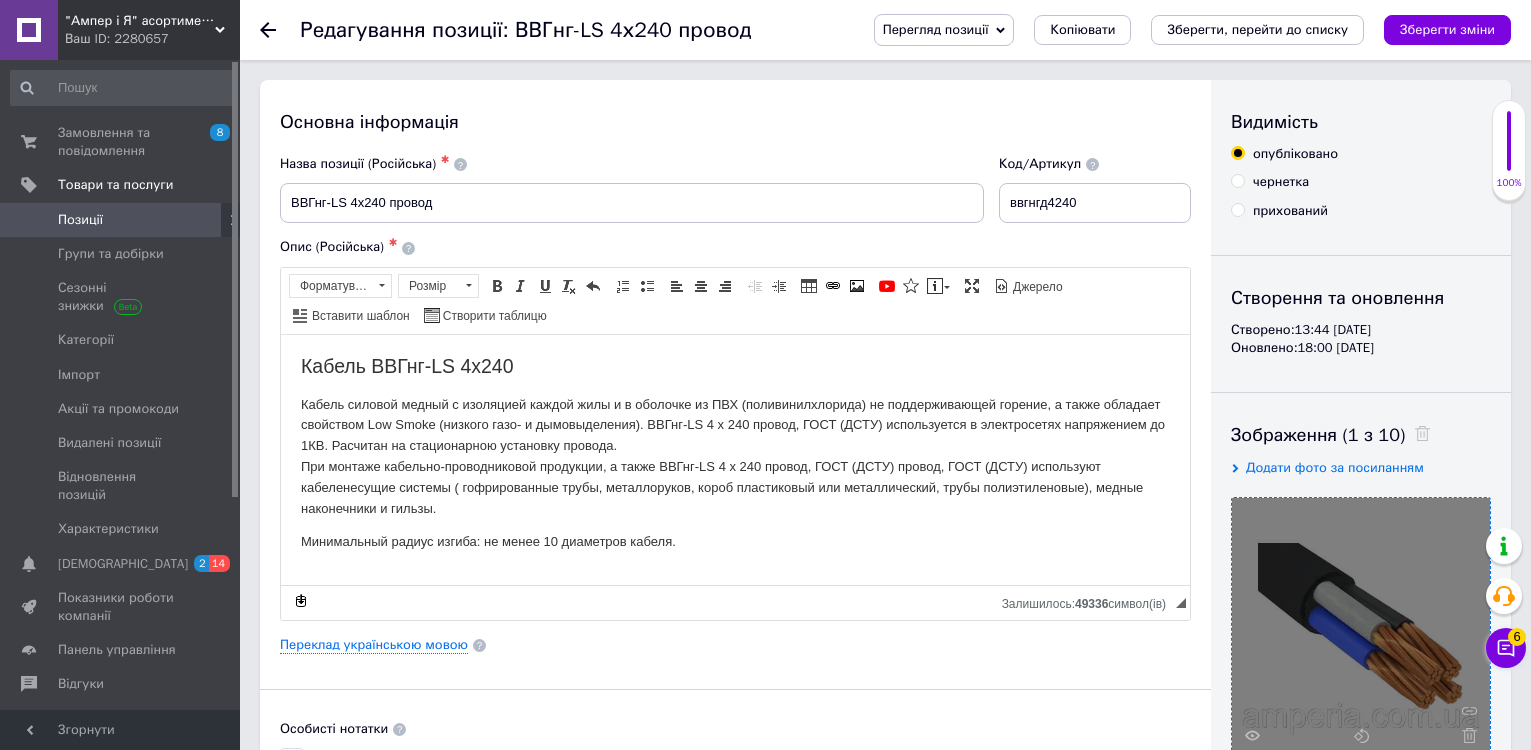 scroll, scrollTop: 300, scrollLeft: 0, axis: vertical 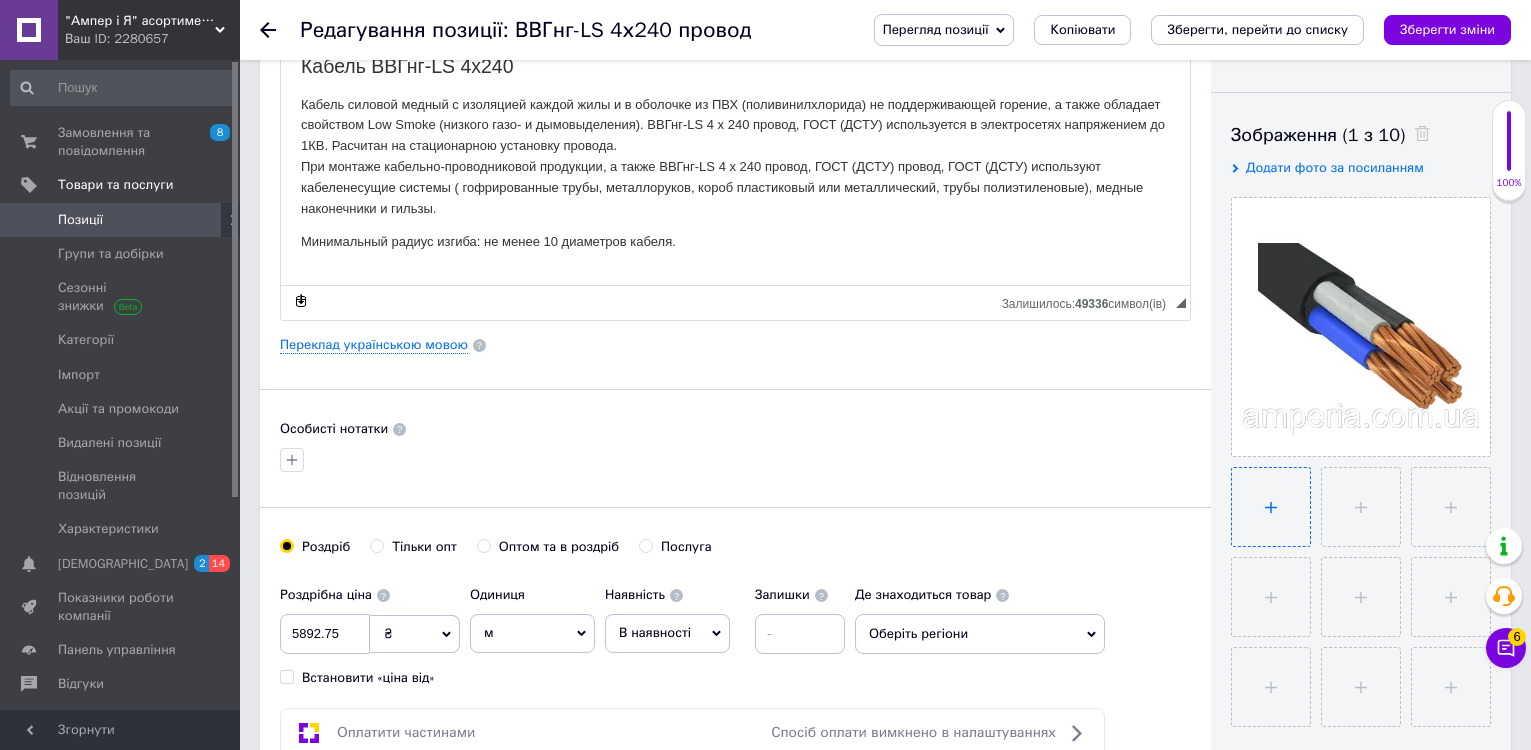 click at bounding box center [1271, 507] 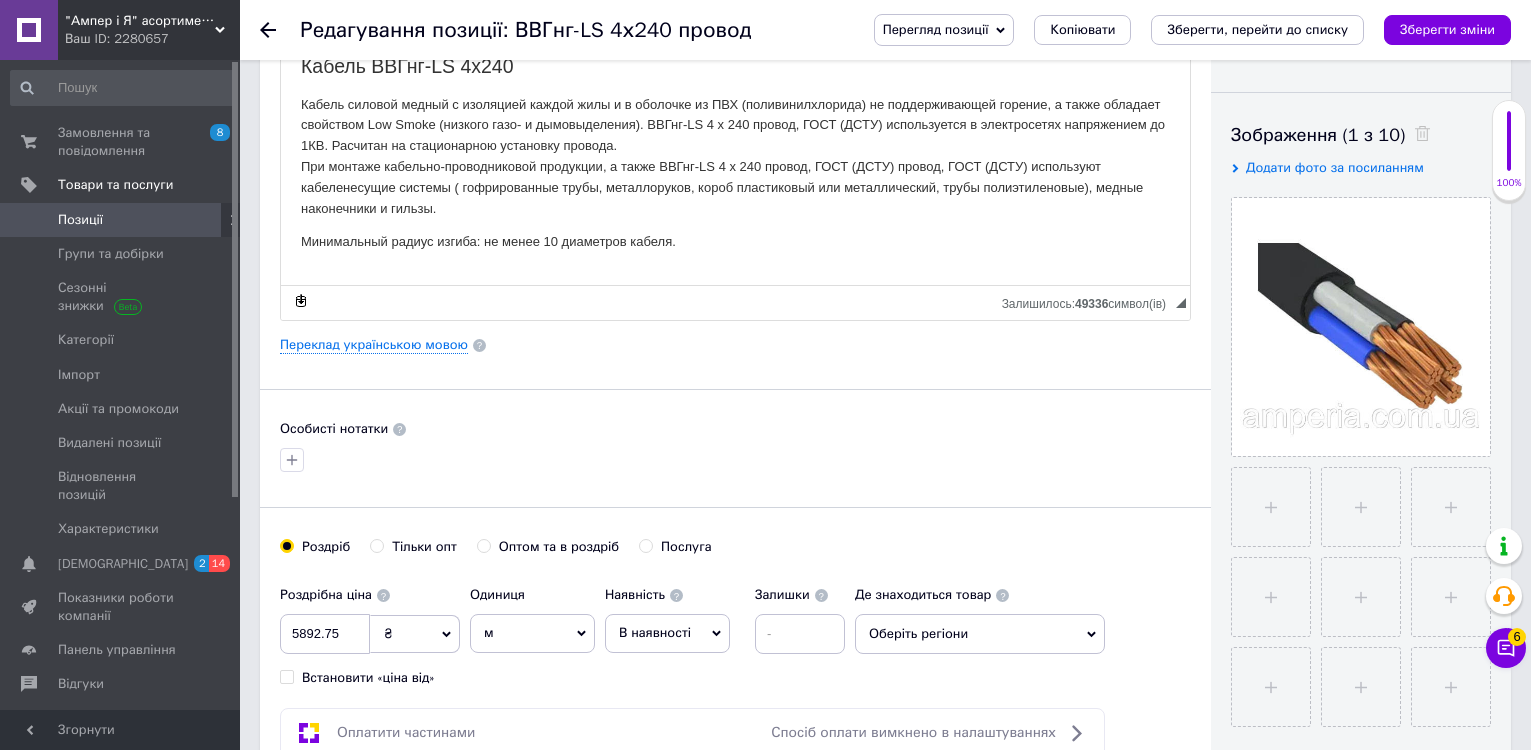 type 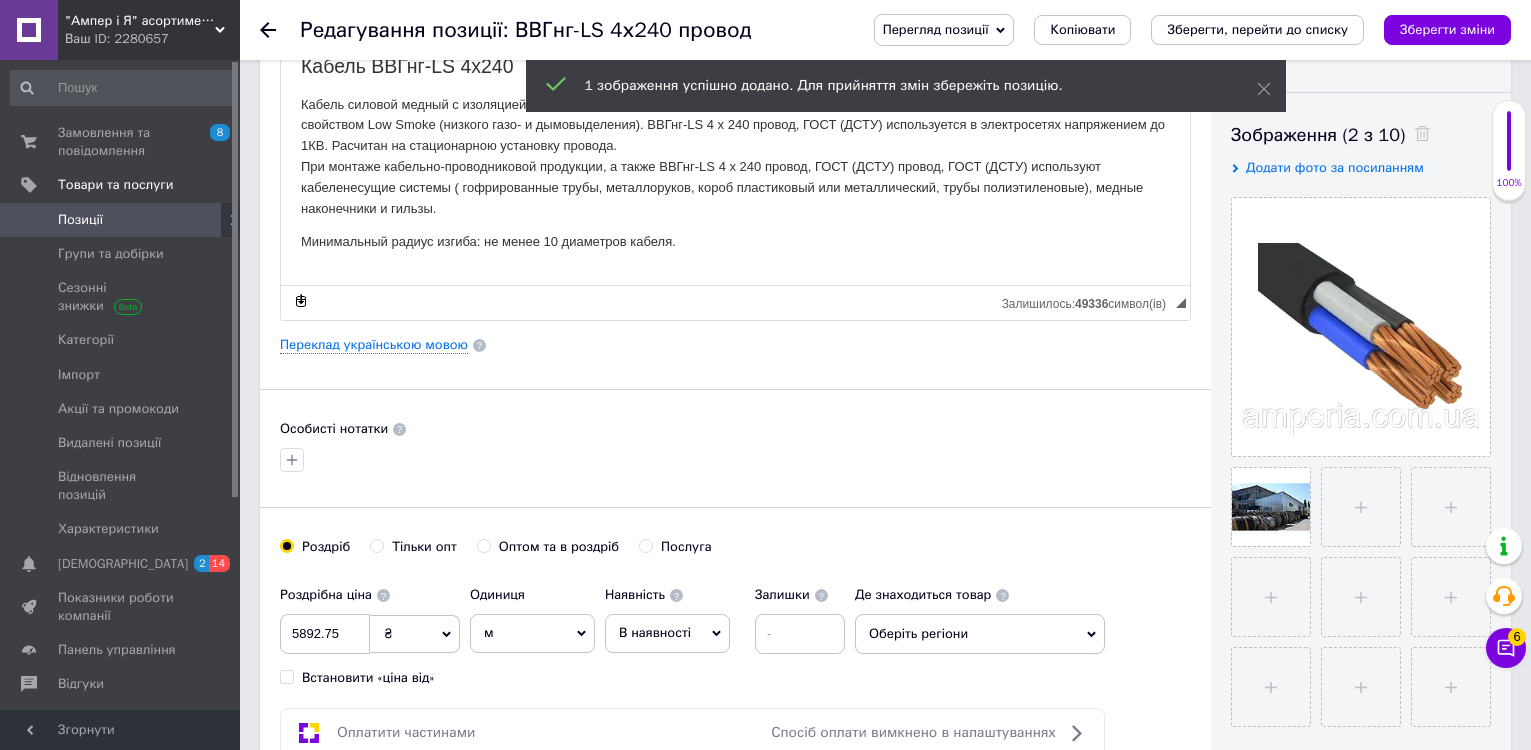 click on "Зберегти зміни" at bounding box center [1447, 29] 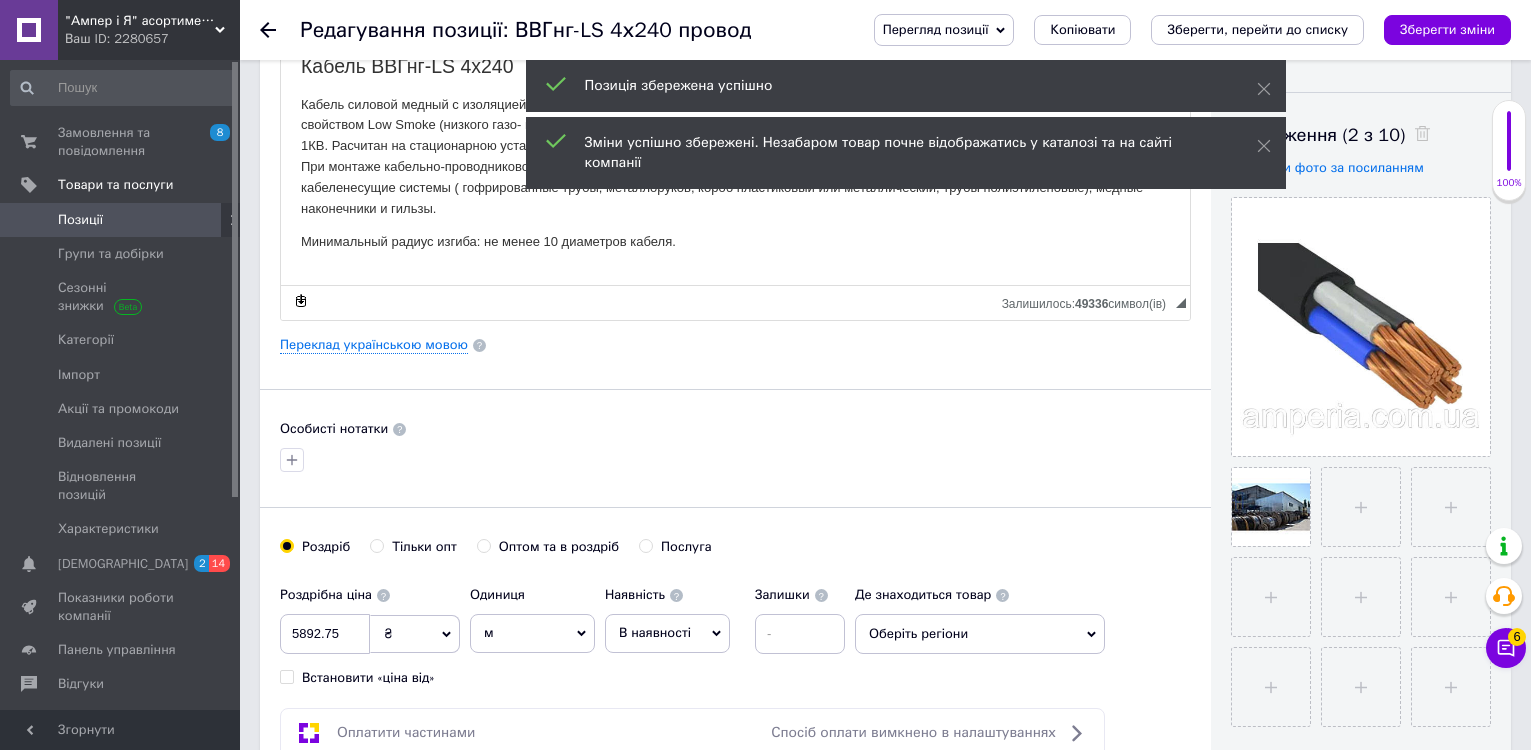 click 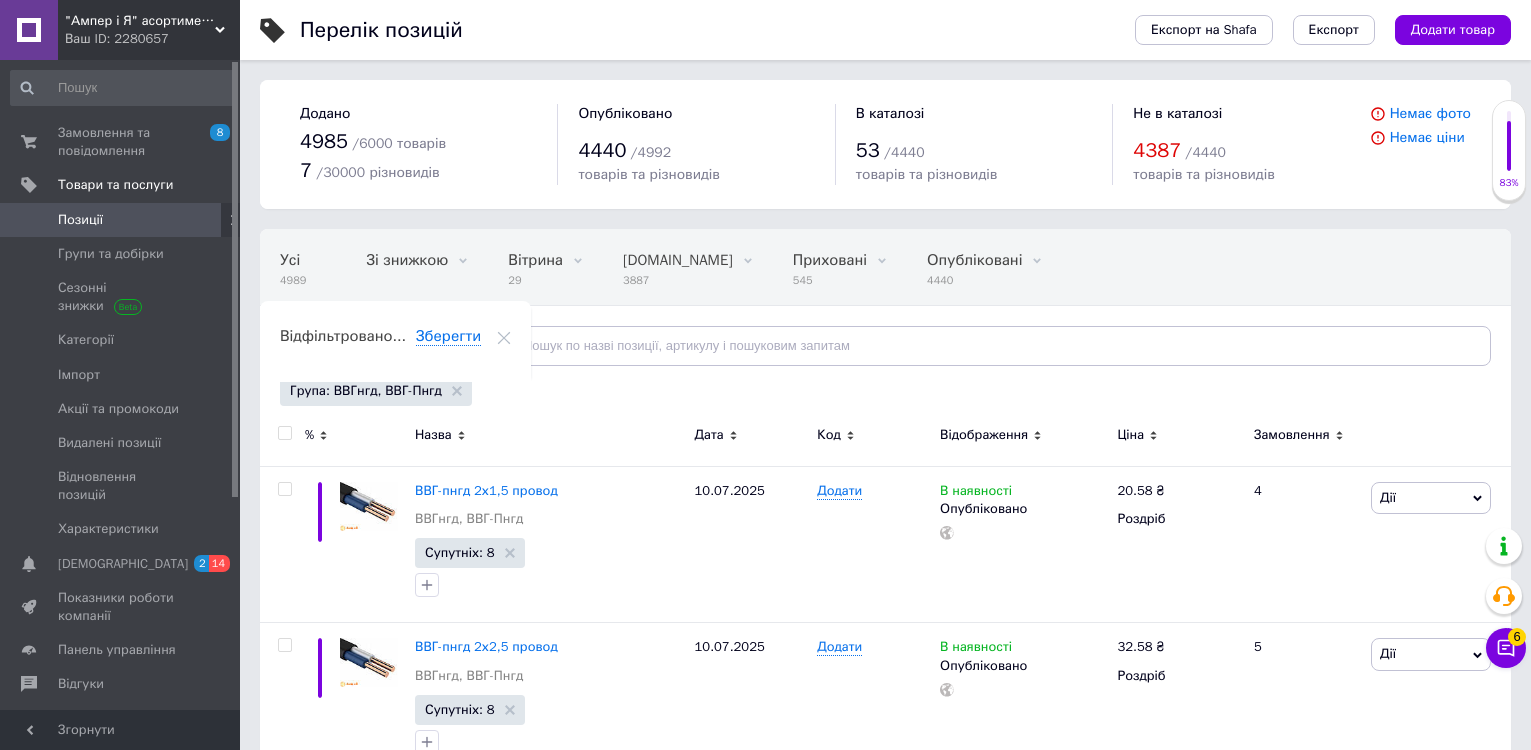 drag, startPoint x: 1330, startPoint y: 273, endPoint x: 1282, endPoint y: 256, distance: 50.92151 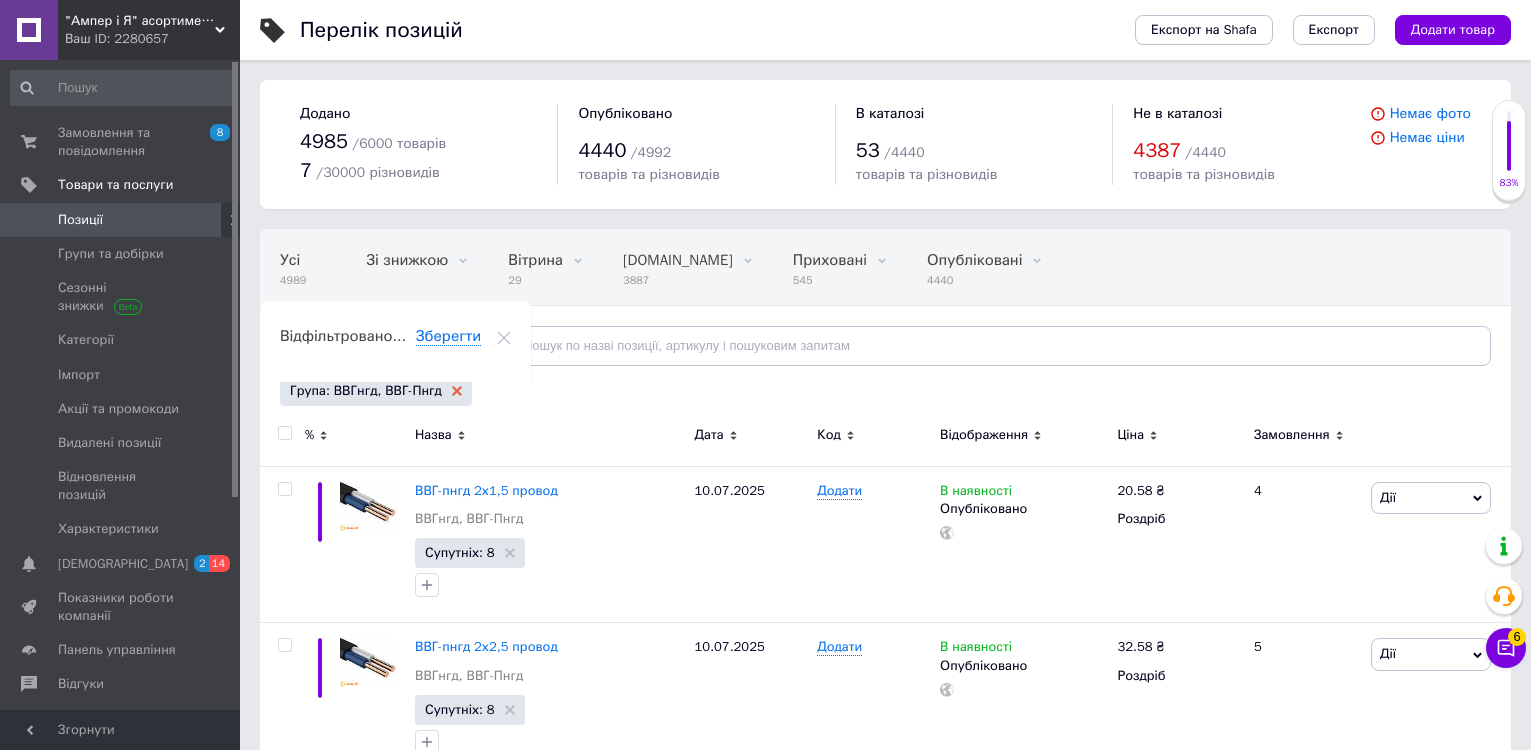 click 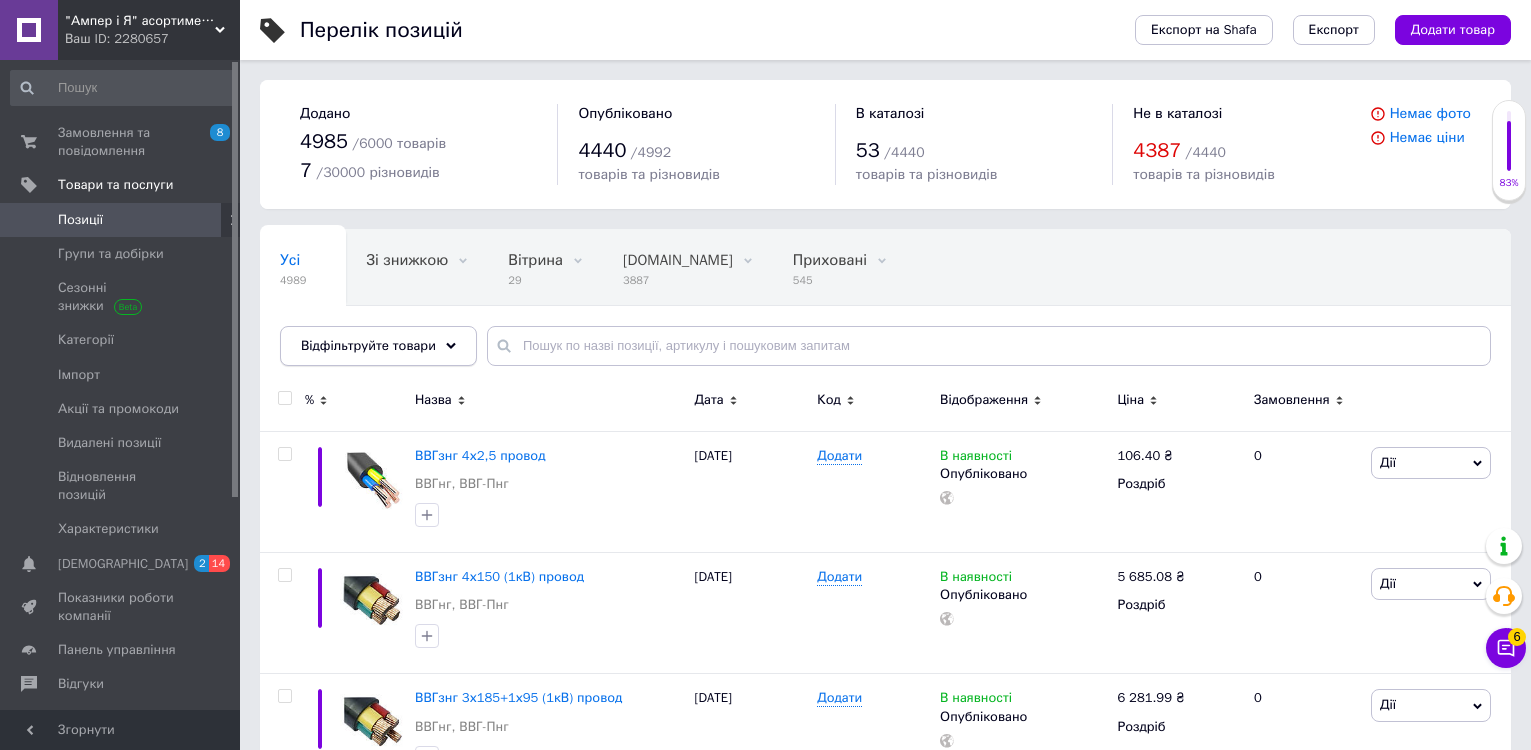 click 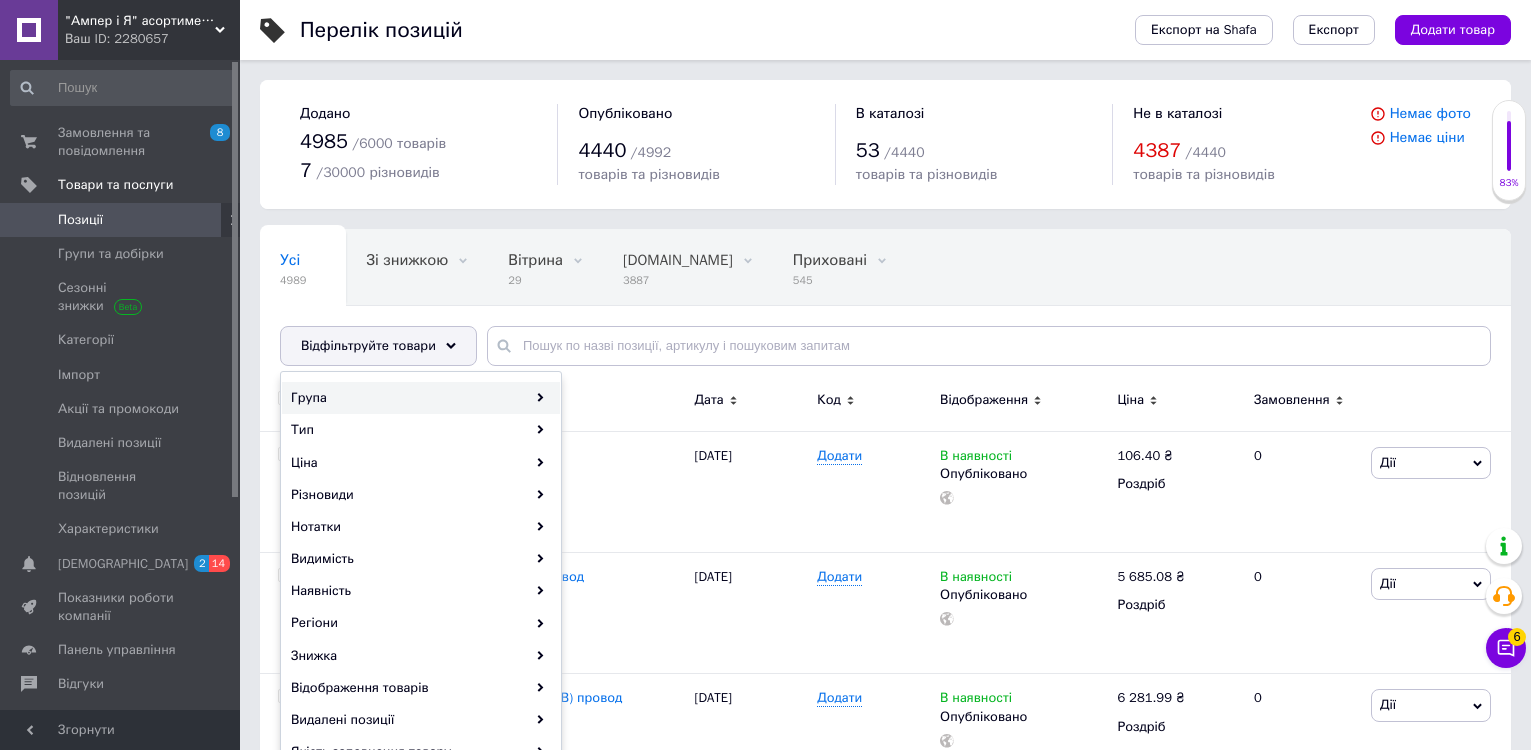 click on "Група" at bounding box center [421, 398] 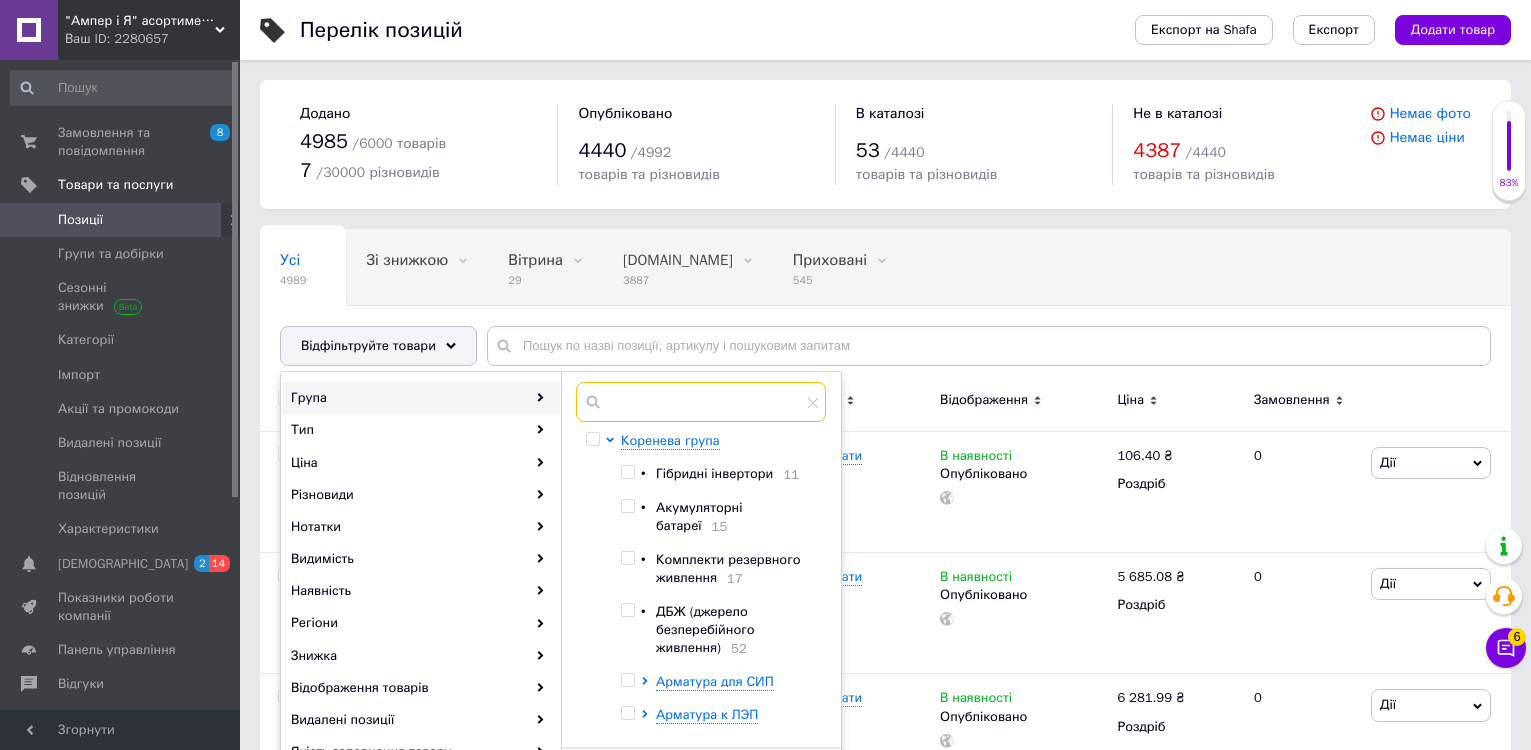 click at bounding box center [701, 402] 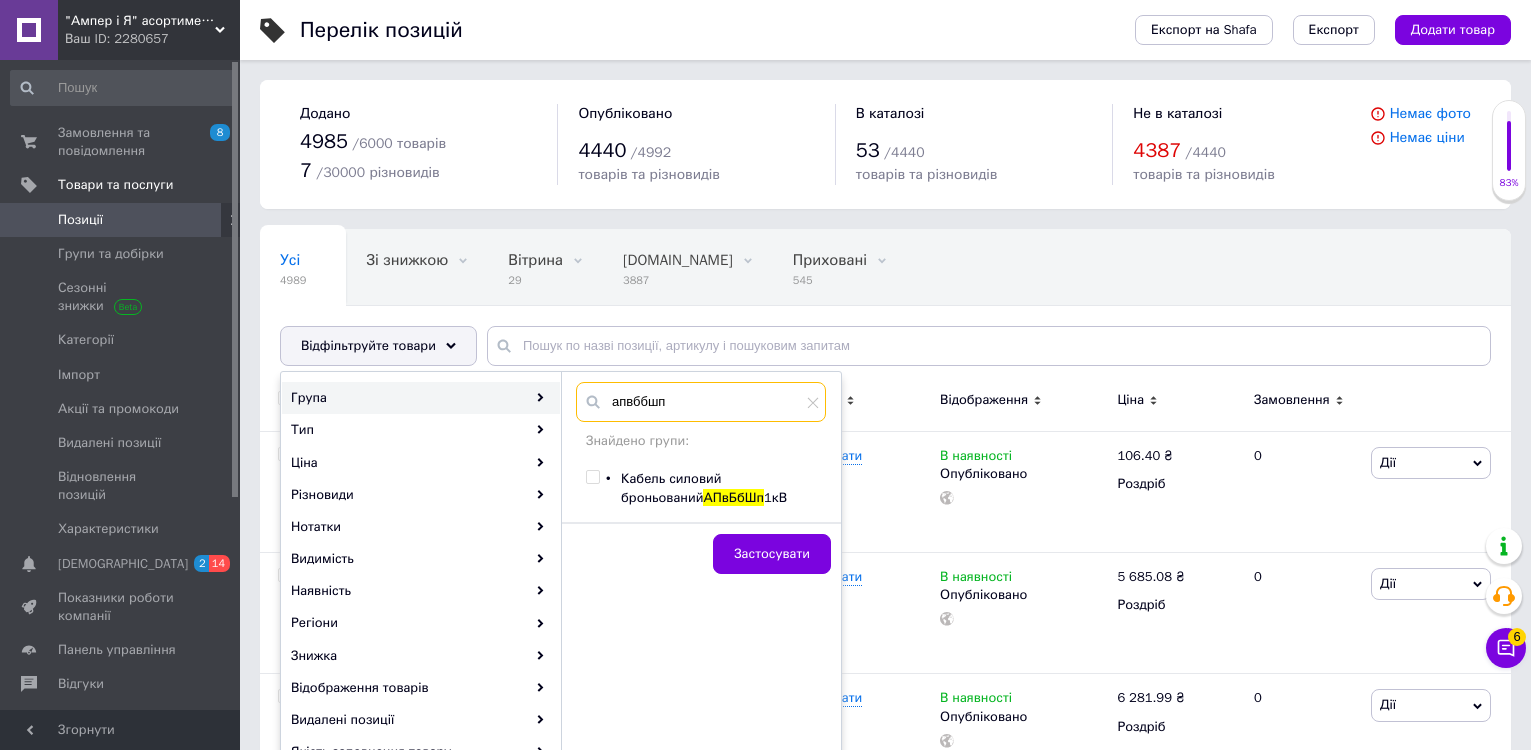 type on "апвббшп" 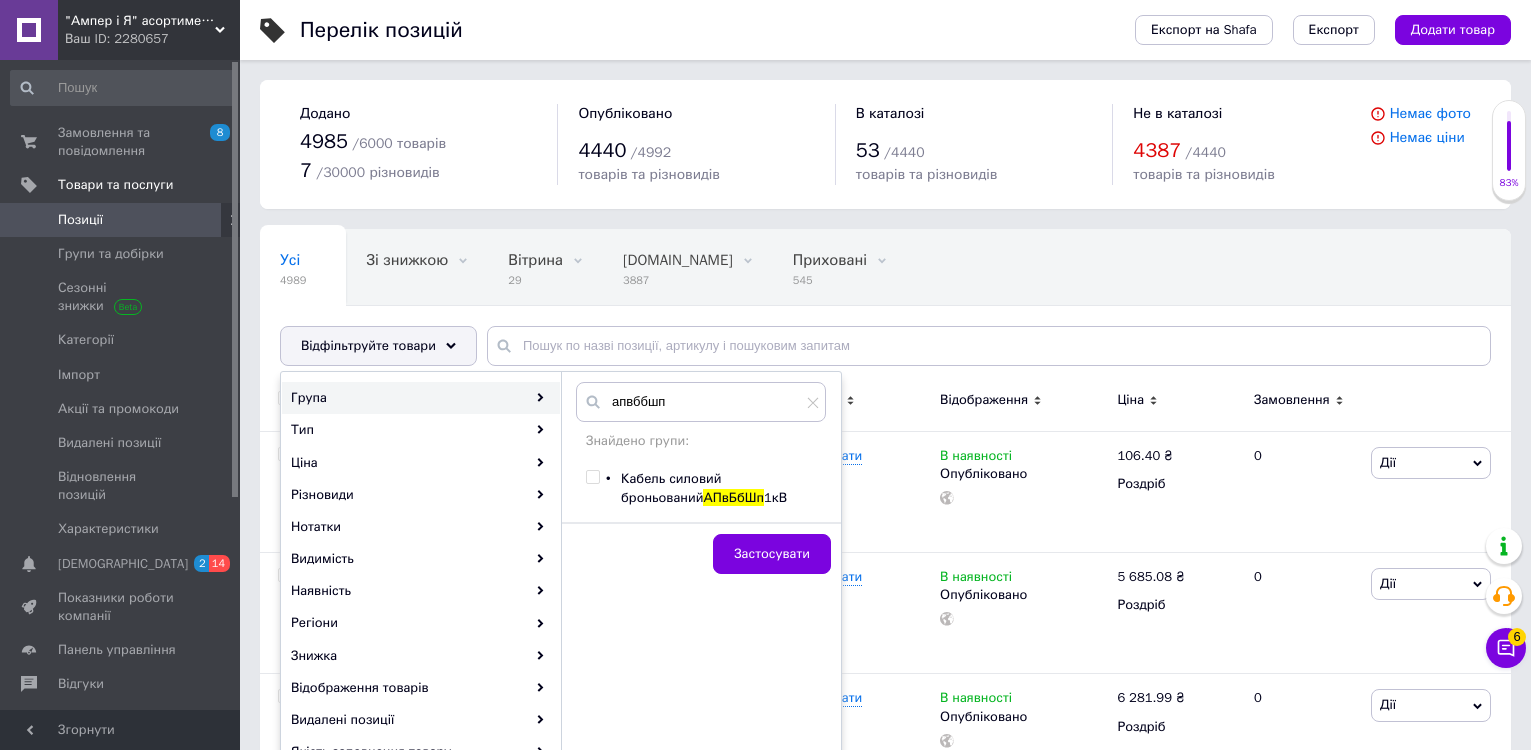 click at bounding box center (592, 477) 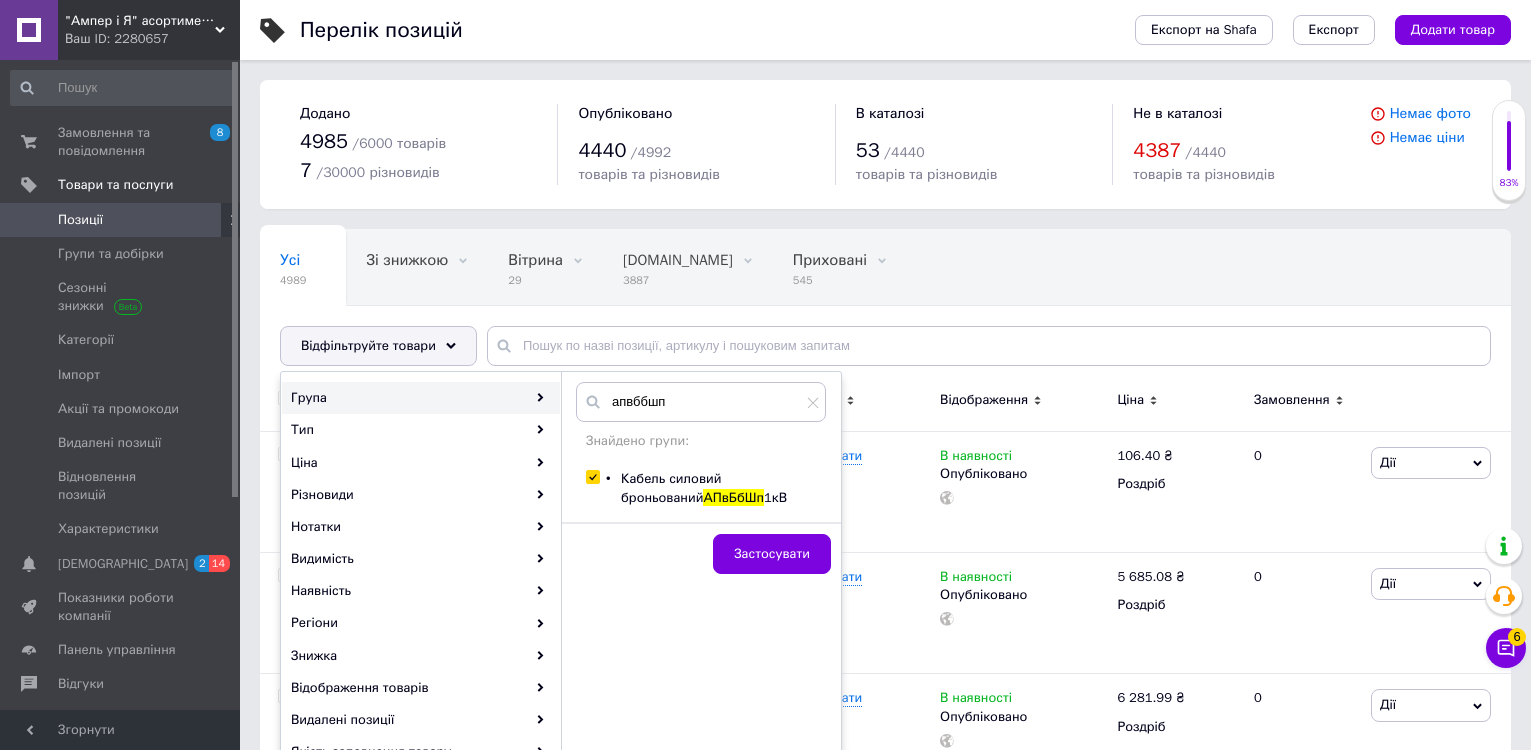 checkbox on "true" 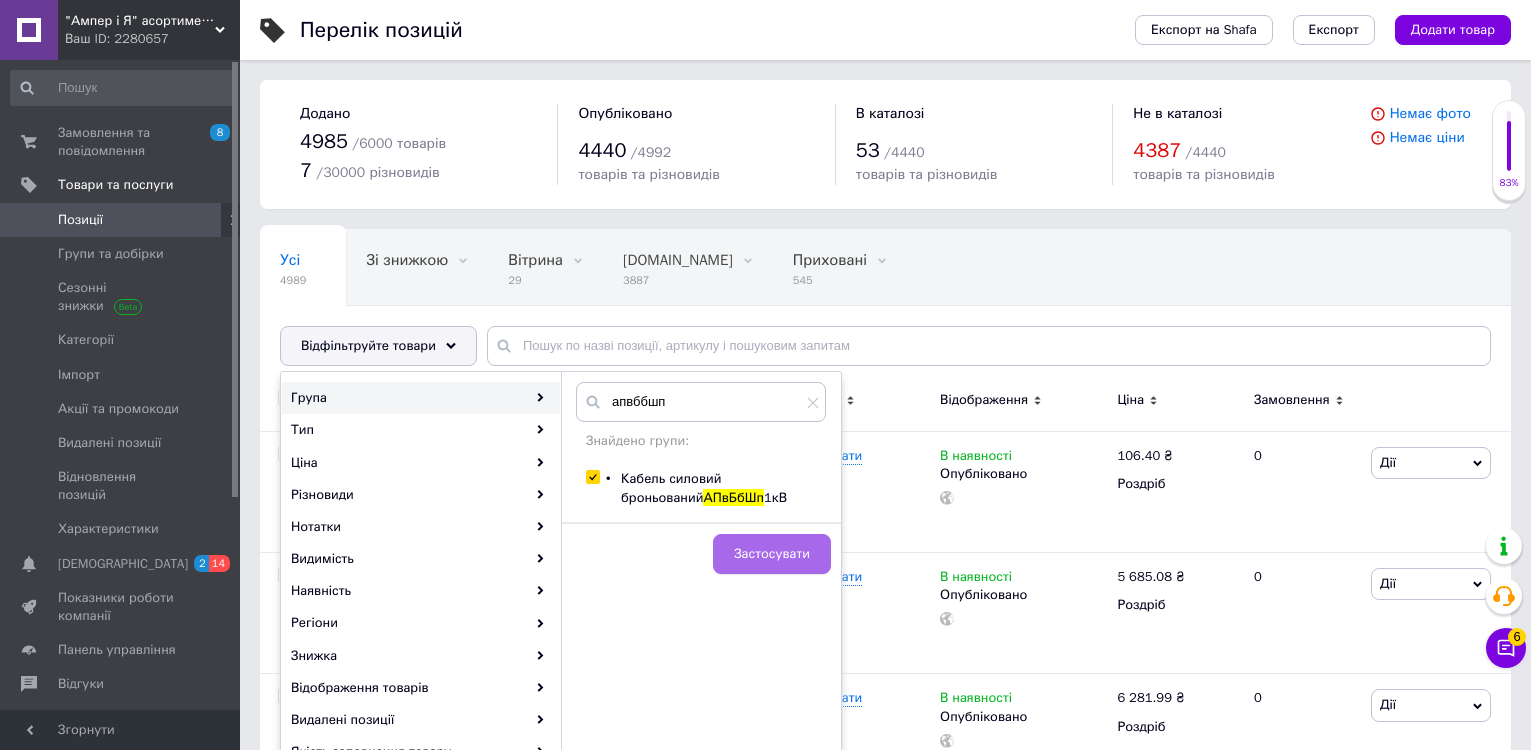 click on "Застосувати" at bounding box center [772, 554] 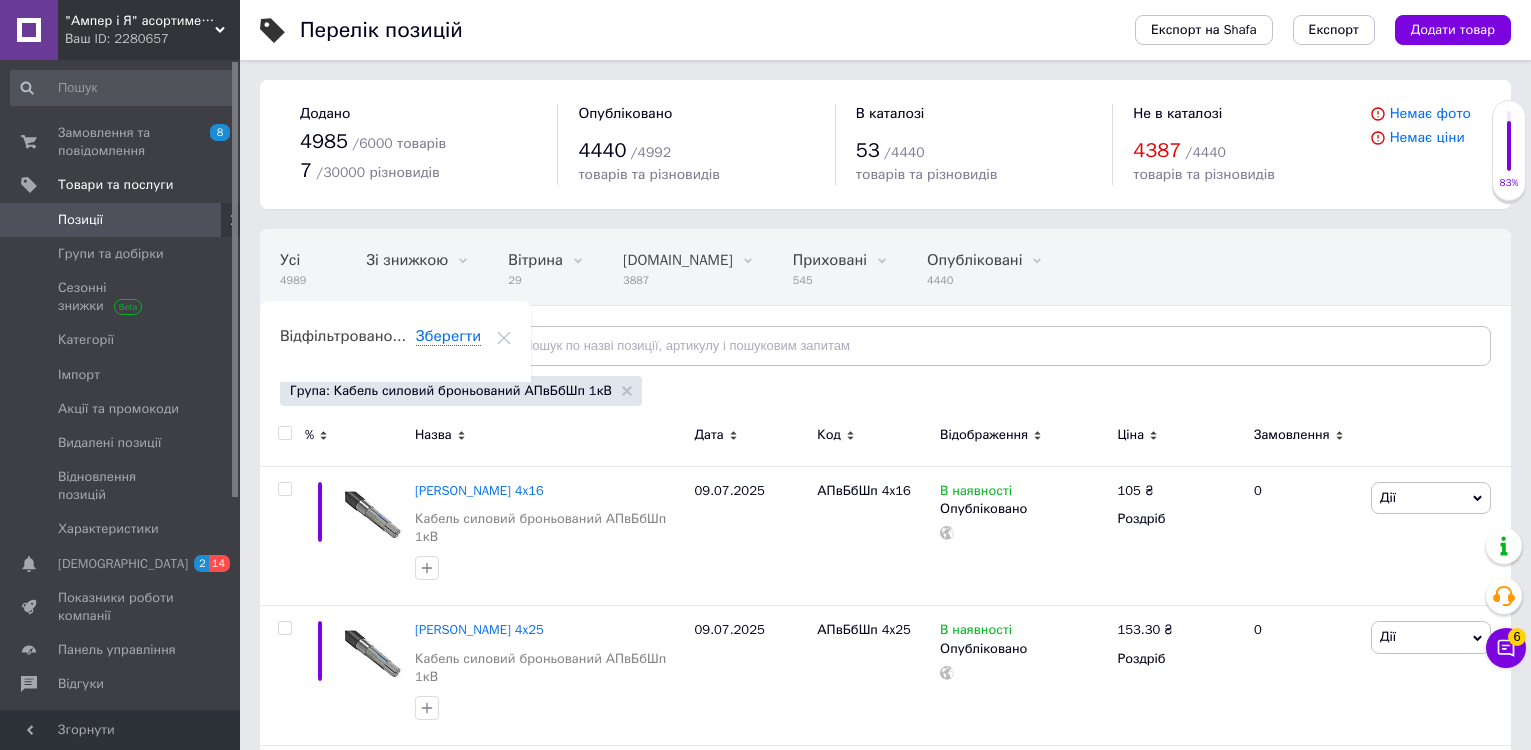 click on "Усі 4989 Зі знижкою 0 Видалити Редагувати Вітрина 29 Видалити Редагувати [DOMAIN_NAME] 3887 Видалити Редагувати Приховані 545 Видалити Редагувати Опубліковані 4440 Видалити Редагувати Ok Відфільтровано...  Зберегти" at bounding box center [843, 306] 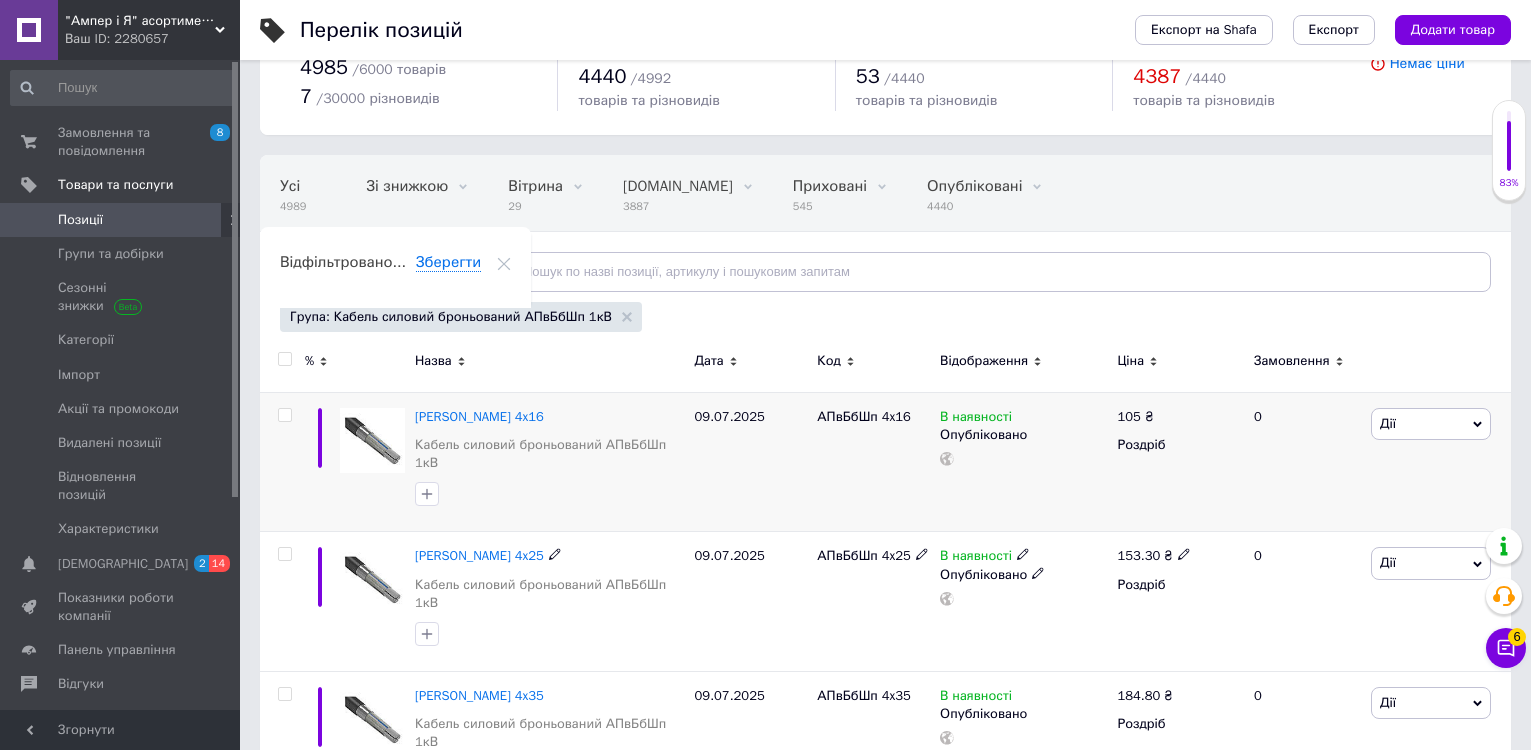 scroll, scrollTop: 200, scrollLeft: 0, axis: vertical 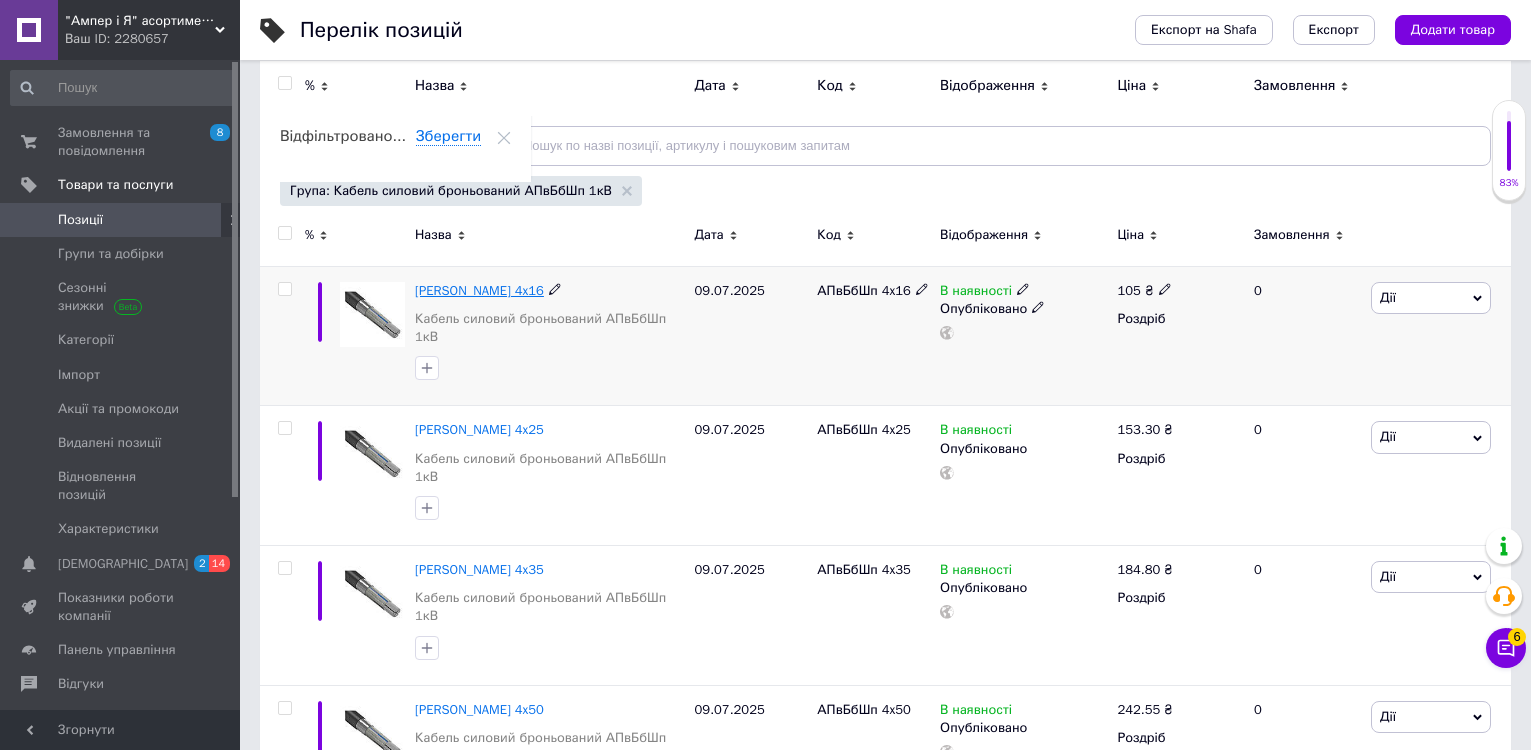click on "Кабель АПвБбШп 4x16" at bounding box center (479, 290) 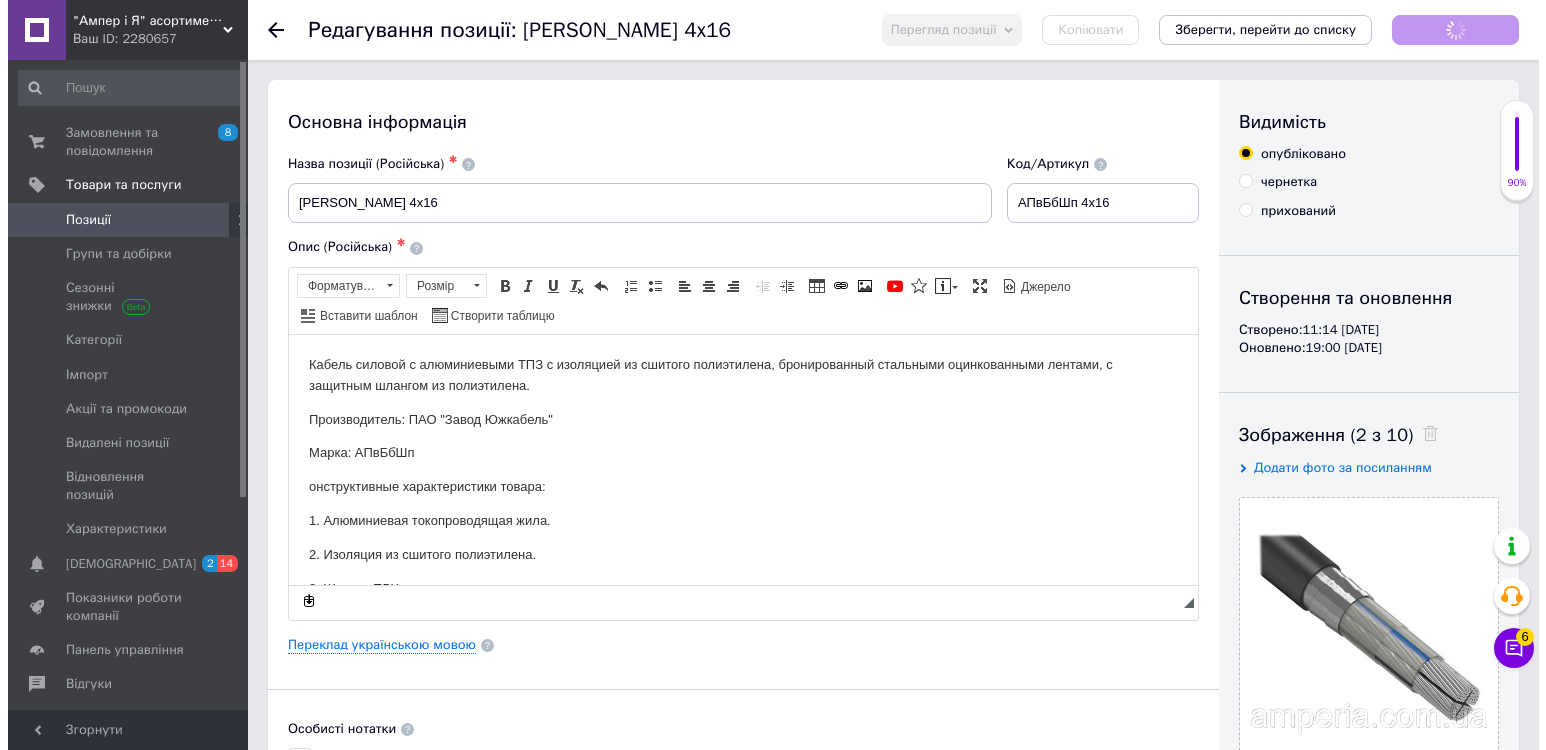 scroll, scrollTop: 0, scrollLeft: 0, axis: both 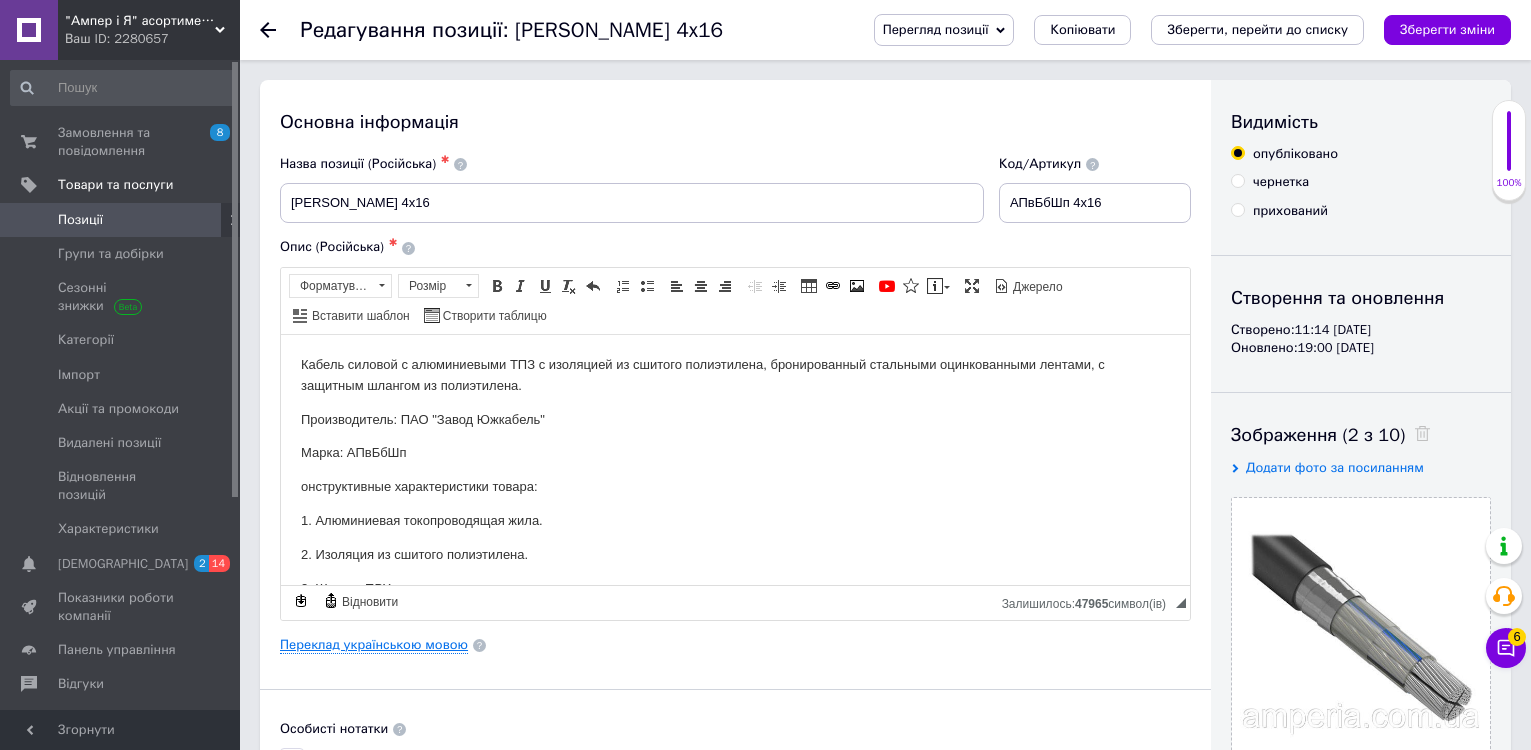 click on "Переклад українською мовою" at bounding box center [374, 645] 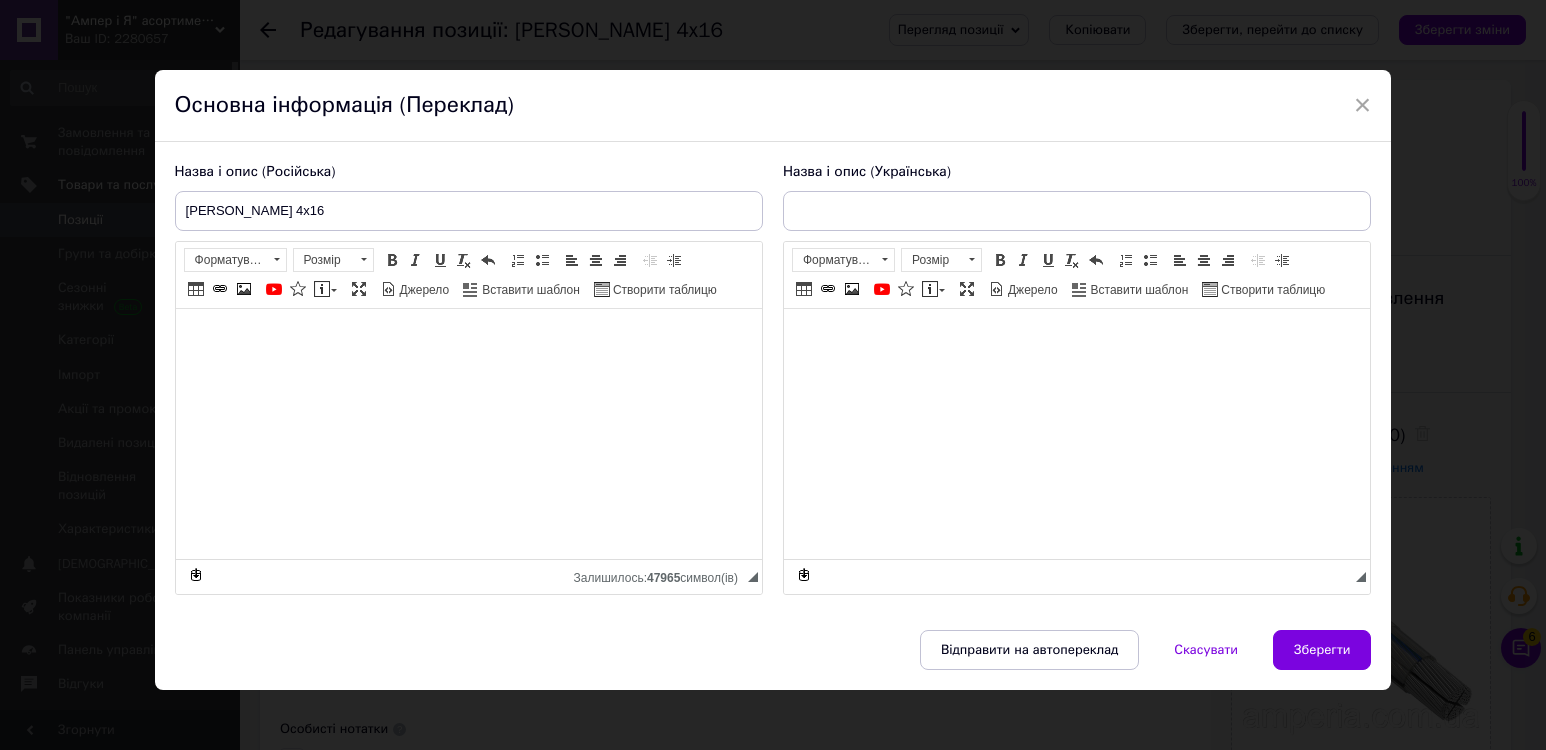 type on "Кабель АПвБбШп 4x16" 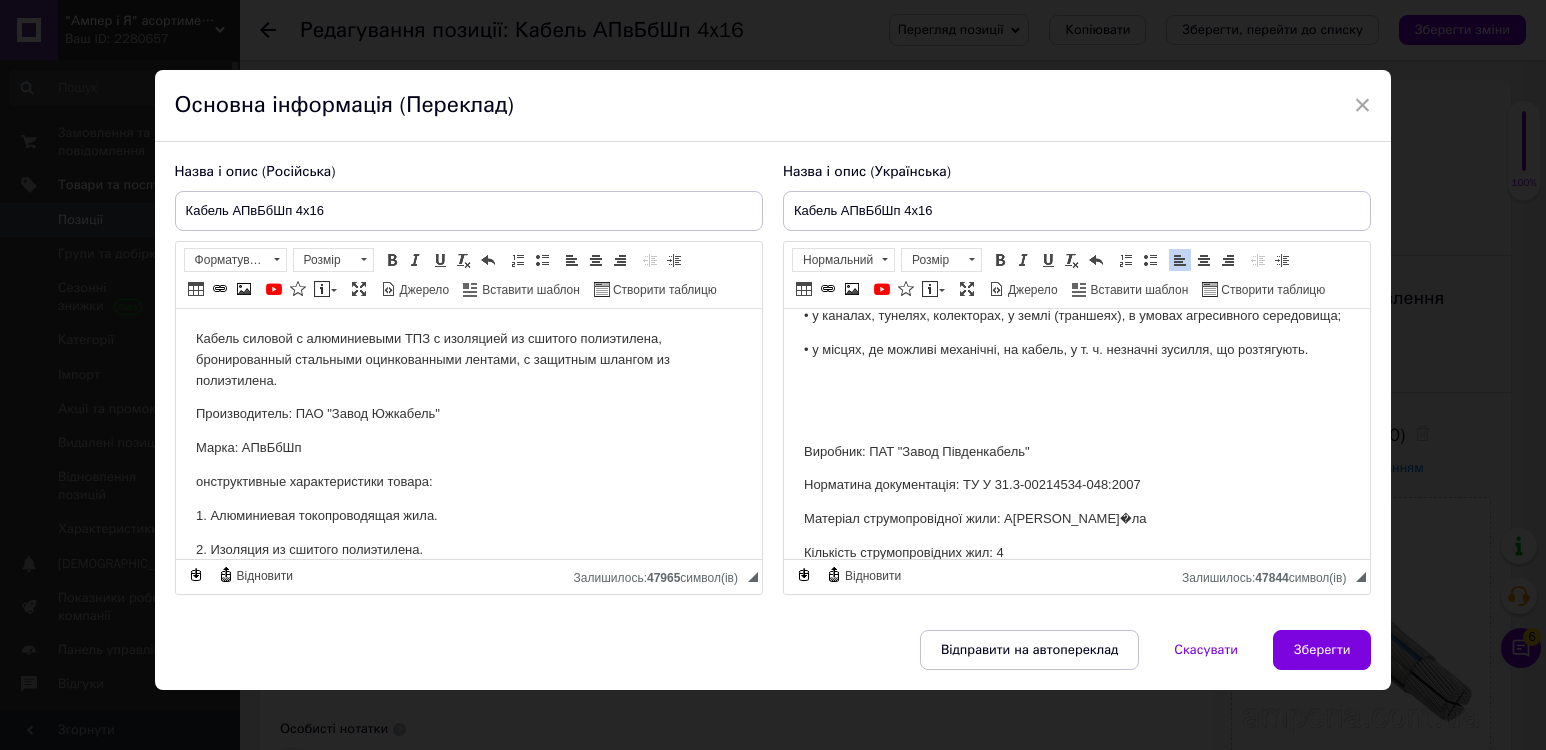 scroll, scrollTop: 500, scrollLeft: 0, axis: vertical 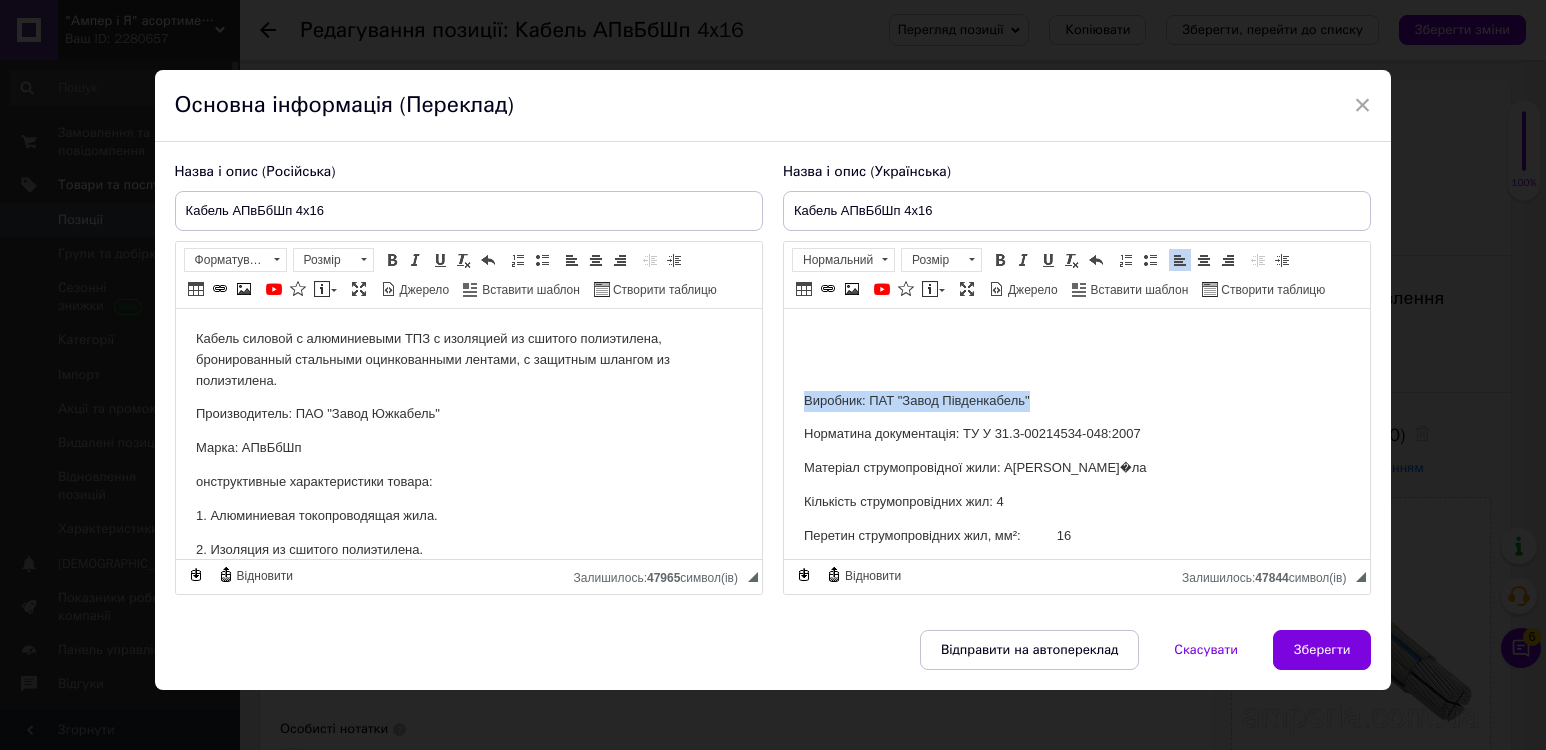 drag, startPoint x: 1048, startPoint y: 418, endPoint x: 771, endPoint y: 408, distance: 277.18045 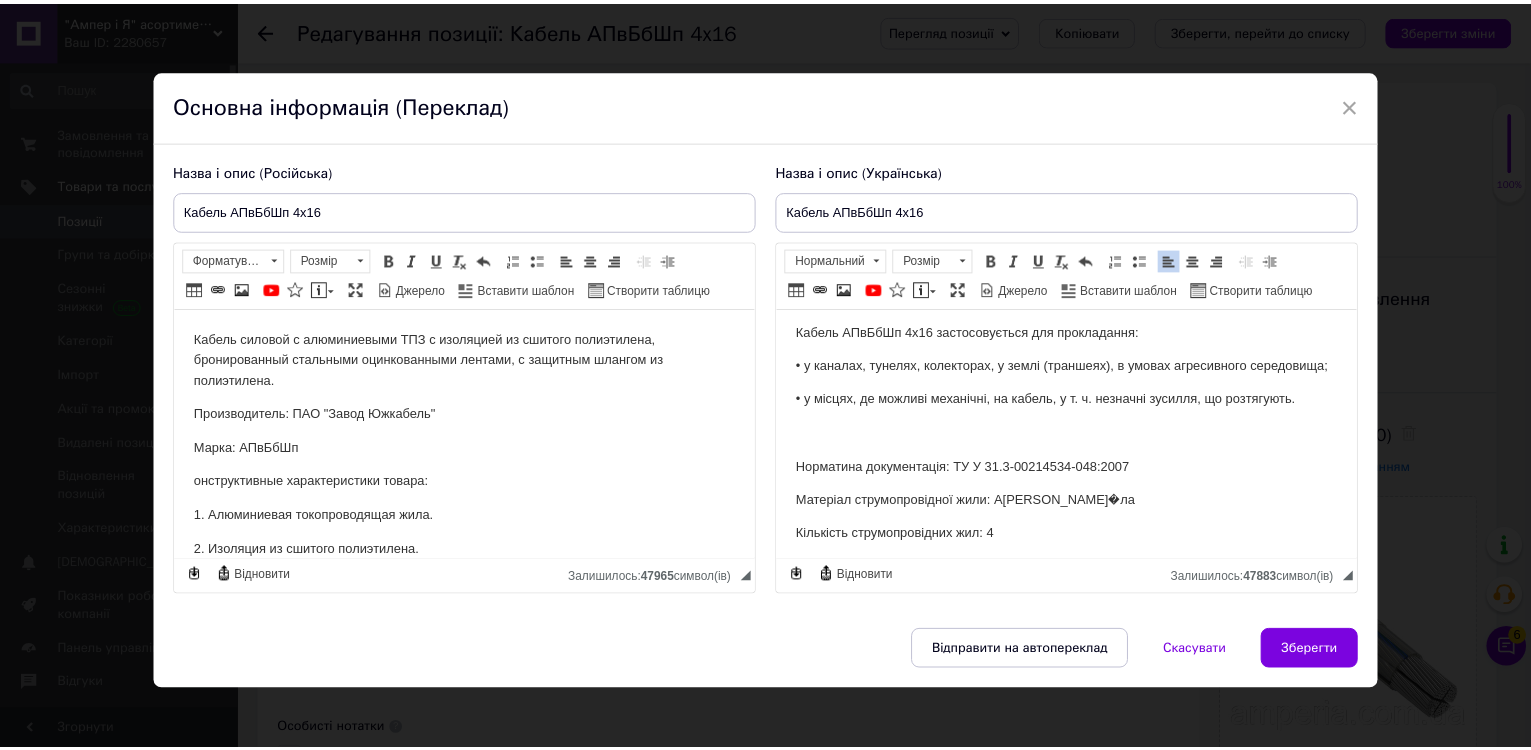 scroll, scrollTop: 439, scrollLeft: 0, axis: vertical 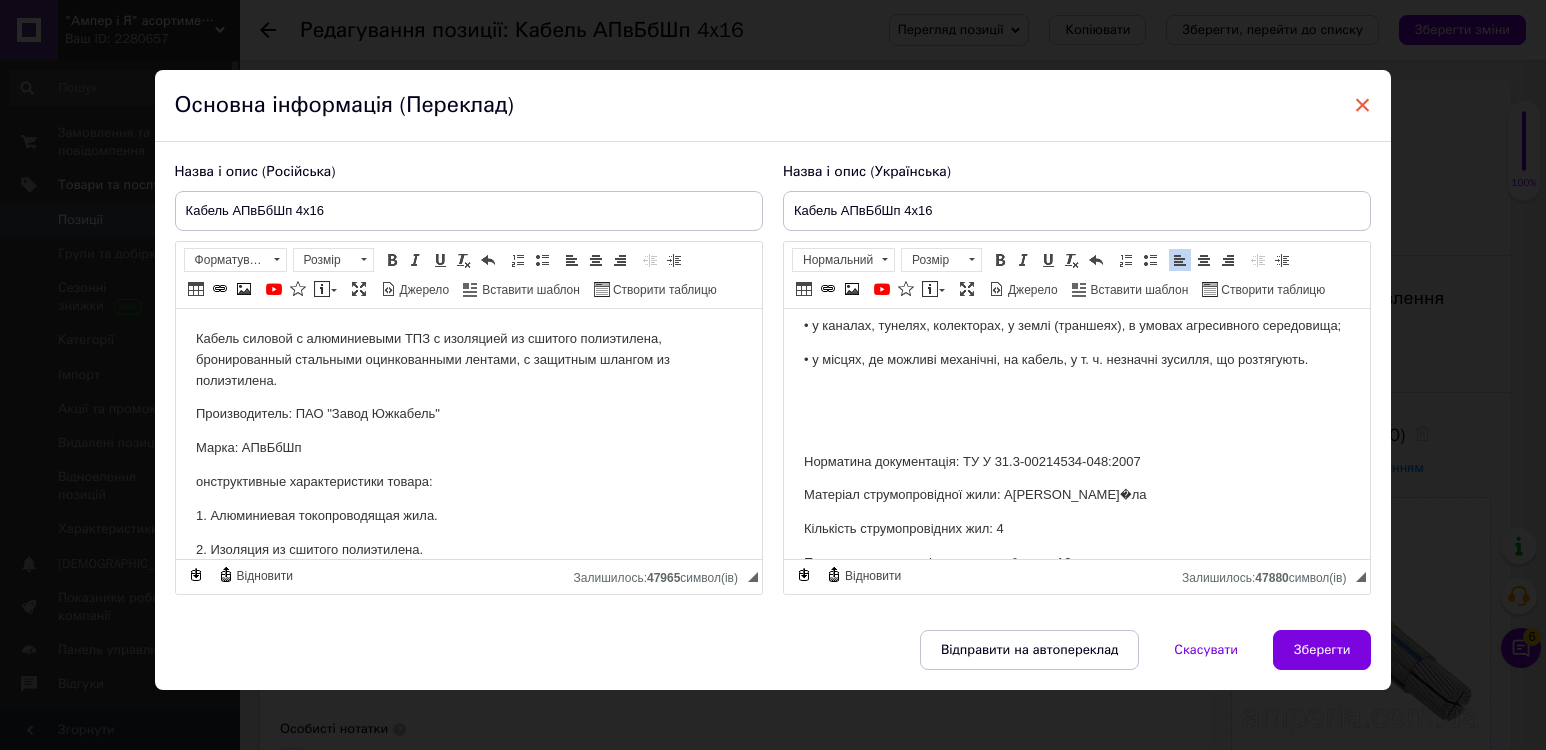 click on "×" at bounding box center (1363, 105) 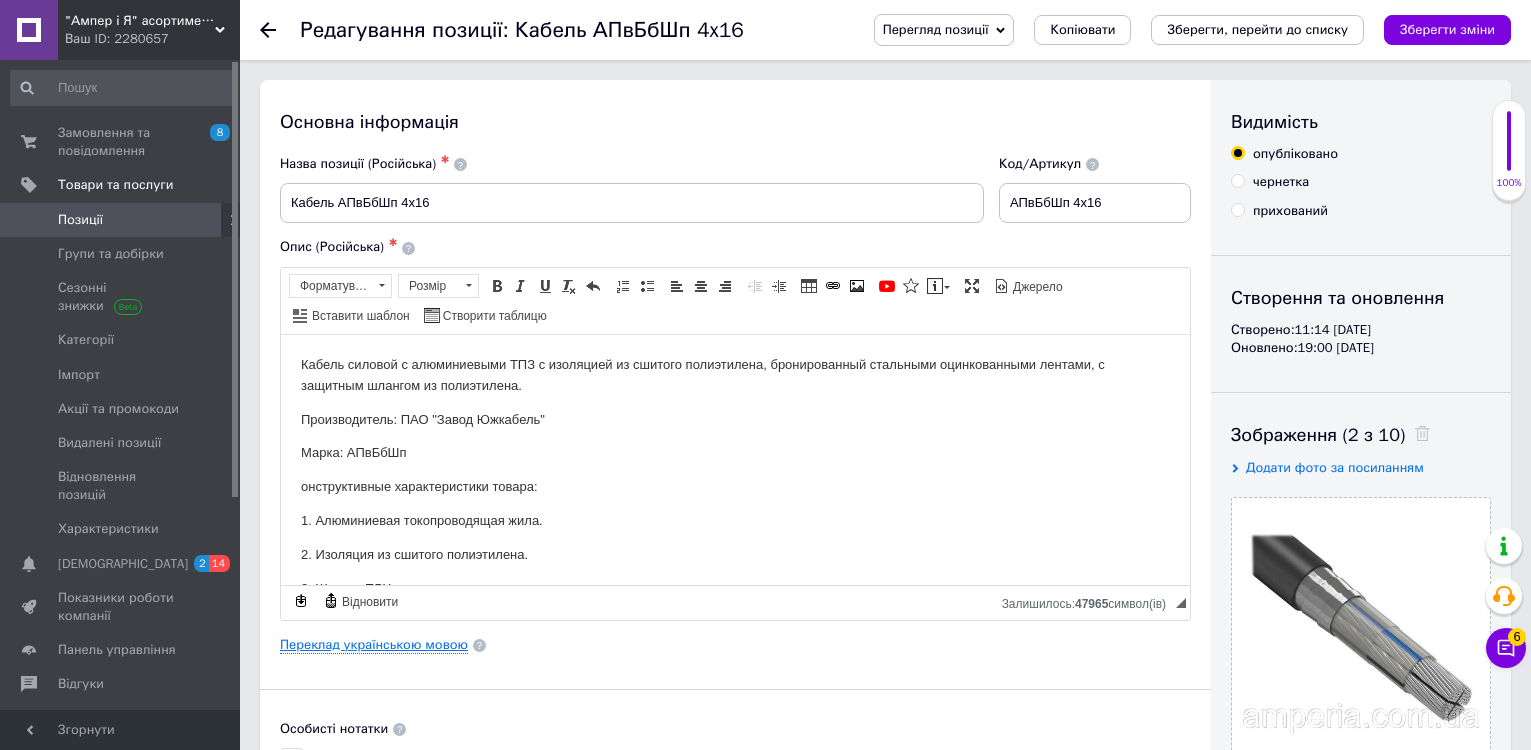 click on "Переклад українською мовою" at bounding box center [374, 645] 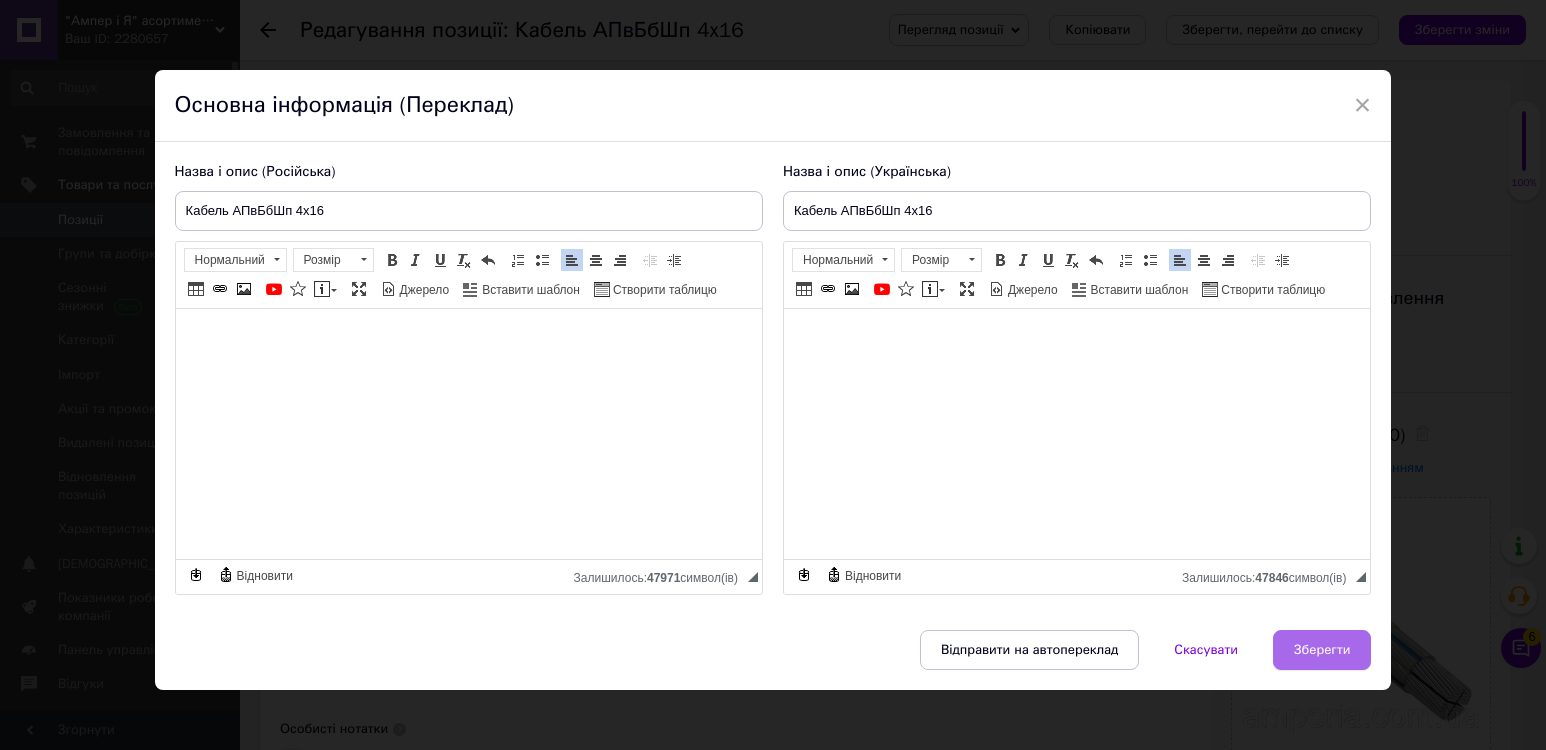 click on "Зберегти" at bounding box center (1322, 650) 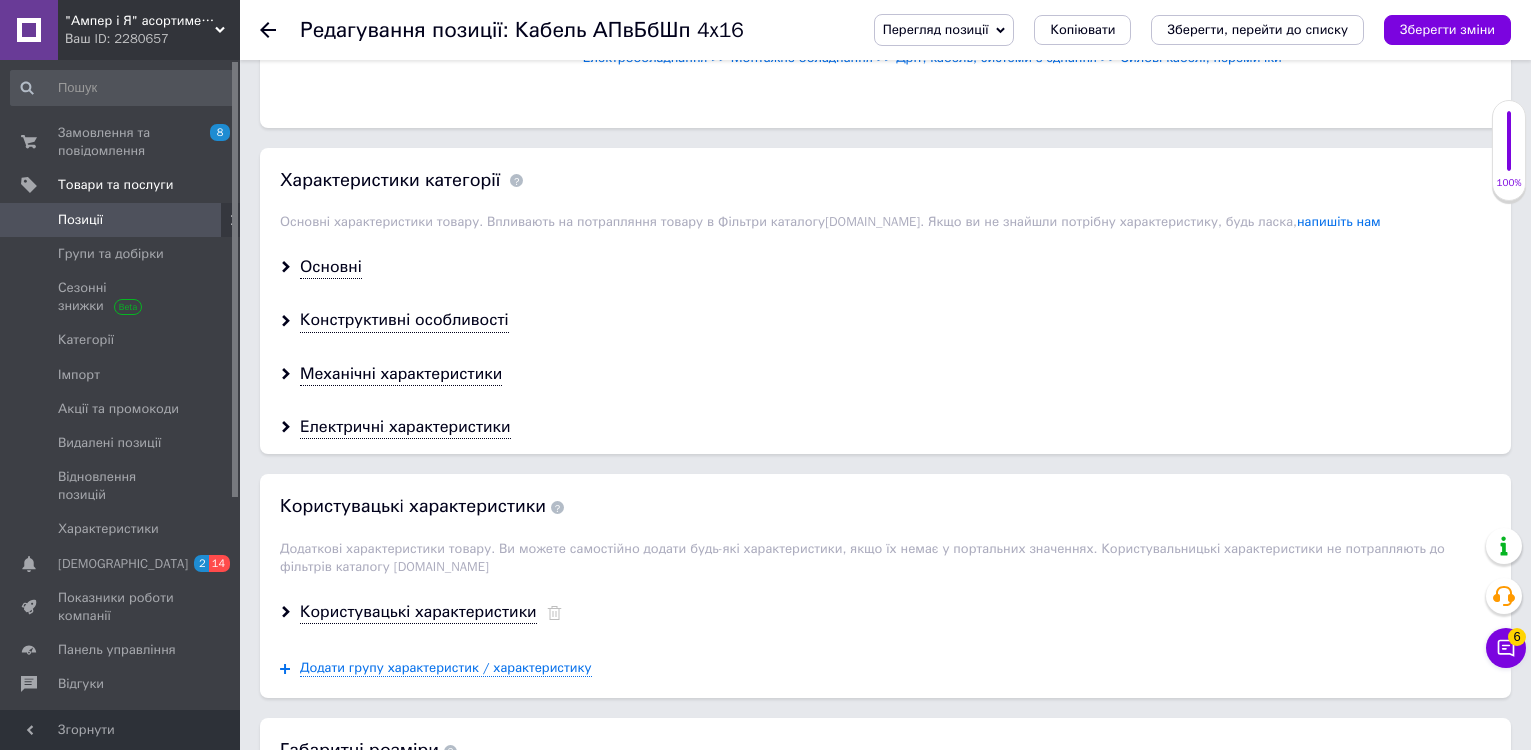 scroll, scrollTop: 1600, scrollLeft: 0, axis: vertical 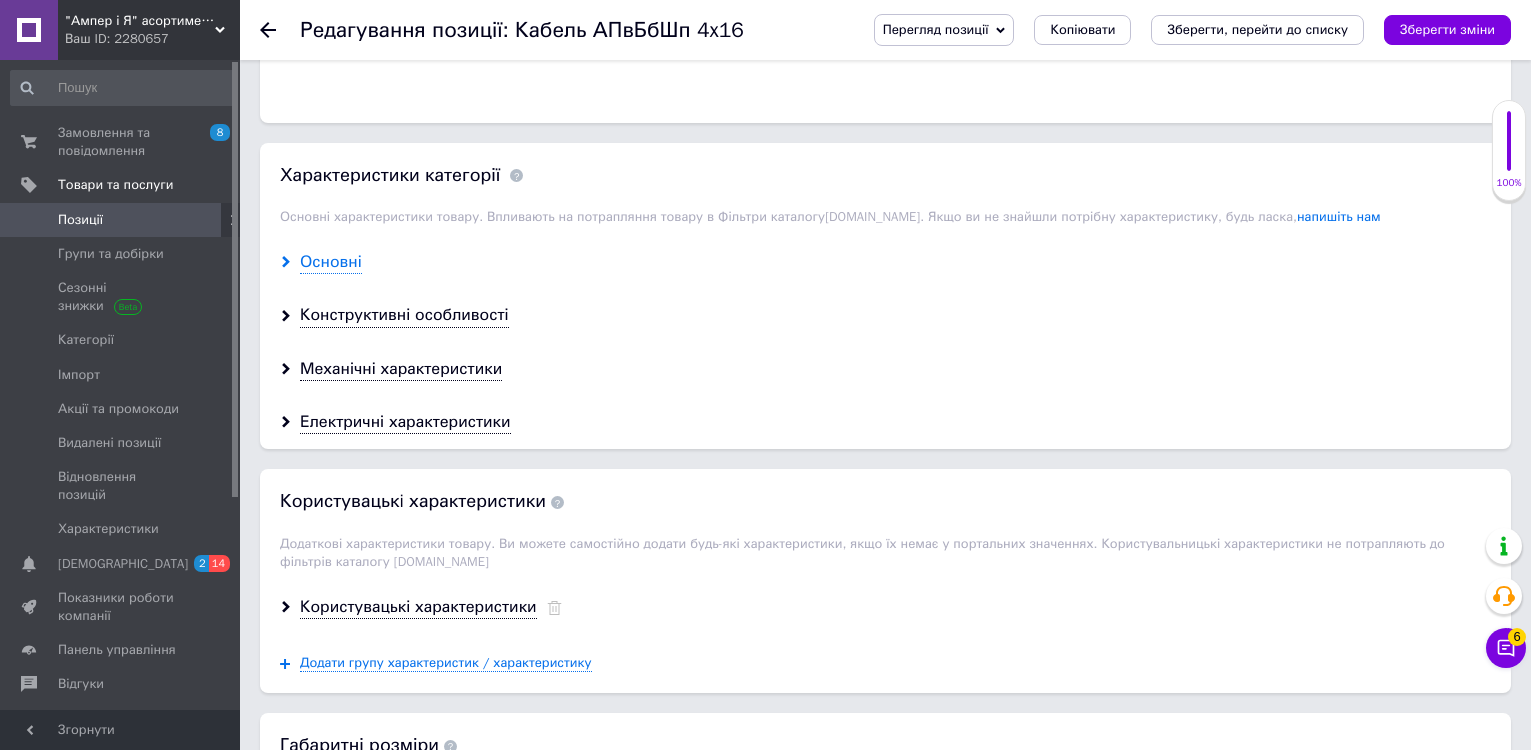 click on "Основні" at bounding box center [331, 262] 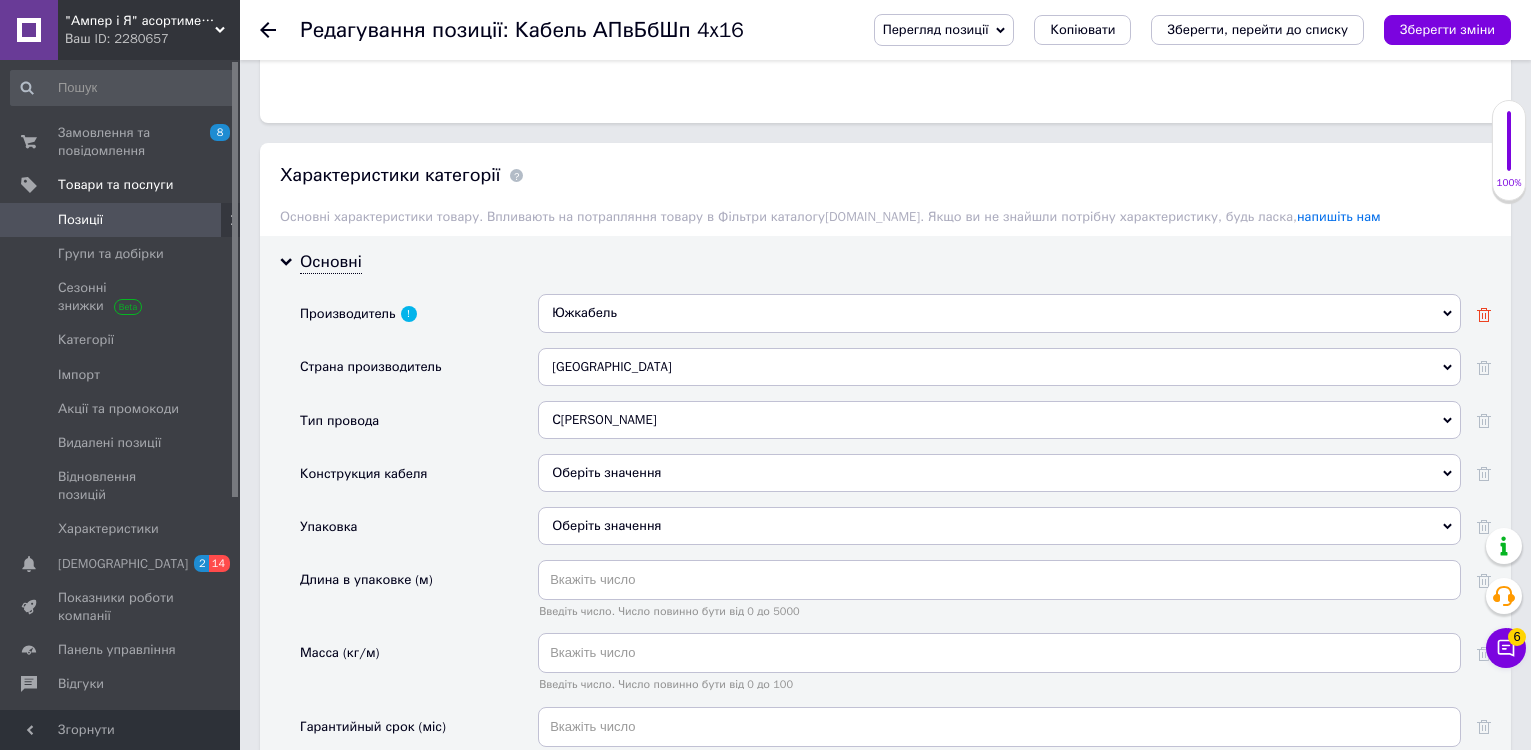 click 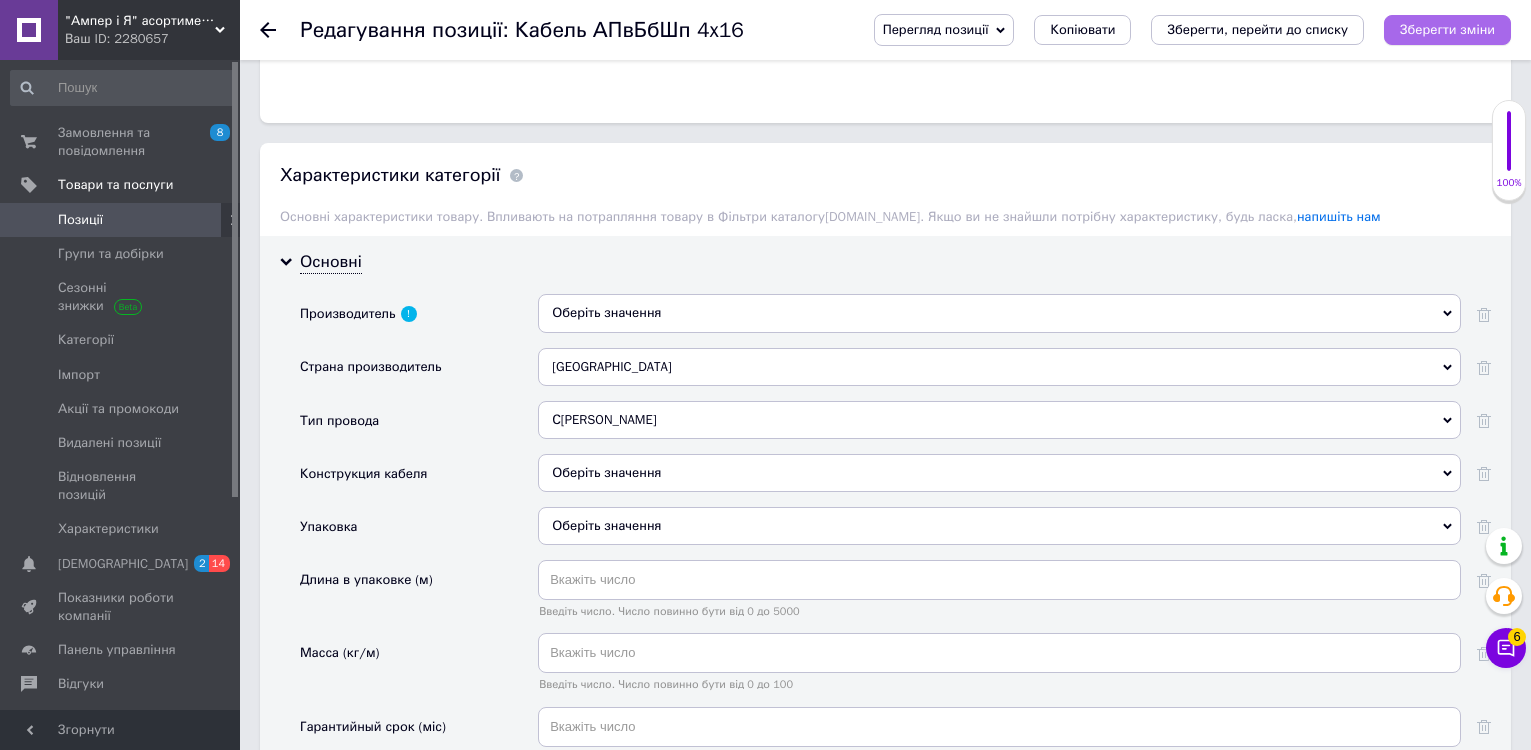 click on "Зберегти зміни" at bounding box center (1447, 29) 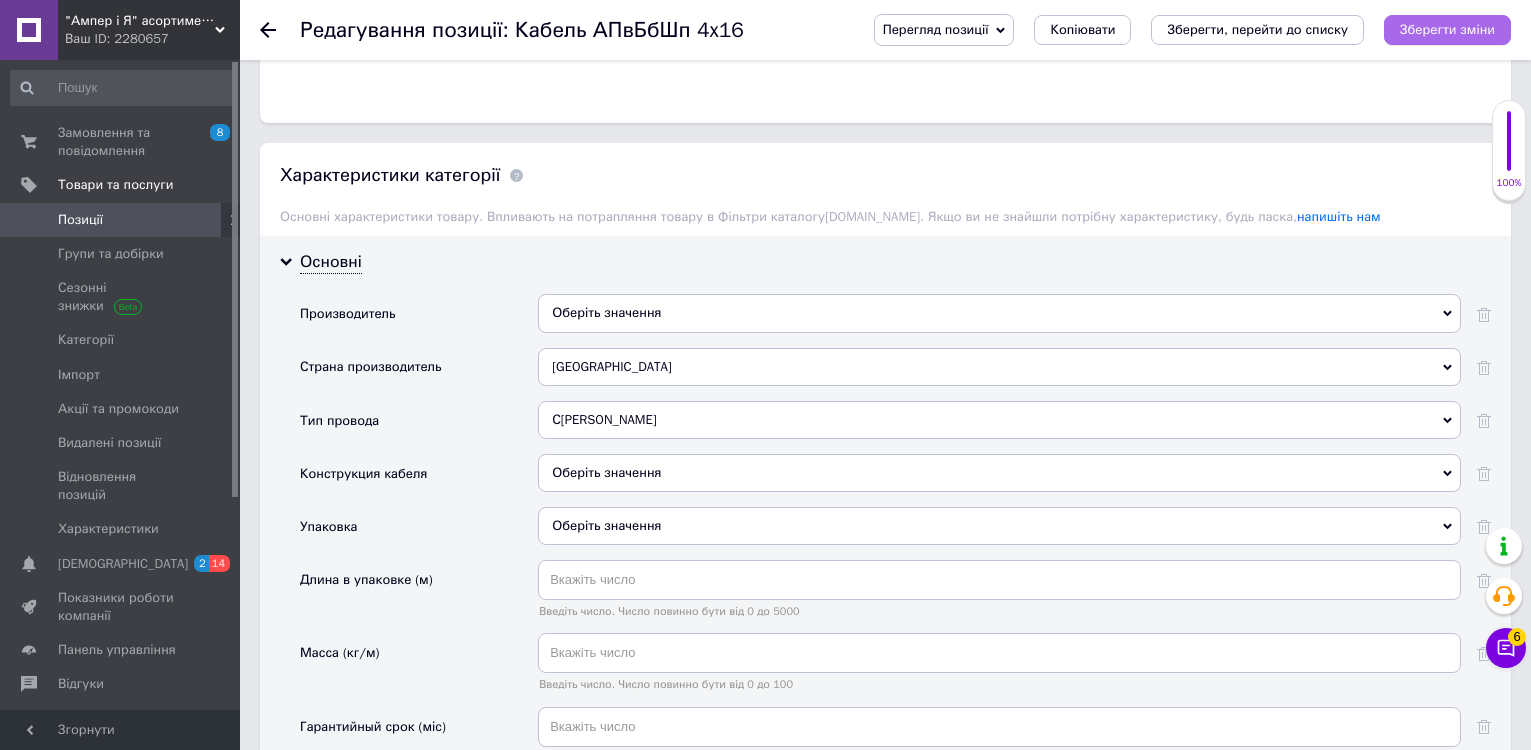 click on "Зберегти зміни" at bounding box center [1447, 29] 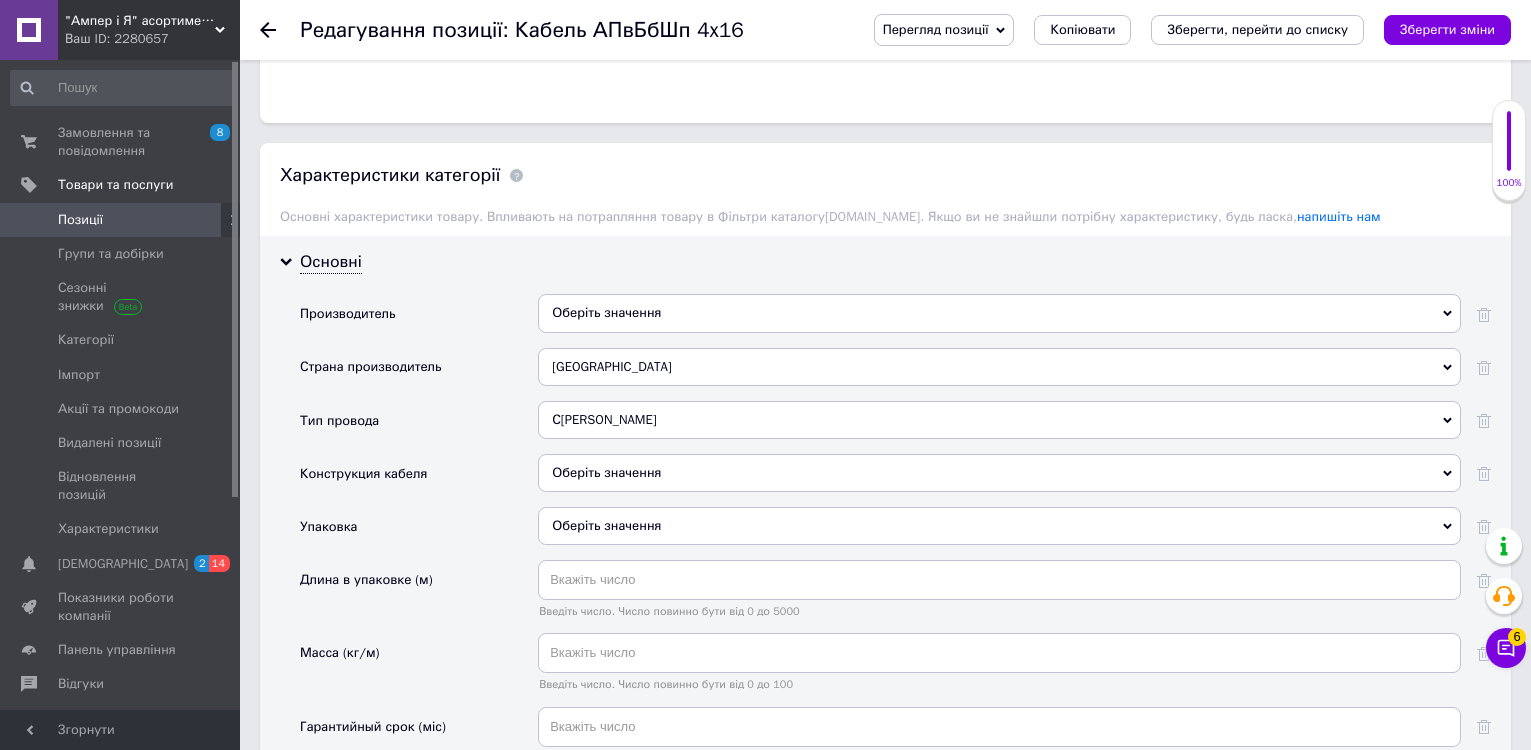 click 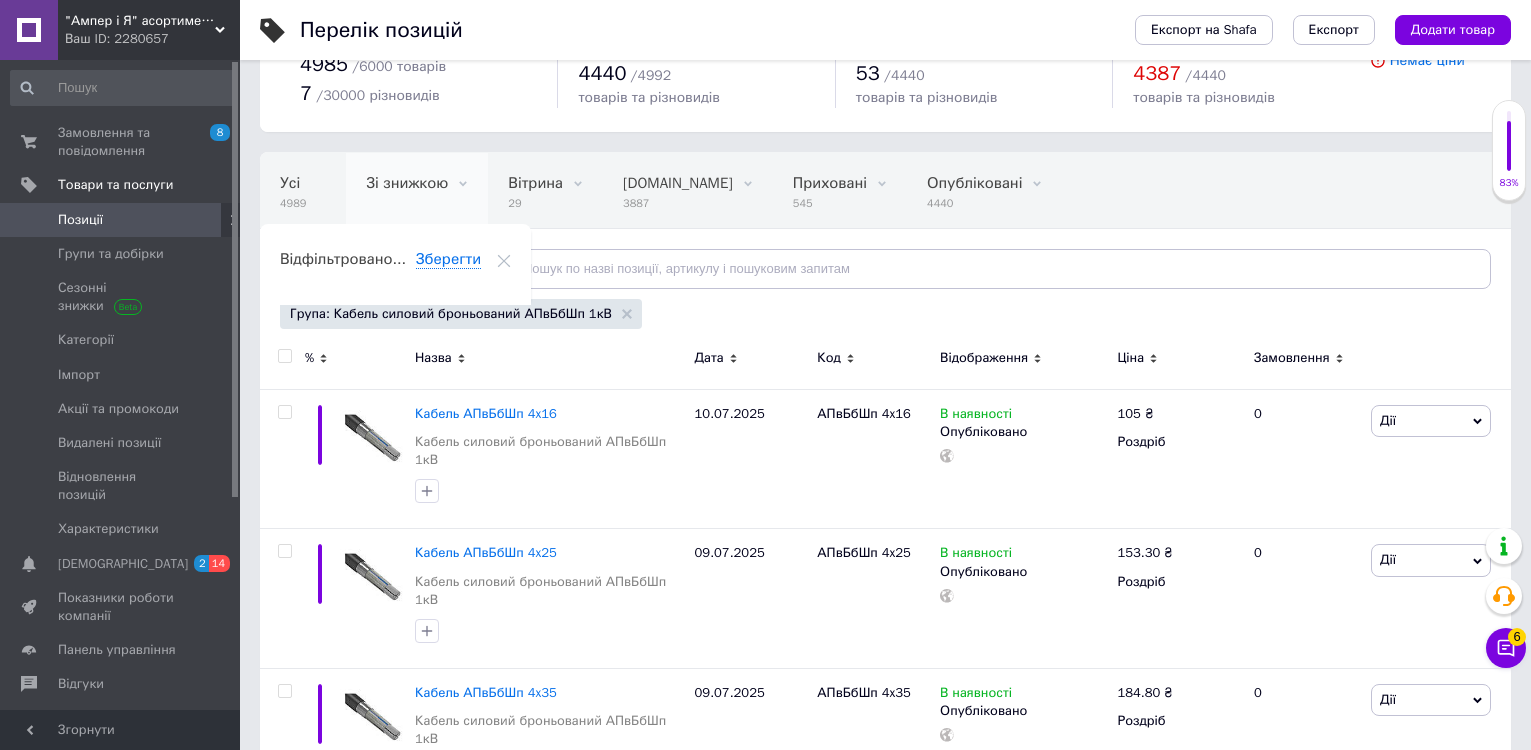 scroll, scrollTop: 200, scrollLeft: 0, axis: vertical 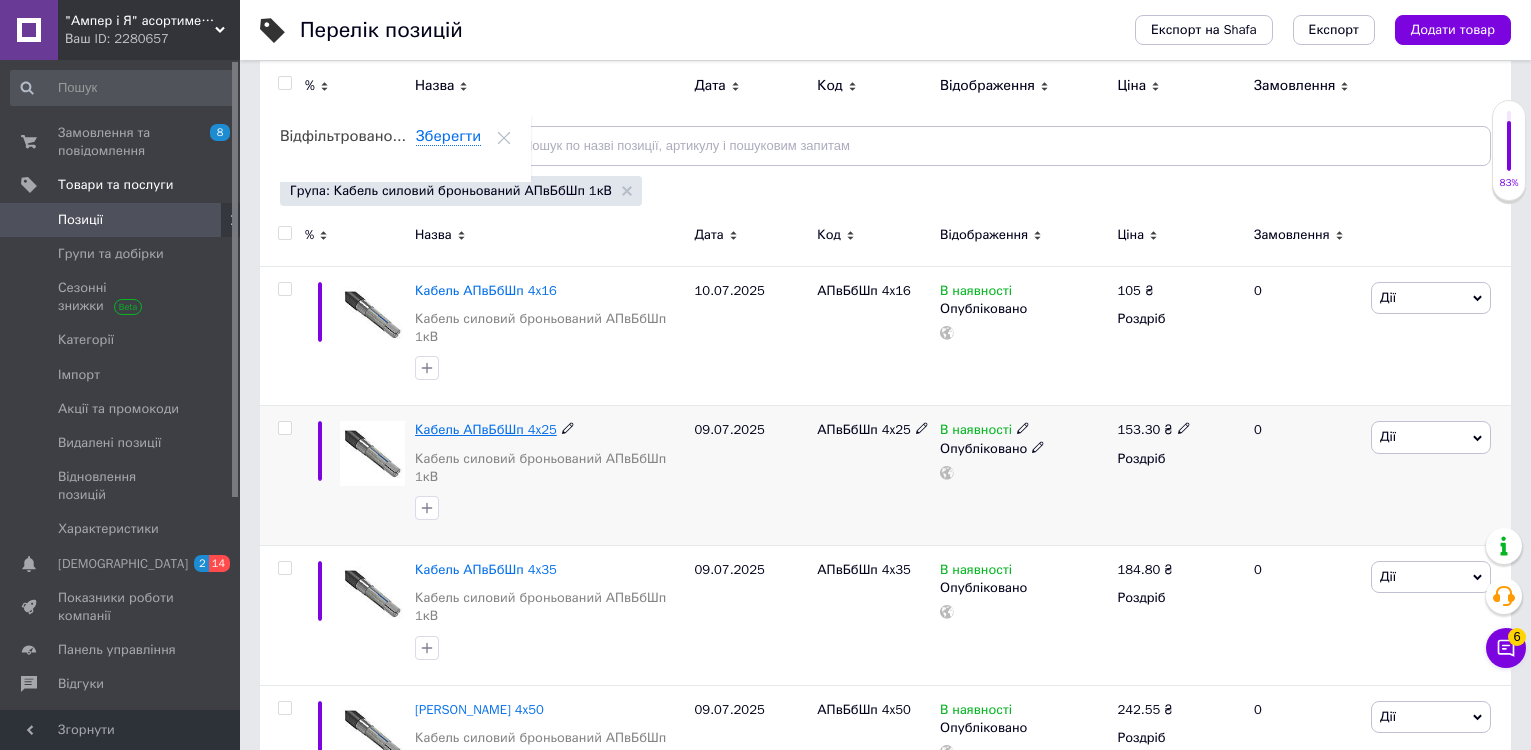 click on "Кабель АПвБбШп 4x25" at bounding box center [486, 429] 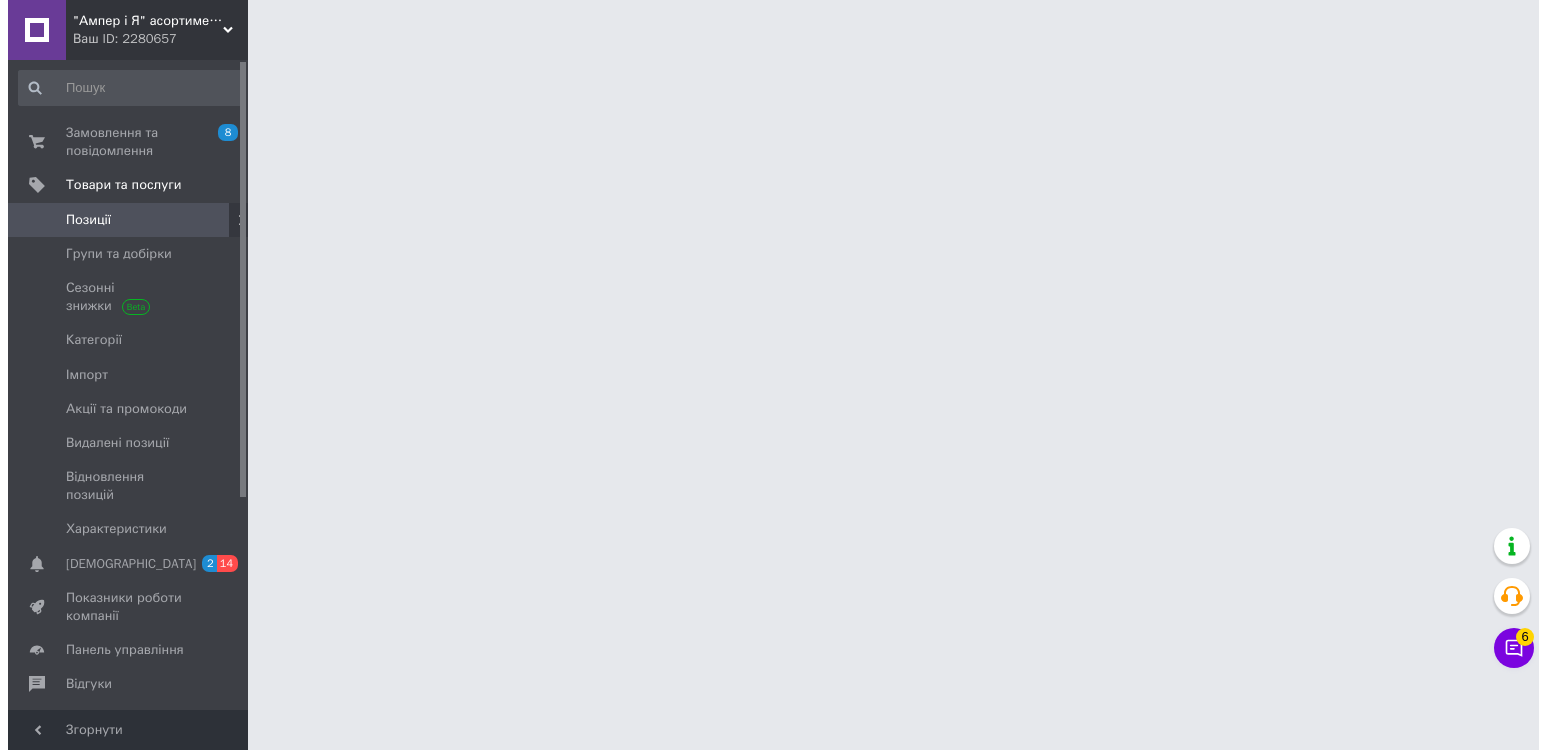 scroll, scrollTop: 0, scrollLeft: 0, axis: both 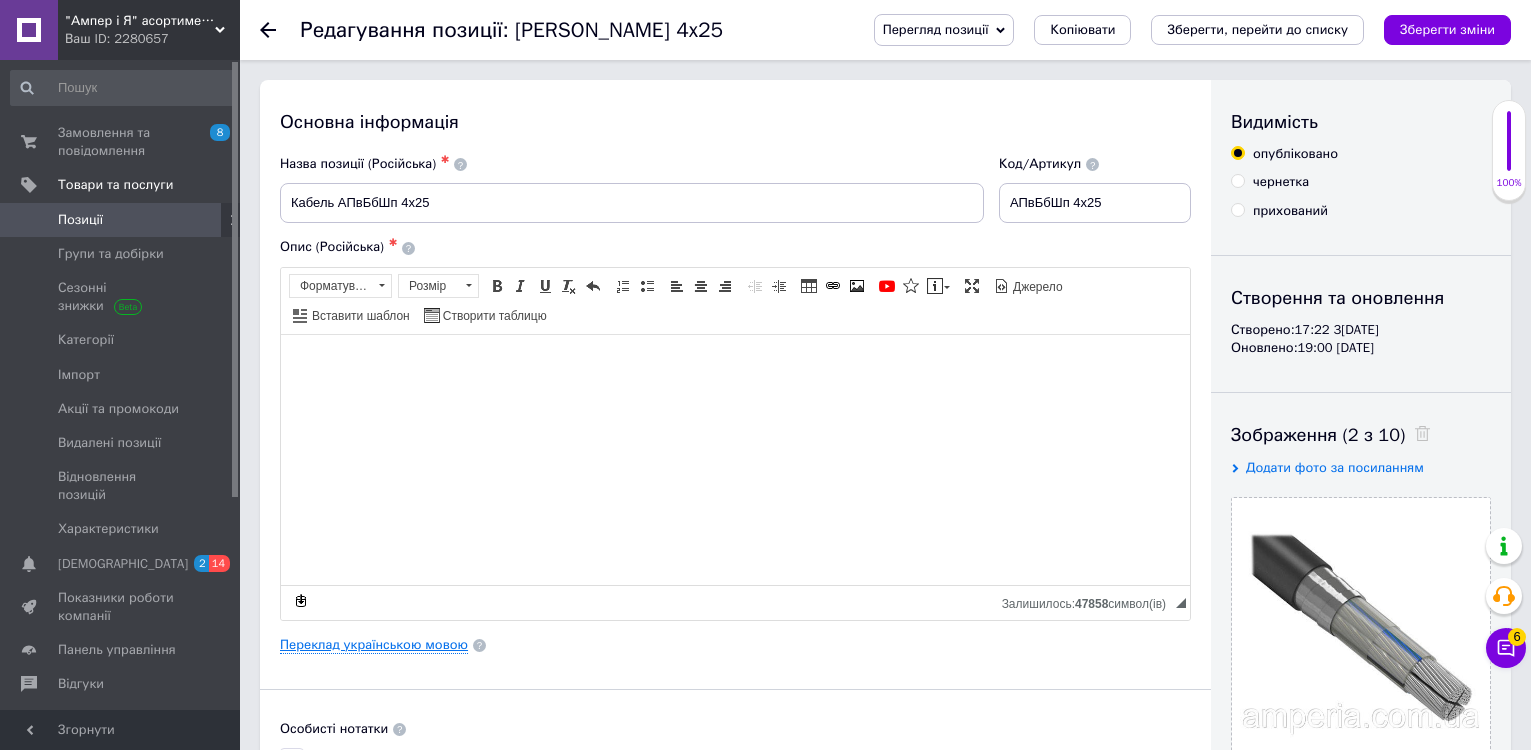 click on "Переклад українською мовою" at bounding box center [374, 645] 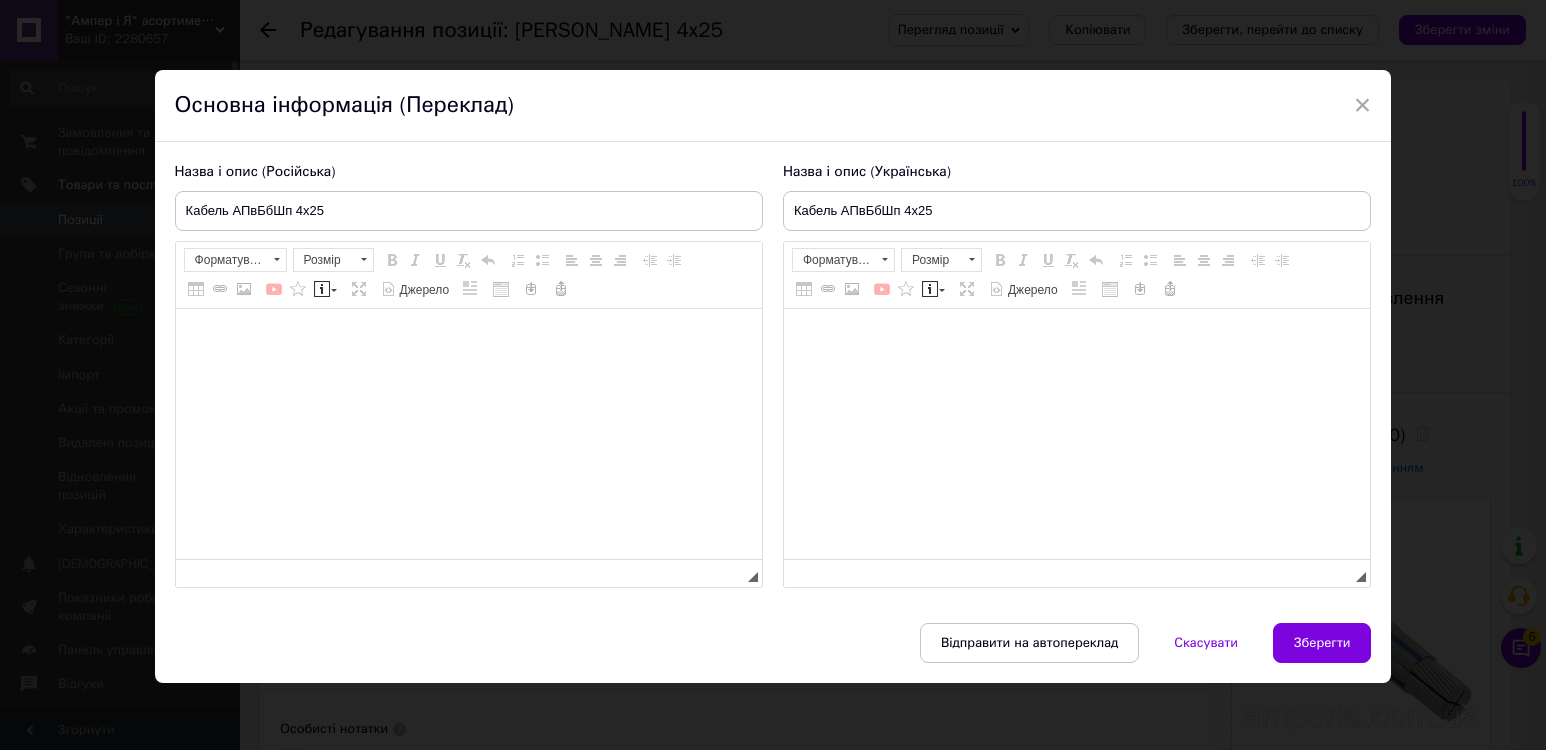 type on "Кабель АПвБбШп 4x25" 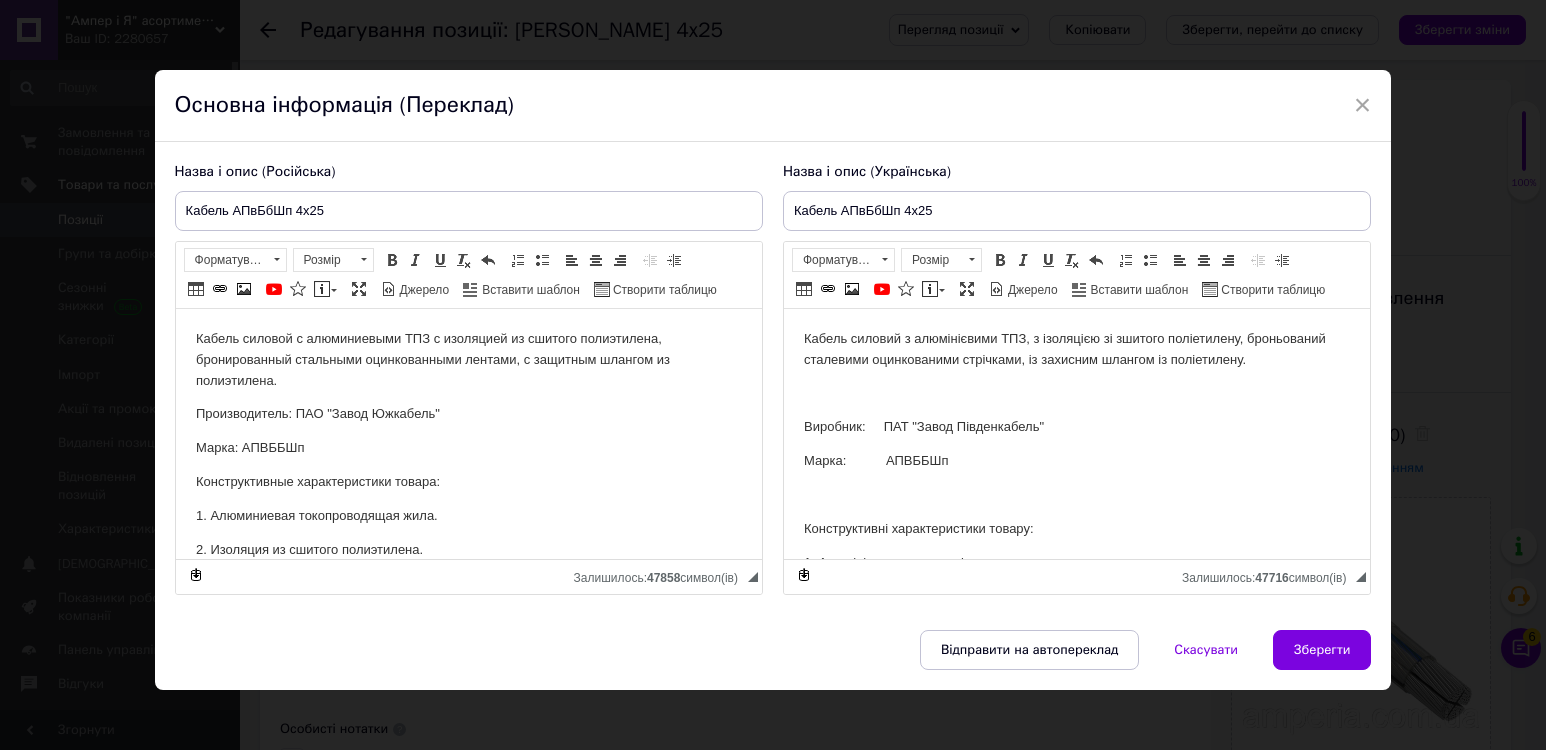 scroll, scrollTop: 0, scrollLeft: 0, axis: both 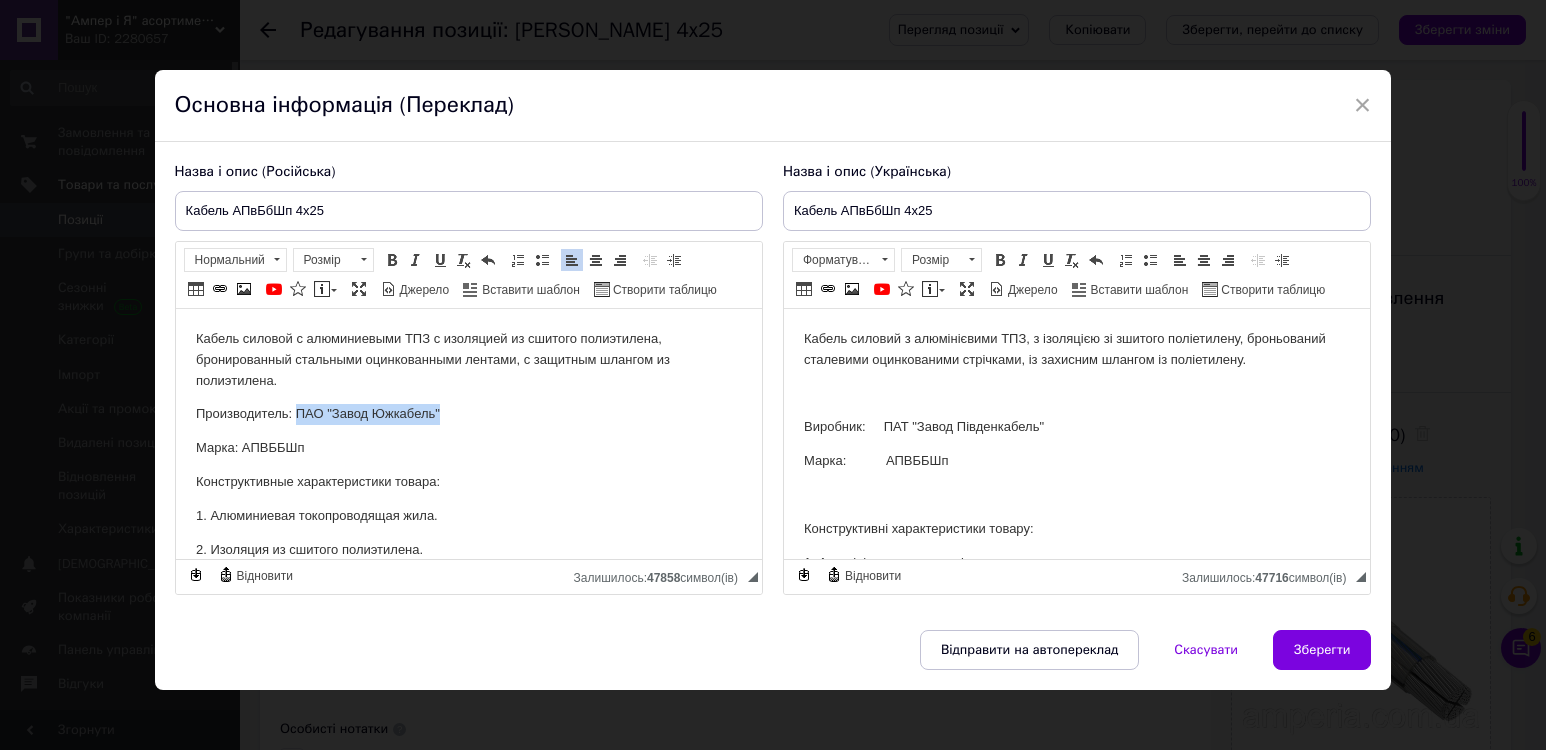 drag, startPoint x: 293, startPoint y: 404, endPoint x: 465, endPoint y: 396, distance: 172.18594 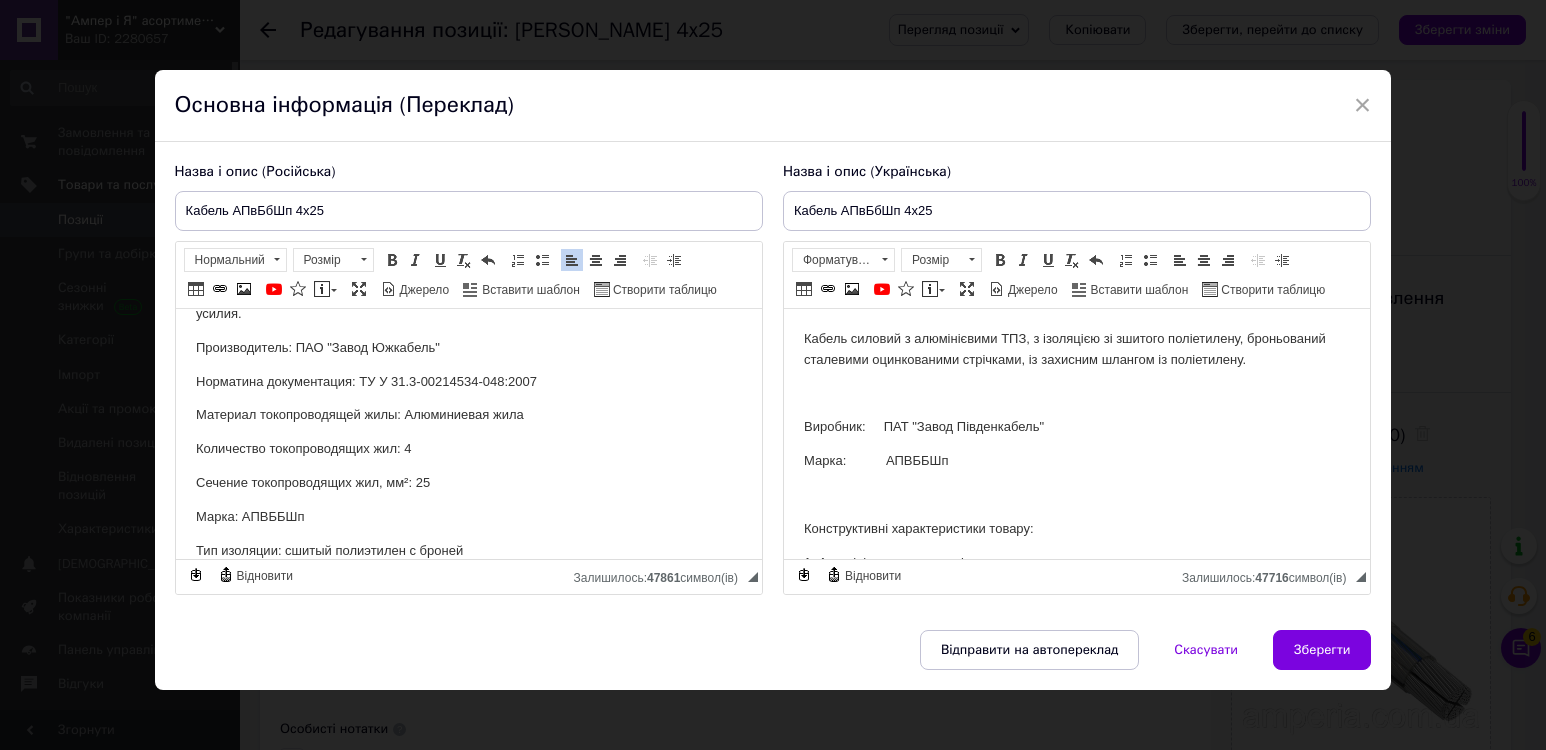 scroll, scrollTop: 500, scrollLeft: 0, axis: vertical 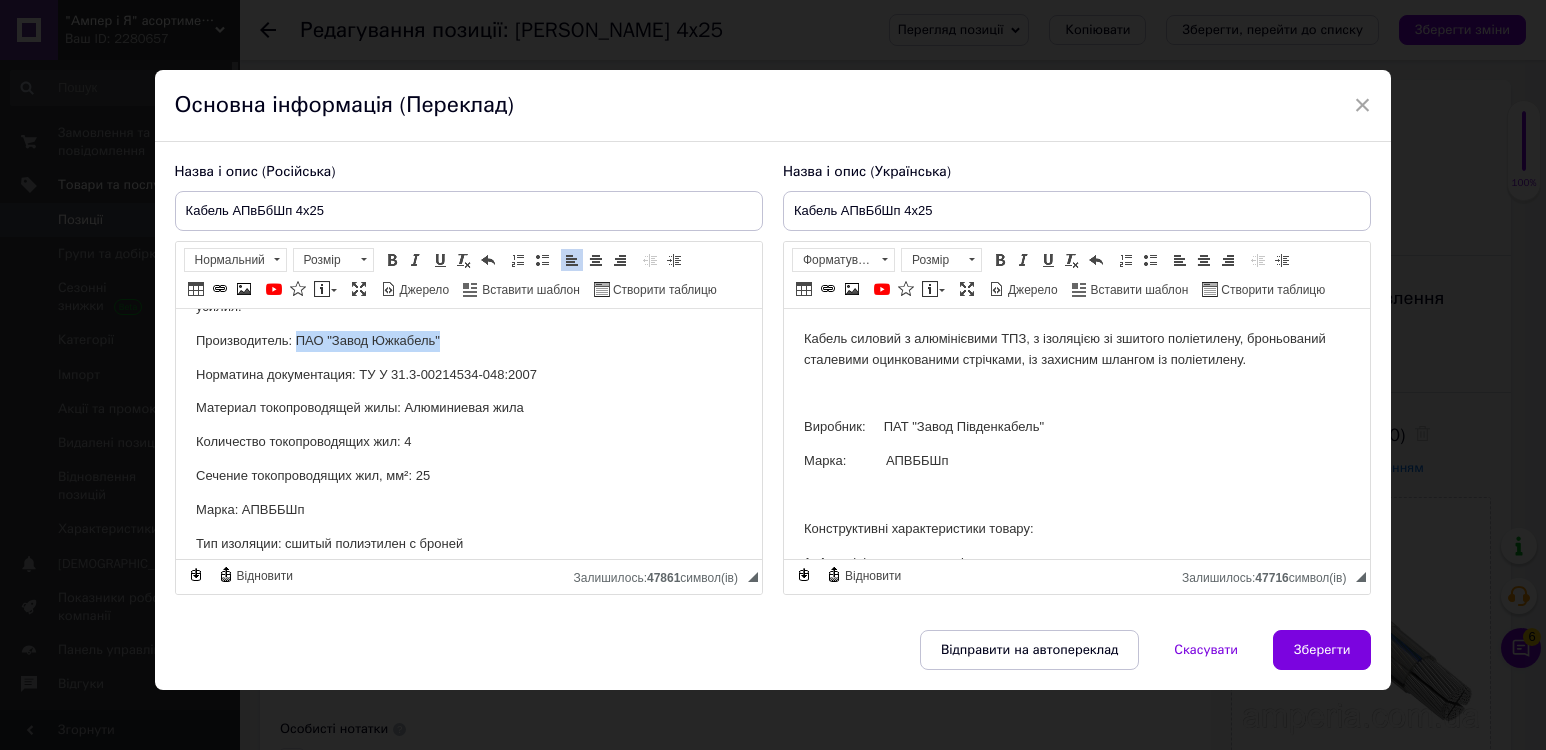 drag, startPoint x: 296, startPoint y: 360, endPoint x: 474, endPoint y: 344, distance: 178.71765 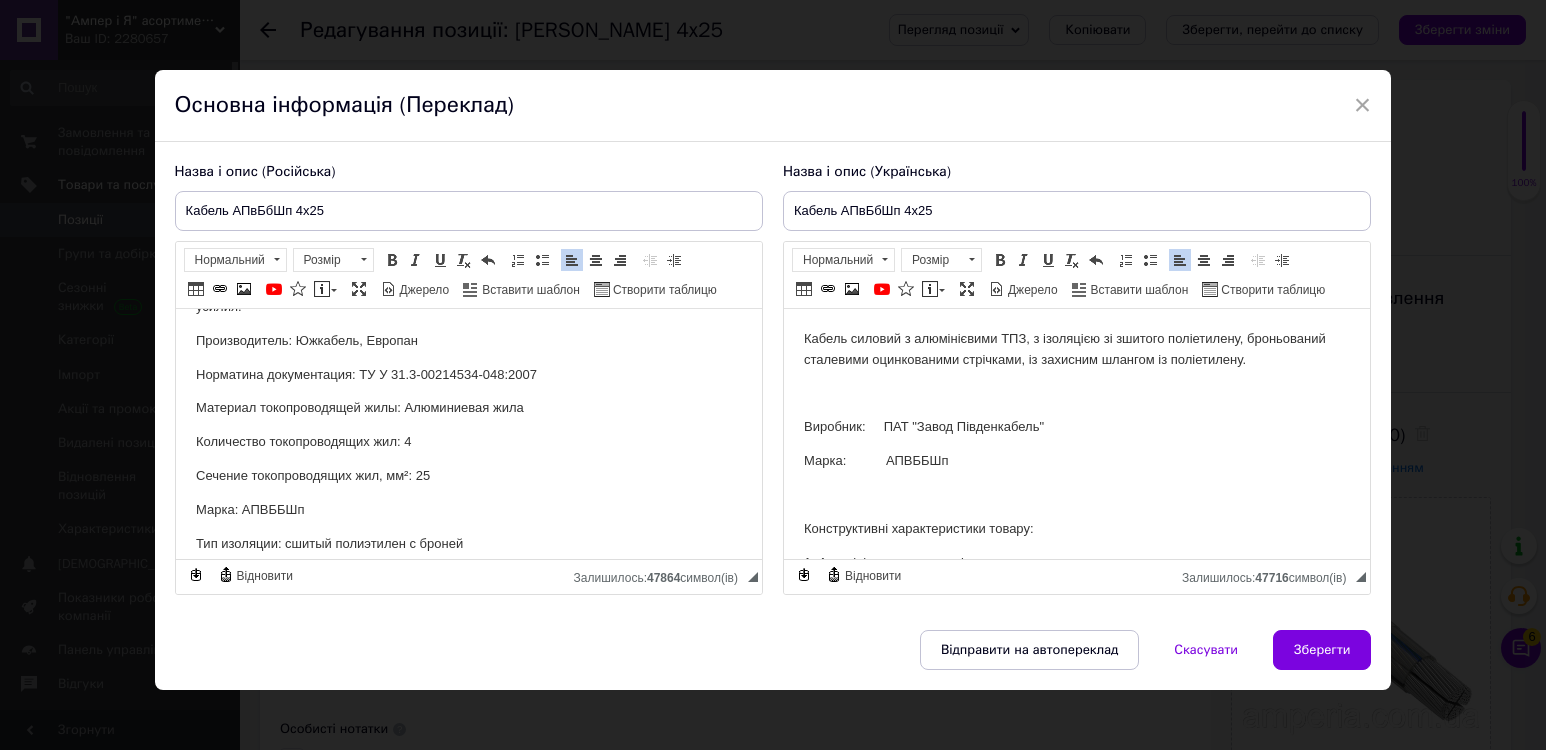 drag, startPoint x: 883, startPoint y: 423, endPoint x: 1091, endPoint y: 415, distance: 208.1538 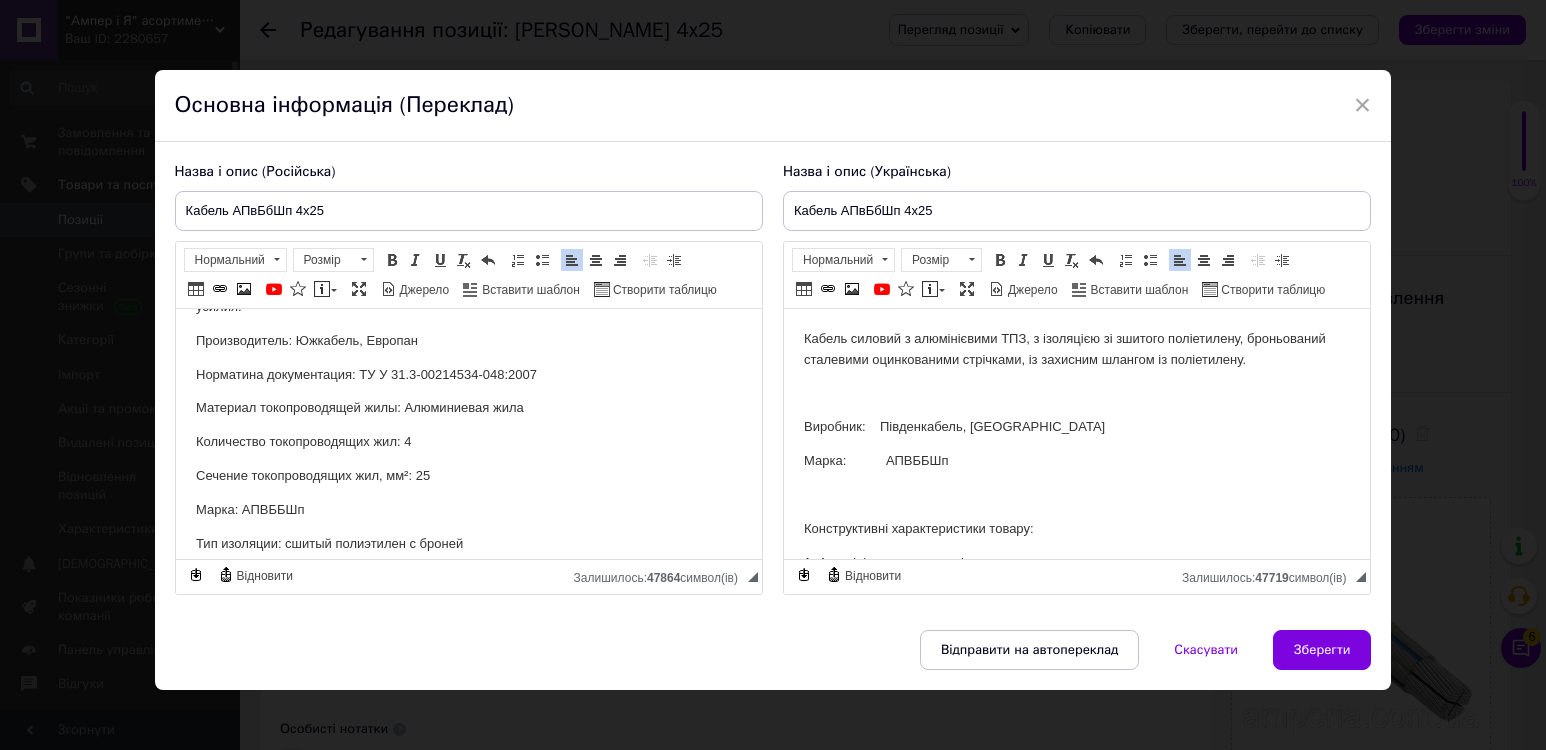 click on "Виробник:    Південкабель, [GEOGRAPHIC_DATA]" at bounding box center (1076, 427) 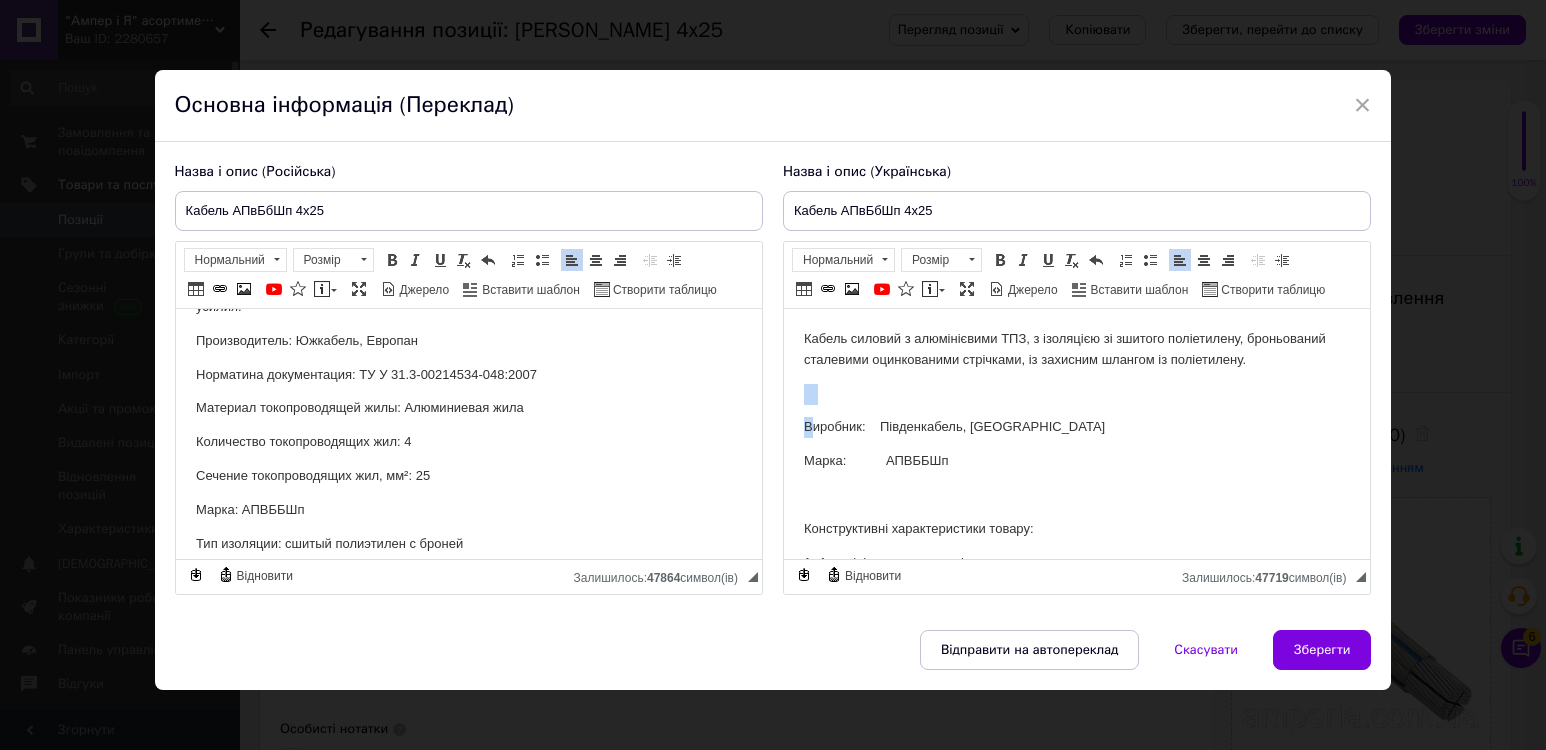 drag, startPoint x: 805, startPoint y: 430, endPoint x: 795, endPoint y: 394, distance: 37.363083 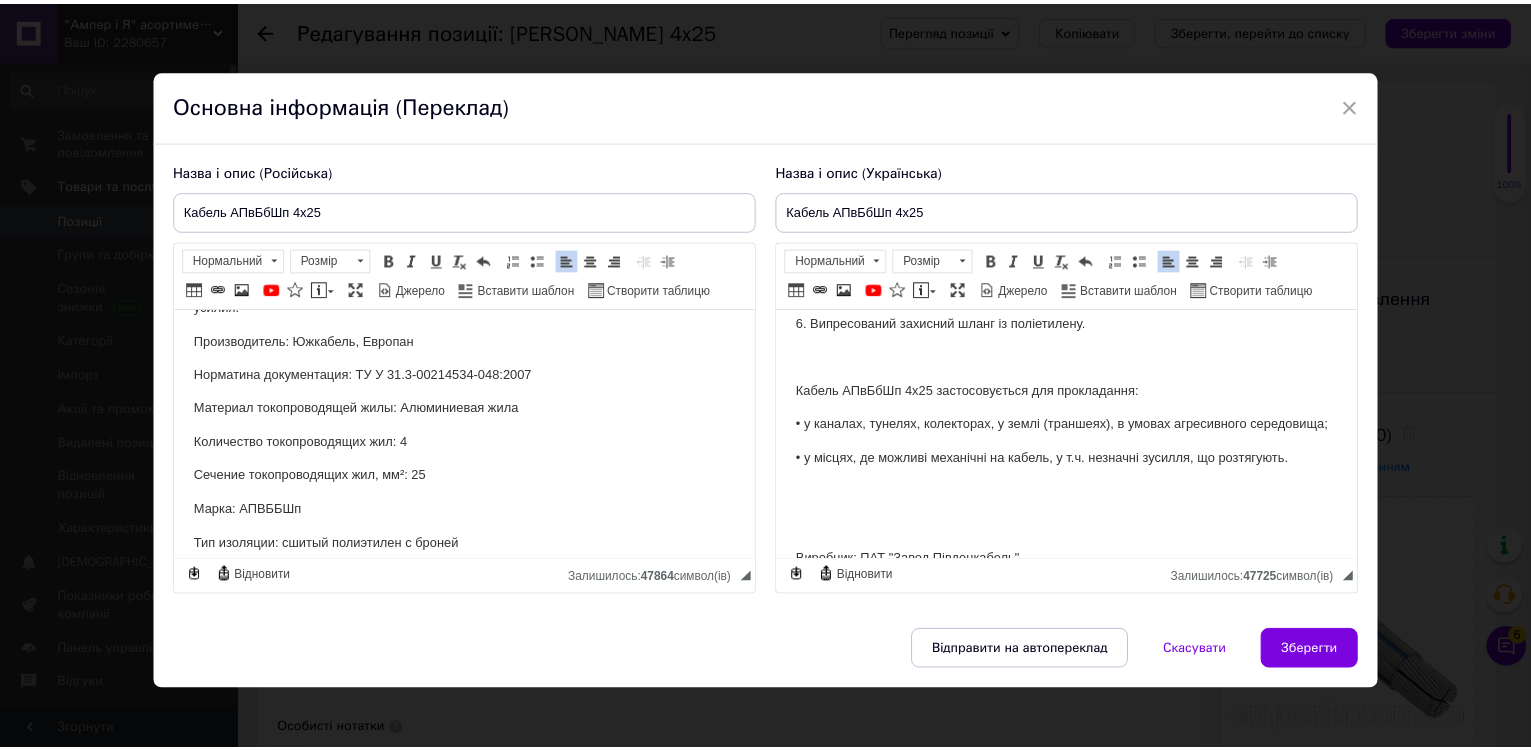 scroll, scrollTop: 500, scrollLeft: 0, axis: vertical 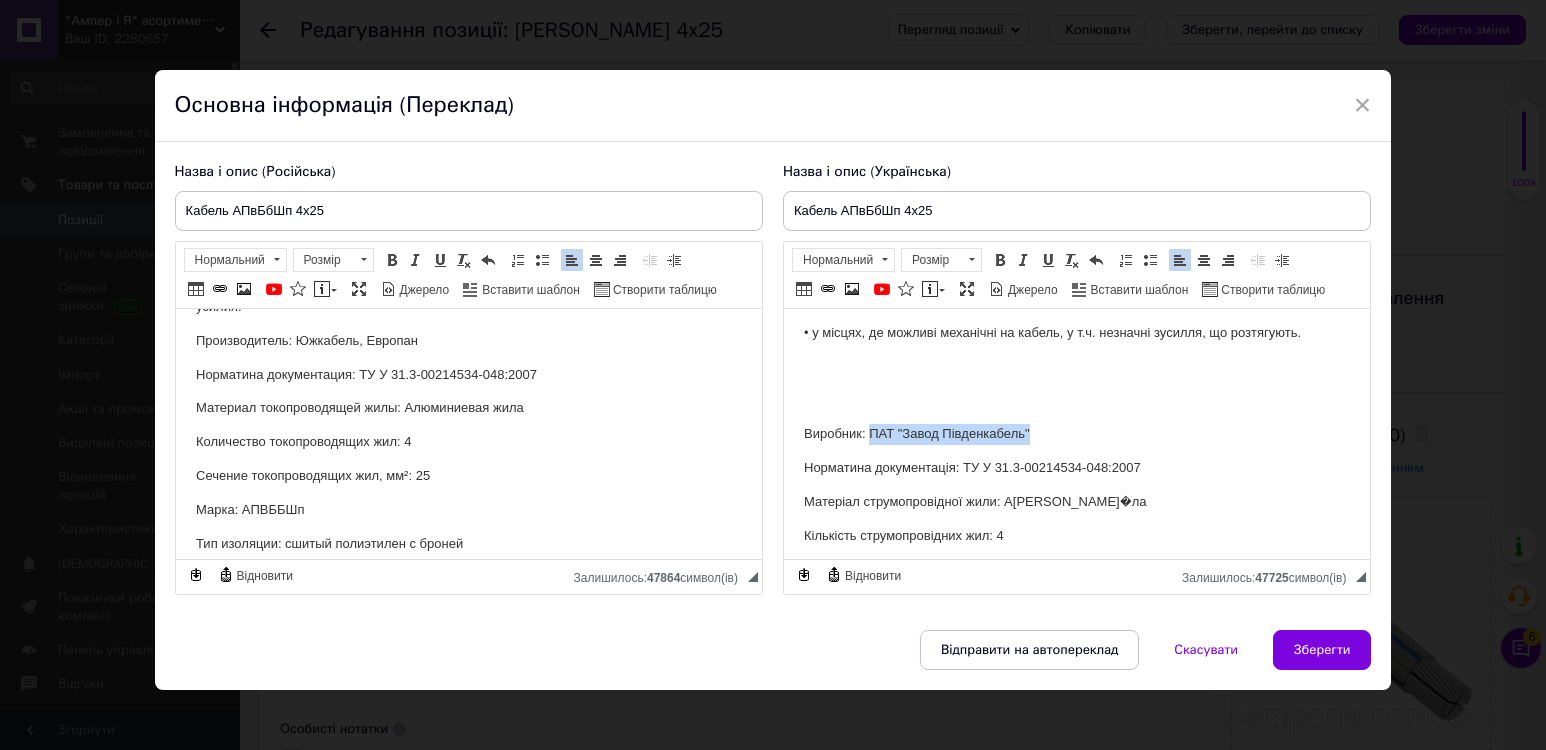 drag, startPoint x: 868, startPoint y: 450, endPoint x: 1101, endPoint y: 445, distance: 233.05363 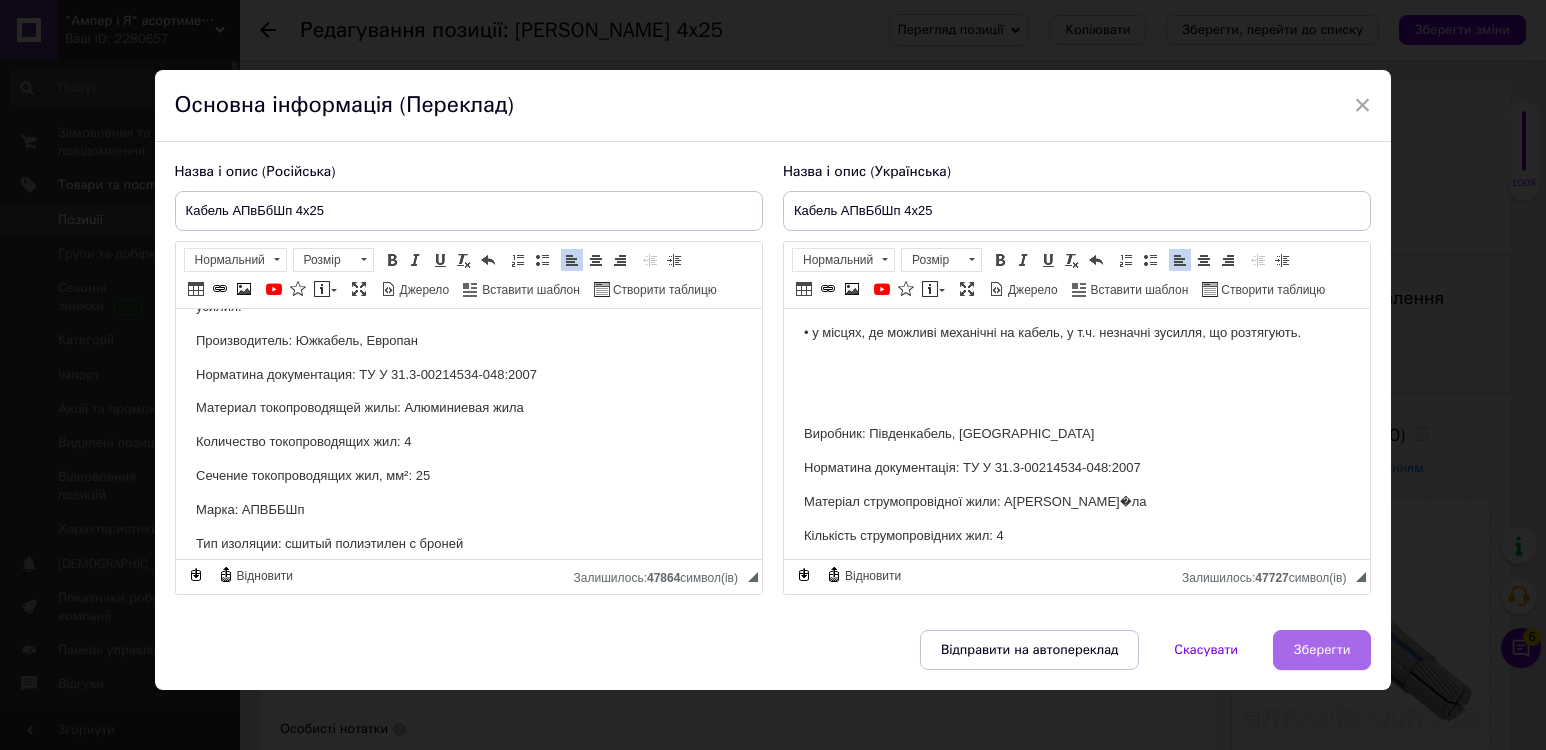 click on "Зберегти" at bounding box center (1322, 650) 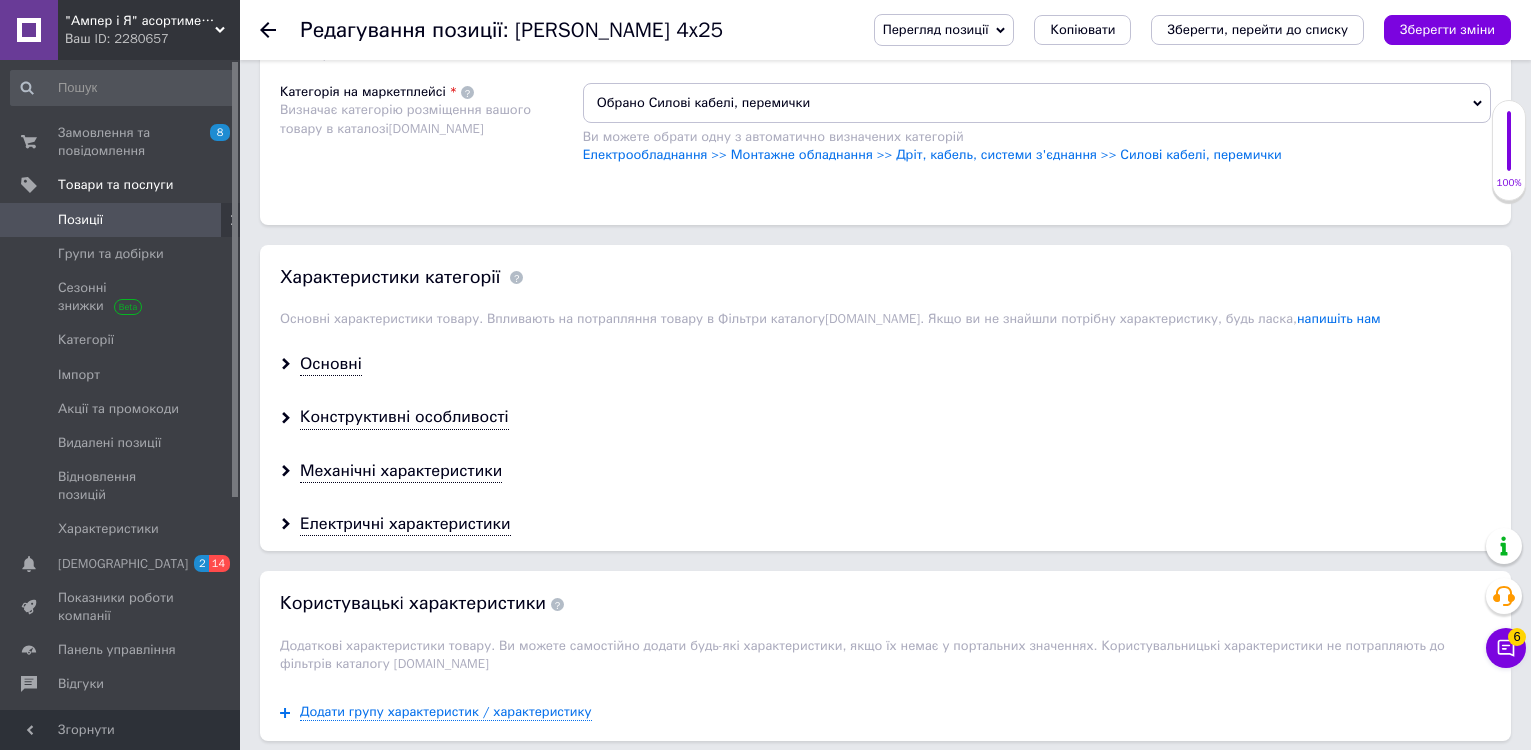 scroll, scrollTop: 1500, scrollLeft: 0, axis: vertical 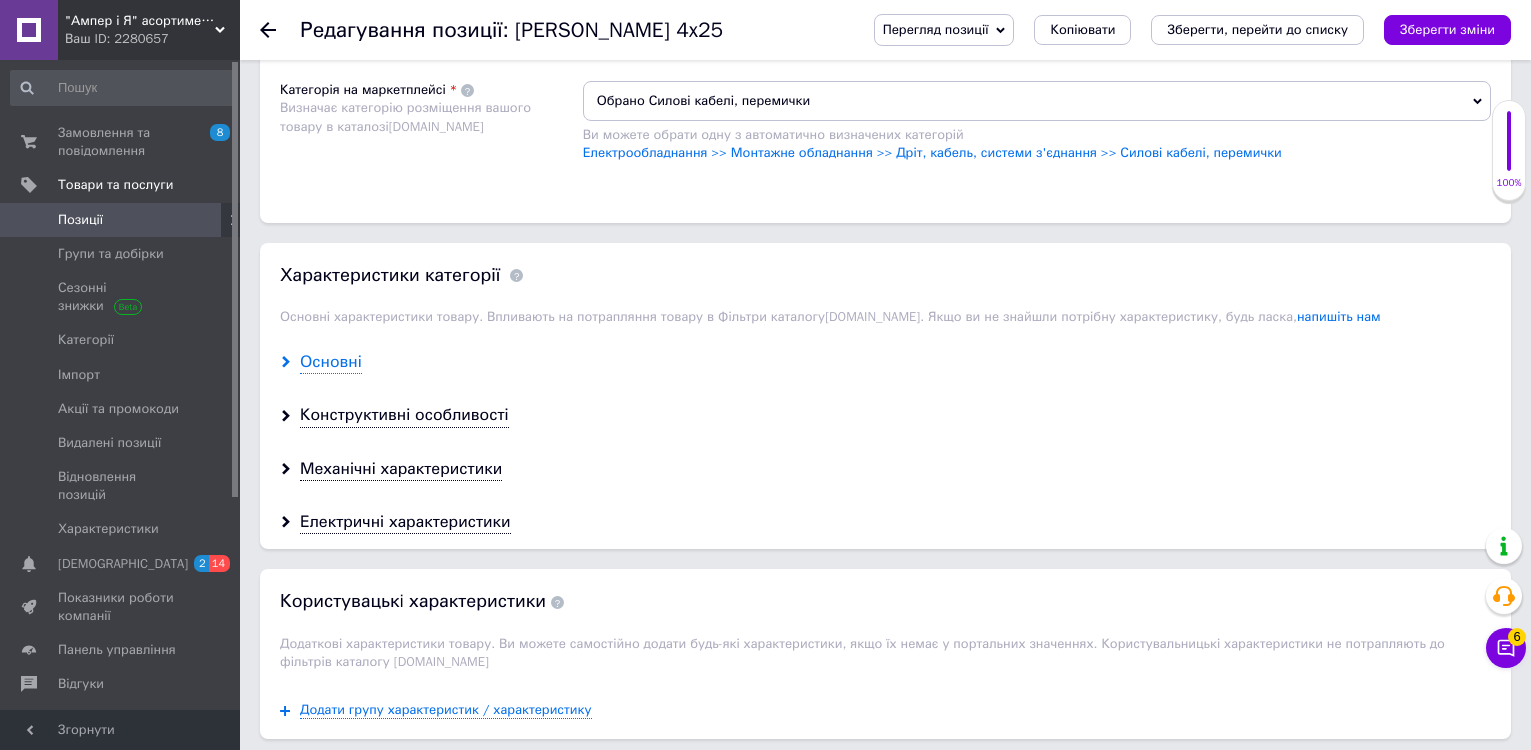 click on "Основні" at bounding box center [331, 362] 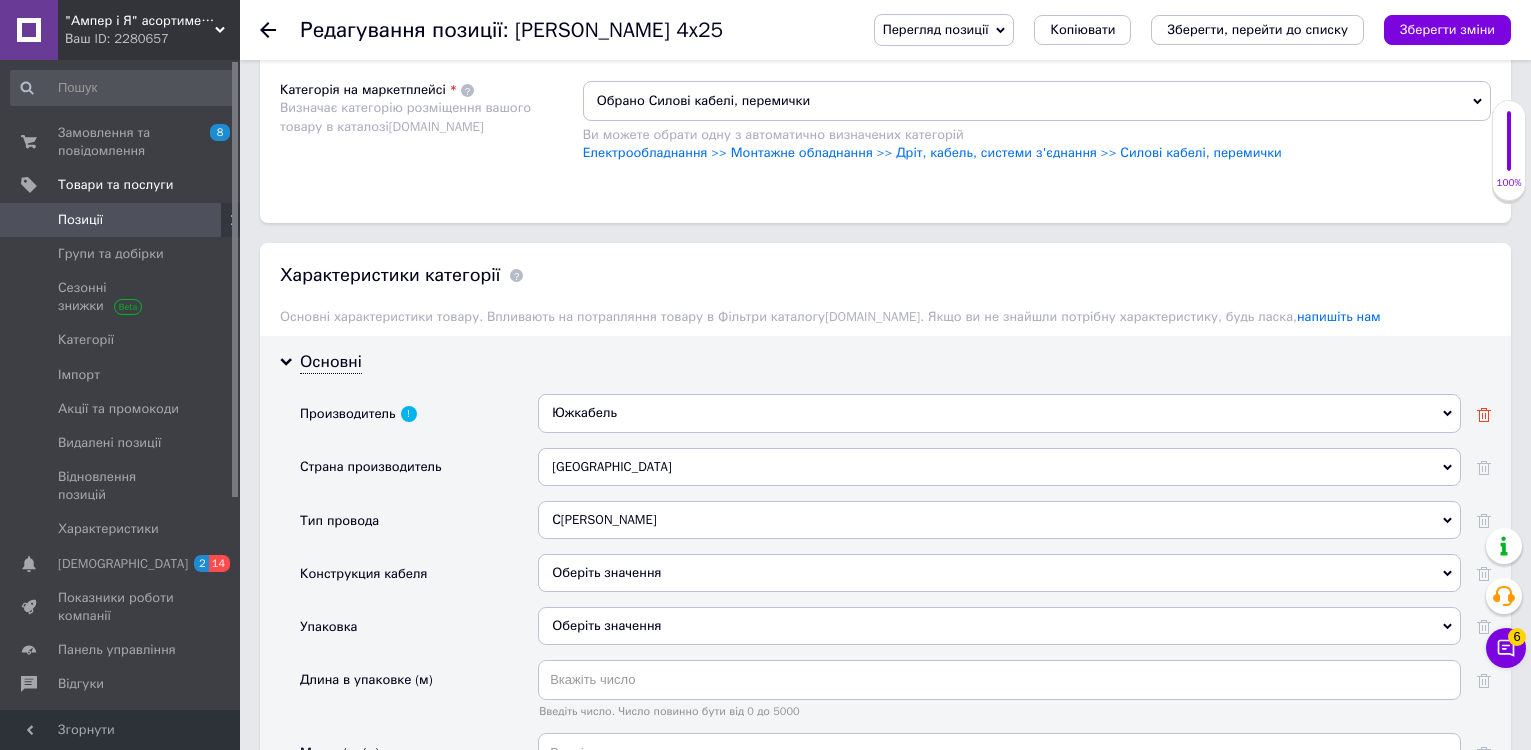click 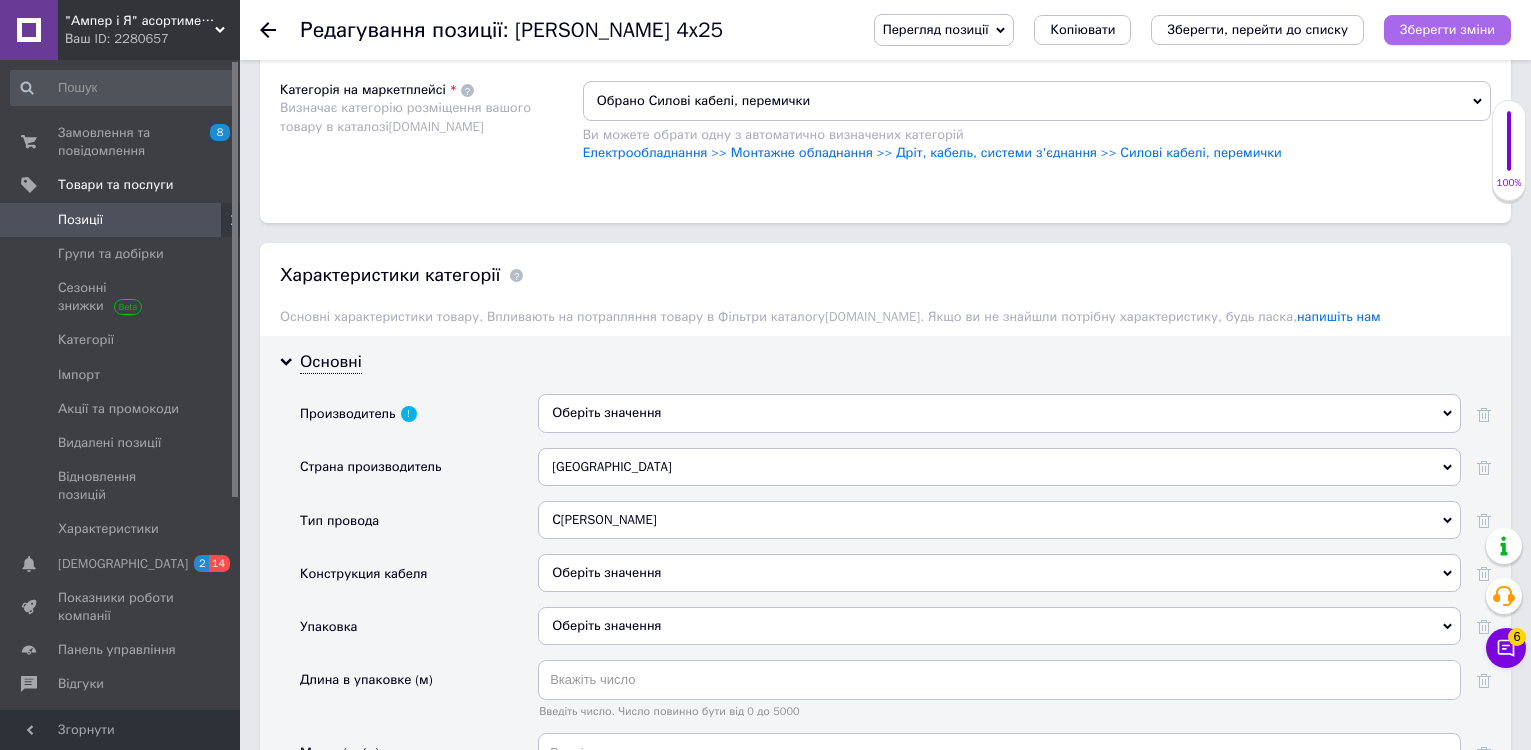 click on "Зберегти зміни" at bounding box center [1447, 29] 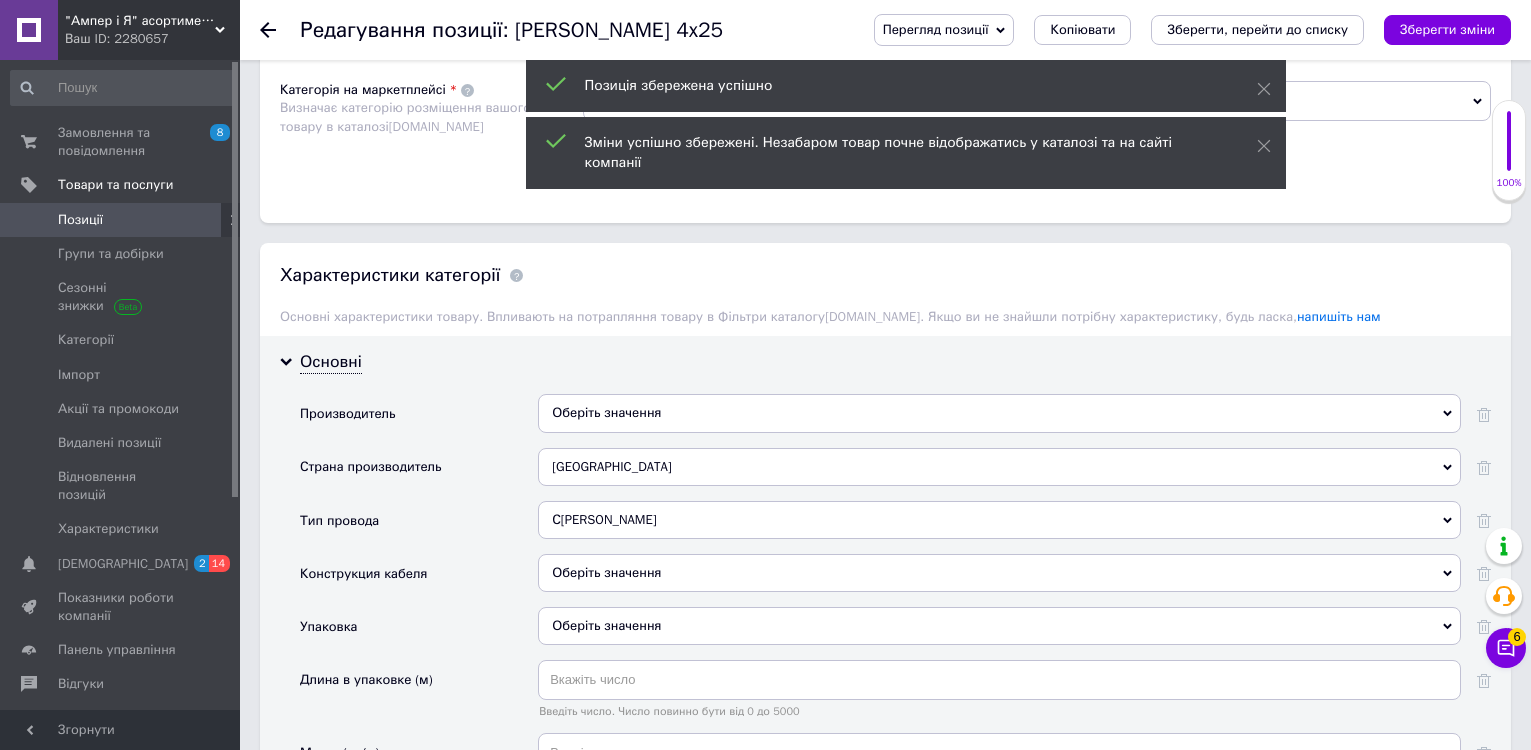 click 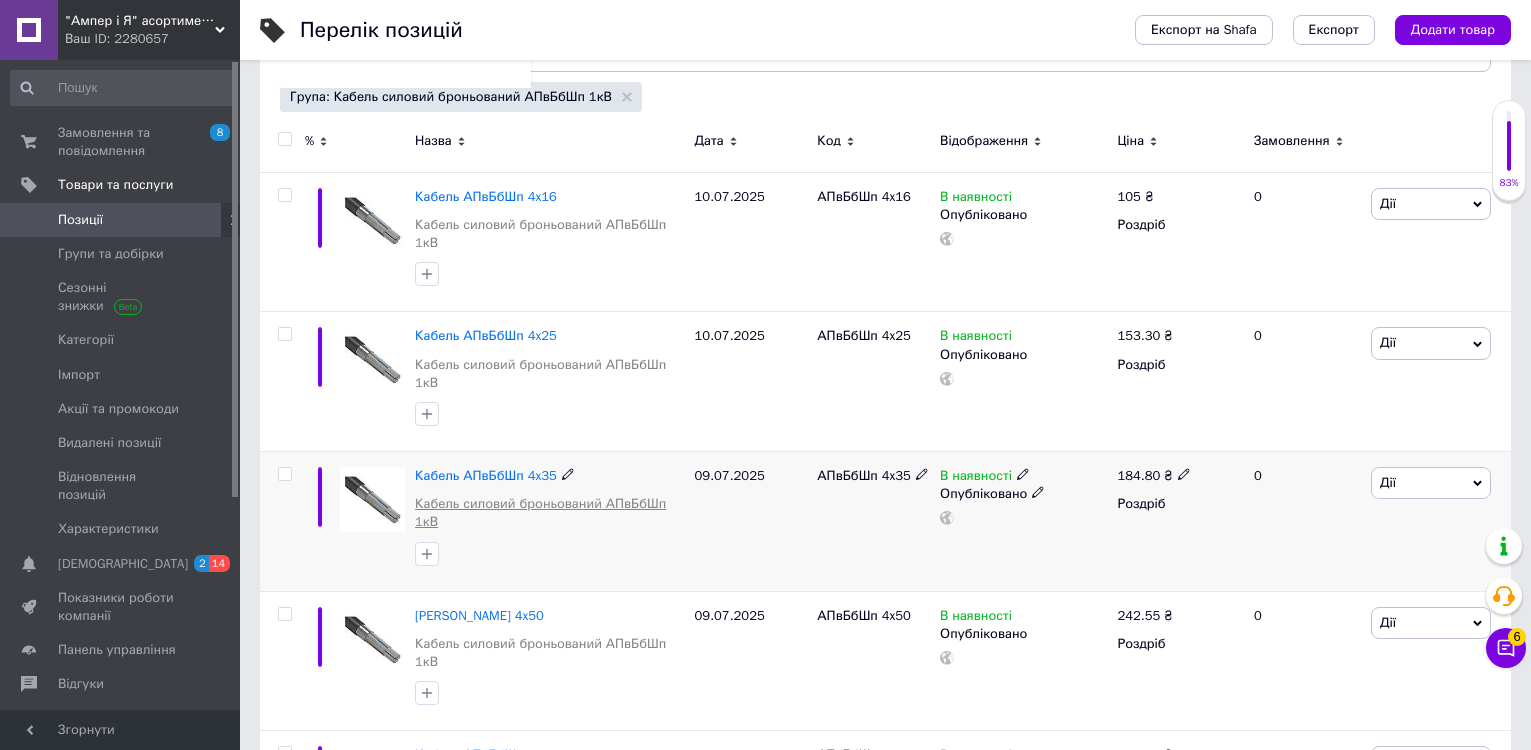 scroll, scrollTop: 300, scrollLeft: 0, axis: vertical 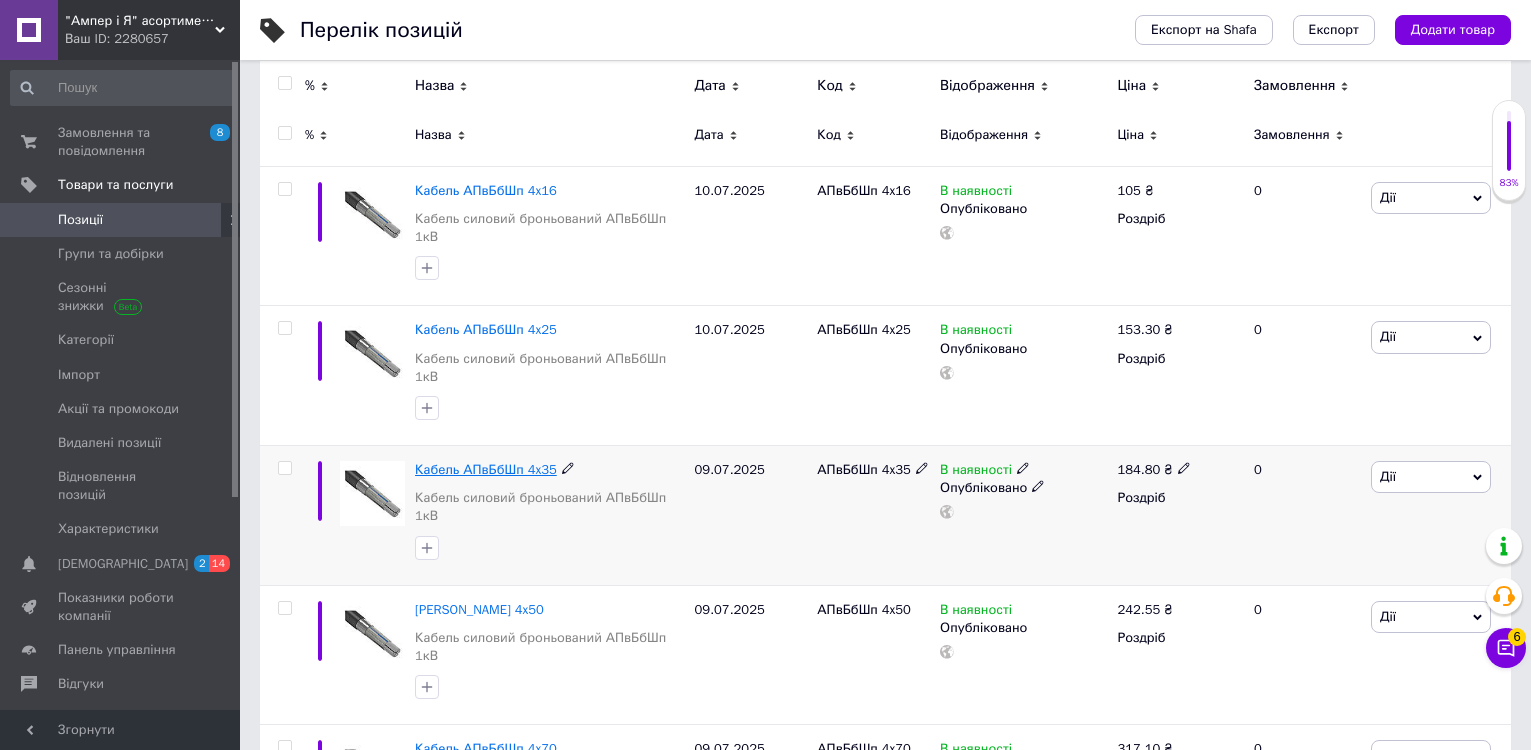 click on "Кабель АПвБбШп 4x35" at bounding box center [486, 469] 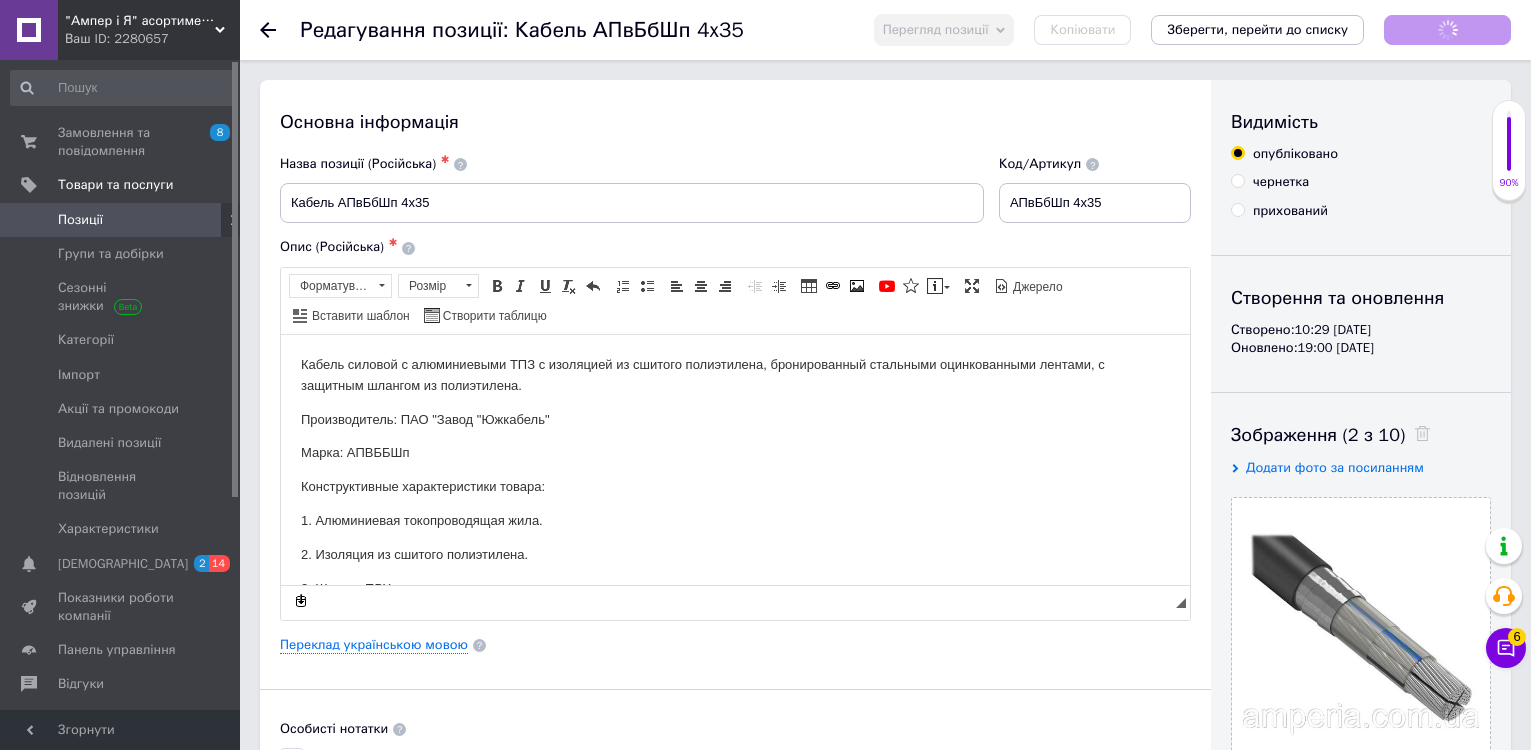 scroll, scrollTop: 0, scrollLeft: 0, axis: both 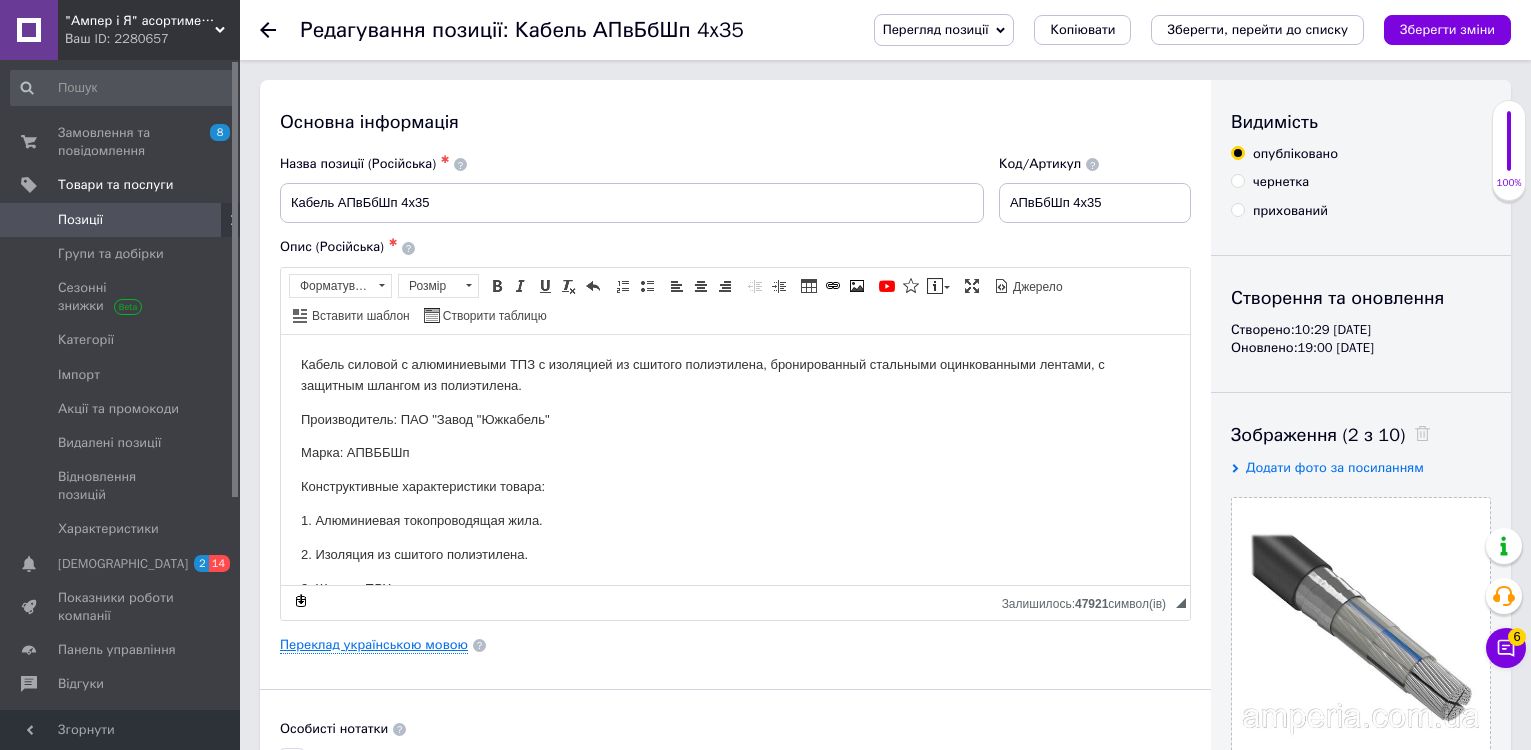 click on "Переклад українською мовою" at bounding box center [374, 645] 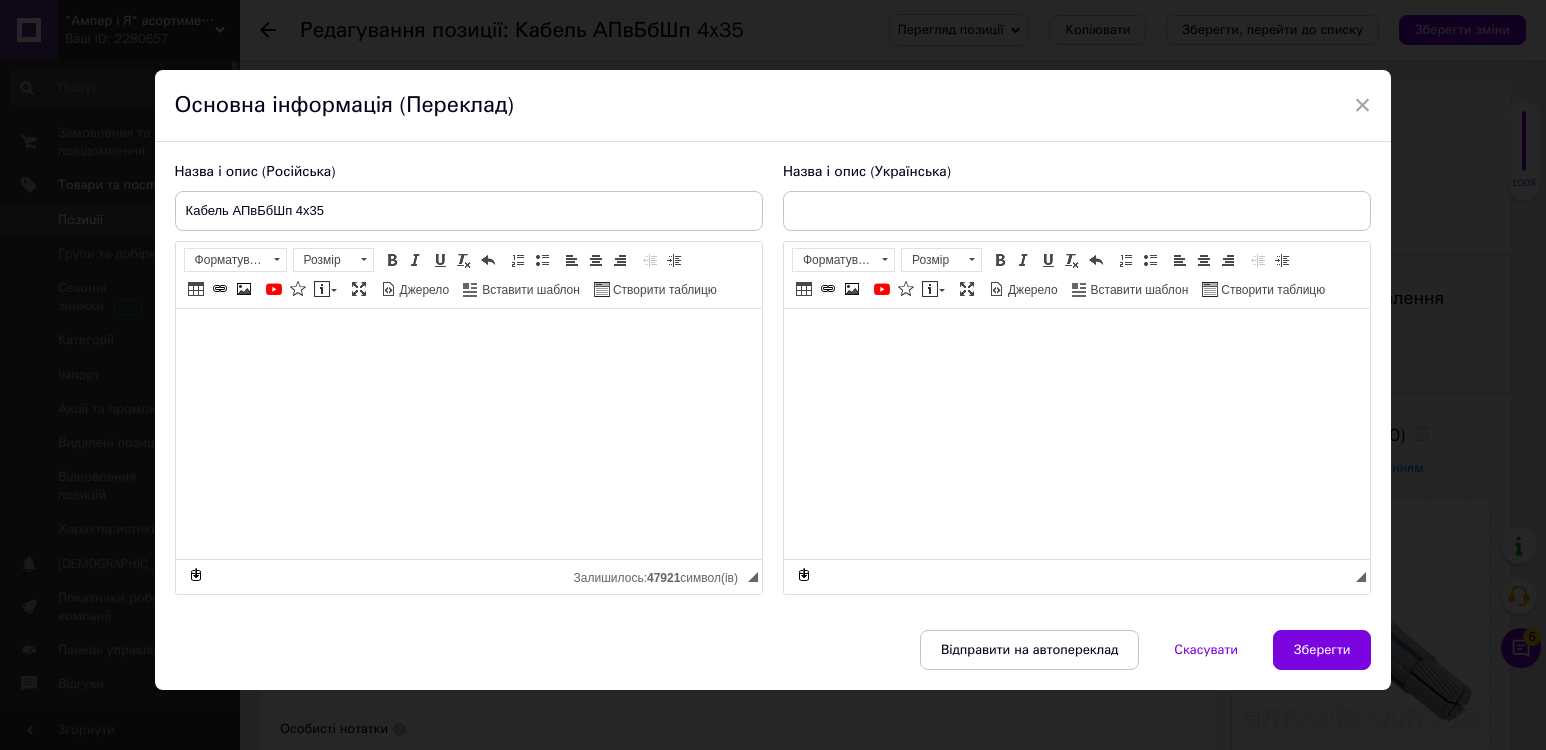 type on "Кабель АПББШп 4x35" 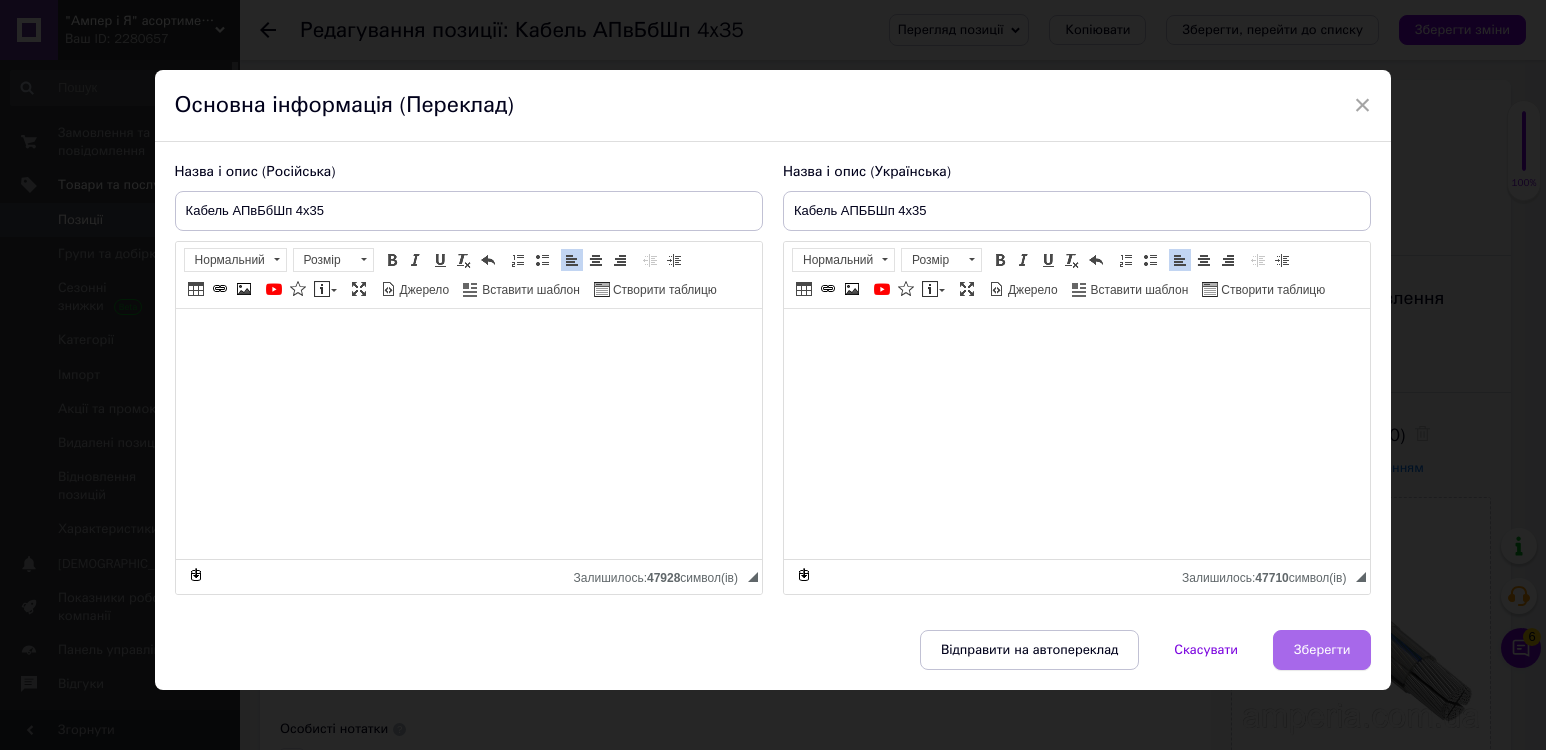 click on "Зберегти" at bounding box center [1322, 650] 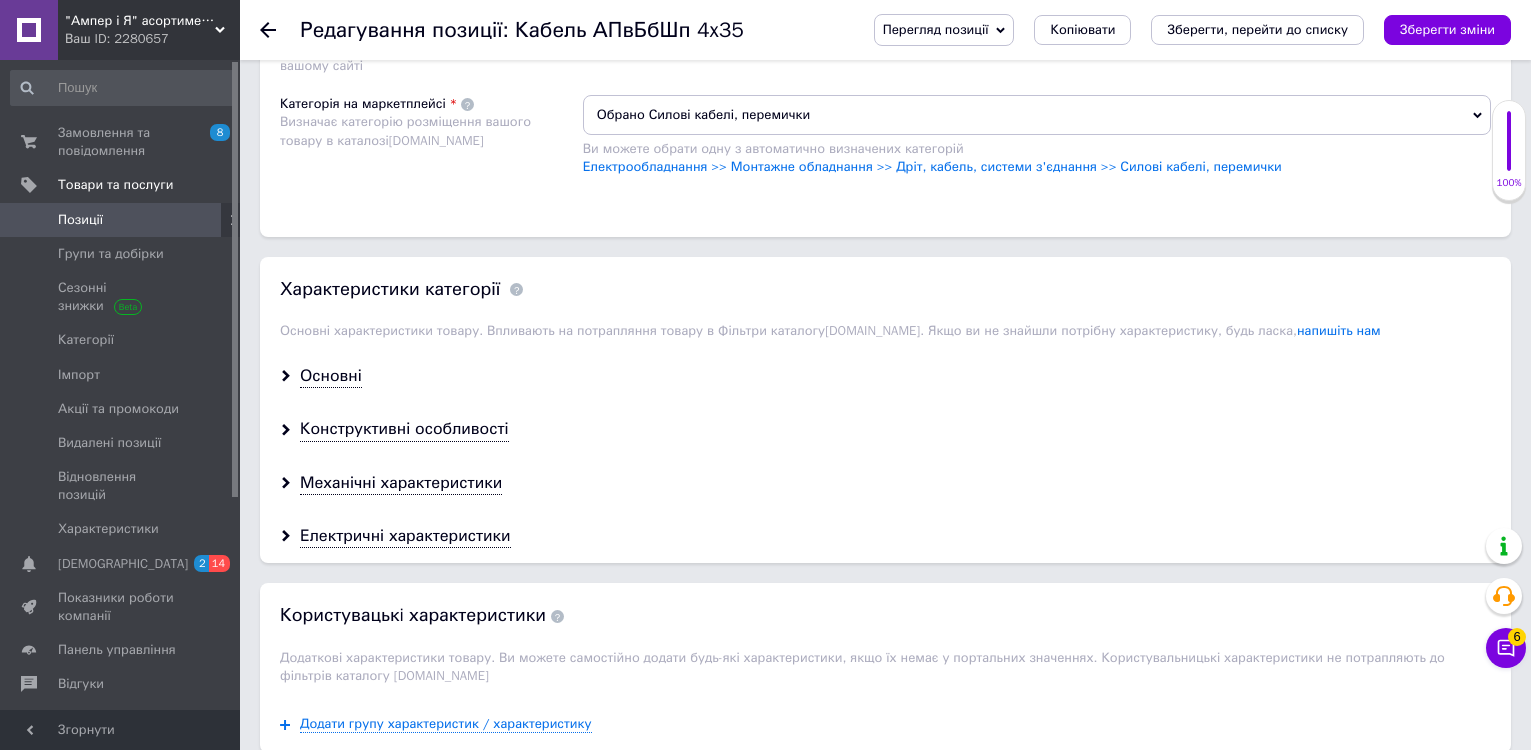 scroll, scrollTop: 1500, scrollLeft: 0, axis: vertical 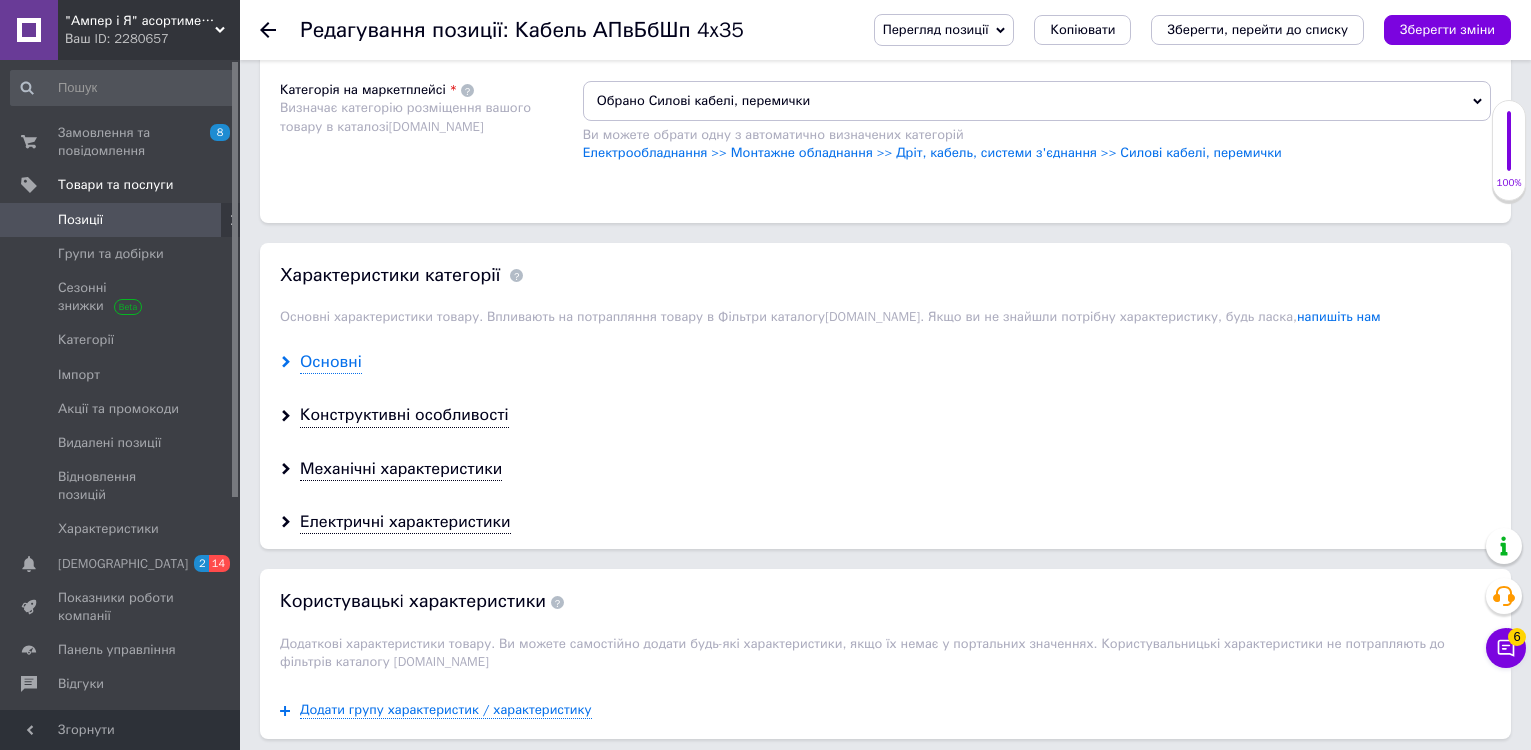 click on "Основні" at bounding box center (331, 362) 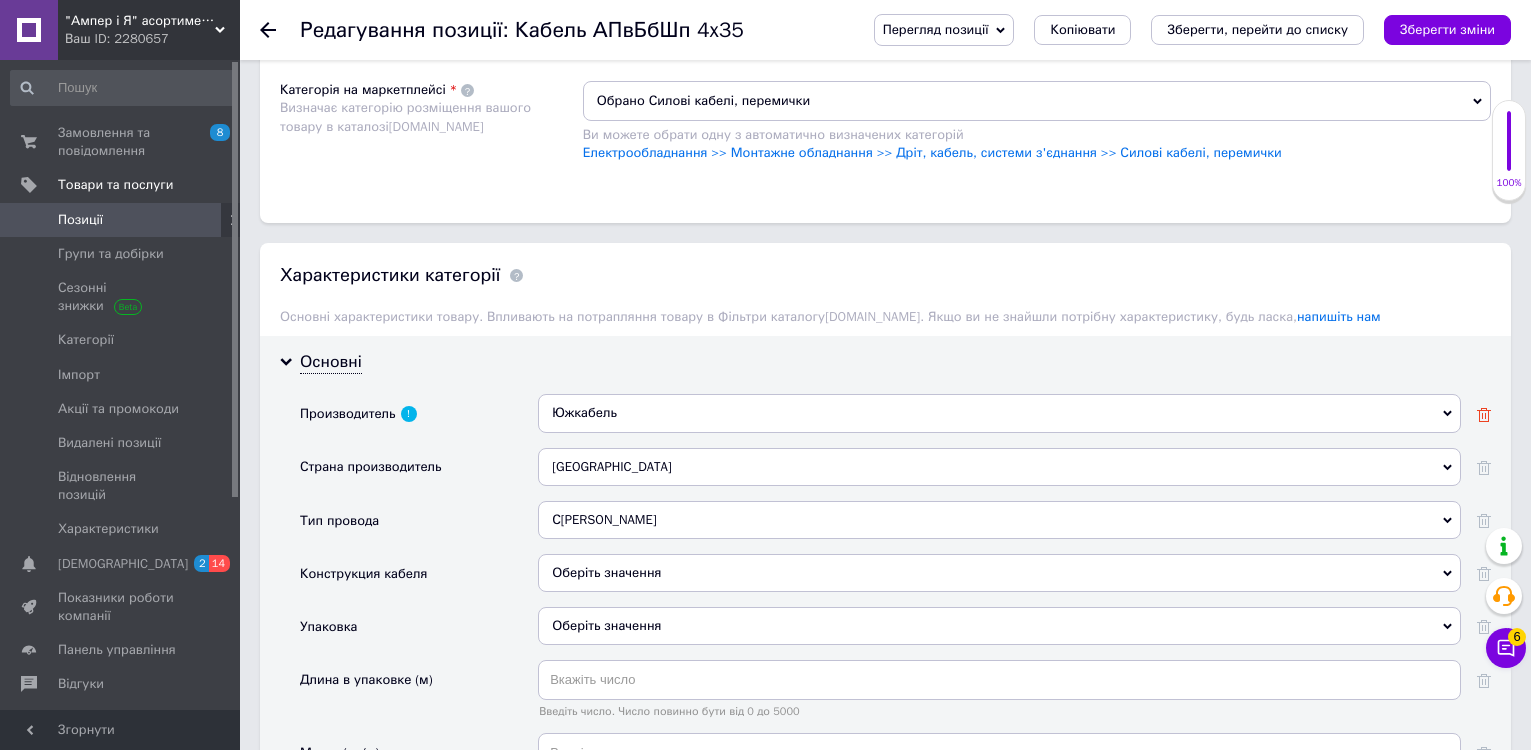 click 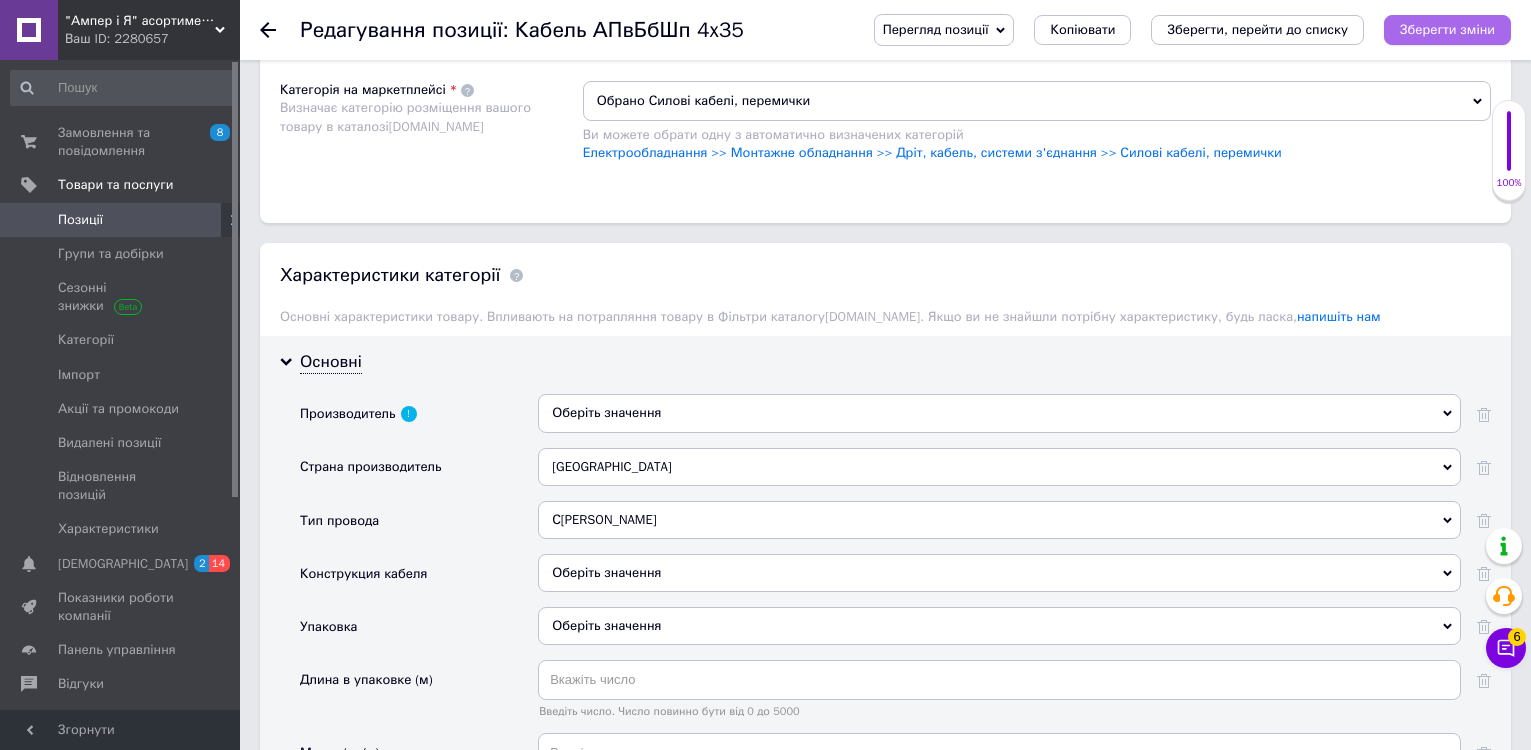 click on "Зберегти зміни" at bounding box center (1447, 29) 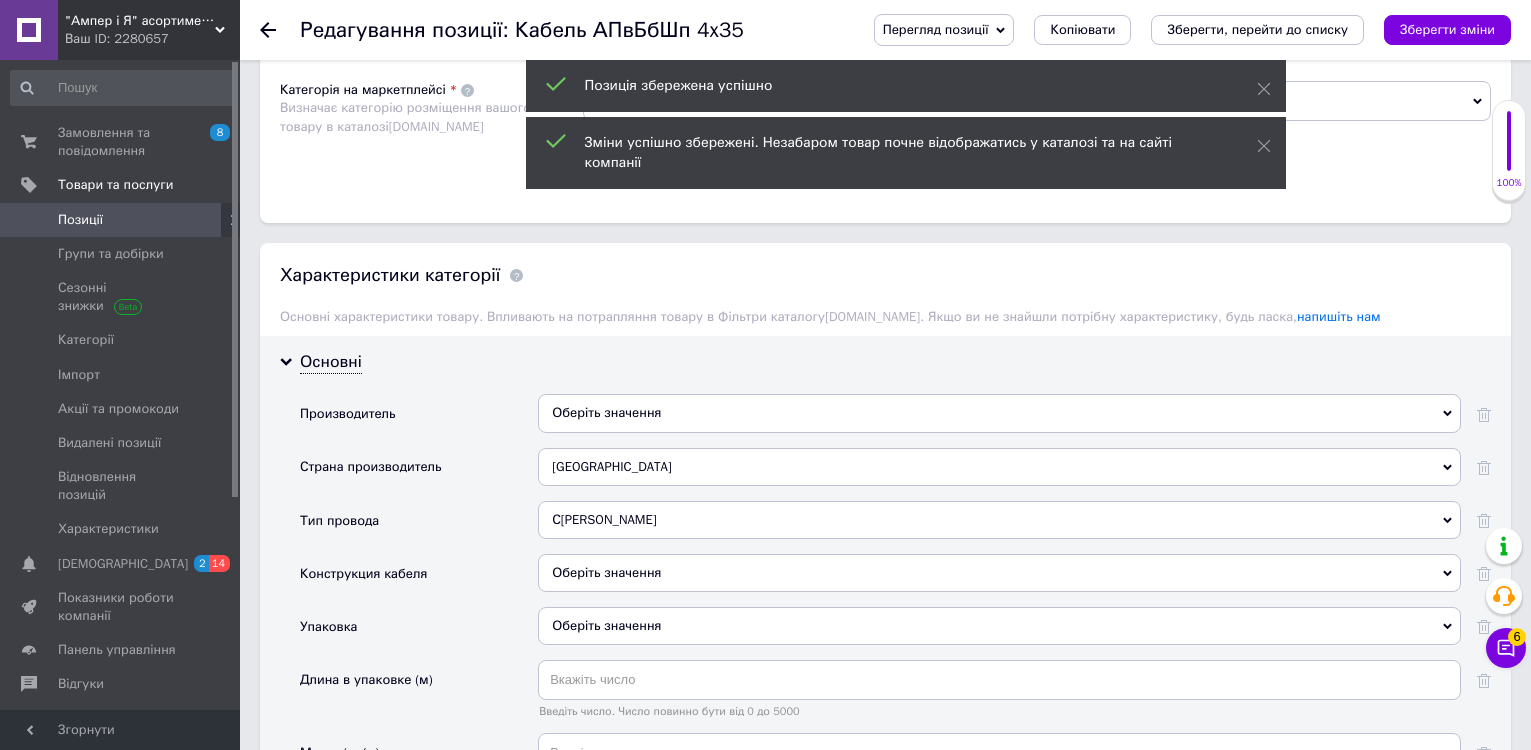 click 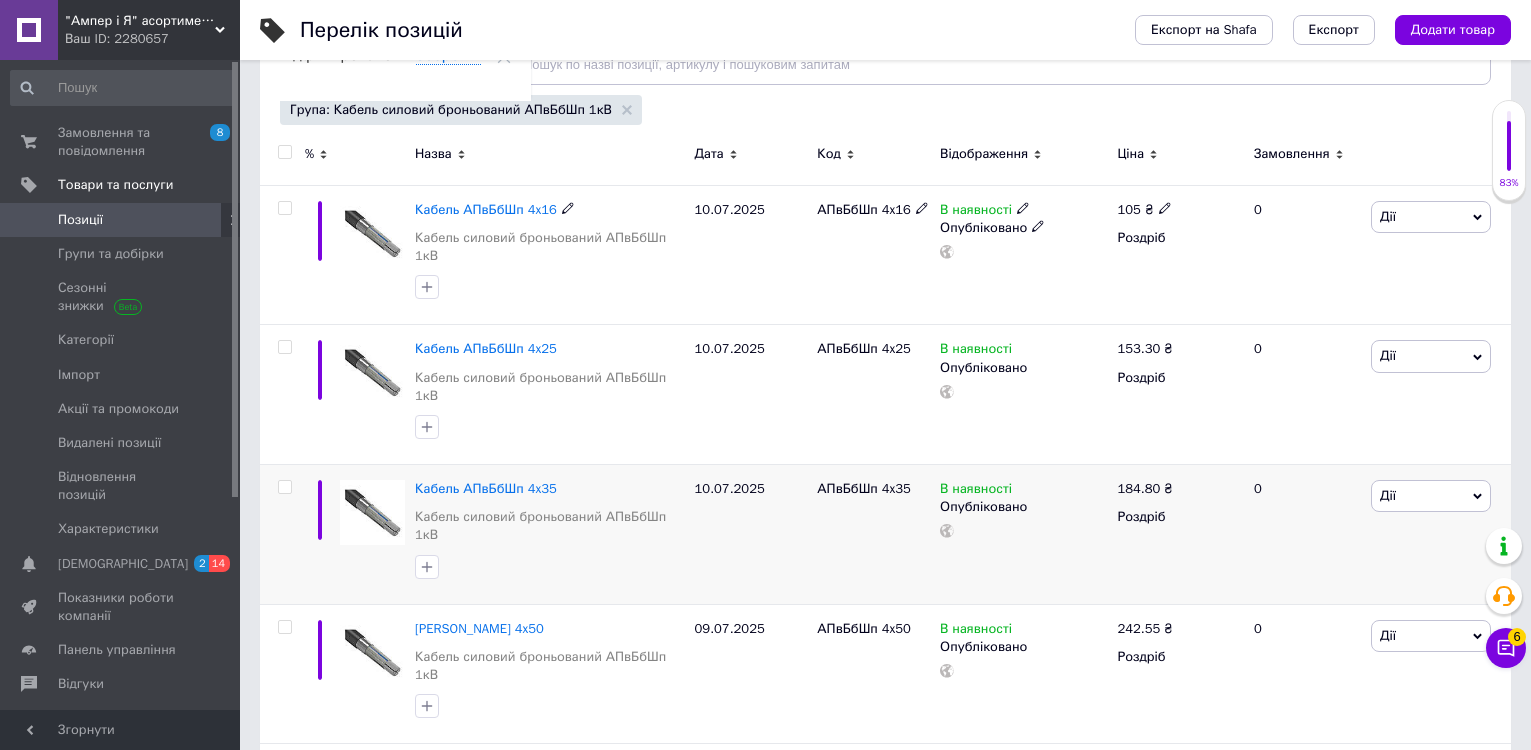 scroll, scrollTop: 300, scrollLeft: 0, axis: vertical 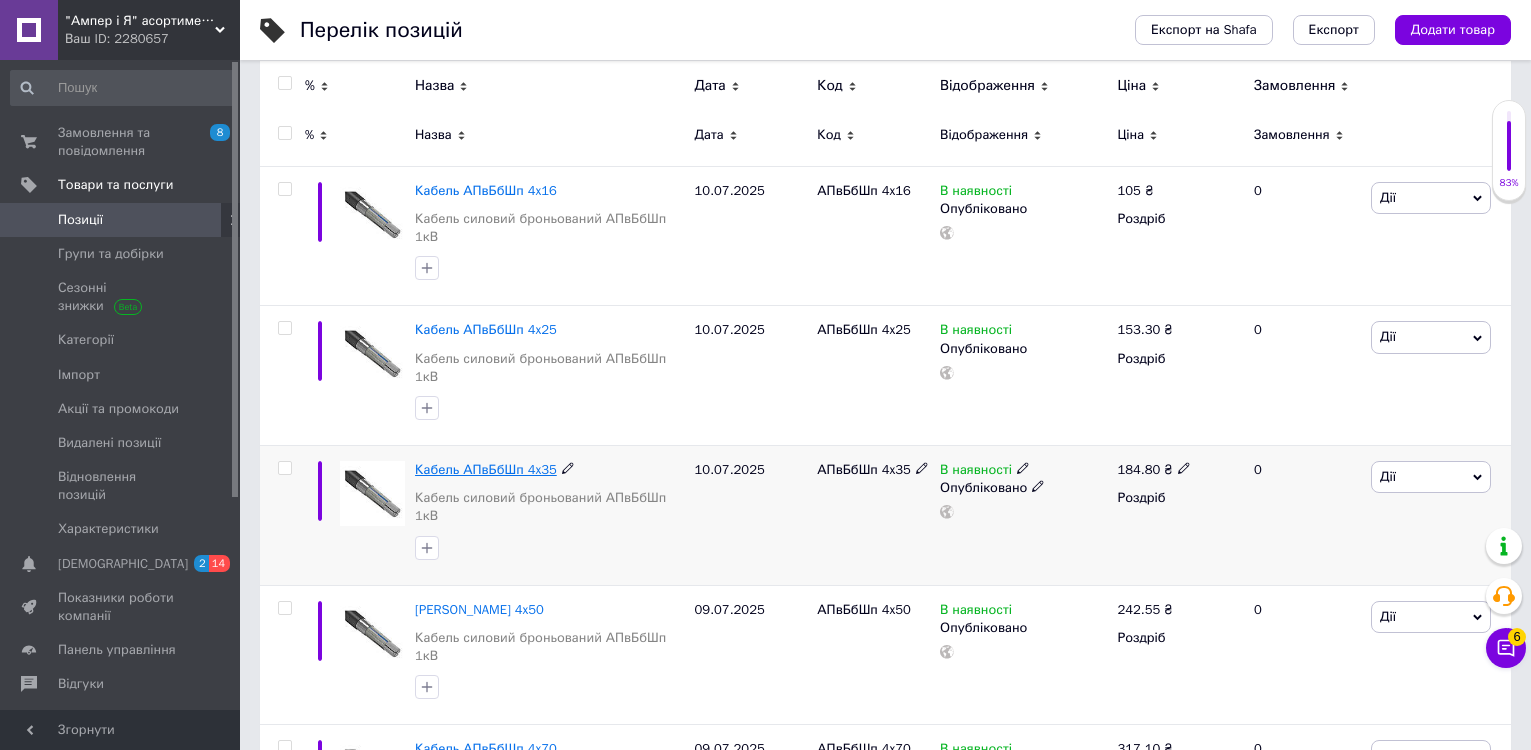 click on "Кабель АПвБбШп 4x35" at bounding box center (486, 469) 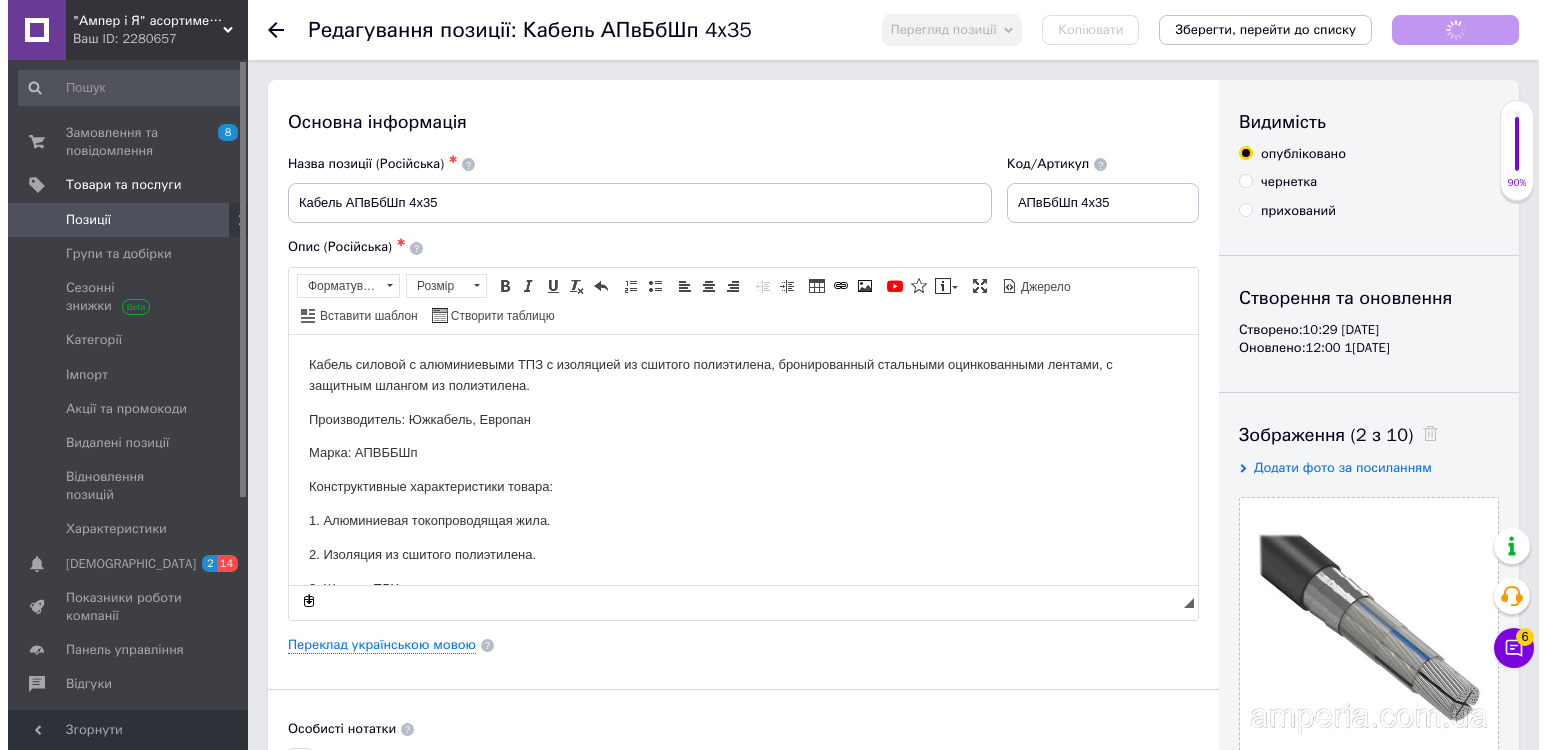 scroll, scrollTop: 0, scrollLeft: 0, axis: both 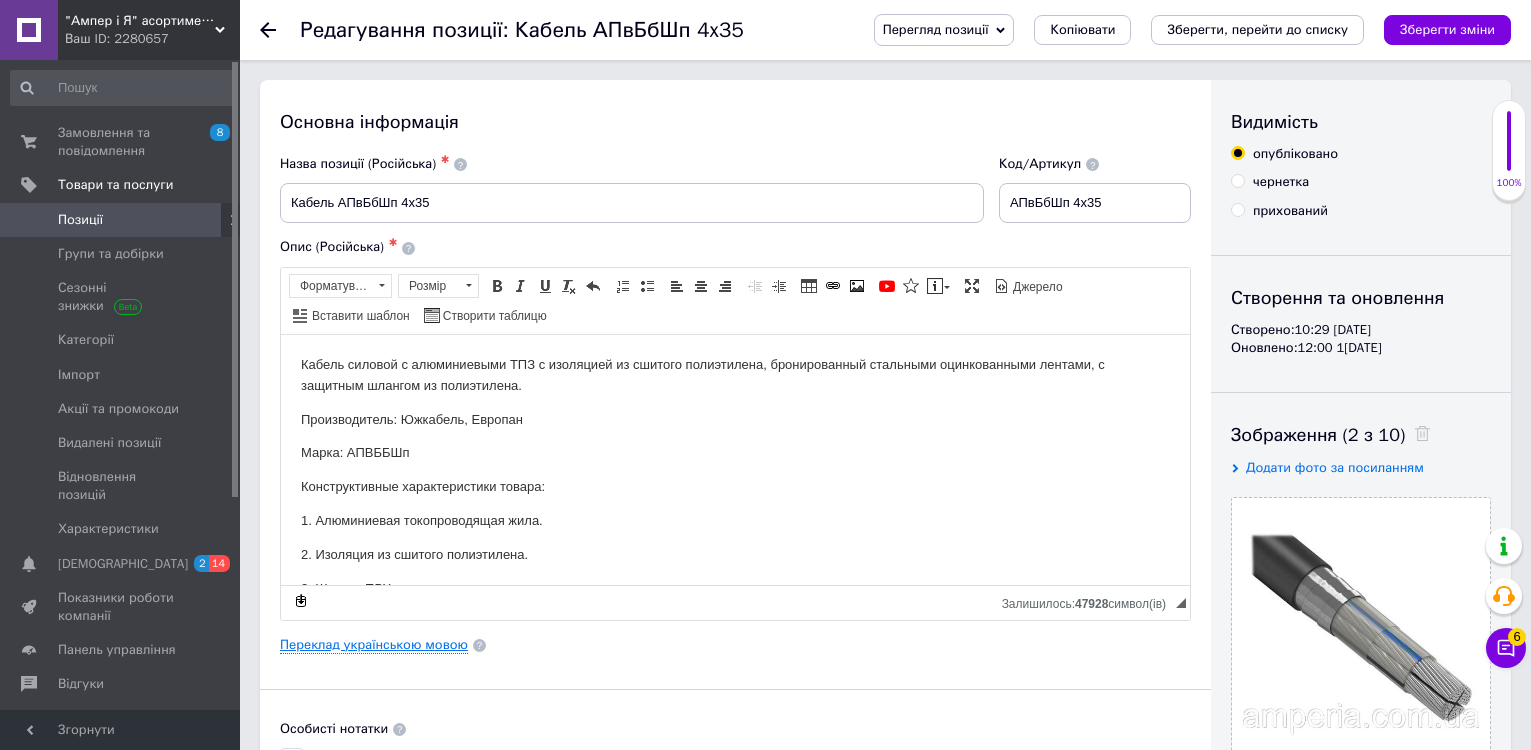 click on "Переклад українською мовою" at bounding box center (374, 645) 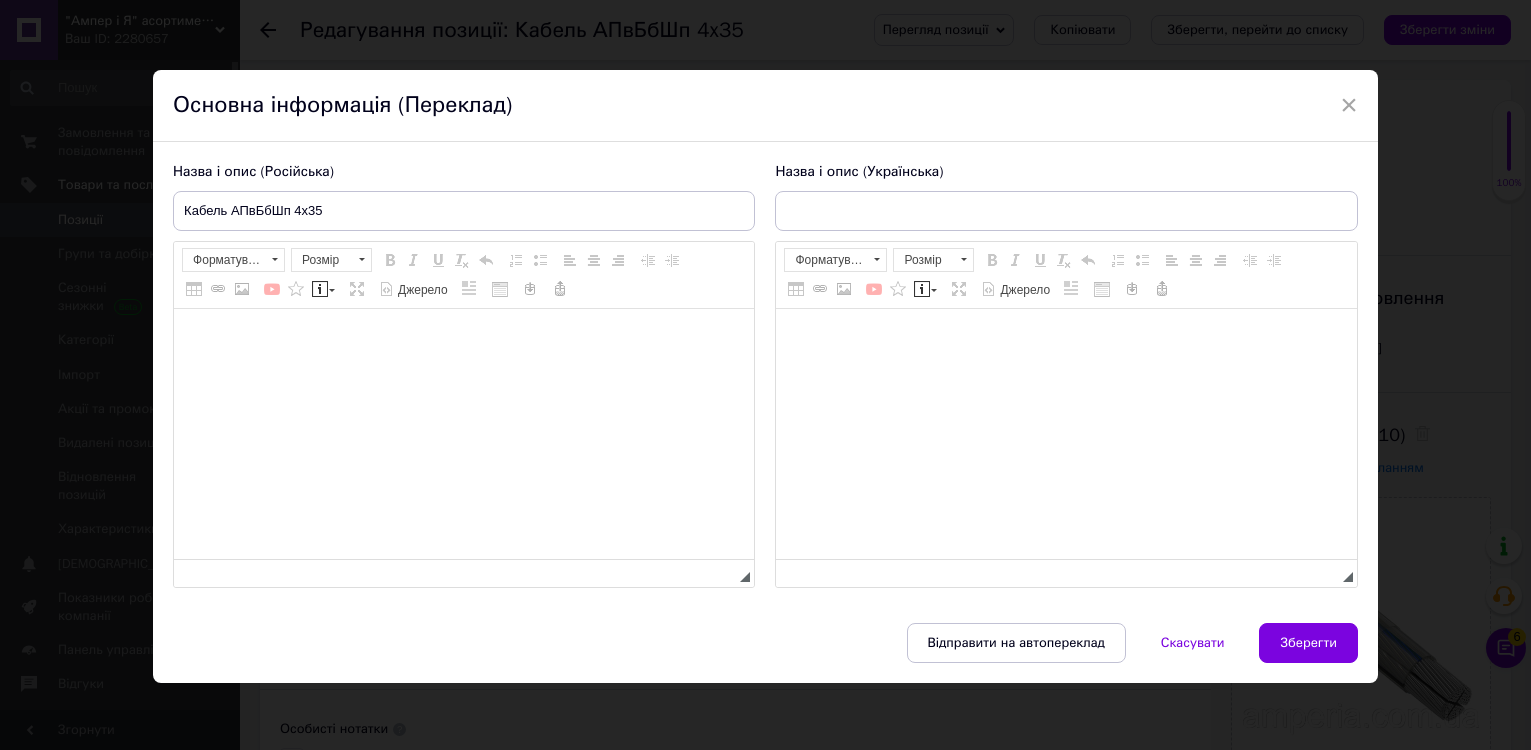 type on "Кабель АПББШп 4x35" 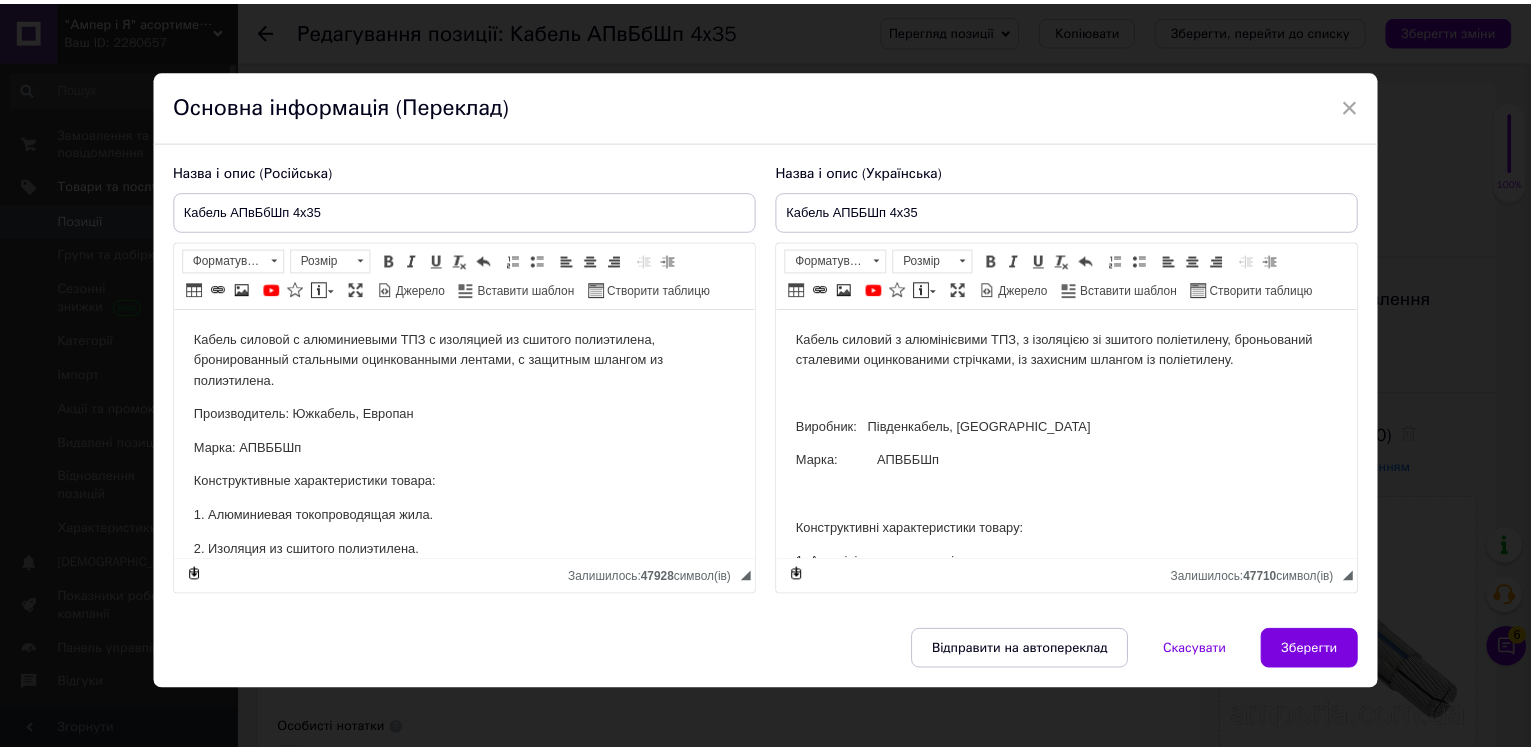 scroll, scrollTop: 0, scrollLeft: 0, axis: both 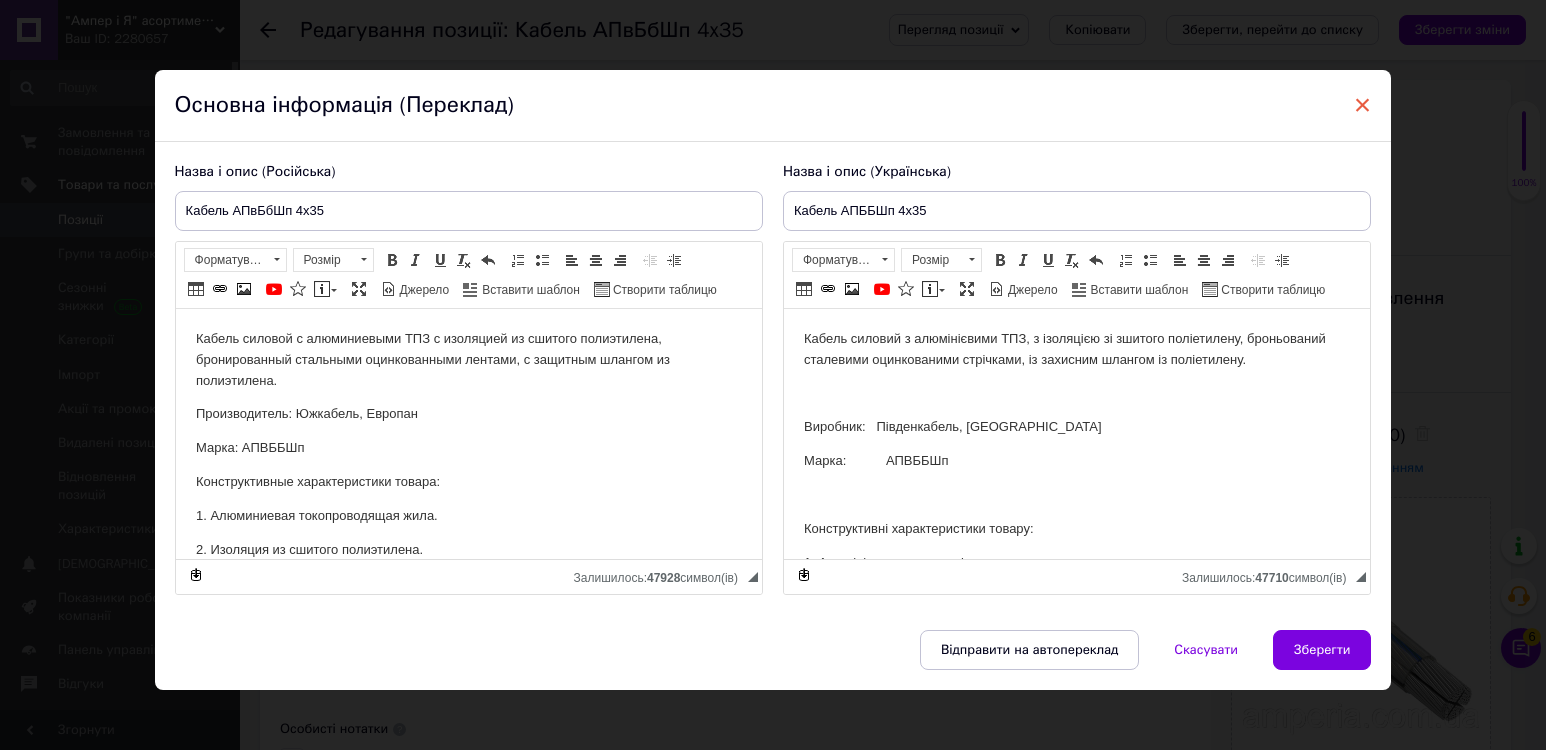 click on "×" at bounding box center [1363, 105] 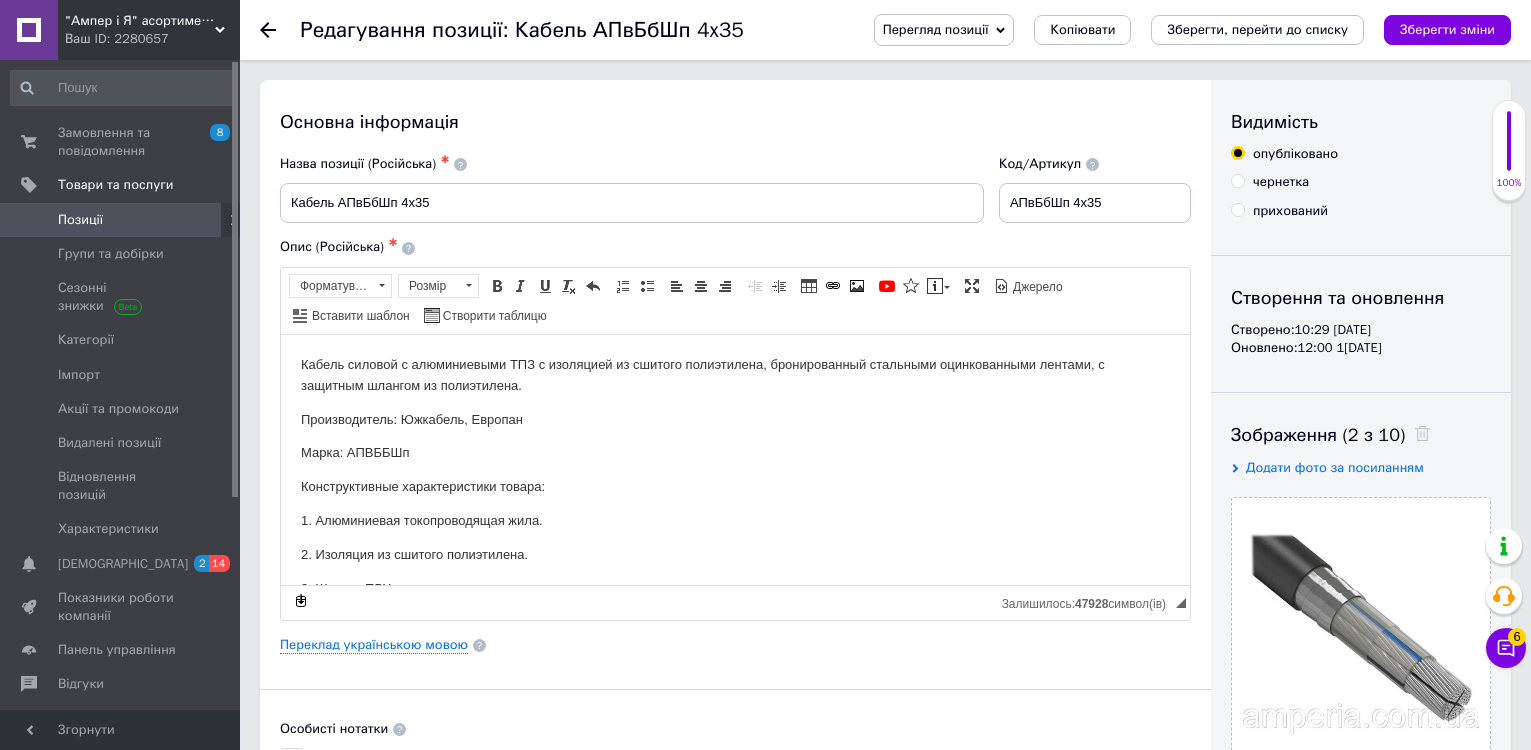 click 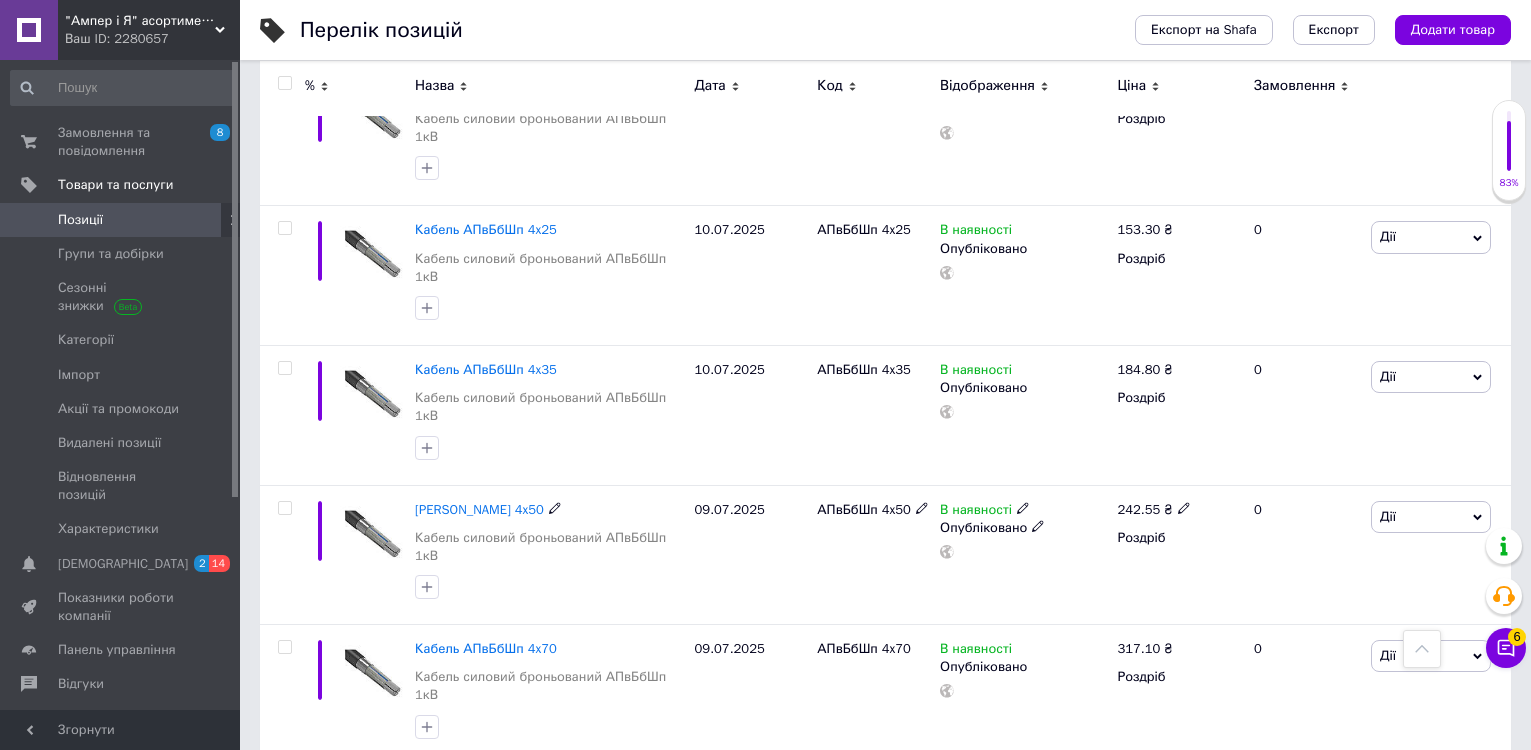 scroll, scrollTop: 500, scrollLeft: 0, axis: vertical 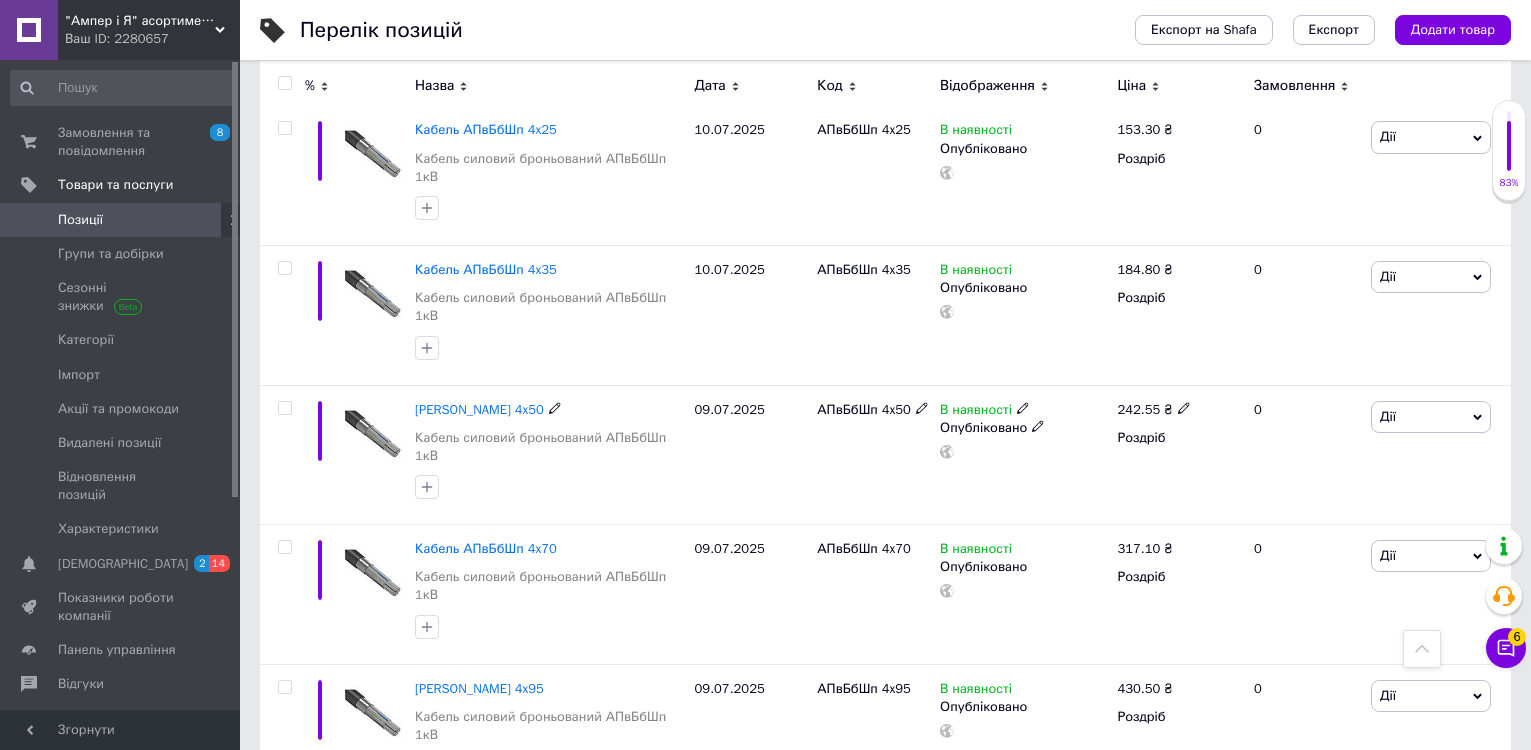 click on "[PERSON_NAME] 4x50" at bounding box center [479, 409] 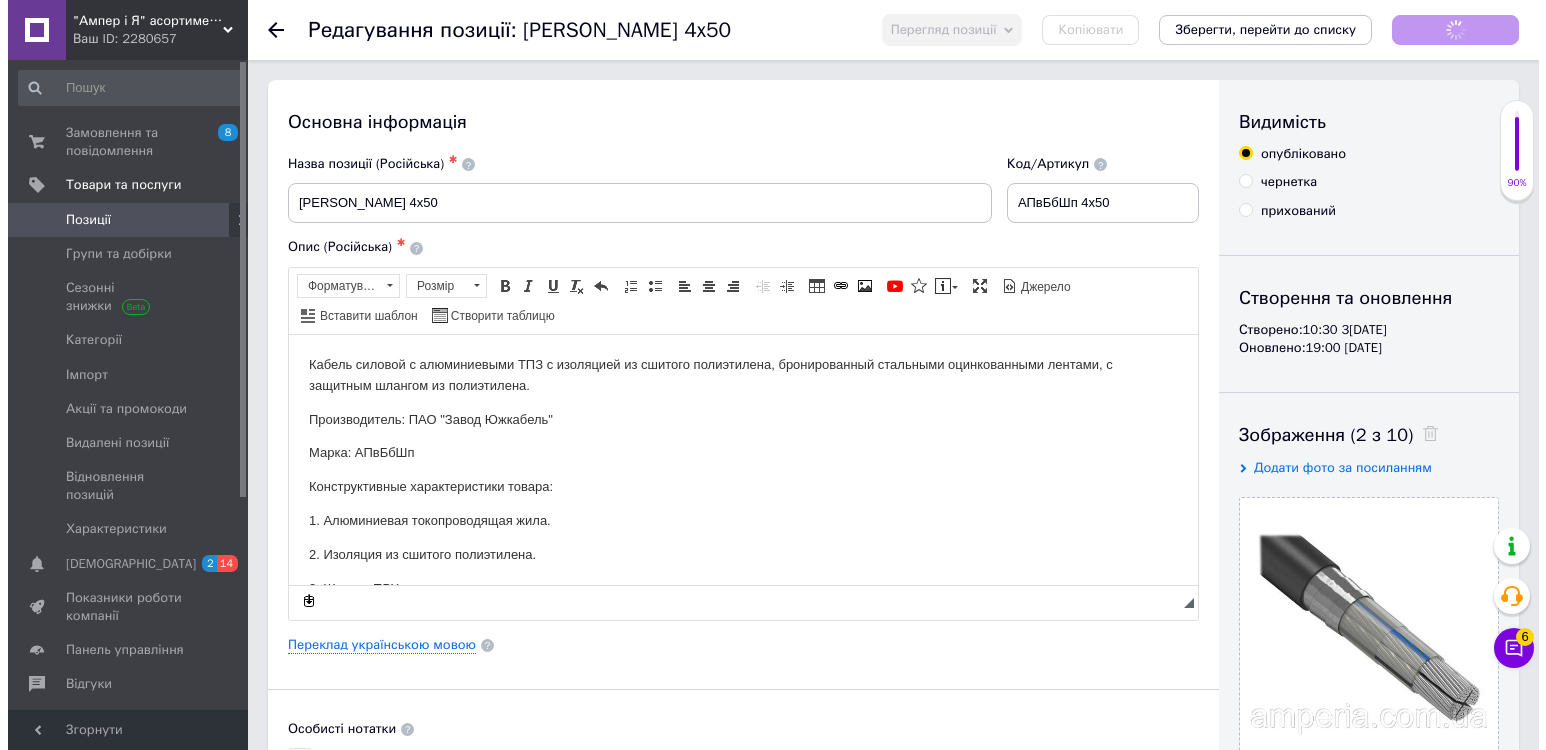 scroll, scrollTop: 0, scrollLeft: 0, axis: both 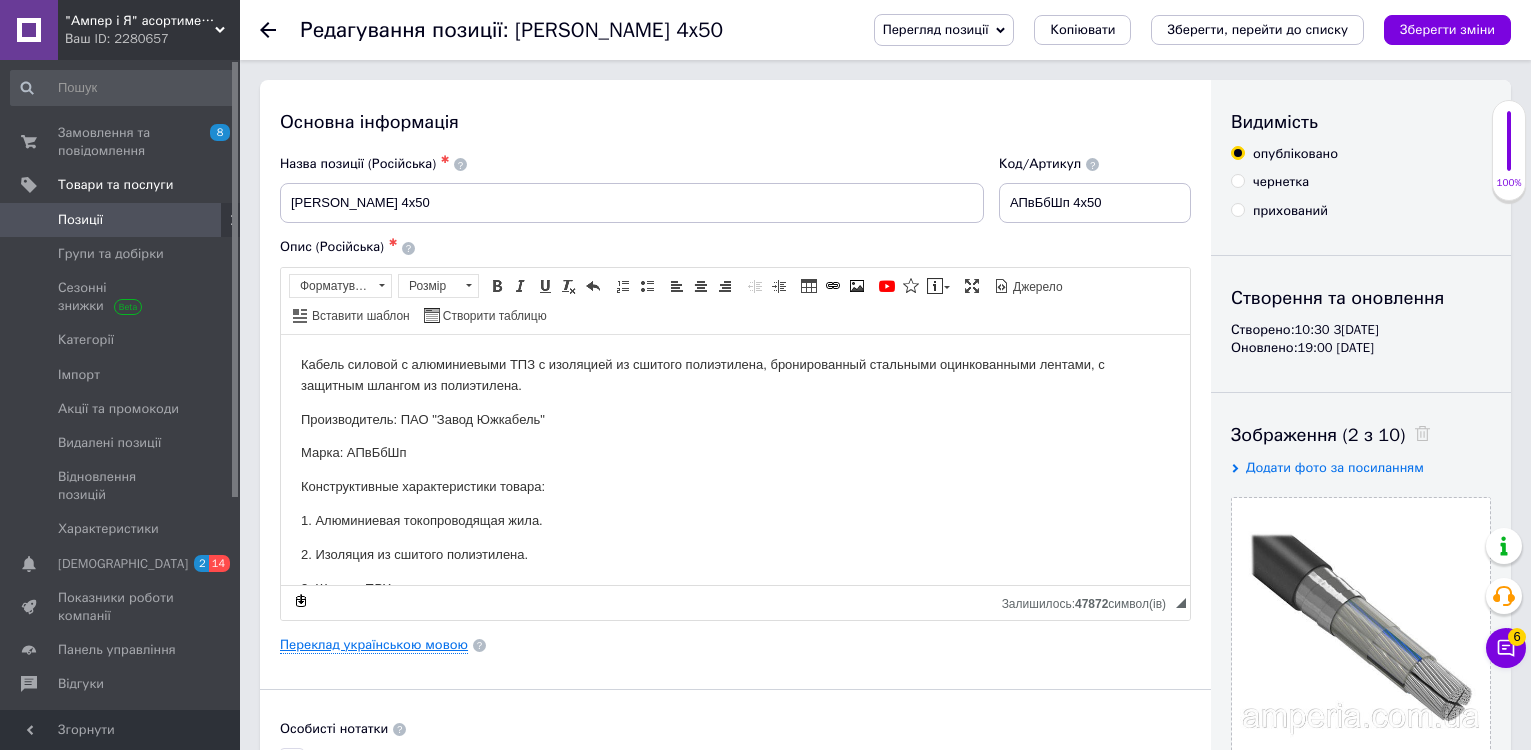 click on "Переклад українською мовою" at bounding box center (374, 645) 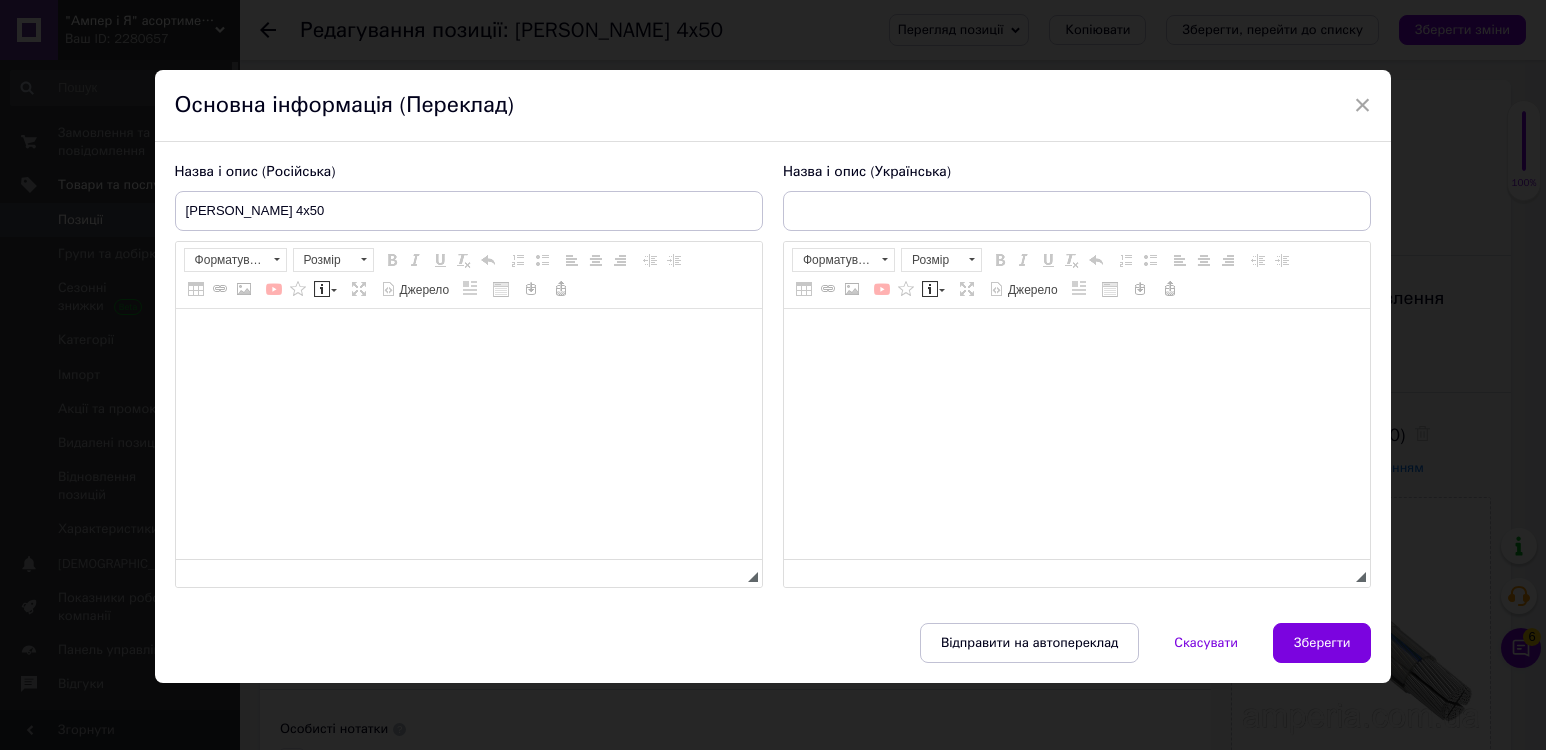 type on "[PERSON_NAME] 4x50" 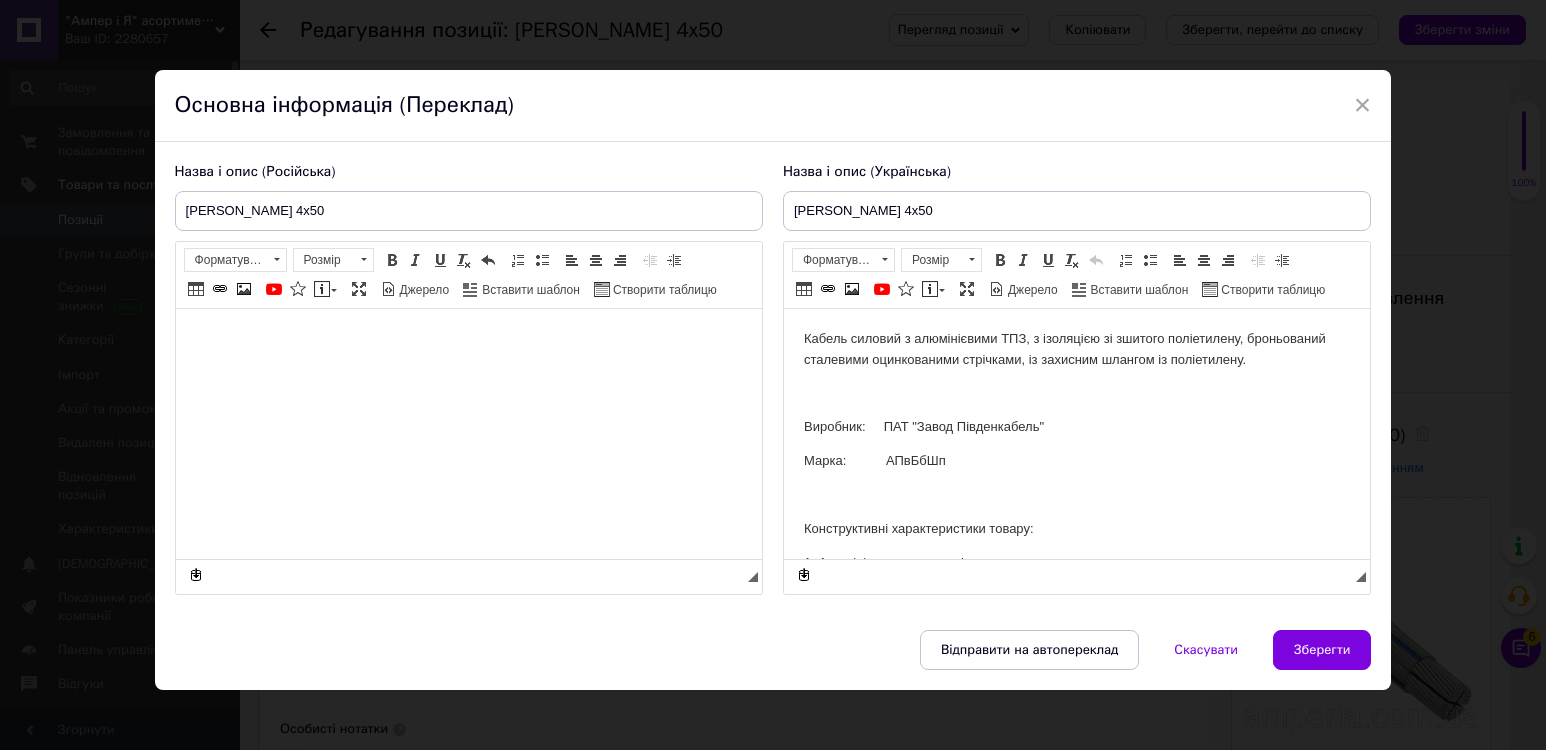 scroll, scrollTop: 0, scrollLeft: 0, axis: both 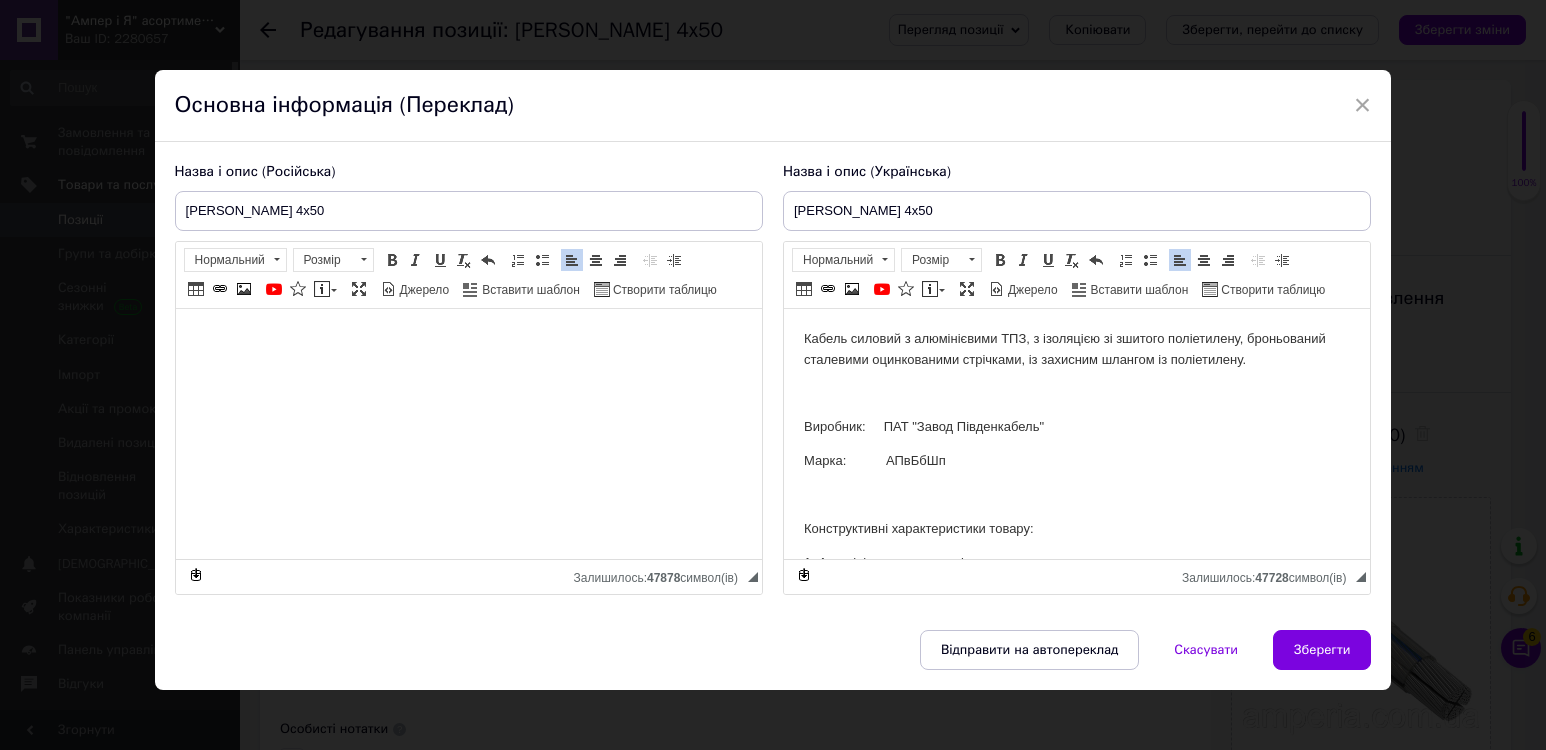 drag, startPoint x: 877, startPoint y: 424, endPoint x: 1063, endPoint y: 410, distance: 186.52614 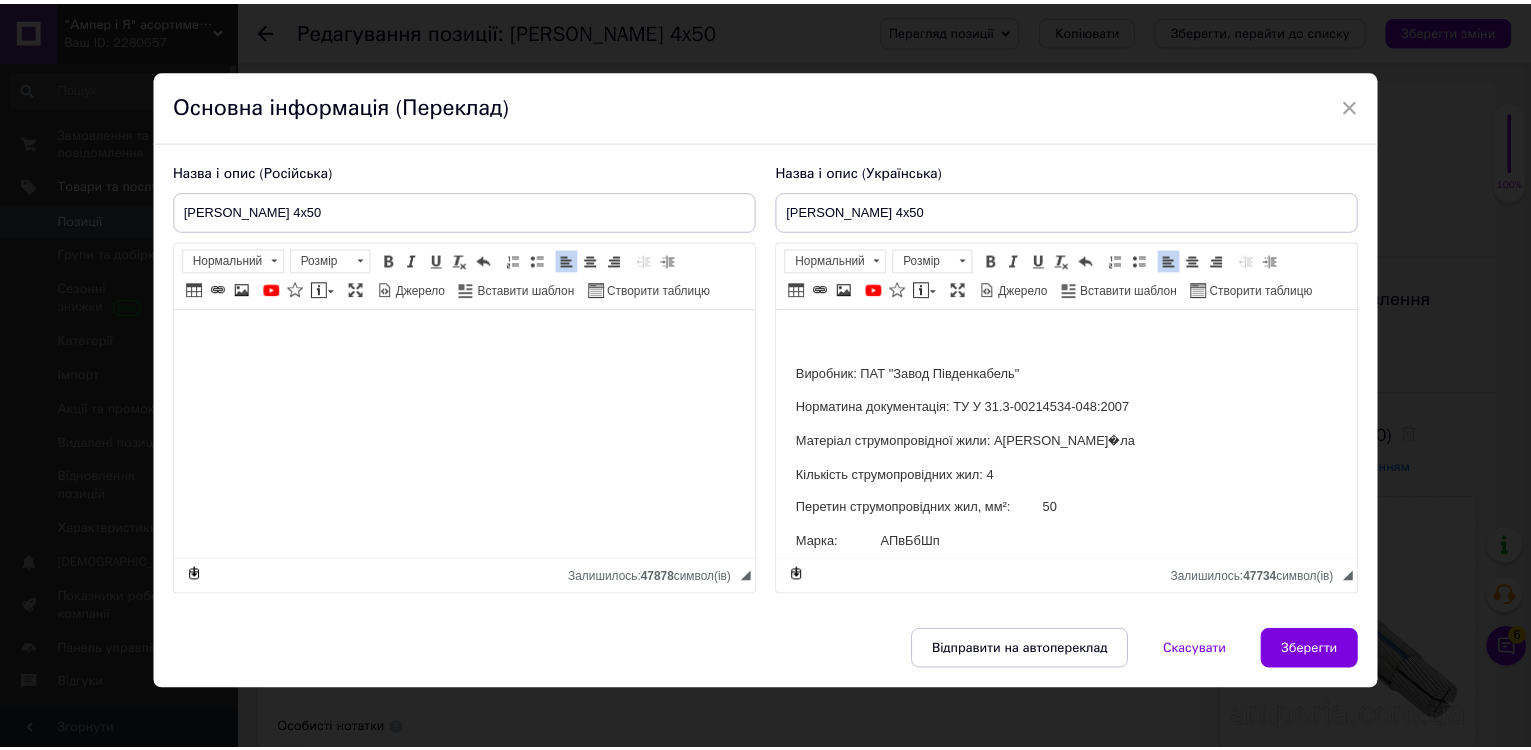 scroll, scrollTop: 600, scrollLeft: 0, axis: vertical 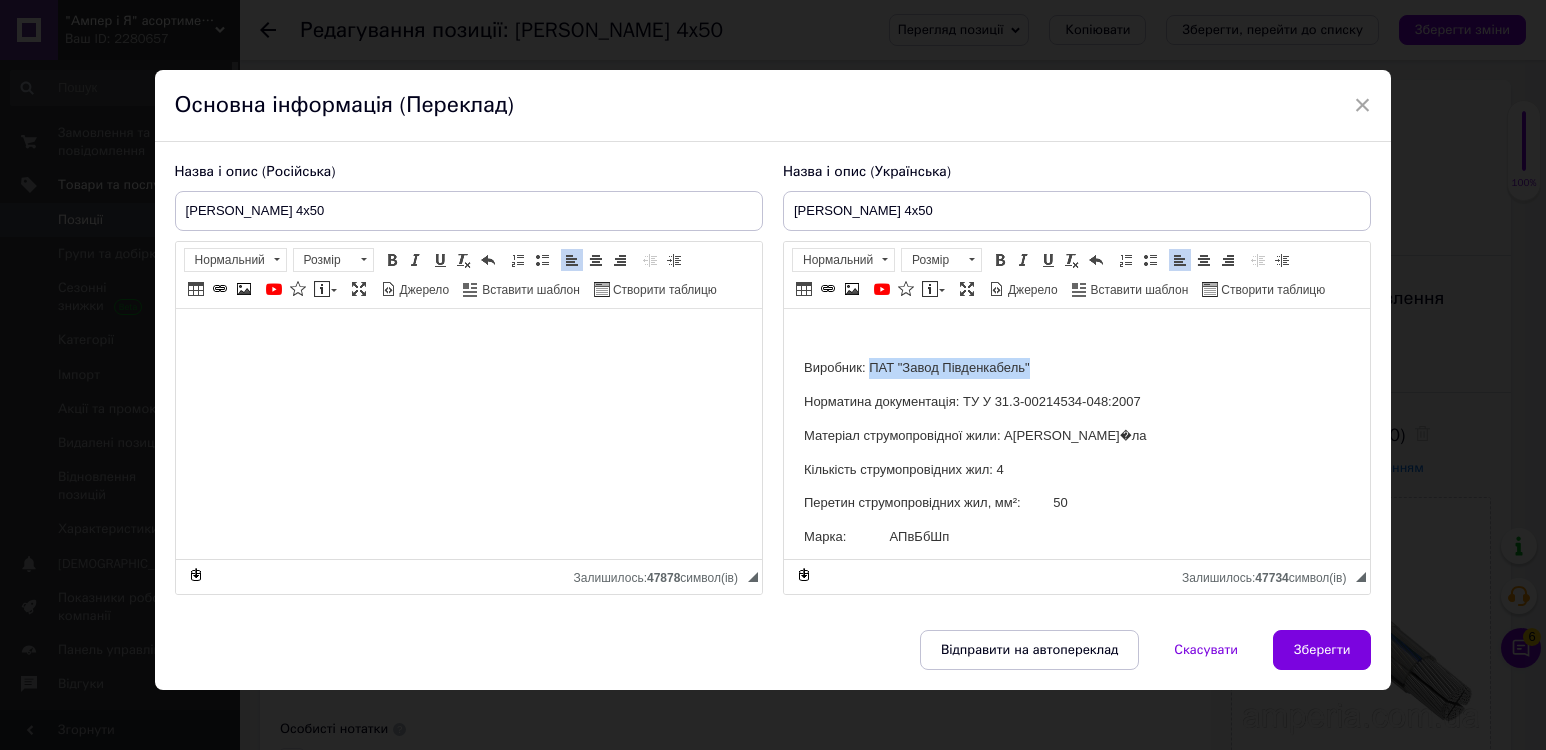 drag, startPoint x: 908, startPoint y: 384, endPoint x: 1060, endPoint y: 383, distance: 152.0033 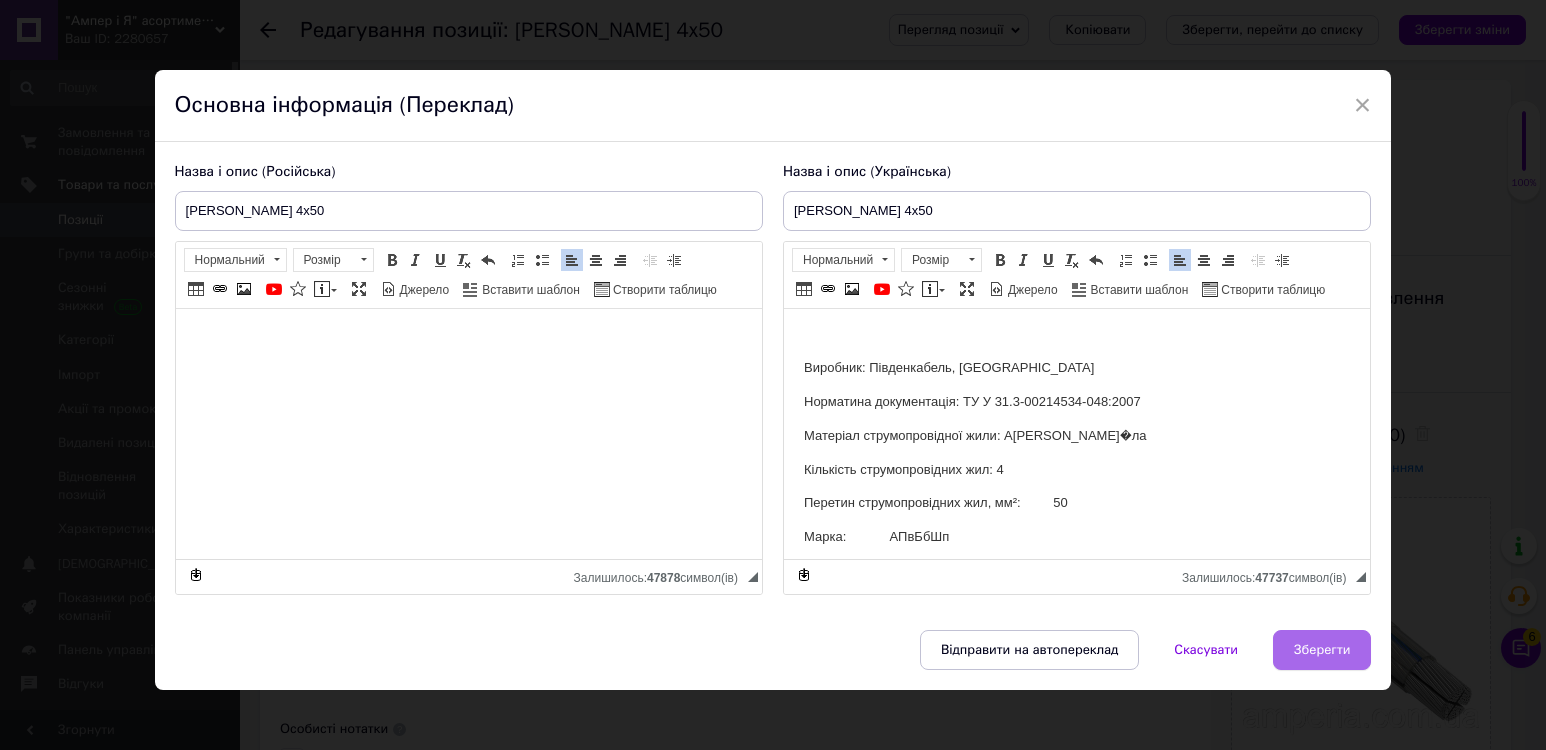 click on "Зберегти" at bounding box center (1322, 650) 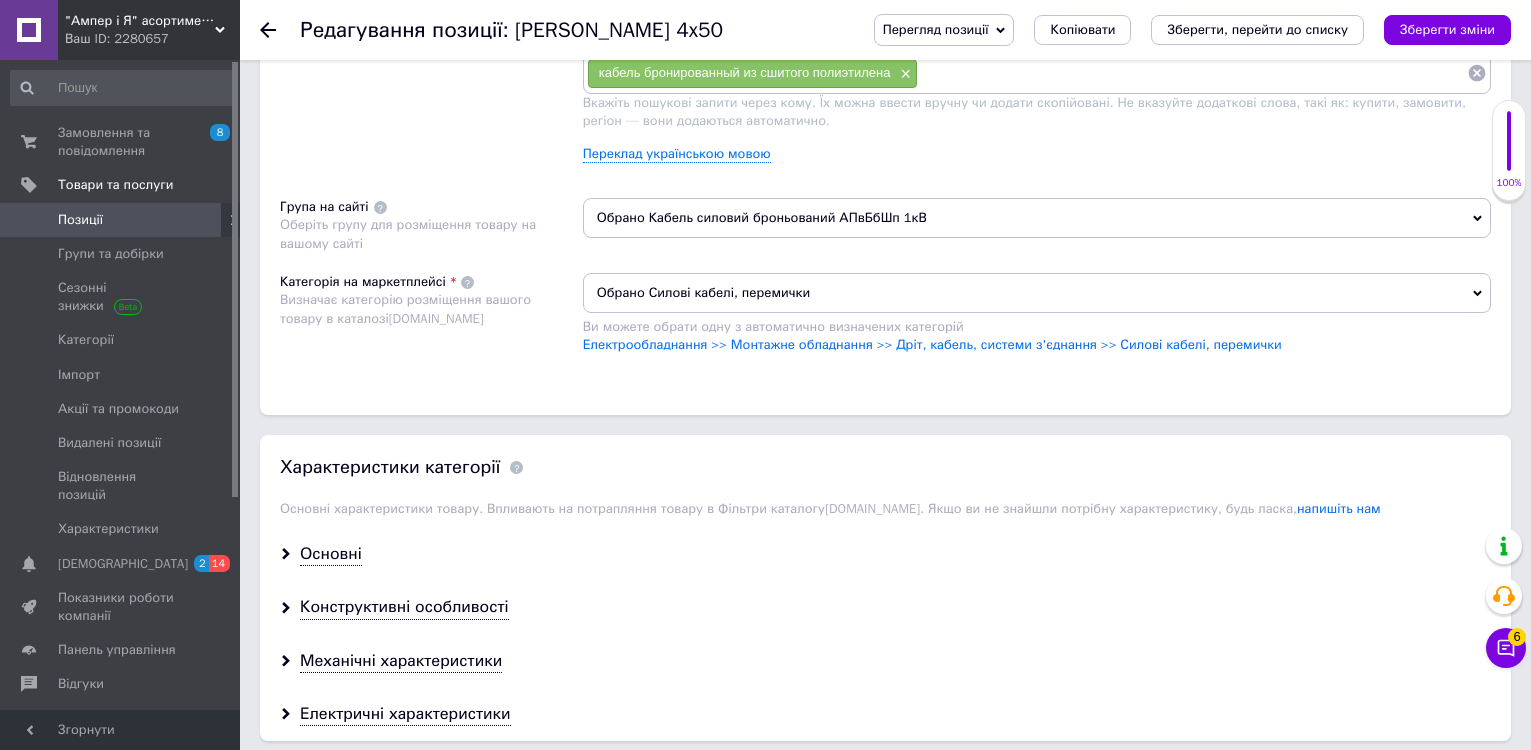 scroll, scrollTop: 1400, scrollLeft: 0, axis: vertical 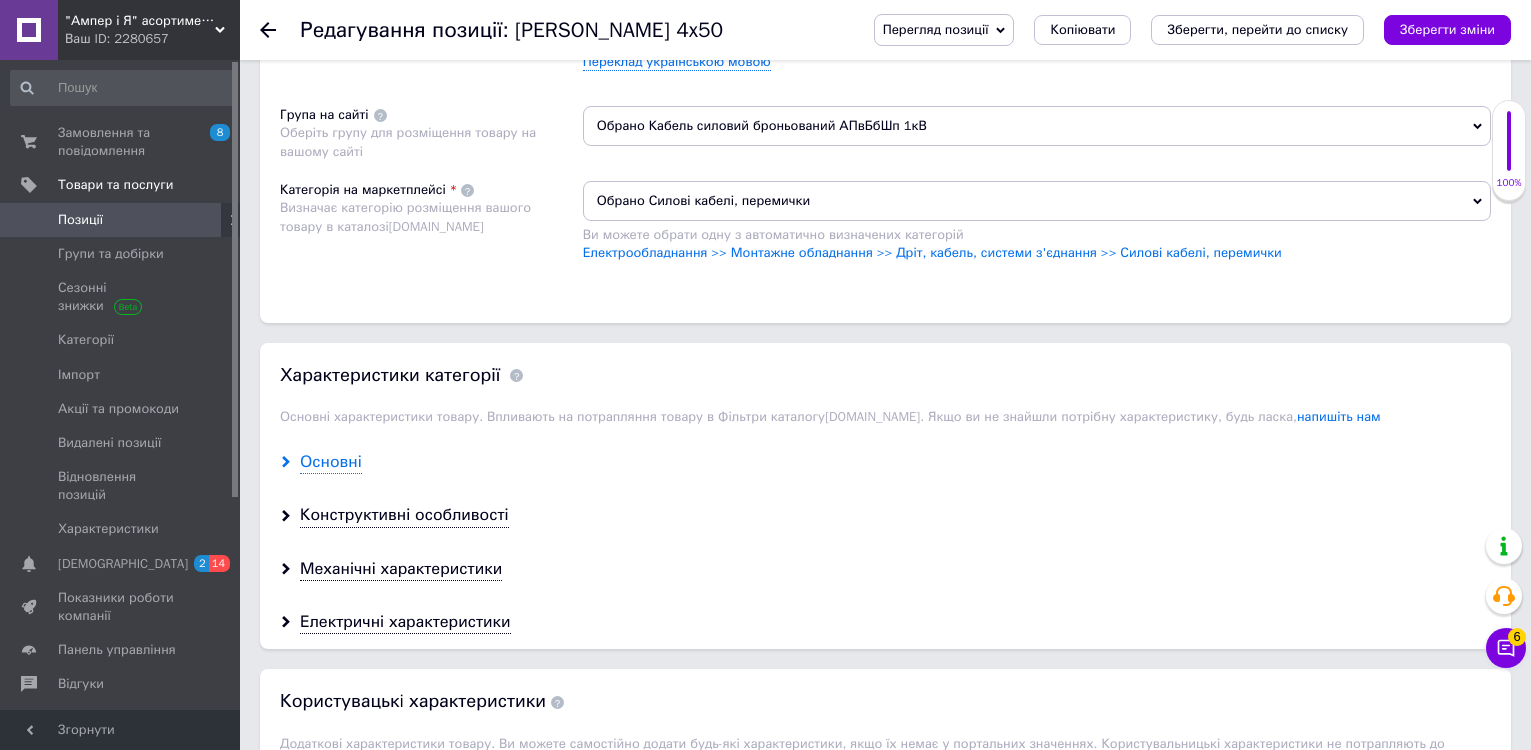 click on "Основні" at bounding box center (331, 462) 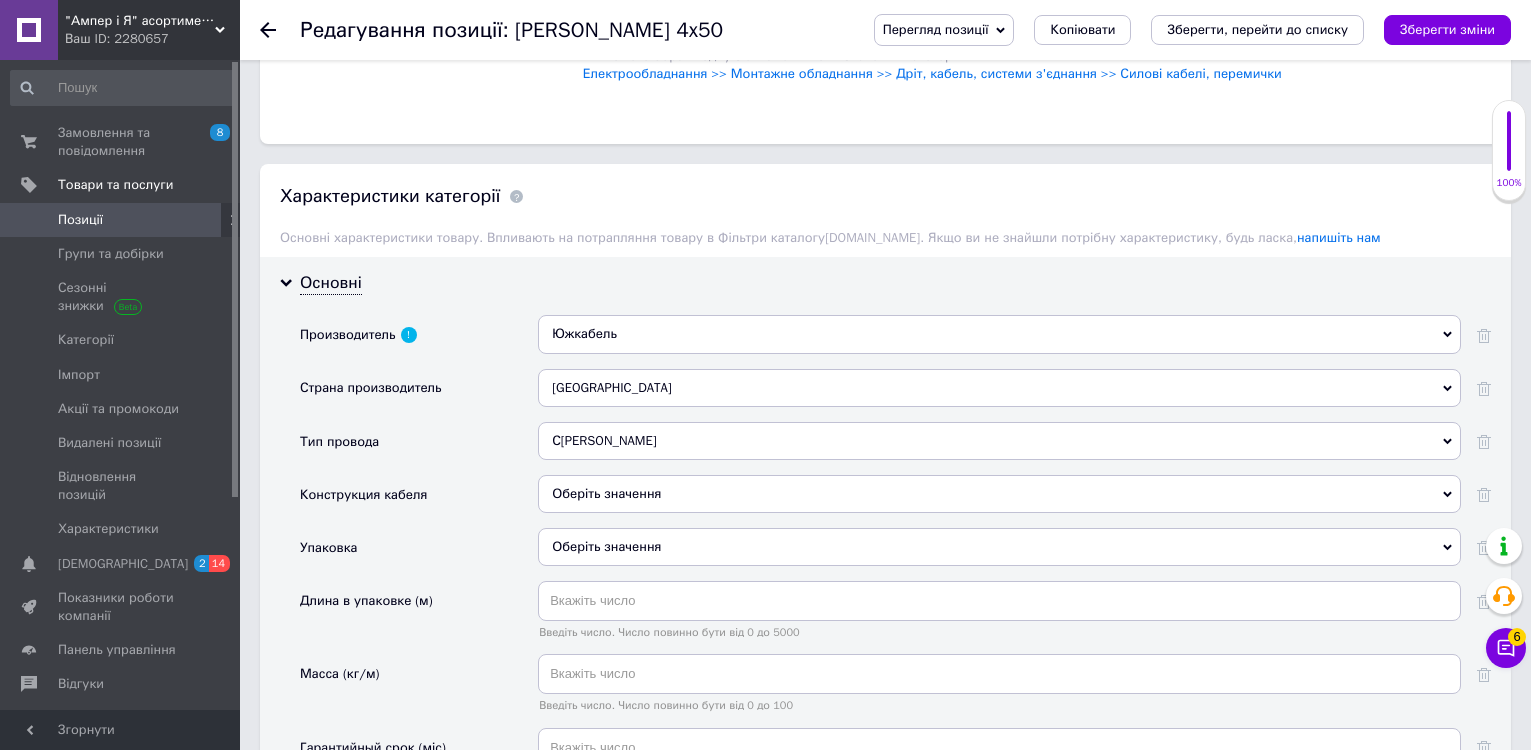 scroll, scrollTop: 1600, scrollLeft: 0, axis: vertical 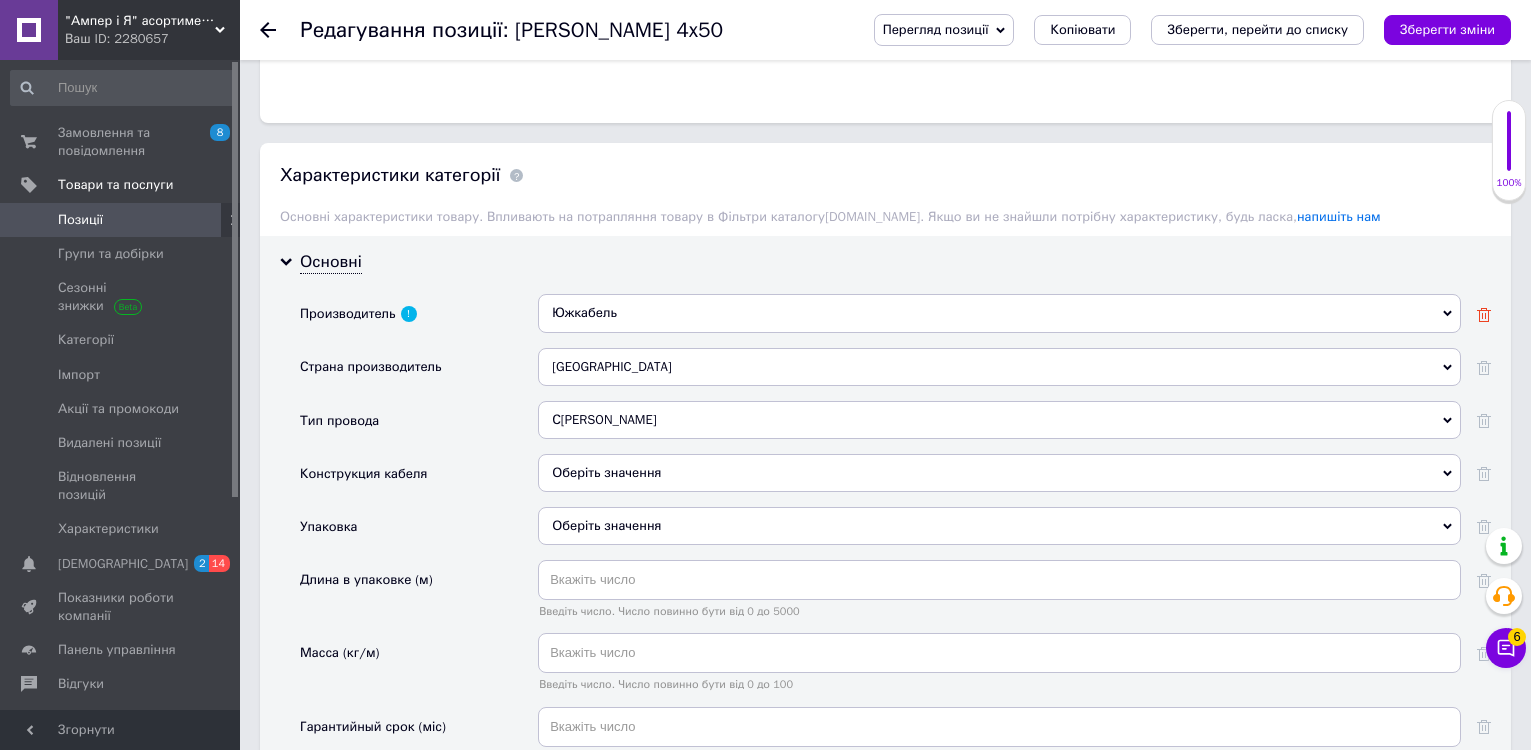 click 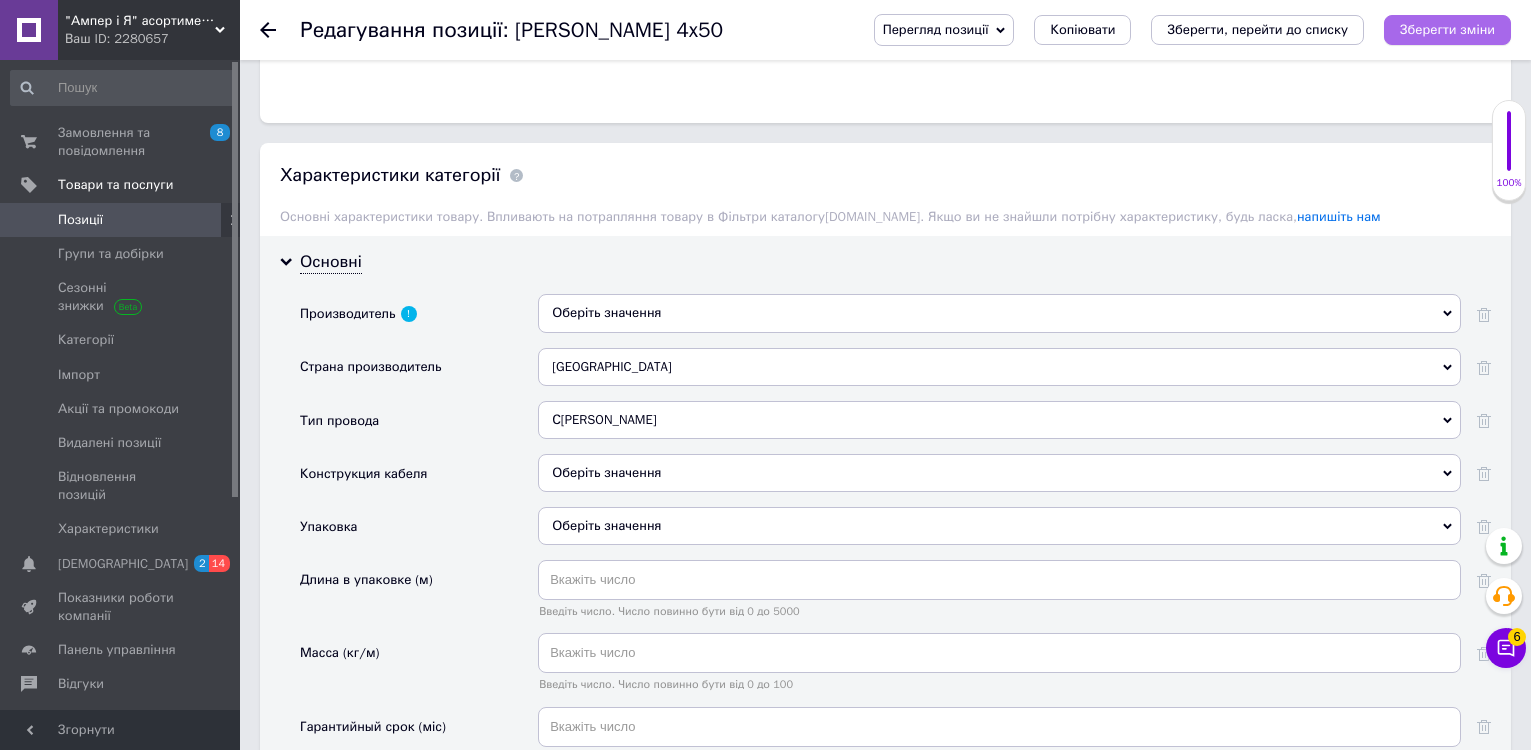 click on "Зберегти зміни" at bounding box center (1447, 29) 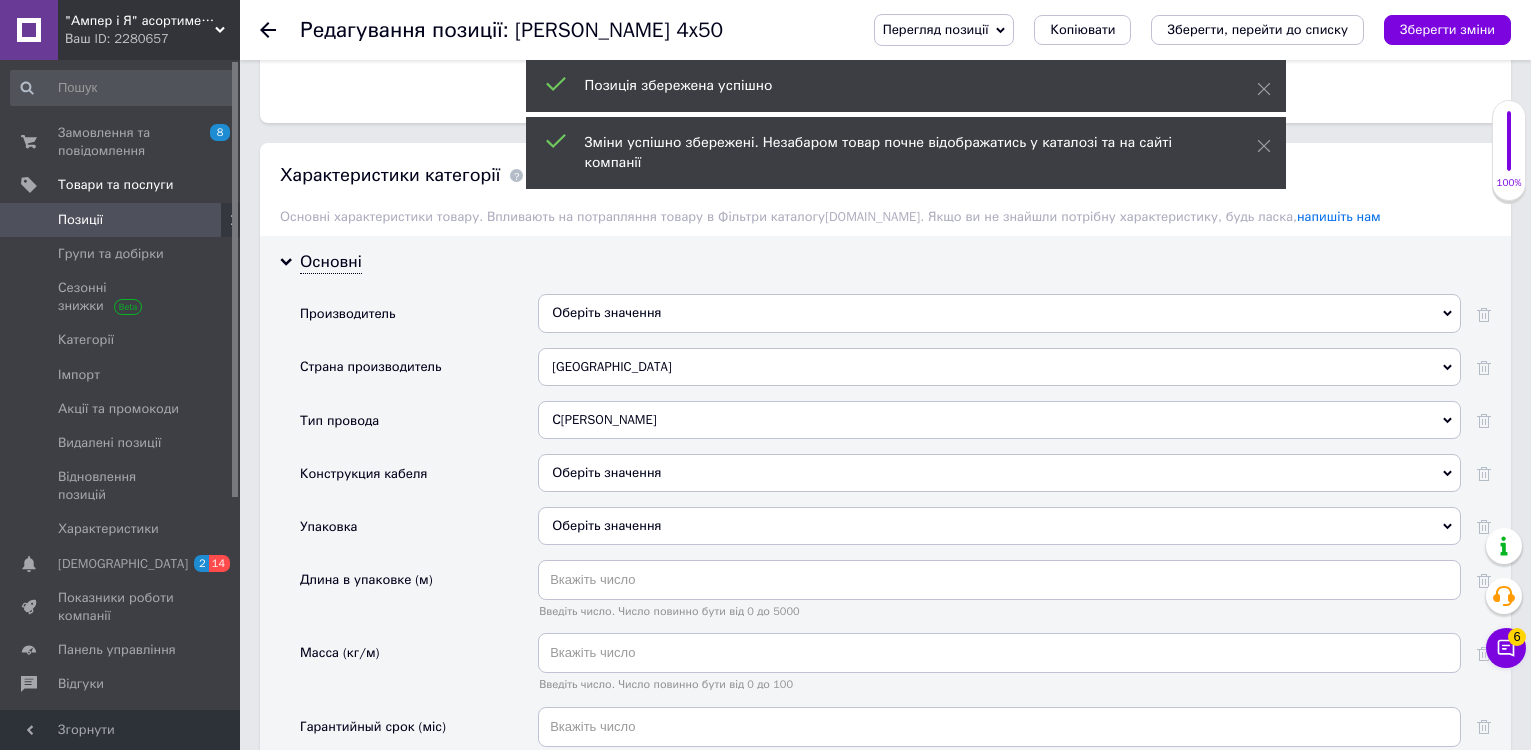 click 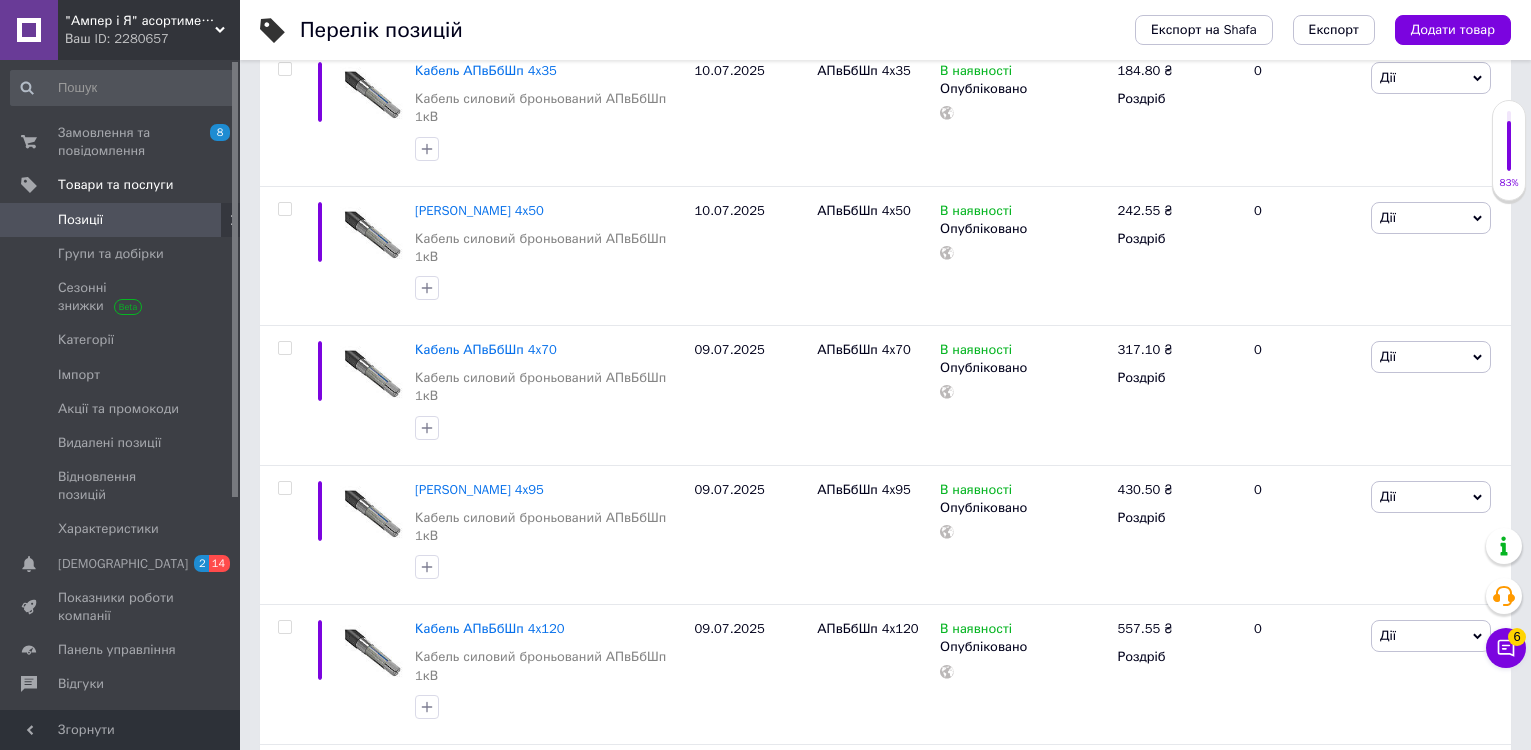 scroll, scrollTop: 700, scrollLeft: 0, axis: vertical 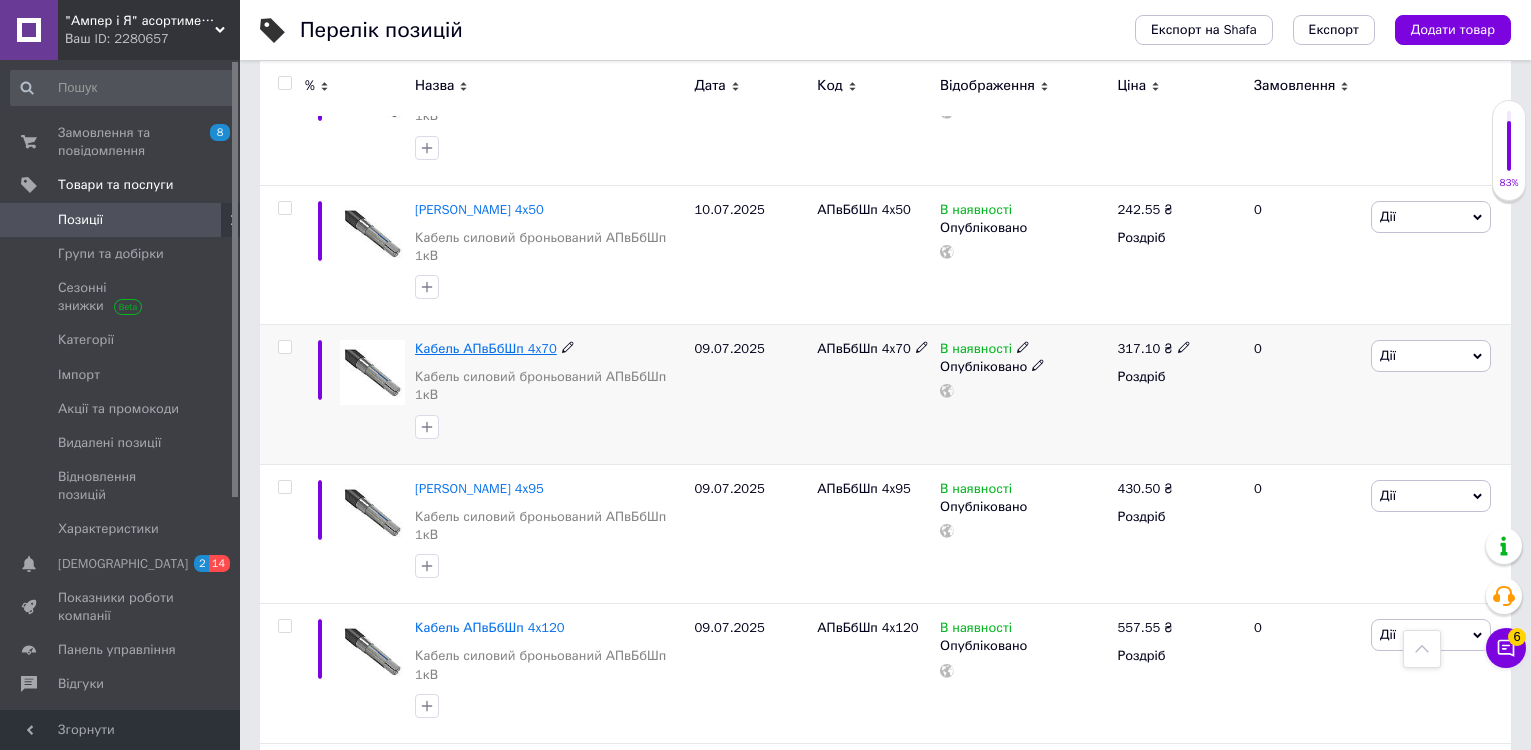 click on "Кабель АПвБбШп 4x70" at bounding box center (486, 348) 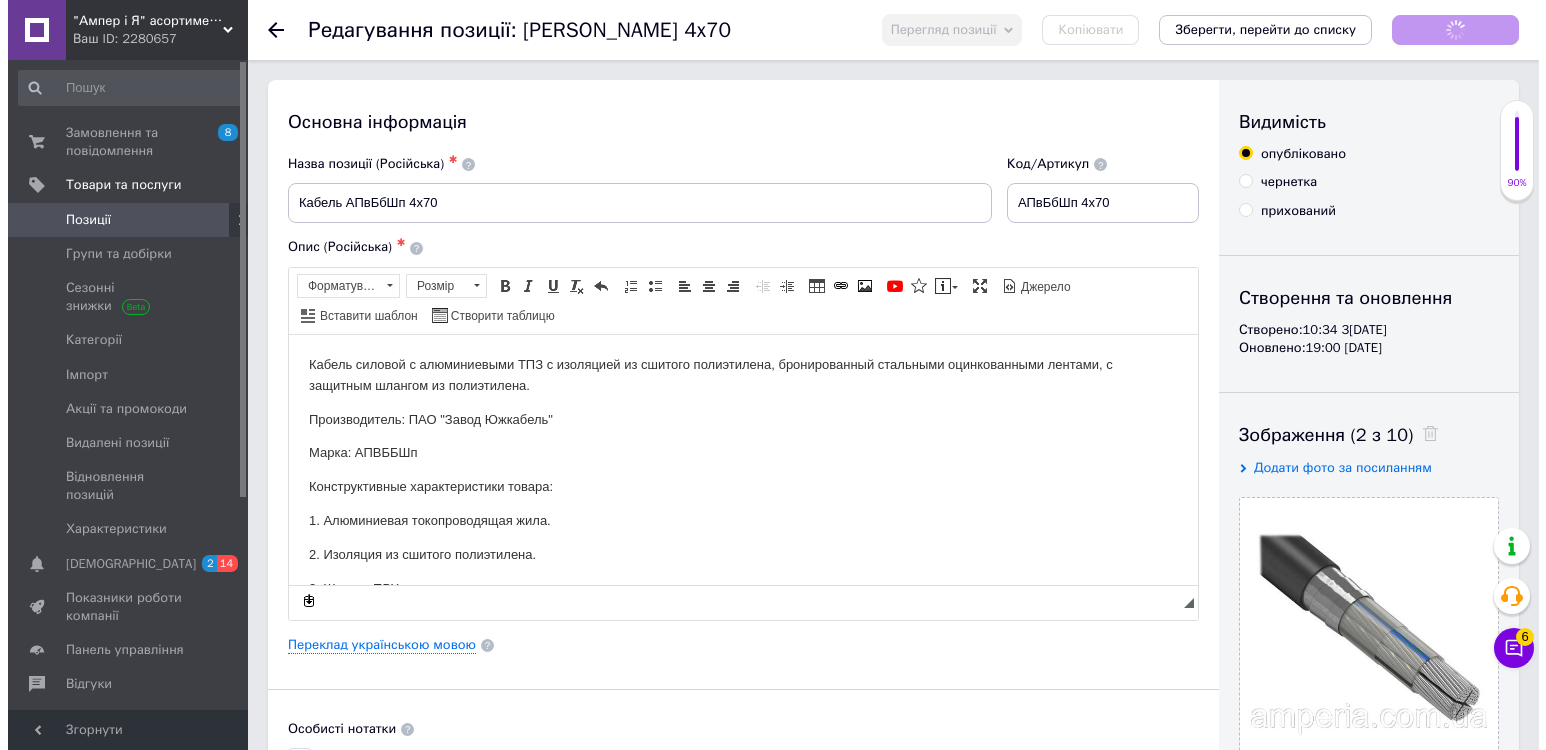 scroll, scrollTop: 0, scrollLeft: 0, axis: both 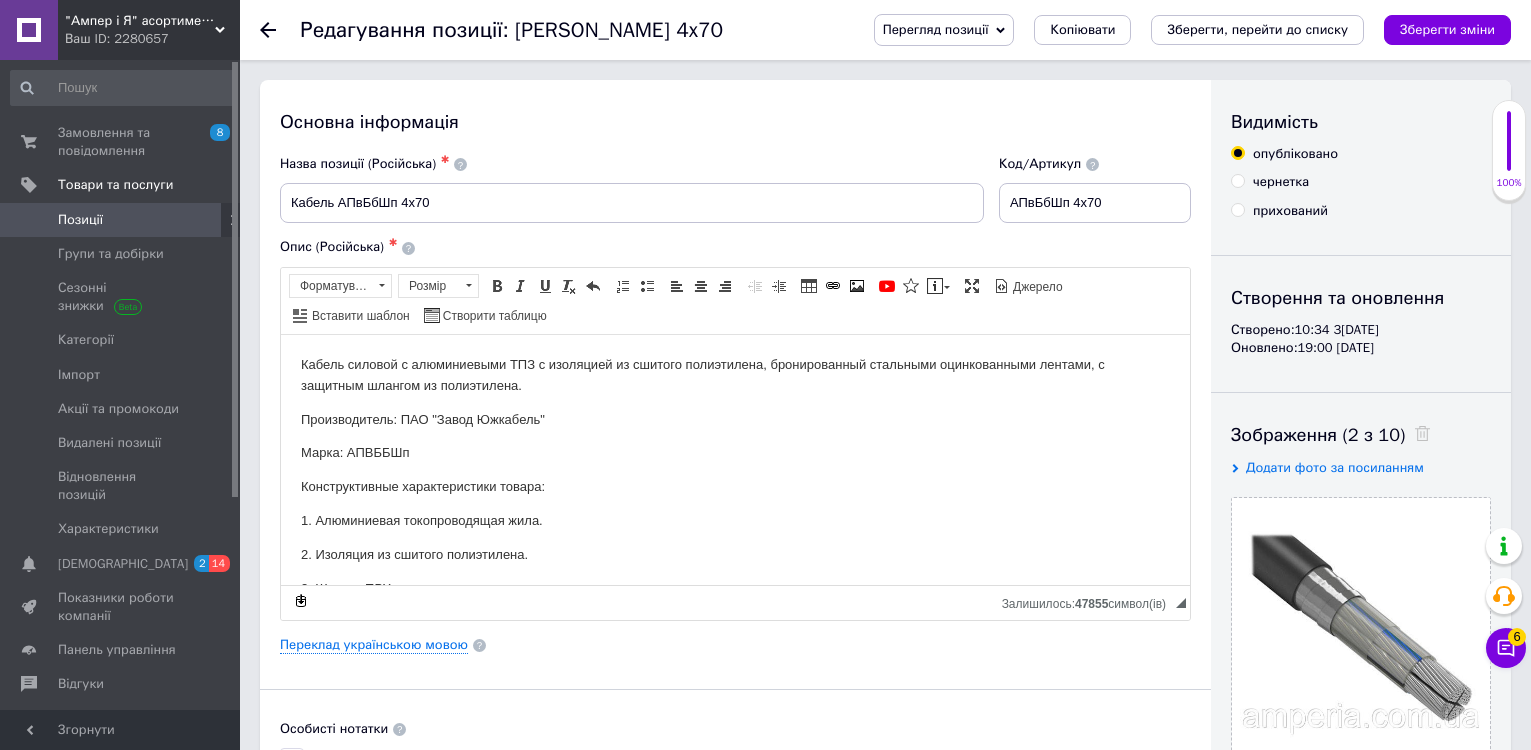 click on "Основна інформація Назва позиції (Російська) ✱ [PERSON_NAME] 4x70 Код/Артикул АПвБбШп 4x70 Опис (Російська) ✱ Кабель силовой с алюминиевыми ТПЗ с изоляцией из сшитого полиэтилена, бронированный стальными оцинкованными лентами, с защитным шлангом из полиэтилена.
Производитель: ПАО "Завод Южкабель"
[PERSON_NAME]: АПВББШп
Конструктивные характеристики товара:
1. Алюминиевая токопроводящая жила.
2. Изоляция из сшитого полиэтилена.
3. Жгут из ПВХ пластиката.
4. Поясная изоляция из ПВХ пластиката.
5. Броня из двух стальных оцинкованных лент." at bounding box center (735, 638) 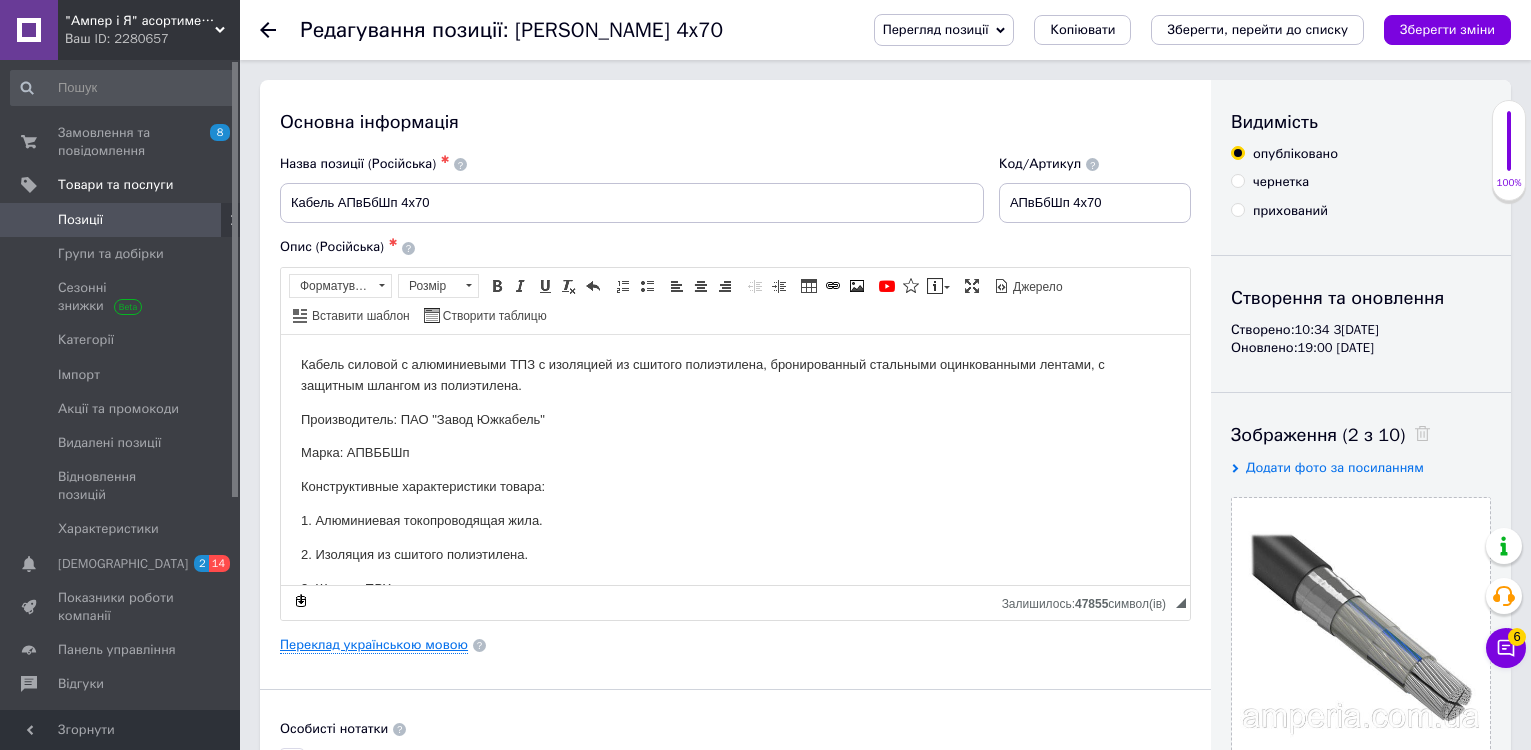 click on "Переклад українською мовою" at bounding box center [374, 645] 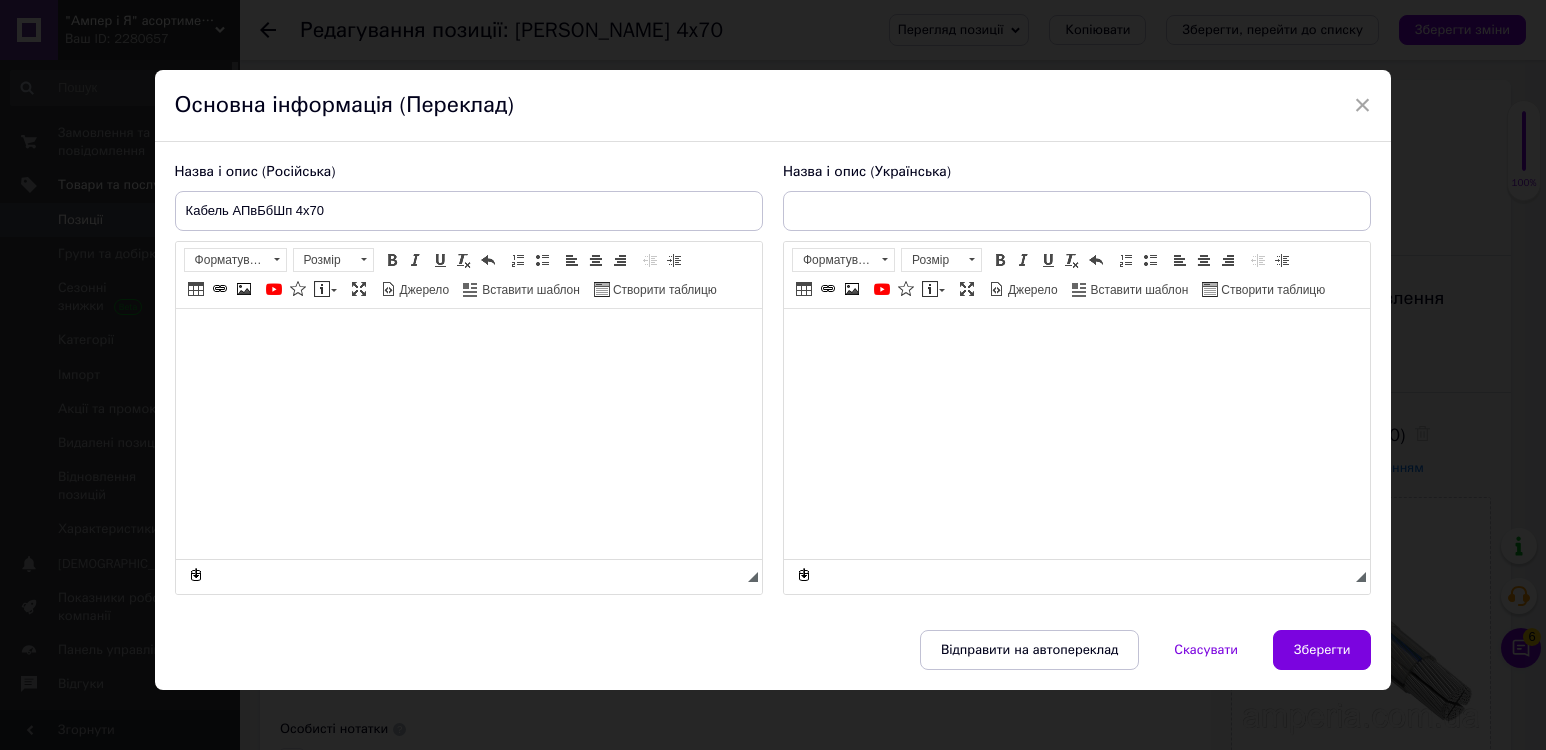 type on "Кабель АПвБбШп 4x70" 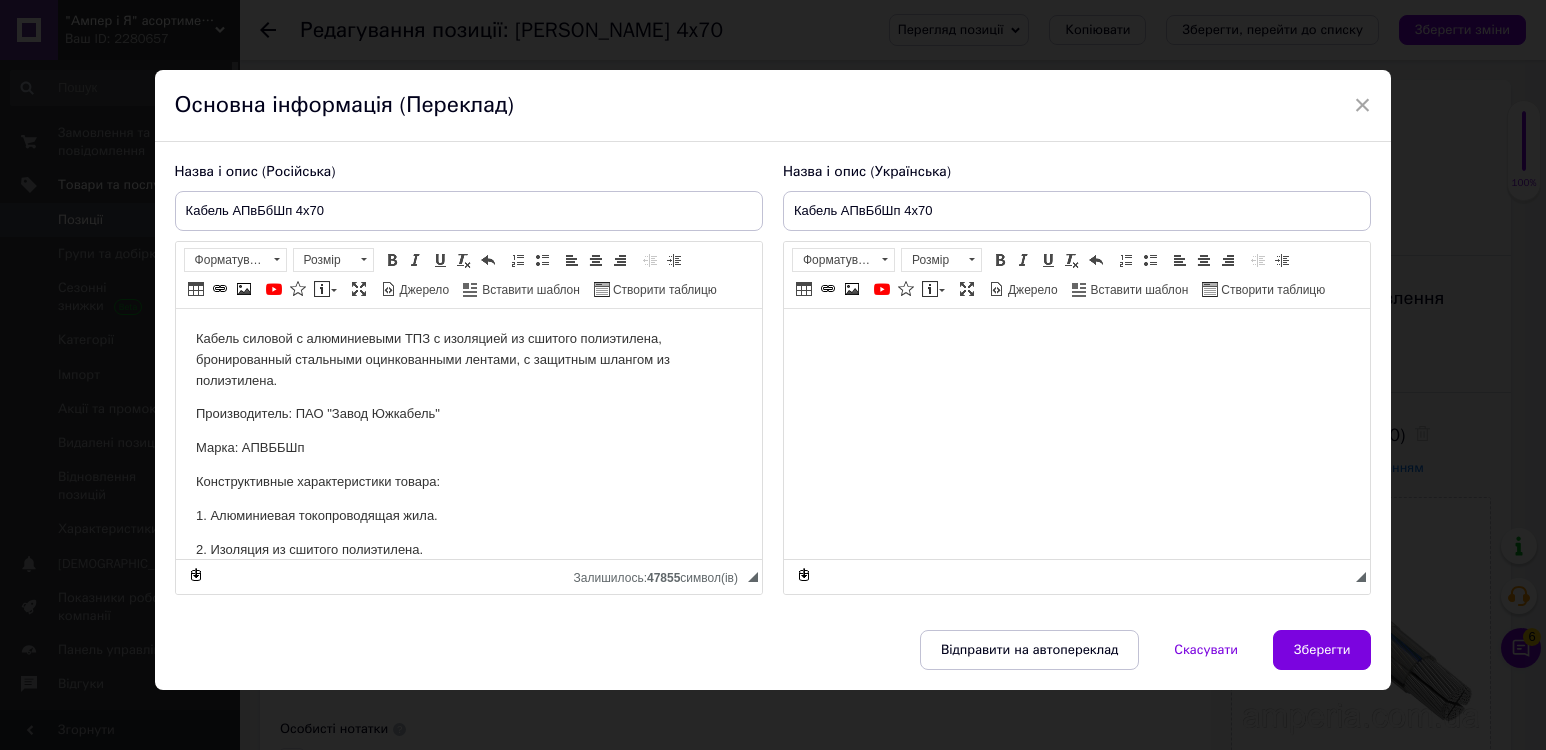 scroll, scrollTop: 0, scrollLeft: 0, axis: both 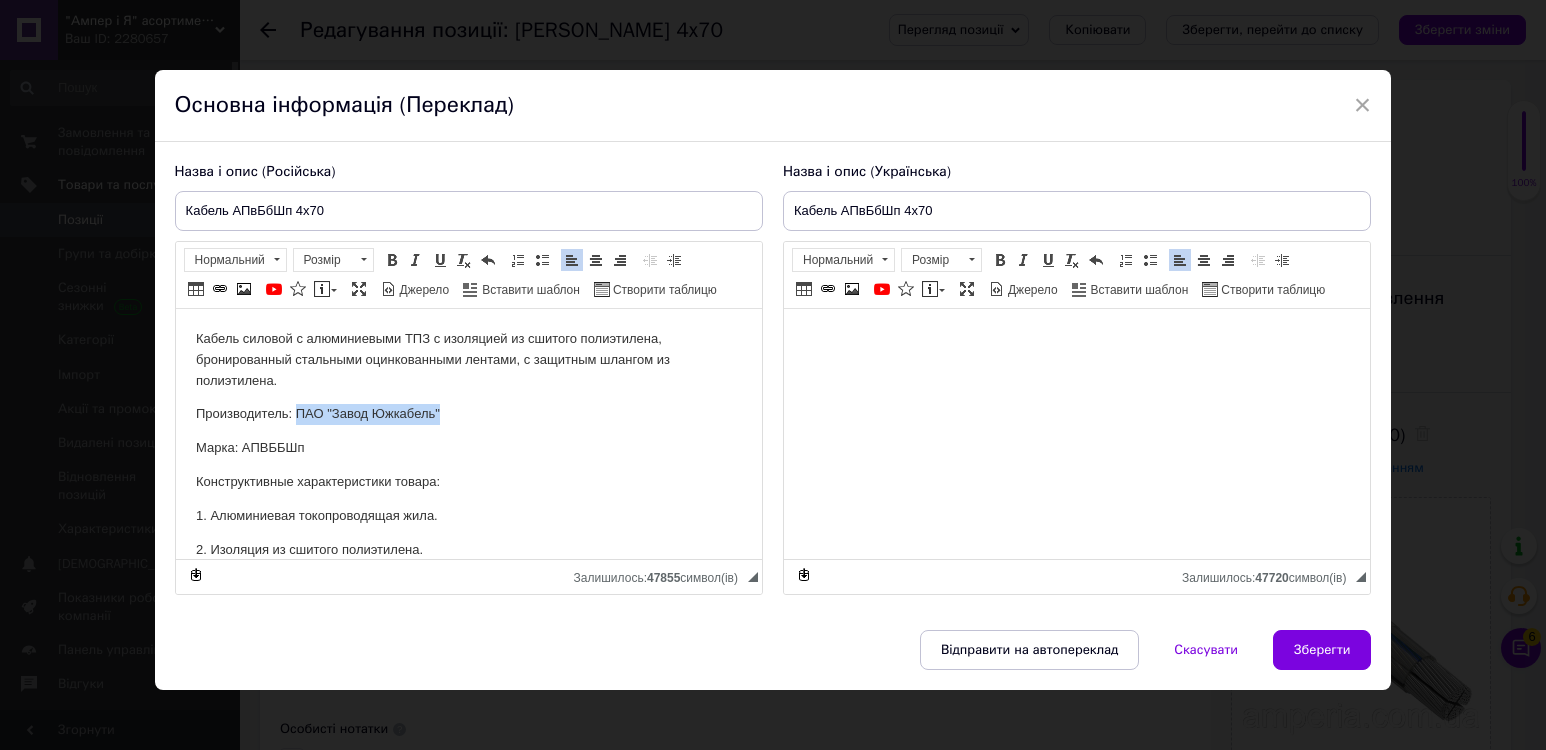 drag, startPoint x: 298, startPoint y: 410, endPoint x: 506, endPoint y: 410, distance: 208 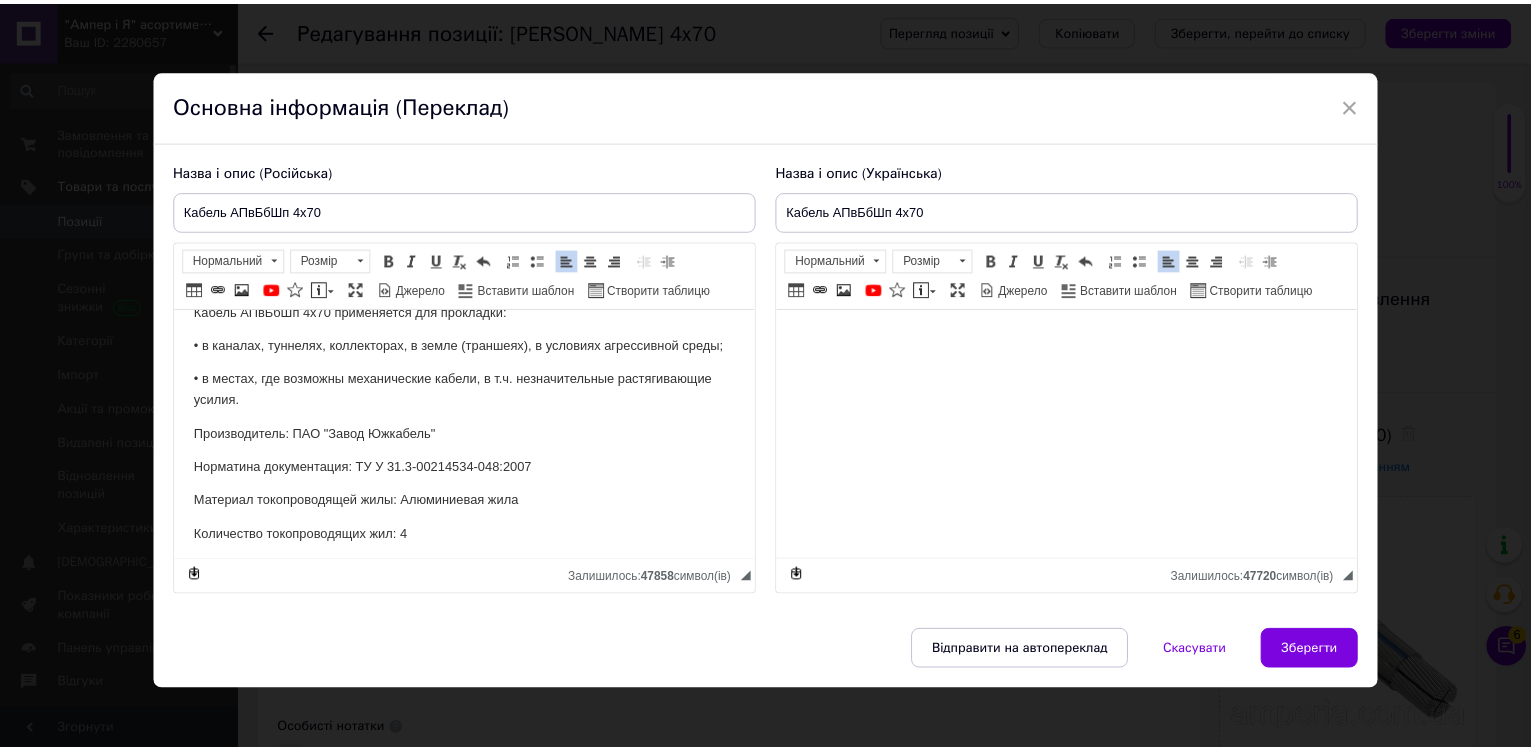 scroll, scrollTop: 500, scrollLeft: 0, axis: vertical 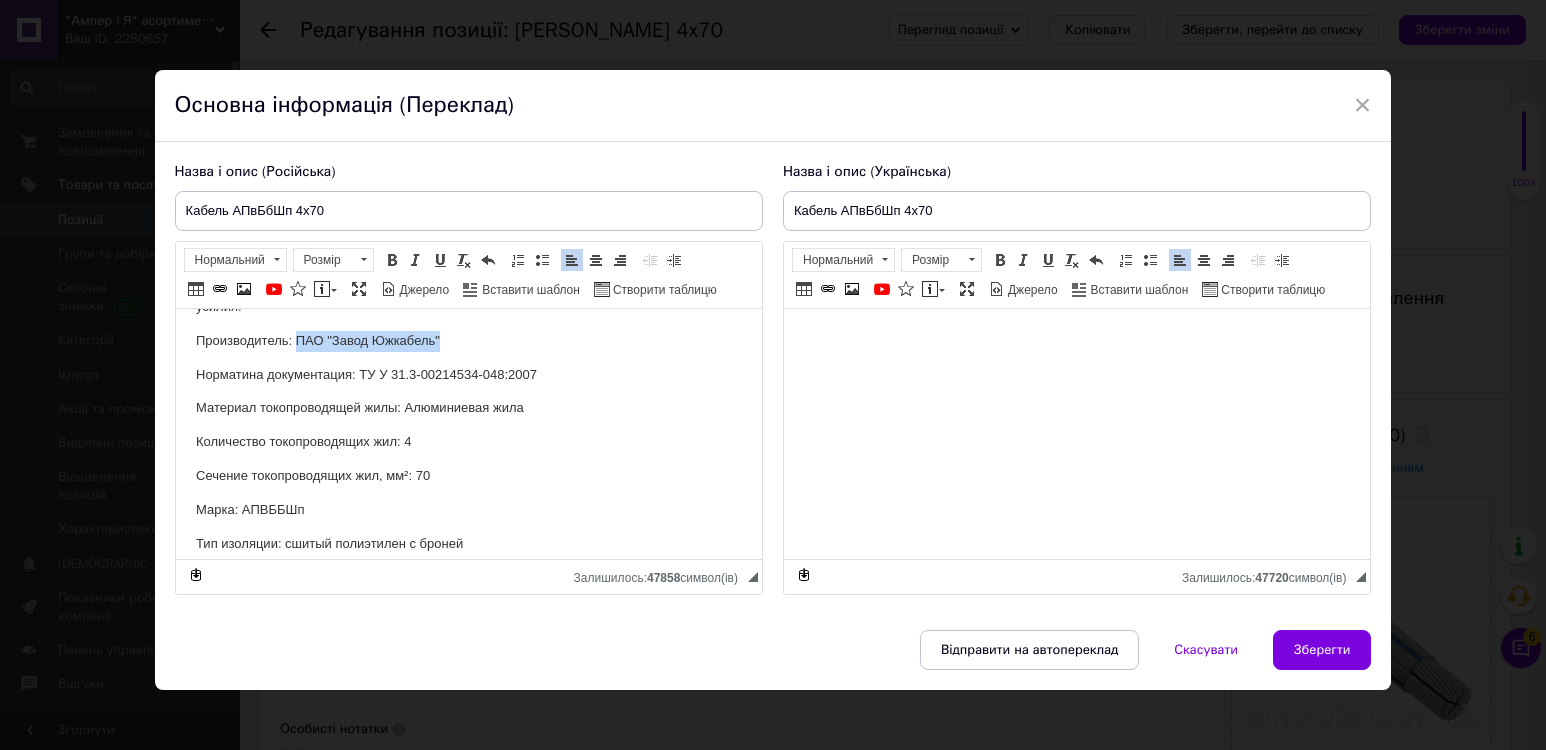 drag, startPoint x: 294, startPoint y: 360, endPoint x: 460, endPoint y: 360, distance: 166 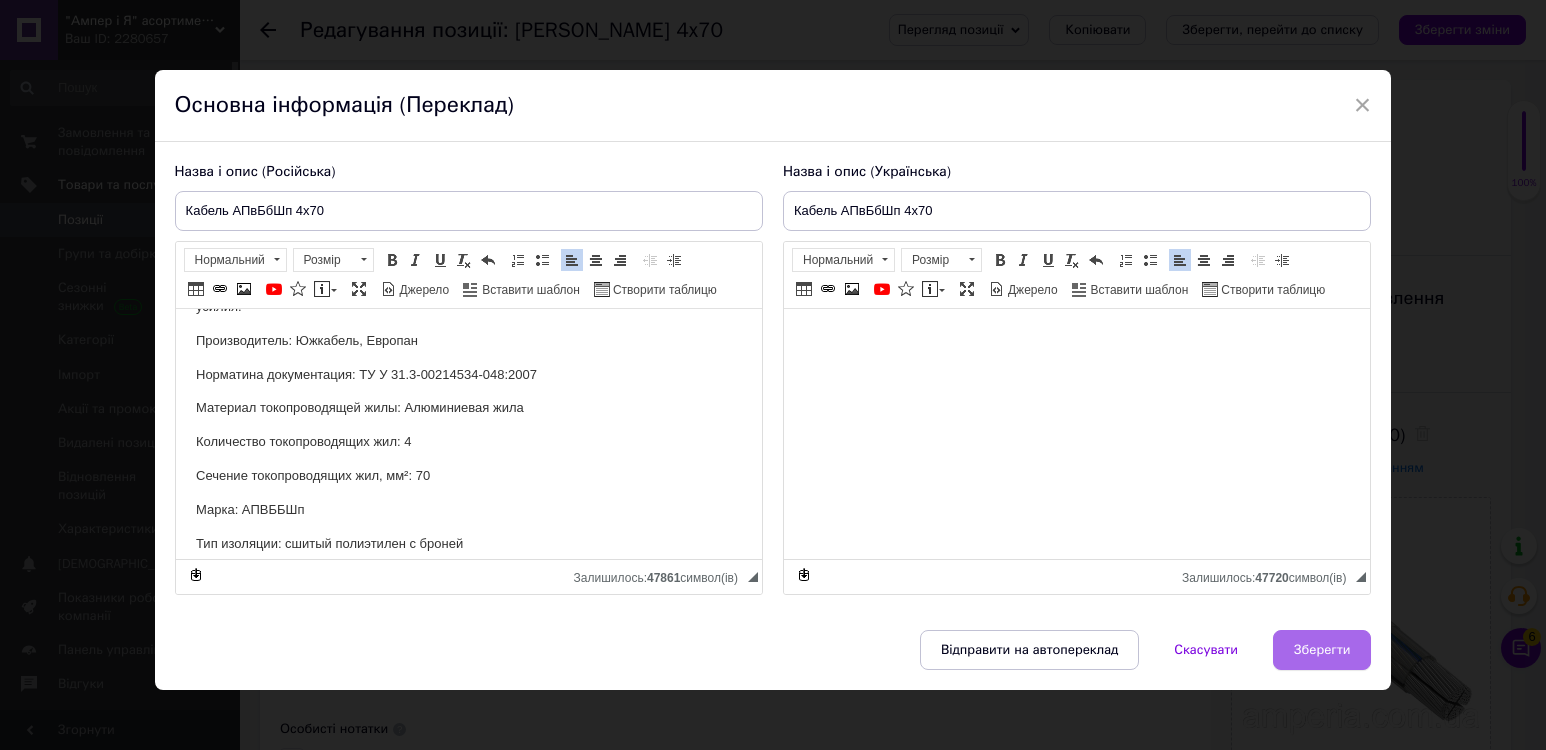 click on "Зберегти" at bounding box center [1322, 650] 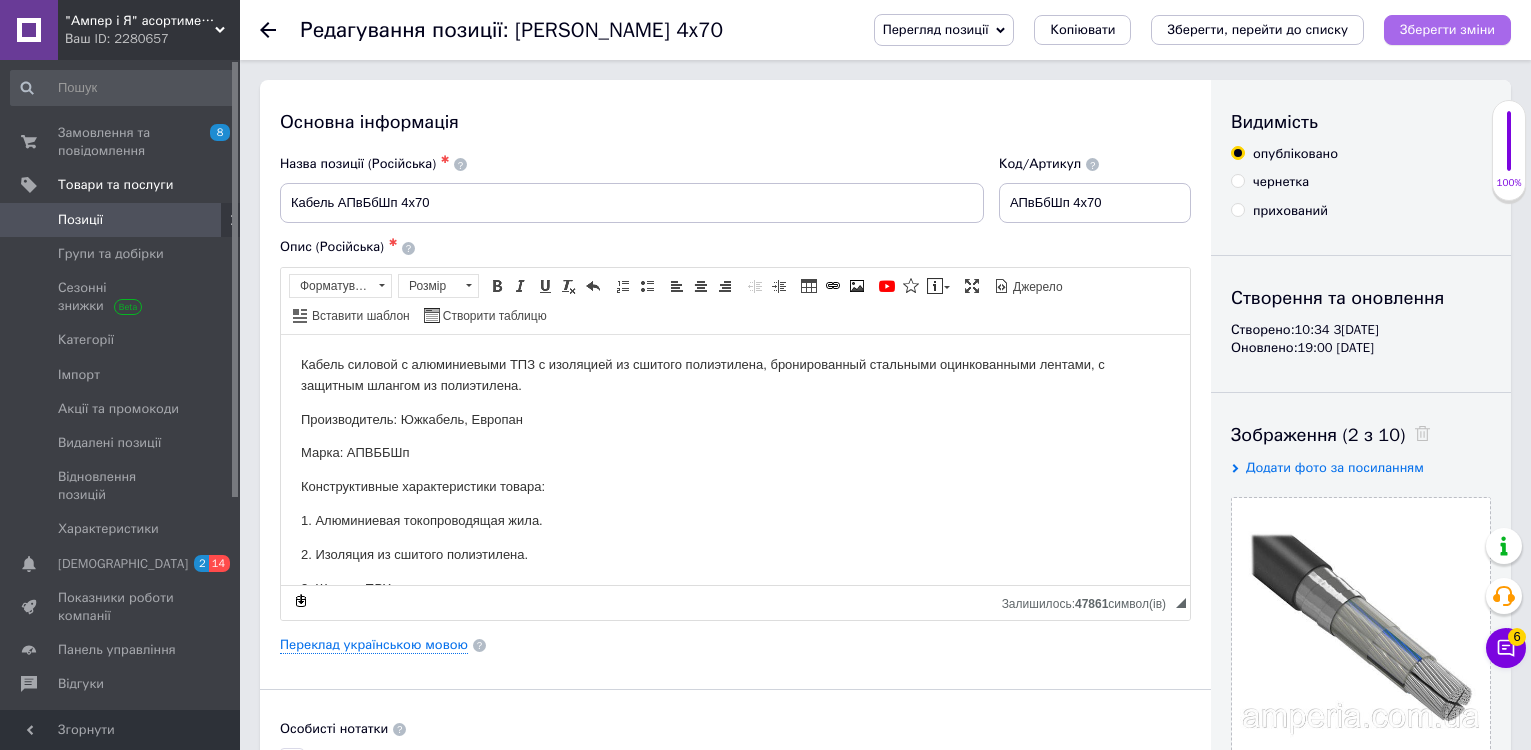 click on "Зберегти зміни" at bounding box center [1447, 29] 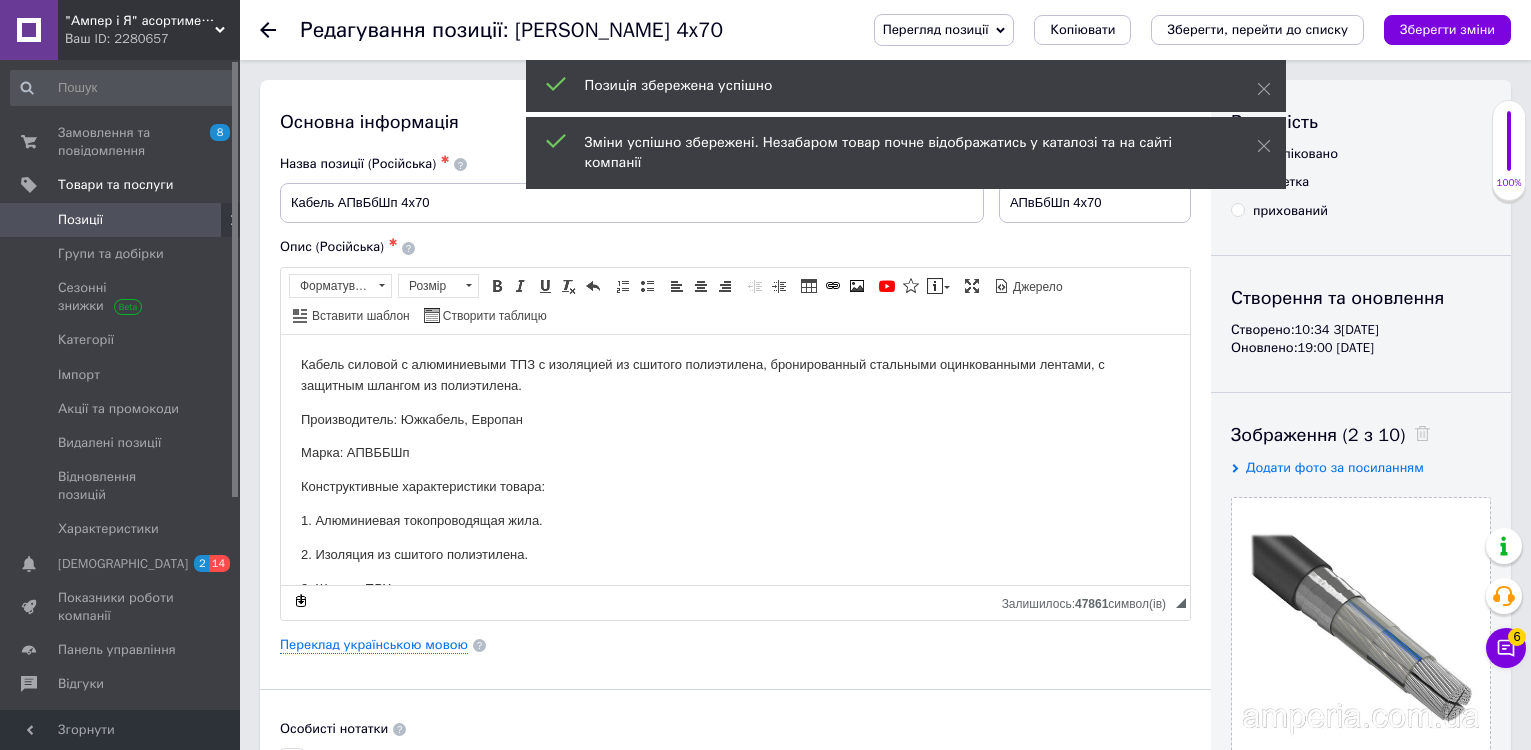 click at bounding box center (280, 30) 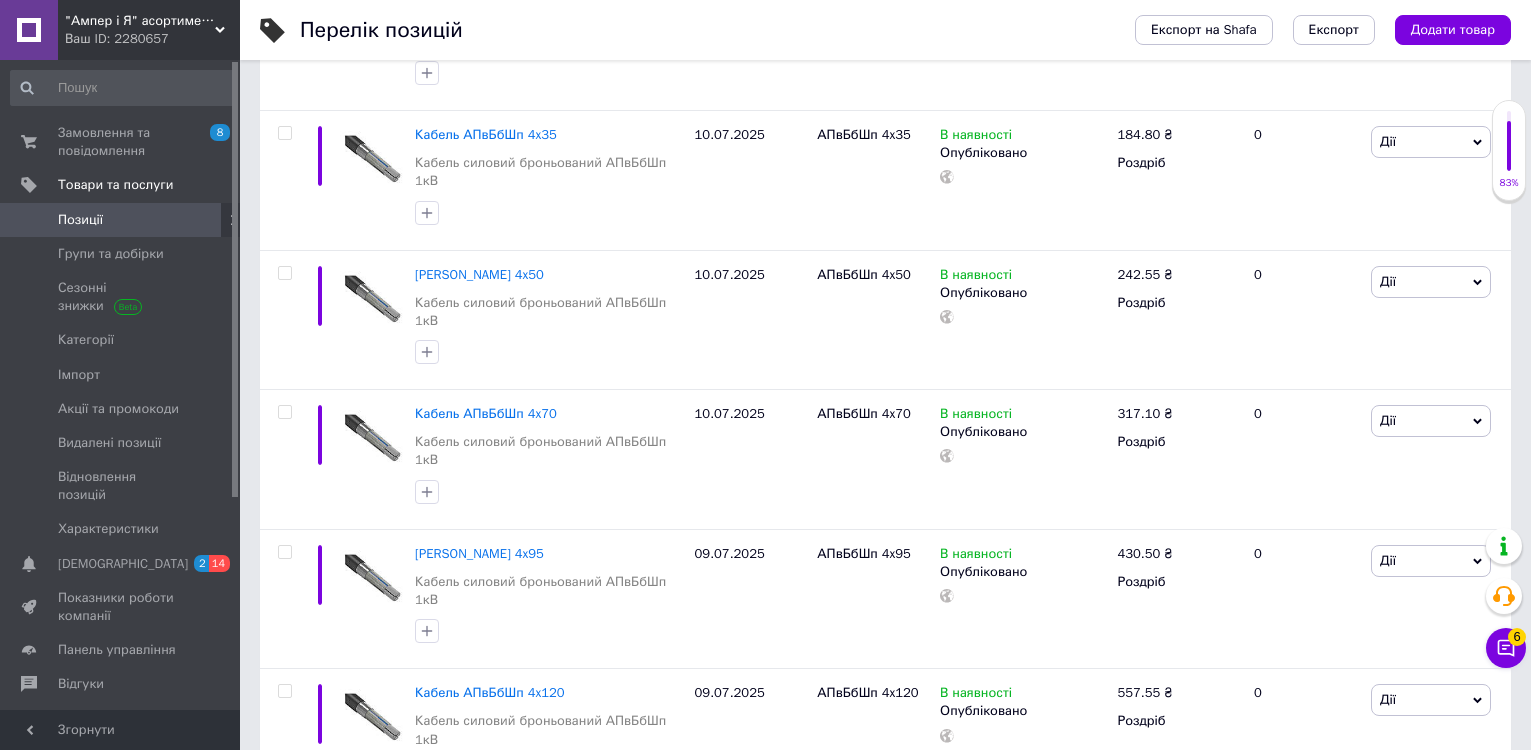 scroll, scrollTop: 700, scrollLeft: 0, axis: vertical 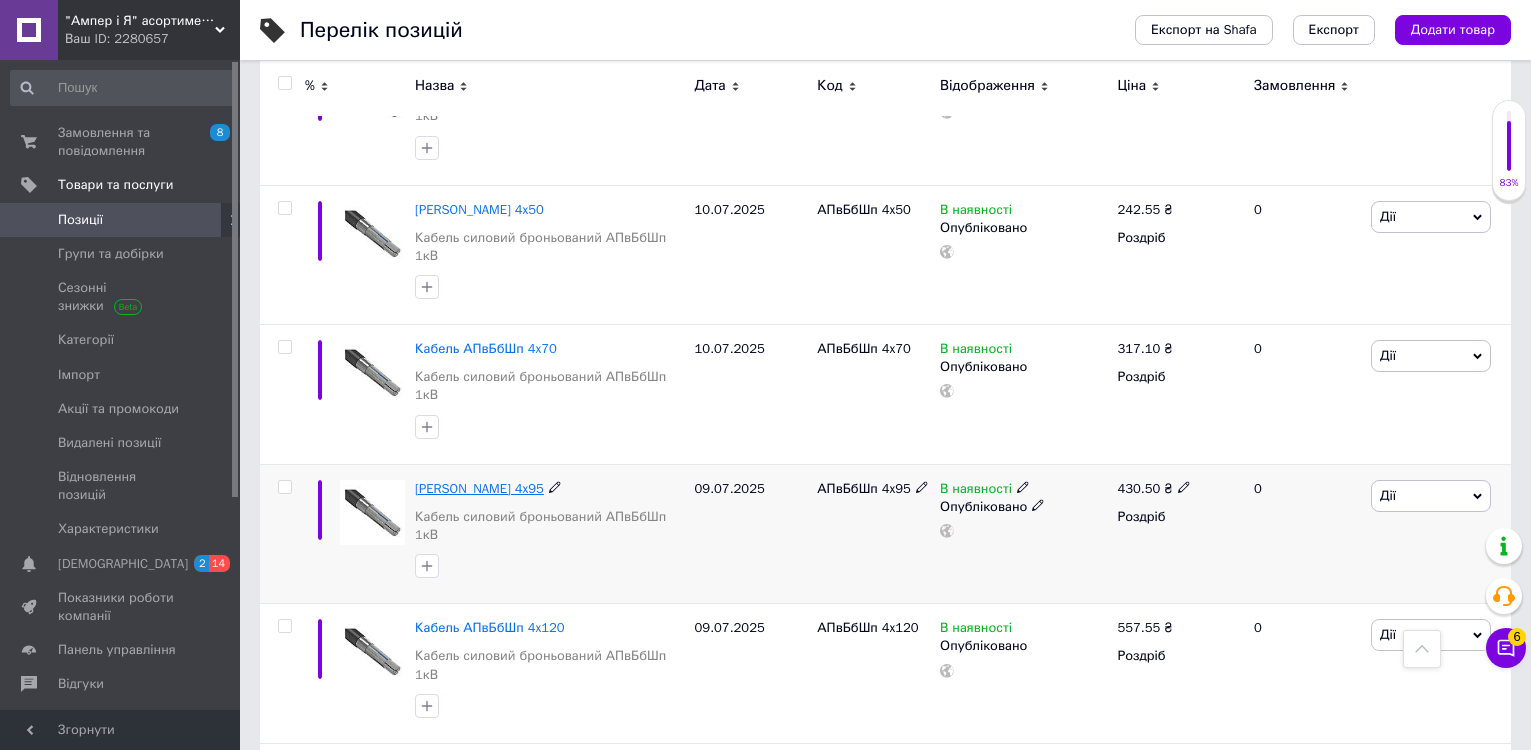 click on "[PERSON_NAME] 4x95" at bounding box center [479, 488] 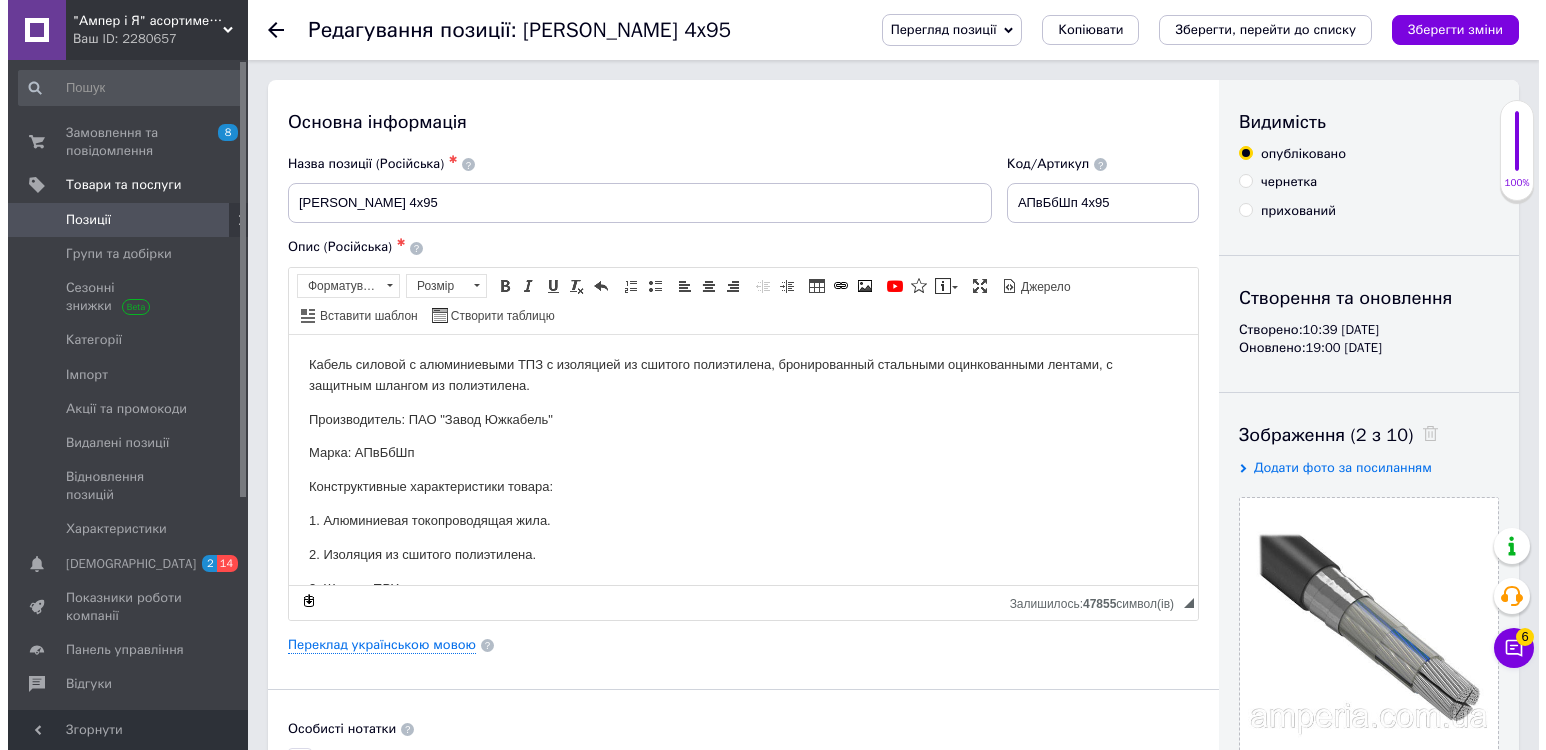 scroll, scrollTop: 0, scrollLeft: 0, axis: both 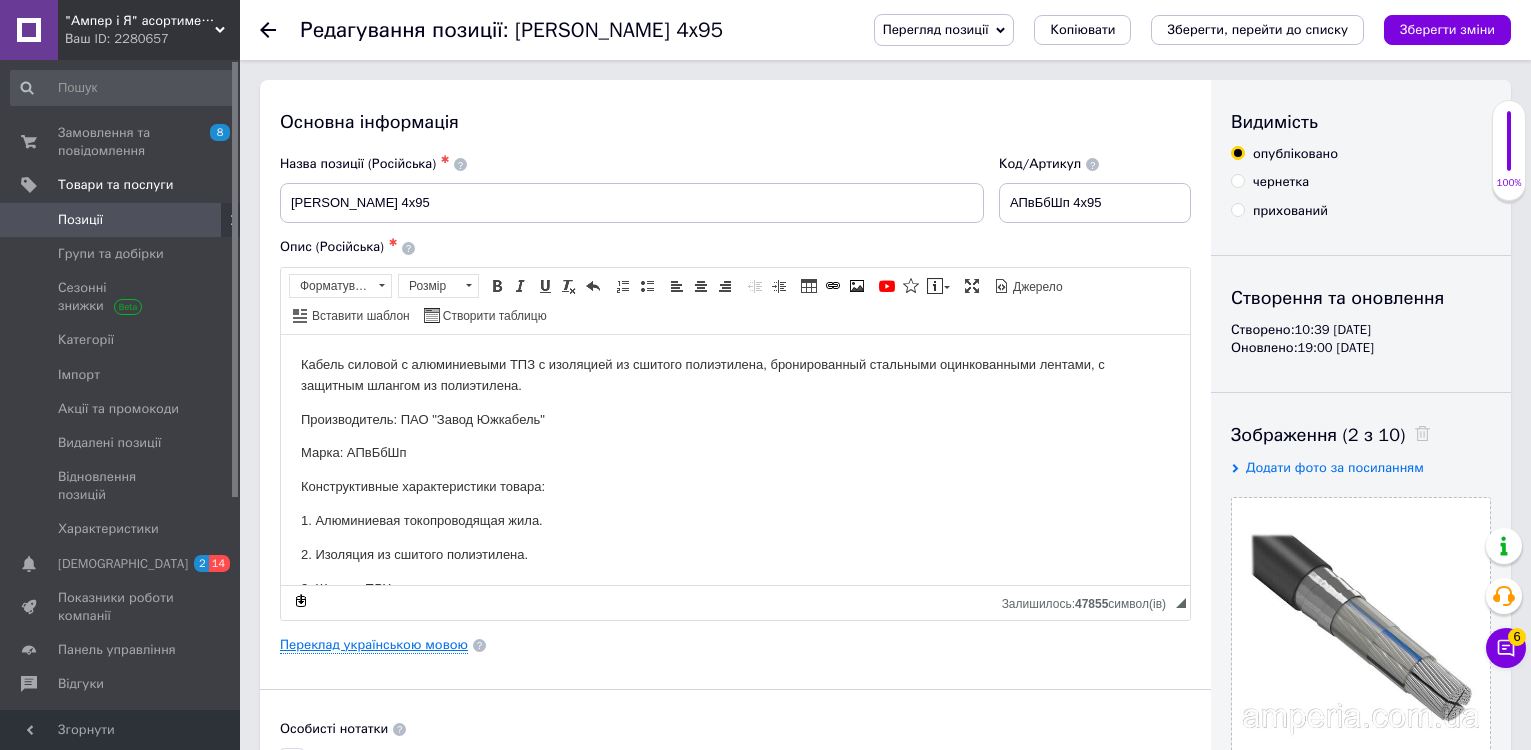 click on "Переклад українською мовою" at bounding box center [374, 645] 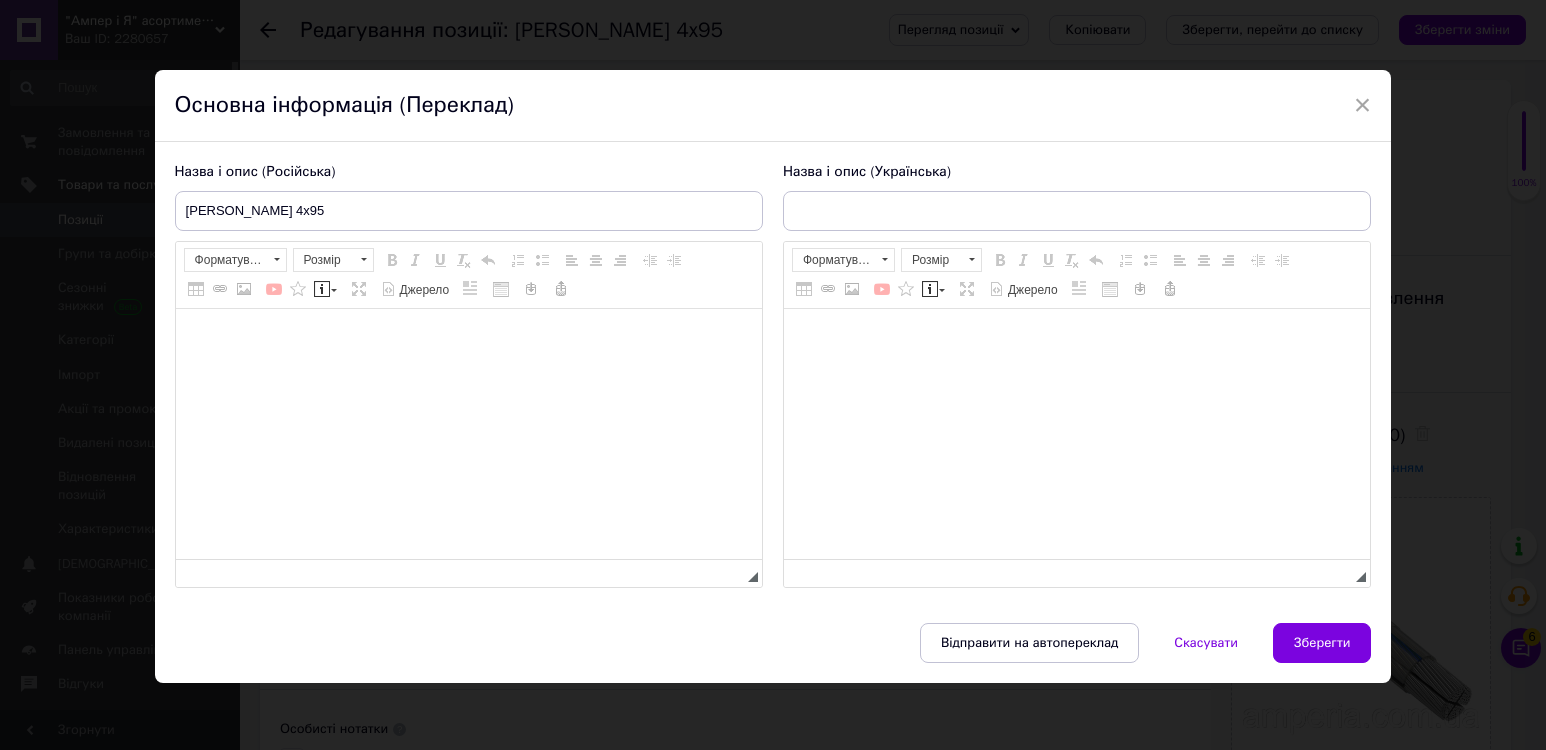 type on "[PERSON_NAME] 4x95" 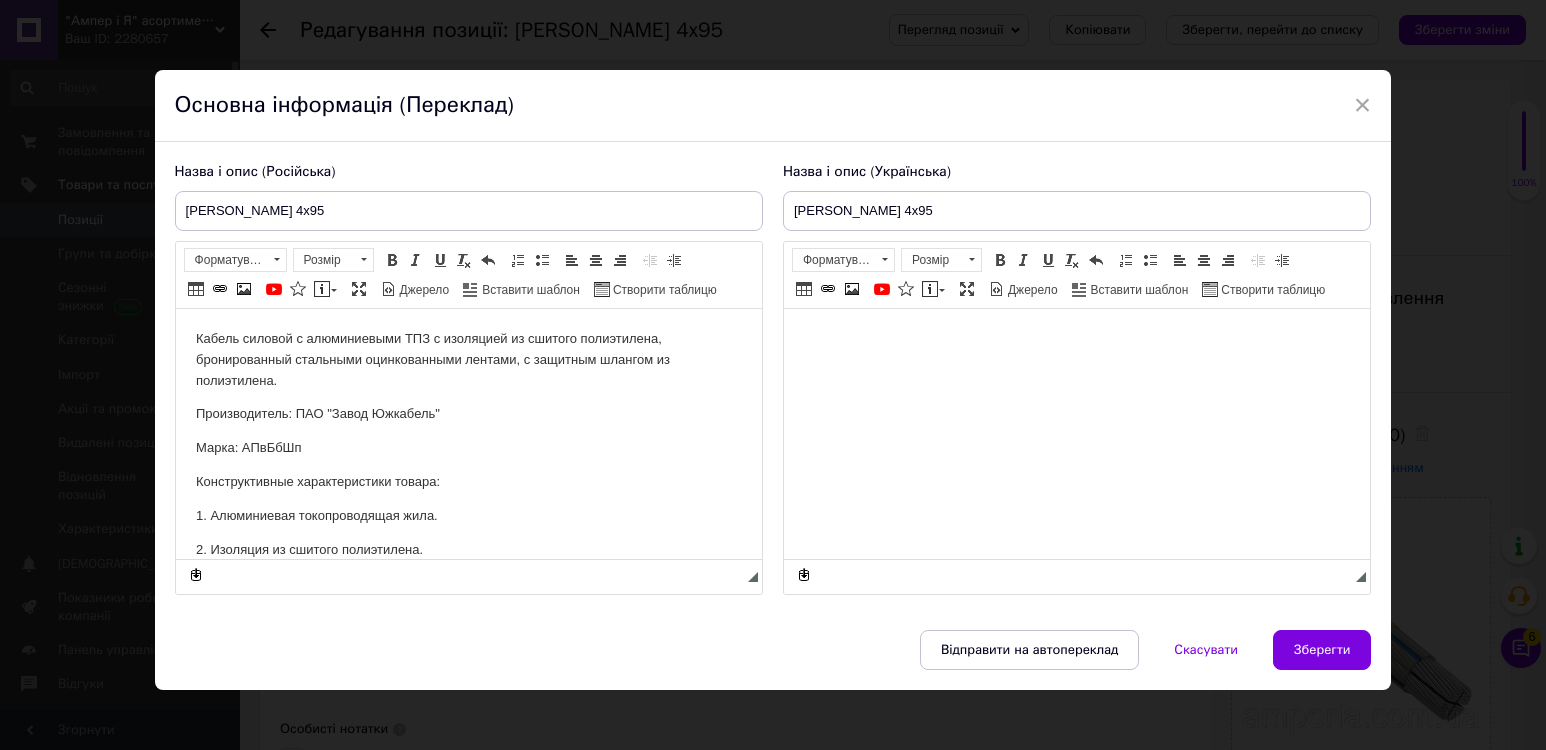 scroll, scrollTop: 0, scrollLeft: 0, axis: both 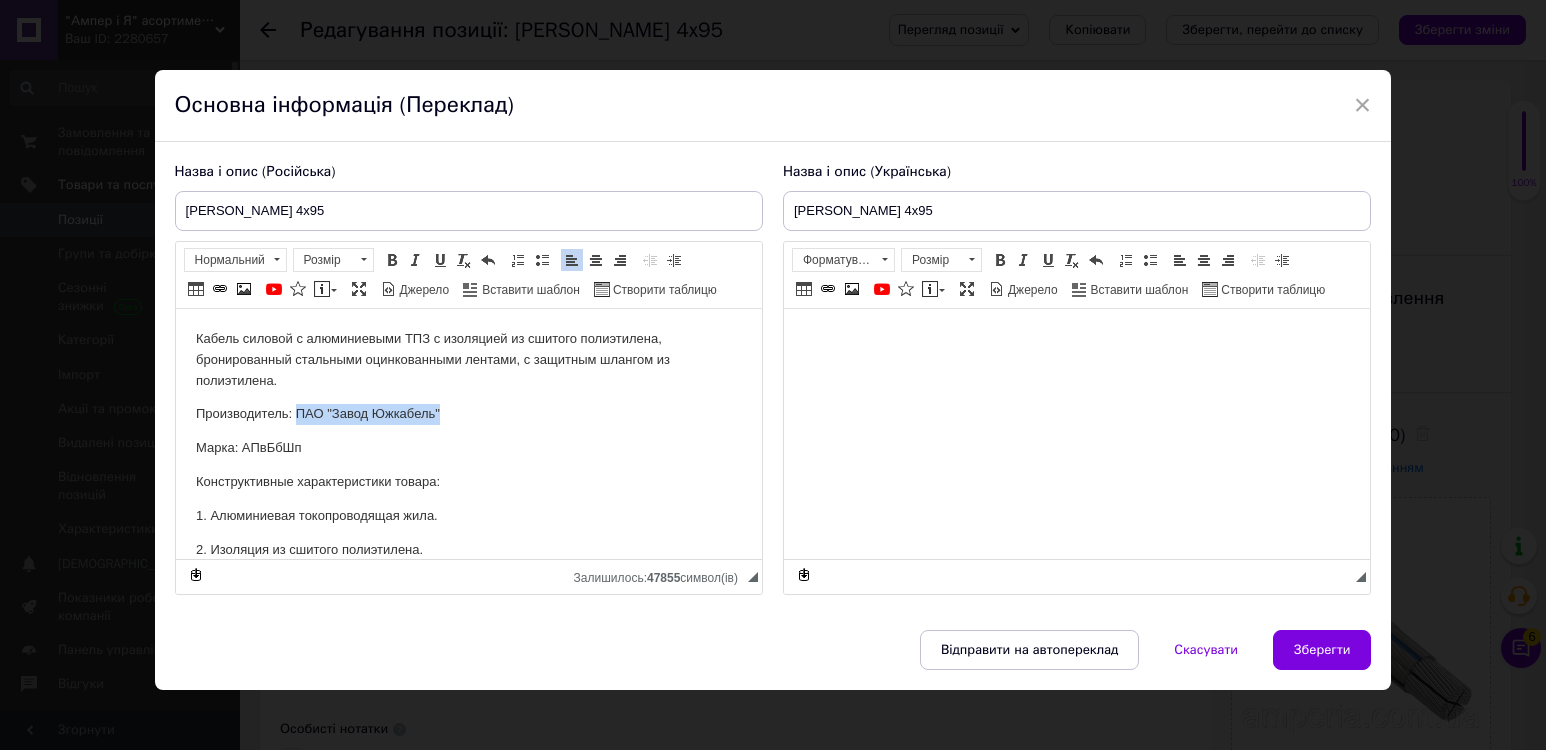 drag, startPoint x: 296, startPoint y: 411, endPoint x: 468, endPoint y: 411, distance: 172 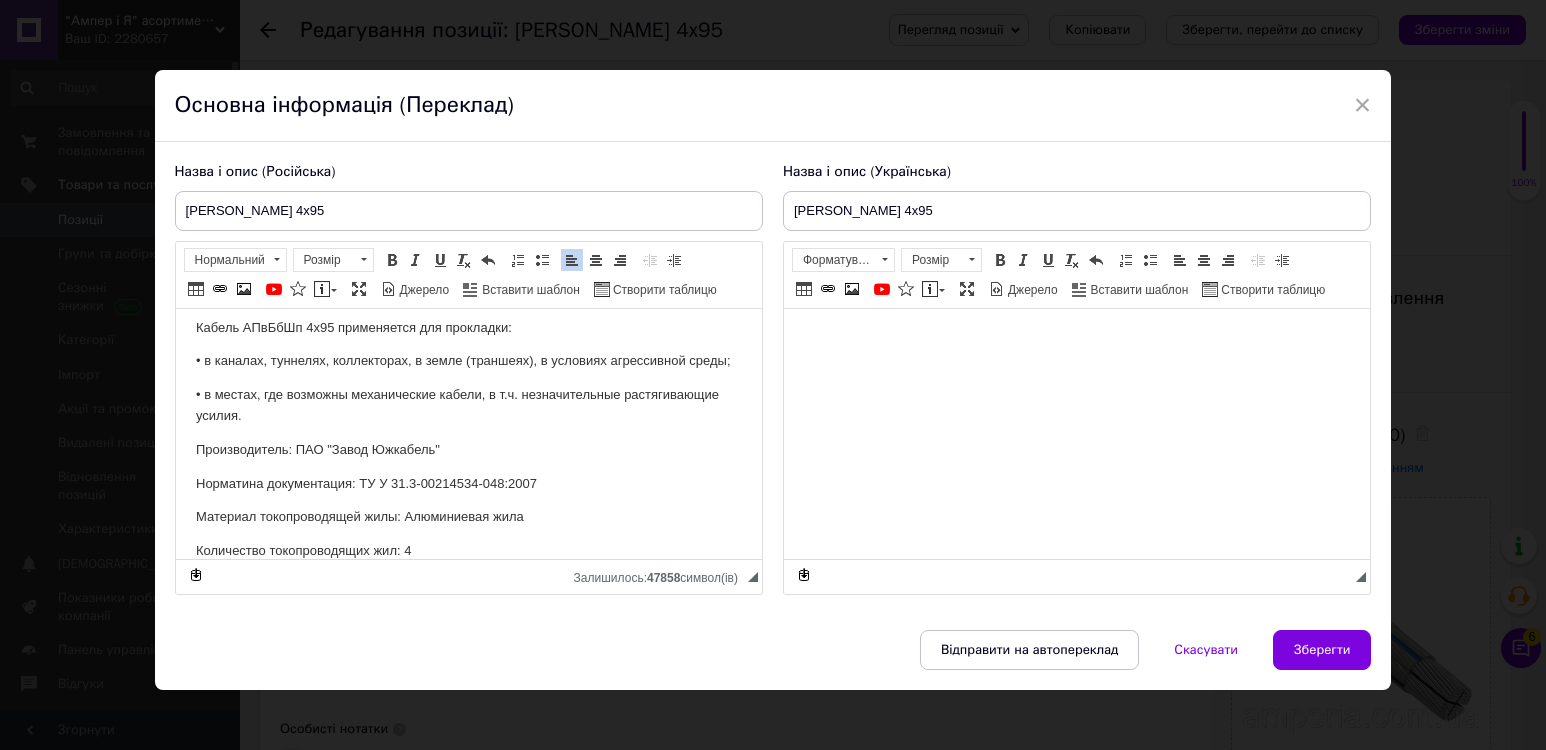 scroll, scrollTop: 400, scrollLeft: 0, axis: vertical 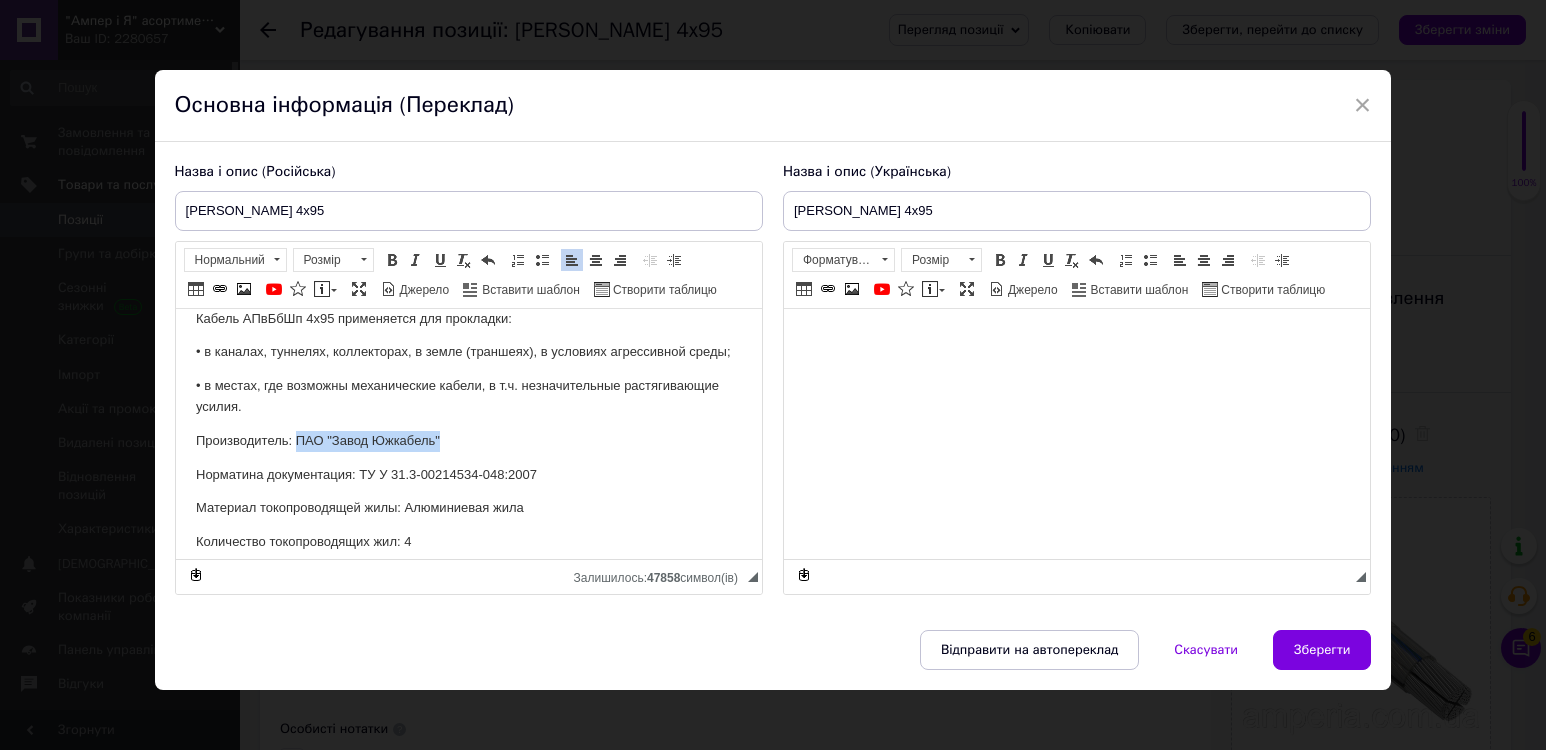 drag, startPoint x: 296, startPoint y: 458, endPoint x: 465, endPoint y: 453, distance: 169.07394 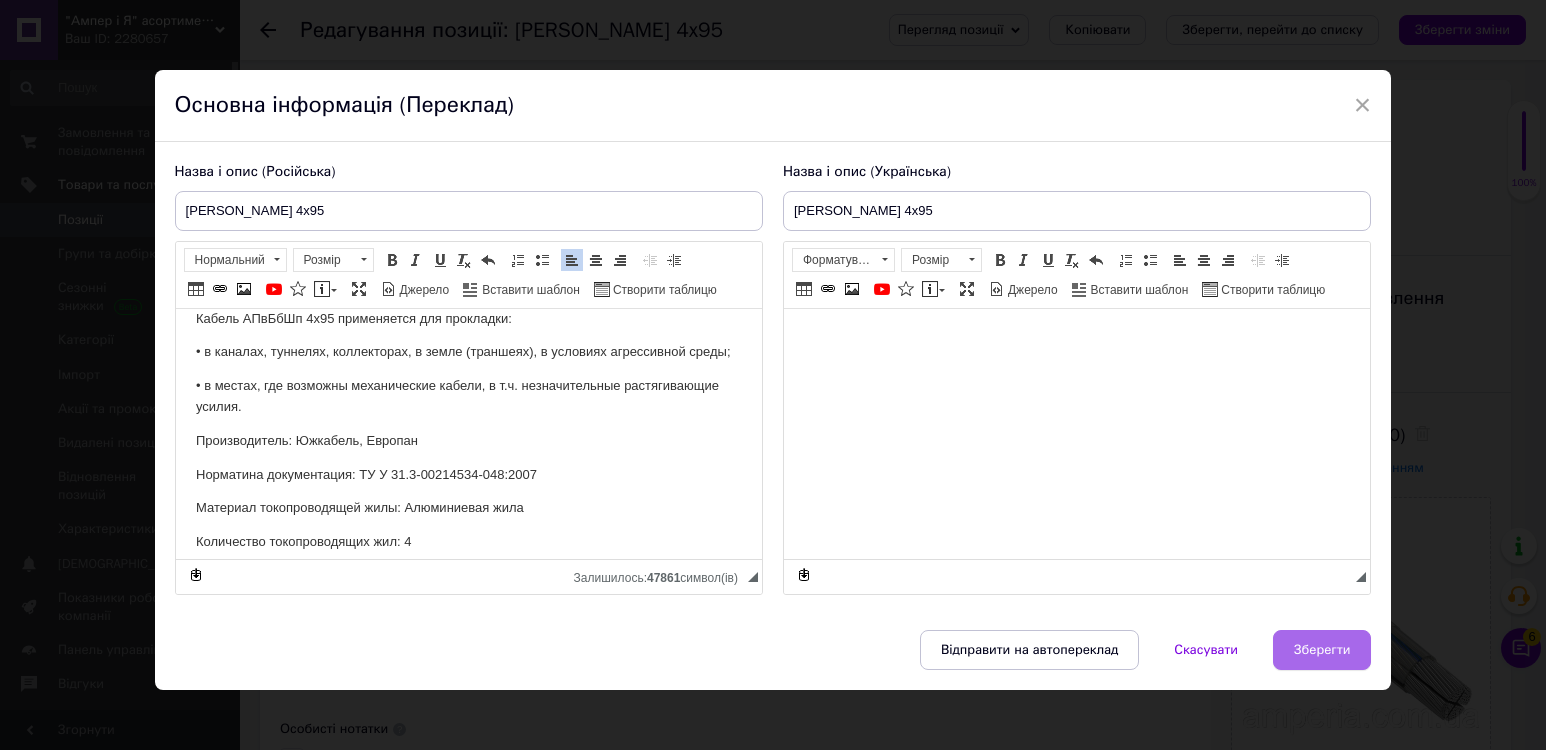 click on "Зберегти" at bounding box center [1322, 650] 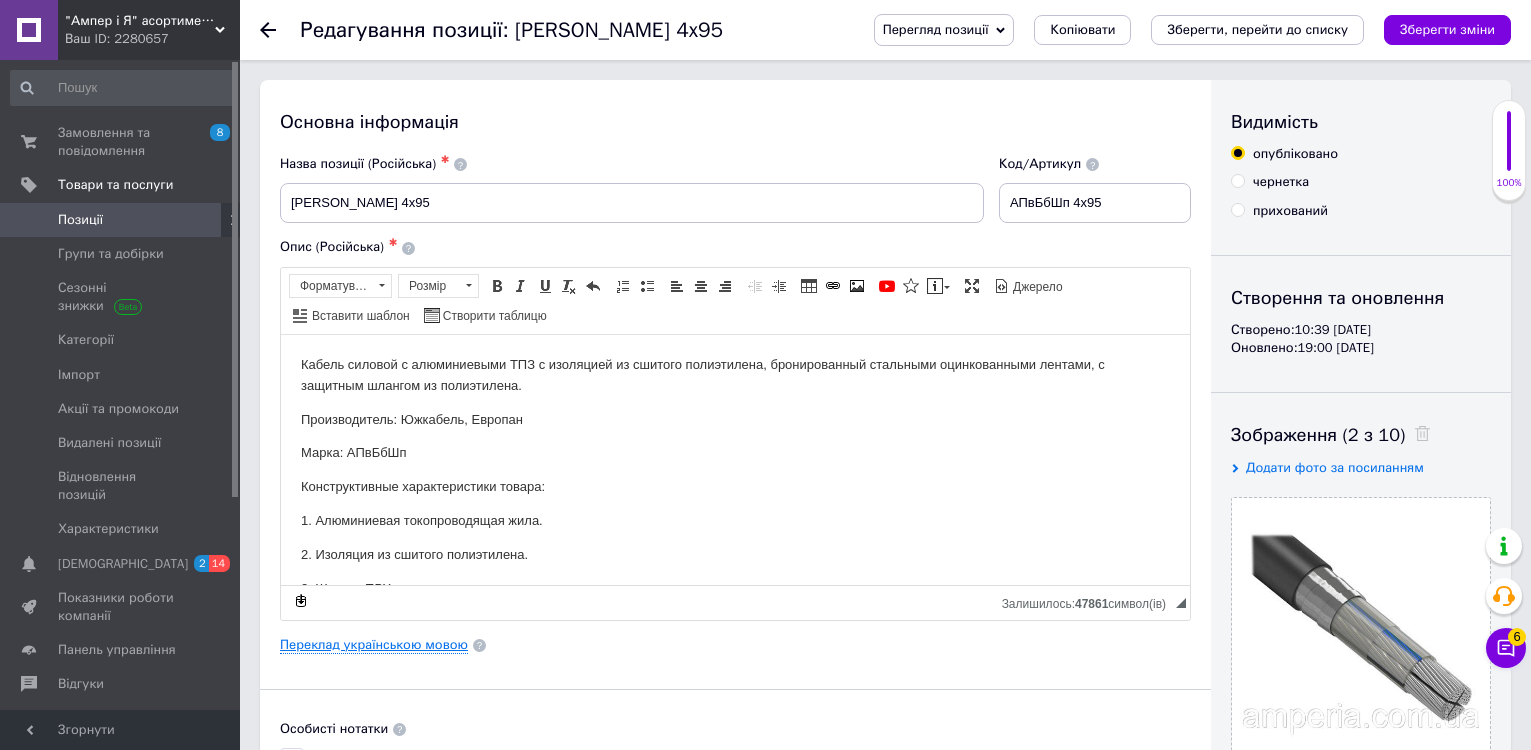 click on "Переклад українською мовою" at bounding box center (374, 645) 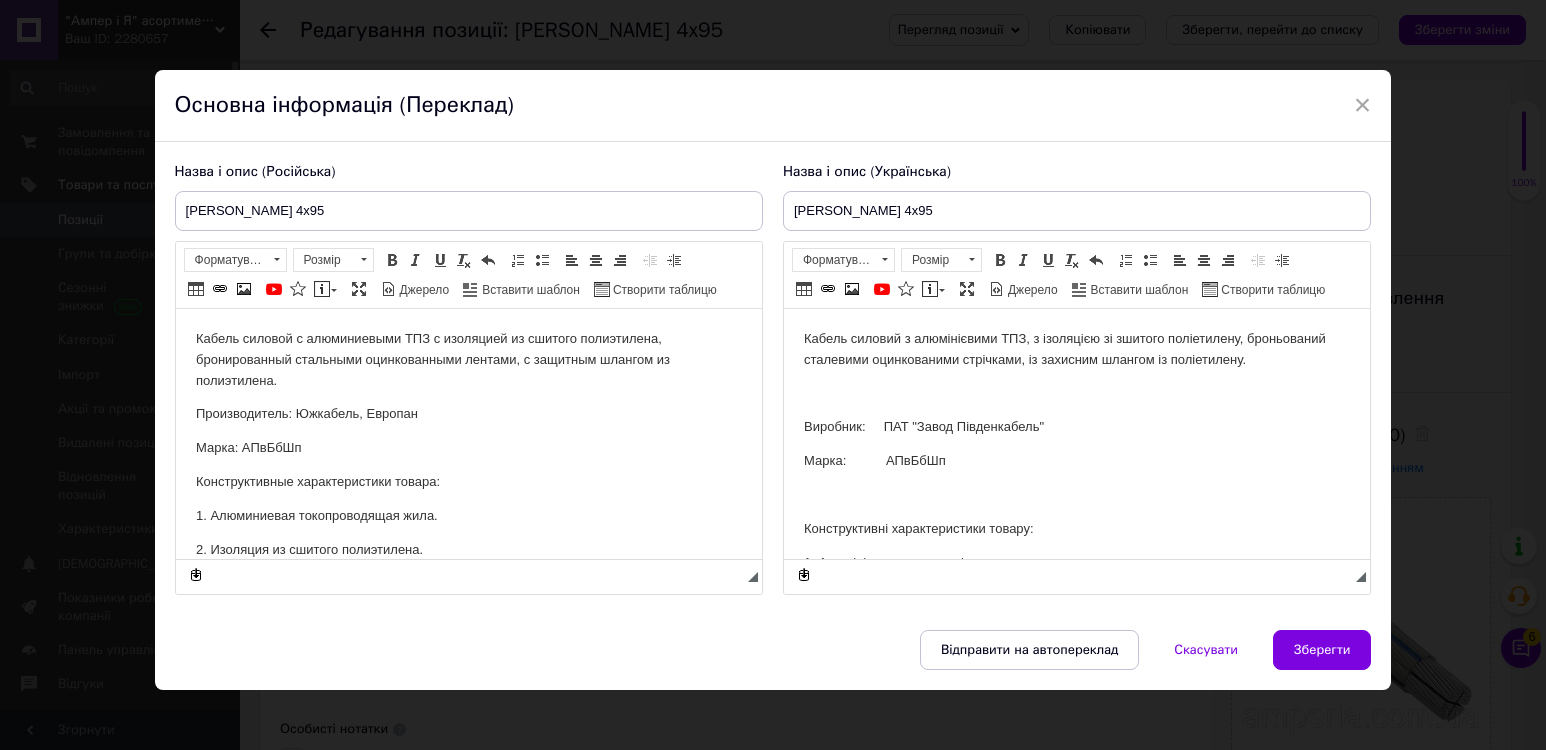 scroll, scrollTop: 0, scrollLeft: 0, axis: both 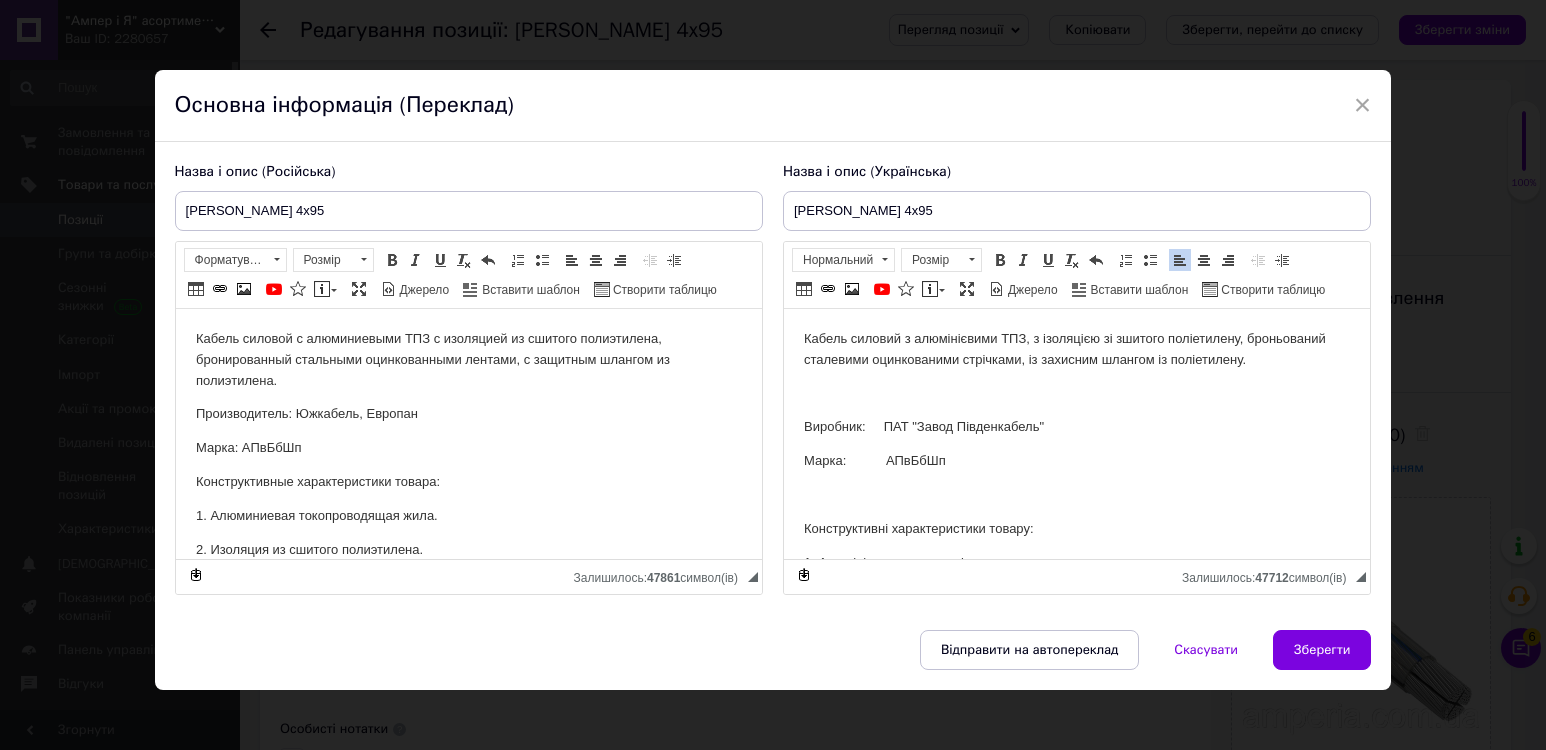 drag, startPoint x: 874, startPoint y: 420, endPoint x: 1069, endPoint y: 410, distance: 195.25624 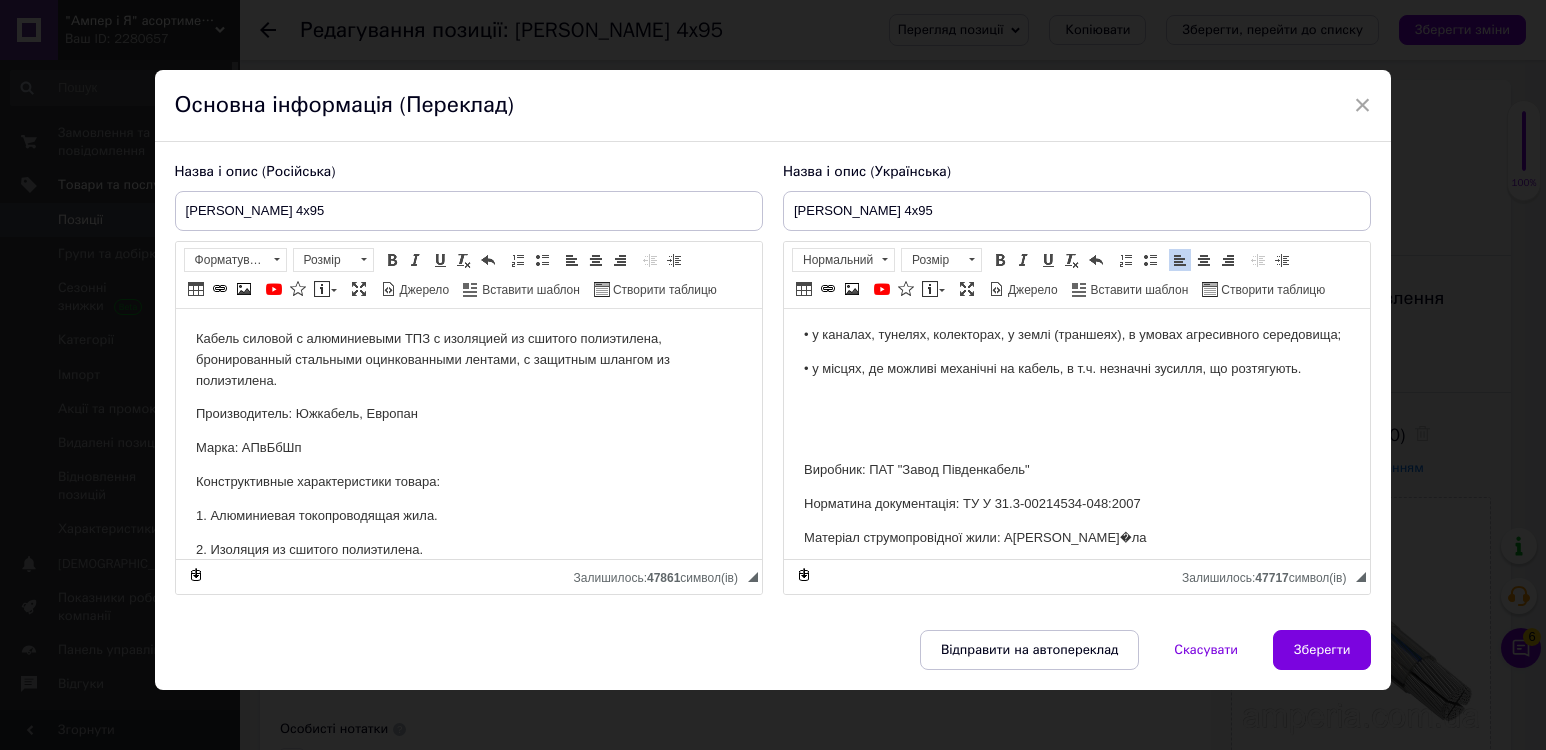 scroll, scrollTop: 500, scrollLeft: 0, axis: vertical 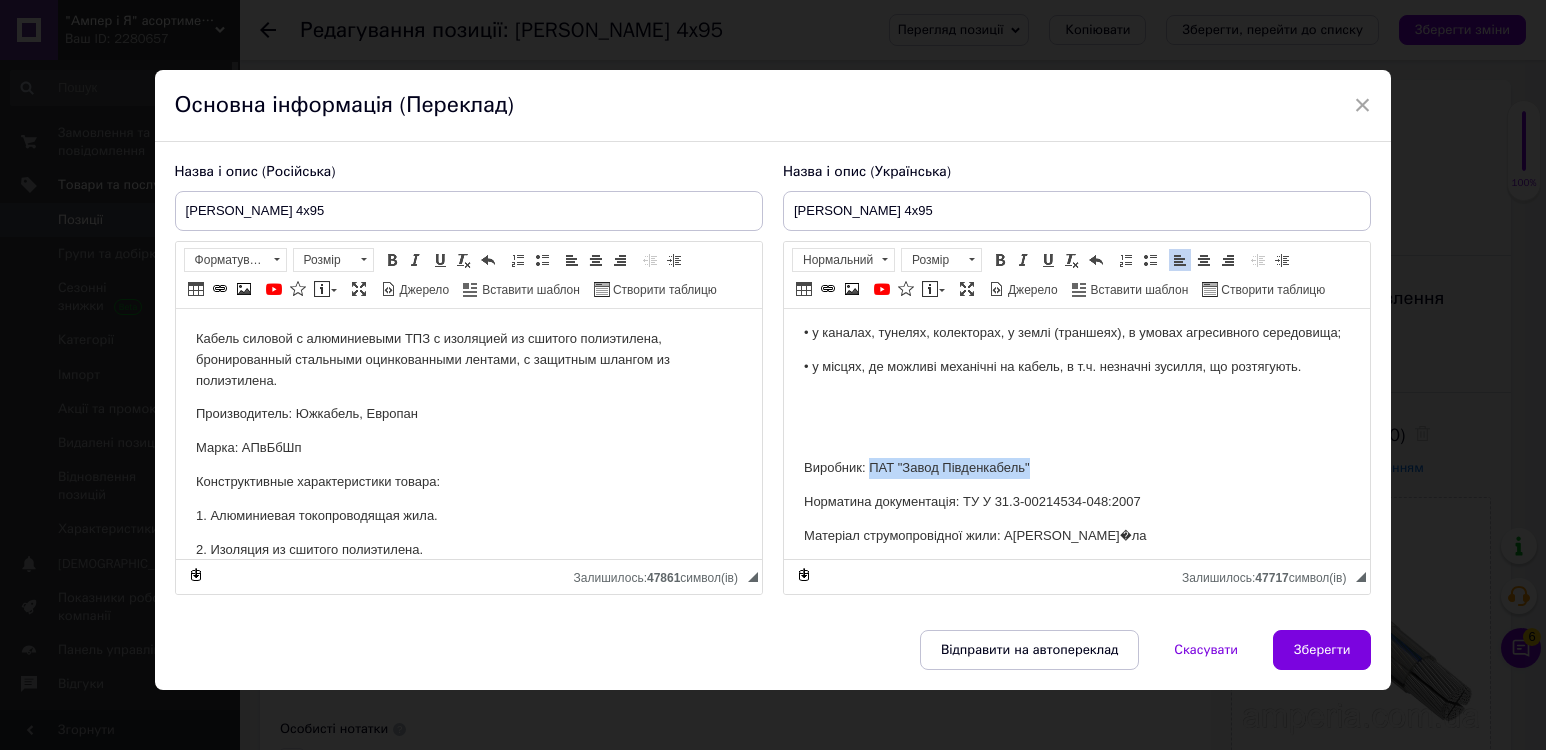 drag, startPoint x: 870, startPoint y: 485, endPoint x: 1049, endPoint y: 482, distance: 179.02513 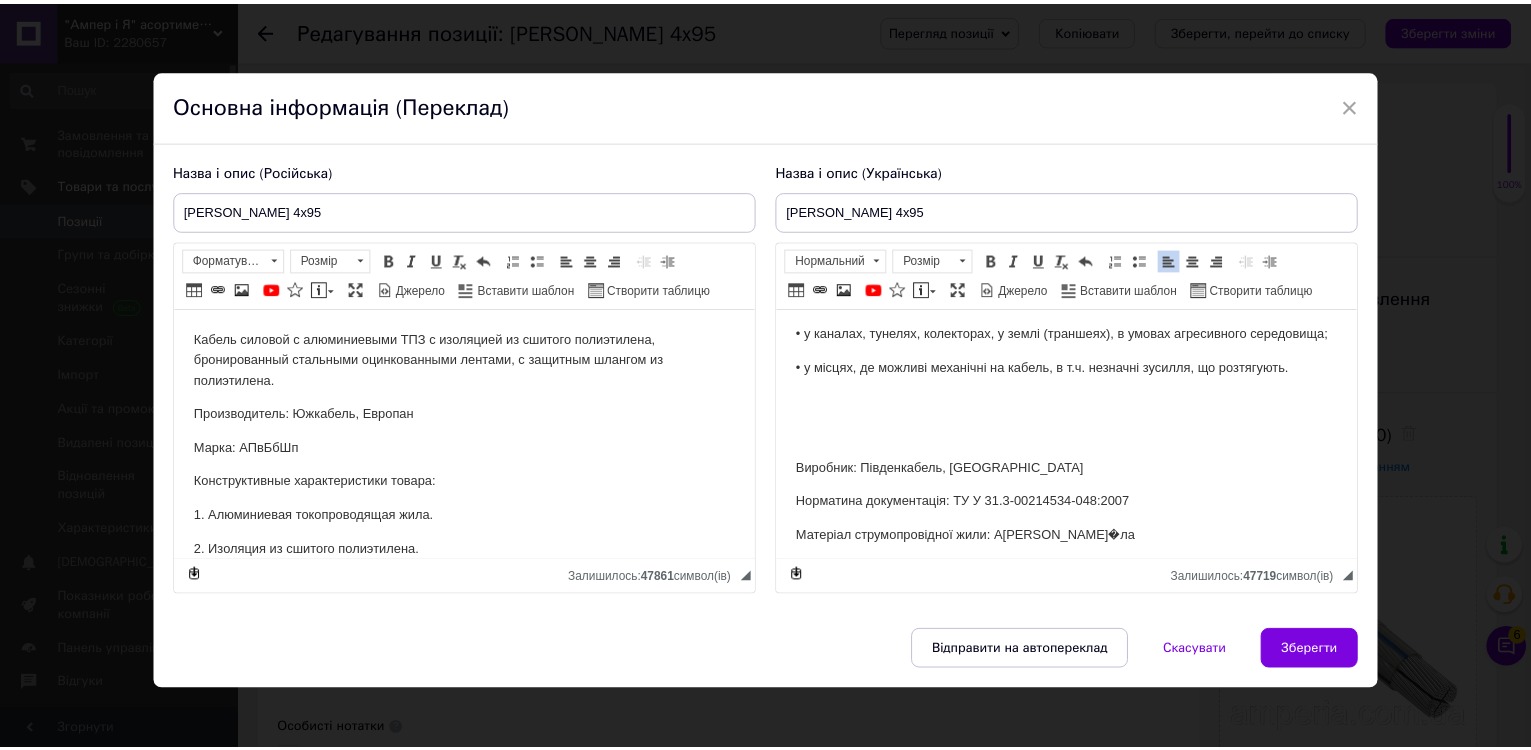 scroll, scrollTop: 600, scrollLeft: 0, axis: vertical 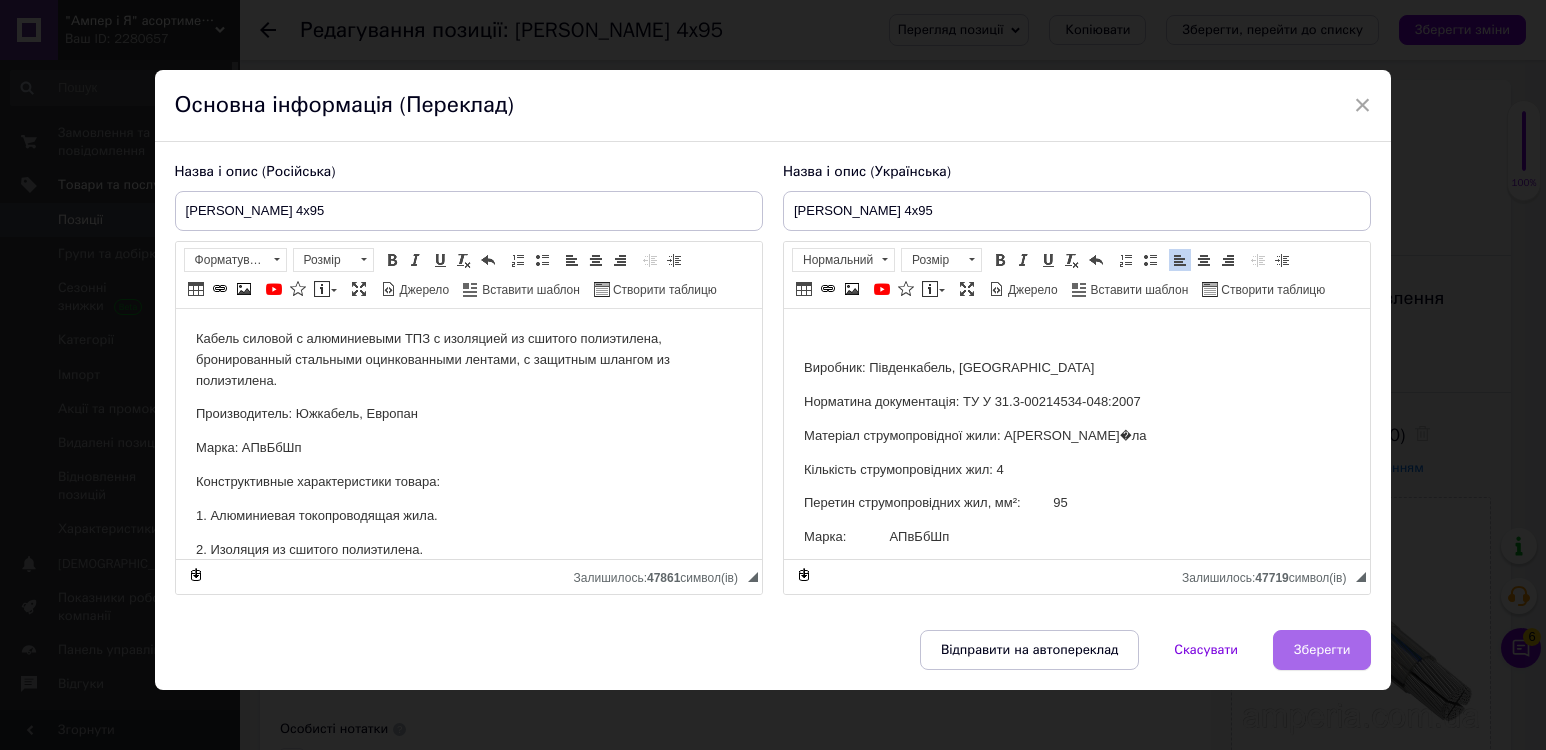 click on "Зберегти" at bounding box center (1322, 650) 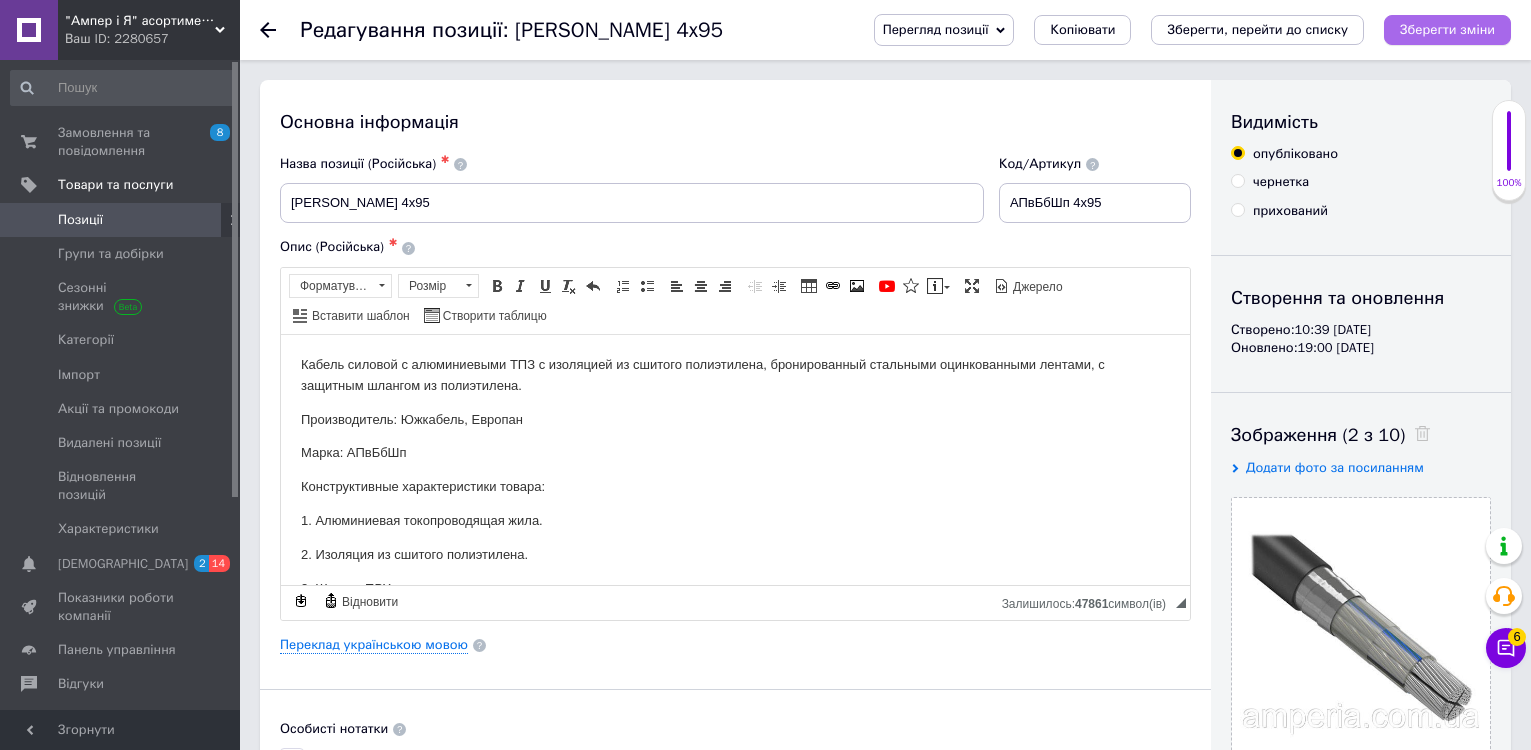 click on "Зберегти зміни" at bounding box center [1447, 29] 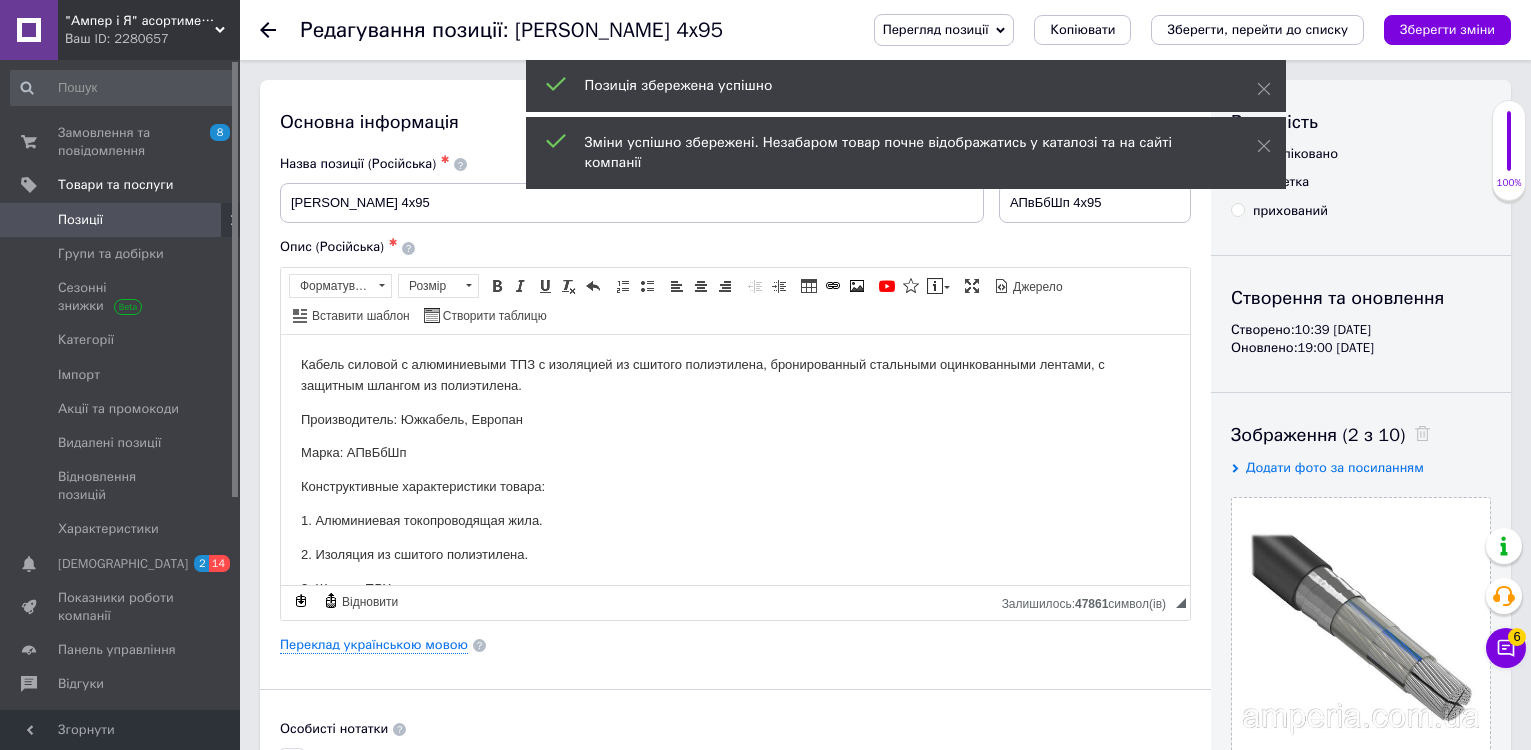 click on "Редагування позиції: [PERSON_NAME] 4x95 Перегляд позиції Зберегти та переглянути на сайті Зберегти та переглянути на маркетплейсі Копіювати Зберегти, перейти до списку Зберегти зміни" at bounding box center [885, 30] 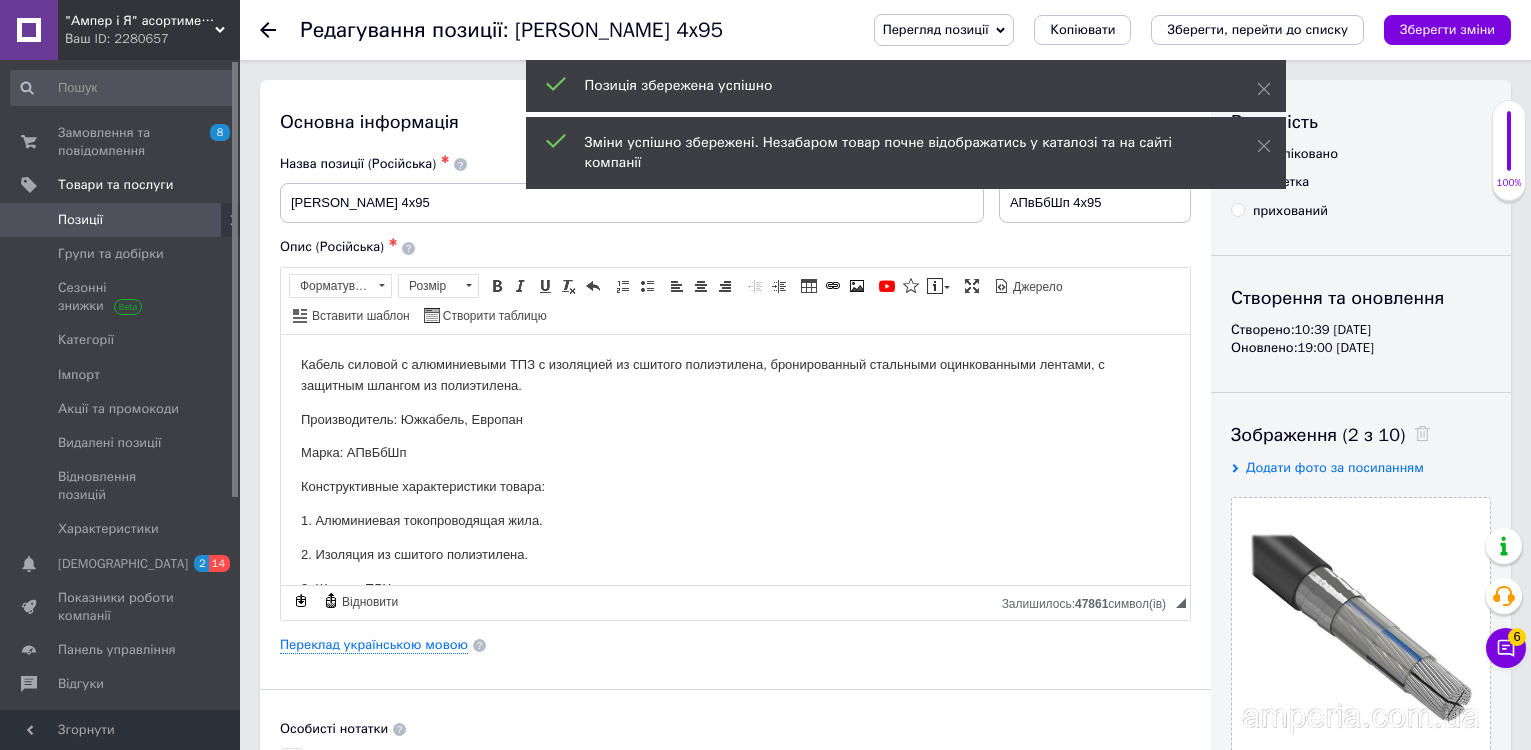 click 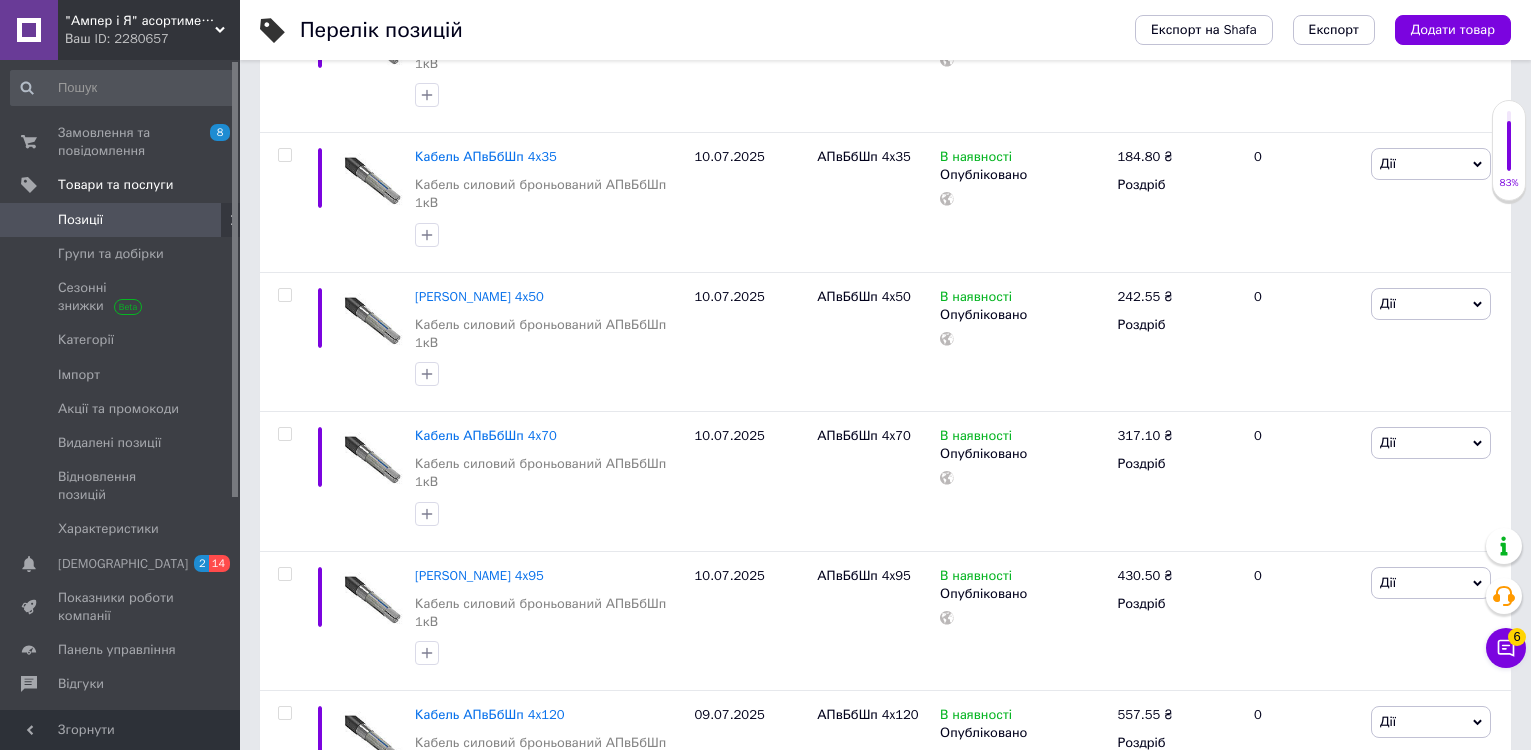 scroll, scrollTop: 700, scrollLeft: 0, axis: vertical 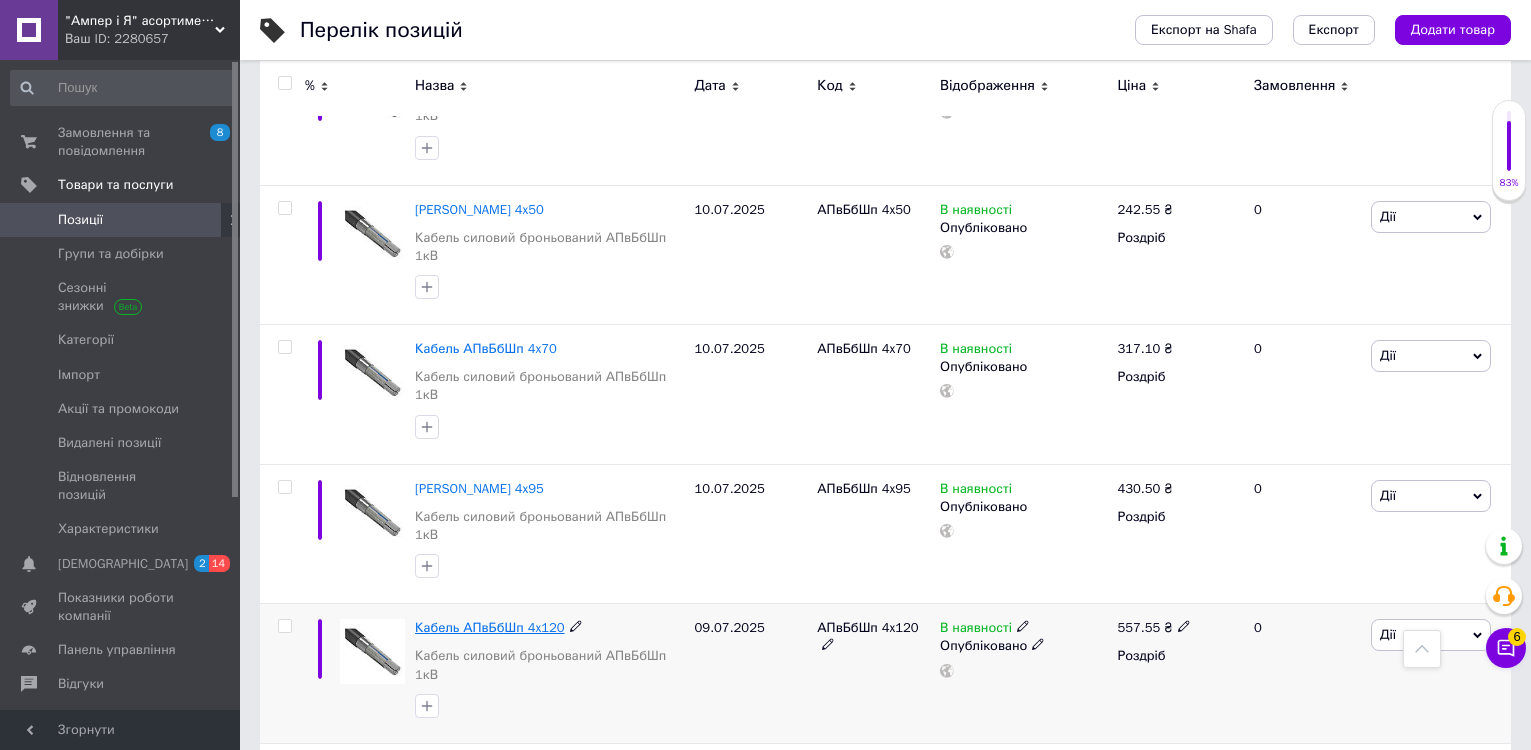 click on "Кабель АПвБбШп 4x120" at bounding box center (489, 627) 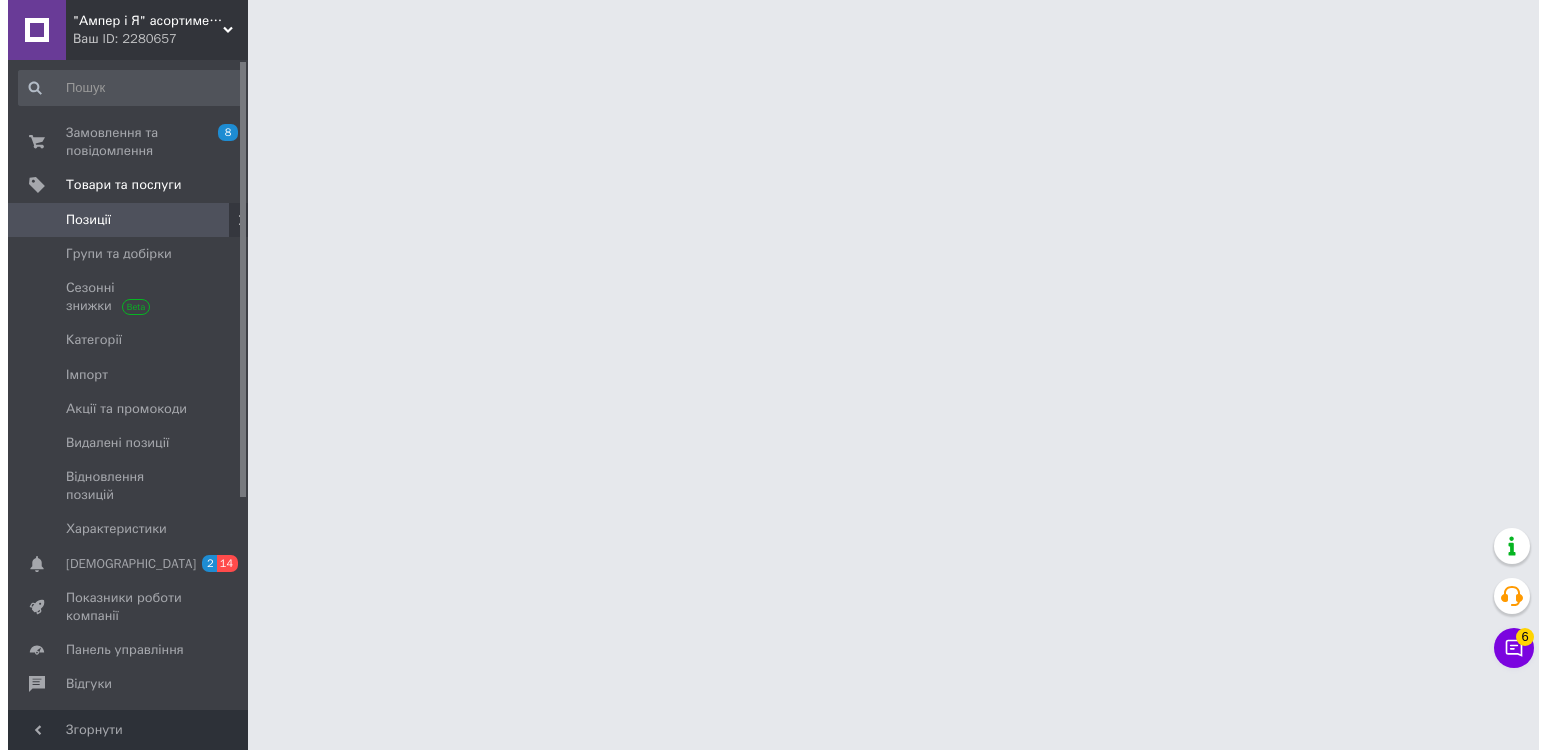 scroll, scrollTop: 0, scrollLeft: 0, axis: both 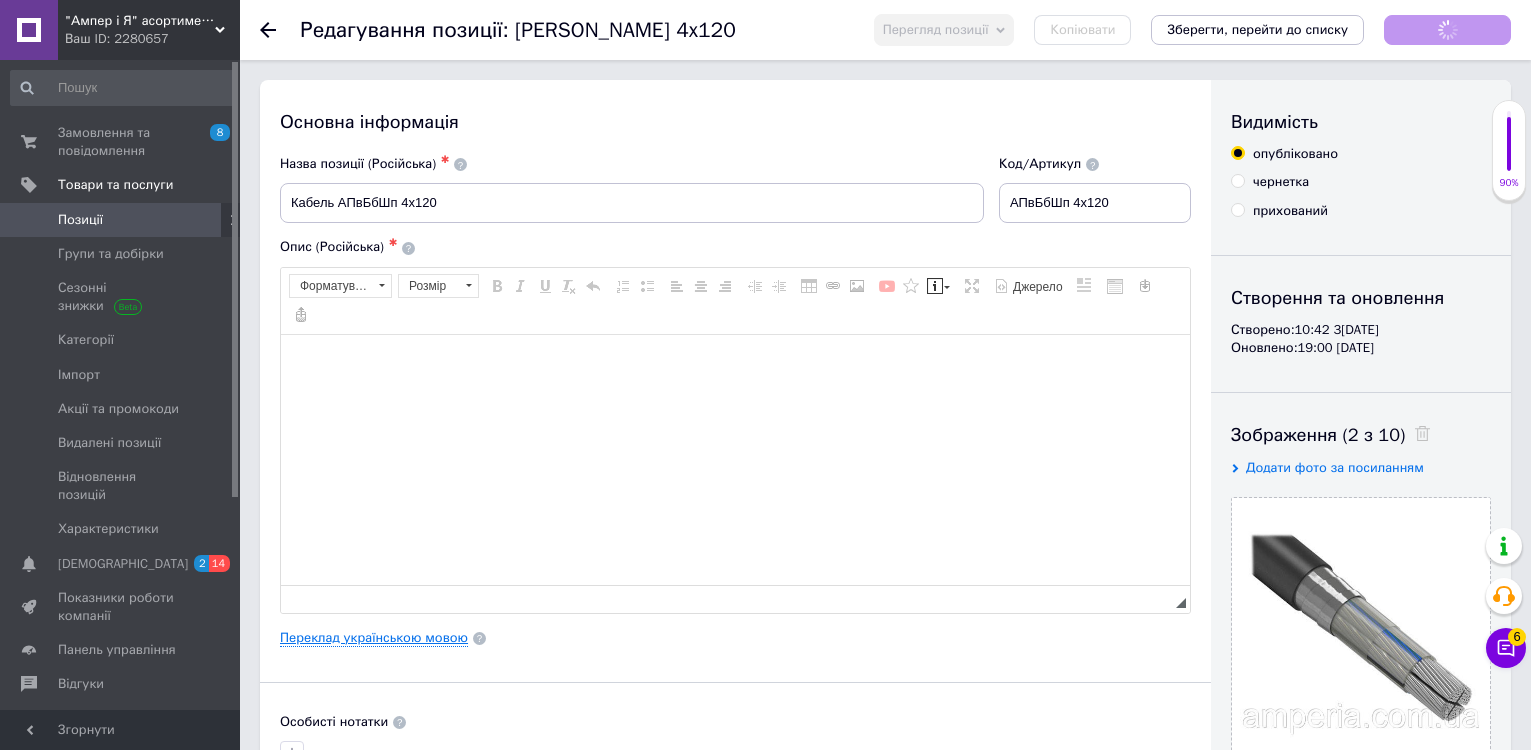 click on "Переклад українською мовою" at bounding box center [374, 638] 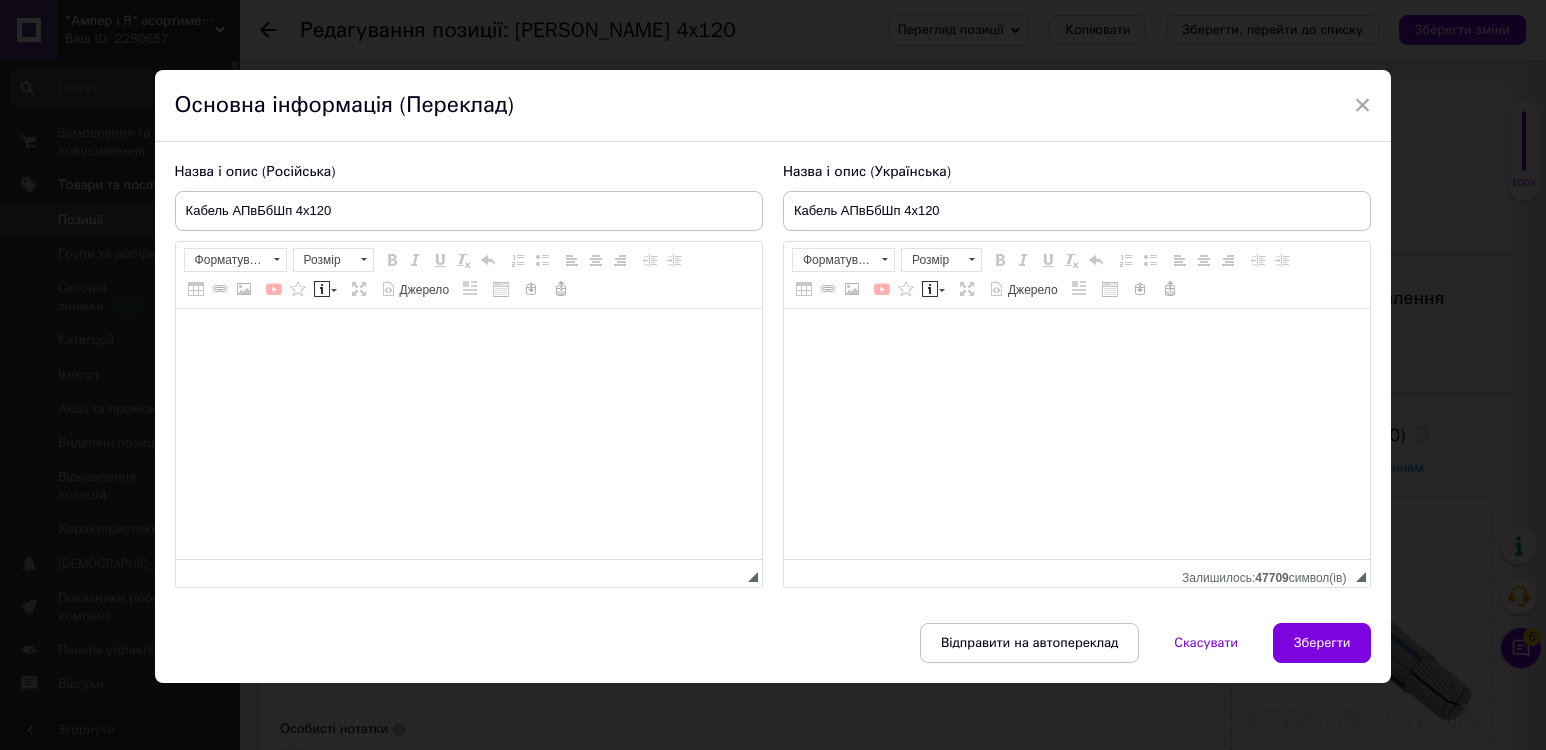 type on "Кабель АПвБбШп 4x120" 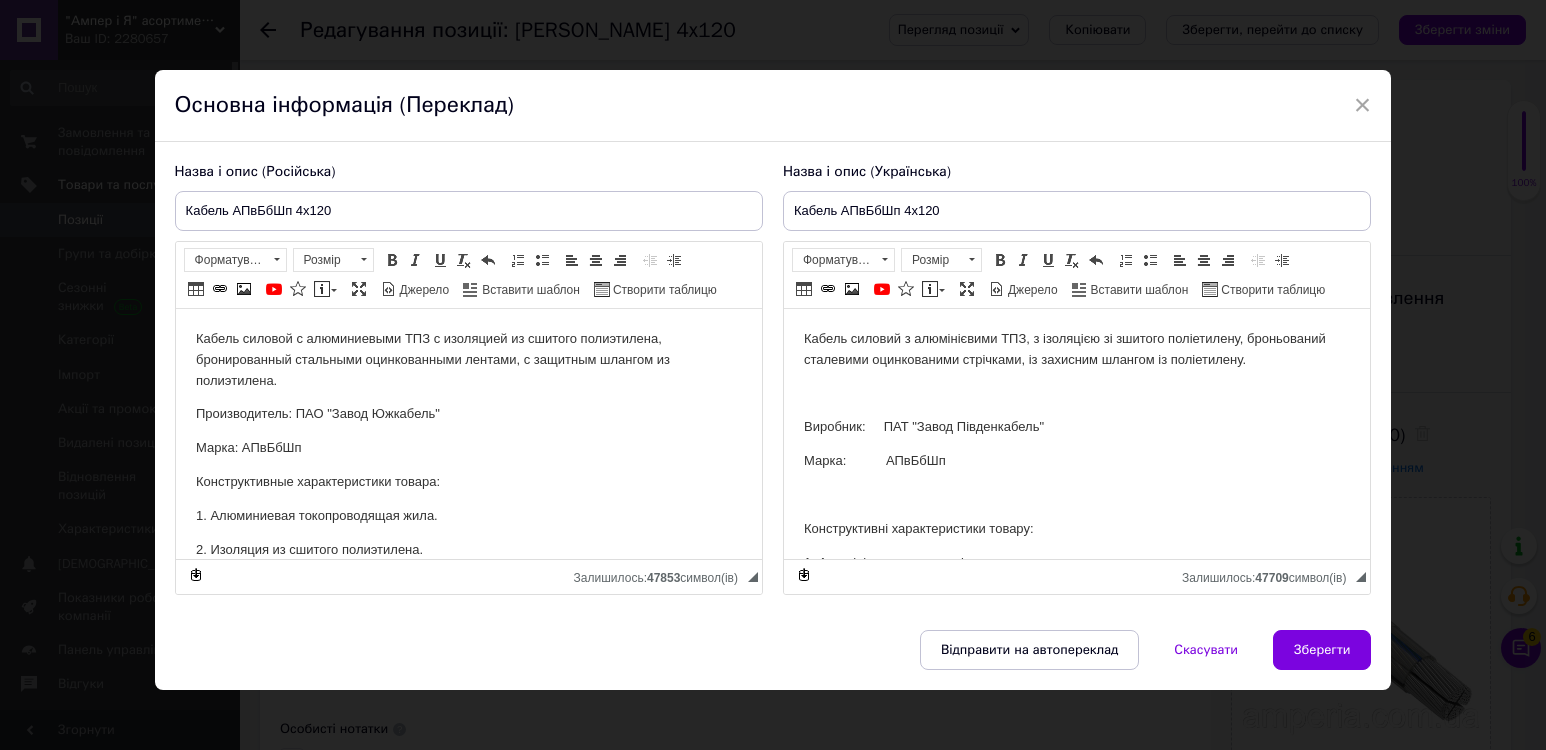 scroll, scrollTop: 0, scrollLeft: 0, axis: both 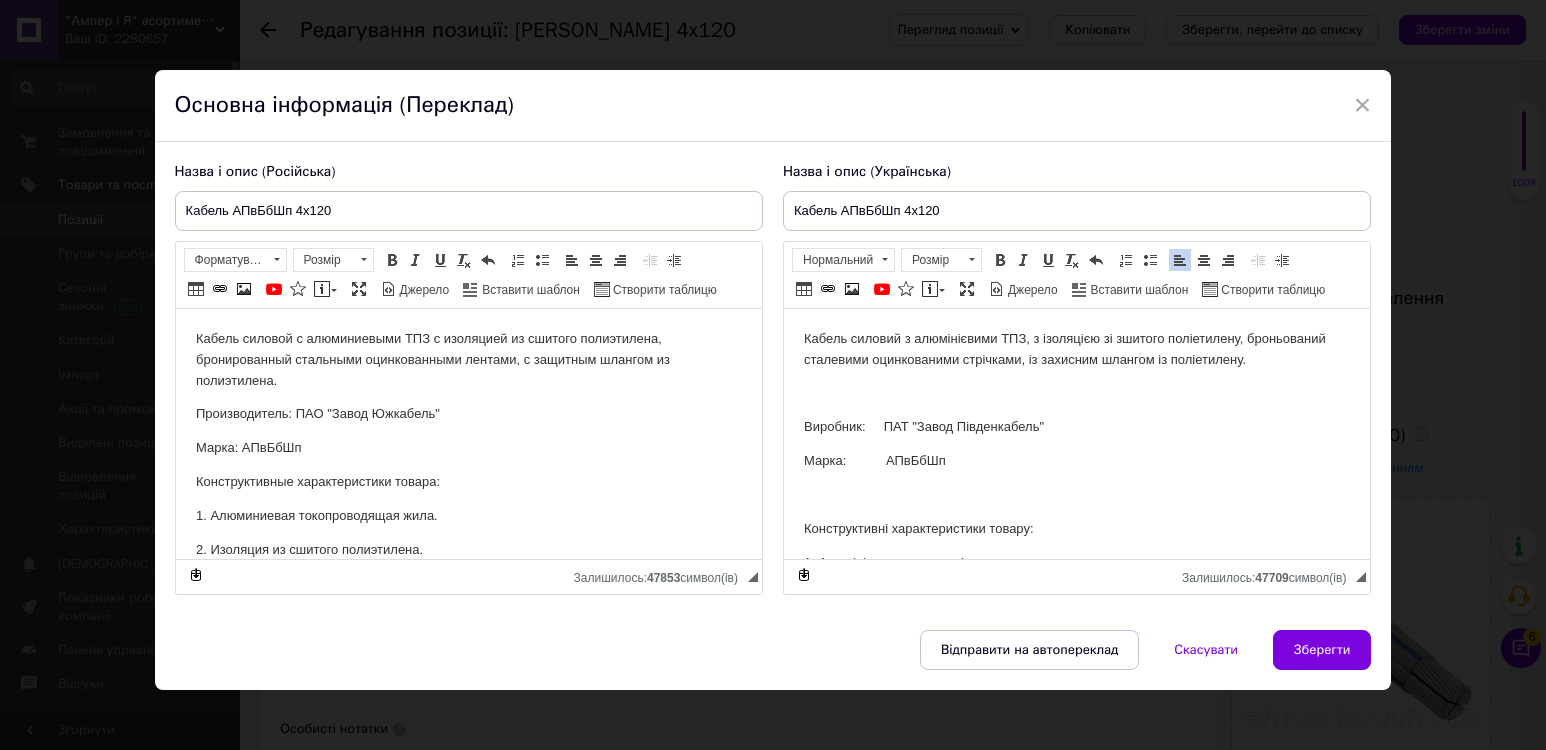 drag, startPoint x: 872, startPoint y: 425, endPoint x: 1048, endPoint y: 427, distance: 176.01137 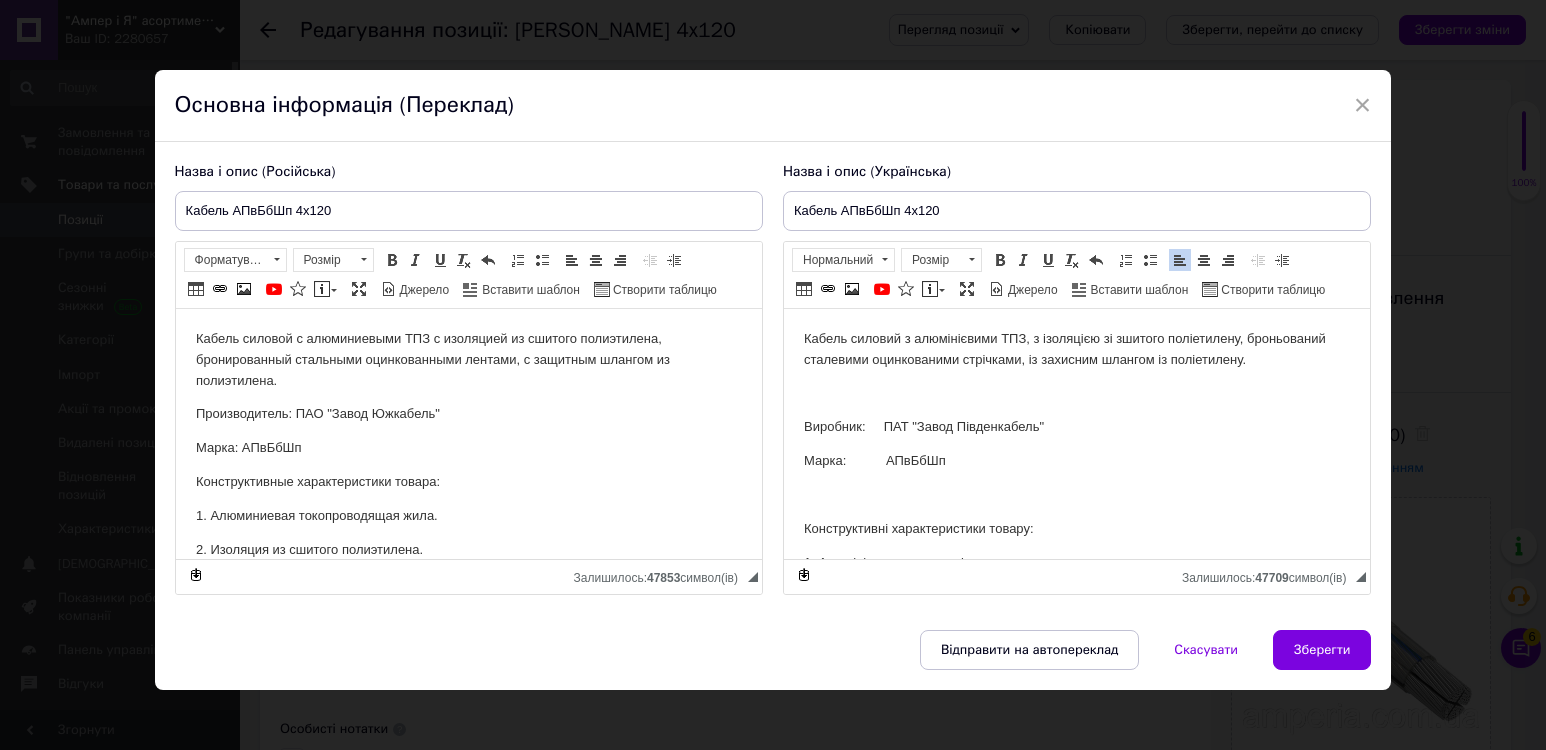 click on "Виробник:     ПАТ "Завод Південкабель"" at bounding box center (1076, 427) 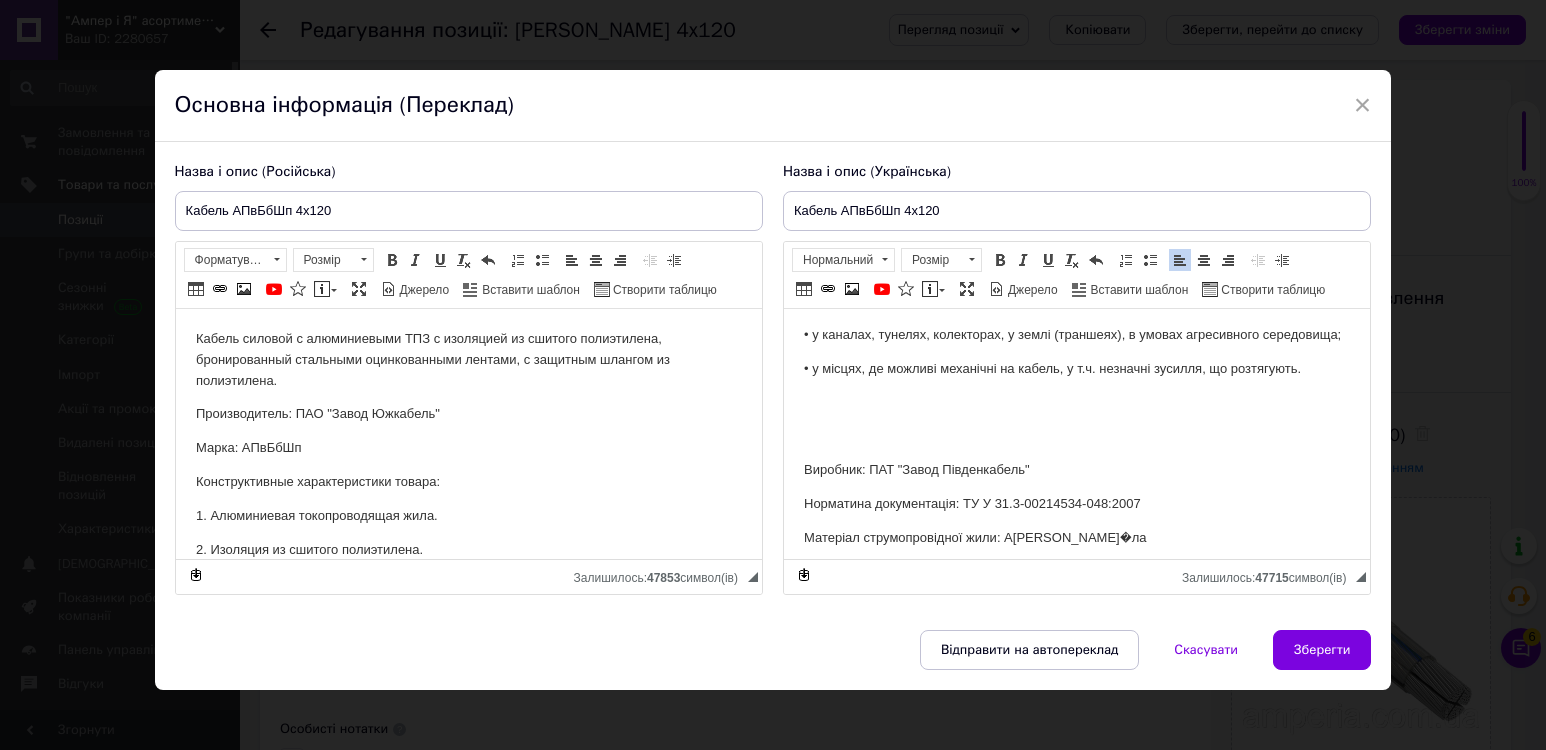 scroll, scrollTop: 500, scrollLeft: 0, axis: vertical 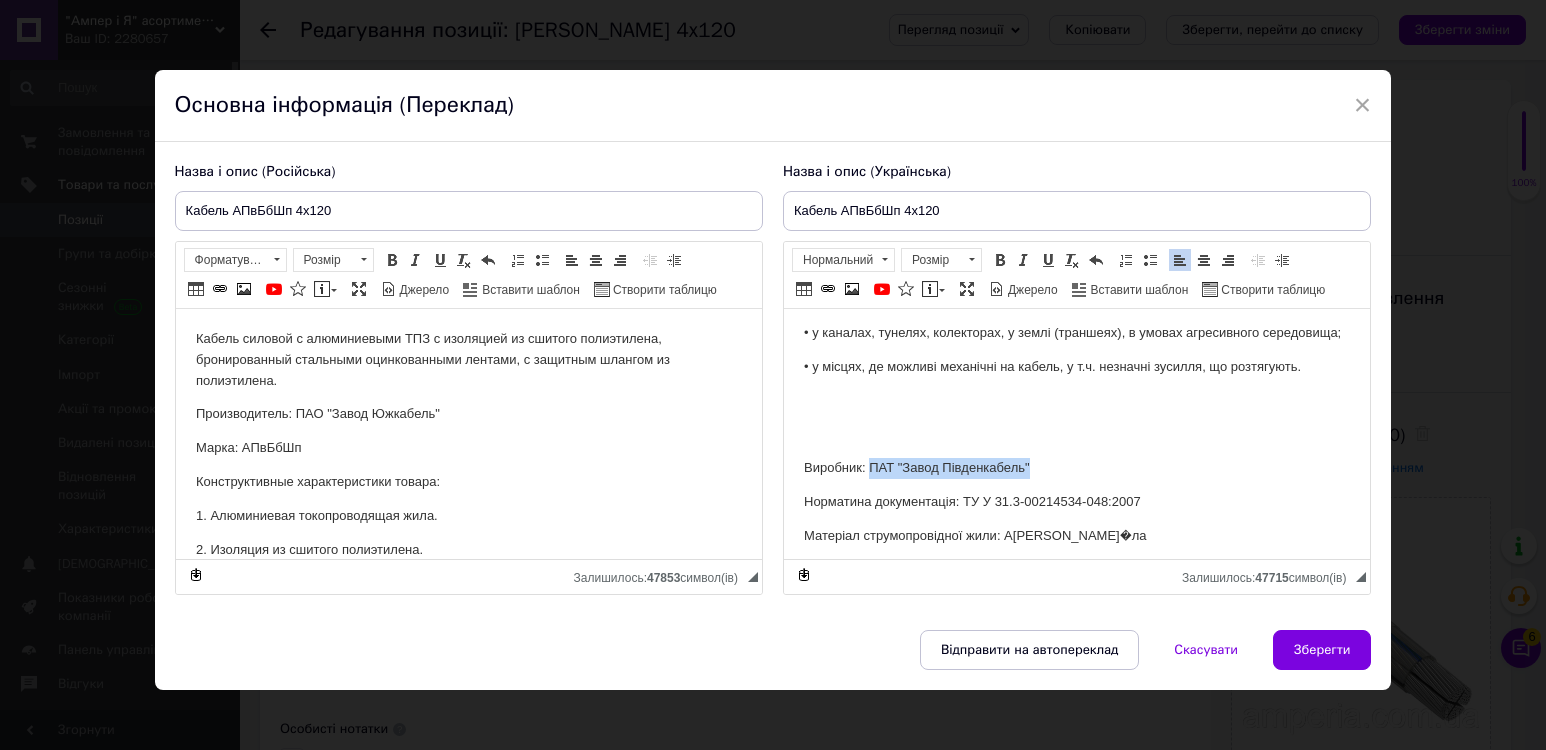 drag, startPoint x: 869, startPoint y: 484, endPoint x: 1040, endPoint y: 488, distance: 171.04678 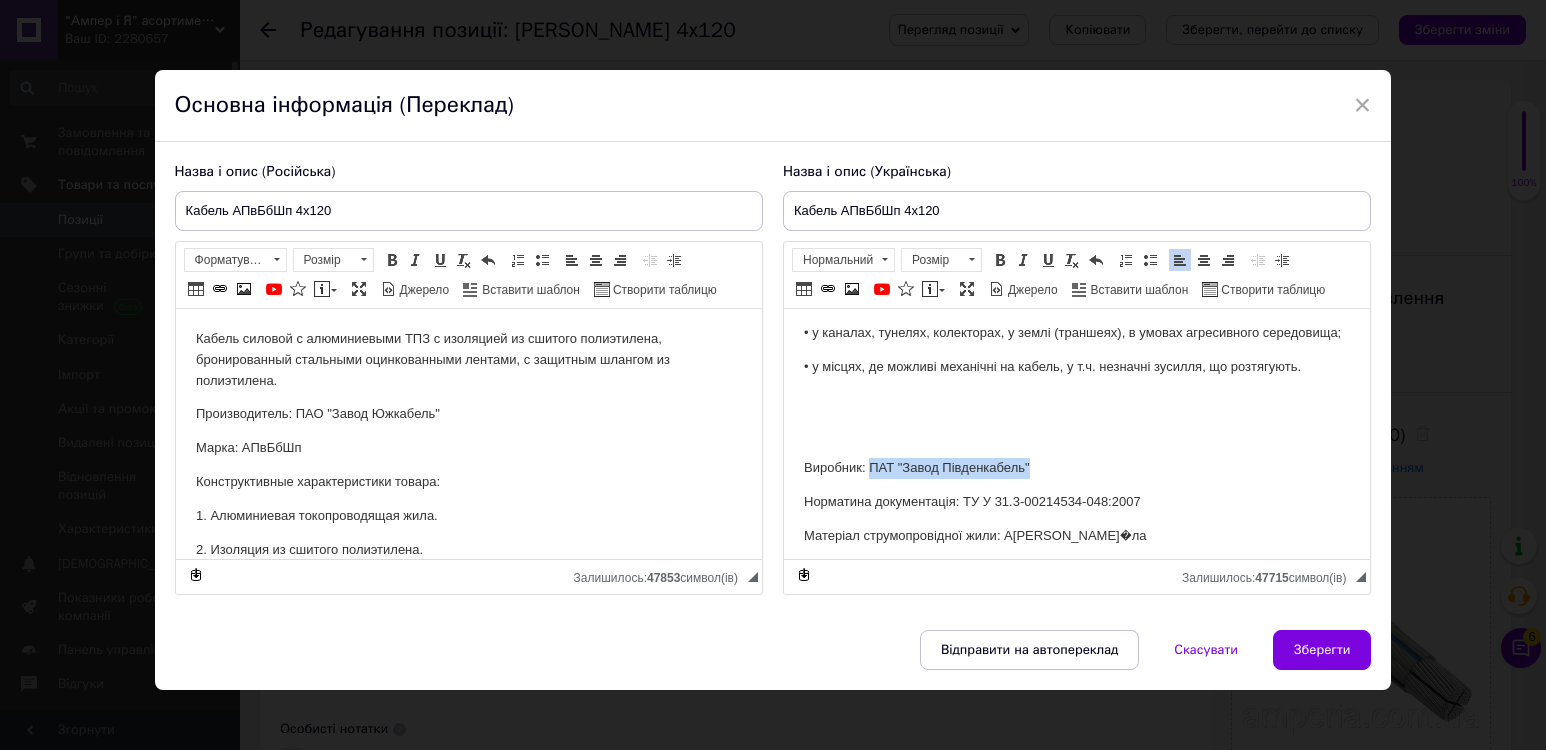 click on "Виробник: ПАТ "Завод Південкабель"" at bounding box center (1076, 468) 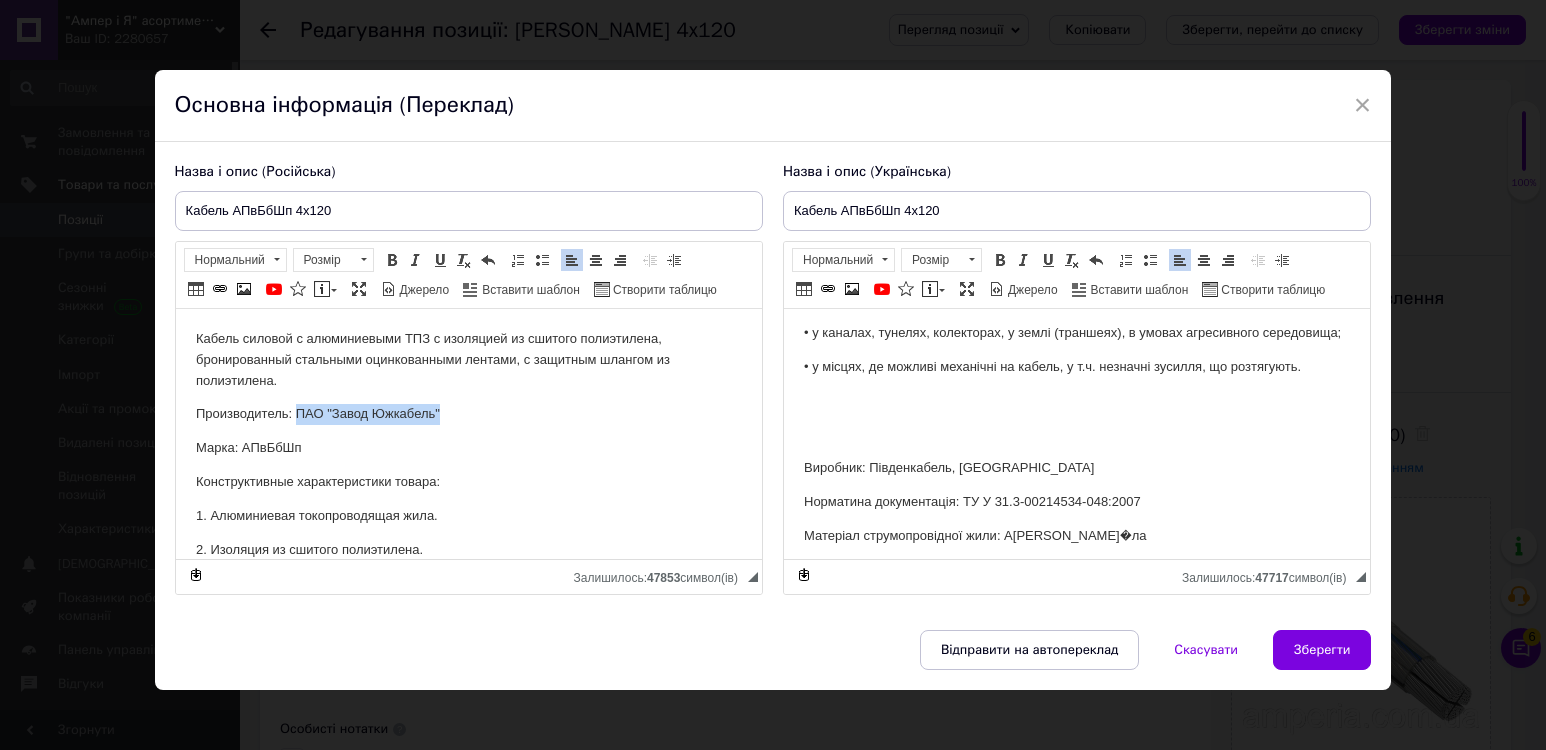 drag, startPoint x: 299, startPoint y: 409, endPoint x: 478, endPoint y: 405, distance: 179.0447 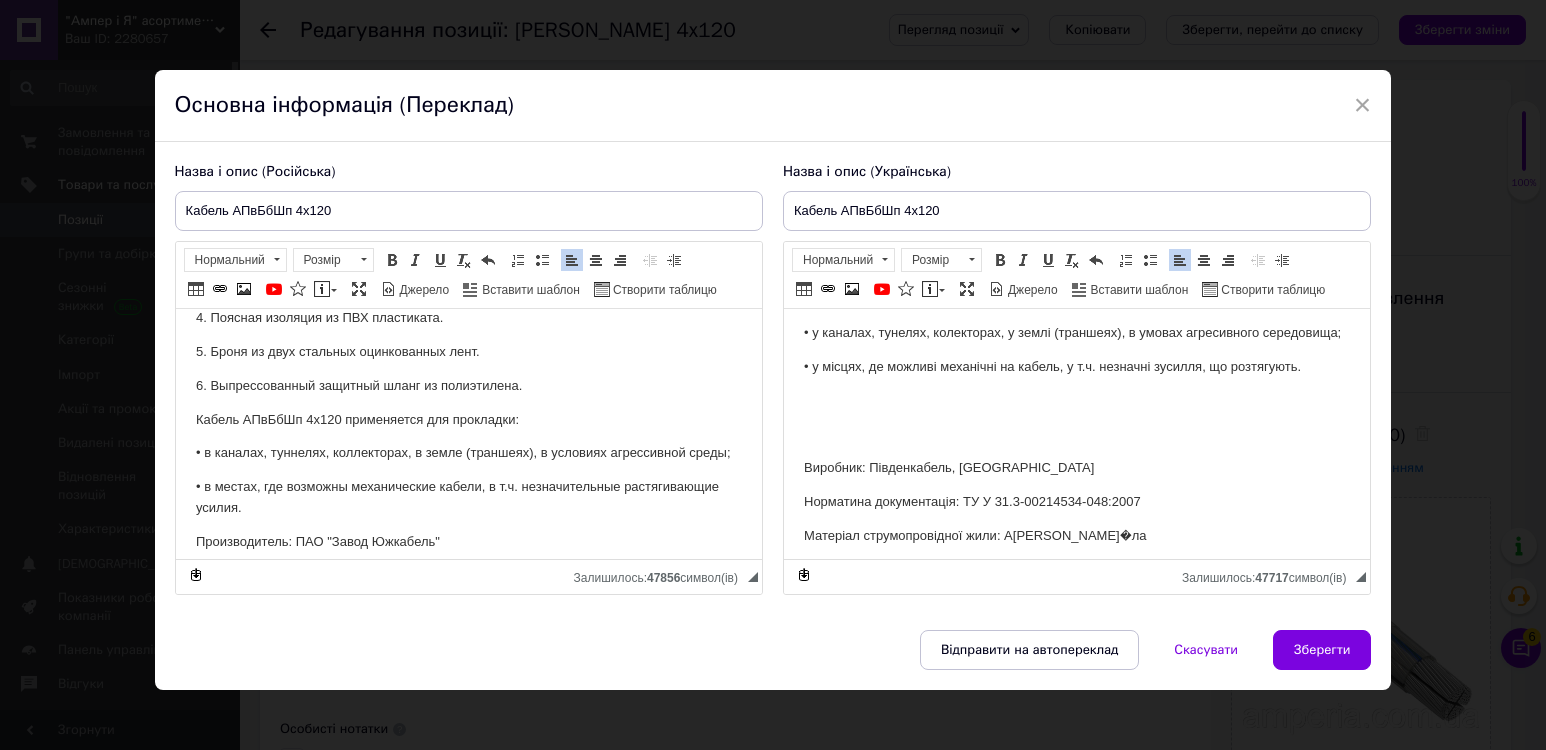 scroll, scrollTop: 300, scrollLeft: 0, axis: vertical 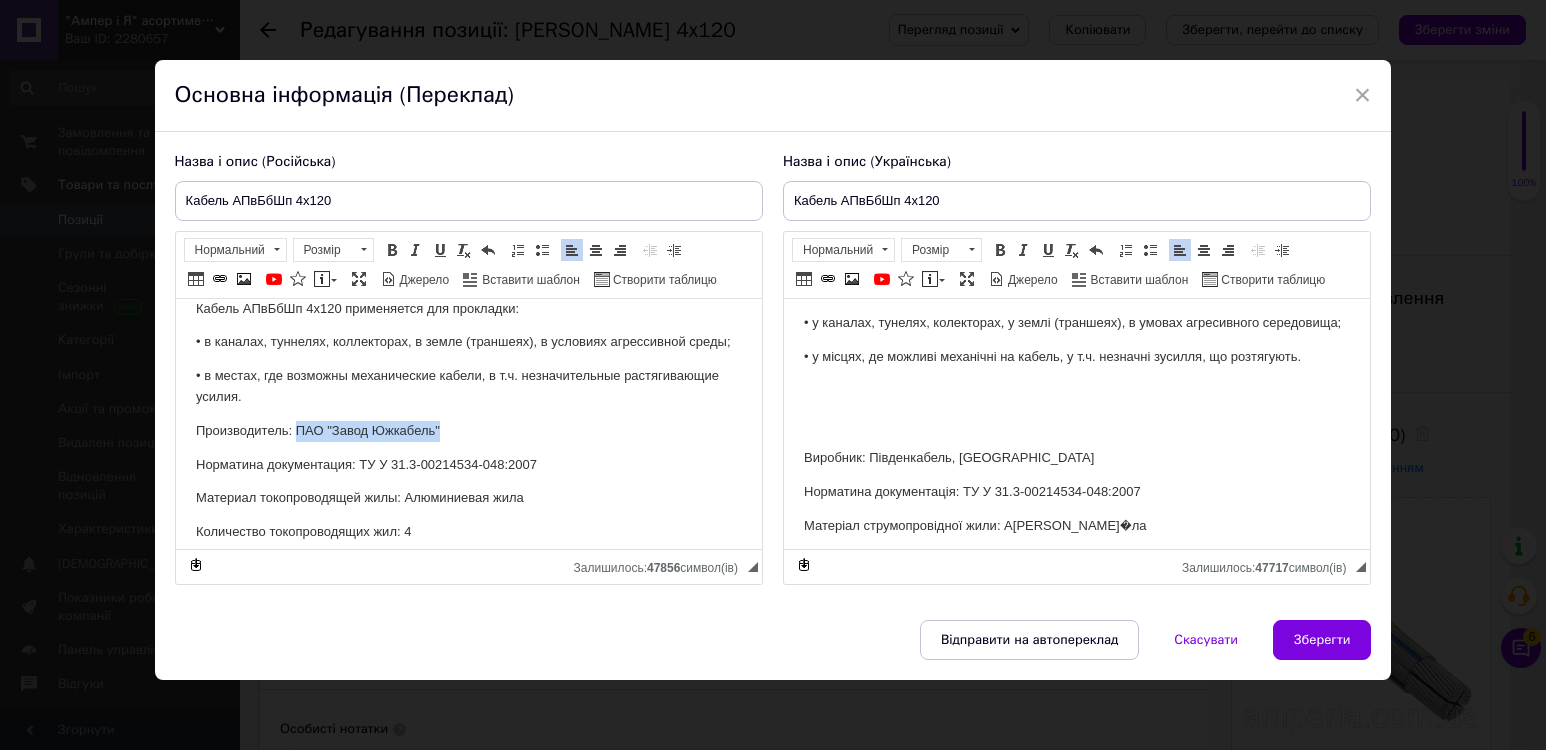 drag, startPoint x: 297, startPoint y: 451, endPoint x: 445, endPoint y: 444, distance: 148.16545 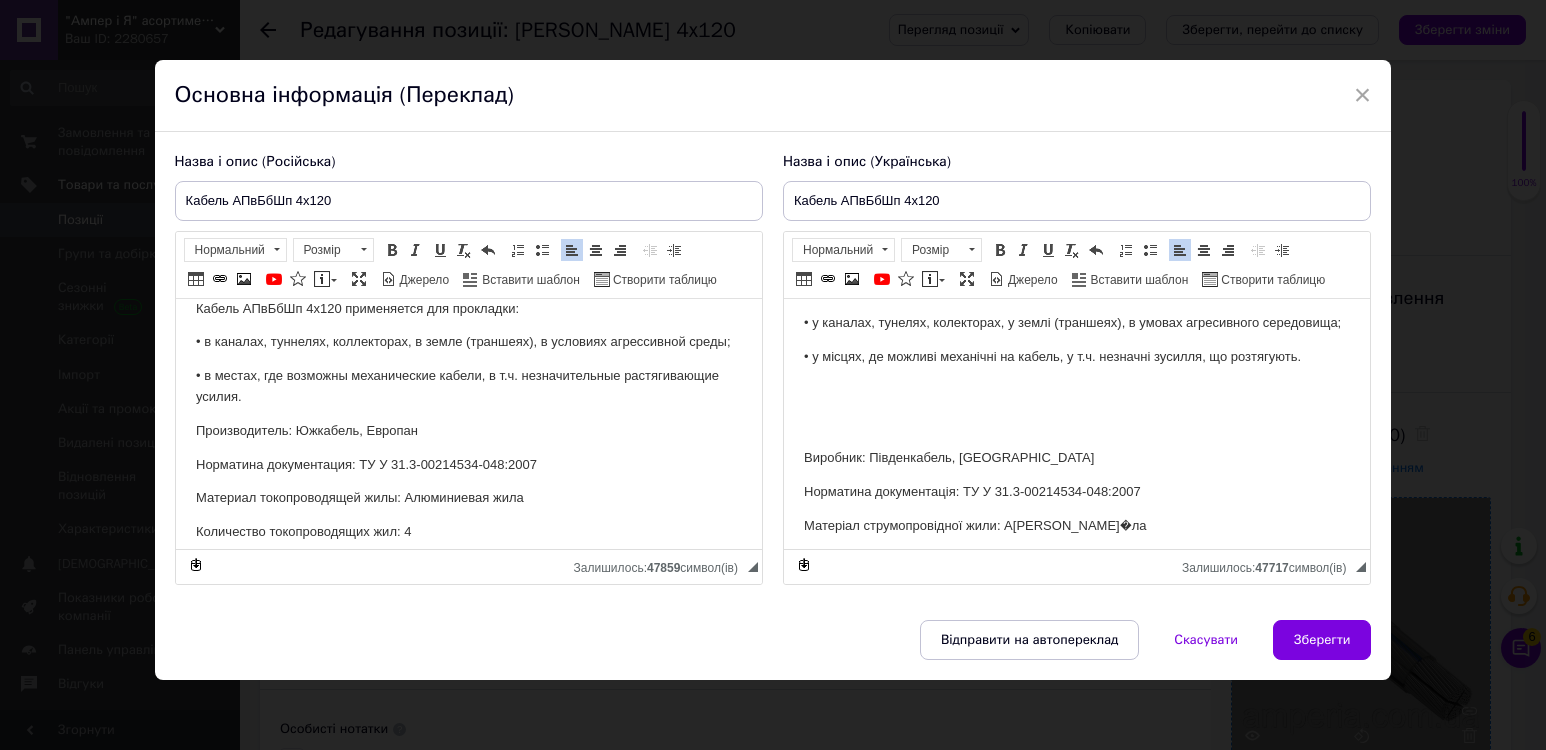 drag, startPoint x: 1306, startPoint y: 642, endPoint x: 1260, endPoint y: 673, distance: 55.470715 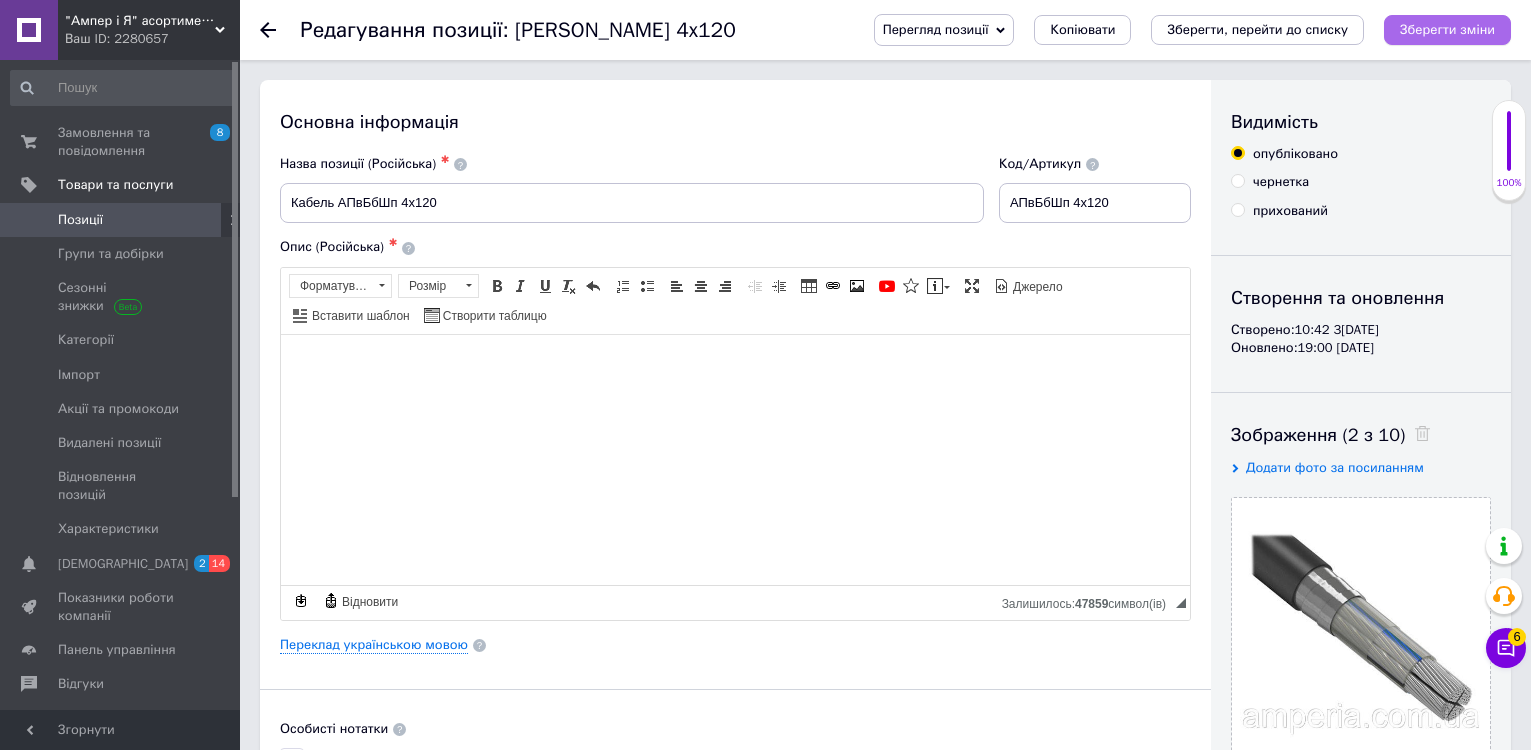 click on "Зберегти зміни" at bounding box center [1447, 29] 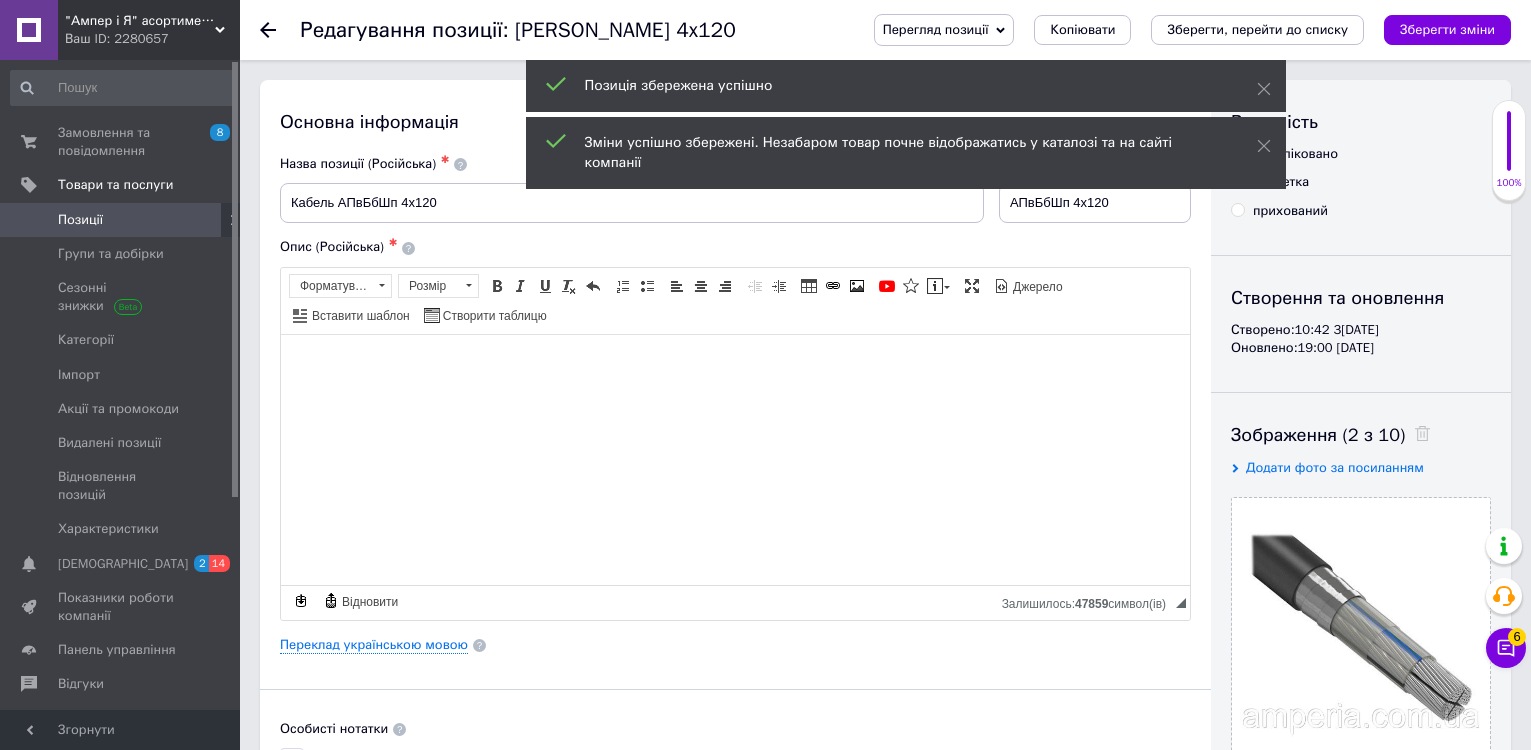 click 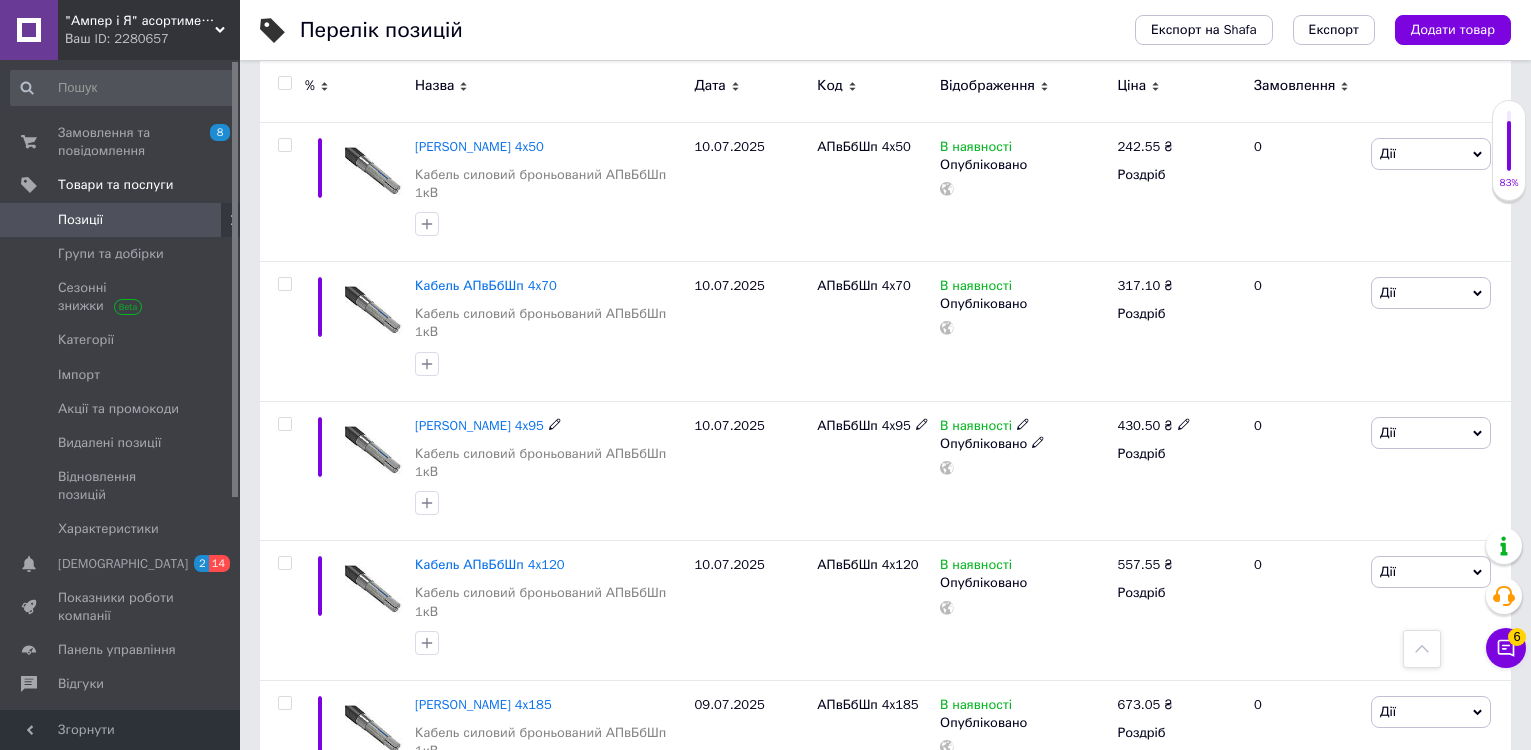 scroll, scrollTop: 828, scrollLeft: 0, axis: vertical 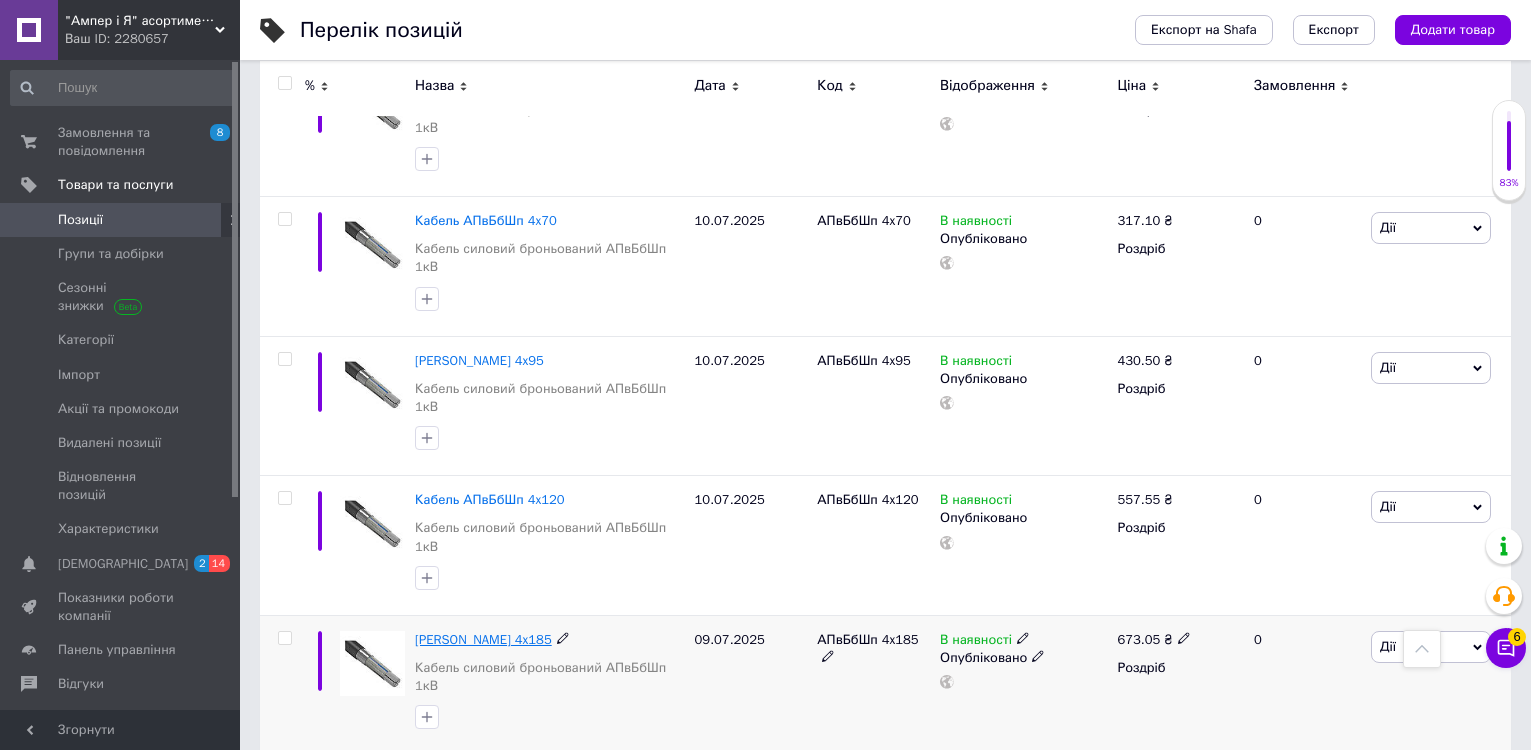 click on "[PERSON_NAME] 4x185" at bounding box center [483, 639] 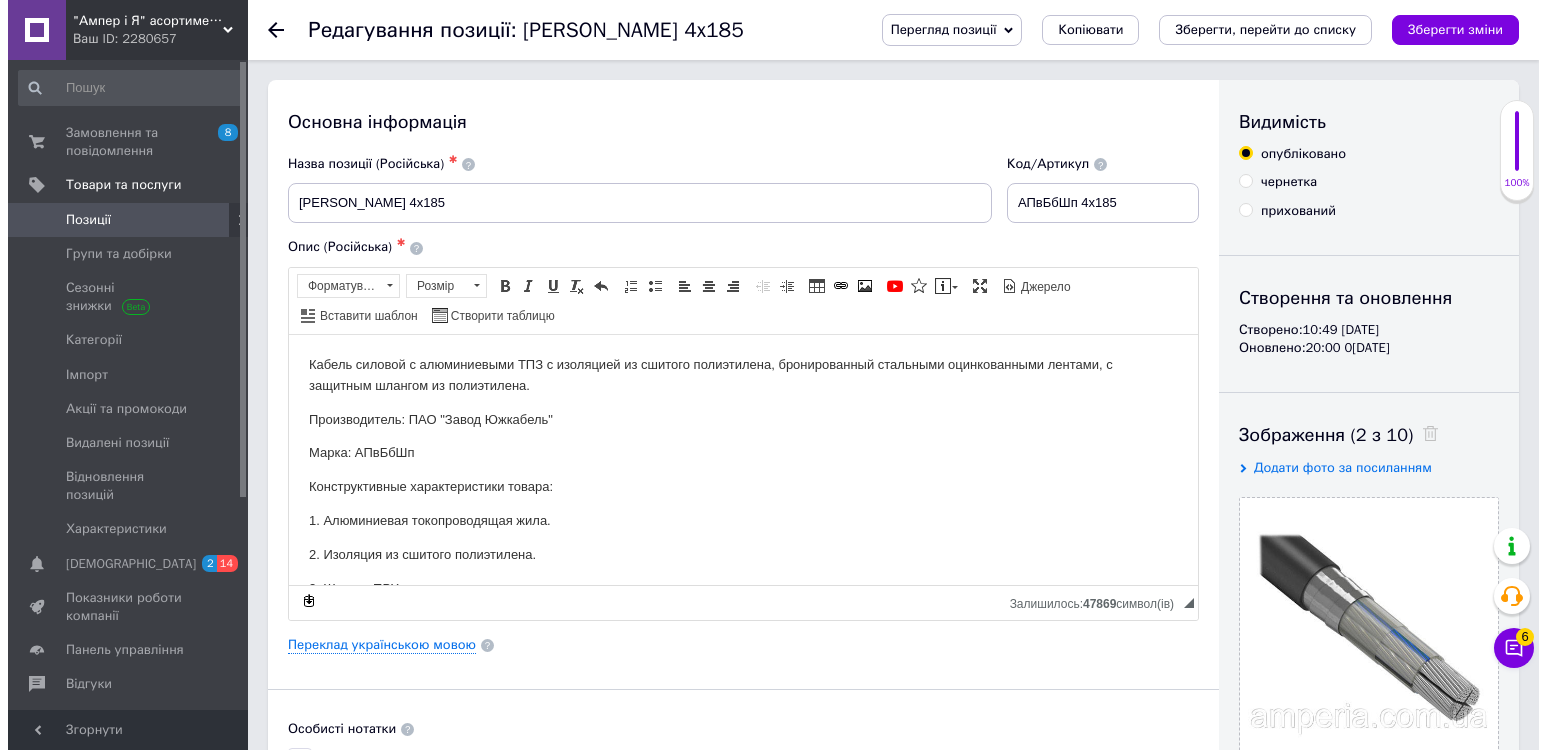 scroll, scrollTop: 0, scrollLeft: 0, axis: both 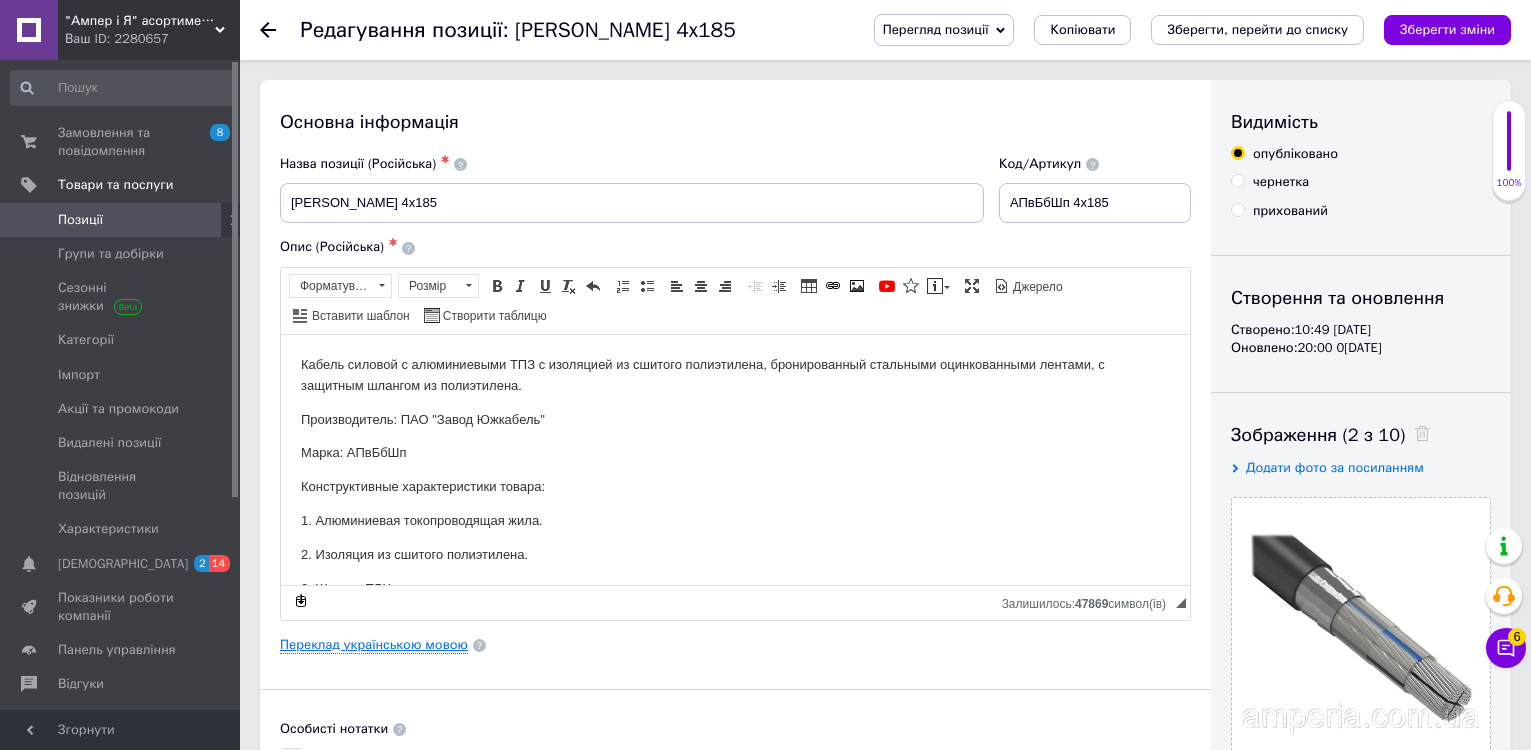 click on "Переклад українською мовою" at bounding box center [374, 645] 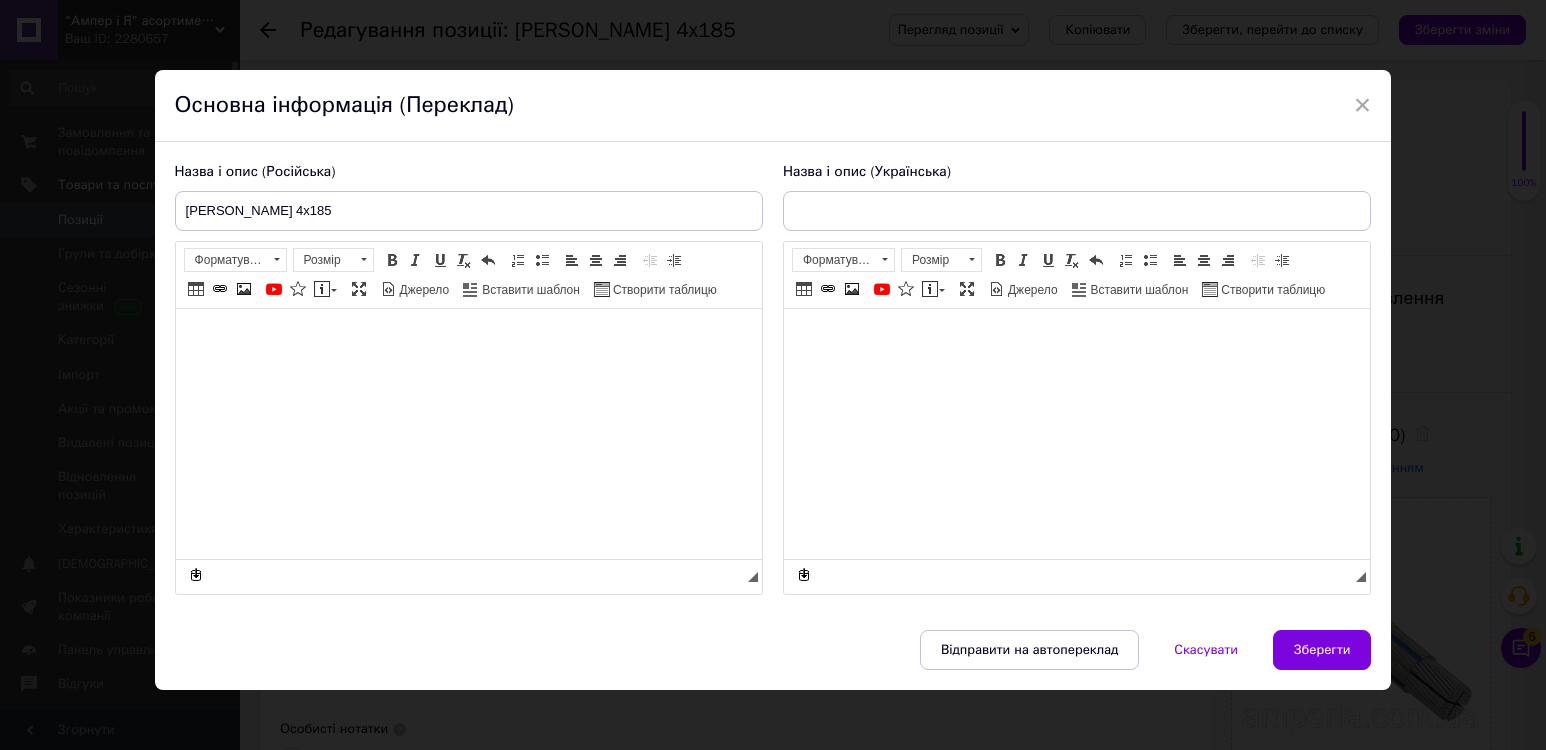 type on "[PERSON_NAME] 4x185" 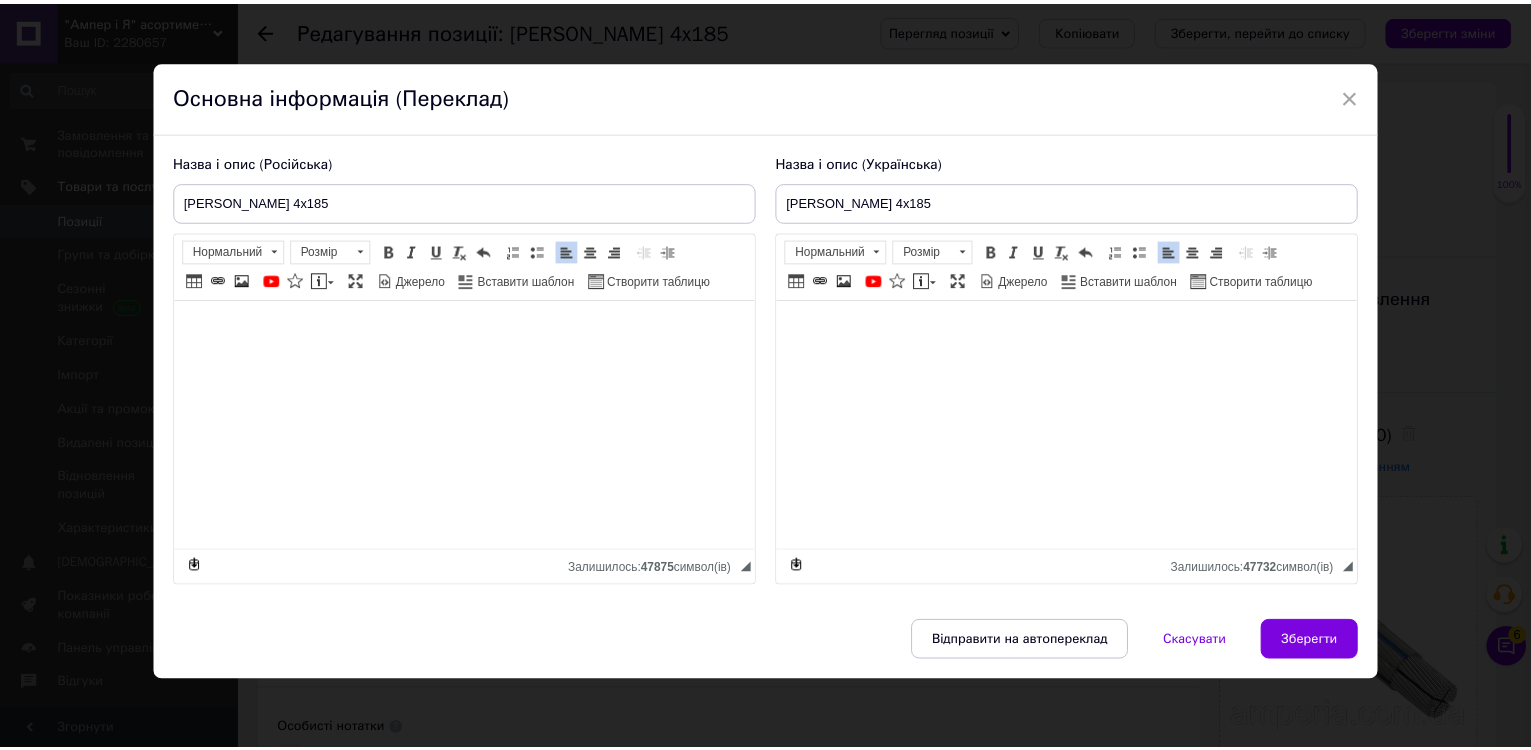 scroll, scrollTop: 10, scrollLeft: 0, axis: vertical 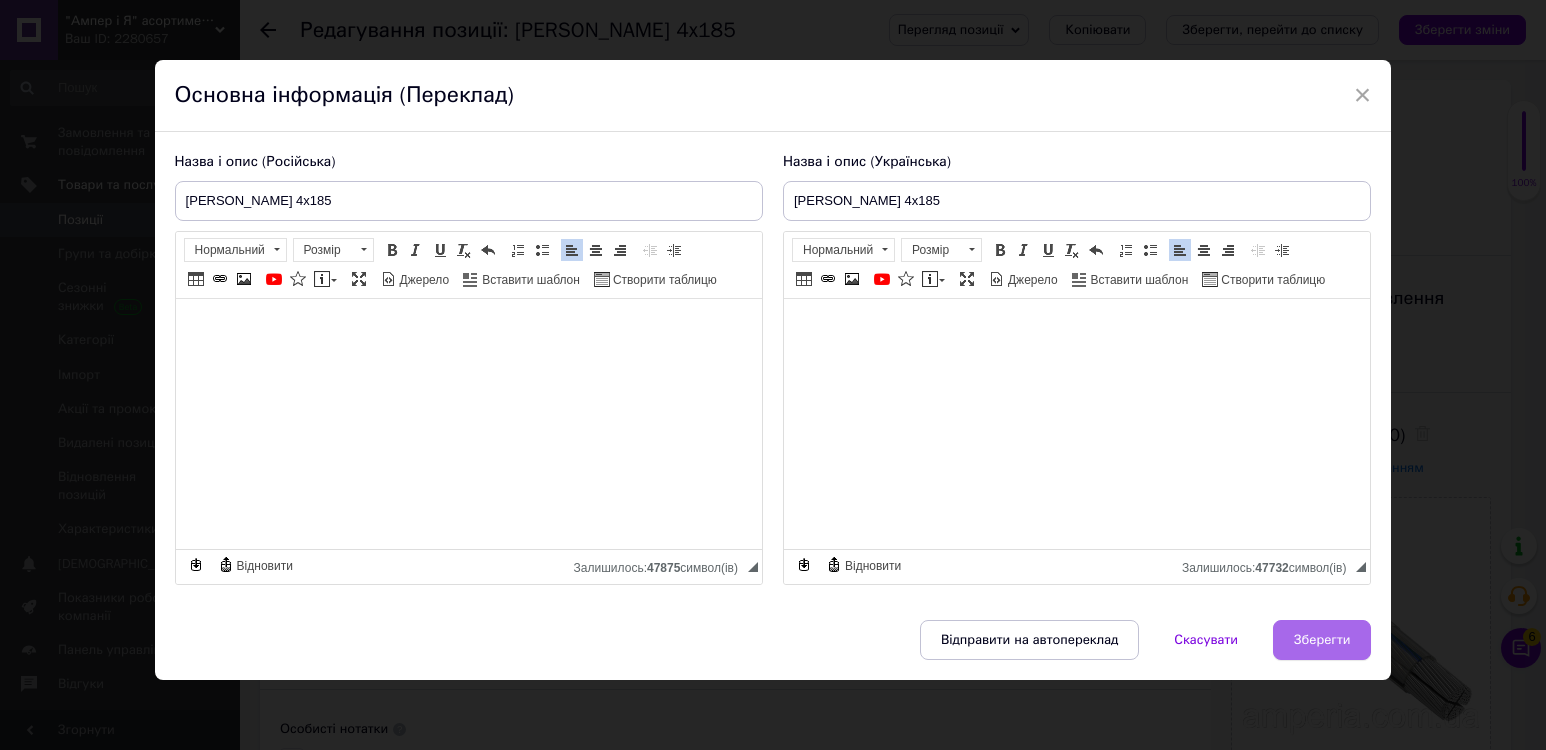 click on "Зберегти" at bounding box center [1322, 640] 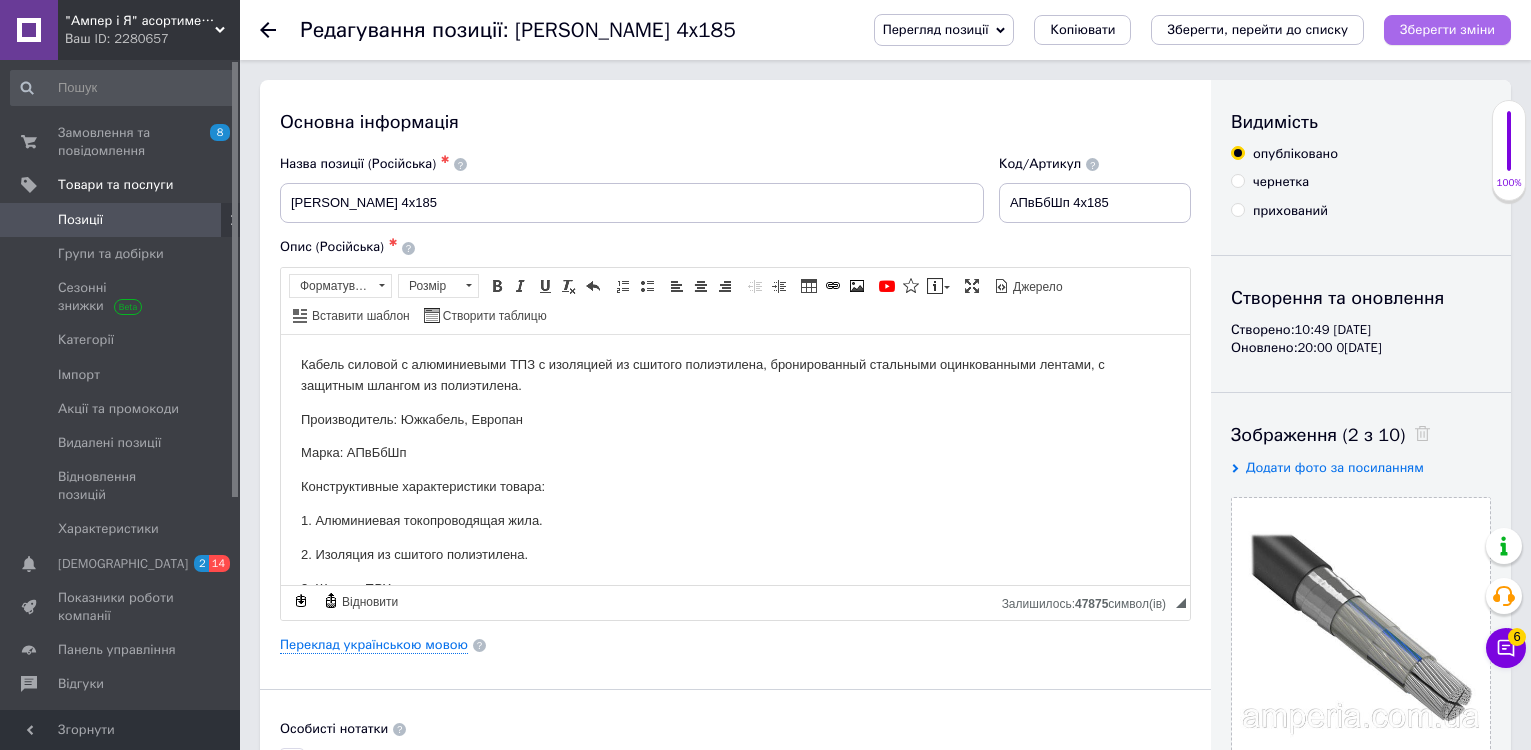 click on "Зберегти зміни" at bounding box center (1447, 29) 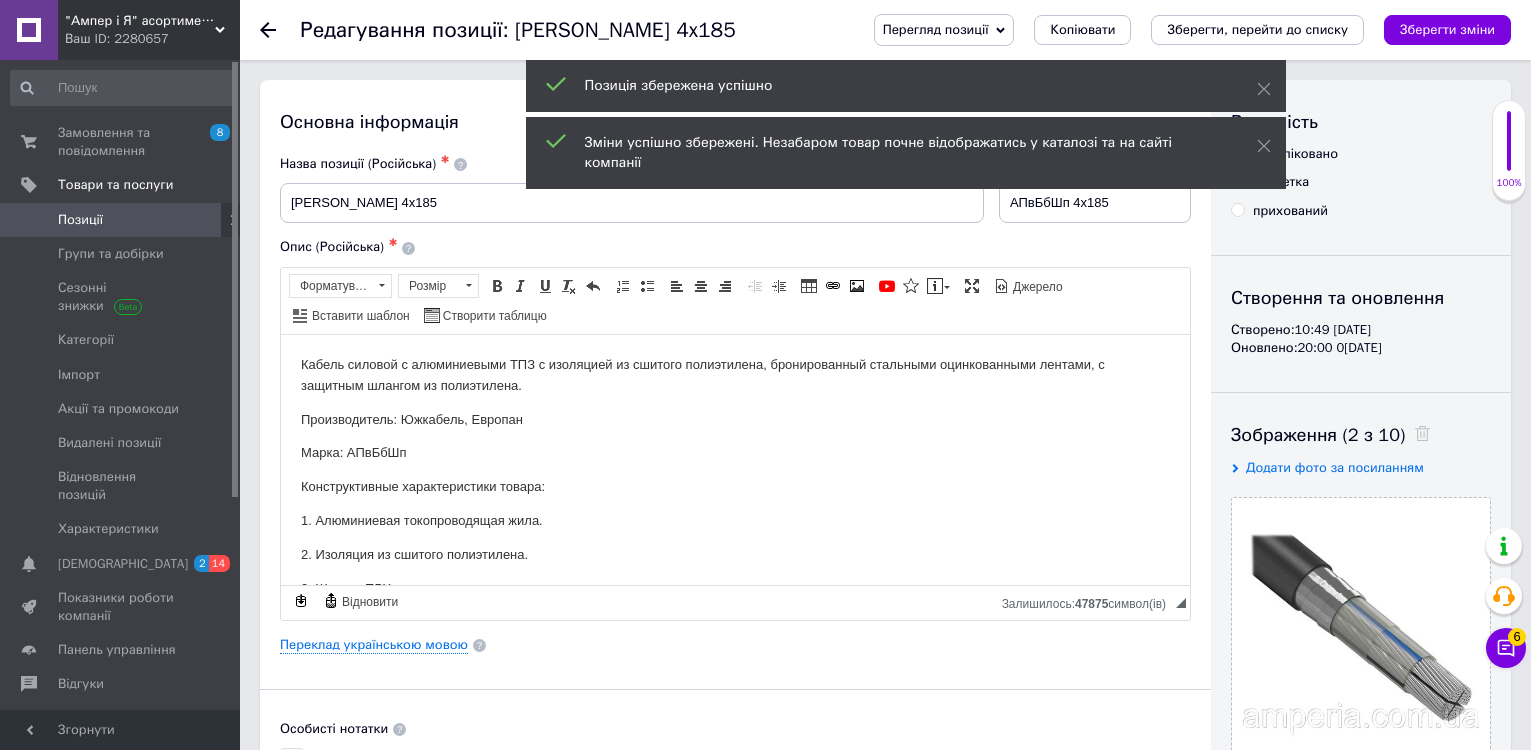 click 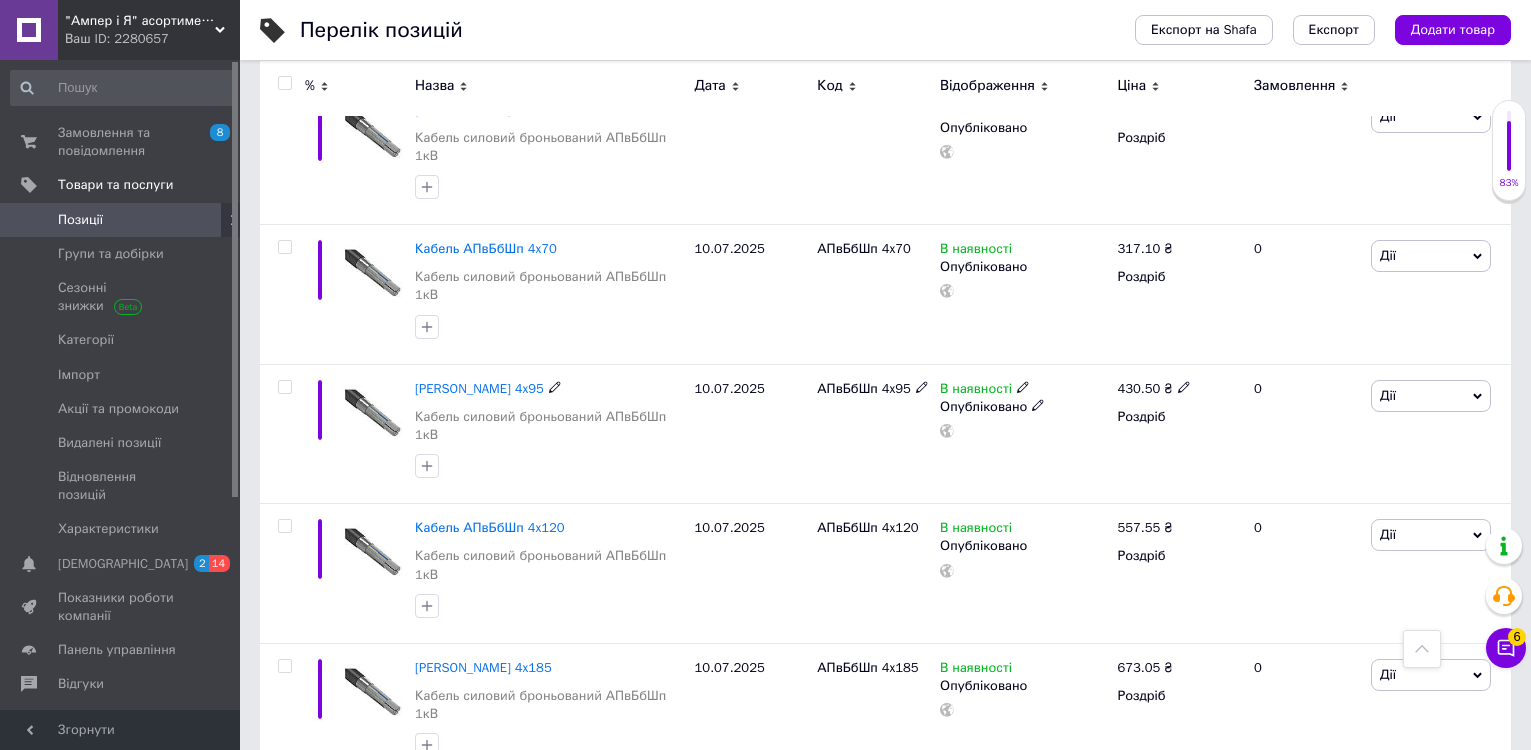 scroll, scrollTop: 828, scrollLeft: 0, axis: vertical 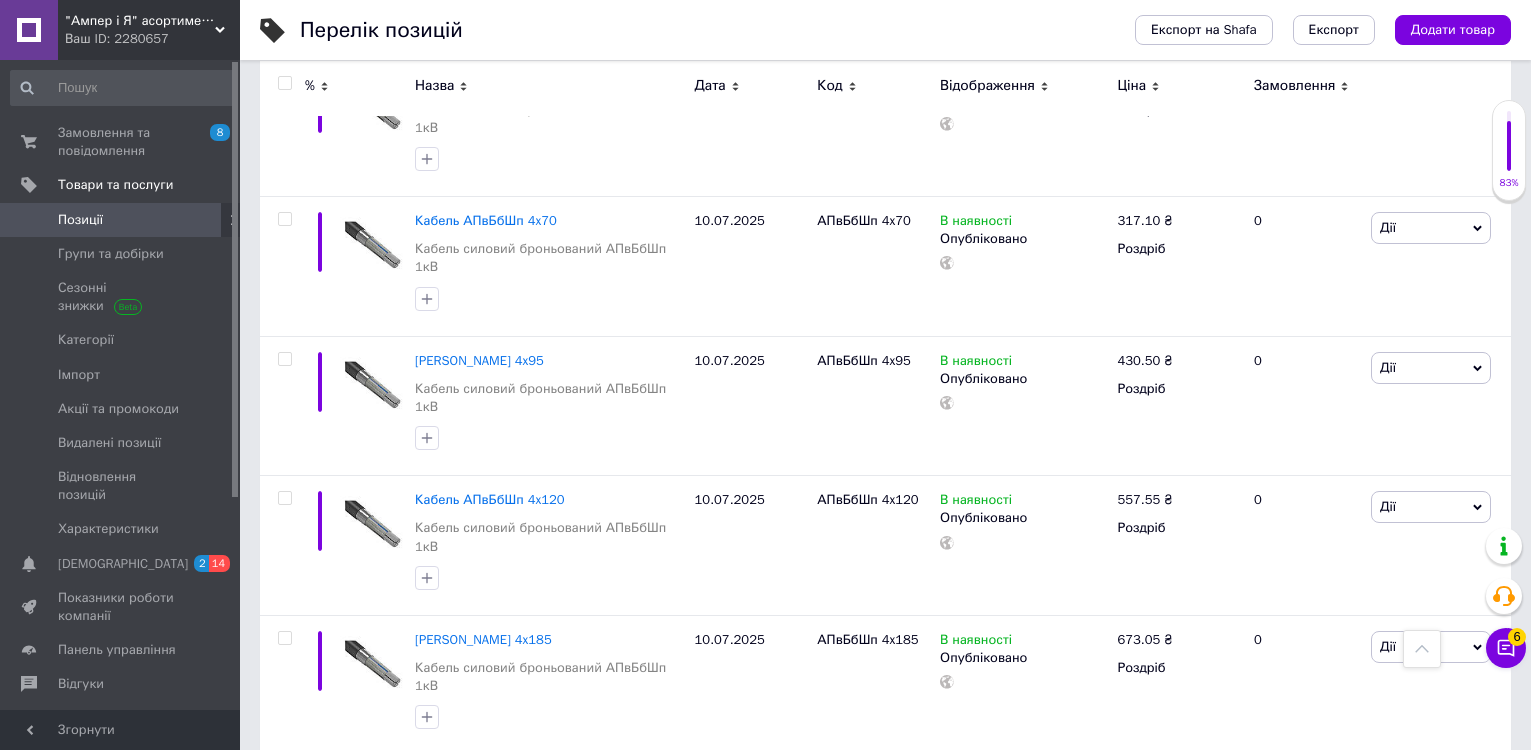 click on "[PERSON_NAME] 4x240" at bounding box center (483, 778) 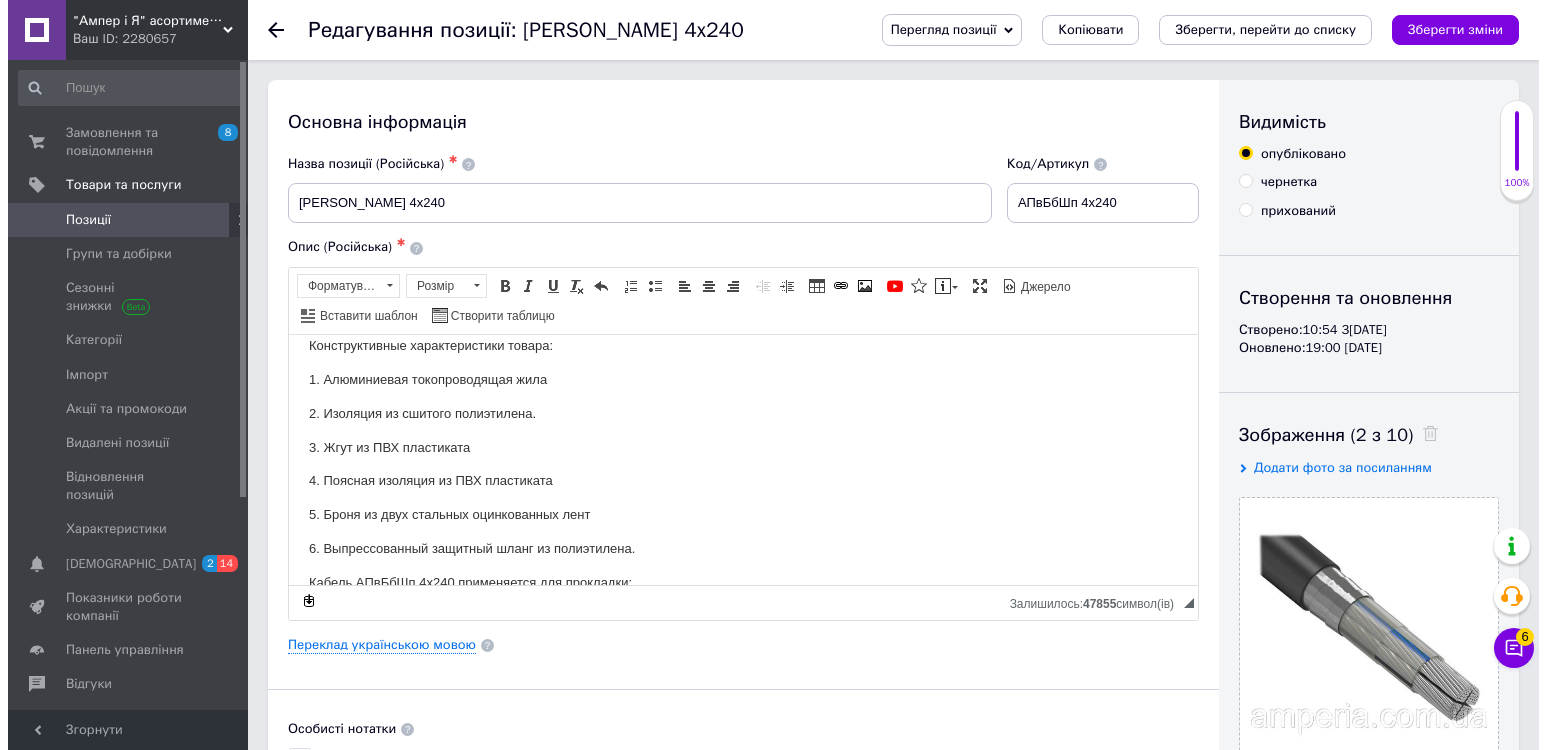 scroll, scrollTop: 300, scrollLeft: 0, axis: vertical 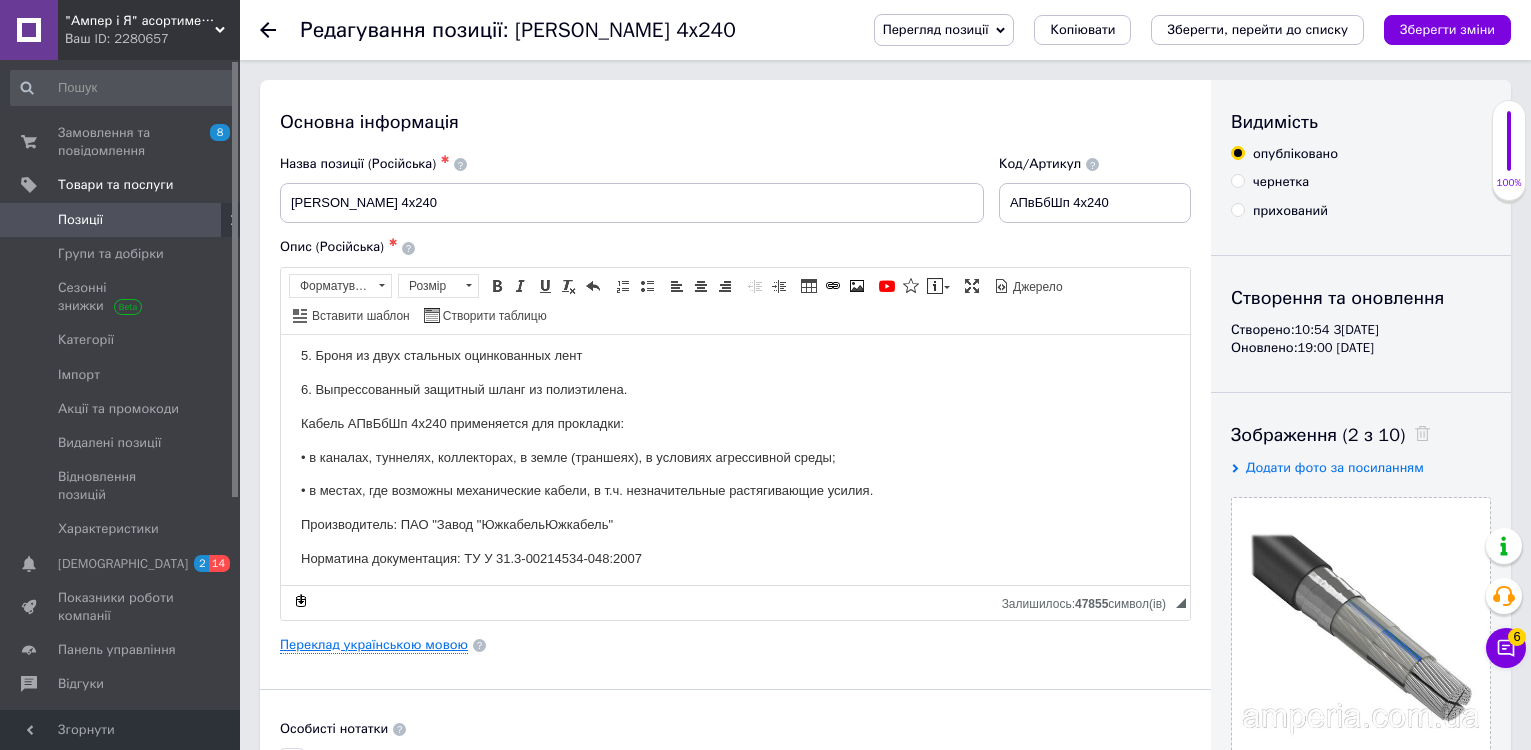 click on "Переклад українською мовою" at bounding box center (374, 645) 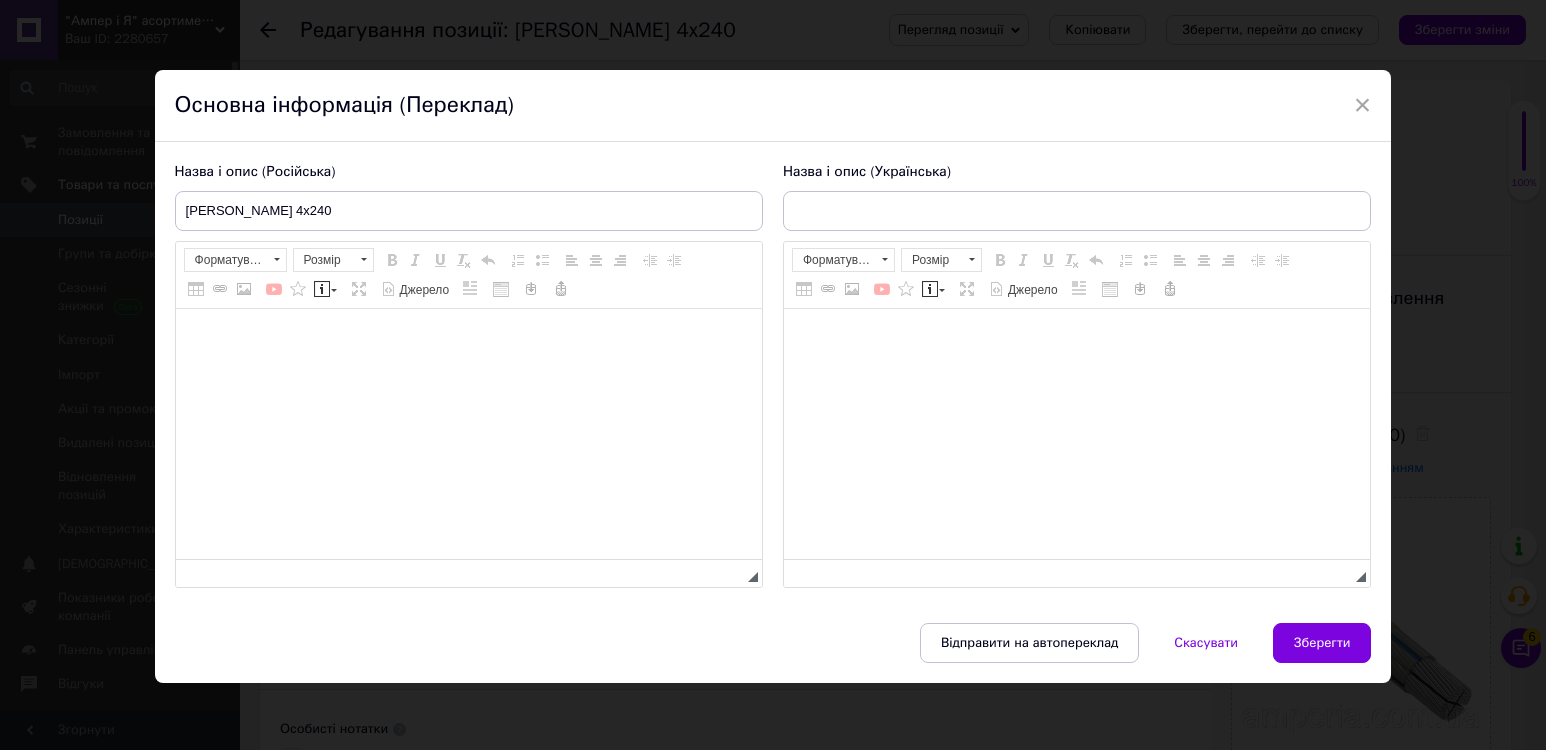 type on "[PERSON_NAME] 4x240" 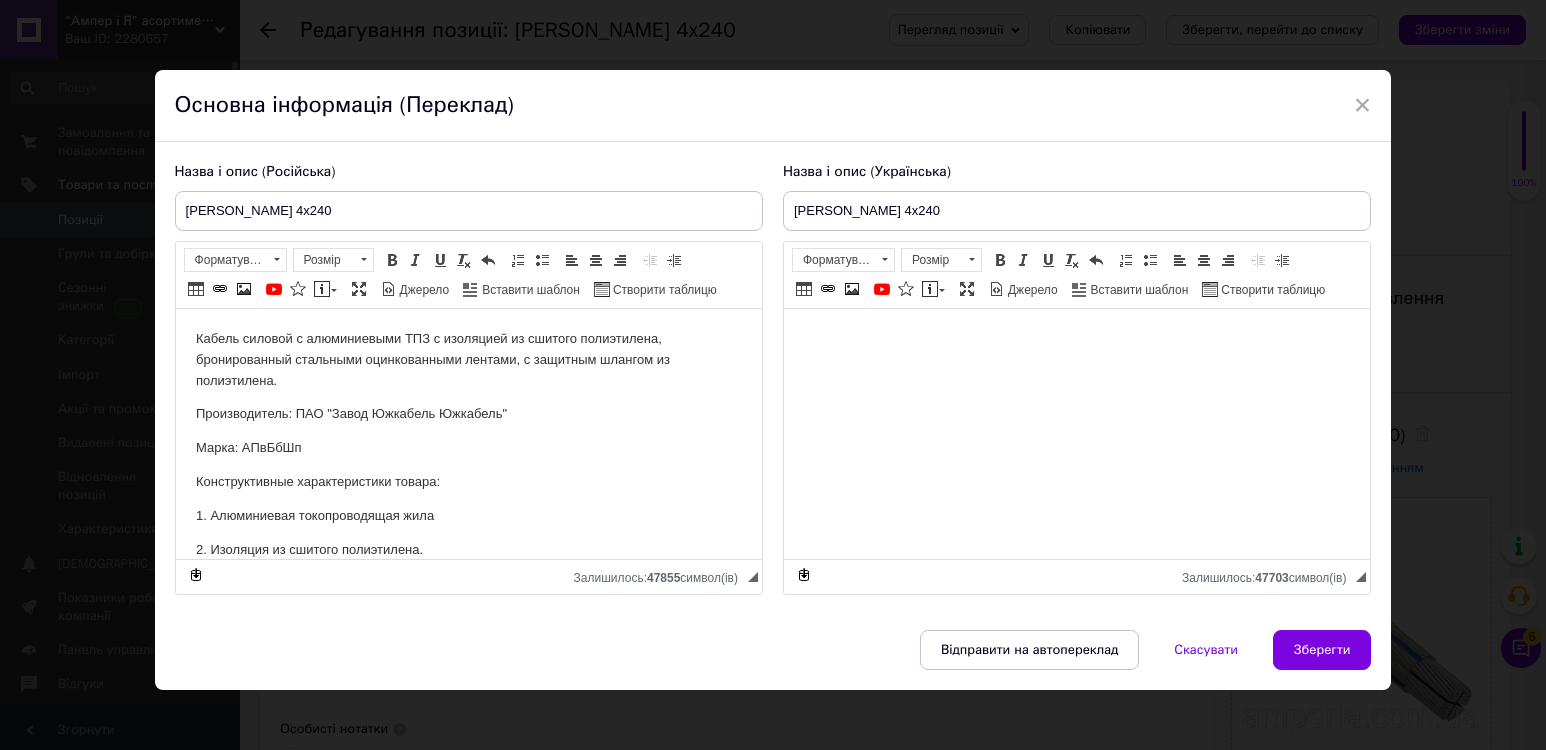 scroll, scrollTop: 0, scrollLeft: 0, axis: both 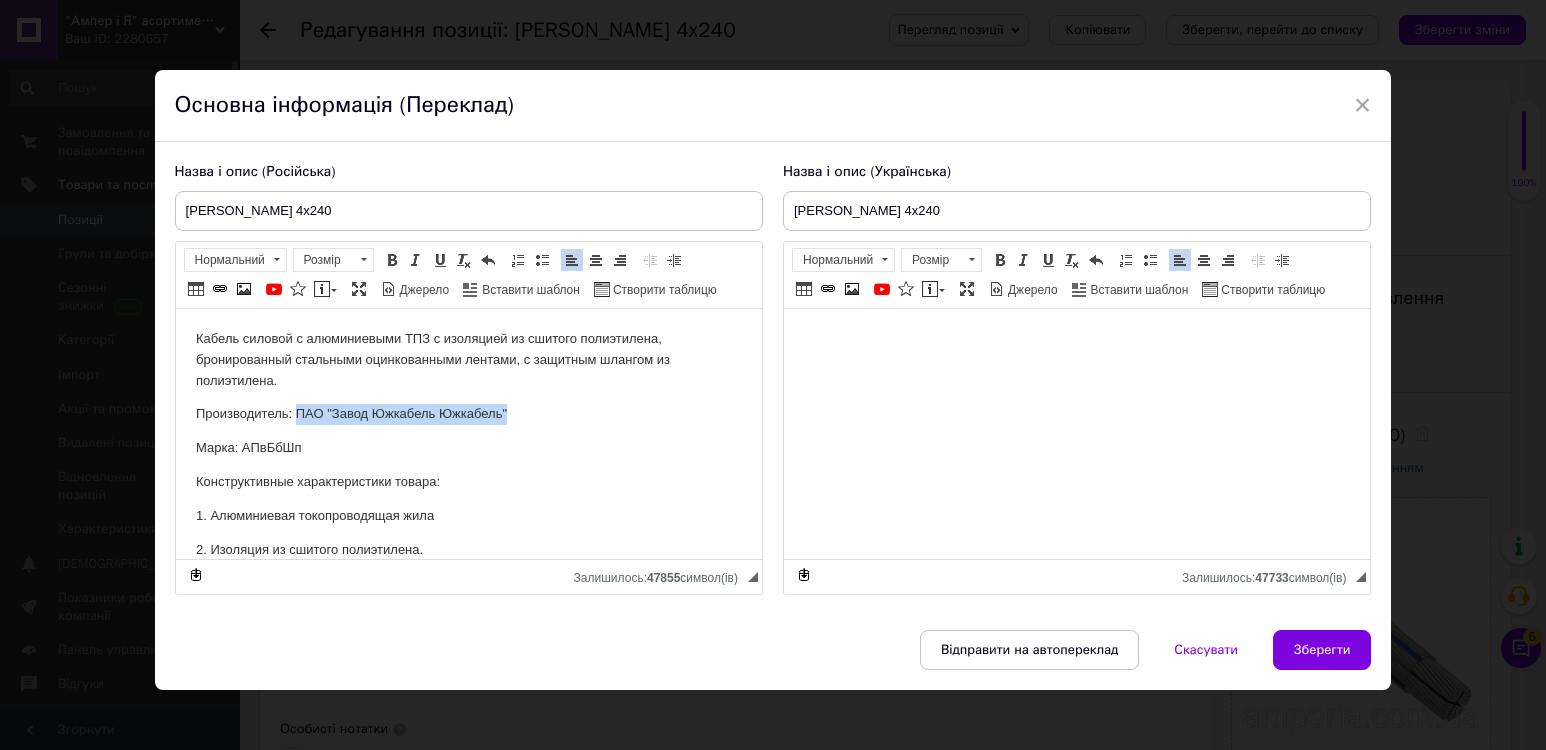 drag, startPoint x: 308, startPoint y: 410, endPoint x: 538, endPoint y: 424, distance: 230.42569 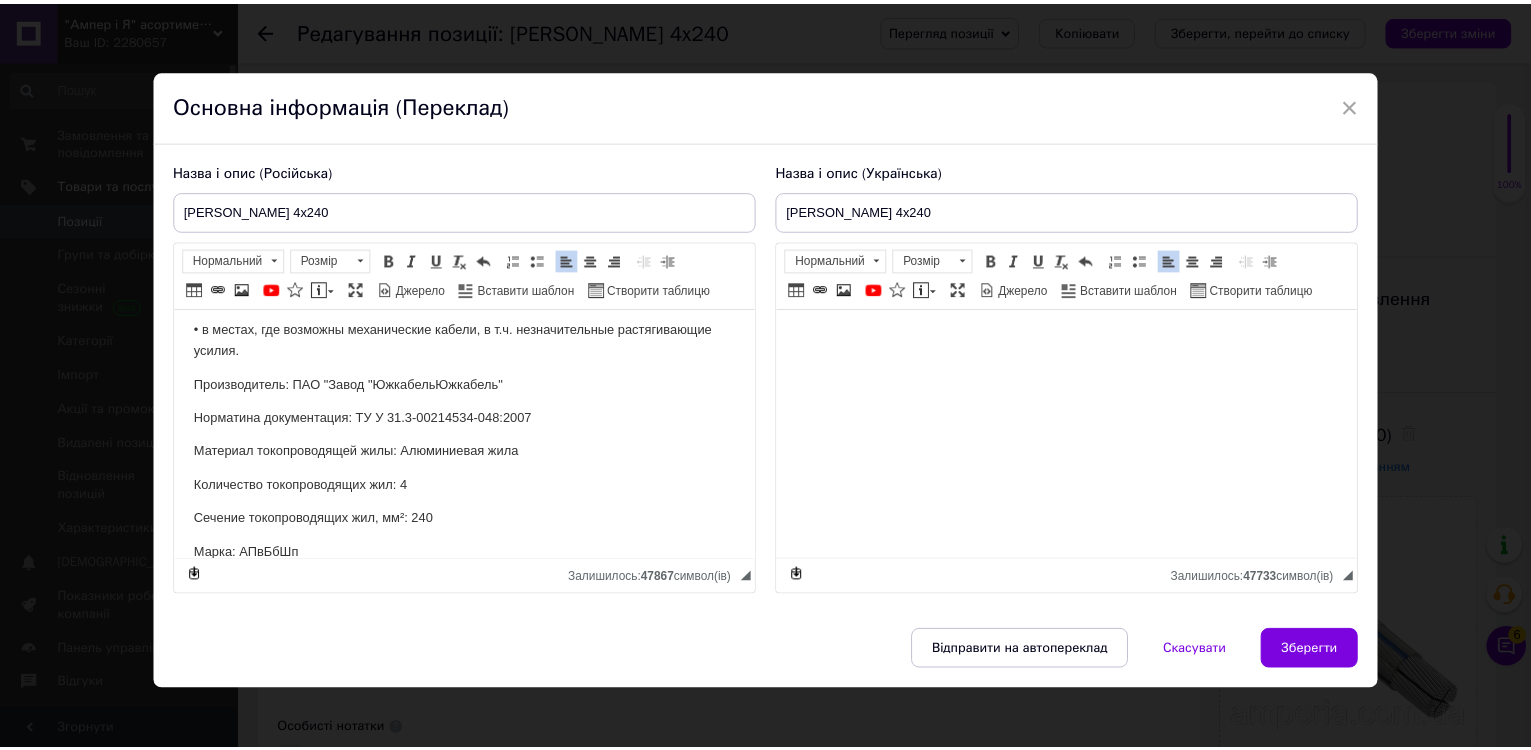 scroll, scrollTop: 400, scrollLeft: 0, axis: vertical 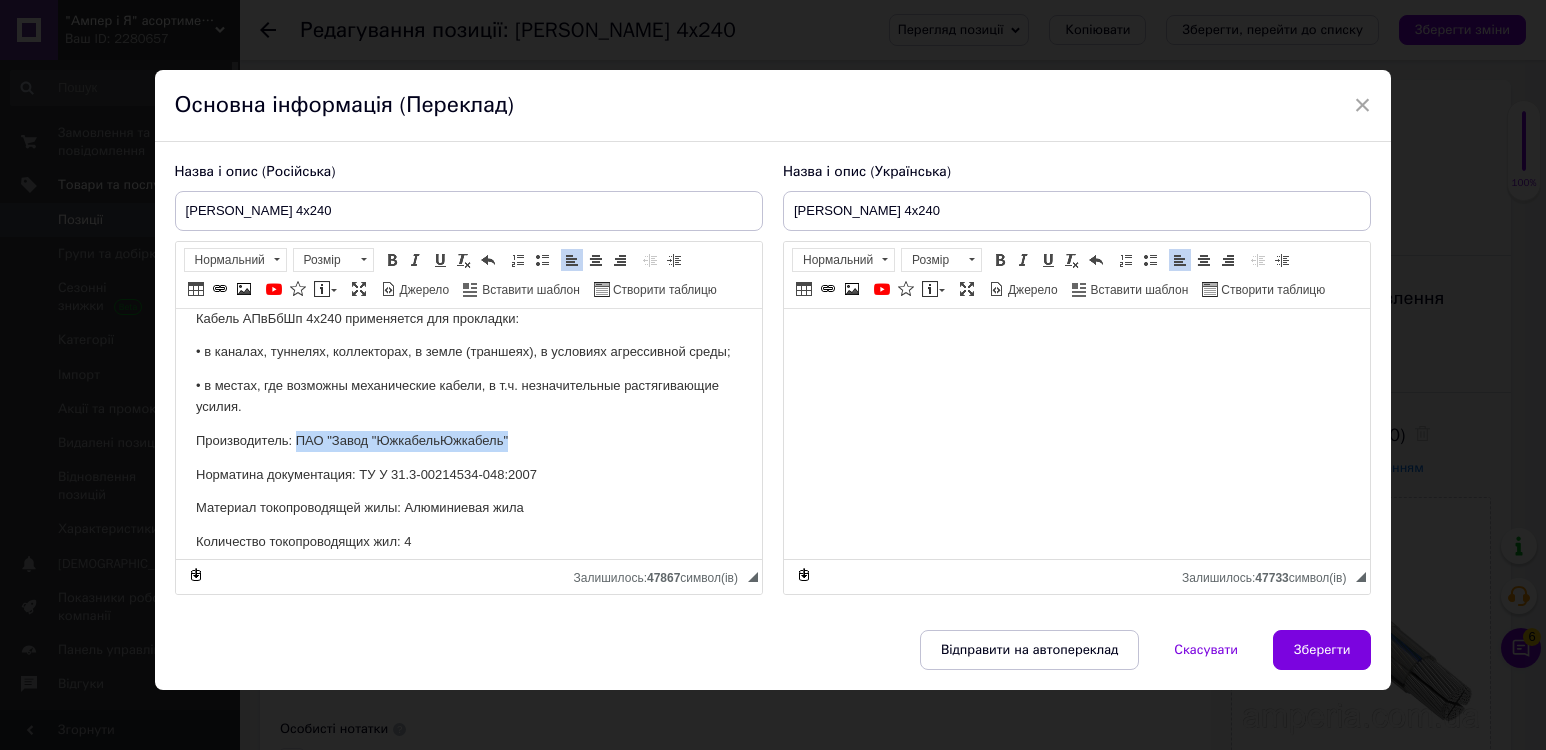 drag, startPoint x: 296, startPoint y: 459, endPoint x: 515, endPoint y: 451, distance: 219.14607 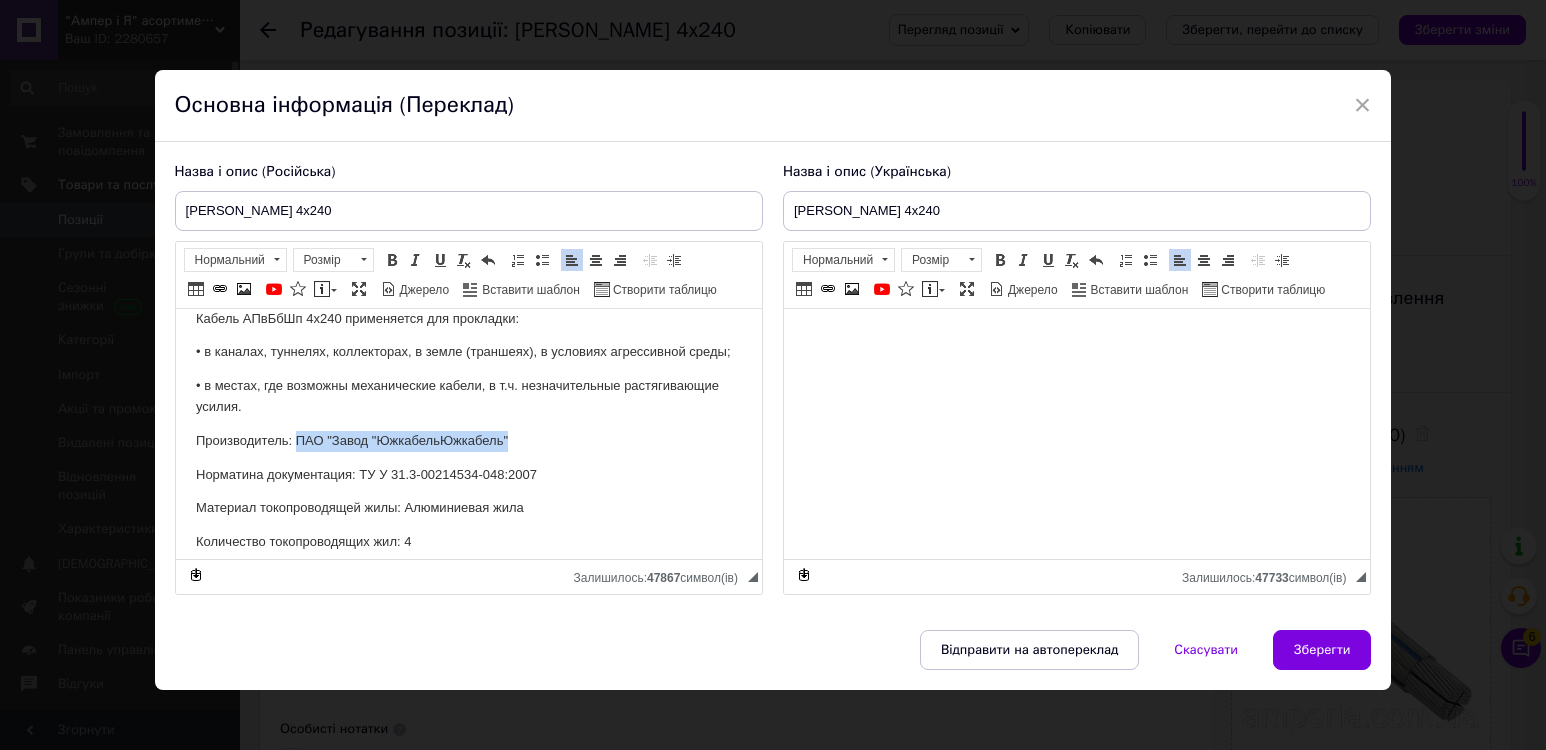 click on "Производитель: ПАО "Завод "ЮжкабельЮжкабель"" at bounding box center [468, 441] 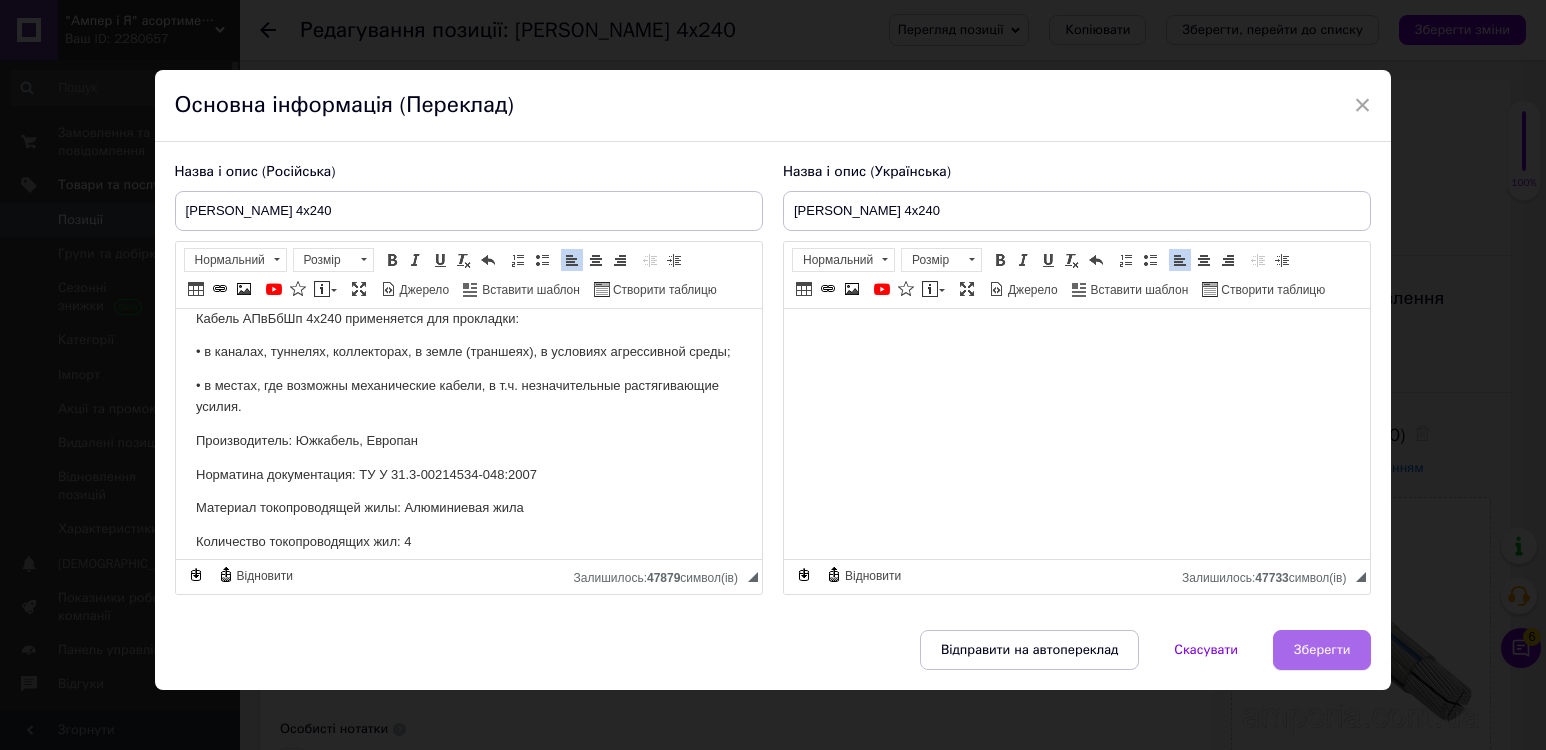 click on "Зберегти" at bounding box center [1322, 650] 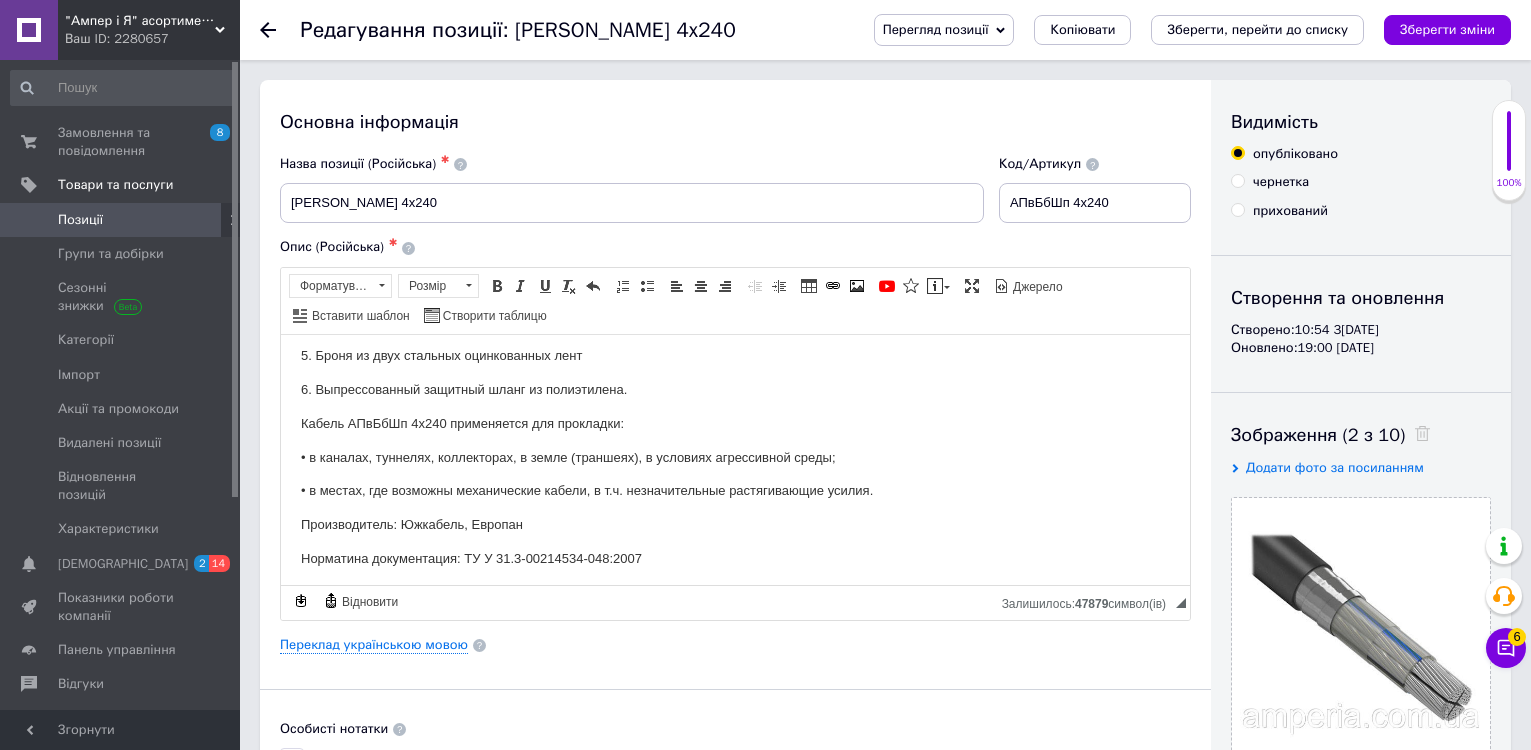 scroll, scrollTop: 600, scrollLeft: 0, axis: vertical 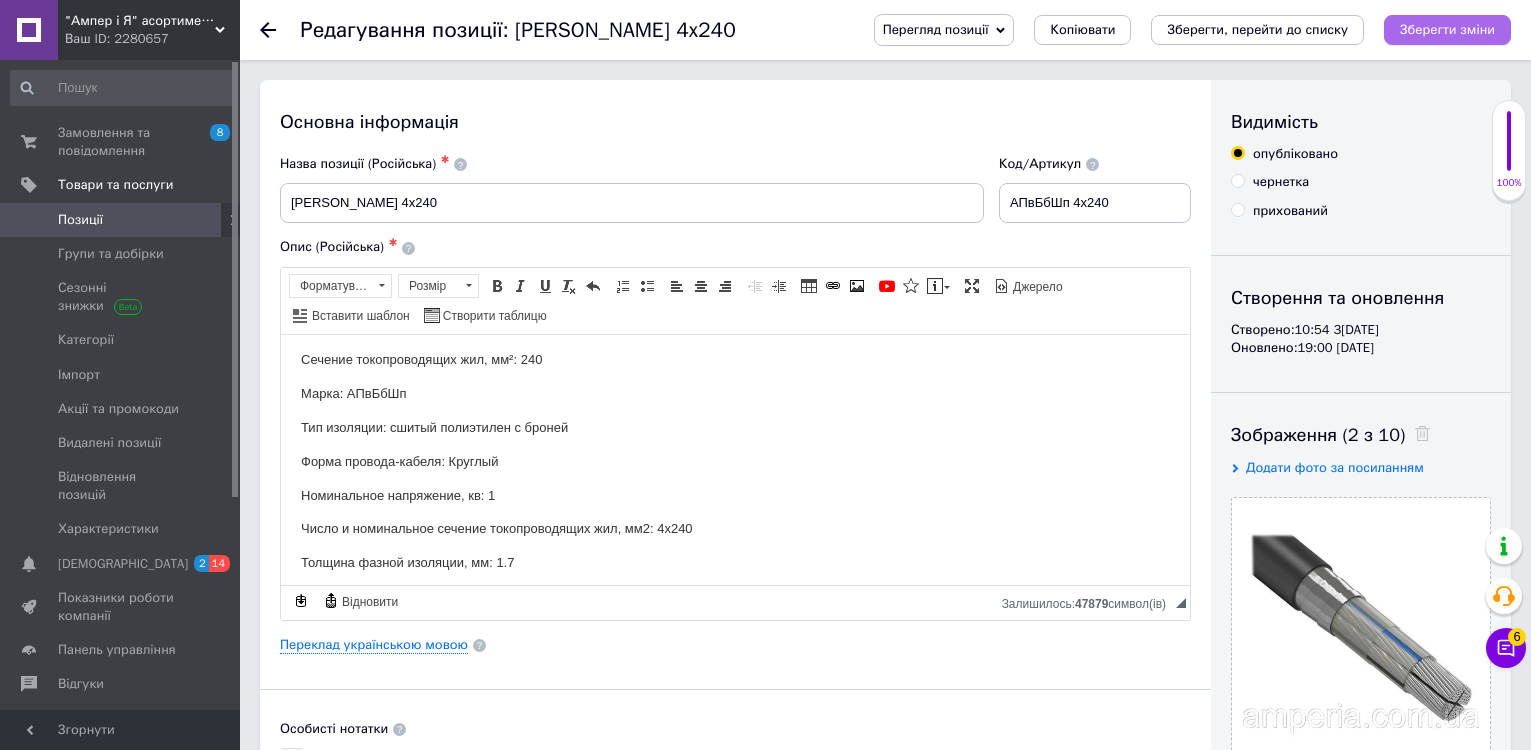 click on "Зберегти зміни" at bounding box center (1447, 29) 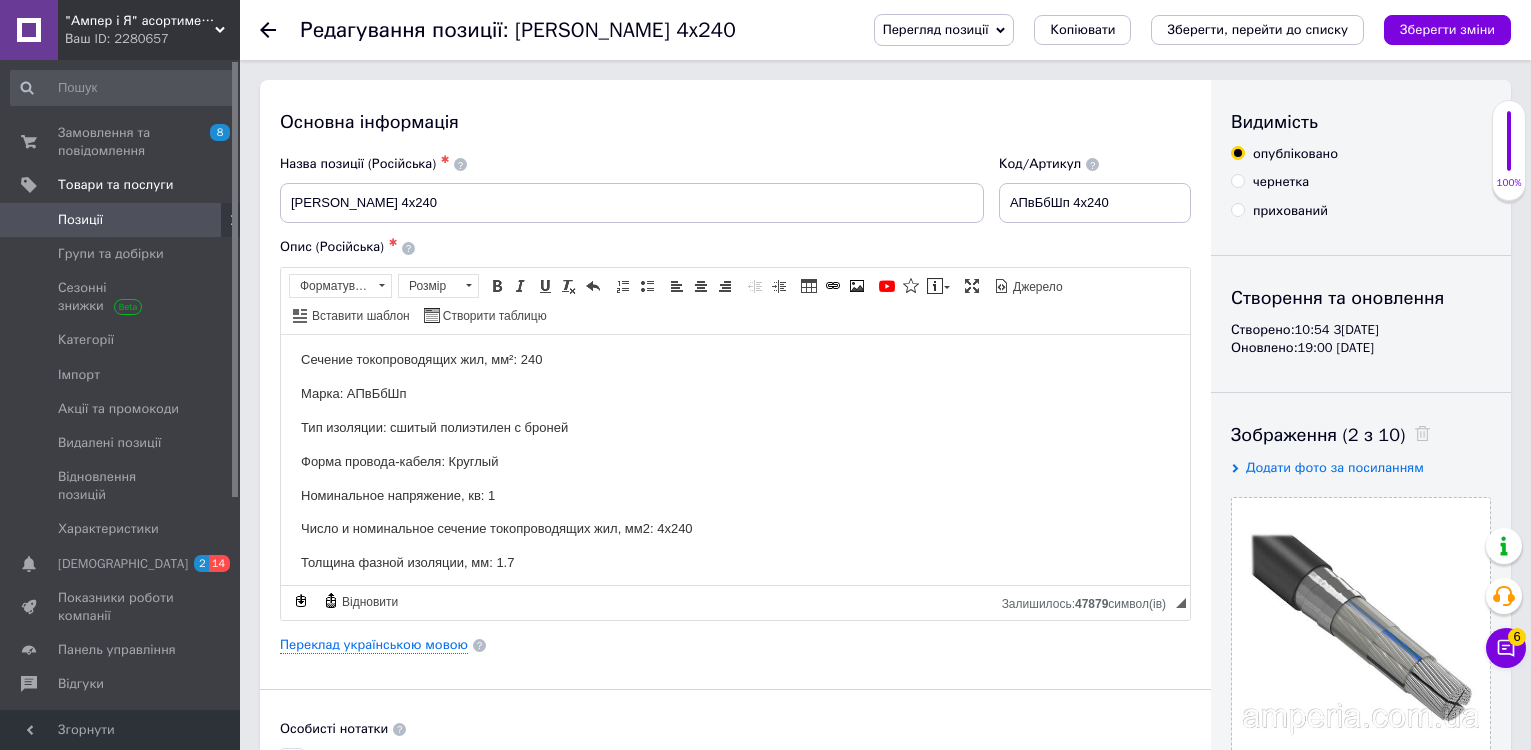 click 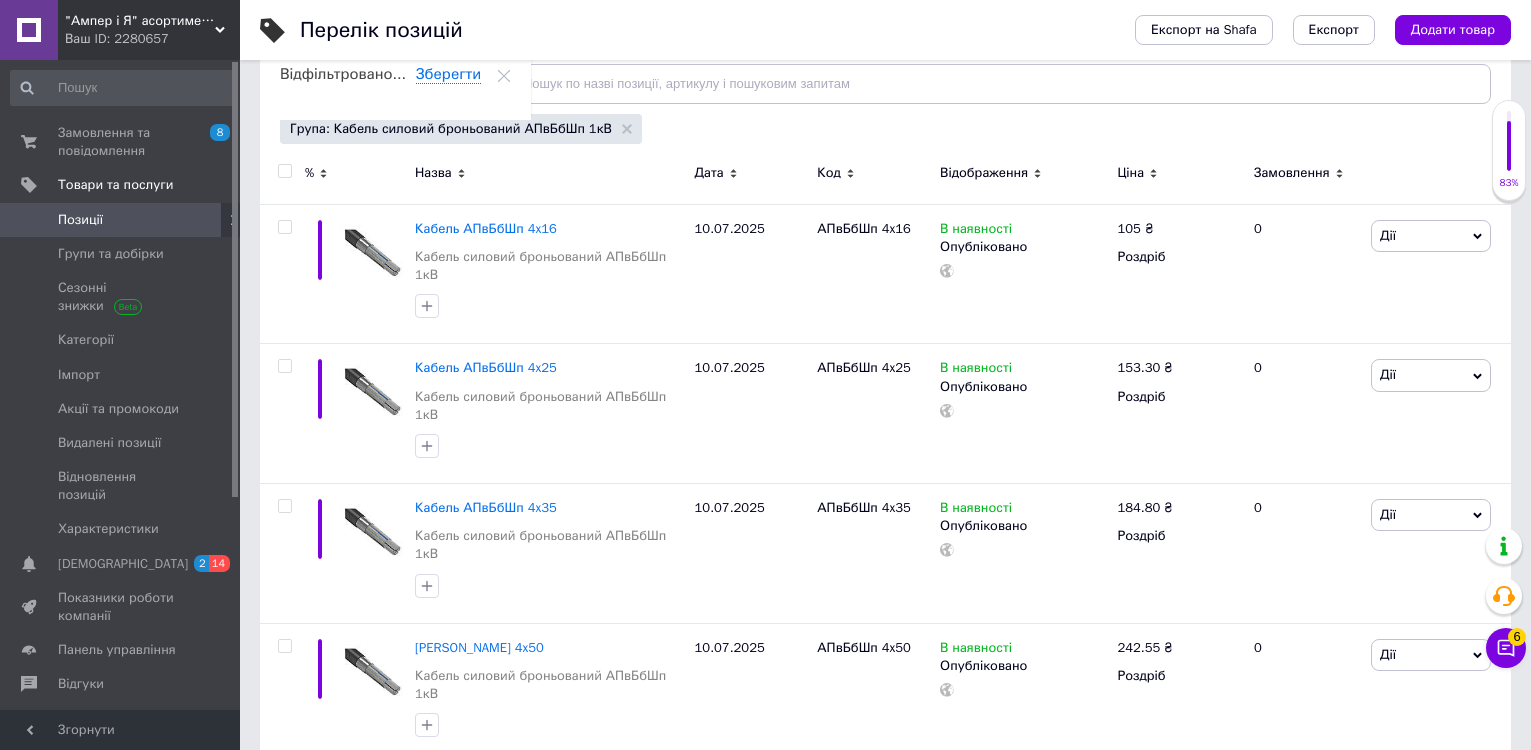 scroll, scrollTop: 300, scrollLeft: 0, axis: vertical 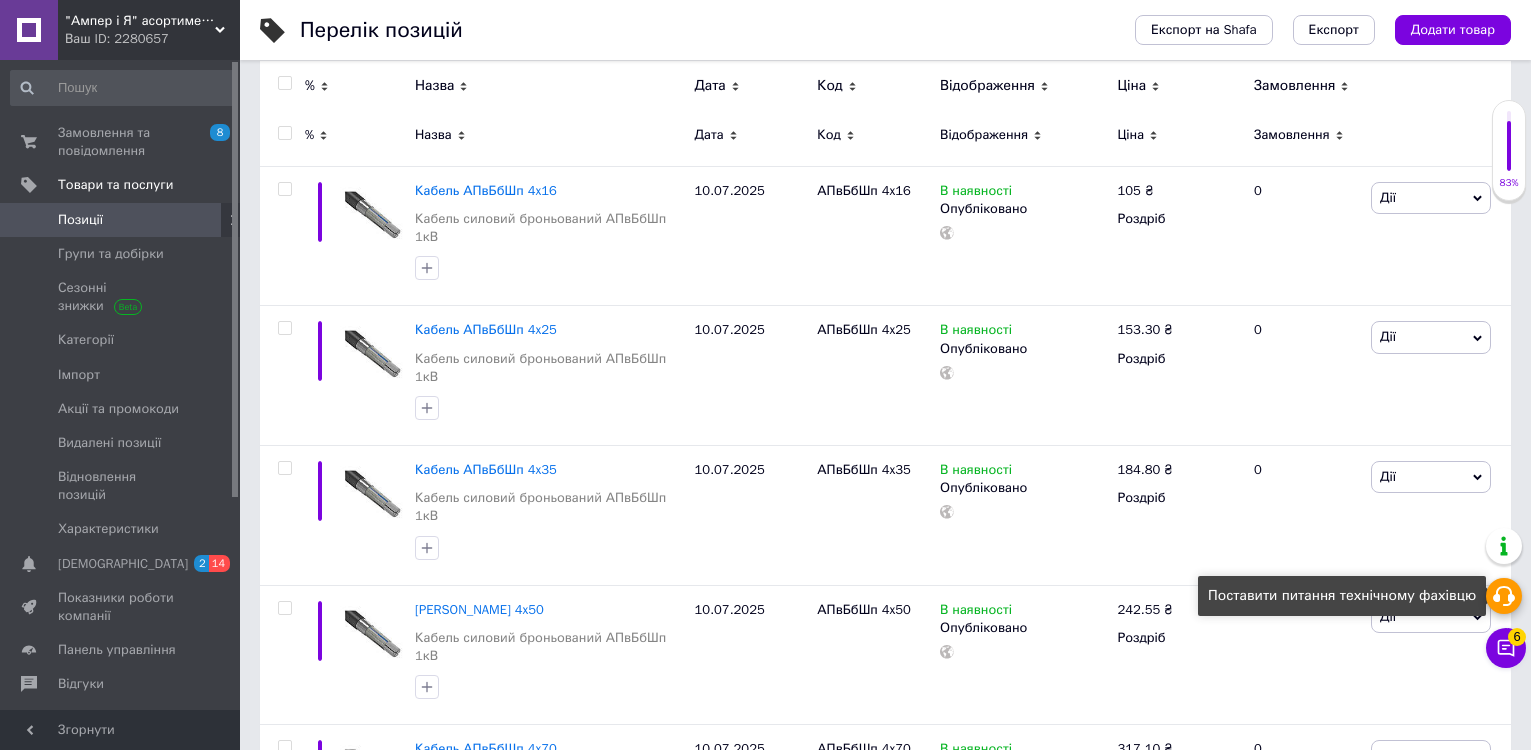 click 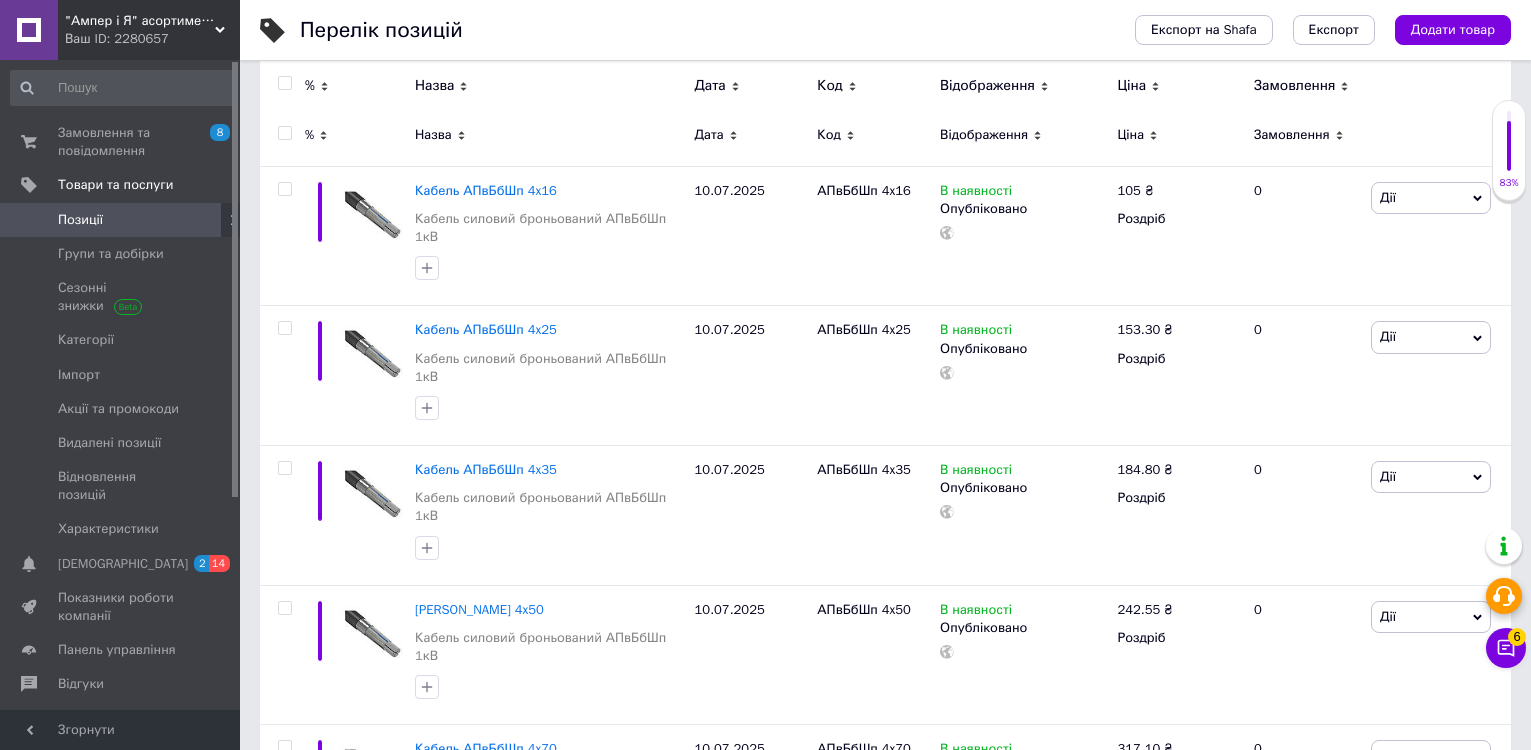 click on "105   ₴ Роздріб" at bounding box center [1177, 236] 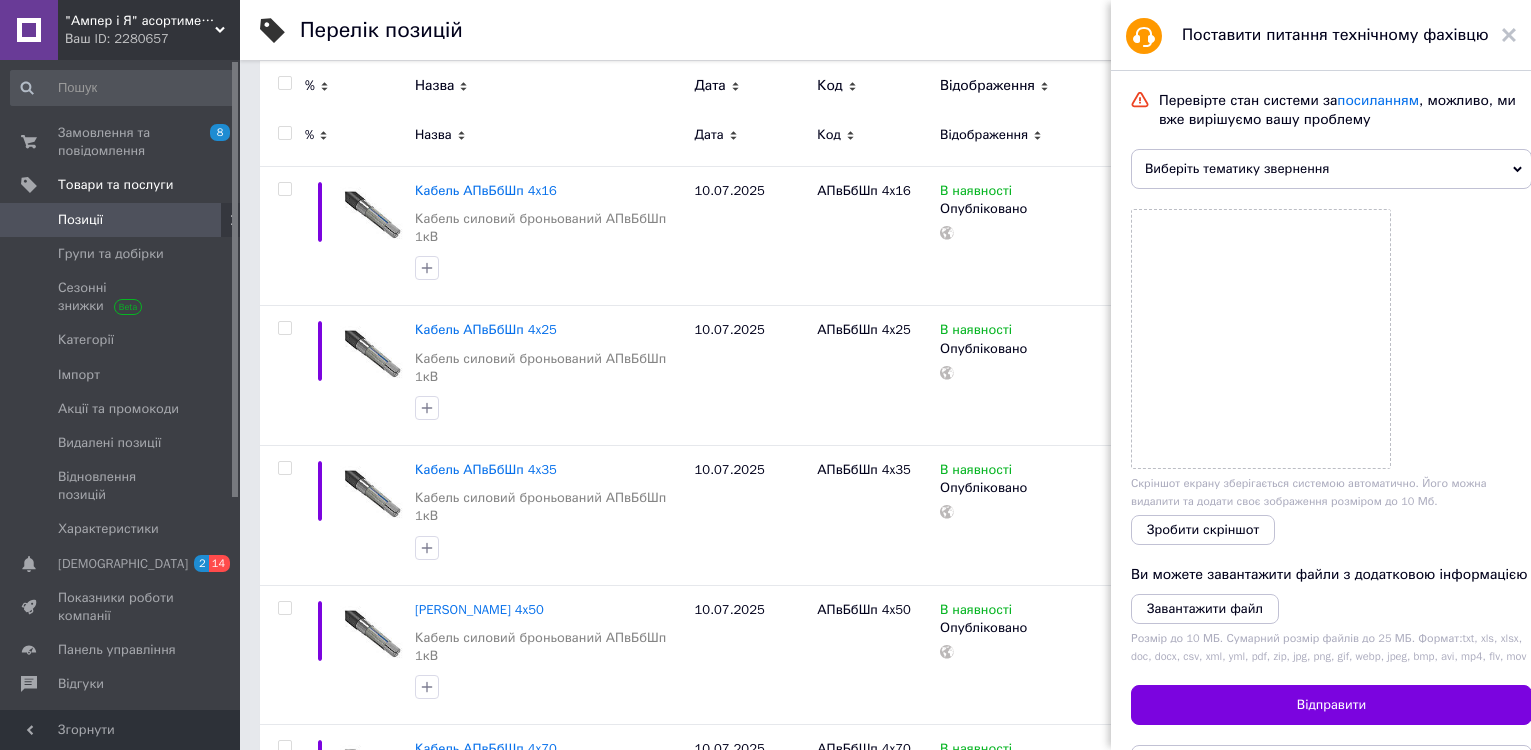 click on "Виберіть тематику звернення" at bounding box center [1331, 169] 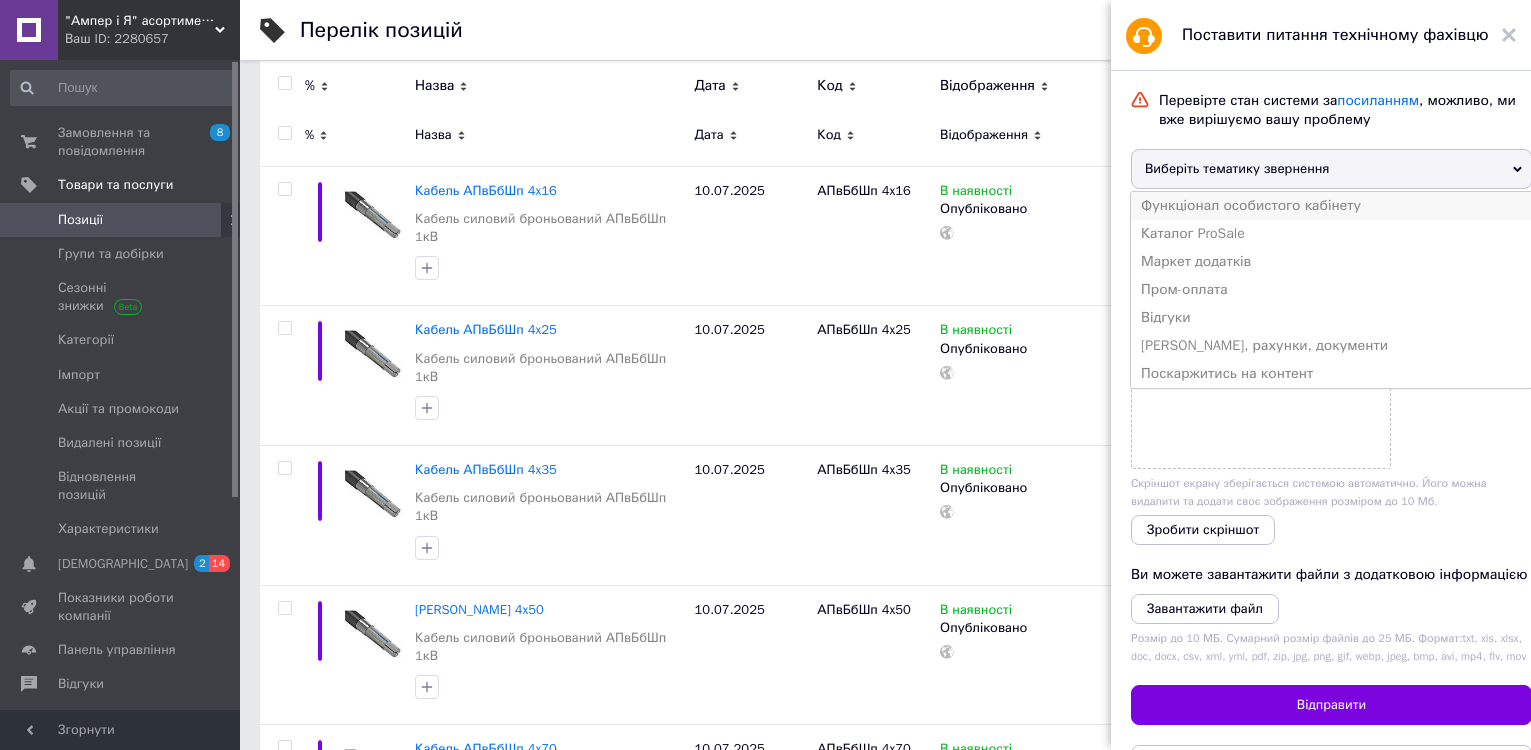 click on "Функціонал особистого кабінету" at bounding box center (1331, 206) 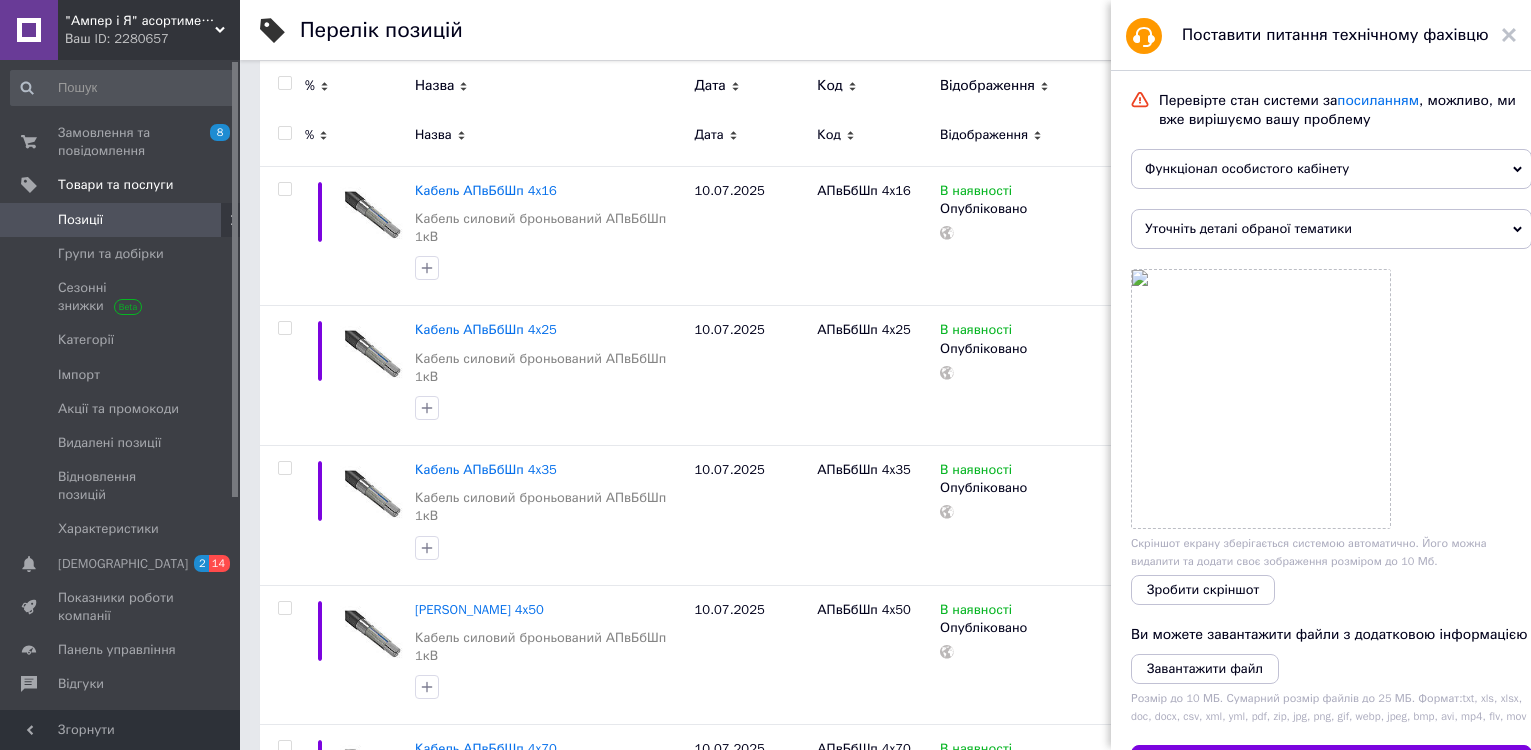 click on "Уточніть деталі обраної тематики" at bounding box center (1331, 229) 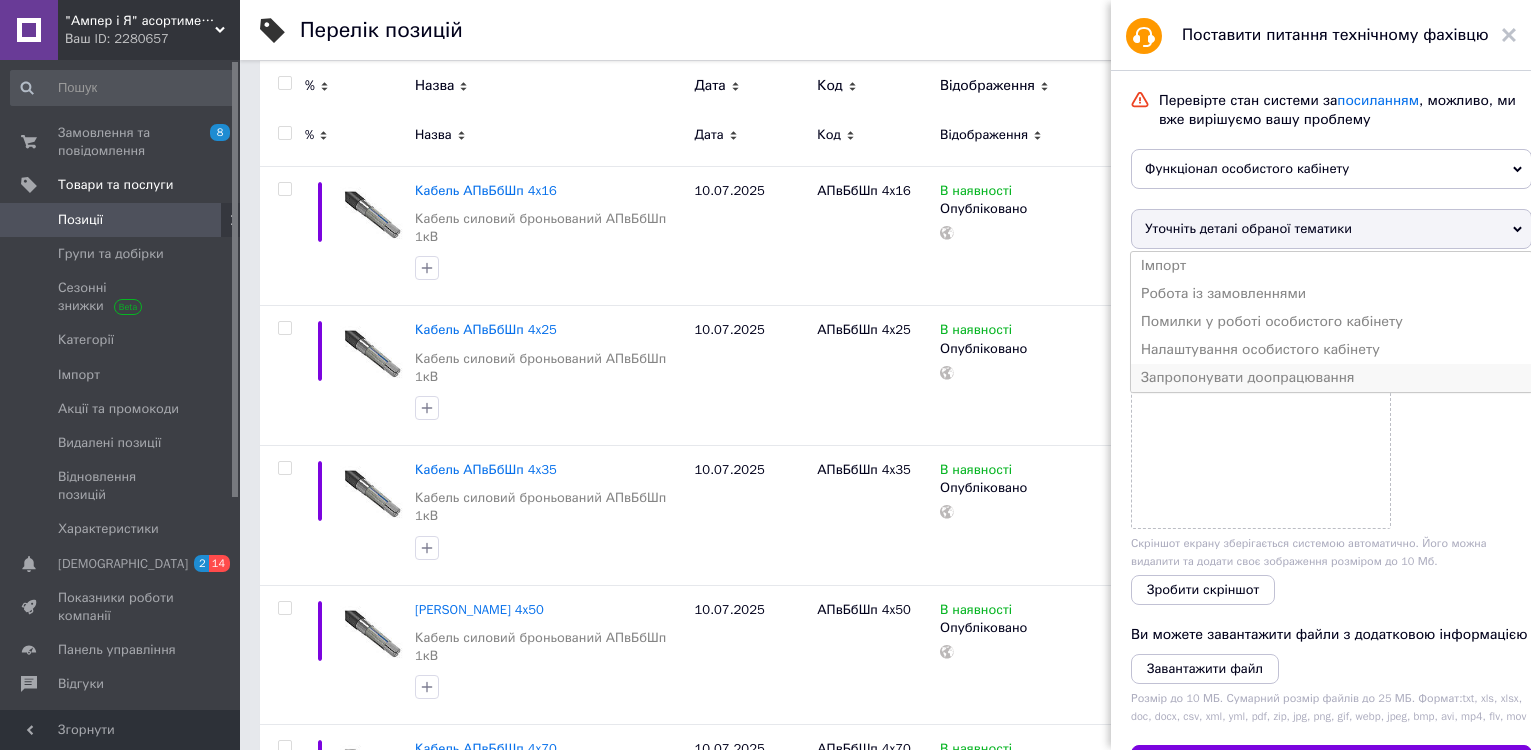 click on "Запропонувати доопрацювання" at bounding box center (1331, 378) 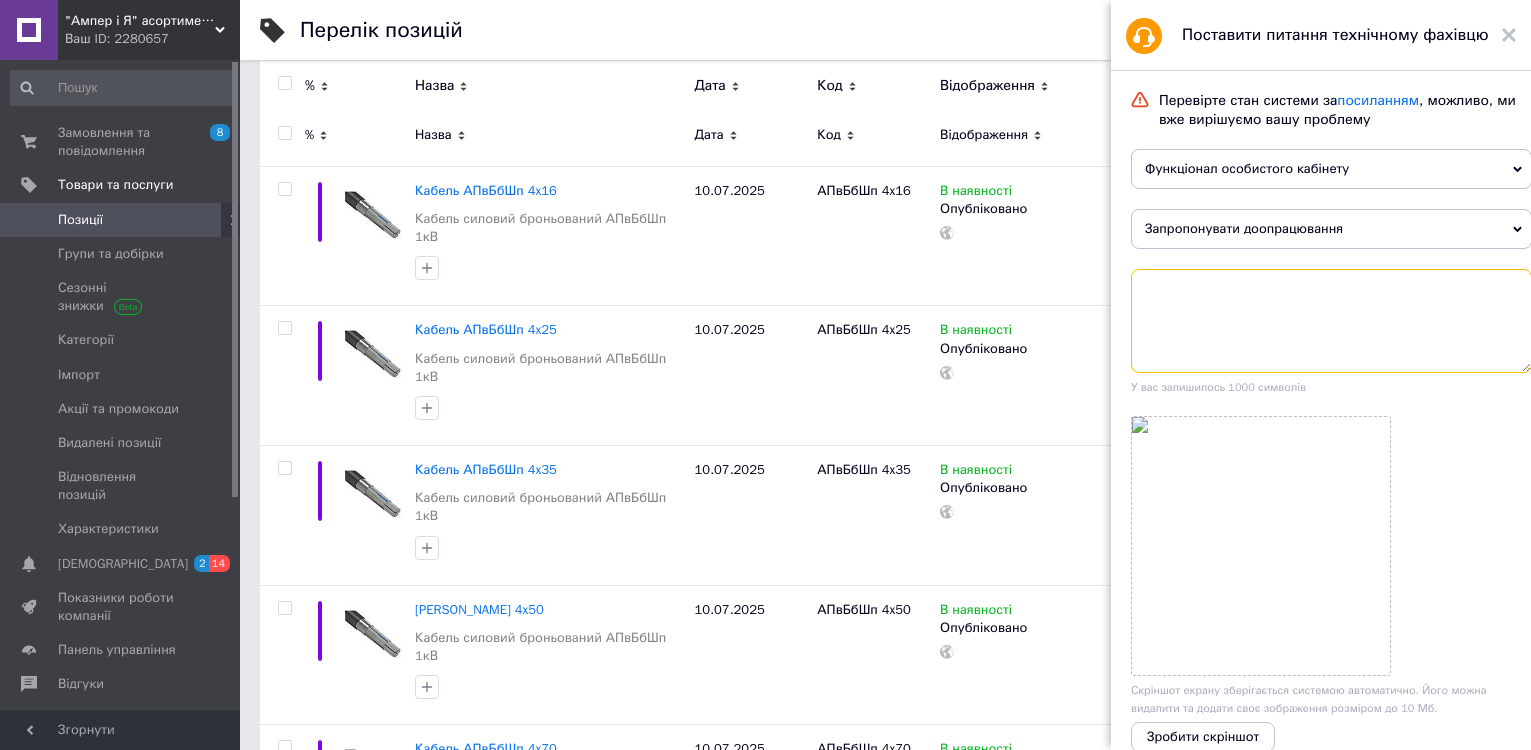 click at bounding box center [1331, 321] 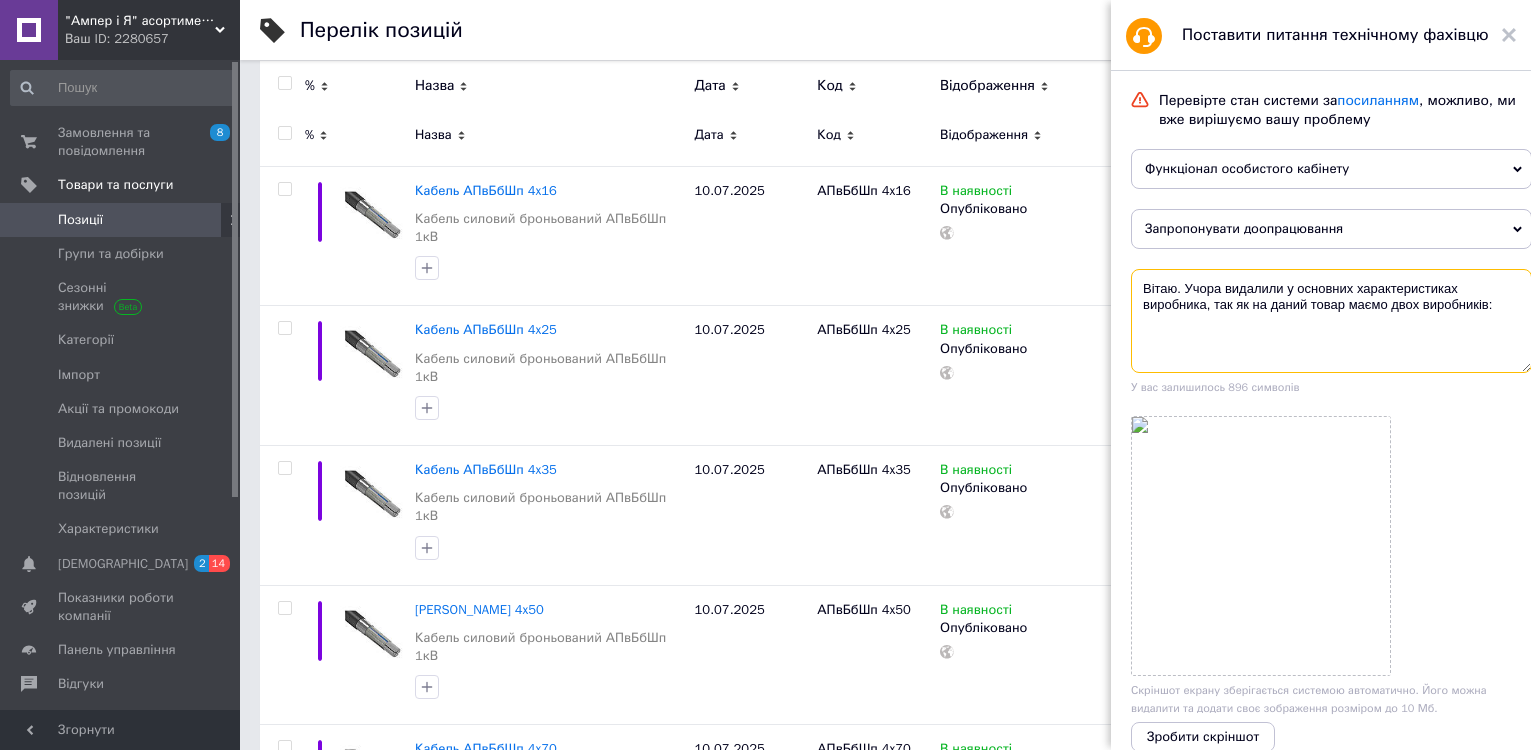 paste on "Южкабель, Европан" 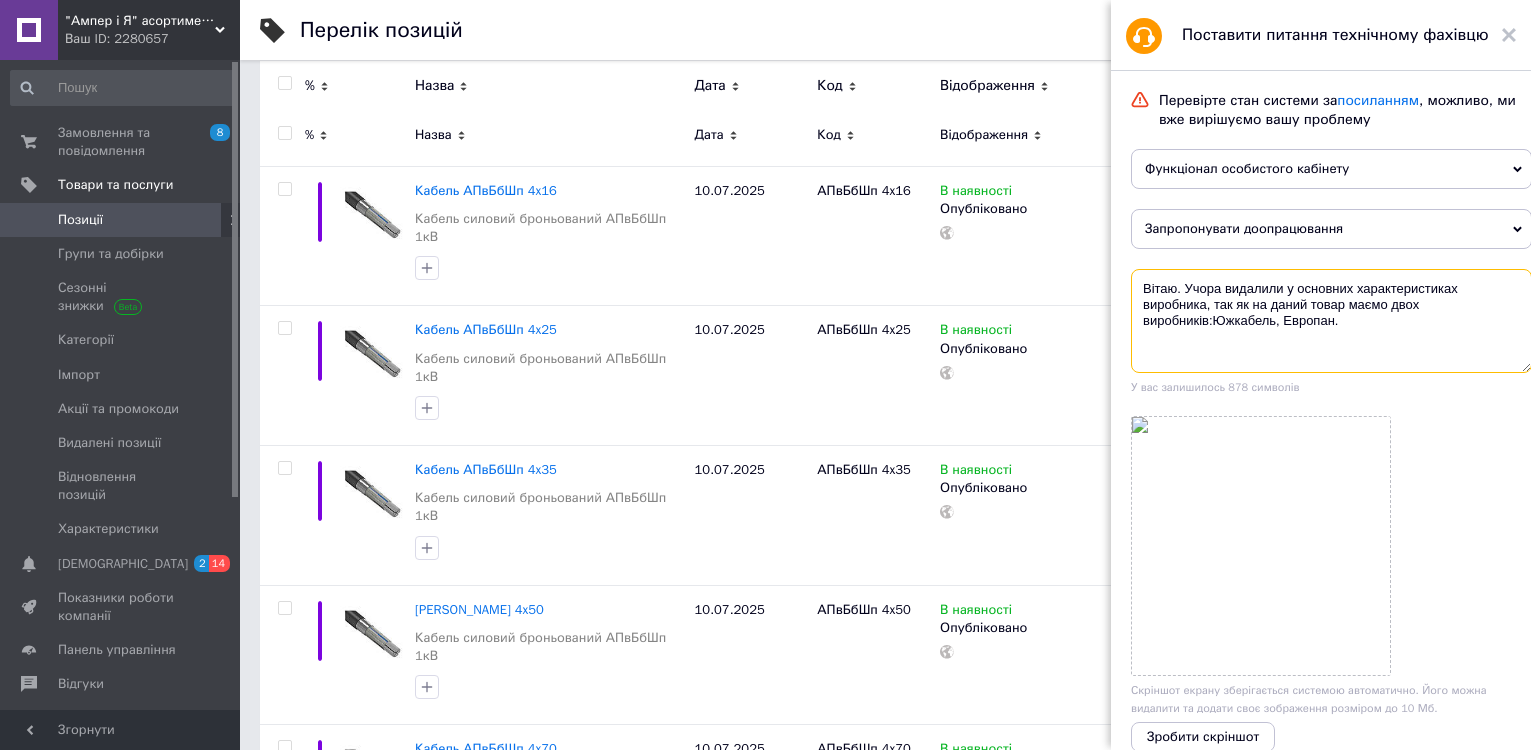 click on "Вітаю. Учора видалили у основних характеристиках виробника, так як на даний товар маємо двох виробників:Южкабель, Европан." at bounding box center (1331, 321) 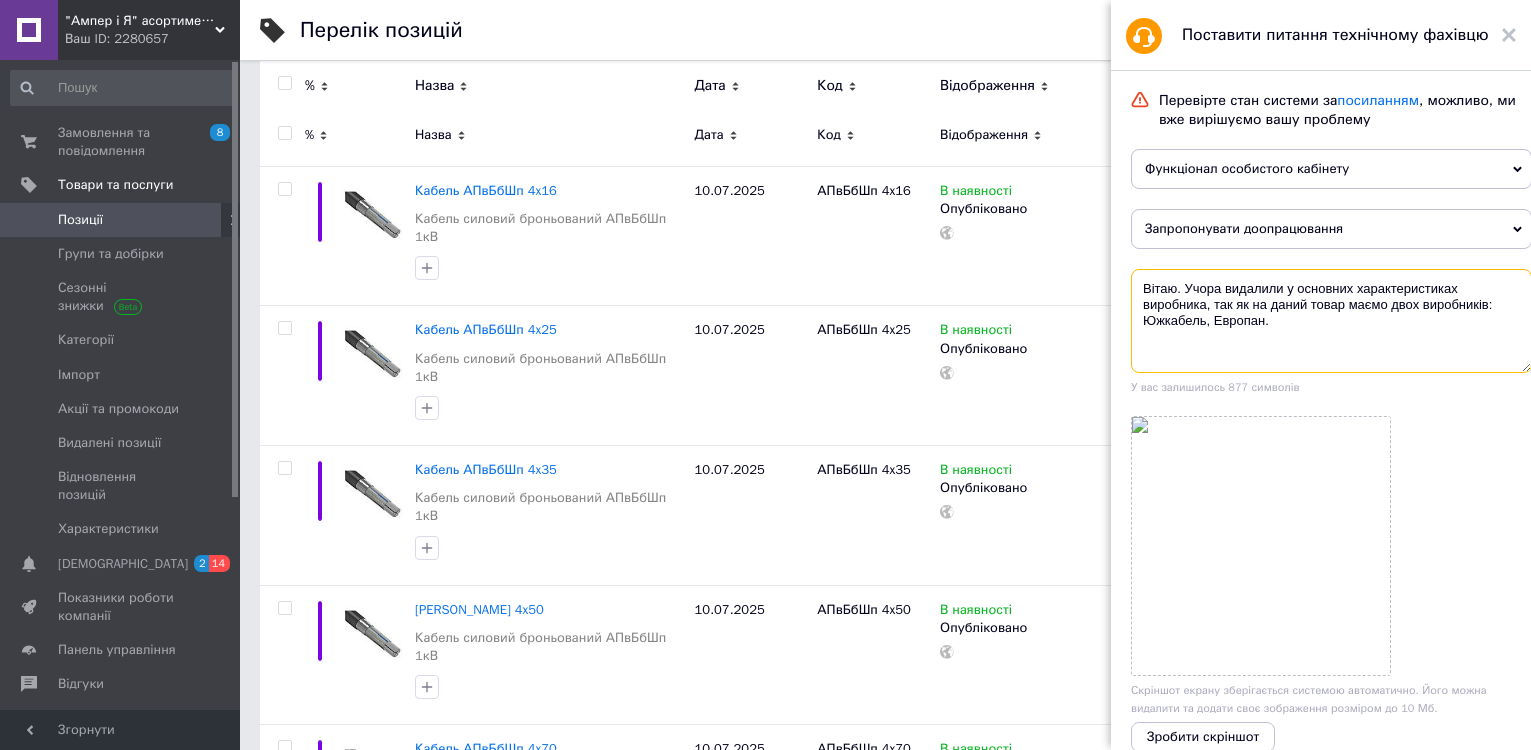 click on "Вітаю. Учора видалили у основних характеристиках виробника, так як на даний товар маємо двох виробників: Южкабель, Европан." at bounding box center (1331, 321) 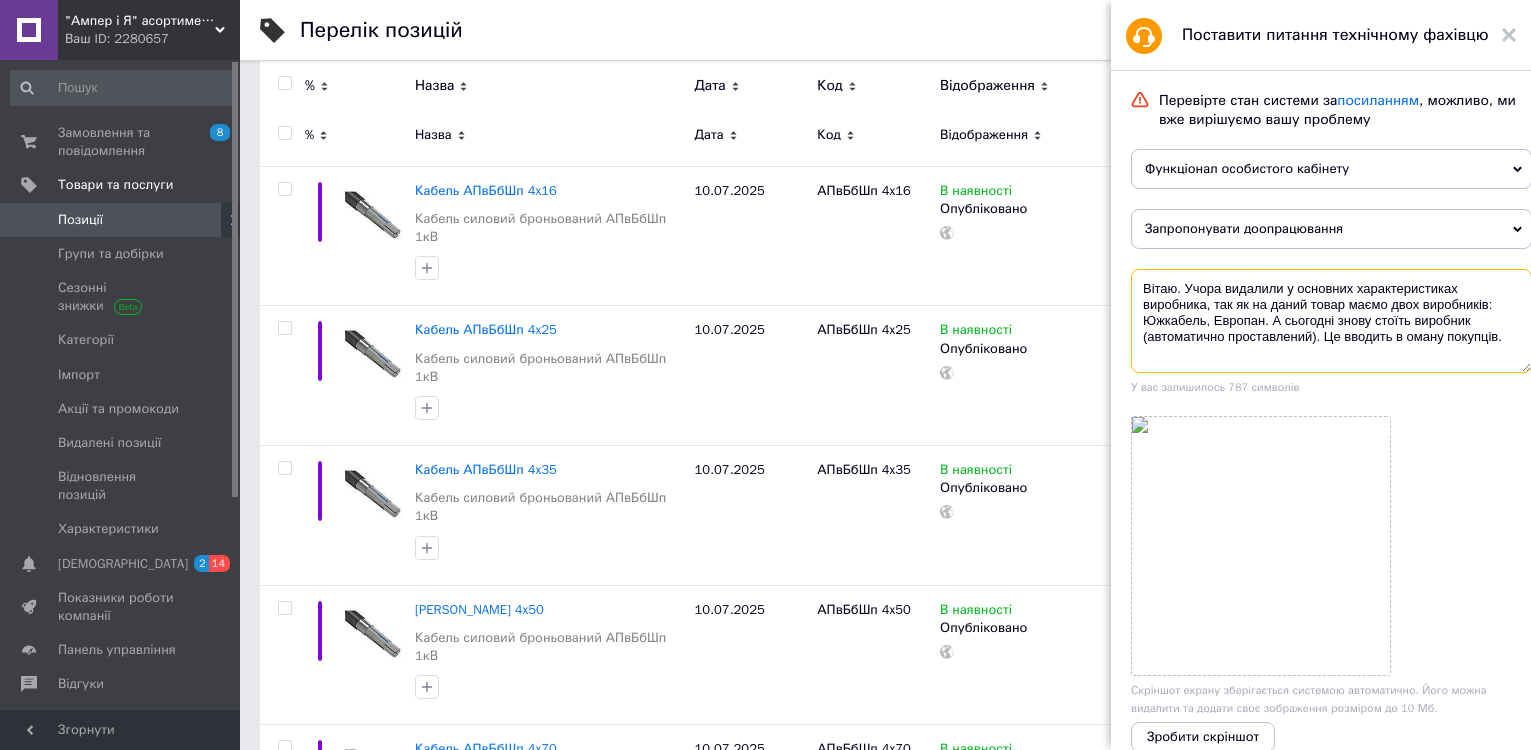click on "Вітаю. Учора видалили у основних характеристиках виробника, так як на даний товар маємо двох виробників: Южкабель, Европан. А сьогодні знову стоїть виробник (автоматично проставлений). Це вводить в оману покупців." at bounding box center (1331, 321) 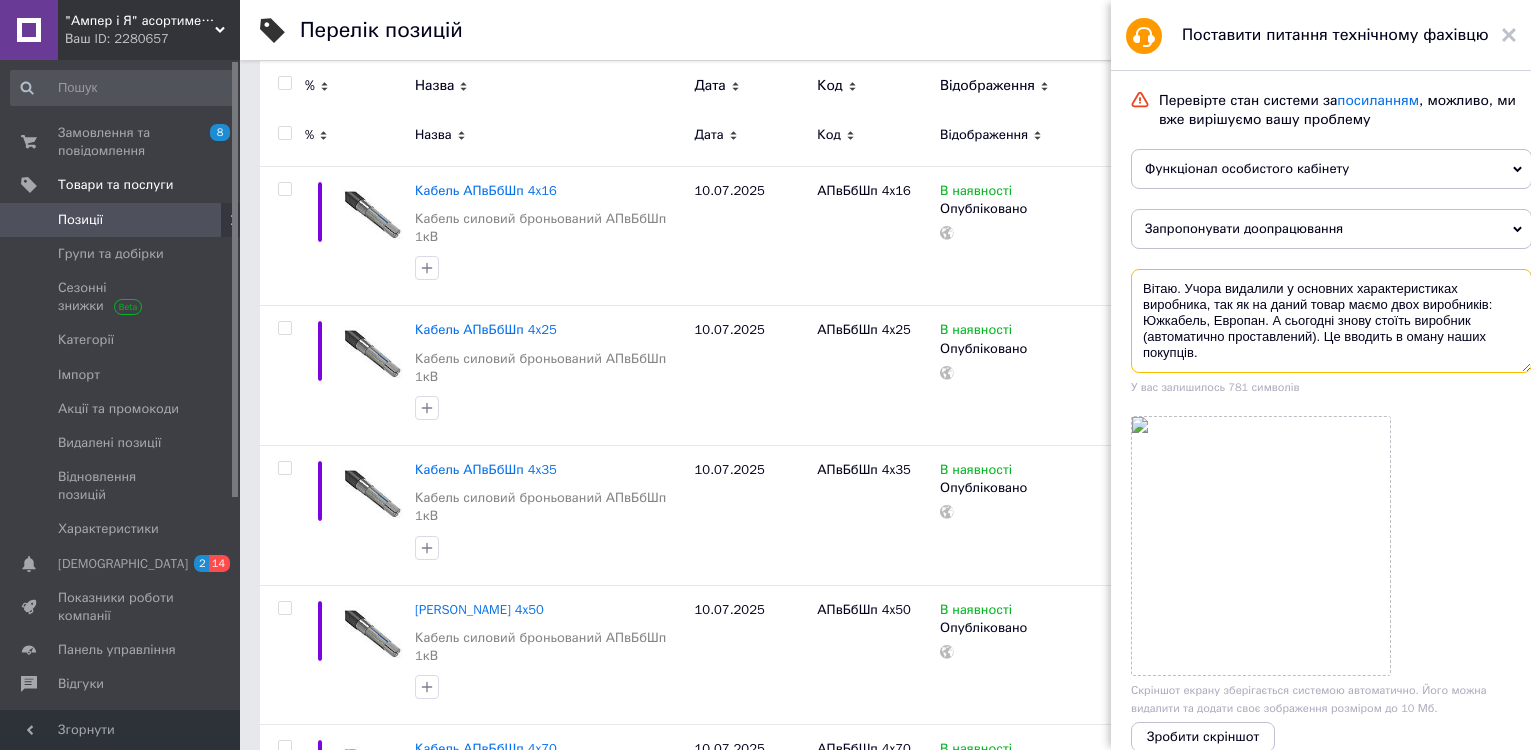 click on "Вітаю. Учора видалили у основних характеристиках виробника, так як на даний товар маємо двох виробників: Южкабель, Европан. А сьогодні знову стоїть виробник (автоматично проставлений). Це вводить в оману наших покупців." at bounding box center [1331, 321] 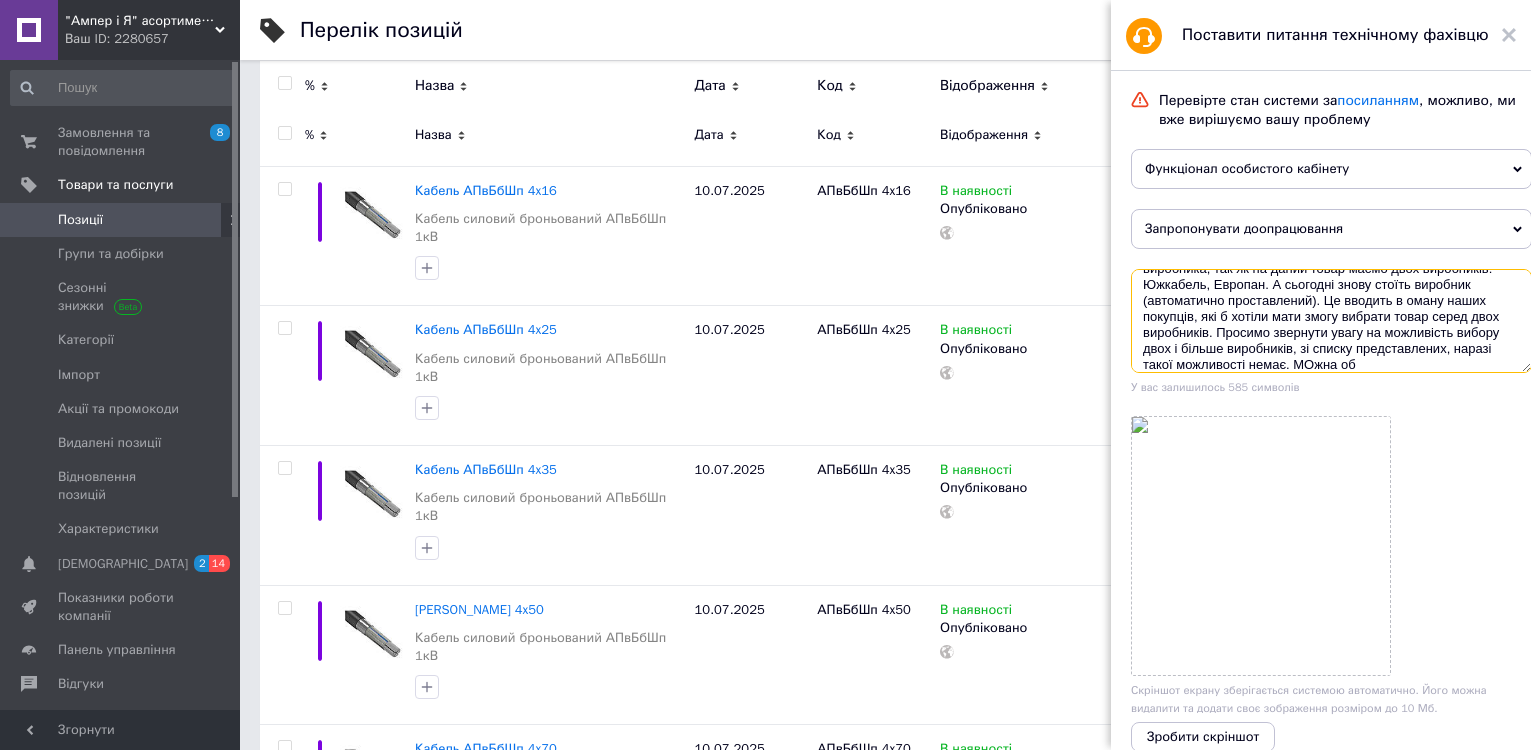 scroll, scrollTop: 52, scrollLeft: 0, axis: vertical 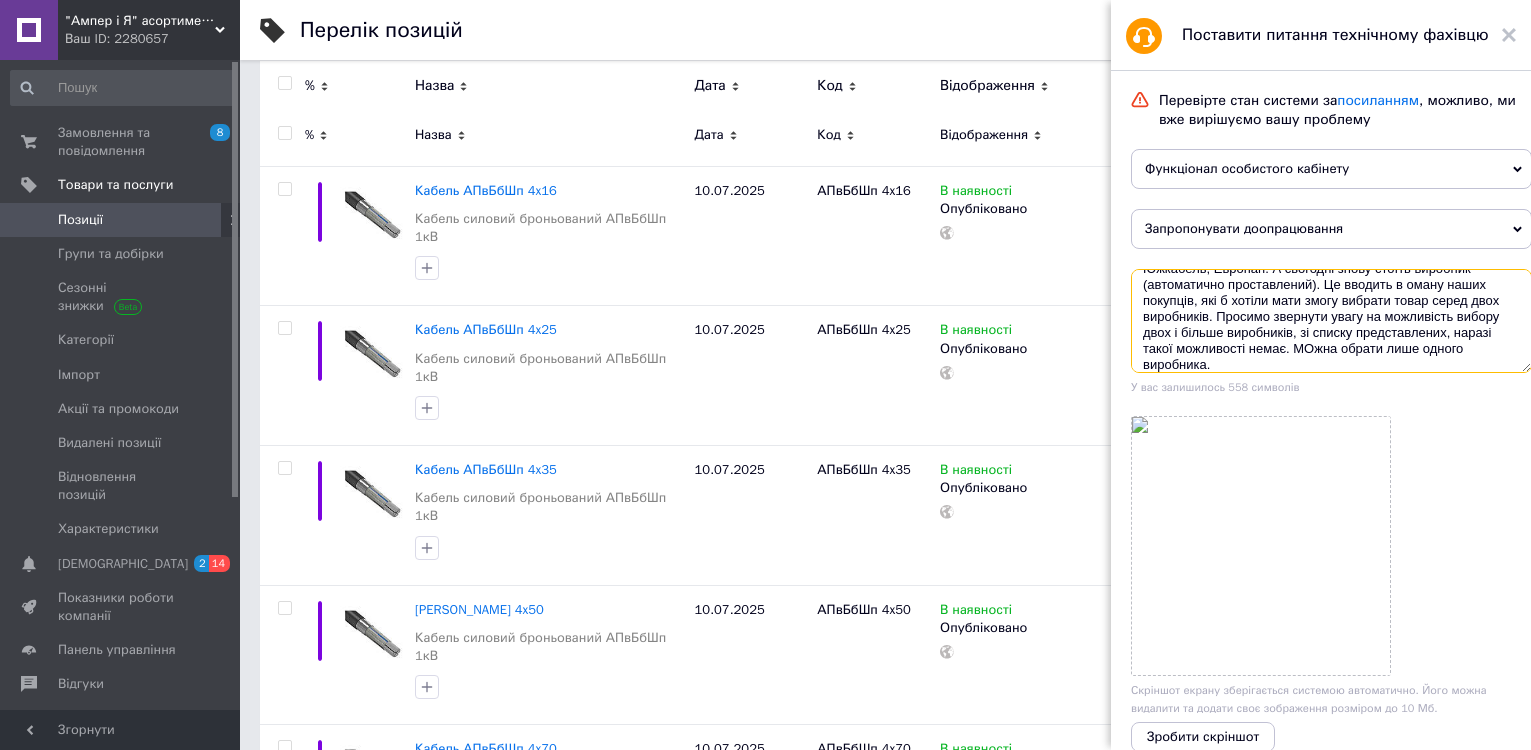 click on "Вітаю. Учора видалили у основних характеристиках виробника, так як на даний товар маємо двох виробників: Южкабель, Европан. А сьогодні знову стоїть виробник (автоматично проставлений). Це вводить в оману наших покупців, які б хотіли мати змогу вибрати товар серед двох виробників. Просимо звернути увагу на можливість вибору двох і більше виробників, зі списку представлених, наразі такої можливості немає. МОжна обрати лише одного виробника." at bounding box center (1331, 321) 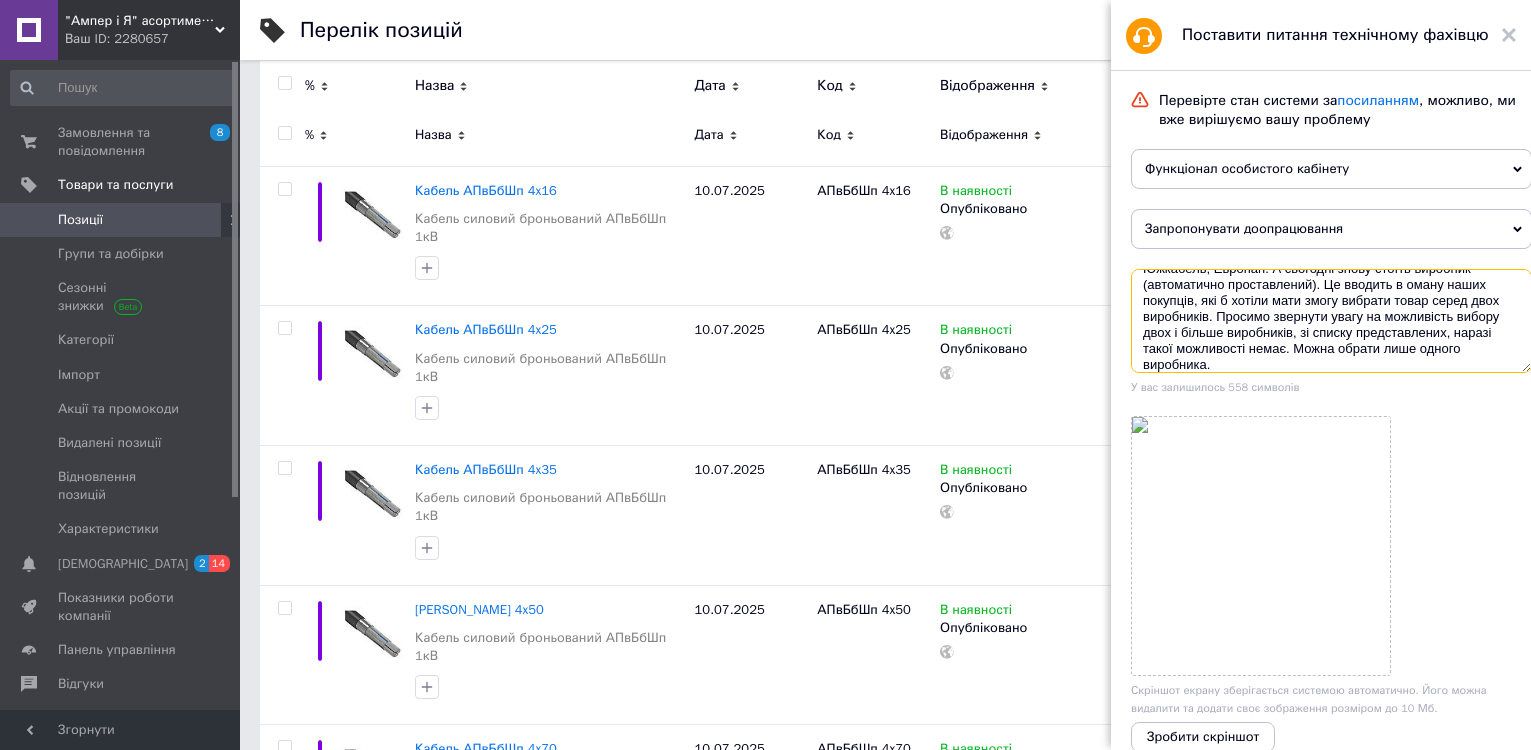click on "Вітаю. Учора видалили у основних характеристиках виробника, так як на даний товар маємо двох виробників: Южкабель, Европан. А сьогодні знову стоїть виробник (автоматично проставлений). Це вводить в оману наших покупців, які б хотіли мати змогу вибрати товар серед двох виробників. Просимо звернути увагу на можливість вибору двох і більше виробників, зі списку представлених, наразі такої можливості немає. Можна обрати лише одного виробника." at bounding box center [1331, 321] 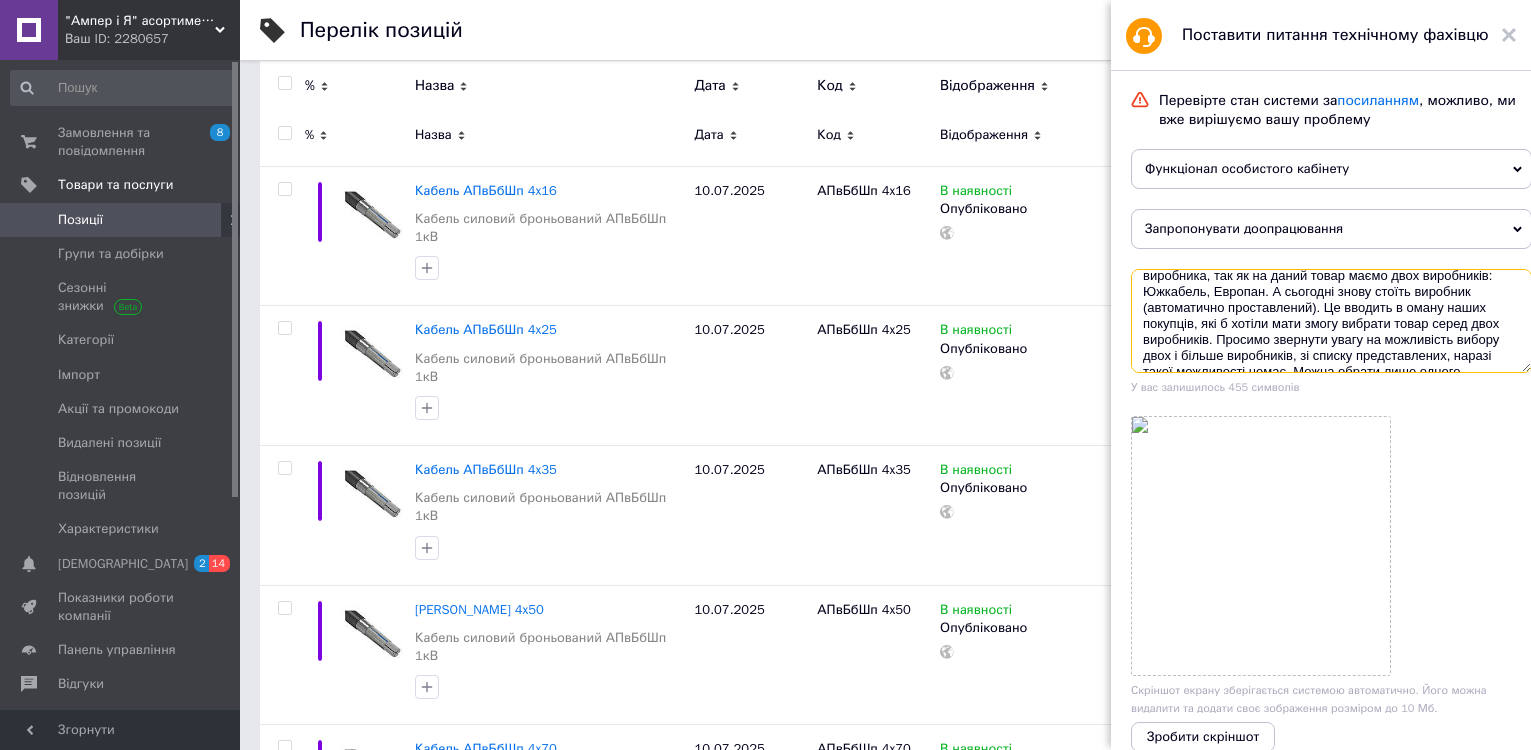 scroll, scrollTop: 0, scrollLeft: 0, axis: both 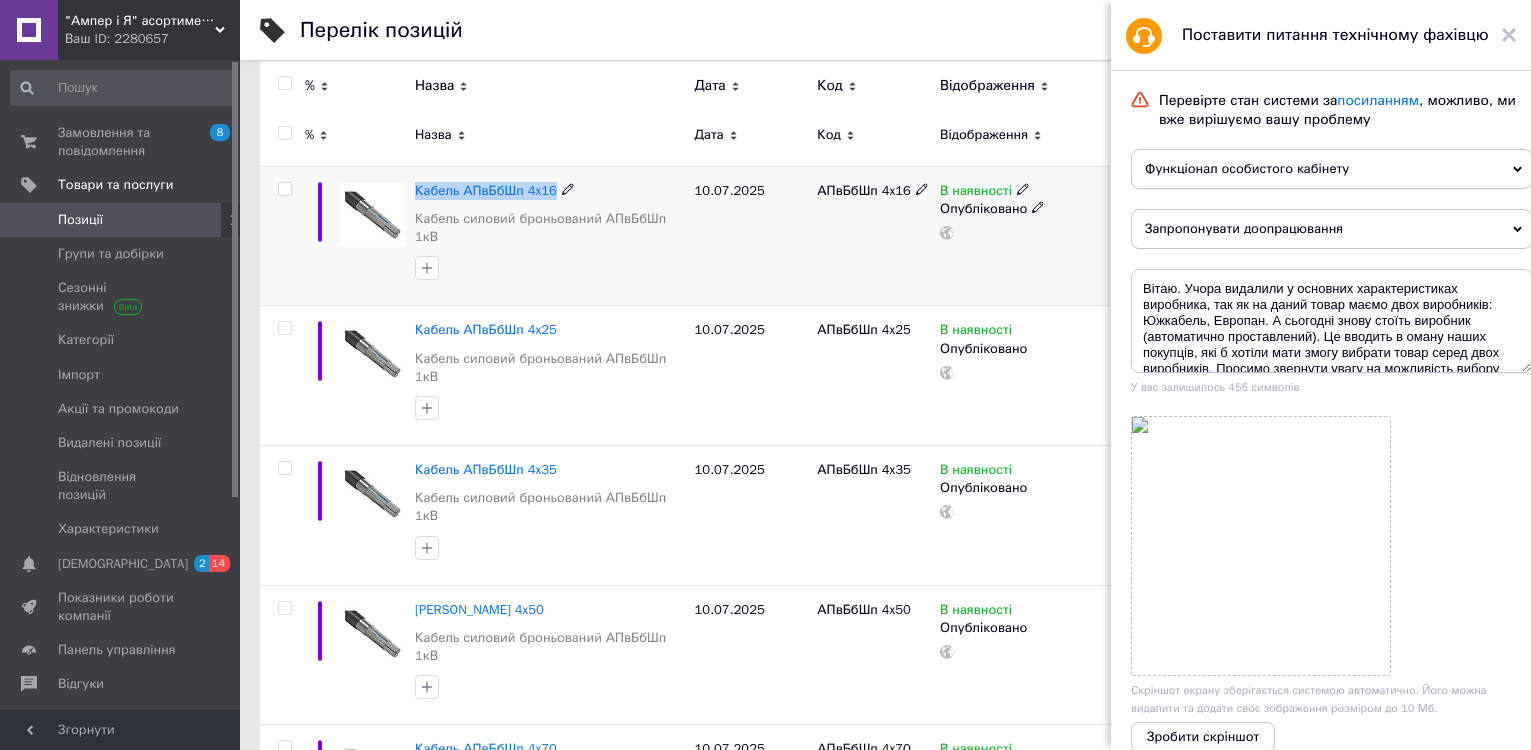 drag, startPoint x: 416, startPoint y: 191, endPoint x: 551, endPoint y: 199, distance: 135.23683 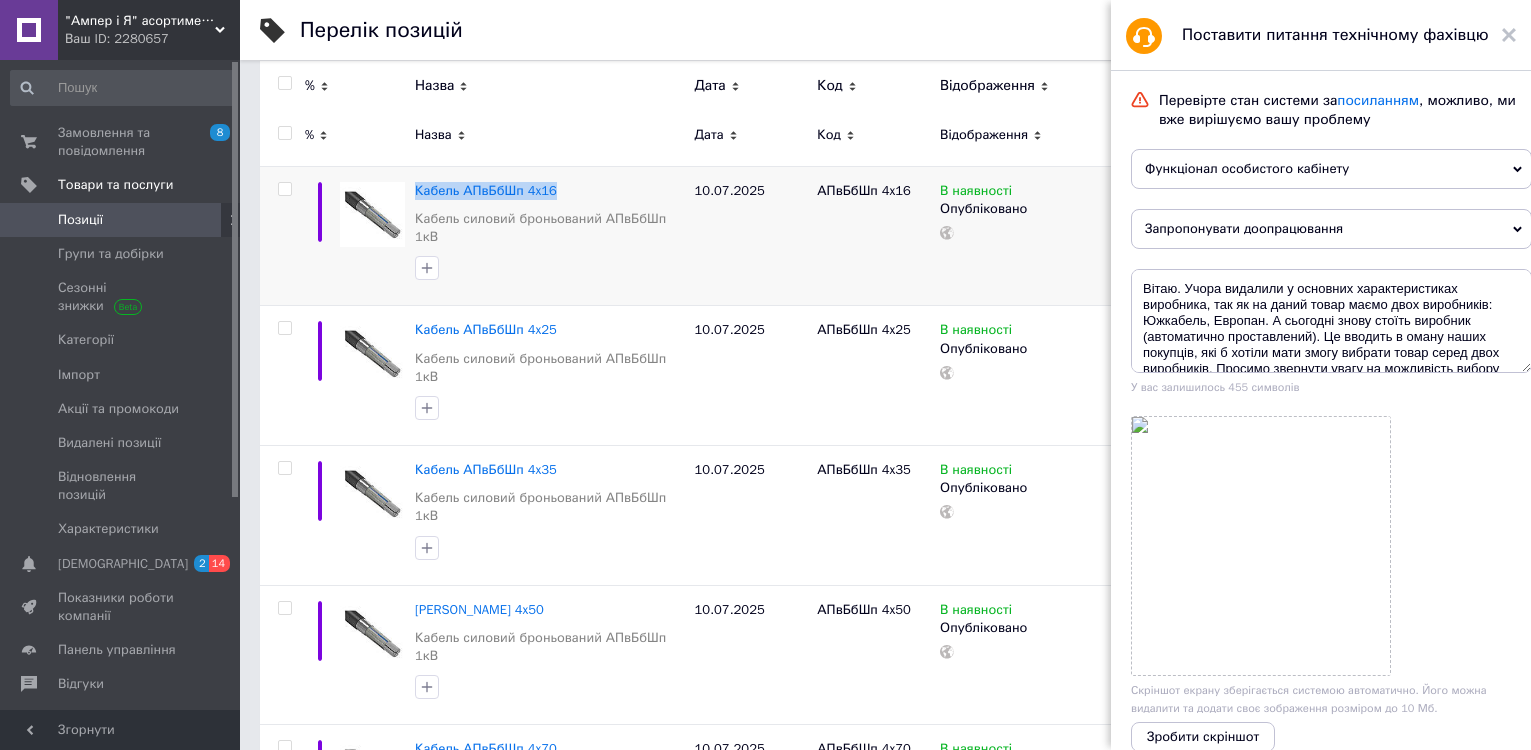 copy on "Кабель АПвБбШп 4x16" 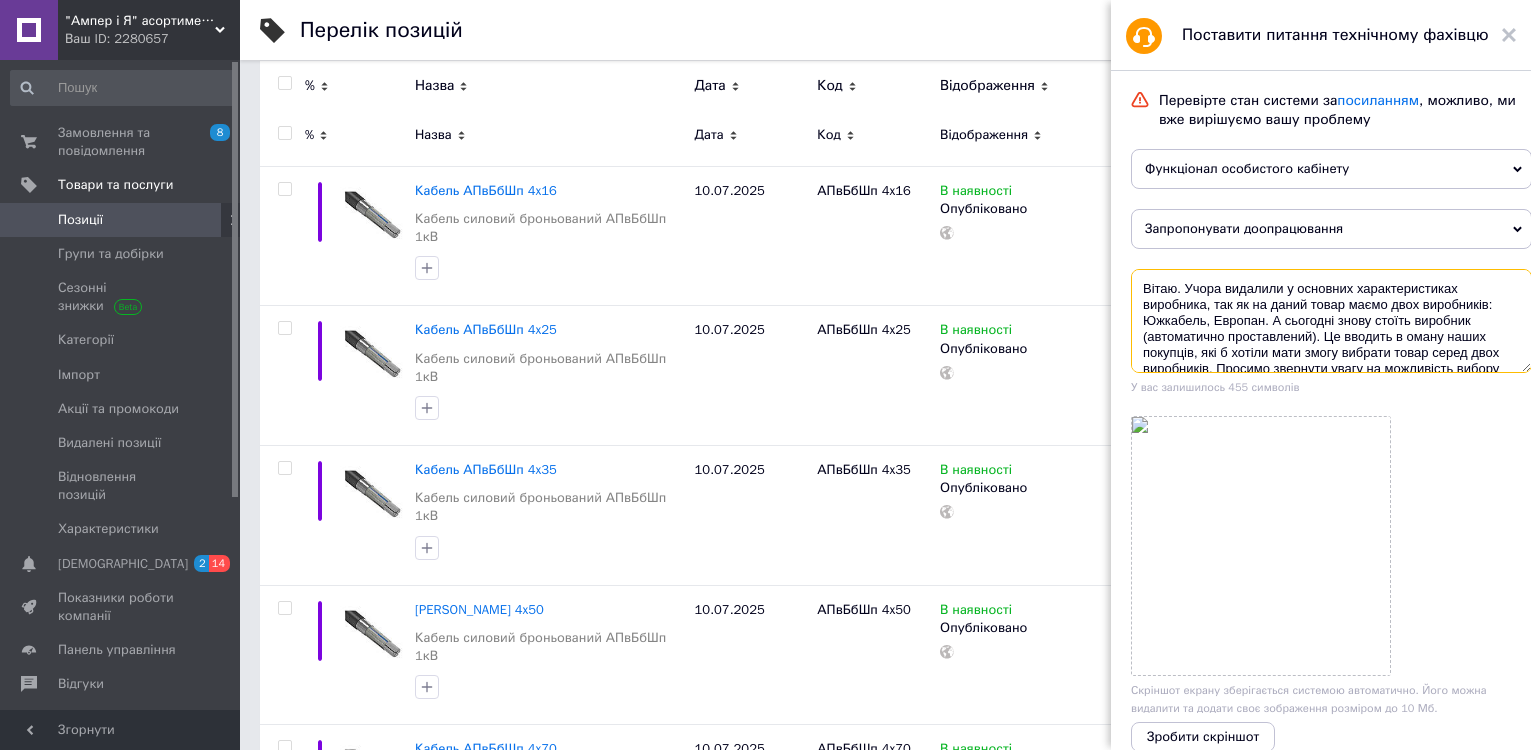 click on "Вітаю. Учора видалили у основних характеристиках виробника, так як на даний товар маємо двох виробників: Южкабель, Европан. А сьогодні знову стоїть виробник (автоматично проставлений). Це вводить в оману наших покупців, які б хотіли мати змогу вибрати товар серед двох виробників. Просимо звернути увагу на можливість вибору двох і більше виробників, зі списку представлених, наразі такої можливості немає. Можна обрати лише одного виробника. А також відключити автоматичне проставлення, якщо у особистому кабінеті були внесені відповідні зміни." at bounding box center (1331, 321) 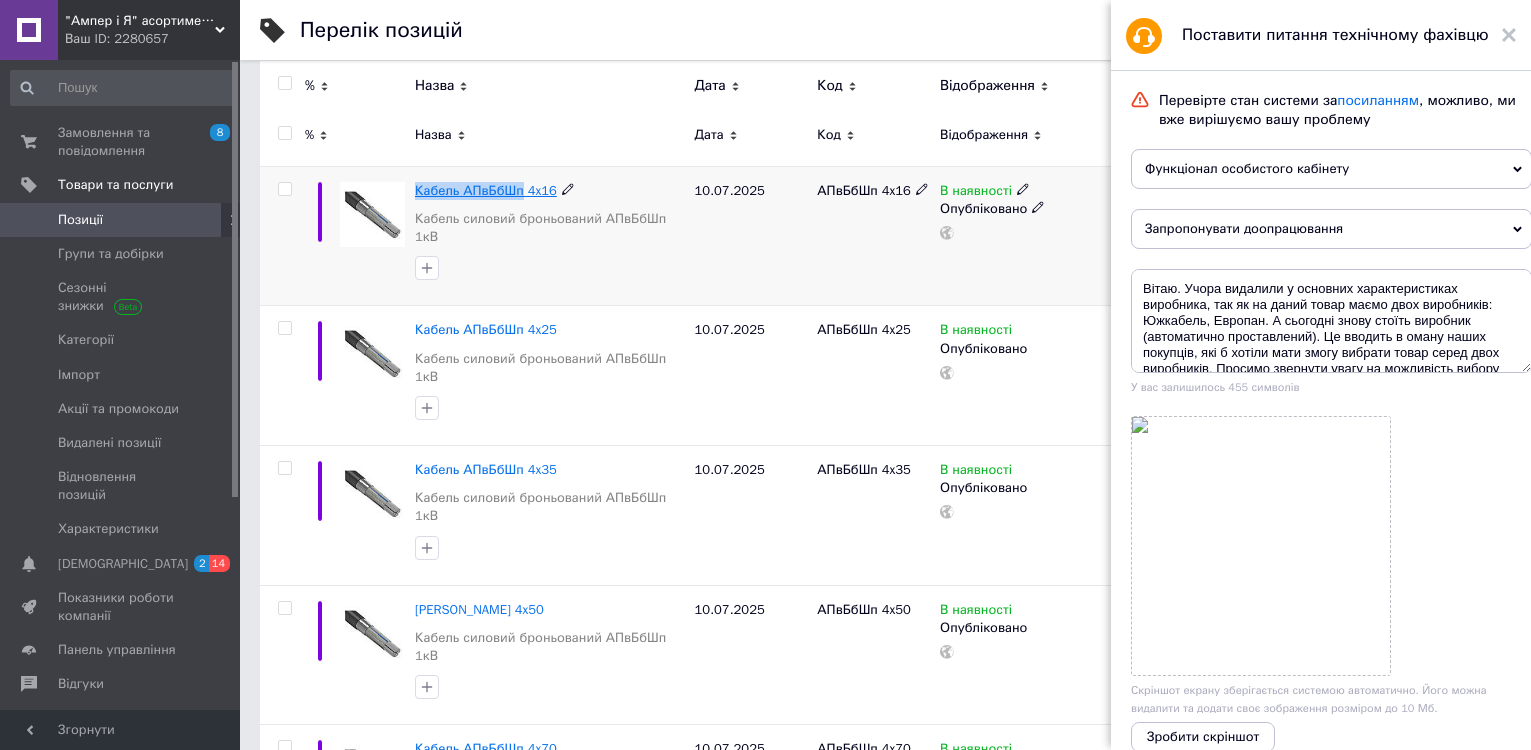 drag, startPoint x: 417, startPoint y: 191, endPoint x: 519, endPoint y: 189, distance: 102.01961 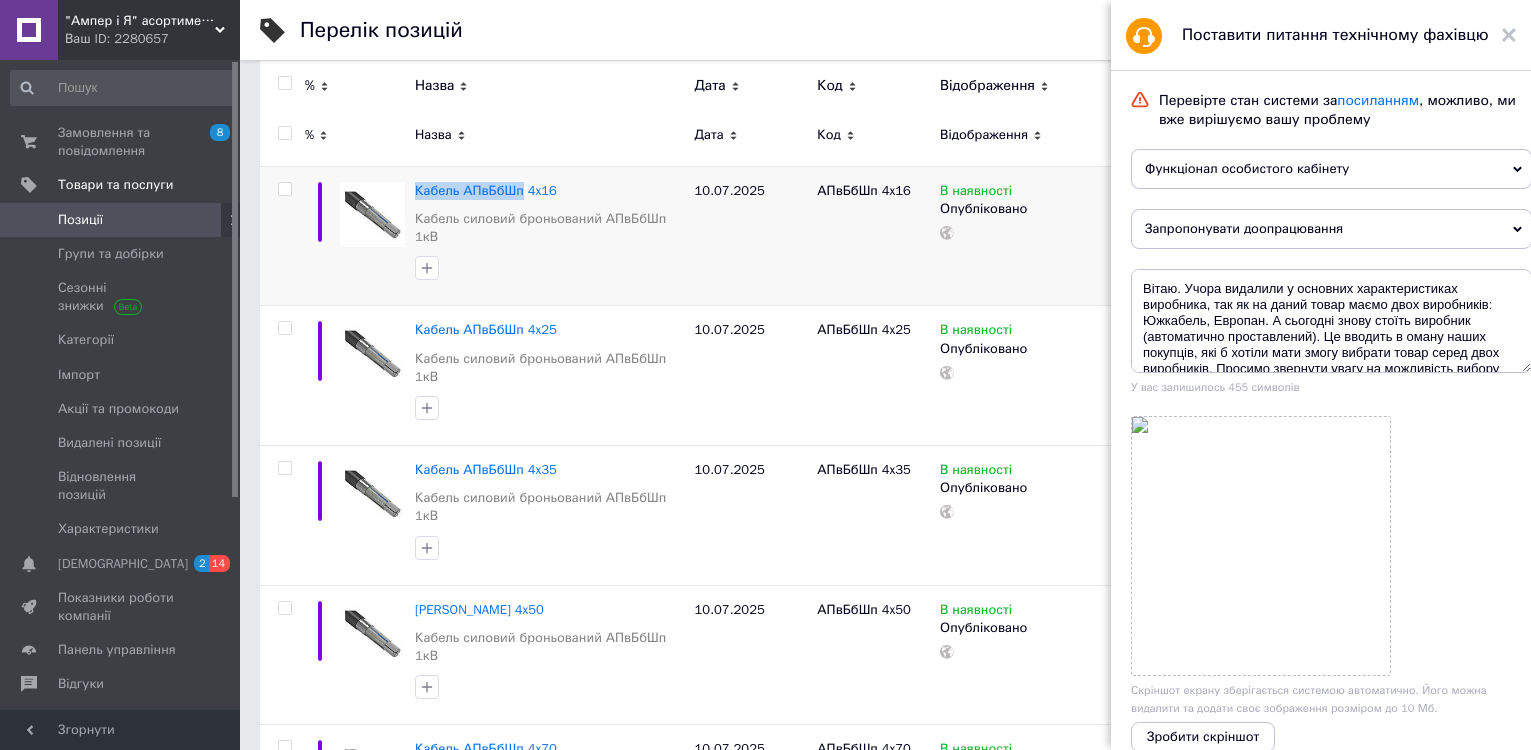 copy on "[PERSON_NAME]" 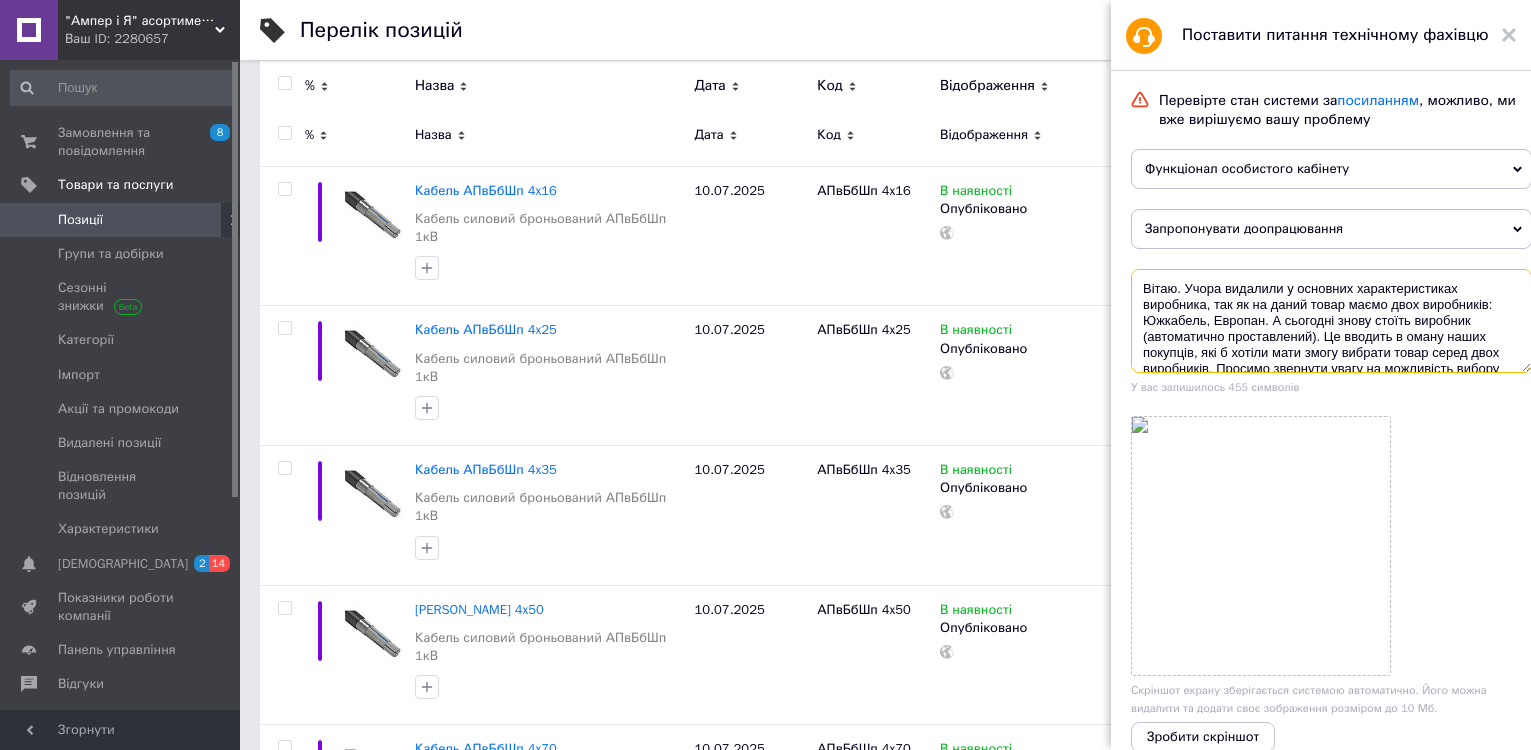 click on "Вітаю. Учора видалили у основних характеристиках виробника, так як на даний товар маємо двох виробників: Южкабель, Европан. А сьогодні знову стоїть виробник (автоматично проставлений). Це вводить в оману наших покупців, які б хотіли мати змогу вибрати товар серед двох виробників. Просимо звернути увагу на можливість вибору двох і більше виробників, зі списку представлених, наразі такої можливості немає. Можна обрати лише одного виробника. А також відключити автоматичне проставлення, якщо у особистому кабінеті були внесені відповідні зміни." at bounding box center [1331, 321] 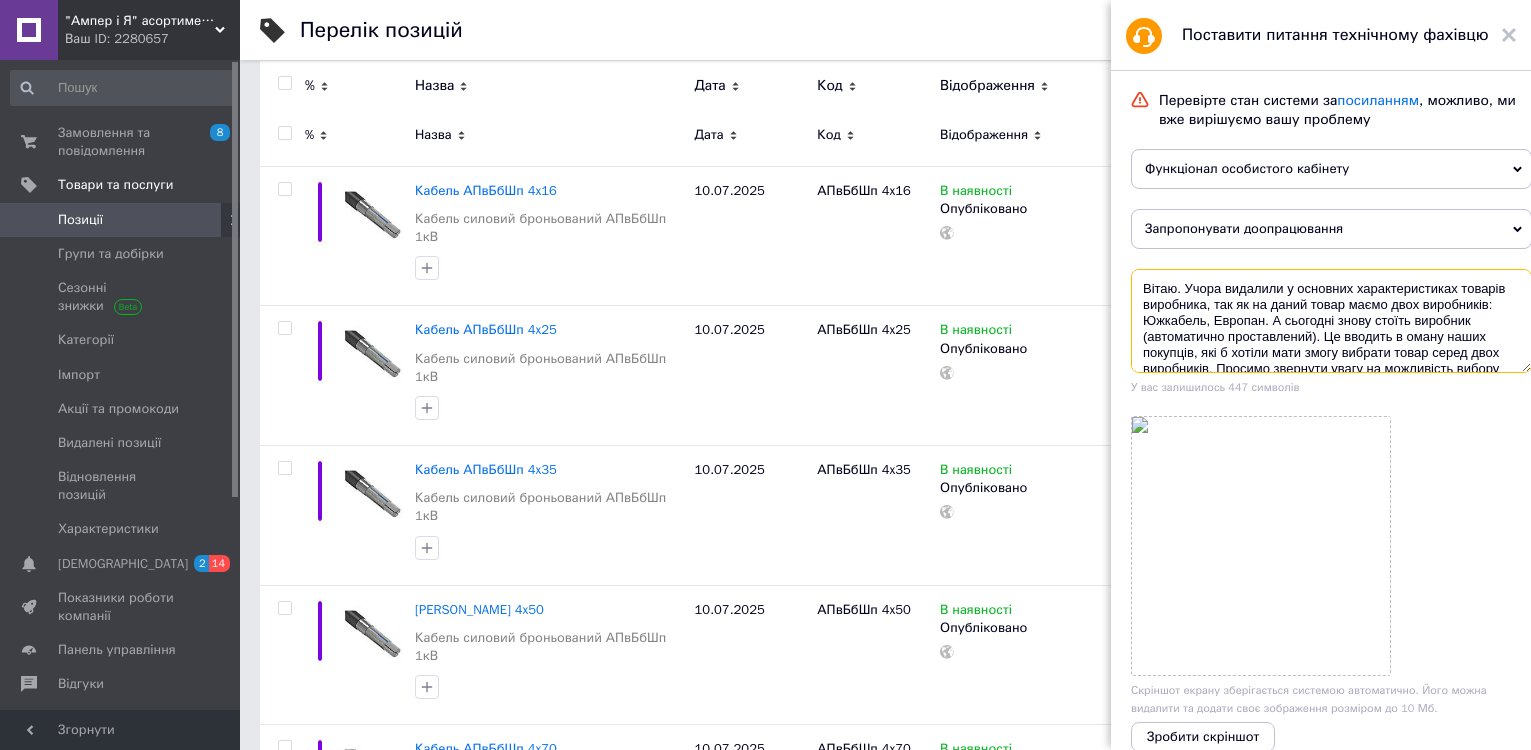 paste on "[PERSON_NAME]" 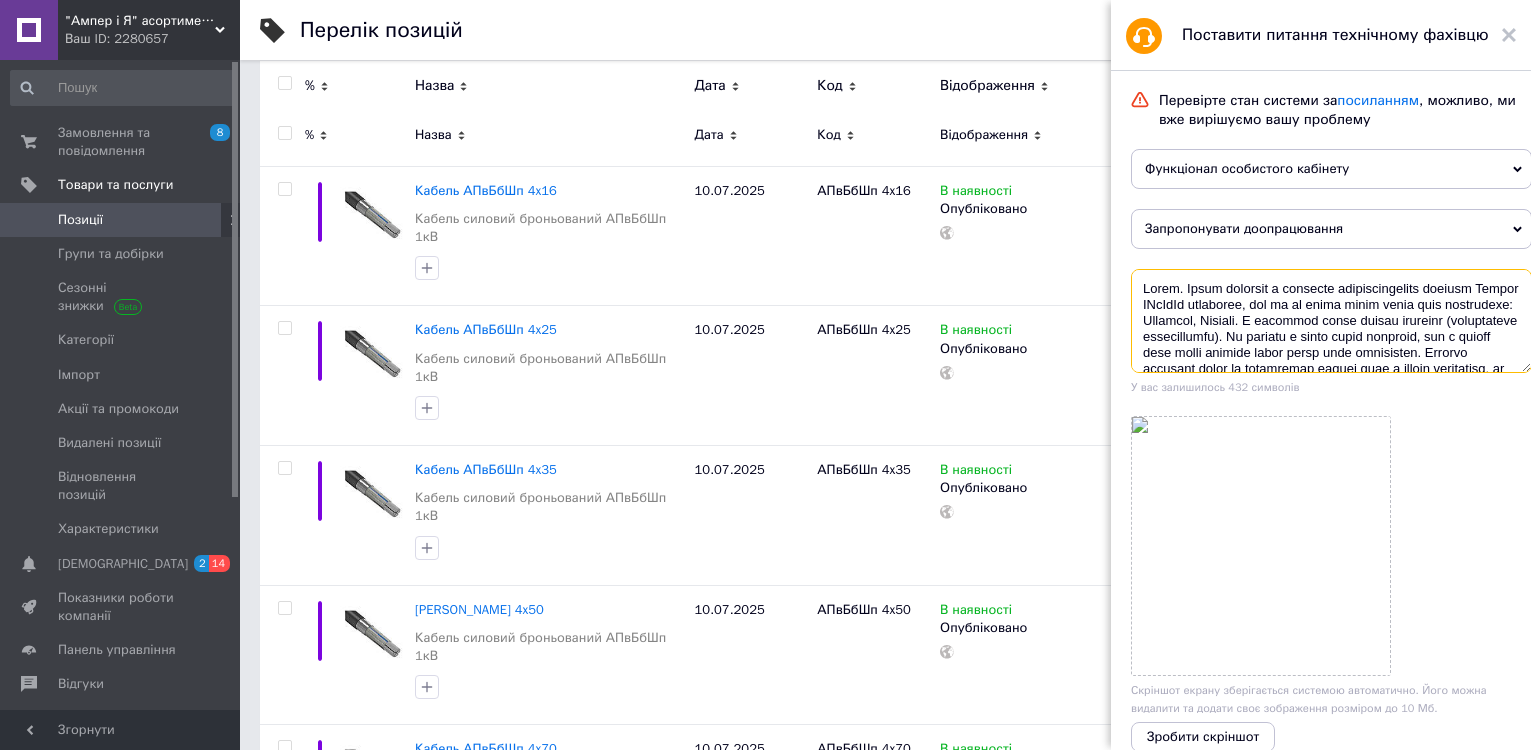 drag, startPoint x: 1330, startPoint y: 316, endPoint x: 1448, endPoint y: 317, distance: 118.004234 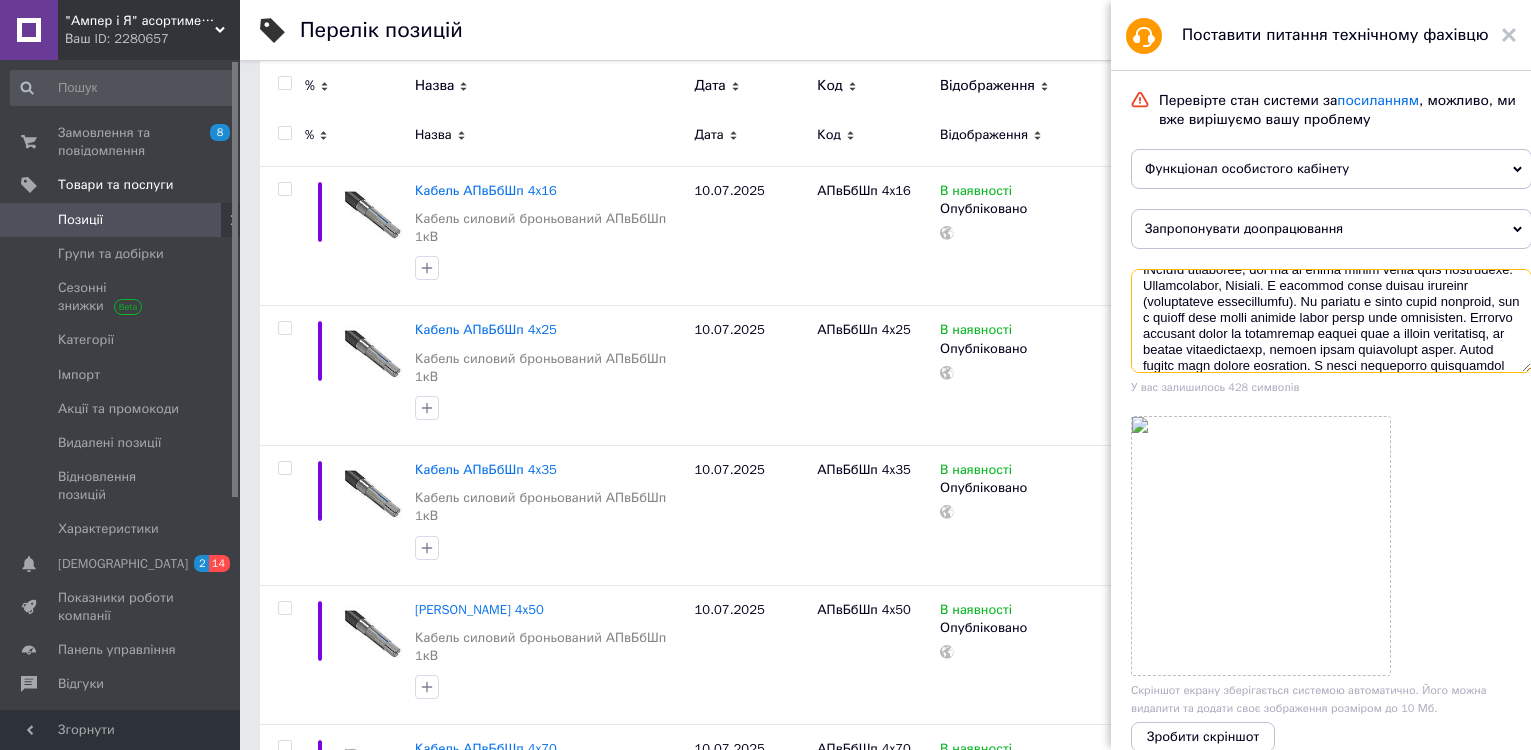 scroll, scrollTop: 0, scrollLeft: 0, axis: both 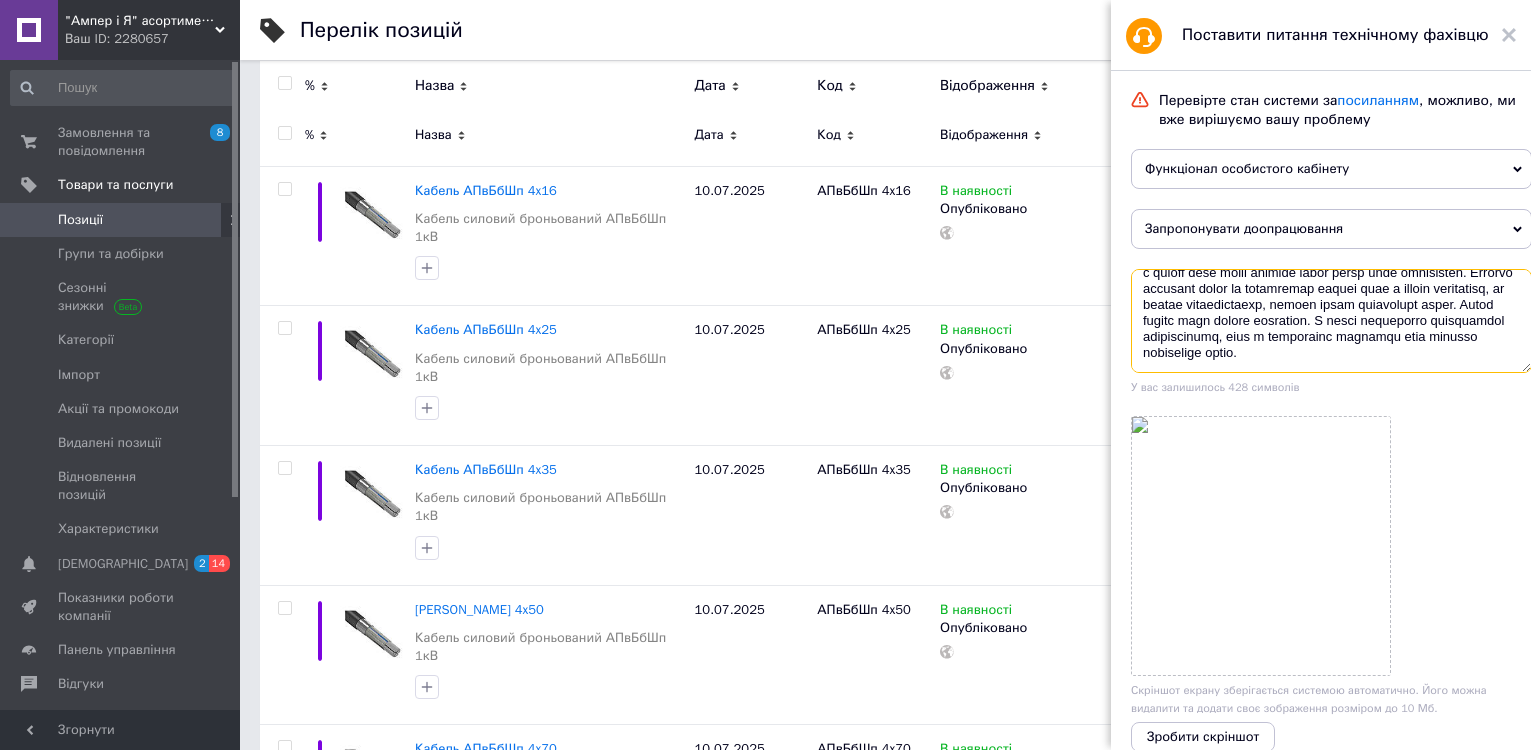 click at bounding box center (1331, 321) 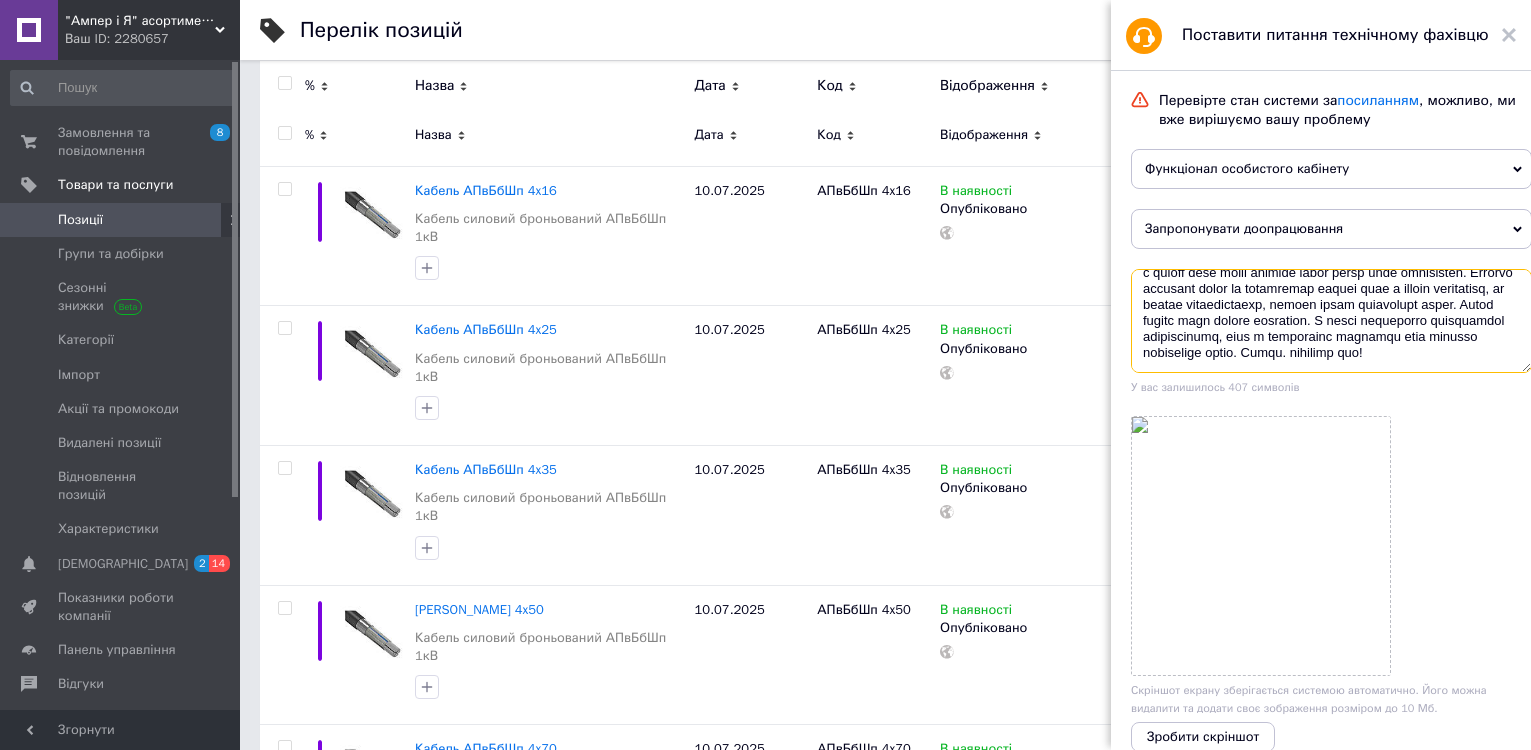 click at bounding box center (1331, 321) 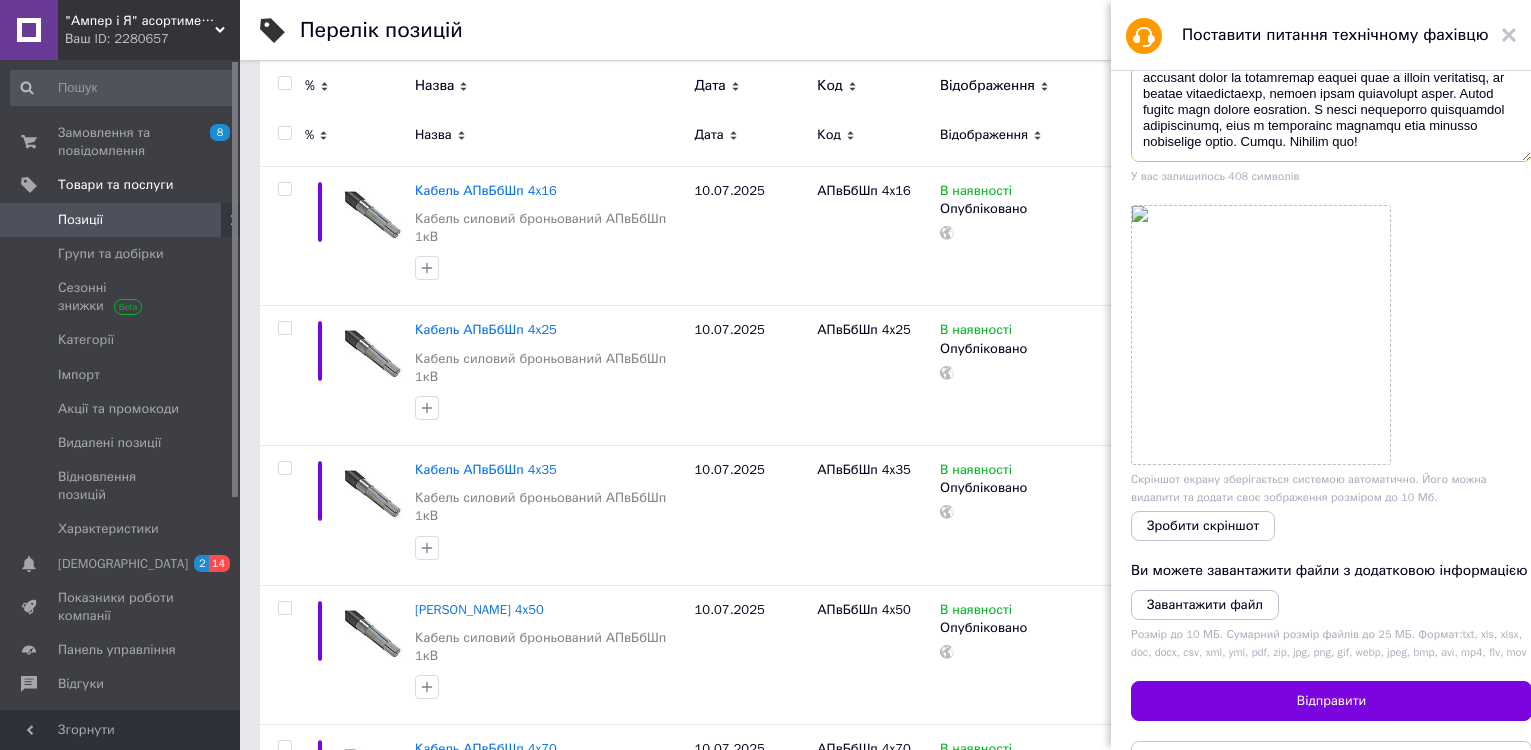scroll, scrollTop: 360, scrollLeft: 0, axis: vertical 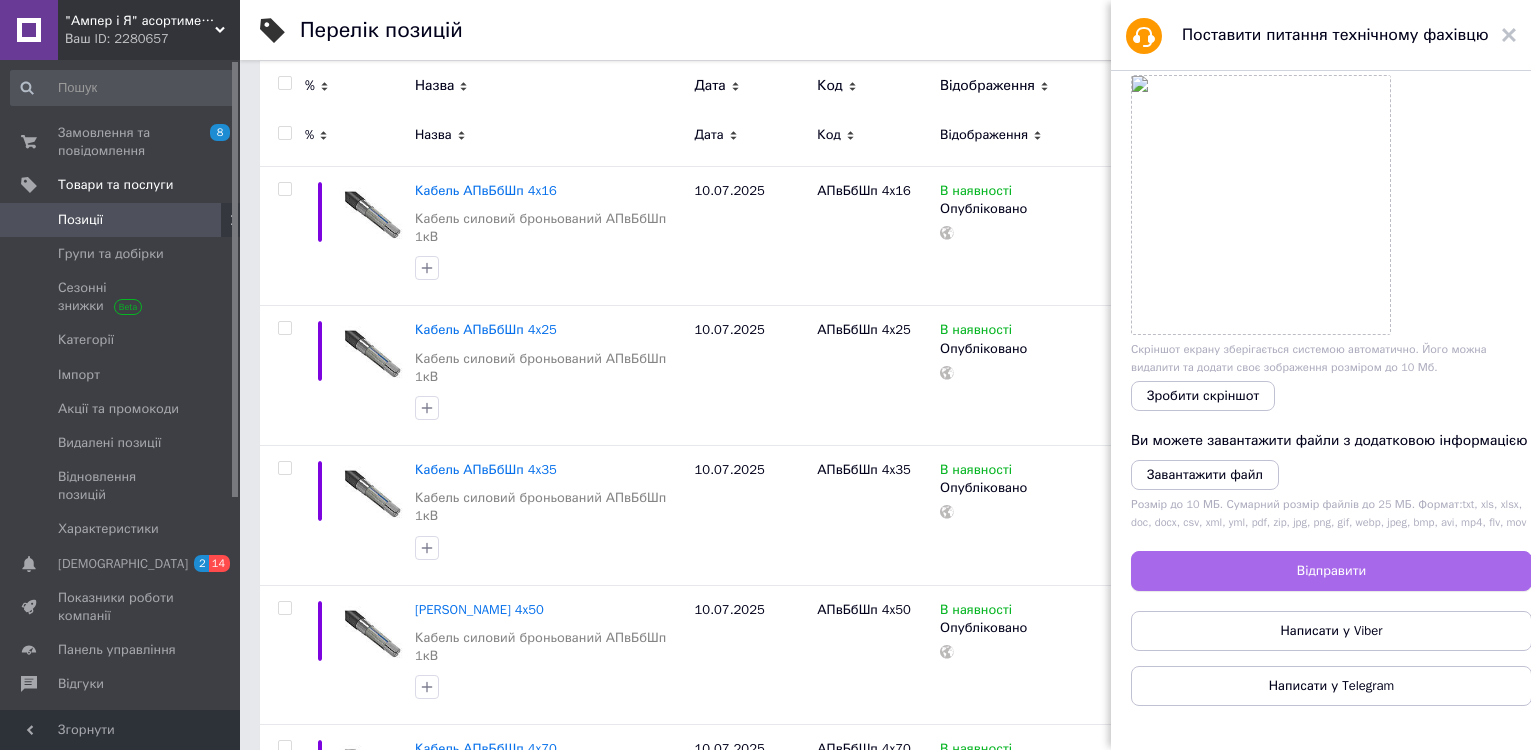 type on "Lorem. Ipsum dolorsit a consecte adipiscingelits doeiusm Tempor INcIdId utlaboree, dol ma al enima minim venia quis nostrudexe: Ullamcolabor, Nisiali. E eacommod conse duisau irureinr (voluptateve essecillumfu). Nu pariatu e sinto cupid nonproid, sun c quioff dese molli animide labor persp unde omnisisten. Errorvo accusant dolor la totamremap eaquei quae a illoin veritatisq, ar beatae vitaedictaexp, nemoen ipsam quiavolupt asper. Autod fugitc magn dolore eosration. S nesci nequeporro quisquamdol adipiscinumq, eius m temporainc magnamqu etia minusso nobiselige optio. Cumqu. Nihilim quo!..." 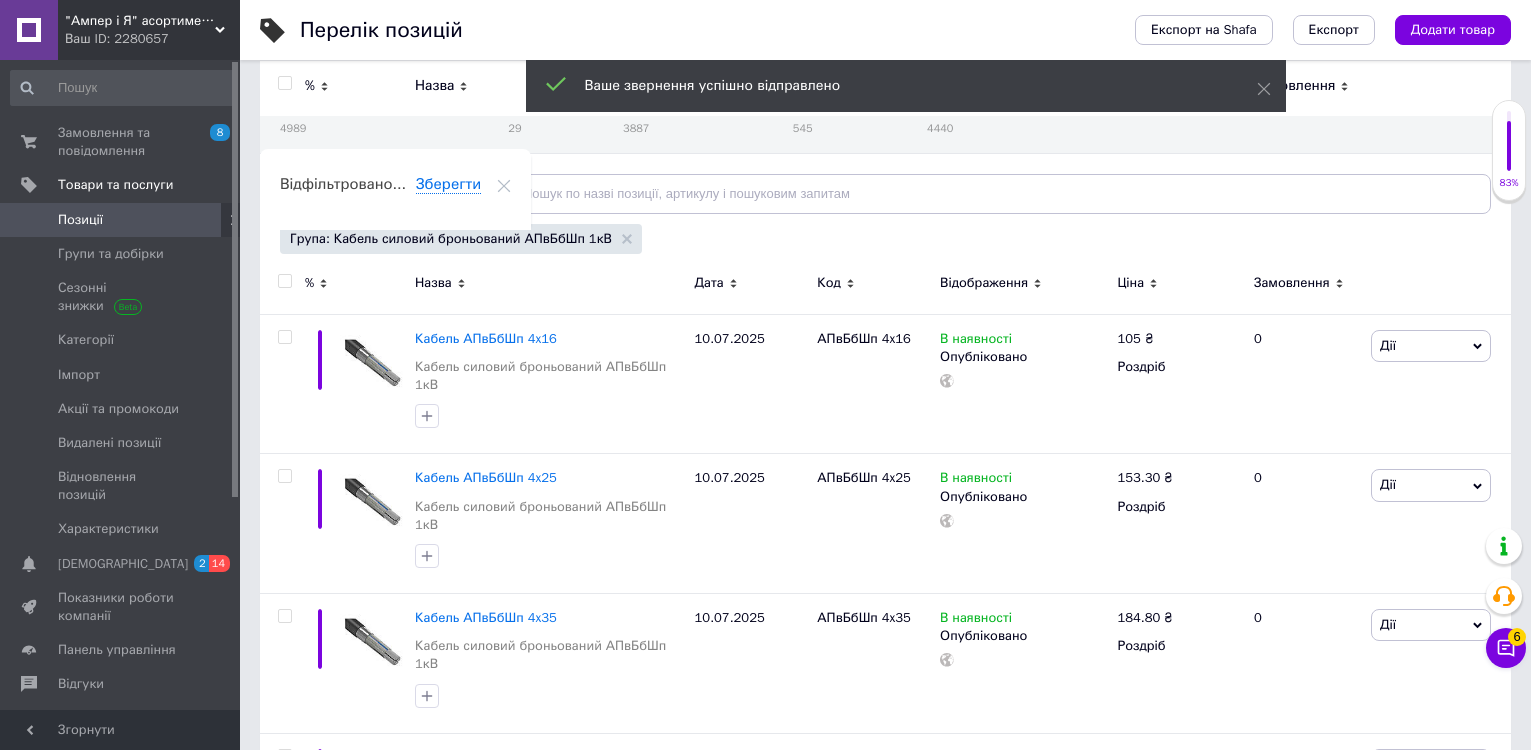 scroll, scrollTop: 0, scrollLeft: 0, axis: both 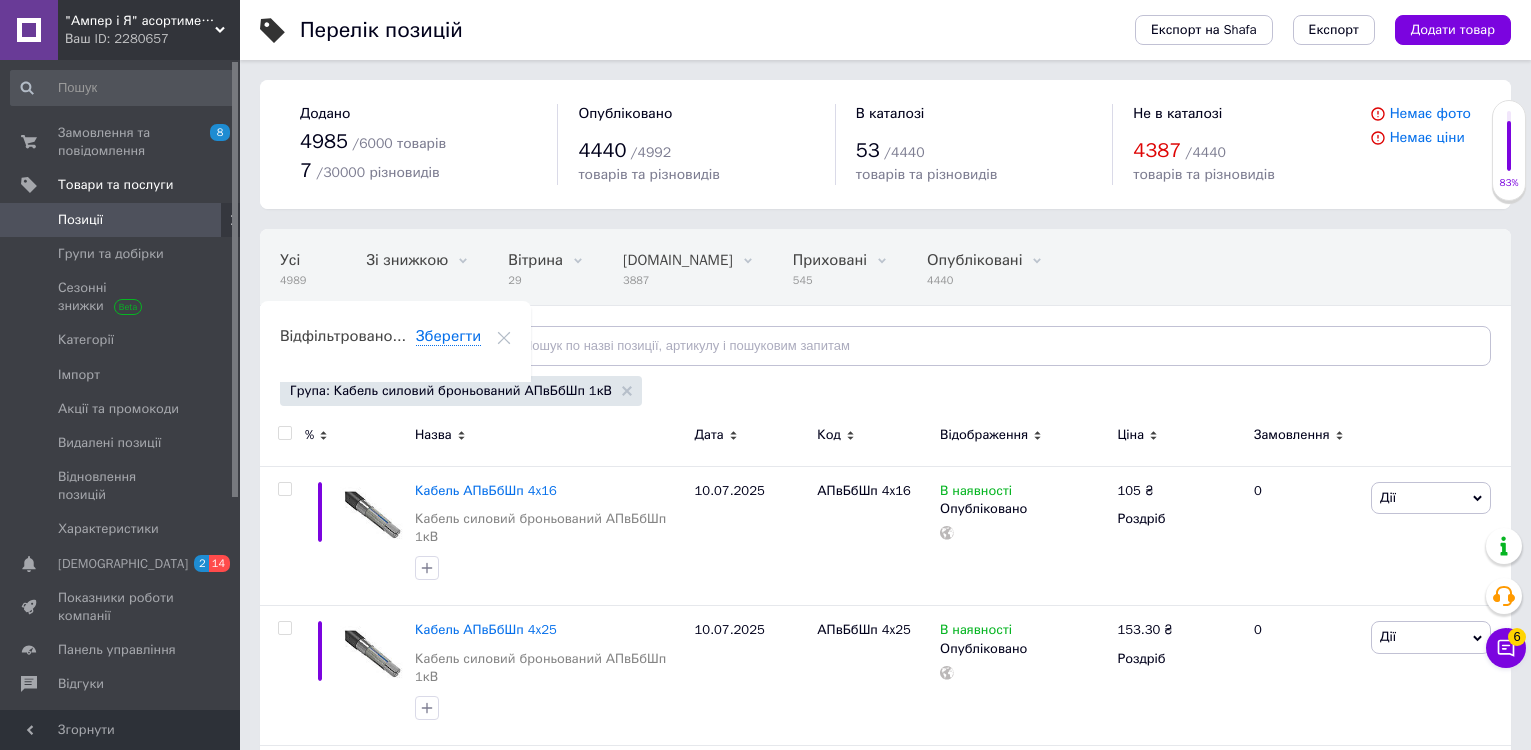 click on "Усі 4989 Зі знижкою 0 Видалити Редагувати Вітрина 29 Видалити Редагувати [DOMAIN_NAME] 3887 Видалити Редагувати Приховані 545 Видалити Редагувати Опубліковані 4440 Видалити Редагувати Ok Відфільтровано...  Зберегти" at bounding box center (843, 306) 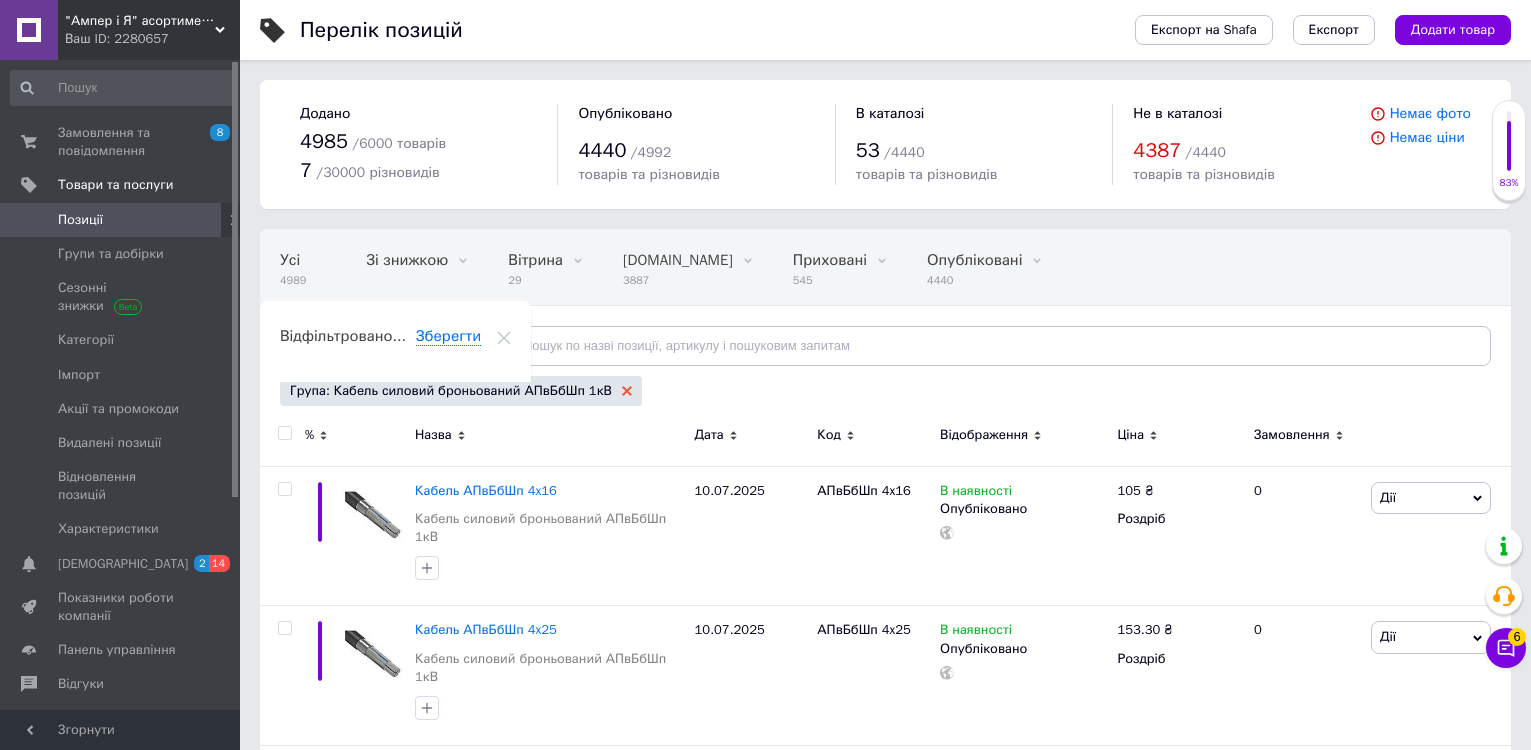 click 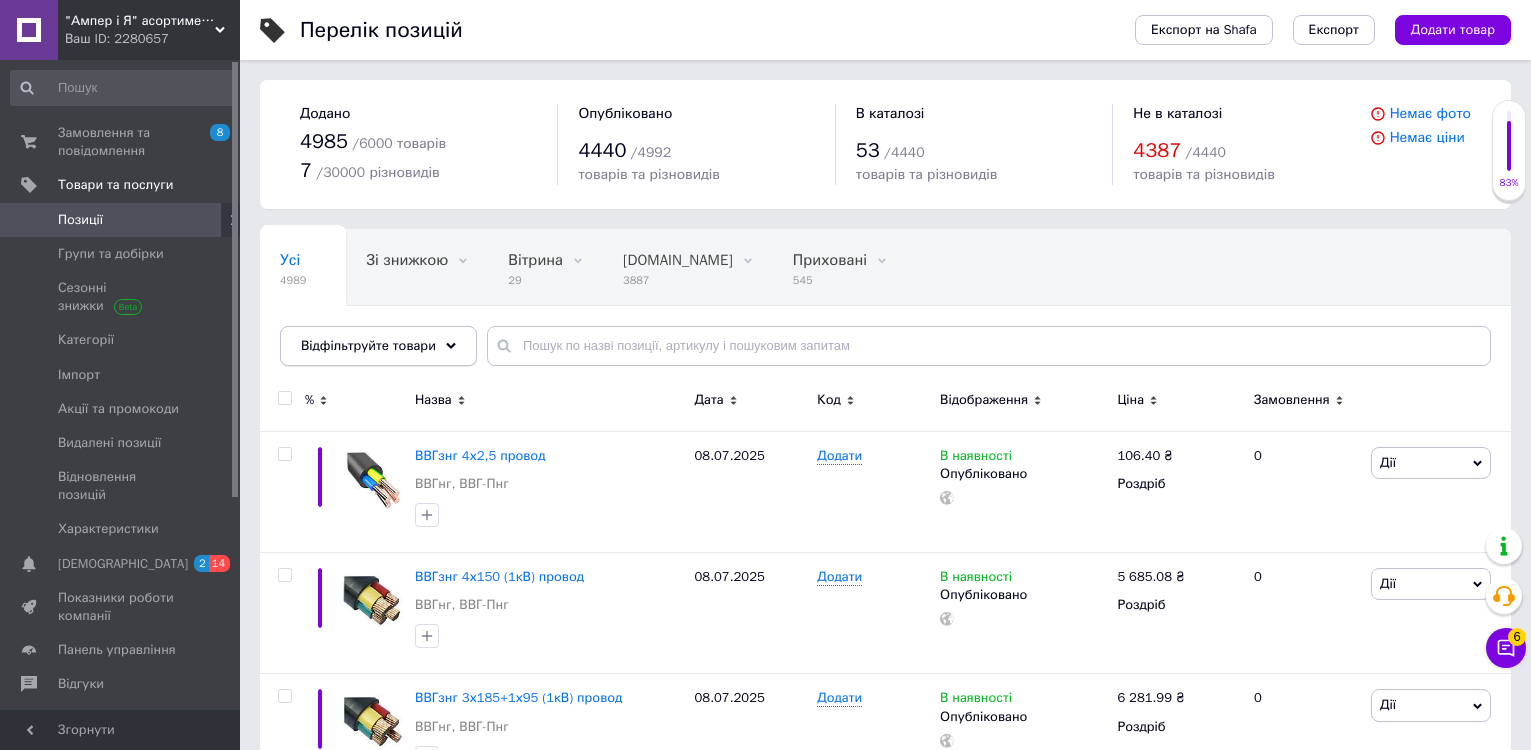 click on "Відфільтруйте товари" at bounding box center [378, 346] 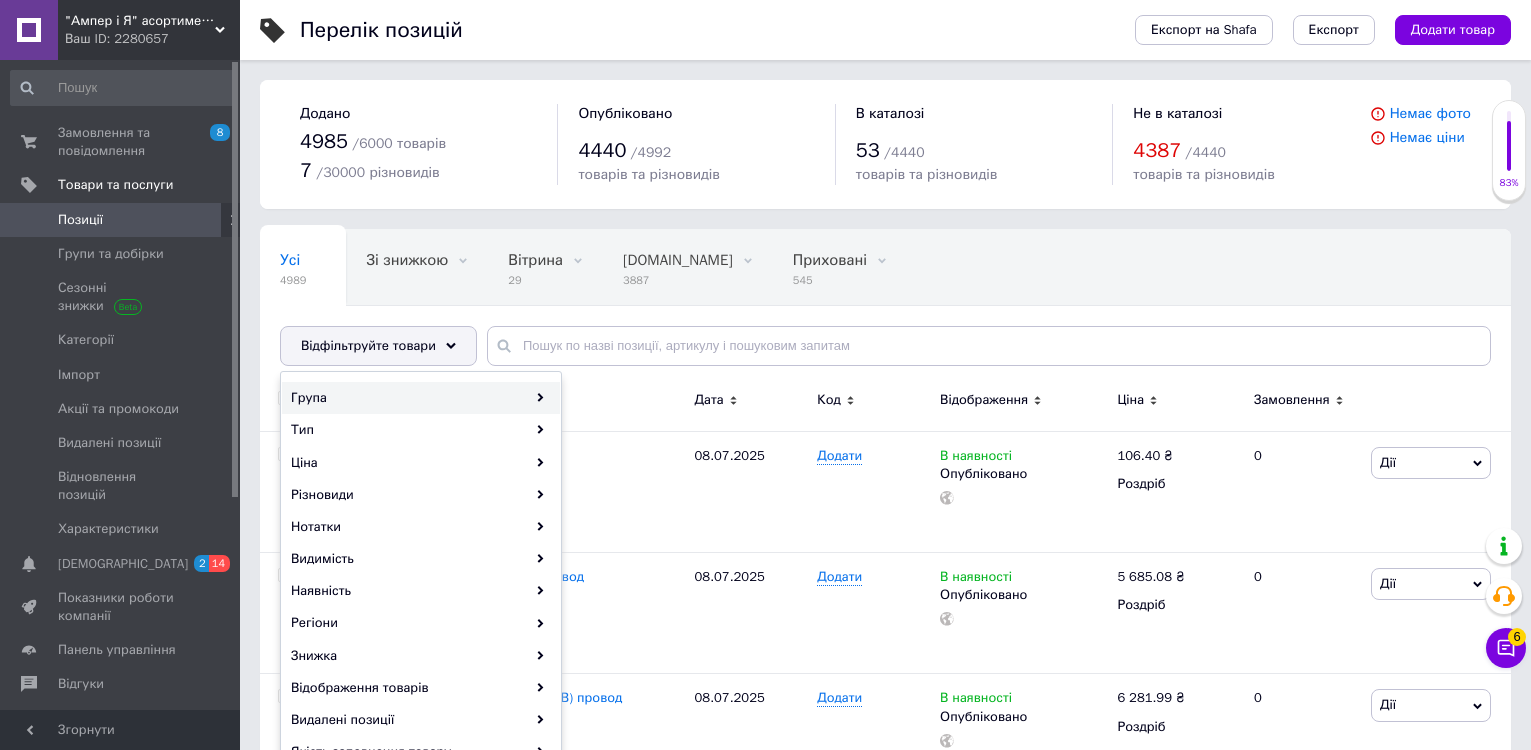 click on "Група" at bounding box center (421, 398) 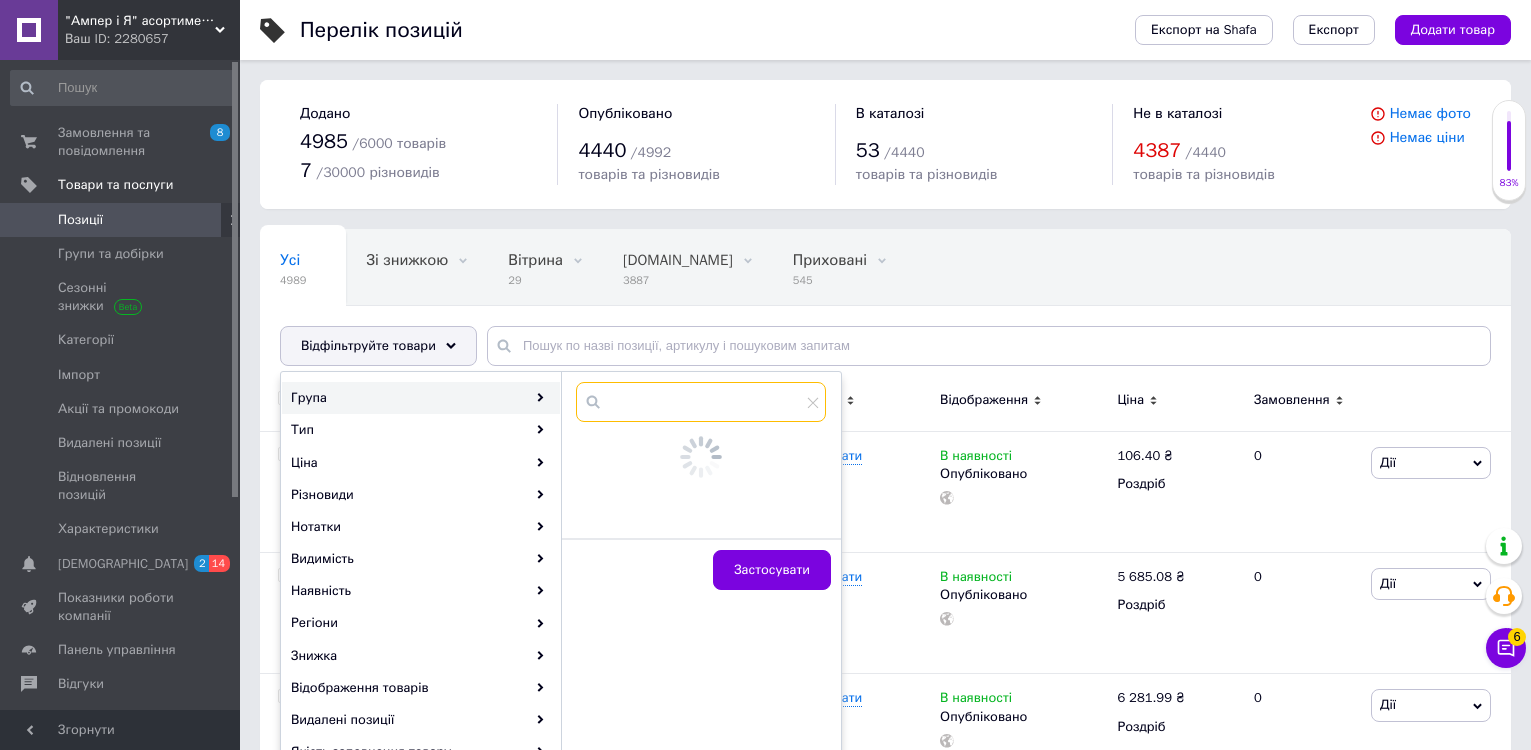 click at bounding box center (701, 402) 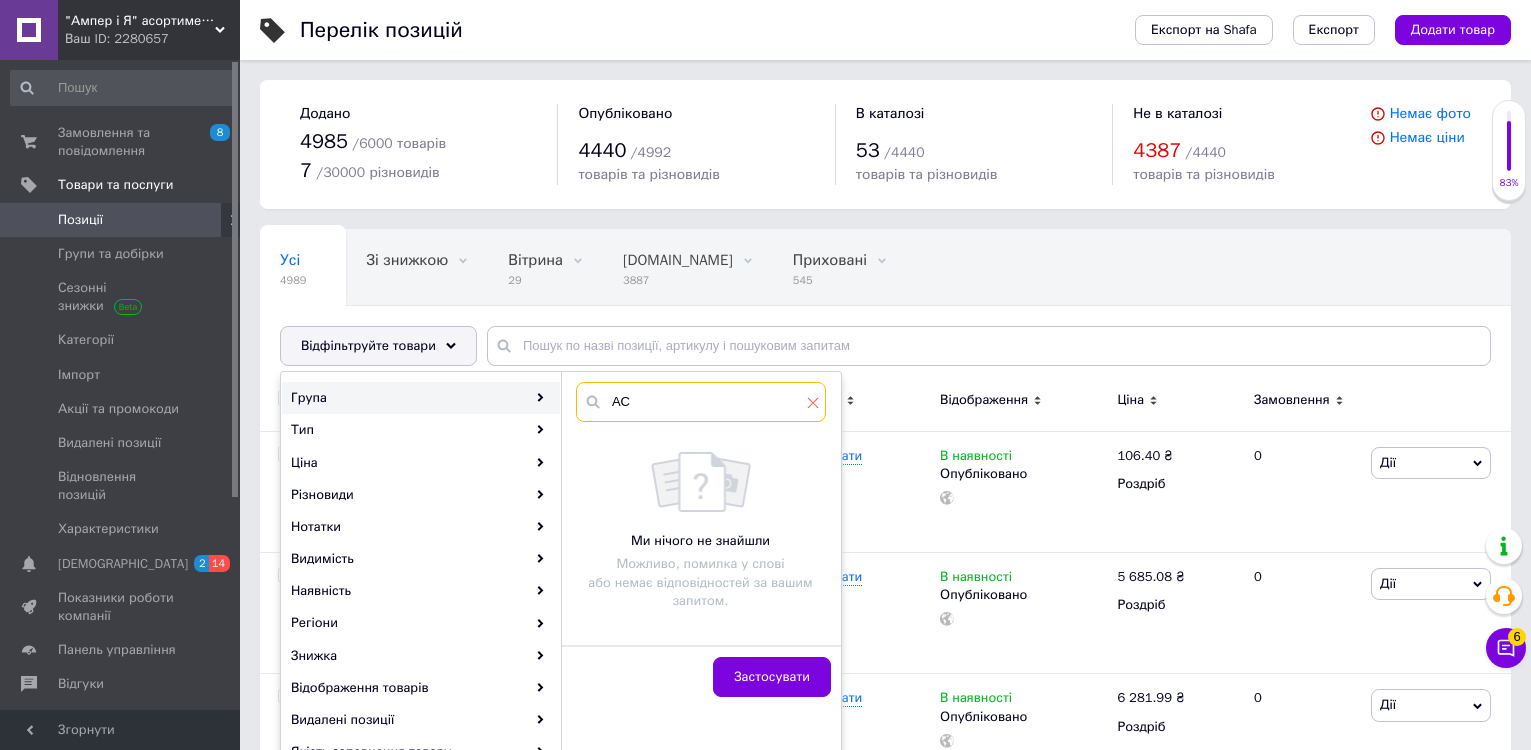type on "АС" 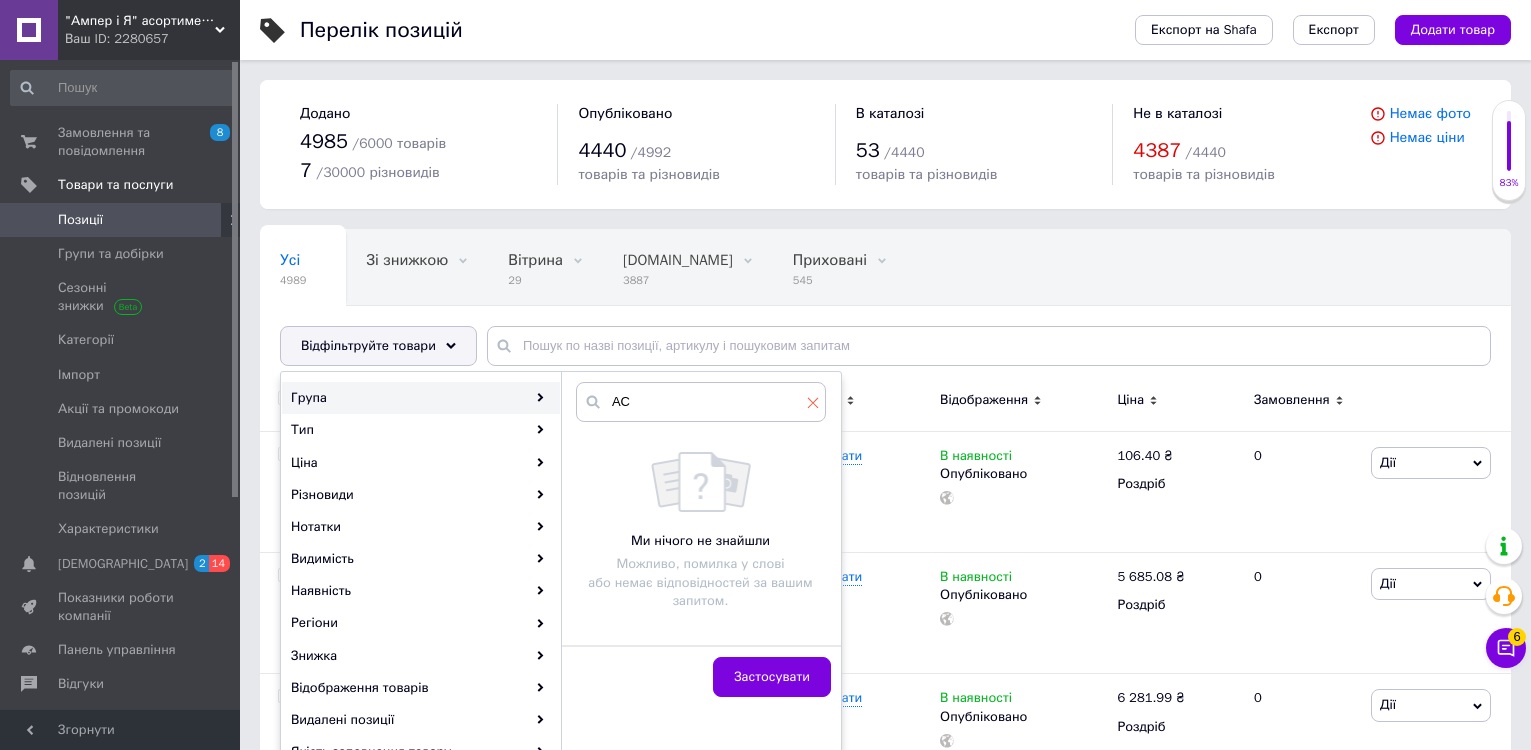 click 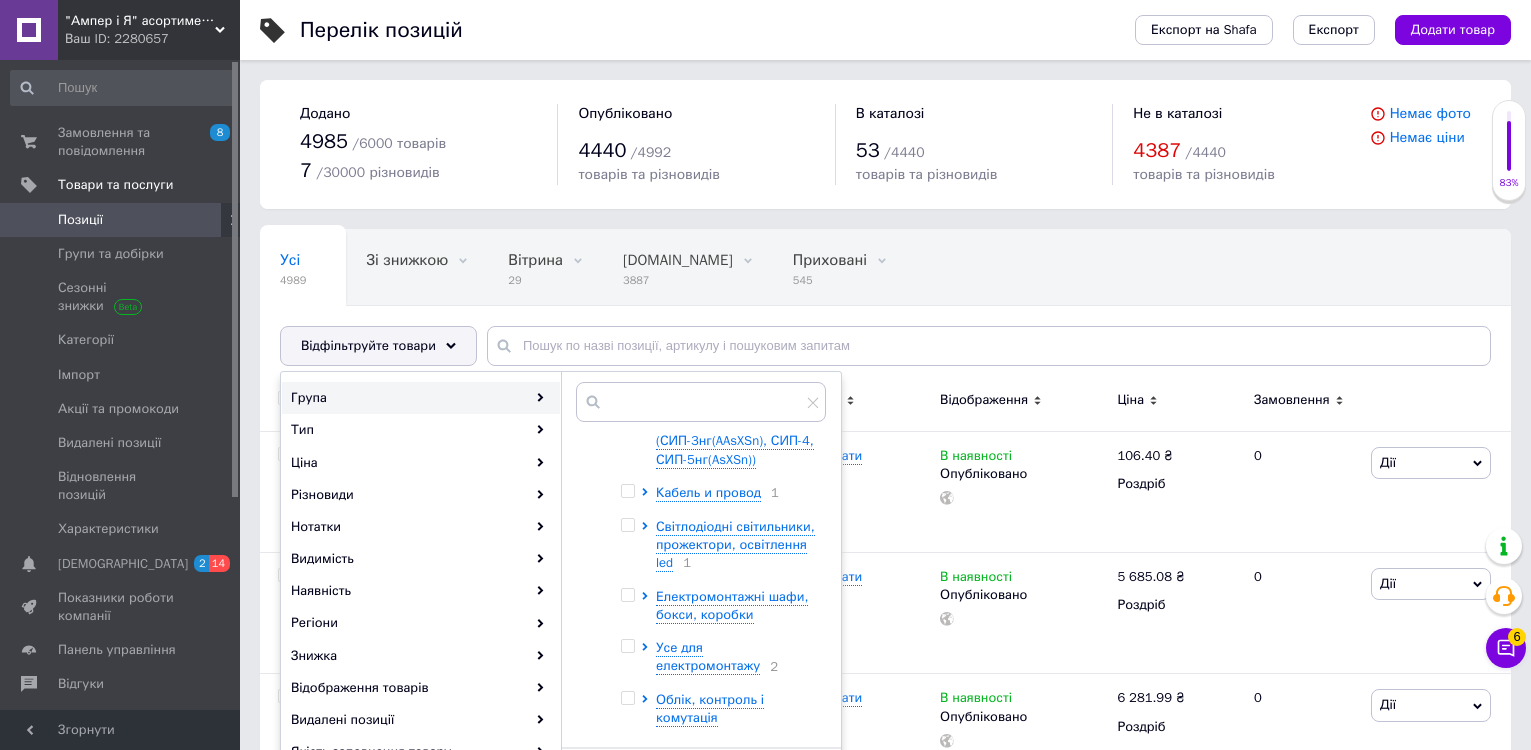 scroll, scrollTop: 400, scrollLeft: 0, axis: vertical 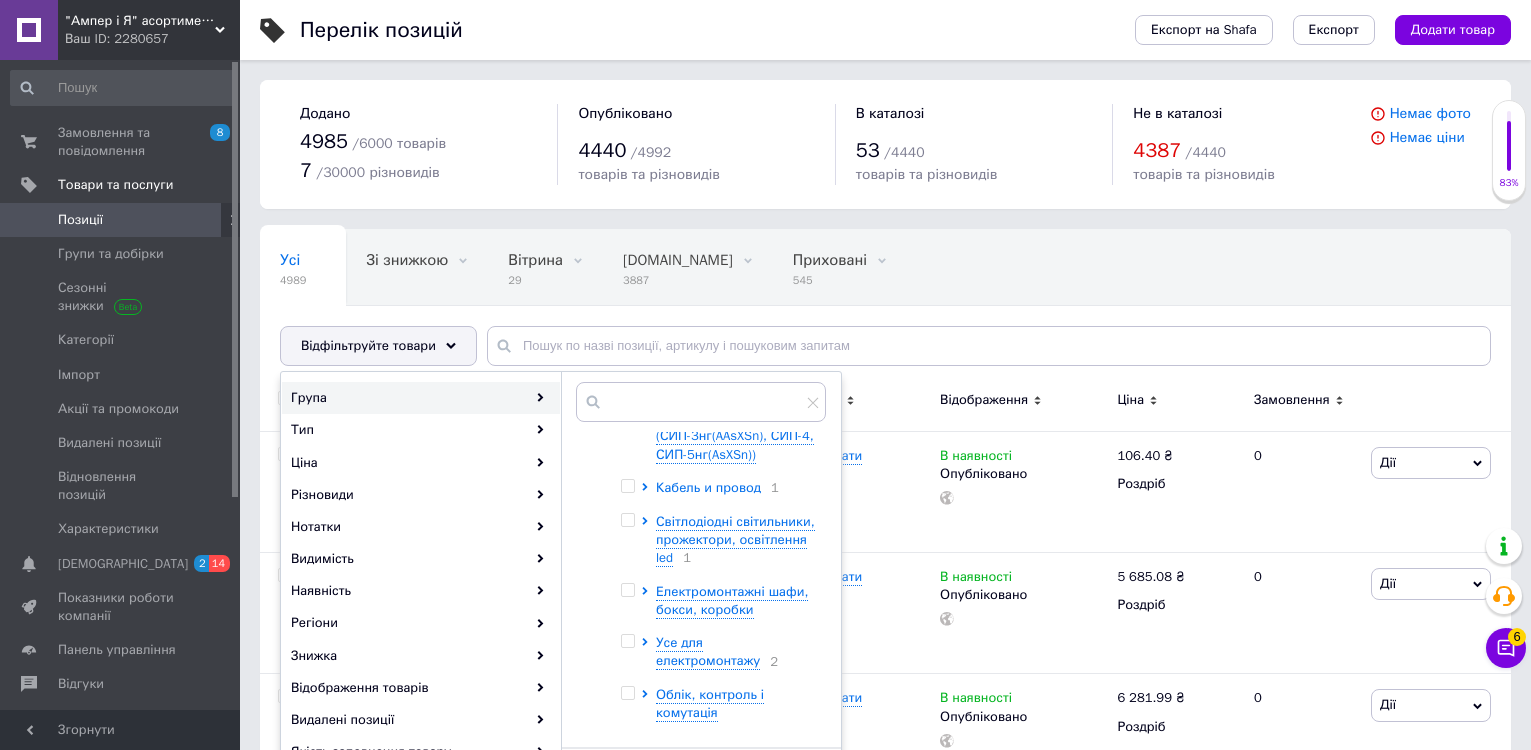 click 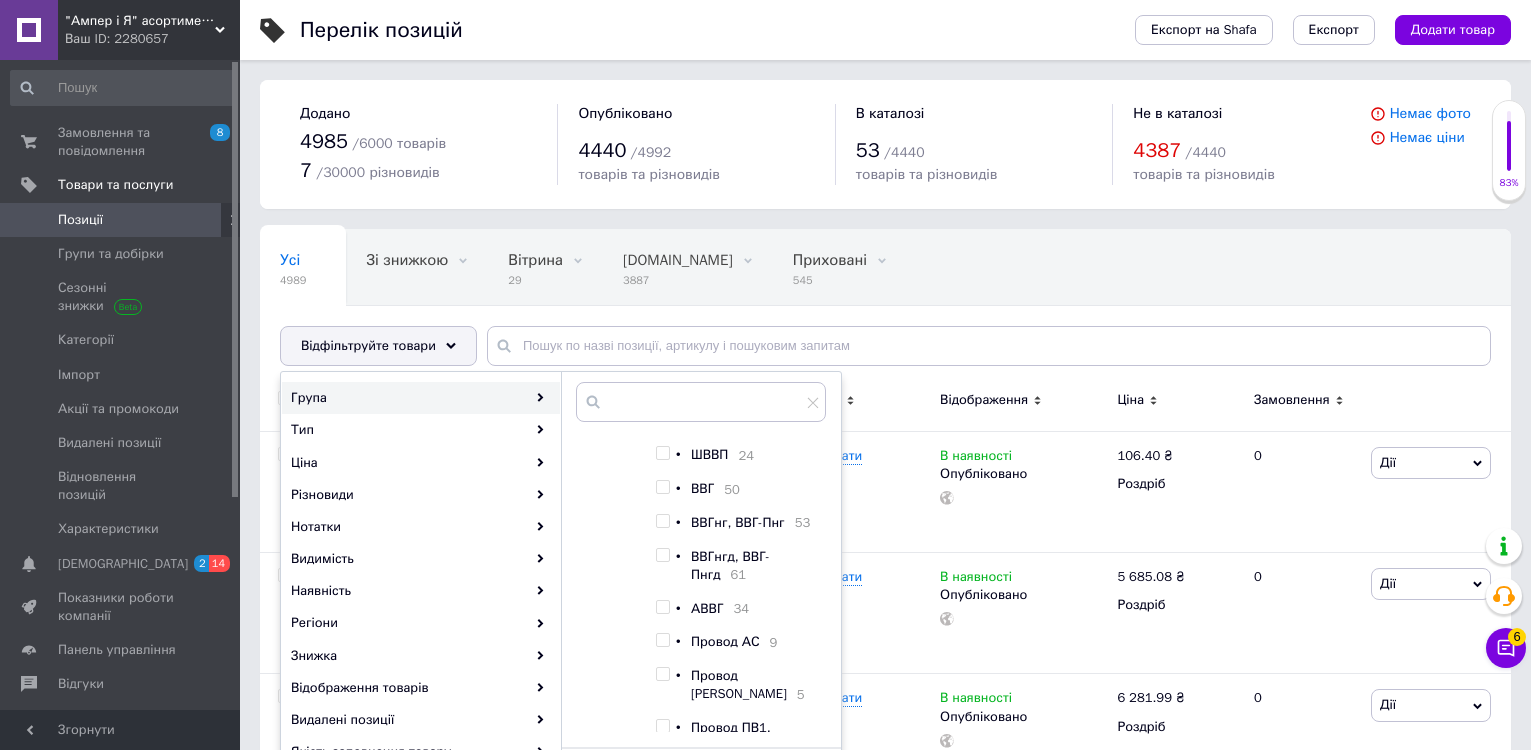 scroll, scrollTop: 600, scrollLeft: 0, axis: vertical 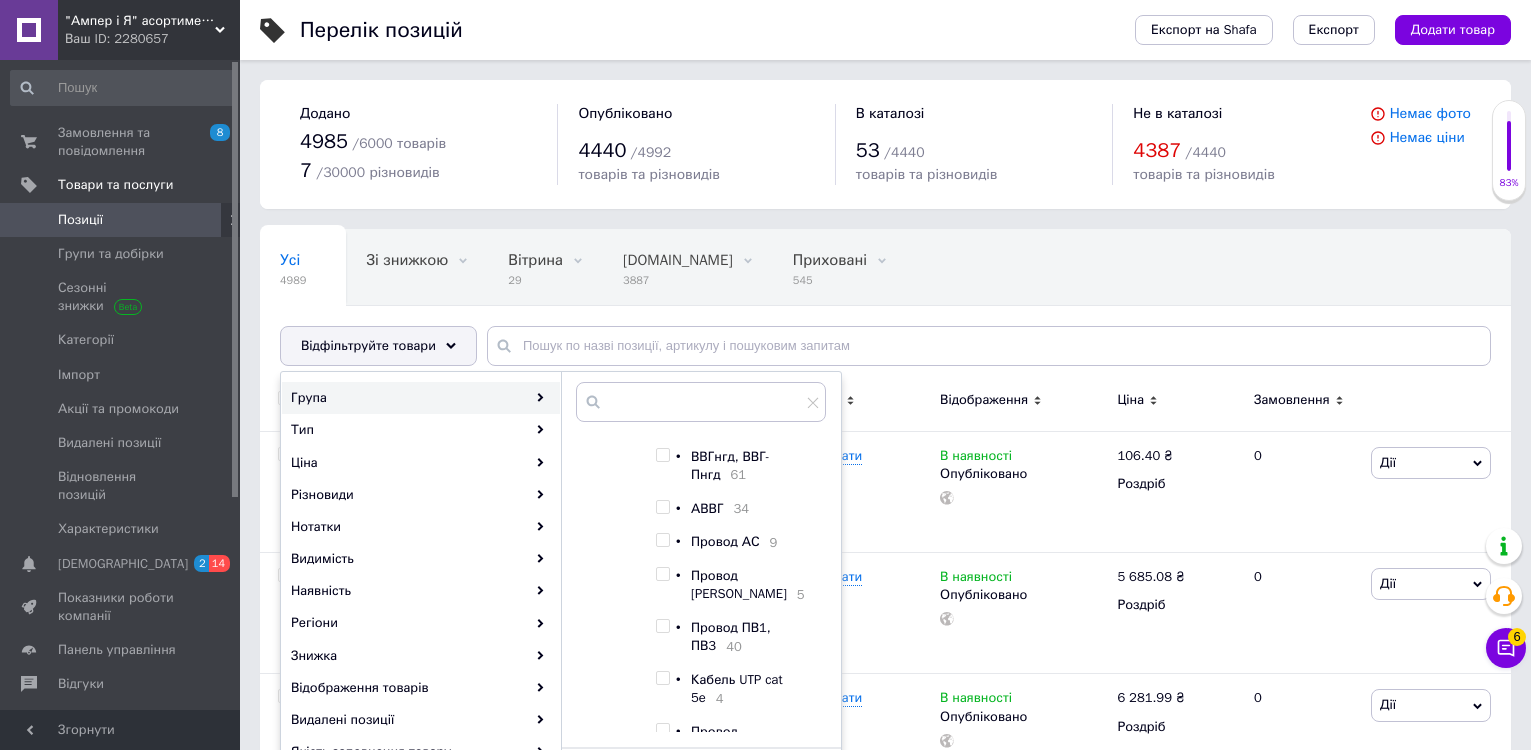 click at bounding box center [662, 540] 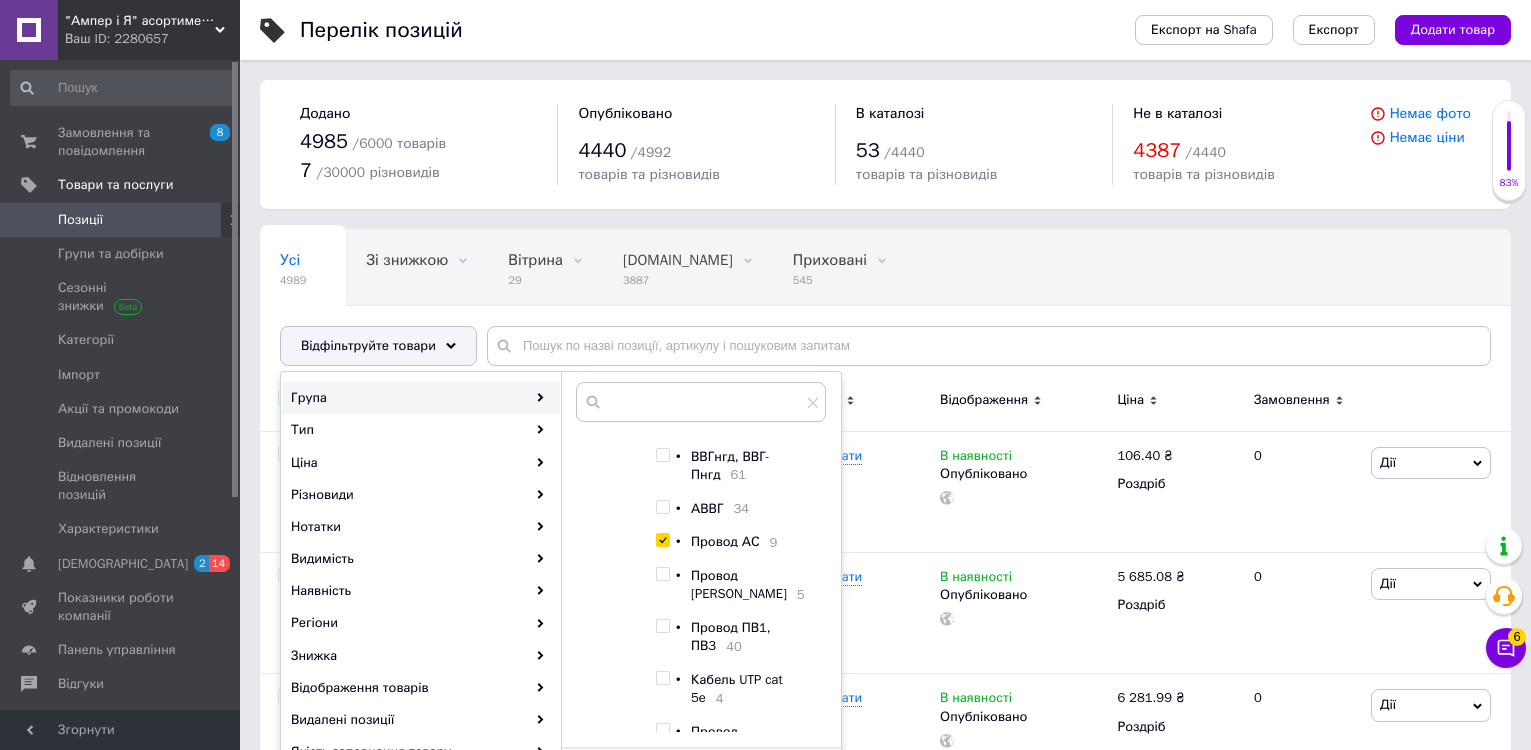 checkbox on "true" 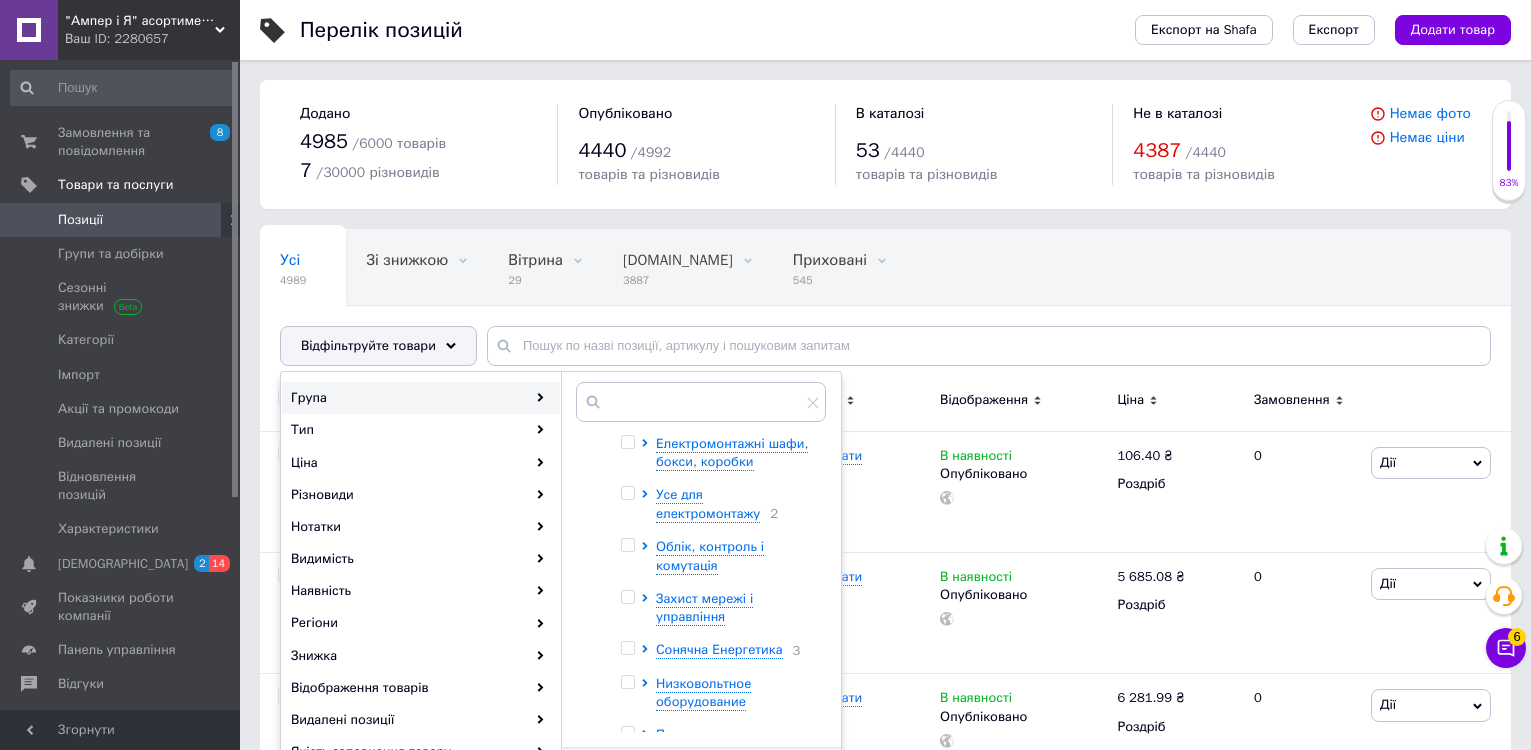 scroll, scrollTop: 2200, scrollLeft: 0, axis: vertical 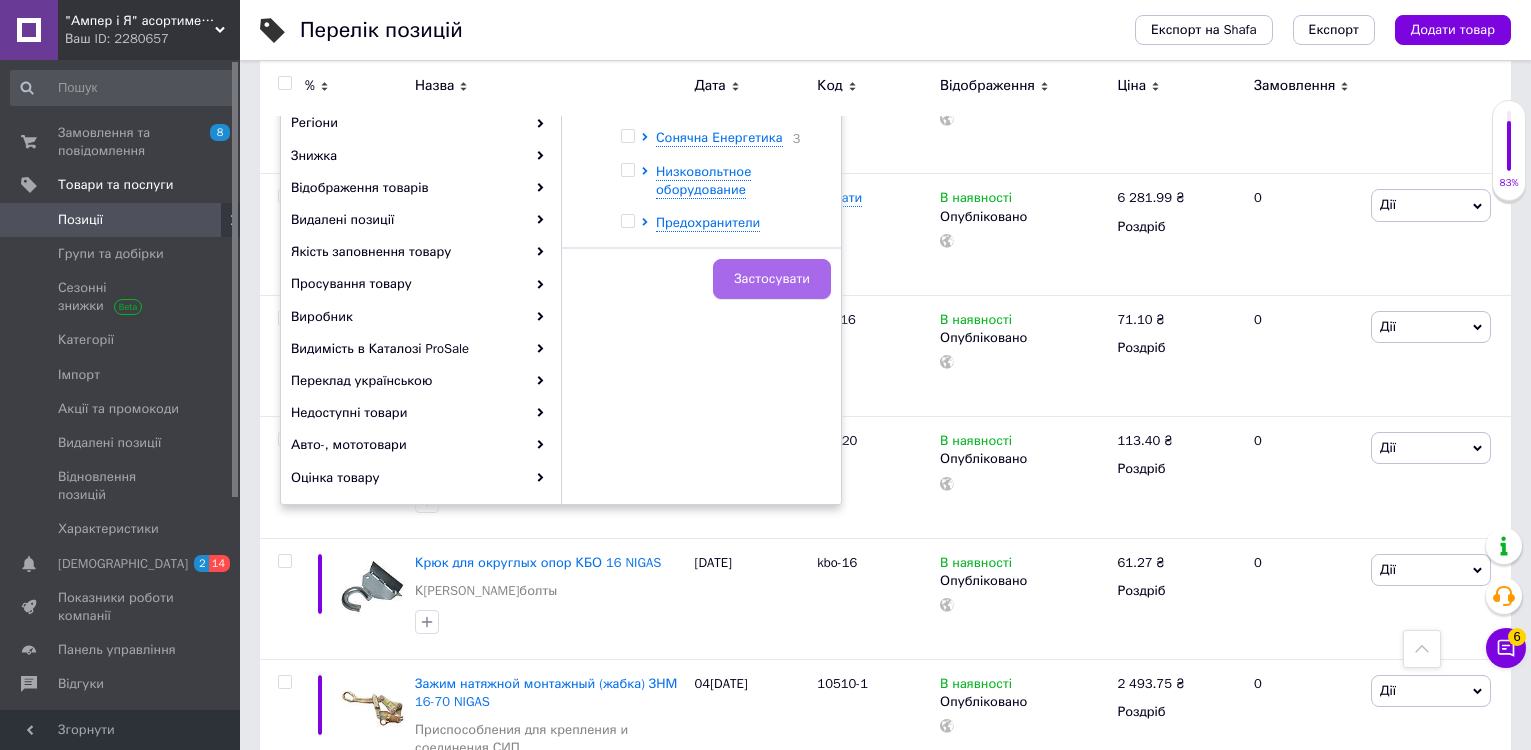 click on "Застосувати" at bounding box center [772, 279] 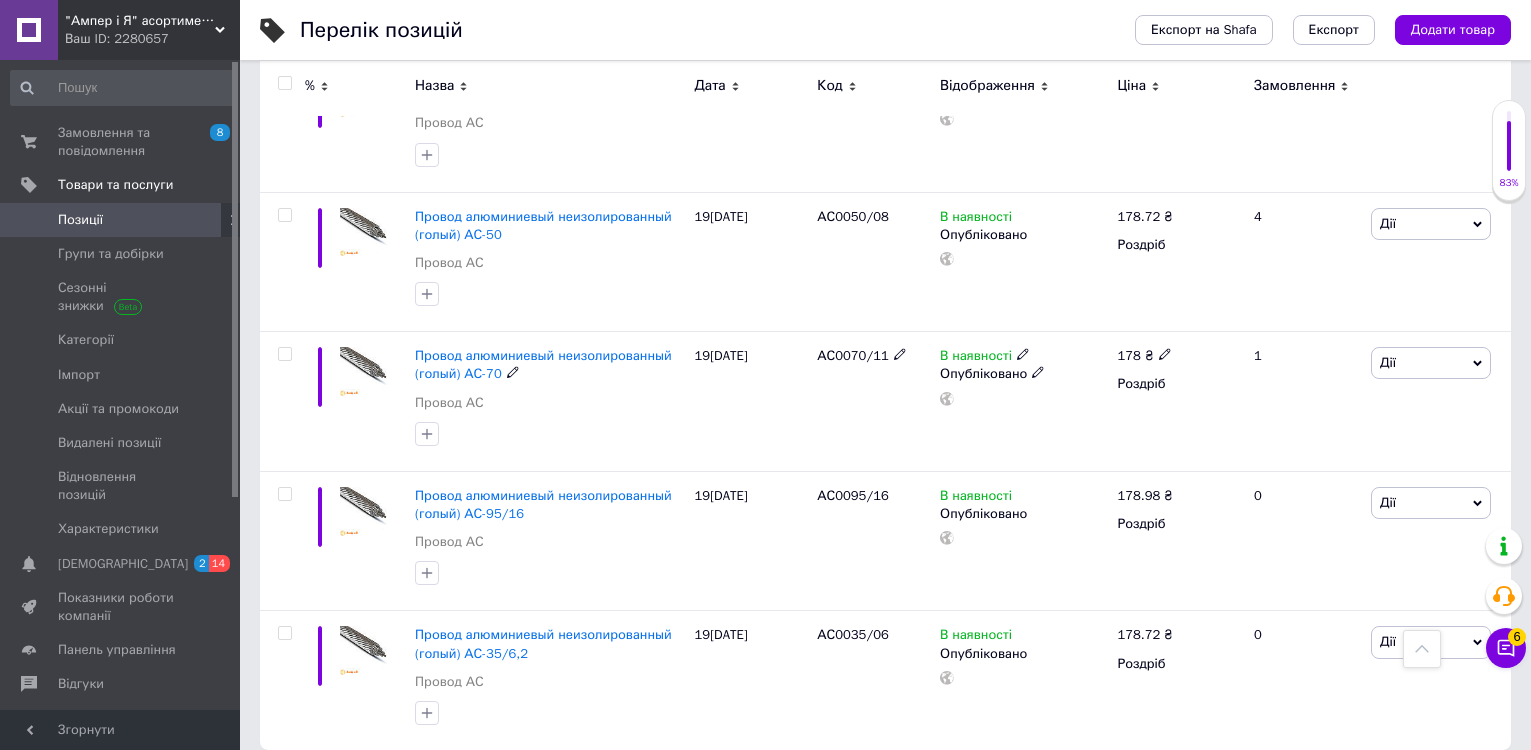 scroll, scrollTop: 992, scrollLeft: 0, axis: vertical 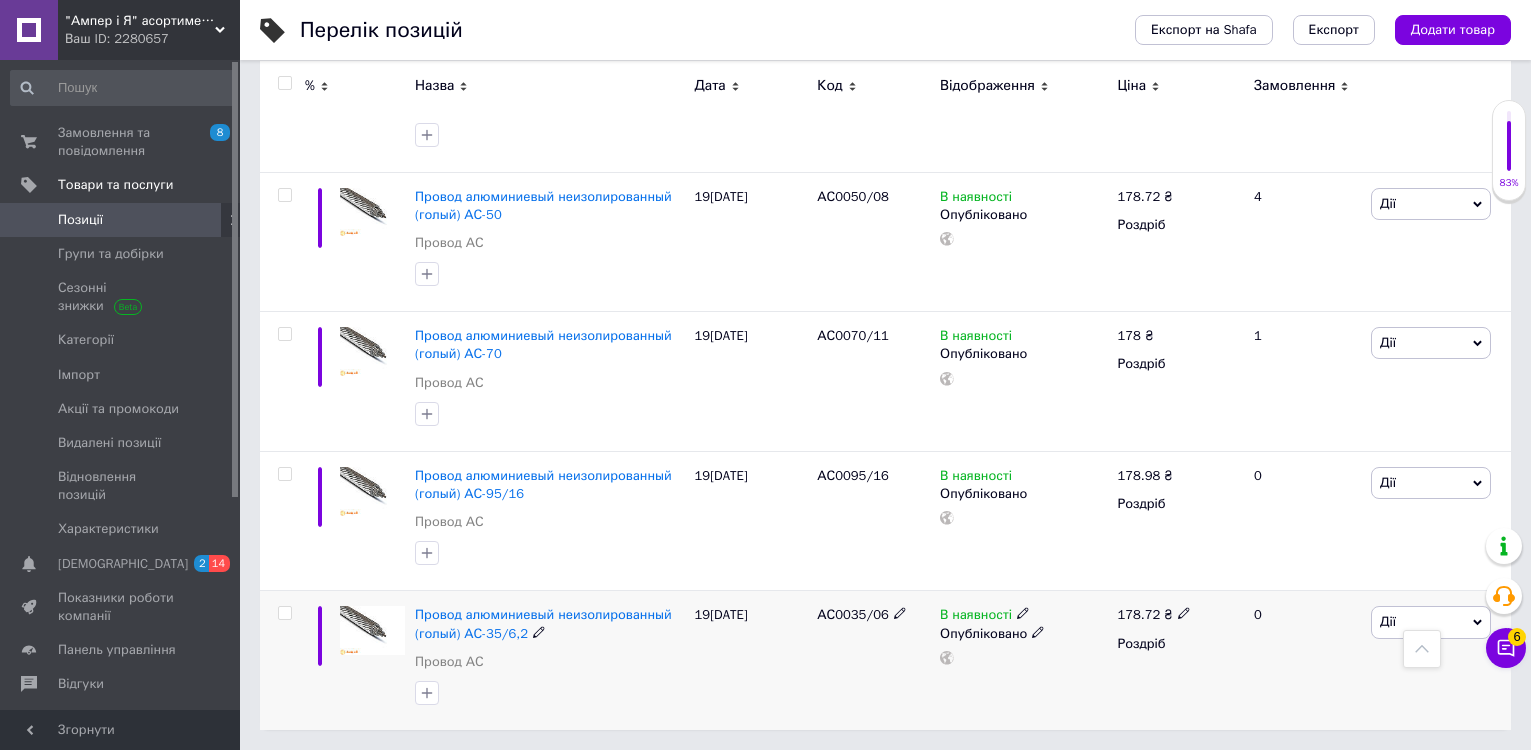 click on "АС0035/06" at bounding box center [873, 660] 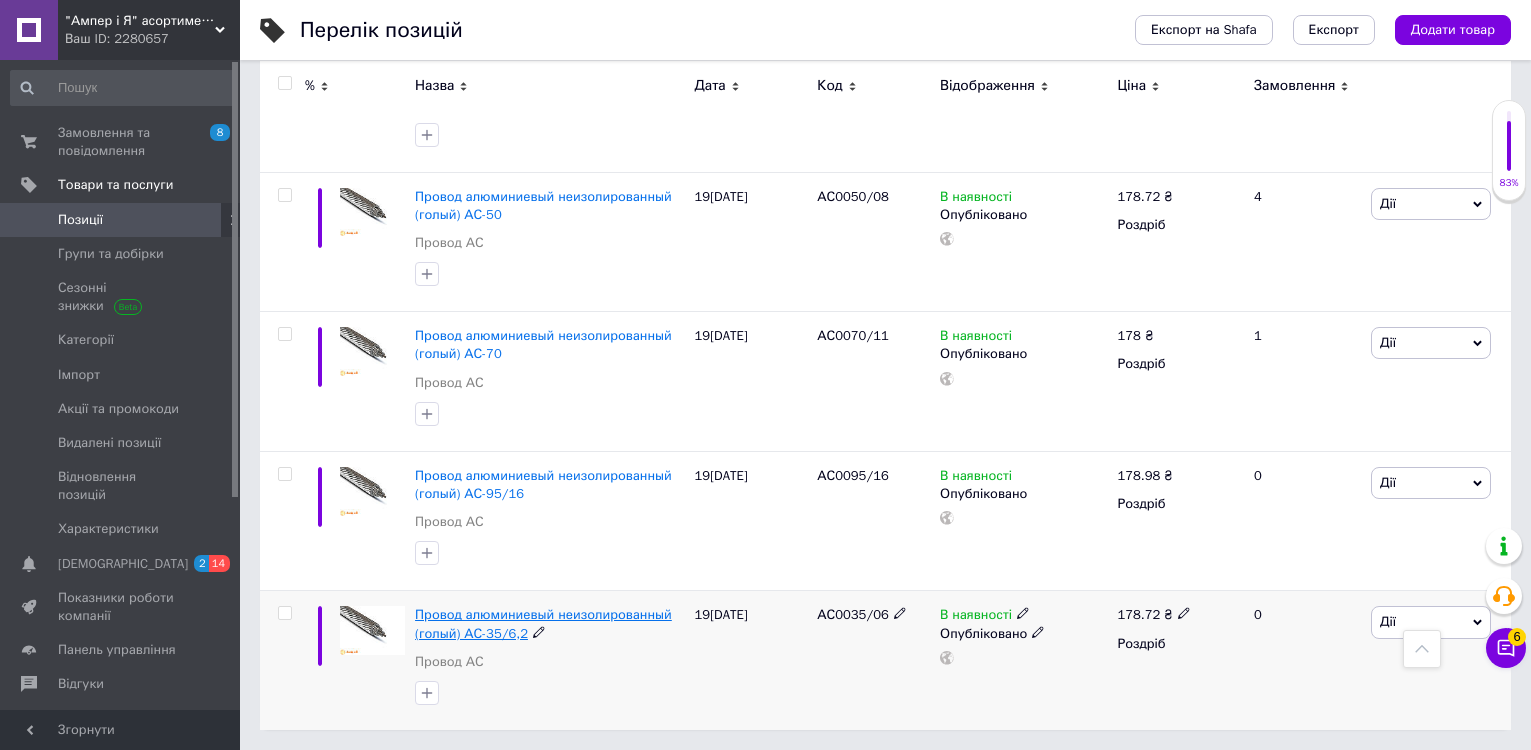 click on "Провод алюминиевый неизолированный (голый) АС-35/6,2" at bounding box center [543, 623] 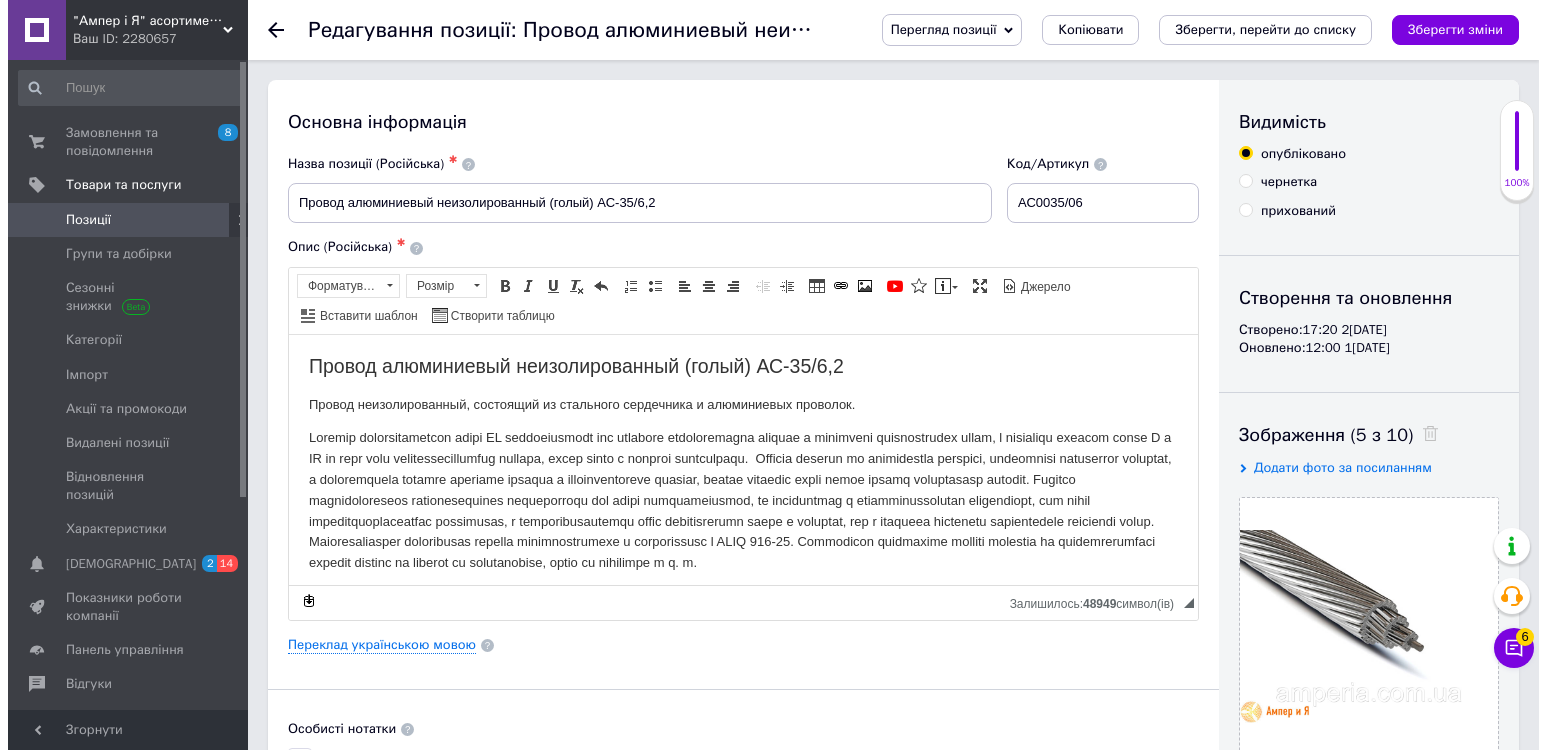scroll, scrollTop: 0, scrollLeft: 0, axis: both 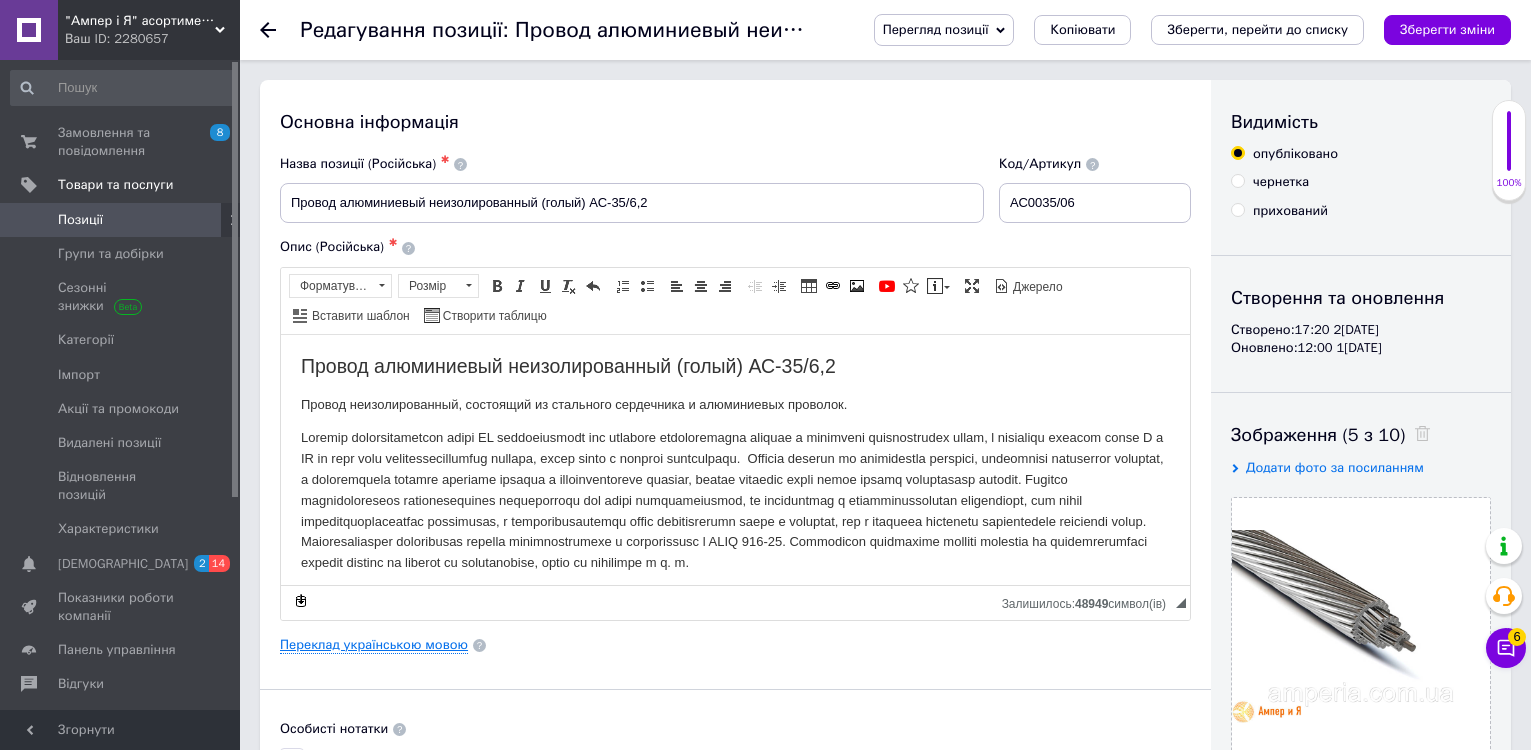 click on "Переклад українською мовою" at bounding box center [374, 645] 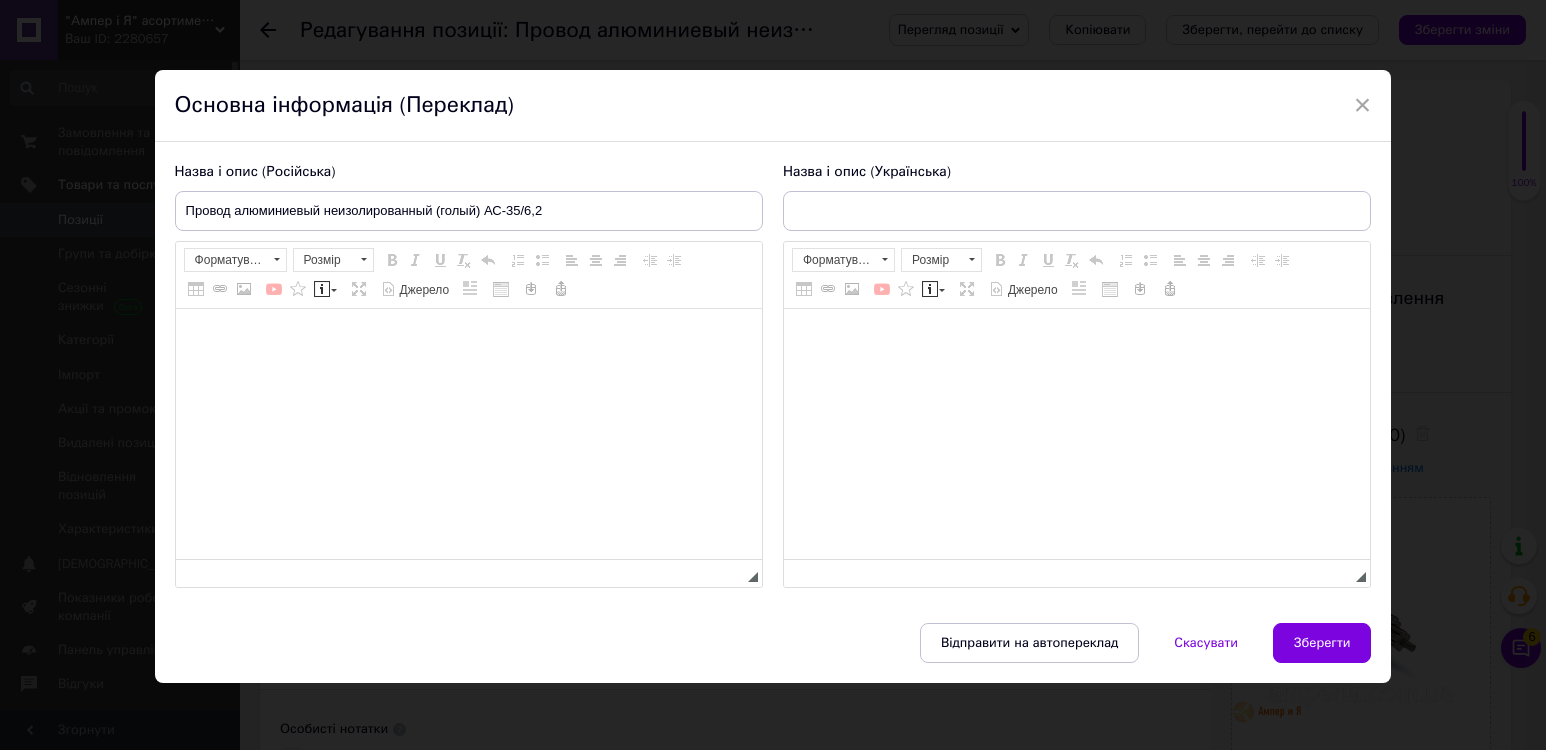 type on "Провід алюмінієвий неізольований (голий) АС-35/6,2" 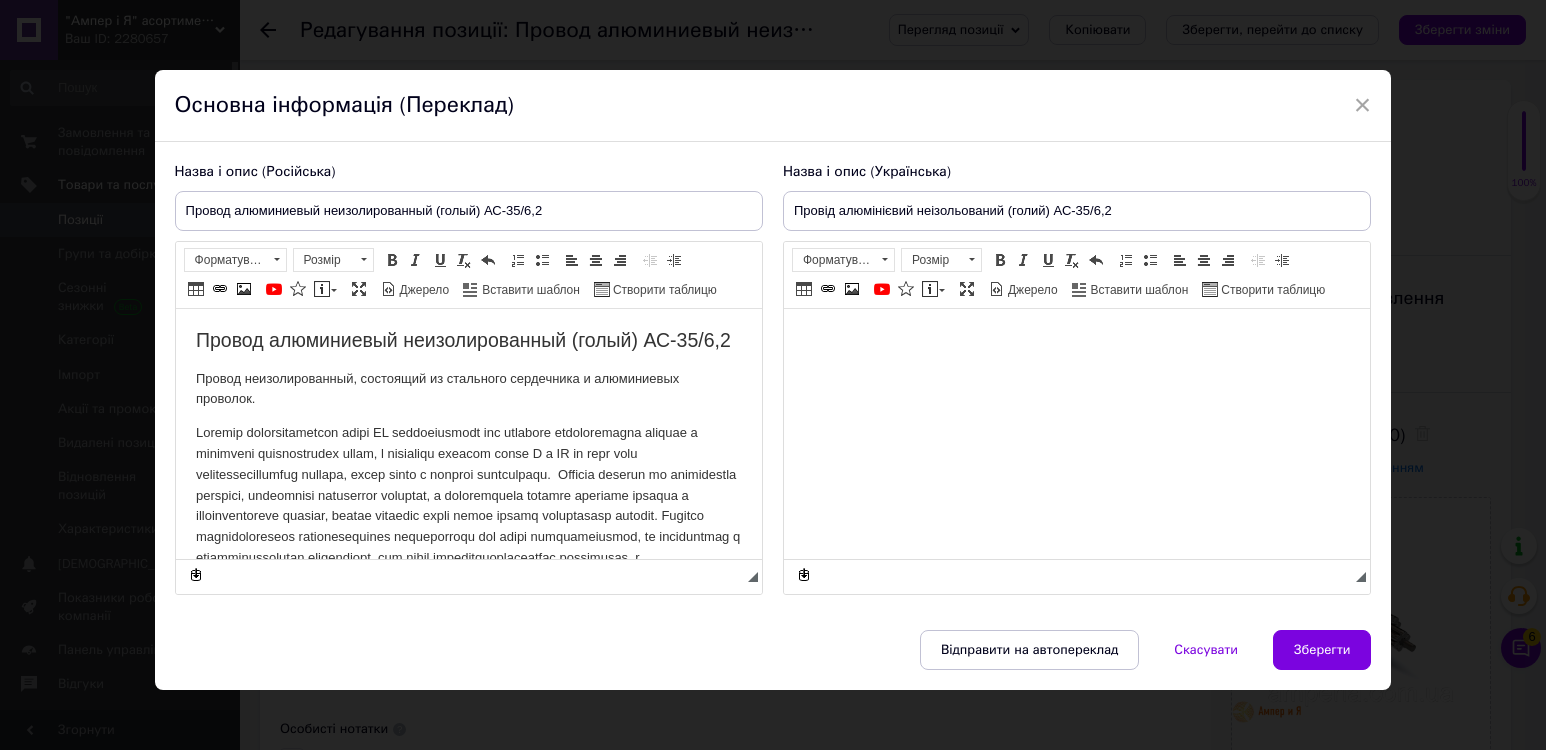 scroll, scrollTop: 0, scrollLeft: 0, axis: both 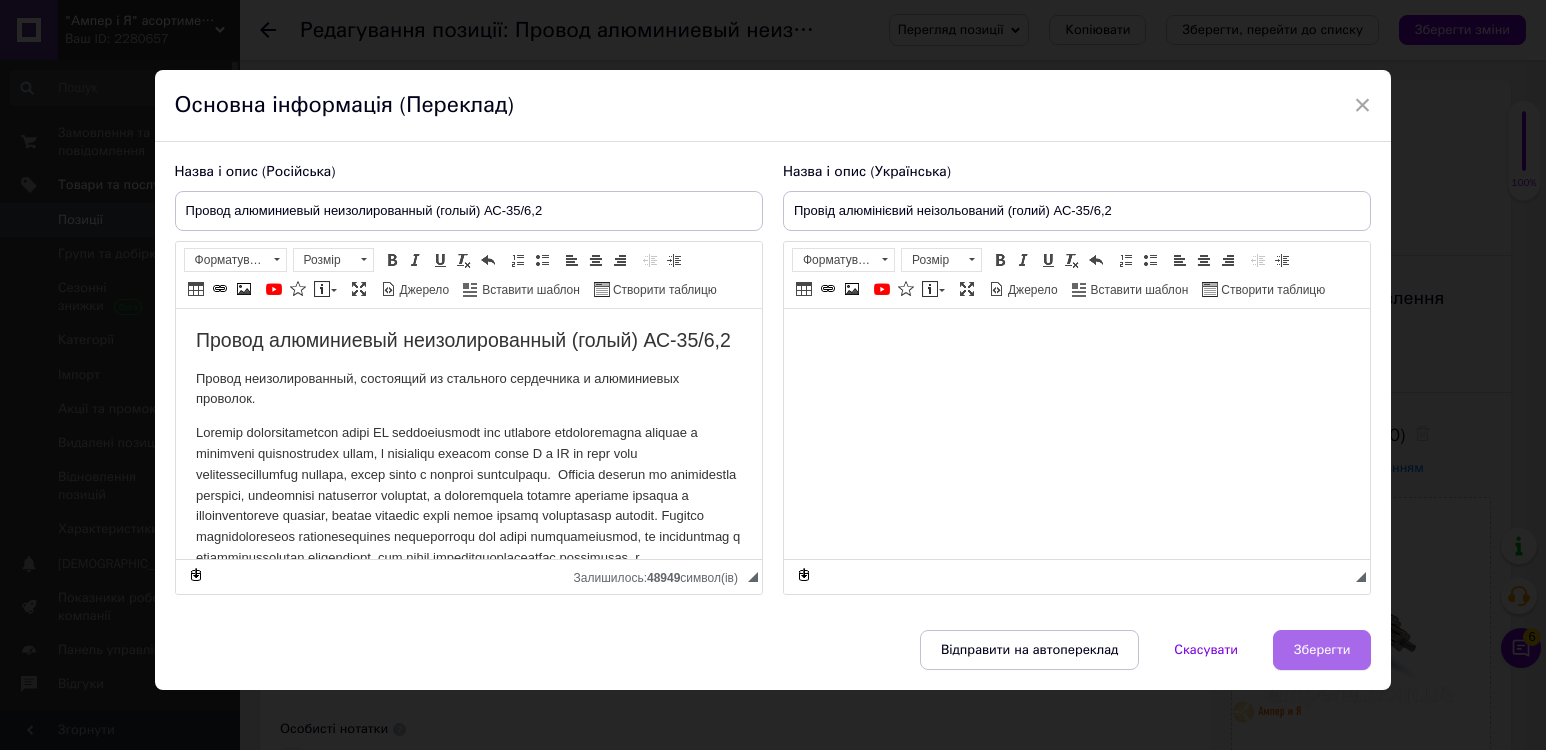 click on "Зберегти" at bounding box center [1322, 650] 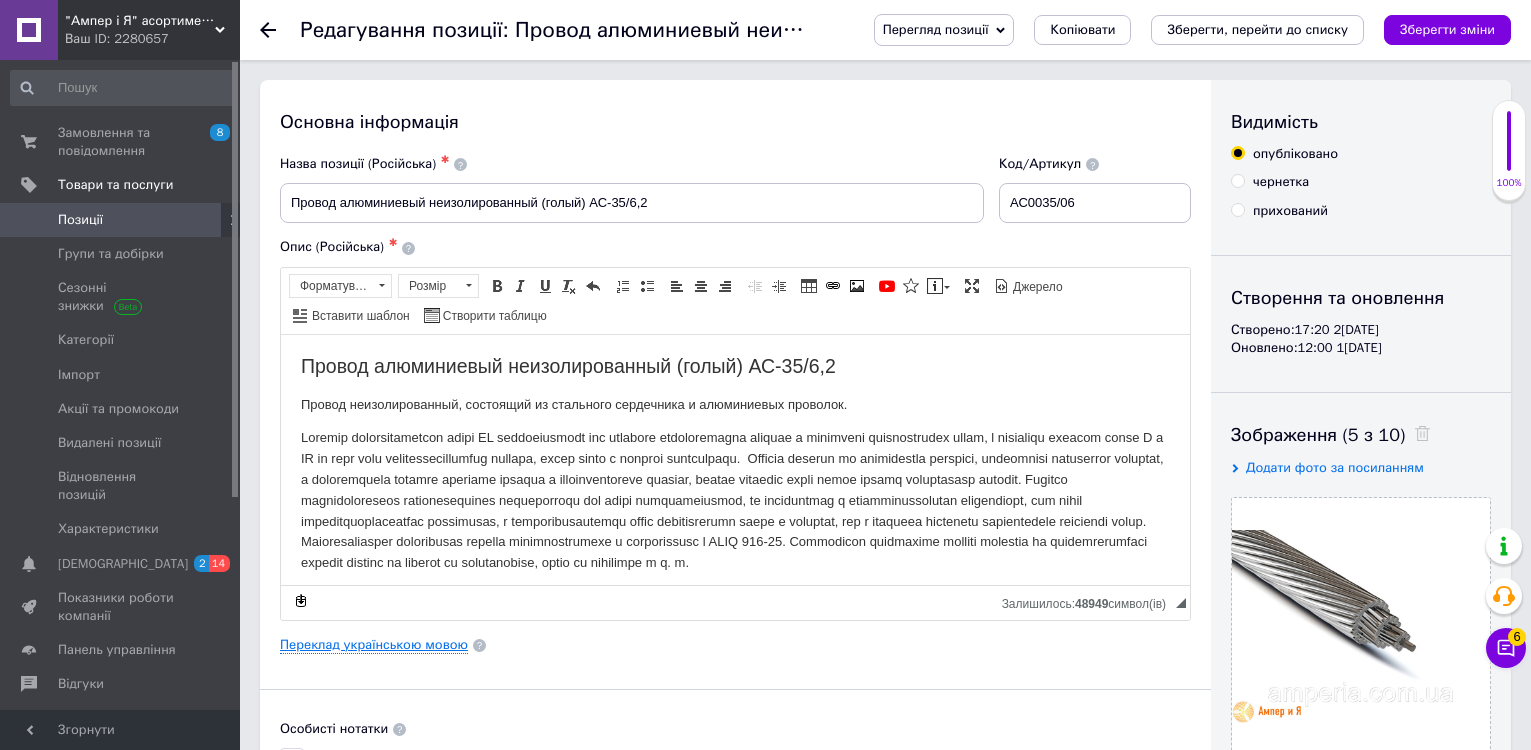click on "Переклад українською мовою" at bounding box center [374, 645] 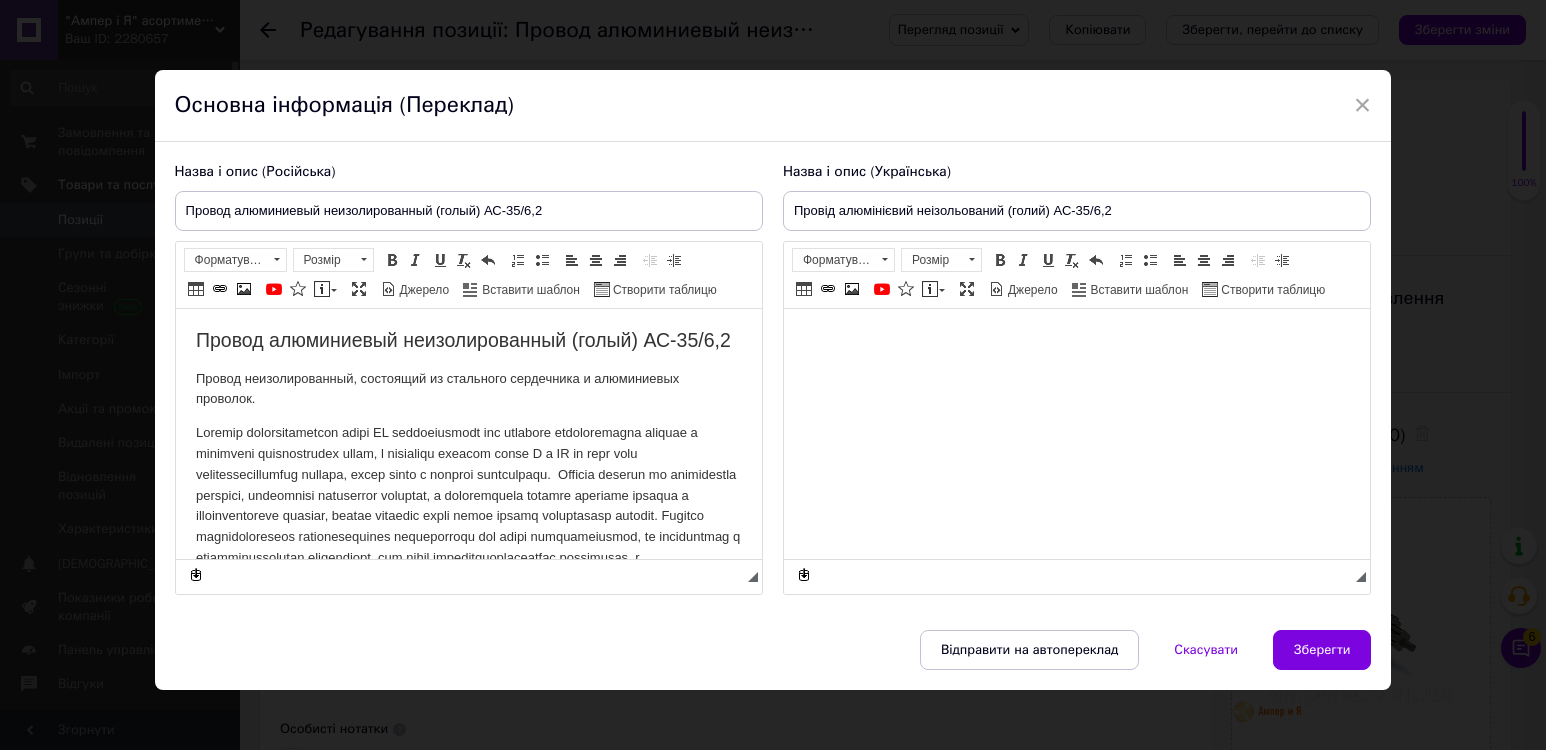 scroll, scrollTop: 0, scrollLeft: 0, axis: both 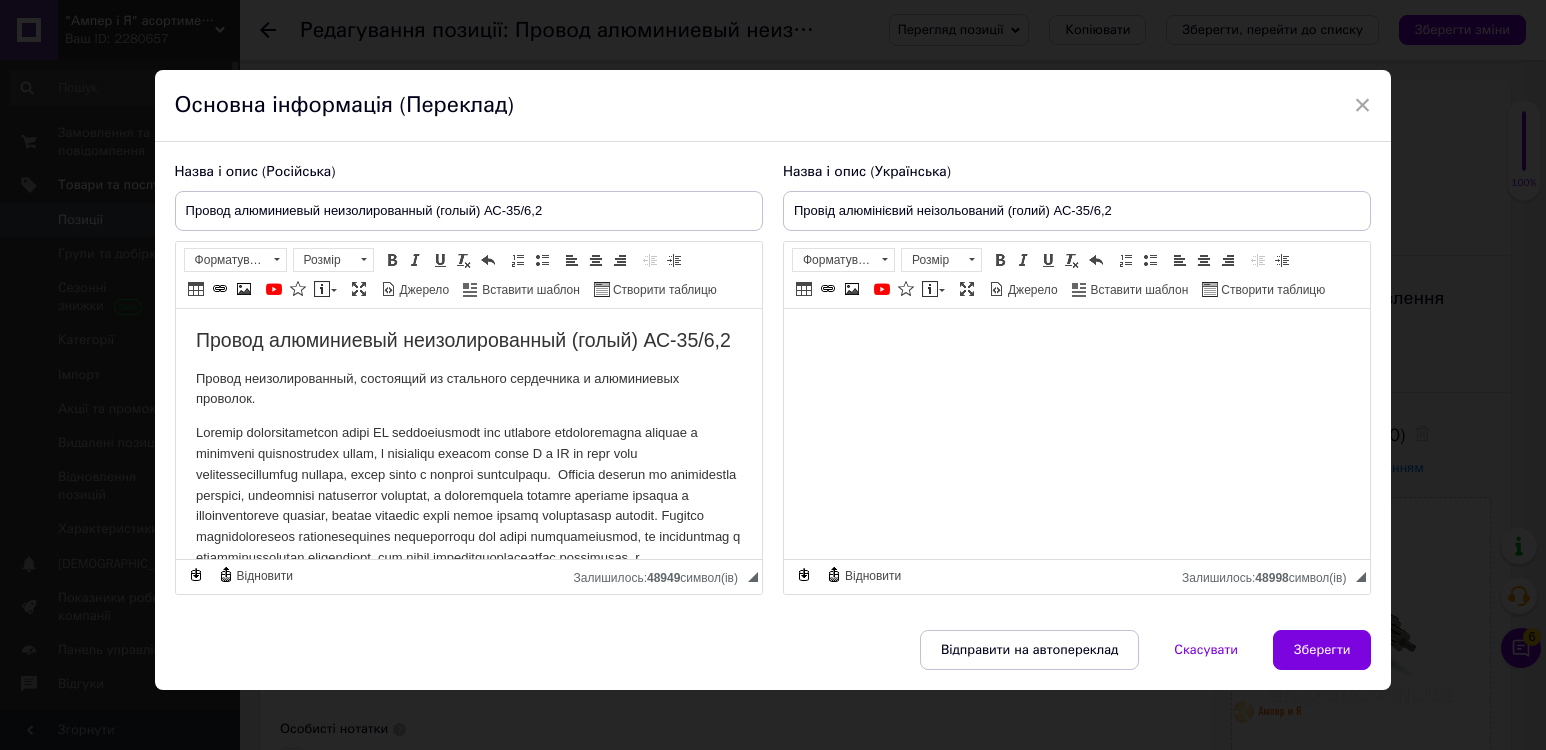 click on "Відправити на автопереклад   Скасувати   Зберегти" at bounding box center (773, 660) 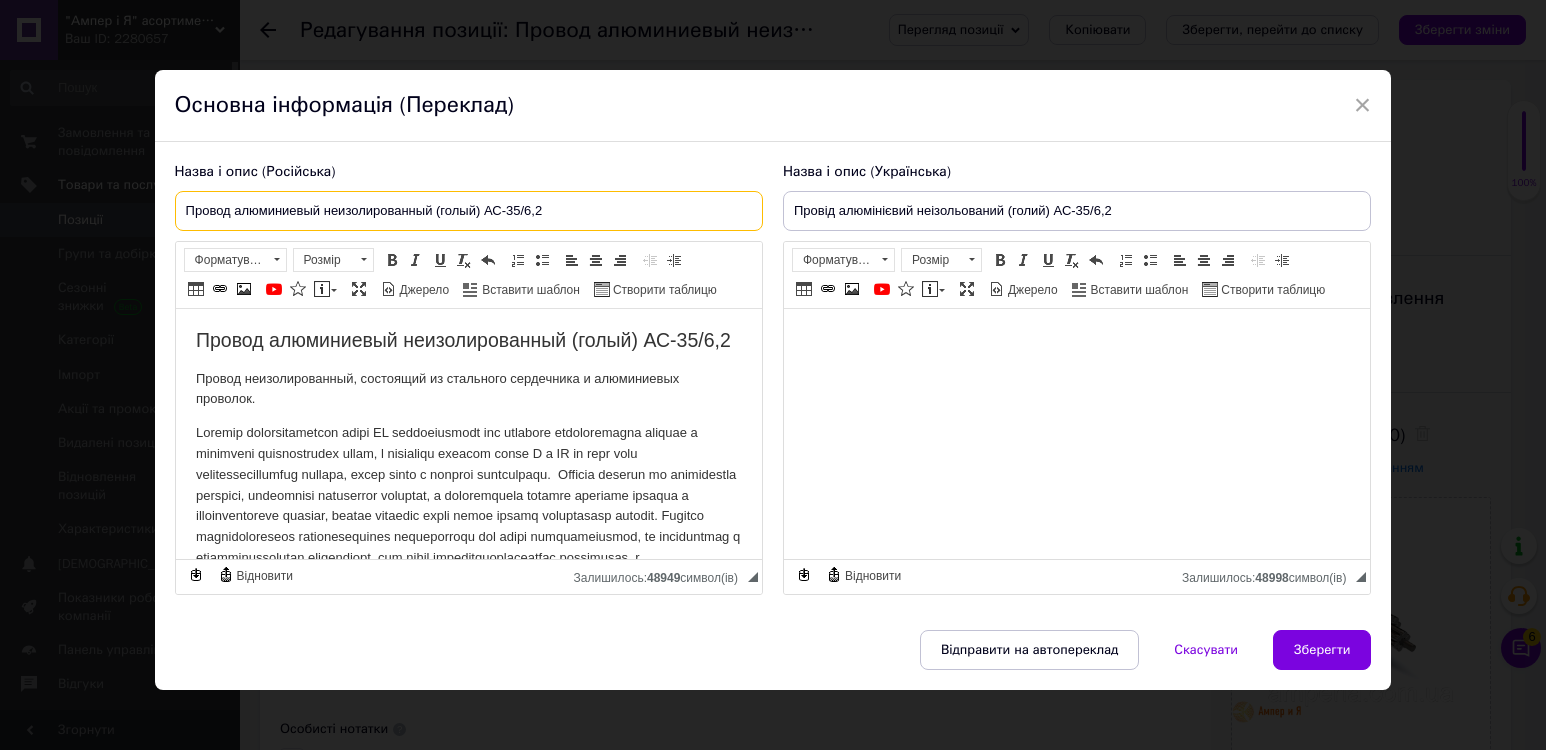 click on "Провод алюминиевый неизолированный (голый) АС-35/6,2" at bounding box center [469, 211] 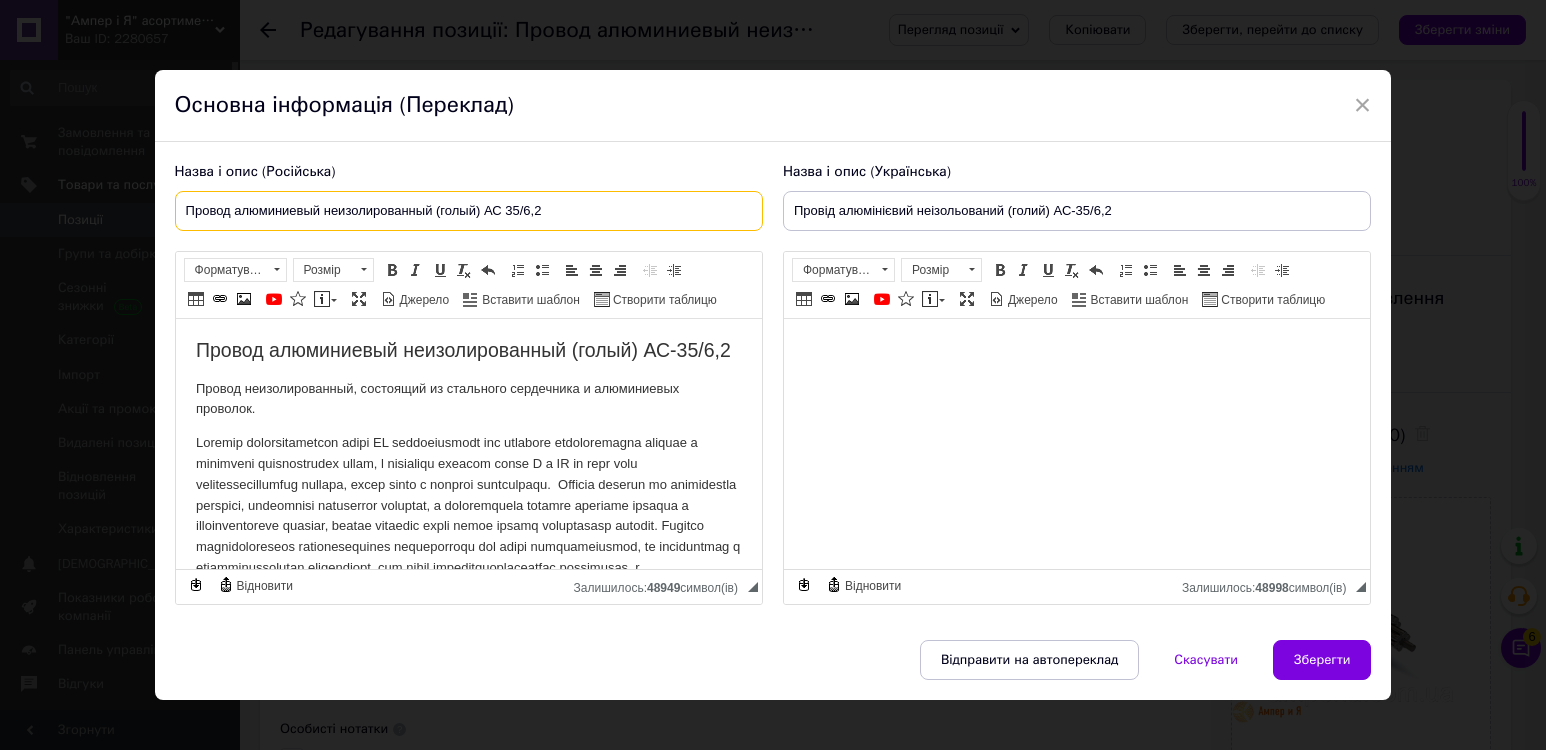 type on "Провод алюминиевый неизолированный (голый) АС 35/6,2" 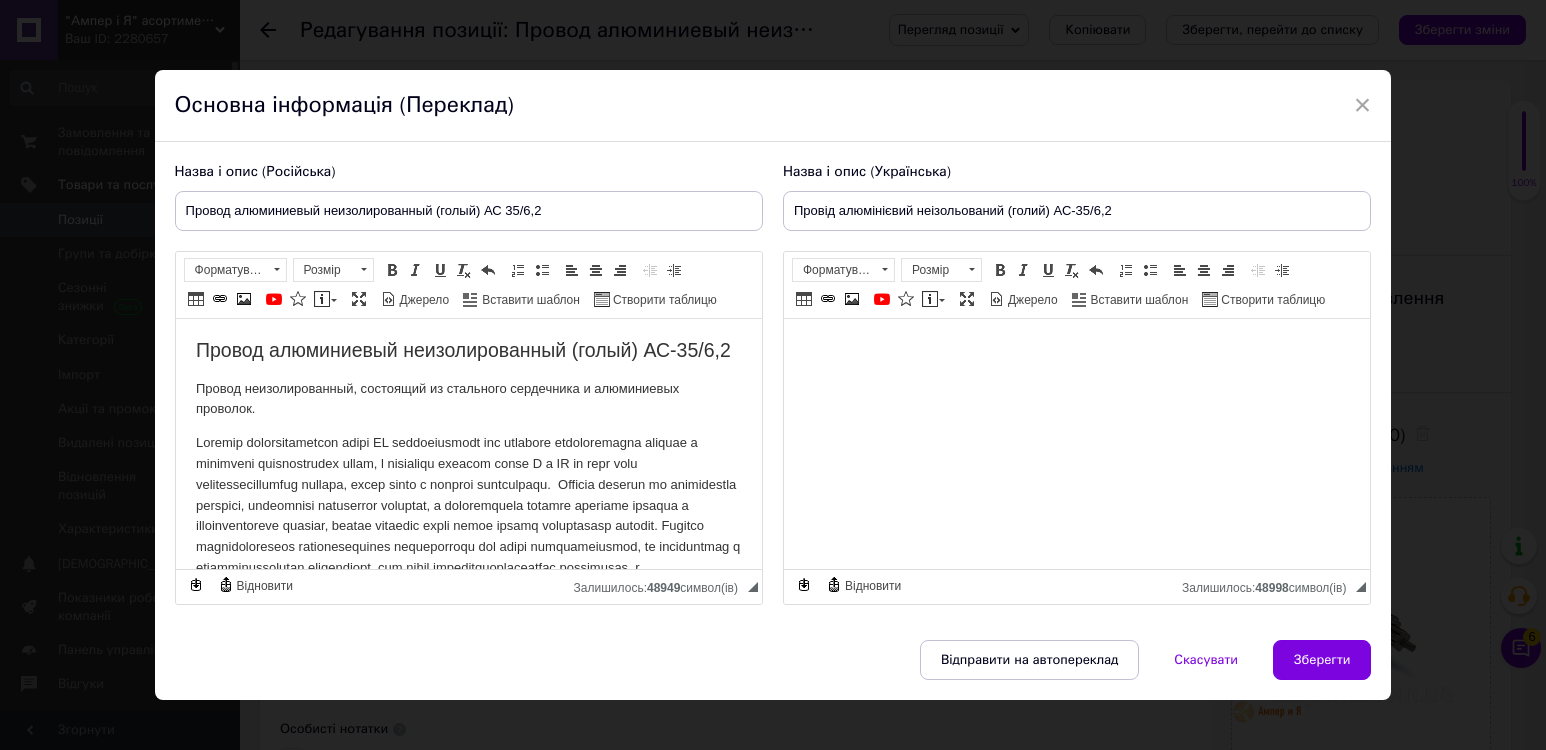 click on "Провод алюминиевый неизолированный (голый) АС-35/6,2" at bounding box center [468, 350] 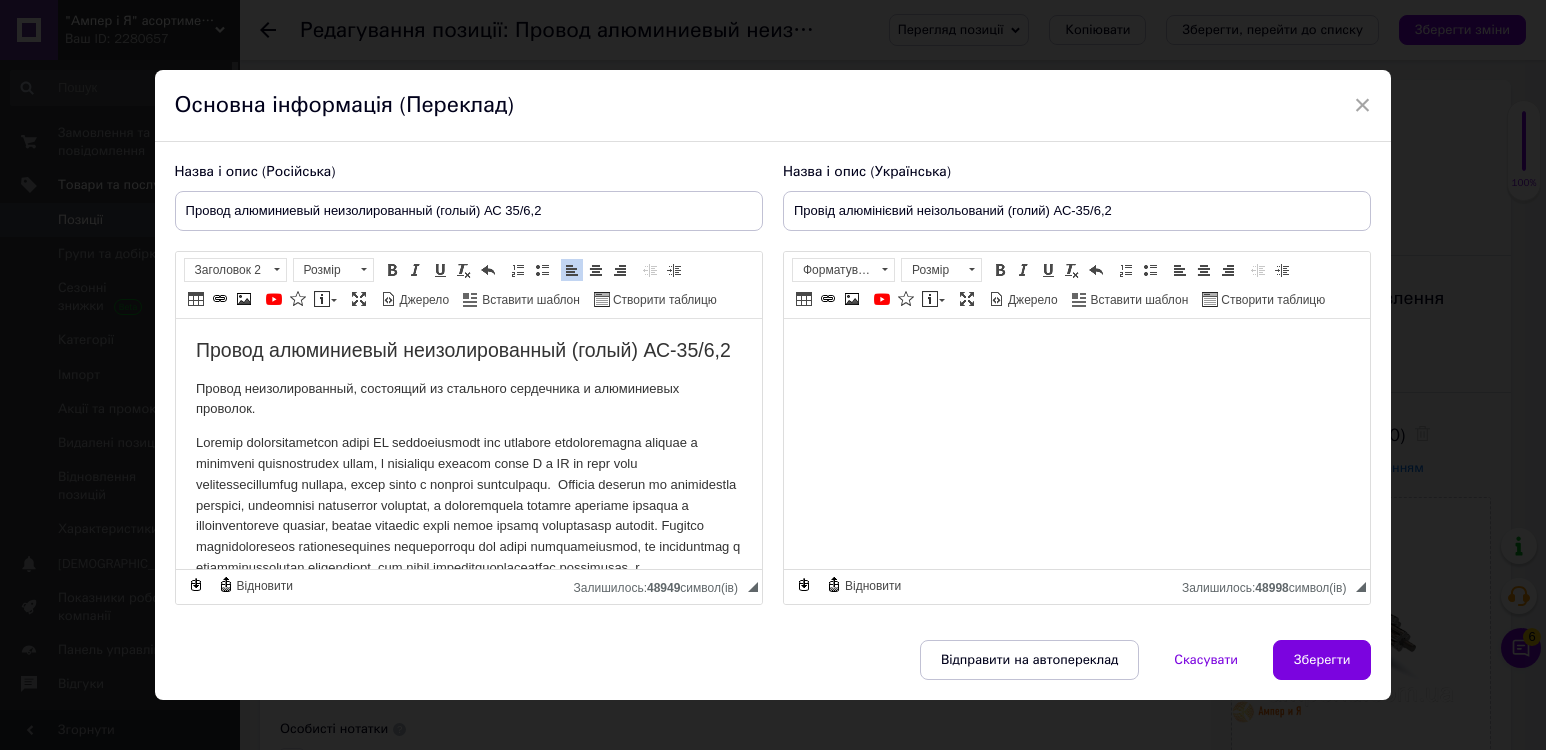 type 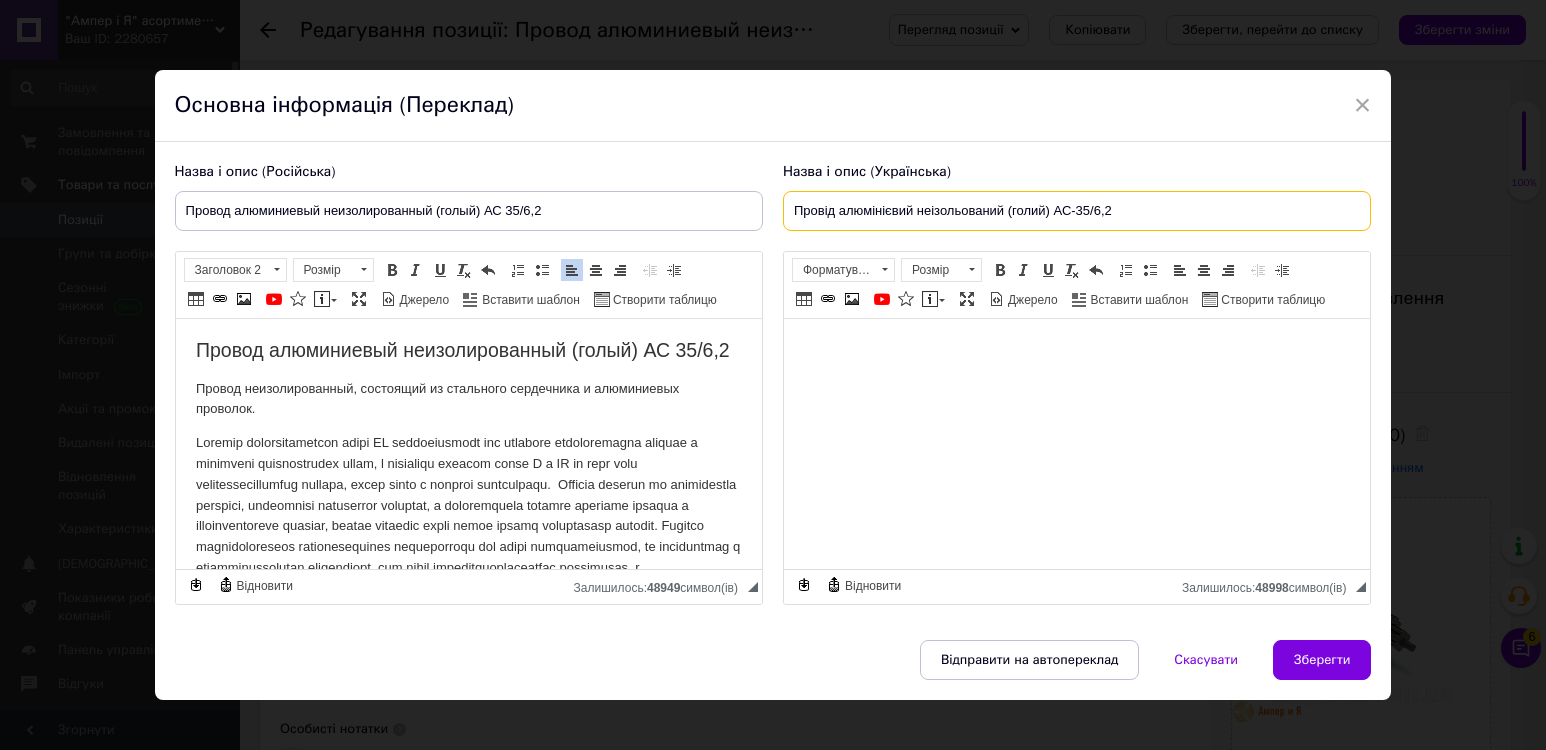 click on "Провід алюмінієвий неізольований (голий) АС-35/6,2" at bounding box center [1077, 211] 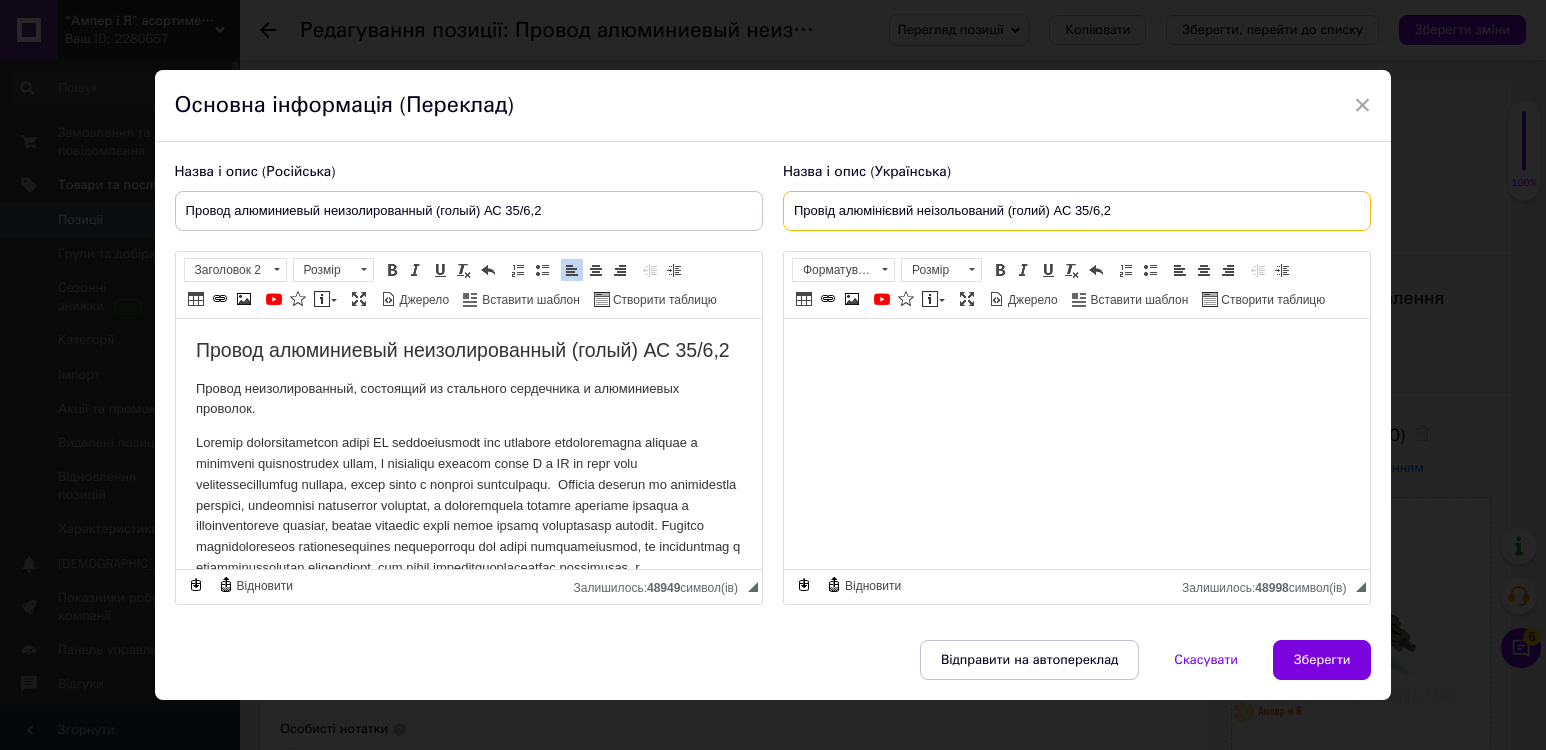 type on "Провід алюмінієвий неізольований (голий) АС 35/6,2" 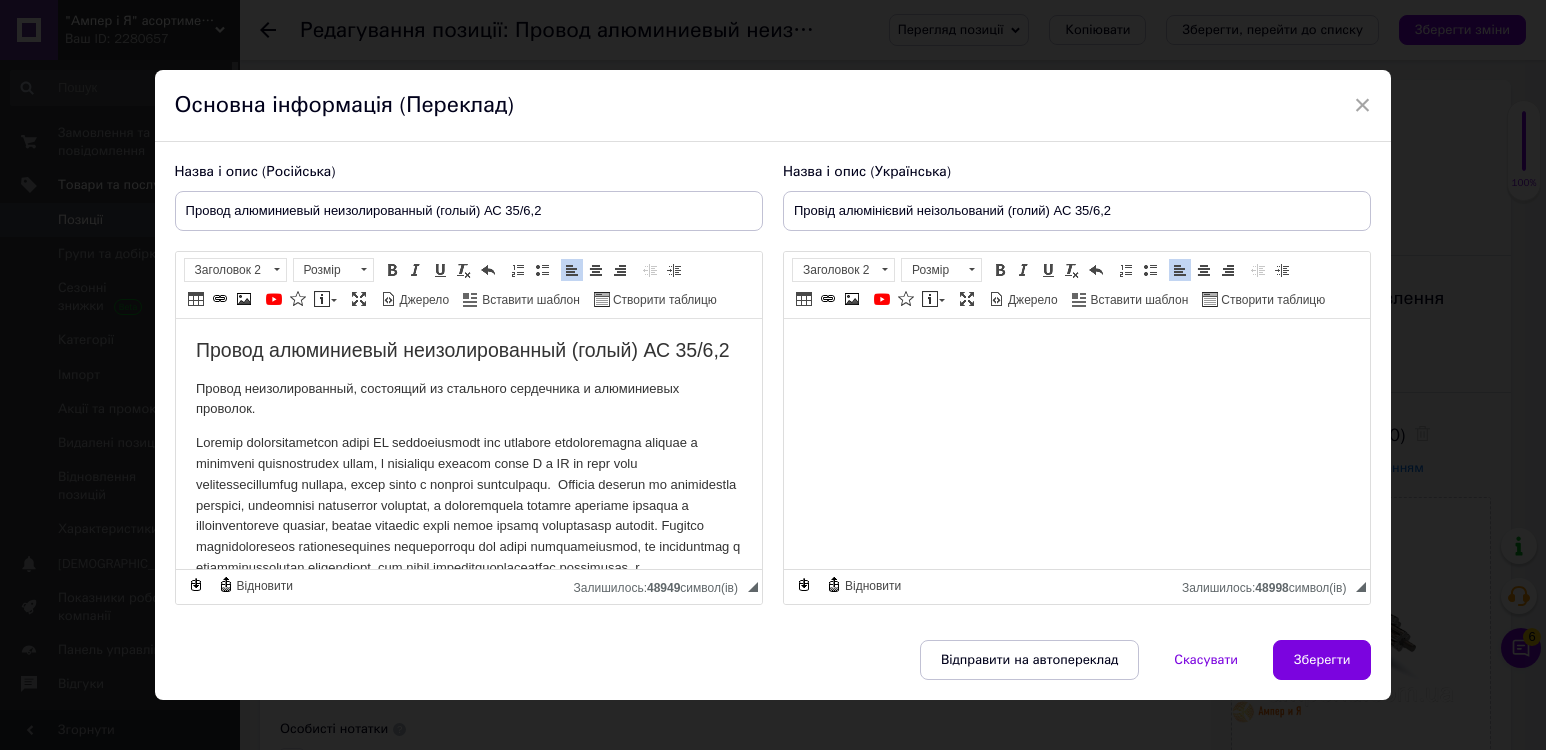 scroll, scrollTop: 20, scrollLeft: 0, axis: vertical 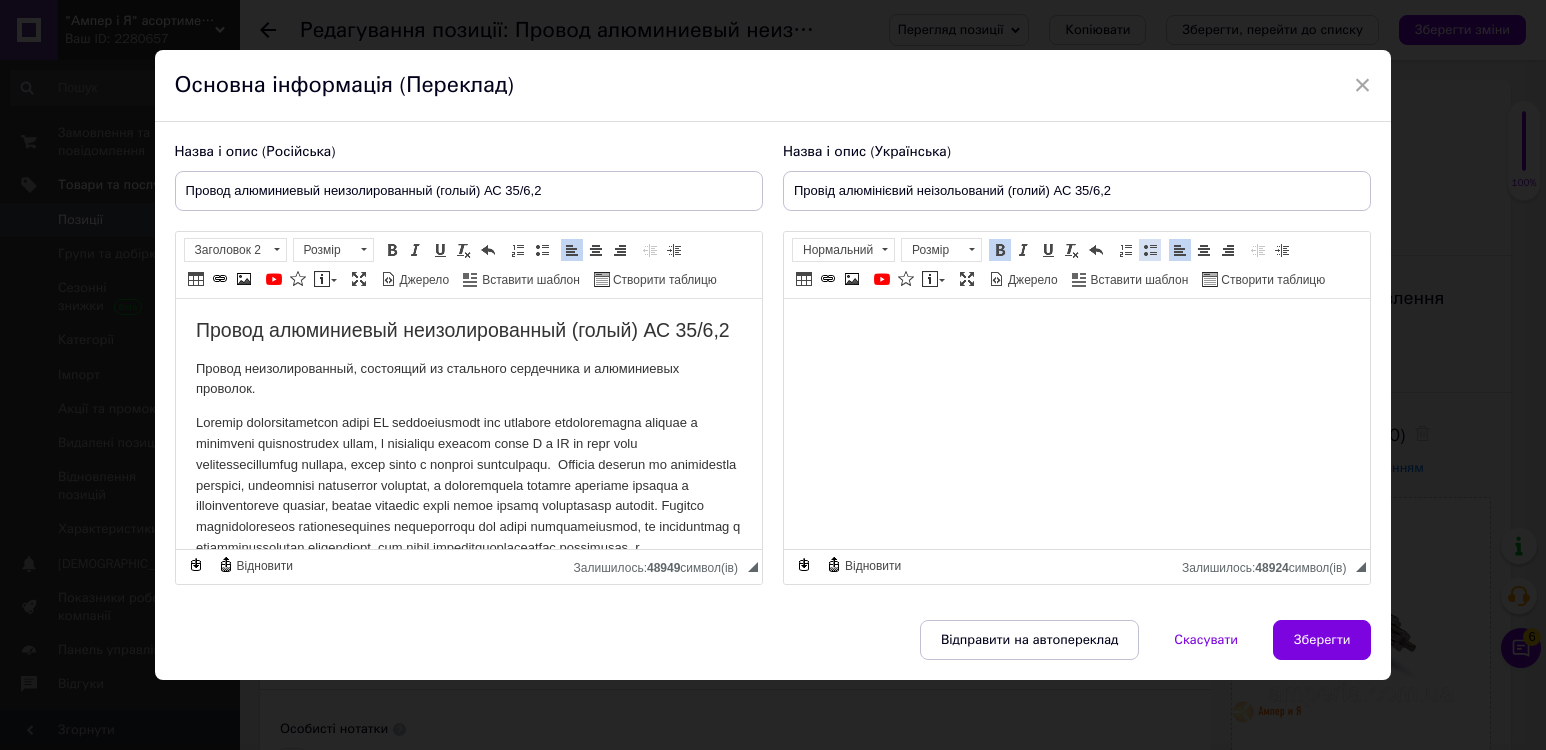 click at bounding box center [1150, 250] 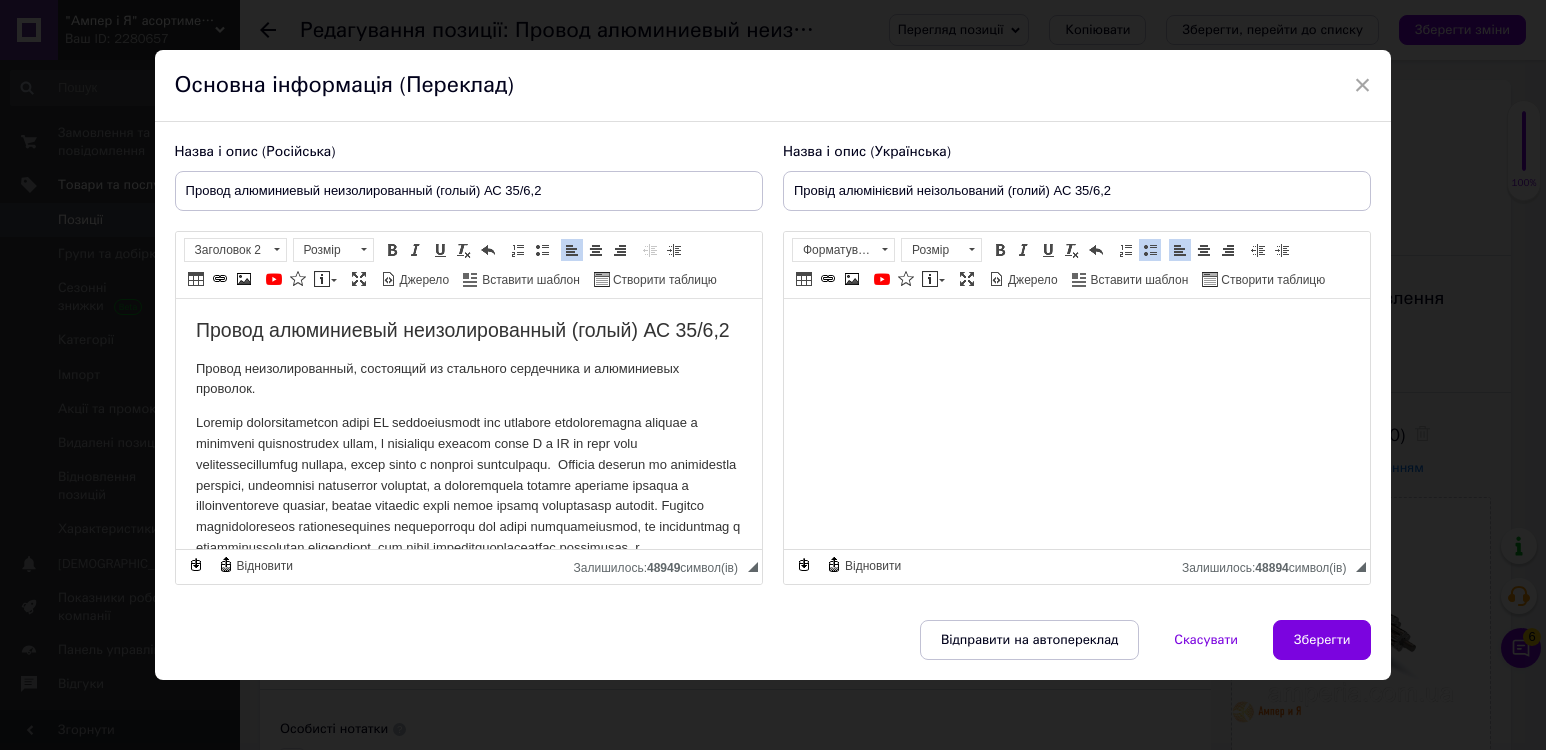 click at bounding box center (1150, 250) 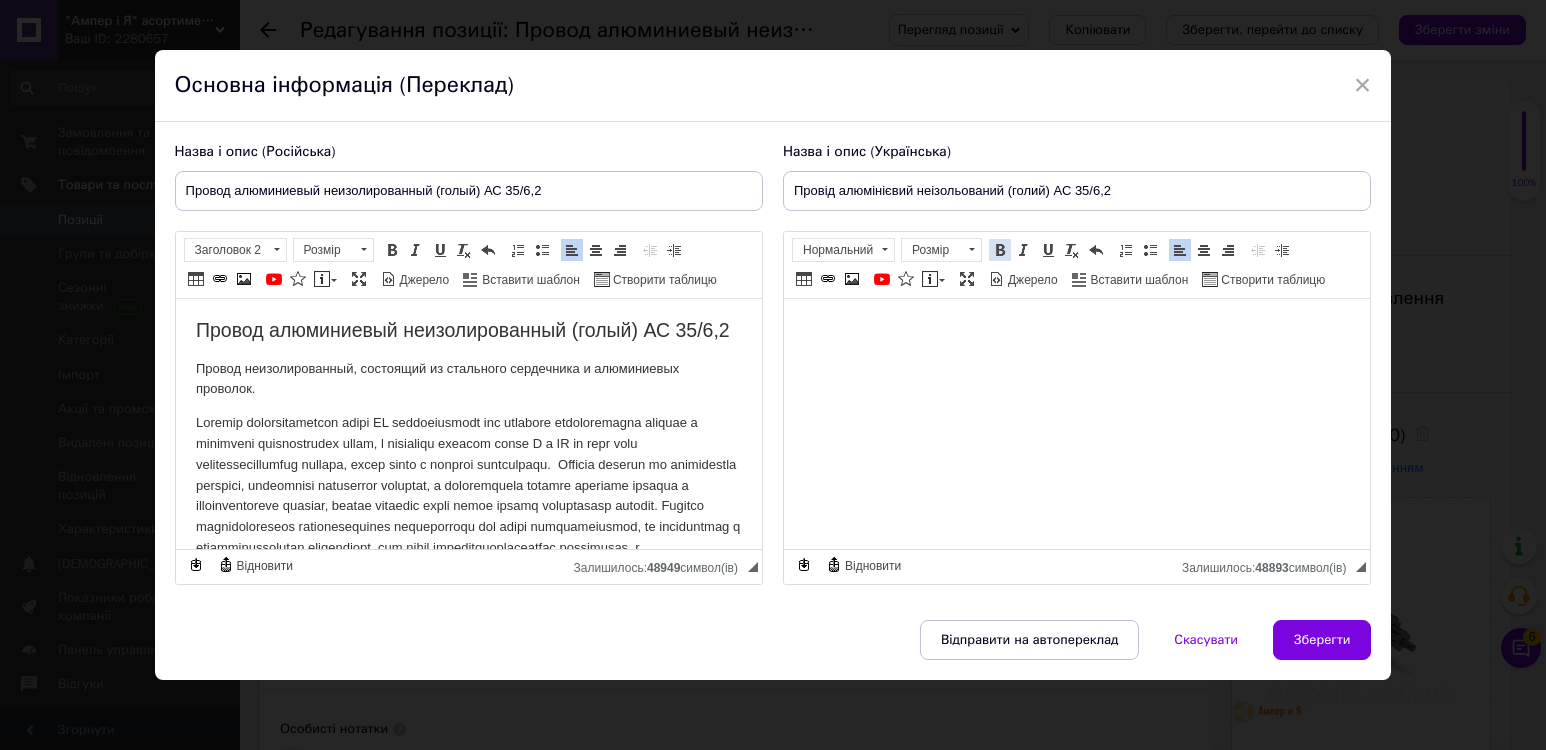 click at bounding box center (1000, 250) 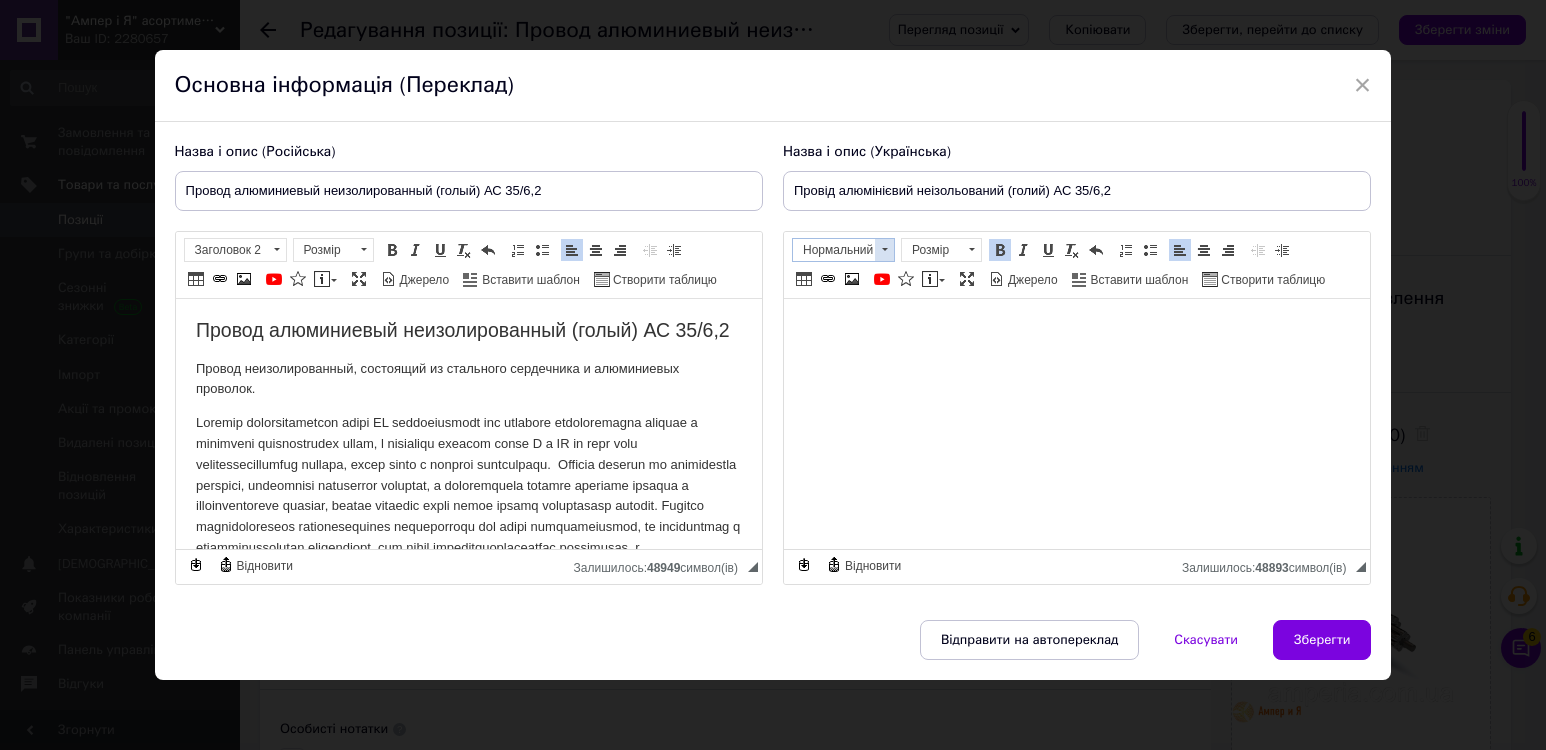 click at bounding box center [884, 250] 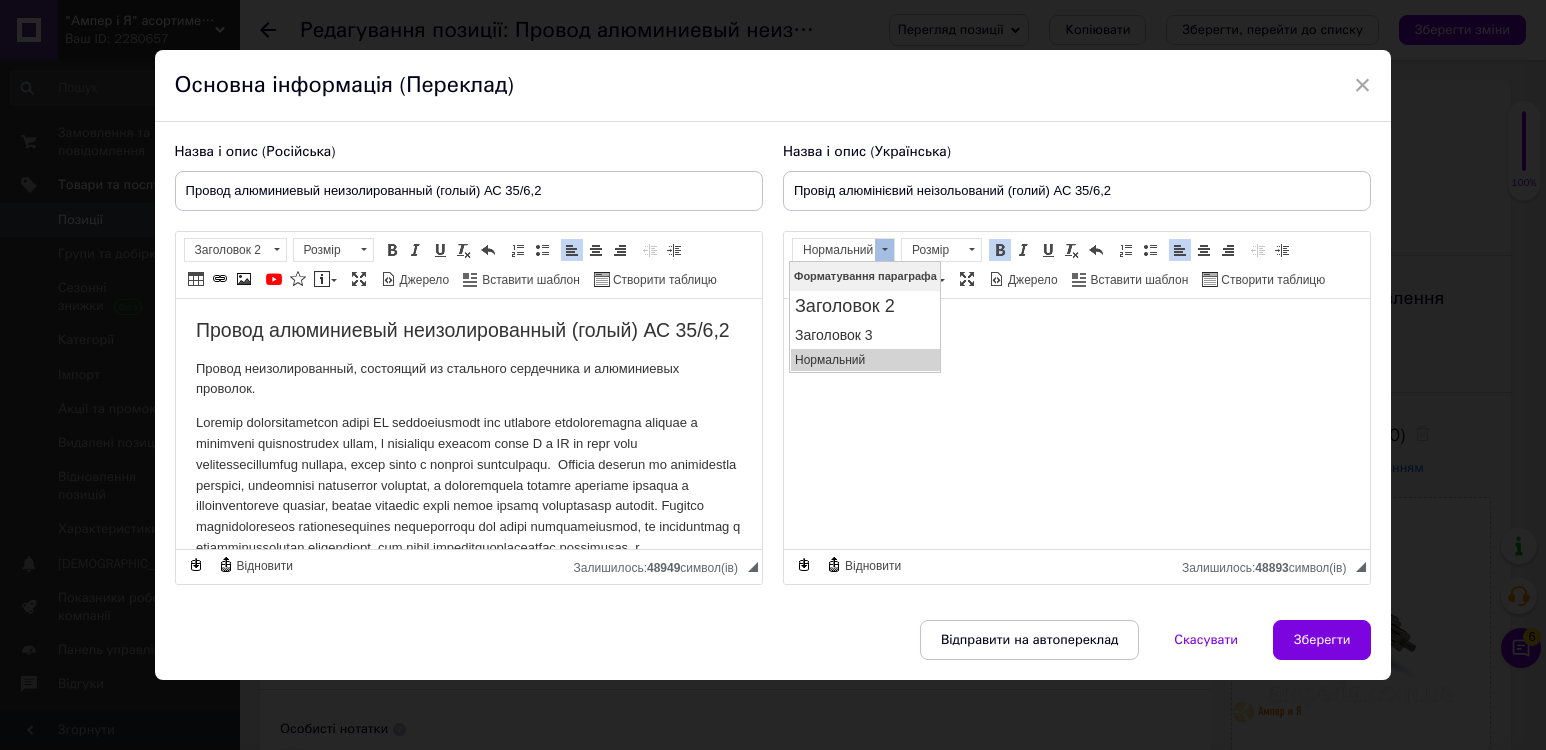 scroll, scrollTop: 0, scrollLeft: 0, axis: both 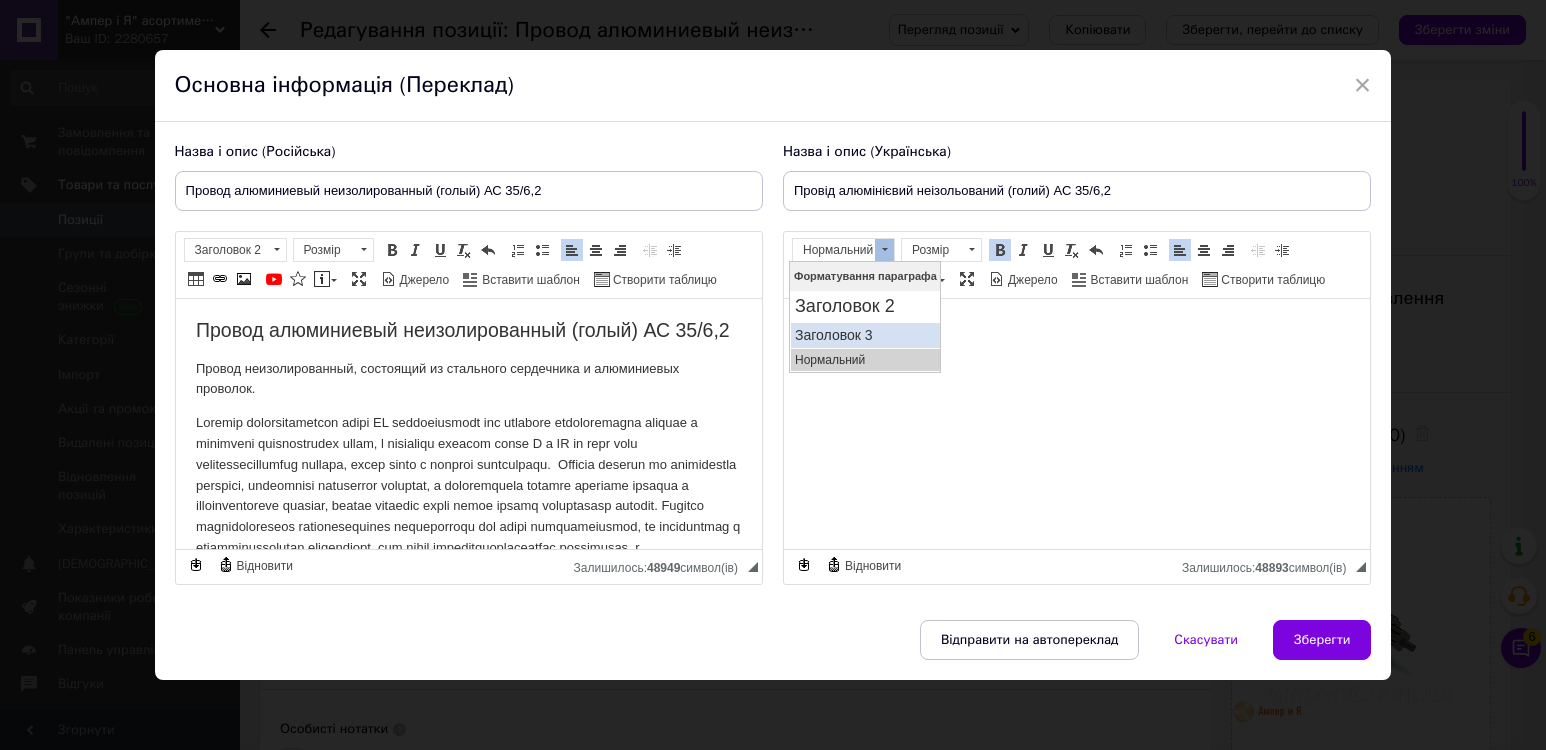 click on "Заголовок 3" at bounding box center [865, 335] 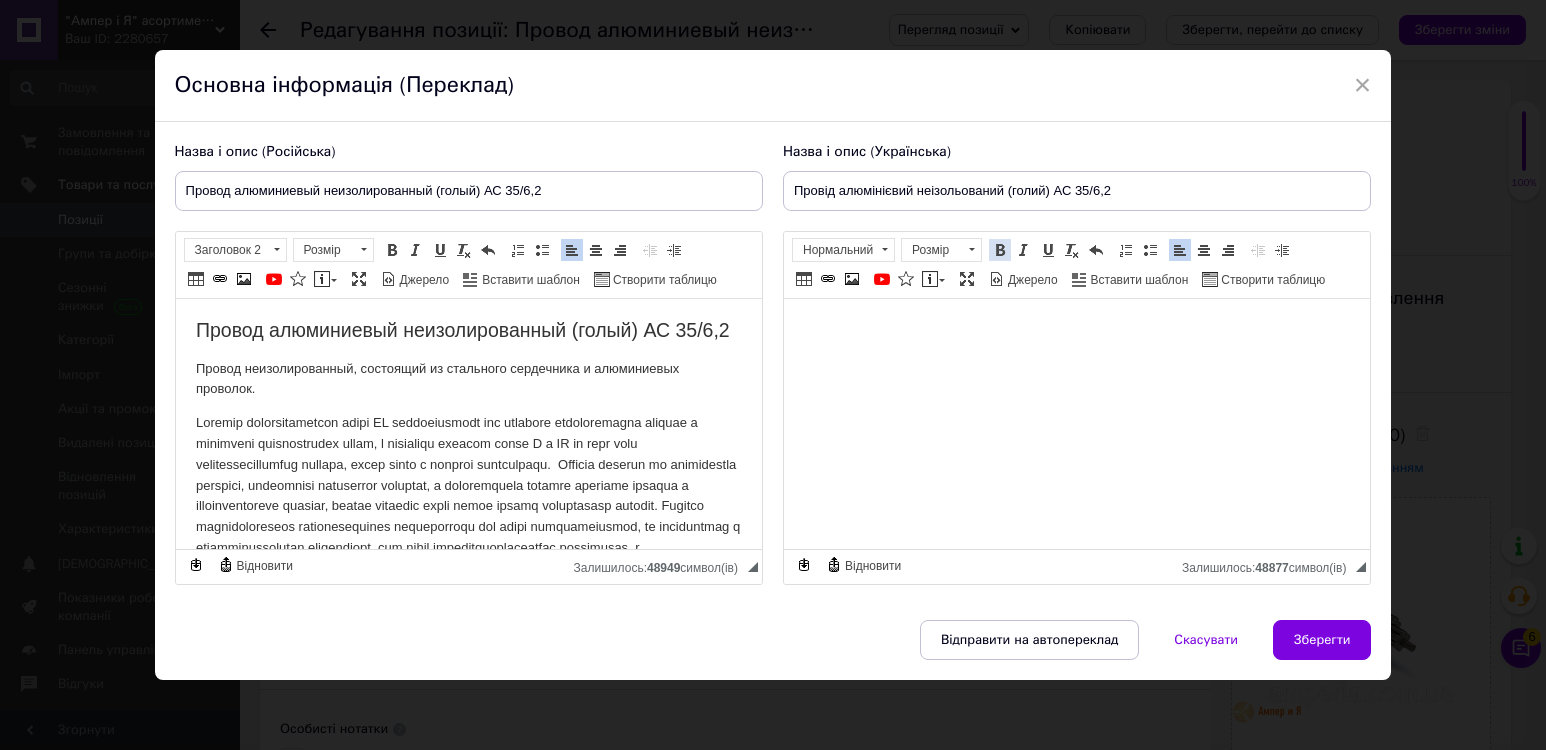 click at bounding box center (1000, 250) 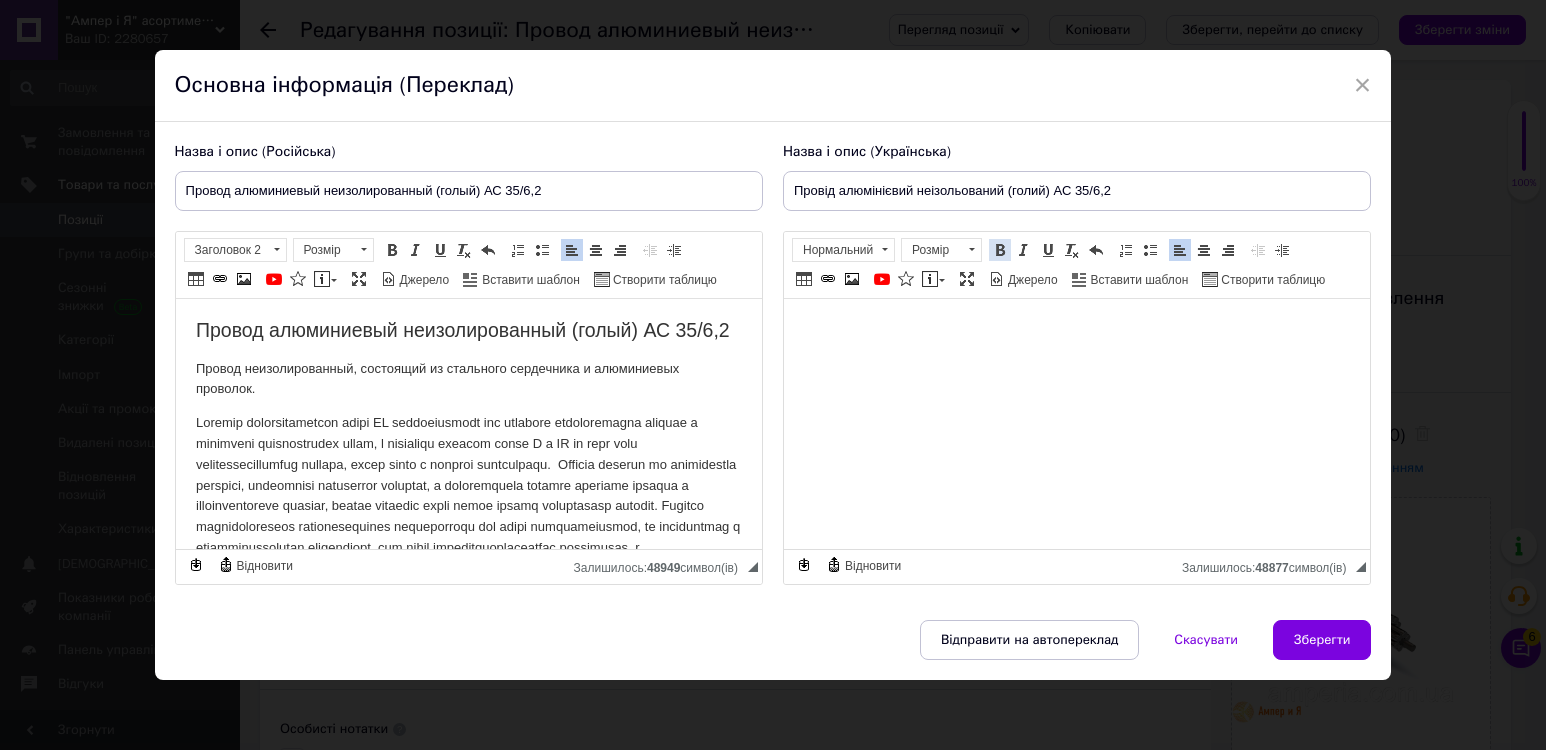 click on "Жирний  Сполучення клавіш Ctrl+B" at bounding box center [1000, 250] 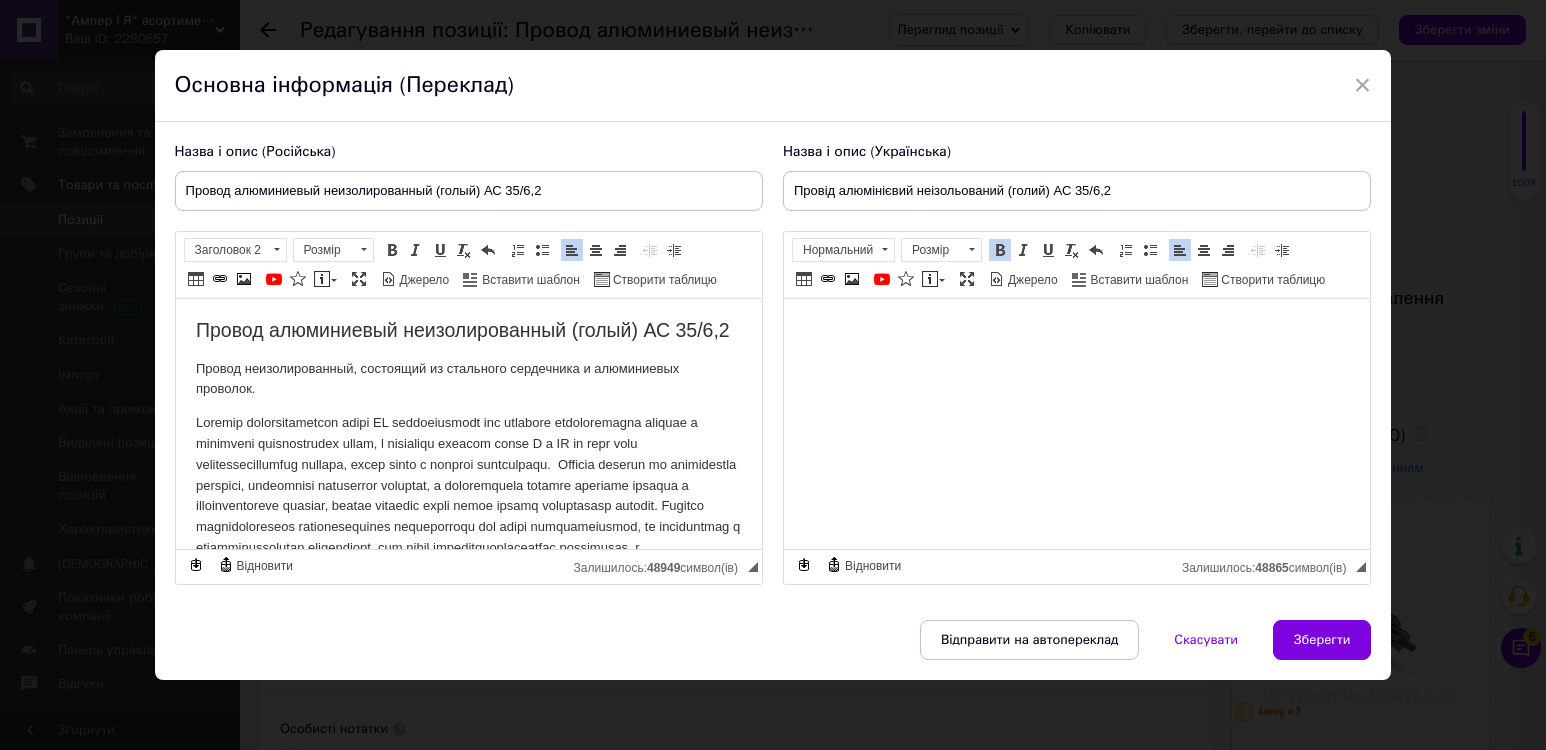 click at bounding box center (1000, 250) 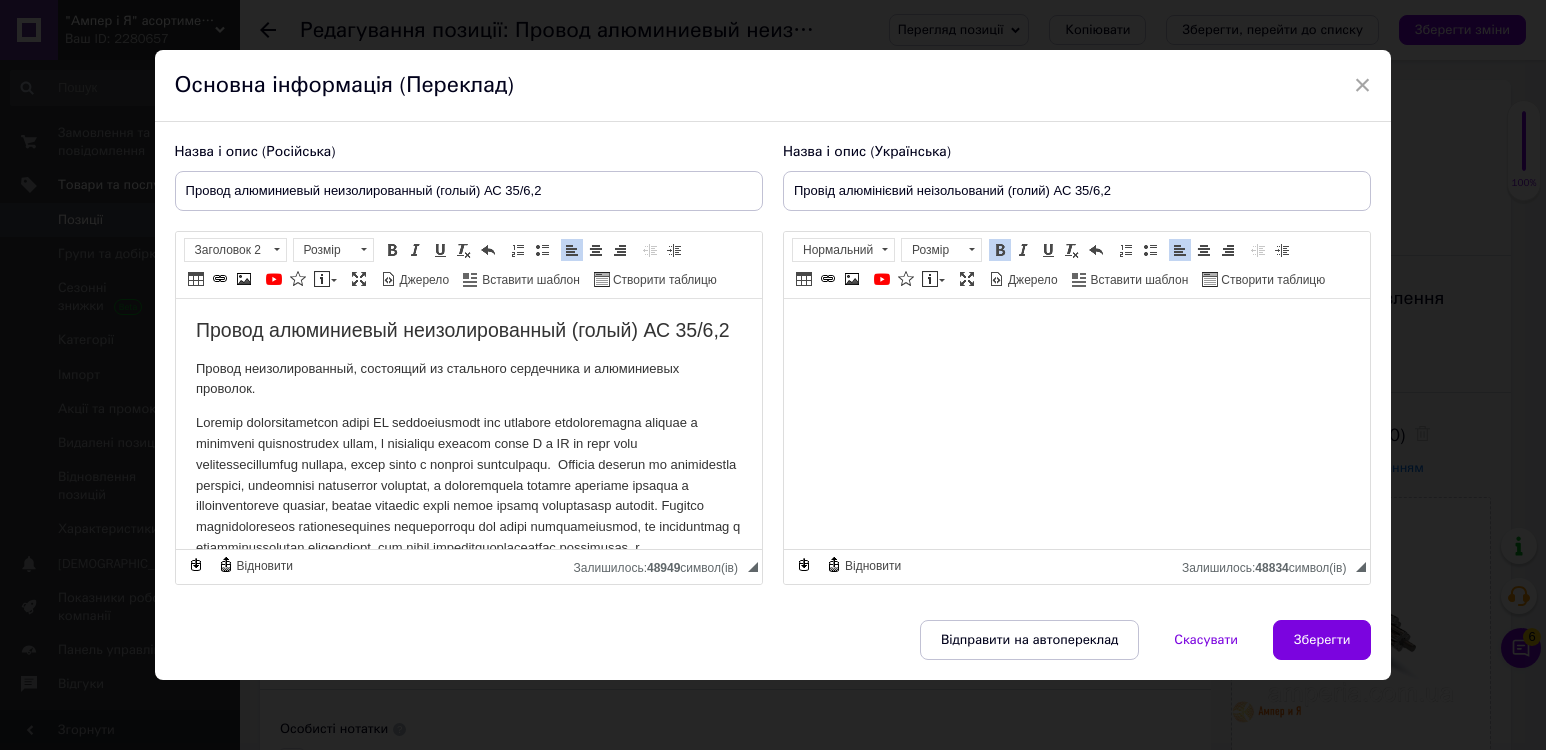 click at bounding box center (1000, 250) 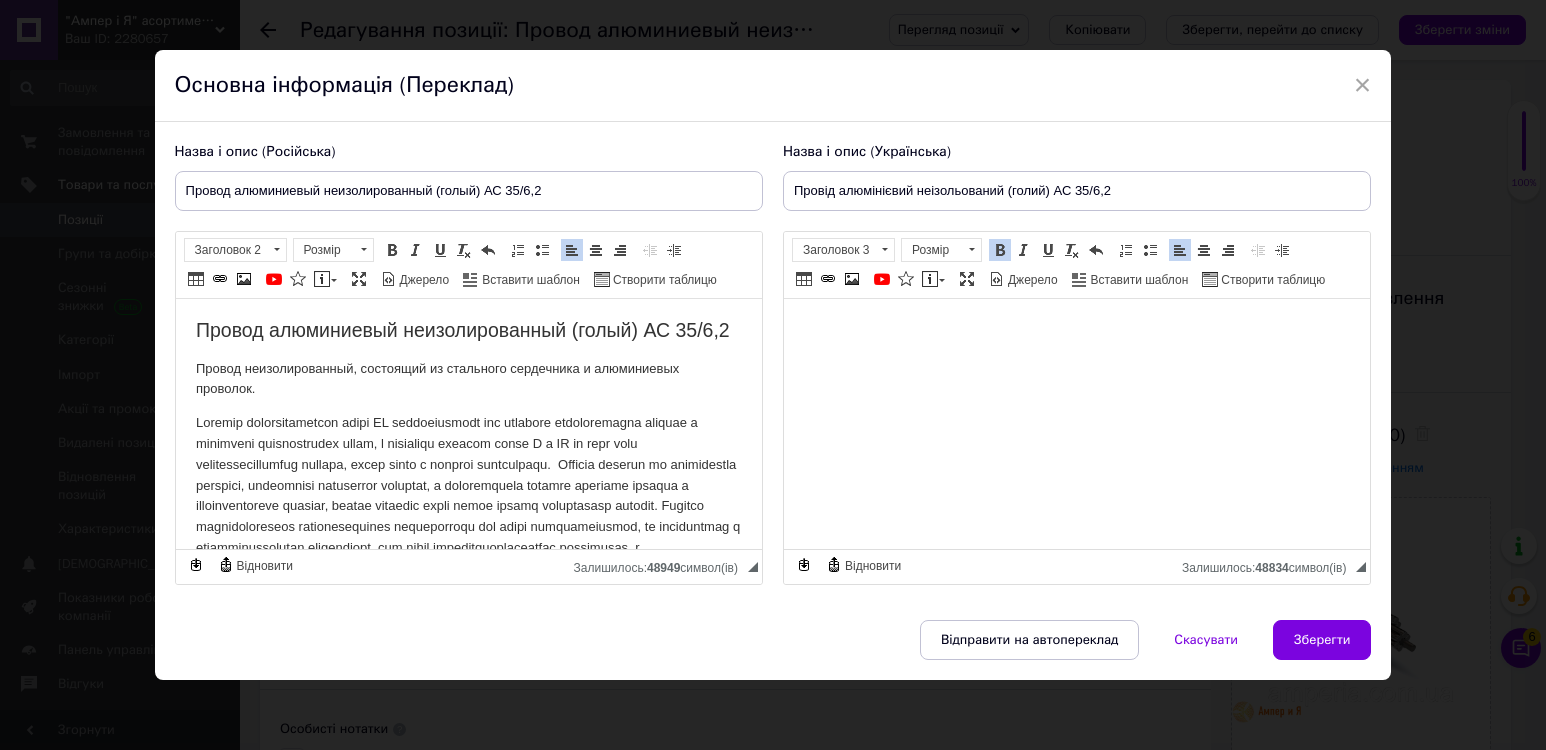 click at bounding box center [468, 527] 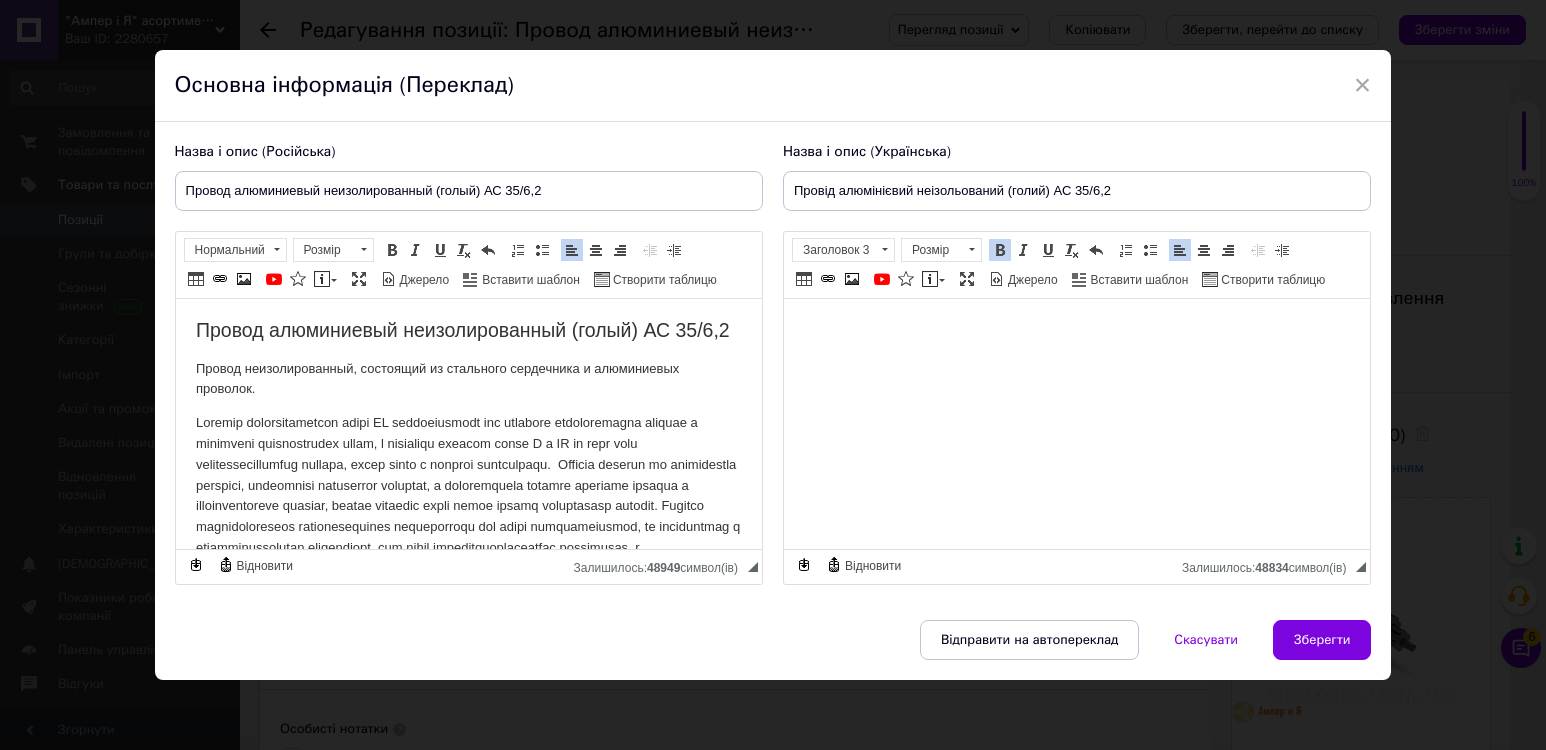 scroll, scrollTop: 178, scrollLeft: 0, axis: vertical 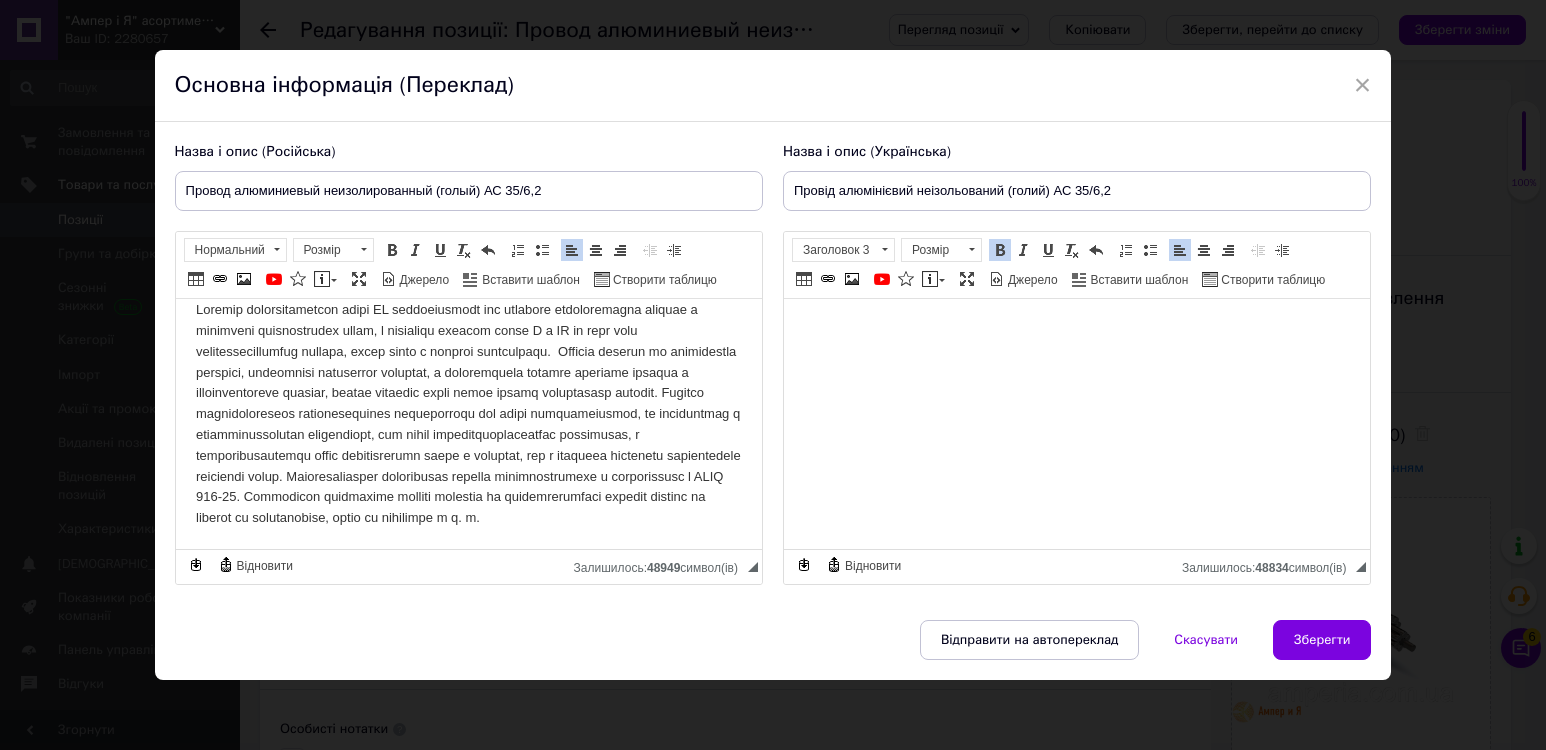 click at bounding box center (468, 414) 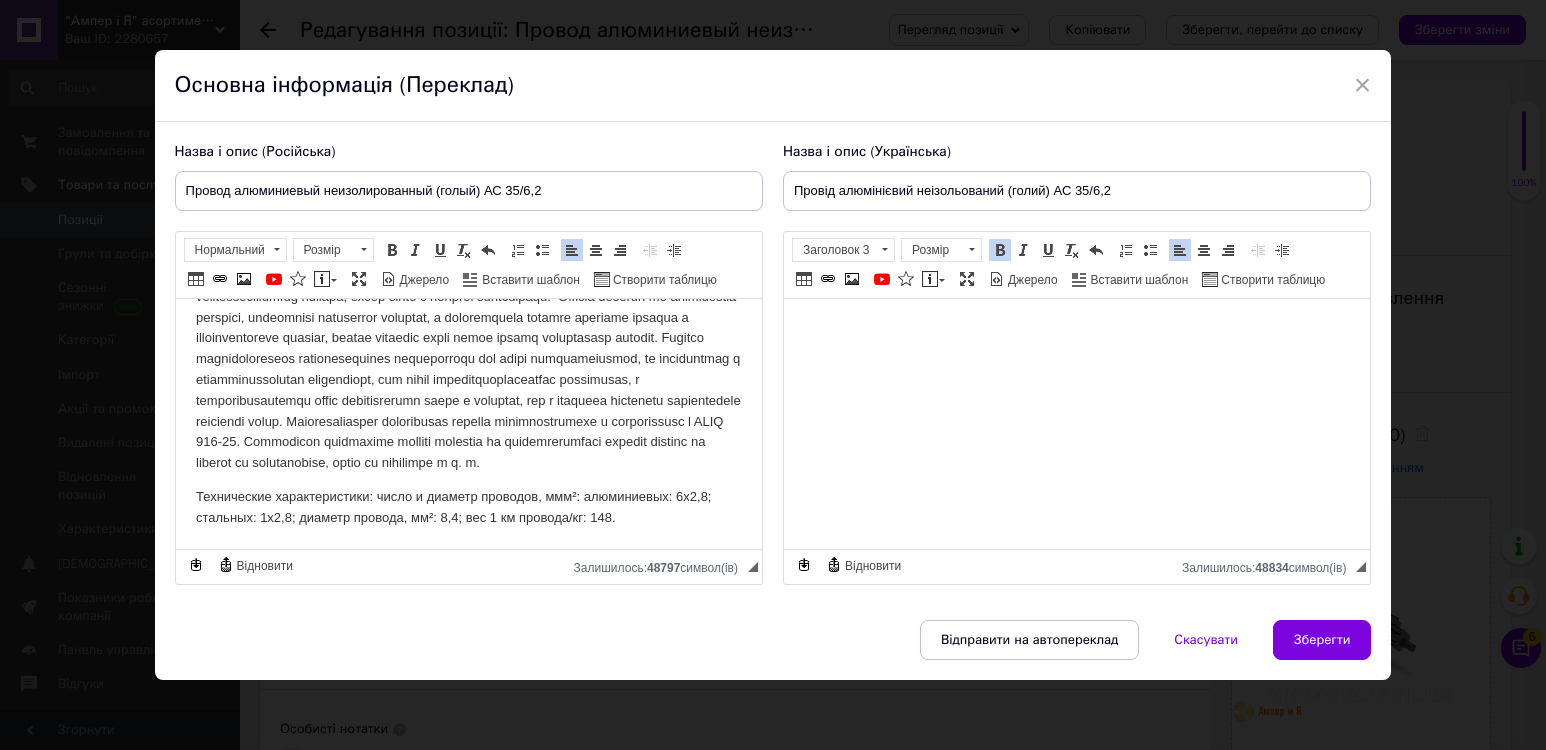 scroll, scrollTop: 233, scrollLeft: 0, axis: vertical 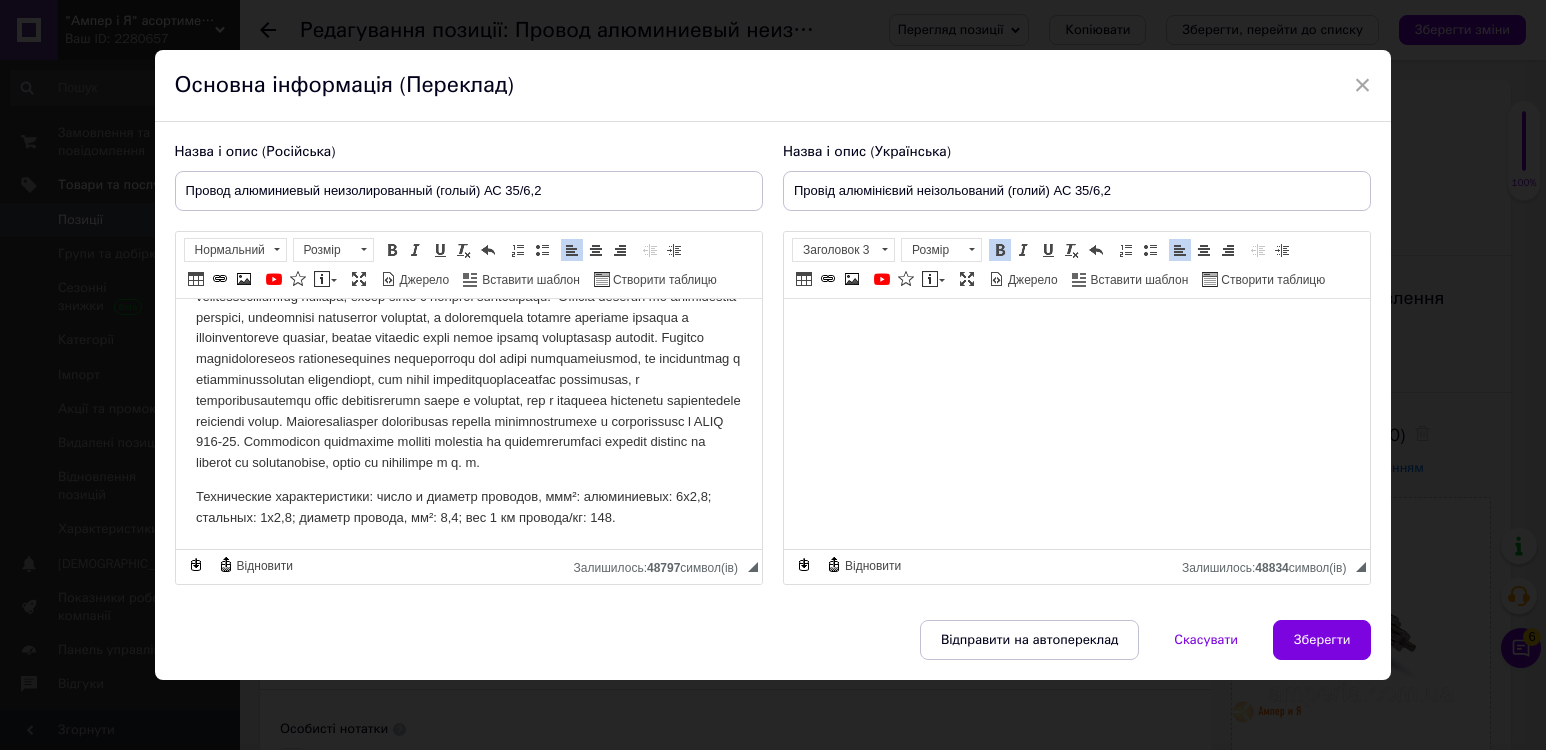 click on "Технические характеристики: число и диаметр проводов, ммм²: алюминиевых: 6х2,8; стальных: 1х2,8; диаметр провода, мм²: 8,4; вес 1 км провода/кг: 148." at bounding box center (468, 508) 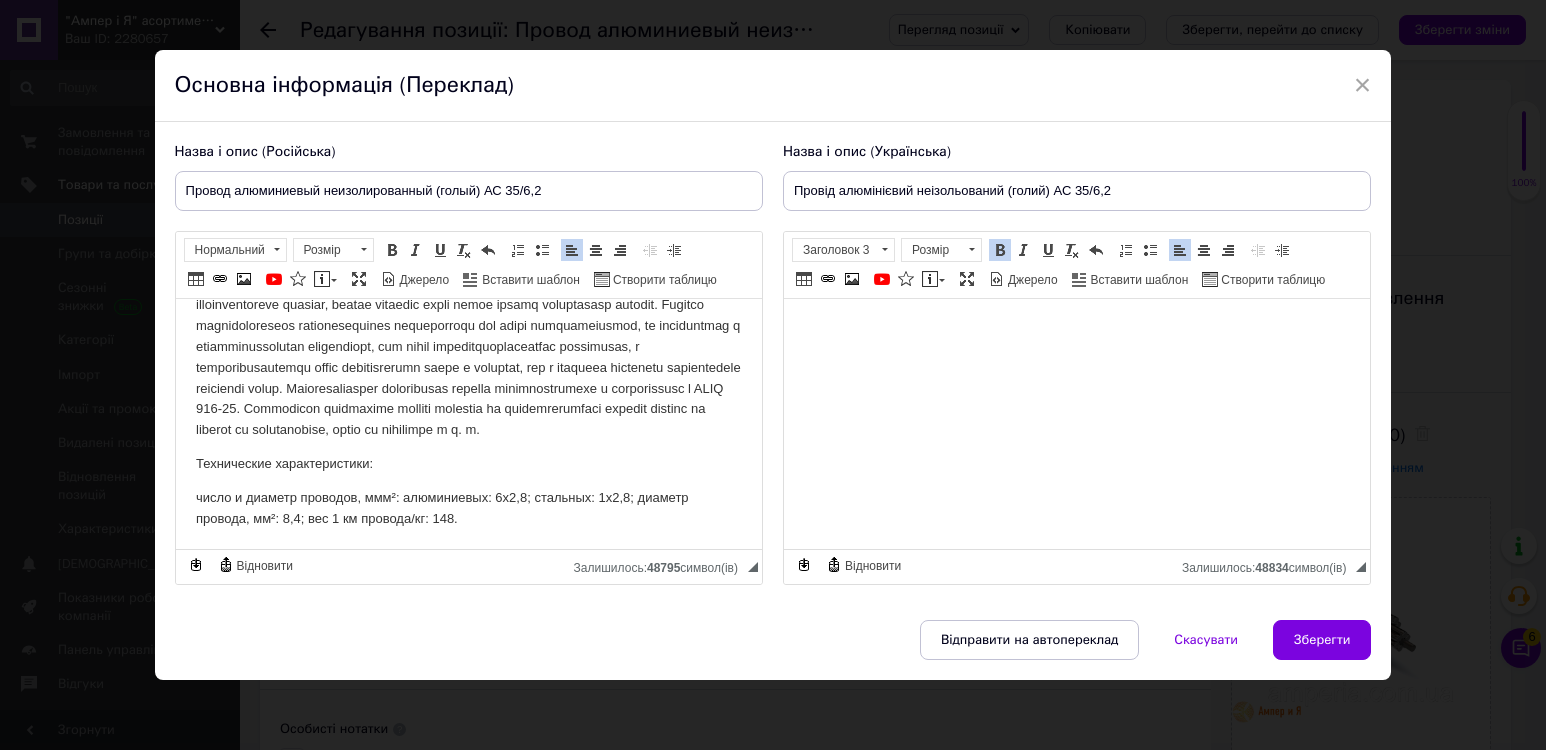 click on "число и диаметр проводов, ммм²: алюминиевых: 6х2,8; стальных: 1х2,8; диаметр провода, мм²: 8,4; вес 1 км провода/кг: 148." at bounding box center (468, 509) 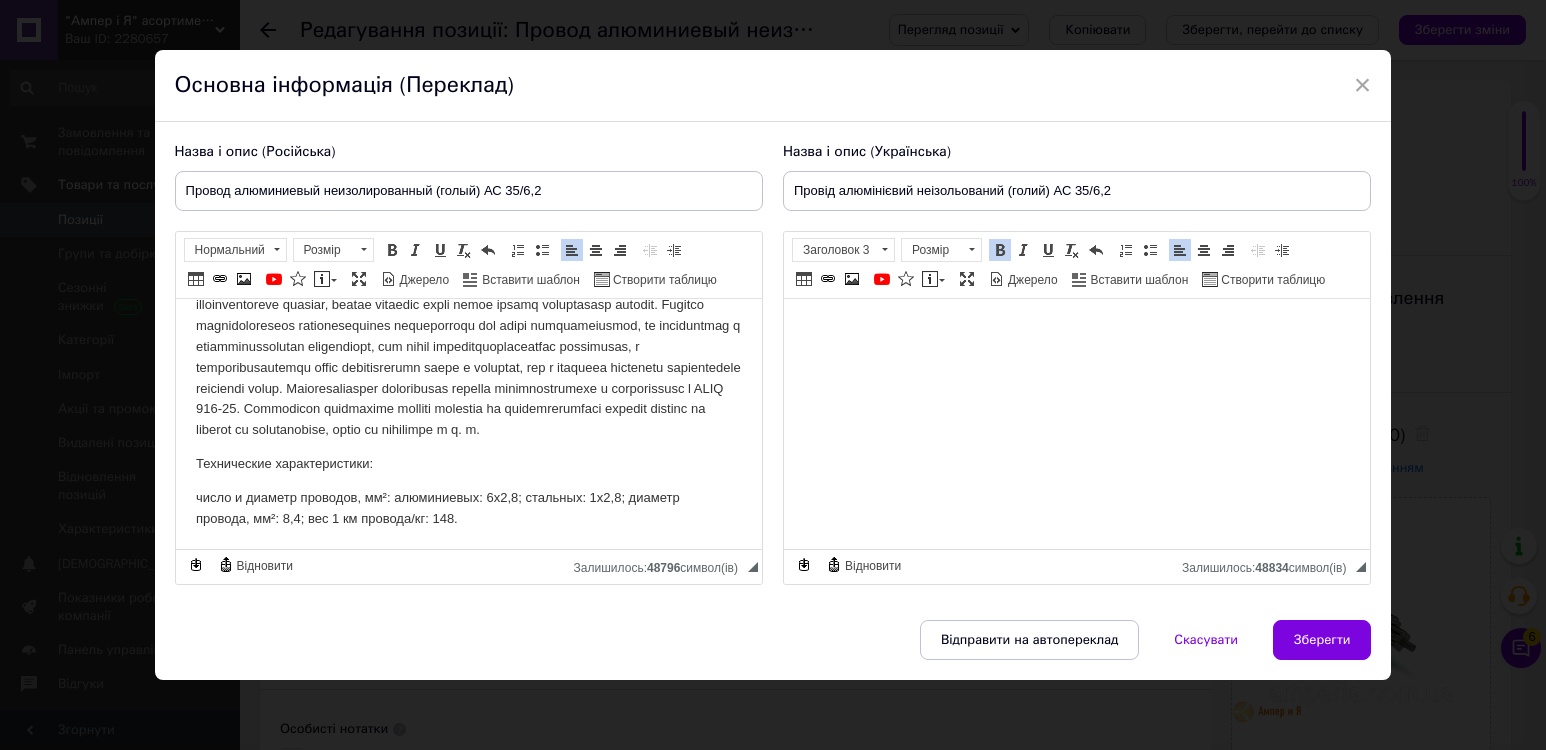 click on "число и диаметр проводов, мм²: алюминиевых: 6х2,8; стальных: 1х2,8; диаметр провода, мм²: 8,4; вес 1 км провода/кг: 148." at bounding box center [468, 509] 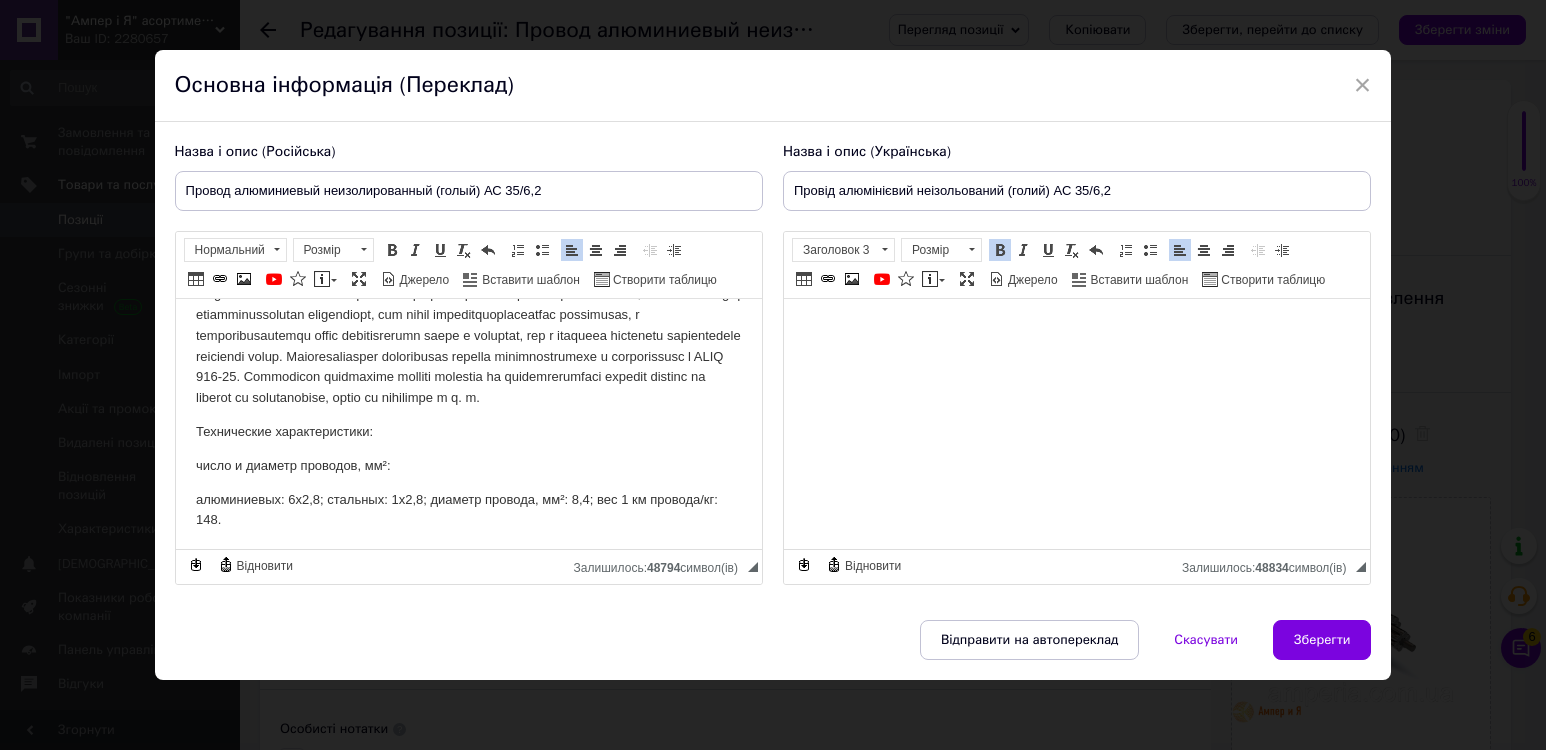 scroll, scrollTop: 255, scrollLeft: 0, axis: vertical 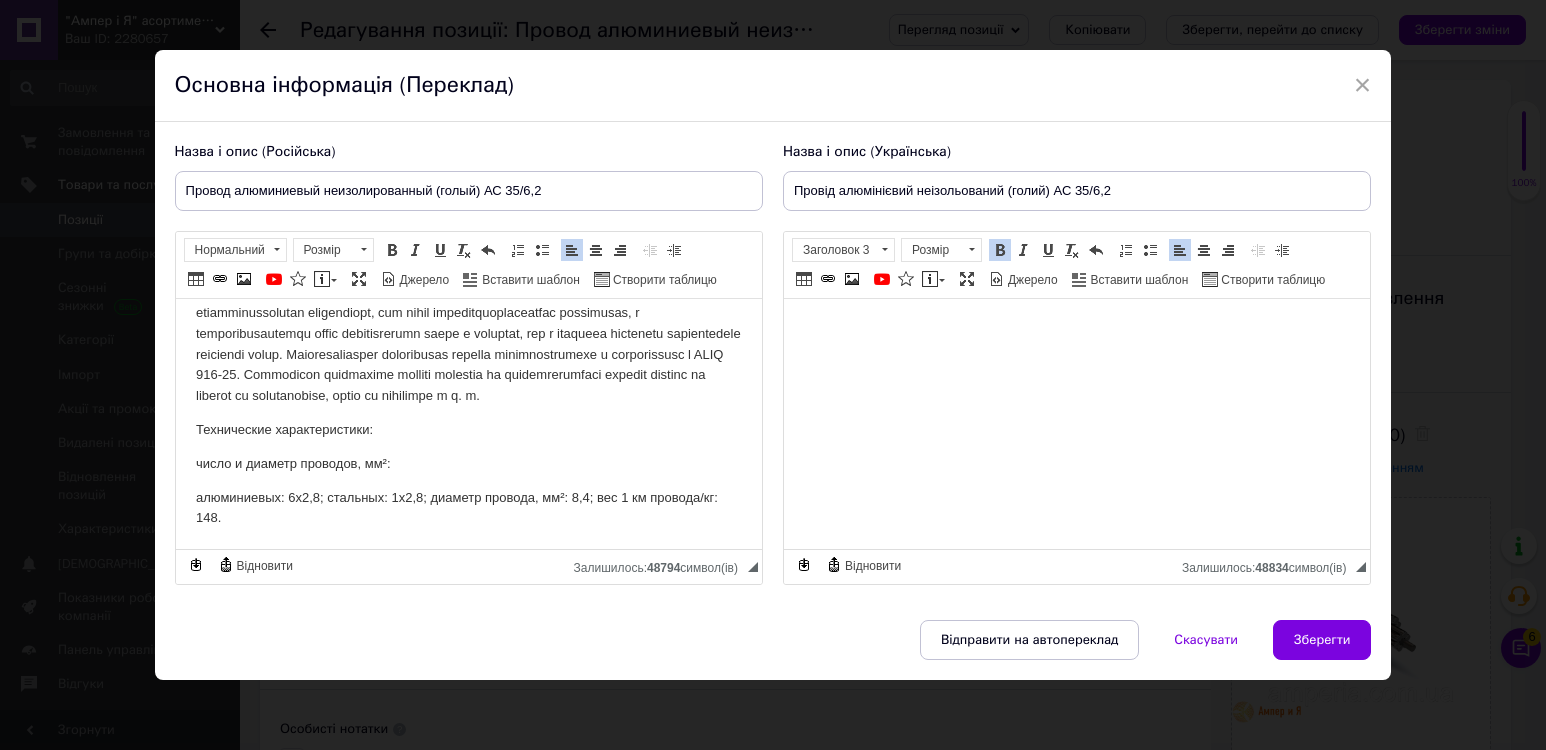 click on "алюминиевых: 6х2,8; стальных: 1х2,8; диаметр провода, мм²: 8,4; вес 1 км провода/кг: 148." at bounding box center [468, 509] 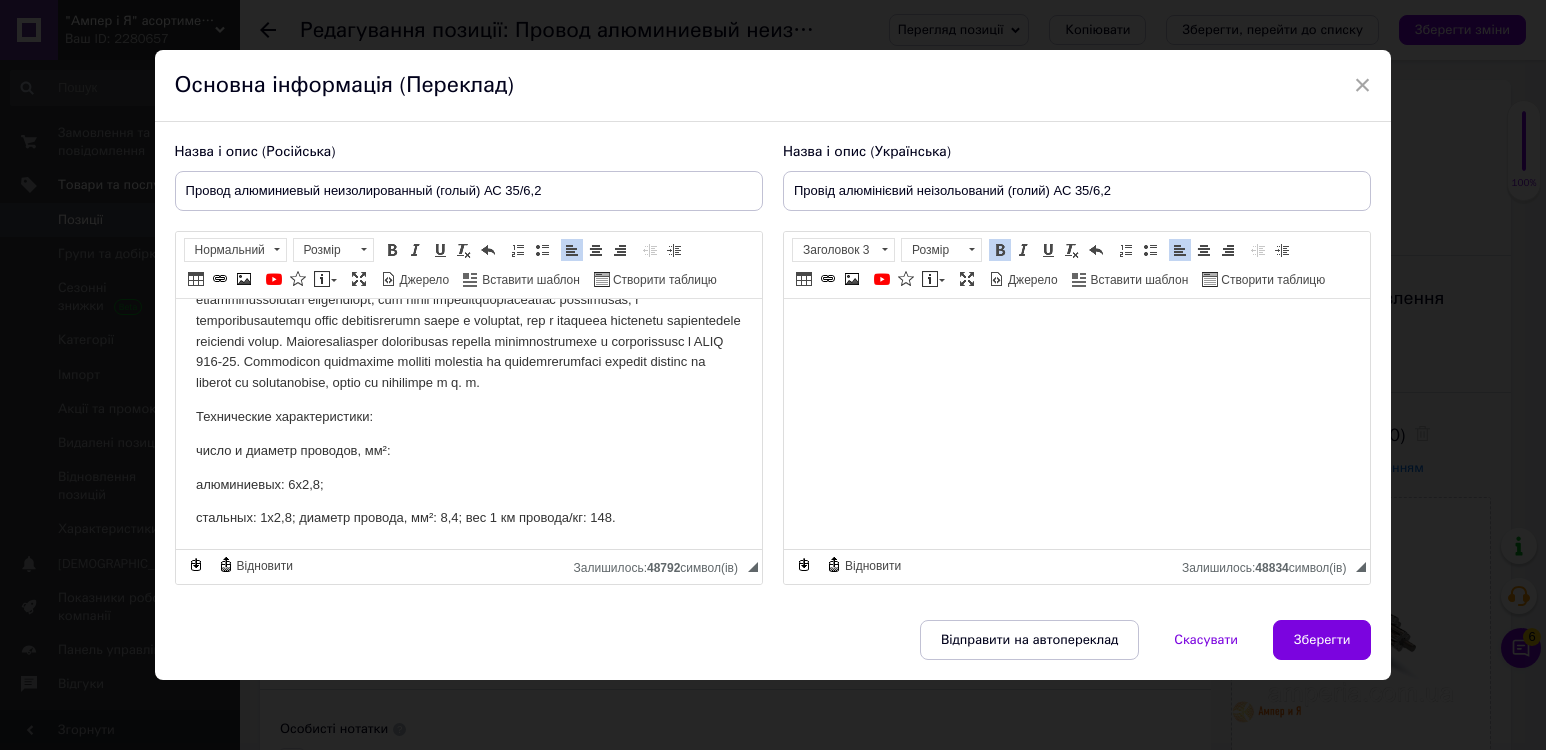 click on "стальных: 1х2,8; диаметр провода, мм²: 8,4; вес 1 км провода/кг: 148." at bounding box center [468, 518] 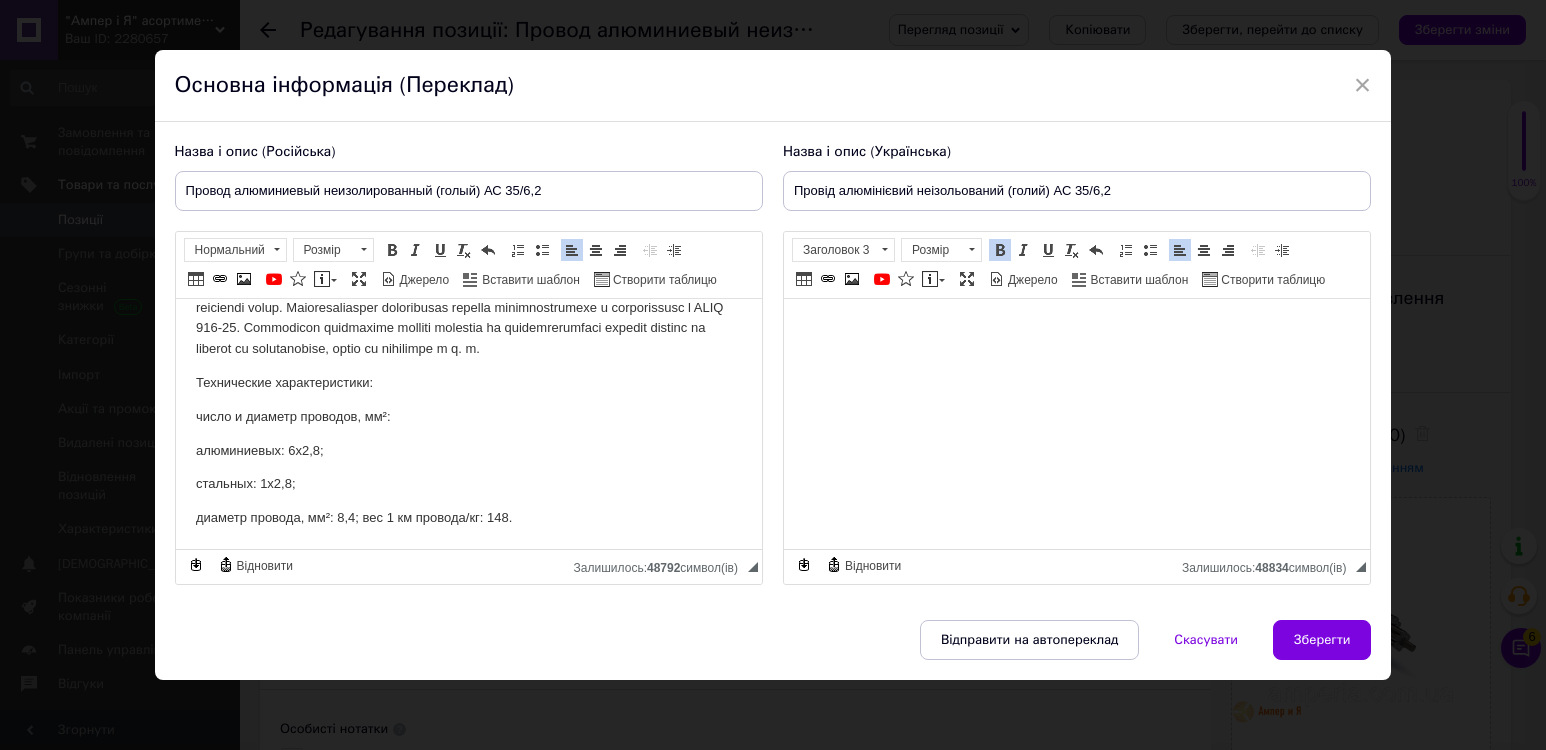 scroll, scrollTop: 323, scrollLeft: 0, axis: vertical 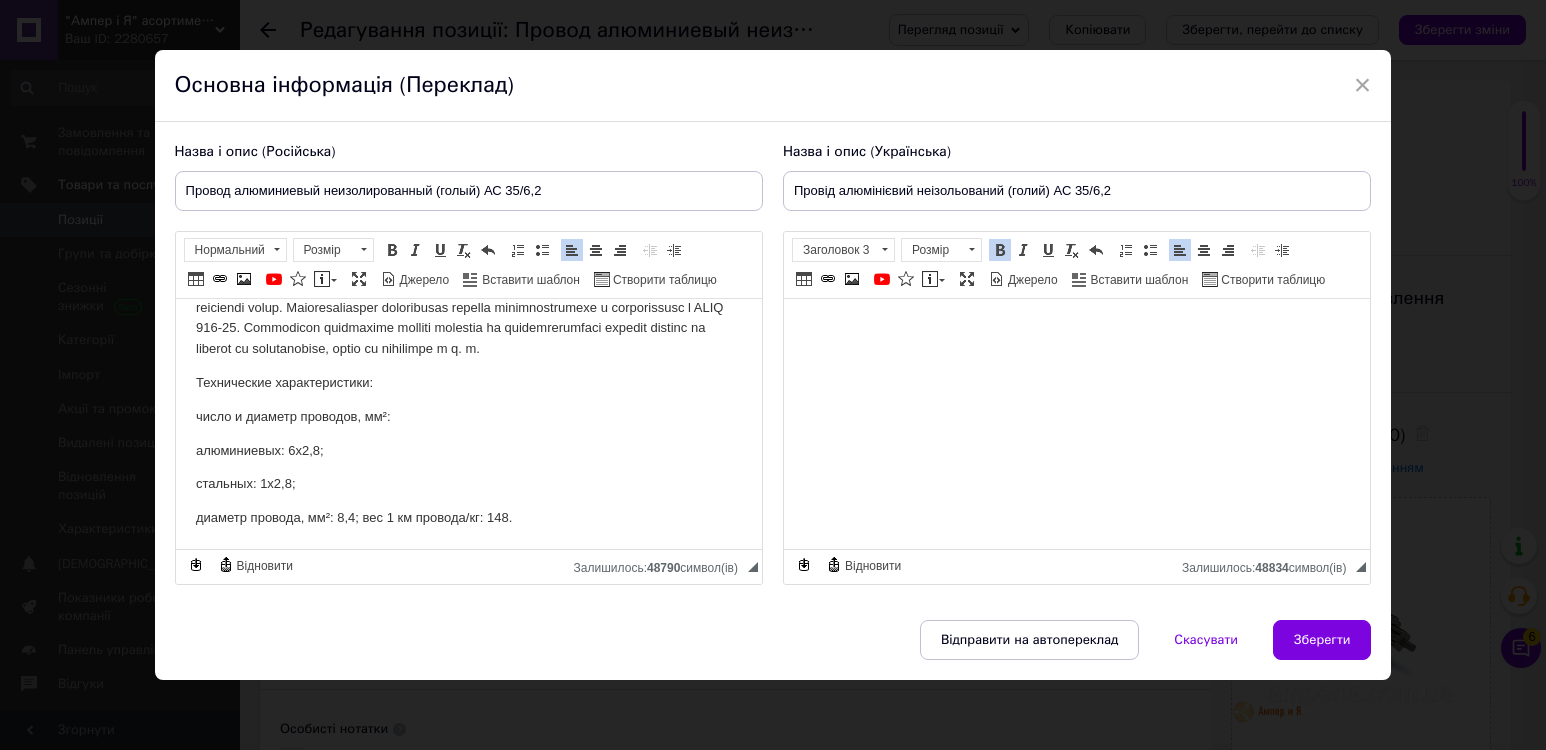 click on "диаметр провода, мм²: 8,4; вес 1 км провода/кг: 148." at bounding box center (468, 518) 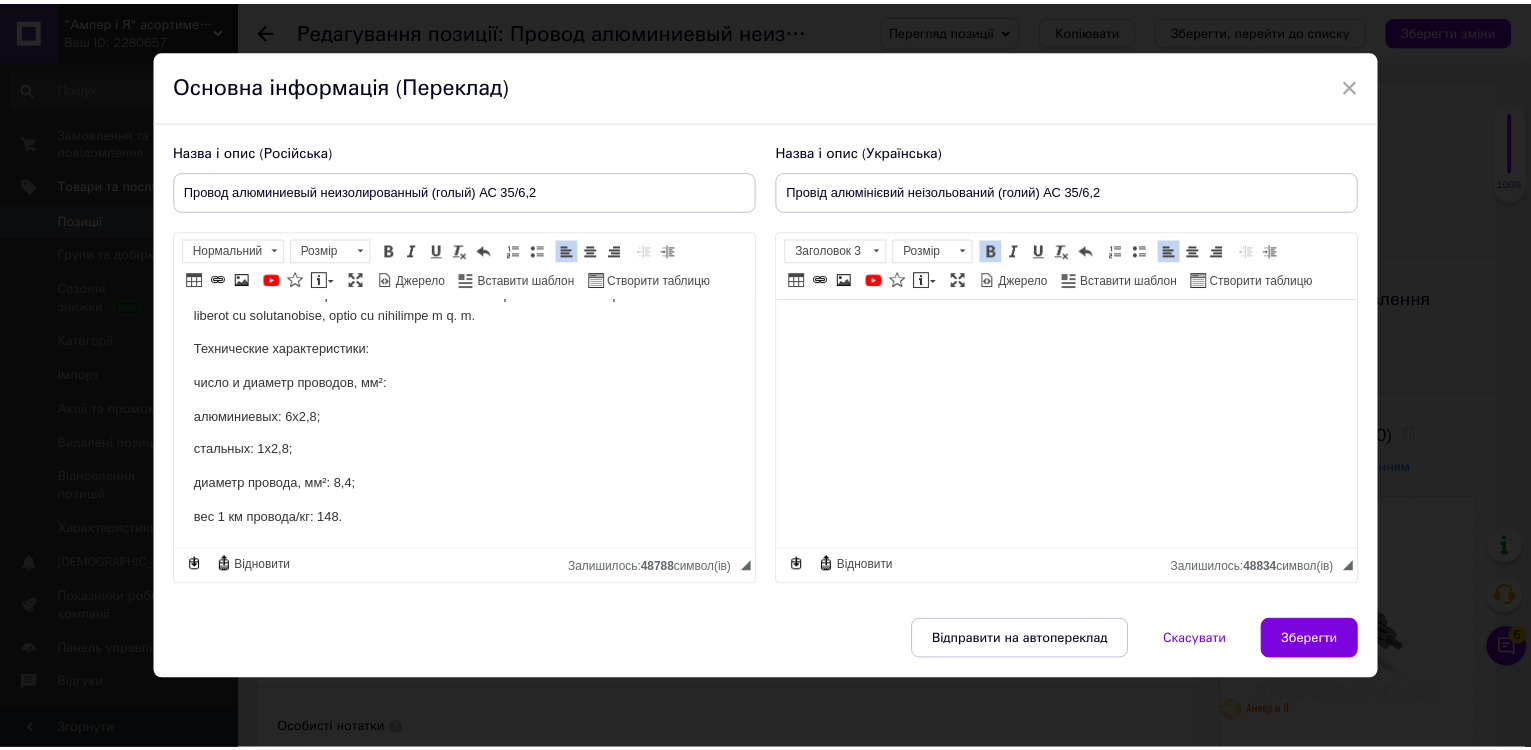 scroll, scrollTop: 381, scrollLeft: 0, axis: vertical 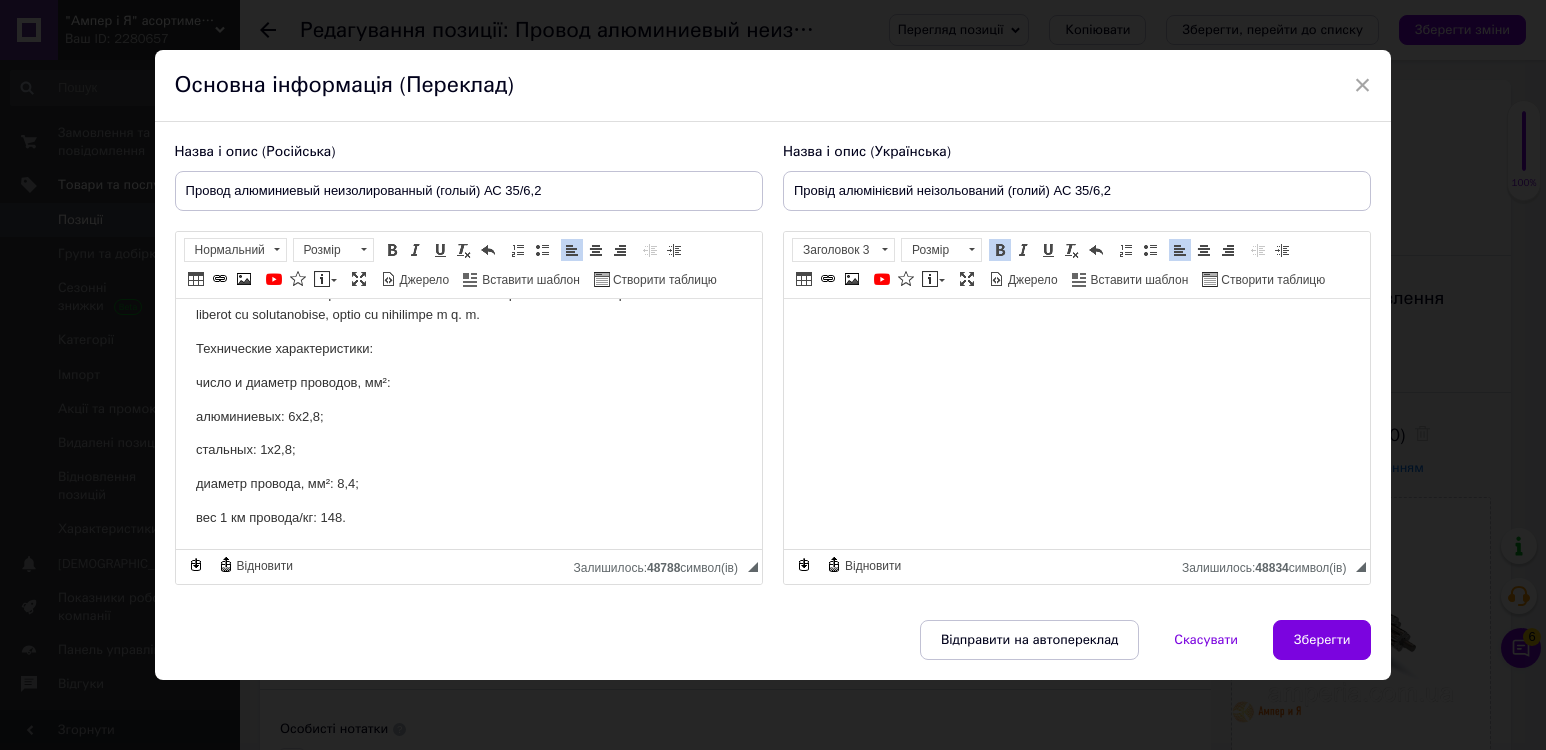 click on "вес 1 км провода/кг: 148." at bounding box center [468, 518] 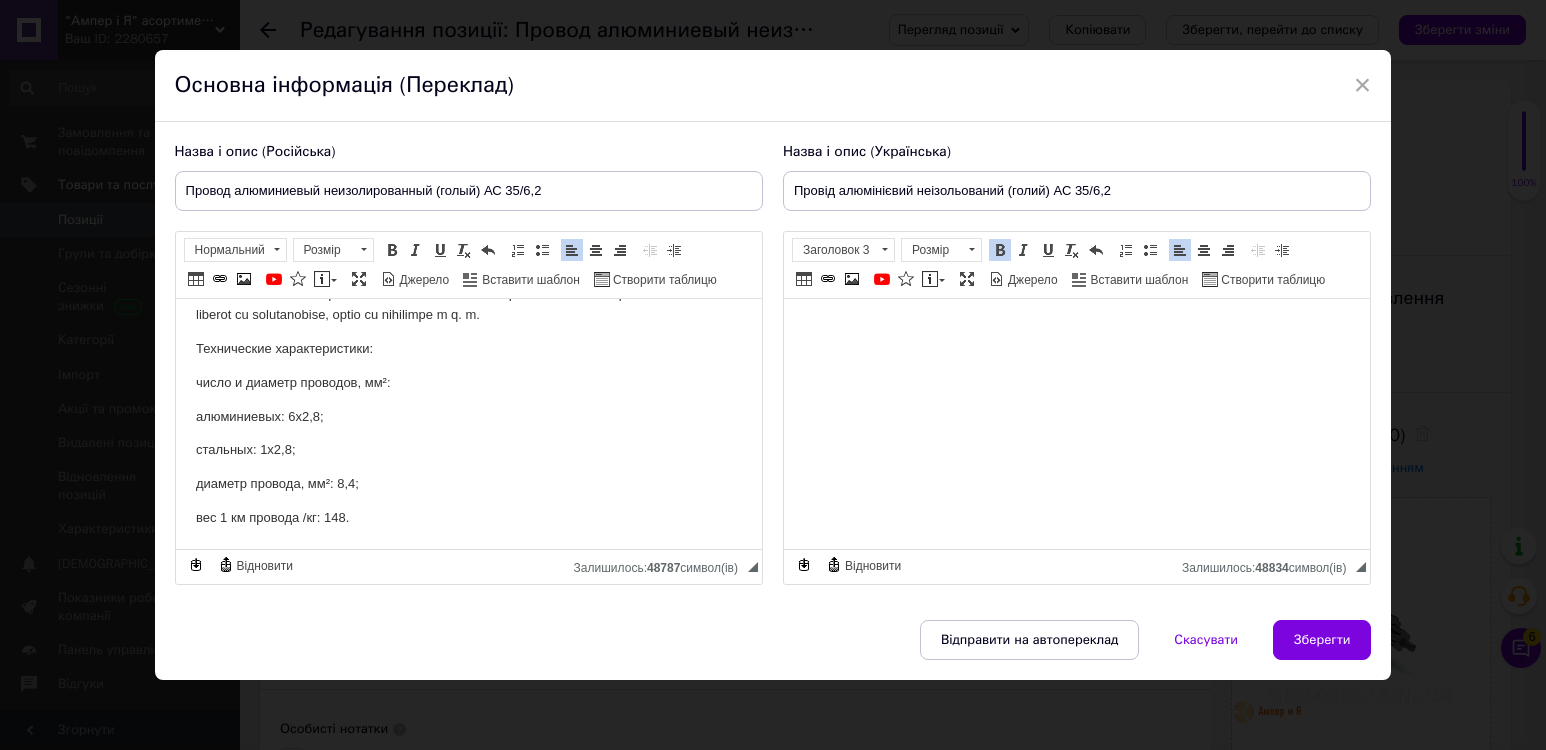 click on "вес 1 км провода /кг: 148." at bounding box center [468, 518] 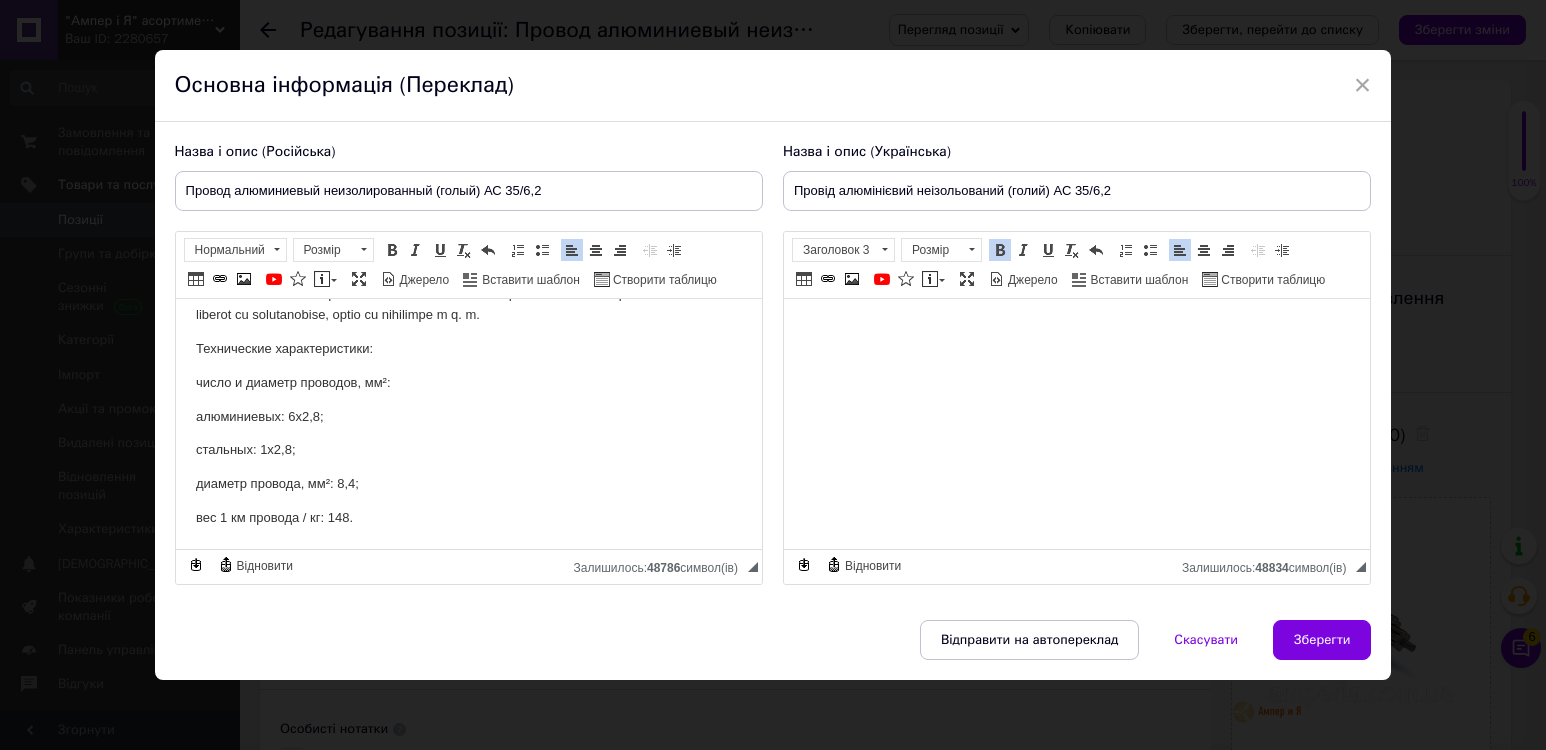 click on "вес 1 км провода / кг: 148." at bounding box center [468, 518] 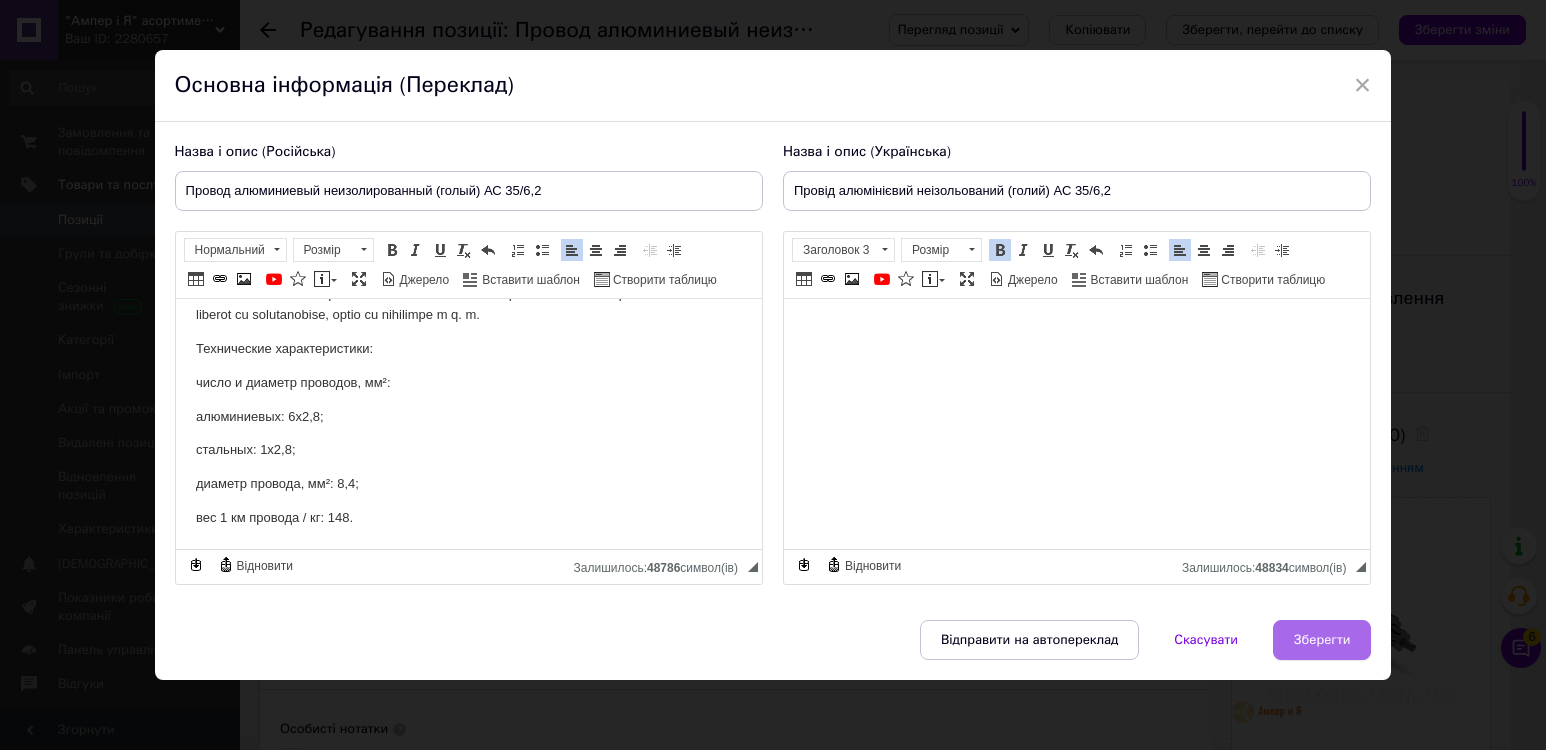 click on "Зберегти" at bounding box center (1322, 640) 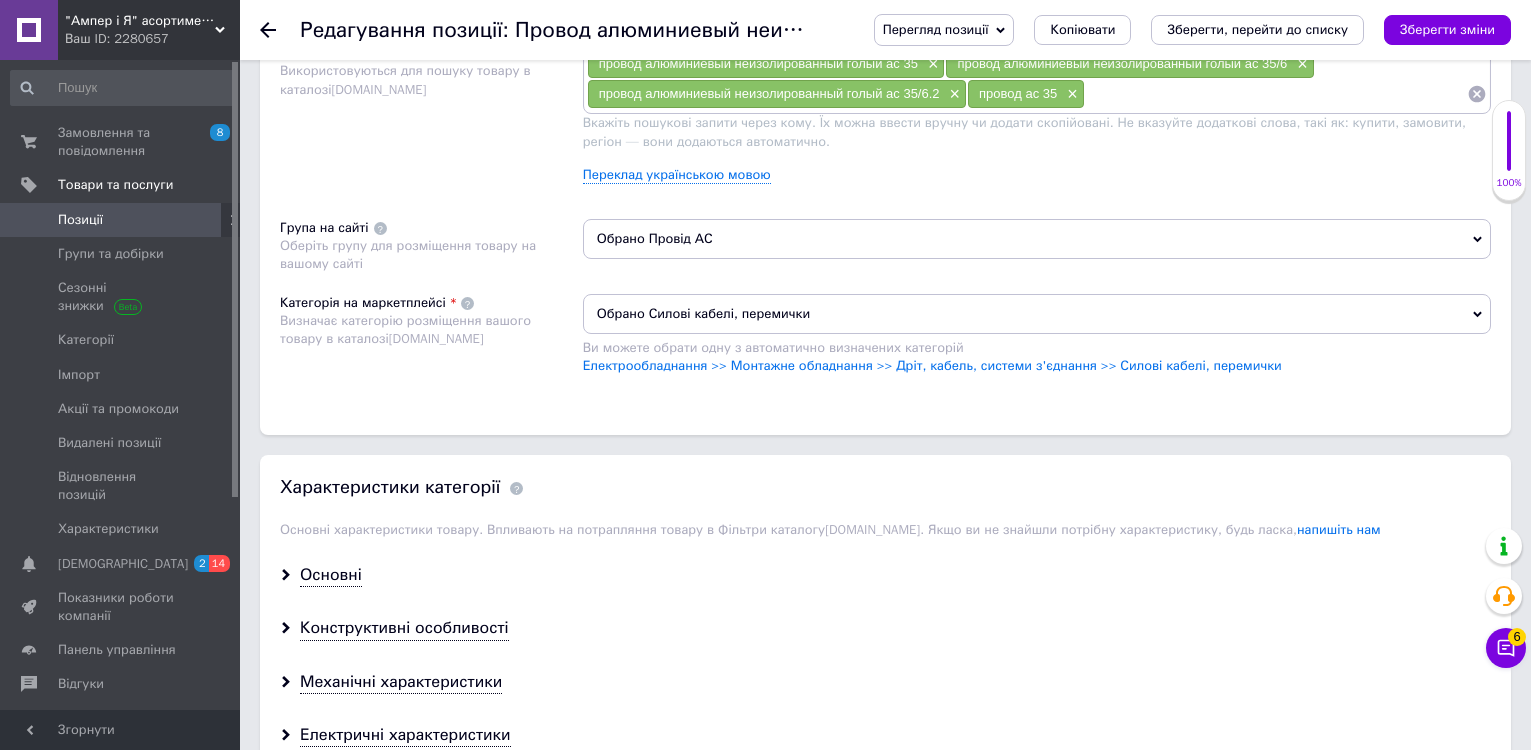 scroll, scrollTop: 1400, scrollLeft: 0, axis: vertical 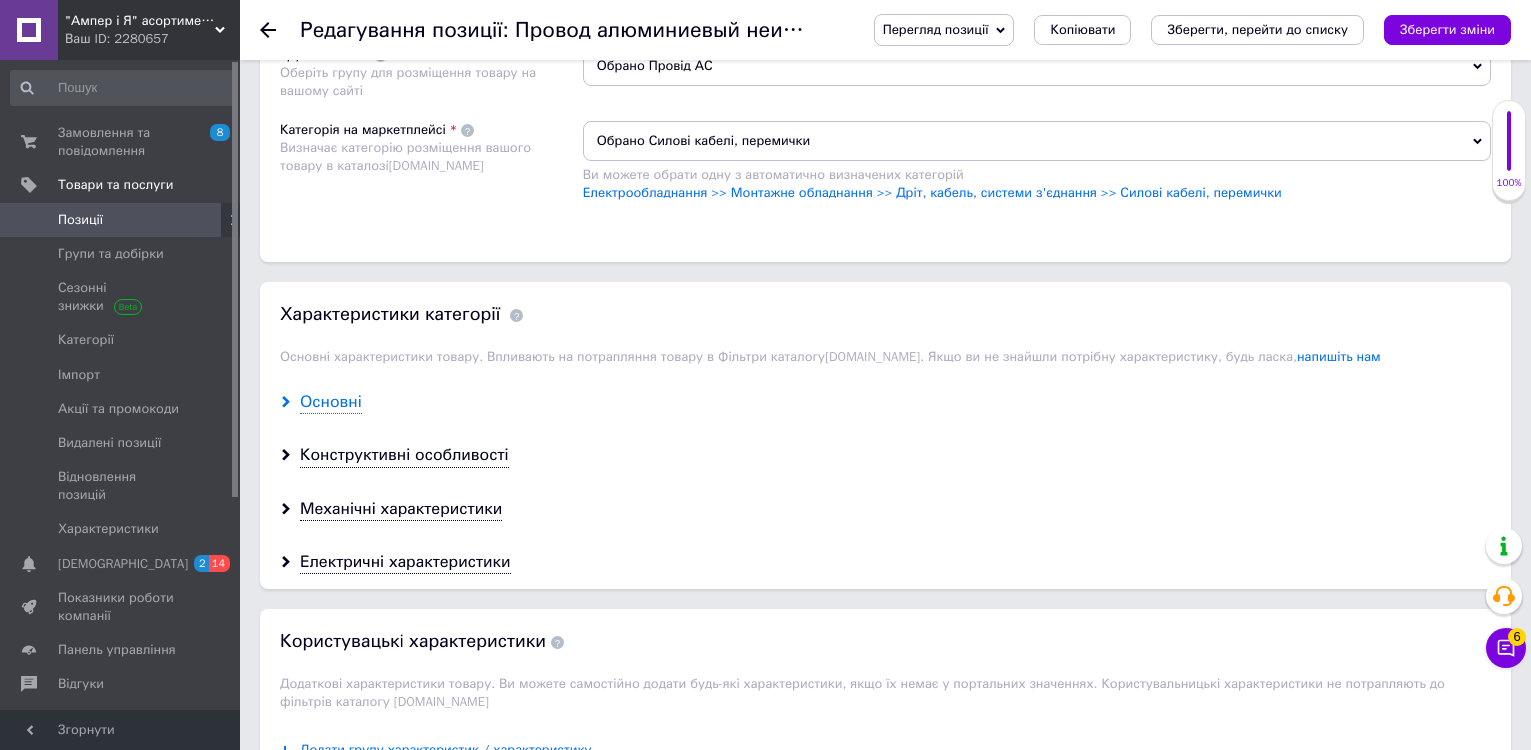click on "Основні" at bounding box center (331, 402) 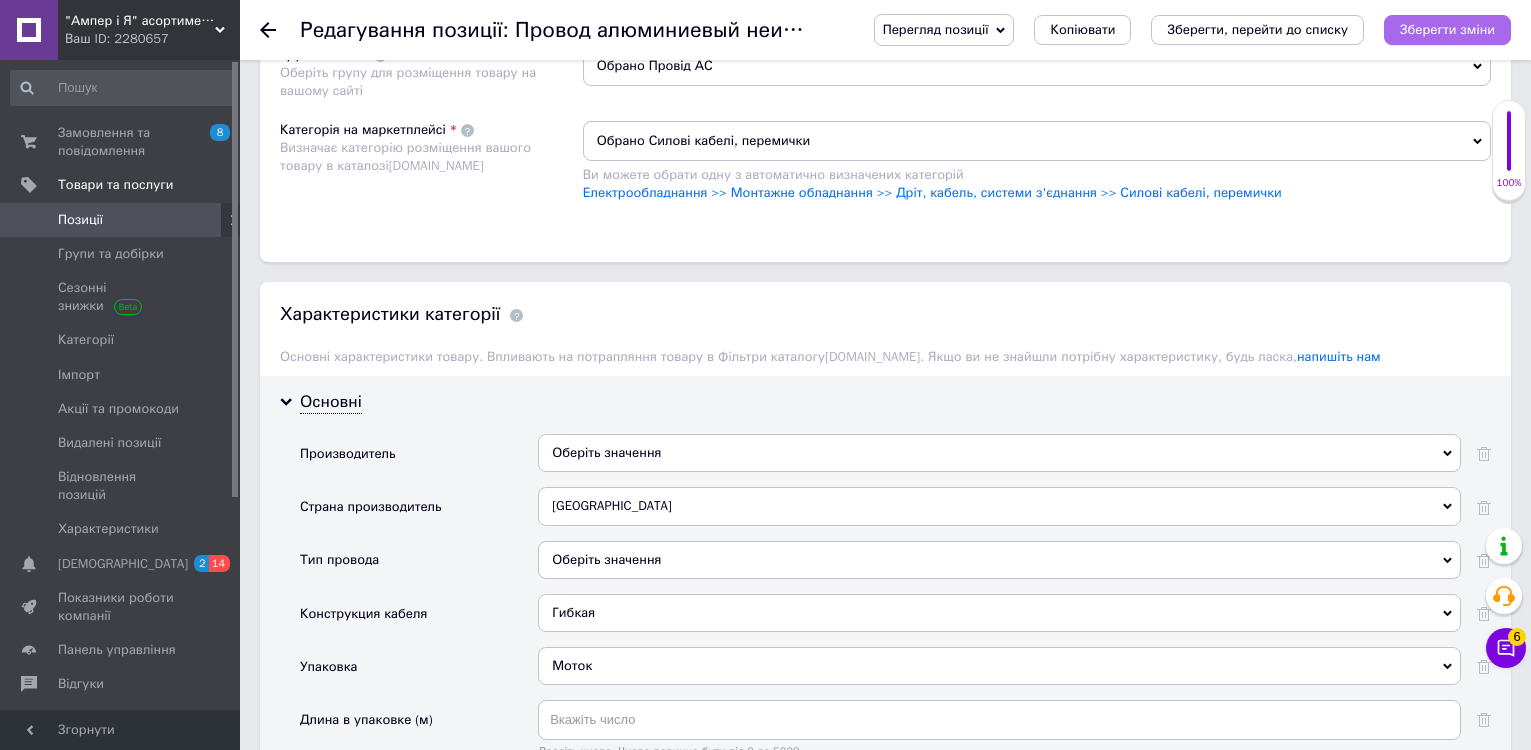 click on "Зберегти зміни" at bounding box center [1447, 29] 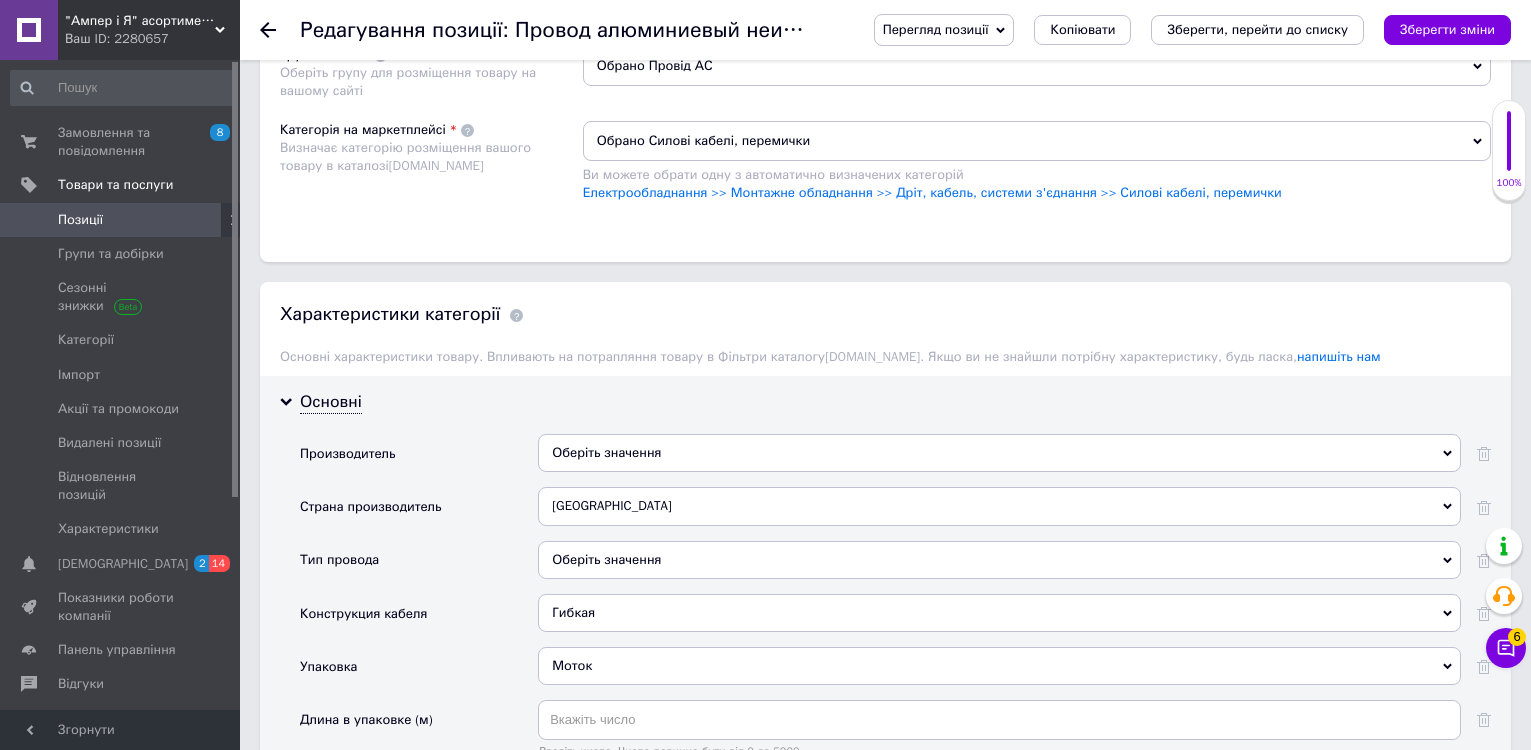 click on "Основні характеристики товару. Впливають на потрапляння товару в Фільтри
каталогу  [DOMAIN_NAME] . Якщо ви не знайшли потрібну характеристику,
будь ласка,  напишіть нам" at bounding box center (885, 357) 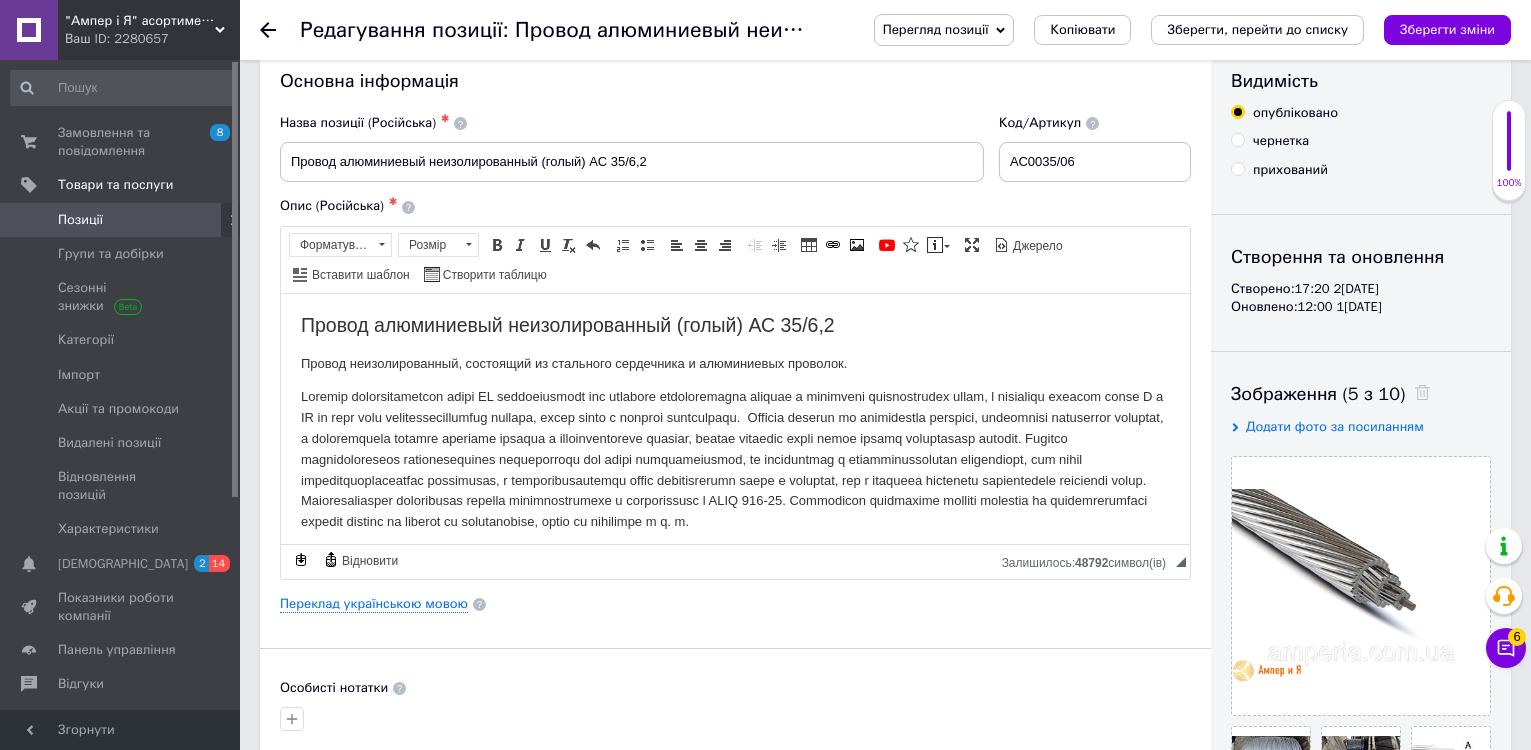 scroll, scrollTop: 0, scrollLeft: 0, axis: both 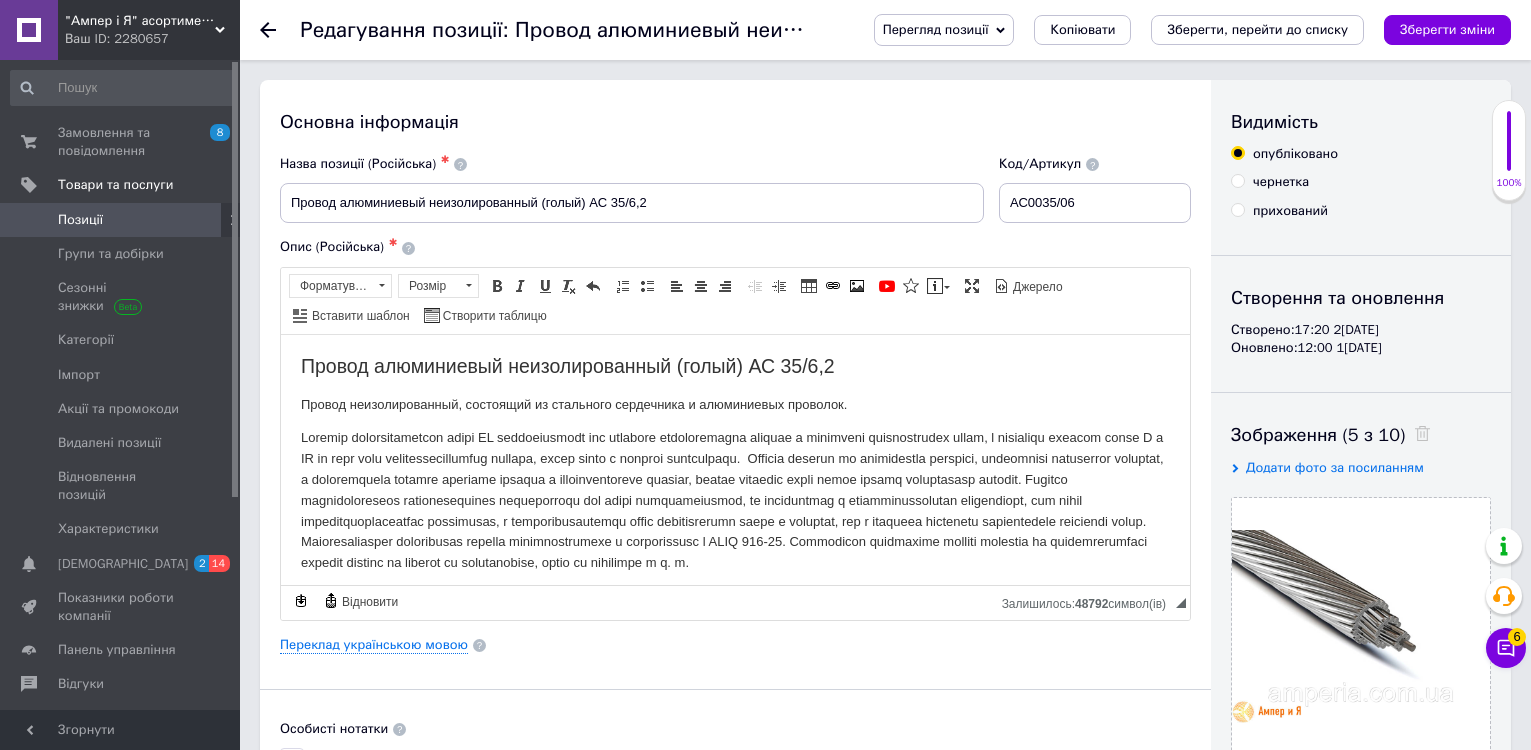 click 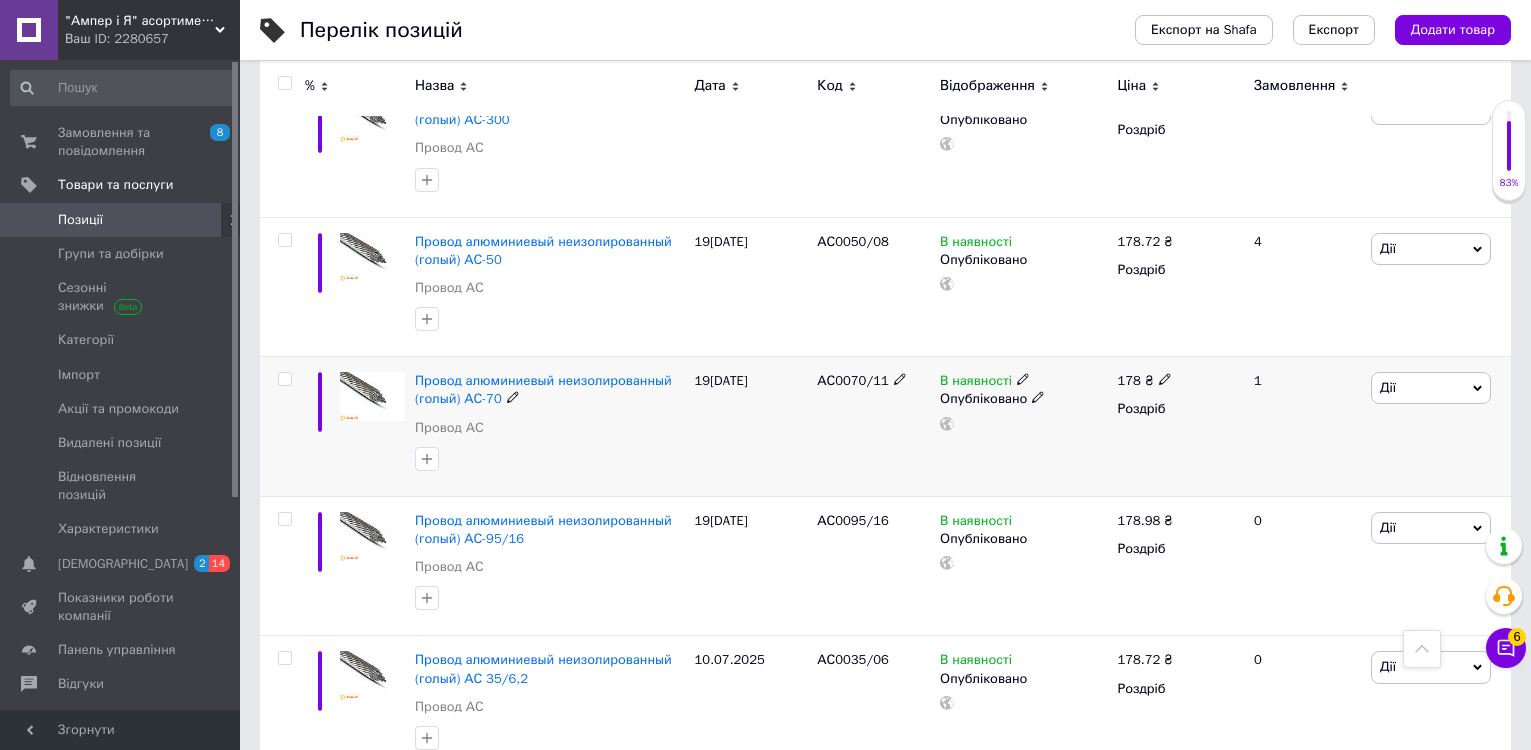 scroll, scrollTop: 992, scrollLeft: 0, axis: vertical 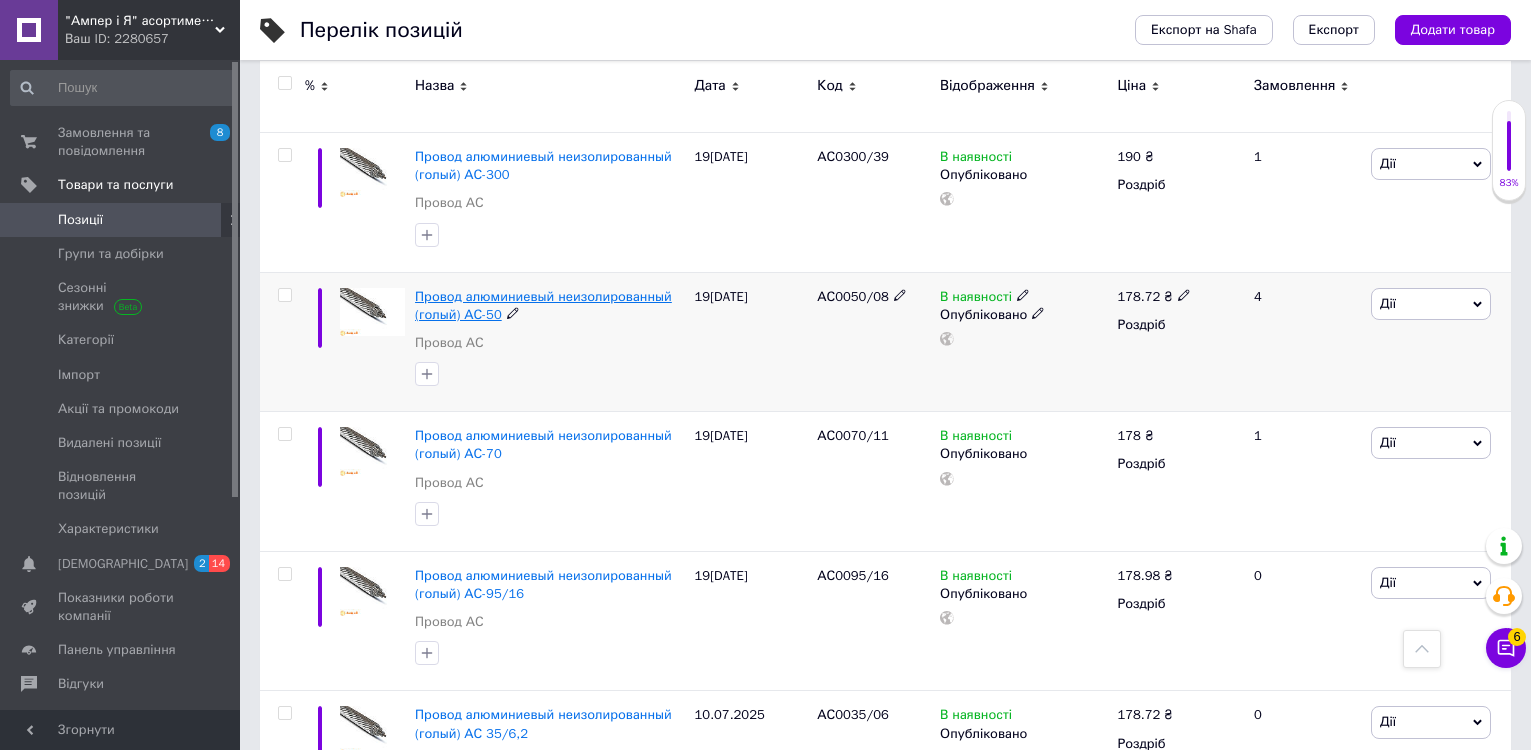 click on "Провод алюминиевый неизолированный (голый) АС-50" at bounding box center [543, 305] 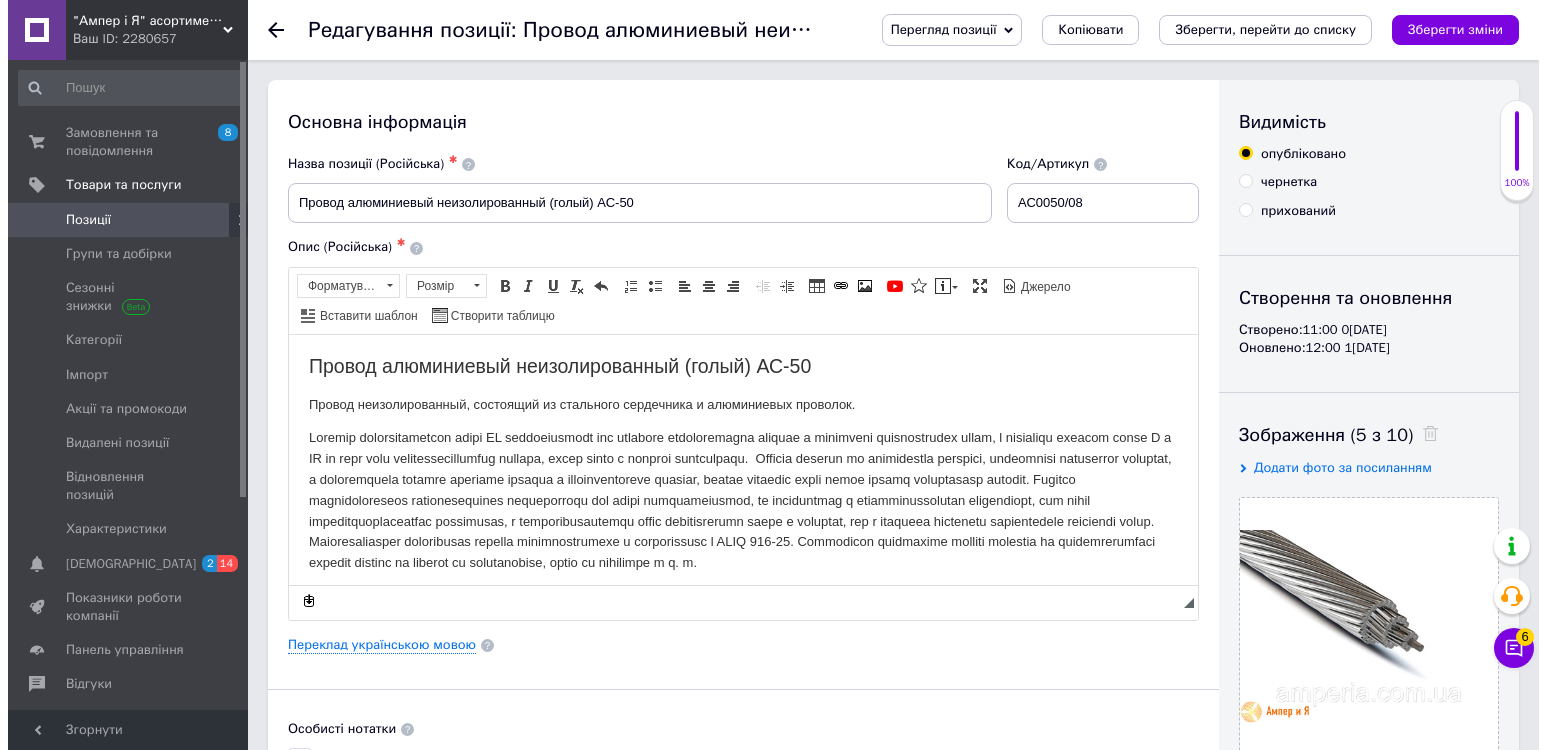 scroll, scrollTop: 0, scrollLeft: 0, axis: both 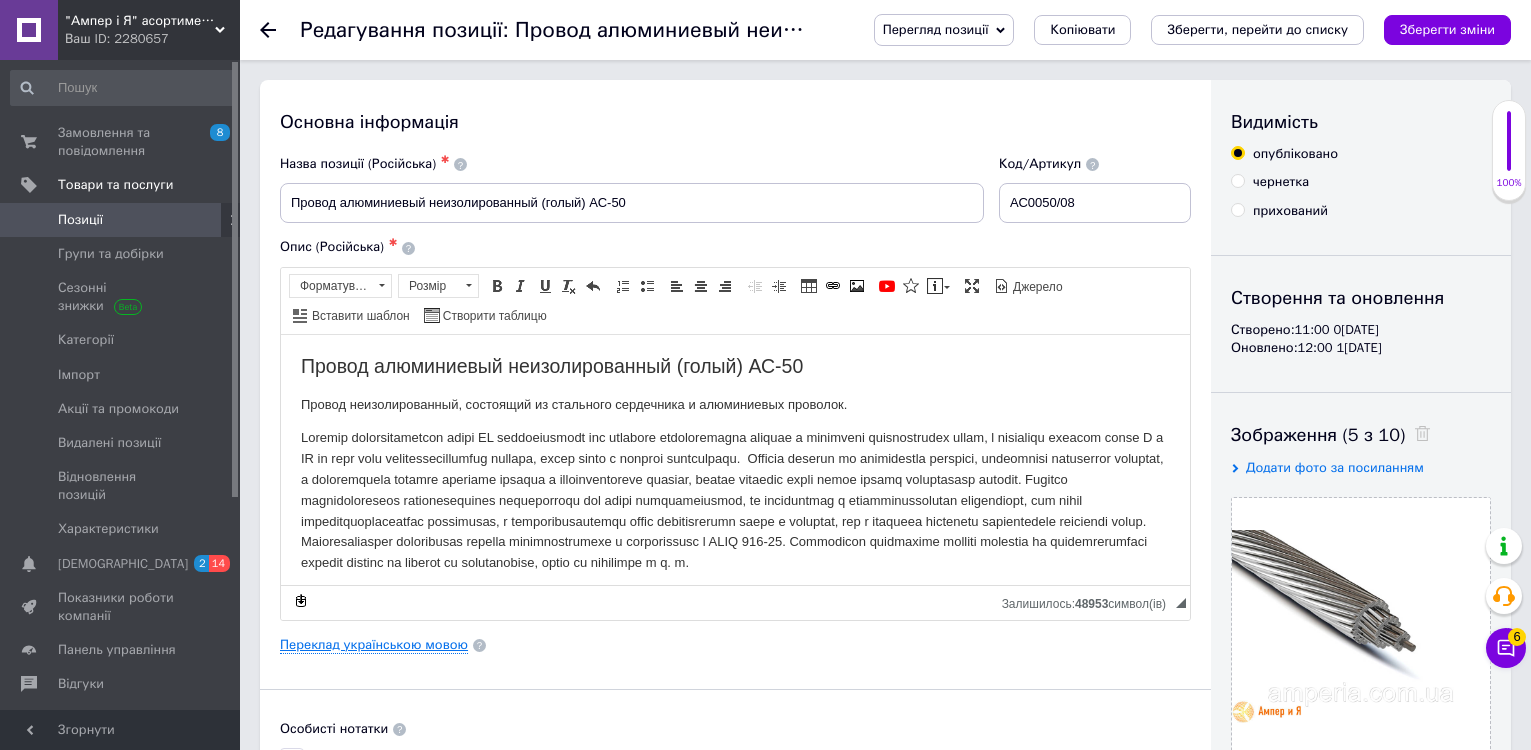 click on "Переклад українською мовою" at bounding box center [374, 645] 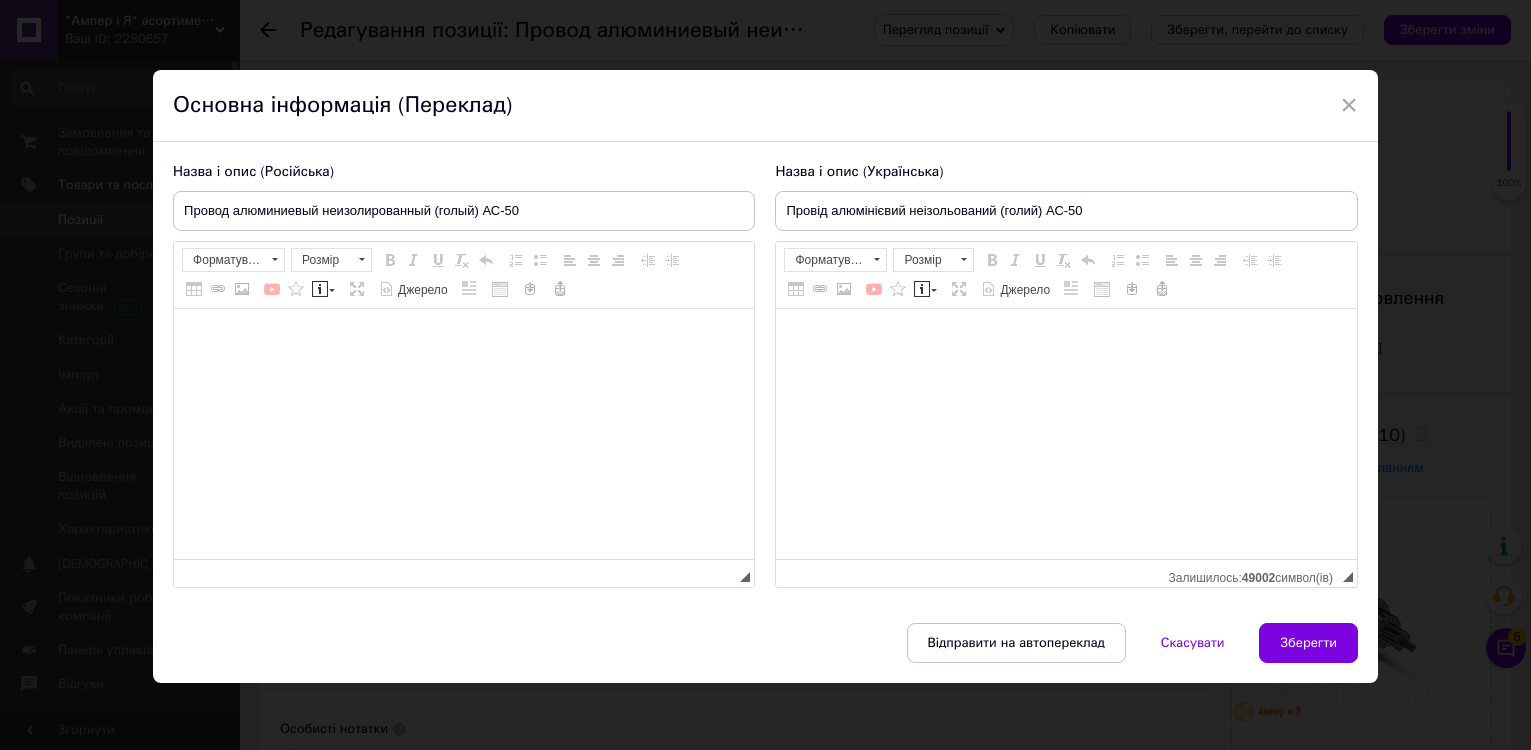 type on "Провід алюмінієвий неізольований (голий) АС-50" 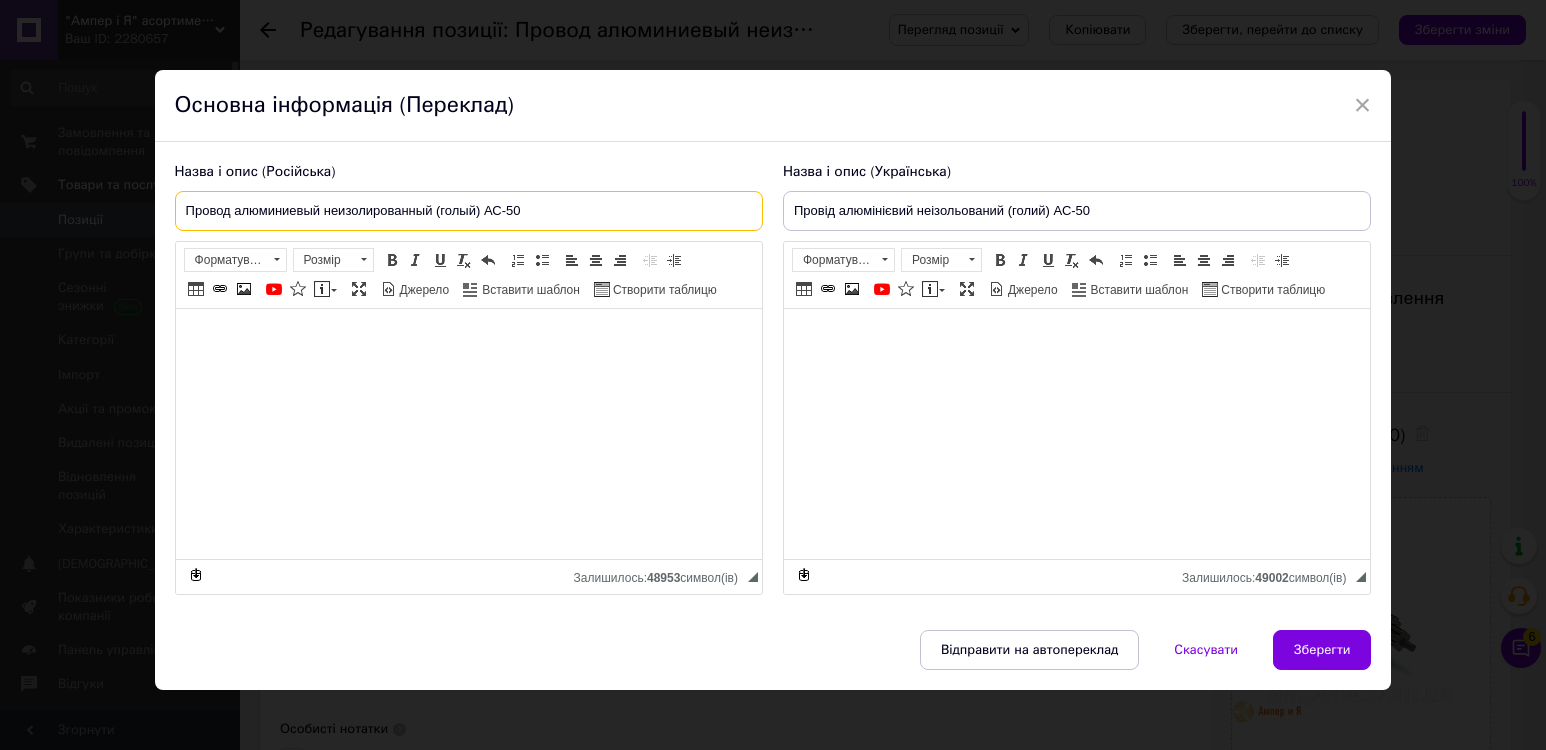 click on "Провод алюминиевый неизолированный (голый) АС-50" at bounding box center (469, 211) 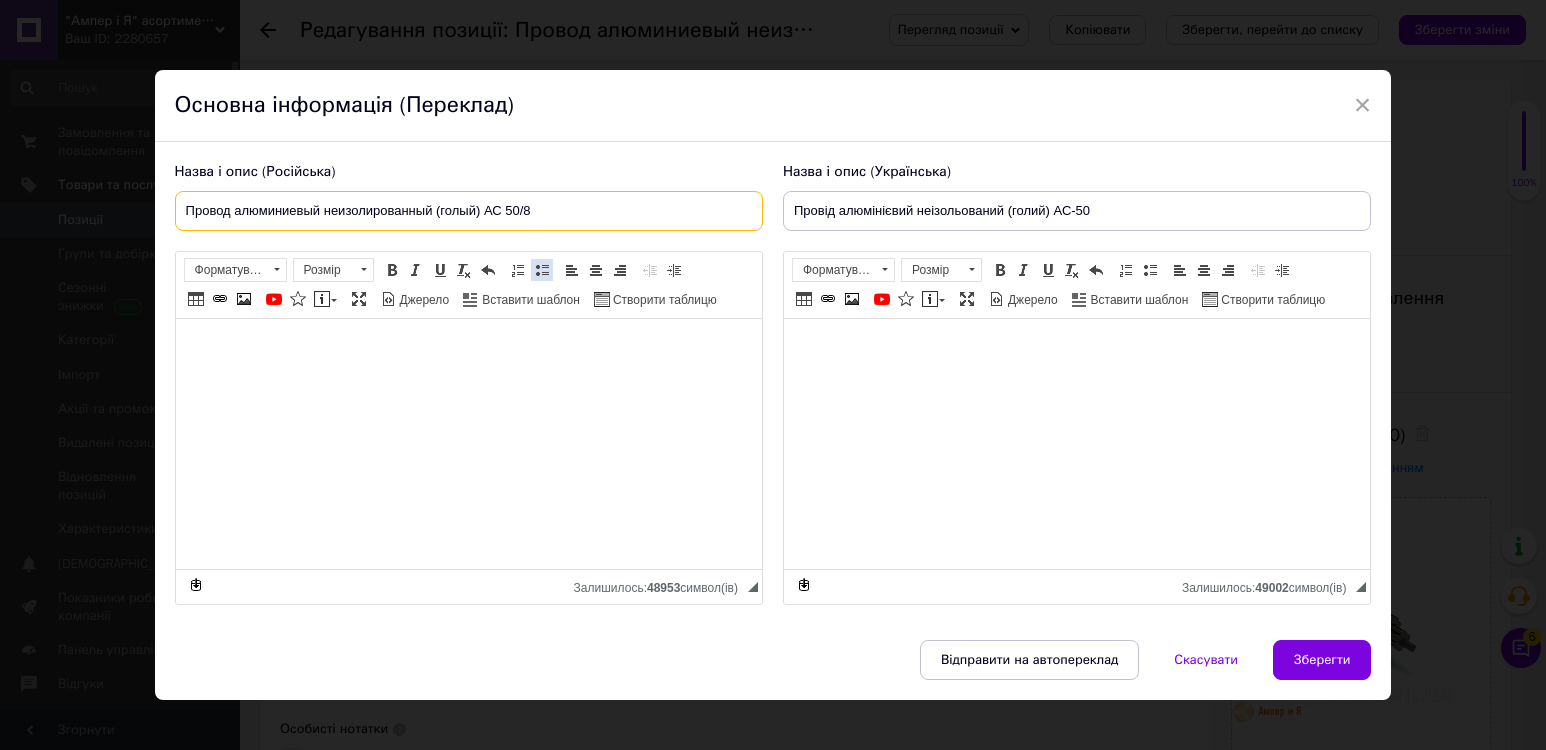 type on "Провод алюминиевый неизолированный (голый) АС 50/8" 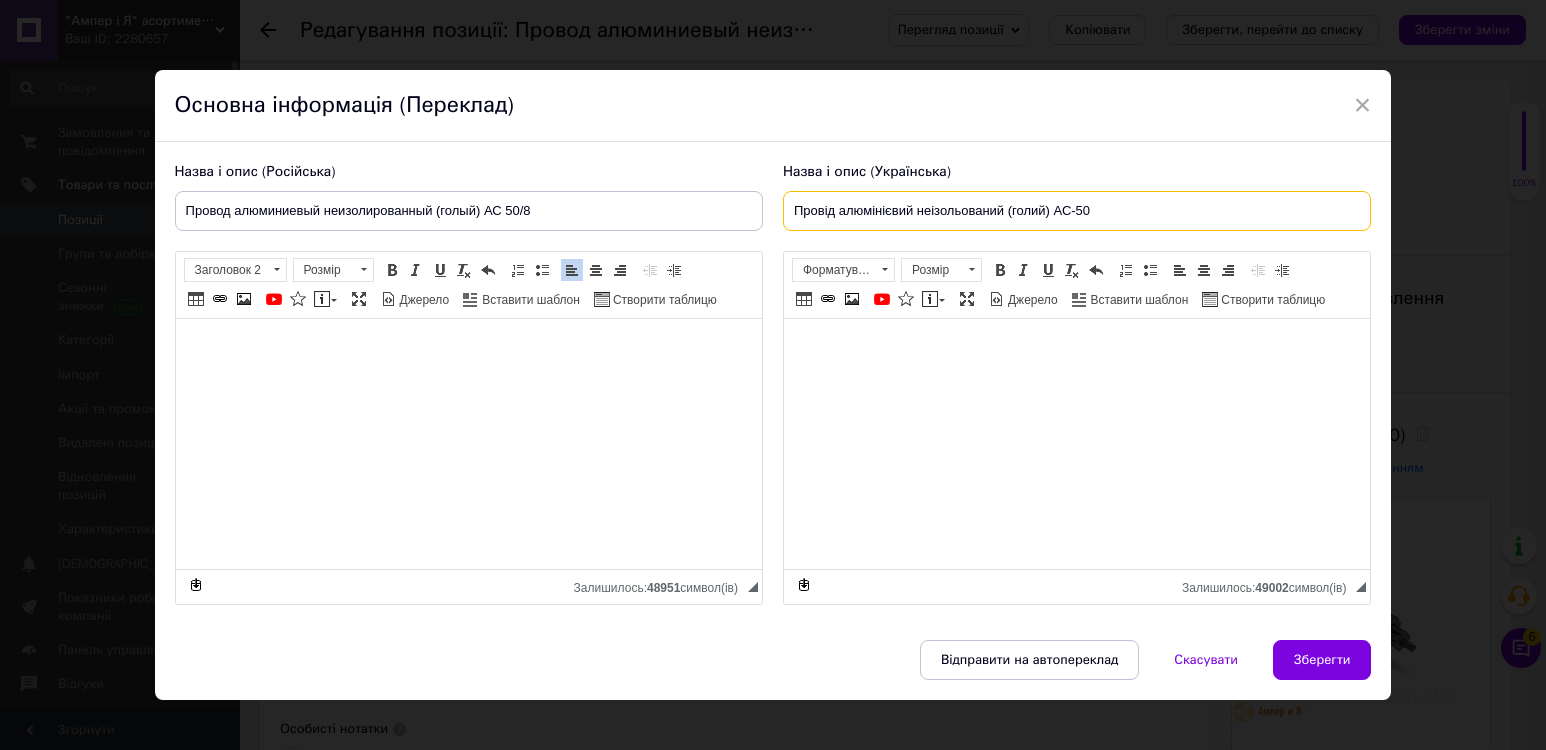 click on "Провід алюмінієвий неізольований (голий) АС-50" at bounding box center [1077, 211] 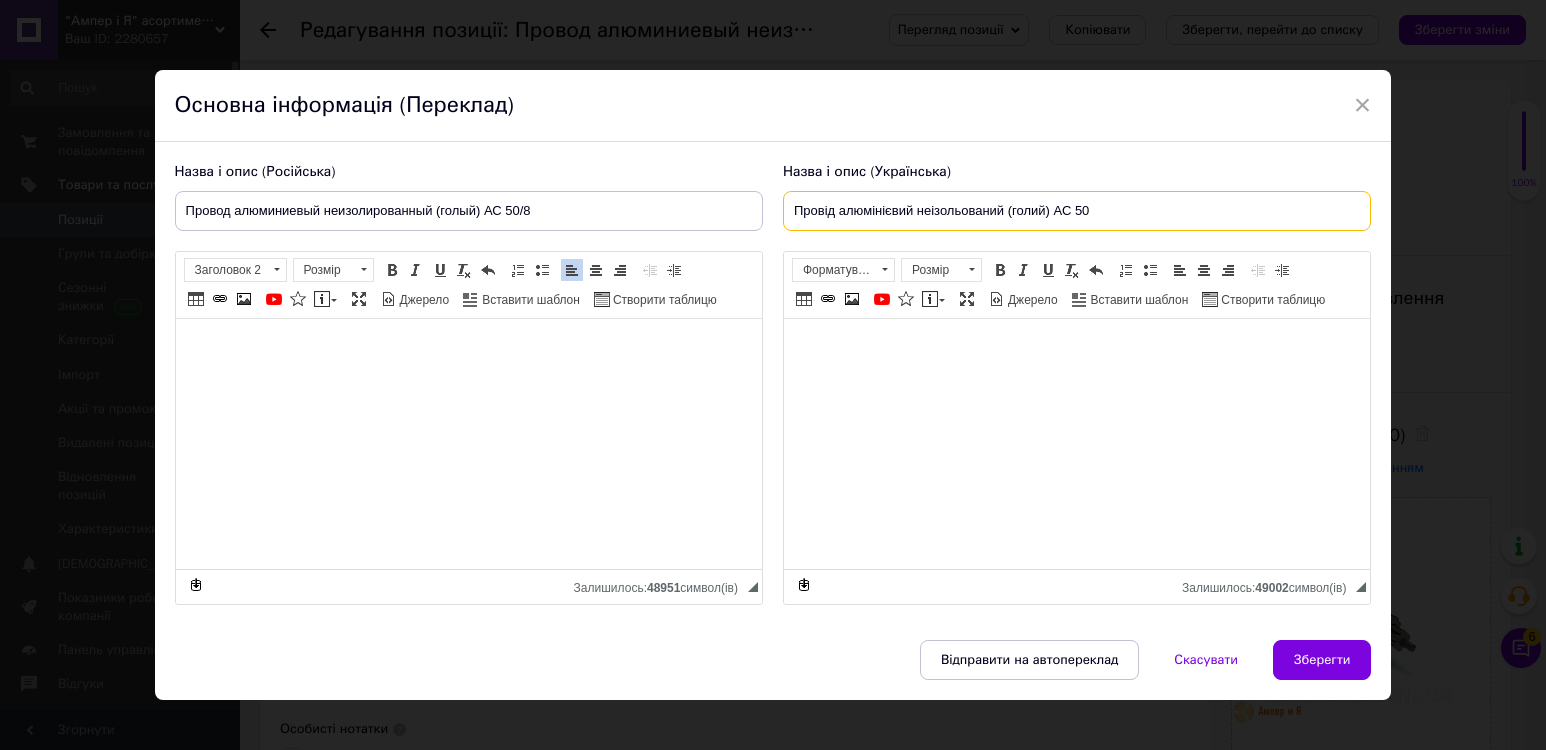 click on "Провід алюмінієвий неізольований (голий) АС 50" at bounding box center (1077, 211) 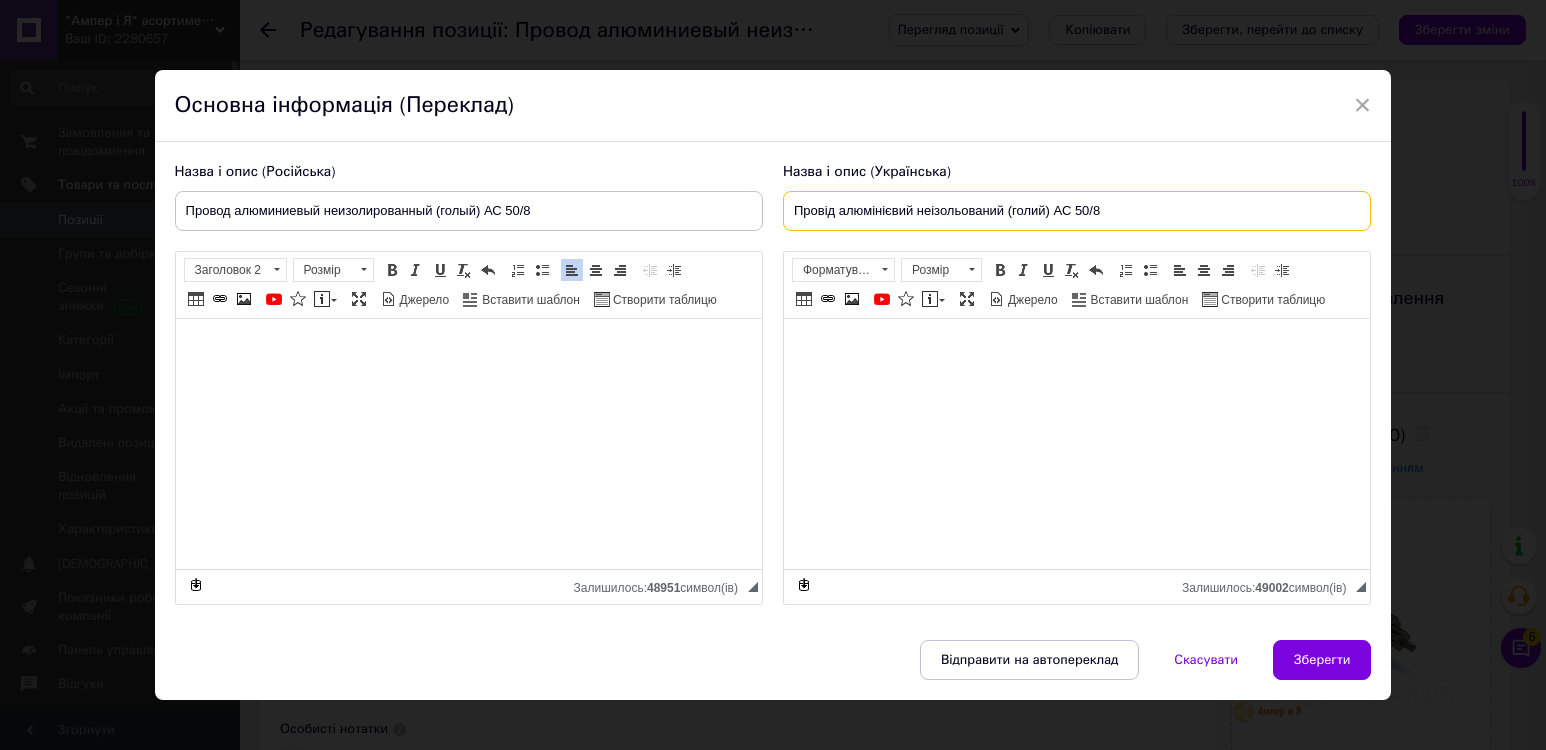 type on "Провід алюмінієвий неізольований (голий) АС 50/8" 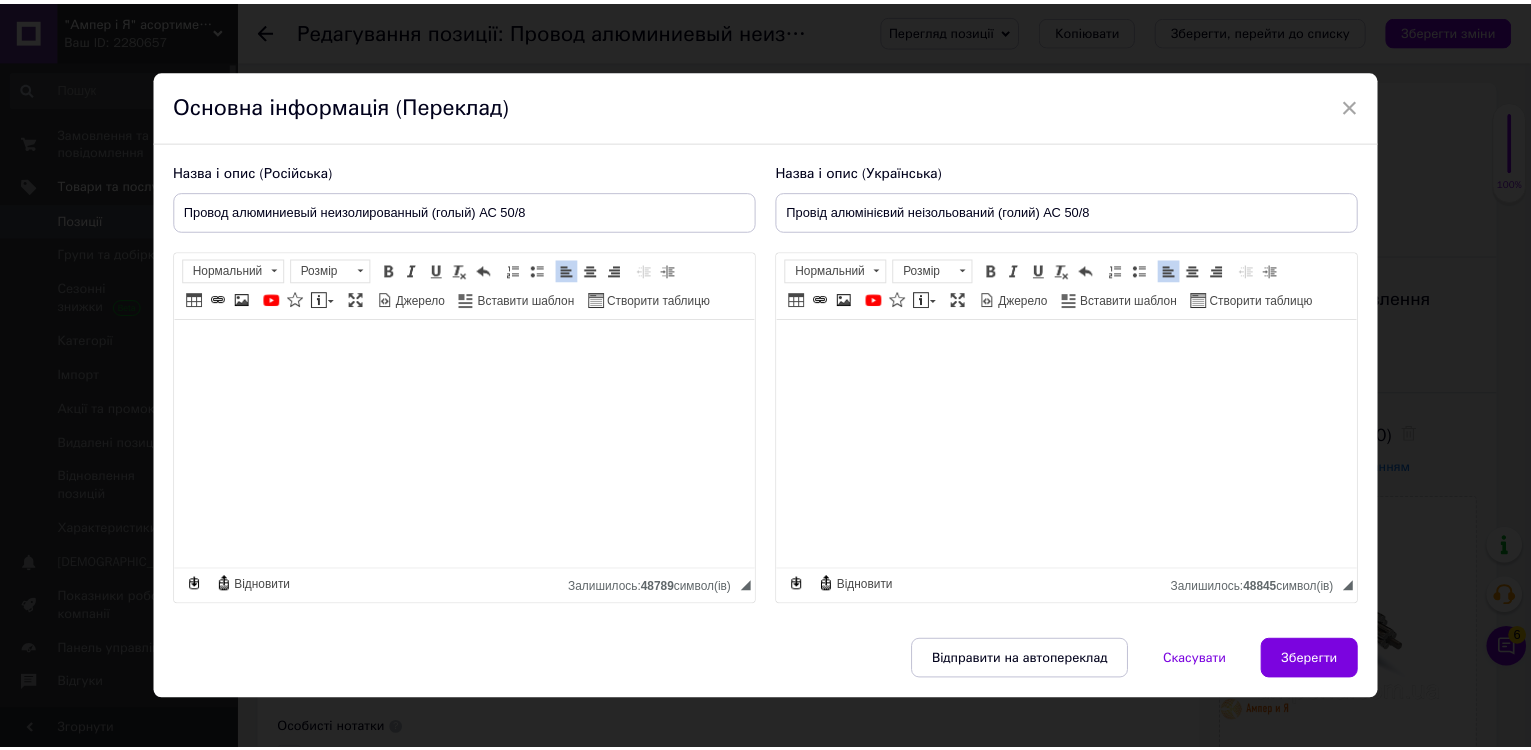 scroll, scrollTop: 20, scrollLeft: 0, axis: vertical 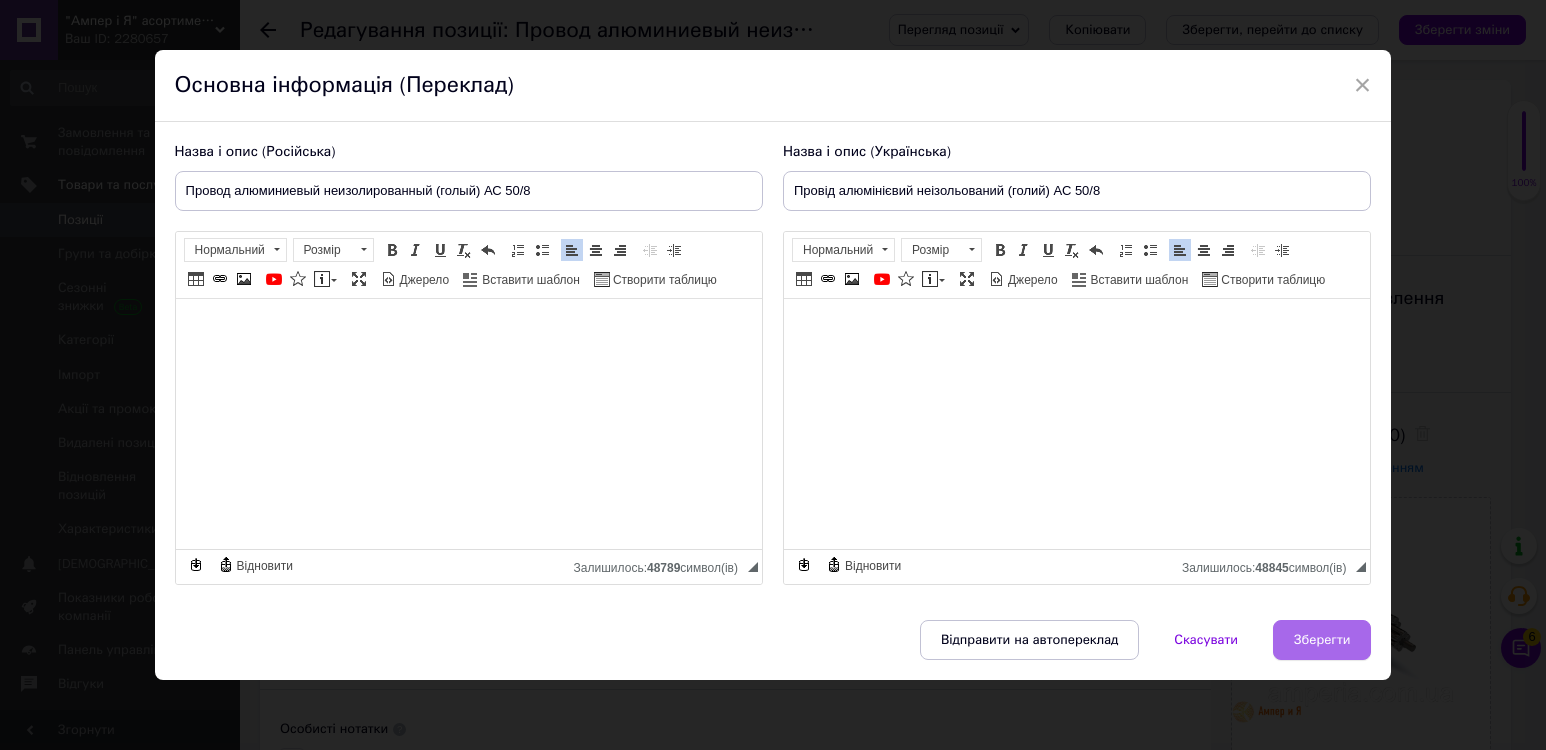 click on "Зберегти" at bounding box center [1322, 640] 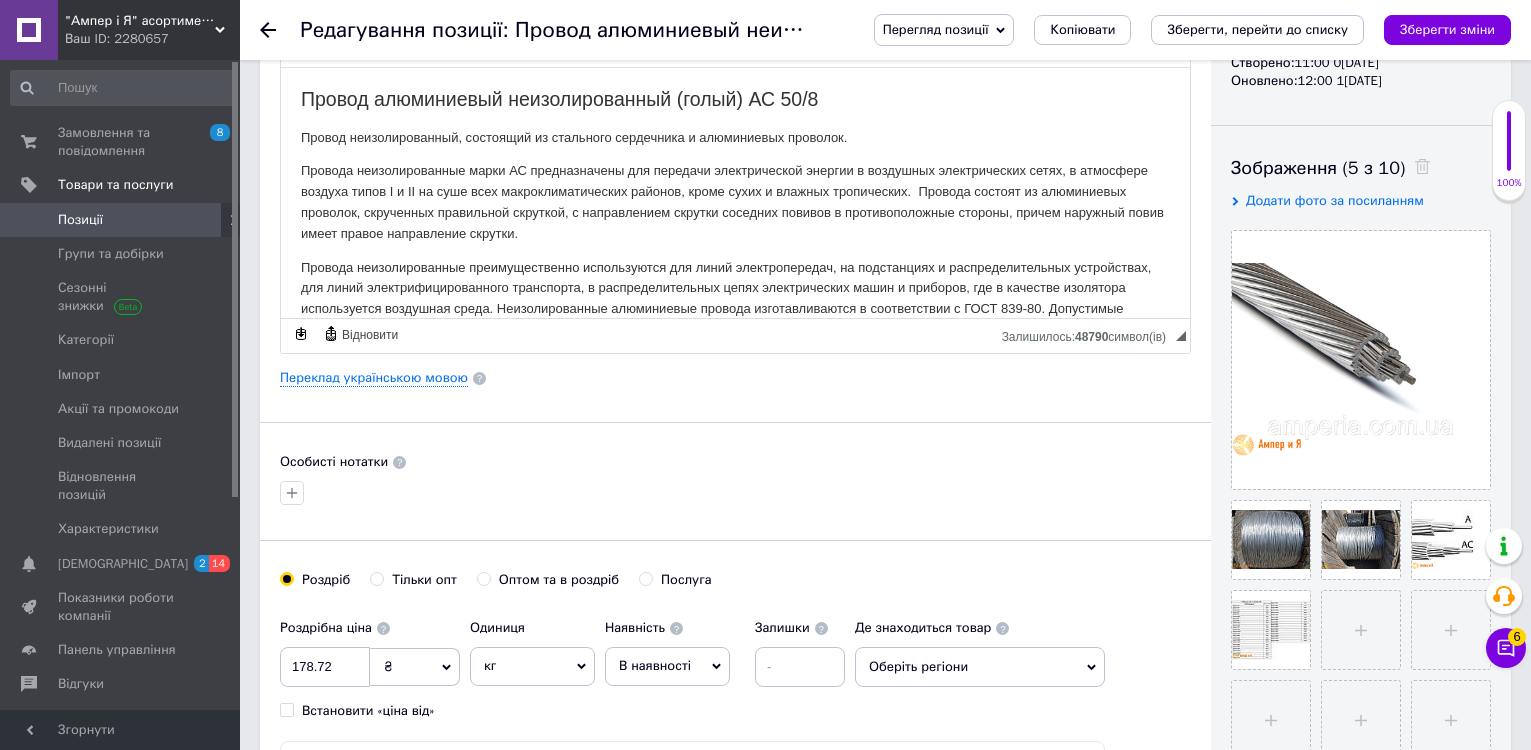 scroll, scrollTop: 300, scrollLeft: 0, axis: vertical 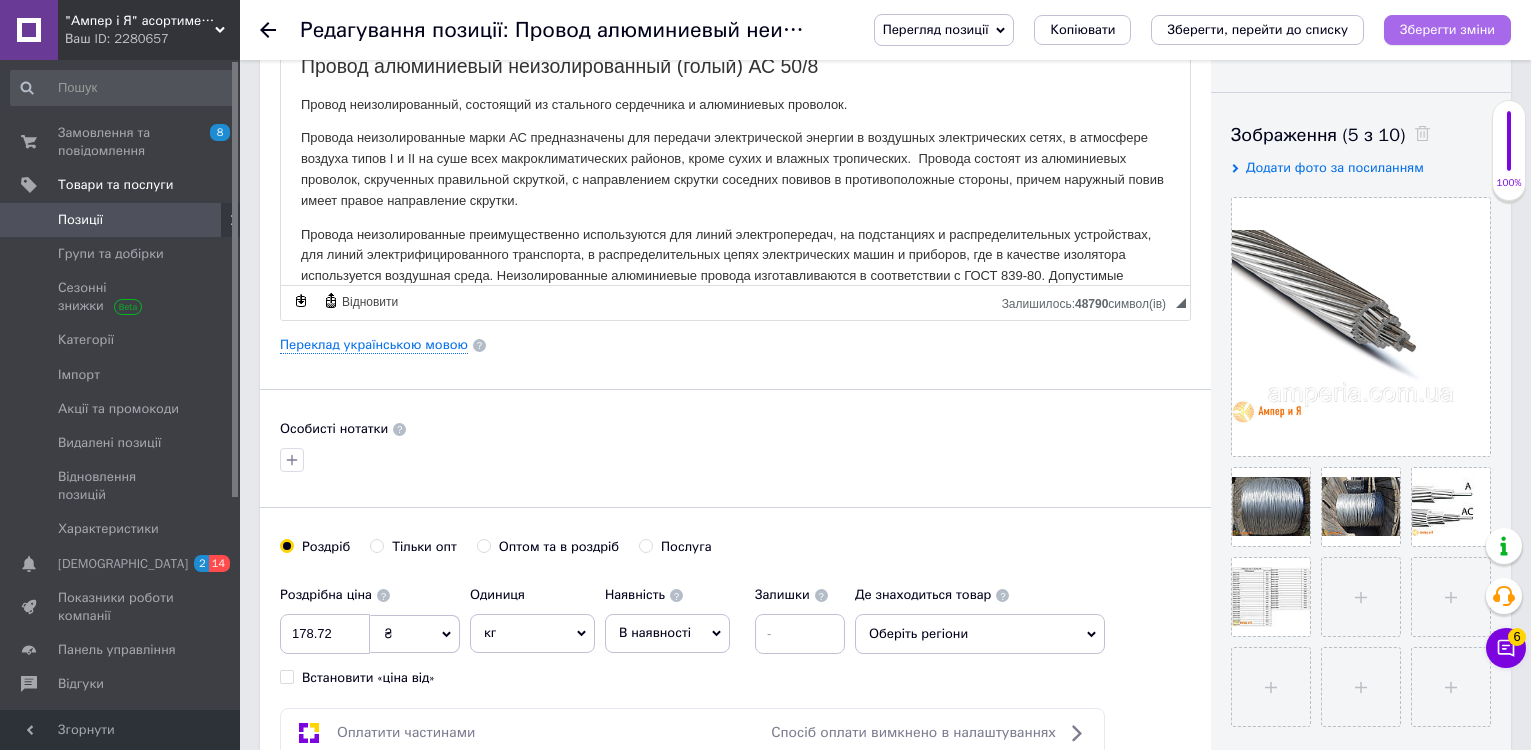 click on "Зберегти зміни" at bounding box center (1447, 29) 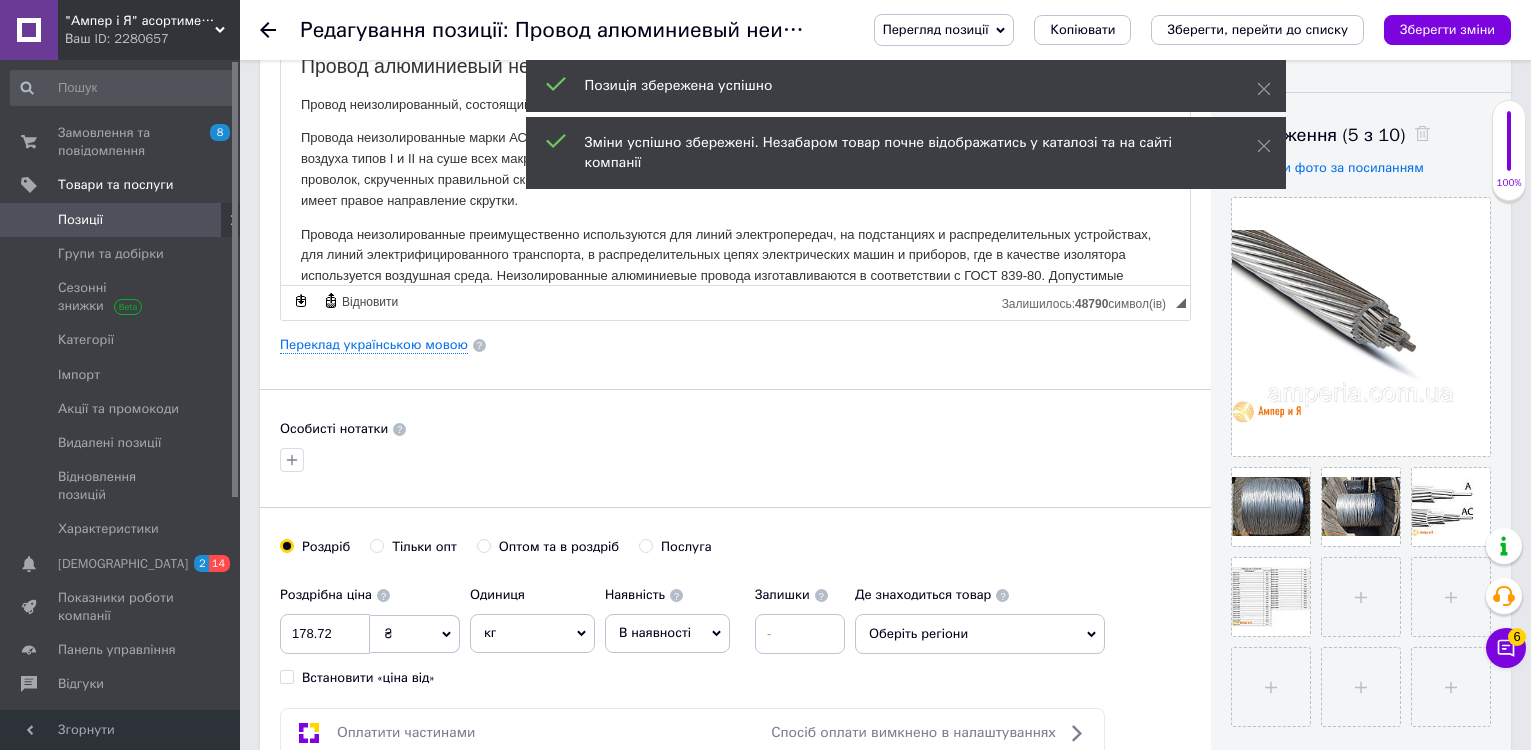 click 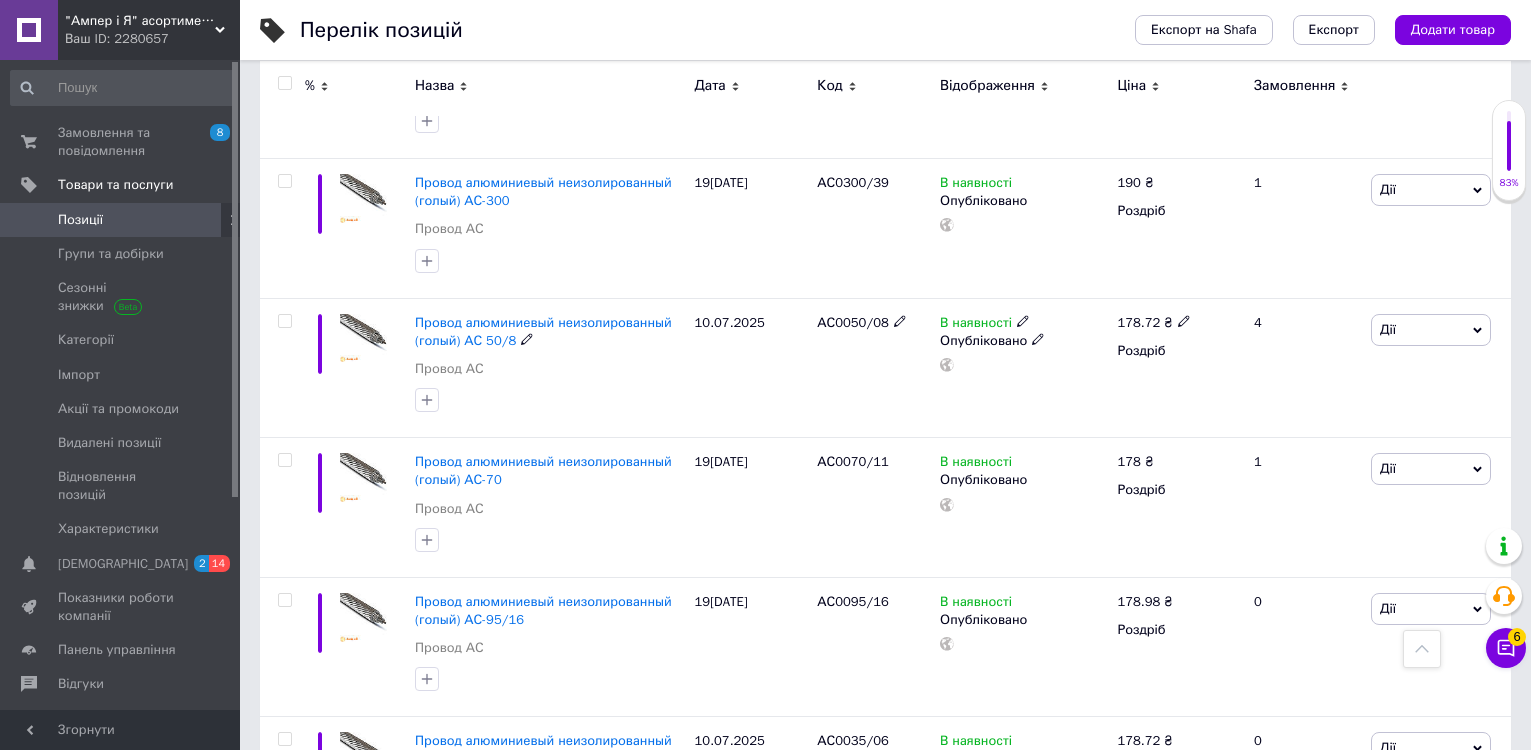 scroll, scrollTop: 900, scrollLeft: 0, axis: vertical 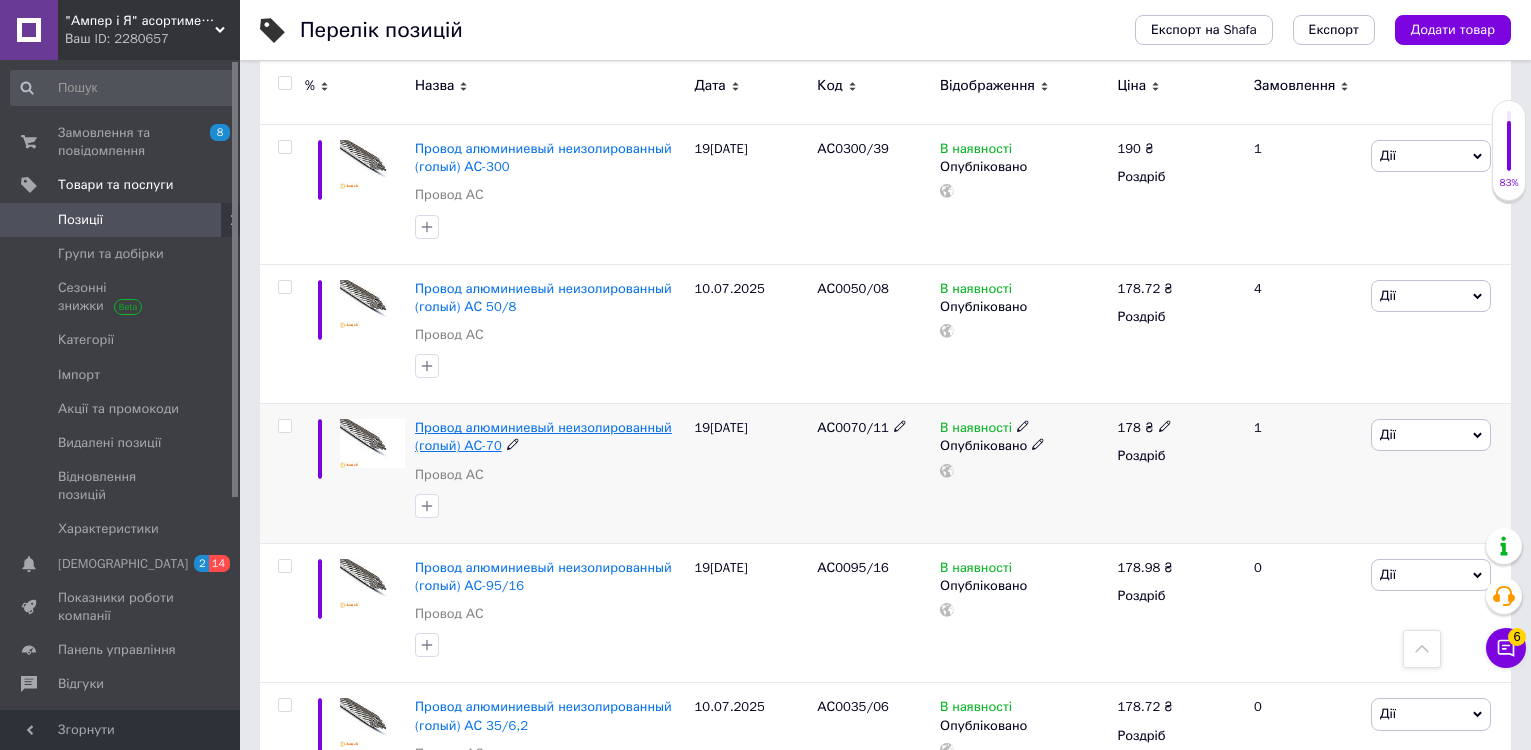 click on "Провод алюминиевый неизолированный (голый) АС-70" at bounding box center [543, 436] 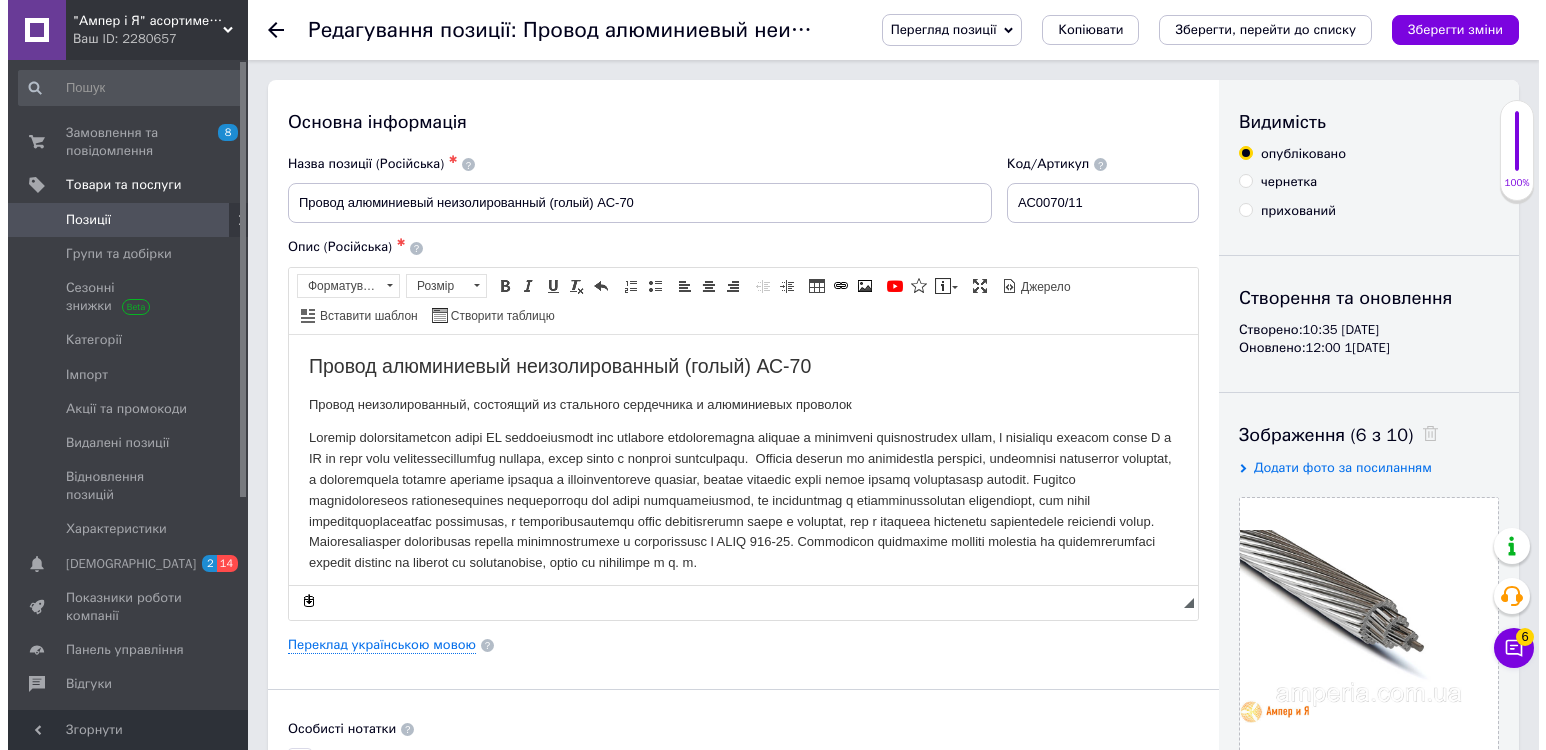 scroll, scrollTop: 0, scrollLeft: 0, axis: both 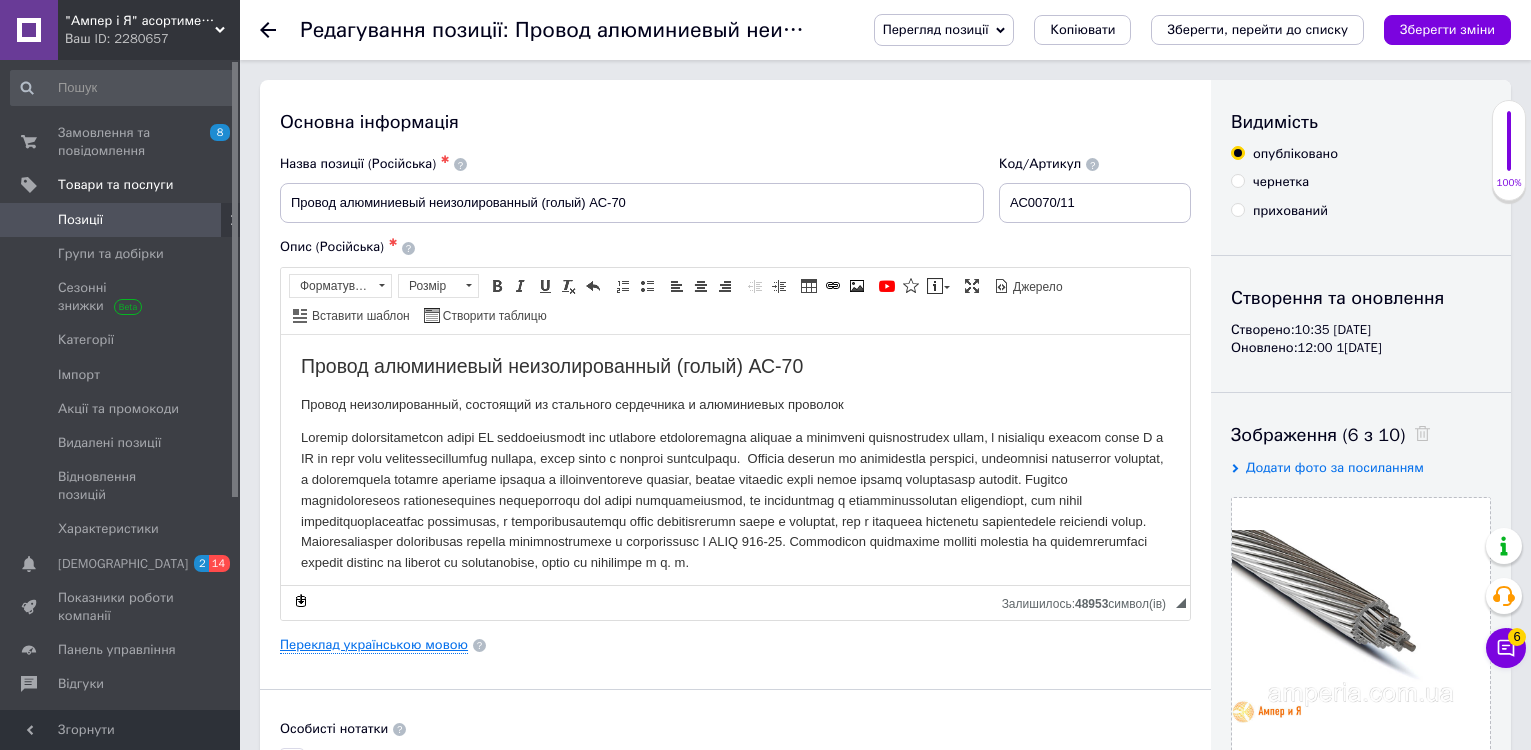 click on "Переклад українською мовою" at bounding box center [374, 645] 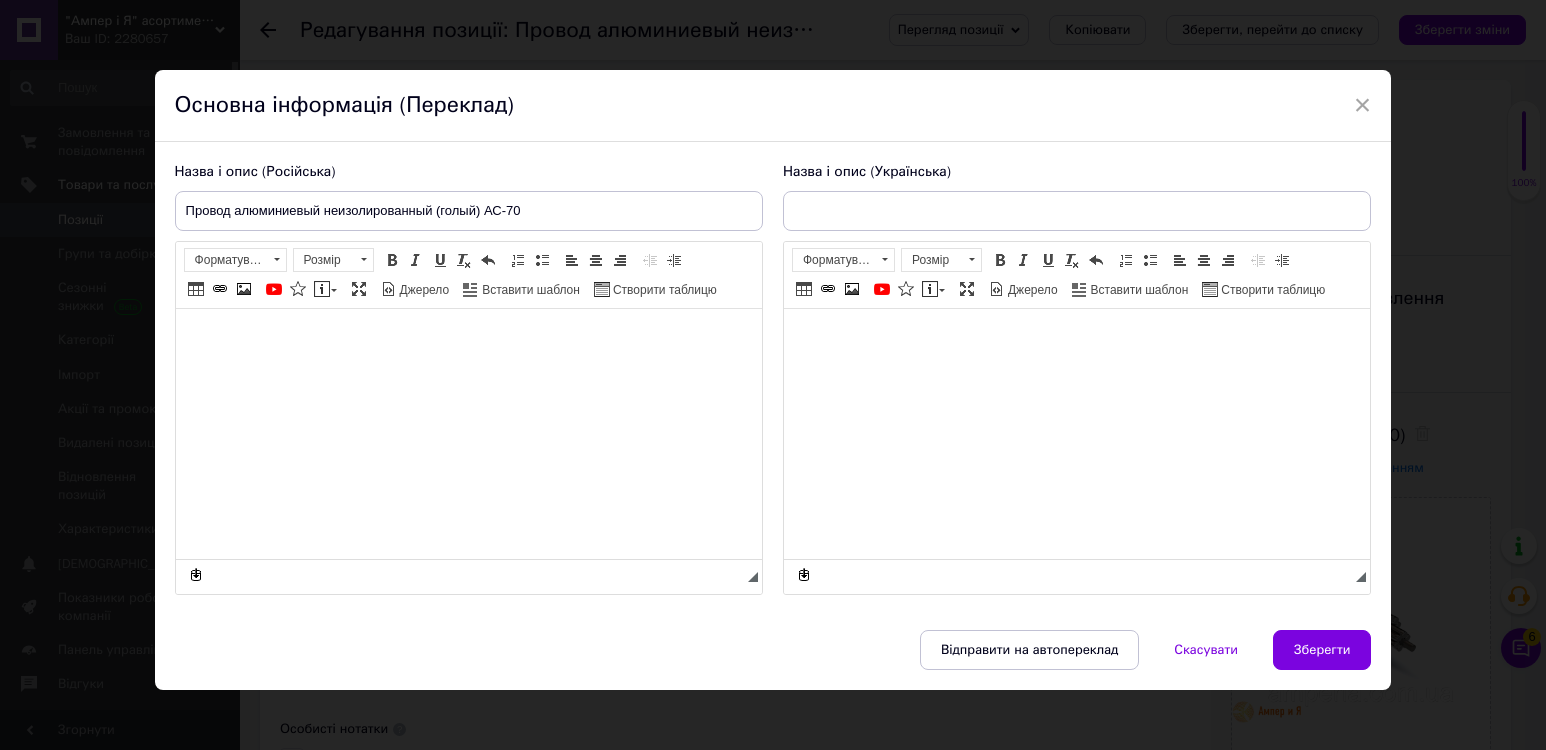type on "Провід алюмінієвий неізольований (голий) АС-70" 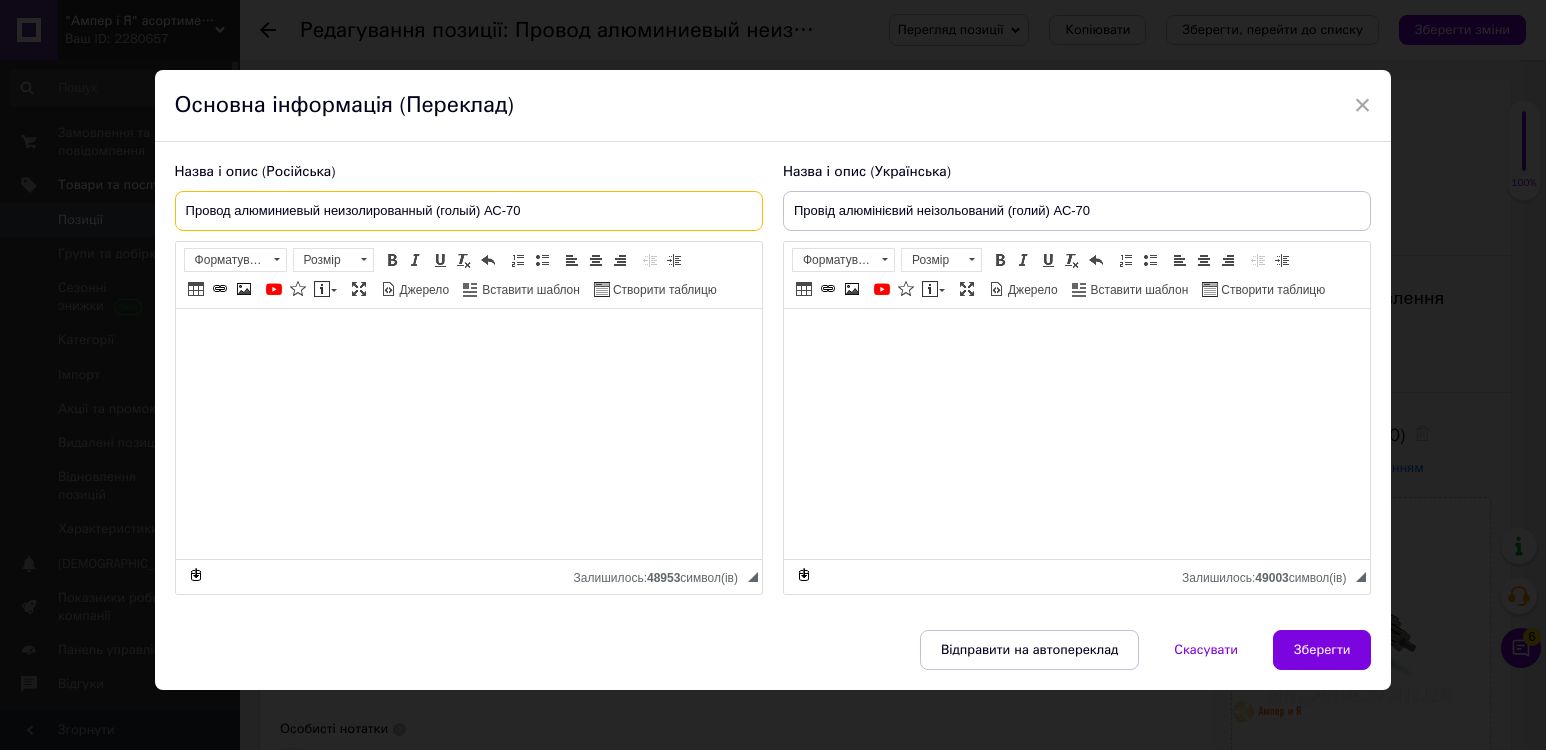 click on "Провод алюминиевый неизолированный (голый) АС-70" at bounding box center [469, 211] 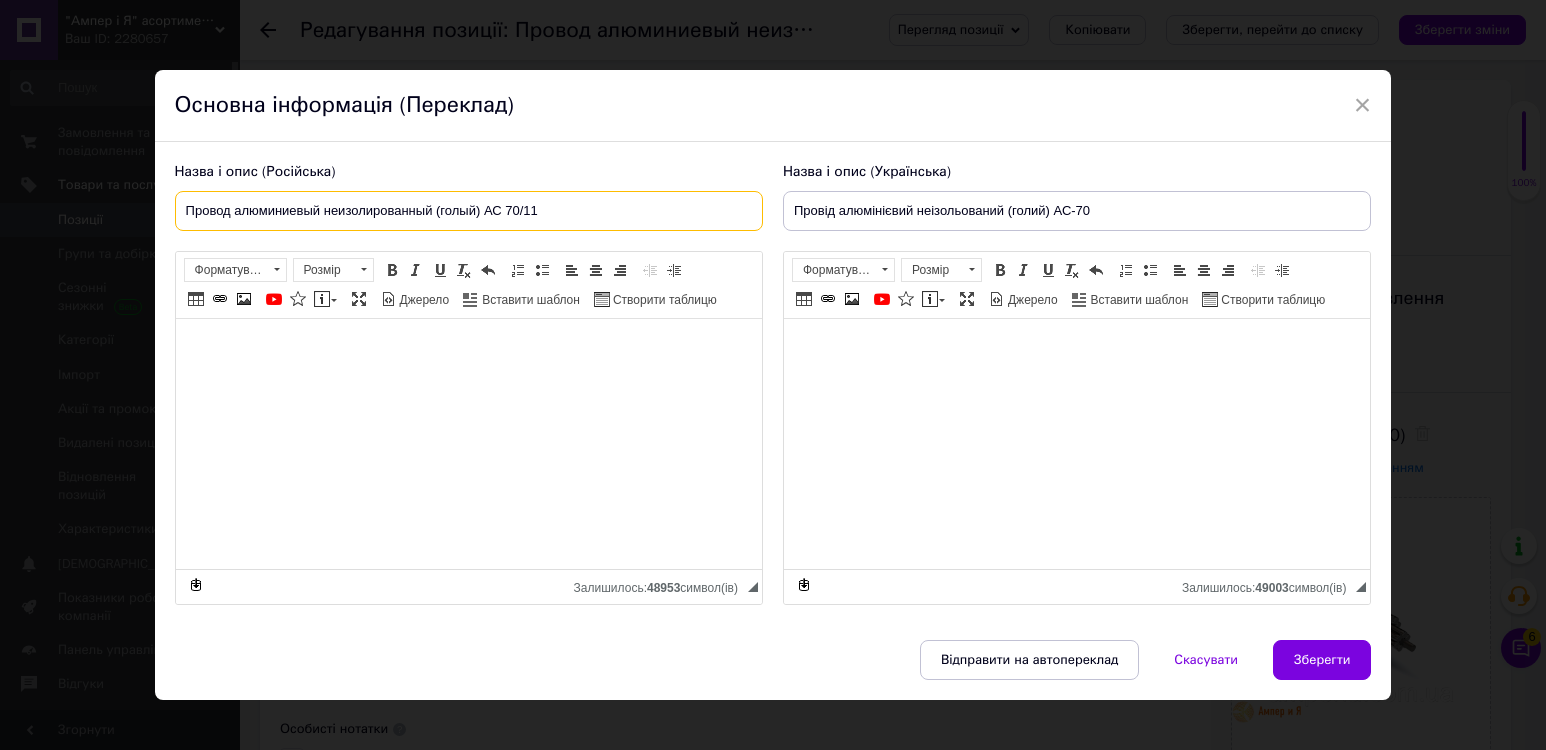 drag, startPoint x: 487, startPoint y: 207, endPoint x: 577, endPoint y: 187, distance: 92.19544 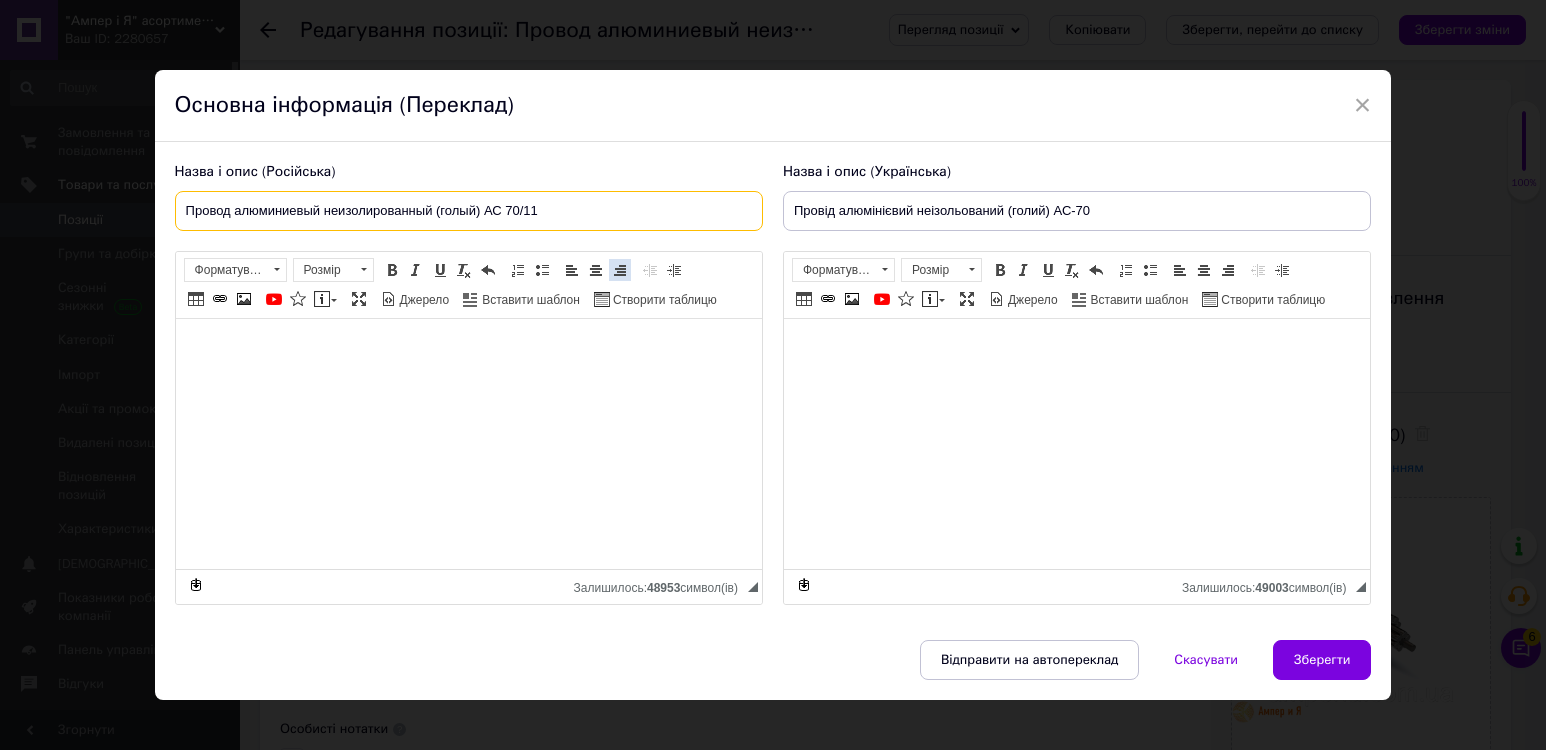 type on "Провод алюминиевый неизолированный (голый) АС 70/11" 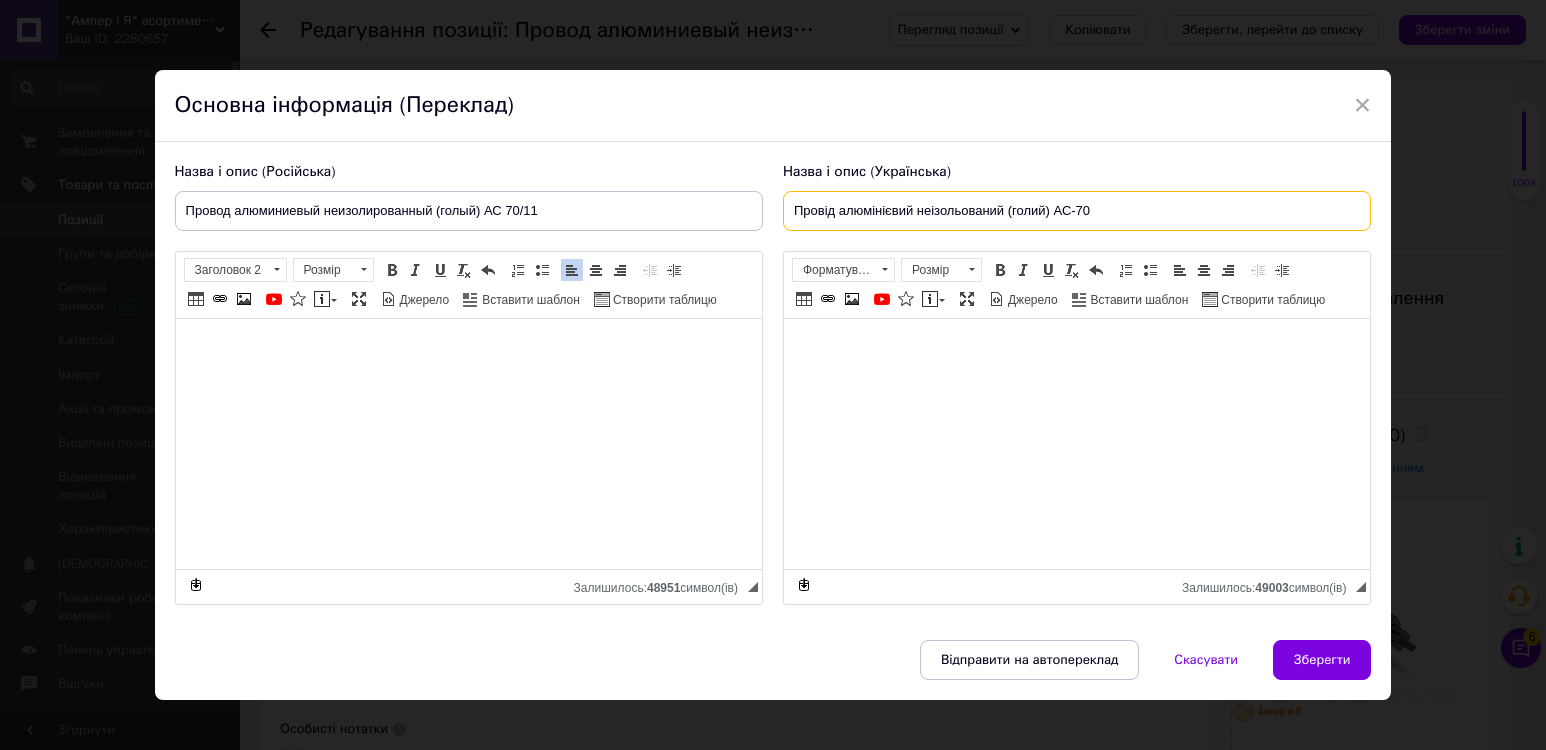 drag, startPoint x: 1053, startPoint y: 210, endPoint x: 1115, endPoint y: 203, distance: 62.39391 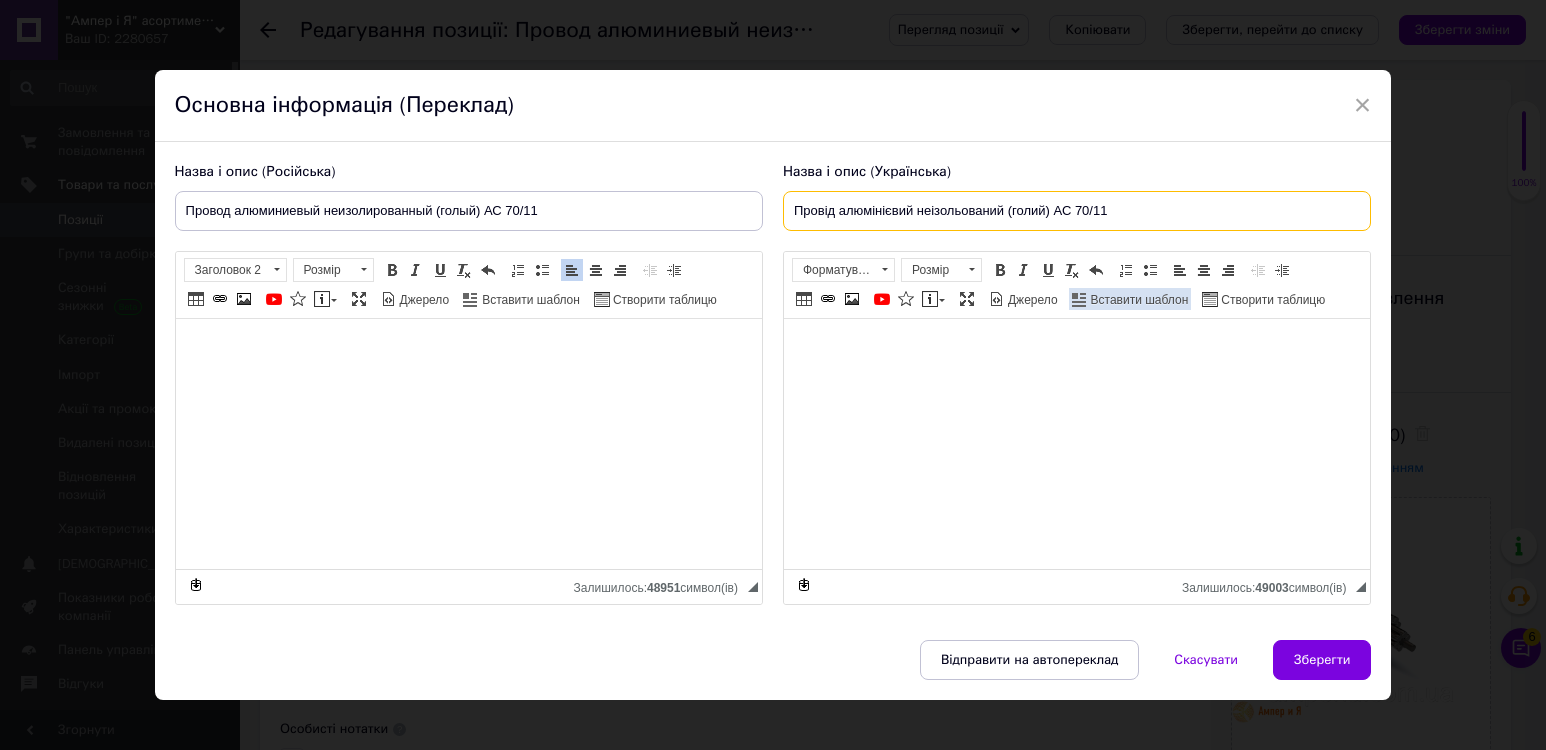 type on "Провід алюмінієвий неізольований (голий) АС 70/11" 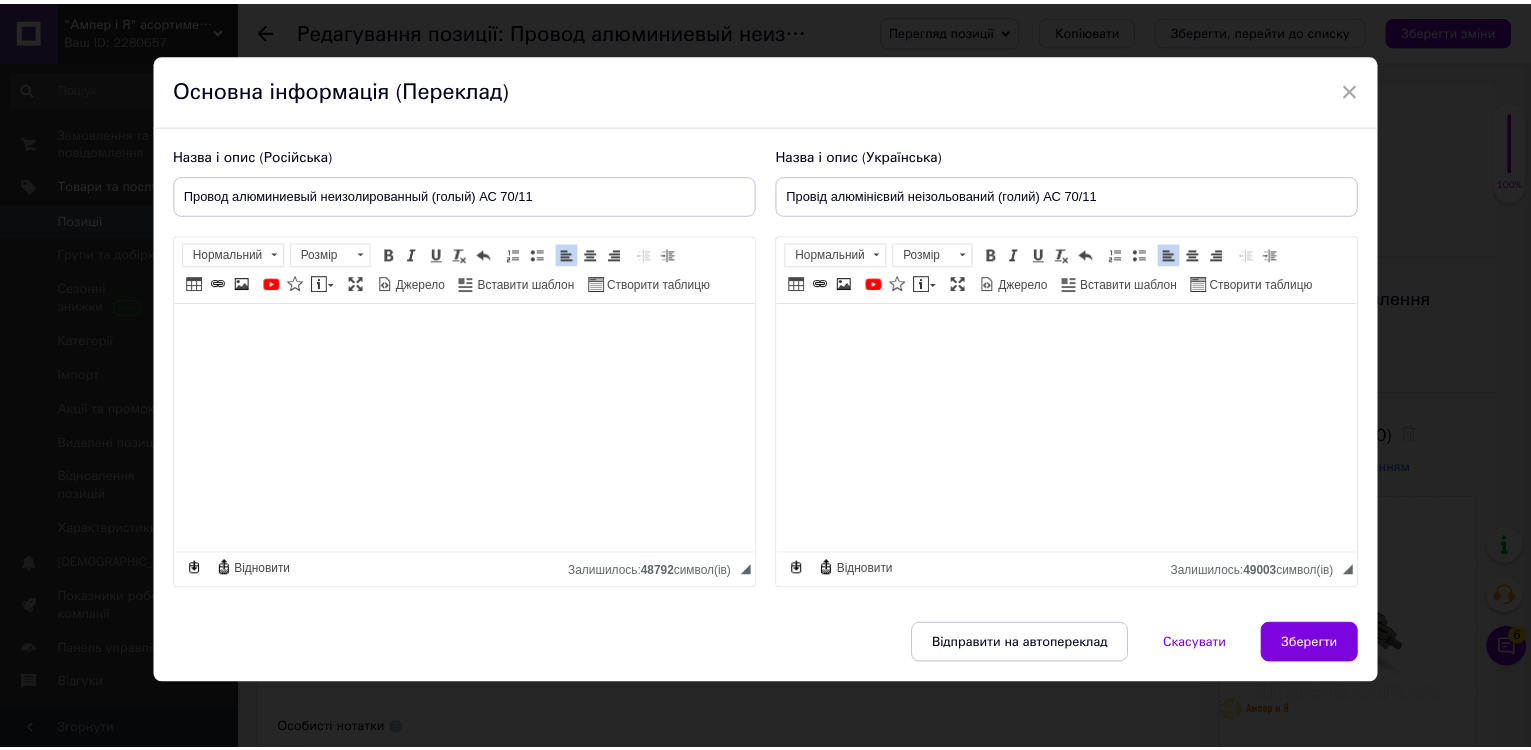 scroll, scrollTop: 20, scrollLeft: 0, axis: vertical 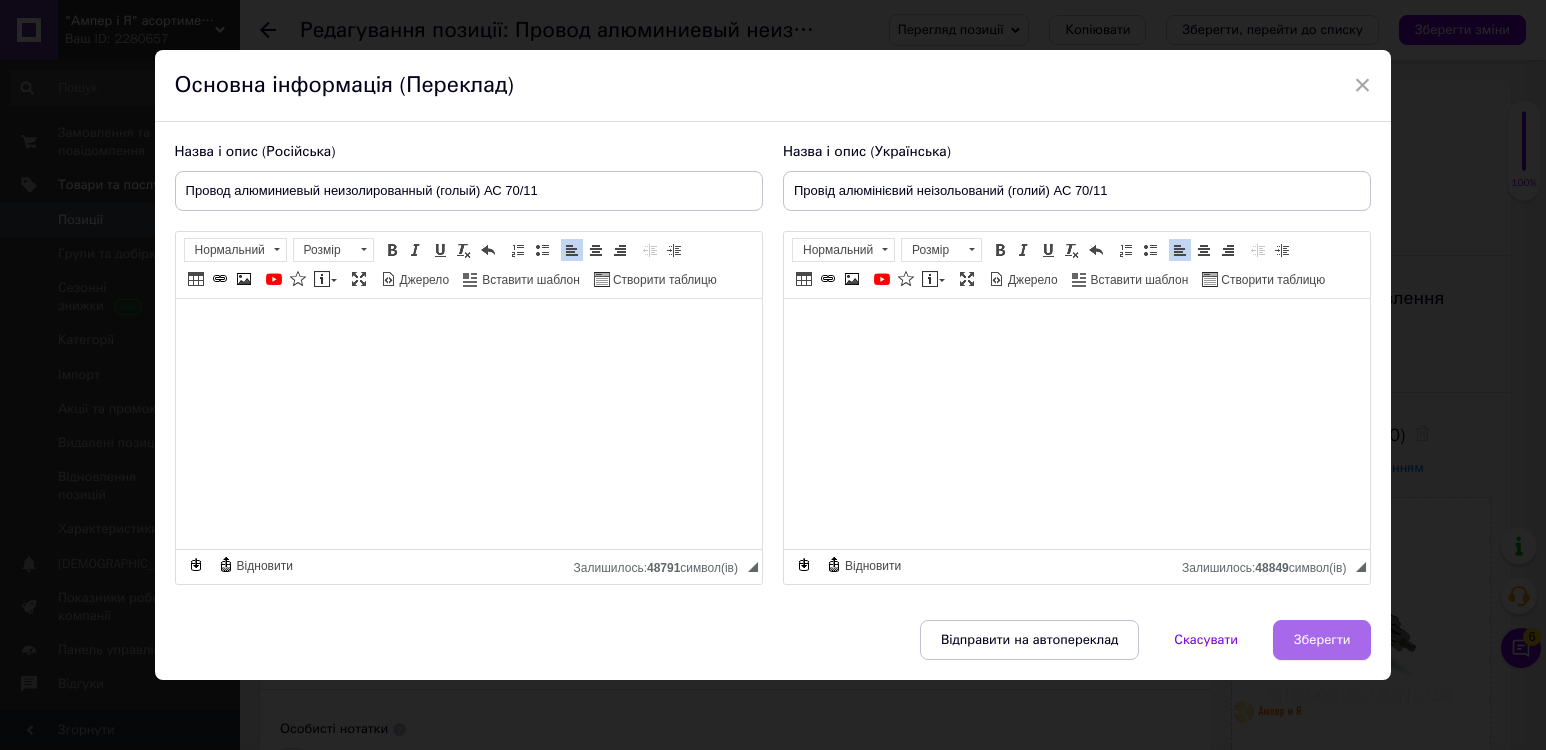 click on "Зберегти" at bounding box center [1322, 640] 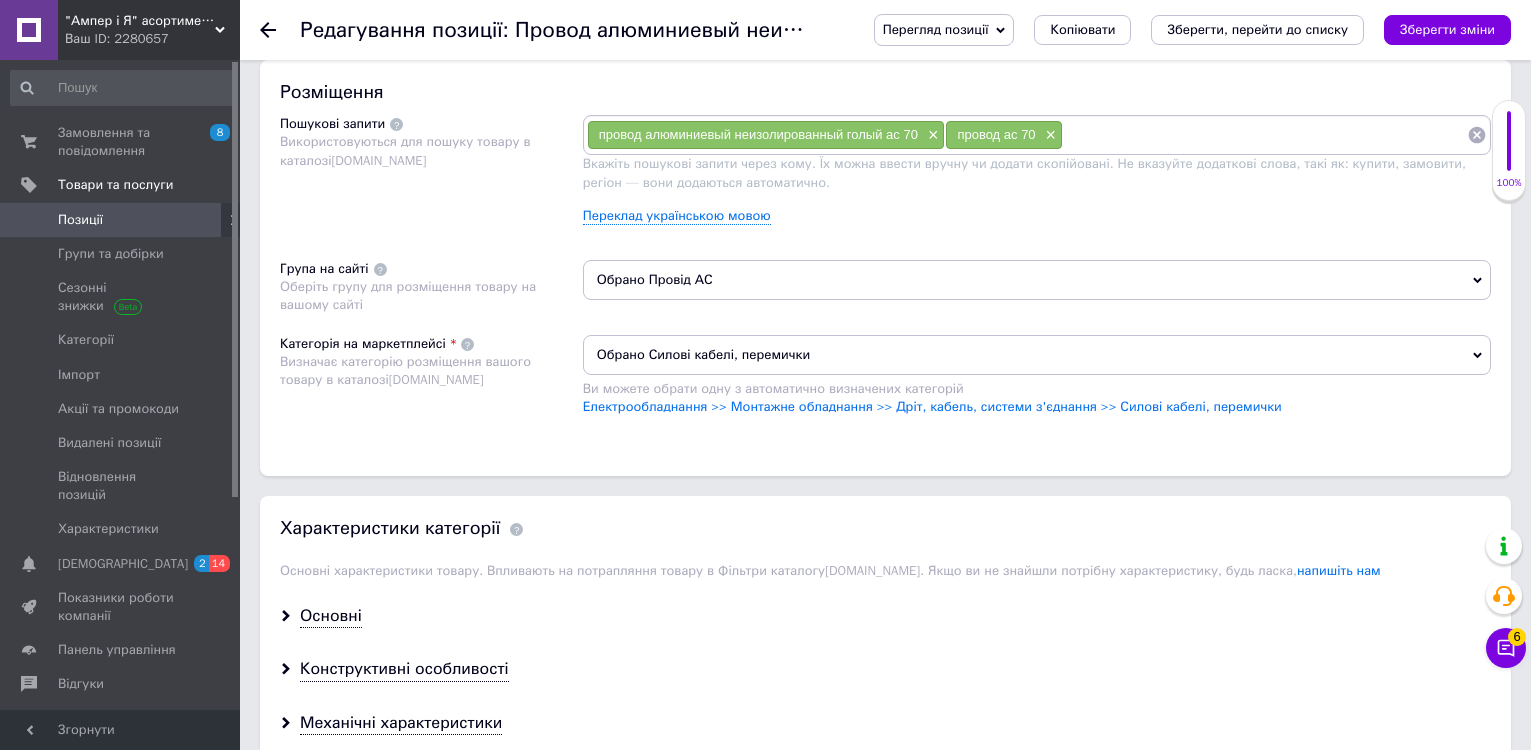 scroll, scrollTop: 1300, scrollLeft: 0, axis: vertical 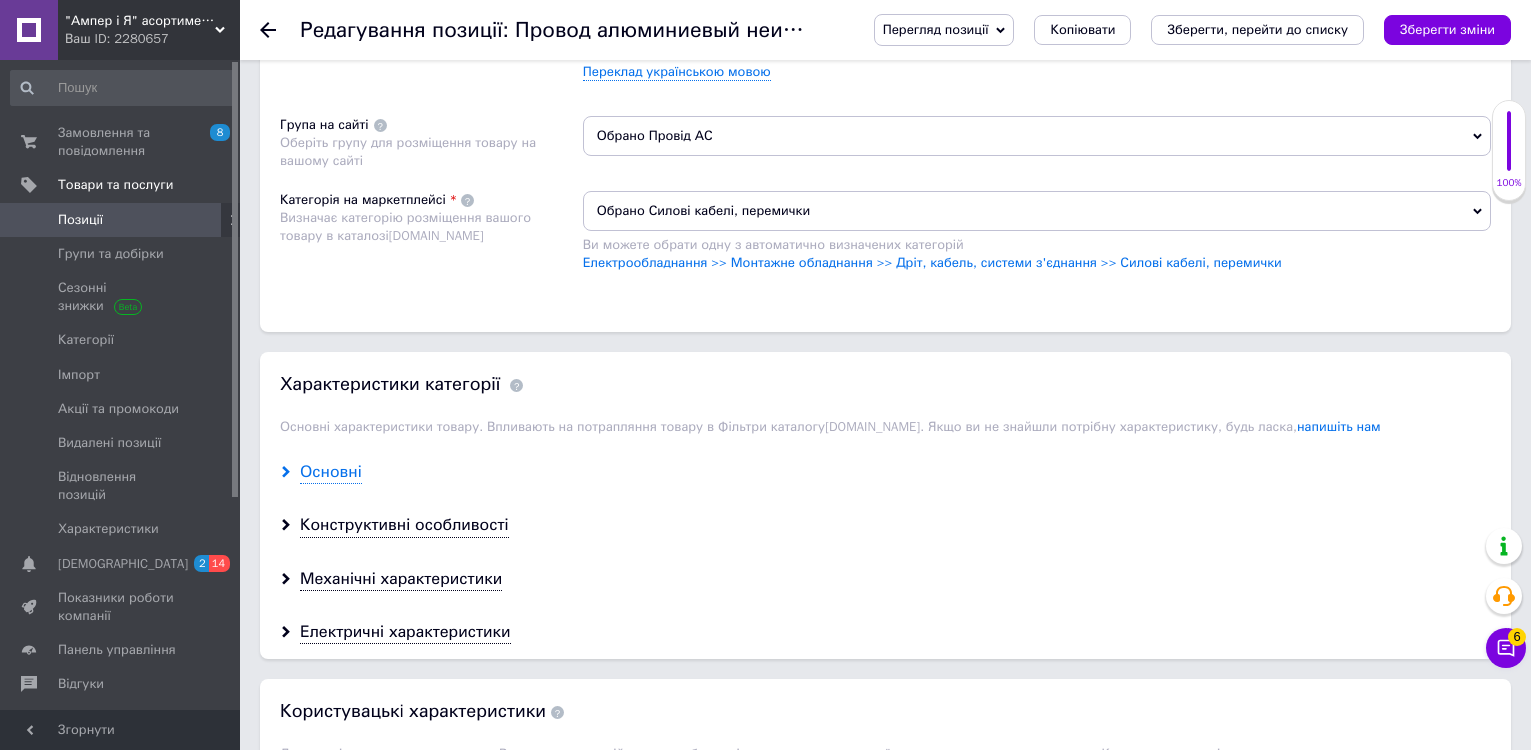 click on "Основні" at bounding box center [331, 472] 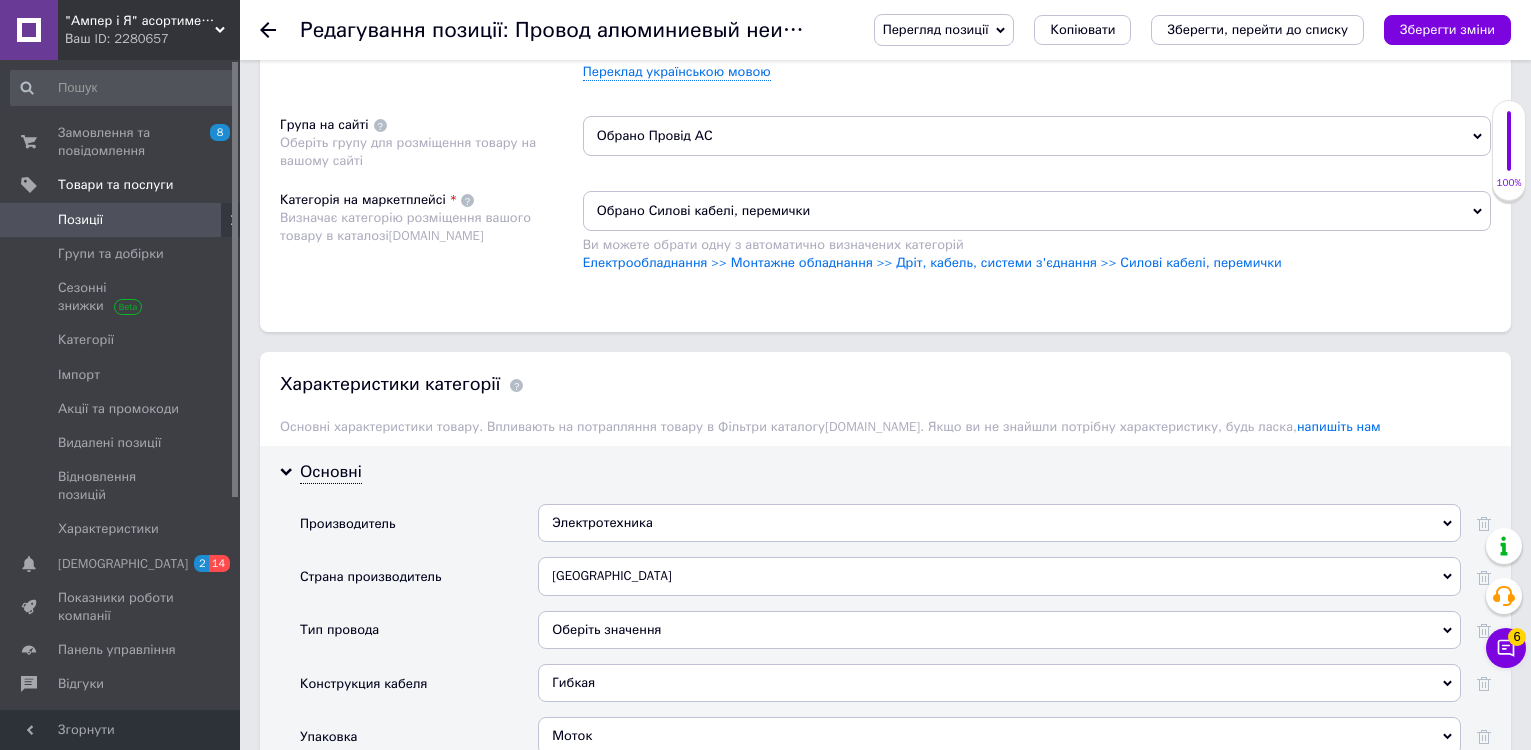 scroll, scrollTop: 1500, scrollLeft: 0, axis: vertical 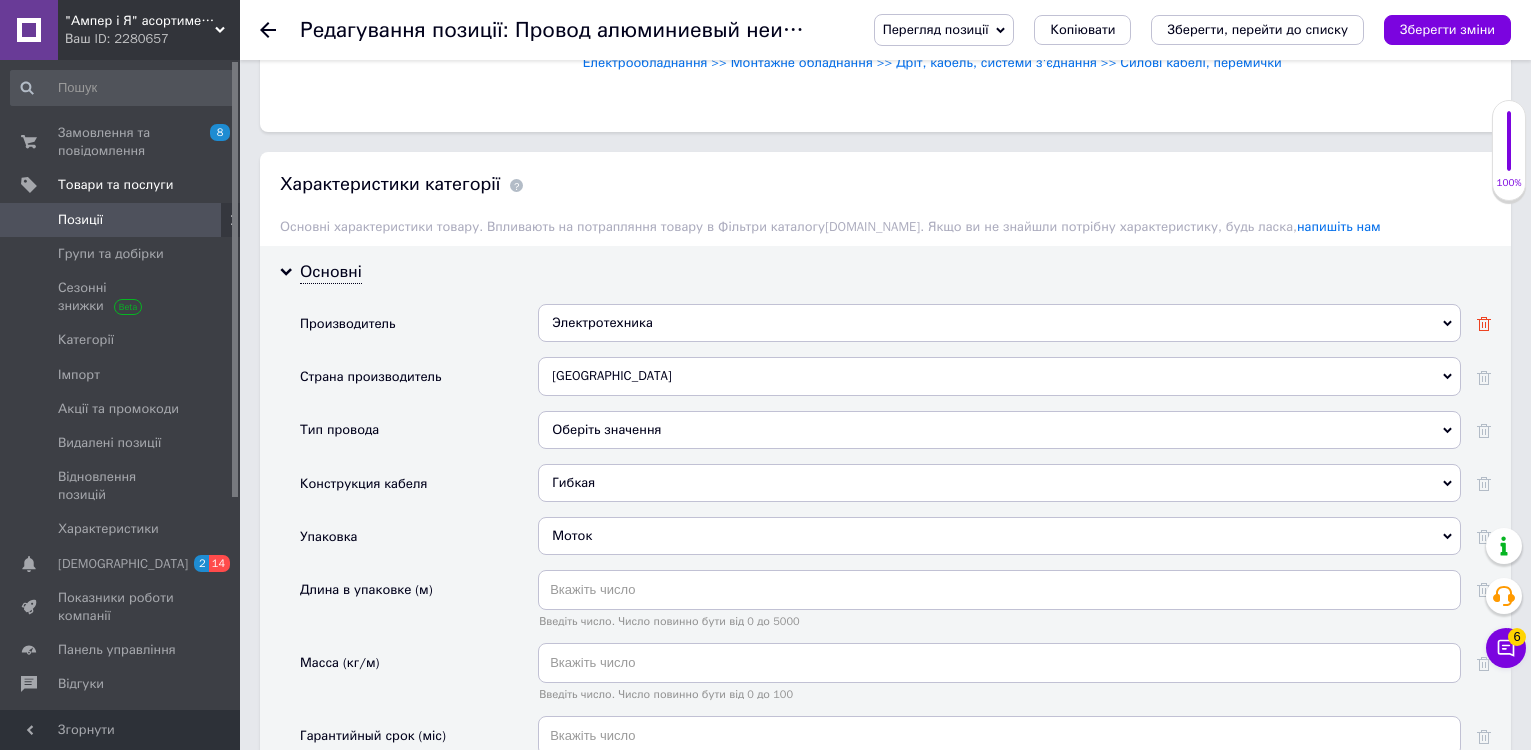 click 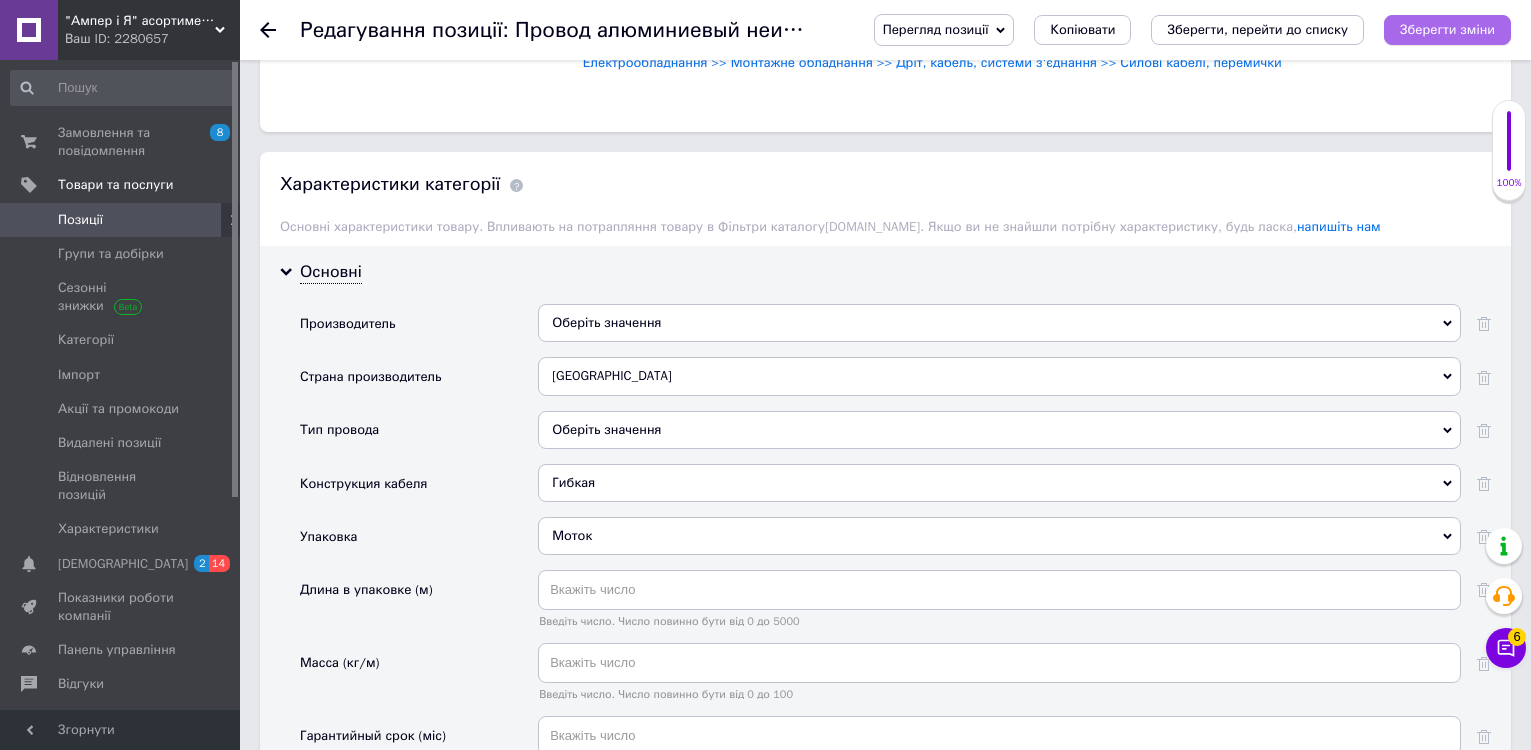 click on "Зберегти зміни" at bounding box center (1447, 29) 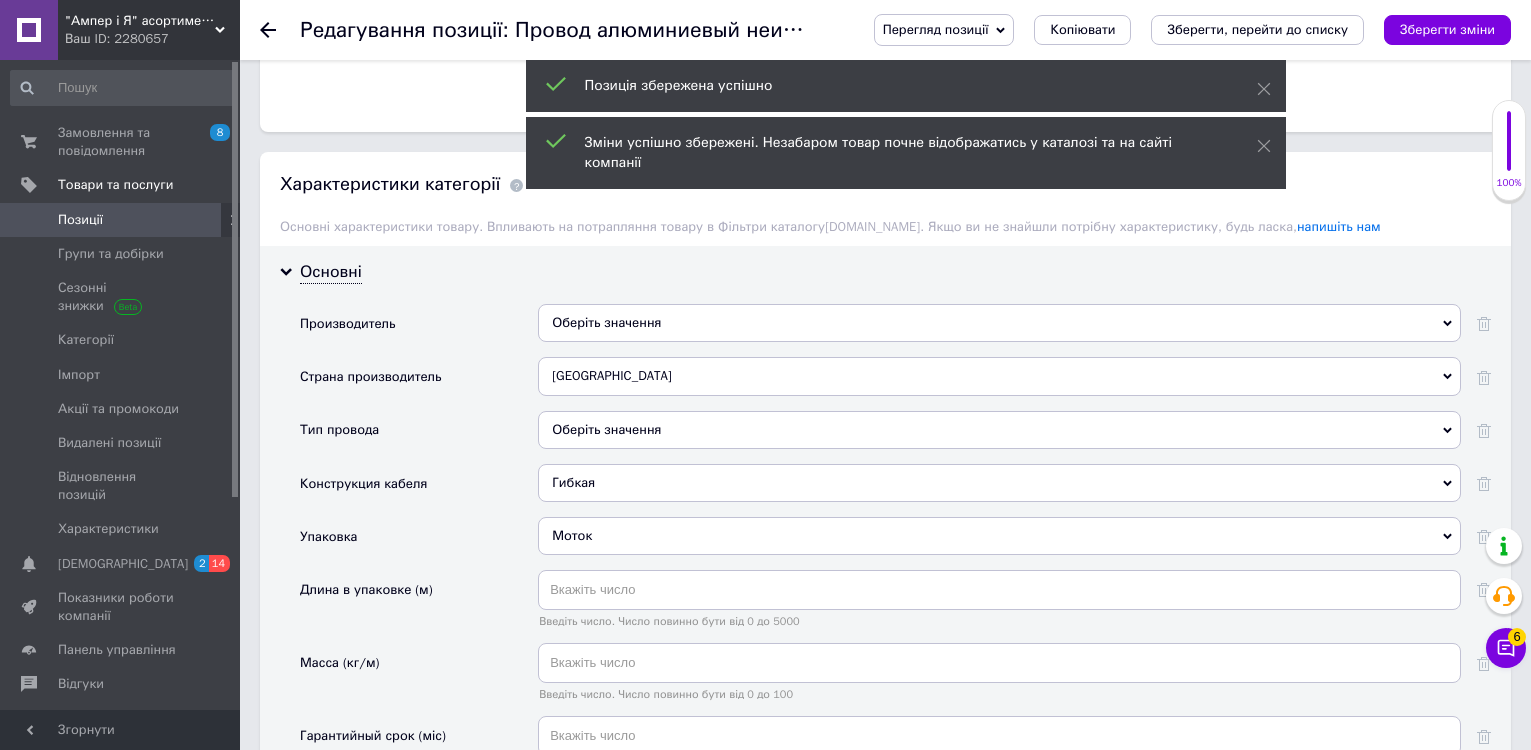 click 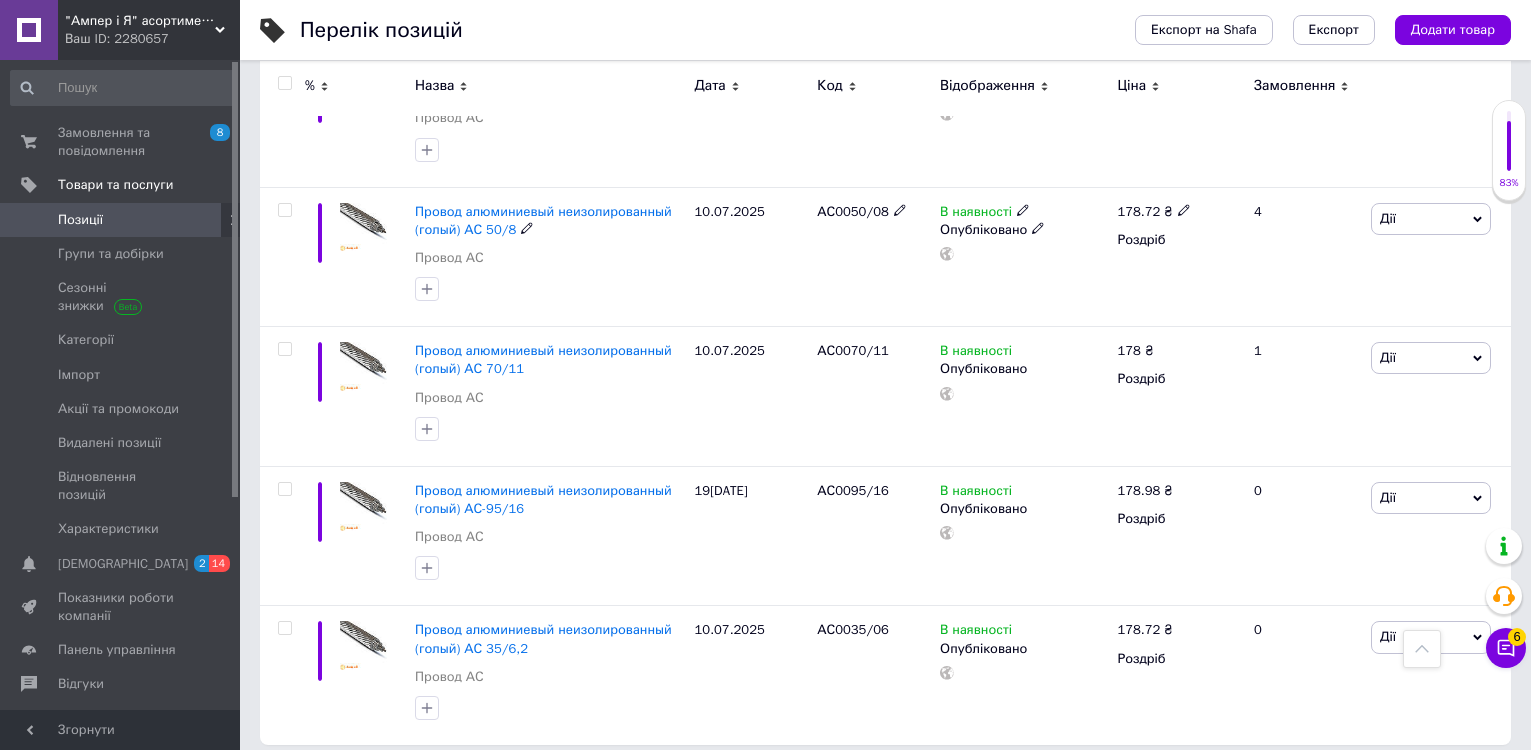 scroll, scrollTop: 992, scrollLeft: 0, axis: vertical 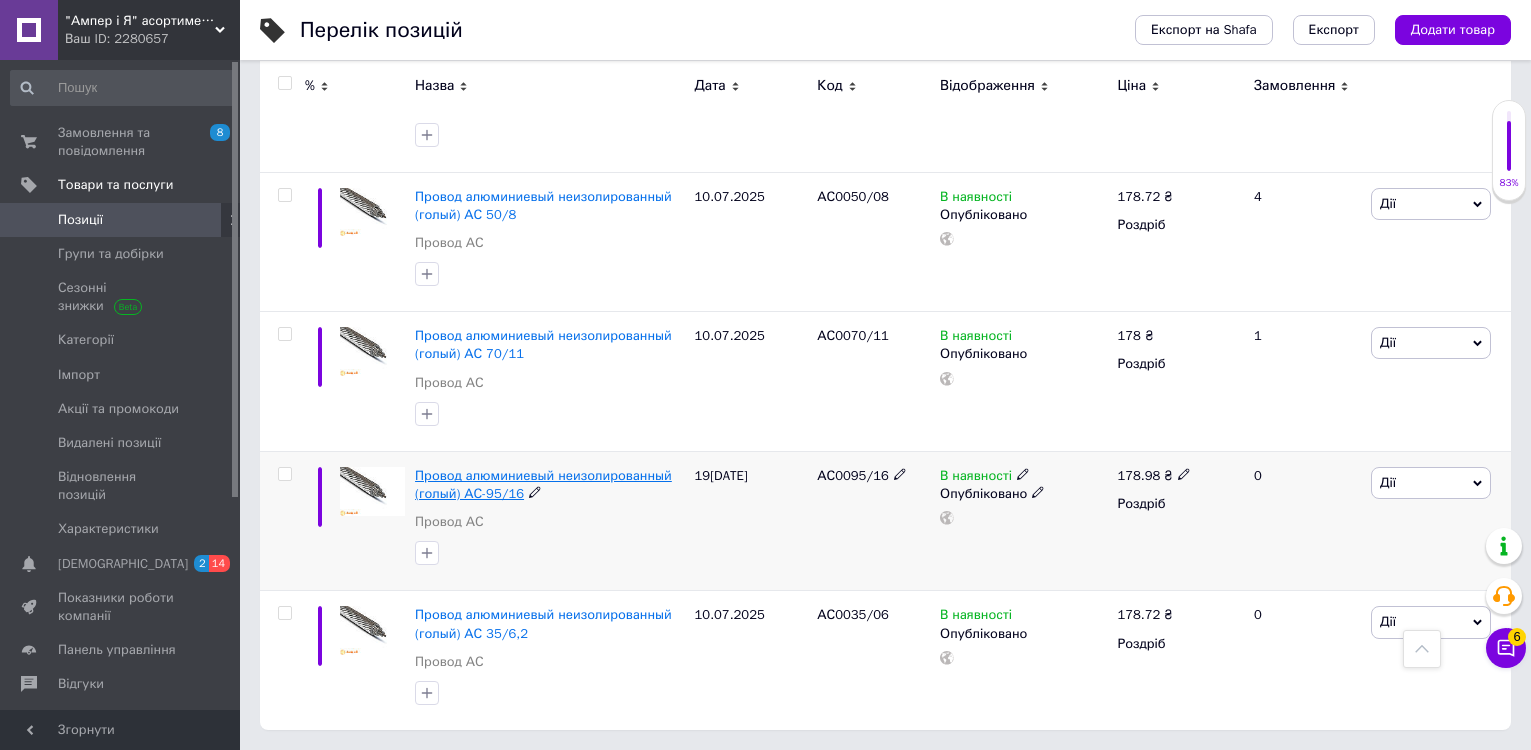 click on "Провод алюминиевый неизолированный (голый) АС-95/16" at bounding box center (543, 484) 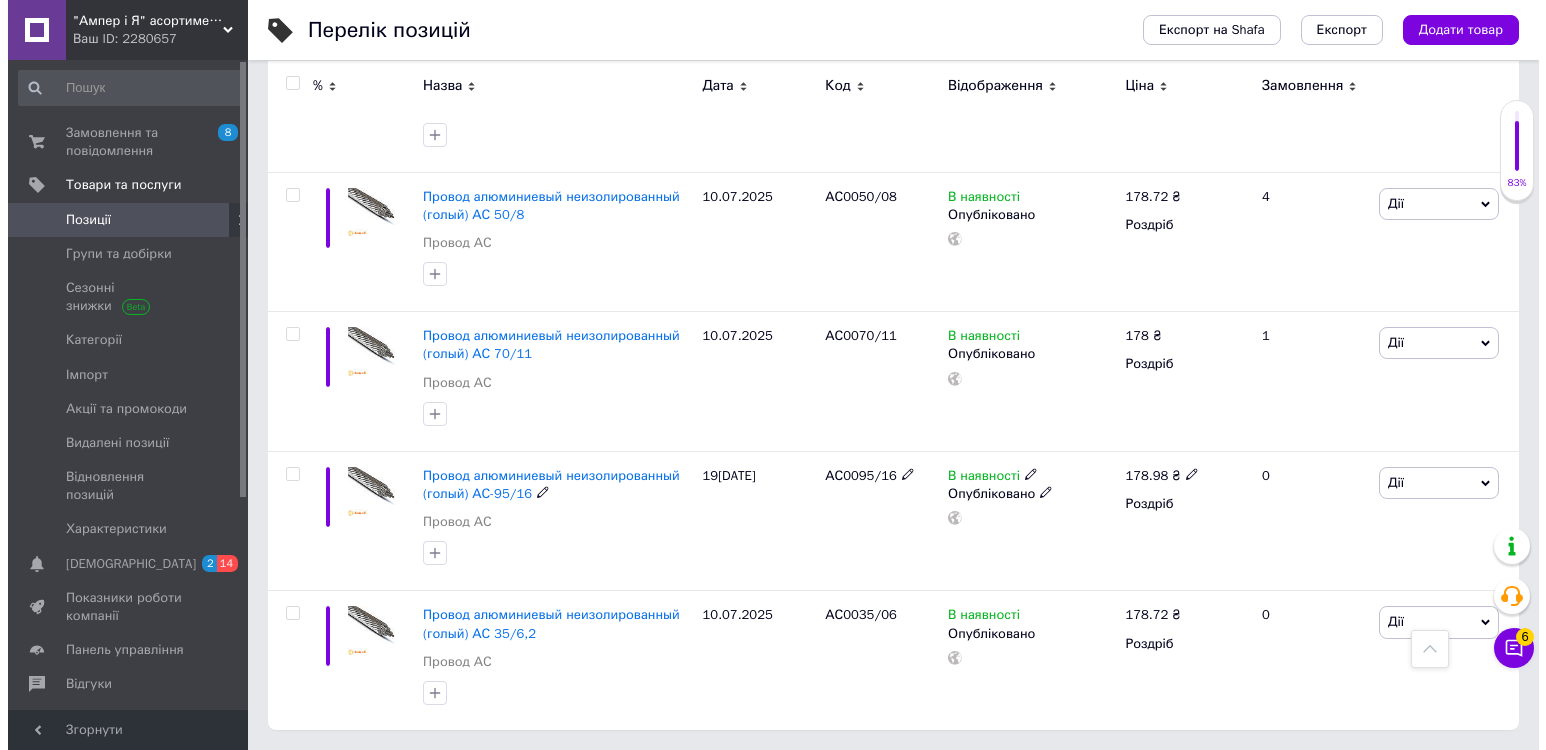 scroll, scrollTop: 0, scrollLeft: 0, axis: both 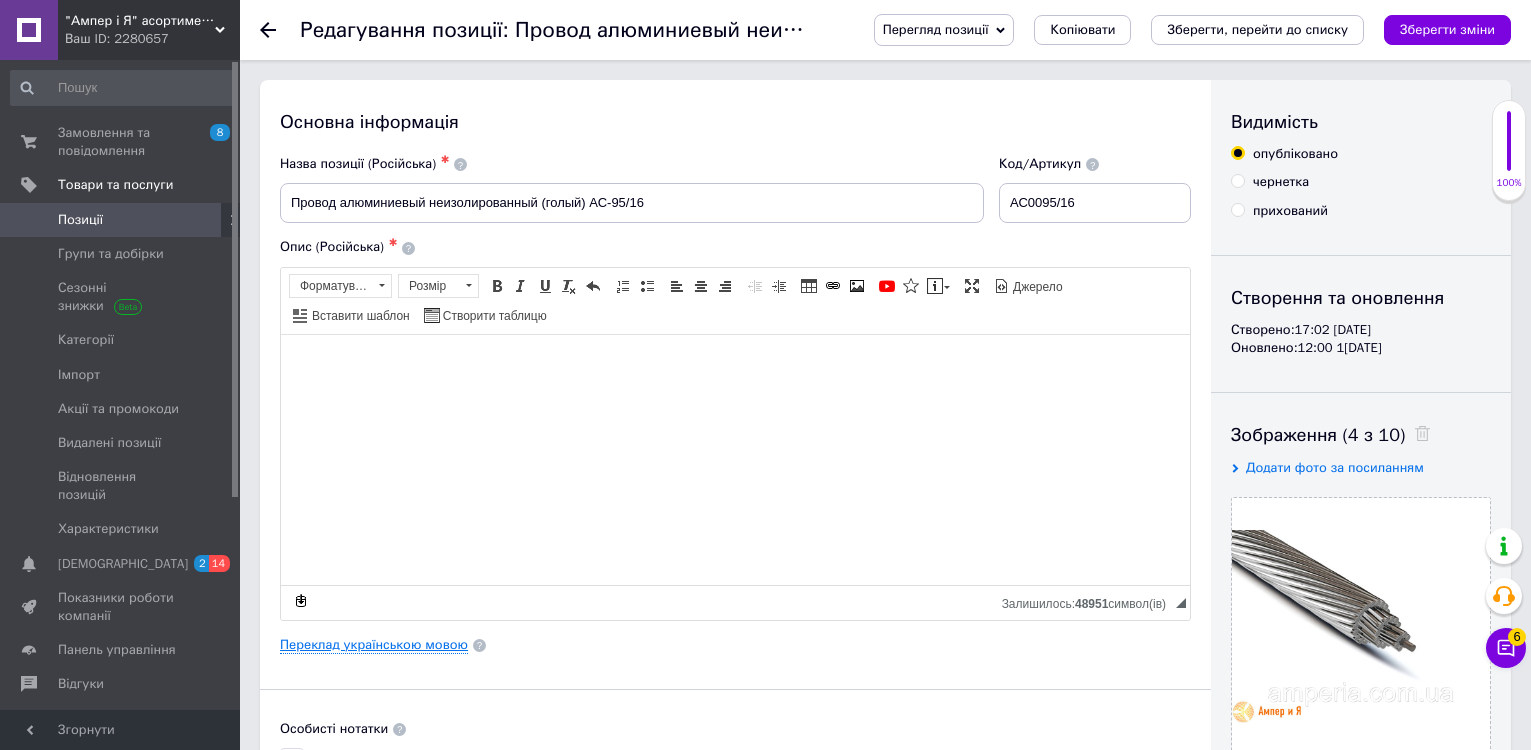 click on "Переклад українською мовою" at bounding box center [374, 645] 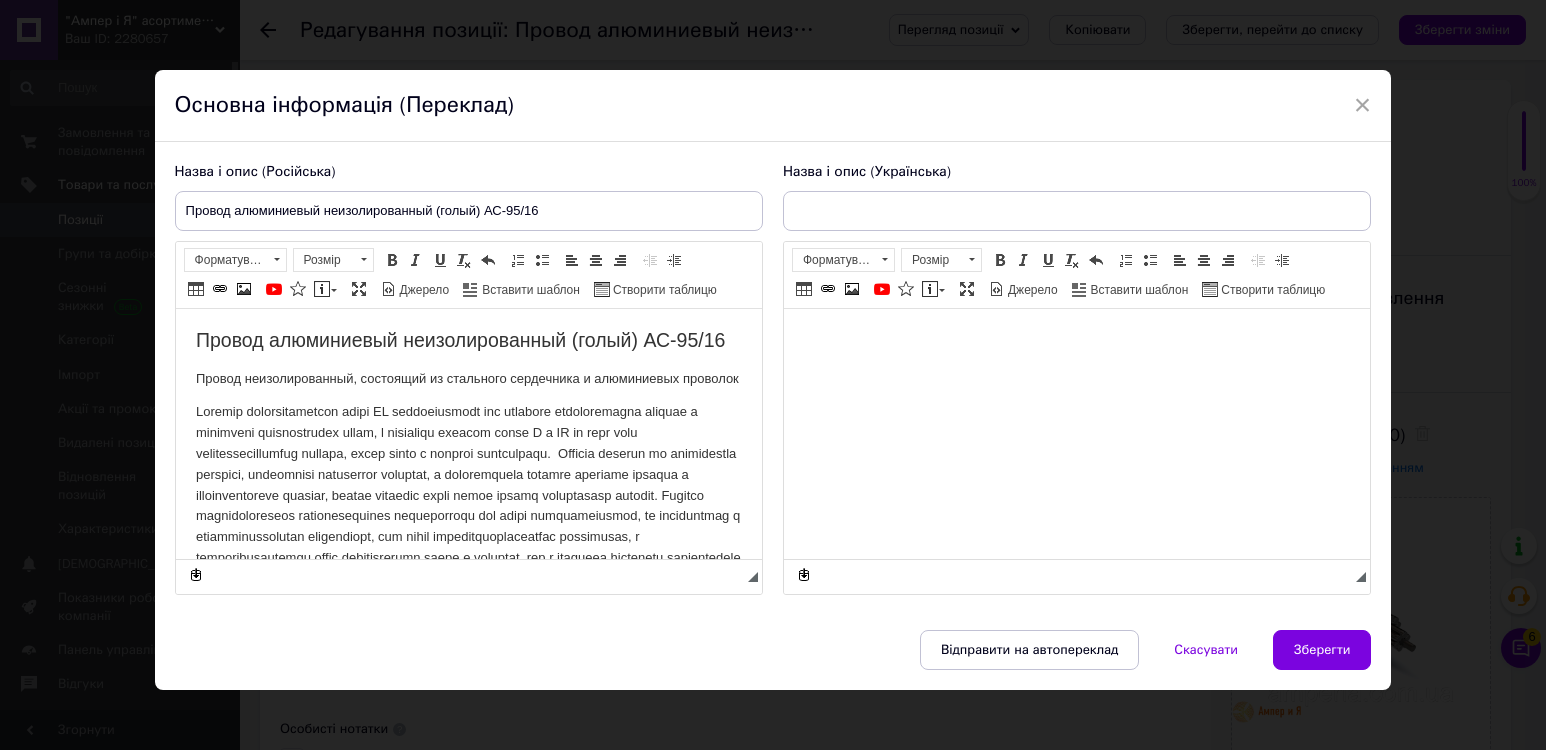 scroll, scrollTop: 0, scrollLeft: 0, axis: both 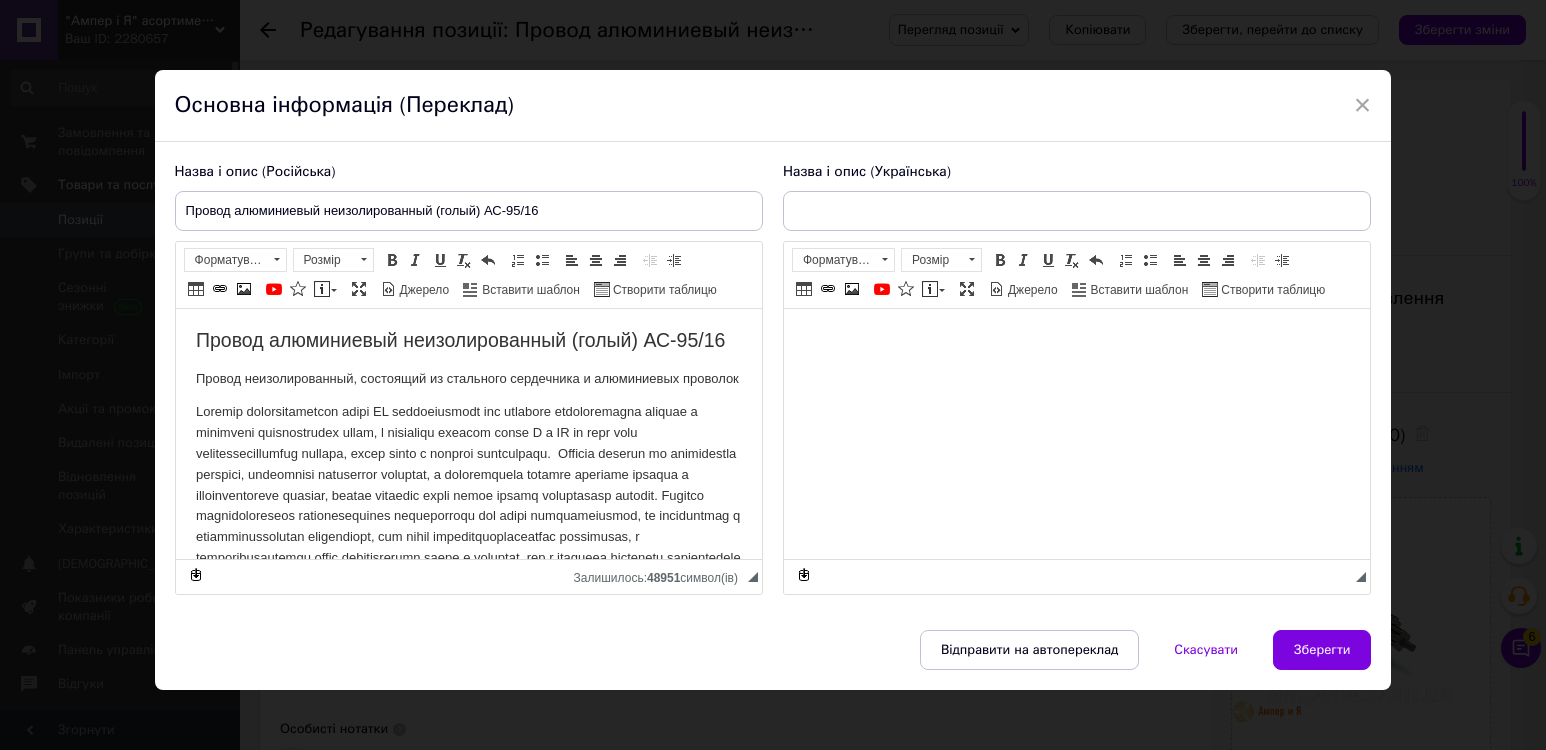 type on "Провід алюмінієвий неізольований (голий) АС-95/16" 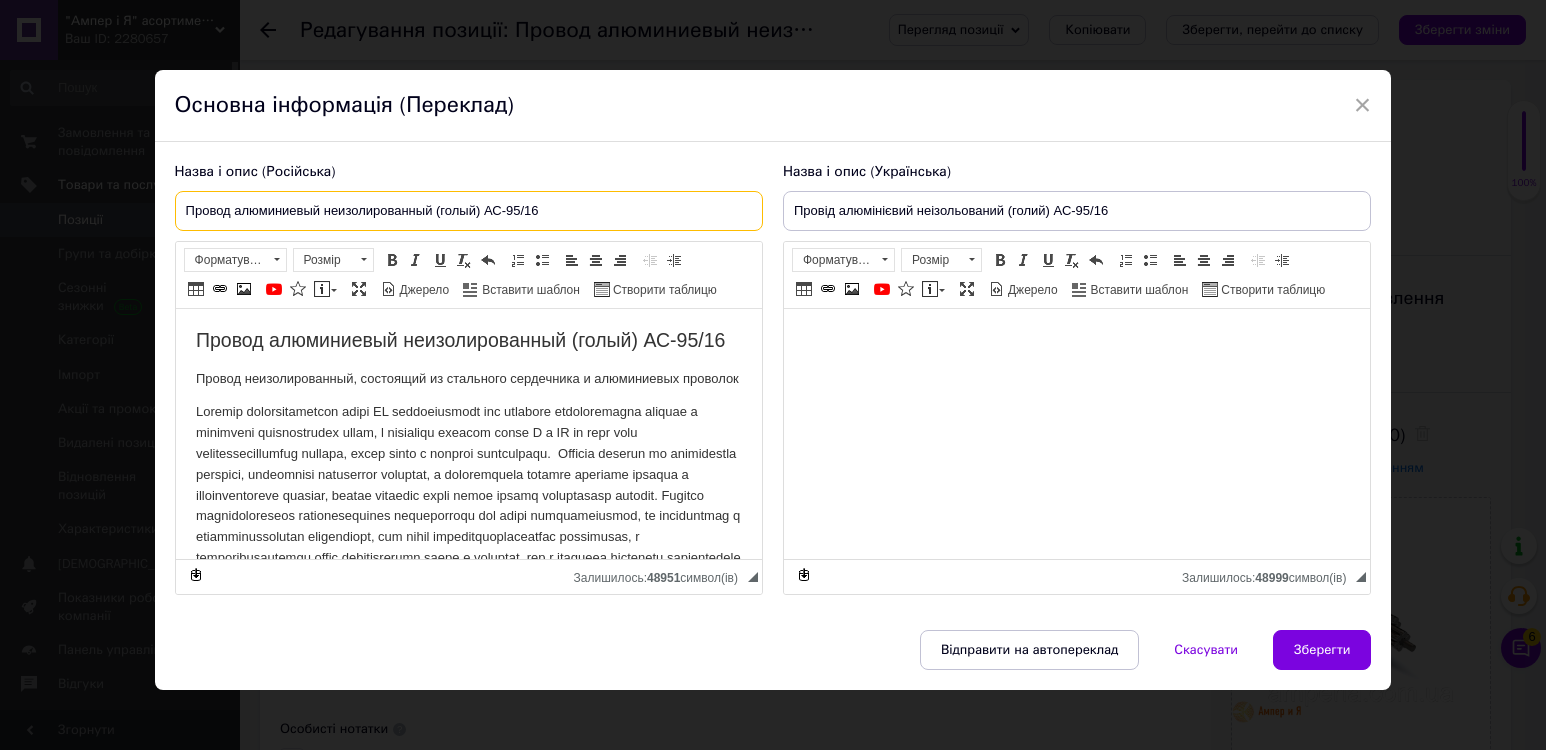 click on "Провод алюминиевый неизолированный (голый) АС-95/16" at bounding box center [469, 211] 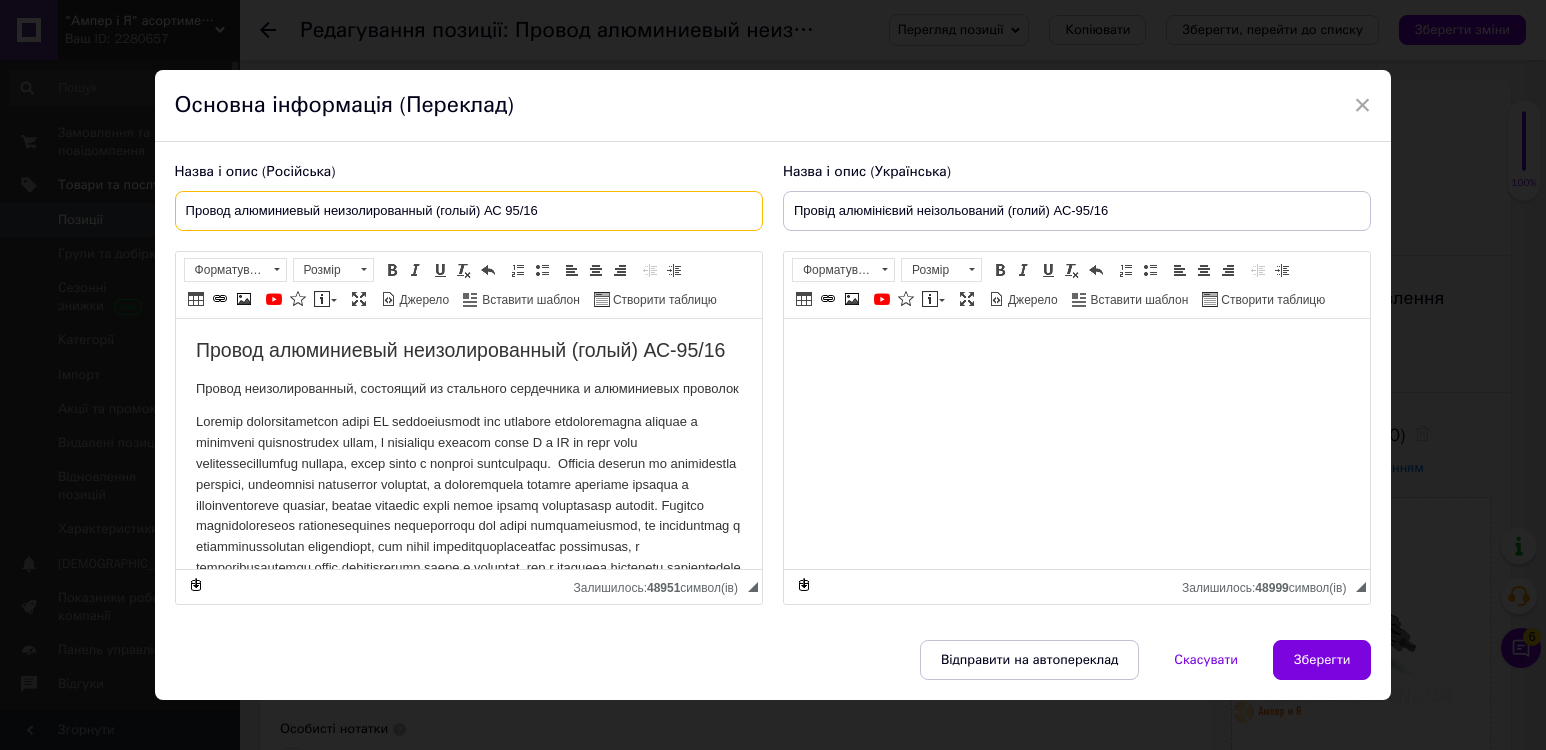 drag, startPoint x: 482, startPoint y: 207, endPoint x: 562, endPoint y: 189, distance: 82 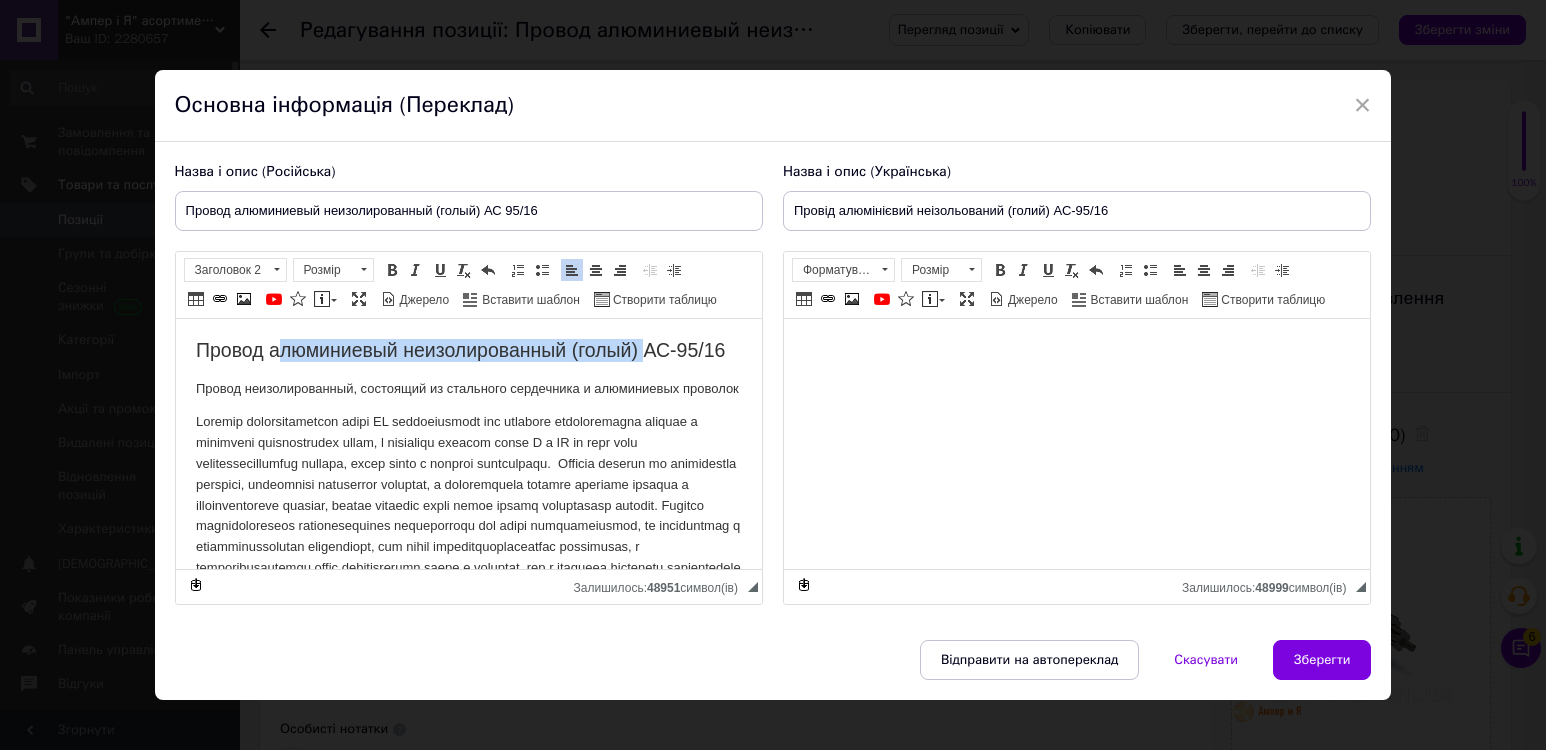 drag, startPoint x: 199, startPoint y: 365, endPoint x: 285, endPoint y: 361, distance: 86.09297 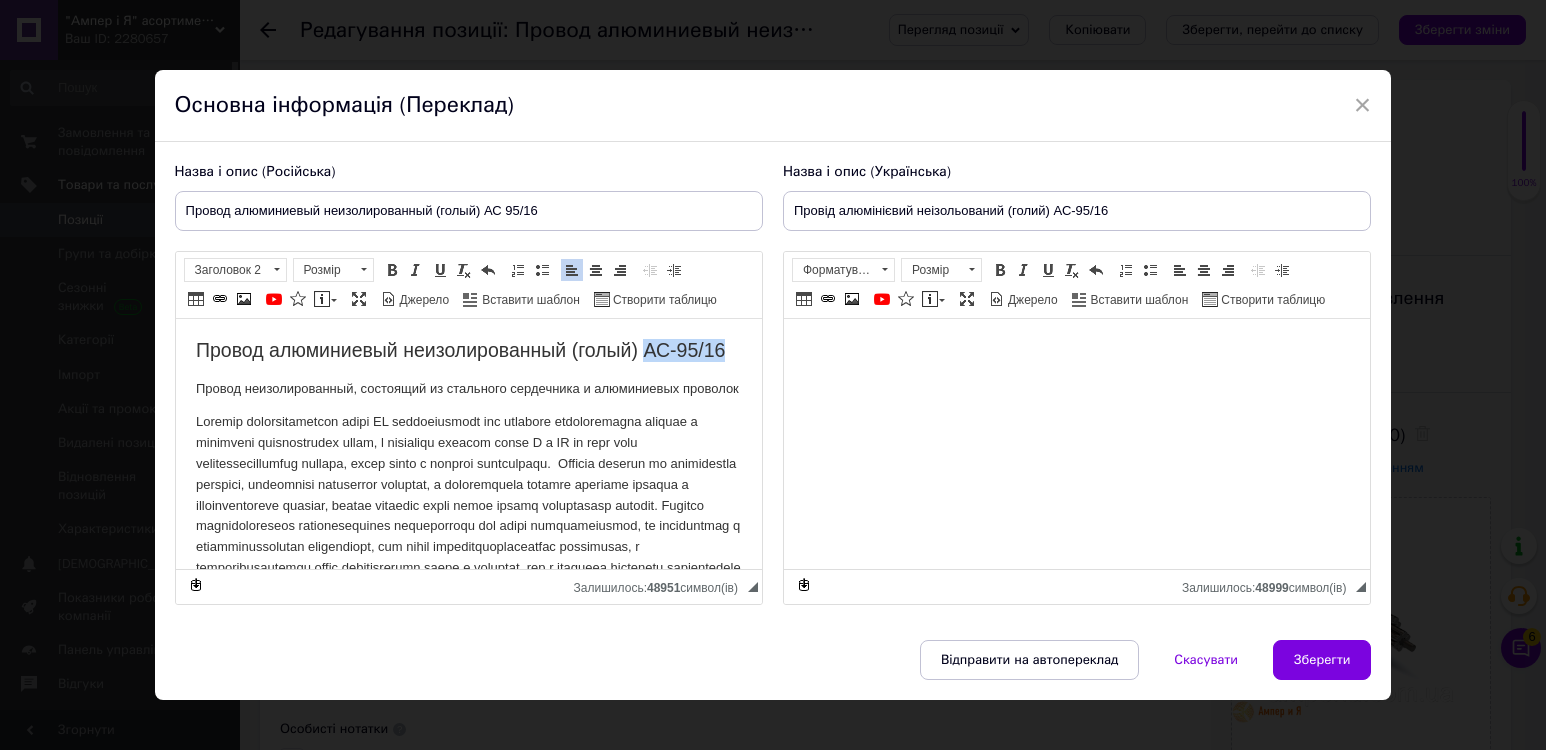 drag, startPoint x: 279, startPoint y: 371, endPoint x: 185, endPoint y: 374, distance: 94.04786 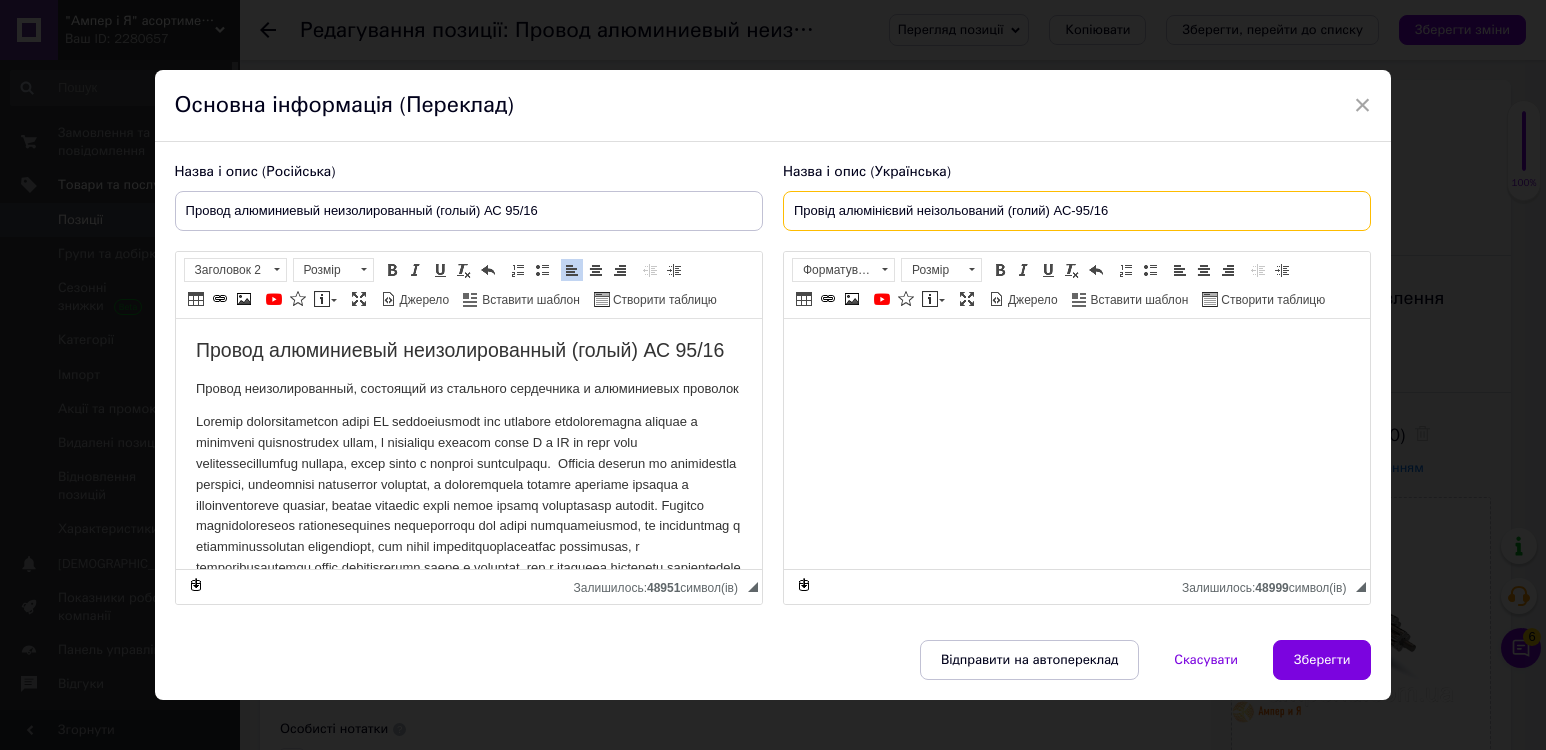 drag, startPoint x: 1050, startPoint y: 212, endPoint x: 1136, endPoint y: 208, distance: 86.09297 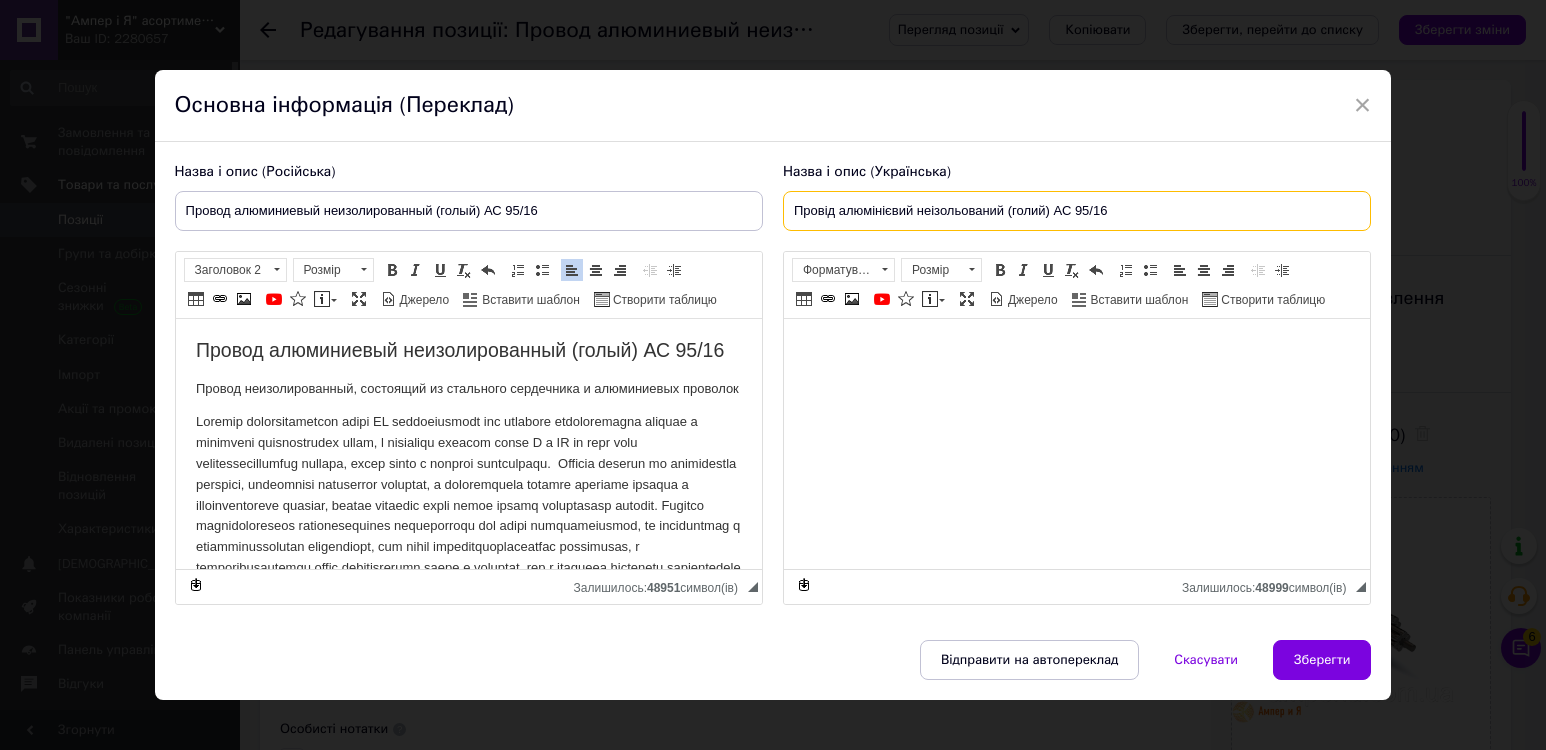 type on "Провід алюмінієвий неізольований (голий) АС 95/16" 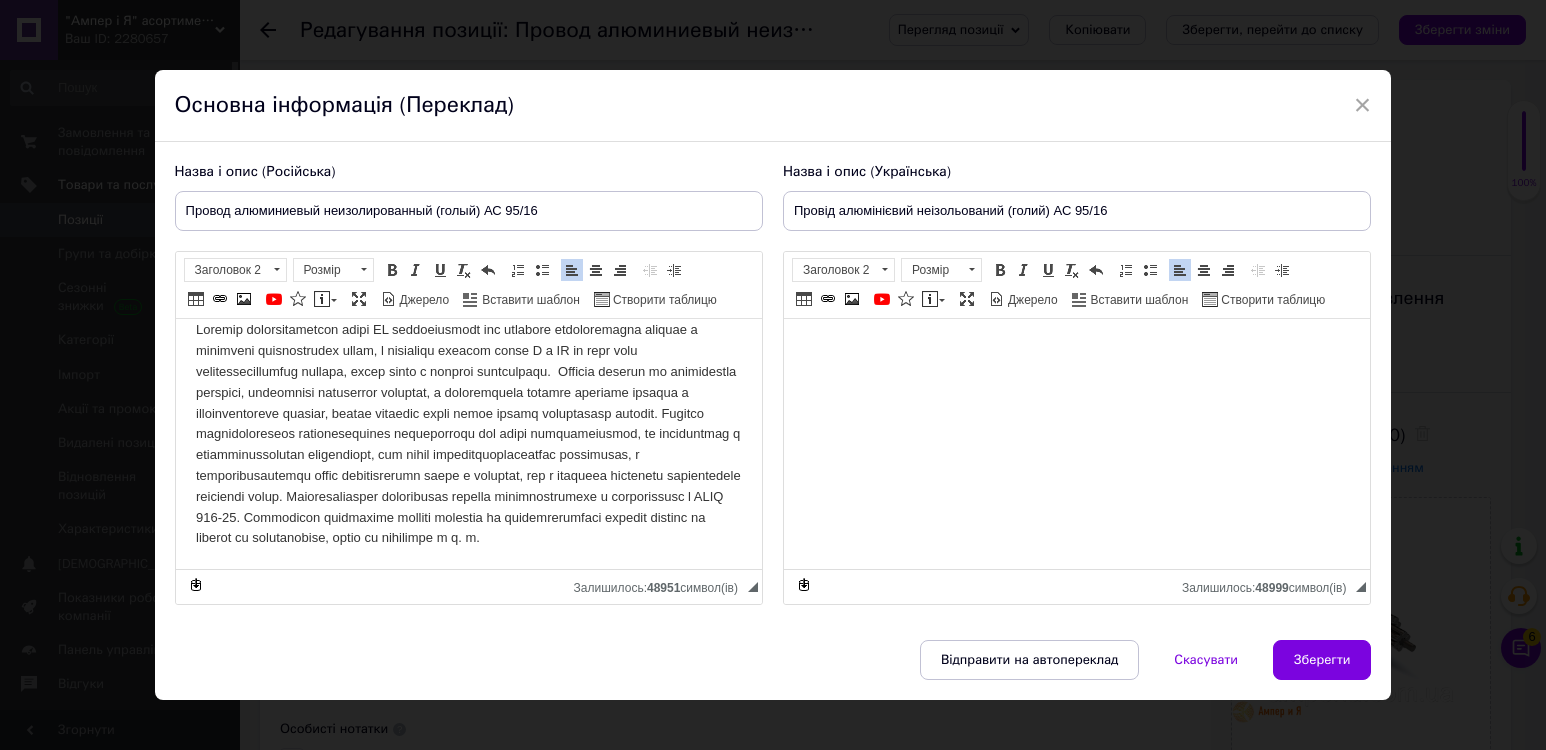 scroll, scrollTop: 155, scrollLeft: 0, axis: vertical 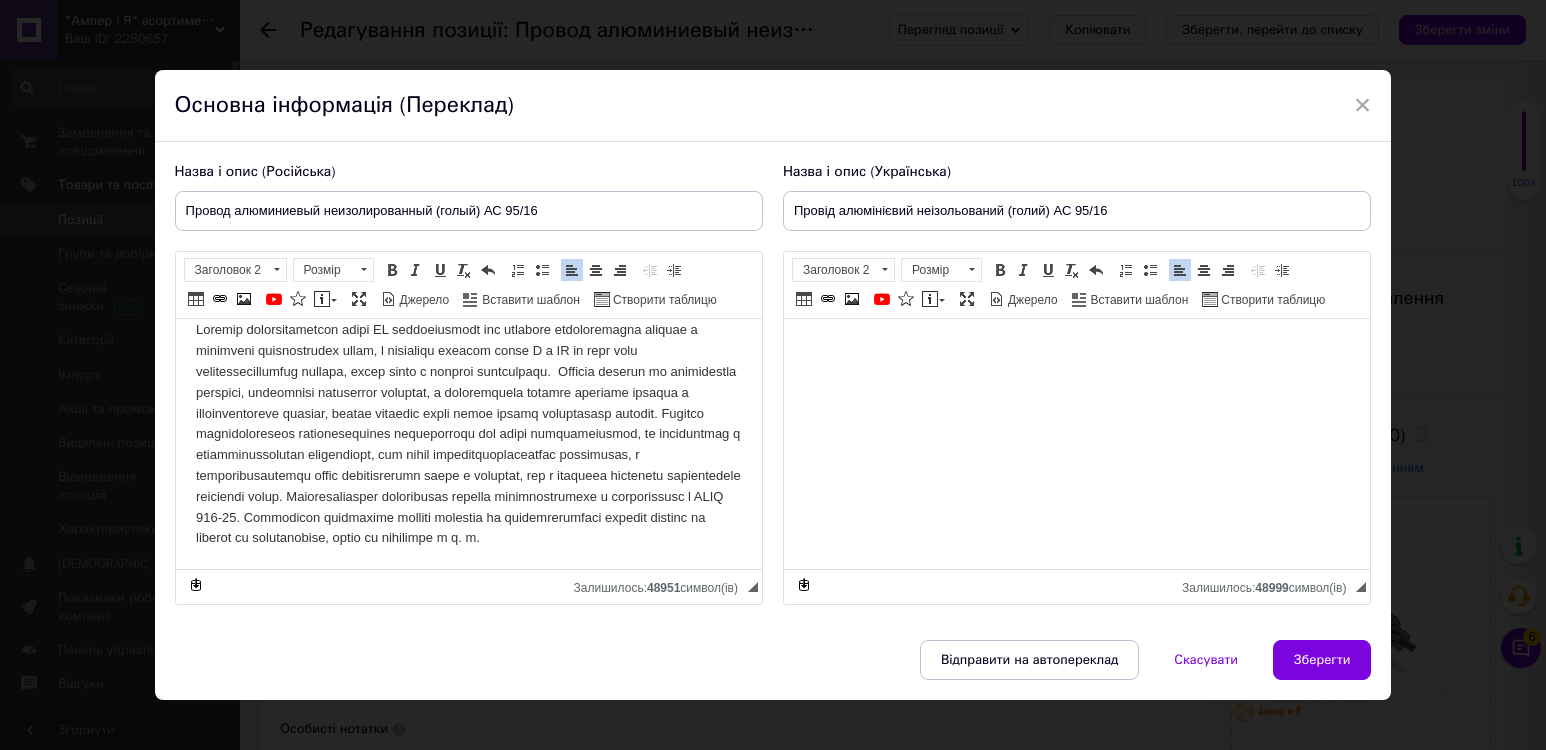 click at bounding box center [468, 434] 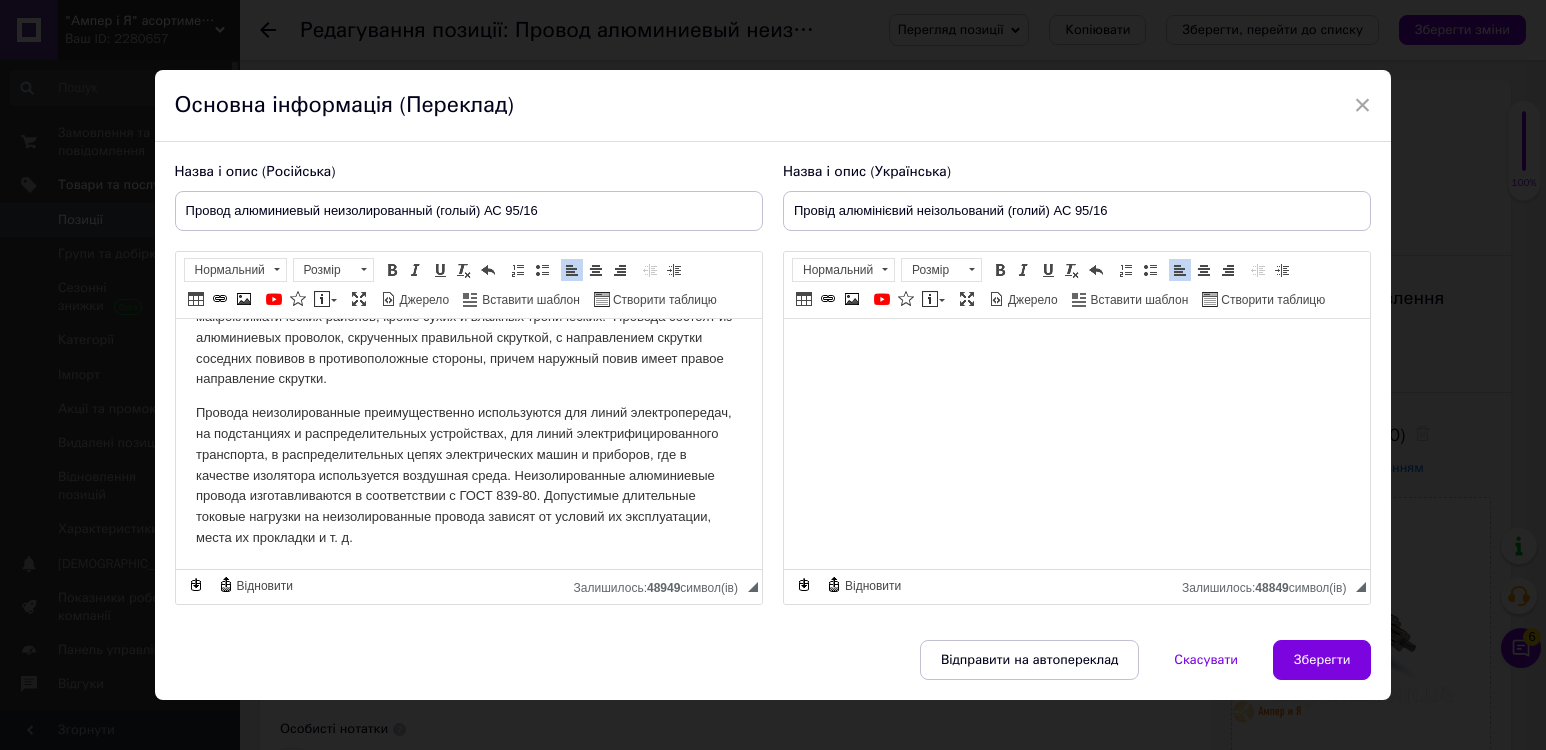 scroll, scrollTop: 168, scrollLeft: 0, axis: vertical 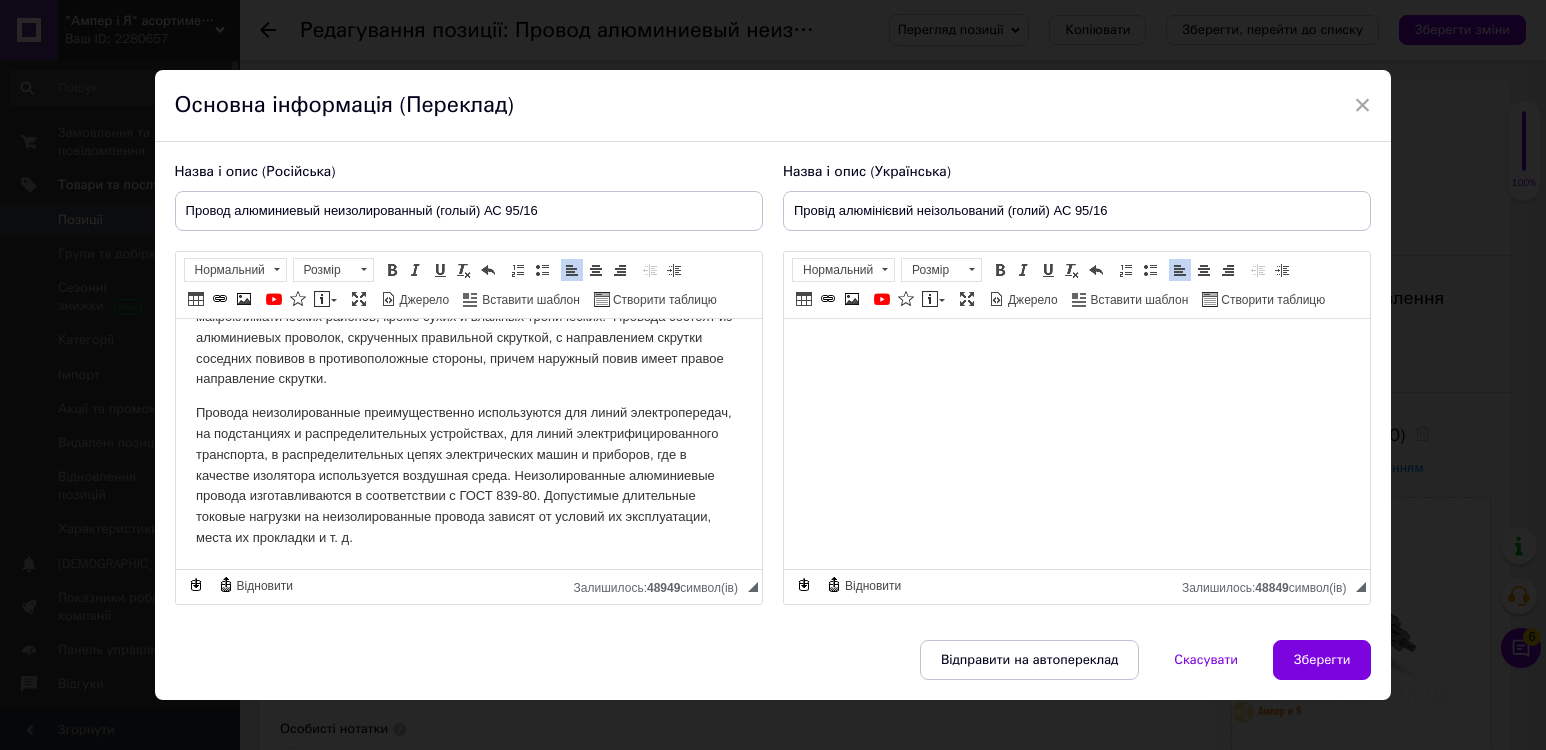 click on "Провод алюминиевый неизолированный (голый) АС 95/16 Провод неизолированный, состоящий из стального сердечника и алюминиевых проволок Провода неизолированные марки АС предназначены для передачи электрической энергии в воздушных электрических сетях, в атмосфере воздуха типов I и II на суше всех макроклиматических районов, кроме сухих и влажных тропических.  Провода состоят из алюминиевых проволок, скрученных правильной скруткой, с направлением скрутки соседних повивов в противоположные стороны, причем наружный повив имеет правое направление скрутки." at bounding box center [468, 370] 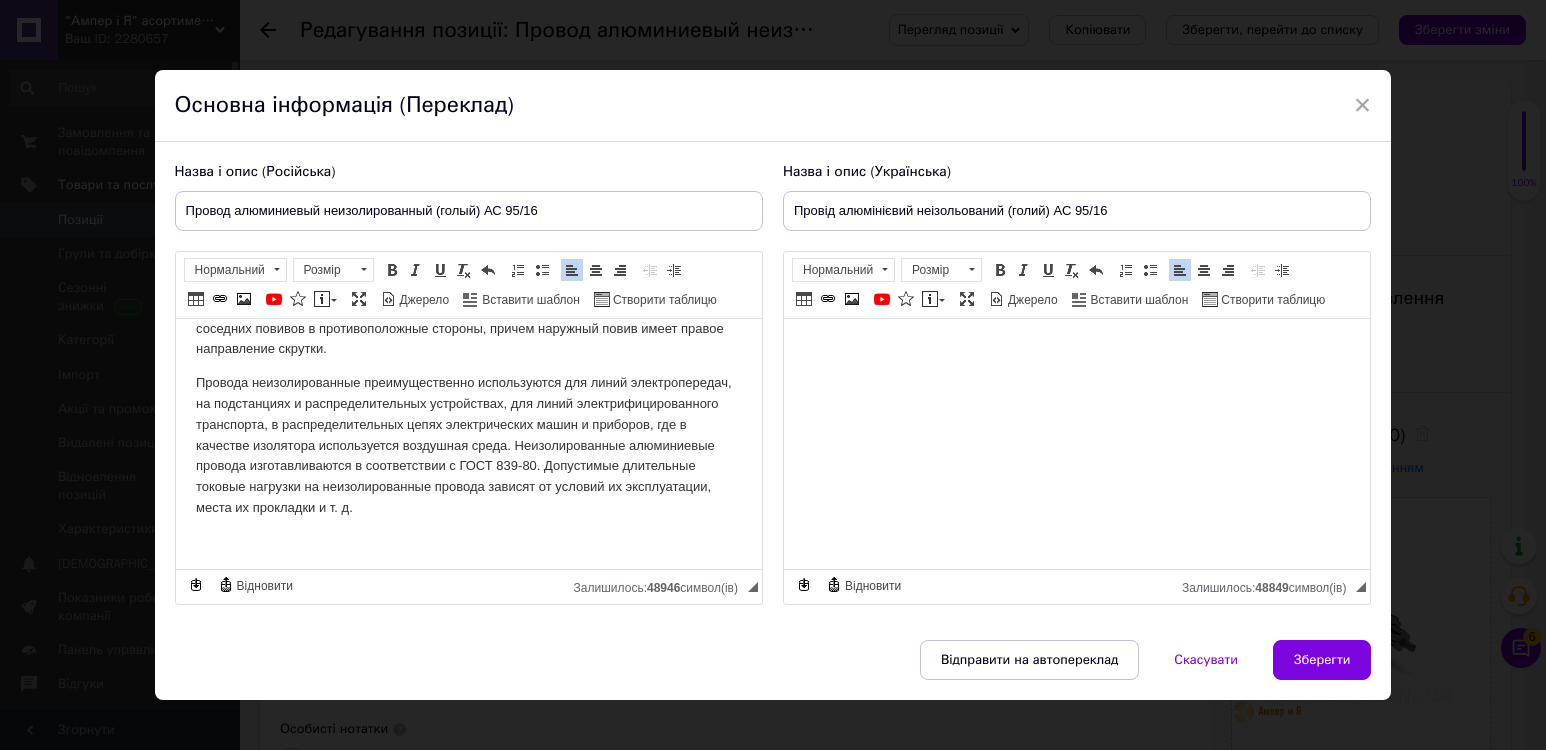 scroll, scrollTop: 346, scrollLeft: 0, axis: vertical 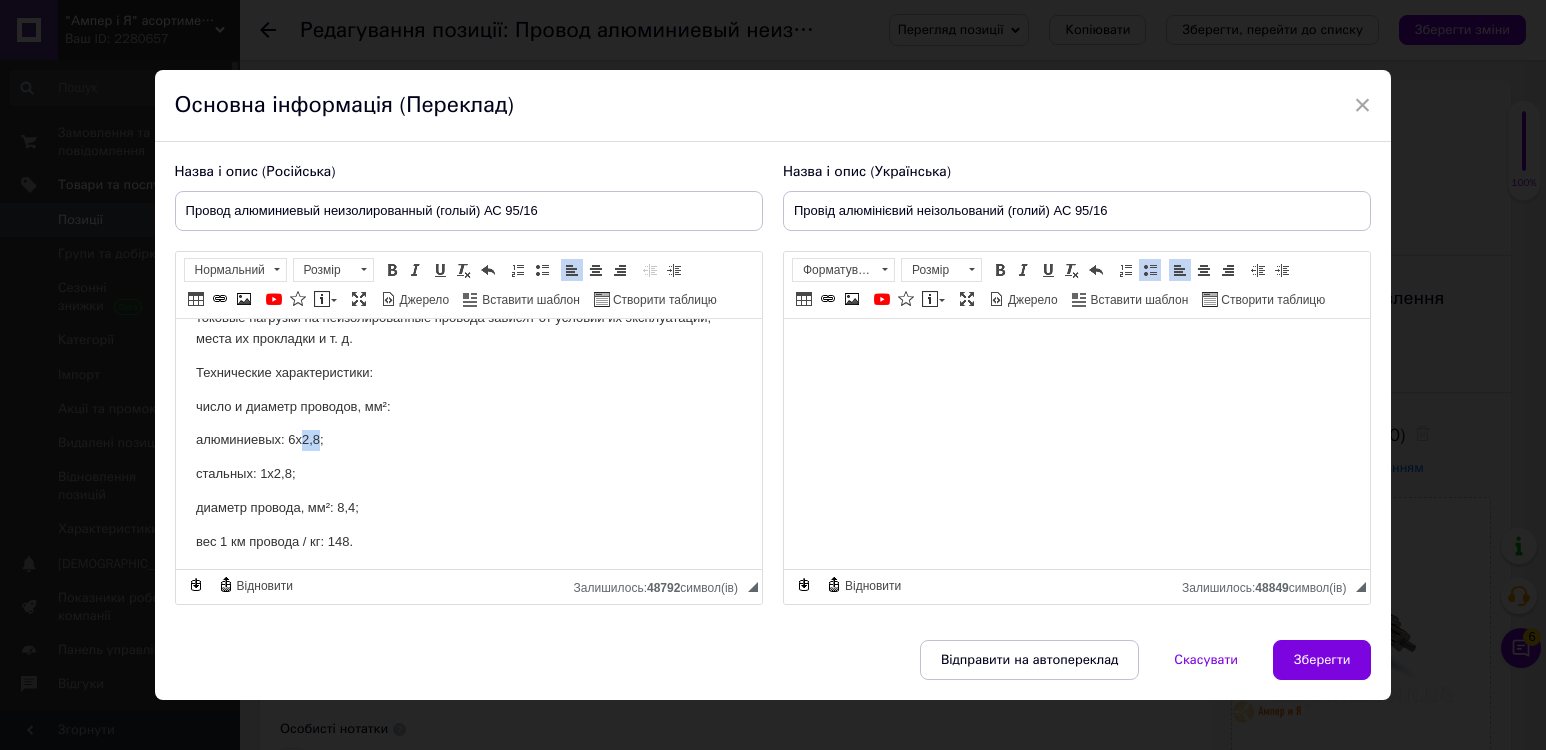 drag, startPoint x: 302, startPoint y: 456, endPoint x: 318, endPoint y: 452, distance: 16.492422 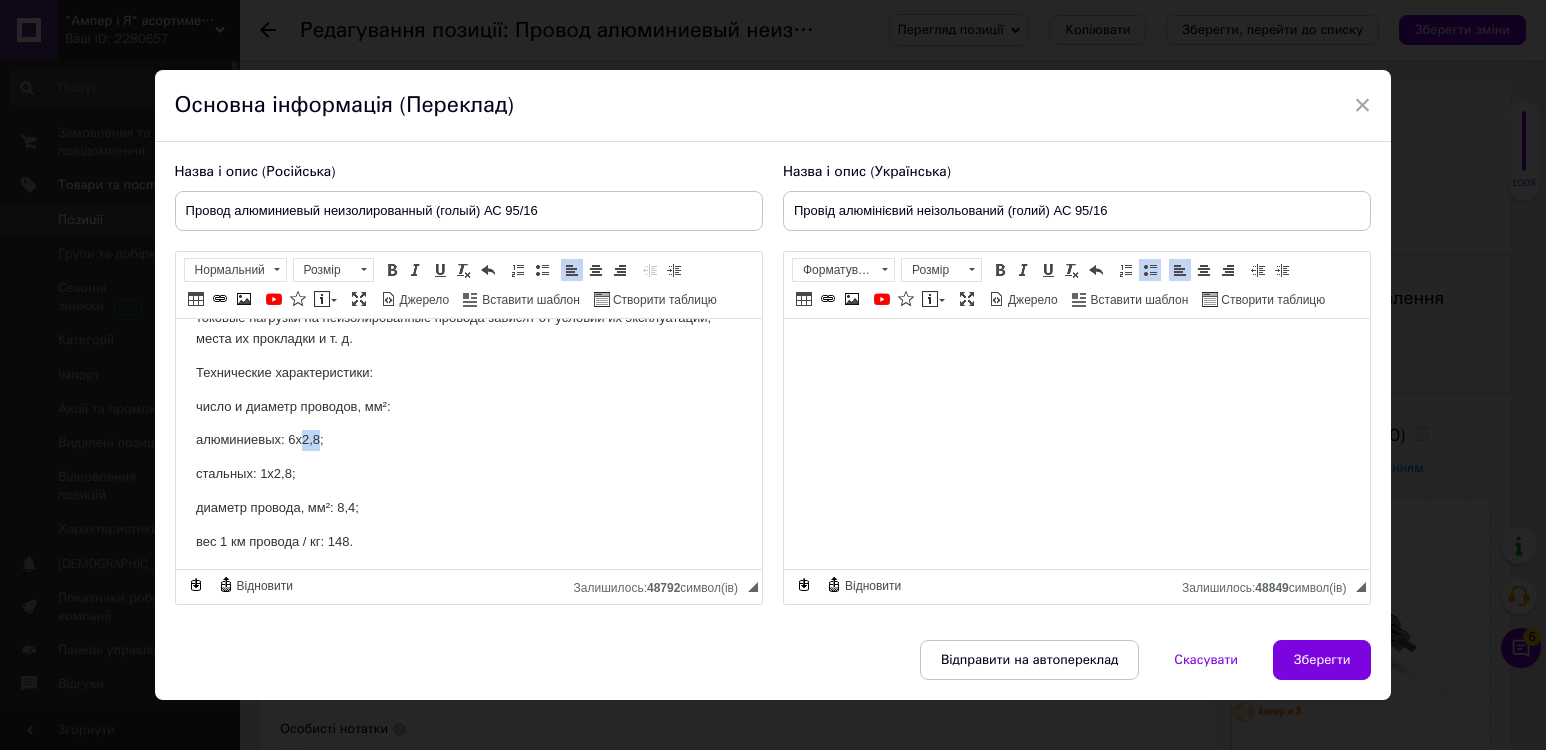 click on "алюминиевых: 6х2,8;" at bounding box center (468, 440) 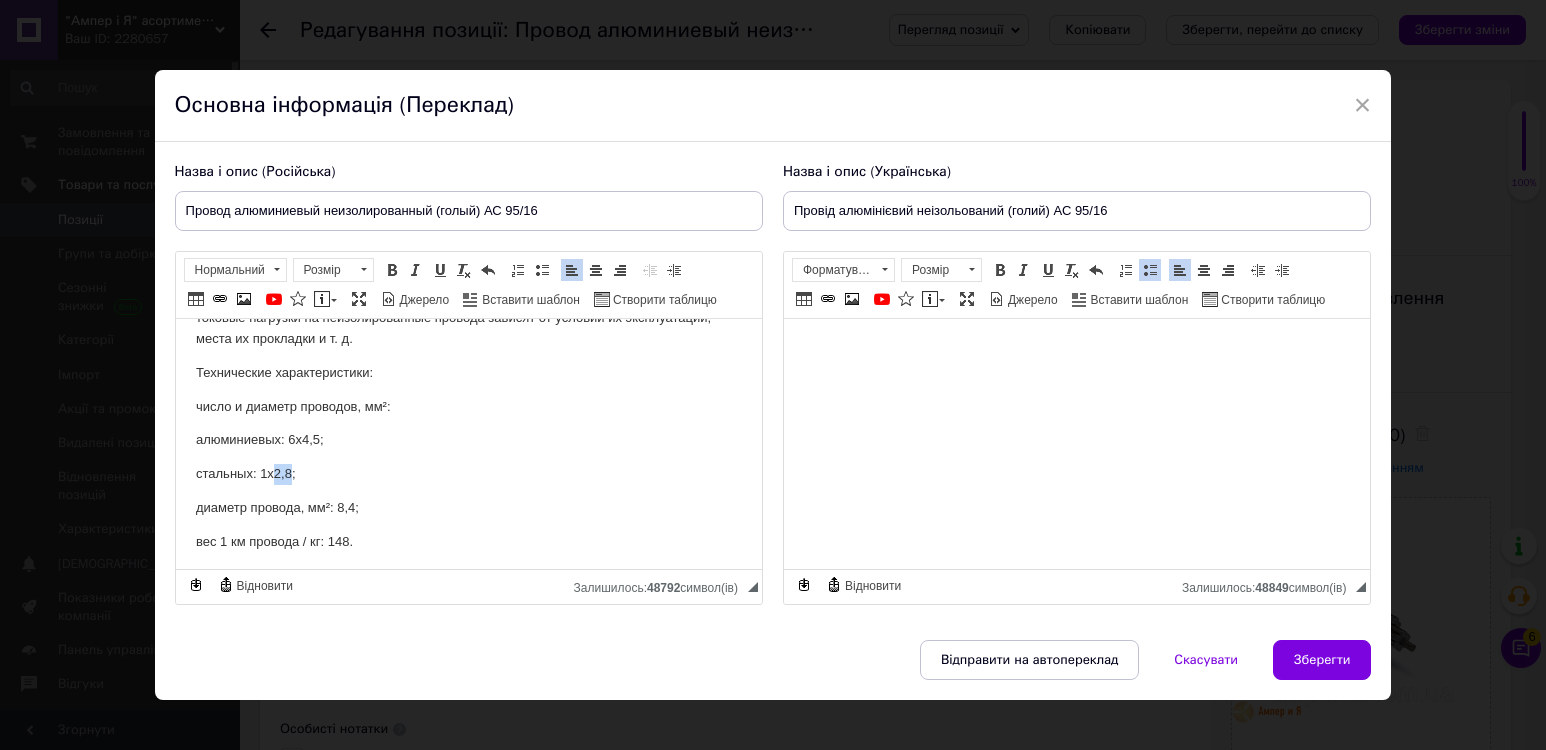drag, startPoint x: 272, startPoint y: 490, endPoint x: 288, endPoint y: 486, distance: 16.492422 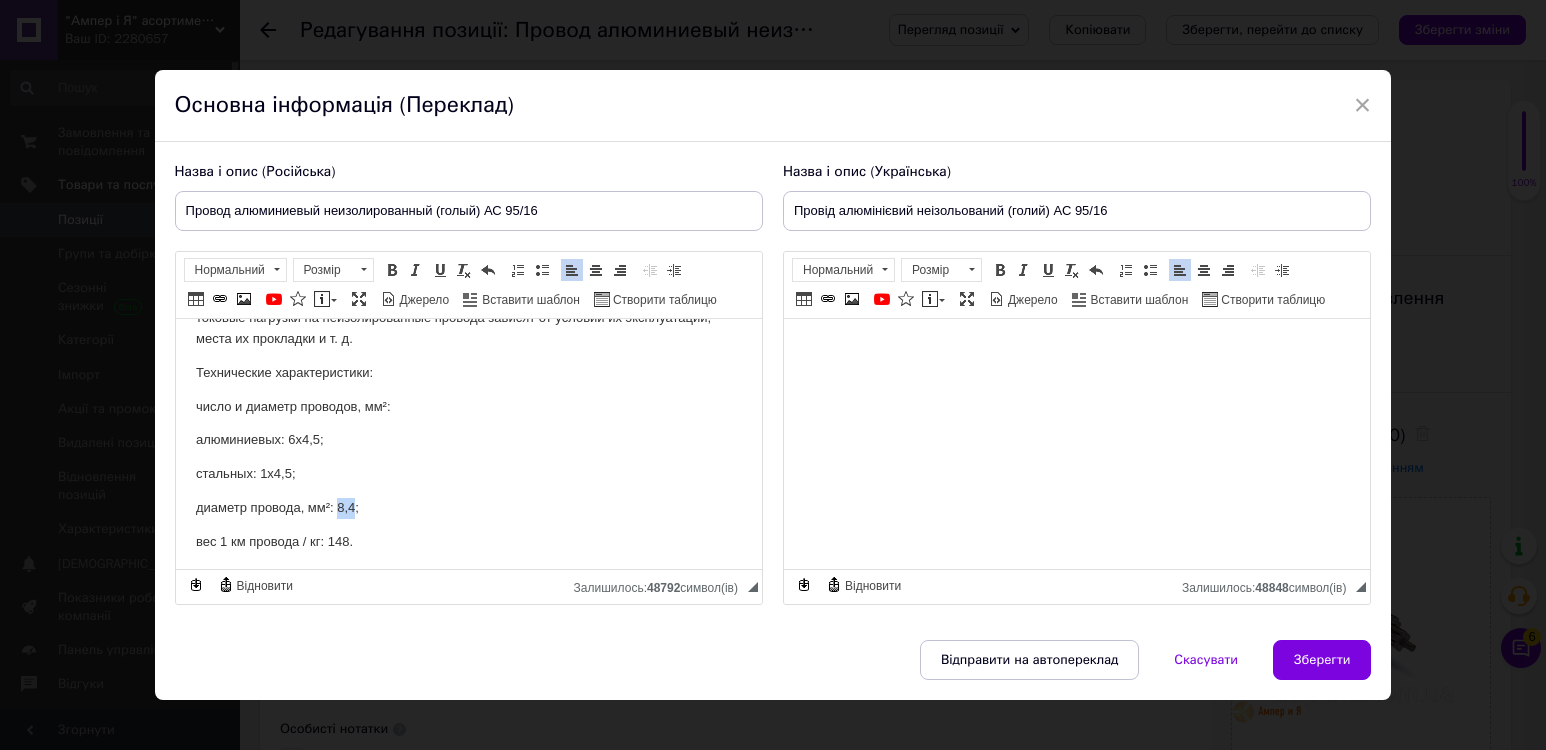 drag, startPoint x: 337, startPoint y: 521, endPoint x: 351, endPoint y: 520, distance: 14.035668 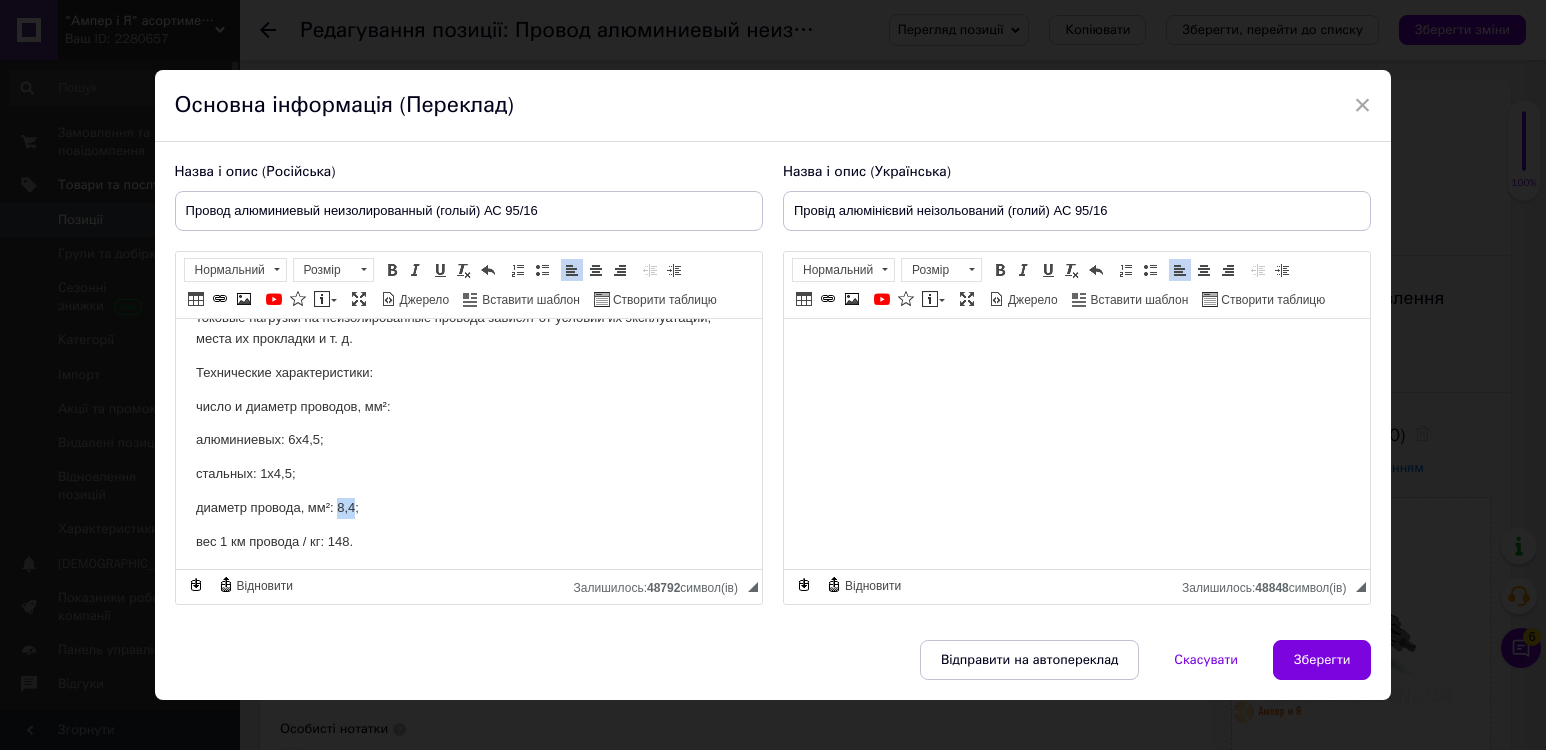 click on "диаметр провода, мм²: 8,4;" at bounding box center (468, 508) 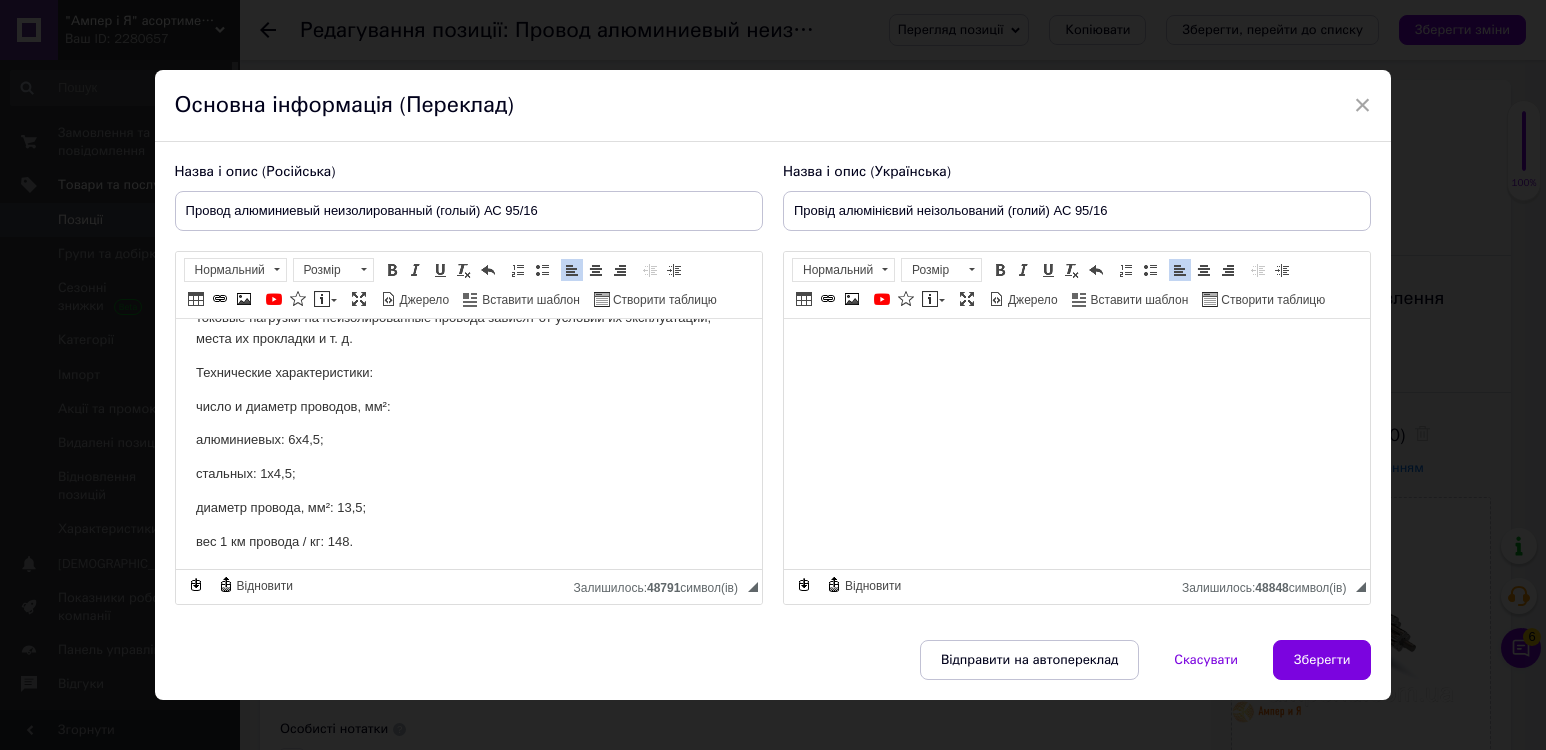 click on "вес 1 км провода / кг: 148." at bounding box center (468, 542) 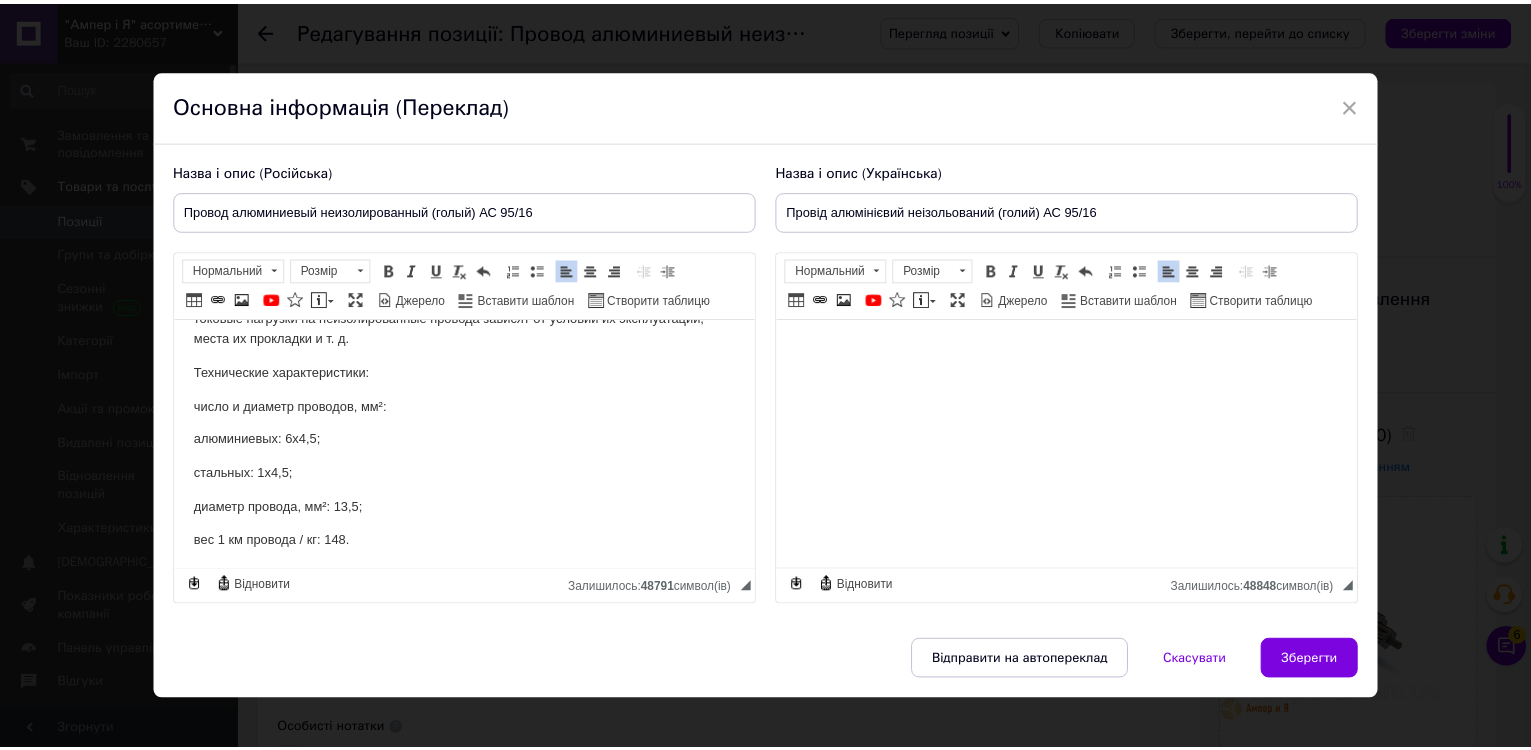 scroll, scrollTop: 370, scrollLeft: 0, axis: vertical 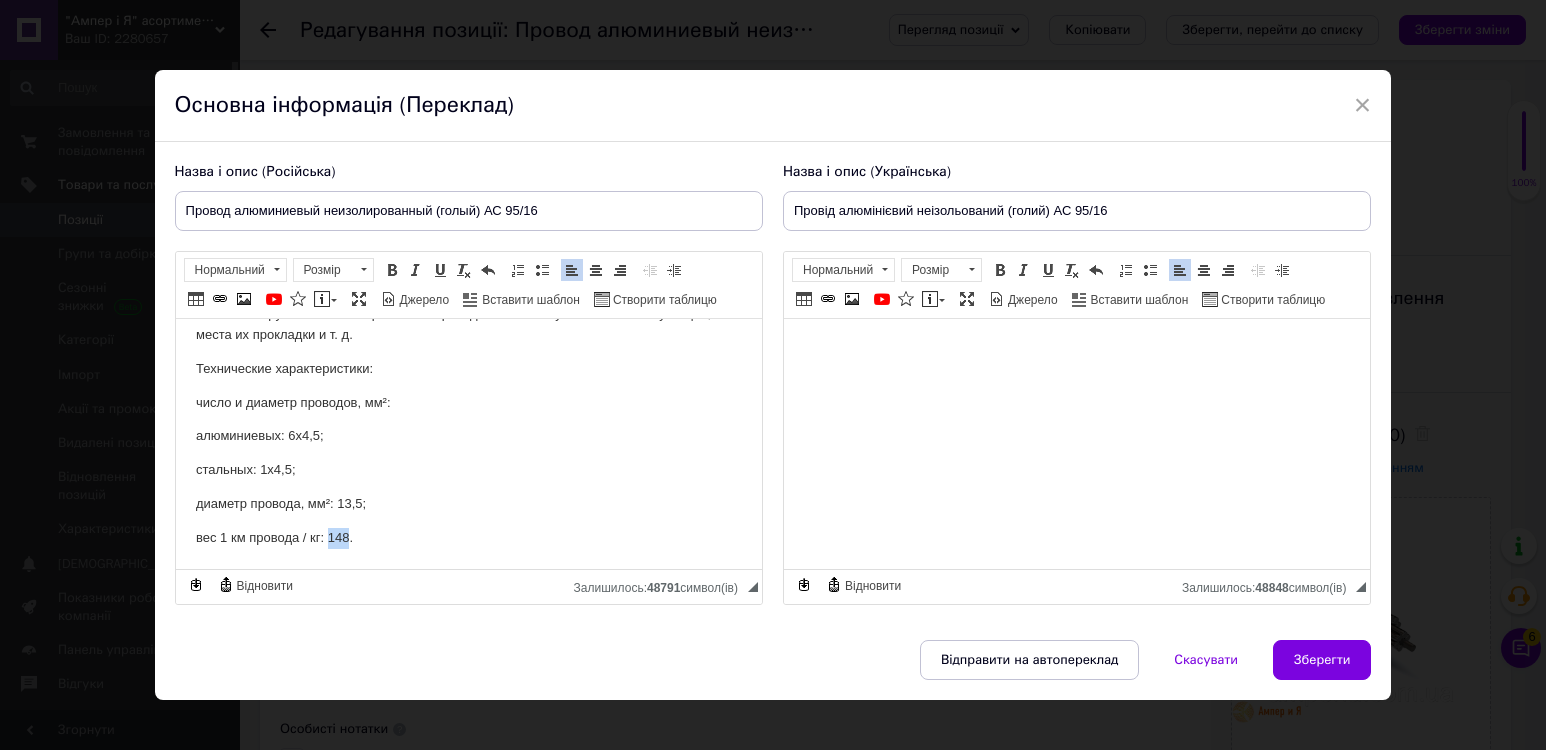 drag, startPoint x: 329, startPoint y: 558, endPoint x: 348, endPoint y: 554, distance: 19.416489 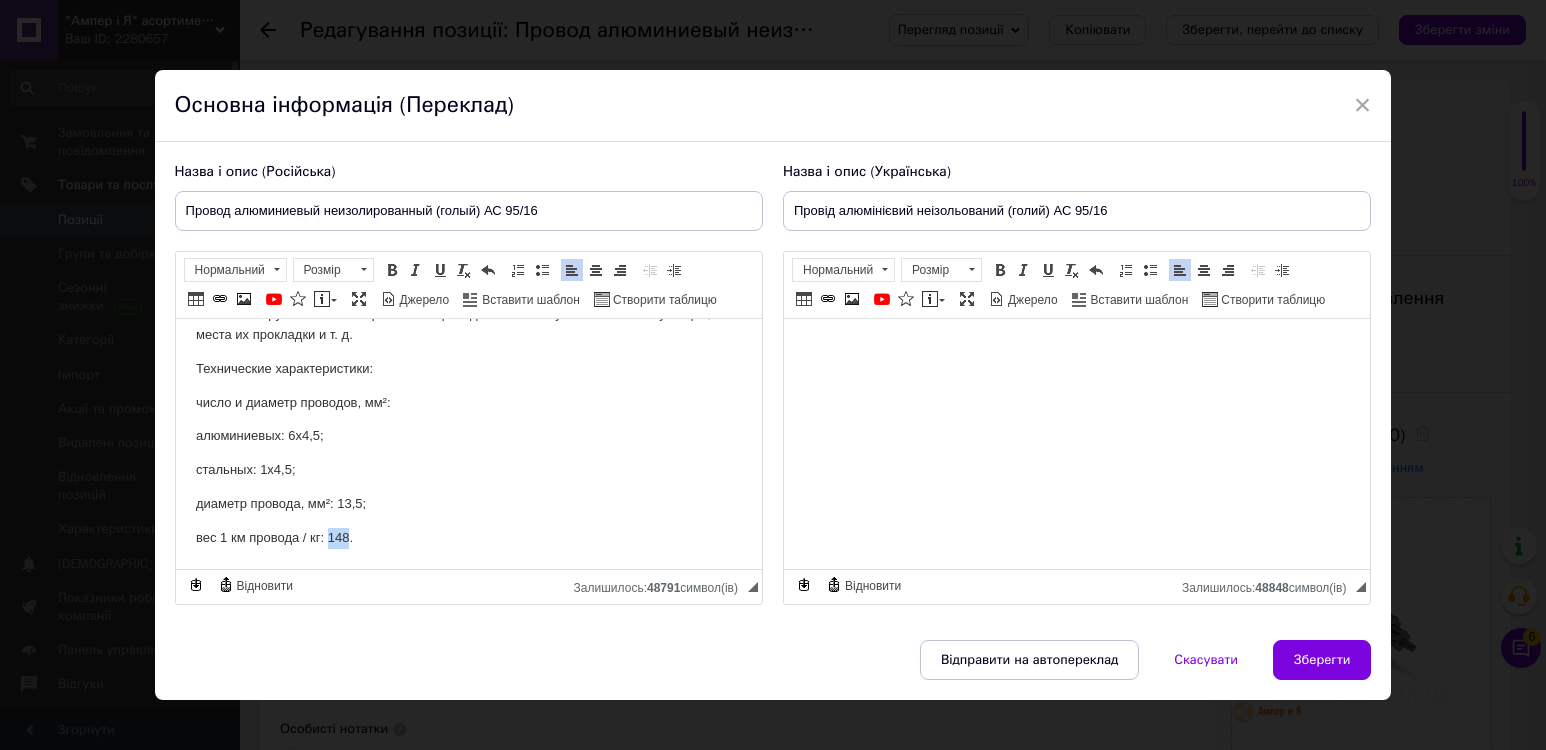click on "Провод алюминиевый неизолированный (голый) АС 95/16 Провод неизолированный, состоящий из стального сердечника и алюминиевых проволок Провода неизолированные марки АС предназначены для передачи электрической энергии в воздушных электрических сетях, в атмосфере воздуха типов I и II на суше всех макроклиматических районов, кроме сухих и влажных тропических.  Провода состоят из алюминиевых проволок, скрученных правильной скруткой, с направлением скрутки соседних повивов в противоположные стороны, причем наружный повив имеет правое направление скрутки." at bounding box center [468, 269] 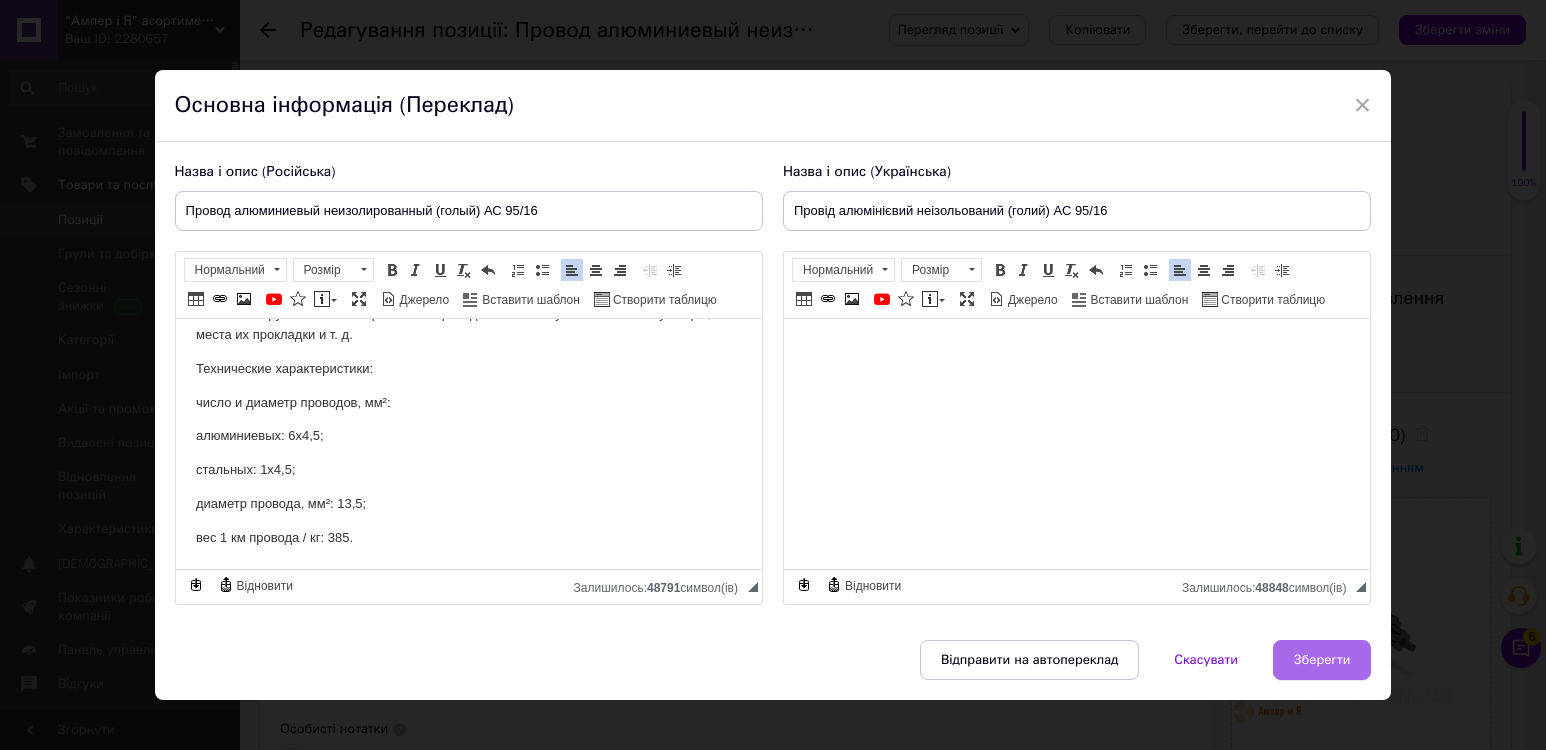 click on "Зберегти" at bounding box center [1322, 660] 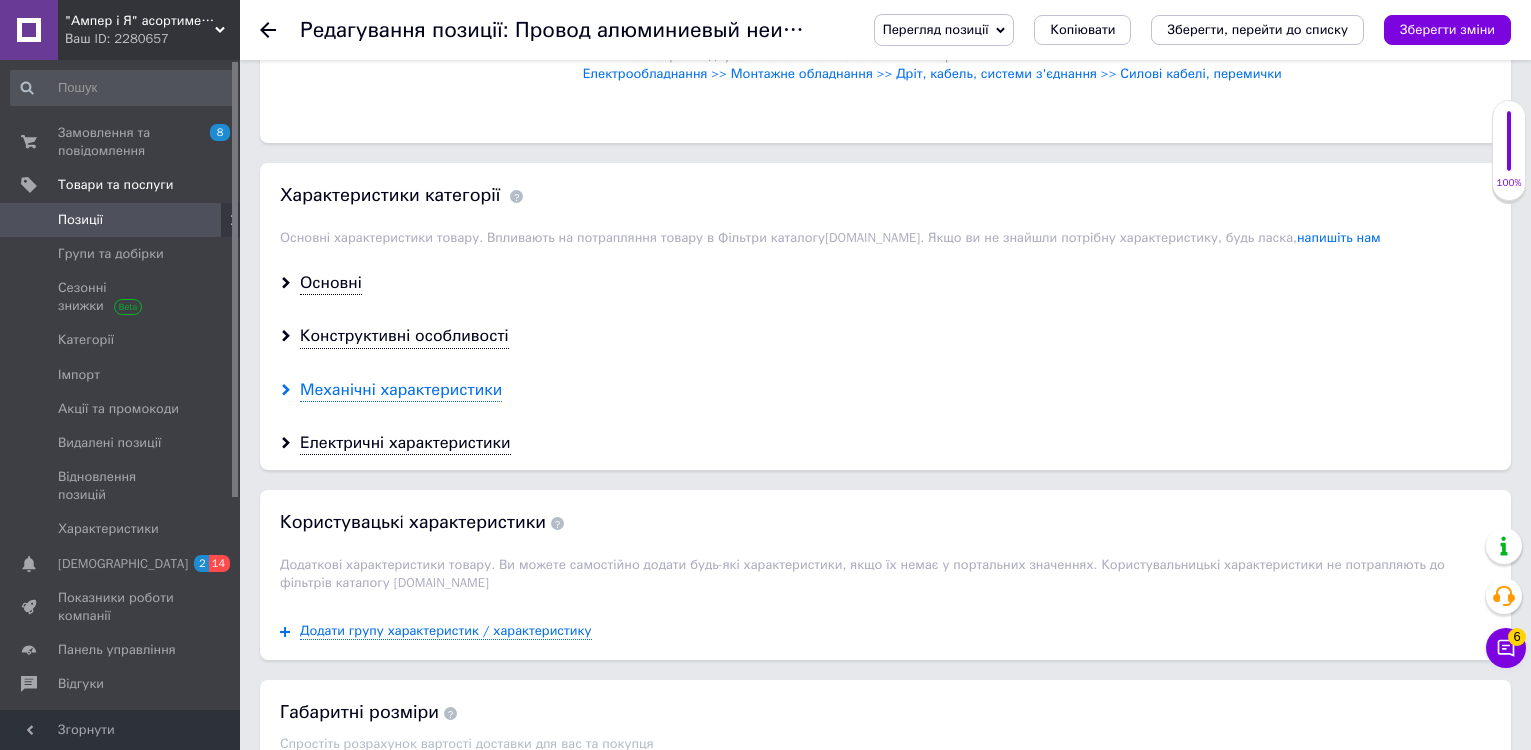 scroll, scrollTop: 1500, scrollLeft: 0, axis: vertical 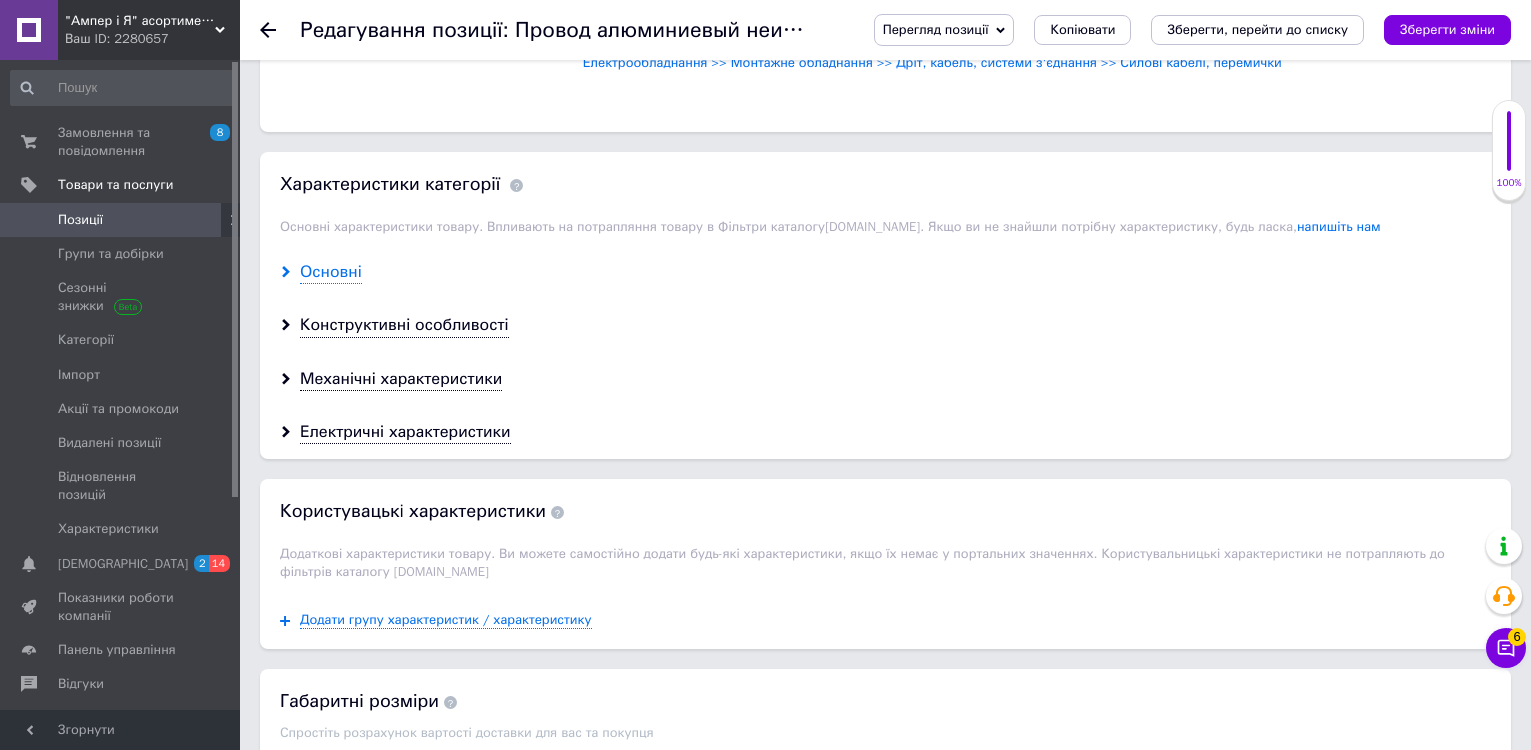 click on "Основні" at bounding box center [331, 272] 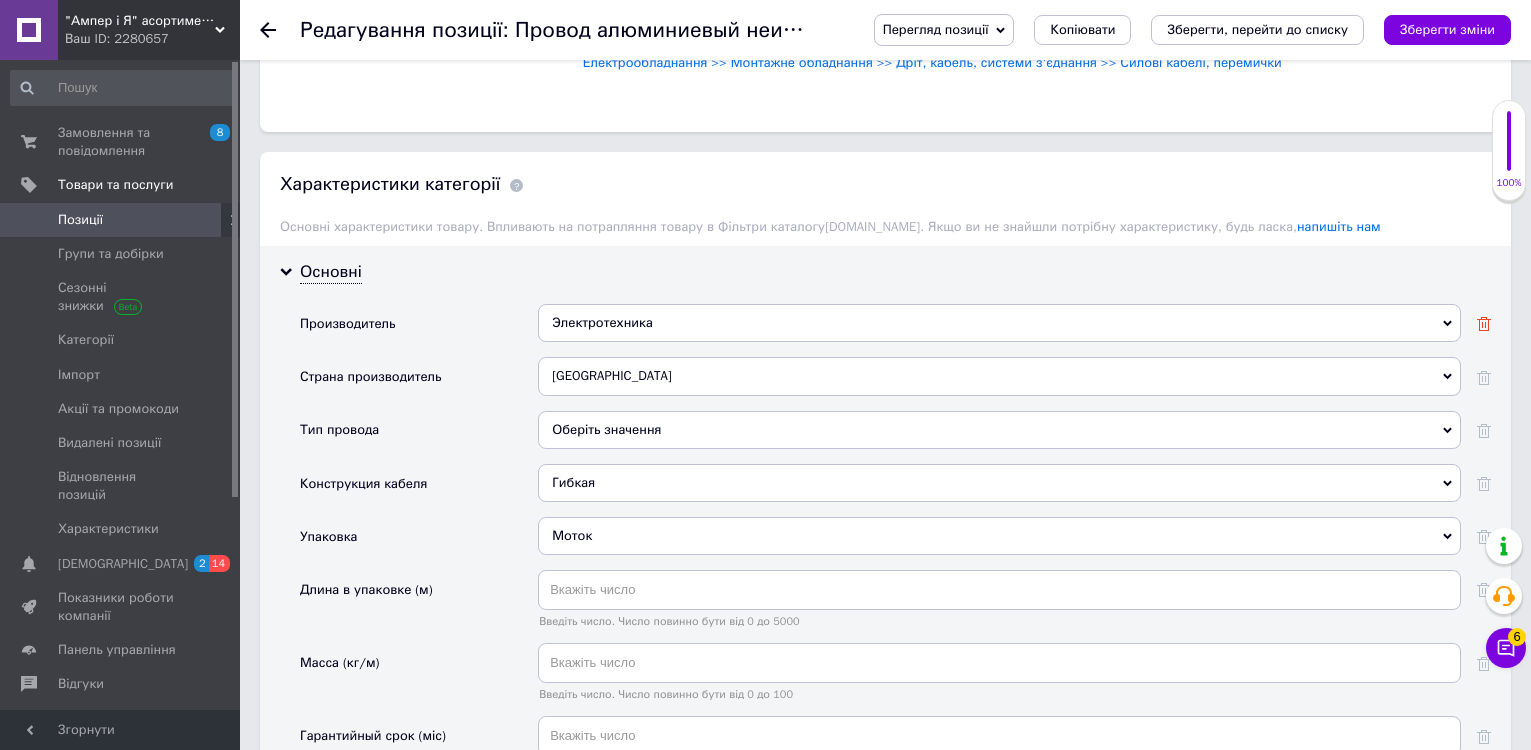 click 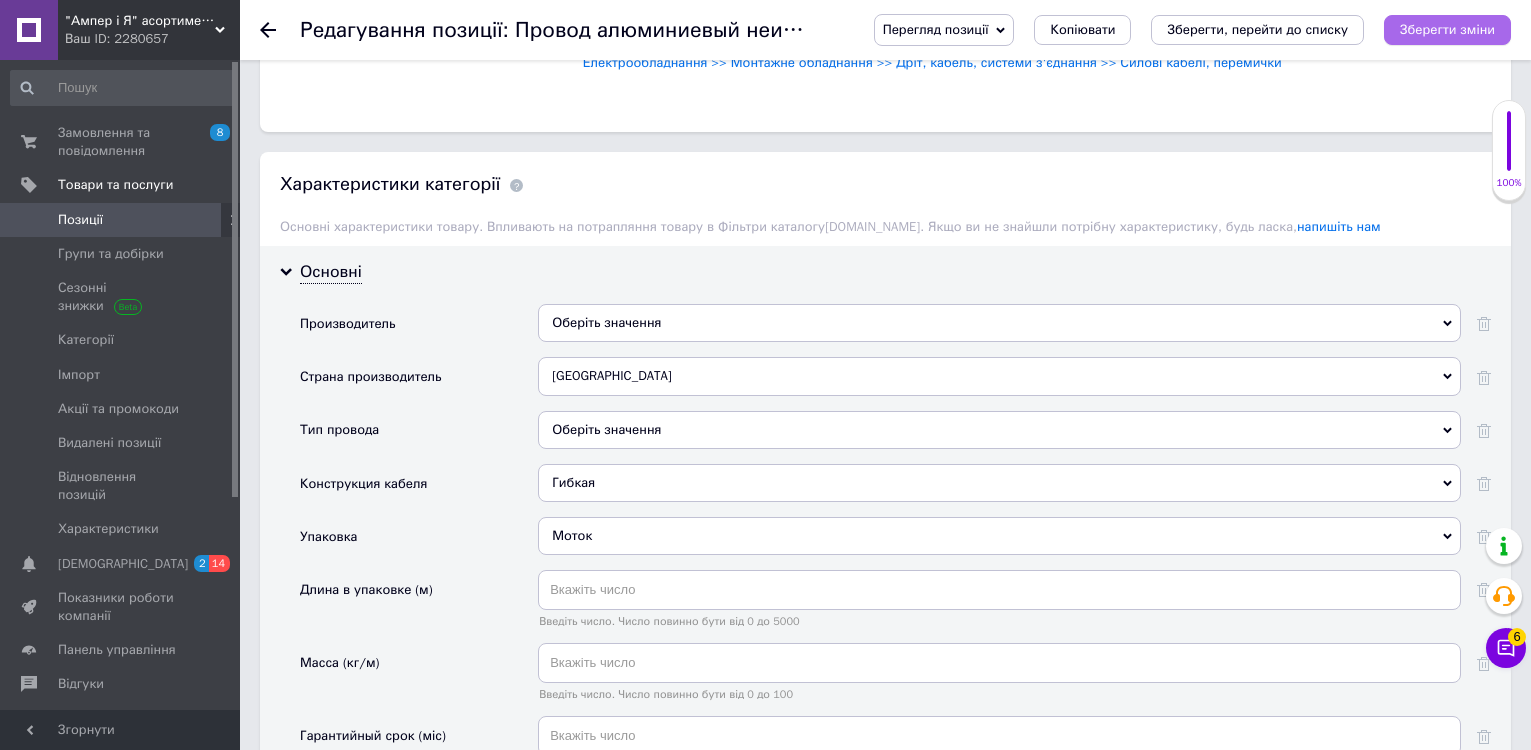click on "Зберегти зміни" at bounding box center [1447, 29] 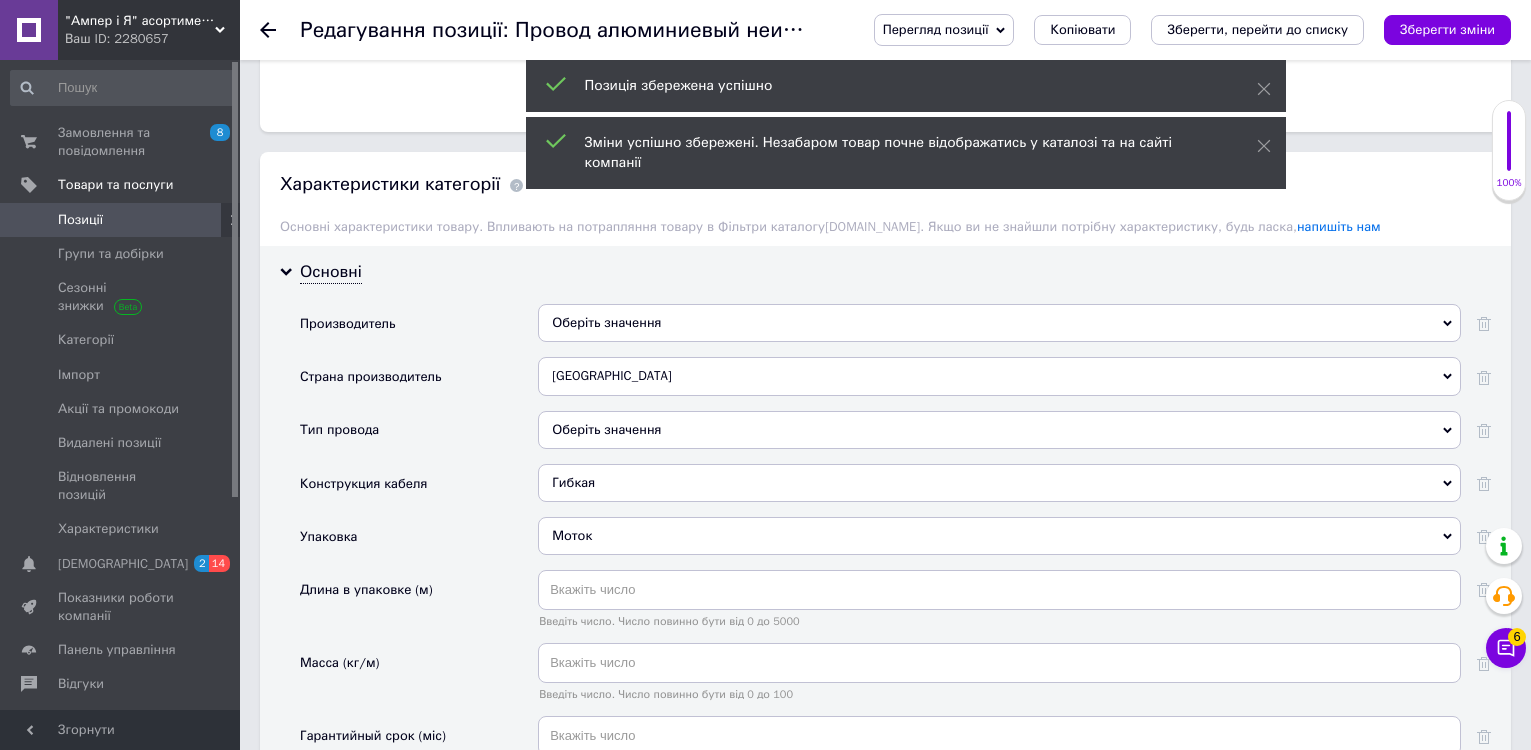 click 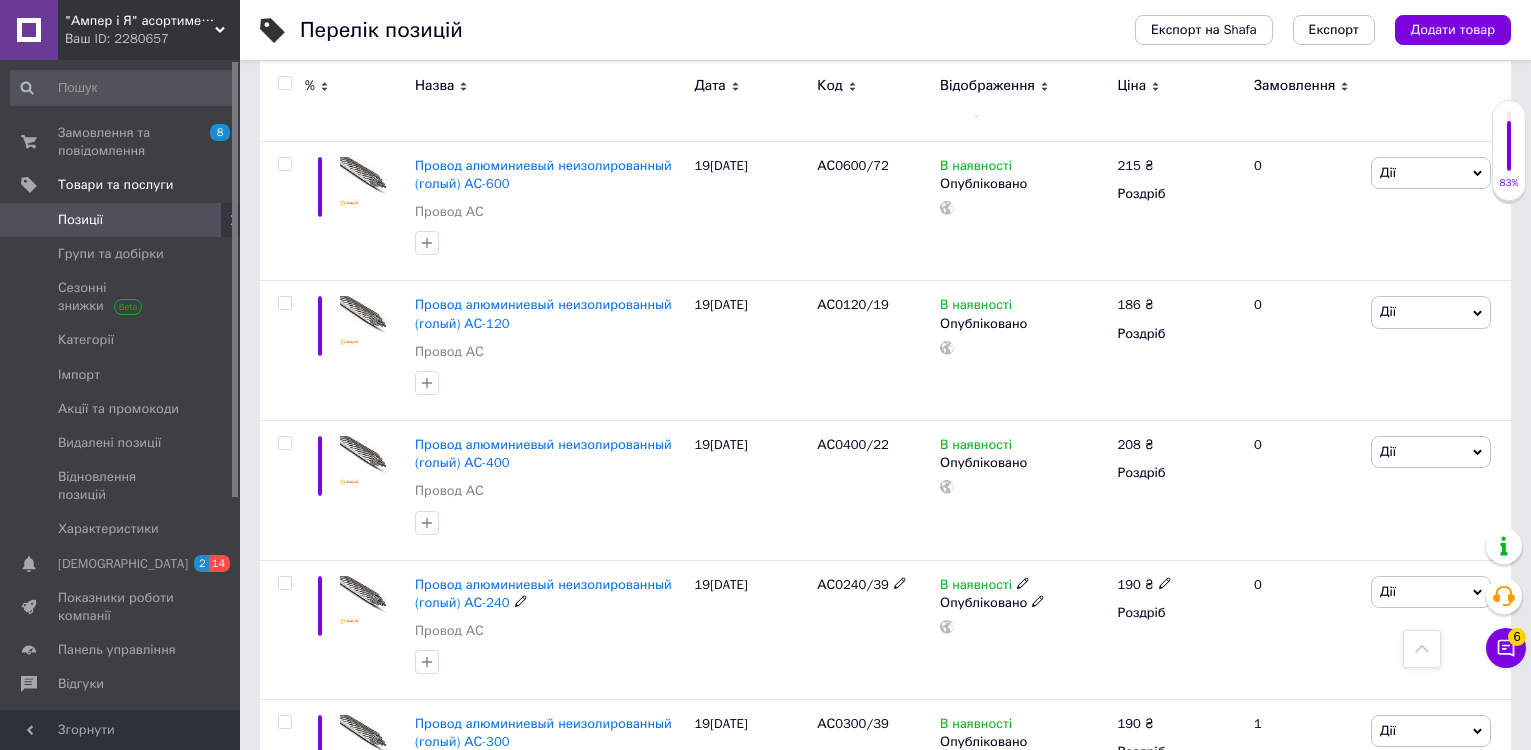 scroll, scrollTop: 292, scrollLeft: 0, axis: vertical 